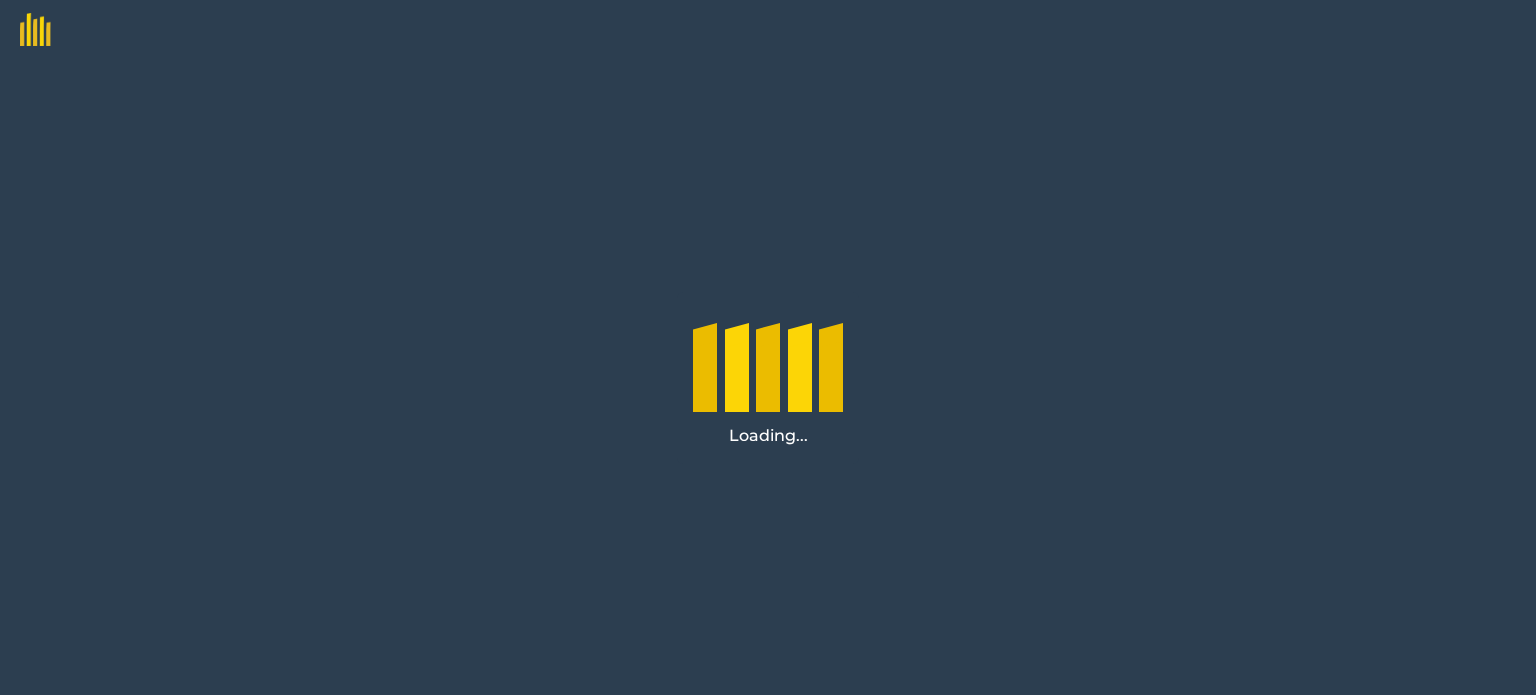 scroll, scrollTop: 0, scrollLeft: 0, axis: both 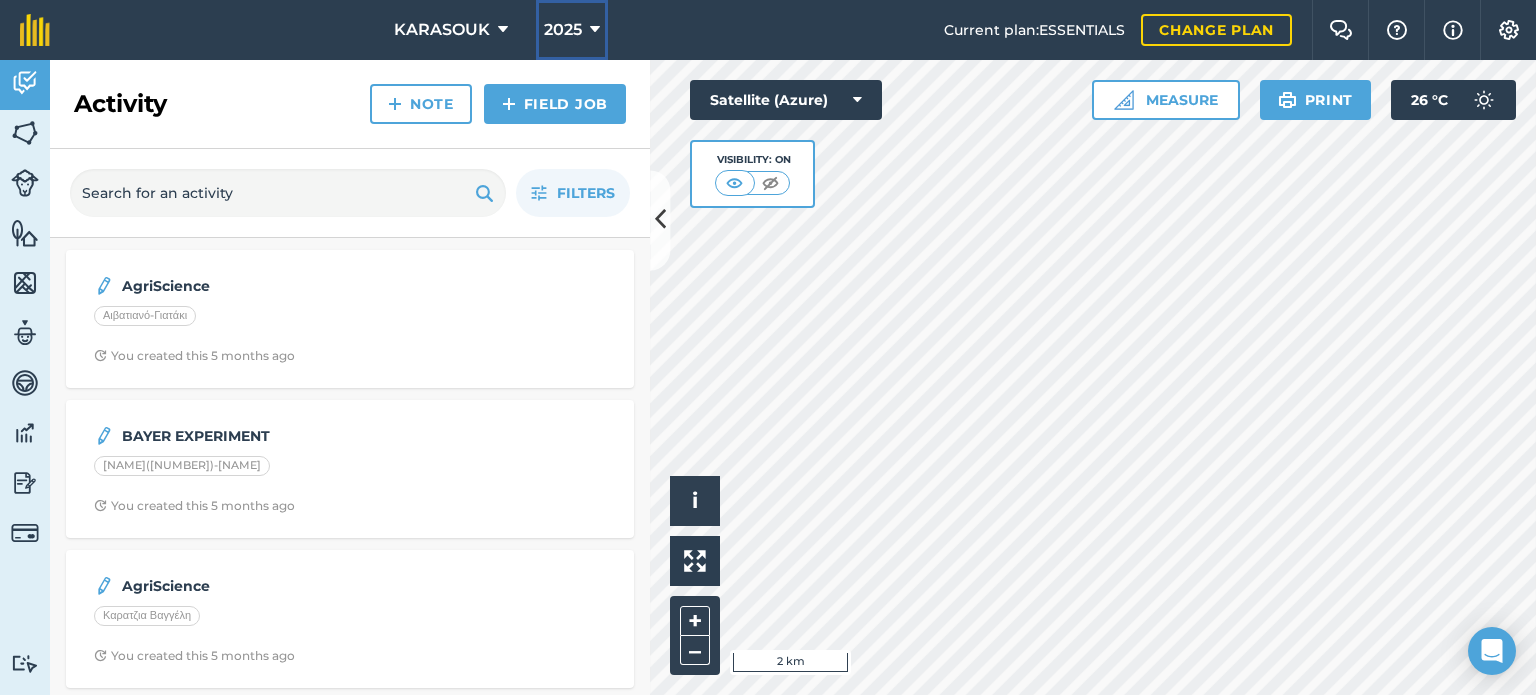 click on "2025" at bounding box center [563, 30] 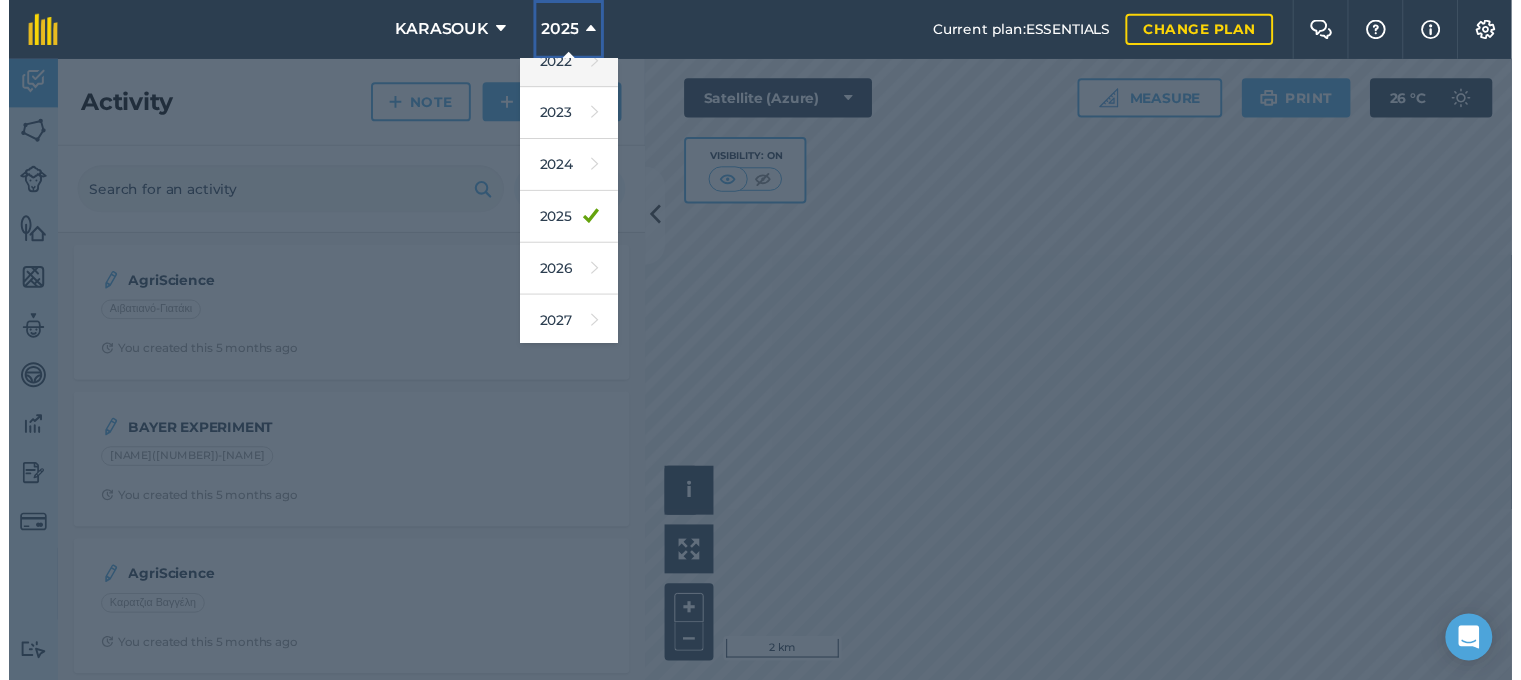 scroll, scrollTop: 290, scrollLeft: 0, axis: vertical 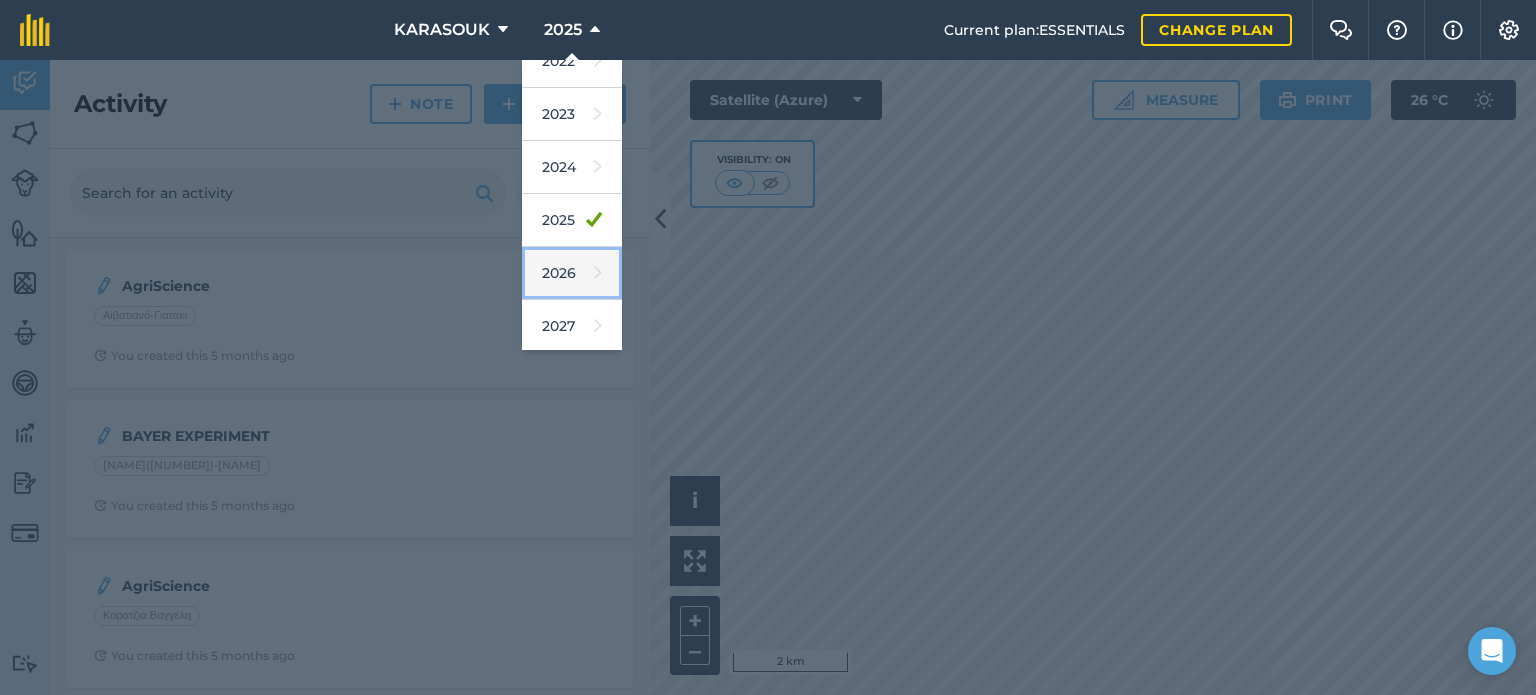 click on "2026" at bounding box center (572, 273) 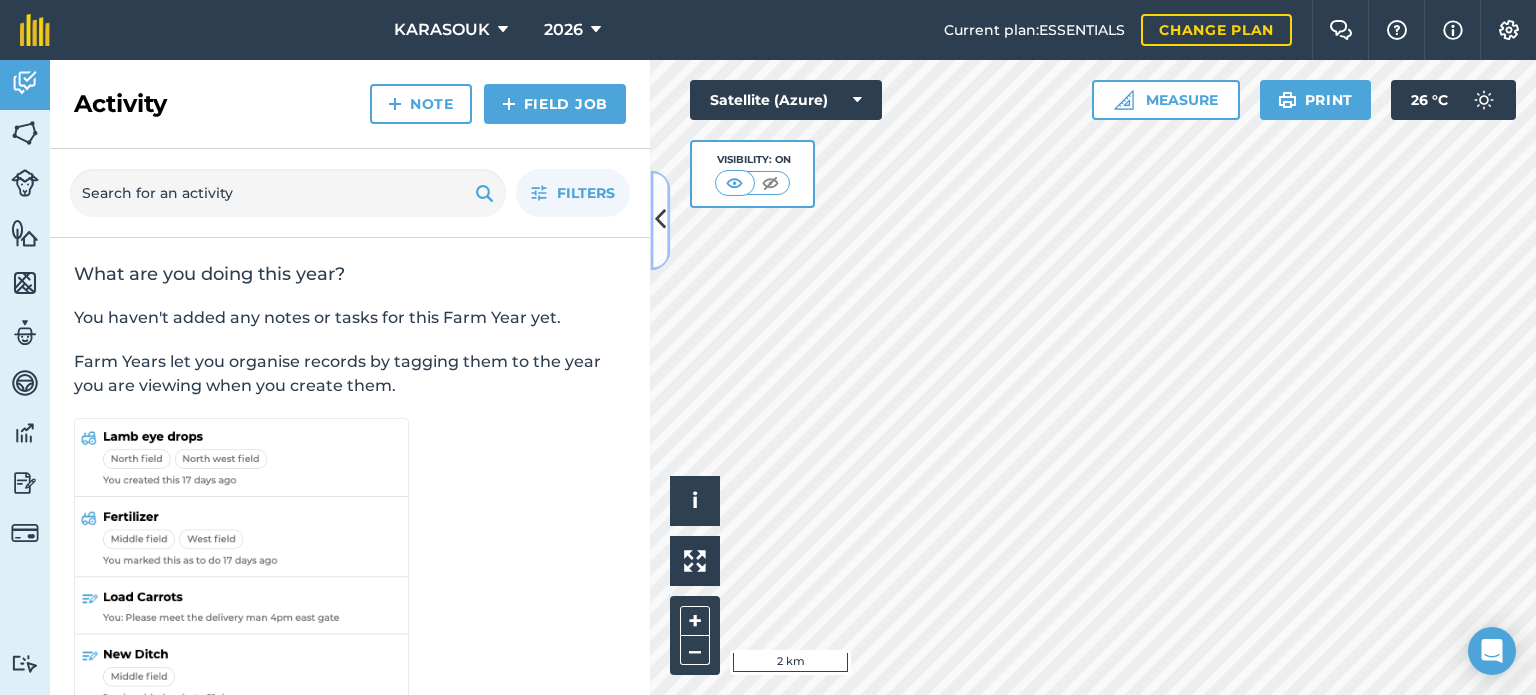 click at bounding box center (660, 220) 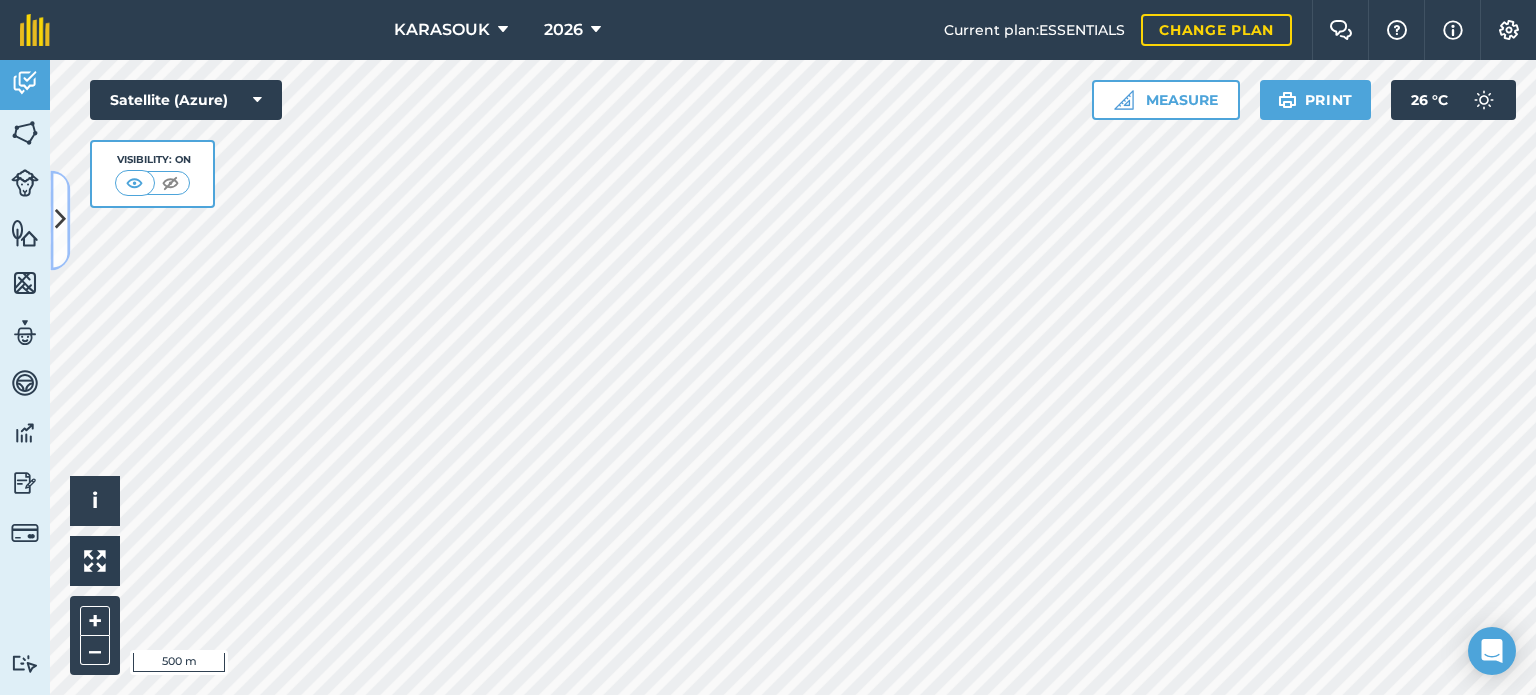 click at bounding box center (60, 220) 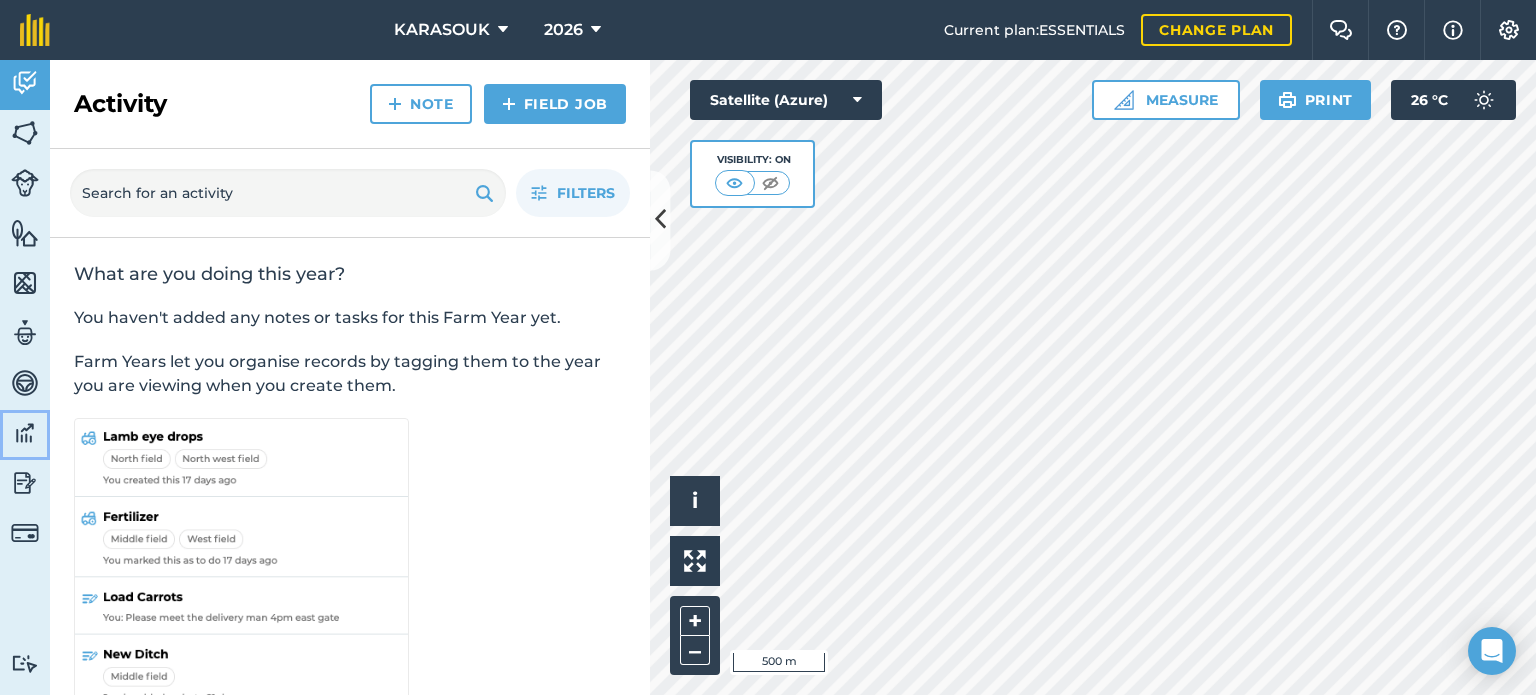 click at bounding box center (25, 433) 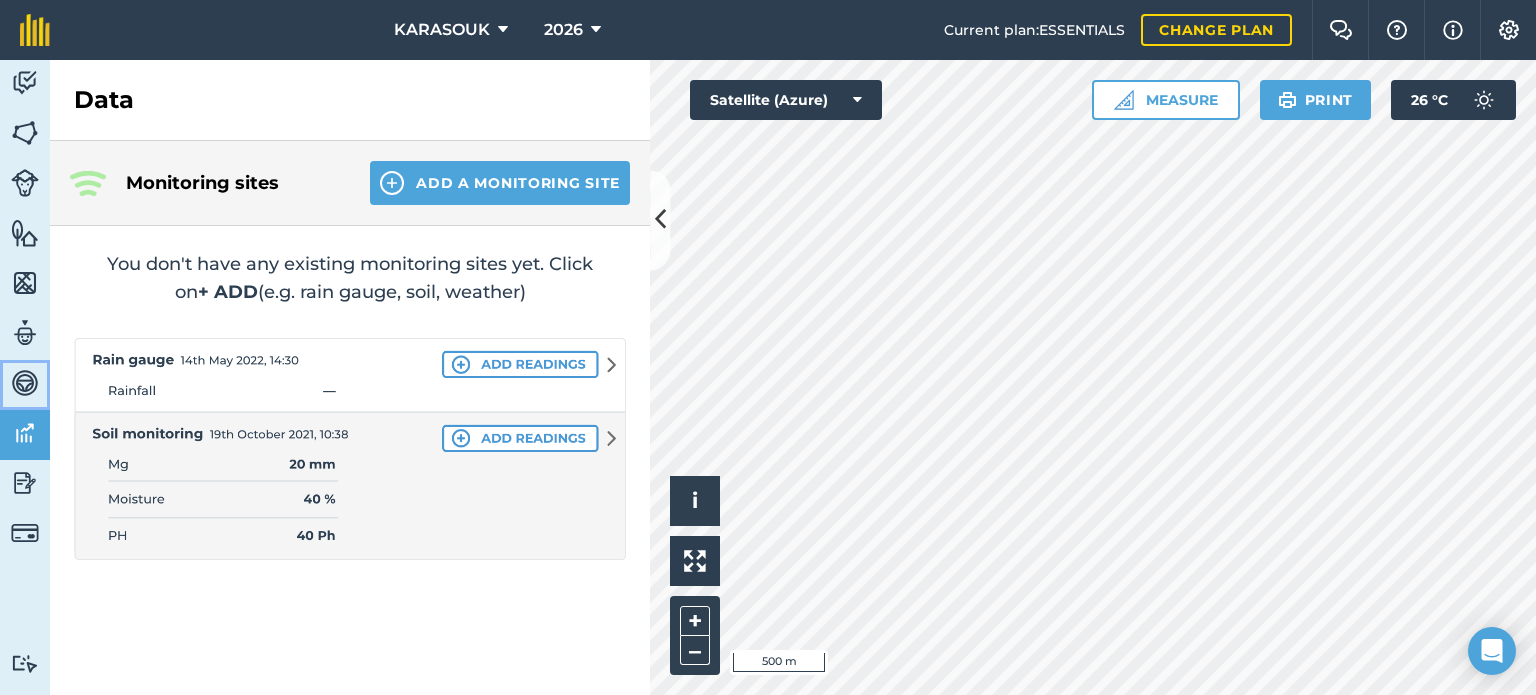 click at bounding box center (25, 383) 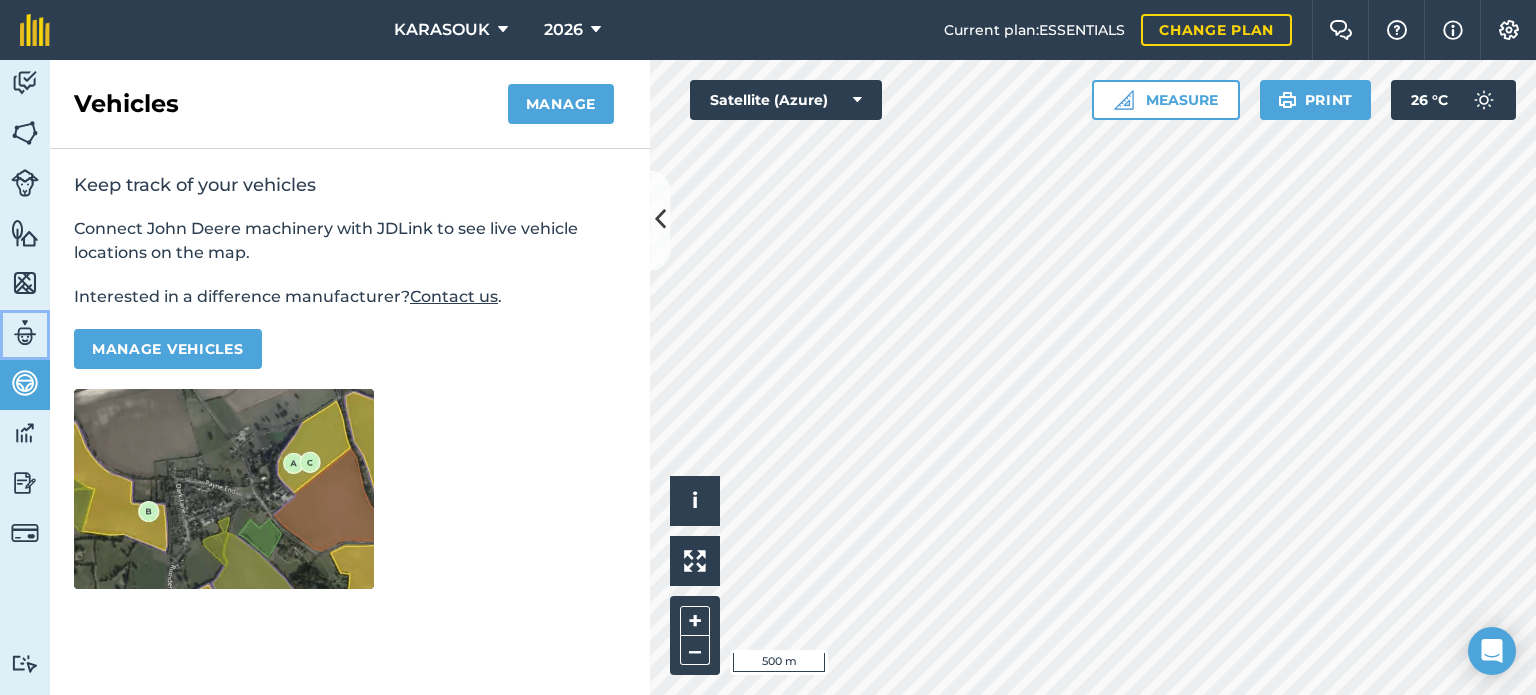 click at bounding box center (25, 333) 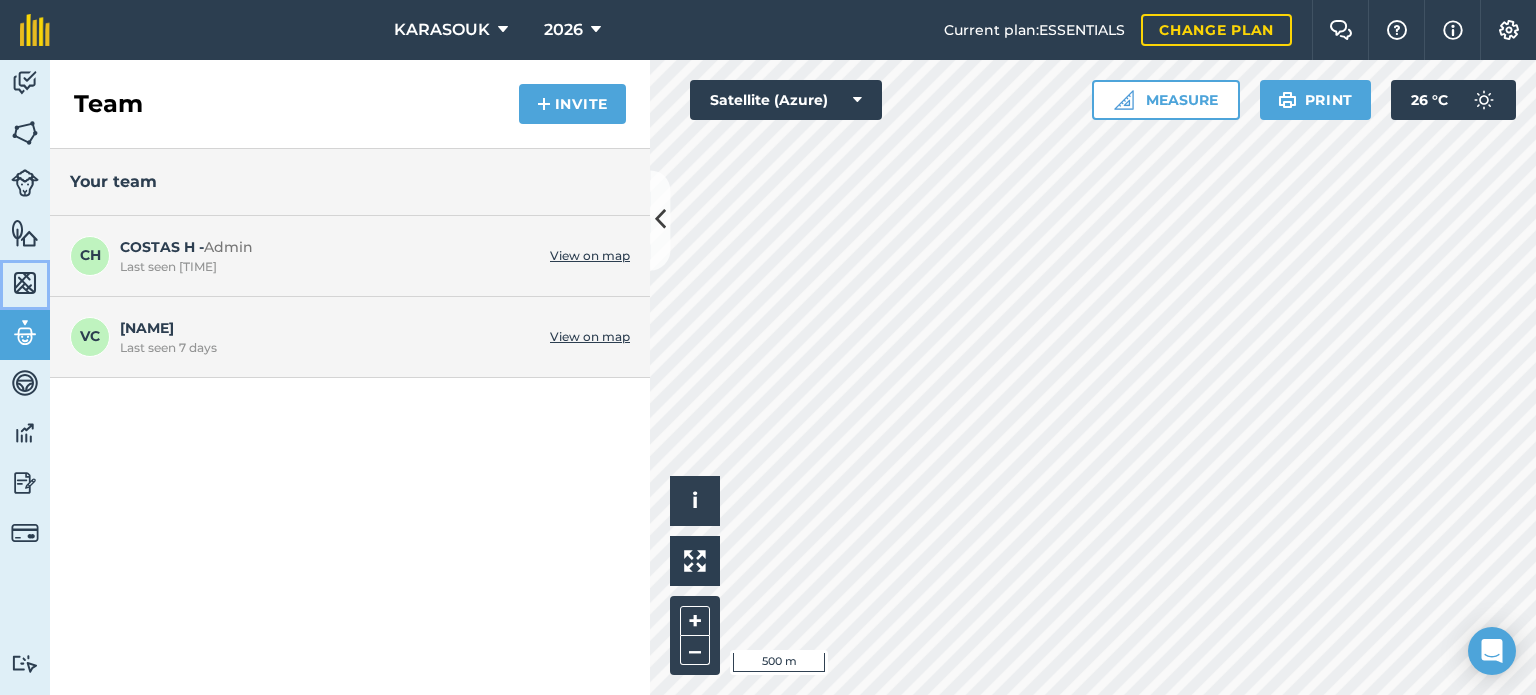 click at bounding box center (25, 283) 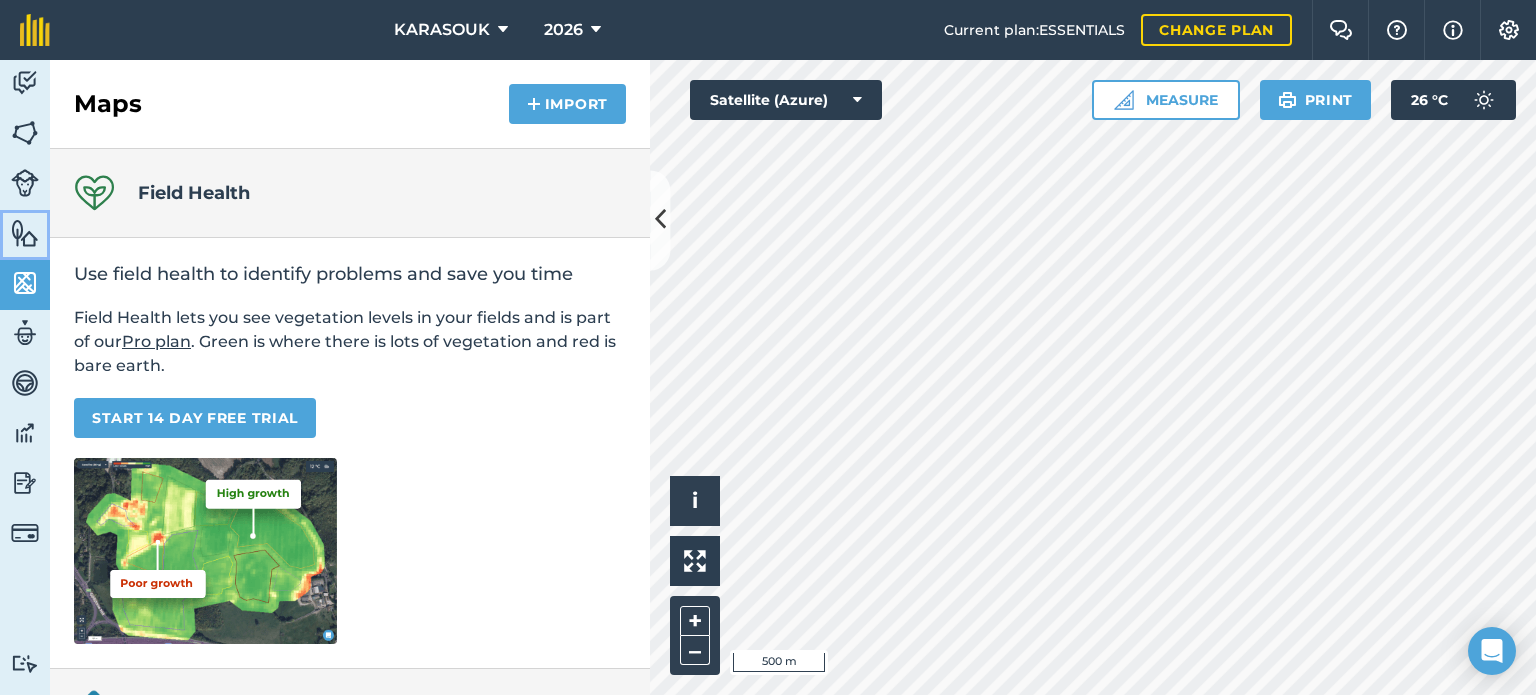 click at bounding box center (25, 233) 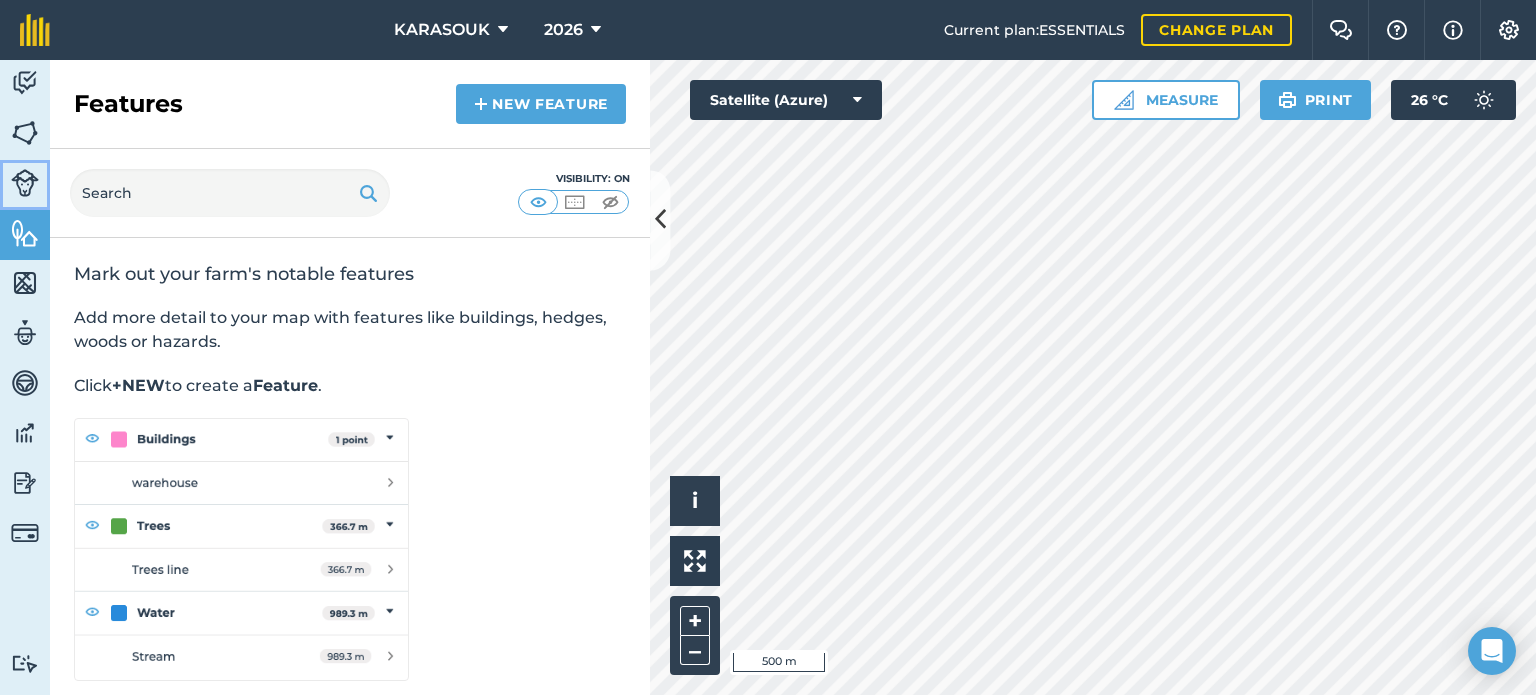 click at bounding box center (25, 183) 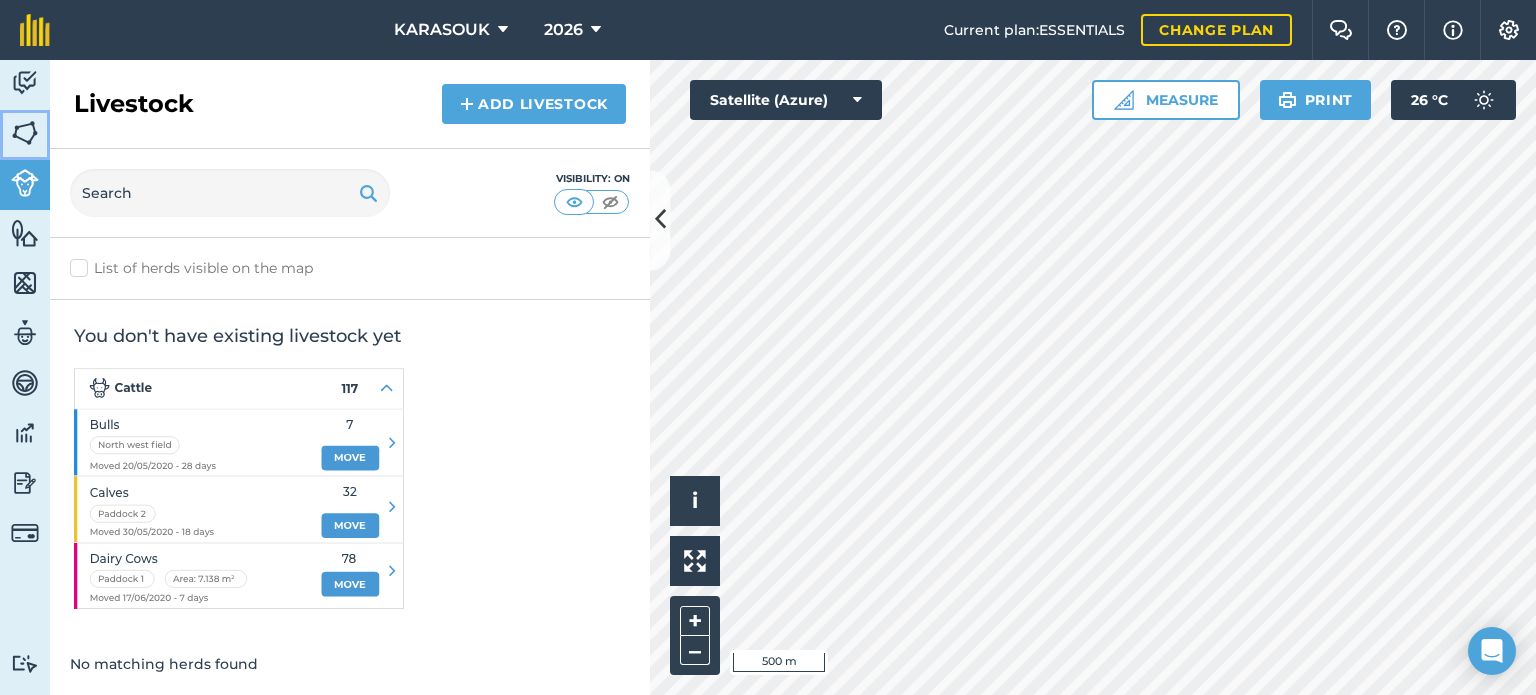 click on "Fields" at bounding box center [25, 135] 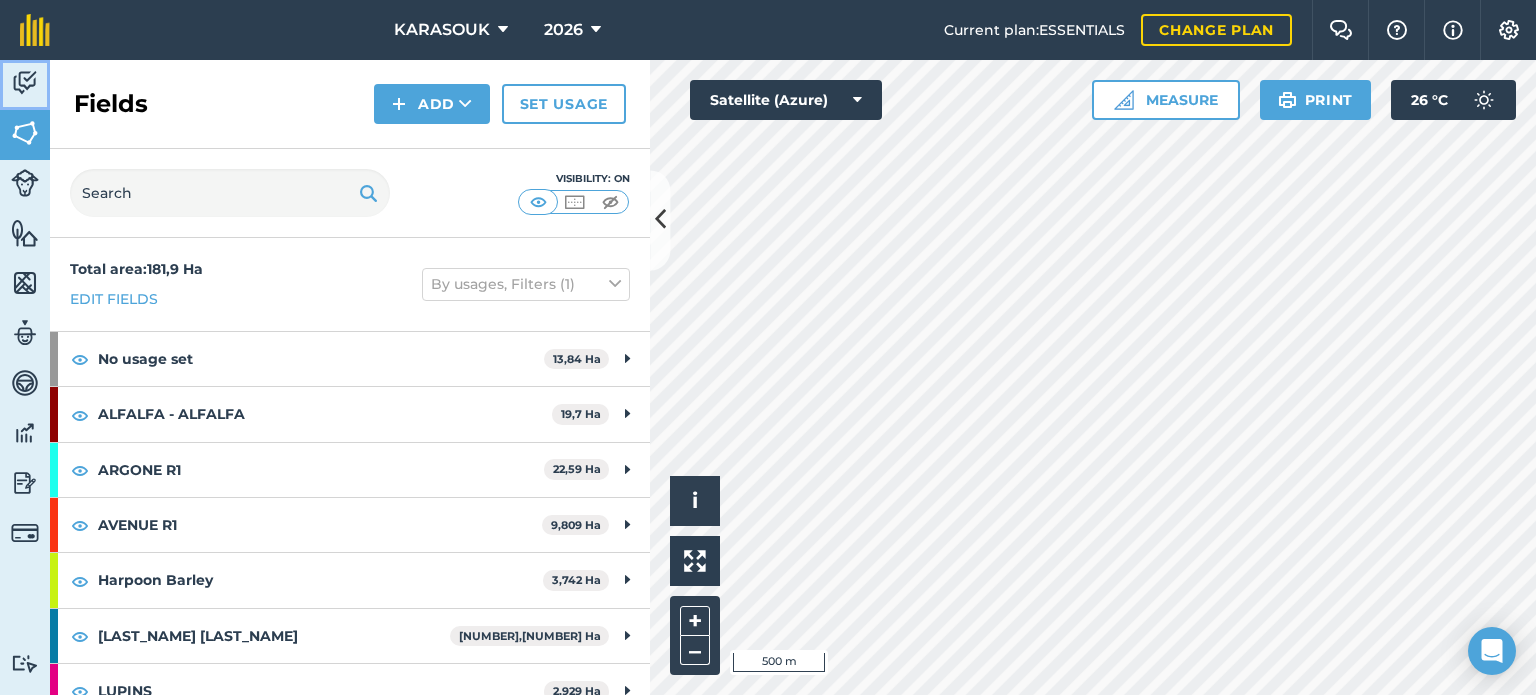 click at bounding box center [25, 83] 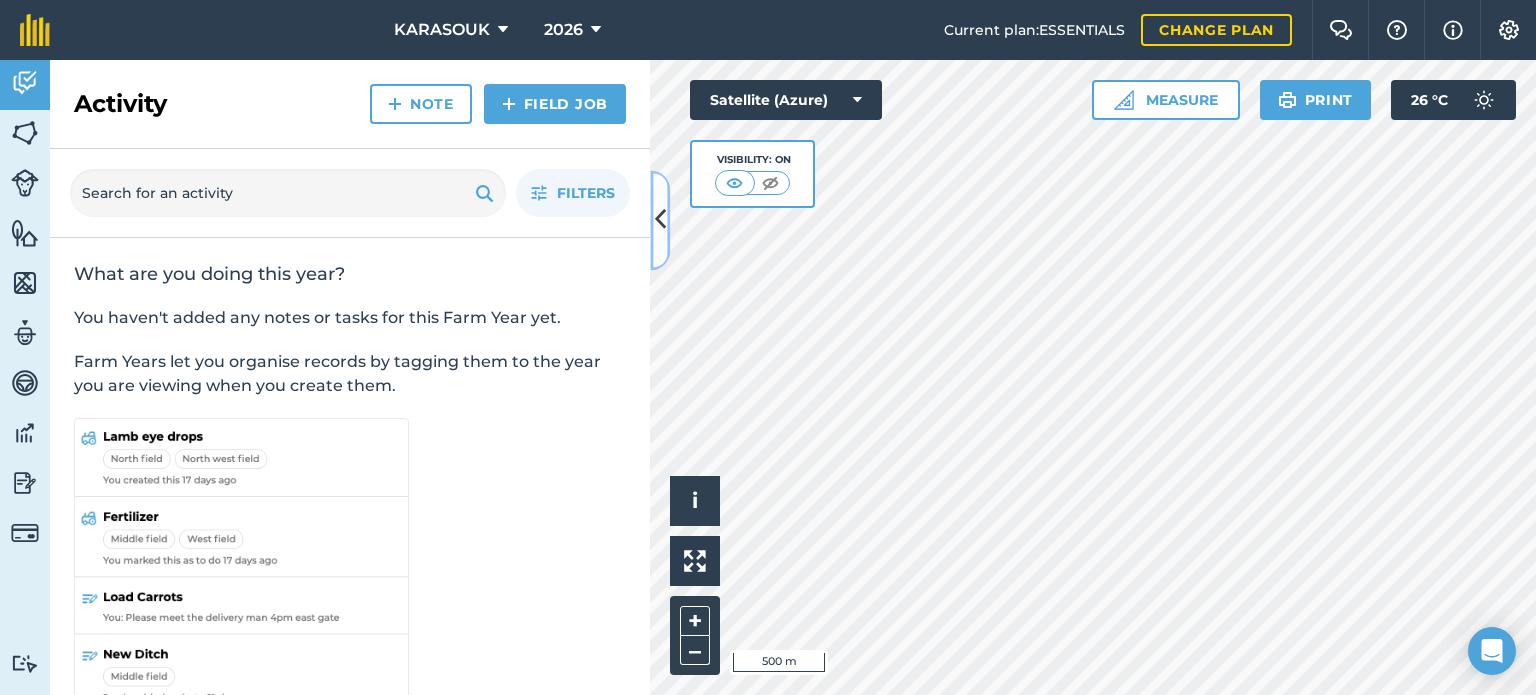 click at bounding box center [660, 220] 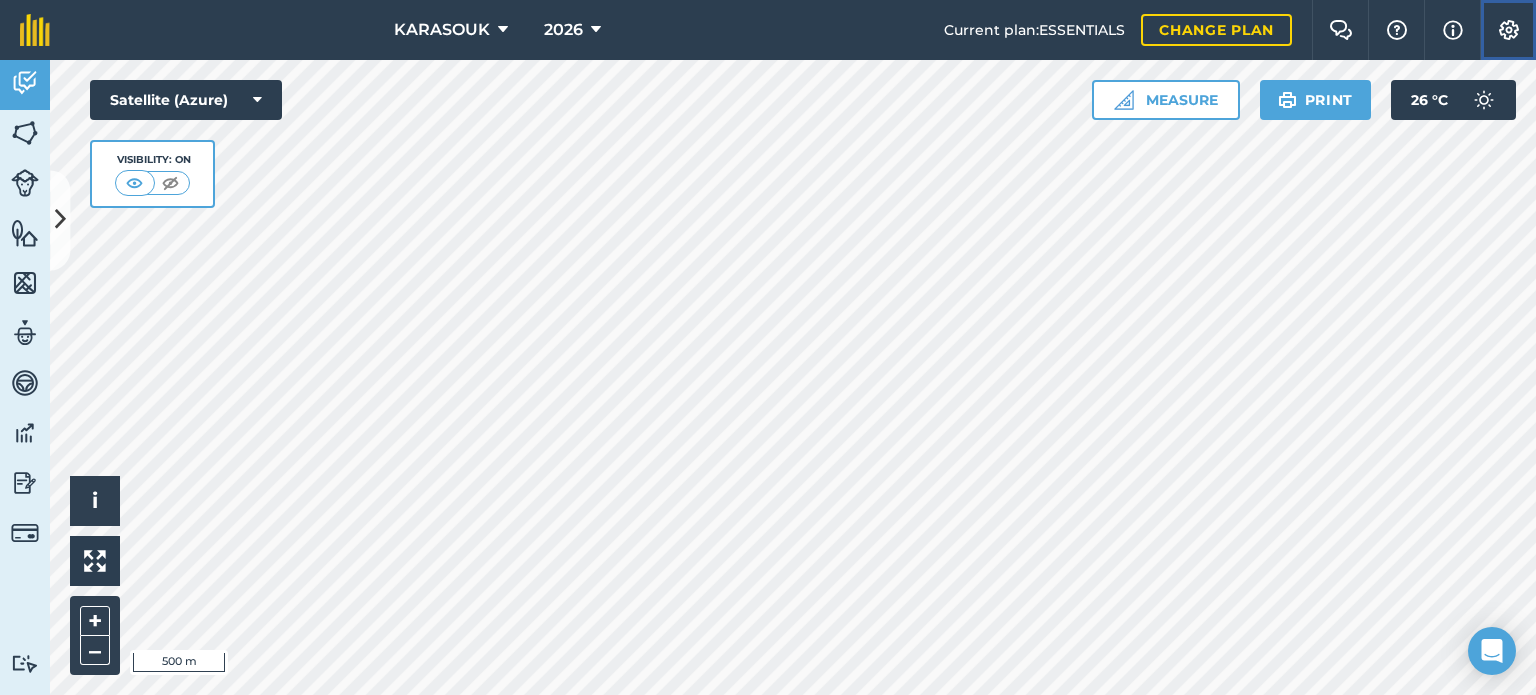 click at bounding box center (1509, 30) 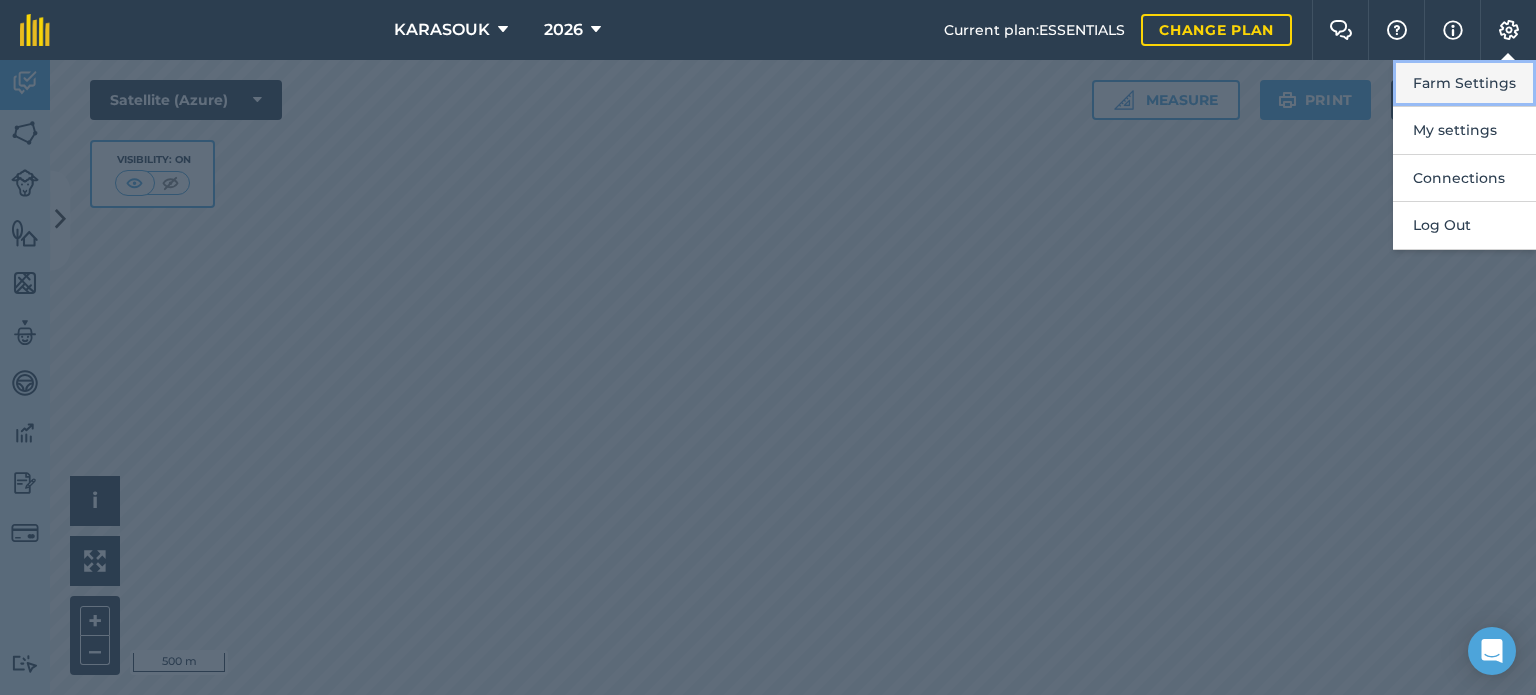 click on "Farm Settings" at bounding box center (1464, 83) 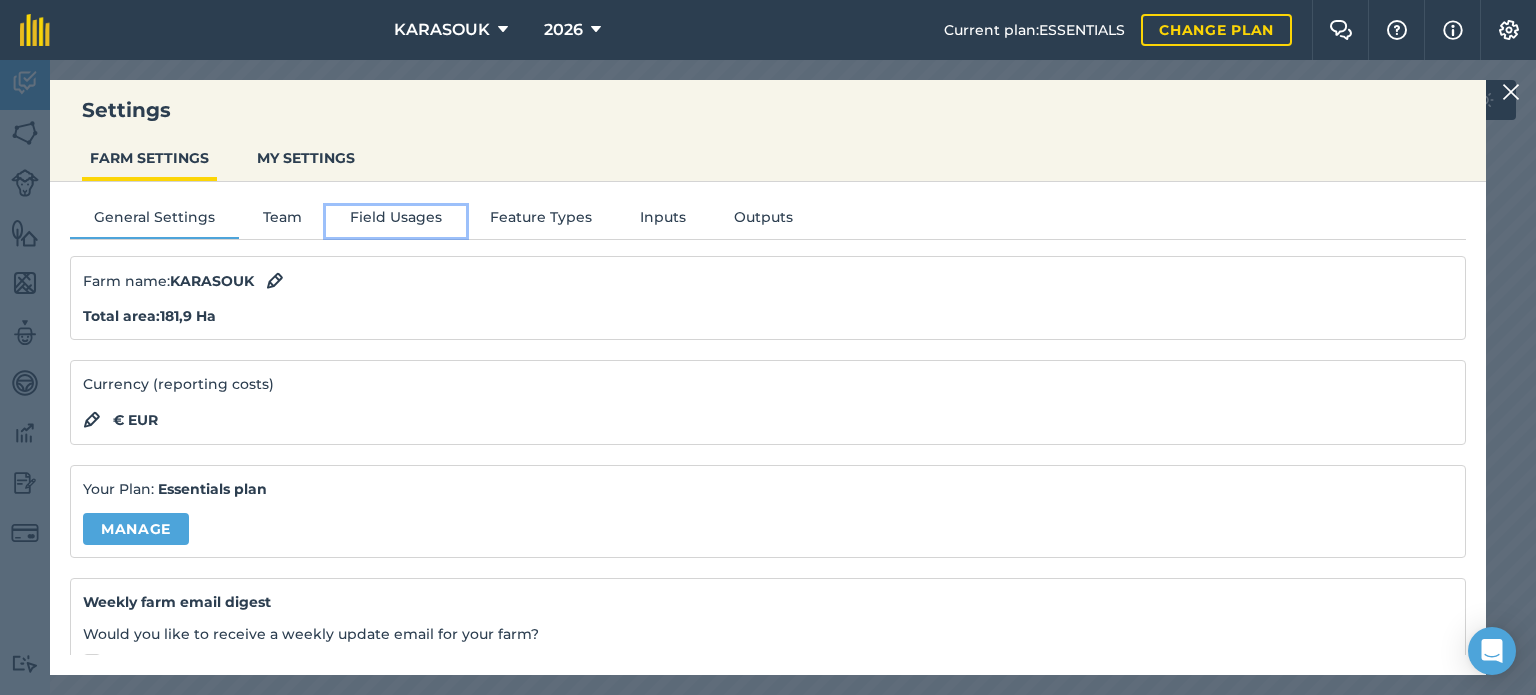click on "Field Usages" at bounding box center (396, 221) 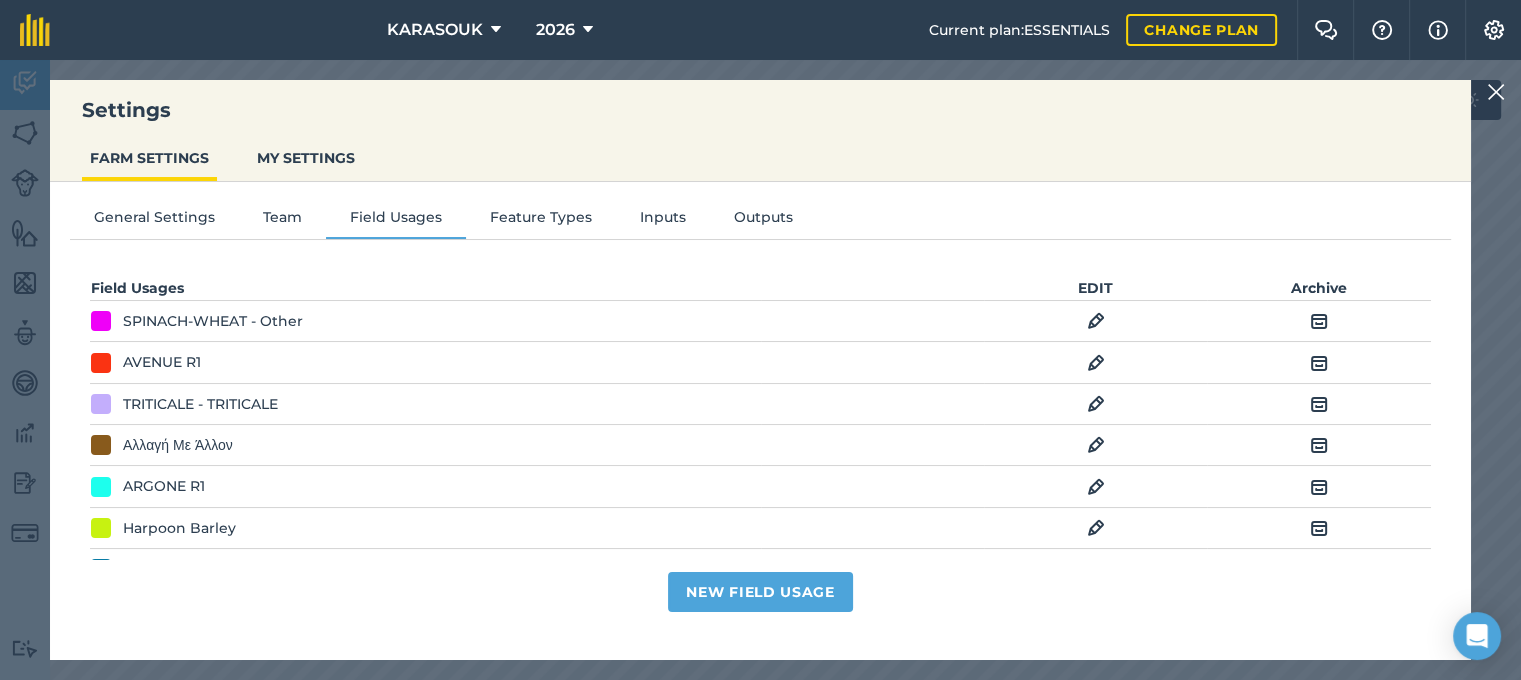 click at bounding box center [1319, 363] 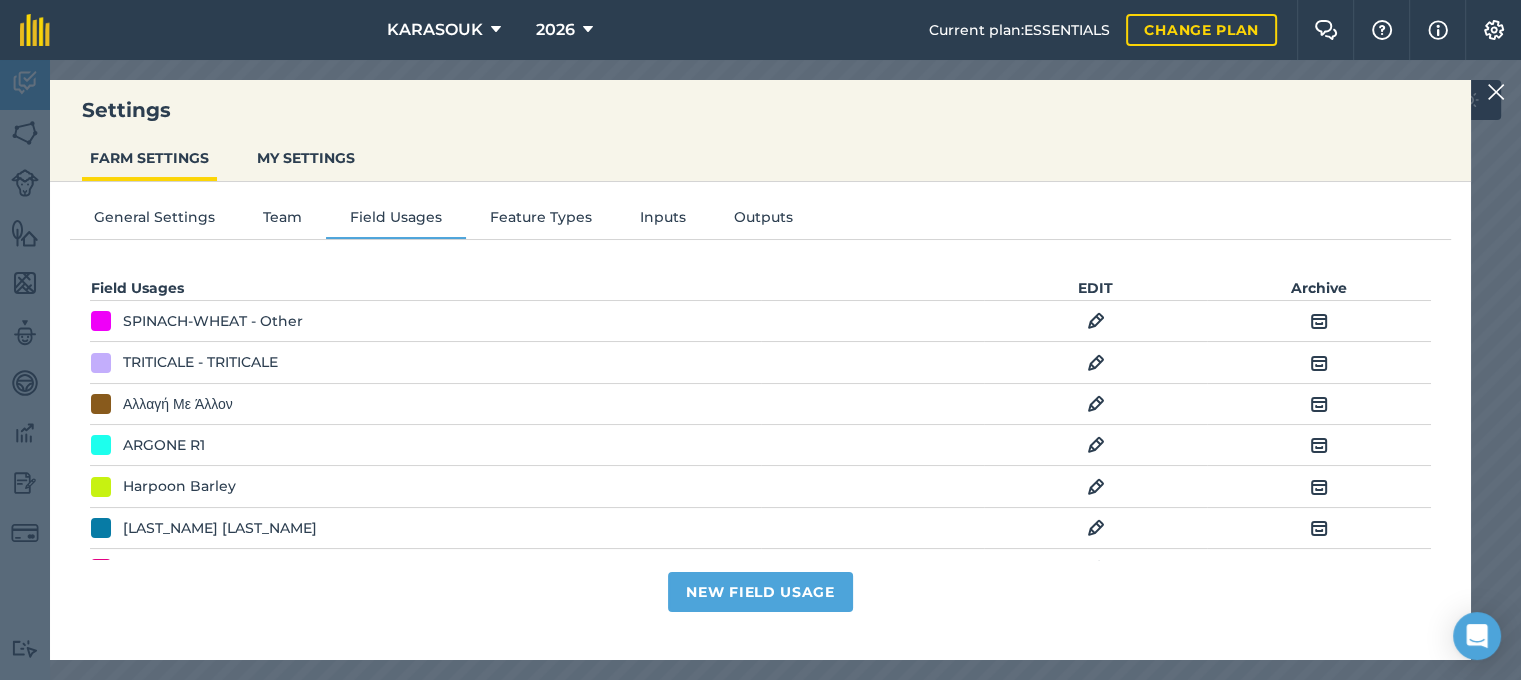 click at bounding box center (1319, 445) 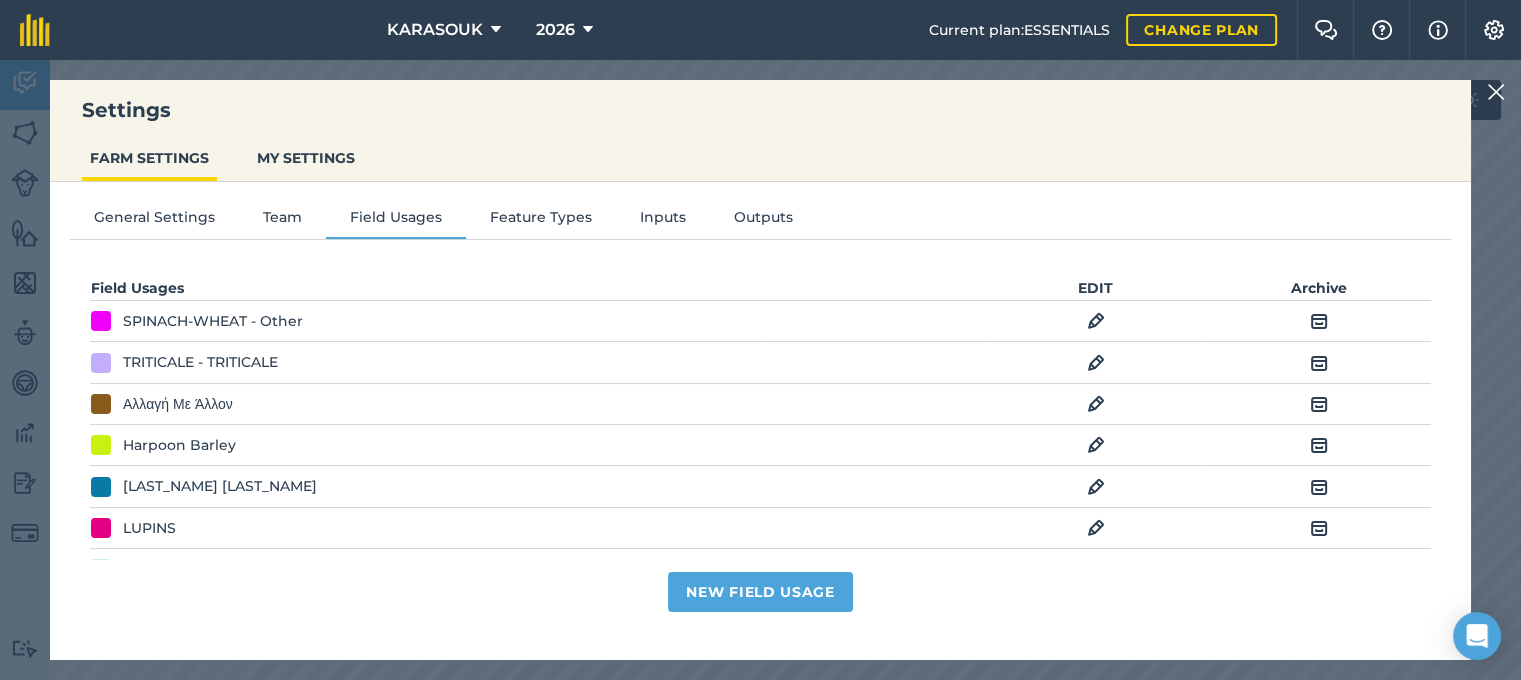 click at bounding box center (1319, 487) 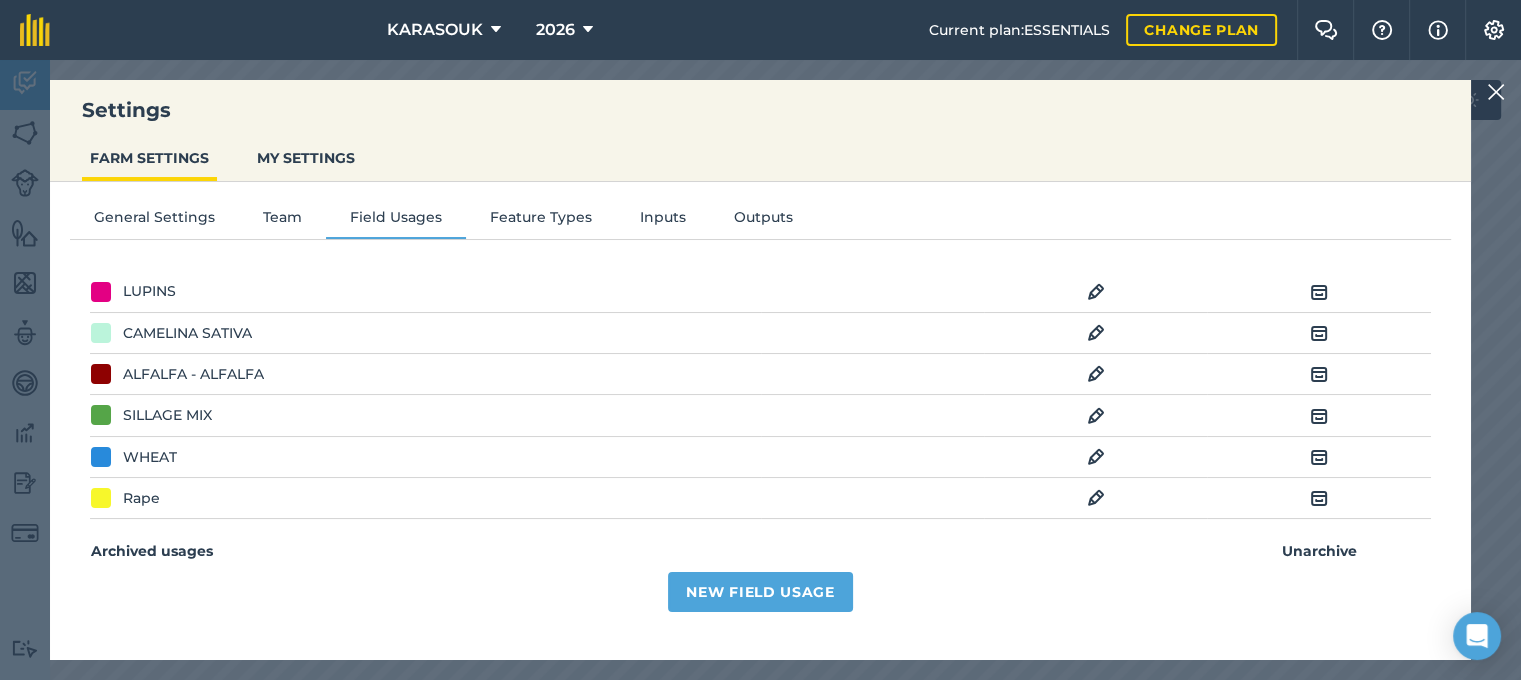 scroll, scrollTop: 200, scrollLeft: 0, axis: vertical 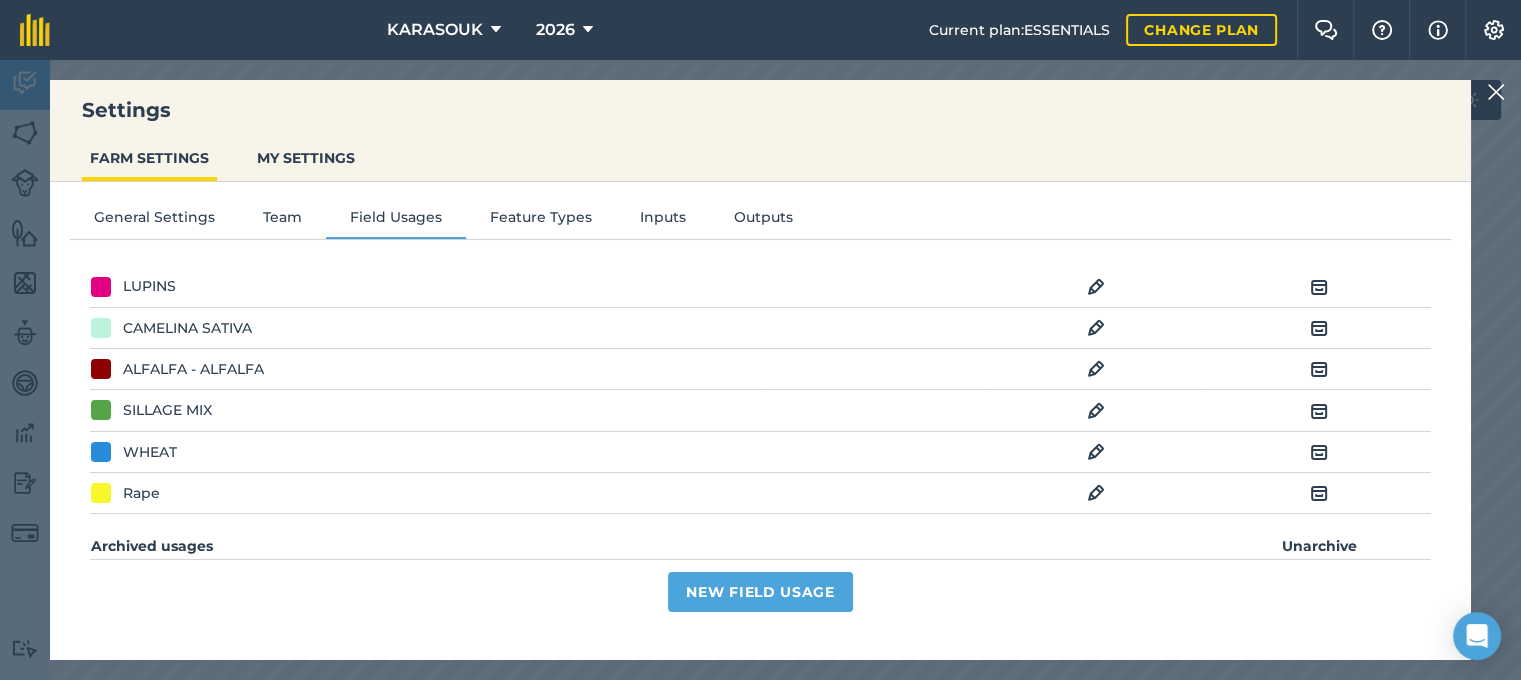 click at bounding box center (1319, 452) 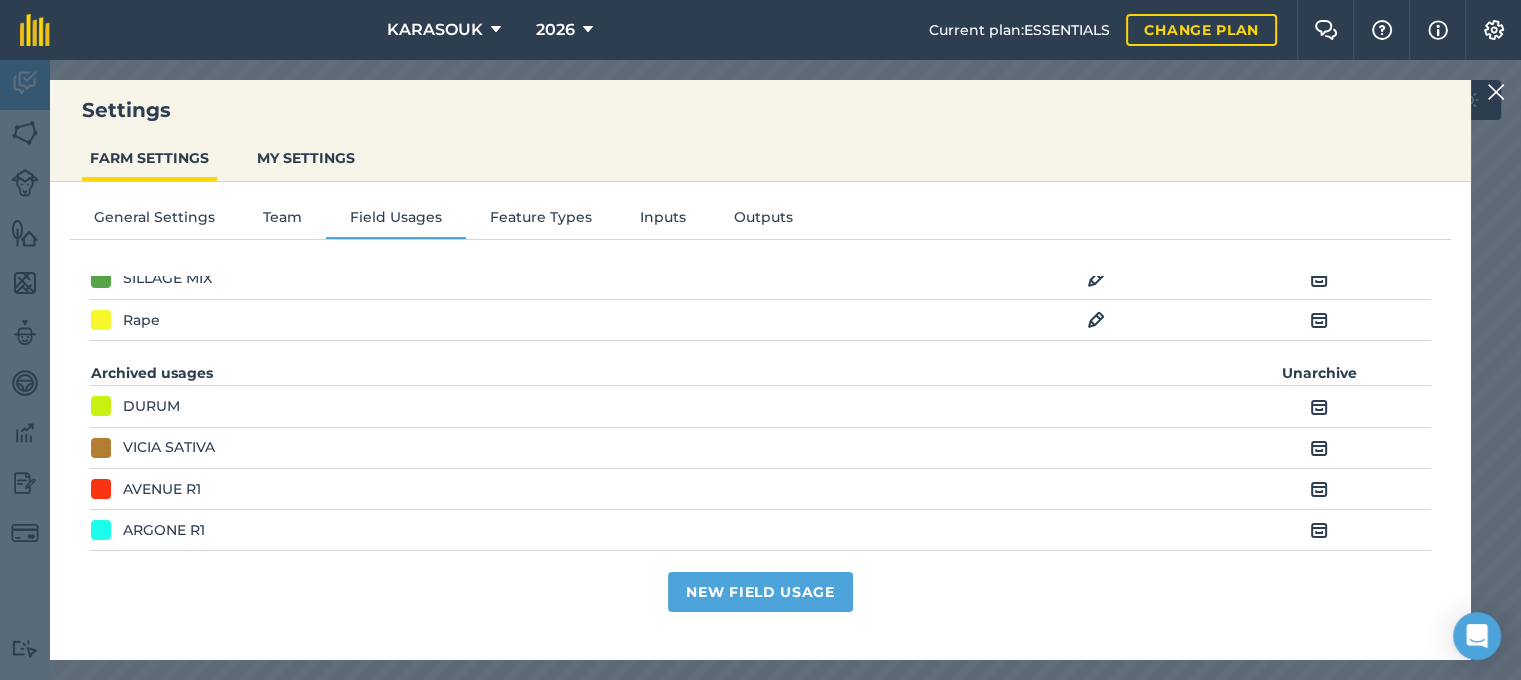 scroll, scrollTop: 400, scrollLeft: 0, axis: vertical 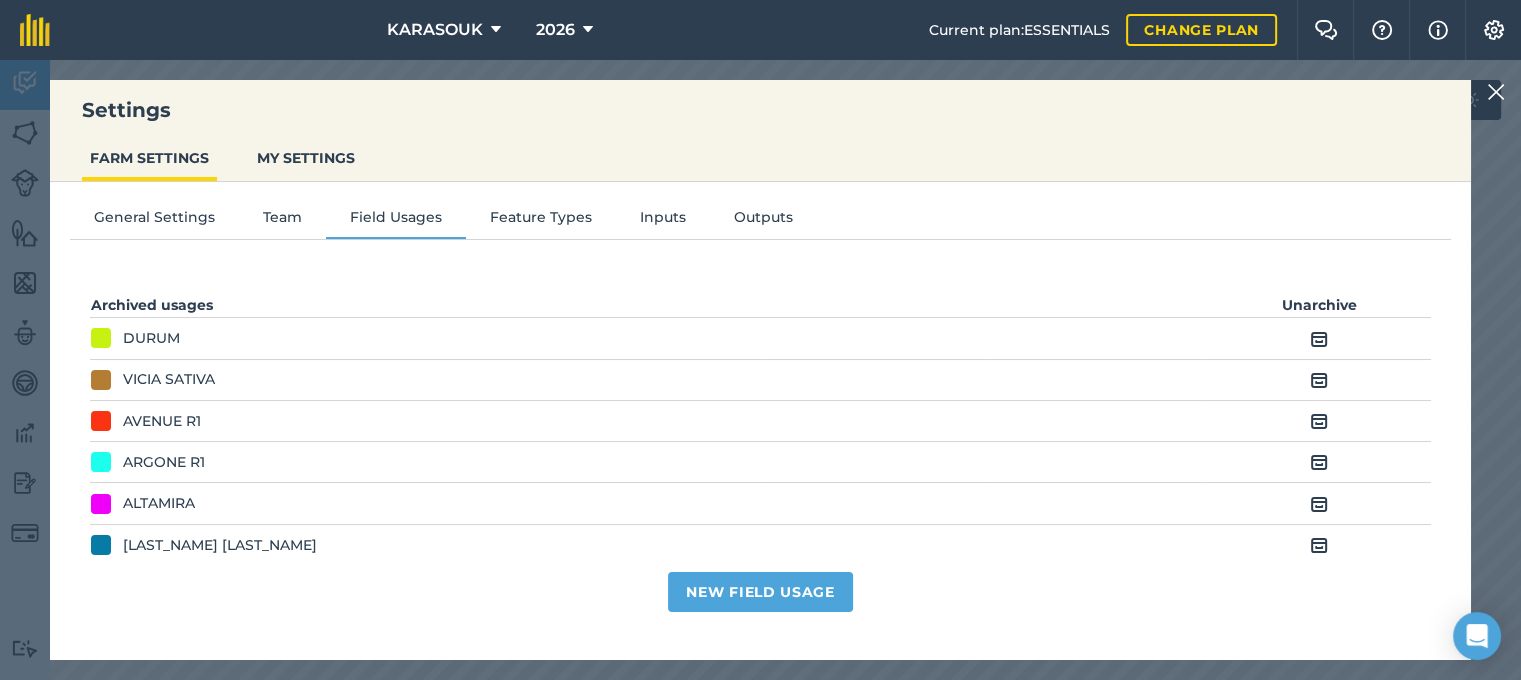 click at bounding box center (1319, 504) 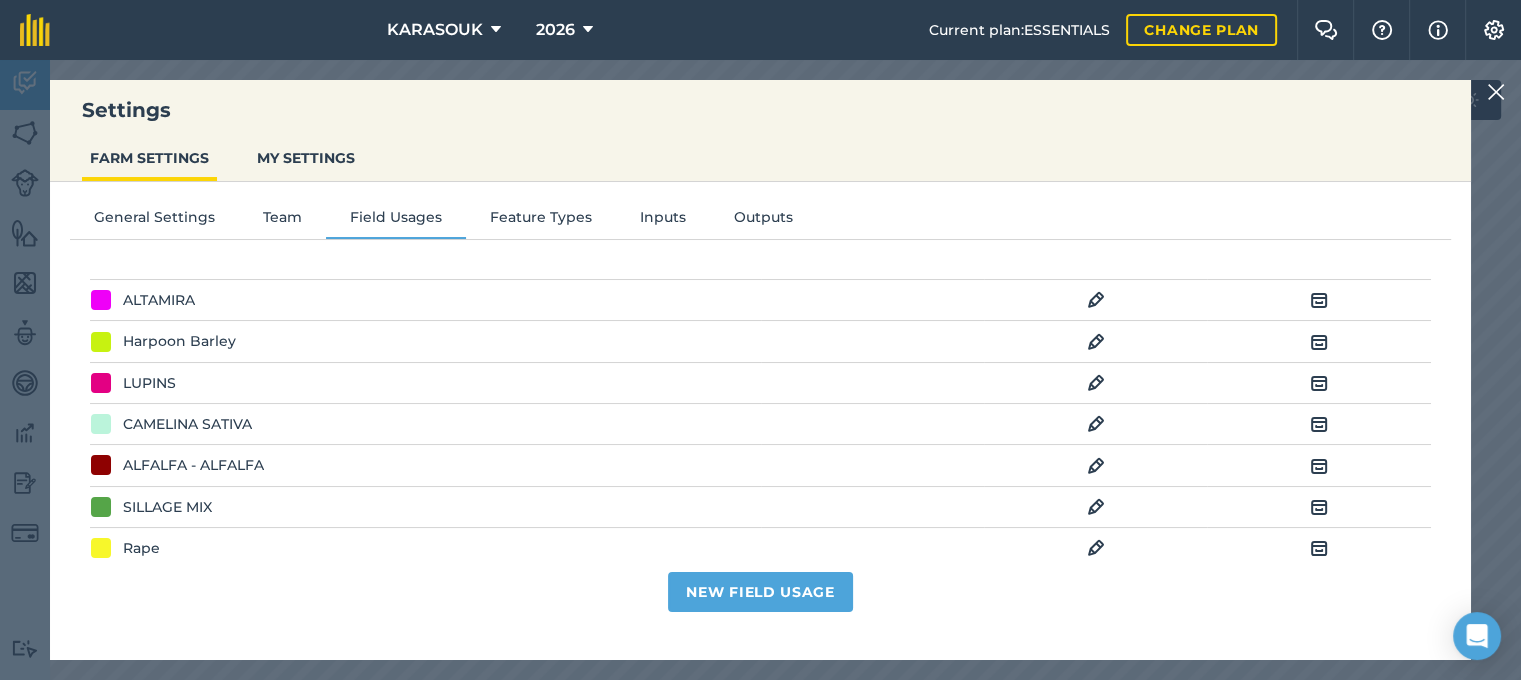 scroll, scrollTop: 140, scrollLeft: 0, axis: vertical 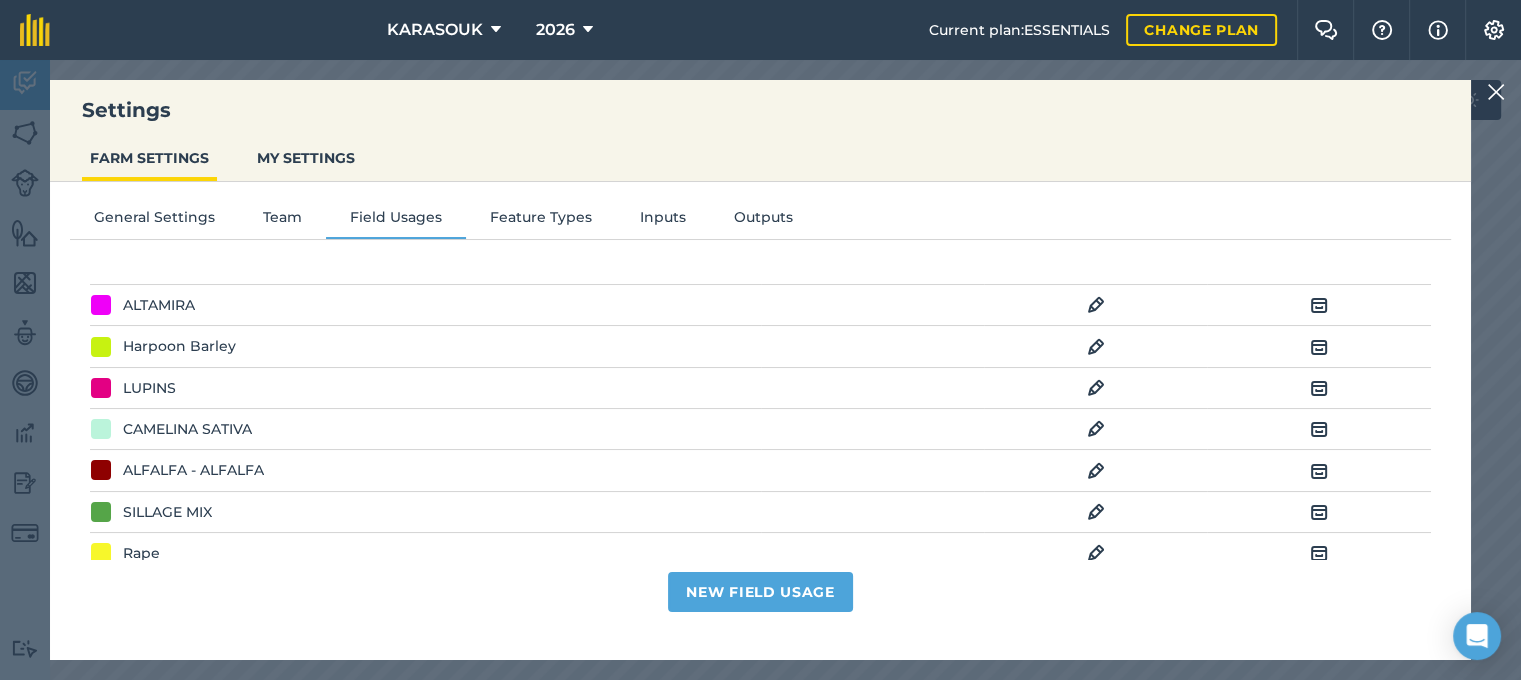 click at bounding box center [1096, 305] 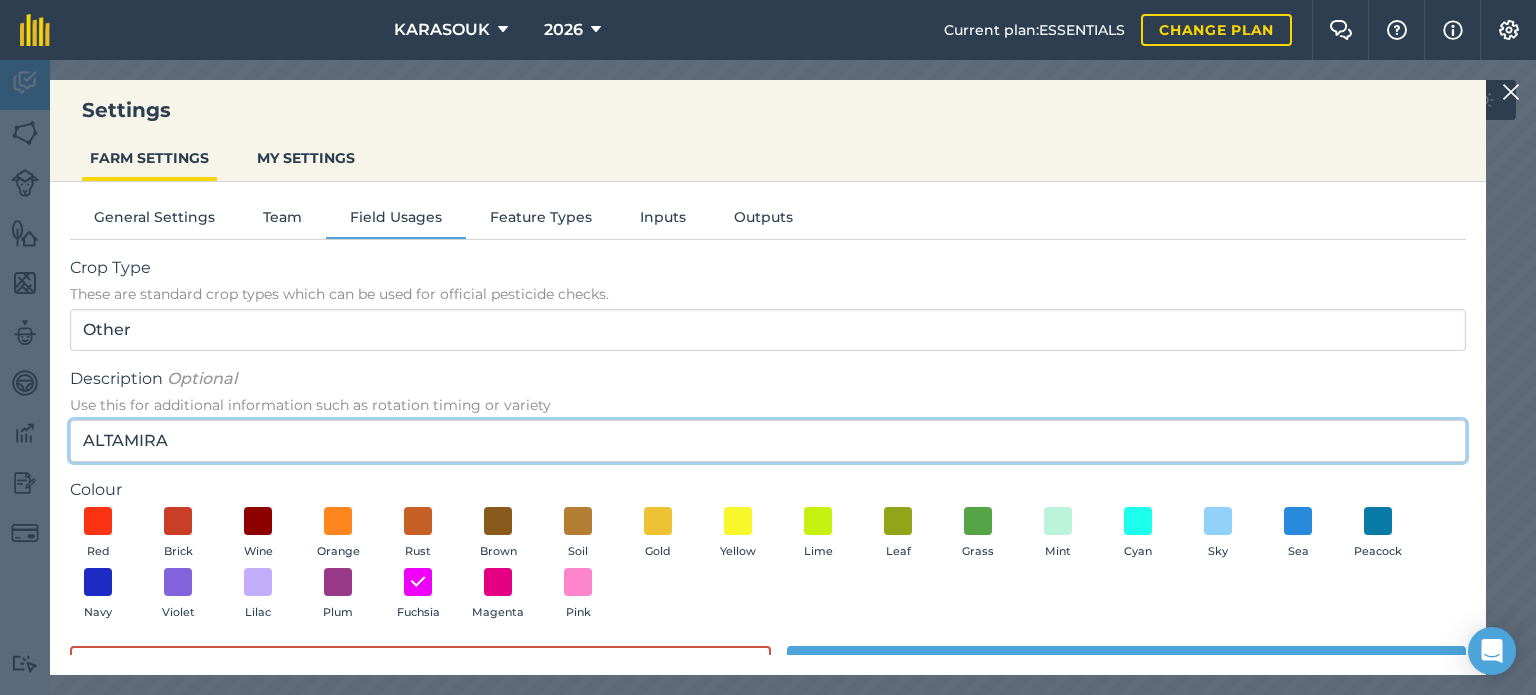 drag, startPoint x: 176, startPoint y: 435, endPoint x: 25, endPoint y: 438, distance: 151.0298 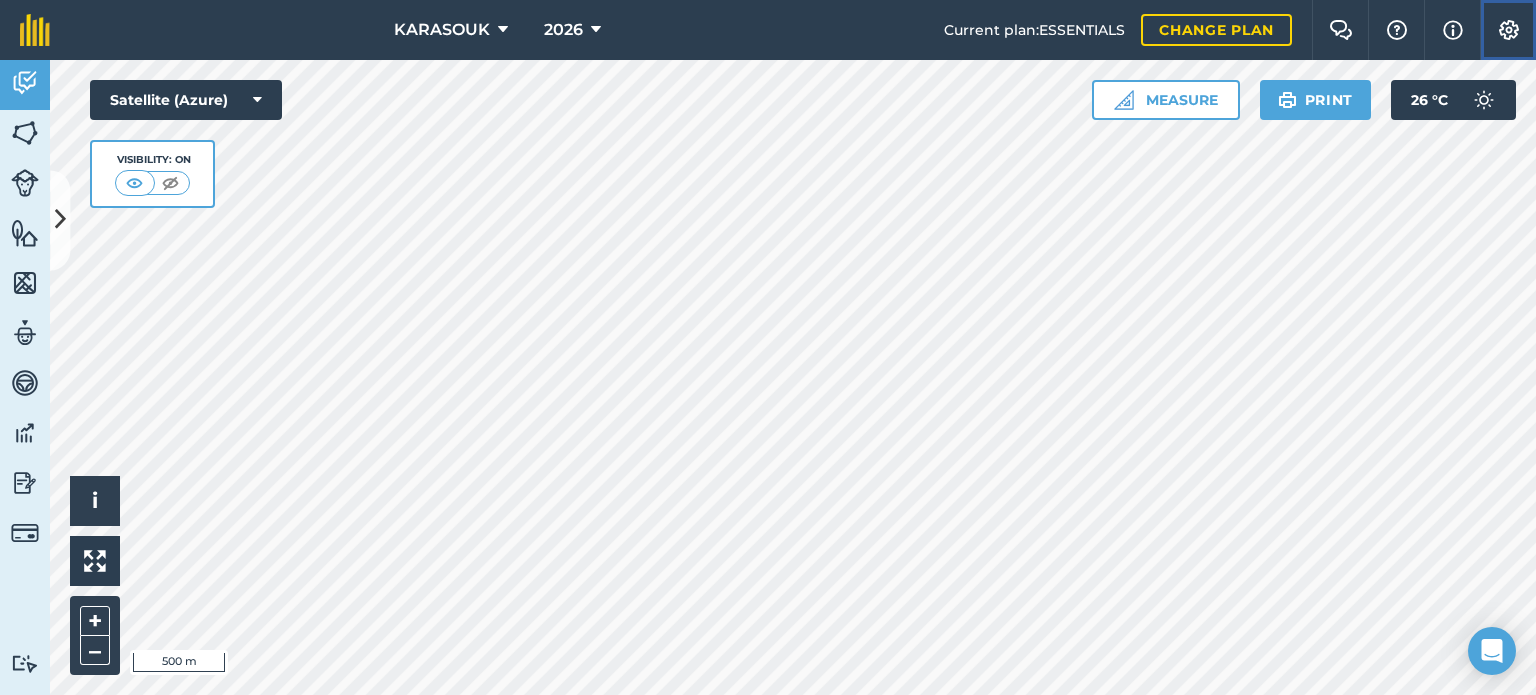click at bounding box center (1509, 30) 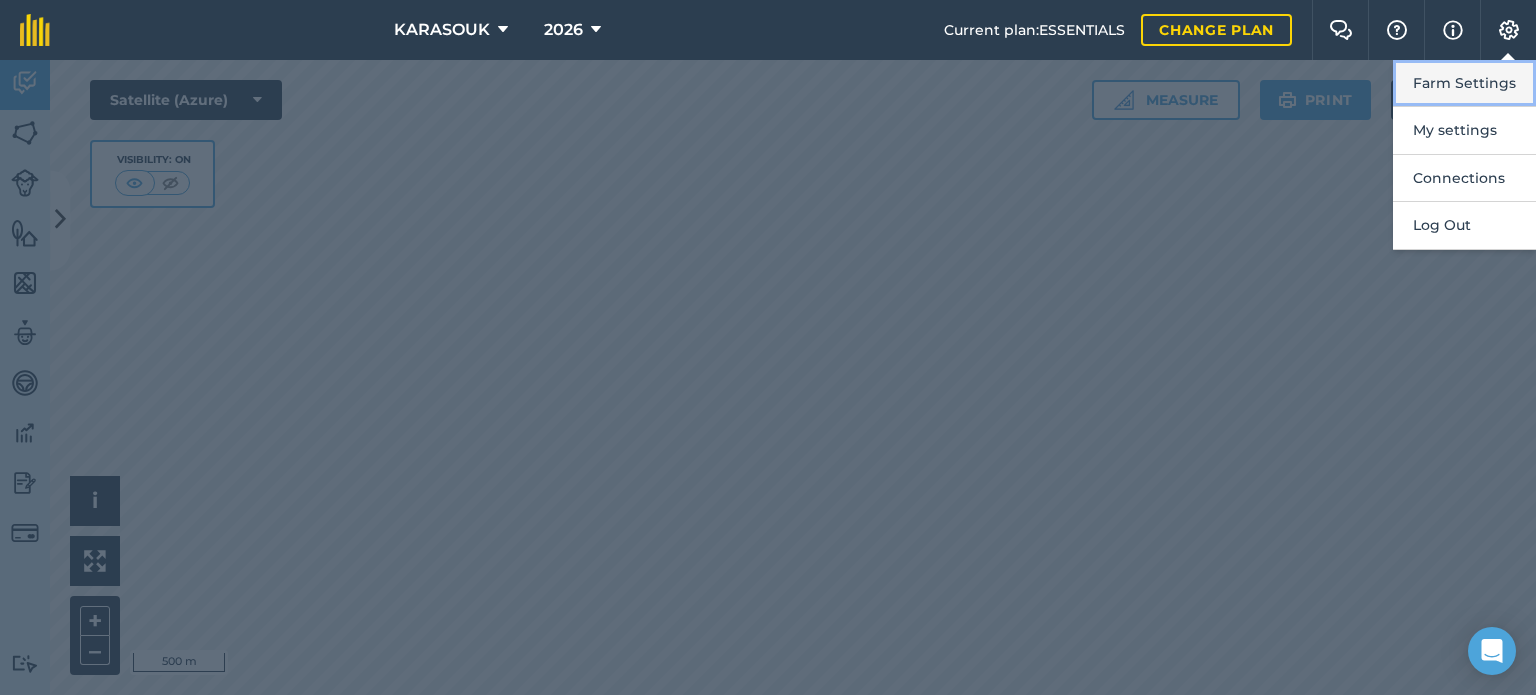 click on "Farm Settings" at bounding box center [1464, 83] 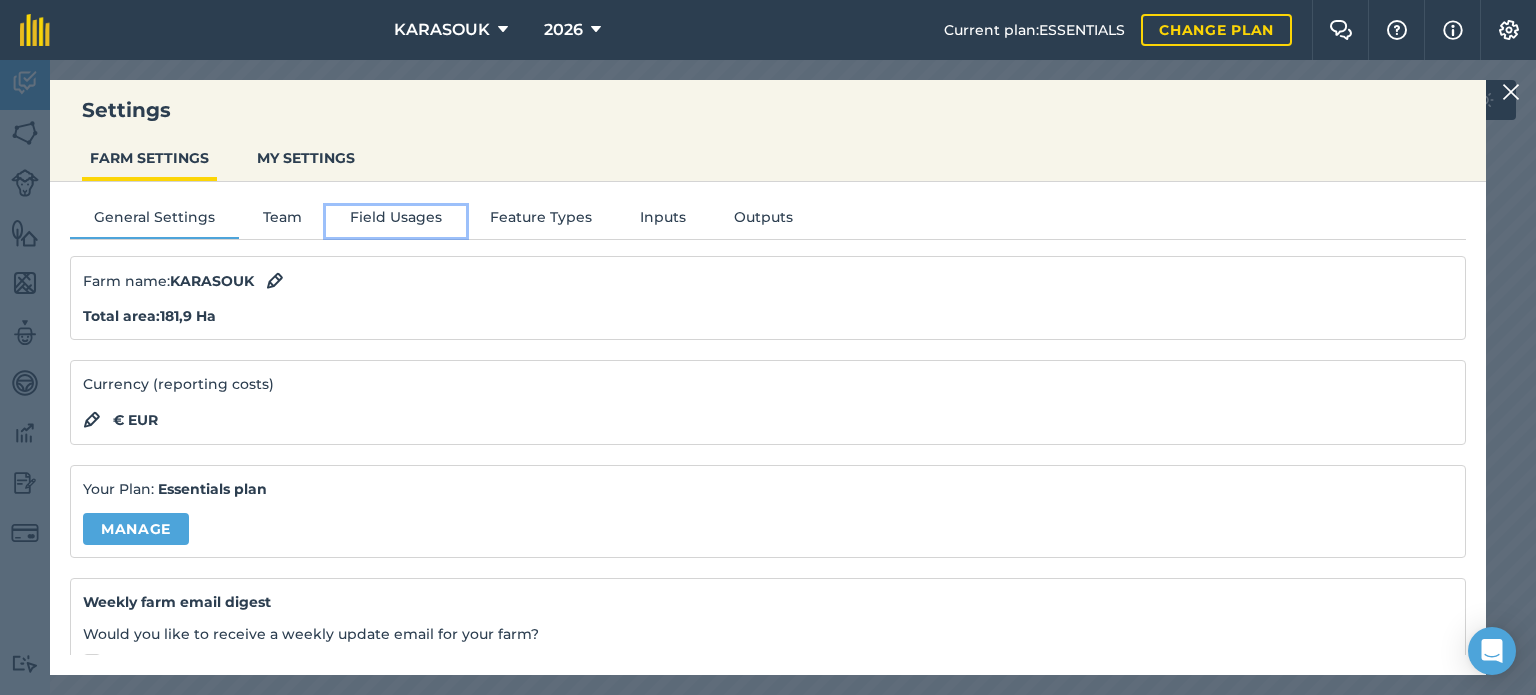 click on "Field Usages" at bounding box center [396, 221] 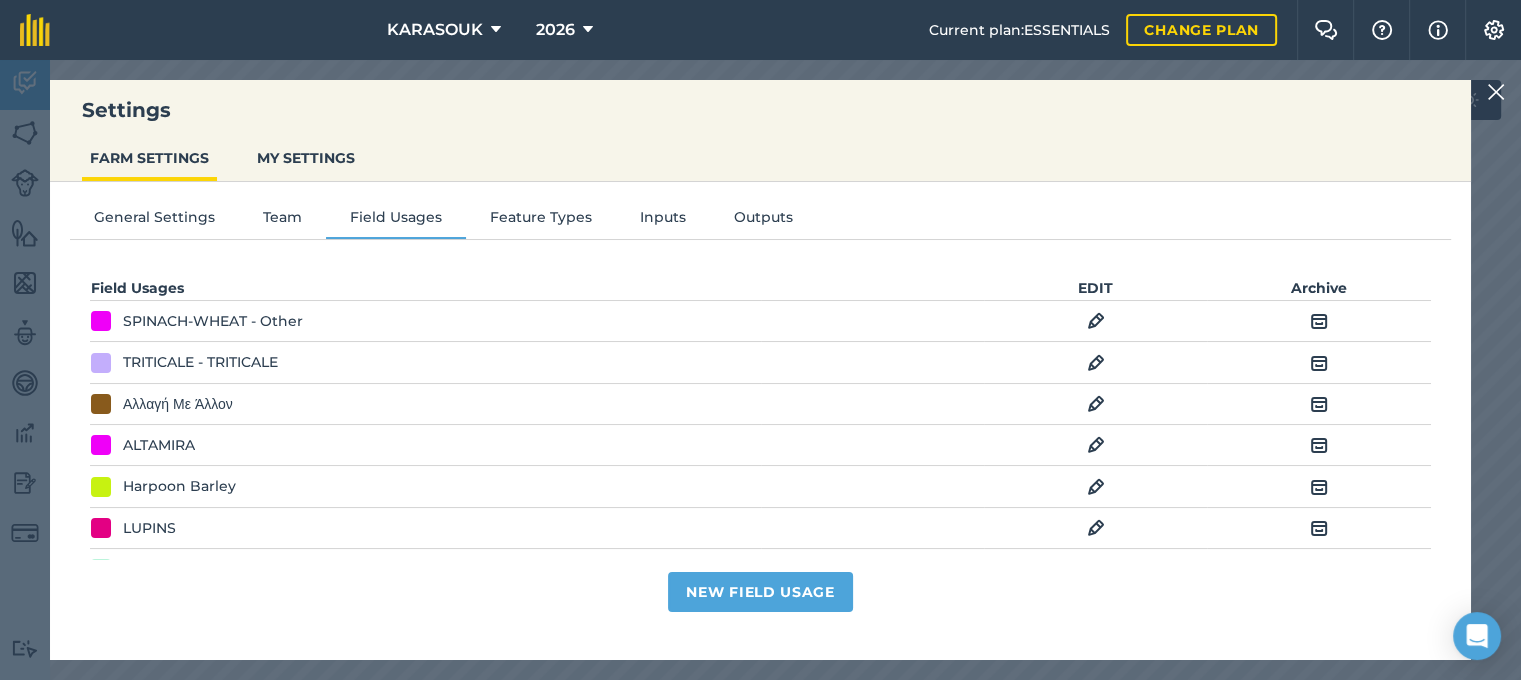 click at bounding box center [1319, 445] 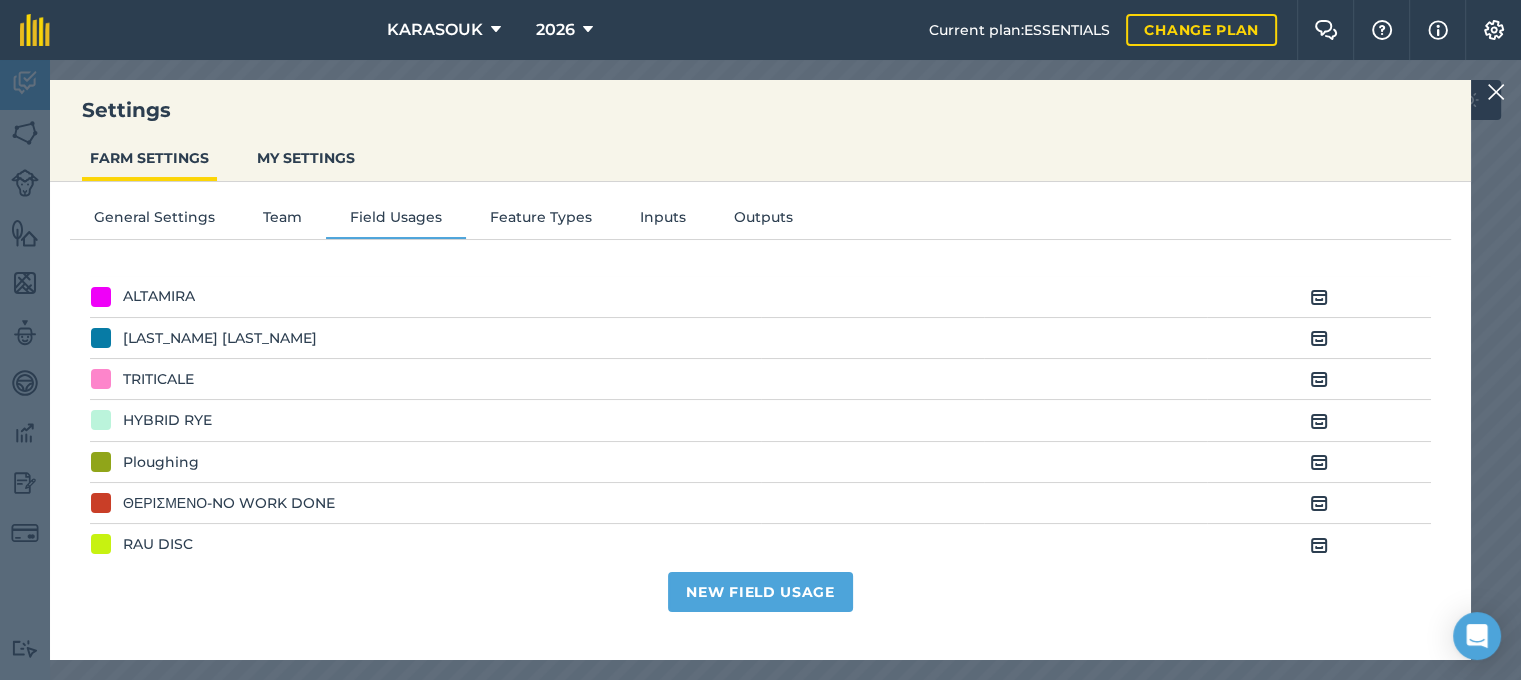 scroll, scrollTop: 600, scrollLeft: 0, axis: vertical 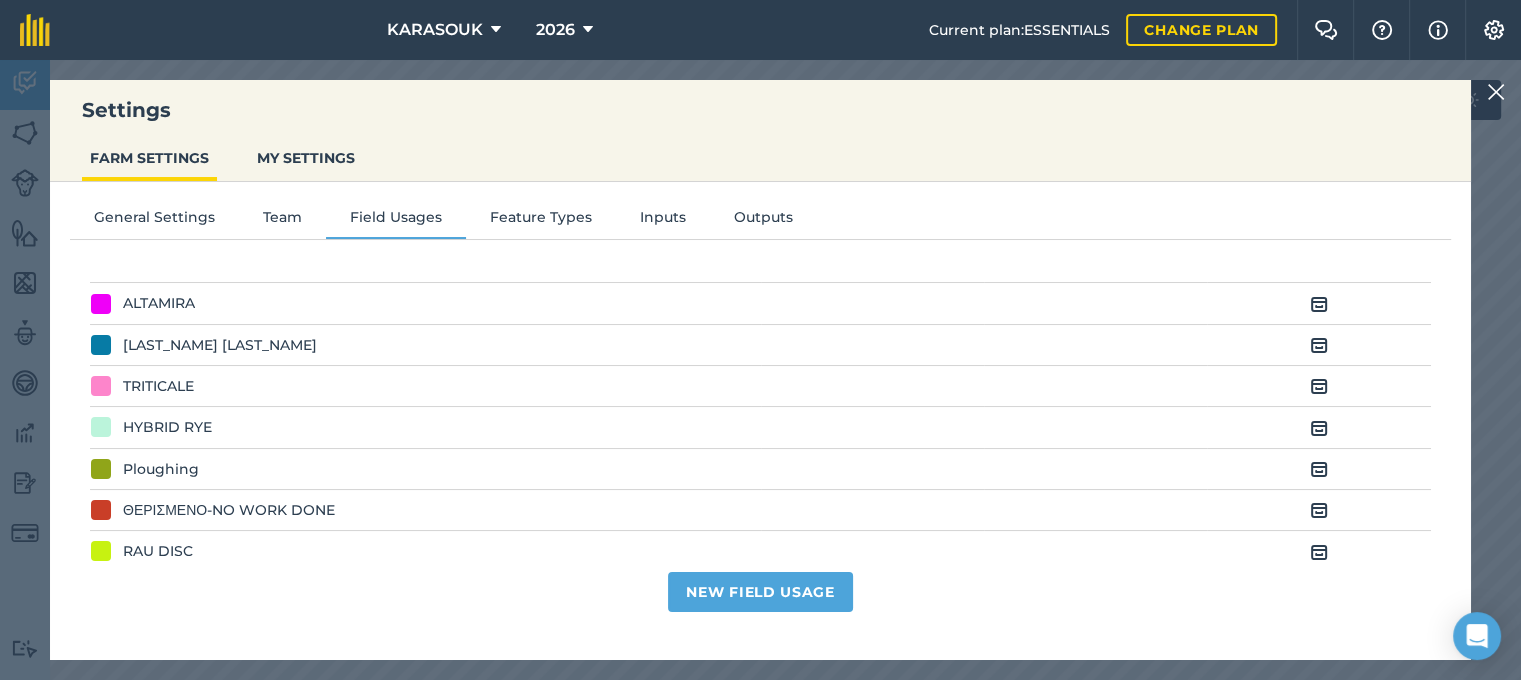 click at bounding box center (1319, 428) 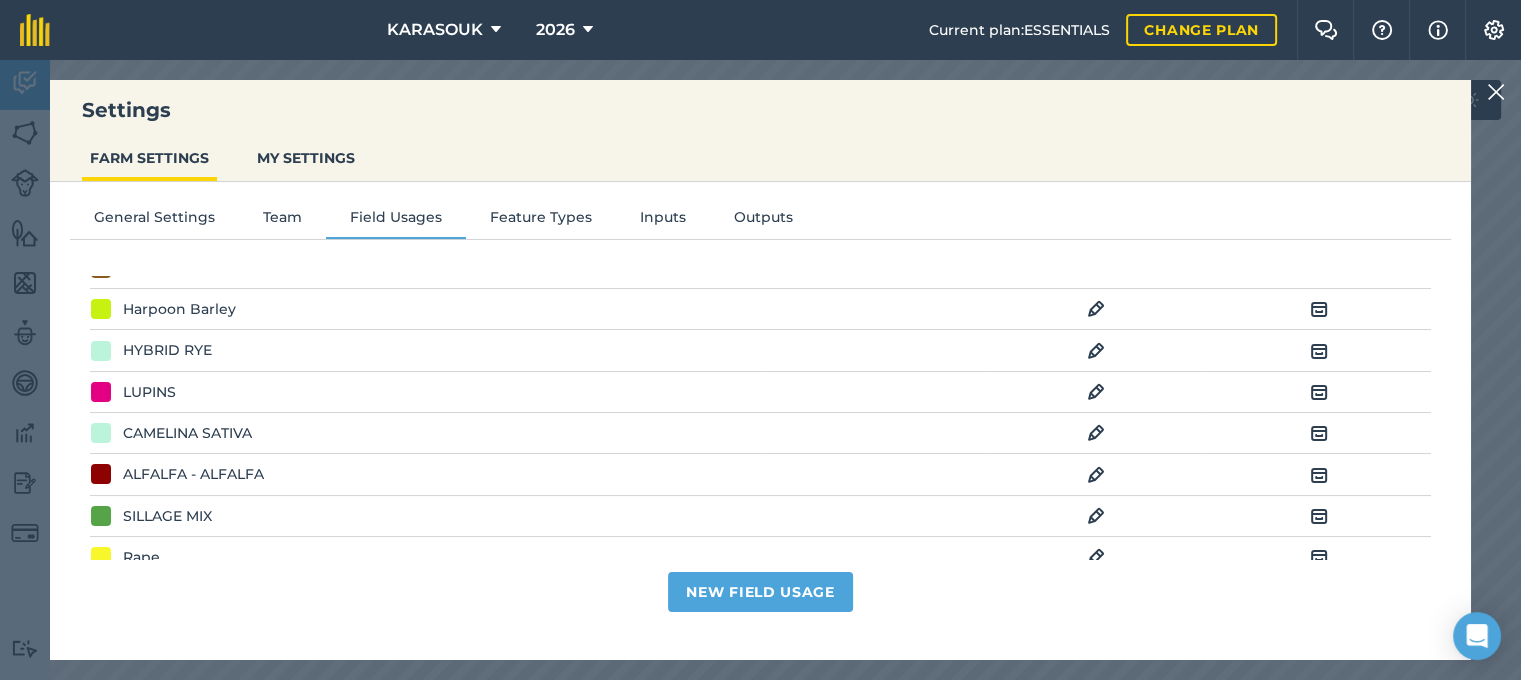 scroll, scrollTop: 140, scrollLeft: 0, axis: vertical 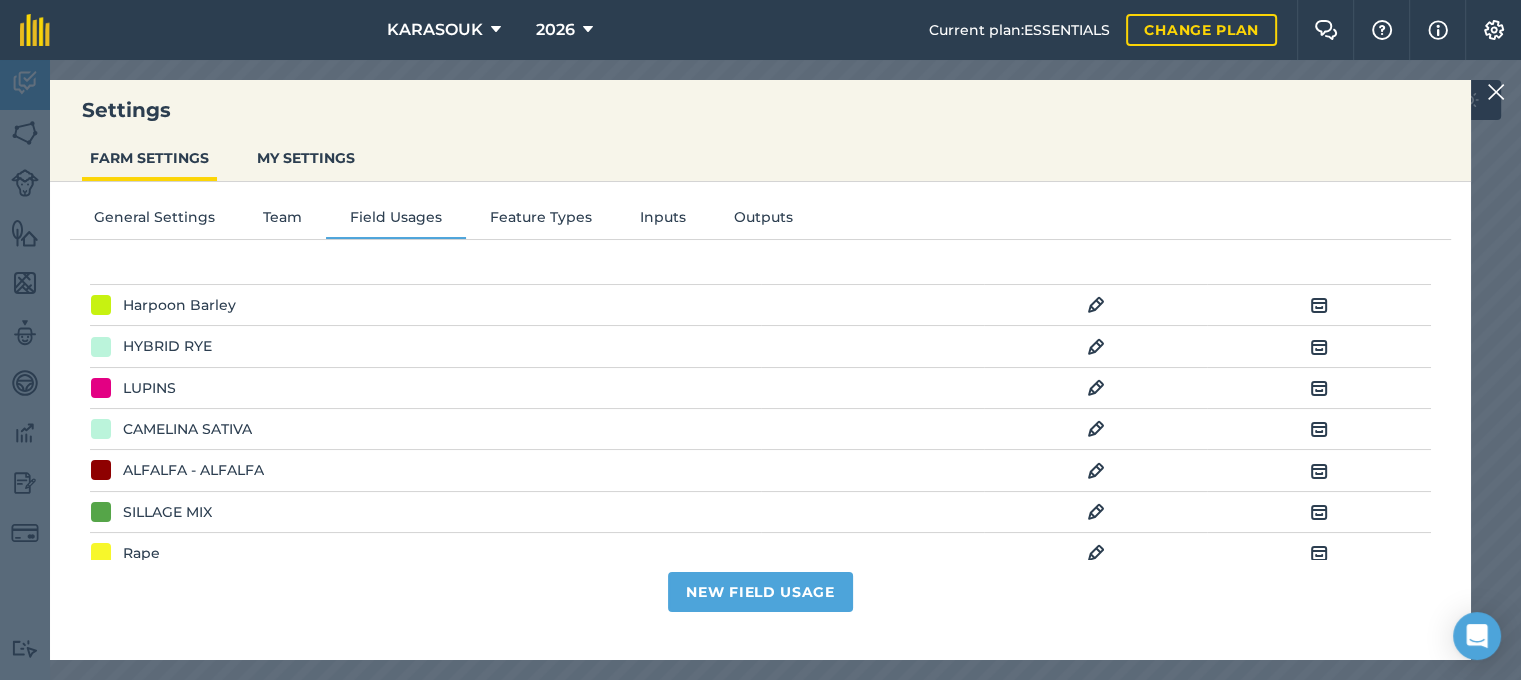 click at bounding box center [1319, 347] 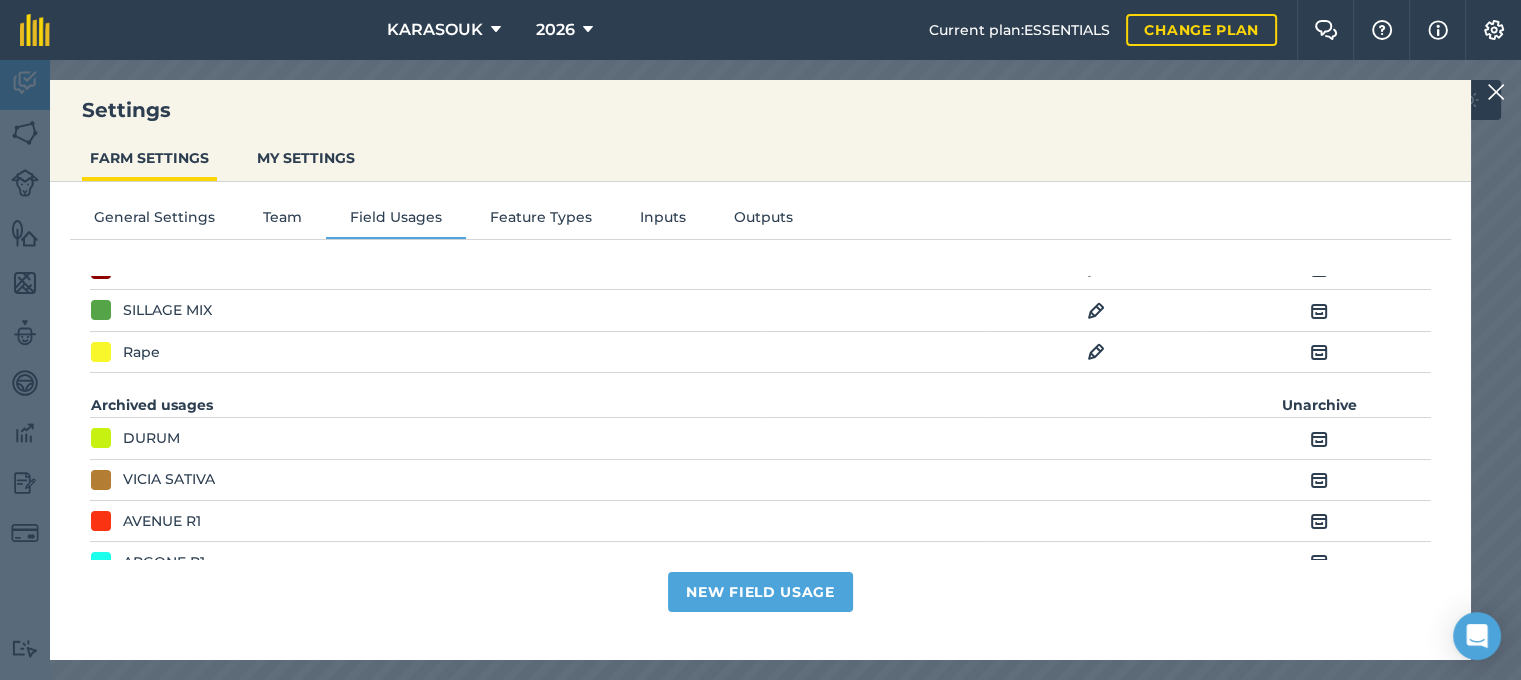 scroll, scrollTop: 400, scrollLeft: 0, axis: vertical 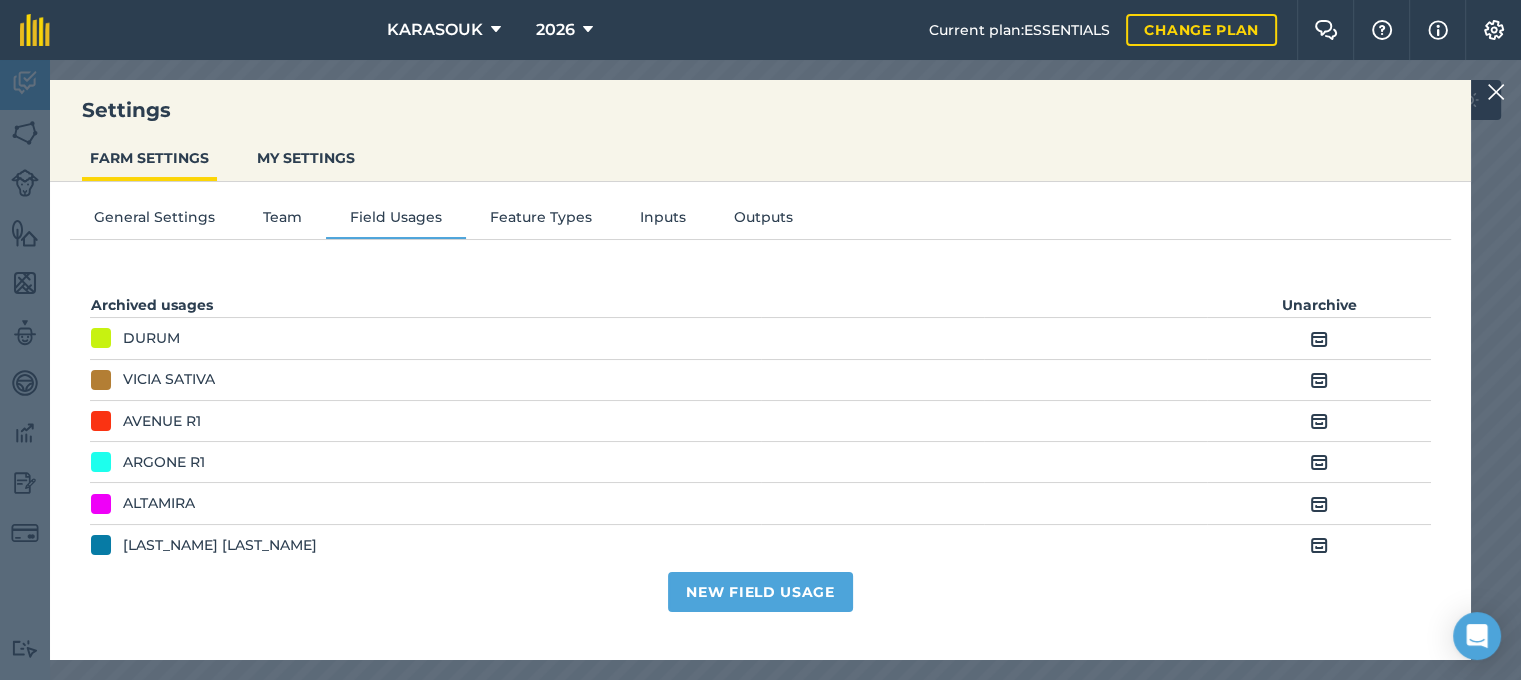 click at bounding box center (1319, 462) 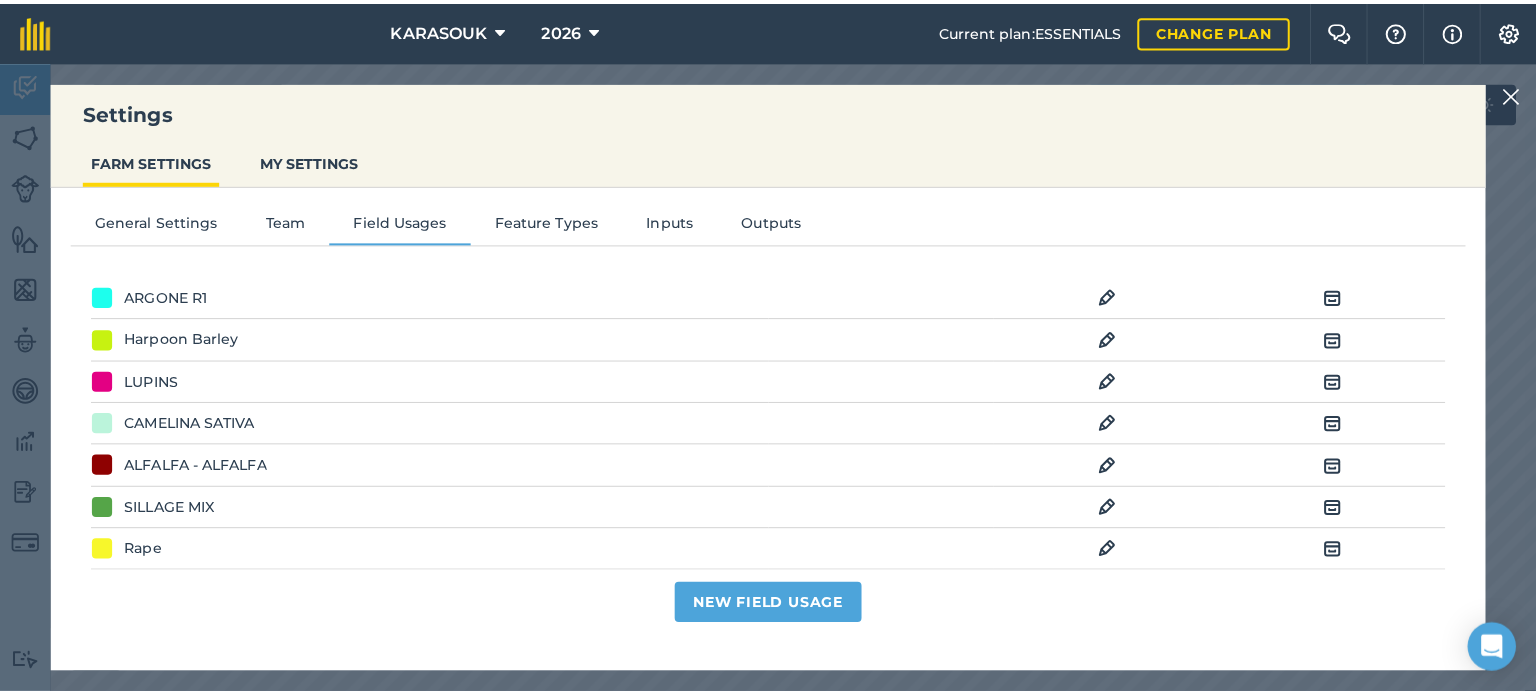scroll, scrollTop: 40, scrollLeft: 0, axis: vertical 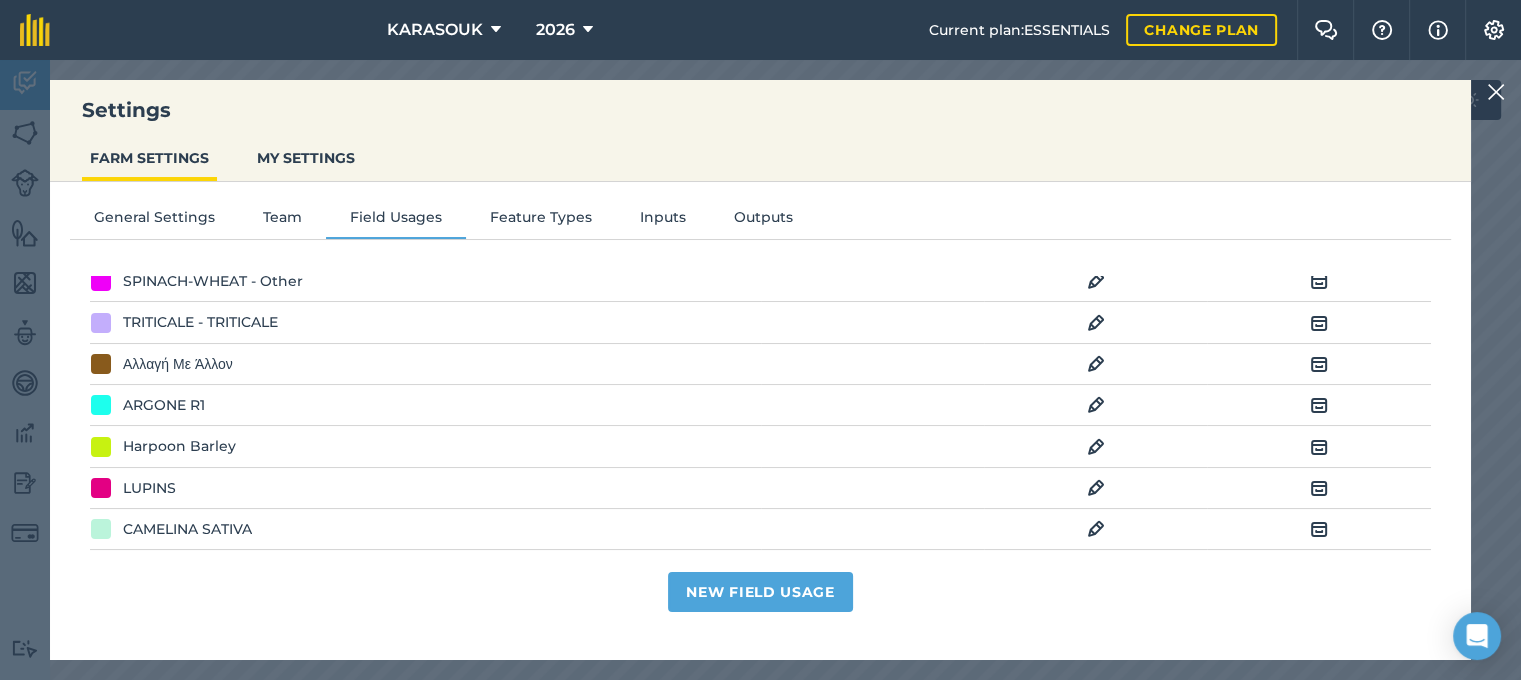 click at bounding box center [1096, 405] 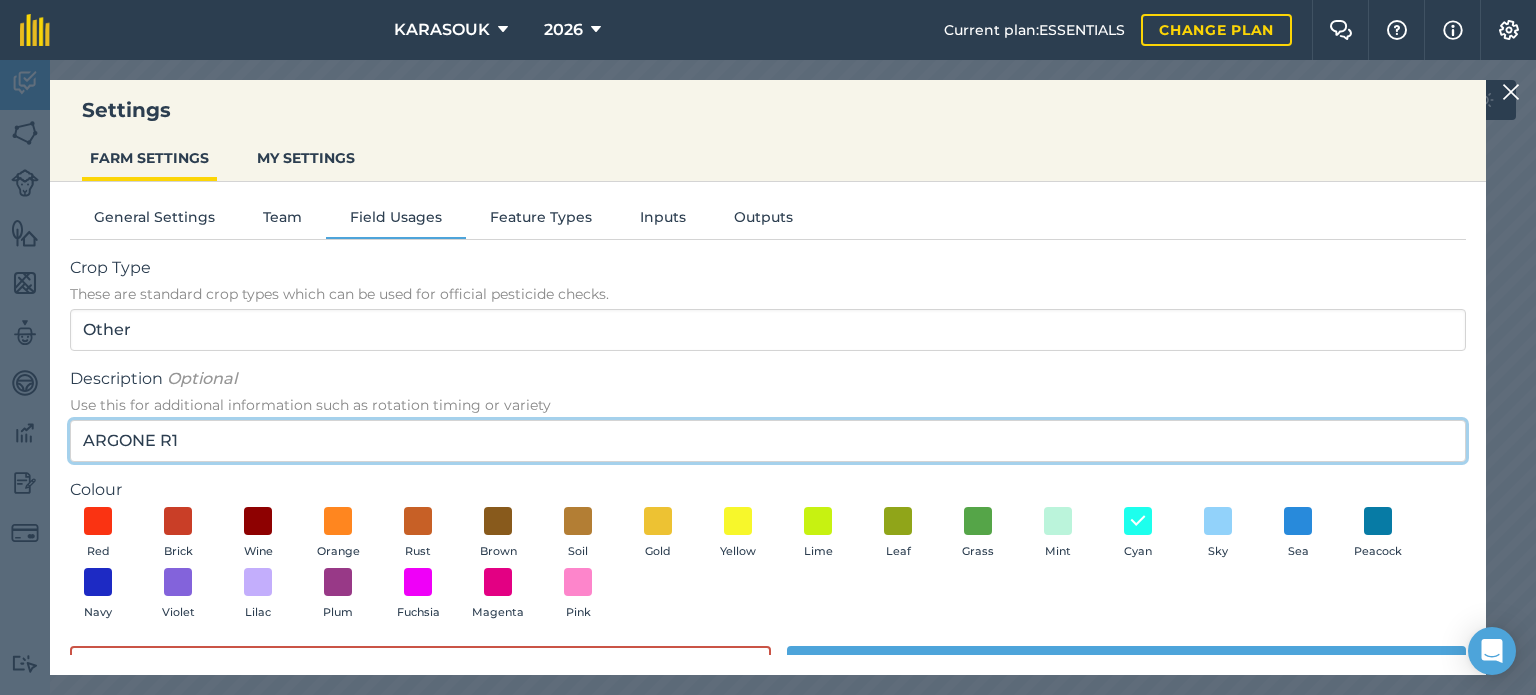 drag, startPoint x: 173, startPoint y: 433, endPoint x: 76, endPoint y: 438, distance: 97.128784 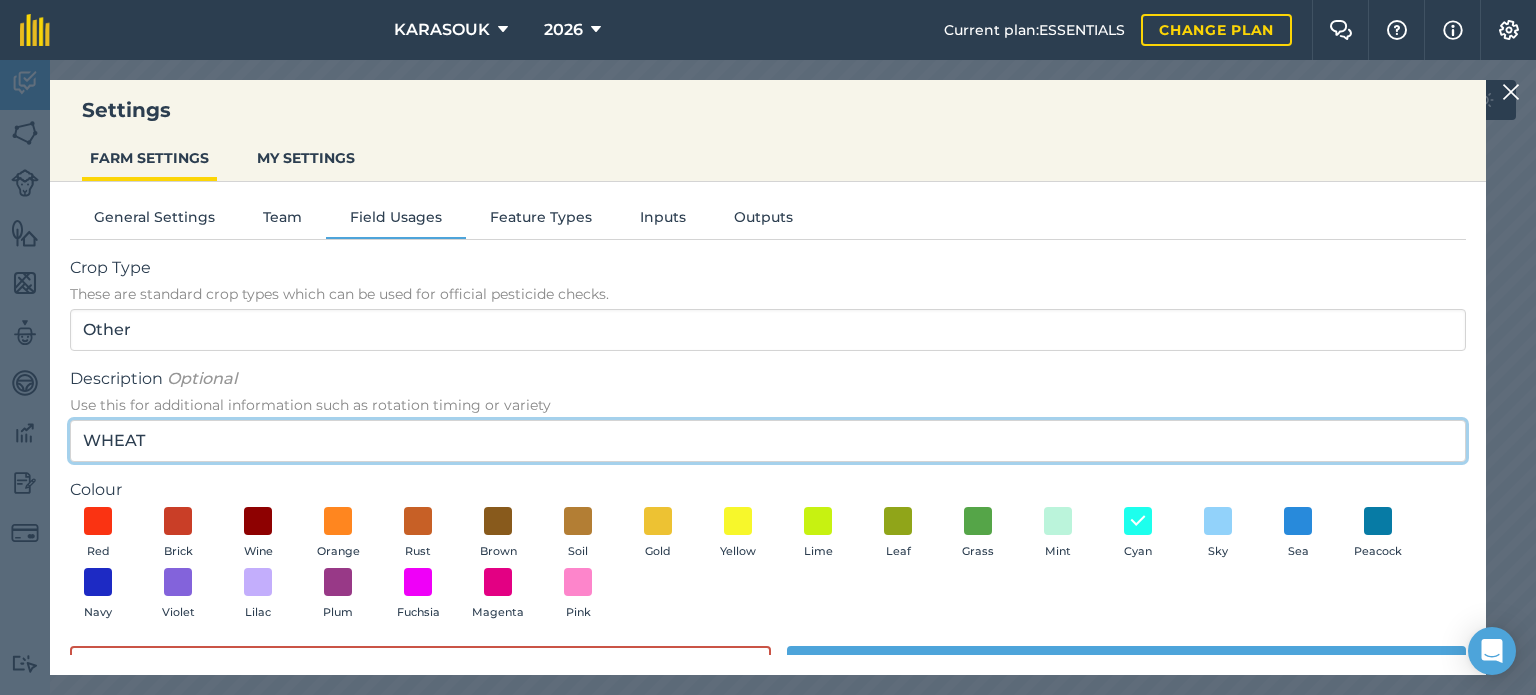 type on "WHEAT" 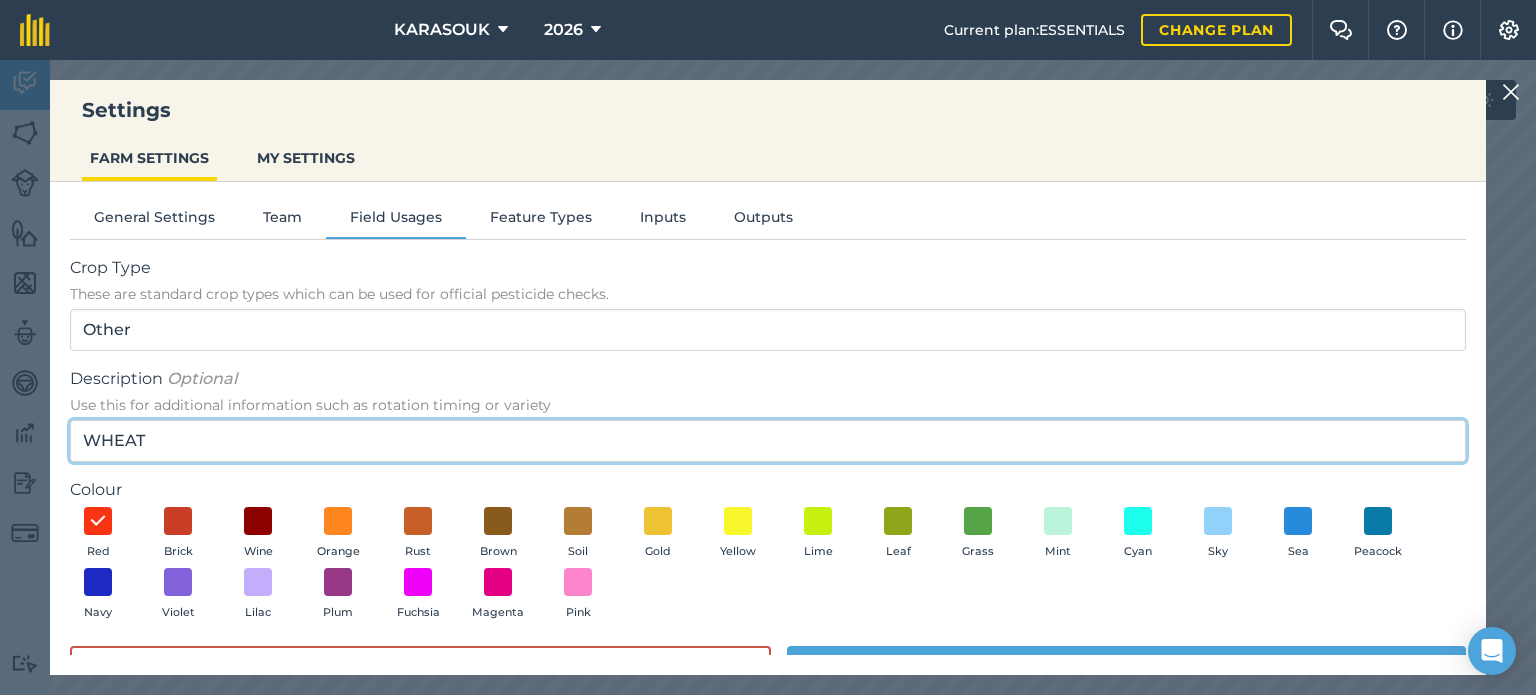 click on "WHEAT" at bounding box center [768, 441] 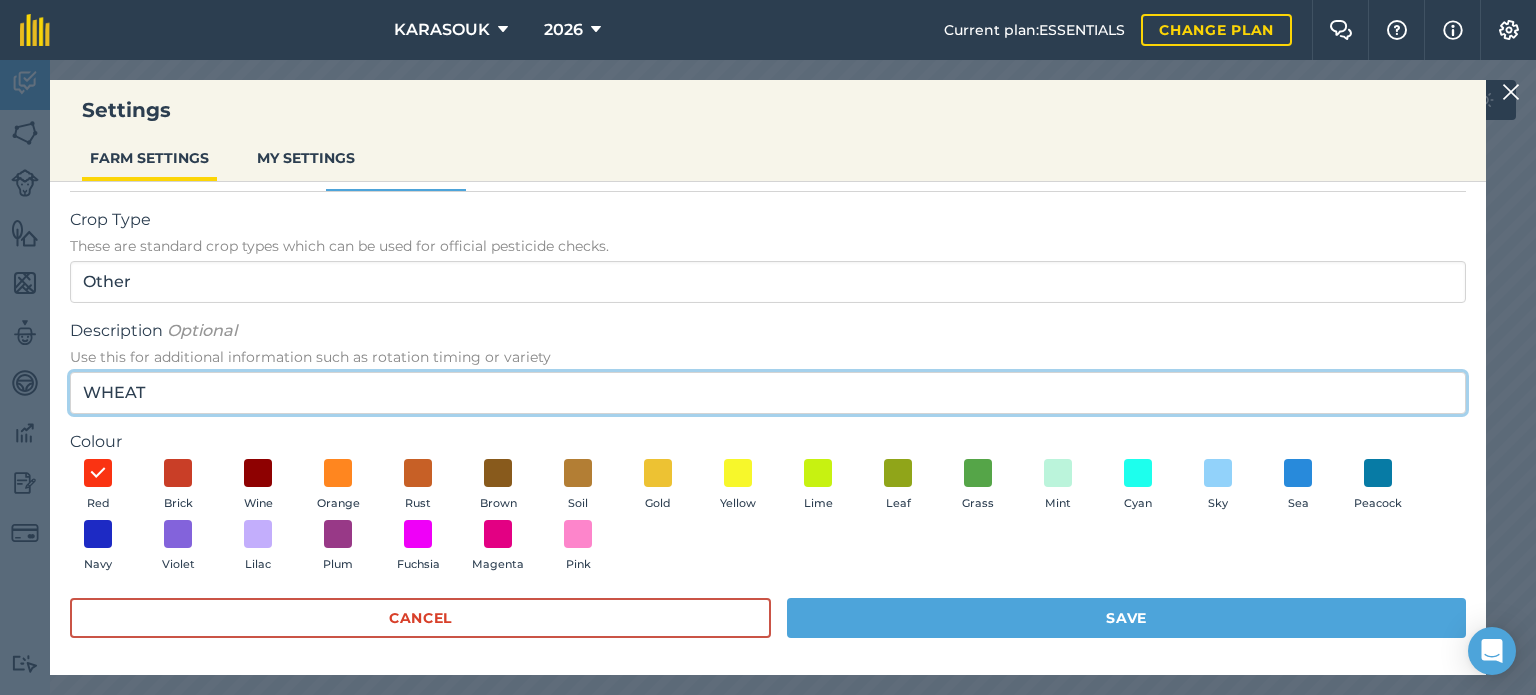 scroll, scrollTop: 49, scrollLeft: 0, axis: vertical 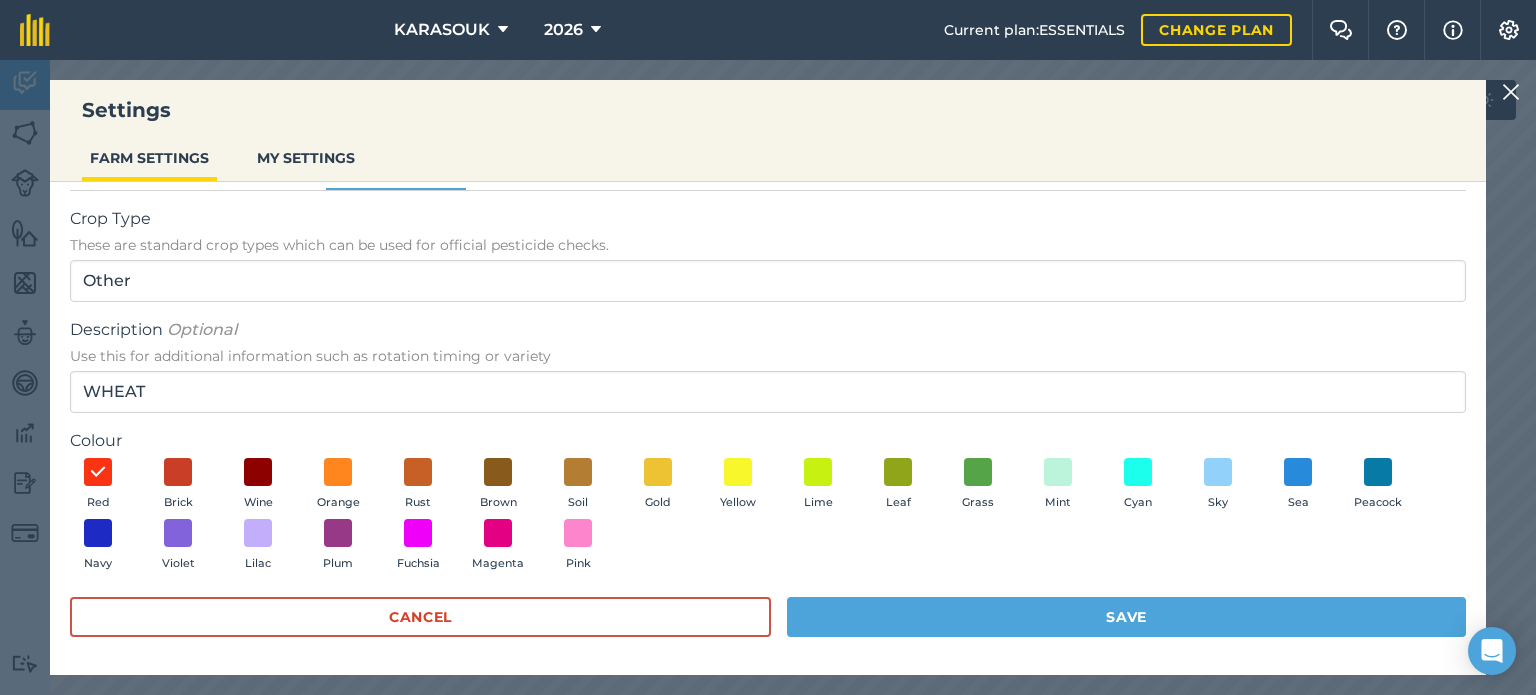 drag, startPoint x: 647, startPoint y: 536, endPoint x: 1032, endPoint y: 644, distance: 399.86124 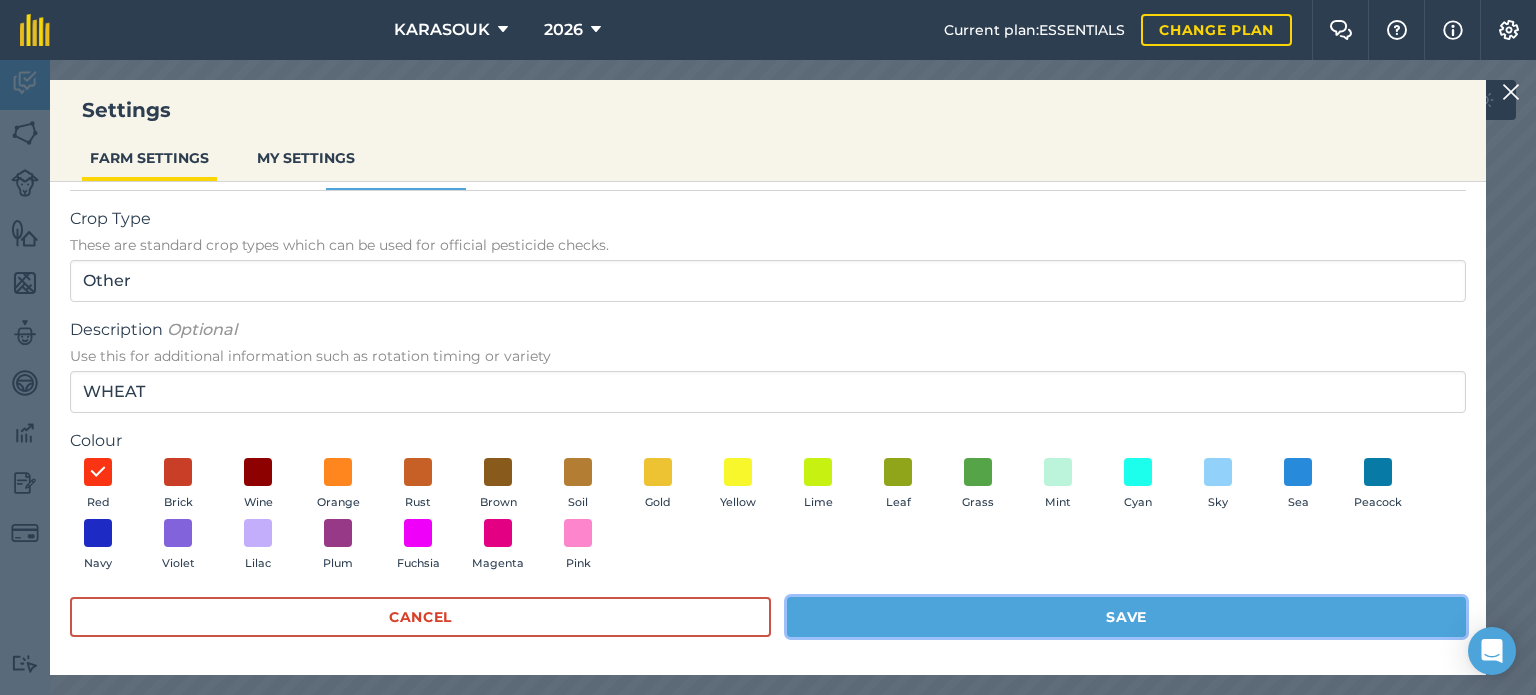 click on "Save" at bounding box center [1126, 617] 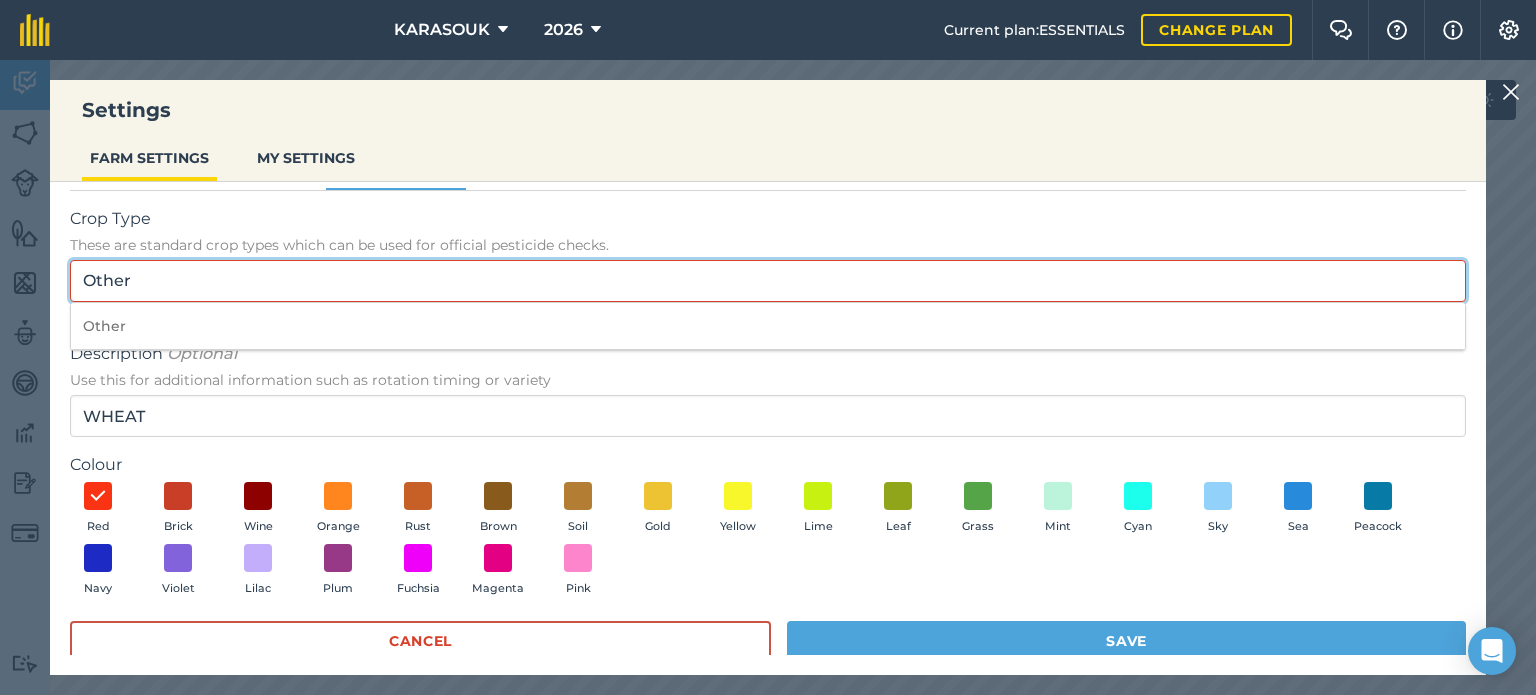 drag, startPoint x: 140, startPoint y: 280, endPoint x: 60, endPoint y: 279, distance: 80.00625 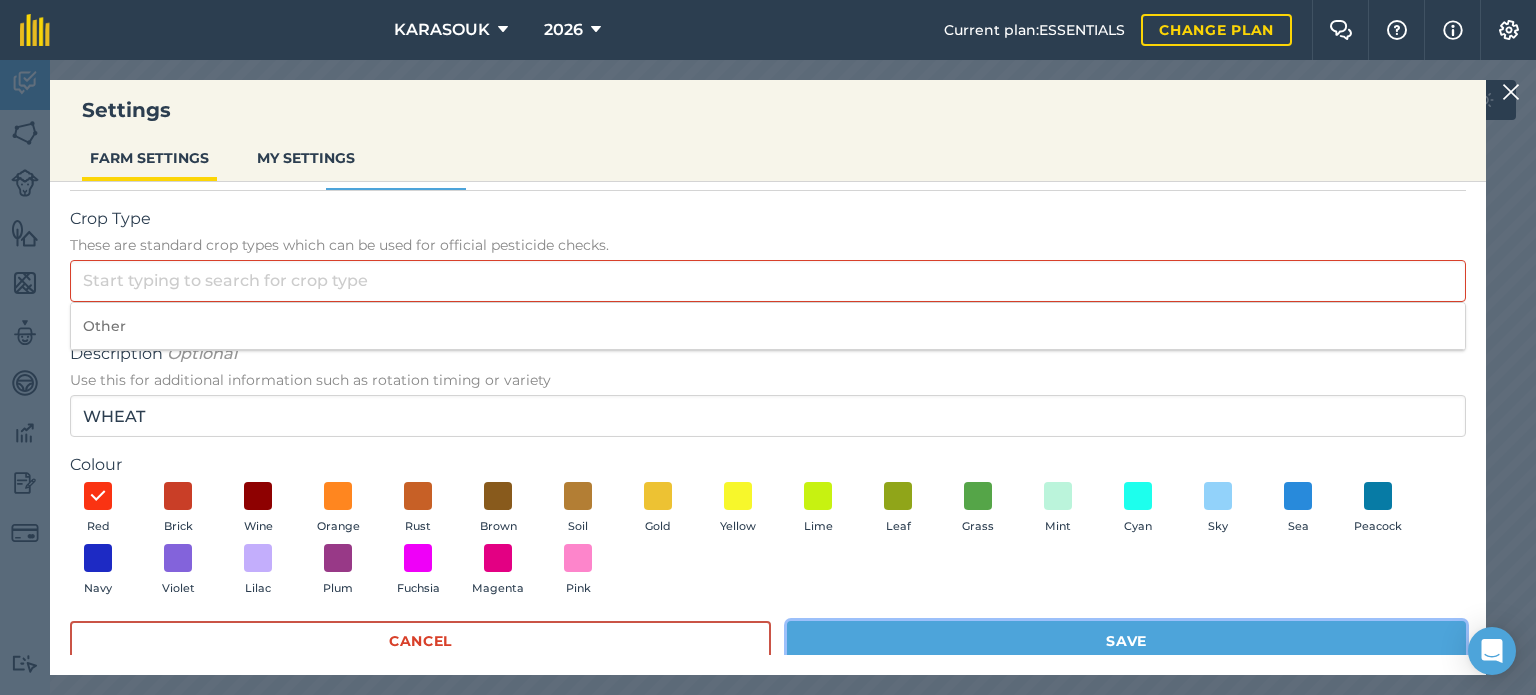 click on "Save" at bounding box center (1126, 641) 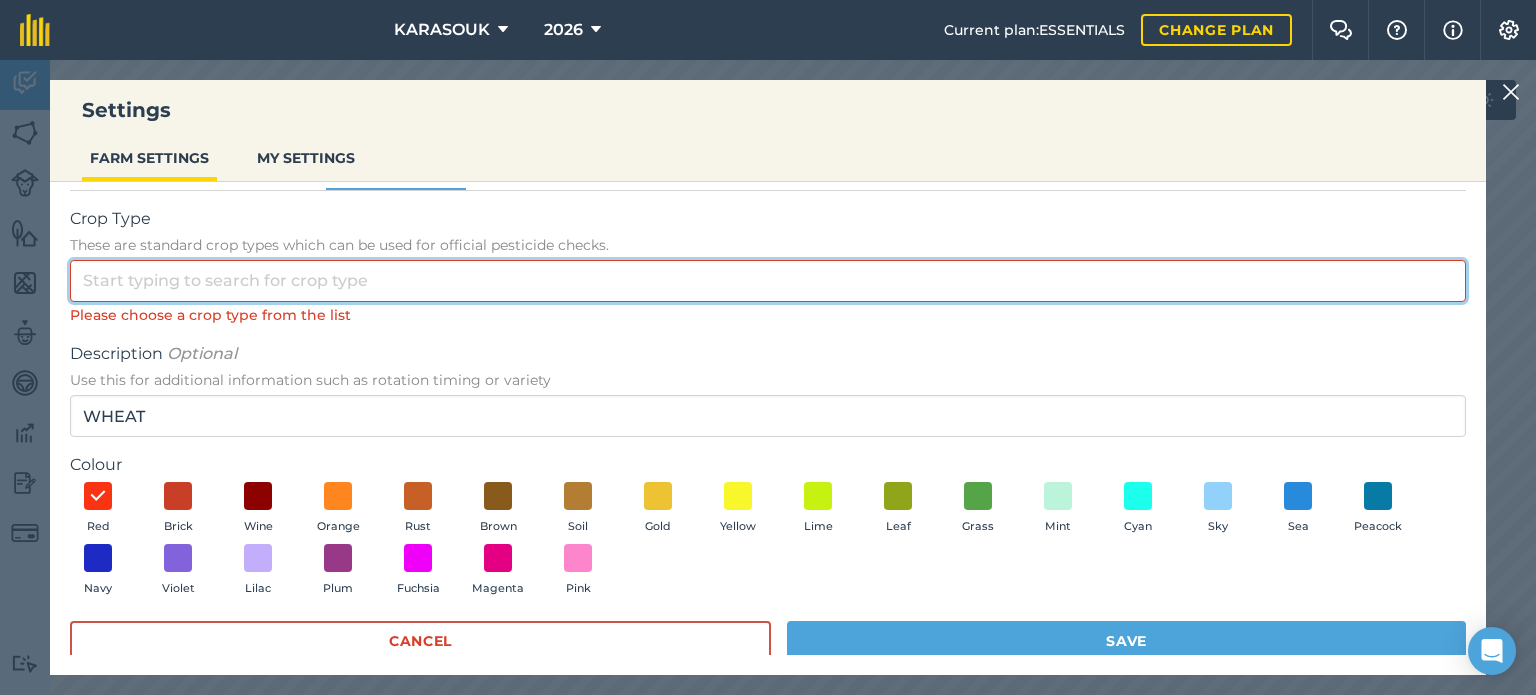 click on "Crop Type These are standard crop types which can be used for official pesticide checks." at bounding box center (768, 281) 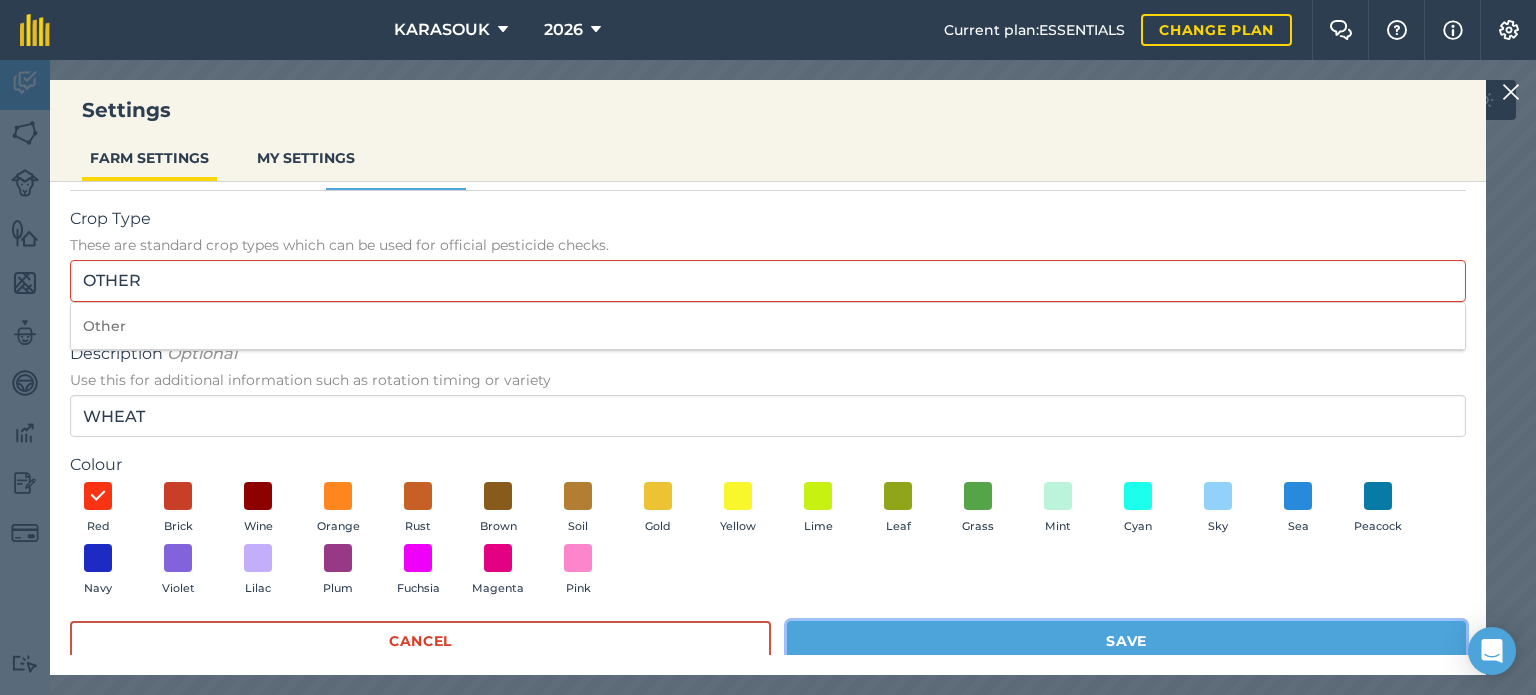 click on "Save" at bounding box center (1126, 641) 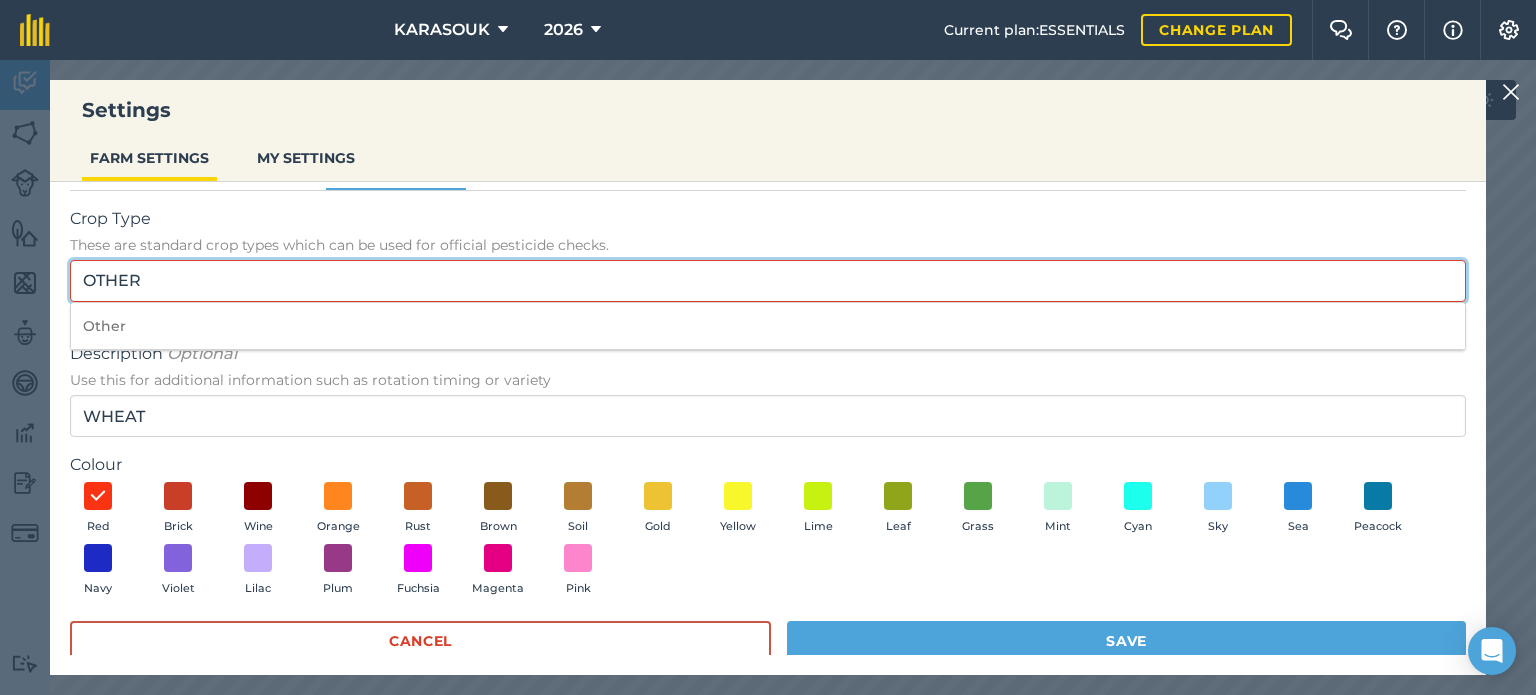 drag, startPoint x: 144, startPoint y: 271, endPoint x: 74, endPoint y: 271, distance: 70 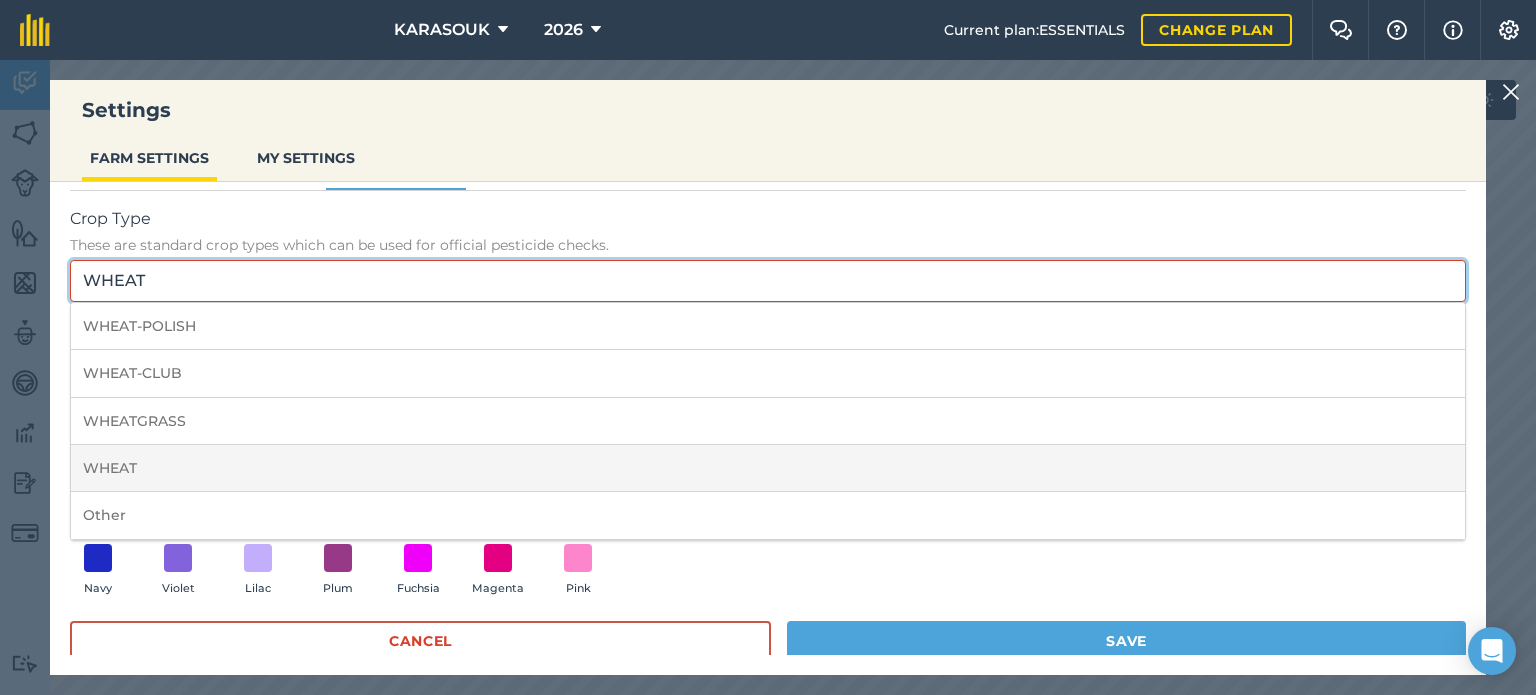 type on "WHEAT" 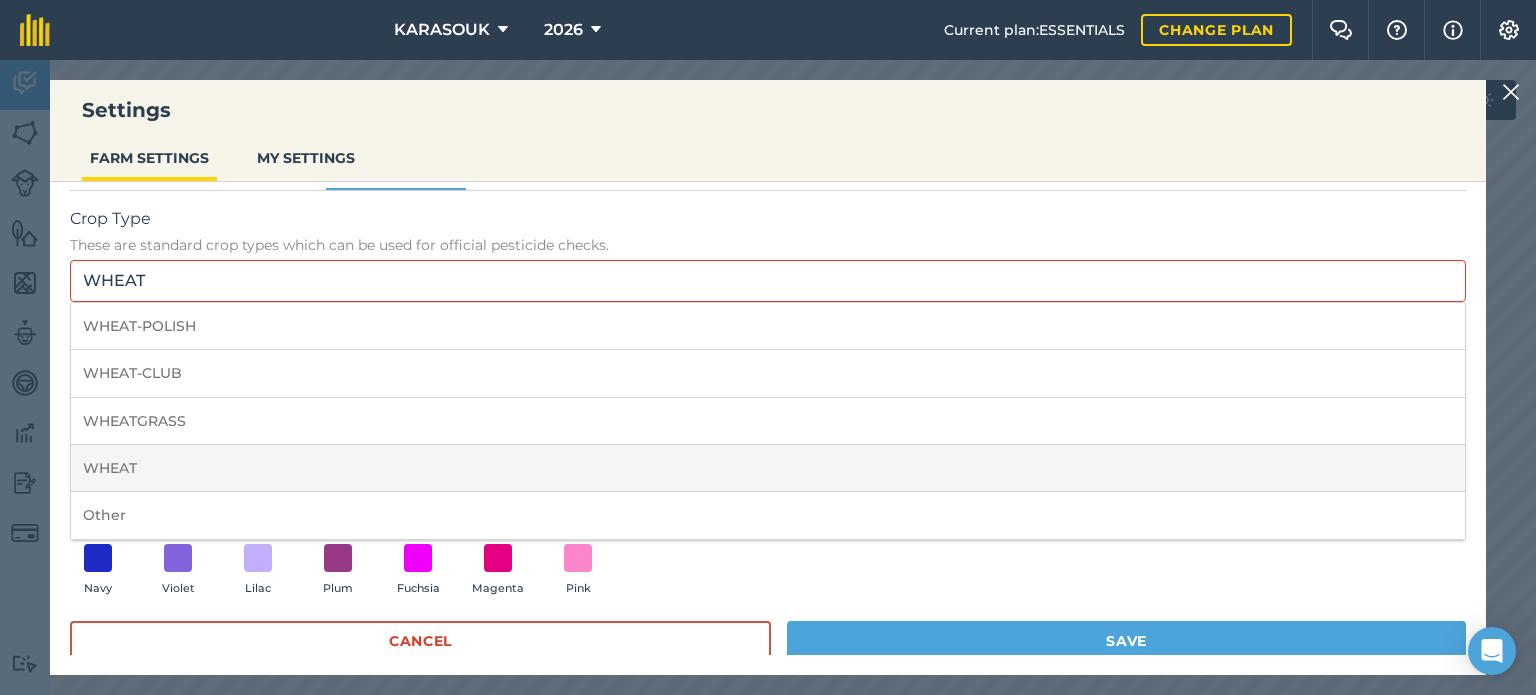 click on "WHEAT" at bounding box center (768, 468) 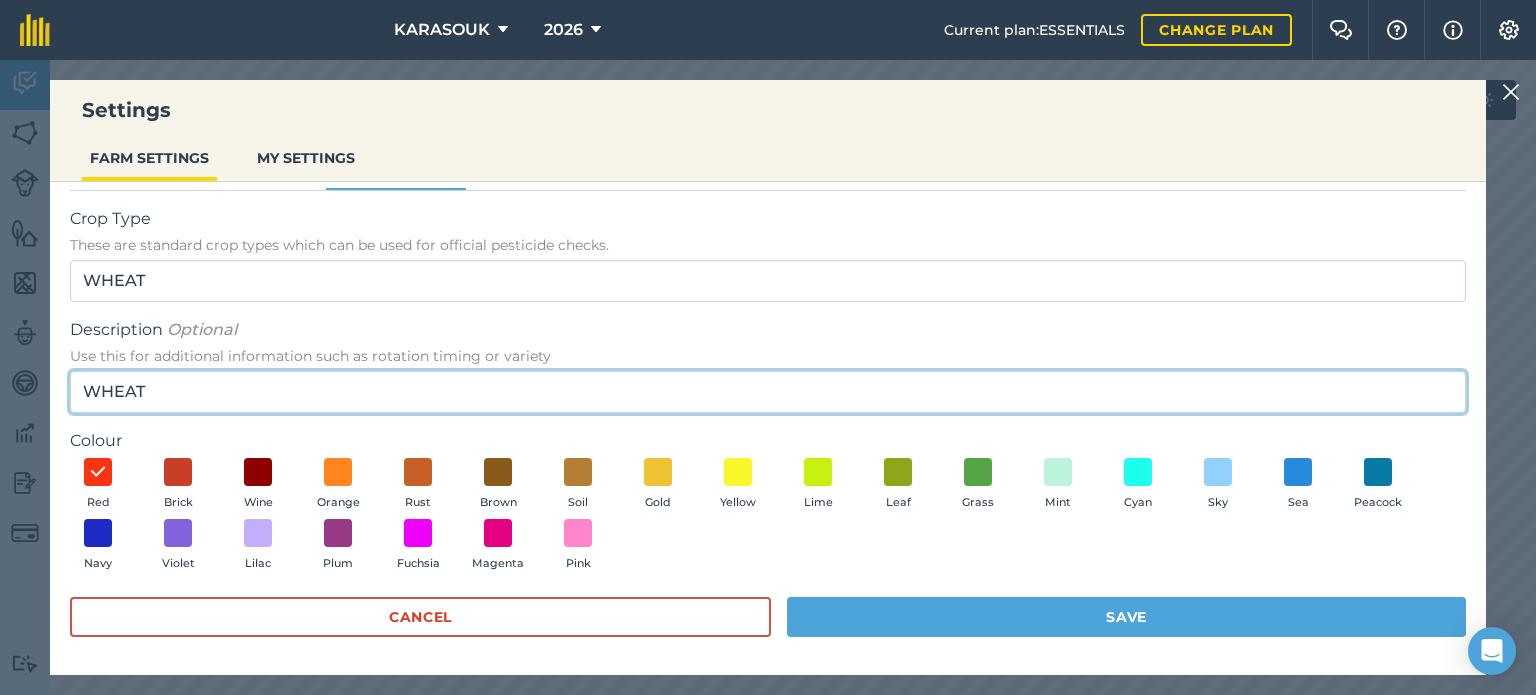 drag, startPoint x: 142, startPoint y: 388, endPoint x: 36, endPoint y: 401, distance: 106.7942 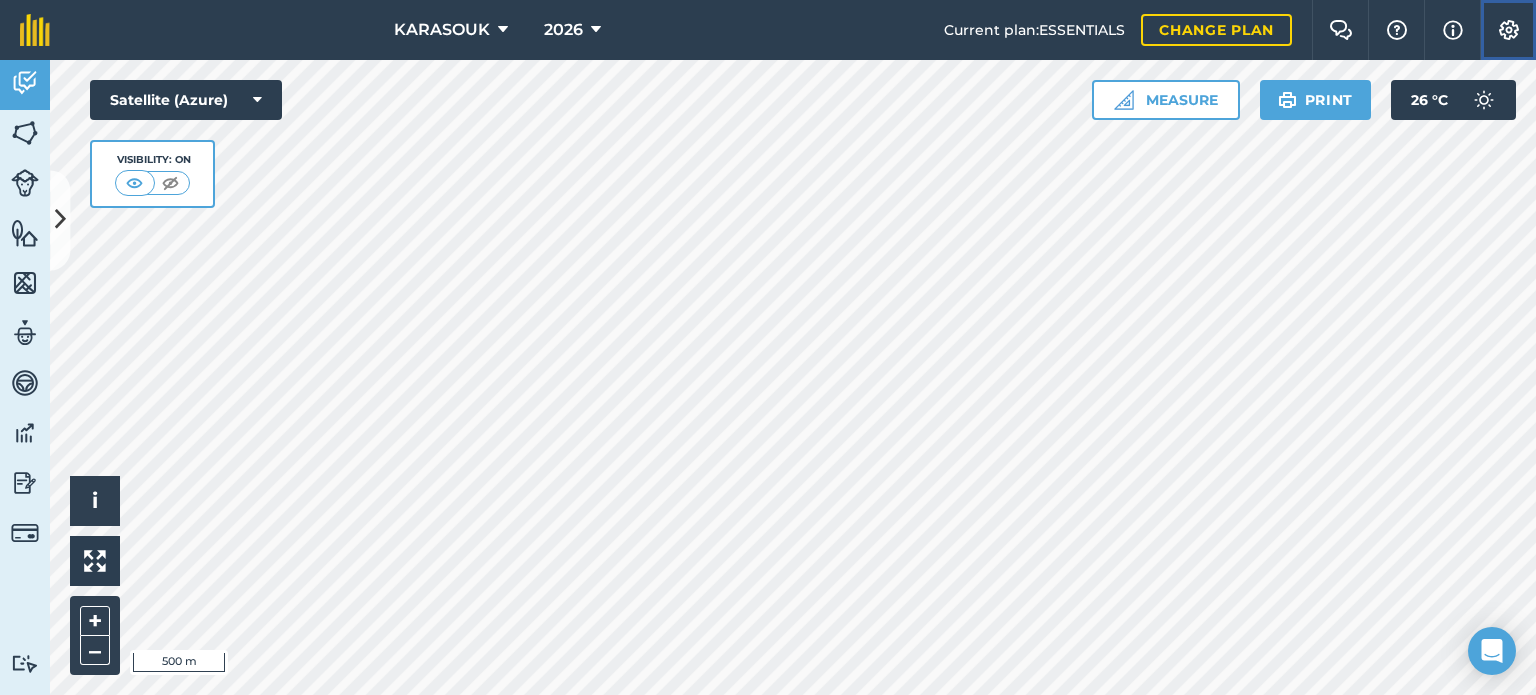 click at bounding box center (1509, 30) 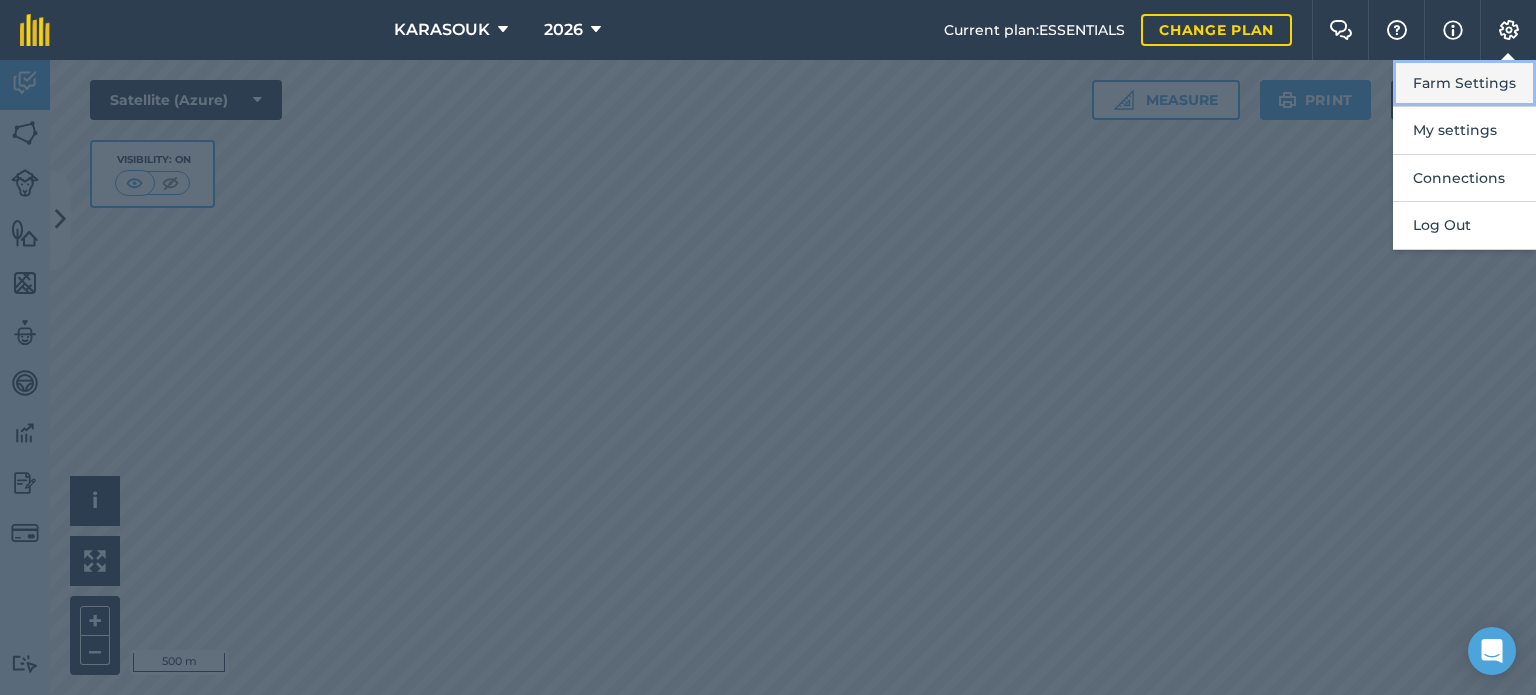 click on "Farm Settings" at bounding box center (1464, 83) 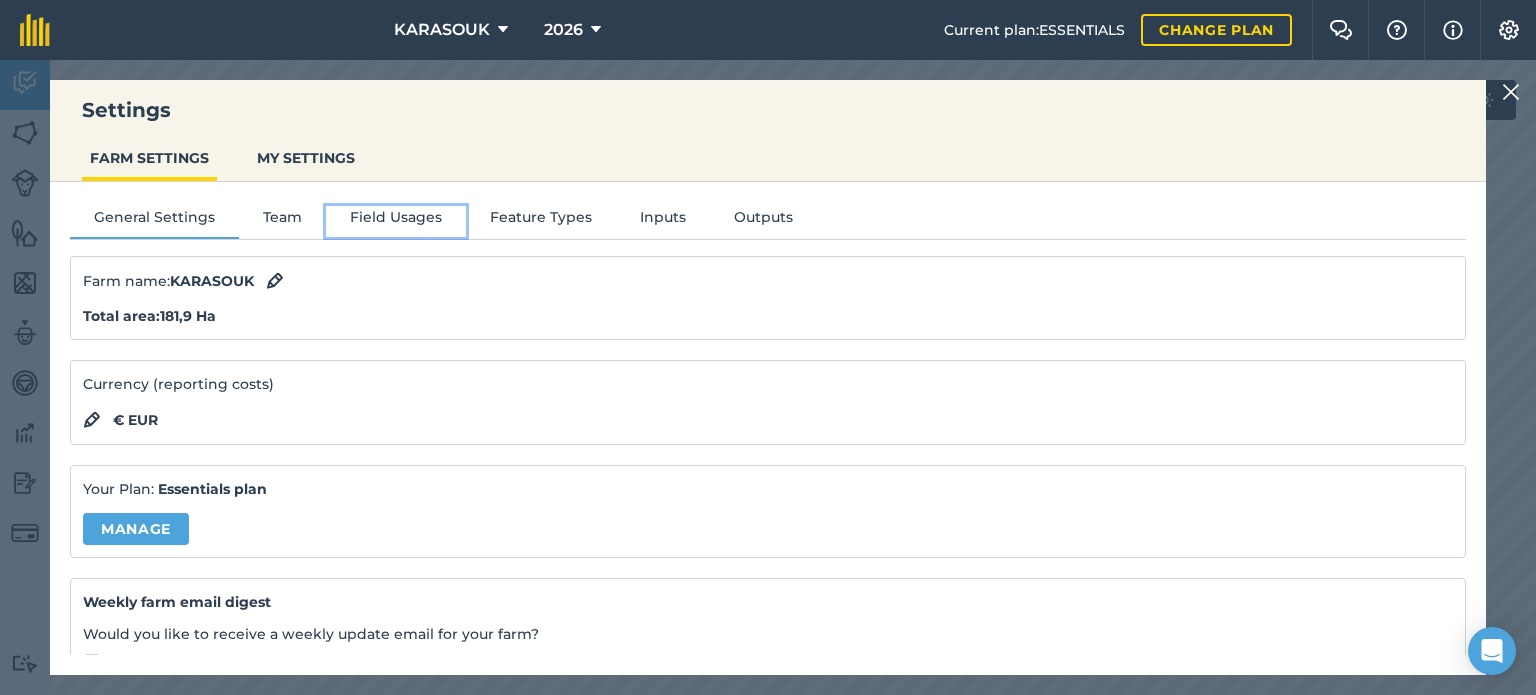 click on "Field Usages" at bounding box center (396, 221) 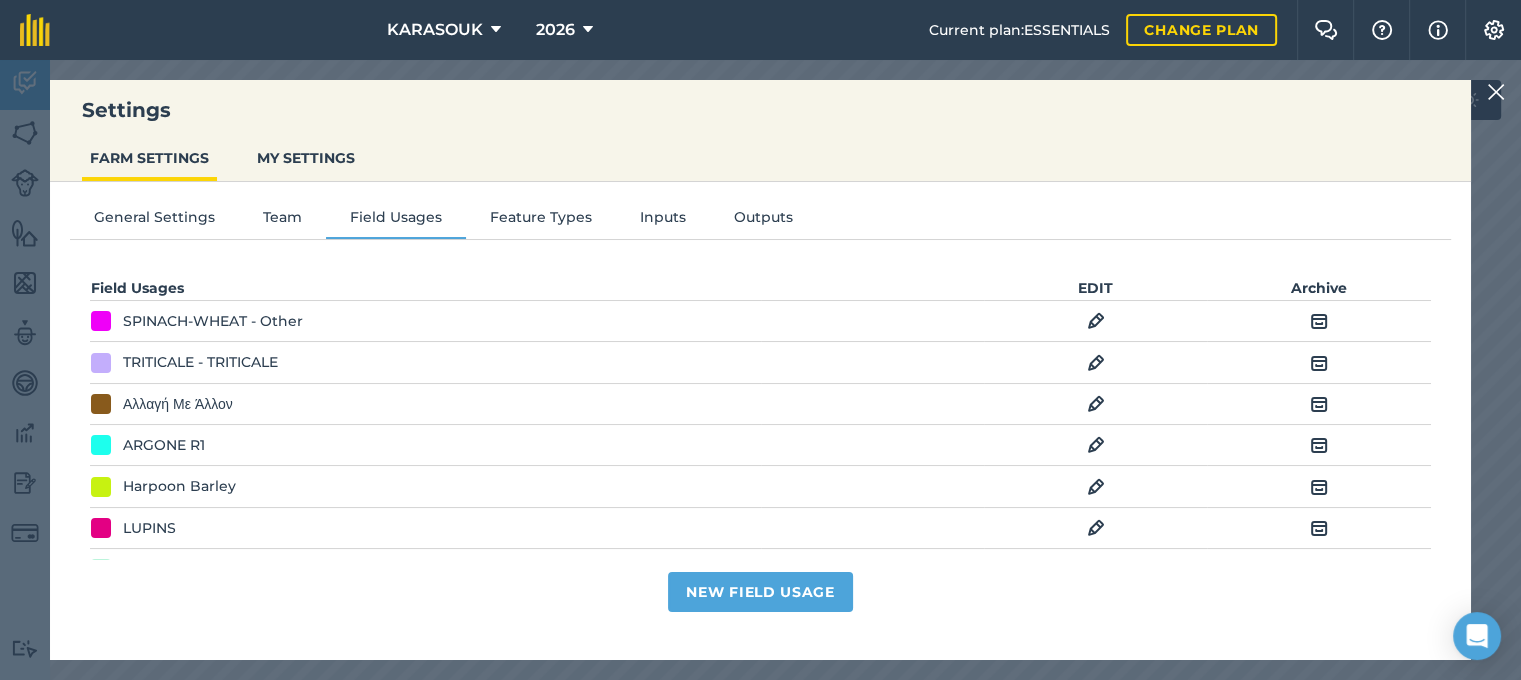 click at bounding box center [1096, 445] 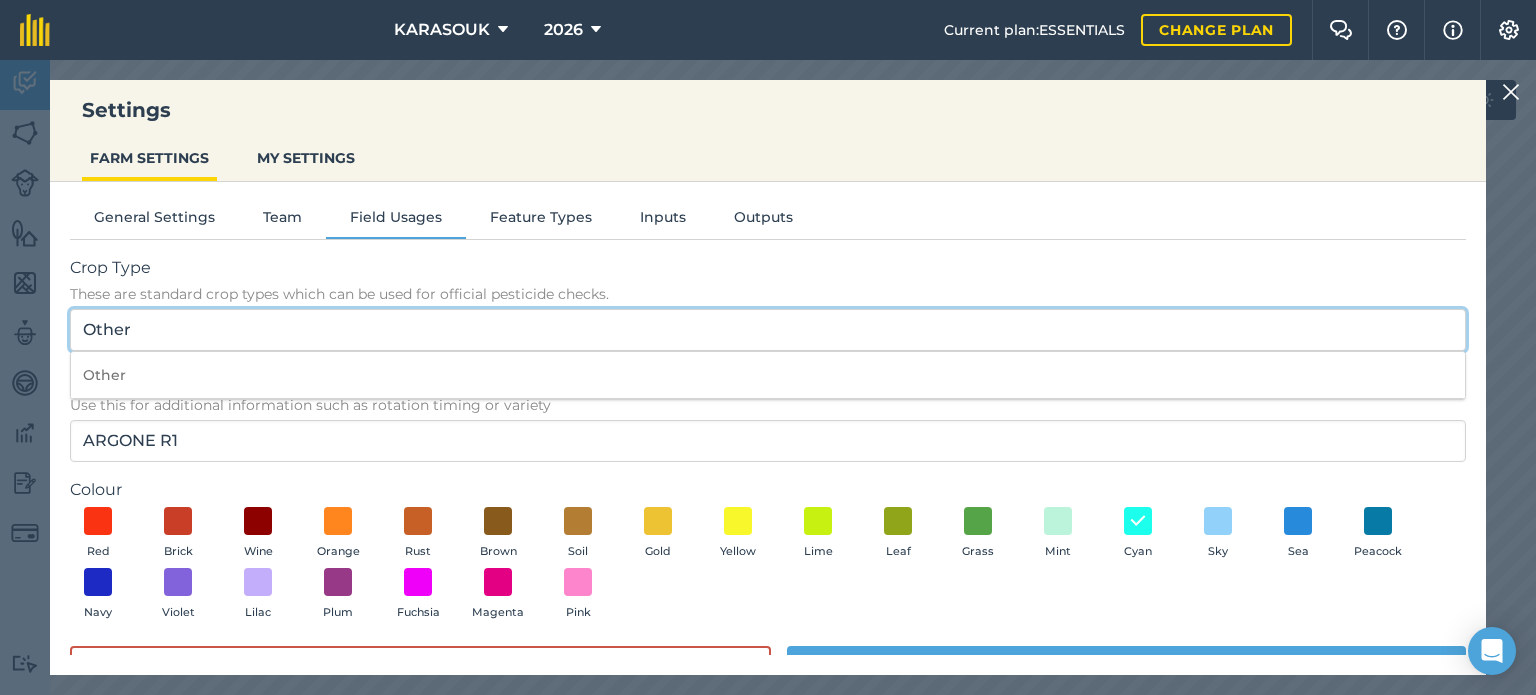 drag, startPoint x: 160, startPoint y: 315, endPoint x: 0, endPoint y: 315, distance: 160 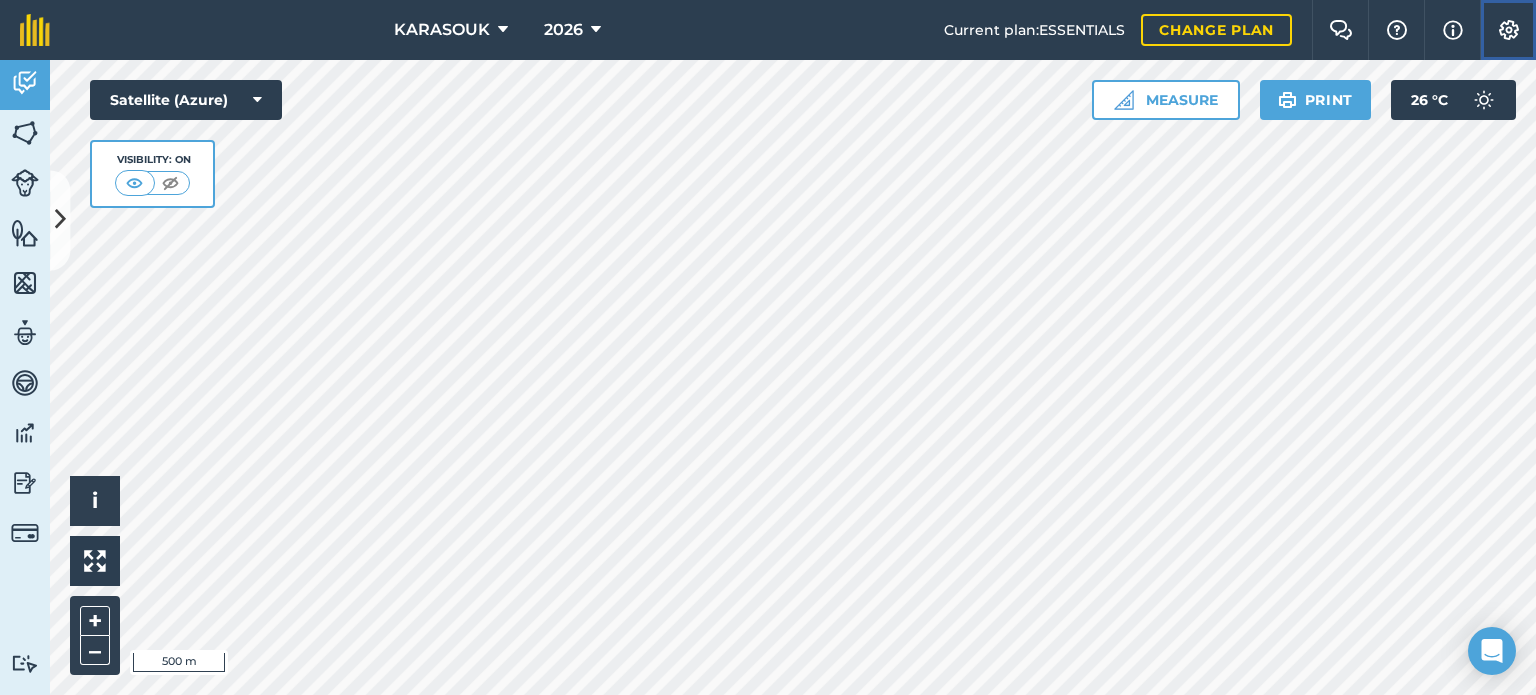 click at bounding box center (1509, 30) 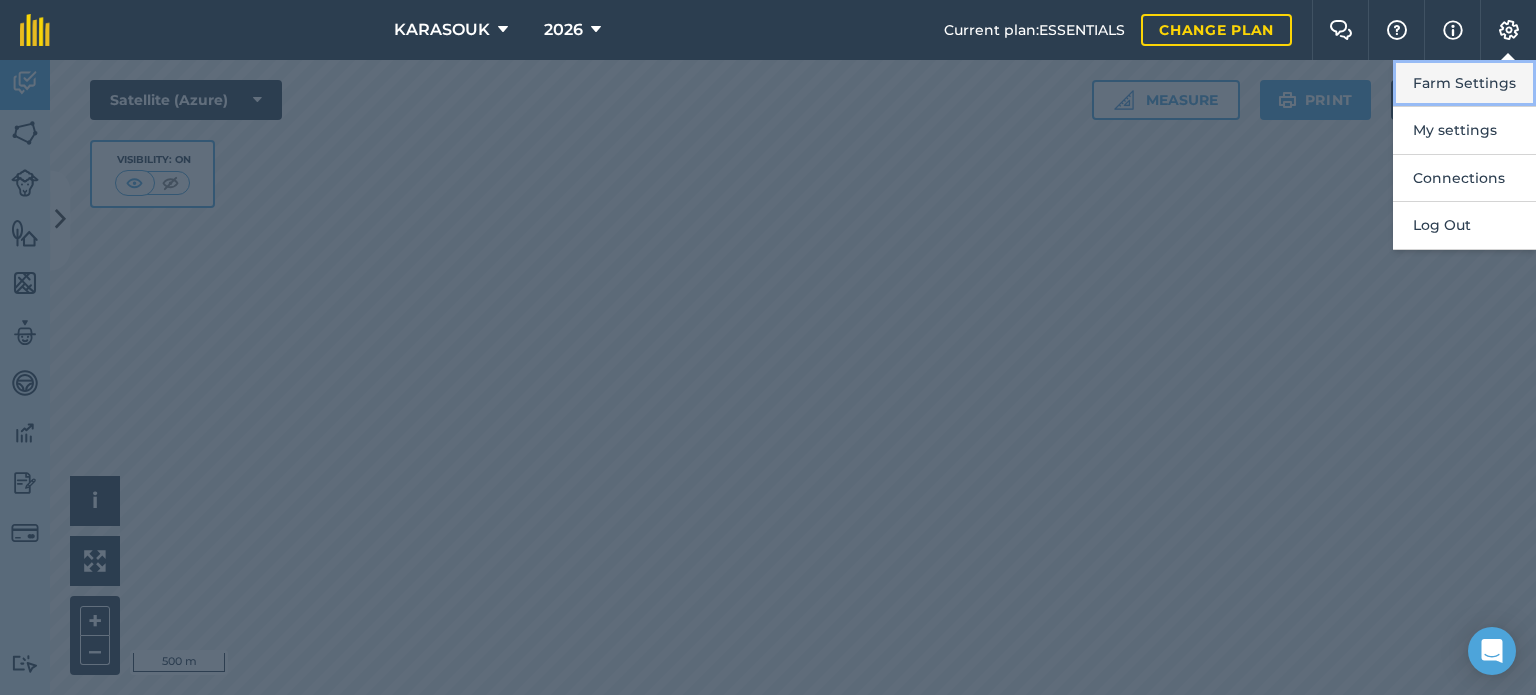 click on "Farm Settings" at bounding box center (1464, 83) 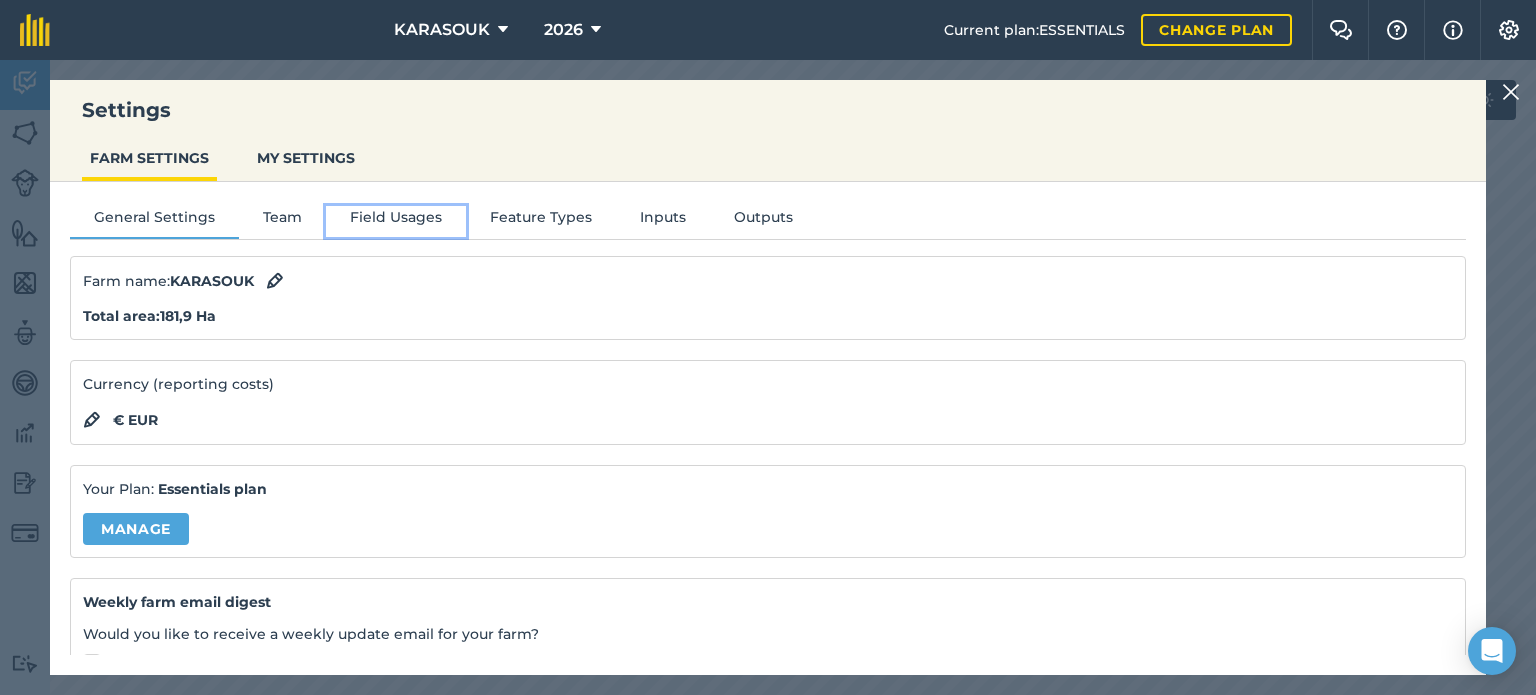 click on "Field Usages" at bounding box center (396, 221) 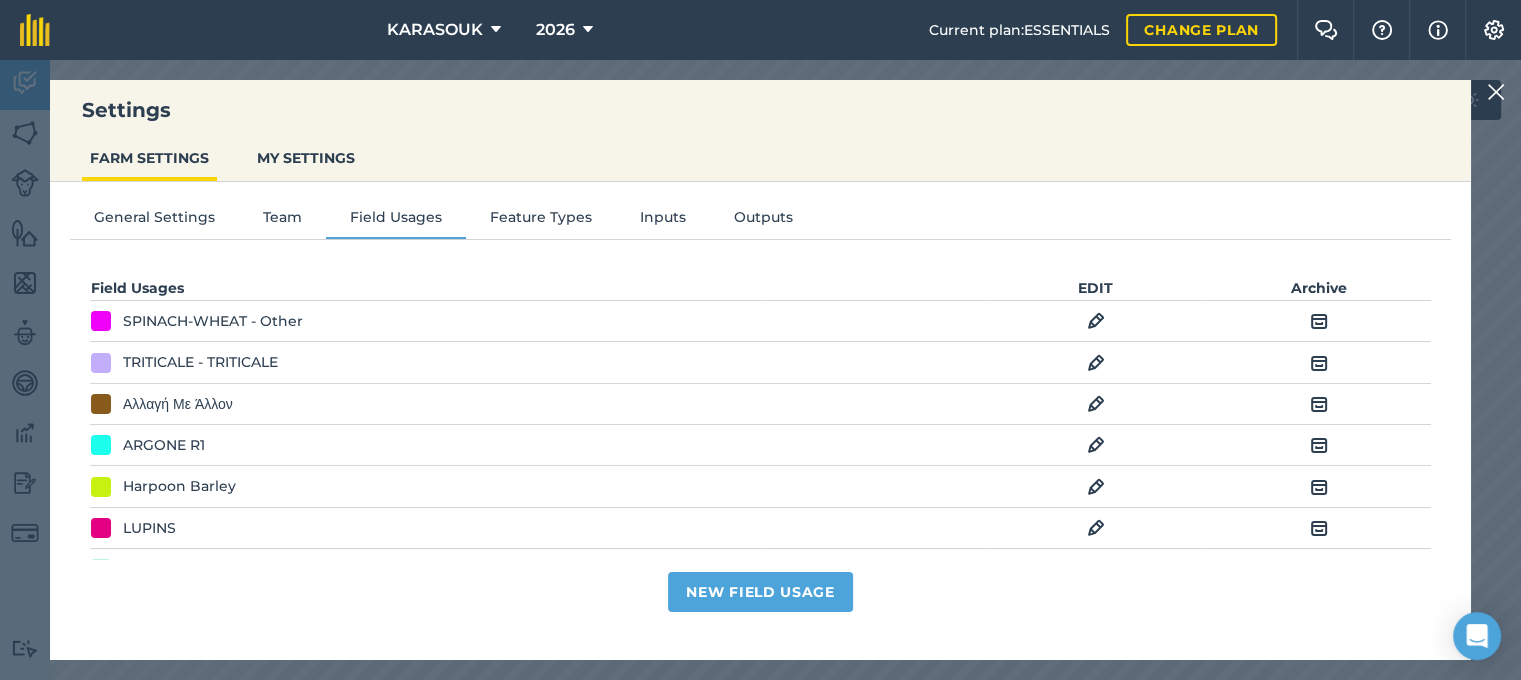 click at bounding box center (1096, 445) 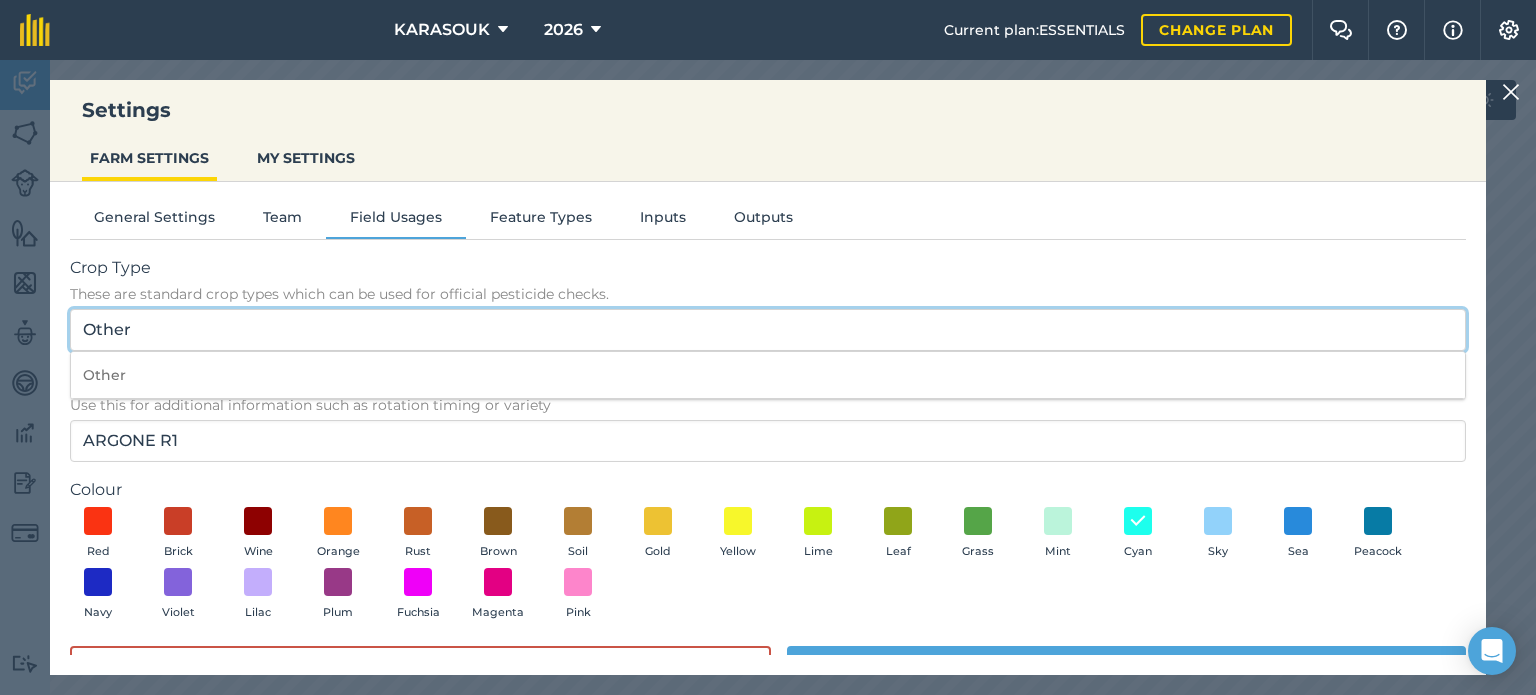 drag, startPoint x: 144, startPoint y: 324, endPoint x: 84, endPoint y: 336, distance: 61.188232 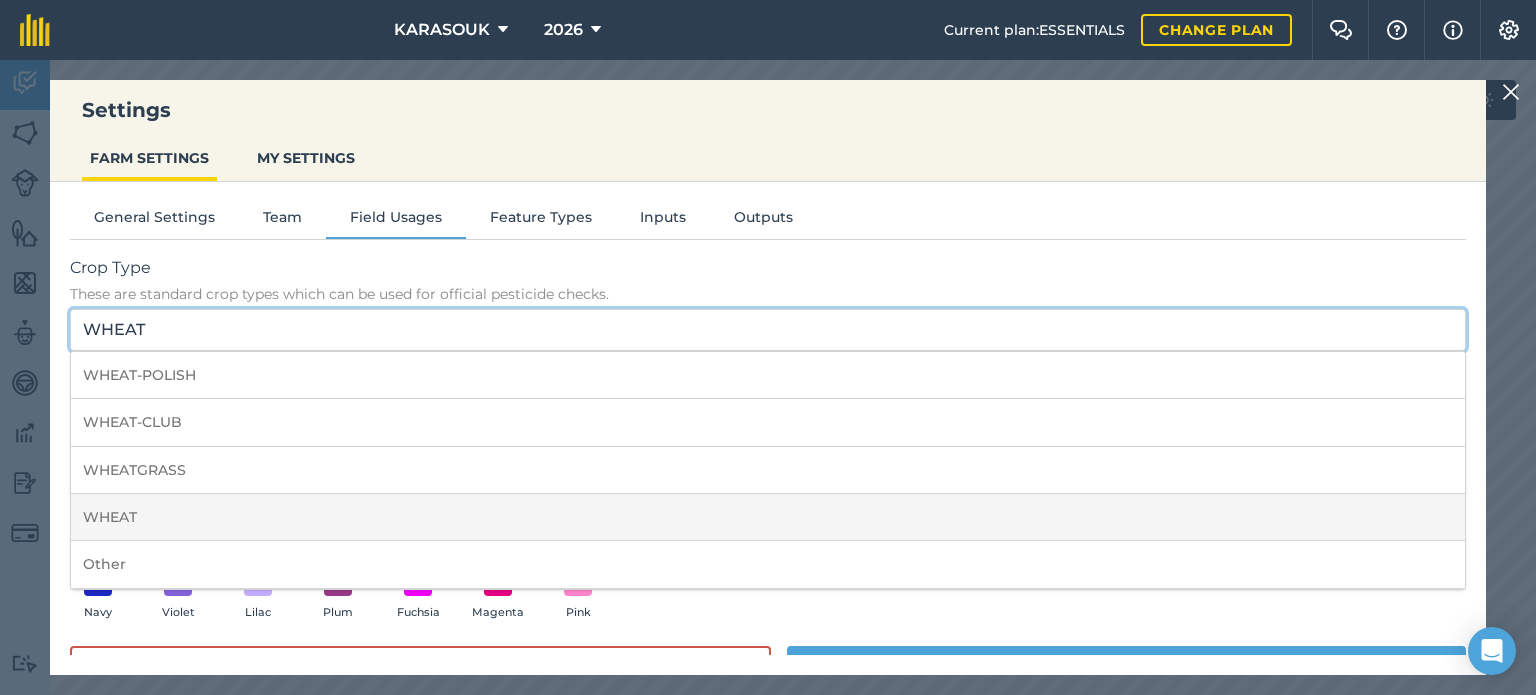 type on "WHEAT" 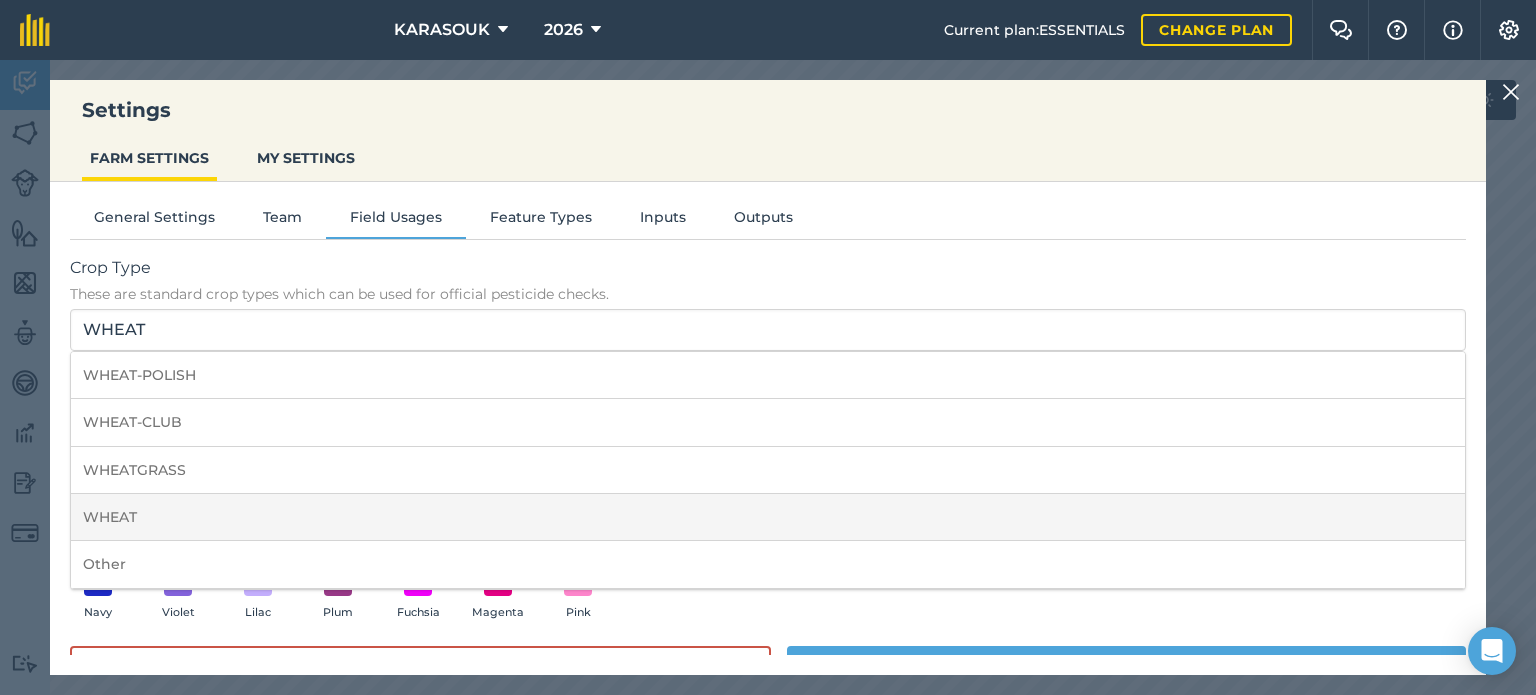click on "WHEAT" at bounding box center (768, 517) 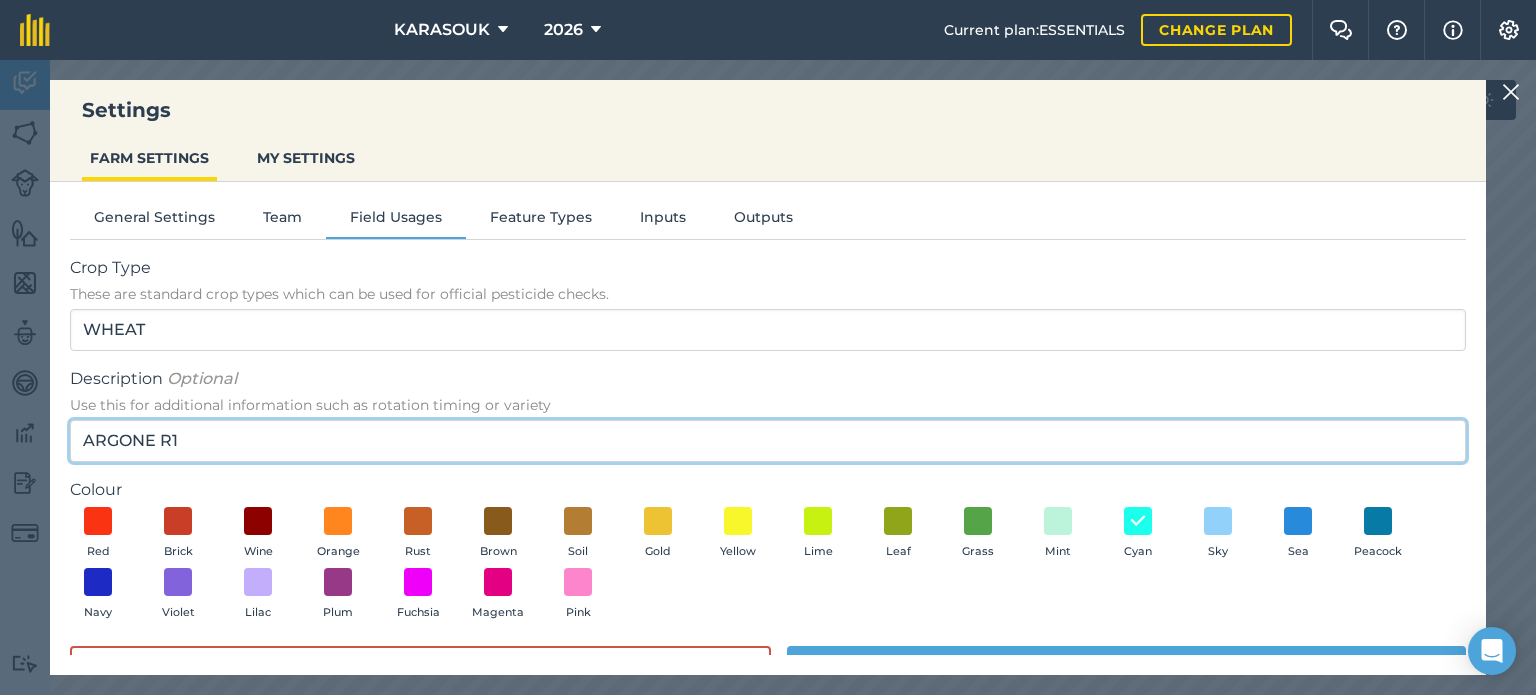 drag, startPoint x: 166, startPoint y: 445, endPoint x: 88, endPoint y: 444, distance: 78.00641 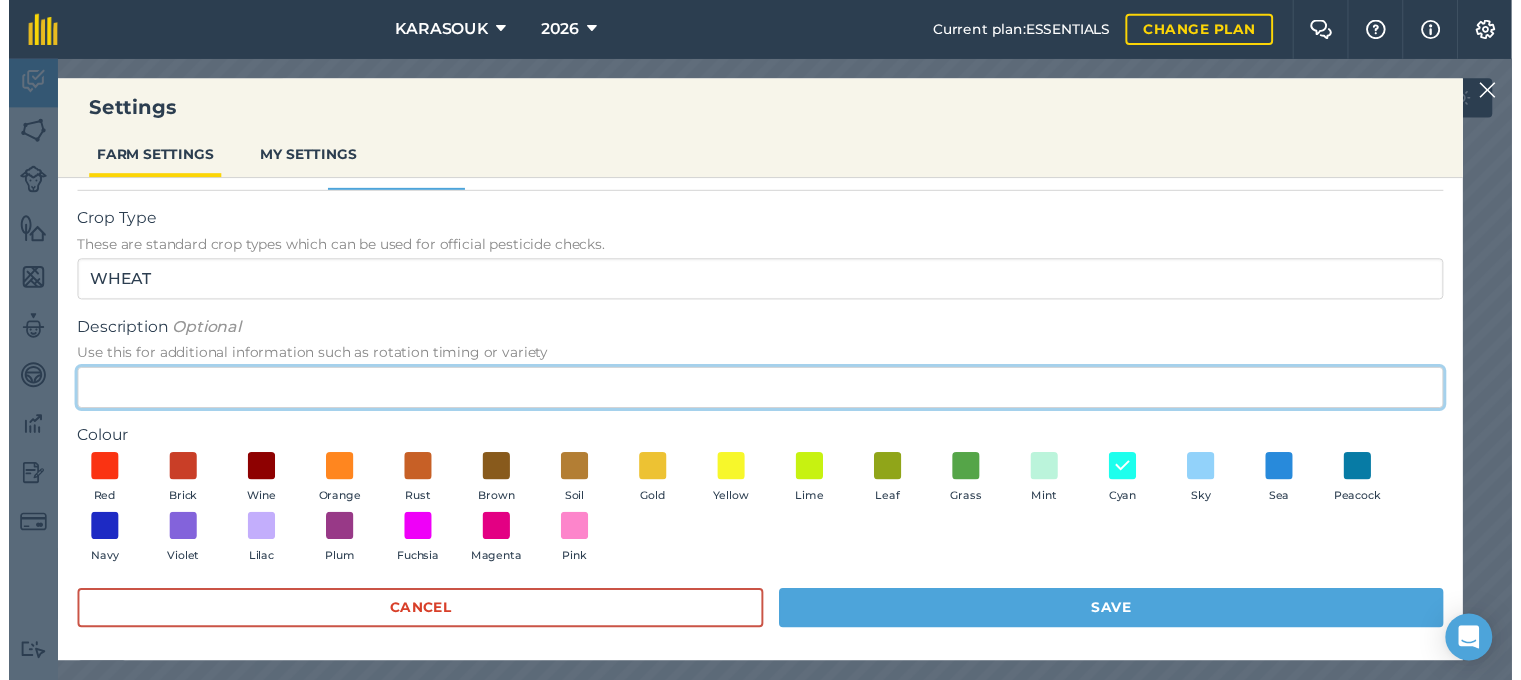 scroll, scrollTop: 49, scrollLeft: 0, axis: vertical 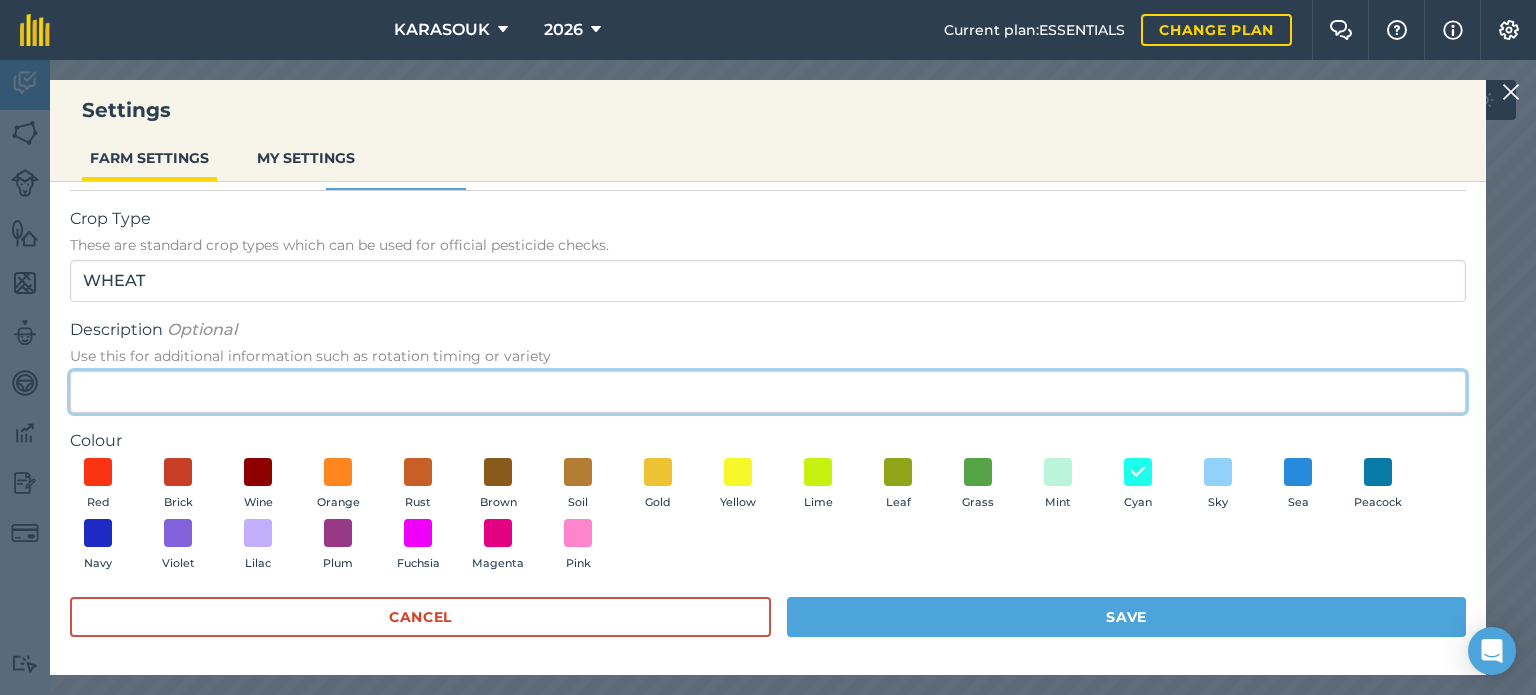 type 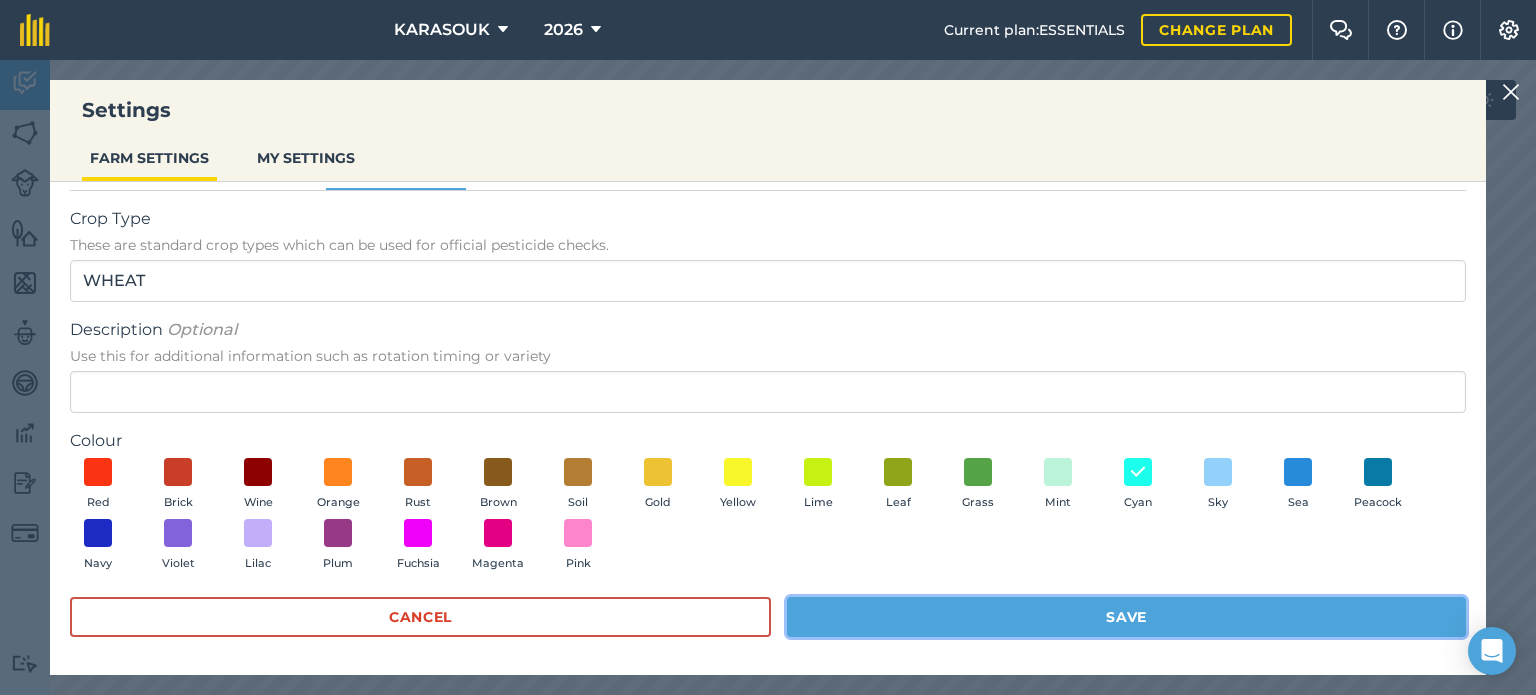 click on "Save" at bounding box center (1126, 617) 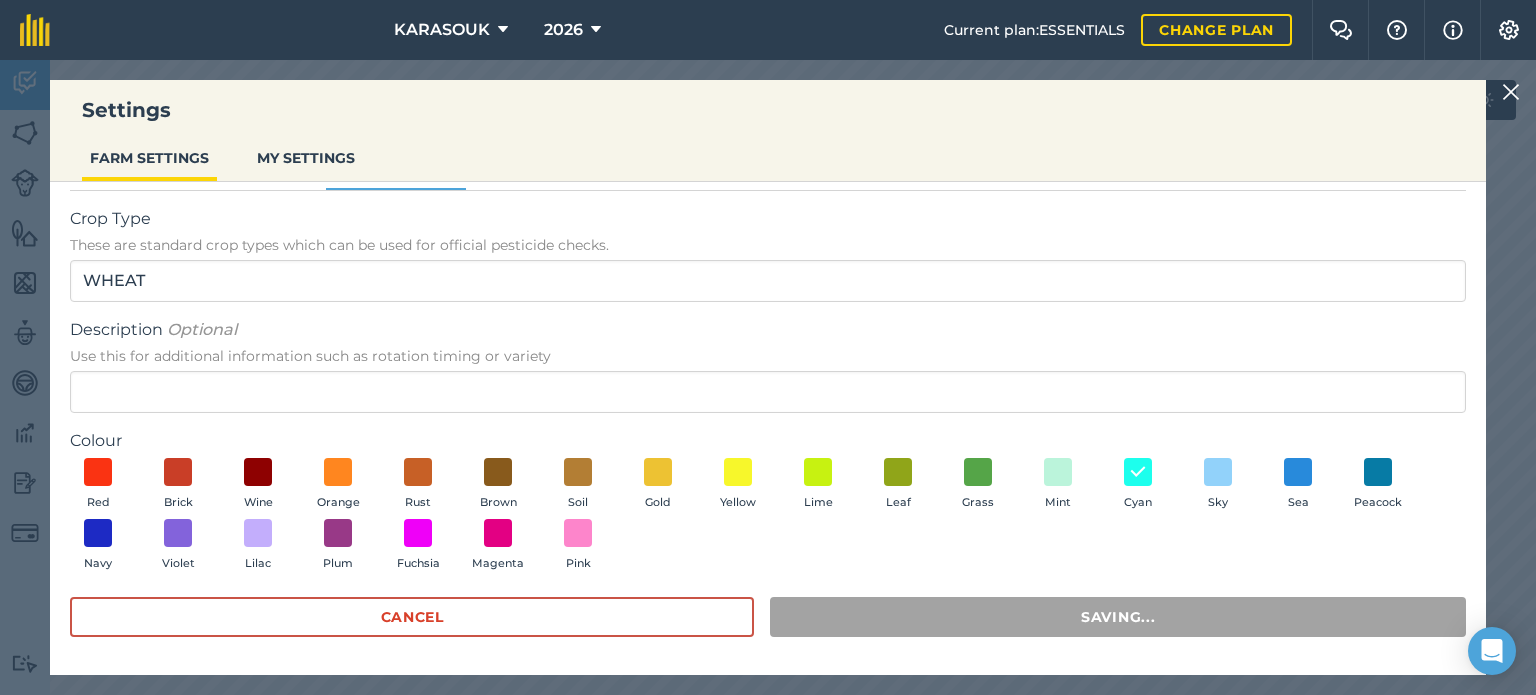 scroll, scrollTop: 0, scrollLeft: 0, axis: both 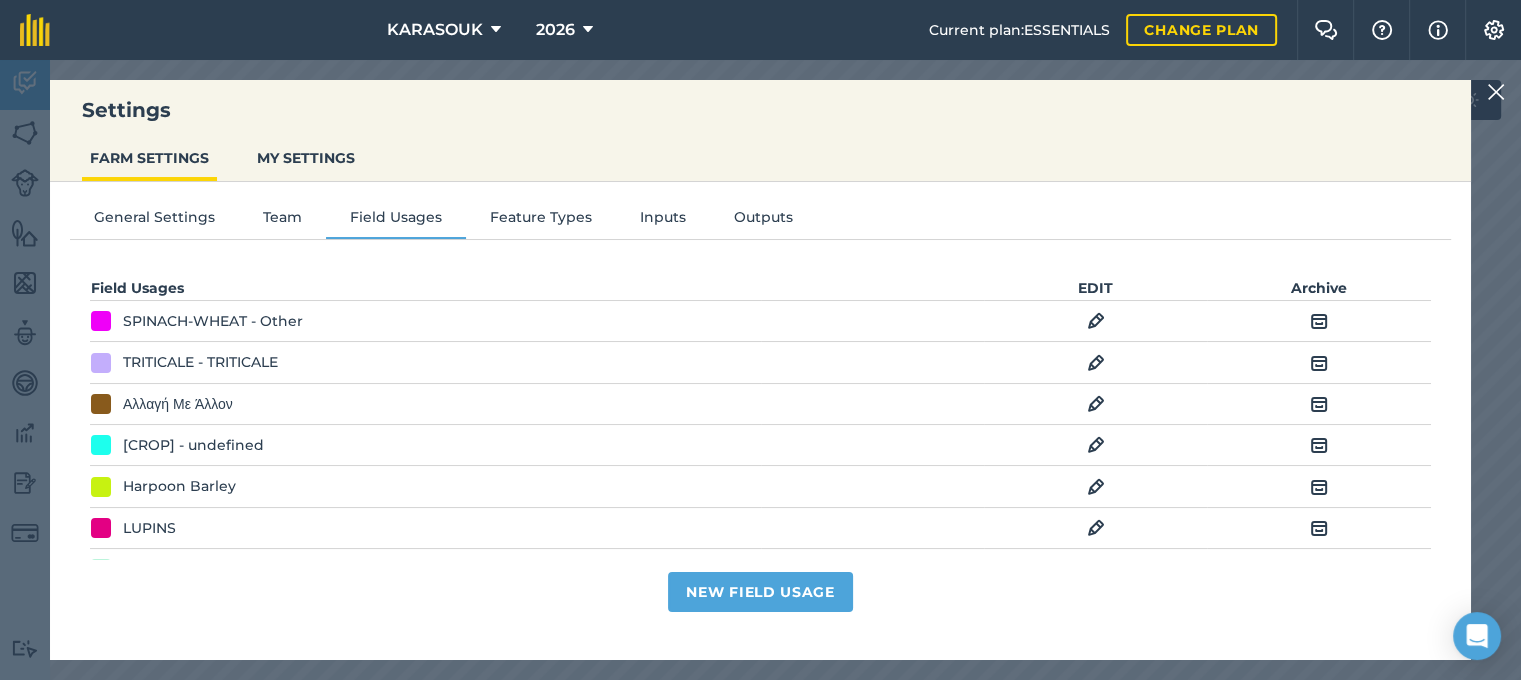 click at bounding box center [1496, 92] 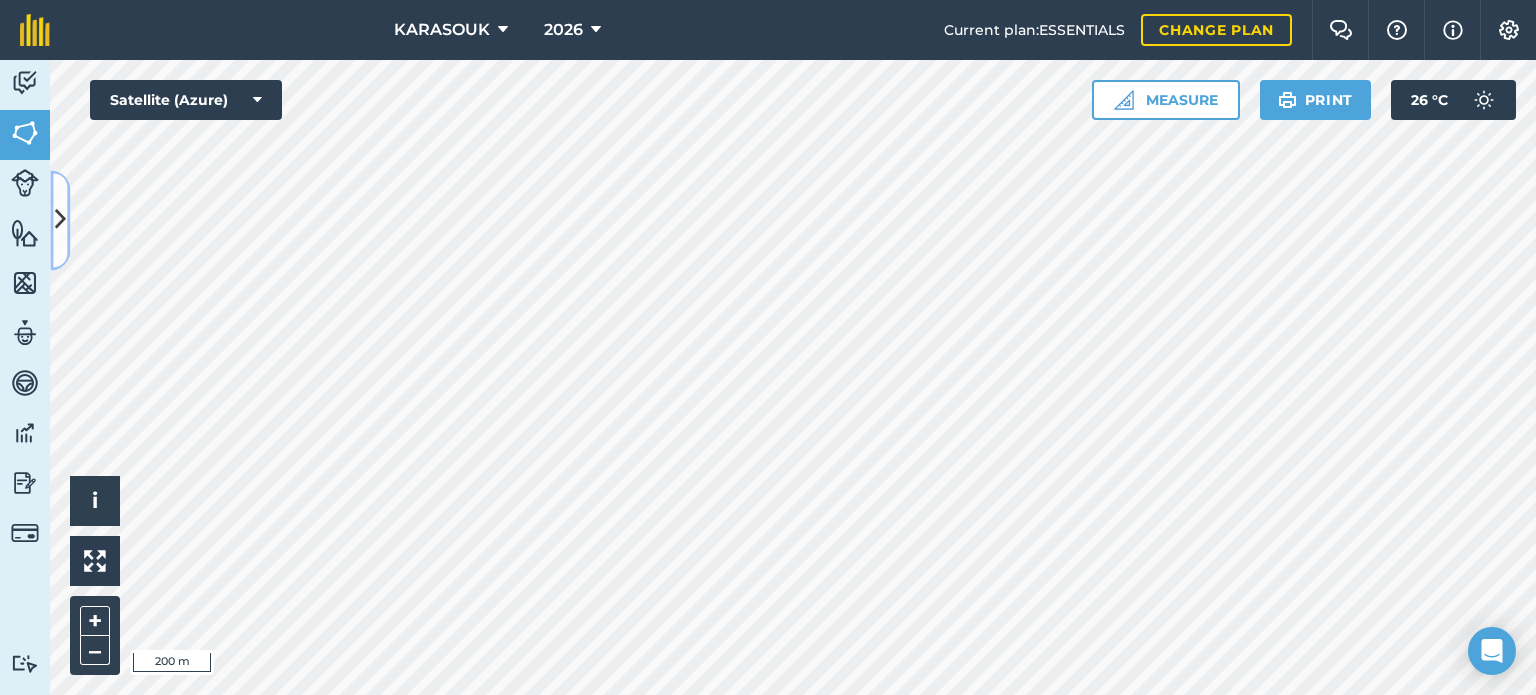 click at bounding box center [60, 220] 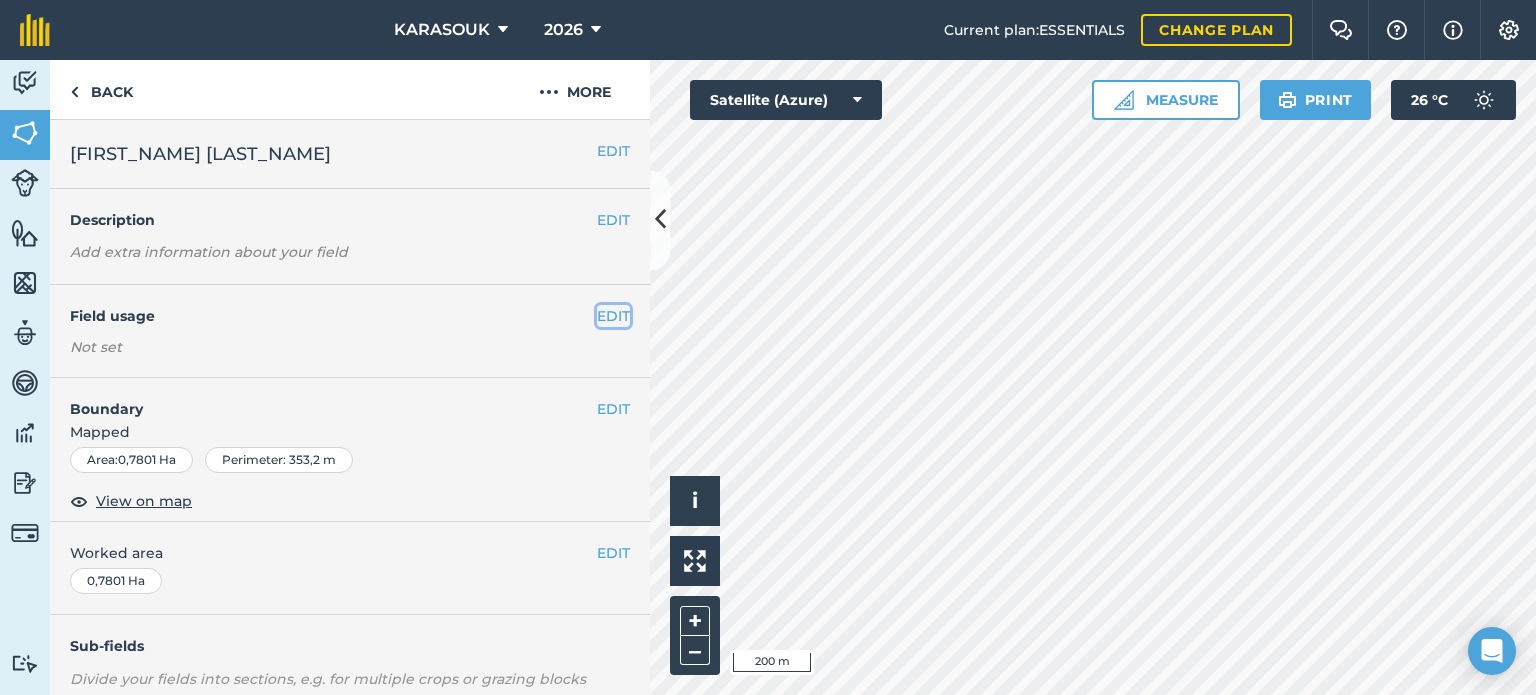 click on "EDIT" at bounding box center (613, 316) 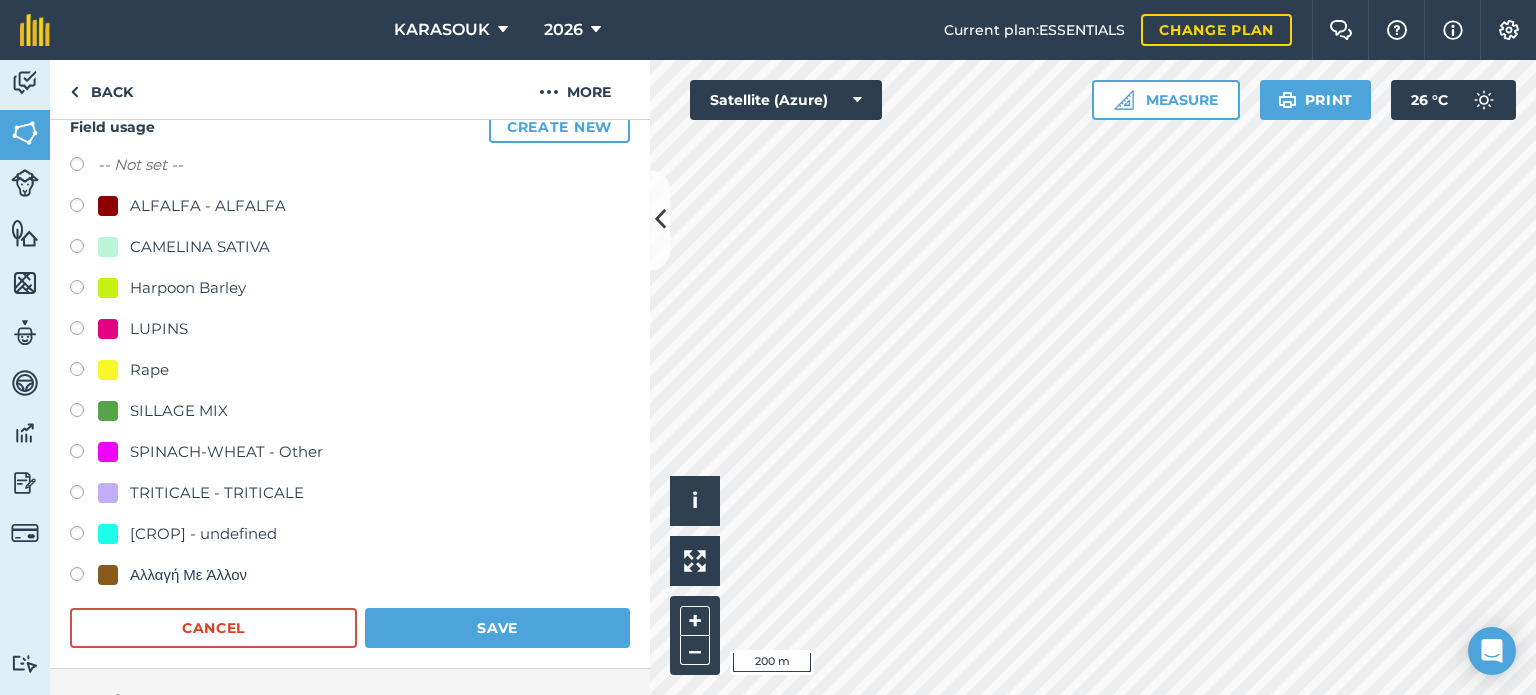 scroll, scrollTop: 200, scrollLeft: 0, axis: vertical 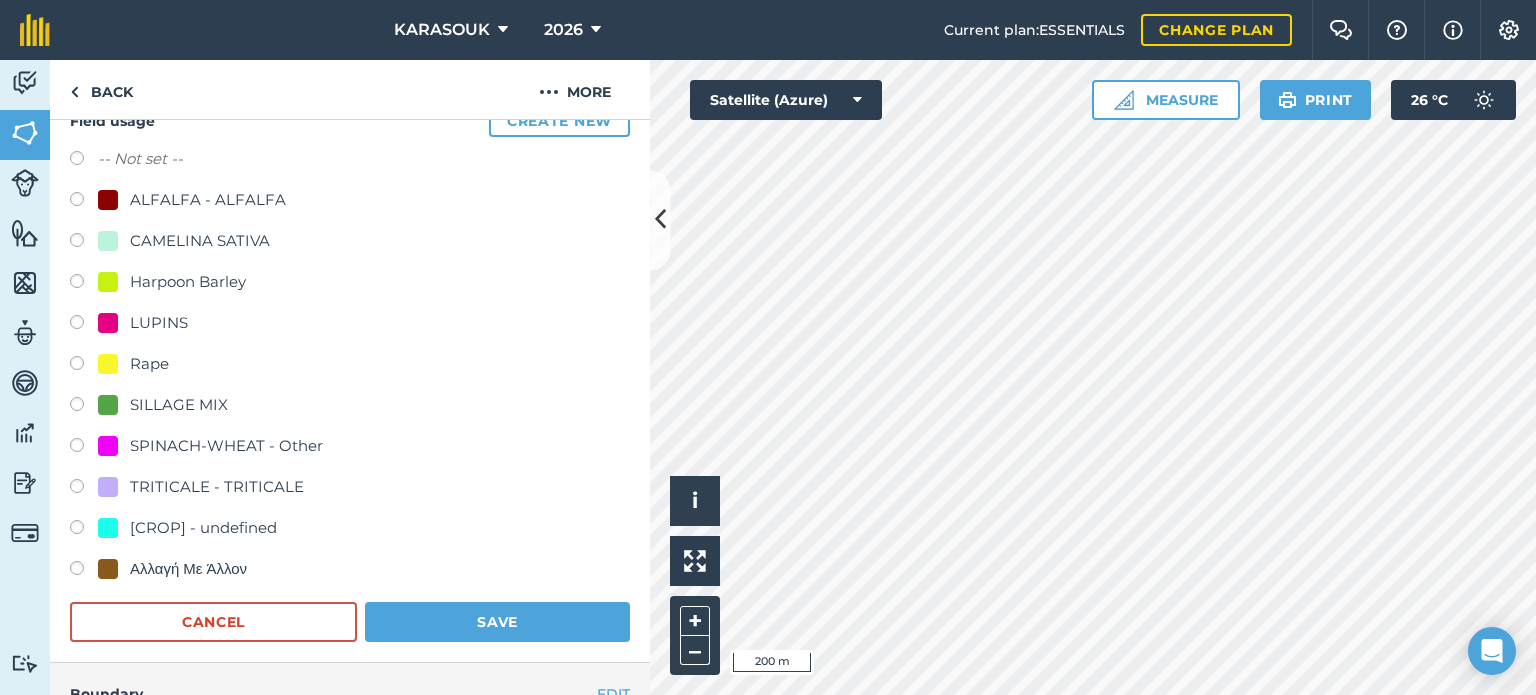 click at bounding box center (84, 325) 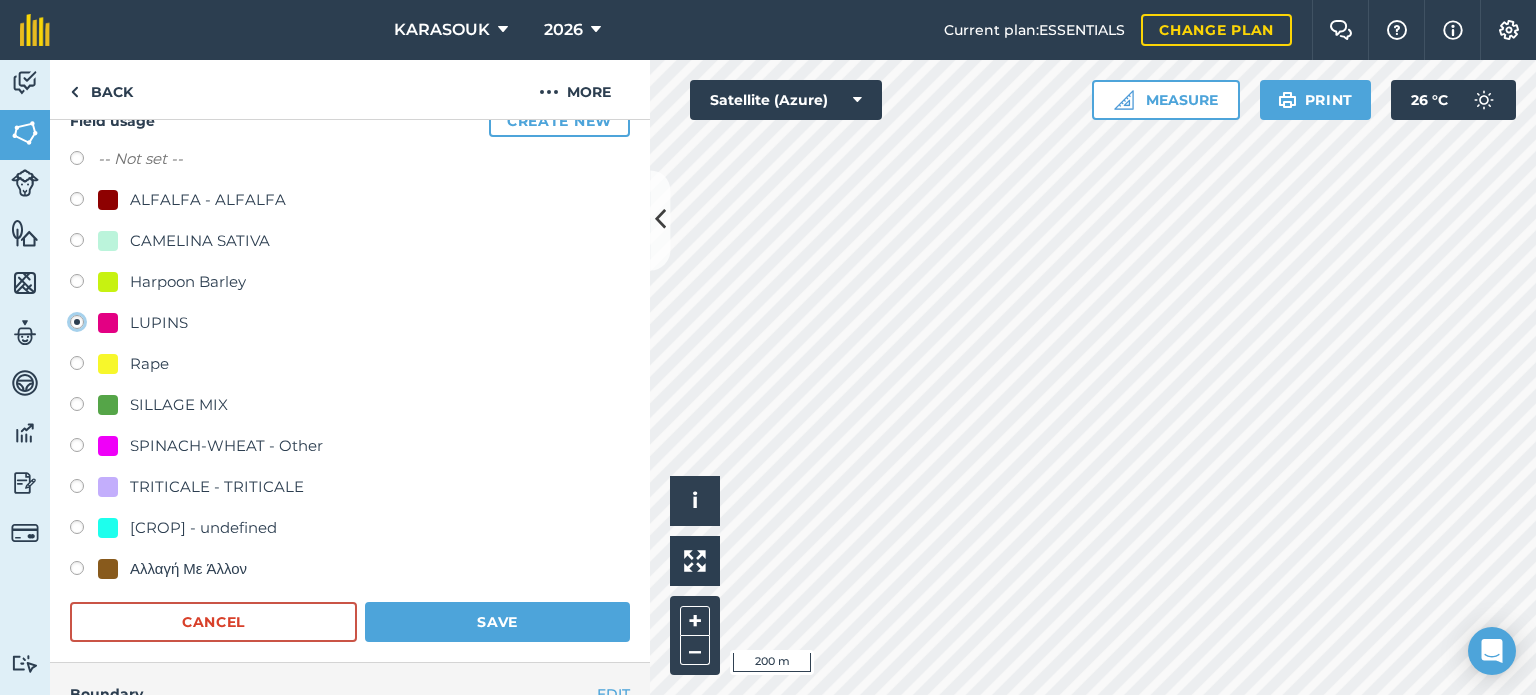 radio on "true" 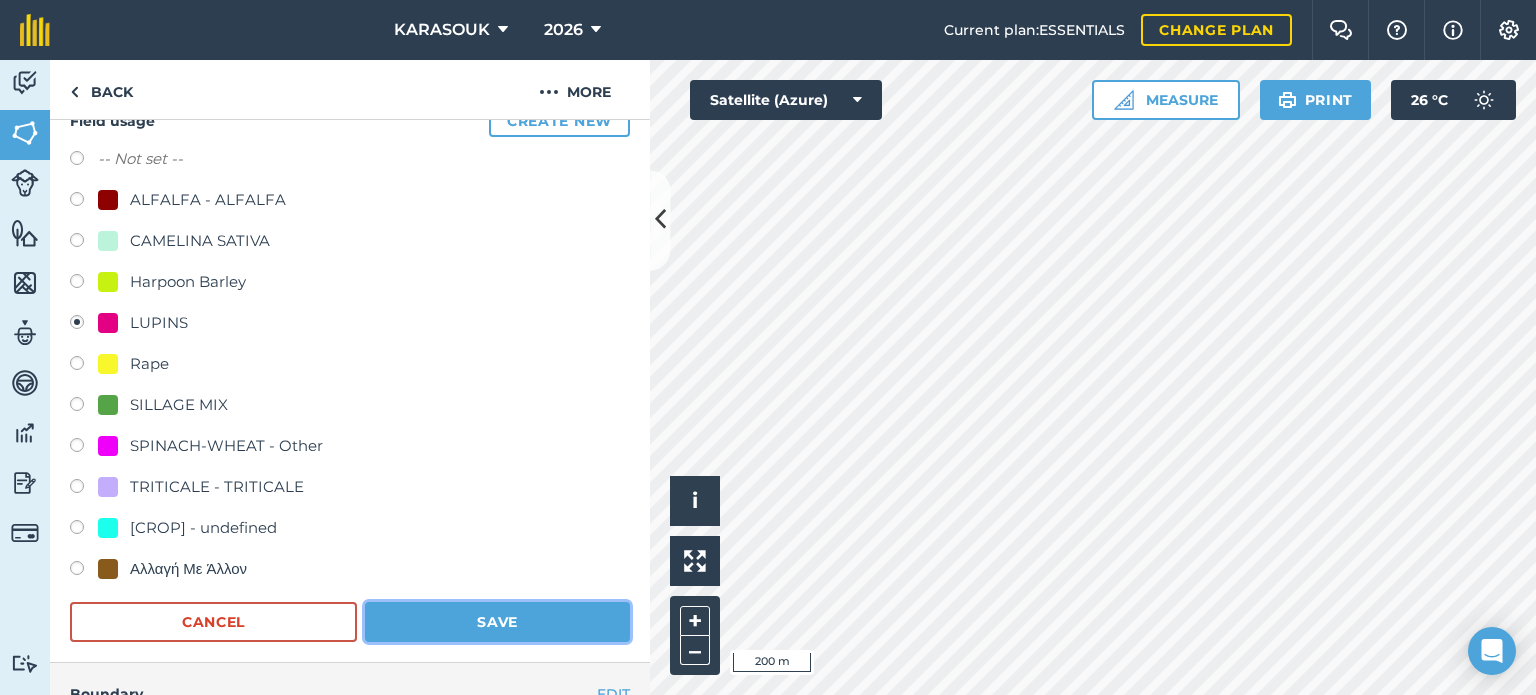 click on "Save" at bounding box center [497, 622] 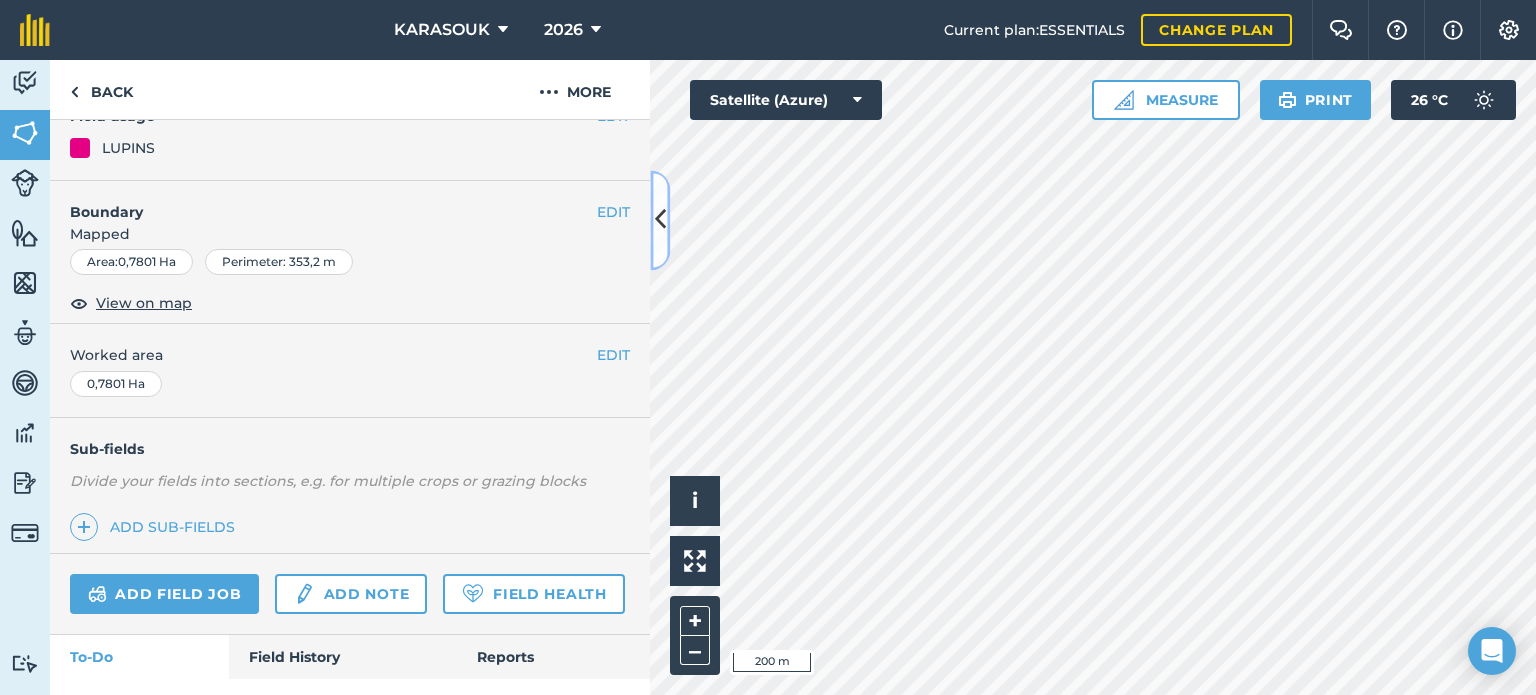 click at bounding box center (660, 220) 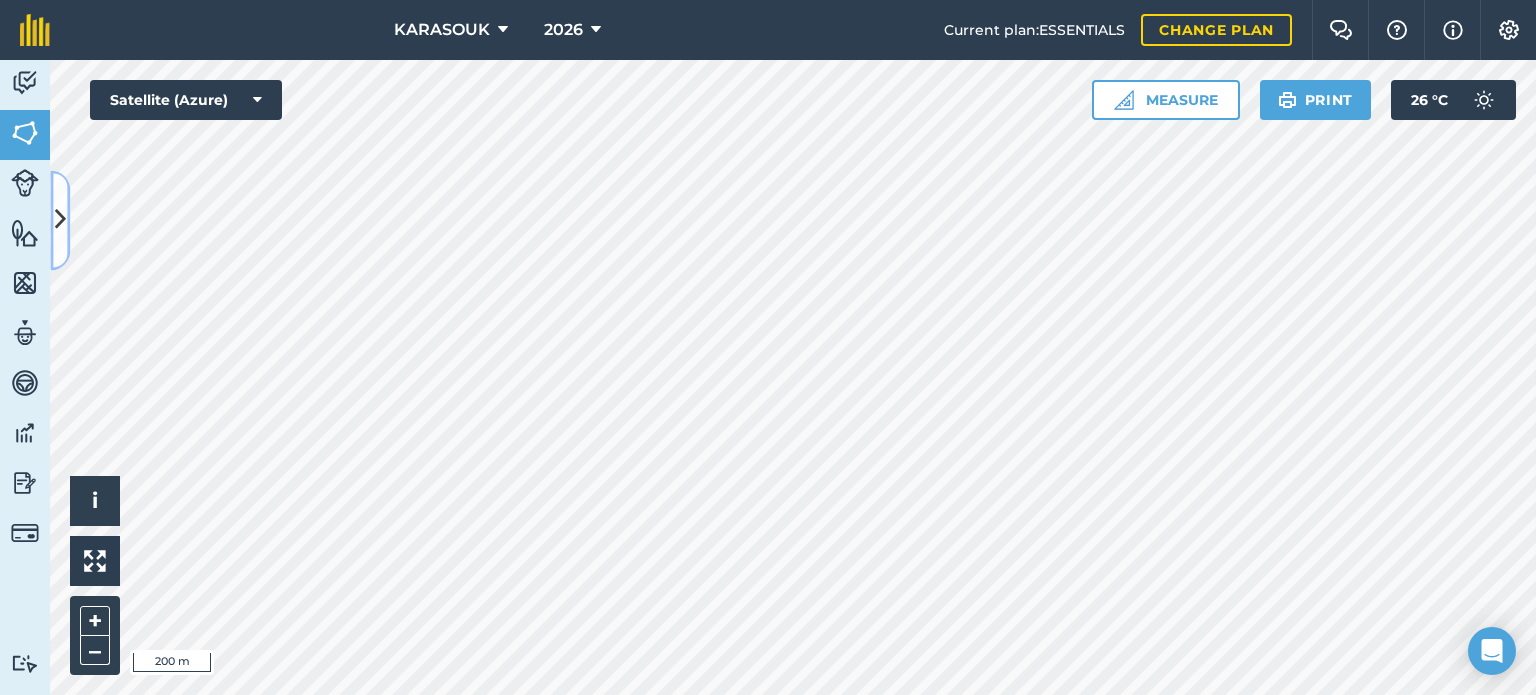 click at bounding box center [60, 220] 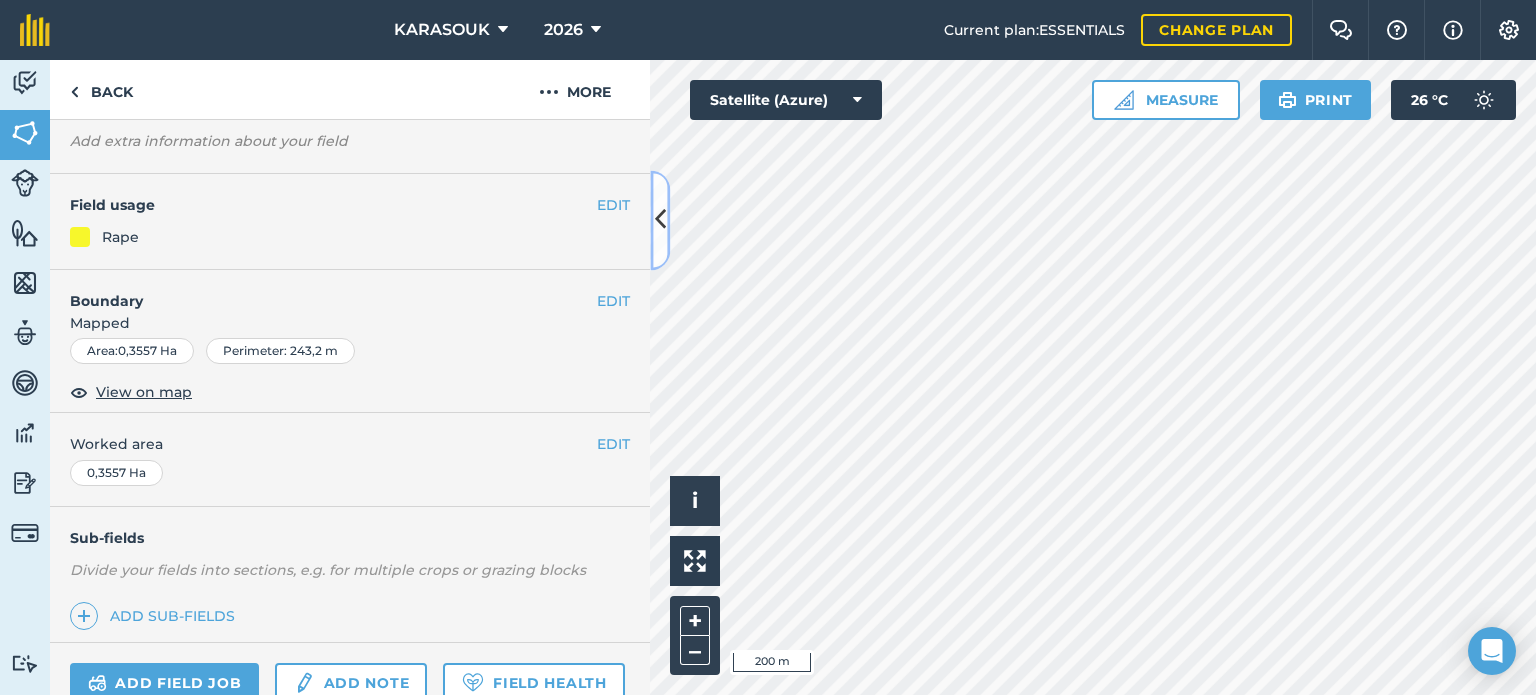 scroll, scrollTop: 100, scrollLeft: 0, axis: vertical 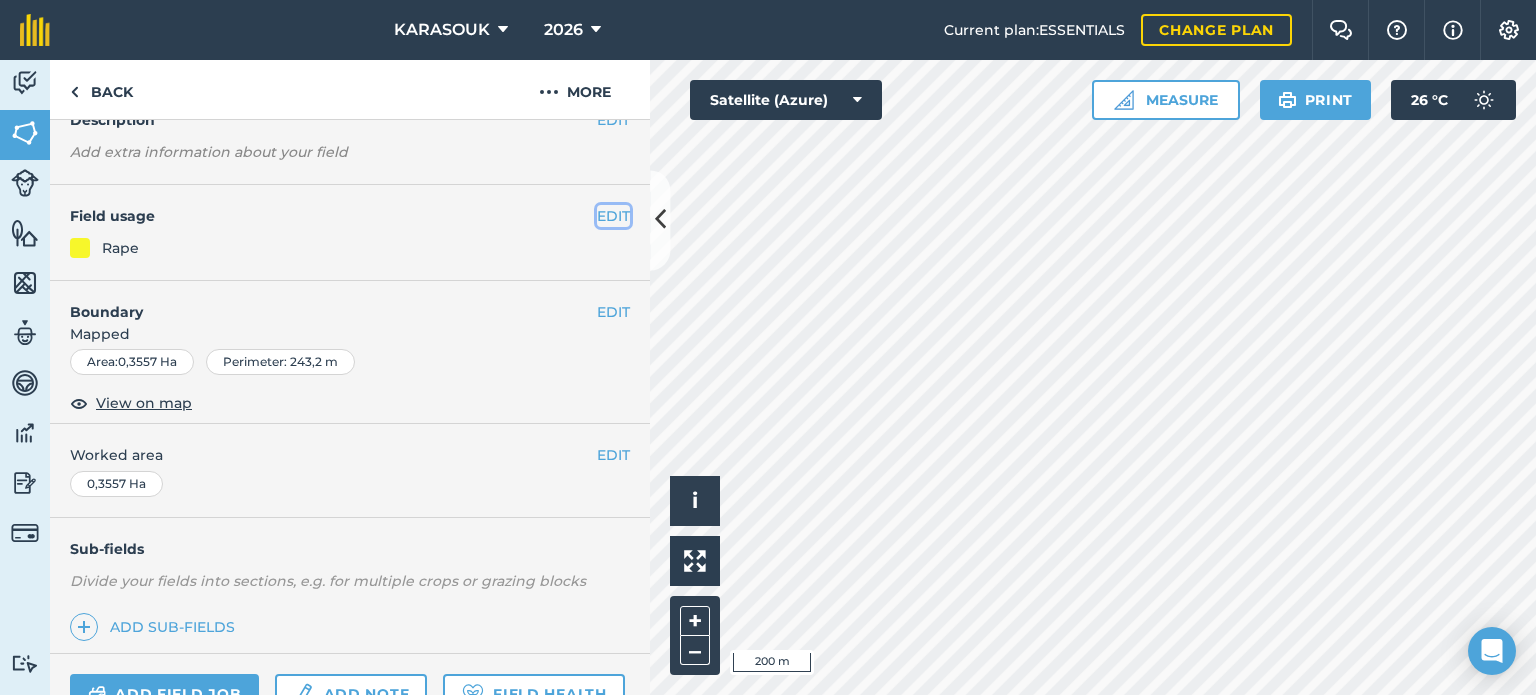 click on "EDIT" at bounding box center [613, 216] 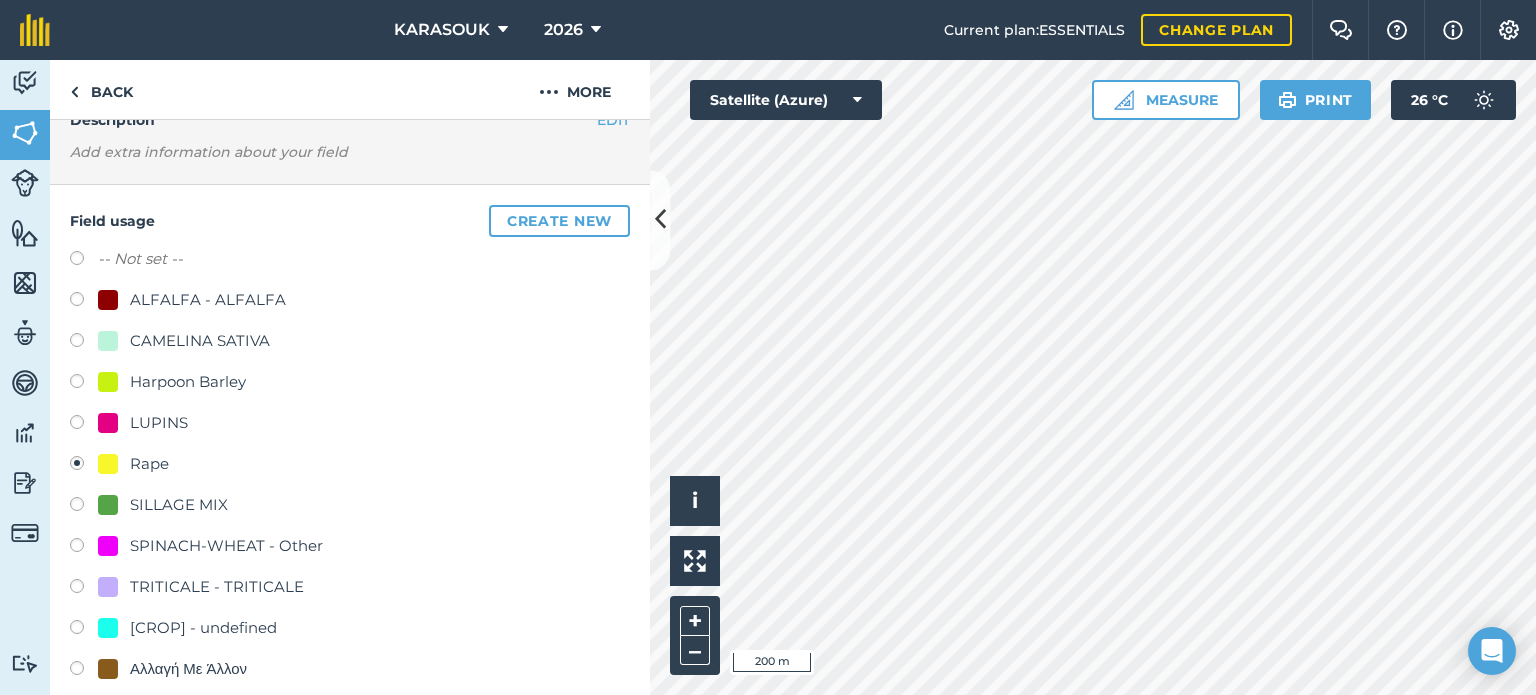 click on "LUPINS" at bounding box center (159, 423) 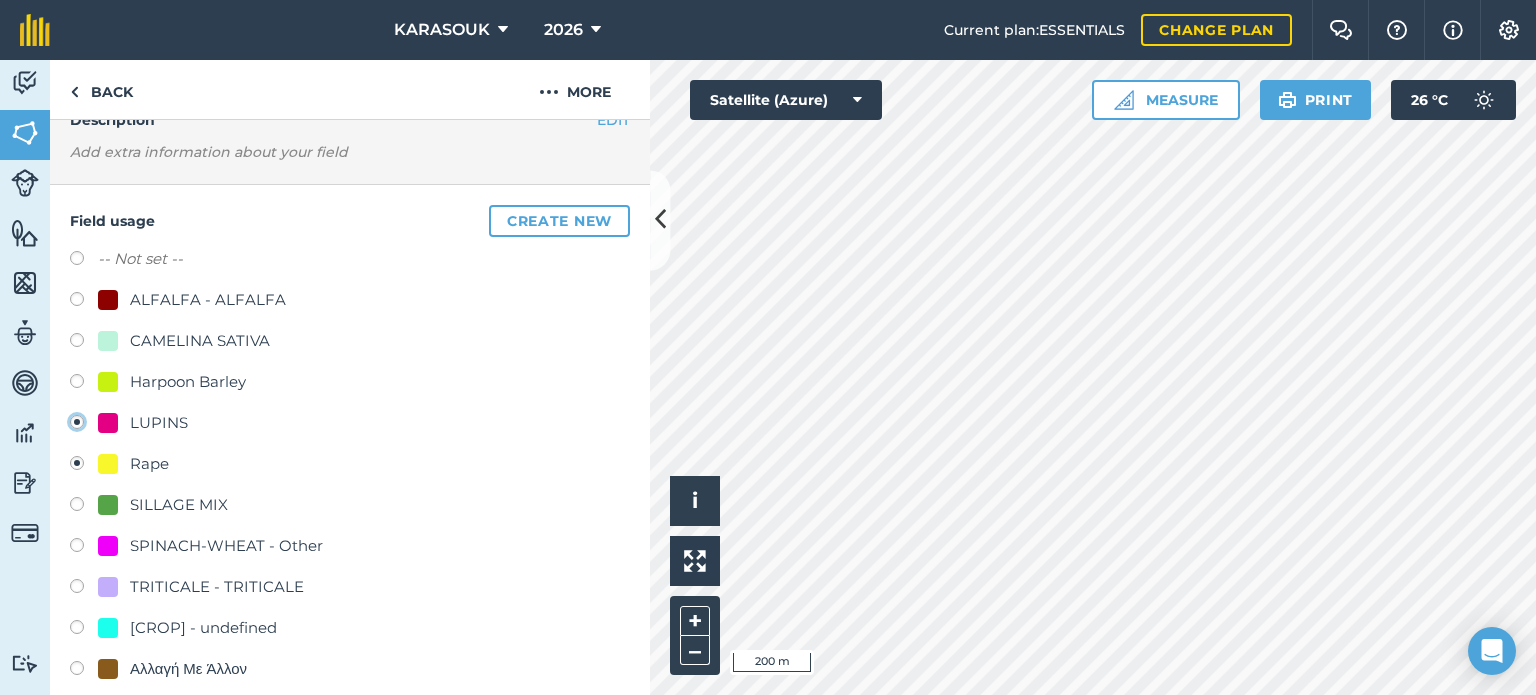 radio on "true" 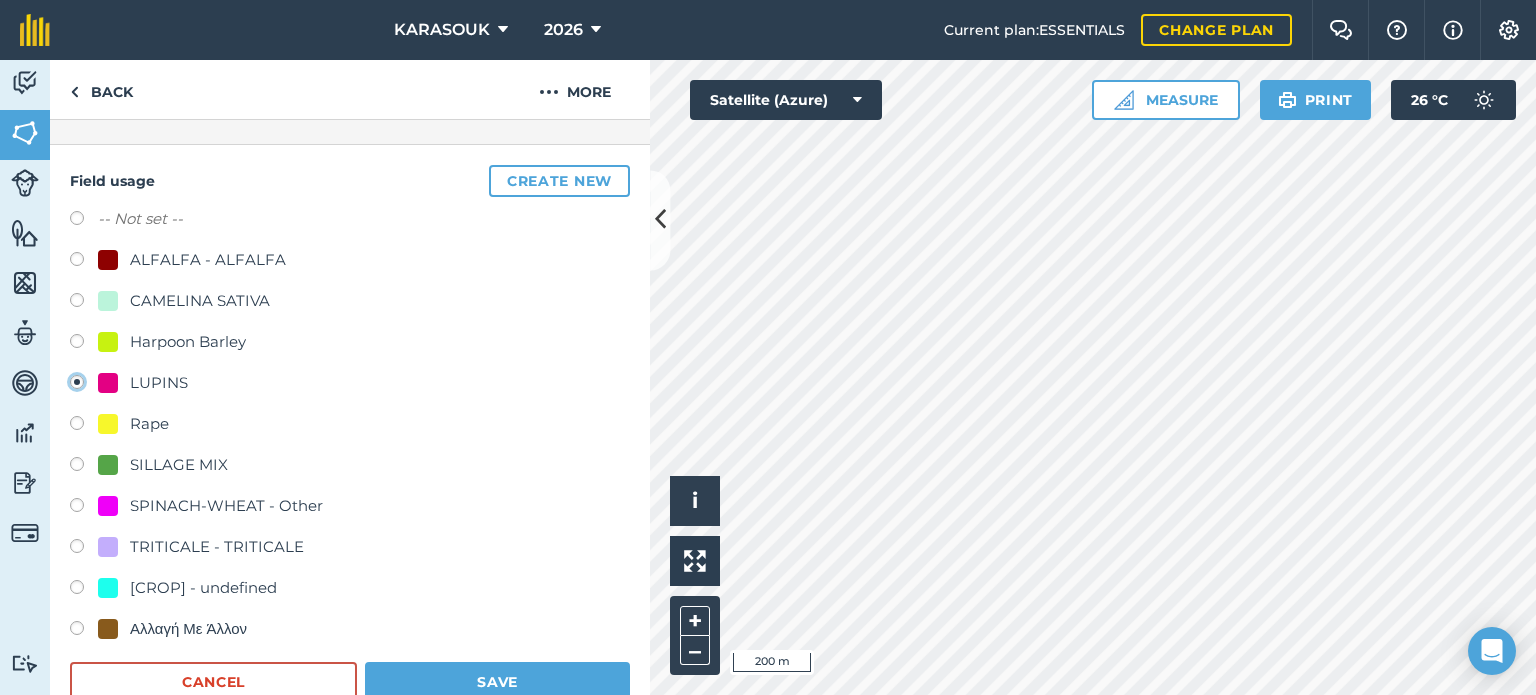 scroll, scrollTop: 200, scrollLeft: 0, axis: vertical 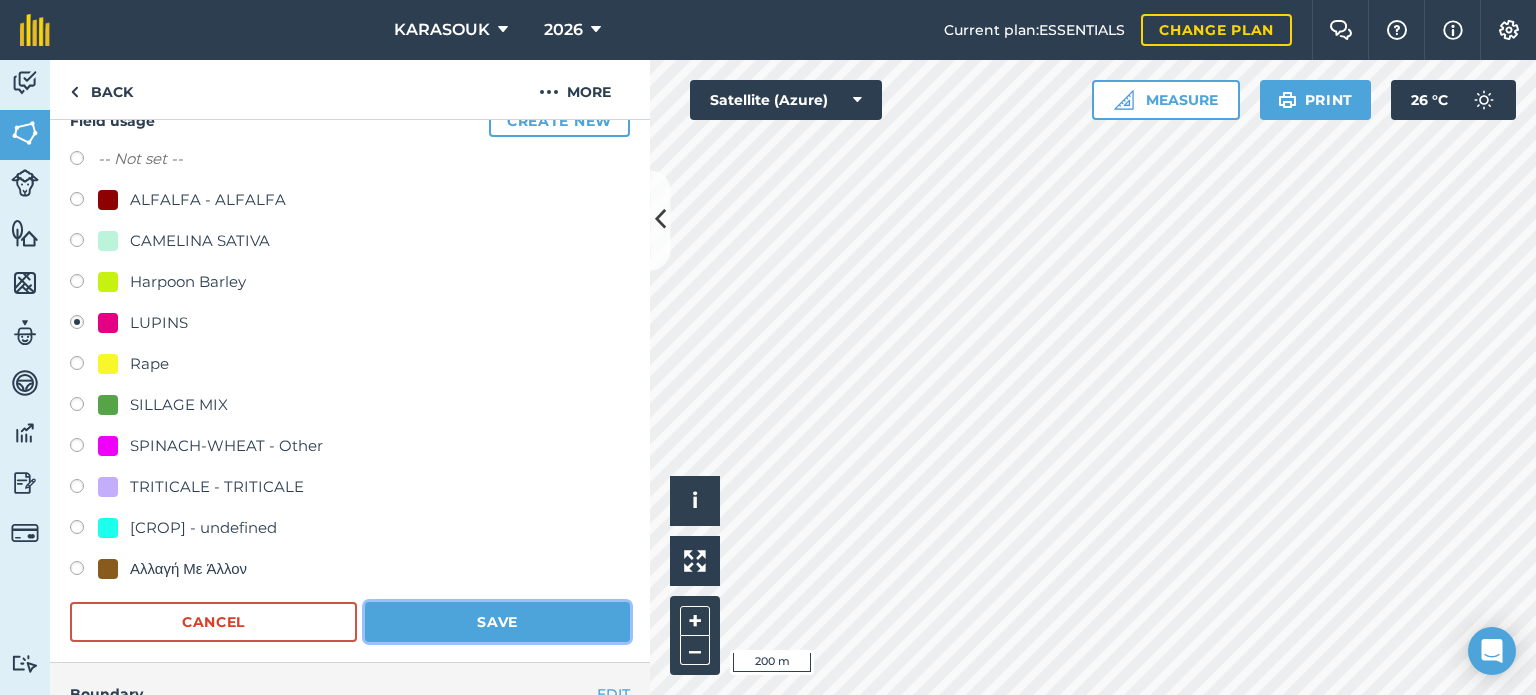 click on "Save" at bounding box center [497, 622] 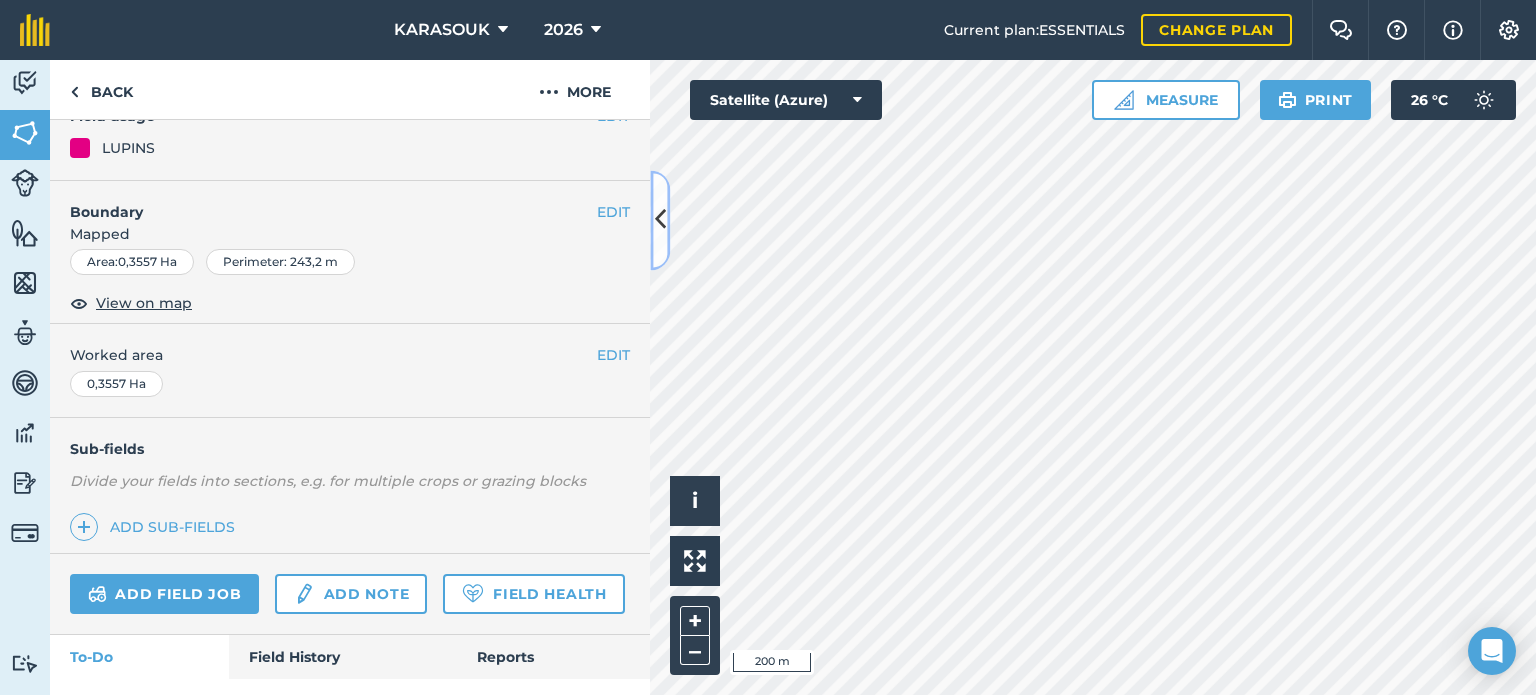 click at bounding box center (660, 220) 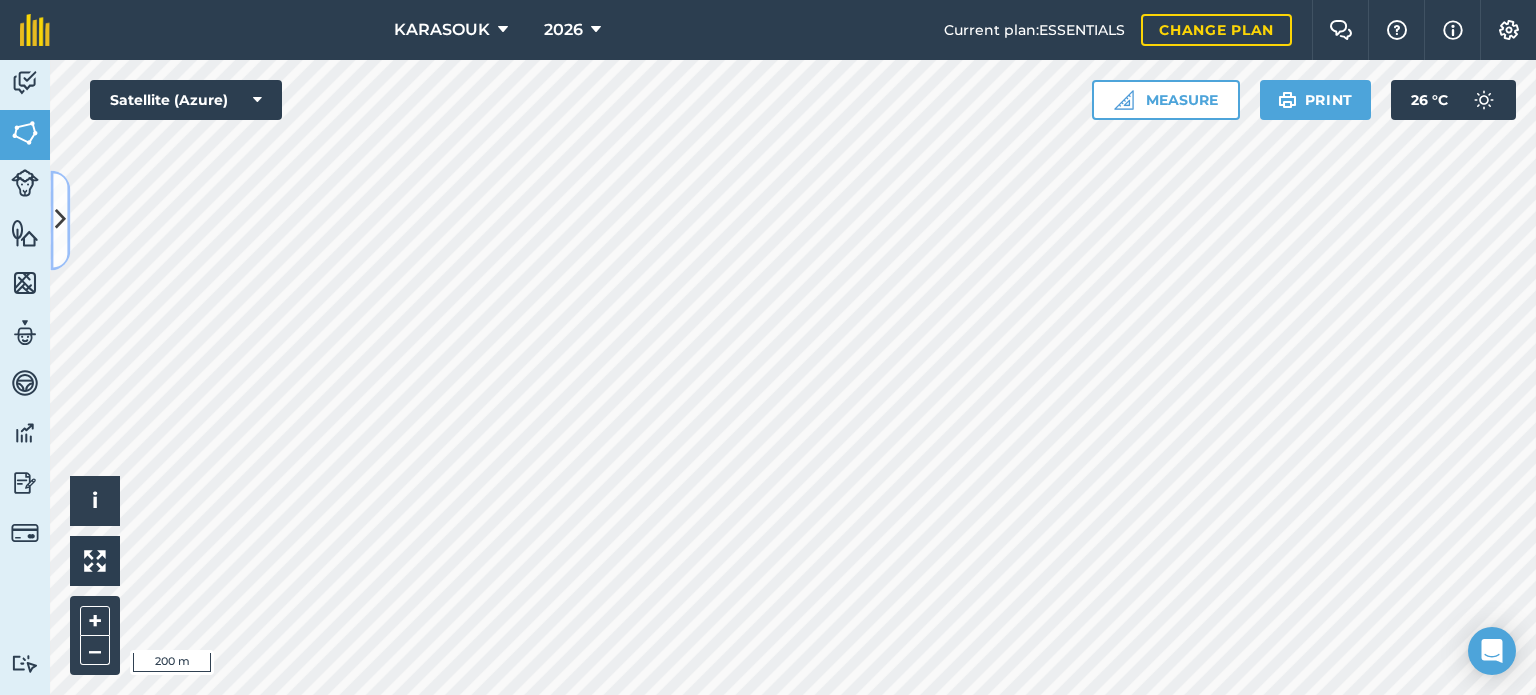 click at bounding box center (60, 220) 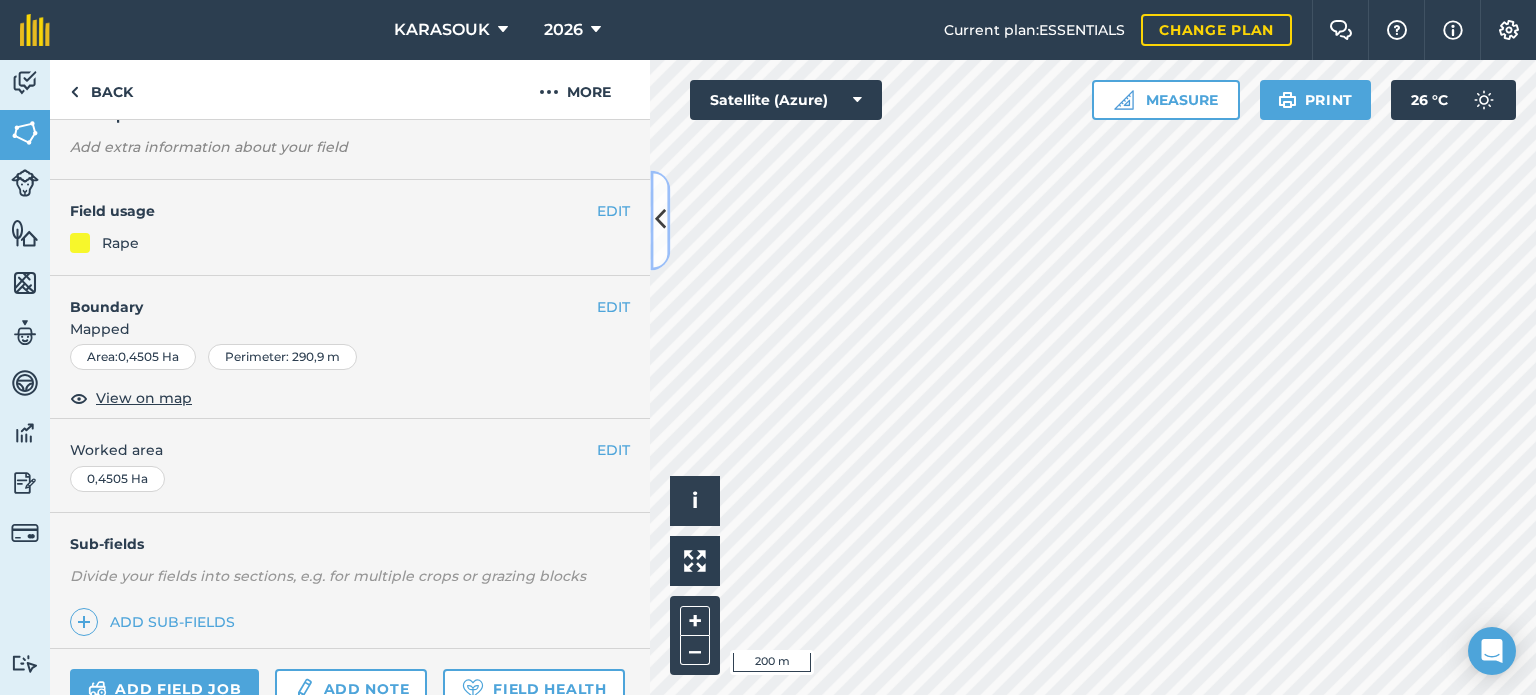 scroll, scrollTop: 100, scrollLeft: 0, axis: vertical 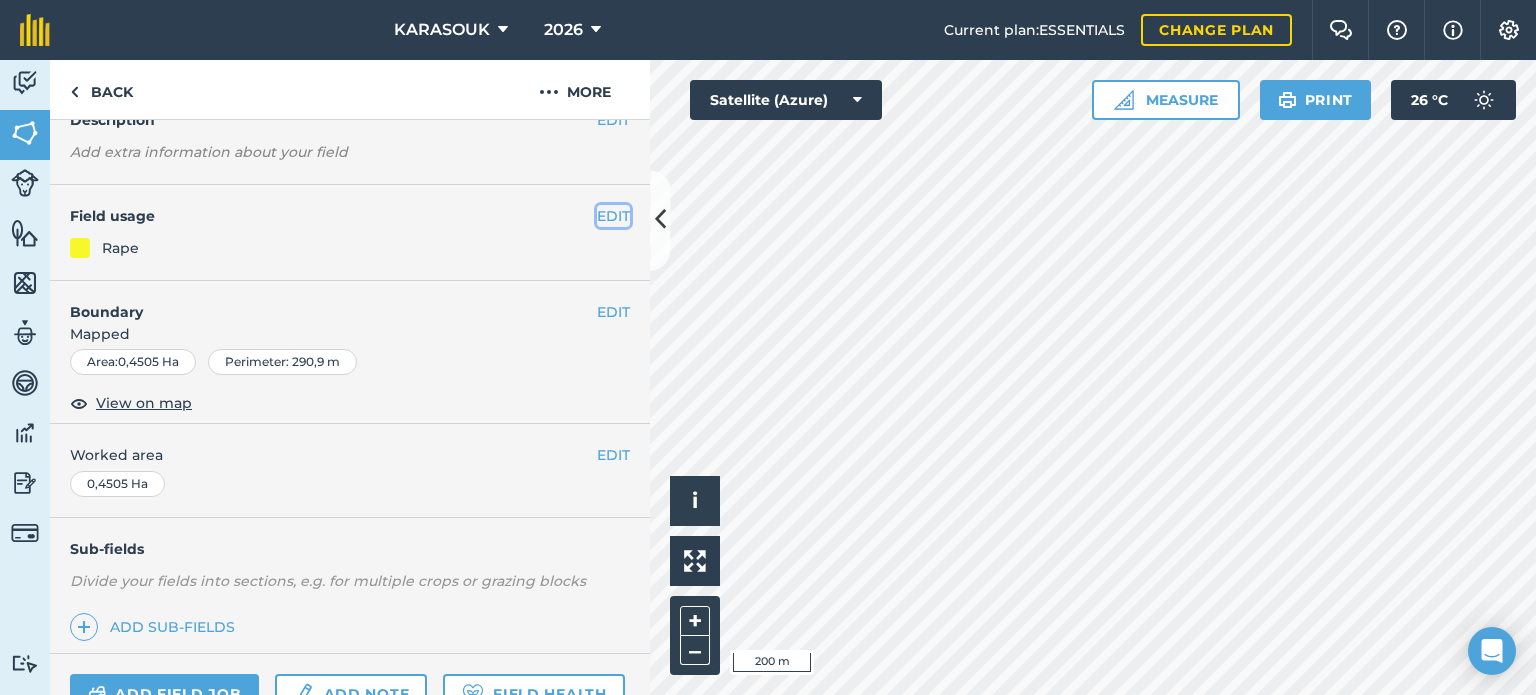 click on "EDIT" at bounding box center [613, 216] 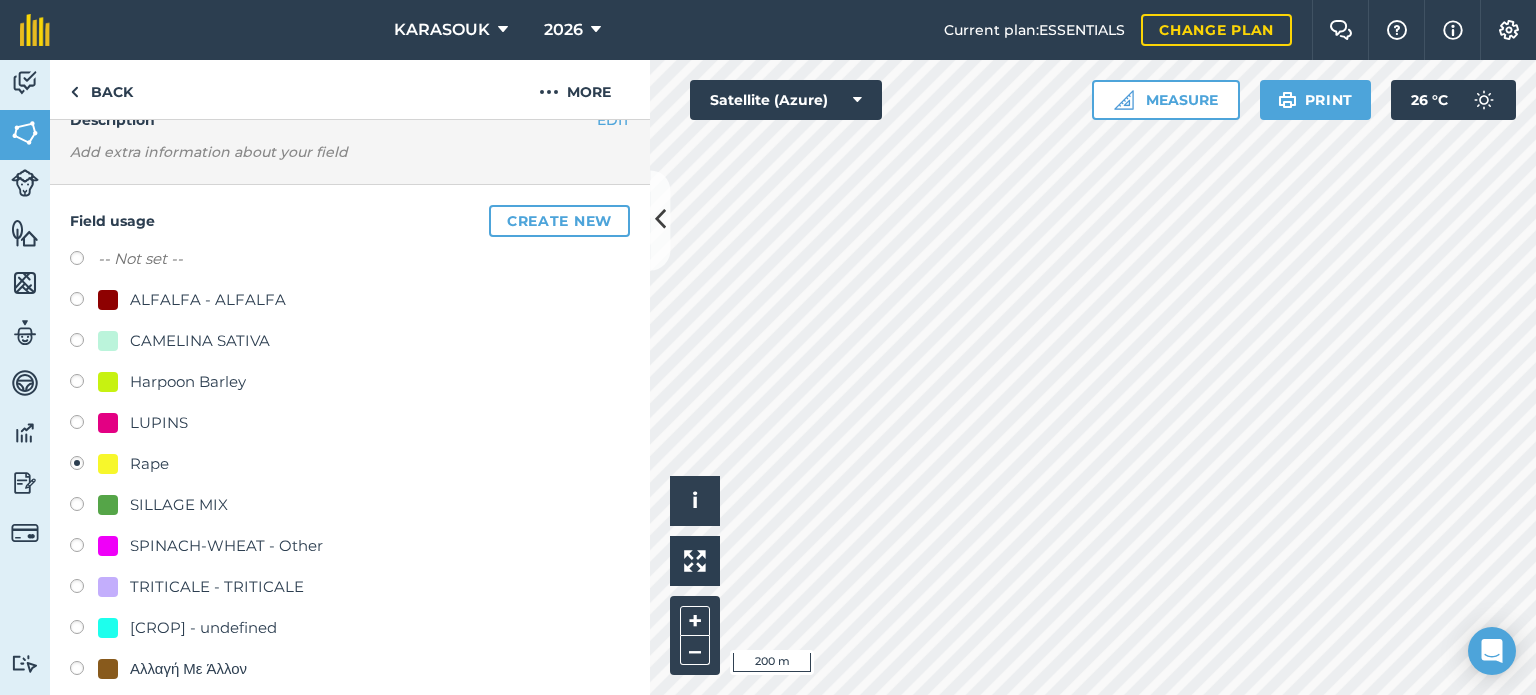 click on "LUPINS" at bounding box center [159, 423] 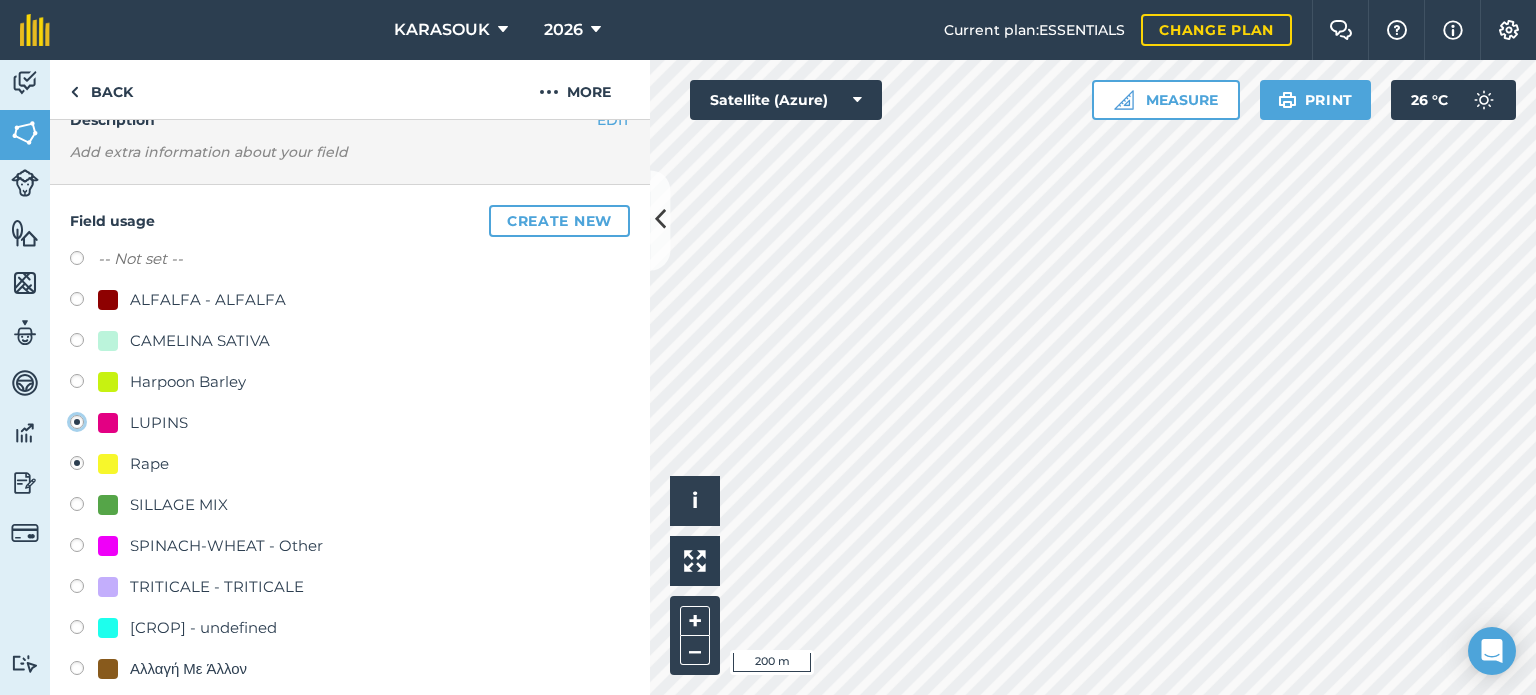 radio on "true" 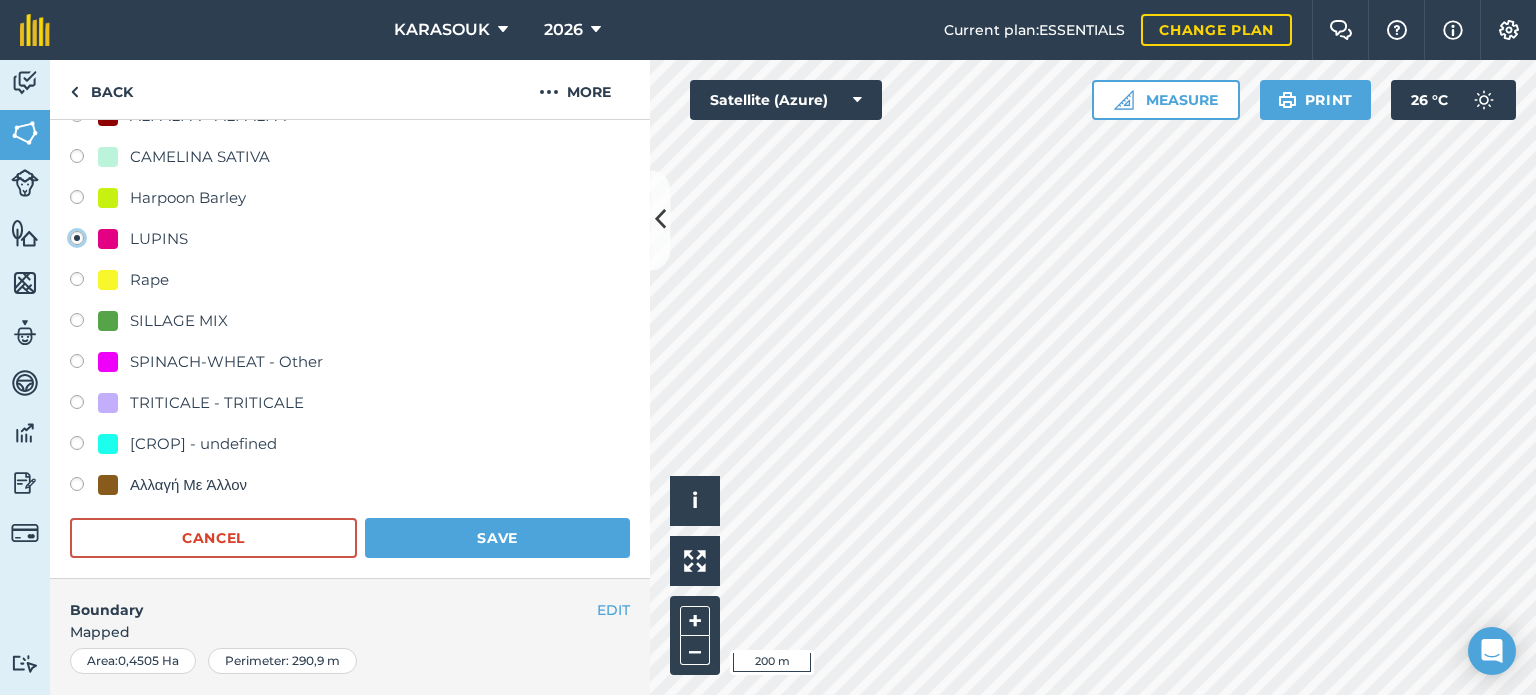 scroll, scrollTop: 300, scrollLeft: 0, axis: vertical 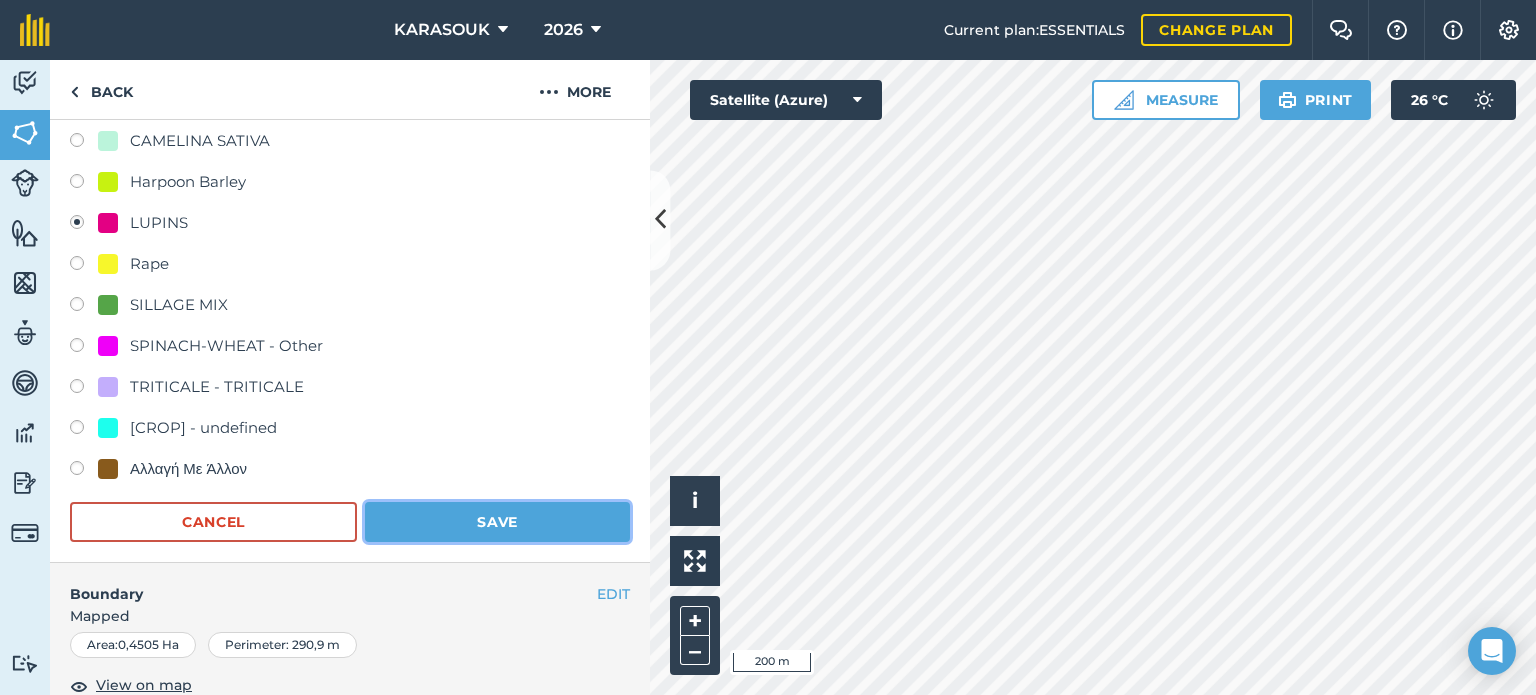 click on "Save" at bounding box center (497, 522) 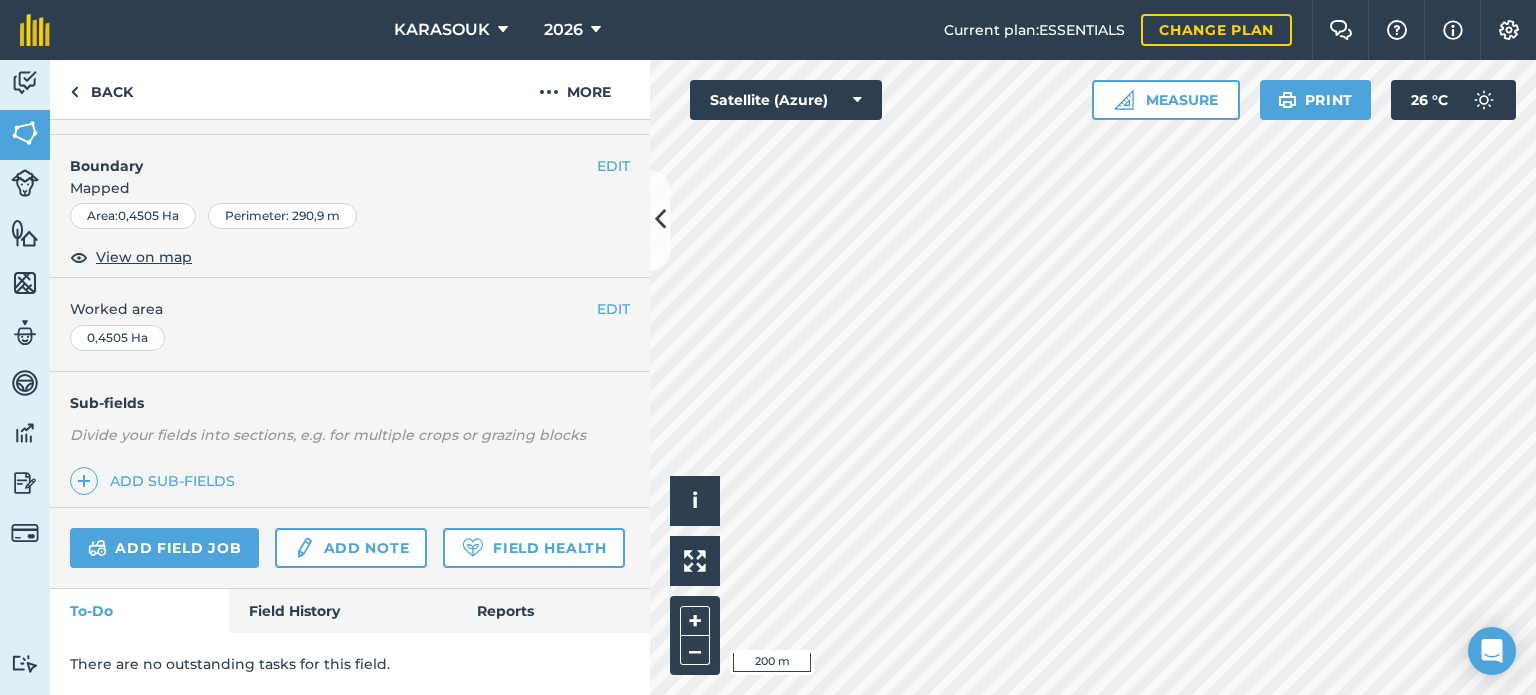 scroll, scrollTop: 299, scrollLeft: 0, axis: vertical 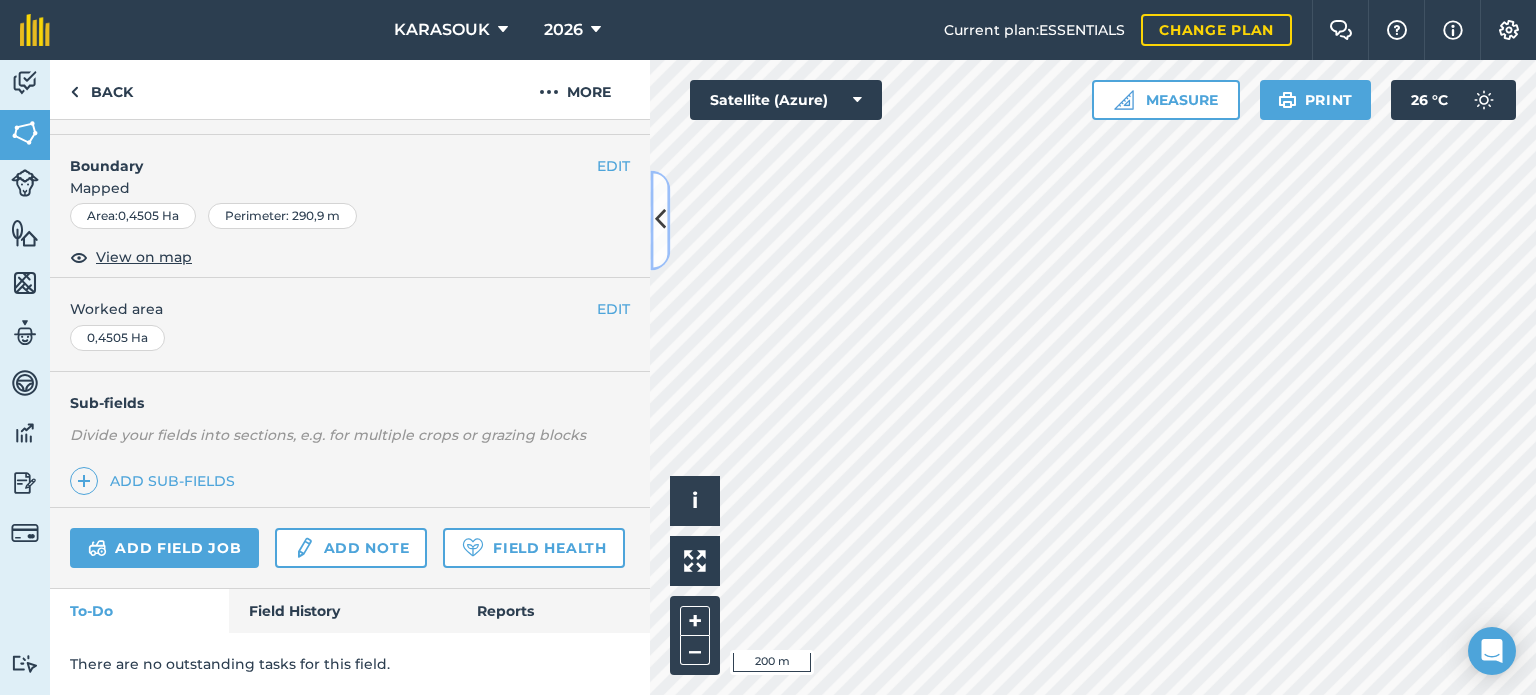 click at bounding box center (660, 220) 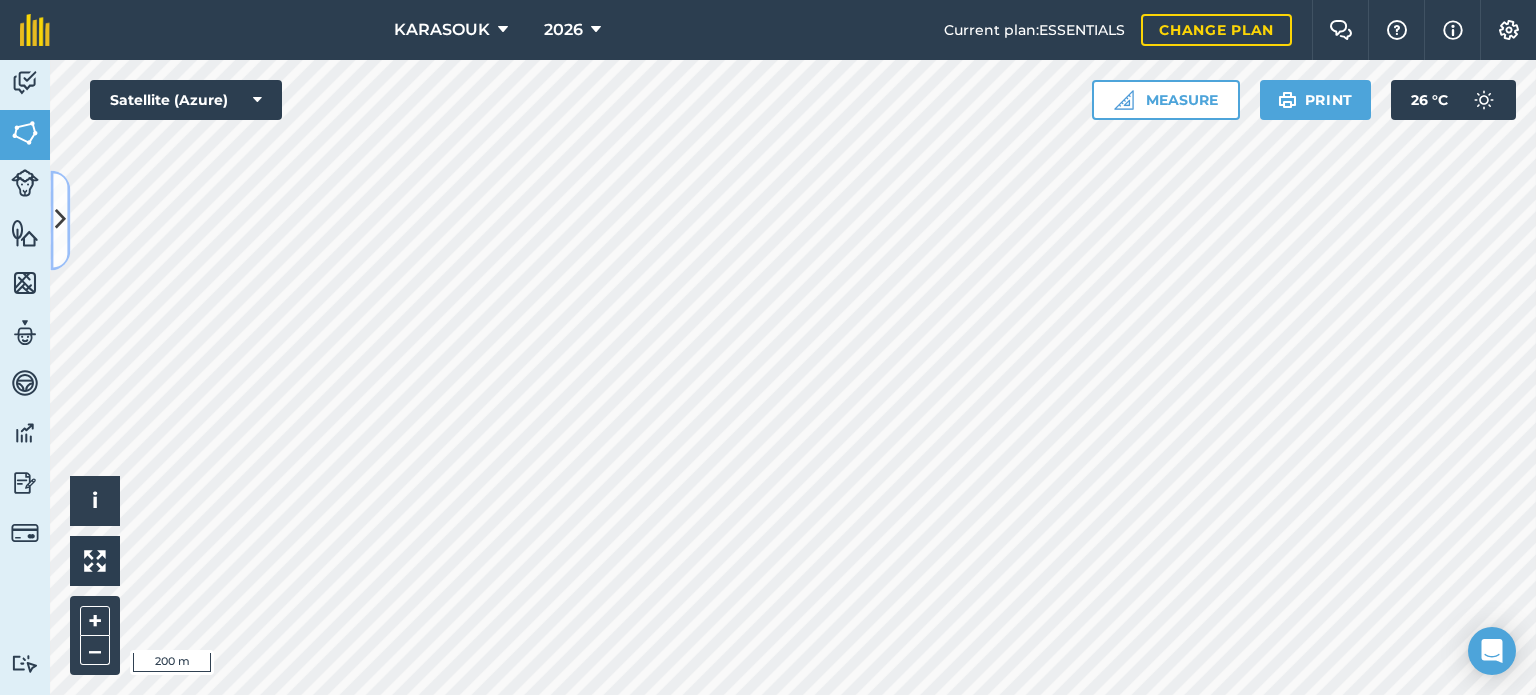 click at bounding box center [60, 220] 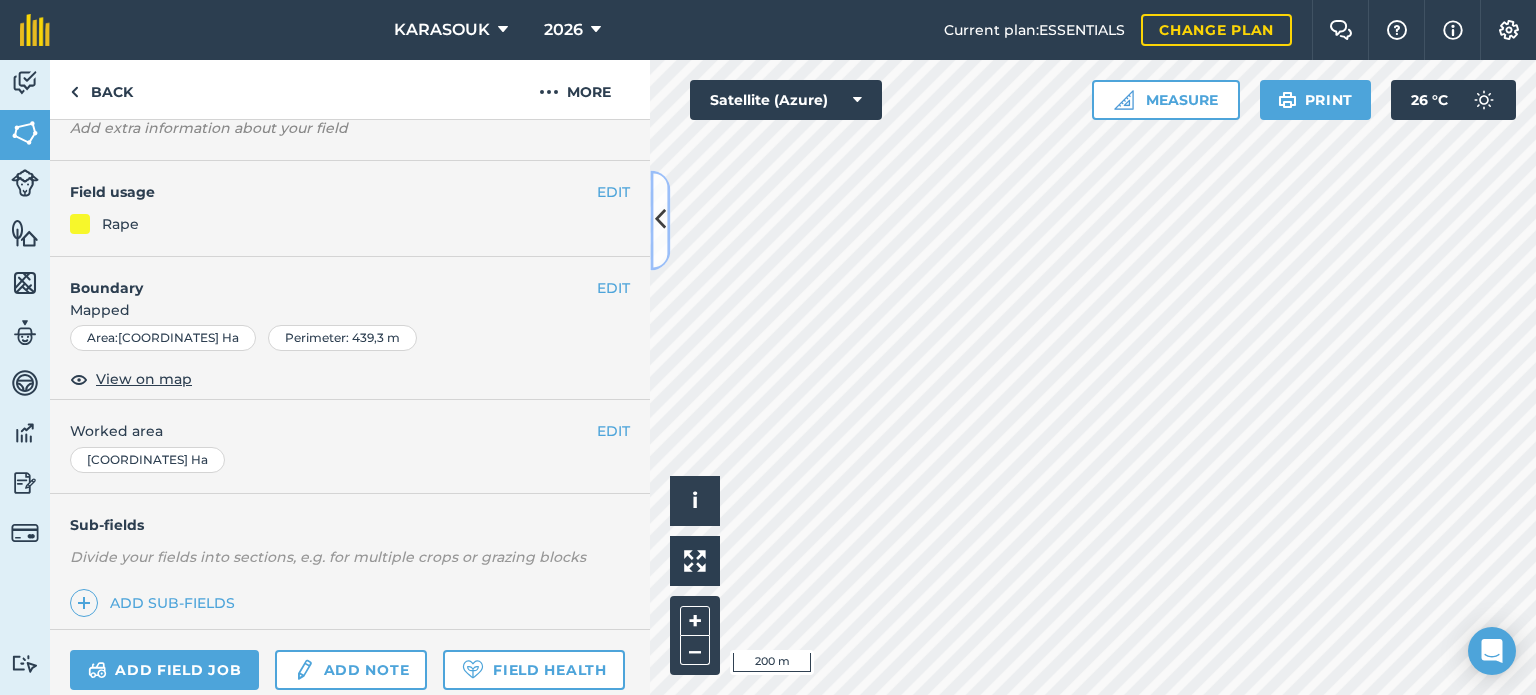 scroll, scrollTop: 99, scrollLeft: 0, axis: vertical 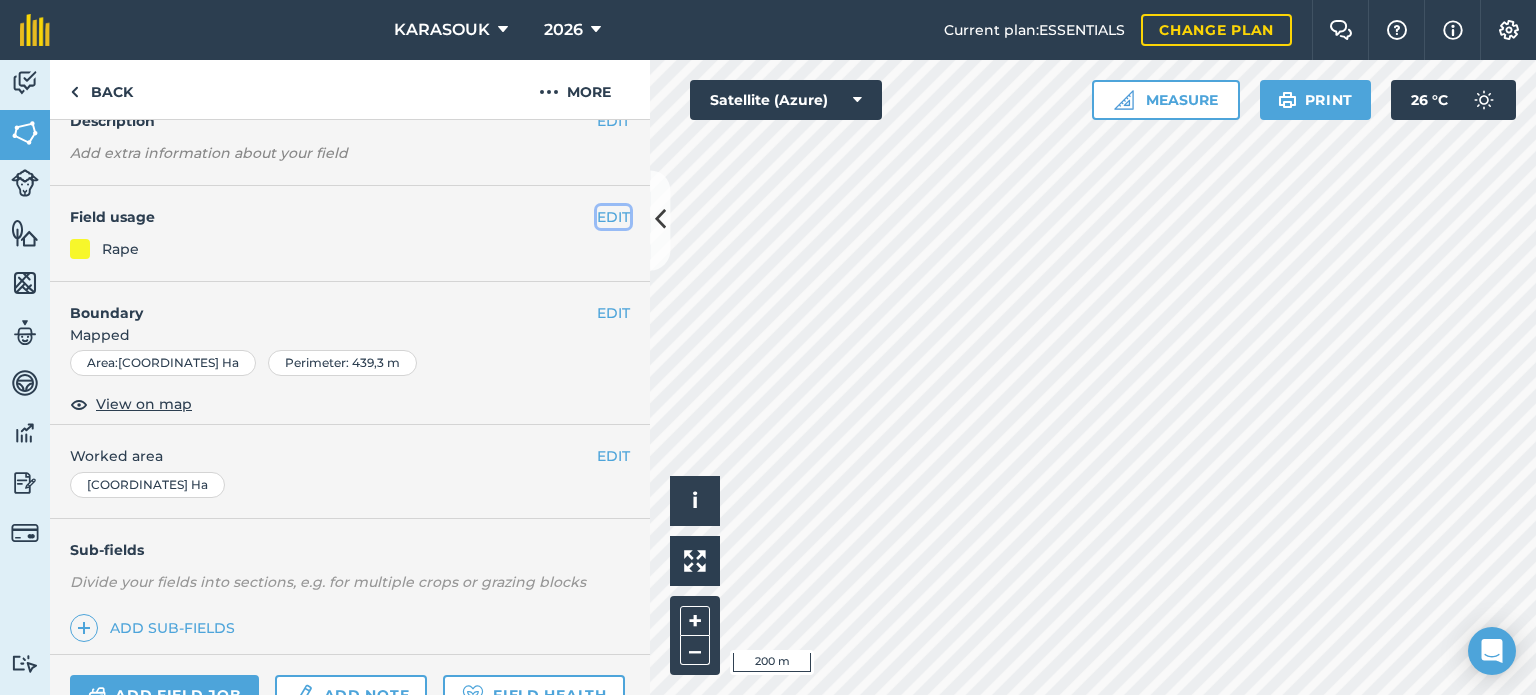 click on "EDIT" at bounding box center (613, 217) 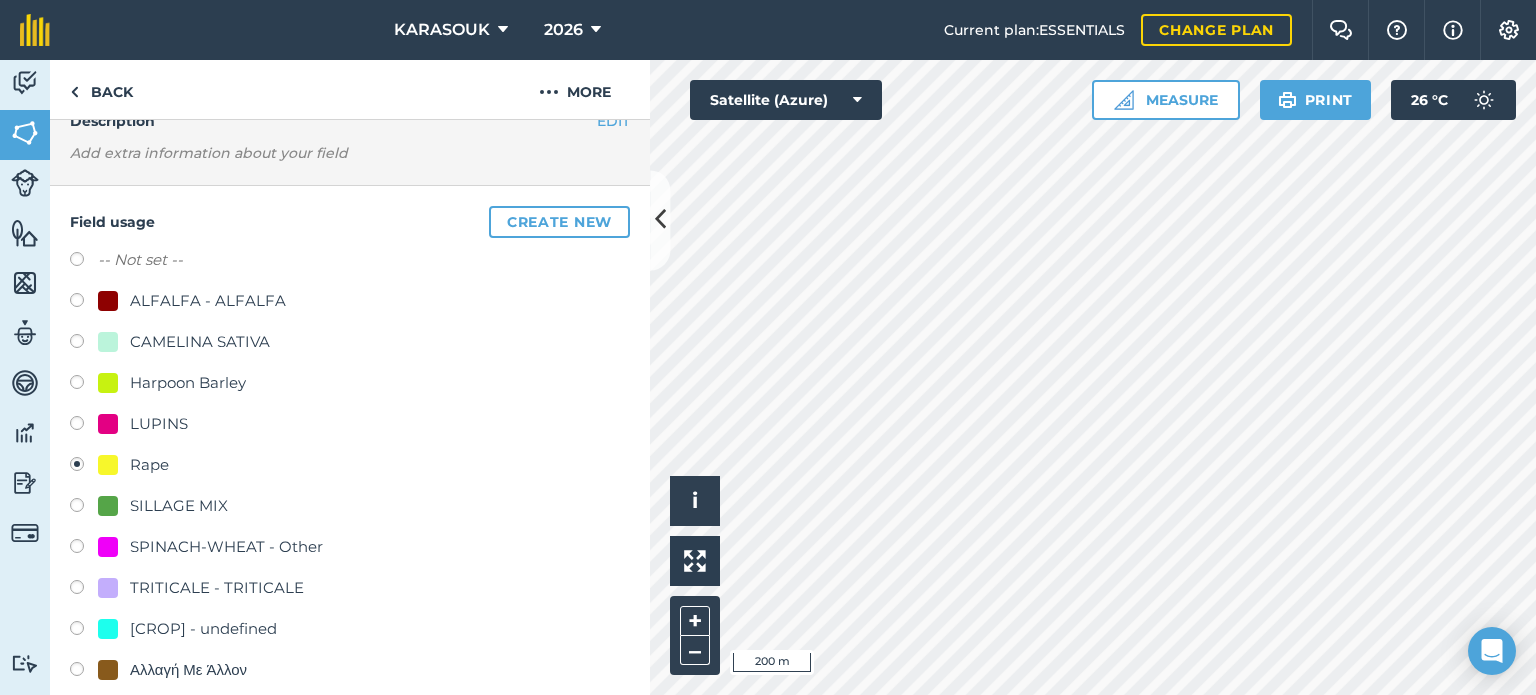 click on "SPINACH-WHEAT - Other" at bounding box center (226, 547) 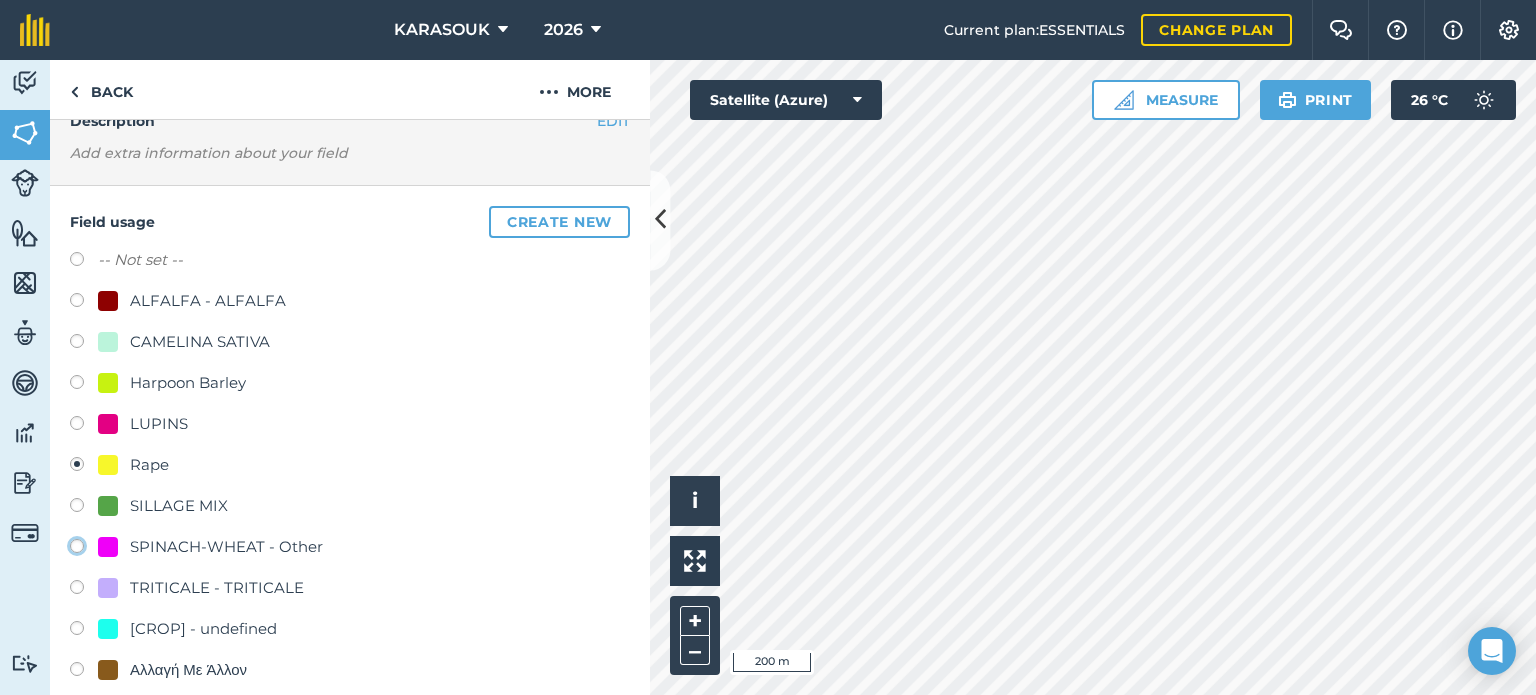 click on "SPINACH-WHEAT - Other" at bounding box center [-9923, 545] 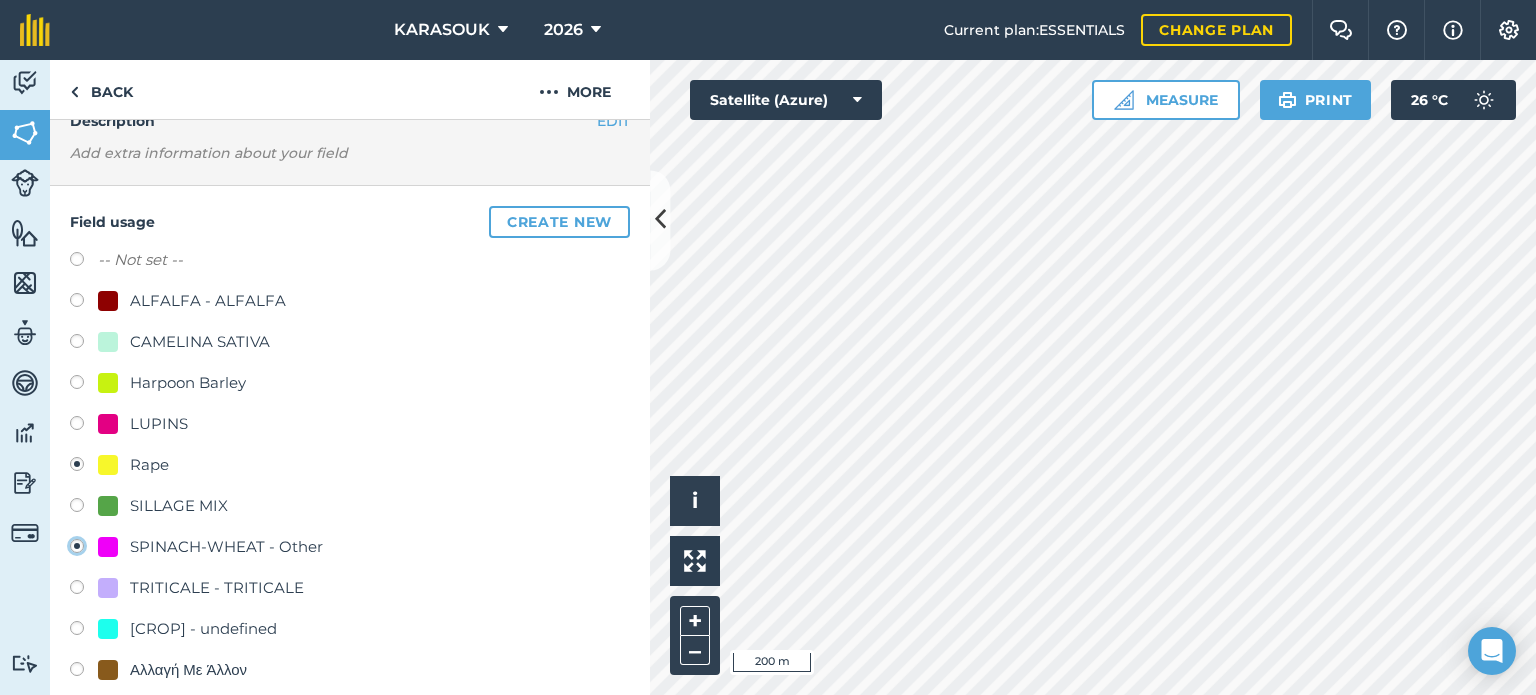 radio on "true" 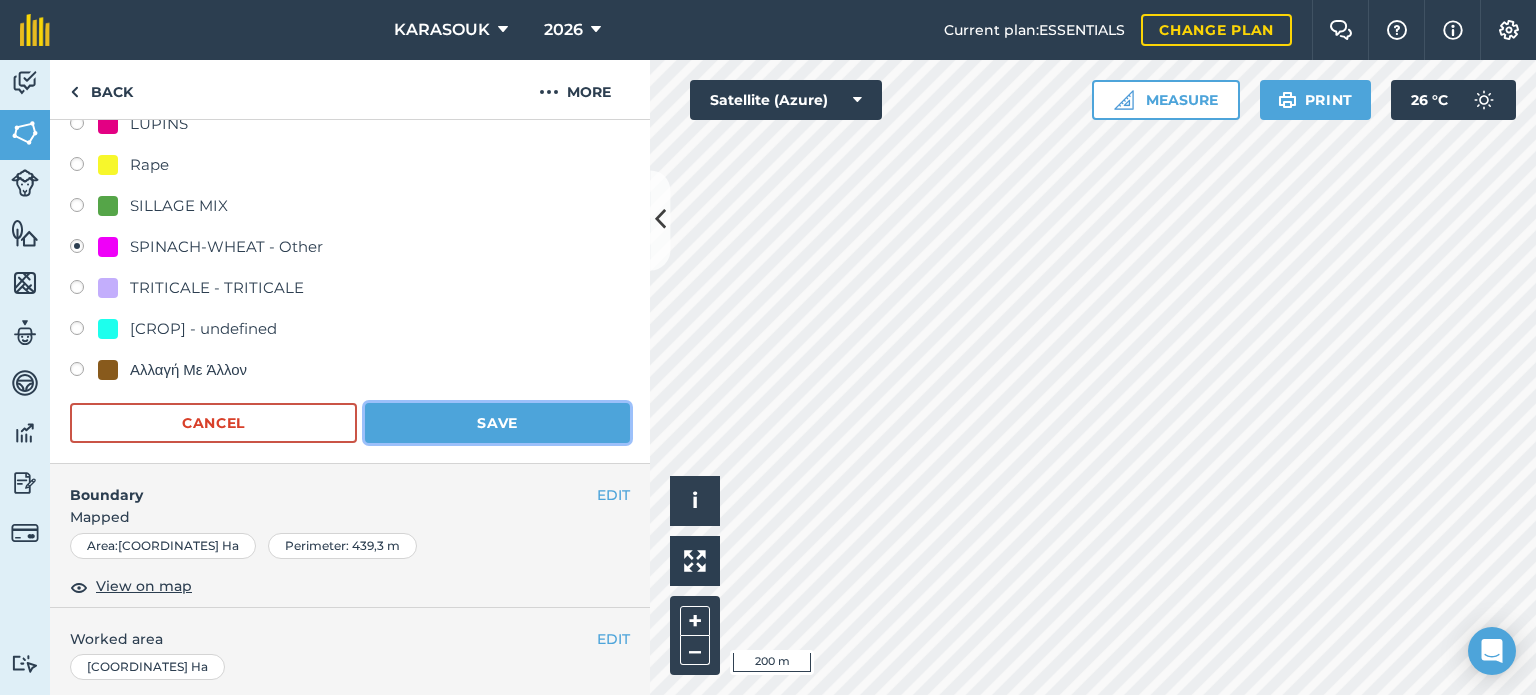 click on "Save" at bounding box center [497, 423] 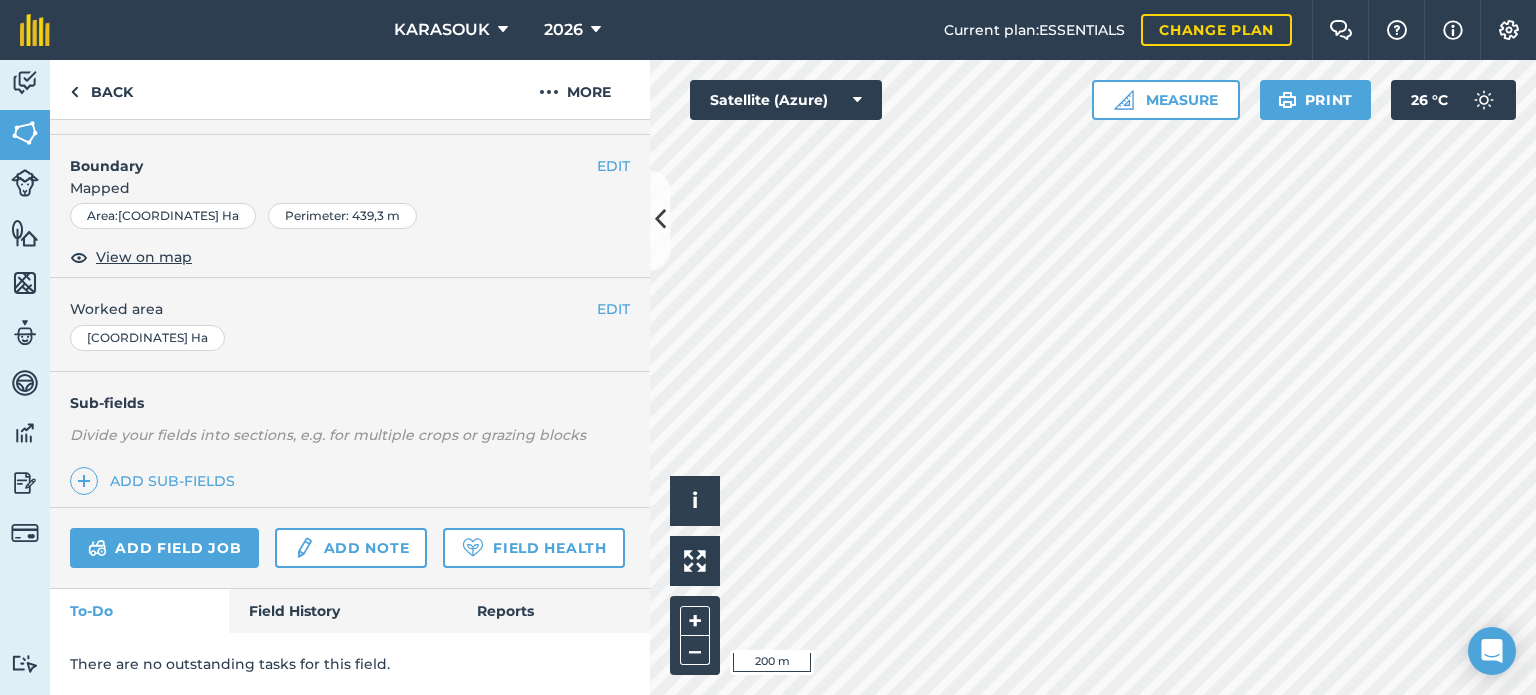 scroll, scrollTop: 299, scrollLeft: 0, axis: vertical 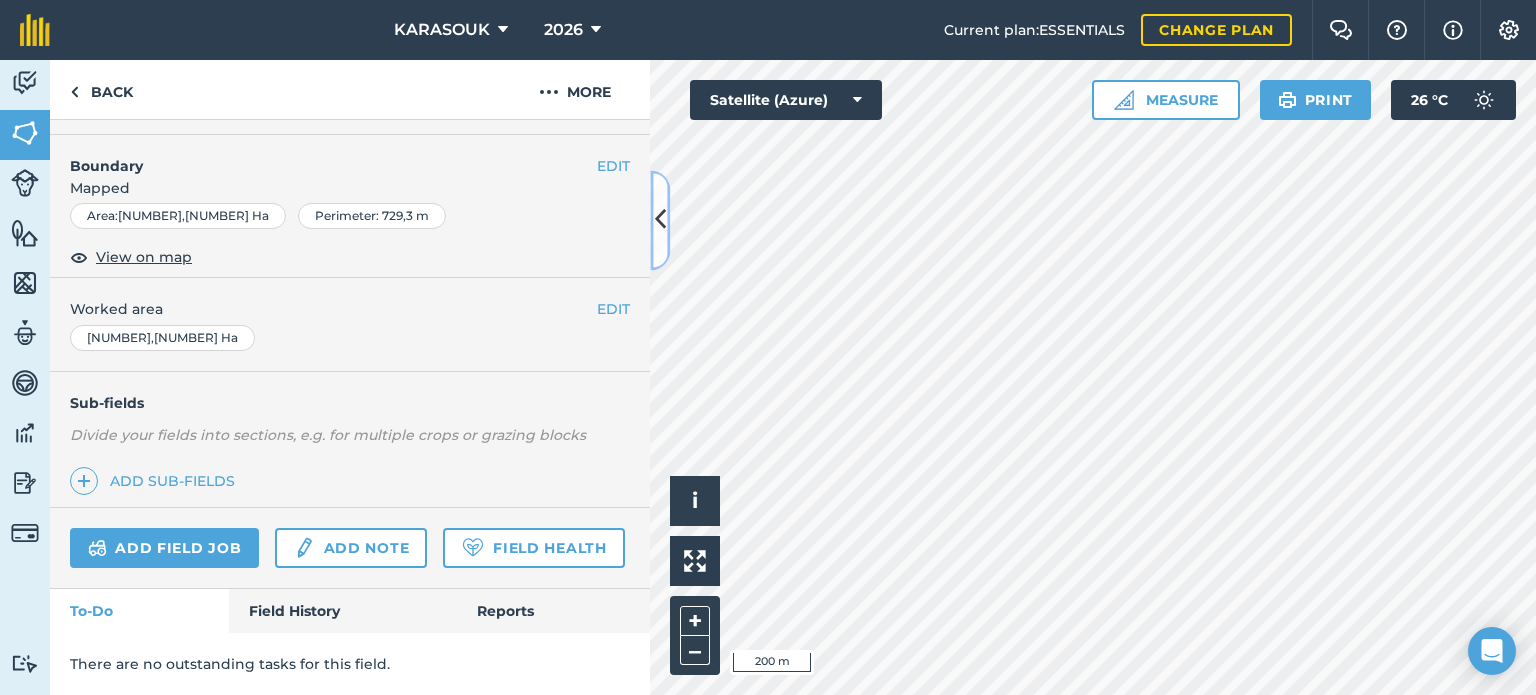 click at bounding box center (660, 220) 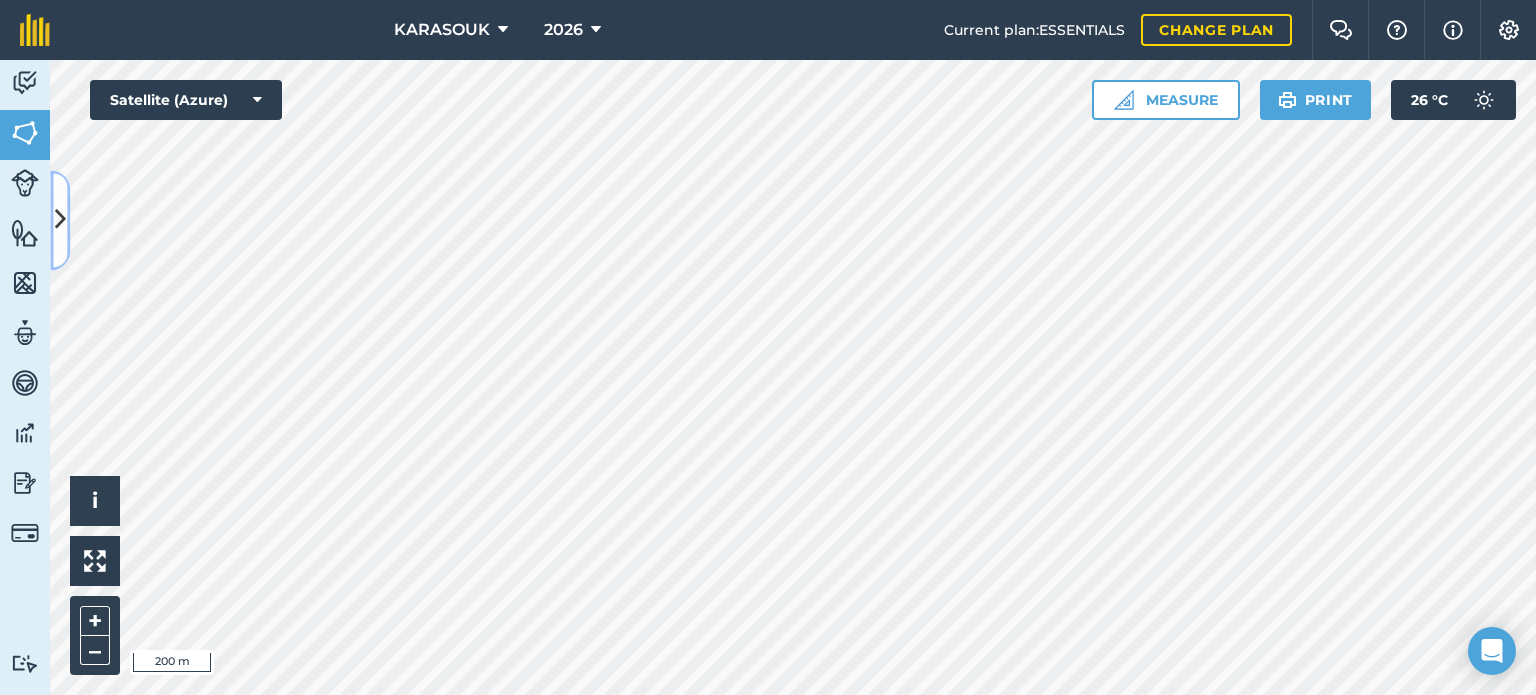 click at bounding box center [60, 220] 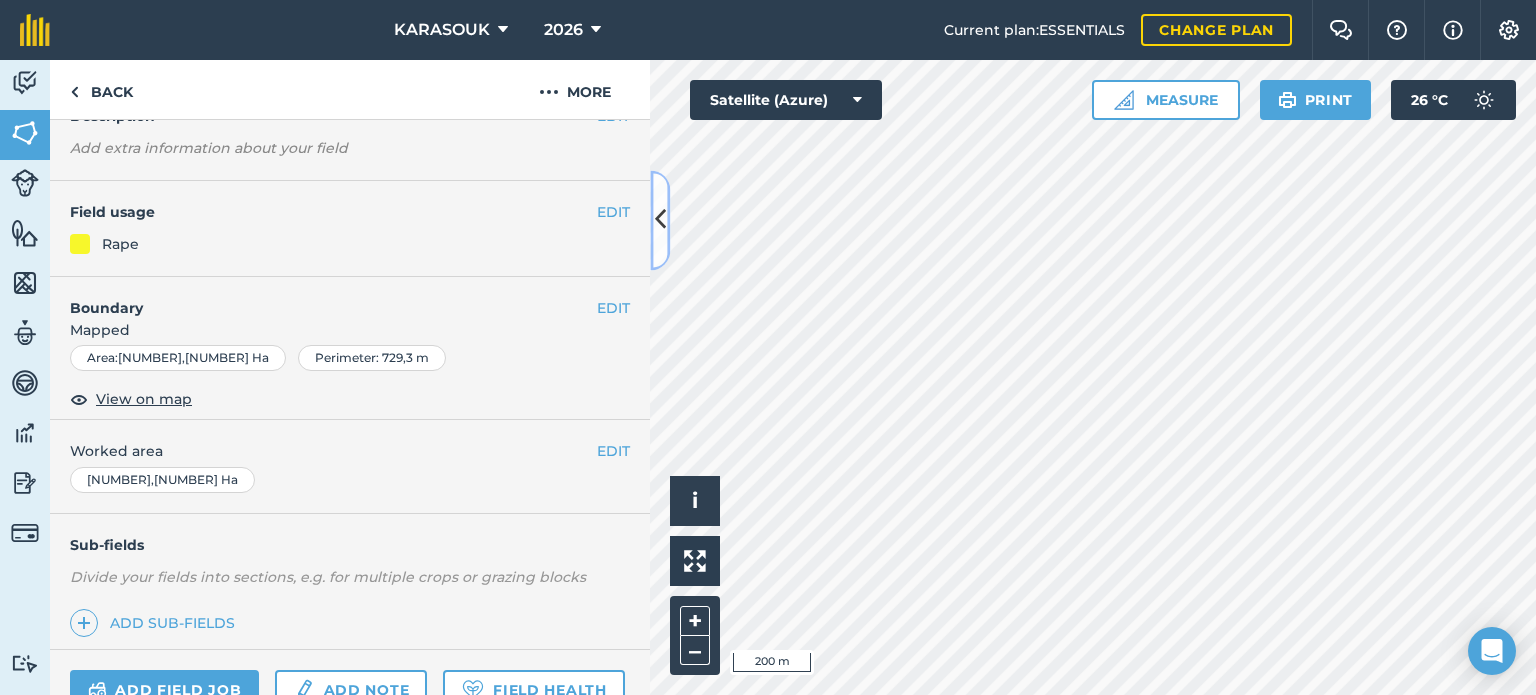 scroll, scrollTop: 99, scrollLeft: 0, axis: vertical 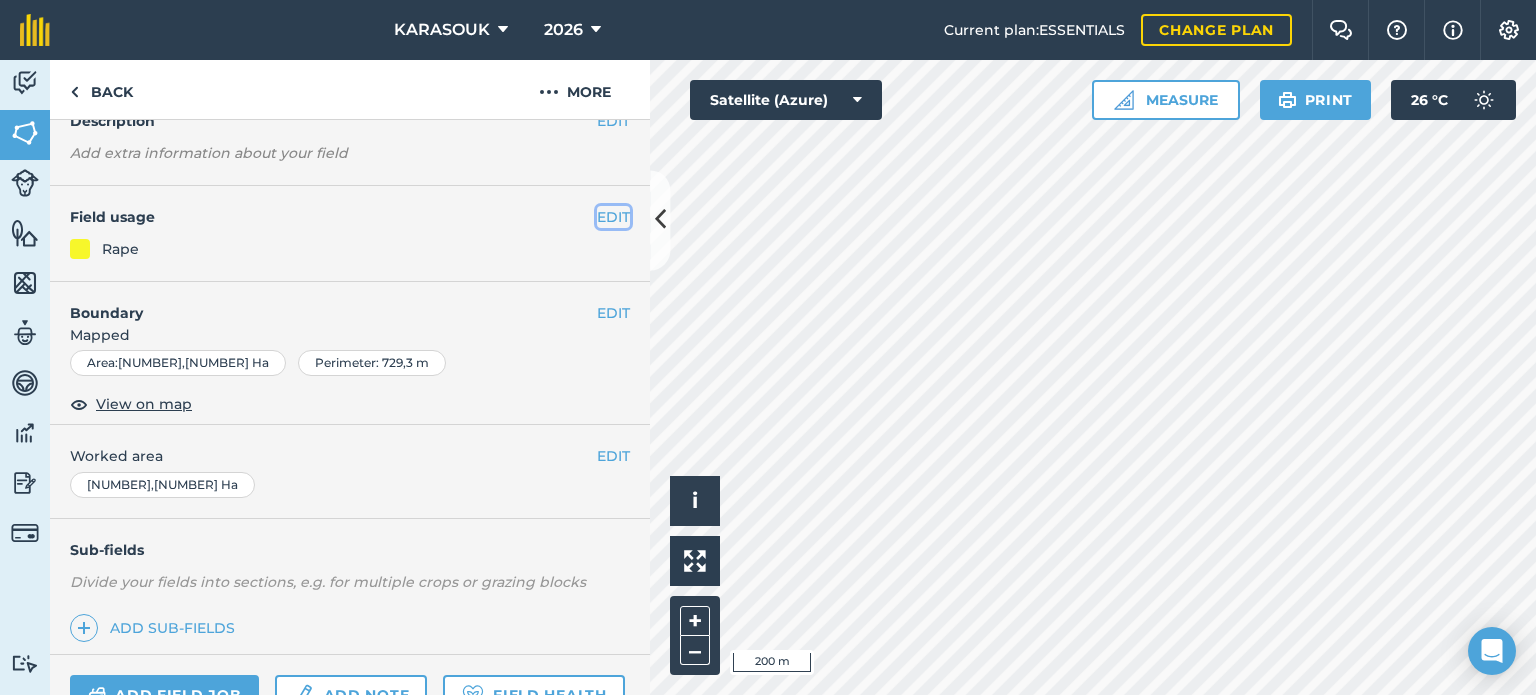 click on "EDIT" at bounding box center [613, 217] 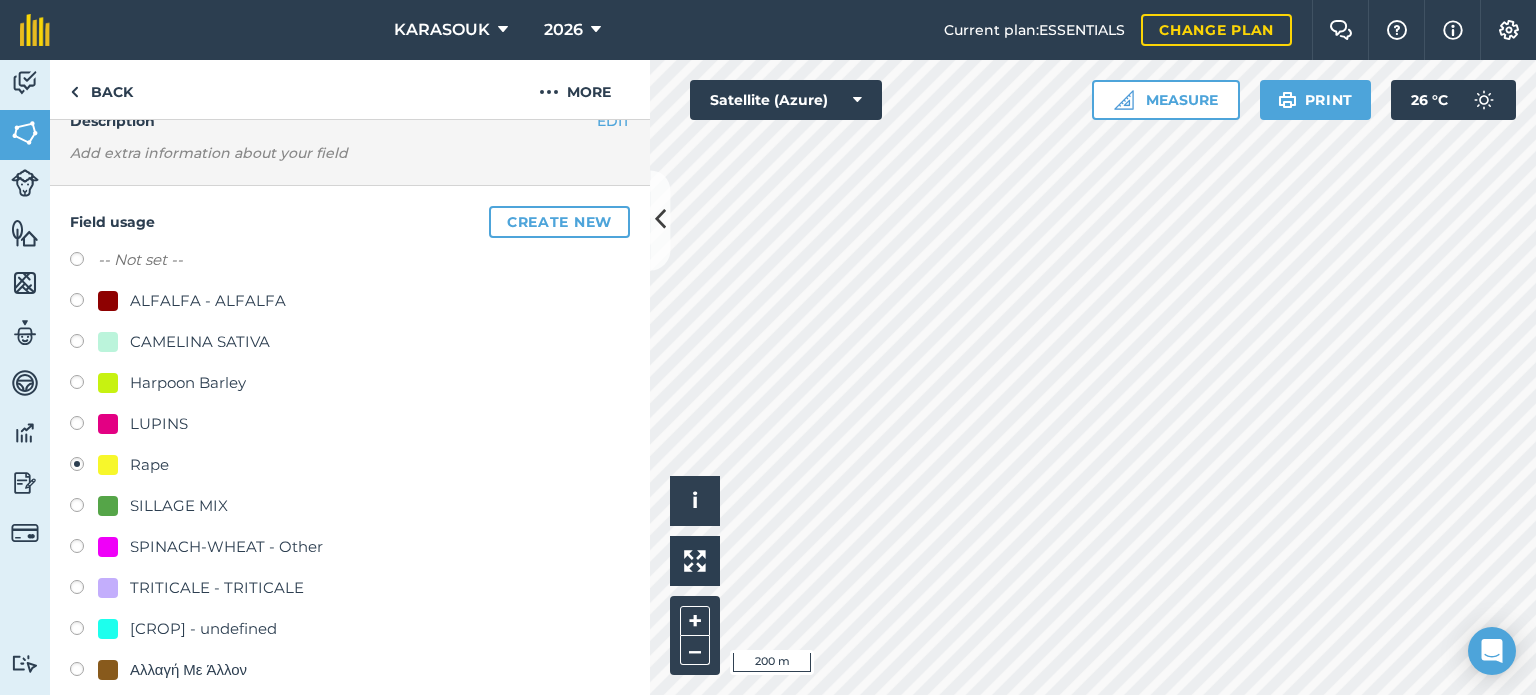 click on "SILLAGE MIX" at bounding box center [179, 506] 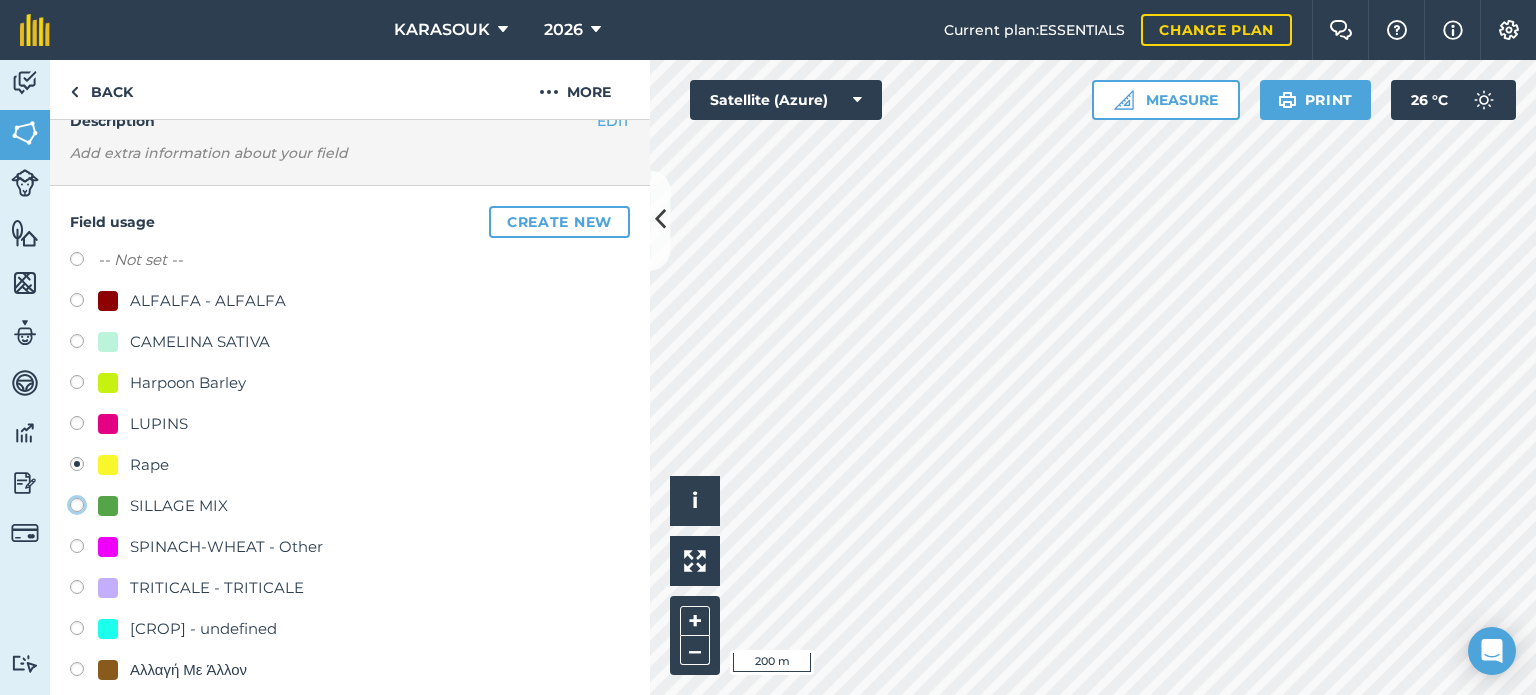 click on "SILLAGE MIX" at bounding box center (-9923, 504) 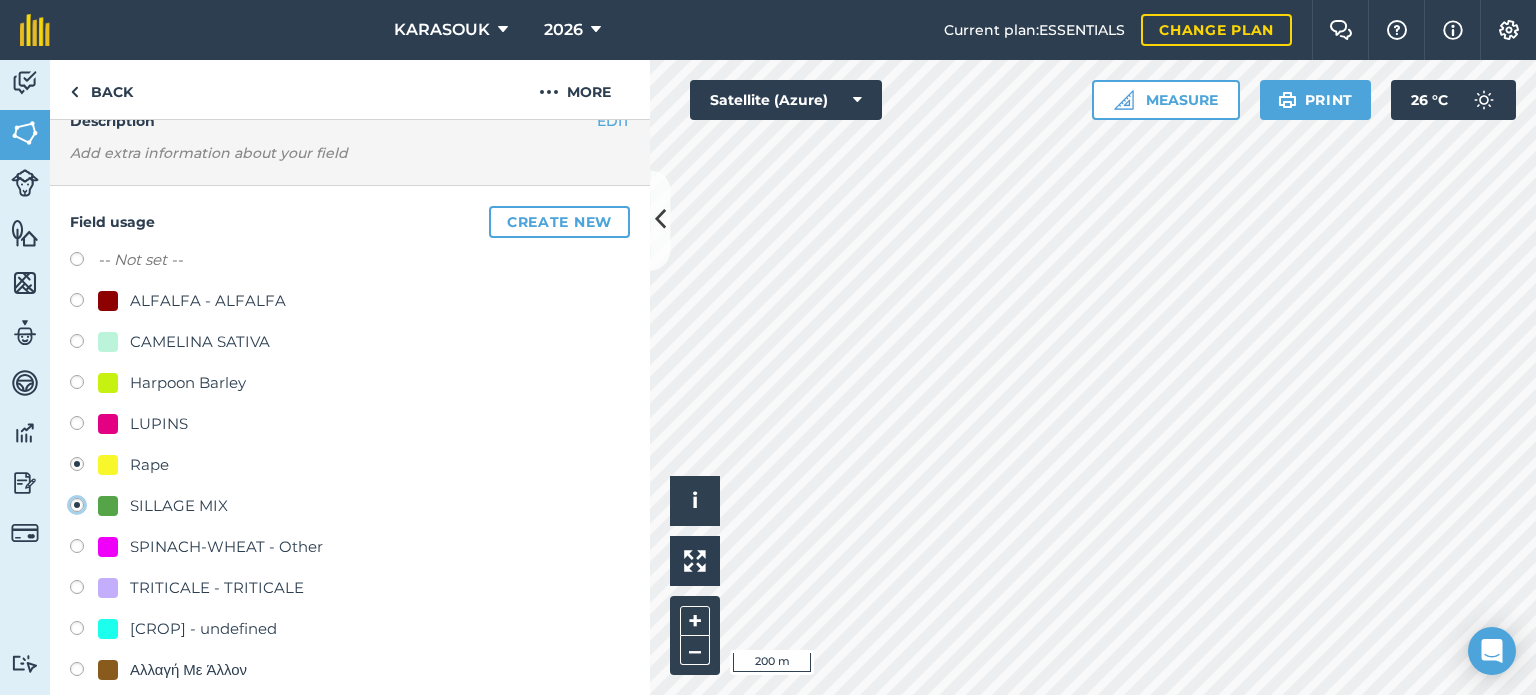 radio on "true" 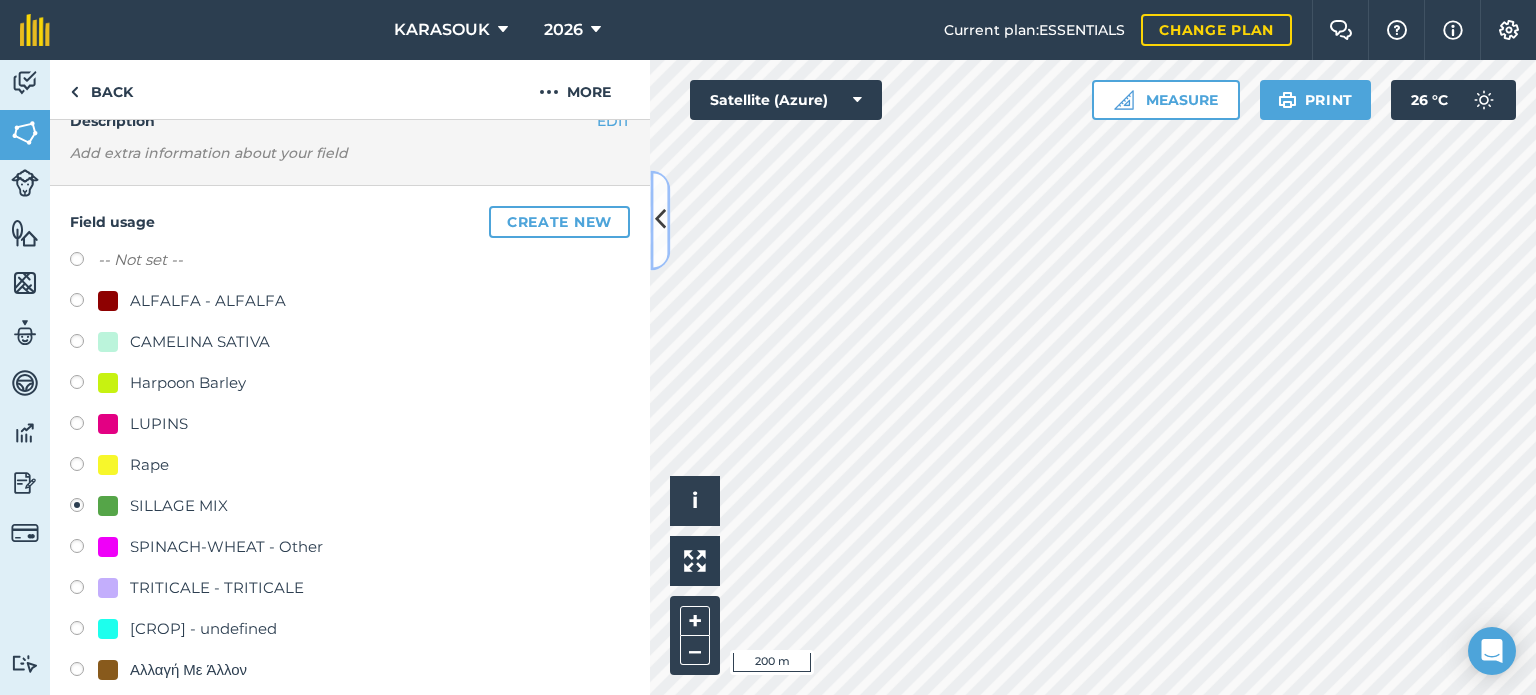 click at bounding box center [660, 220] 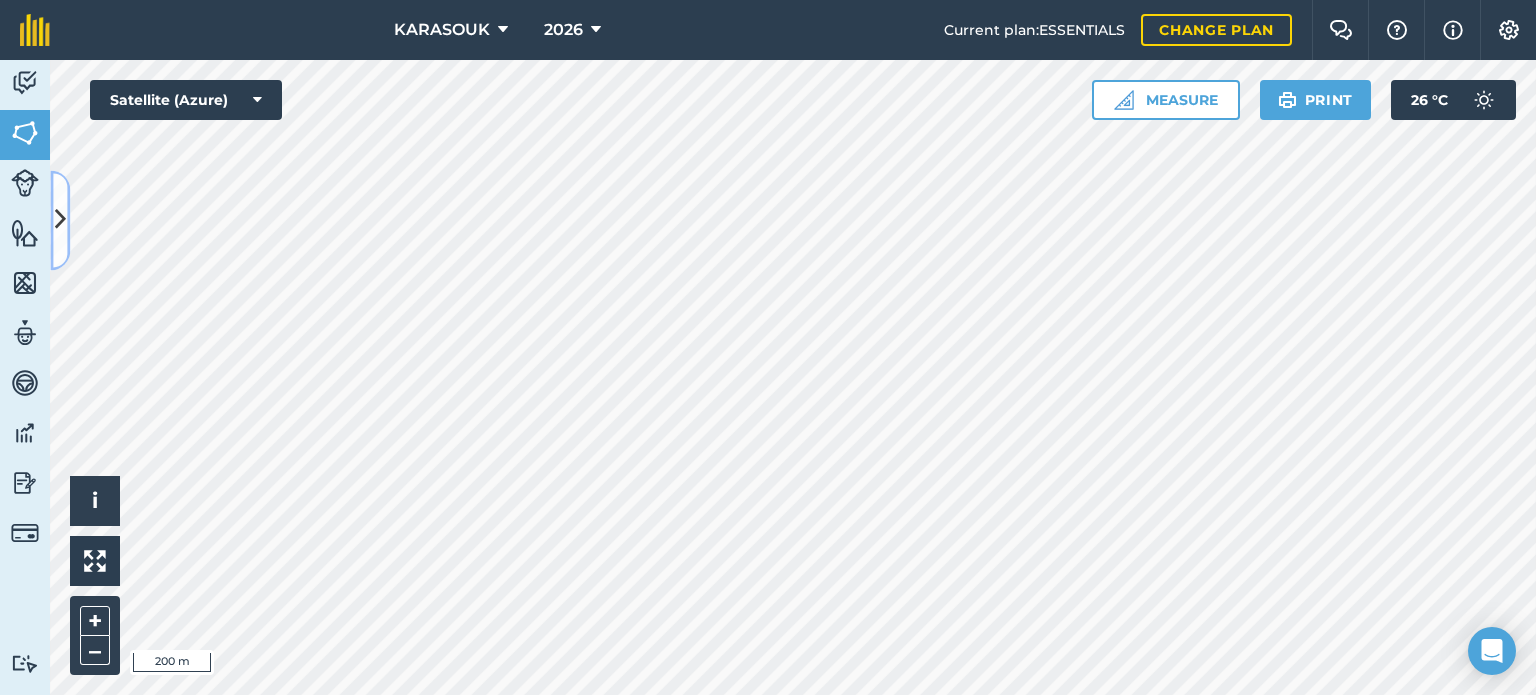 click at bounding box center [60, 220] 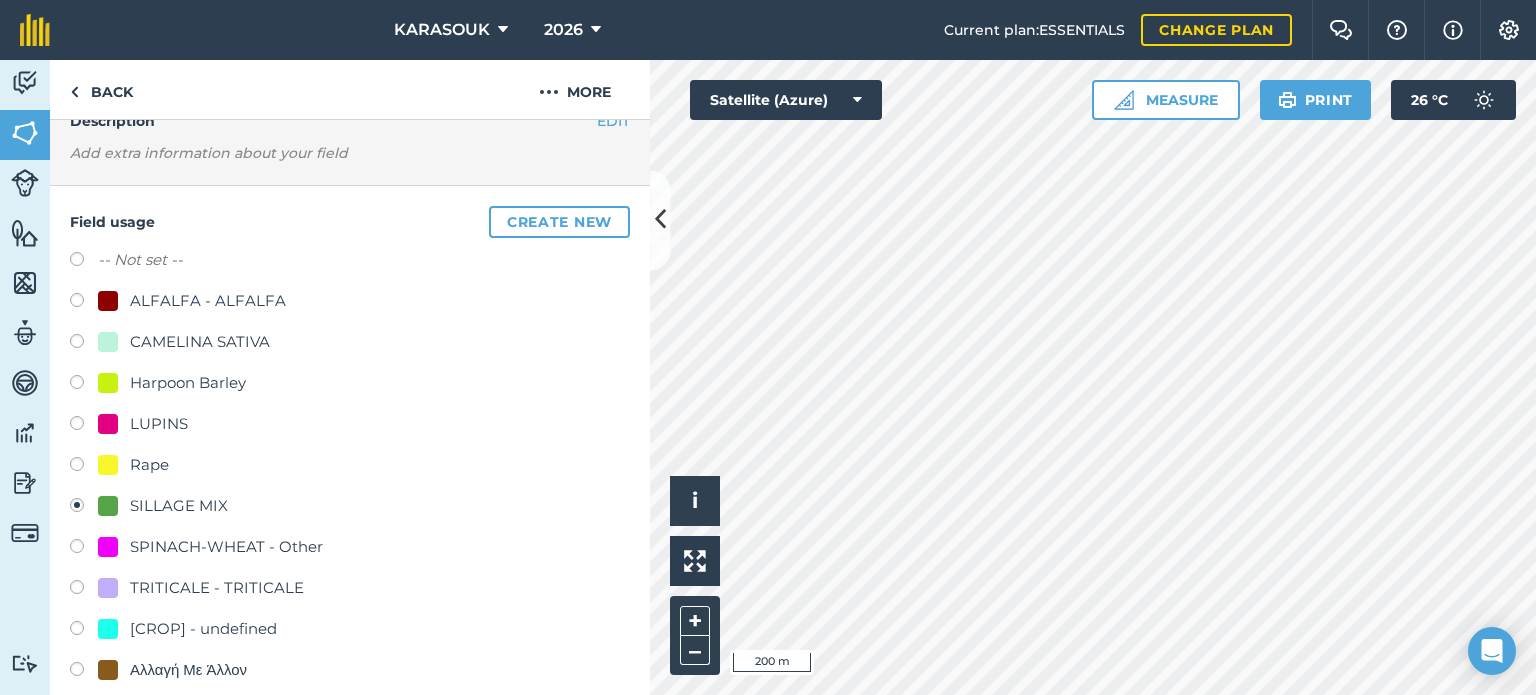 click on "SILLAGE MIX" at bounding box center (179, 506) 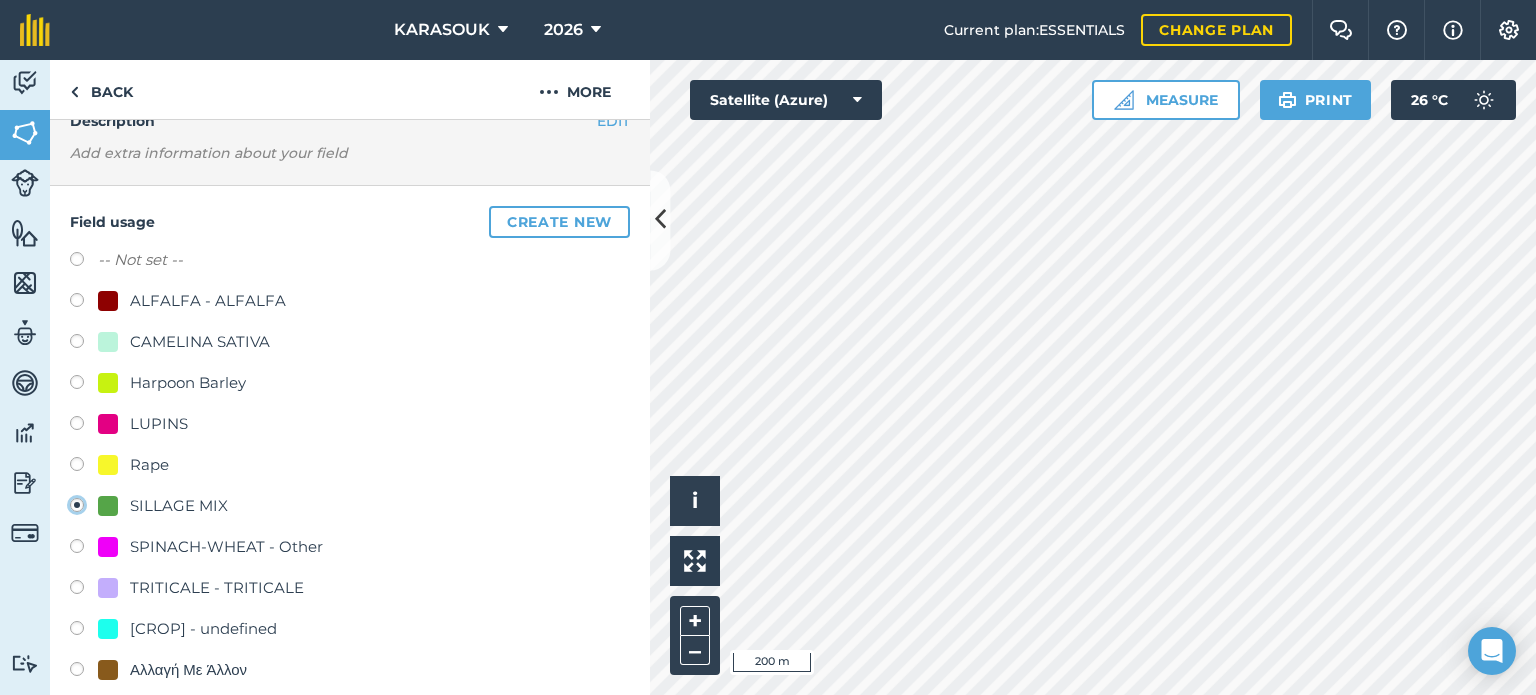 click on "SILLAGE MIX" at bounding box center (-9923, 504) 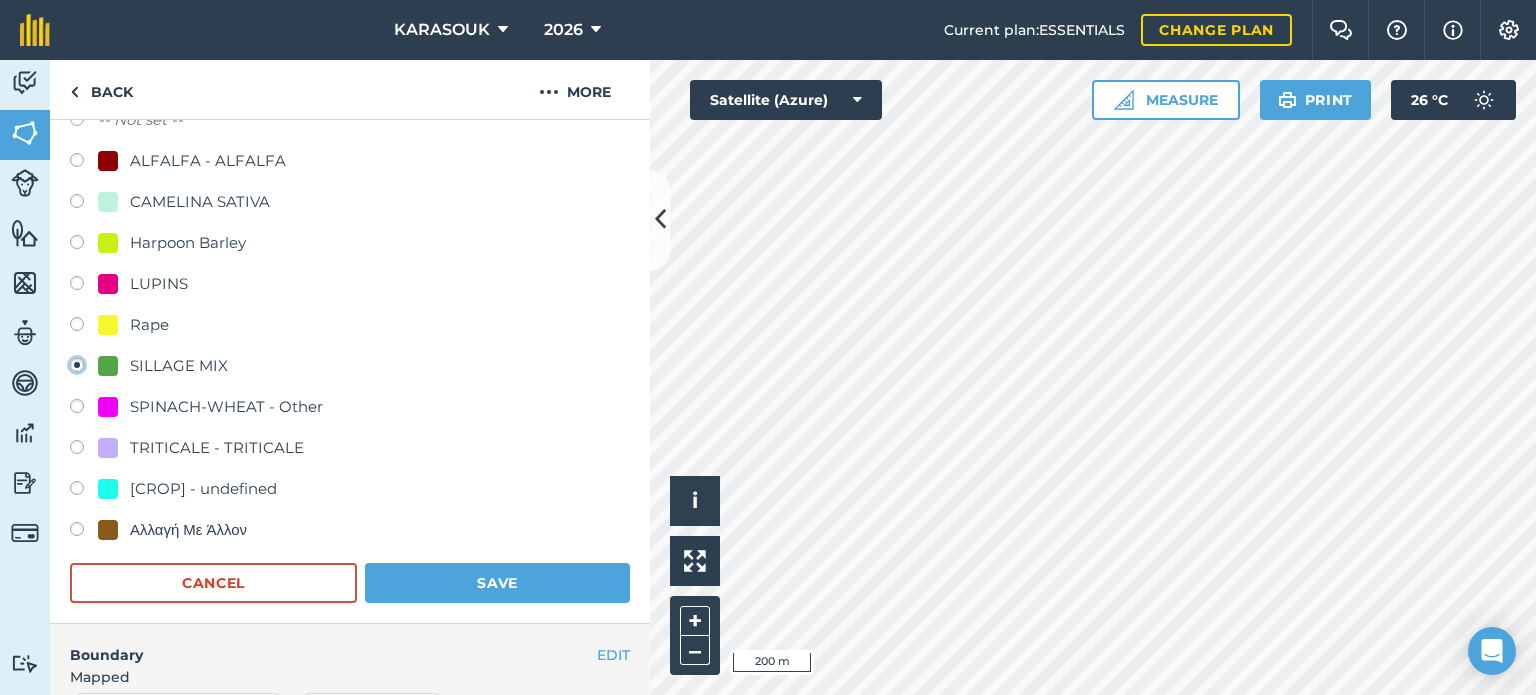 scroll, scrollTop: 399, scrollLeft: 0, axis: vertical 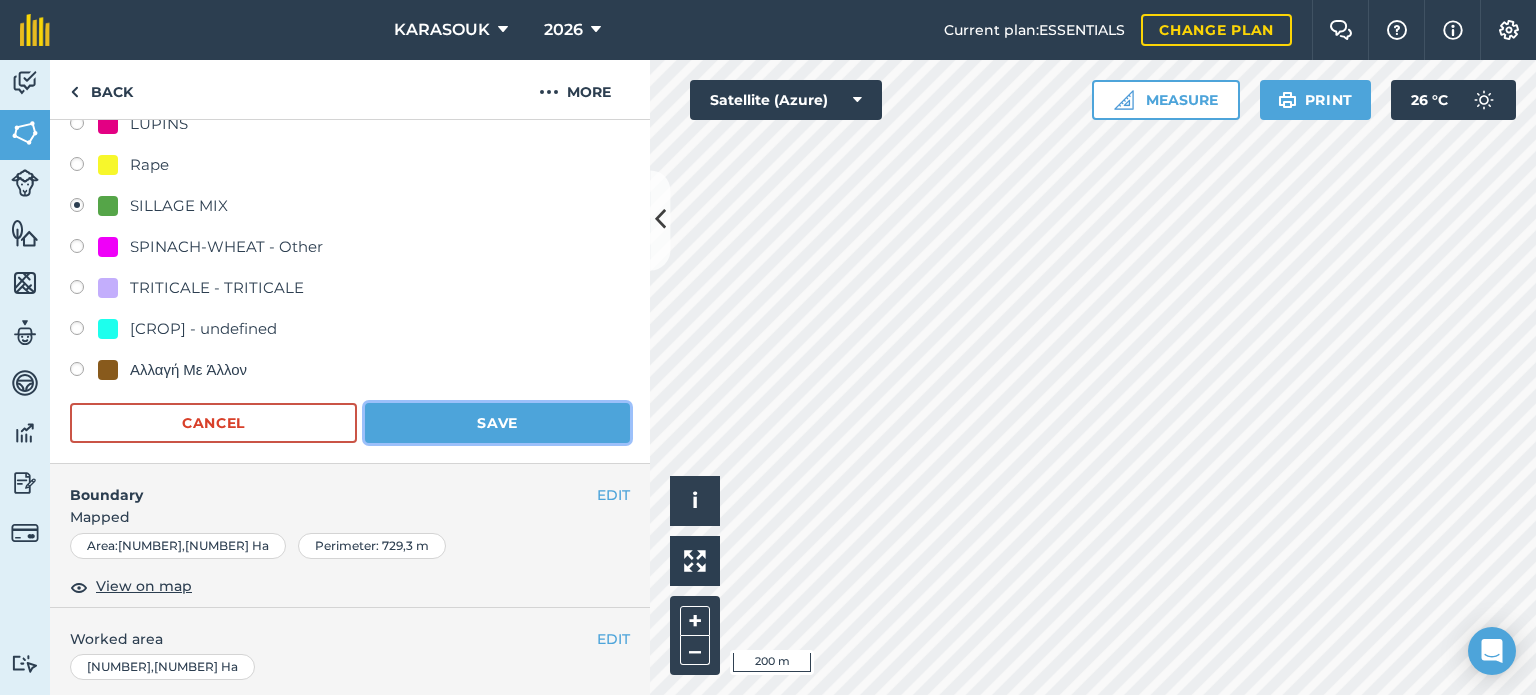 click on "Save" at bounding box center [497, 423] 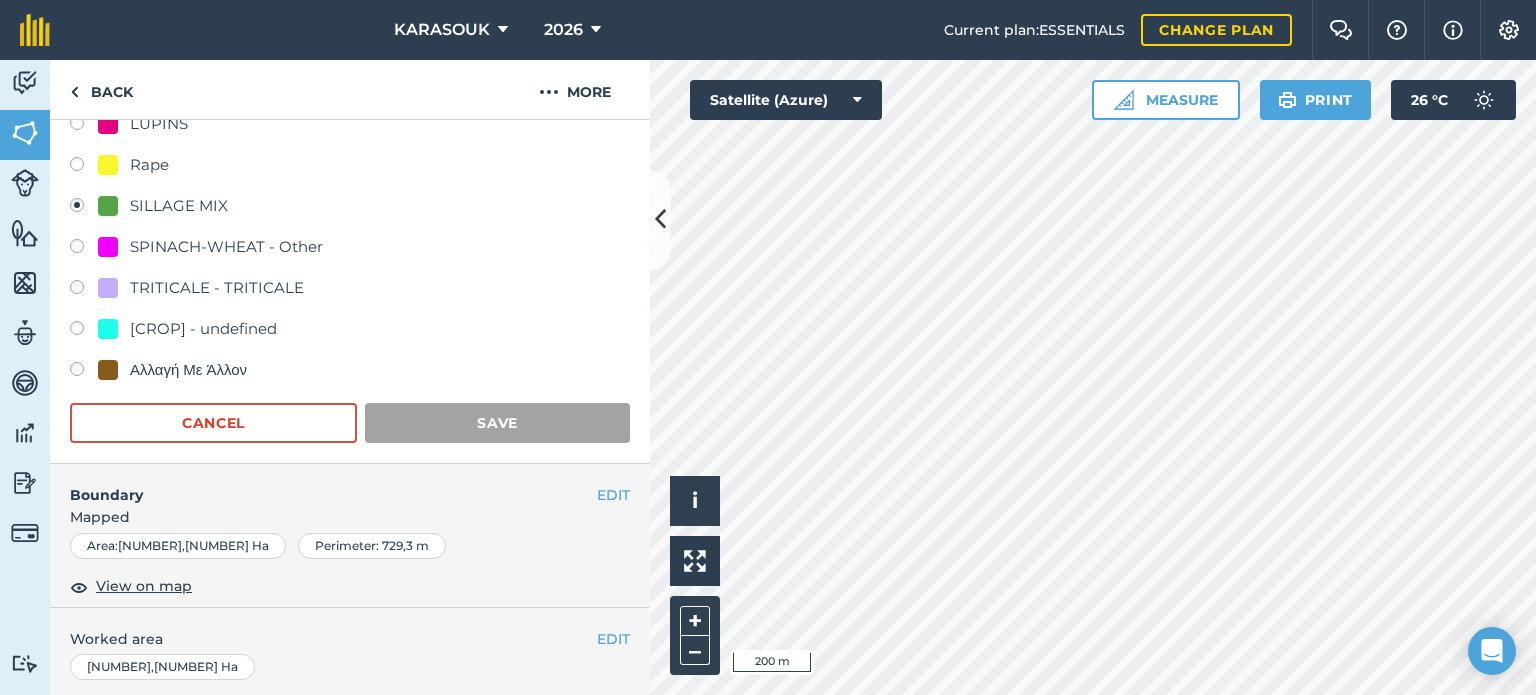 scroll, scrollTop: 299, scrollLeft: 0, axis: vertical 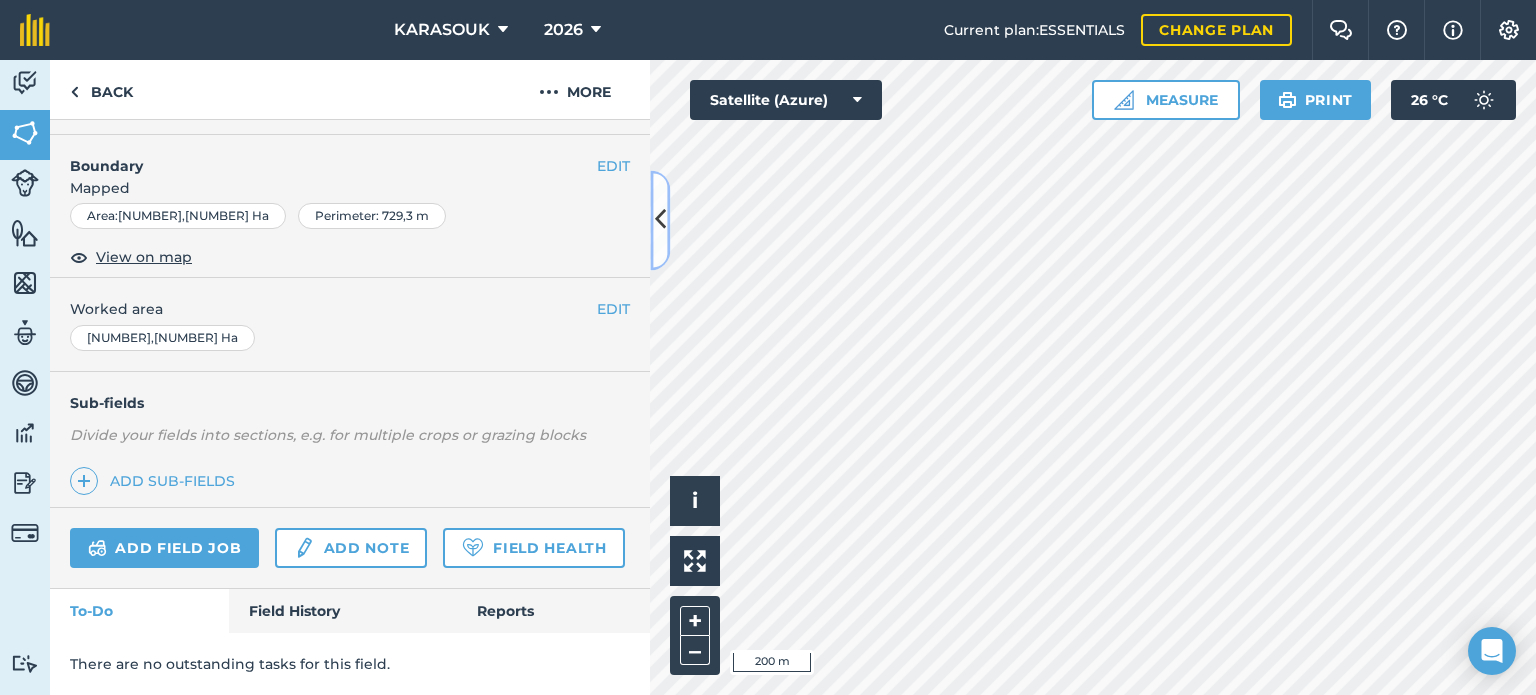click at bounding box center [660, 220] 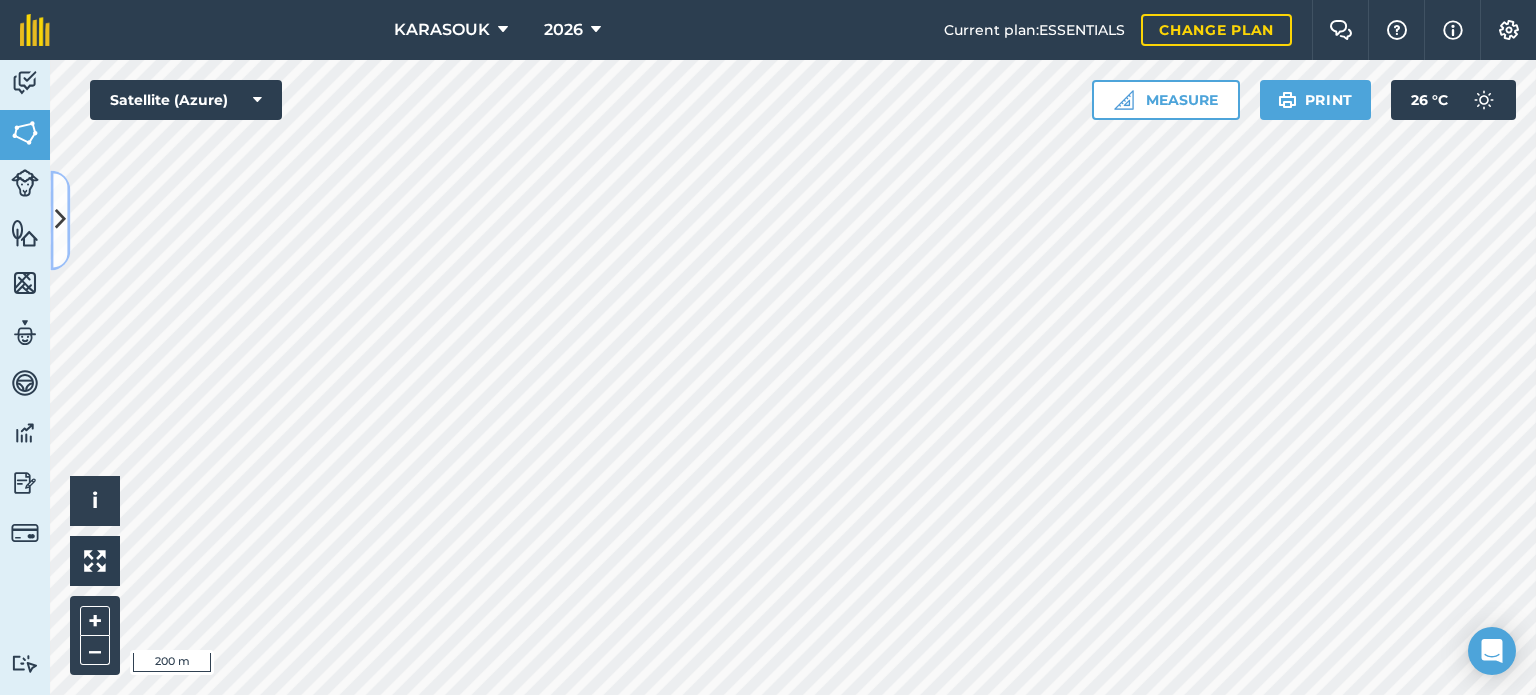 click at bounding box center [60, 220] 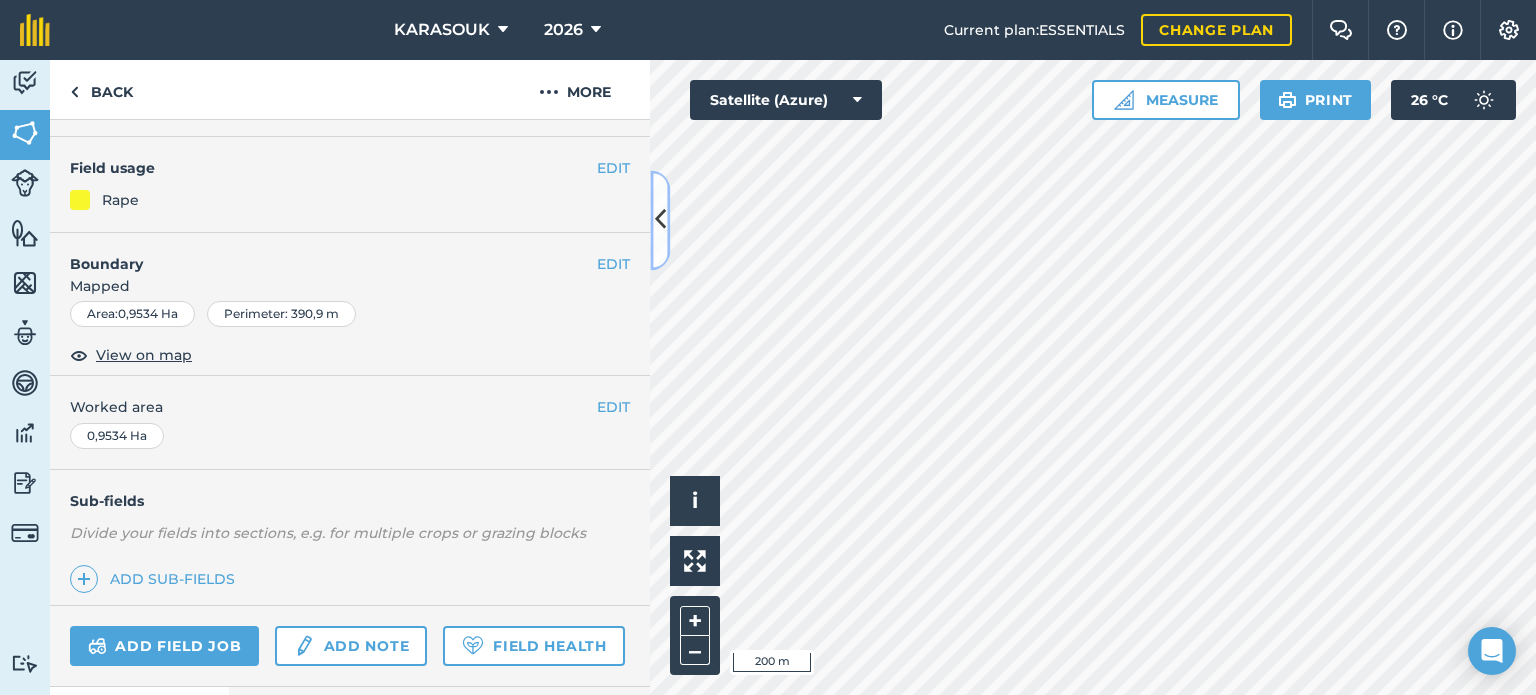 scroll, scrollTop: 99, scrollLeft: 0, axis: vertical 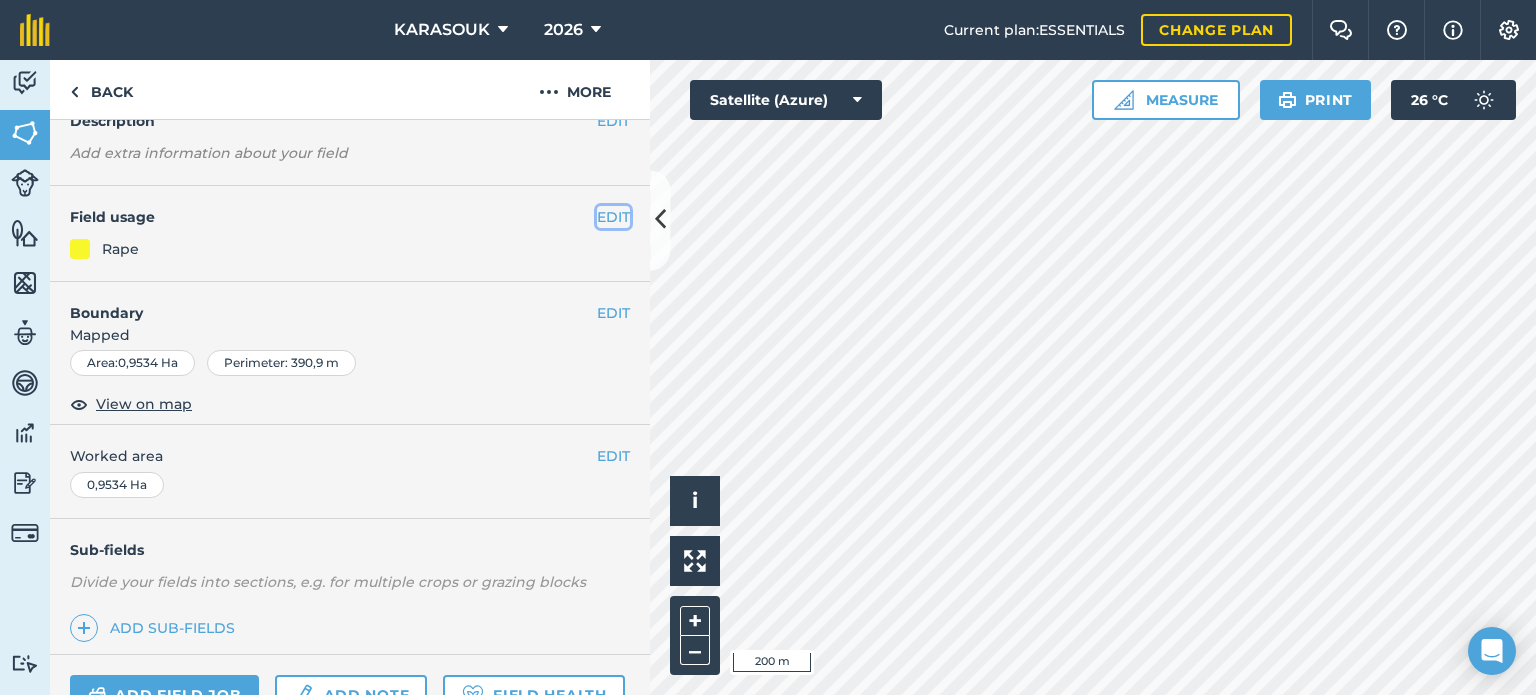 click on "EDIT" at bounding box center [613, 217] 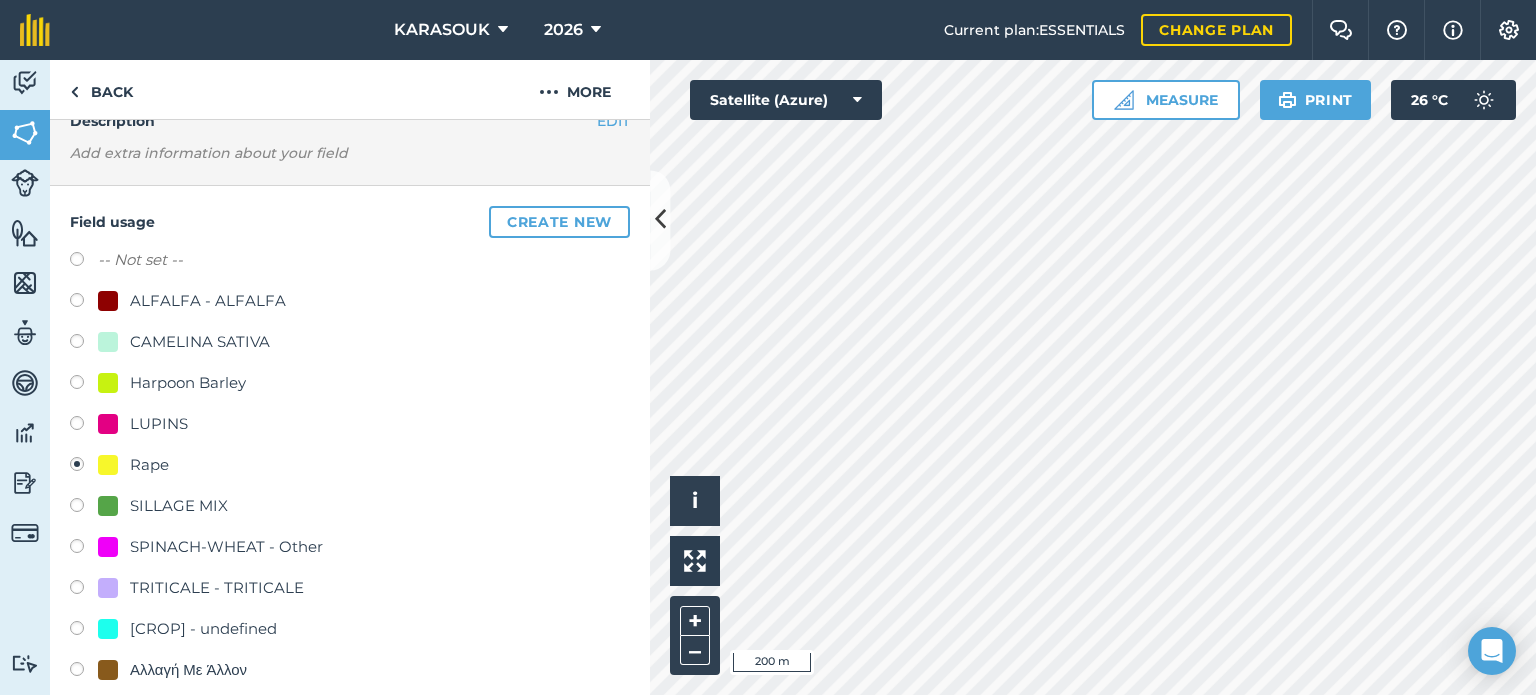click on "SILLAGE MIX" at bounding box center [179, 506] 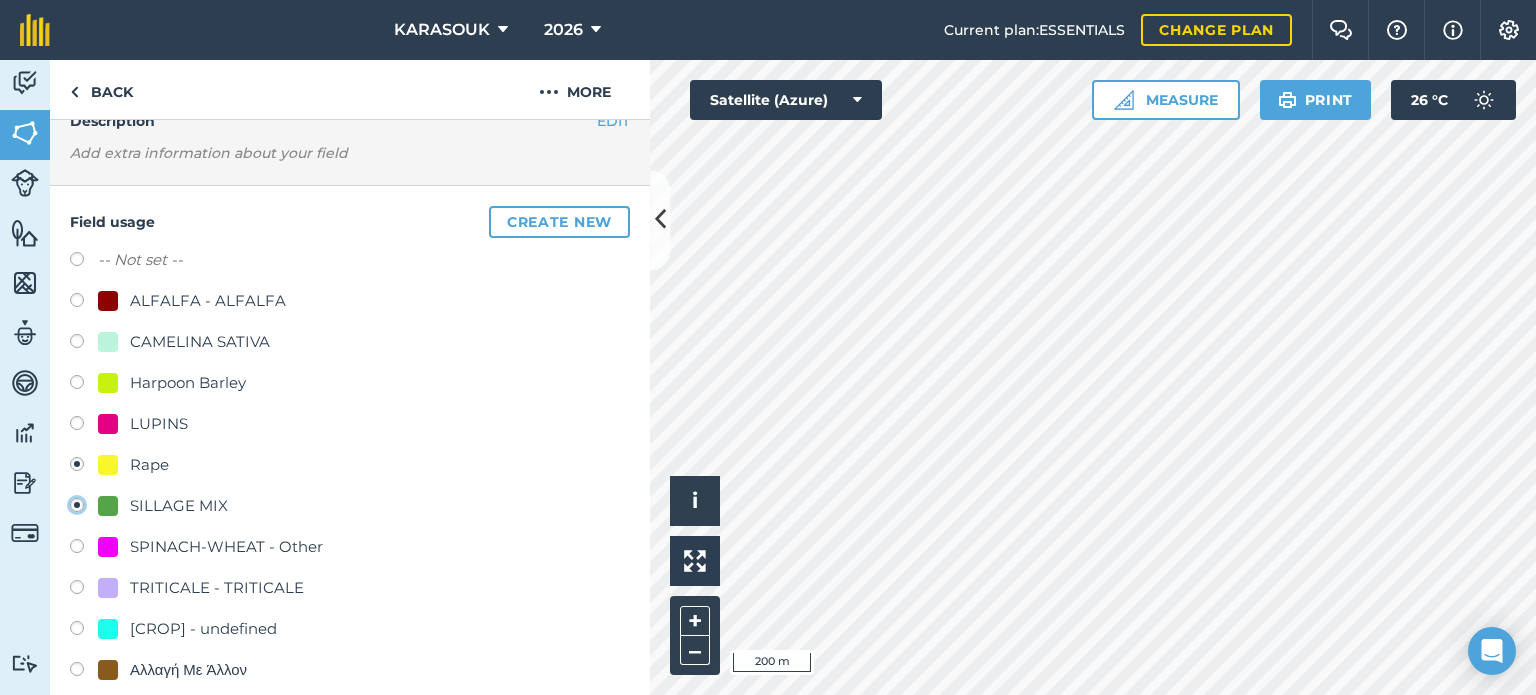 radio on "true" 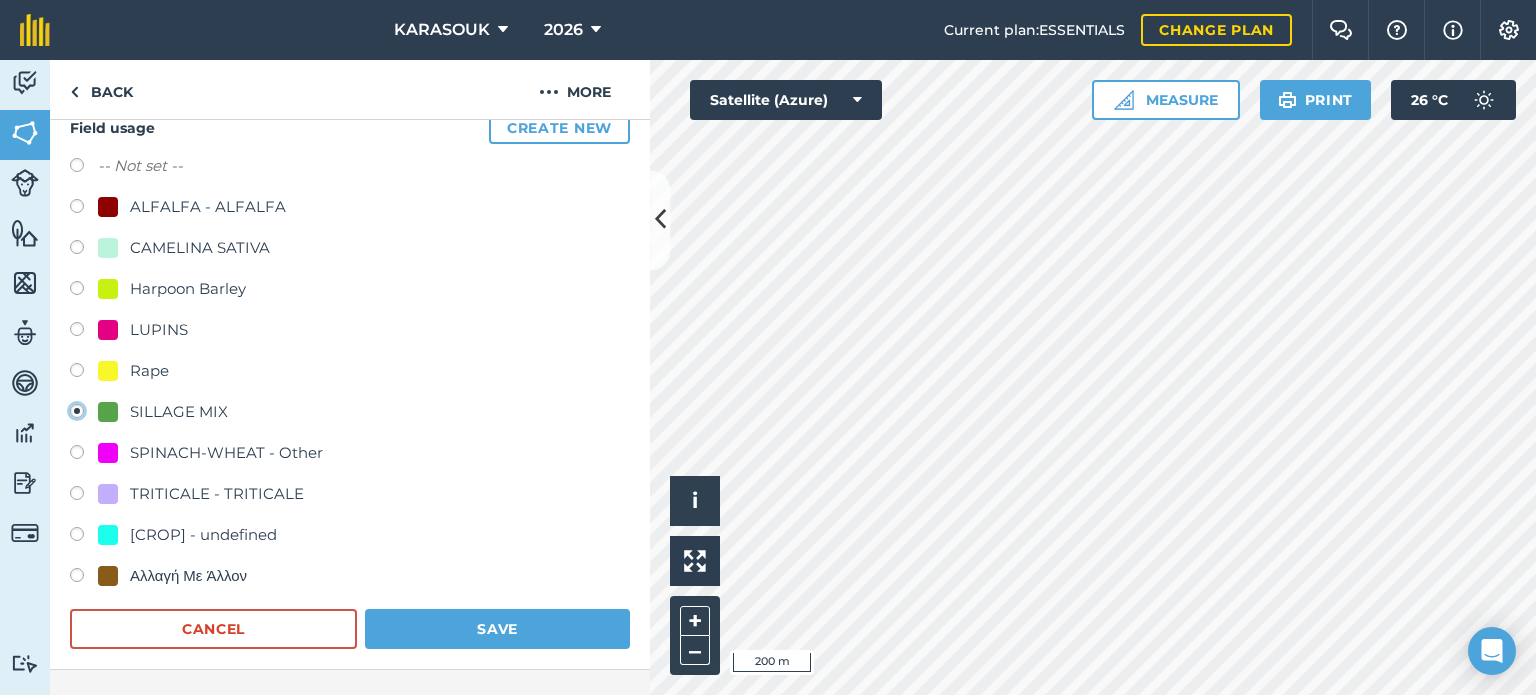 scroll, scrollTop: 199, scrollLeft: 0, axis: vertical 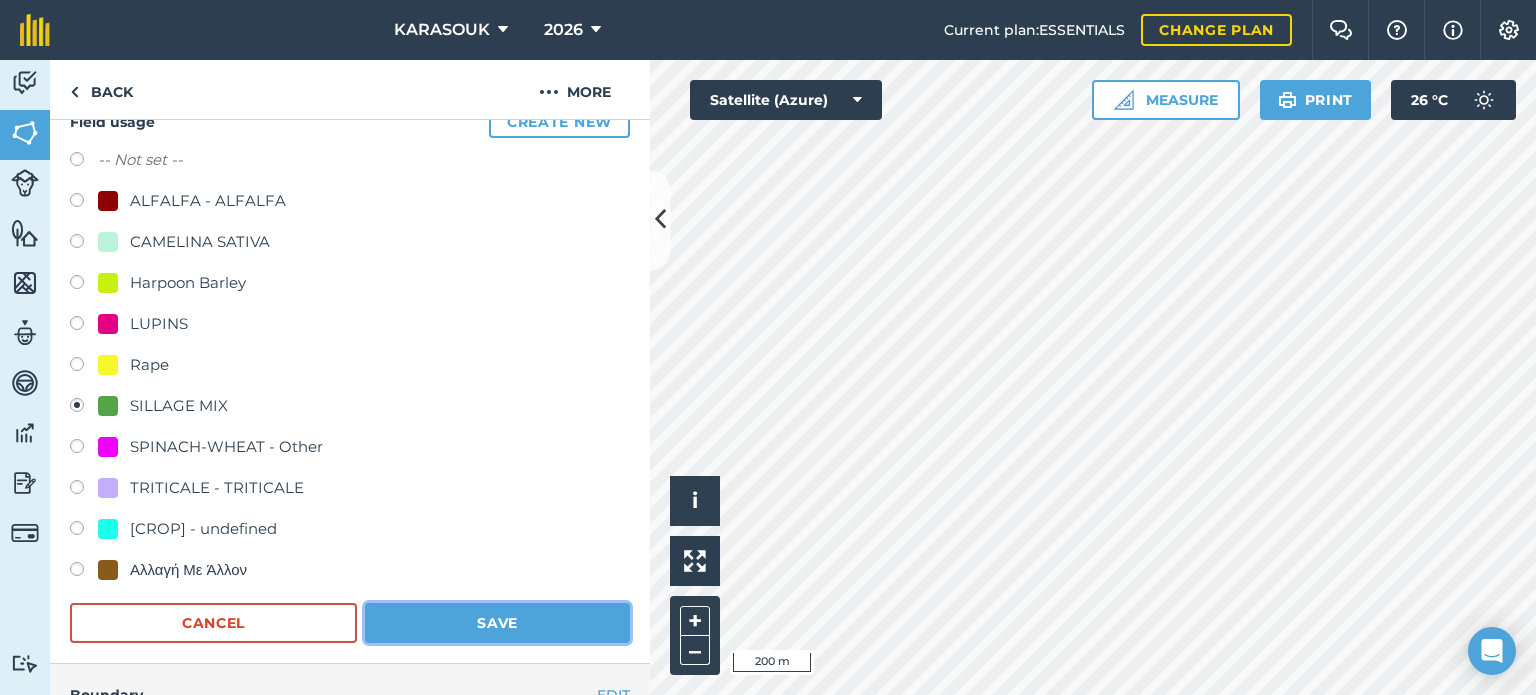 click on "Save" at bounding box center (497, 623) 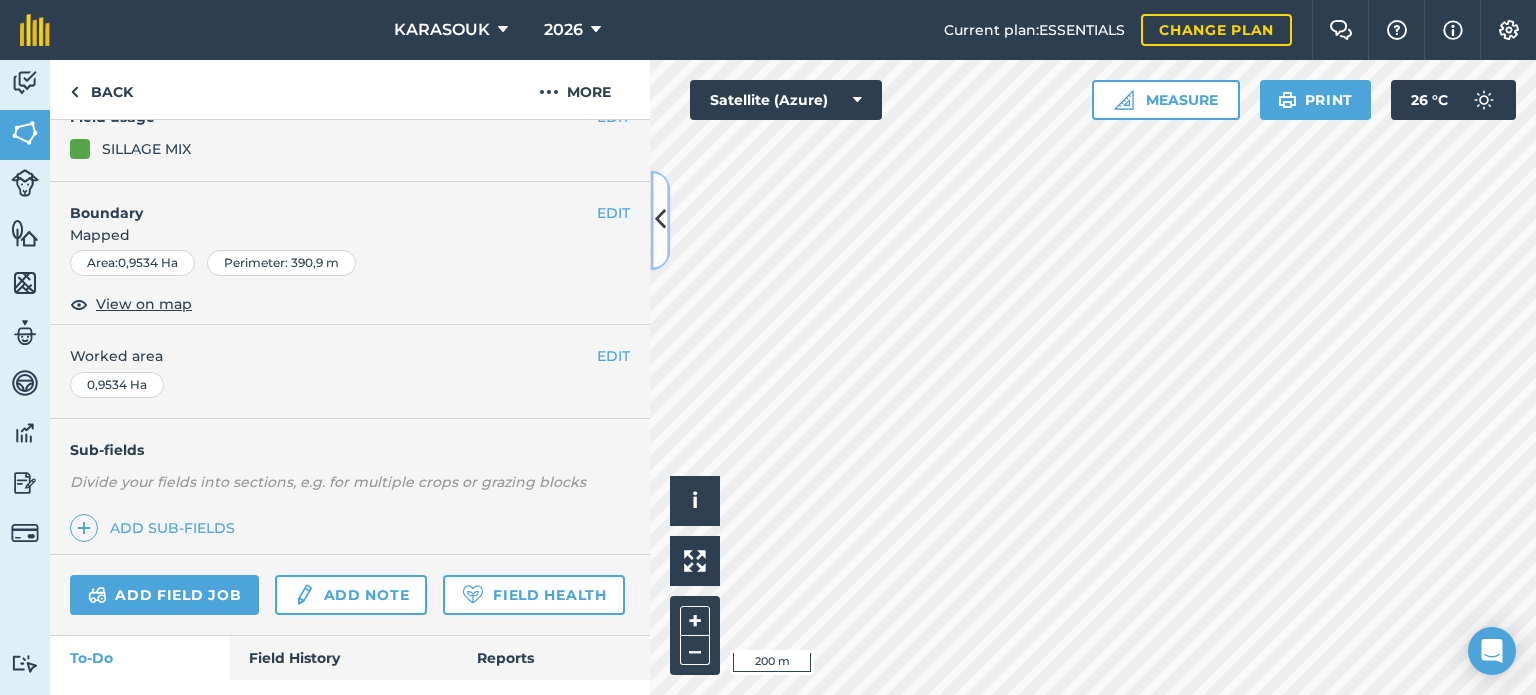 click at bounding box center (660, 220) 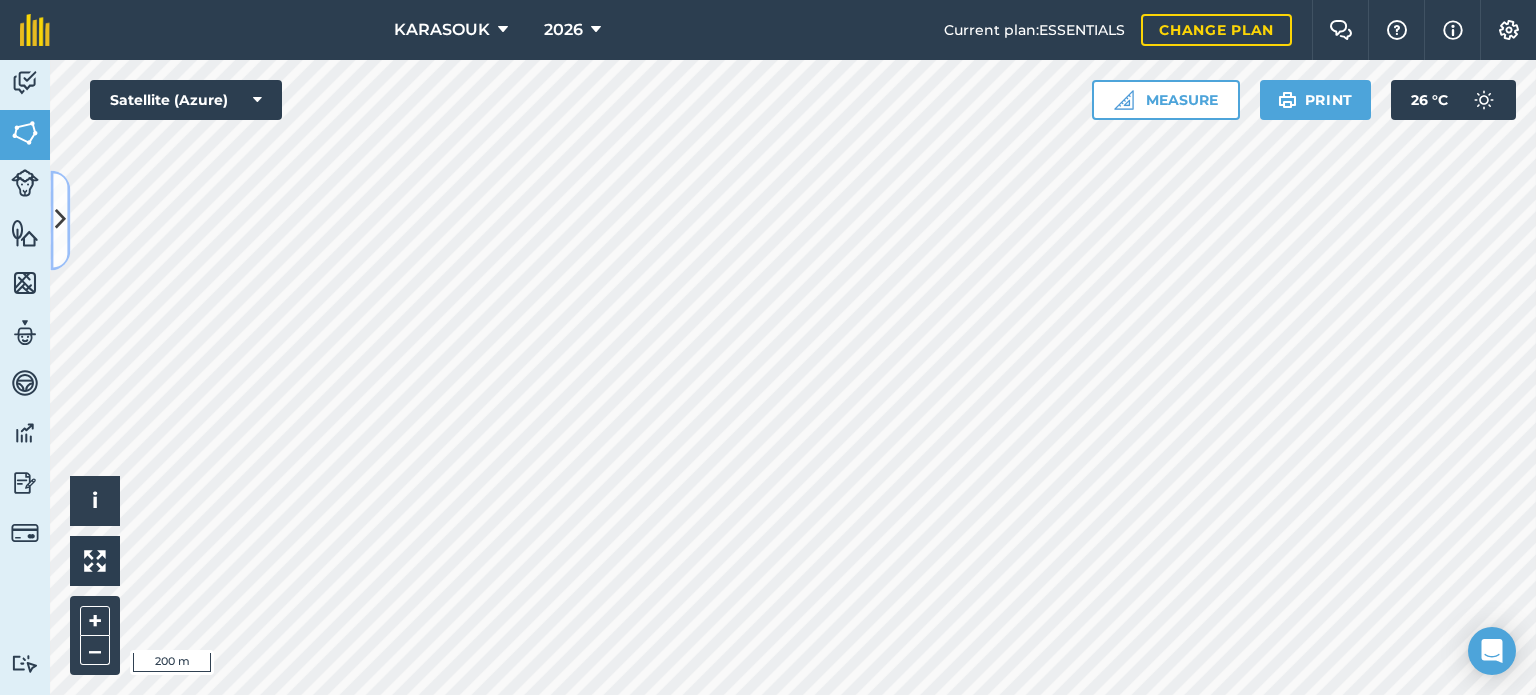 click at bounding box center [60, 220] 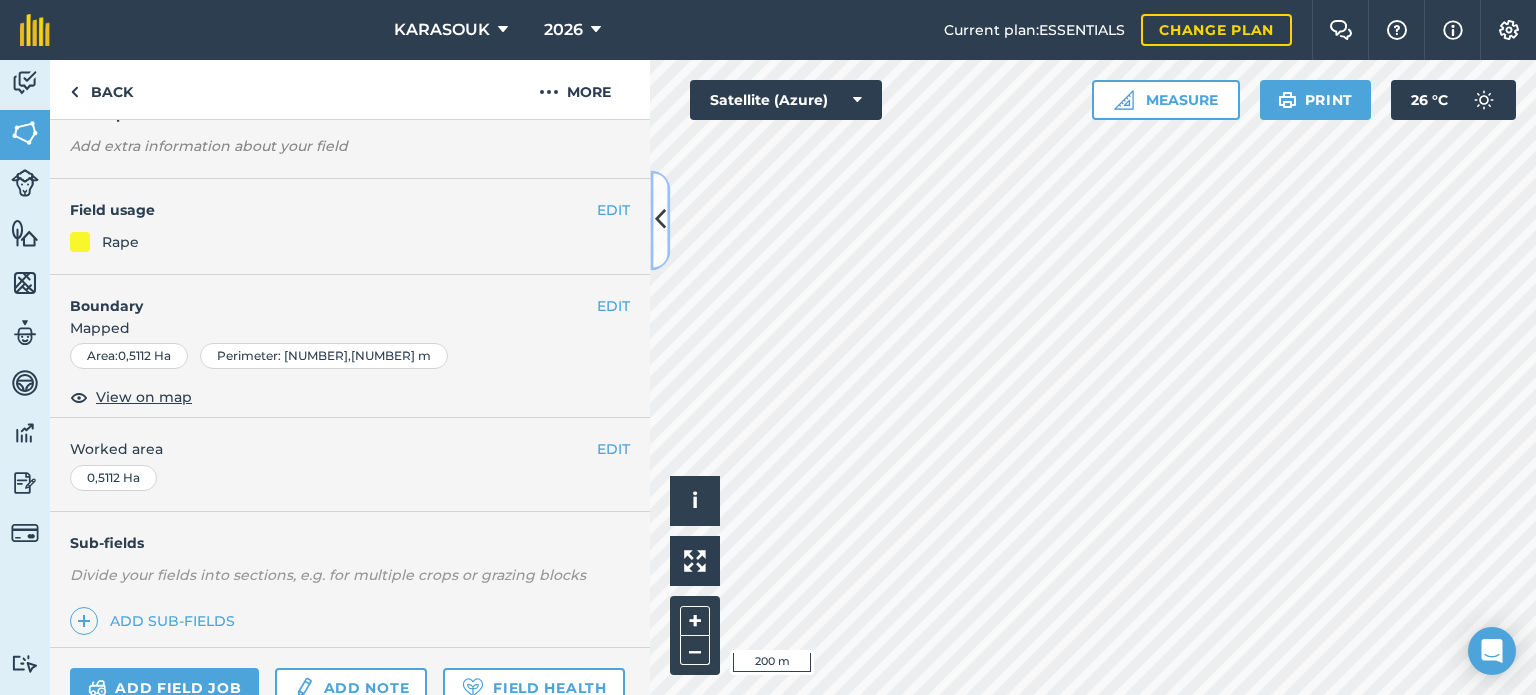 scroll, scrollTop: 99, scrollLeft: 0, axis: vertical 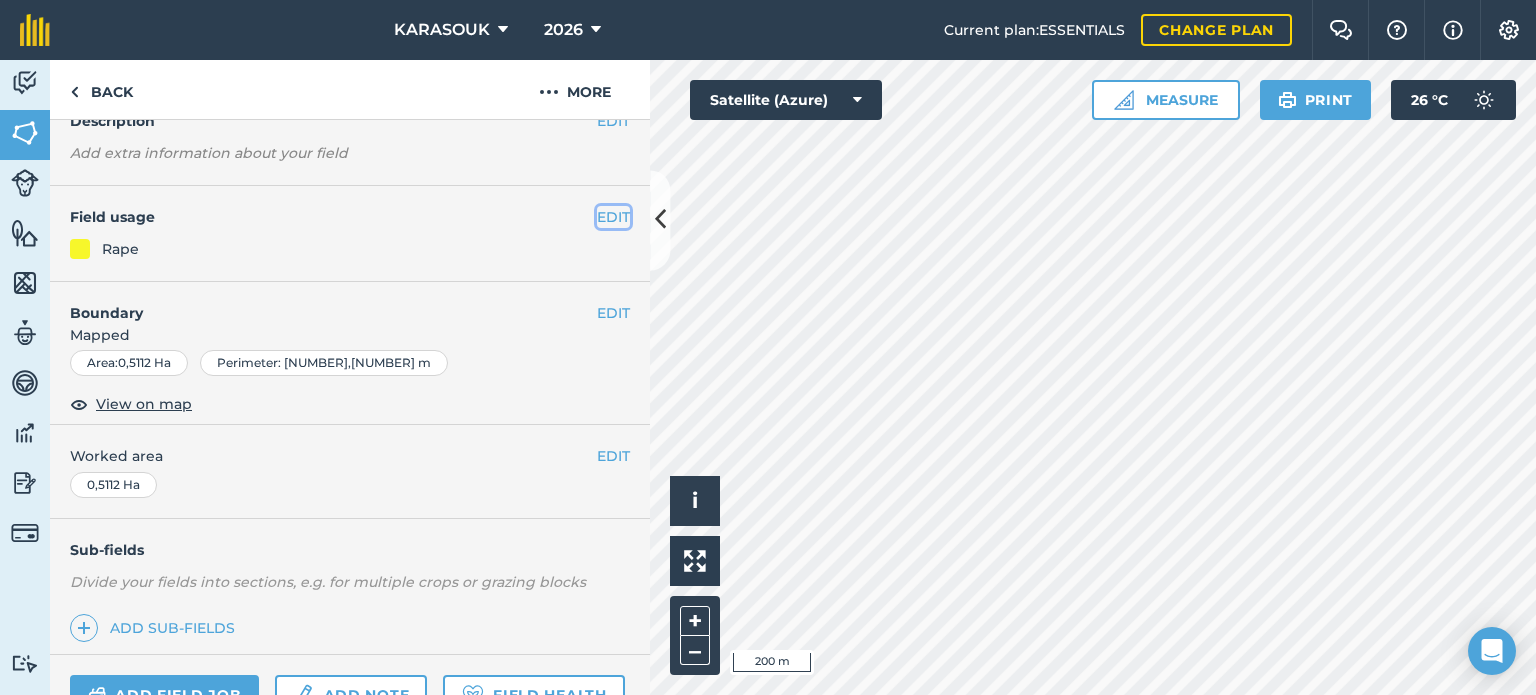 click on "EDIT" at bounding box center [613, 217] 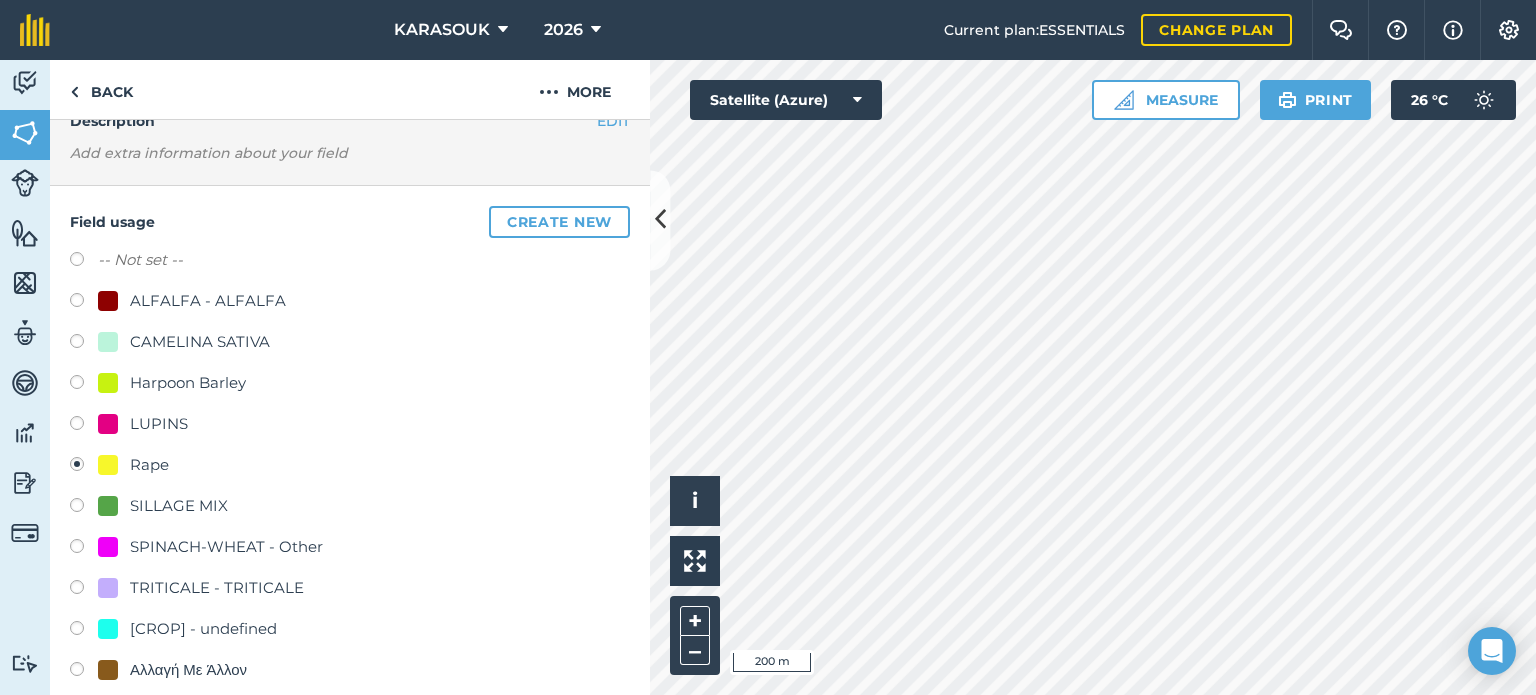 click on "SILLAGE MIX" at bounding box center [179, 506] 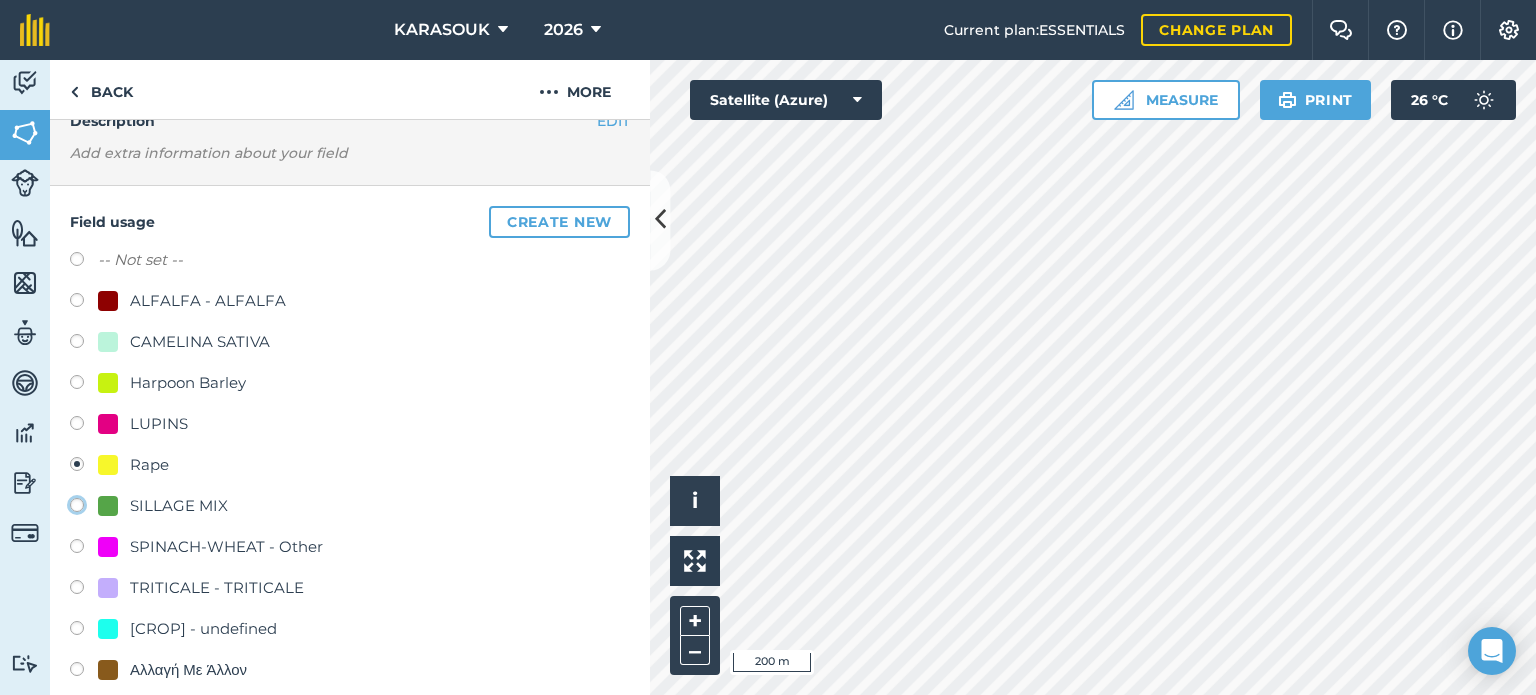 click on "SILLAGE MIX" at bounding box center (-9923, 504) 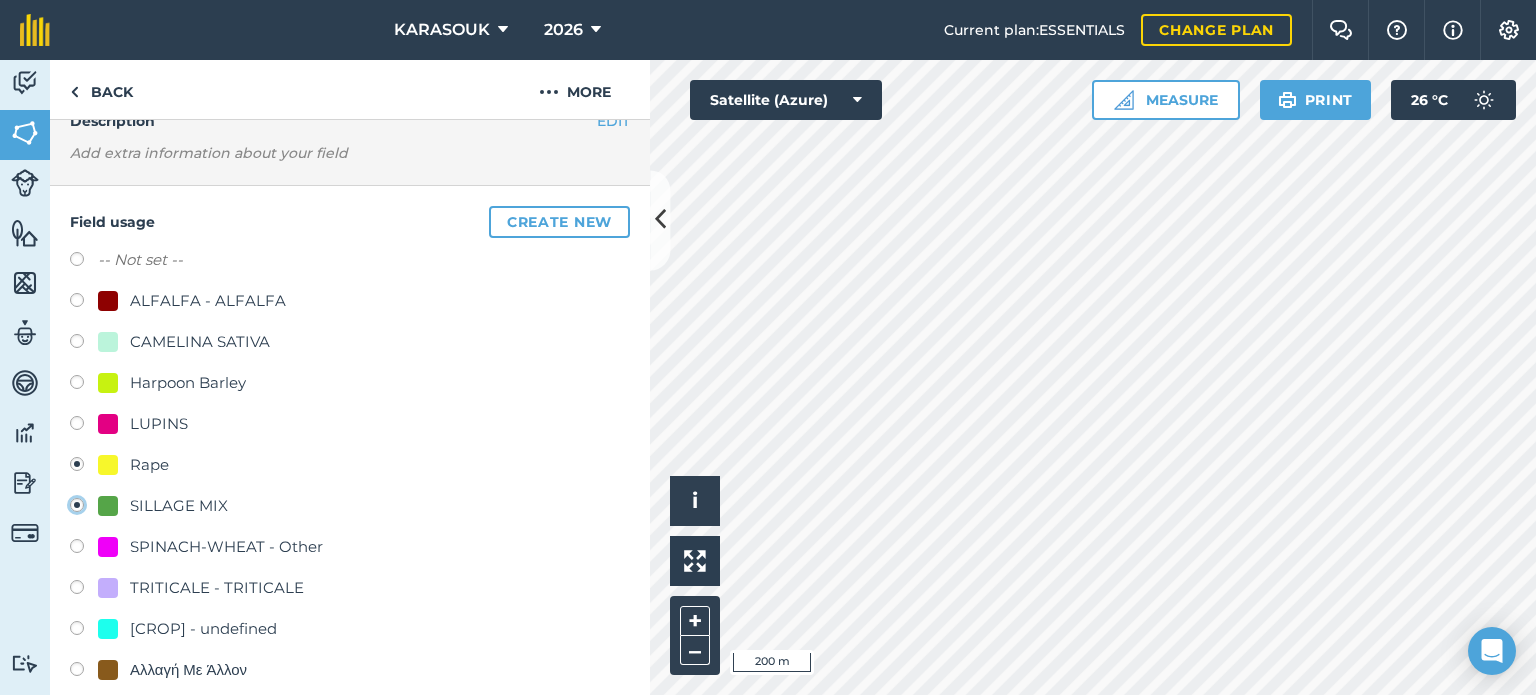 radio on "true" 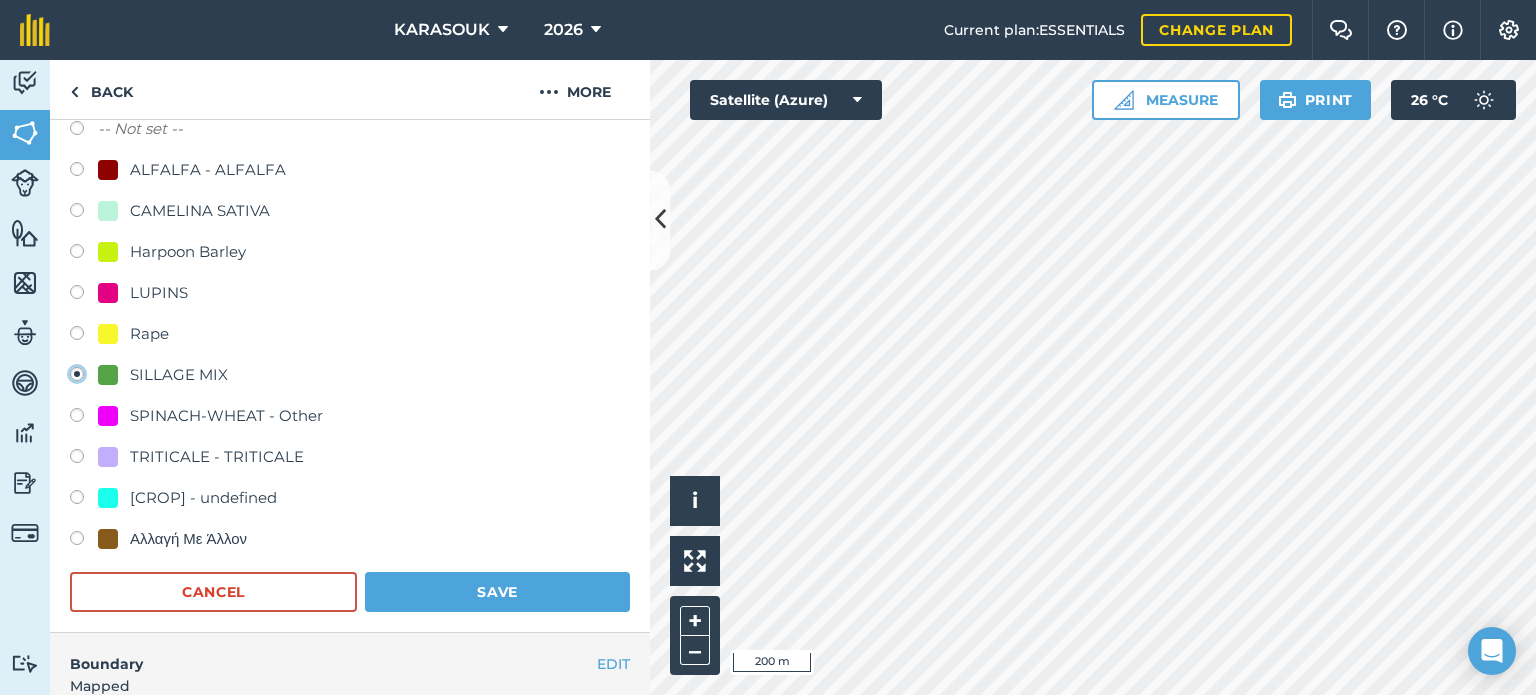 scroll, scrollTop: 299, scrollLeft: 0, axis: vertical 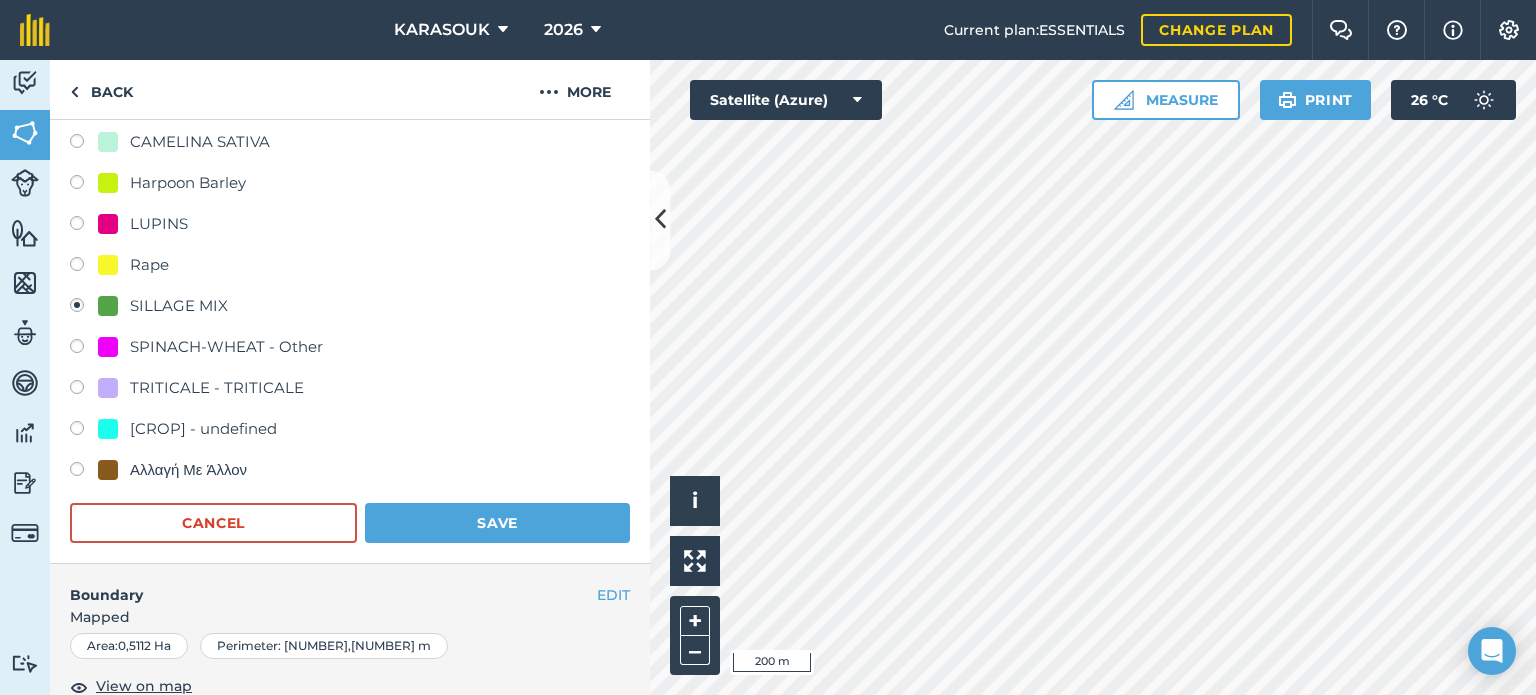click on "-- Not set -- ALFALFA - ALFALFA CAMELINA SATIVA Harpoon Barley LUPINS Rape SILLAGE MIX SPINACH-WHEAT - Other TRITICALE - TRITICALE WHEAT - undefined Αλλαγή Με Άλλον Cancel Save" at bounding box center [350, 295] 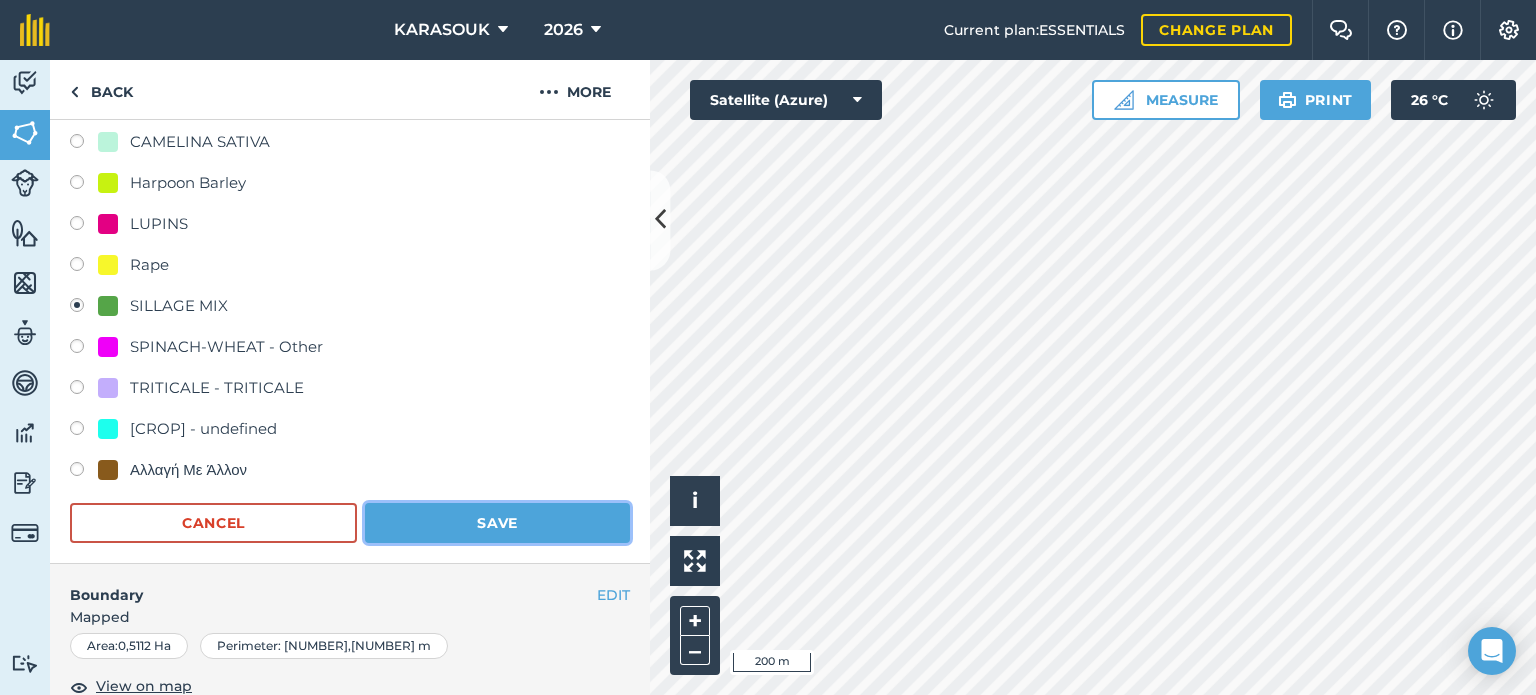 click on "Save" at bounding box center [497, 523] 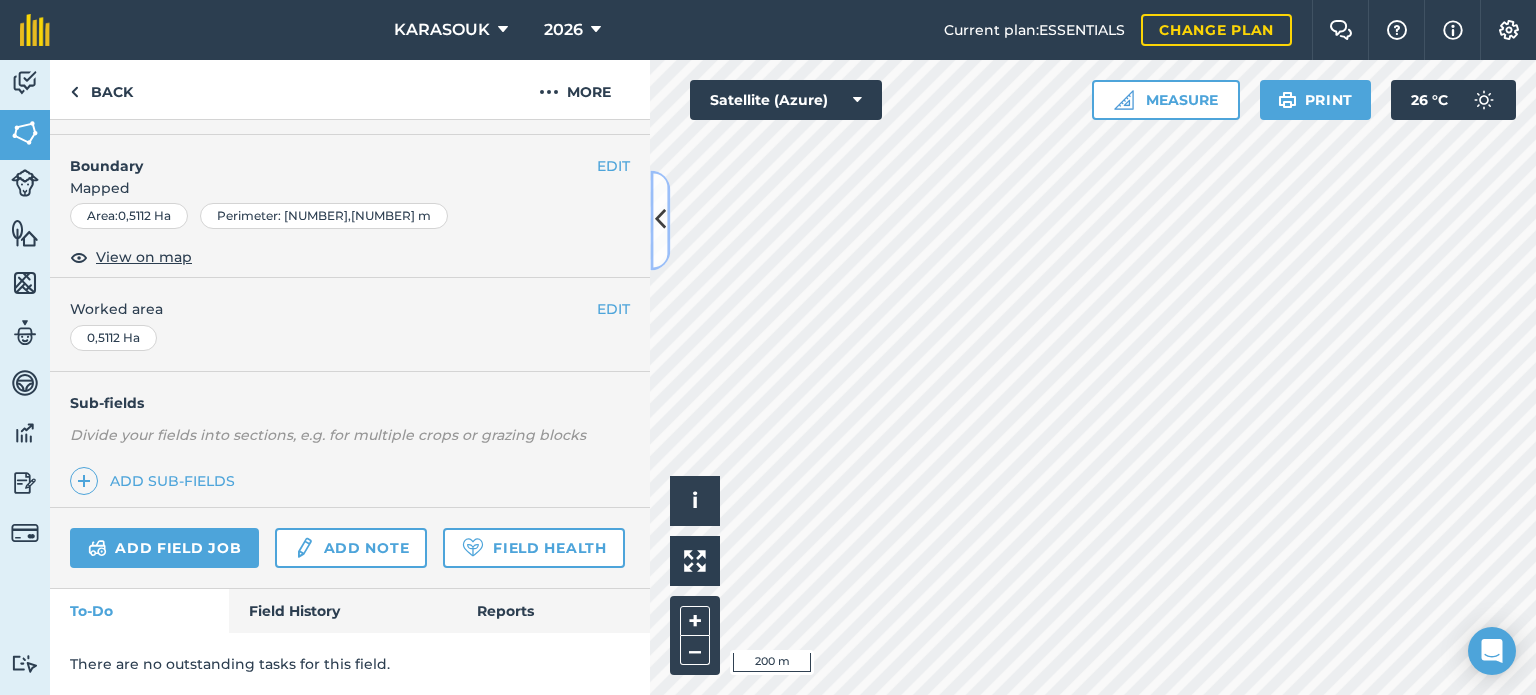 click at bounding box center [660, 220] 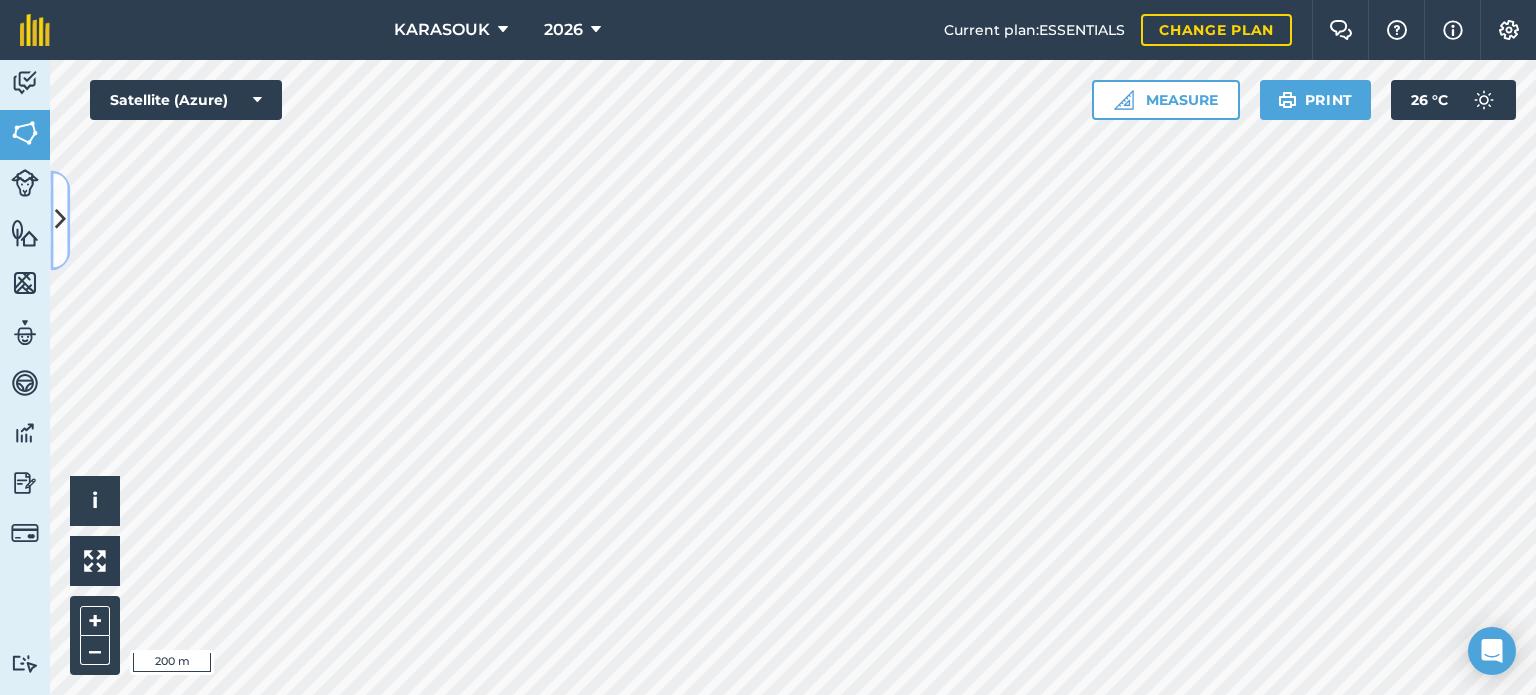 click at bounding box center [60, 220] 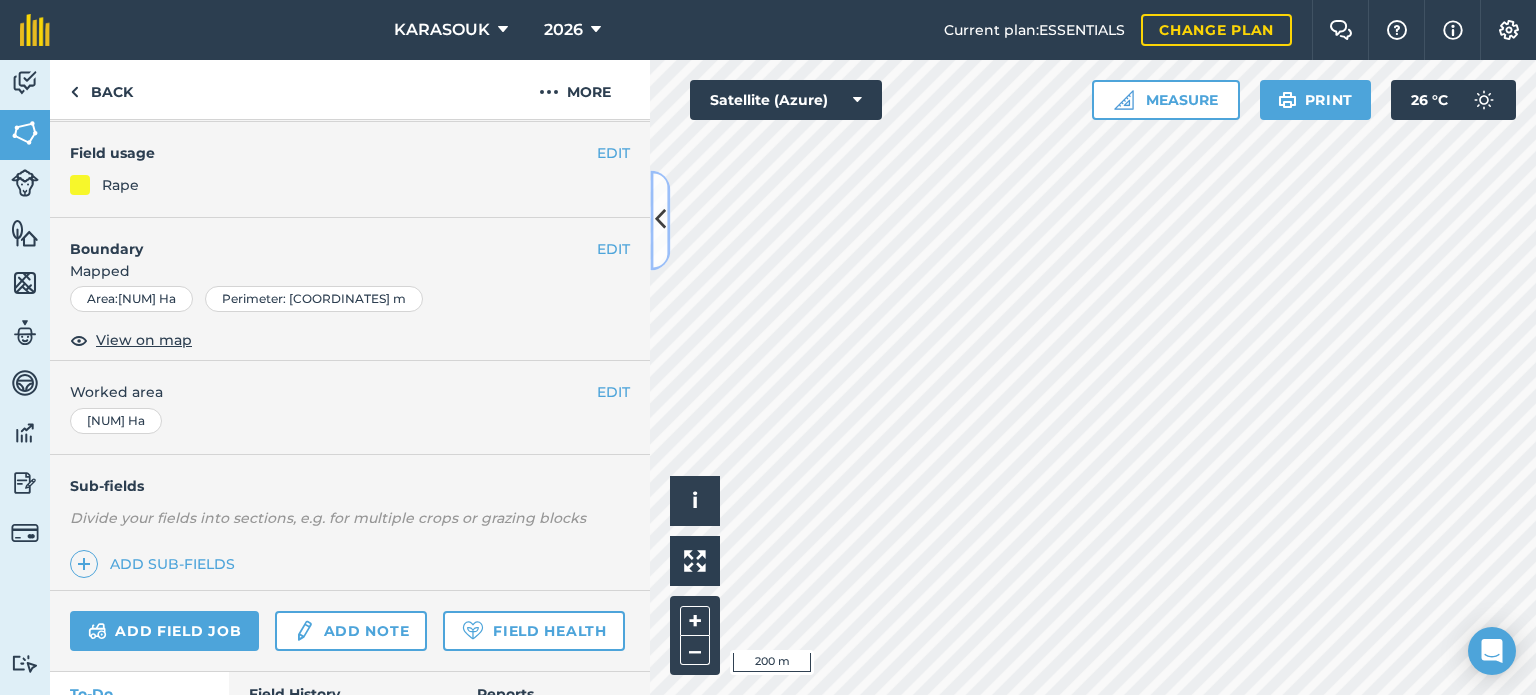 scroll, scrollTop: 0, scrollLeft: 0, axis: both 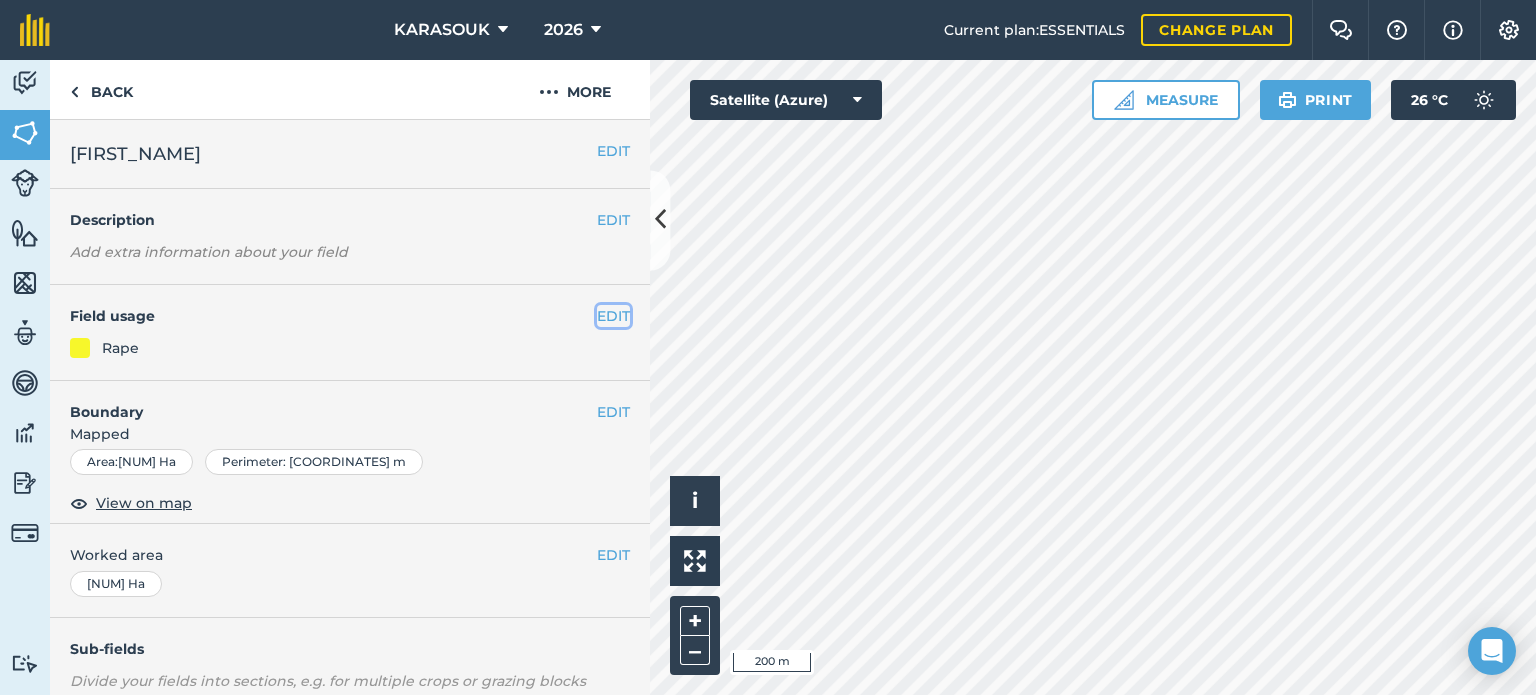 click on "EDIT" at bounding box center (613, 316) 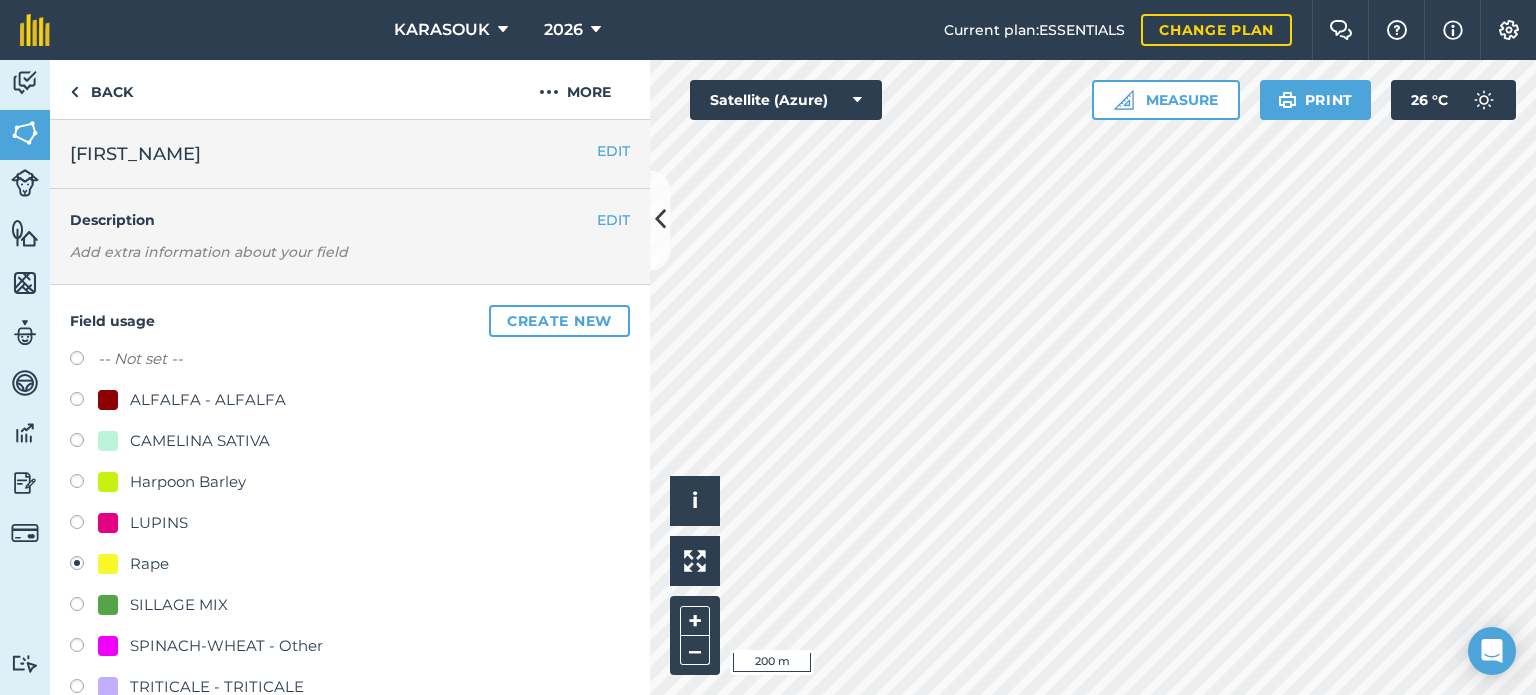 click on "SILLAGE MIX" at bounding box center [179, 605] 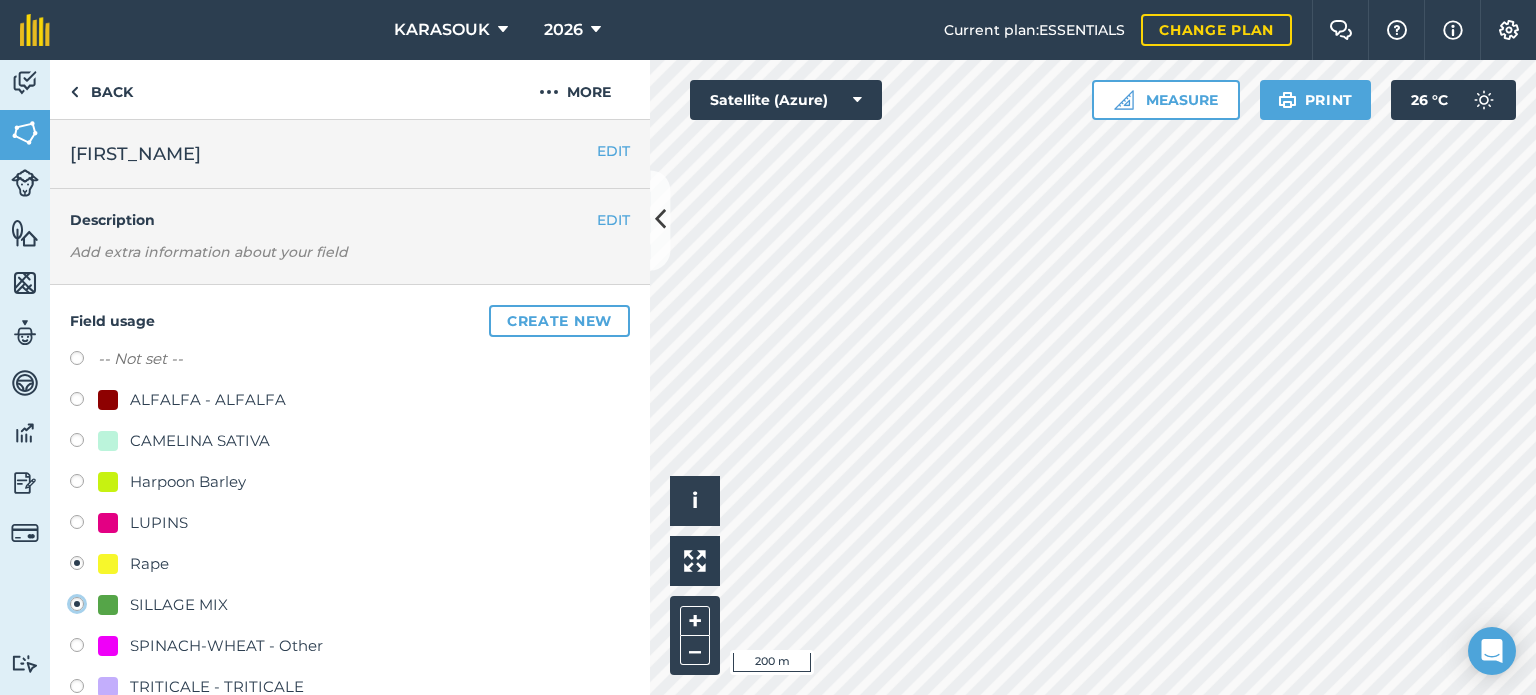 radio on "true" 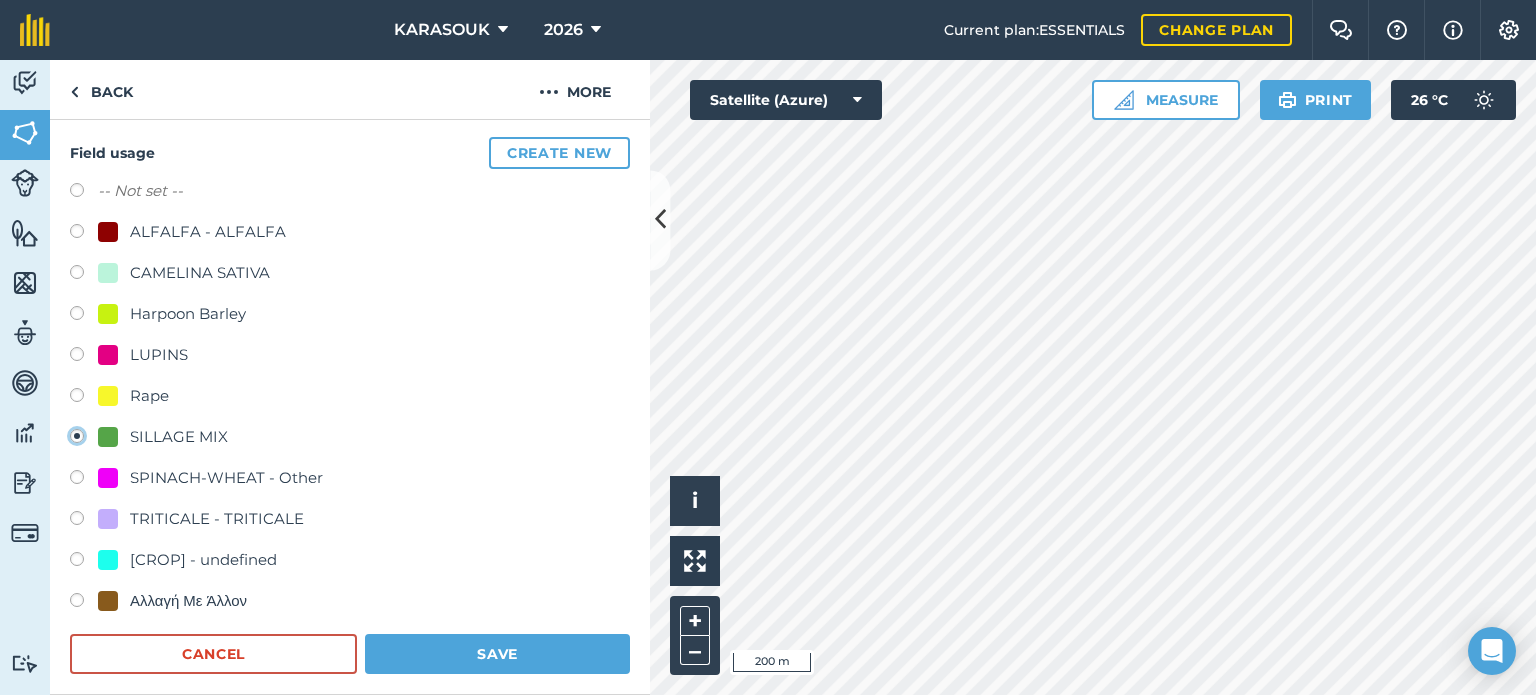 scroll, scrollTop: 300, scrollLeft: 0, axis: vertical 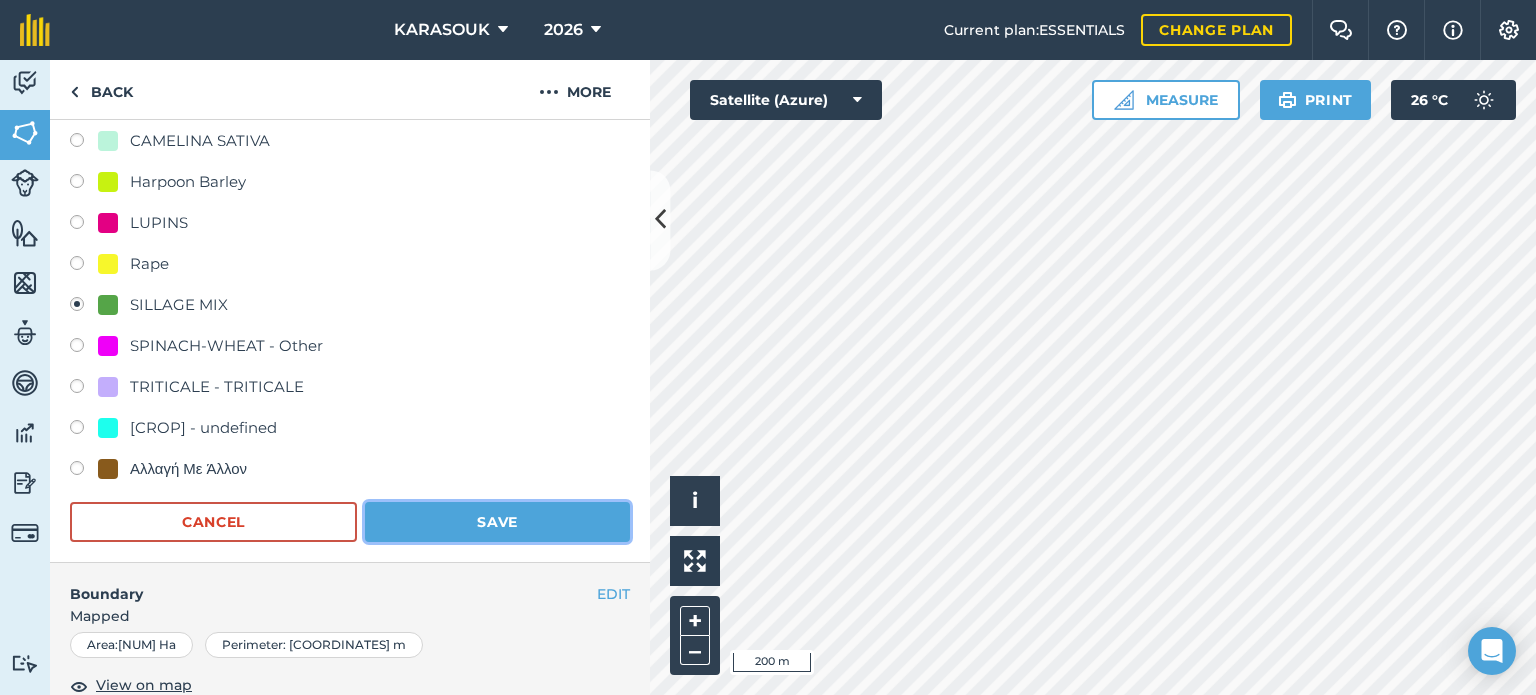click on "Save" at bounding box center [497, 522] 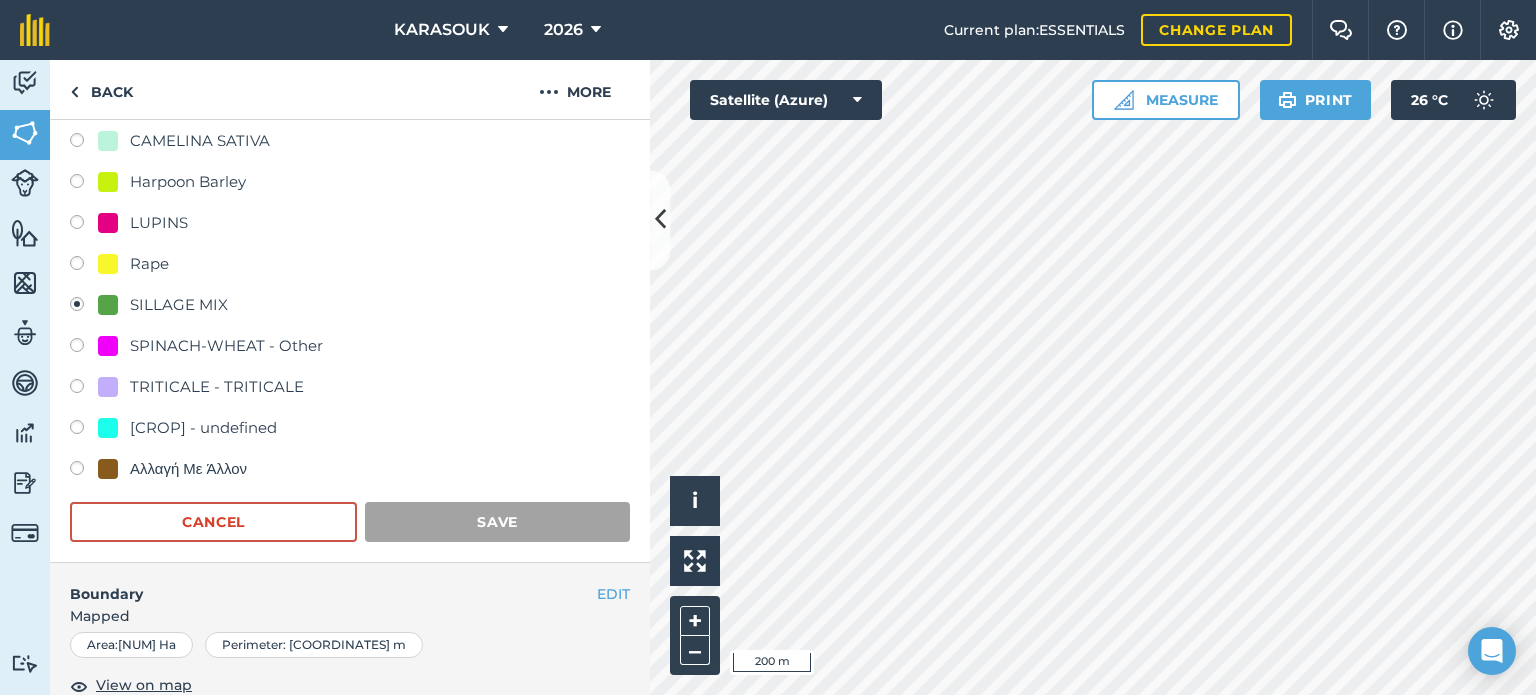 scroll, scrollTop: 299, scrollLeft: 0, axis: vertical 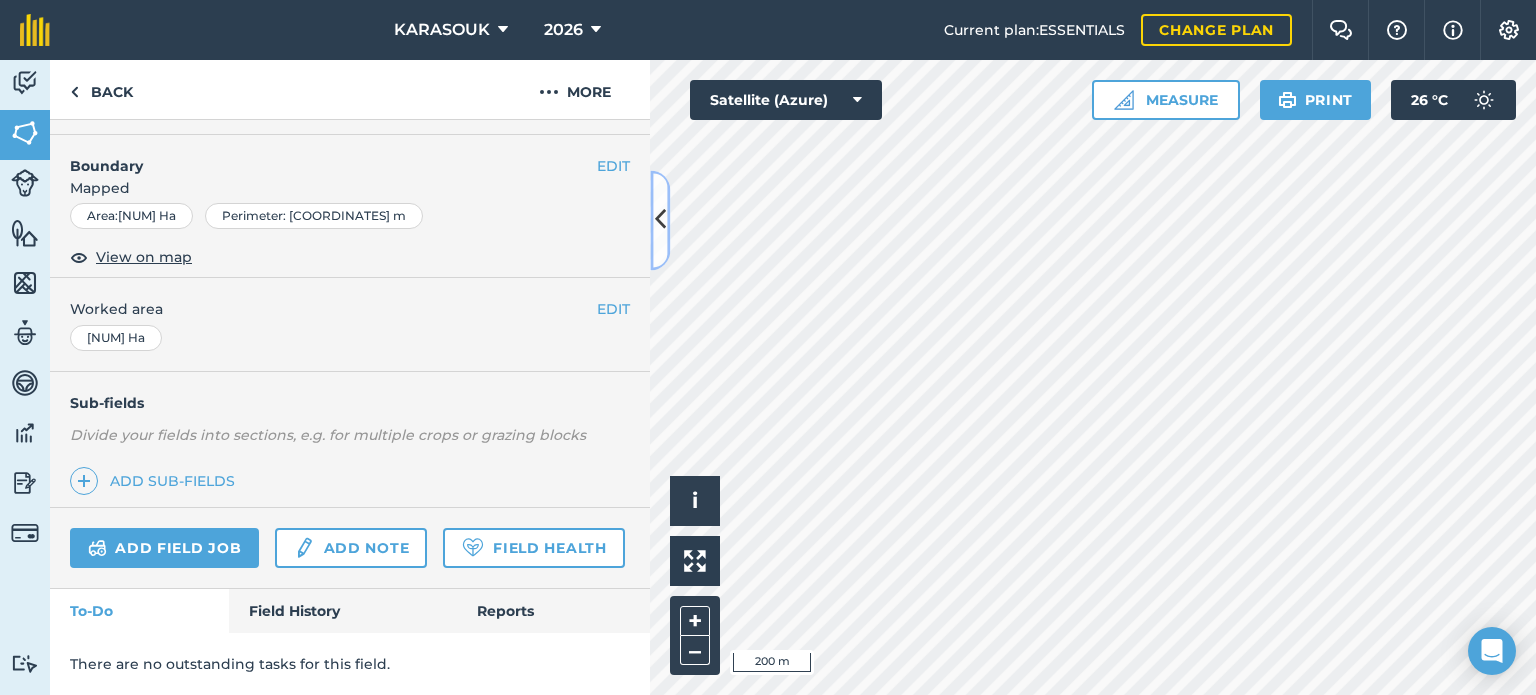 click at bounding box center [660, 220] 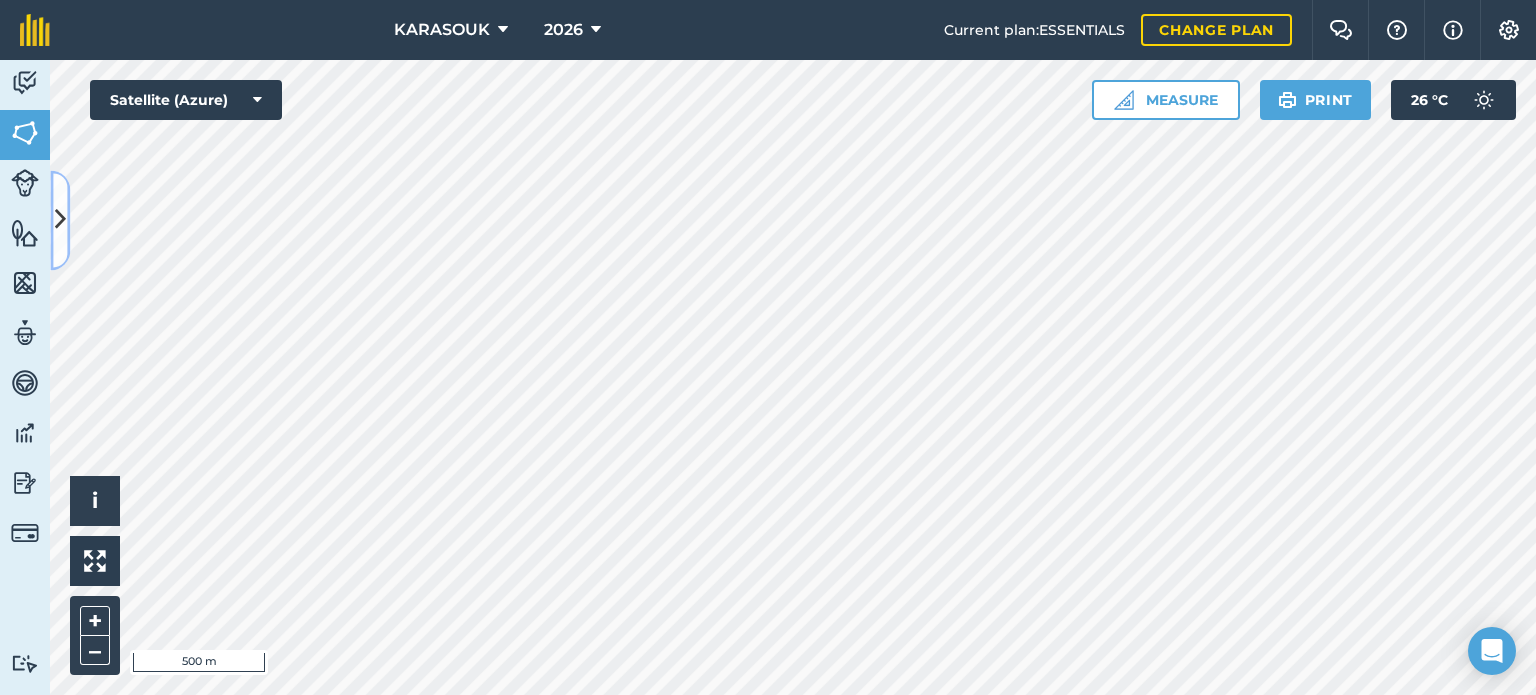 click at bounding box center [60, 220] 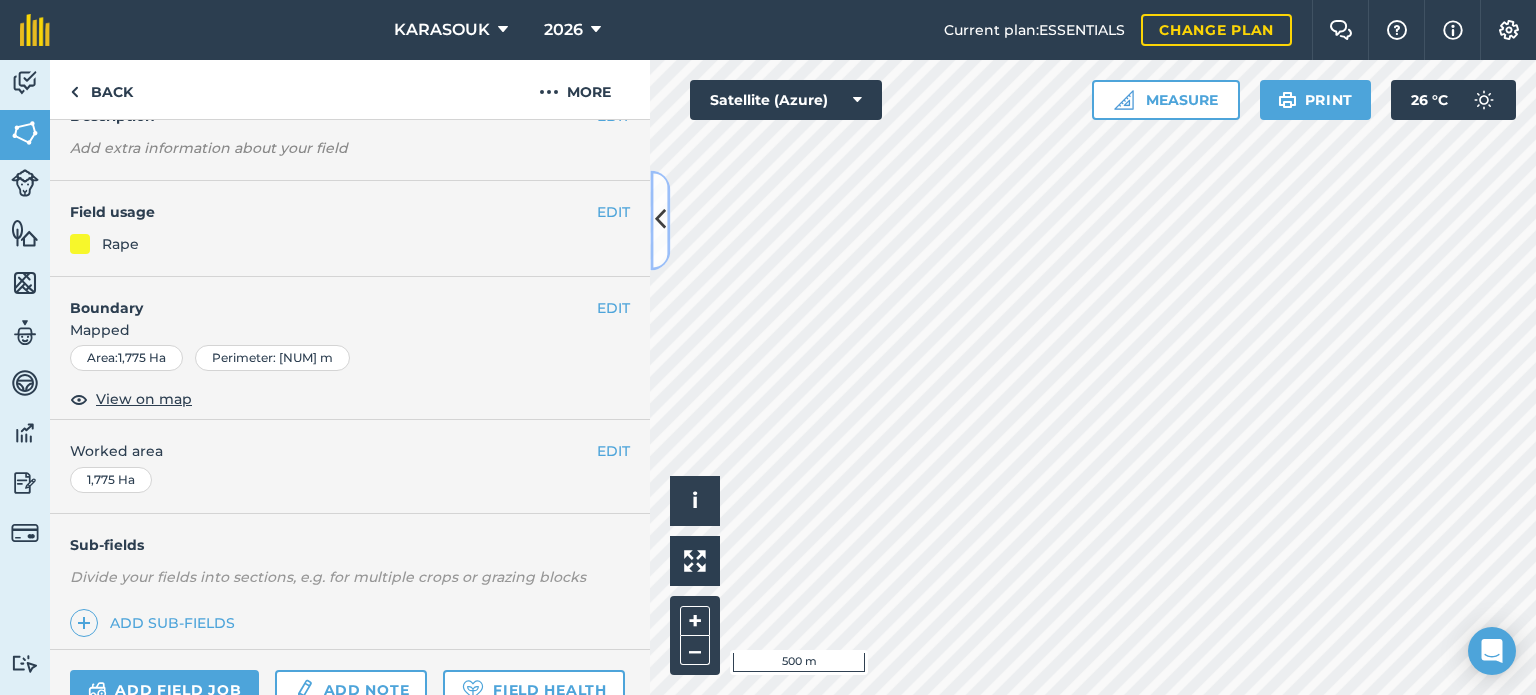 scroll, scrollTop: 99, scrollLeft: 0, axis: vertical 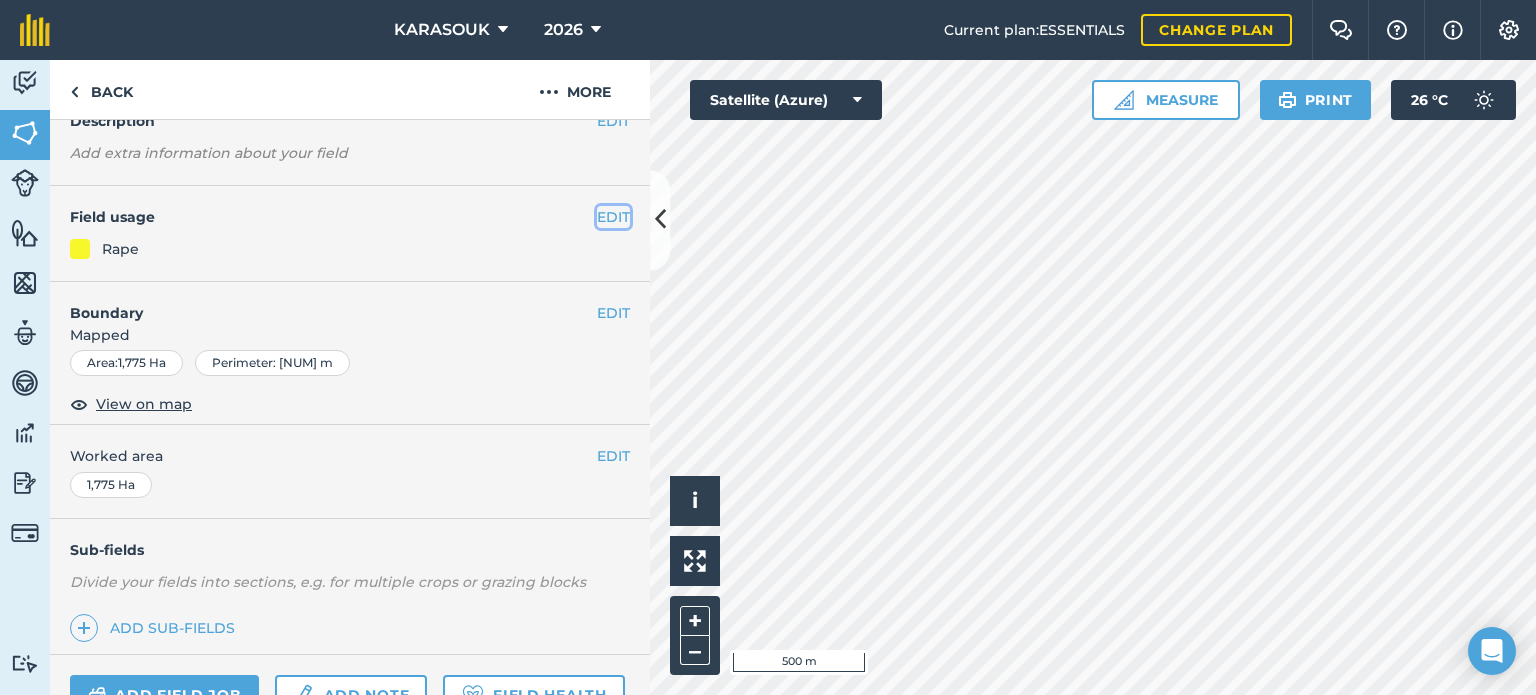 click on "EDIT" at bounding box center (613, 217) 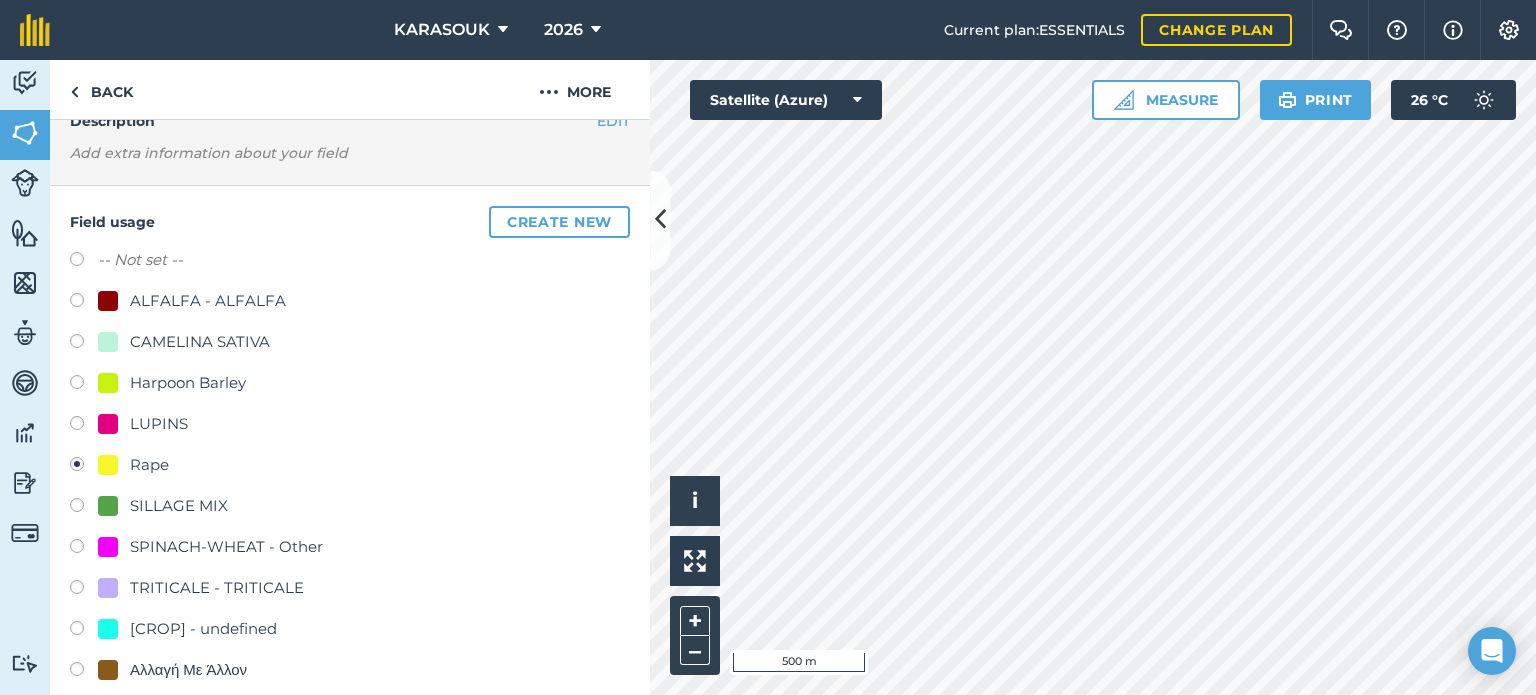 click on "LUPINS" at bounding box center (159, 424) 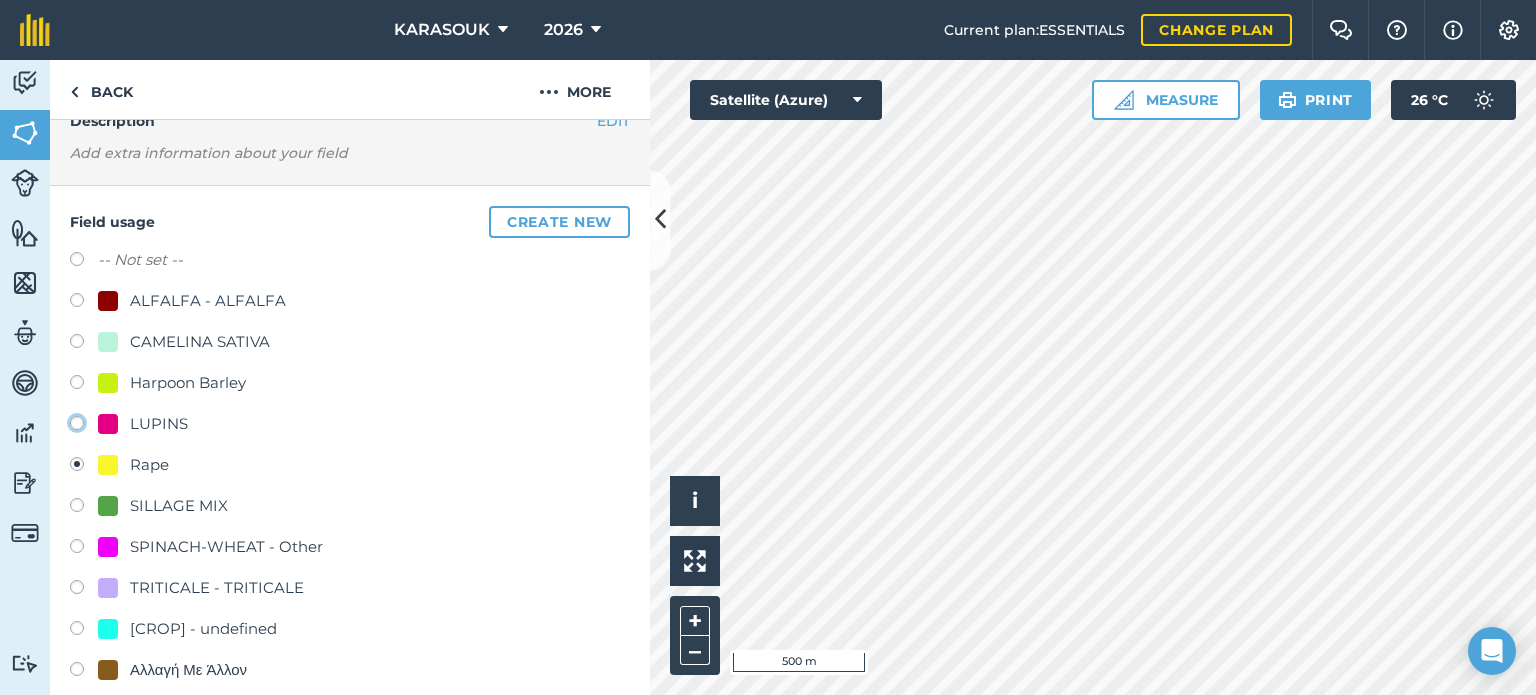 click on "LUPINS" at bounding box center (-9923, 422) 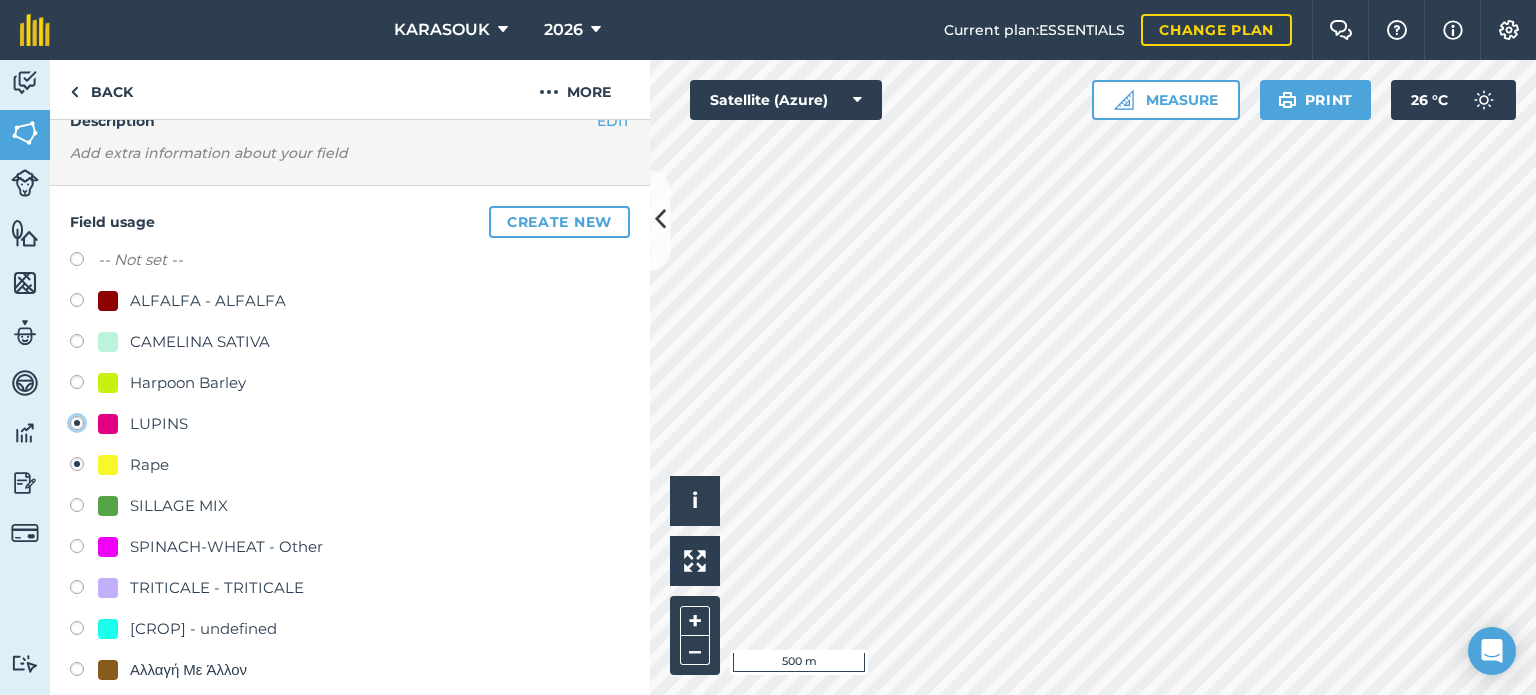 radio on "true" 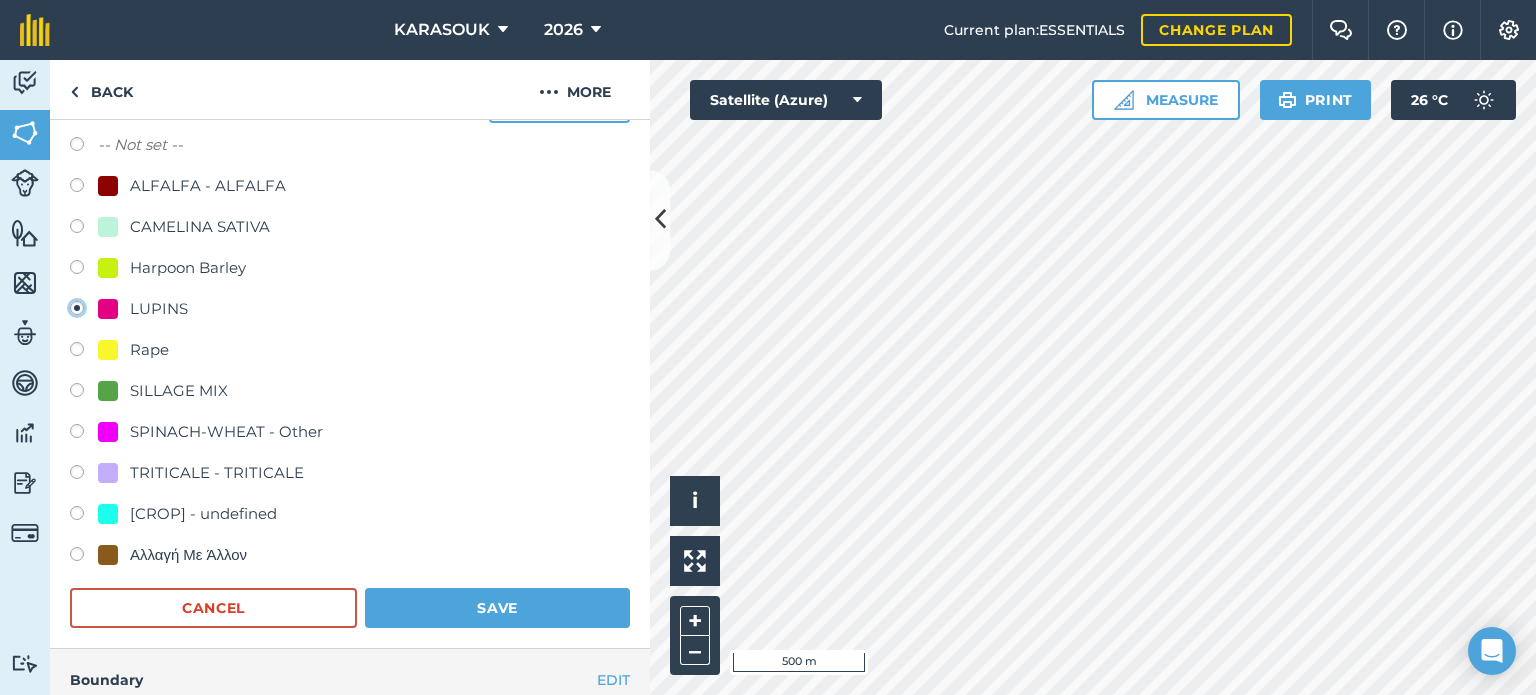 scroll, scrollTop: 299, scrollLeft: 0, axis: vertical 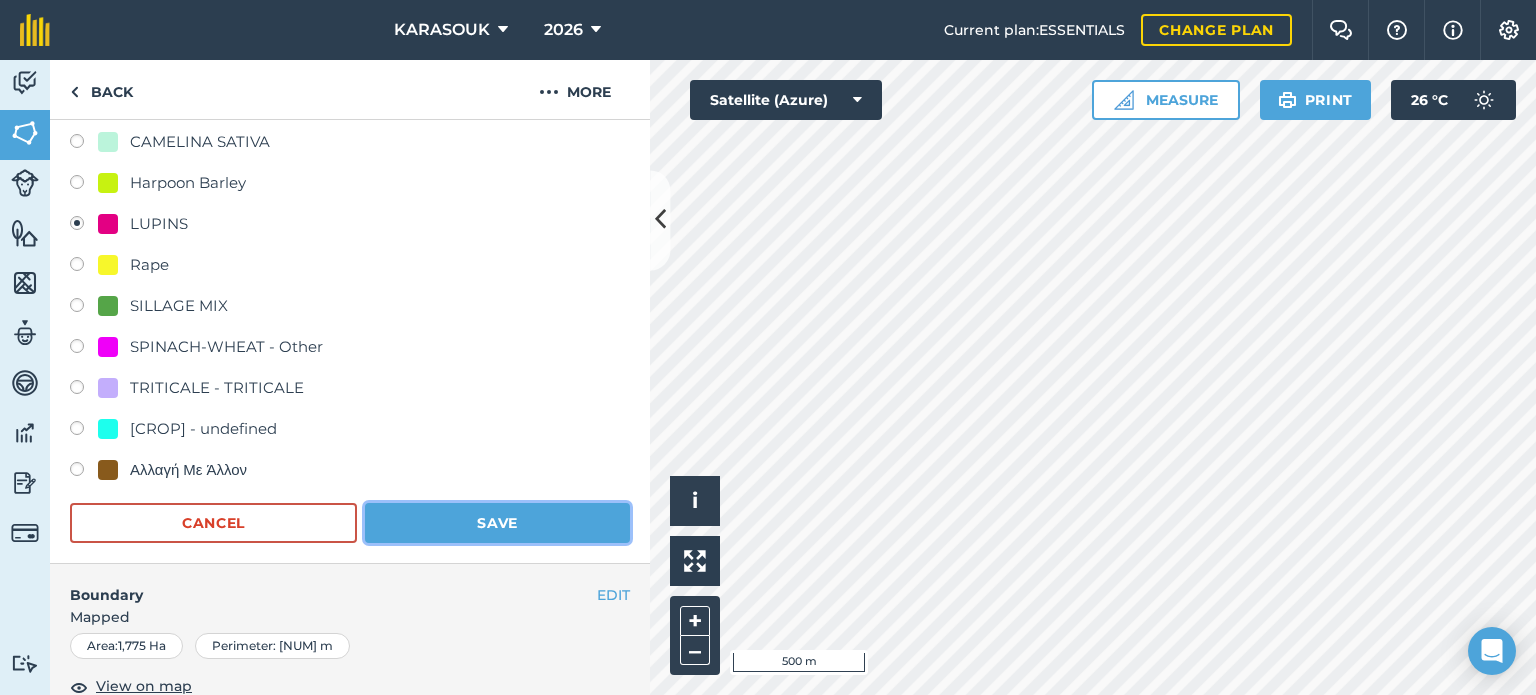 click on "Save" at bounding box center [497, 523] 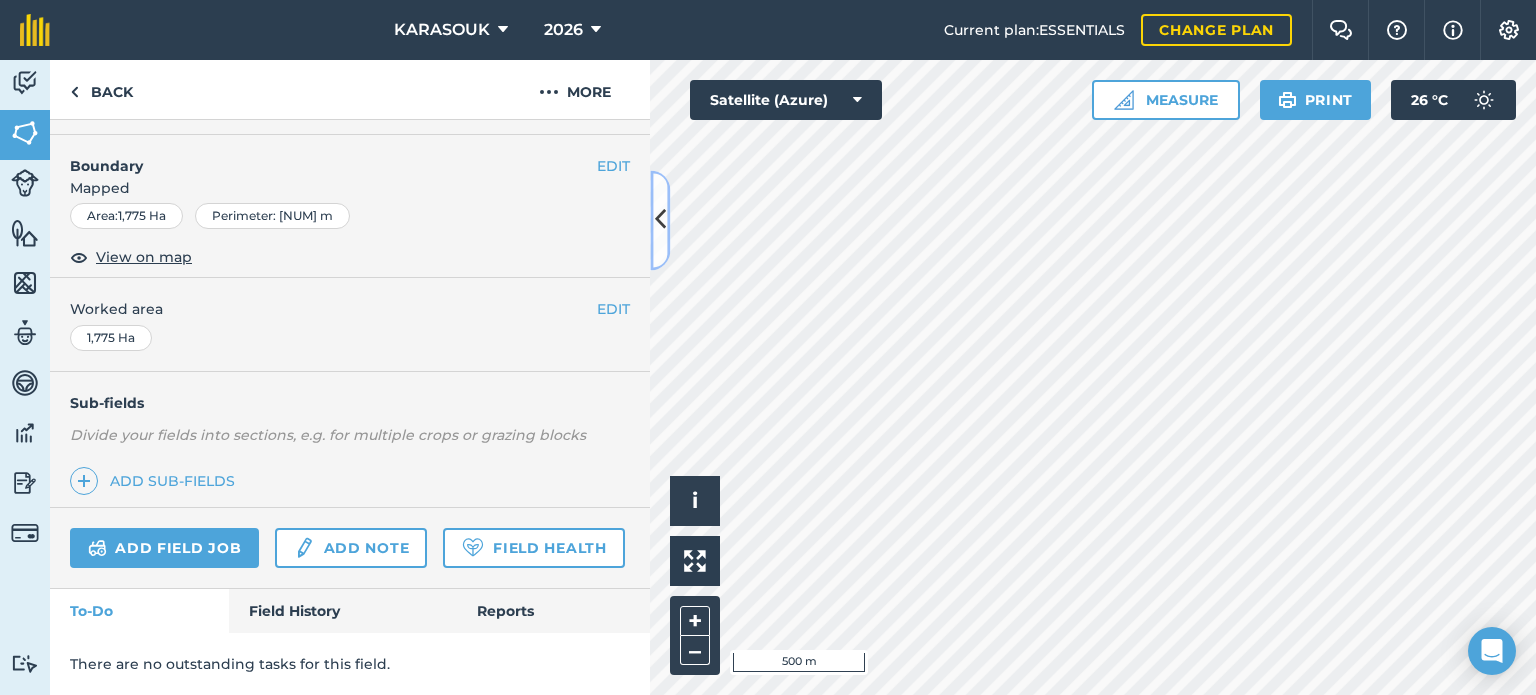 click at bounding box center (660, 220) 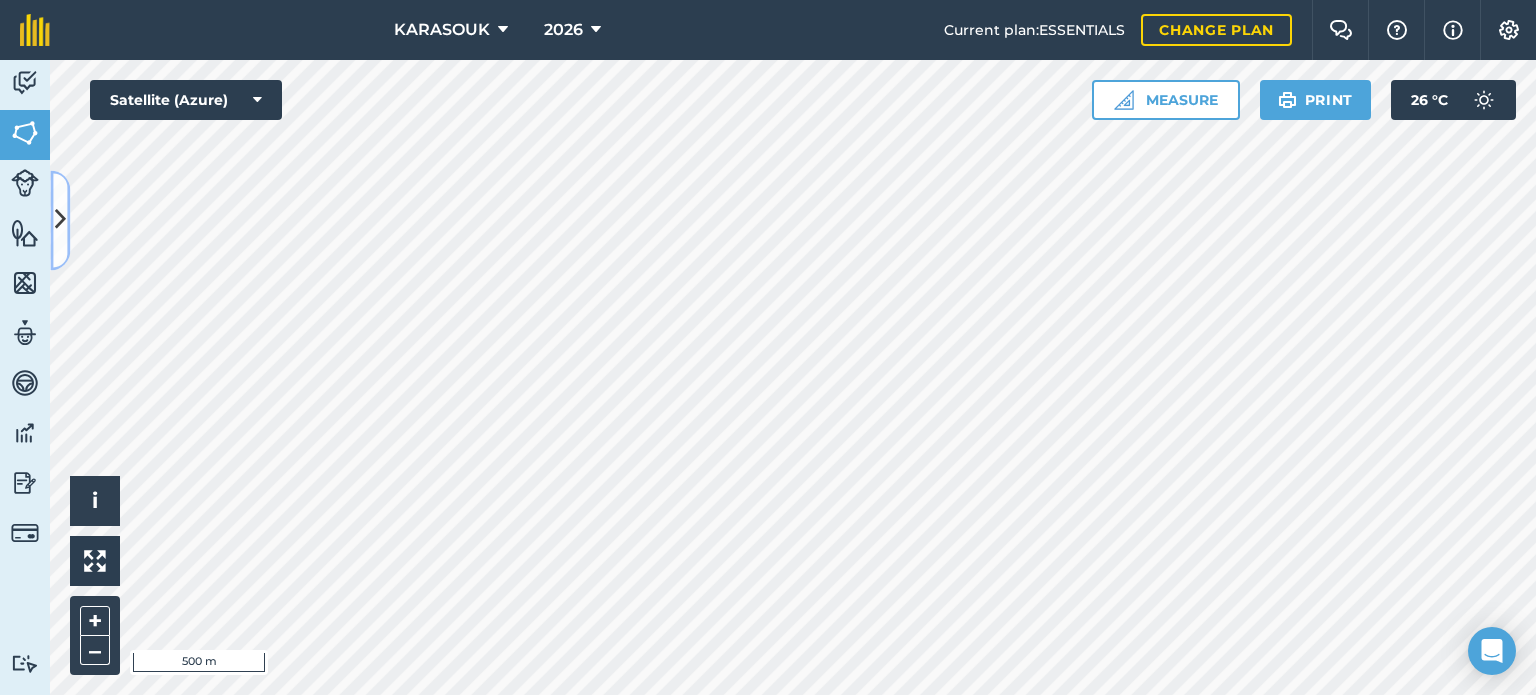 click at bounding box center (60, 220) 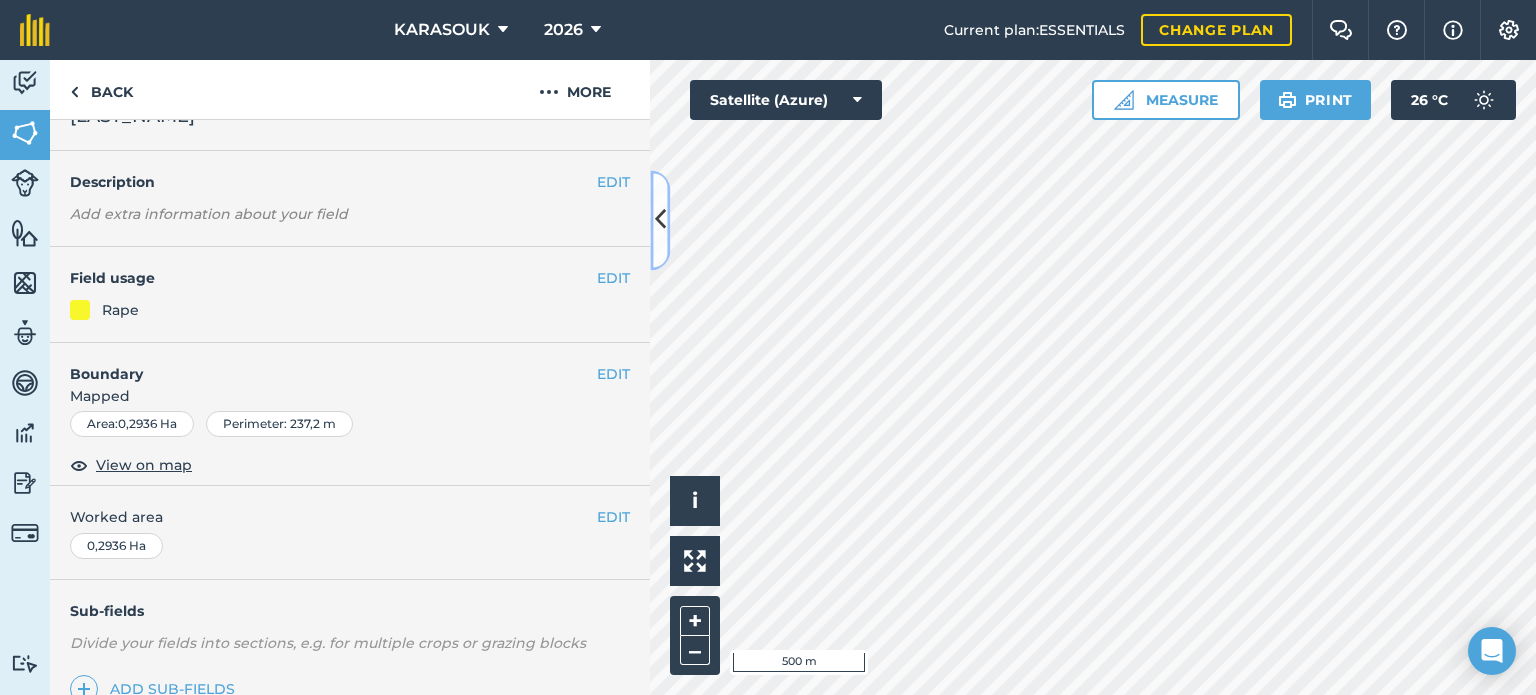 scroll, scrollTop: 0, scrollLeft: 0, axis: both 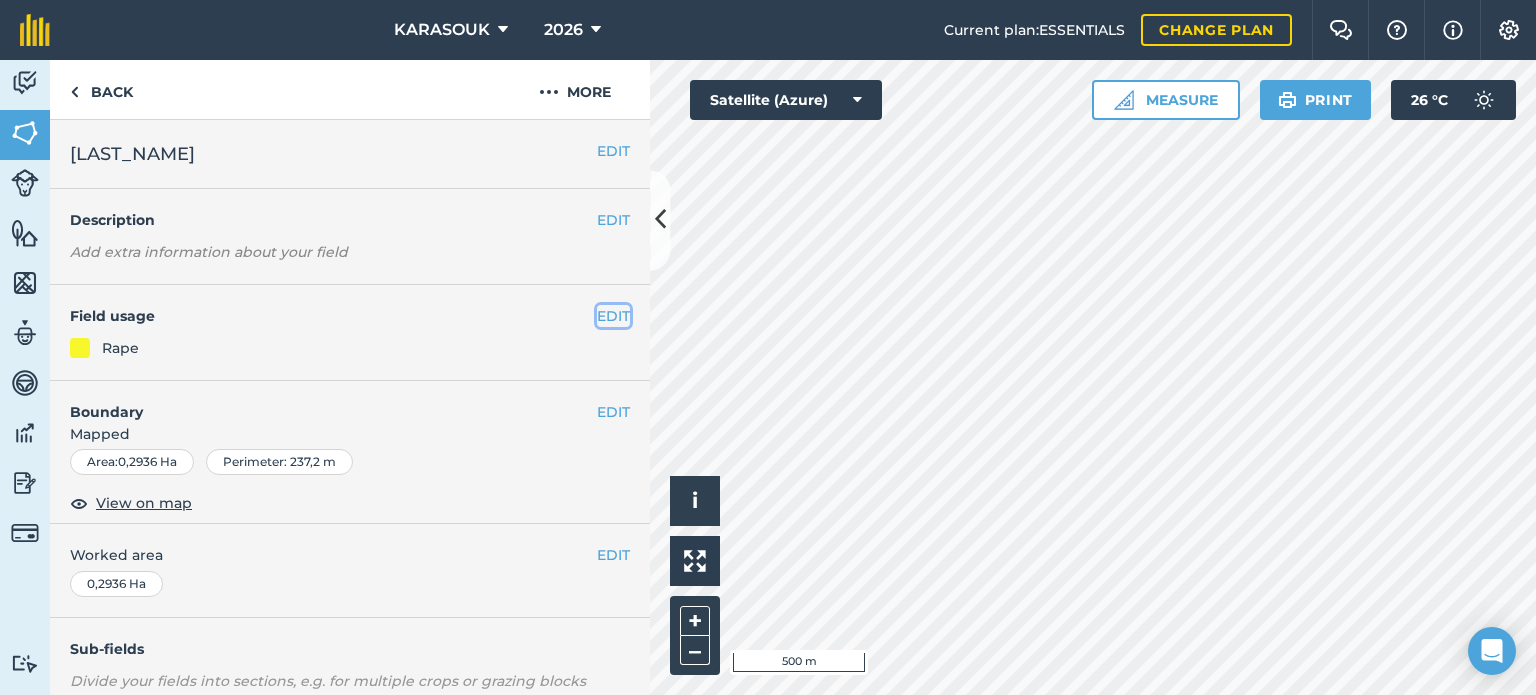 click on "EDIT" at bounding box center (613, 316) 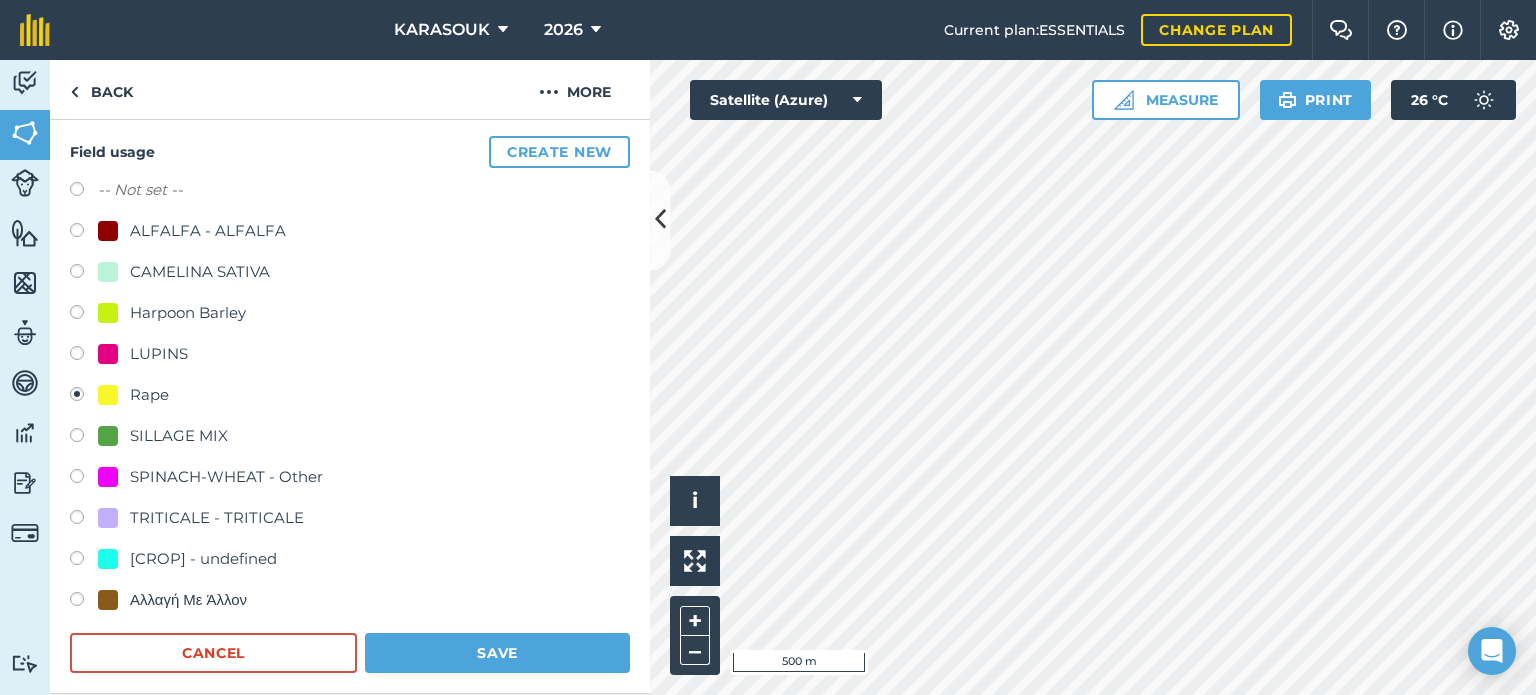 scroll, scrollTop: 200, scrollLeft: 0, axis: vertical 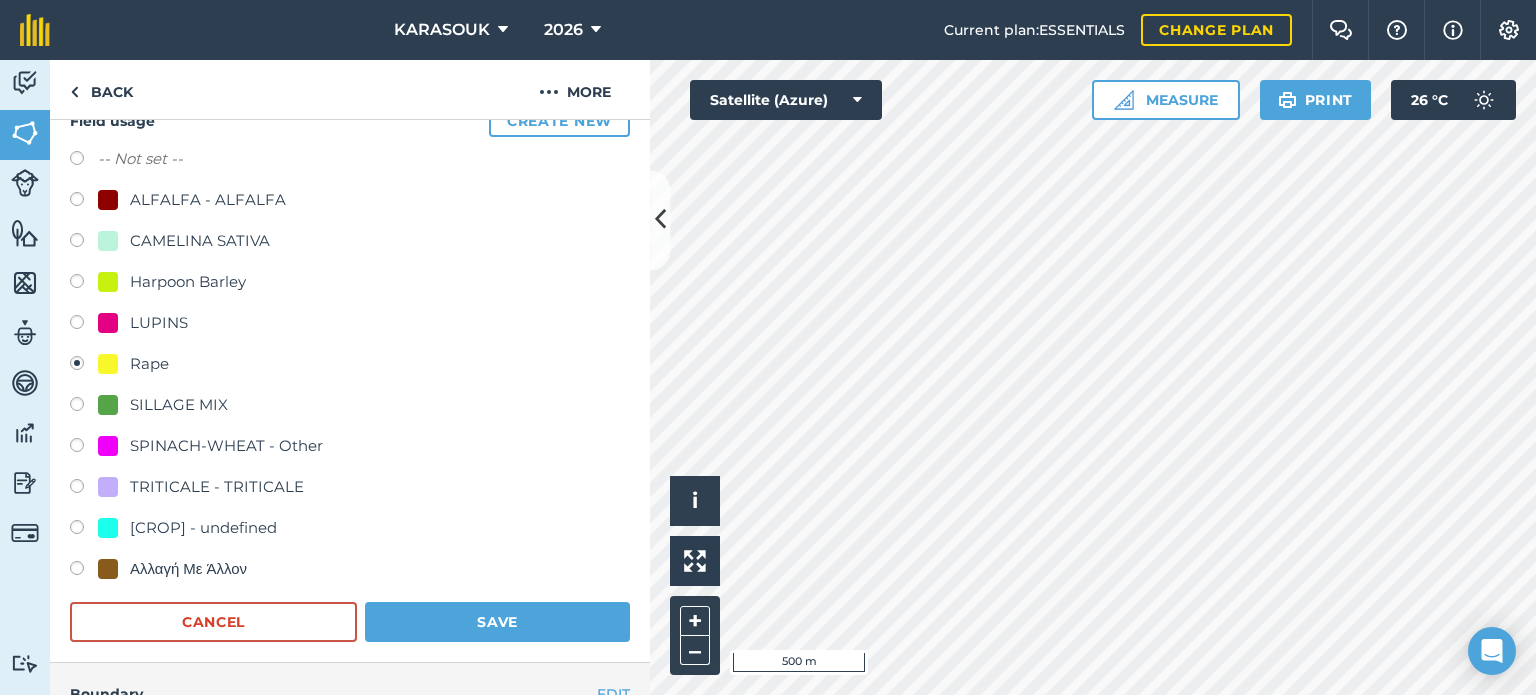 click on "LUPINS" at bounding box center (159, 323) 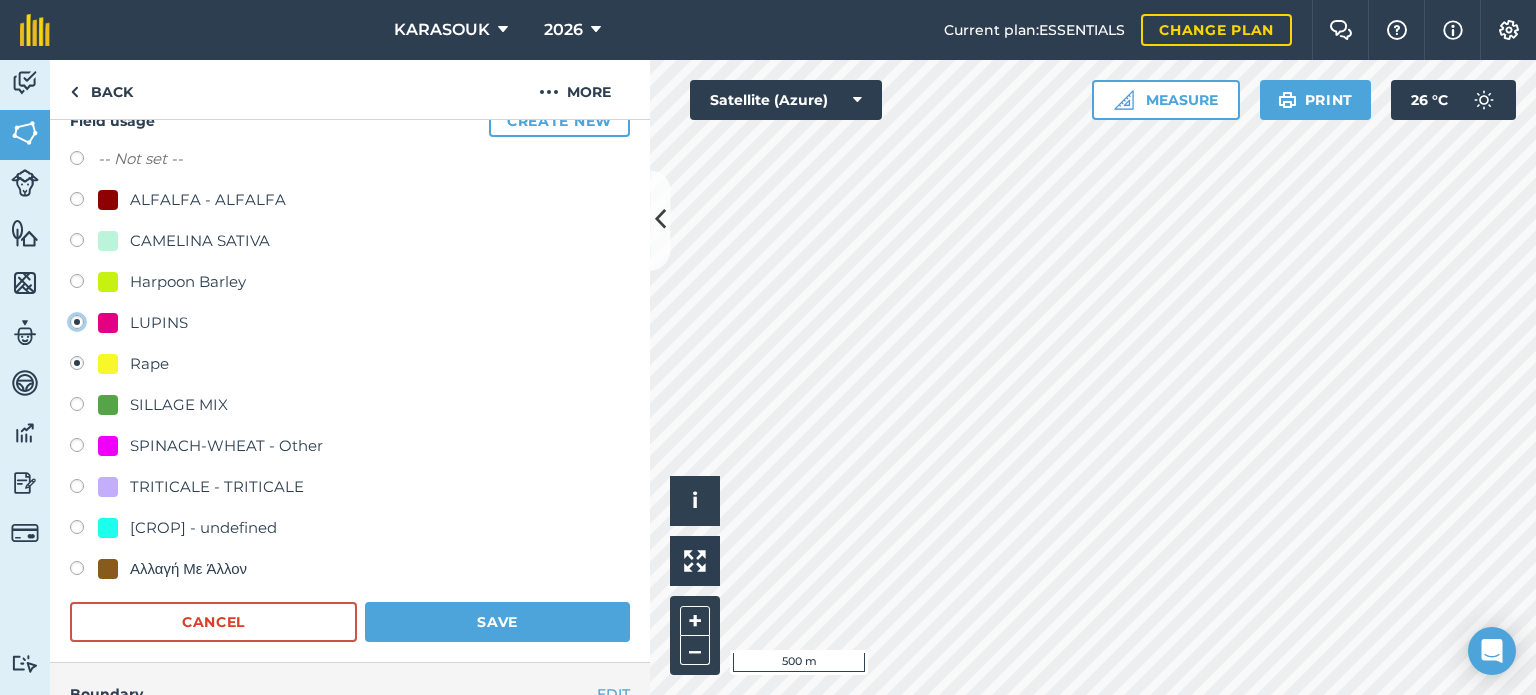 radio on "true" 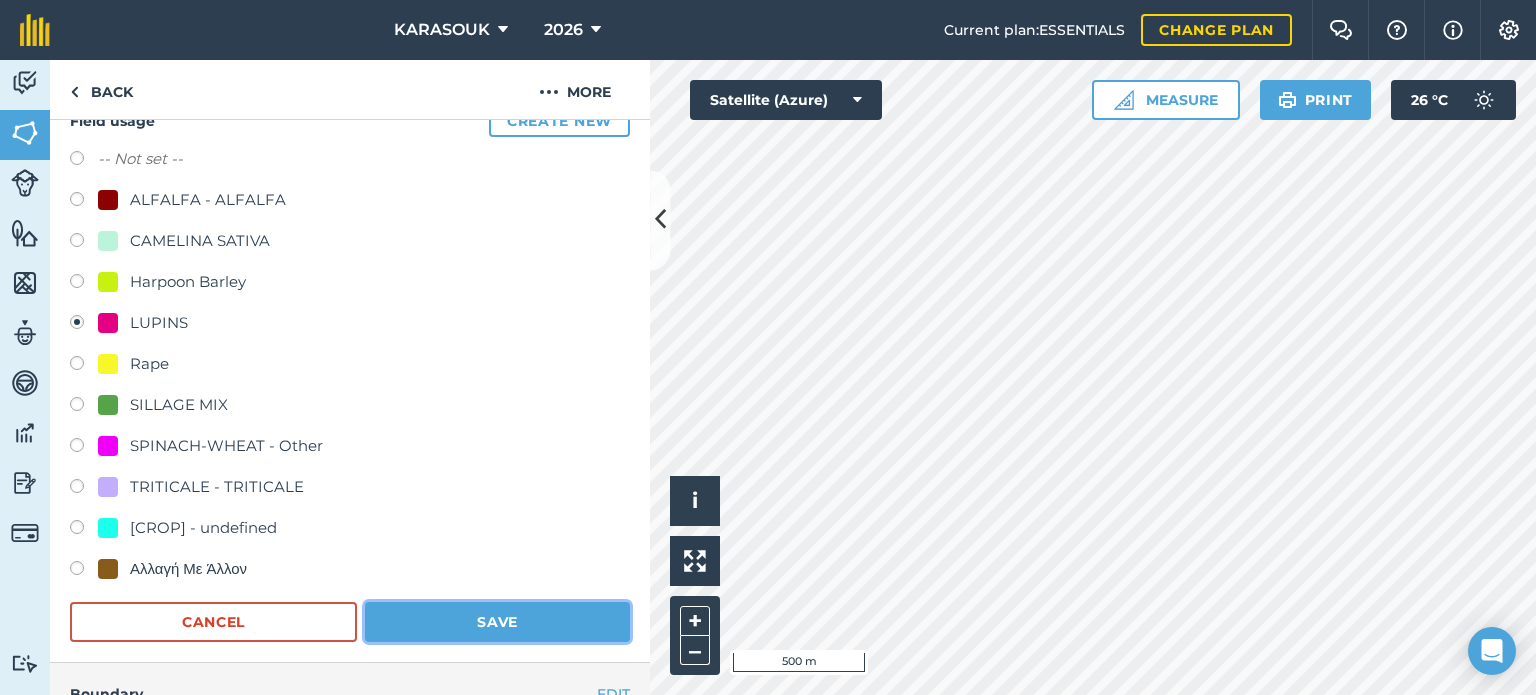 click on "Save" at bounding box center (497, 622) 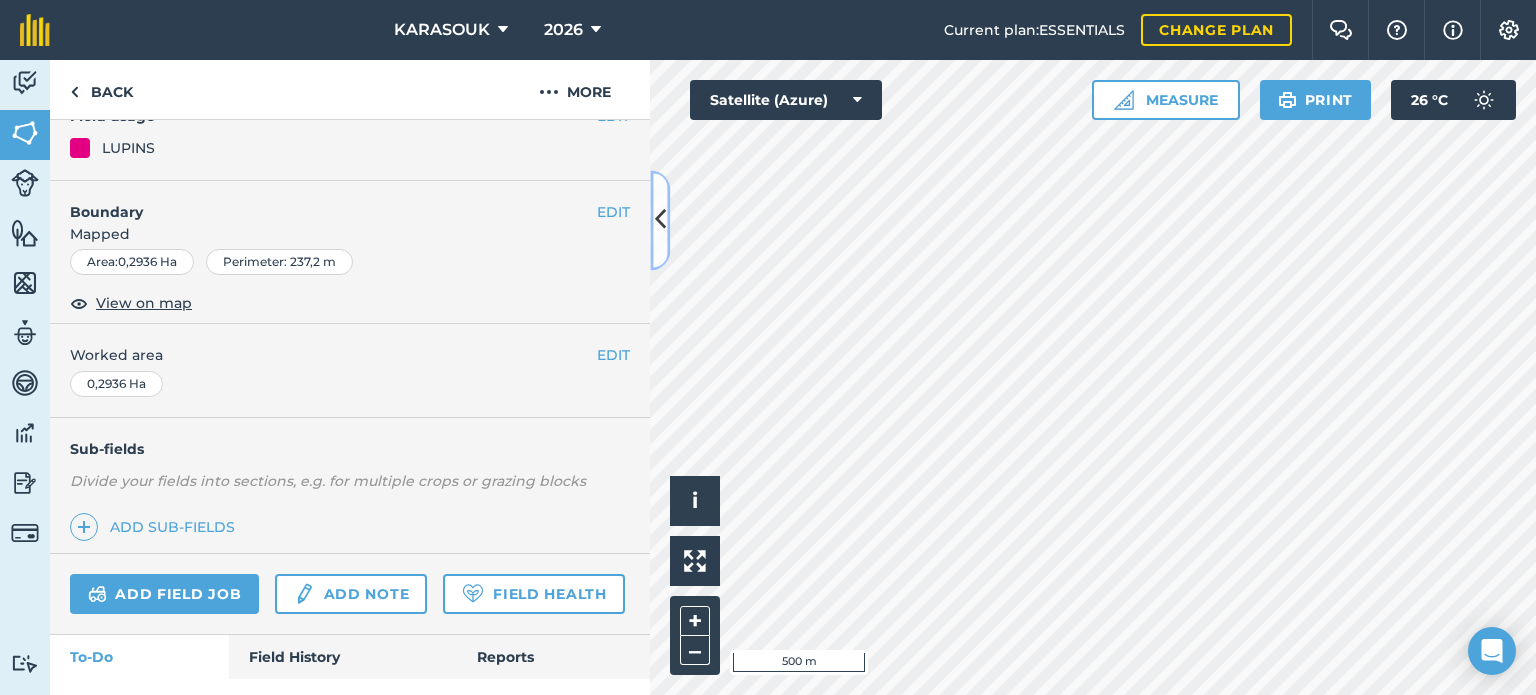 click at bounding box center [660, 220] 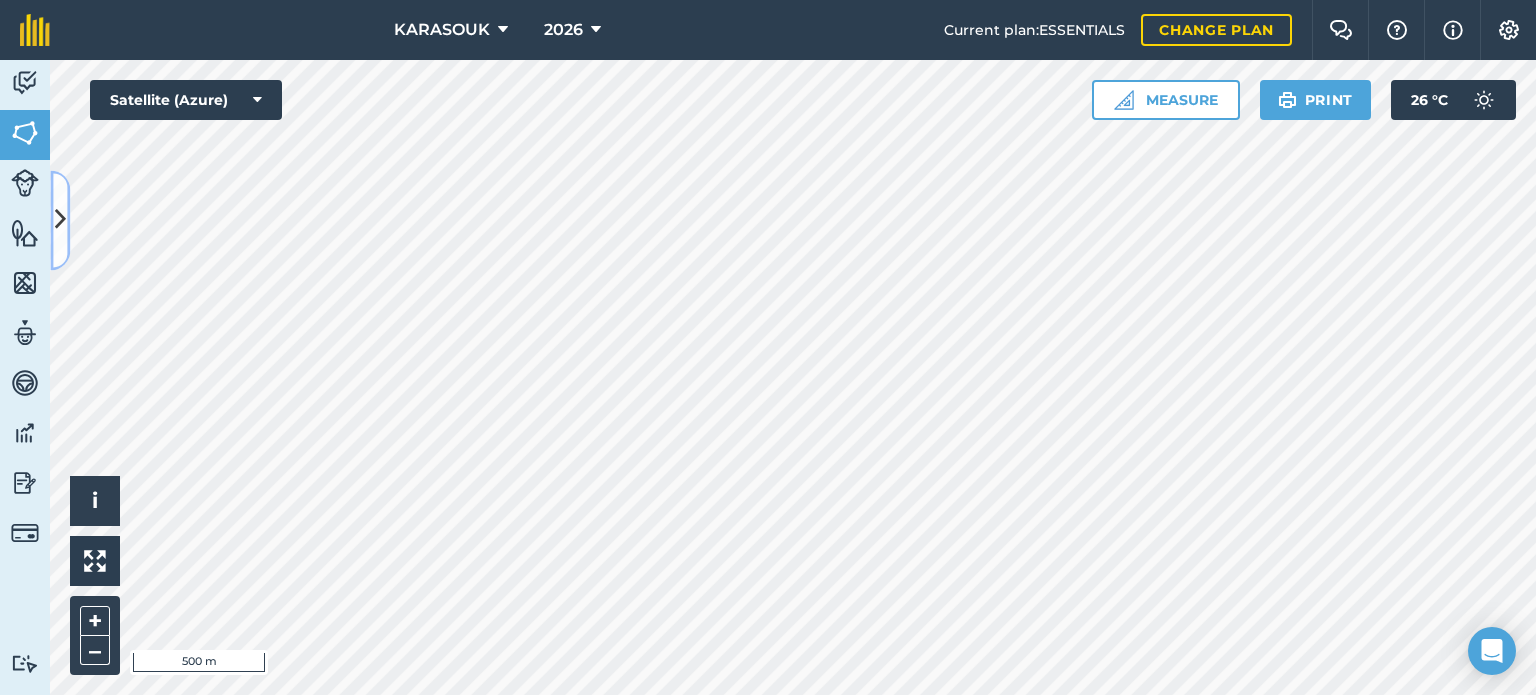 click at bounding box center (60, 220) 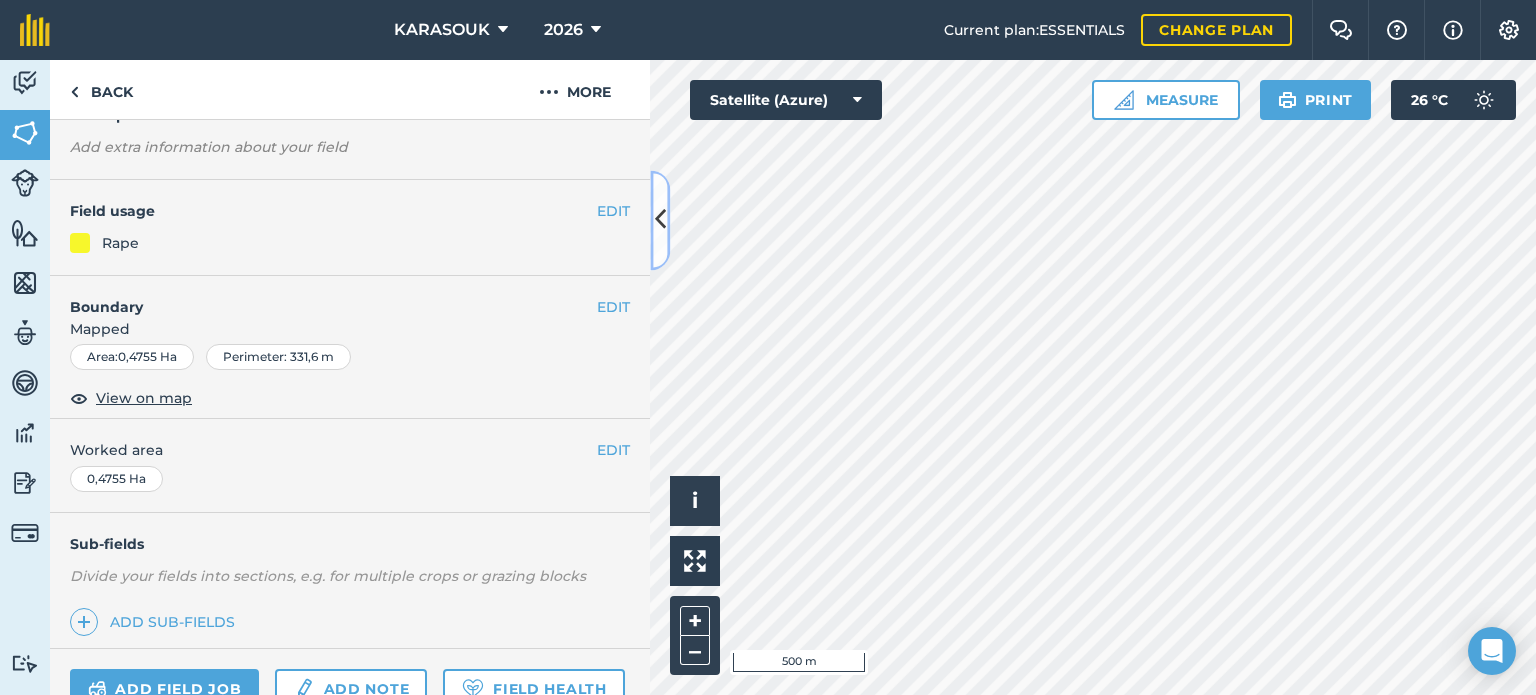 scroll, scrollTop: 100, scrollLeft: 0, axis: vertical 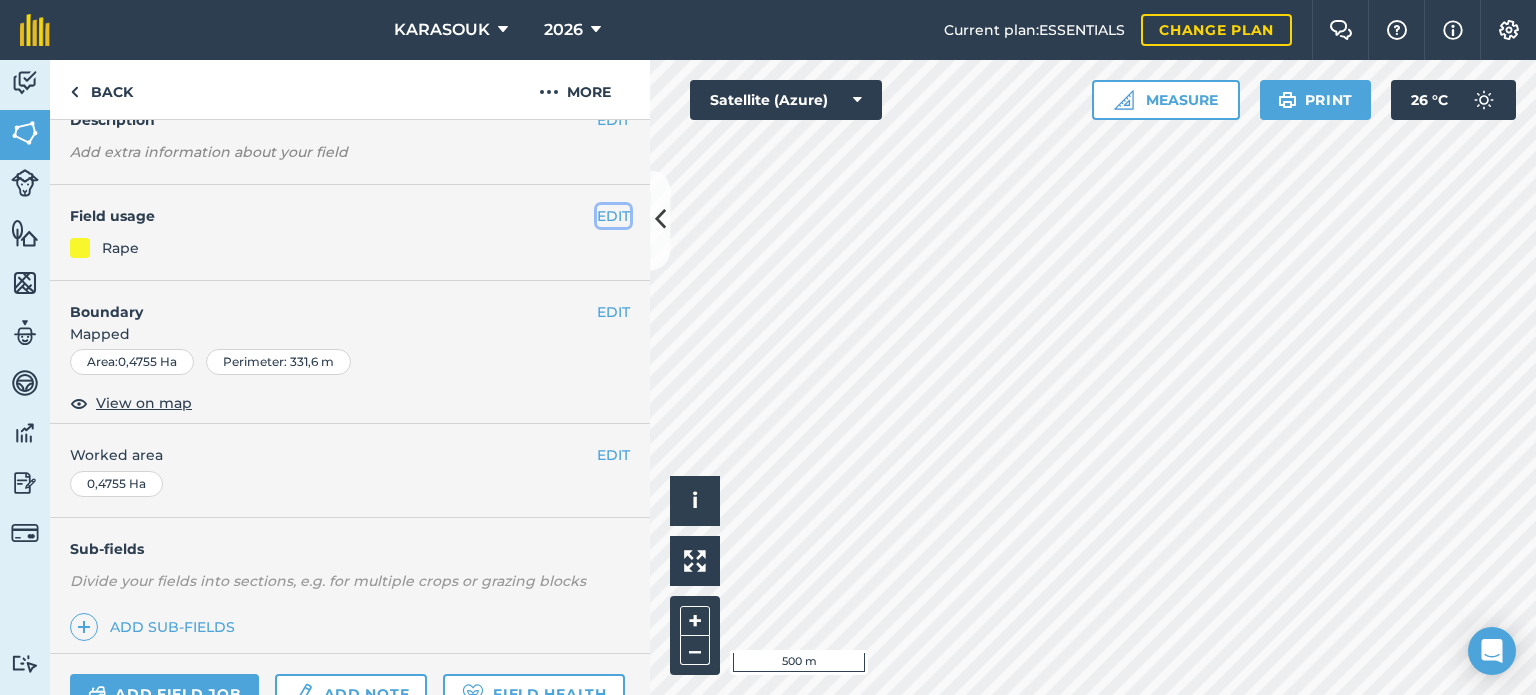 click on "EDIT" at bounding box center [613, 216] 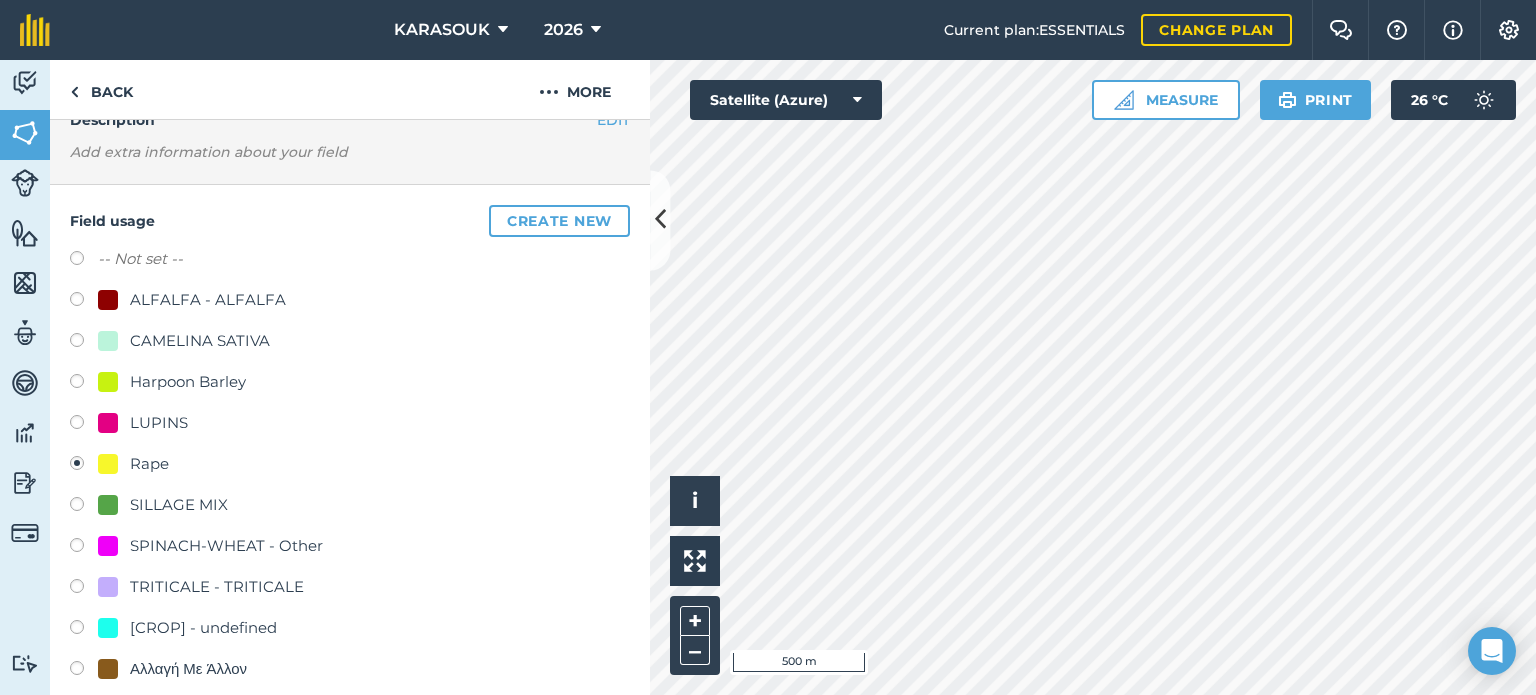 click on "SILLAGE MIX" at bounding box center (179, 505) 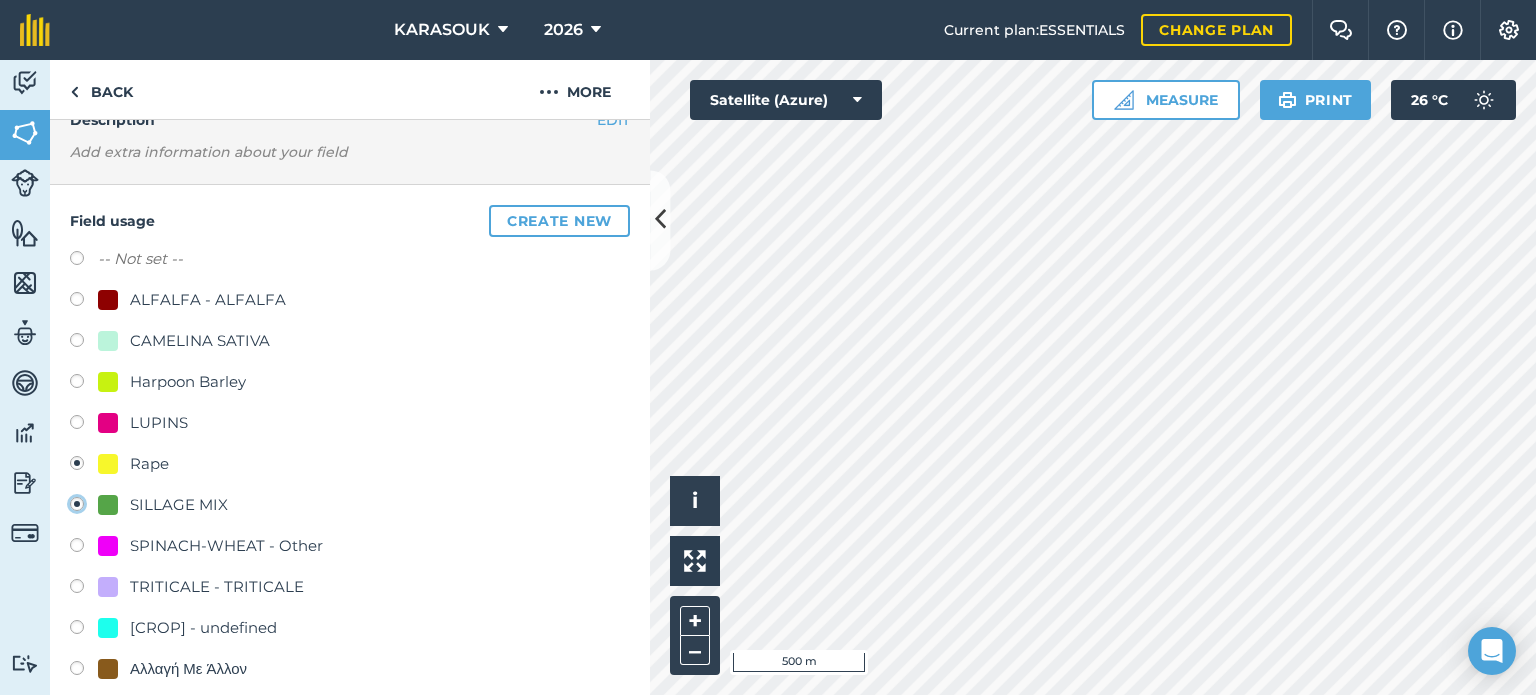 radio on "true" 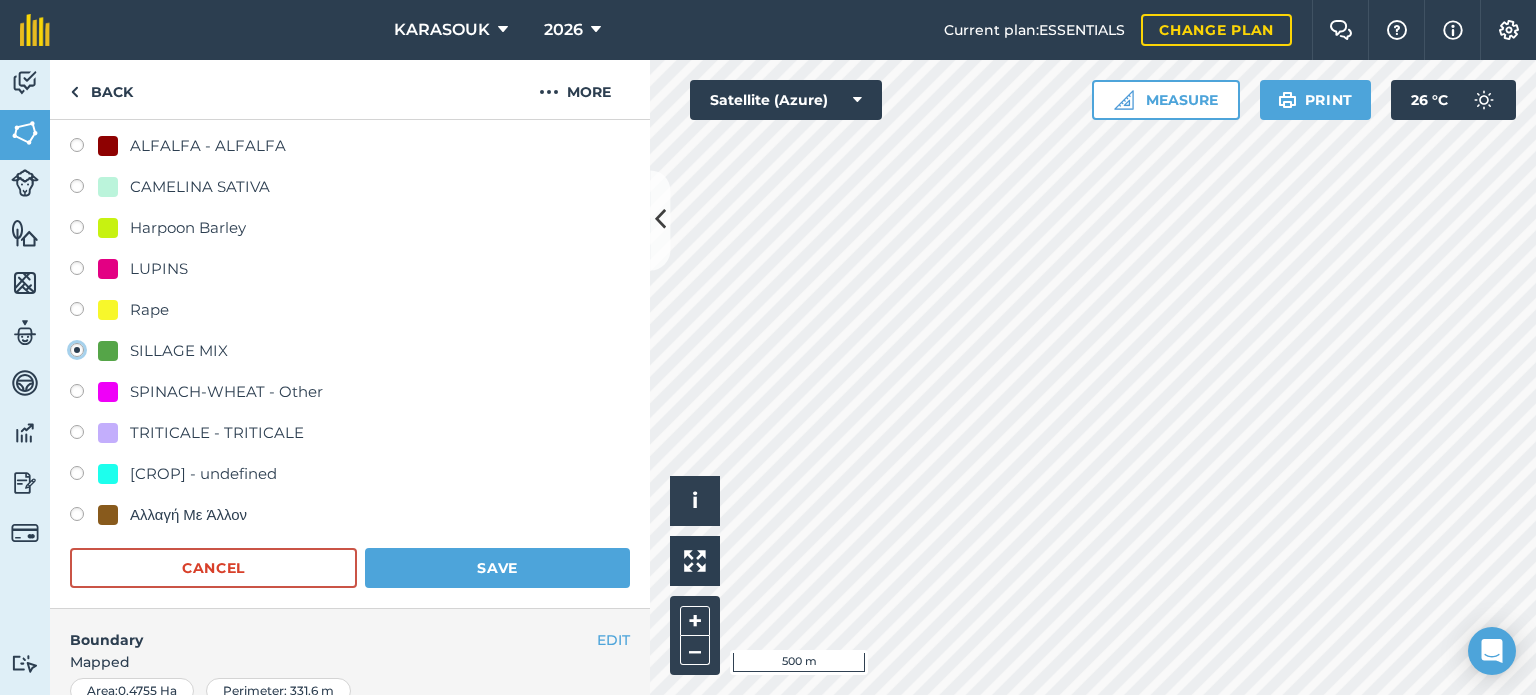 scroll, scrollTop: 300, scrollLeft: 0, axis: vertical 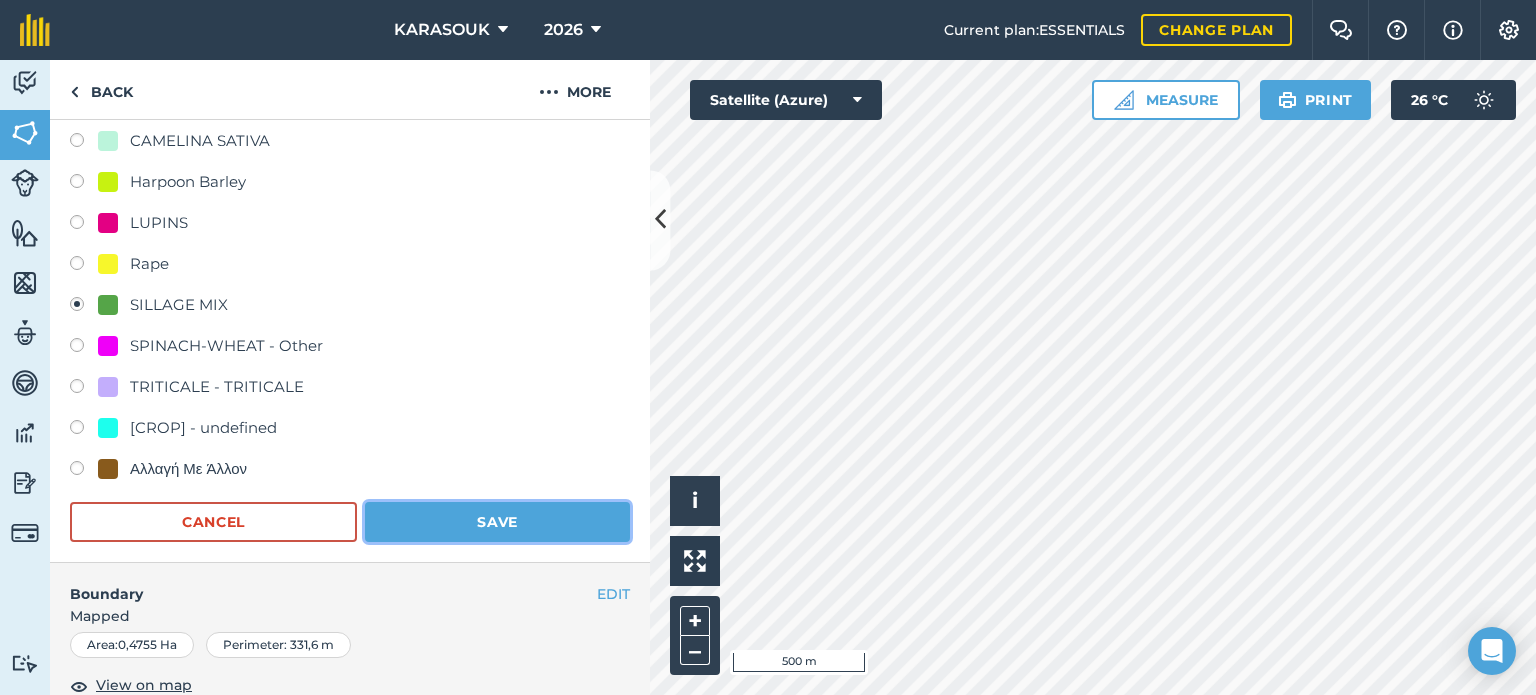 click on "Save" at bounding box center [497, 522] 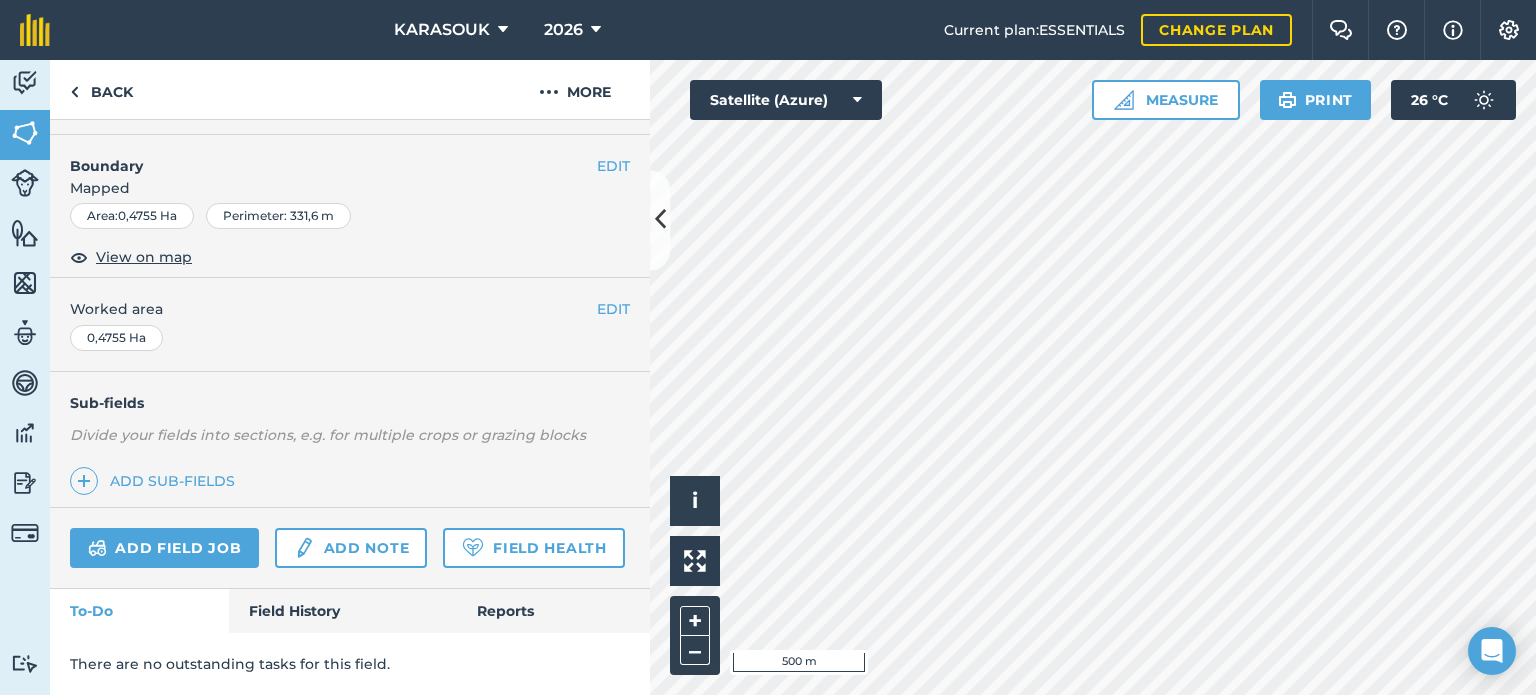 scroll, scrollTop: 299, scrollLeft: 0, axis: vertical 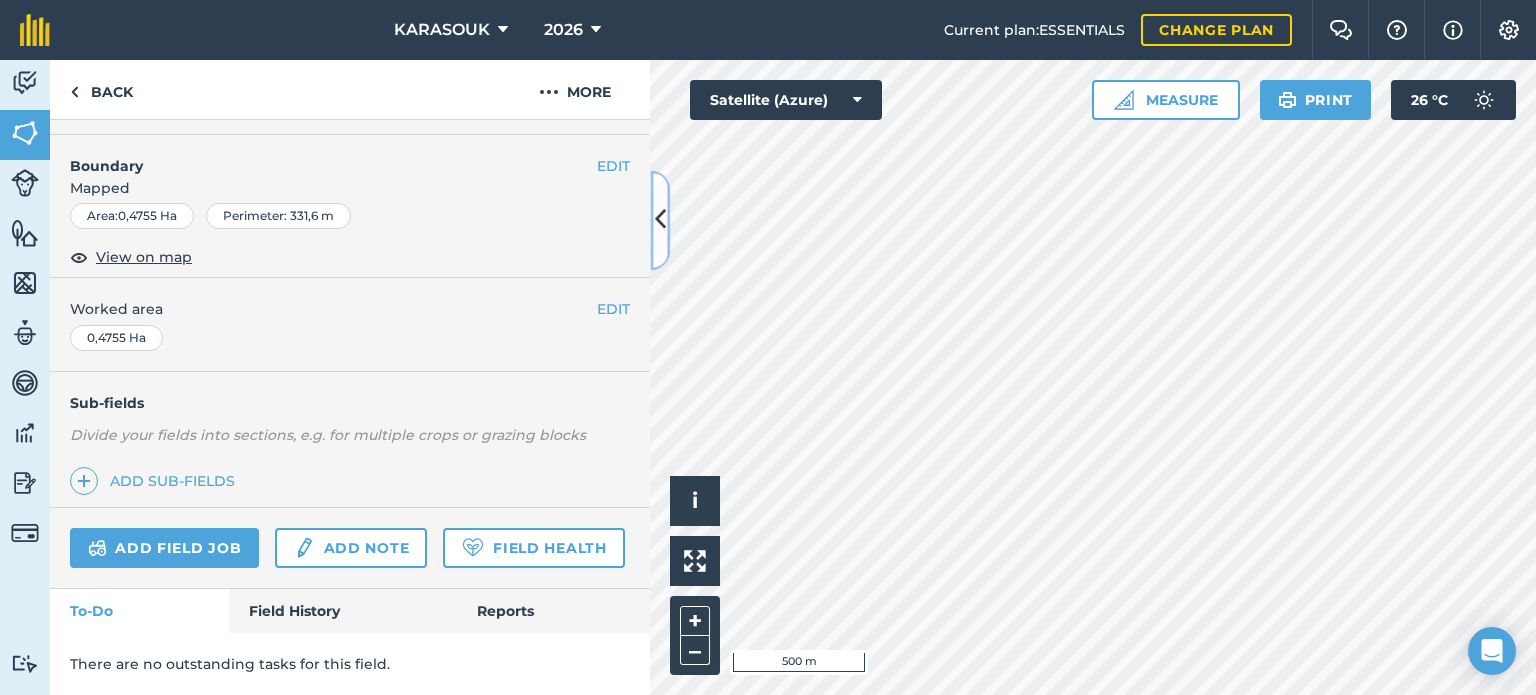 click at bounding box center [660, 220] 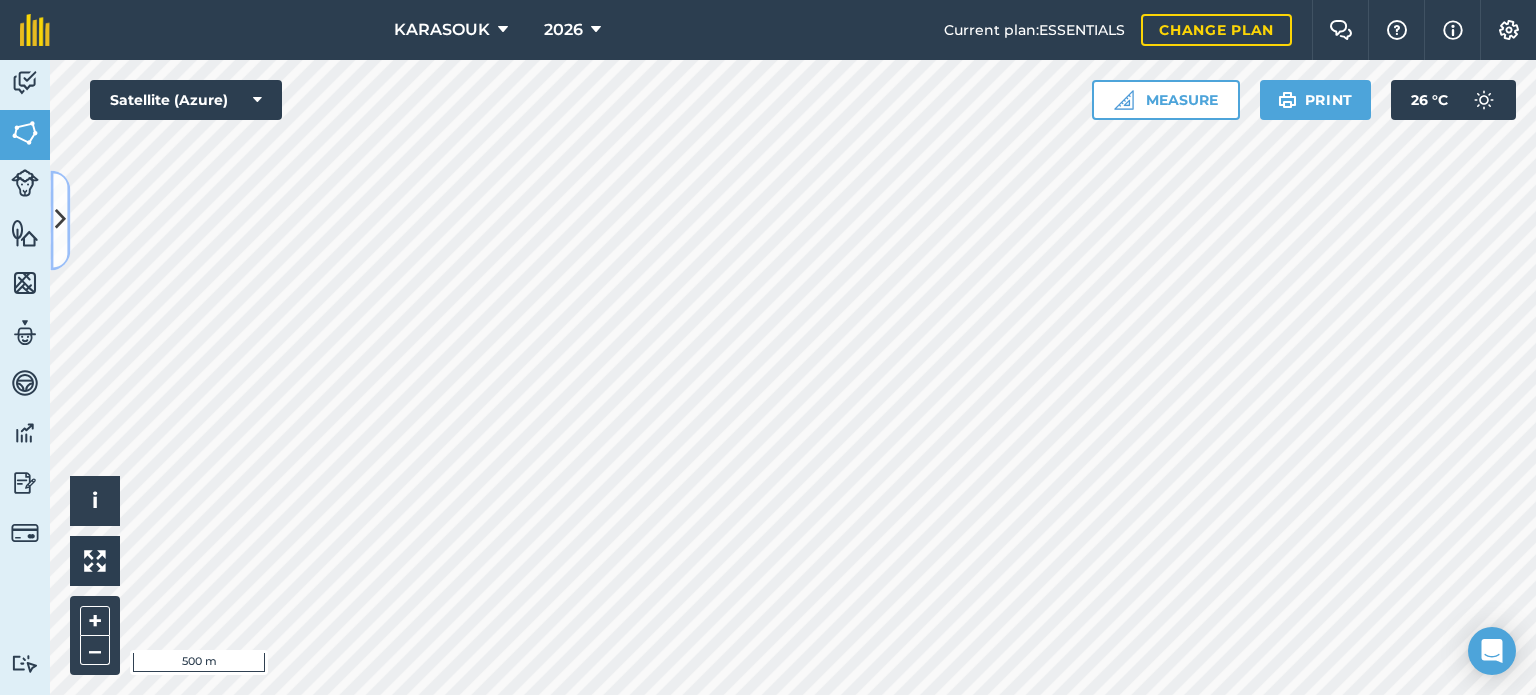 click at bounding box center (60, 220) 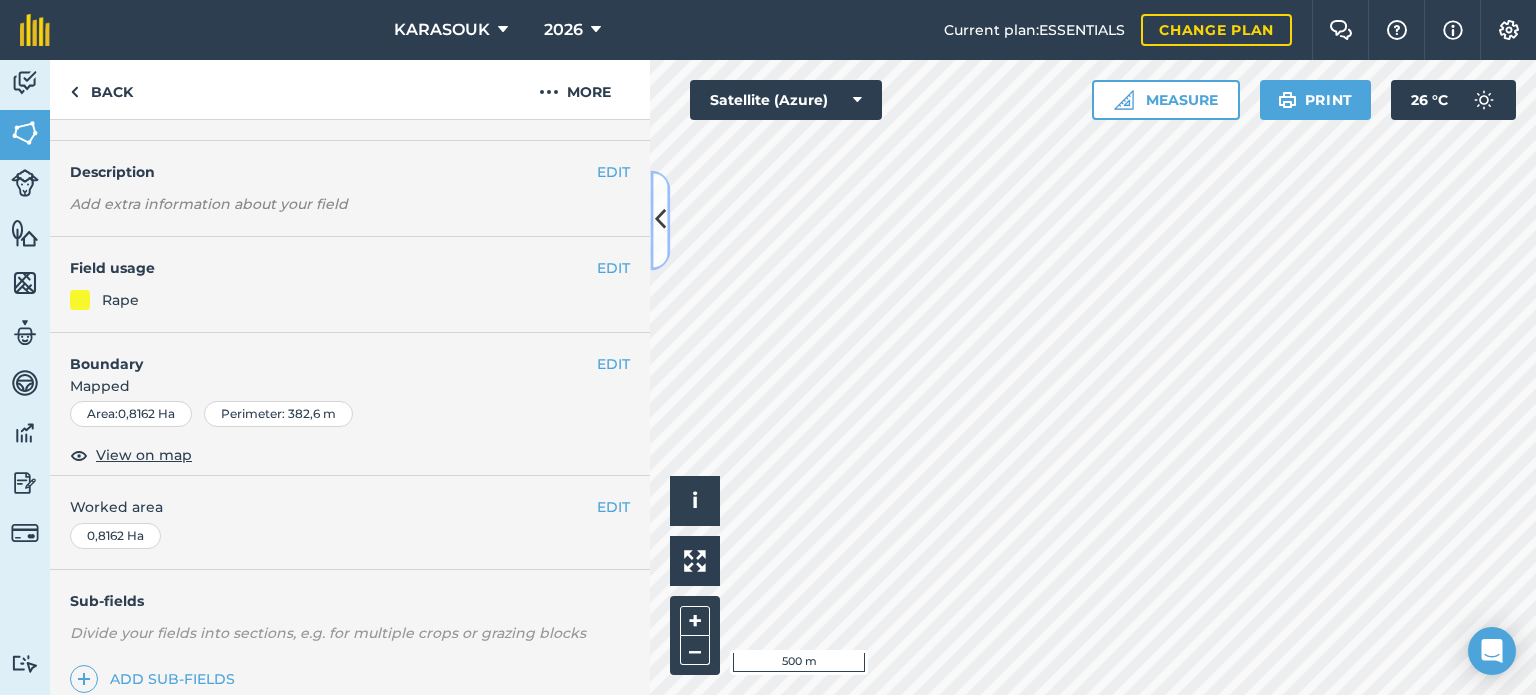 scroll, scrollTop: 0, scrollLeft: 0, axis: both 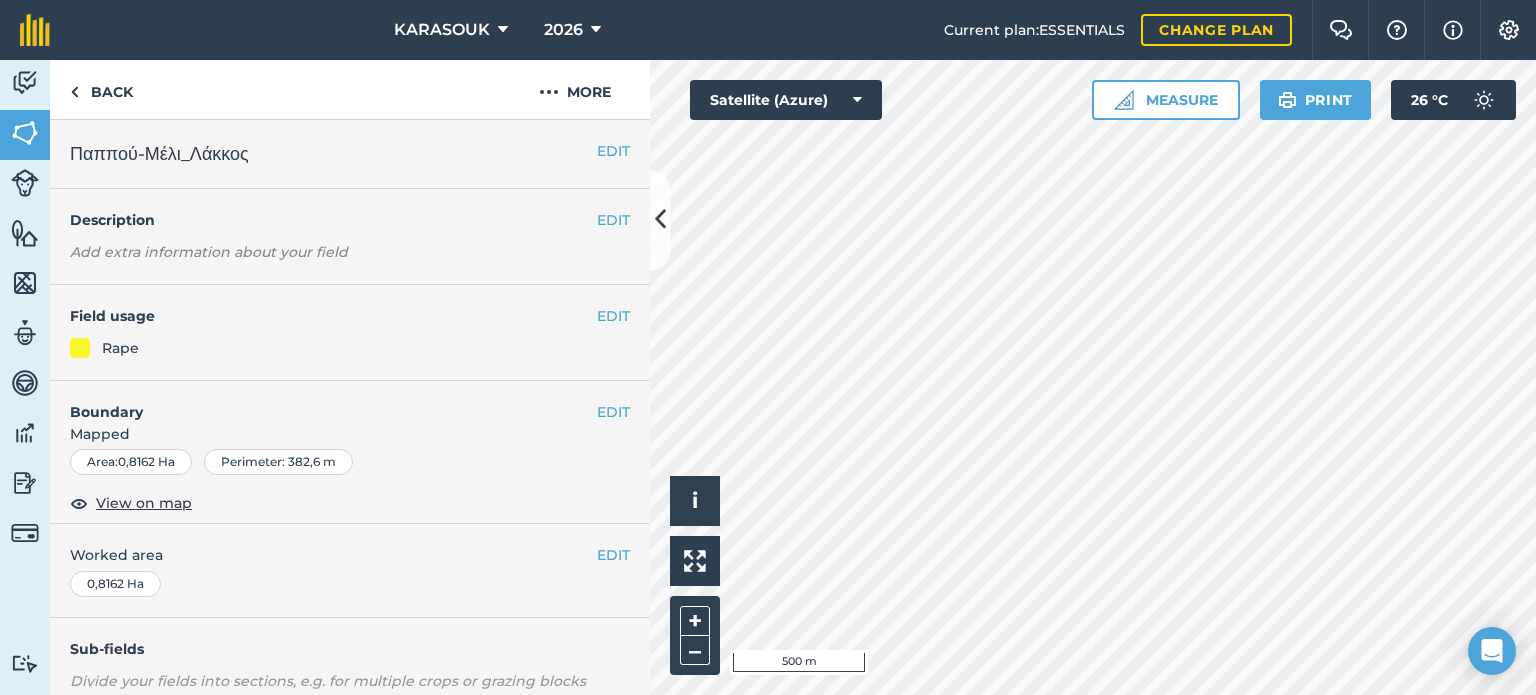 click on "EDIT Field usage Rape" at bounding box center [350, 333] 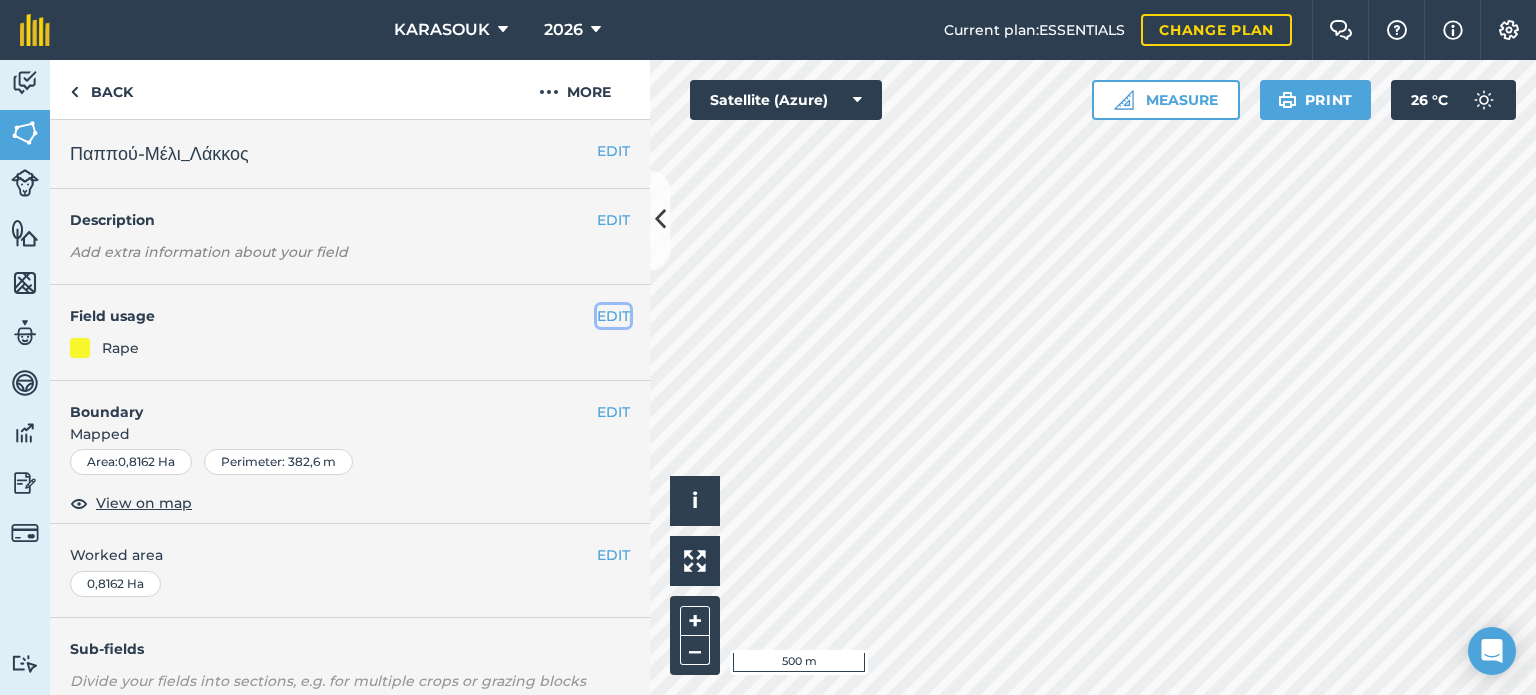 click on "EDIT" at bounding box center [613, 316] 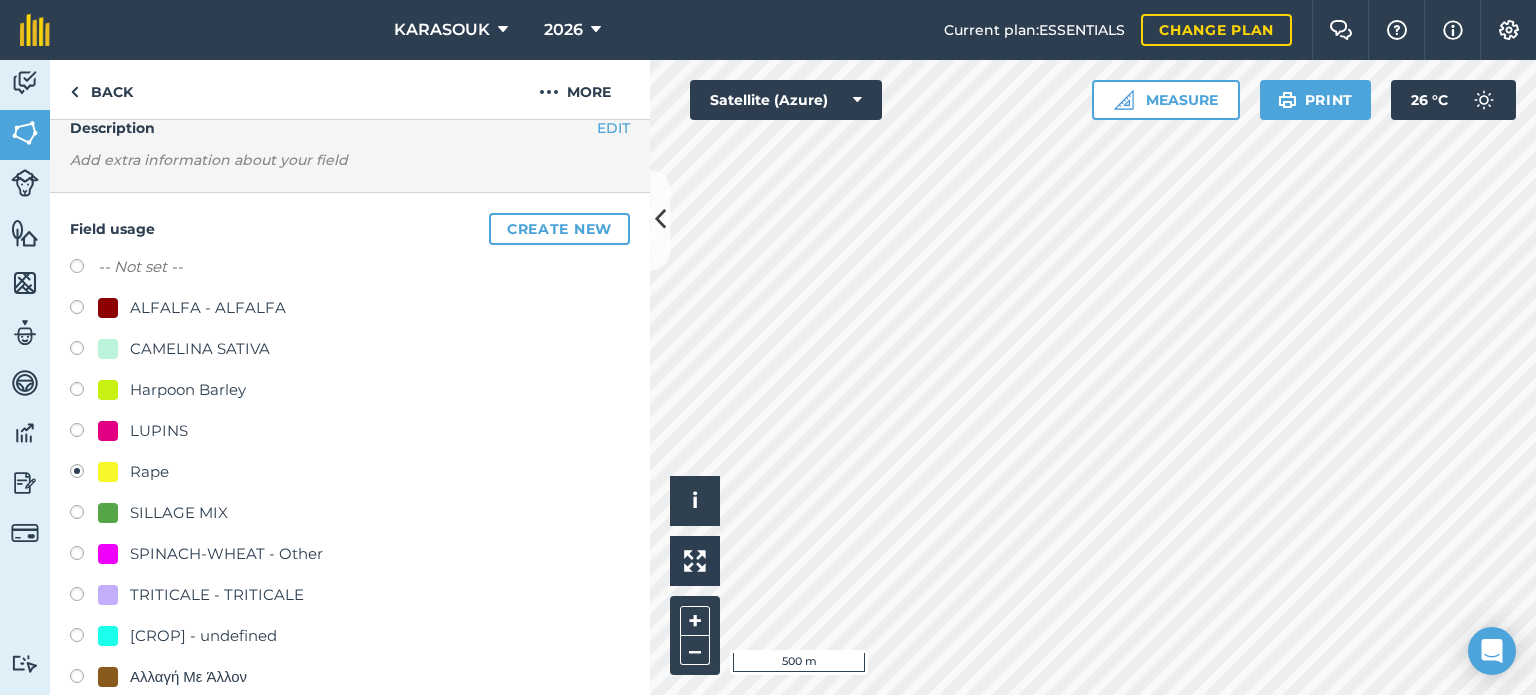 scroll, scrollTop: 100, scrollLeft: 0, axis: vertical 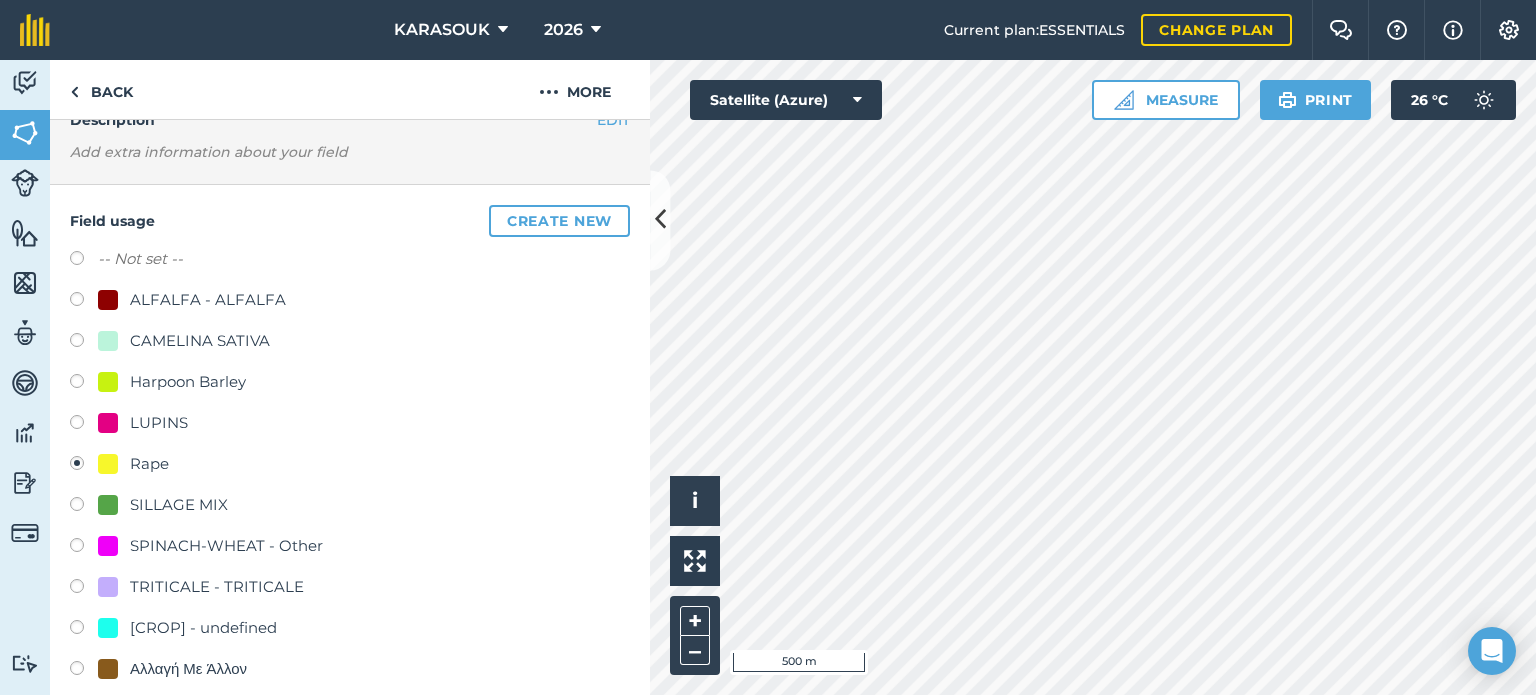 click on "SILLAGE MIX" at bounding box center [179, 505] 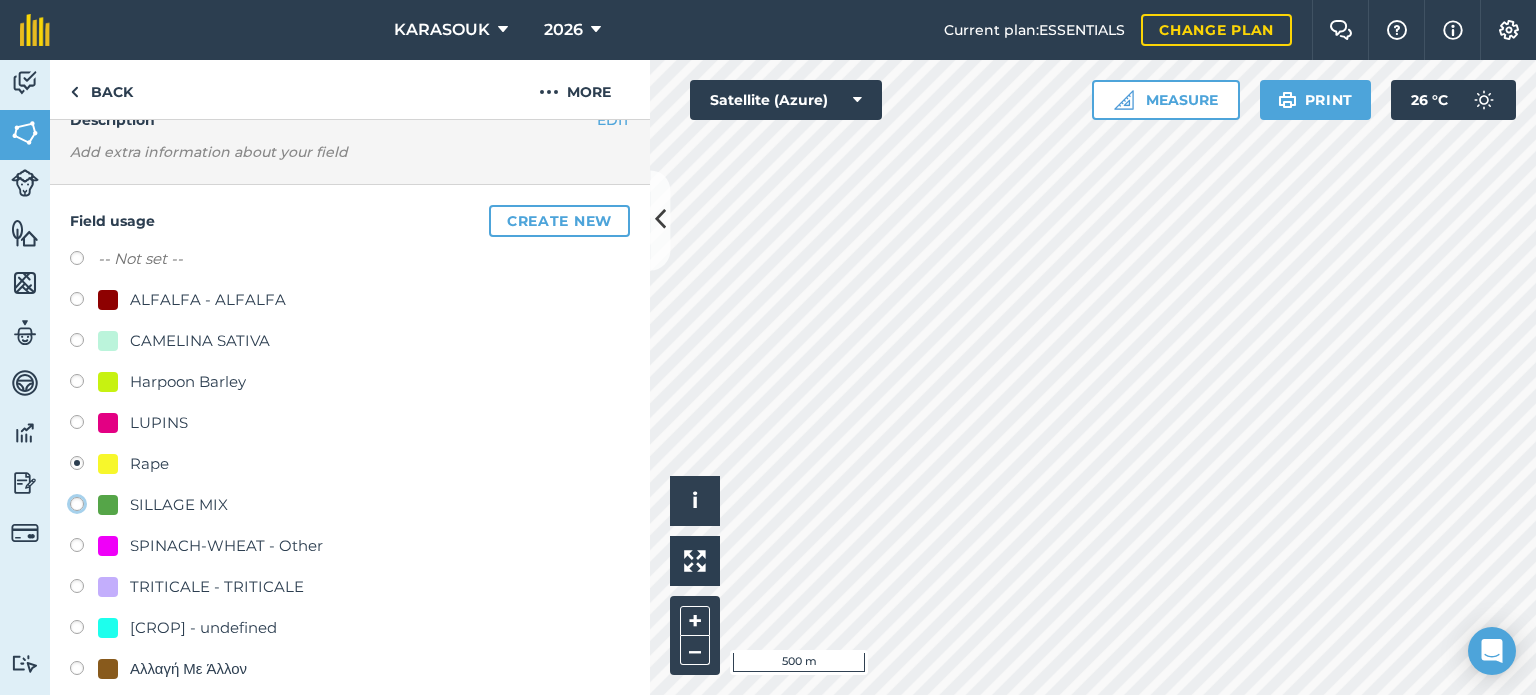 click on "SILLAGE MIX" at bounding box center [-9923, 503] 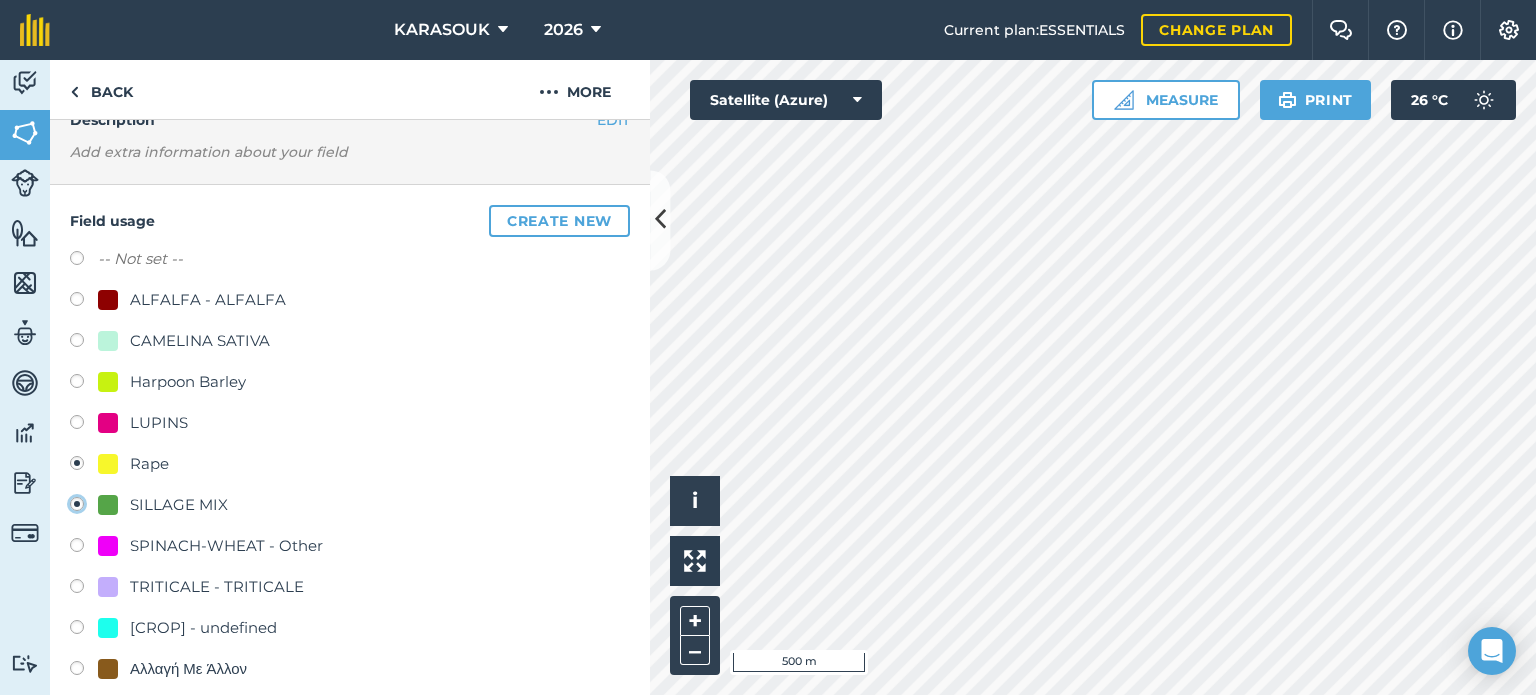 radio on "true" 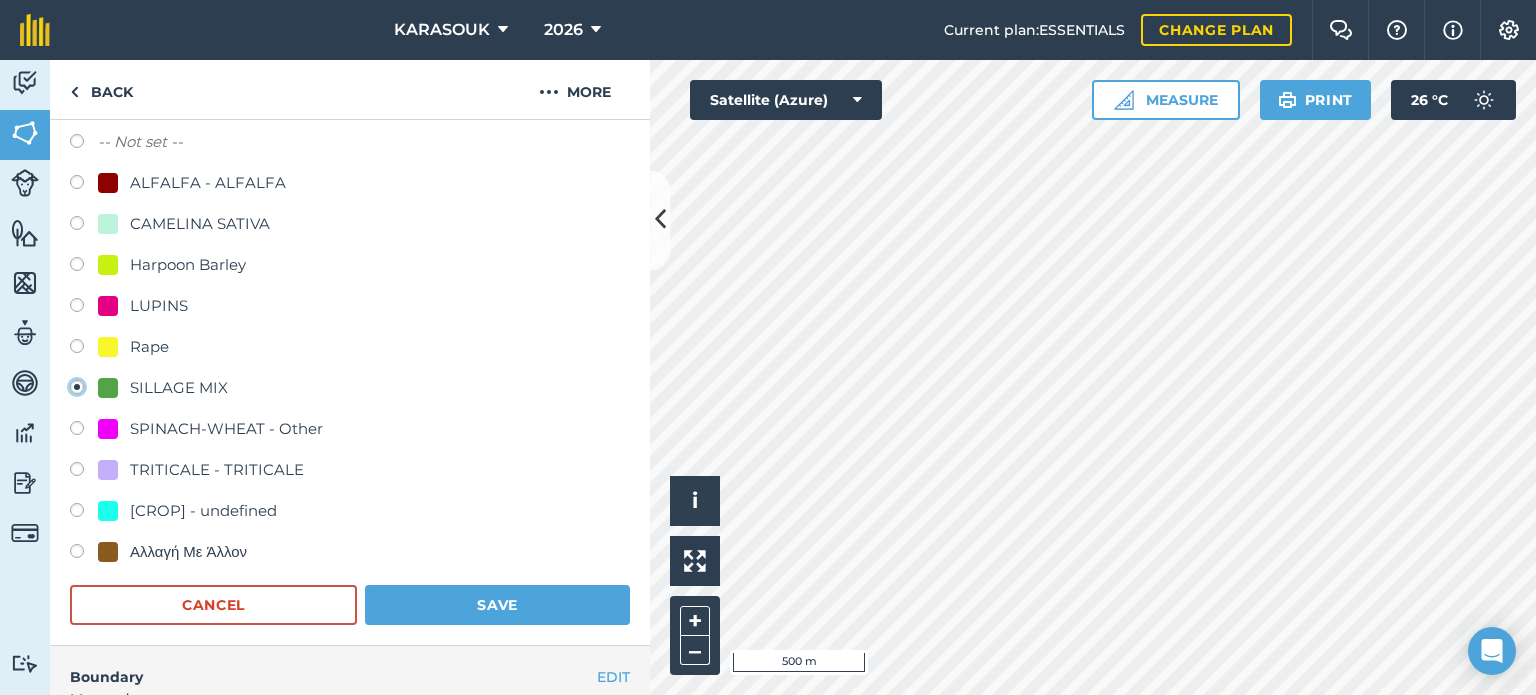 scroll, scrollTop: 300, scrollLeft: 0, axis: vertical 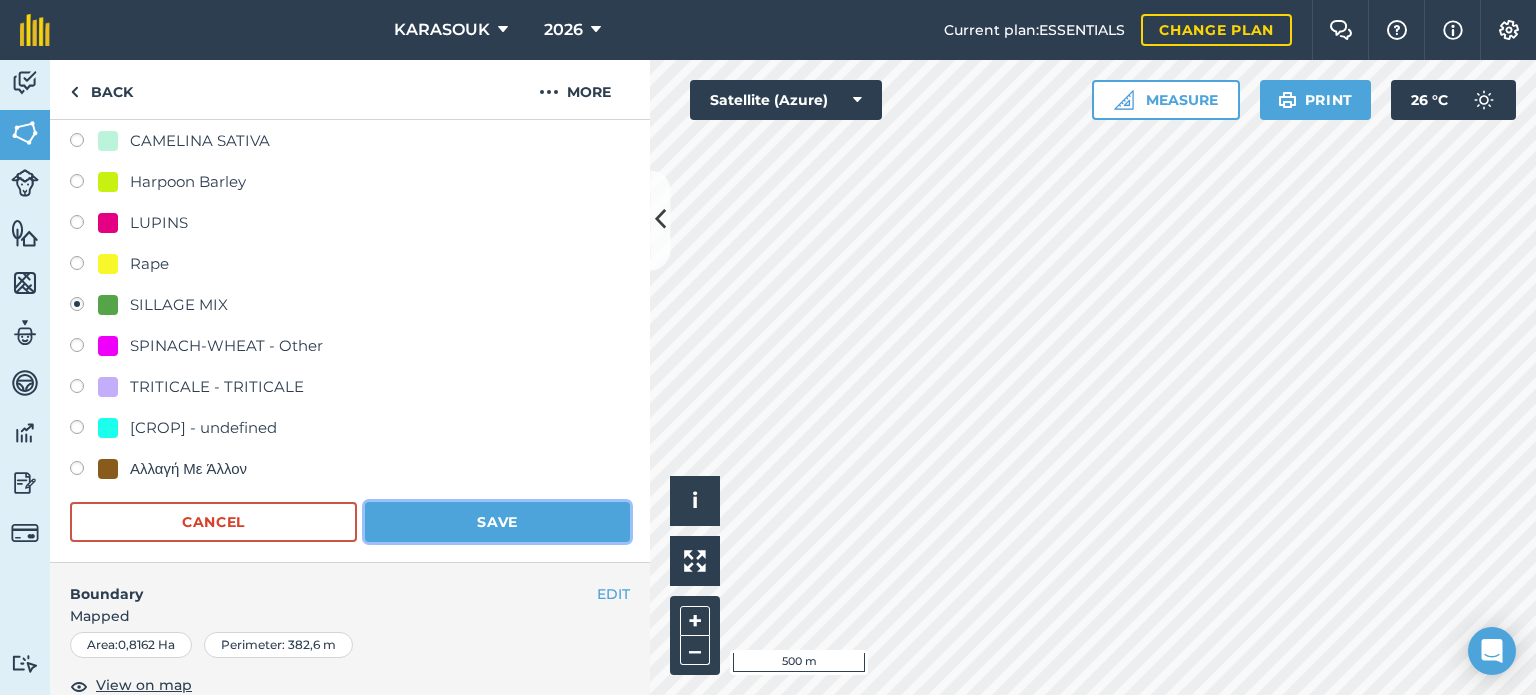 click on "Save" at bounding box center (497, 522) 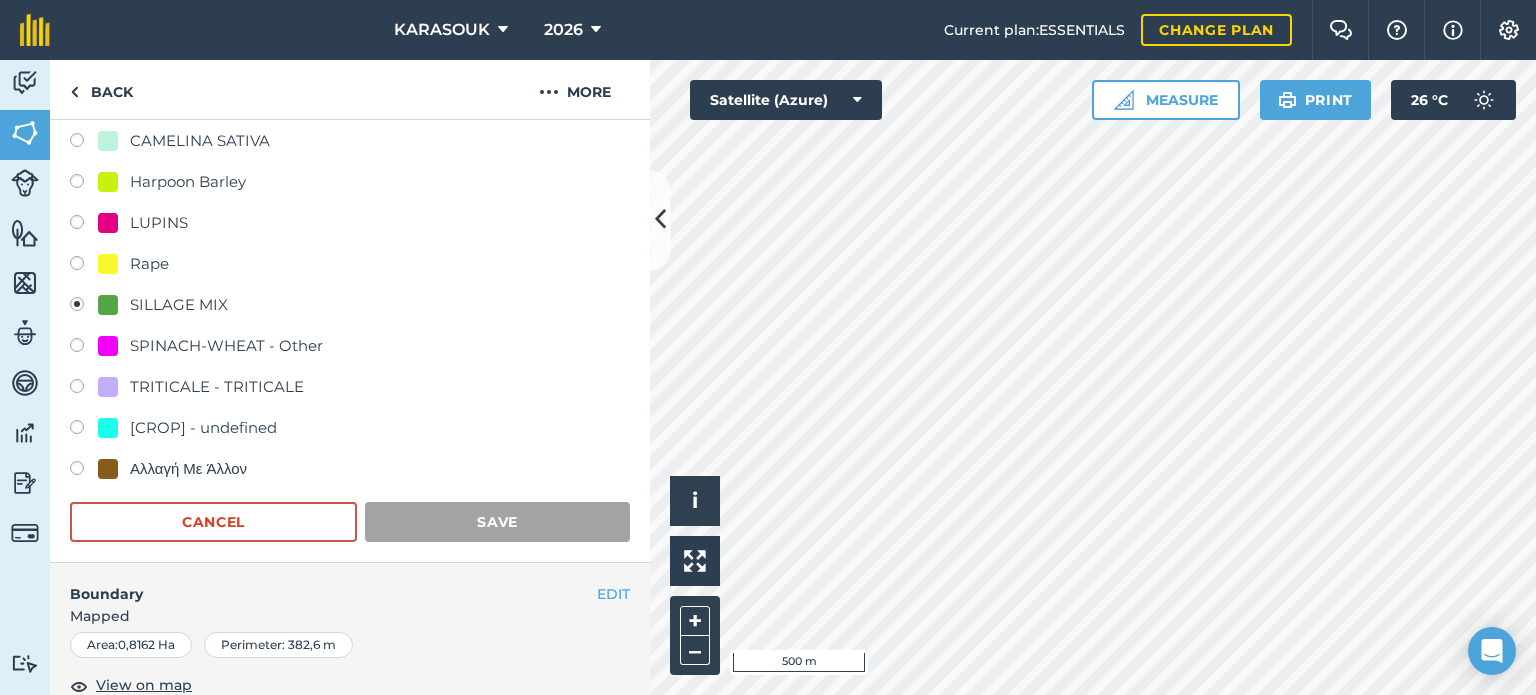 scroll, scrollTop: 299, scrollLeft: 0, axis: vertical 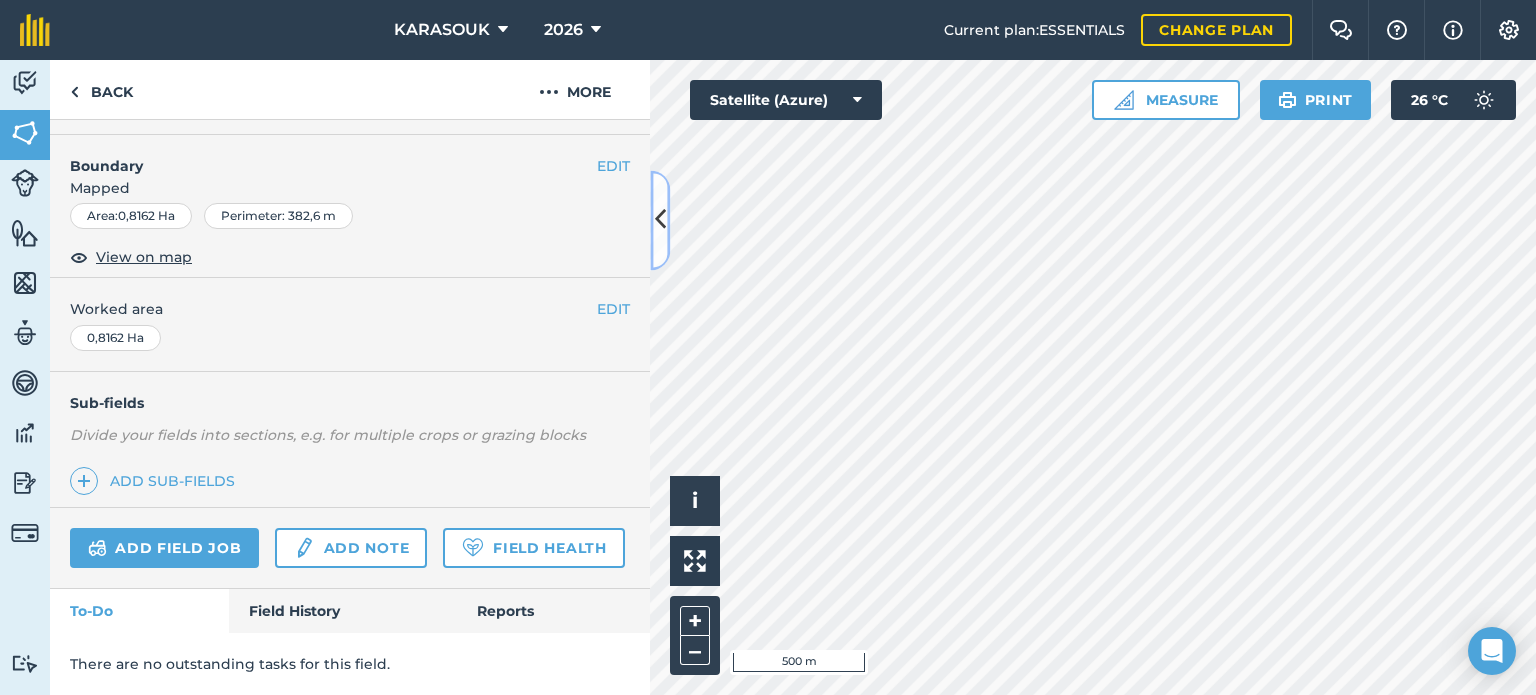 click at bounding box center (660, 220) 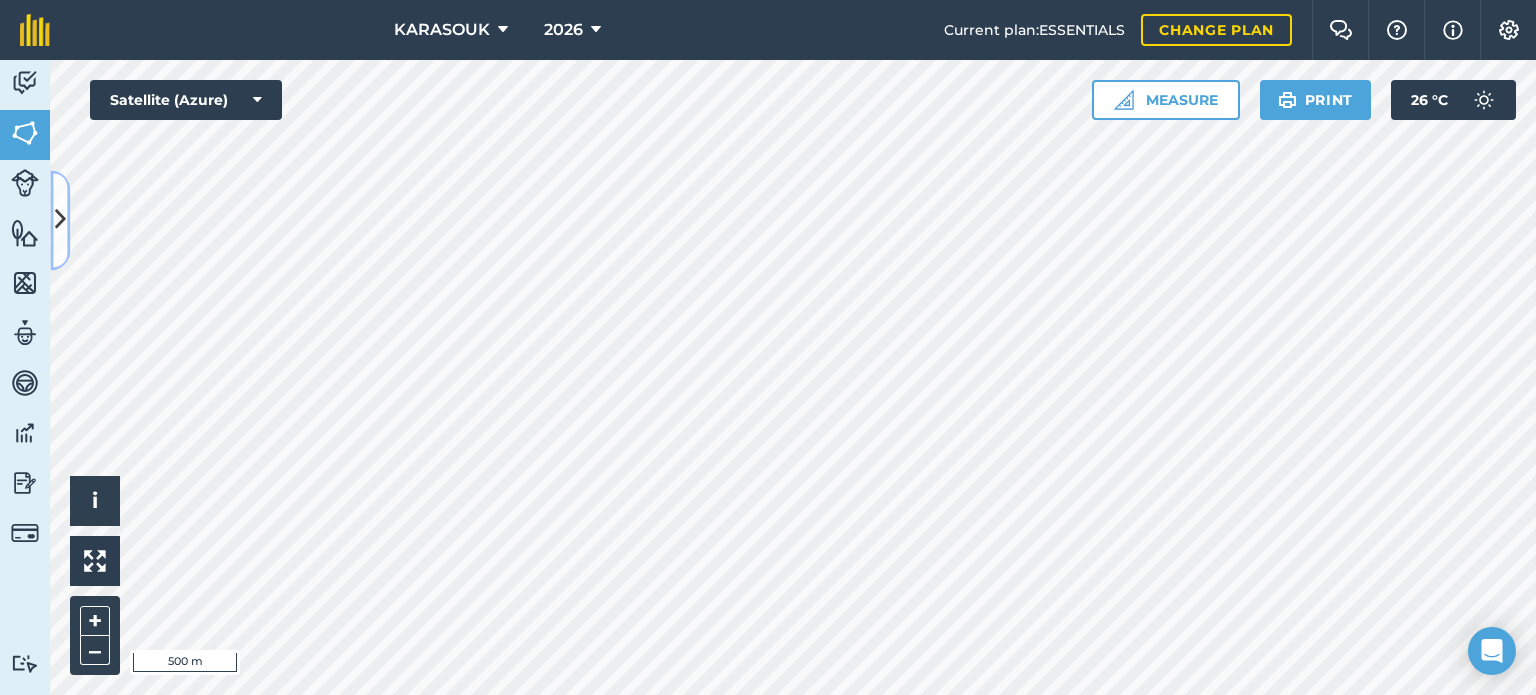 click at bounding box center (60, 220) 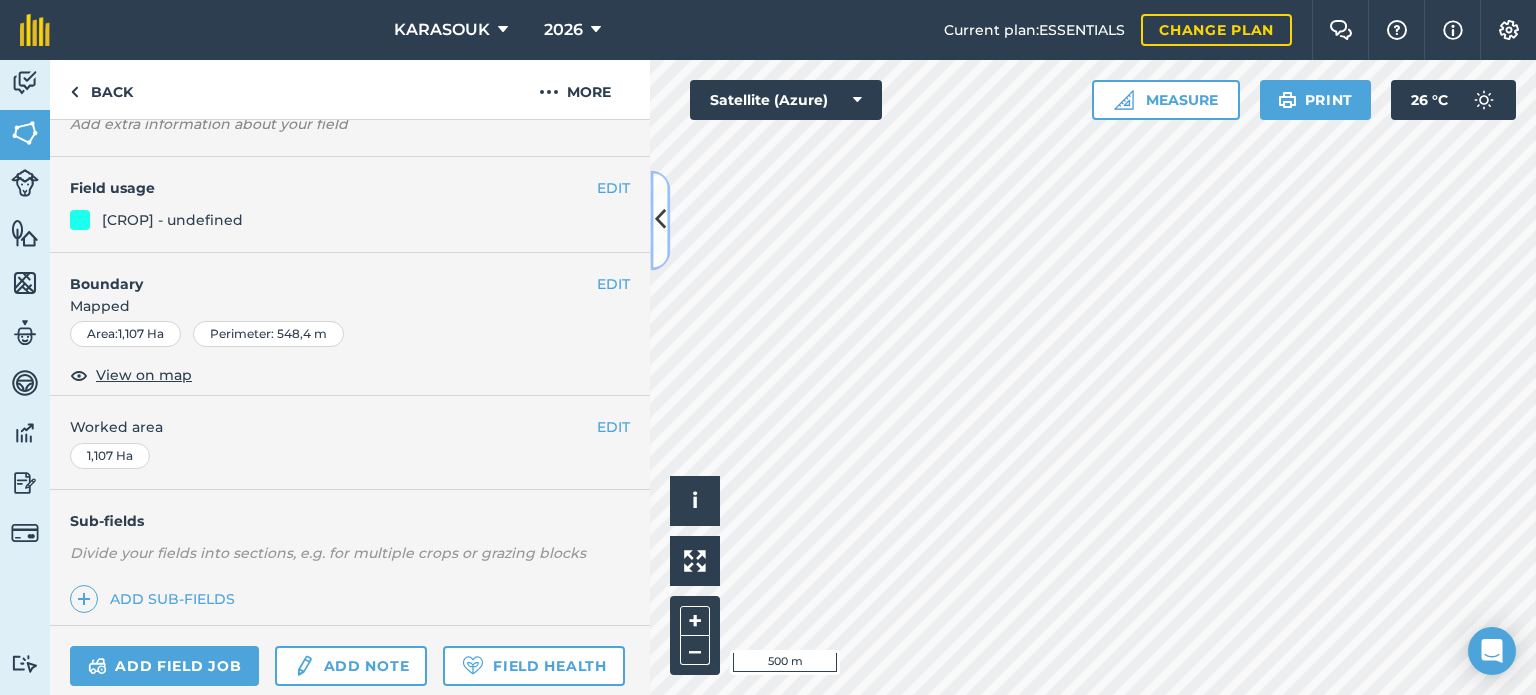 scroll, scrollTop: 99, scrollLeft: 0, axis: vertical 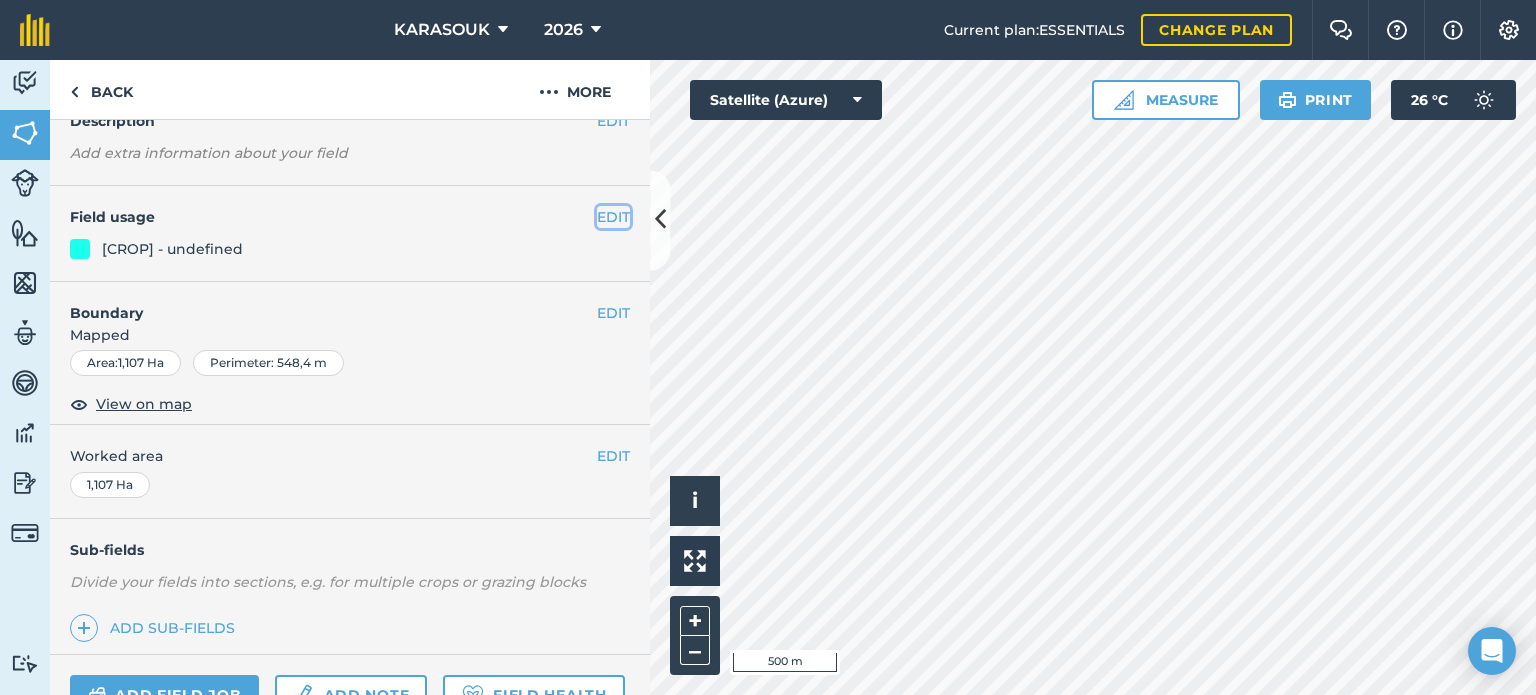 click on "EDIT" at bounding box center [613, 217] 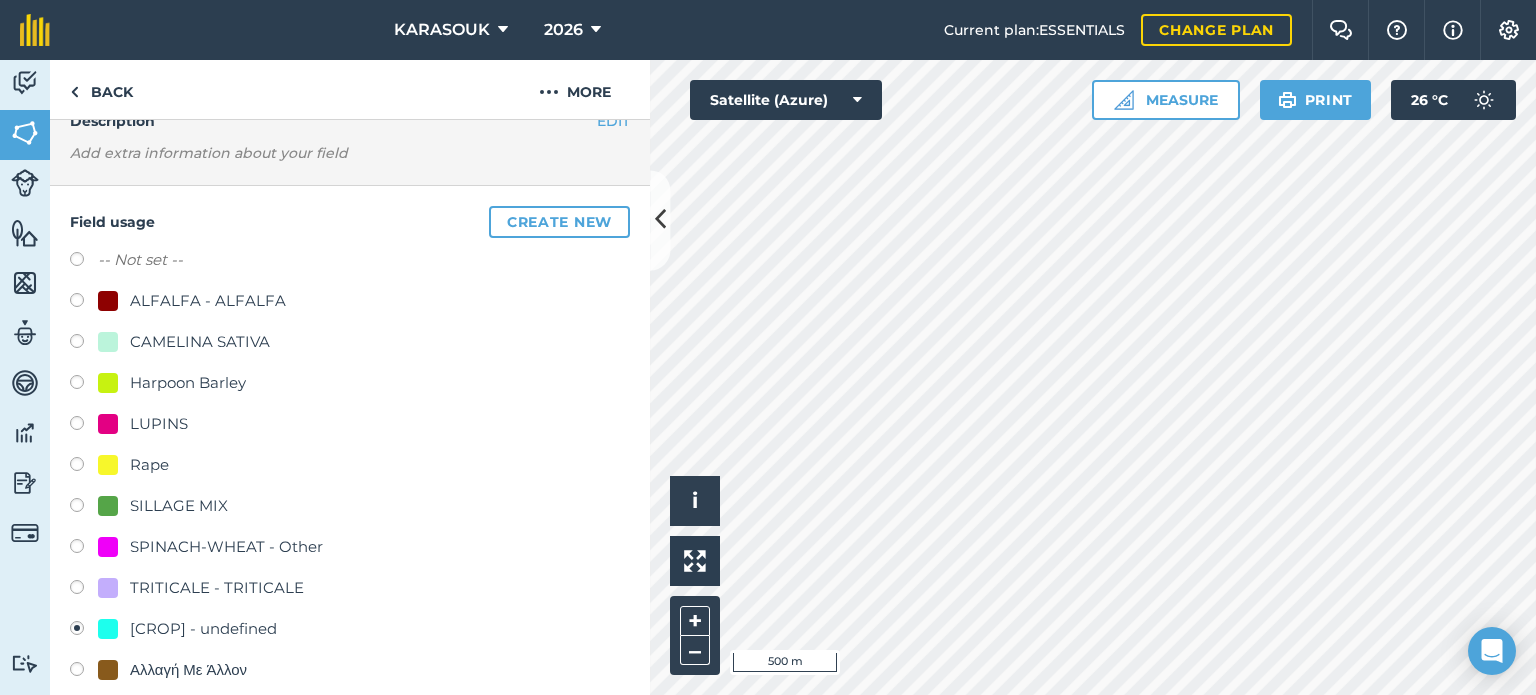 drag, startPoint x: 205, startPoint y: 499, endPoint x: 233, endPoint y: 505, distance: 28.635643 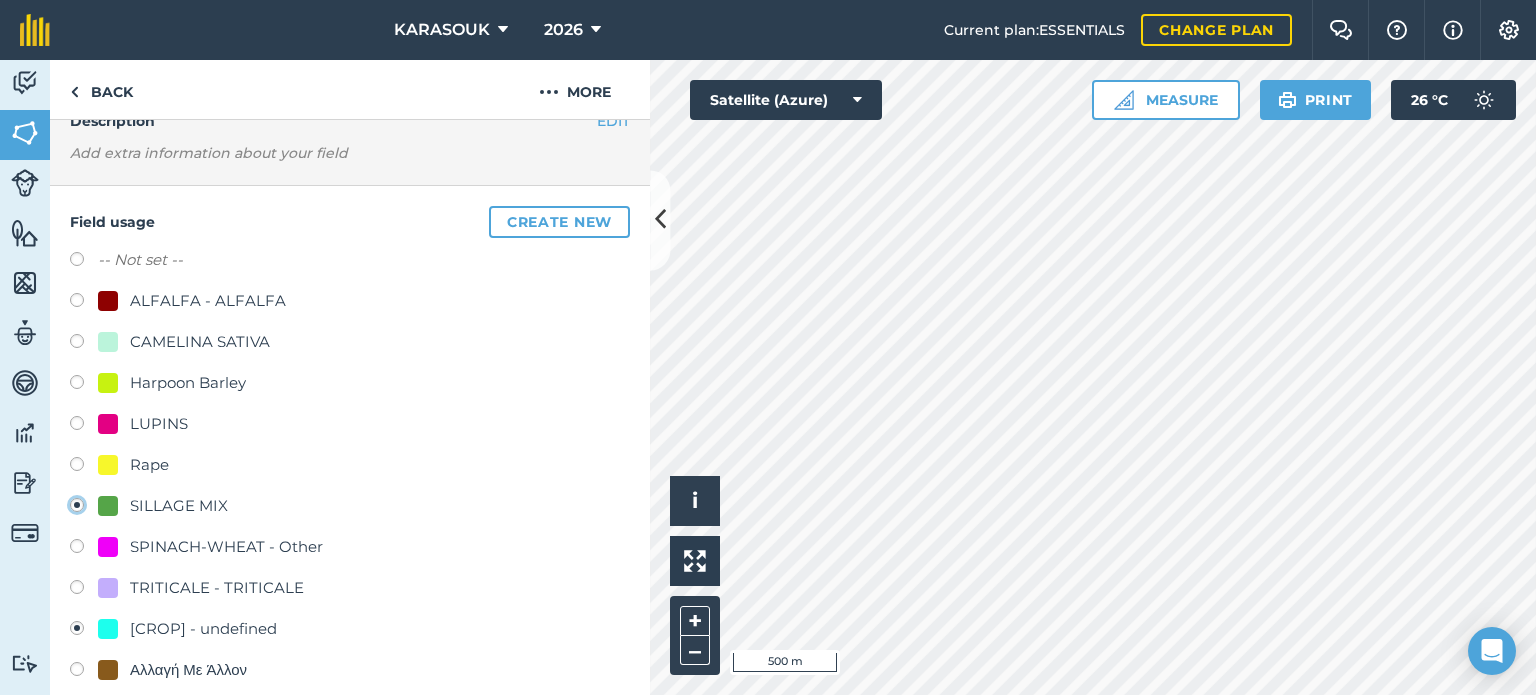 radio on "true" 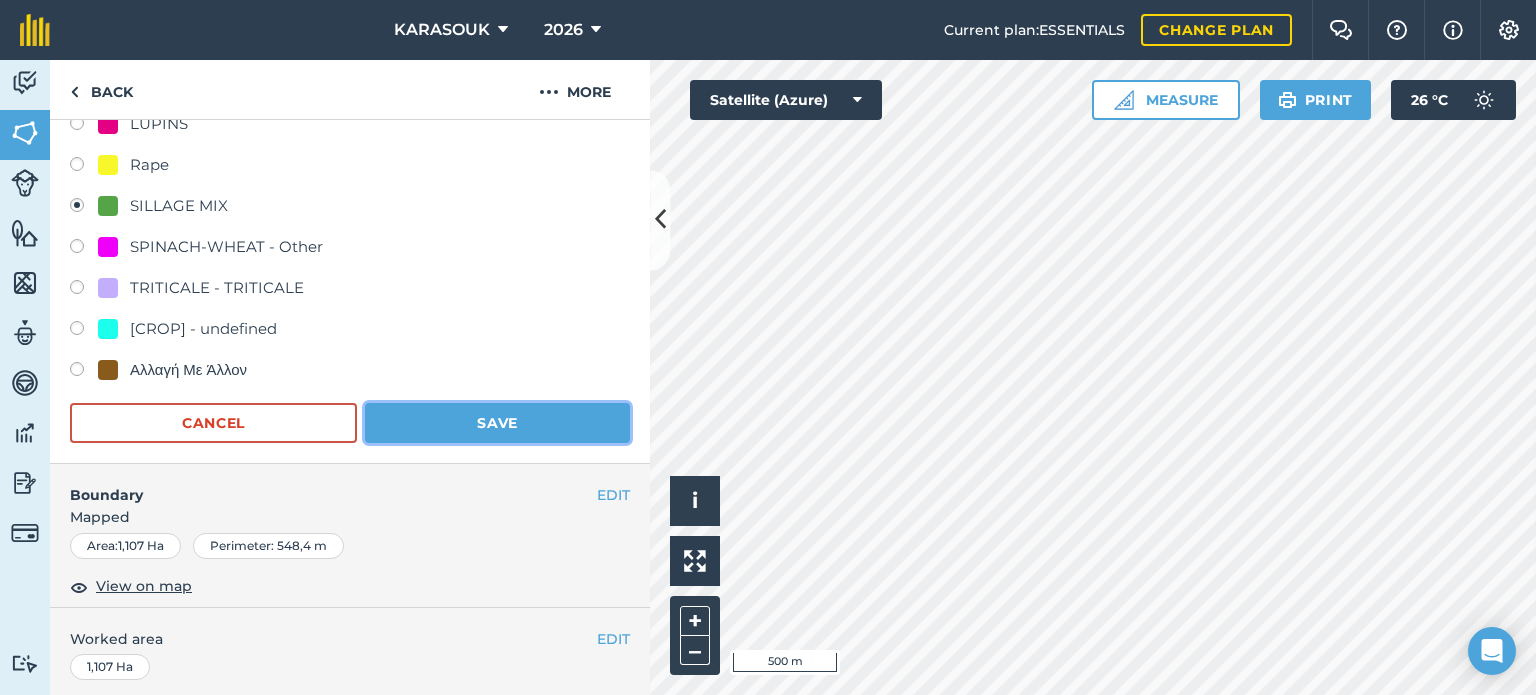 click on "Save" at bounding box center [497, 423] 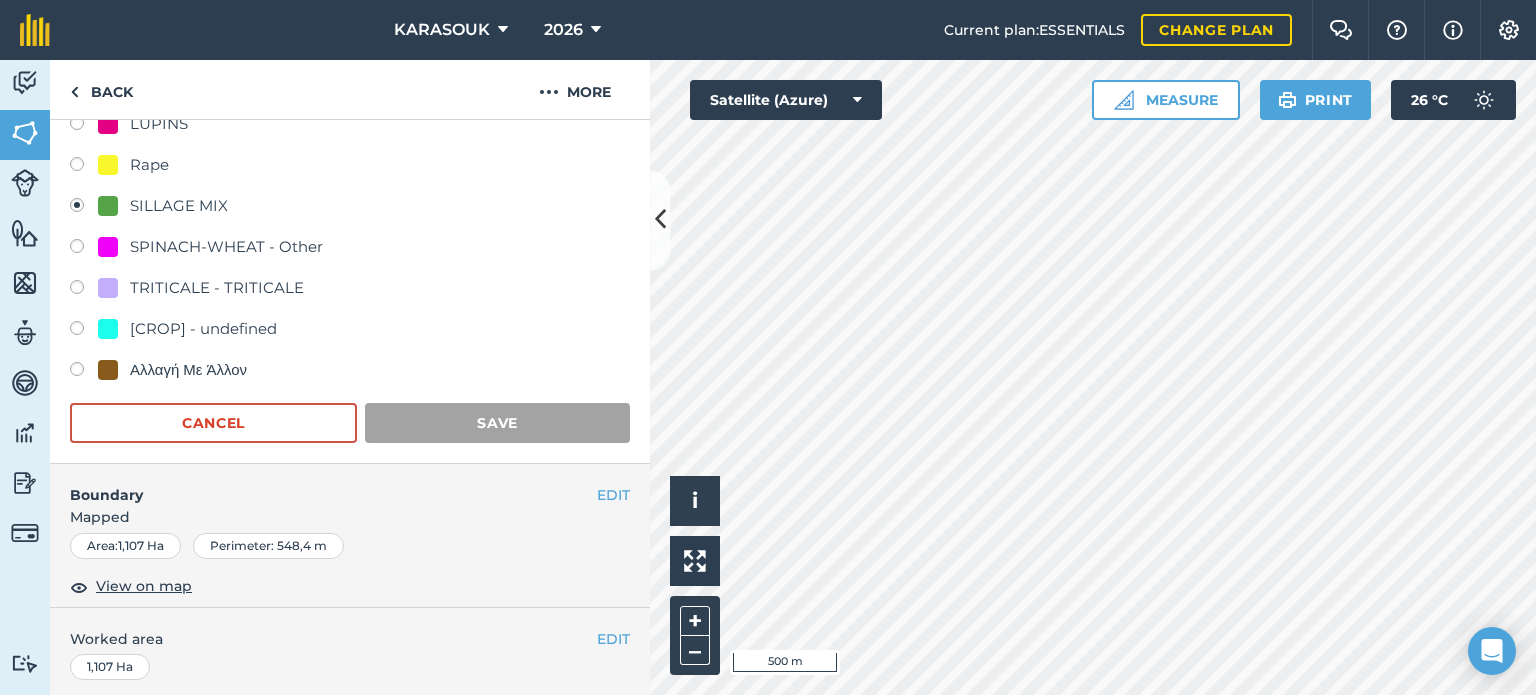 scroll, scrollTop: 299, scrollLeft: 0, axis: vertical 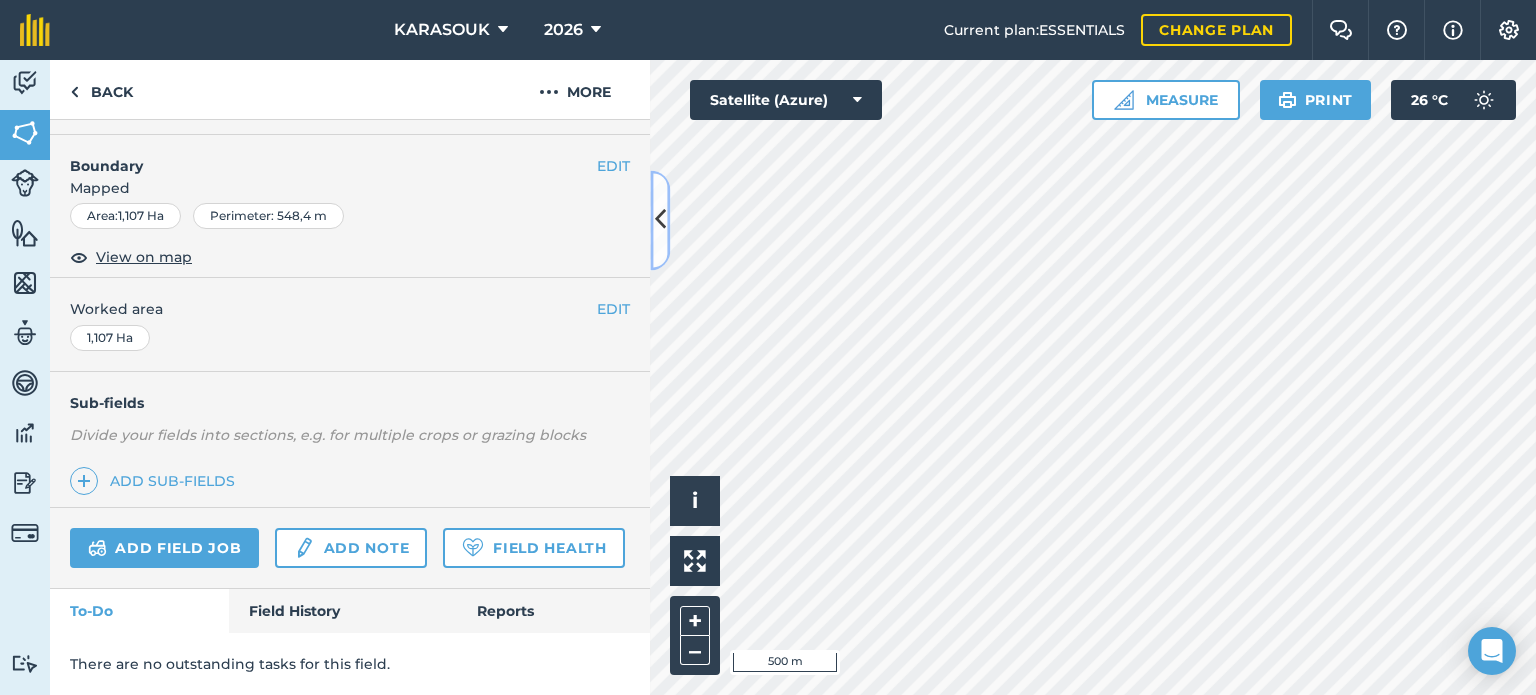 click at bounding box center [660, 220] 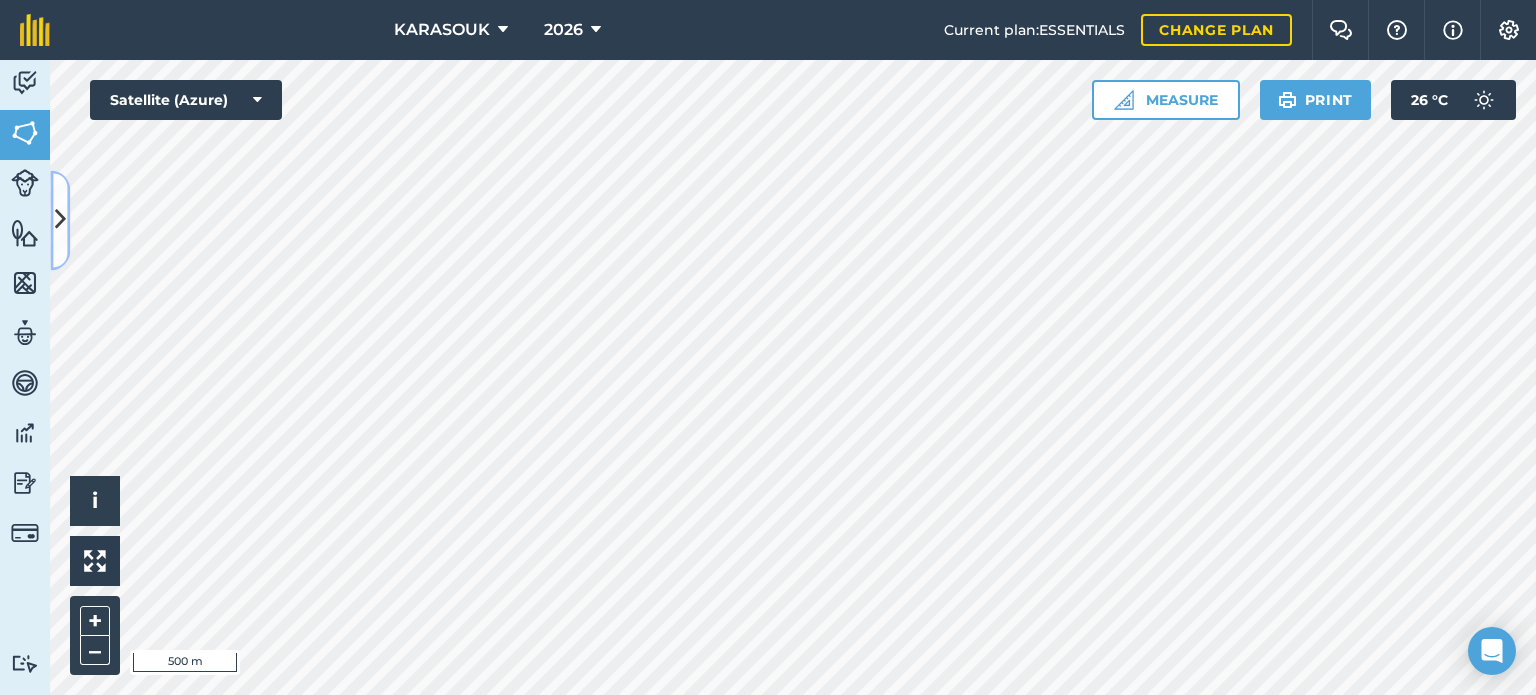 click at bounding box center (60, 220) 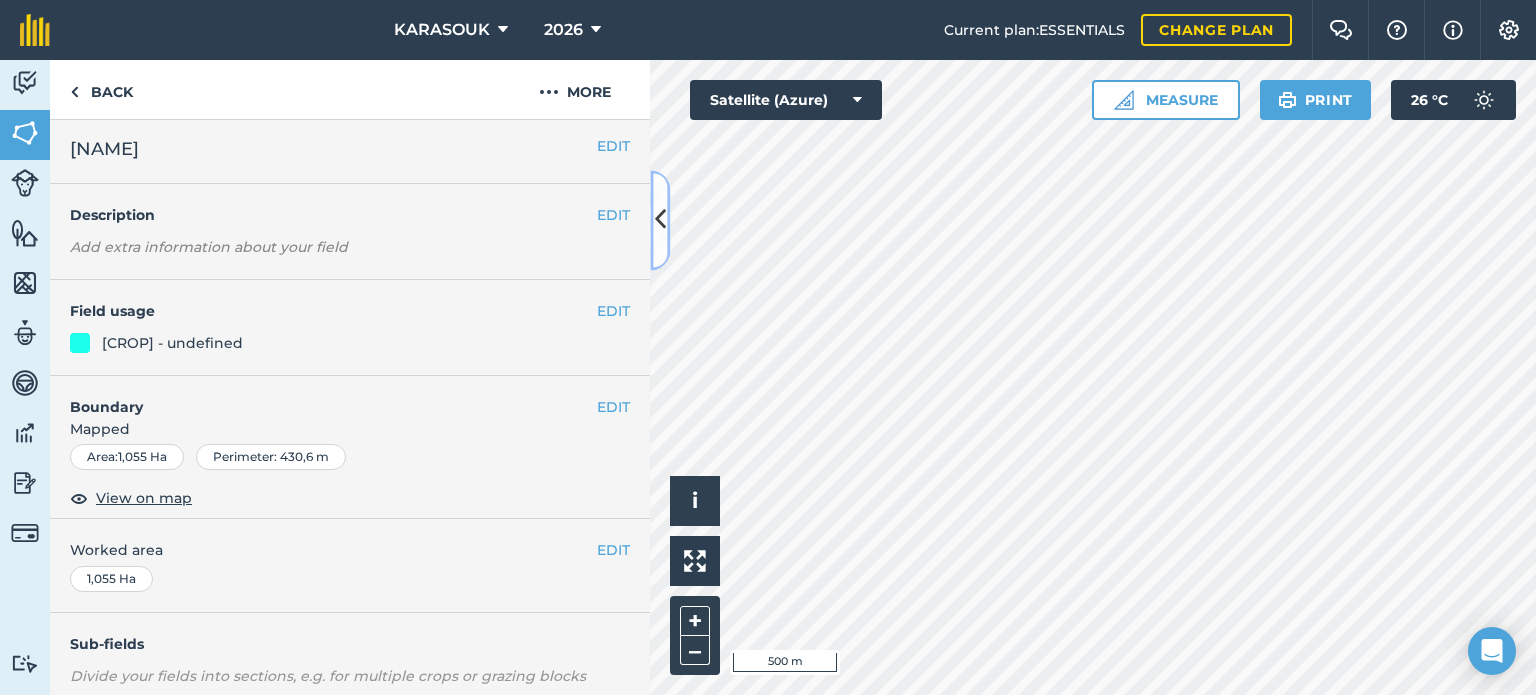 scroll, scrollTop: 0, scrollLeft: 0, axis: both 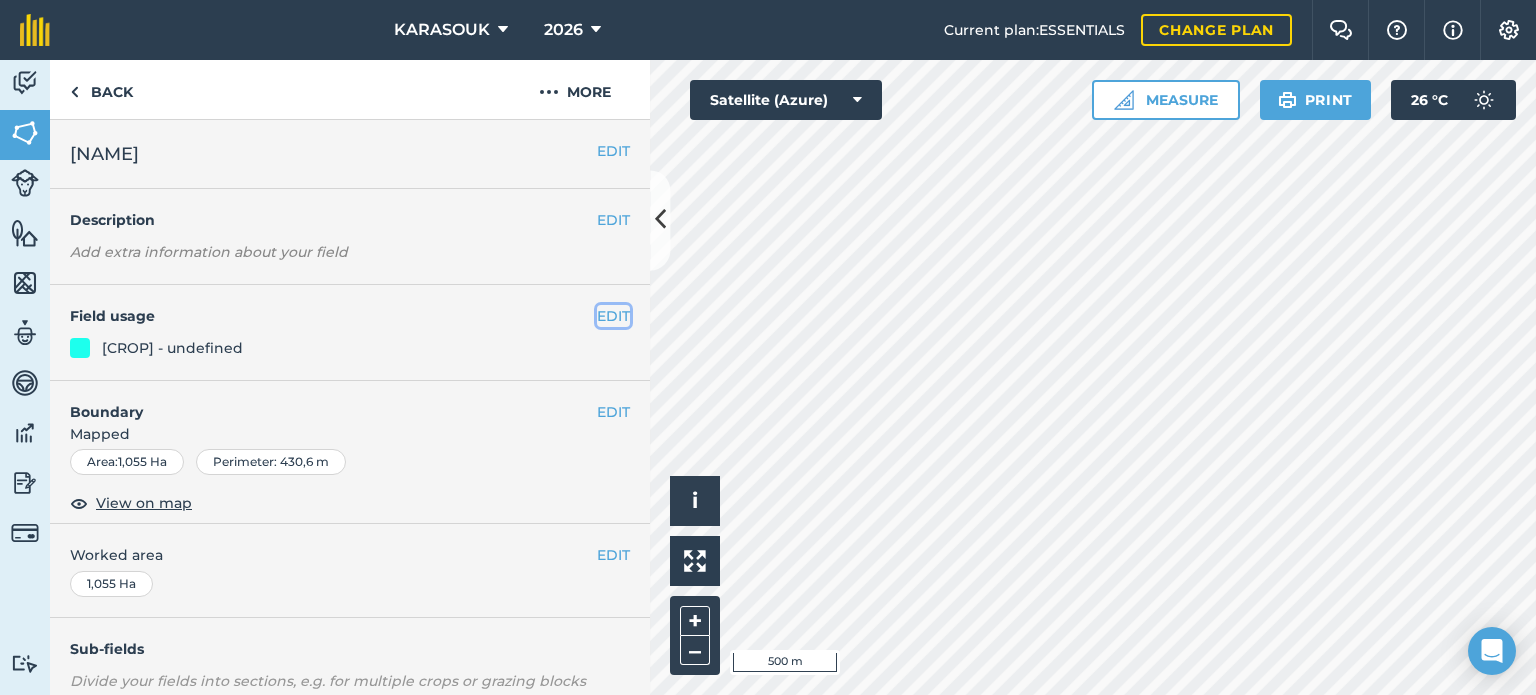 click on "EDIT" at bounding box center (613, 316) 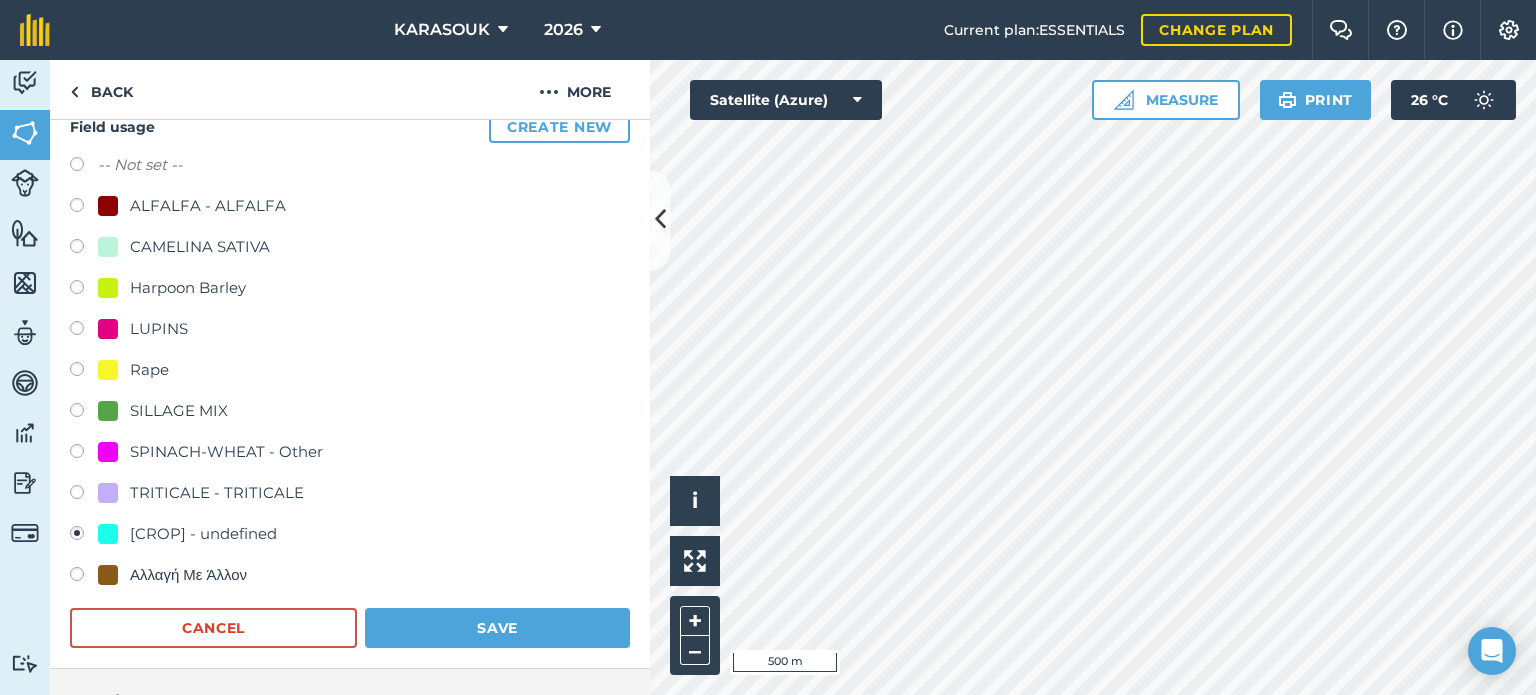 scroll, scrollTop: 200, scrollLeft: 0, axis: vertical 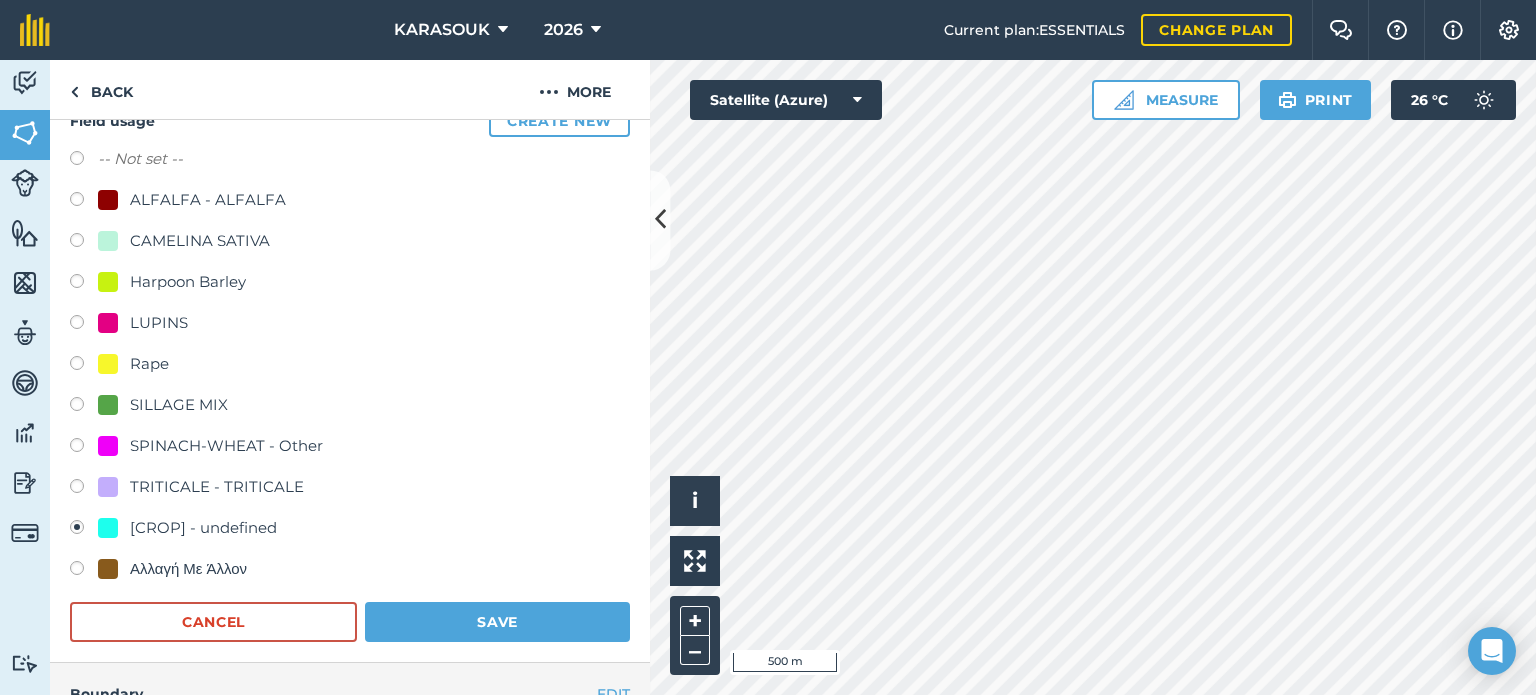 click on "SILLAGE MIX" at bounding box center [179, 405] 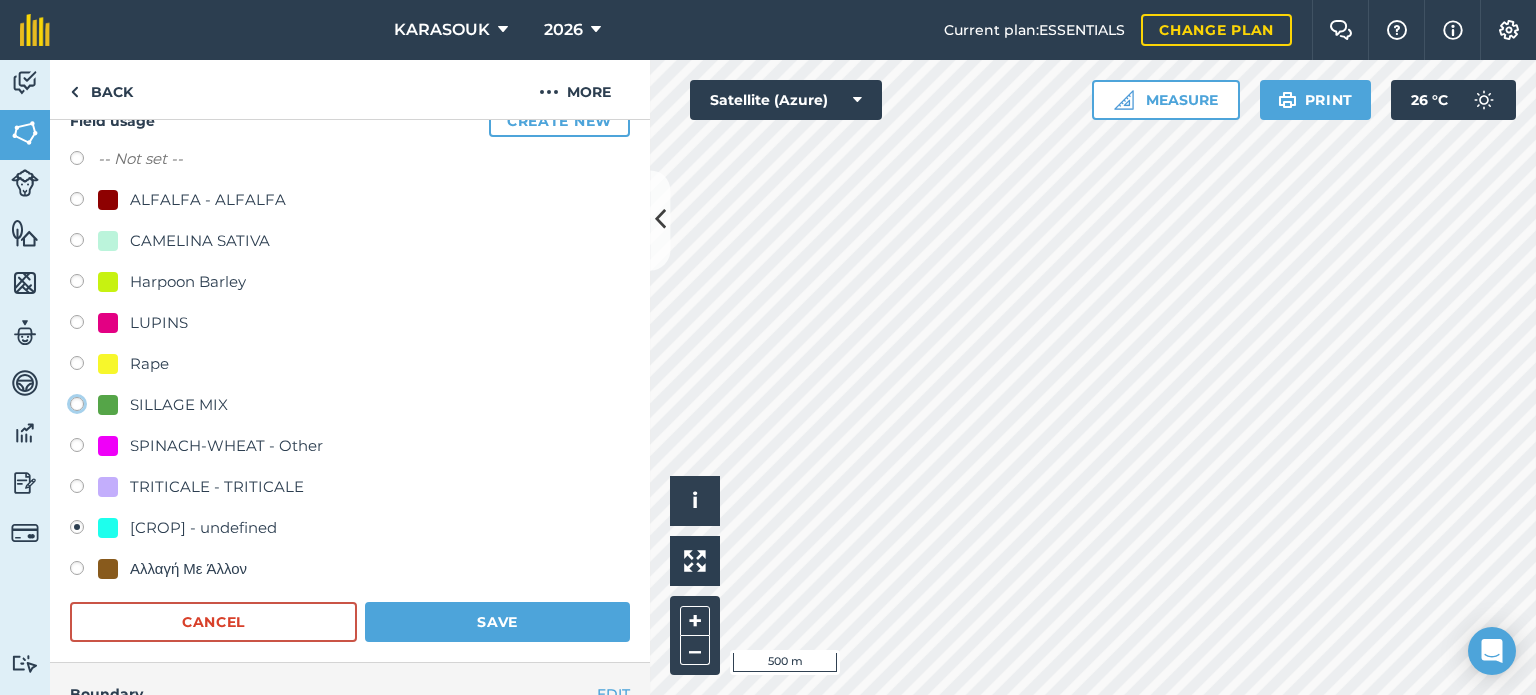 click on "SILLAGE MIX" at bounding box center [-9923, 403] 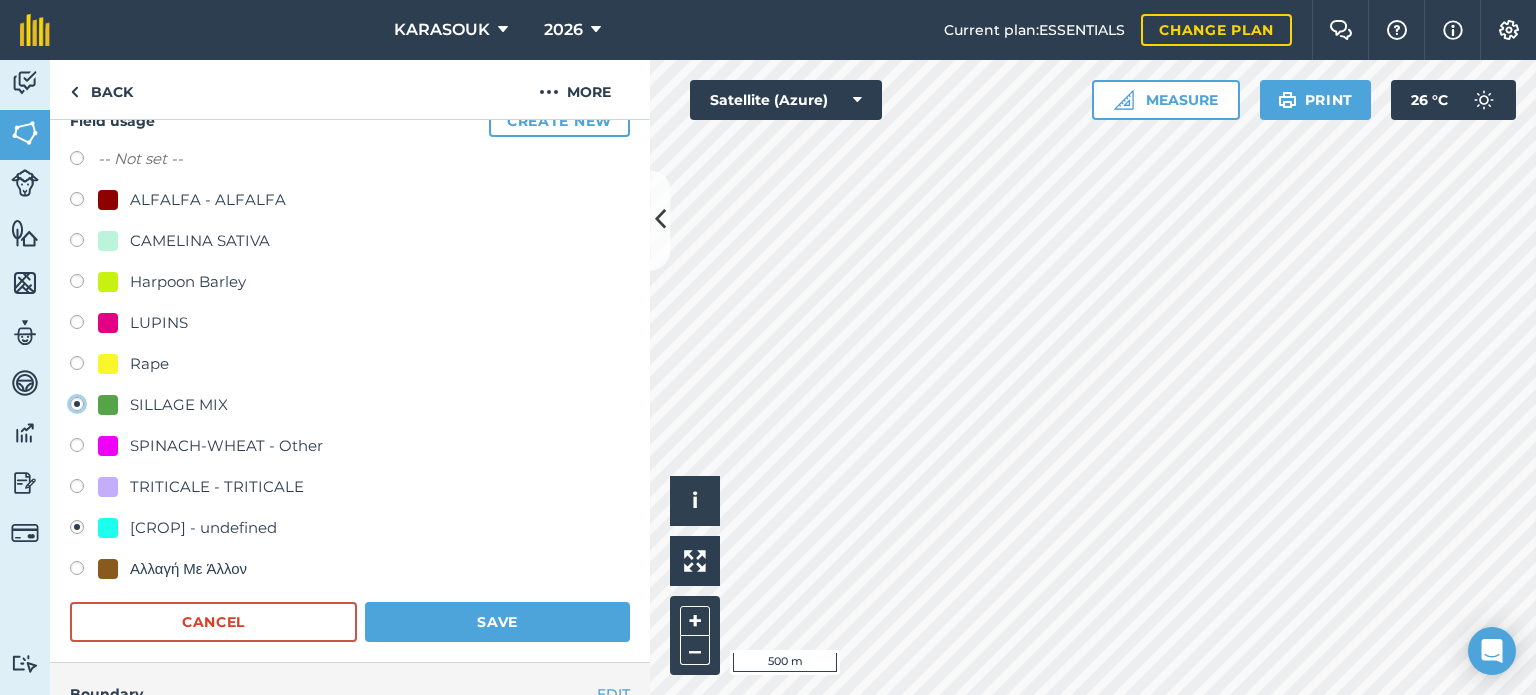 radio on "true" 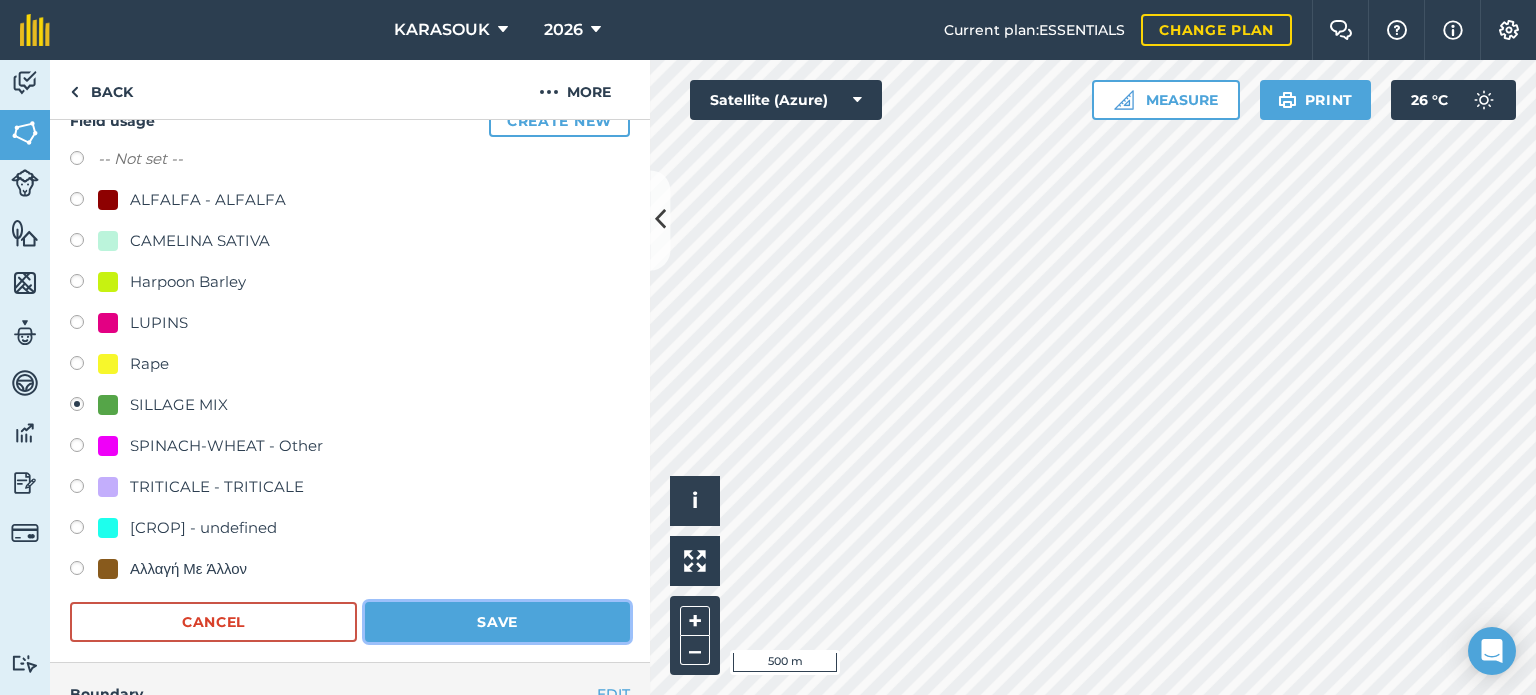 click on "Save" at bounding box center (497, 622) 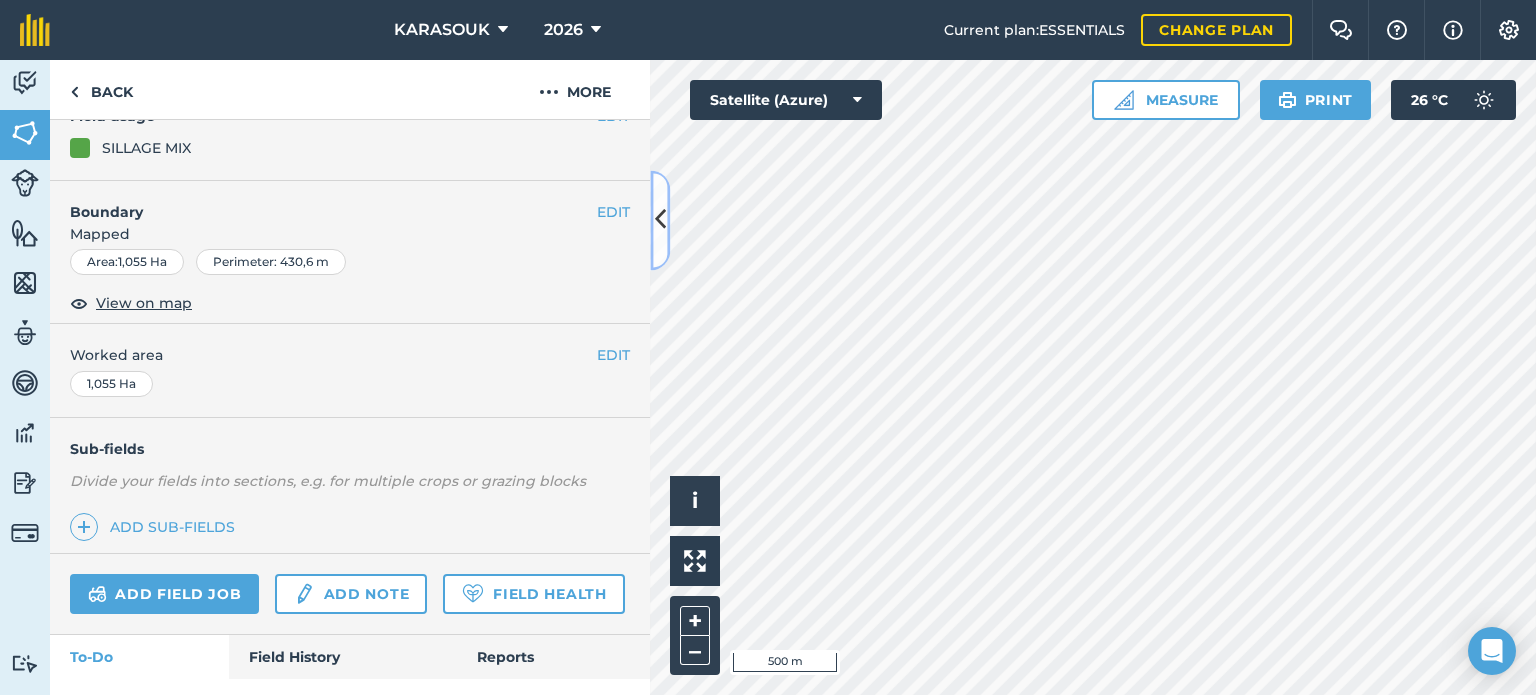 click at bounding box center (660, 220) 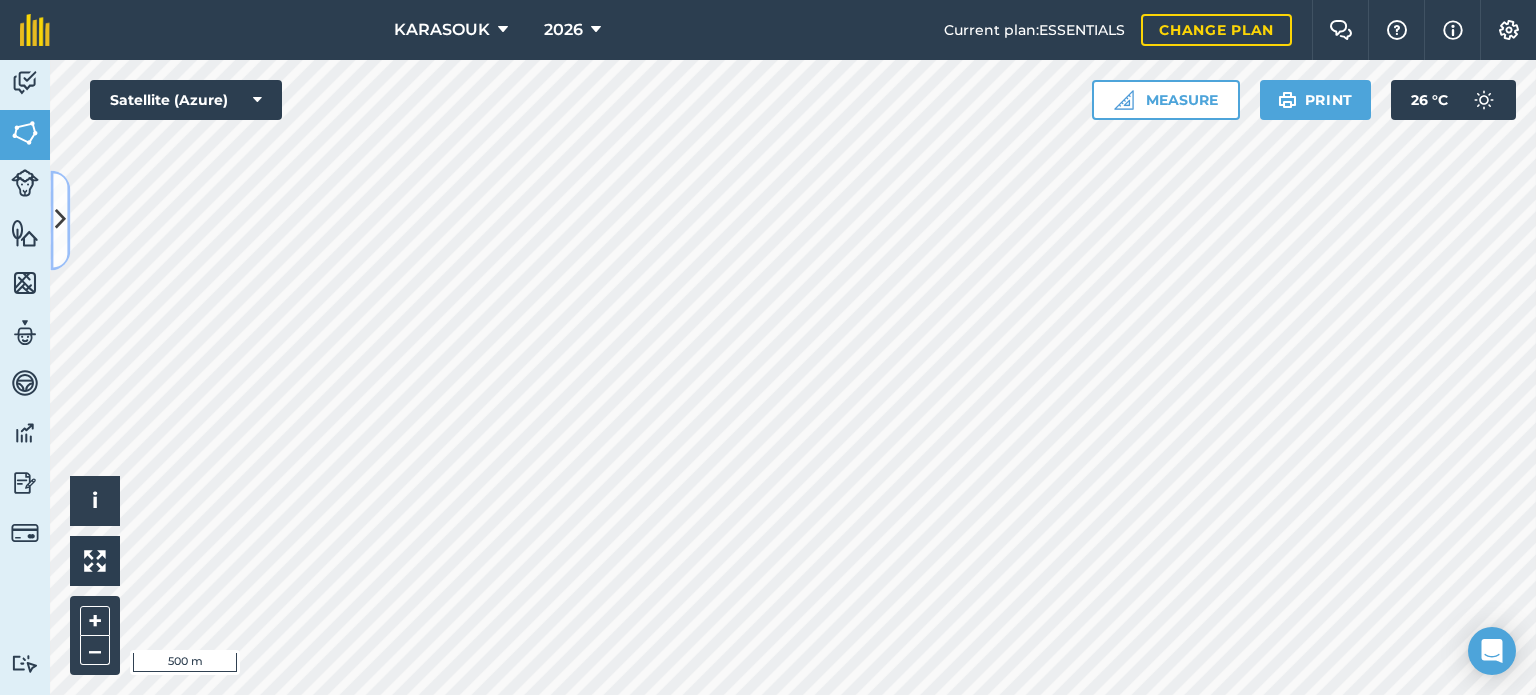 click at bounding box center (60, 220) 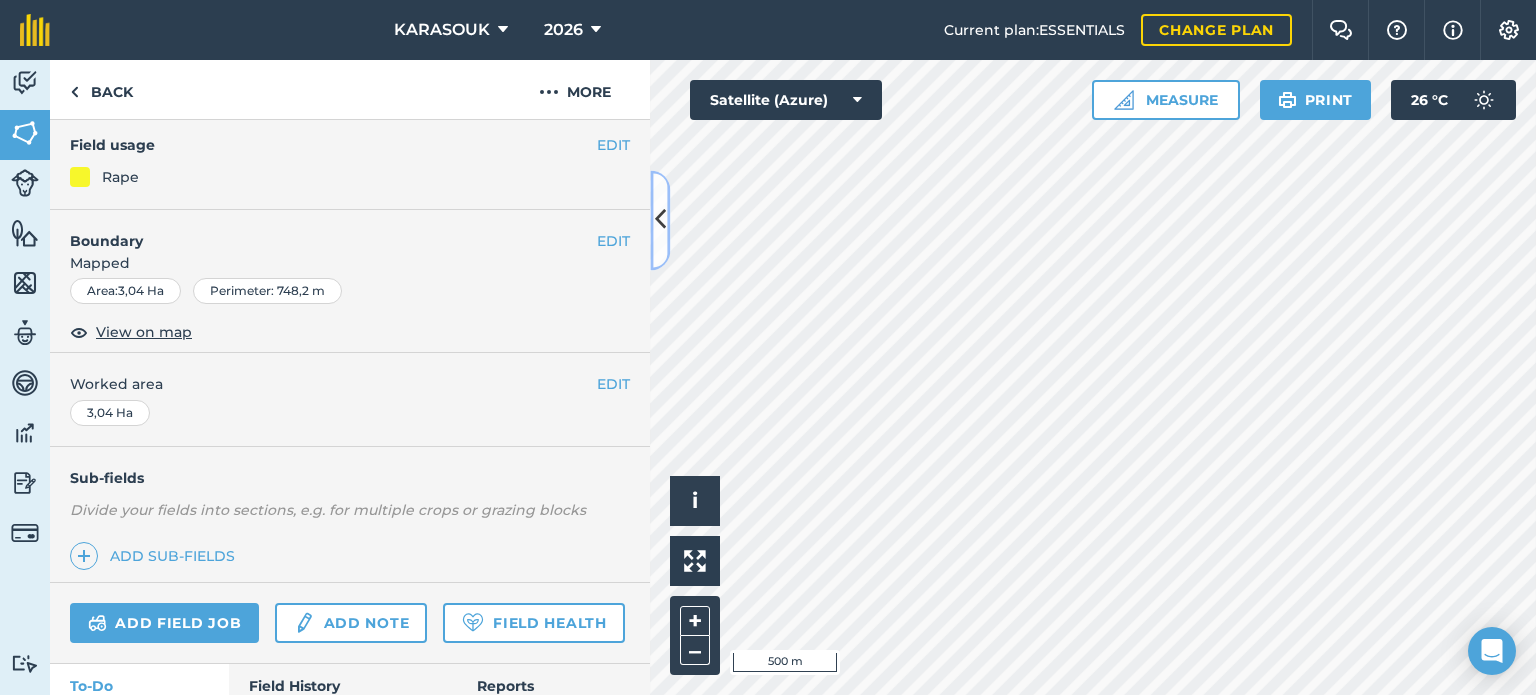 scroll, scrollTop: 100, scrollLeft: 0, axis: vertical 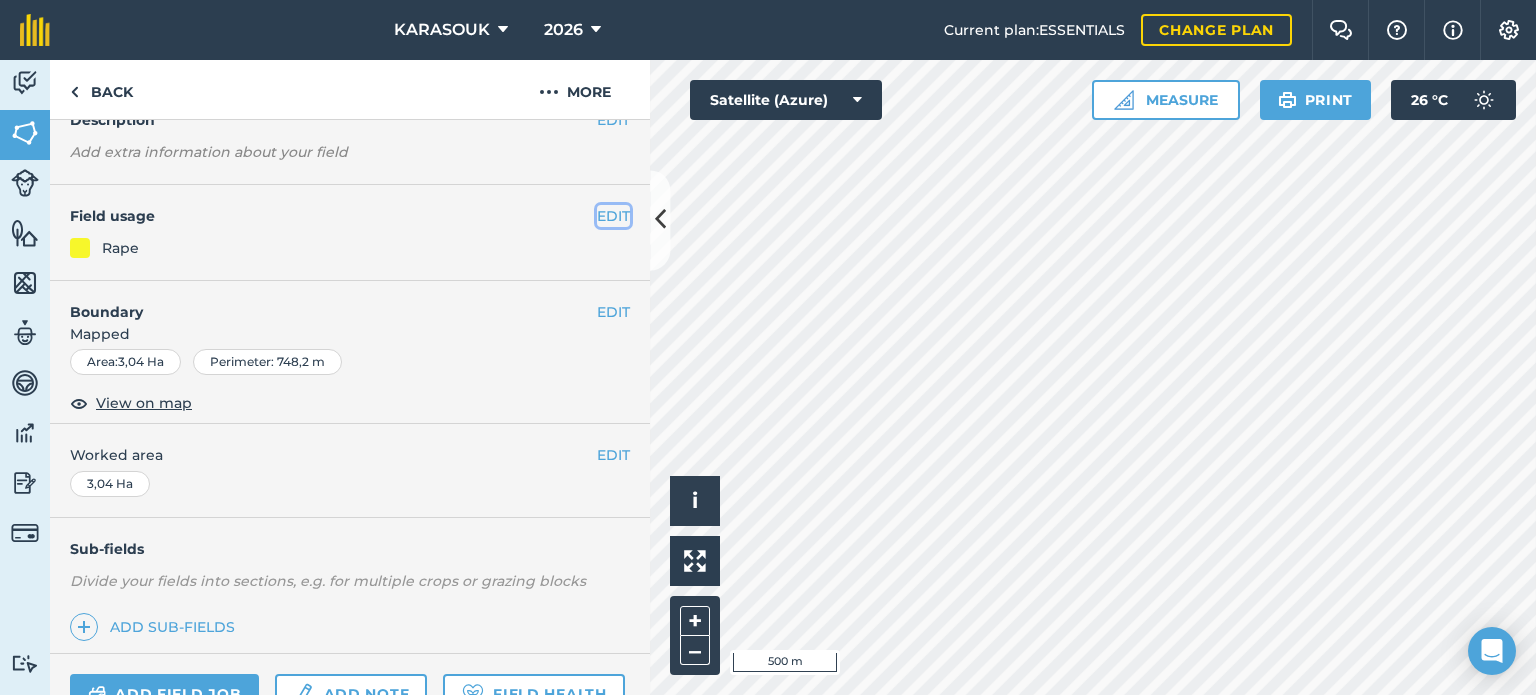 click on "EDIT" at bounding box center (613, 216) 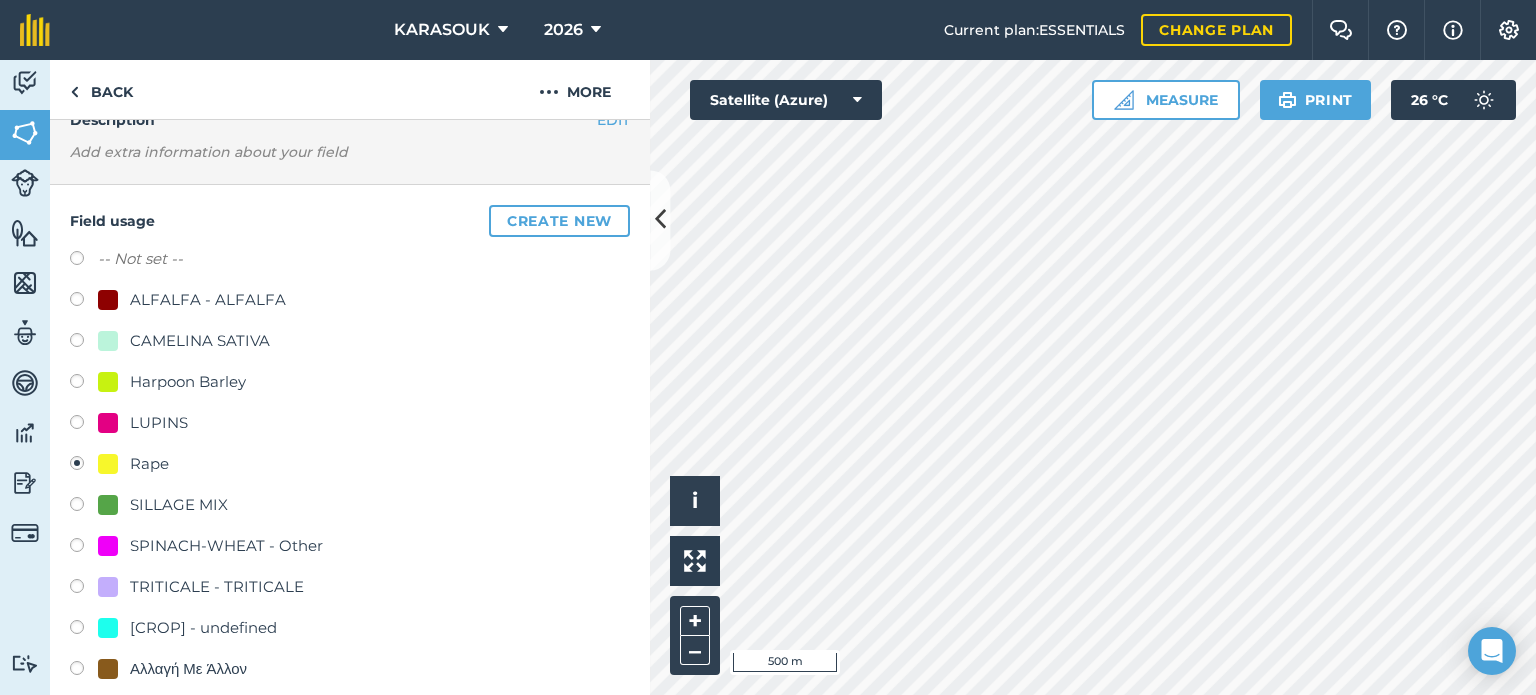 click on "SILLAGE MIX" at bounding box center (179, 505) 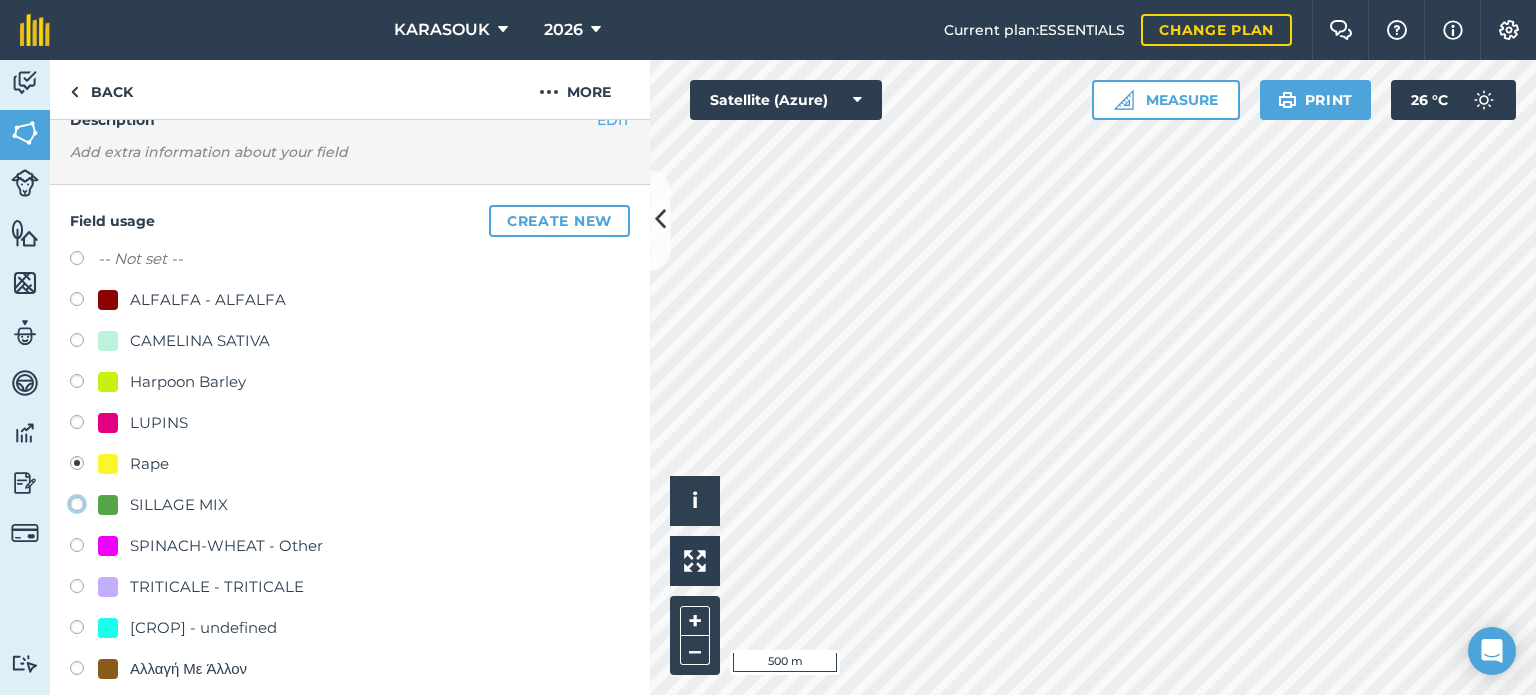 click on "SILLAGE MIX" at bounding box center (-9923, 503) 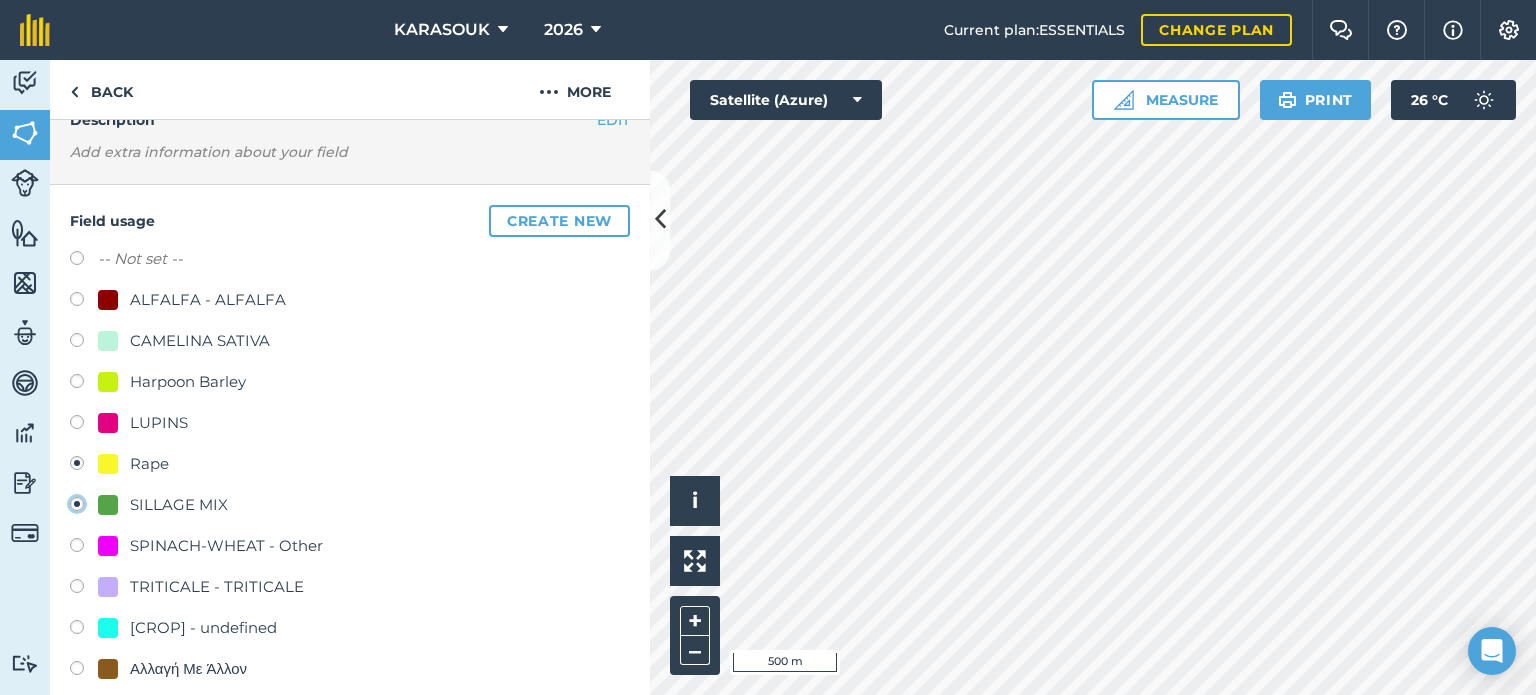 radio on "true" 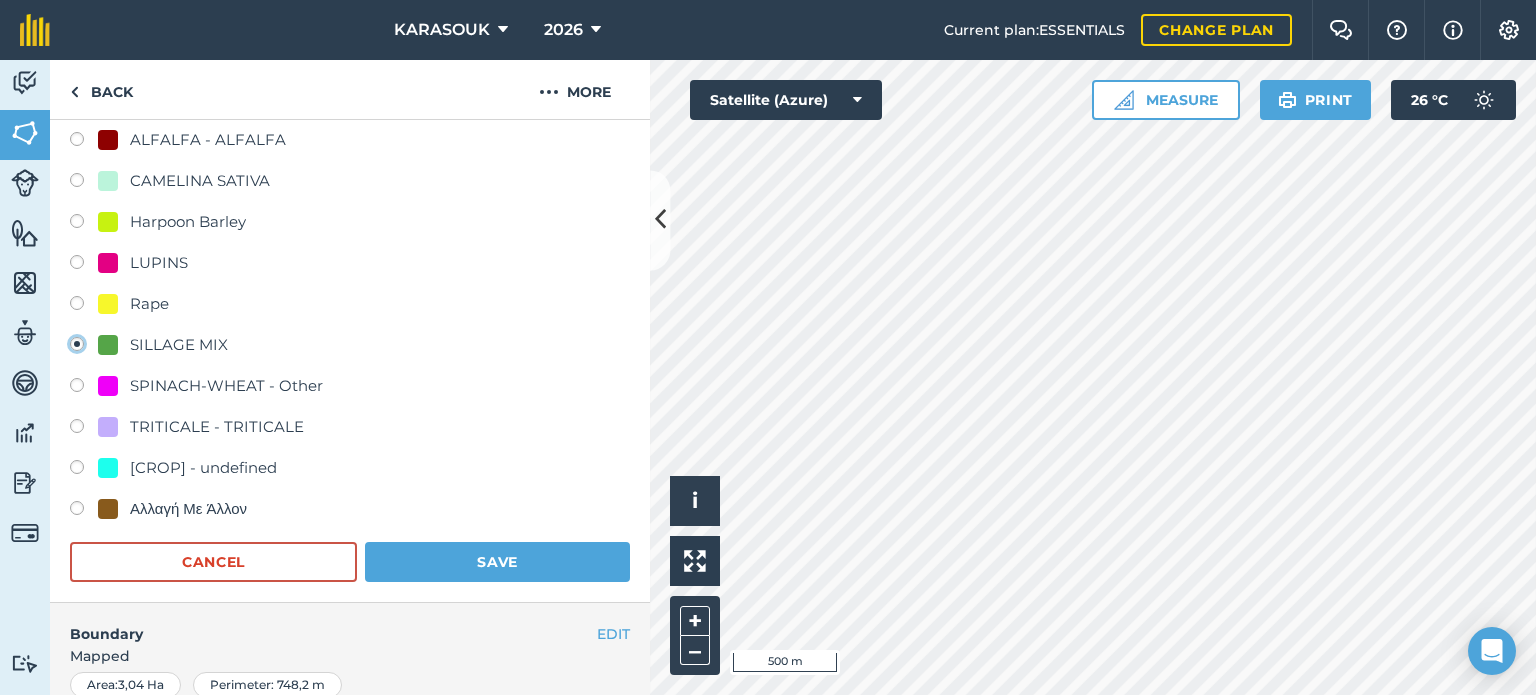 scroll, scrollTop: 300, scrollLeft: 0, axis: vertical 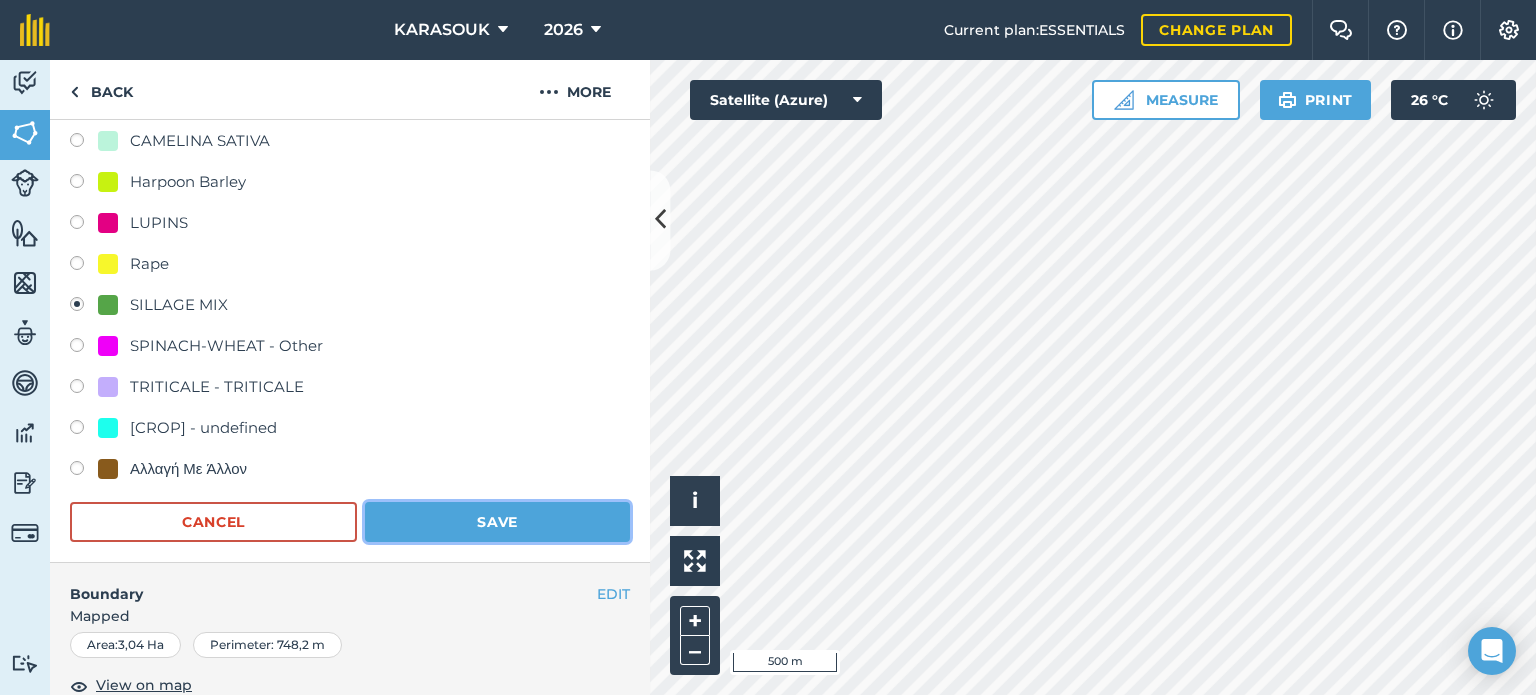 click on "Save" at bounding box center [497, 522] 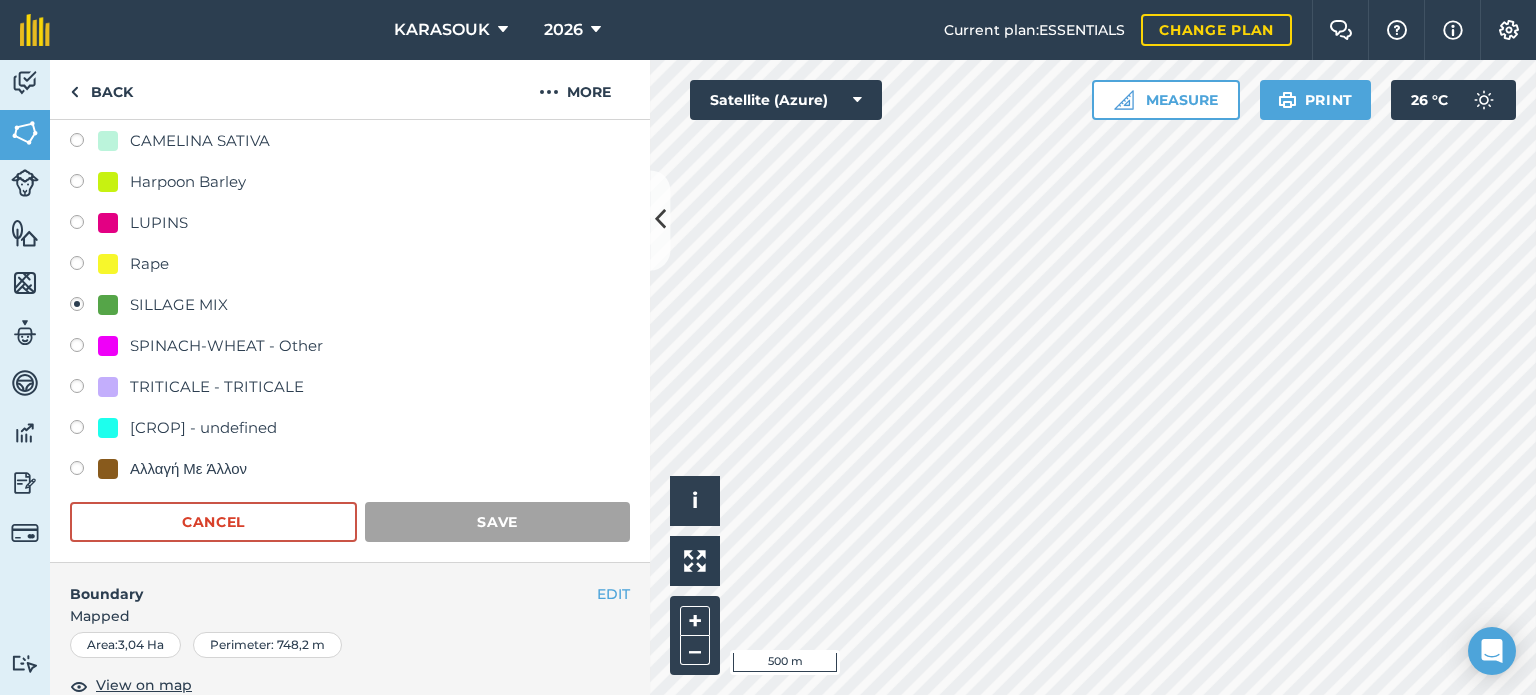 scroll, scrollTop: 299, scrollLeft: 0, axis: vertical 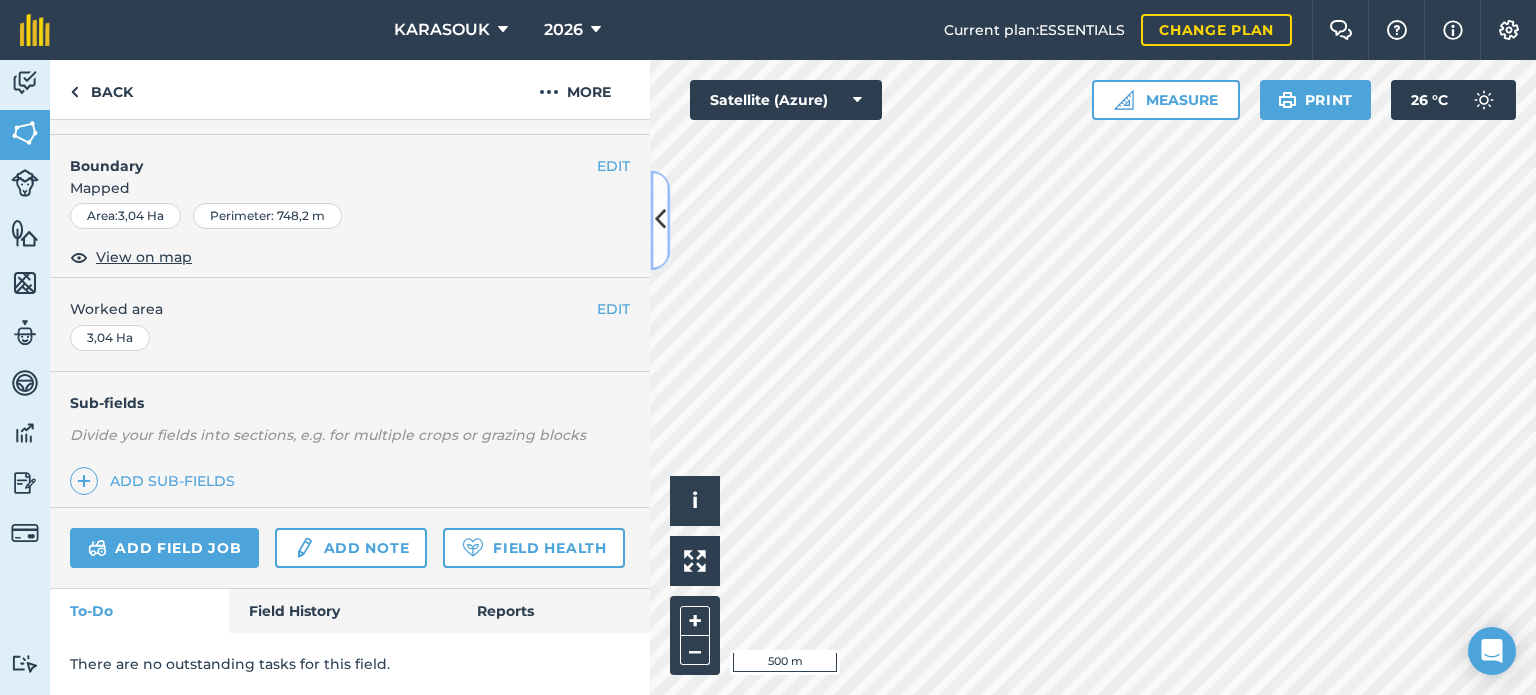 click at bounding box center [660, 220] 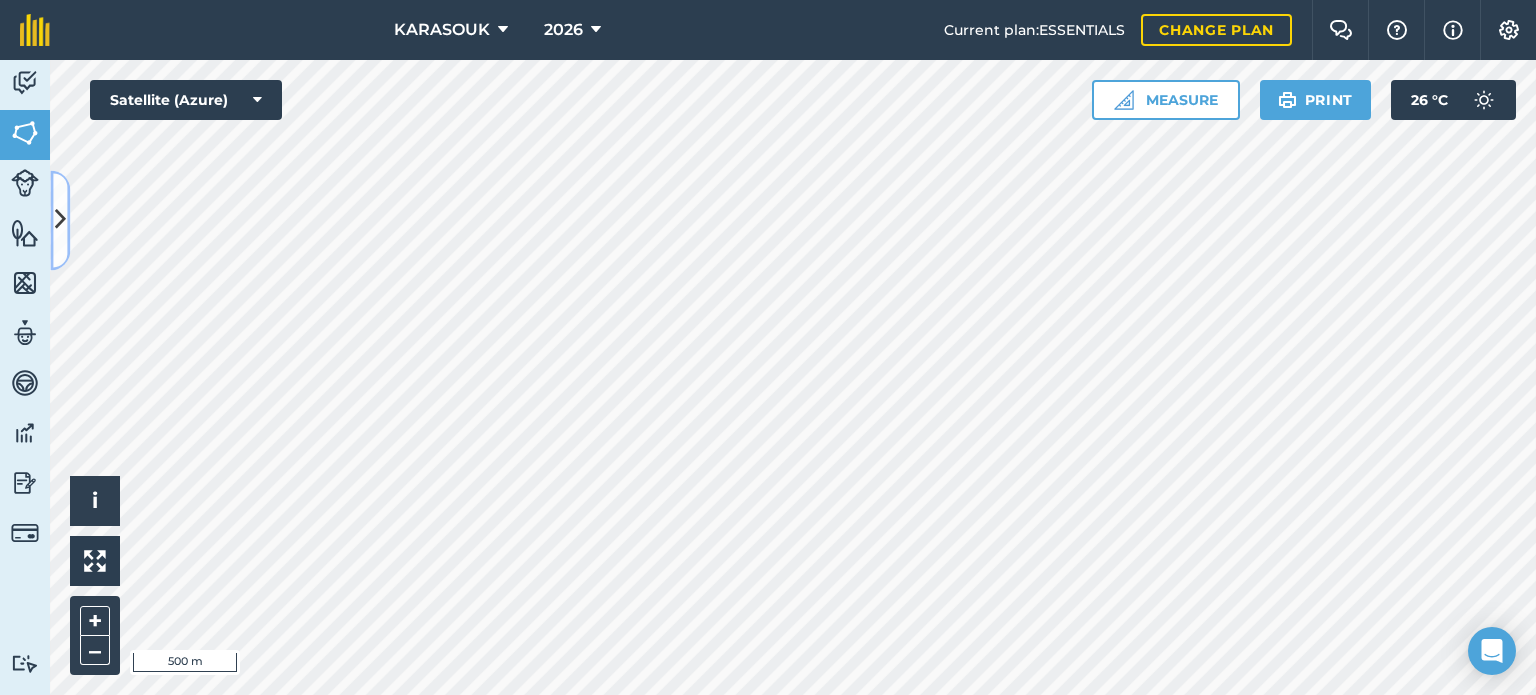 click at bounding box center (60, 220) 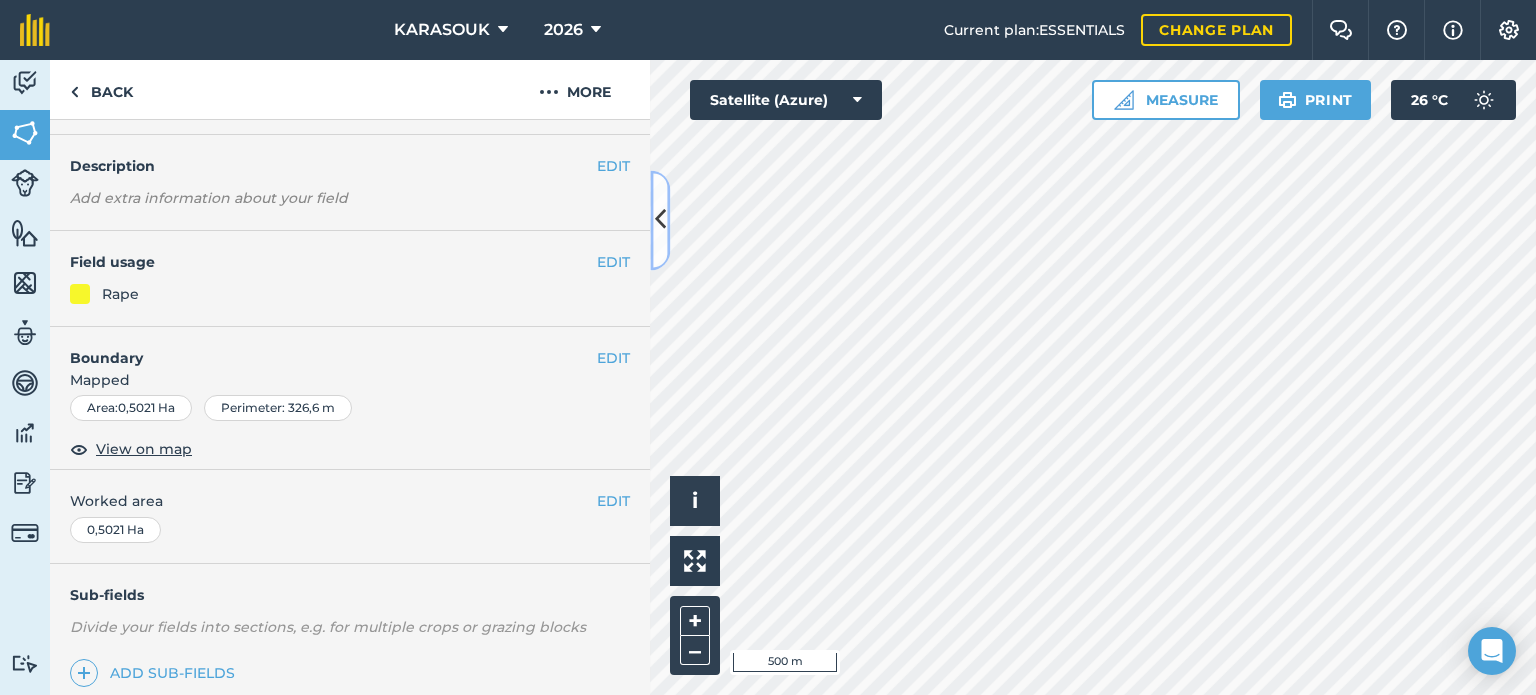 scroll, scrollTop: 0, scrollLeft: 0, axis: both 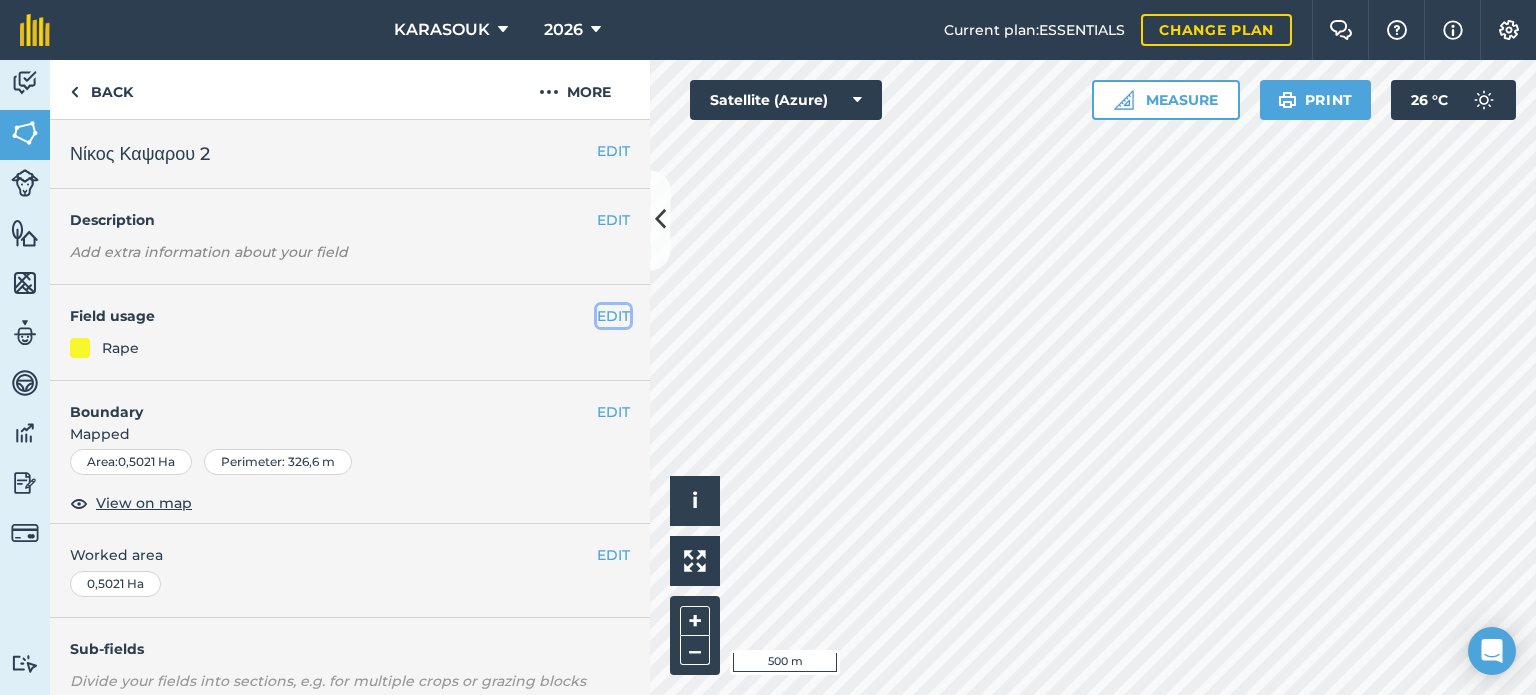 click on "EDIT" at bounding box center (613, 316) 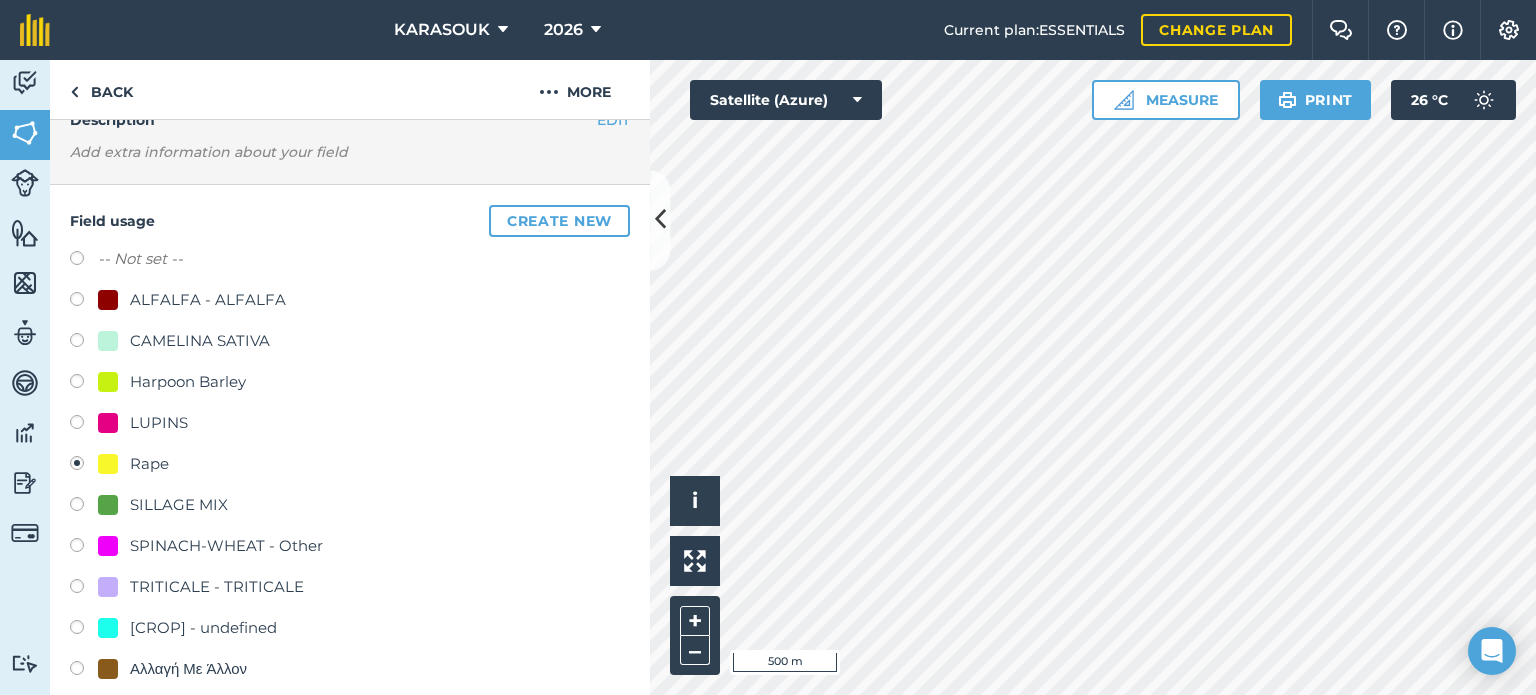click on "SILLAGE MIX" at bounding box center (179, 505) 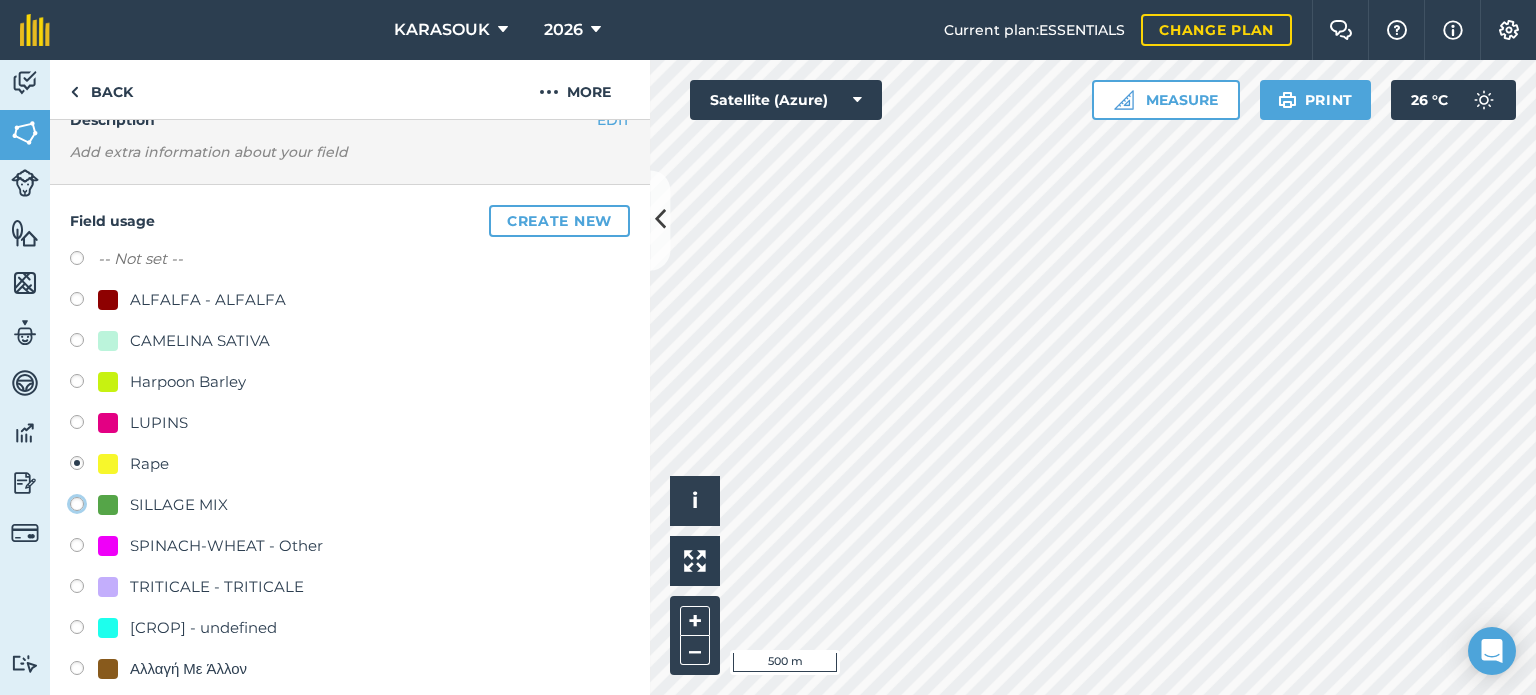click on "SILLAGE MIX" at bounding box center (-9923, 503) 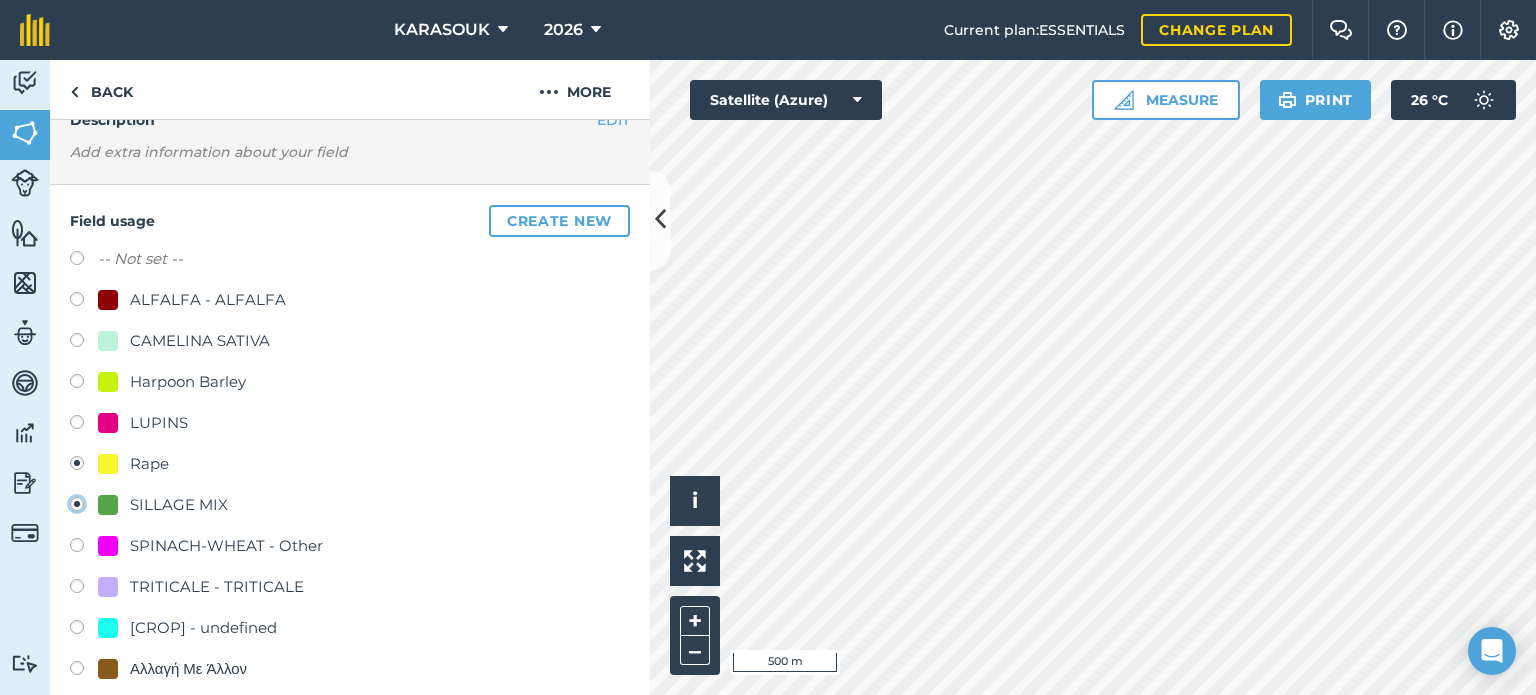 radio on "true" 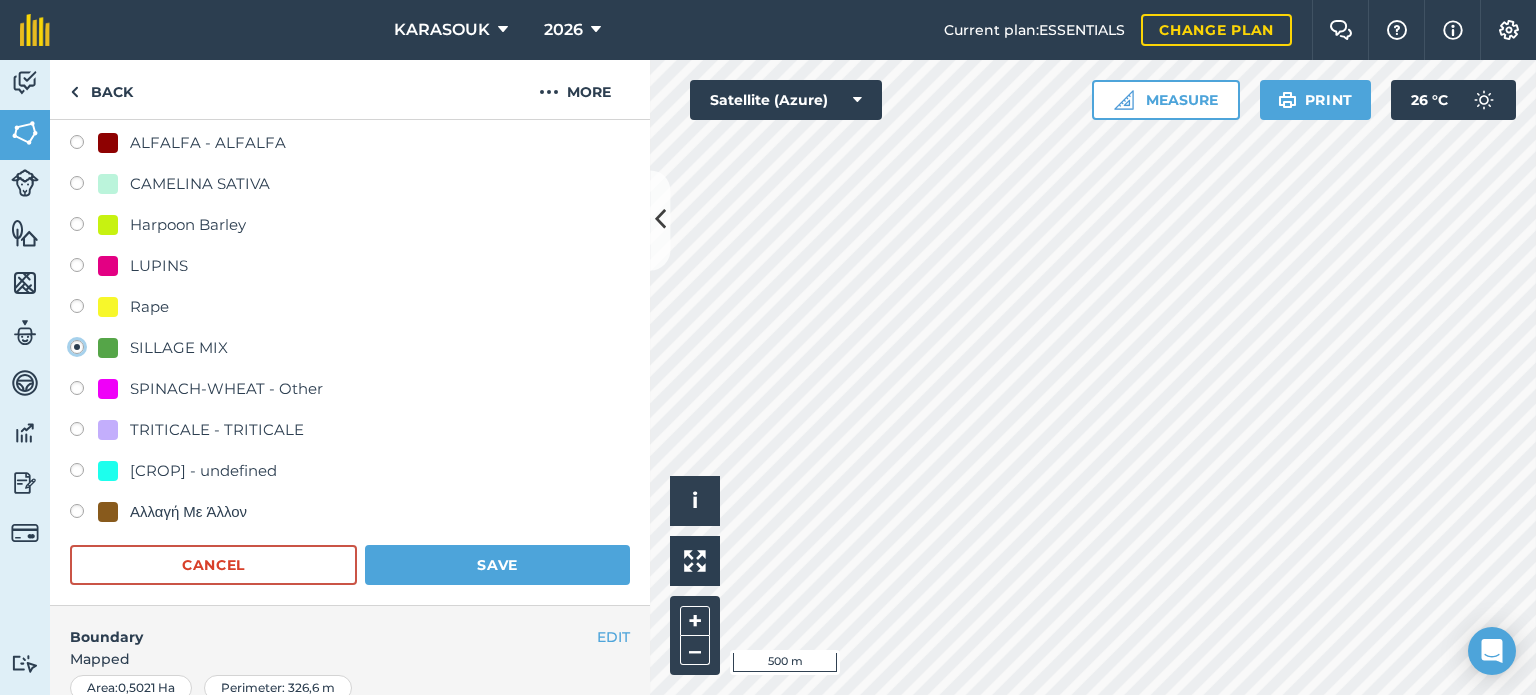scroll, scrollTop: 300, scrollLeft: 0, axis: vertical 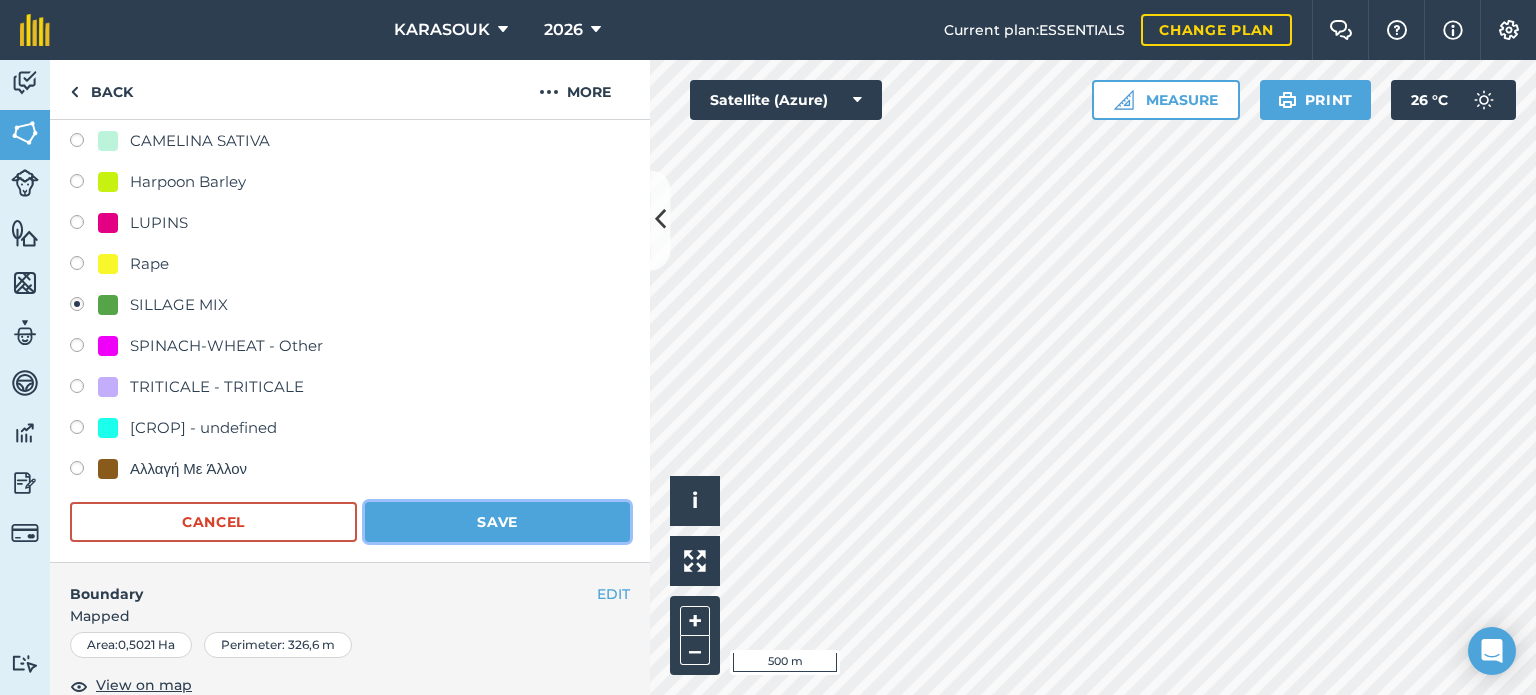 click on "Save" at bounding box center [497, 522] 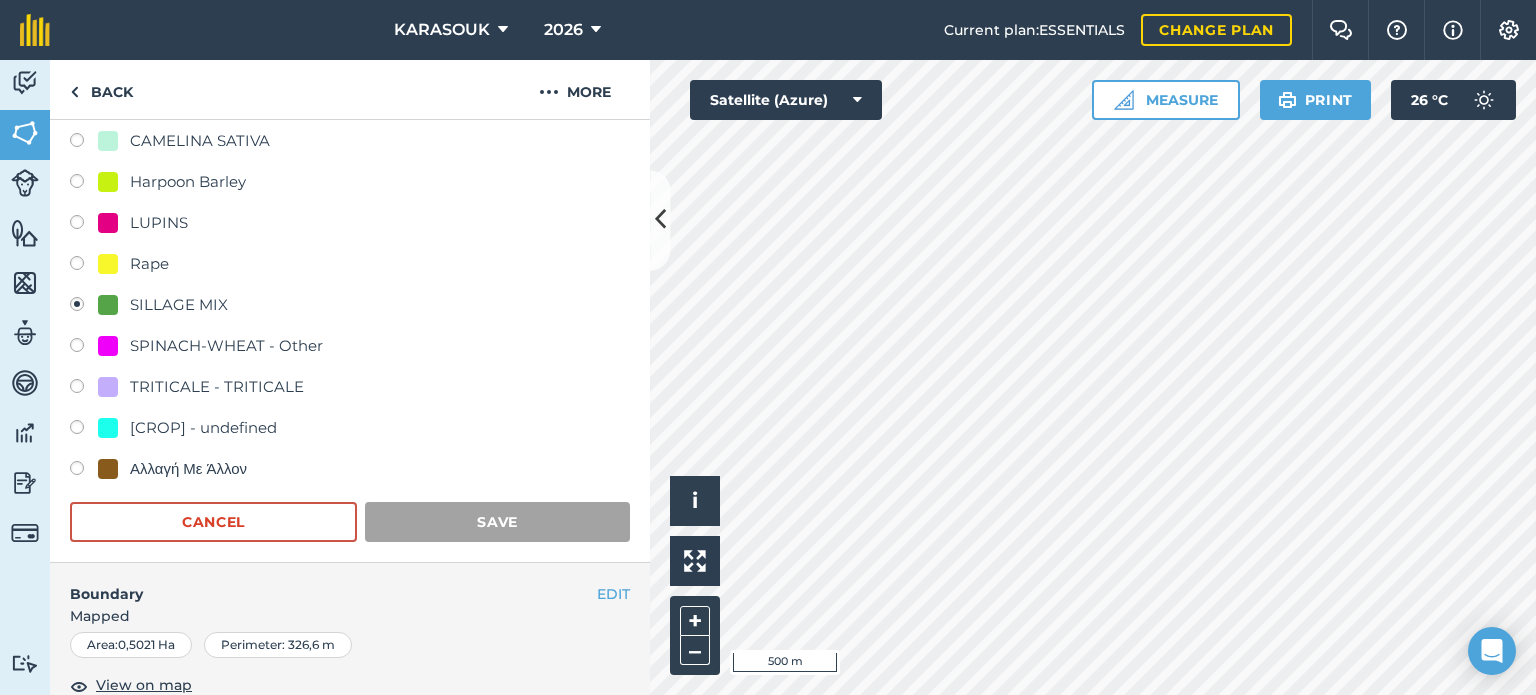 scroll, scrollTop: 299, scrollLeft: 0, axis: vertical 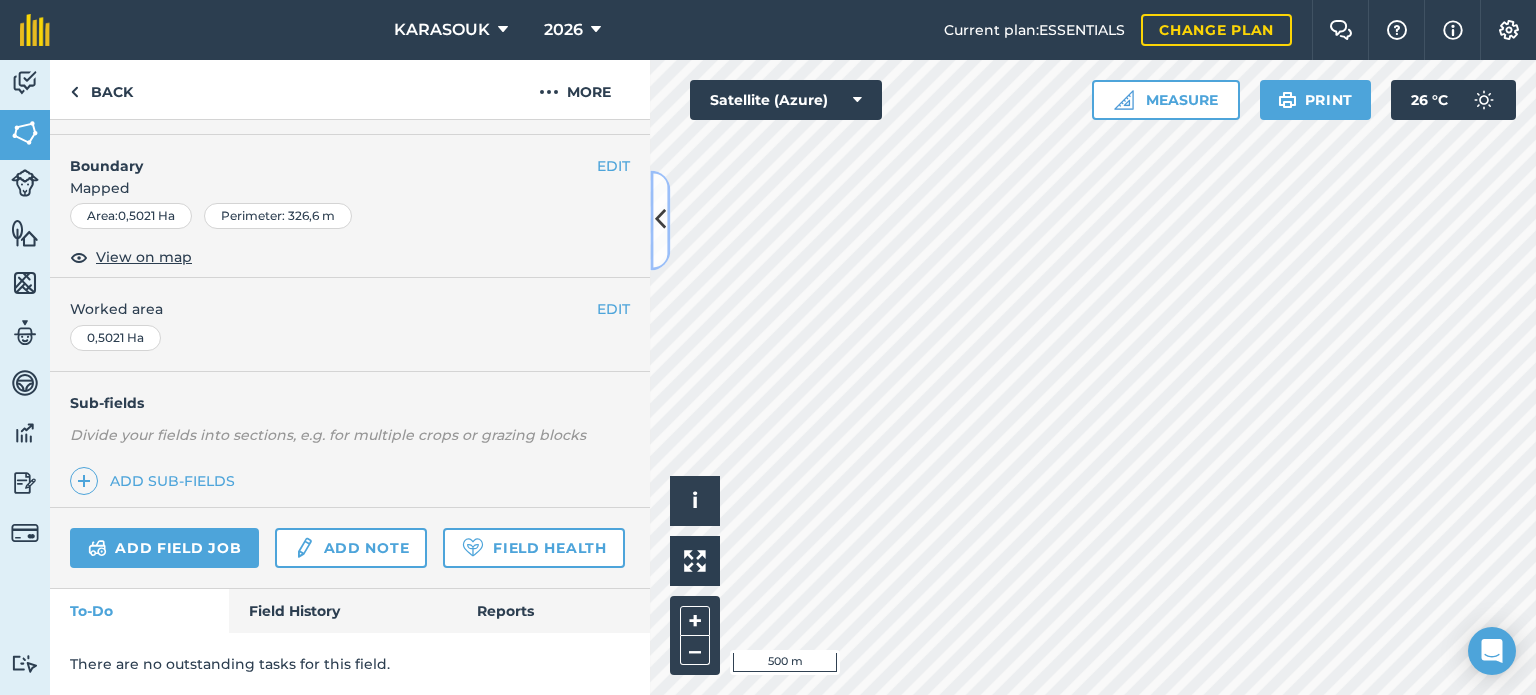 click at bounding box center [660, 220] 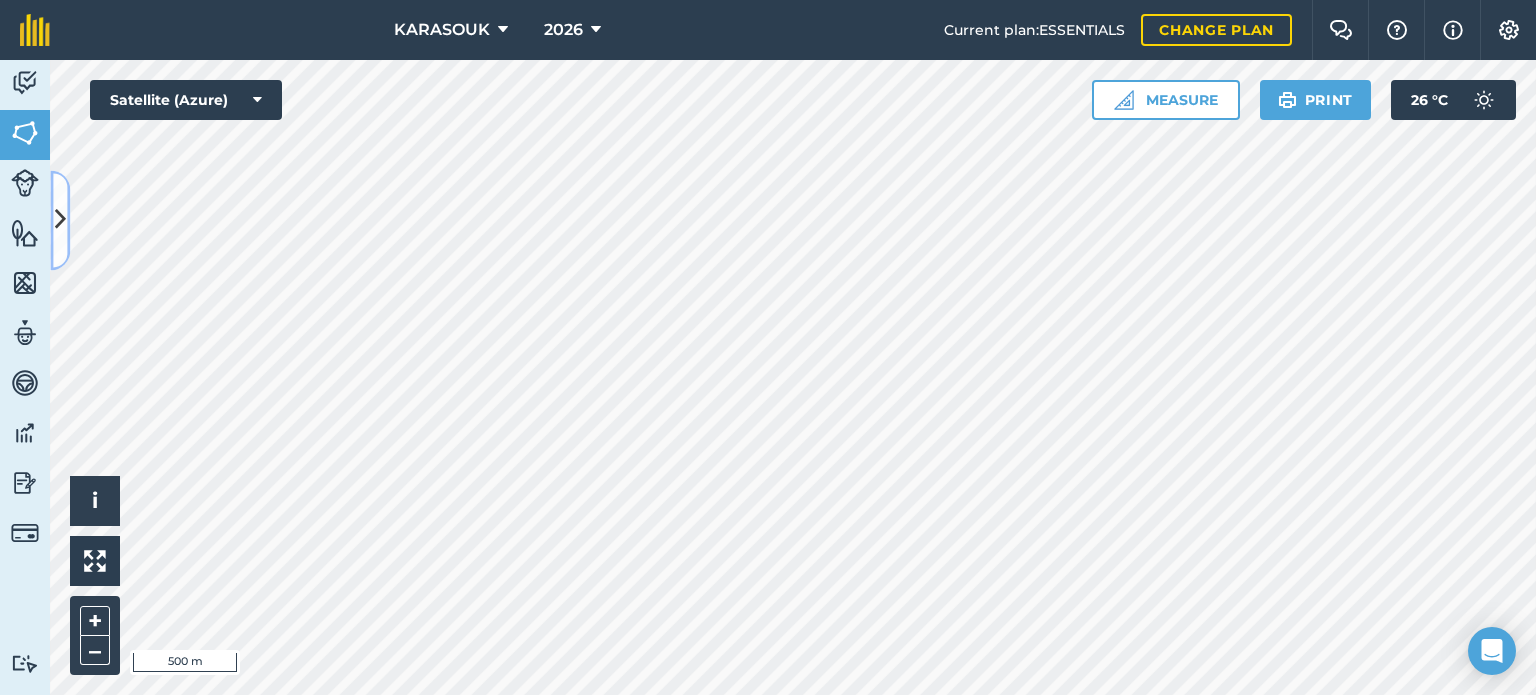 click at bounding box center (60, 220) 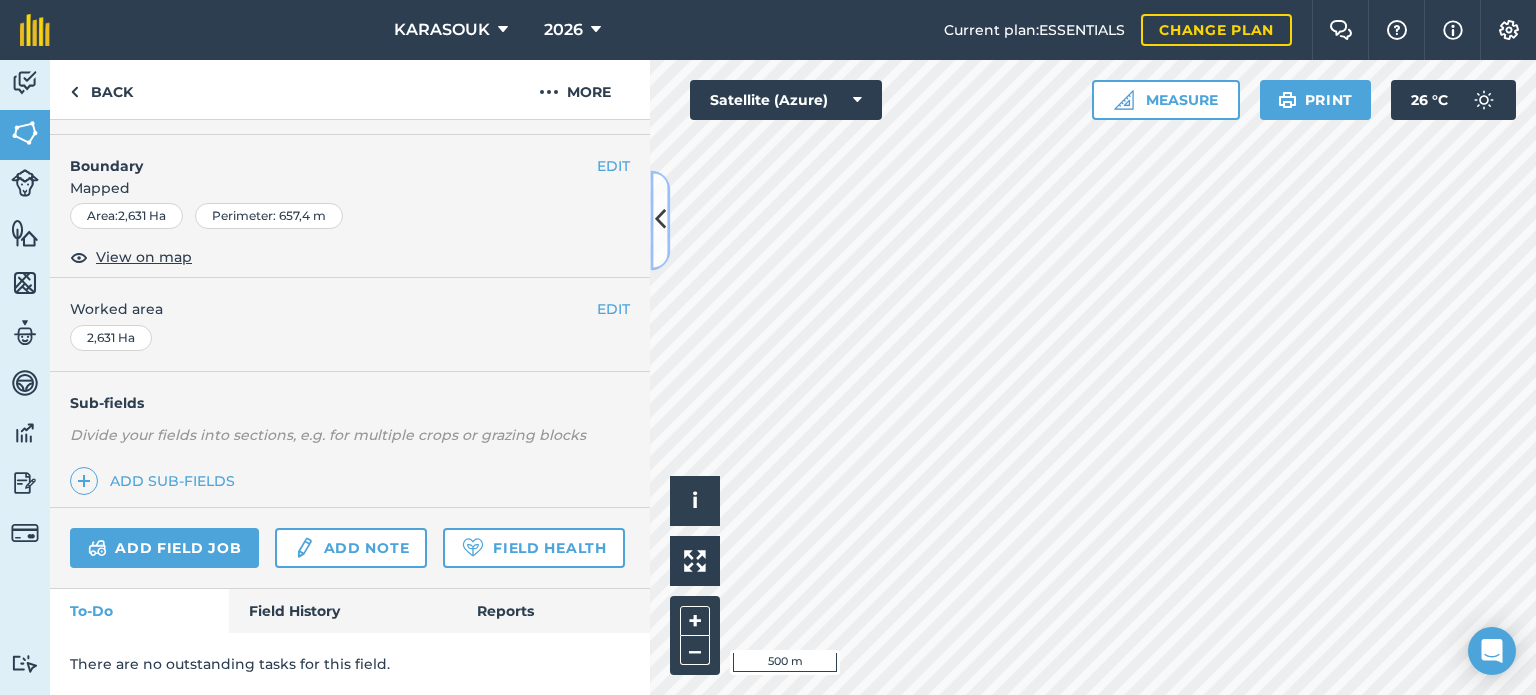 scroll, scrollTop: 99, scrollLeft: 0, axis: vertical 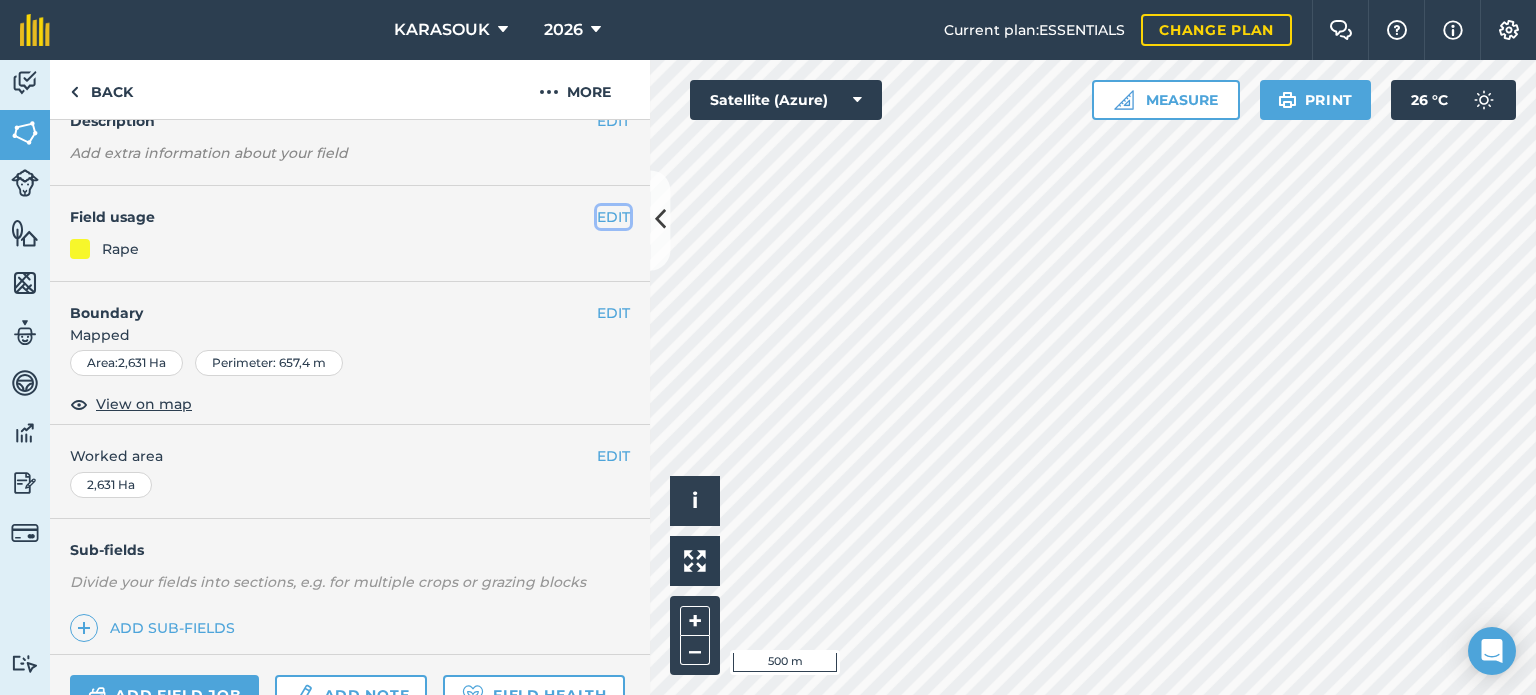 click on "EDIT" at bounding box center [613, 217] 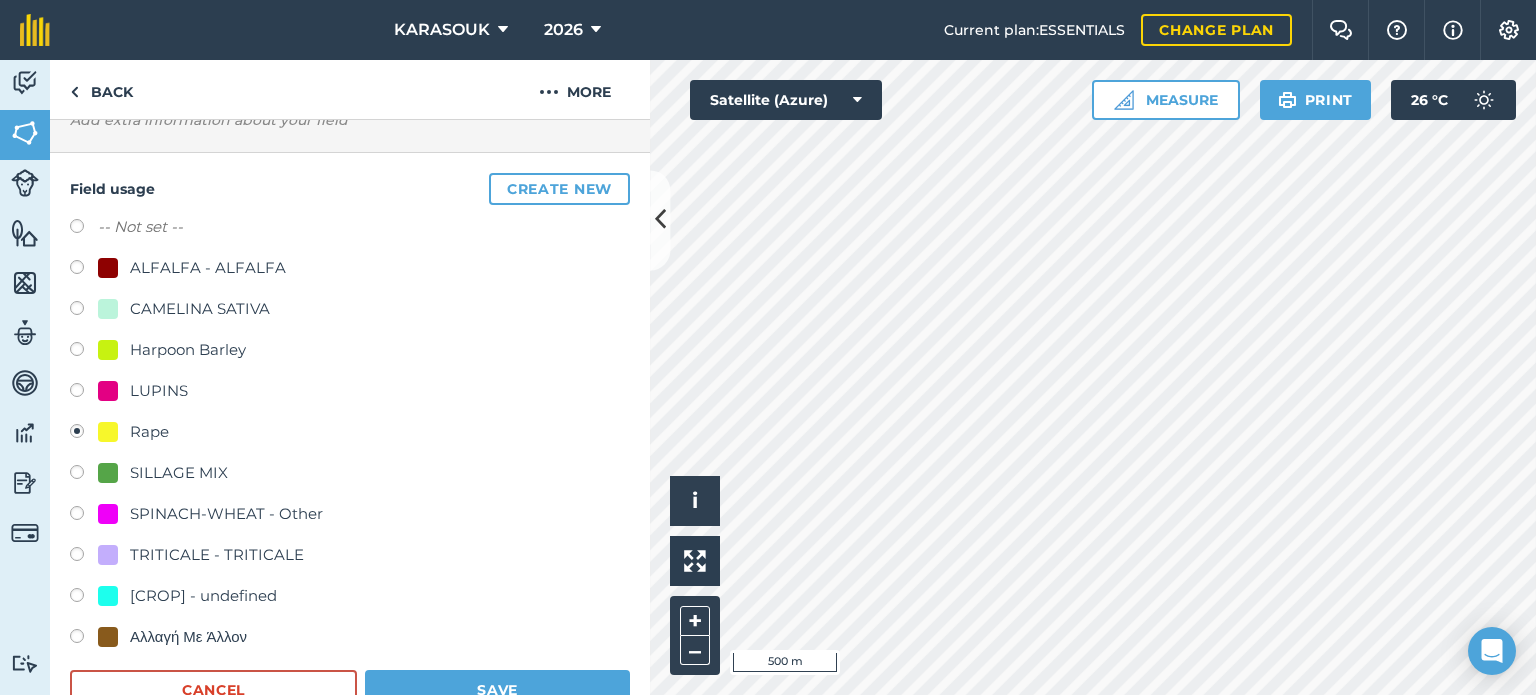 scroll, scrollTop: 199, scrollLeft: 0, axis: vertical 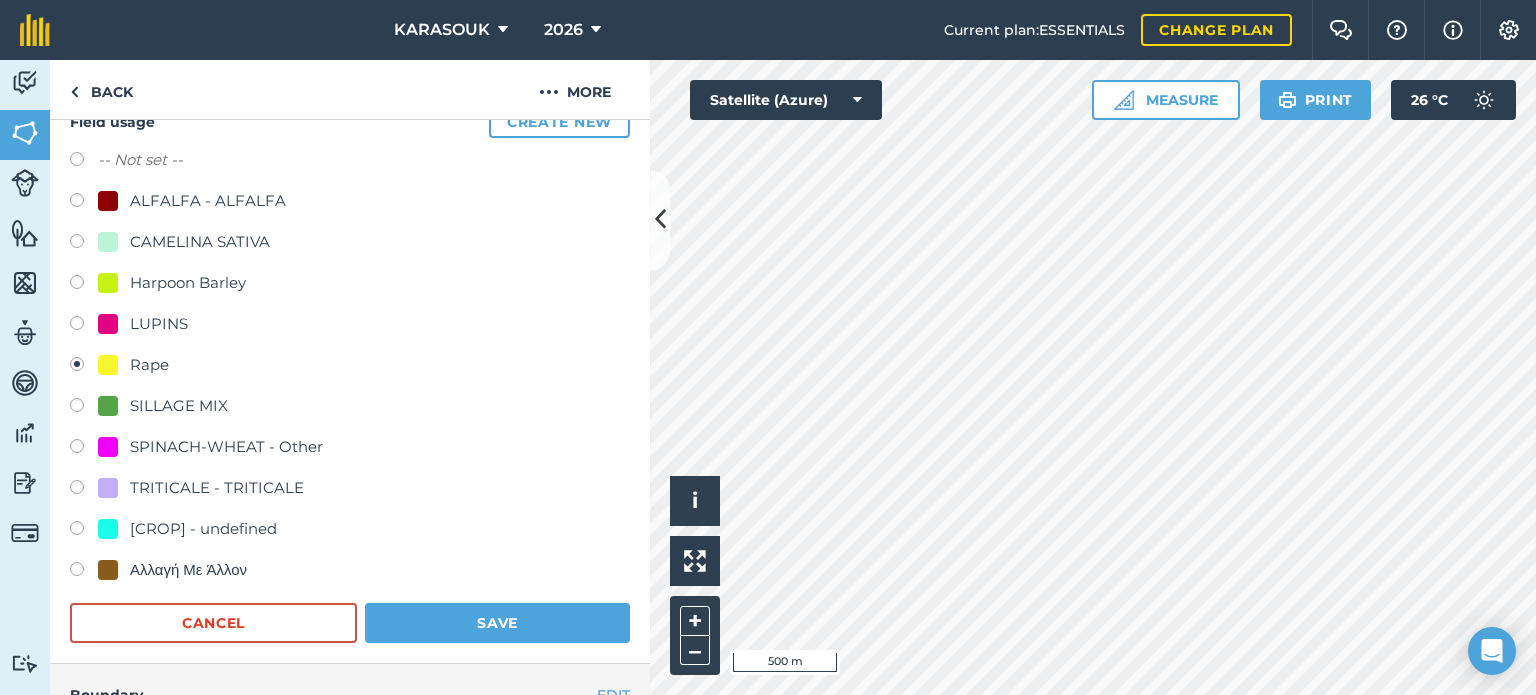 click on "LUPINS" at bounding box center (159, 324) 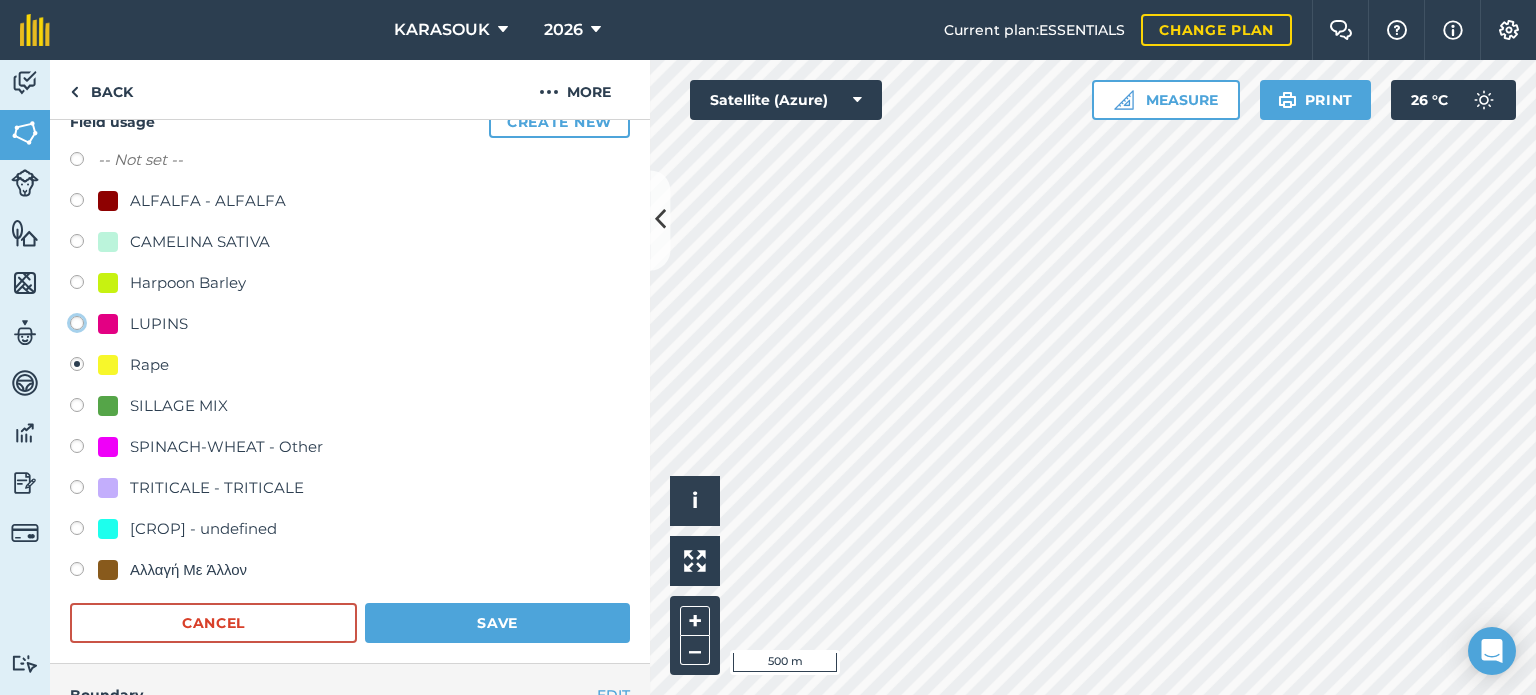 click on "LUPINS" at bounding box center [-9923, 322] 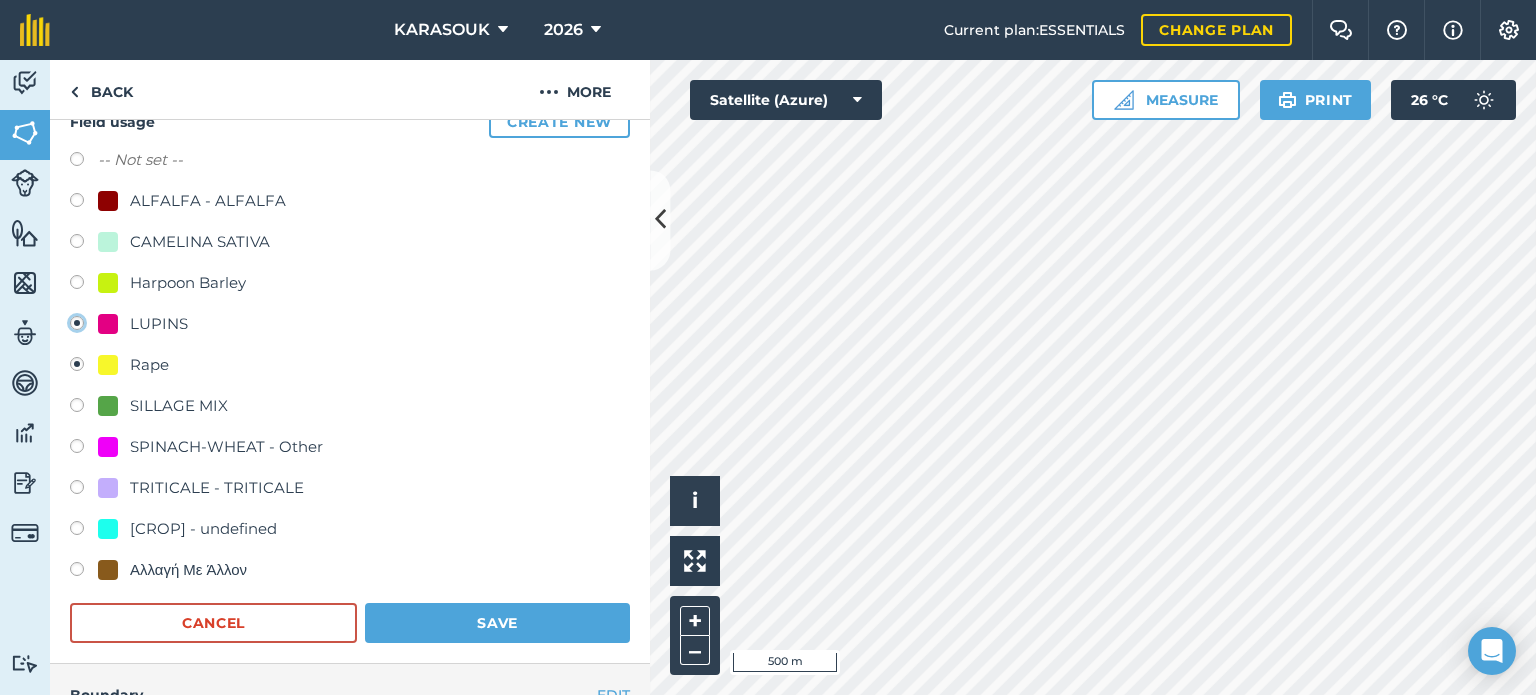 radio on "true" 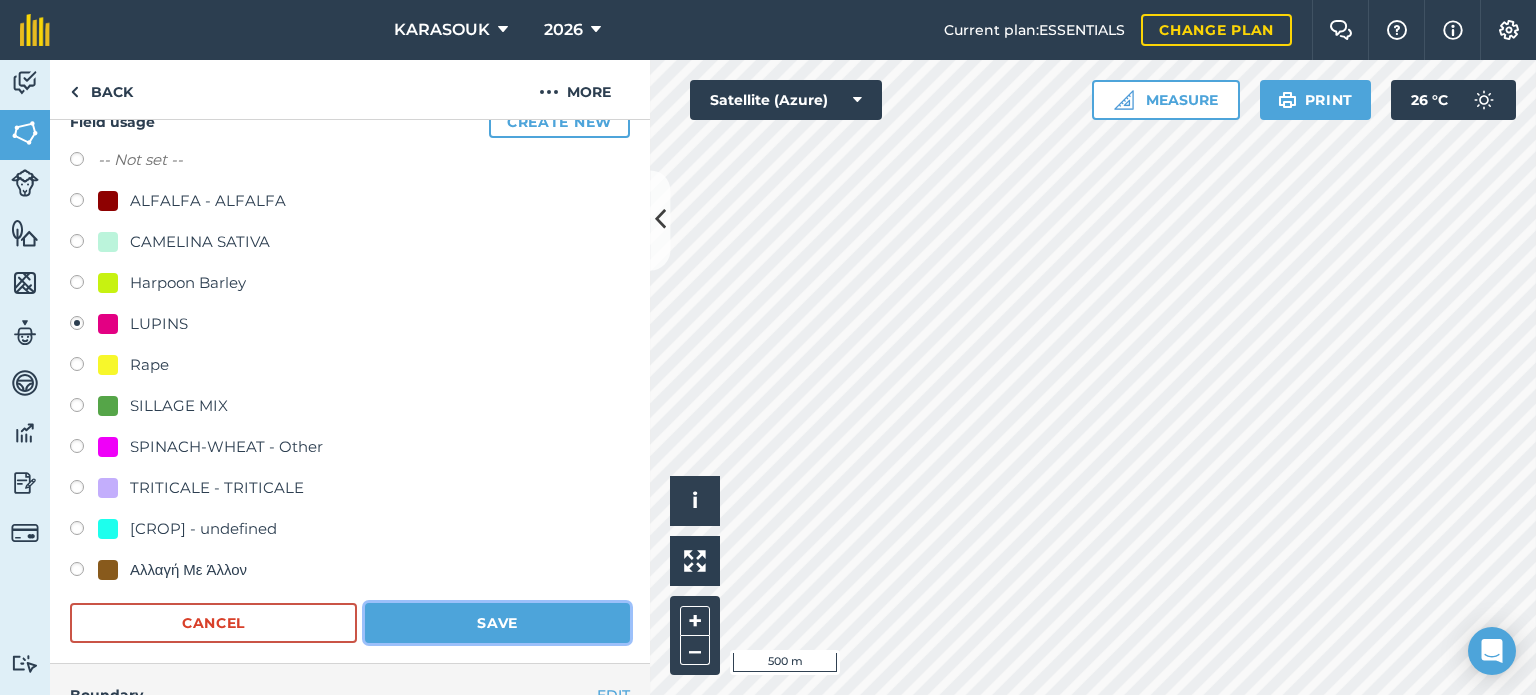 click on "Save" at bounding box center (497, 623) 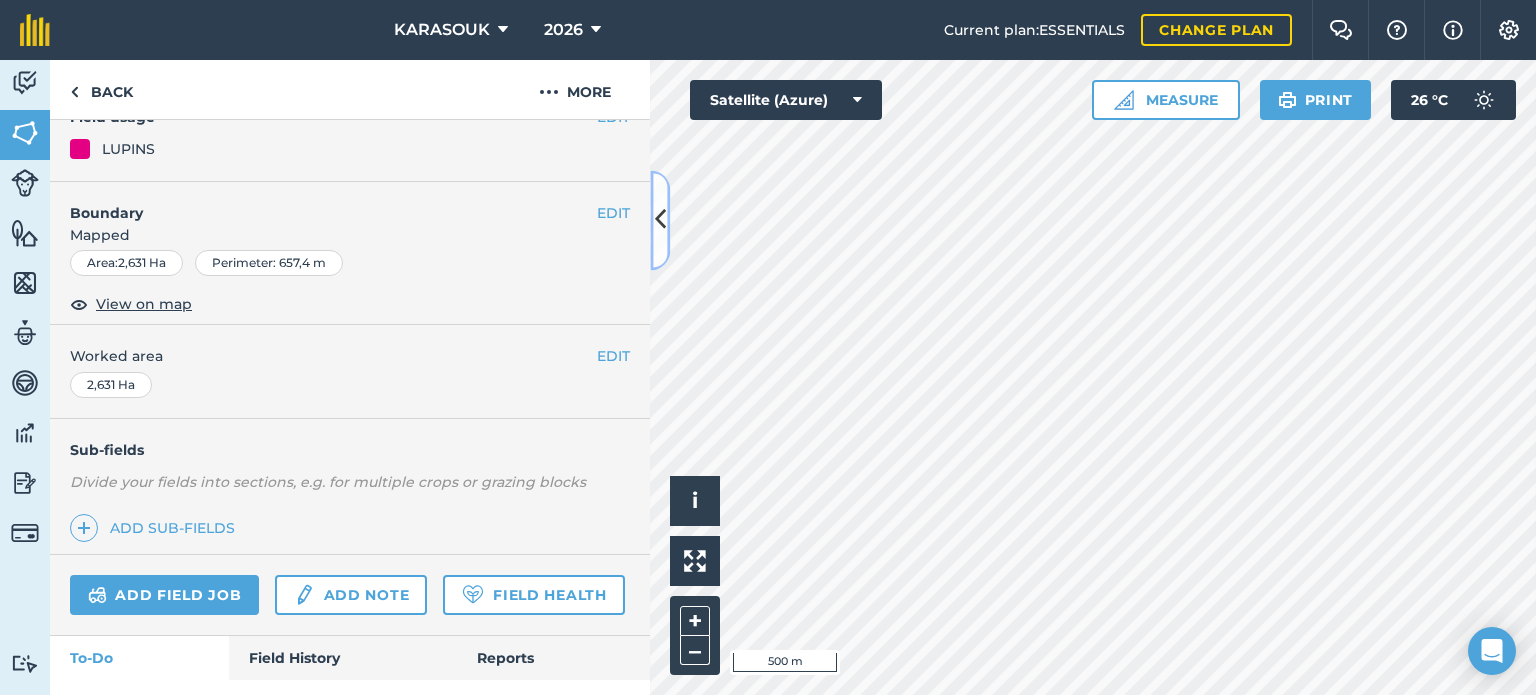click at bounding box center [660, 220] 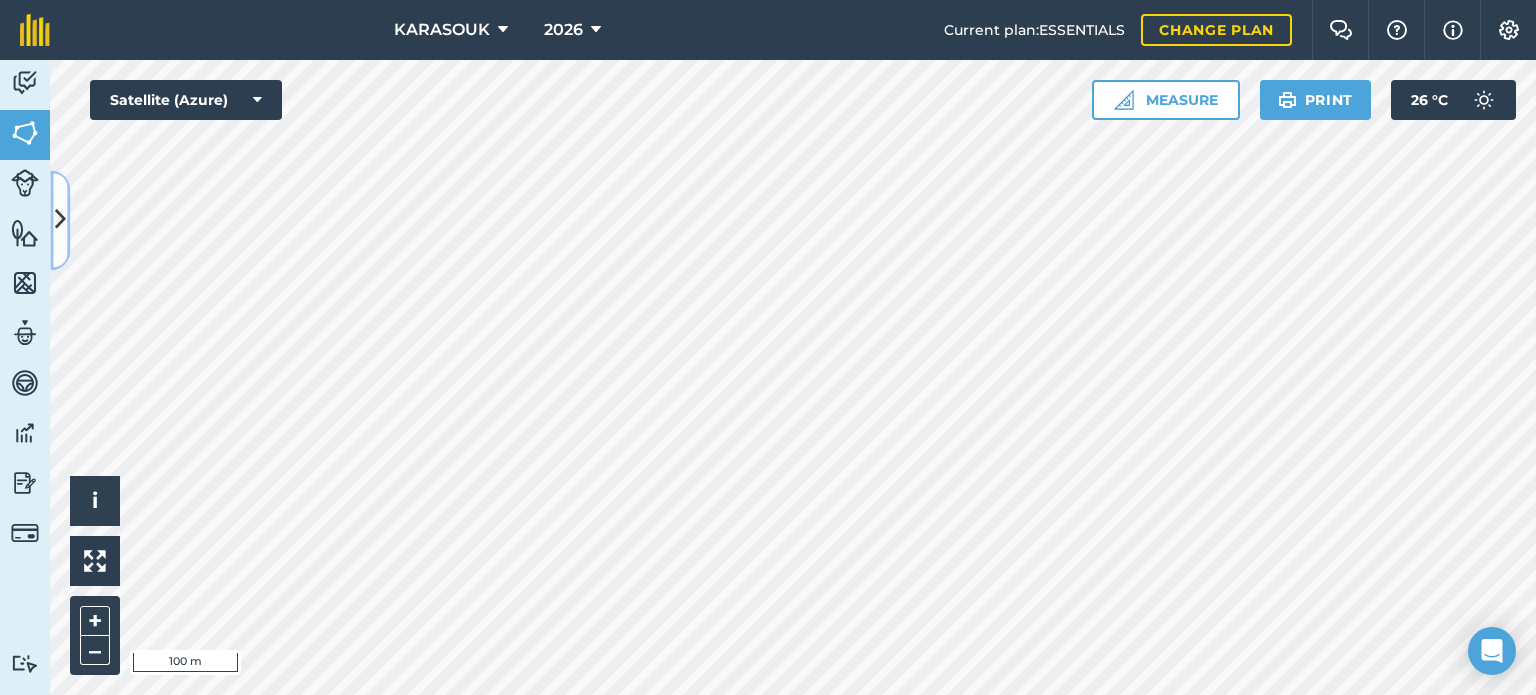 click at bounding box center (60, 220) 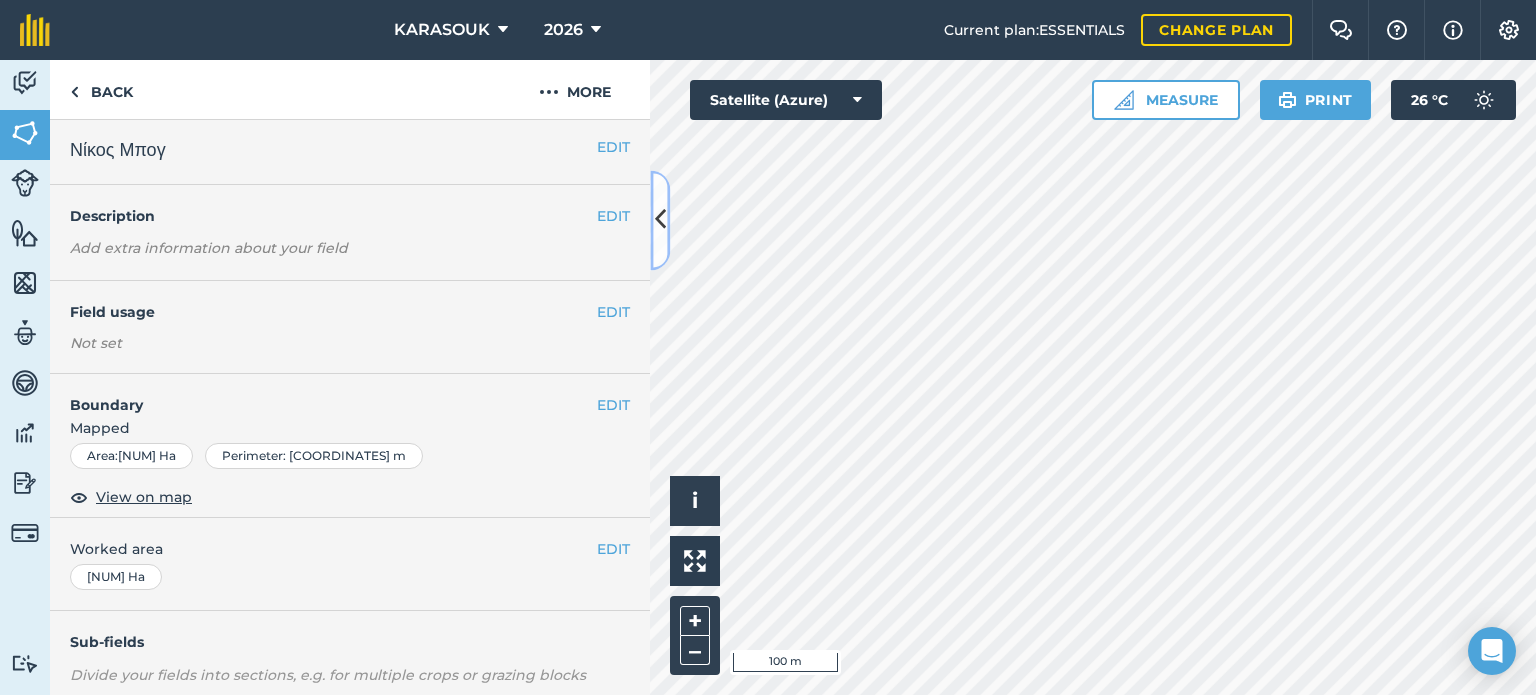 scroll, scrollTop: 0, scrollLeft: 0, axis: both 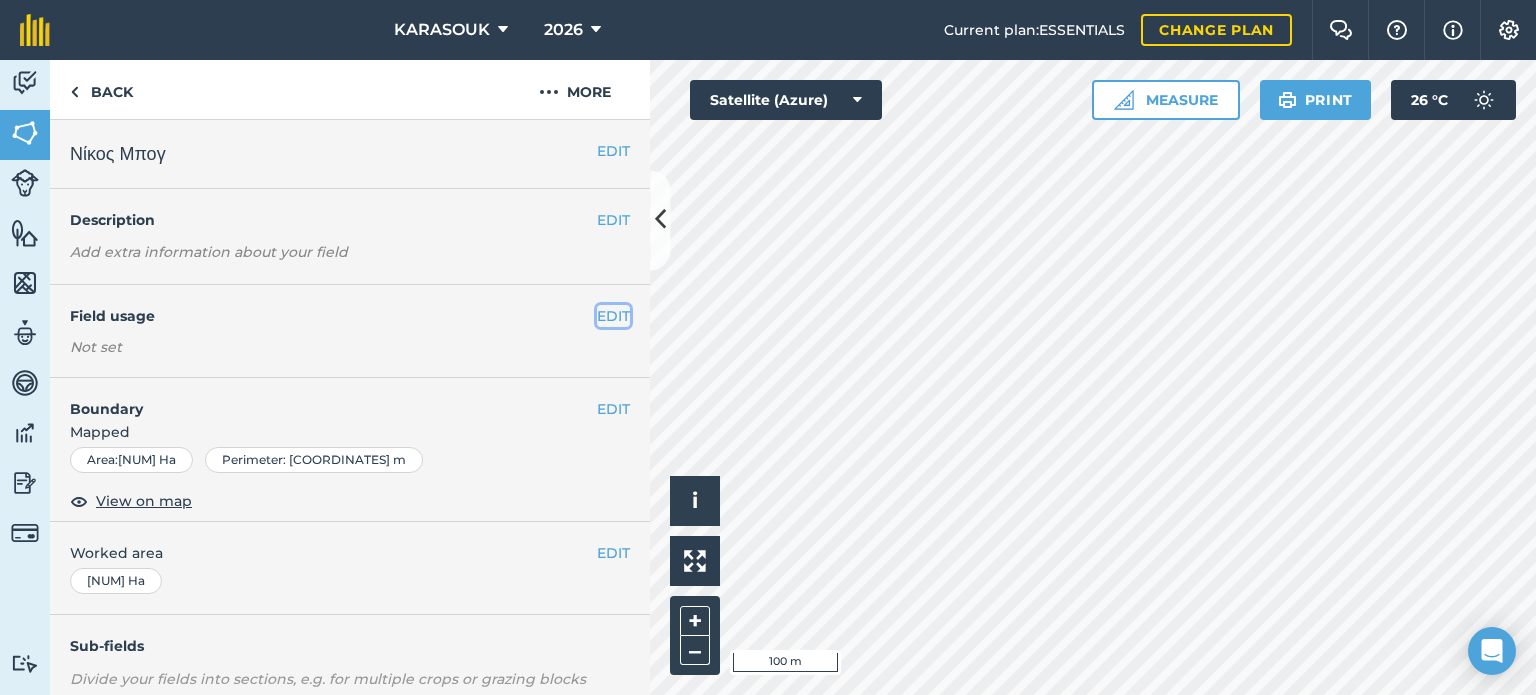 click on "EDIT" at bounding box center [613, 316] 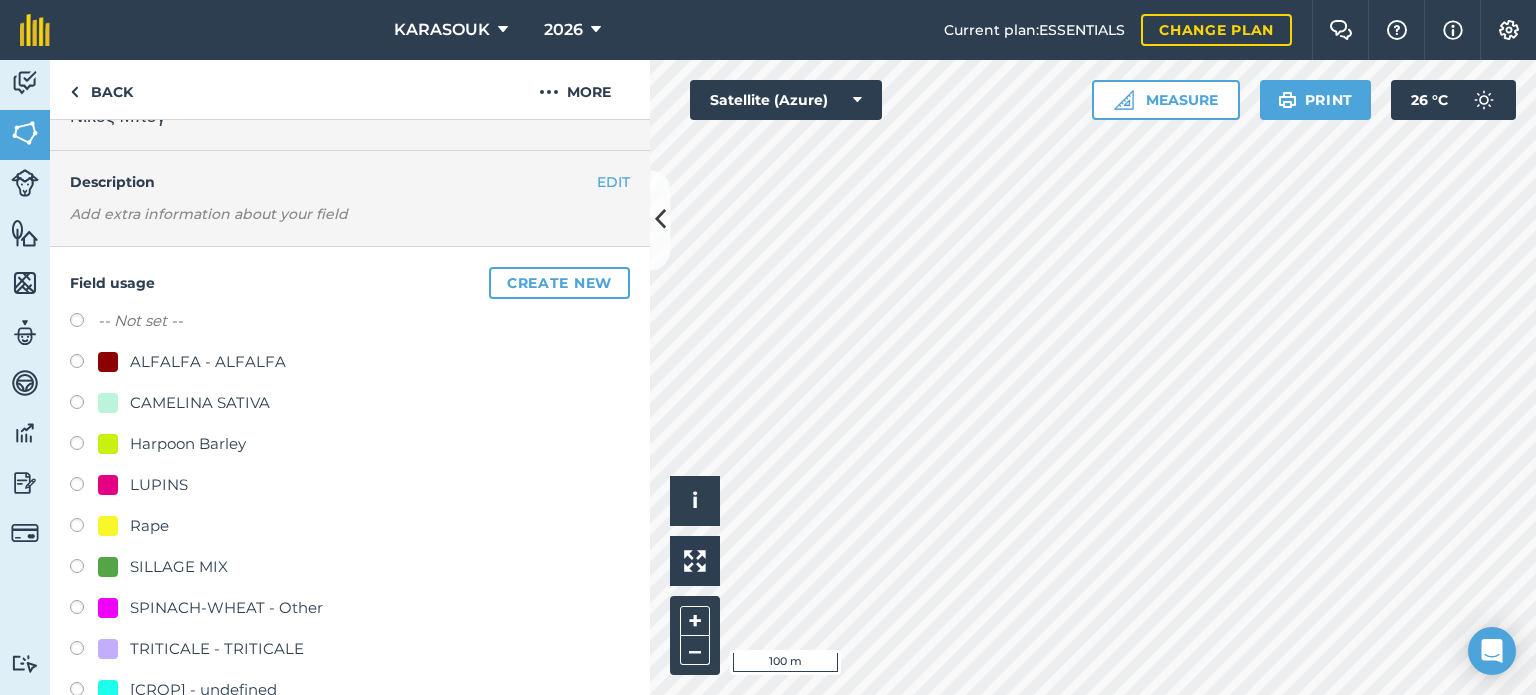 scroll, scrollTop: 100, scrollLeft: 0, axis: vertical 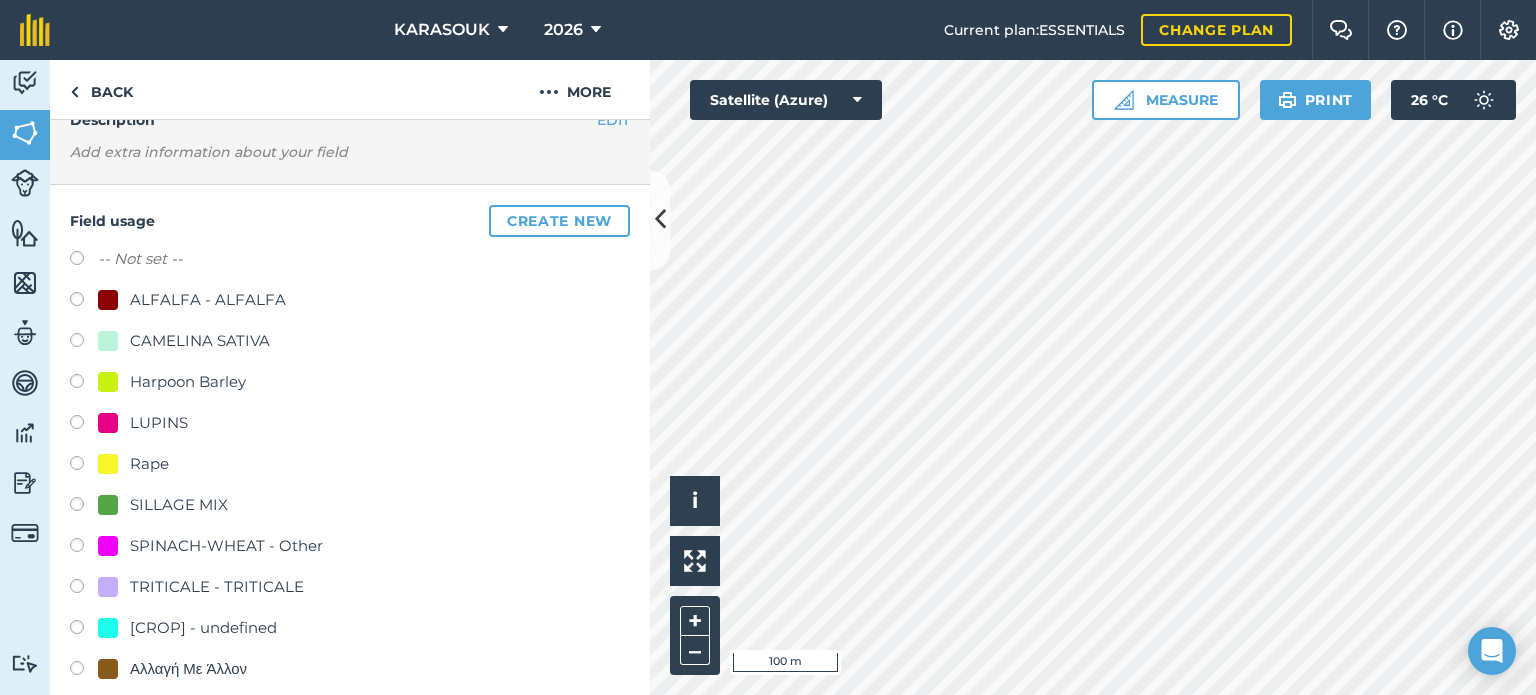click on "LUPINS" at bounding box center (159, 423) 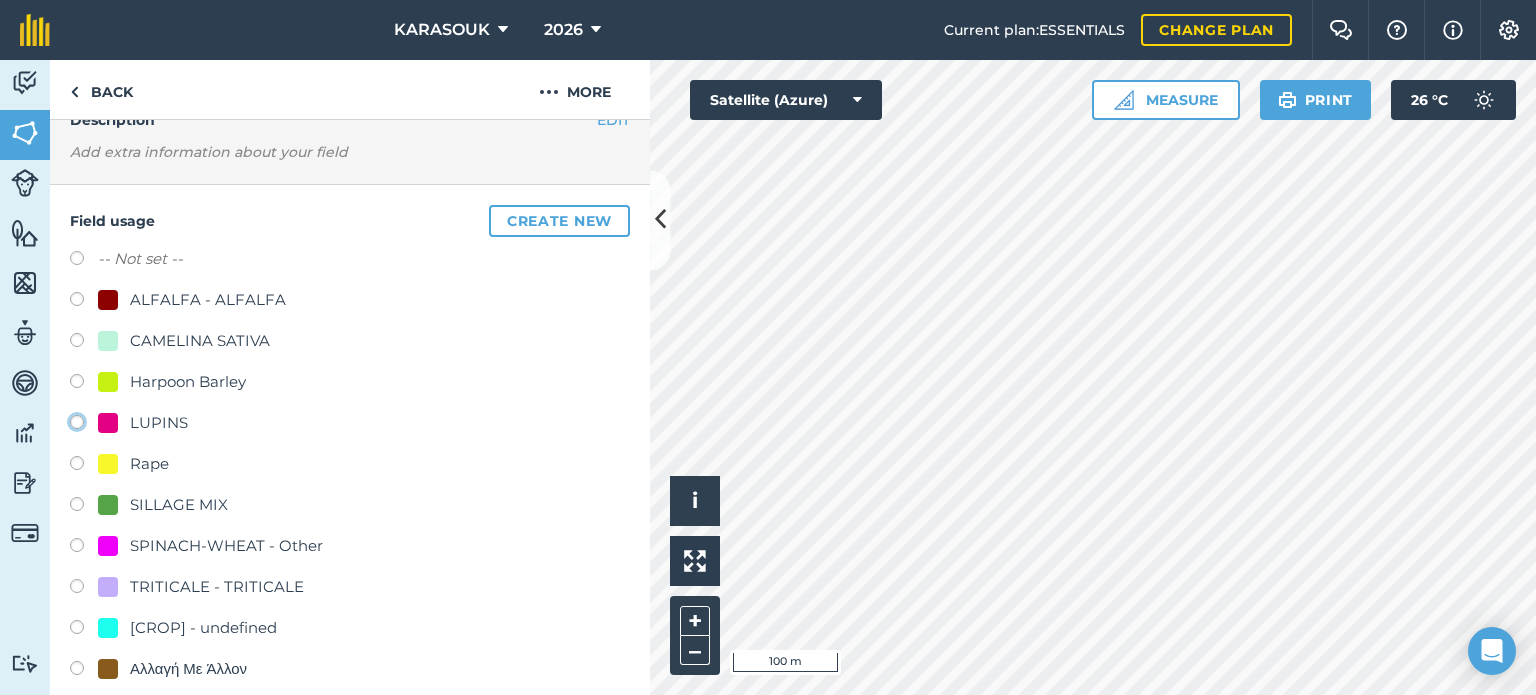 click on "LUPINS" at bounding box center [-9923, 421] 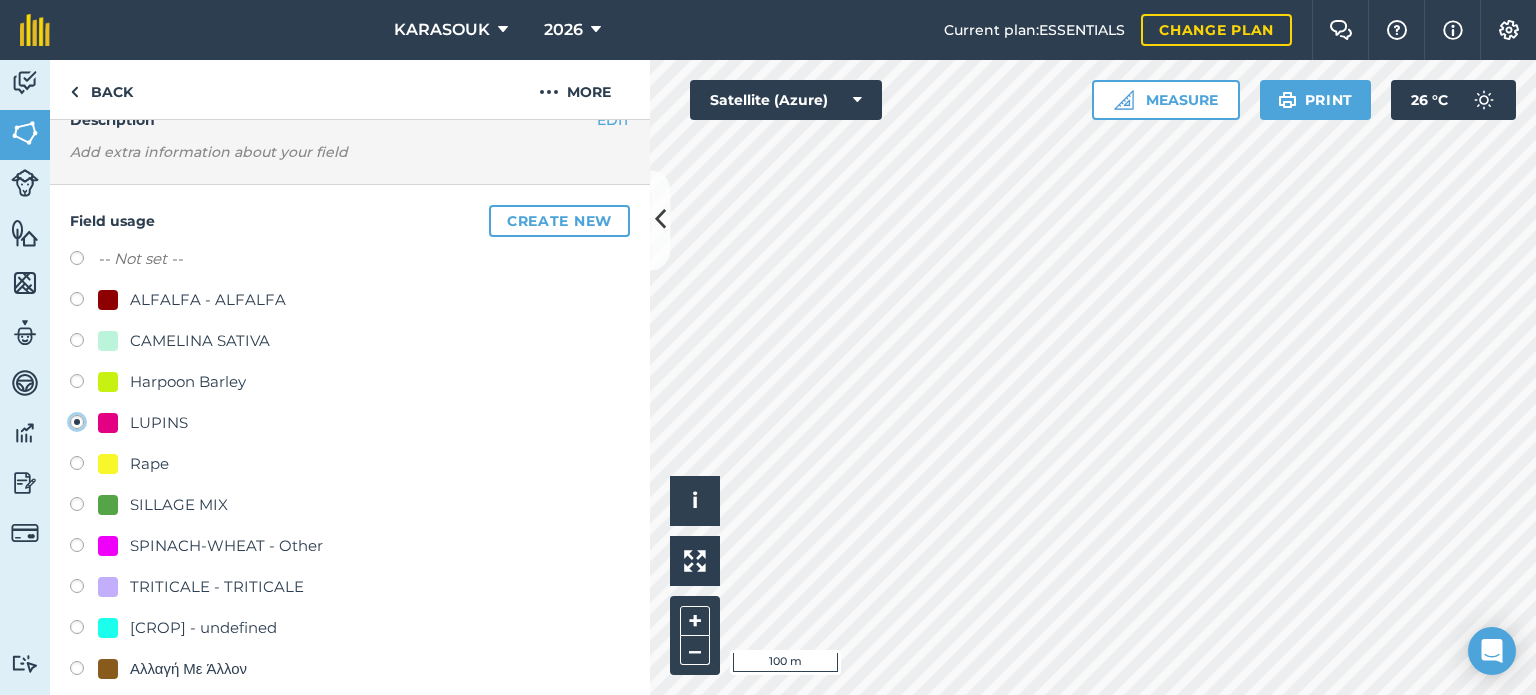 radio on "true" 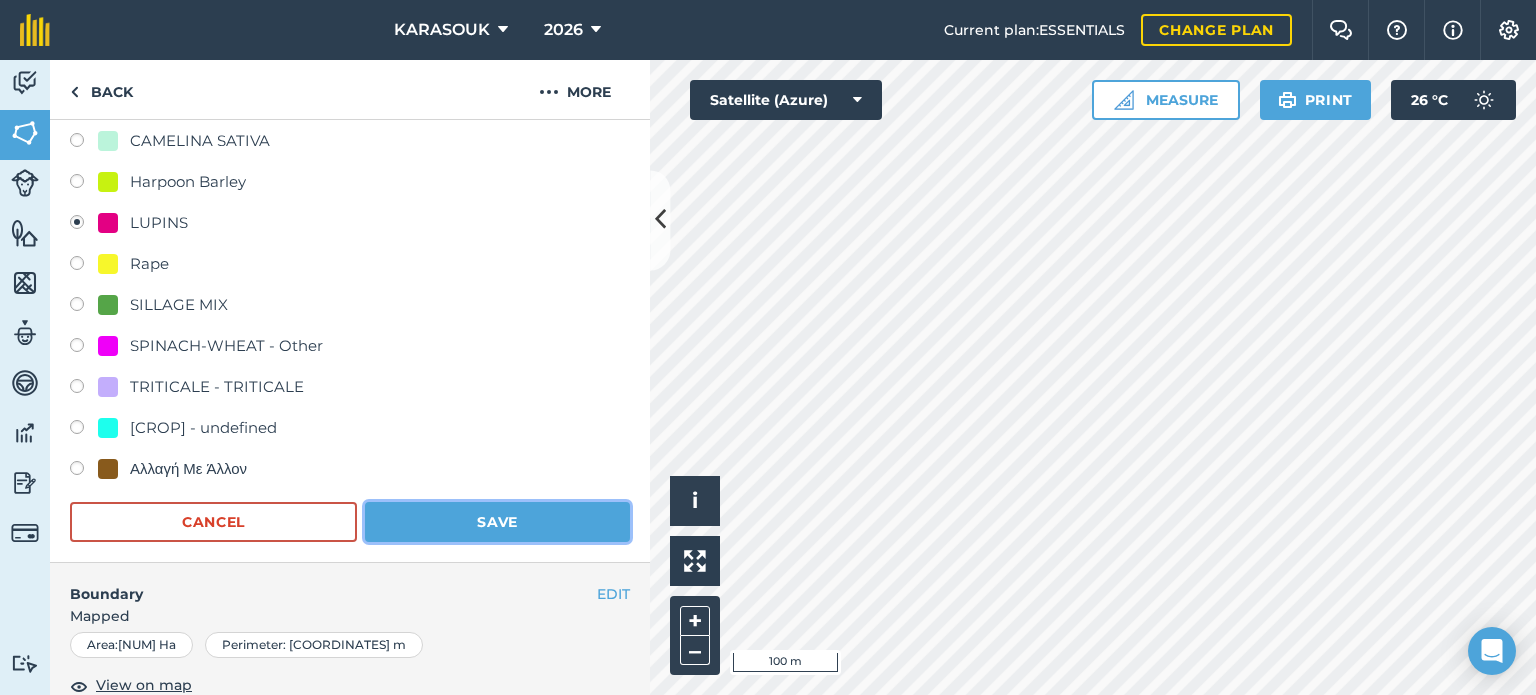 click on "Save" at bounding box center [497, 522] 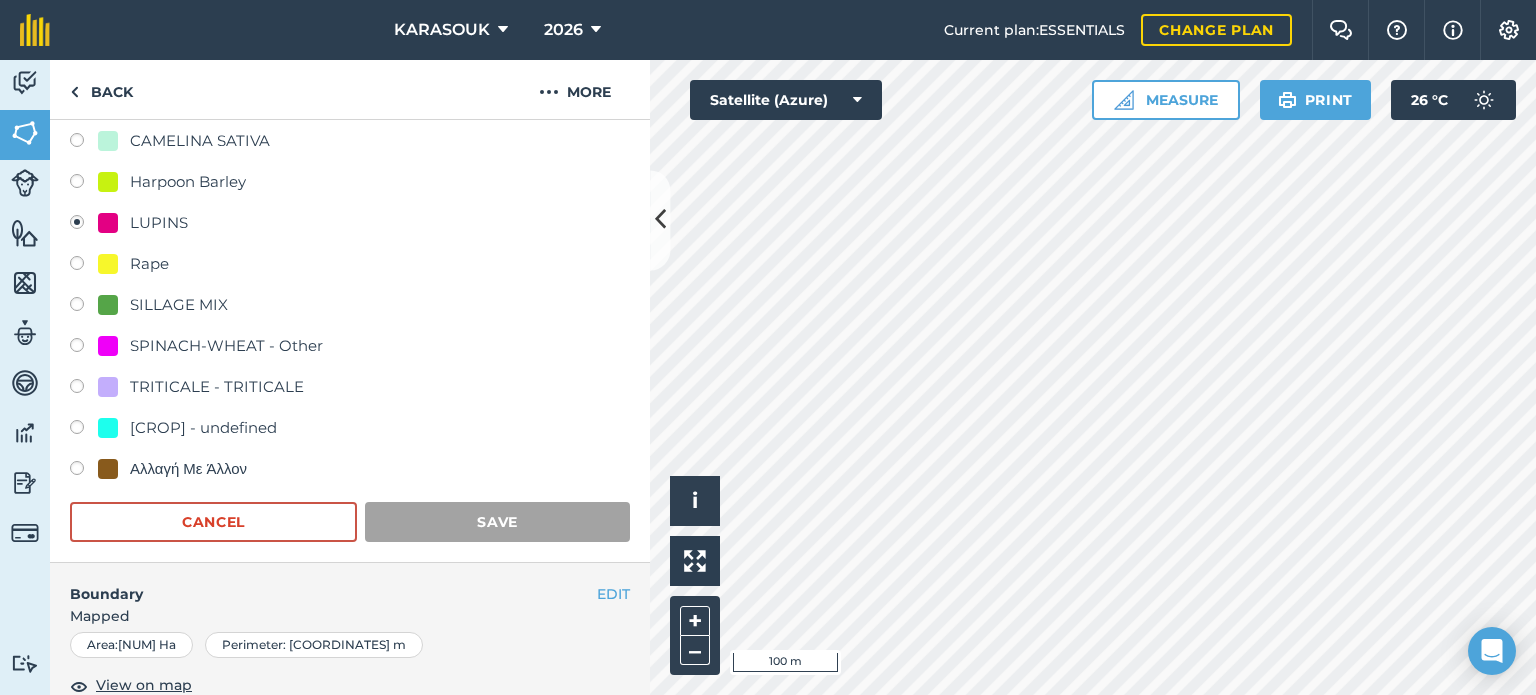 scroll, scrollTop: 299, scrollLeft: 0, axis: vertical 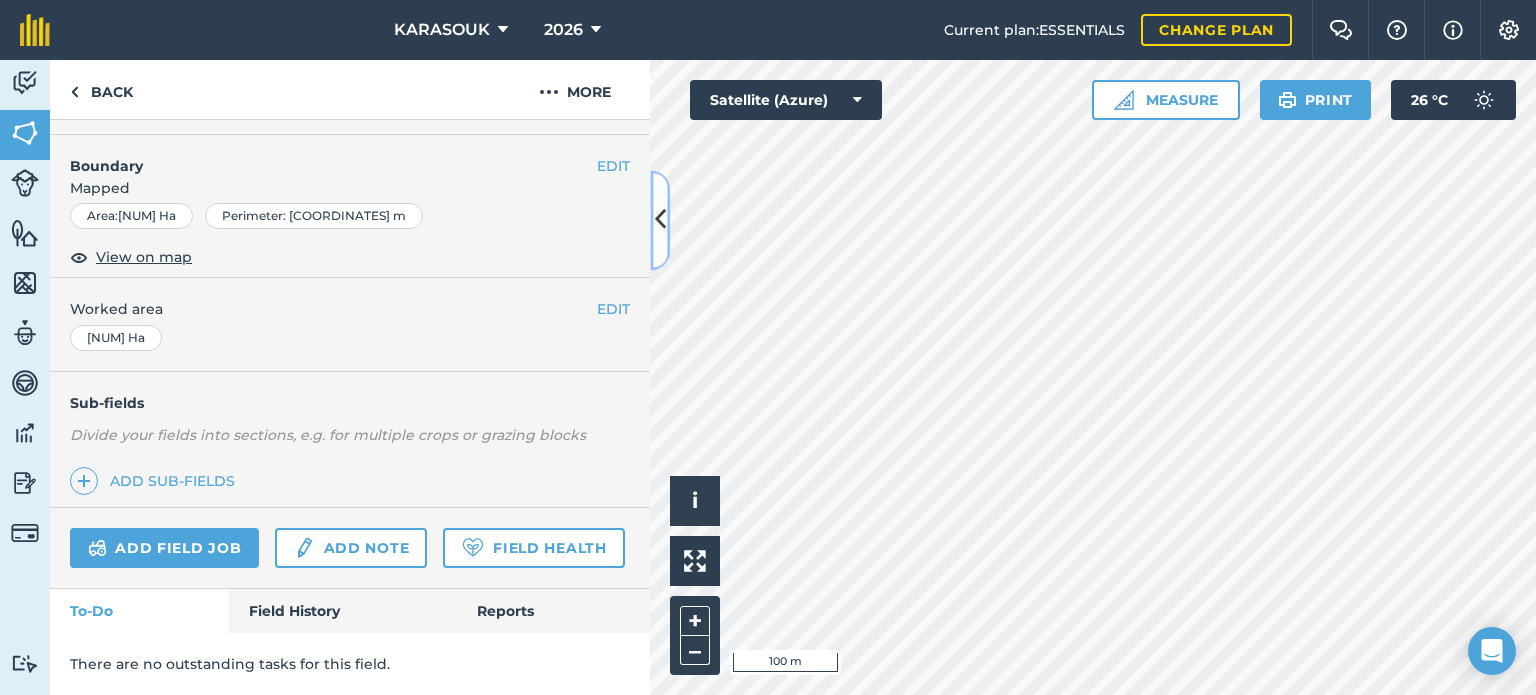 click at bounding box center [660, 220] 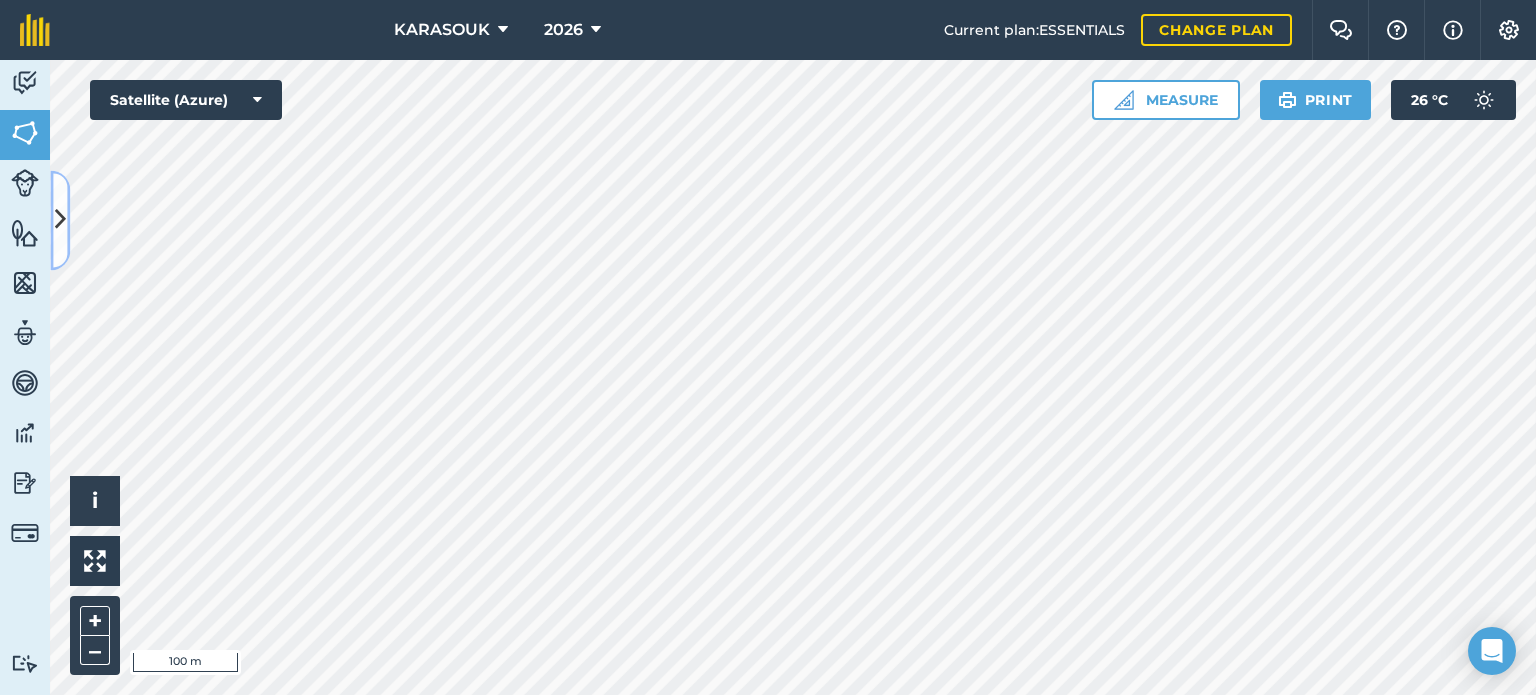click at bounding box center (60, 220) 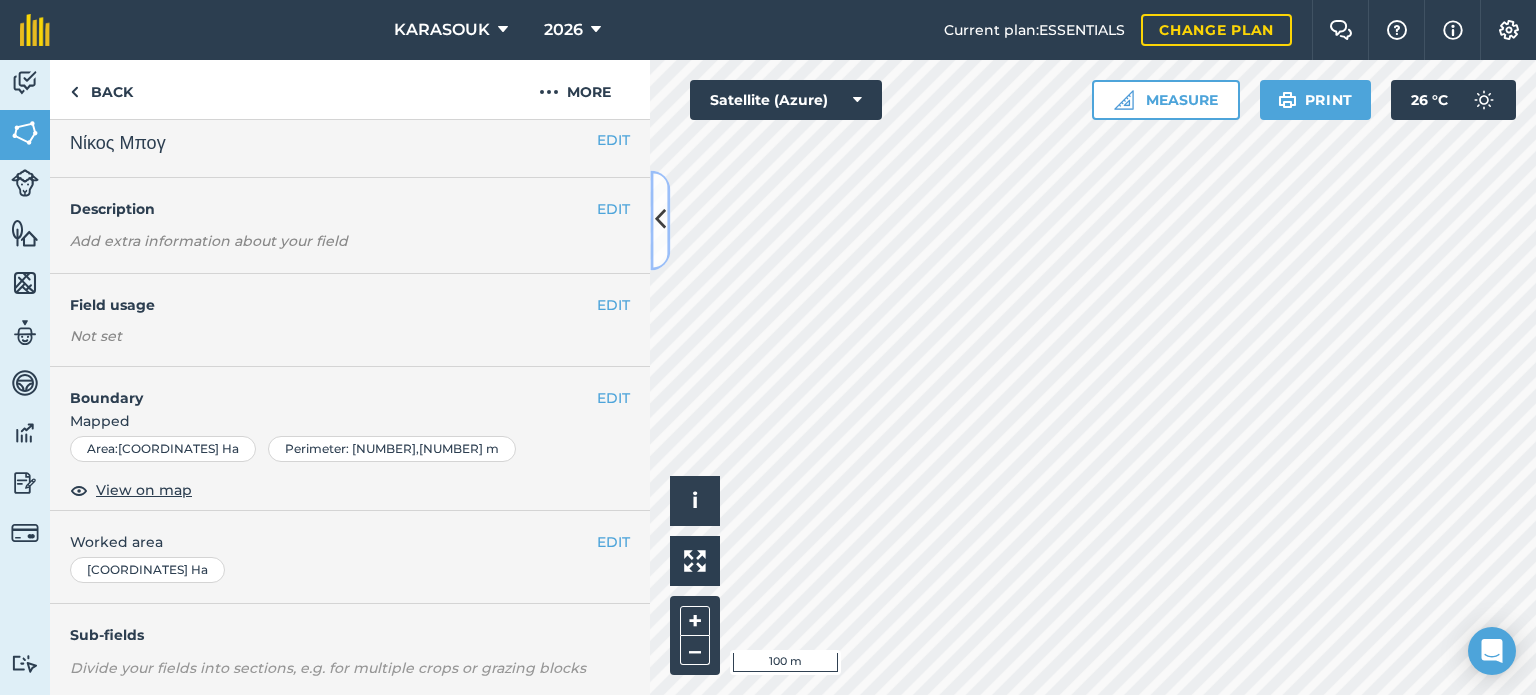 scroll, scrollTop: 0, scrollLeft: 0, axis: both 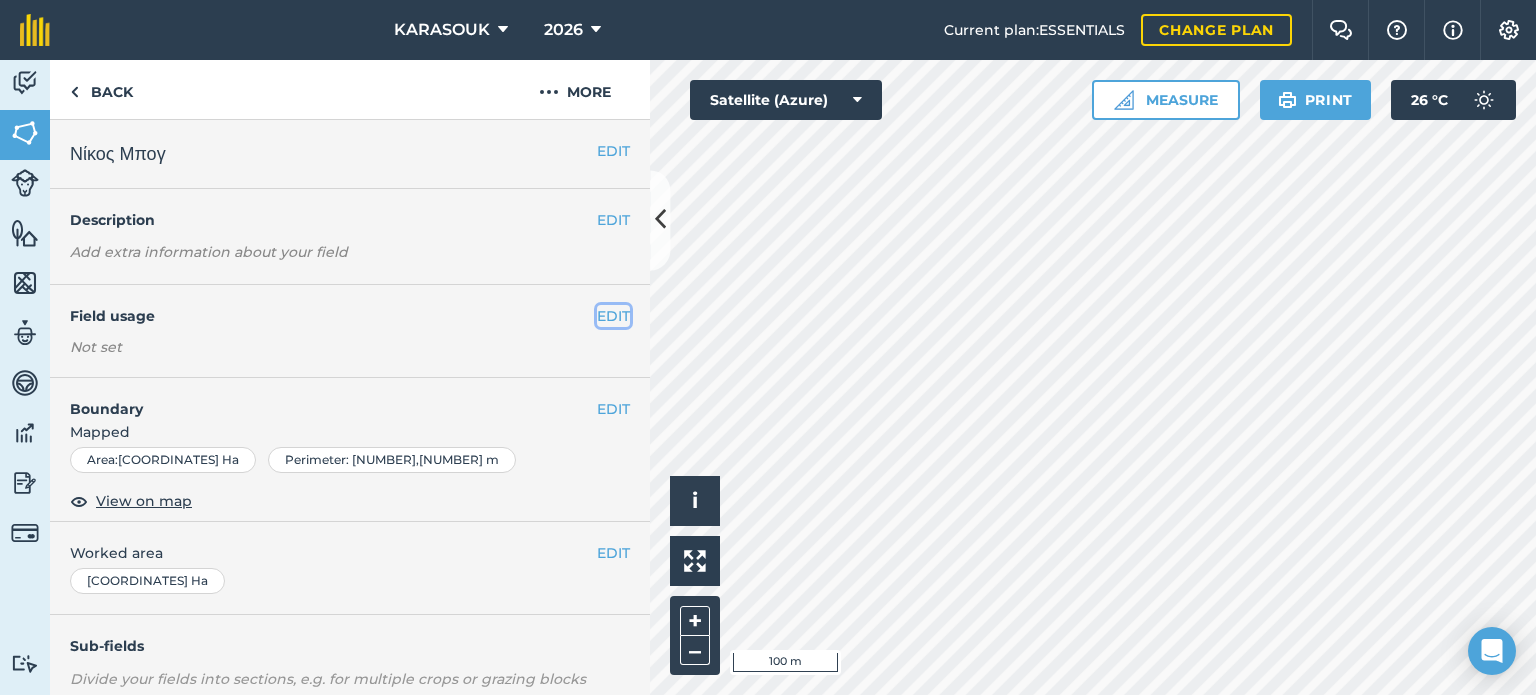 click on "EDIT" at bounding box center (613, 316) 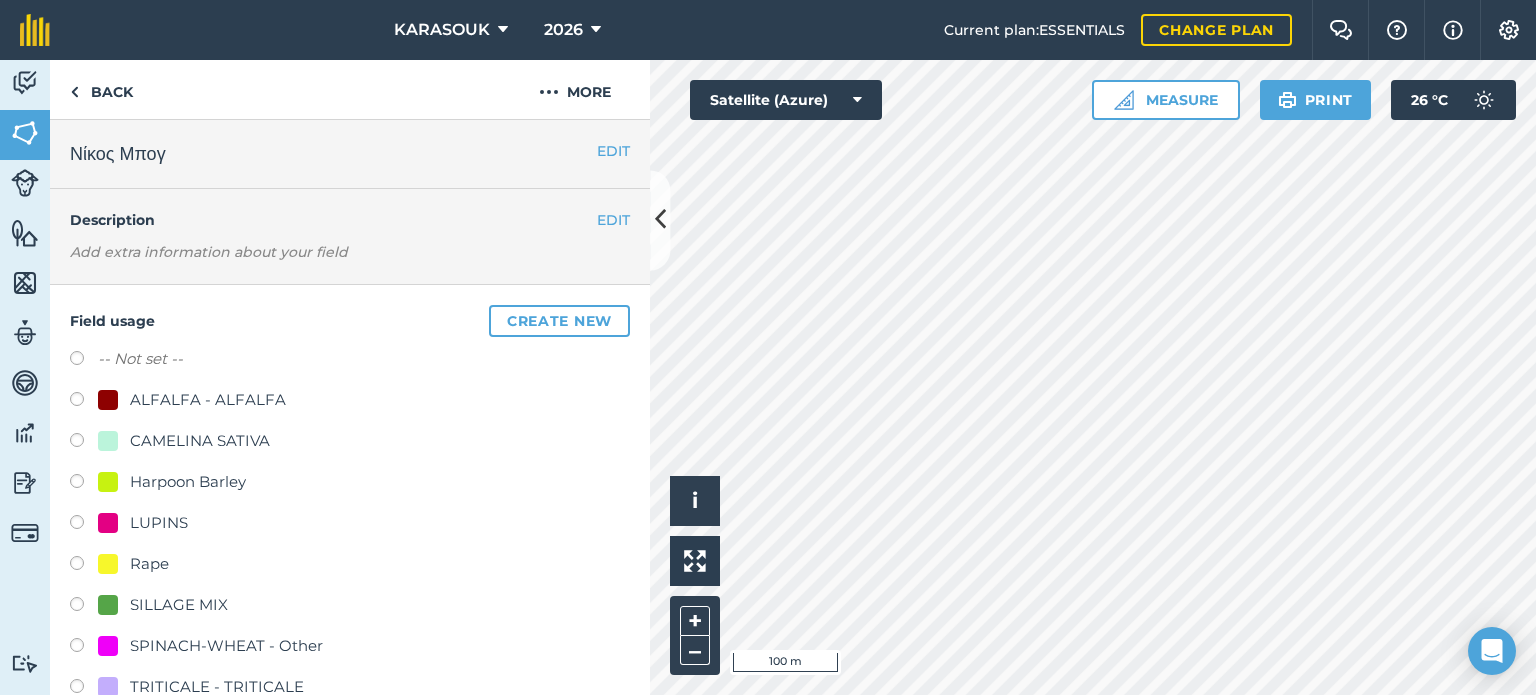 click on "LUPINS" at bounding box center (159, 523) 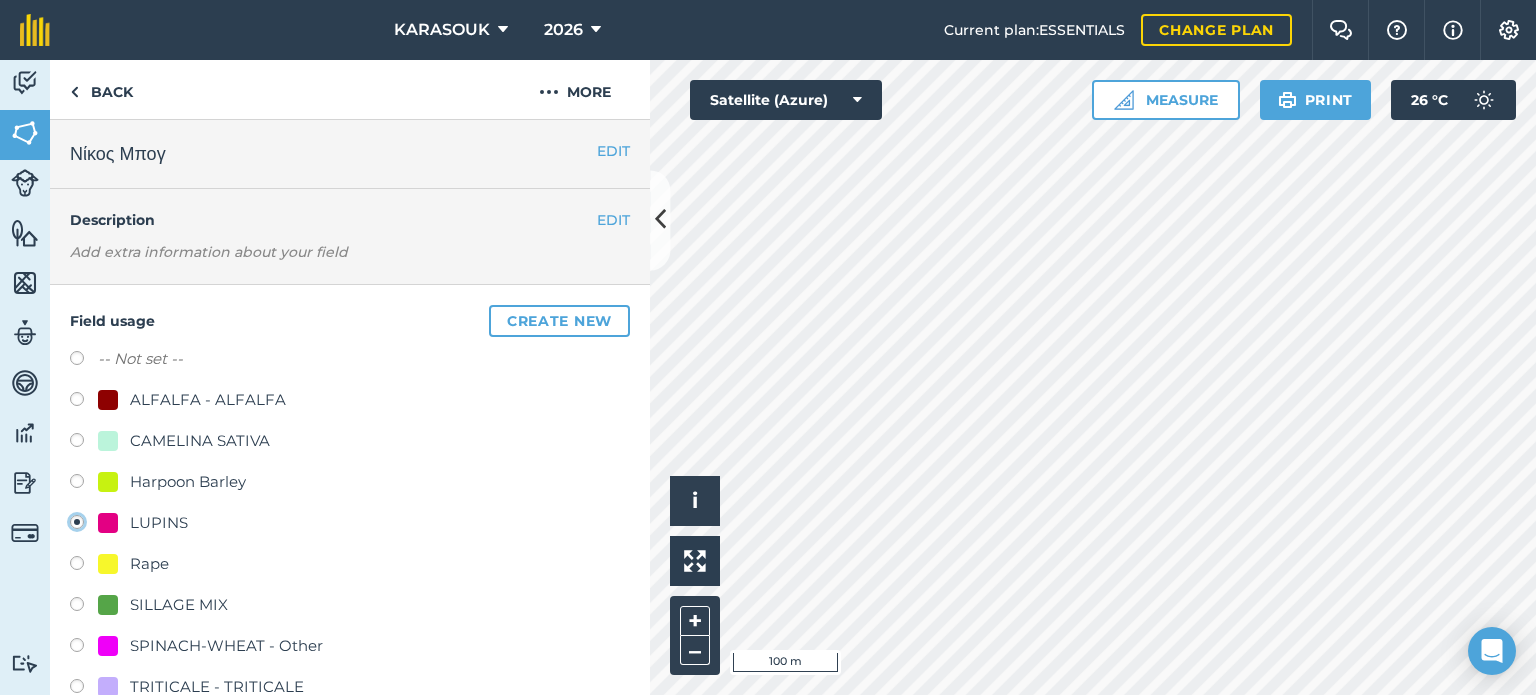 radio on "true" 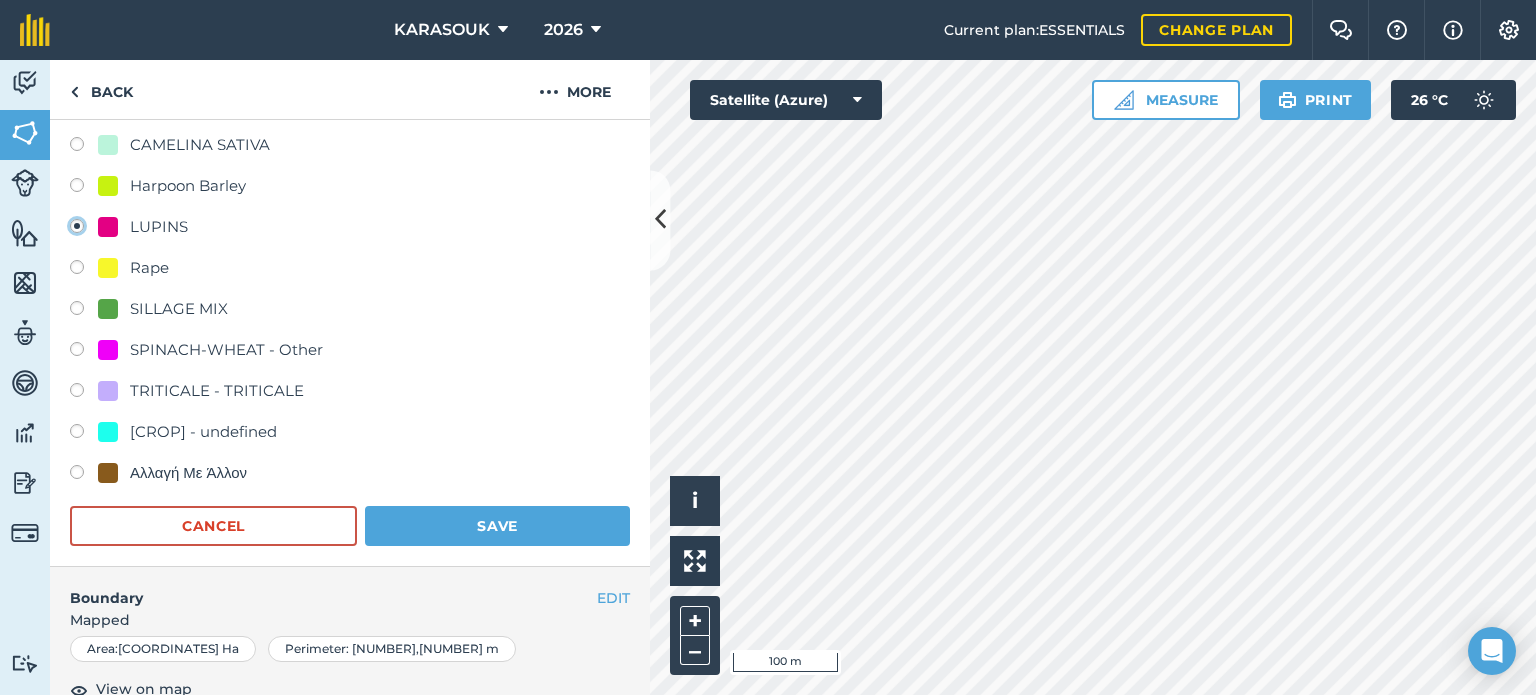 scroll, scrollTop: 300, scrollLeft: 0, axis: vertical 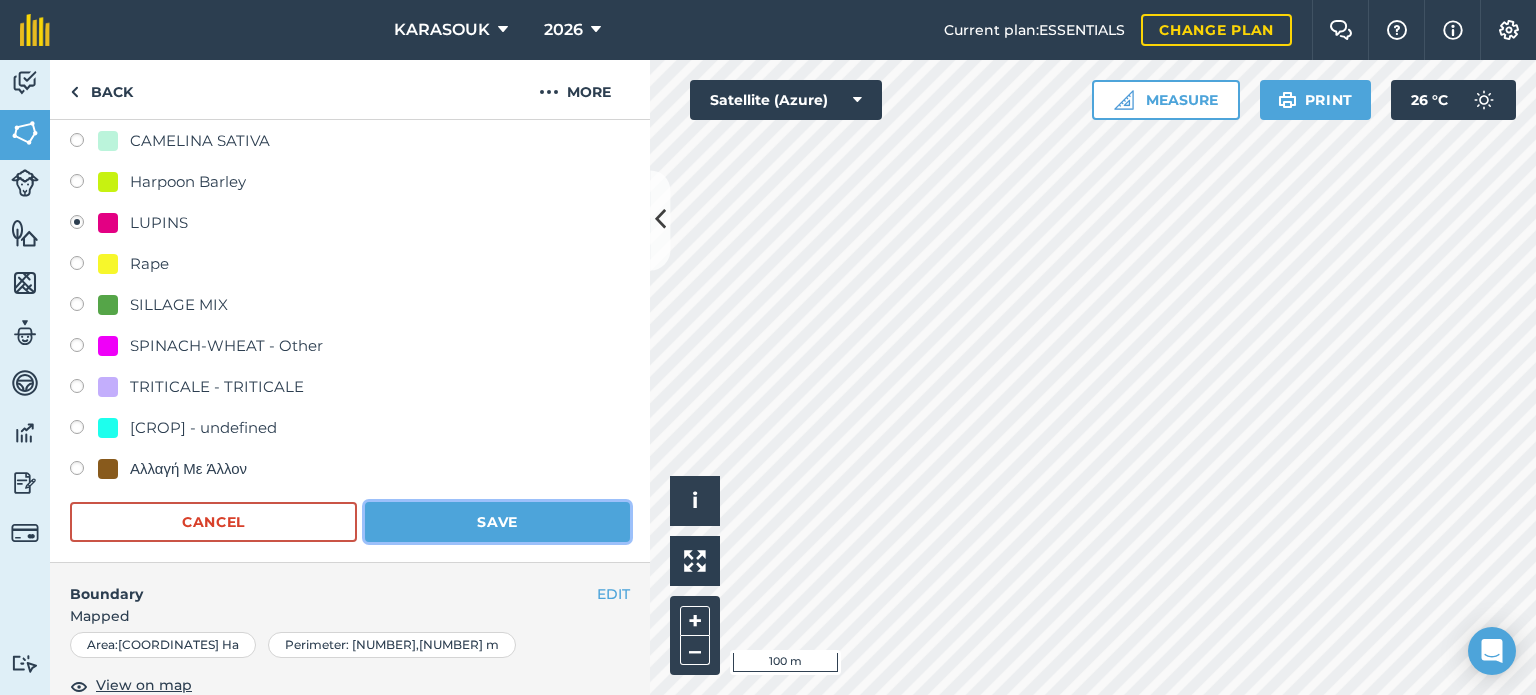 click on "Save" at bounding box center (497, 522) 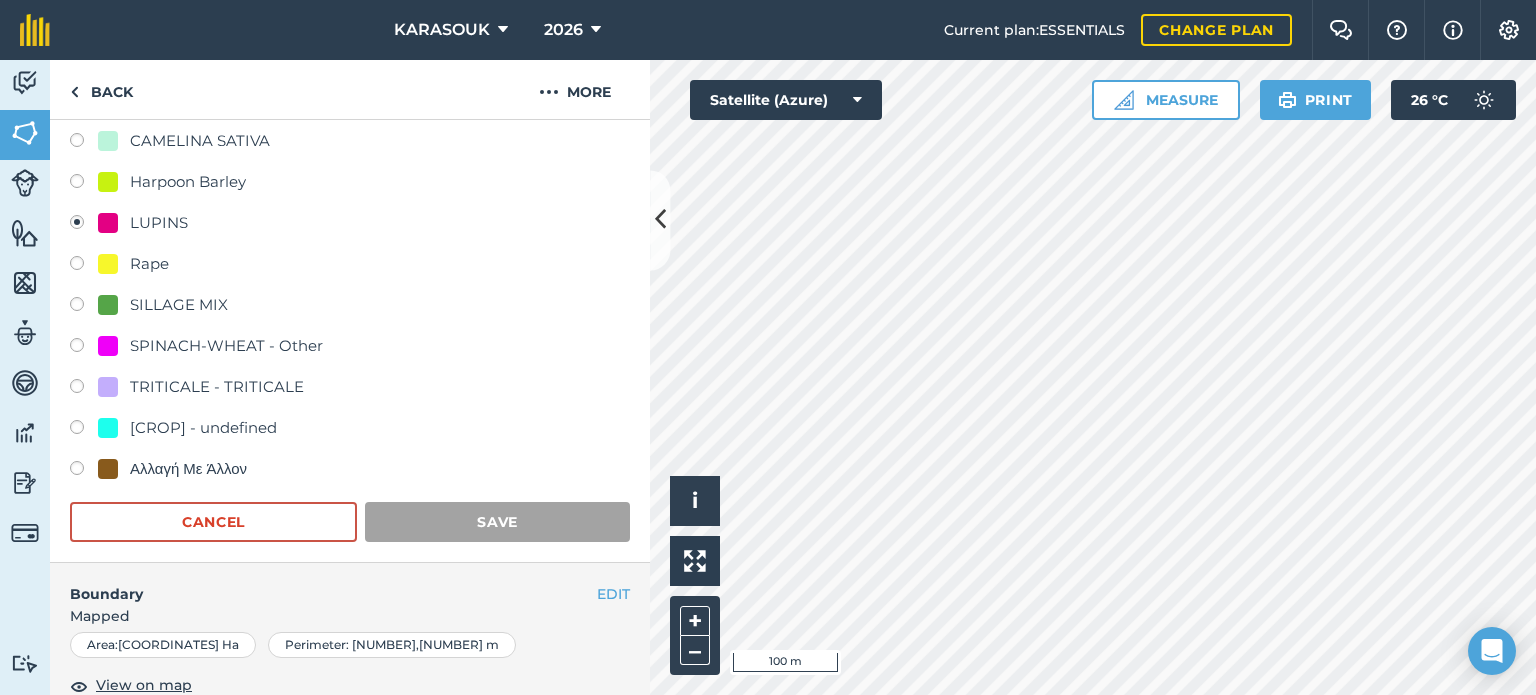 scroll, scrollTop: 299, scrollLeft: 0, axis: vertical 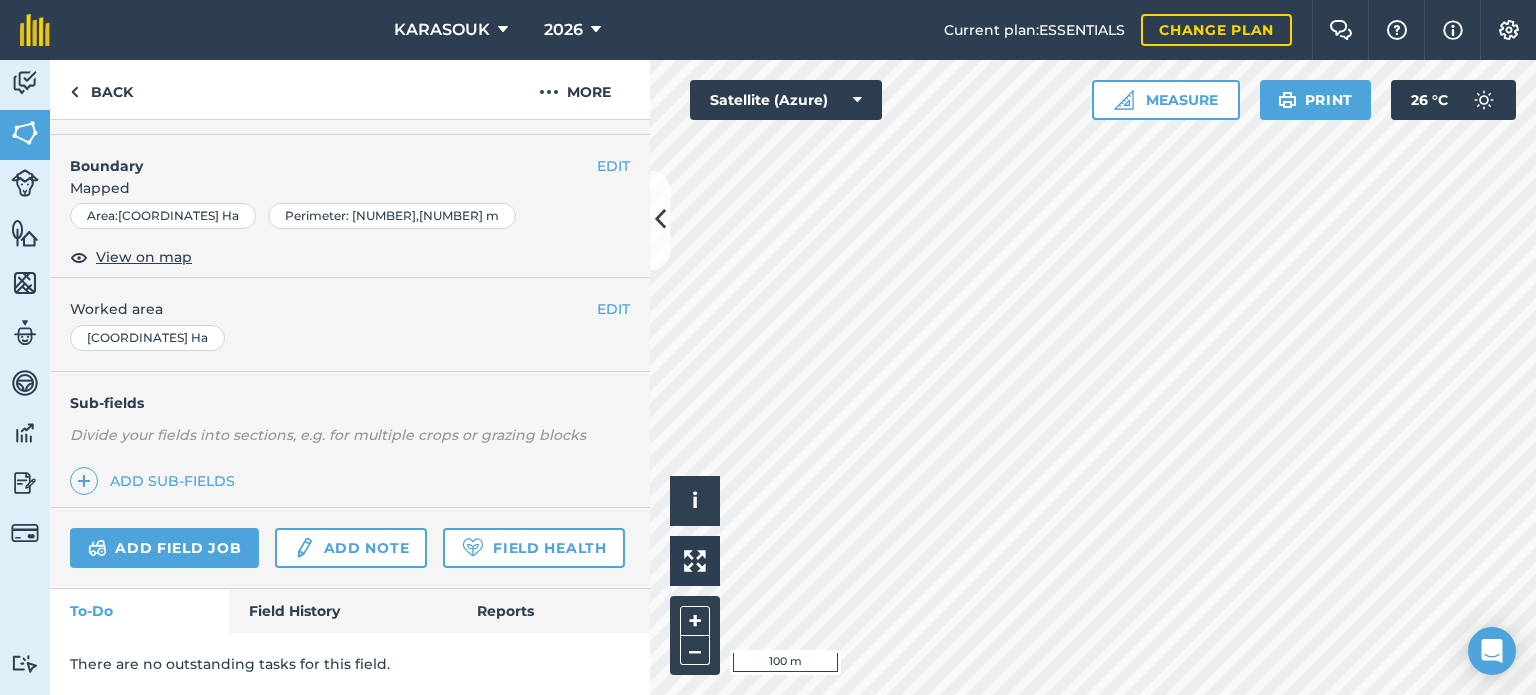 click at bounding box center (1093, 377) 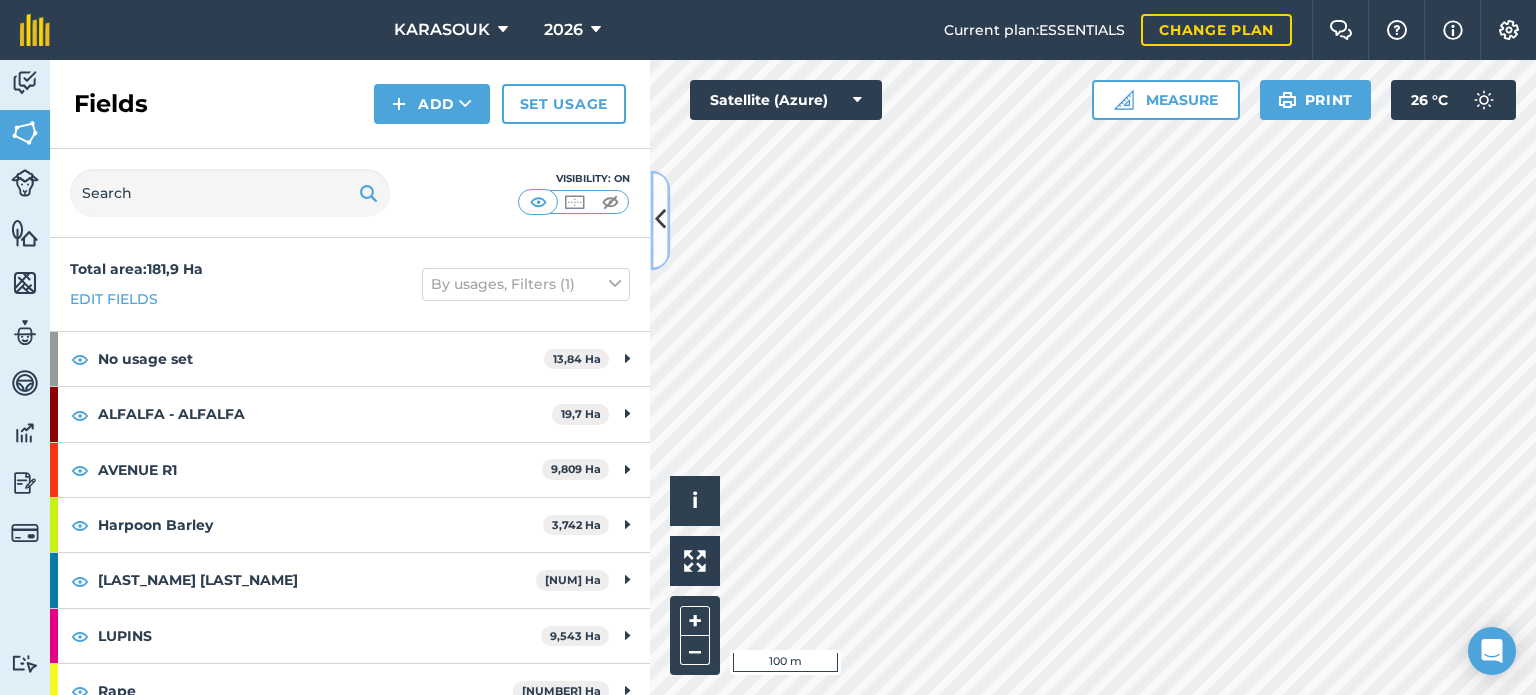 click at bounding box center (660, 220) 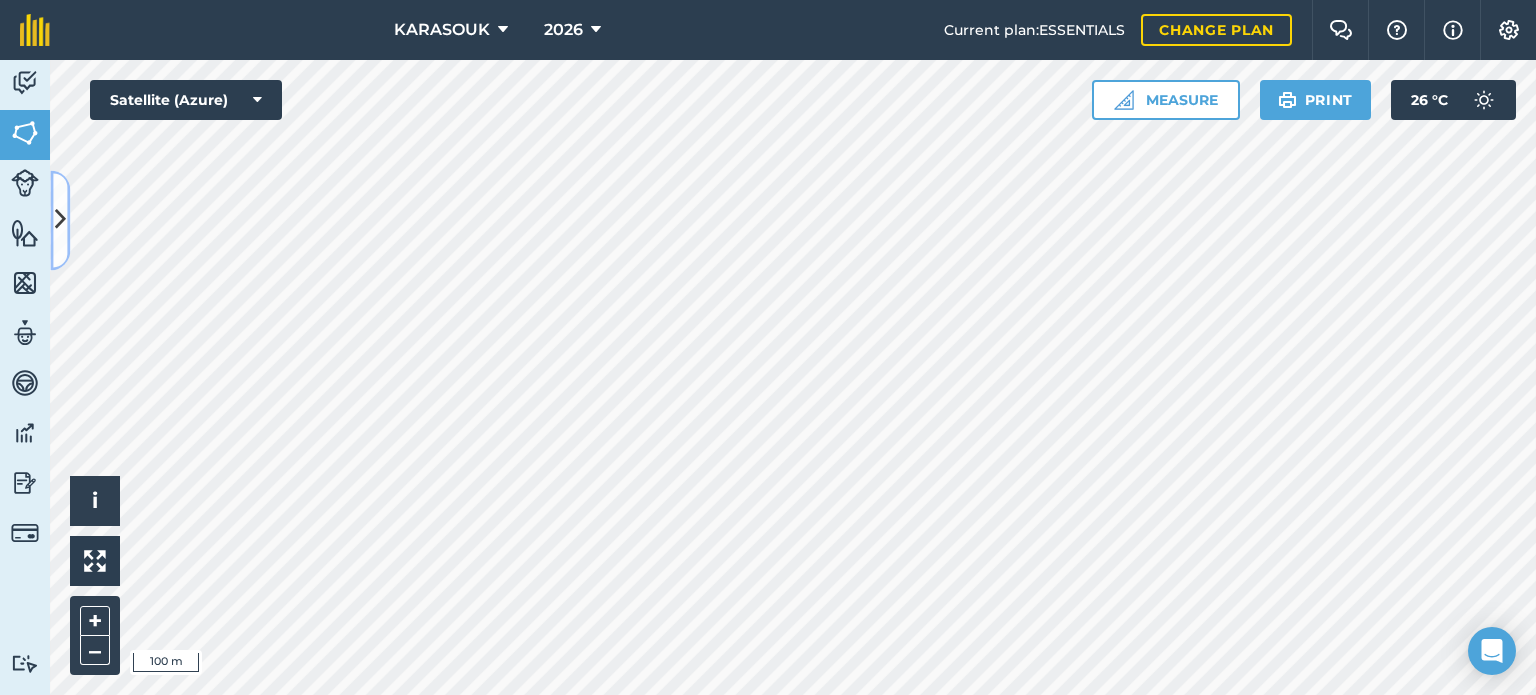 click at bounding box center [60, 220] 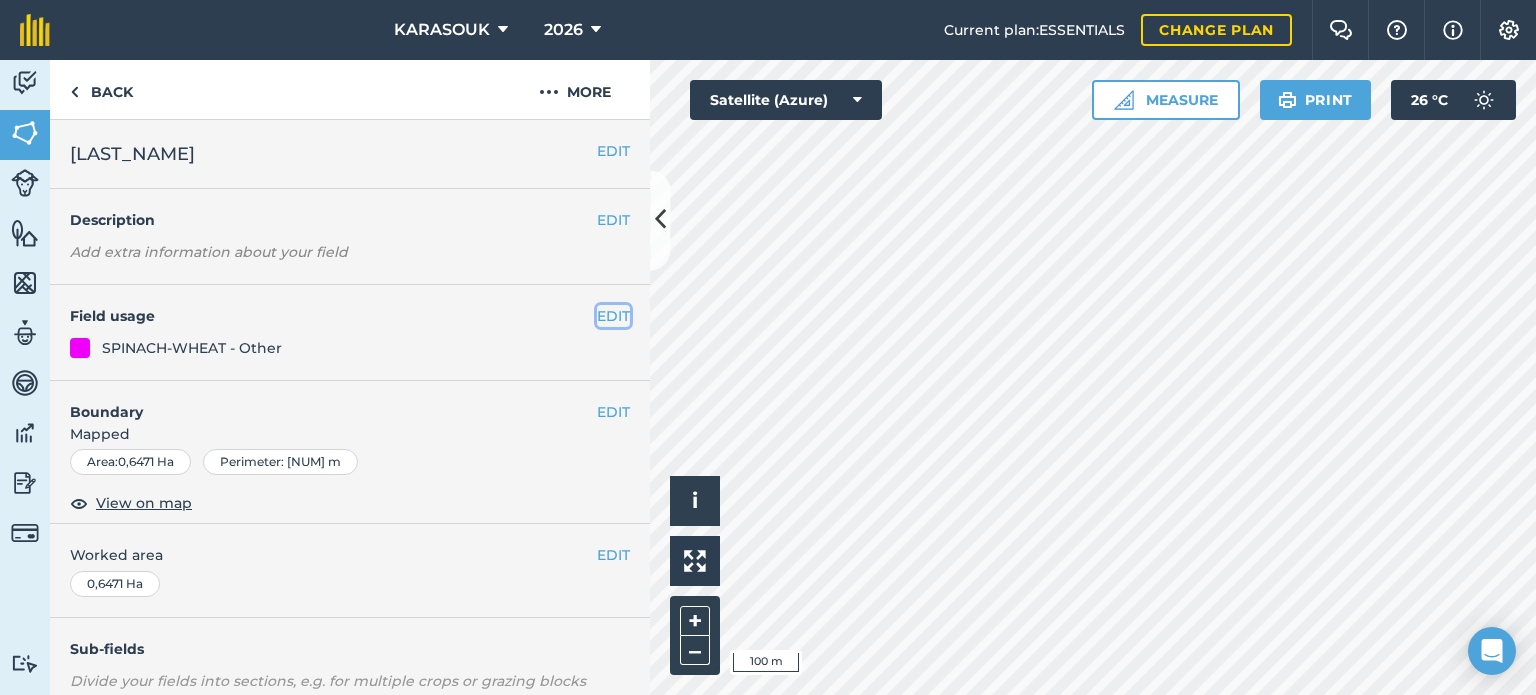 click on "EDIT" at bounding box center (613, 316) 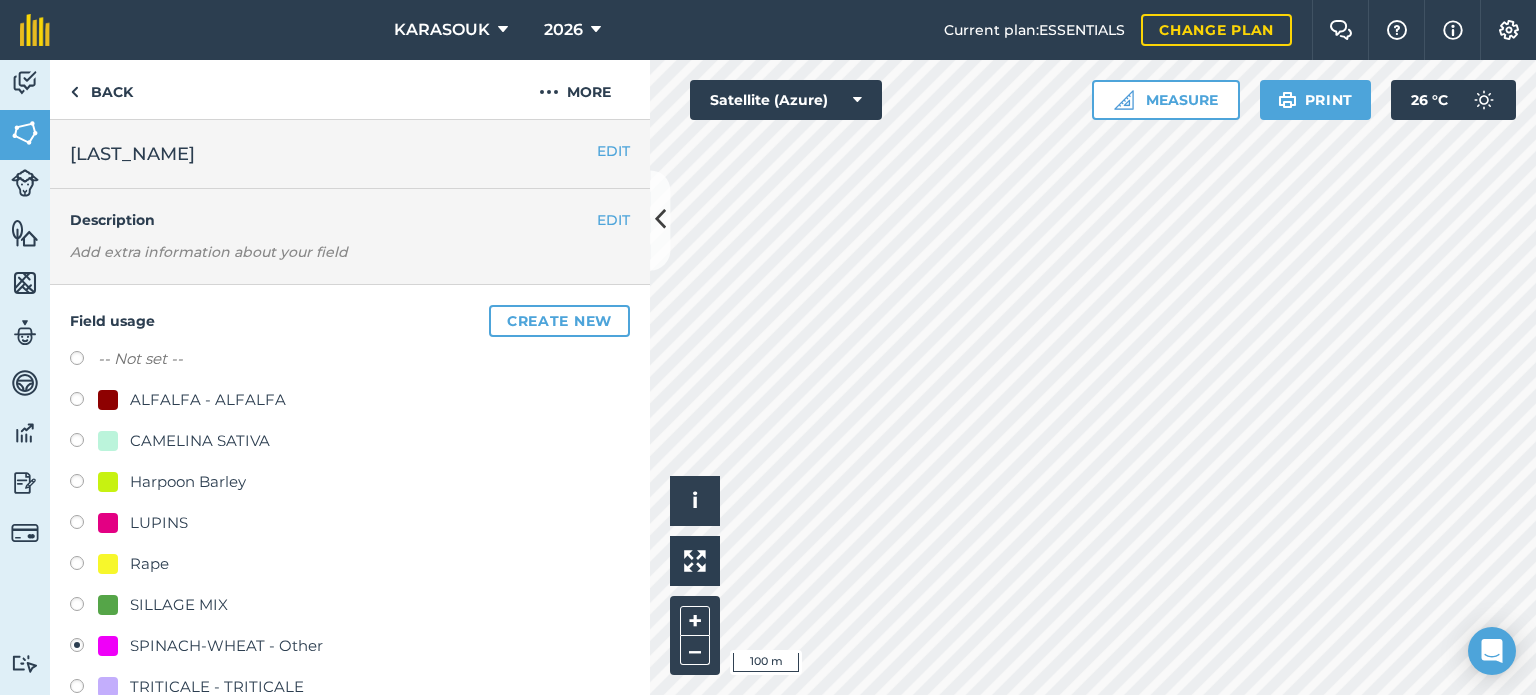 click on "Rape" at bounding box center (149, 564) 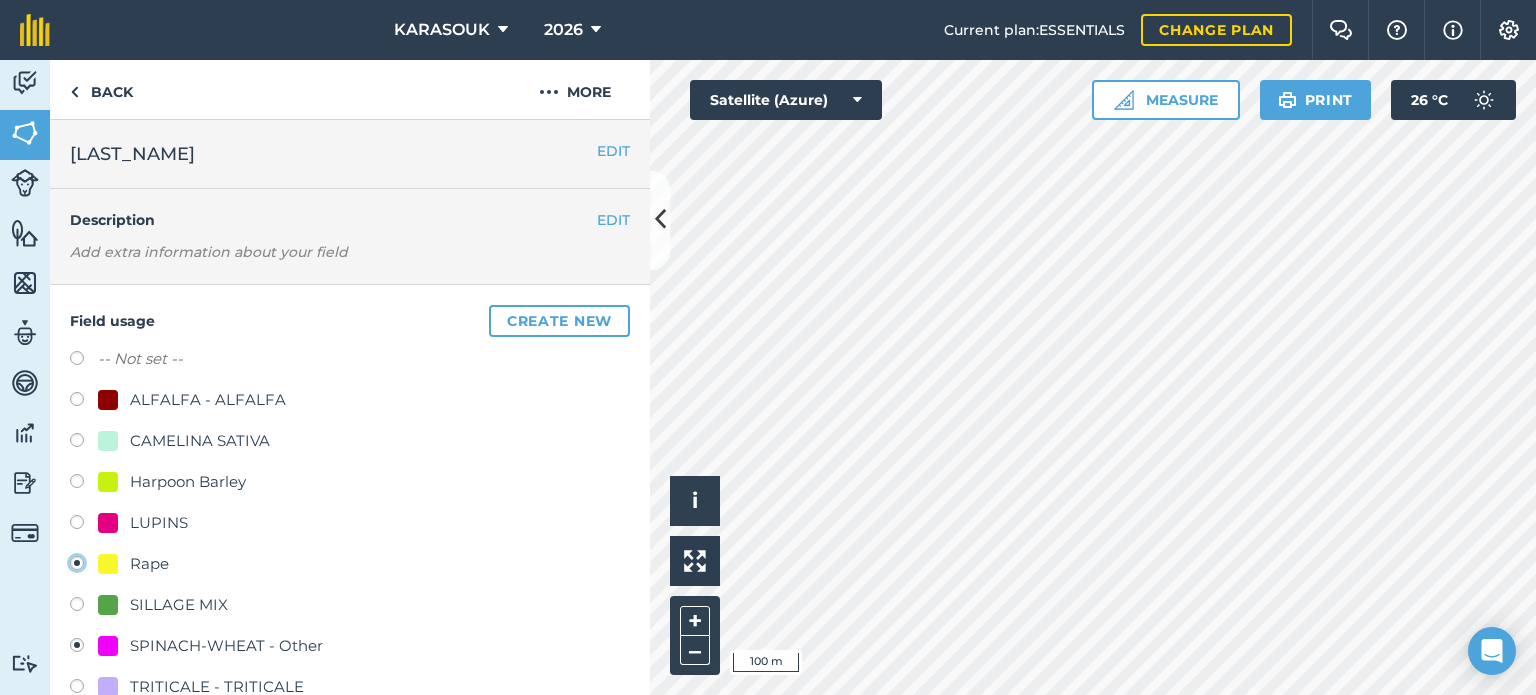 radio on "true" 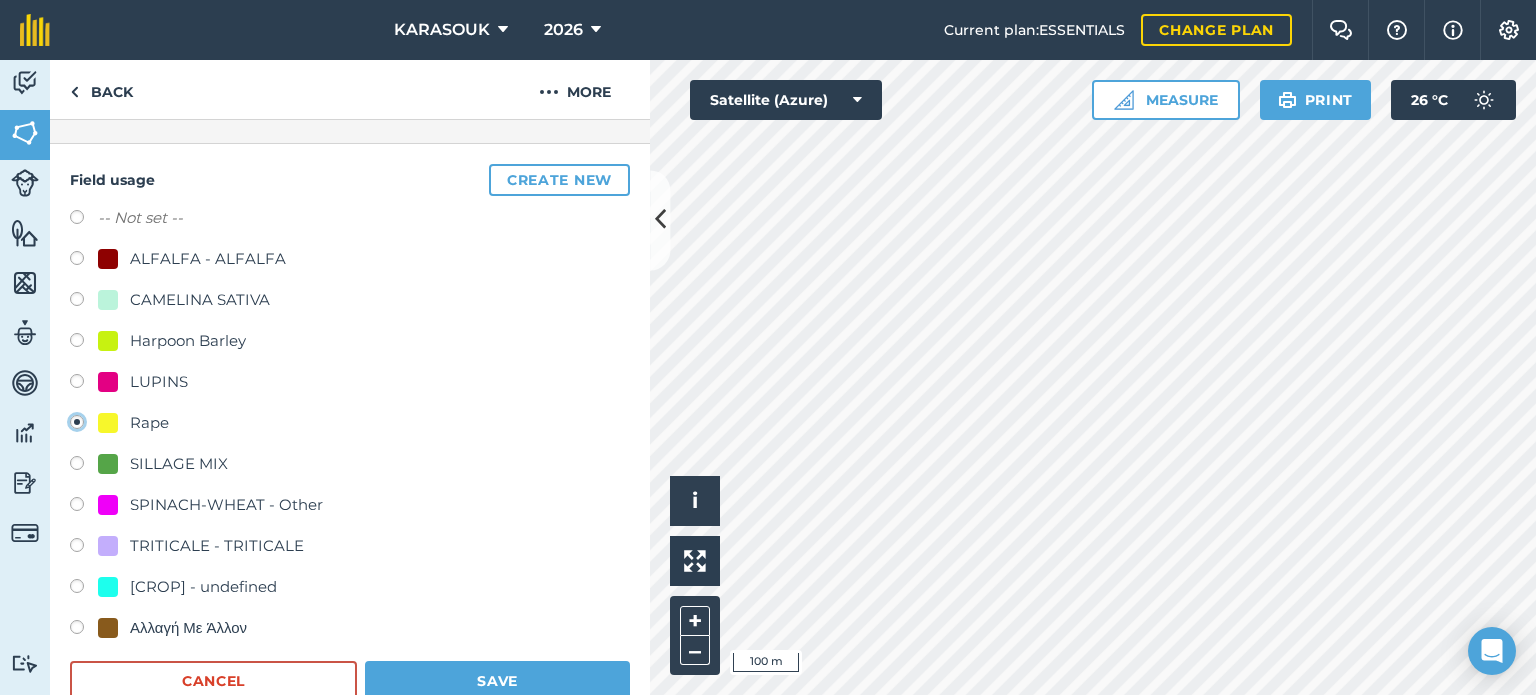 scroll, scrollTop: 200, scrollLeft: 0, axis: vertical 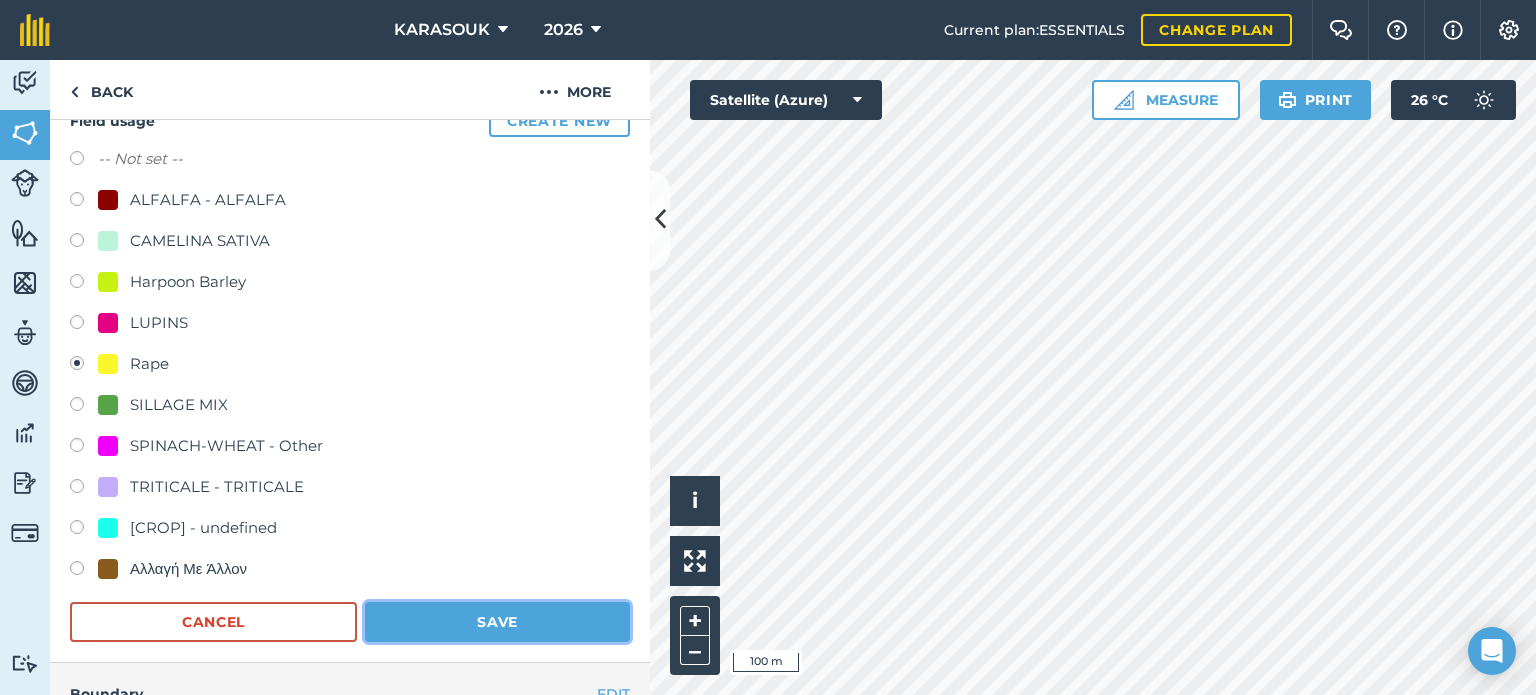 click on "Save" at bounding box center (497, 622) 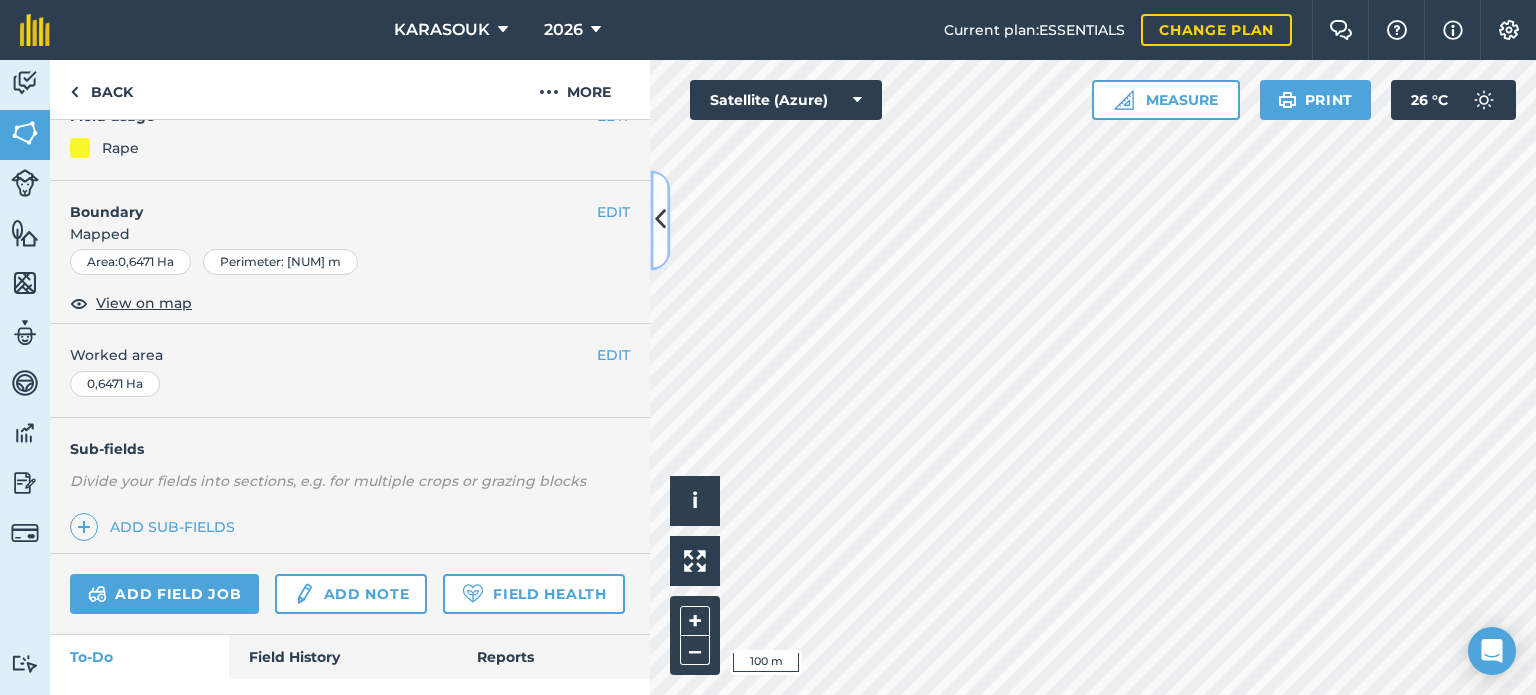 click at bounding box center (660, 220) 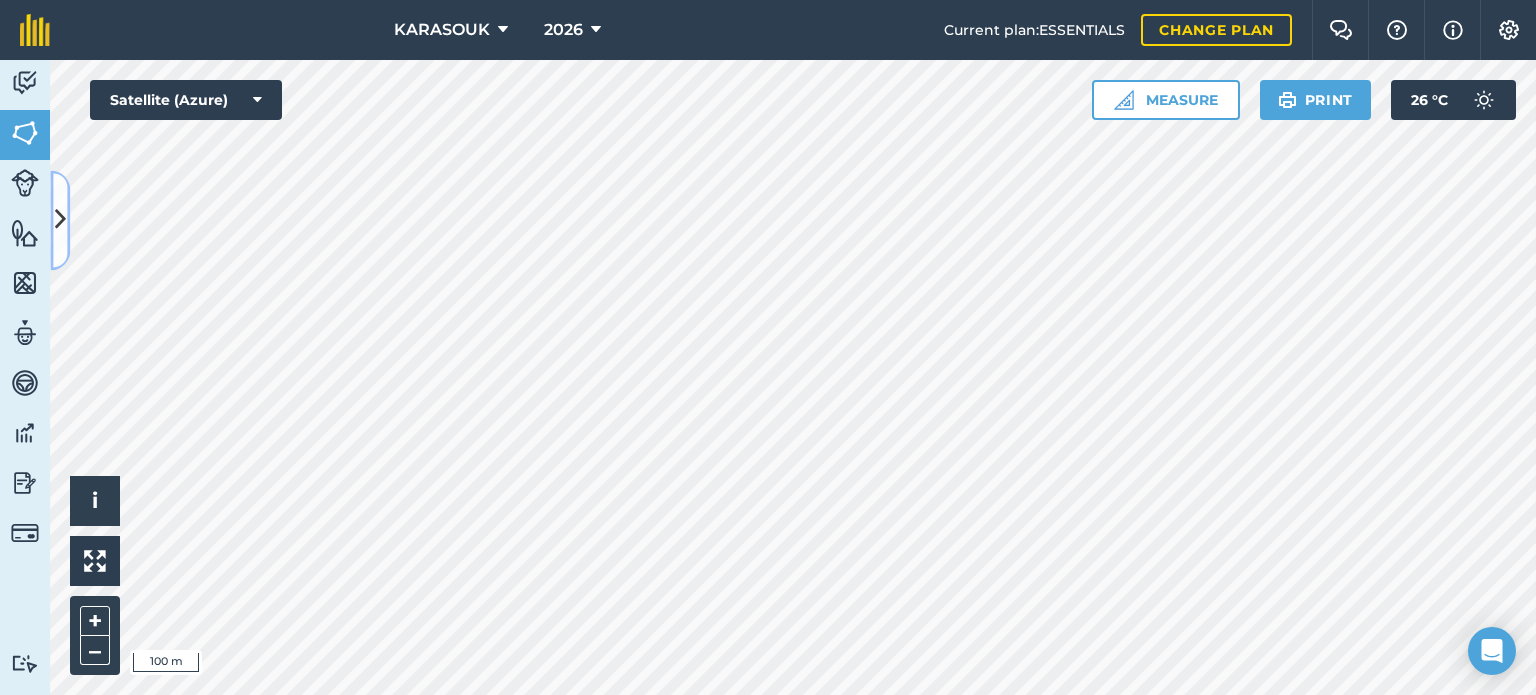 click at bounding box center (60, 220) 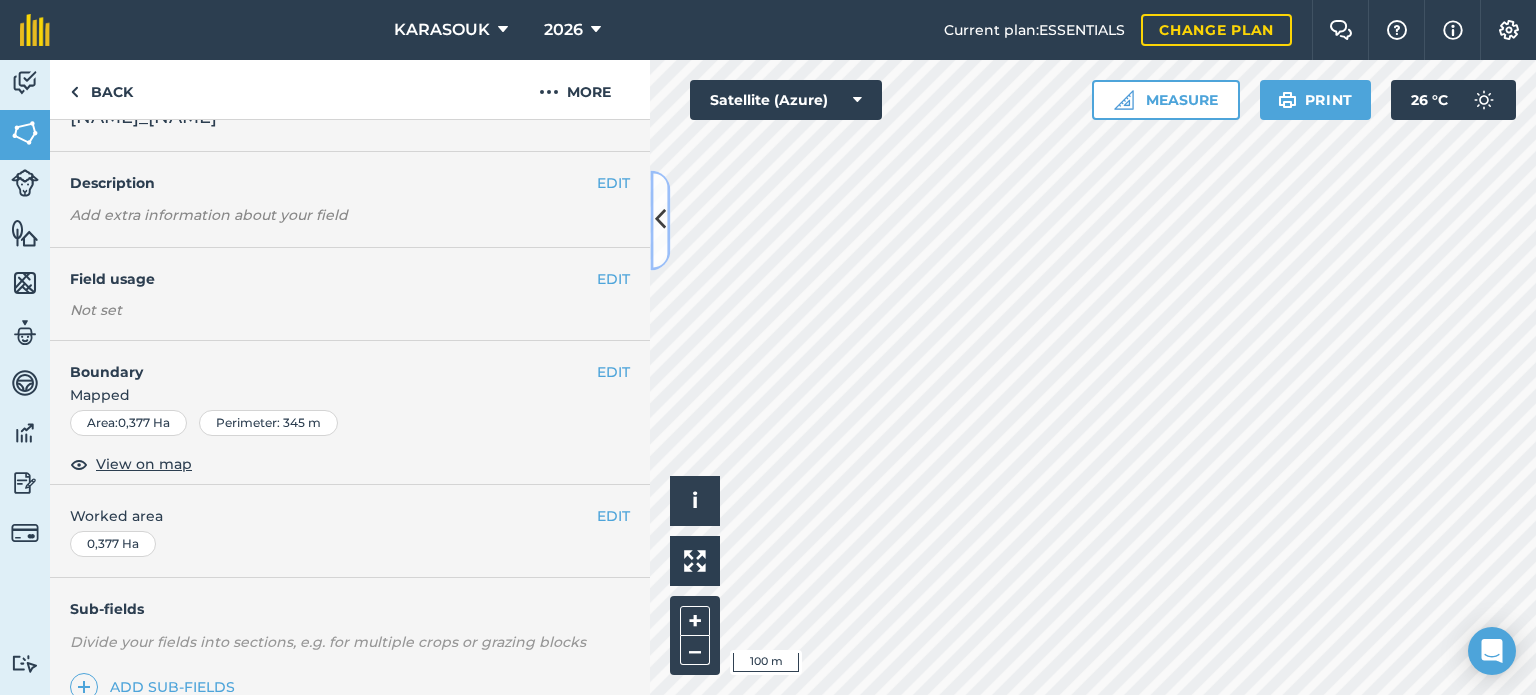 scroll, scrollTop: 0, scrollLeft: 0, axis: both 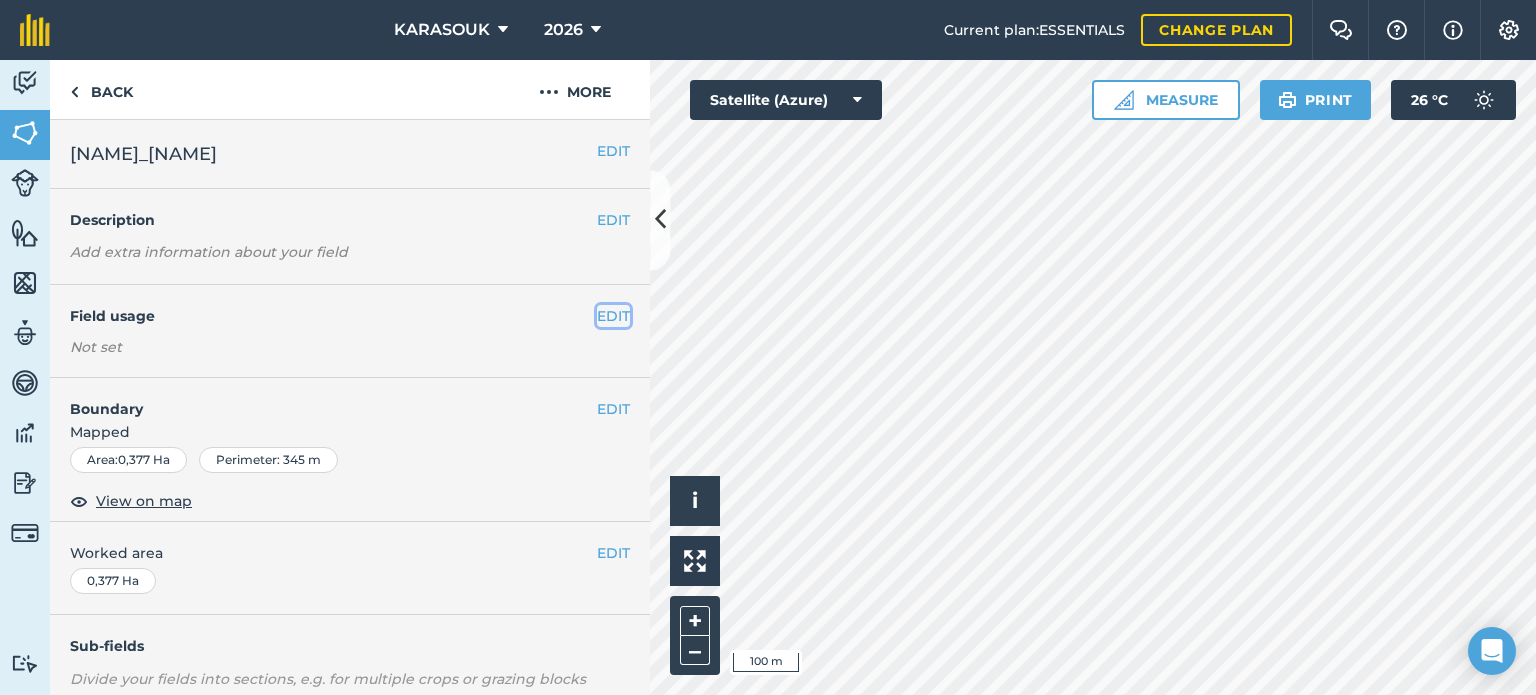 click on "EDIT" at bounding box center (613, 316) 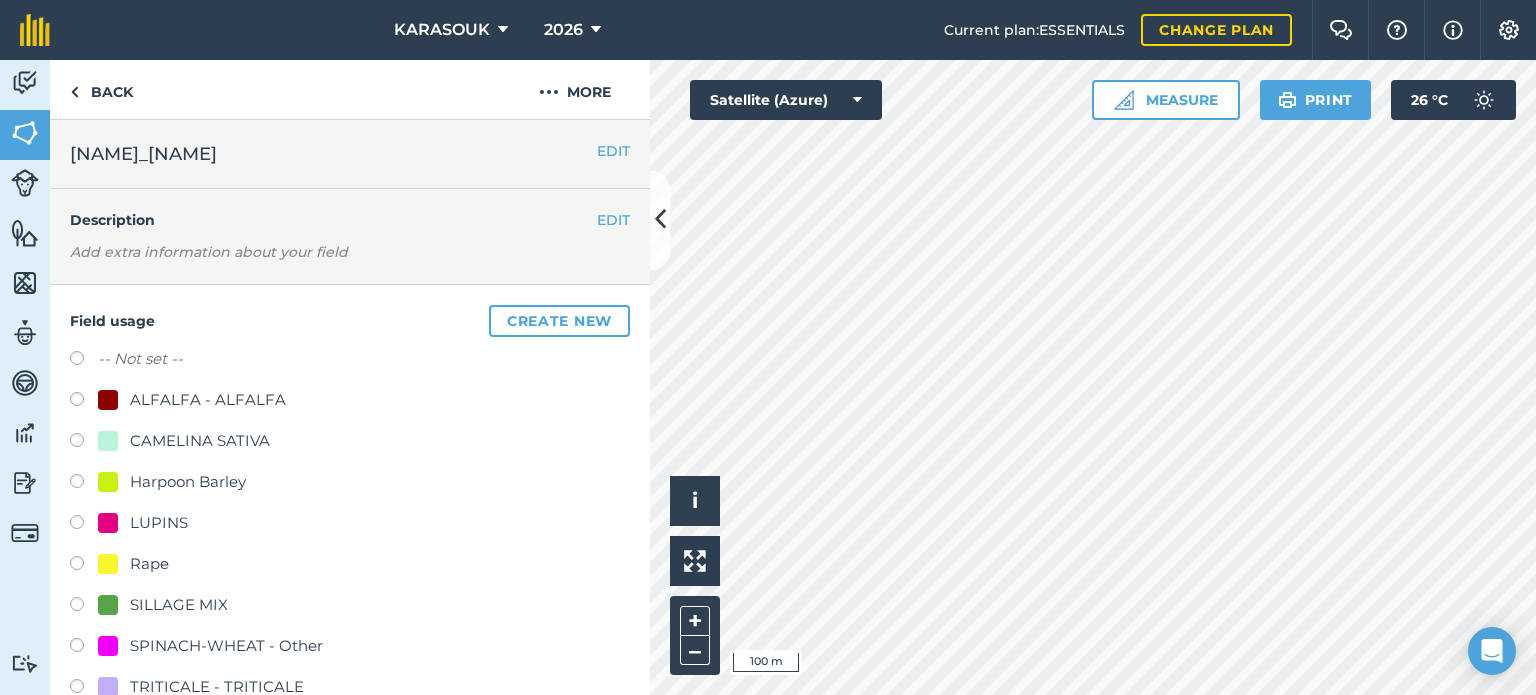 click on "Rape" at bounding box center (149, 564) 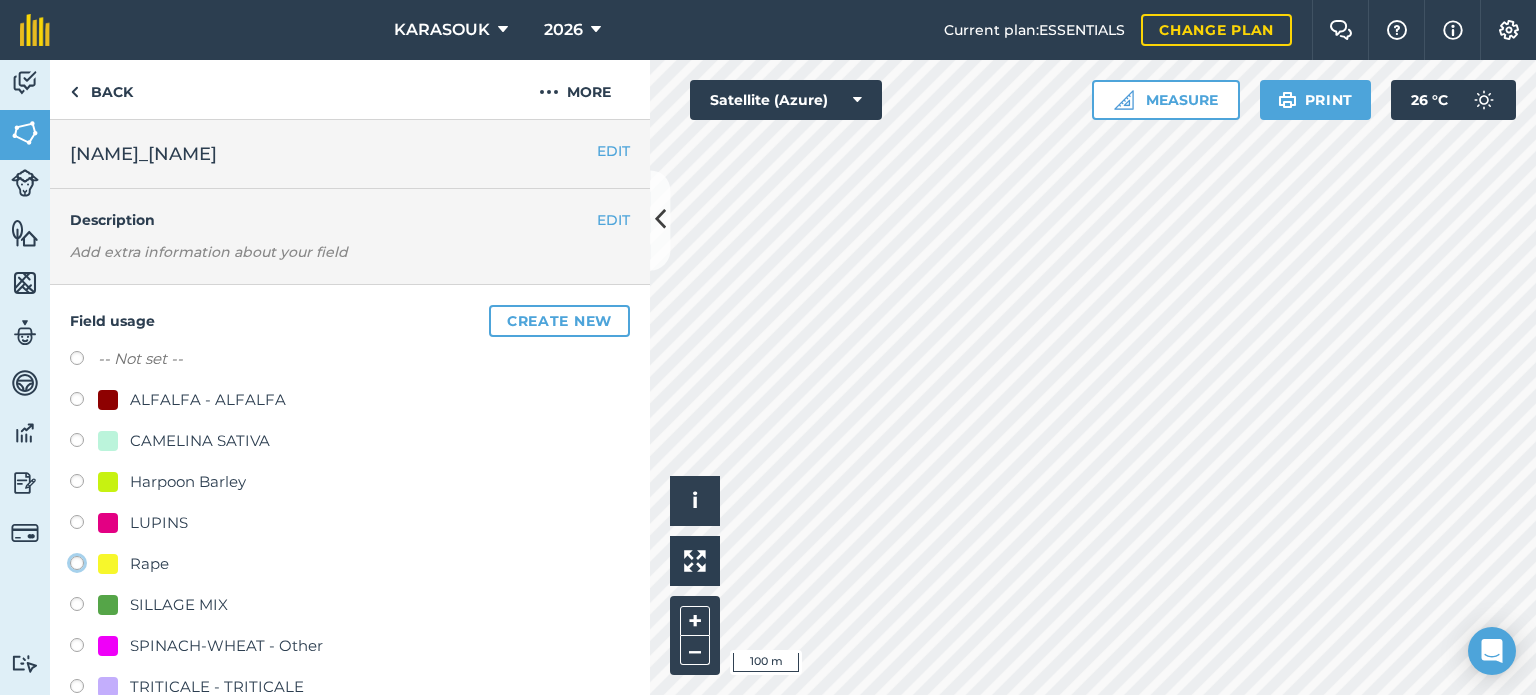 click on "Rape" at bounding box center (-9923, 562) 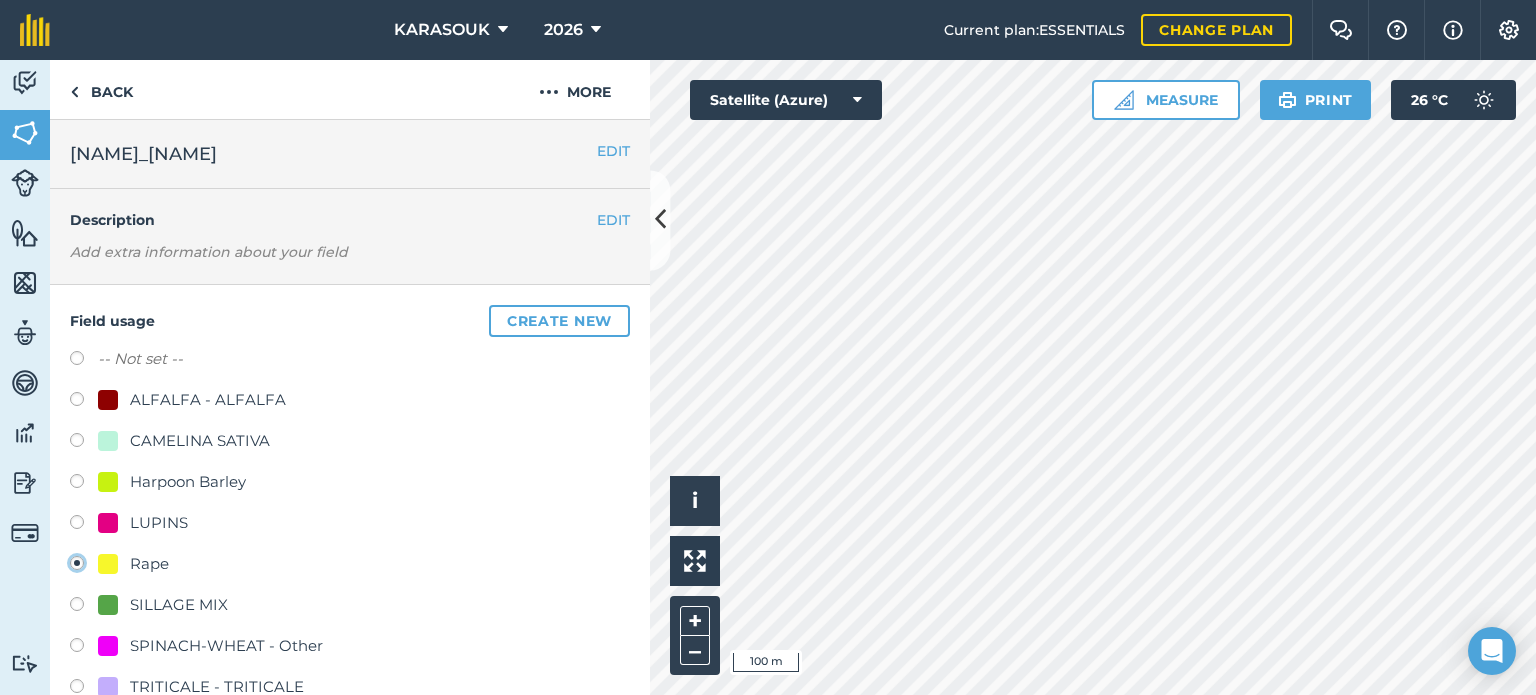 radio on "true" 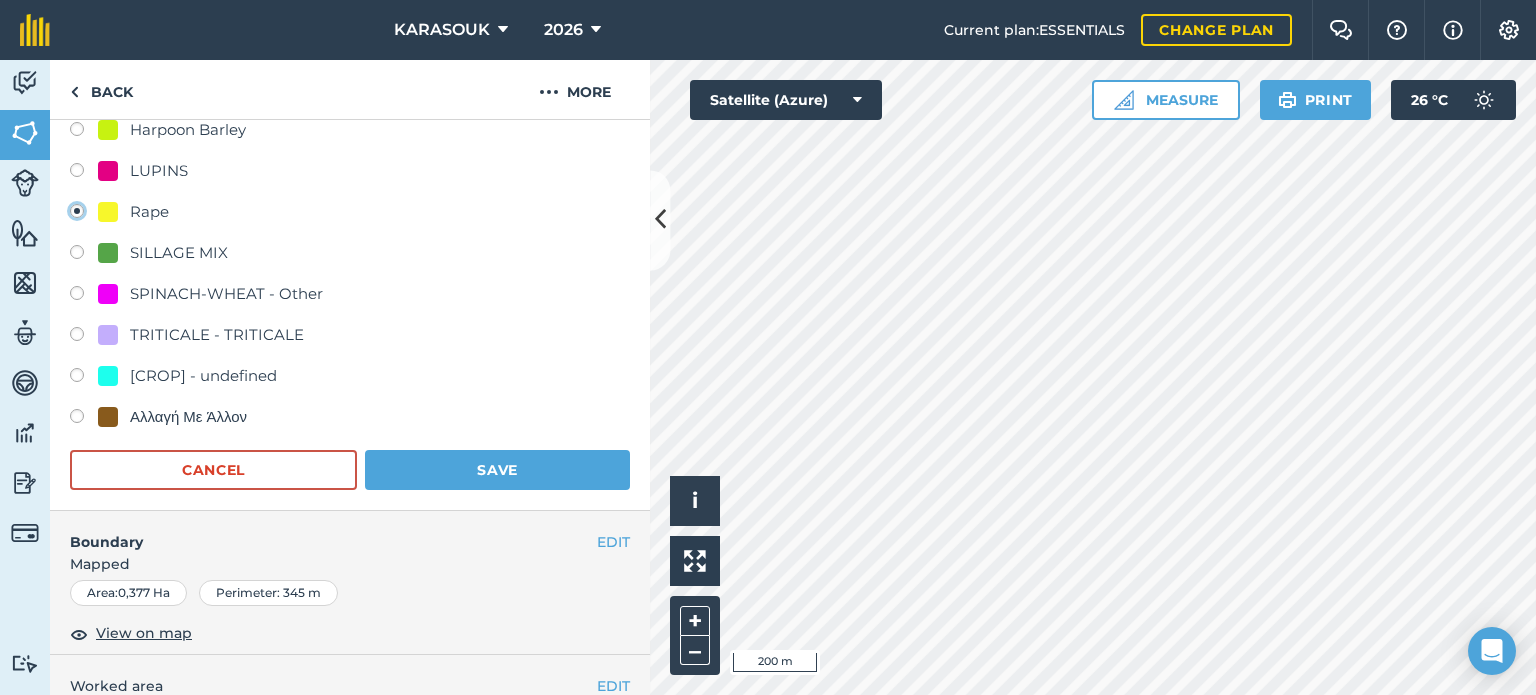 scroll, scrollTop: 400, scrollLeft: 0, axis: vertical 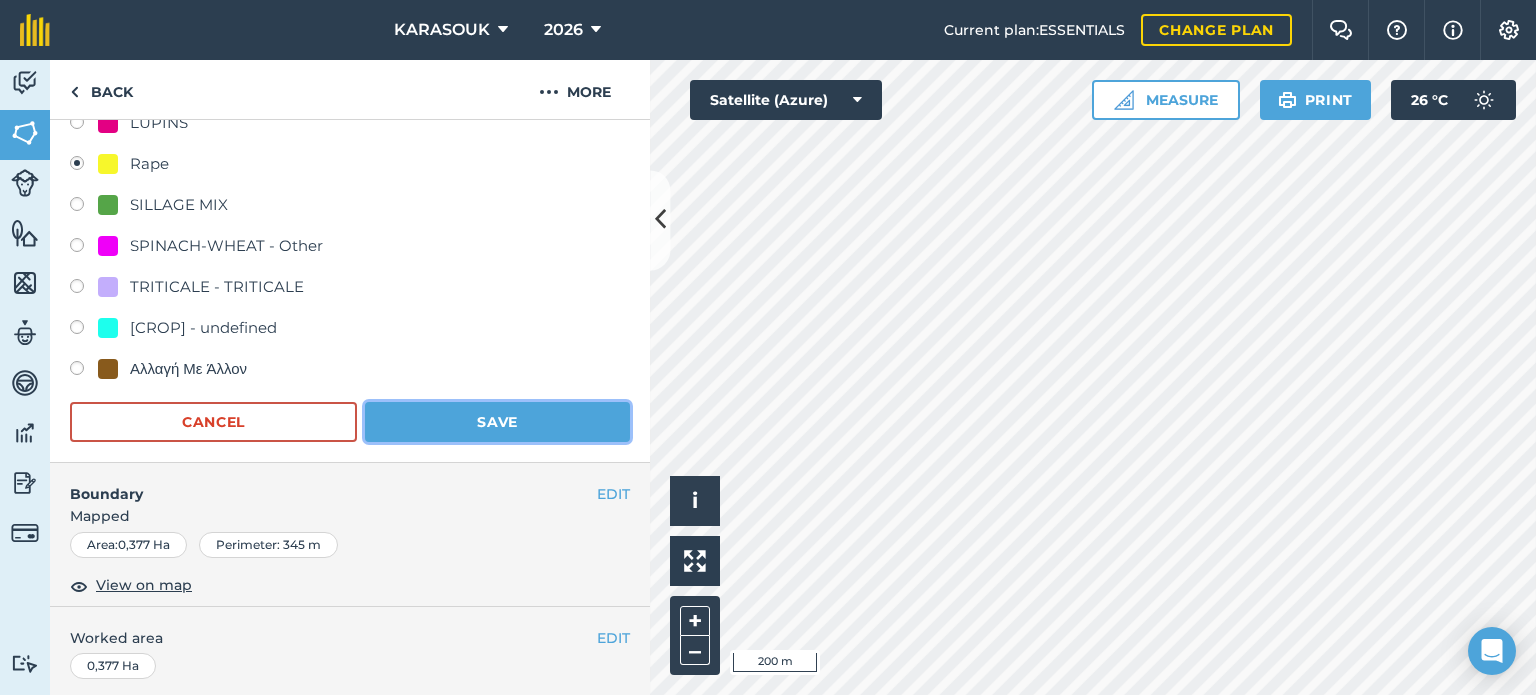 click on "Save" at bounding box center (497, 422) 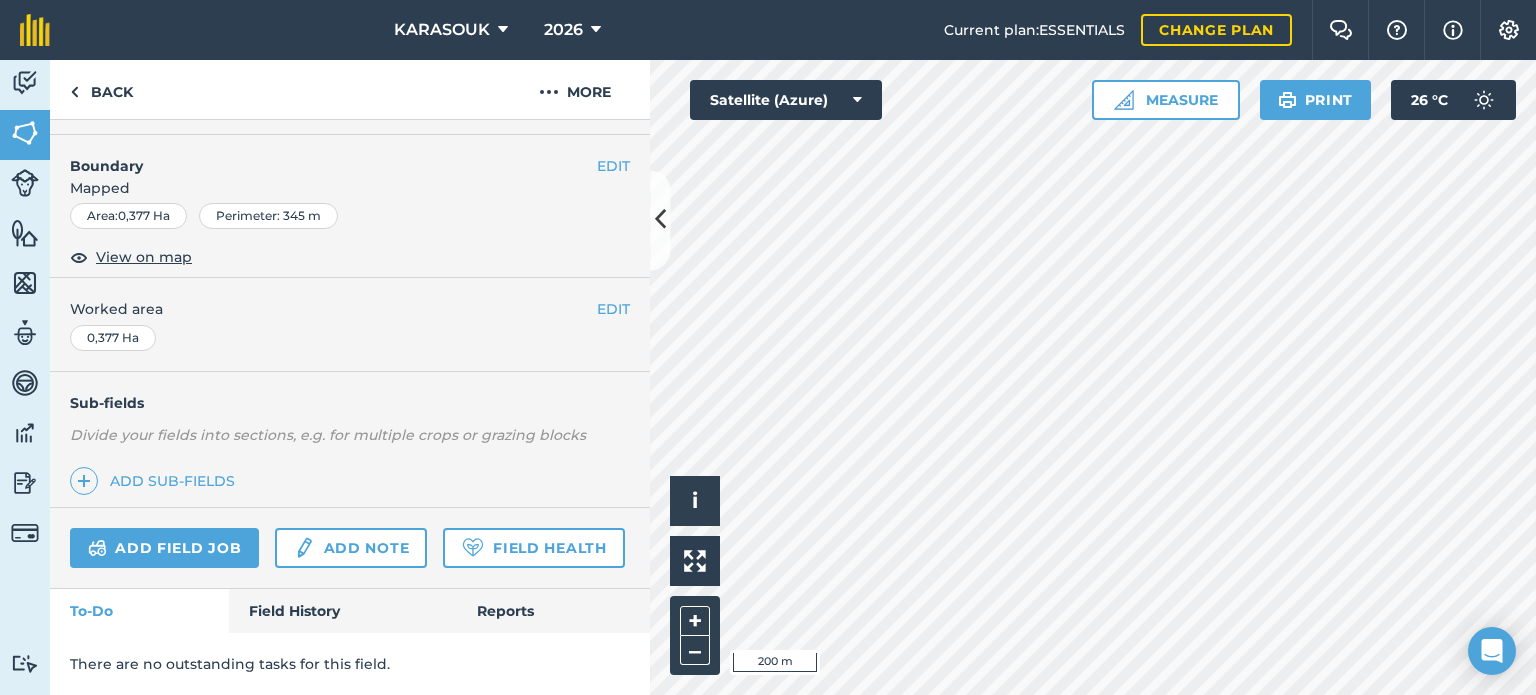 scroll, scrollTop: 299, scrollLeft: 0, axis: vertical 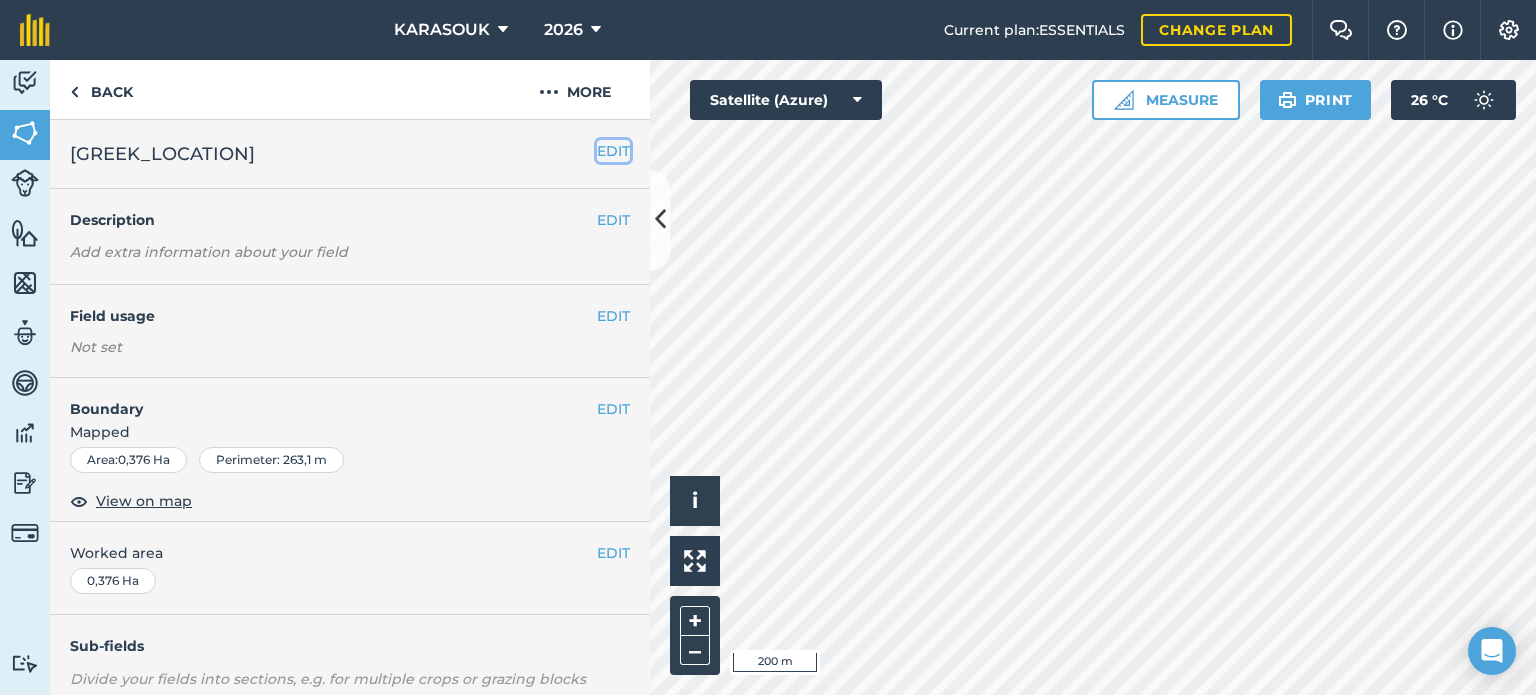 click on "EDIT" at bounding box center [613, 151] 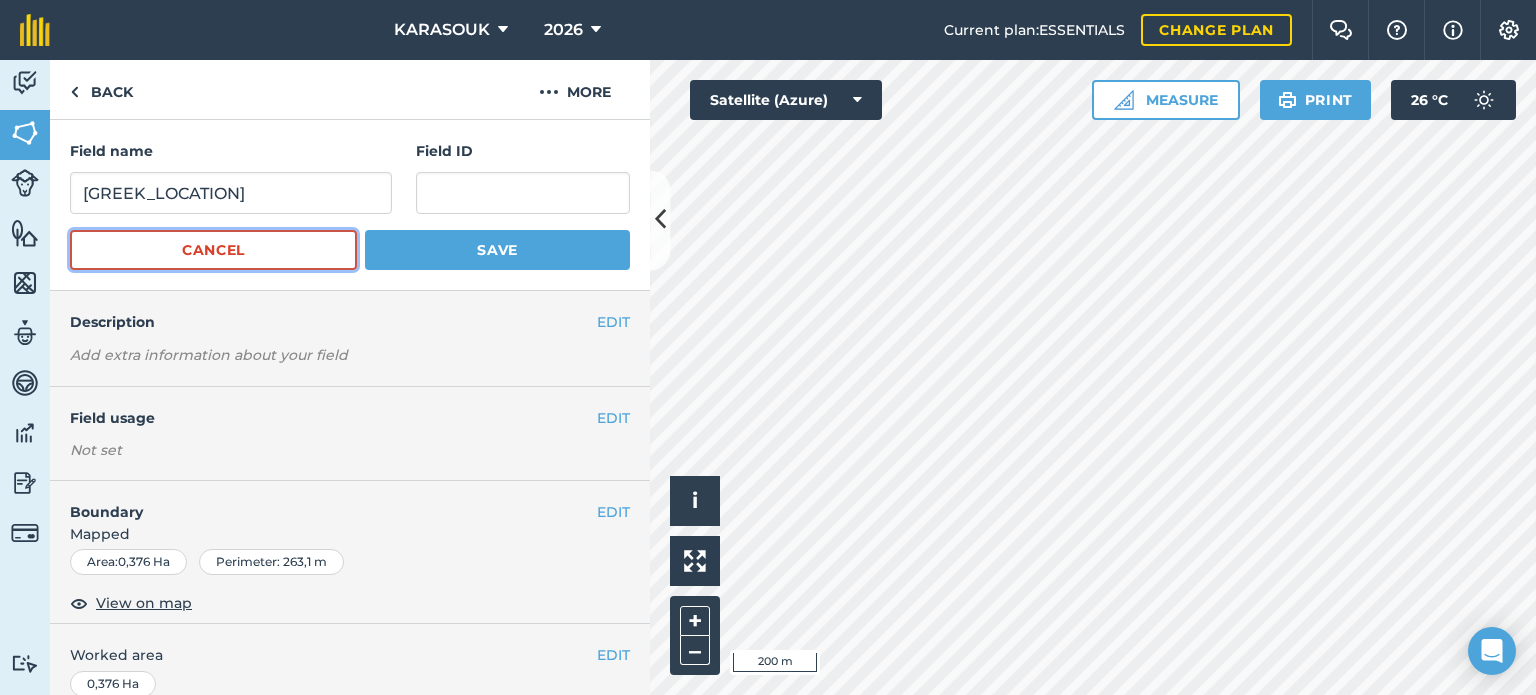 click on "Cancel" at bounding box center (213, 250) 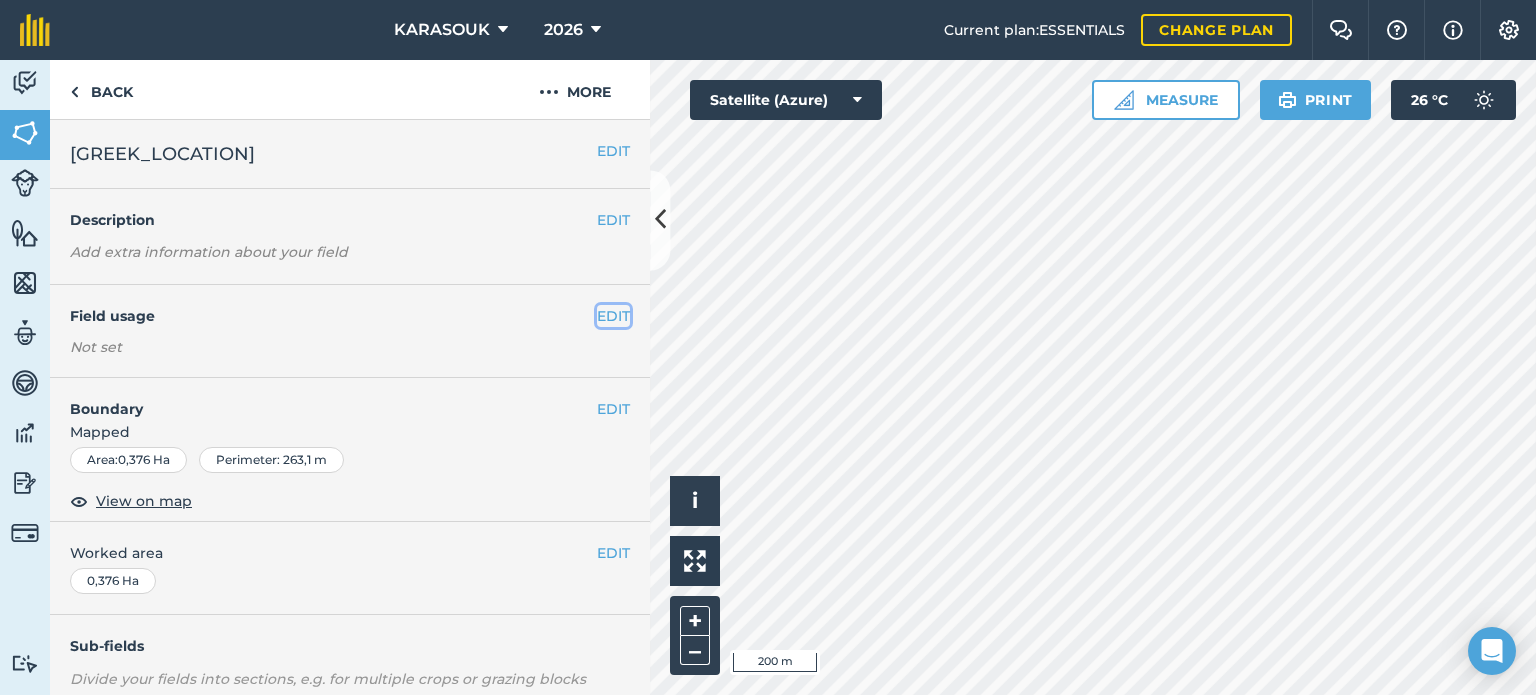 click on "EDIT" at bounding box center (613, 316) 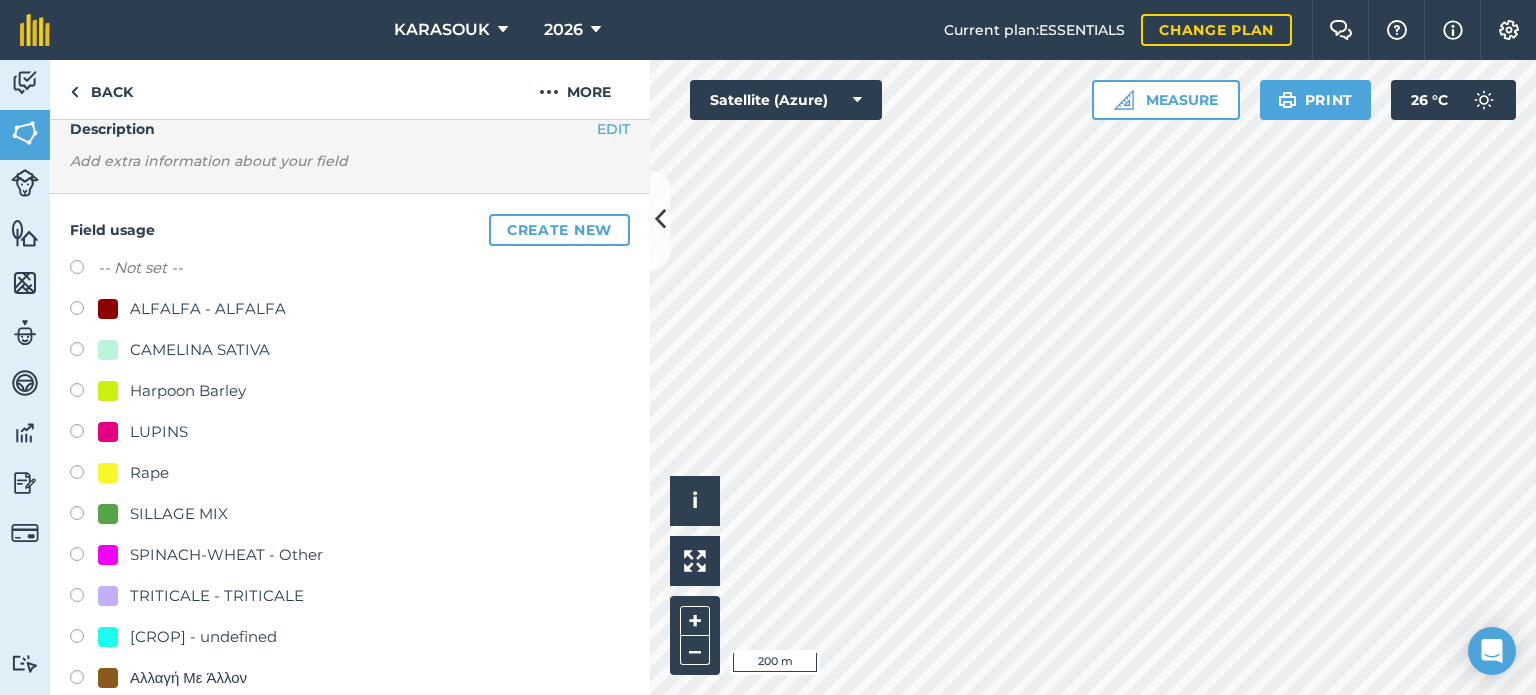 scroll, scrollTop: 100, scrollLeft: 0, axis: vertical 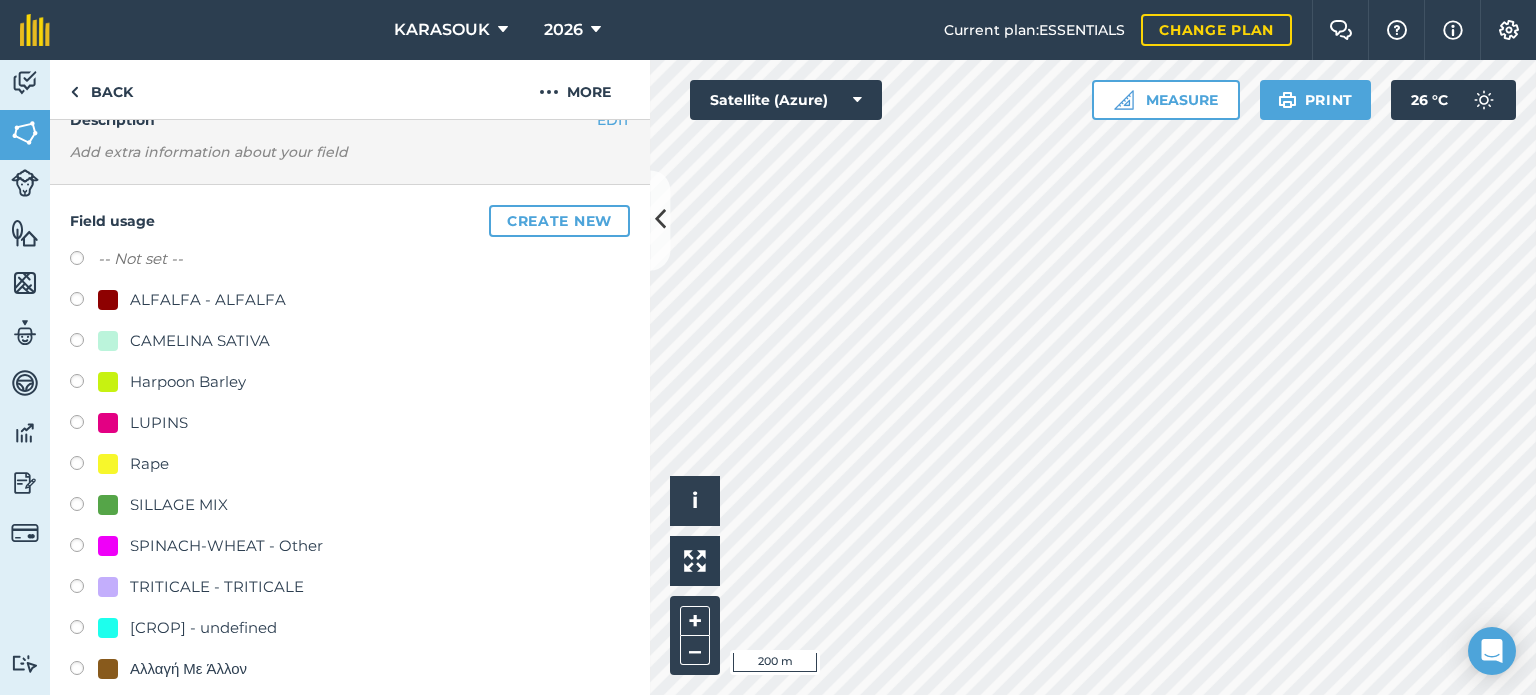 click on "Rape" at bounding box center (149, 464) 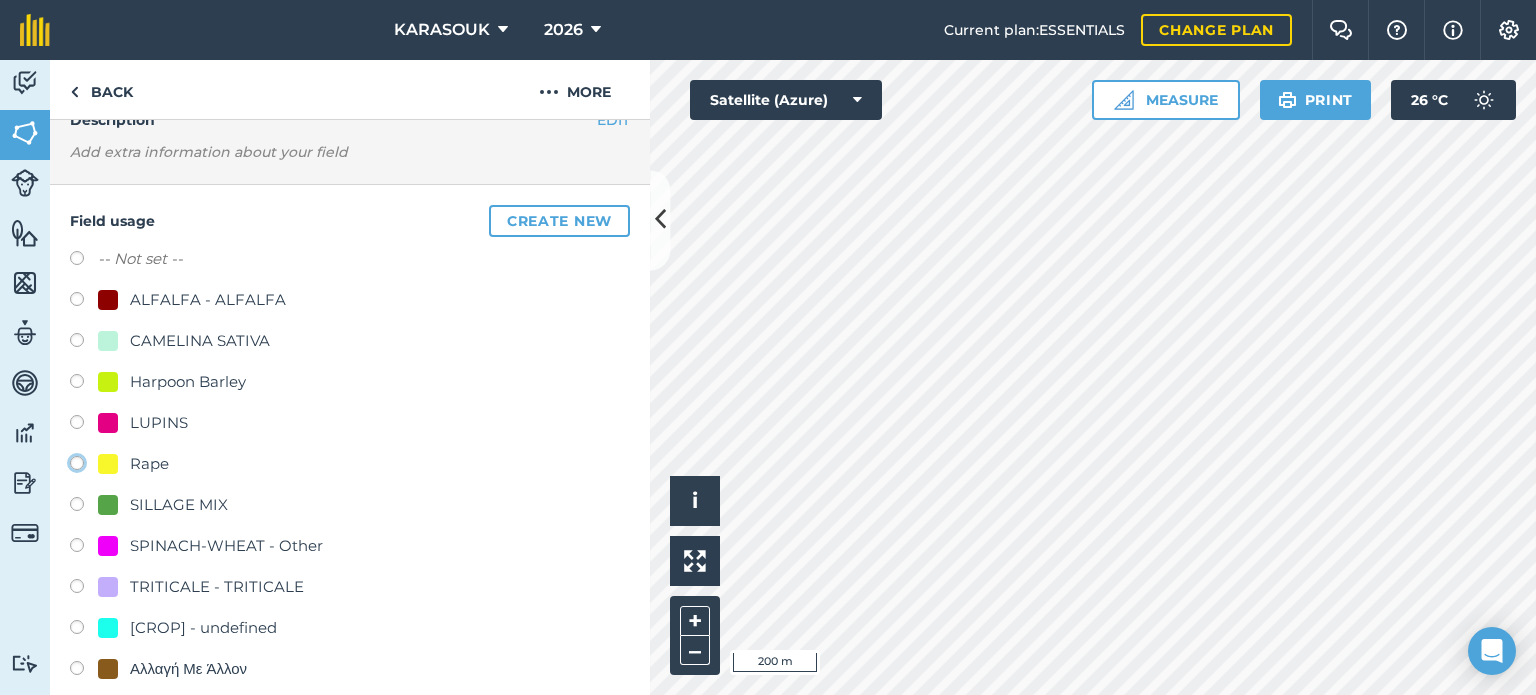 click on "Rape" at bounding box center (-9923, 462) 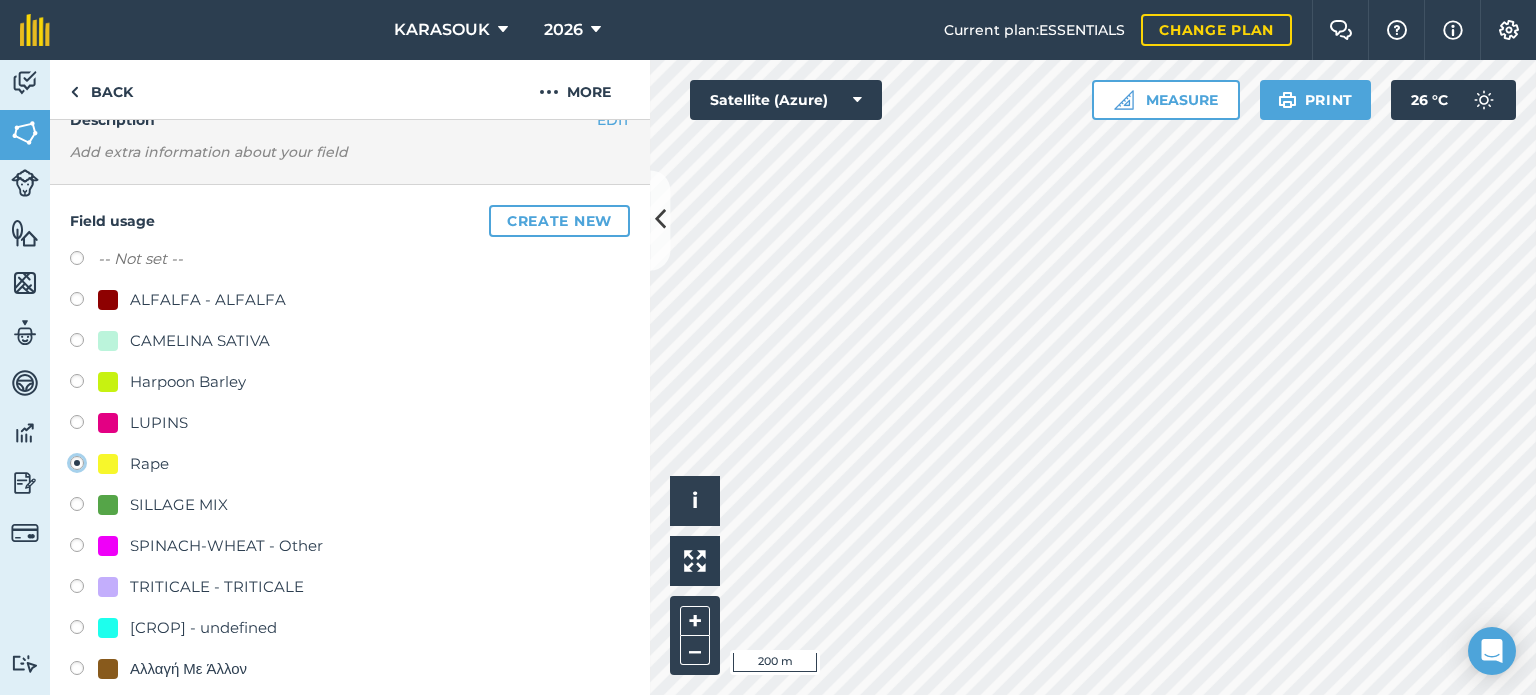 radio on "true" 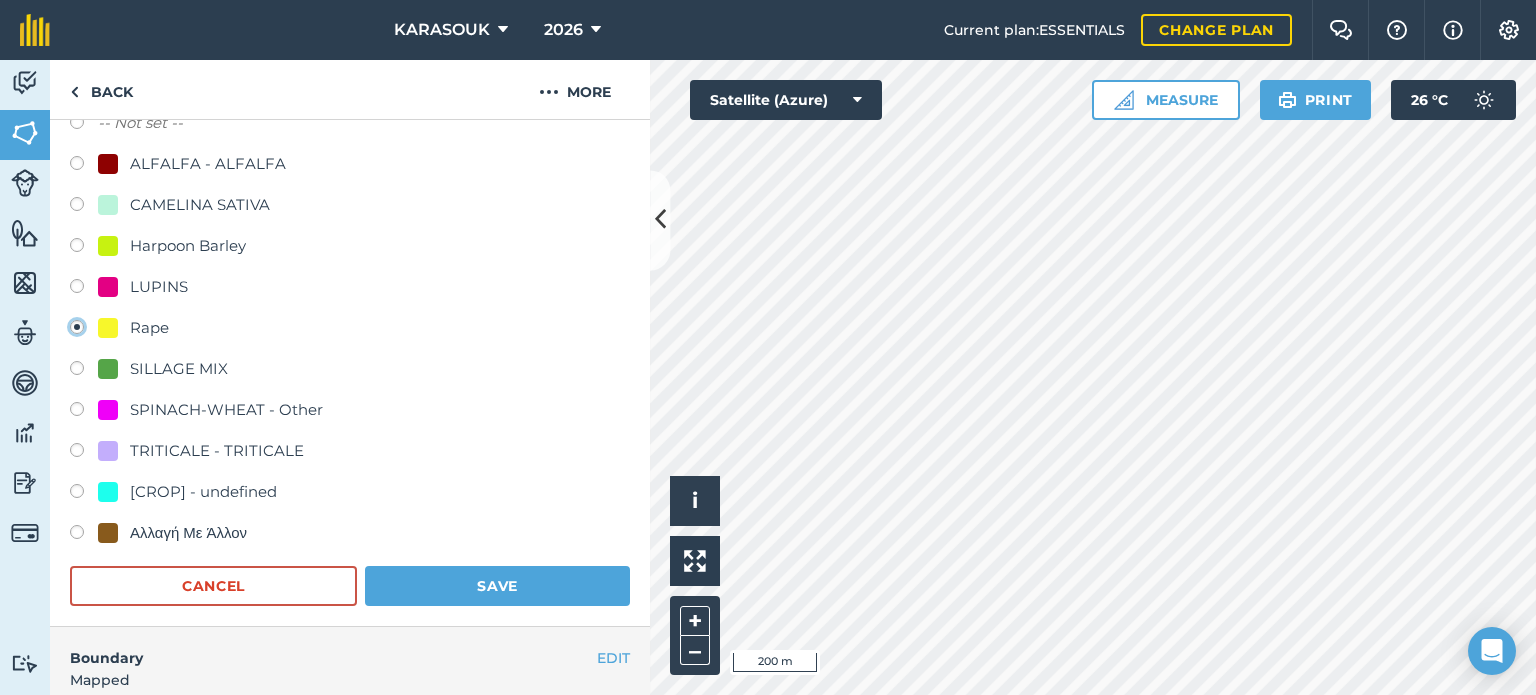 scroll, scrollTop: 300, scrollLeft: 0, axis: vertical 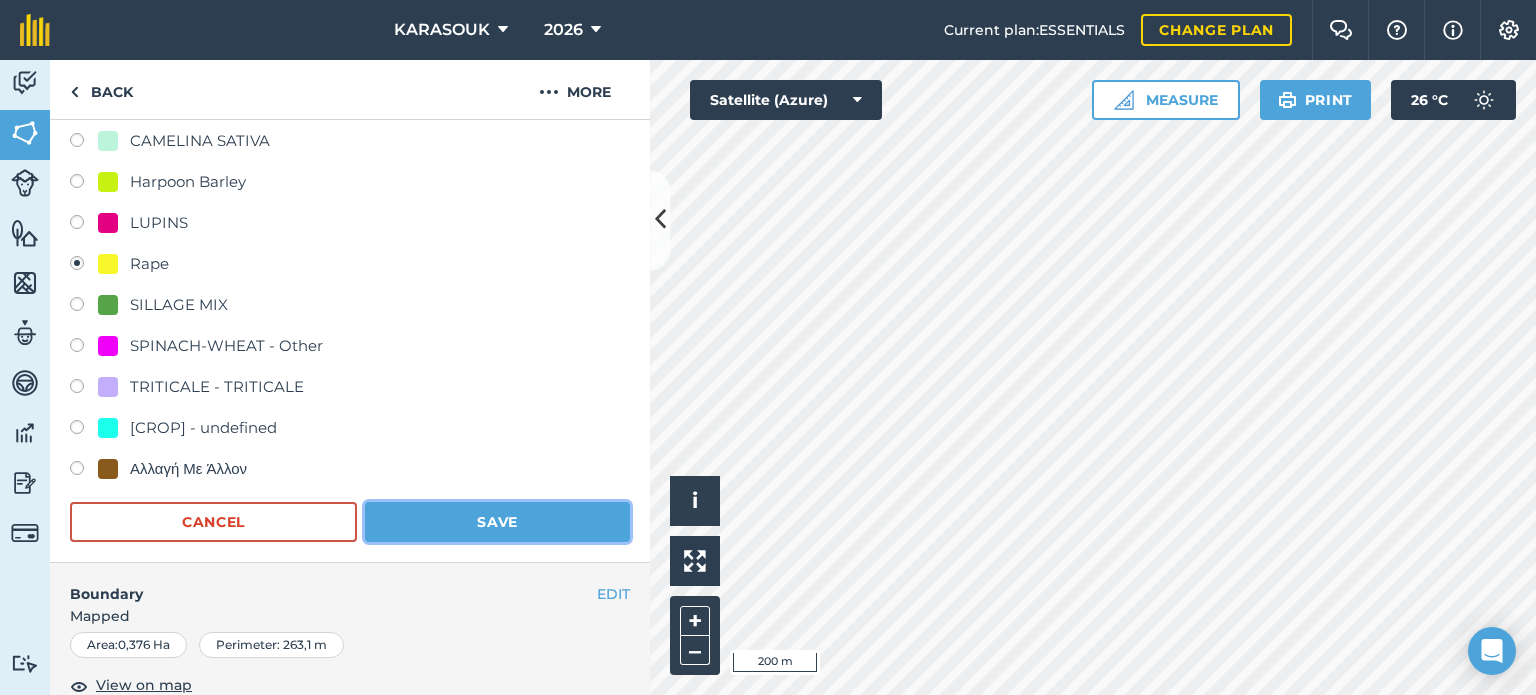 click on "Save" at bounding box center [497, 522] 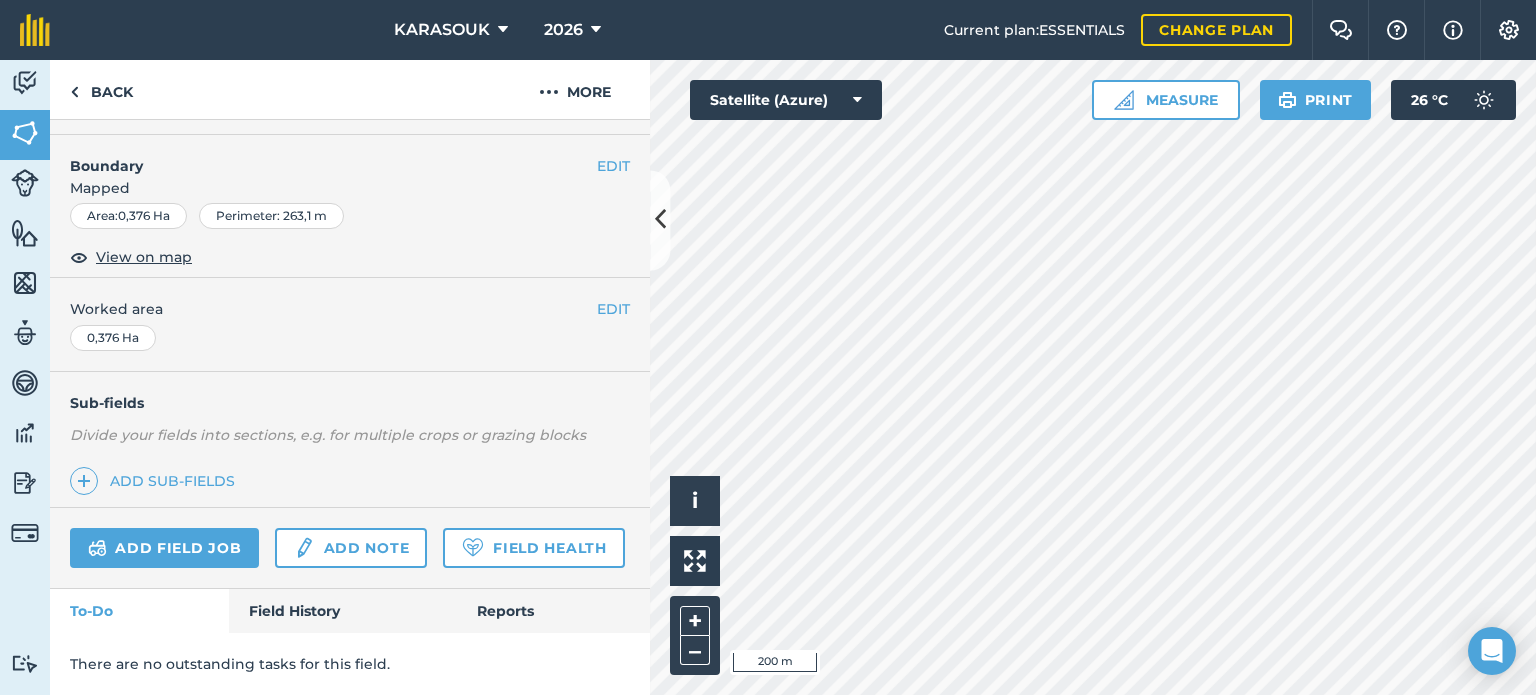 scroll, scrollTop: 299, scrollLeft: 0, axis: vertical 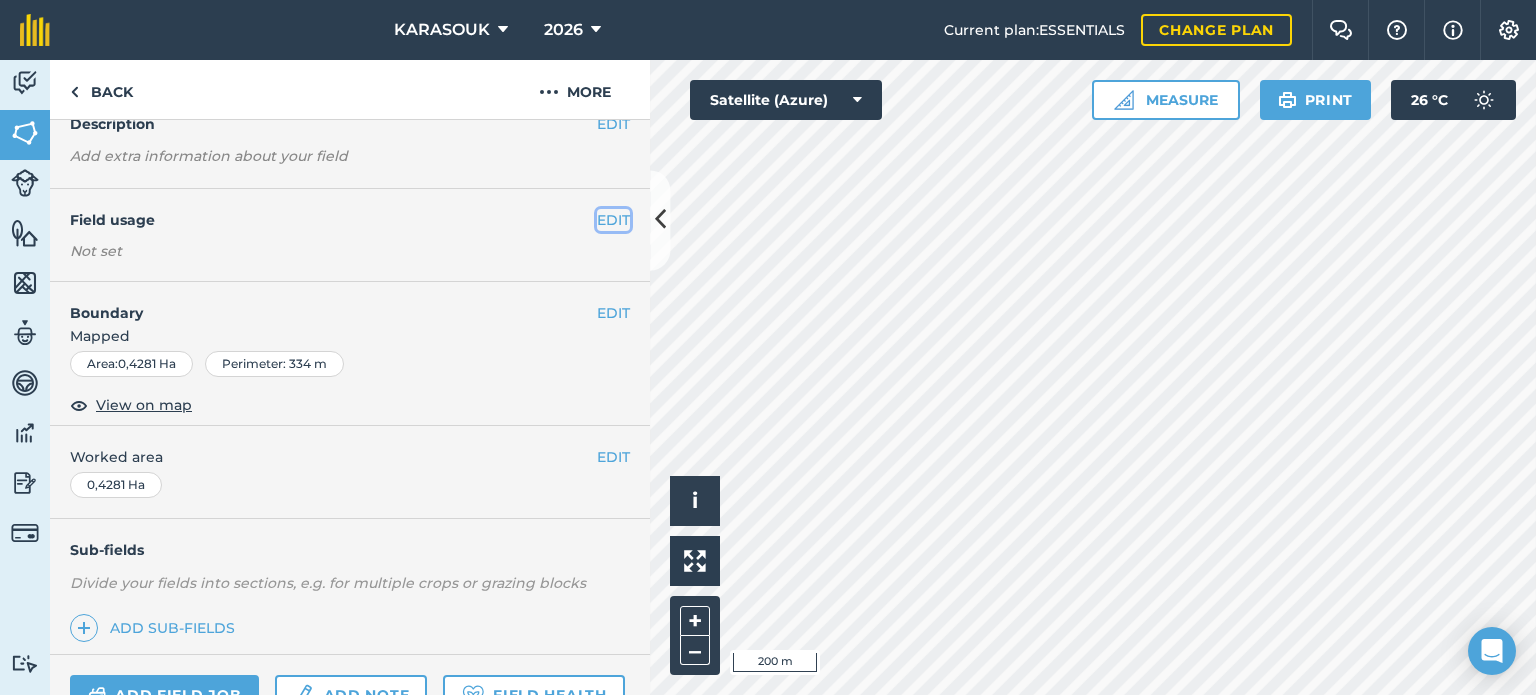 click on "EDIT" at bounding box center [613, 220] 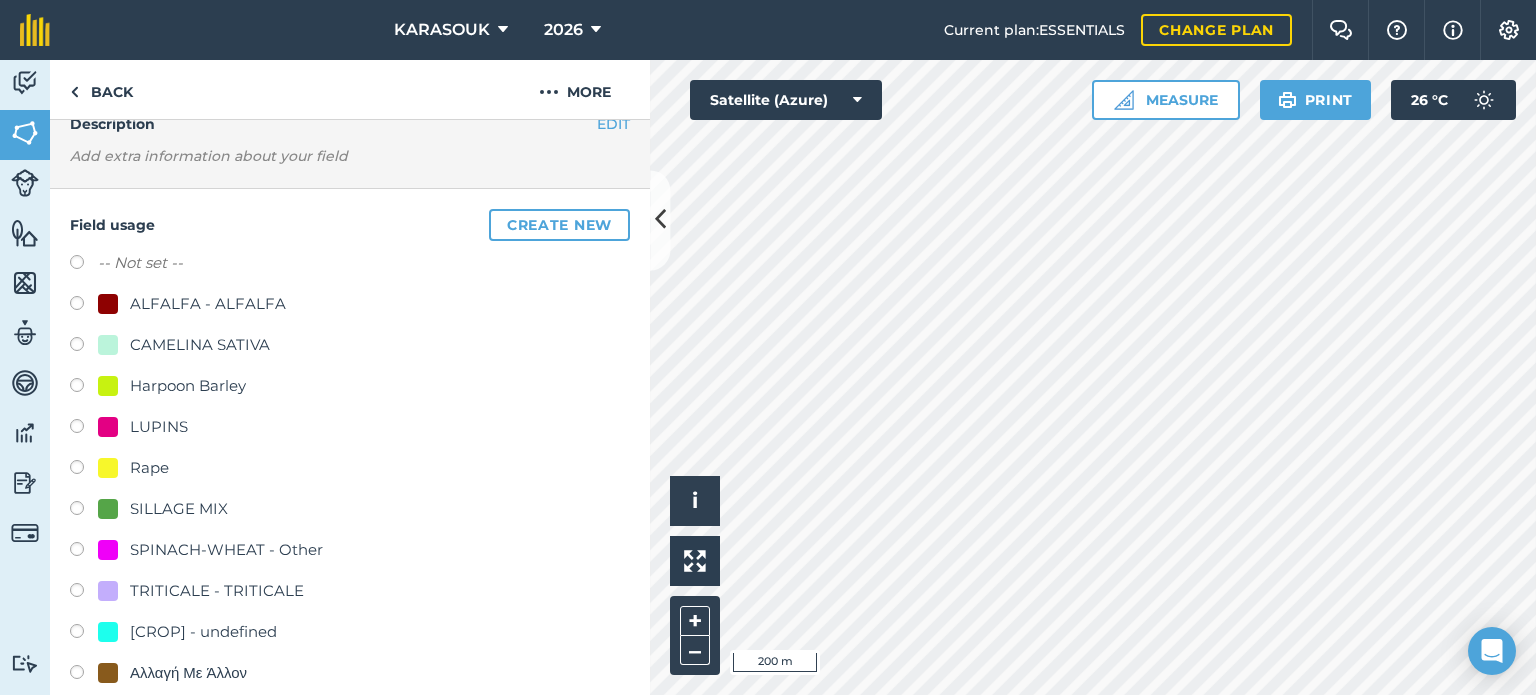 click on "Rape" at bounding box center (149, 468) 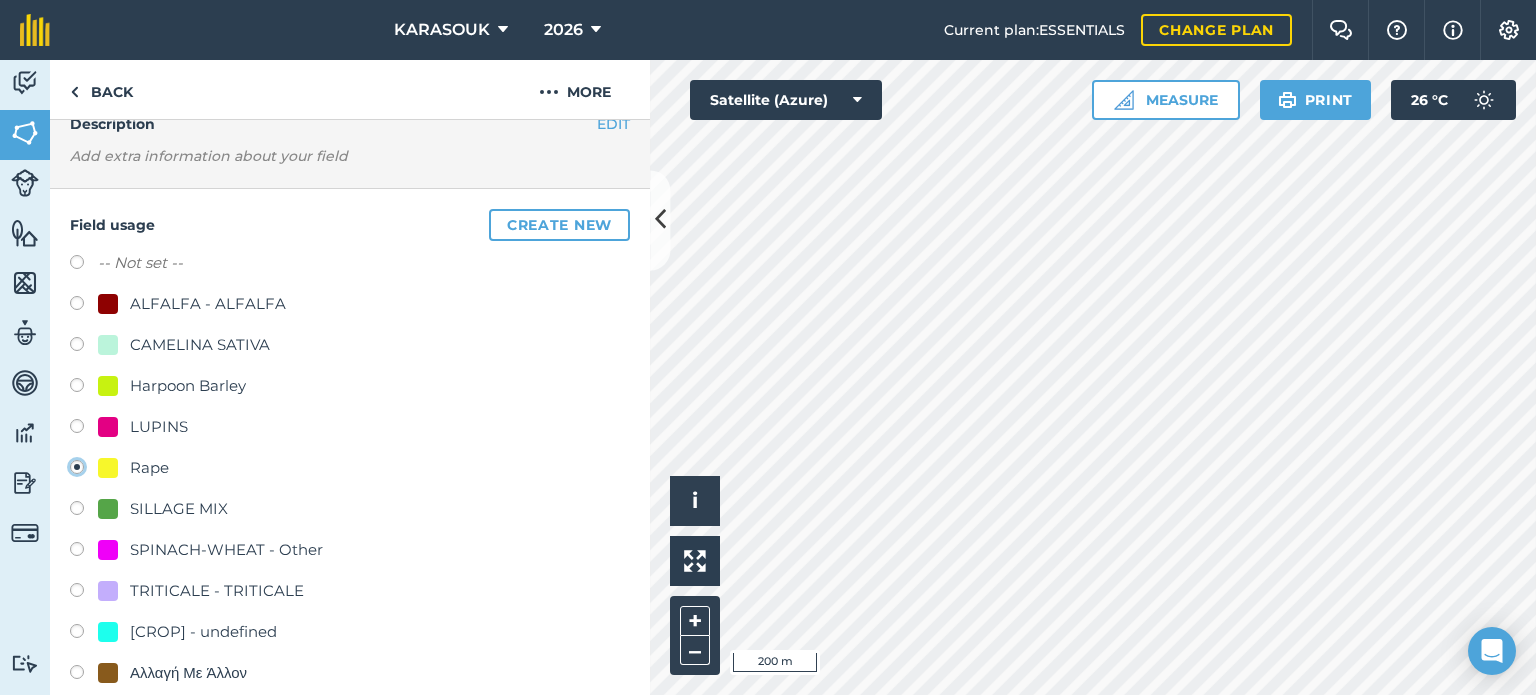 radio on "true" 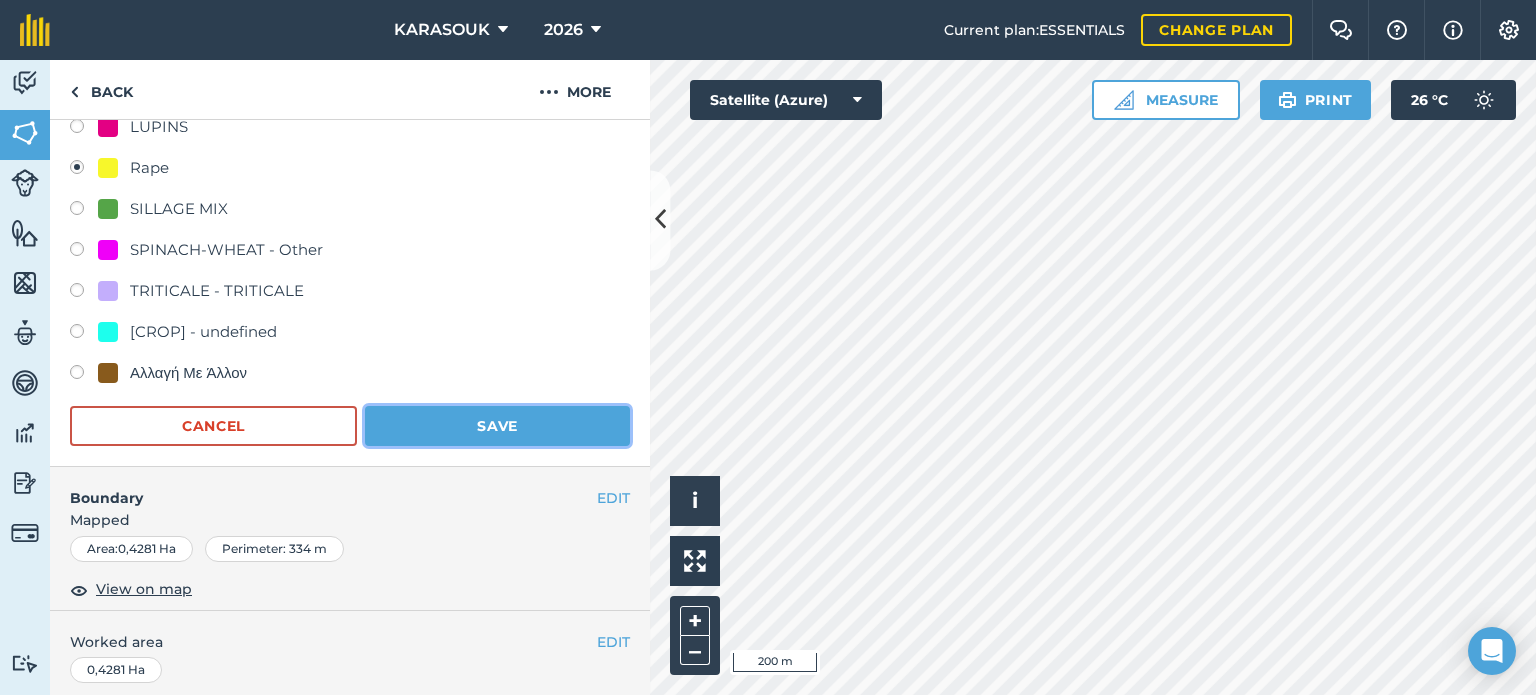 click on "Save" at bounding box center [497, 426] 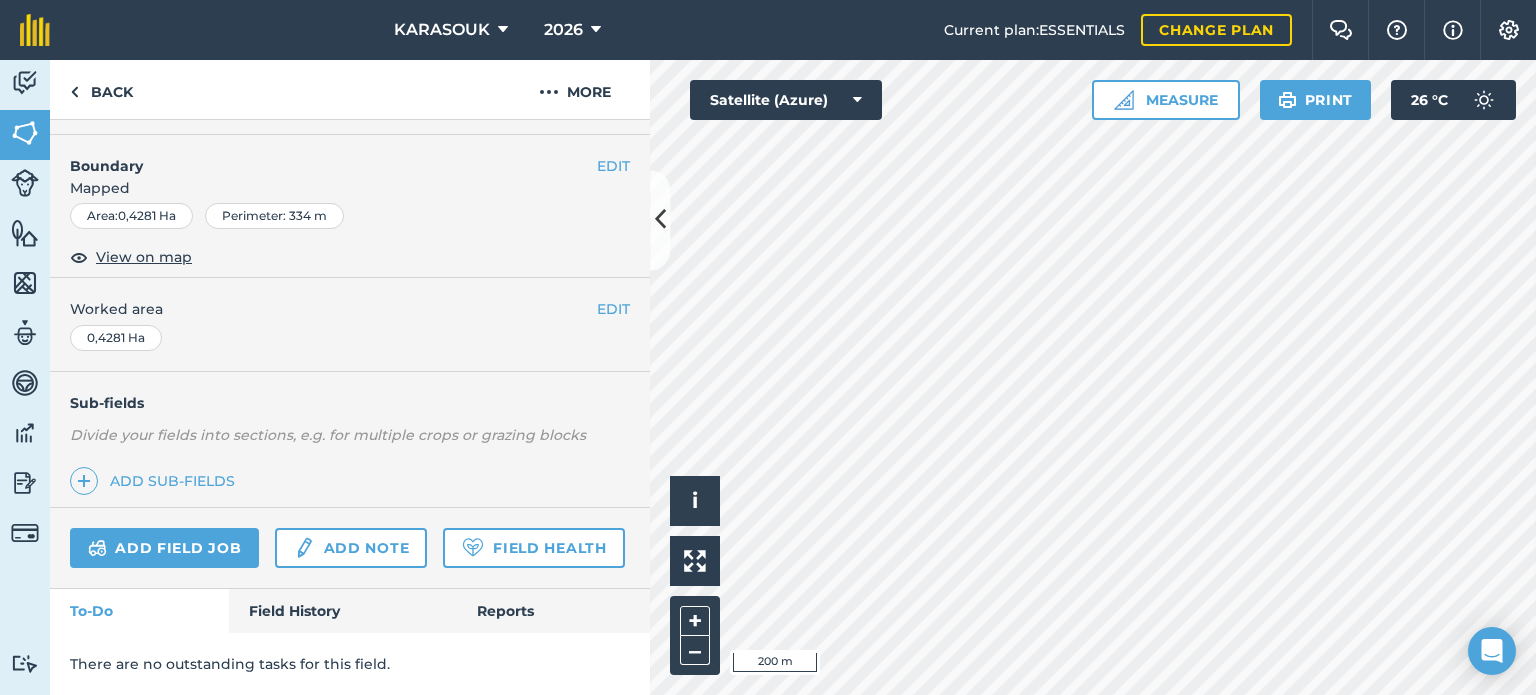 scroll, scrollTop: 299, scrollLeft: 0, axis: vertical 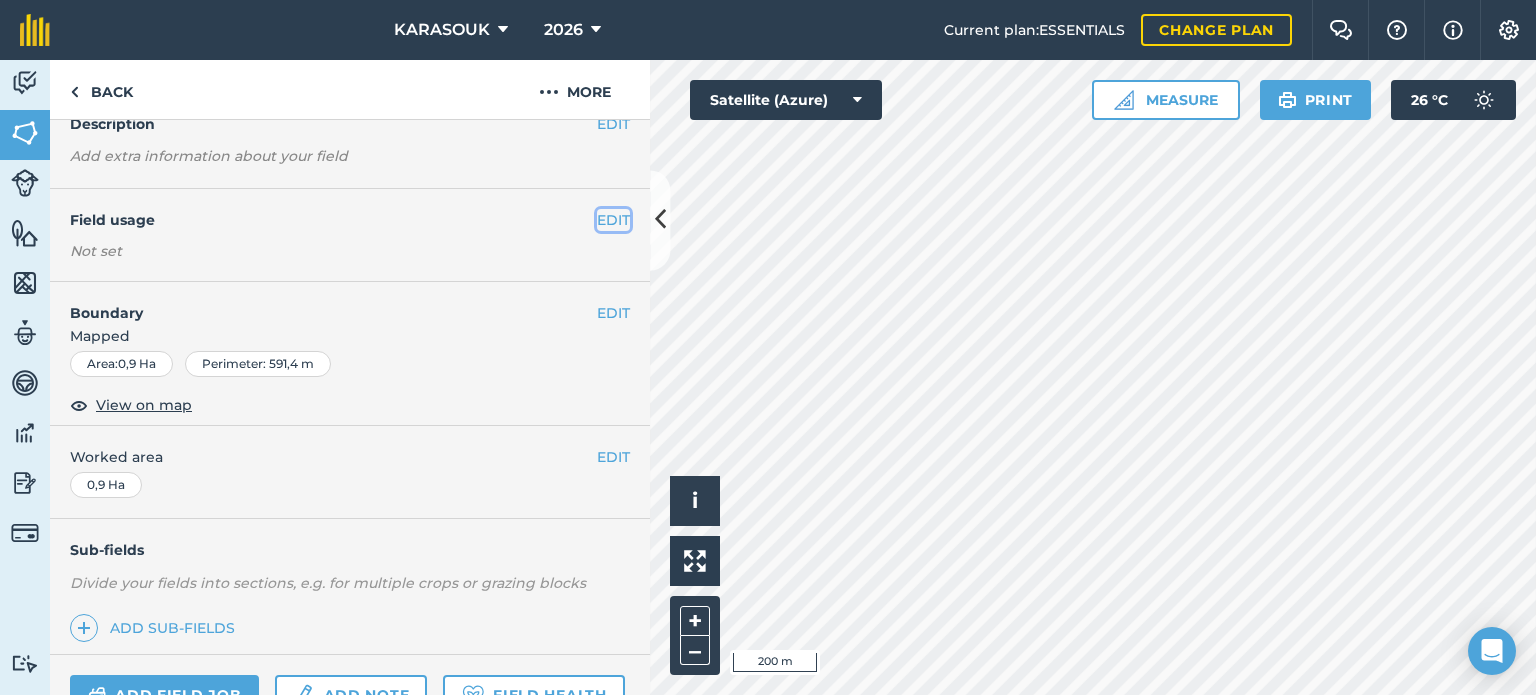 click on "EDIT" at bounding box center (613, 220) 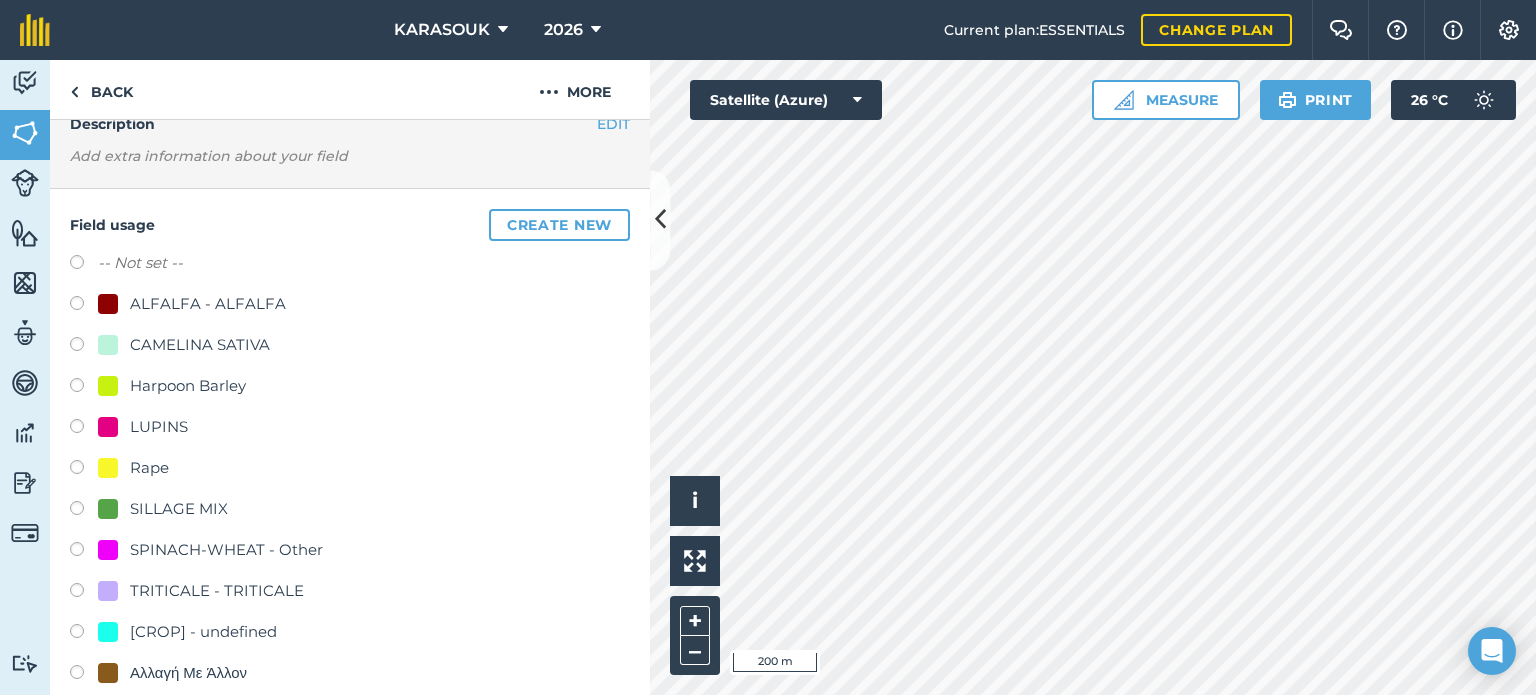 click on "Rape" at bounding box center [149, 468] 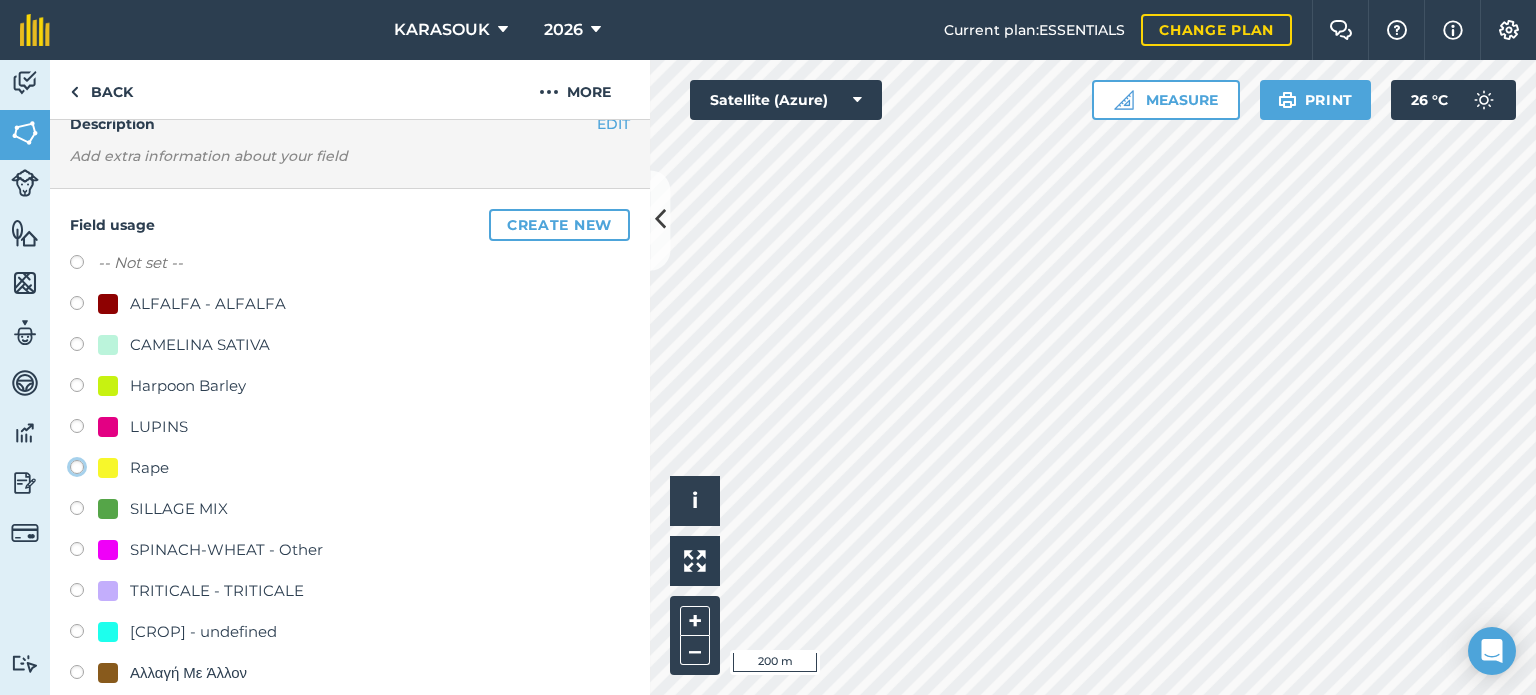 click on "Rape" at bounding box center (-9923, 466) 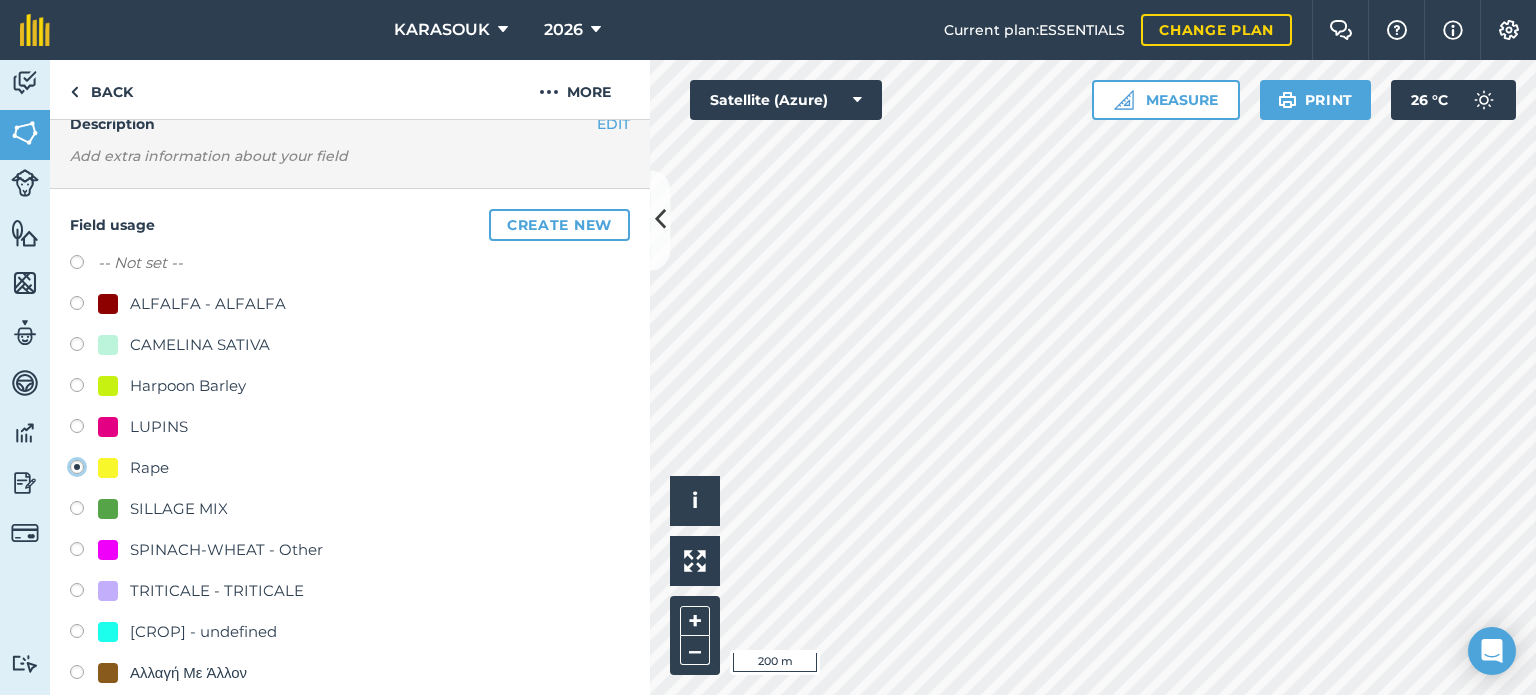 radio on "true" 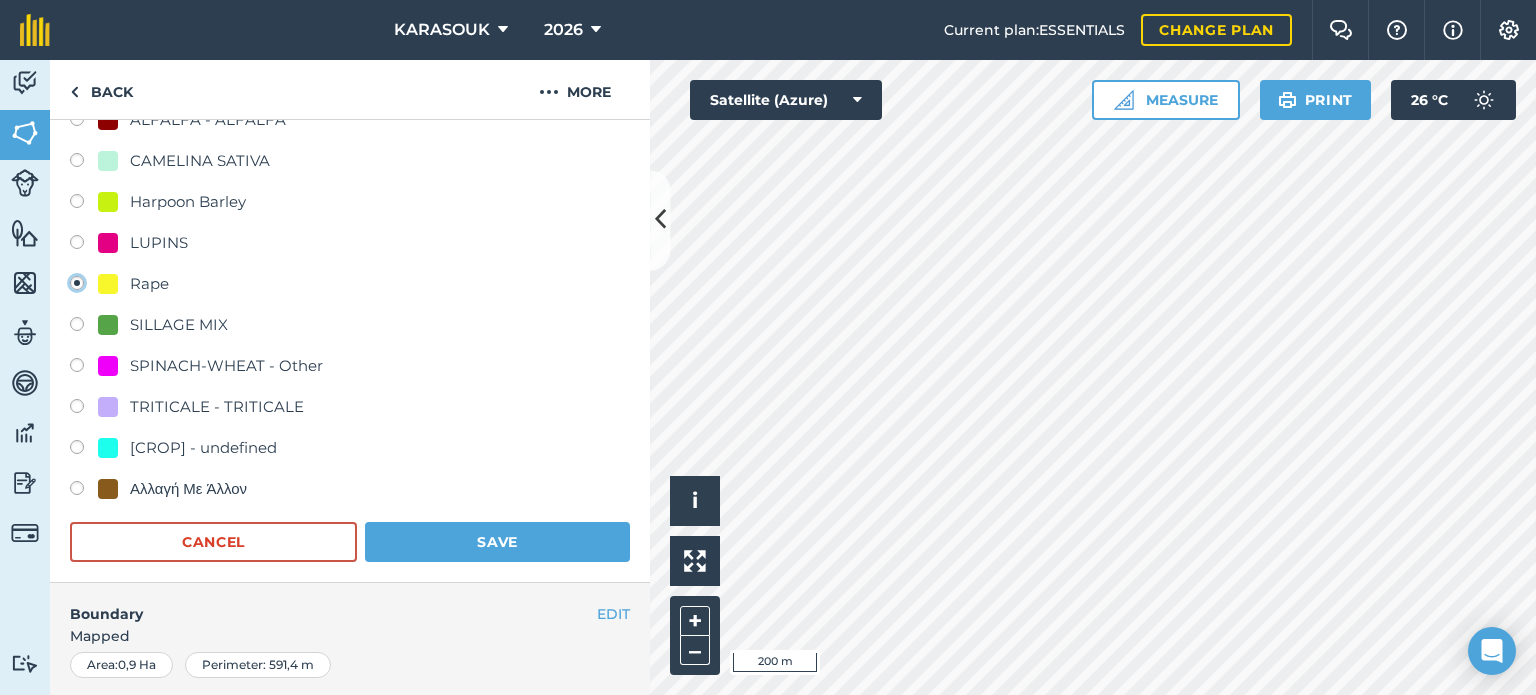 scroll, scrollTop: 296, scrollLeft: 0, axis: vertical 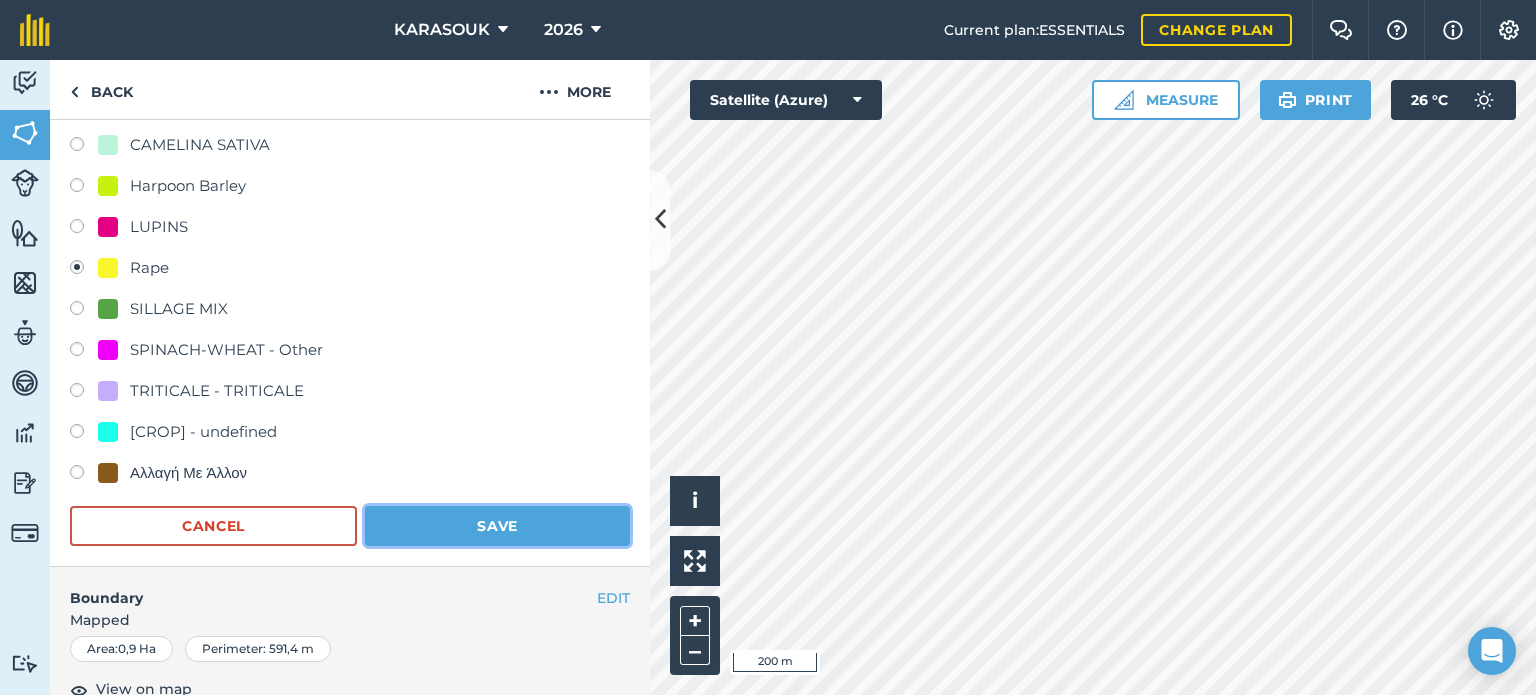 click on "Save" at bounding box center (497, 526) 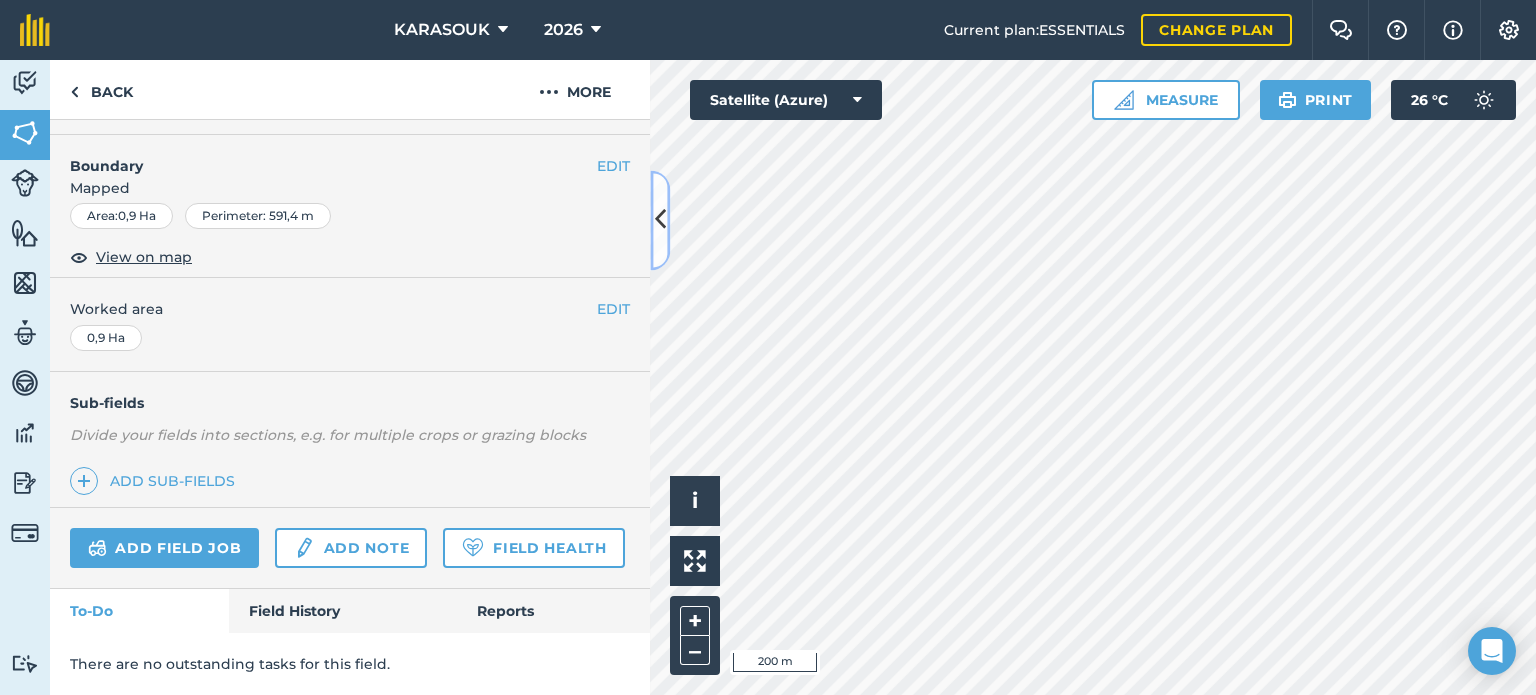 click at bounding box center [660, 220] 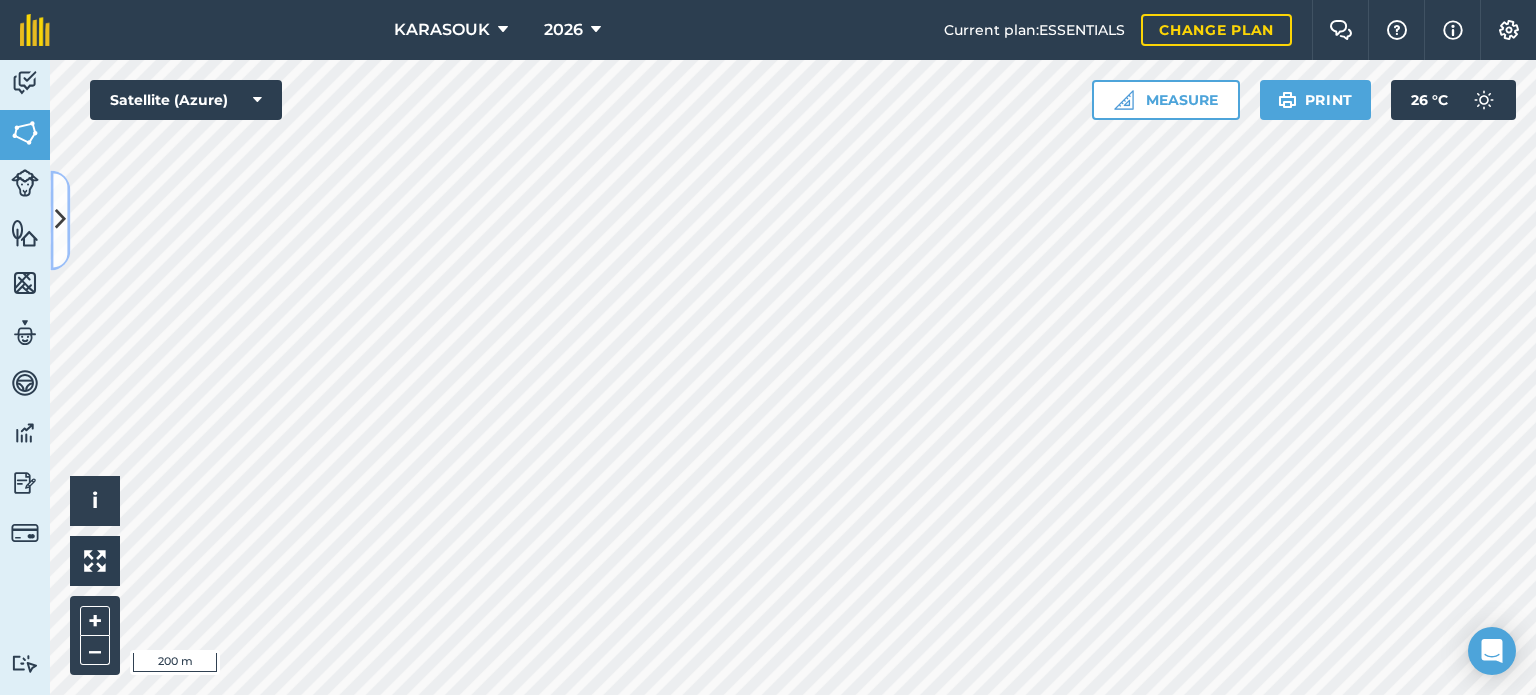 click at bounding box center [60, 220] 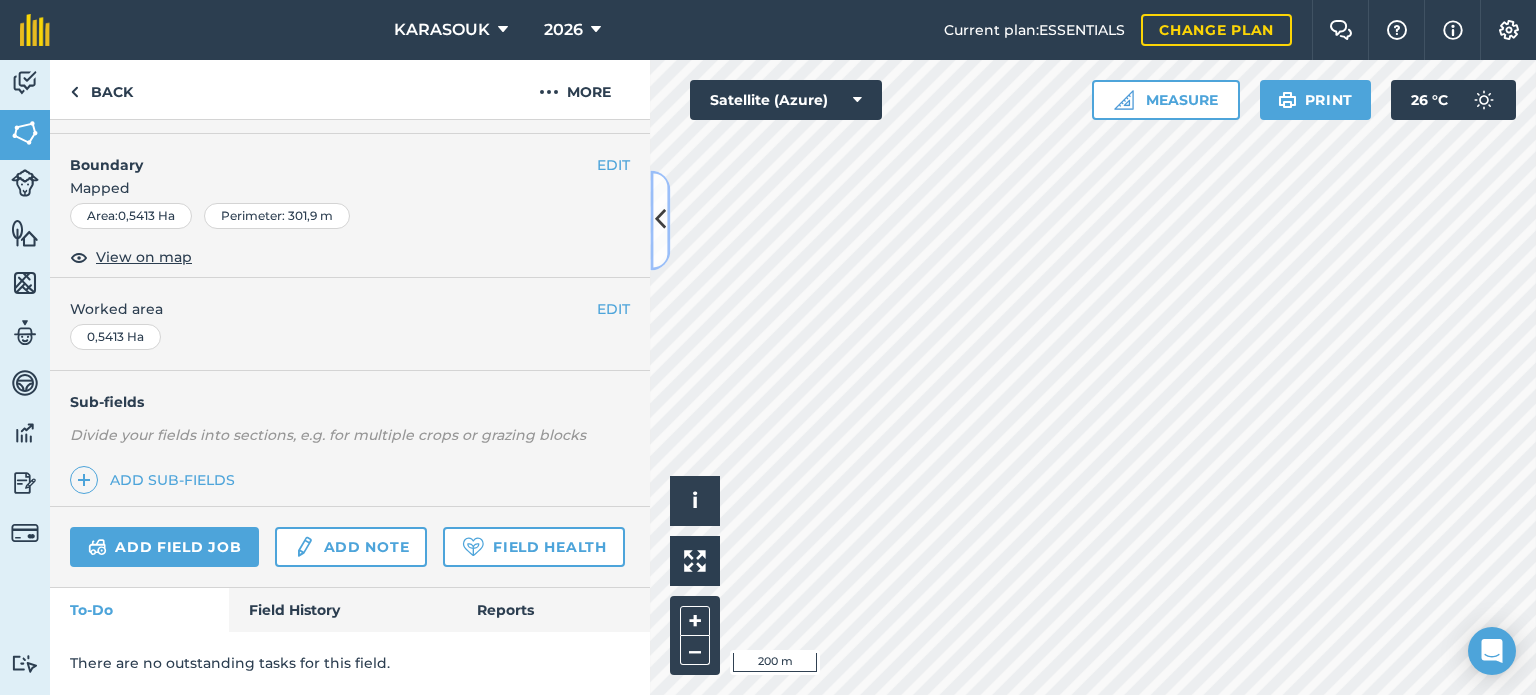 scroll, scrollTop: 96, scrollLeft: 0, axis: vertical 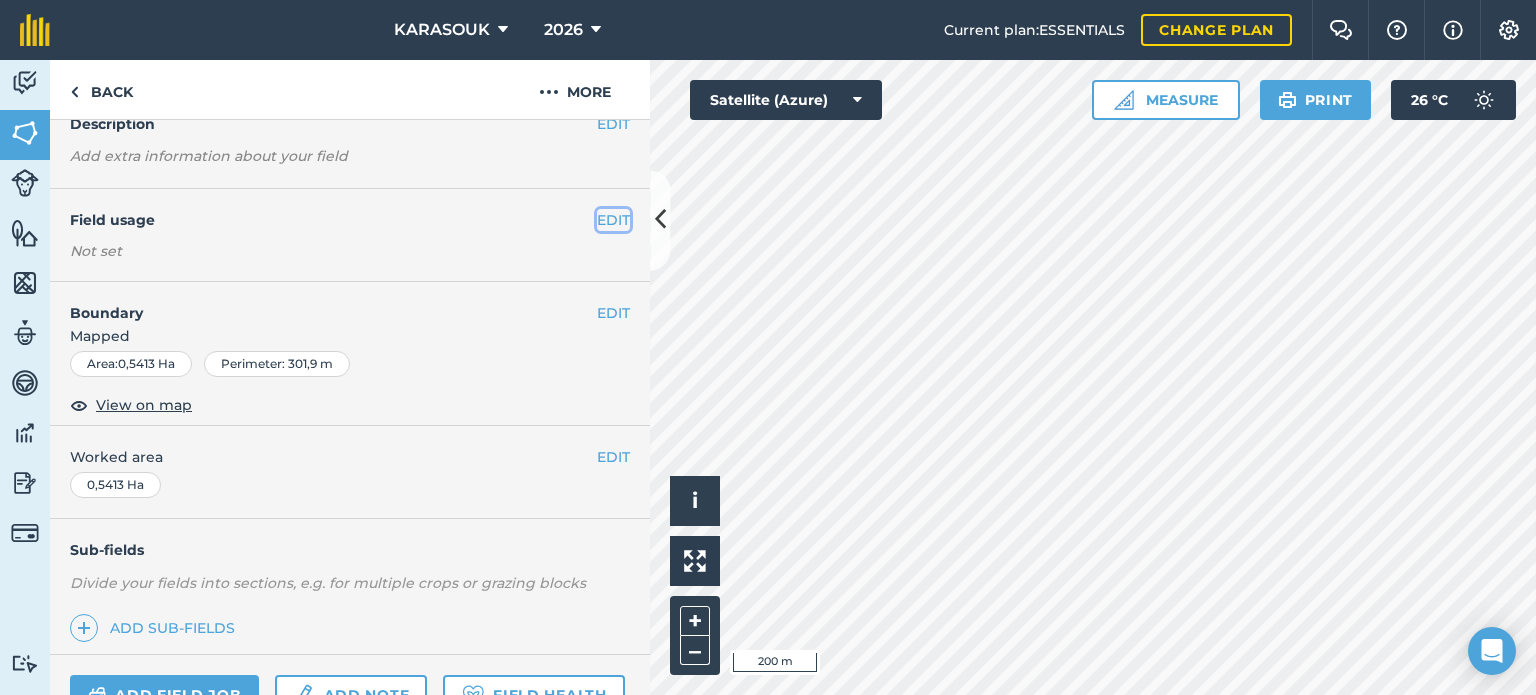 click on "EDIT" at bounding box center (613, 220) 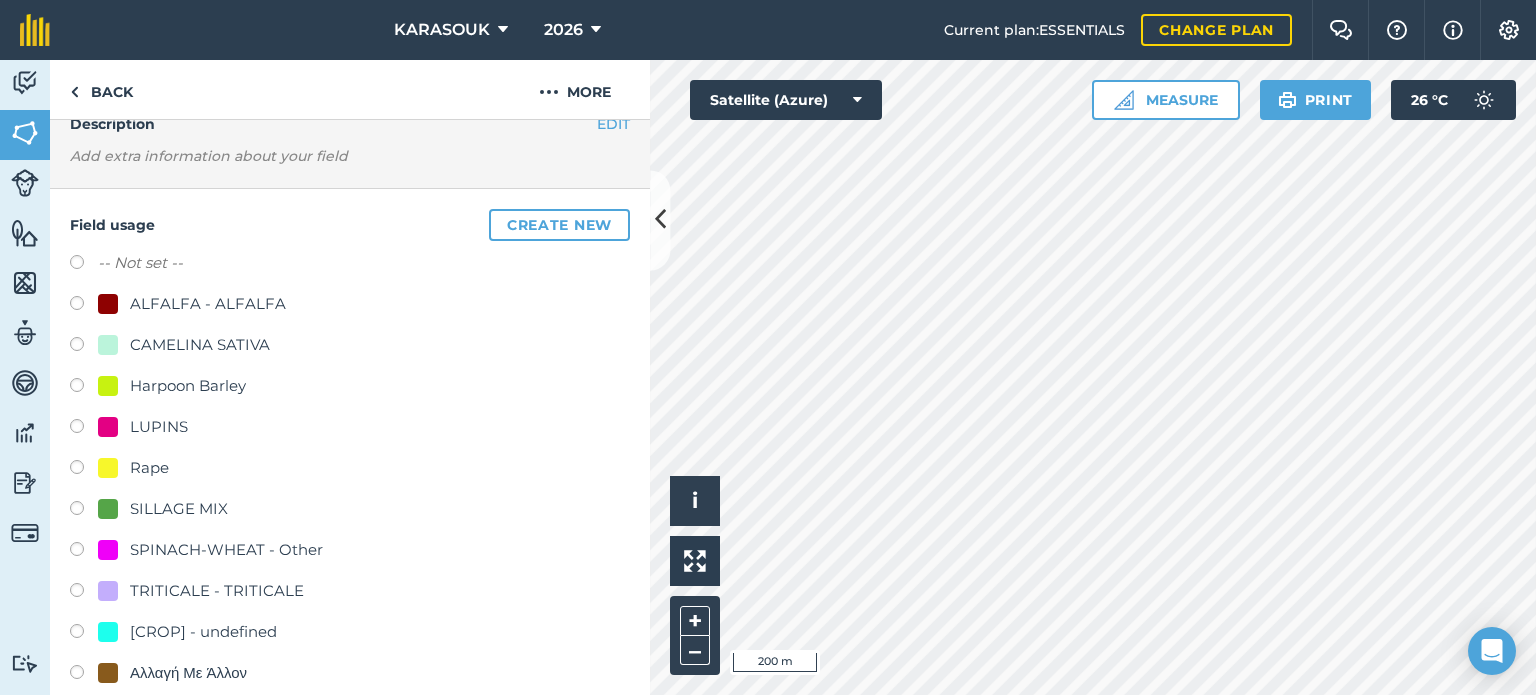drag, startPoint x: 147, startPoint y: 462, endPoint x: 168, endPoint y: 460, distance: 21.095022 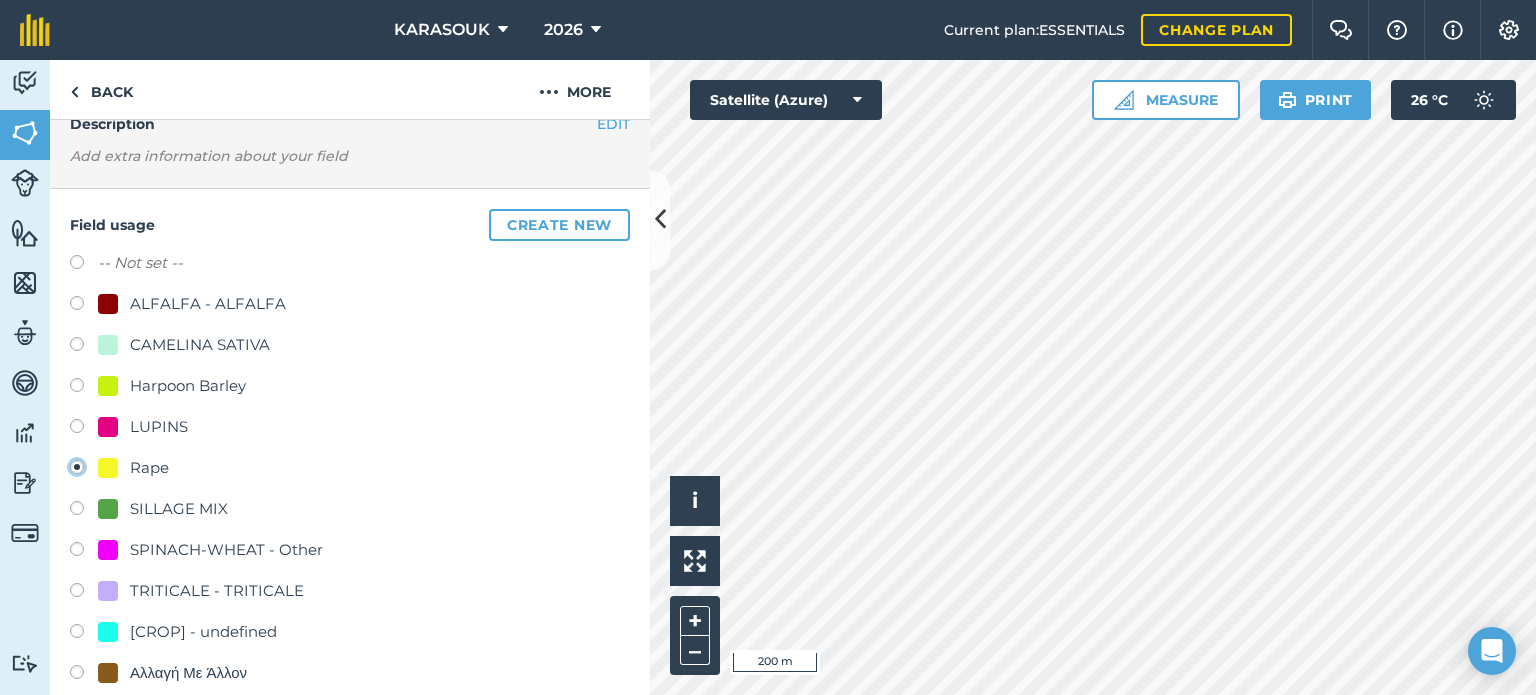 radio on "true" 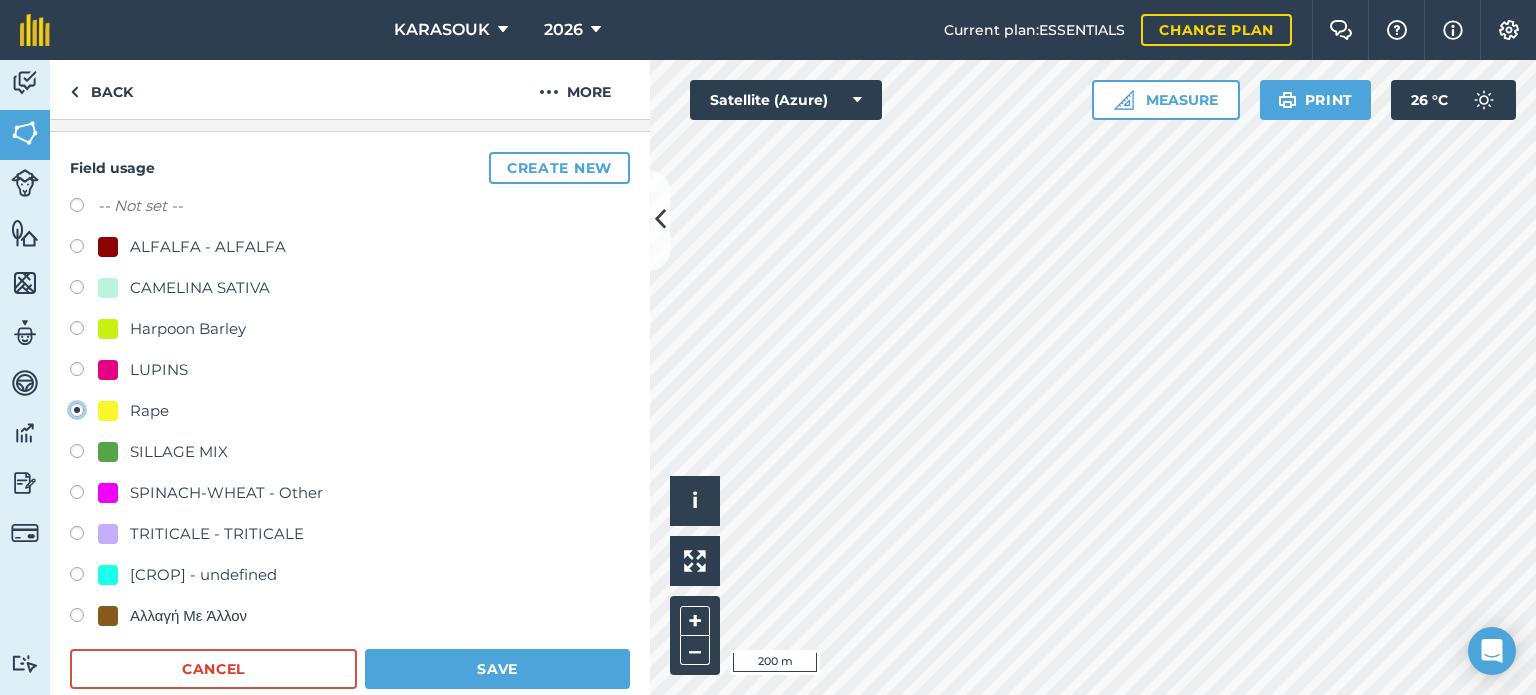 scroll, scrollTop: 296, scrollLeft: 0, axis: vertical 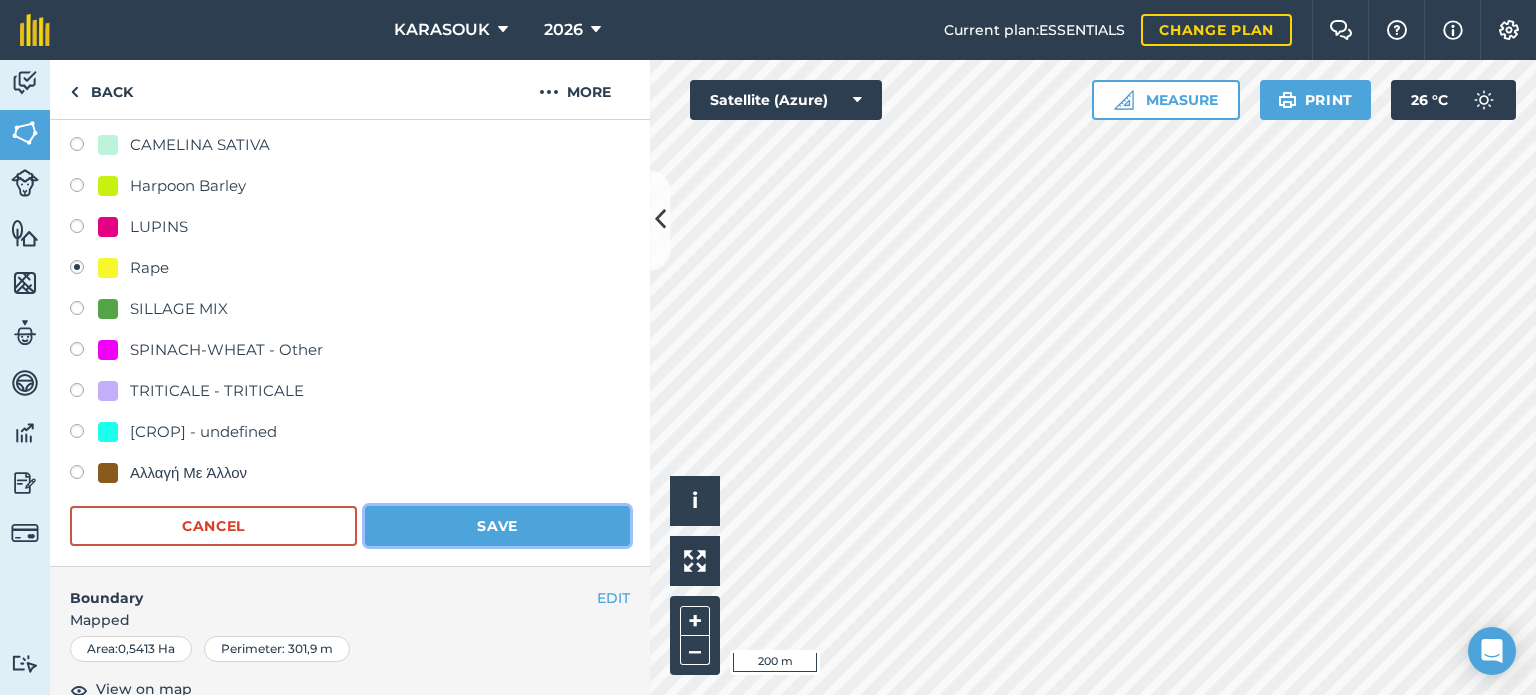 click on "Save" at bounding box center (497, 526) 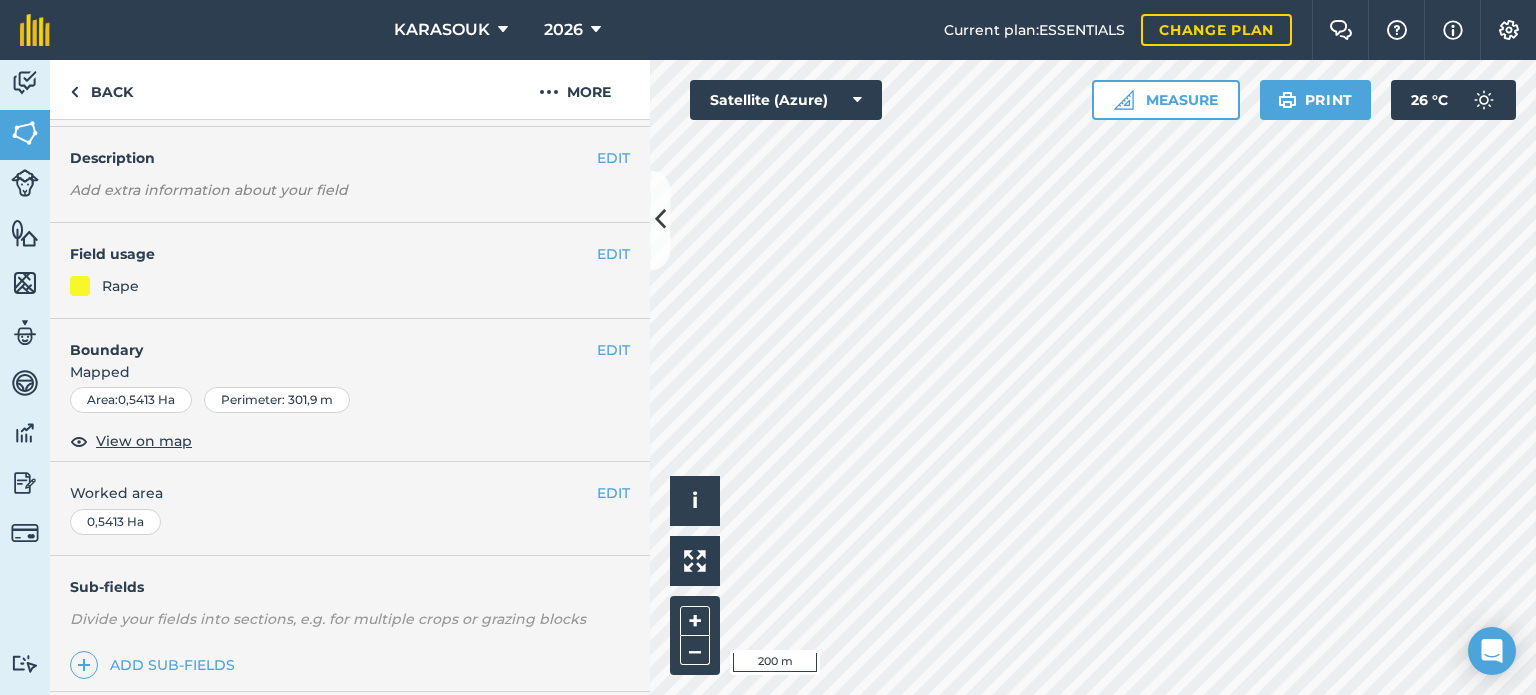 scroll, scrollTop: 0, scrollLeft: 0, axis: both 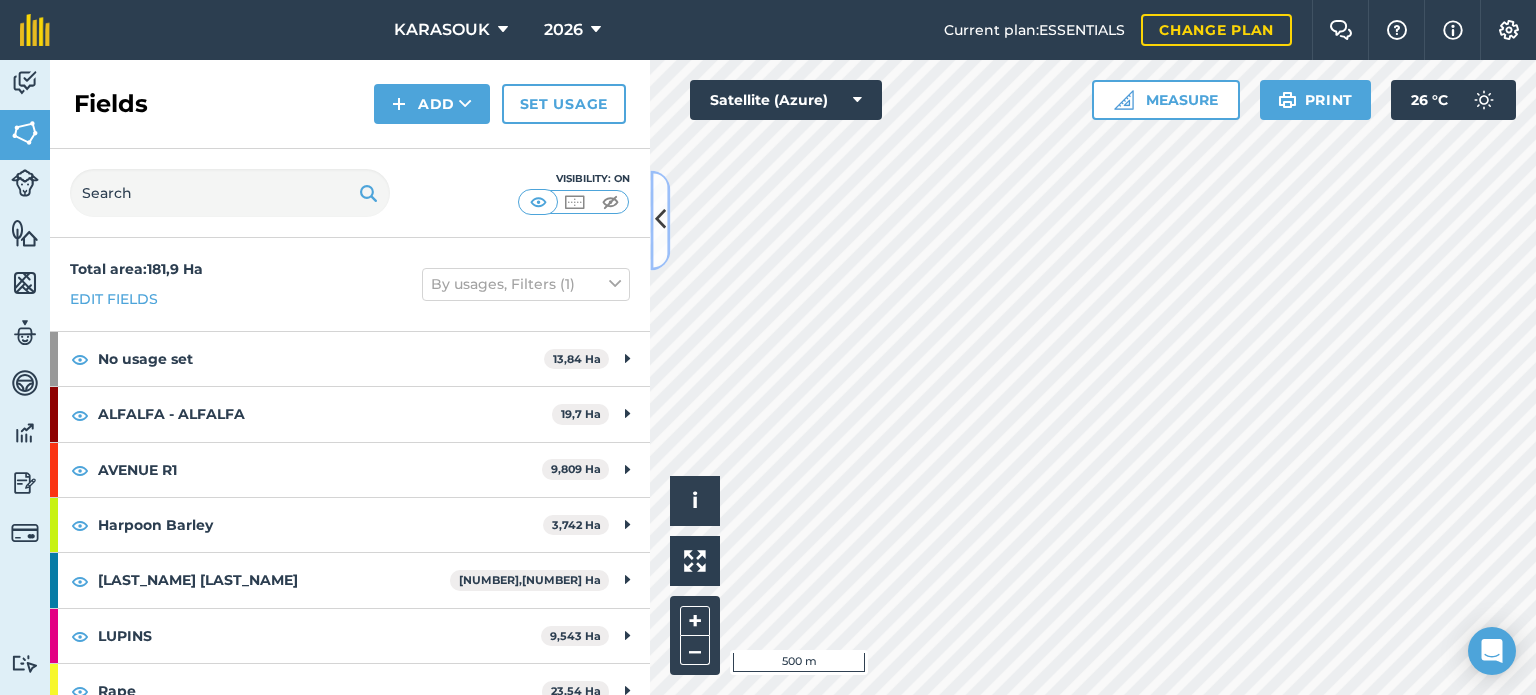 click at bounding box center (660, 220) 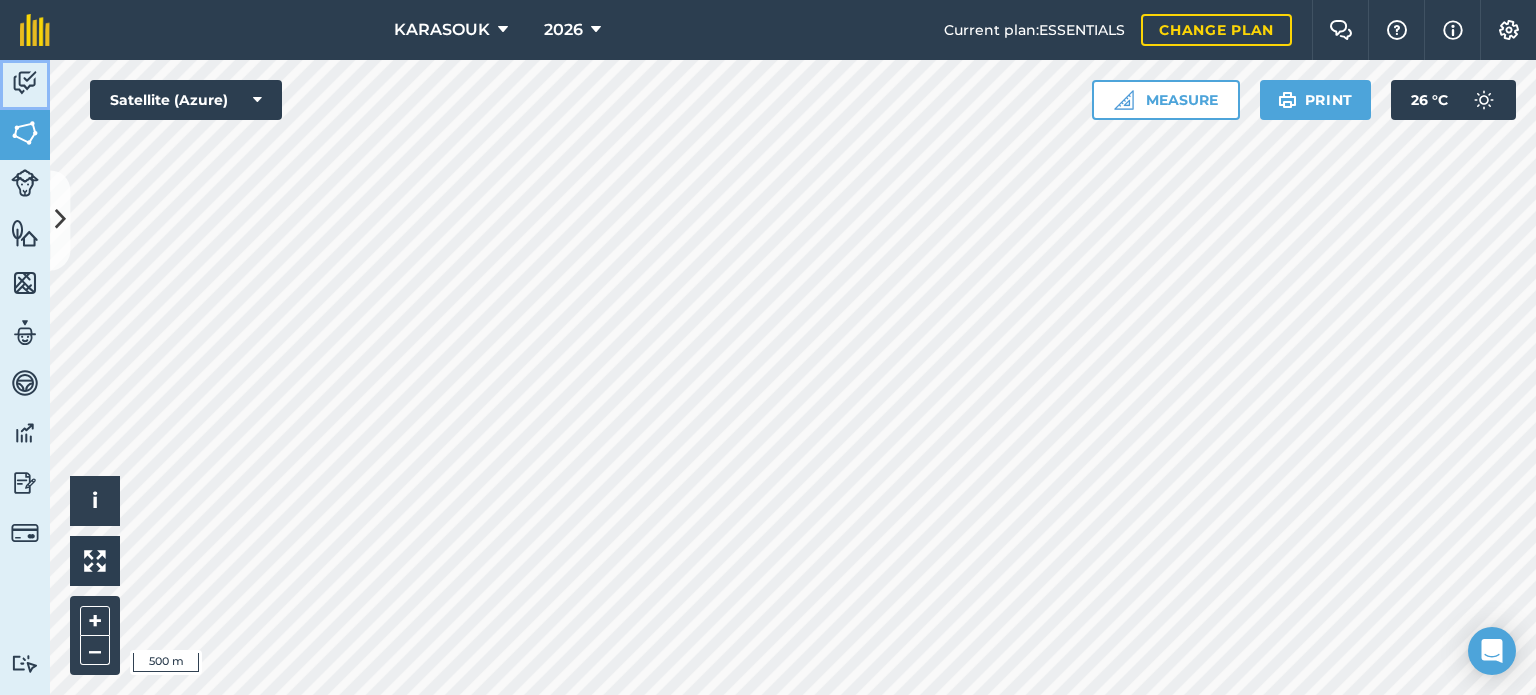 click at bounding box center [25, 83] 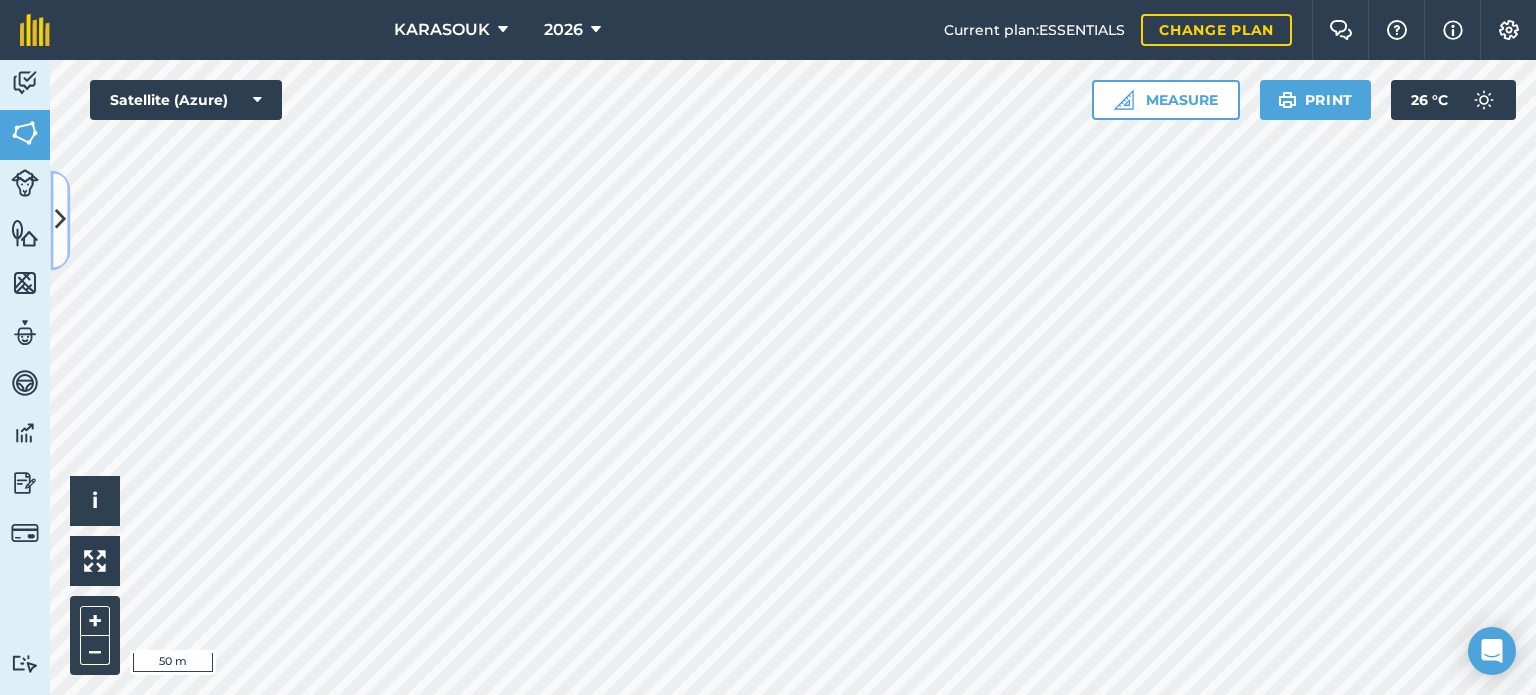 click at bounding box center (60, 220) 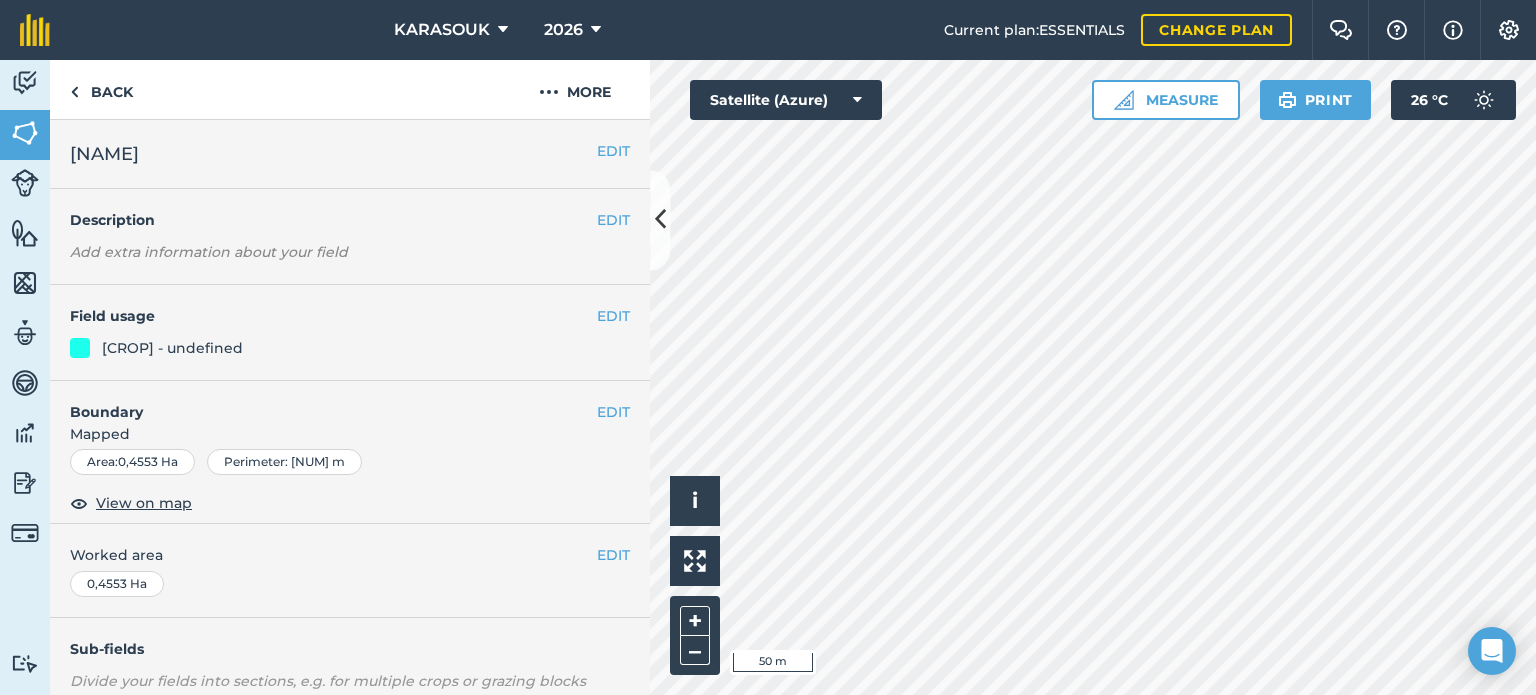 click on "[CROP] - undefined" at bounding box center (172, 348) 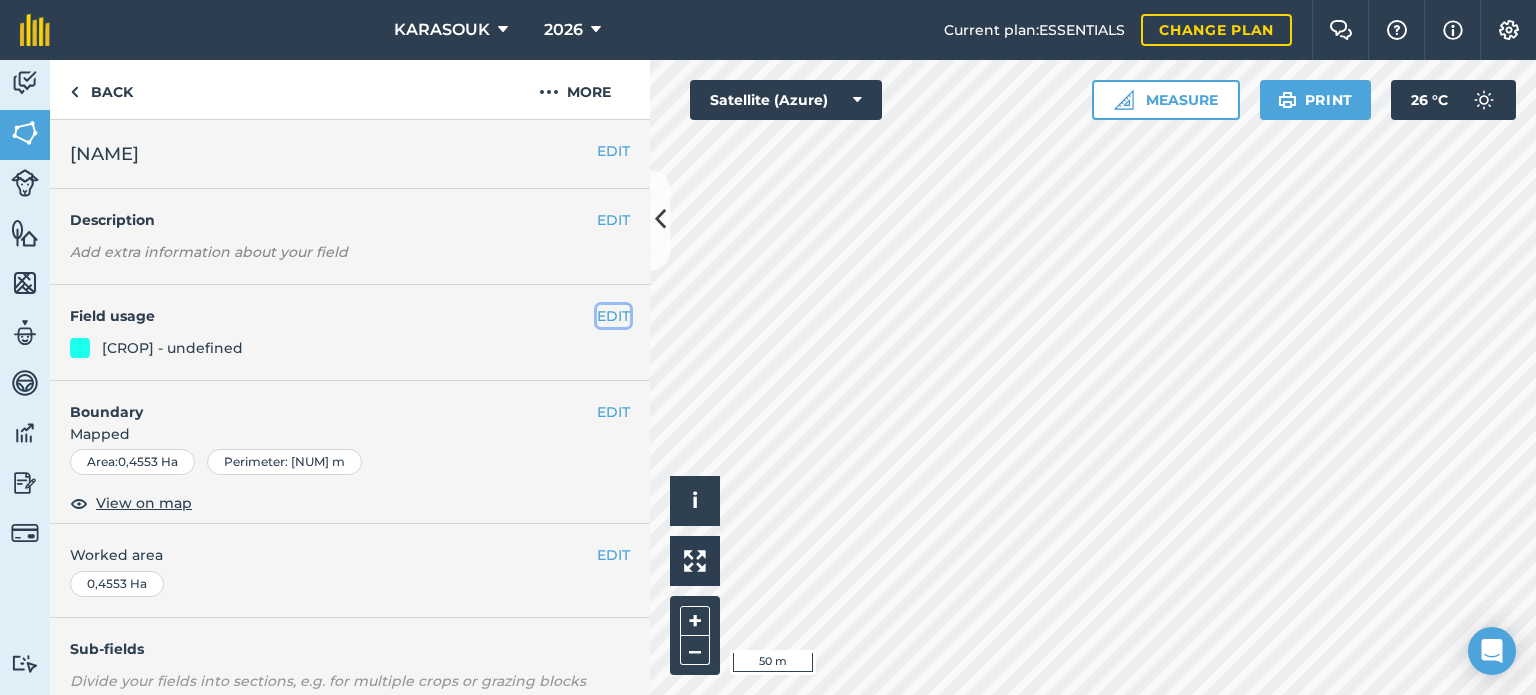 click on "EDIT" at bounding box center (613, 316) 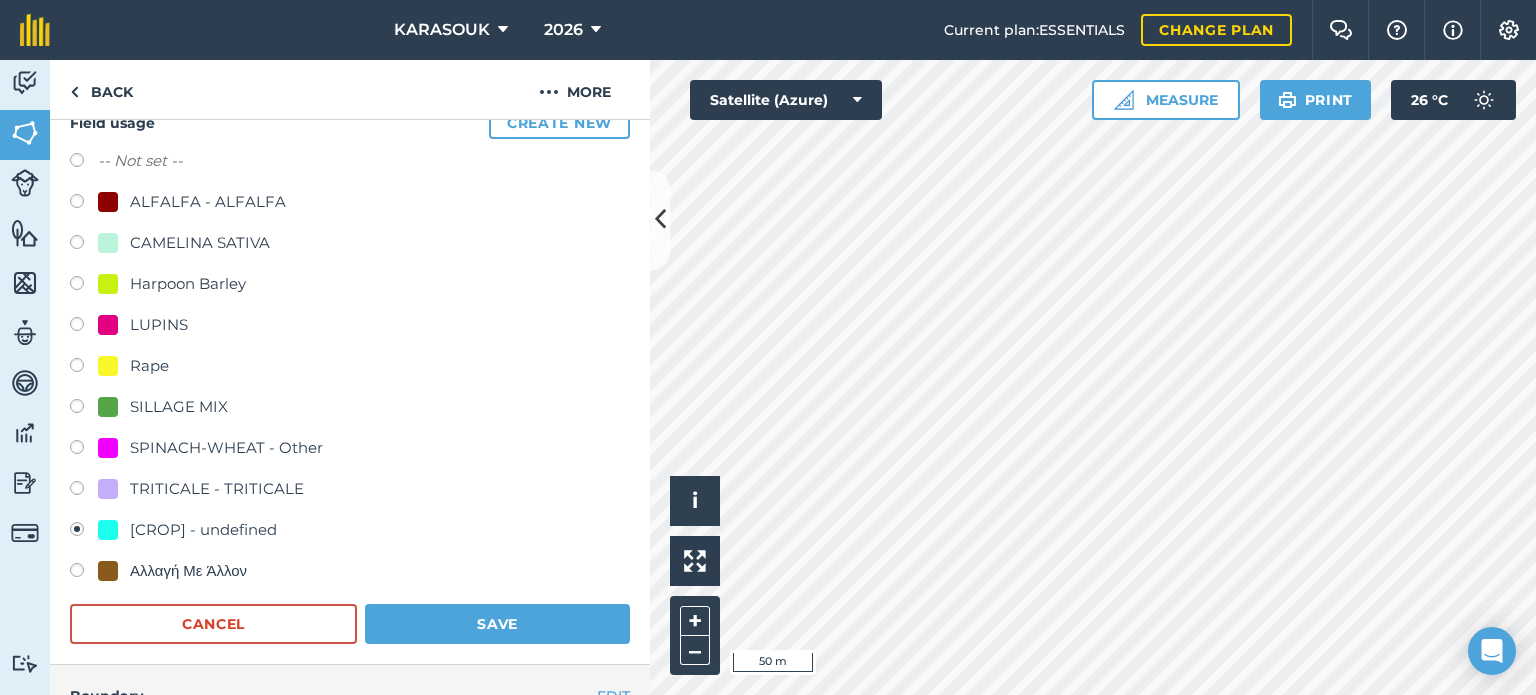 scroll, scrollTop: 200, scrollLeft: 0, axis: vertical 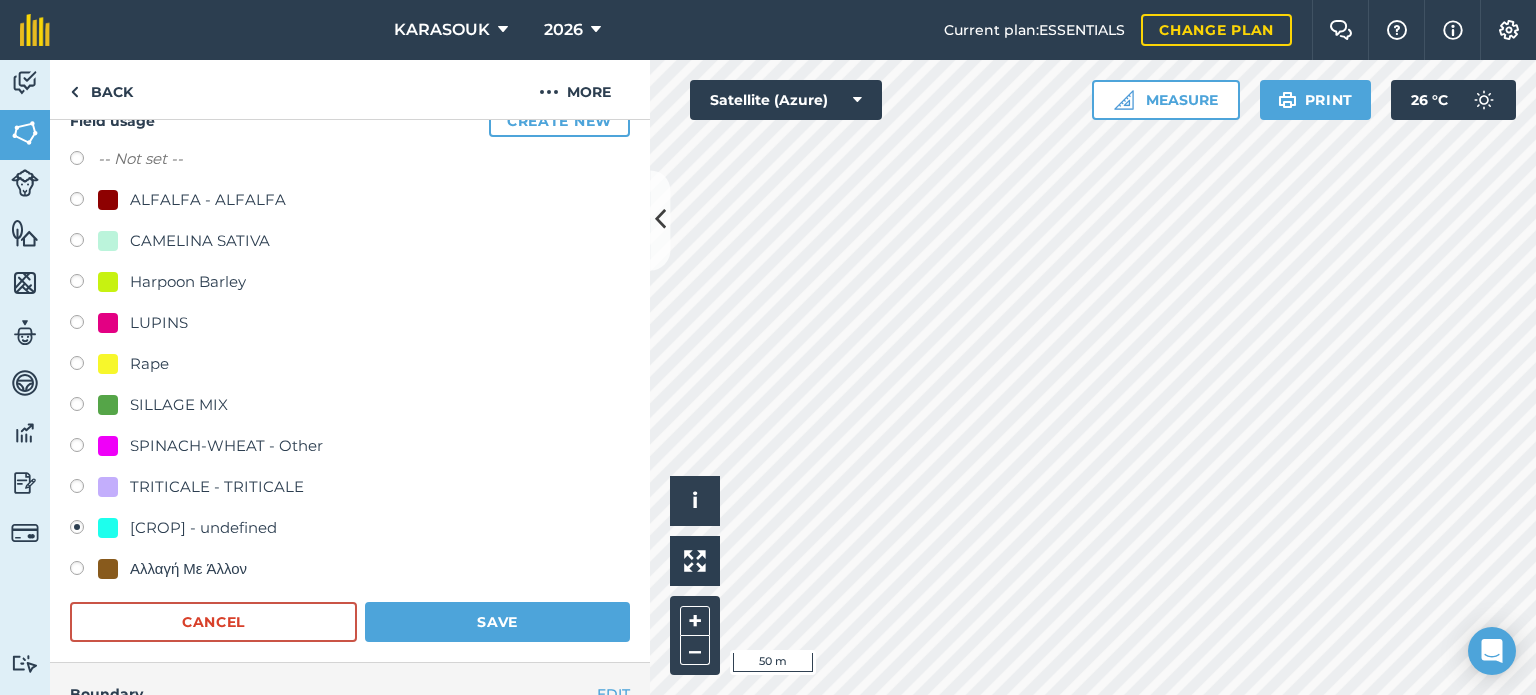 click on "SILLAGE MIX" at bounding box center (179, 405) 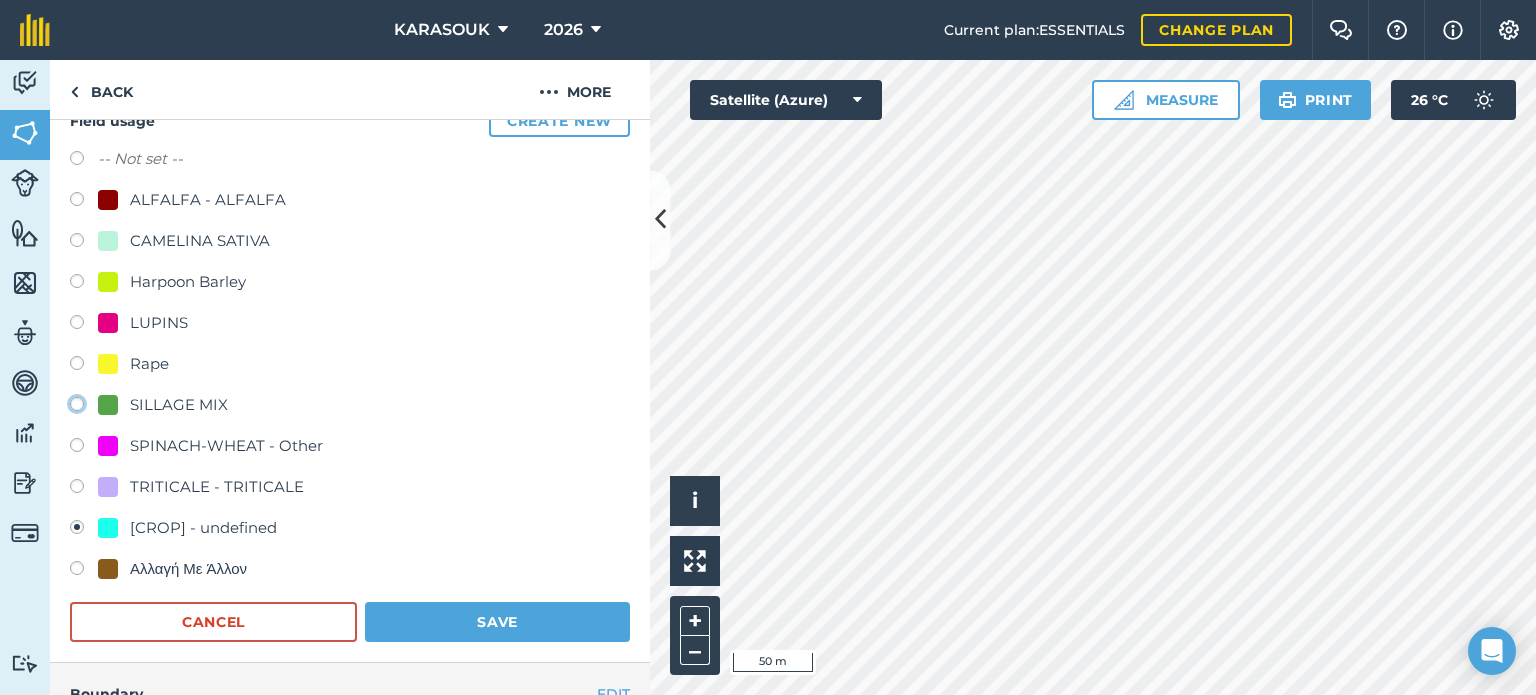 click on "SILLAGE MIX" at bounding box center [-9923, 403] 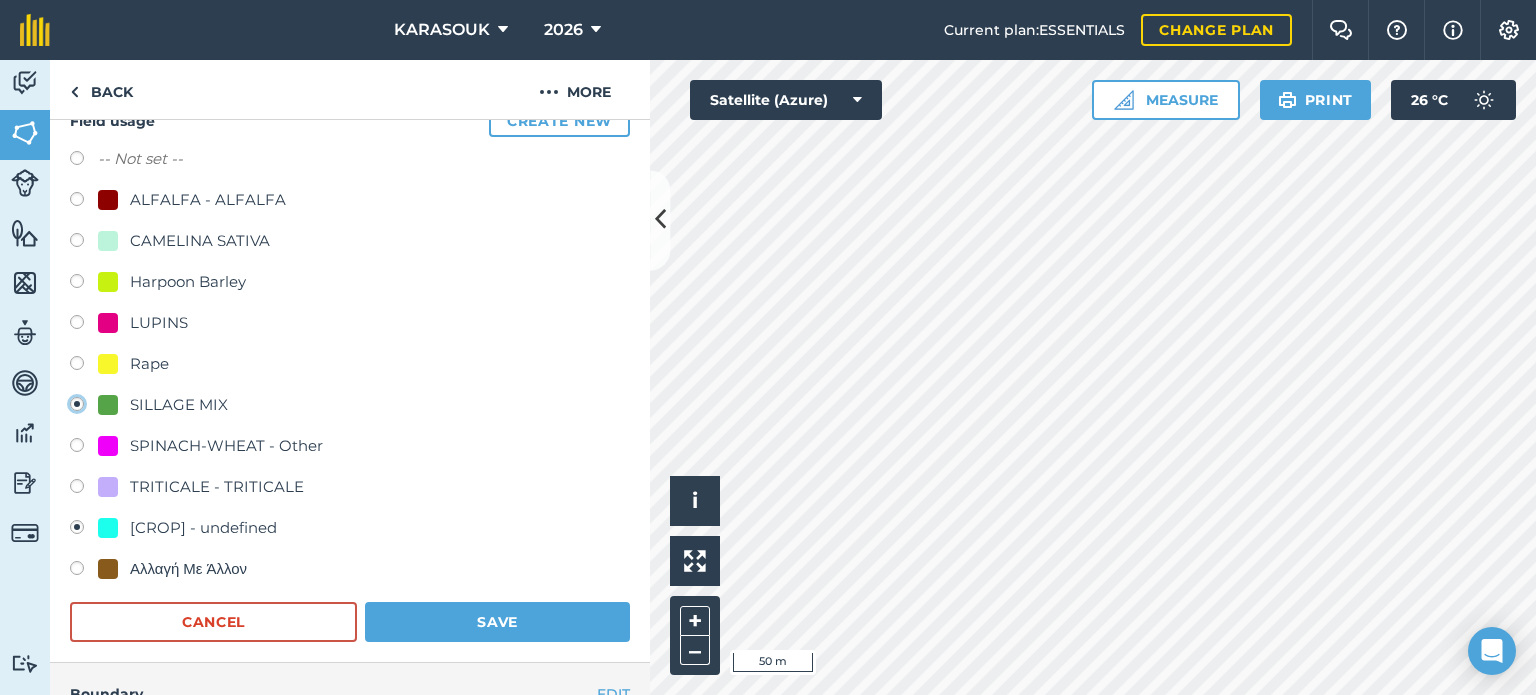 radio on "true" 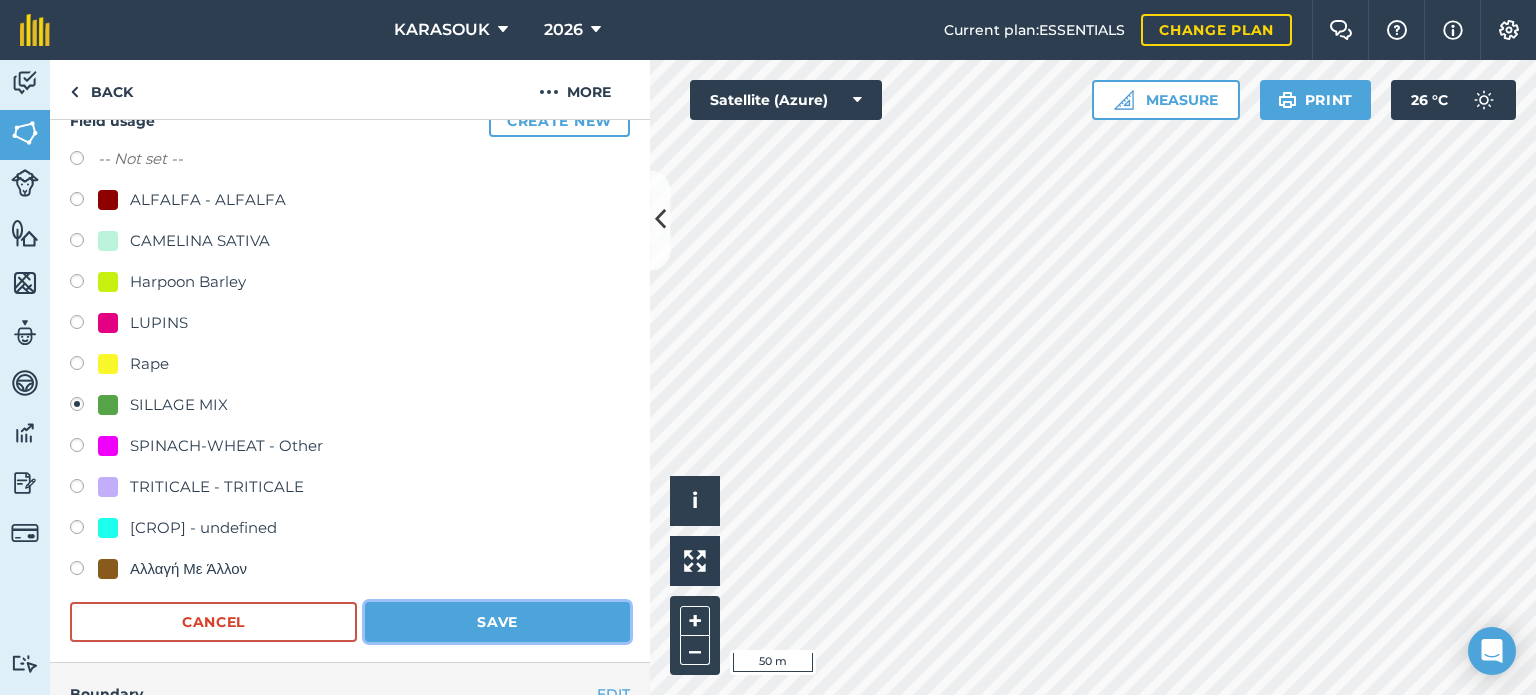 click on "Save" at bounding box center (497, 622) 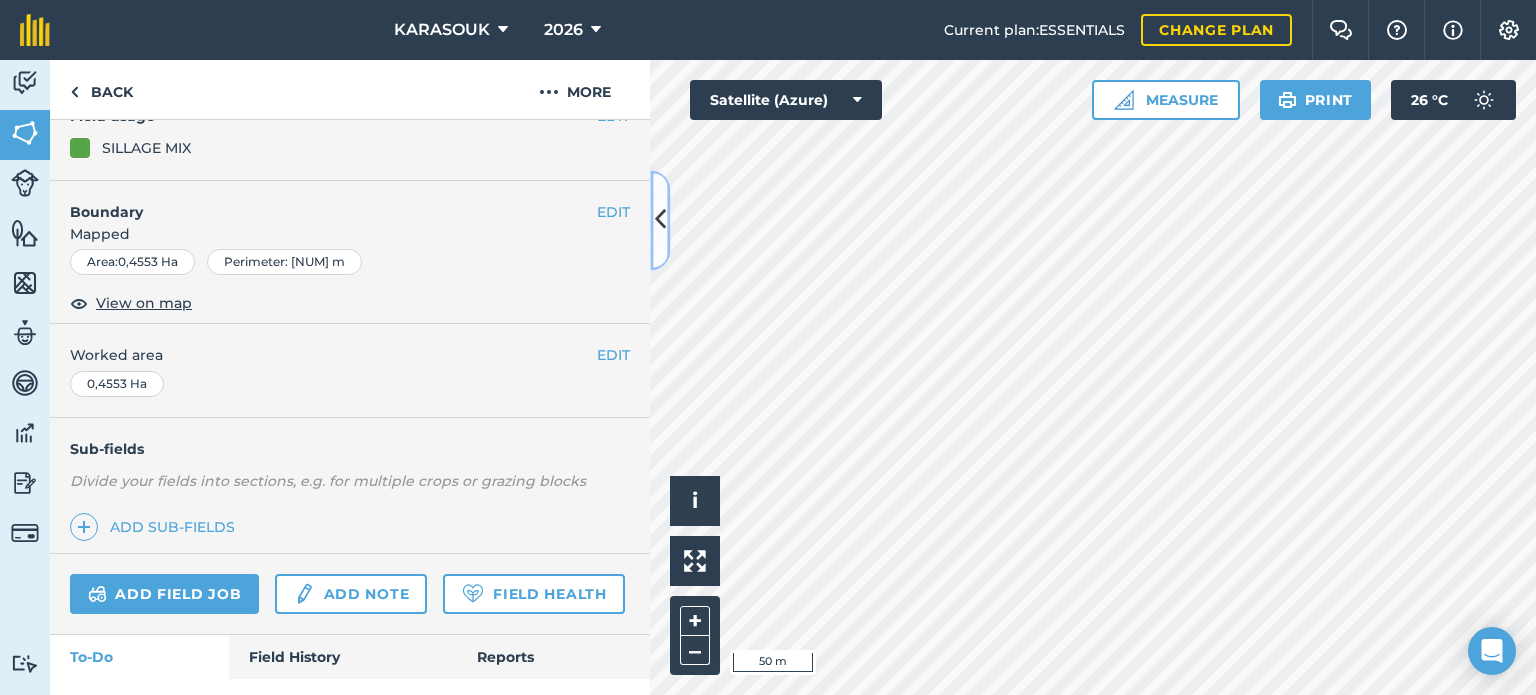 click at bounding box center [660, 220] 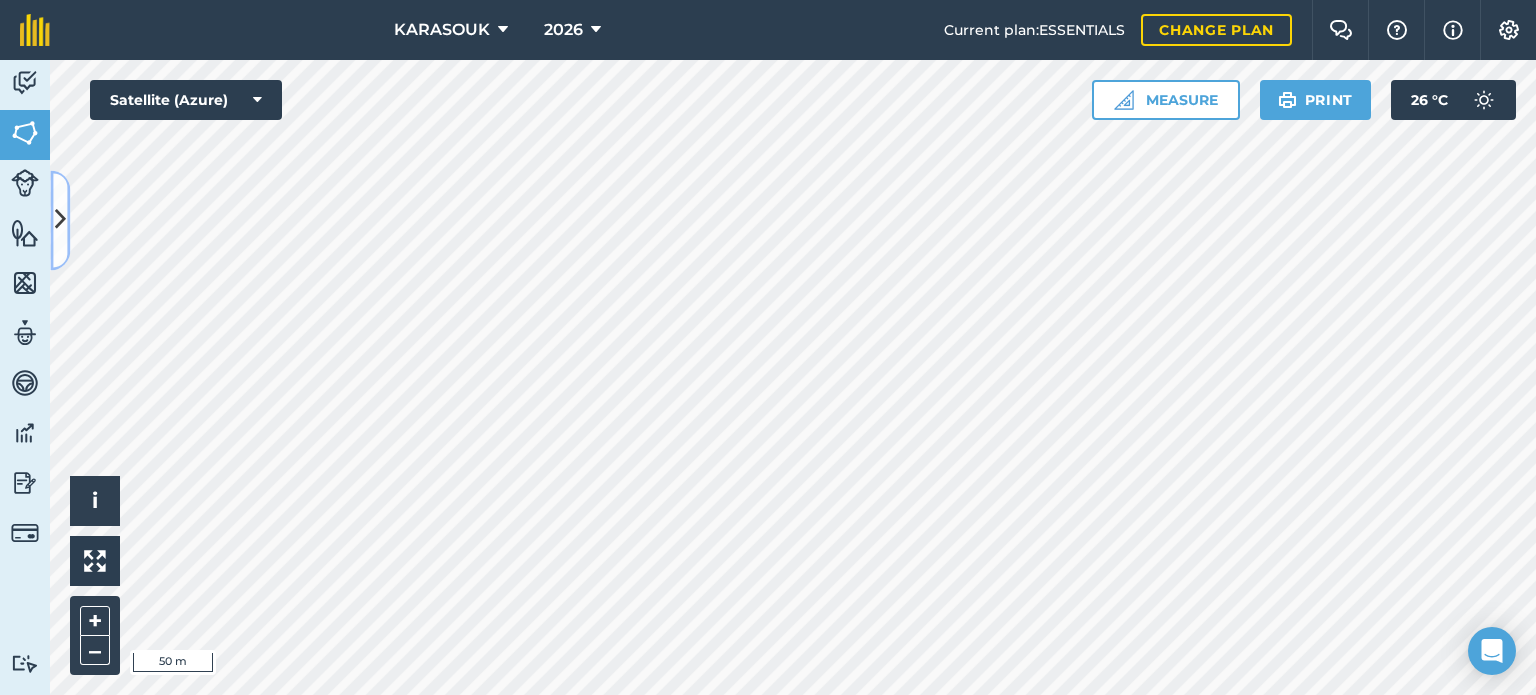 click at bounding box center [60, 220] 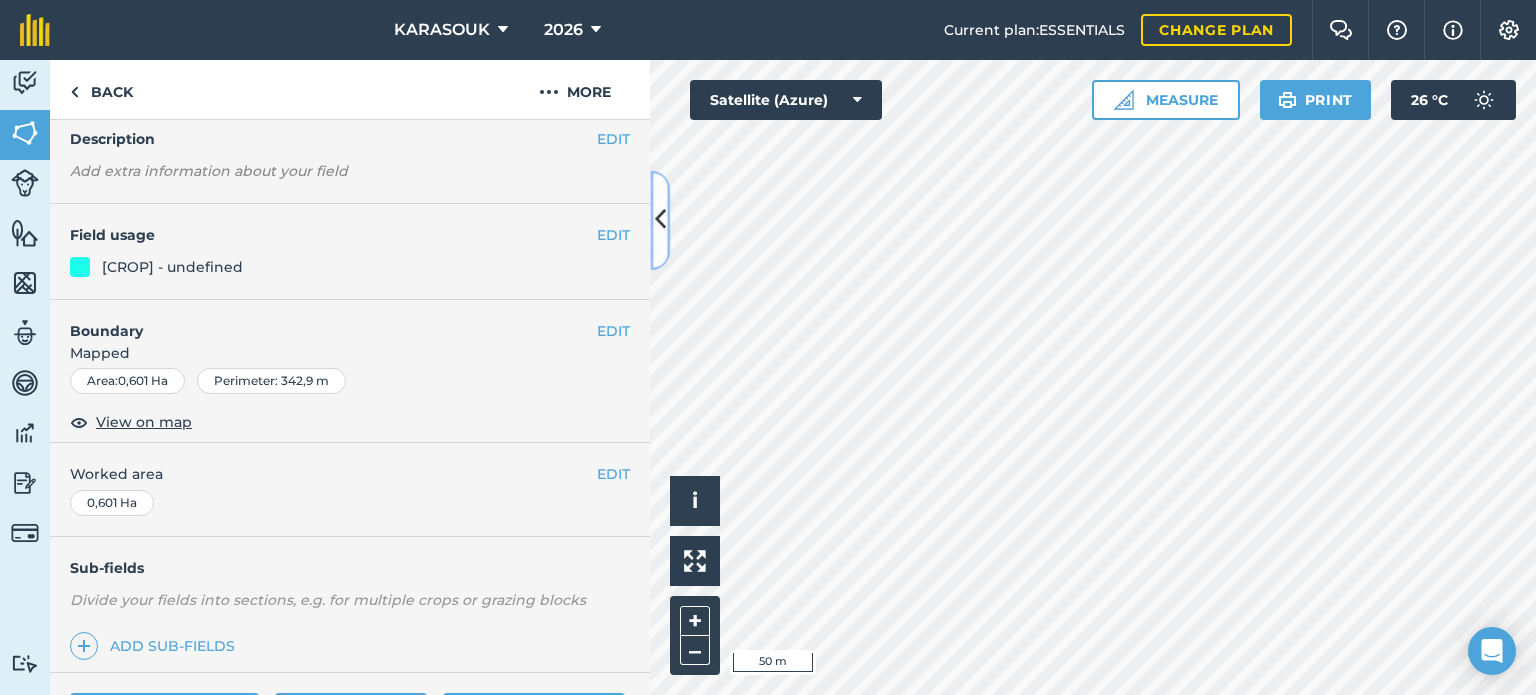 scroll, scrollTop: 0, scrollLeft: 0, axis: both 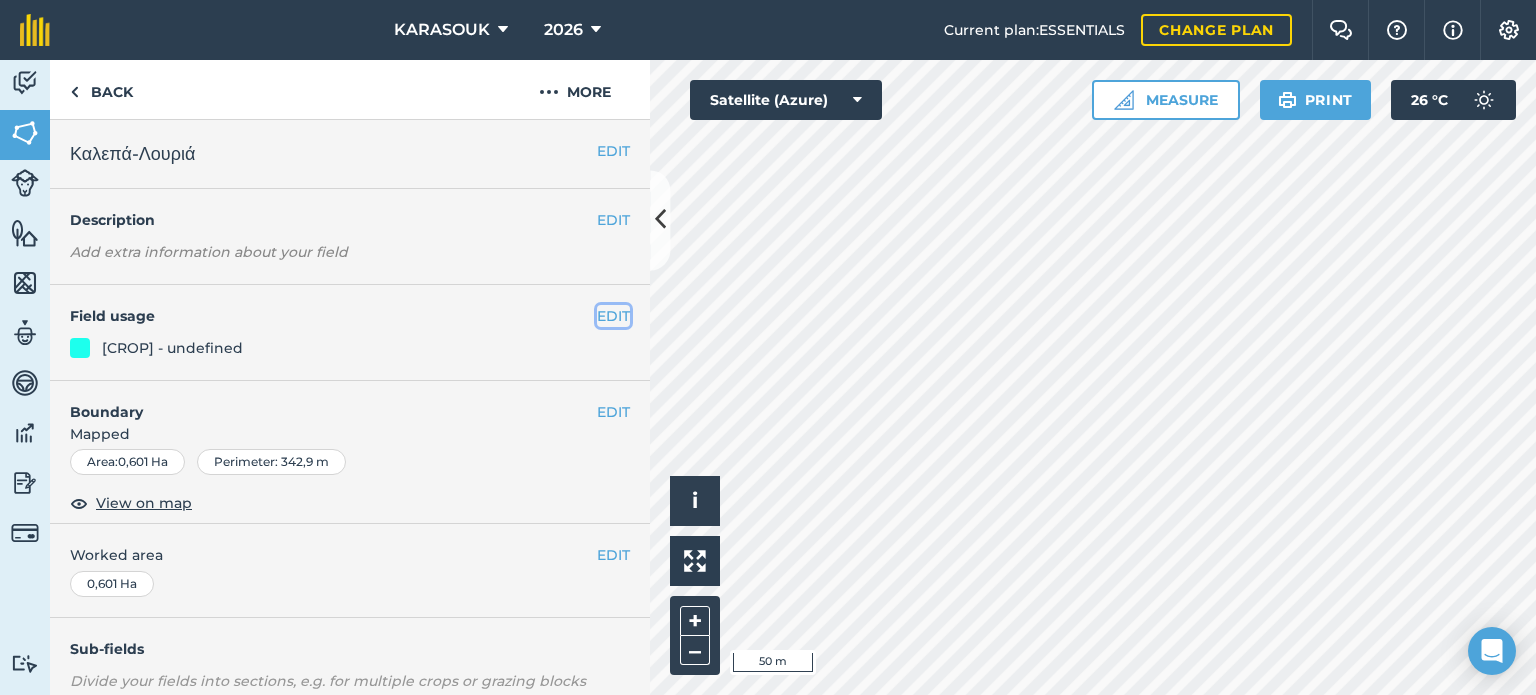 click on "EDIT" at bounding box center [613, 316] 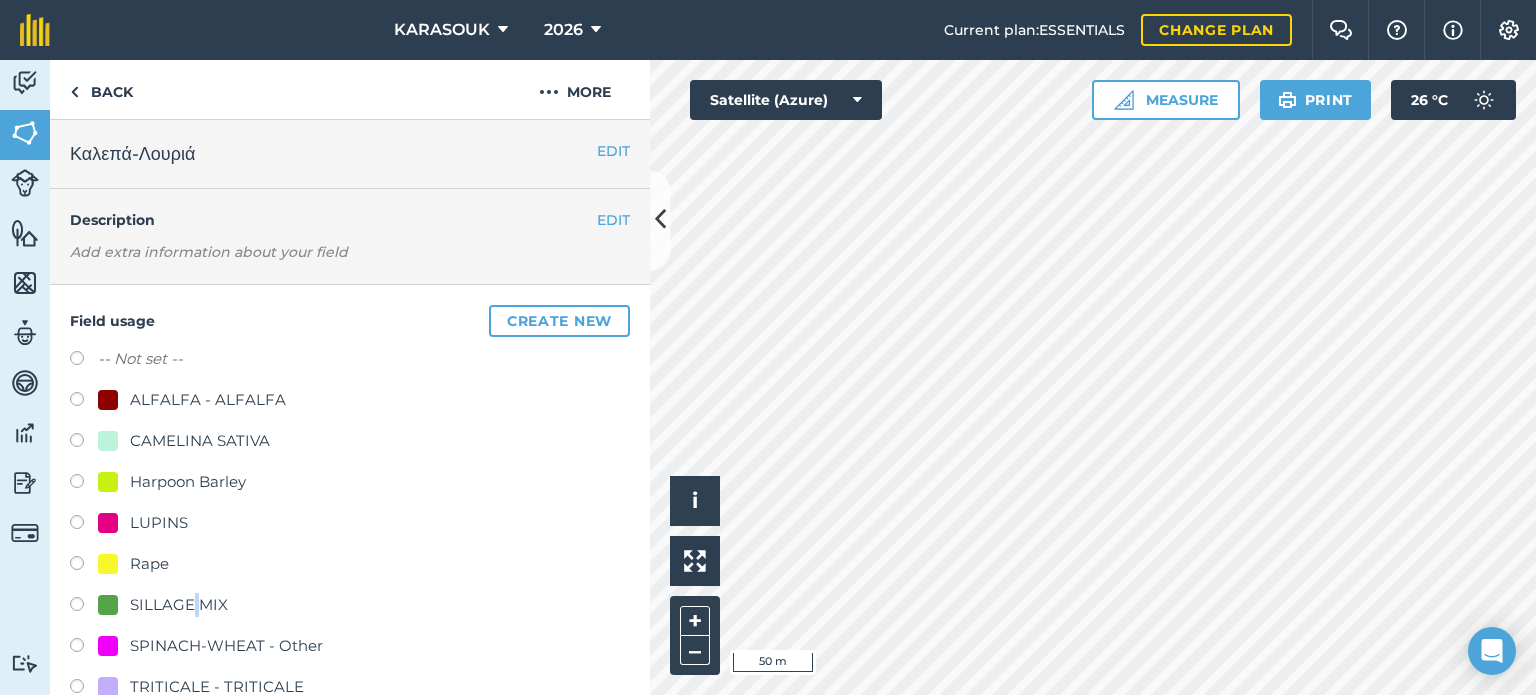 click on "SILLAGE MIX" at bounding box center (179, 605) 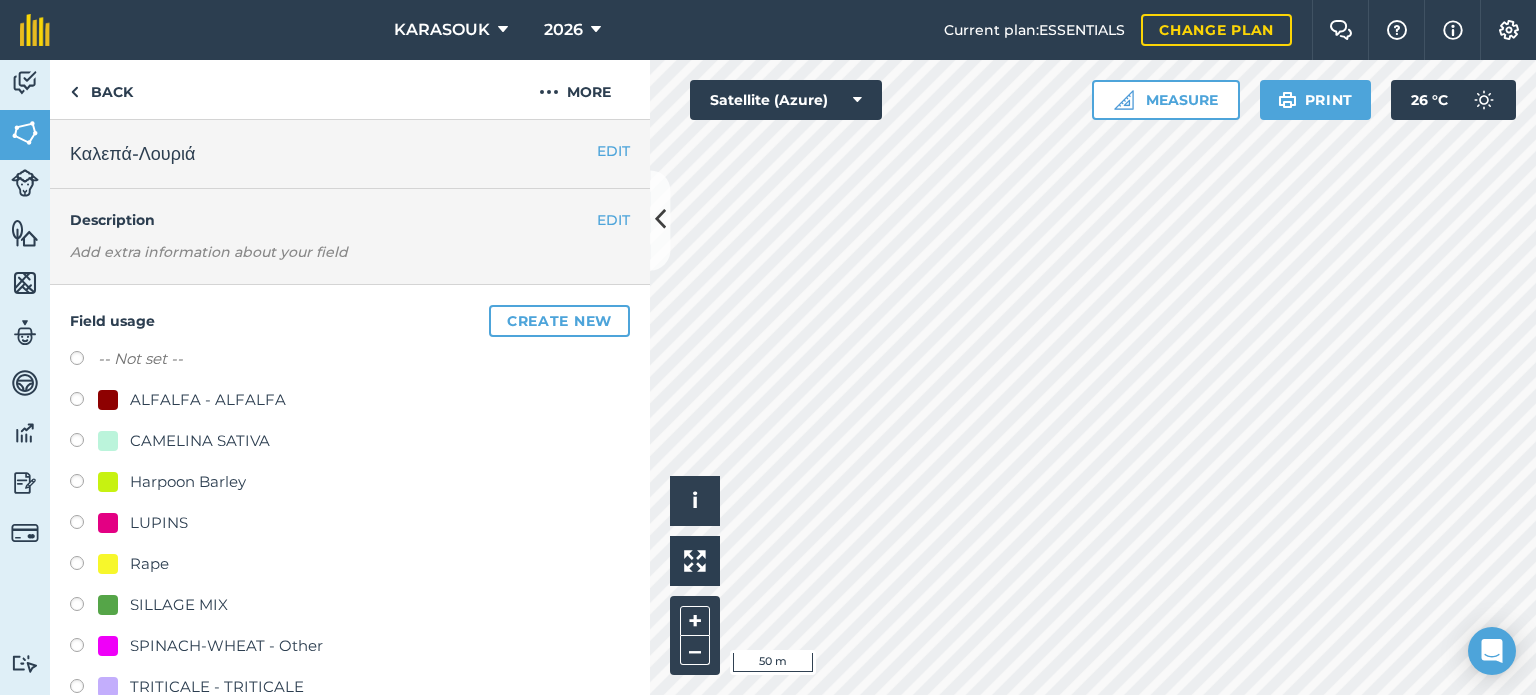 click on "SILLAGE MIX" at bounding box center (179, 605) 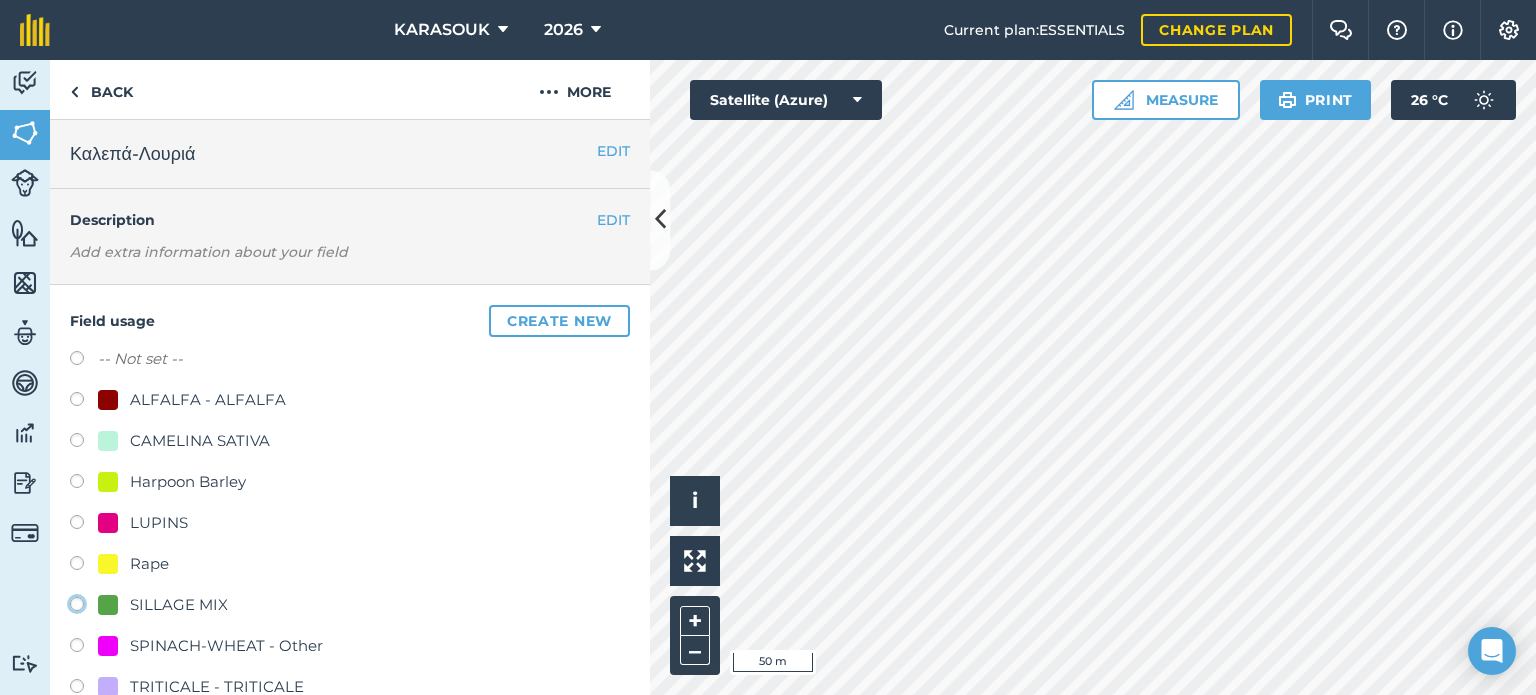 click on "SILLAGE MIX" at bounding box center (-9923, 603) 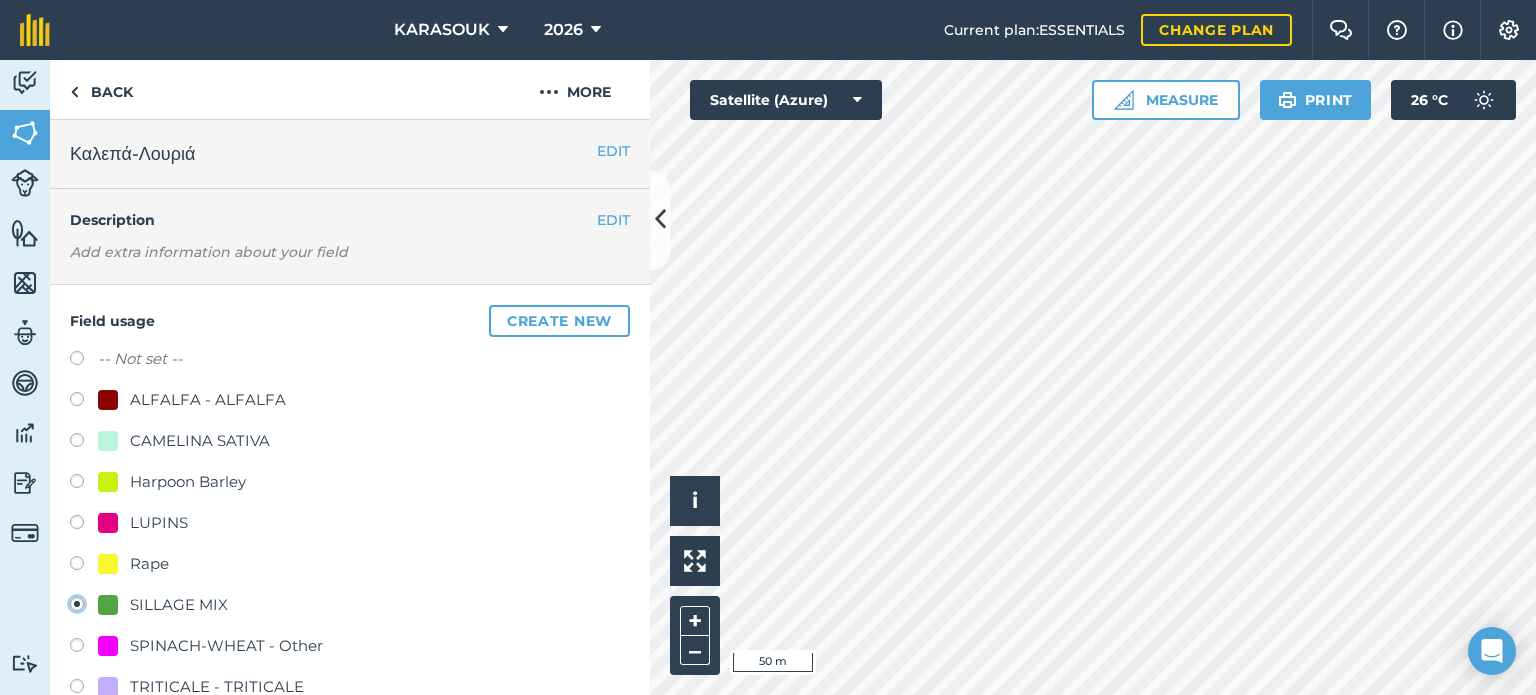 radio on "true" 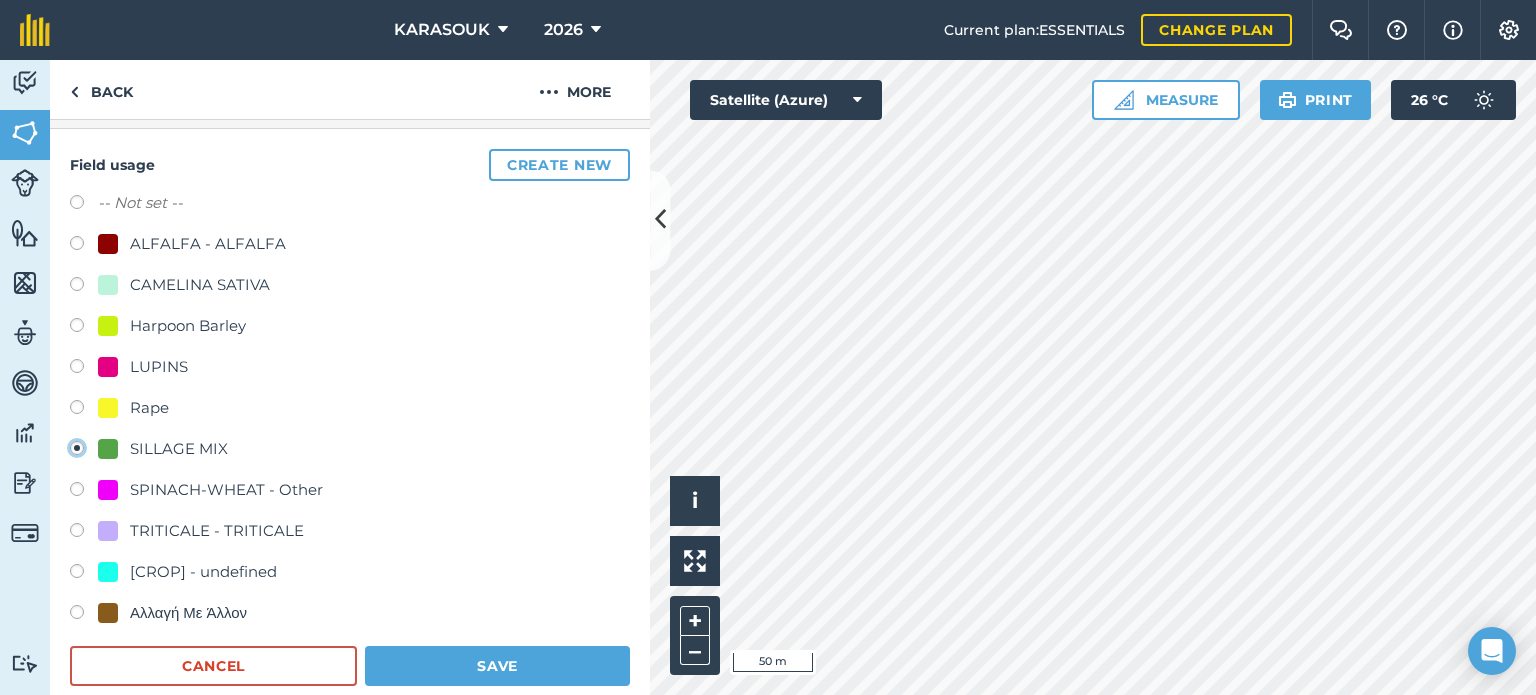 scroll, scrollTop: 200, scrollLeft: 0, axis: vertical 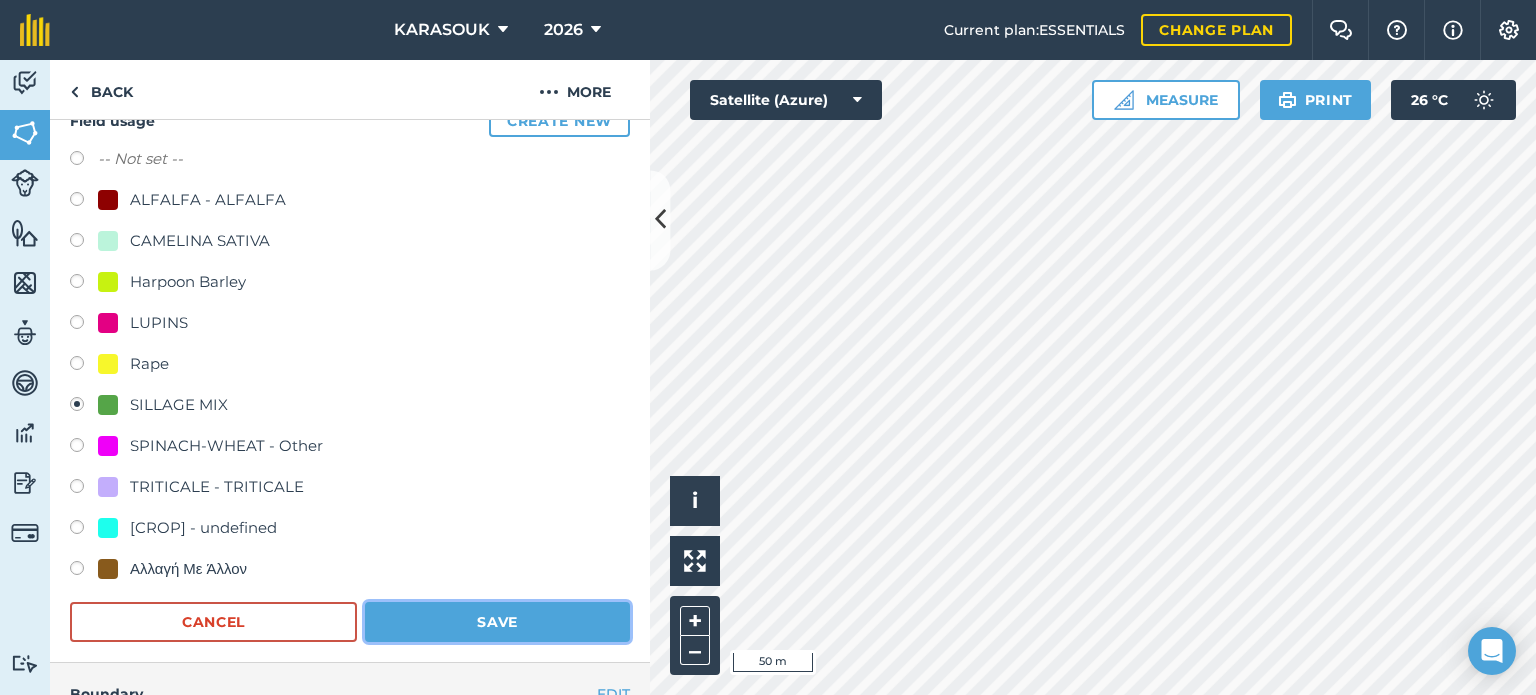 click on "Save" at bounding box center [497, 622] 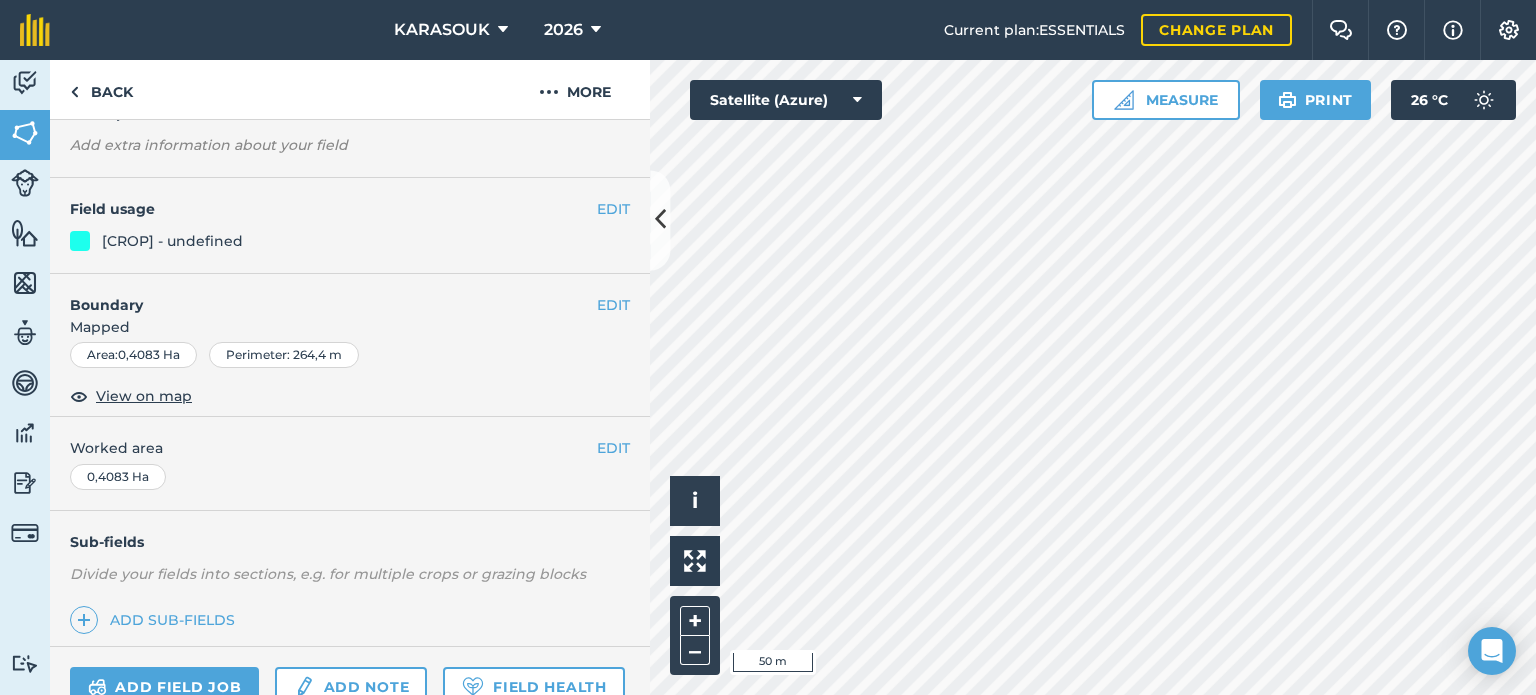 scroll, scrollTop: 100, scrollLeft: 0, axis: vertical 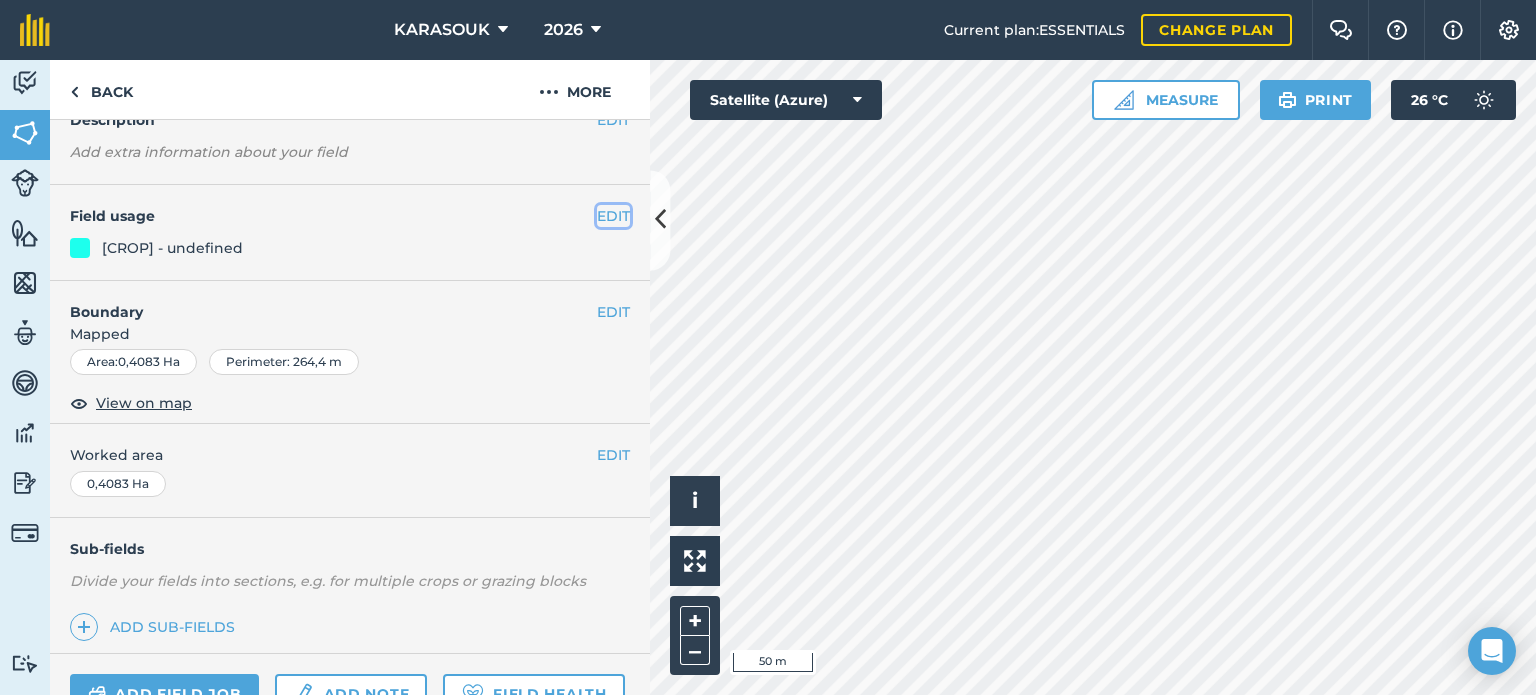 click on "EDIT" at bounding box center [613, 216] 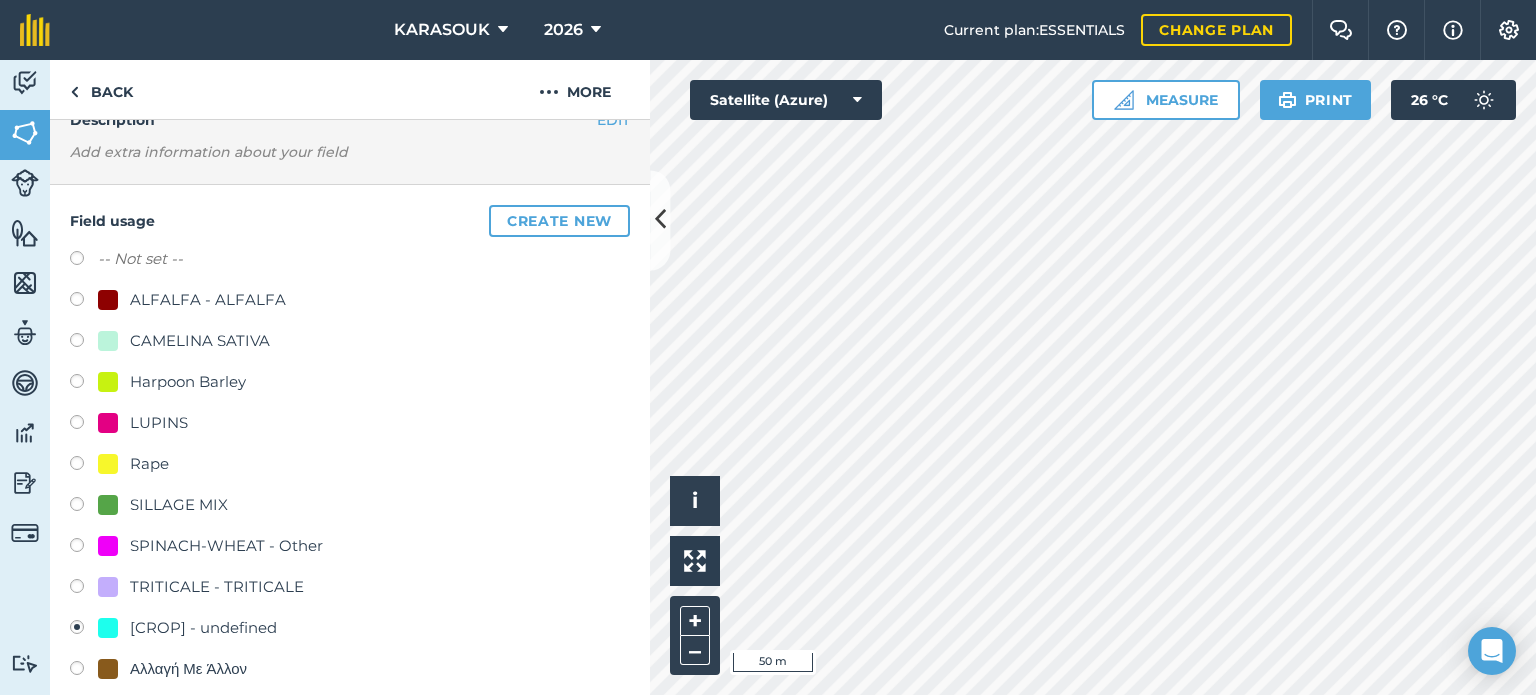 click on "SILLAGE MIX" at bounding box center (179, 505) 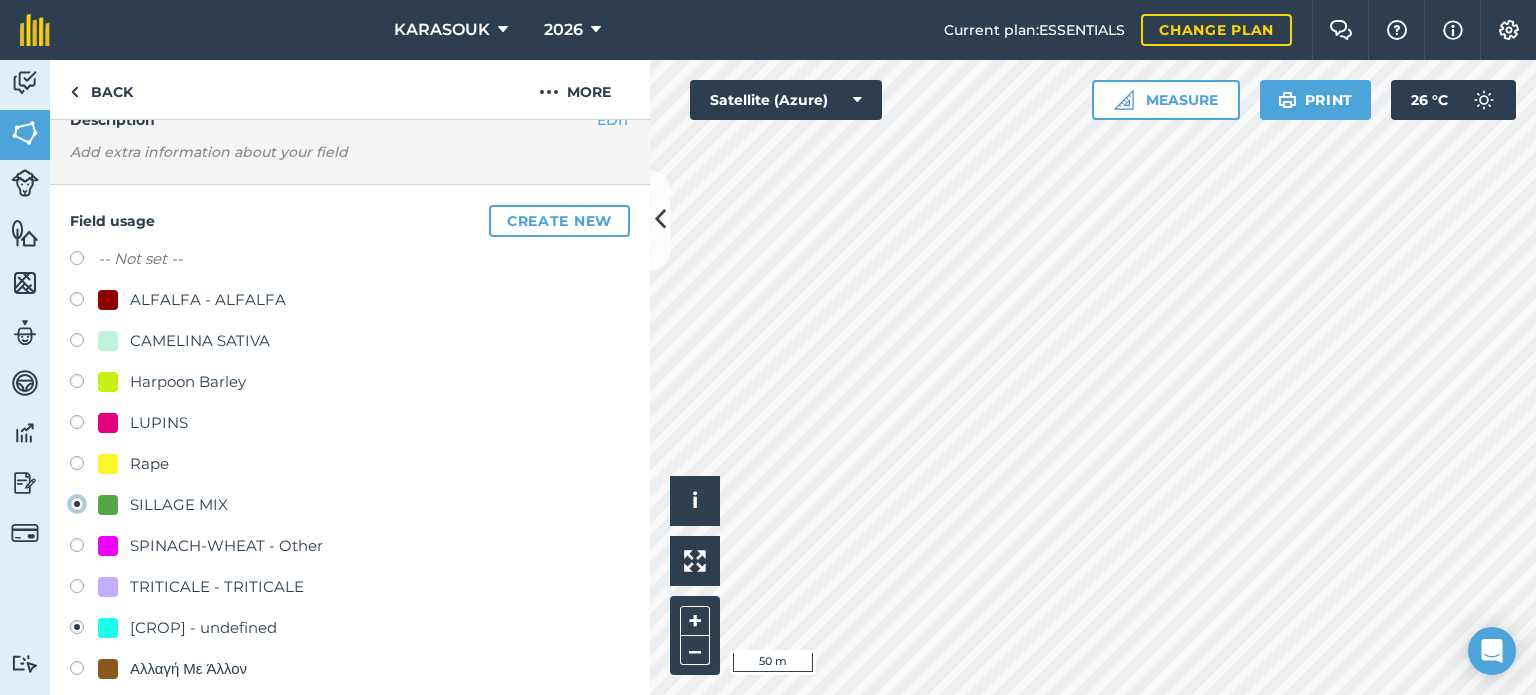 radio on "true" 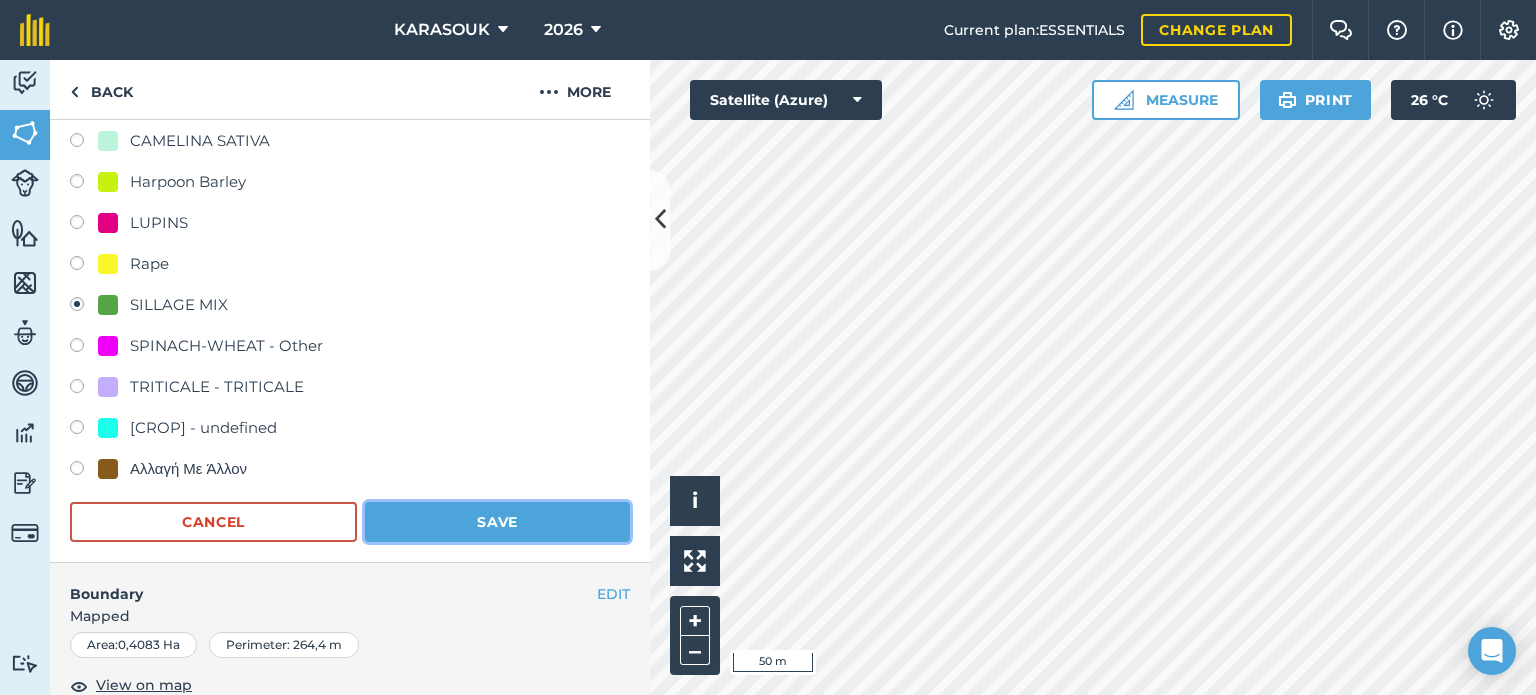 click on "Save" at bounding box center (497, 522) 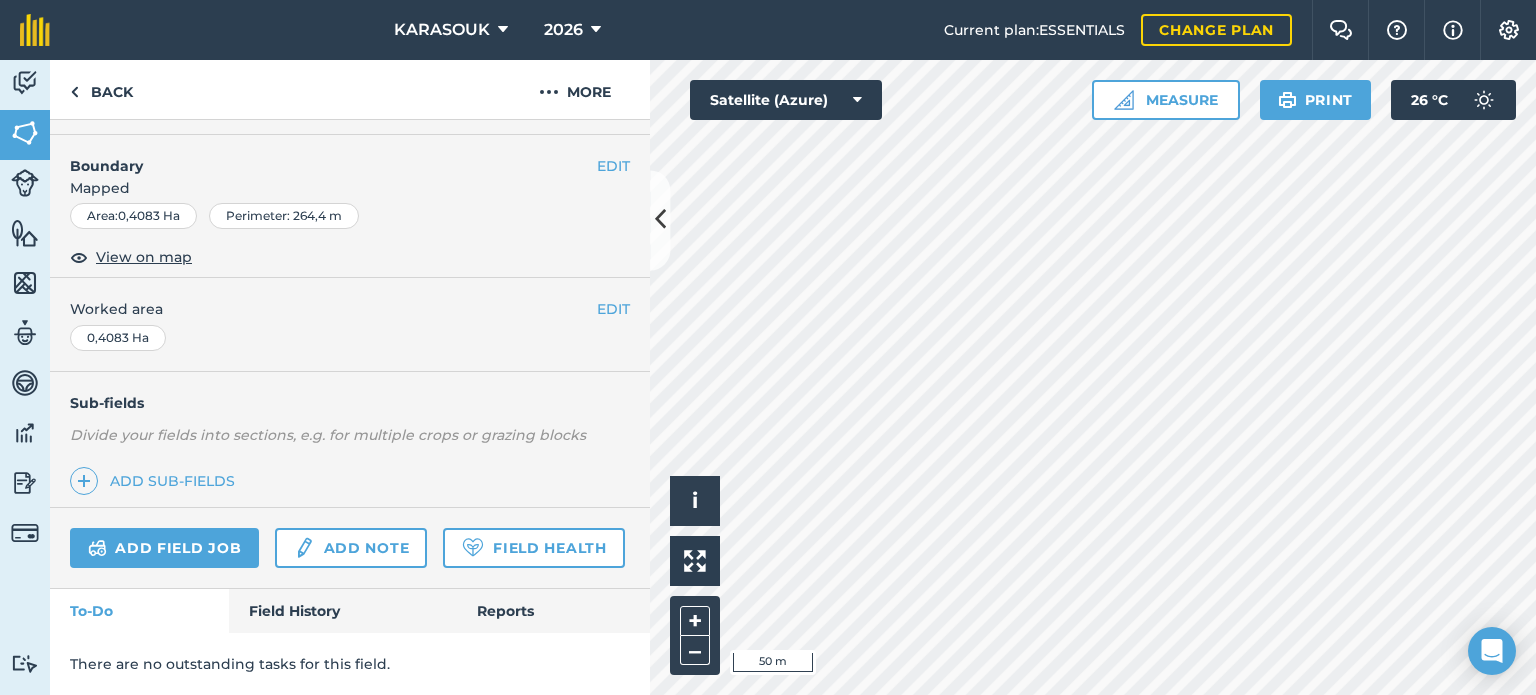 scroll, scrollTop: 299, scrollLeft: 0, axis: vertical 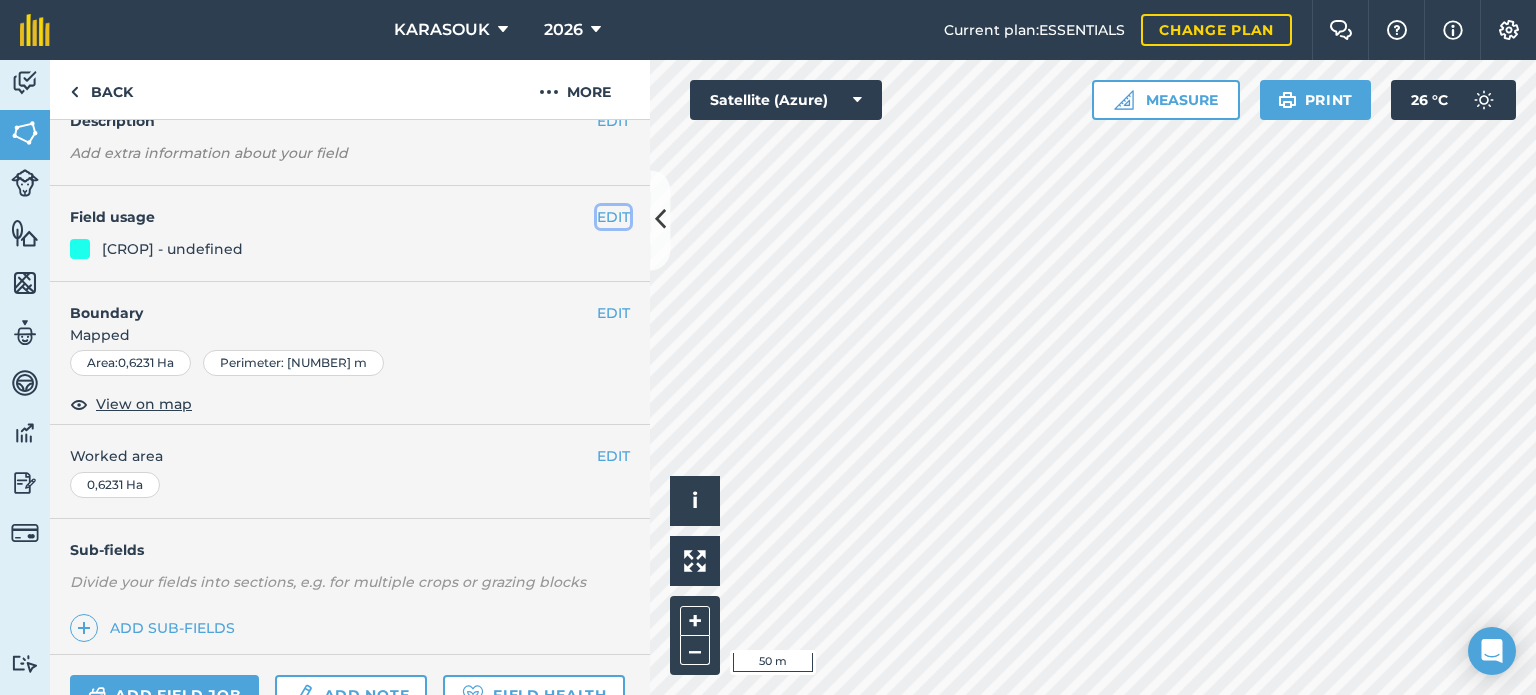 click on "EDIT" at bounding box center (613, 217) 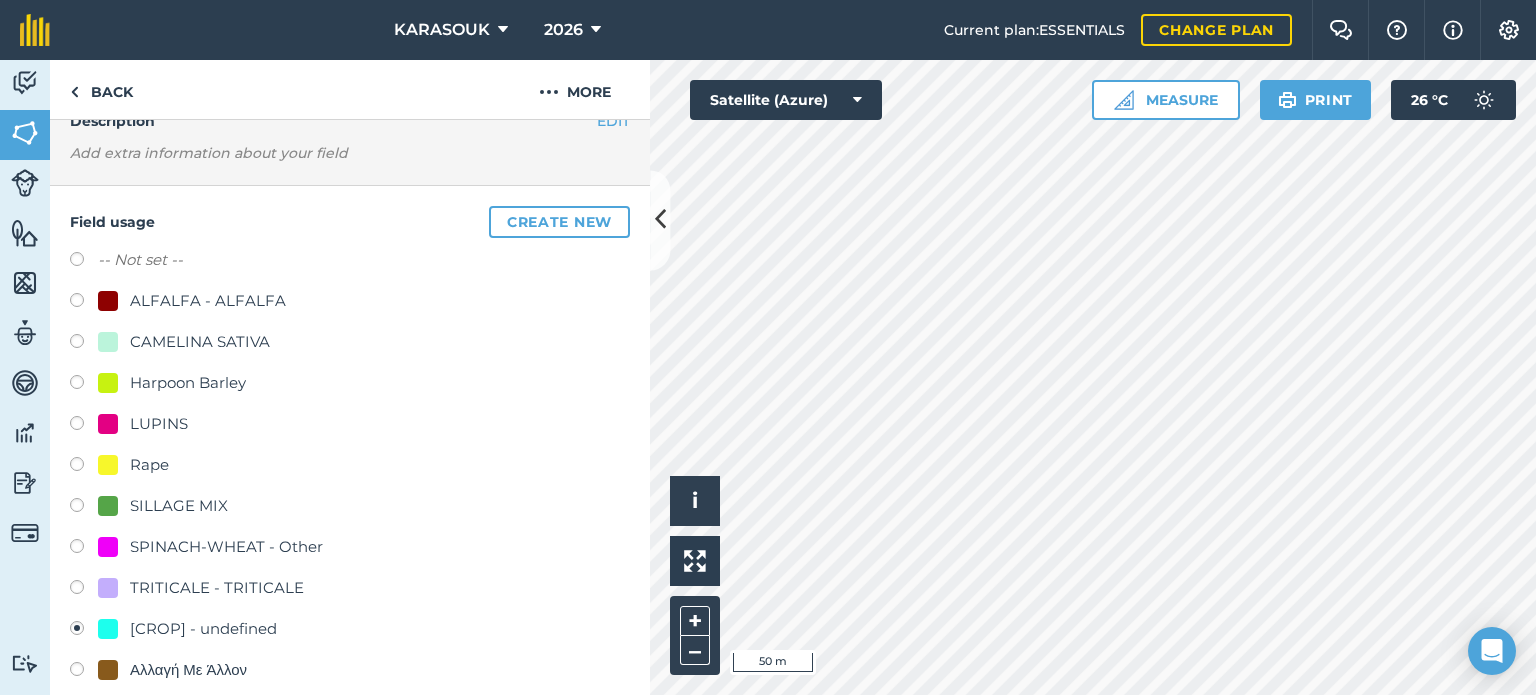 click on "SILLAGE MIX" at bounding box center [179, 506] 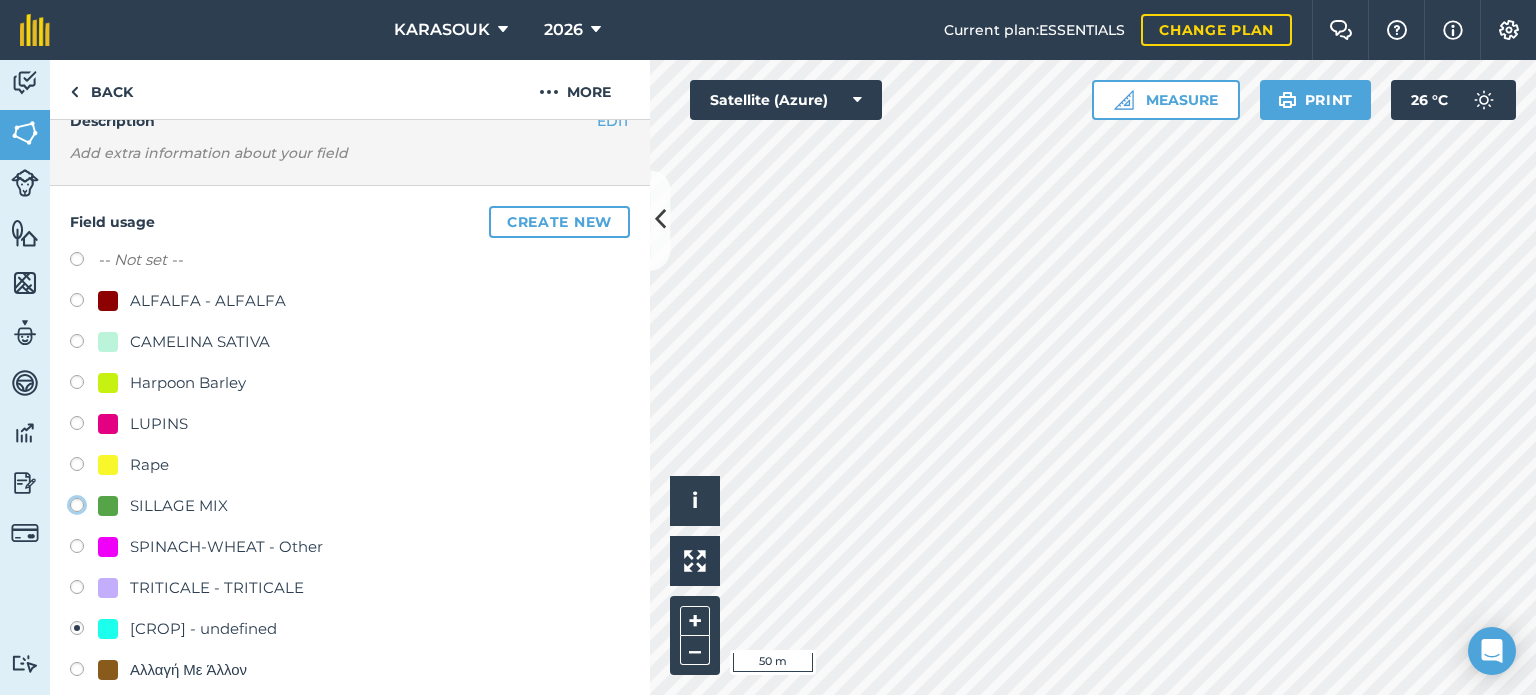 click on "SILLAGE MIX" at bounding box center (-9923, 504) 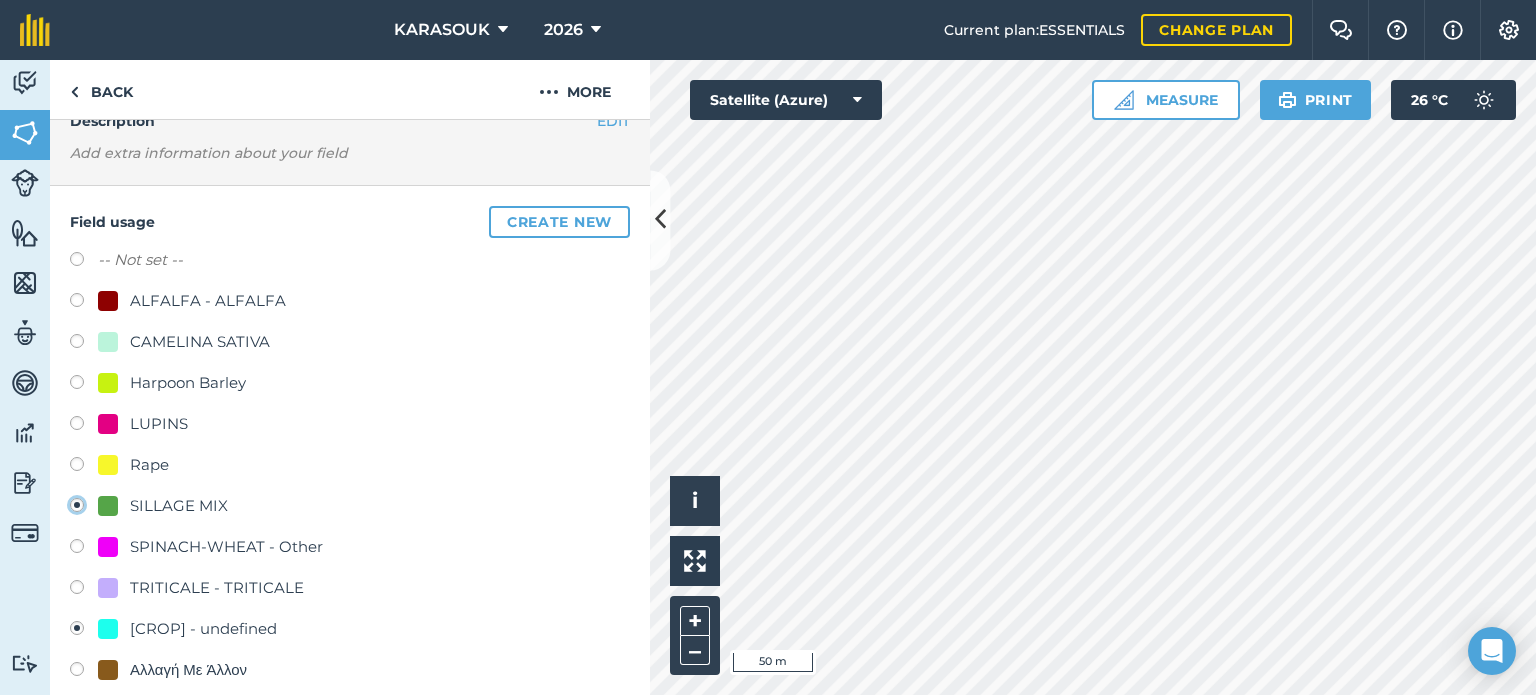 radio on "true" 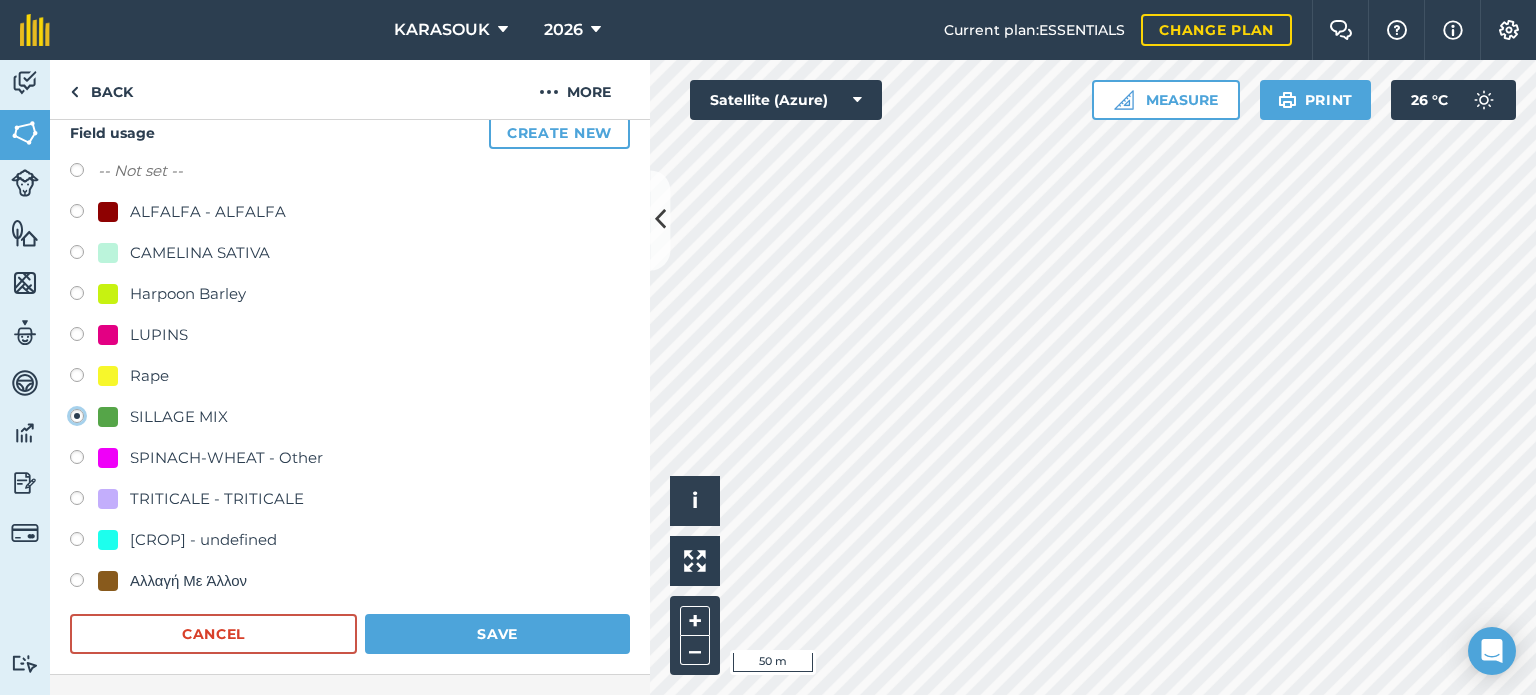 scroll, scrollTop: 199, scrollLeft: 0, axis: vertical 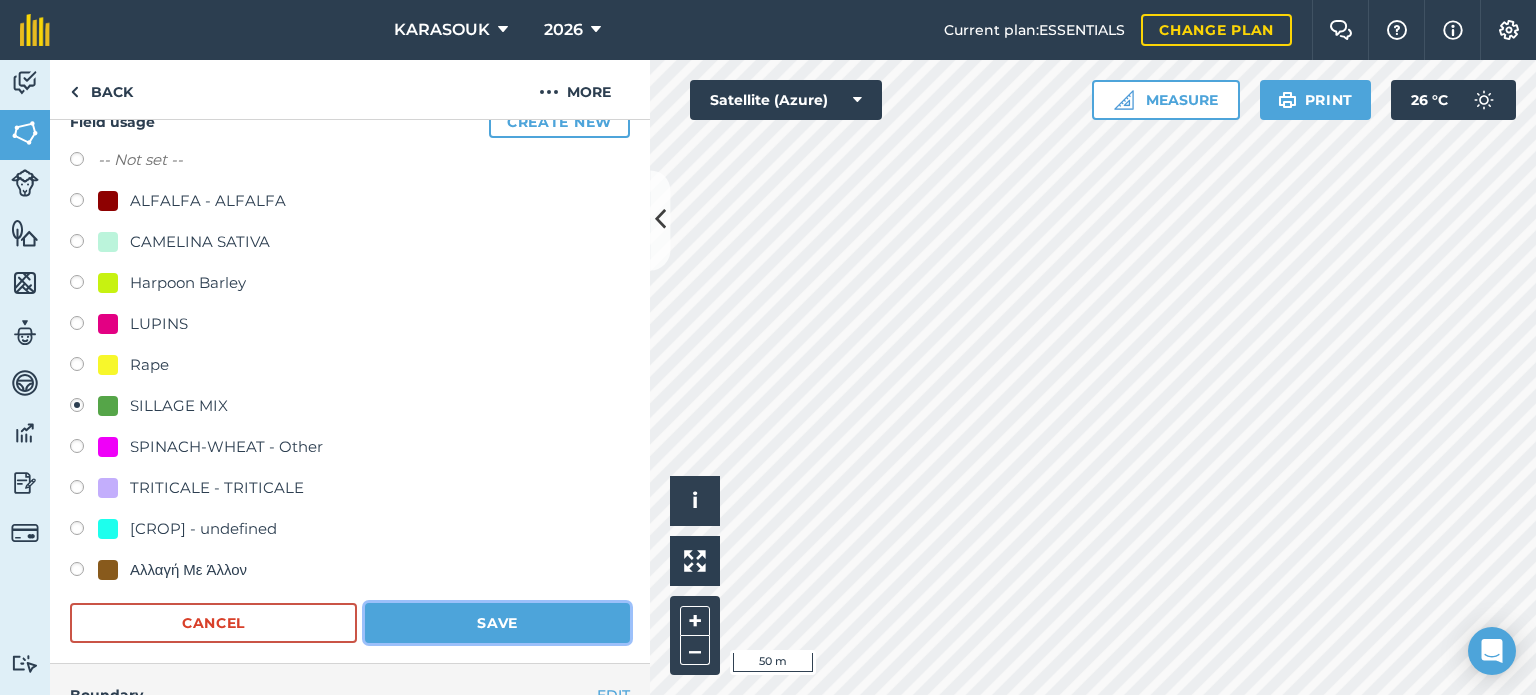 click on "Save" at bounding box center [497, 623] 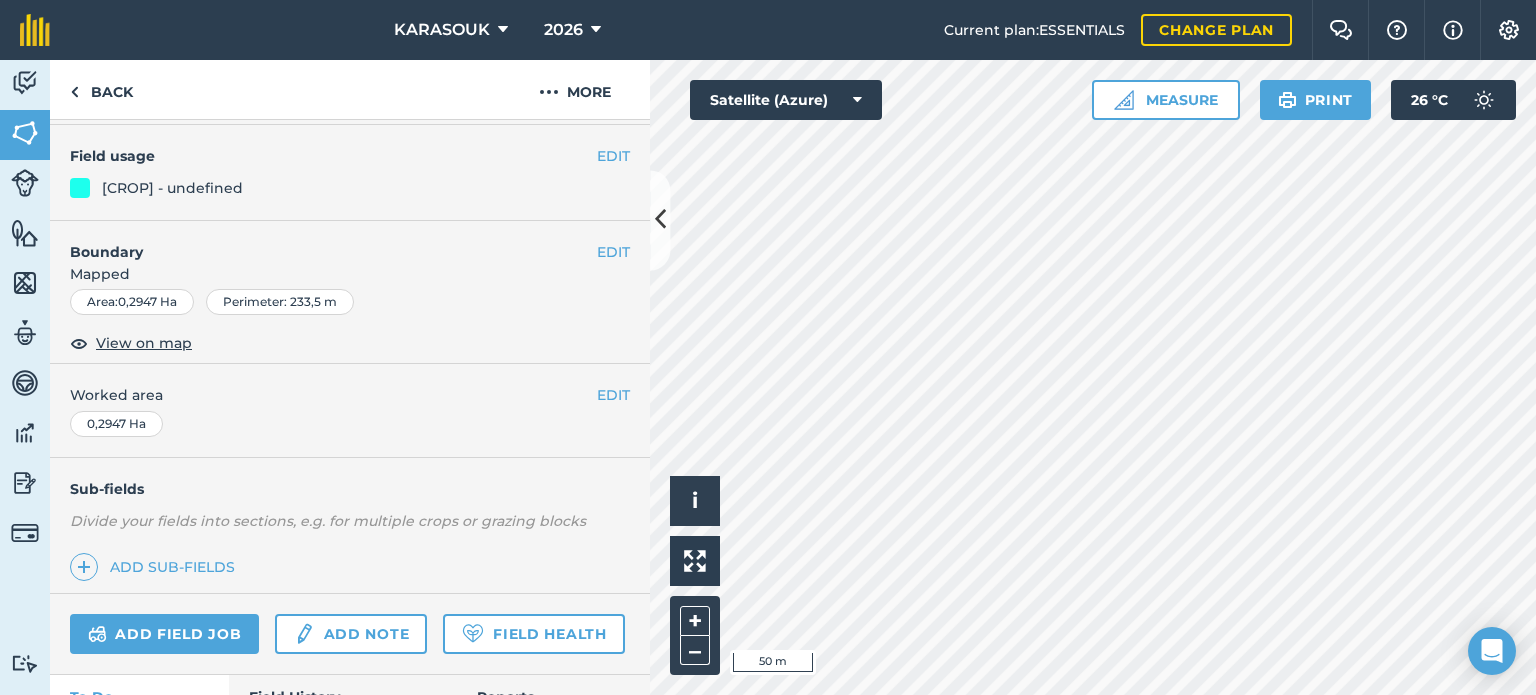 scroll, scrollTop: 99, scrollLeft: 0, axis: vertical 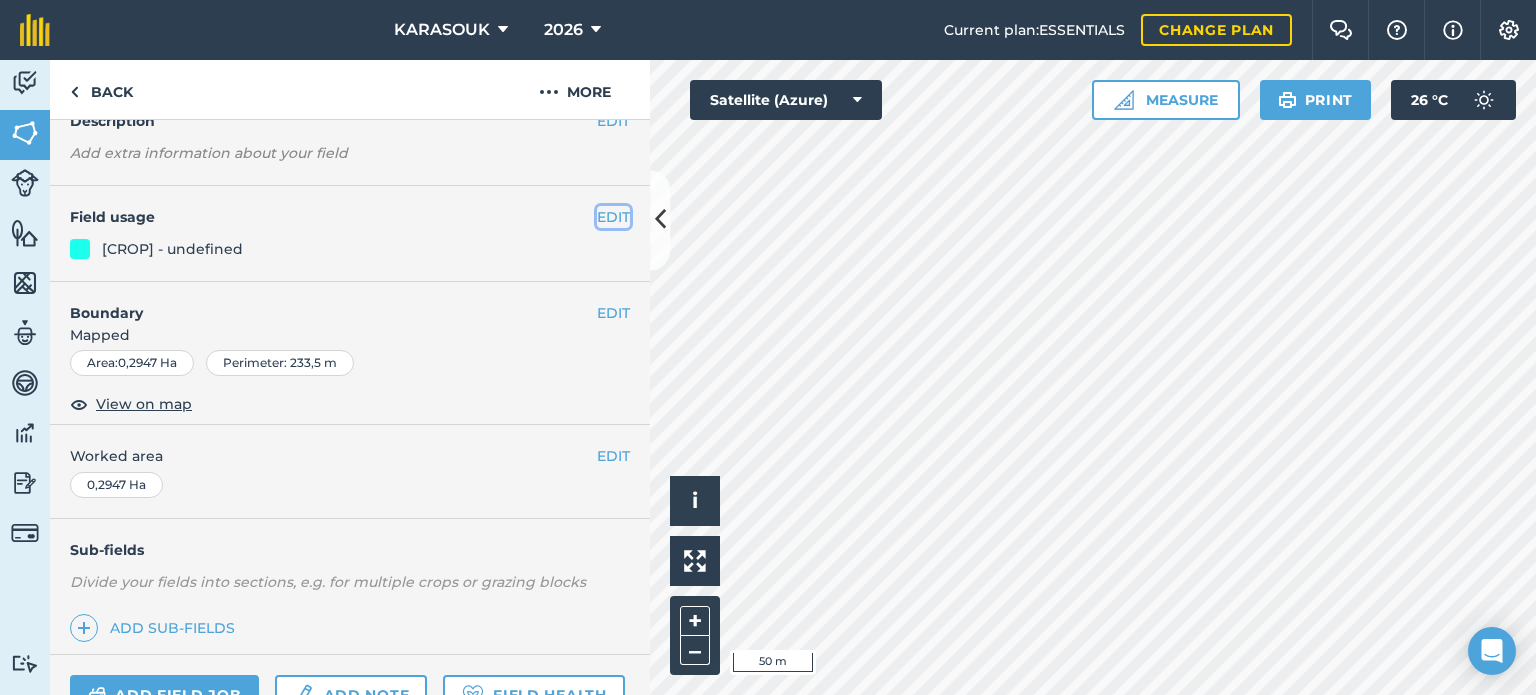 click on "EDIT" at bounding box center [613, 217] 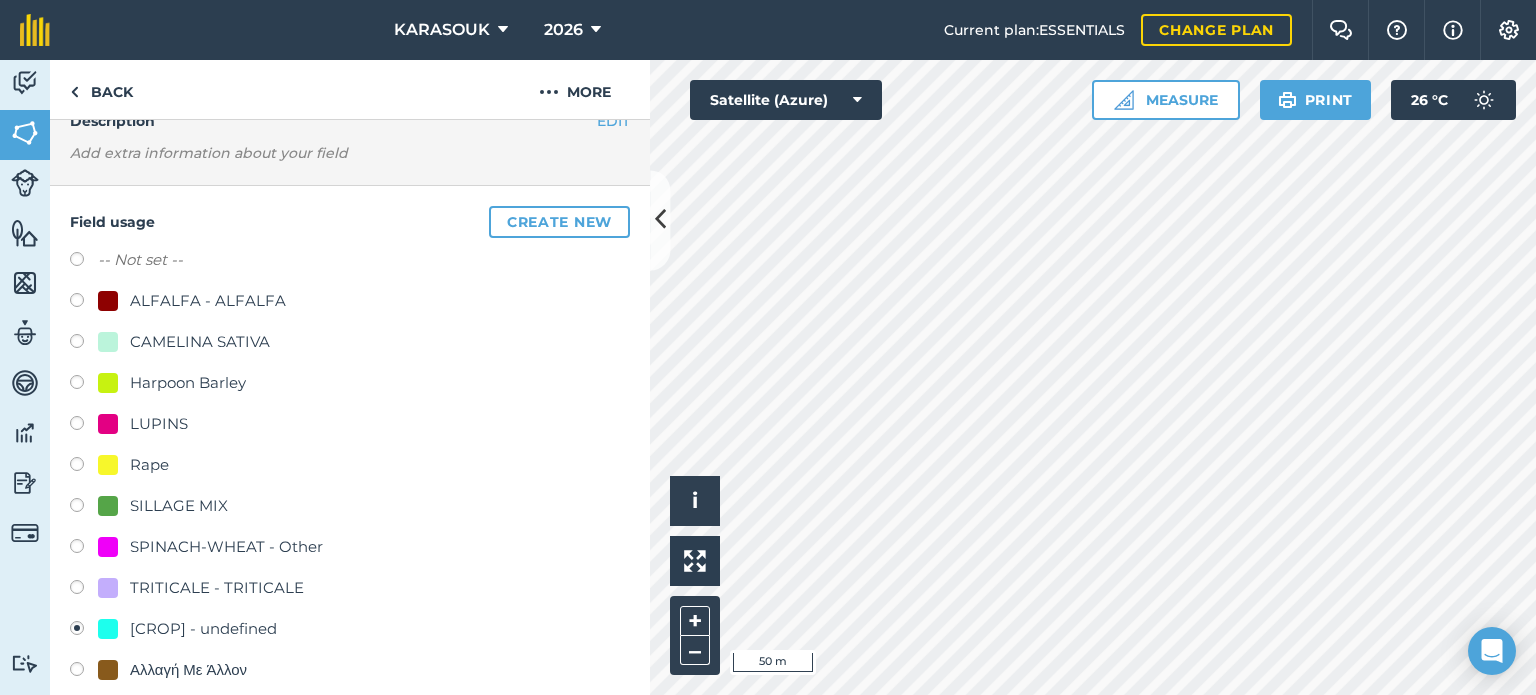 click on "SILLAGE MIX" at bounding box center (179, 506) 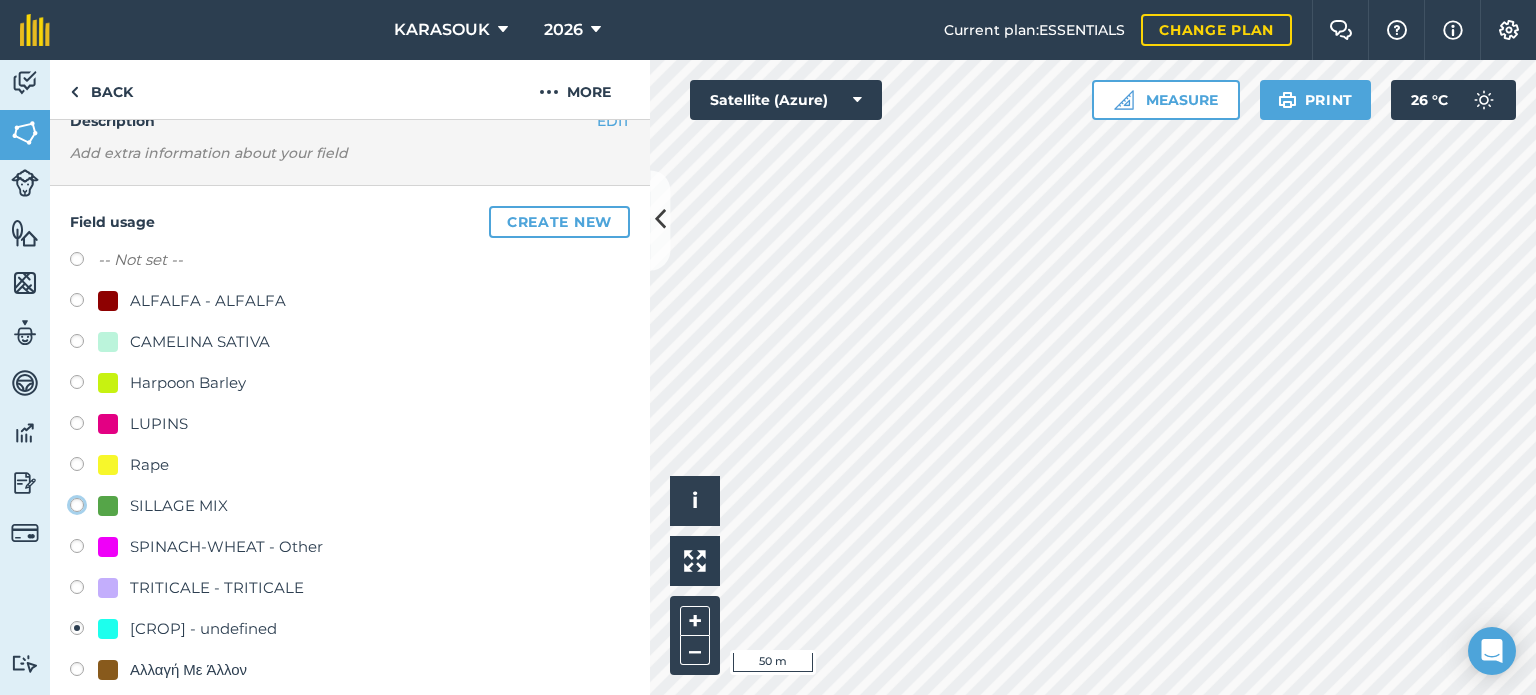 click on "SILLAGE MIX" at bounding box center (-9923, 504) 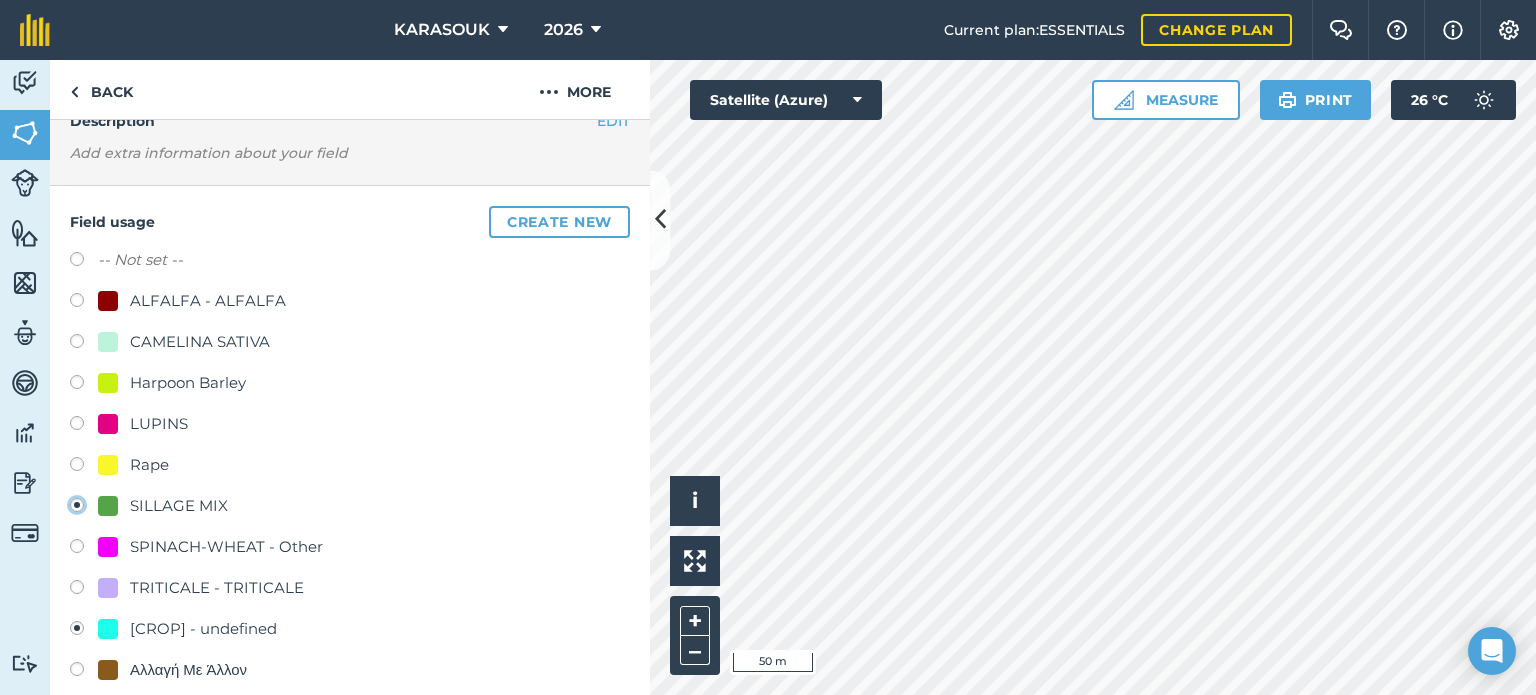 radio on "true" 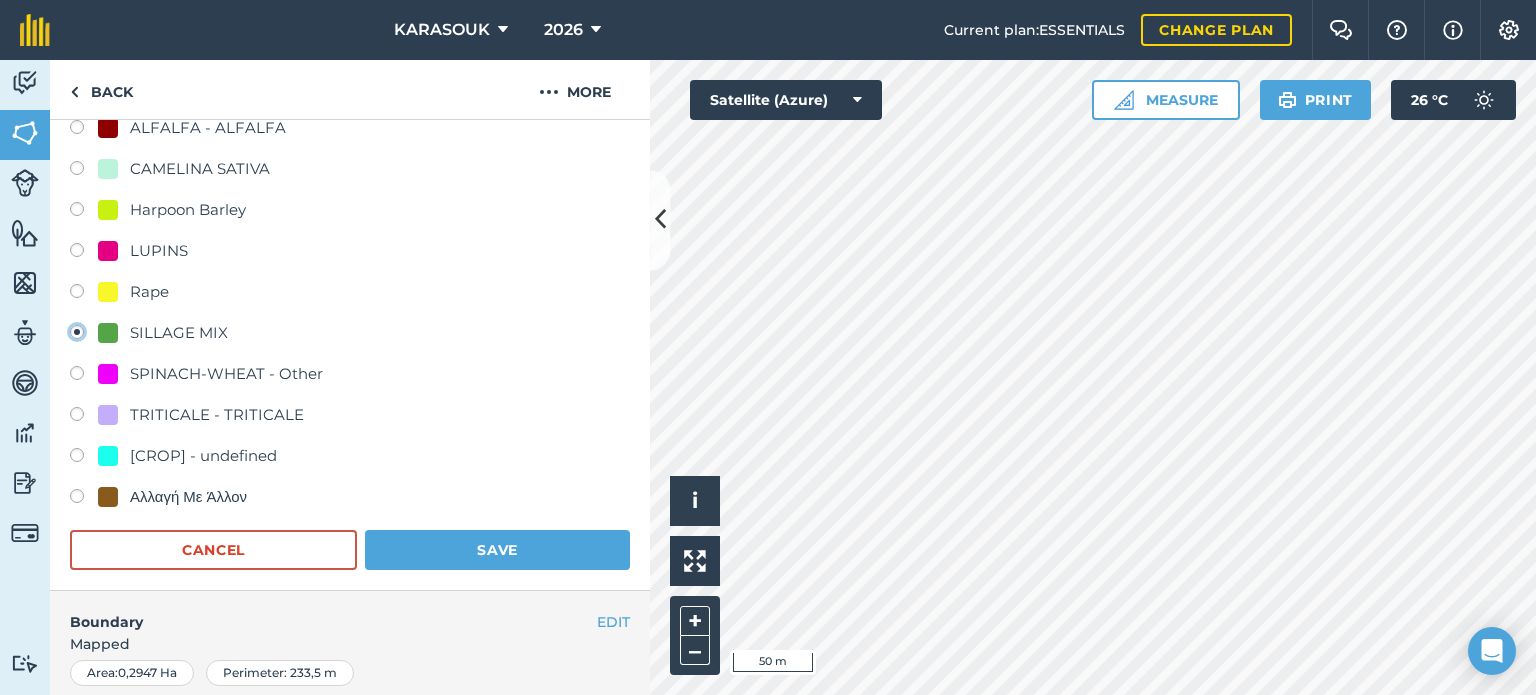 scroll, scrollTop: 299, scrollLeft: 0, axis: vertical 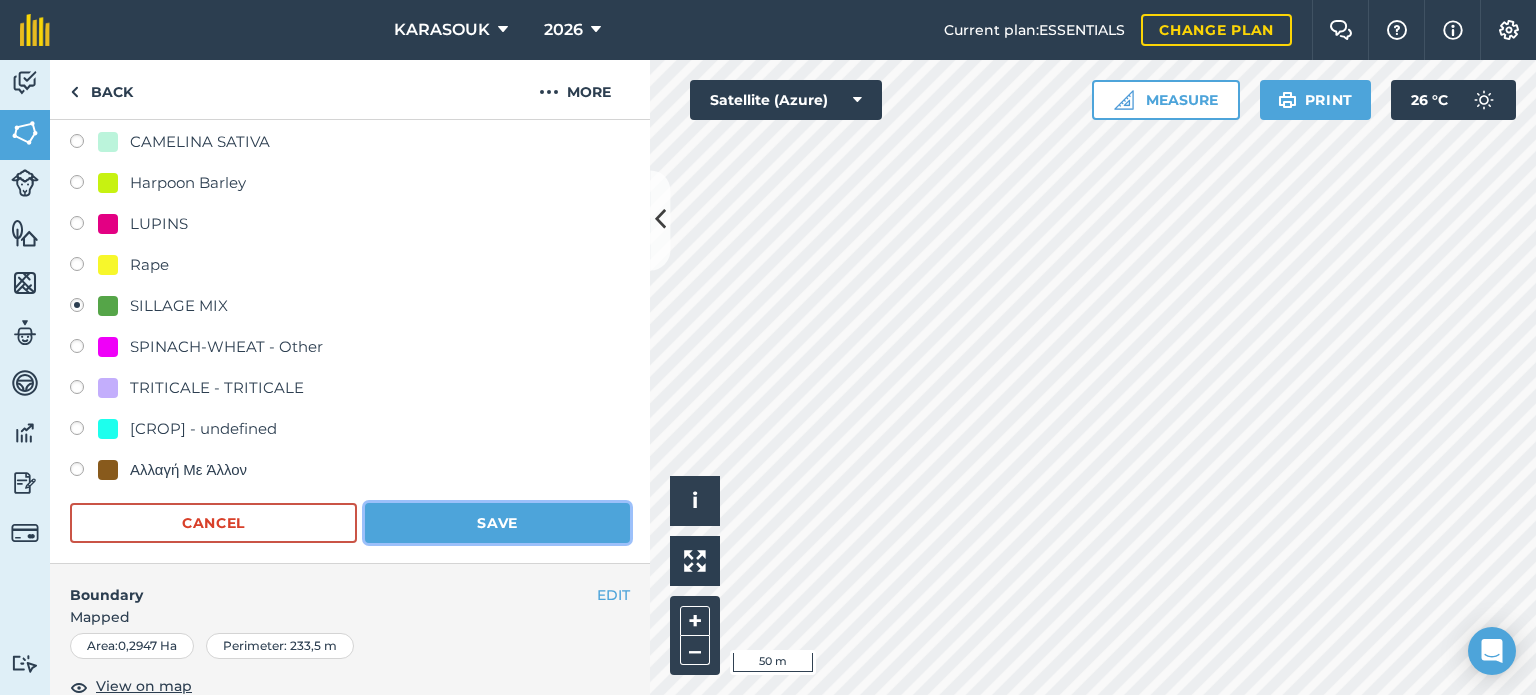 click on "Save" at bounding box center [497, 523] 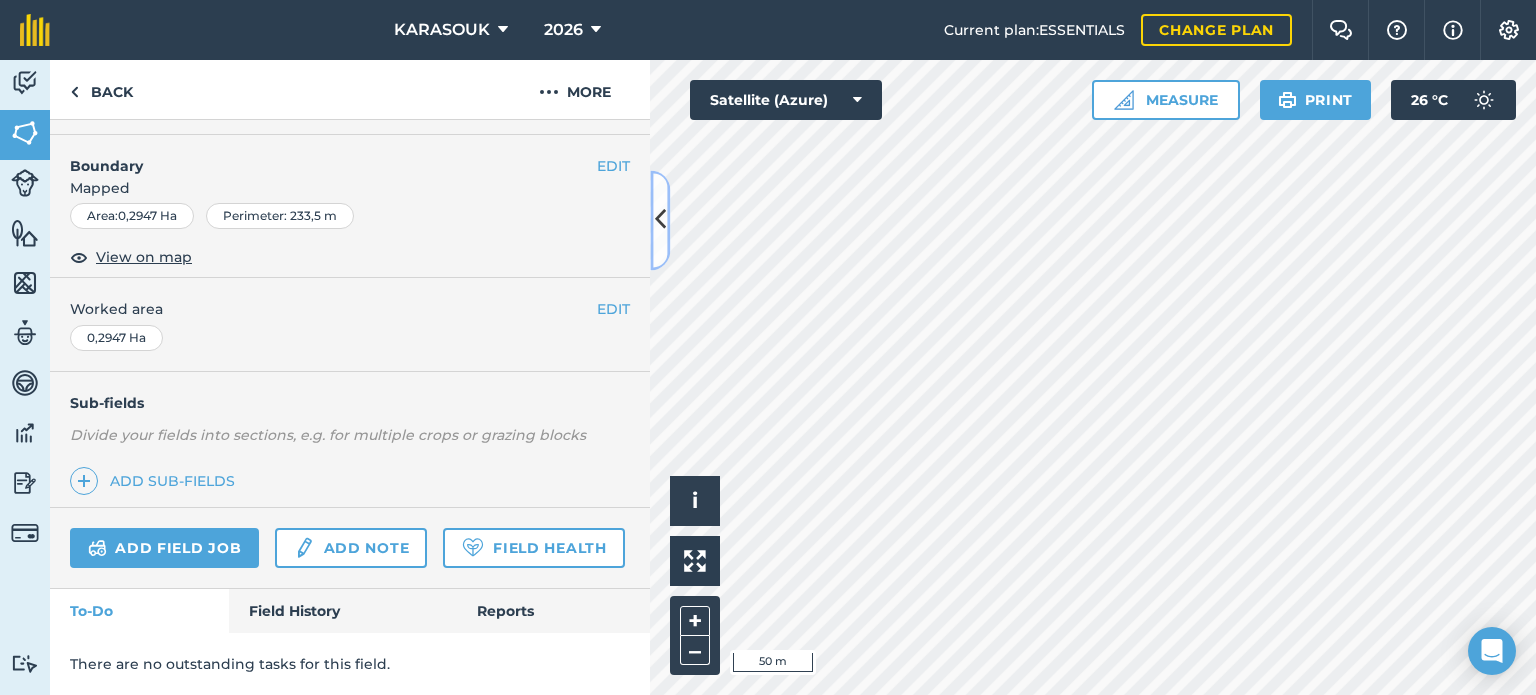 click at bounding box center [660, 220] 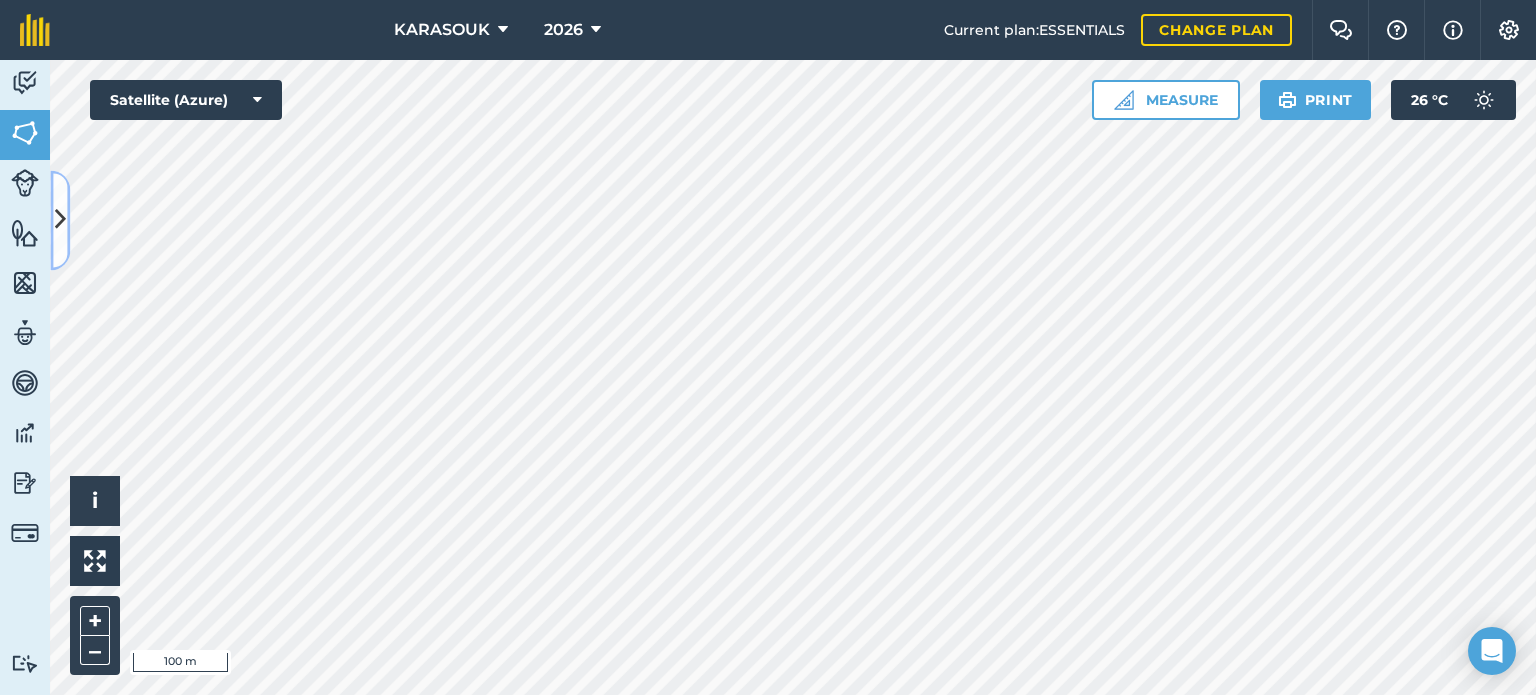 click at bounding box center [60, 220] 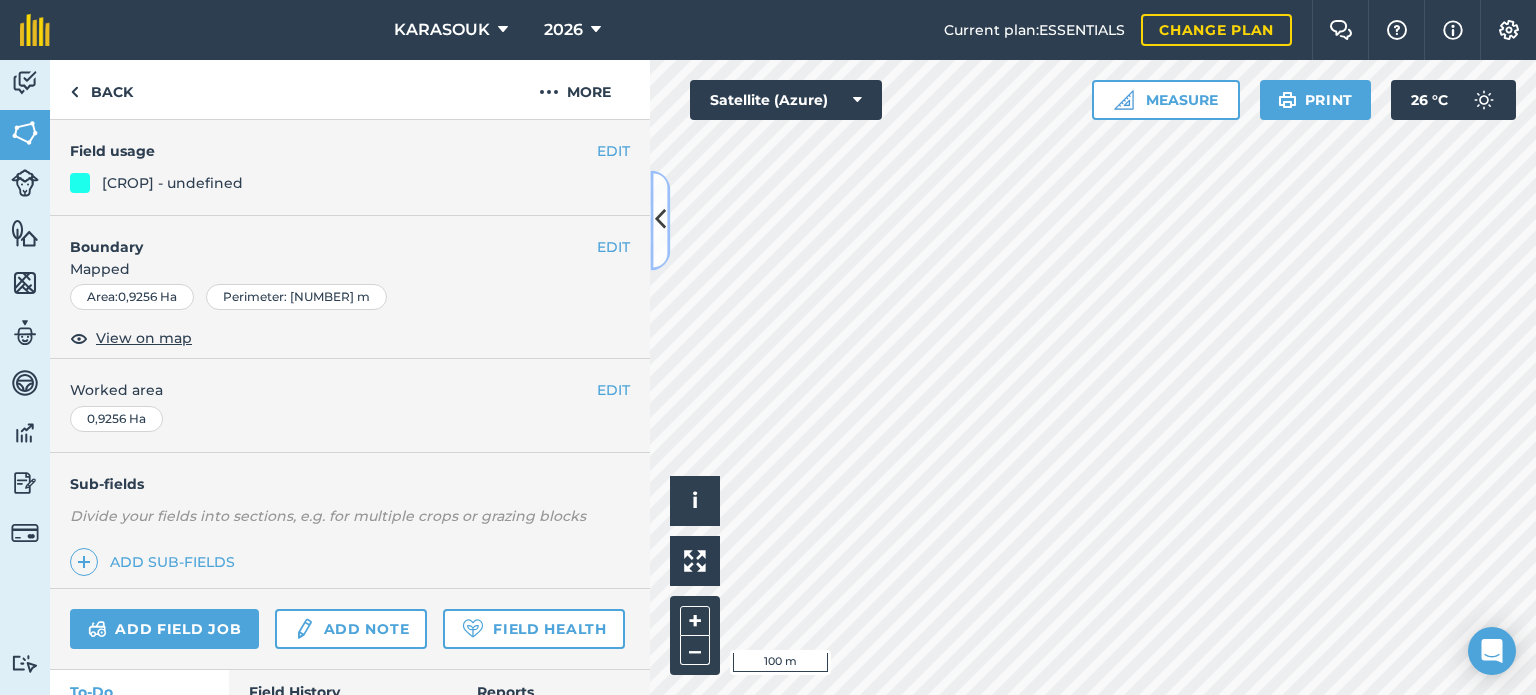 scroll, scrollTop: 99, scrollLeft: 0, axis: vertical 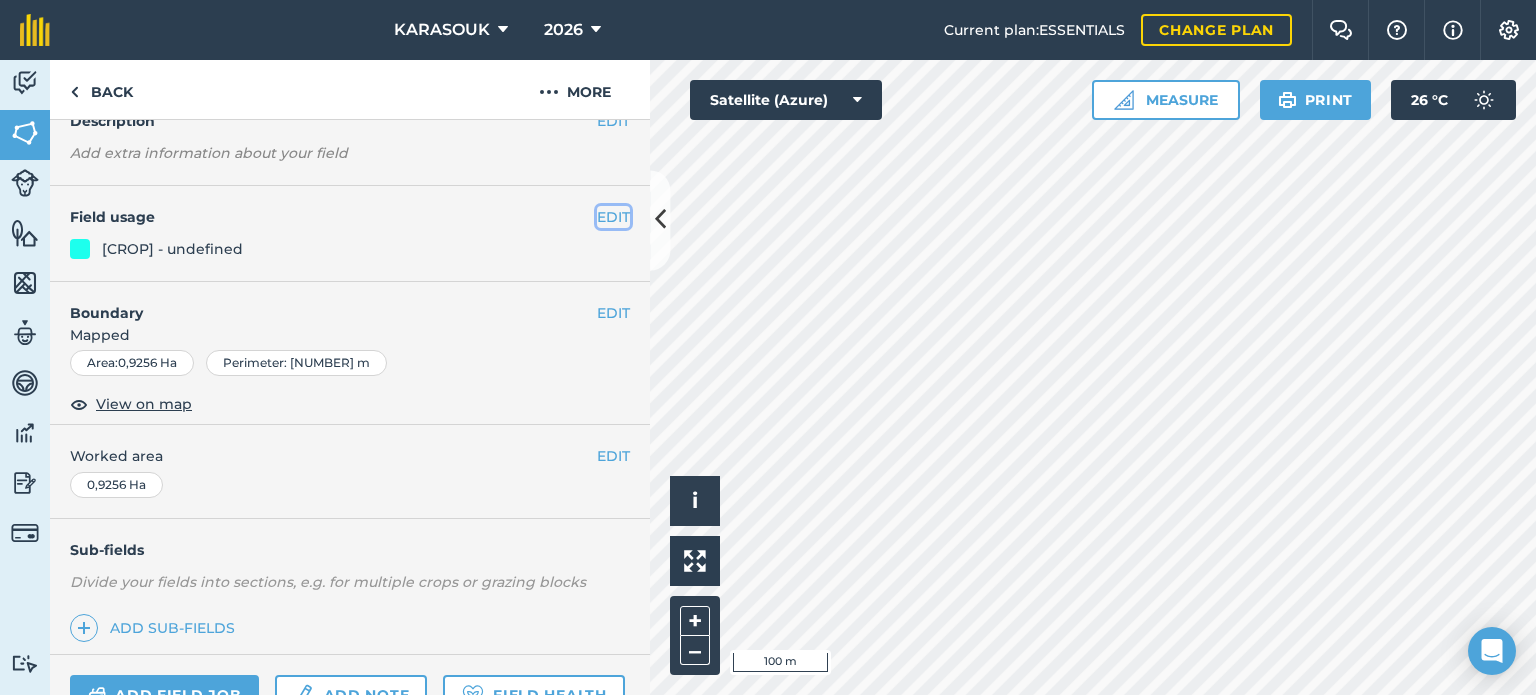 click on "EDIT" at bounding box center [613, 217] 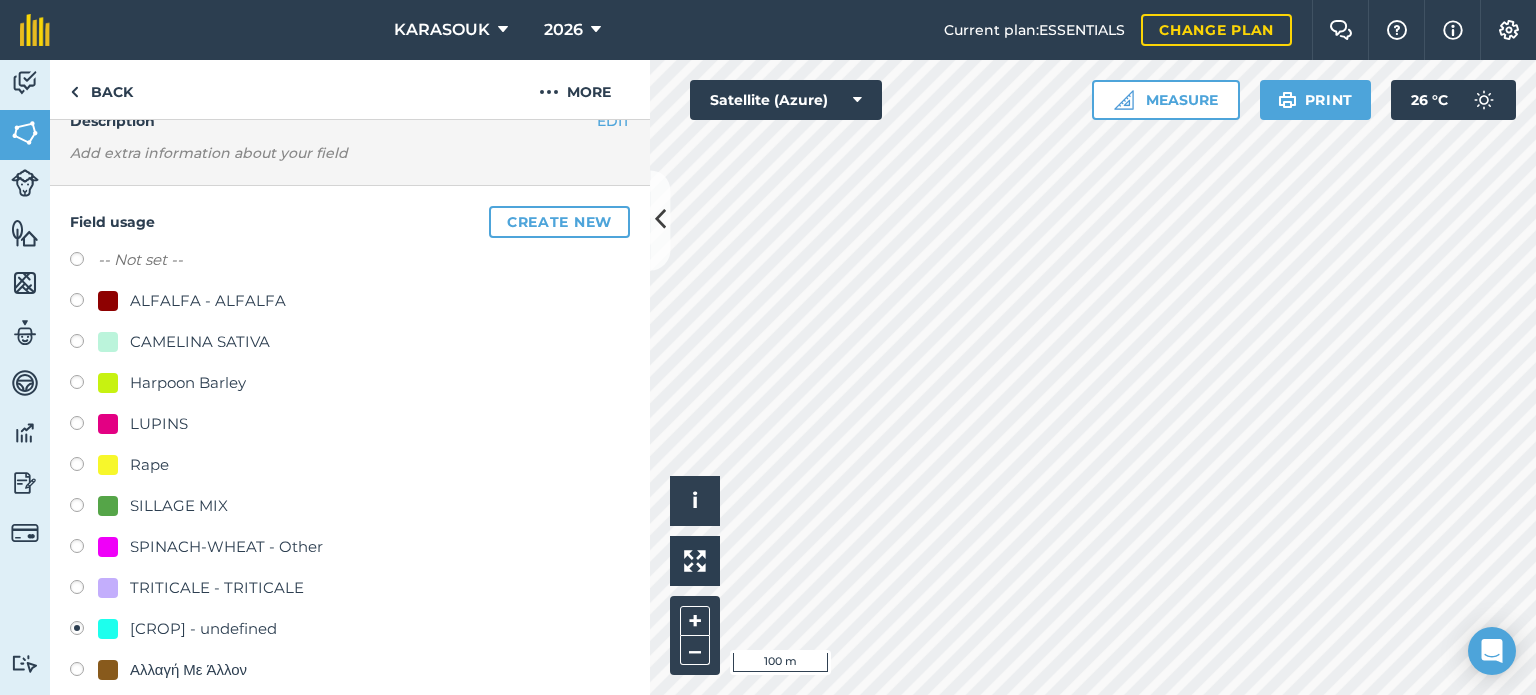 click on "SILLAGE MIX" at bounding box center (179, 506) 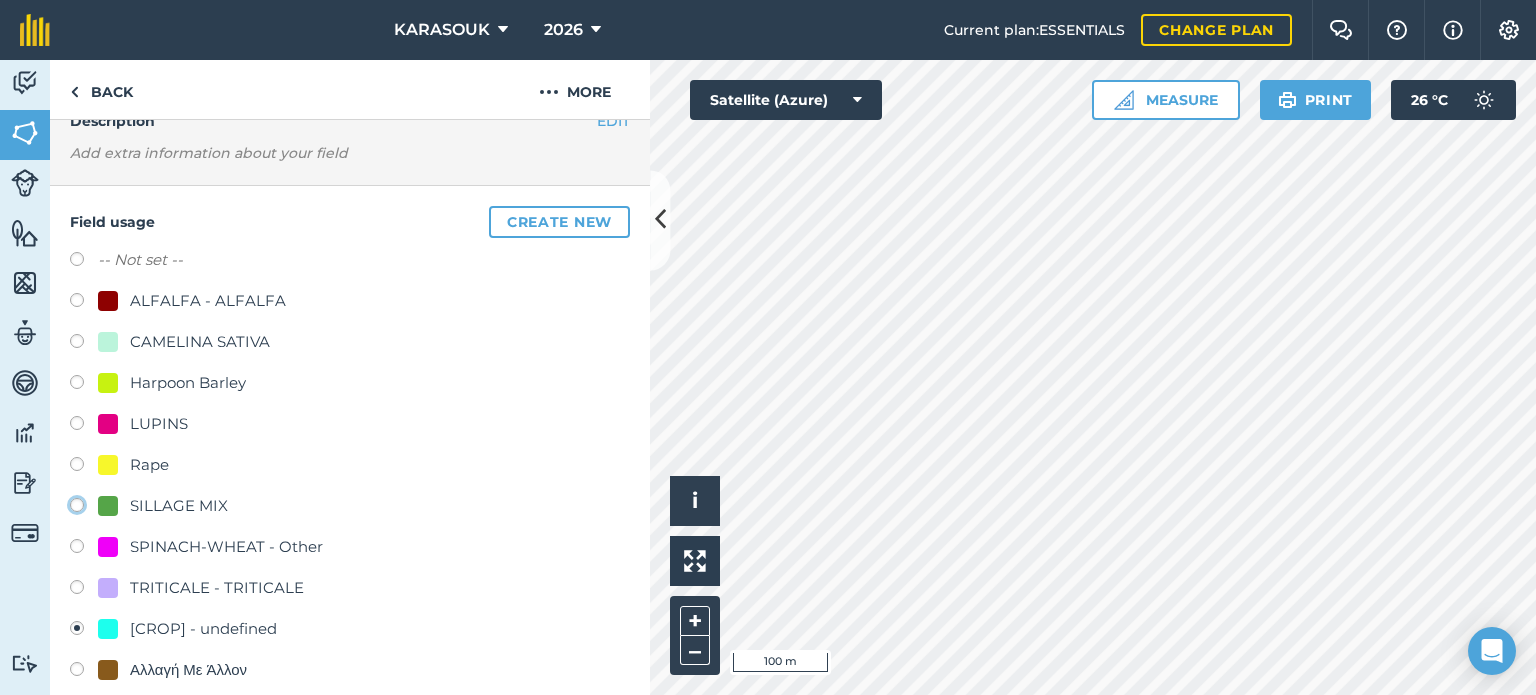 click on "SILLAGE MIX" at bounding box center [-9923, 504] 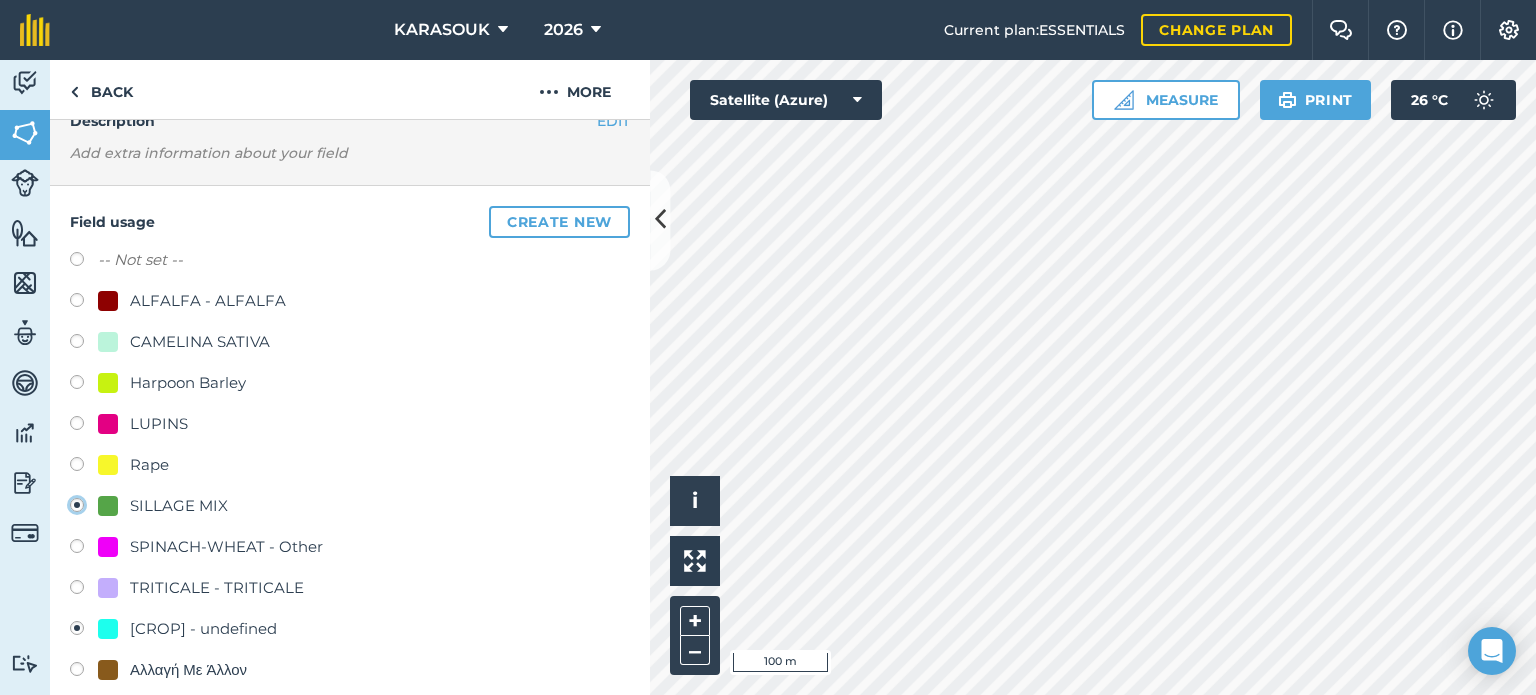 radio on "true" 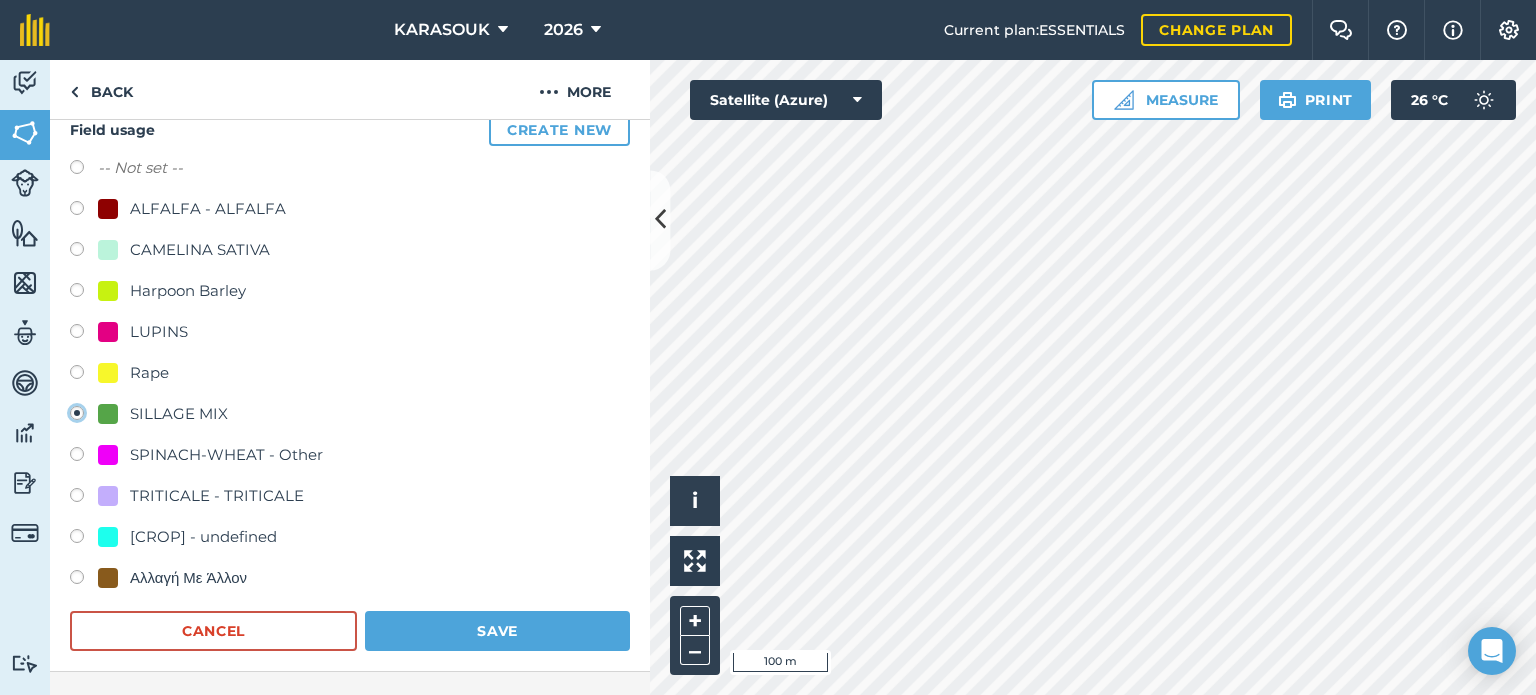 scroll, scrollTop: 199, scrollLeft: 0, axis: vertical 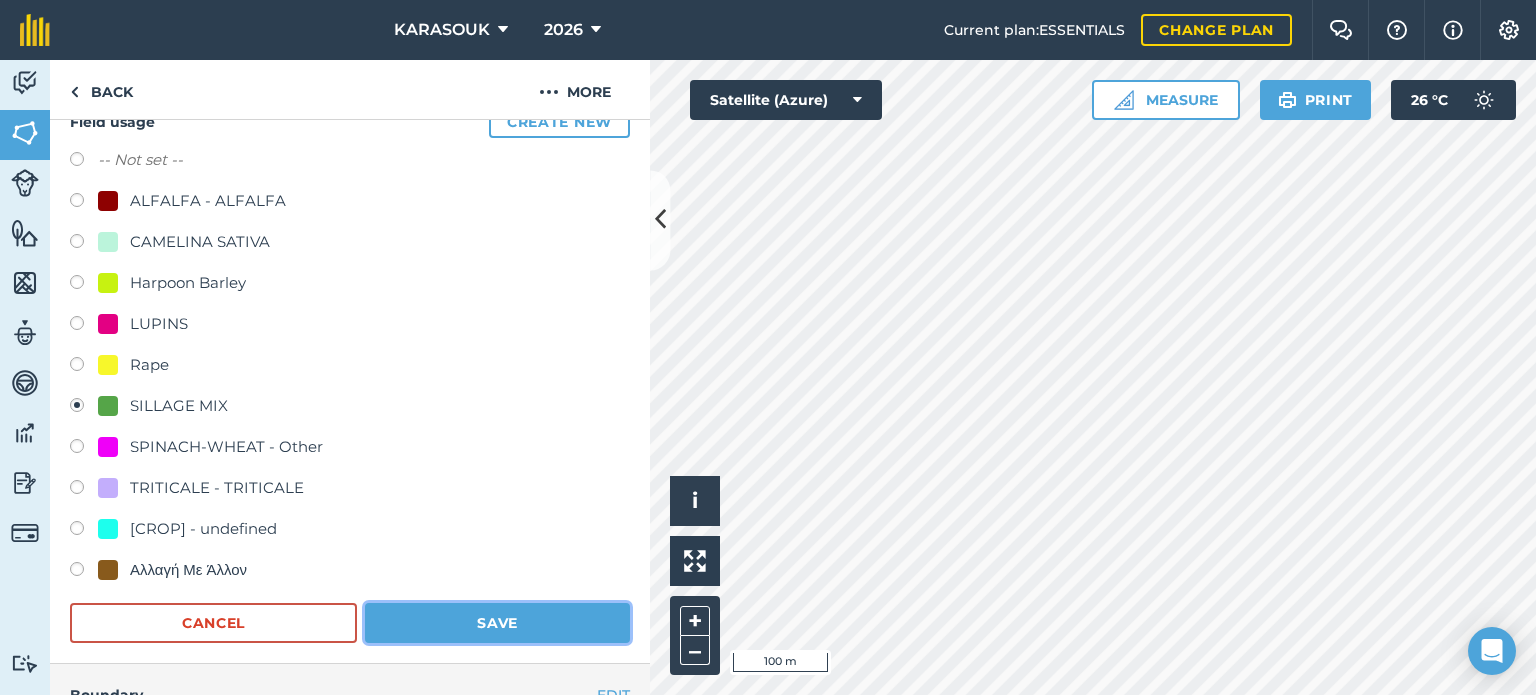 click on "Save" at bounding box center [497, 623] 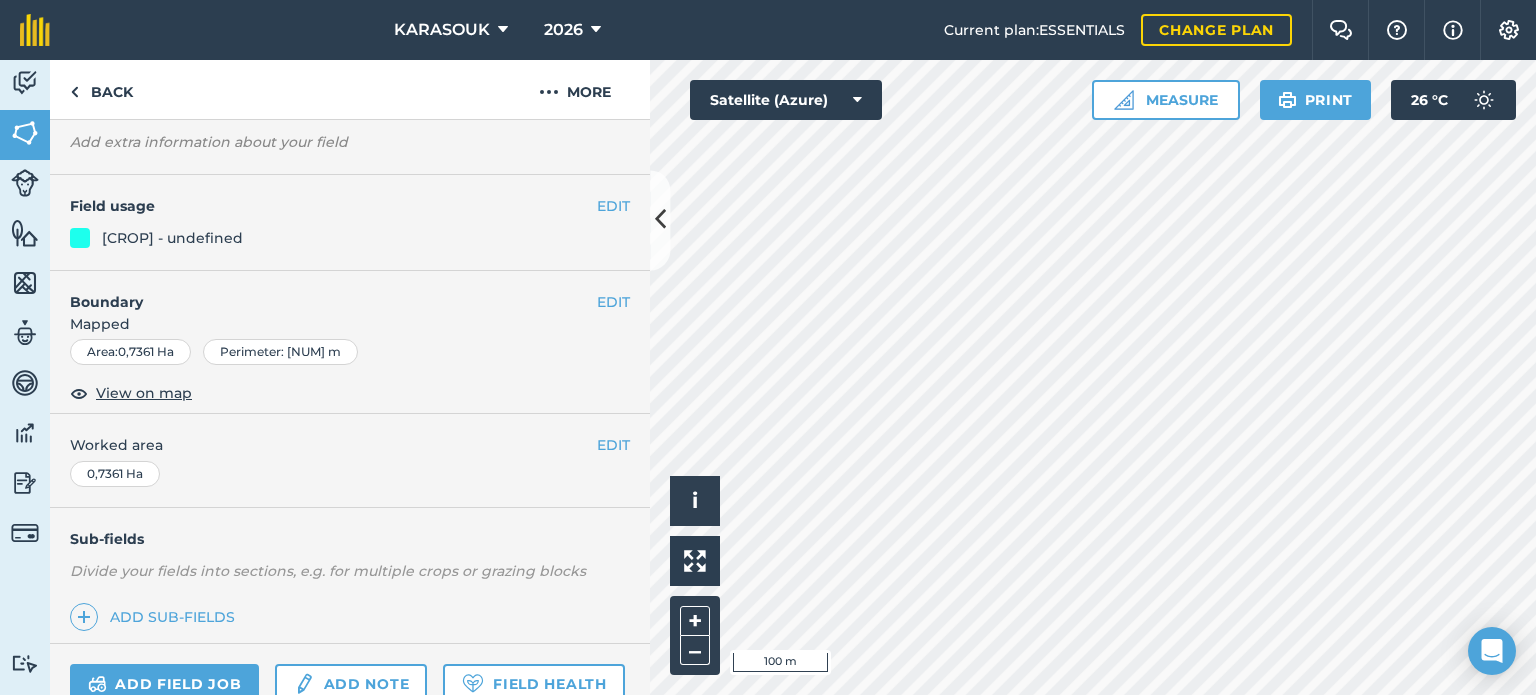 scroll, scrollTop: 99, scrollLeft: 0, axis: vertical 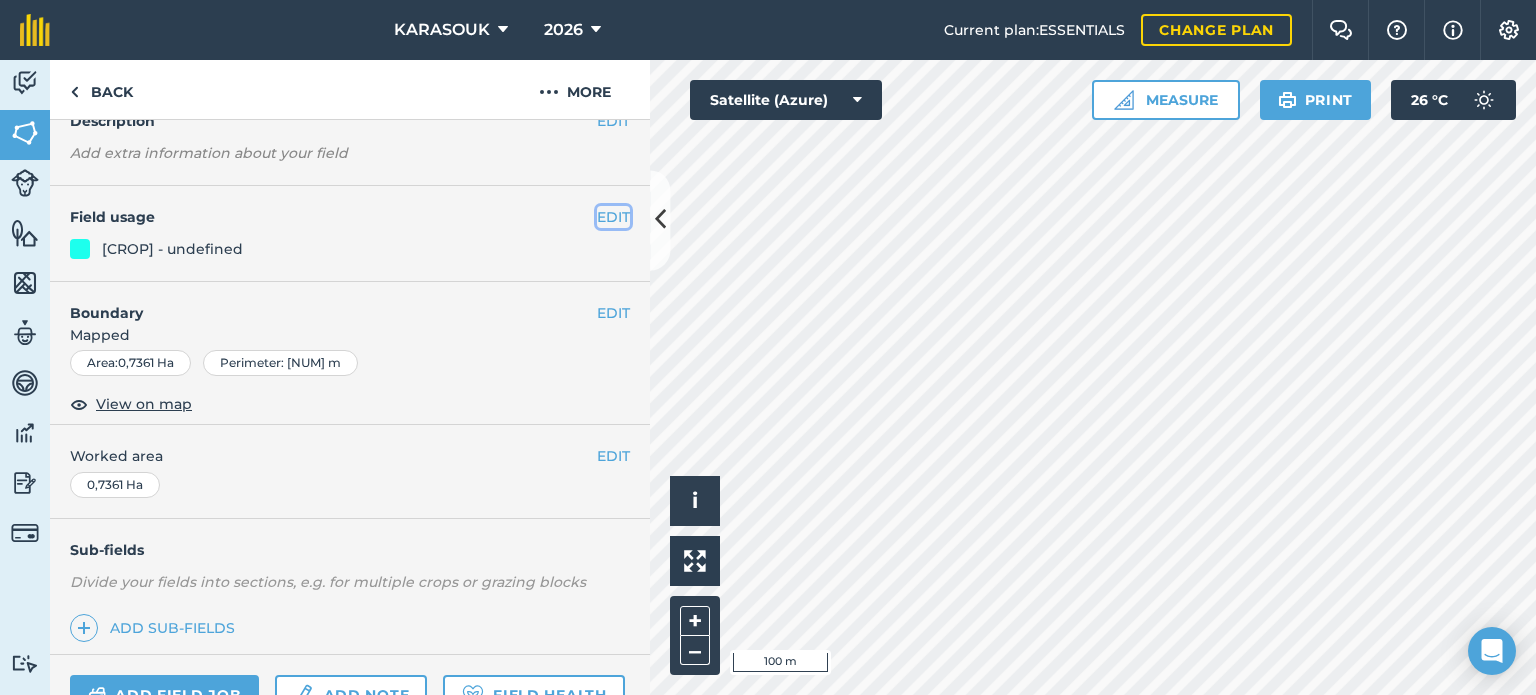 click on "EDIT" at bounding box center (613, 217) 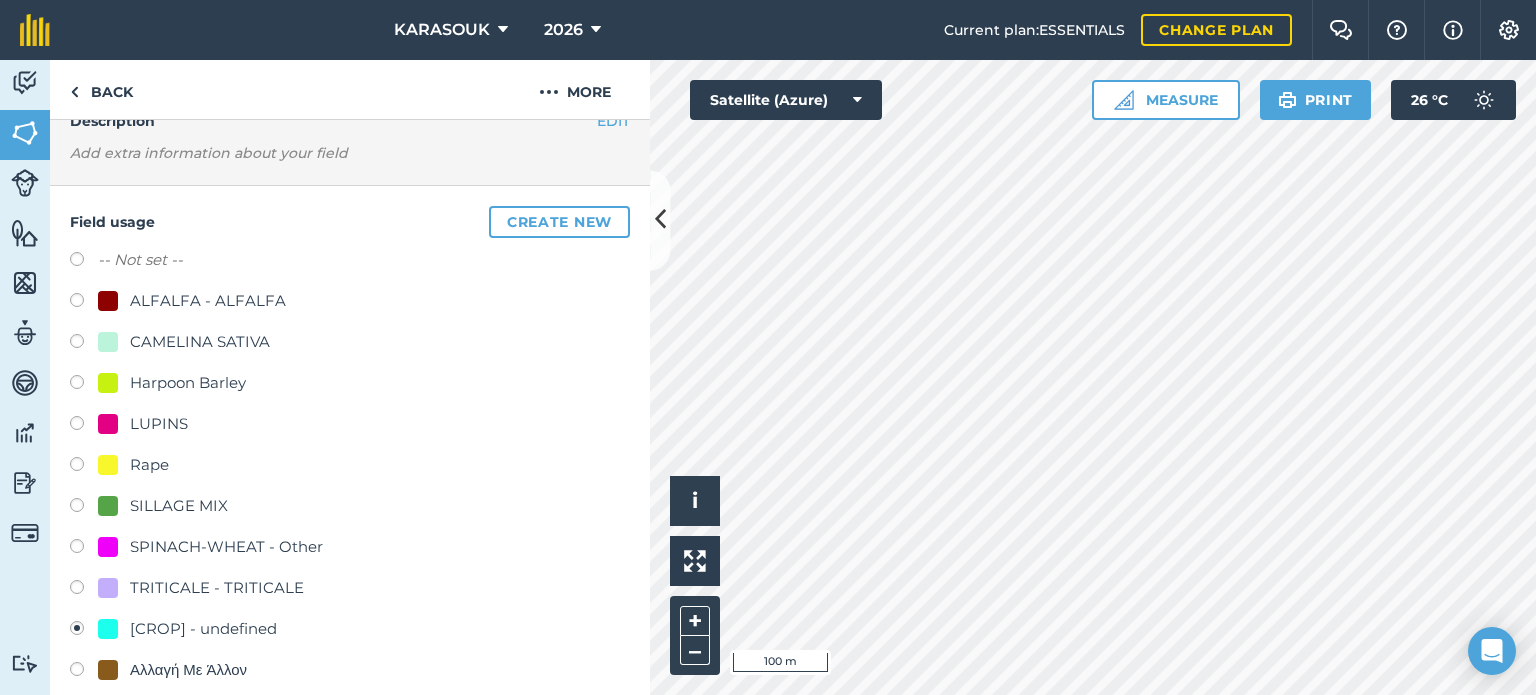 click on "SILLAGE MIX" at bounding box center [179, 506] 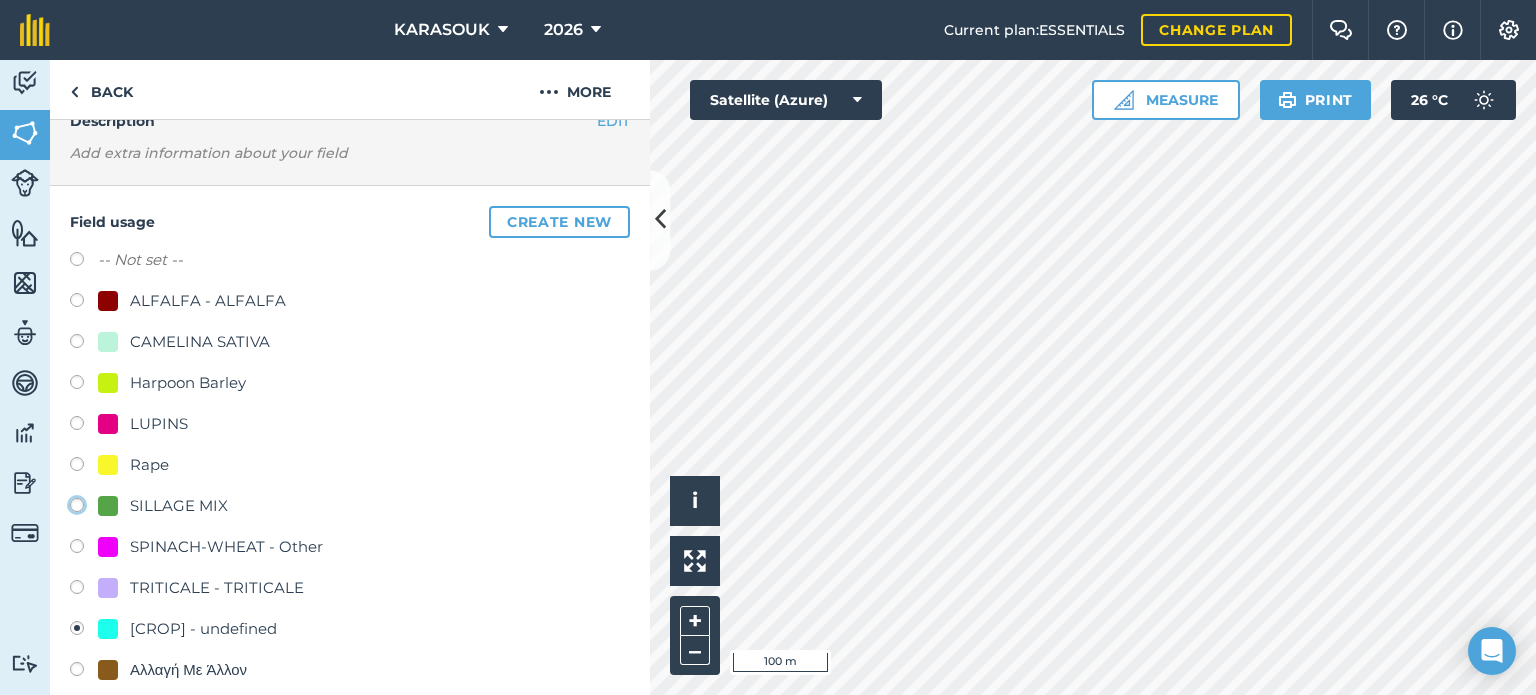 click on "SILLAGE MIX" at bounding box center [-9923, 504] 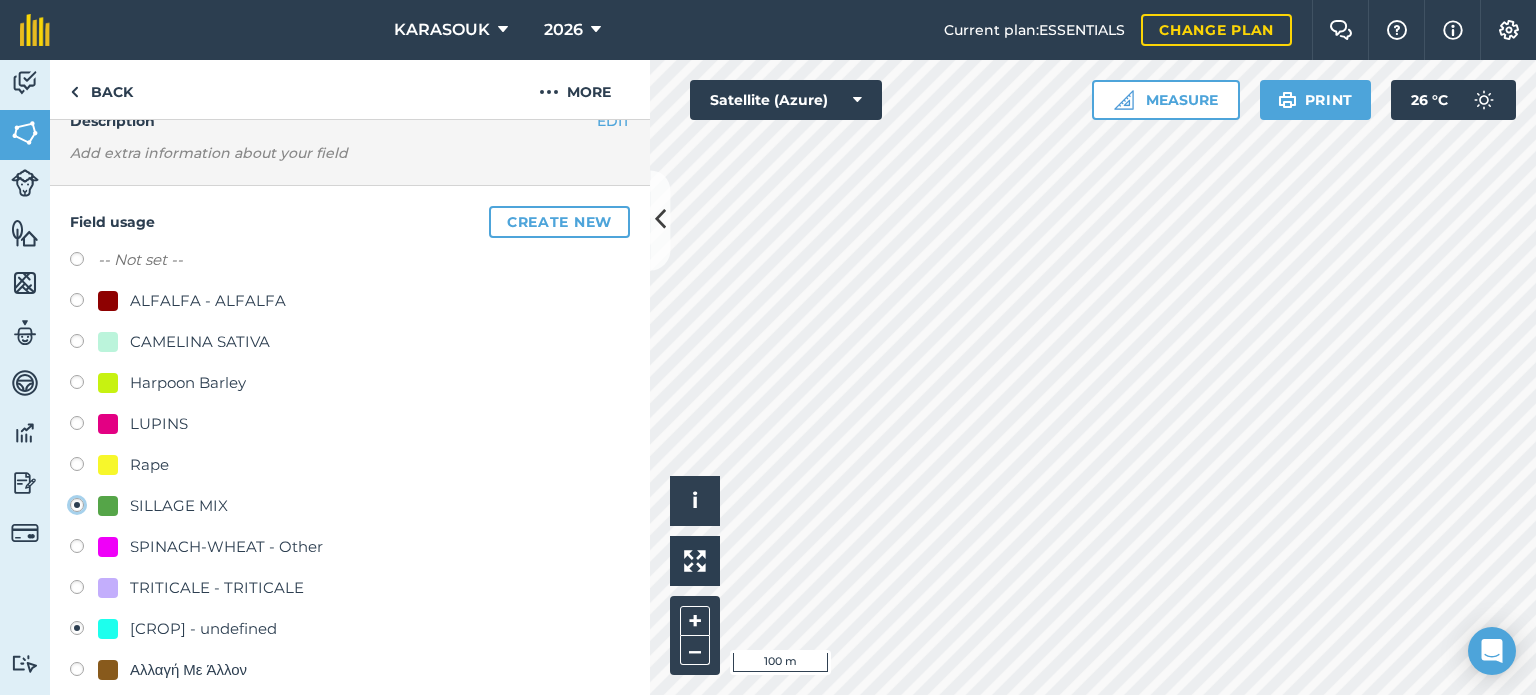 radio on "false" 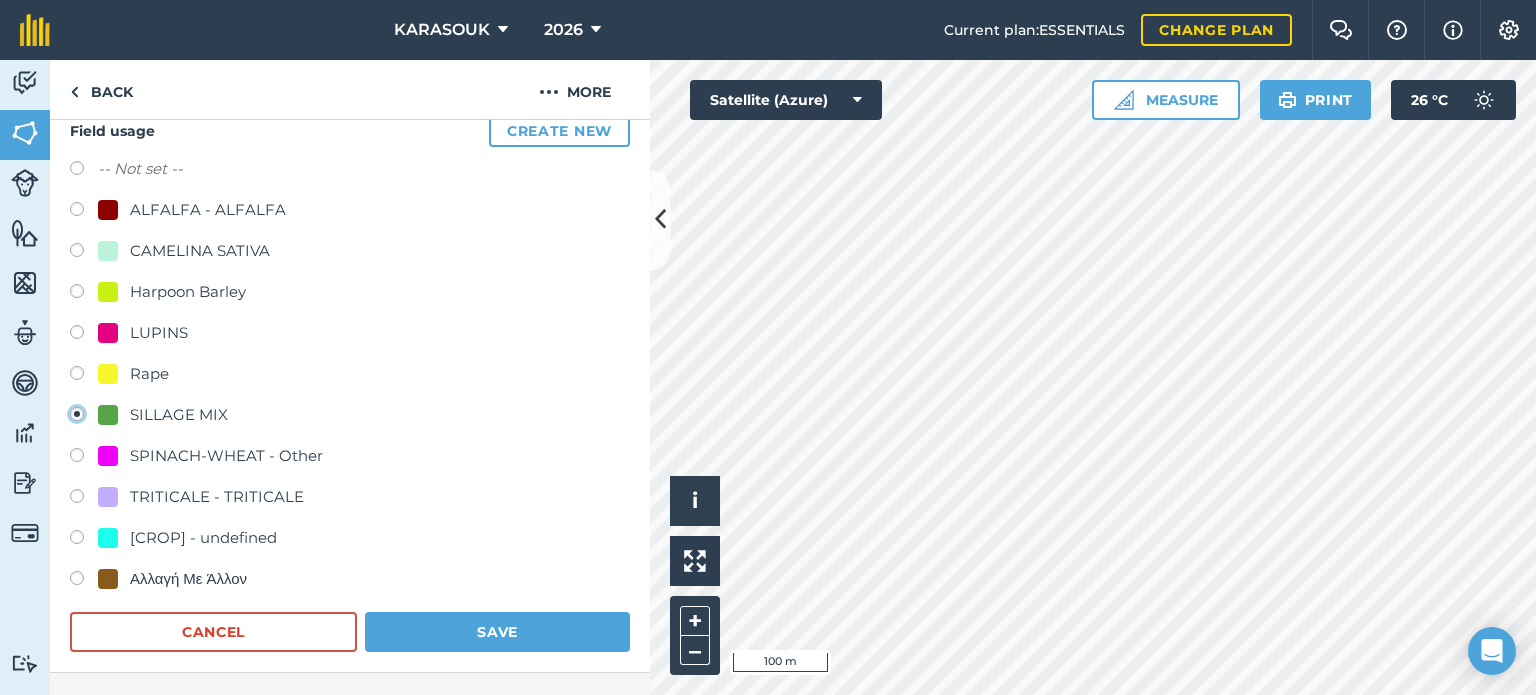 scroll, scrollTop: 199, scrollLeft: 0, axis: vertical 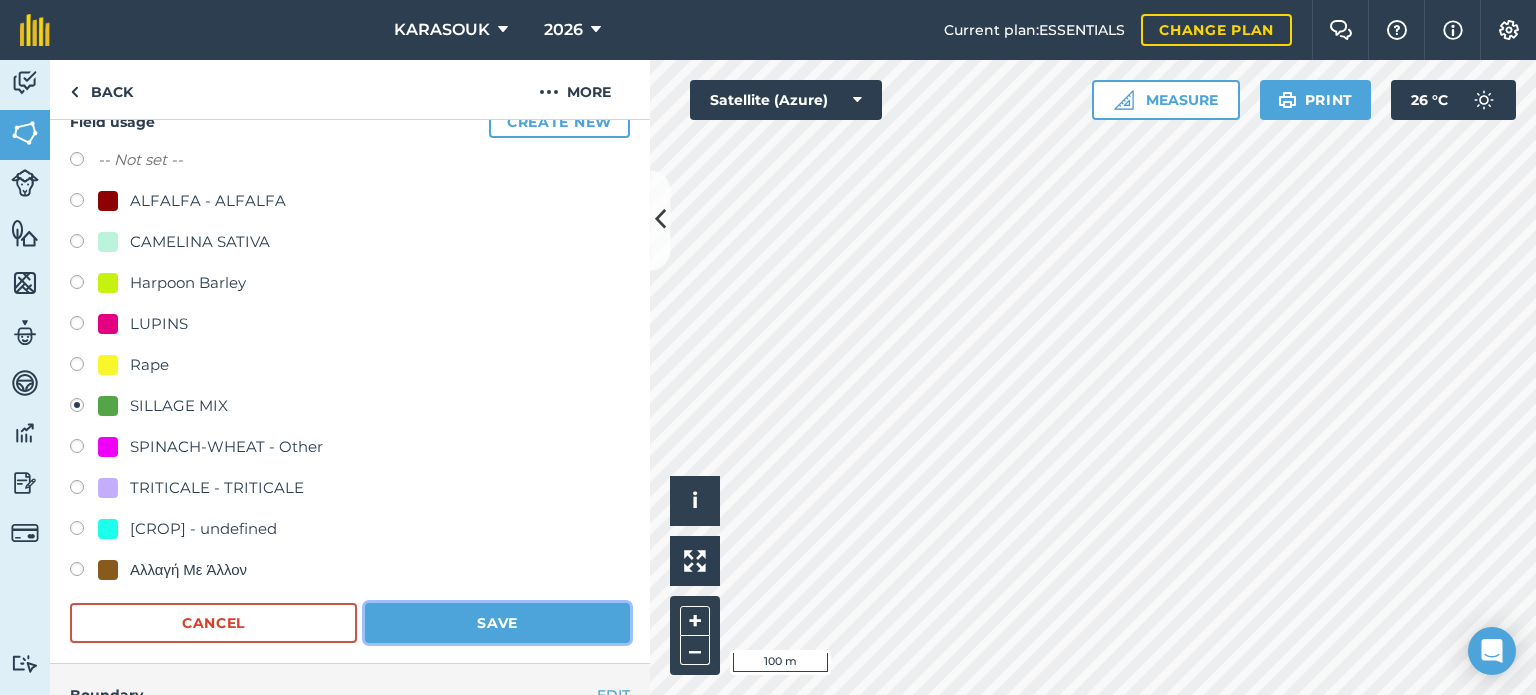 click on "Save" at bounding box center [497, 623] 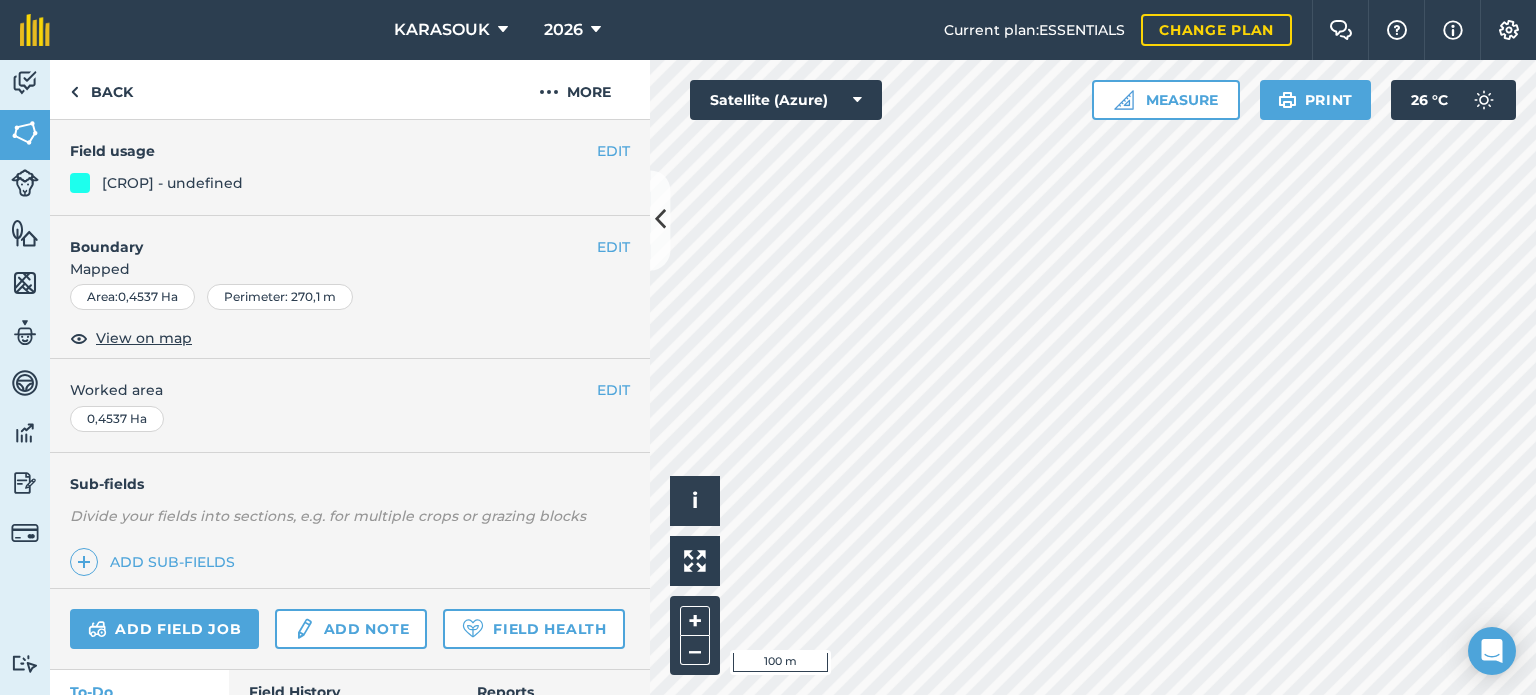 scroll, scrollTop: 99, scrollLeft: 0, axis: vertical 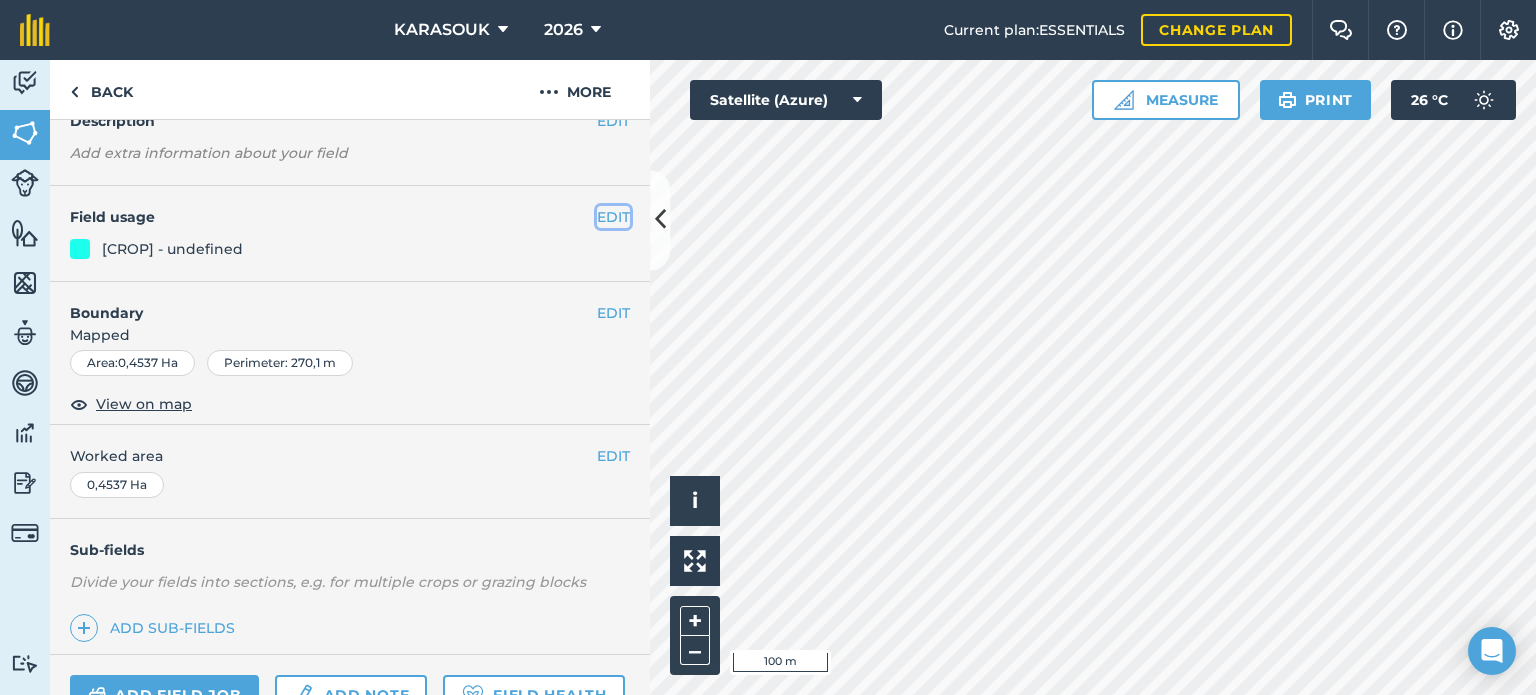 click on "EDIT" at bounding box center (613, 217) 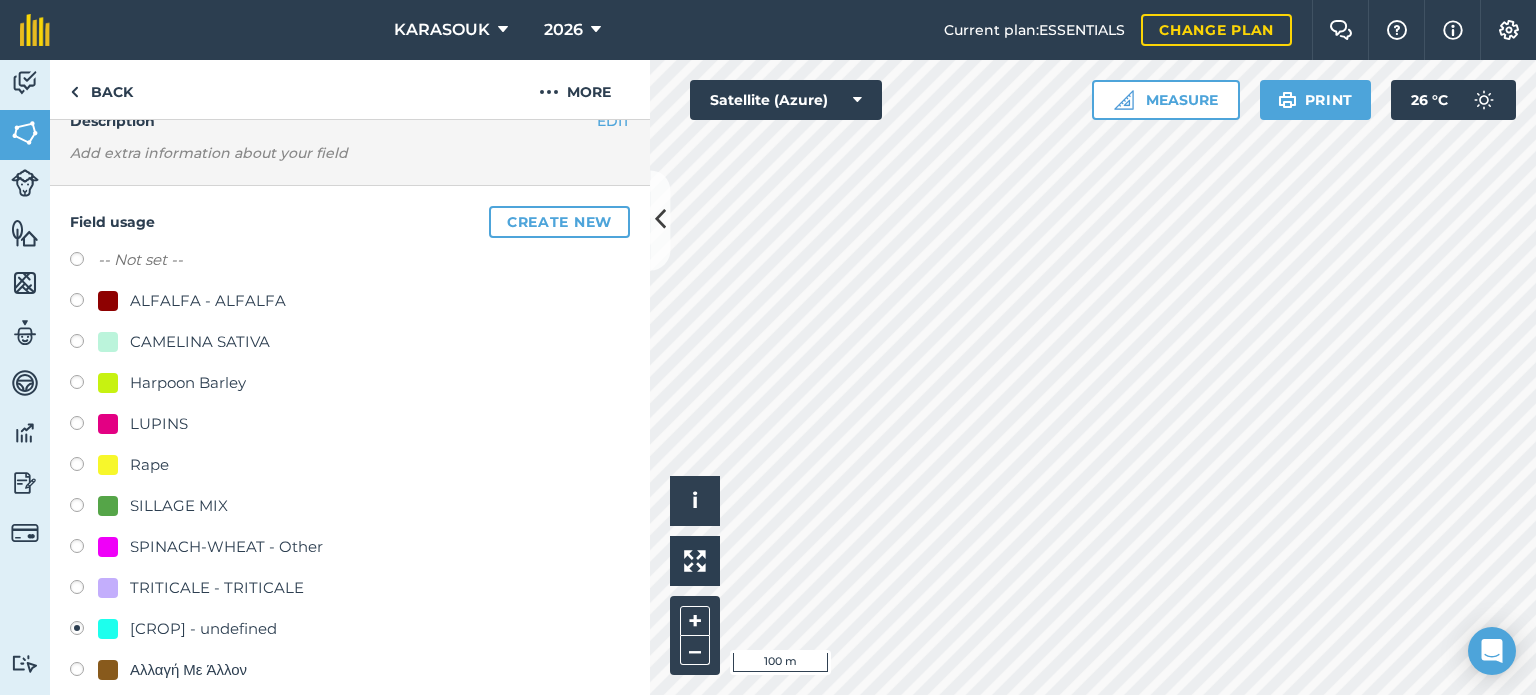 click on "SILLAGE MIX" at bounding box center (179, 506) 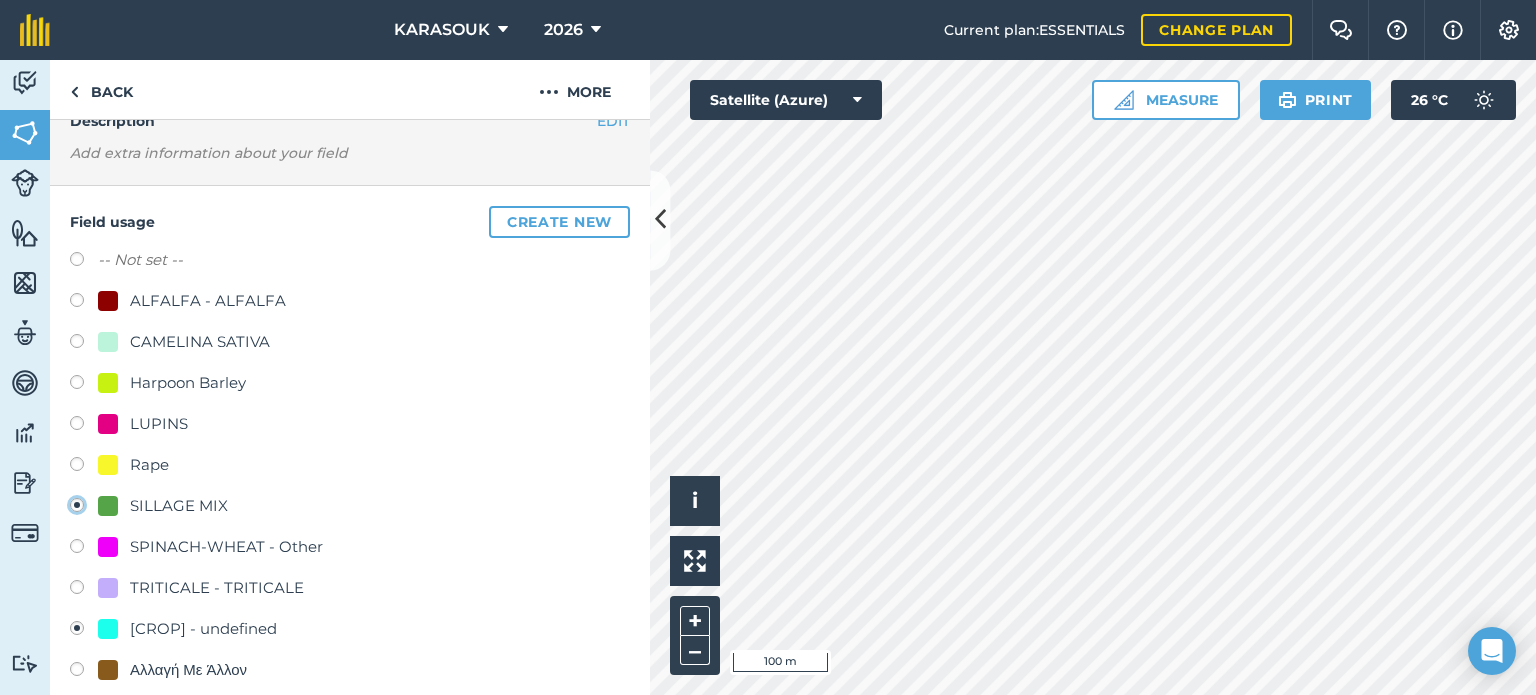 radio on "true" 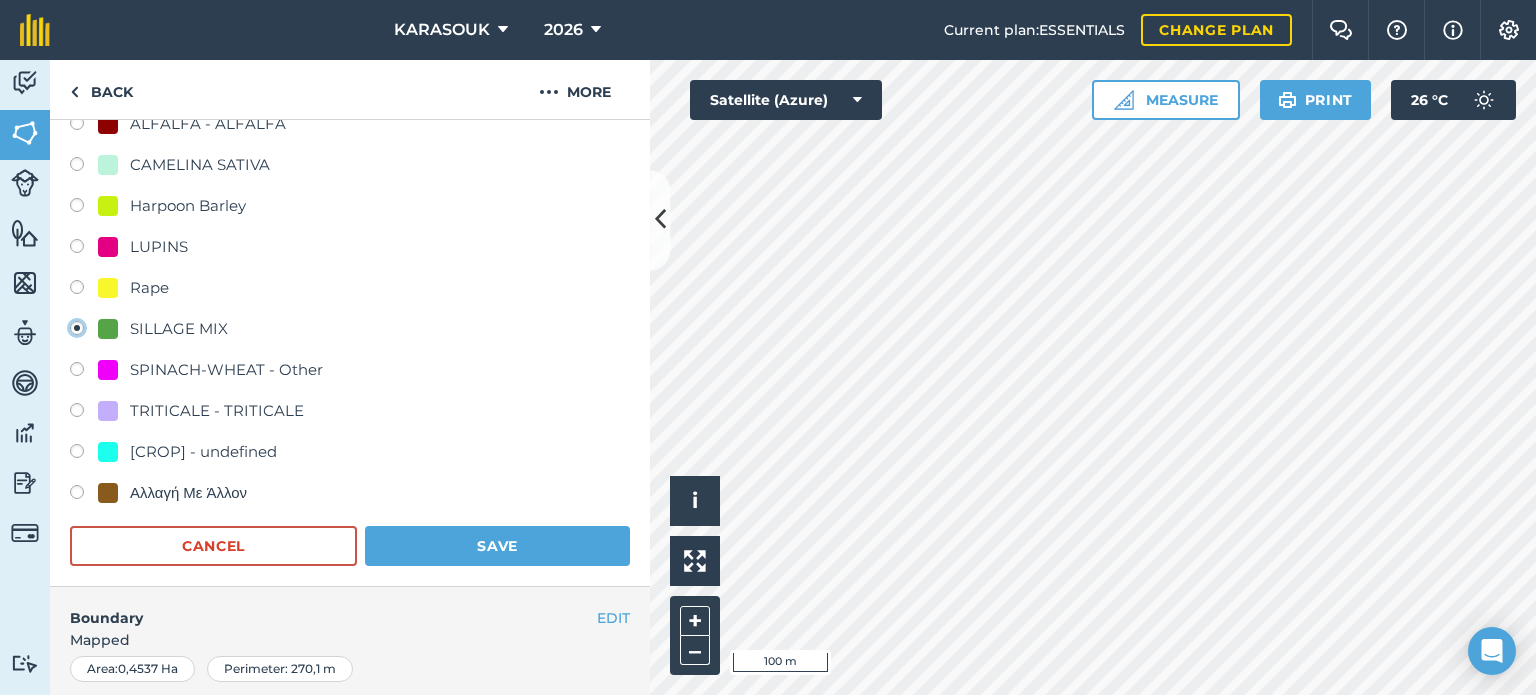 scroll, scrollTop: 299, scrollLeft: 0, axis: vertical 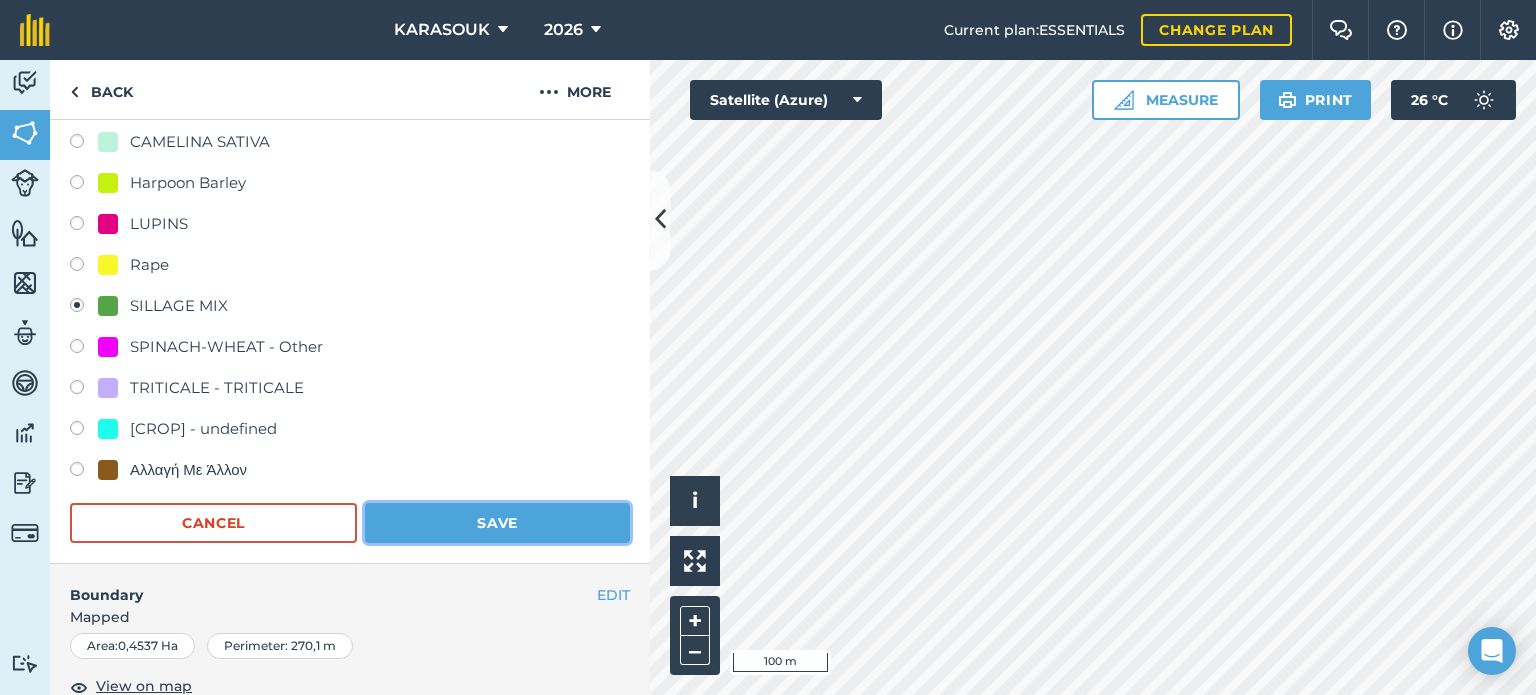 click on "Save" at bounding box center (497, 523) 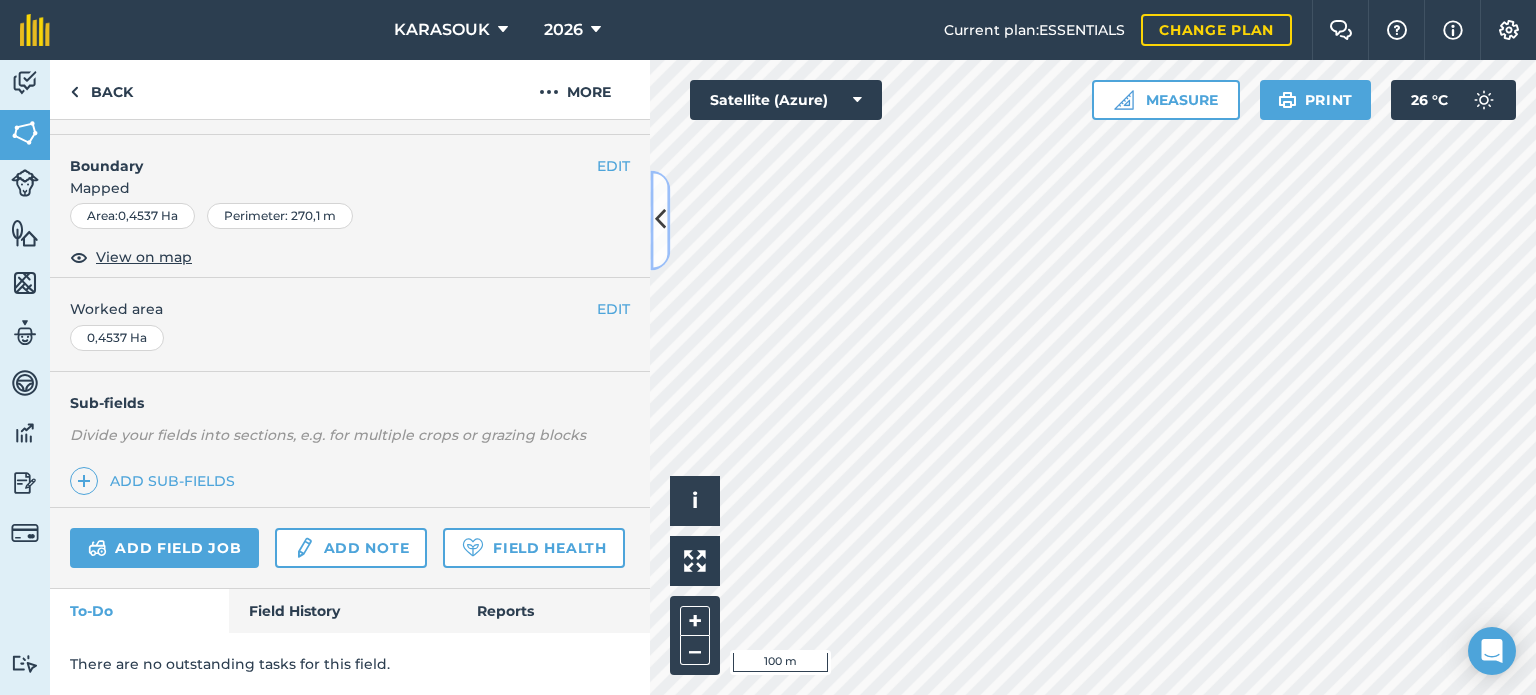 click at bounding box center (660, 220) 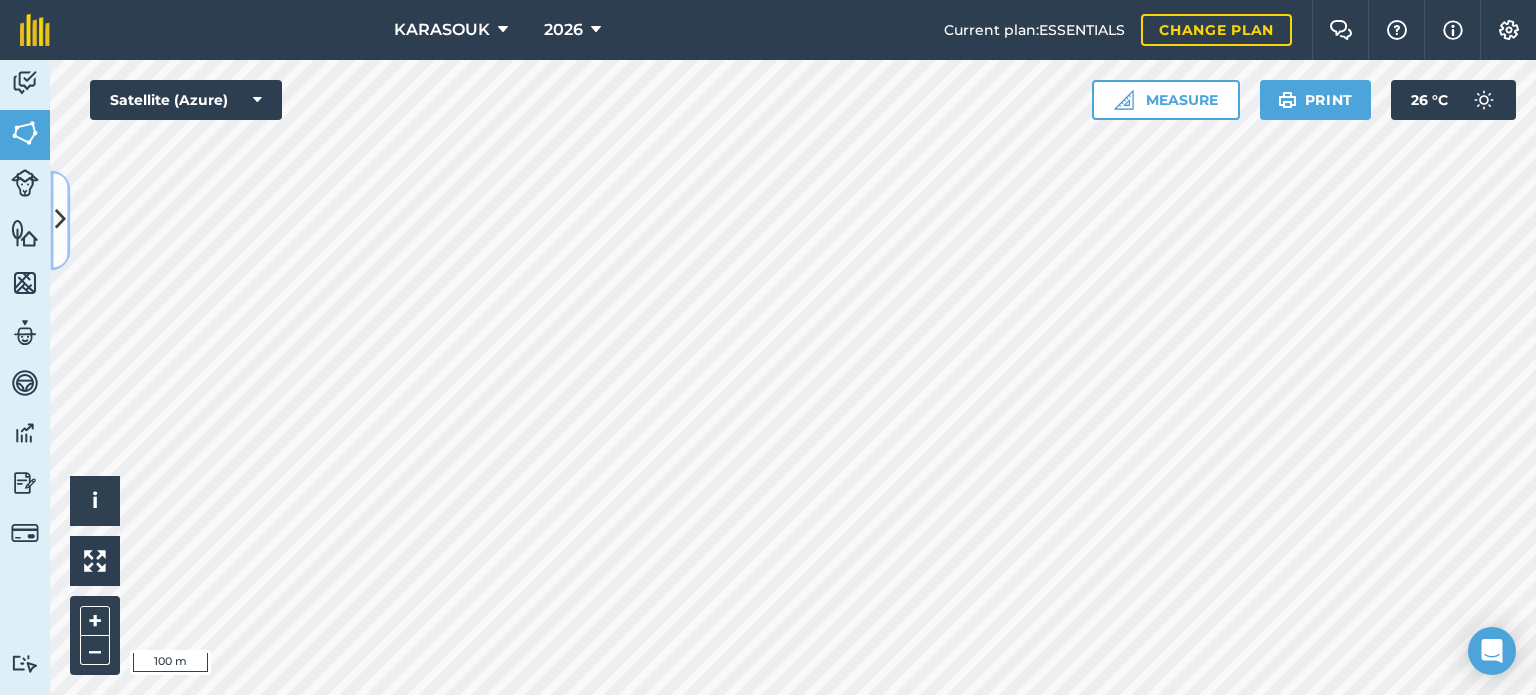 click at bounding box center (60, 220) 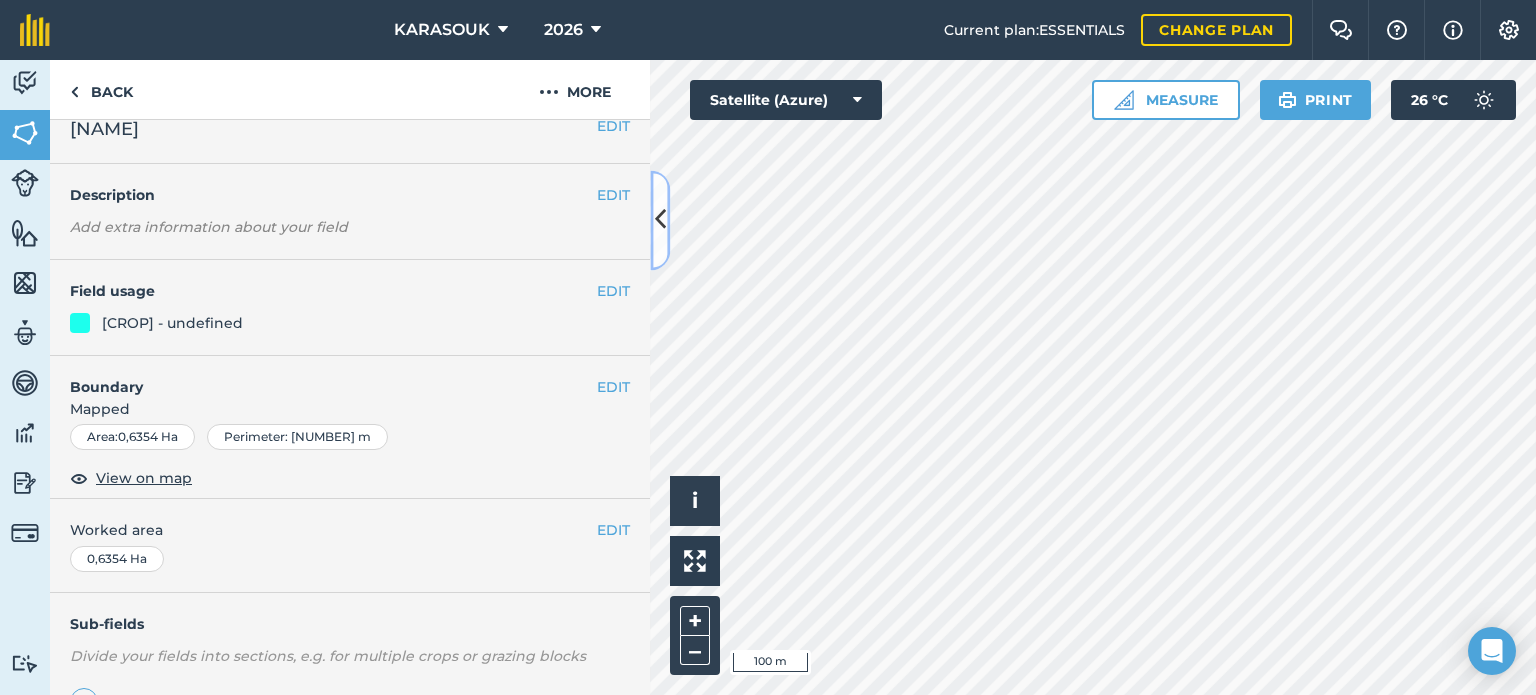 scroll, scrollTop: 0, scrollLeft: 0, axis: both 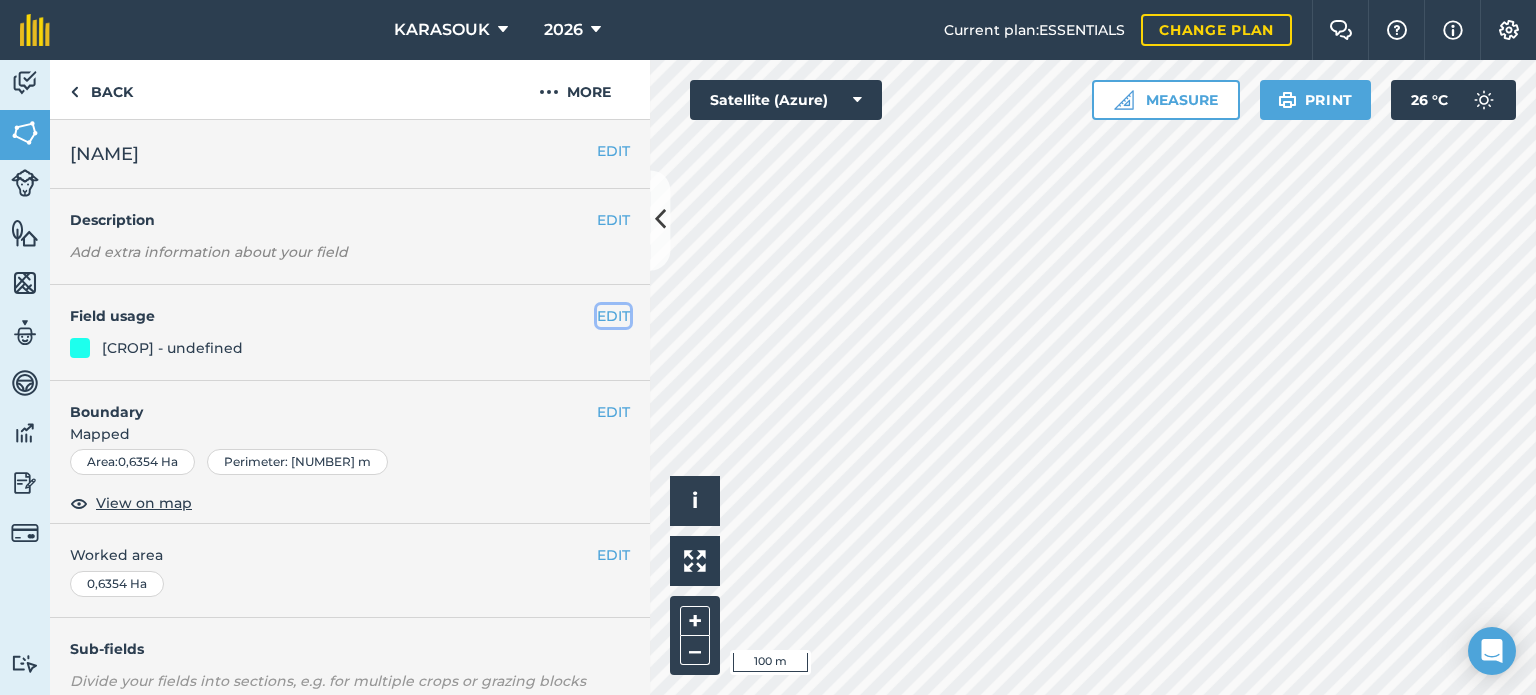 click on "EDIT" at bounding box center [613, 316] 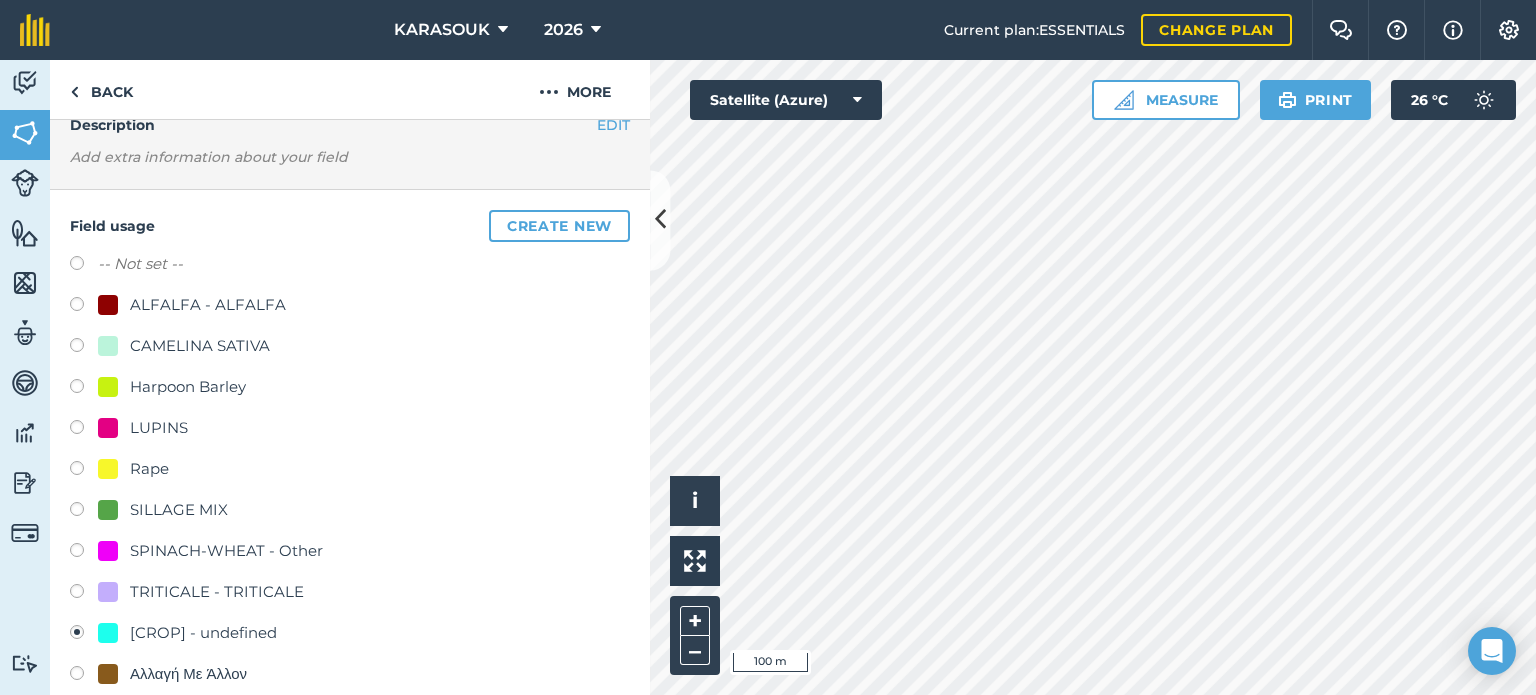 scroll, scrollTop: 100, scrollLeft: 0, axis: vertical 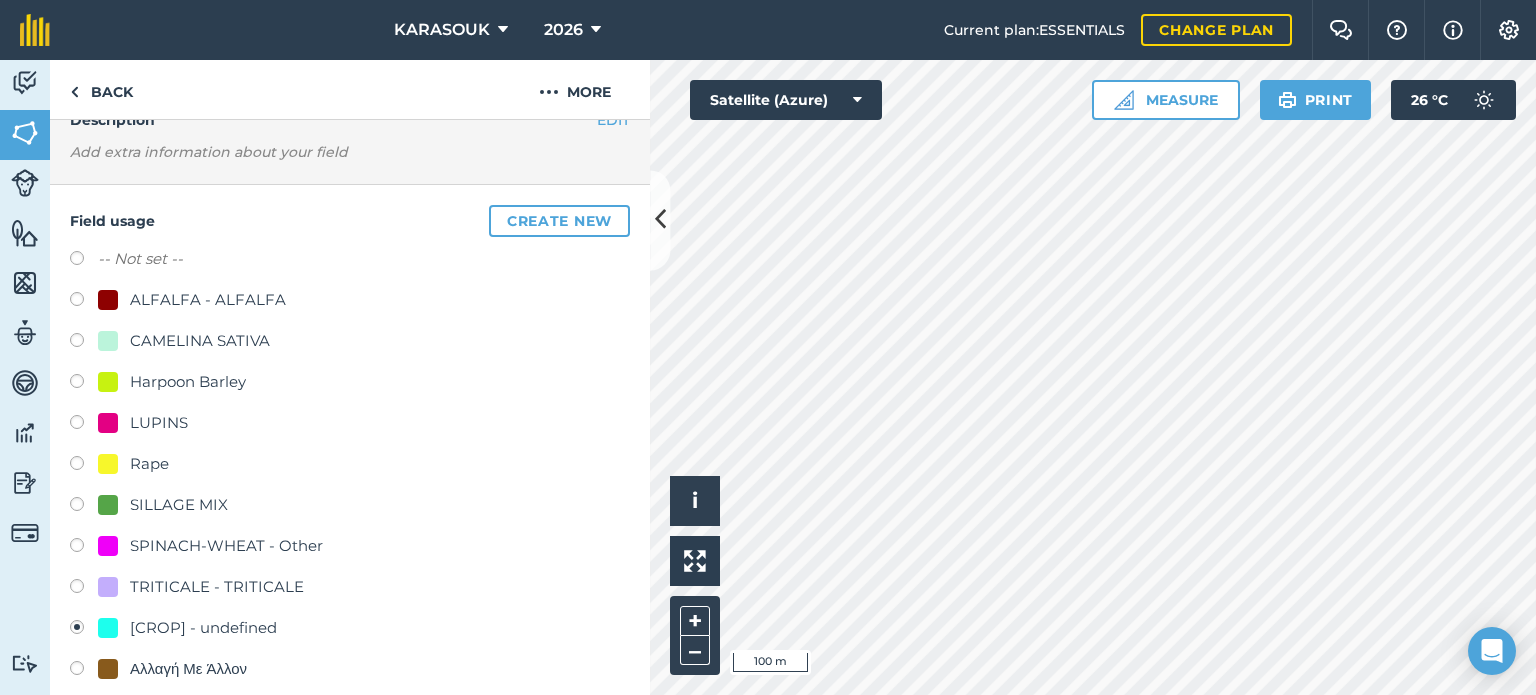 click on "SILLAGE MIX" at bounding box center (350, 507) 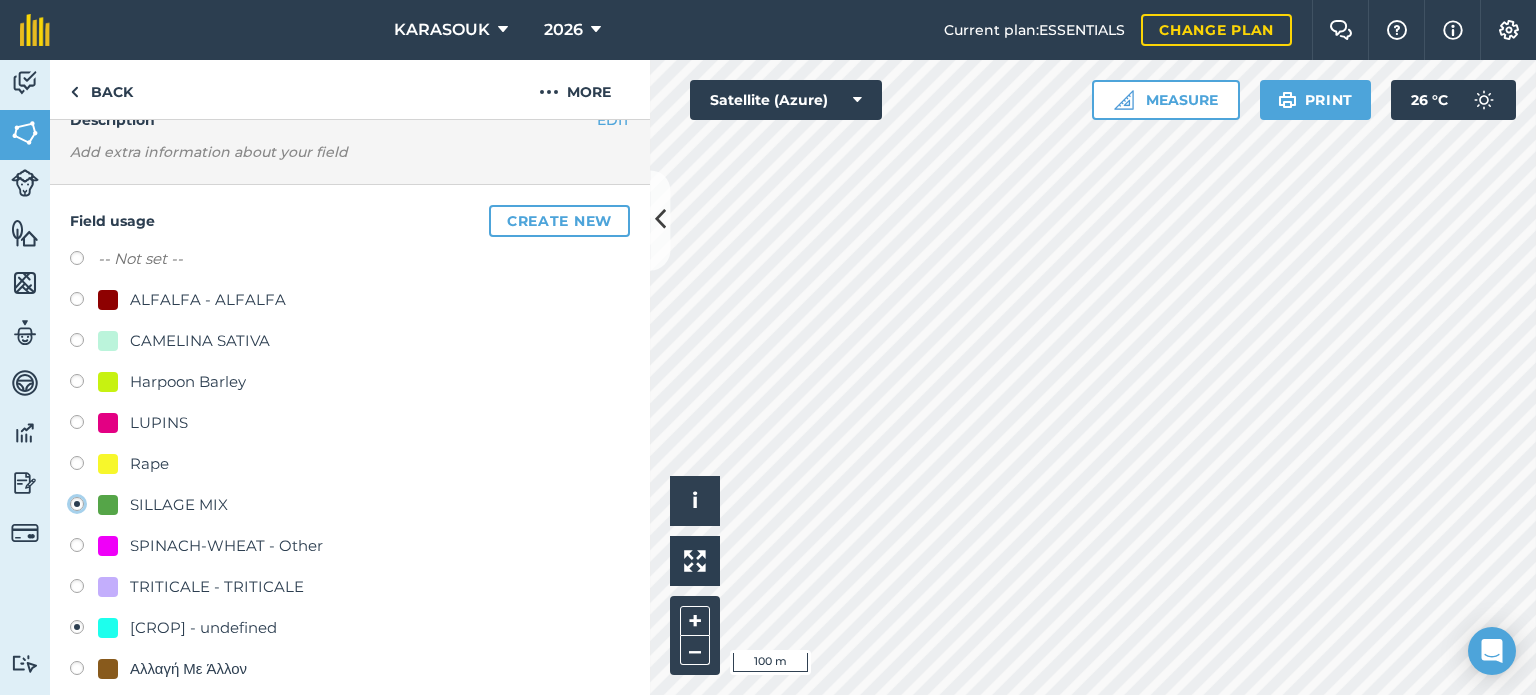 radio on "true" 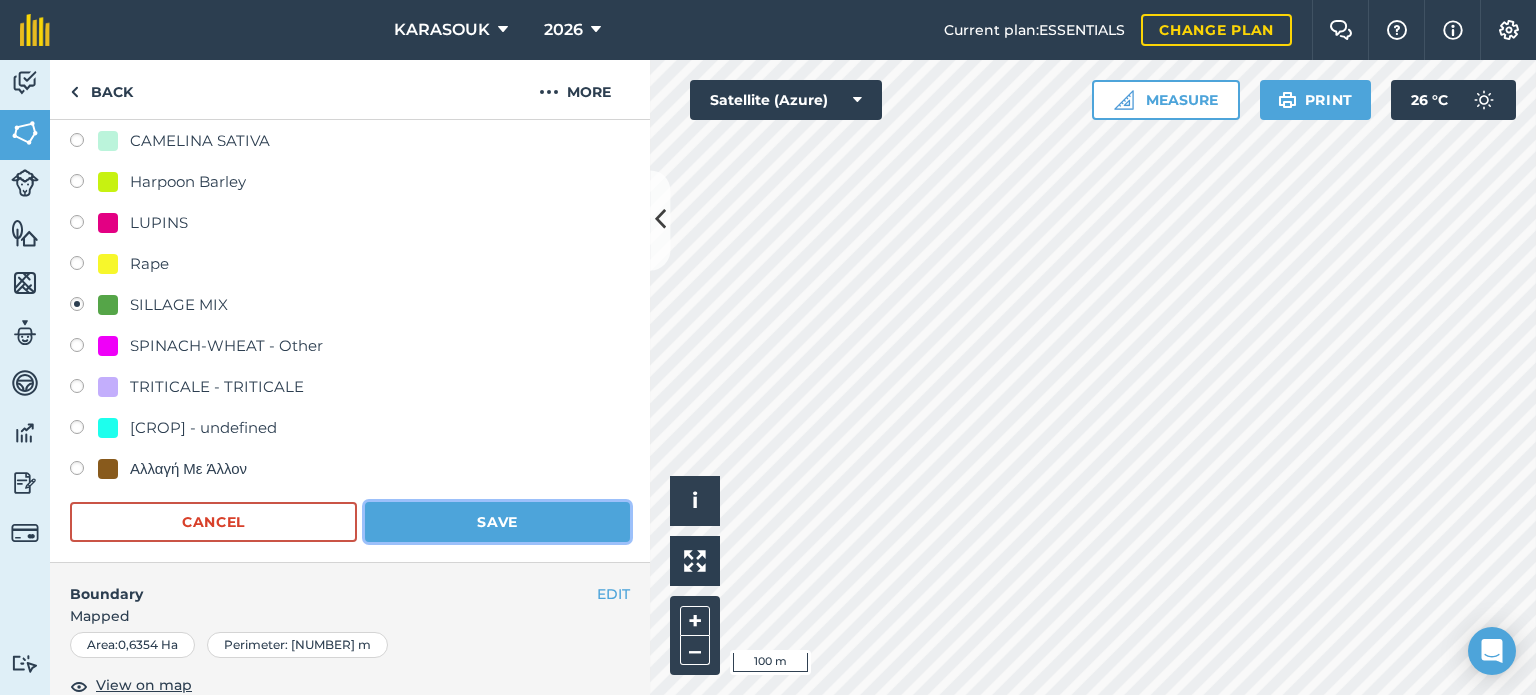 click on "Save" at bounding box center (497, 522) 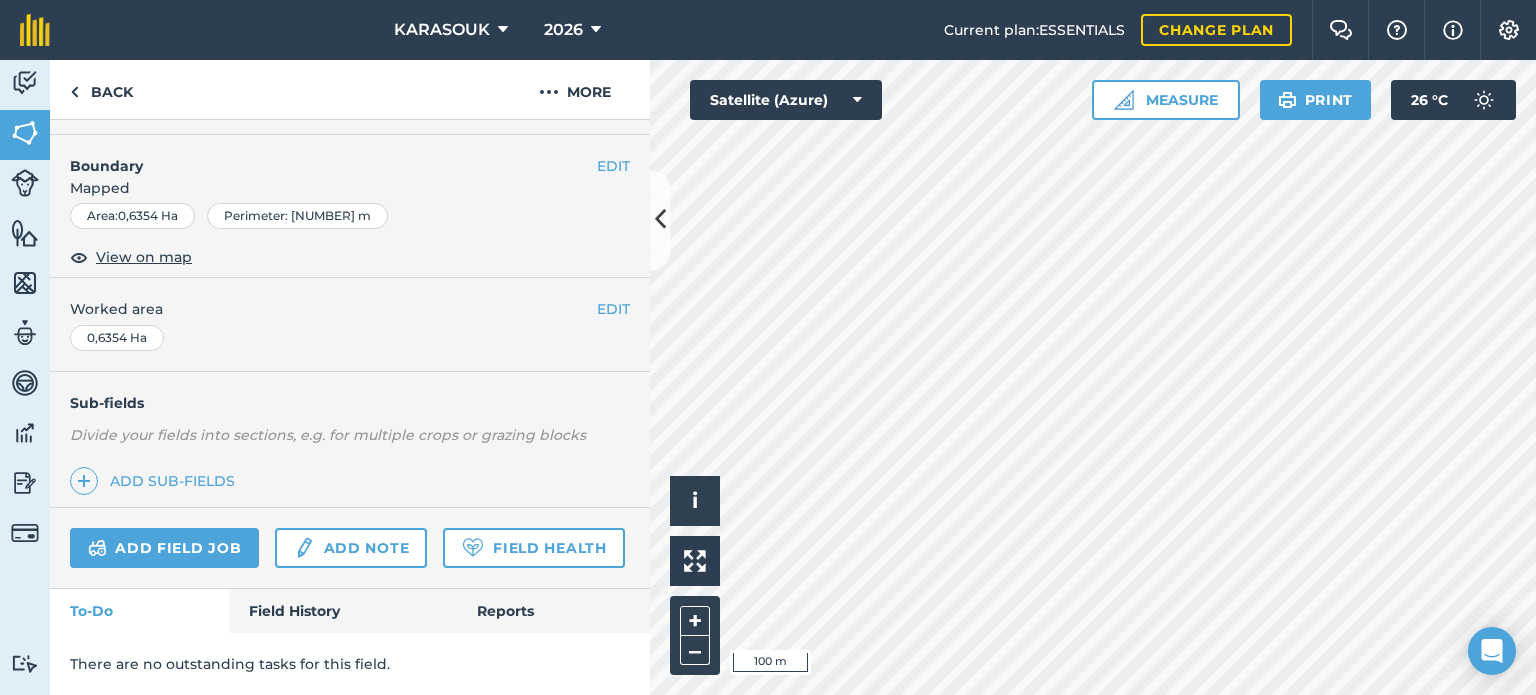scroll, scrollTop: 299, scrollLeft: 0, axis: vertical 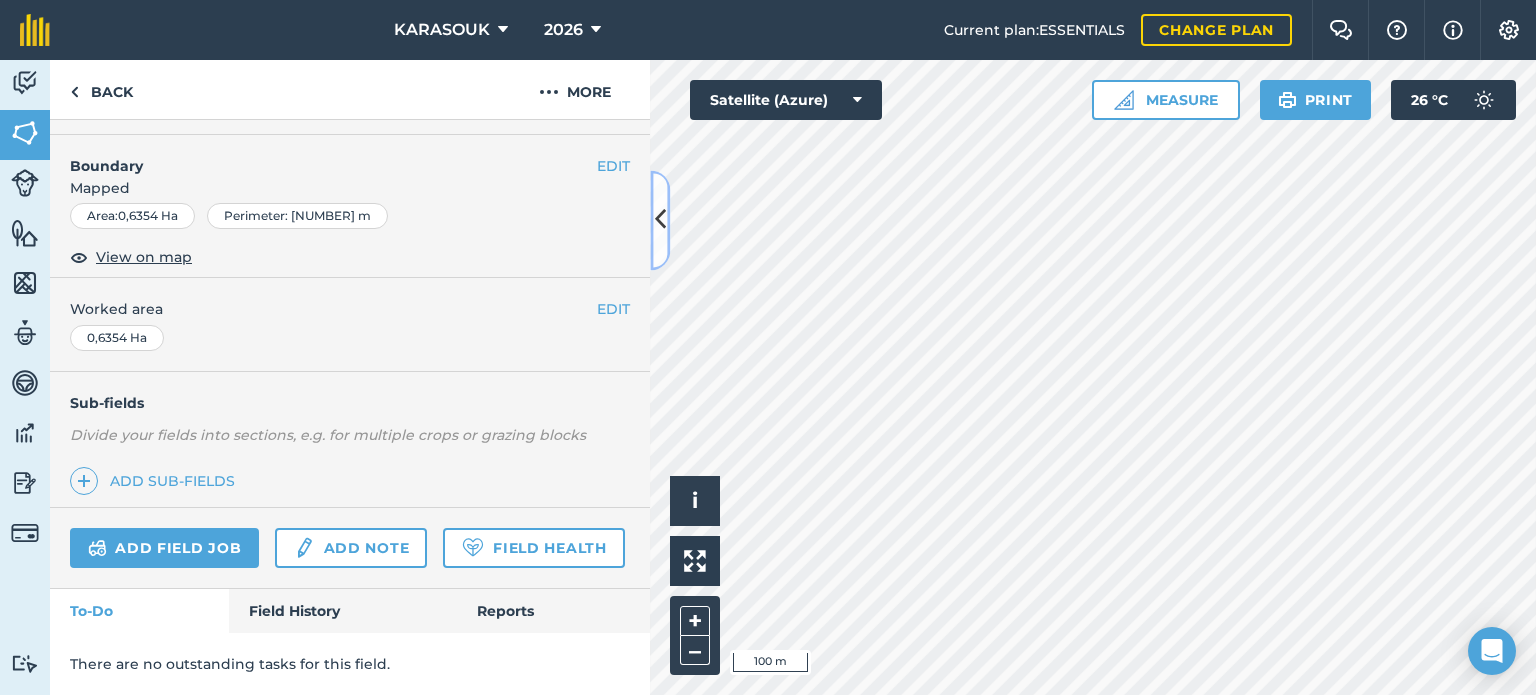 click at bounding box center [660, 220] 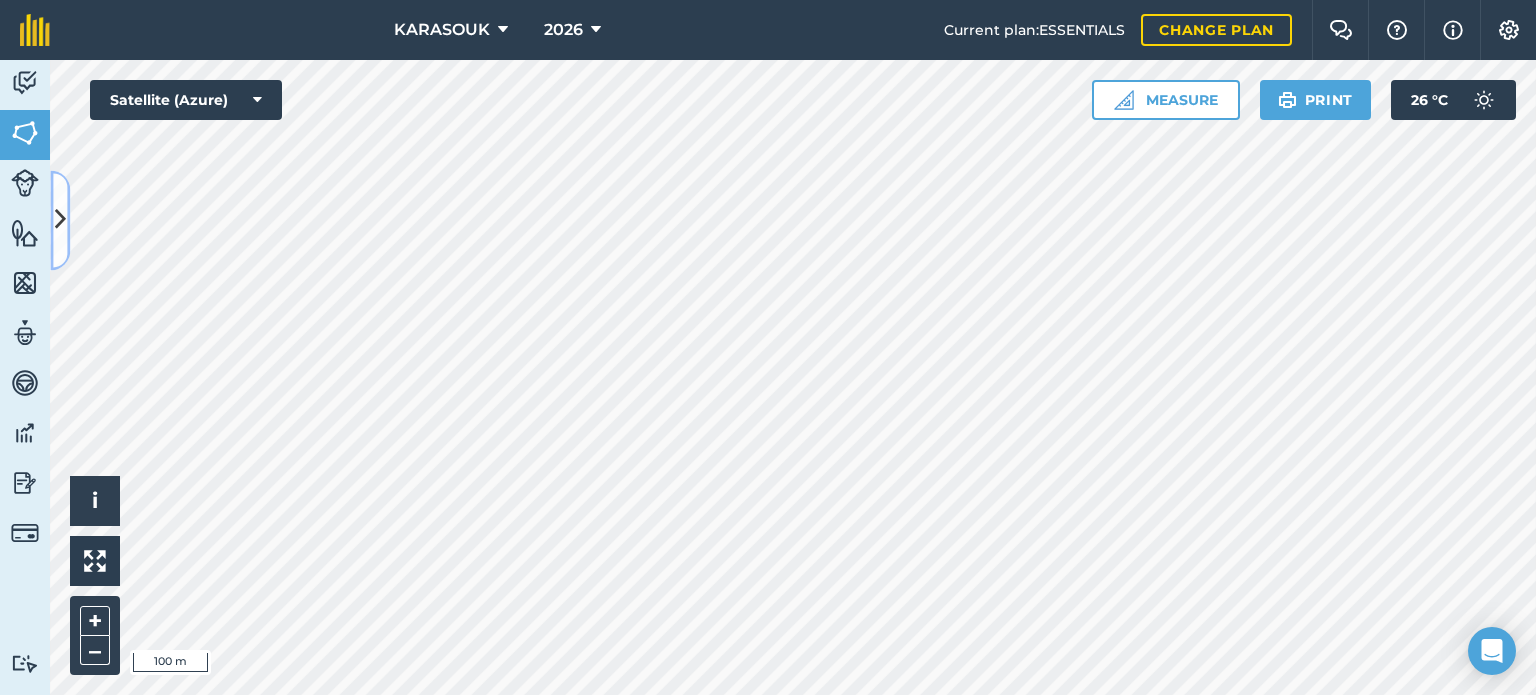 click at bounding box center (60, 220) 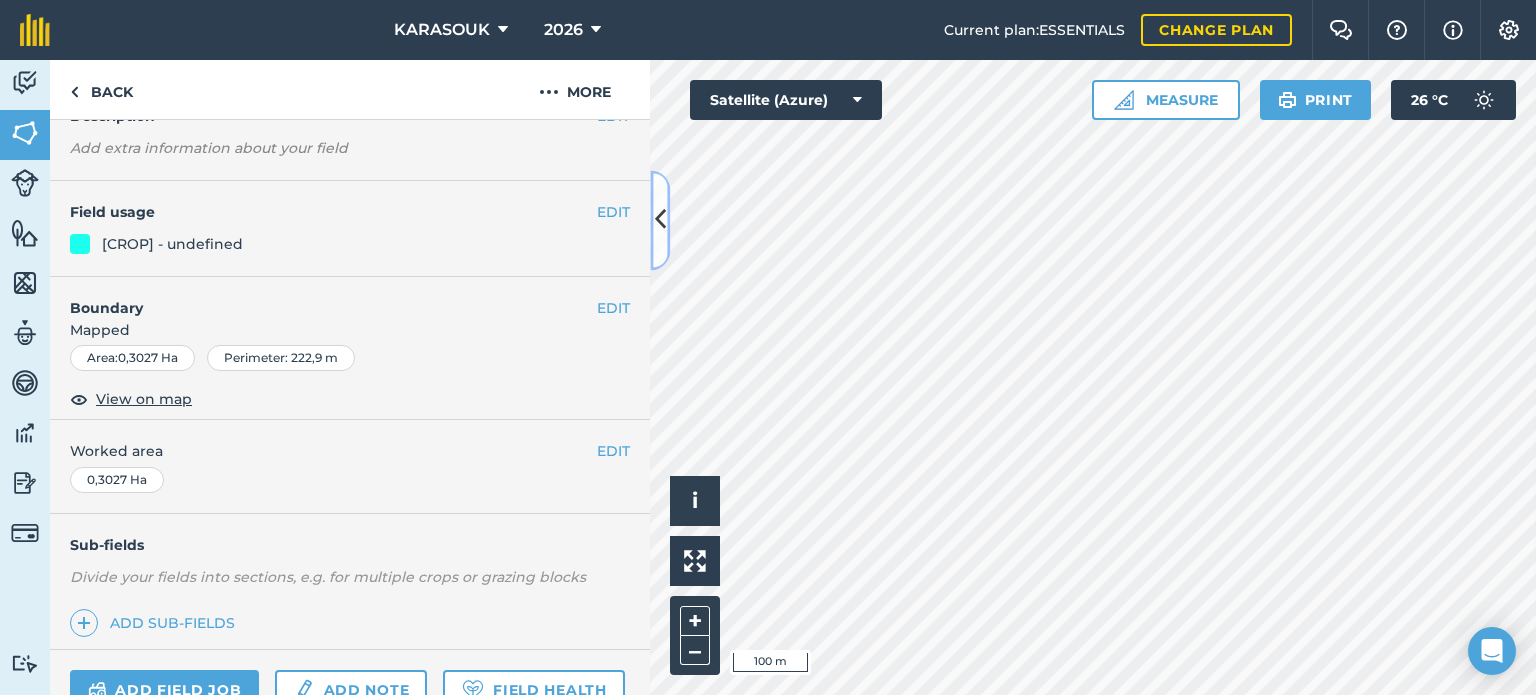 scroll, scrollTop: 99, scrollLeft: 0, axis: vertical 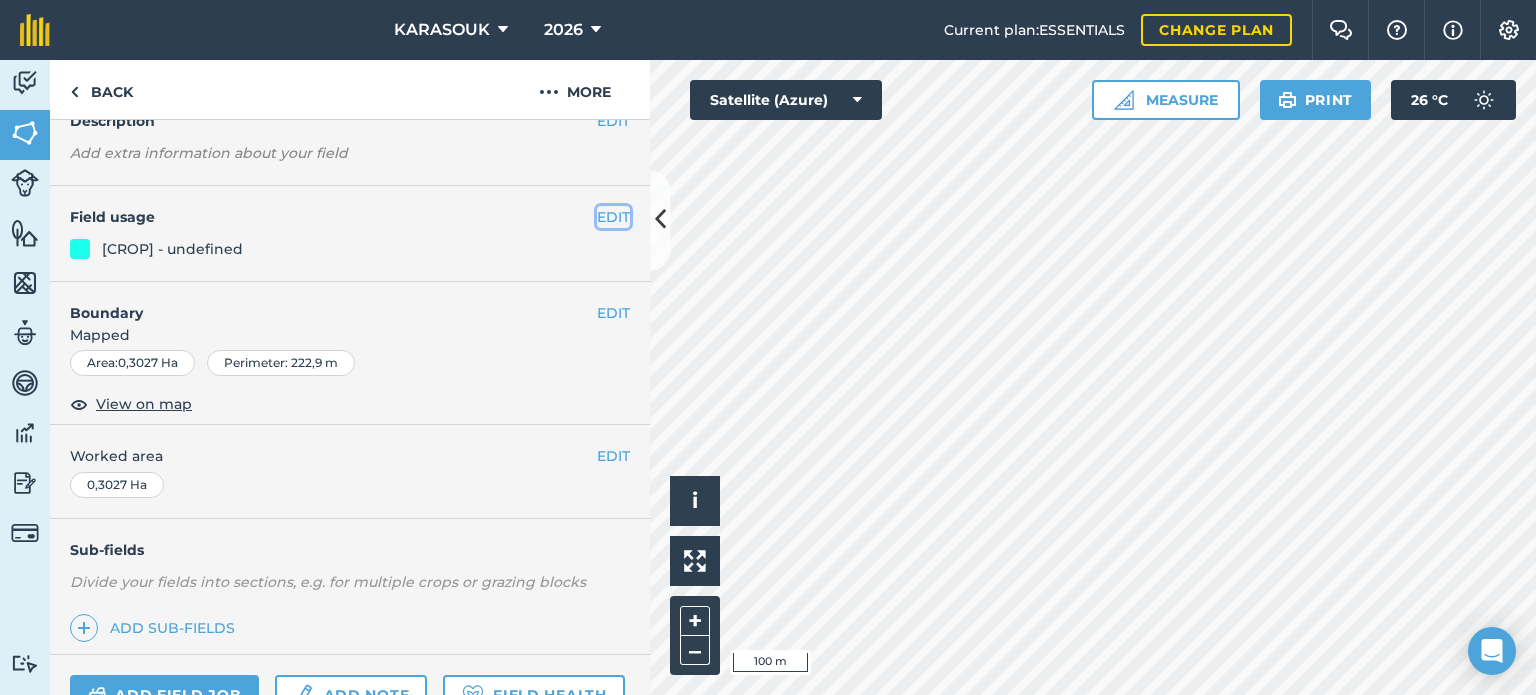 click on "EDIT" at bounding box center (613, 217) 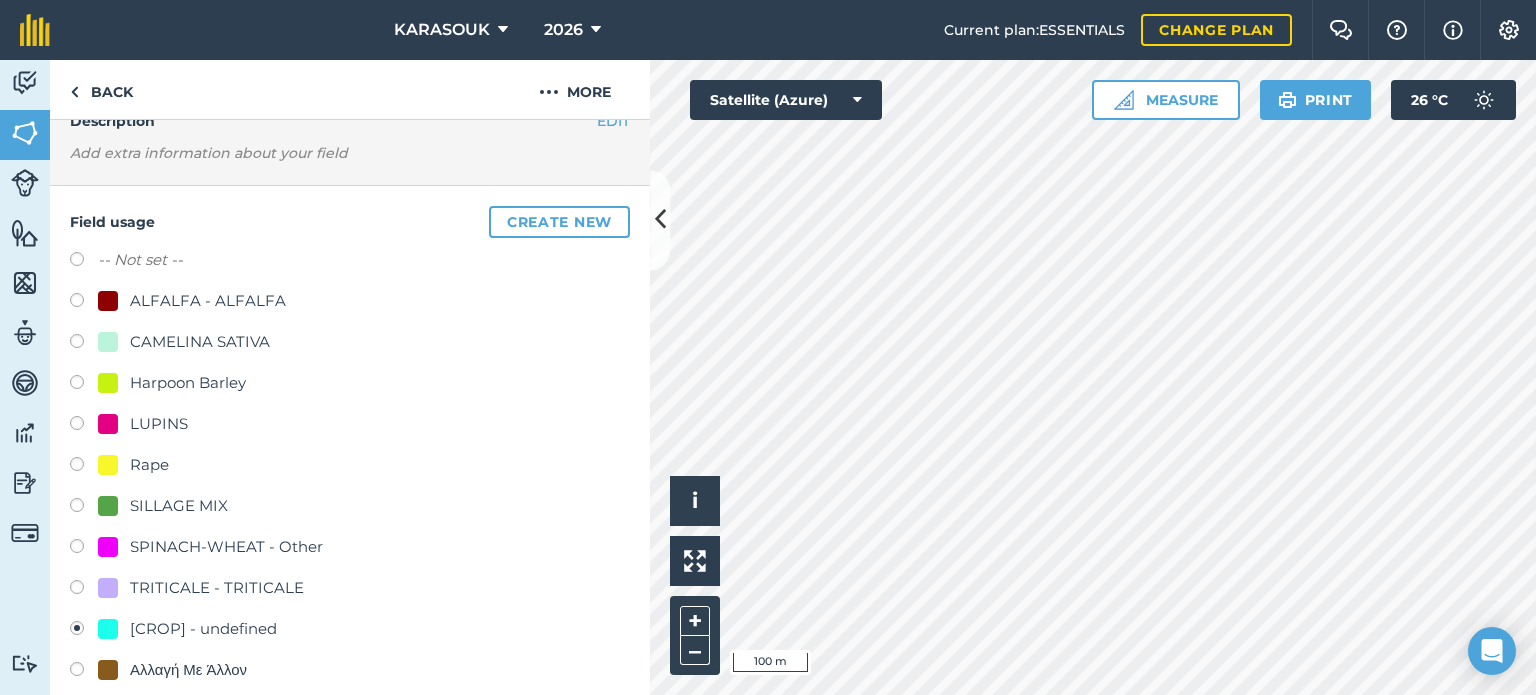 click on "SILLAGE MIX" at bounding box center [179, 506] 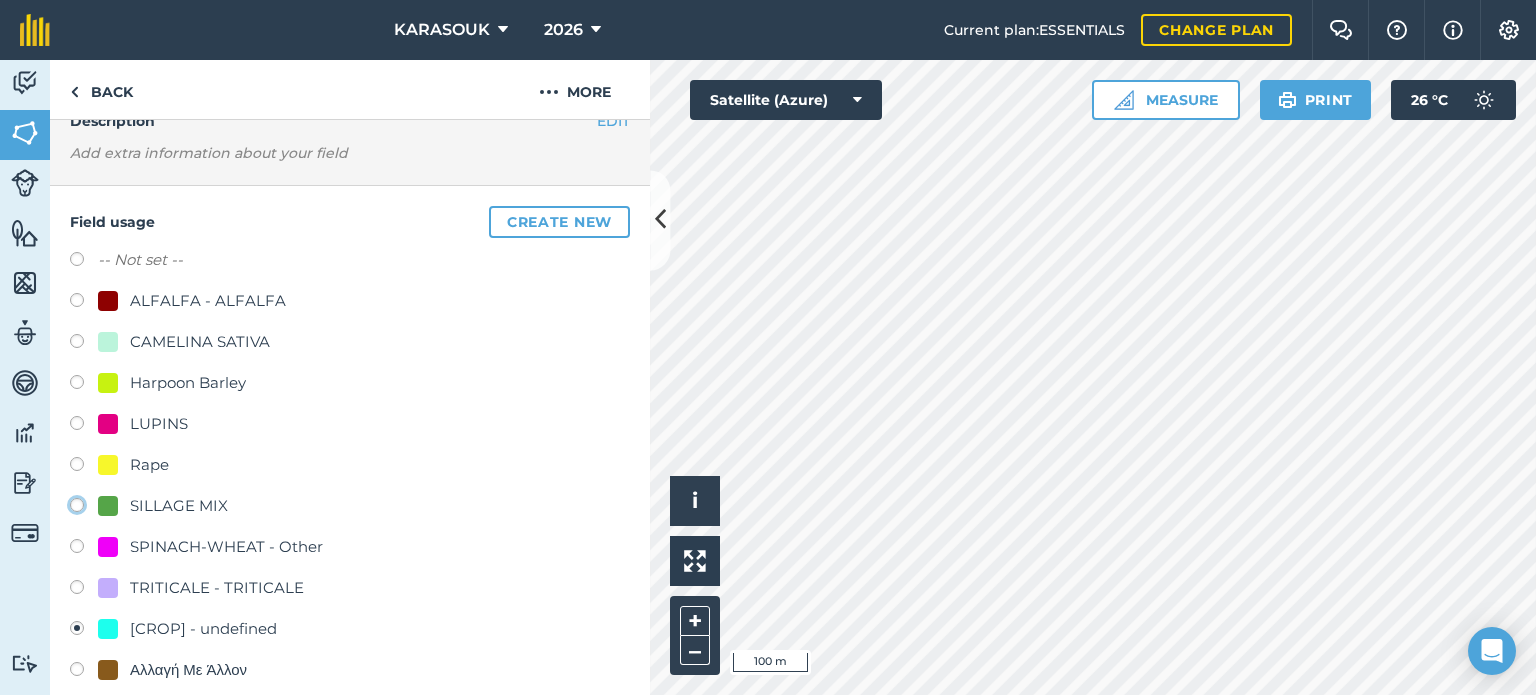 click on "SILLAGE MIX" at bounding box center [-9923, 504] 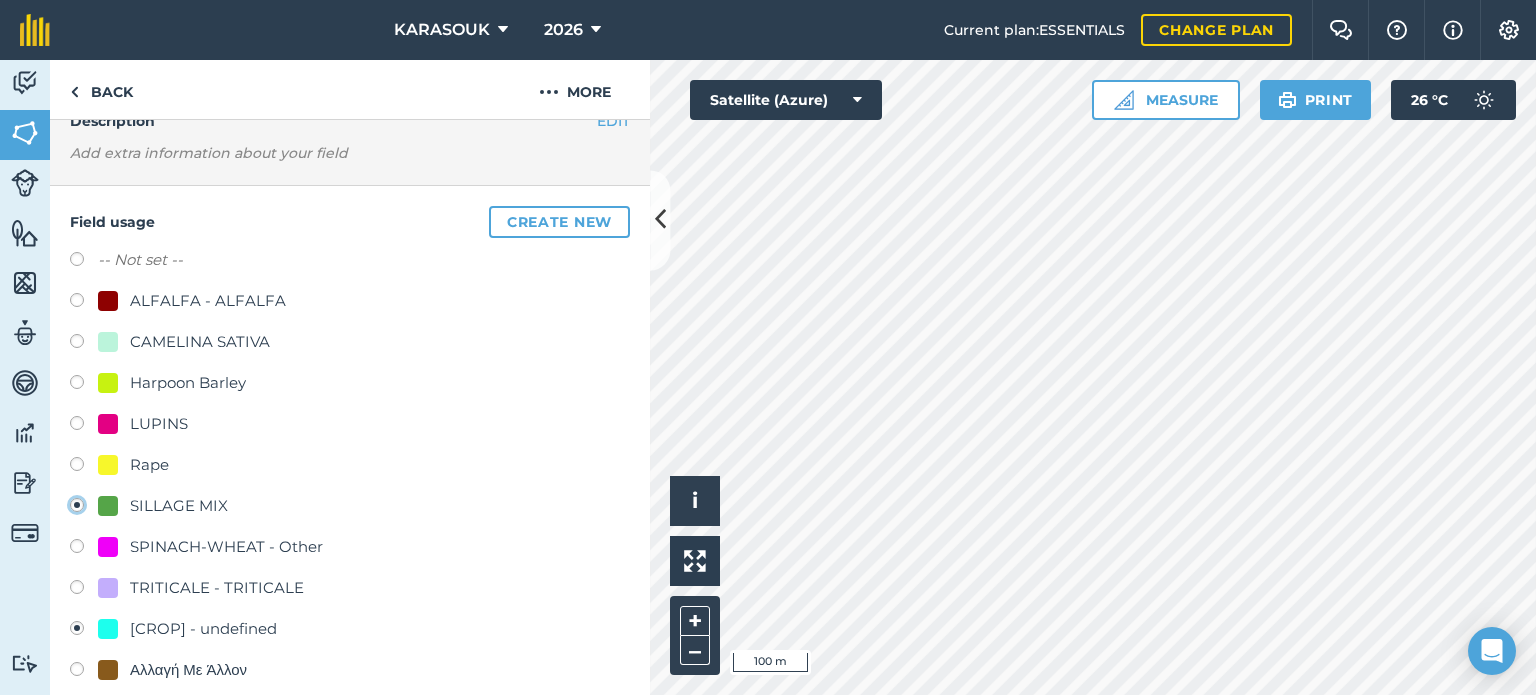 radio on "true" 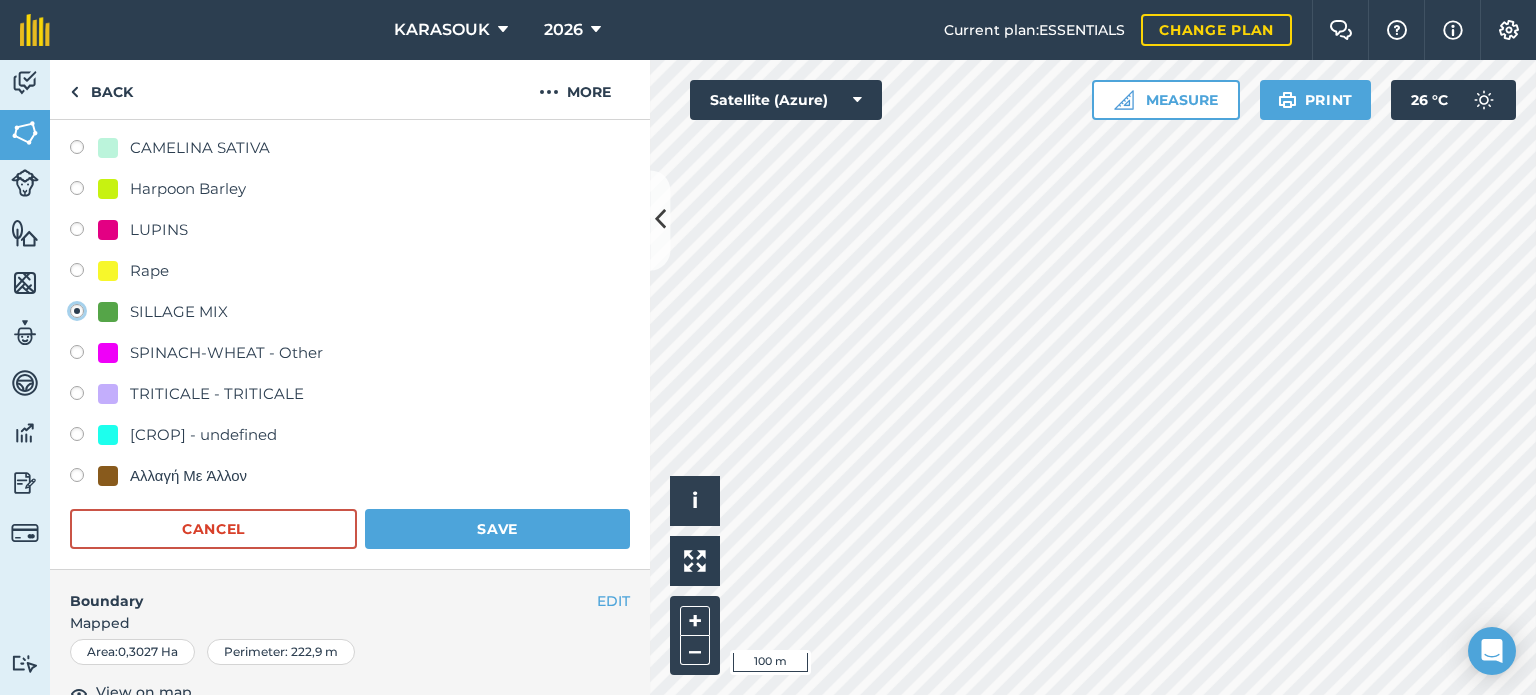 scroll, scrollTop: 299, scrollLeft: 0, axis: vertical 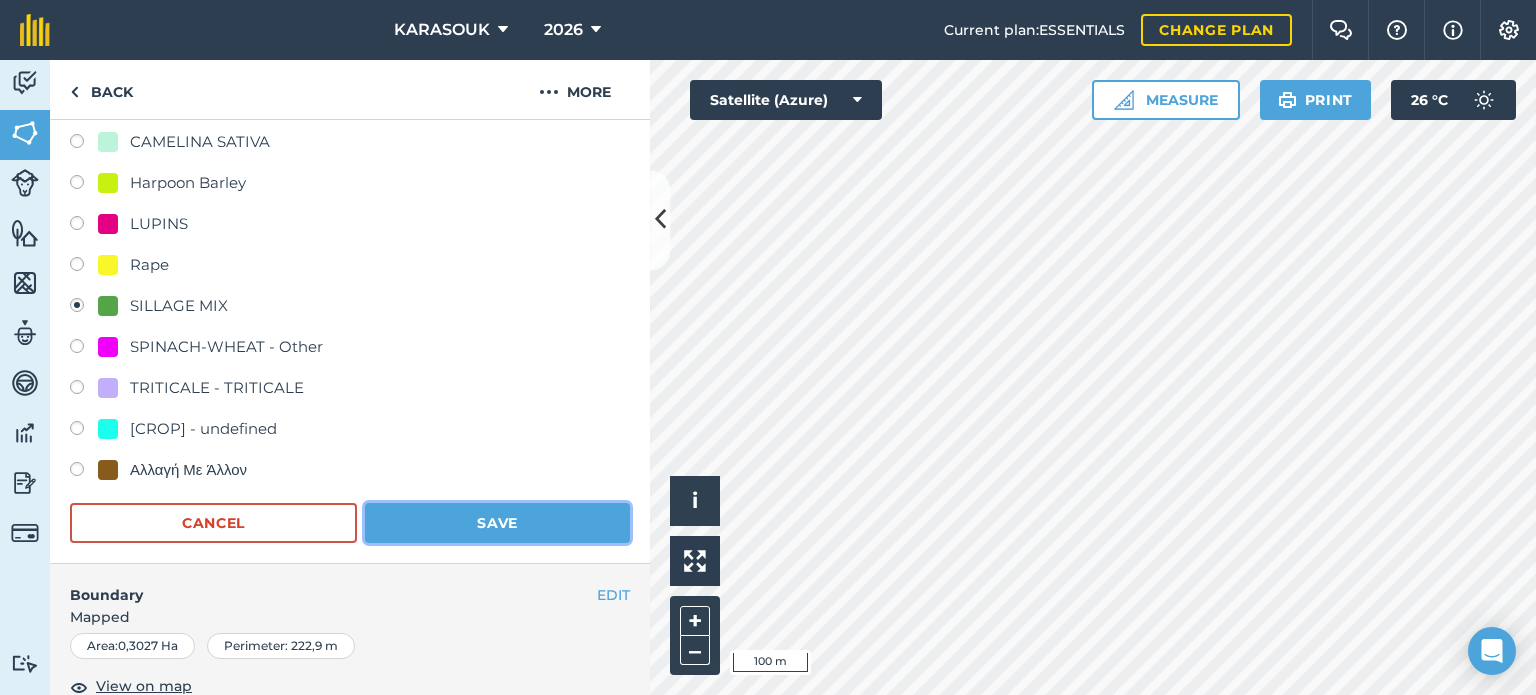 click on "Save" at bounding box center (497, 523) 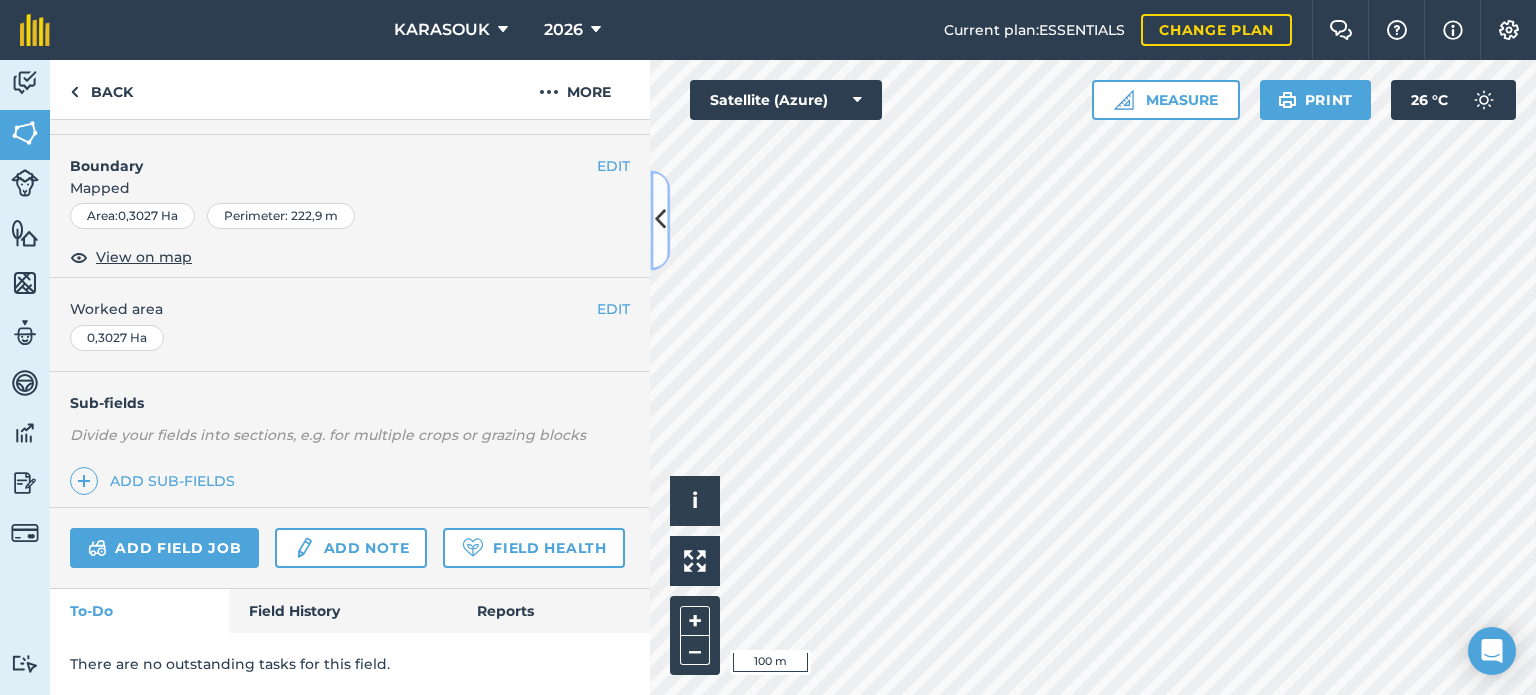 click at bounding box center (660, 220) 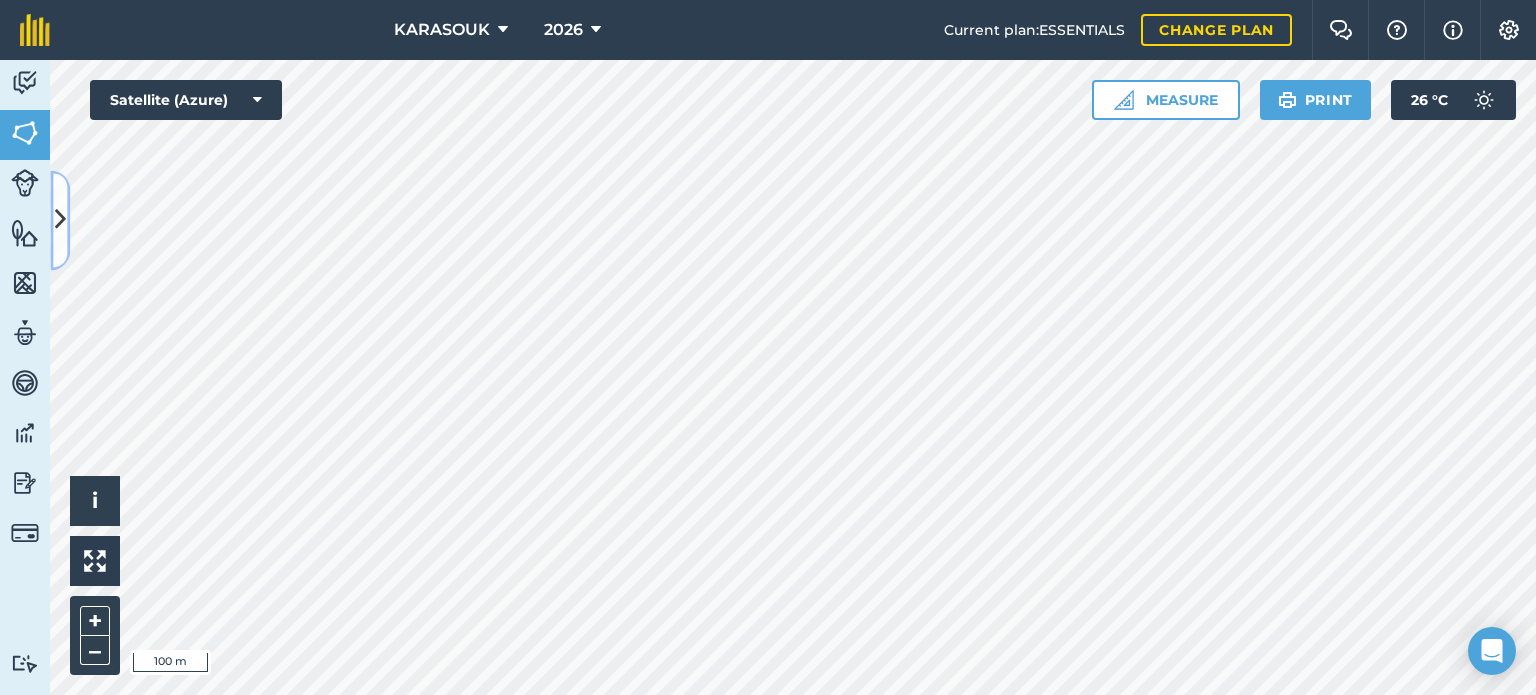 click at bounding box center [60, 220] 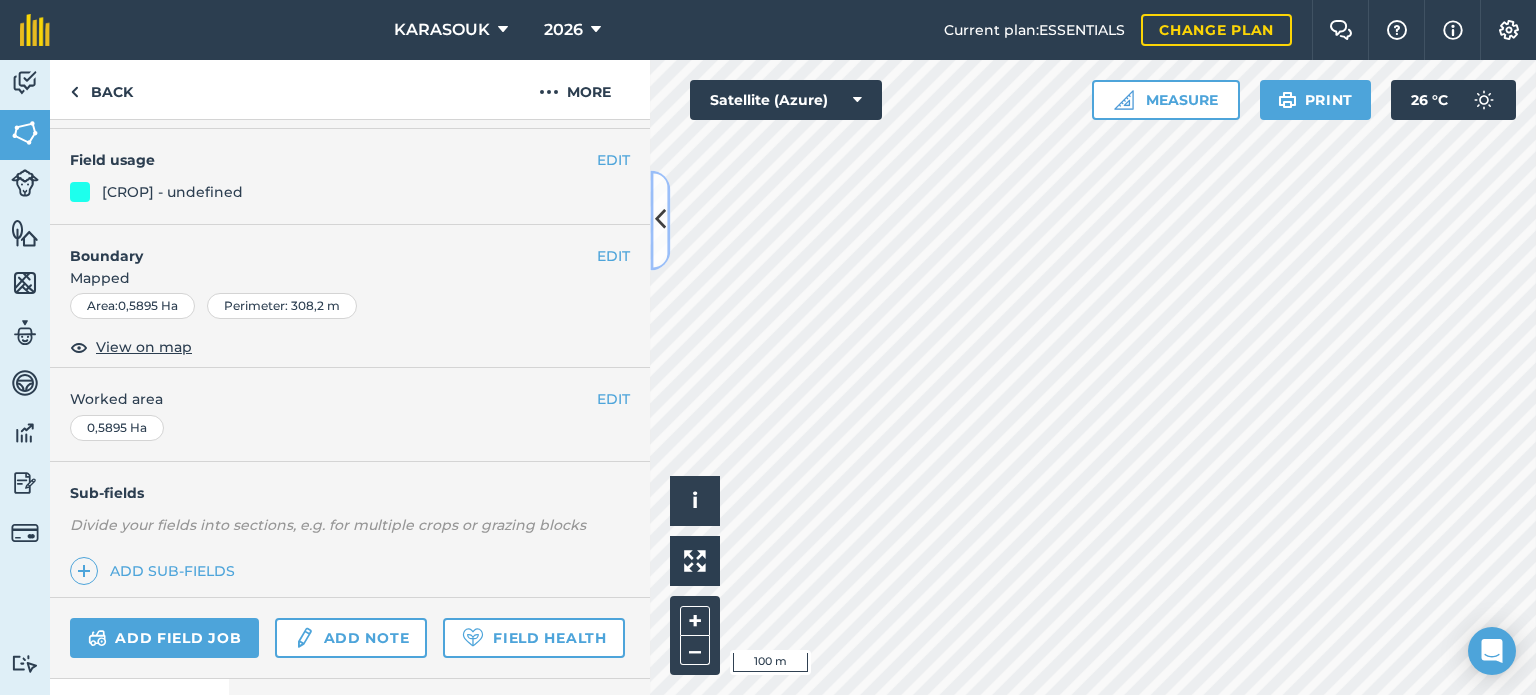 scroll, scrollTop: 99, scrollLeft: 0, axis: vertical 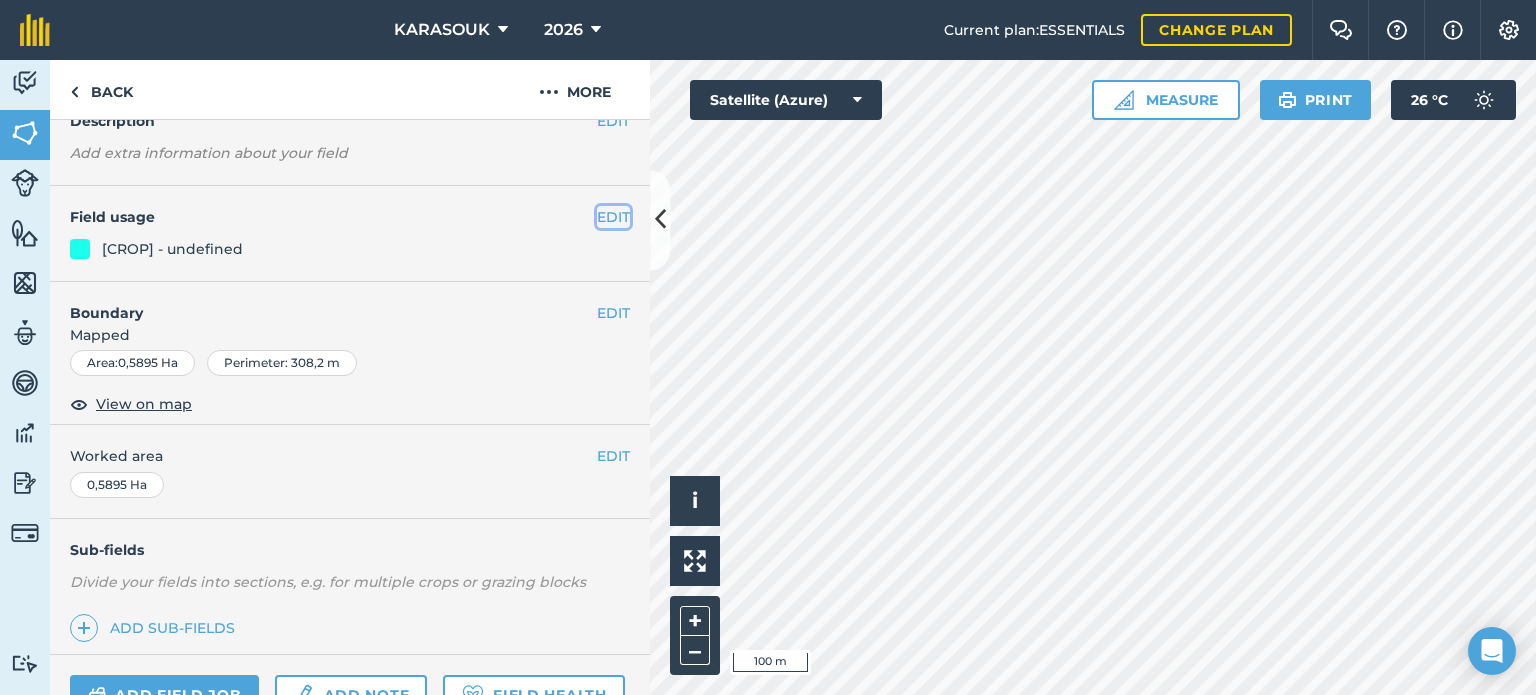 click on "EDIT" at bounding box center (613, 217) 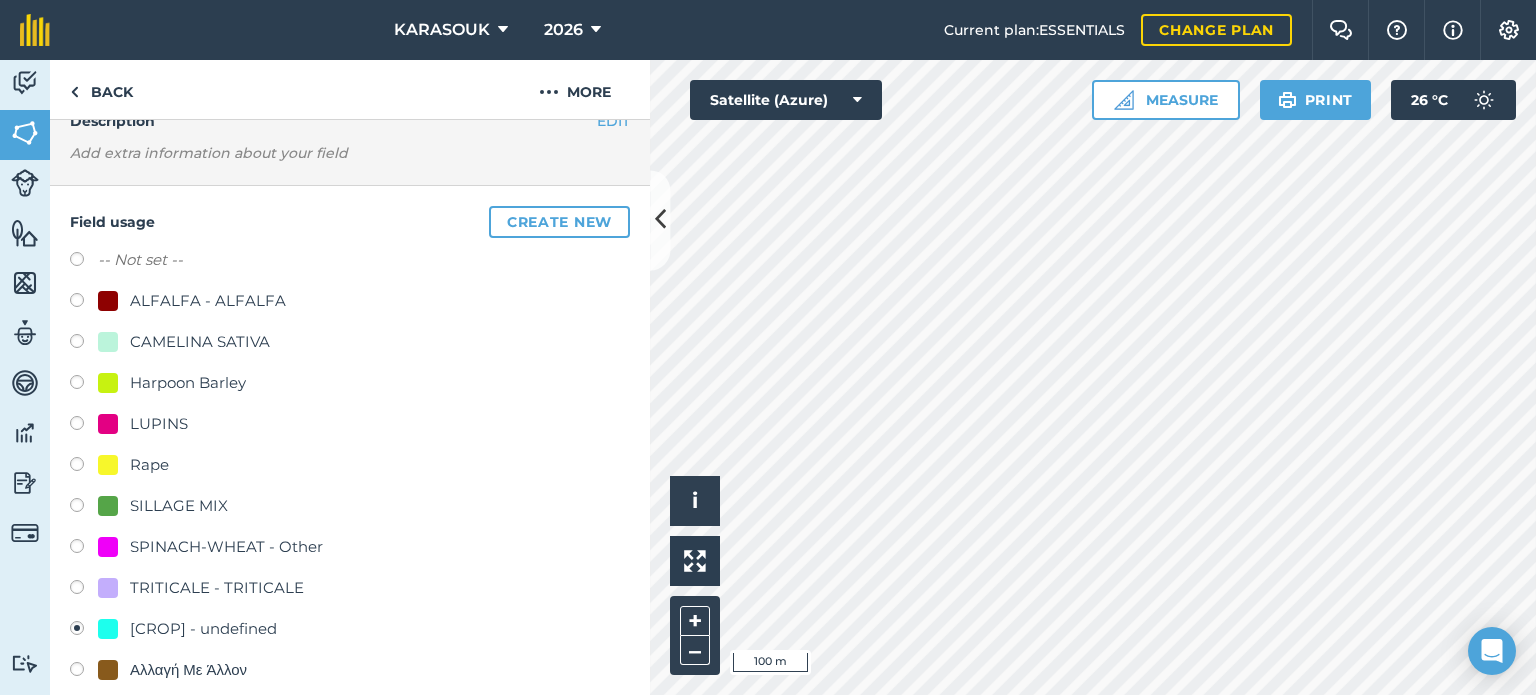 drag, startPoint x: 165, startPoint y: 500, endPoint x: 177, endPoint y: 503, distance: 12.369317 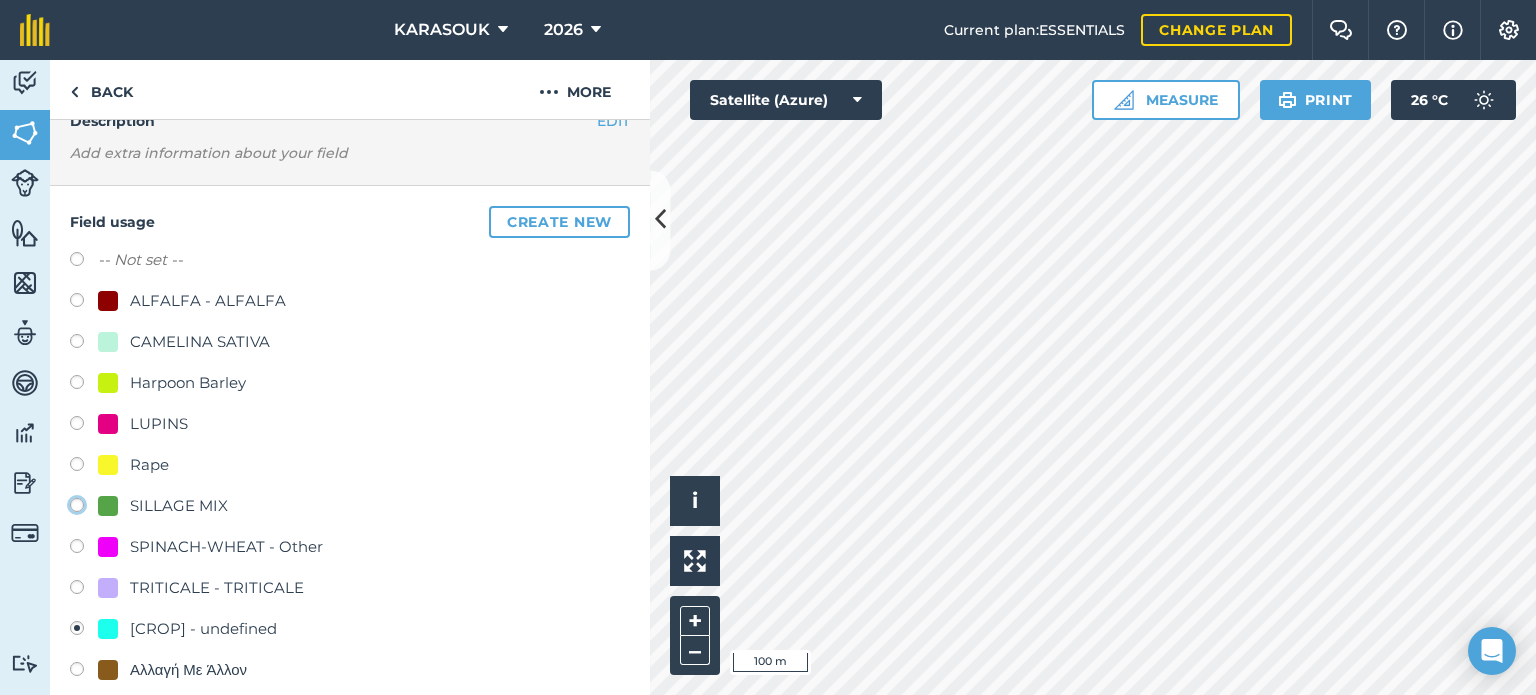 click on "SILLAGE MIX" at bounding box center (-9923, 504) 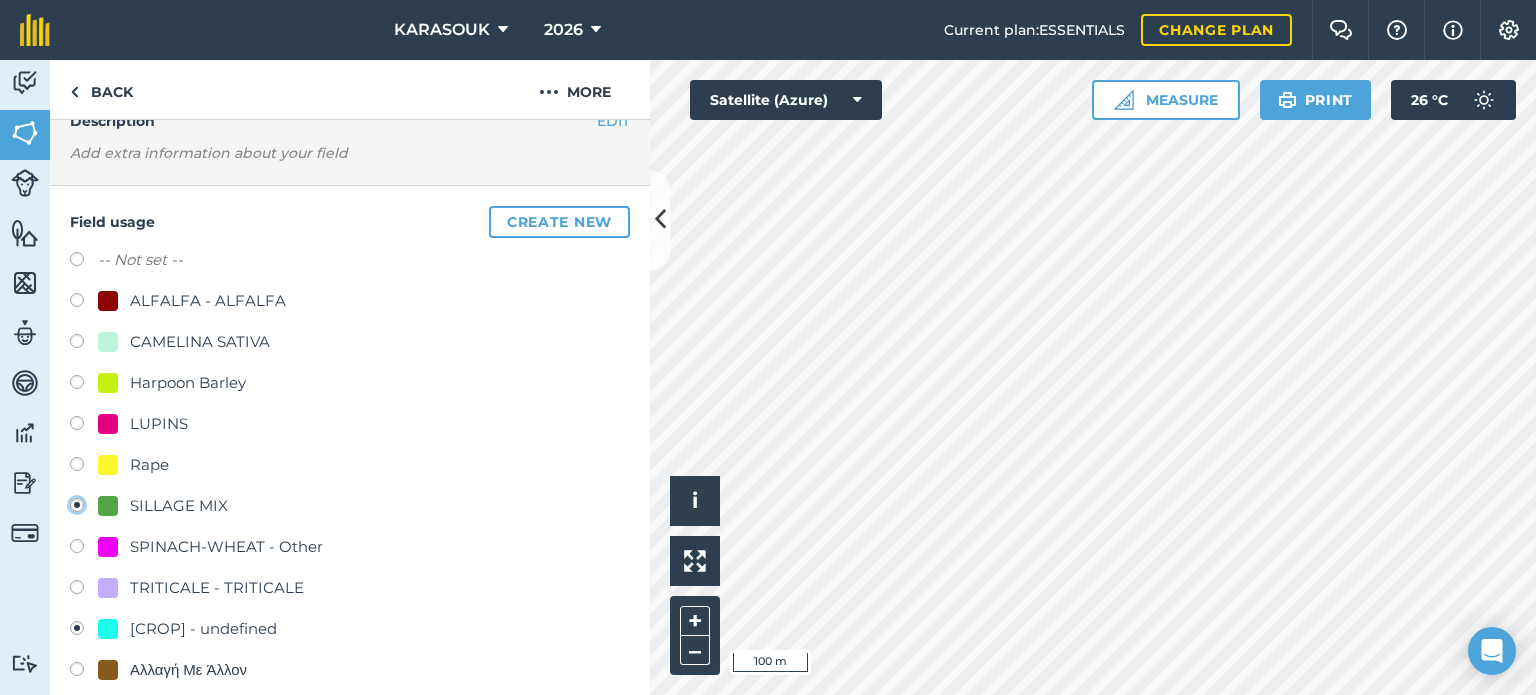 radio on "true" 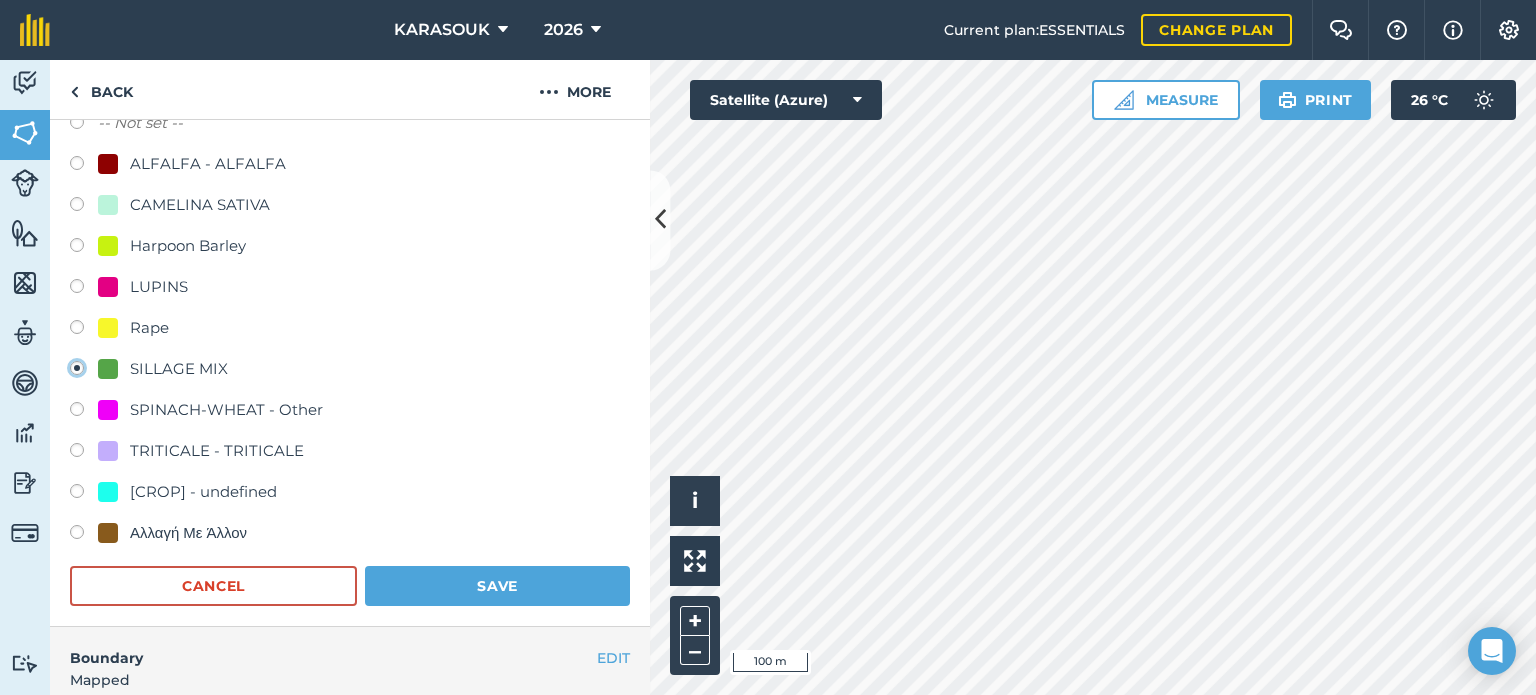 scroll, scrollTop: 299, scrollLeft: 0, axis: vertical 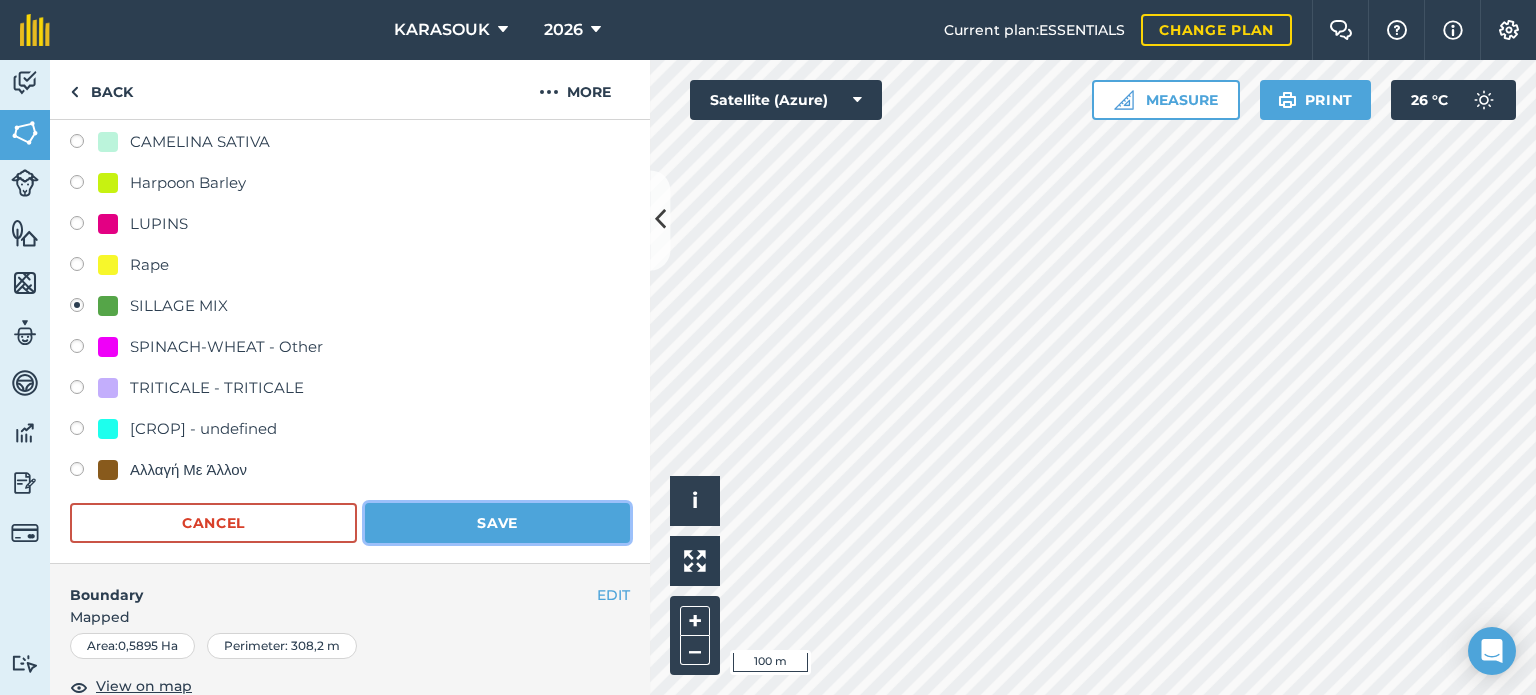 click on "Save" at bounding box center [497, 523] 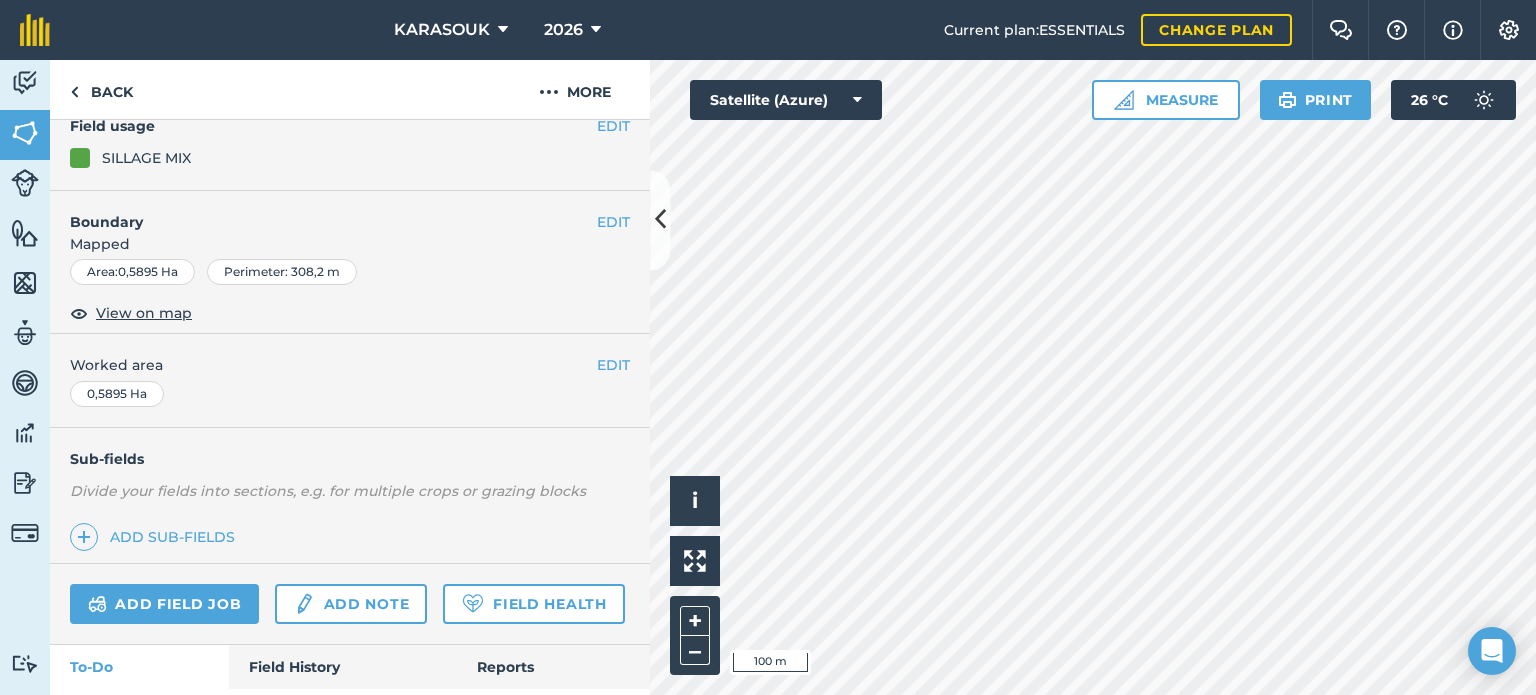 scroll, scrollTop: 199, scrollLeft: 0, axis: vertical 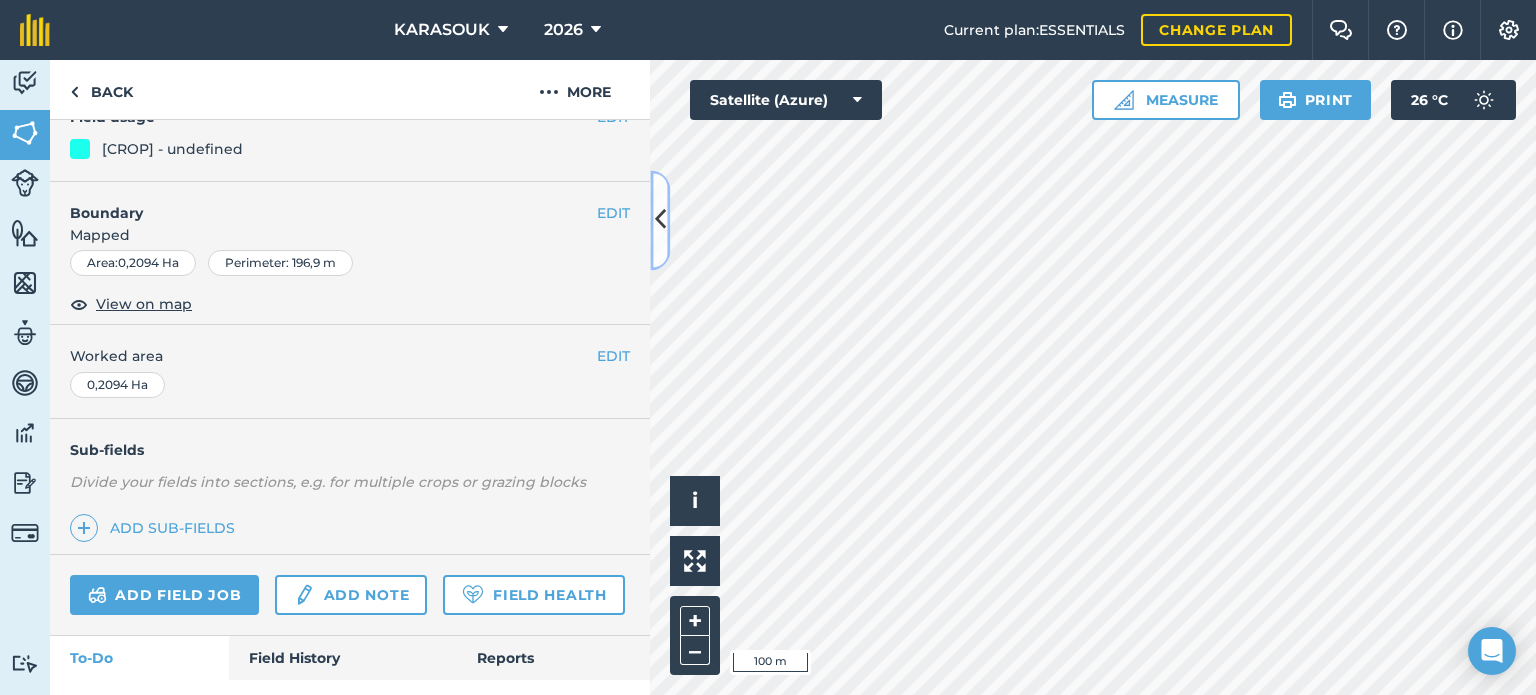 click at bounding box center [660, 220] 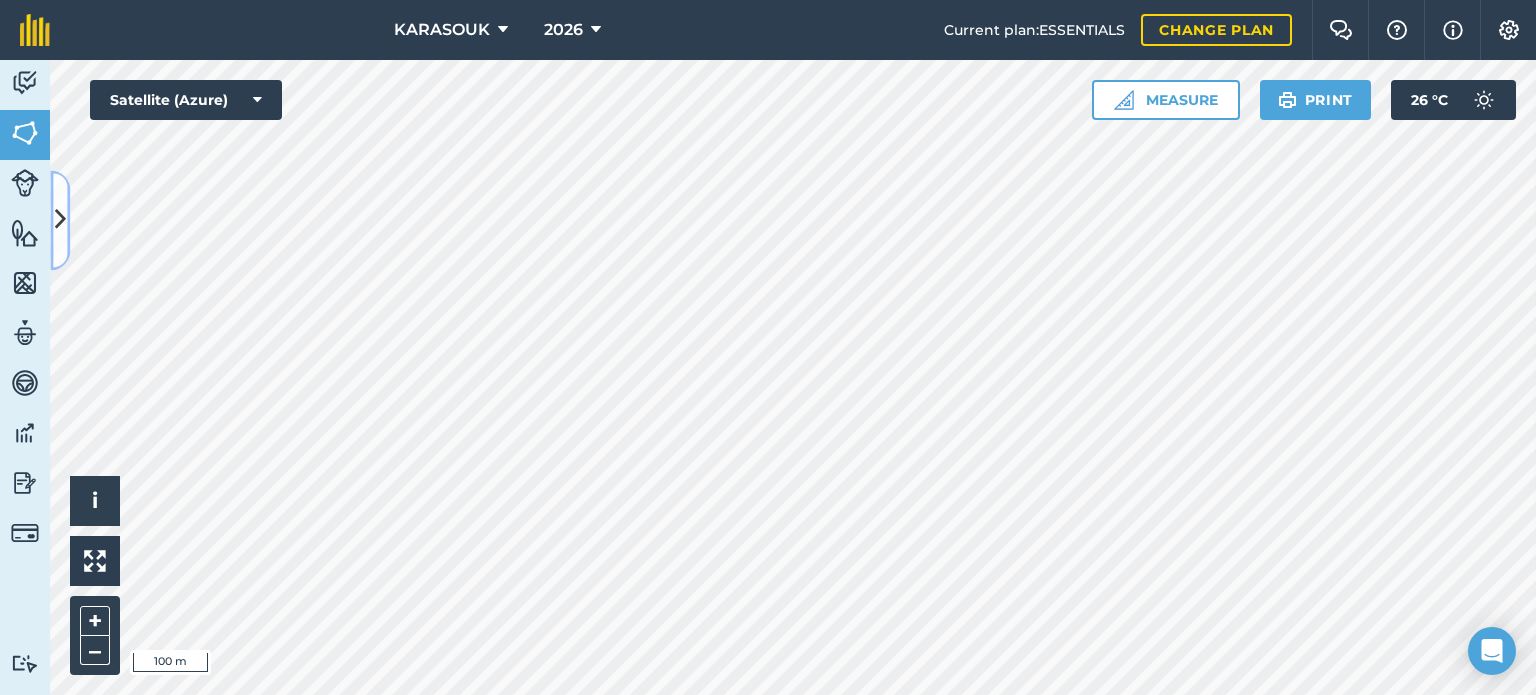 click at bounding box center (60, 220) 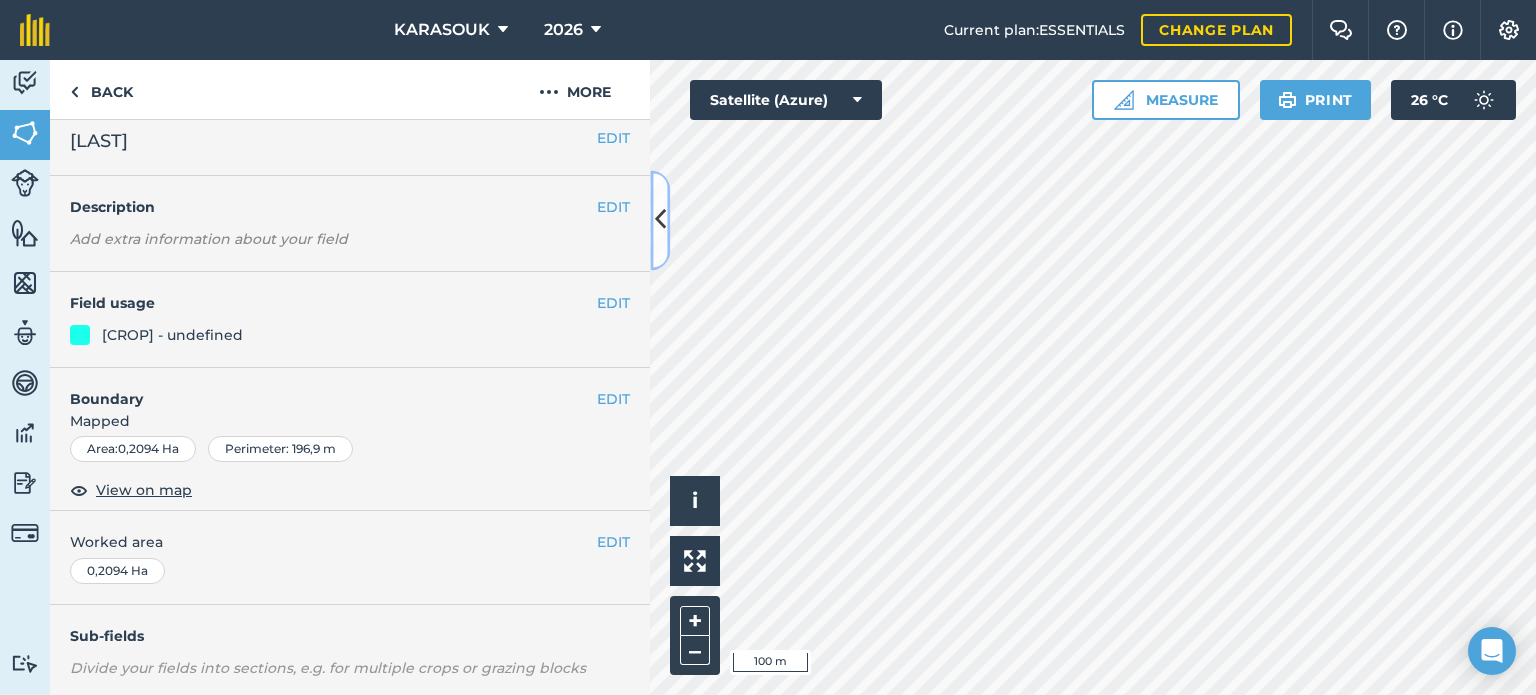 scroll, scrollTop: 0, scrollLeft: 0, axis: both 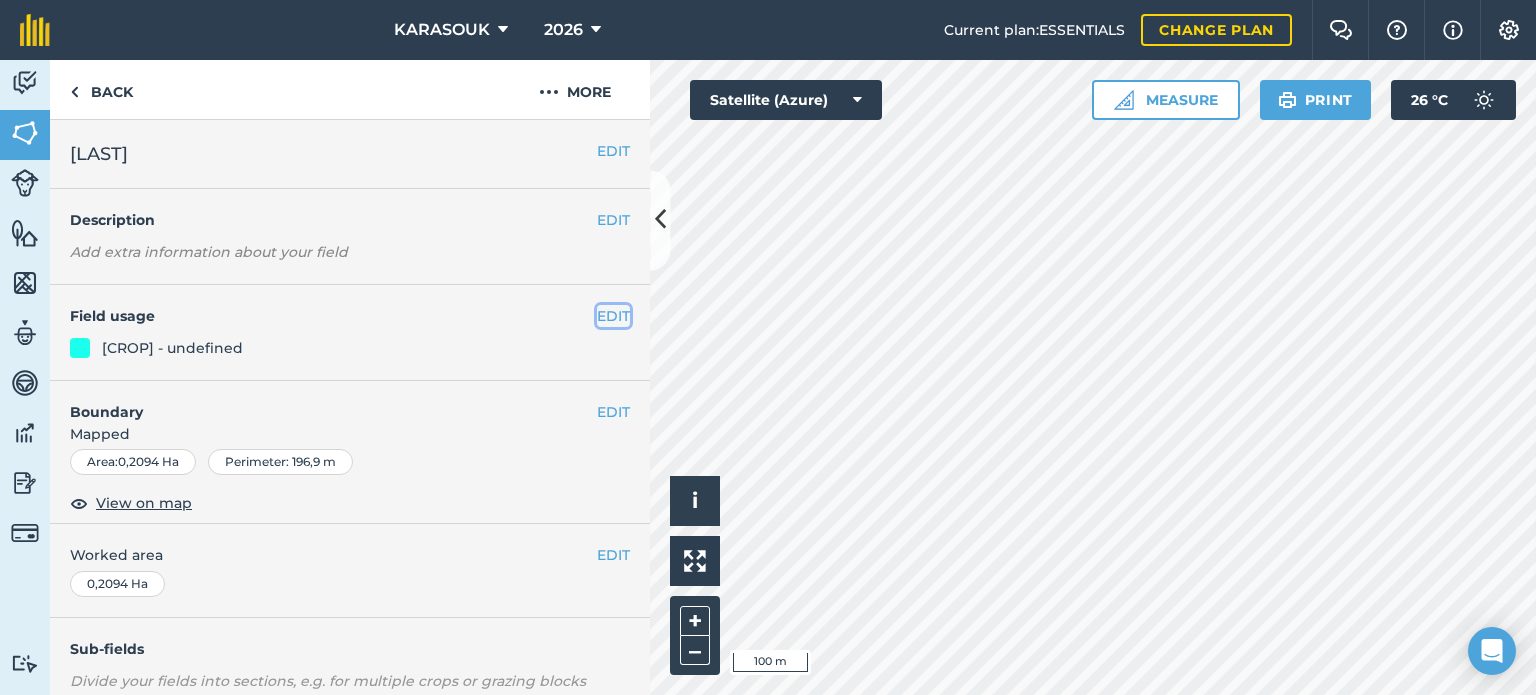 click on "EDIT" at bounding box center [613, 316] 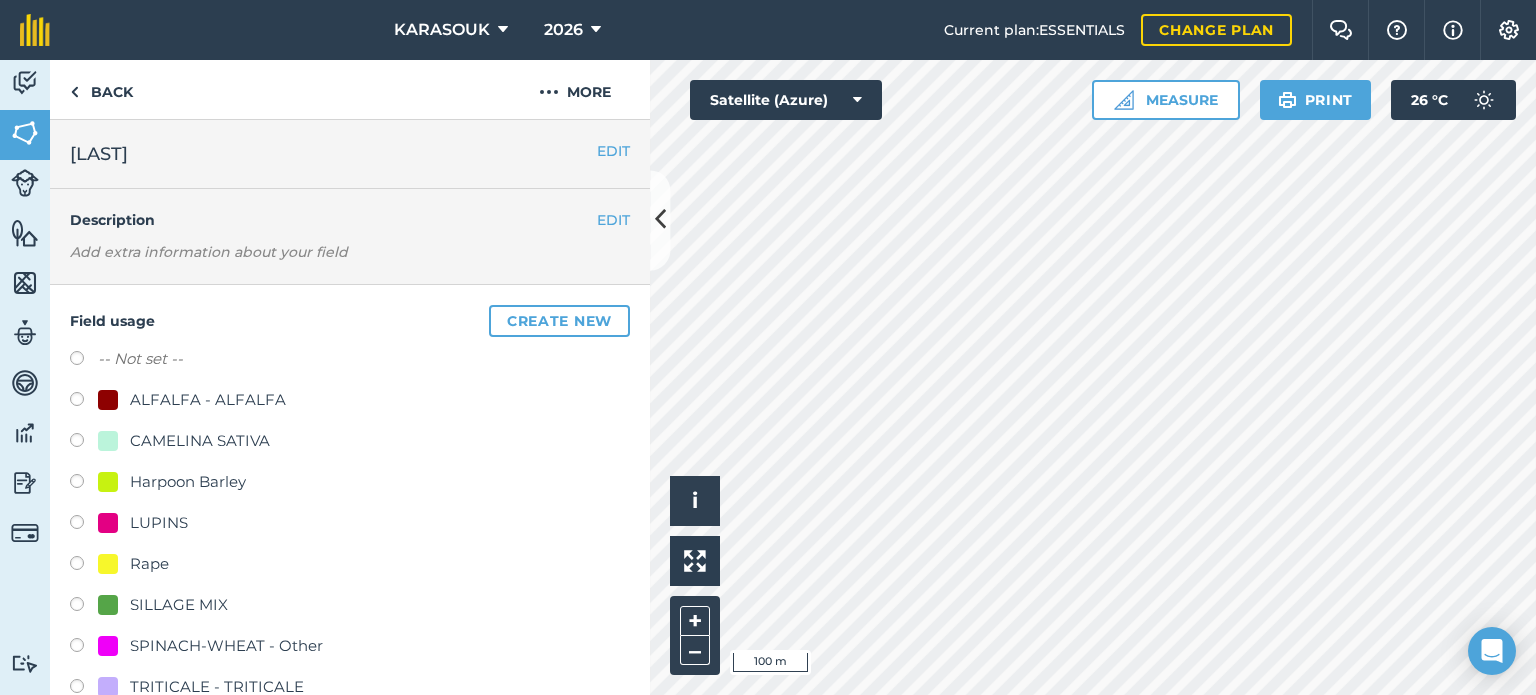 click on "CAMELINA SATIVA" at bounding box center (200, 441) 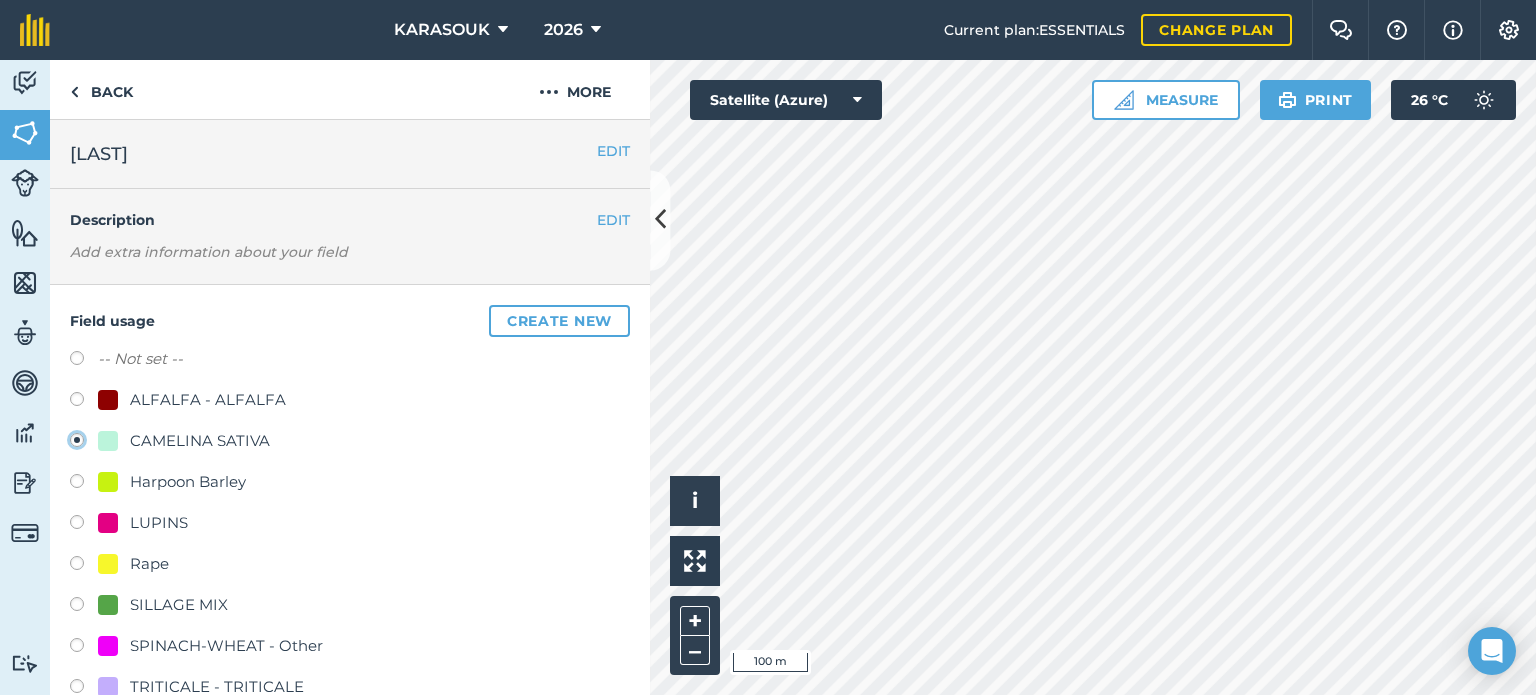 radio on "true" 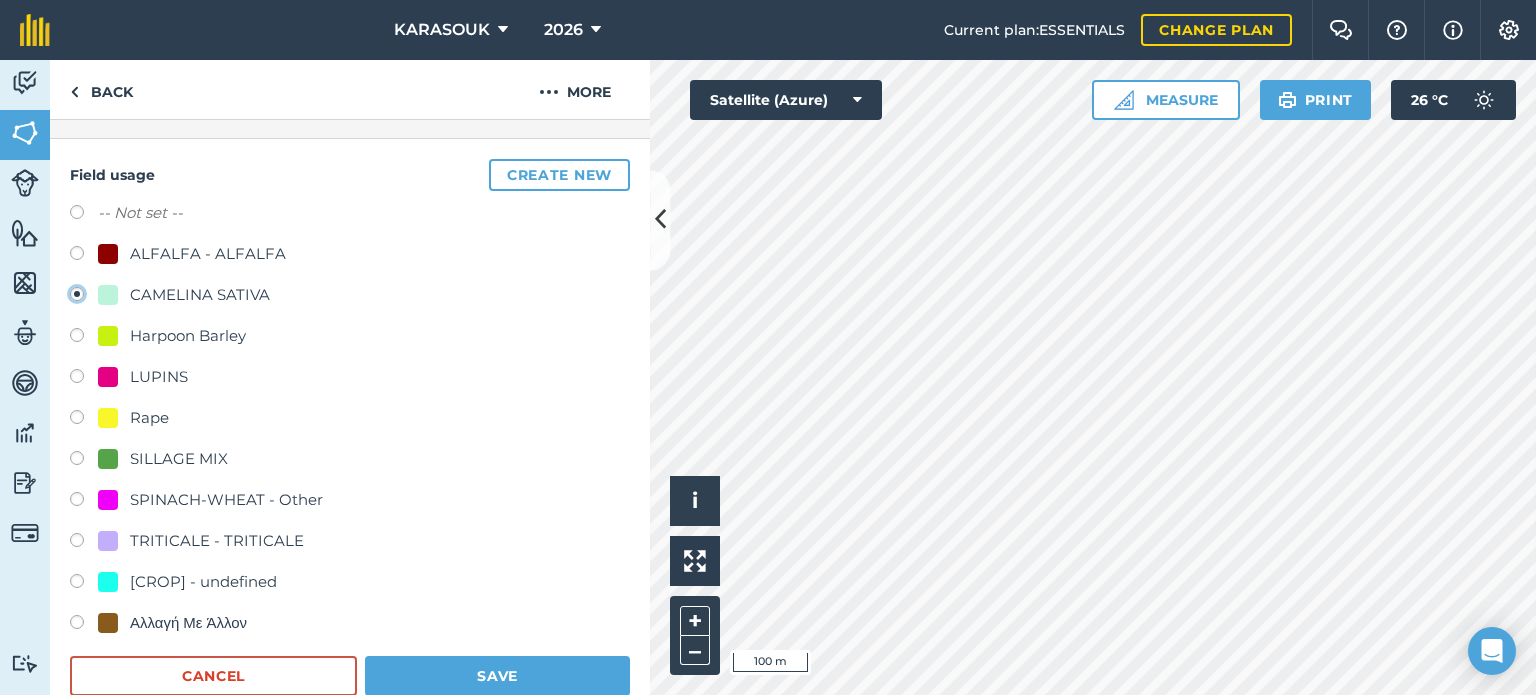 scroll, scrollTop: 200, scrollLeft: 0, axis: vertical 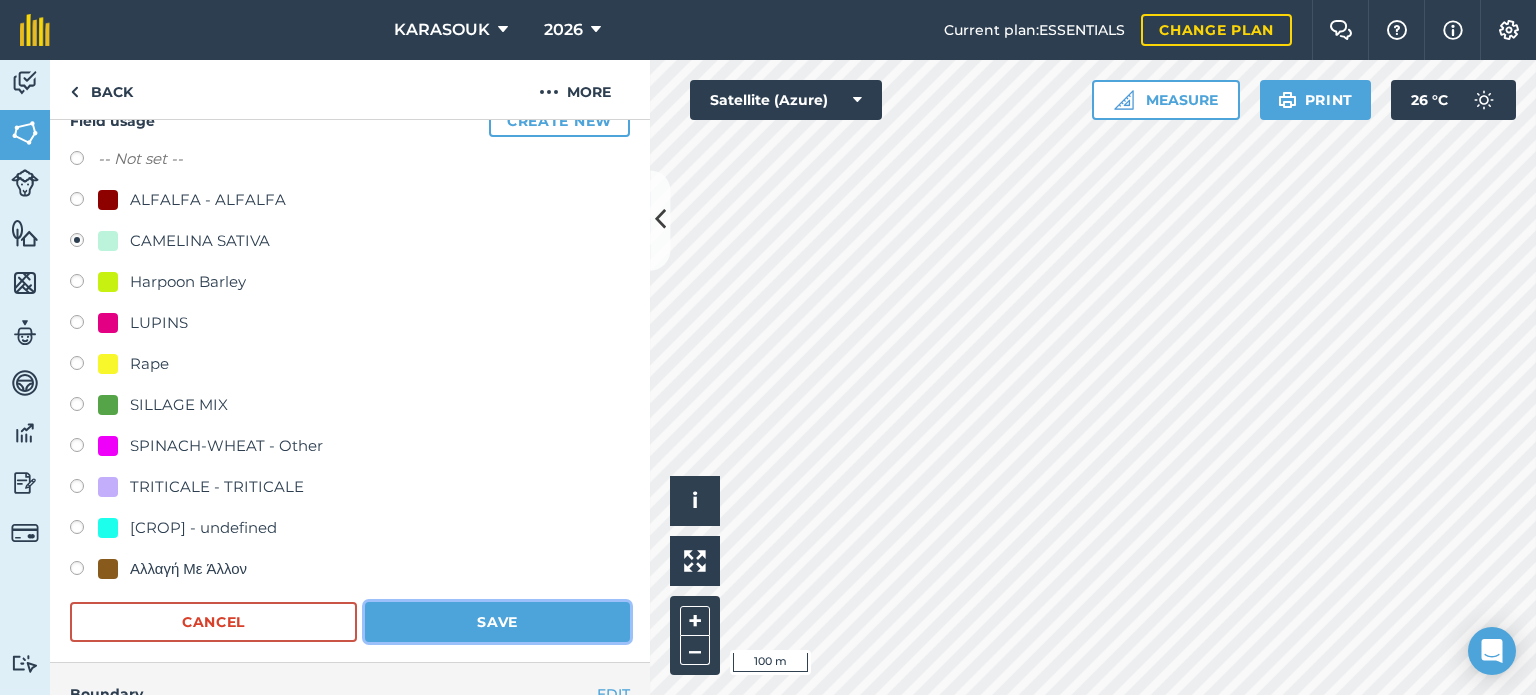 click on "Save" at bounding box center [497, 622] 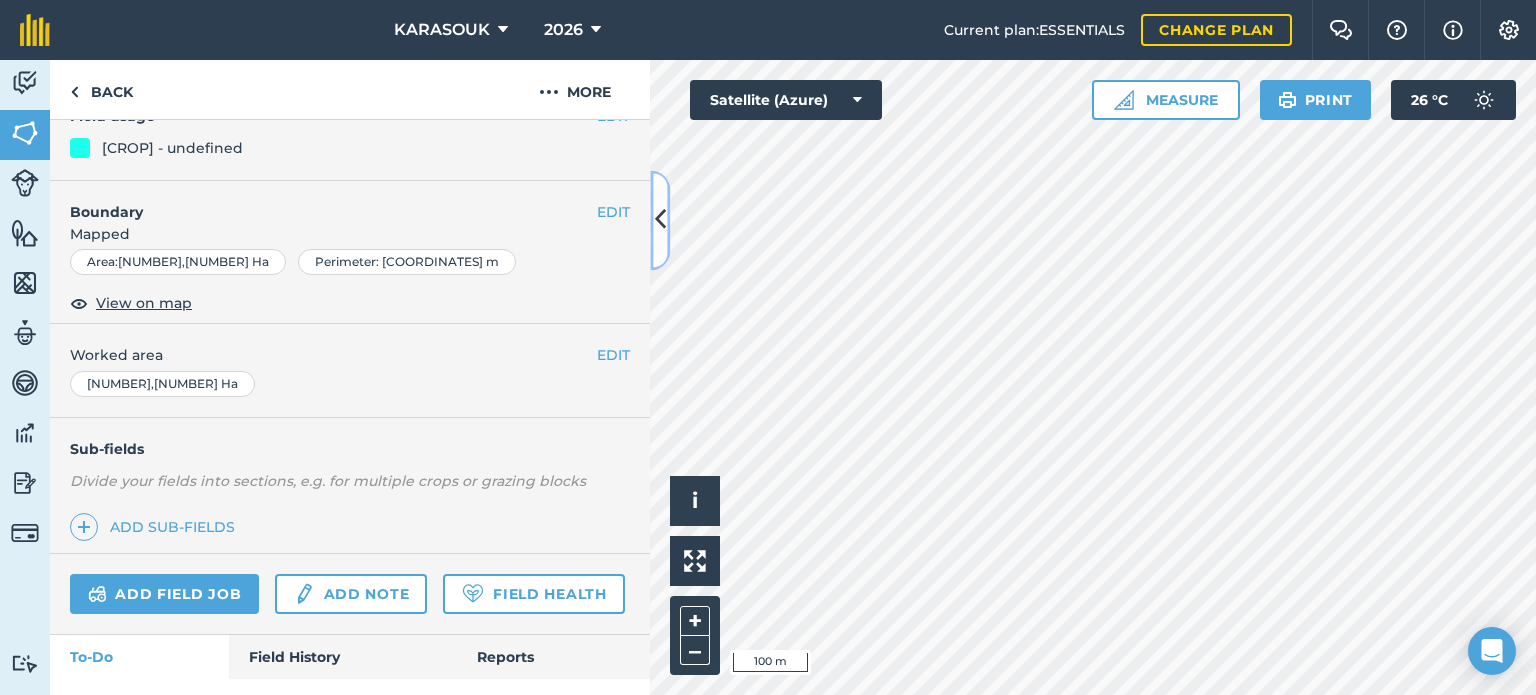 click at bounding box center [660, 220] 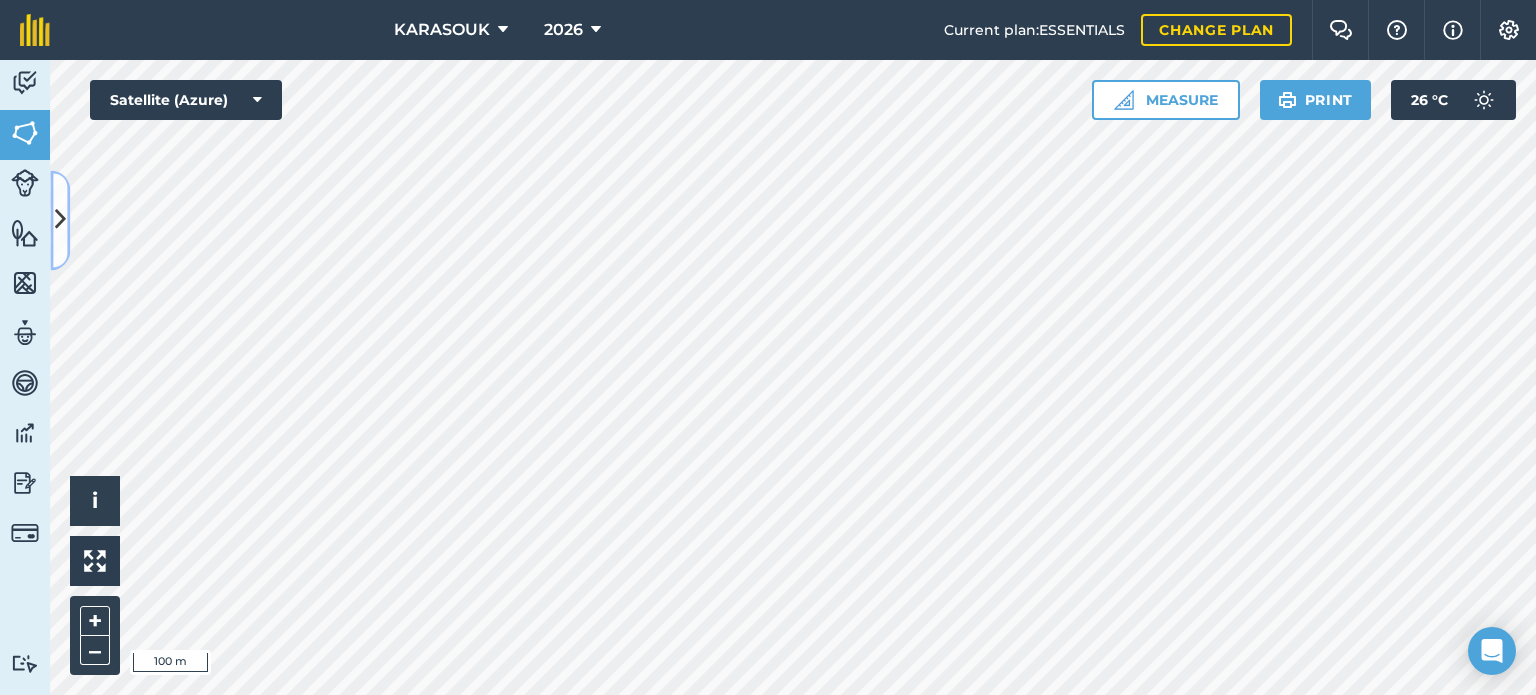 click at bounding box center [60, 220] 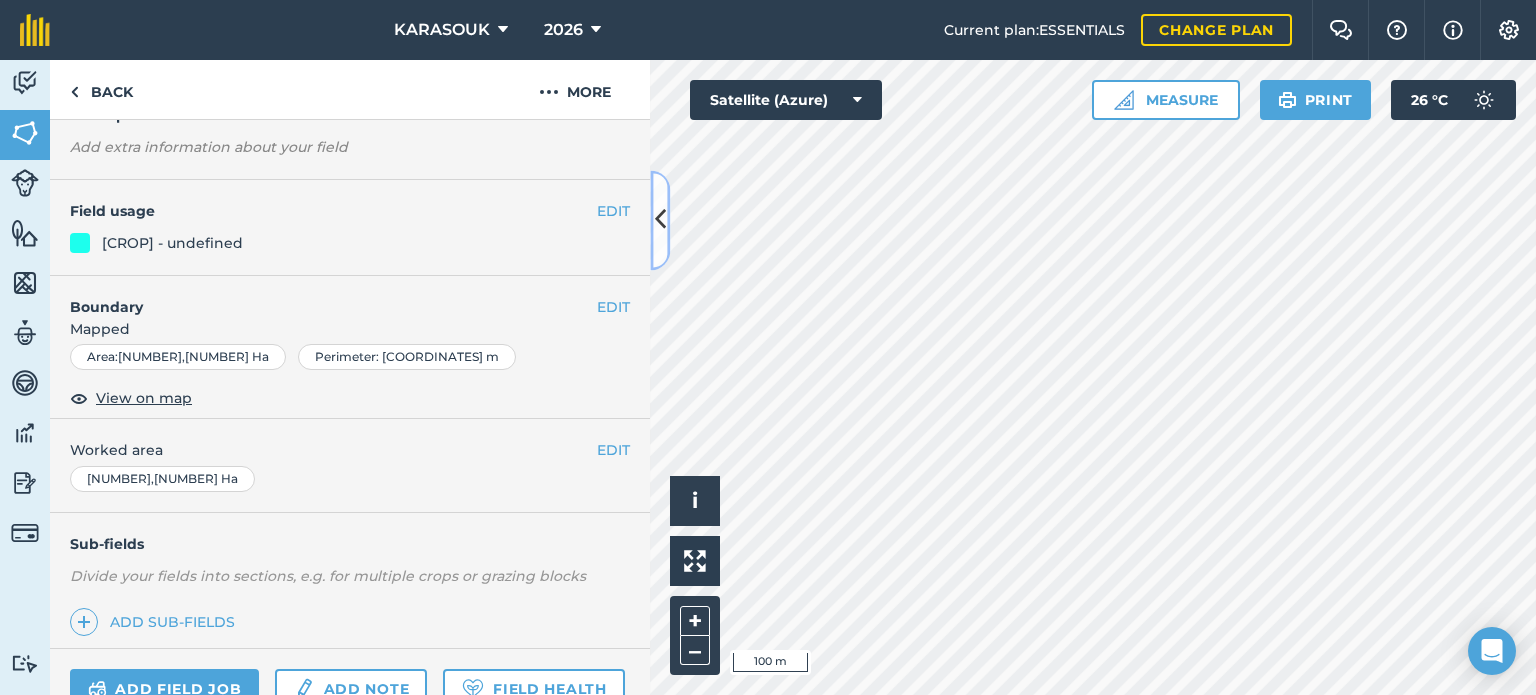 scroll, scrollTop: 100, scrollLeft: 0, axis: vertical 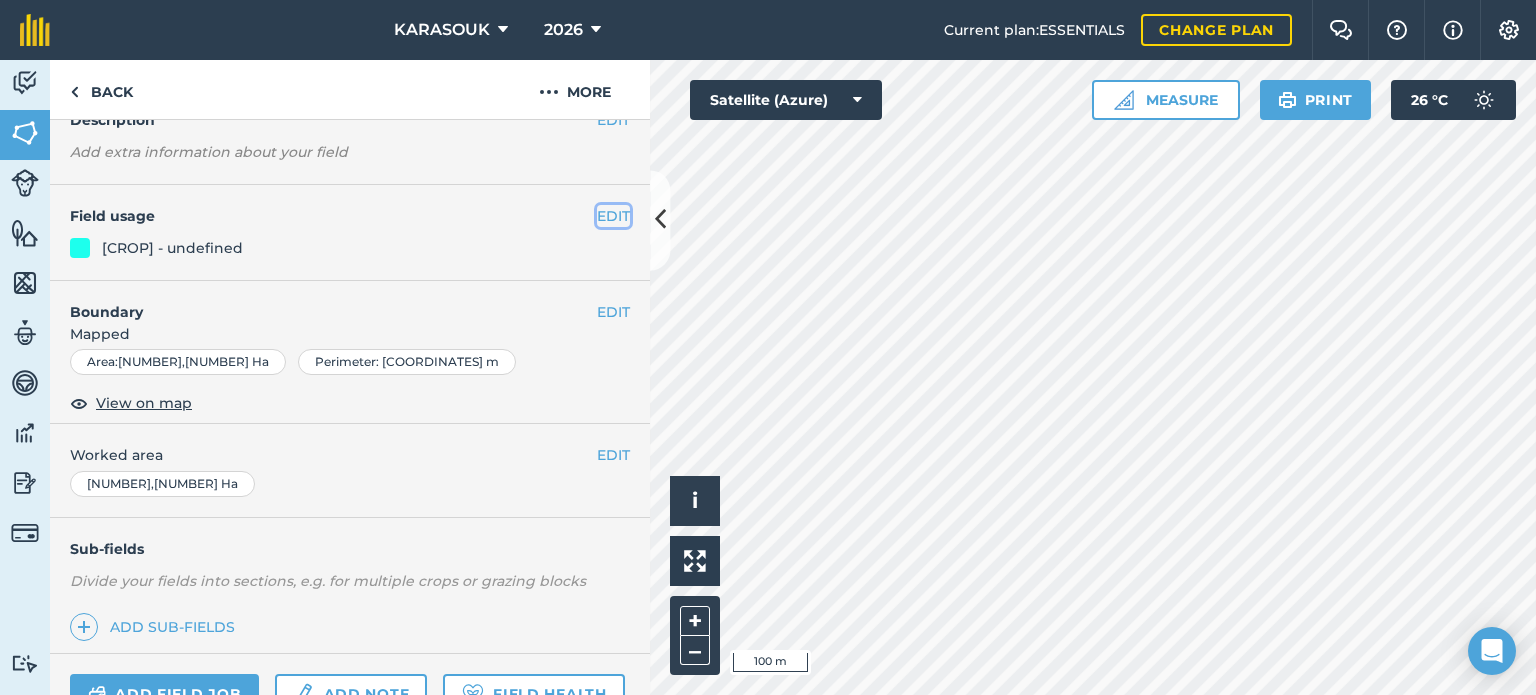 click on "EDIT" at bounding box center [613, 216] 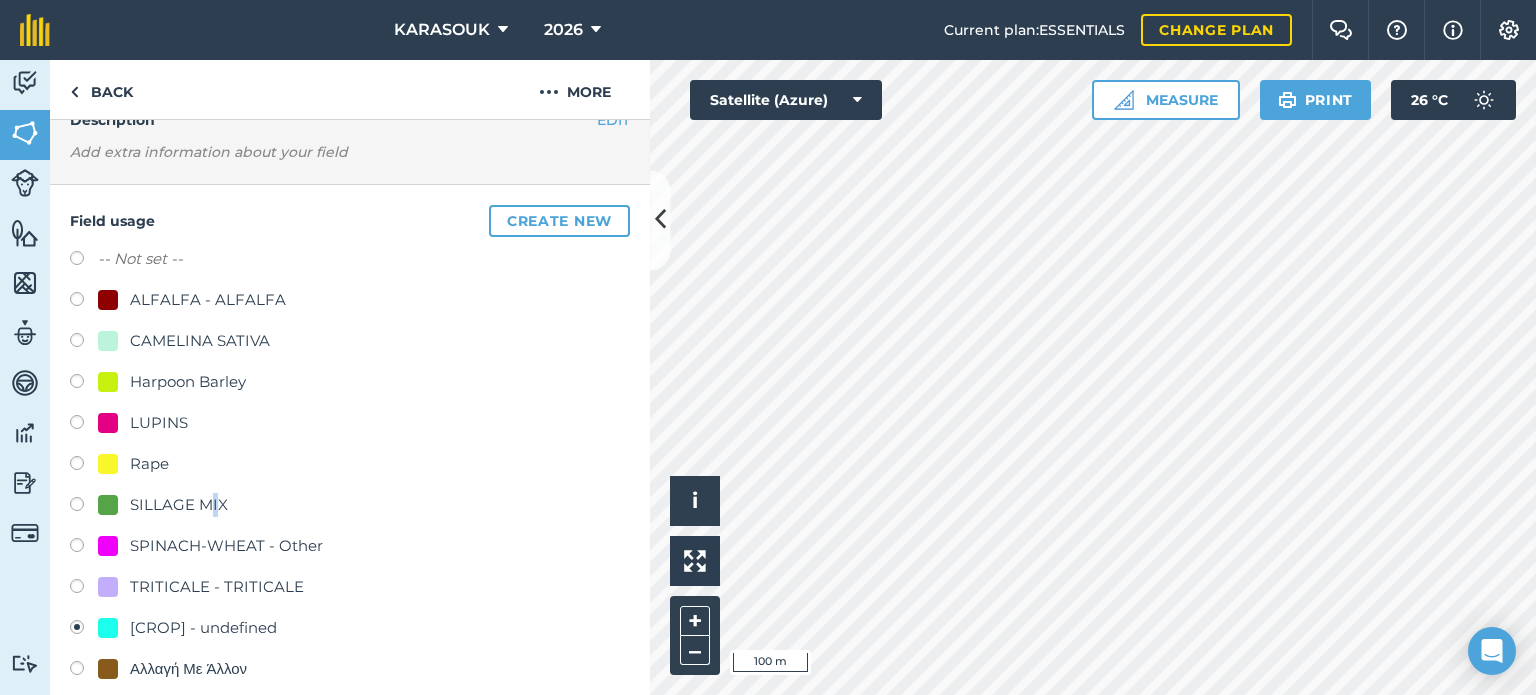 drag, startPoint x: 212, startPoint y: 495, endPoint x: 225, endPoint y: 502, distance: 14.764823 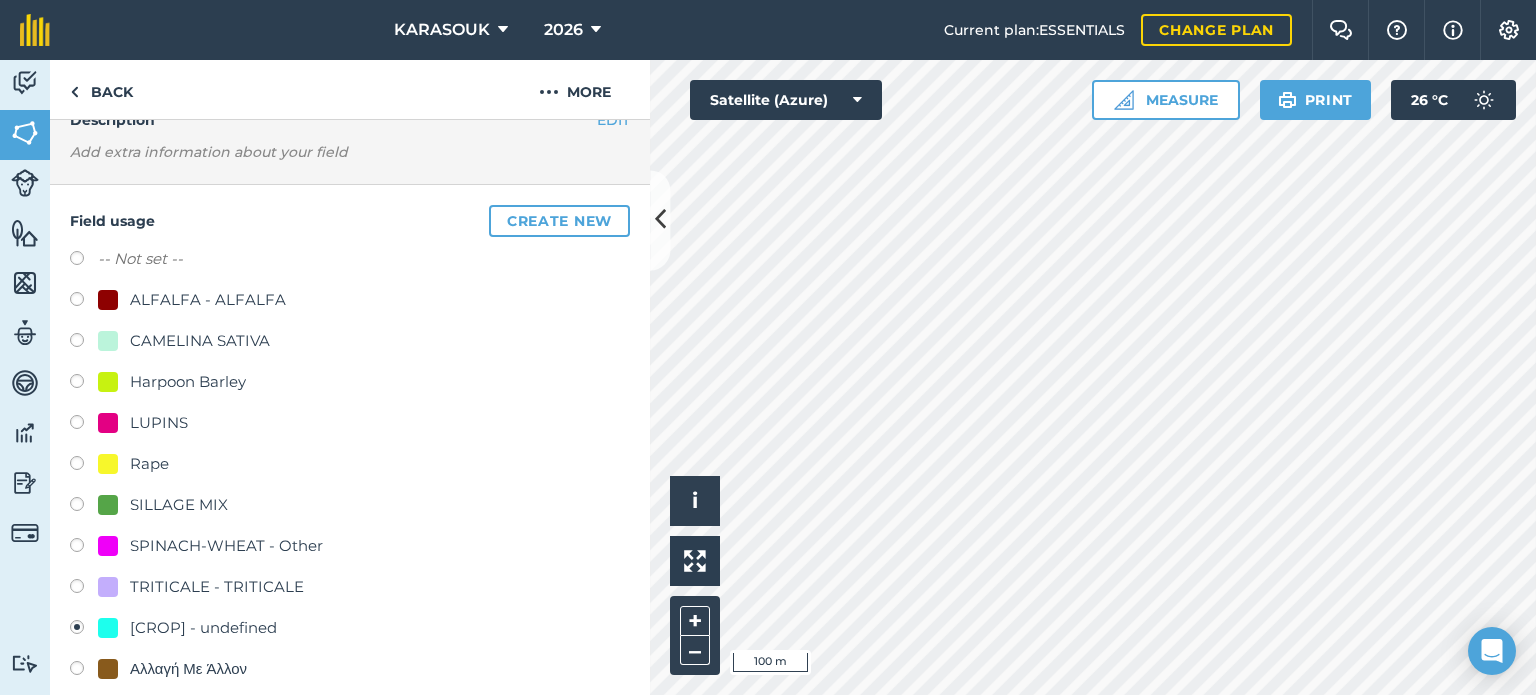 drag, startPoint x: 143, startPoint y: 503, endPoint x: 173, endPoint y: 507, distance: 30.265491 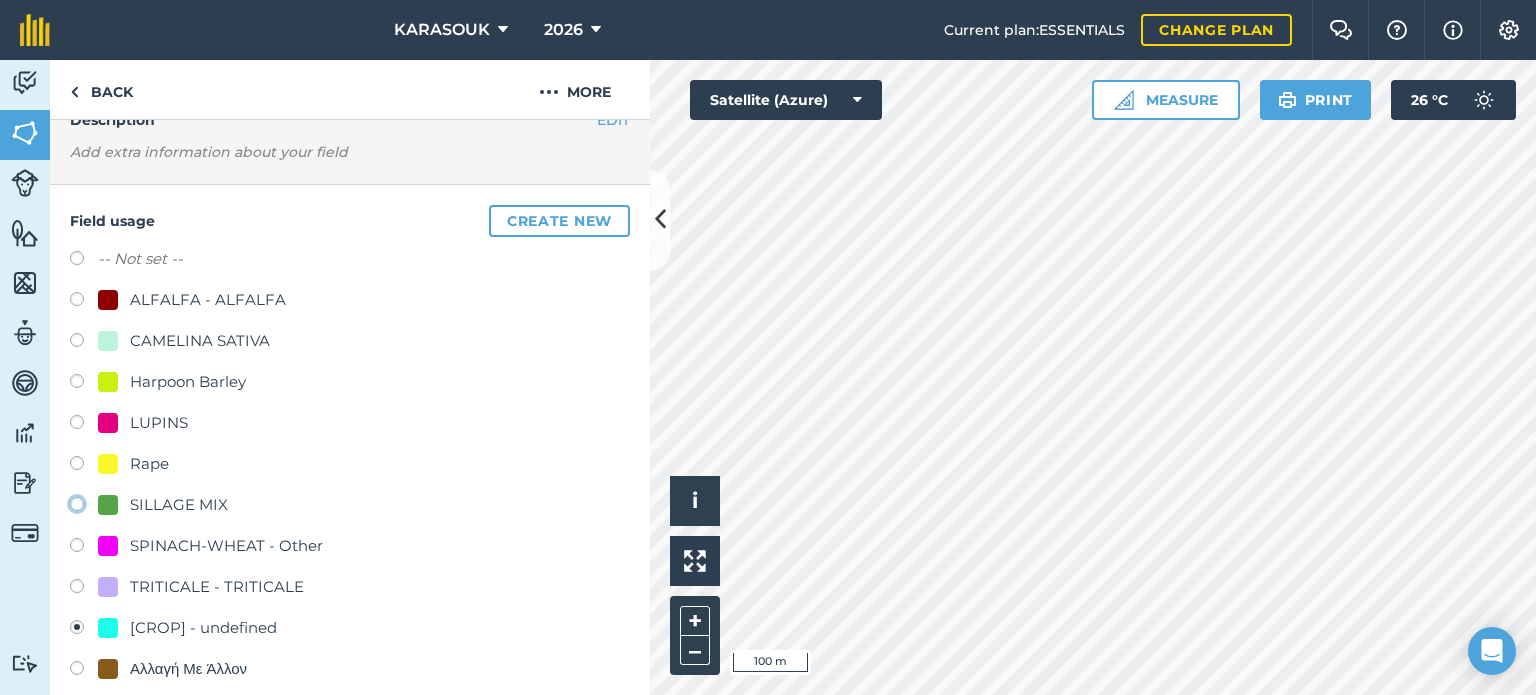 click on "SILLAGE MIX" at bounding box center (-9923, 503) 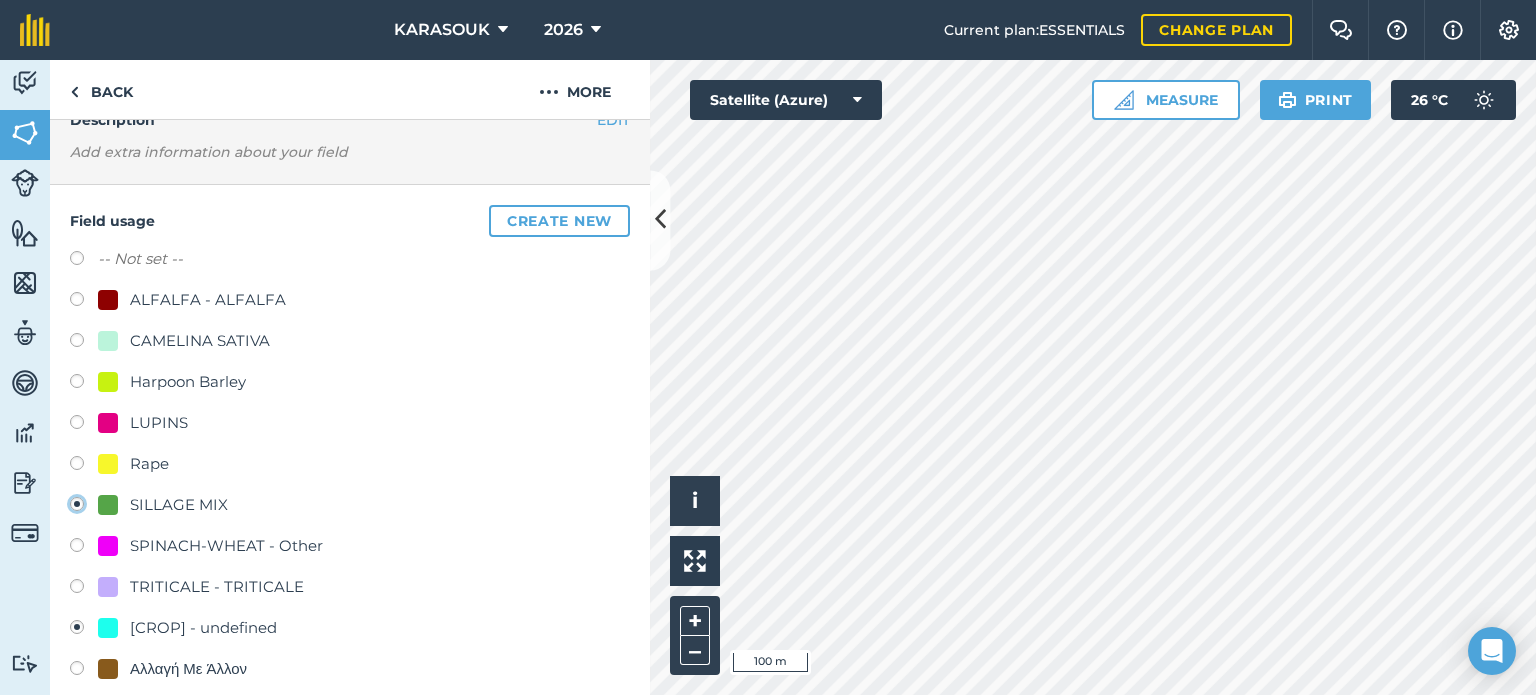 radio on "true" 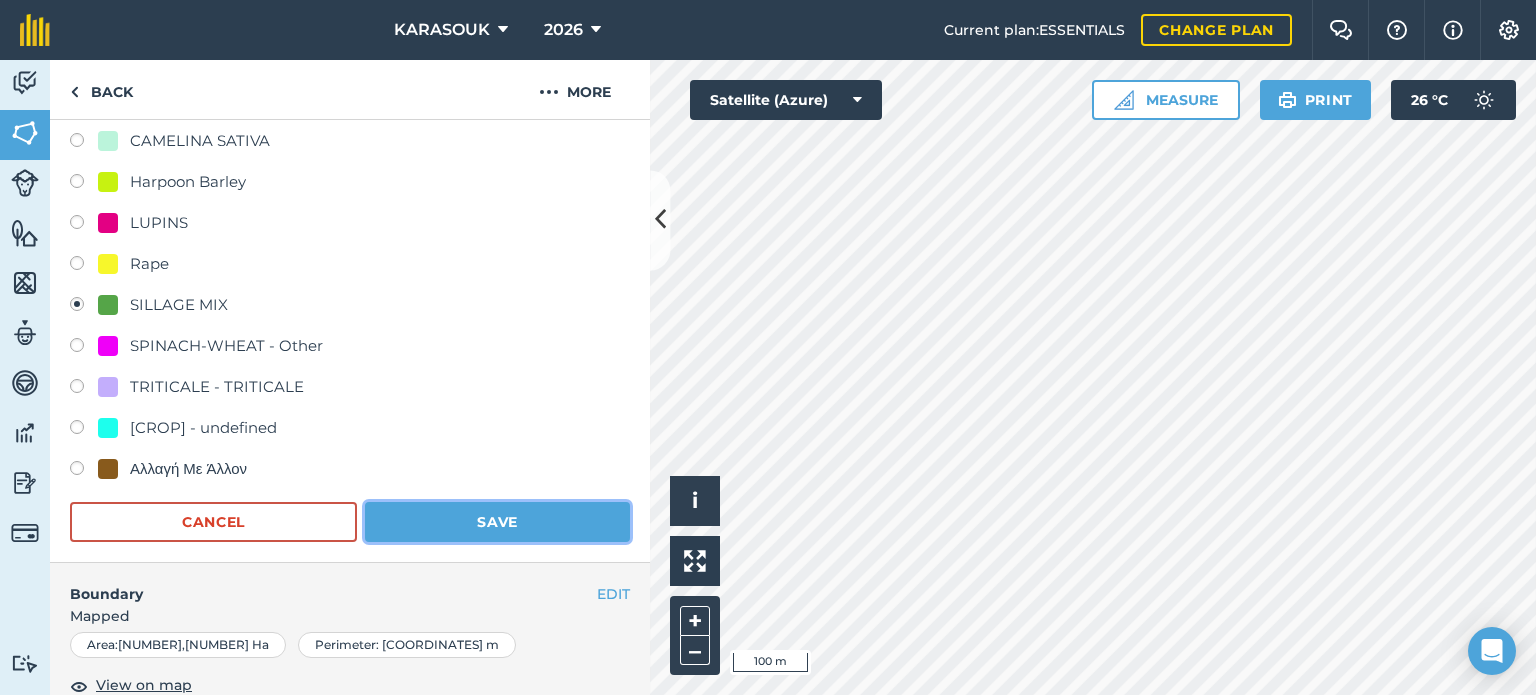 click on "Save" at bounding box center (497, 522) 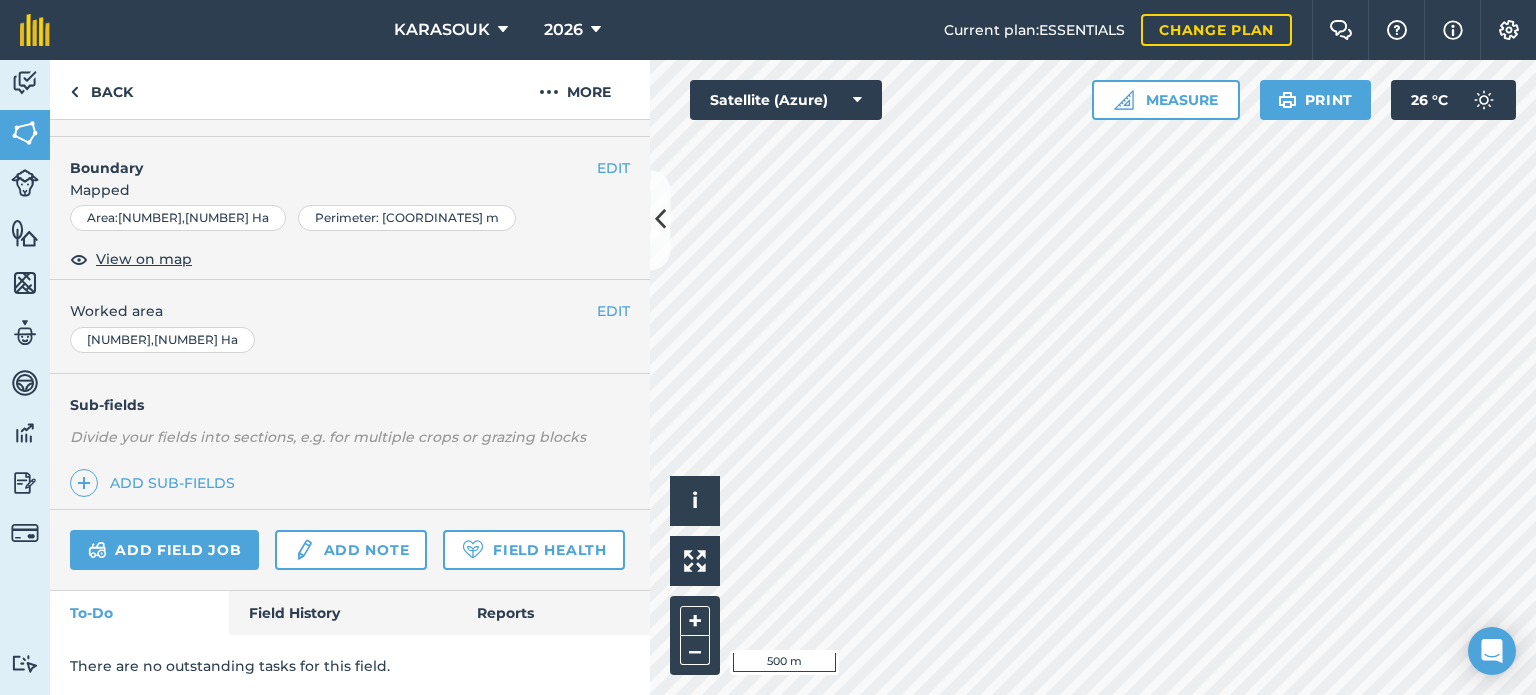 scroll, scrollTop: 0, scrollLeft: 0, axis: both 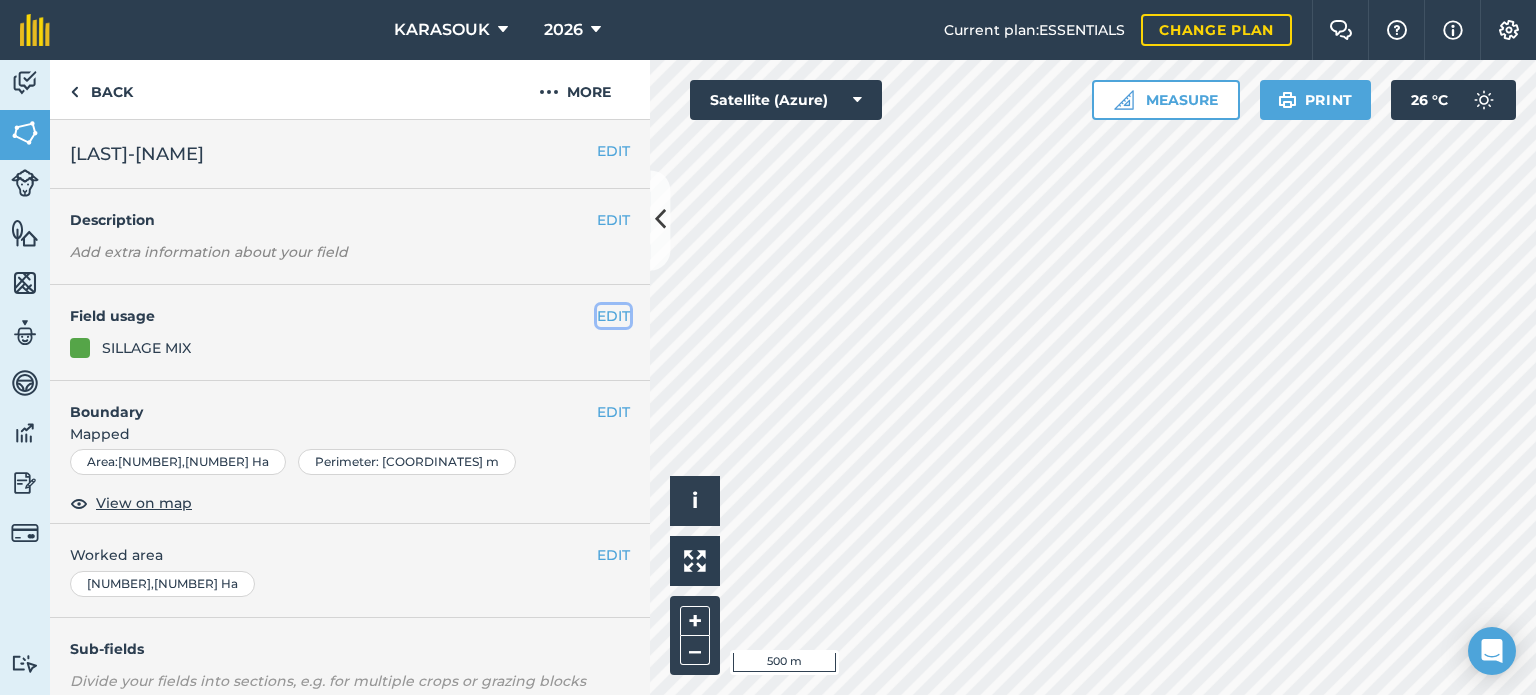 click on "EDIT" at bounding box center (613, 316) 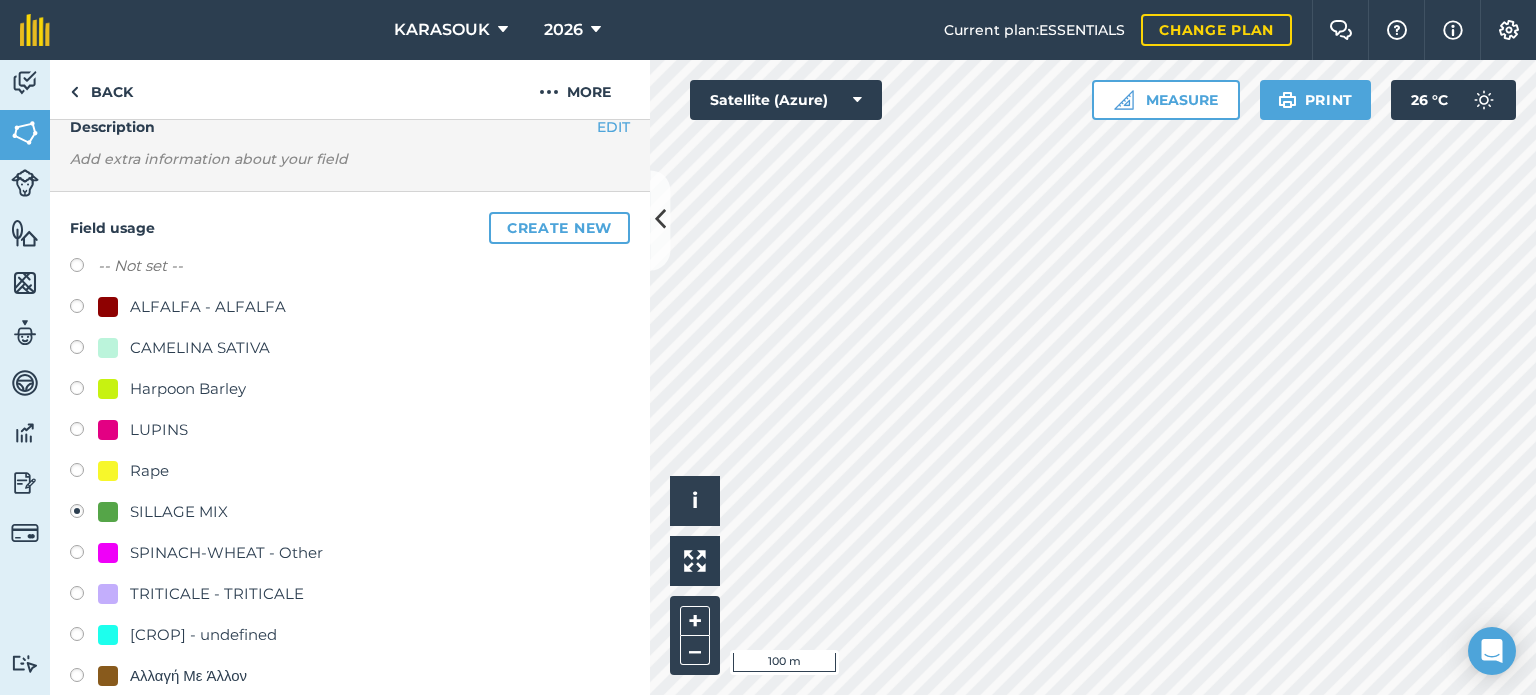 scroll, scrollTop: 100, scrollLeft: 0, axis: vertical 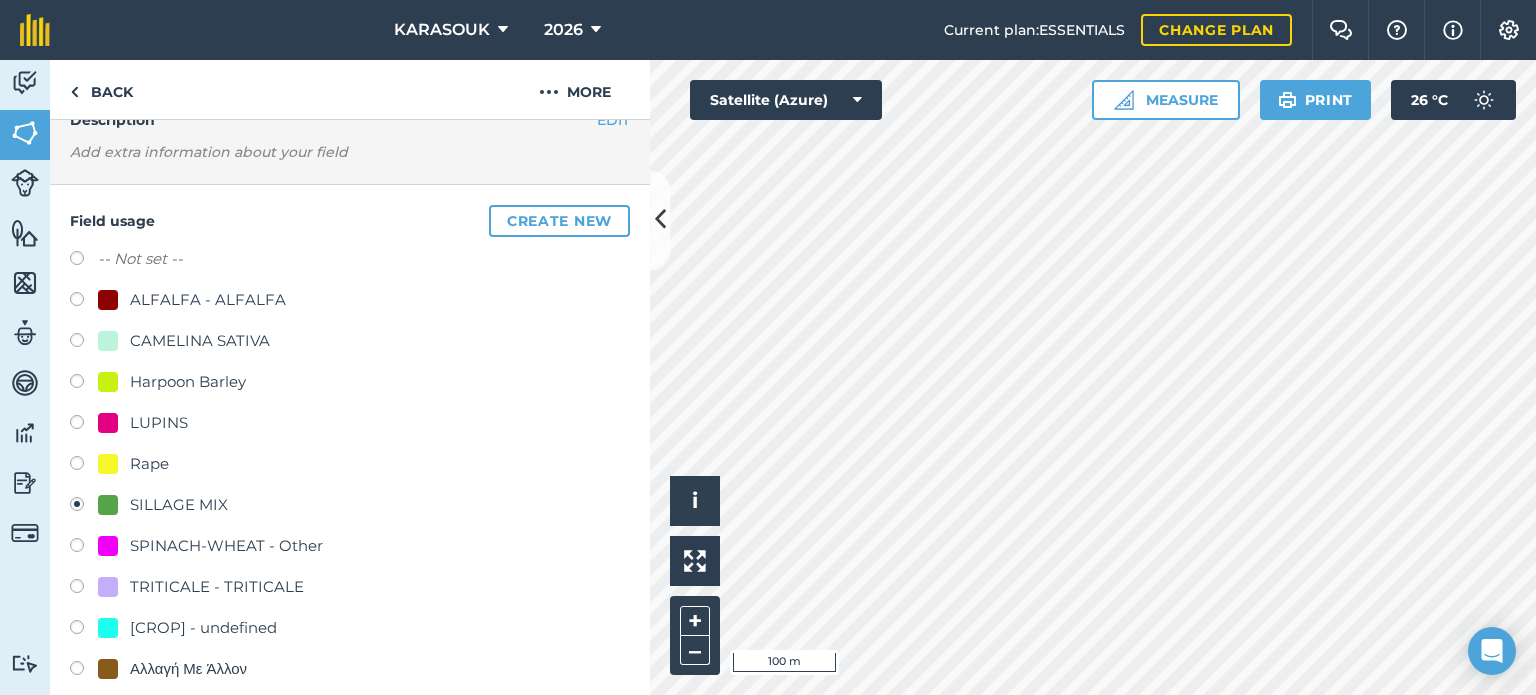click on "SILLAGE MIX" at bounding box center [179, 505] 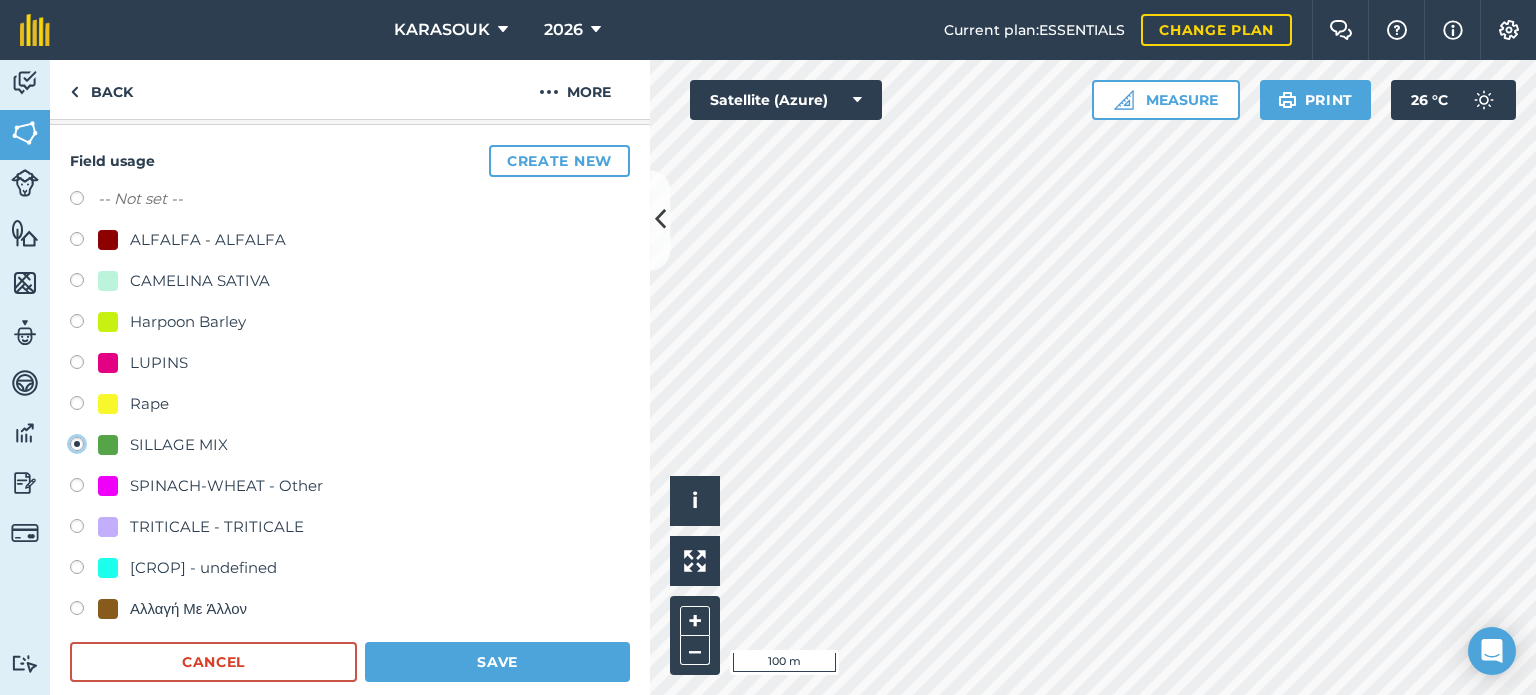 scroll, scrollTop: 400, scrollLeft: 0, axis: vertical 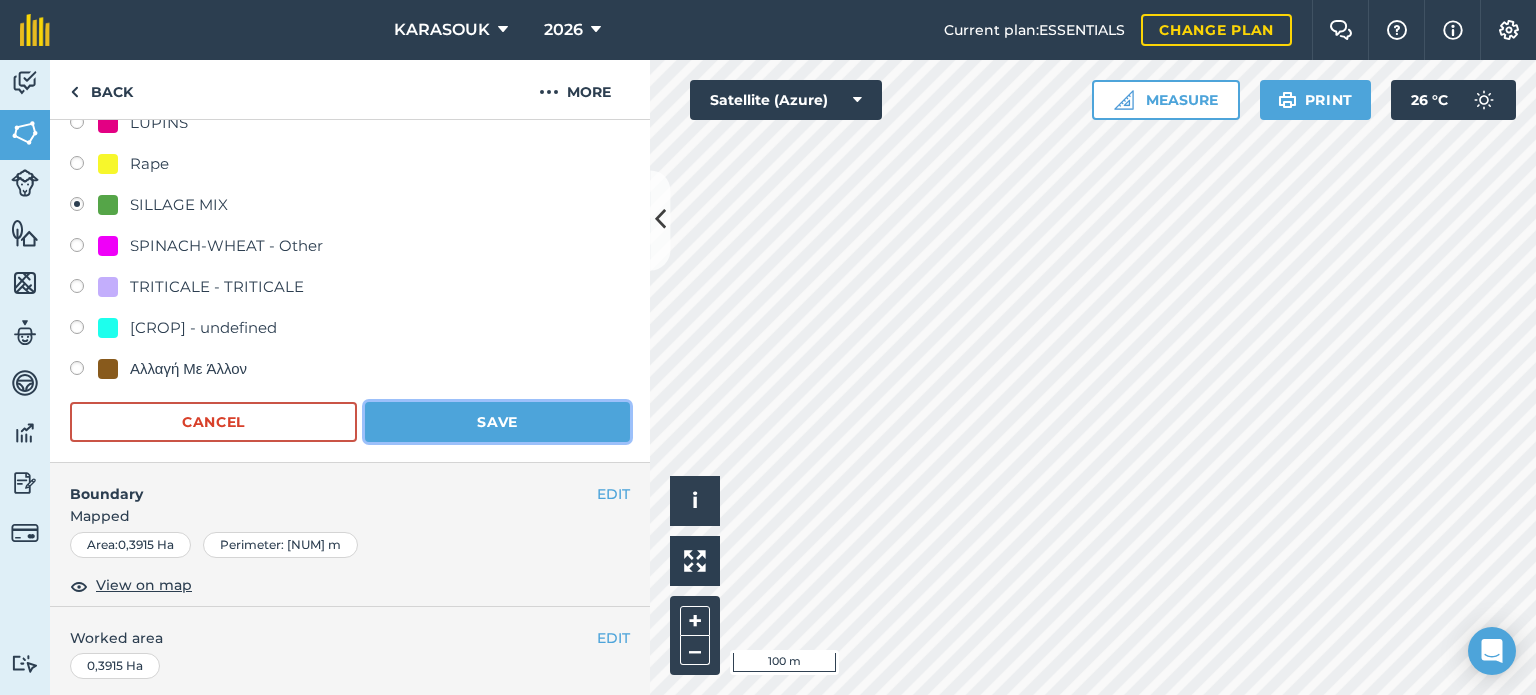 click on "Save" at bounding box center (497, 422) 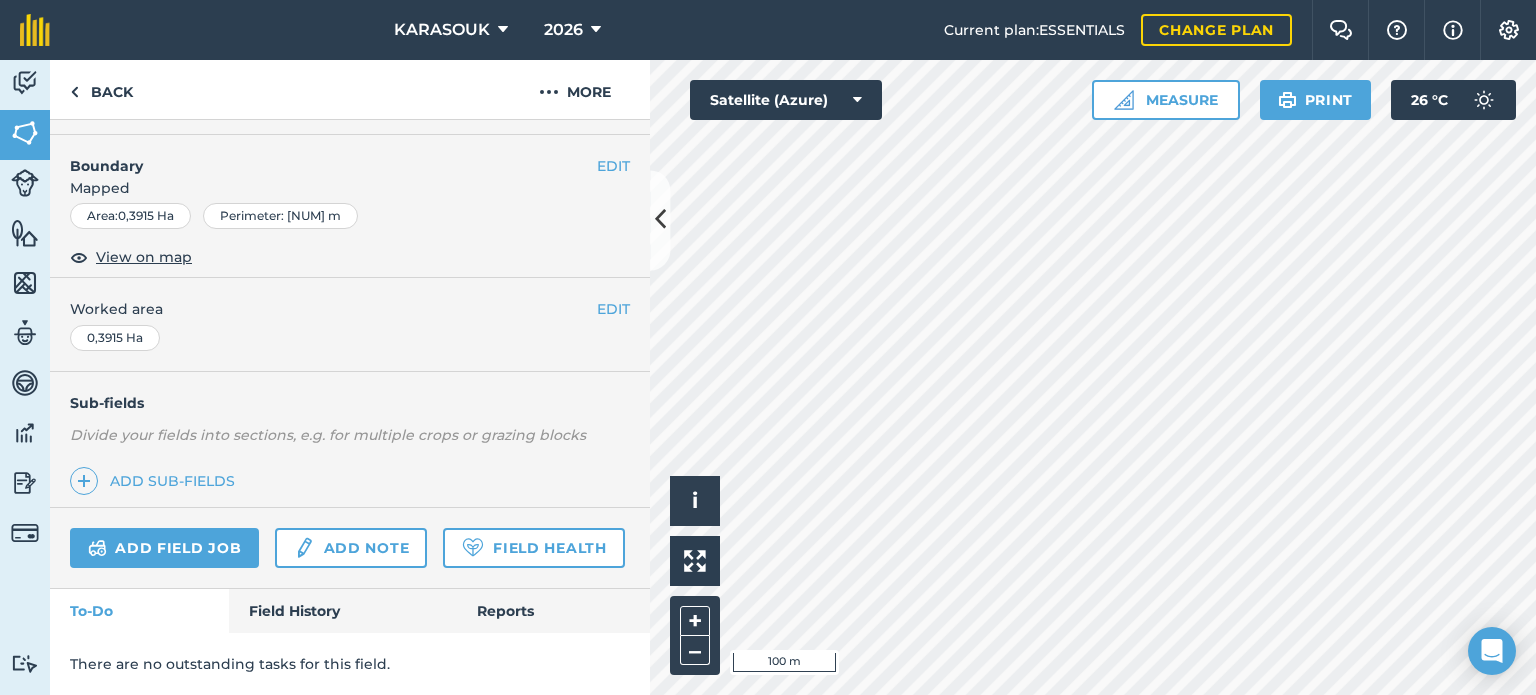 scroll, scrollTop: 299, scrollLeft: 0, axis: vertical 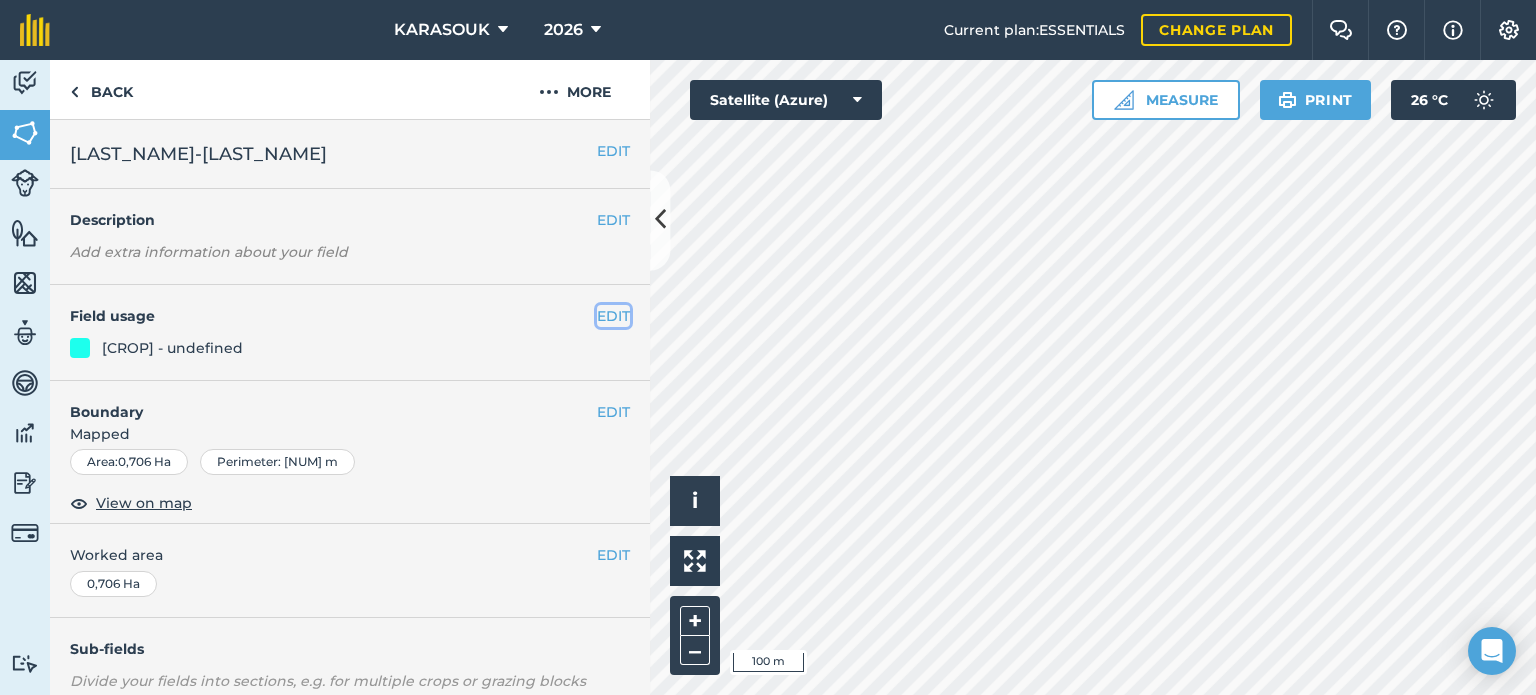 click on "EDIT" at bounding box center [613, 316] 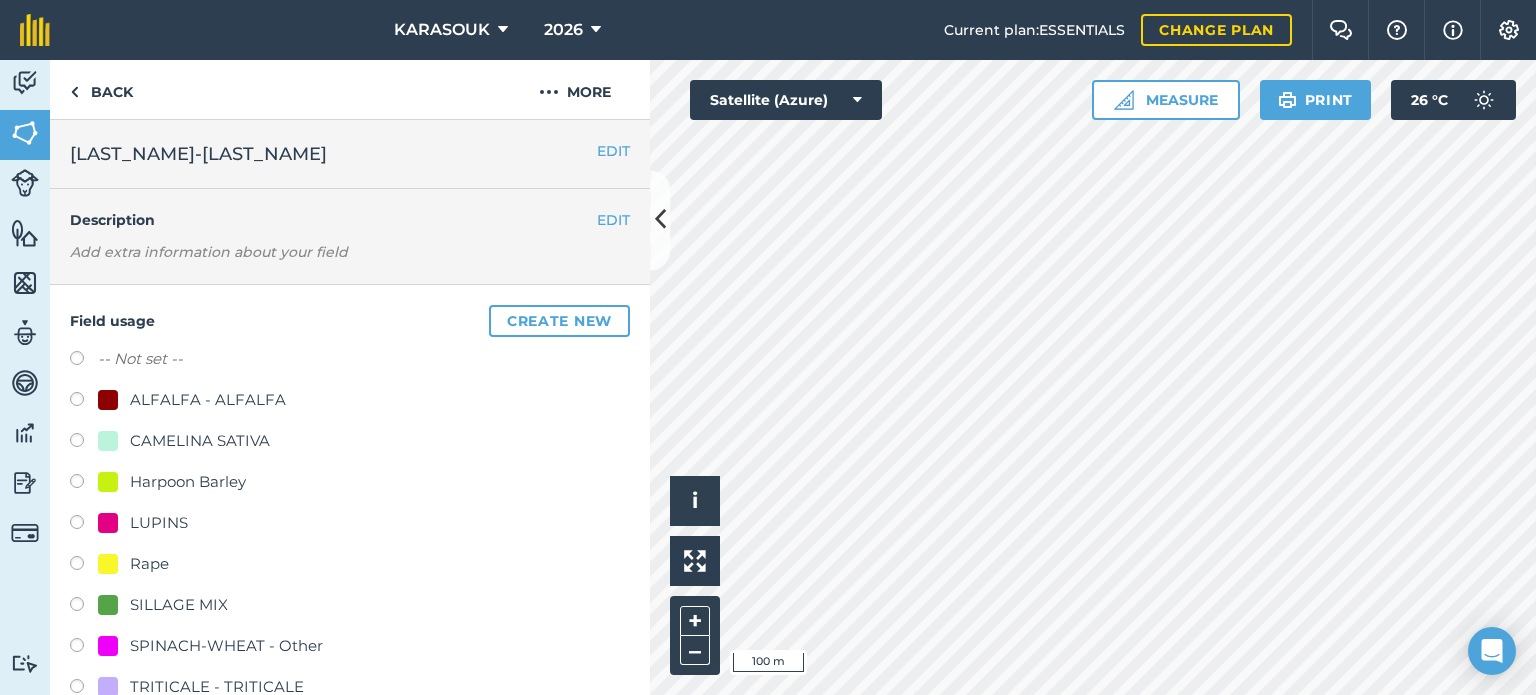 click on "CAMELINA SATIVA" at bounding box center [200, 441] 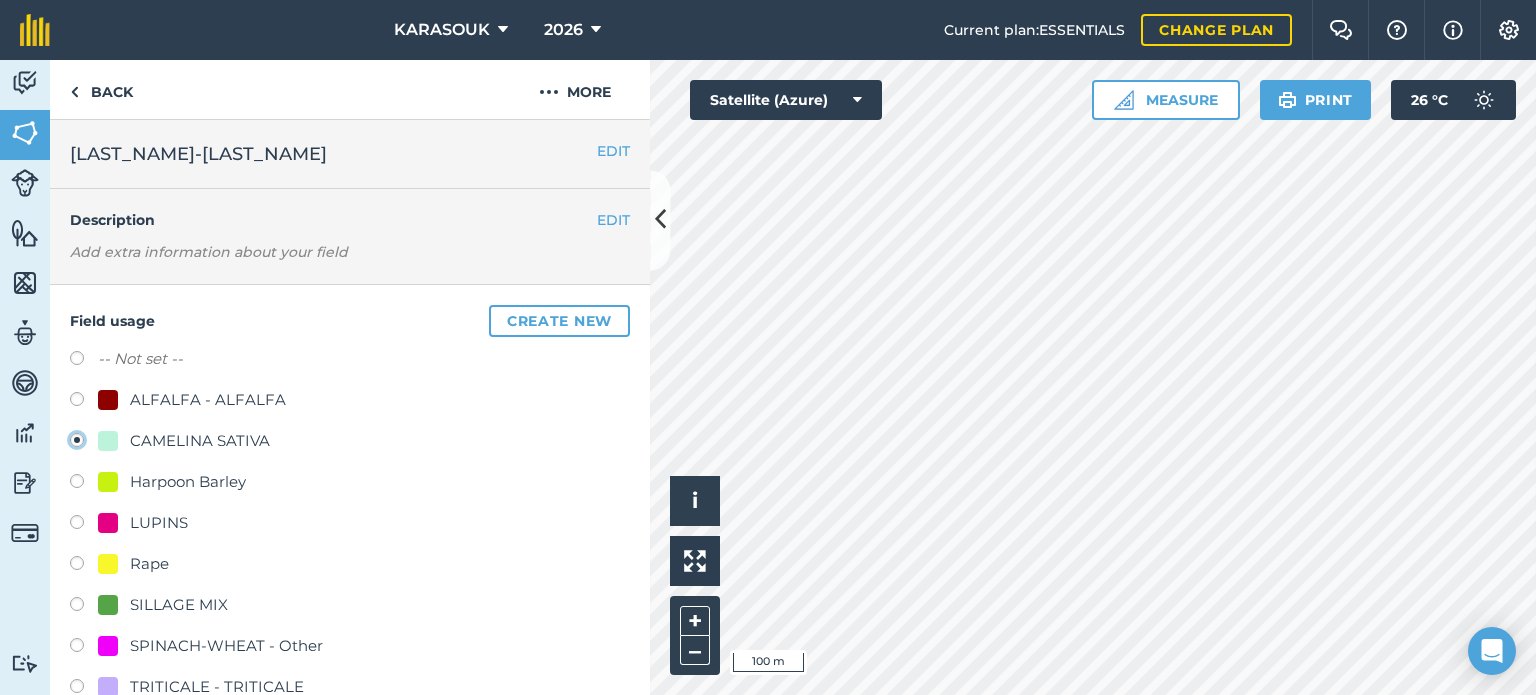 radio on "true" 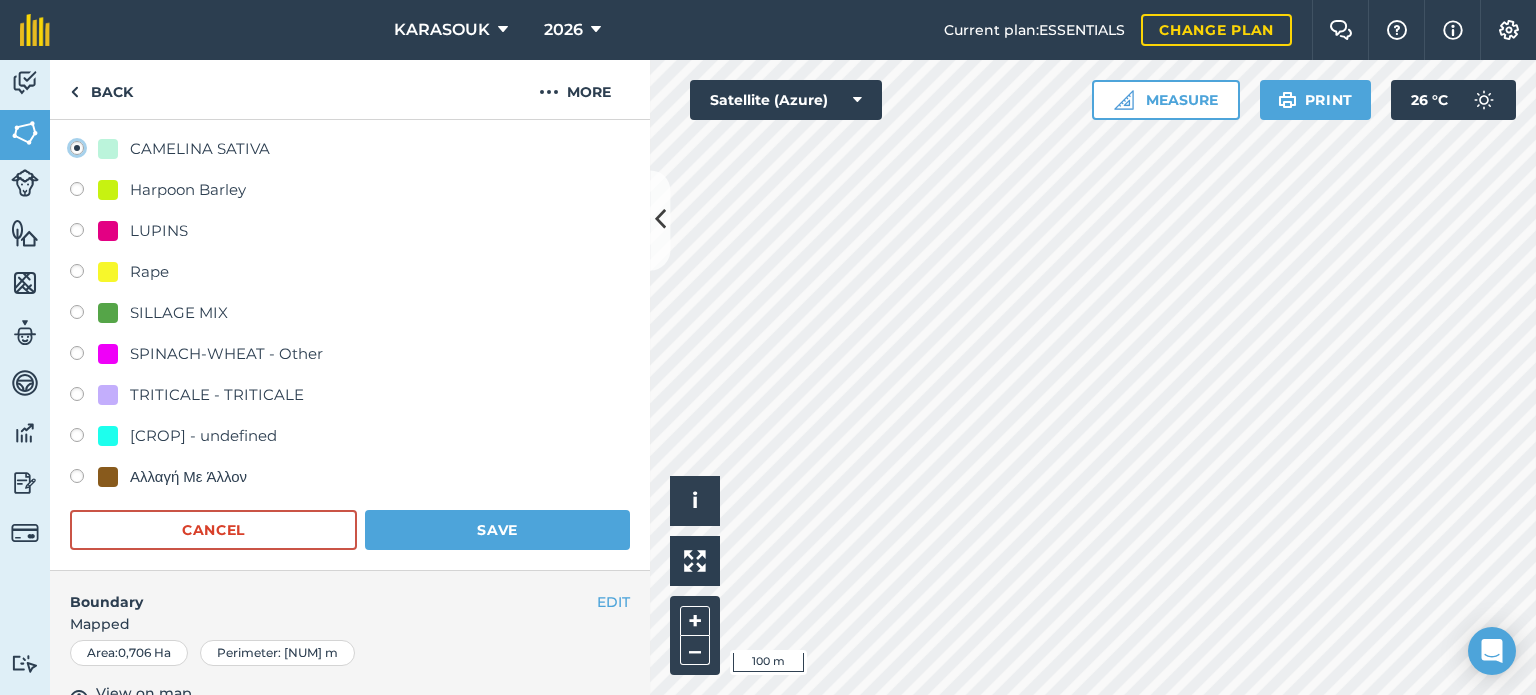 scroll, scrollTop: 300, scrollLeft: 0, axis: vertical 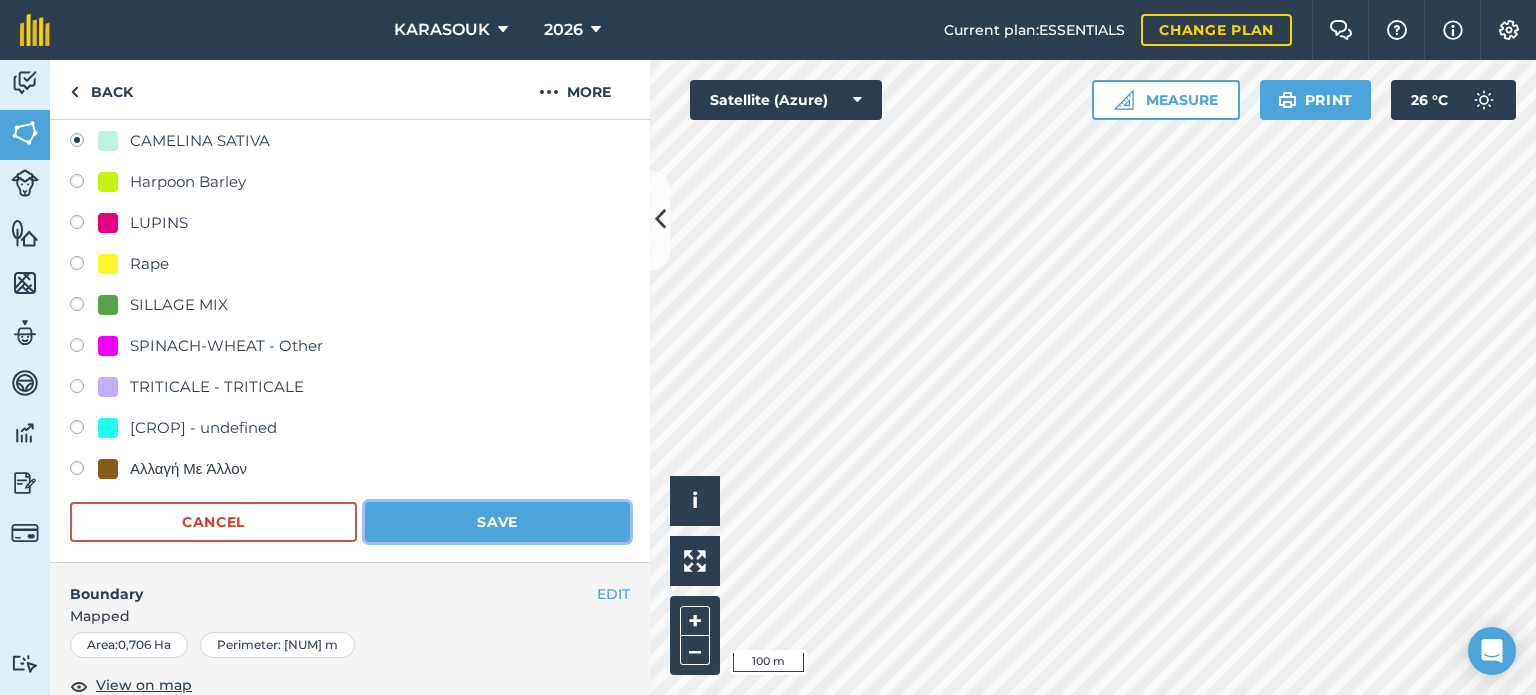 click on "Save" at bounding box center (497, 522) 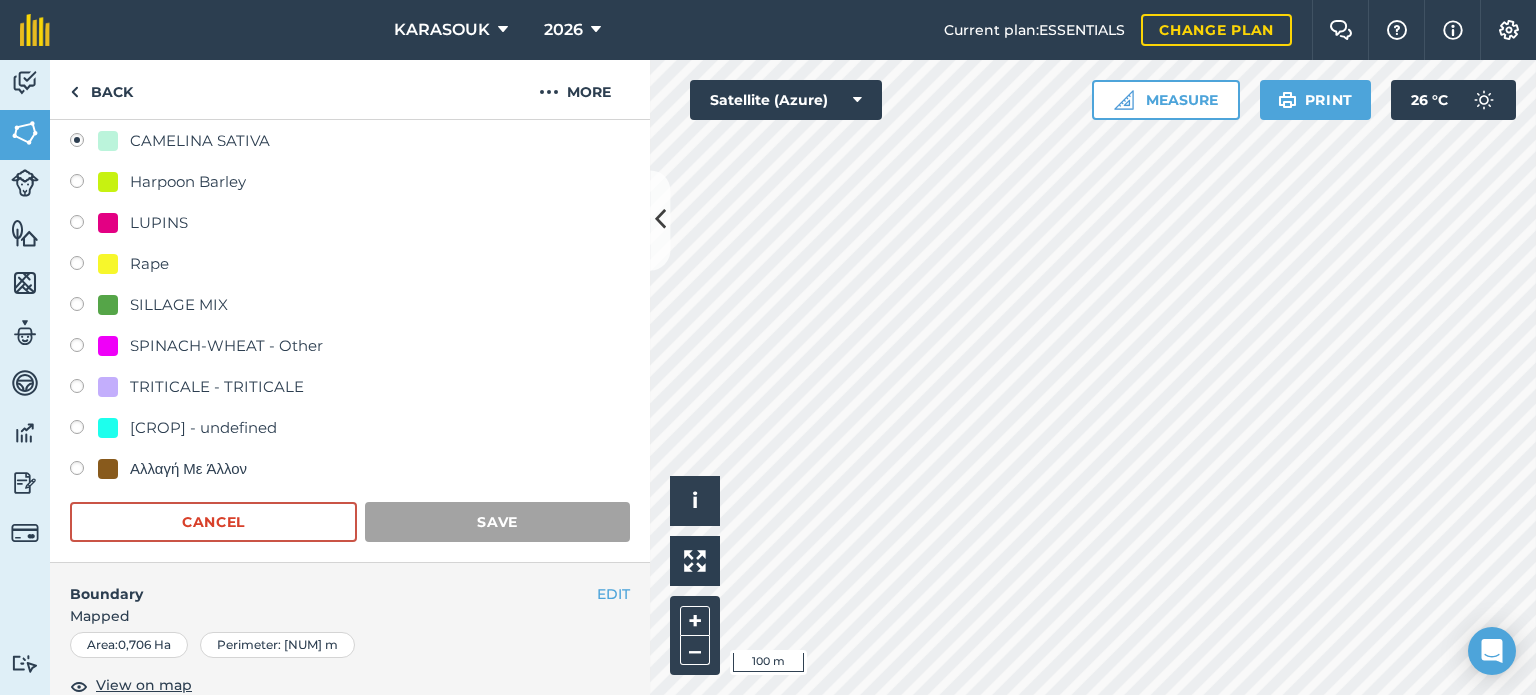 scroll, scrollTop: 299, scrollLeft: 0, axis: vertical 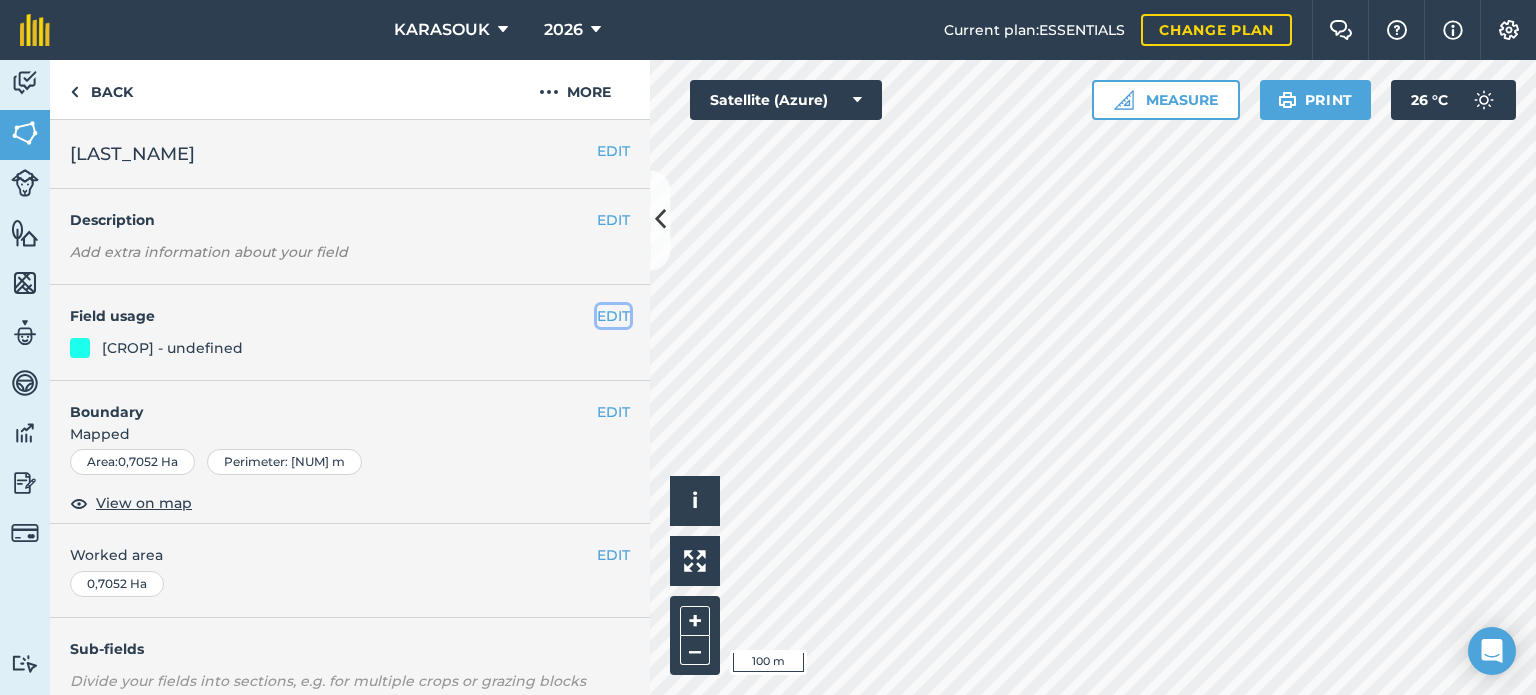 click on "EDIT" at bounding box center [613, 316] 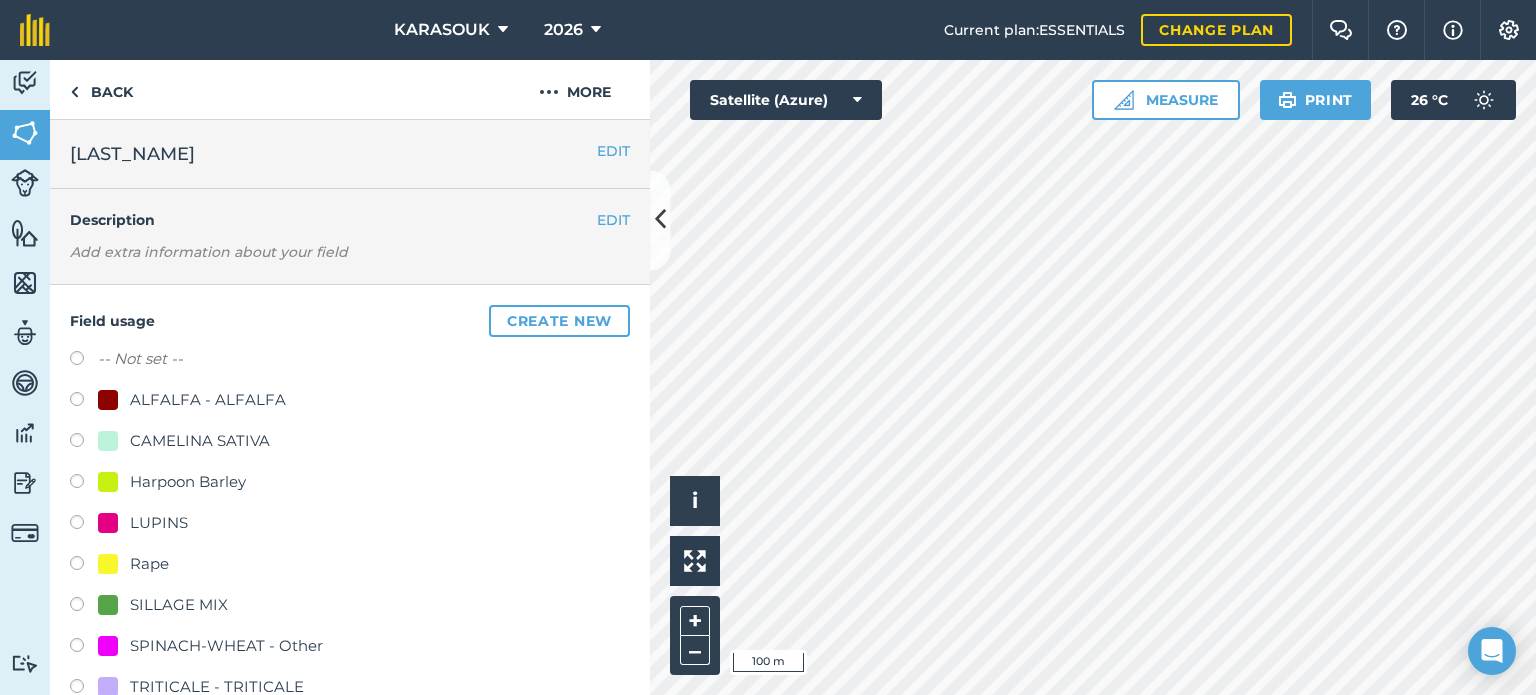 click on "CAMELINA SATIVA" at bounding box center [200, 441] 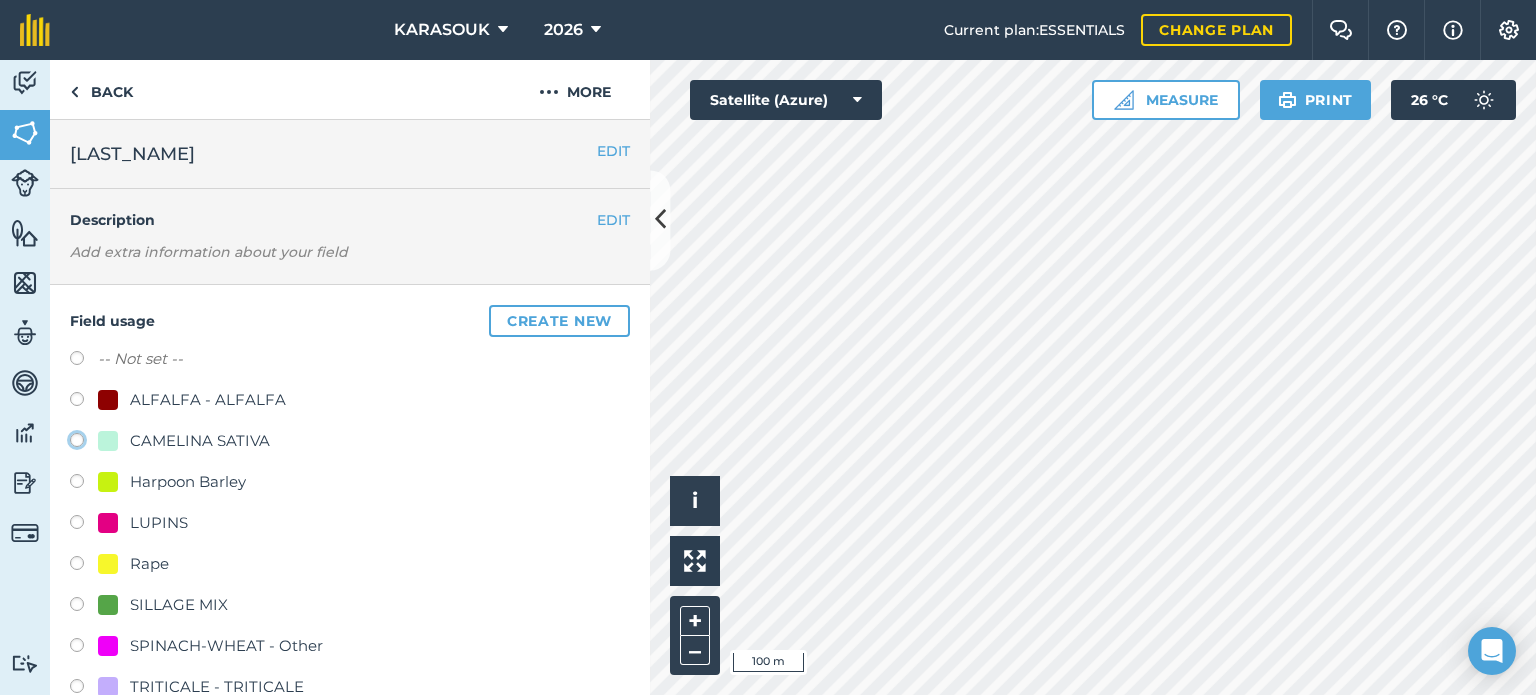 click on "CAMELINA SATIVA" at bounding box center (-9923, 439) 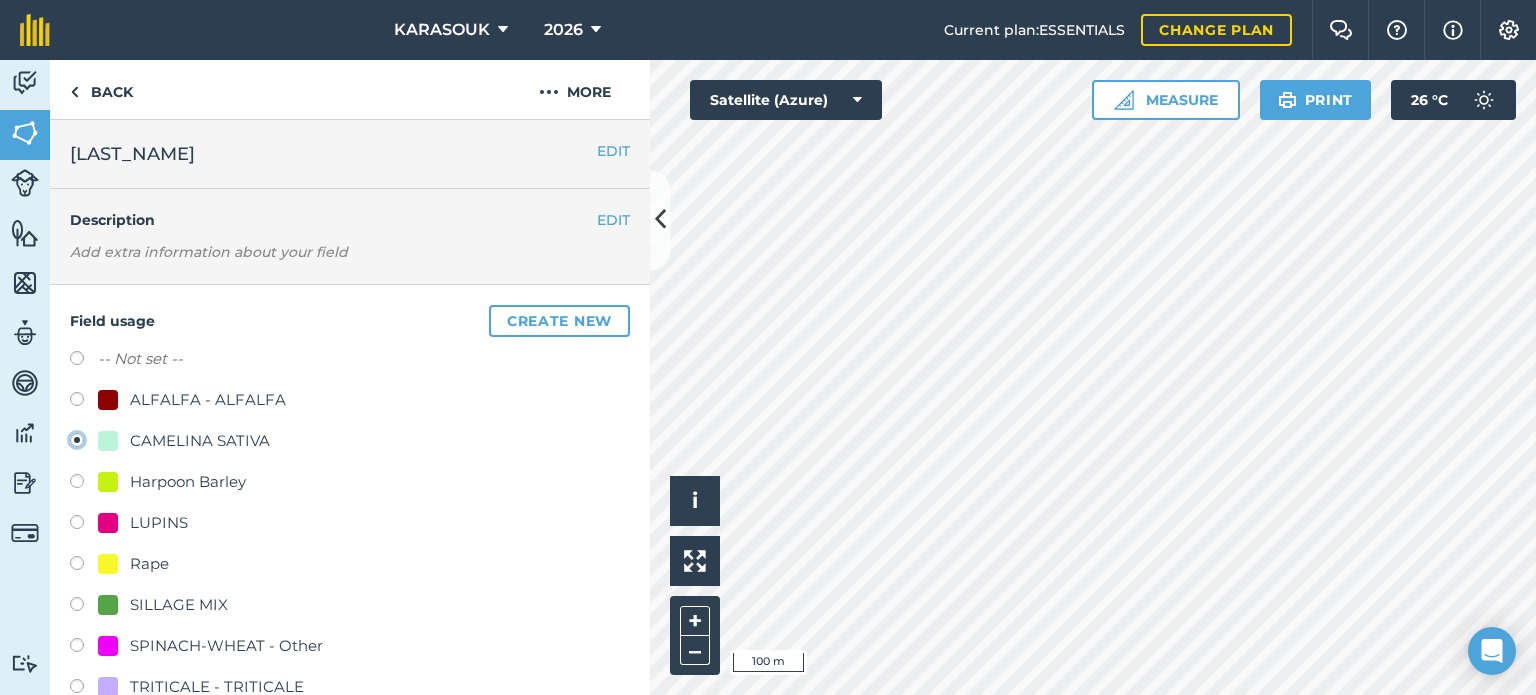 radio on "true" 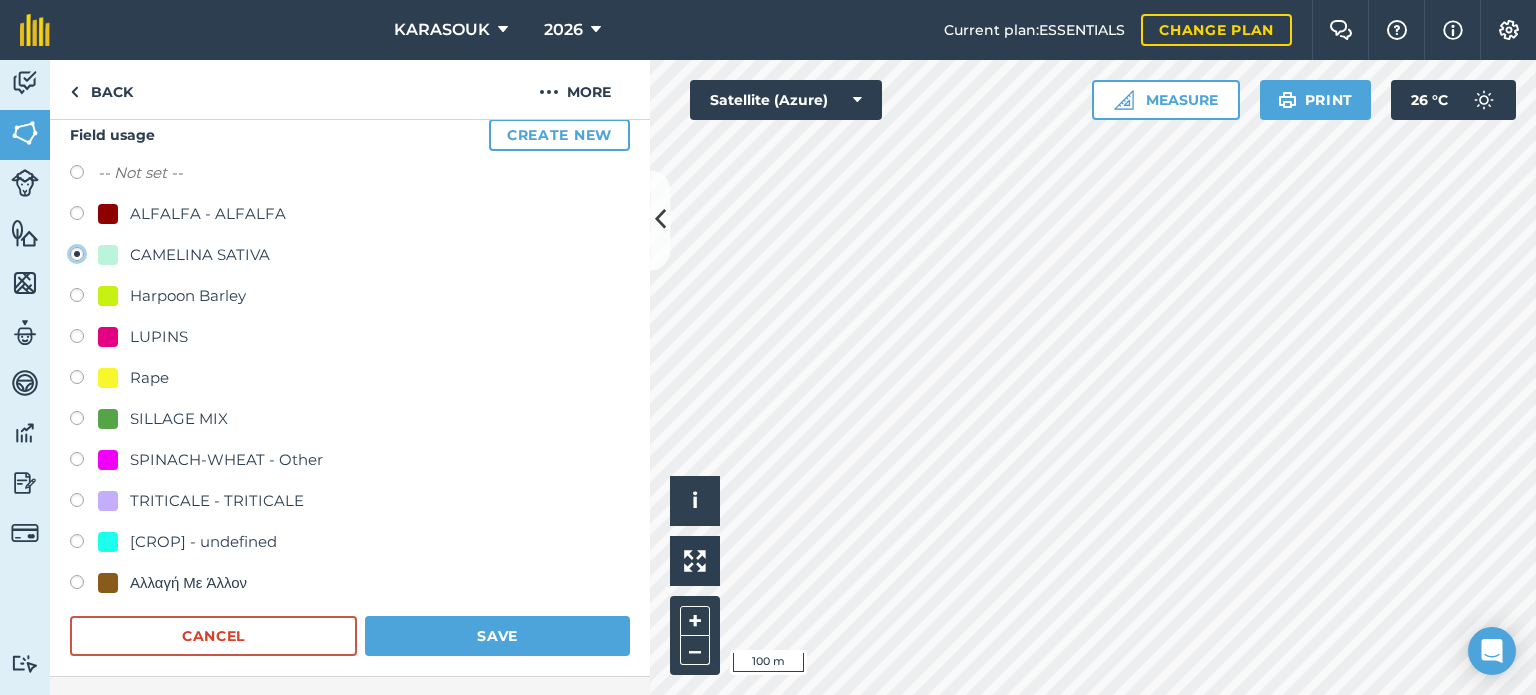 scroll, scrollTop: 200, scrollLeft: 0, axis: vertical 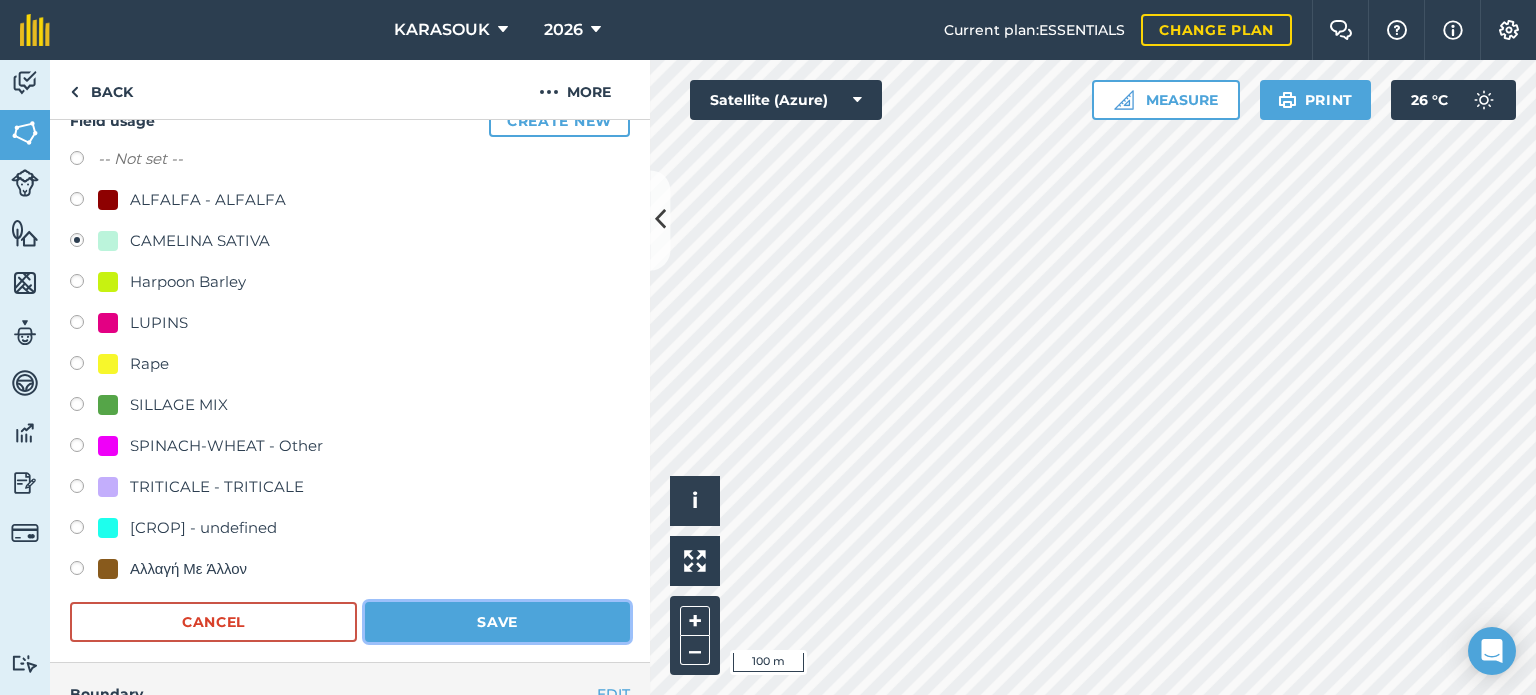 click on "Save" at bounding box center (497, 622) 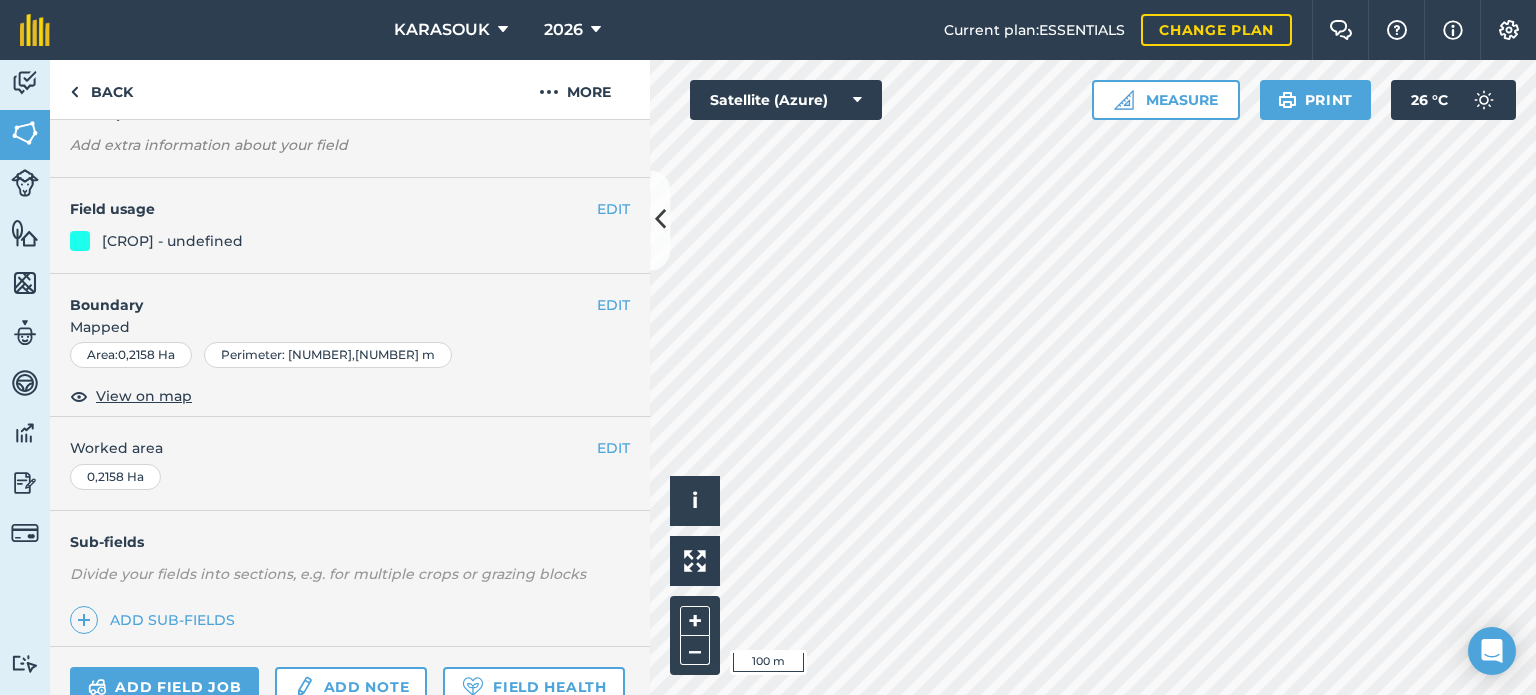 scroll, scrollTop: 100, scrollLeft: 0, axis: vertical 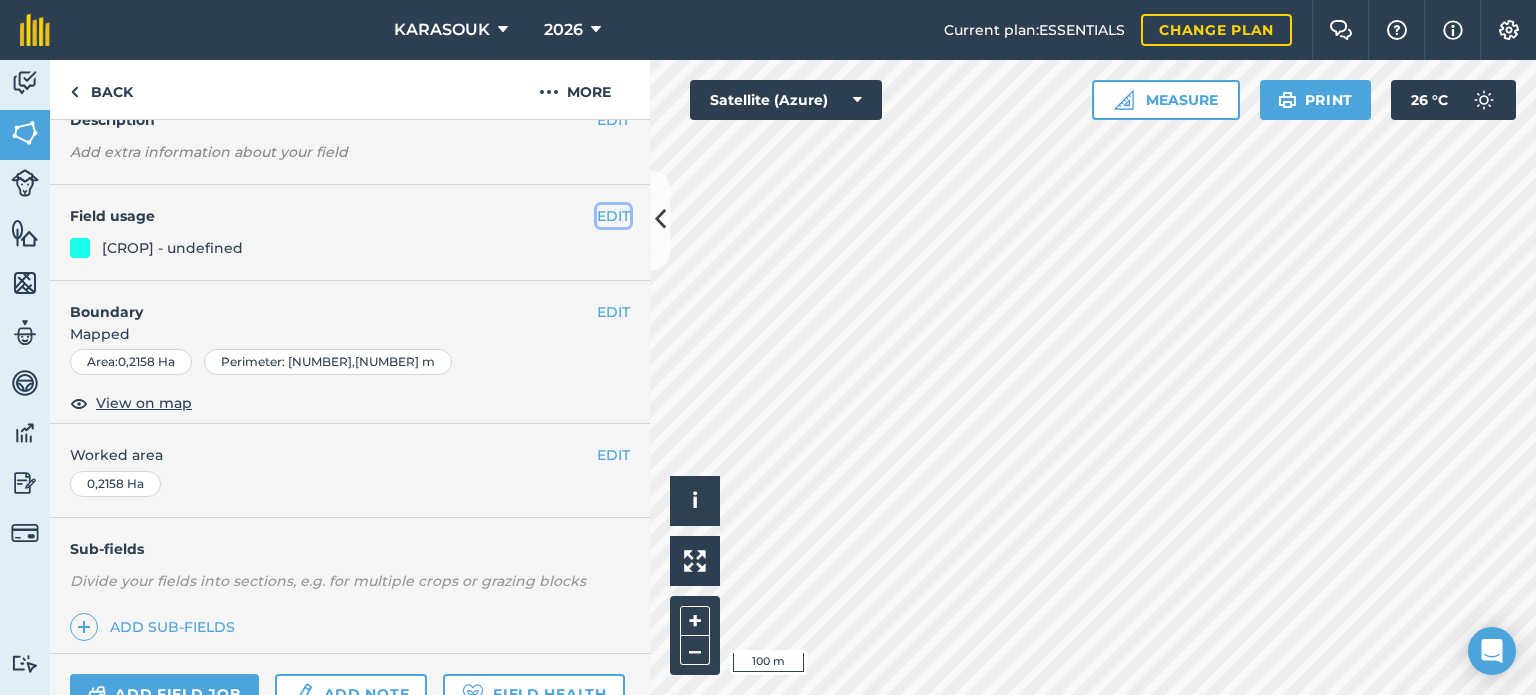 click on "EDIT" at bounding box center [613, 216] 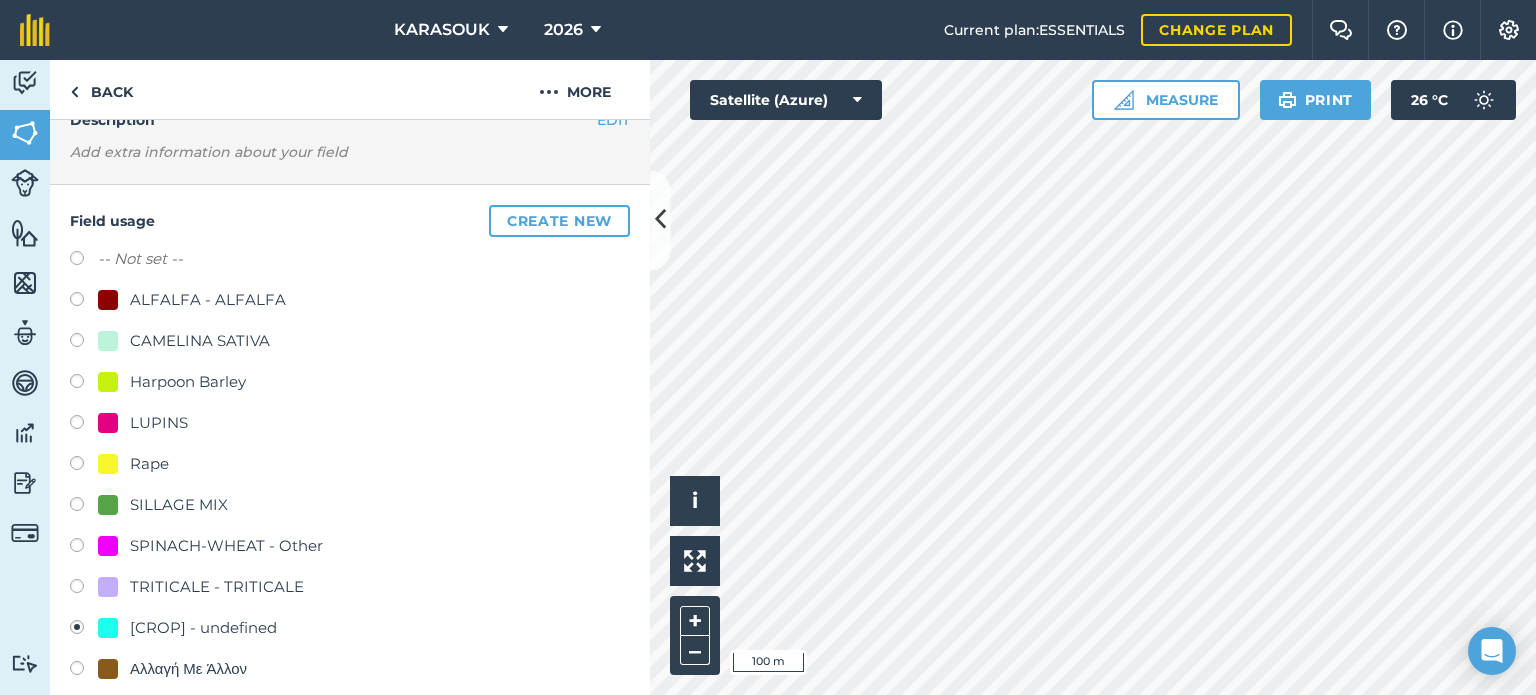 click on "-- Not set -- ALFALFA - ALFALFA CAMELINA SATIVA Harpoon Barley LUPINS Rape SILLAGE MIX SPINACH-WHEAT - Other TRITICALE - TRITICALE WHEAT - undefined Αλλαγή Με Άλλον" at bounding box center [350, 466] 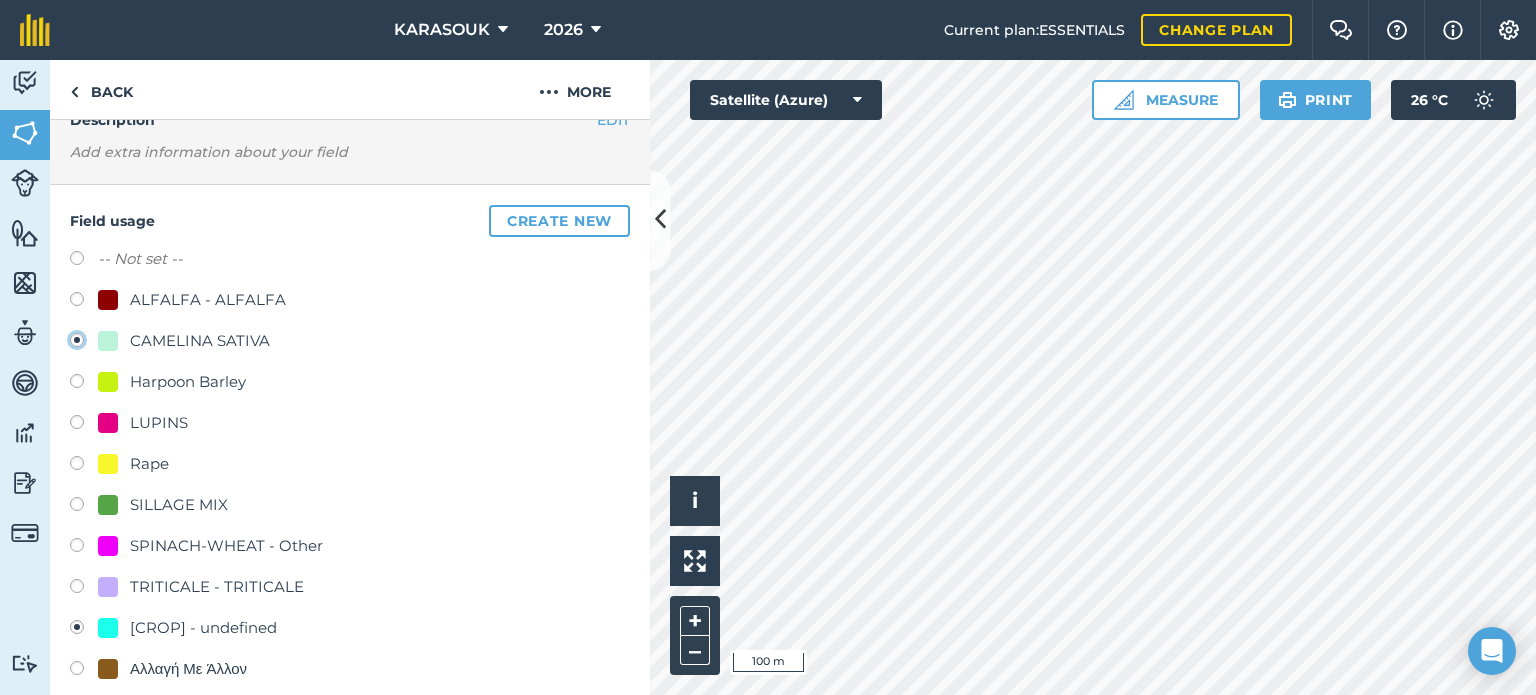 radio on "true" 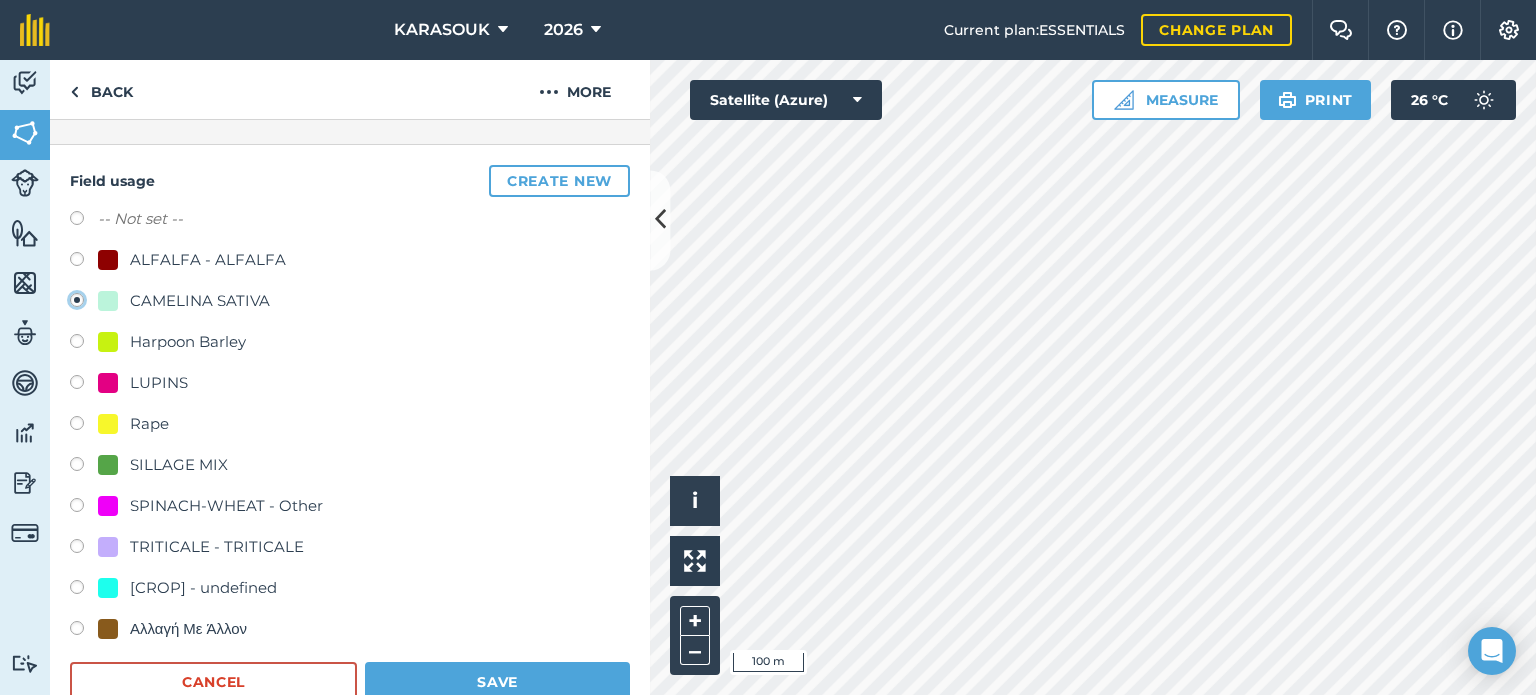 scroll, scrollTop: 300, scrollLeft: 0, axis: vertical 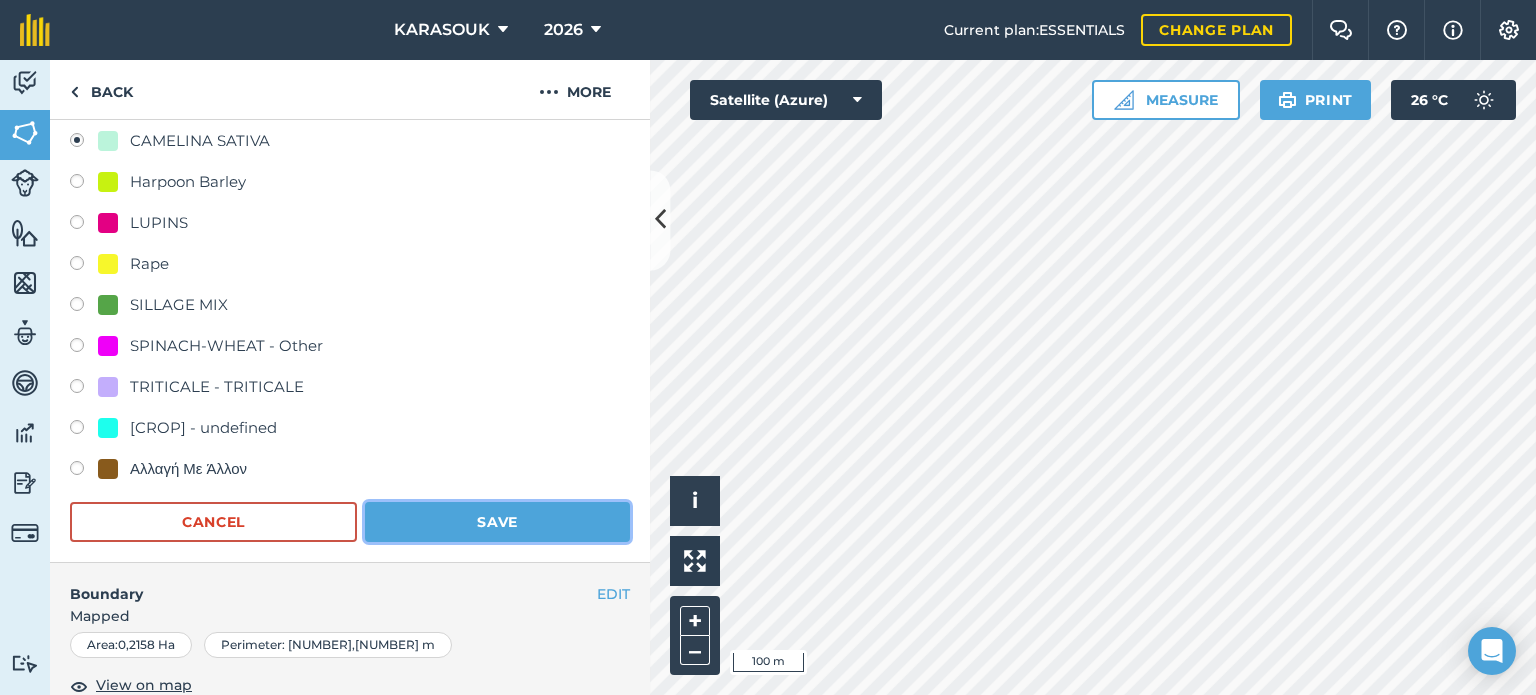 click on "Save" at bounding box center (497, 522) 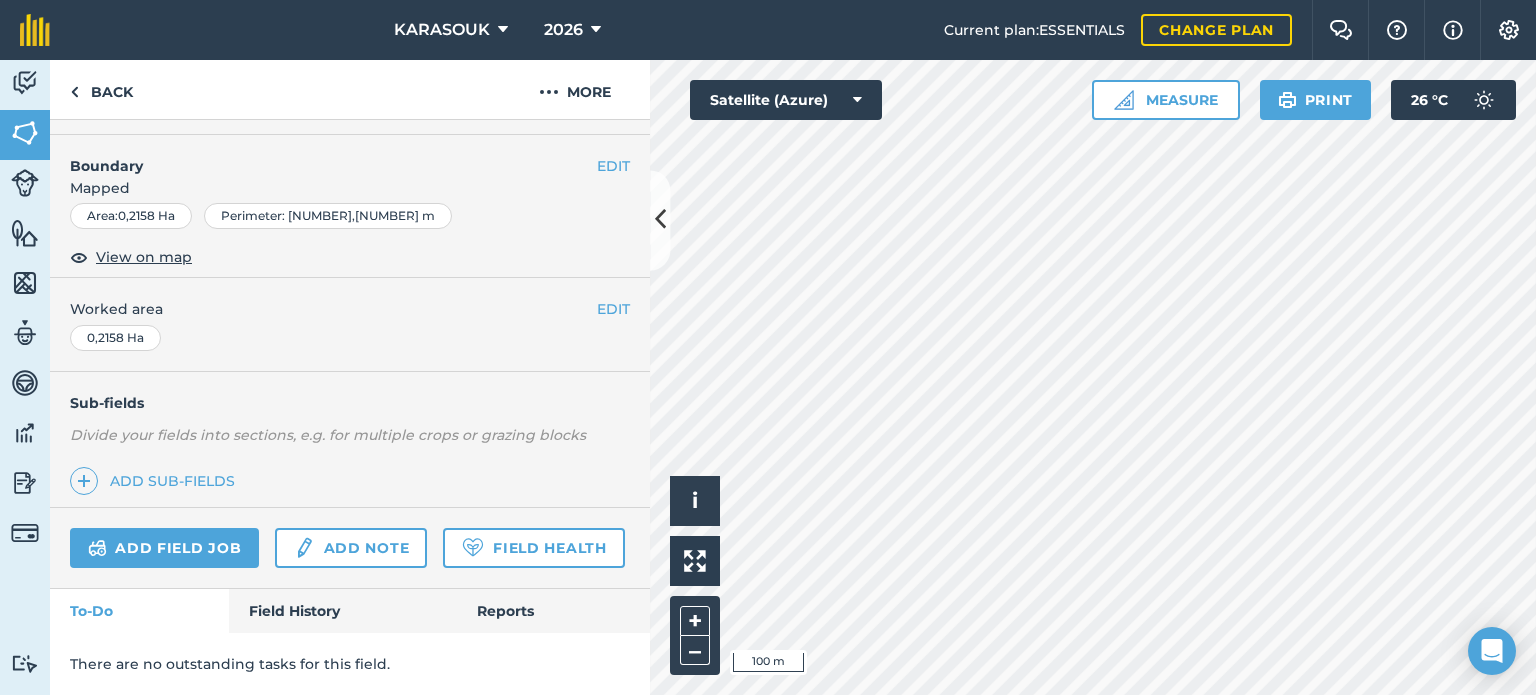 scroll, scrollTop: 299, scrollLeft: 0, axis: vertical 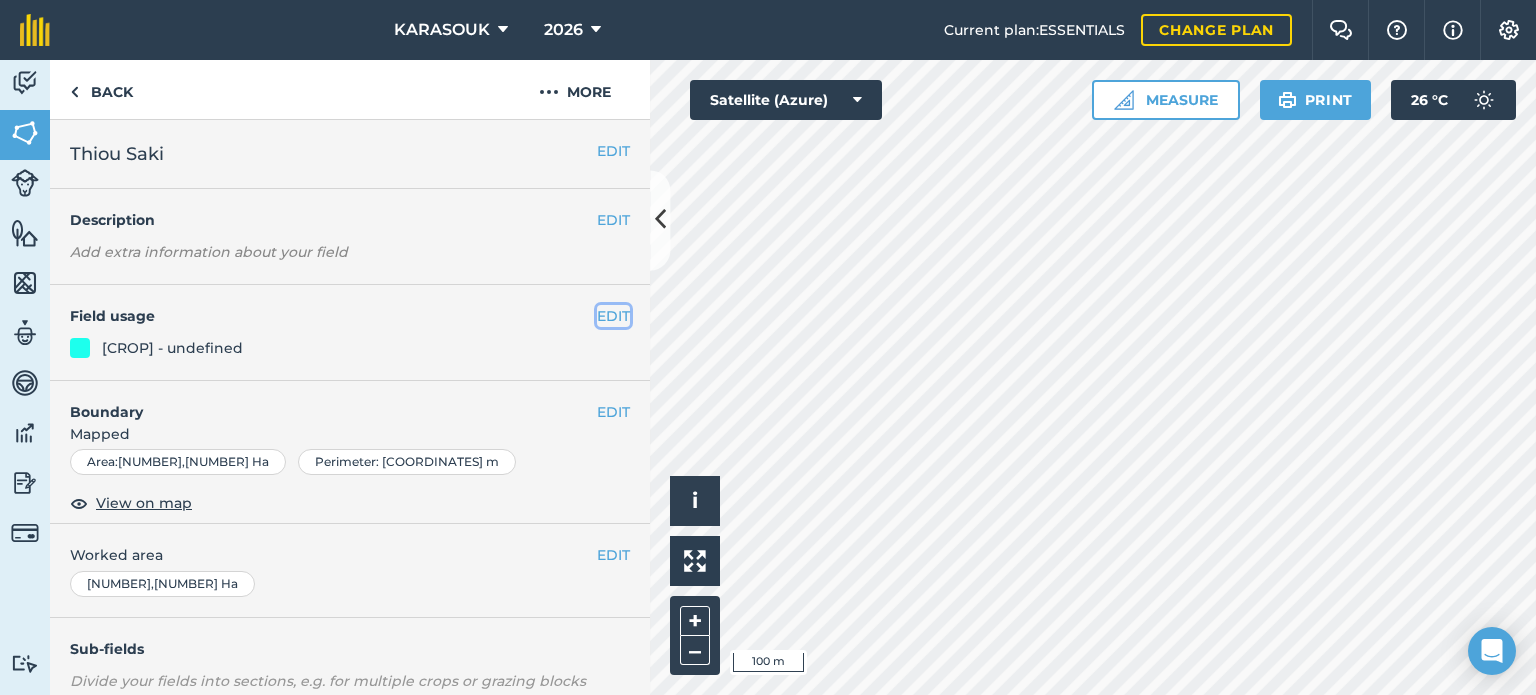 click on "EDIT" at bounding box center (613, 316) 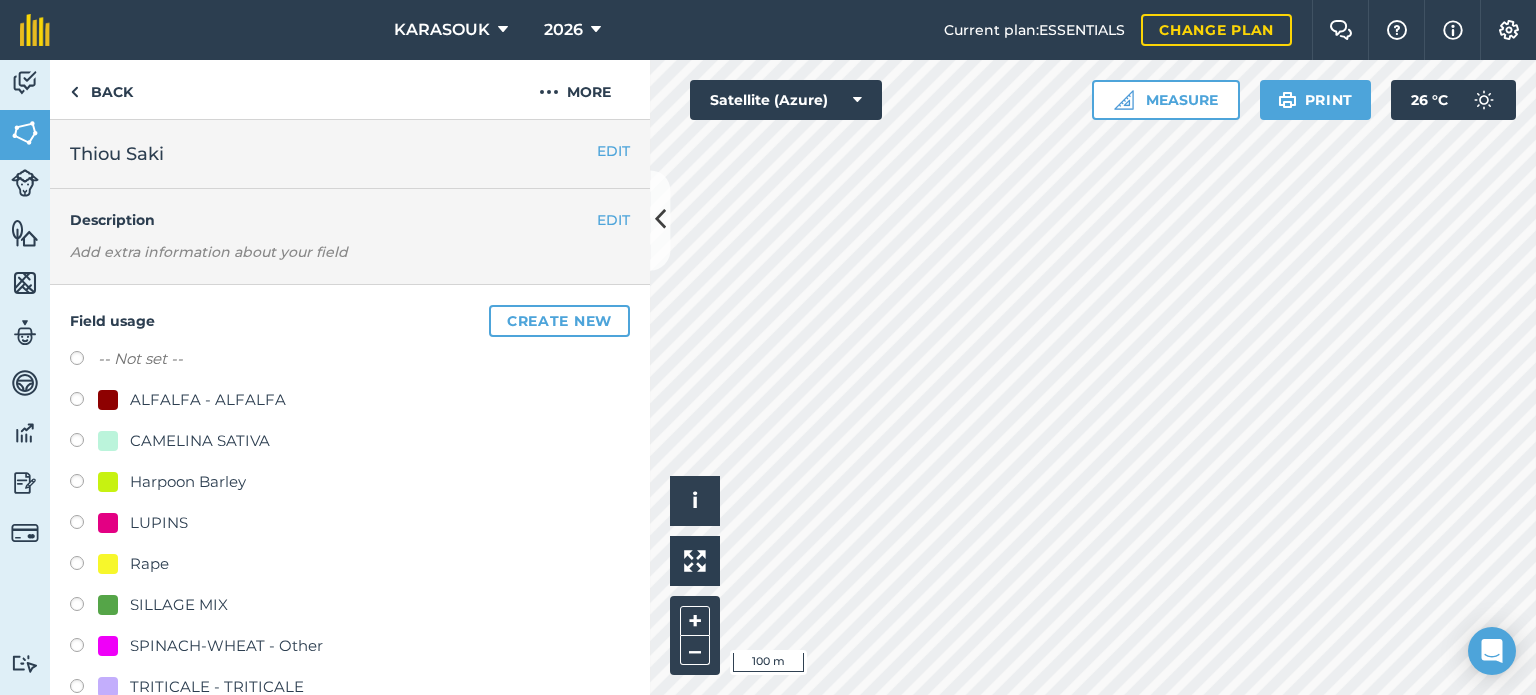 click on "CAMELINA SATIVA" at bounding box center [200, 441] 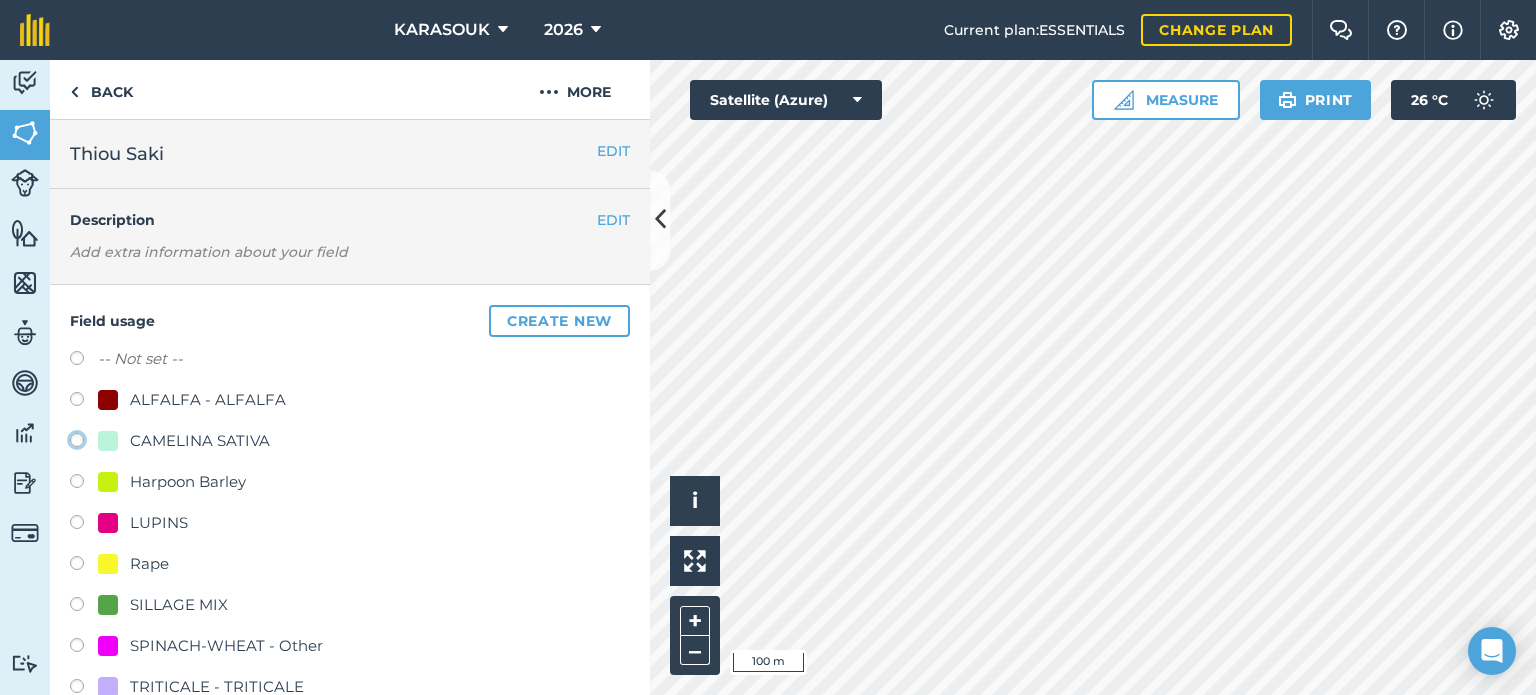 click on "CAMELINA SATIVA" at bounding box center [-9923, 439] 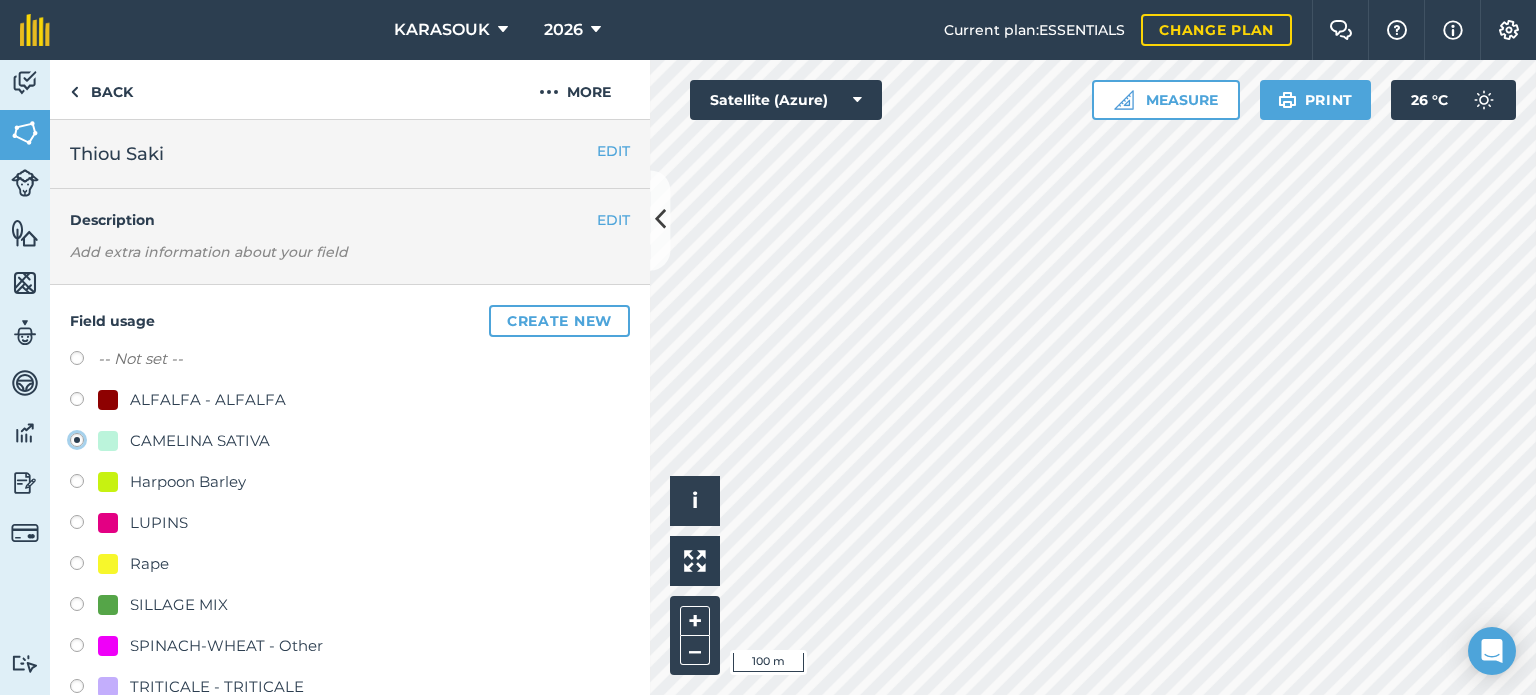 radio on "true" 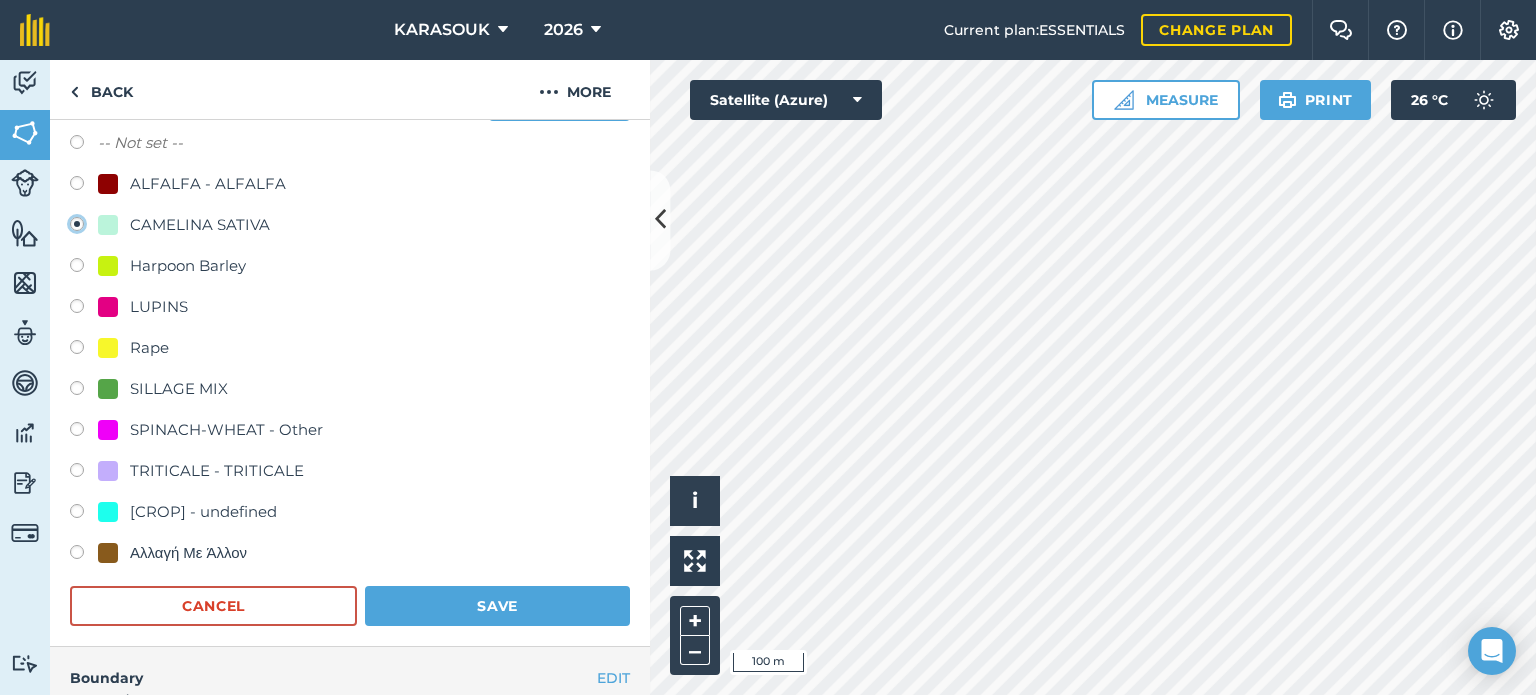 scroll, scrollTop: 300, scrollLeft: 0, axis: vertical 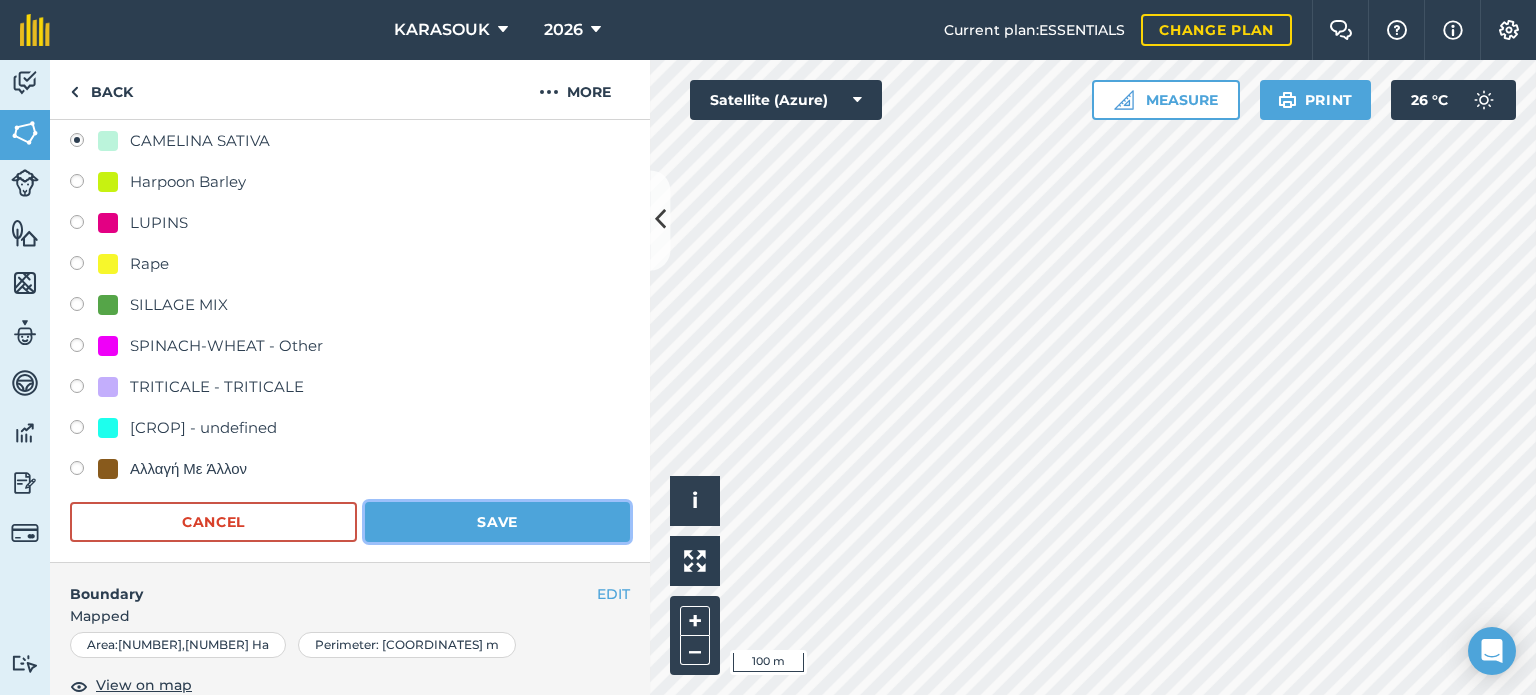 click on "Save" at bounding box center [497, 522] 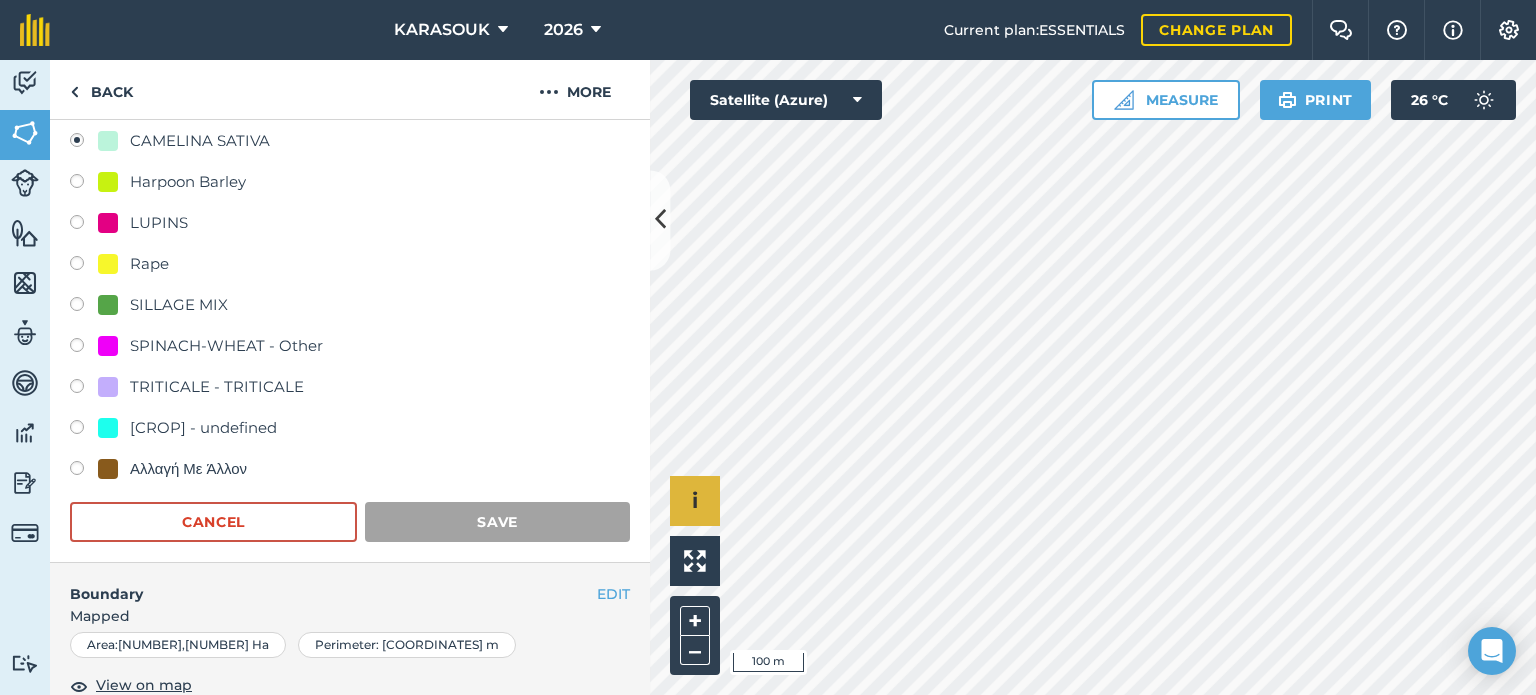 scroll, scrollTop: 299, scrollLeft: 0, axis: vertical 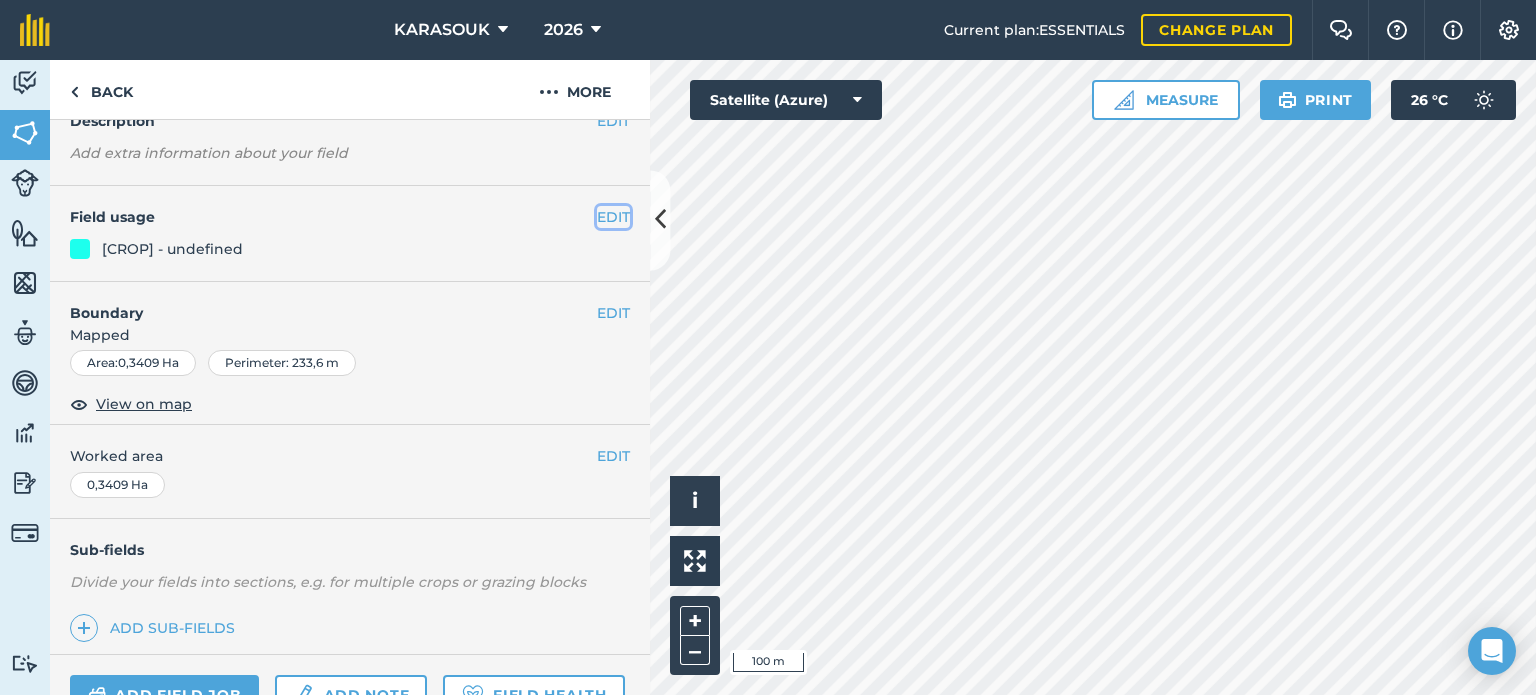 click on "EDIT" at bounding box center [613, 217] 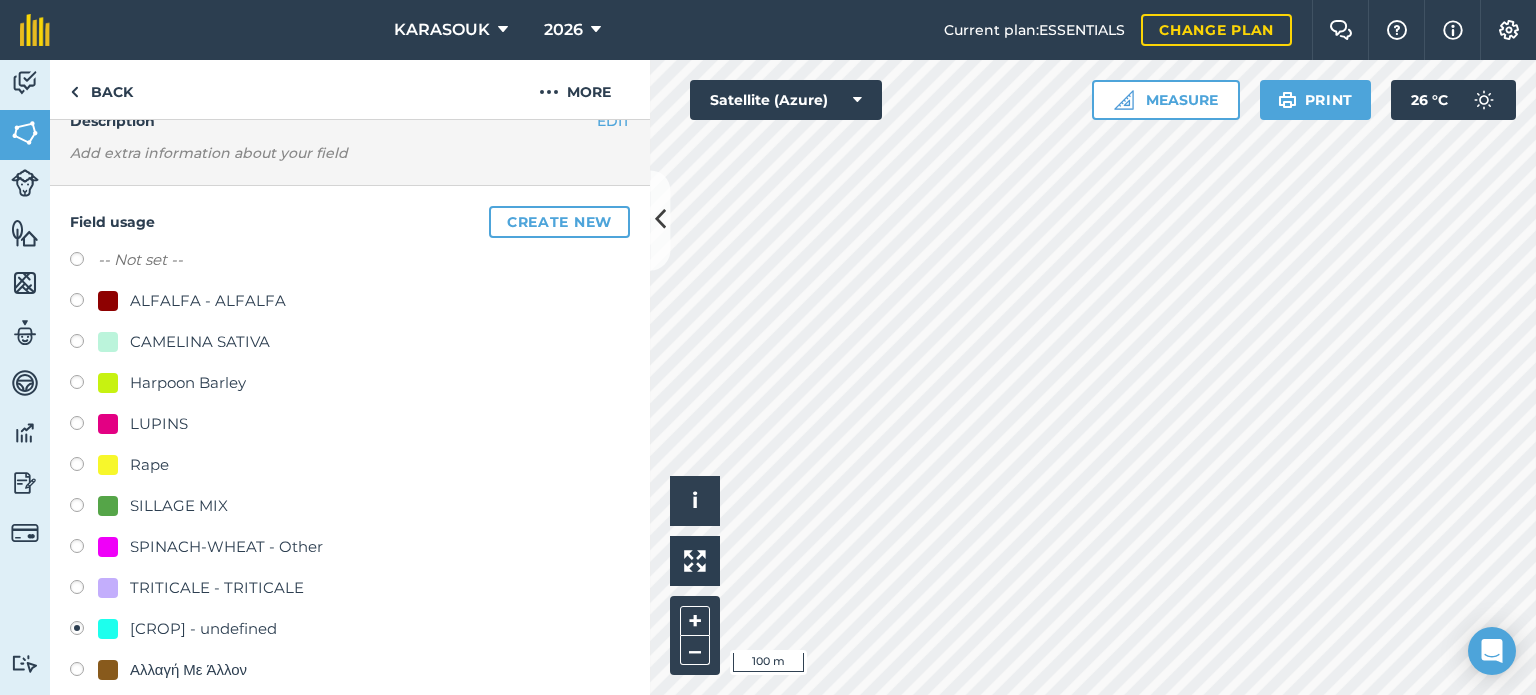 click on "CAMELINA SATIVA" at bounding box center (200, 342) 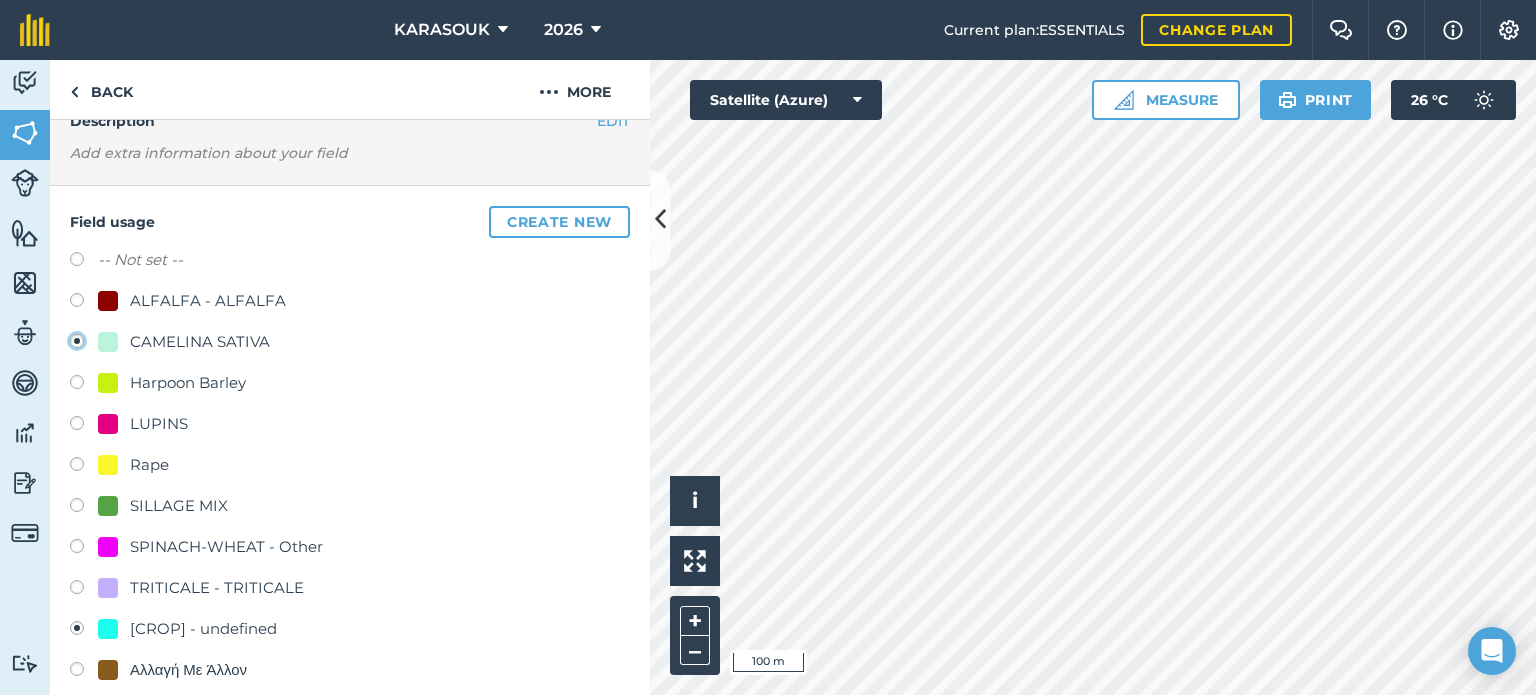 radio on "true" 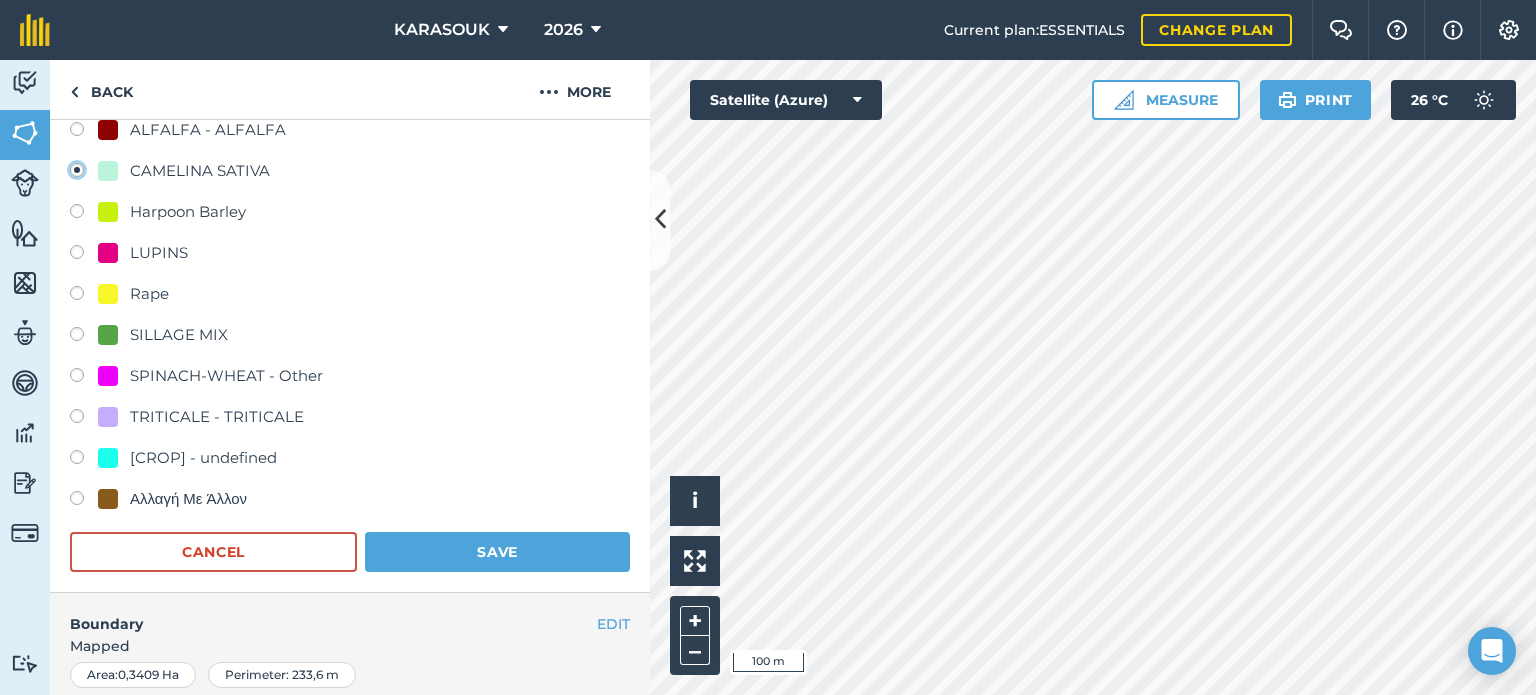scroll, scrollTop: 299, scrollLeft: 0, axis: vertical 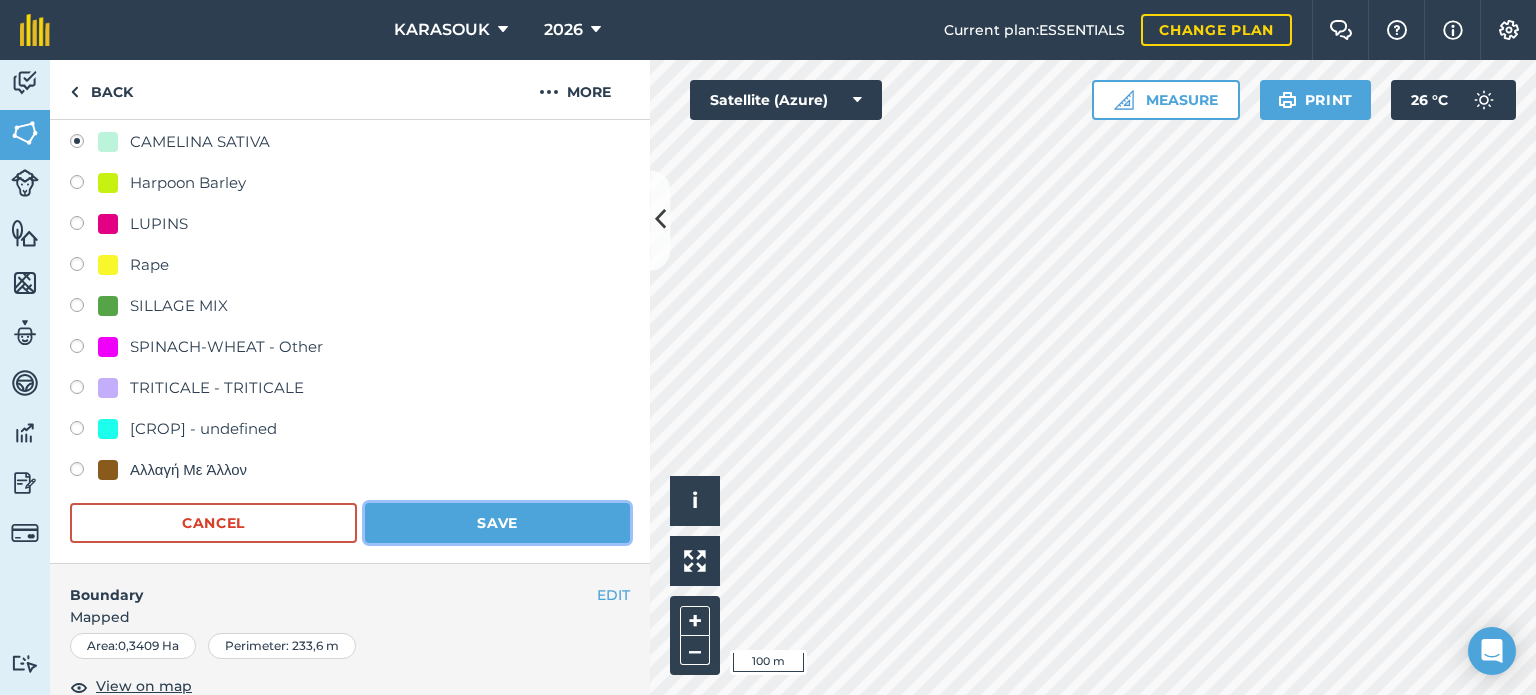 click on "Save" at bounding box center [497, 523] 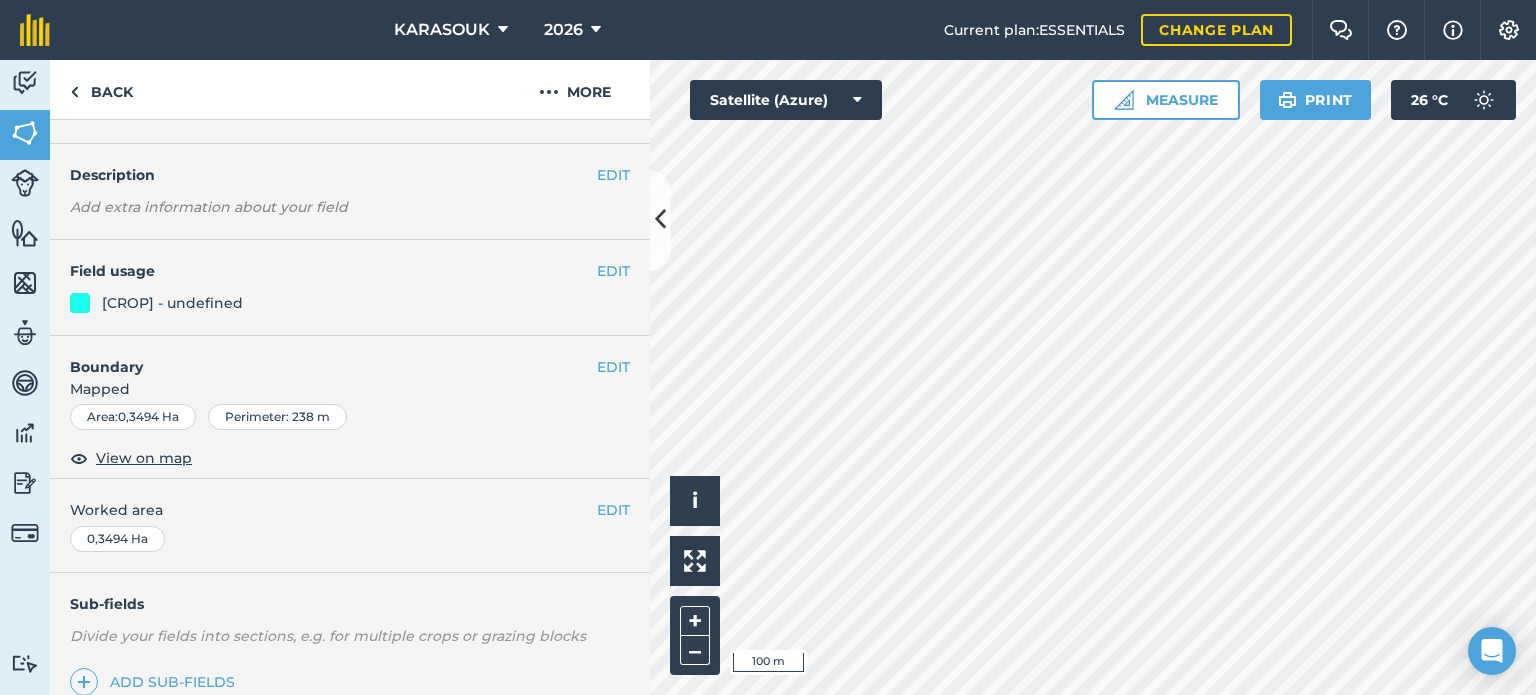 scroll, scrollTop: 0, scrollLeft: 0, axis: both 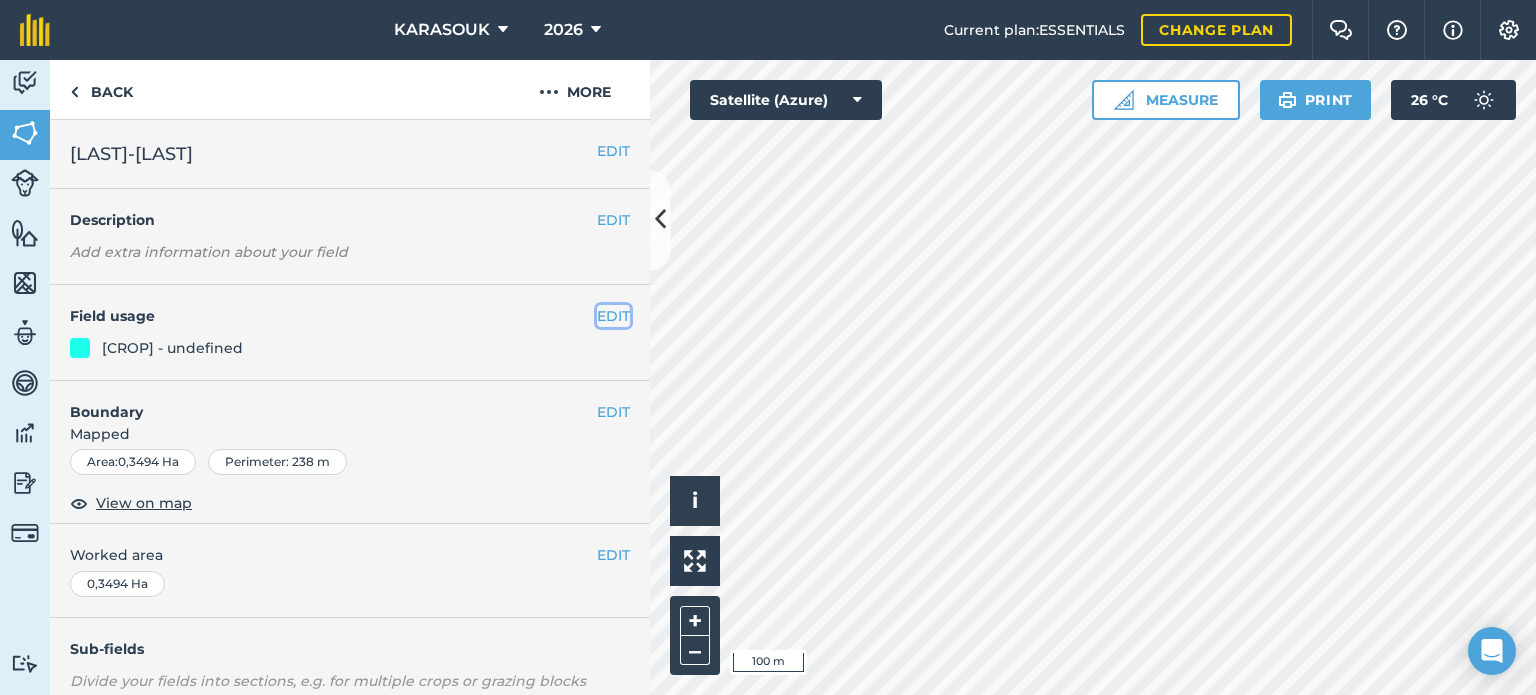 click on "EDIT" at bounding box center (613, 316) 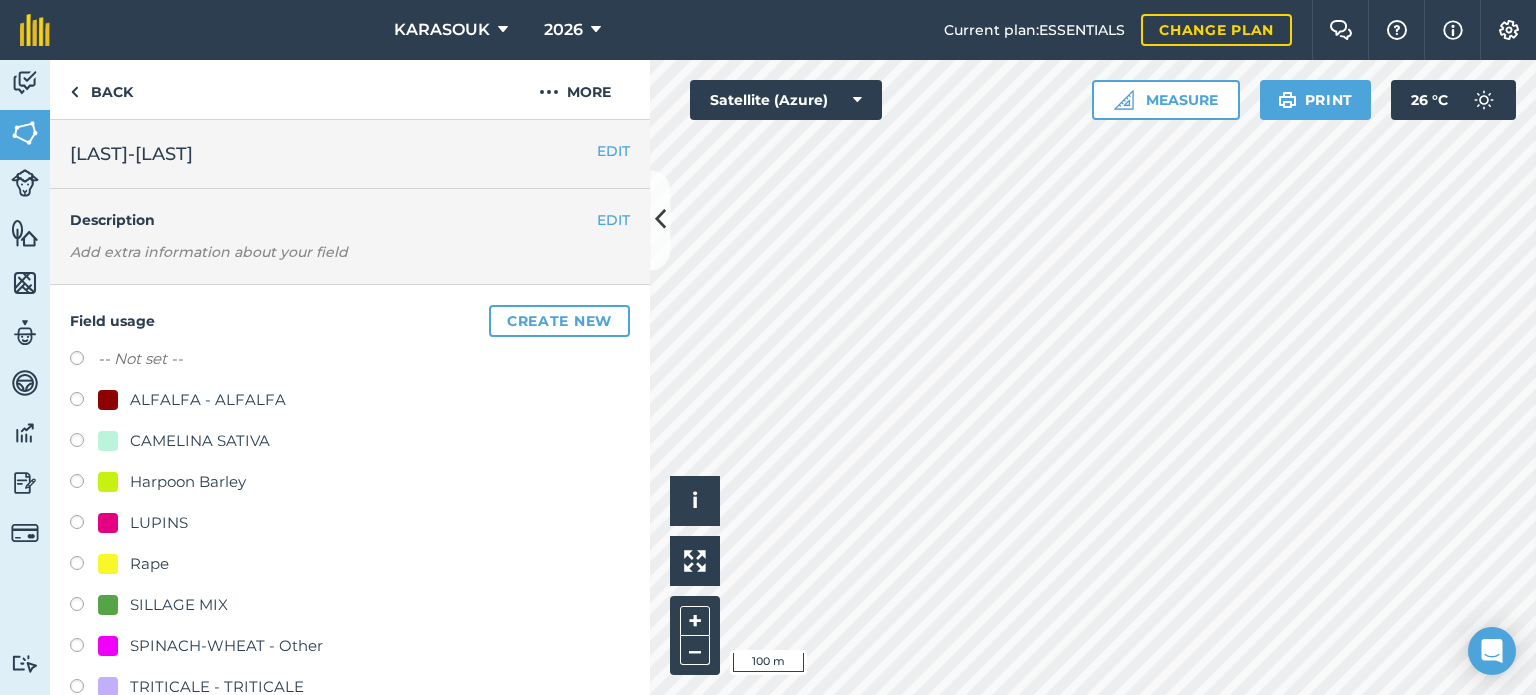 click on "CAMELINA SATIVA" at bounding box center (200, 441) 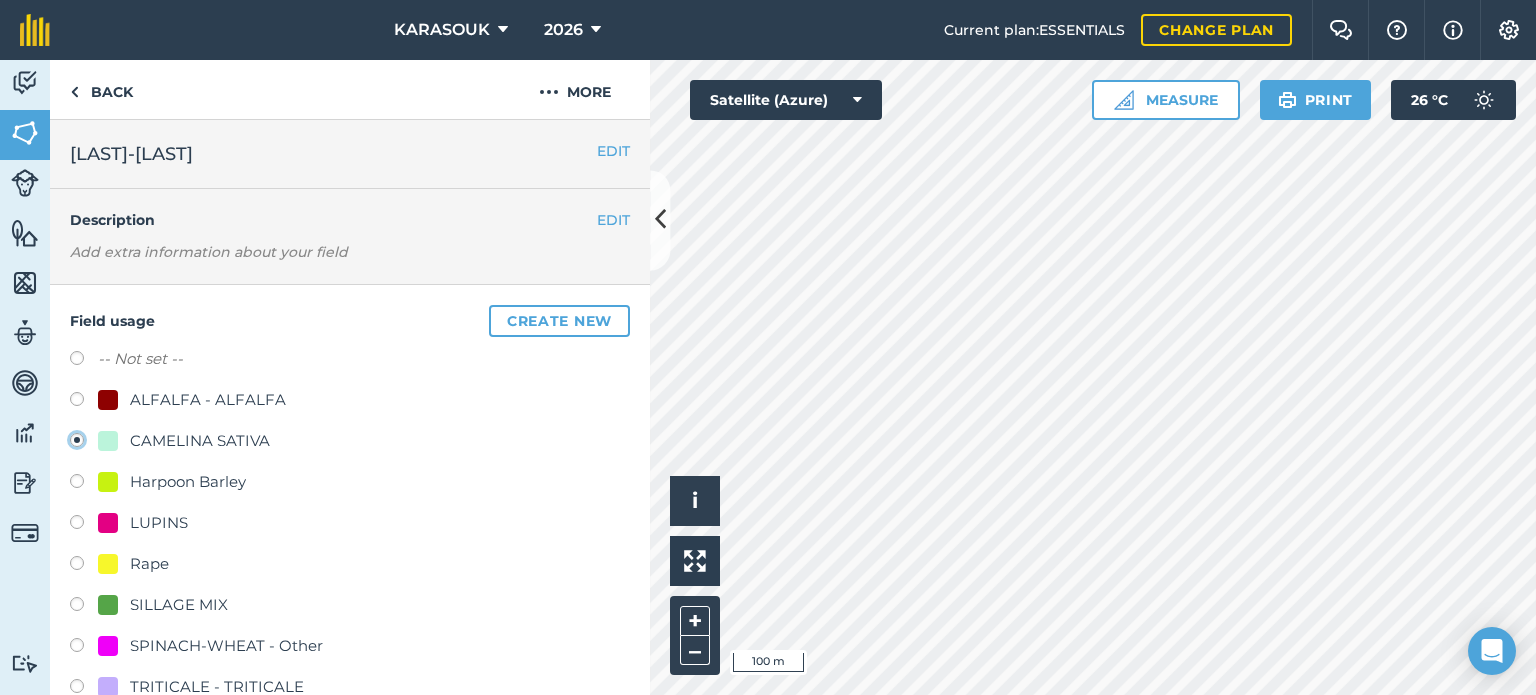 radio on "true" 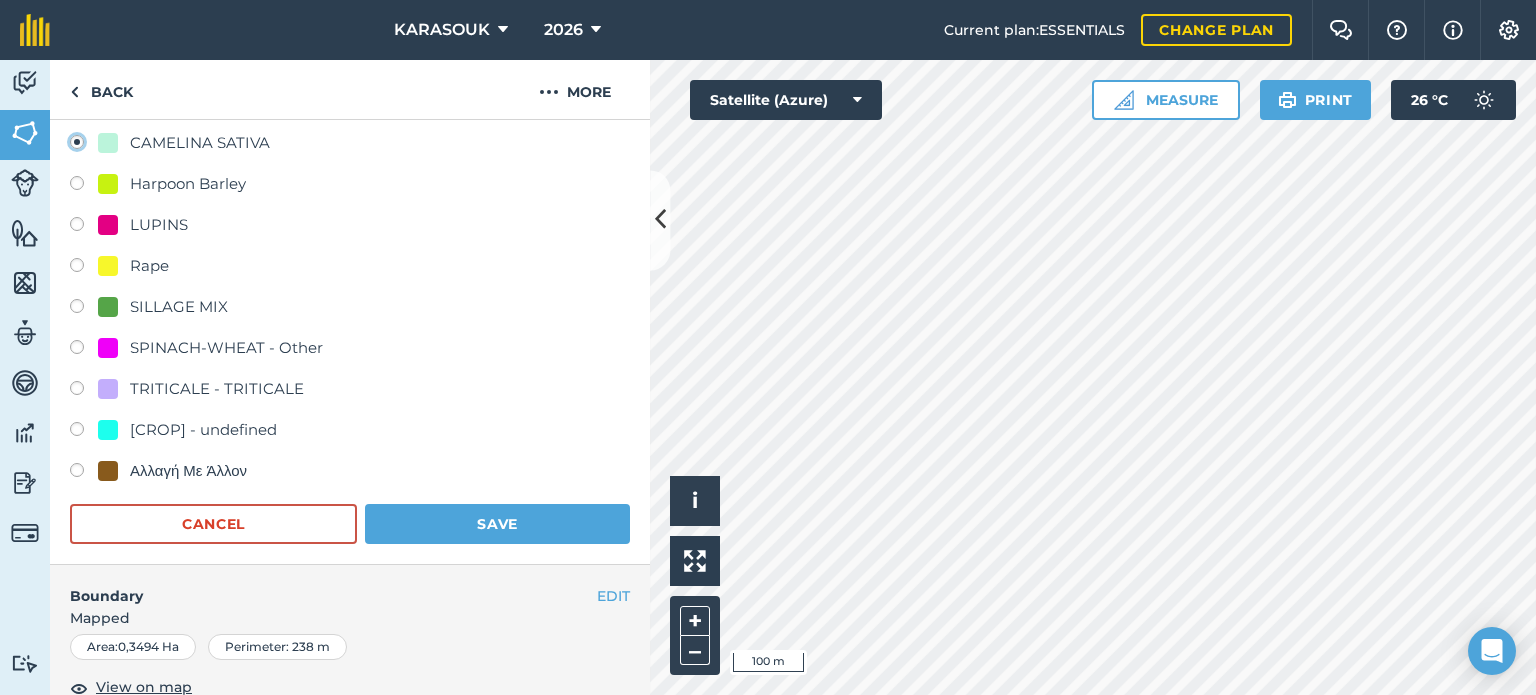 scroll, scrollTop: 300, scrollLeft: 0, axis: vertical 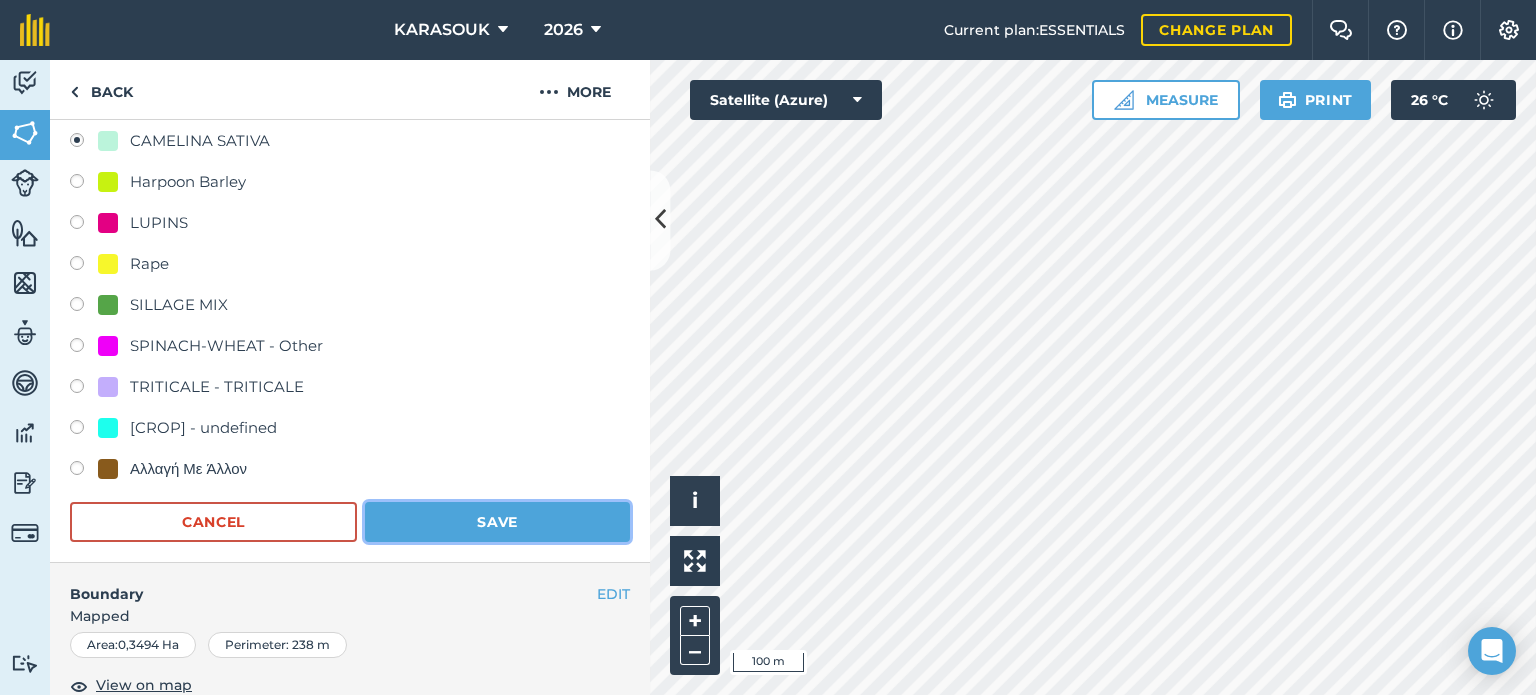 click on "Save" at bounding box center [497, 522] 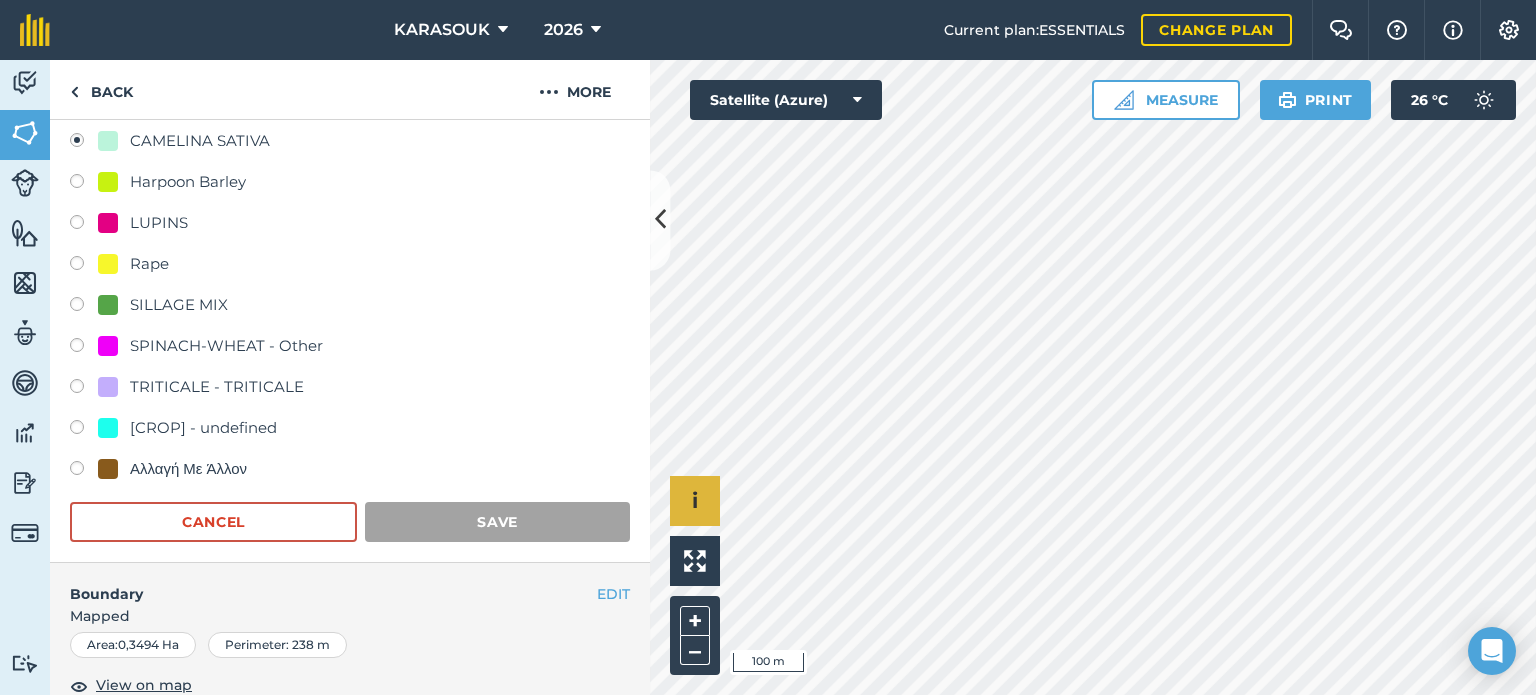 scroll, scrollTop: 299, scrollLeft: 0, axis: vertical 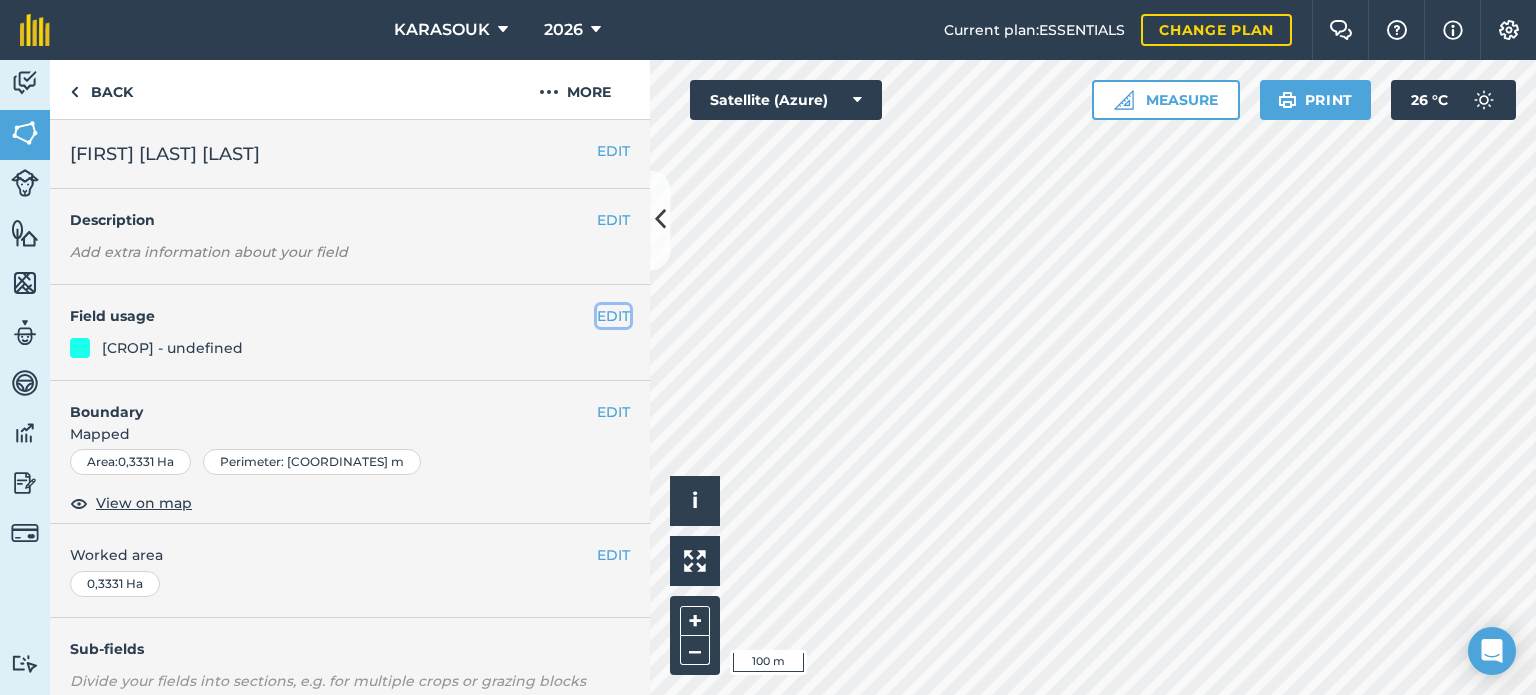 click on "EDIT" at bounding box center [613, 316] 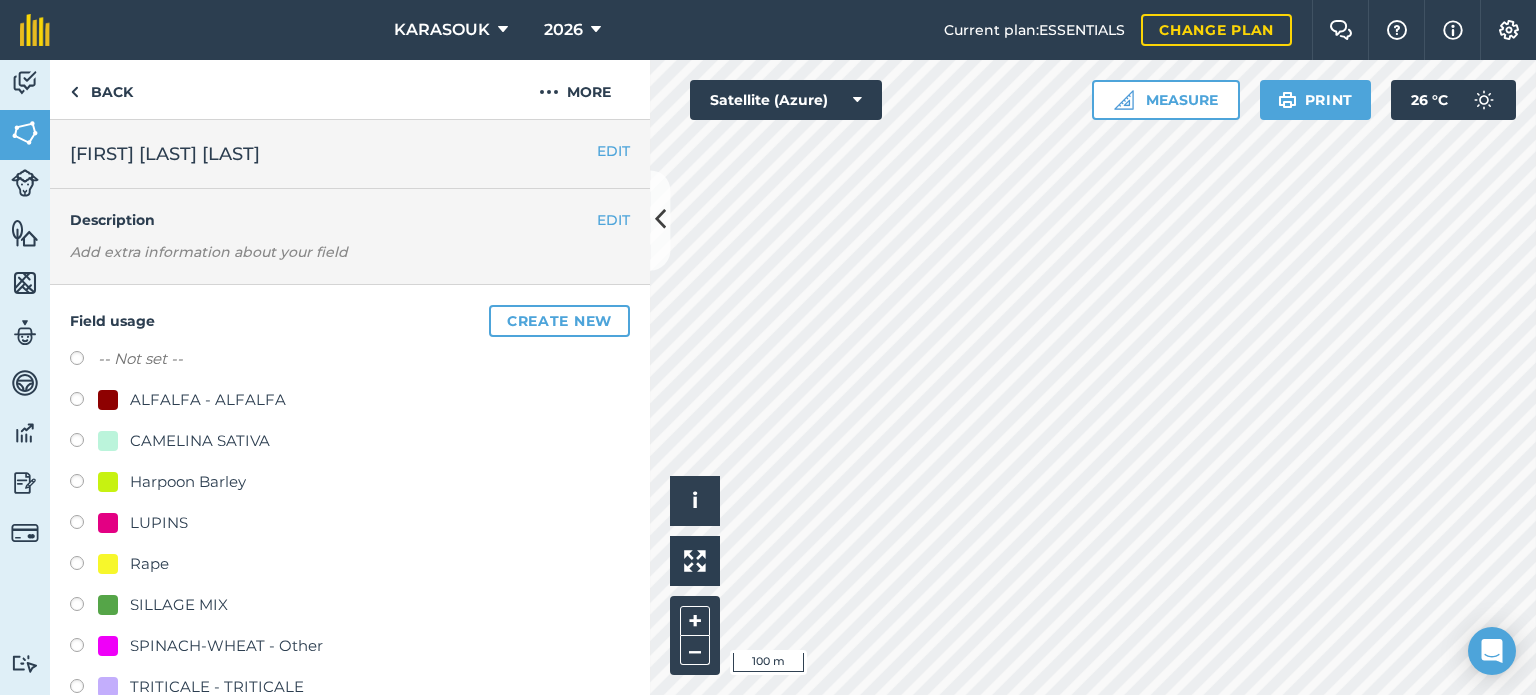 click on "CAMELINA SATIVA" at bounding box center [200, 441] 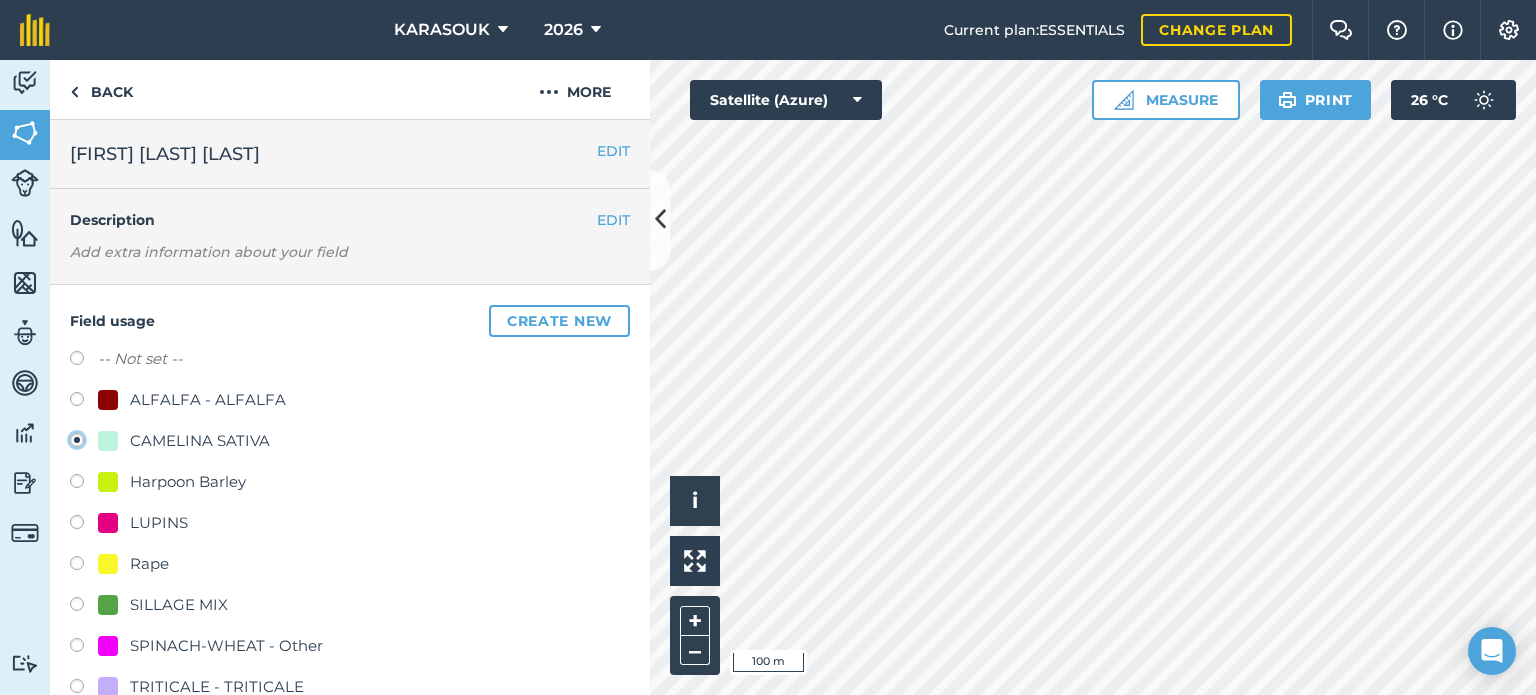 radio on "true" 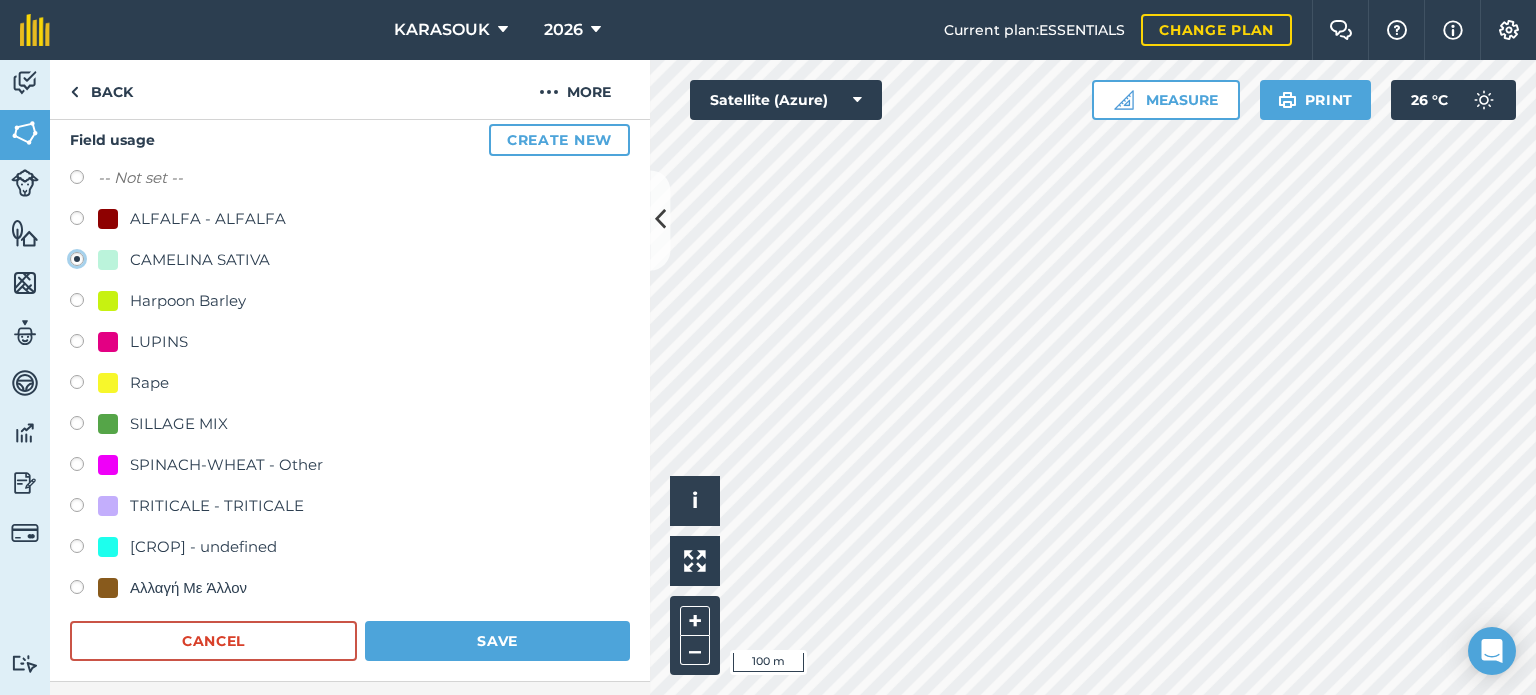 scroll, scrollTop: 200, scrollLeft: 0, axis: vertical 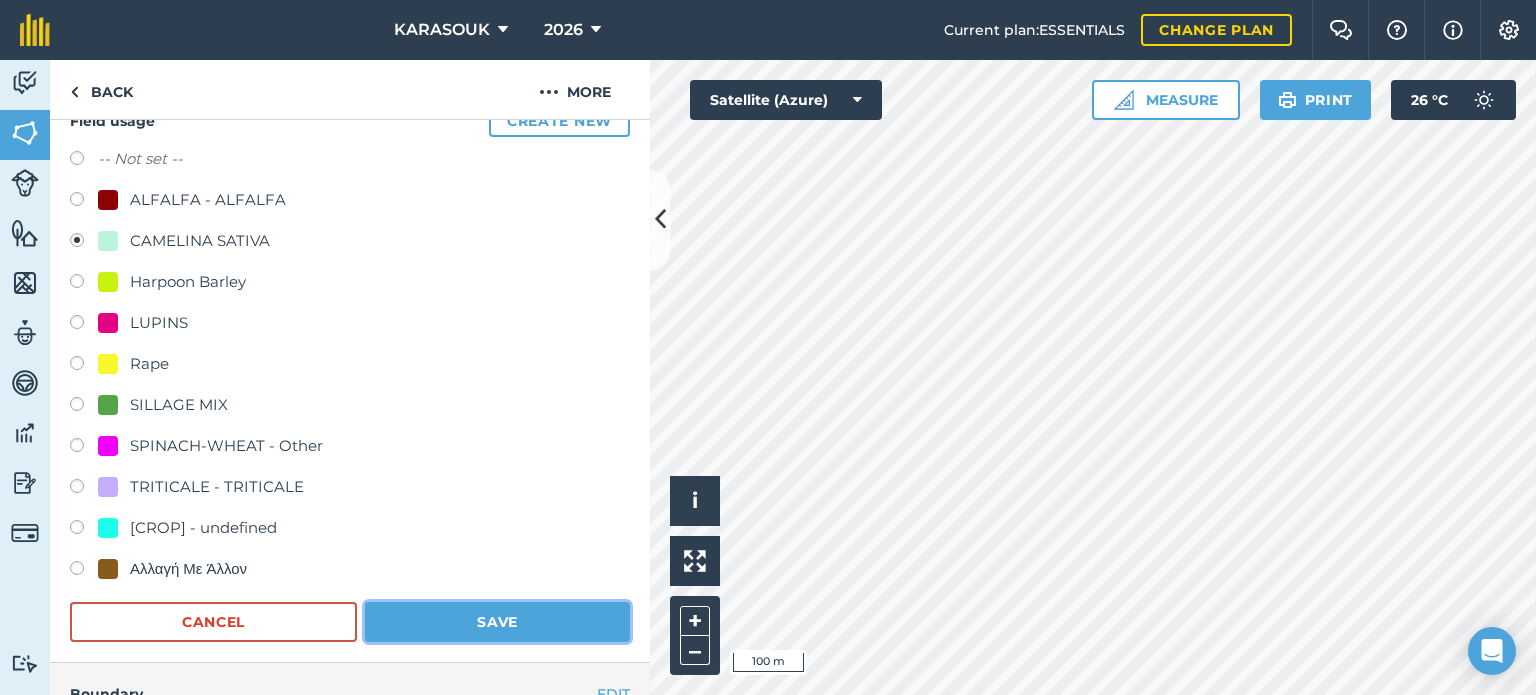 click on "Save" at bounding box center [497, 622] 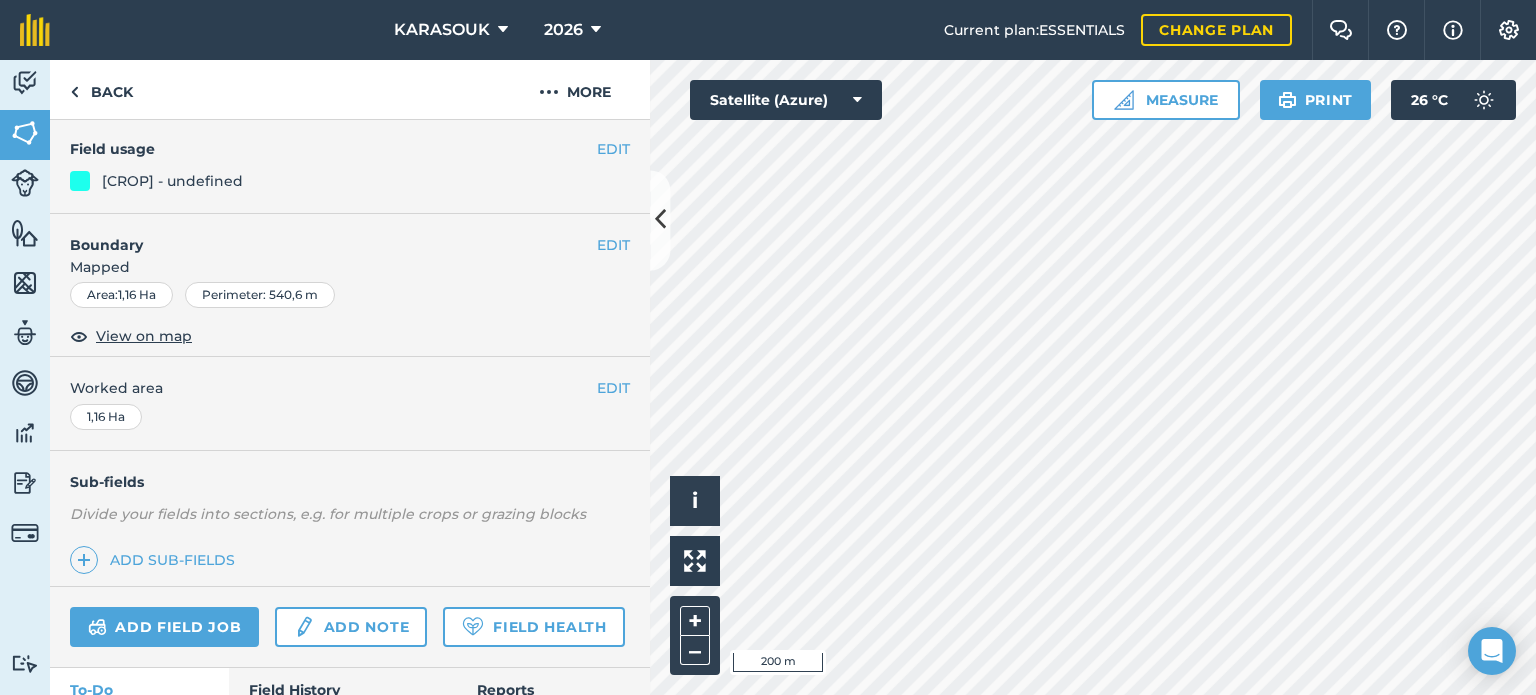 scroll, scrollTop: 100, scrollLeft: 0, axis: vertical 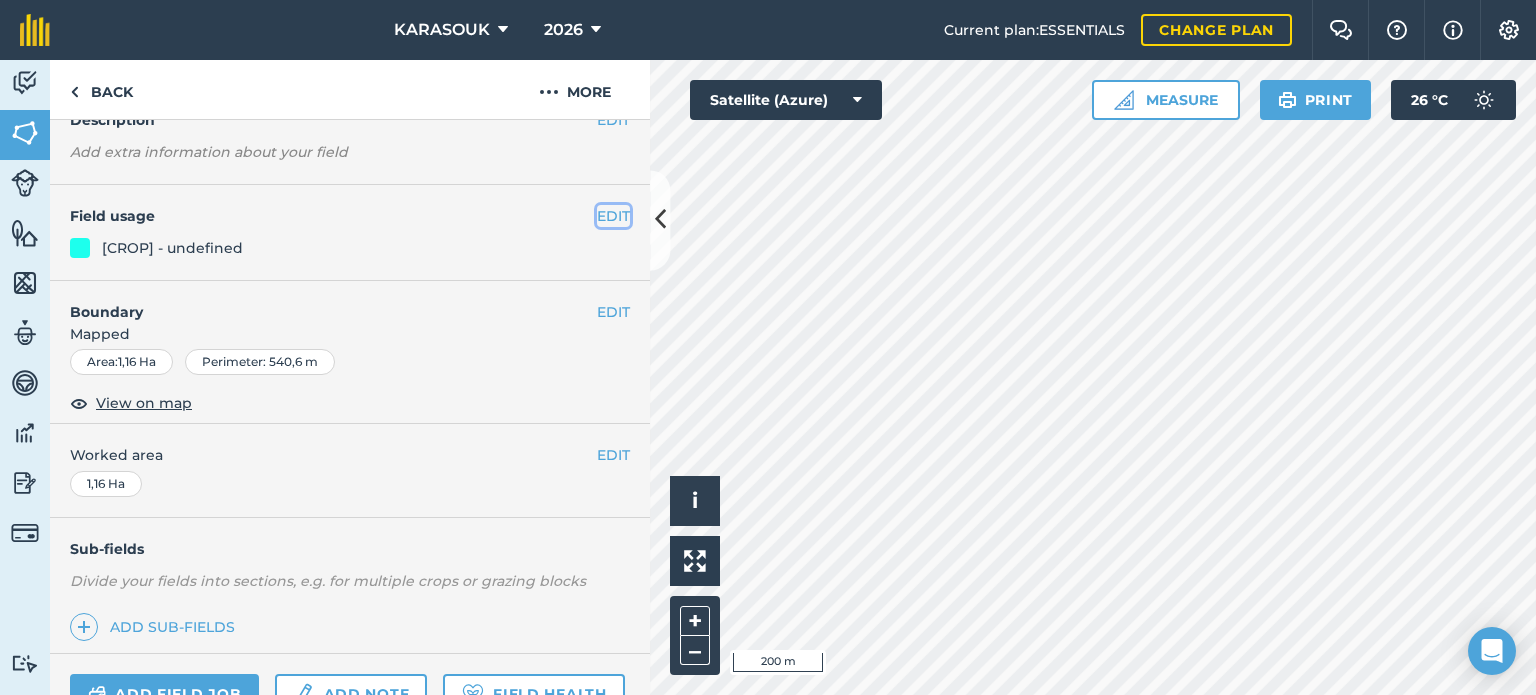click on "EDIT" at bounding box center [613, 216] 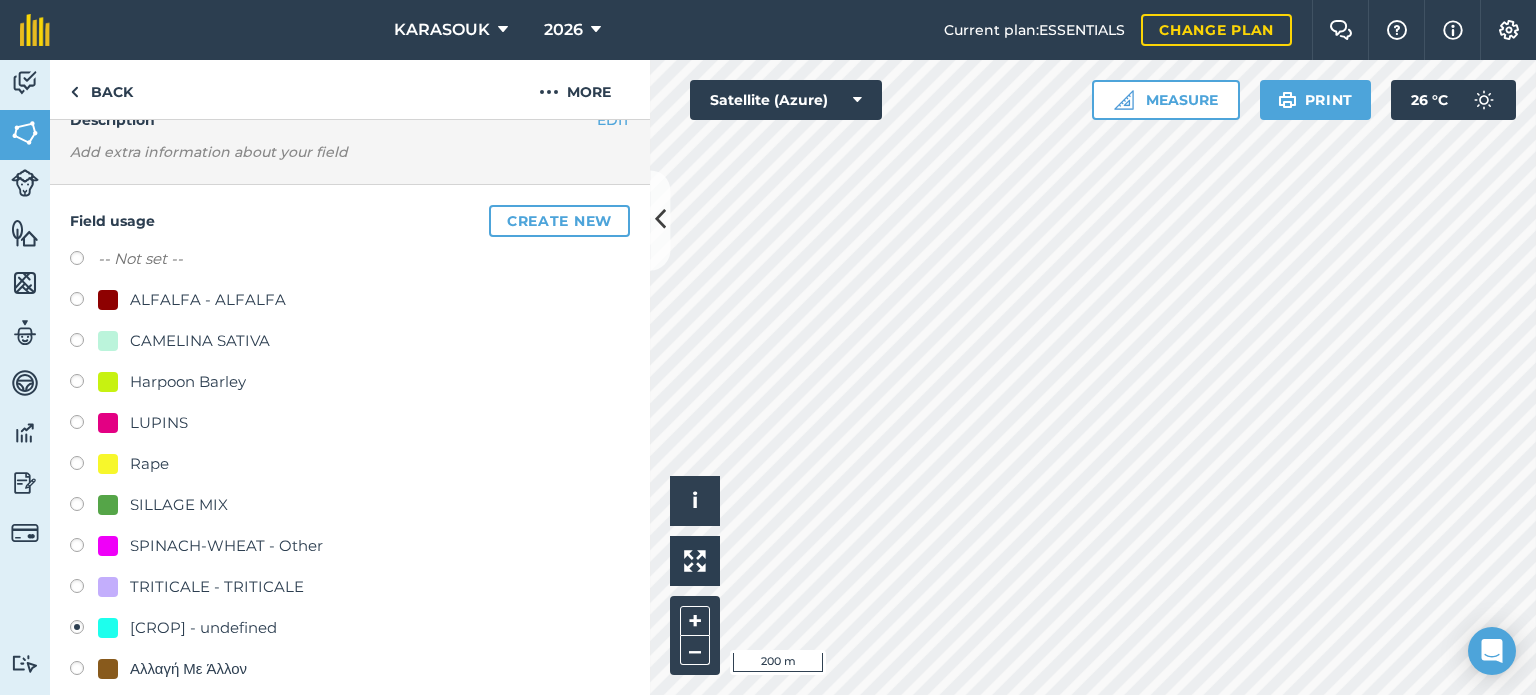 click on "CAMELINA SATIVA" at bounding box center [200, 341] 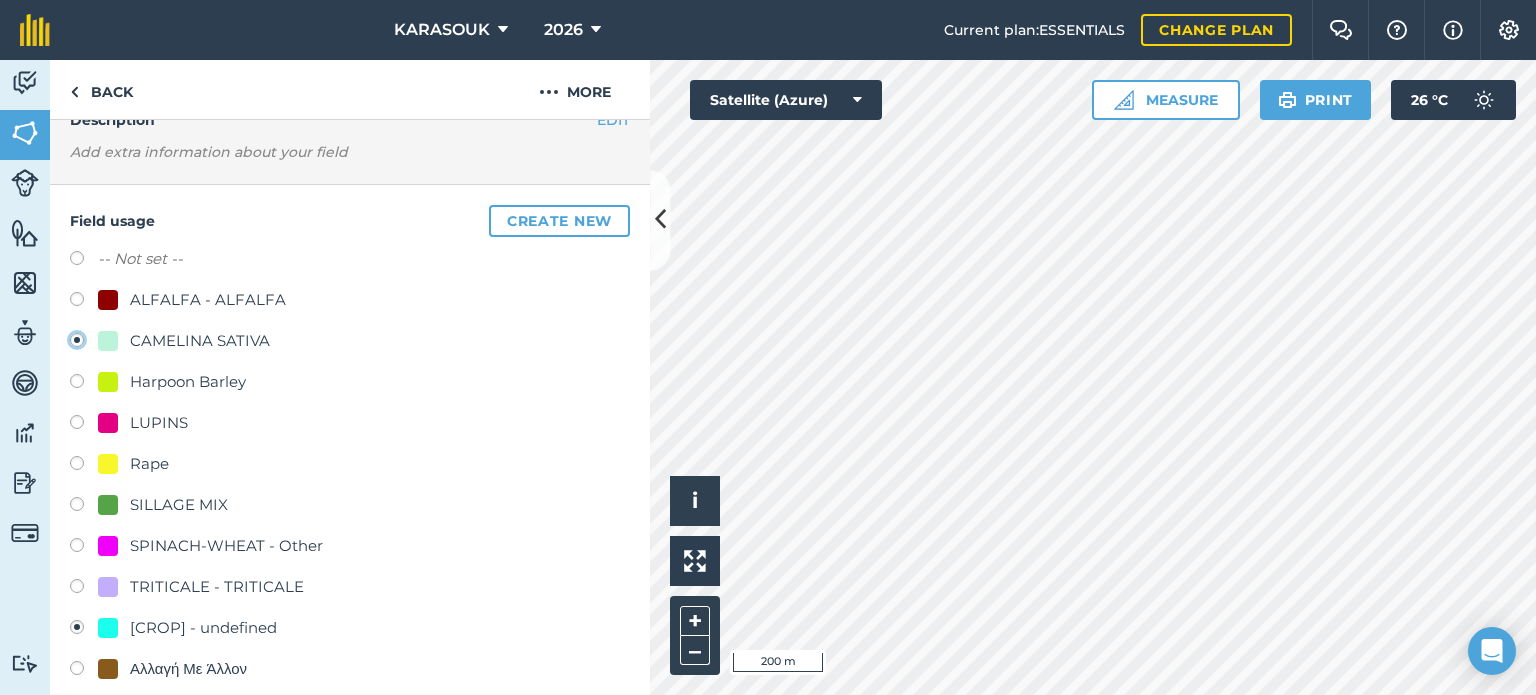 radio on "true" 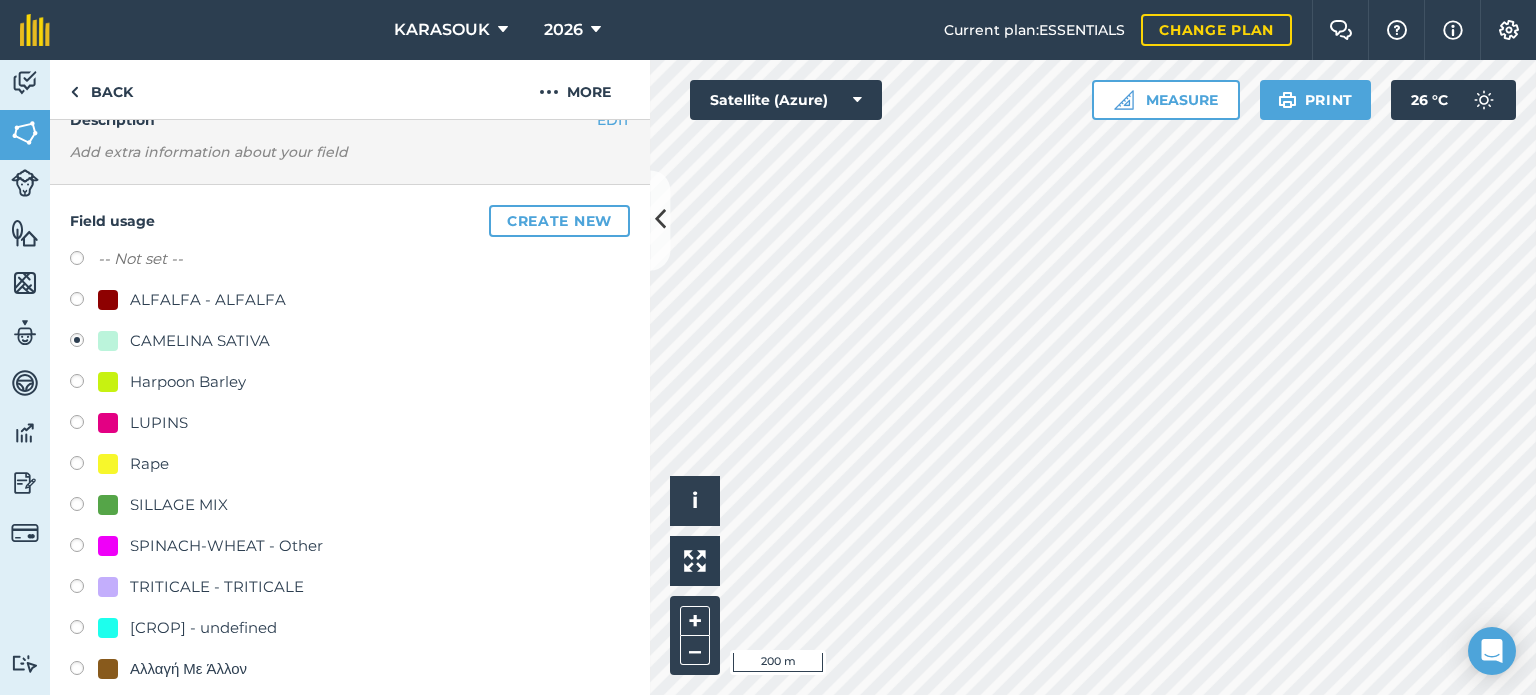 click on "SILLAGE MIX" at bounding box center [179, 505] 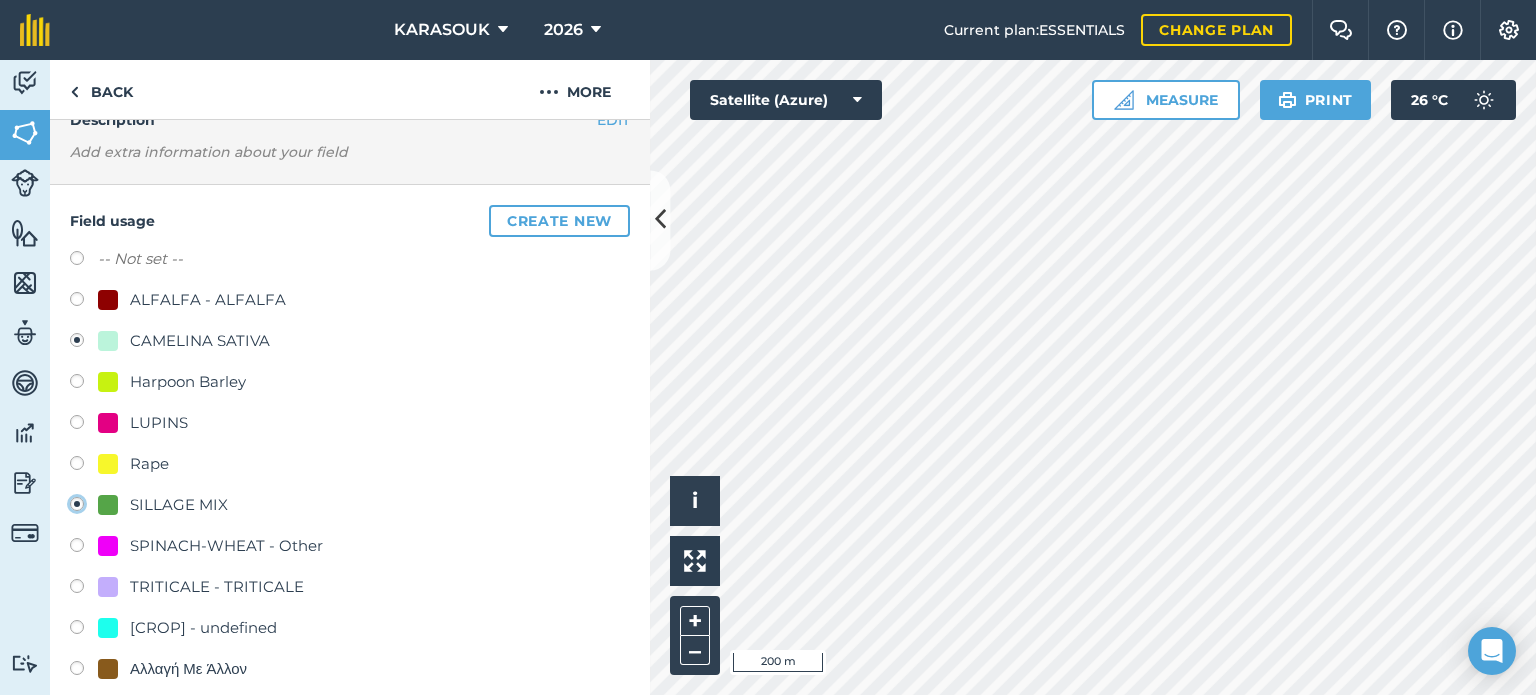radio on "true" 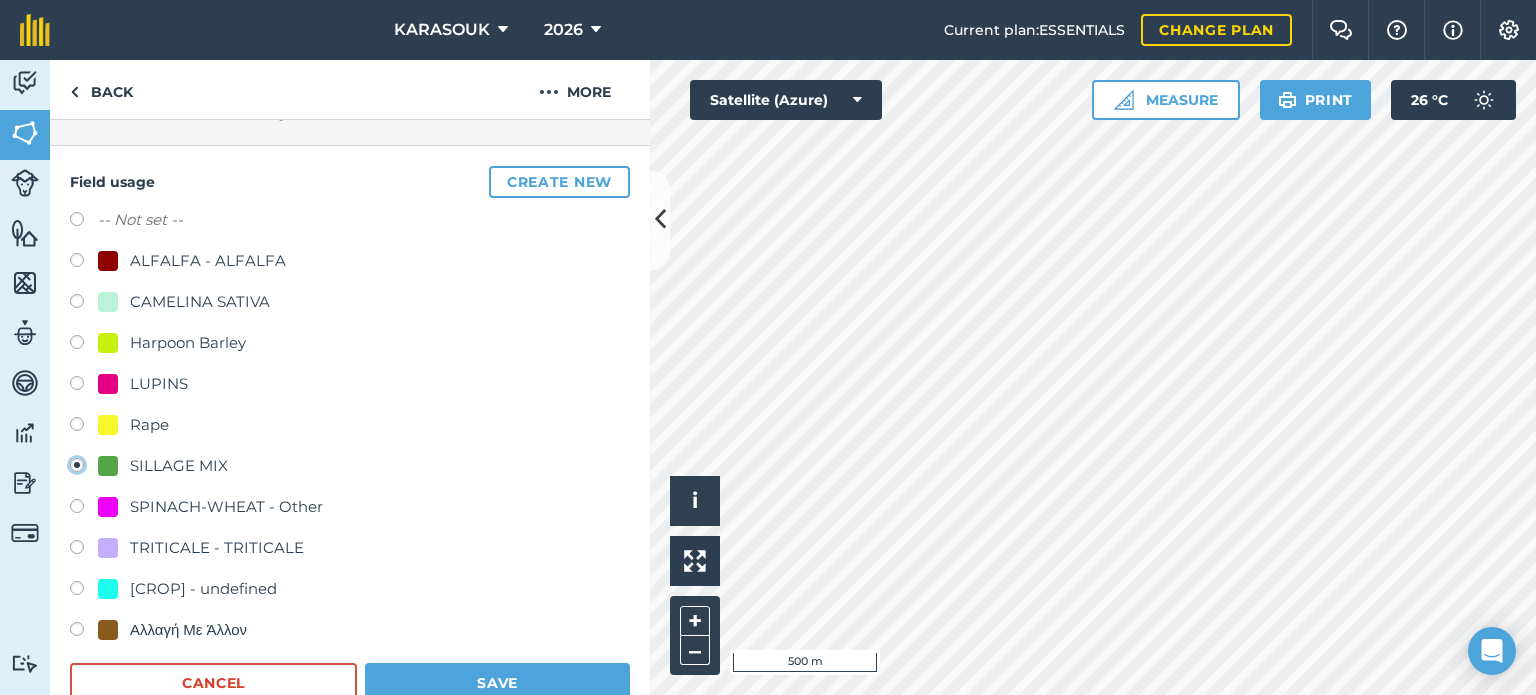 scroll, scrollTop: 200, scrollLeft: 0, axis: vertical 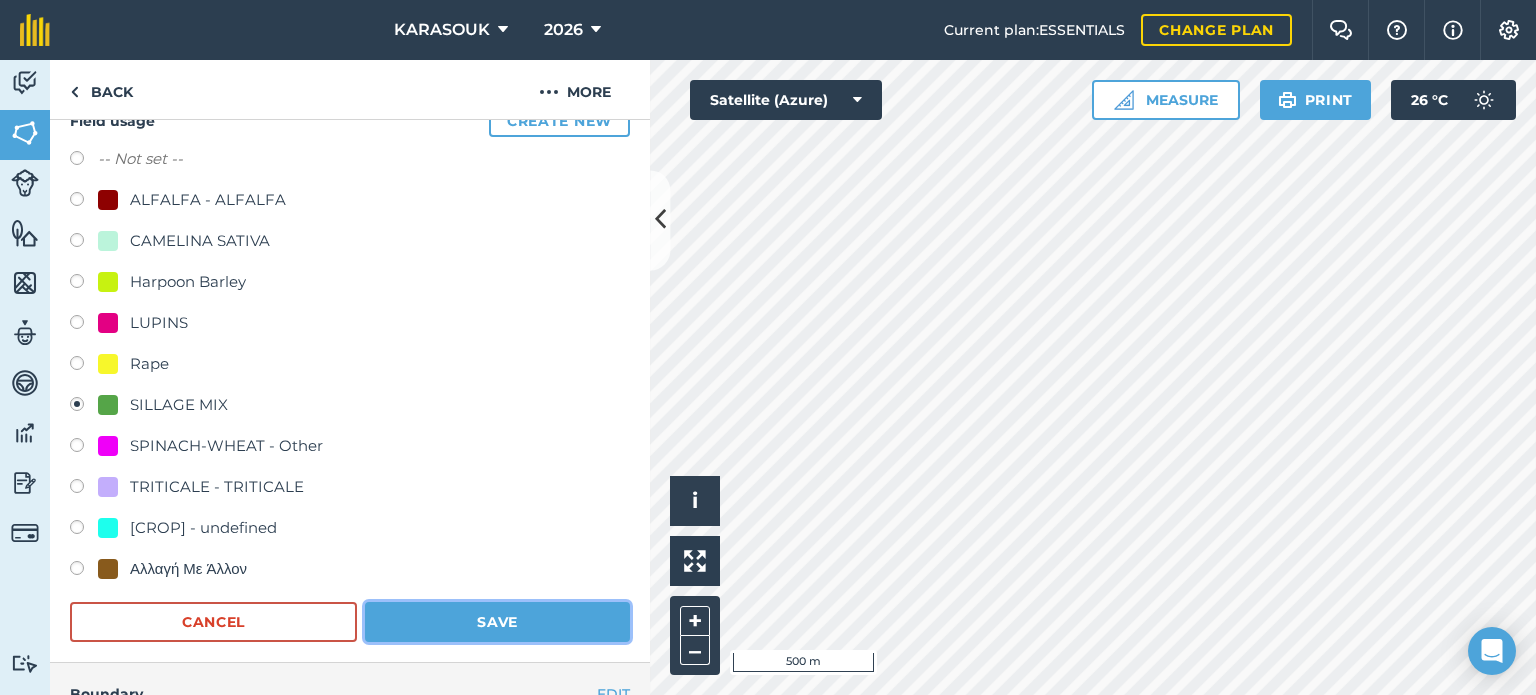 click on "Save" at bounding box center (497, 622) 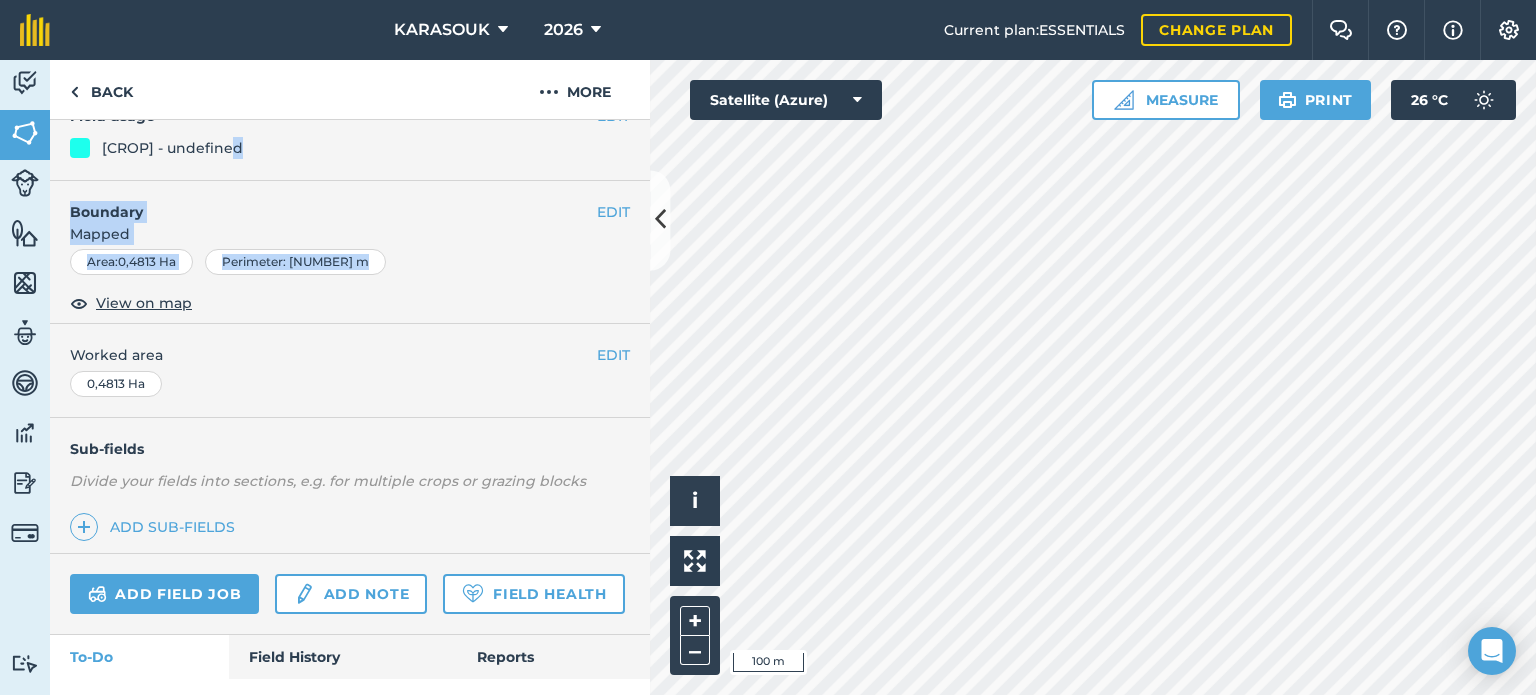 drag, startPoint x: 580, startPoint y: 155, endPoint x: 580, endPoint y: 259, distance: 104 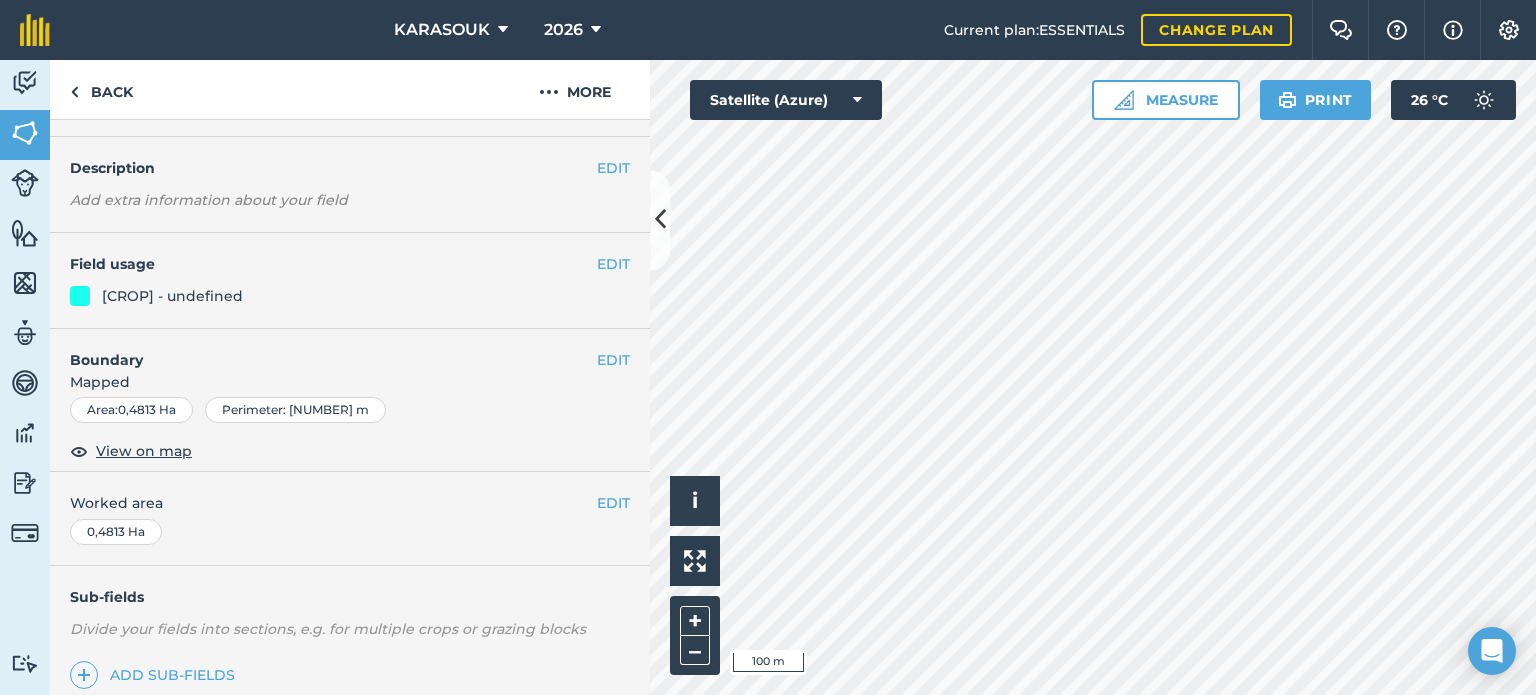 scroll, scrollTop: 0, scrollLeft: 0, axis: both 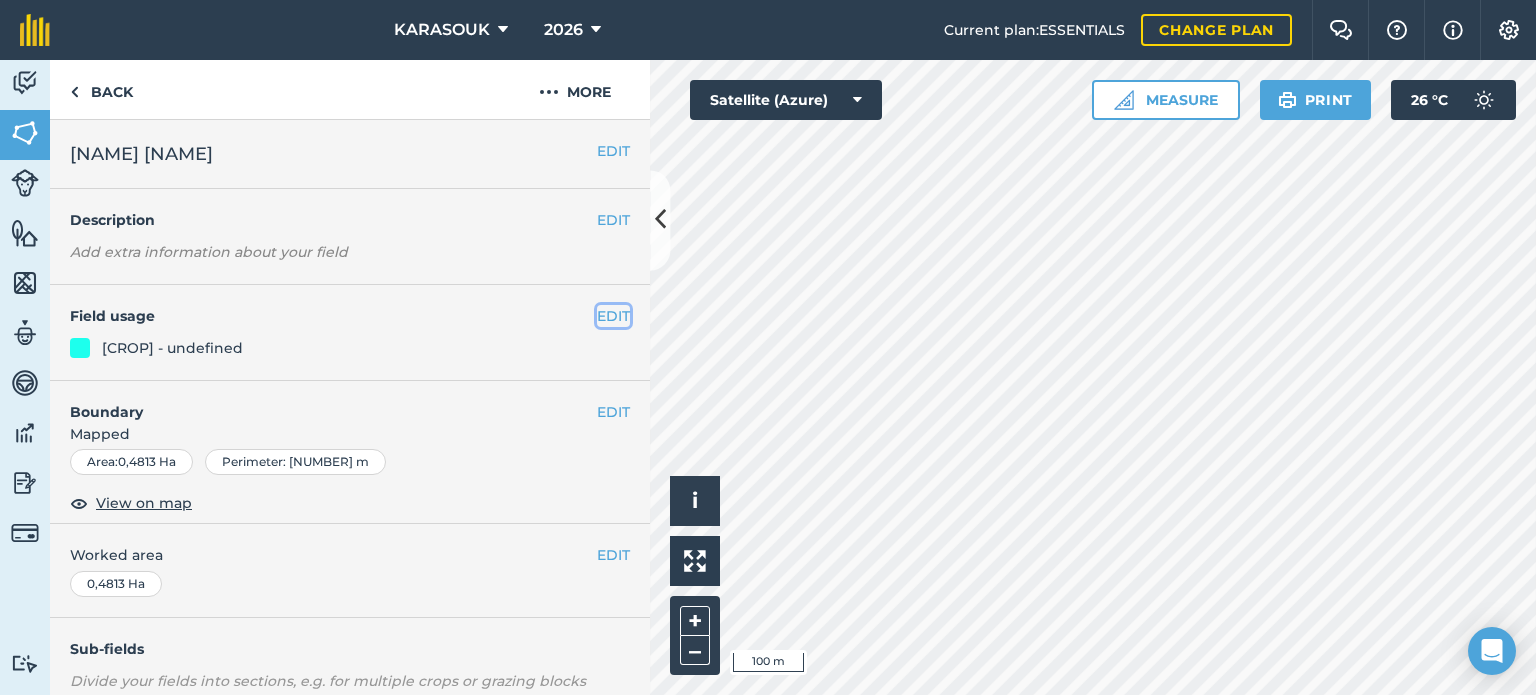 click on "EDIT" at bounding box center [613, 316] 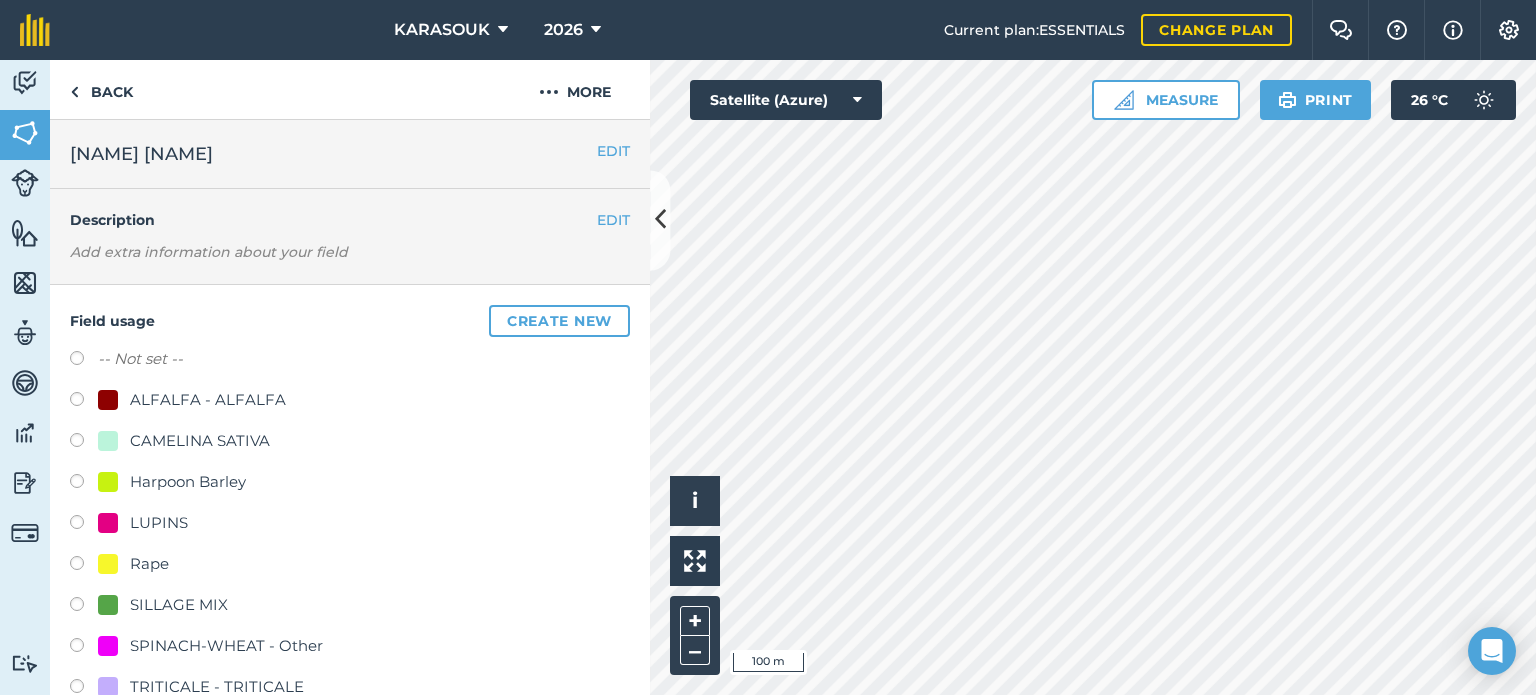 click on "SILLAGE MIX" at bounding box center [179, 605] 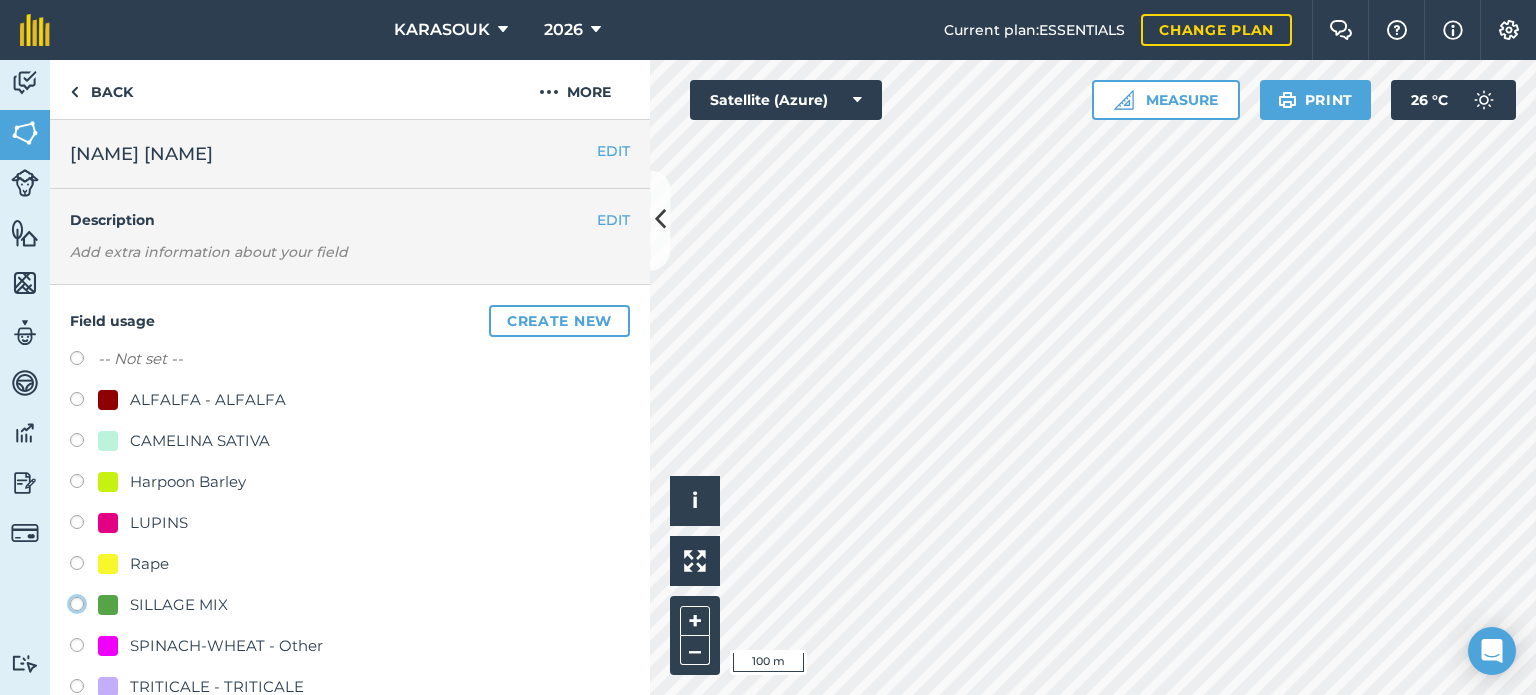 click on "SILLAGE MIX" at bounding box center [-9923, 603] 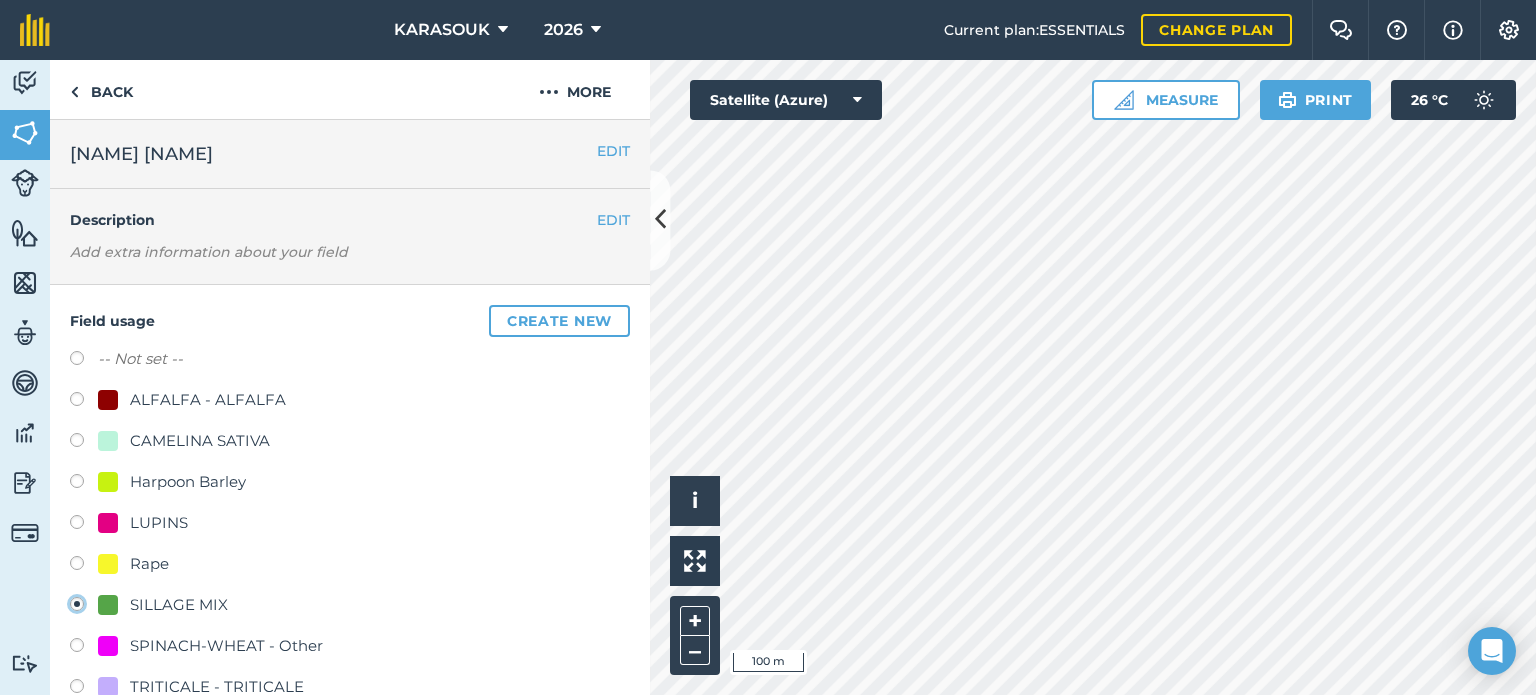 radio on "true" 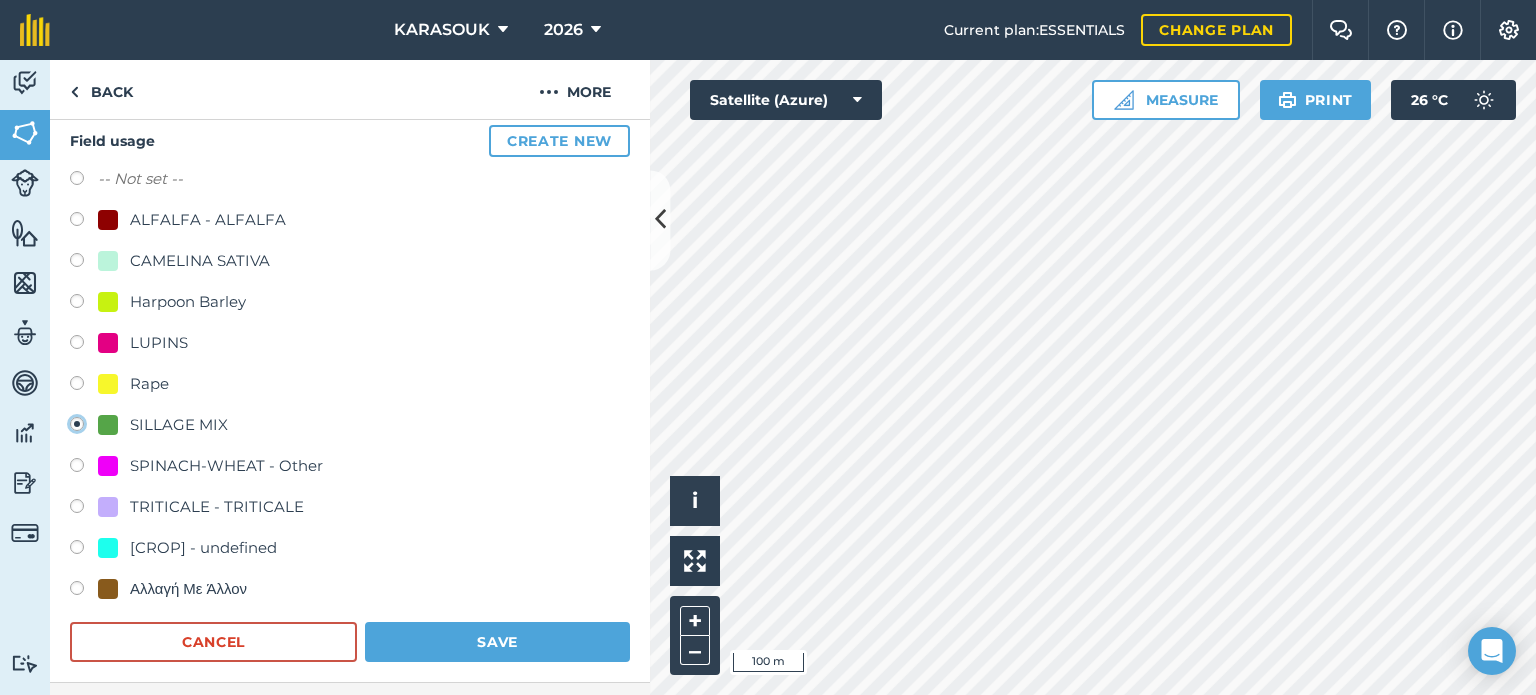 scroll, scrollTop: 200, scrollLeft: 0, axis: vertical 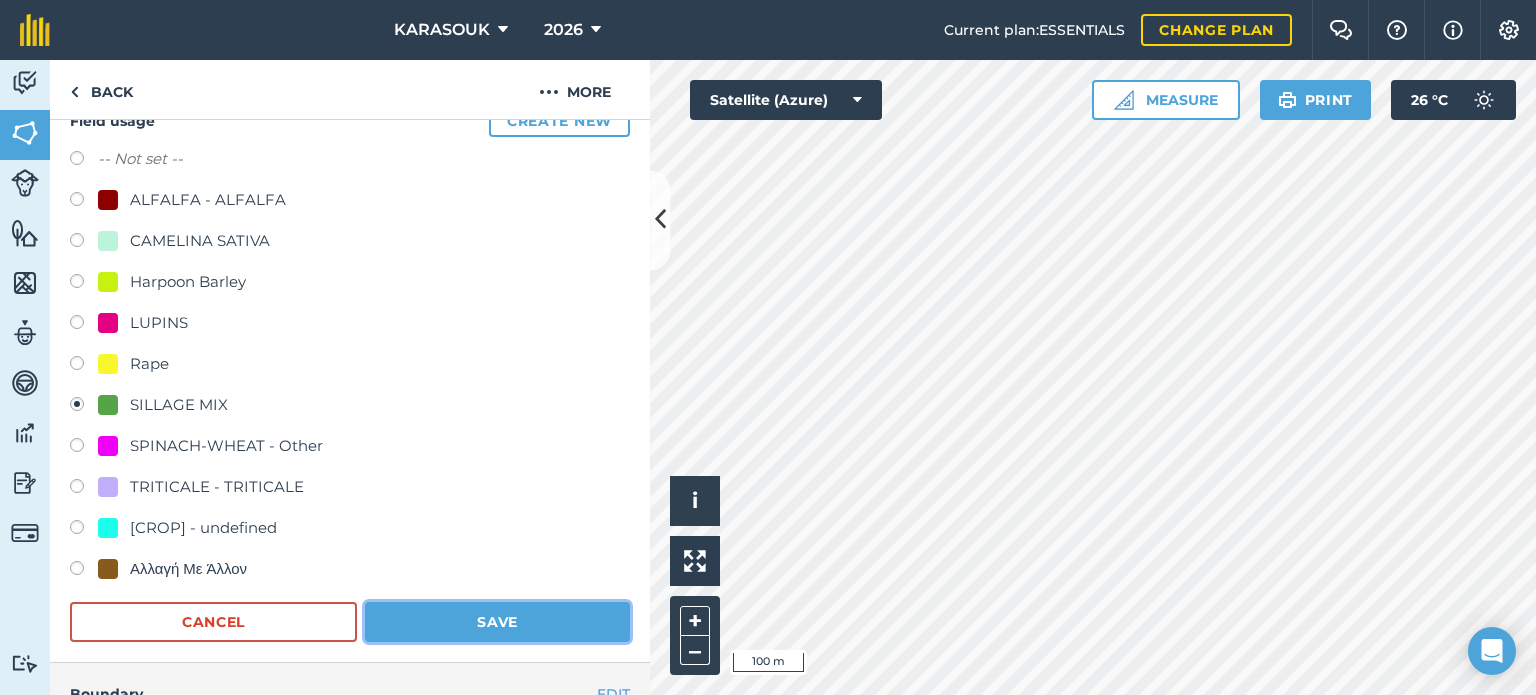click on "Save" at bounding box center [497, 622] 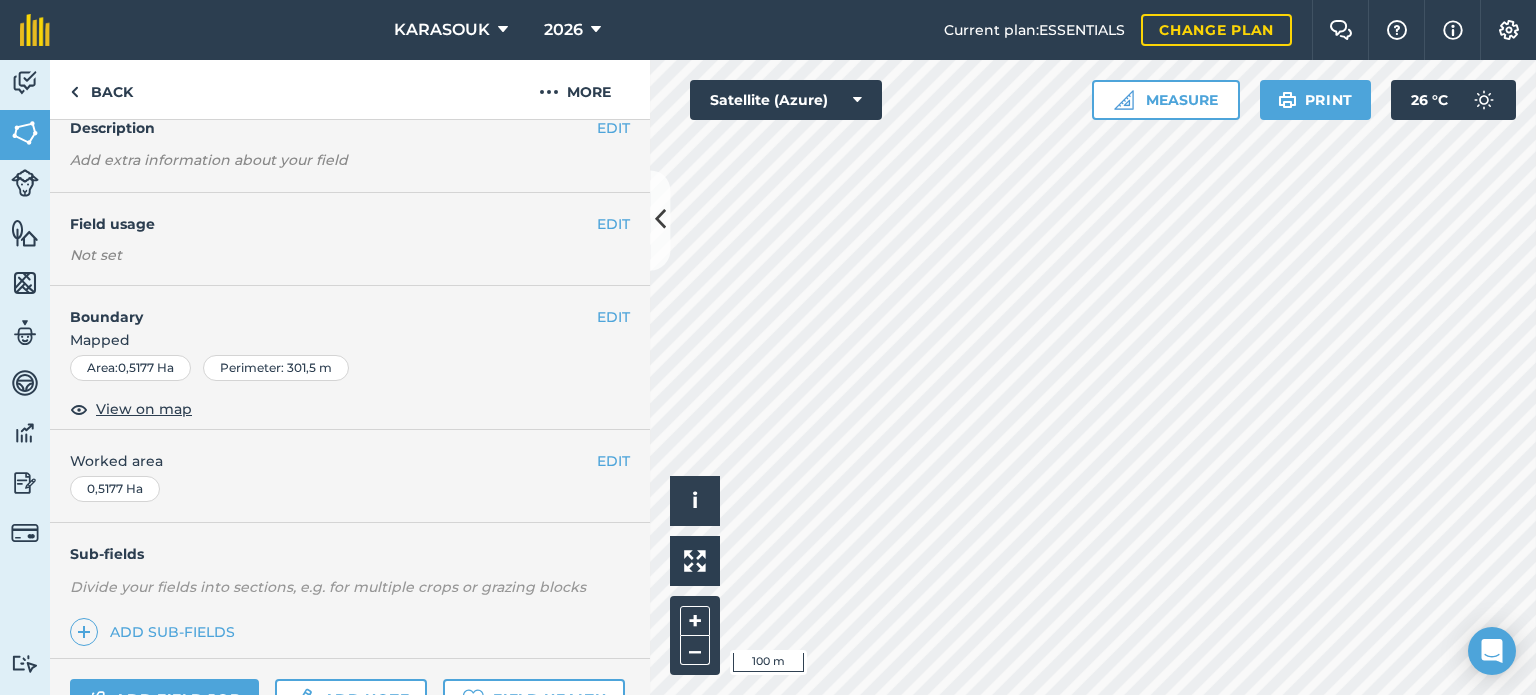 scroll, scrollTop: 100, scrollLeft: 0, axis: vertical 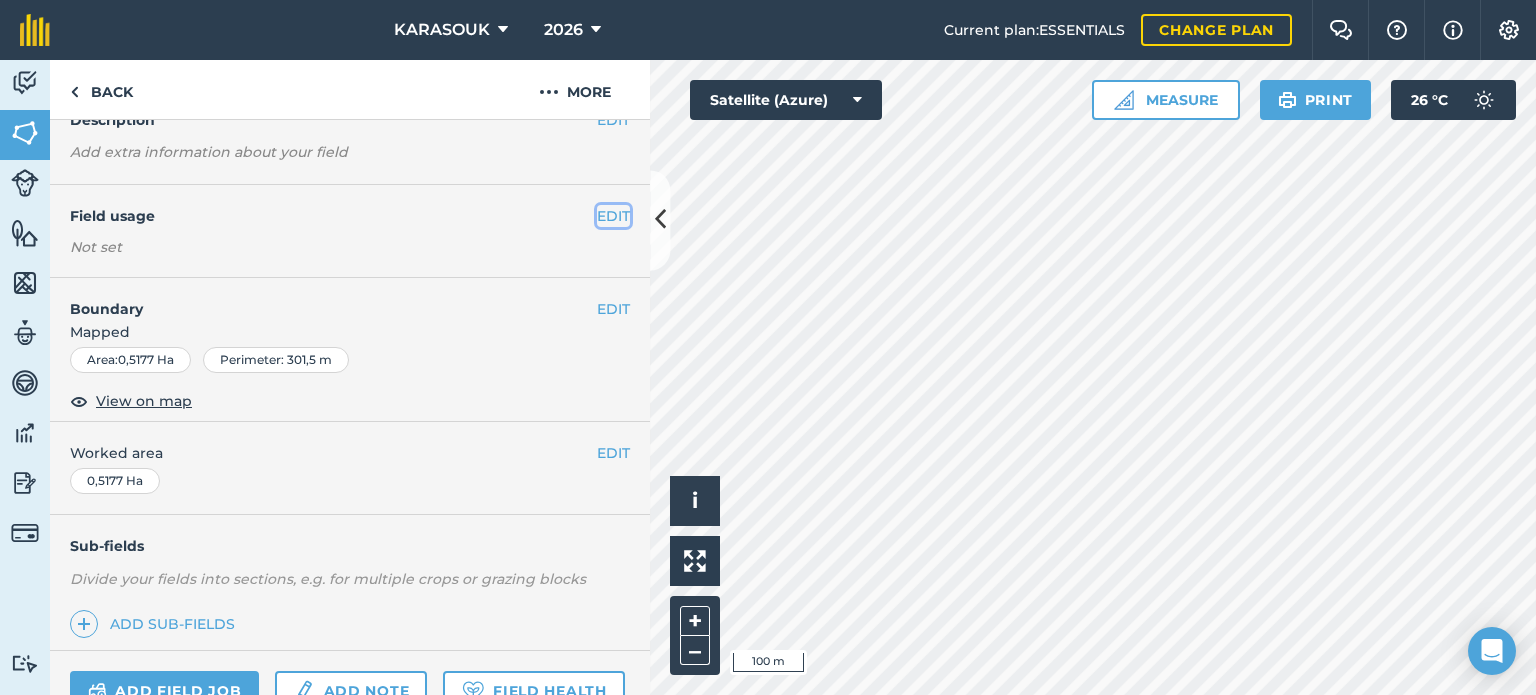 click on "EDIT" at bounding box center [613, 216] 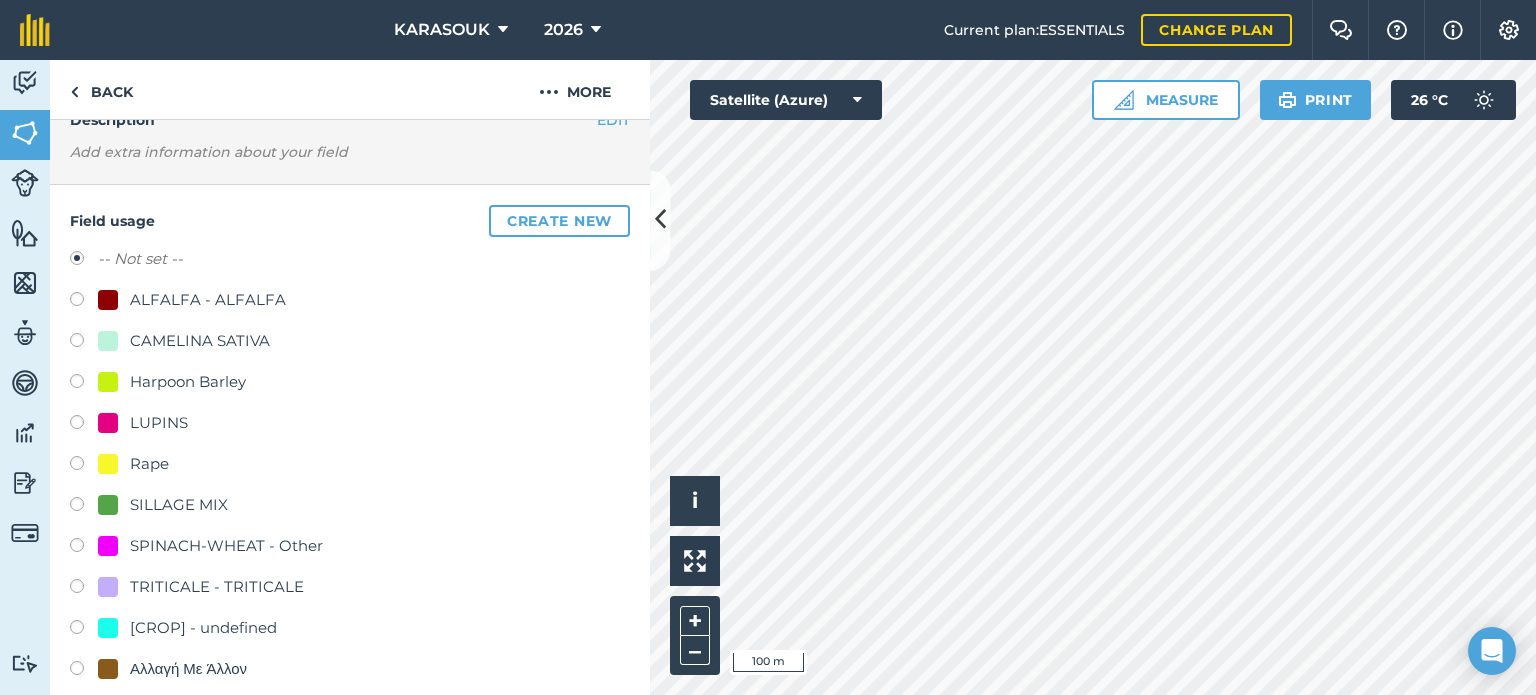 click on "SILLAGE MIX" at bounding box center (179, 505) 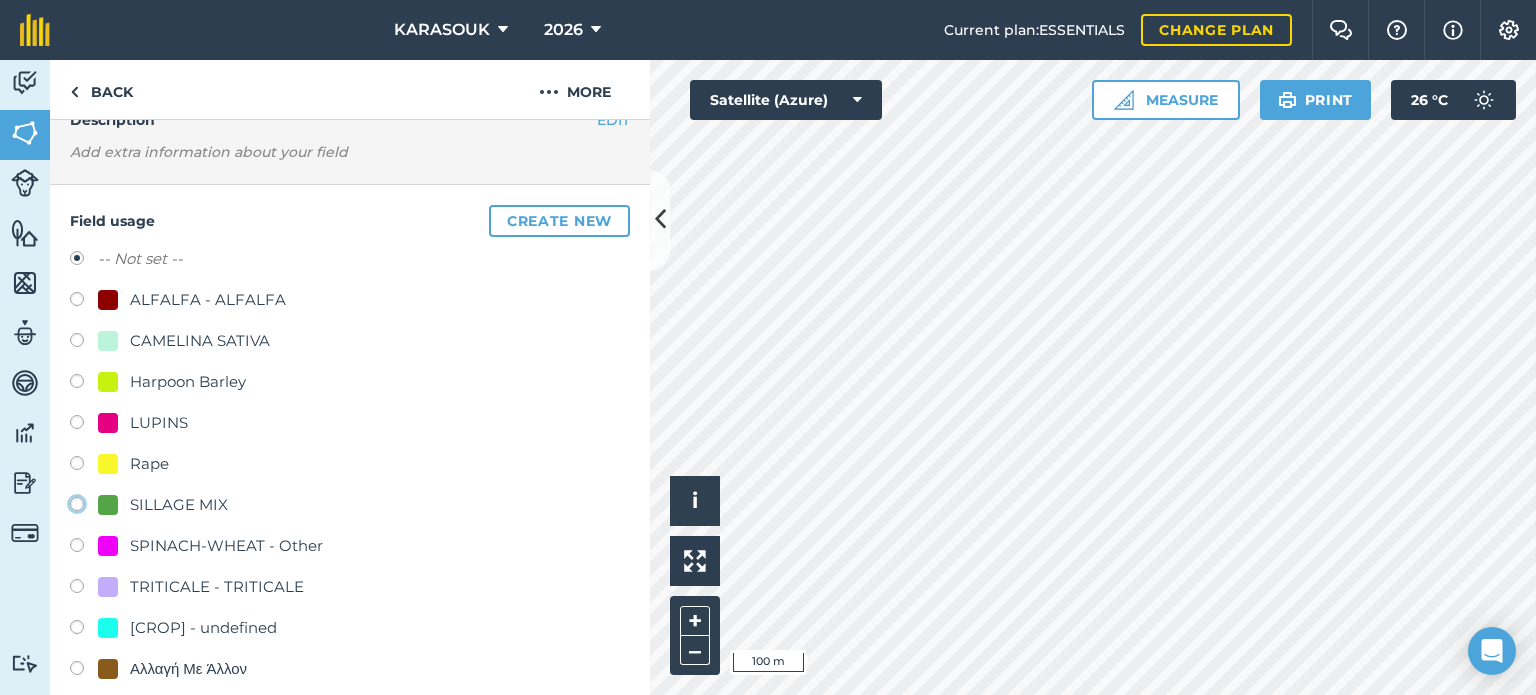 click on "SILLAGE MIX" at bounding box center [-9923, 503] 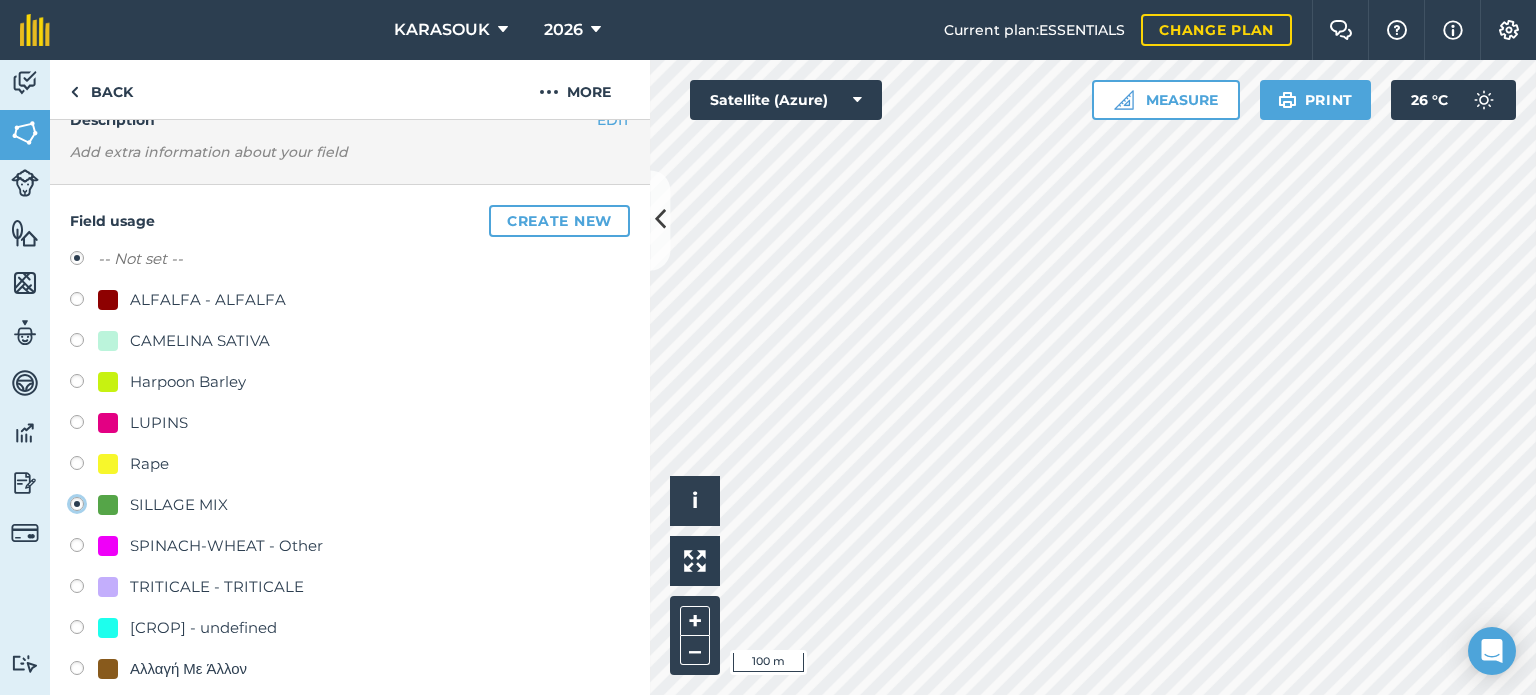 radio on "true" 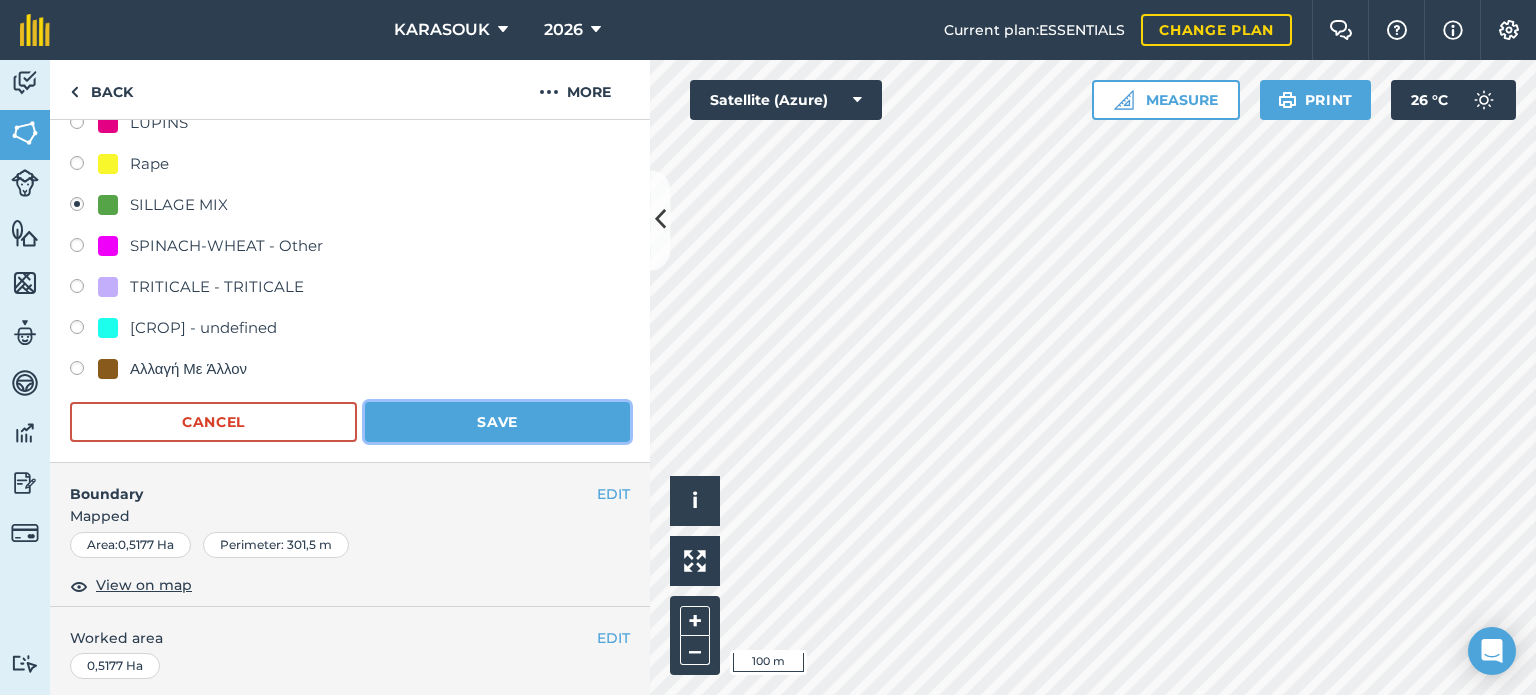 click on "Save" at bounding box center [497, 422] 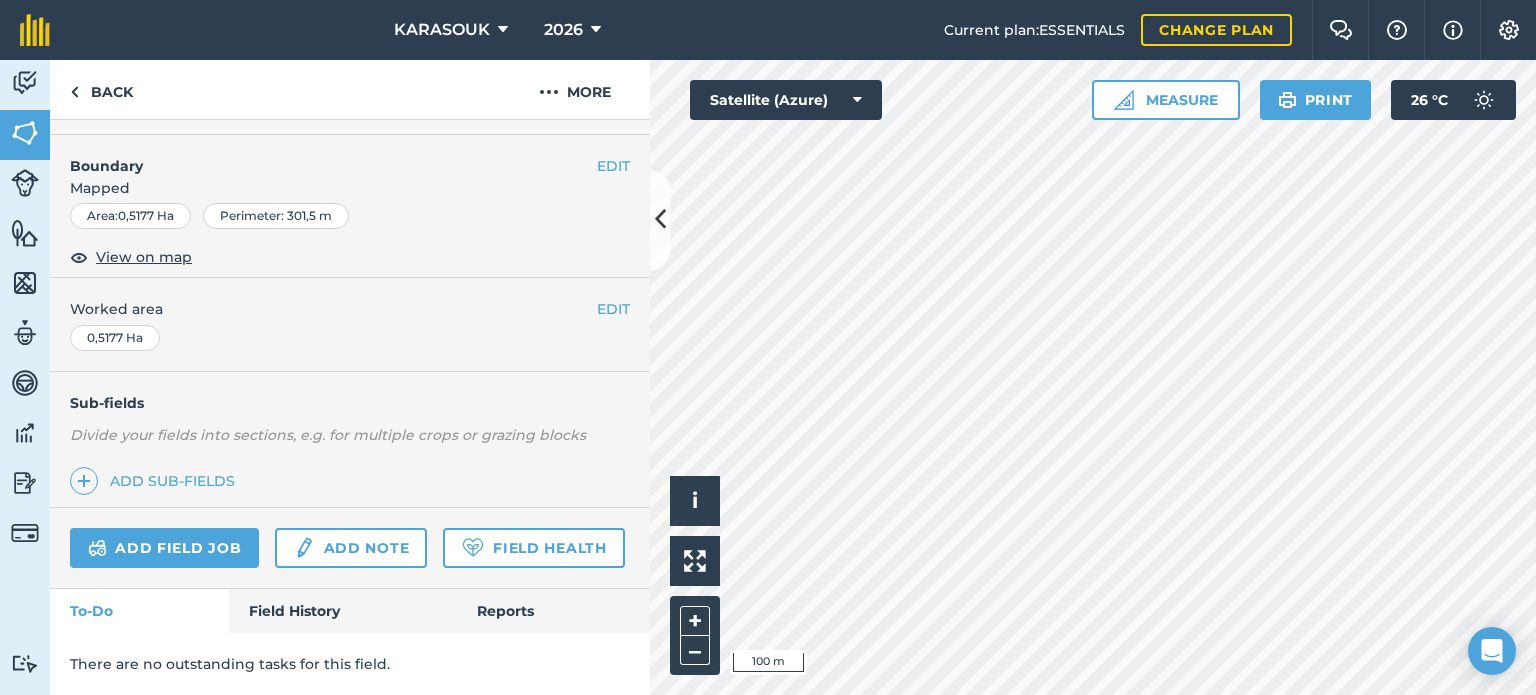 scroll, scrollTop: 299, scrollLeft: 0, axis: vertical 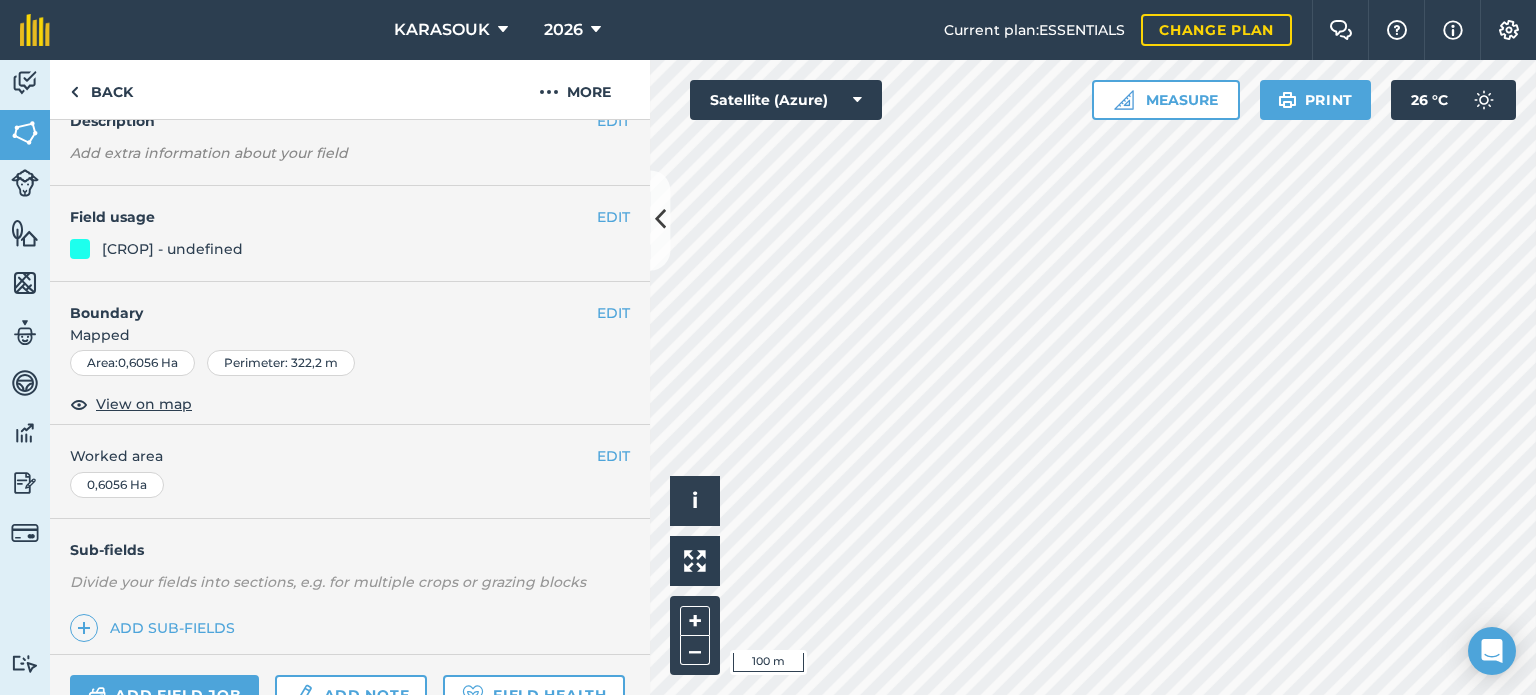 click on "Field usage" at bounding box center (333, 217) 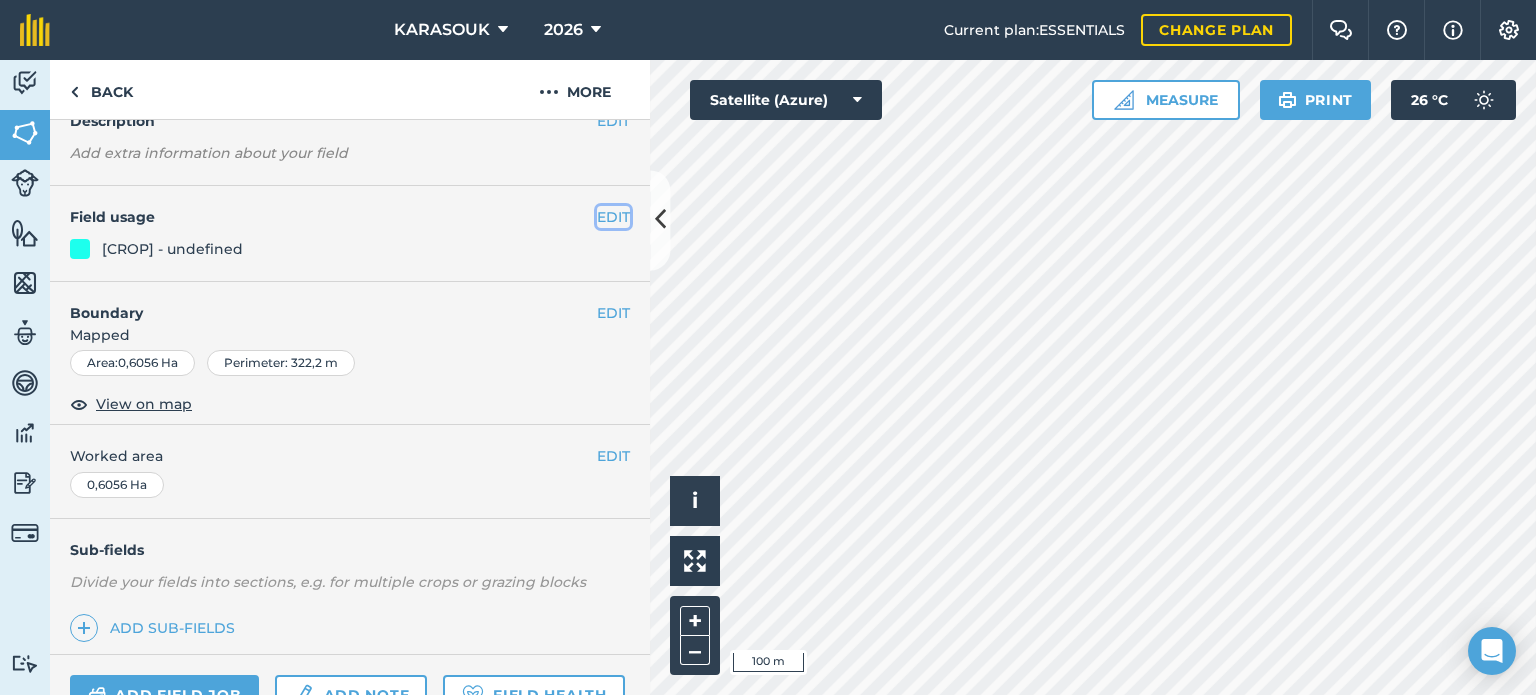 click on "EDIT" at bounding box center (613, 217) 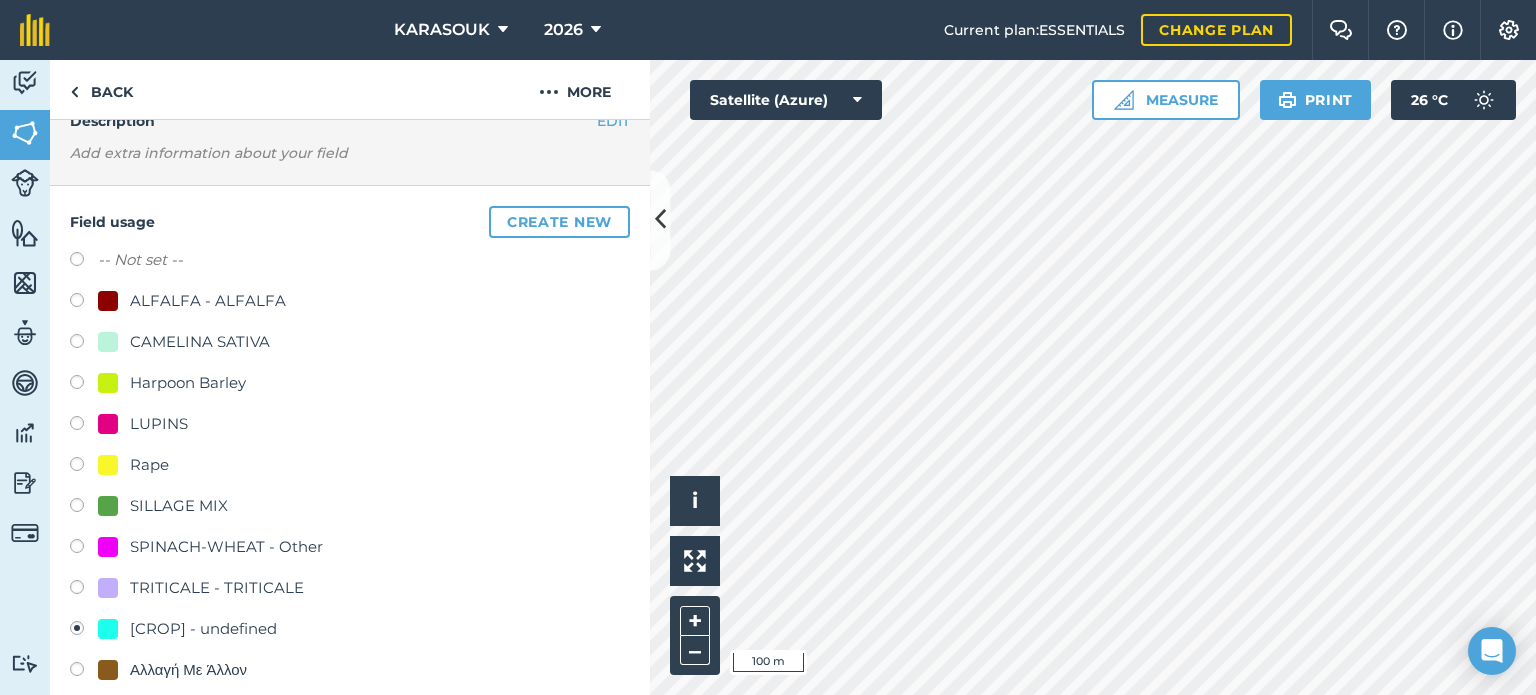 click on "SILLAGE MIX" at bounding box center (179, 506) 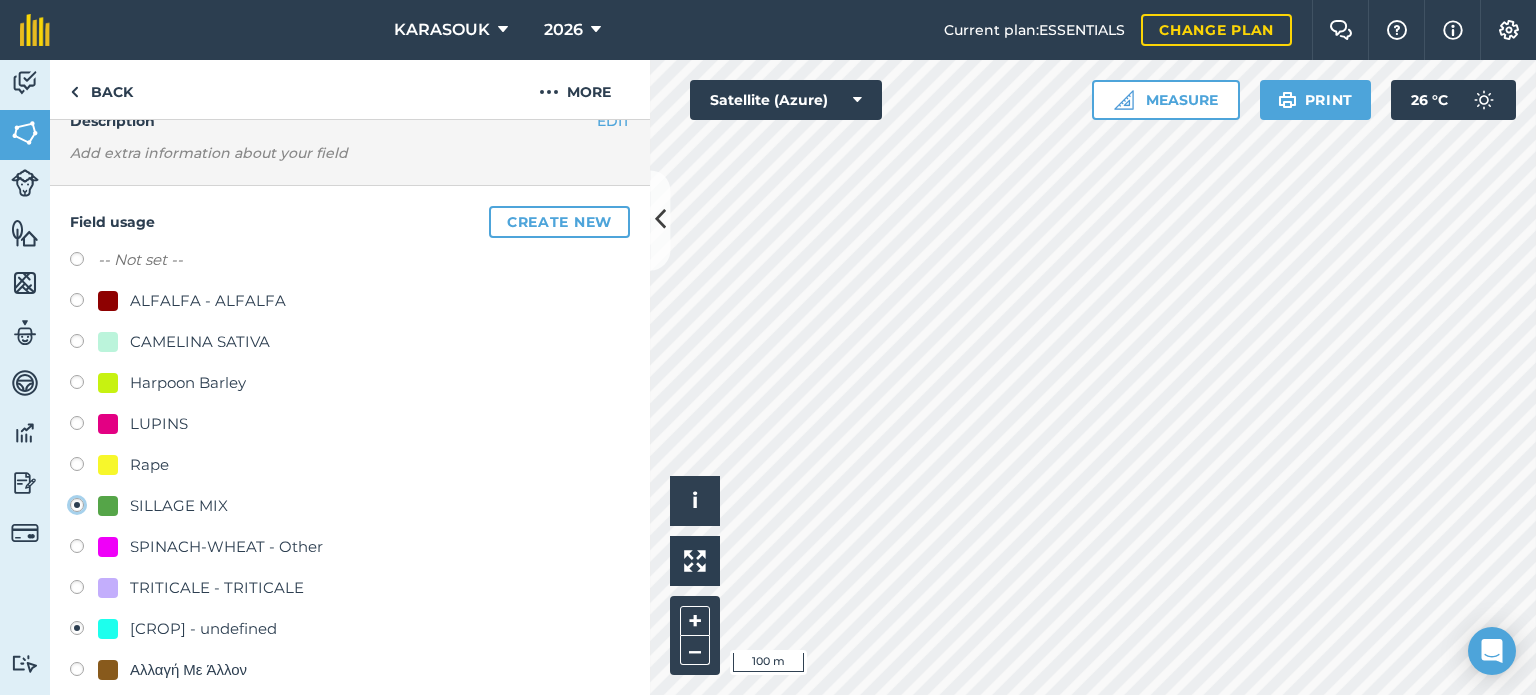 radio on "true" 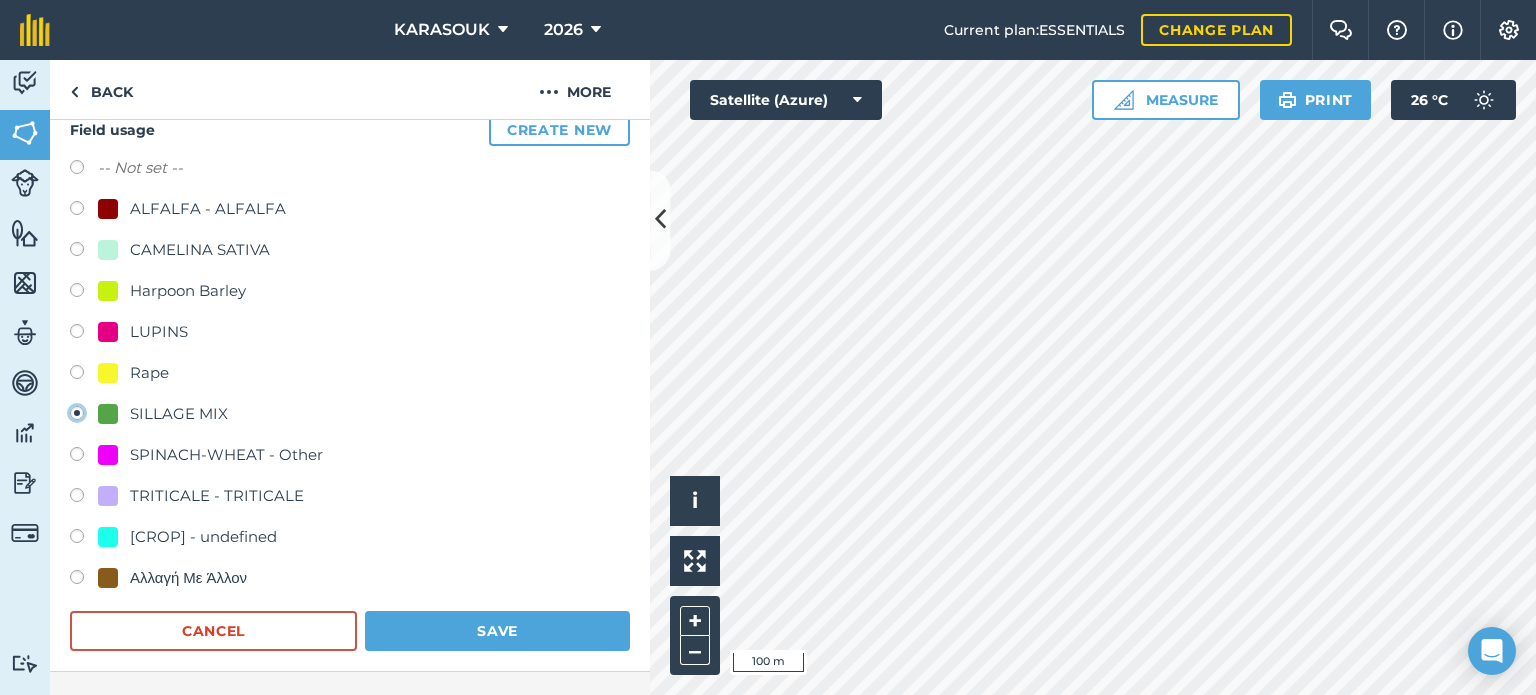scroll, scrollTop: 199, scrollLeft: 0, axis: vertical 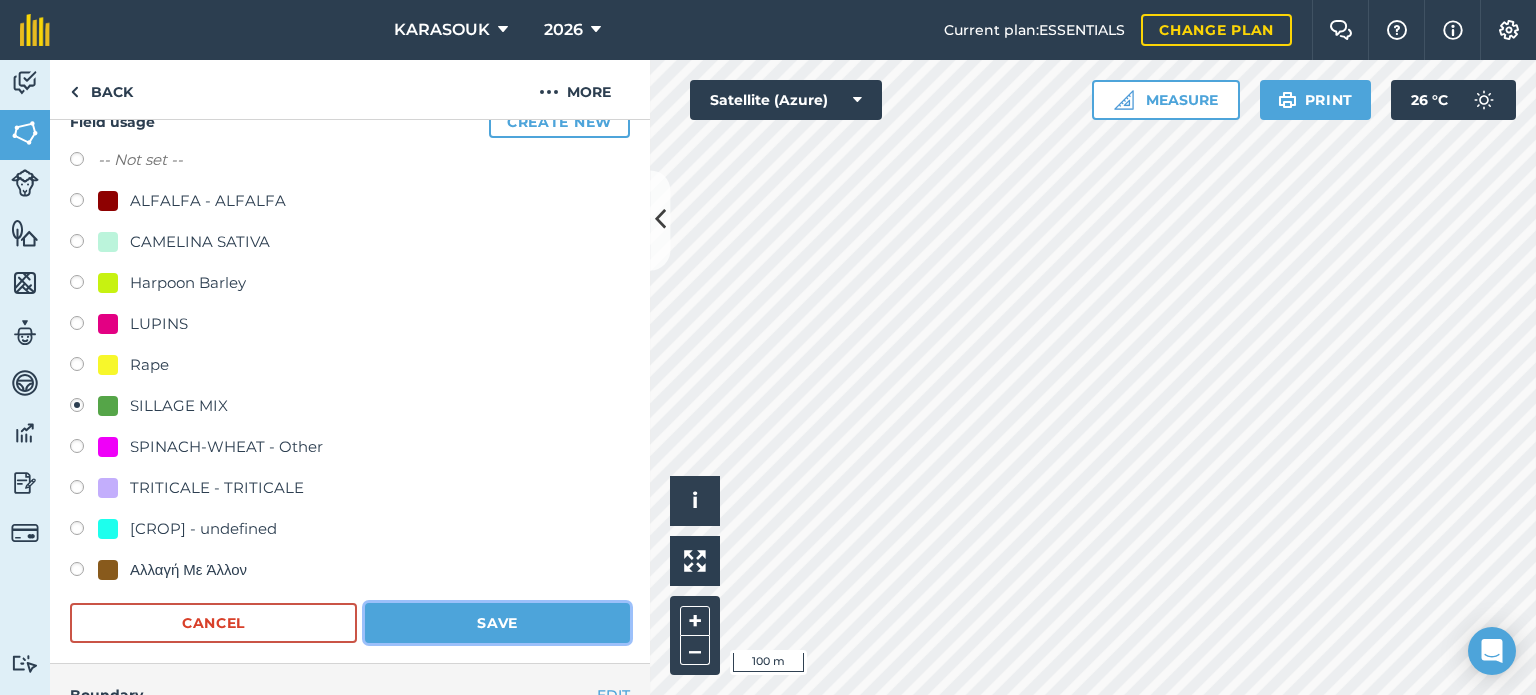 click on "Save" at bounding box center (497, 623) 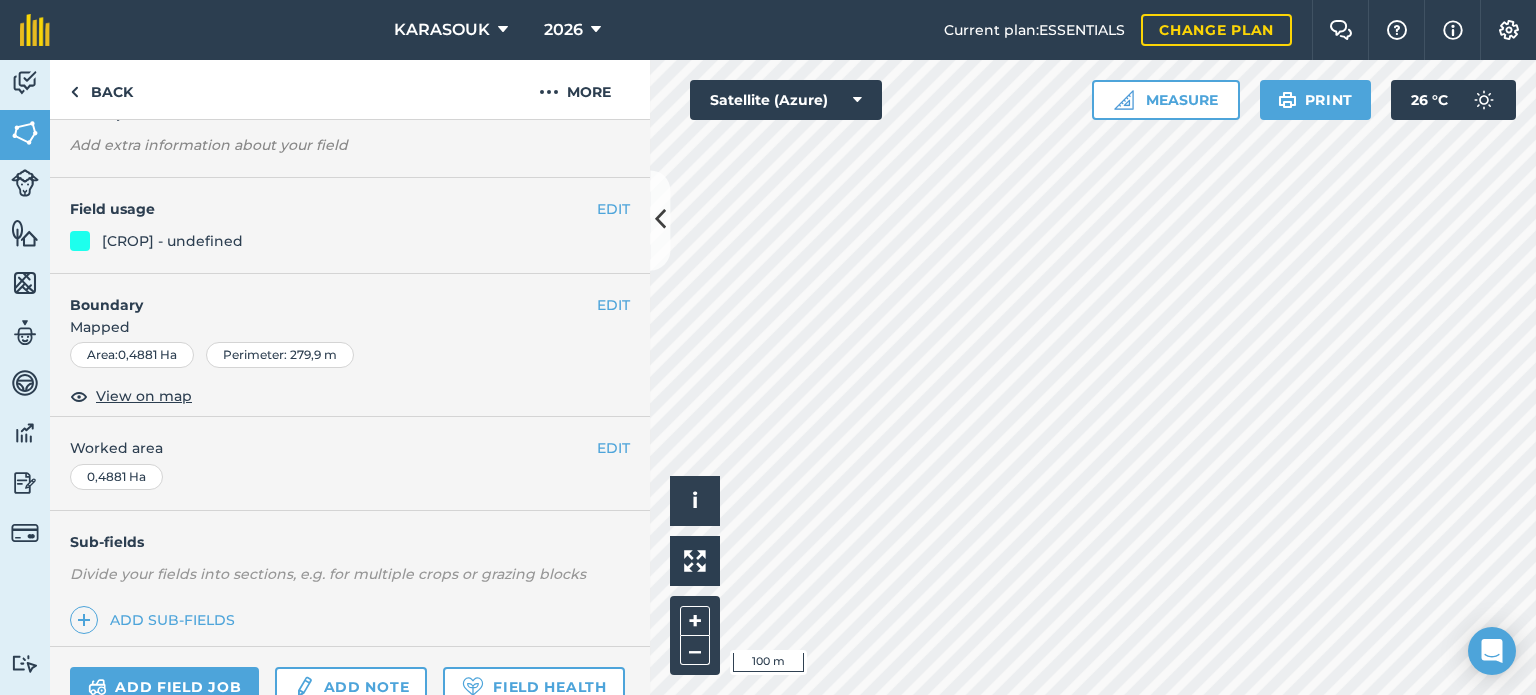 scroll, scrollTop: 99, scrollLeft: 0, axis: vertical 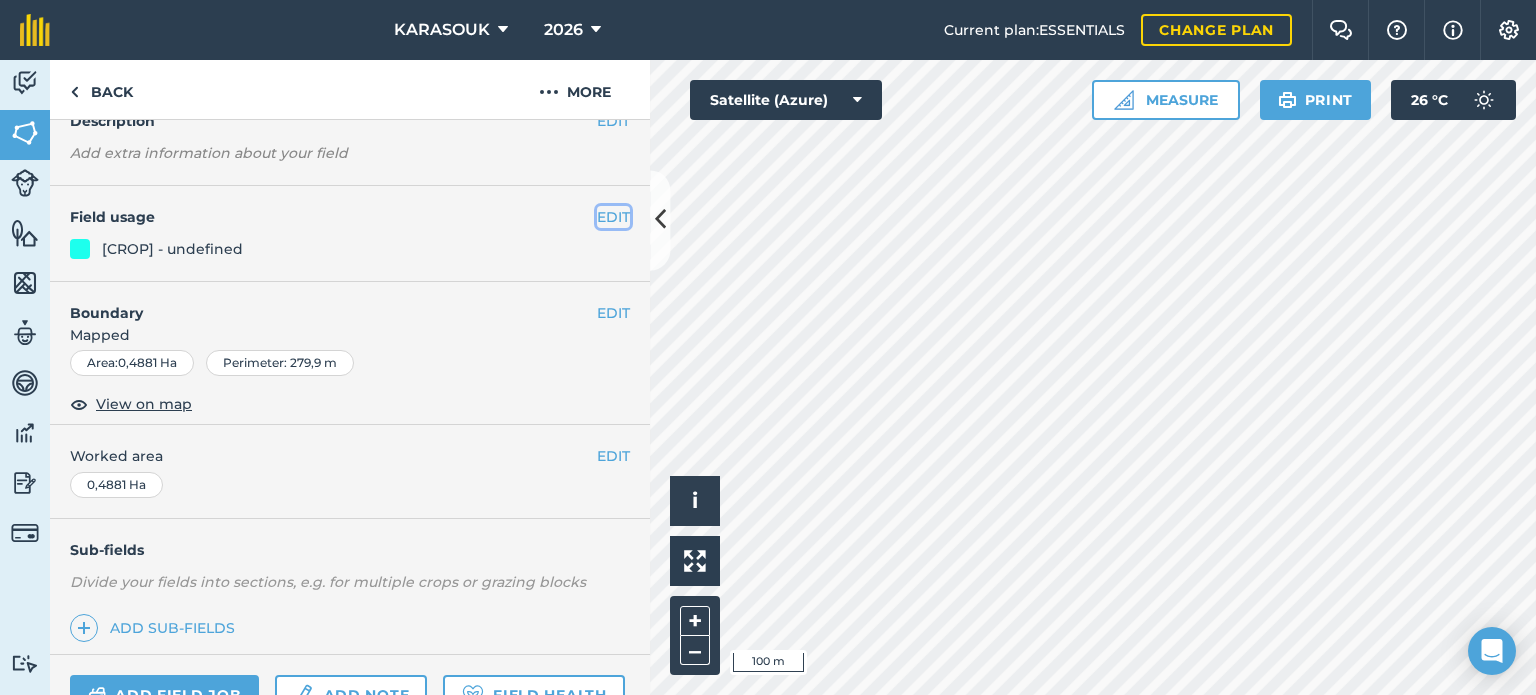 click on "EDIT" at bounding box center [613, 217] 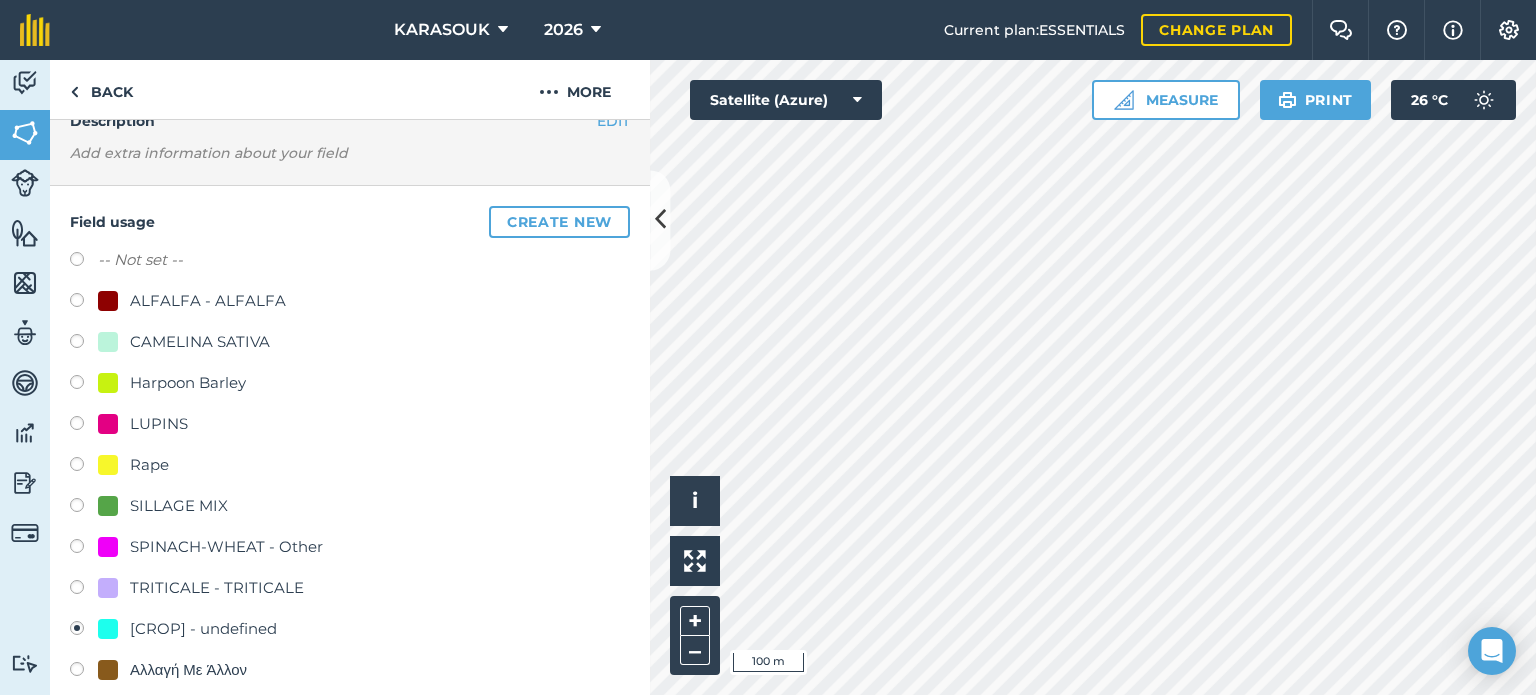 click on "SILLAGE MIX" at bounding box center (179, 506) 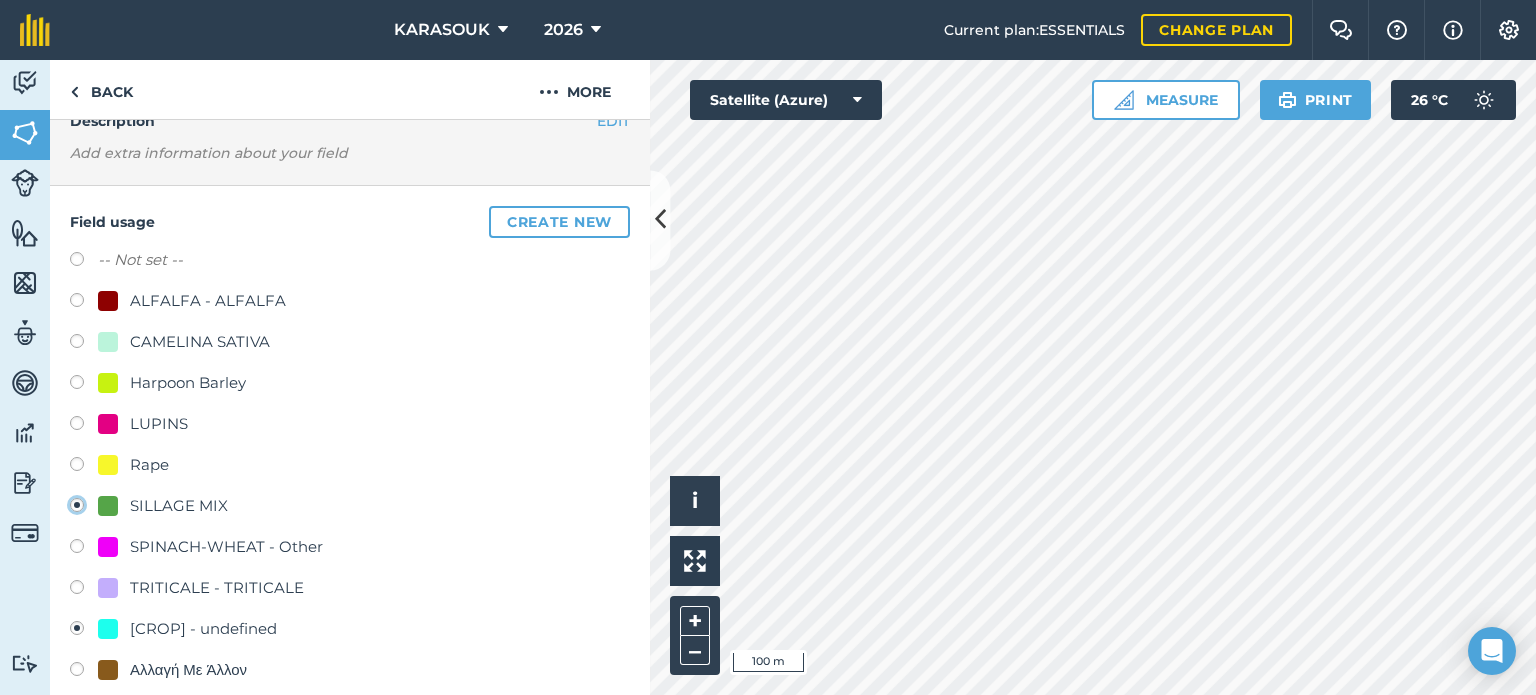 radio on "true" 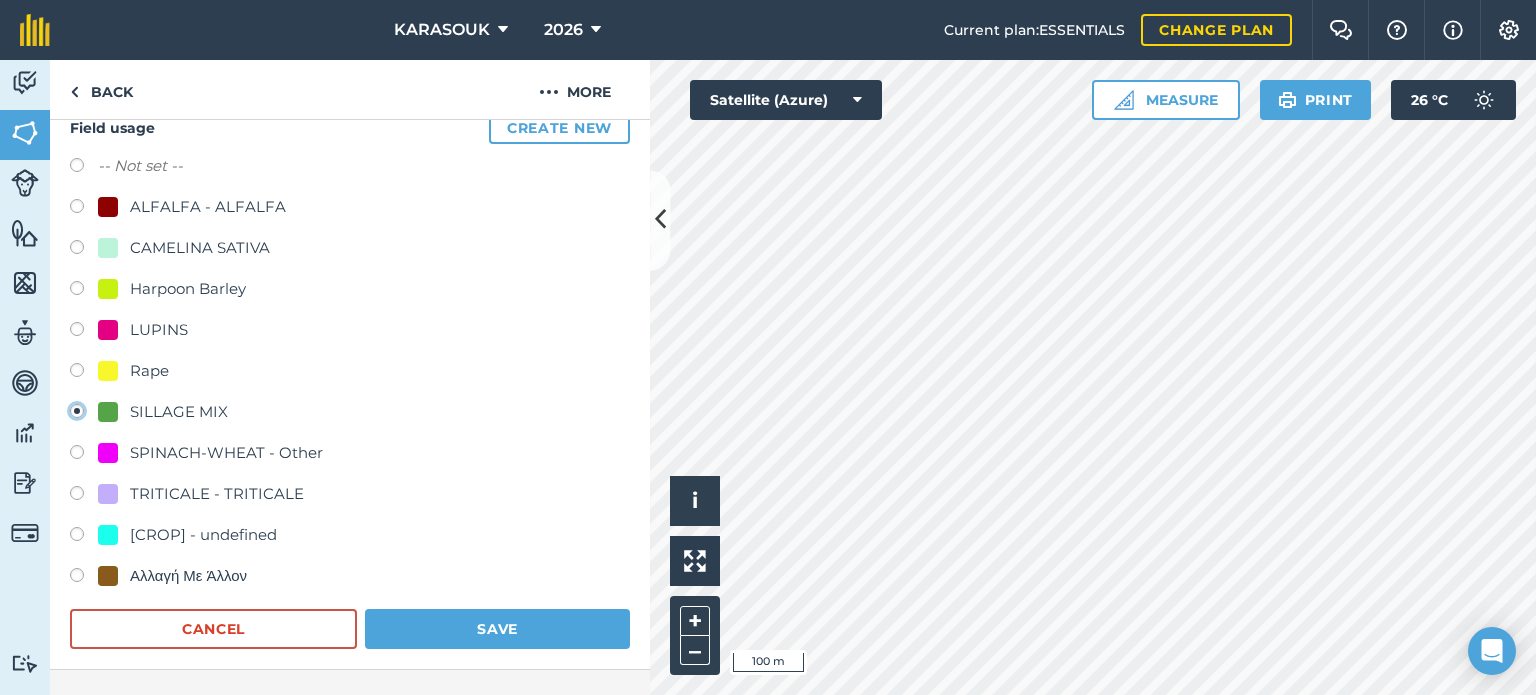 scroll, scrollTop: 199, scrollLeft: 0, axis: vertical 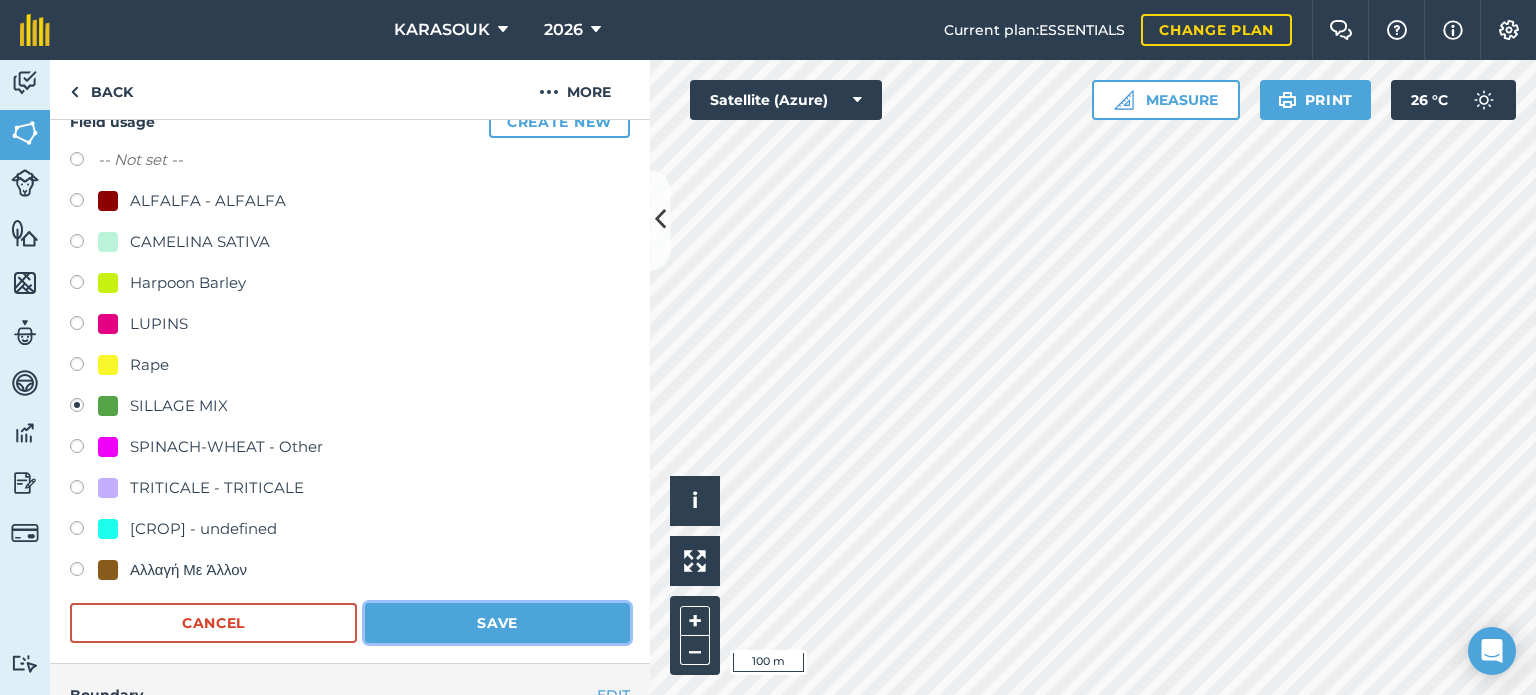 click on "Save" at bounding box center [497, 623] 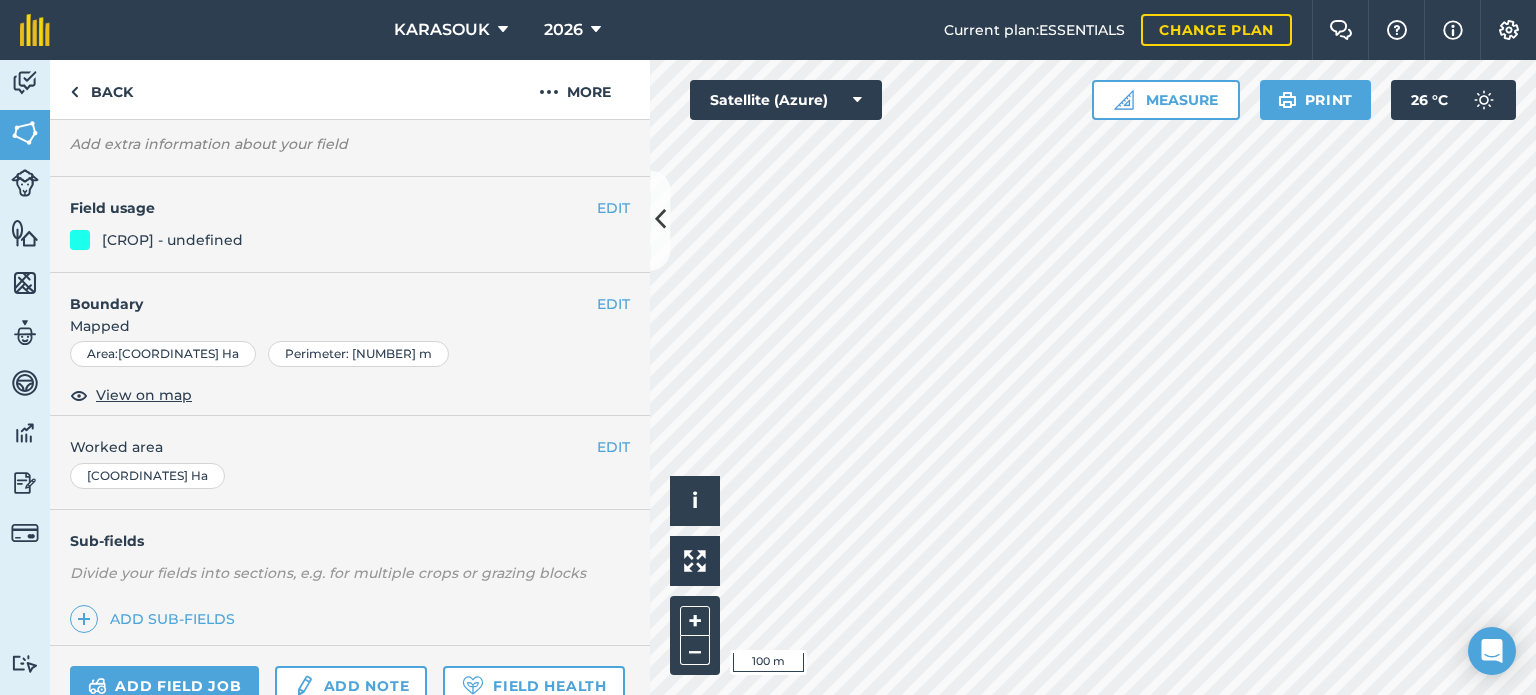 scroll, scrollTop: 99, scrollLeft: 0, axis: vertical 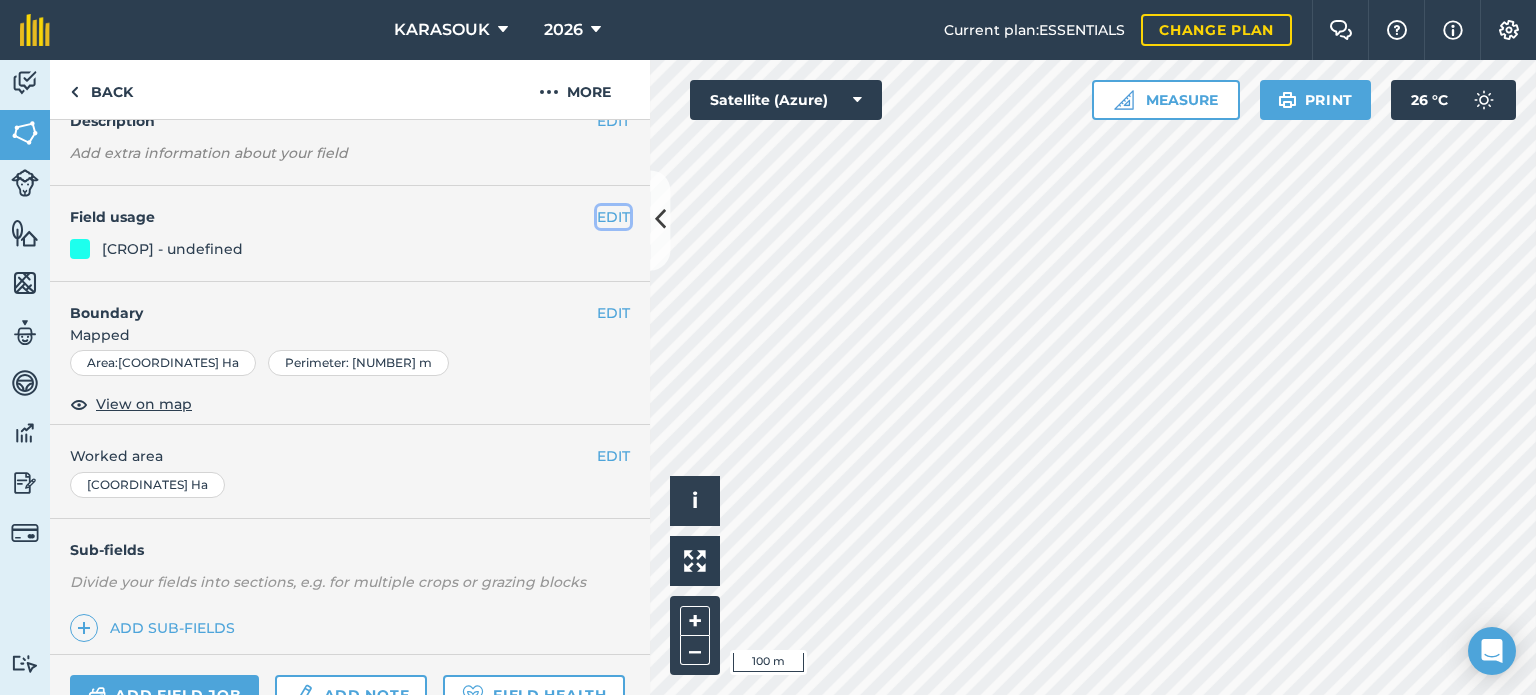 click on "EDIT" at bounding box center [613, 217] 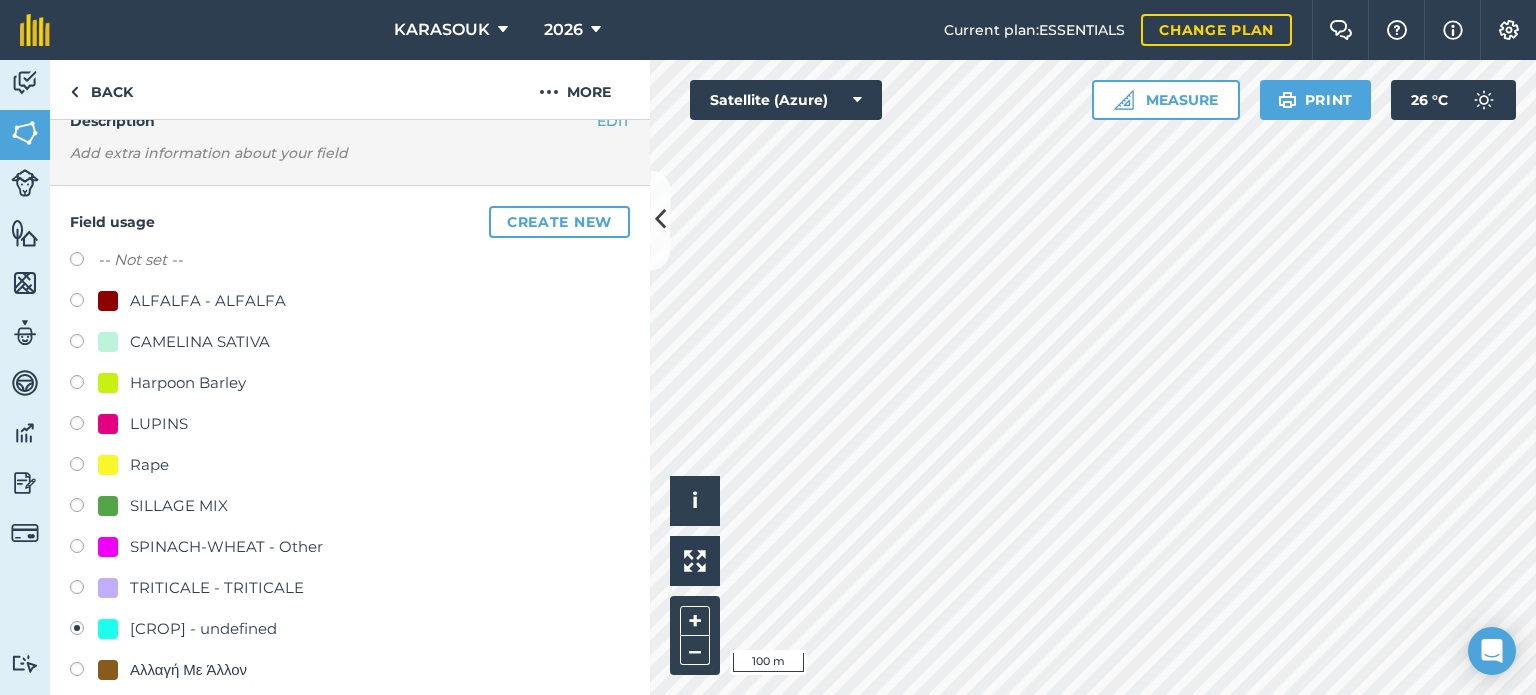 click on "SILLAGE MIX" at bounding box center [179, 506] 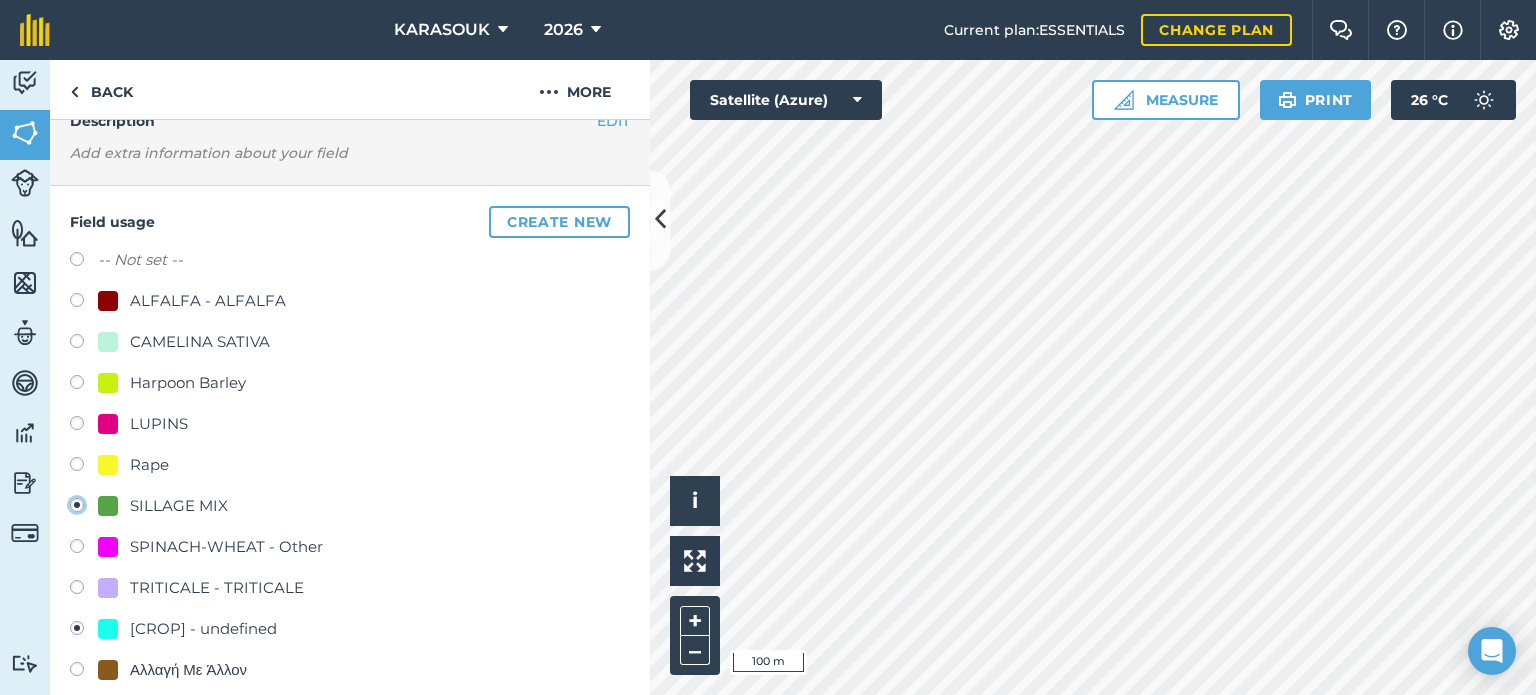 radio on "true" 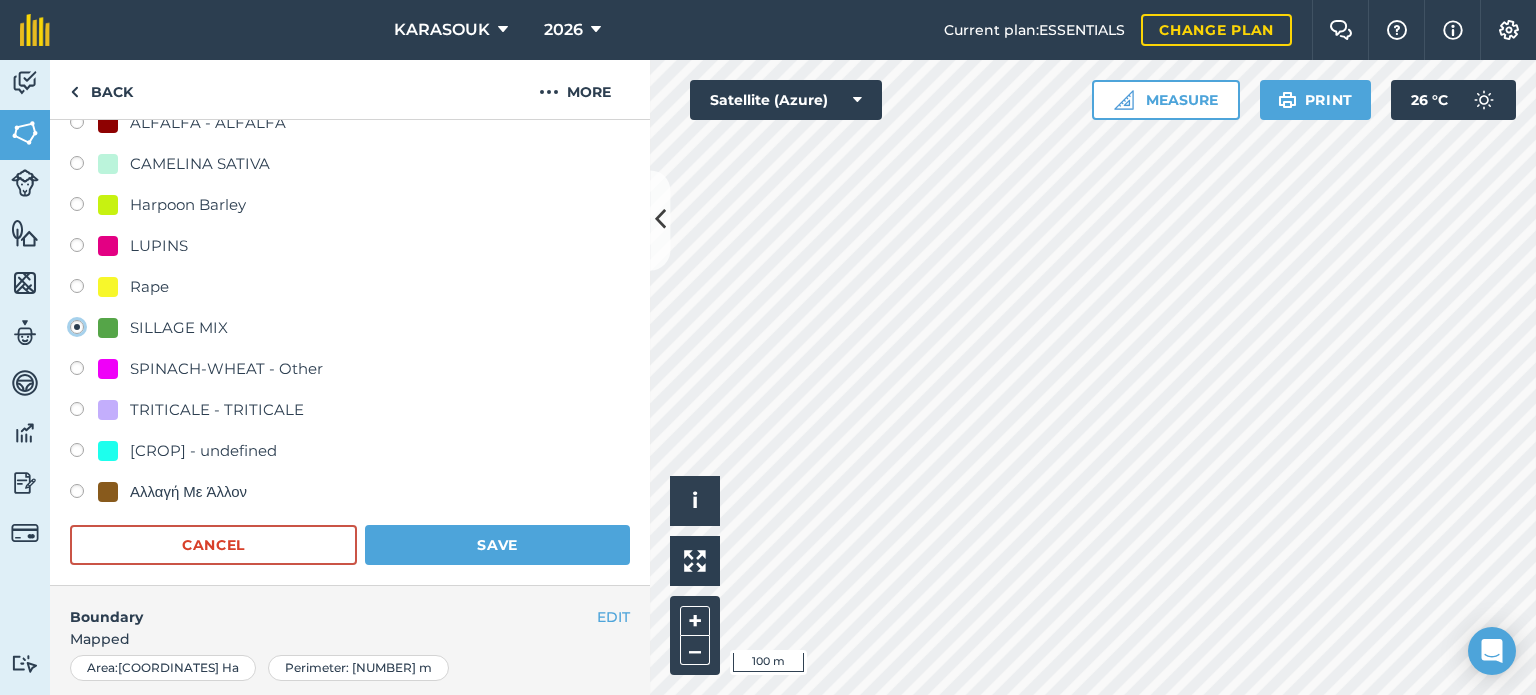 scroll, scrollTop: 299, scrollLeft: 0, axis: vertical 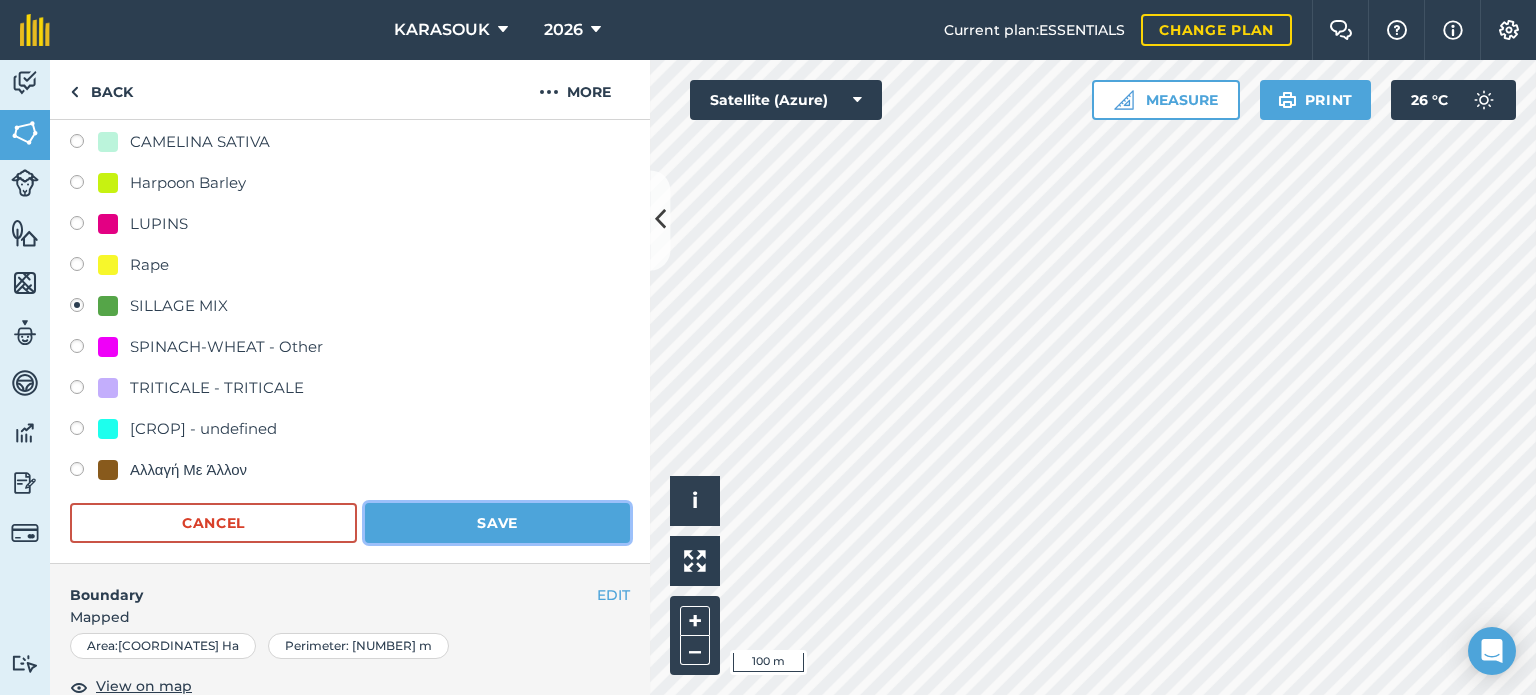click on "Save" at bounding box center (497, 523) 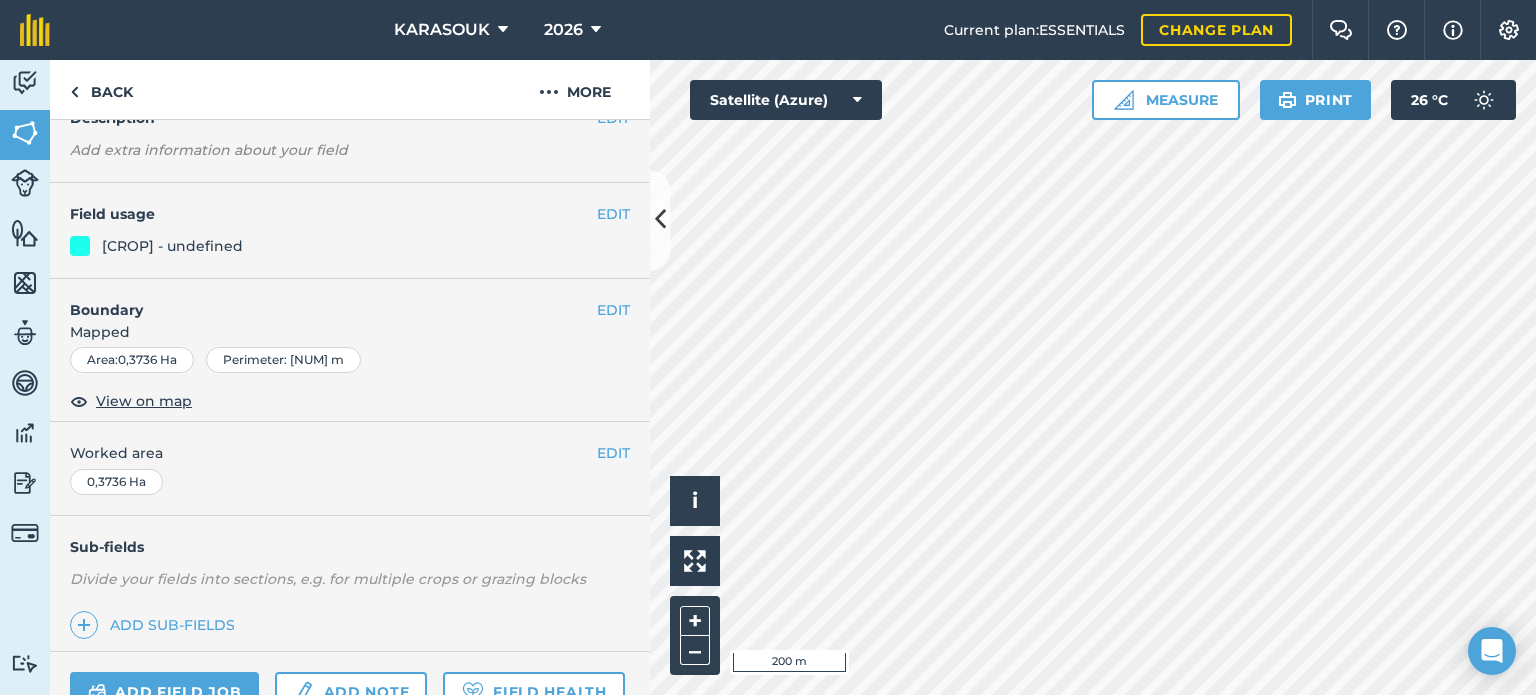 scroll, scrollTop: 99, scrollLeft: 0, axis: vertical 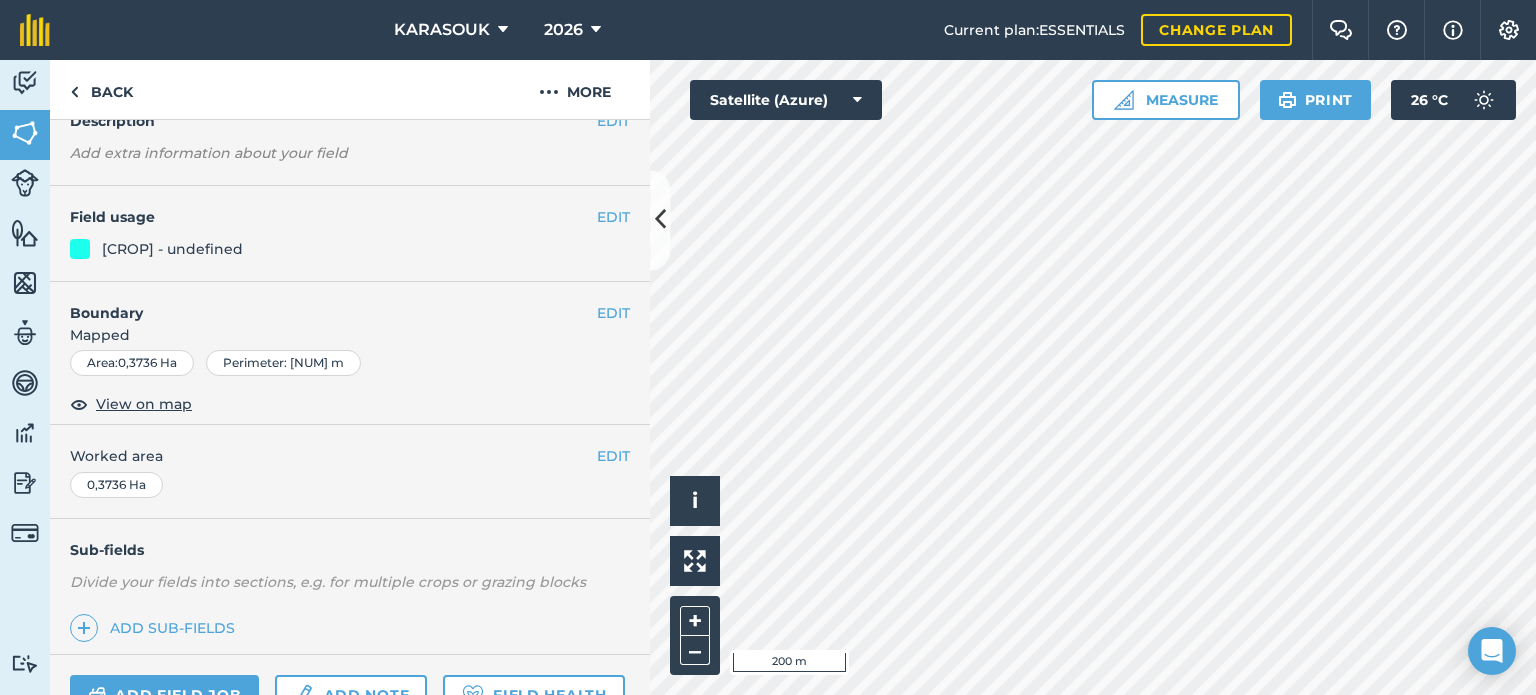 click on "Field usage" at bounding box center (333, 217) 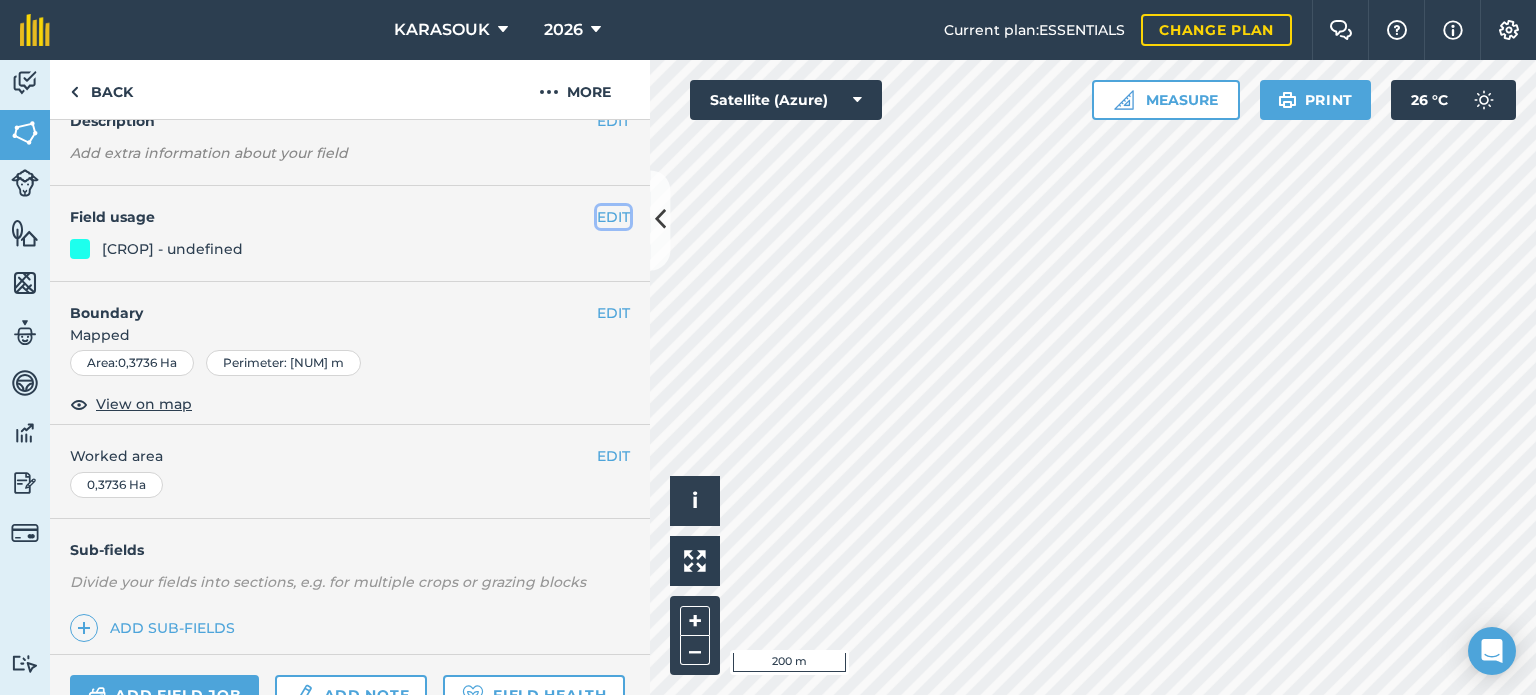 click on "EDIT" at bounding box center [613, 217] 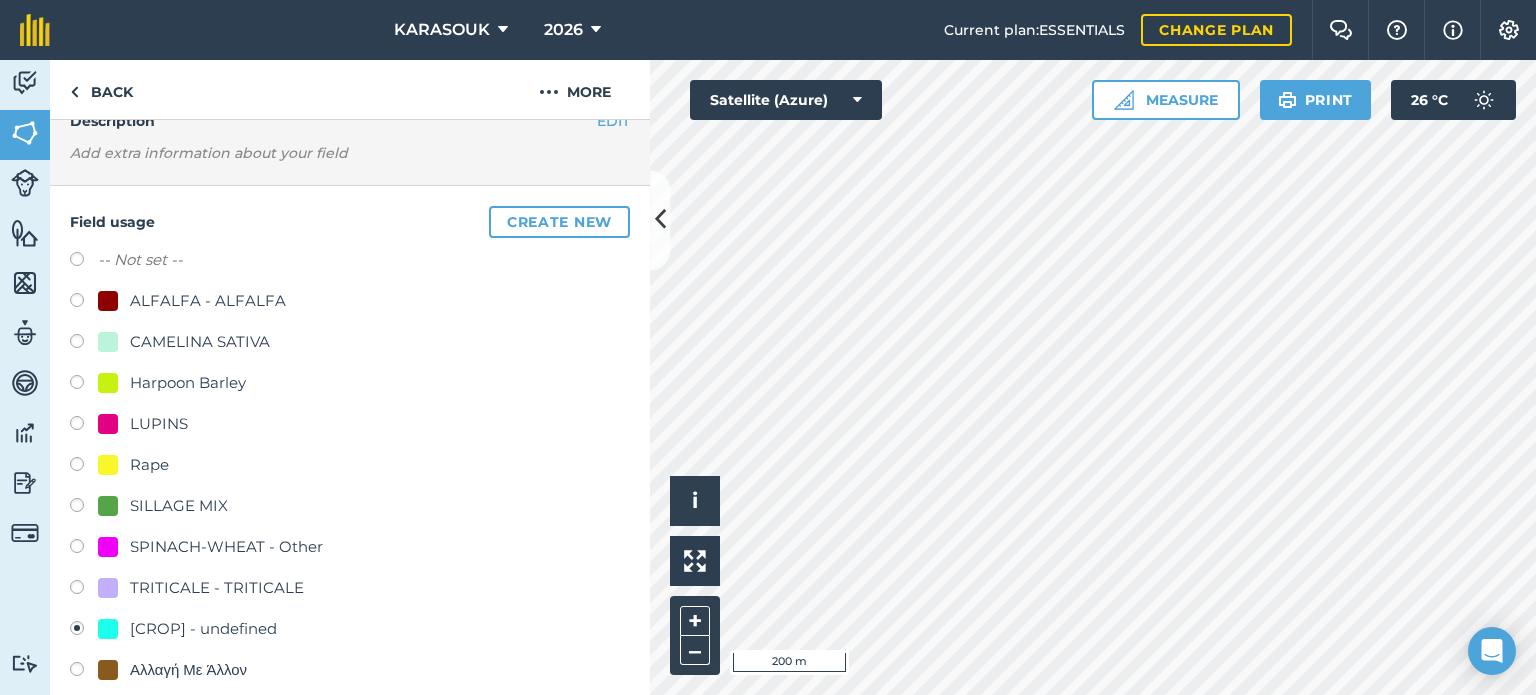 click on "CAMELINA SATIVA" at bounding box center (200, 342) 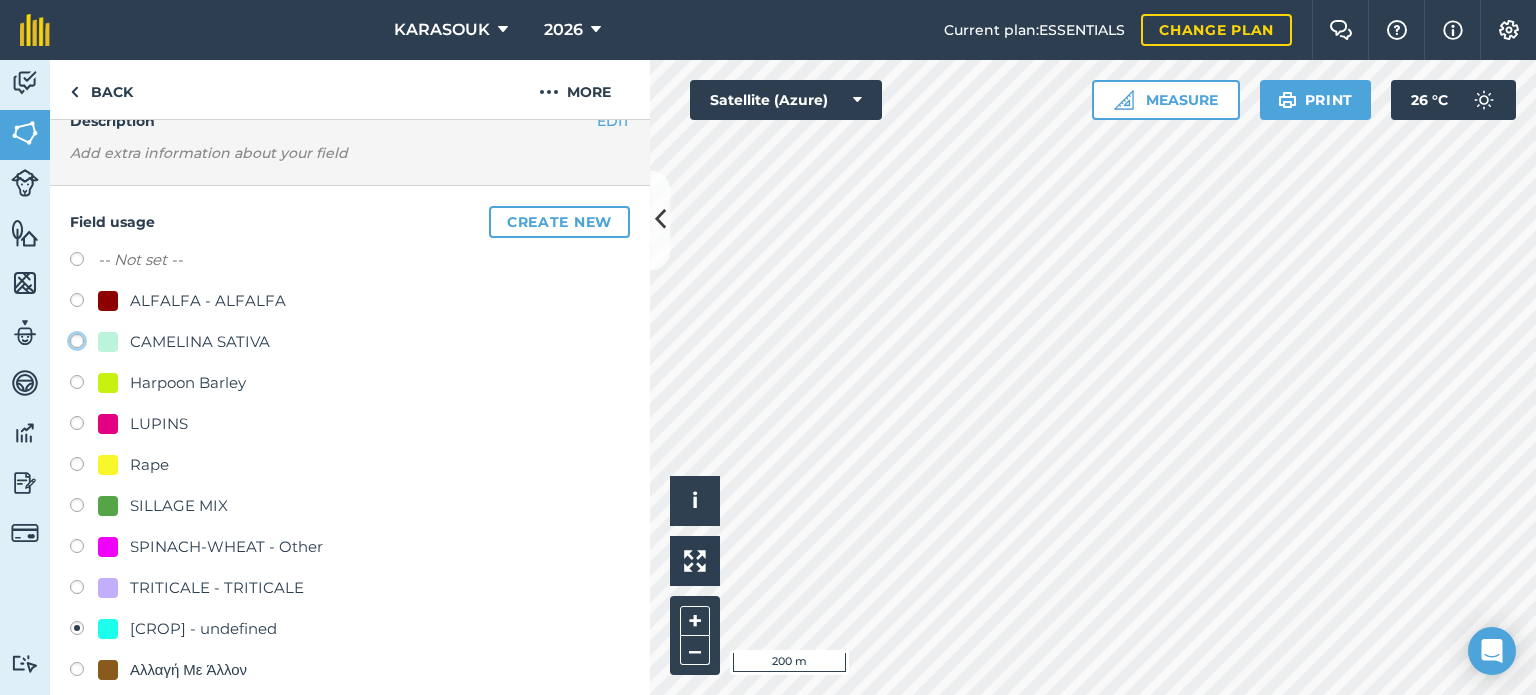 click on "CAMELINA SATIVA" at bounding box center [-9923, 340] 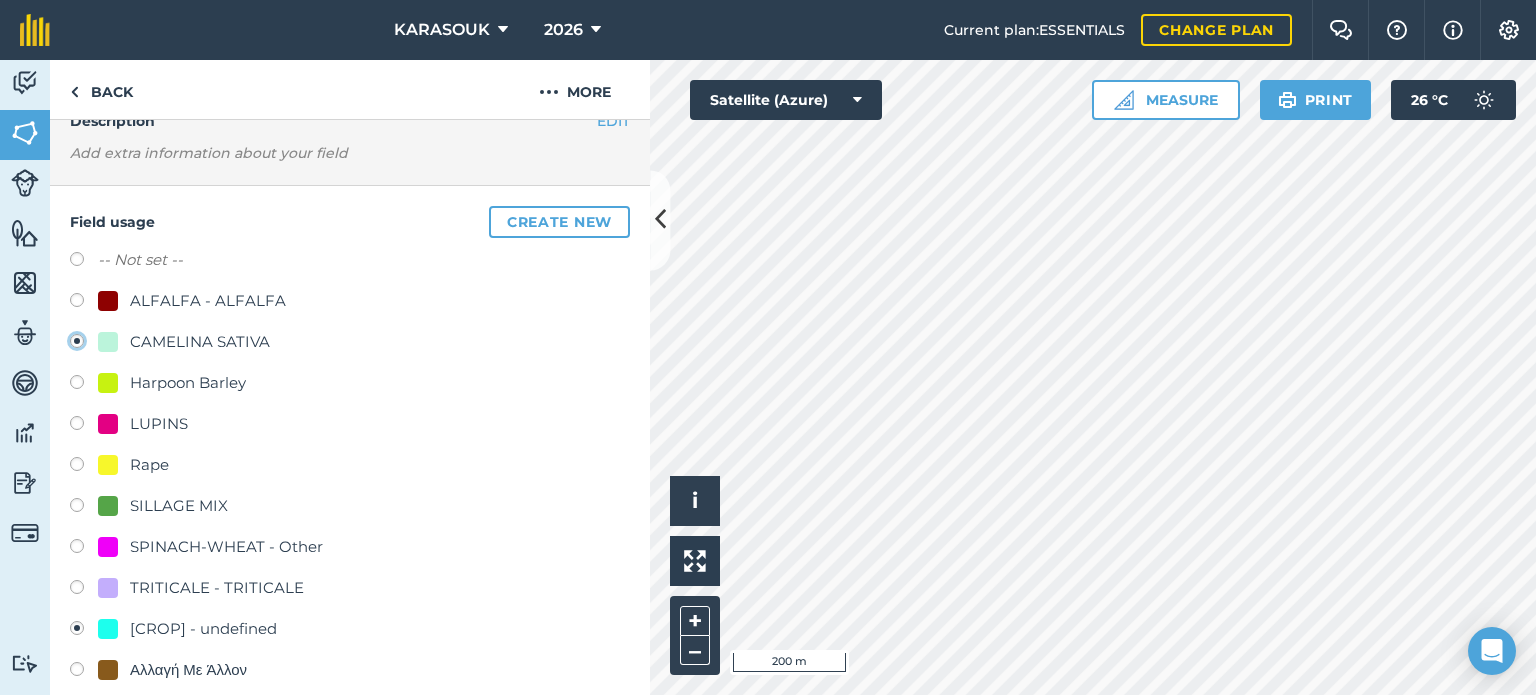radio on "true" 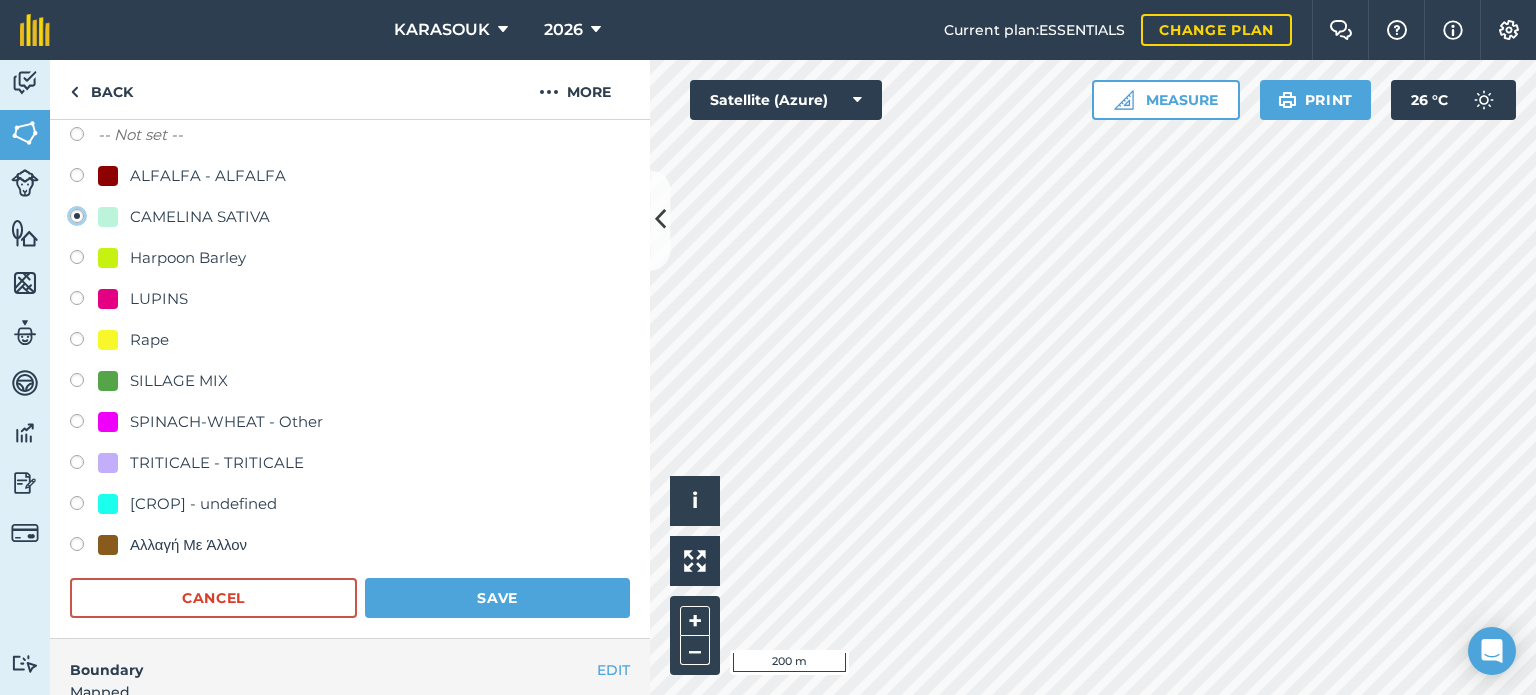 scroll, scrollTop: 299, scrollLeft: 0, axis: vertical 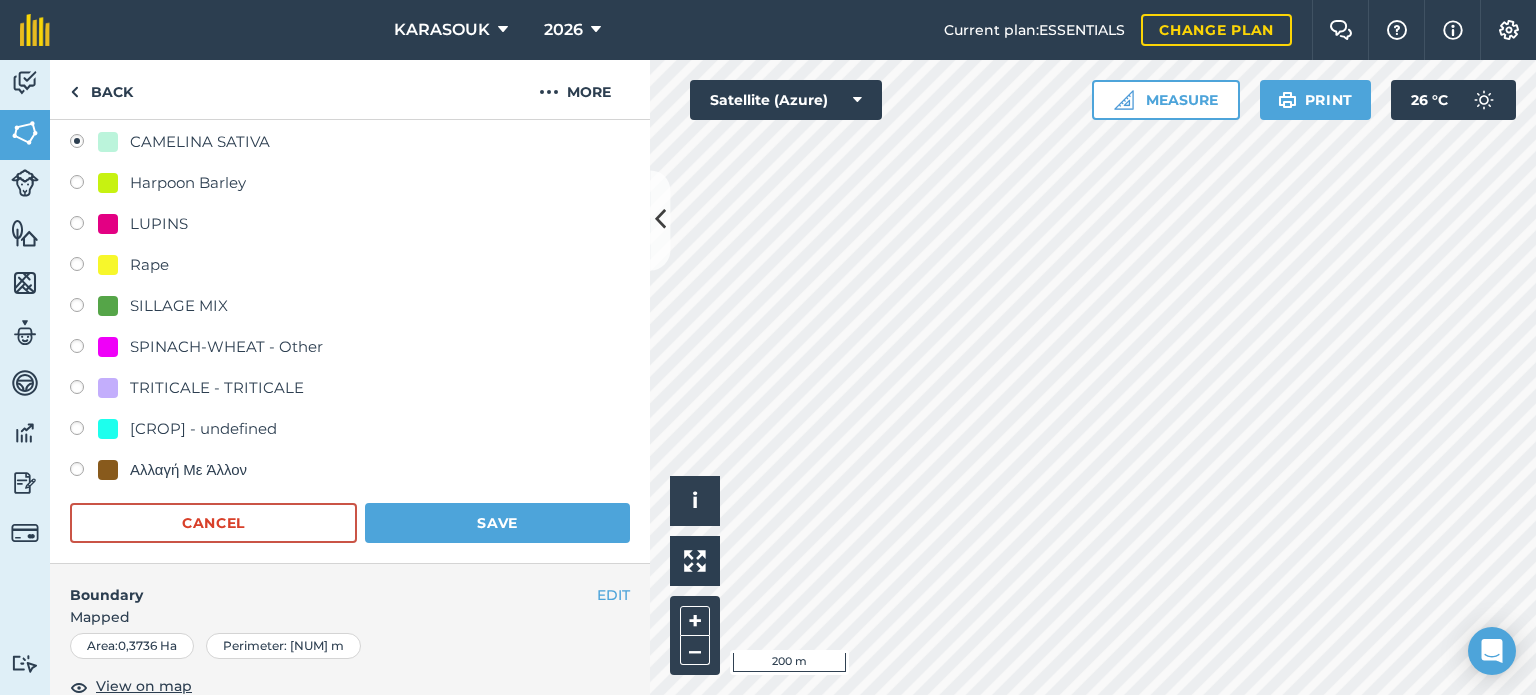 click on "LUPINS" at bounding box center (350, 226) 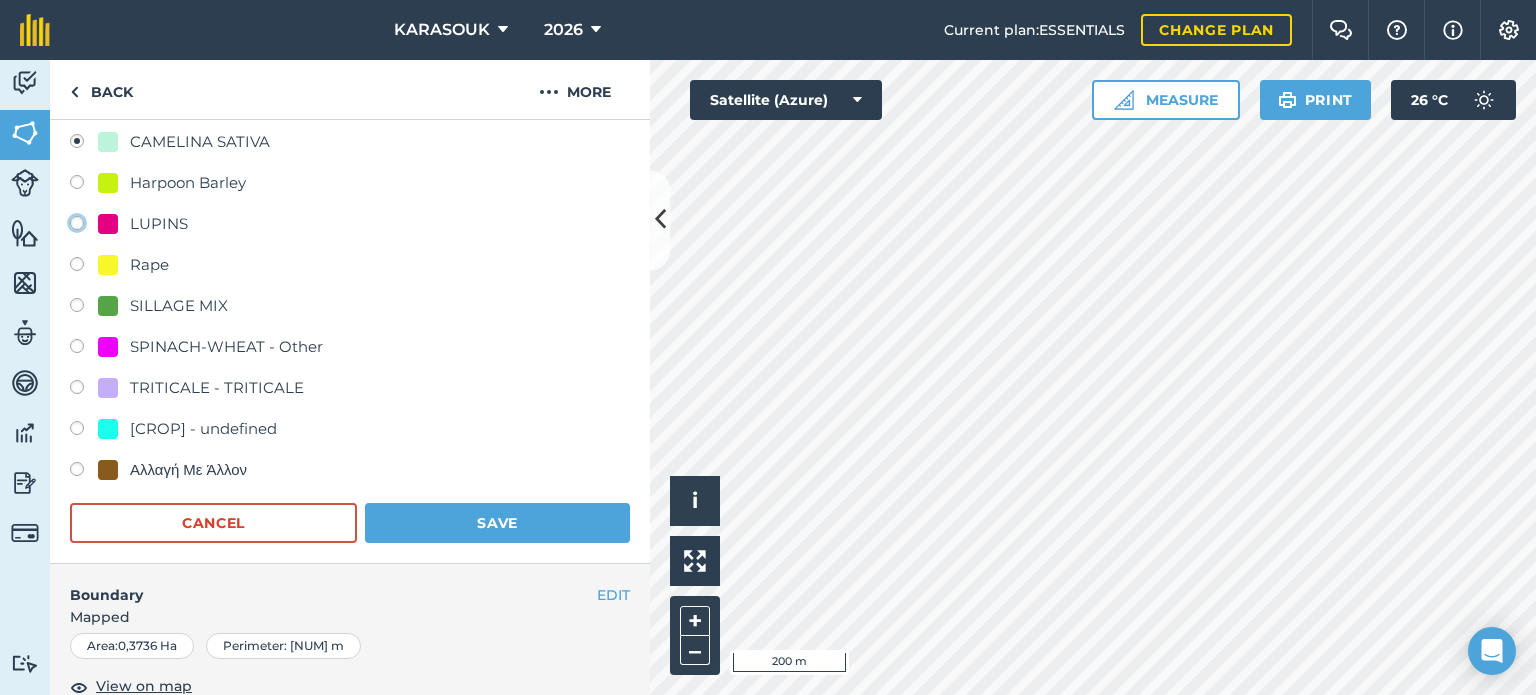 click on "LUPINS" at bounding box center (-9923, 222) 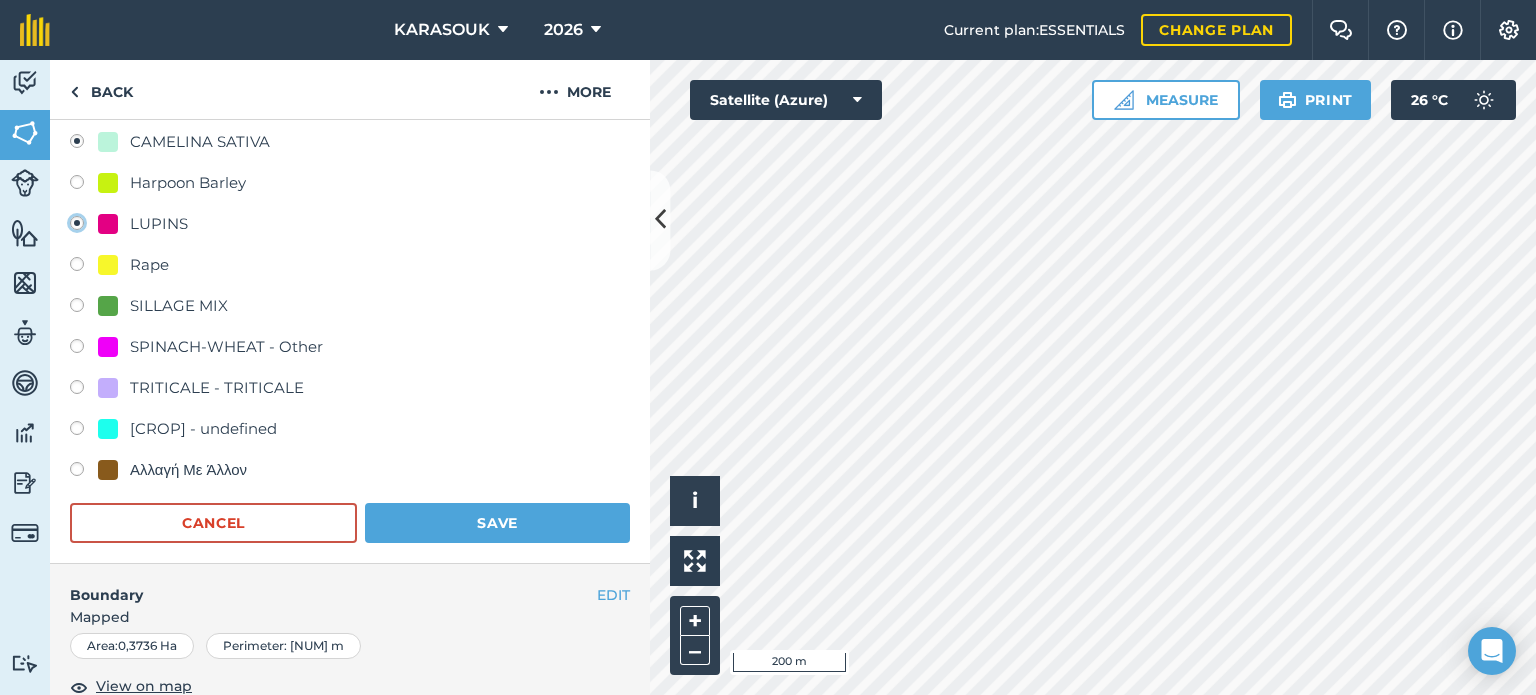 radio on "true" 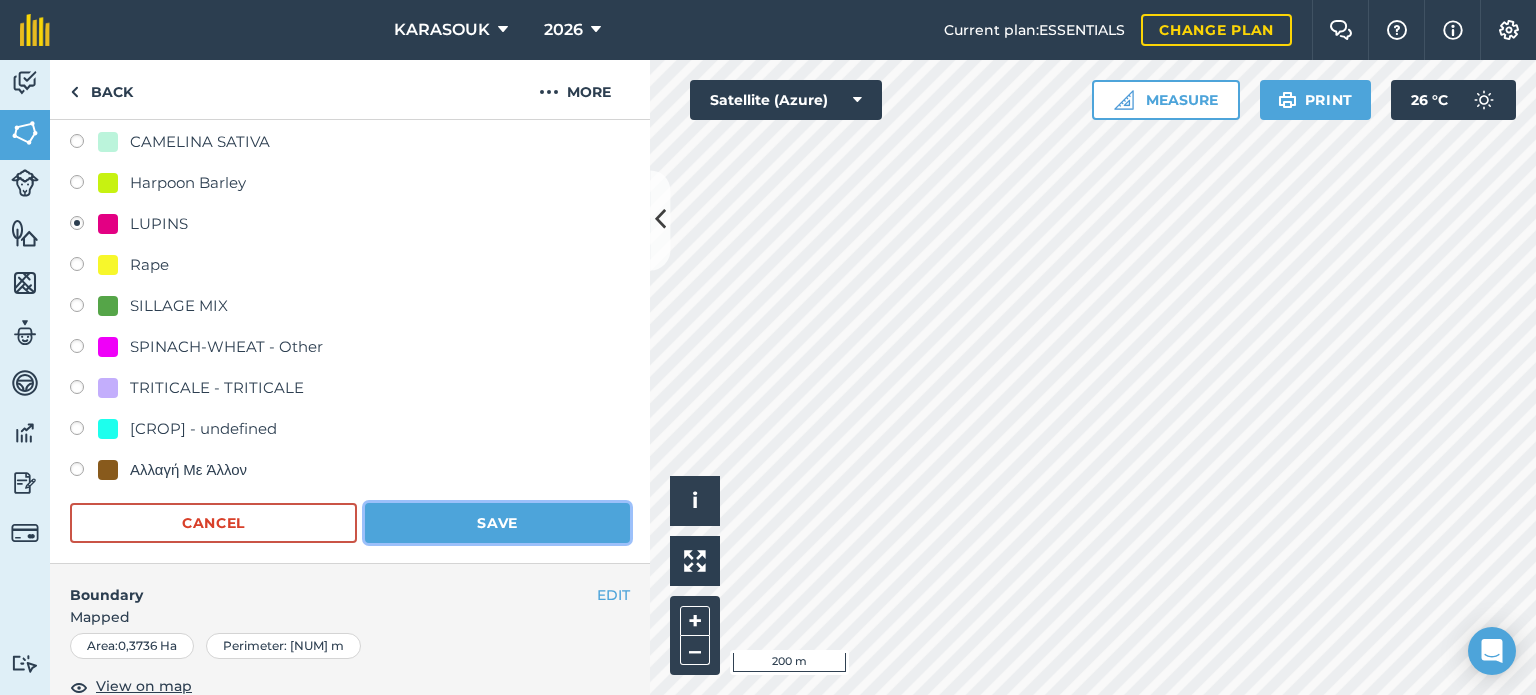 click on "Save" at bounding box center (497, 523) 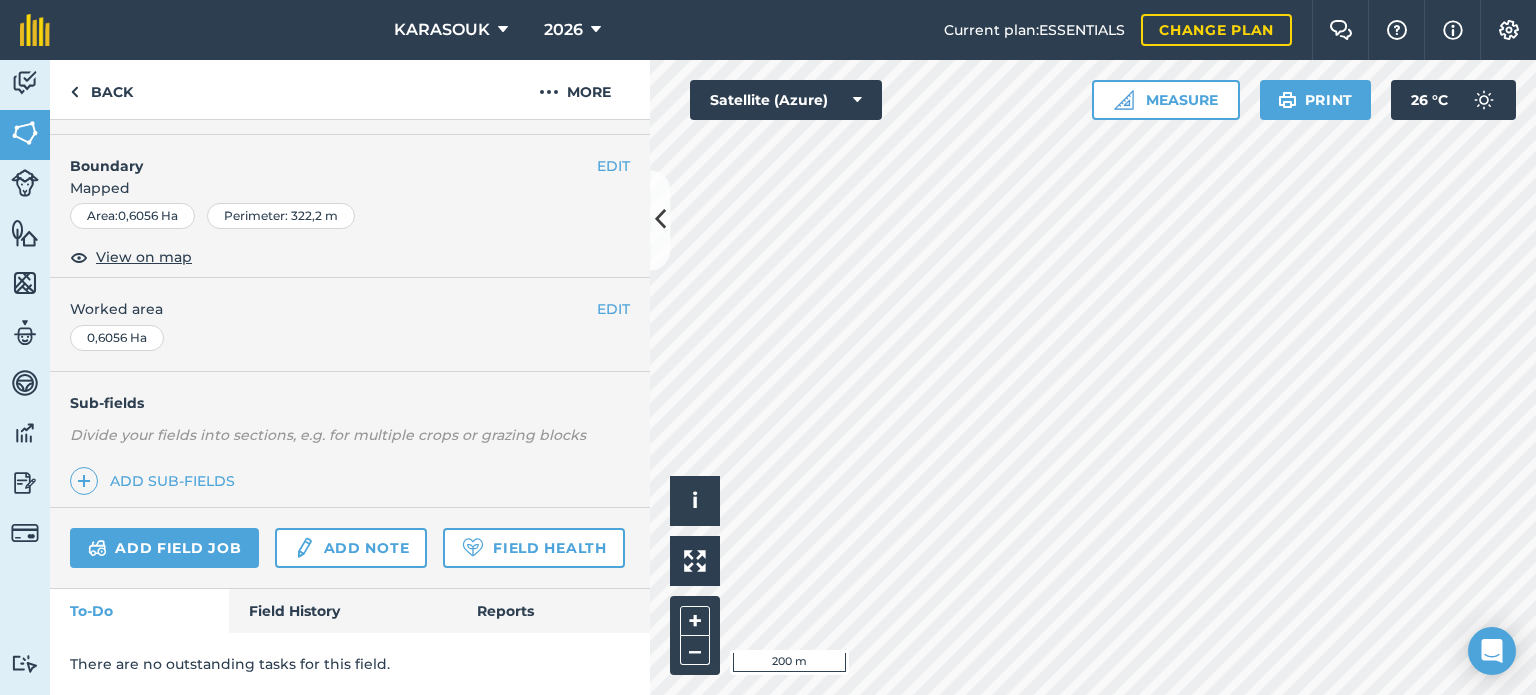 scroll, scrollTop: 99, scrollLeft: 0, axis: vertical 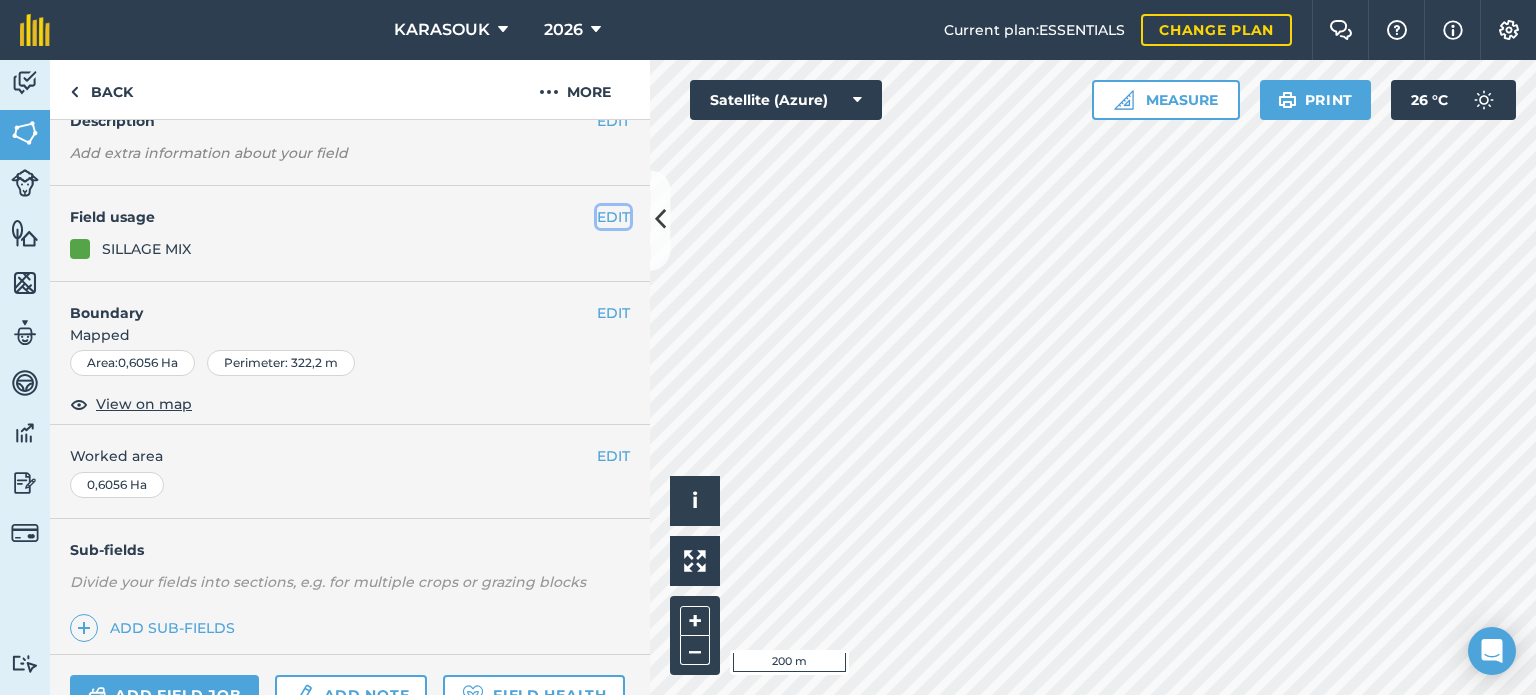 click on "EDIT" at bounding box center [613, 217] 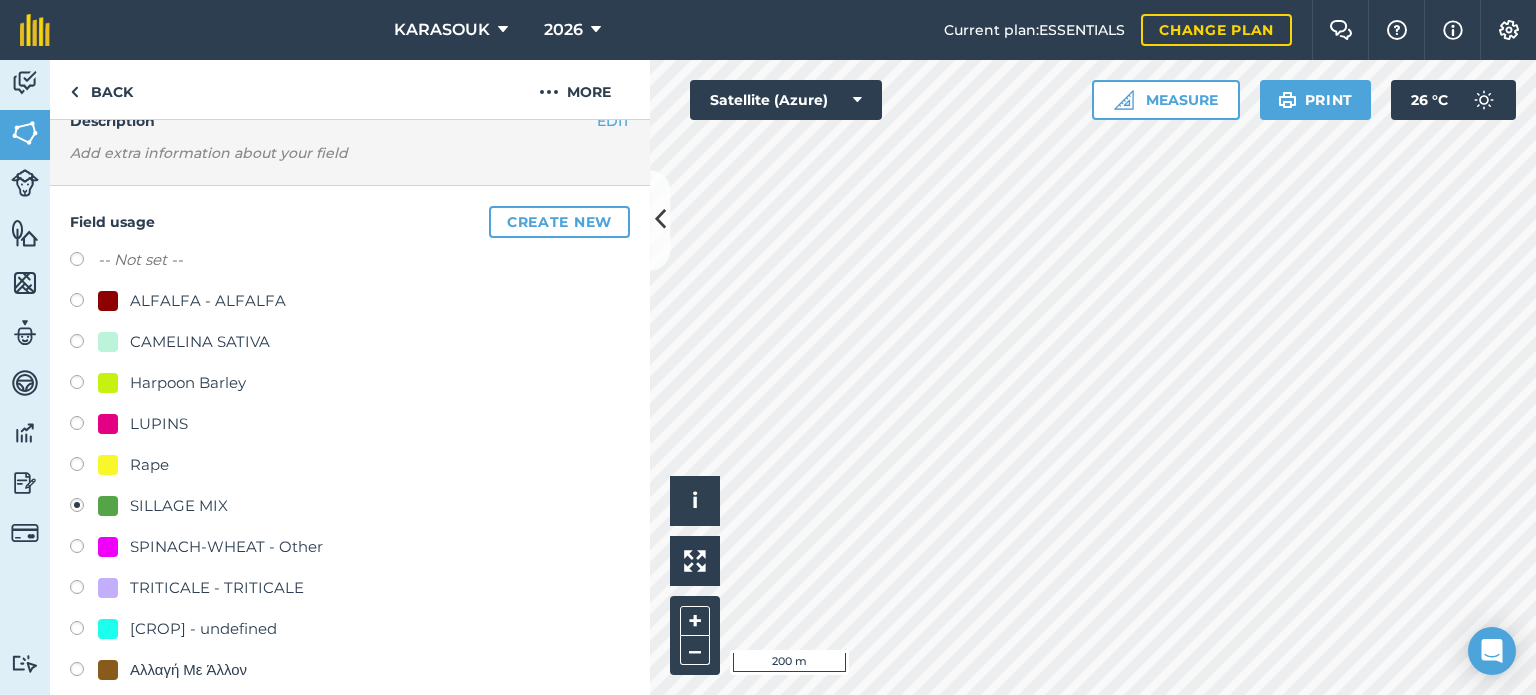 click on "LUPINS" at bounding box center [159, 424] 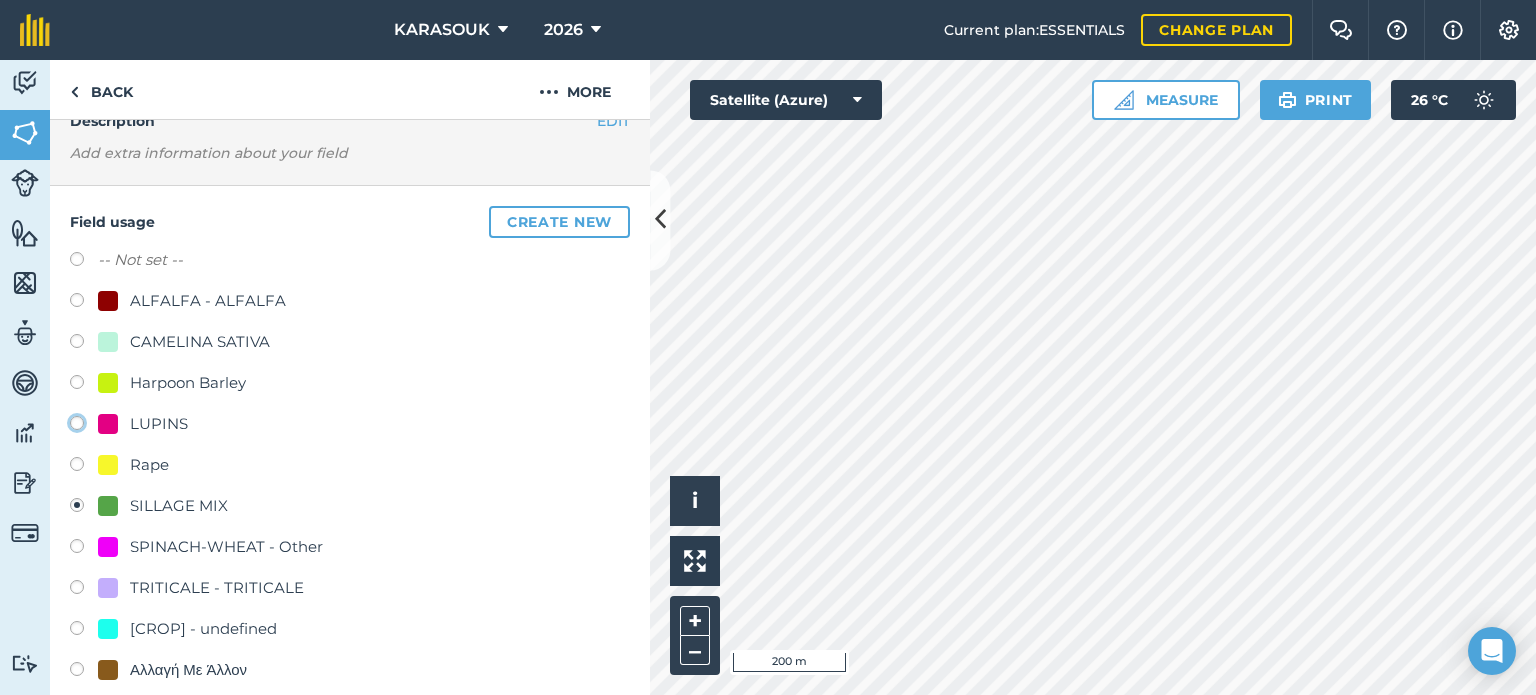click on "LUPINS" at bounding box center [-9923, 422] 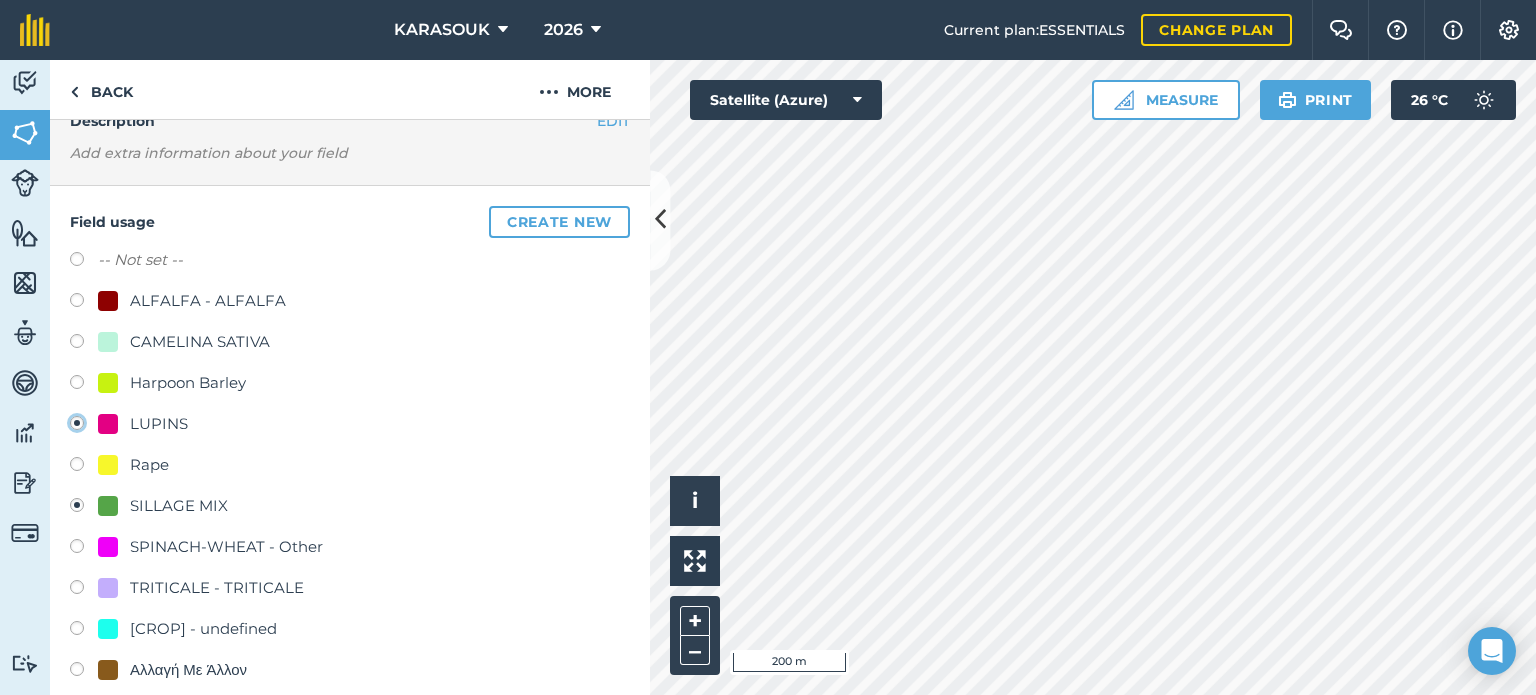radio on "true" 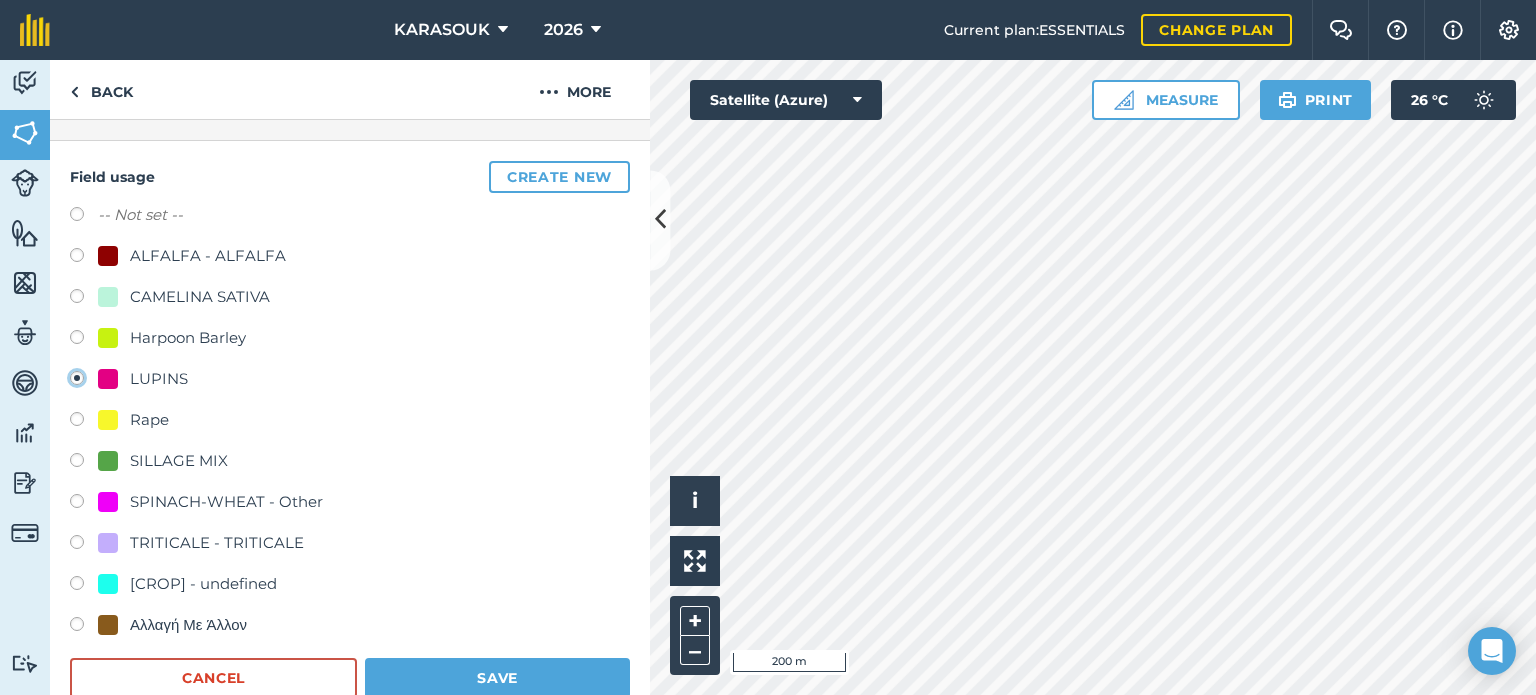 scroll, scrollTop: 299, scrollLeft: 0, axis: vertical 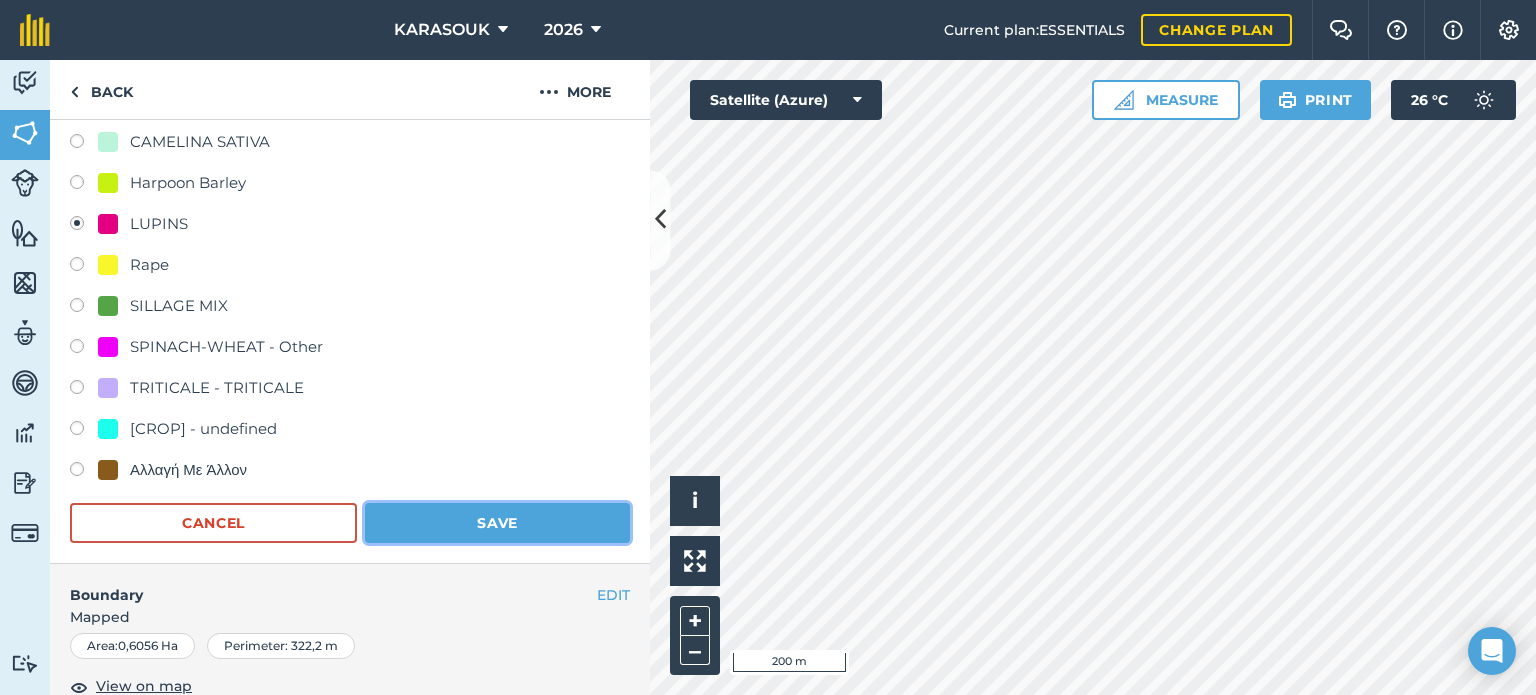 click on "Save" at bounding box center [497, 523] 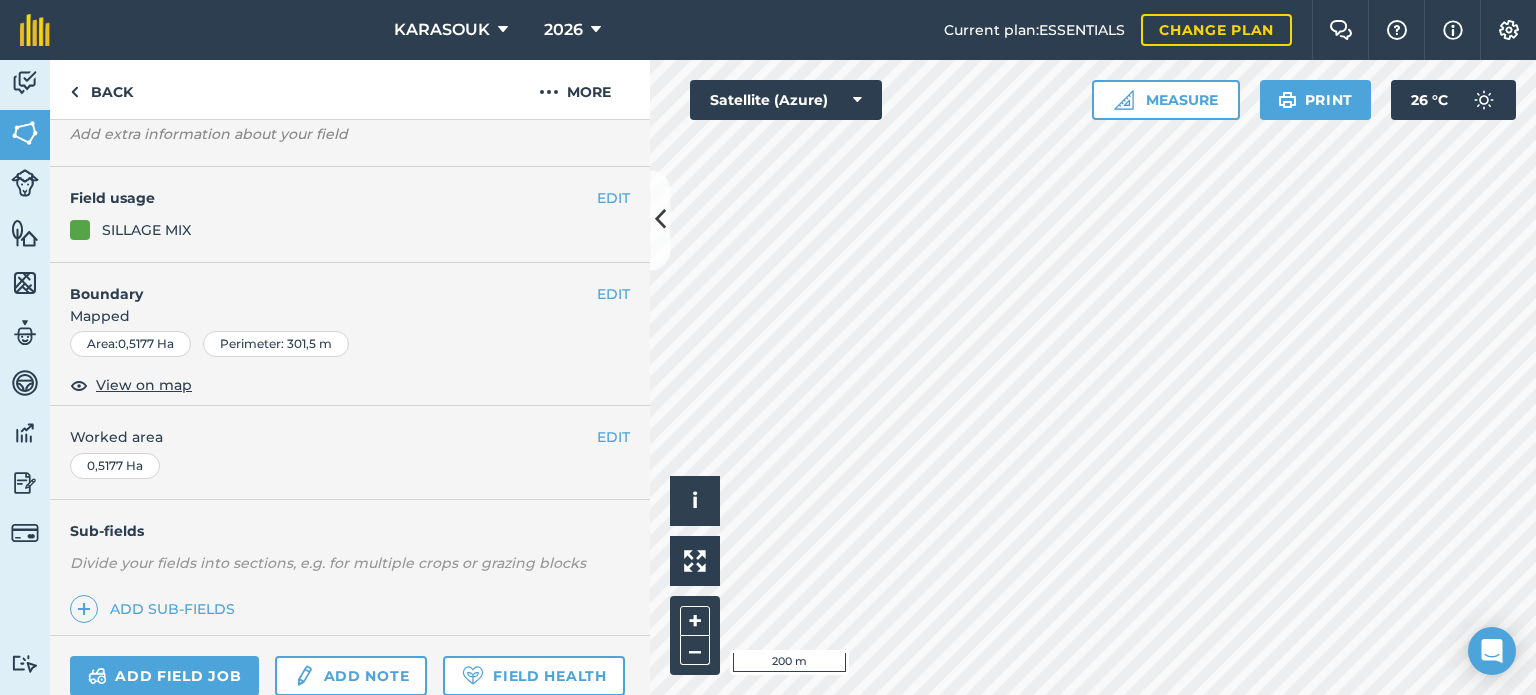 scroll, scrollTop: 99, scrollLeft: 0, axis: vertical 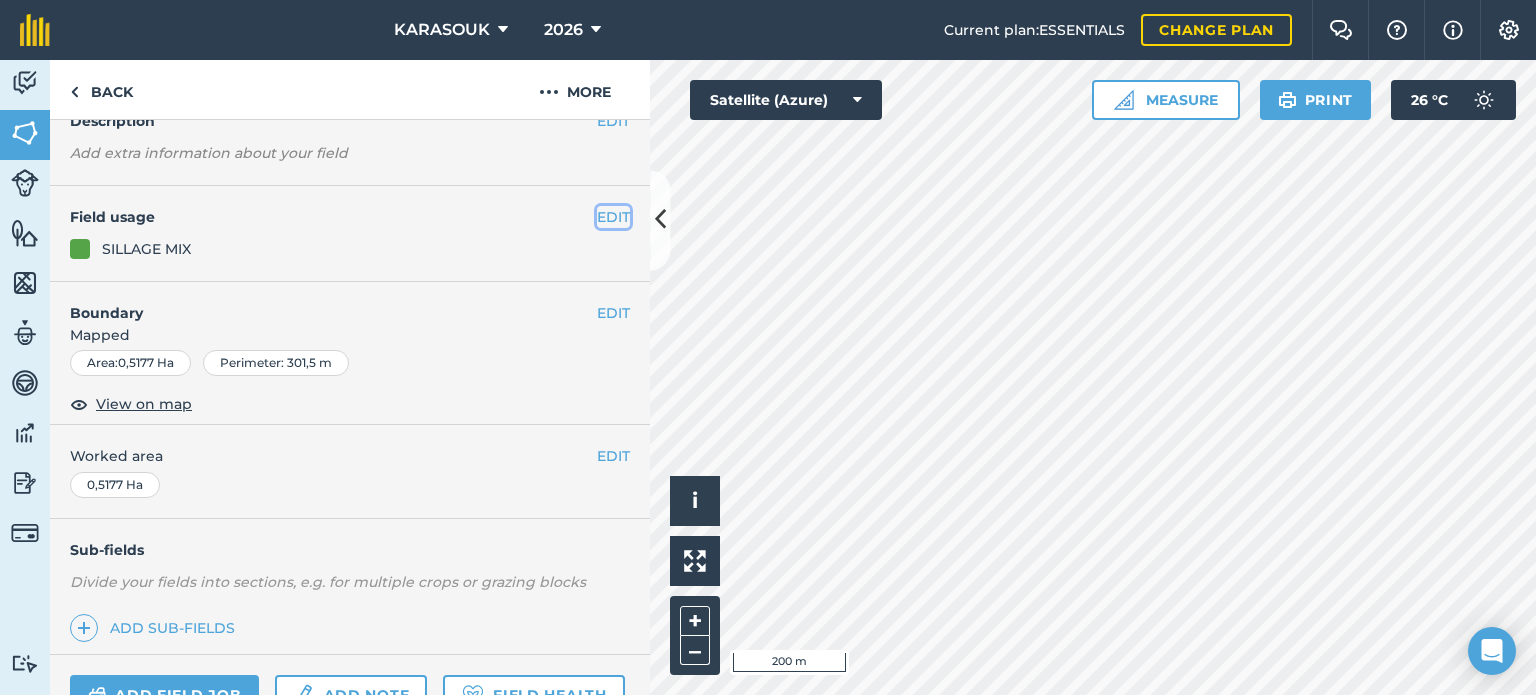 click on "EDIT" at bounding box center (613, 217) 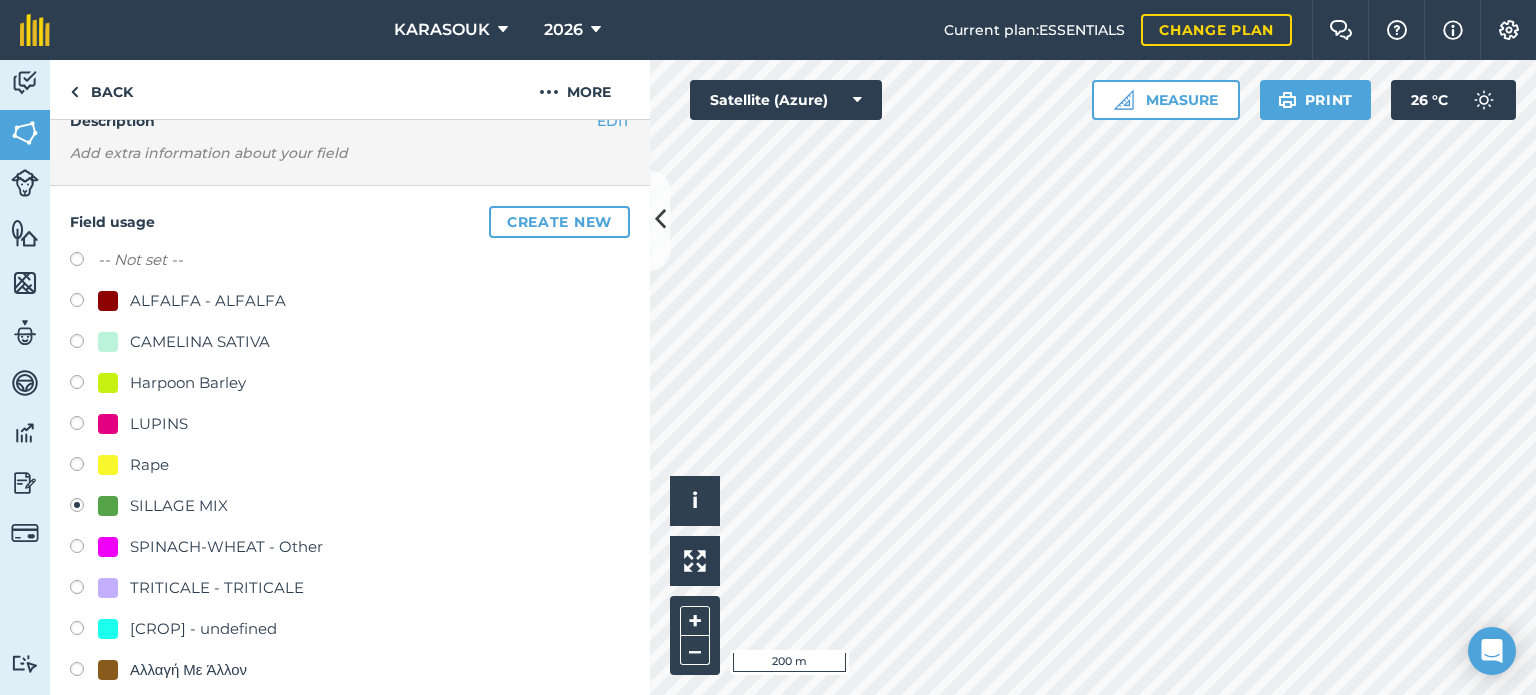 click on "LUPINS" at bounding box center (159, 424) 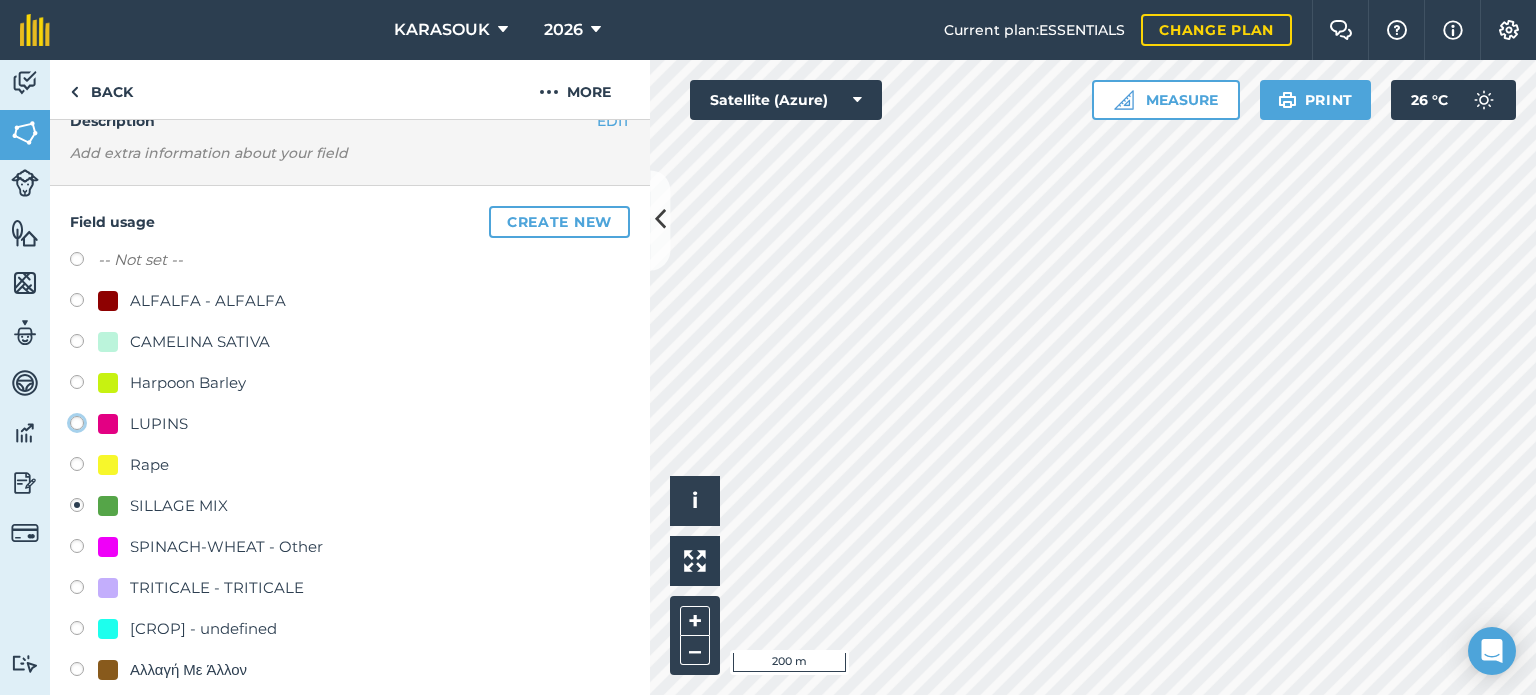 click on "LUPINS" at bounding box center (-9923, 422) 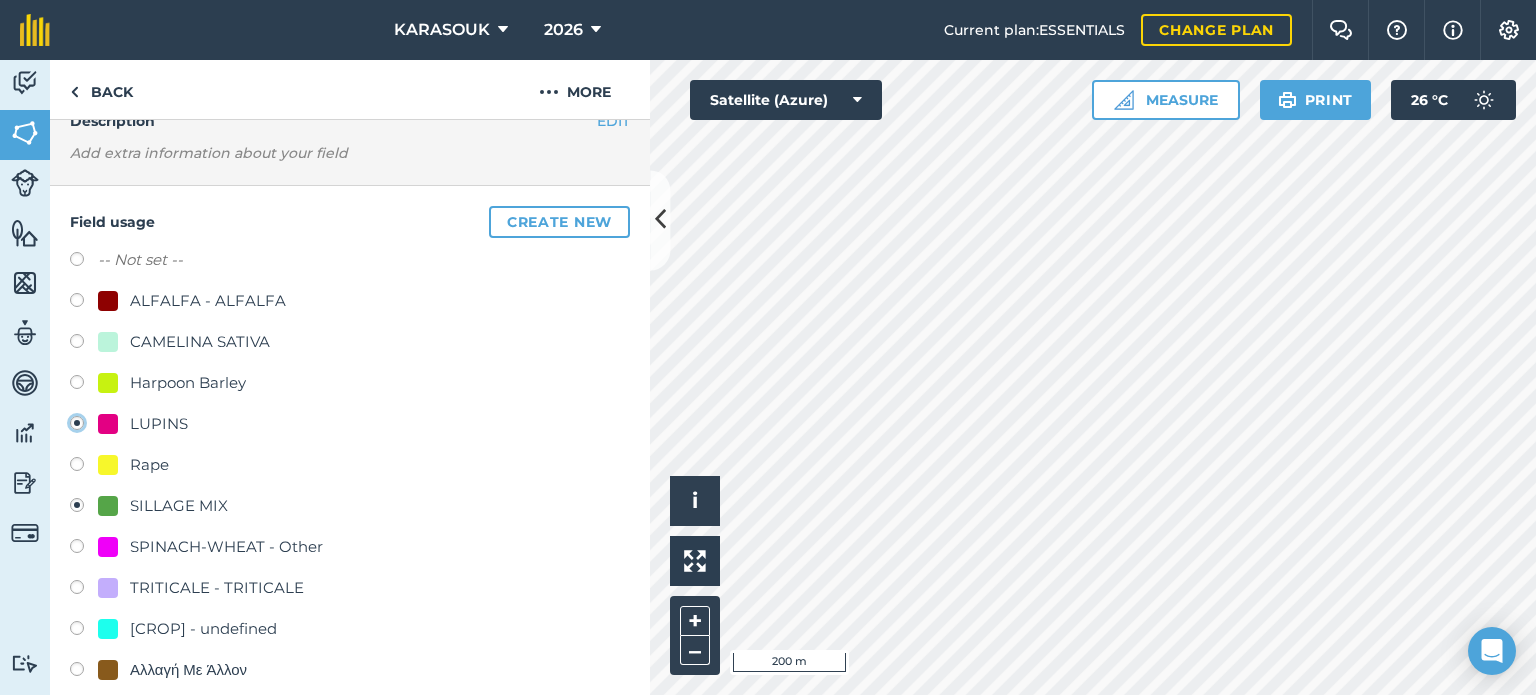 radio on "true" 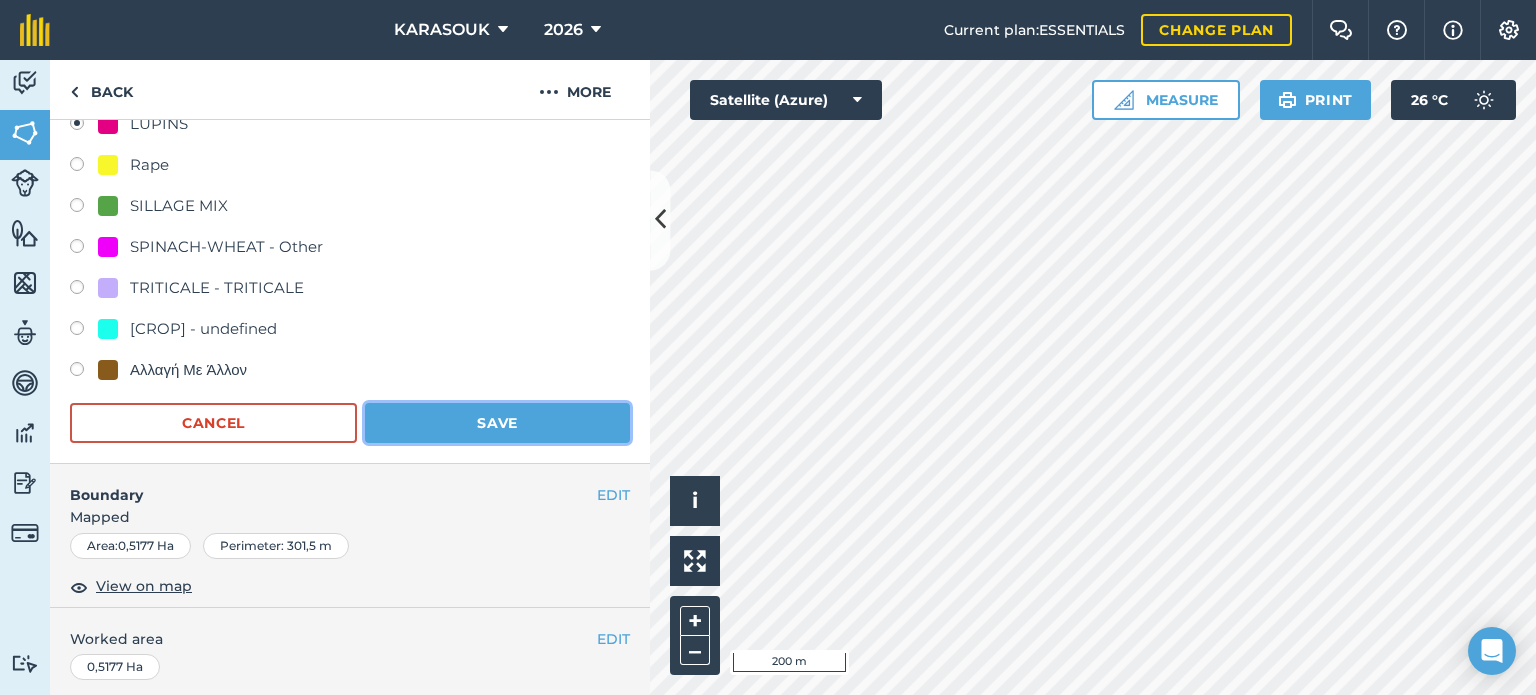 click on "Save" at bounding box center [497, 423] 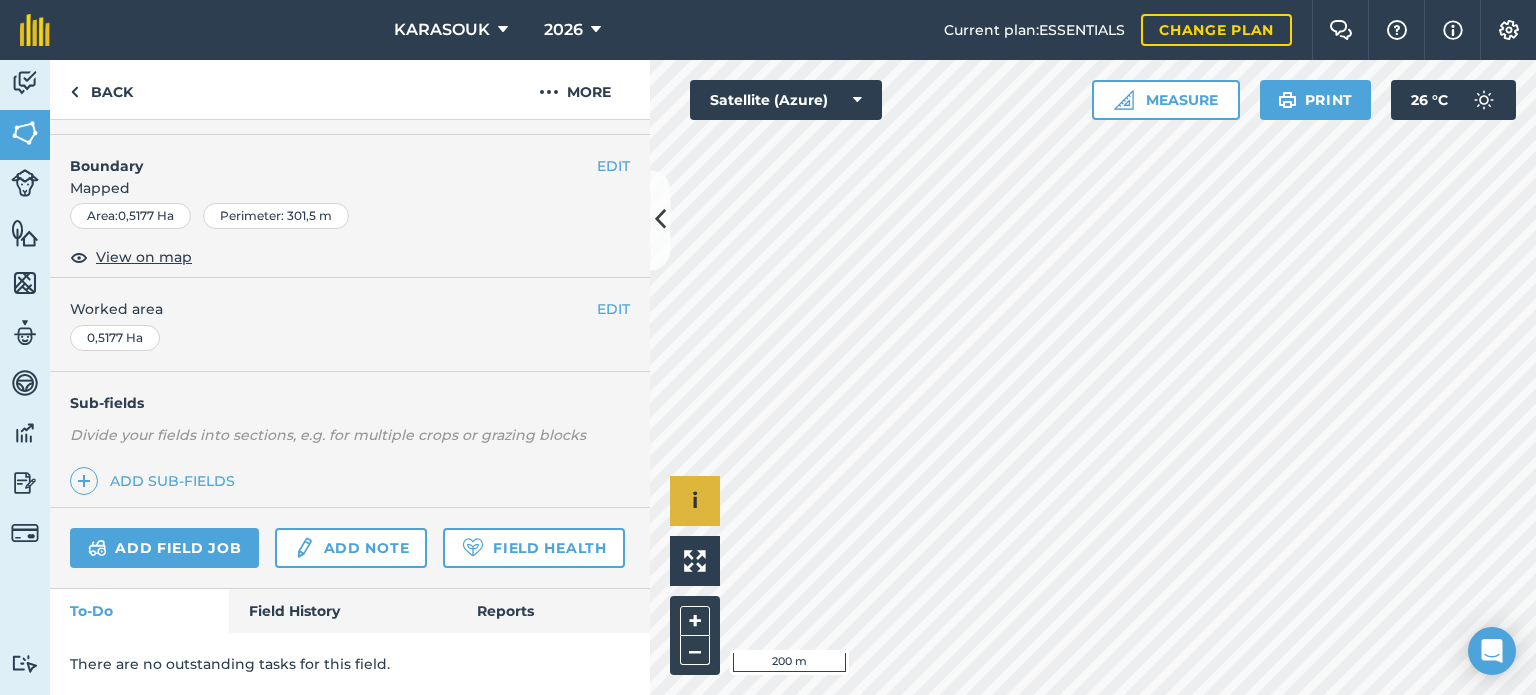 scroll, scrollTop: 299, scrollLeft: 0, axis: vertical 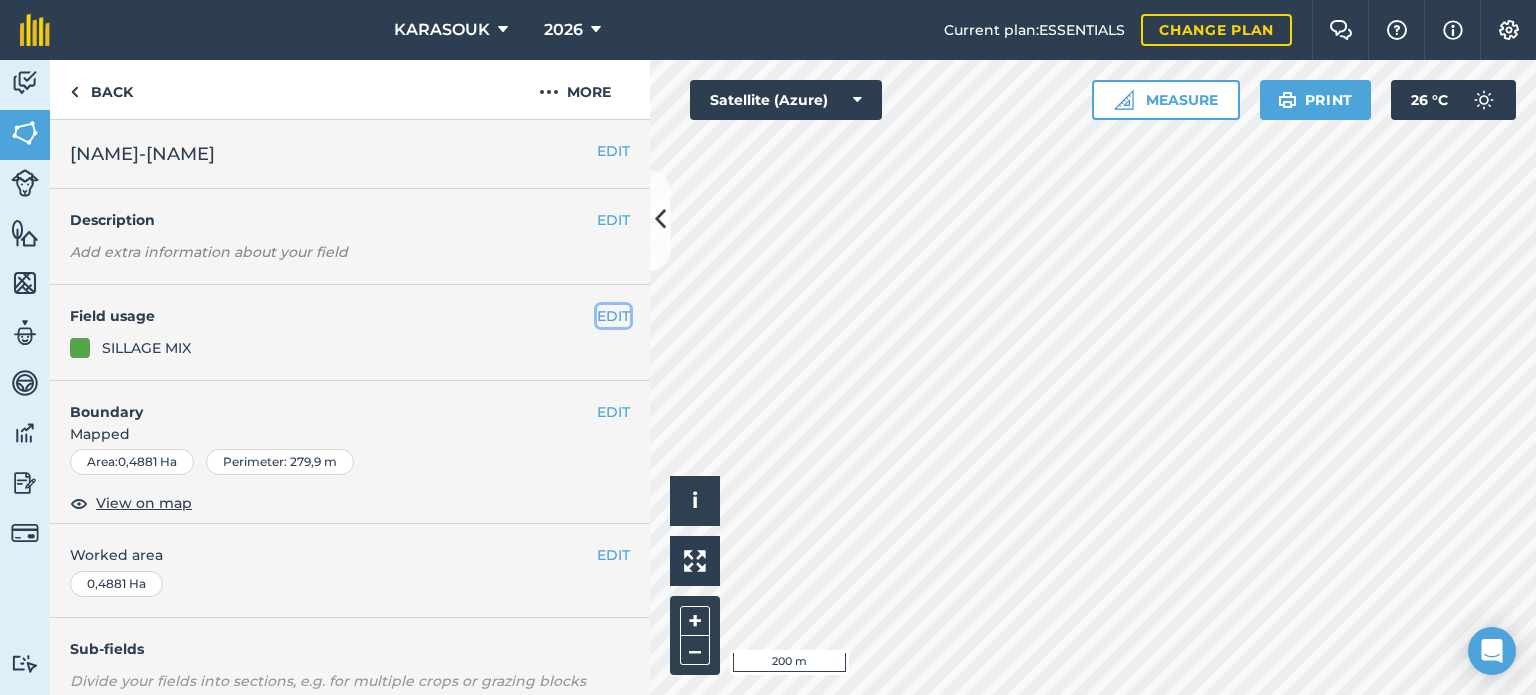 click on "EDIT" at bounding box center [613, 316] 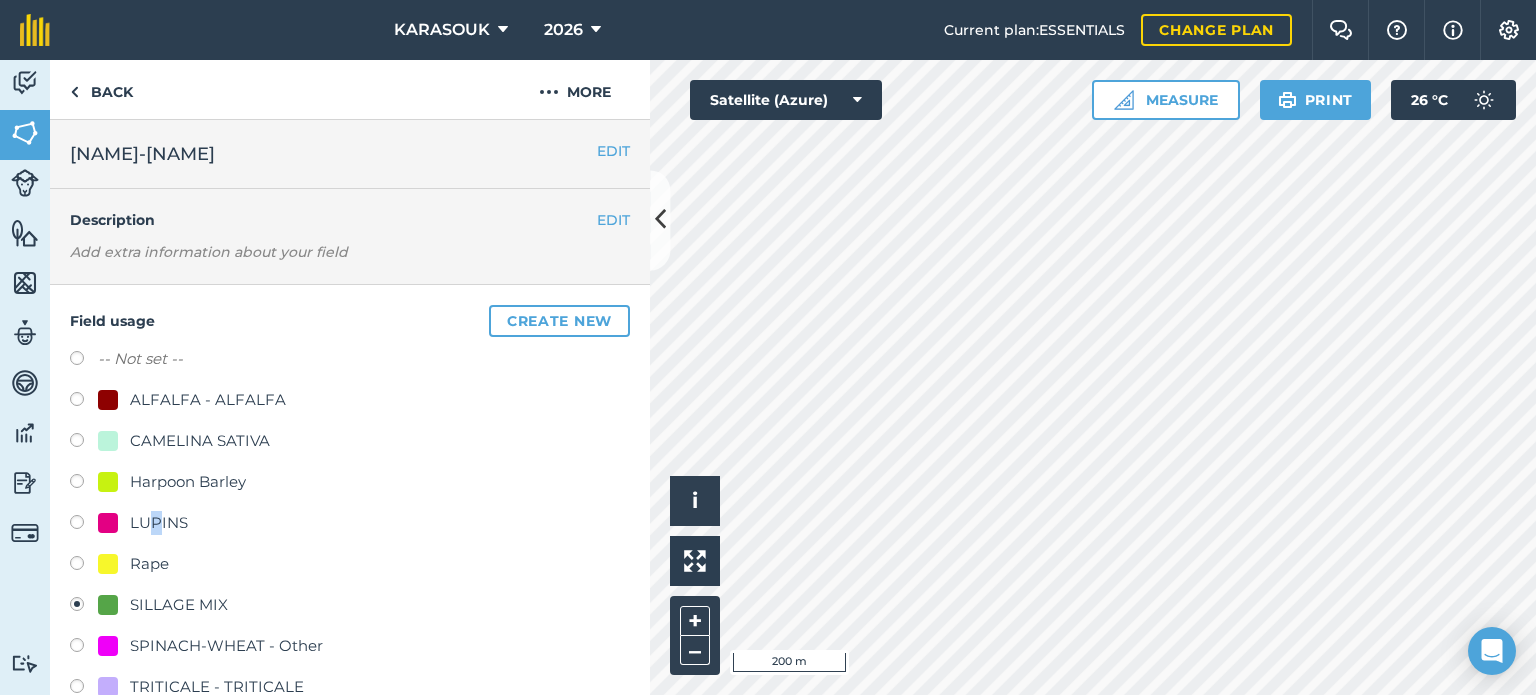 click on "LUPINS" at bounding box center (159, 523) 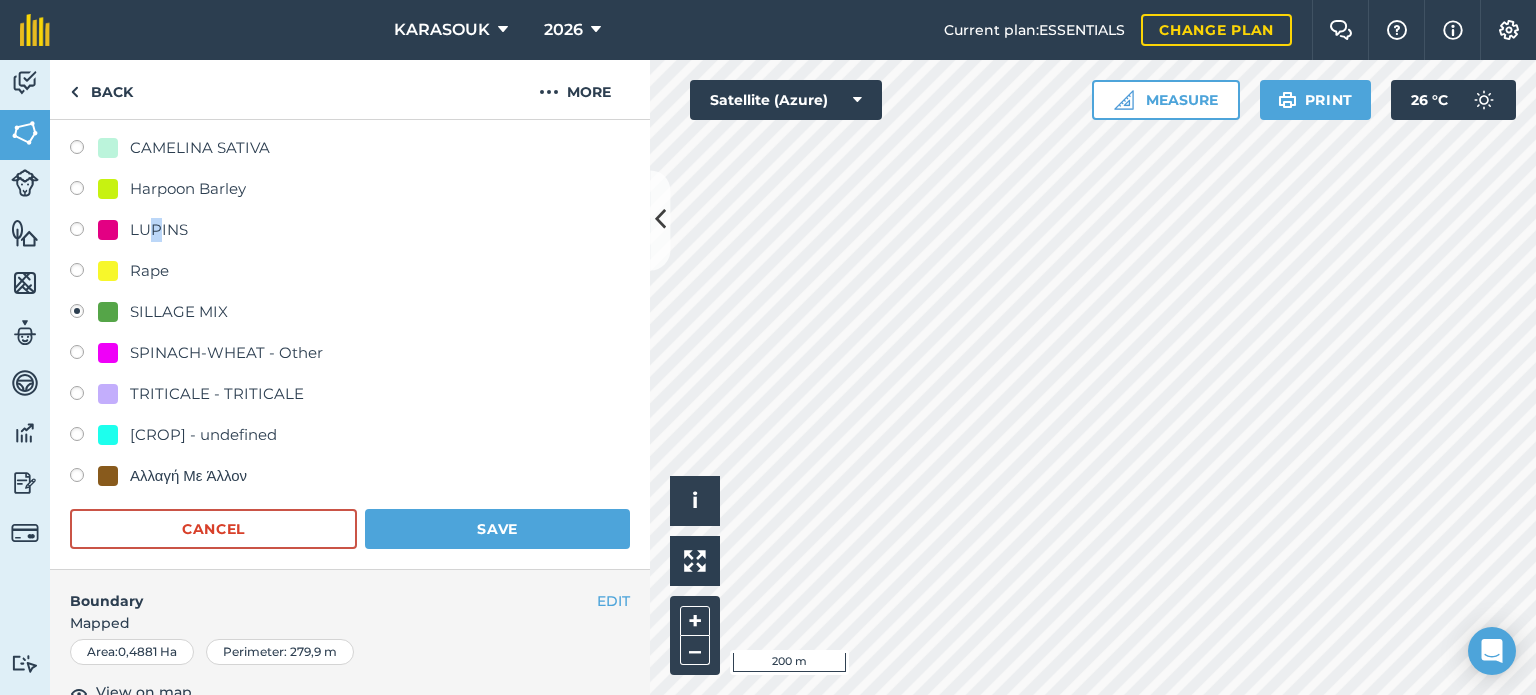 scroll, scrollTop: 300, scrollLeft: 0, axis: vertical 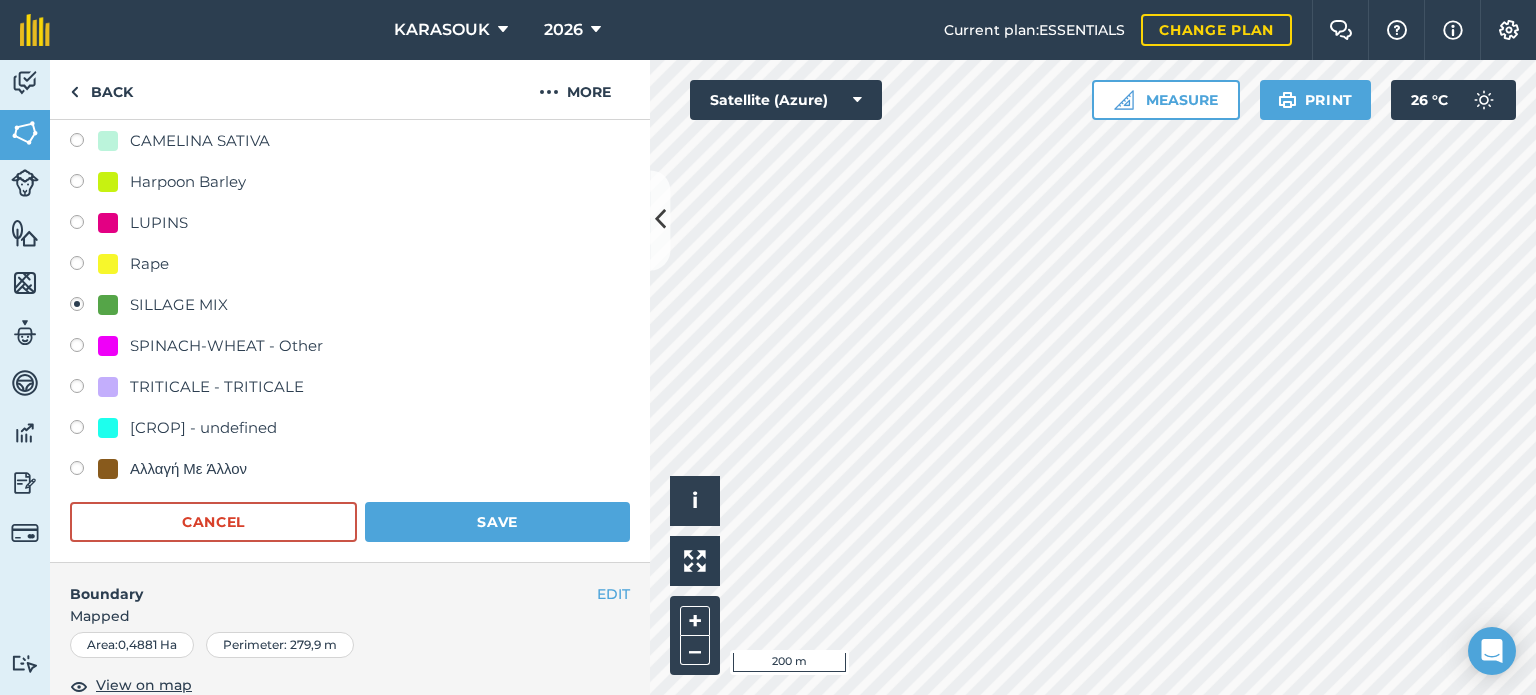click at bounding box center (84, 225) 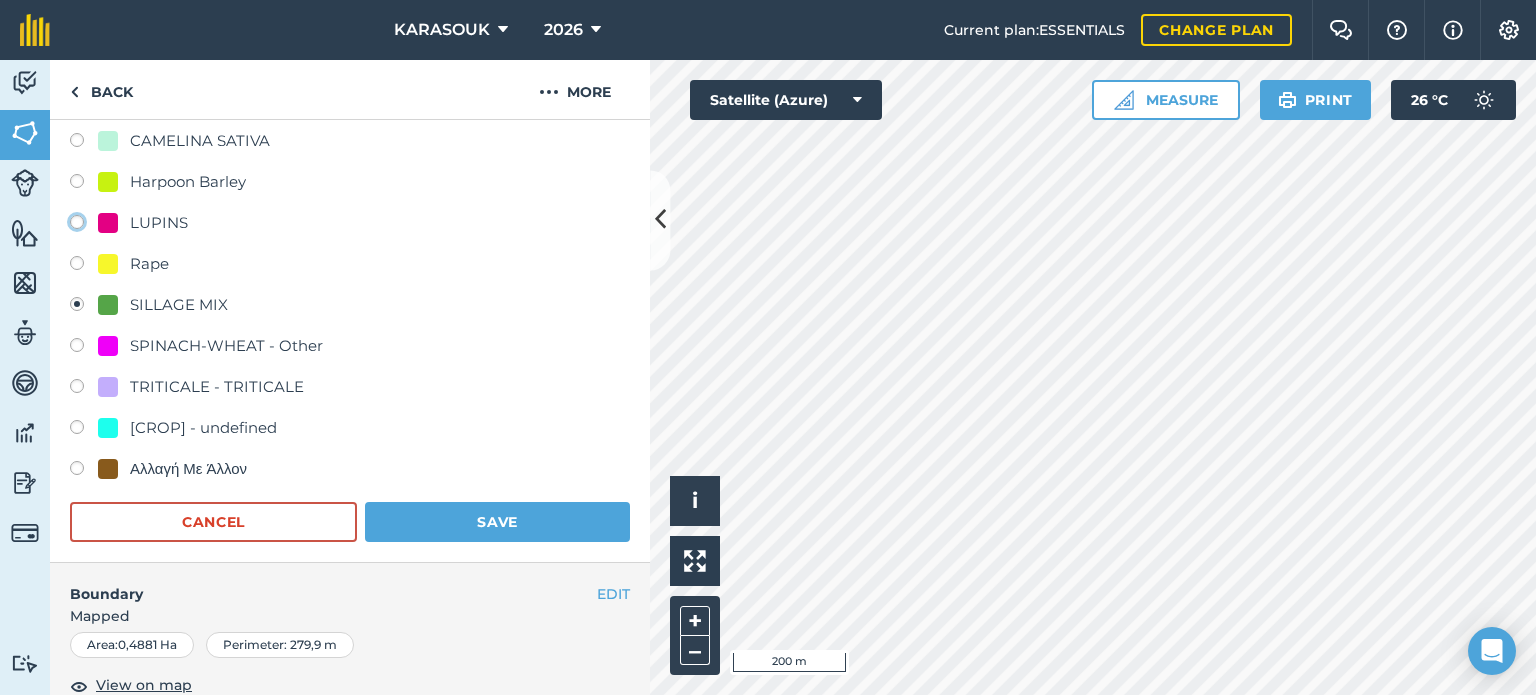 click on "LUPINS" at bounding box center [-9923, 221] 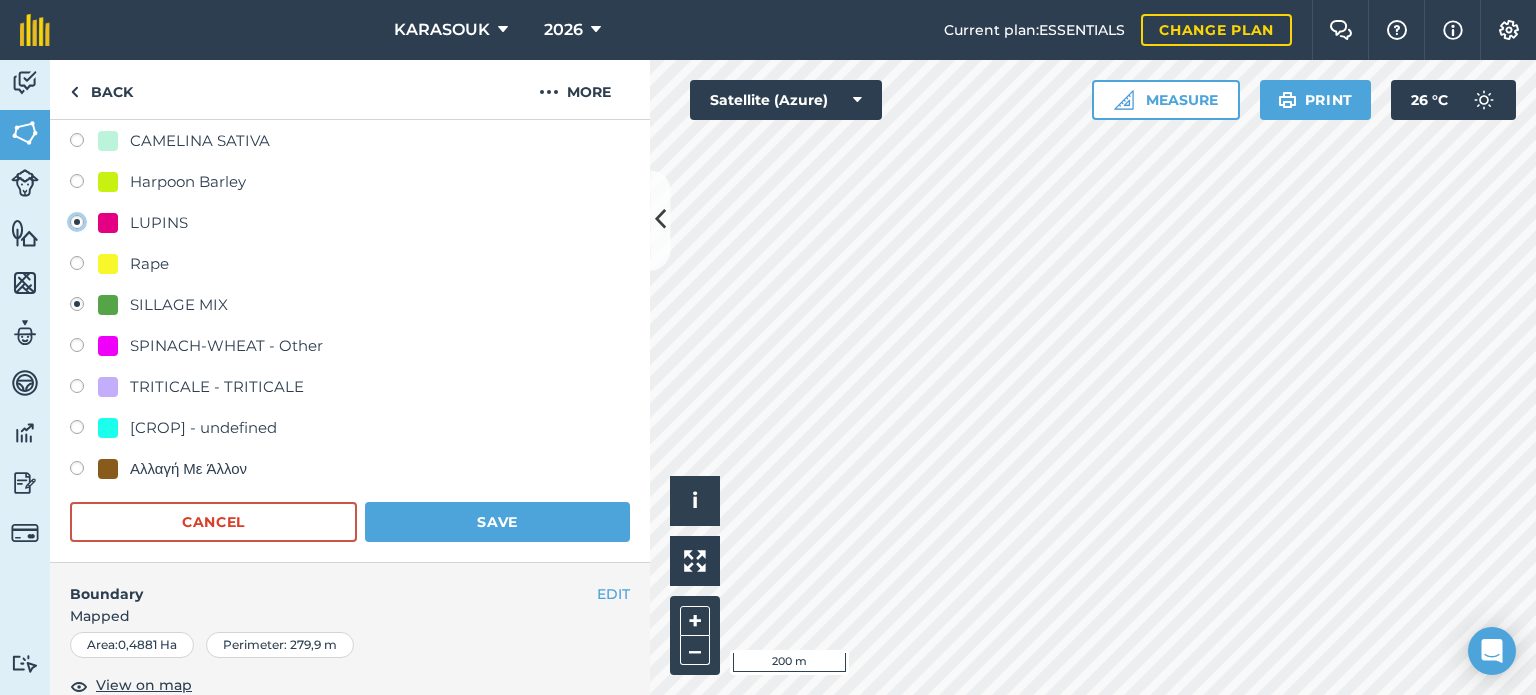 radio on "true" 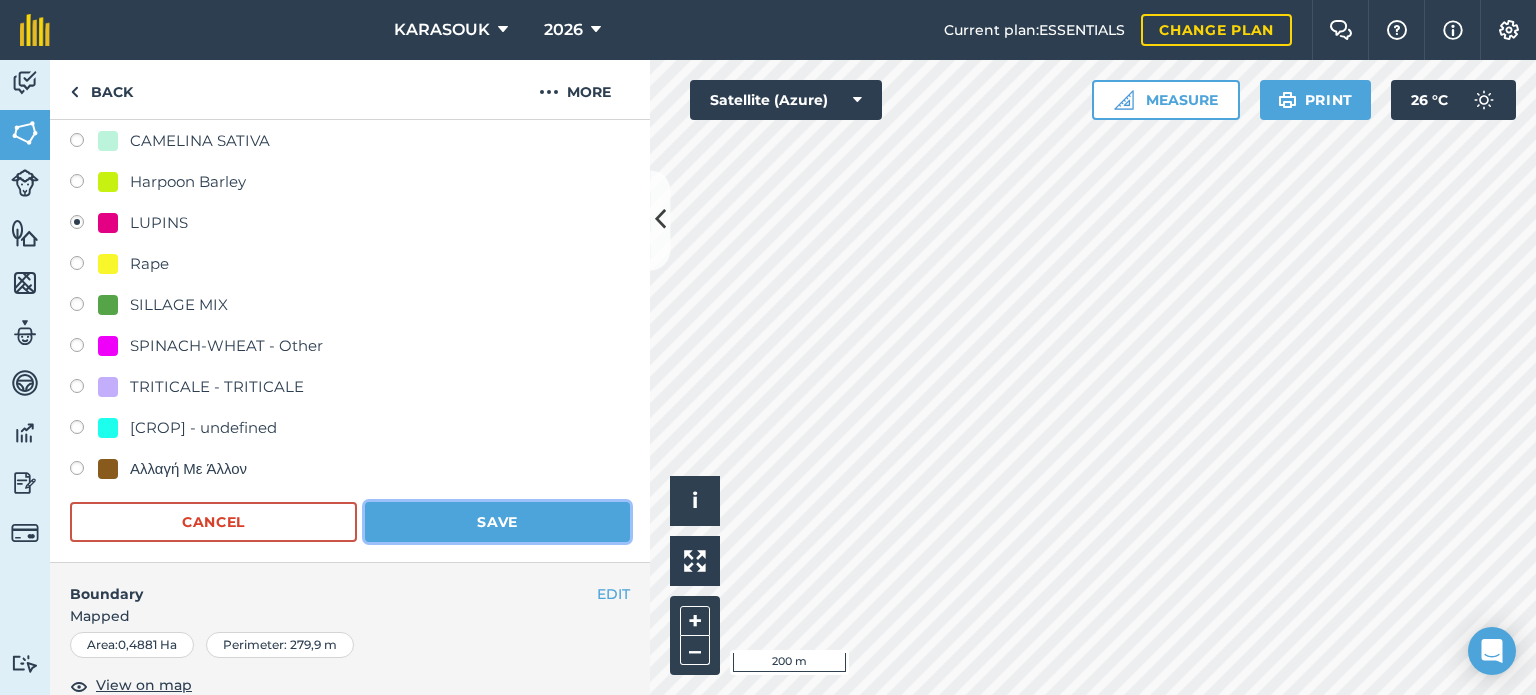 click on "Save" at bounding box center (497, 522) 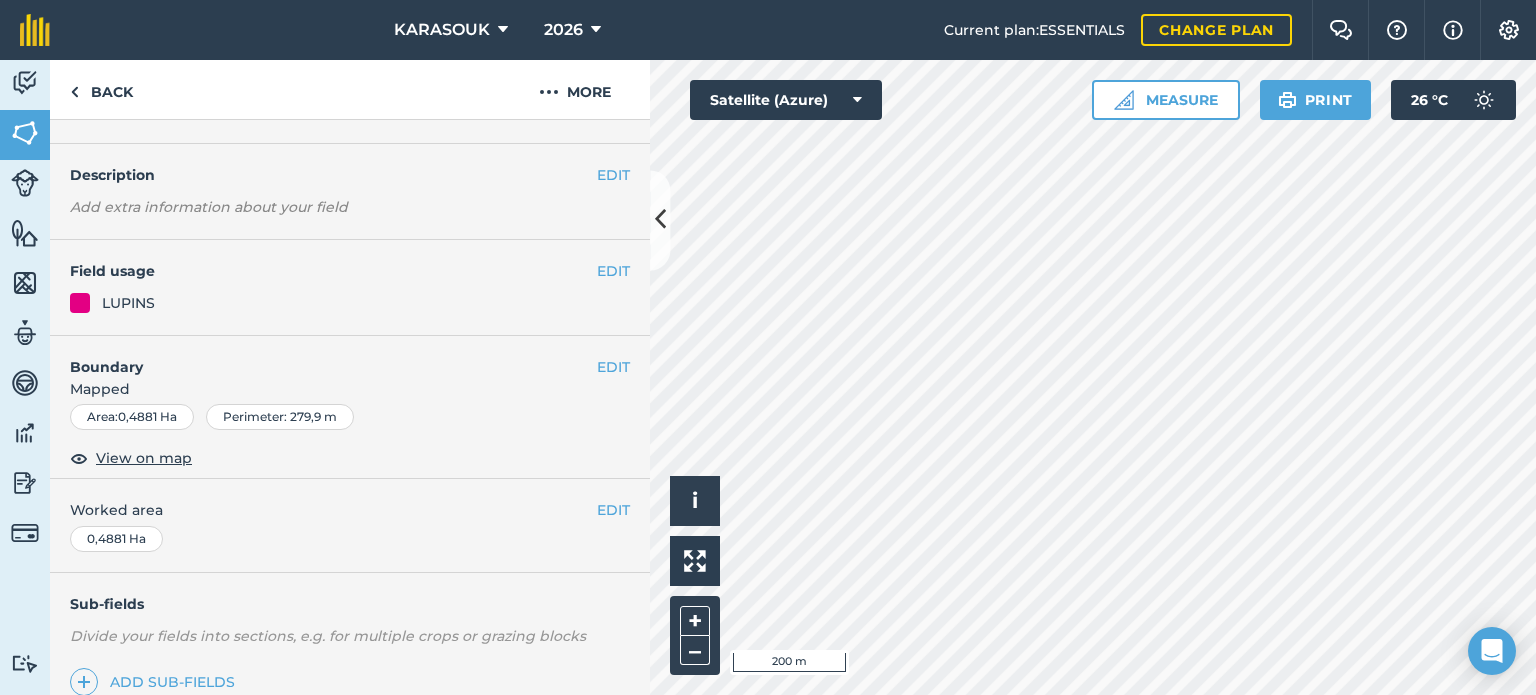 scroll, scrollTop: 0, scrollLeft: 0, axis: both 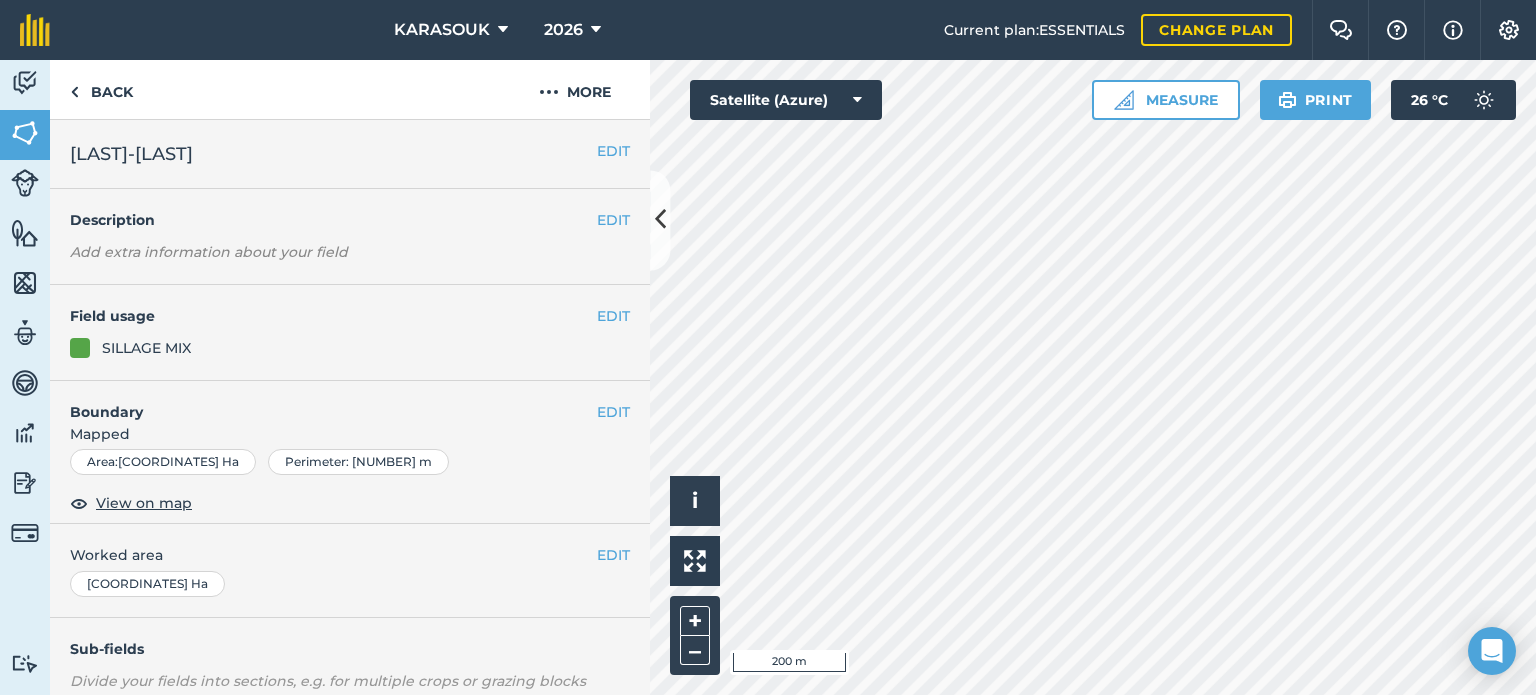 click on "Field usage" at bounding box center [333, 316] 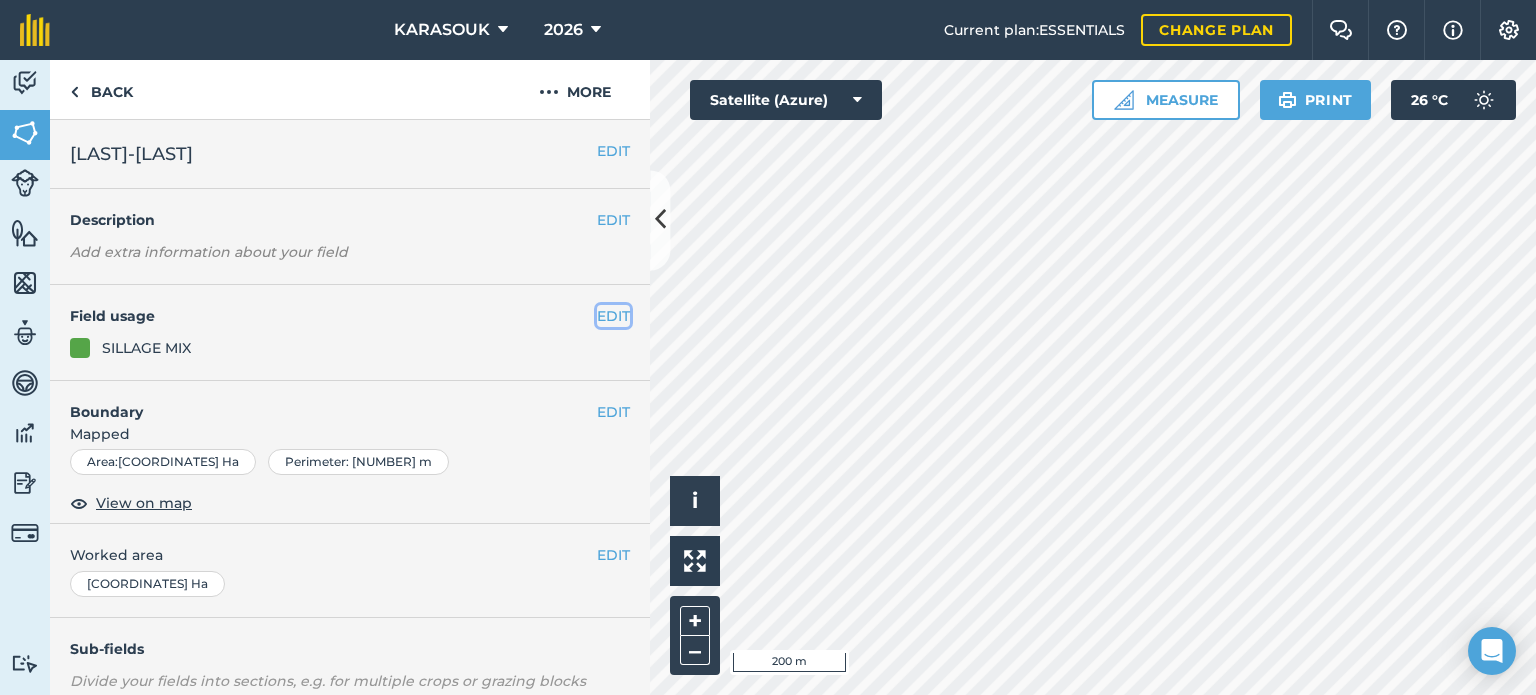click on "EDIT" at bounding box center (613, 316) 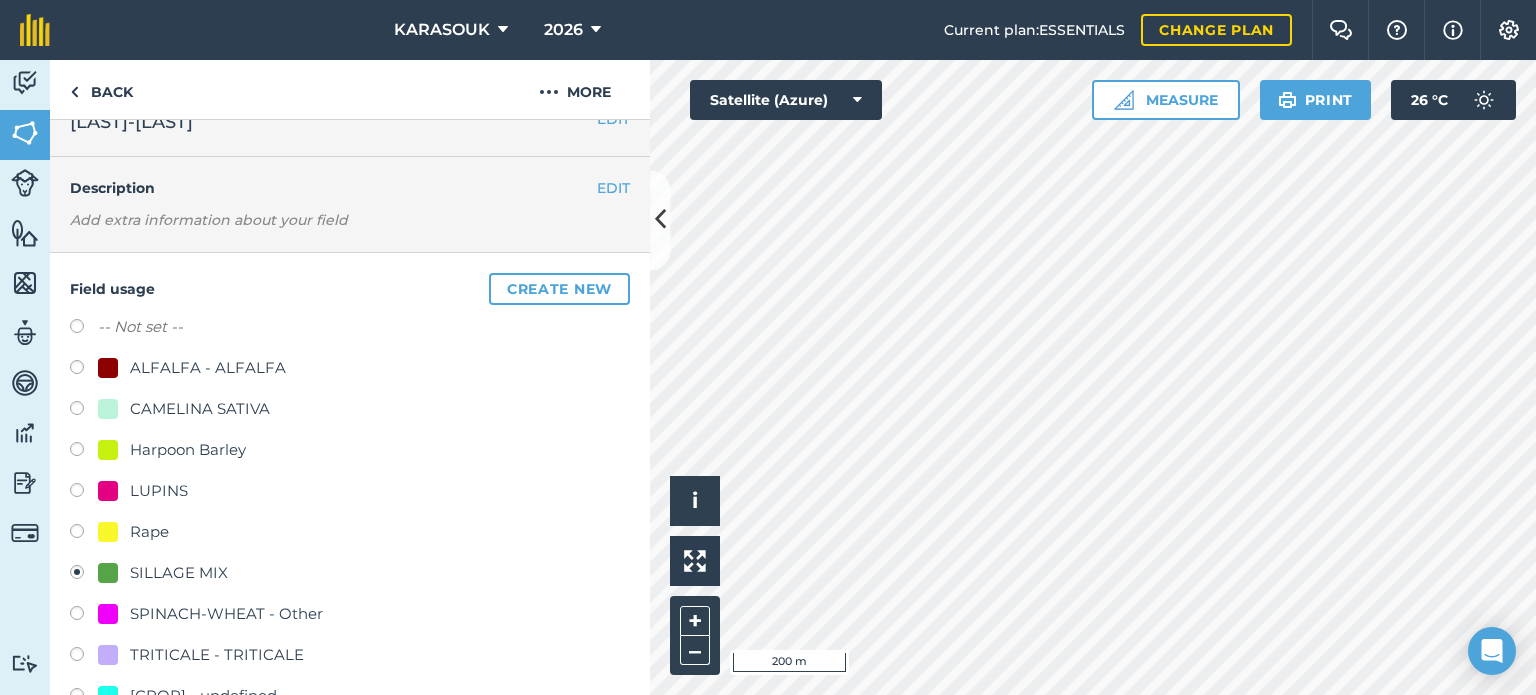 scroll, scrollTop: 100, scrollLeft: 0, axis: vertical 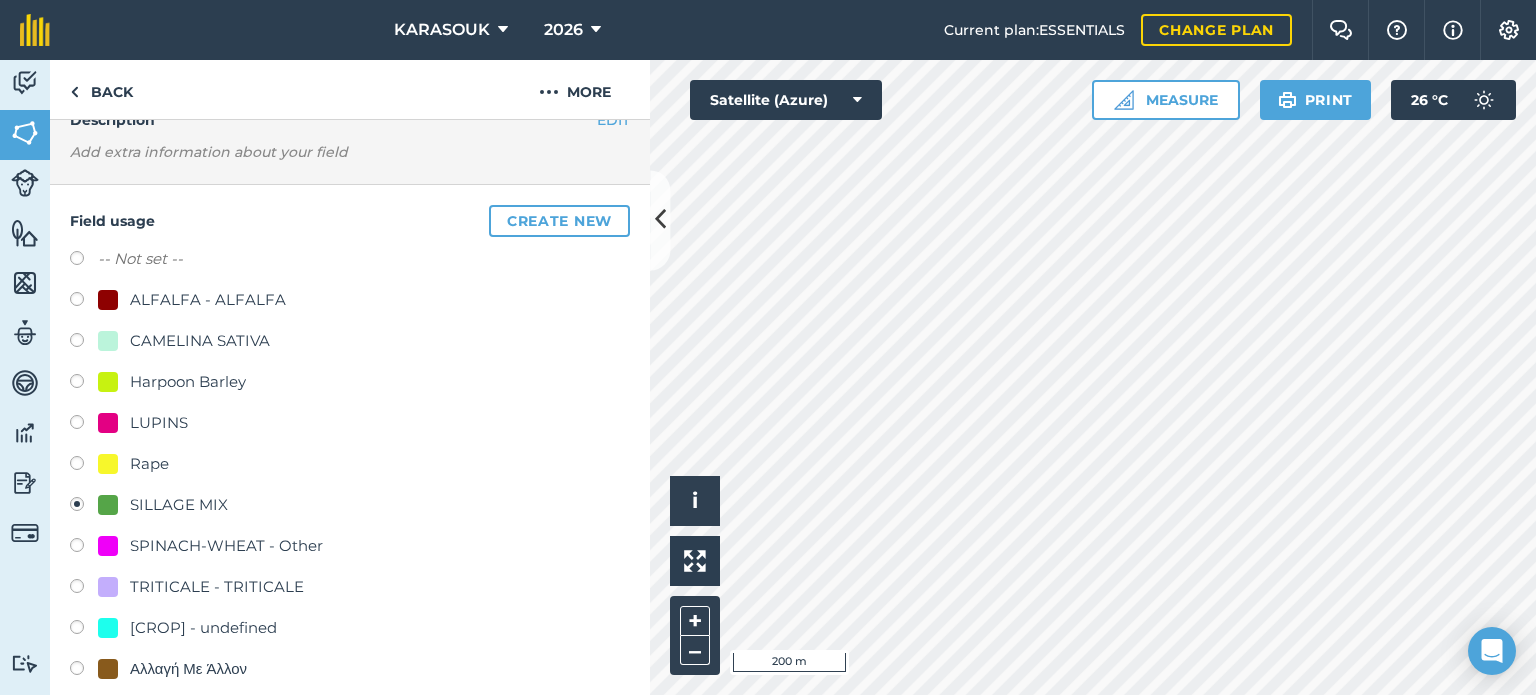 click on "LUPINS" at bounding box center [159, 423] 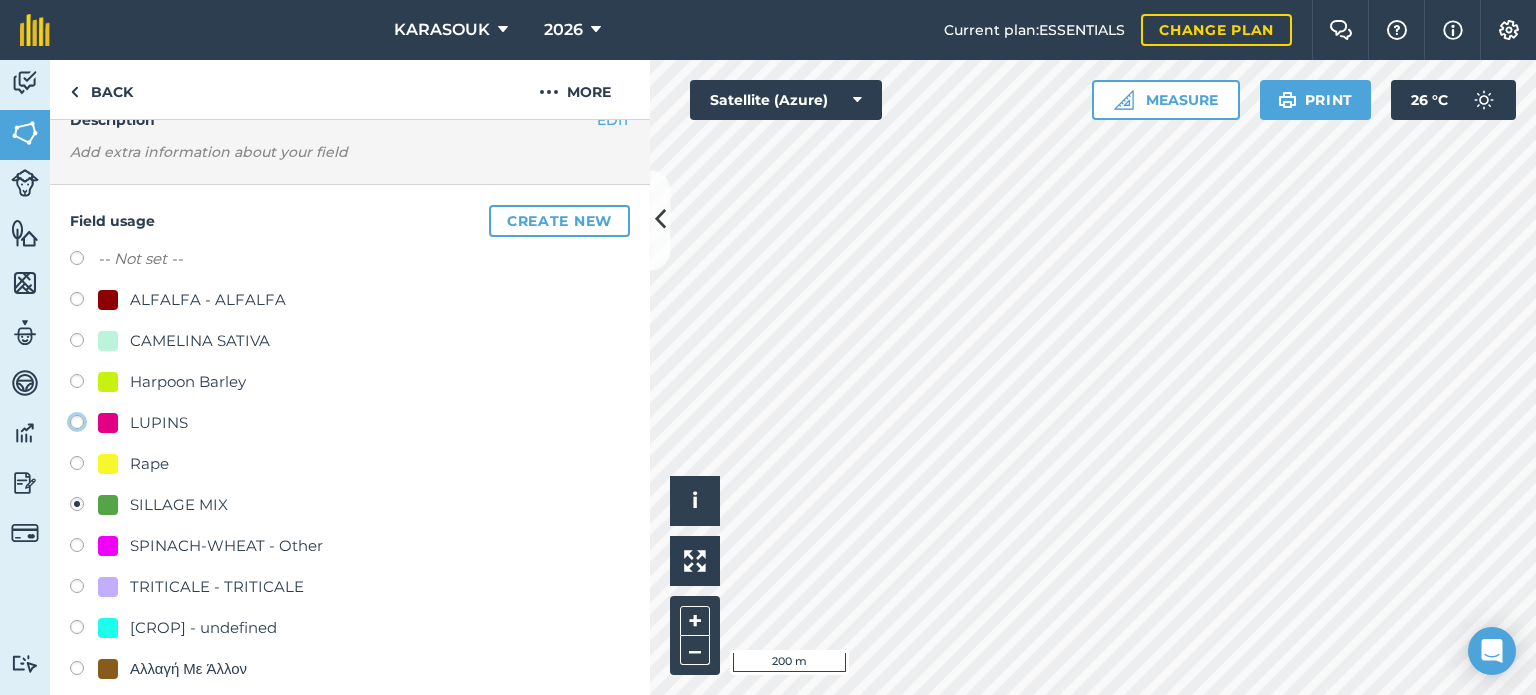 click on "LUPINS" at bounding box center (-9923, 421) 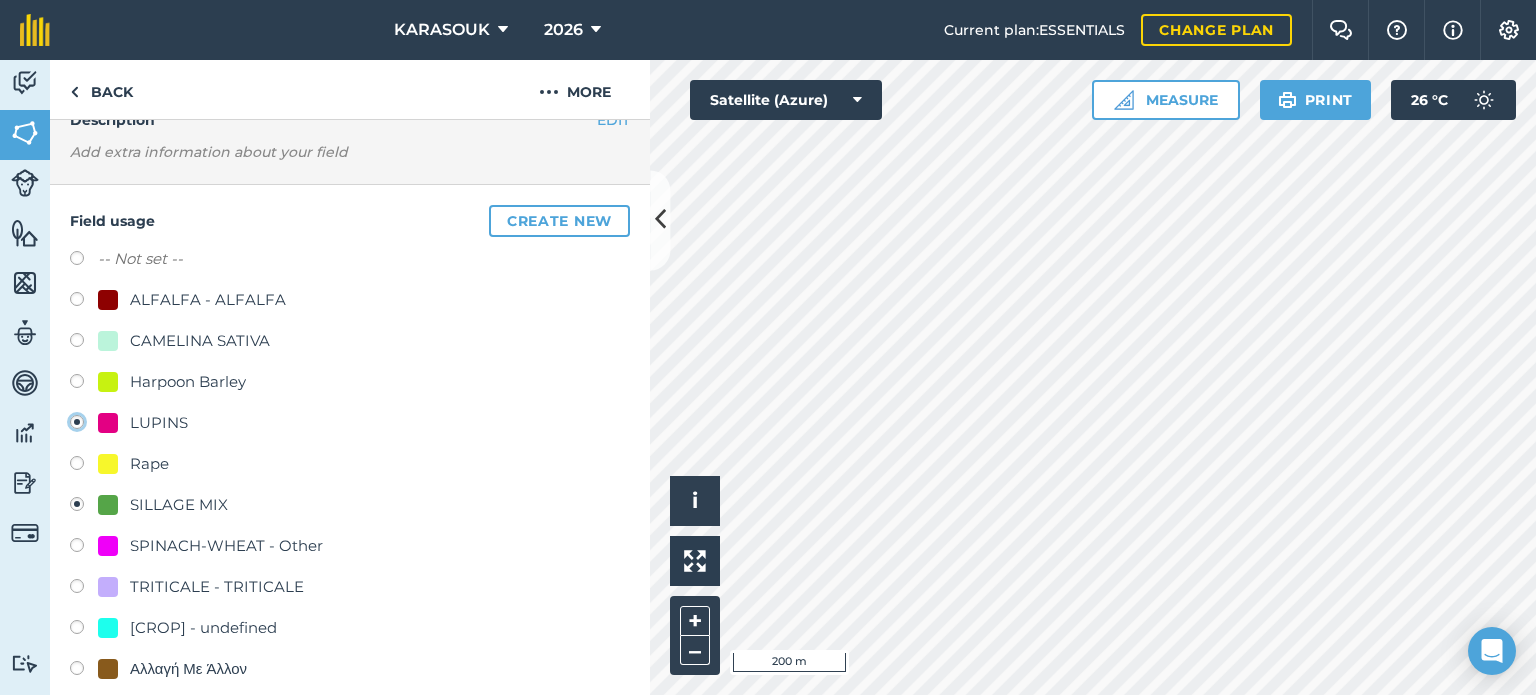 radio on "true" 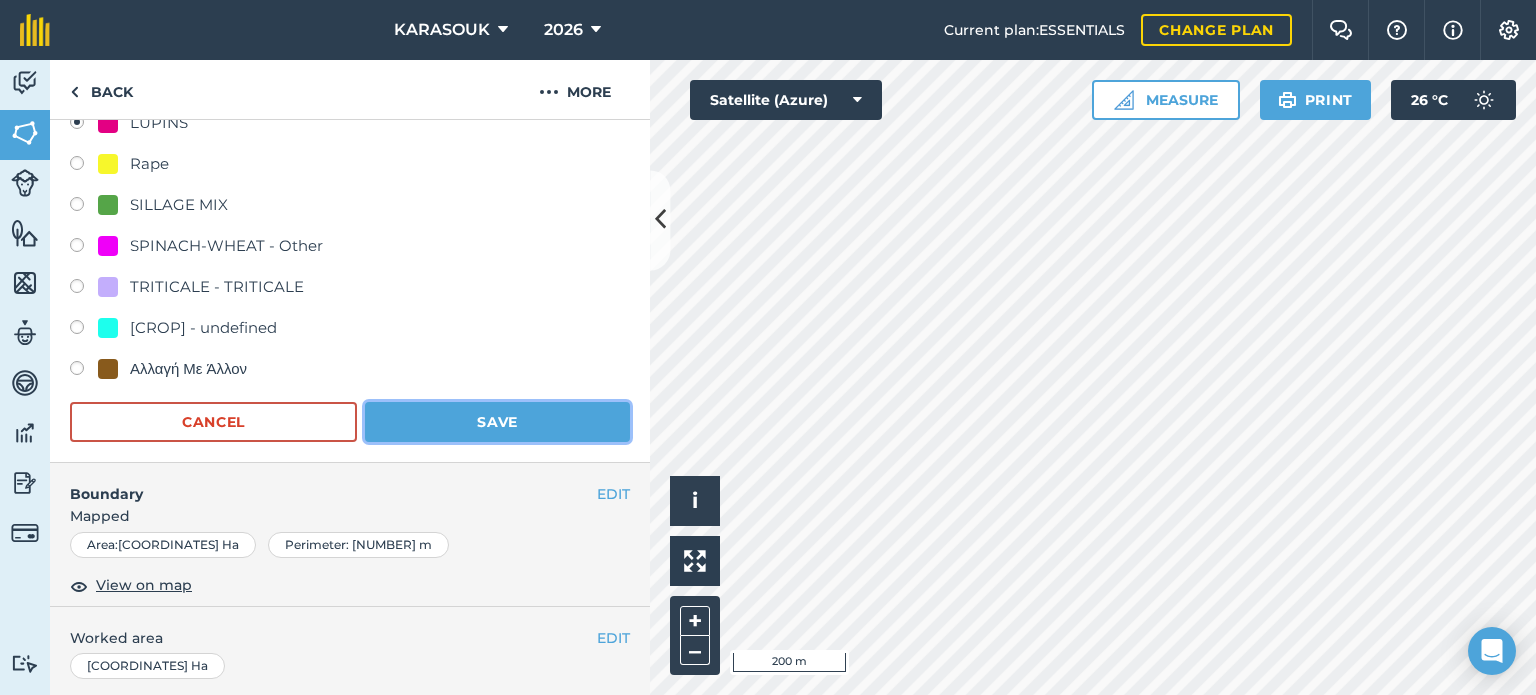 click on "Save" at bounding box center [497, 422] 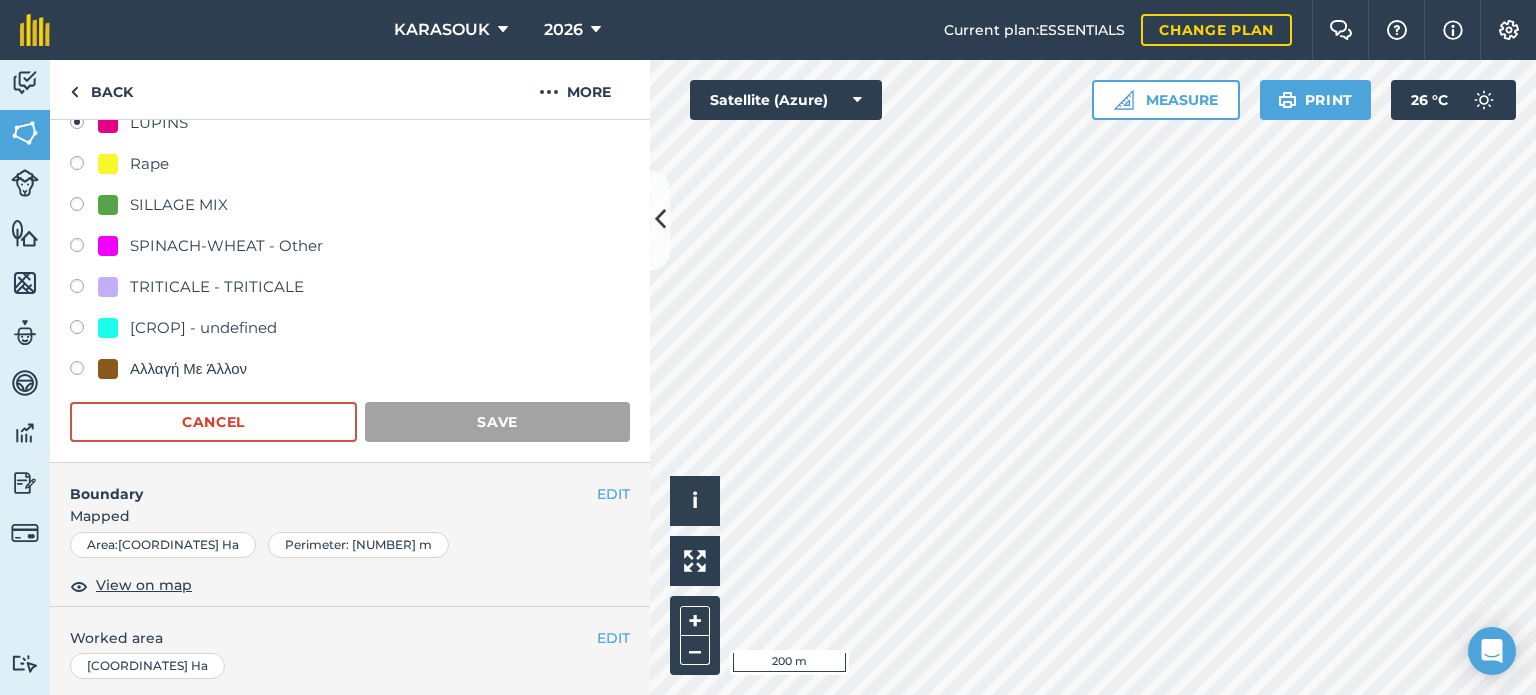 scroll, scrollTop: 299, scrollLeft: 0, axis: vertical 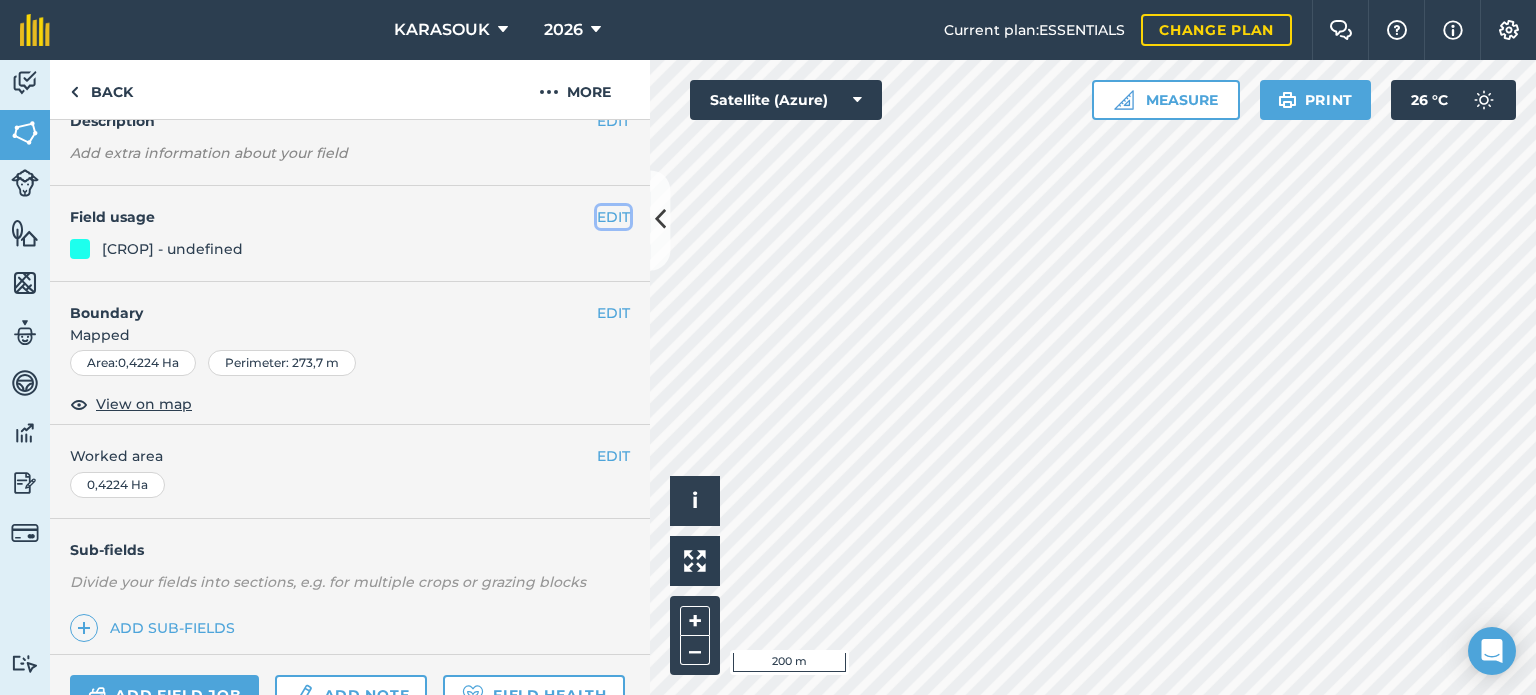 click on "EDIT" at bounding box center [613, 217] 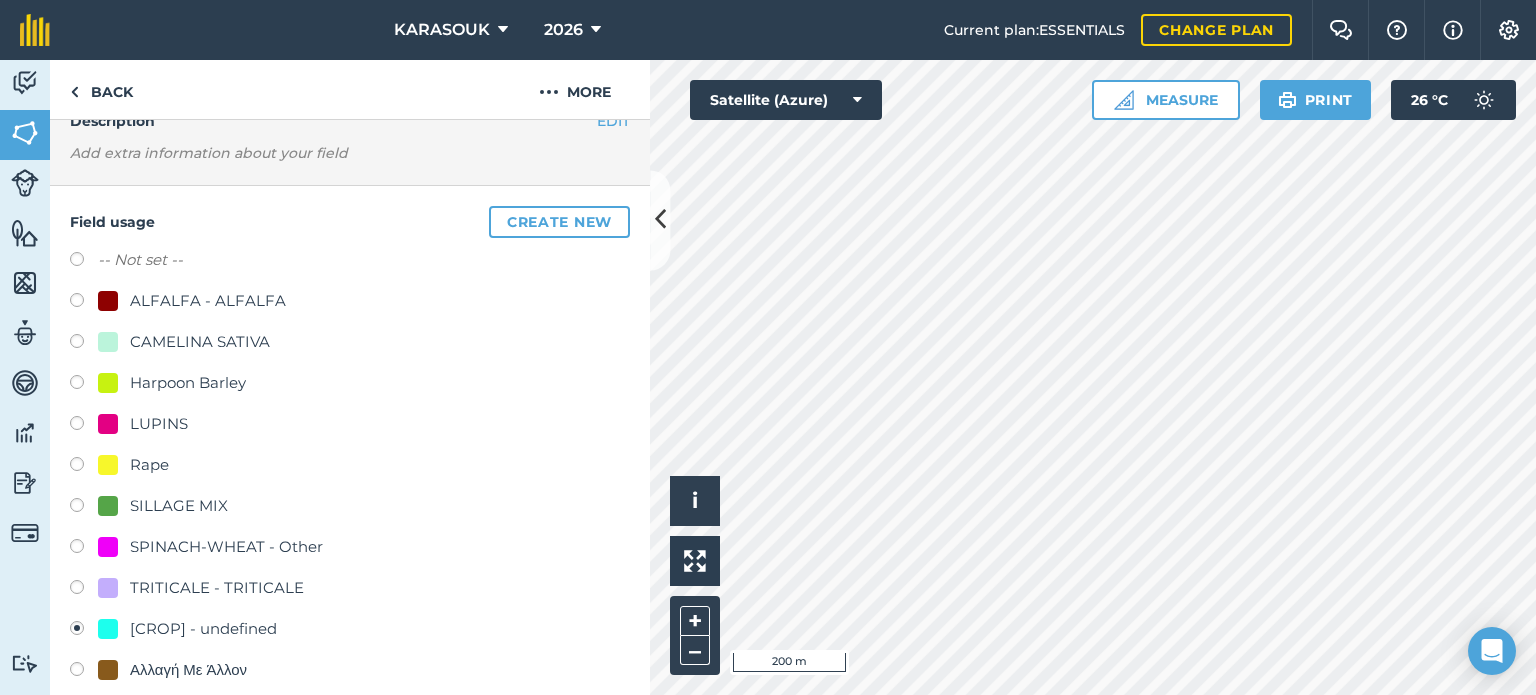 click on "LUPINS" at bounding box center (159, 424) 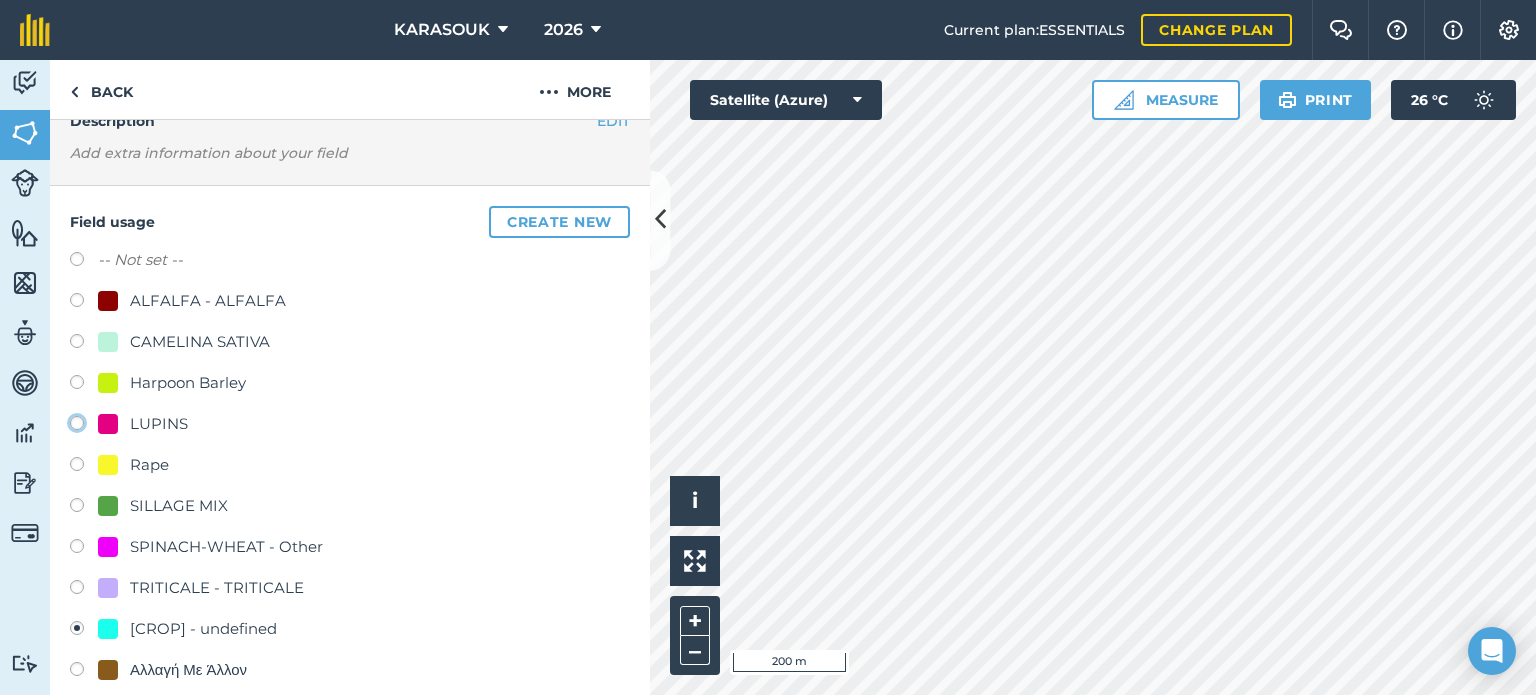 click on "LUPINS" at bounding box center (-9923, 422) 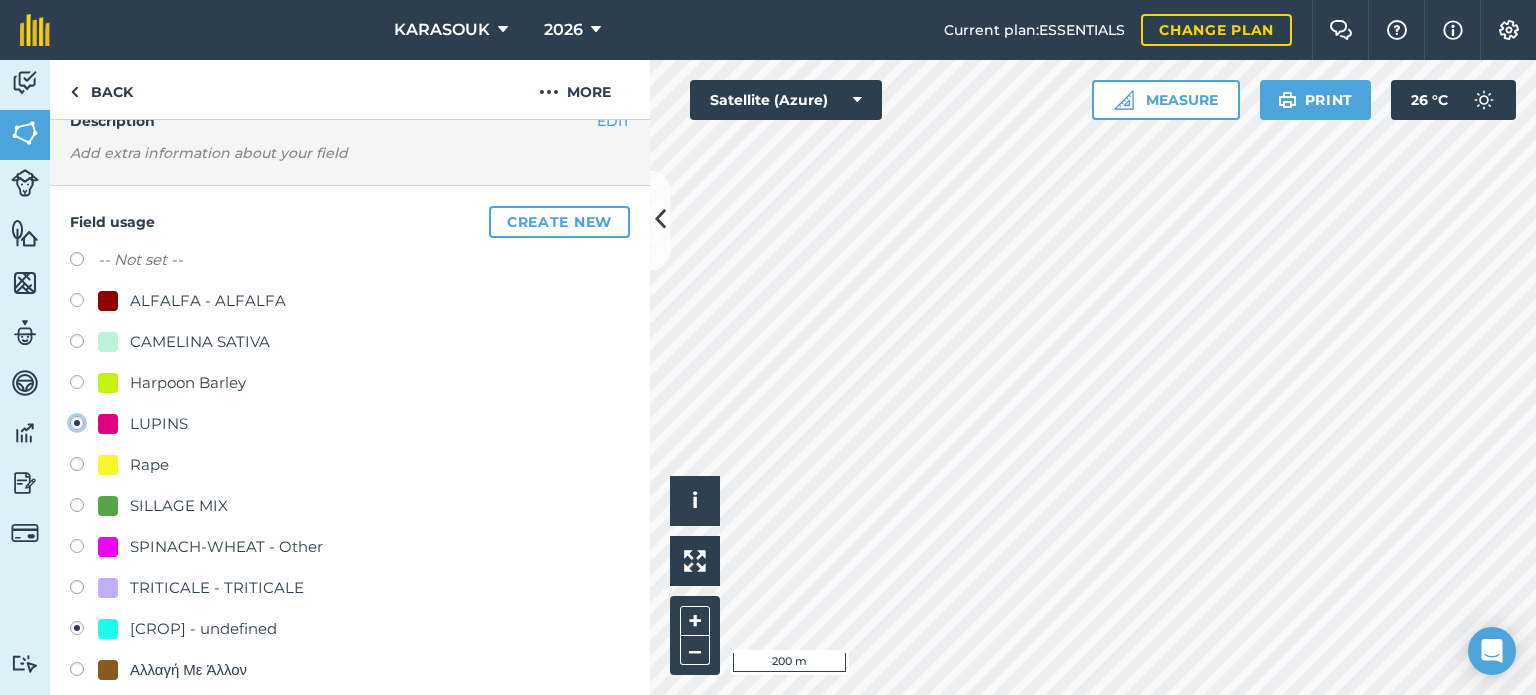 radio on "true" 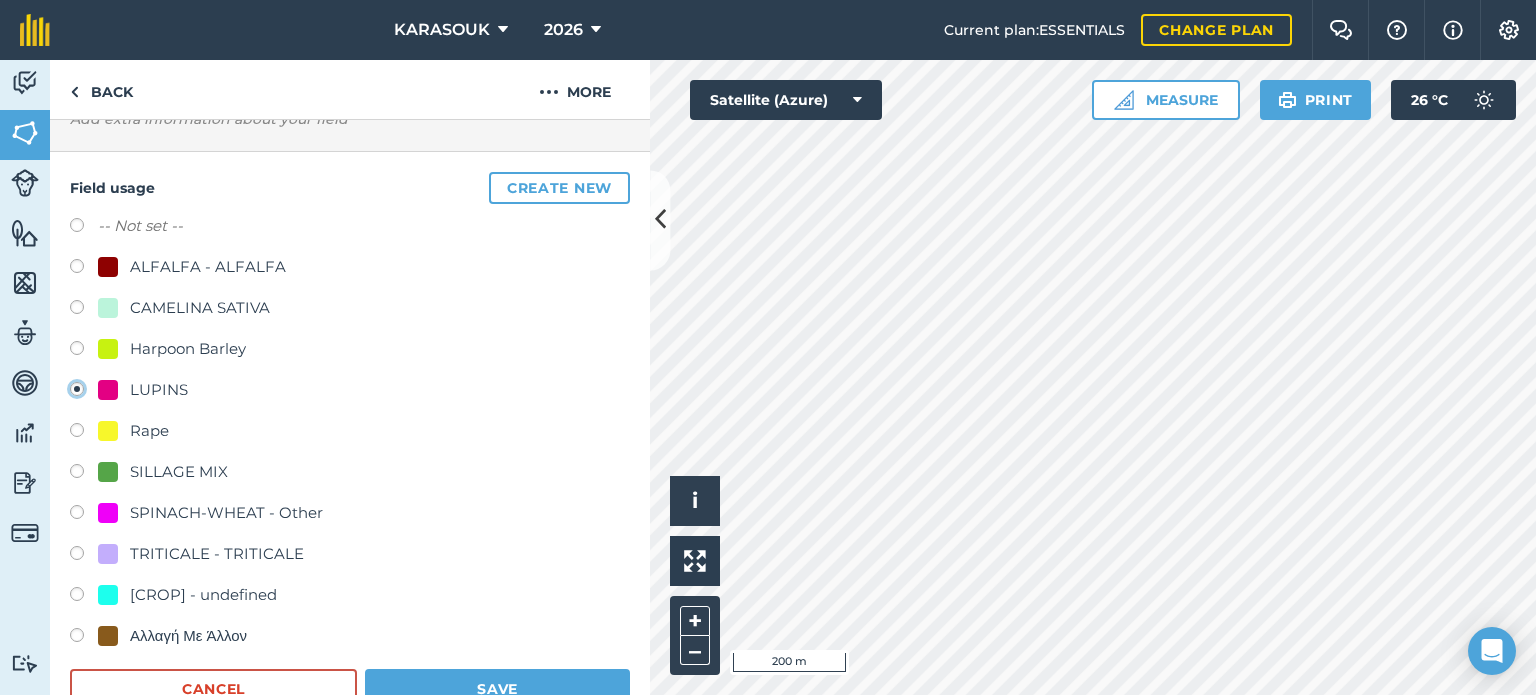 scroll, scrollTop: 299, scrollLeft: 0, axis: vertical 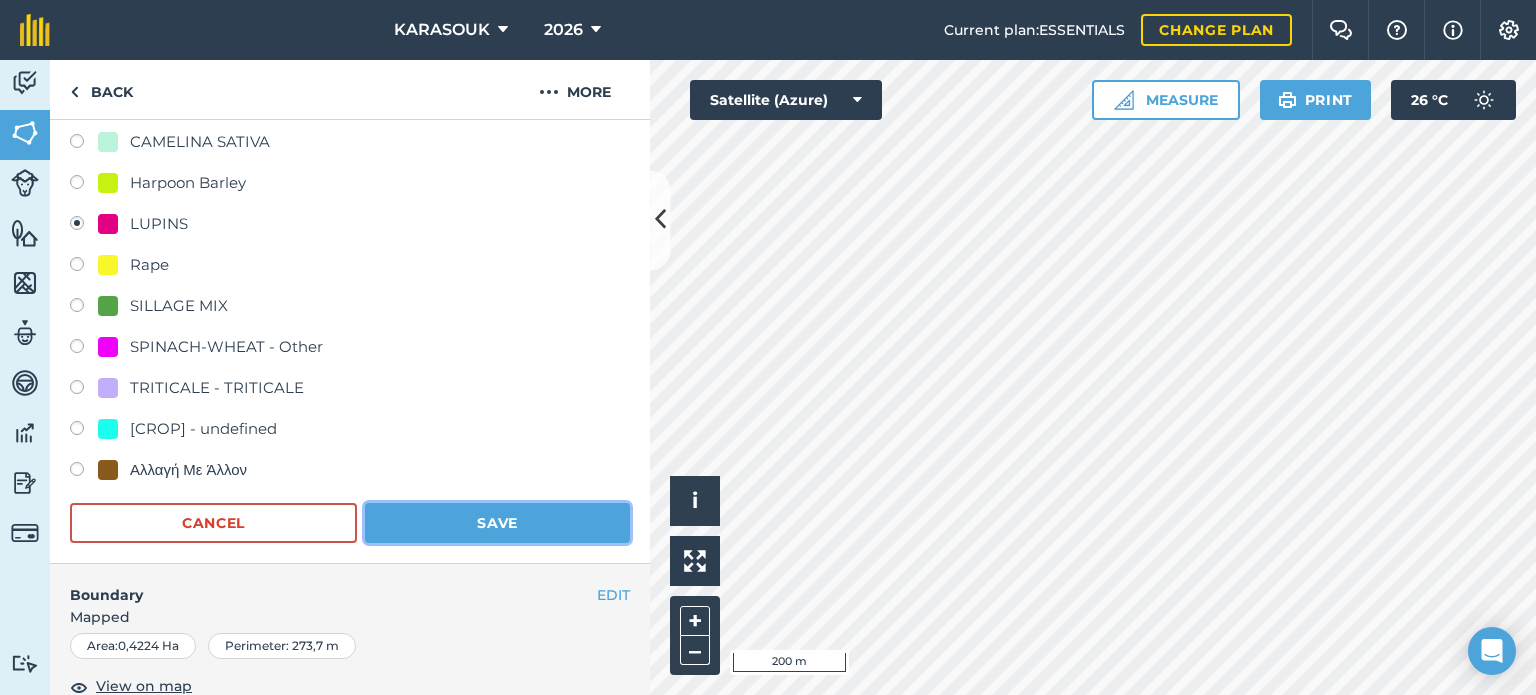 click on "Save" at bounding box center [497, 523] 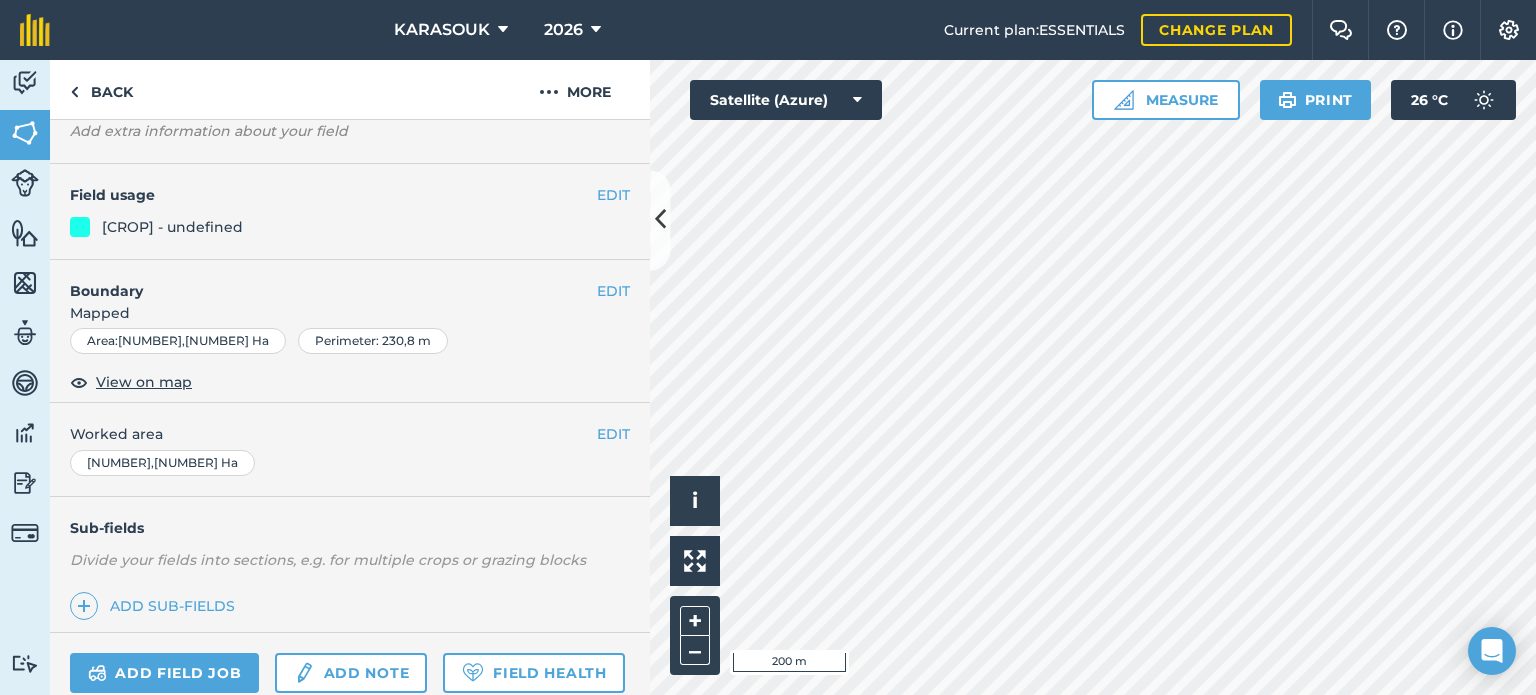 scroll, scrollTop: 0, scrollLeft: 0, axis: both 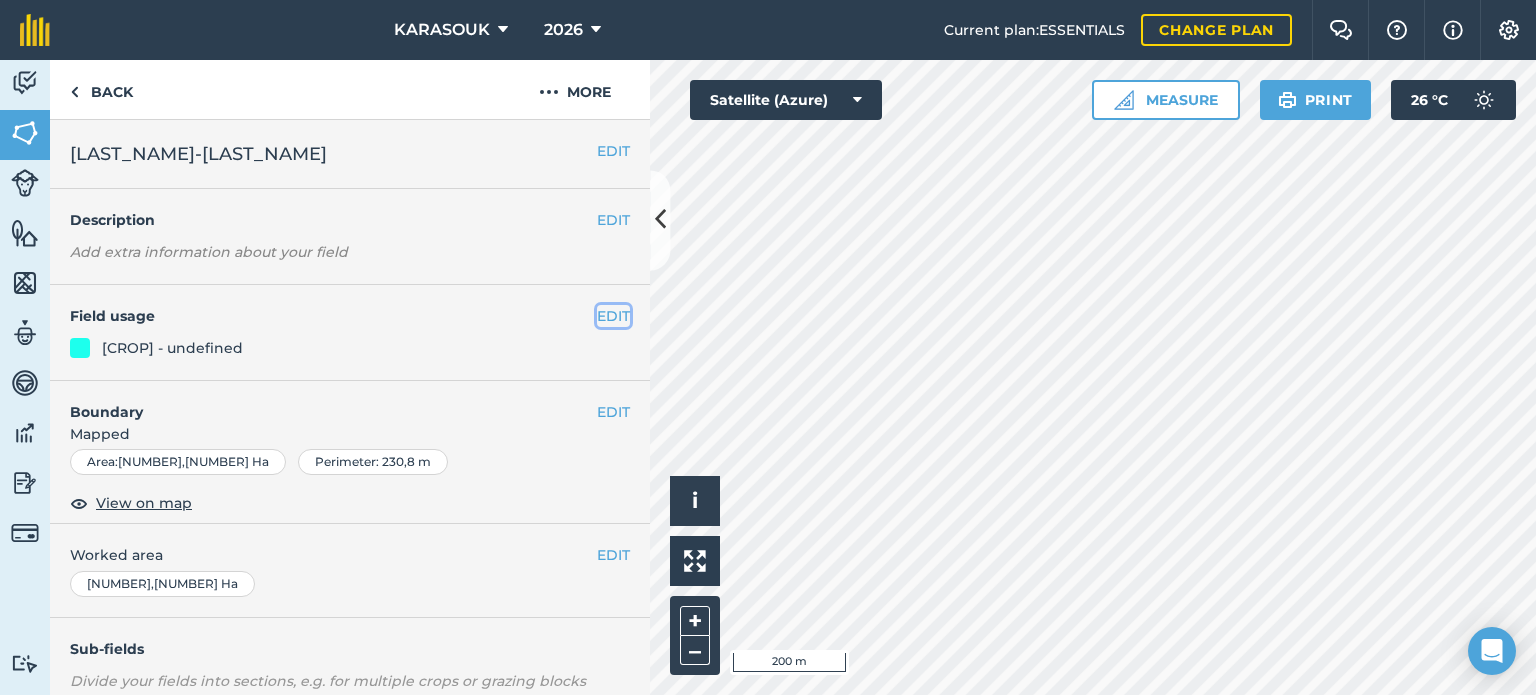 click on "EDIT" at bounding box center (613, 316) 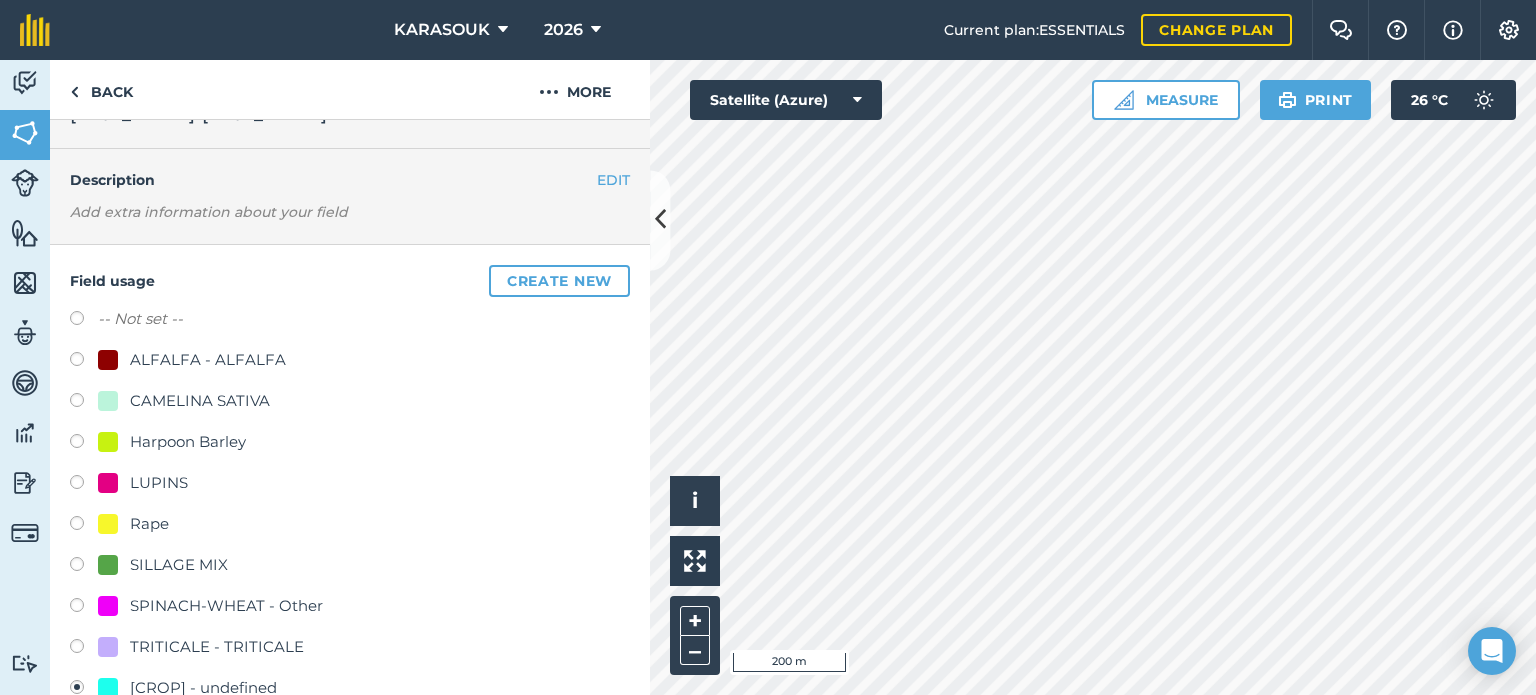 scroll, scrollTop: 100, scrollLeft: 0, axis: vertical 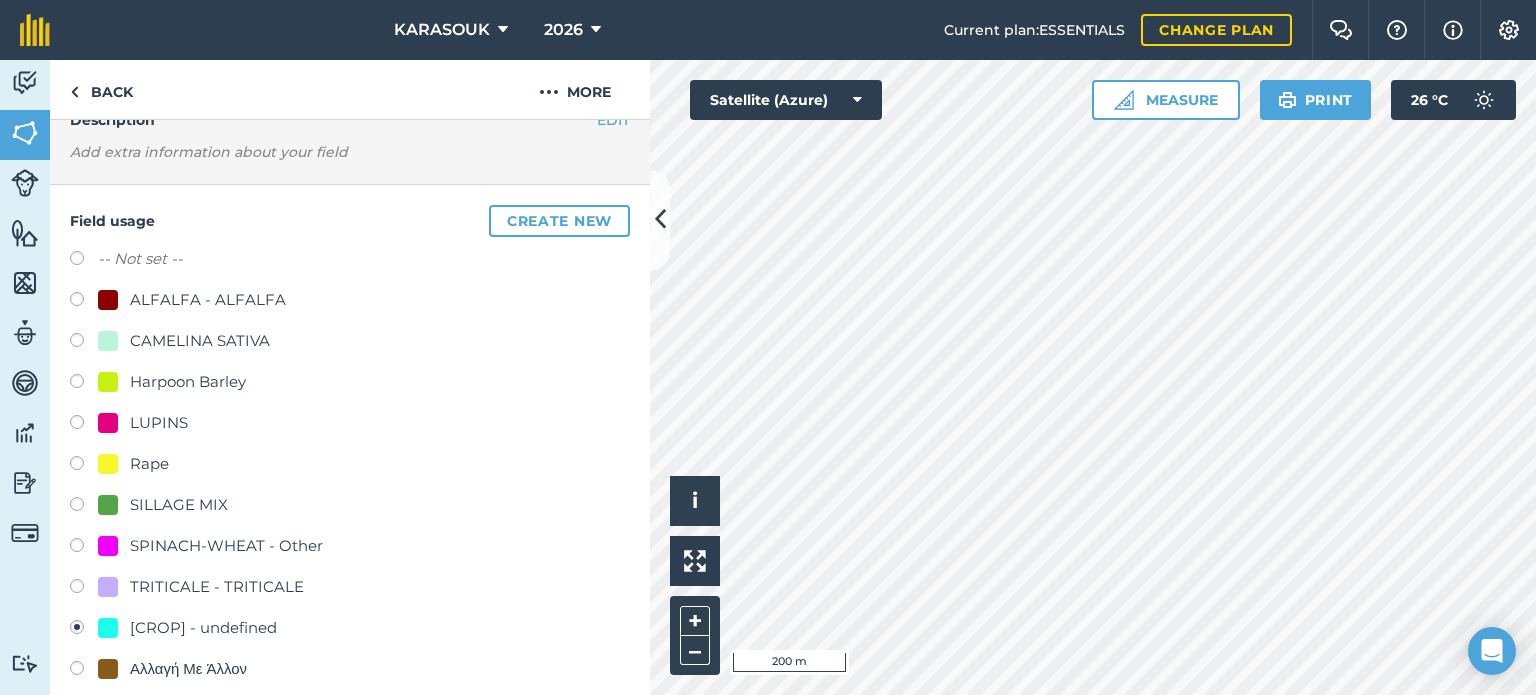 click on "LUPINS" at bounding box center [159, 423] 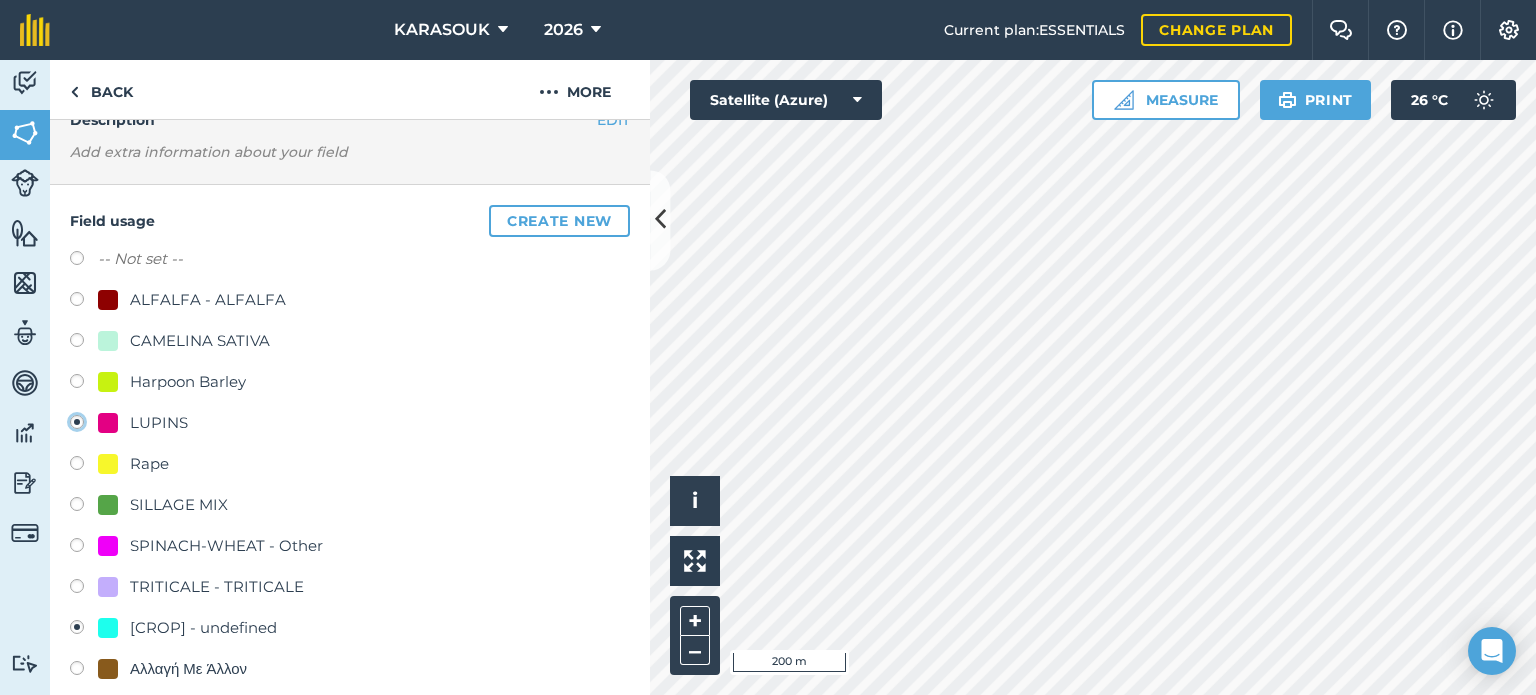 radio on "true" 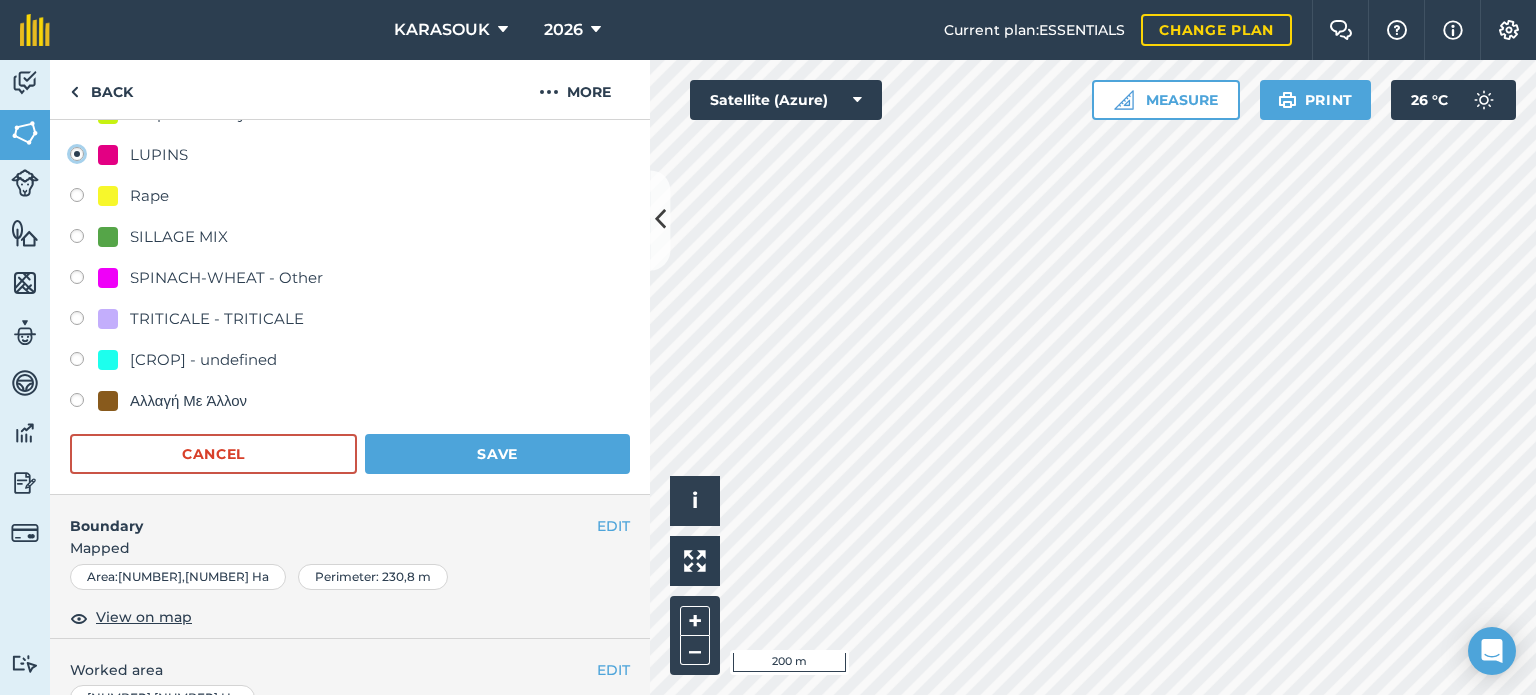 scroll, scrollTop: 400, scrollLeft: 0, axis: vertical 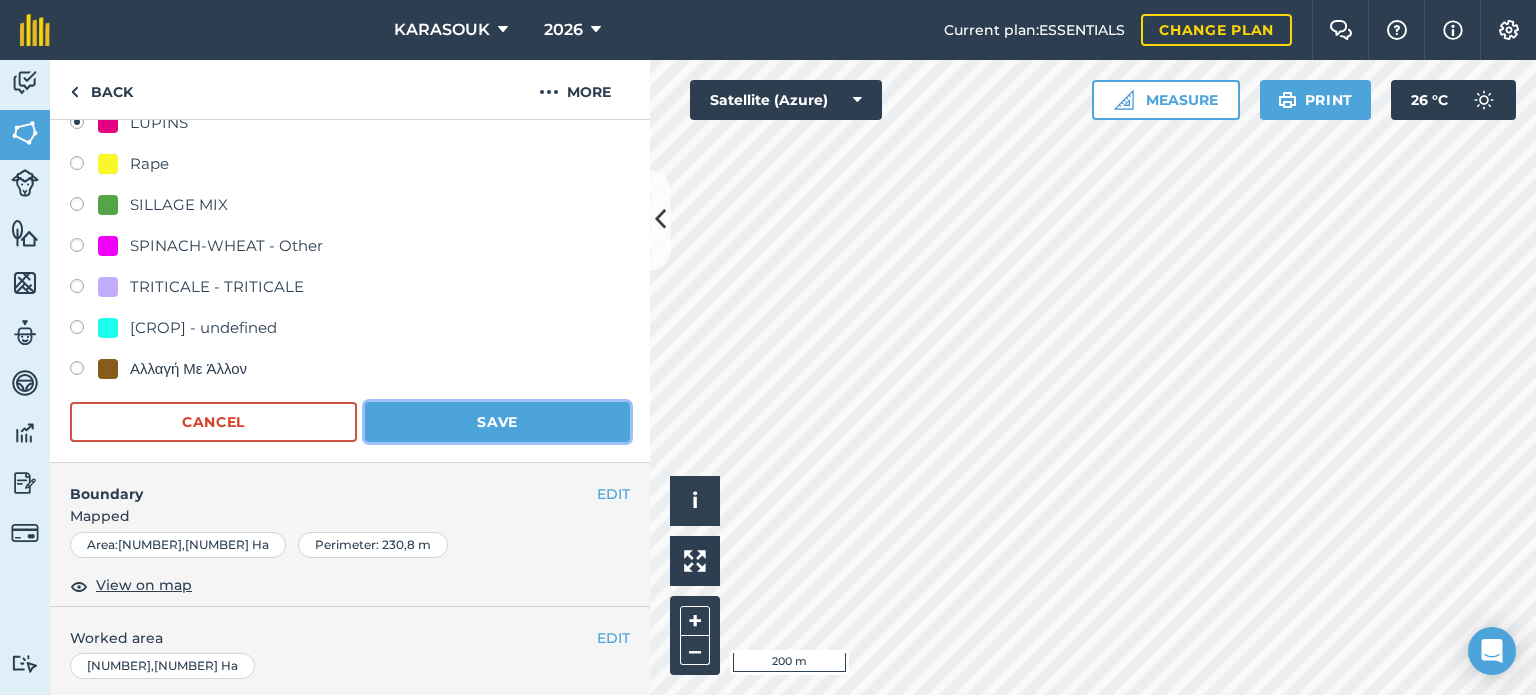 click on "Save" at bounding box center (497, 422) 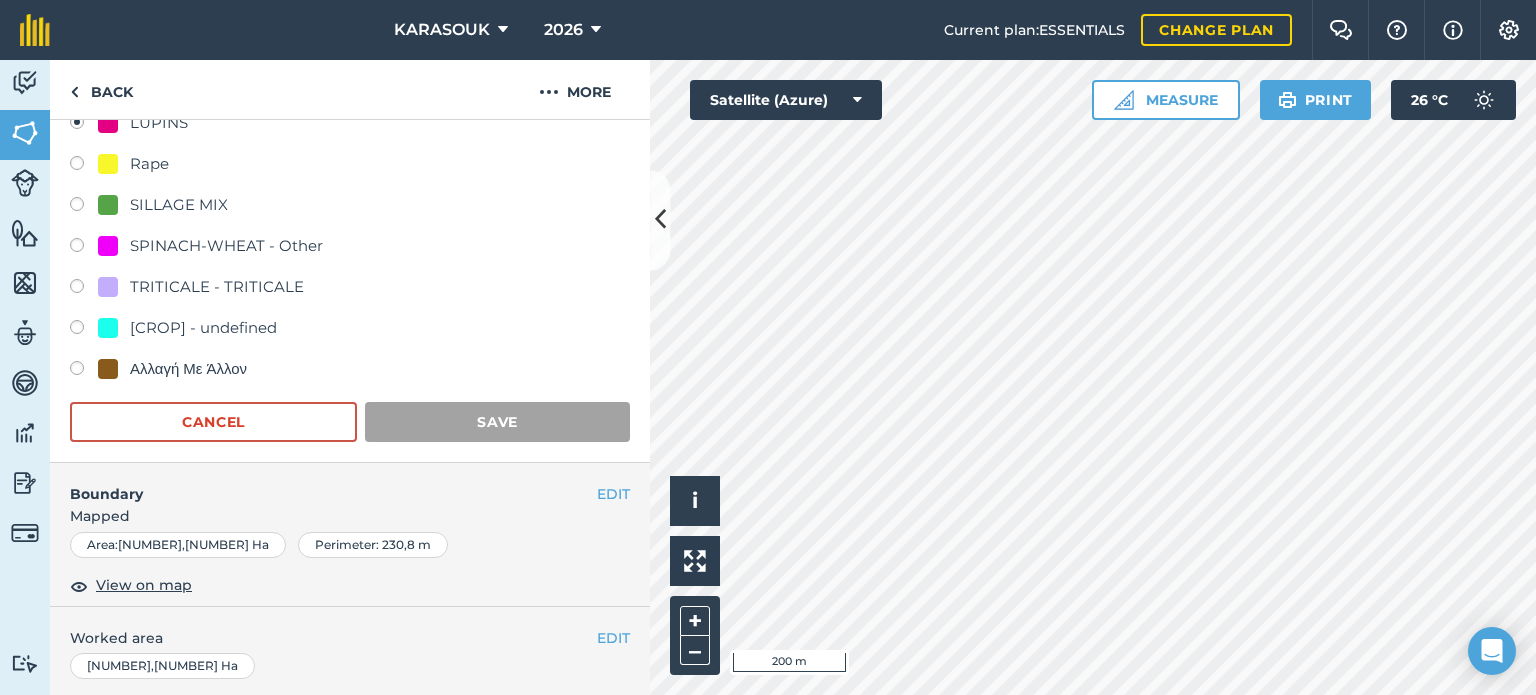 scroll, scrollTop: 299, scrollLeft: 0, axis: vertical 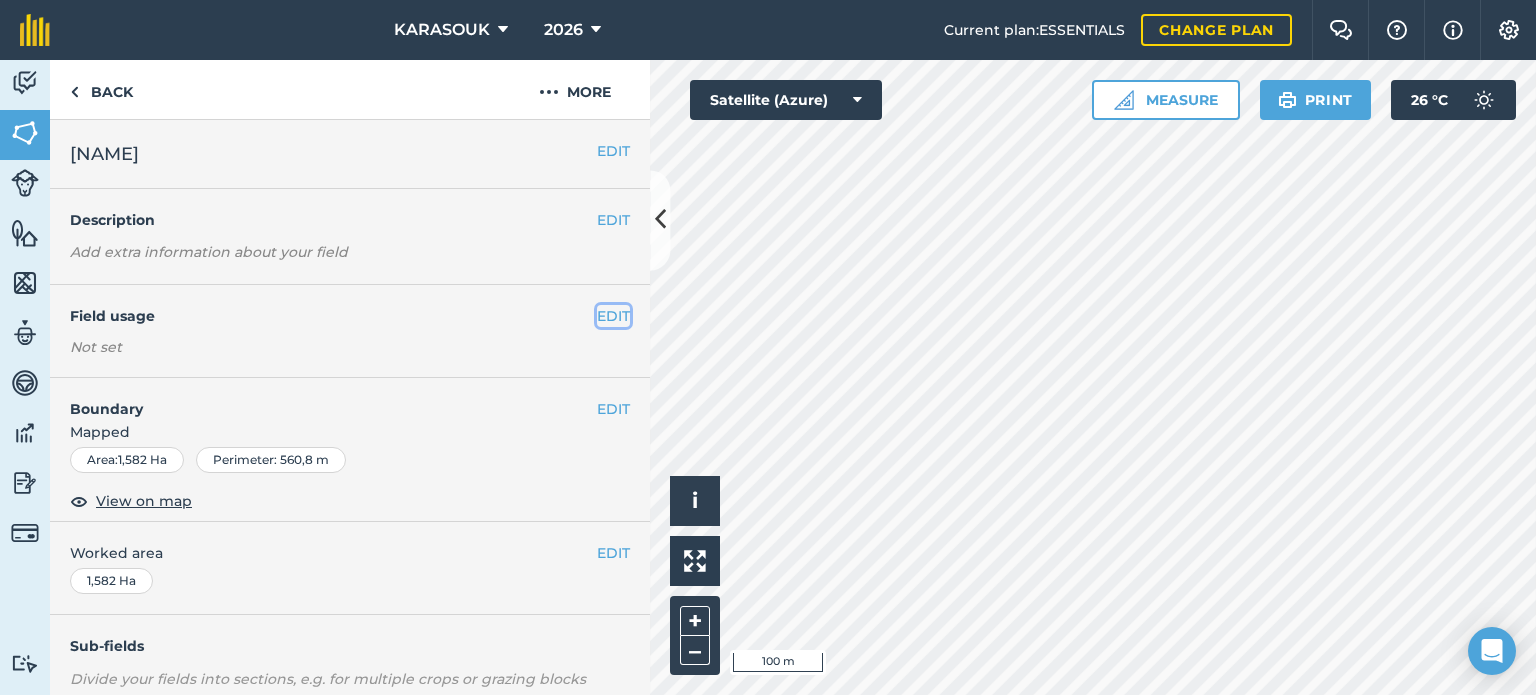 click on "EDIT" at bounding box center [613, 316] 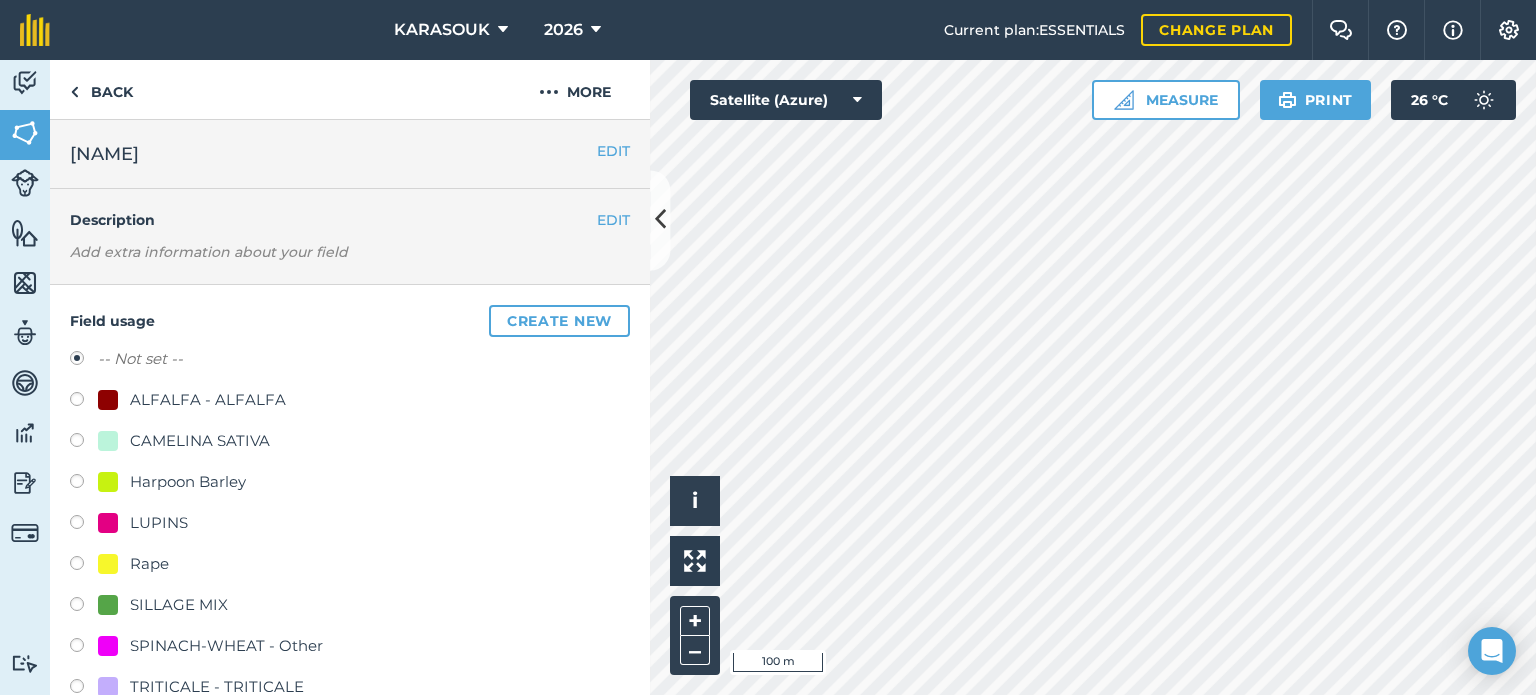 click on "Rape" at bounding box center (133, 564) 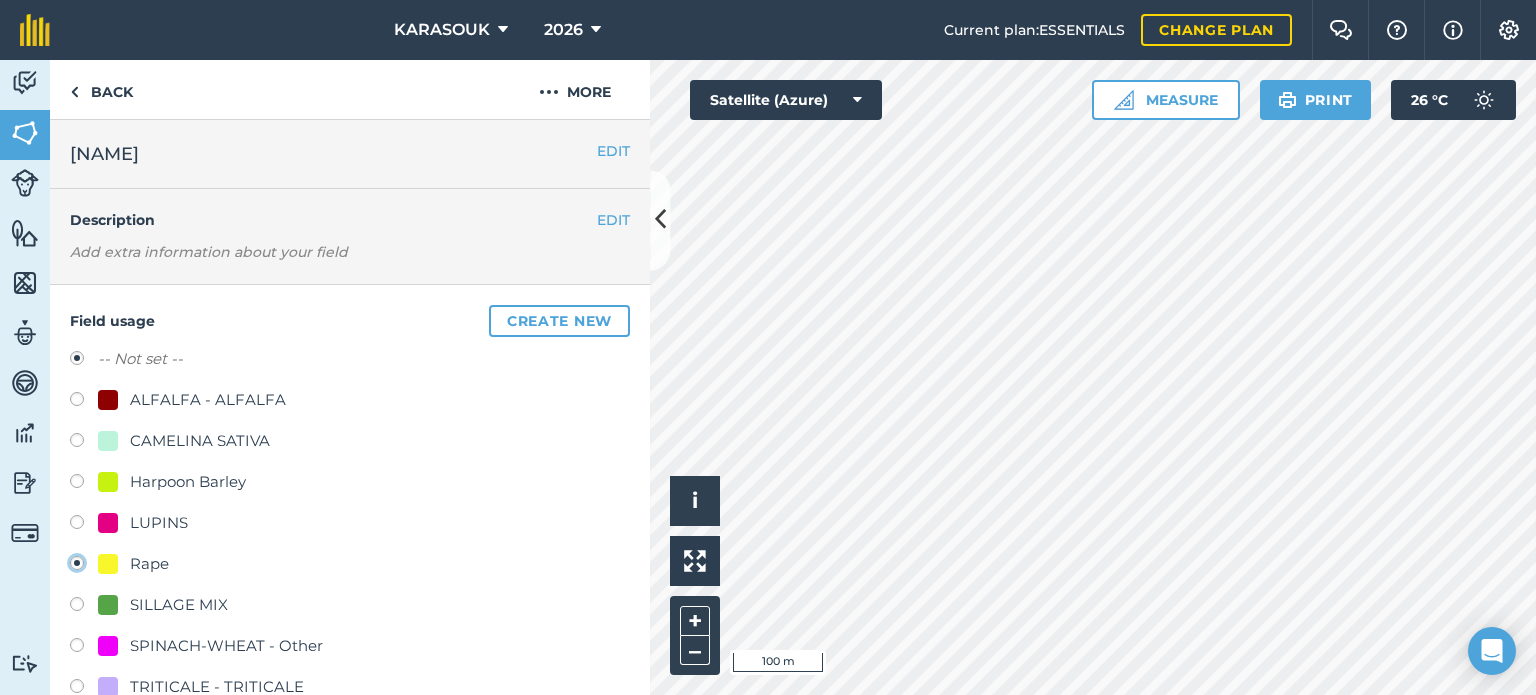 radio on "true" 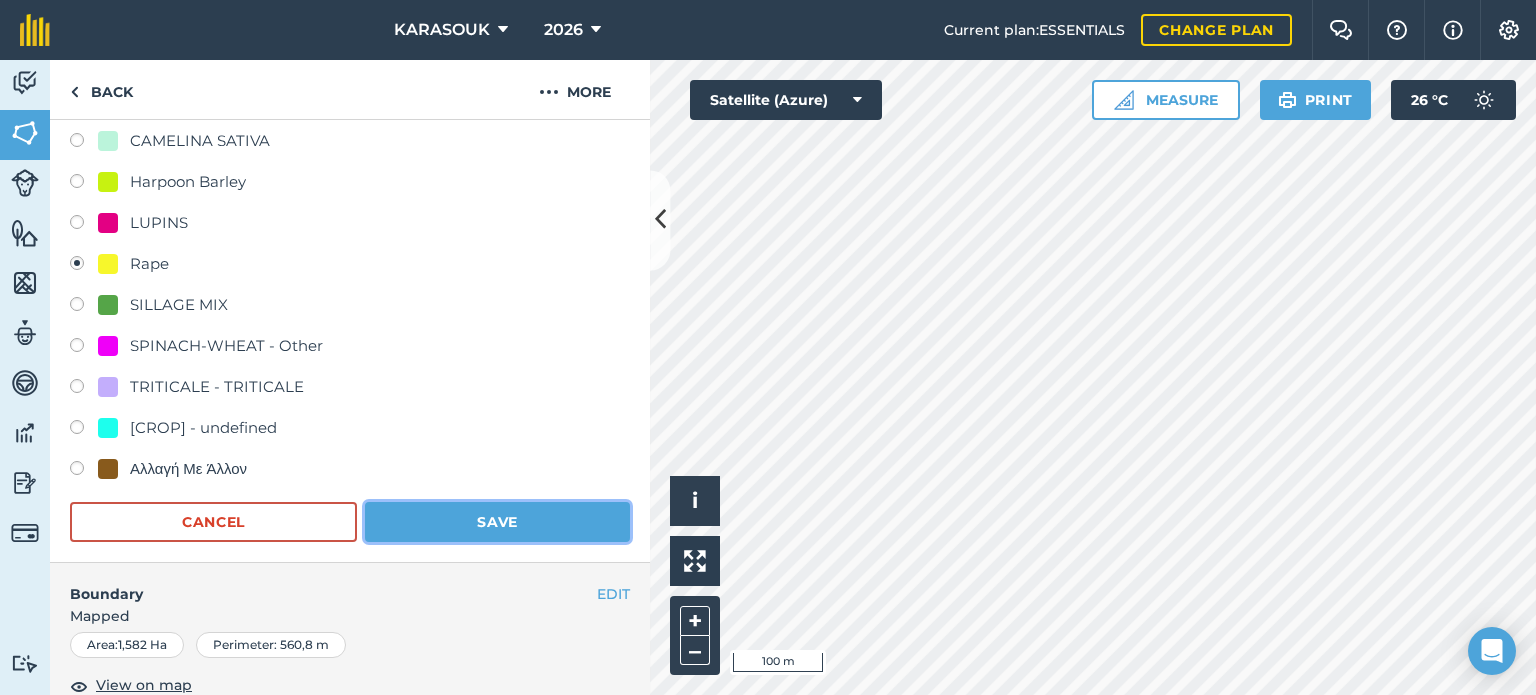 click on "Save" at bounding box center (497, 522) 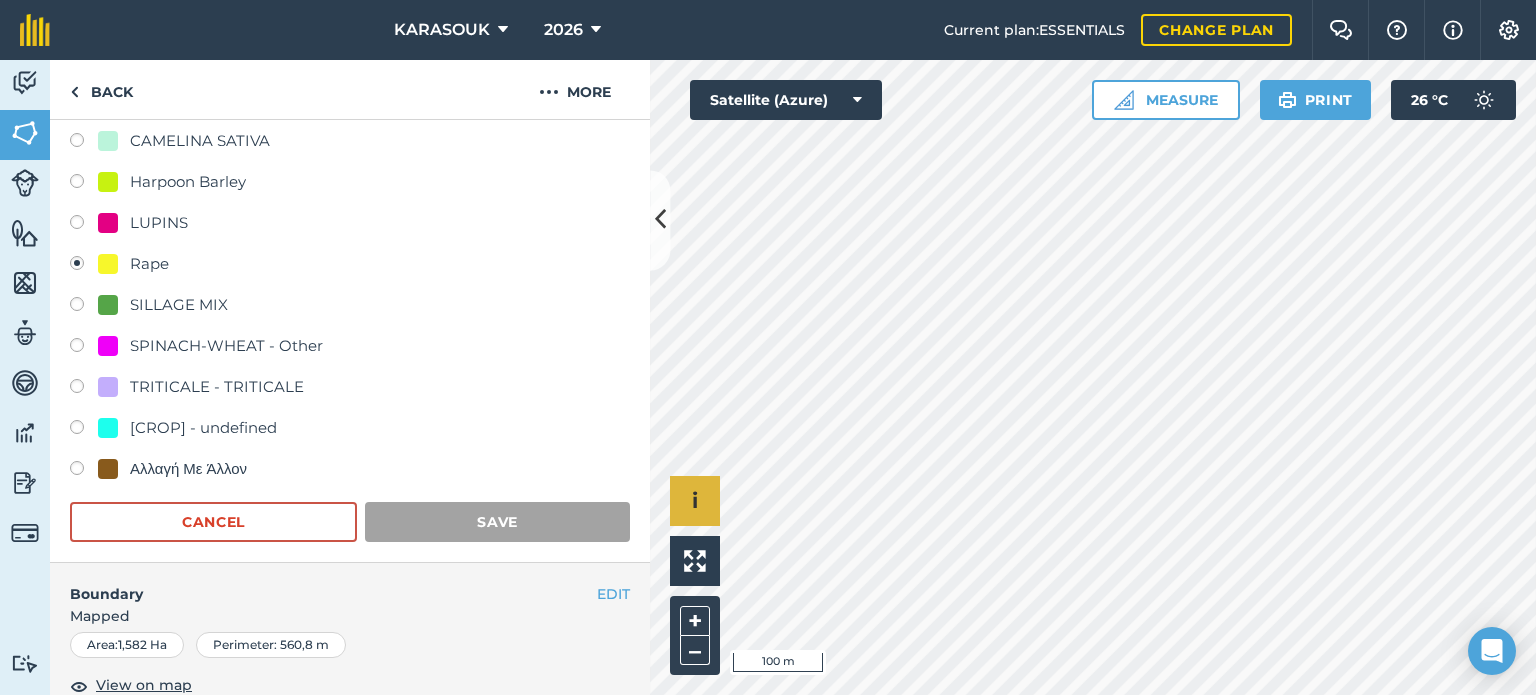 scroll, scrollTop: 299, scrollLeft: 0, axis: vertical 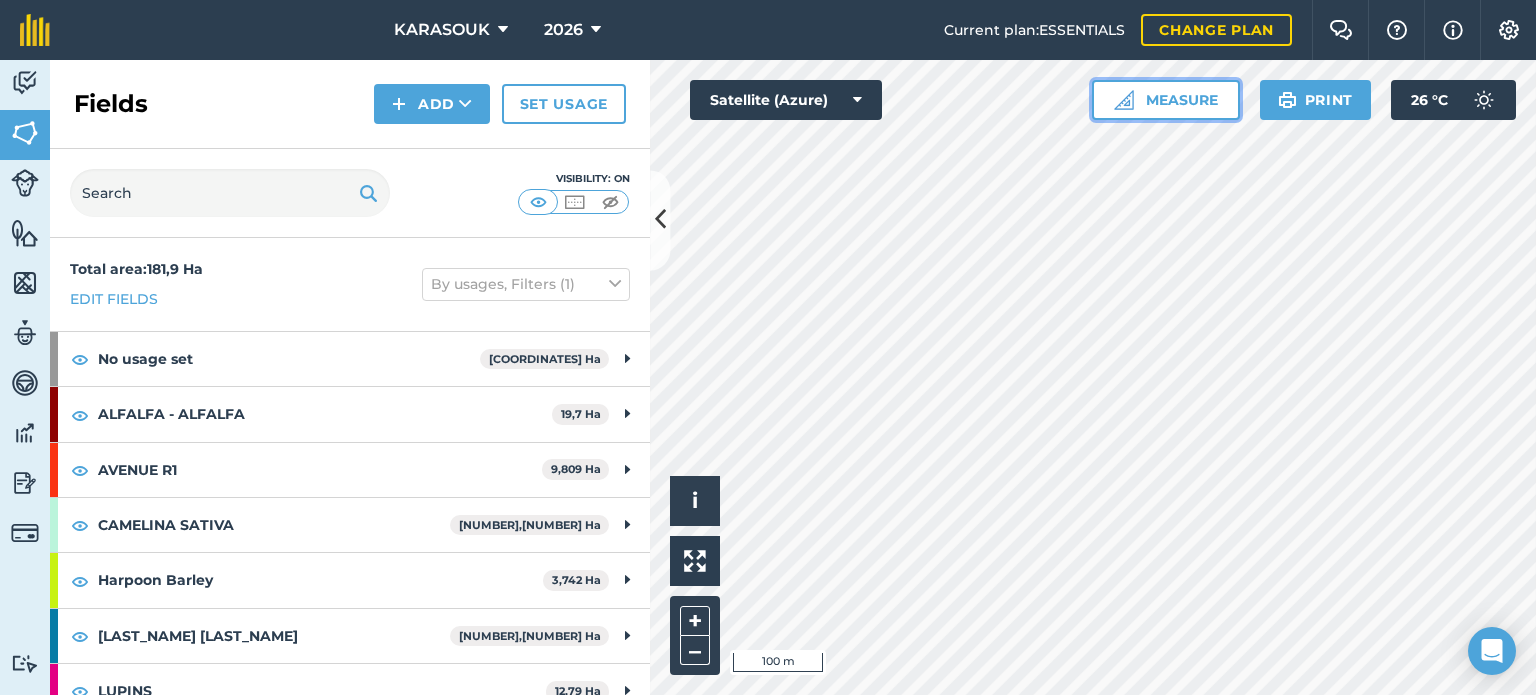 click on "Measure" at bounding box center [1166, 100] 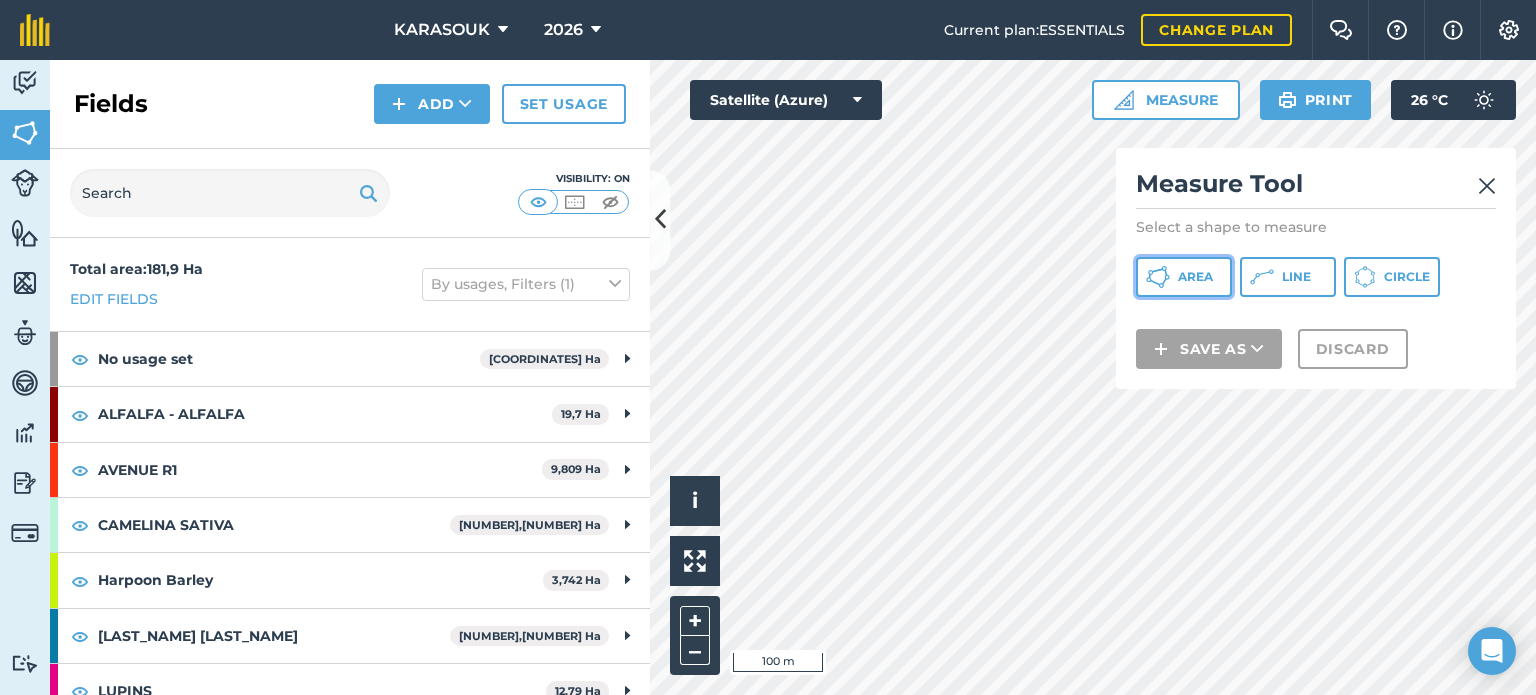 click on "Area" at bounding box center (1184, 277) 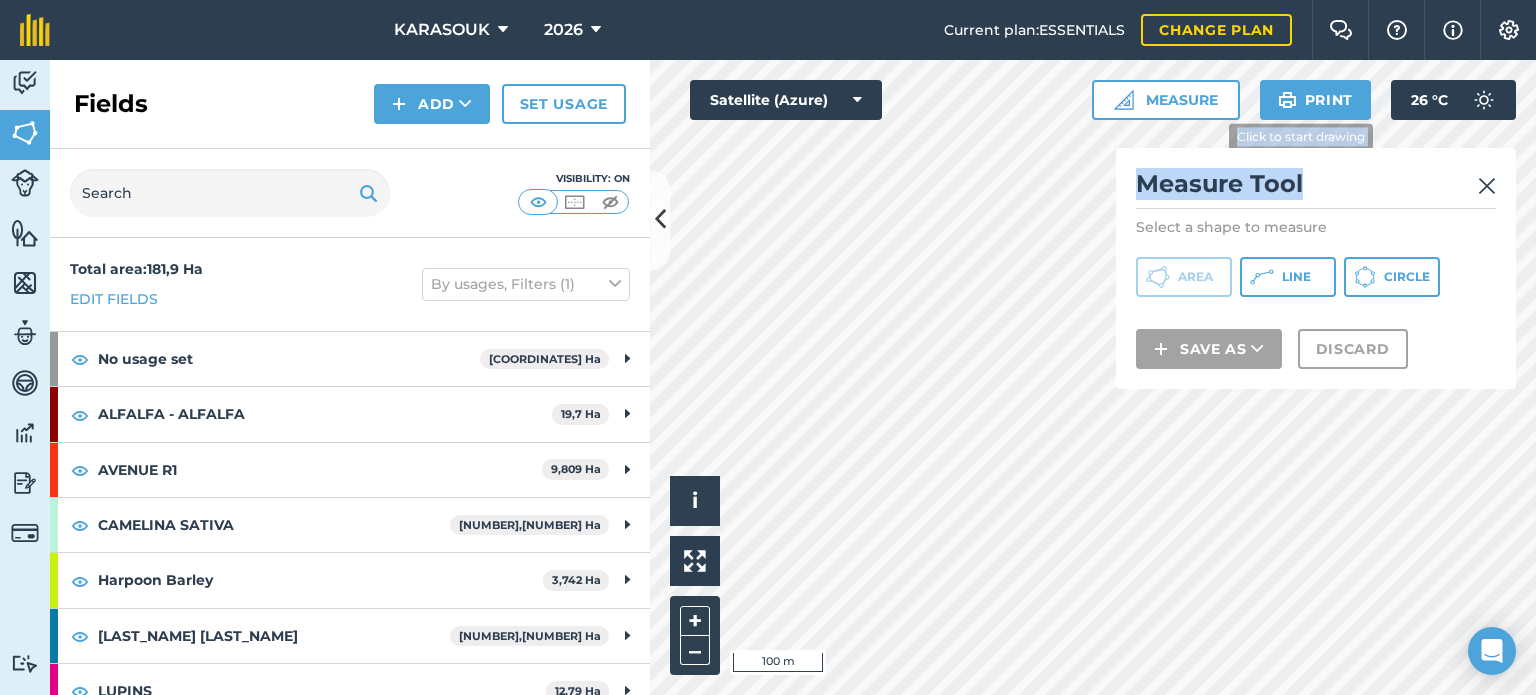 click on "Click to start drawing i © 2025 TomTom, Microsoft 100 m + – Satellite (Azure) Measure Measure Tool Select a shape to measure Area Line Circle   Save as   Discard Print 26   ° C" at bounding box center (1093, 377) 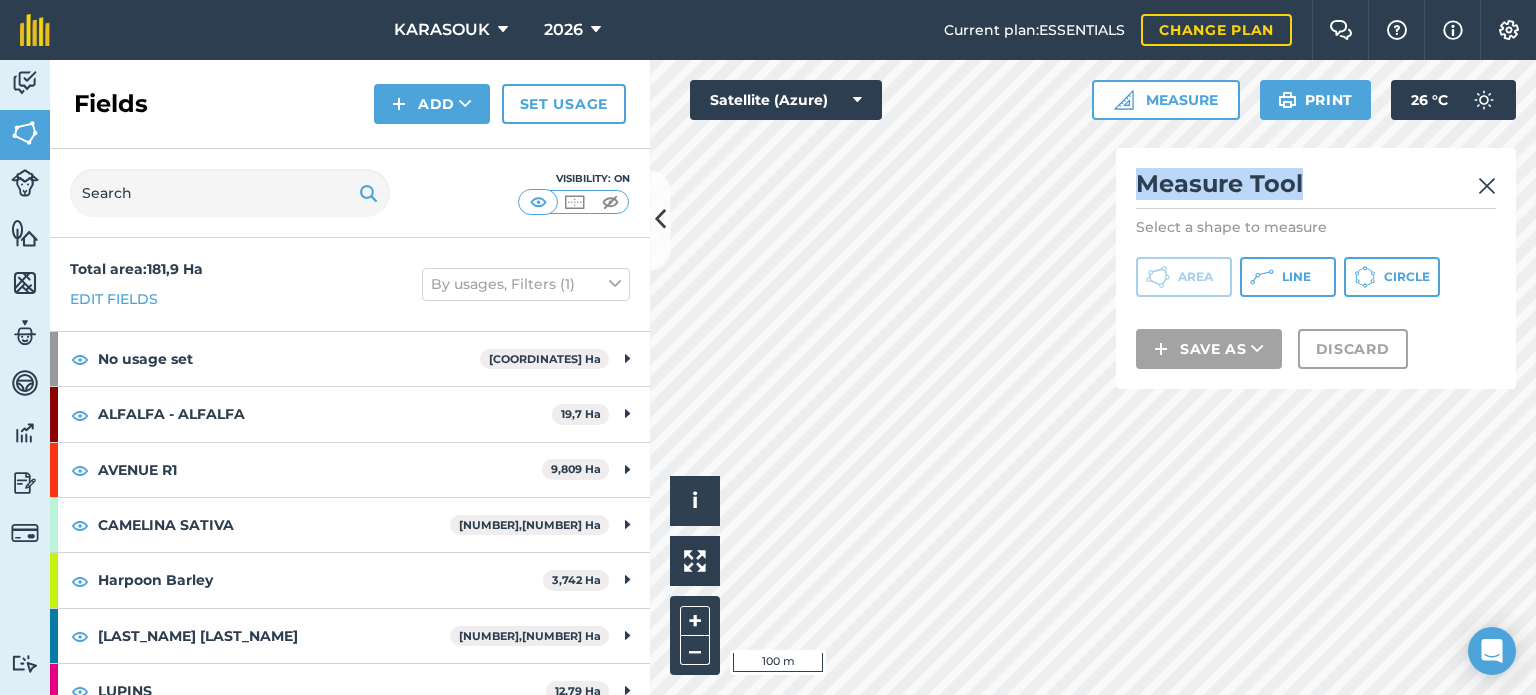 click at bounding box center [1487, 186] 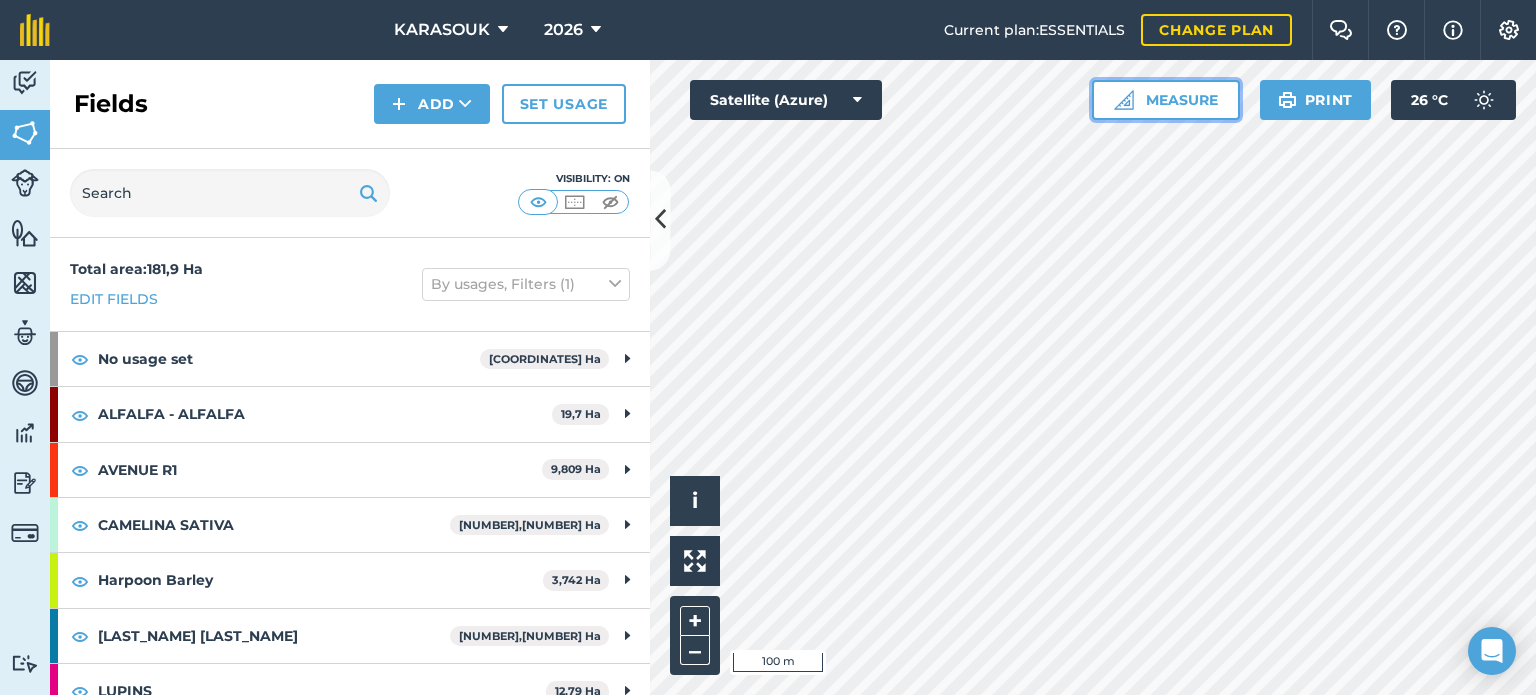 click on "Measure" at bounding box center (1166, 100) 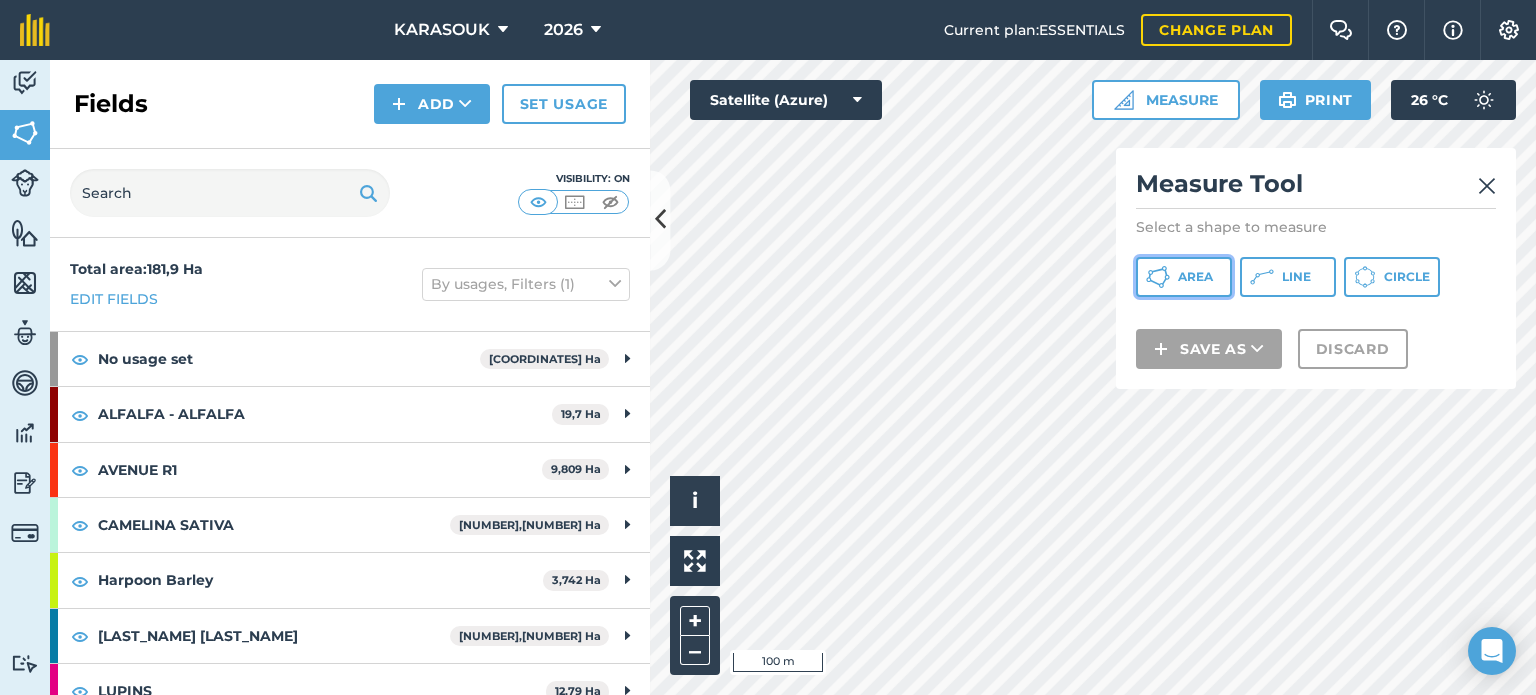 click on "Area" at bounding box center [1195, 277] 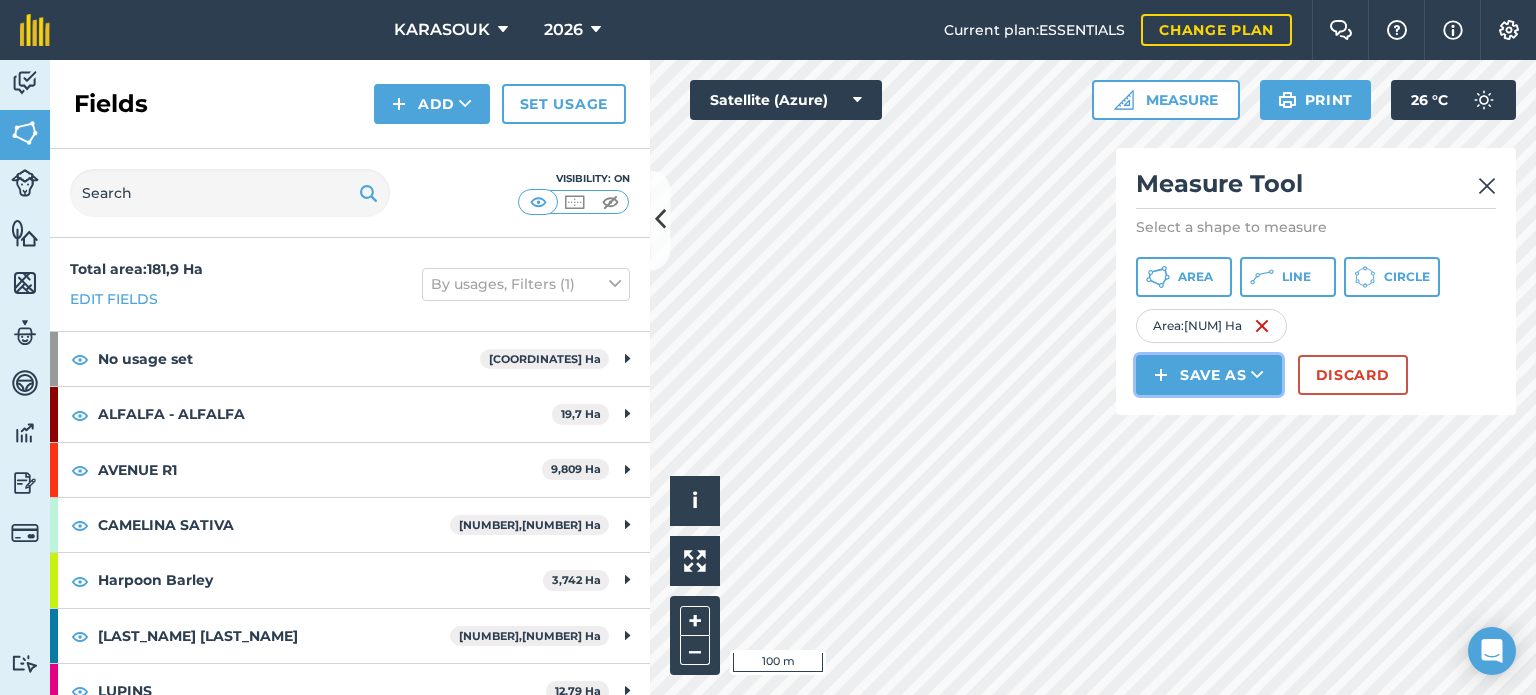 click on "Save as" at bounding box center (1209, 375) 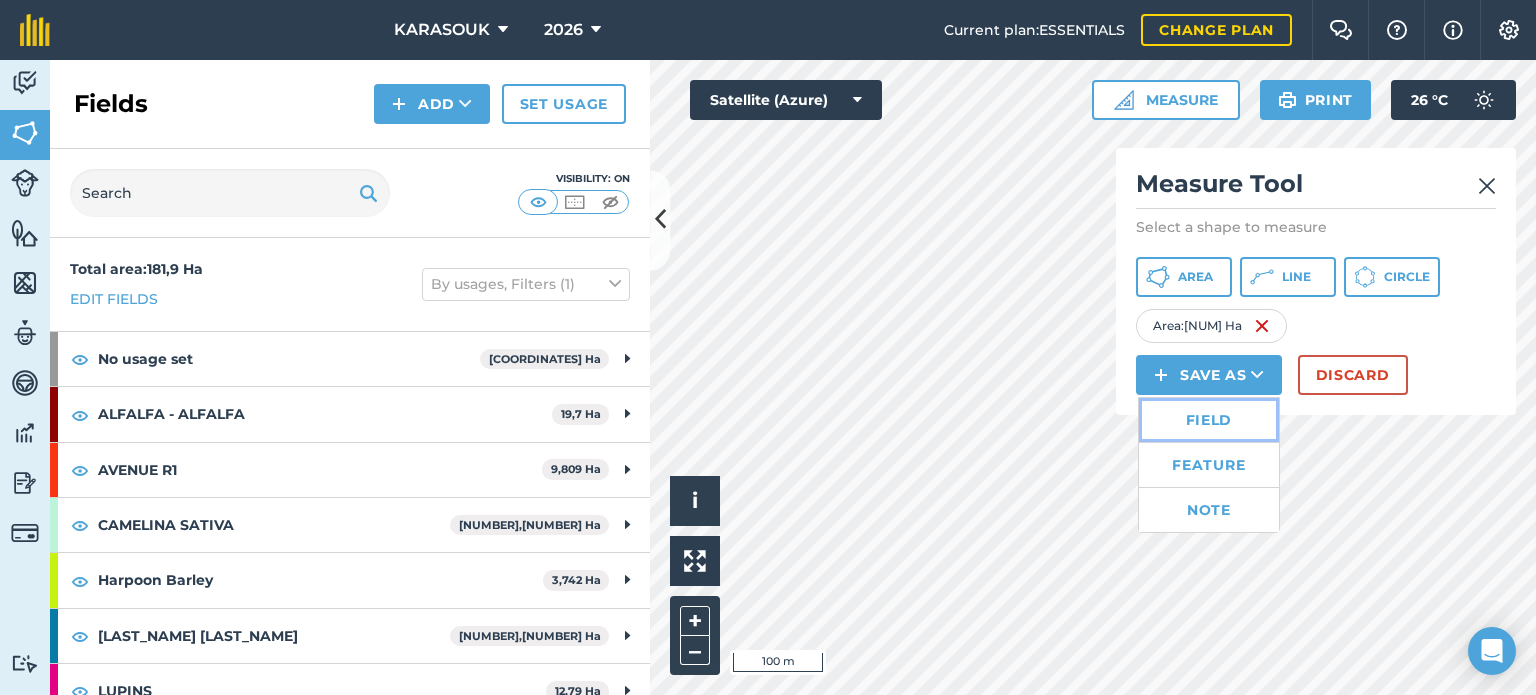 click on "Field" at bounding box center (1209, 420) 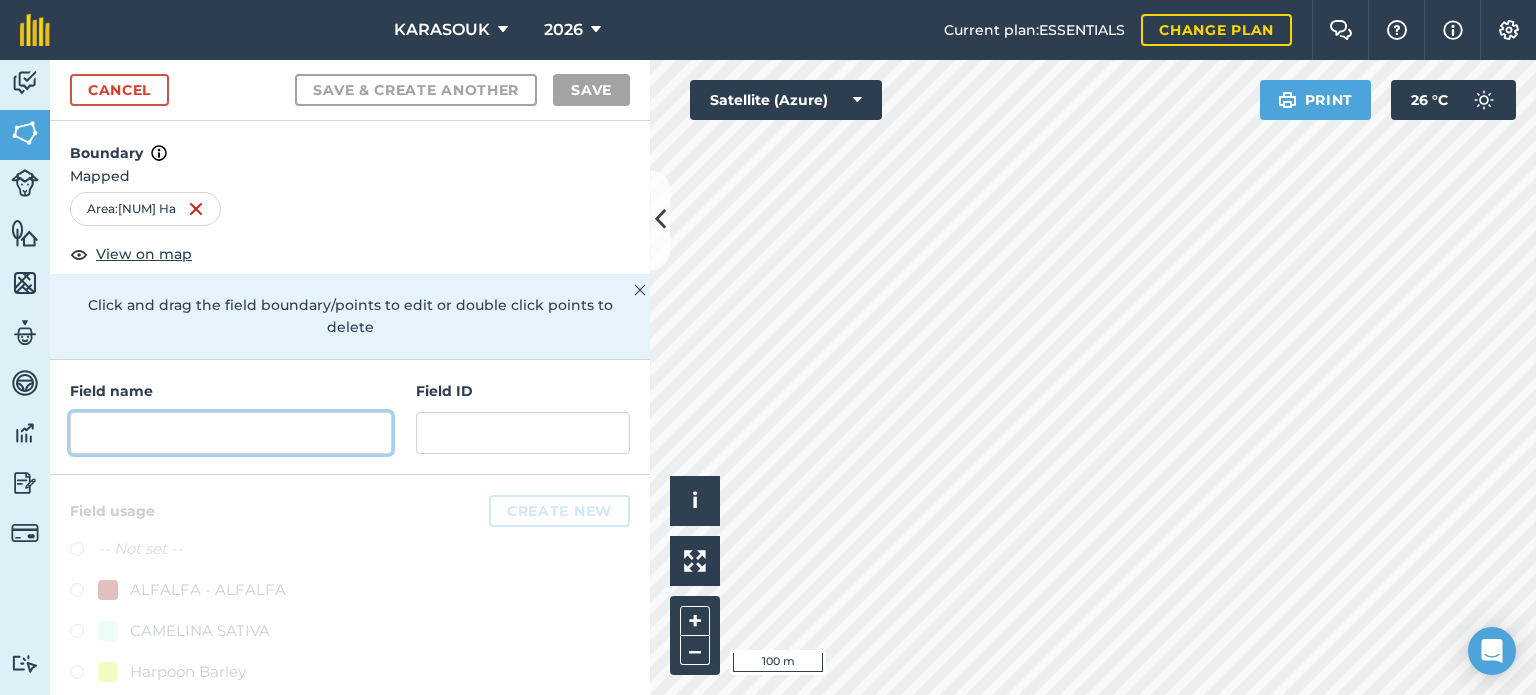 click at bounding box center [231, 433] 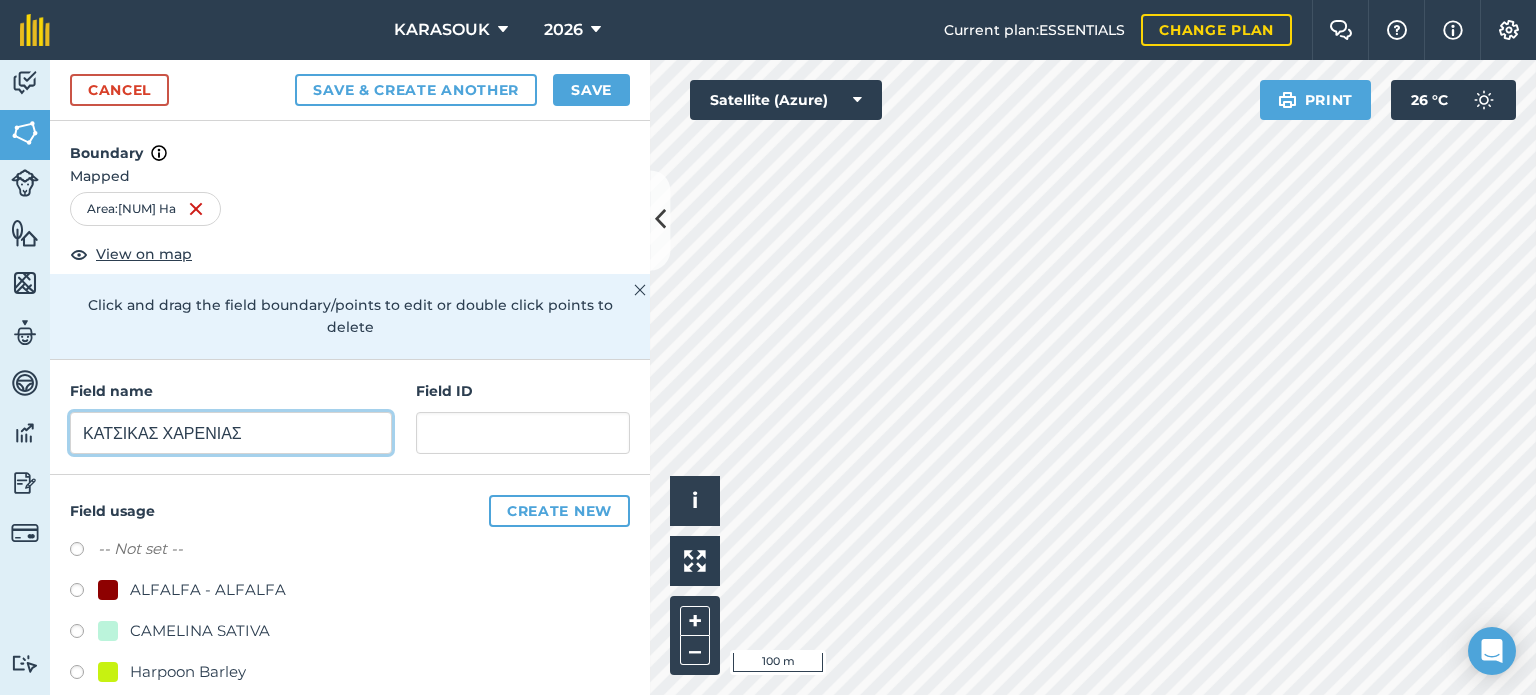 type on "ΚΑΤΣΙΚΑΣ ΧΑΡΕΝΙΑΣ" 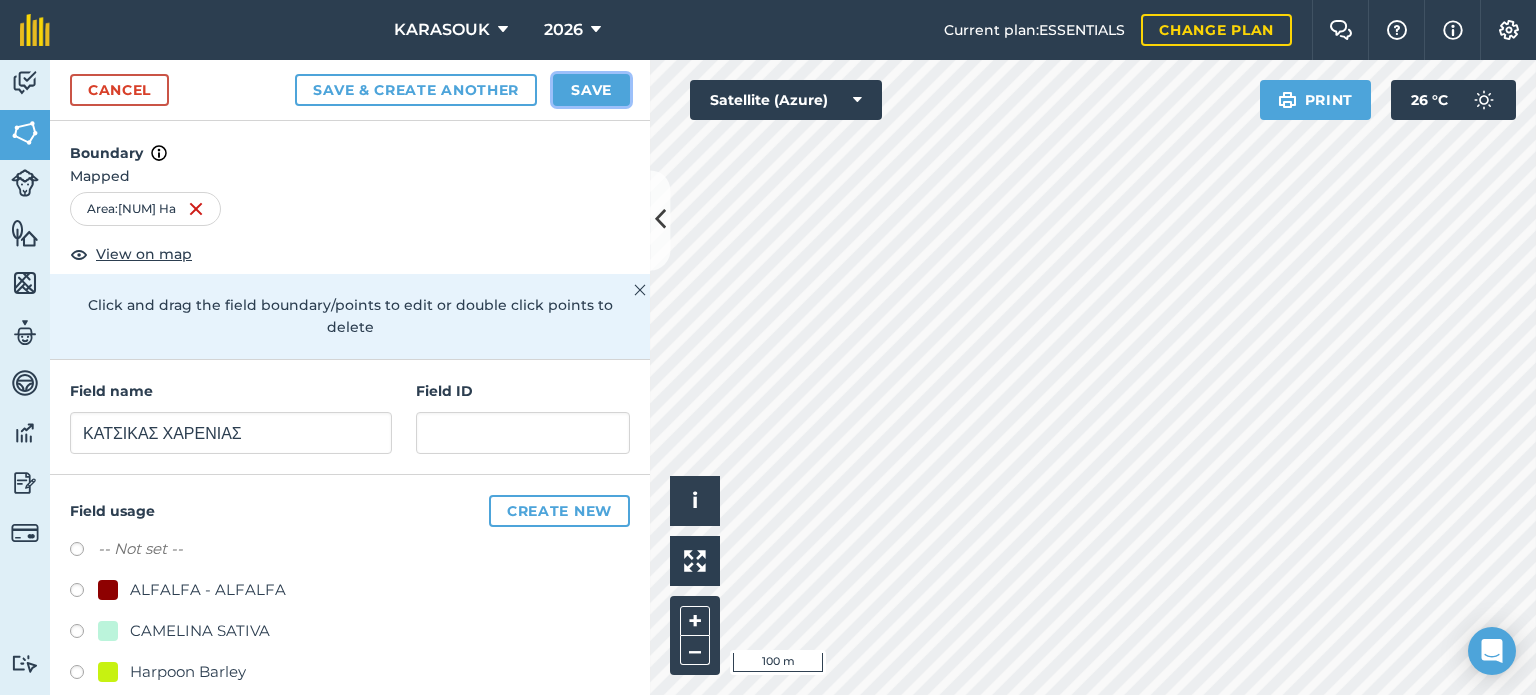 click on "Save" at bounding box center (591, 90) 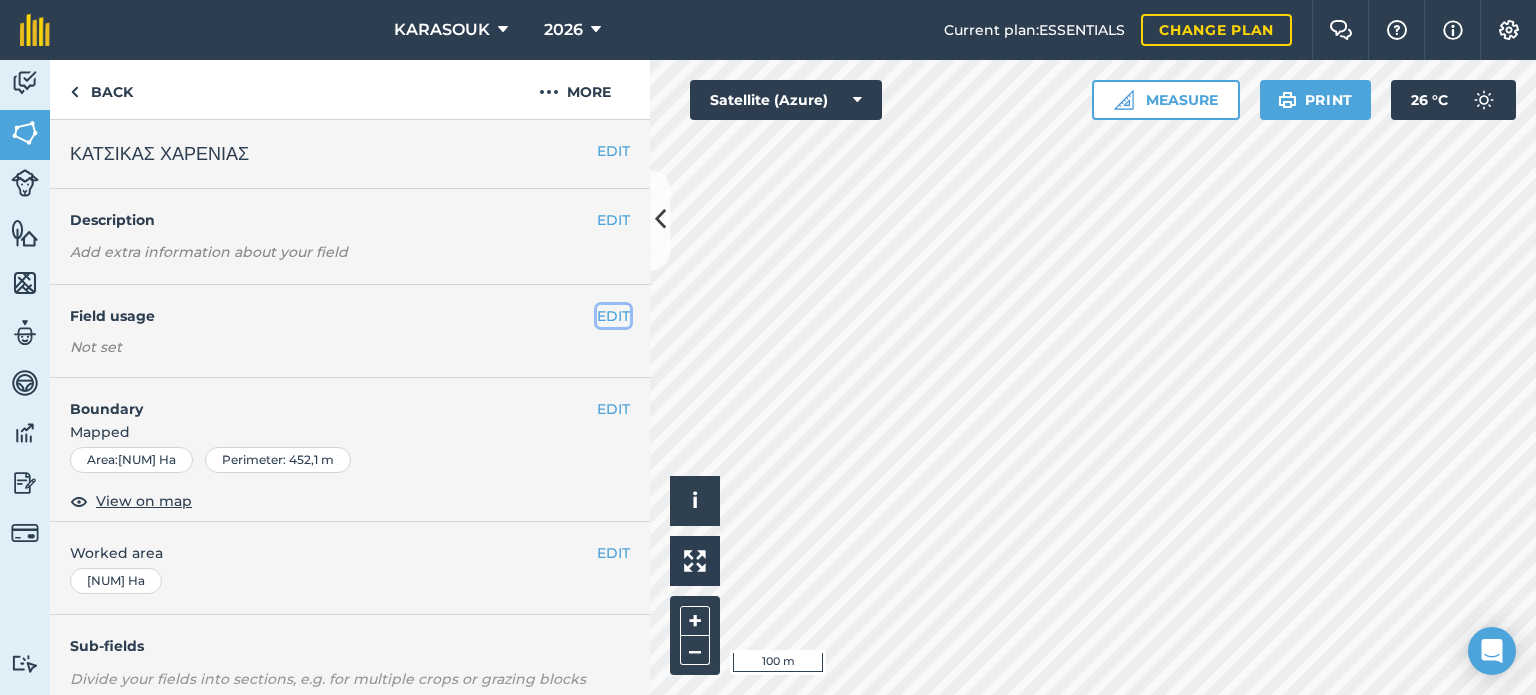 click on "EDIT" at bounding box center [613, 316] 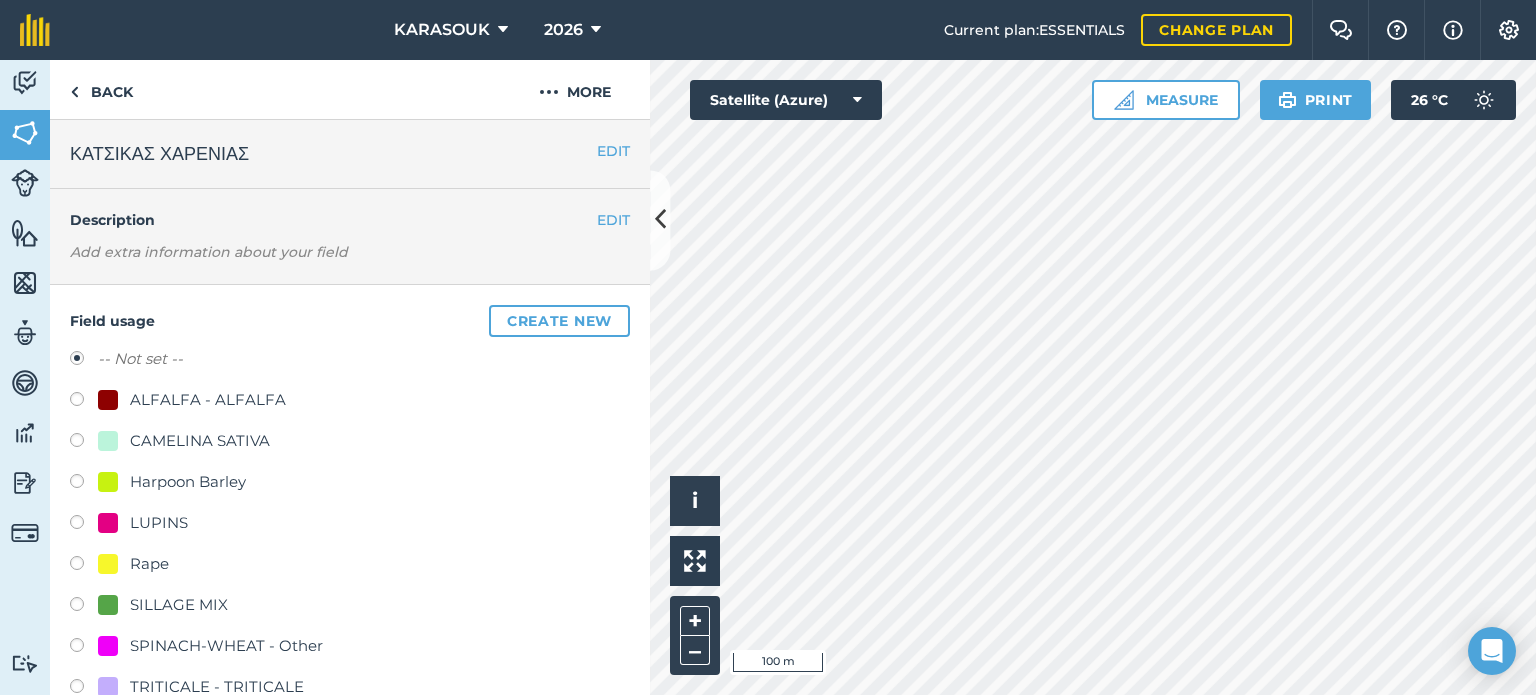 click on "Rape" at bounding box center (149, 564) 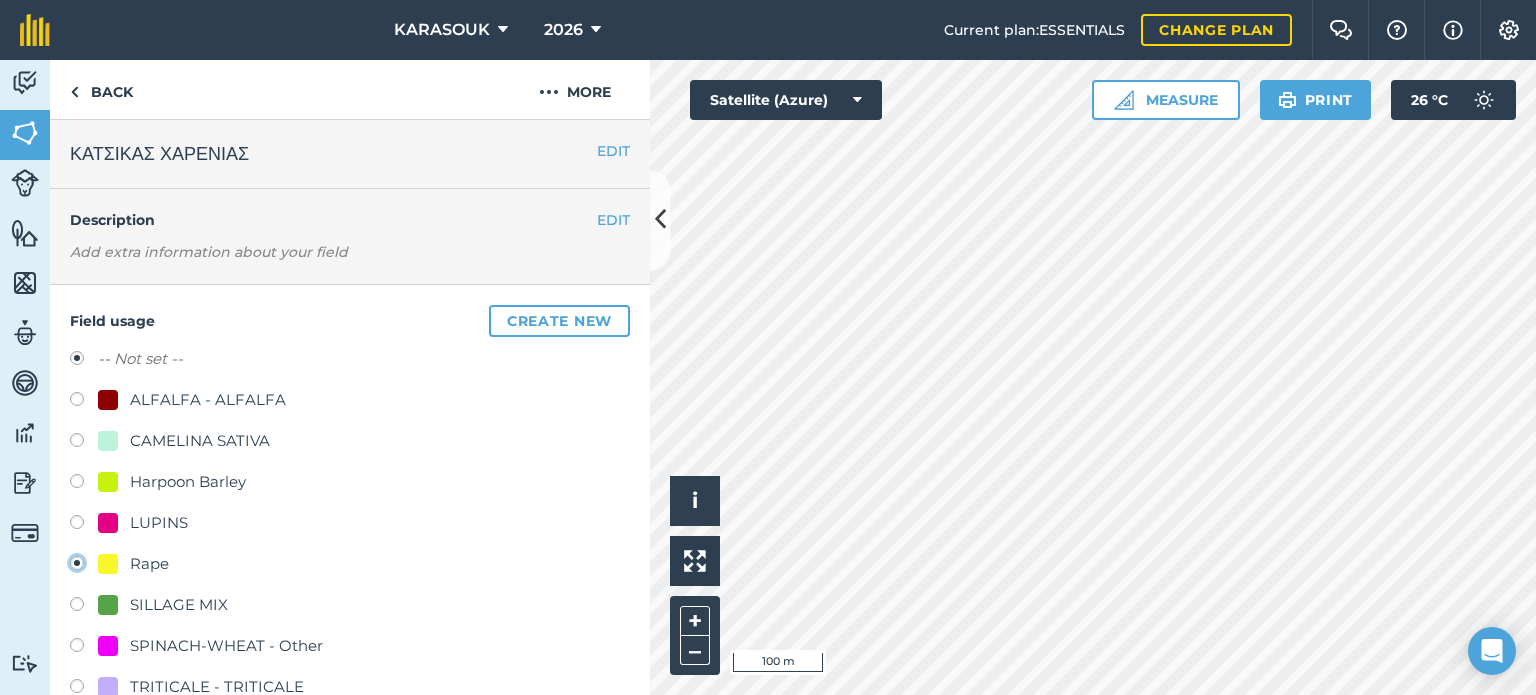 radio on "true" 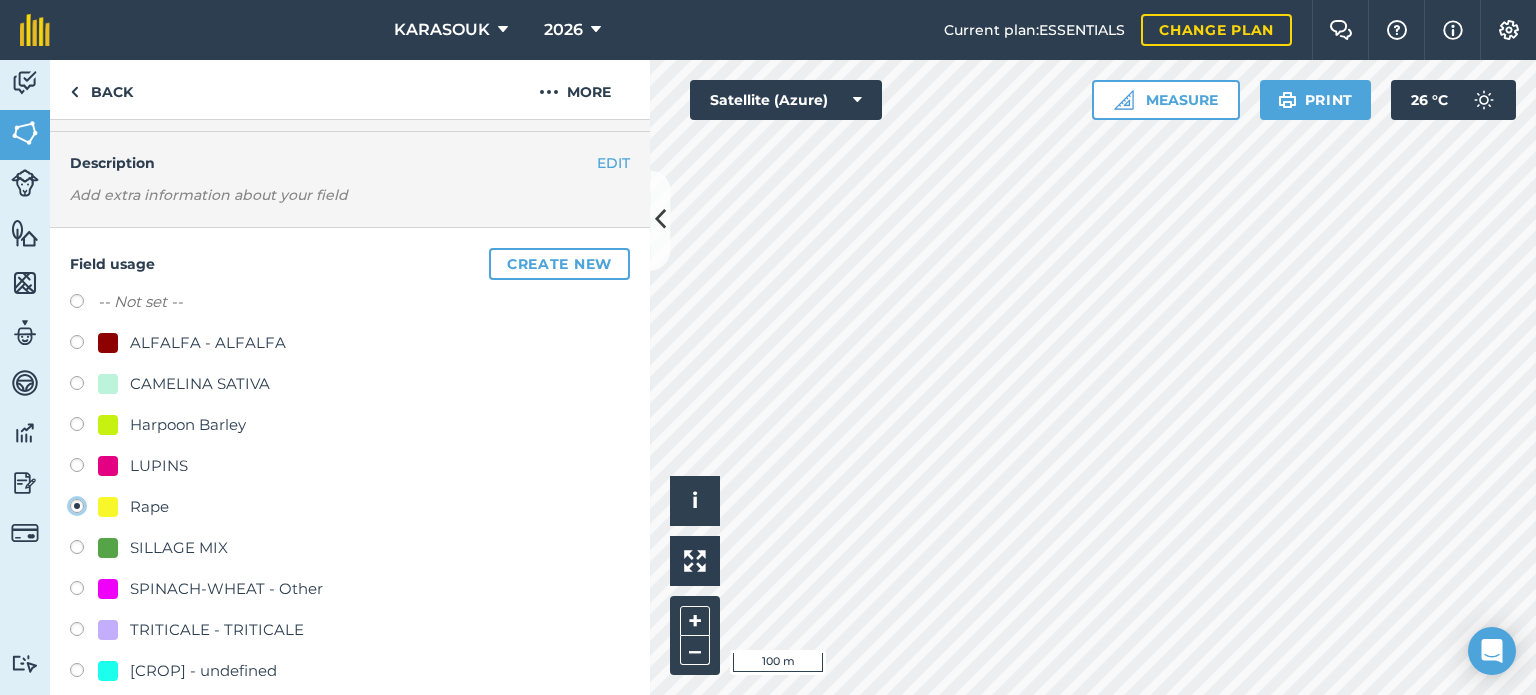 scroll, scrollTop: 200, scrollLeft: 0, axis: vertical 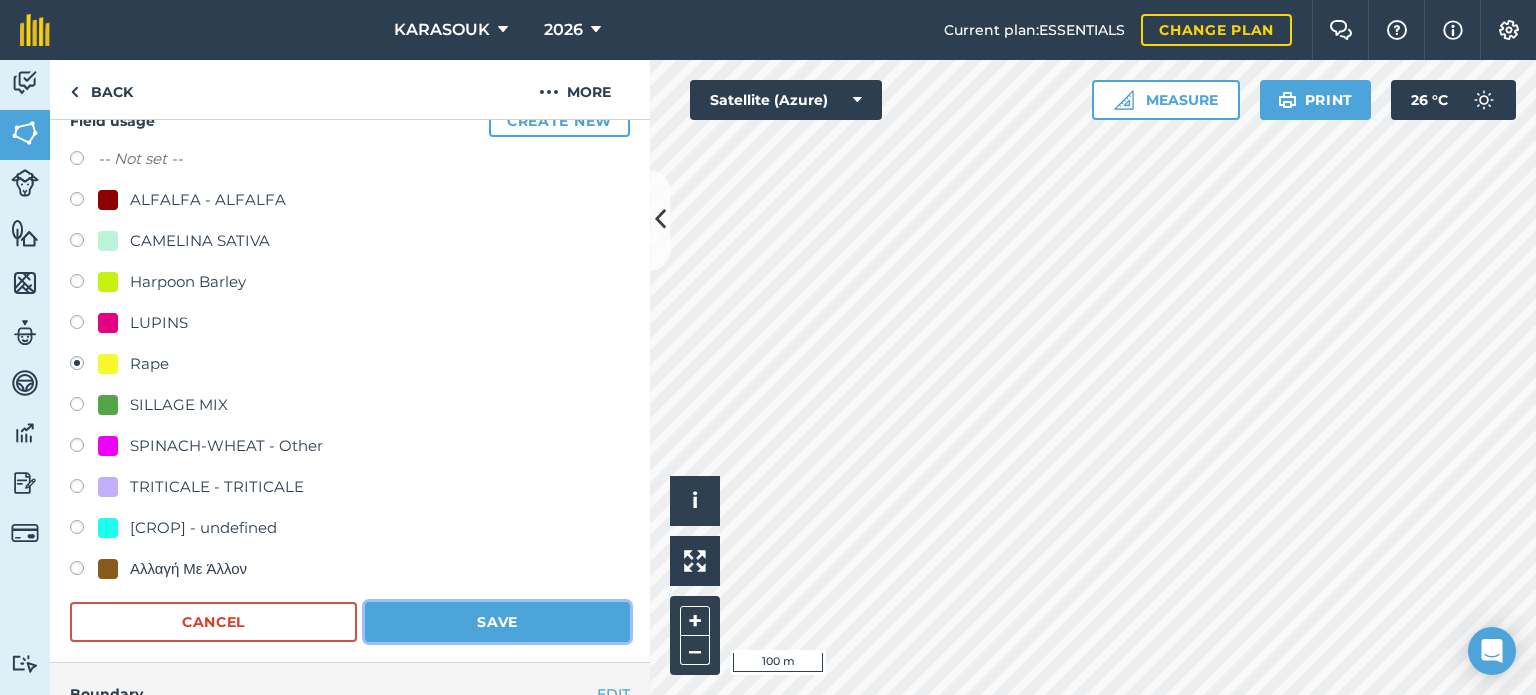 click on "Save" at bounding box center [497, 622] 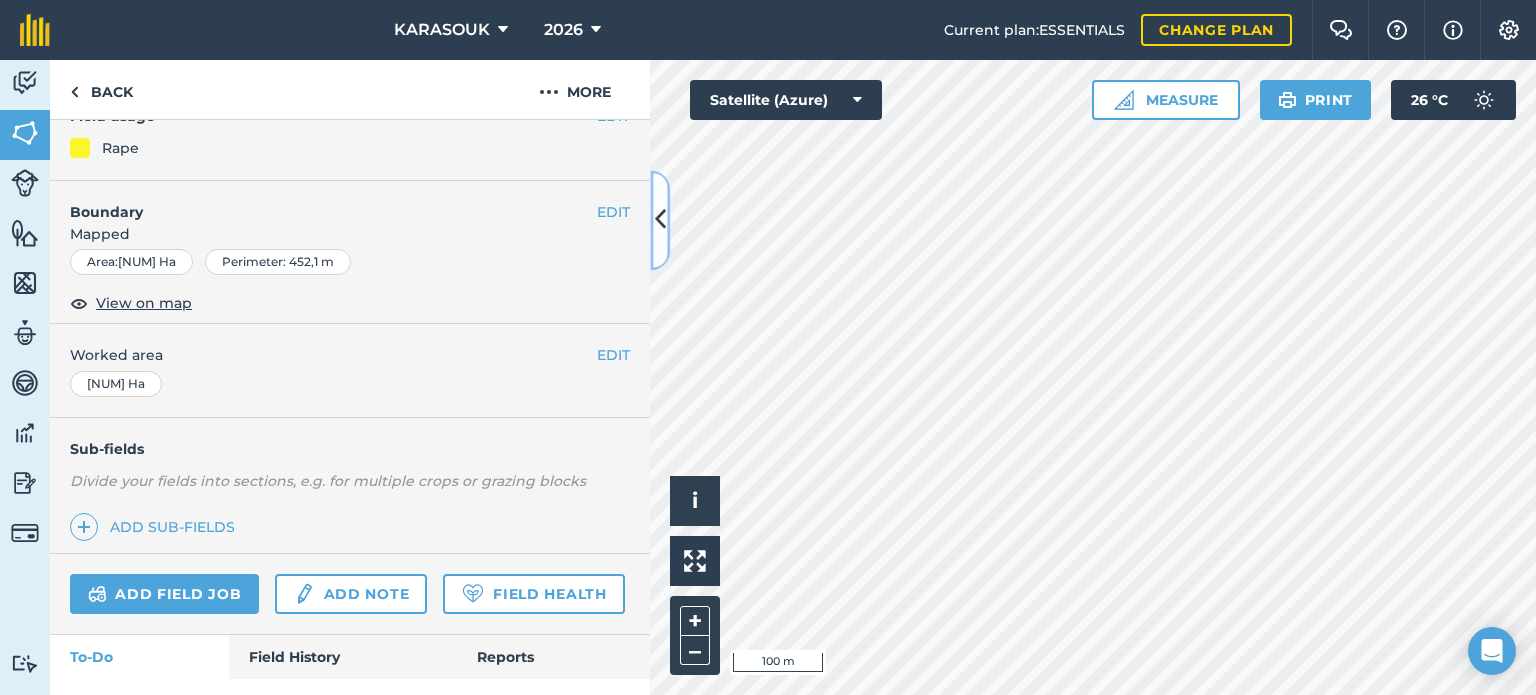 click at bounding box center [660, 220] 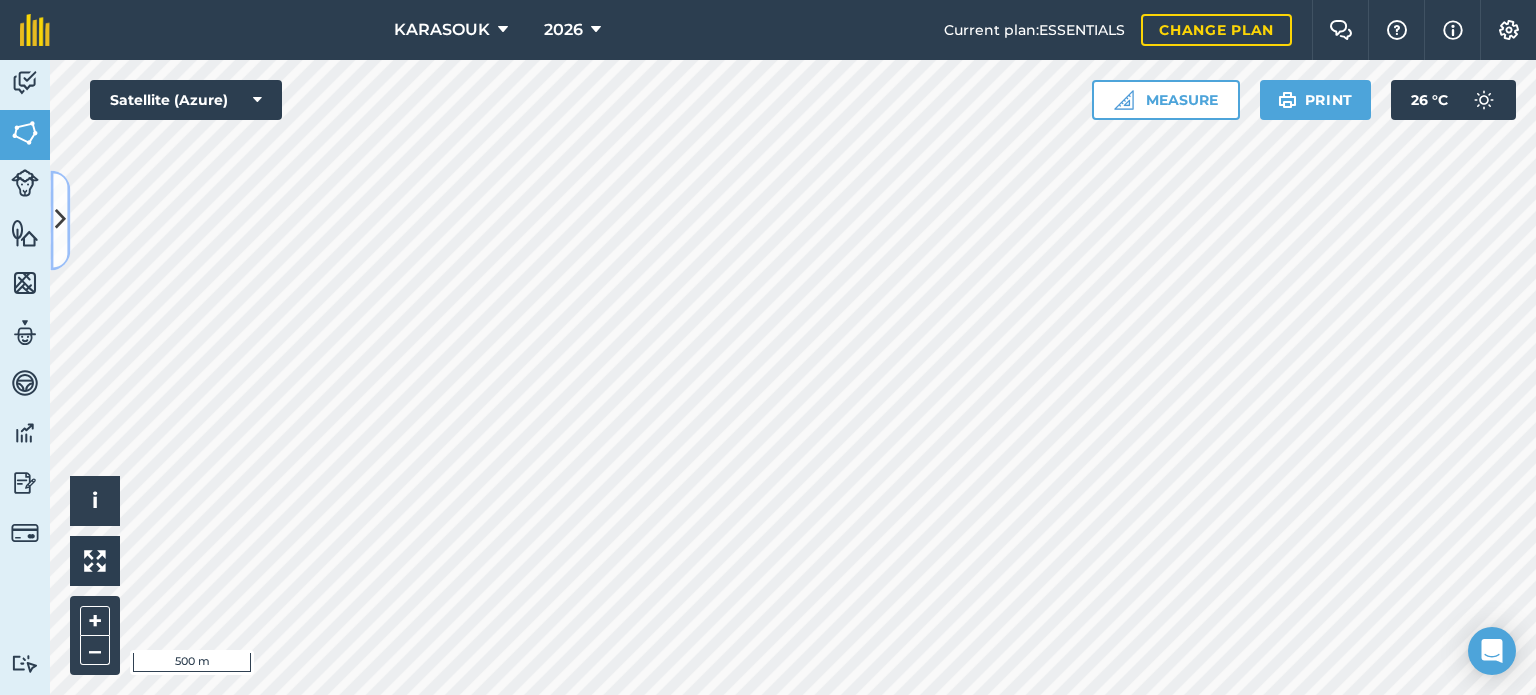 click on "Activity Fields Livestock Features Maps Team Vehicles Data Reporting Billing Tutorials Tutorials   Back   More EDIT [FIRST] [LAST] EDIT Description Add extra information about your field EDIT Field usage WHEAT - undefined EDIT Boundary   Mapped Area :  2,458   Ha Perimeter :   878,8   m   View on map EDIT Worked area 2,458   Ha Sub-fields   Divide your fields into sections, e.g. for multiple crops or grazing blocks   Add sub-fields Add field job Add note   Field Health To-Do Field History Reports There are no outstanding tasks for this field. Click to start drawing i © 2025 TomTom, Microsoft 500 m + – Satellite (Azure) Measure Print 26   ° C" at bounding box center (768, 377) 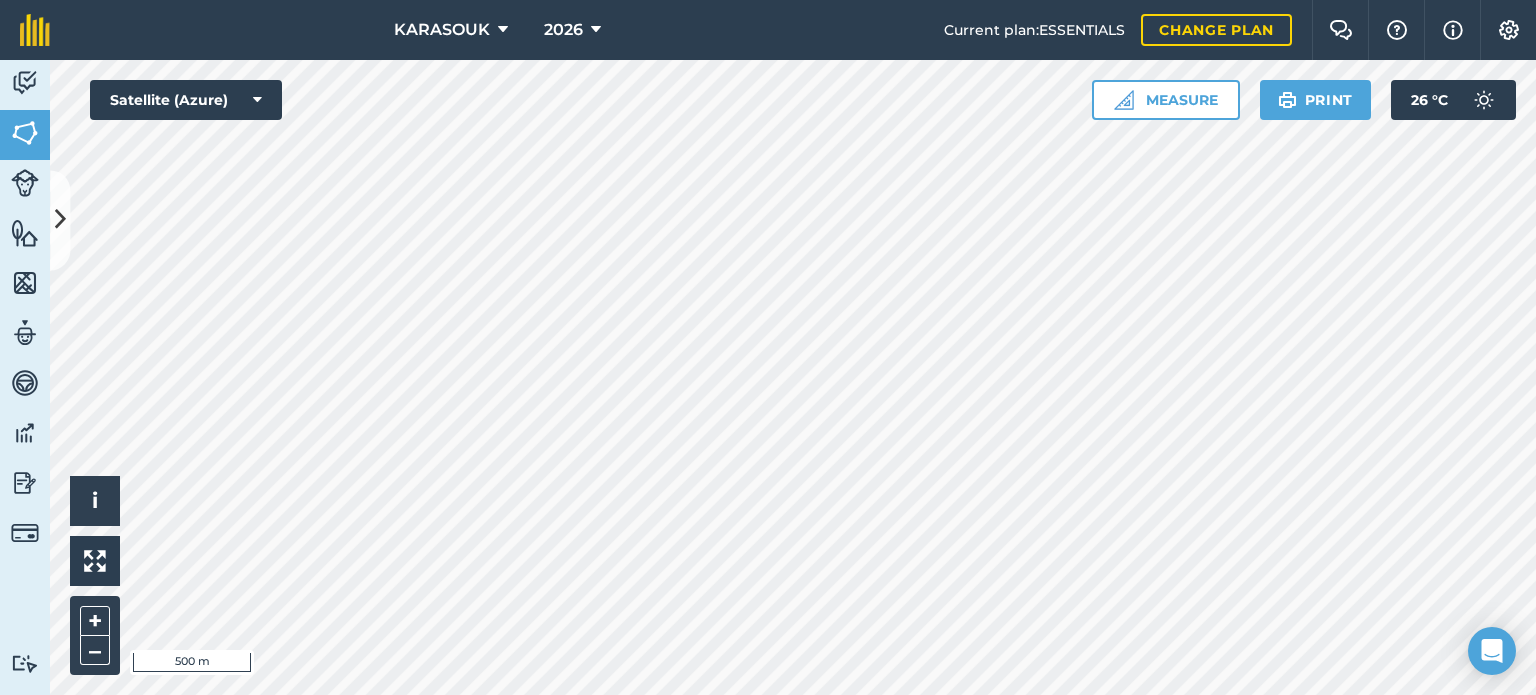 click on "Activity Fields Livestock Features Maps Team Vehicles Data Reporting Billing Tutorials Tutorials   Back   More EDIT [FIRST] [LAST] EDIT Description Add extra information about your field EDIT Field usage WHEAT - undefined EDIT Boundary   Mapped Area :  2,458   Ha Perimeter :   878,8   m   View on map EDIT Worked area 2,458   Ha Sub-fields   Divide your fields into sections, e.g. for multiple crops or grazing blocks   Add sub-fields Add field job Add note   Field Health To-Do Field History Reports There are no outstanding tasks for this field. Click to start drawing i © 2025 TomTom, Microsoft 500 m + – Satellite (Azure) Measure Print 26   ° C" at bounding box center [768, 377] 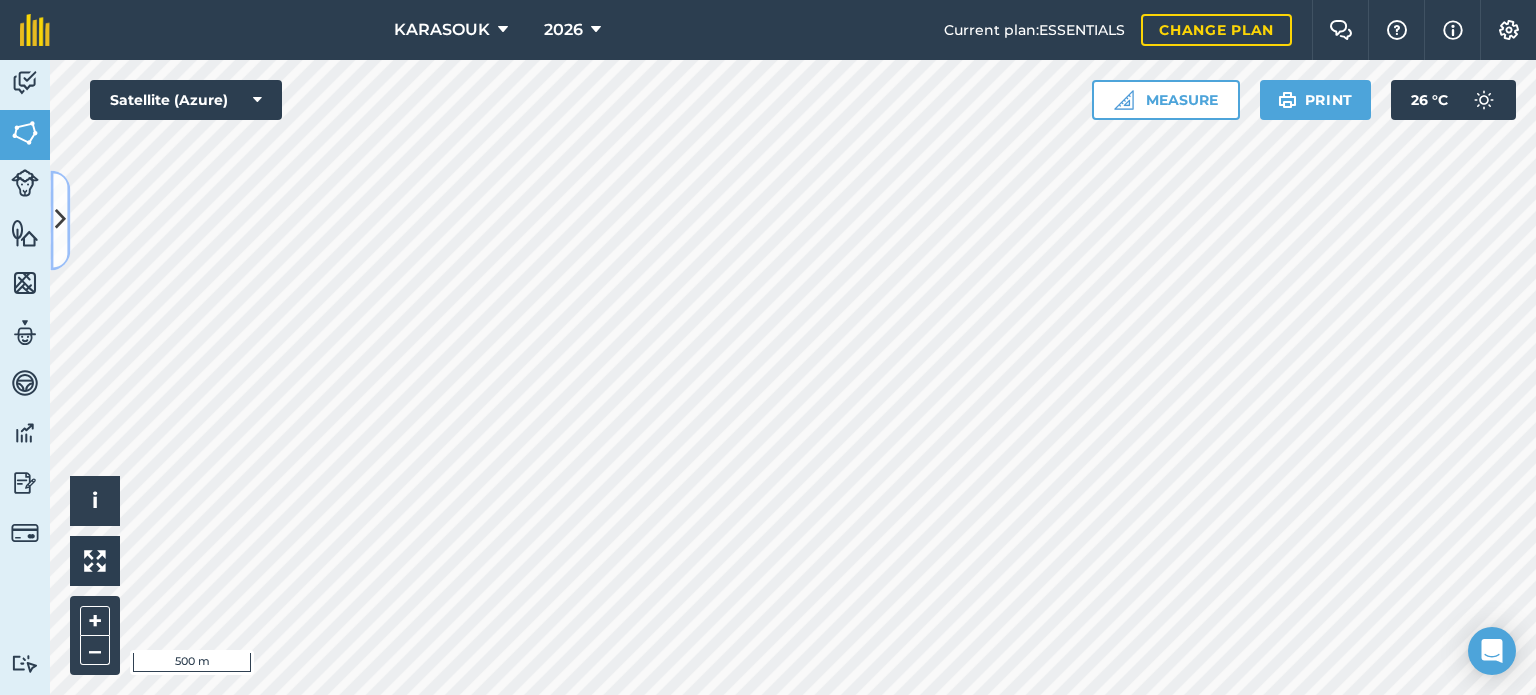 click at bounding box center (60, 220) 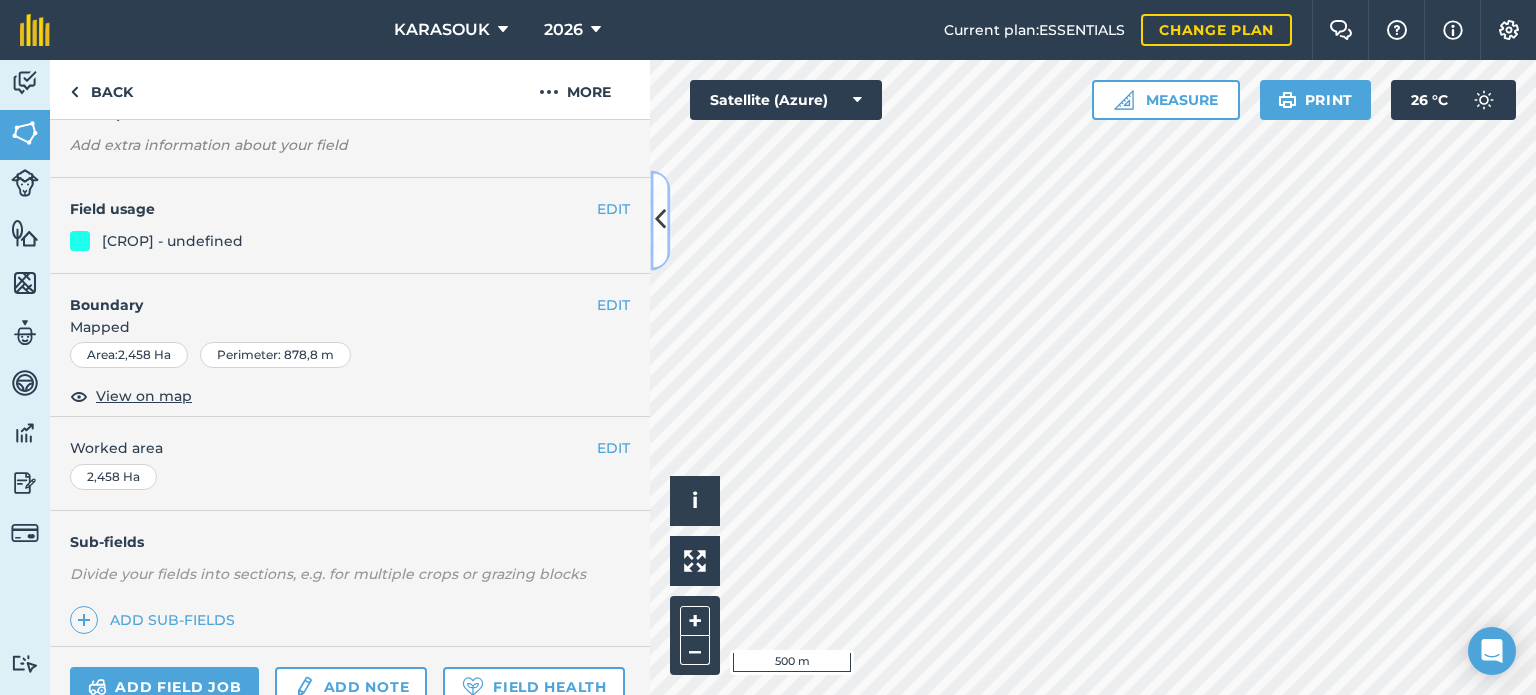 scroll, scrollTop: 100, scrollLeft: 0, axis: vertical 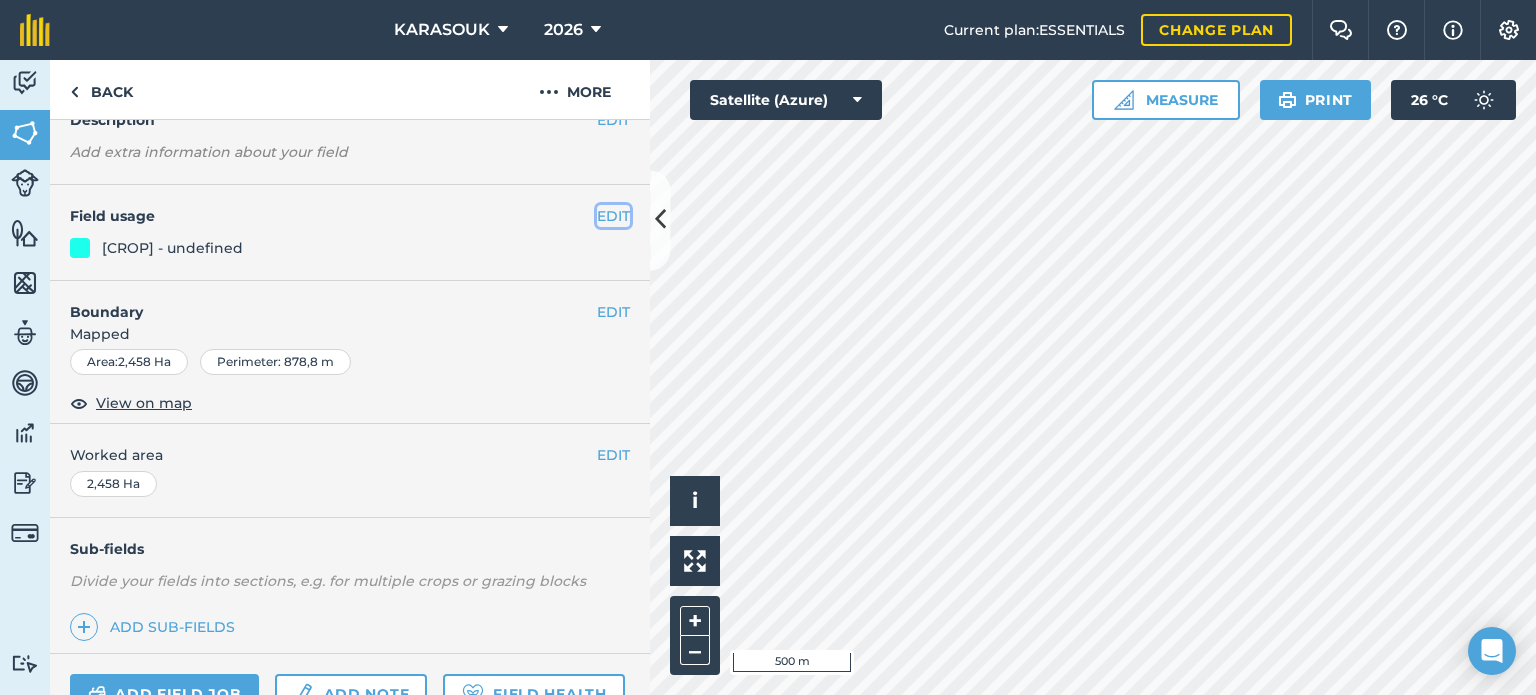 click on "EDIT" at bounding box center [613, 216] 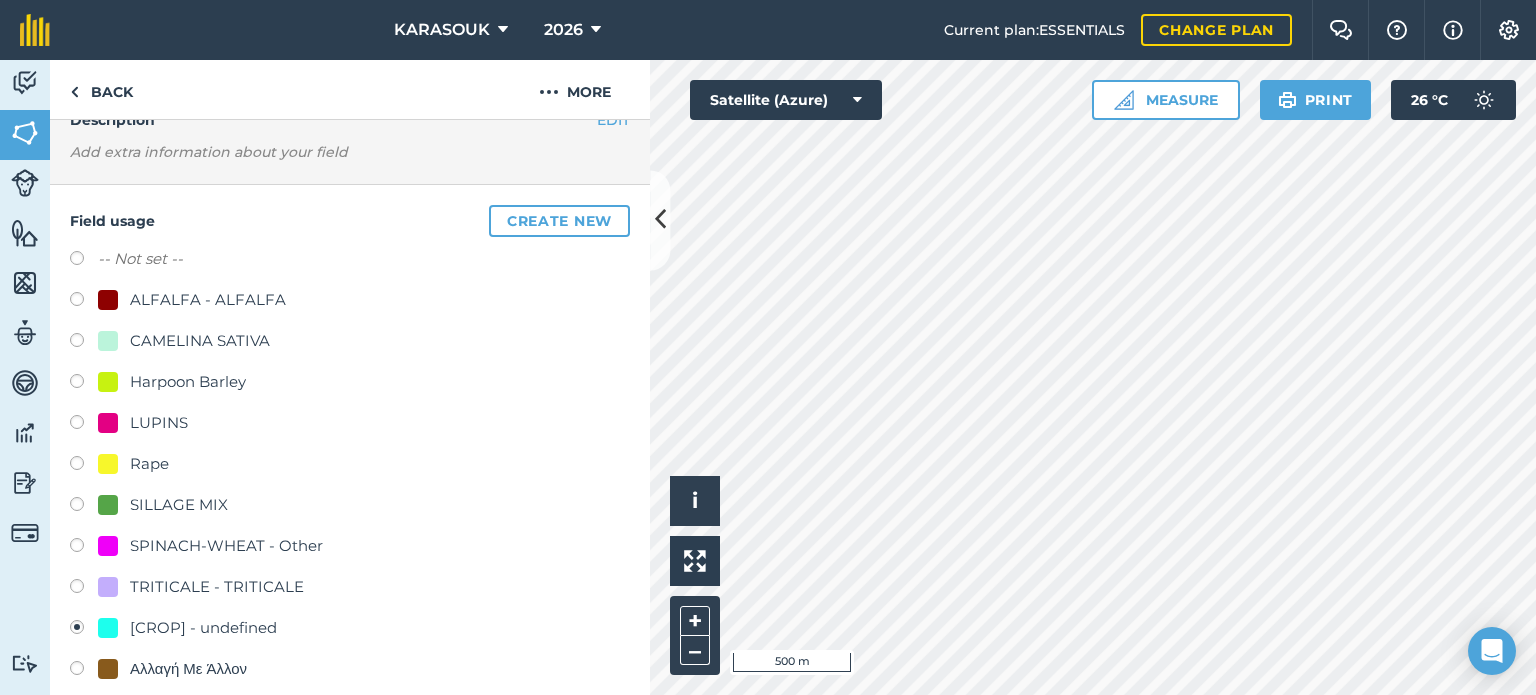 click on "LUPINS" at bounding box center (159, 423) 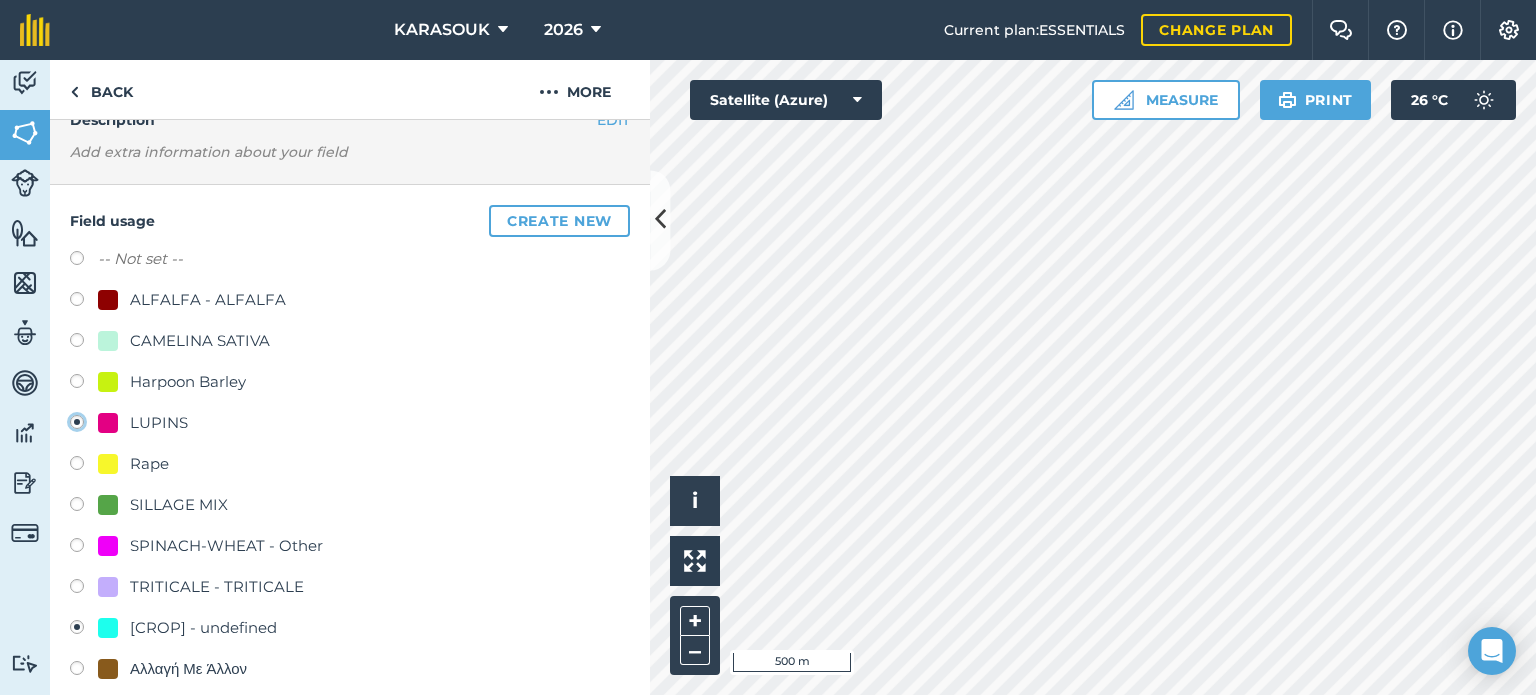 radio on "true" 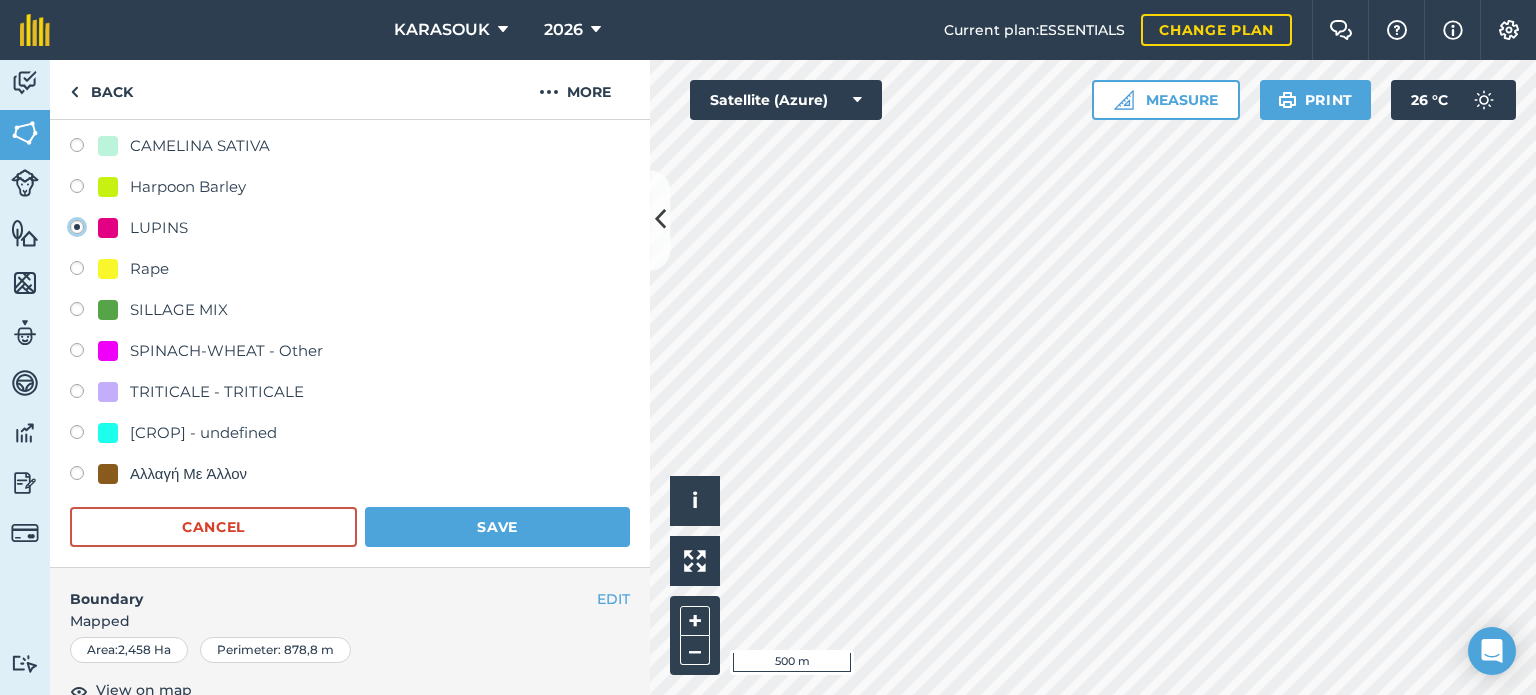 scroll, scrollTop: 300, scrollLeft: 0, axis: vertical 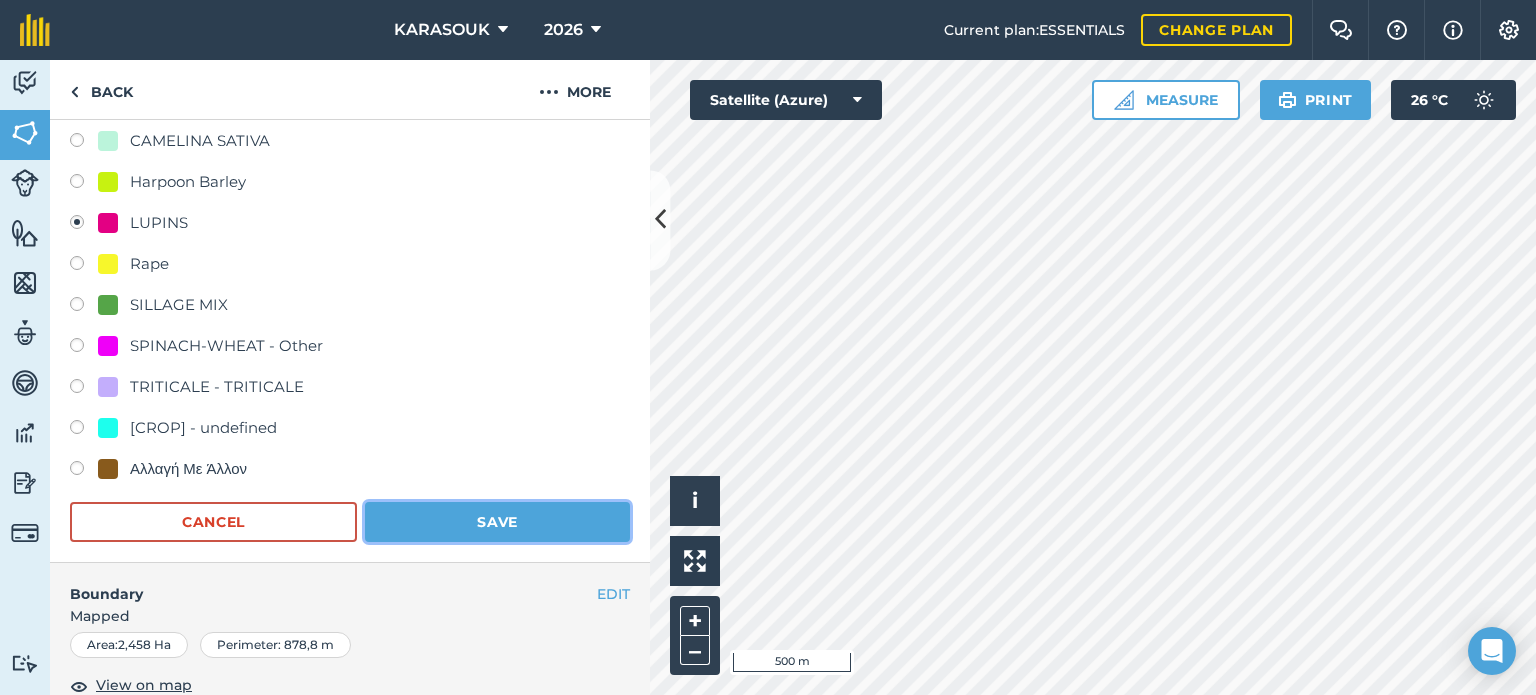 click on "Save" at bounding box center [497, 522] 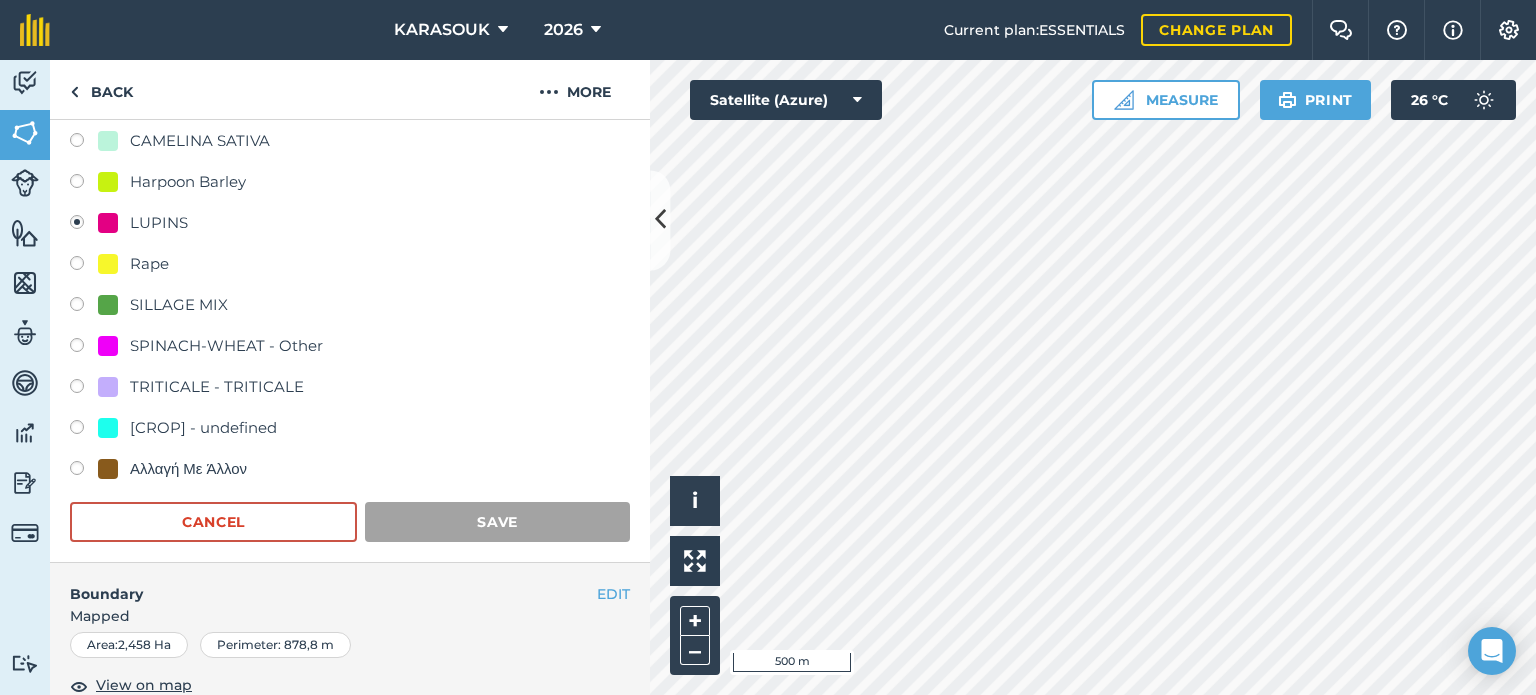 scroll, scrollTop: 299, scrollLeft: 0, axis: vertical 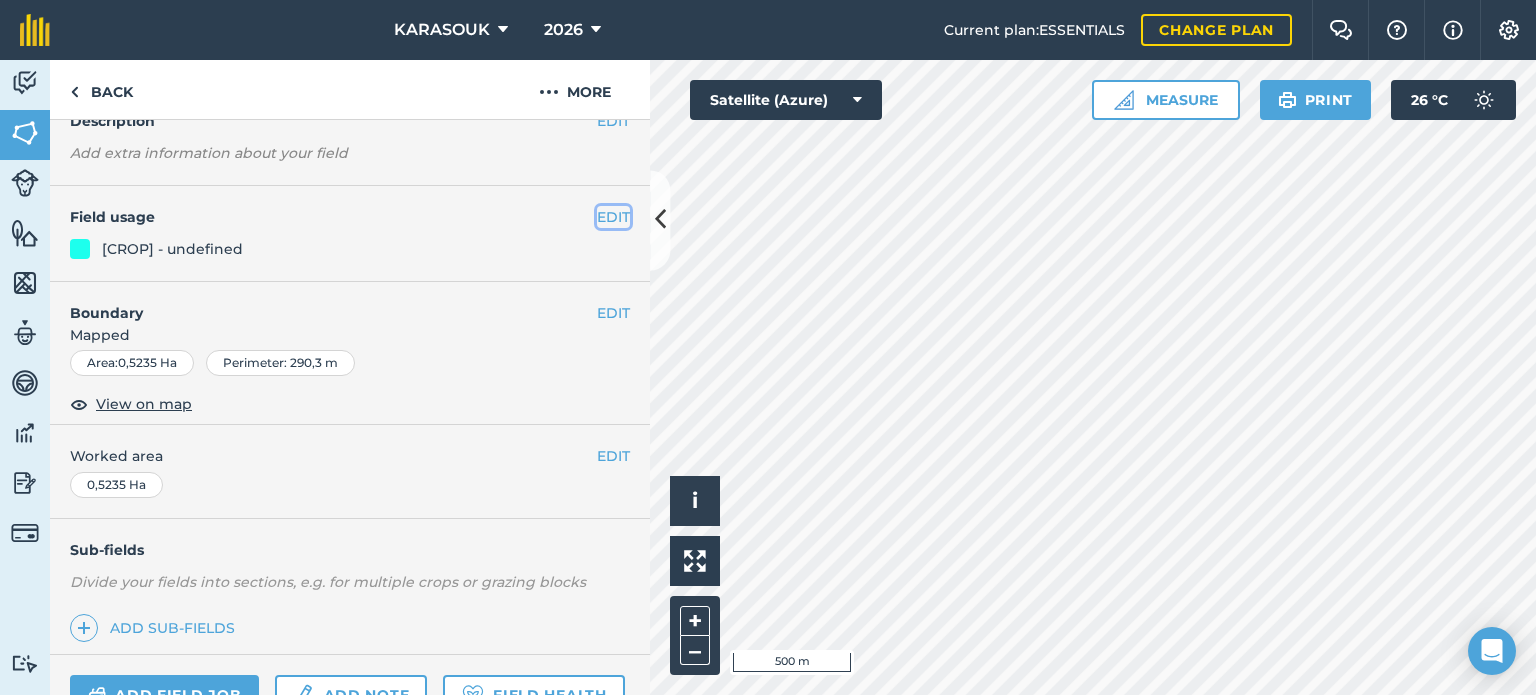 click on "EDIT" at bounding box center (613, 217) 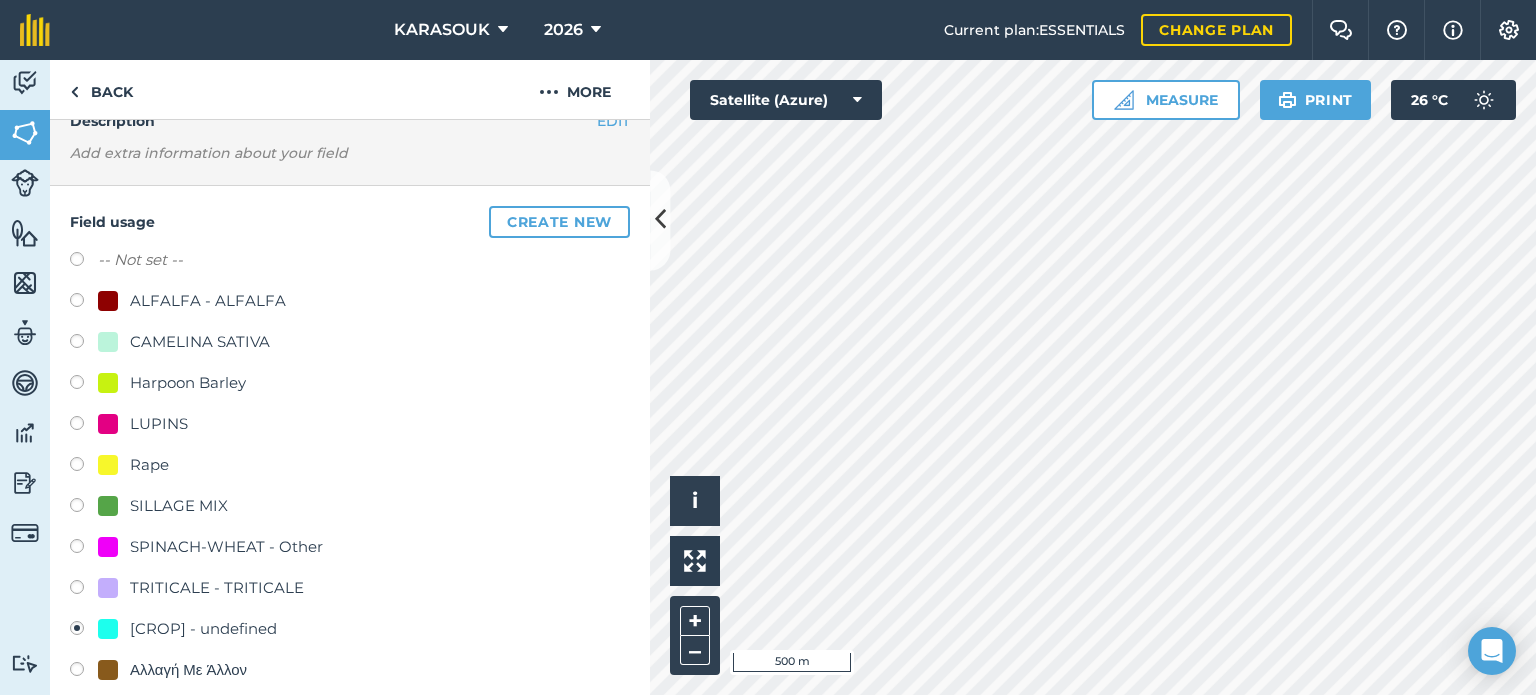 click on "Rape" at bounding box center (149, 465) 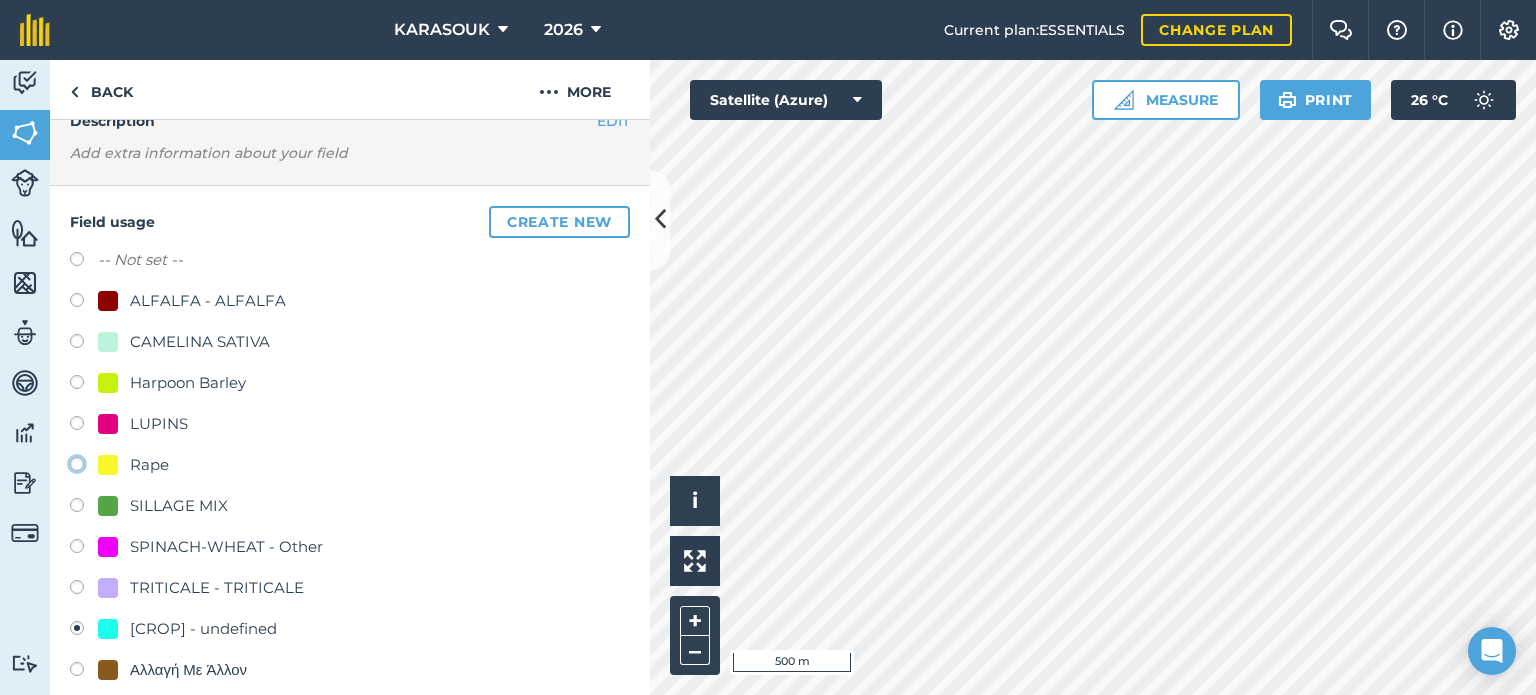 click on "Rape" at bounding box center (-9923, 463) 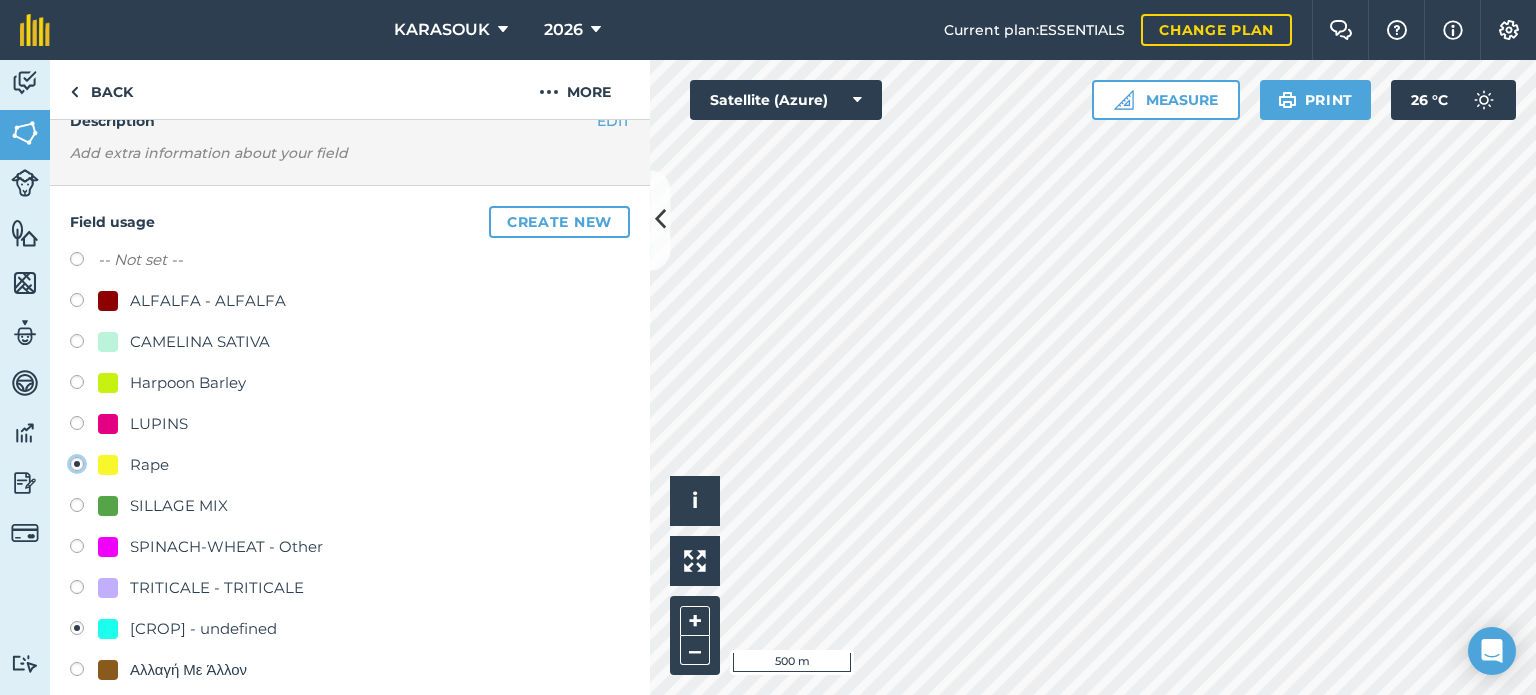 radio on "true" 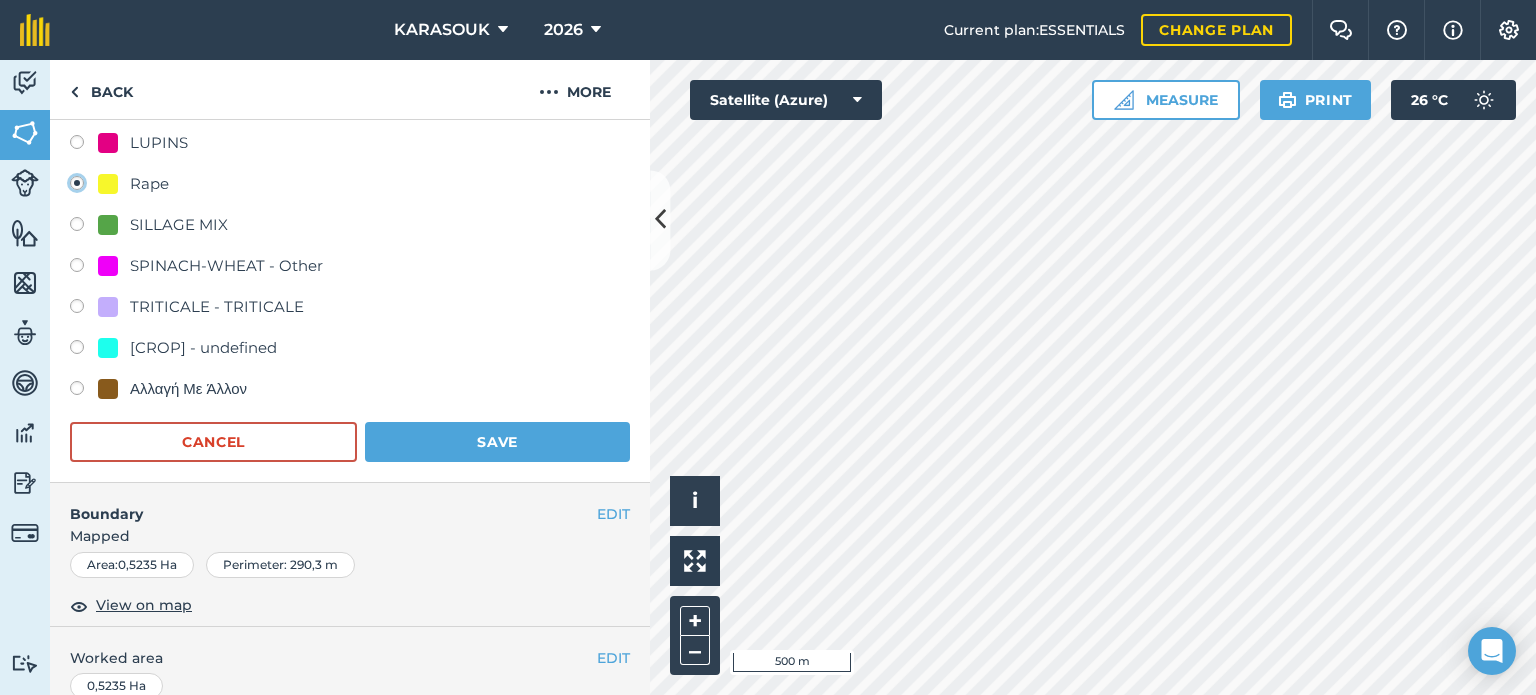 scroll, scrollTop: 399, scrollLeft: 0, axis: vertical 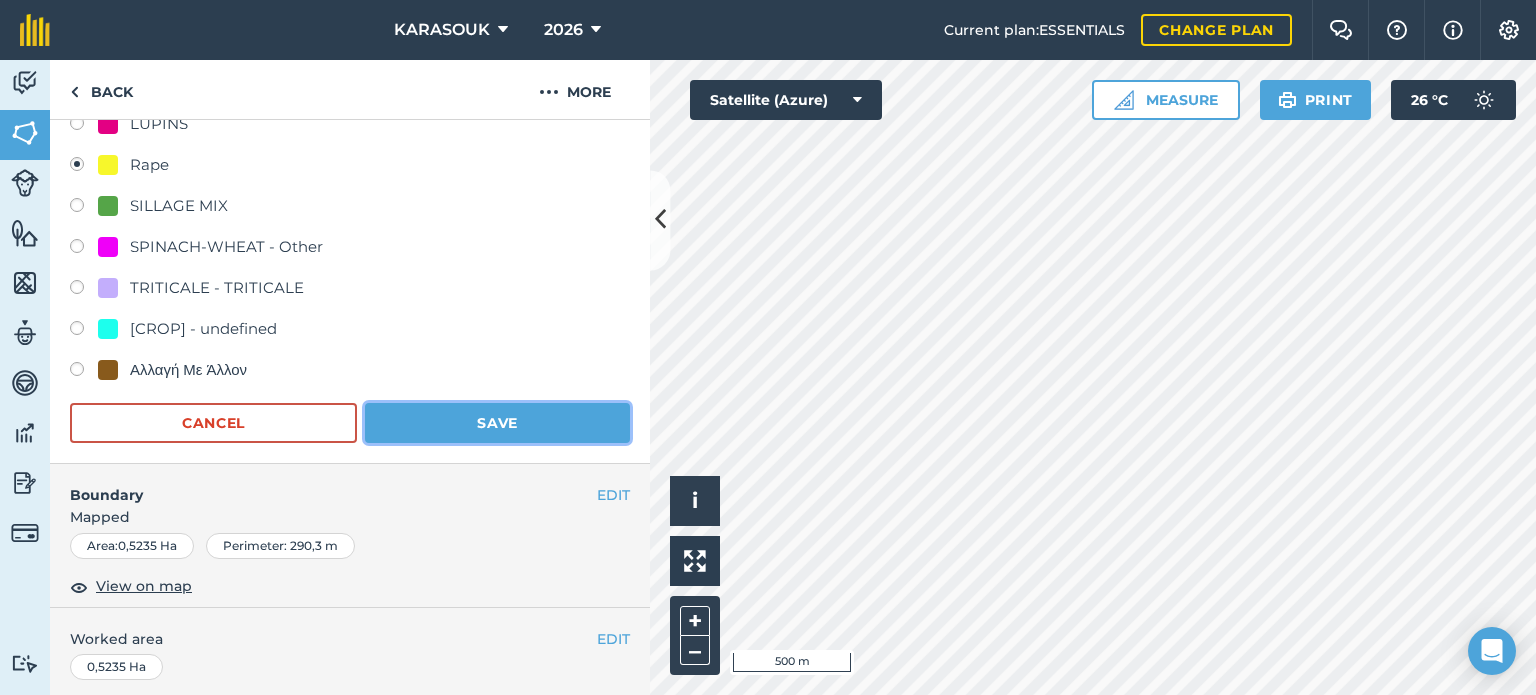 click on "Save" at bounding box center (497, 423) 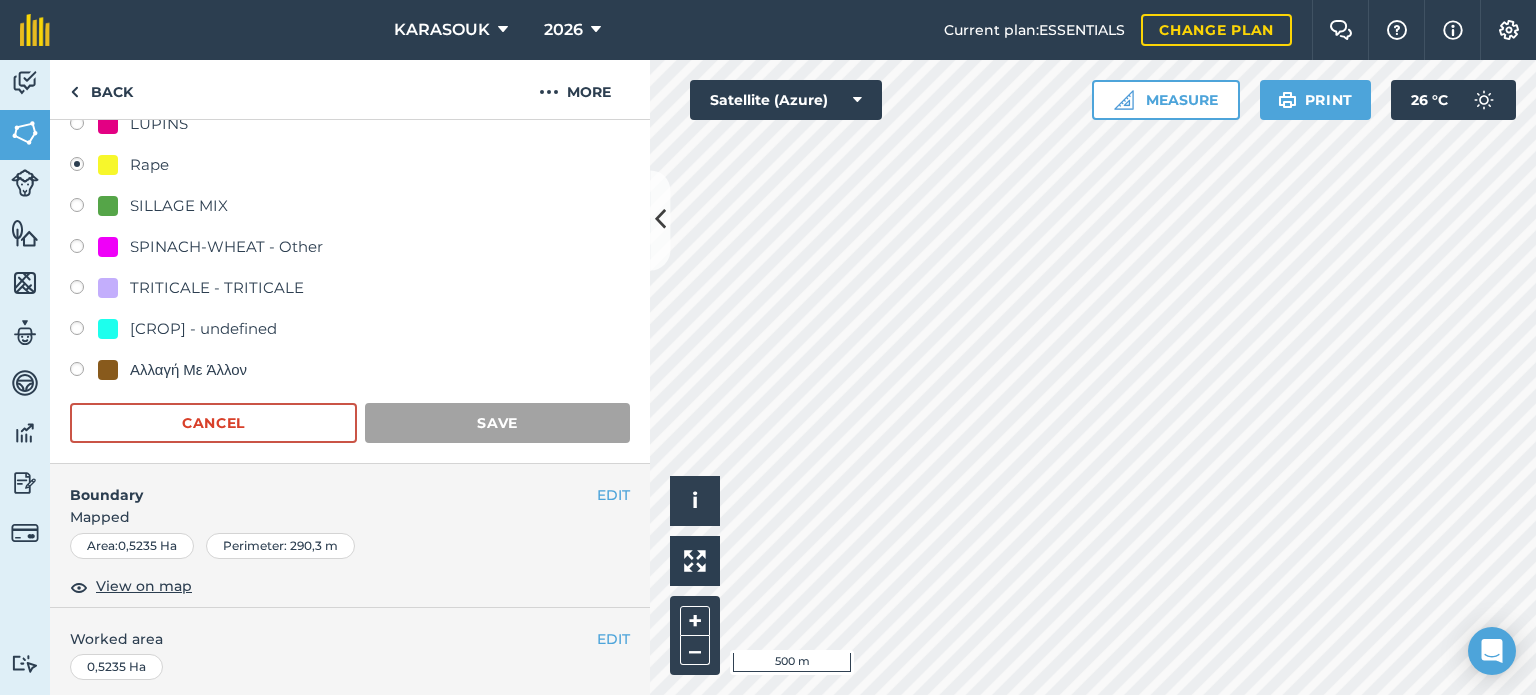 scroll, scrollTop: 299, scrollLeft: 0, axis: vertical 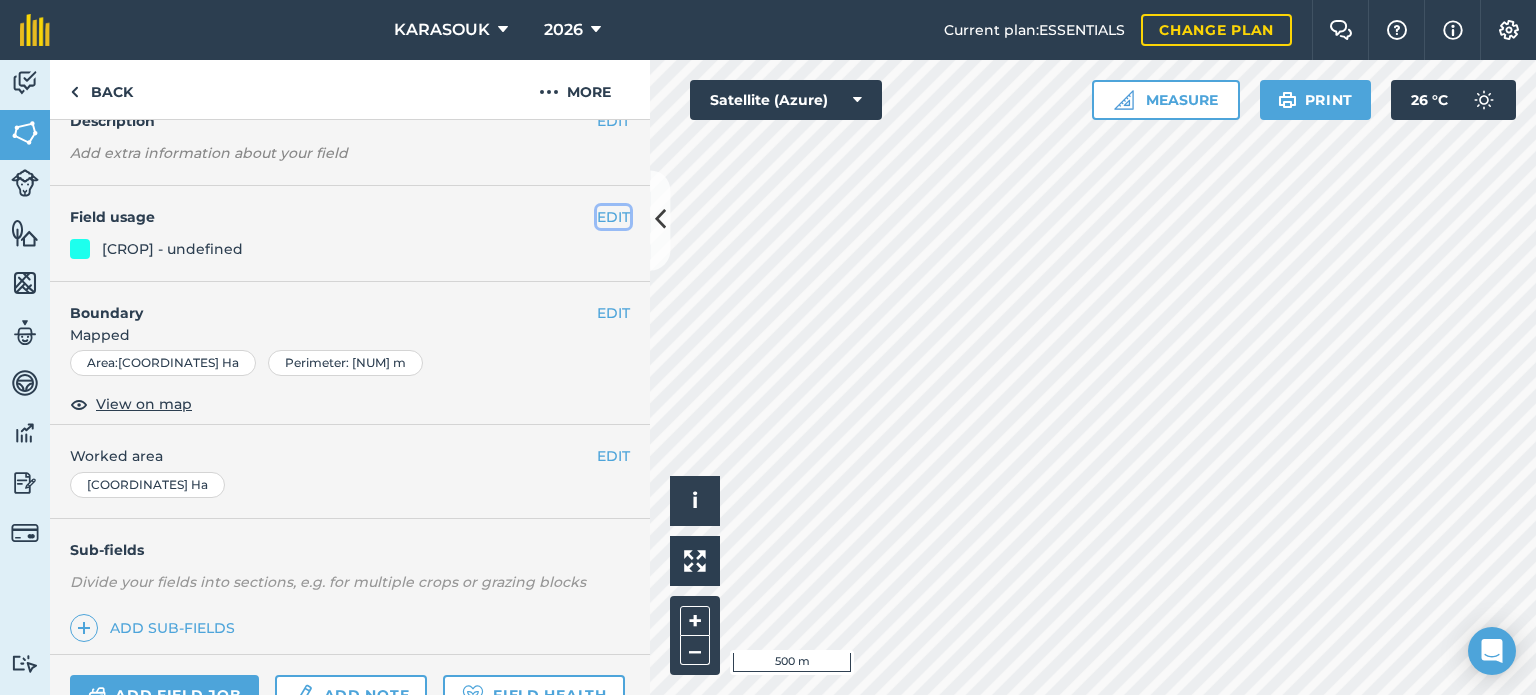 click on "EDIT" at bounding box center [613, 217] 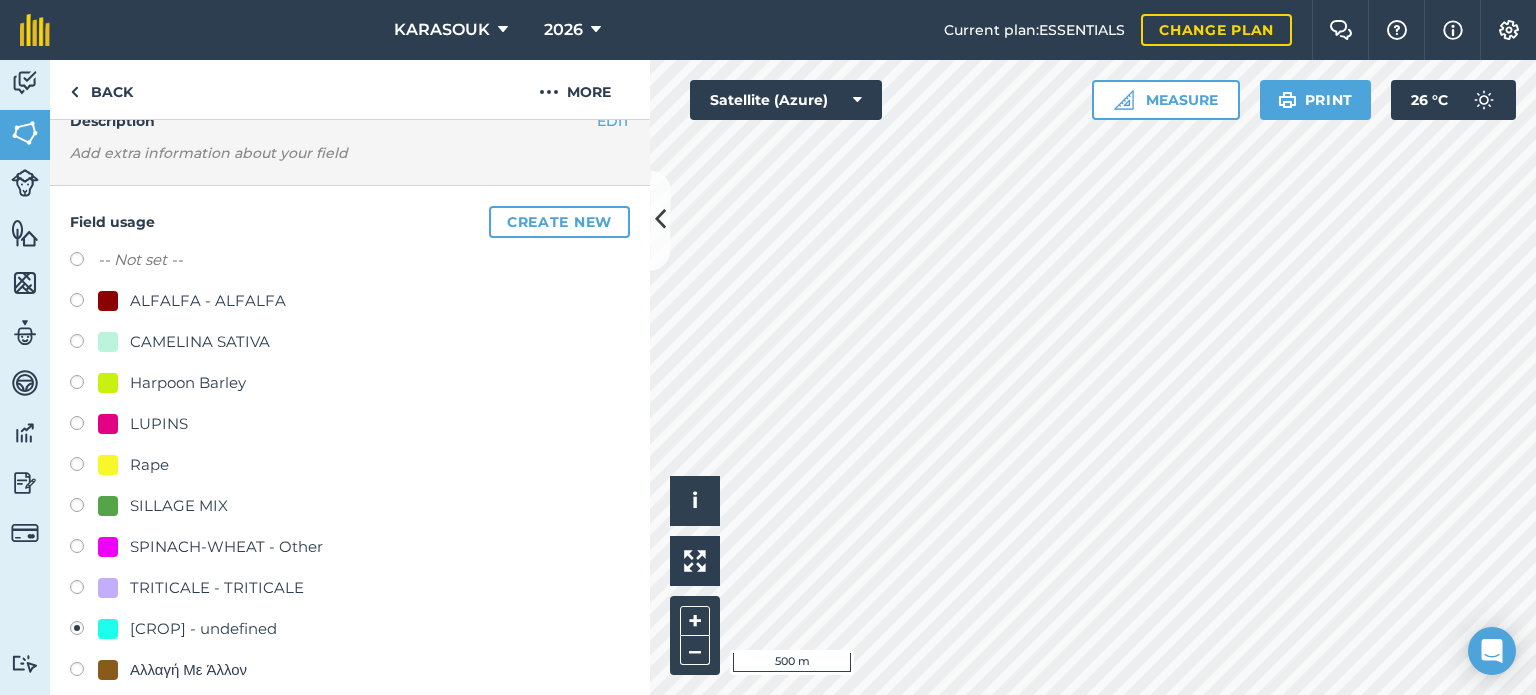 click on "Rape" at bounding box center [149, 465] 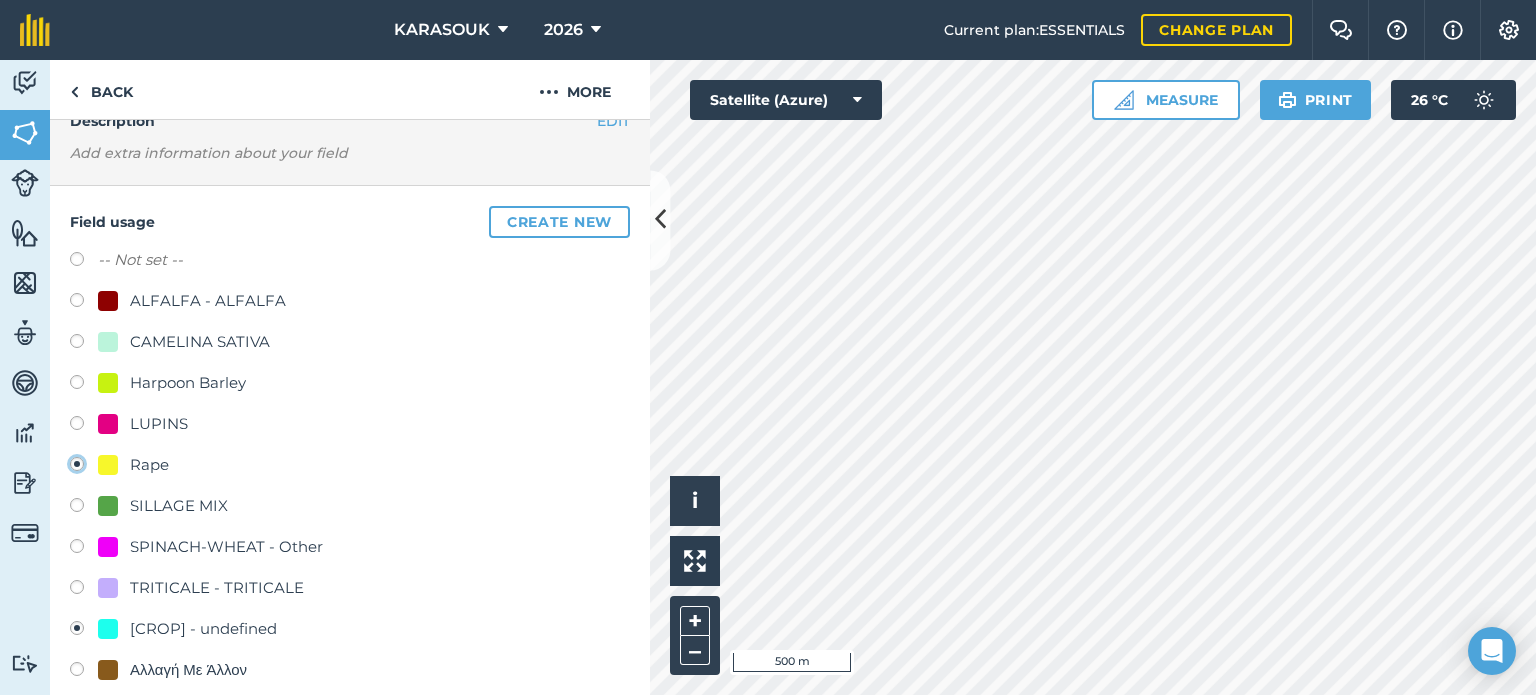radio on "true" 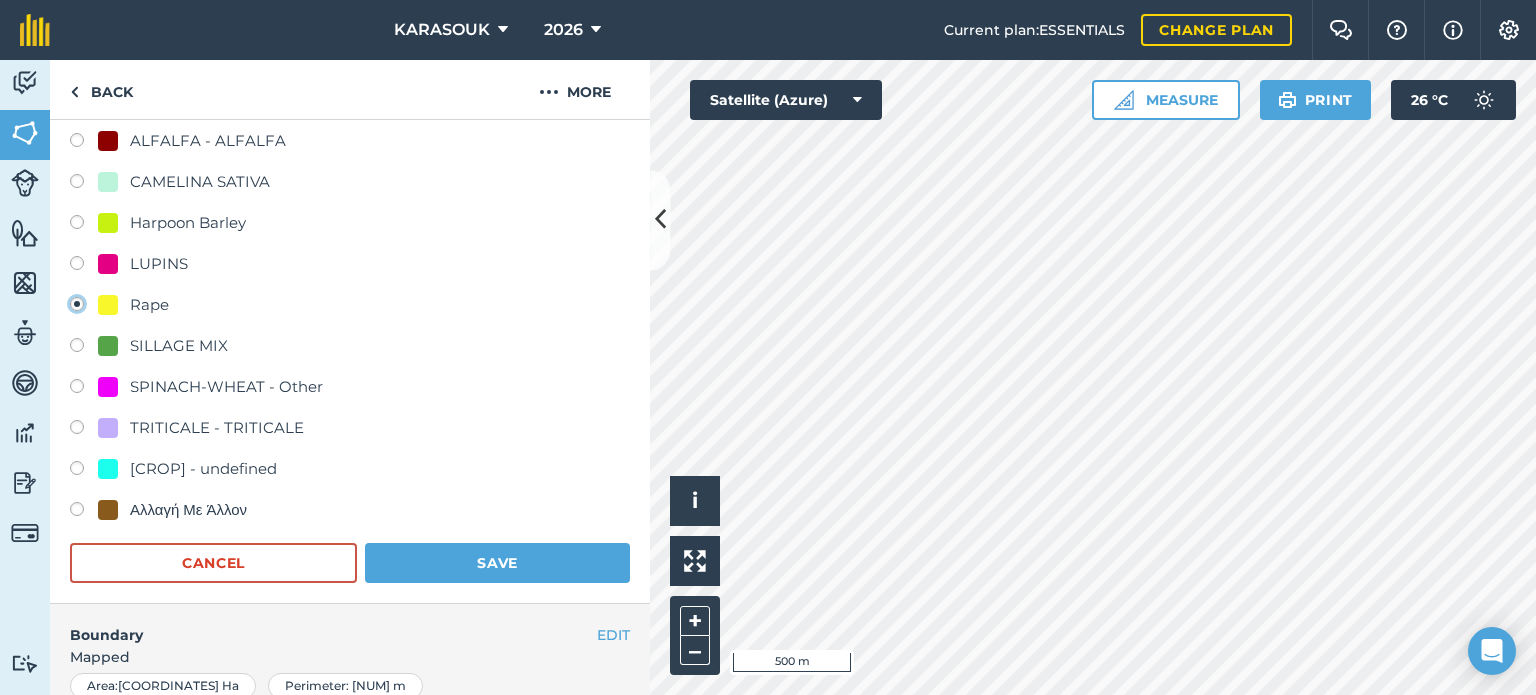 scroll, scrollTop: 299, scrollLeft: 0, axis: vertical 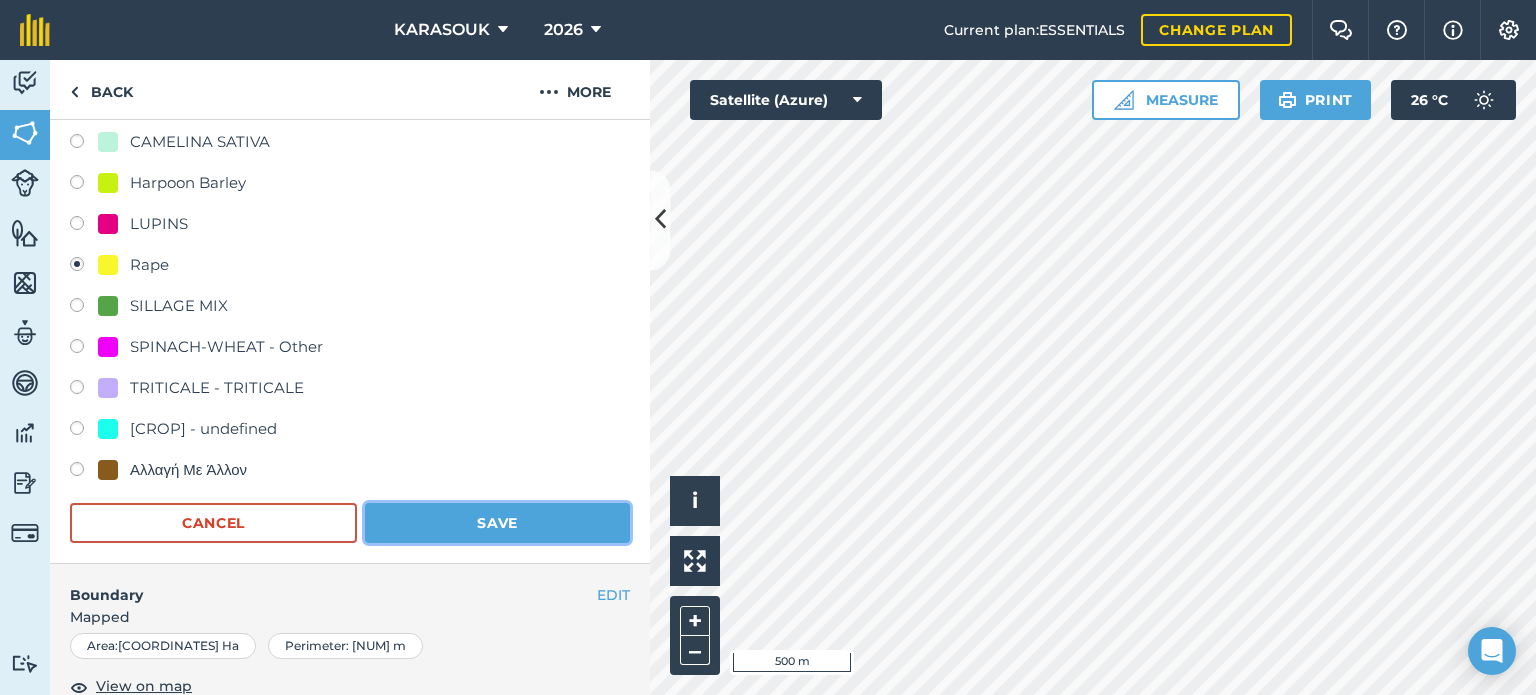 click on "Save" at bounding box center (497, 523) 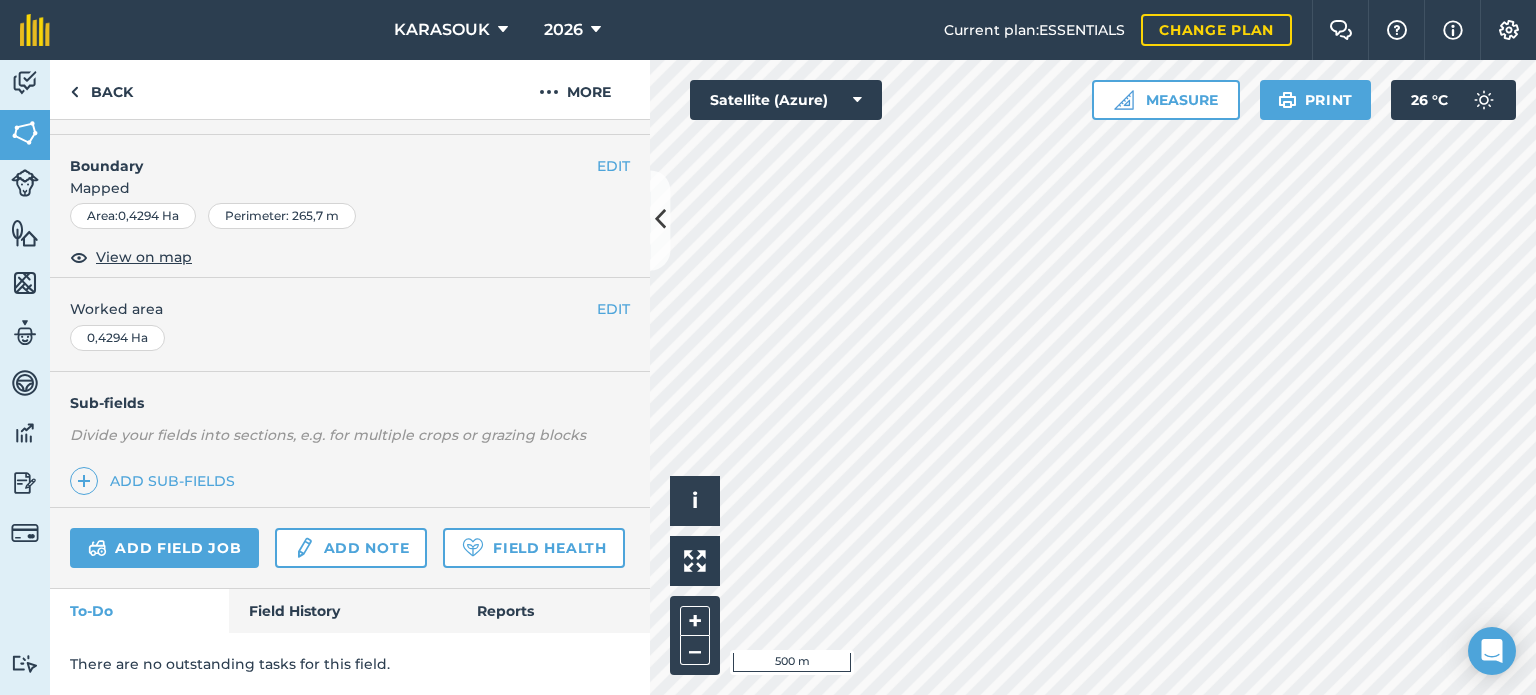 scroll, scrollTop: 99, scrollLeft: 0, axis: vertical 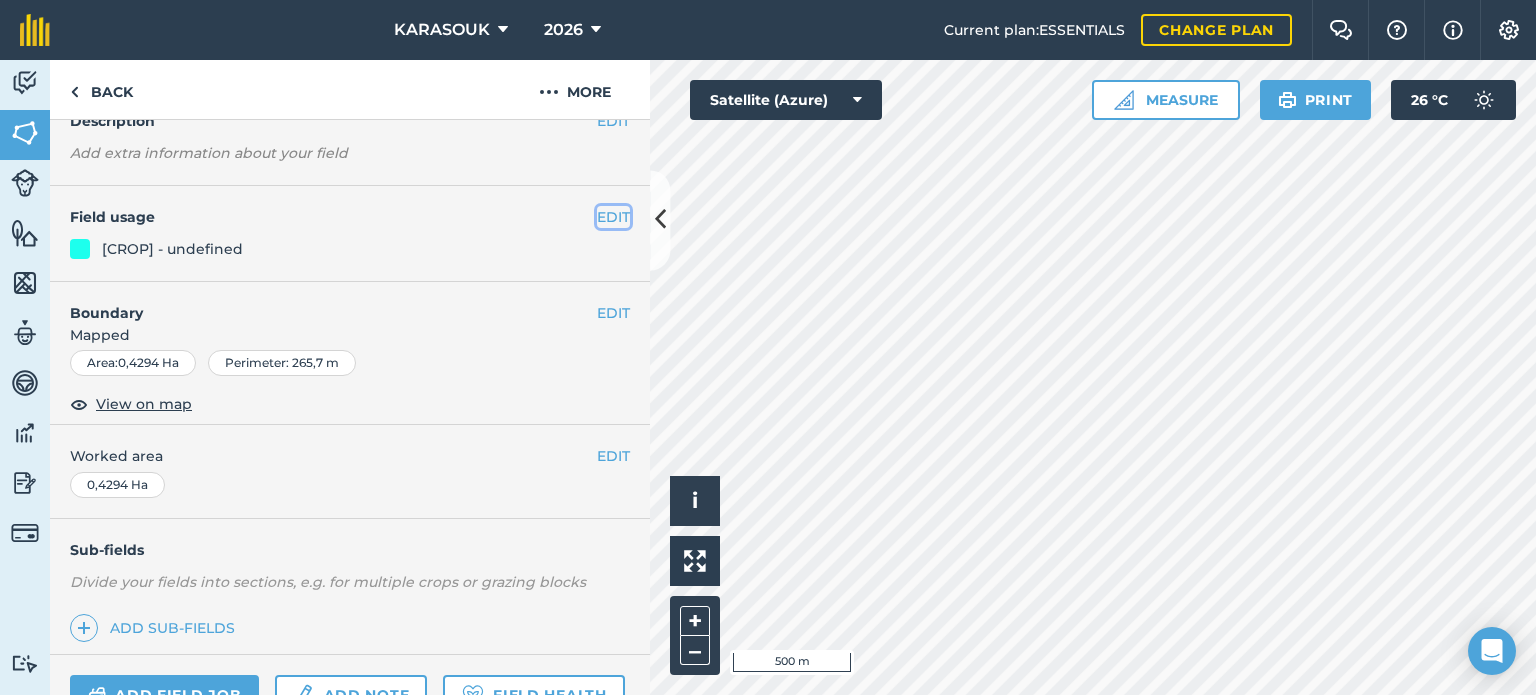 click on "EDIT" at bounding box center [613, 217] 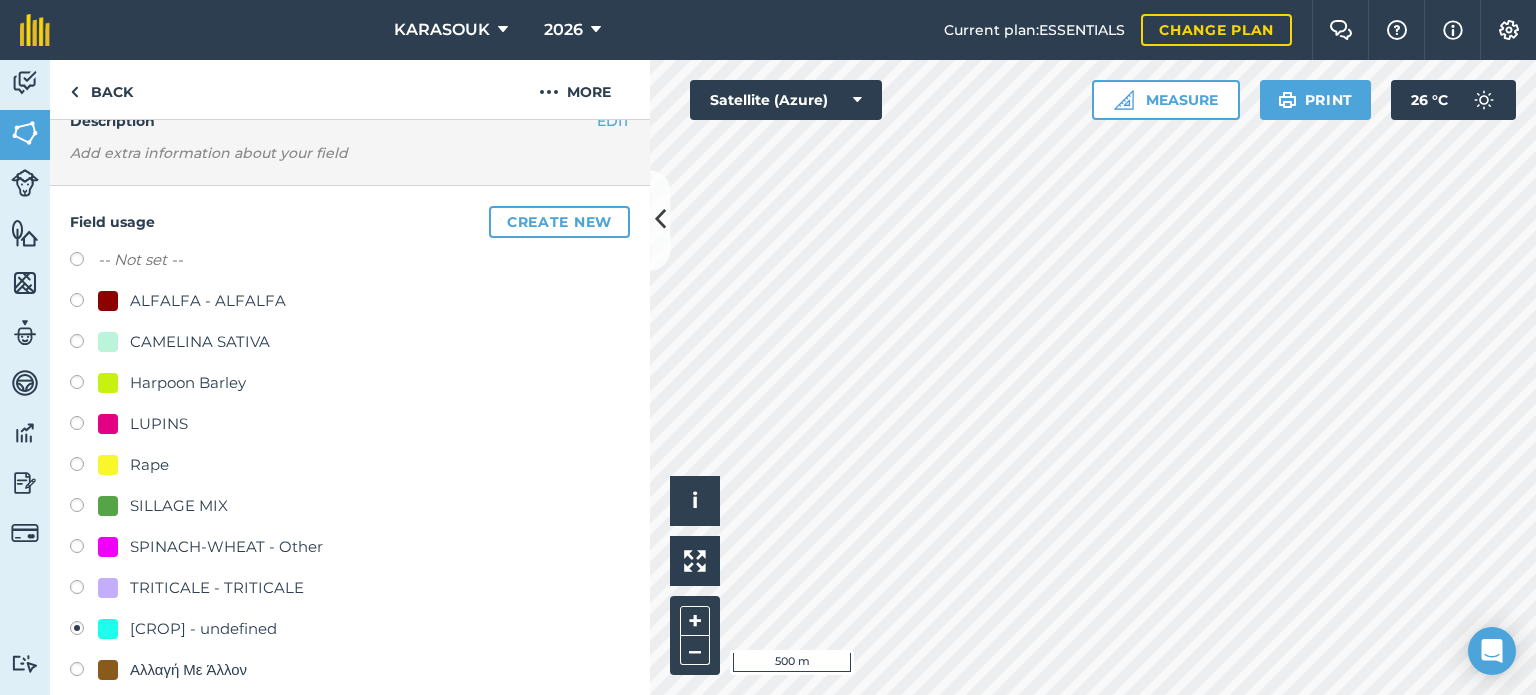 click on "-- Not set -- ALFALFA - ALFALFA CAMELINA SATIVA Harpoon Barley LUPINS Rape SILLAGE MIX SPINACH-WHEAT - Other TRITICALE - TRITICALE WHEAT - undefined Αλλαγή Με Άλλον" at bounding box center (350, 467) 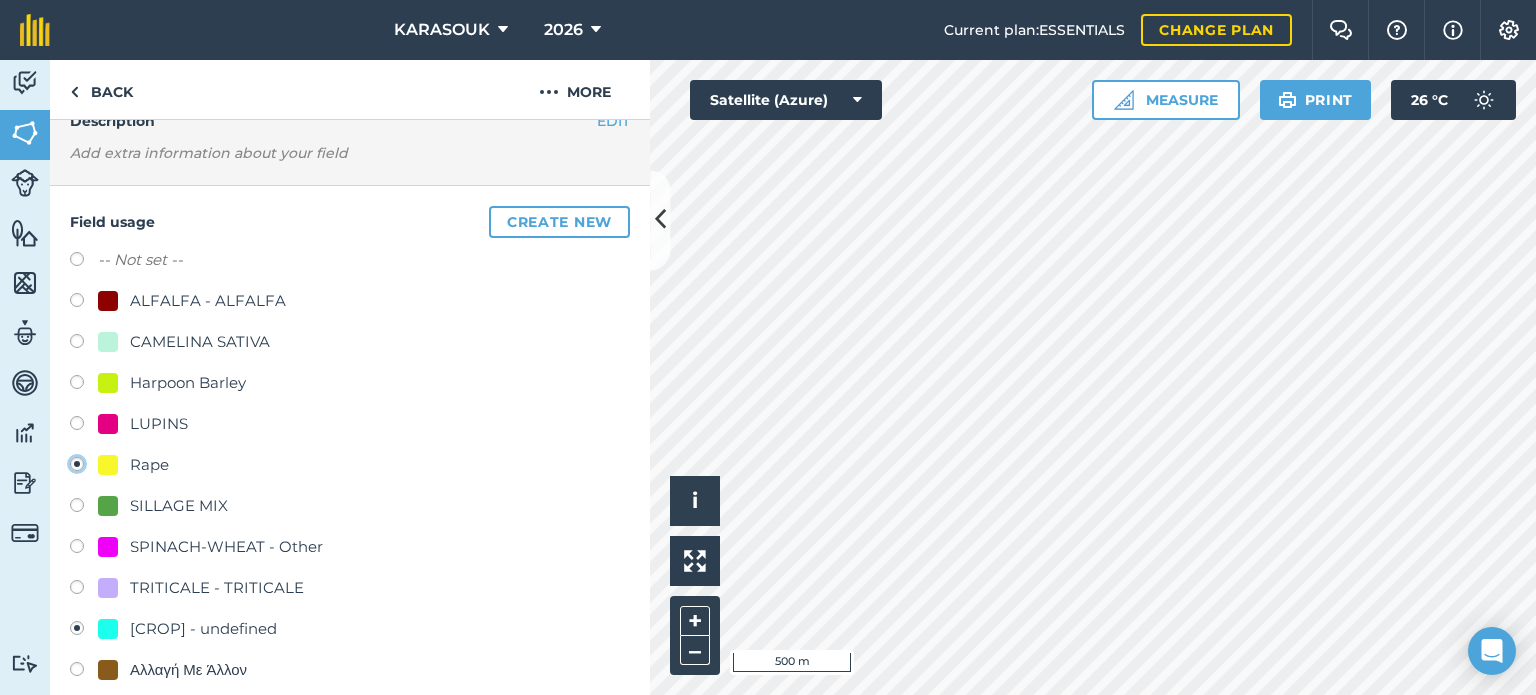 radio on "true" 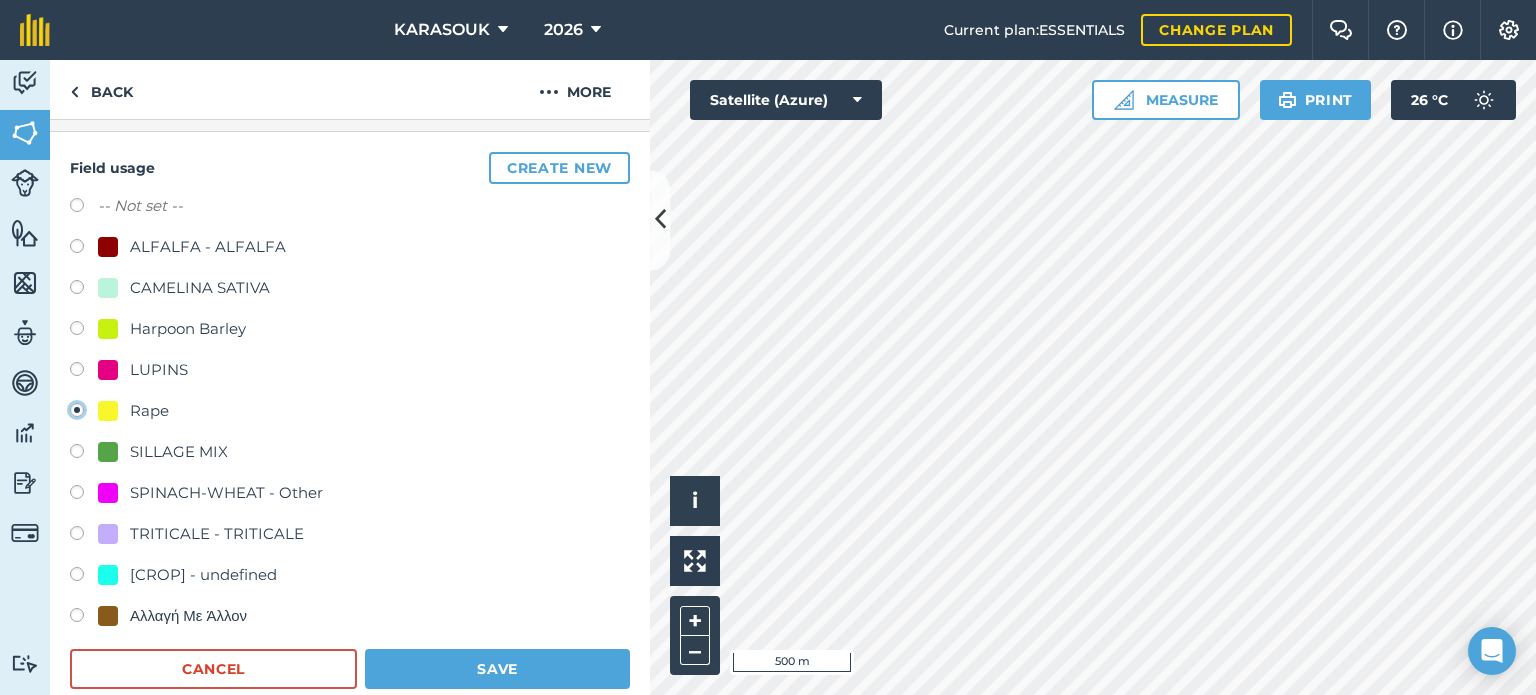 scroll, scrollTop: 299, scrollLeft: 0, axis: vertical 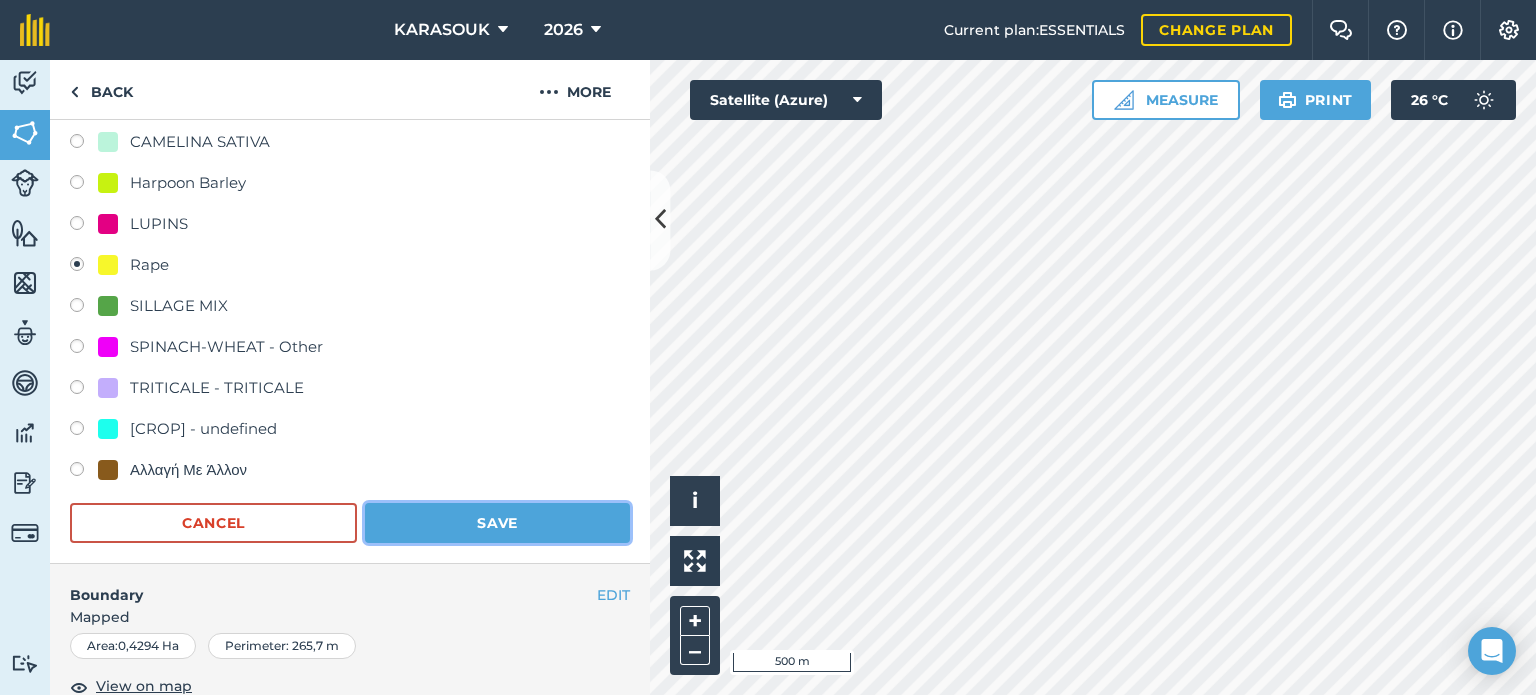 click on "Save" at bounding box center [497, 523] 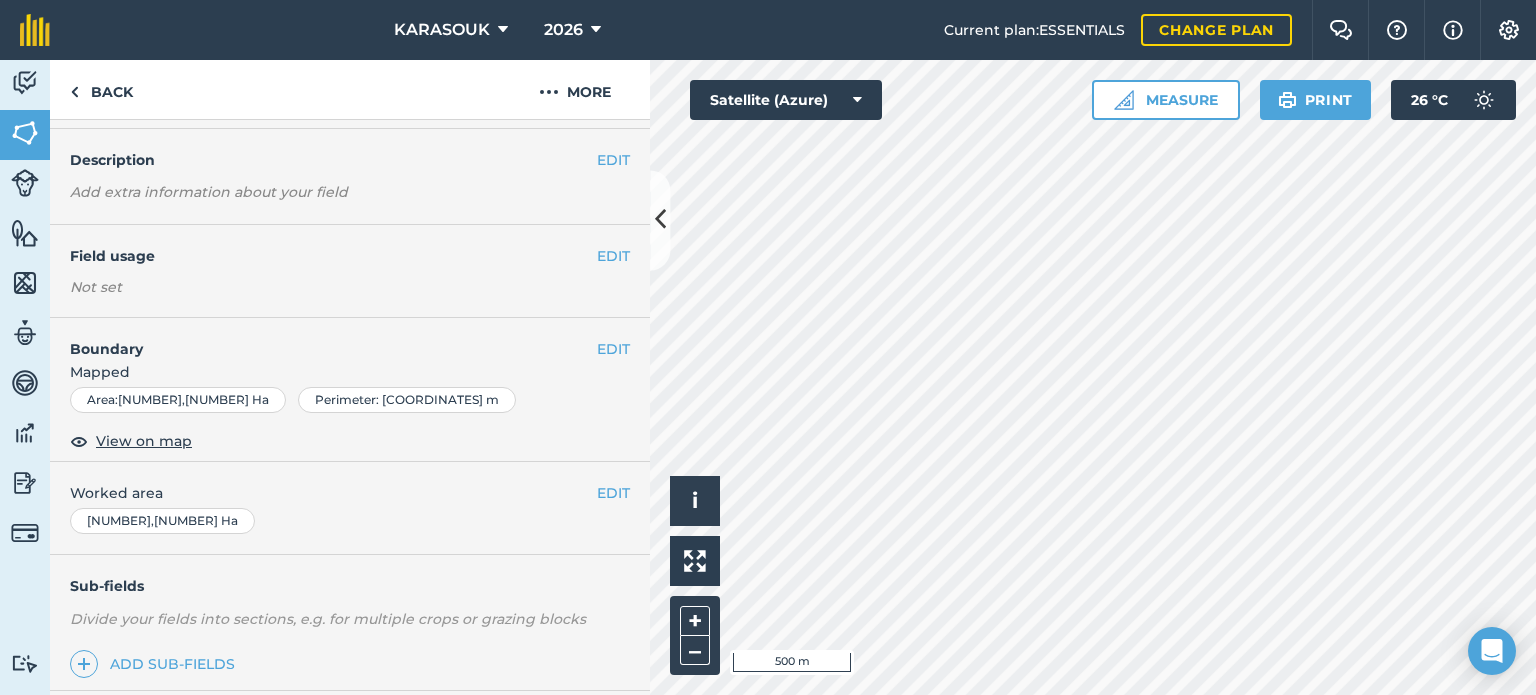 scroll, scrollTop: 0, scrollLeft: 0, axis: both 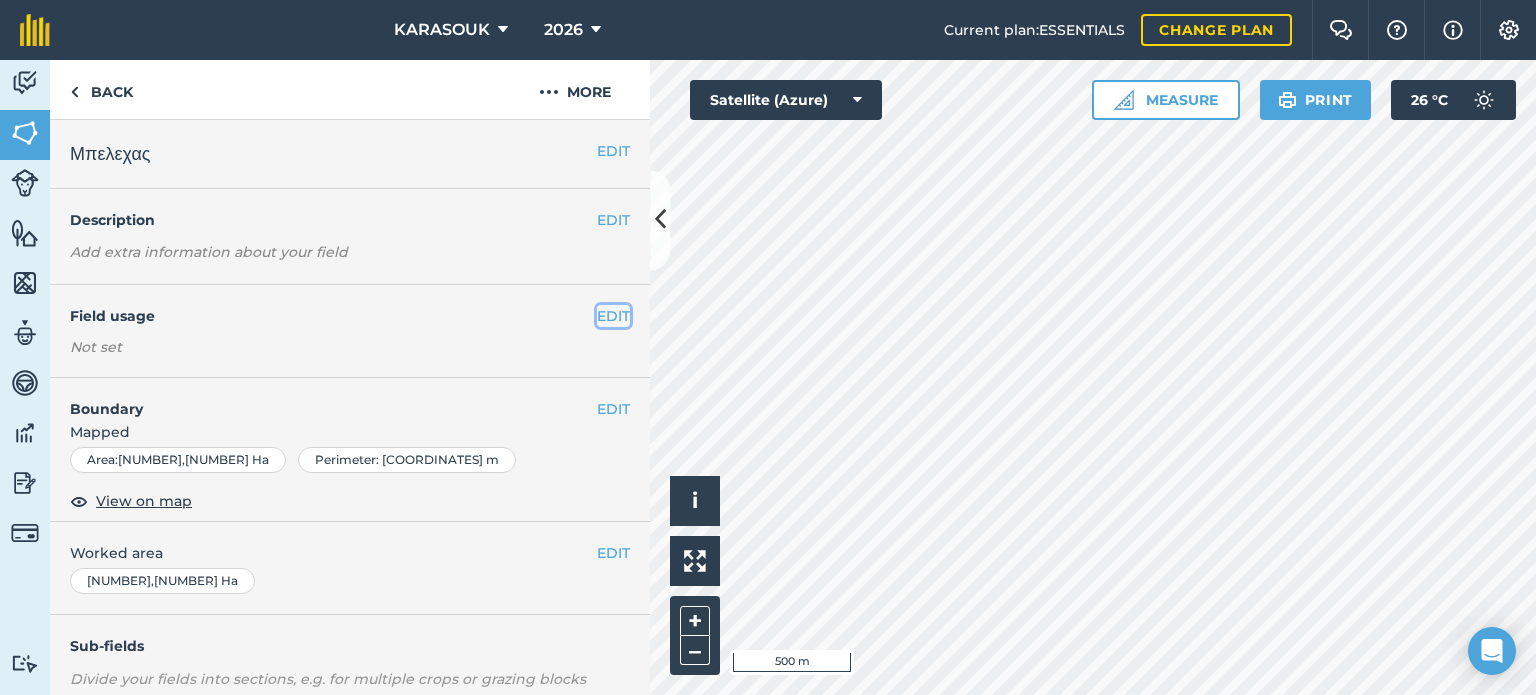 click on "EDIT" at bounding box center [613, 316] 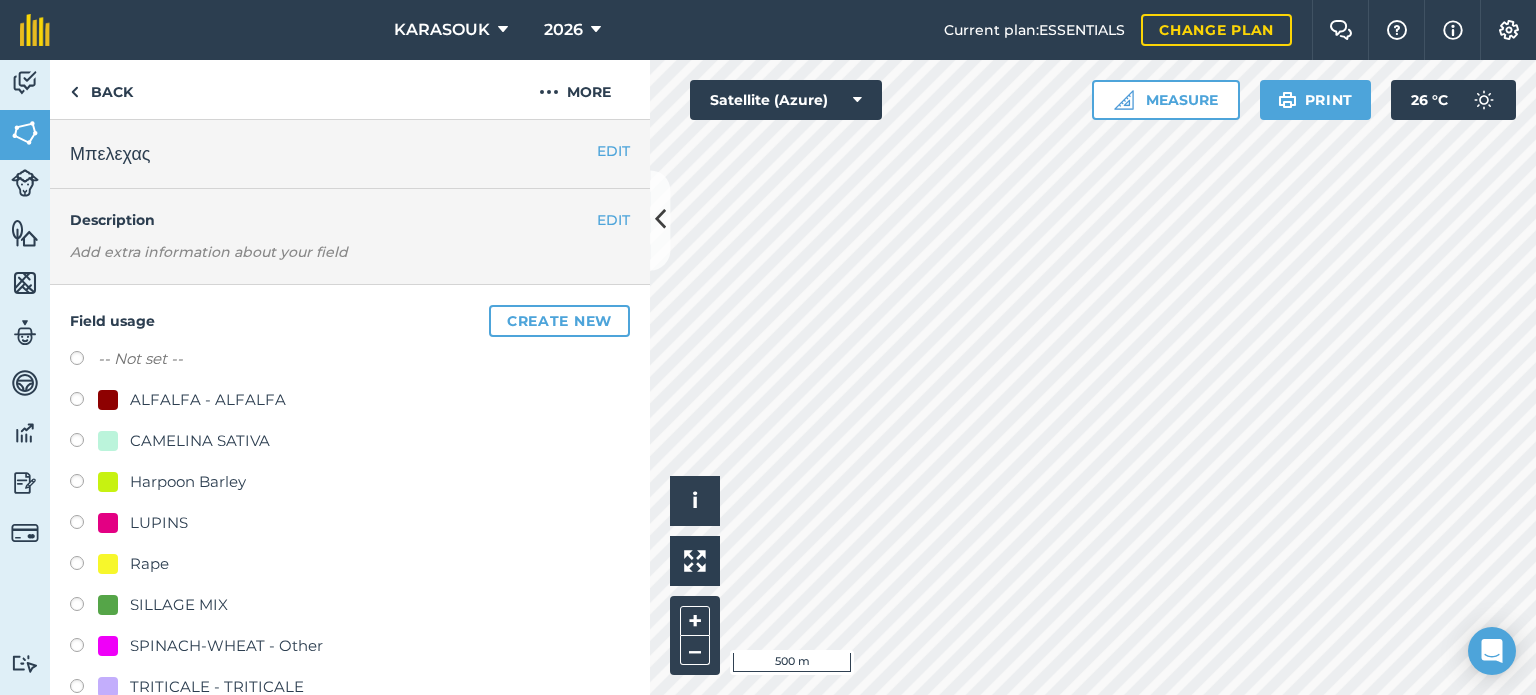drag, startPoint x: 108, startPoint y: 519, endPoint x: 123, endPoint y: 527, distance: 17 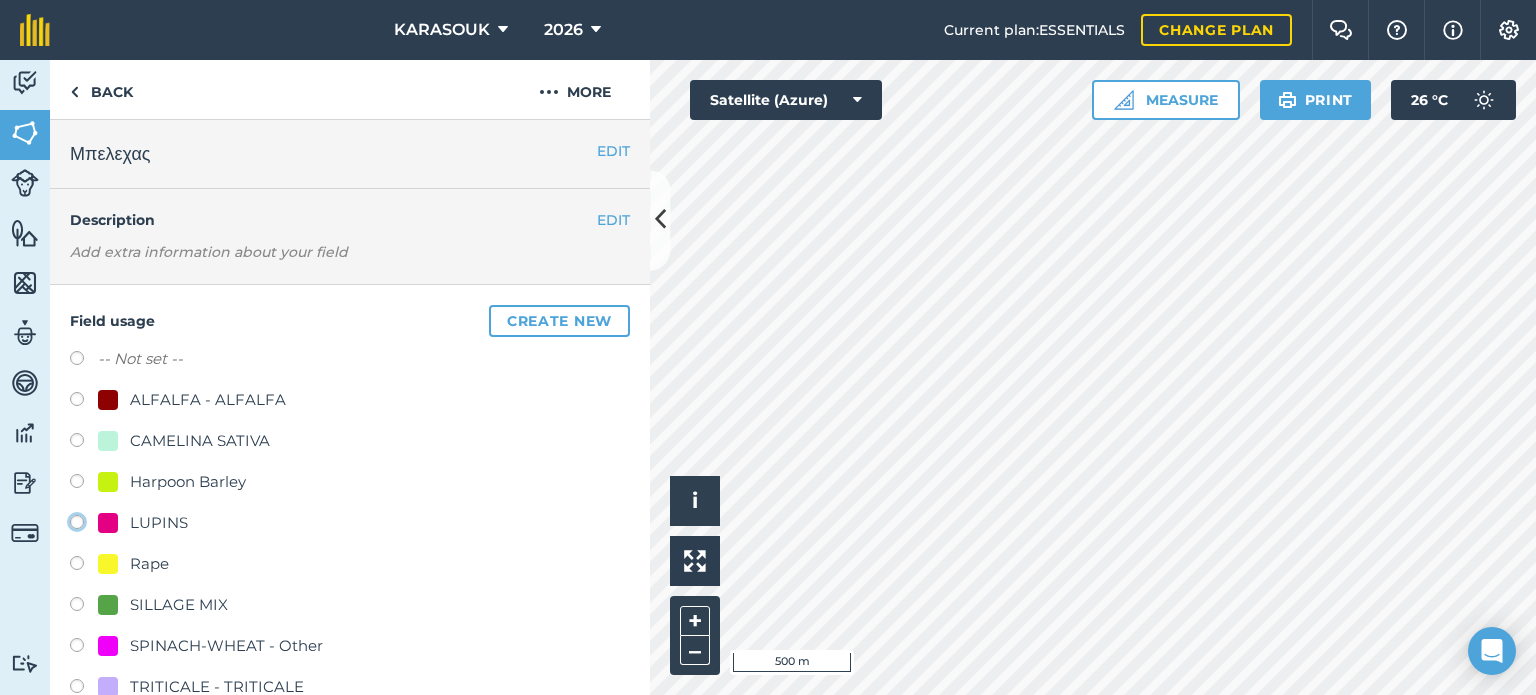 click on "LUPINS" at bounding box center [-9923, 521] 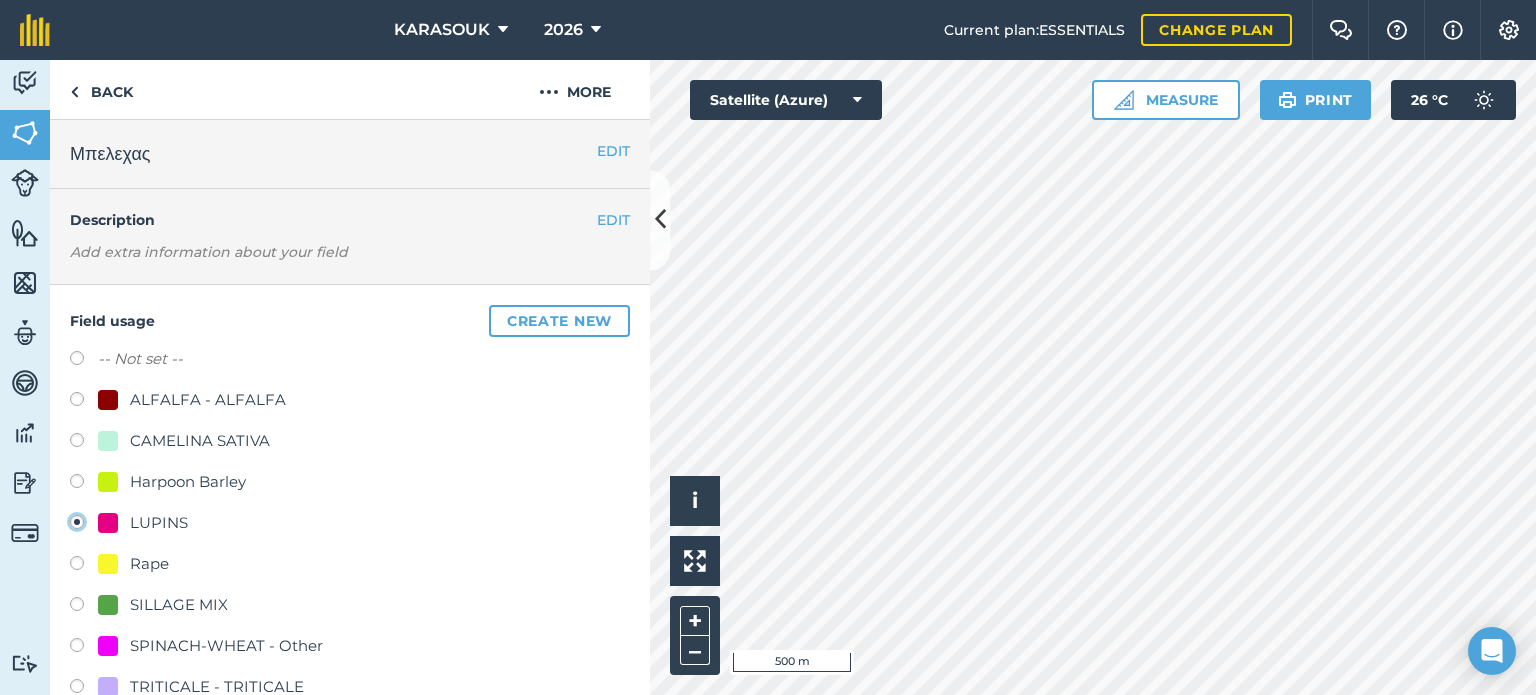radio on "true" 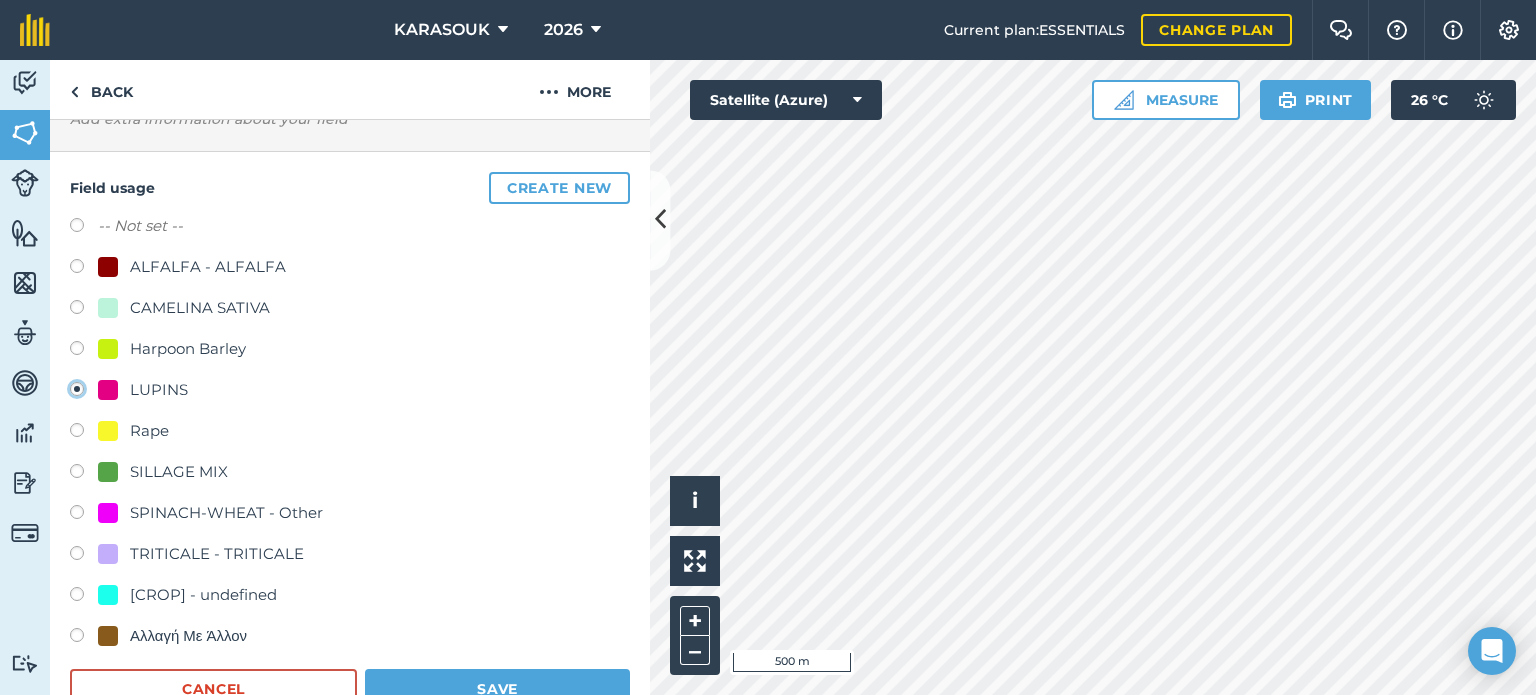 scroll, scrollTop: 200, scrollLeft: 0, axis: vertical 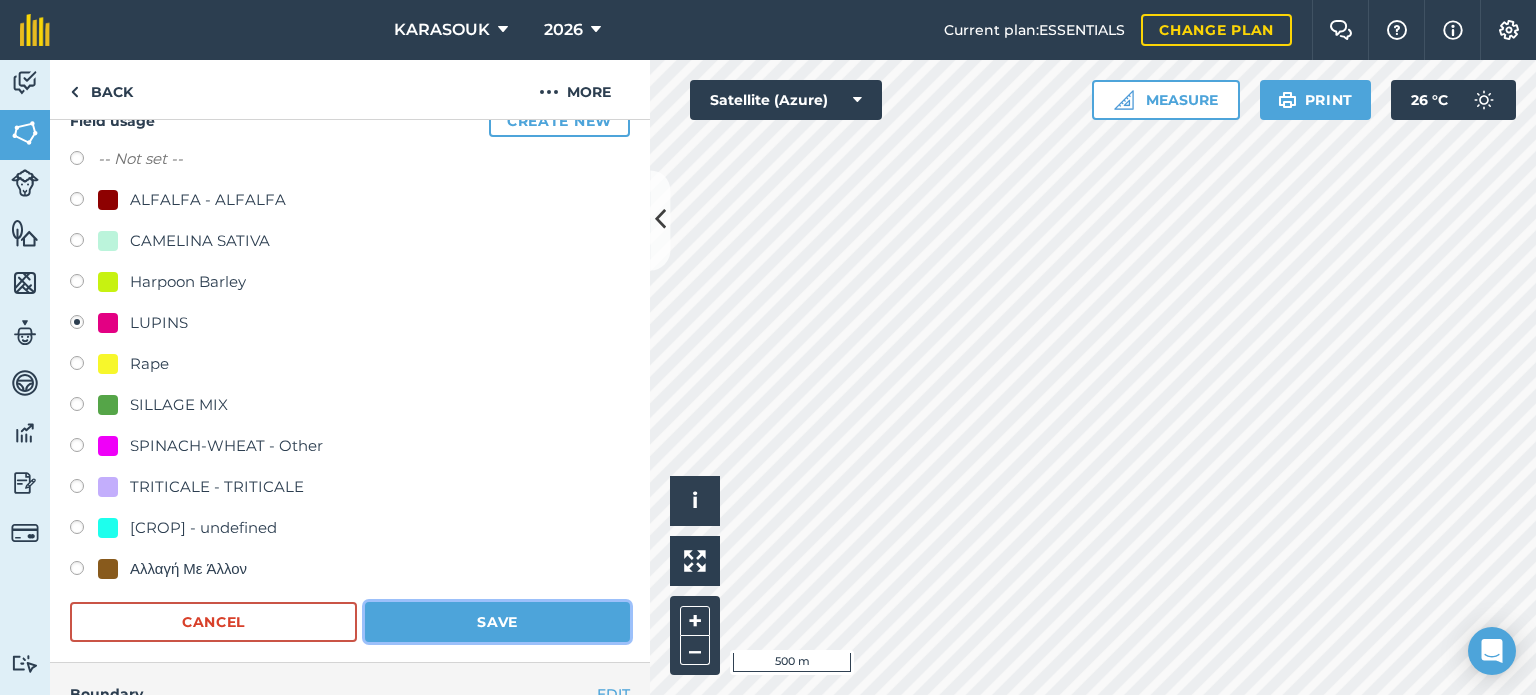 click on "Save" at bounding box center (497, 622) 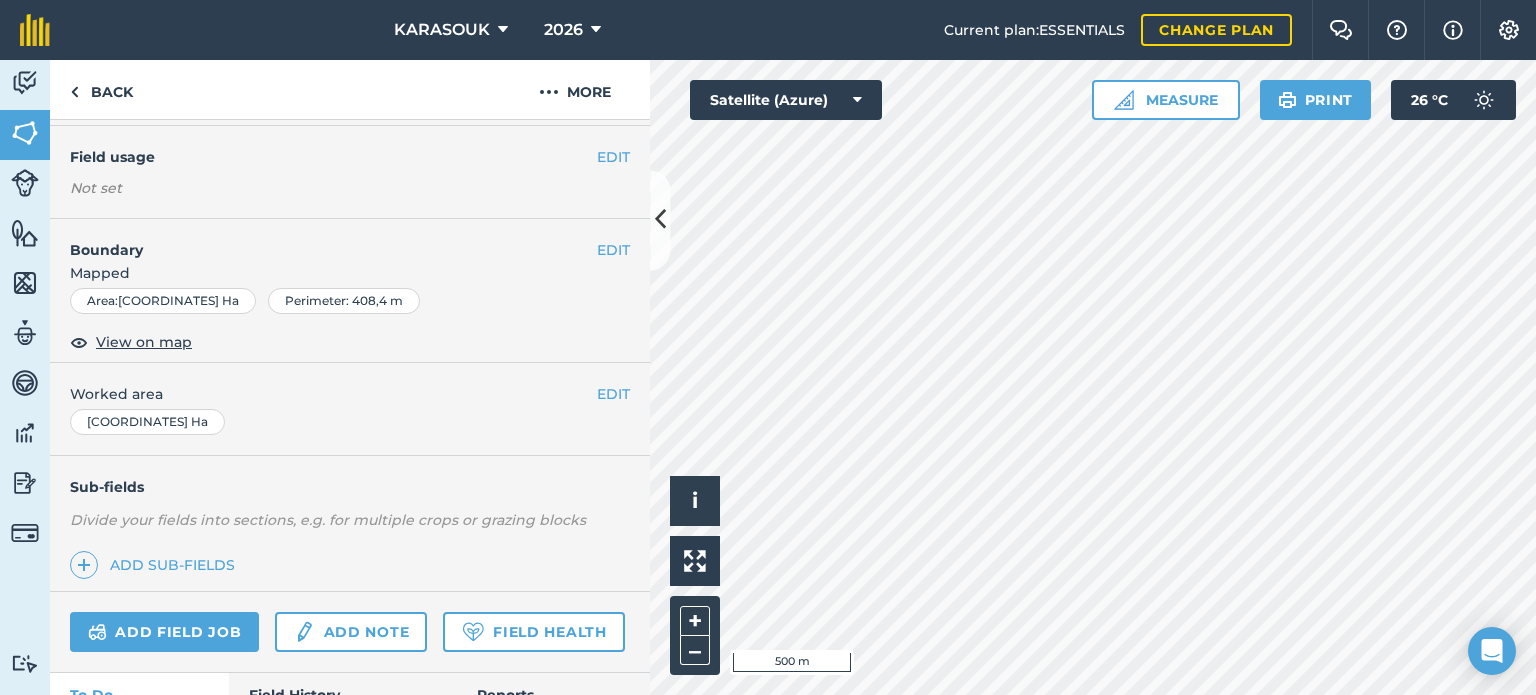 scroll, scrollTop: 0, scrollLeft: 0, axis: both 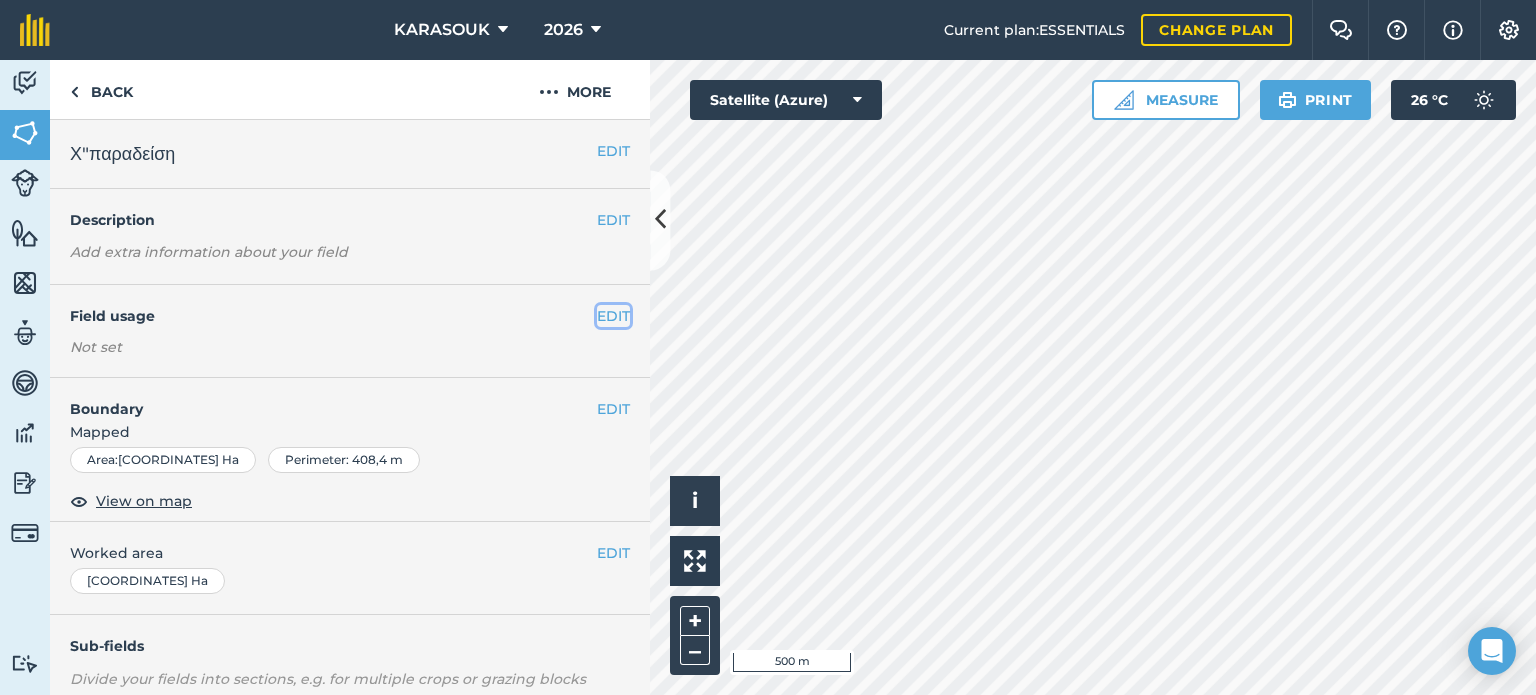 click on "EDIT" at bounding box center [613, 316] 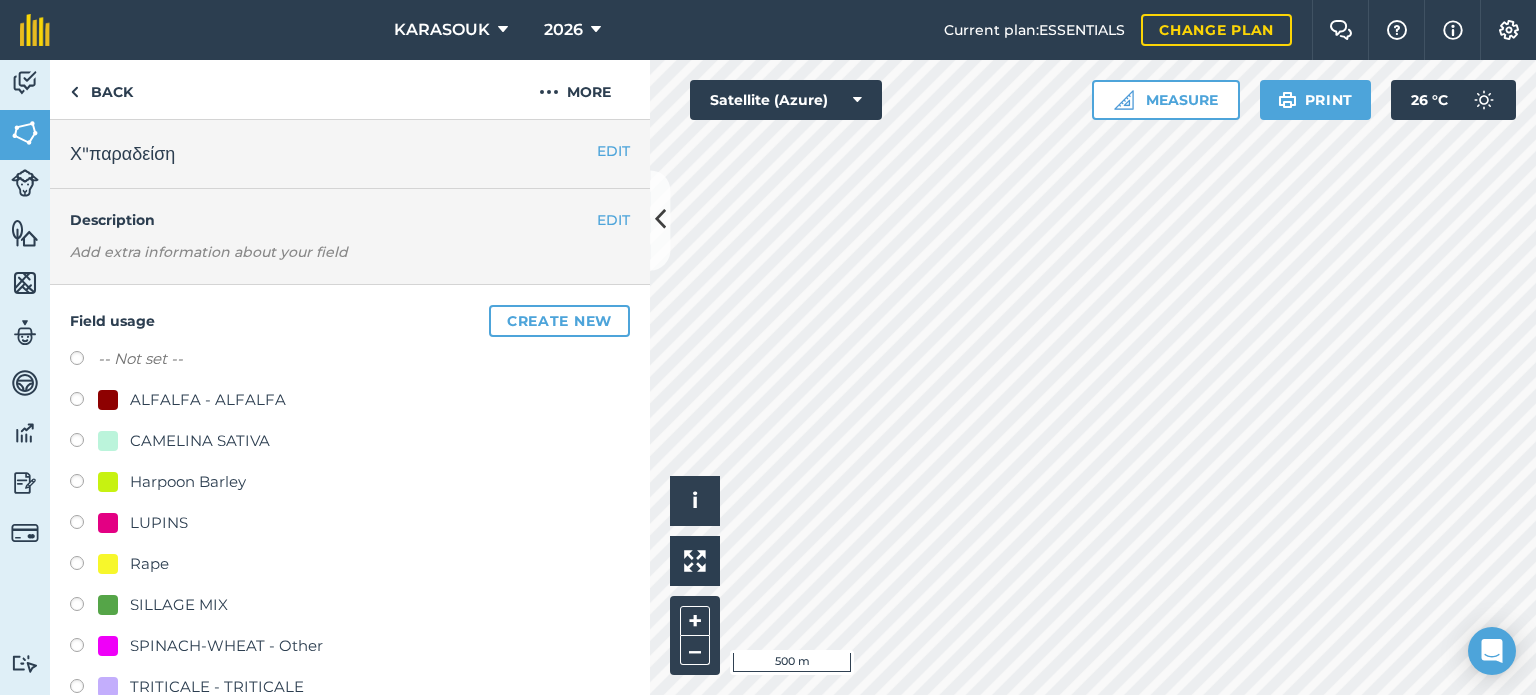 click on "LUPINS" at bounding box center (159, 523) 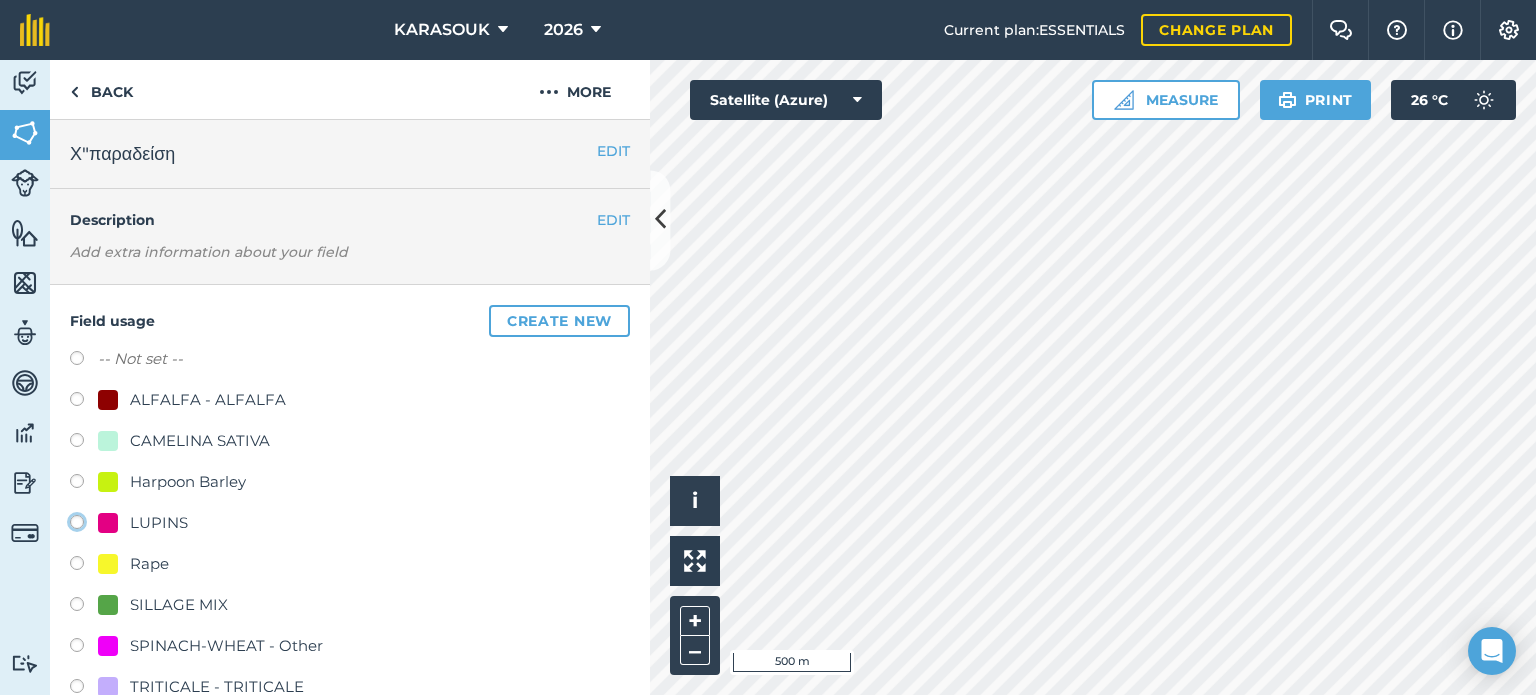 click on "LUPINS" at bounding box center [-9923, 521] 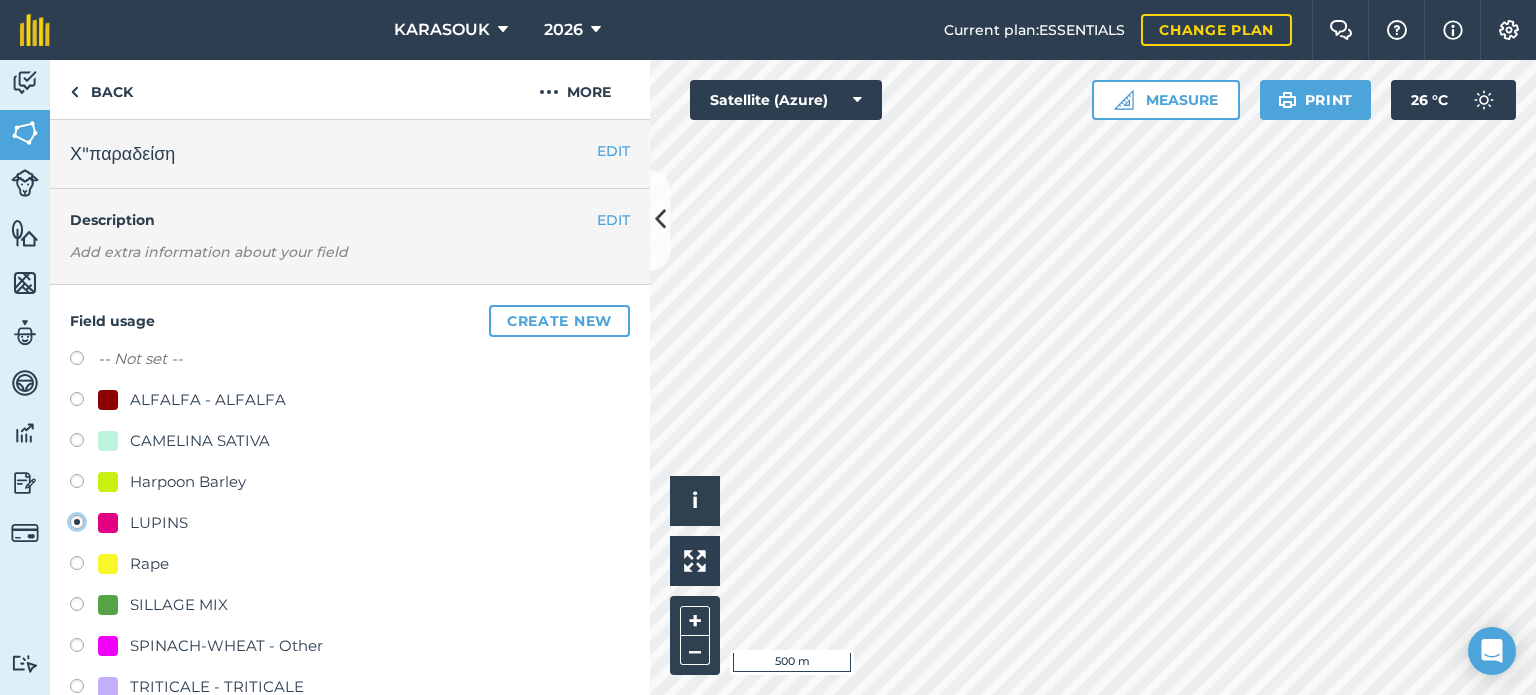 radio on "true" 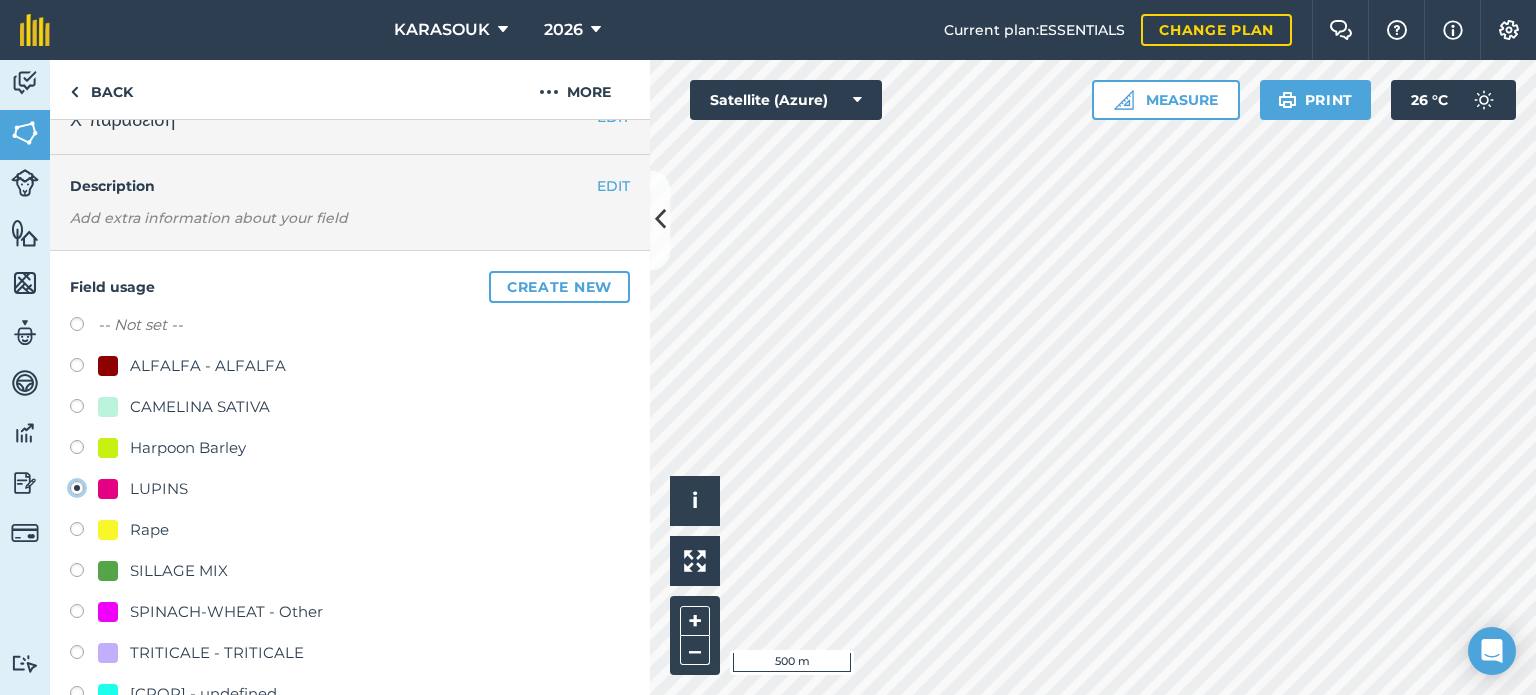 scroll, scrollTop: 200, scrollLeft: 0, axis: vertical 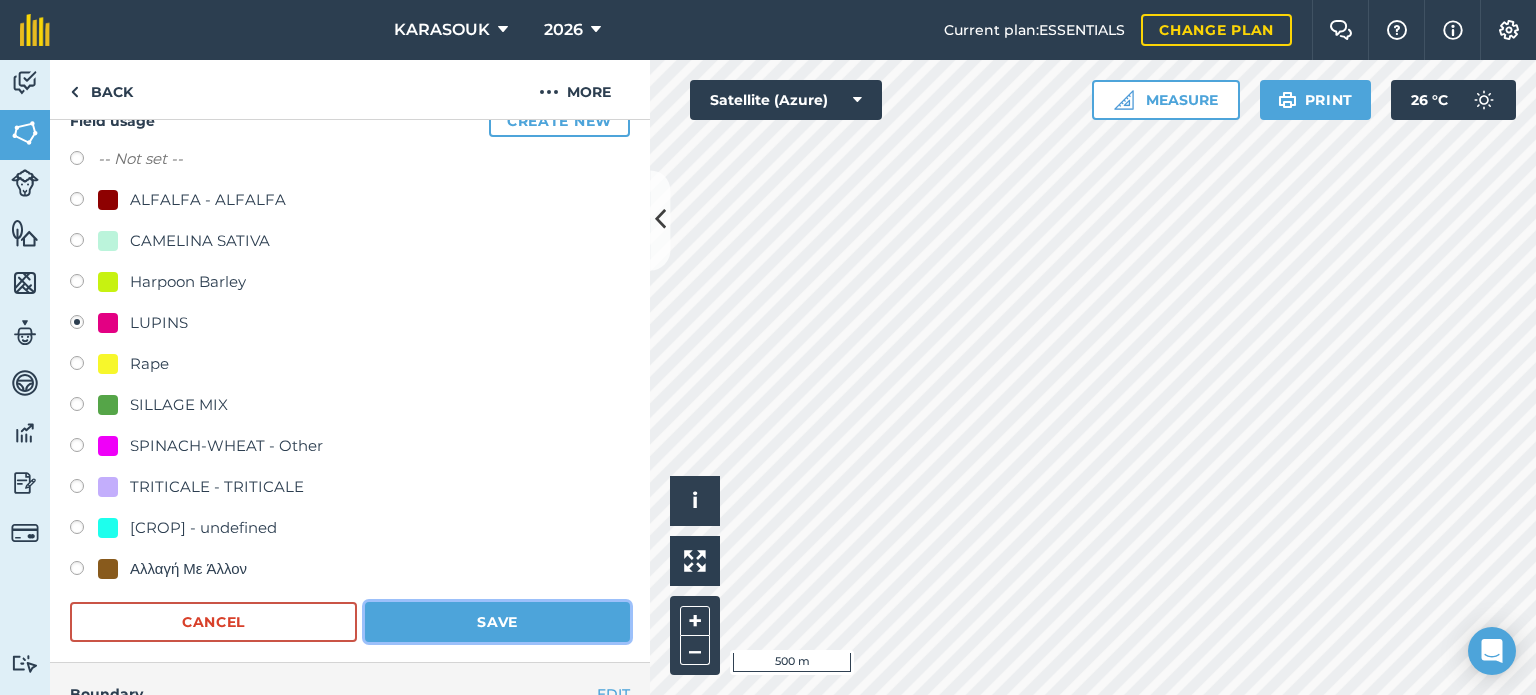 click on "Save" at bounding box center [497, 622] 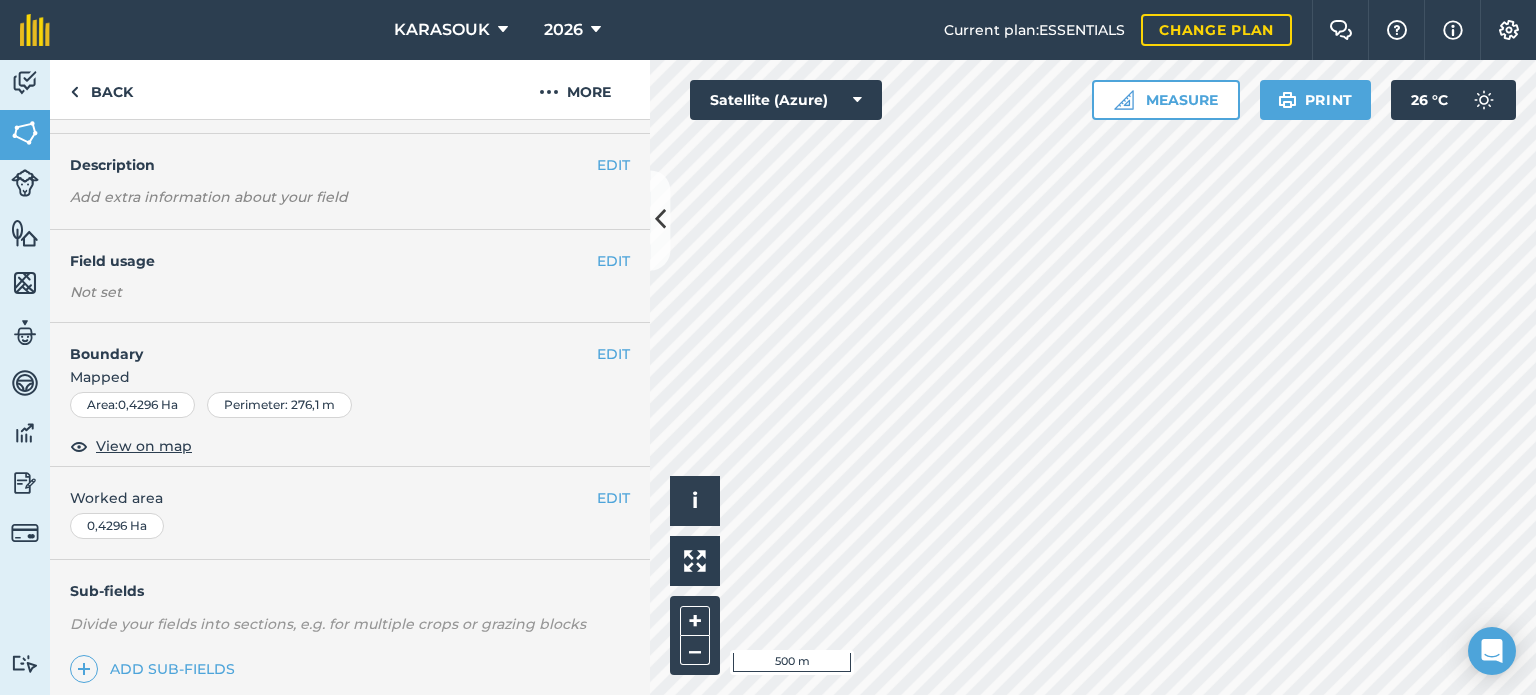 scroll, scrollTop: 0, scrollLeft: 0, axis: both 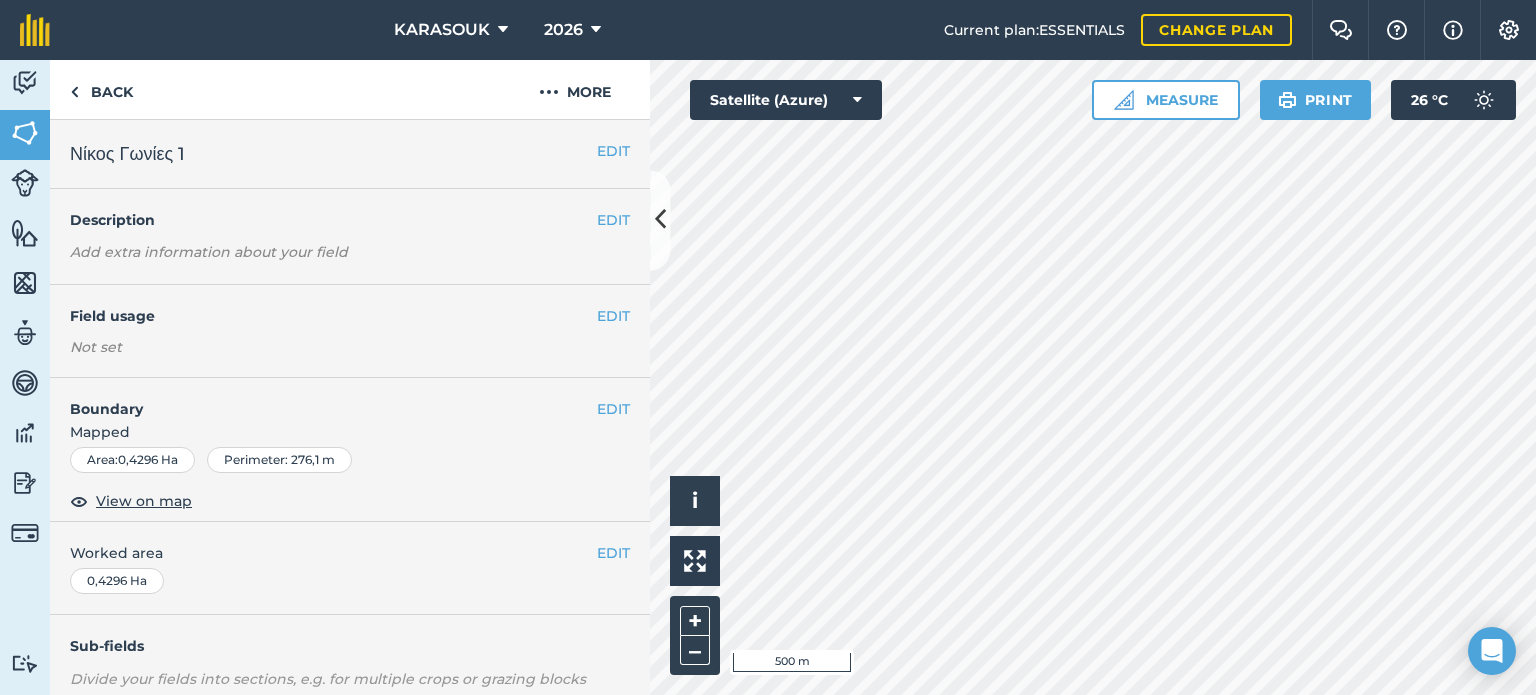 click on "Field usage" at bounding box center (333, 316) 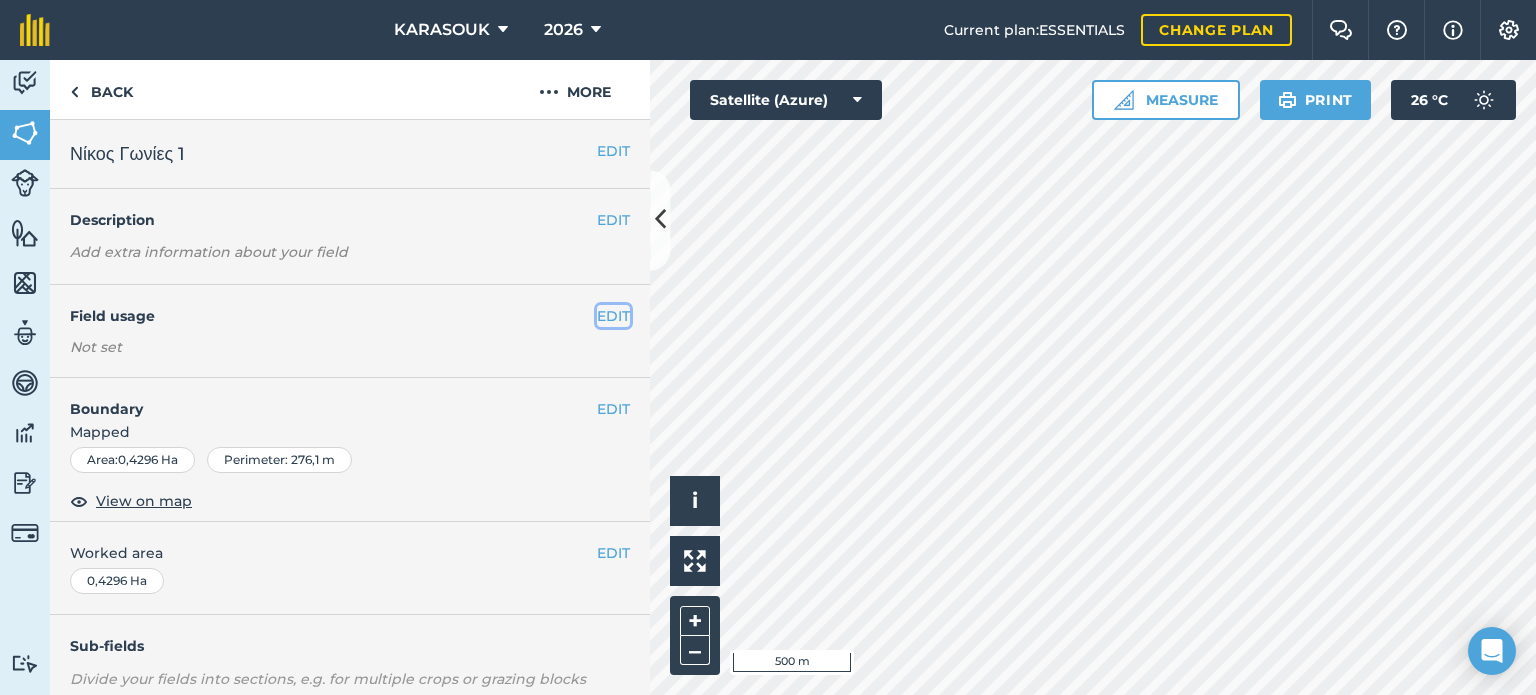click on "EDIT" at bounding box center [613, 316] 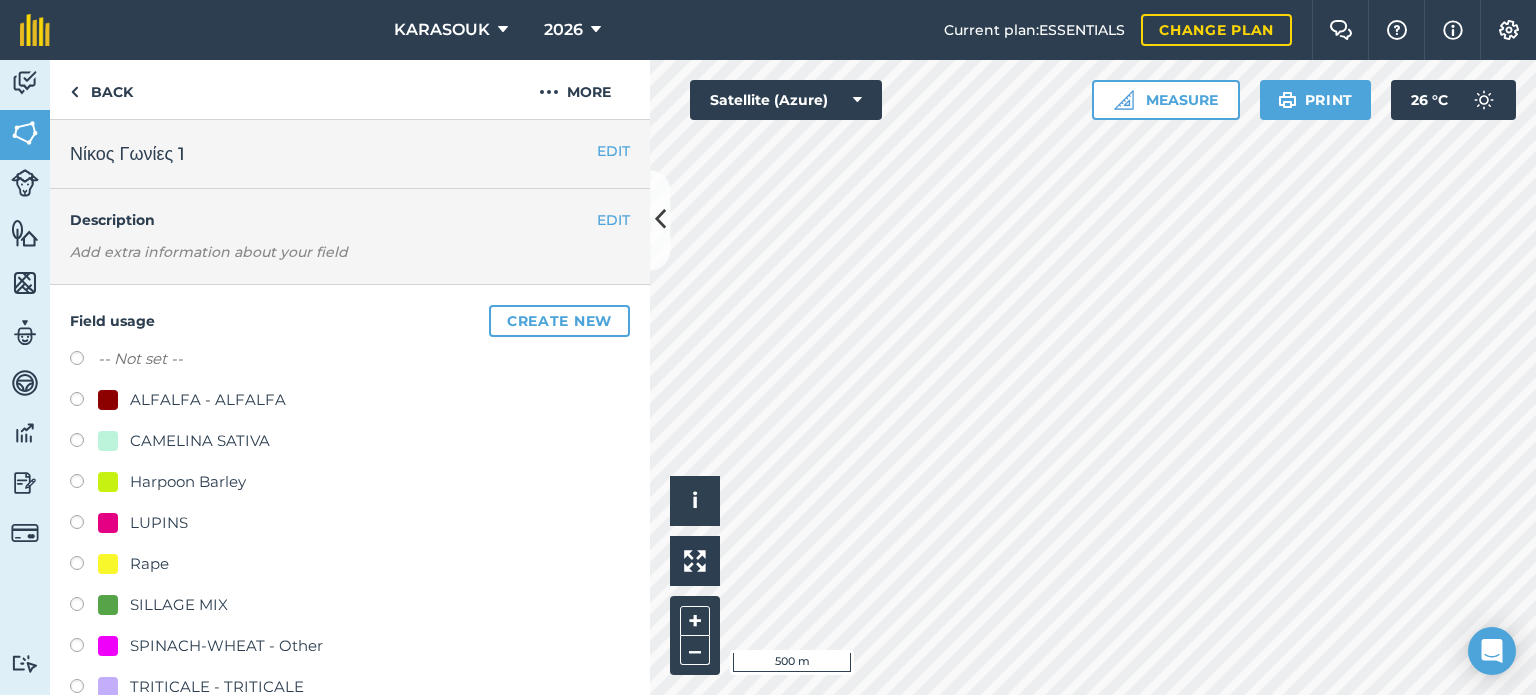 click on "LUPINS" at bounding box center [159, 523] 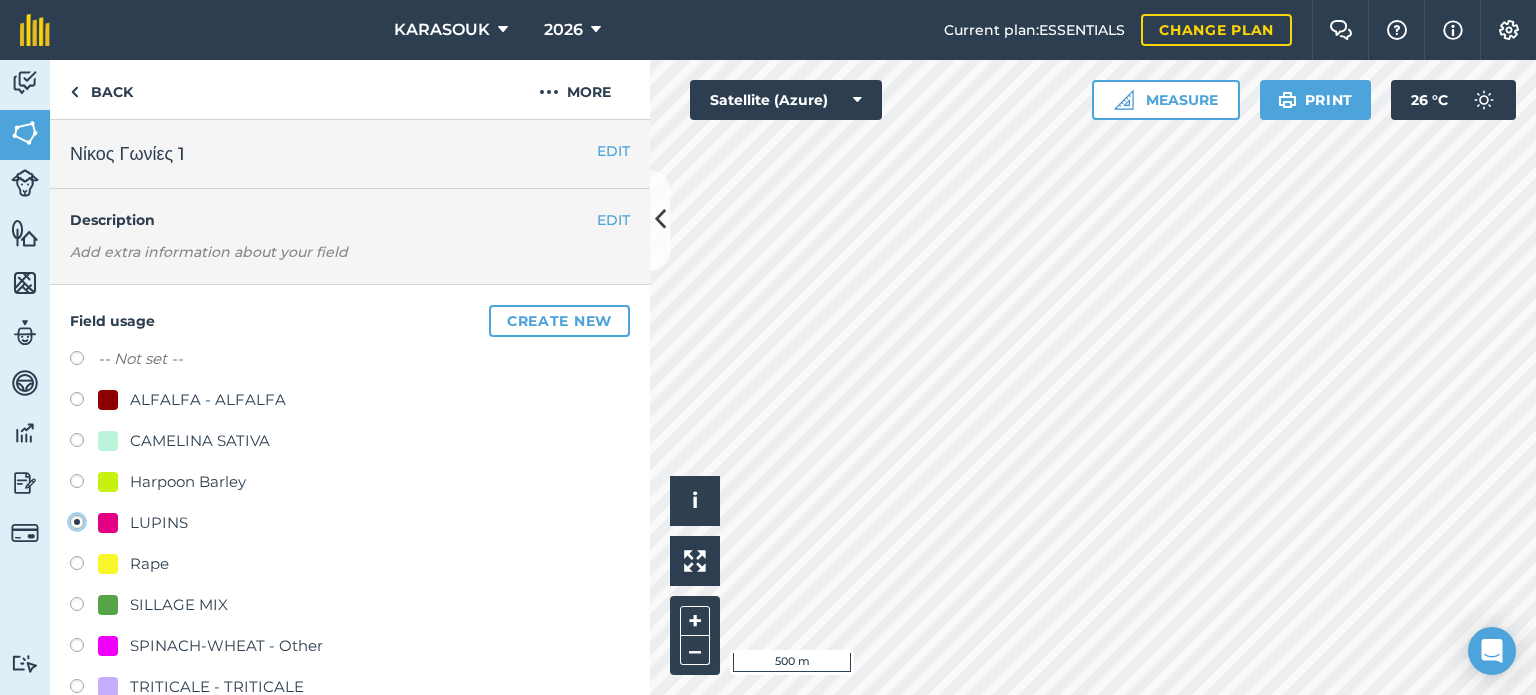 radio on "true" 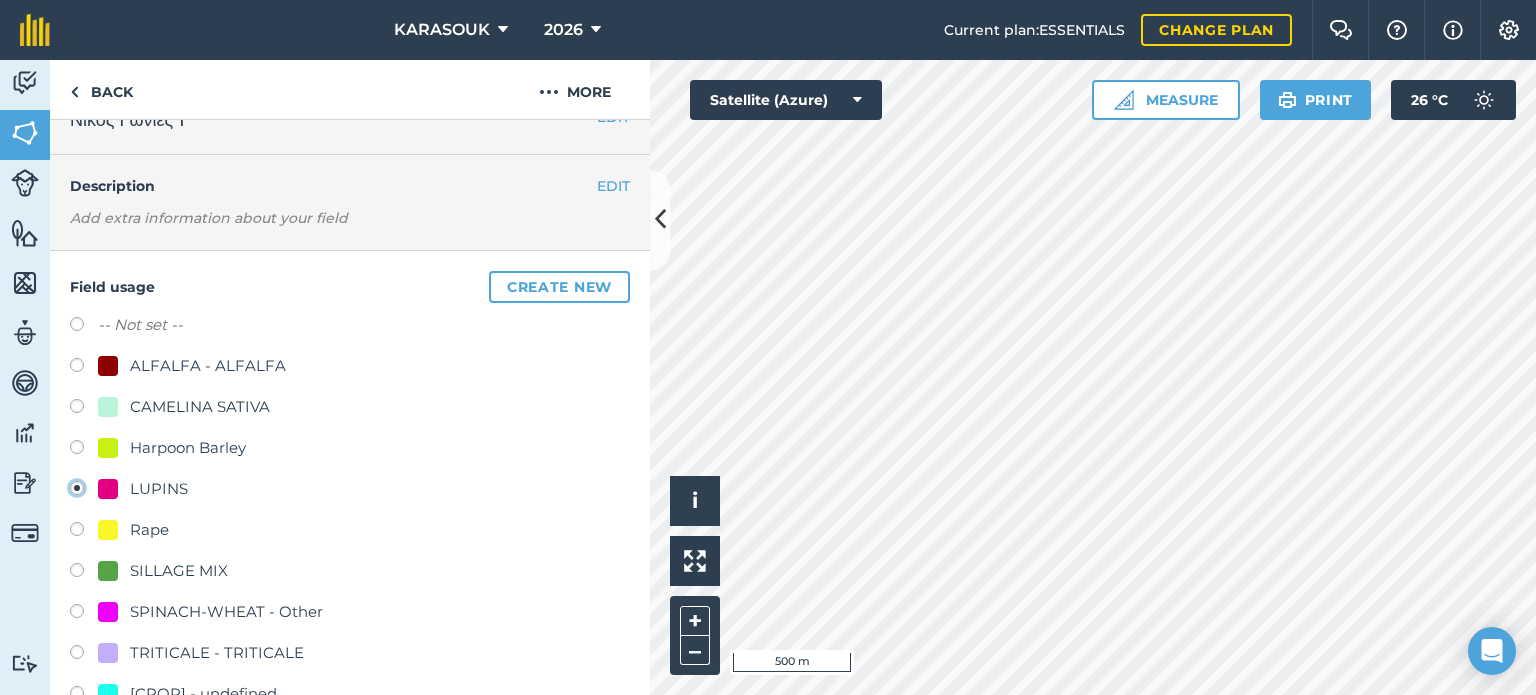 scroll, scrollTop: 200, scrollLeft: 0, axis: vertical 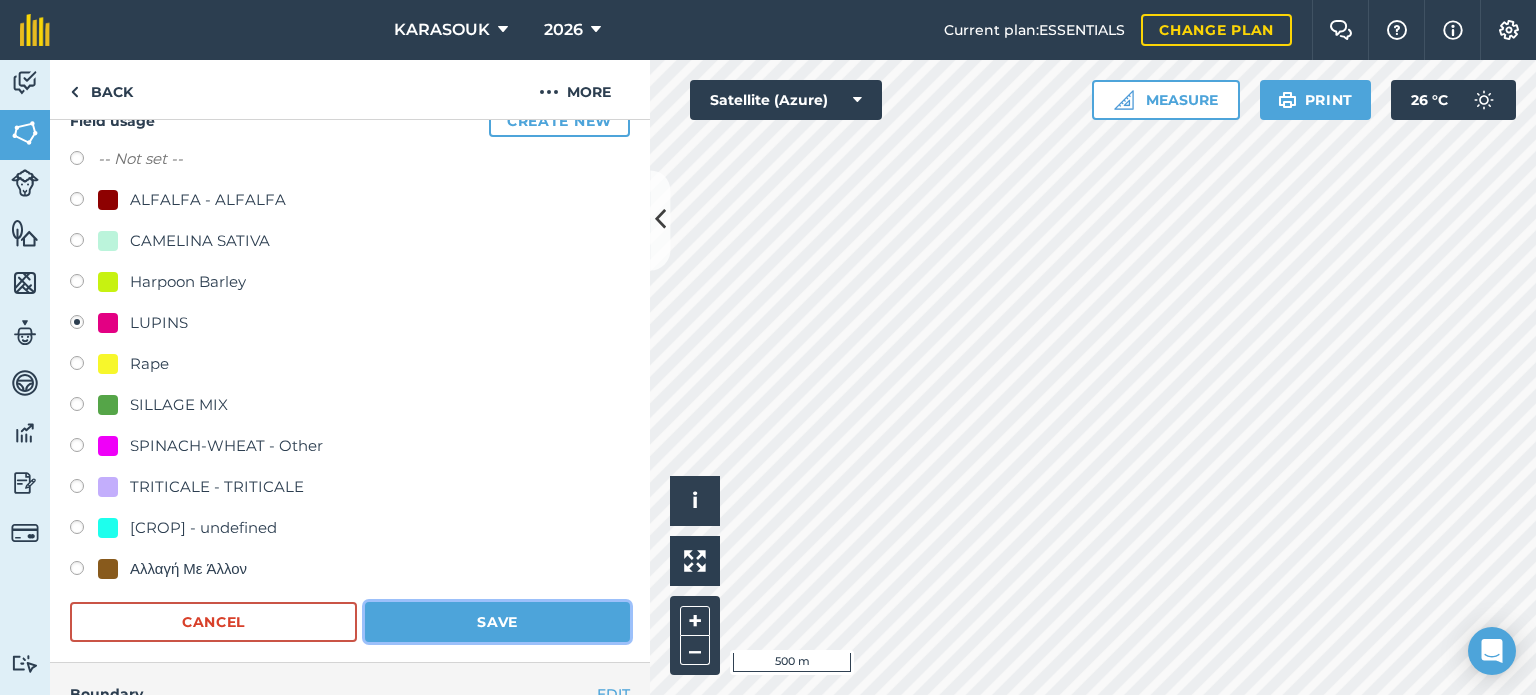 click on "Save" at bounding box center (497, 622) 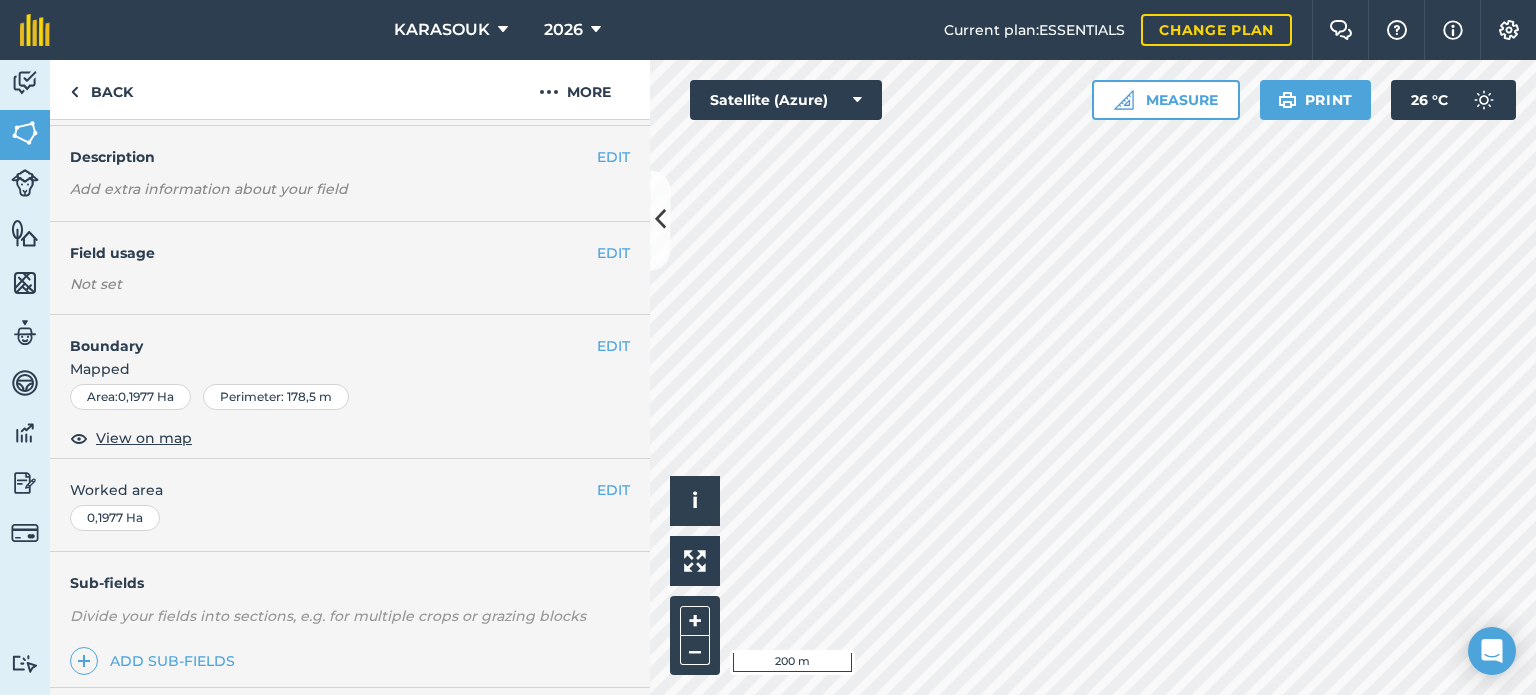 scroll, scrollTop: 0, scrollLeft: 0, axis: both 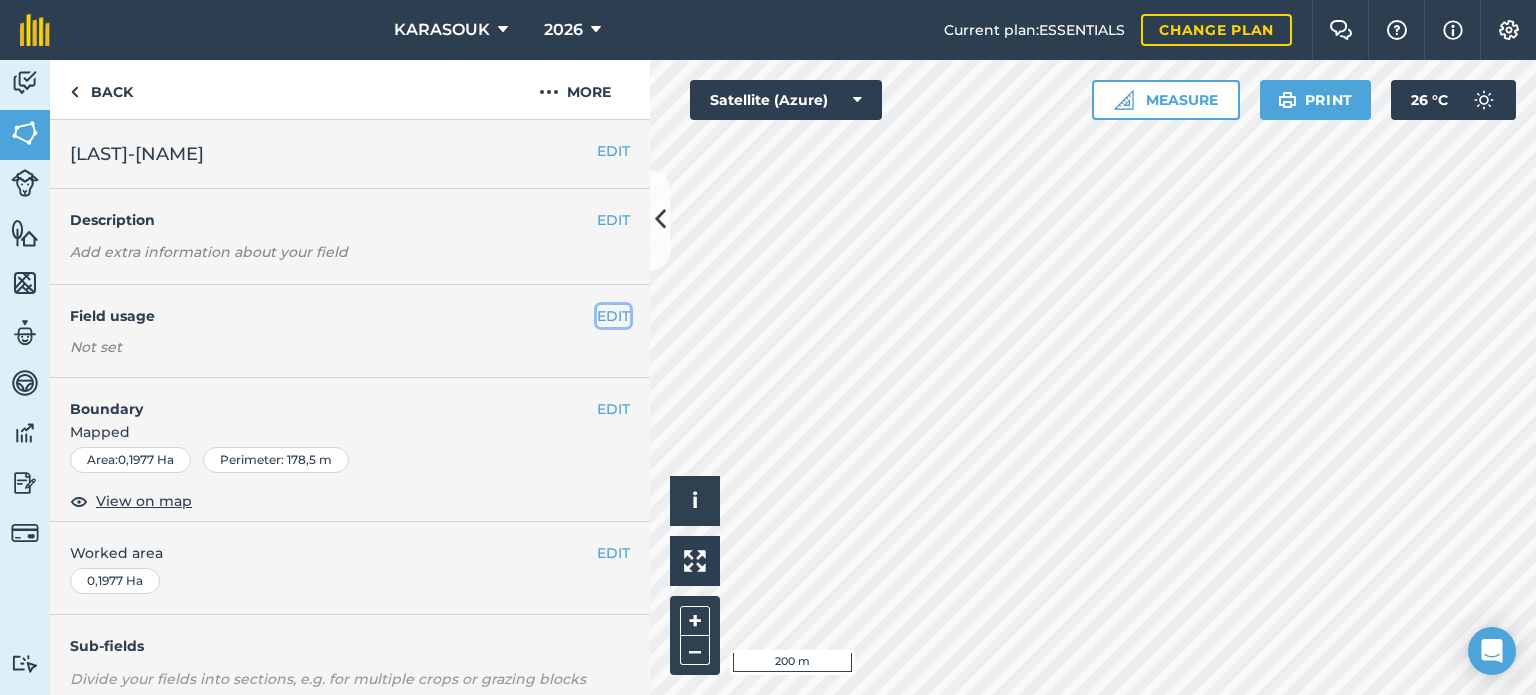 click on "EDIT" at bounding box center (613, 316) 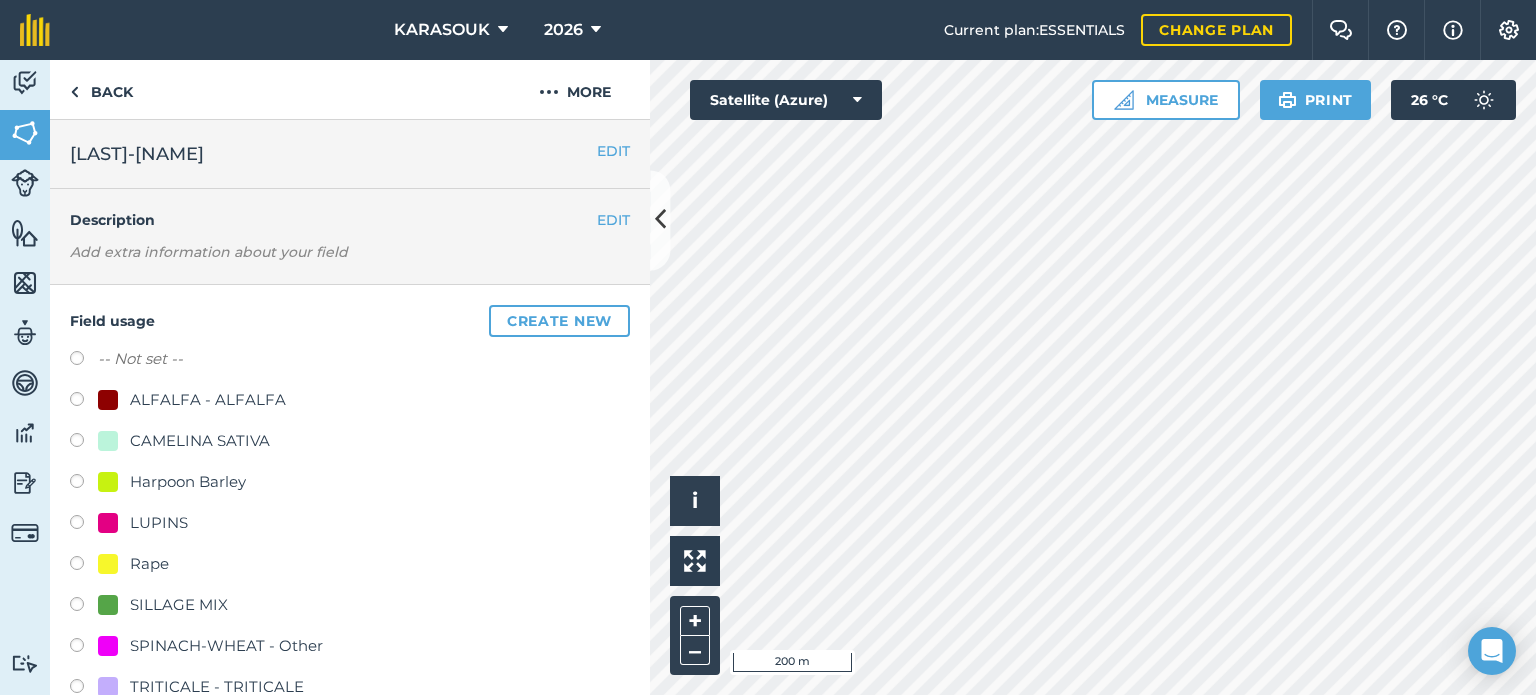 click on "LUPINS" at bounding box center [159, 523] 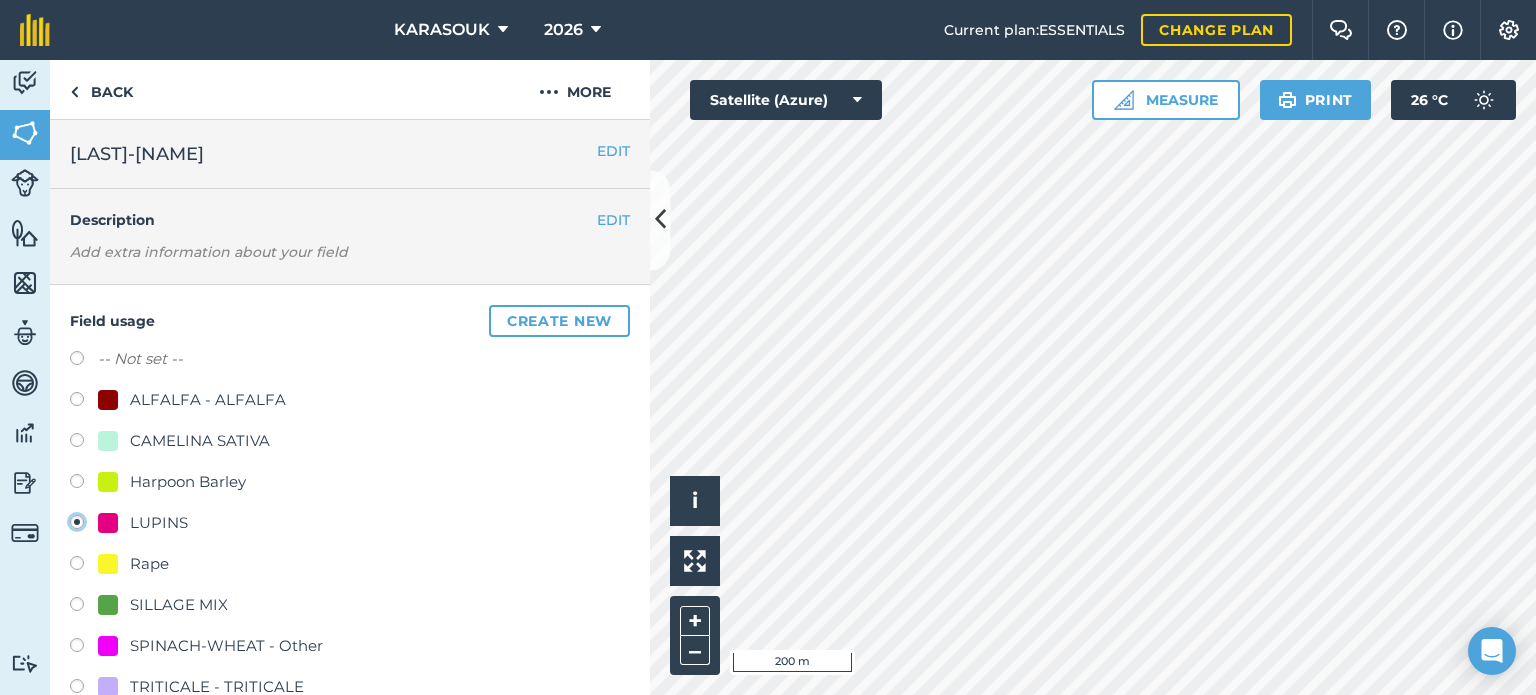 radio on "true" 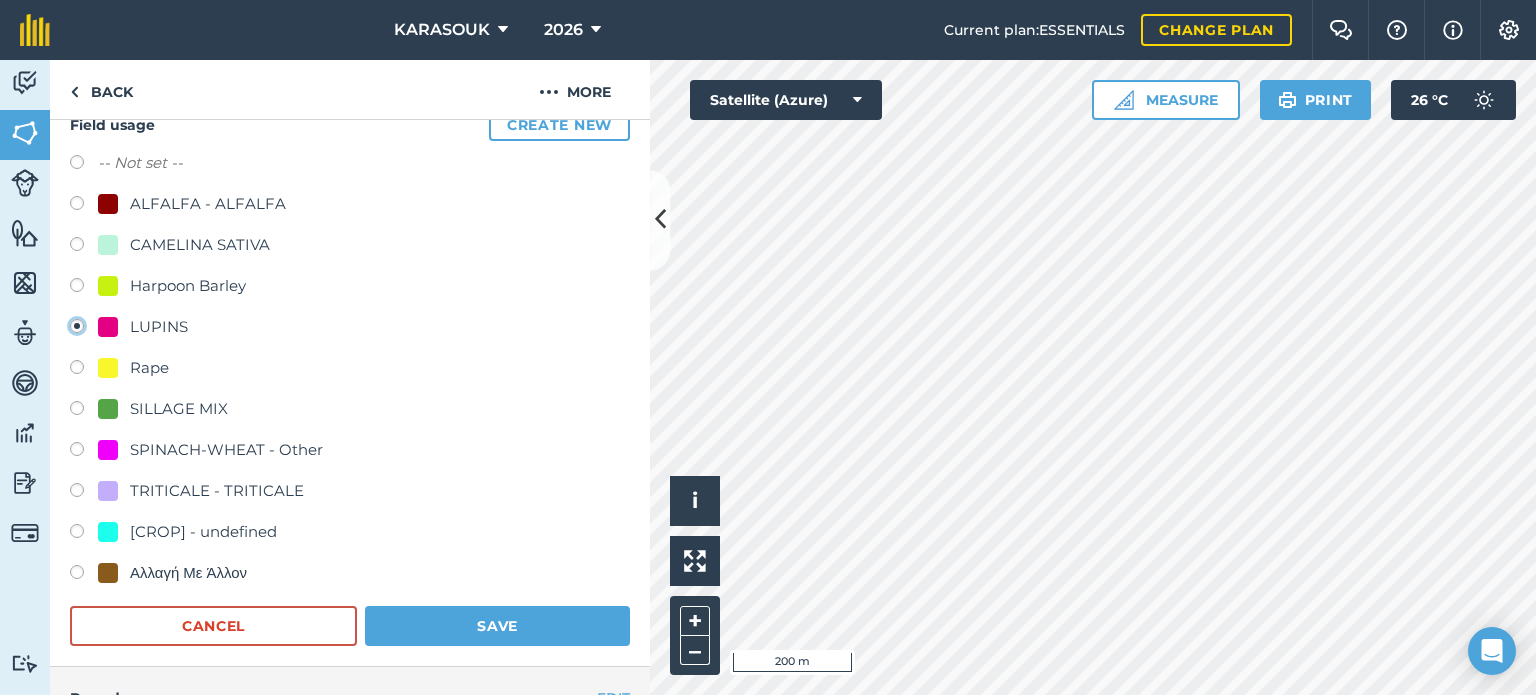 scroll, scrollTop: 200, scrollLeft: 0, axis: vertical 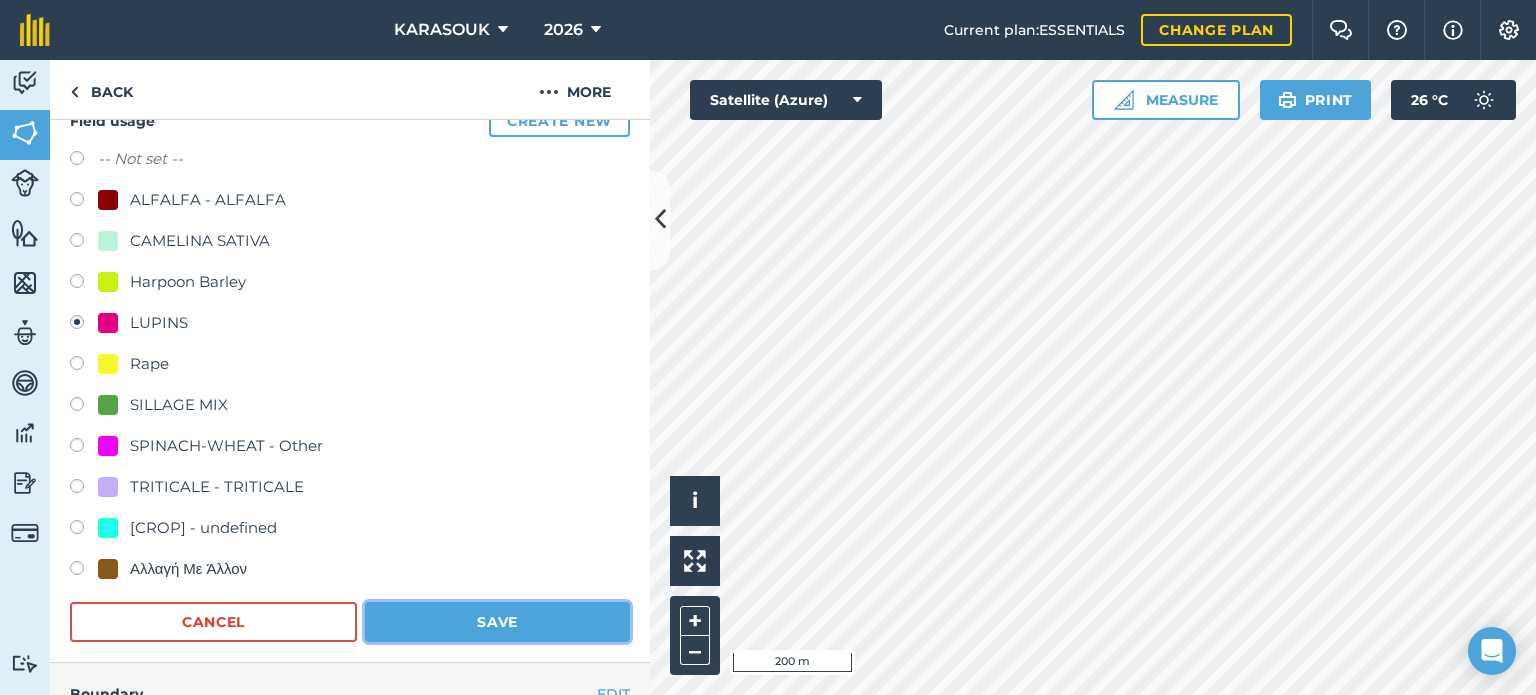 click on "Save" at bounding box center [497, 622] 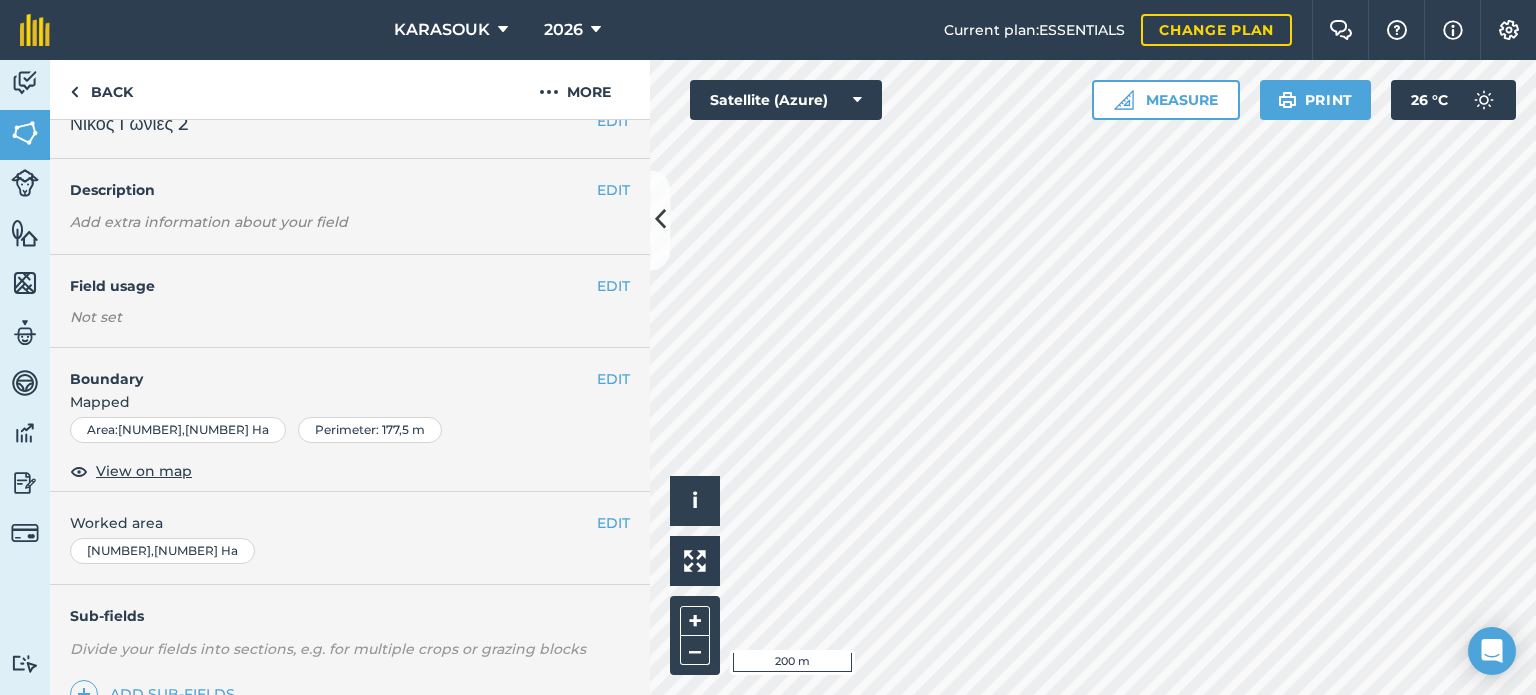 scroll, scrollTop: 0, scrollLeft: 0, axis: both 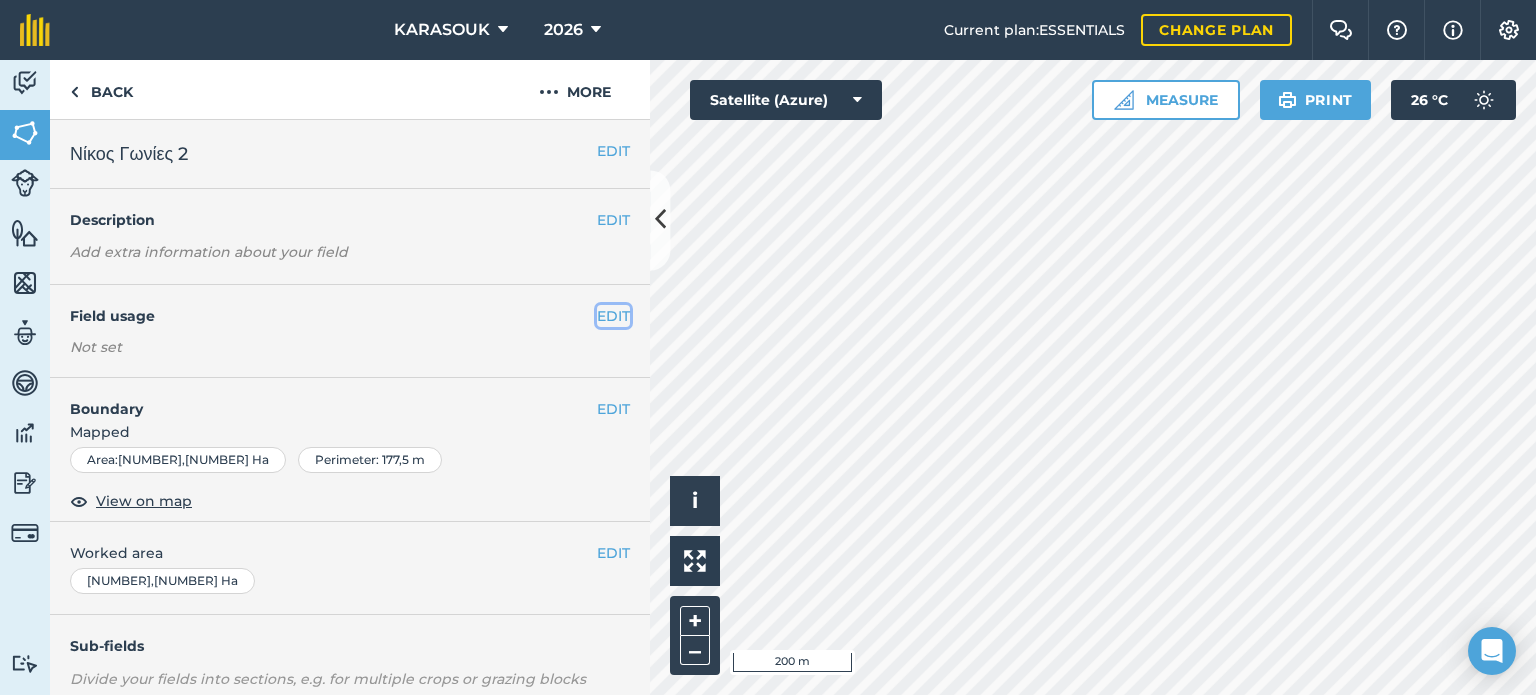 click on "EDIT" at bounding box center (613, 316) 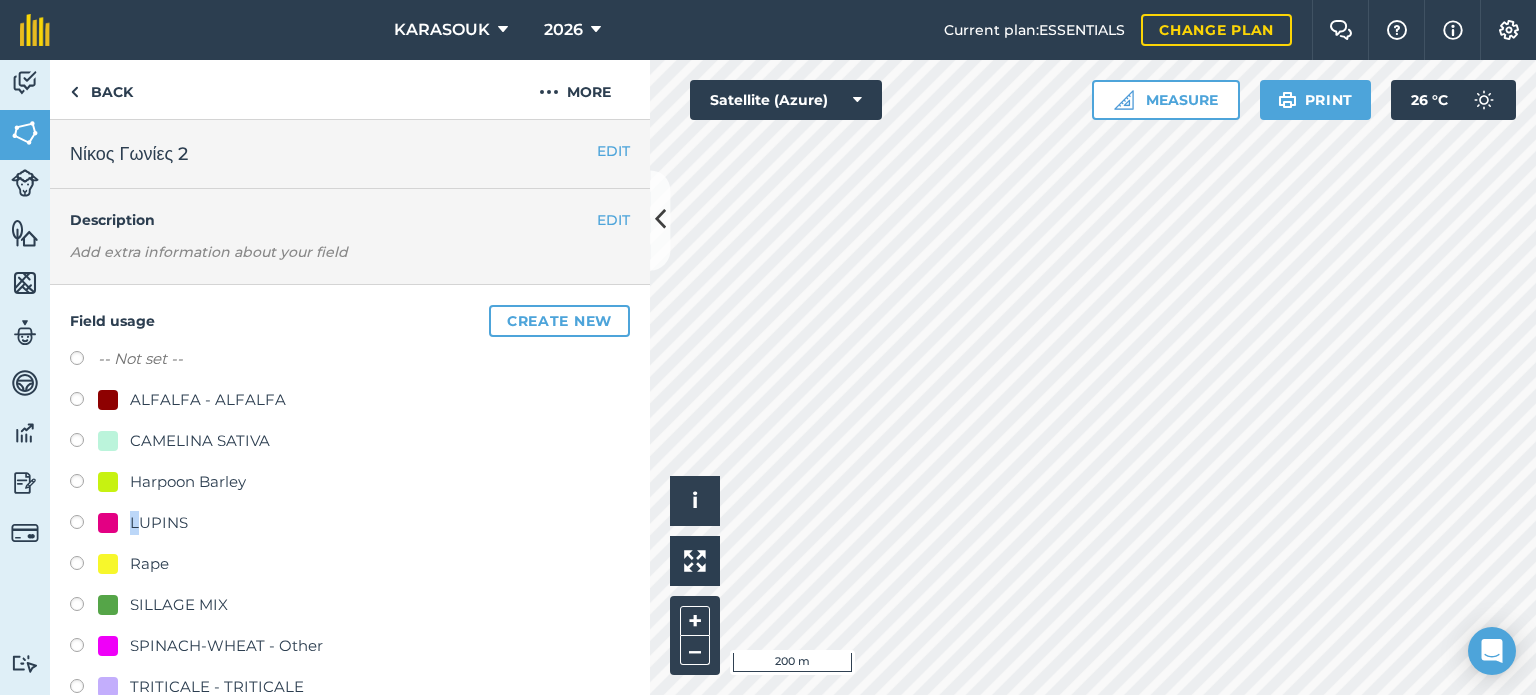 click on "LUPINS" at bounding box center (159, 523) 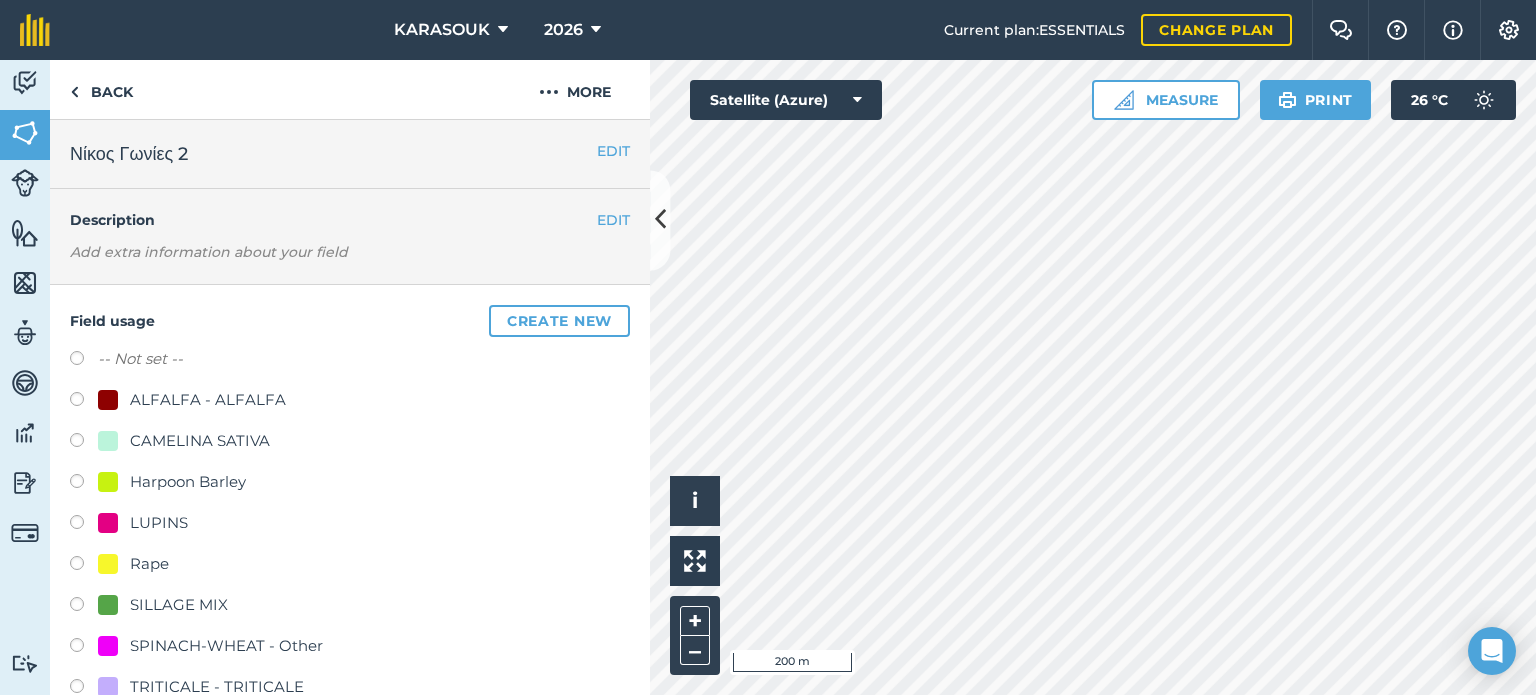 click at bounding box center [84, 525] 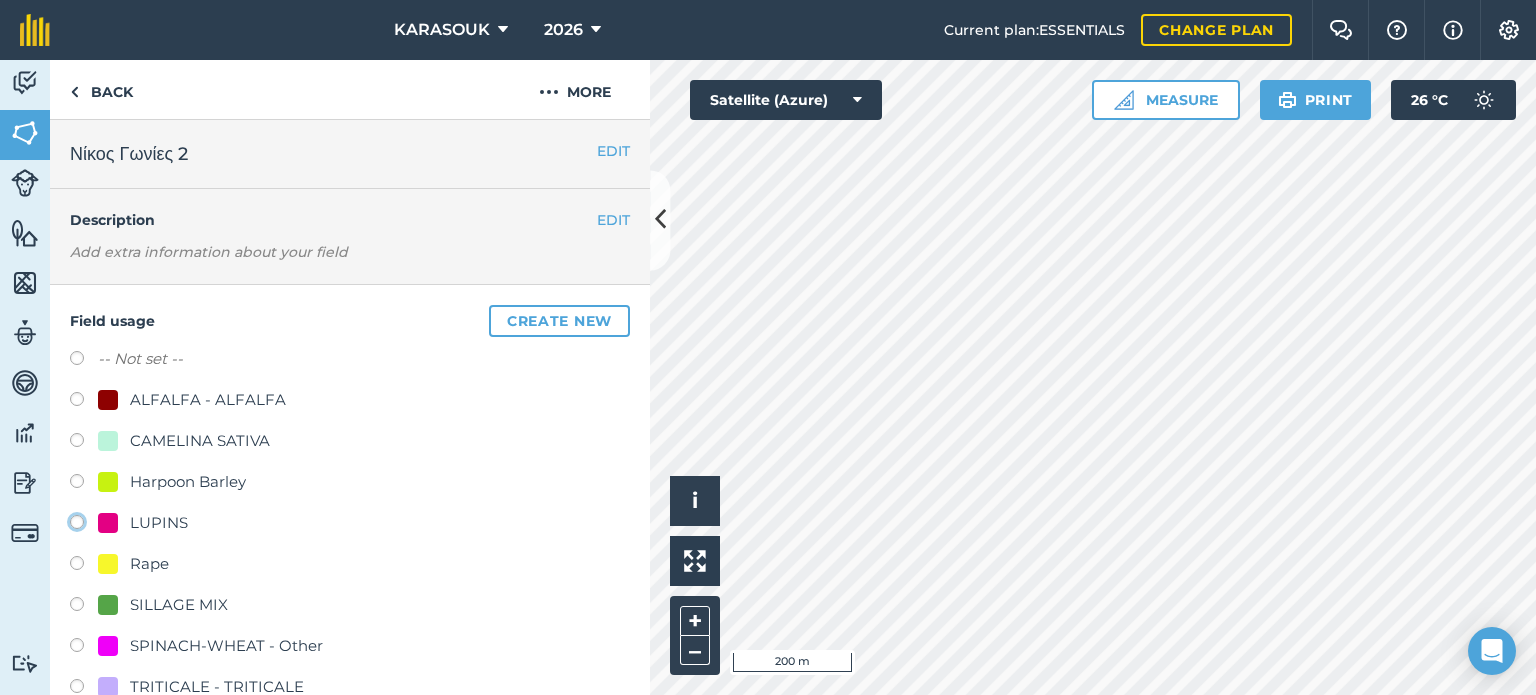 click on "LUPINS" at bounding box center [-9923, 521] 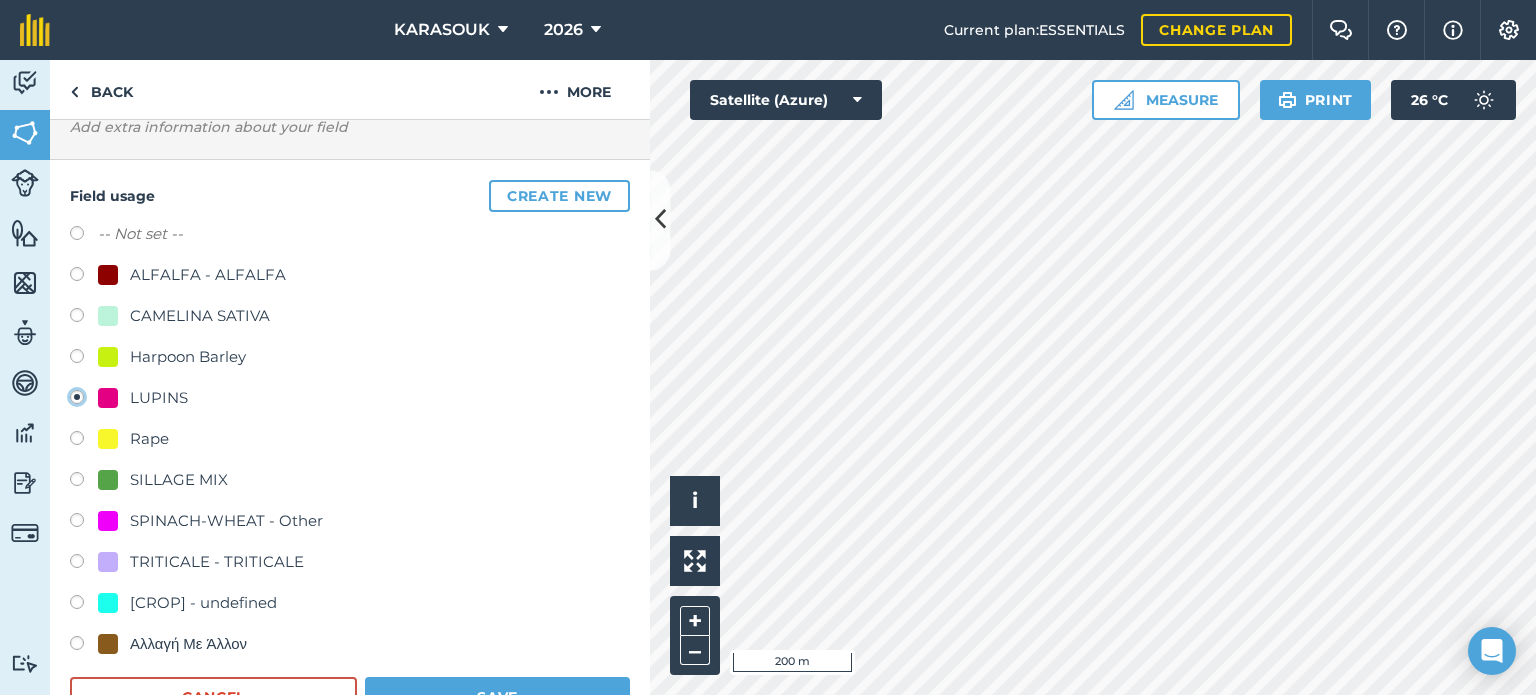 scroll, scrollTop: 200, scrollLeft: 0, axis: vertical 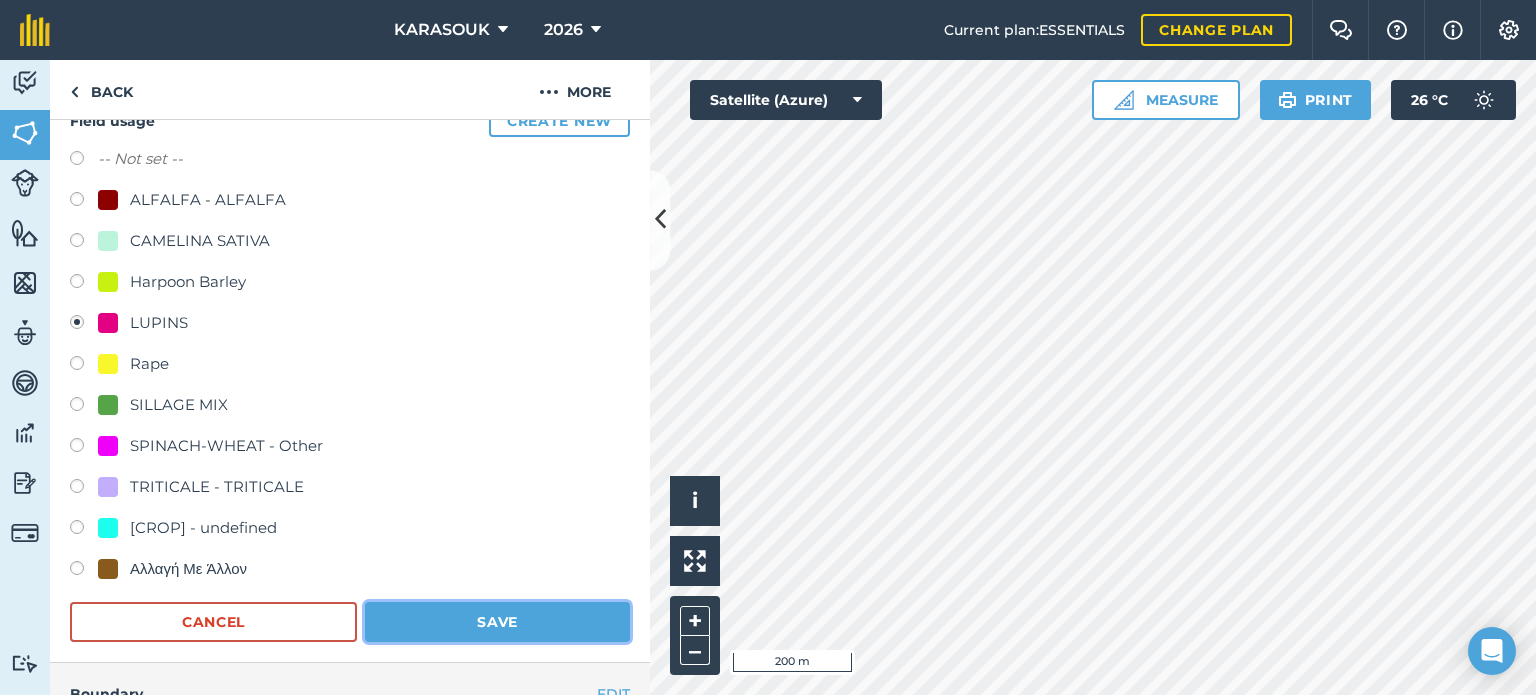click on "Save" at bounding box center [497, 622] 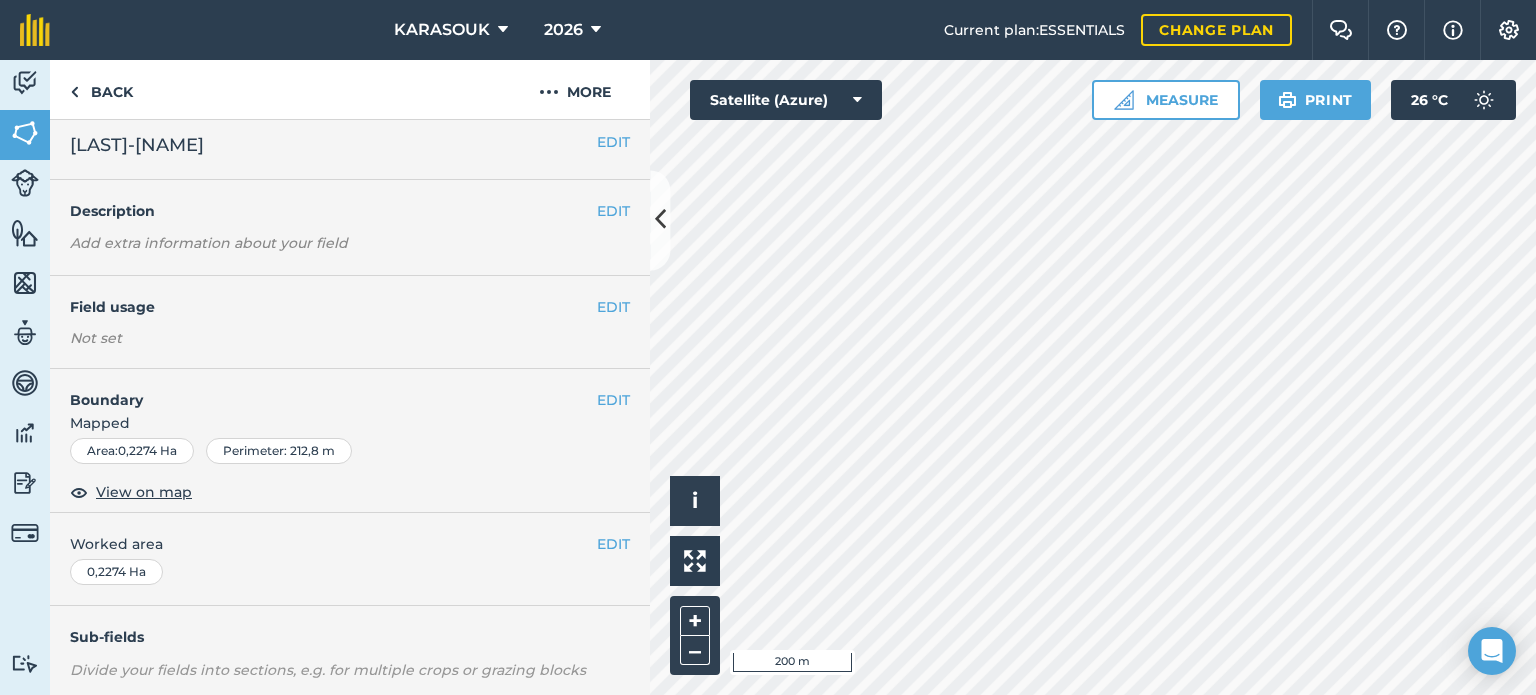scroll, scrollTop: 0, scrollLeft: 0, axis: both 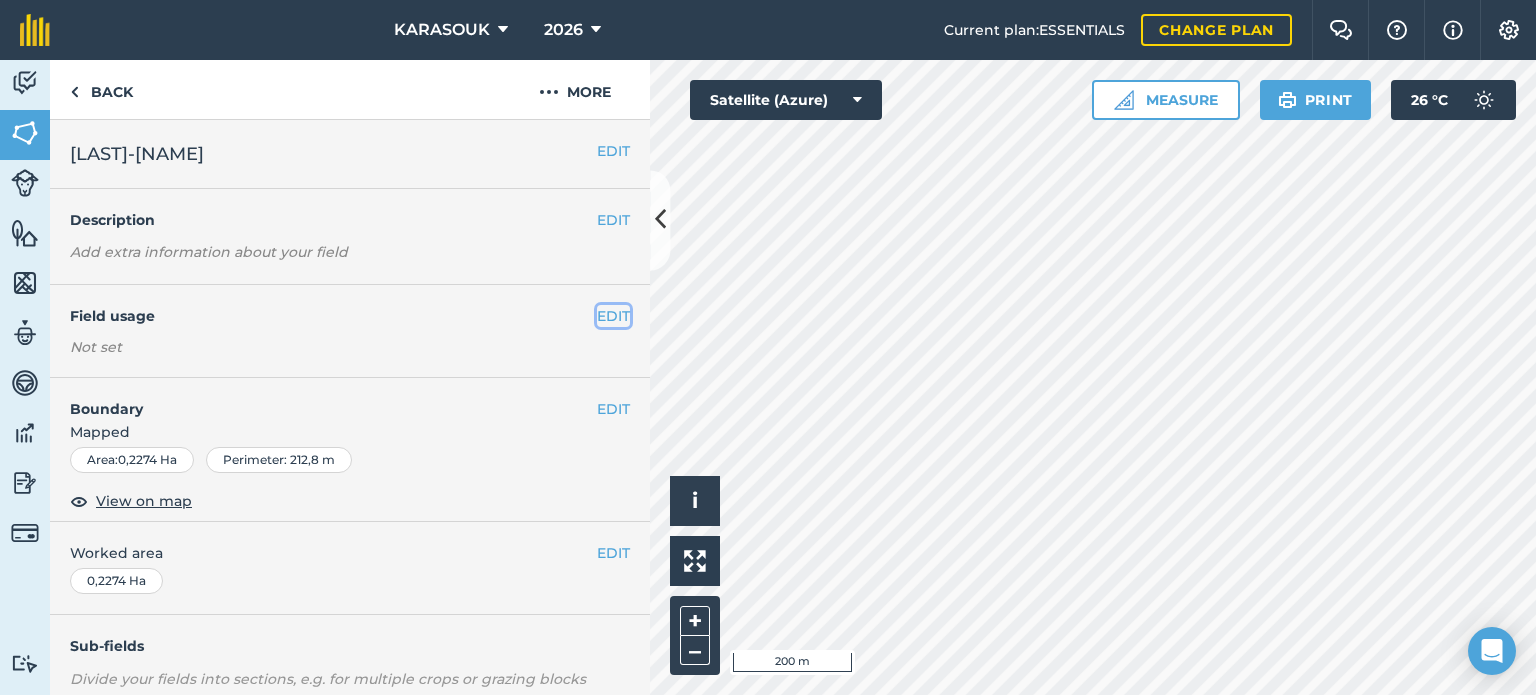 click on "EDIT" at bounding box center [613, 316] 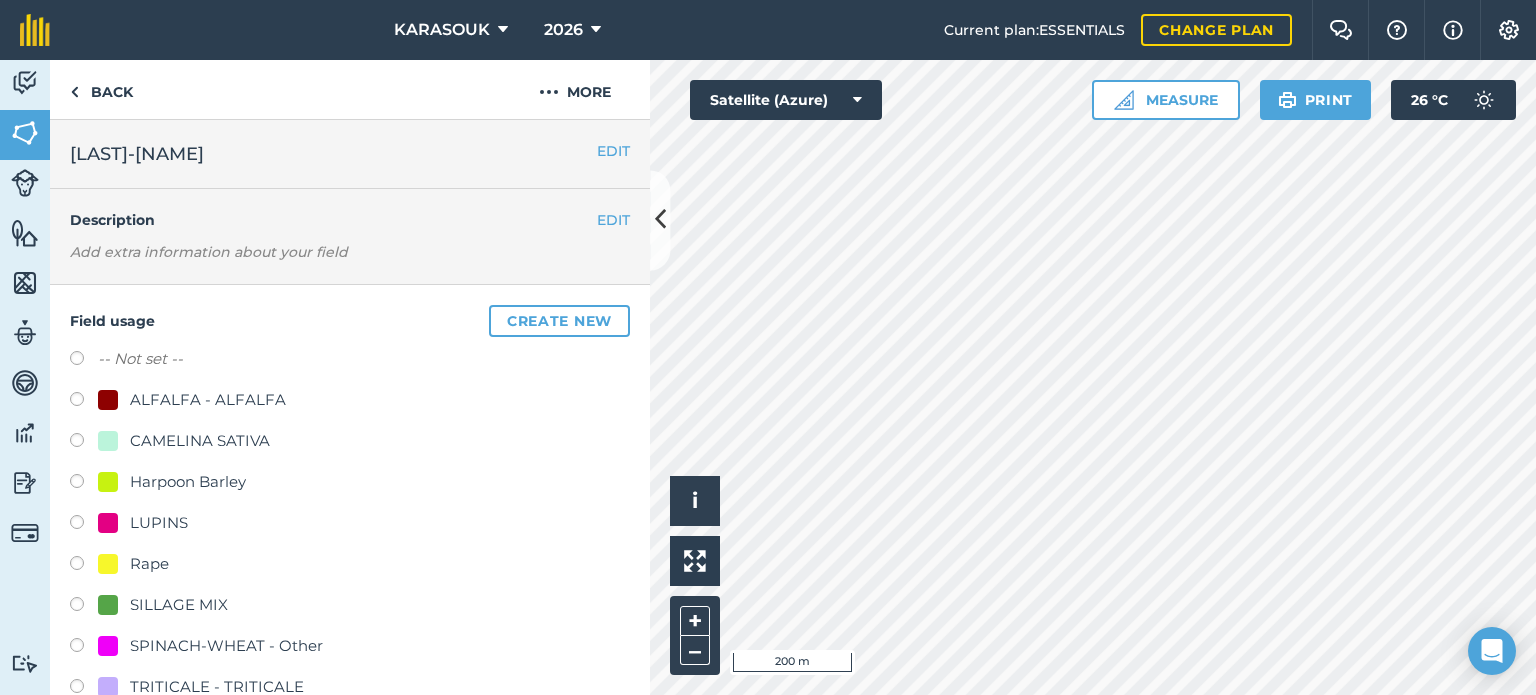 click on "LUPINS" at bounding box center [143, 523] 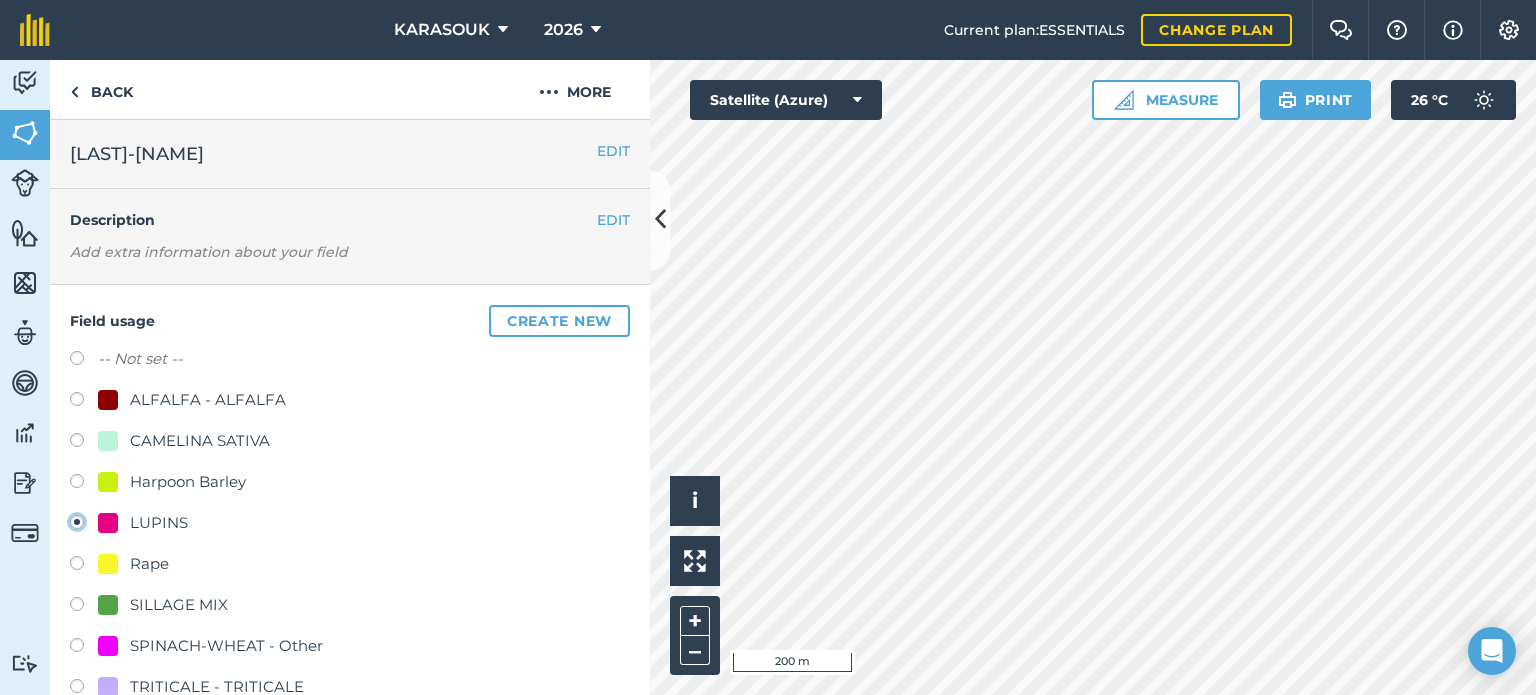 radio on "true" 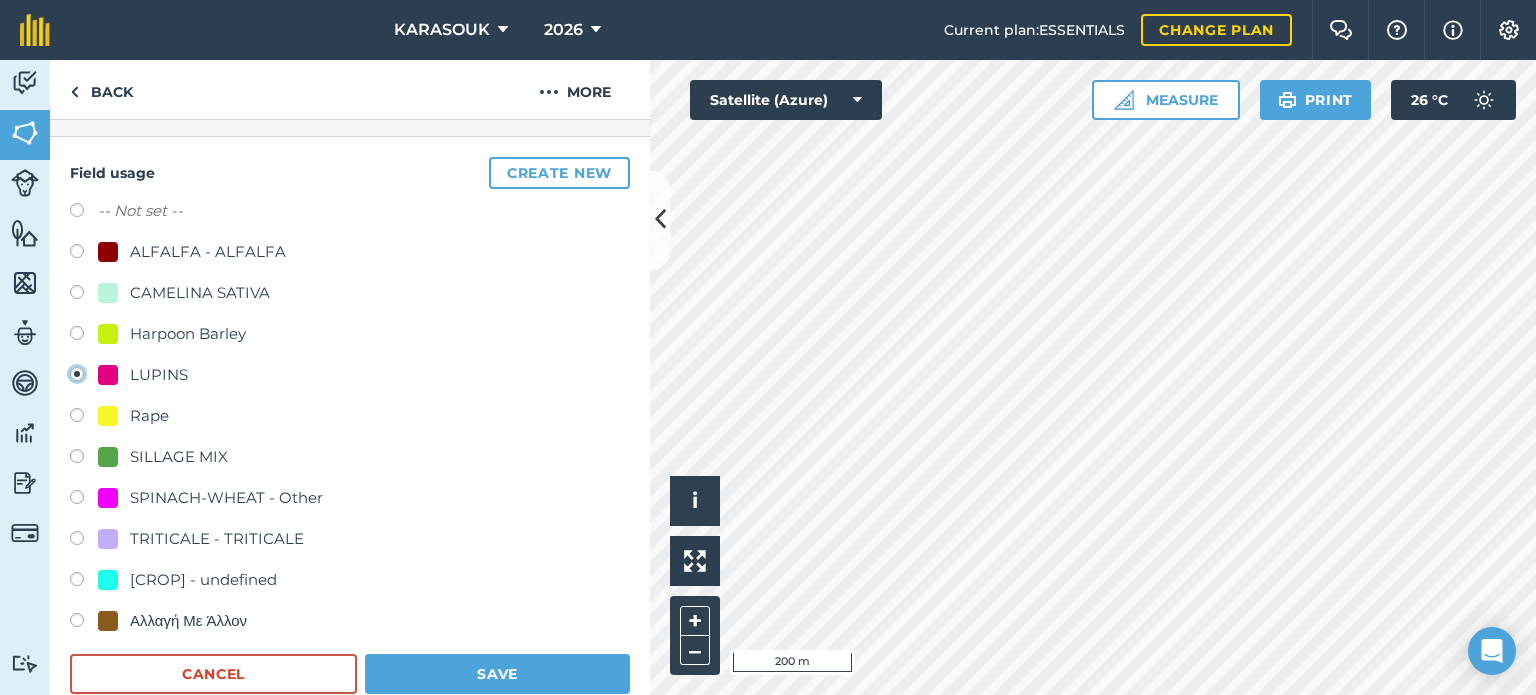 scroll, scrollTop: 200, scrollLeft: 0, axis: vertical 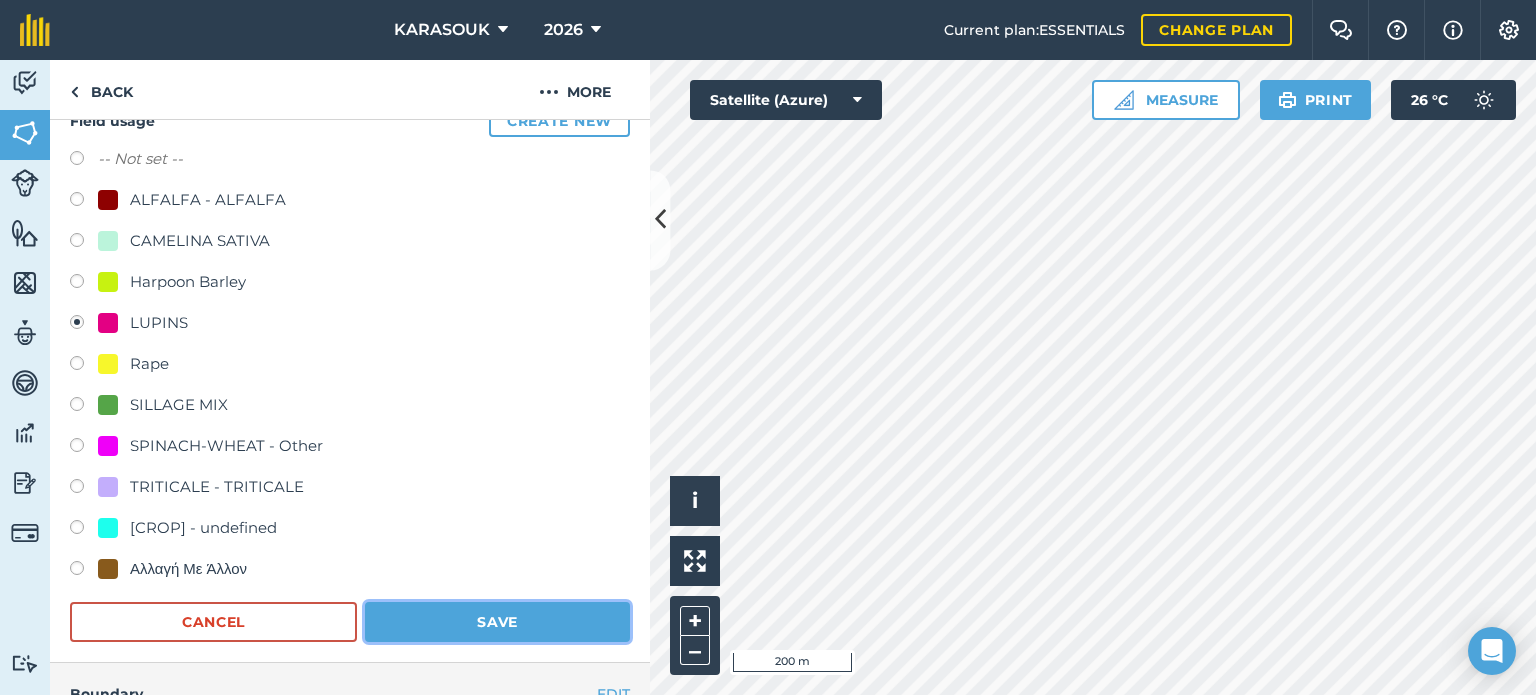 click on "Save" at bounding box center (497, 622) 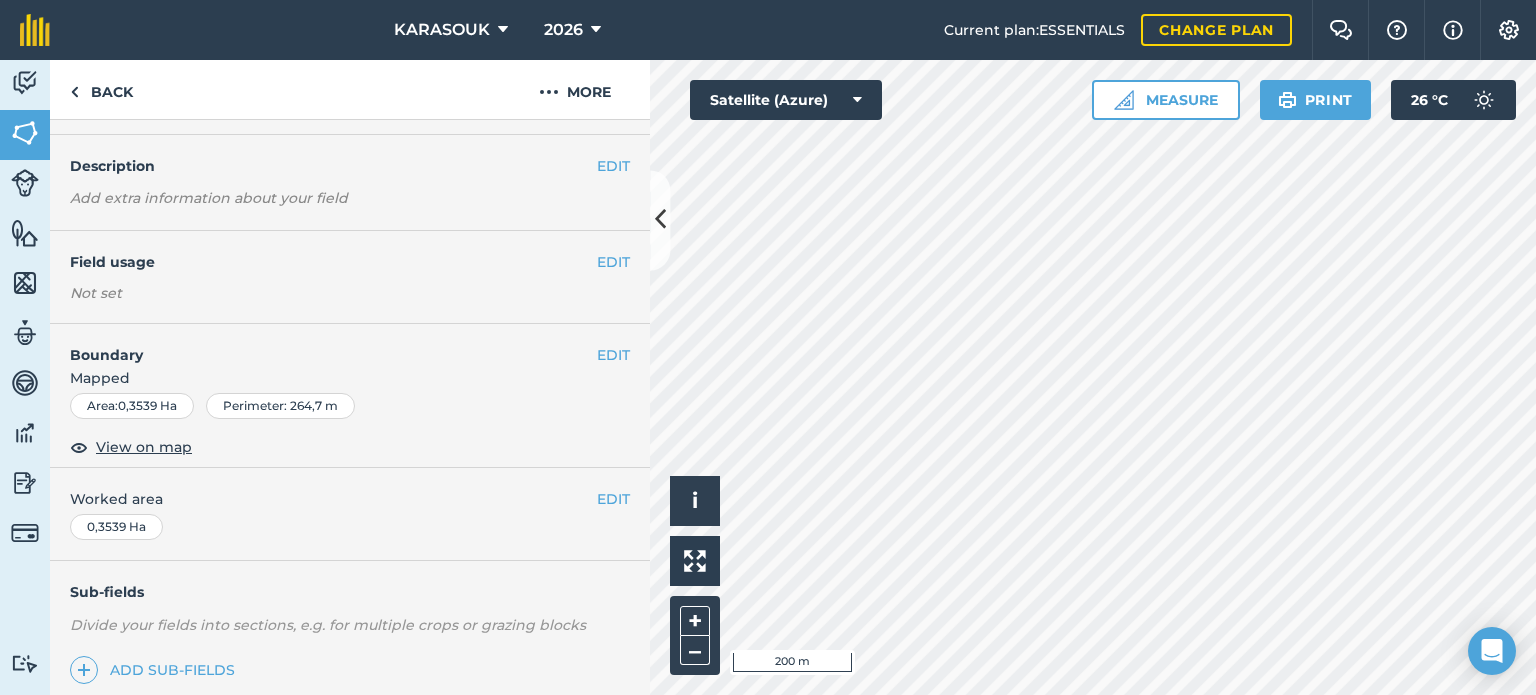 scroll, scrollTop: 0, scrollLeft: 0, axis: both 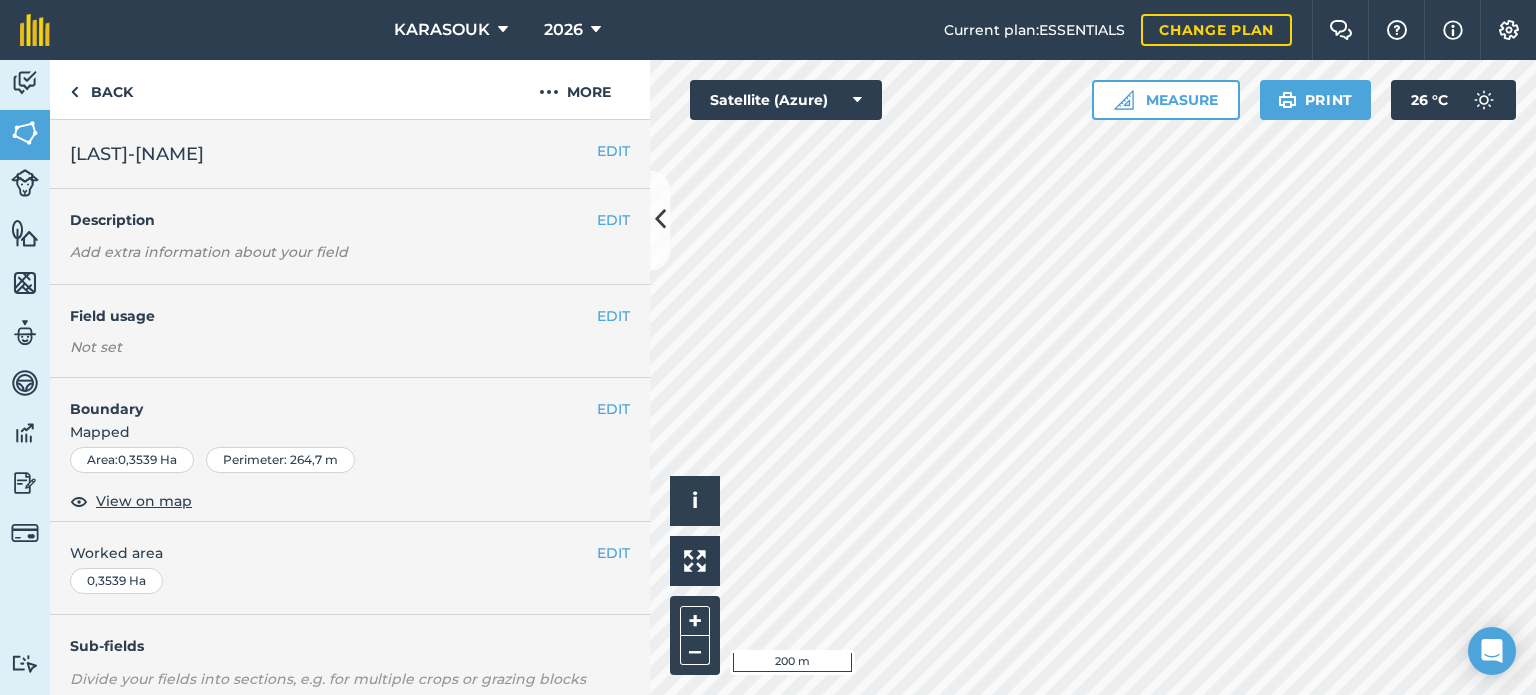 drag, startPoint x: 630, startPoint y: 318, endPoint x: 543, endPoint y: 323, distance: 87.14356 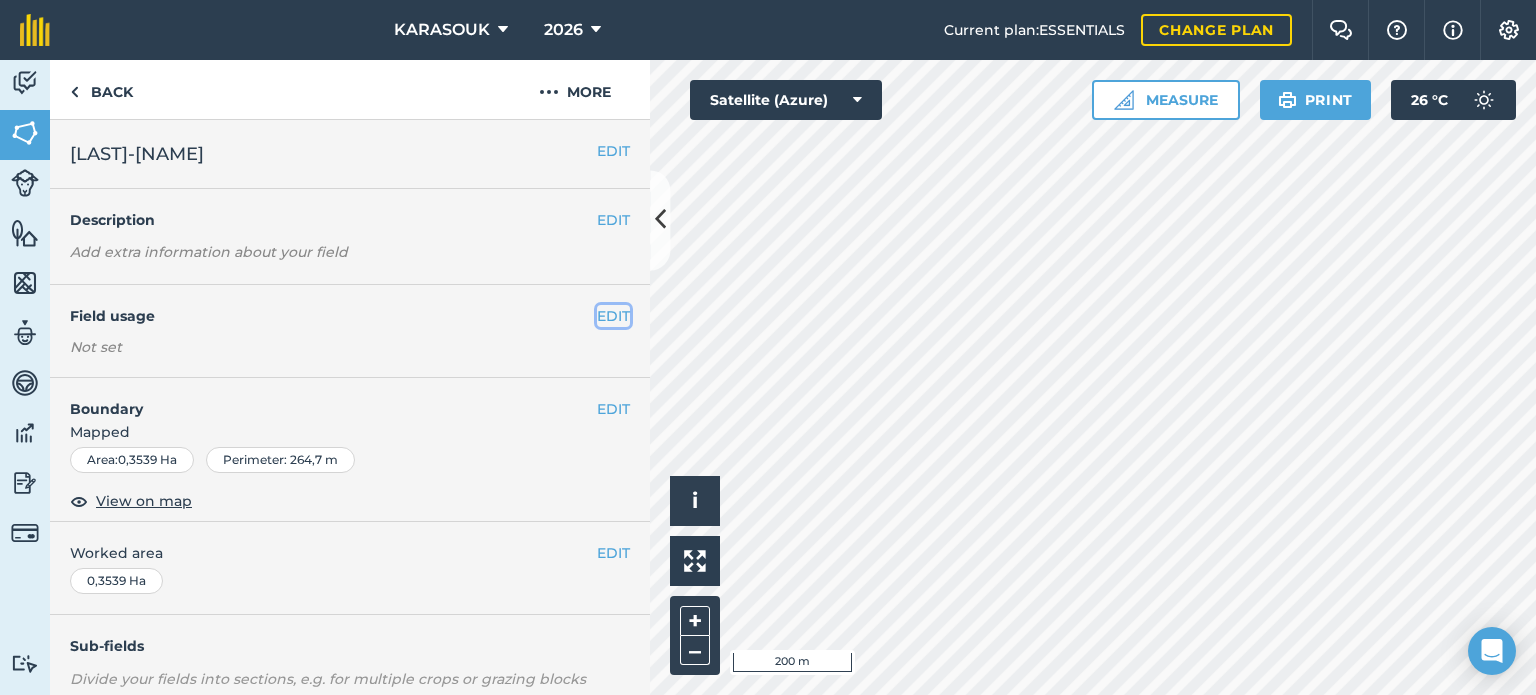 click on "EDIT" at bounding box center [613, 316] 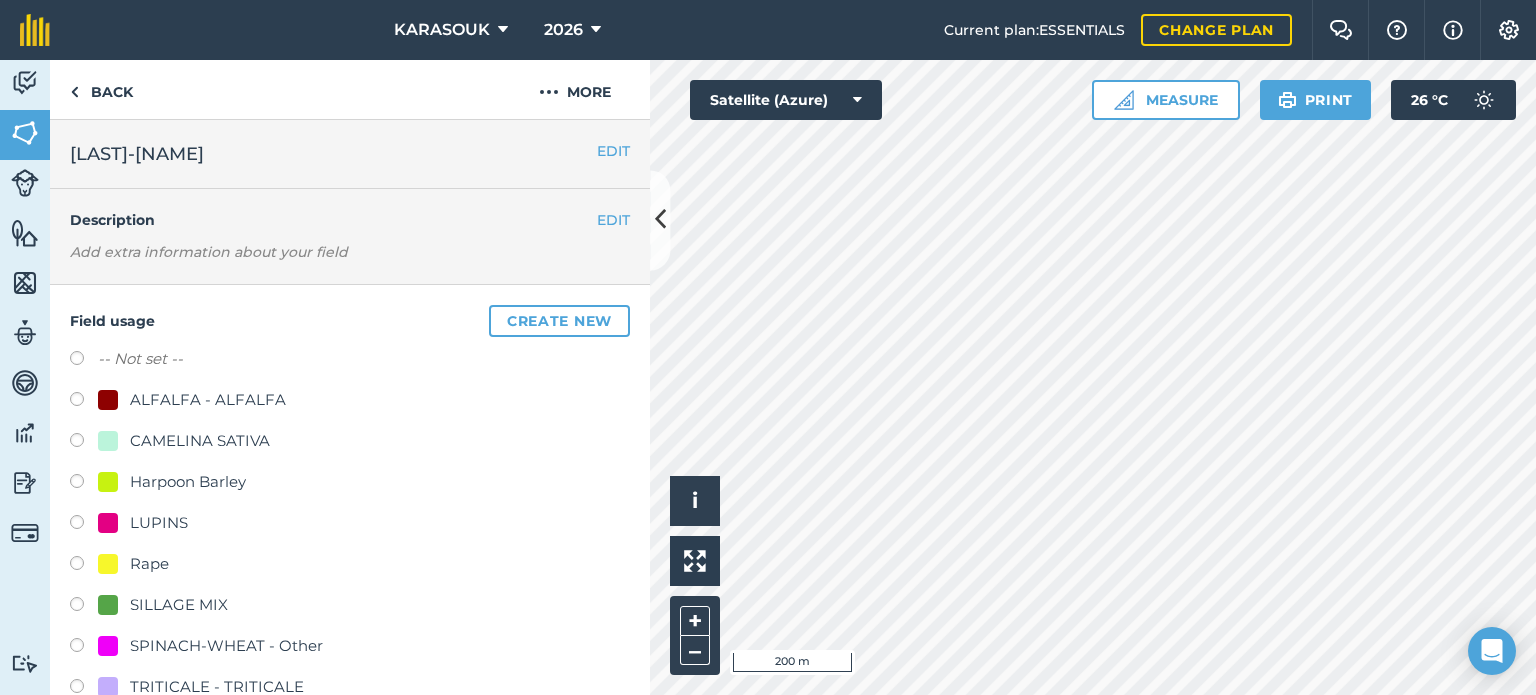click on "LUPINS" at bounding box center (159, 523) 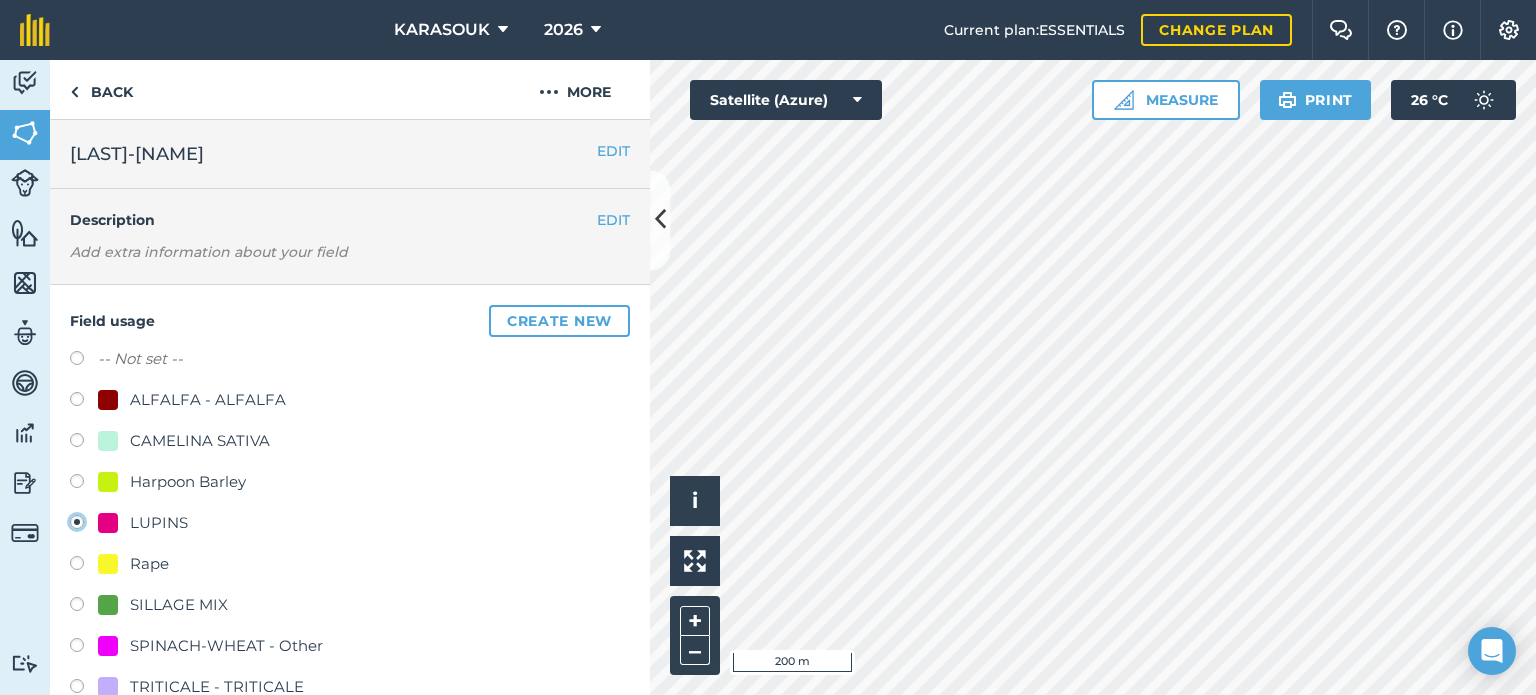 radio on "true" 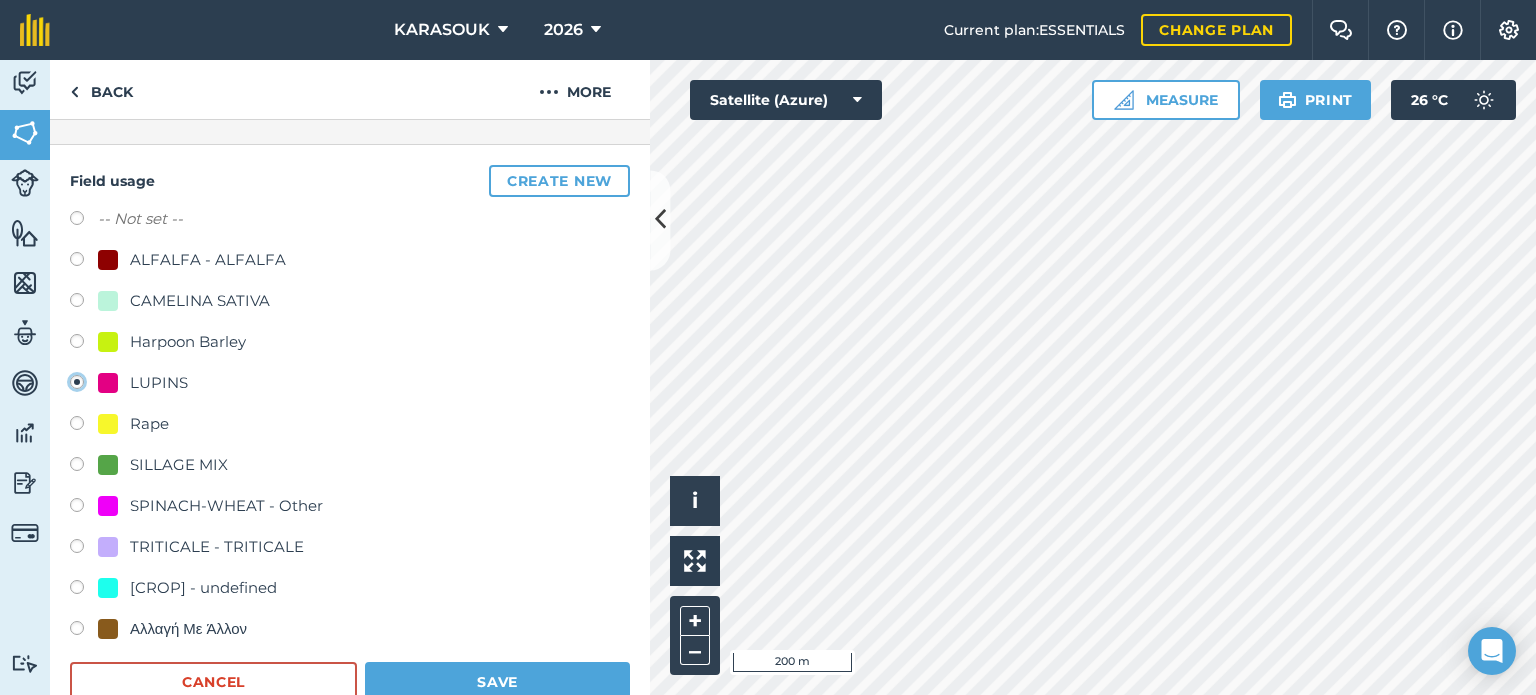 scroll, scrollTop: 200, scrollLeft: 0, axis: vertical 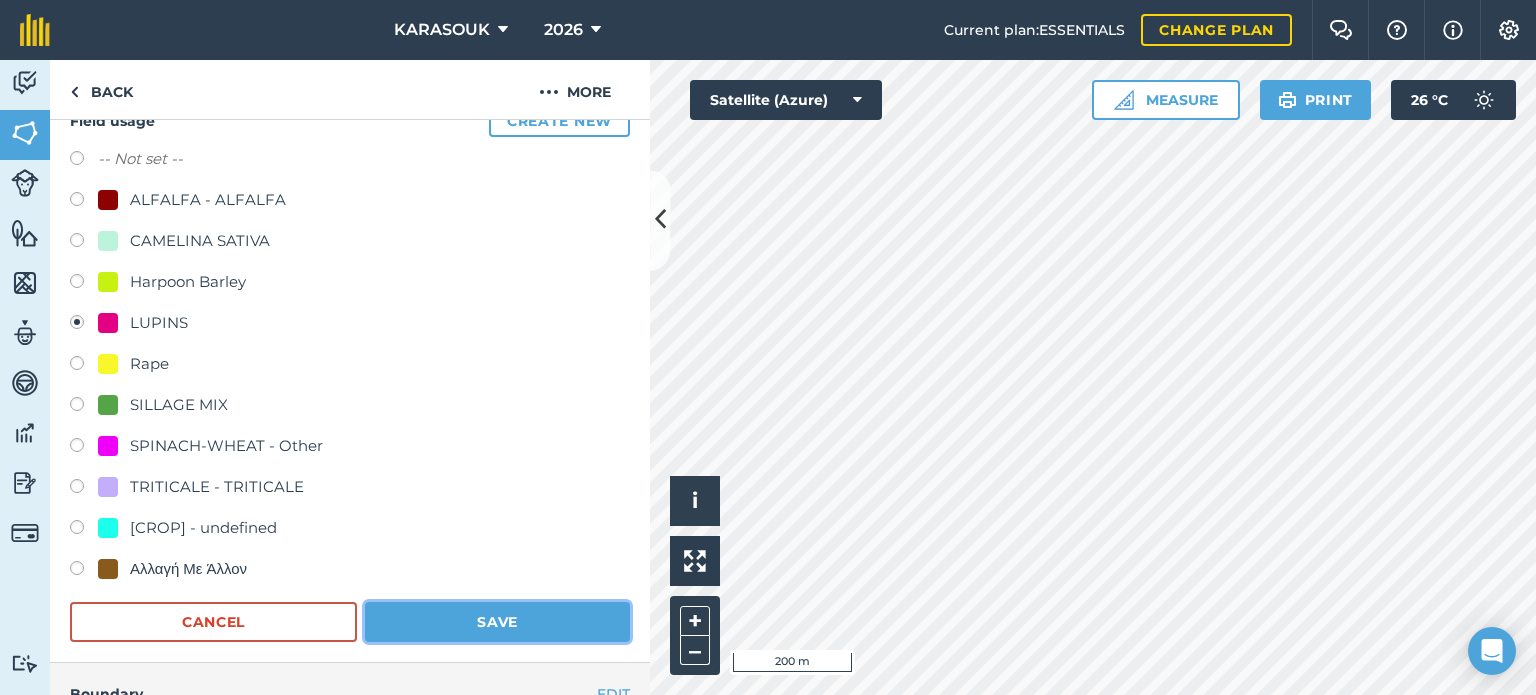 click on "Save" at bounding box center [497, 622] 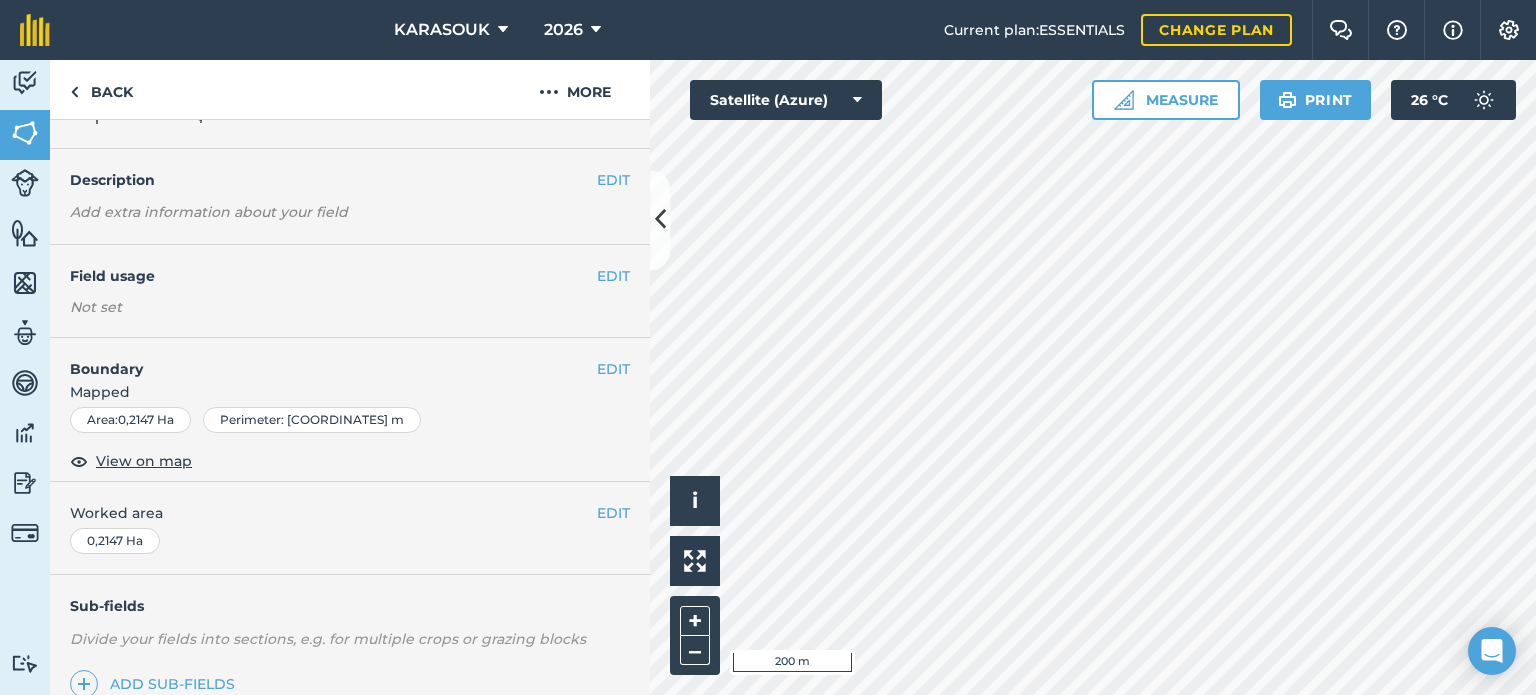 scroll, scrollTop: 0, scrollLeft: 0, axis: both 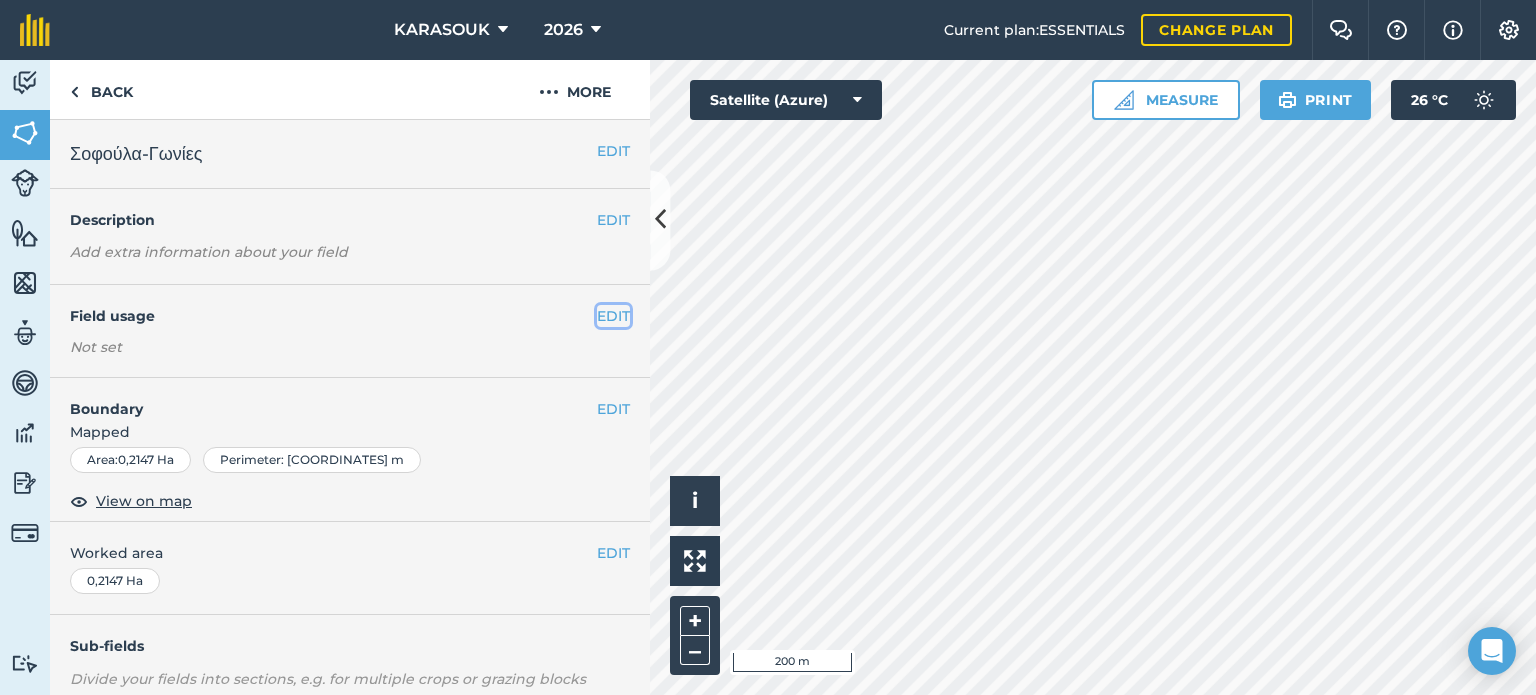 click on "EDIT" at bounding box center [613, 316] 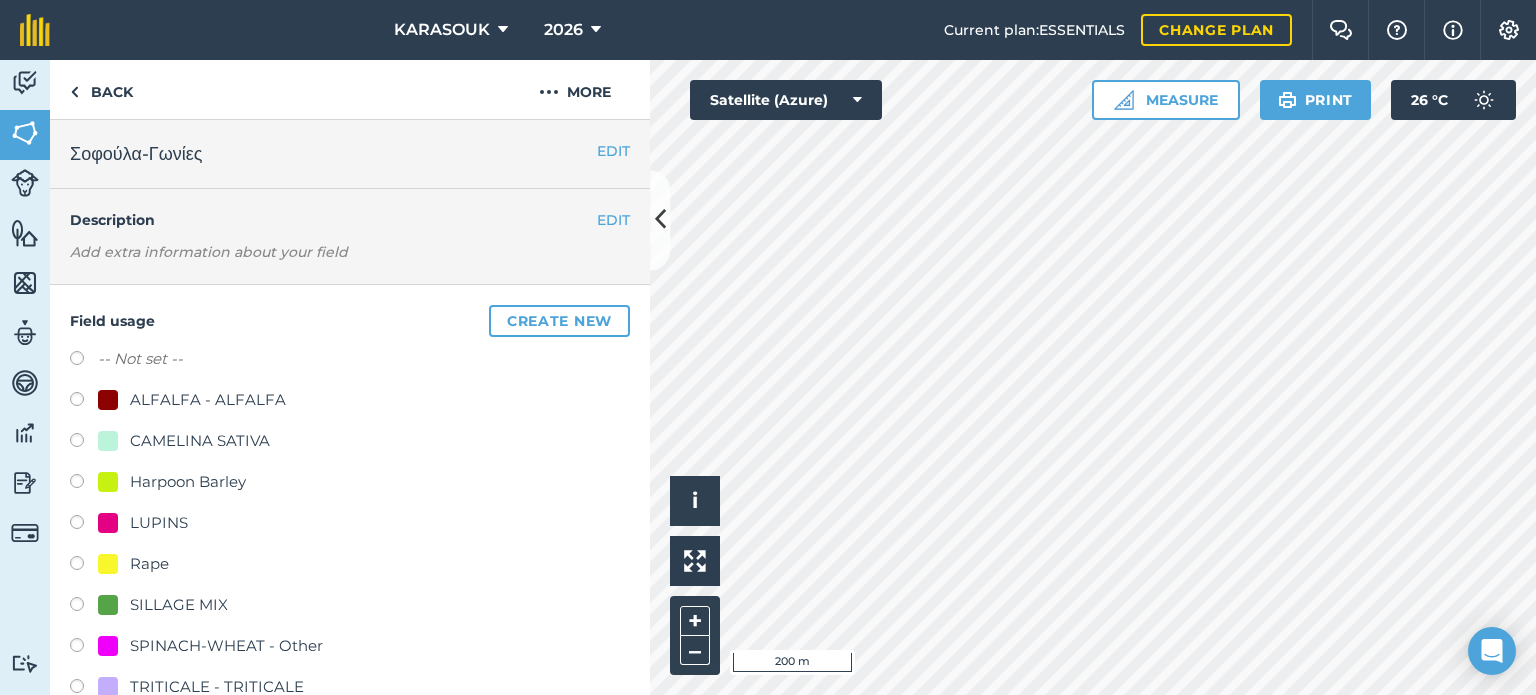 click on "LUPINS" at bounding box center [159, 523] 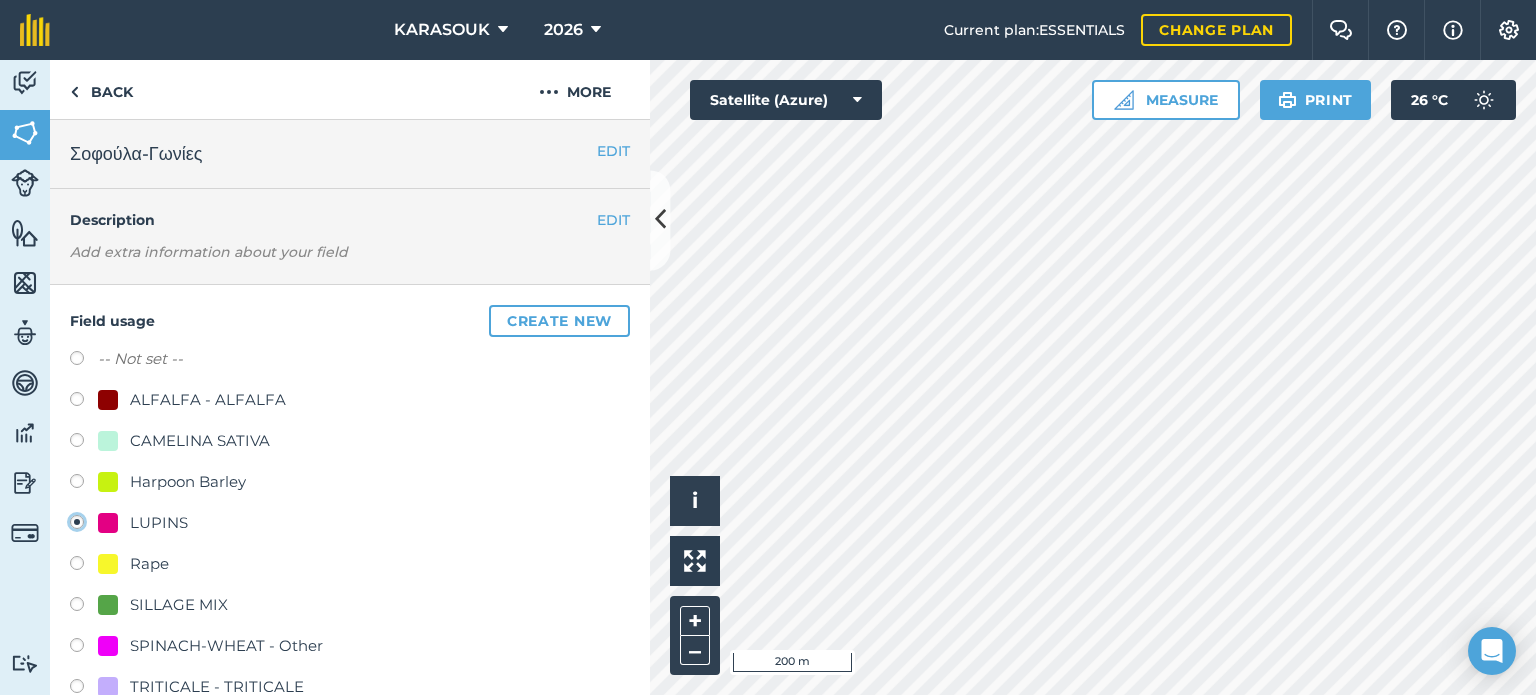 radio on "true" 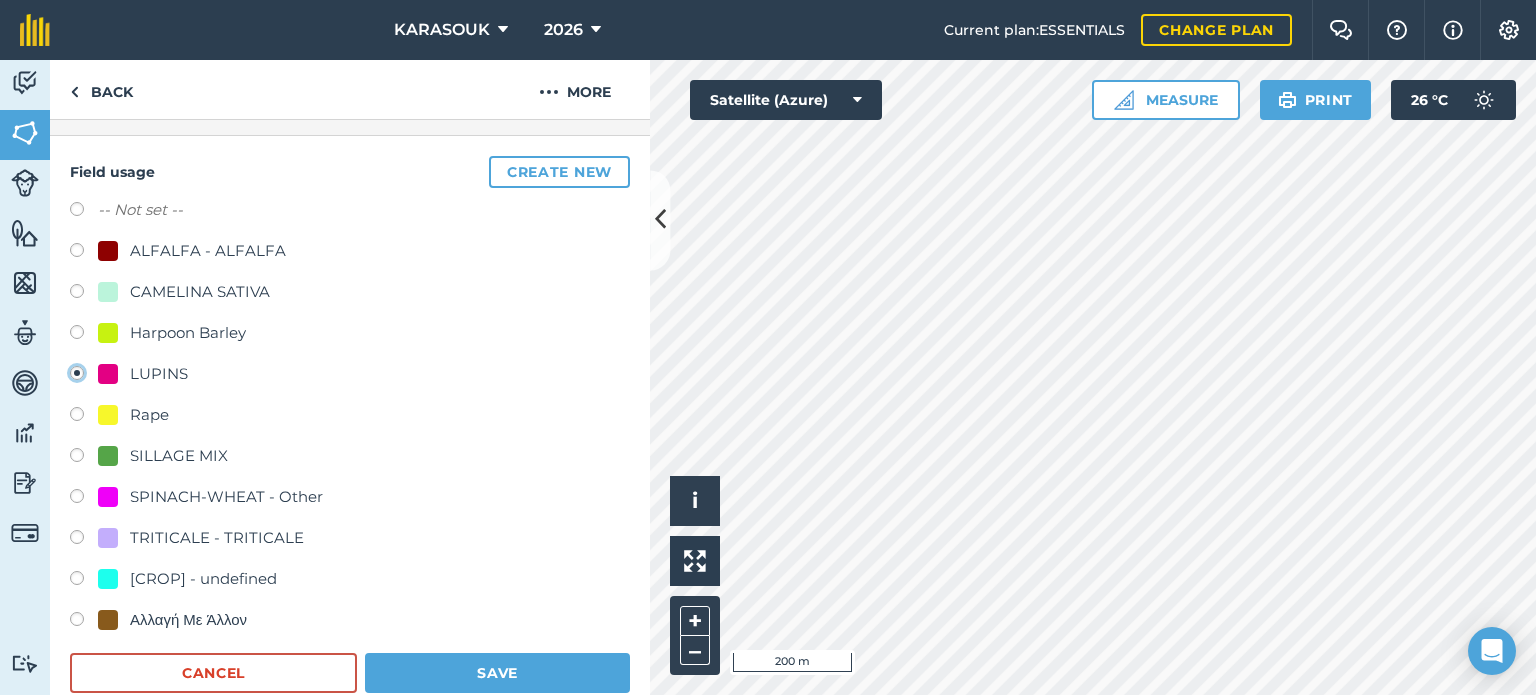 scroll, scrollTop: 300, scrollLeft: 0, axis: vertical 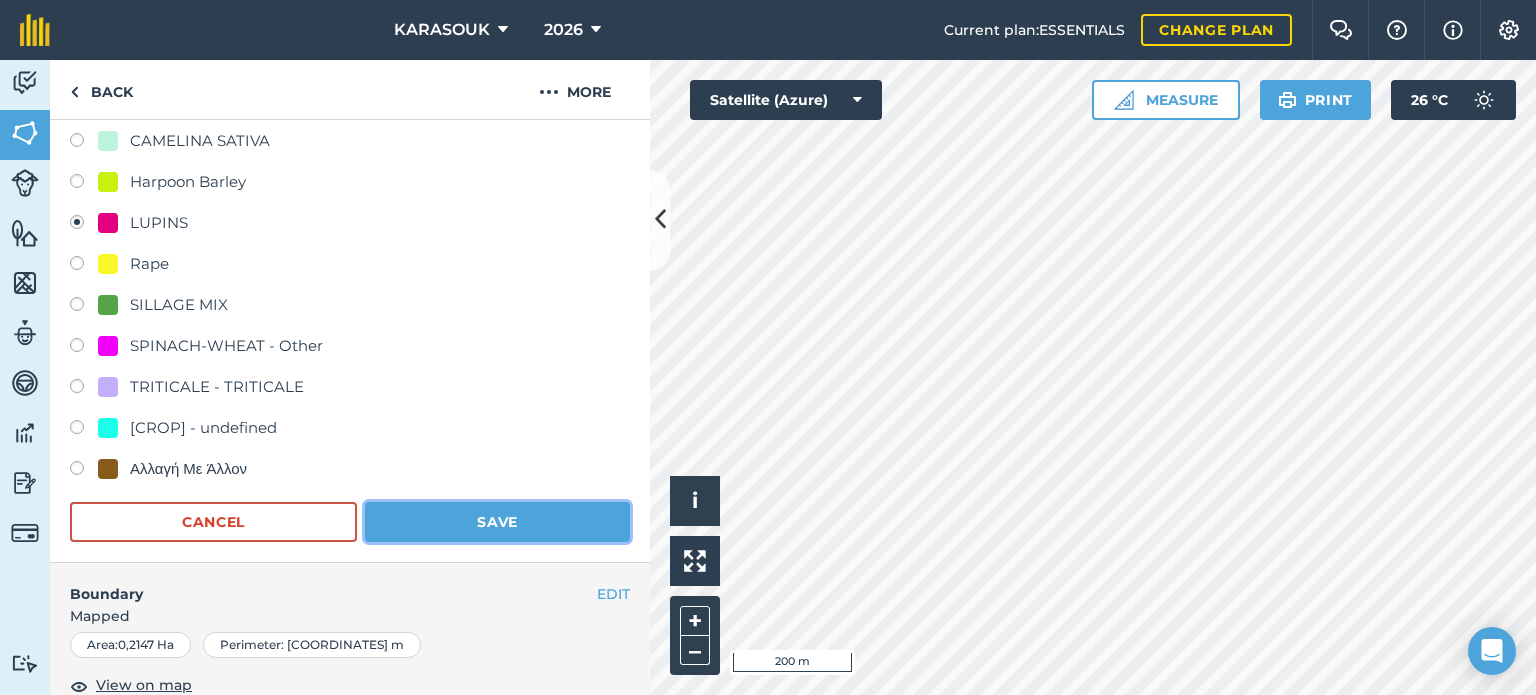 click on "Save" at bounding box center (497, 522) 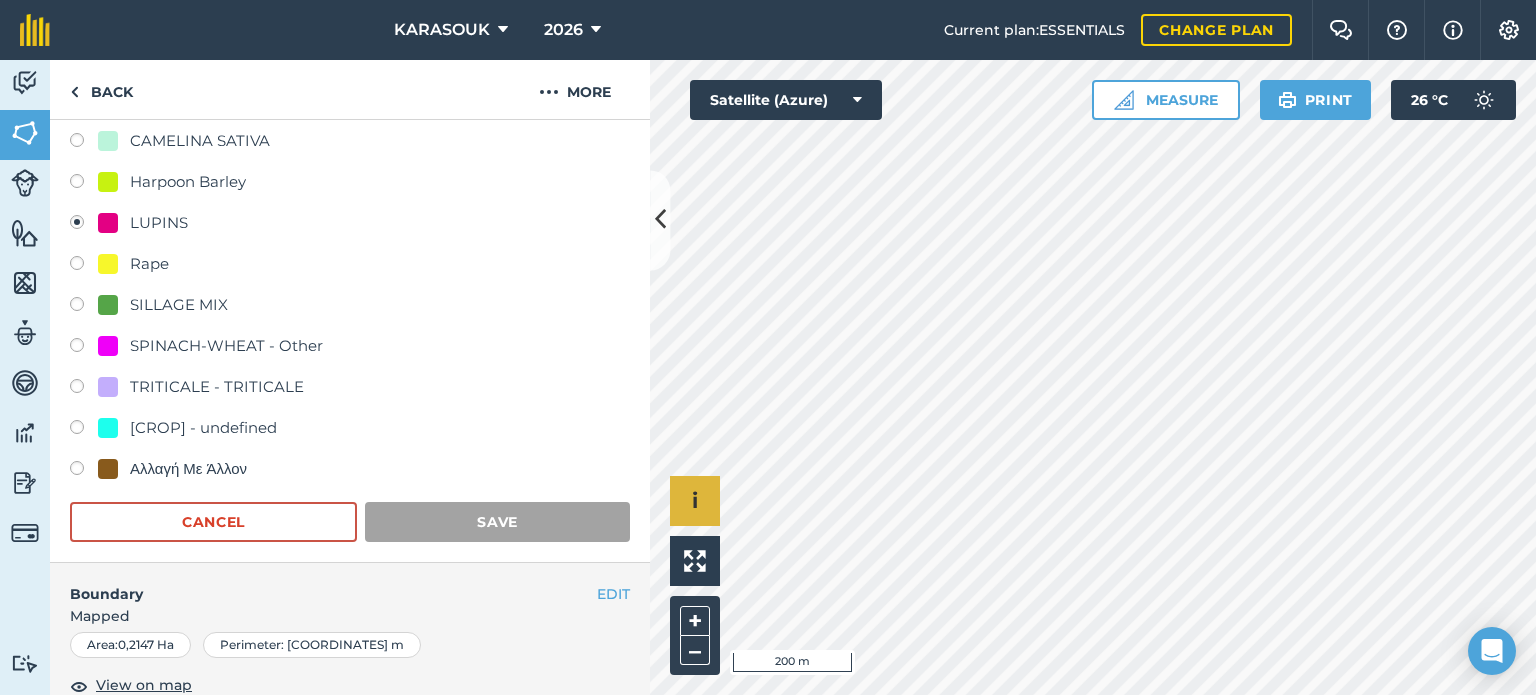 scroll, scrollTop: 299, scrollLeft: 0, axis: vertical 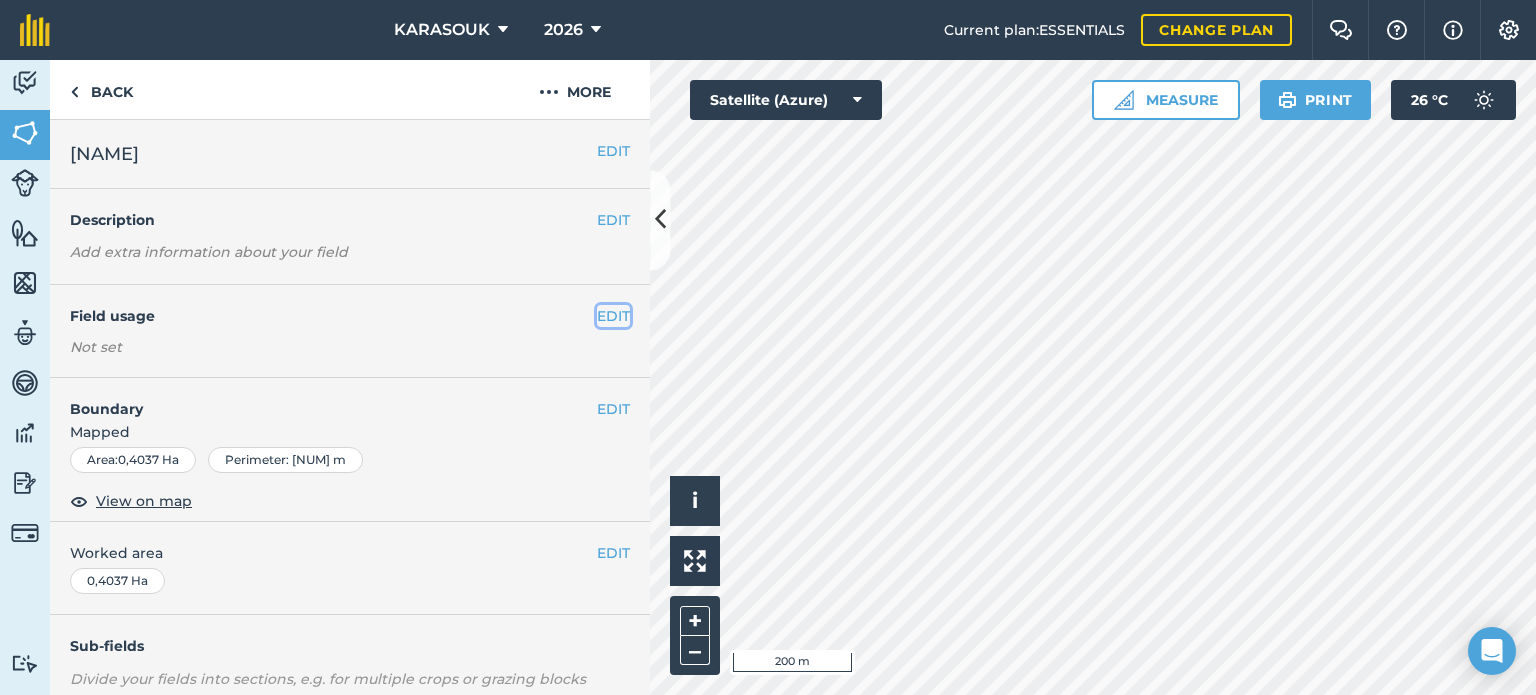 click on "EDIT" at bounding box center [613, 316] 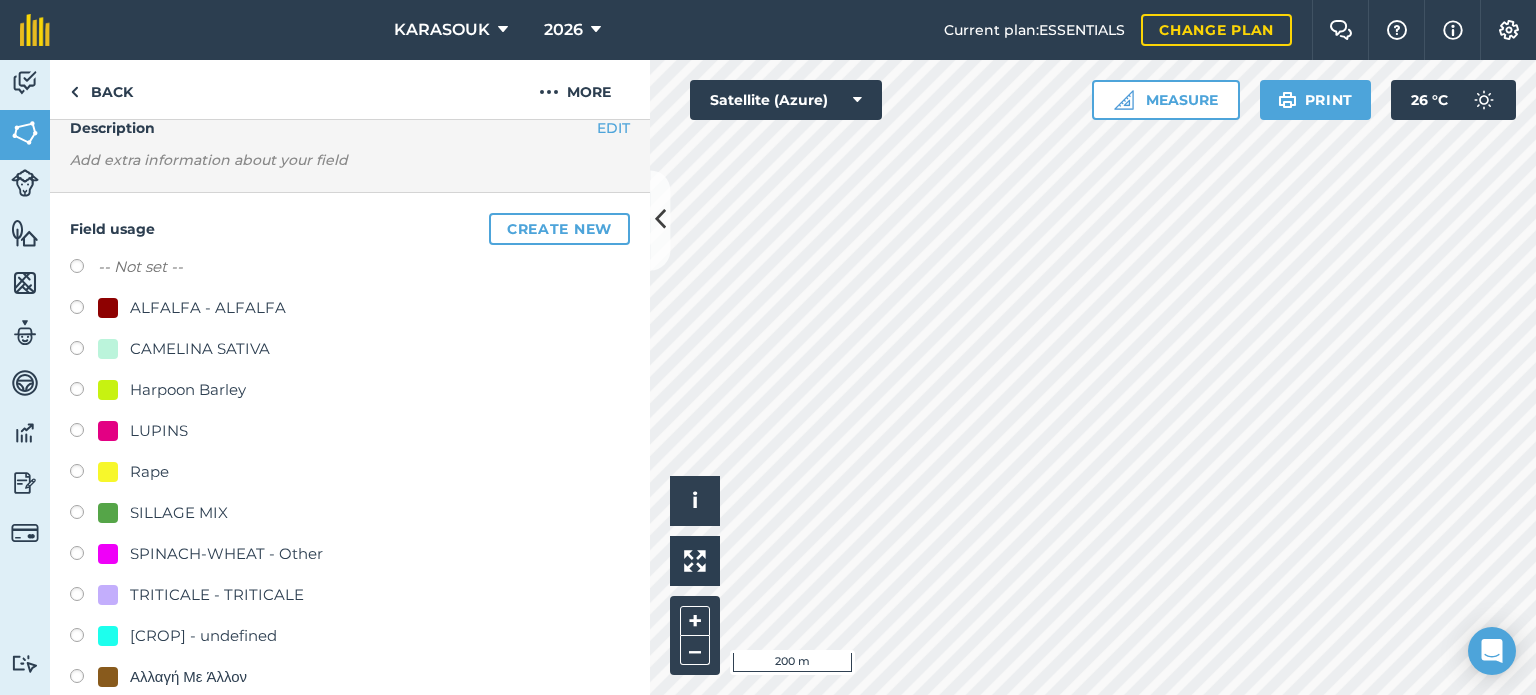 scroll, scrollTop: 100, scrollLeft: 0, axis: vertical 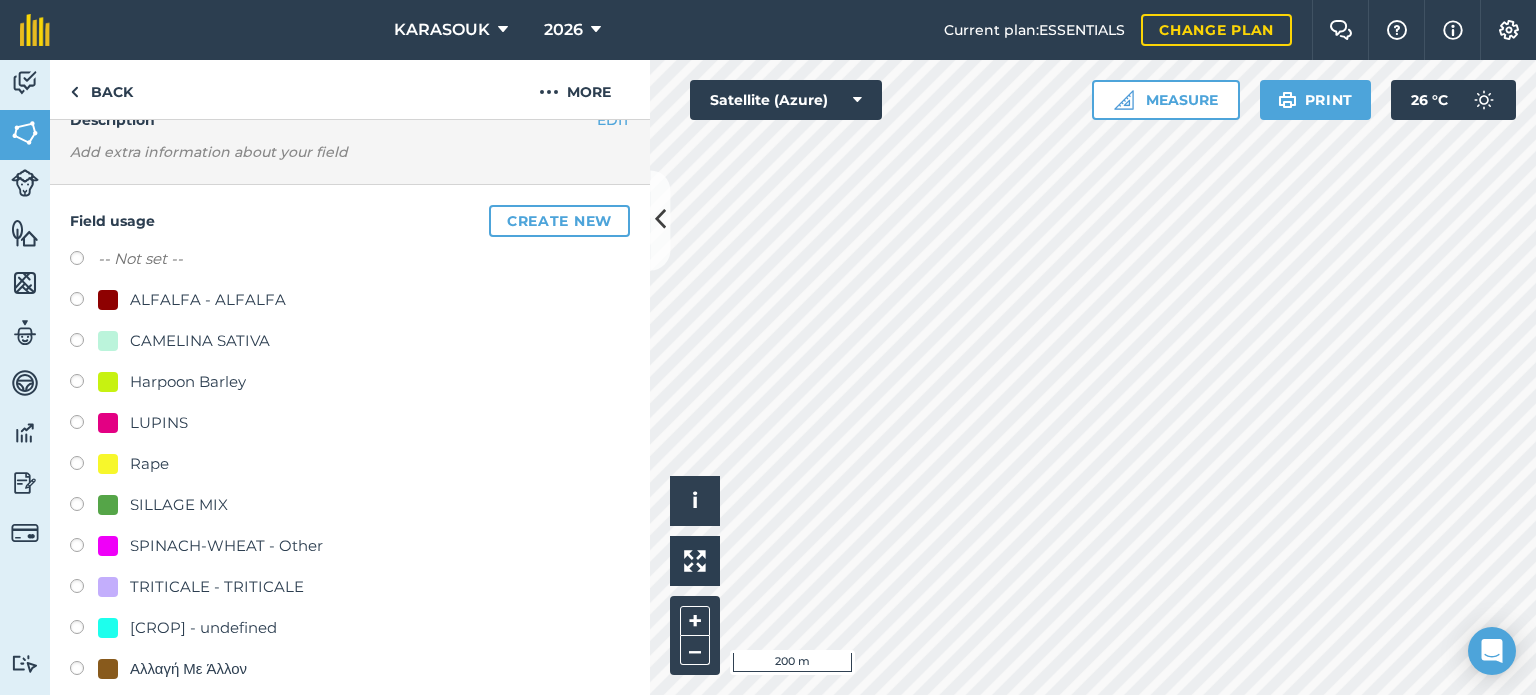 click on "LUPINS" at bounding box center [159, 423] 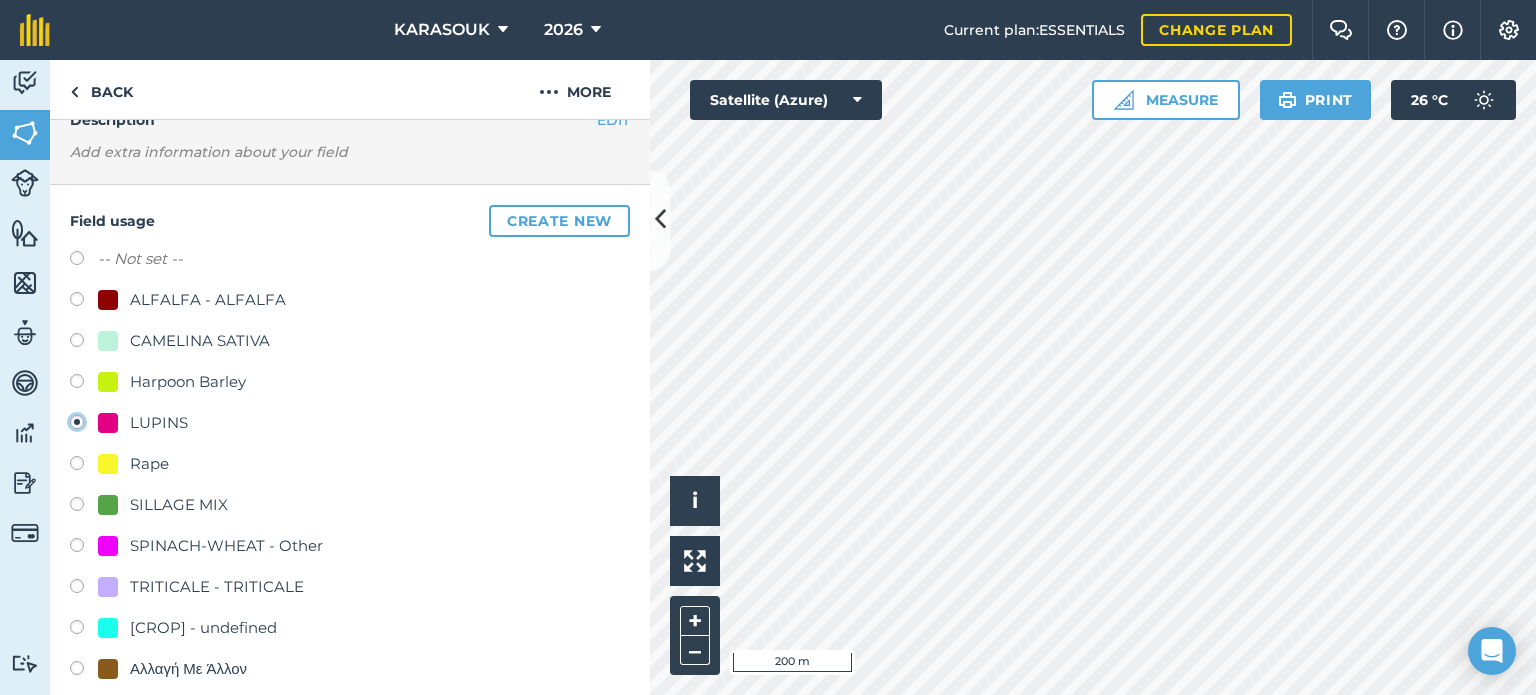 radio on "true" 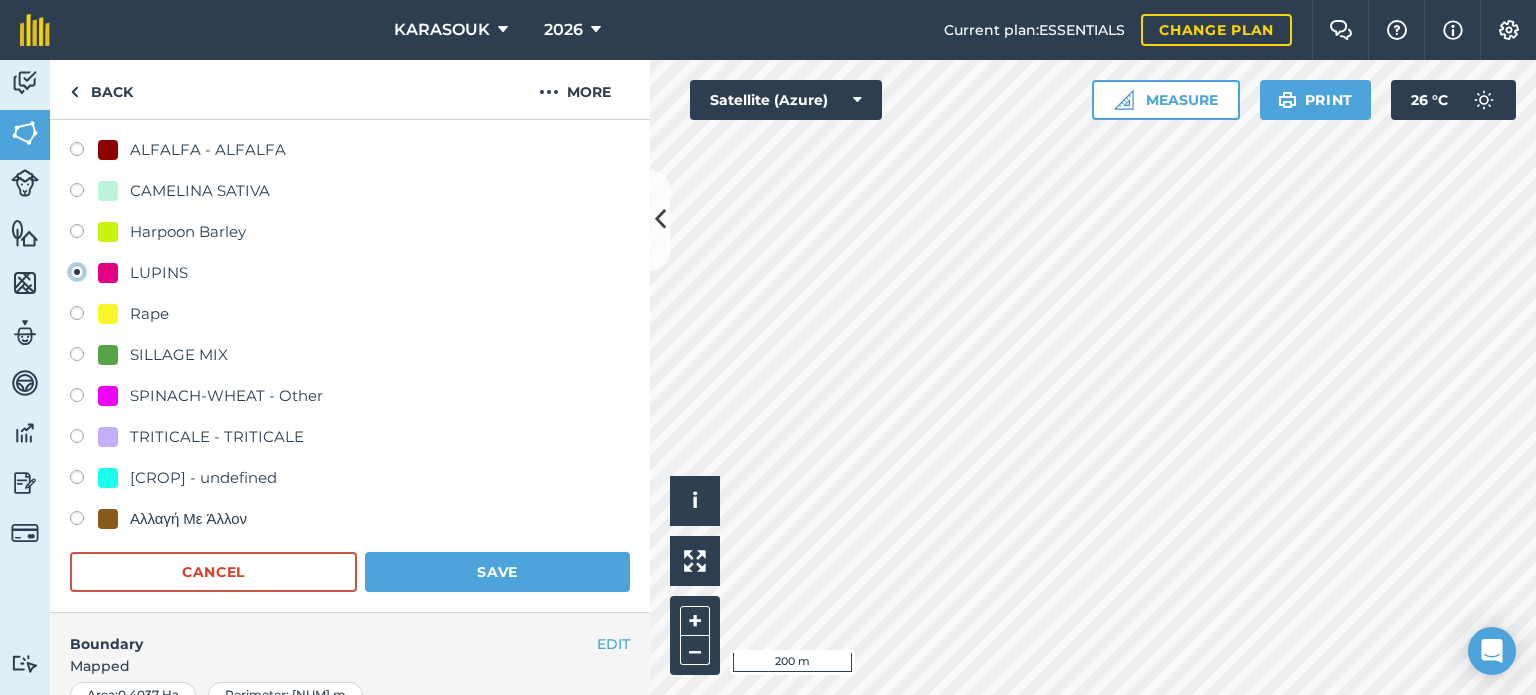 scroll, scrollTop: 300, scrollLeft: 0, axis: vertical 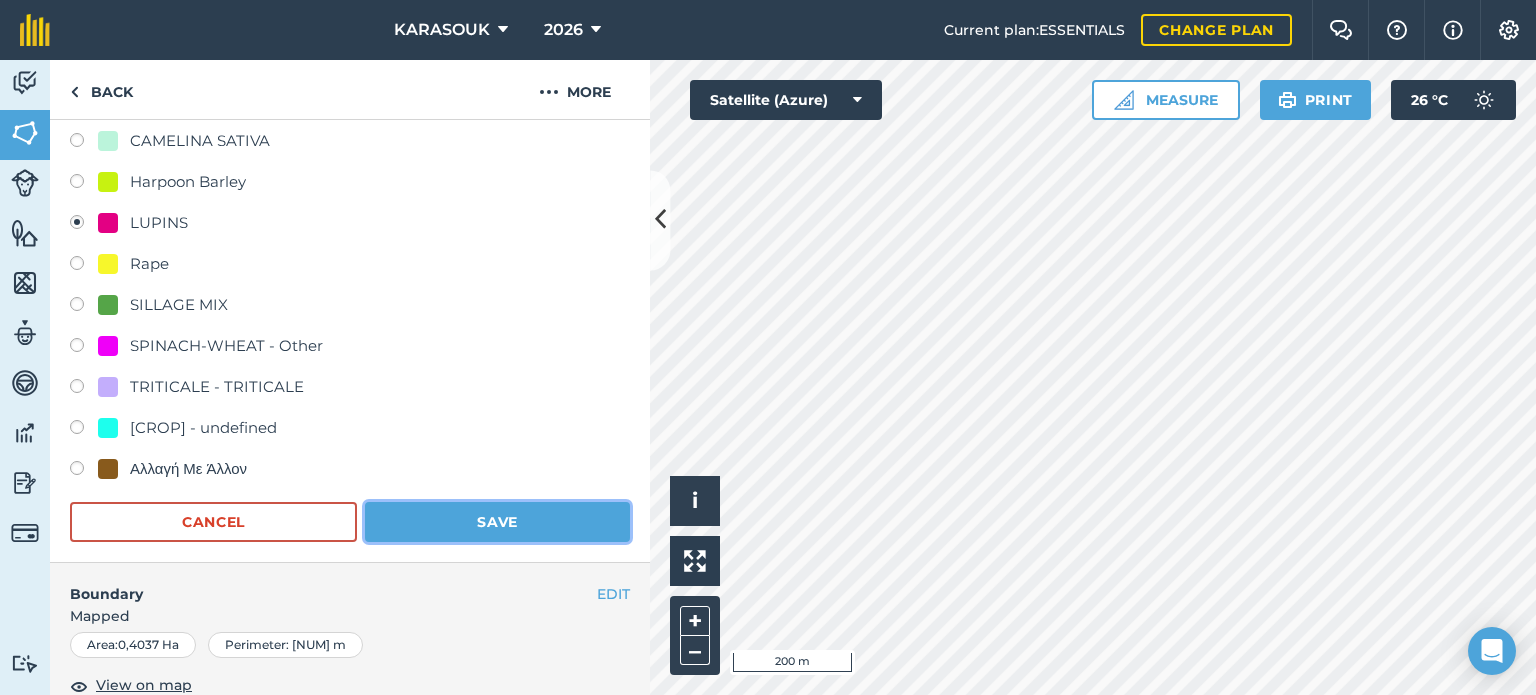 click on "Save" at bounding box center (497, 522) 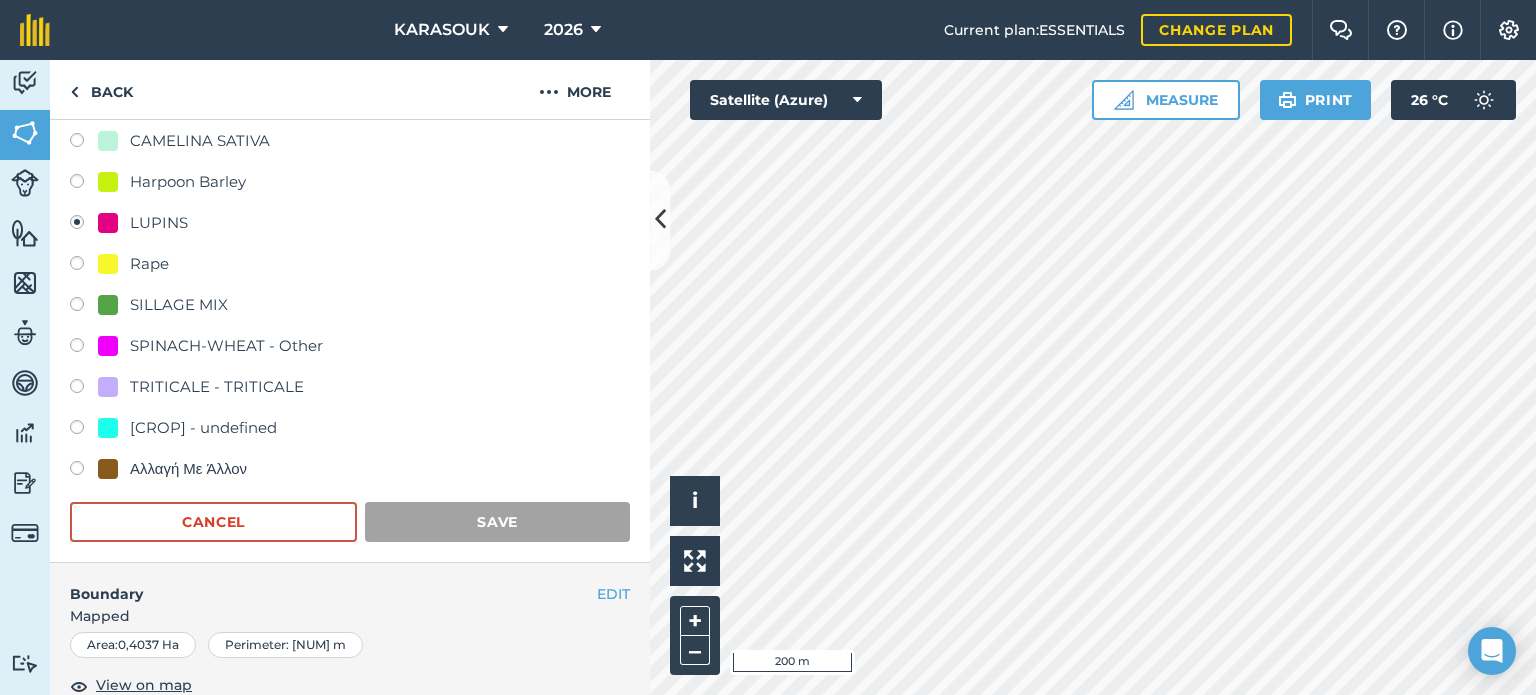scroll, scrollTop: 299, scrollLeft: 0, axis: vertical 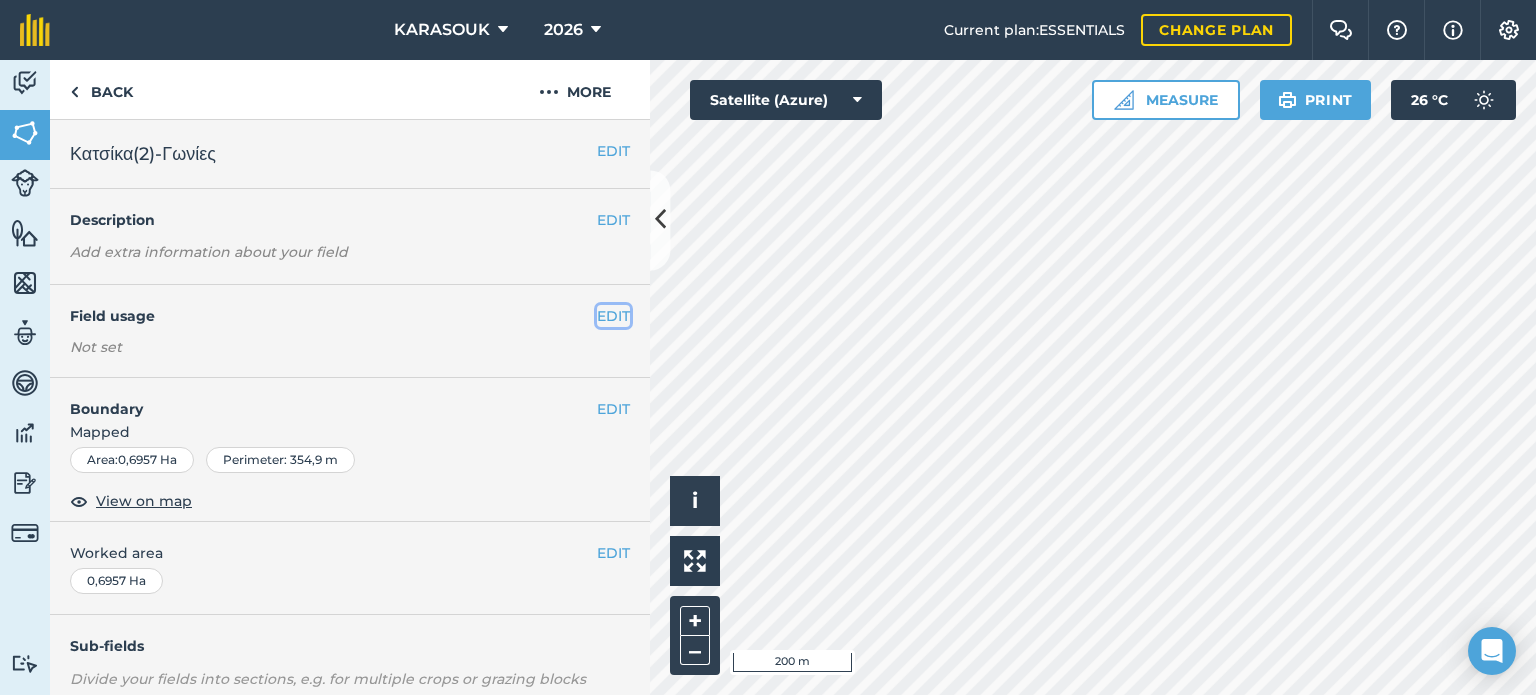 click on "EDIT" at bounding box center [613, 316] 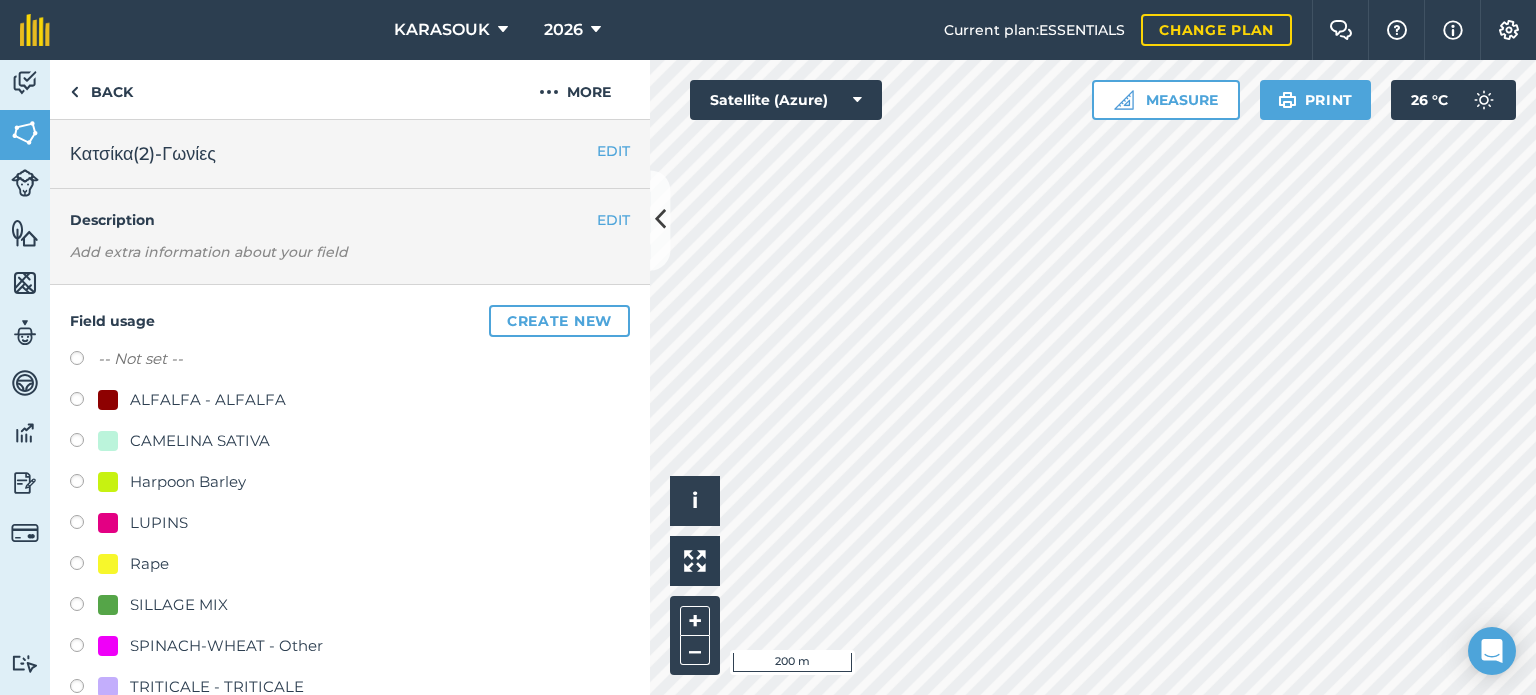 click on "LUPINS" at bounding box center [159, 523] 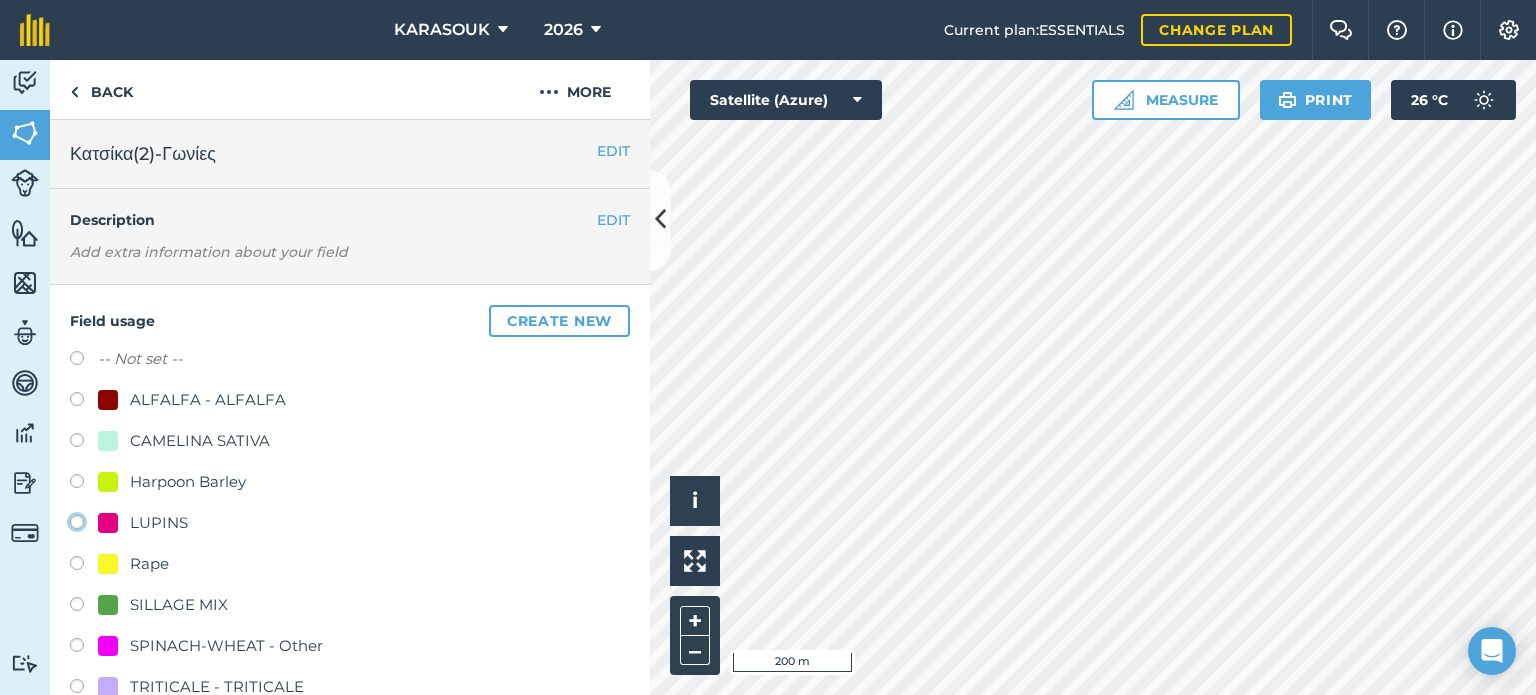 click on "LUPINS" at bounding box center (-9923, 521) 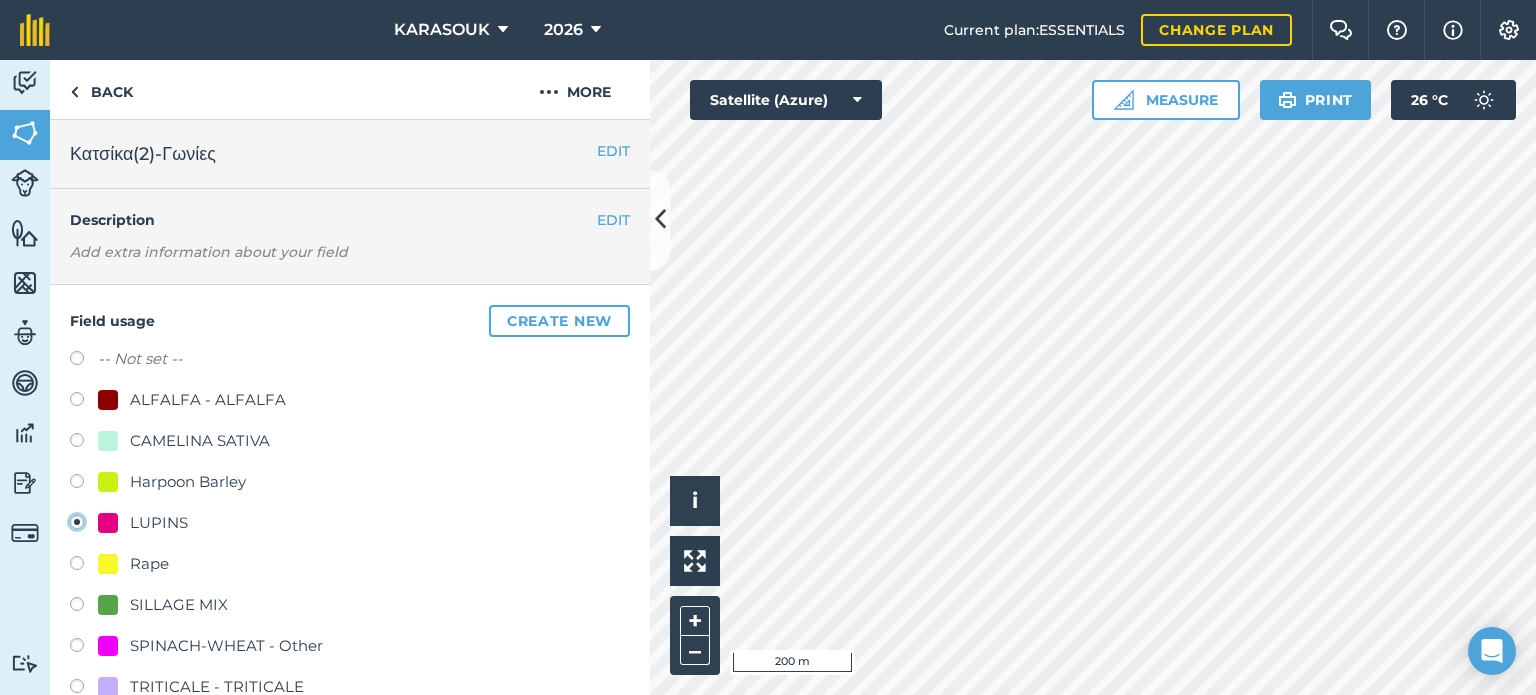 radio on "true" 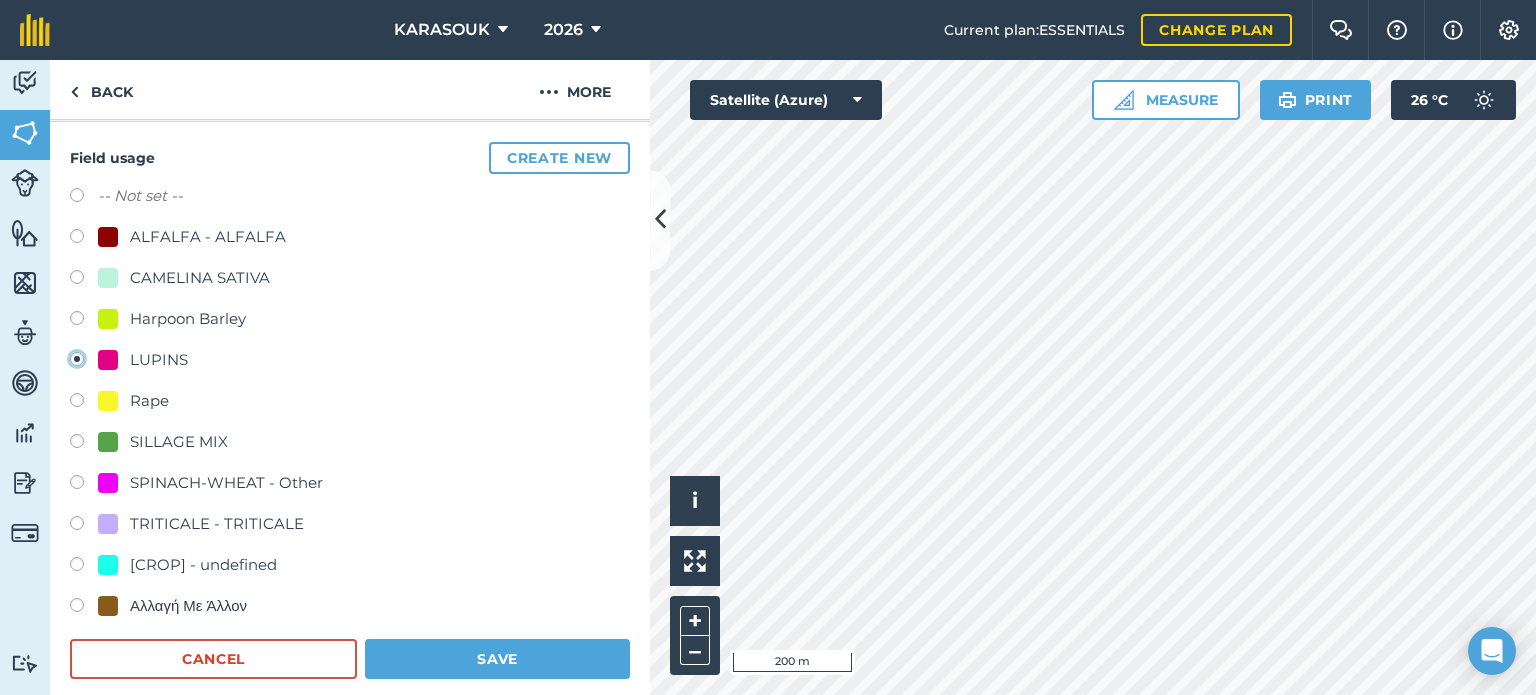 scroll, scrollTop: 200, scrollLeft: 0, axis: vertical 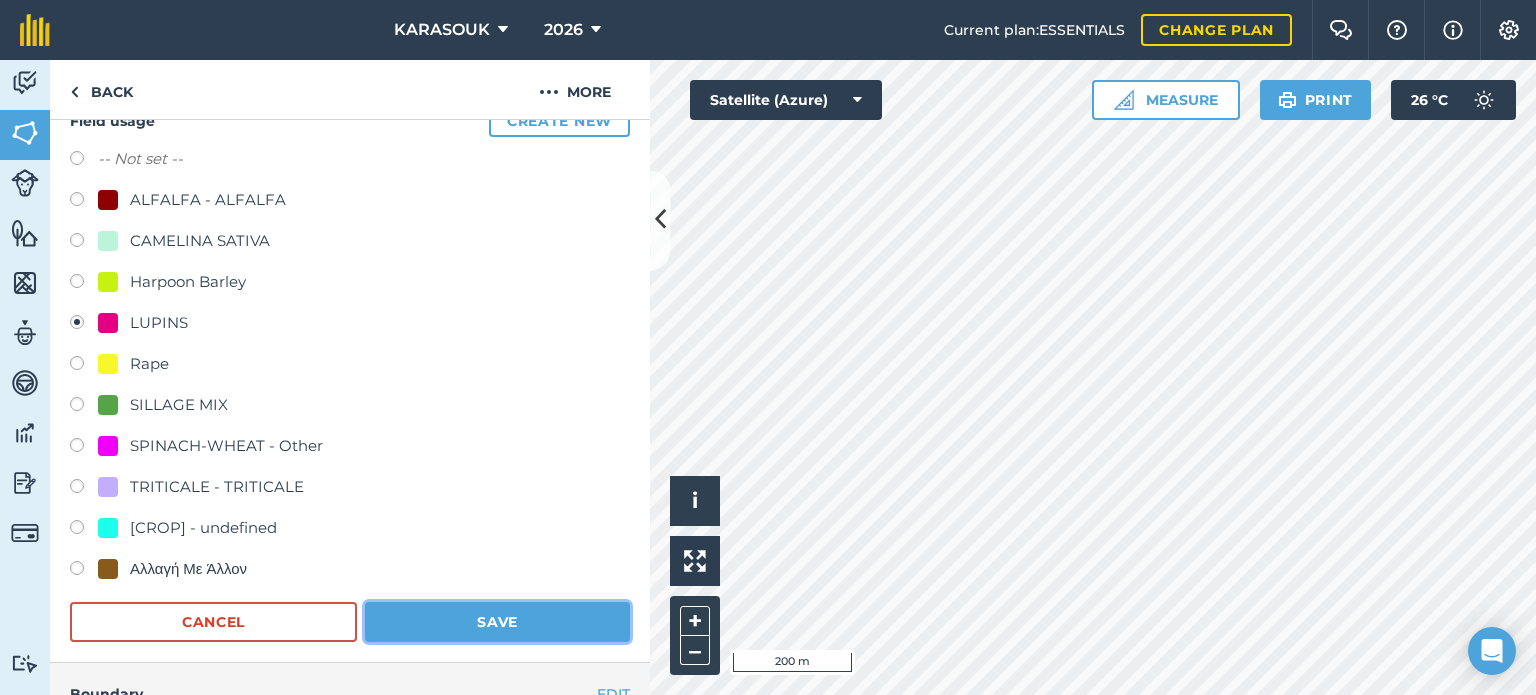 click on "Save" at bounding box center [497, 622] 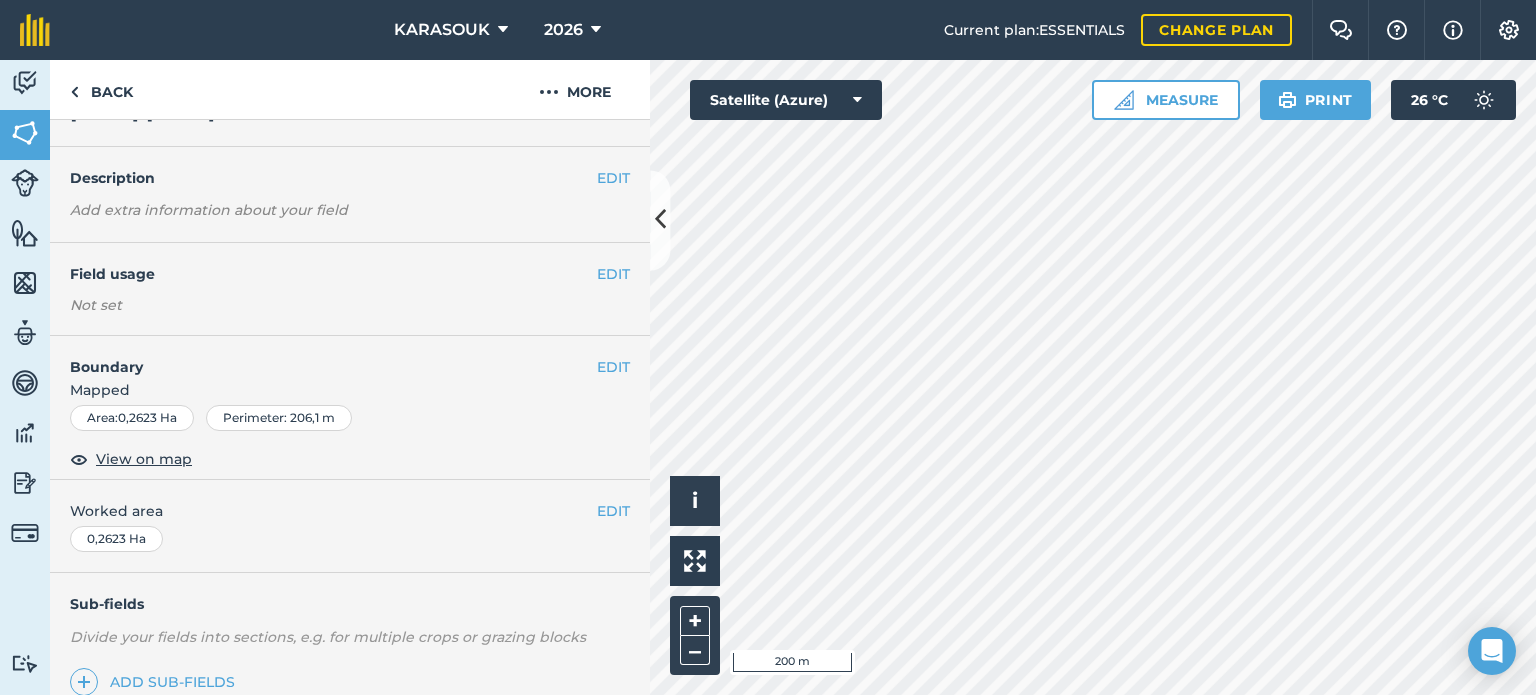 scroll, scrollTop: 0, scrollLeft: 0, axis: both 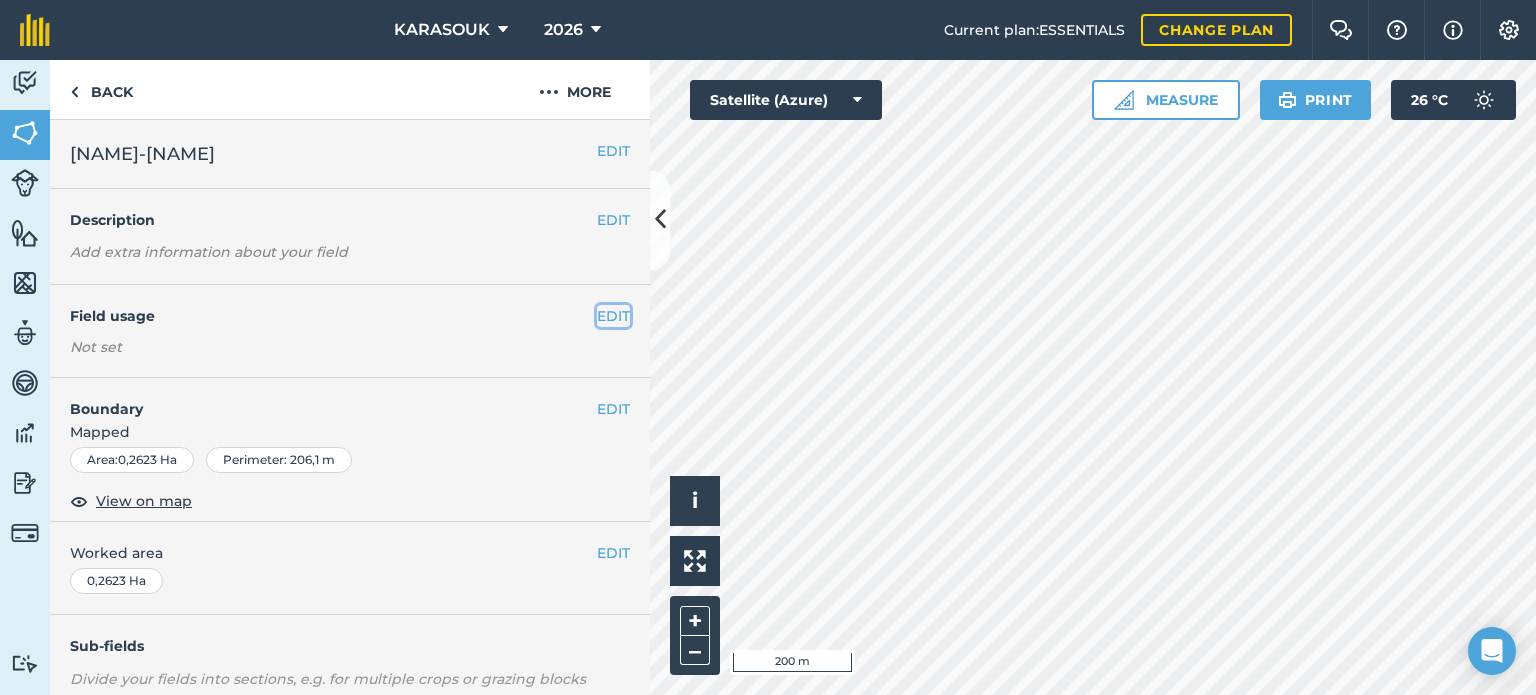 click on "EDIT" at bounding box center [613, 316] 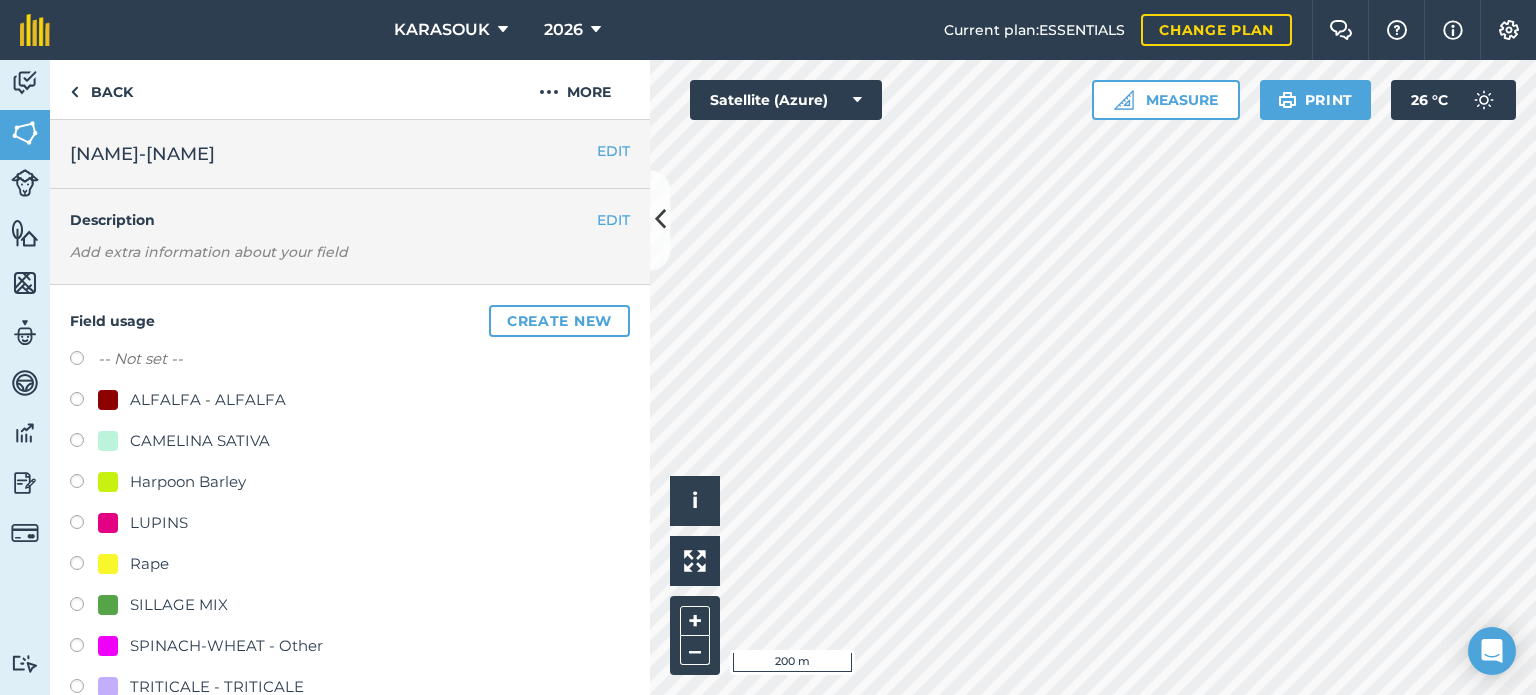 click on "LUPINS" at bounding box center [159, 523] 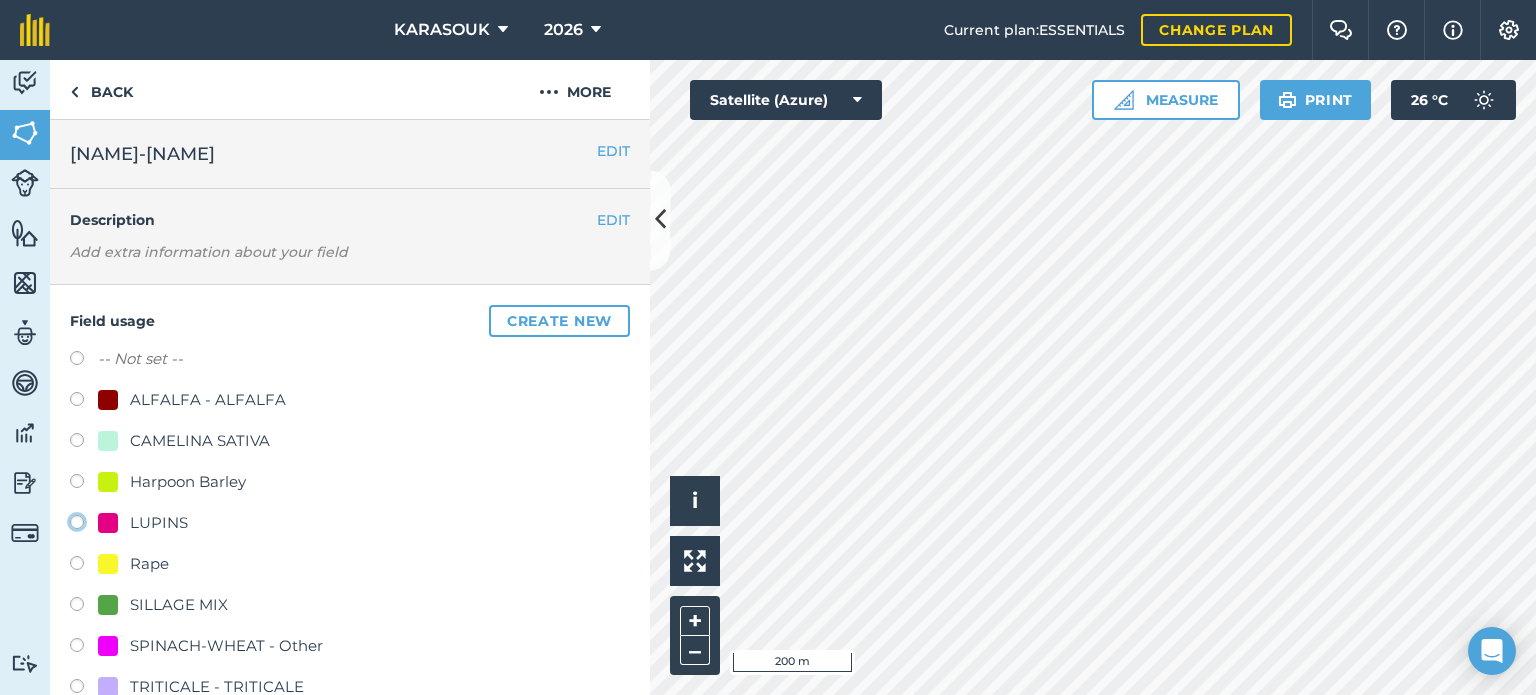 click on "LUPINS" at bounding box center [-9923, 521] 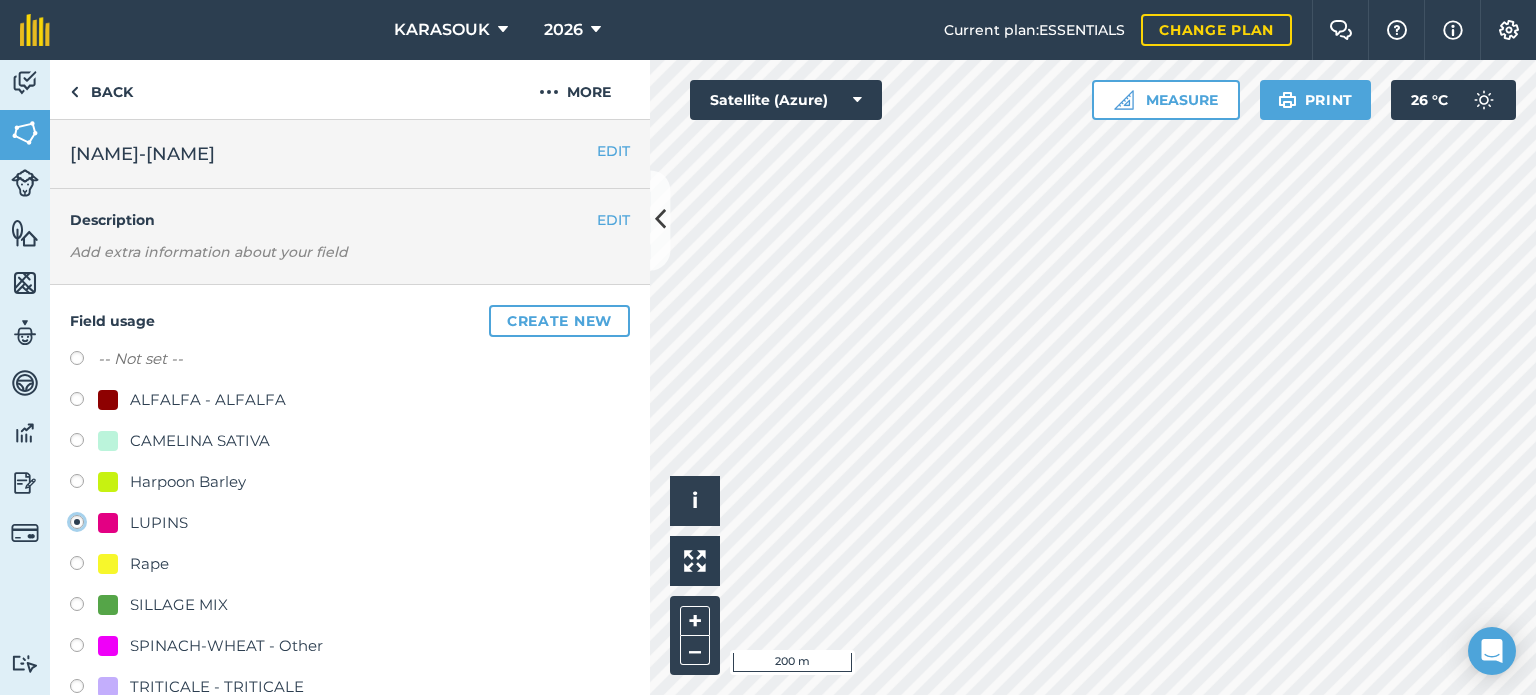 radio on "true" 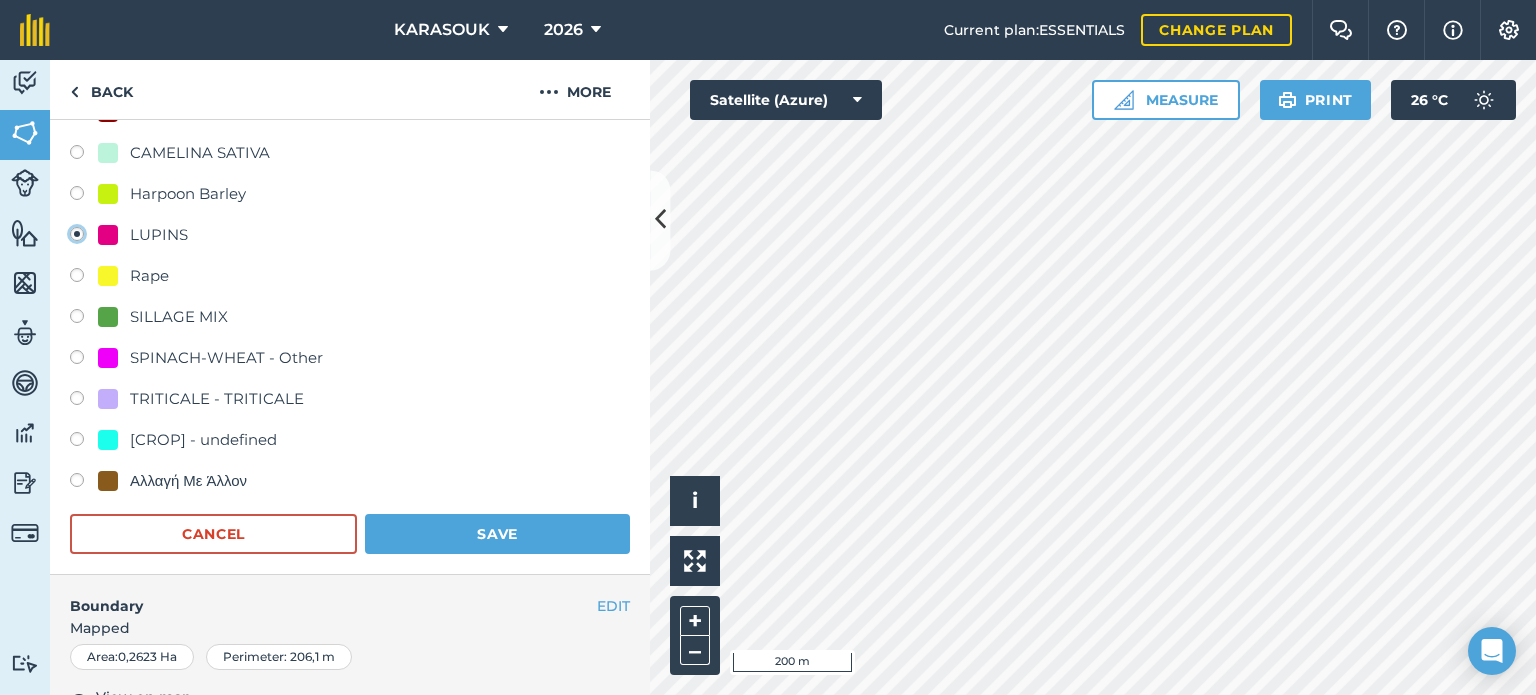 scroll, scrollTop: 300, scrollLeft: 0, axis: vertical 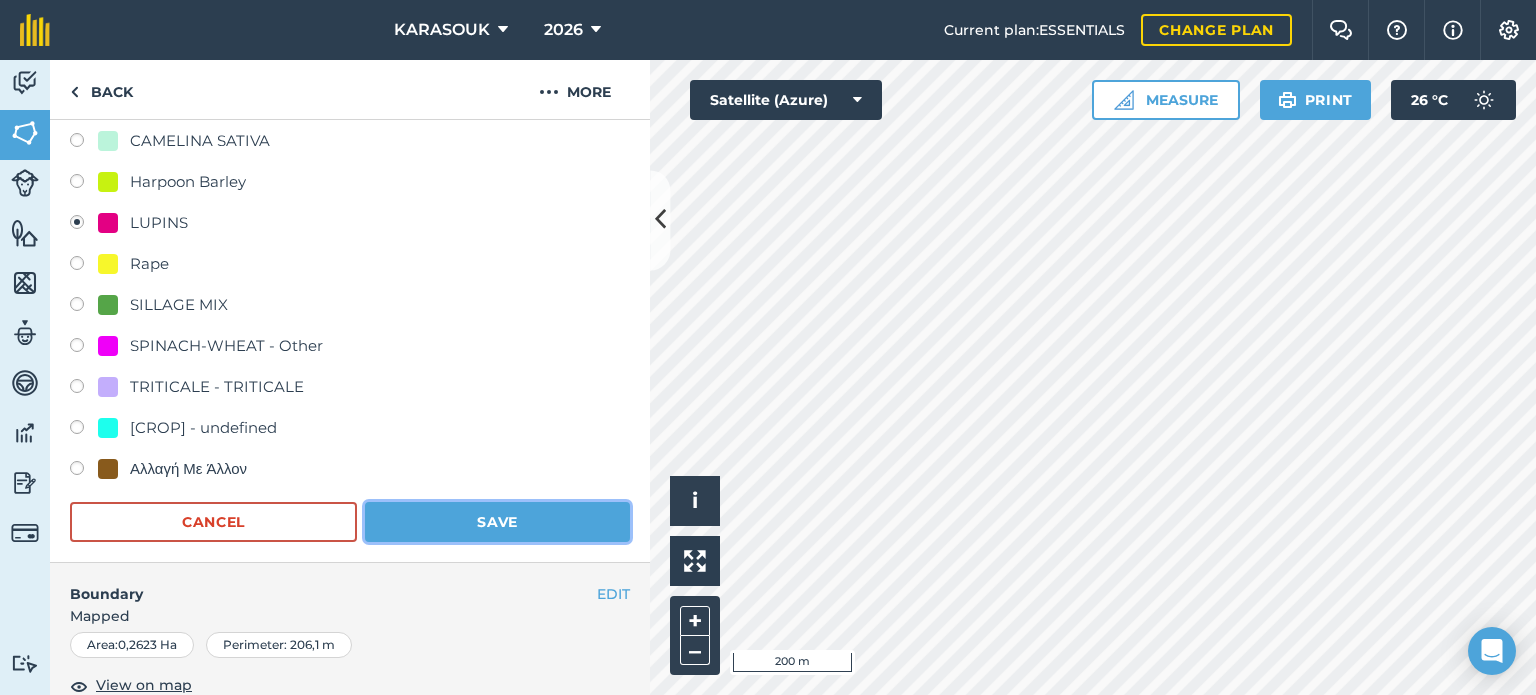click on "Save" at bounding box center (497, 522) 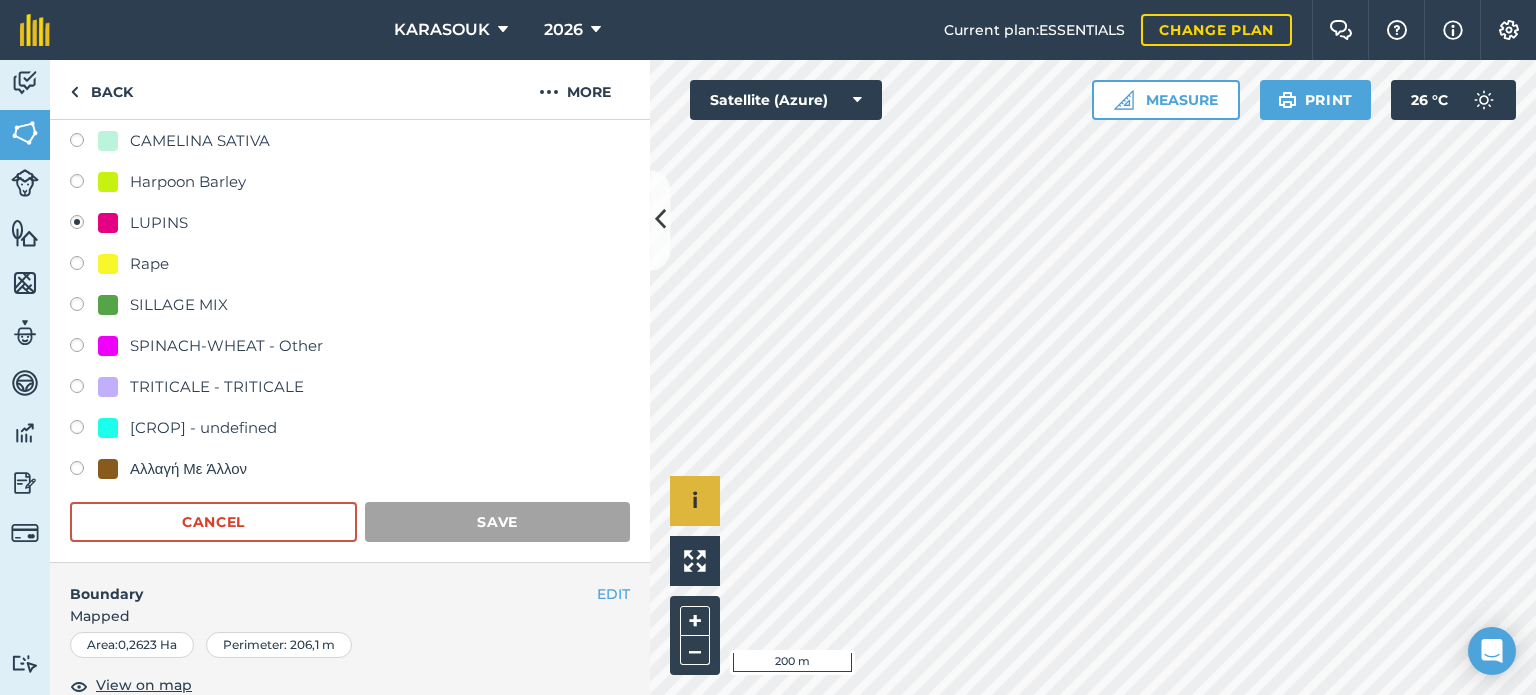 scroll, scrollTop: 299, scrollLeft: 0, axis: vertical 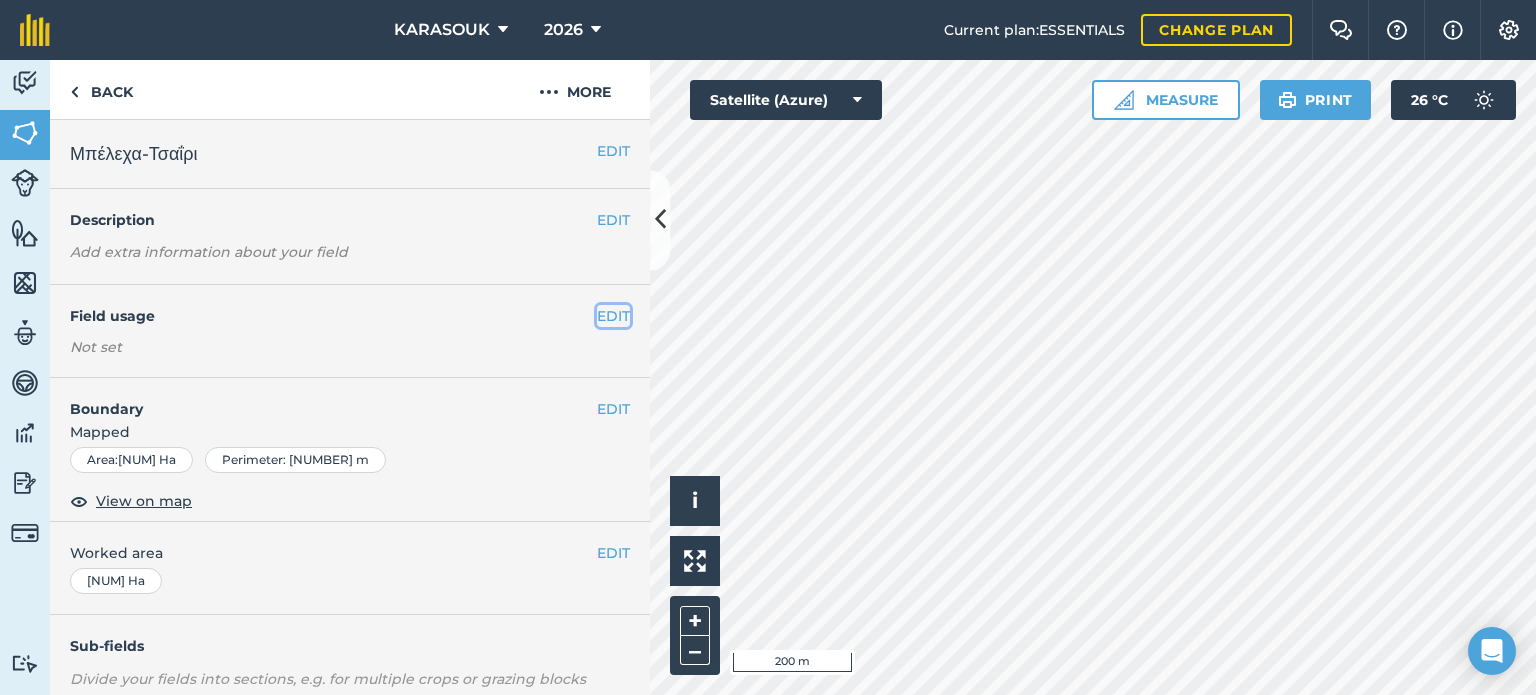 click on "EDIT" at bounding box center (613, 316) 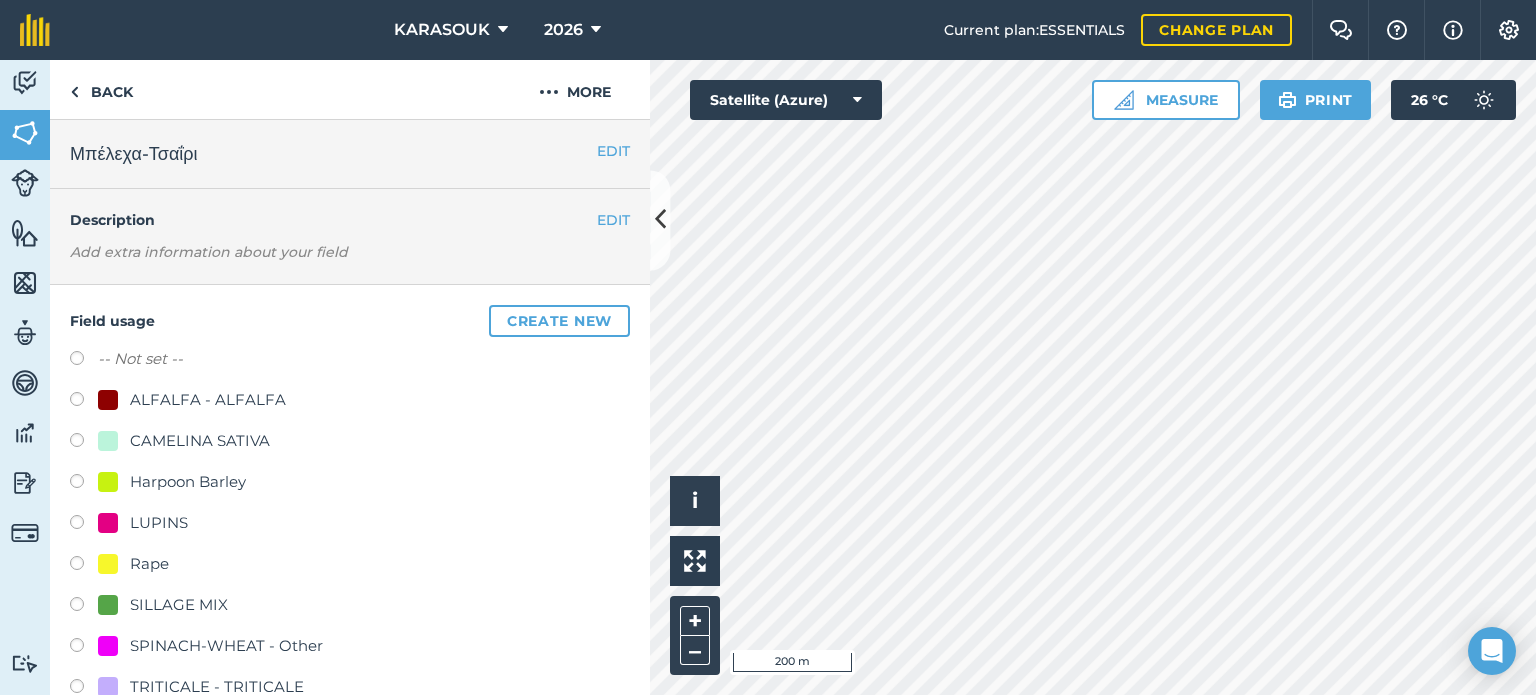 click on "LUPINS" at bounding box center [159, 523] 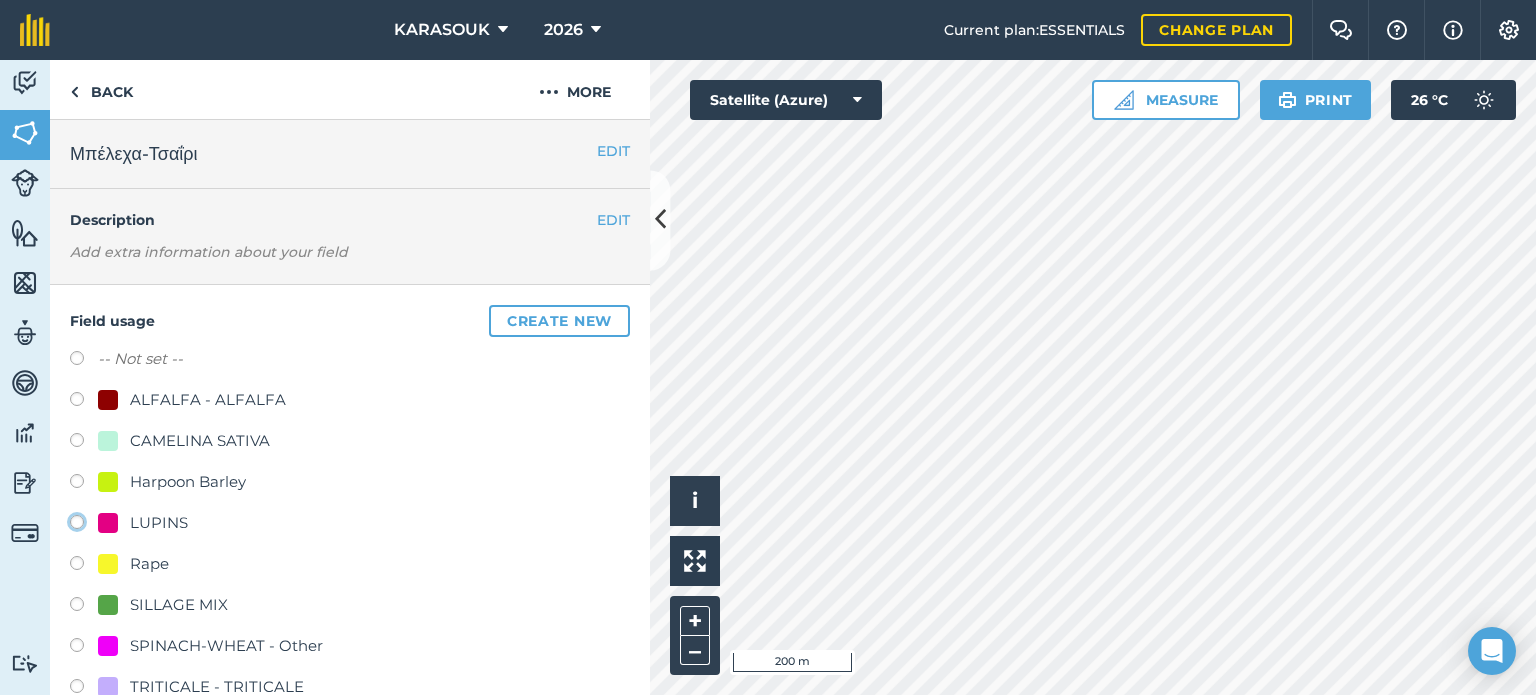 click on "LUPINS" at bounding box center (-9923, 521) 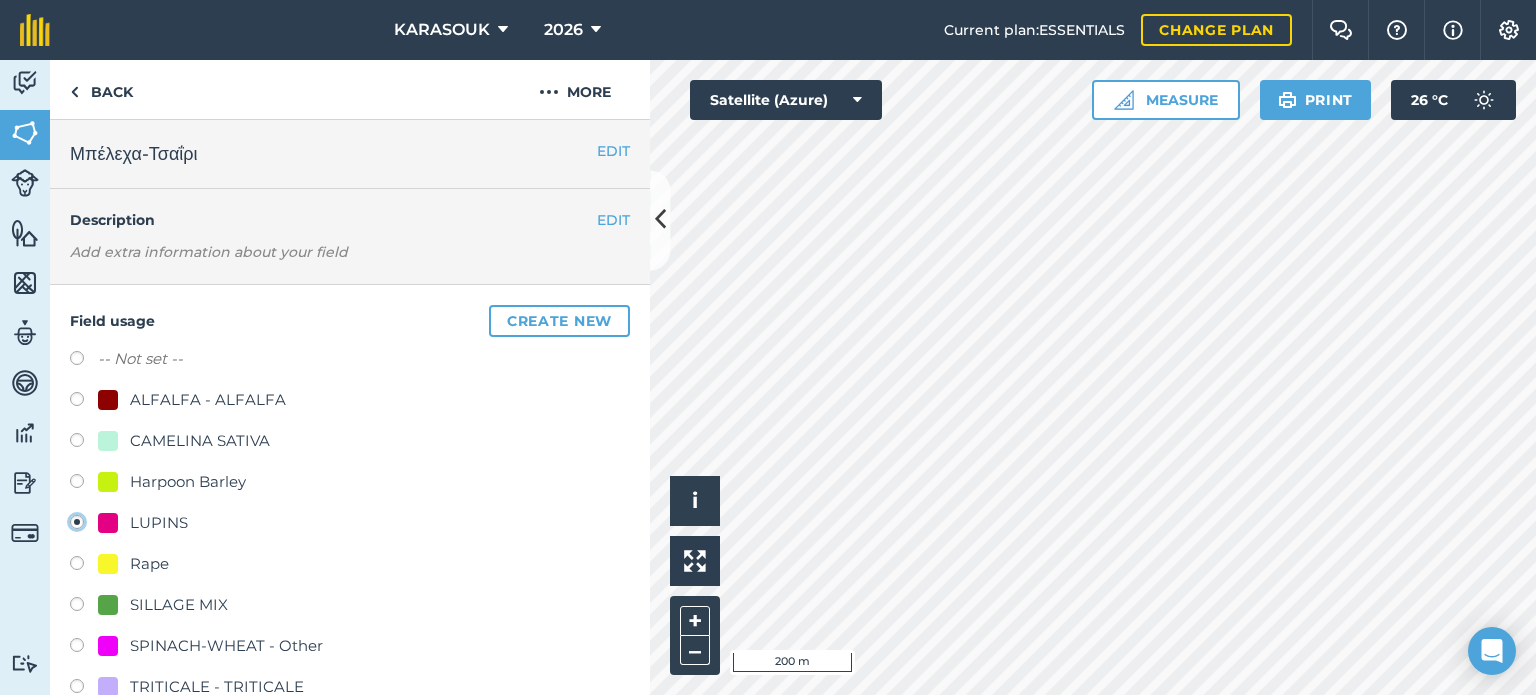 radio on "true" 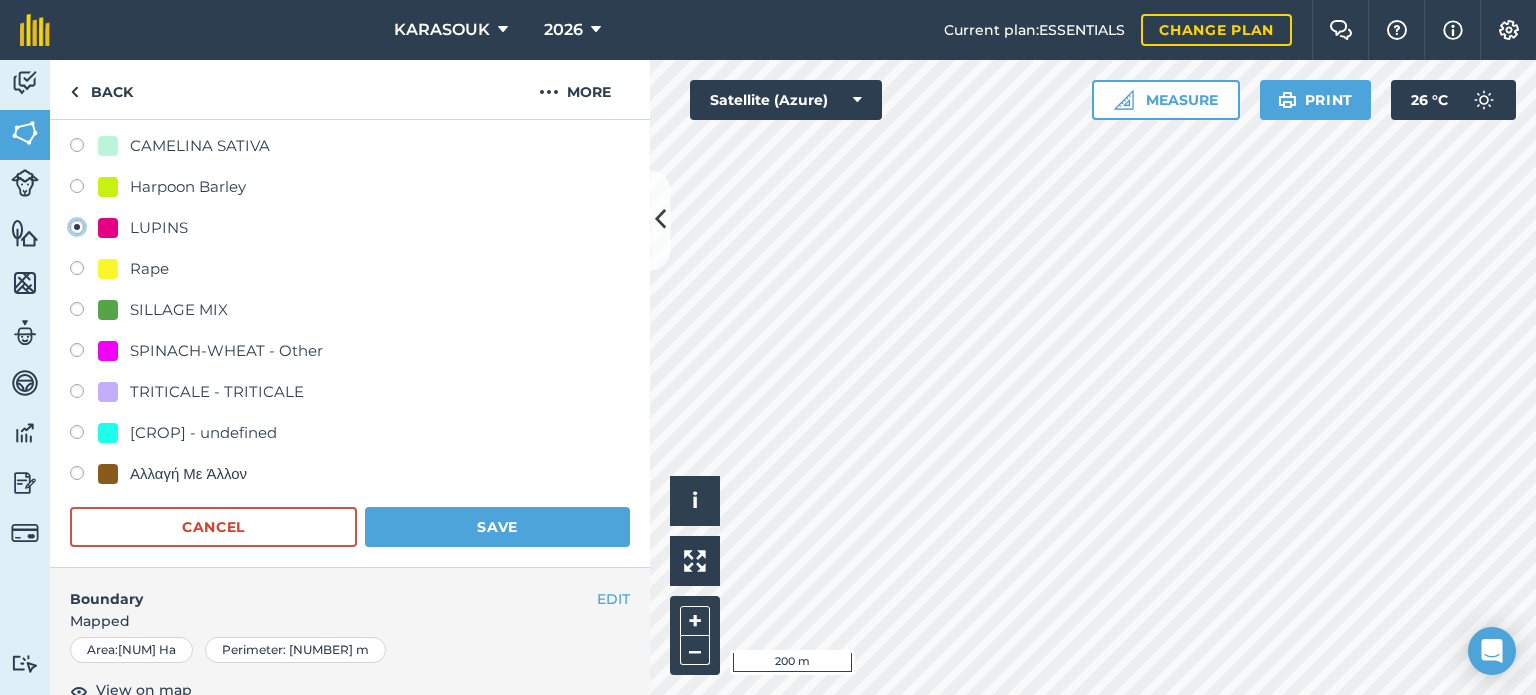 scroll, scrollTop: 300, scrollLeft: 0, axis: vertical 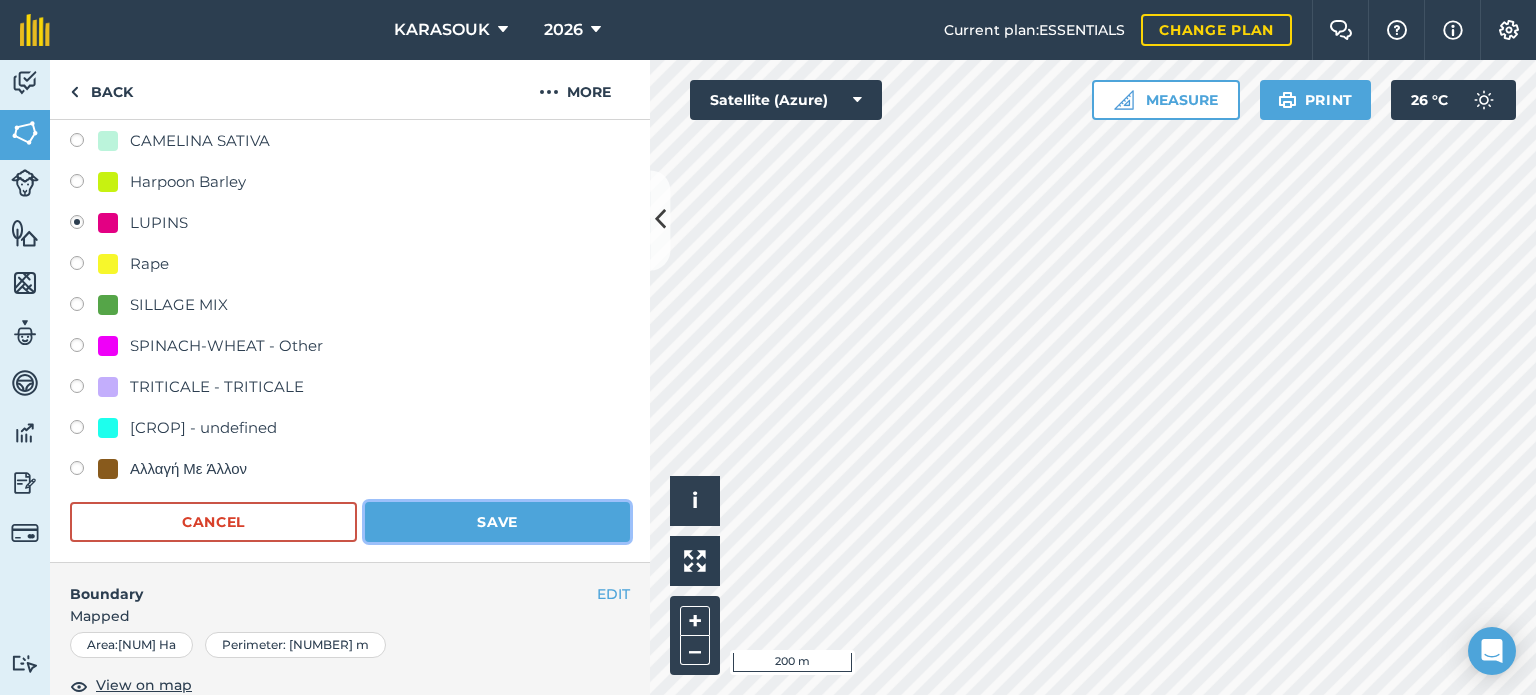 click on "Save" at bounding box center [497, 522] 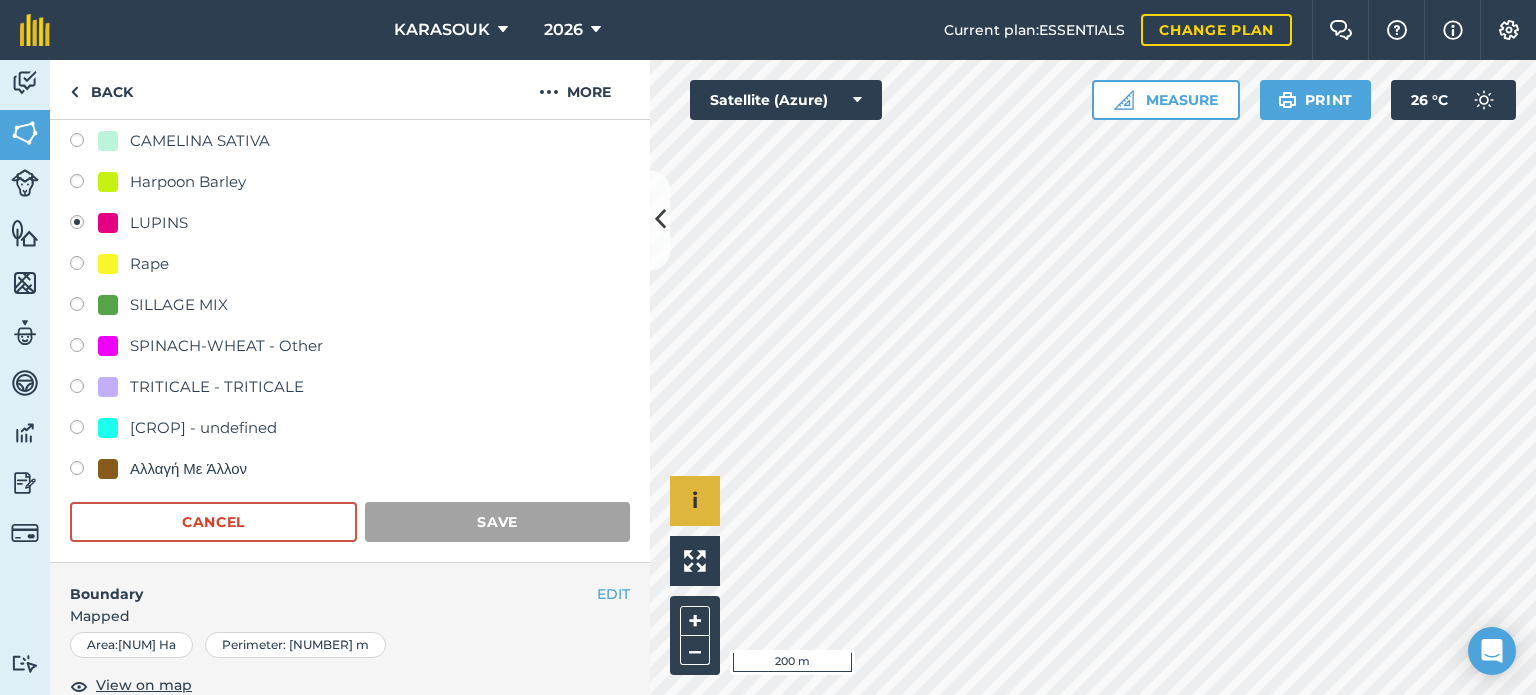 scroll, scrollTop: 299, scrollLeft: 0, axis: vertical 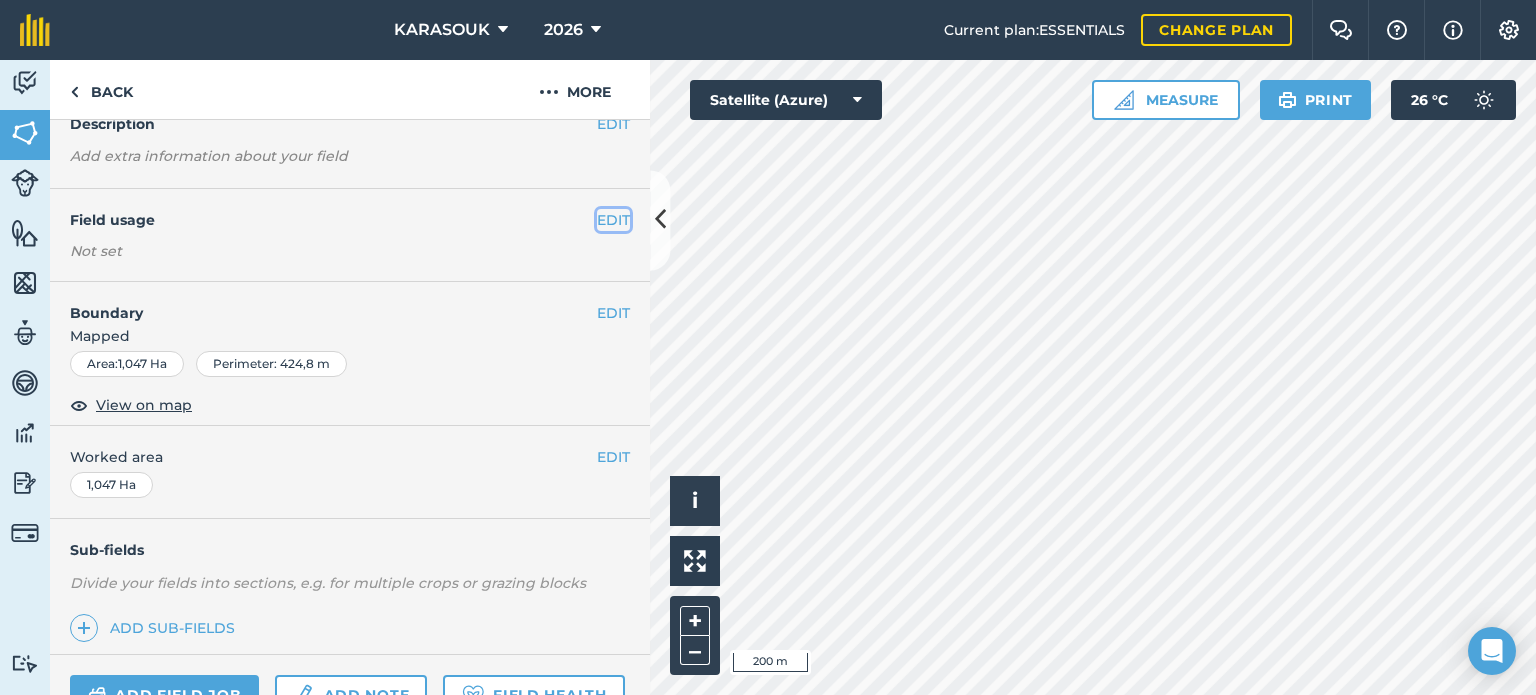 click on "EDIT" at bounding box center (613, 220) 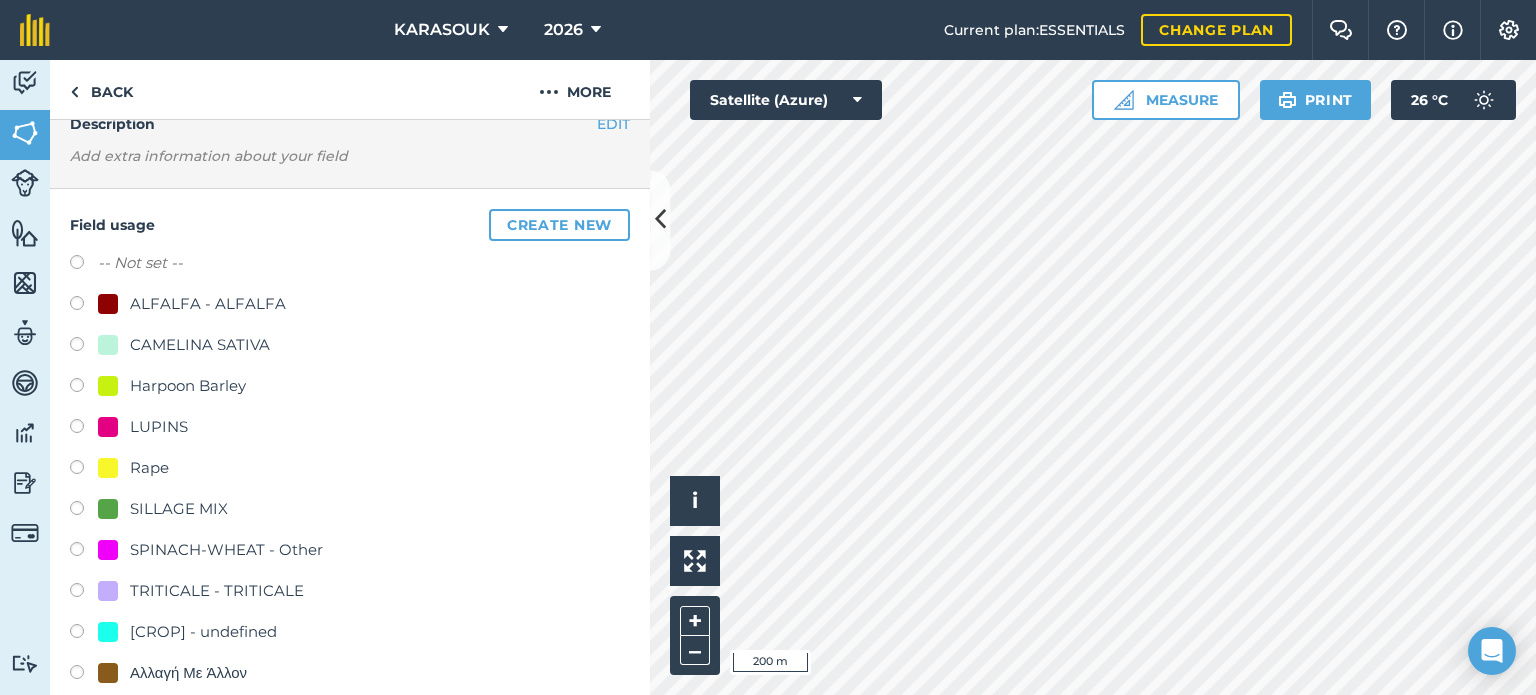 click on "LUPINS" at bounding box center [159, 427] 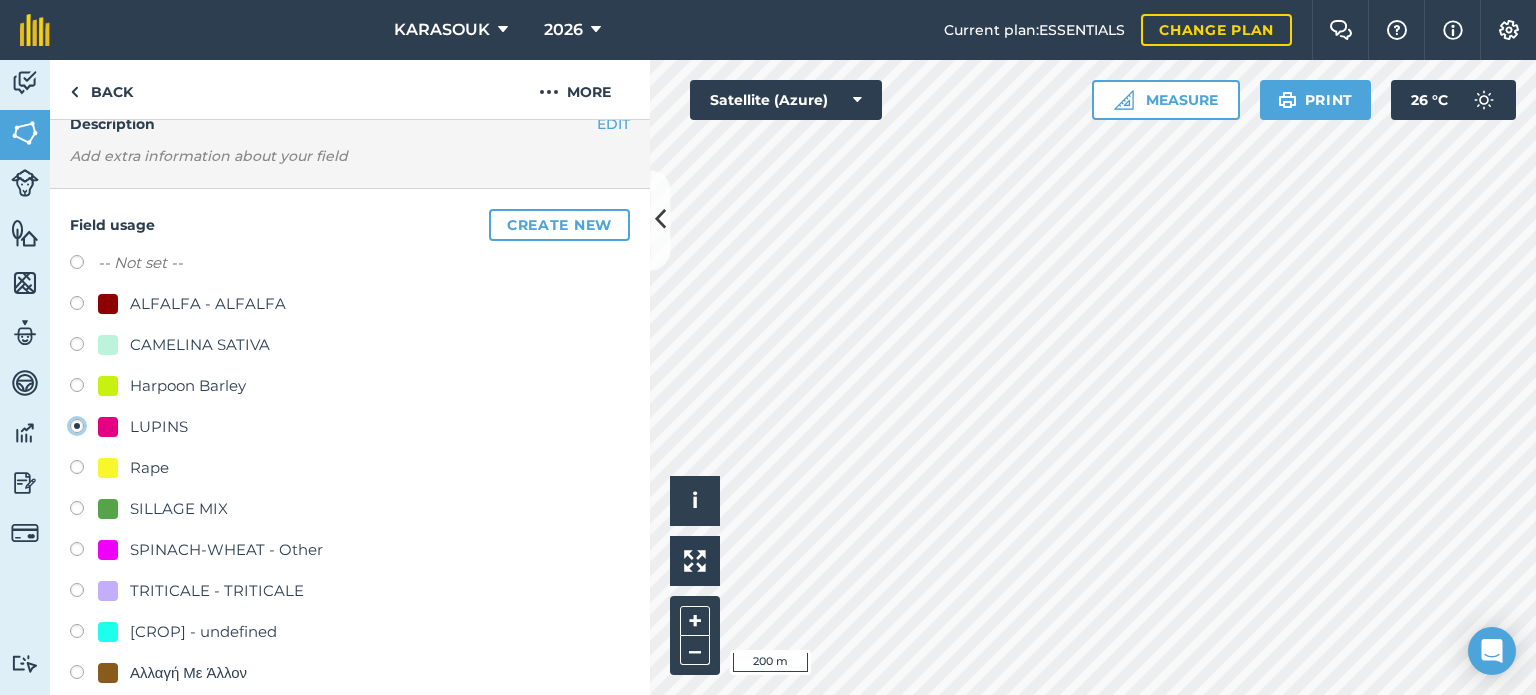 radio on "true" 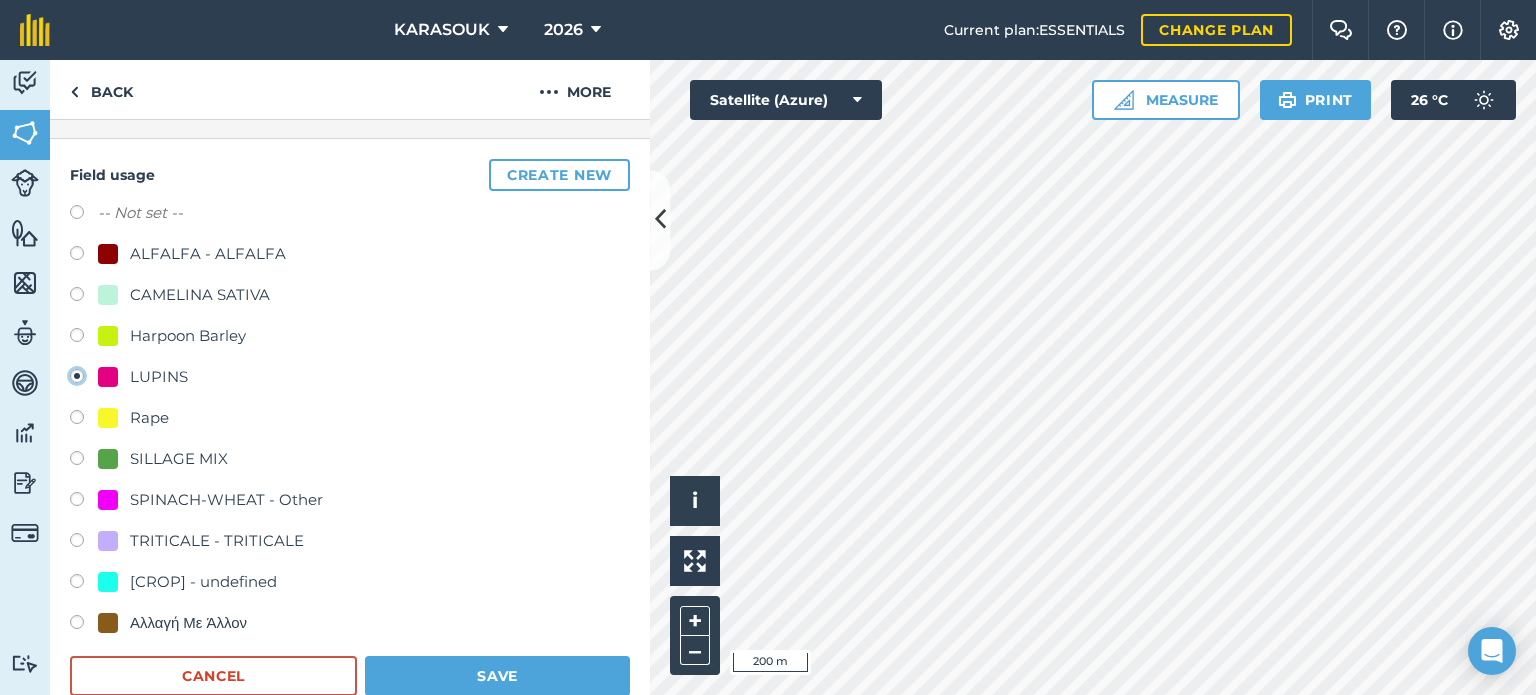 scroll, scrollTop: 396, scrollLeft: 0, axis: vertical 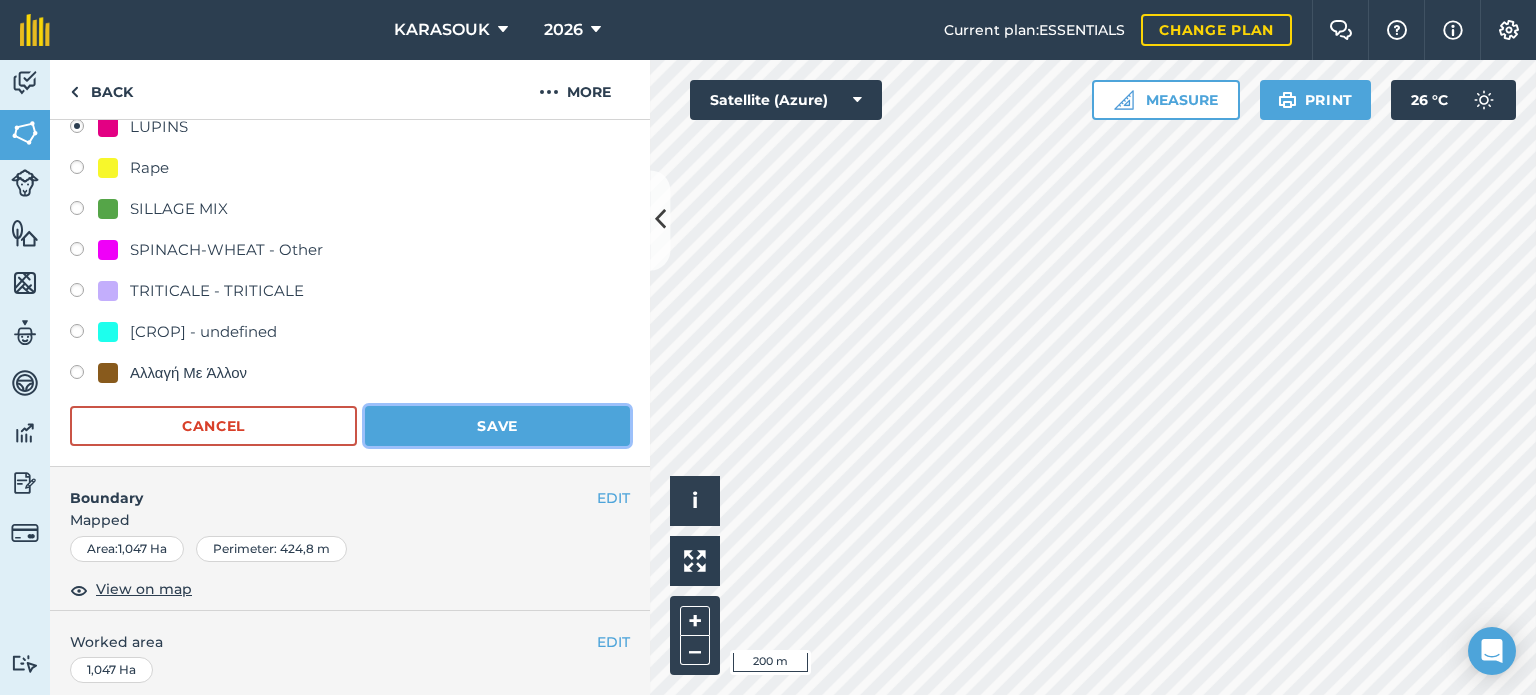 click on "Save" at bounding box center (497, 426) 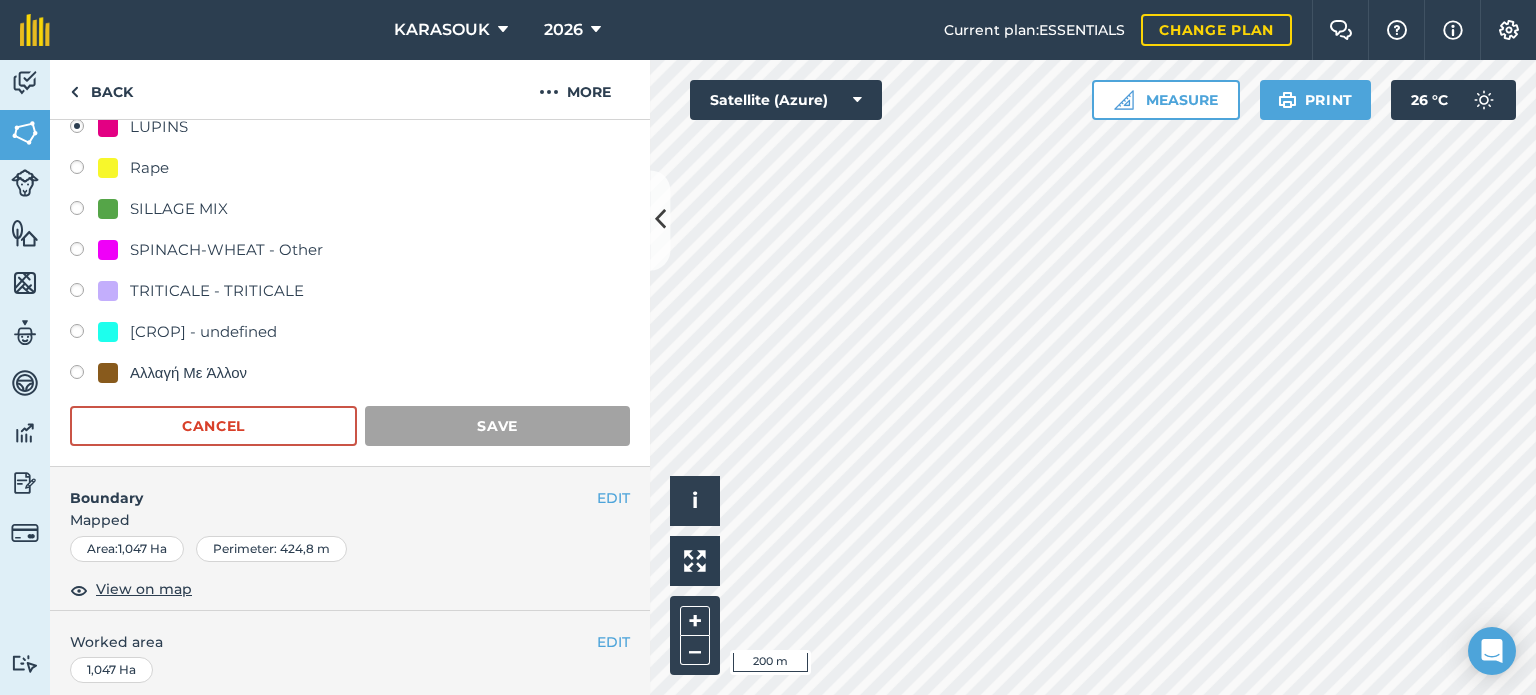 scroll, scrollTop: 299, scrollLeft: 0, axis: vertical 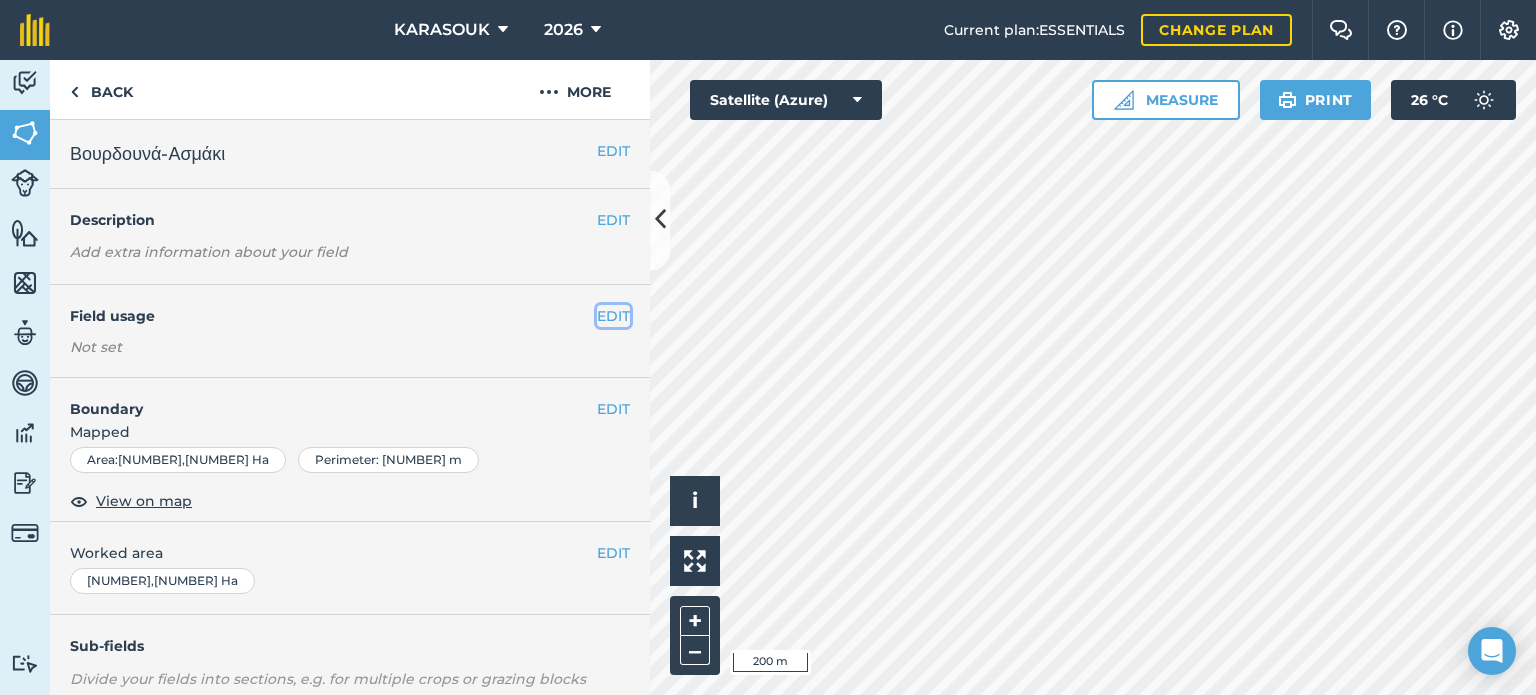 click on "EDIT" at bounding box center [613, 316] 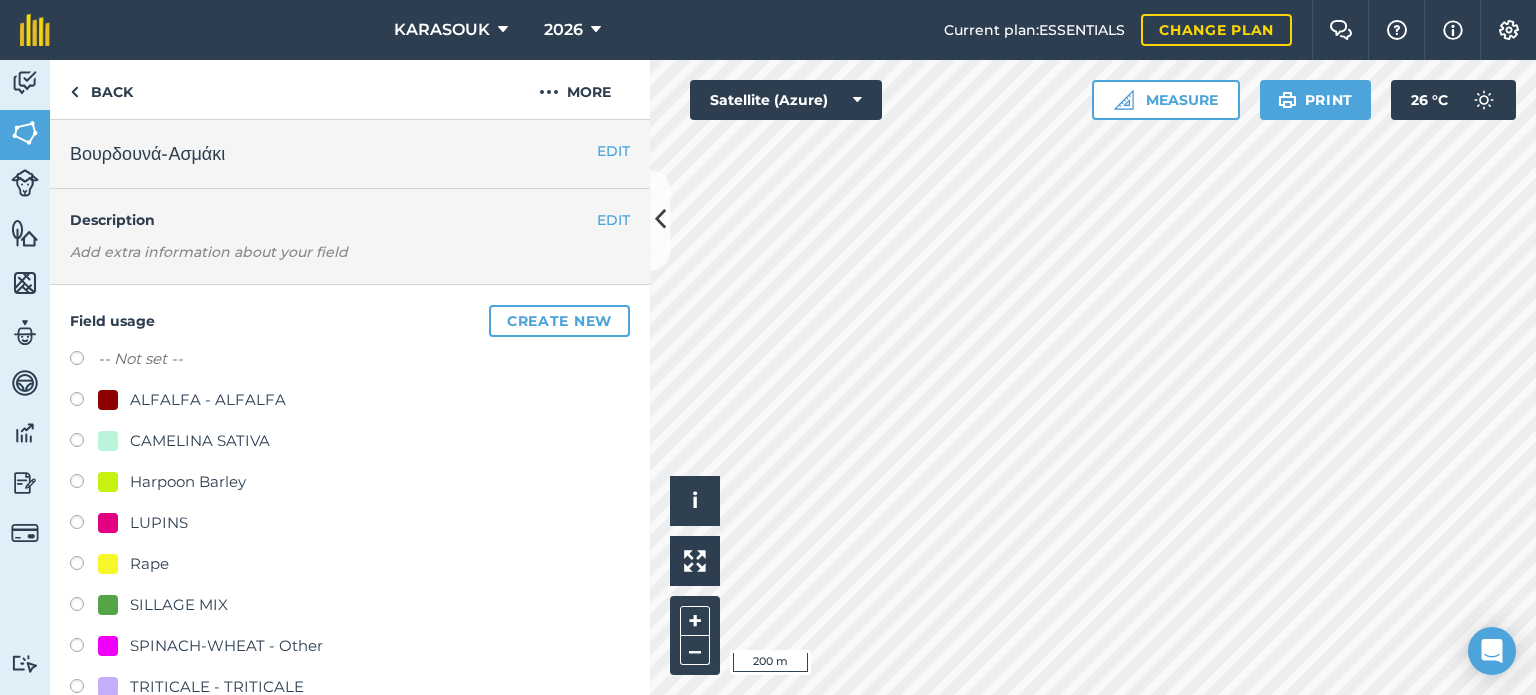 click at bounding box center [108, 523] 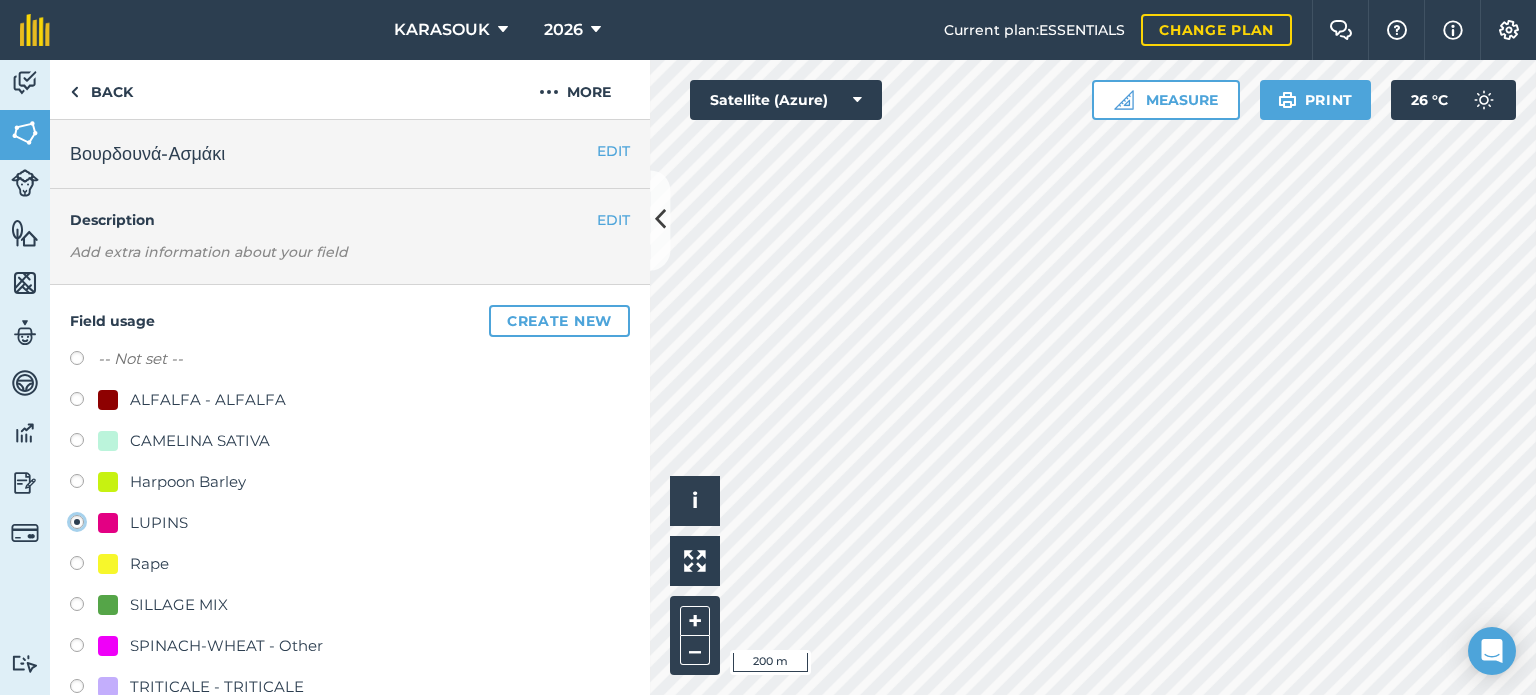radio on "true" 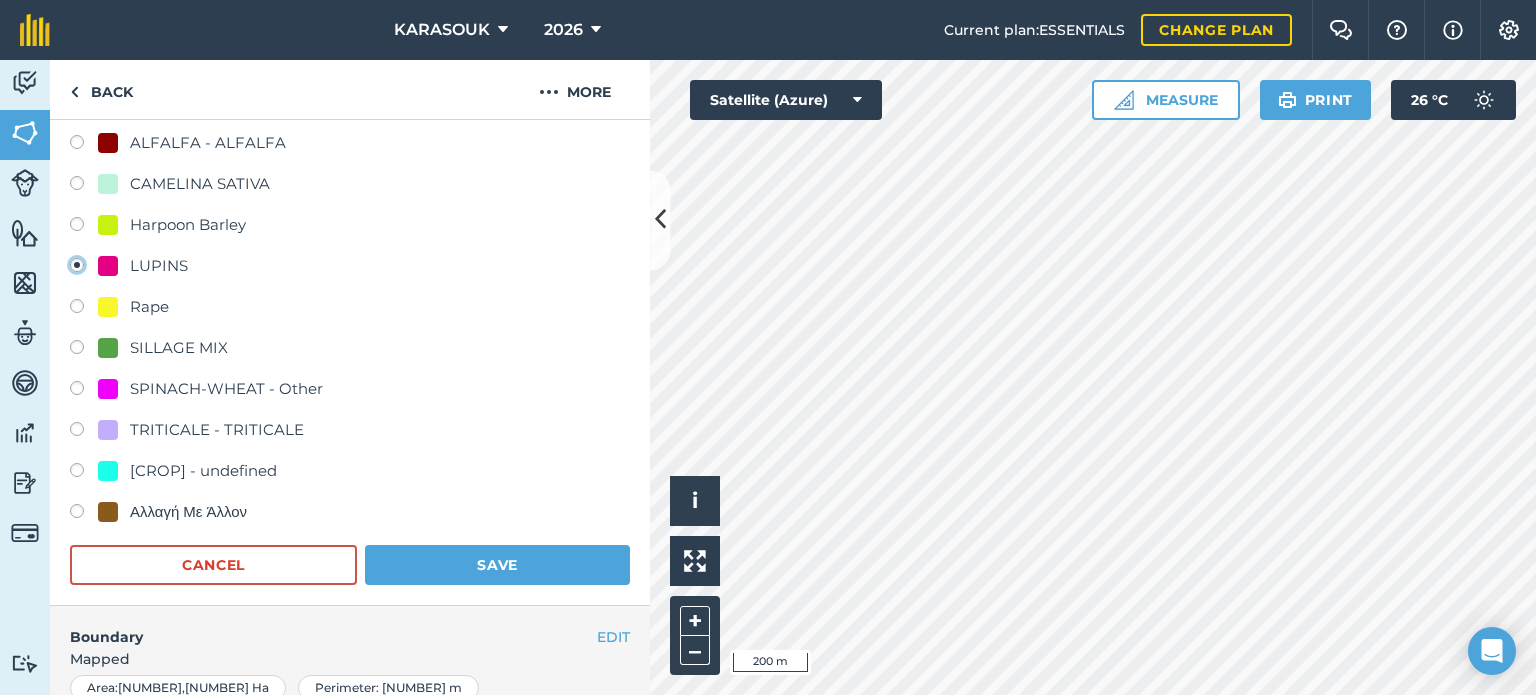 scroll, scrollTop: 300, scrollLeft: 0, axis: vertical 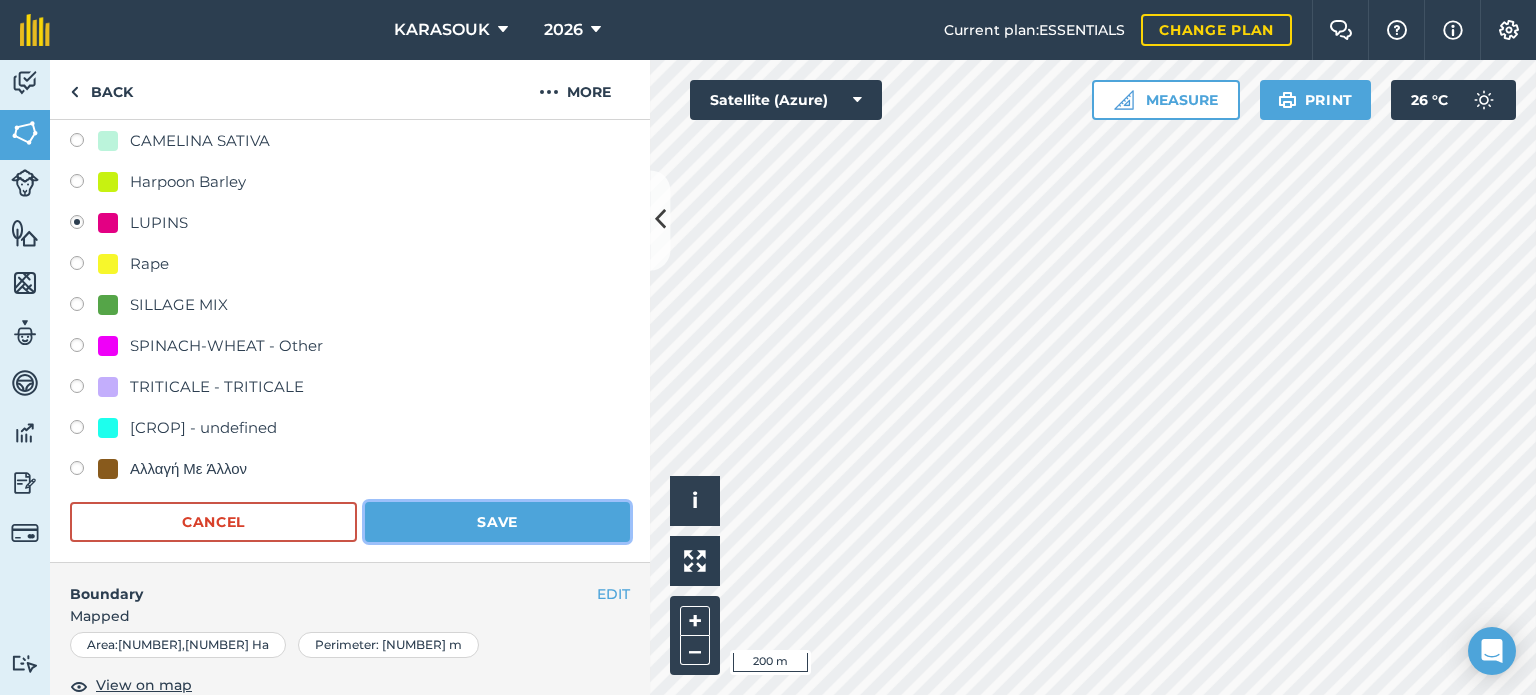 click on "Save" at bounding box center [497, 522] 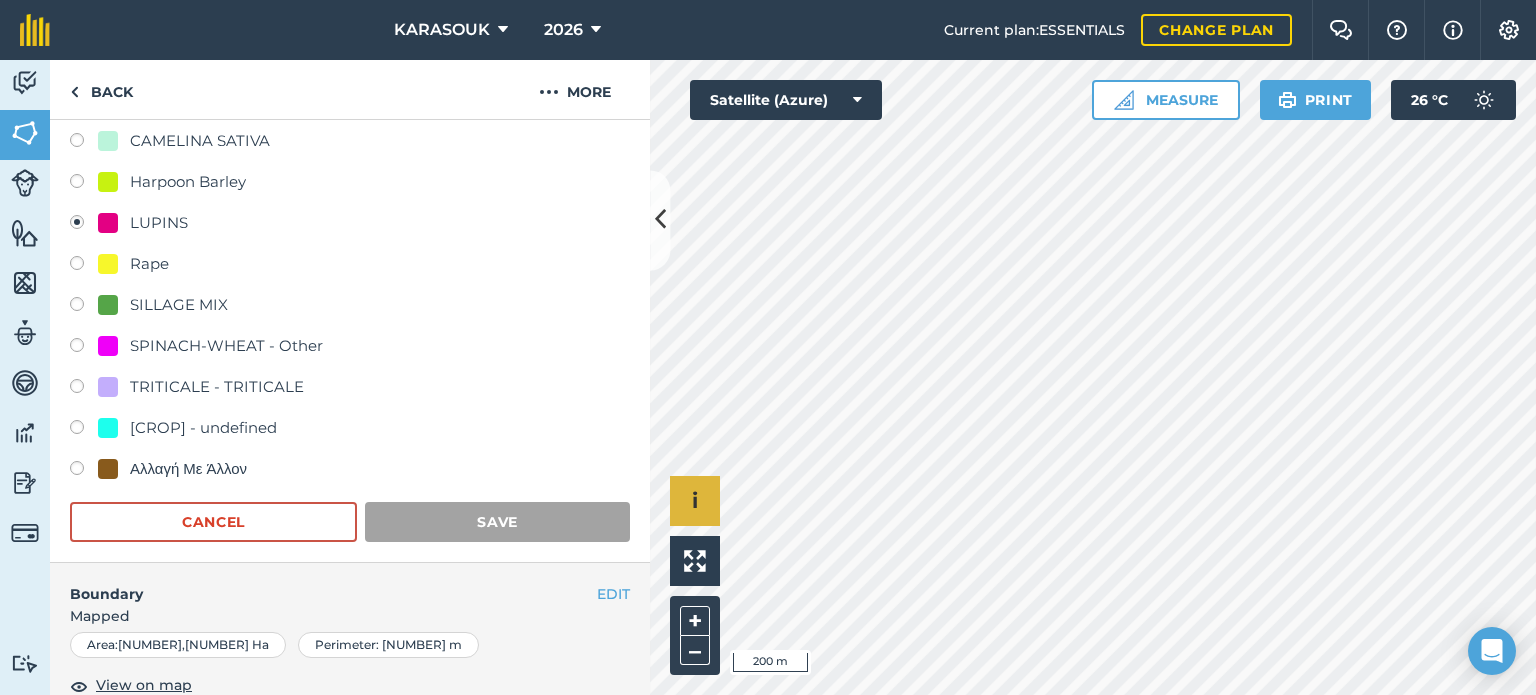 scroll, scrollTop: 299, scrollLeft: 0, axis: vertical 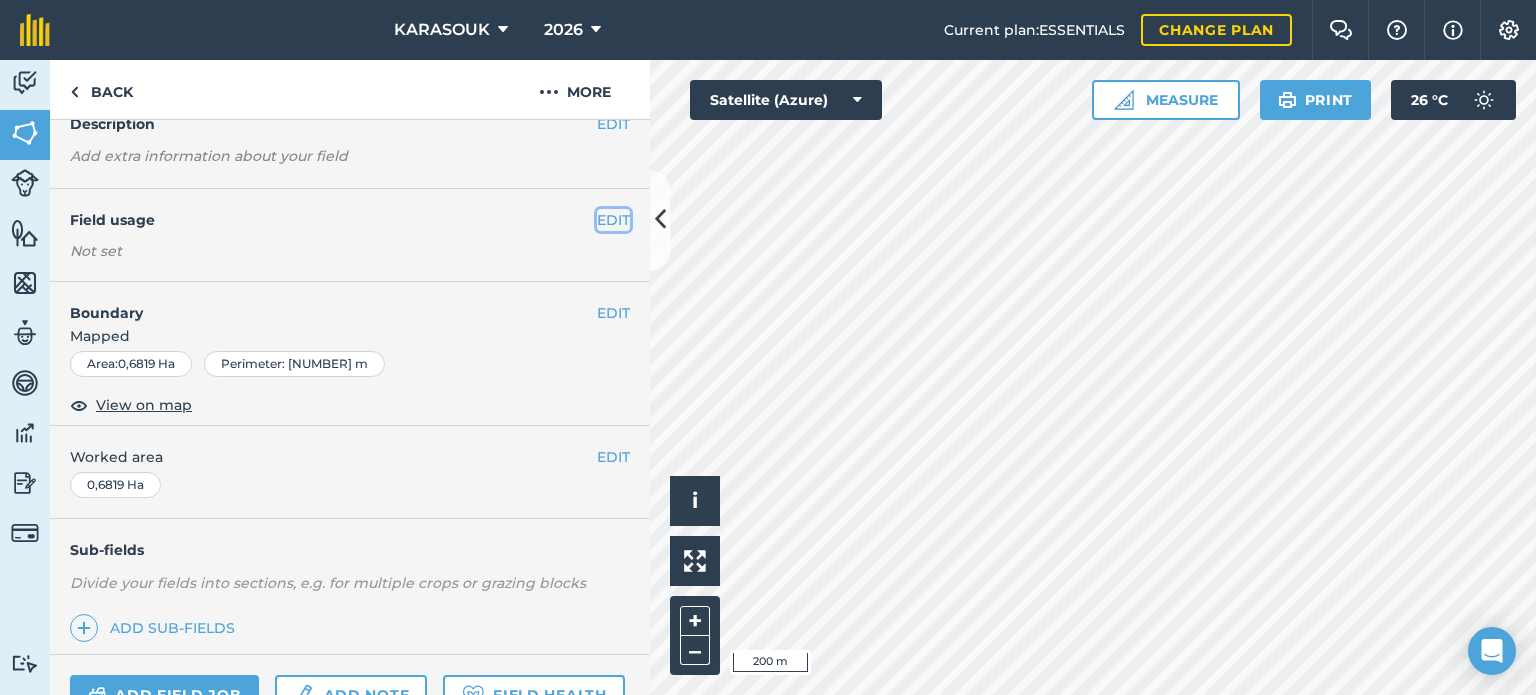 click on "EDIT" at bounding box center (613, 220) 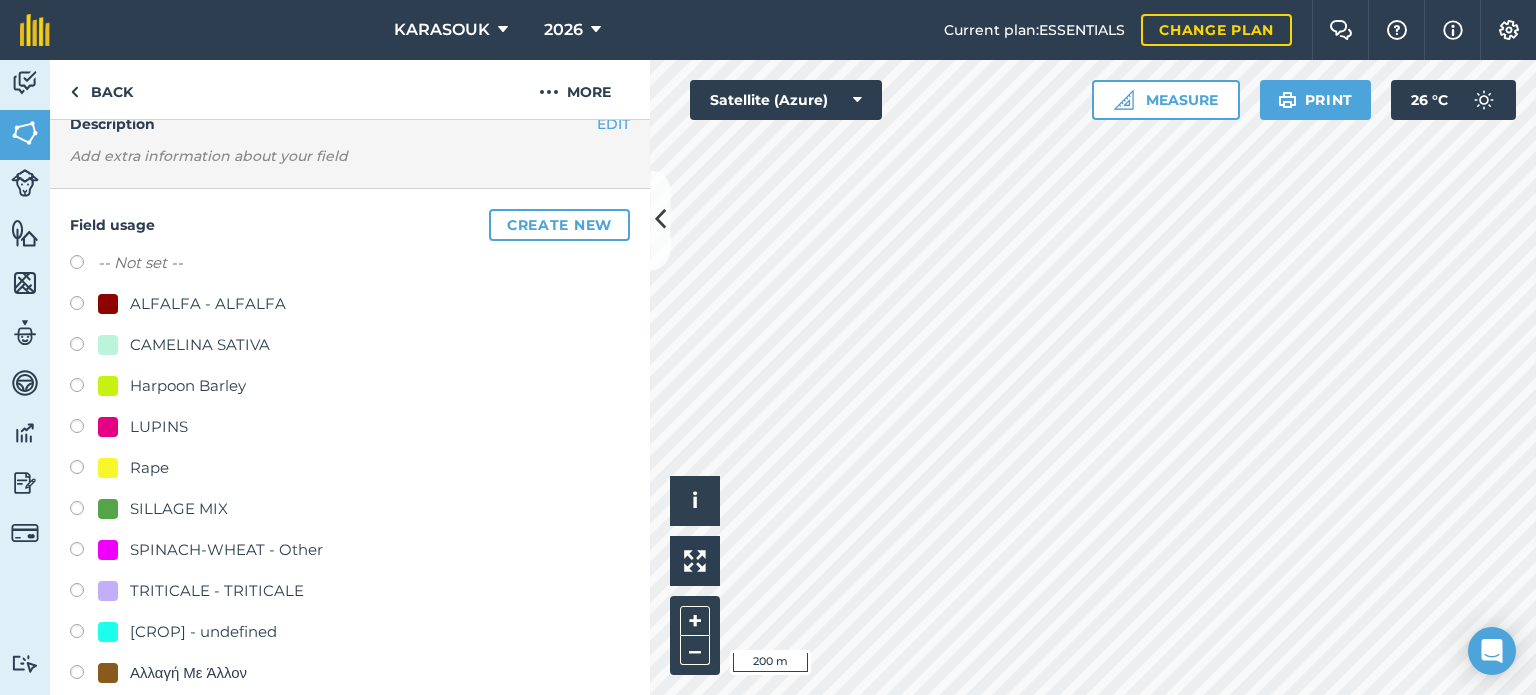 click on "LUPINS" at bounding box center (159, 427) 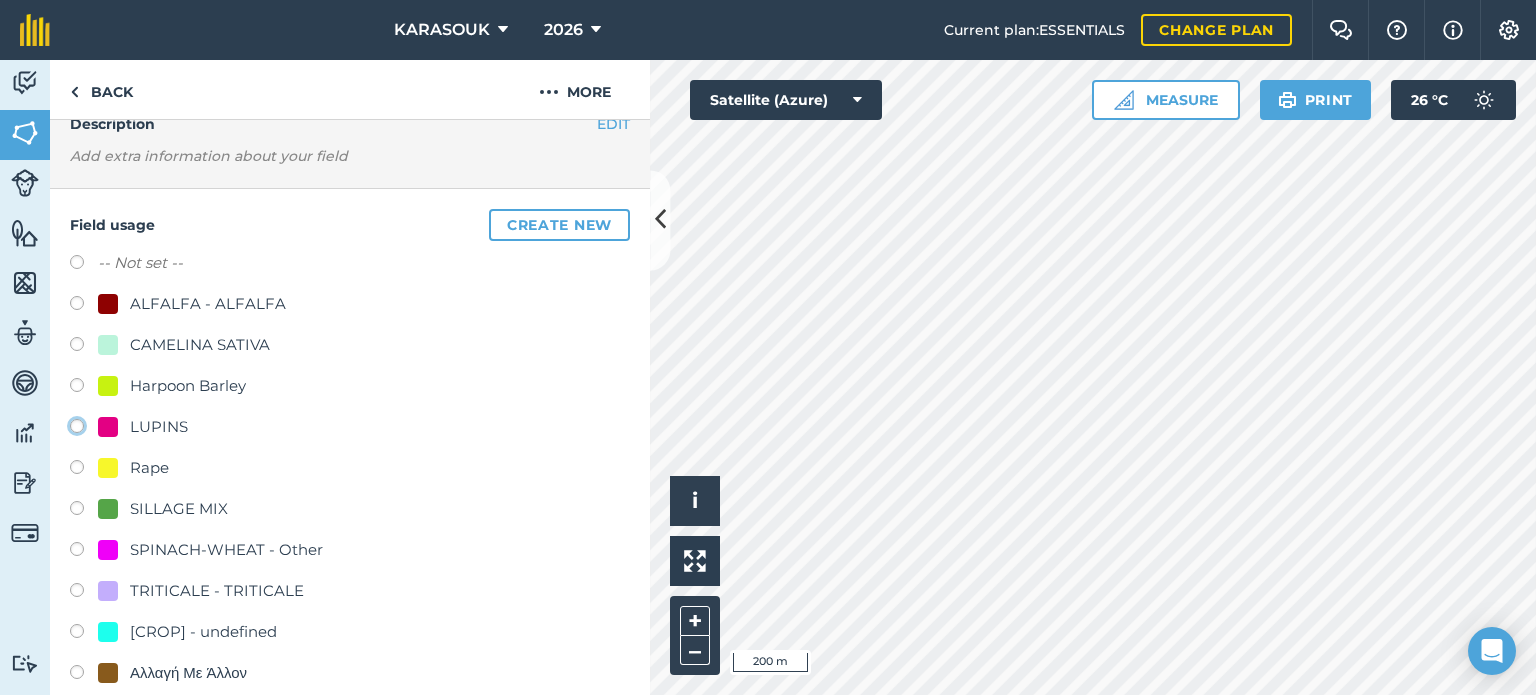 click on "LUPINS" at bounding box center [-9923, 425] 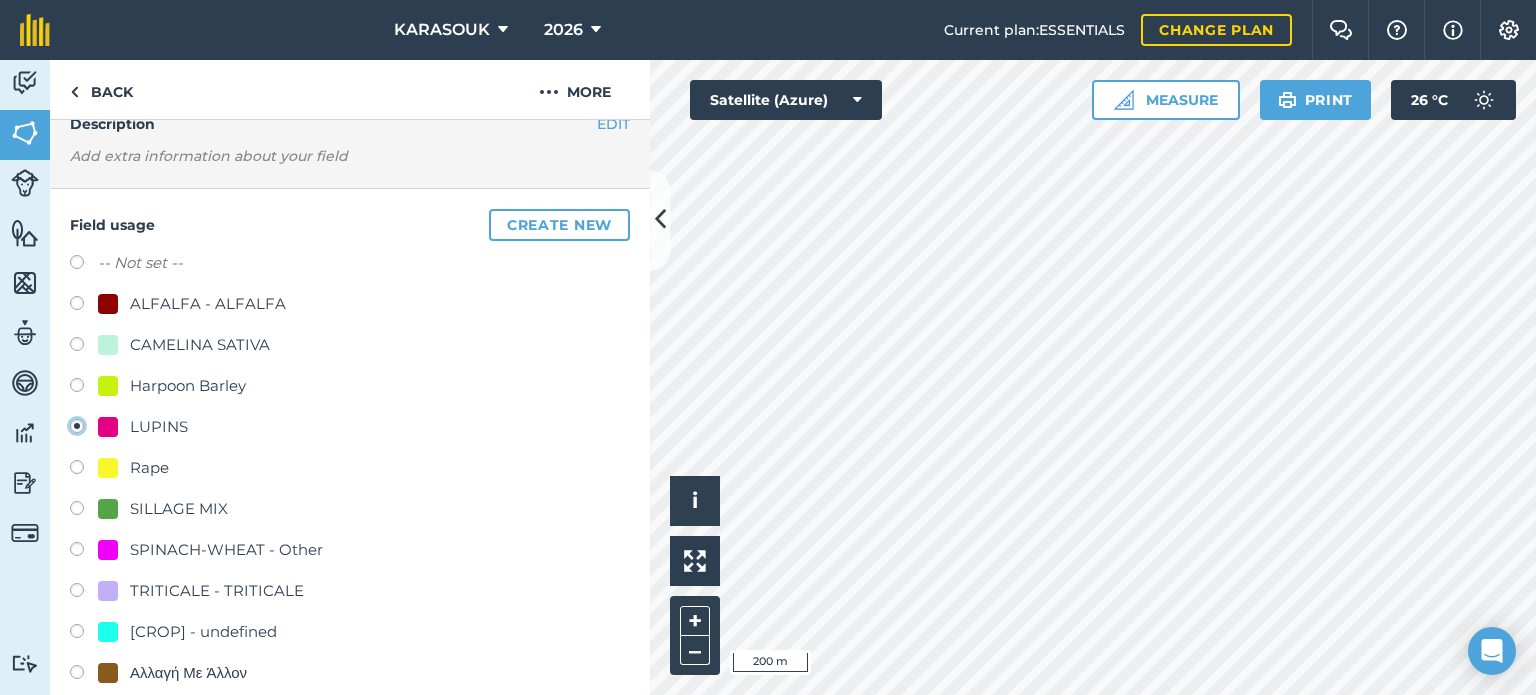 radio on "true" 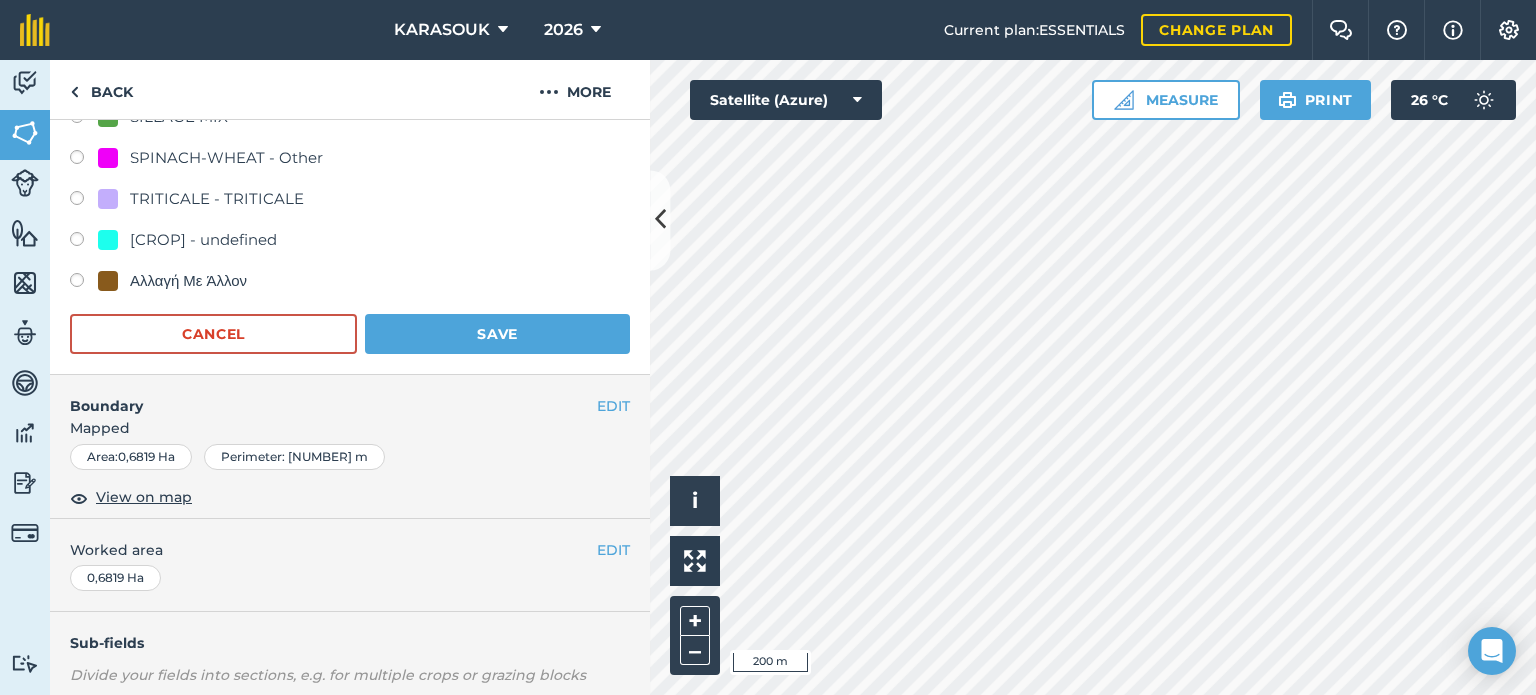 scroll, scrollTop: 496, scrollLeft: 0, axis: vertical 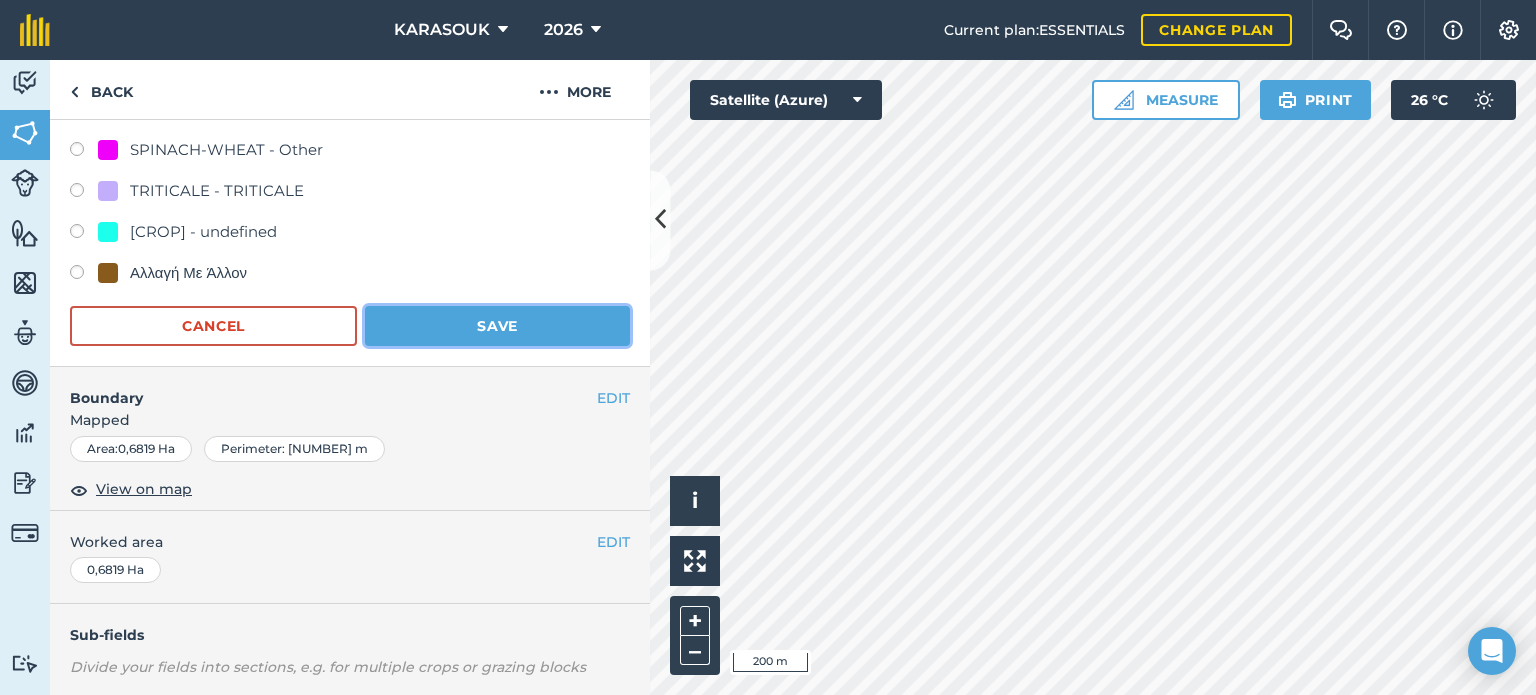 click on "Save" at bounding box center (497, 326) 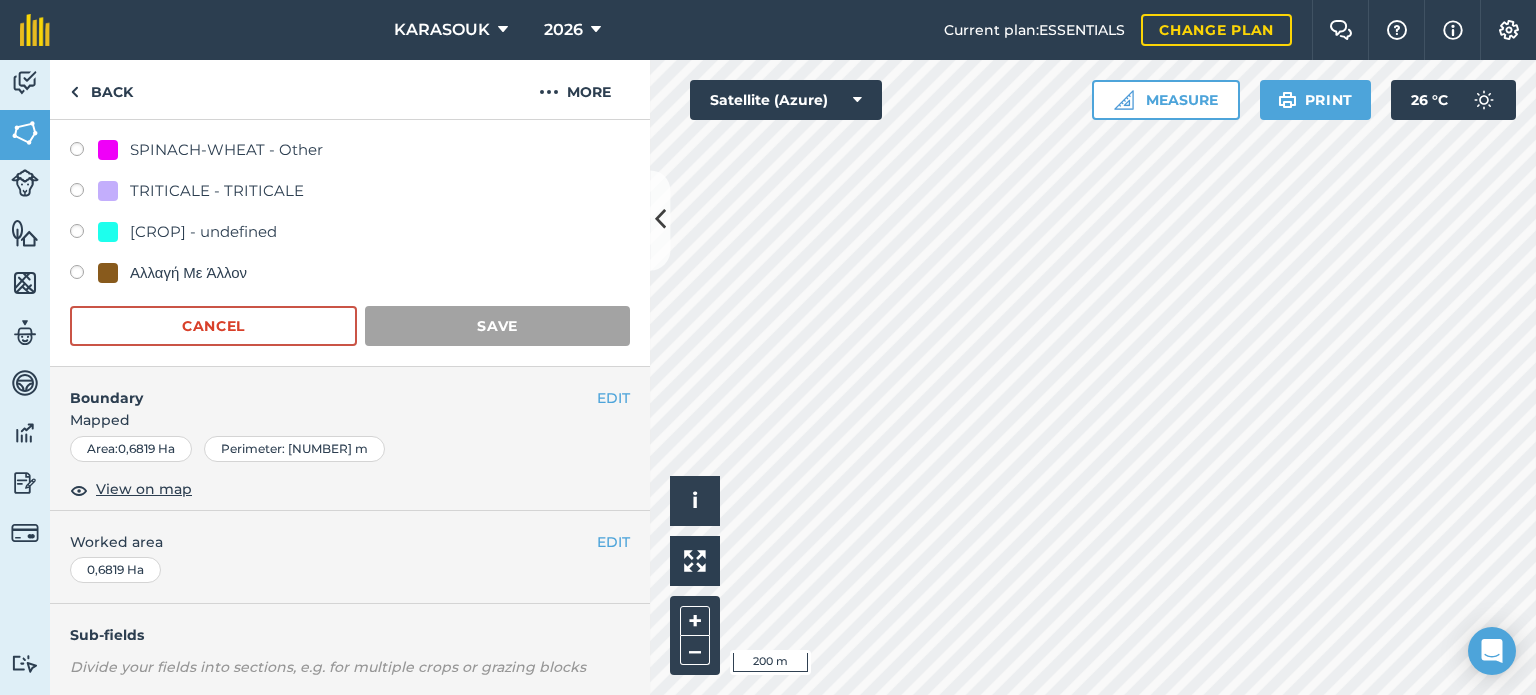 scroll, scrollTop: 299, scrollLeft: 0, axis: vertical 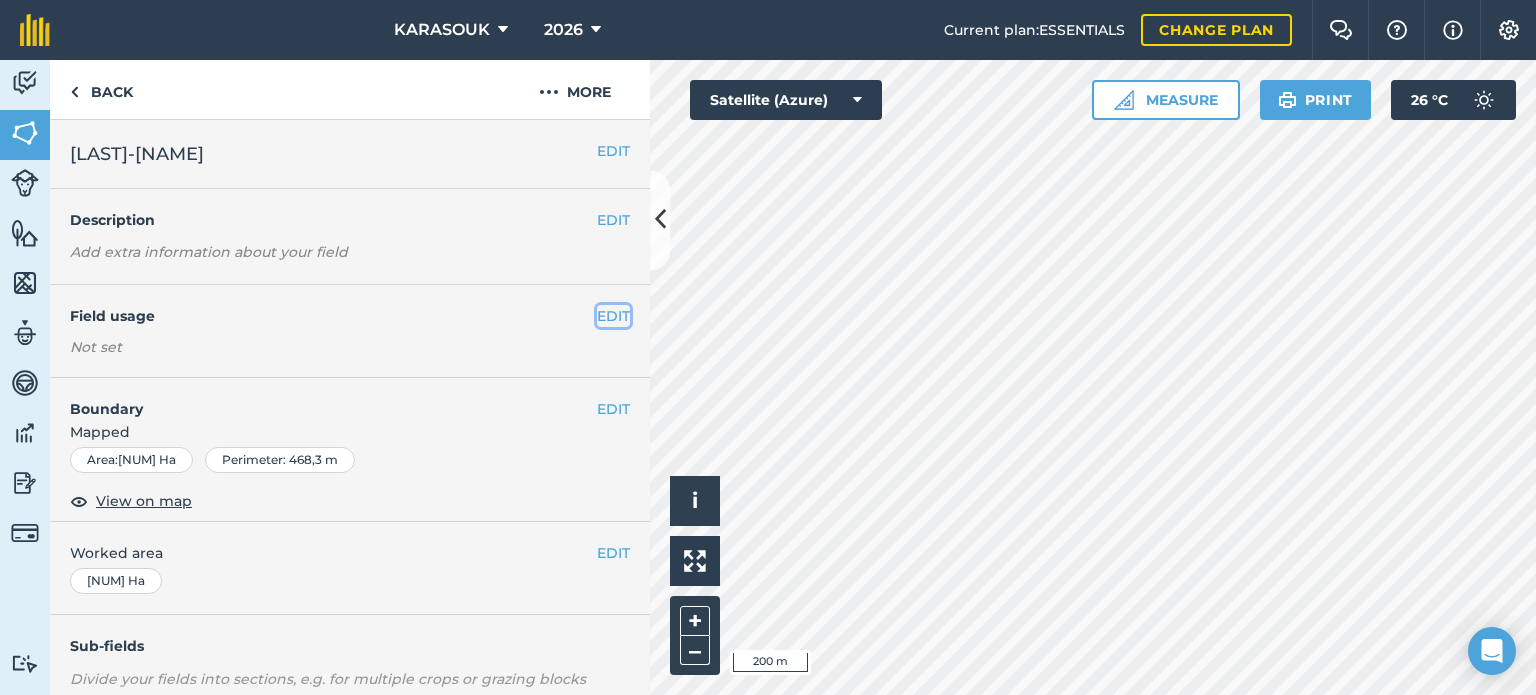 click on "EDIT" at bounding box center [613, 316] 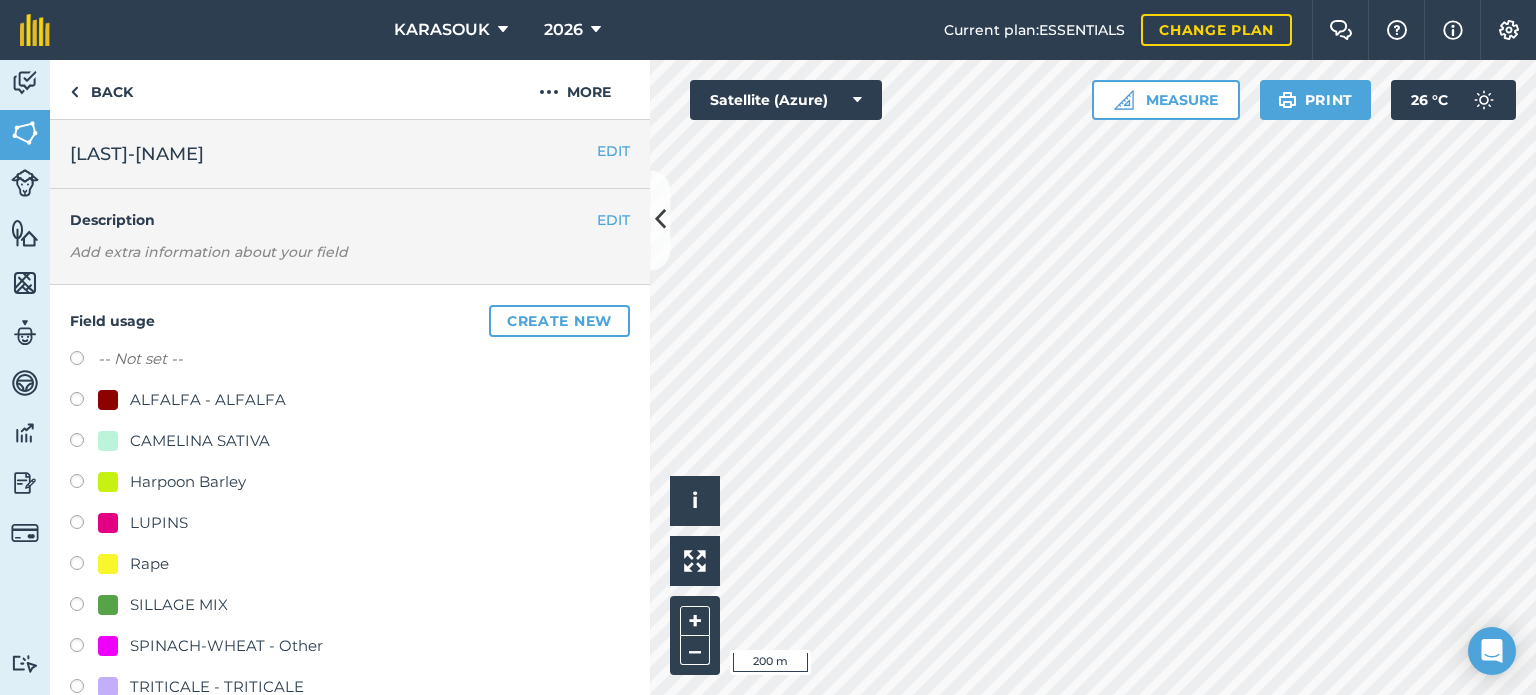click on "LUPINS" at bounding box center [159, 523] 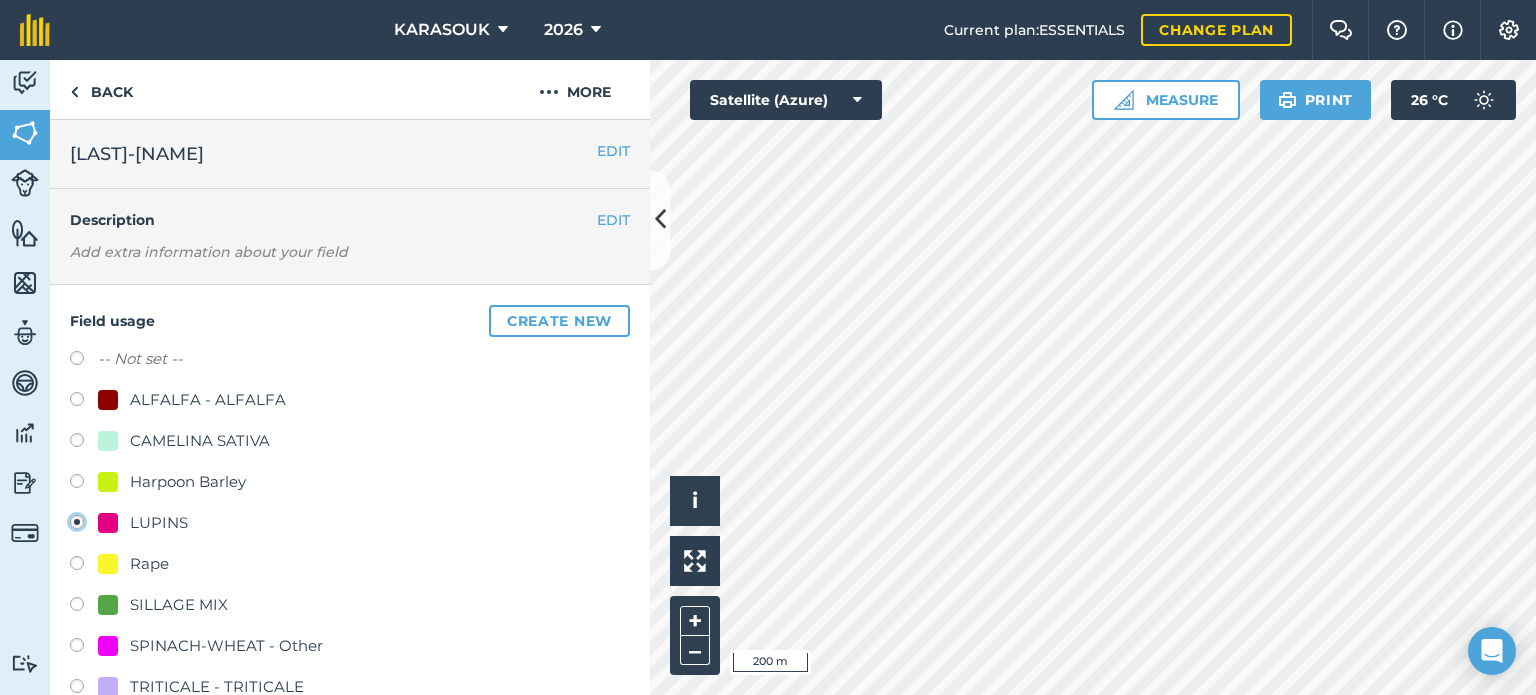 radio on "true" 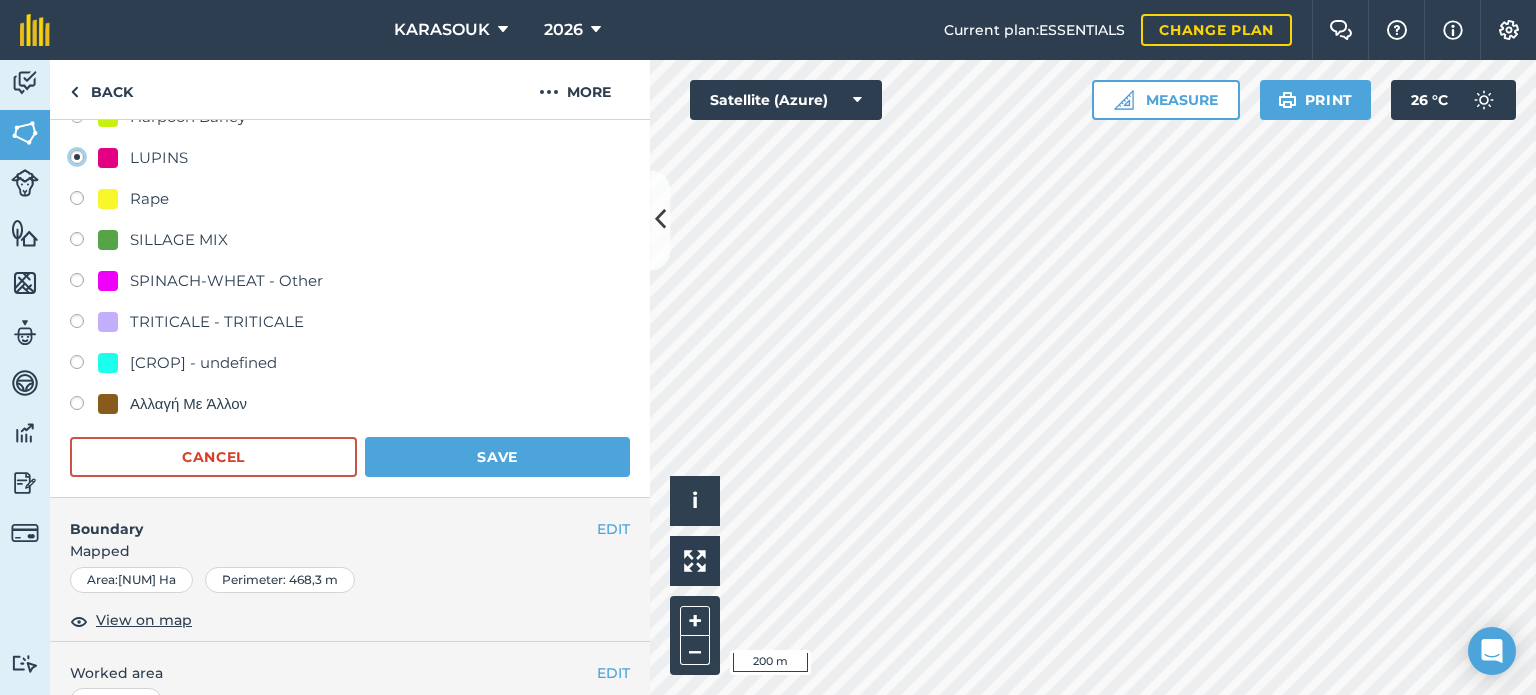 scroll, scrollTop: 400, scrollLeft: 0, axis: vertical 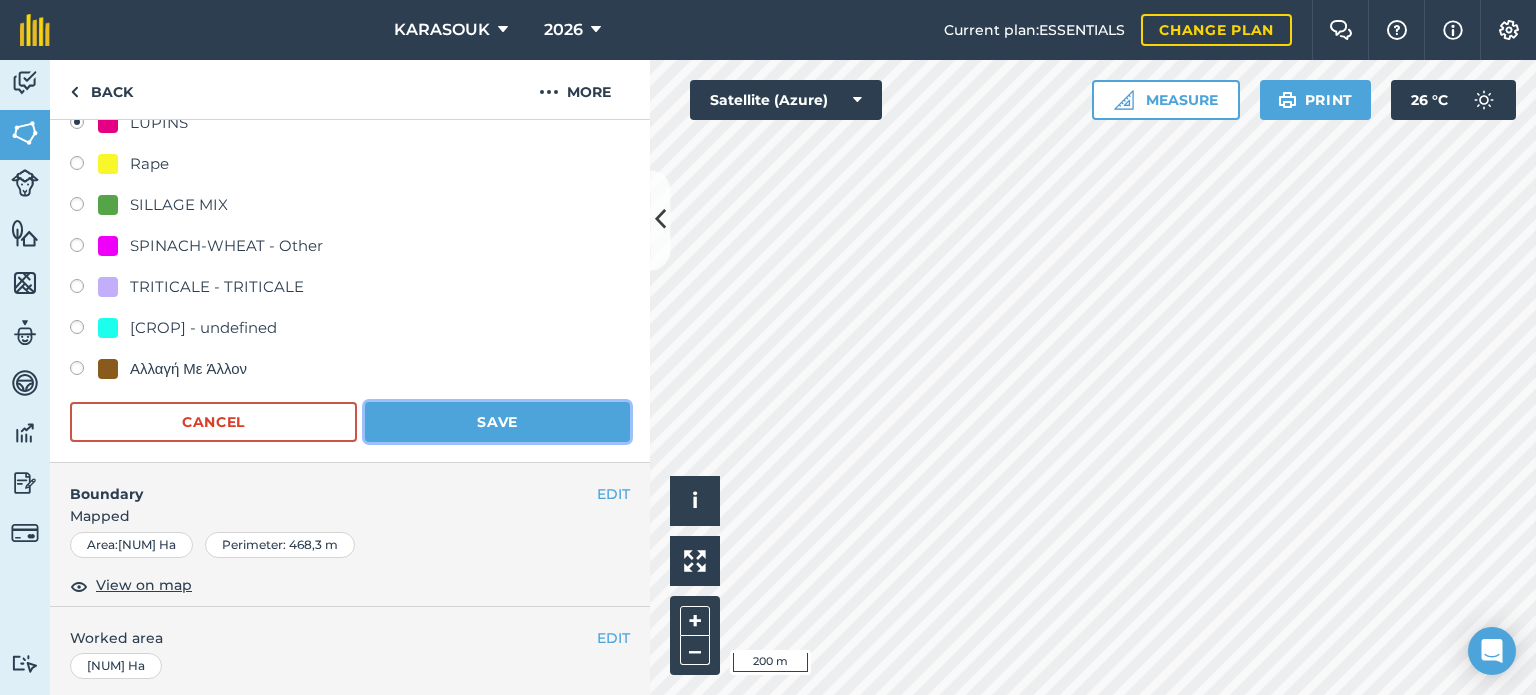 click on "Save" at bounding box center [497, 422] 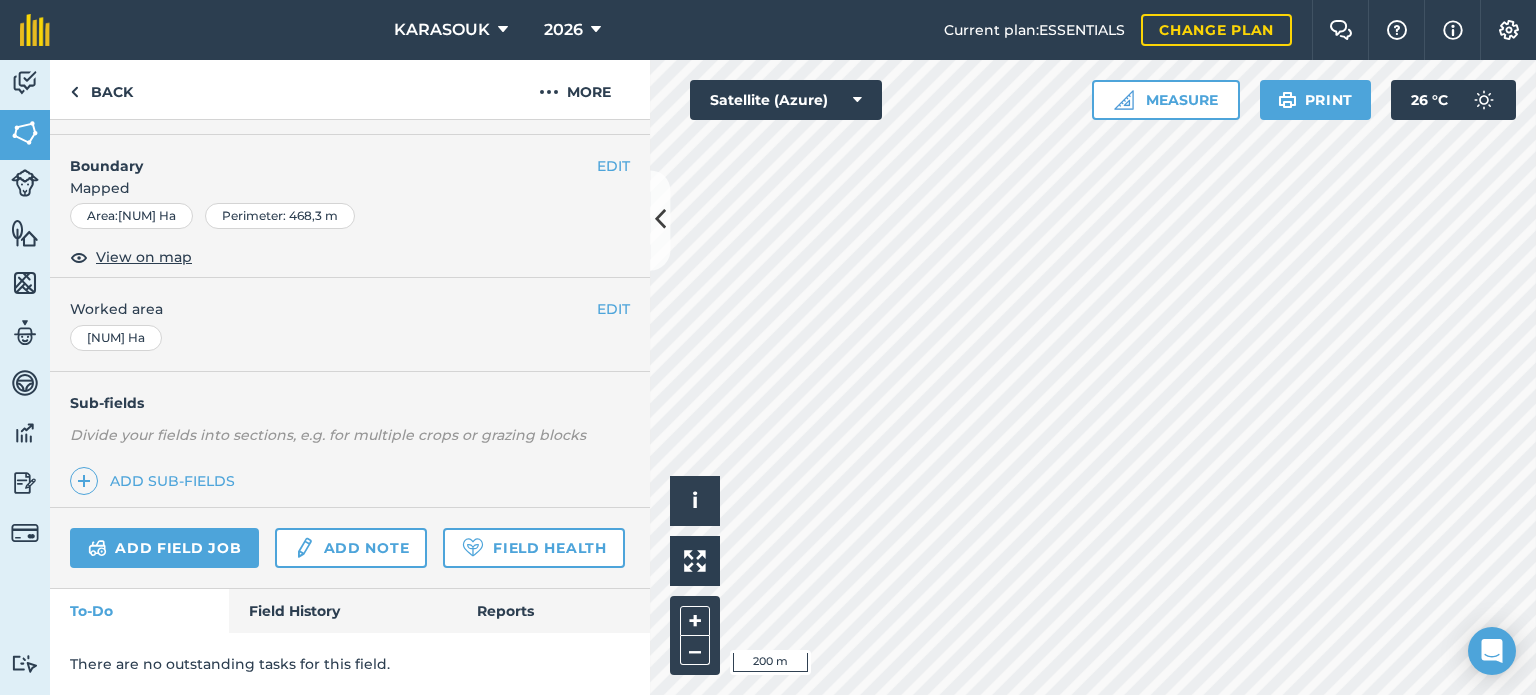 scroll, scrollTop: 299, scrollLeft: 0, axis: vertical 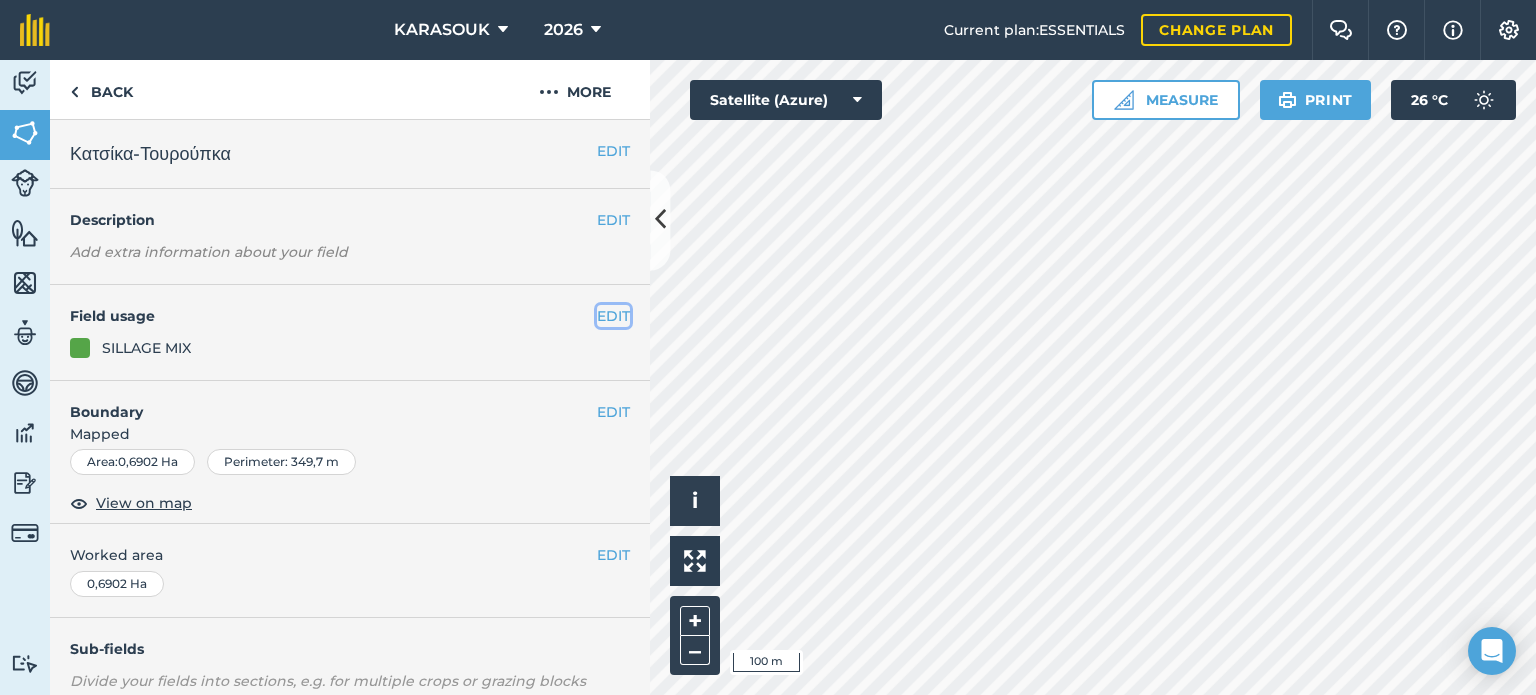 click on "EDIT" at bounding box center (613, 316) 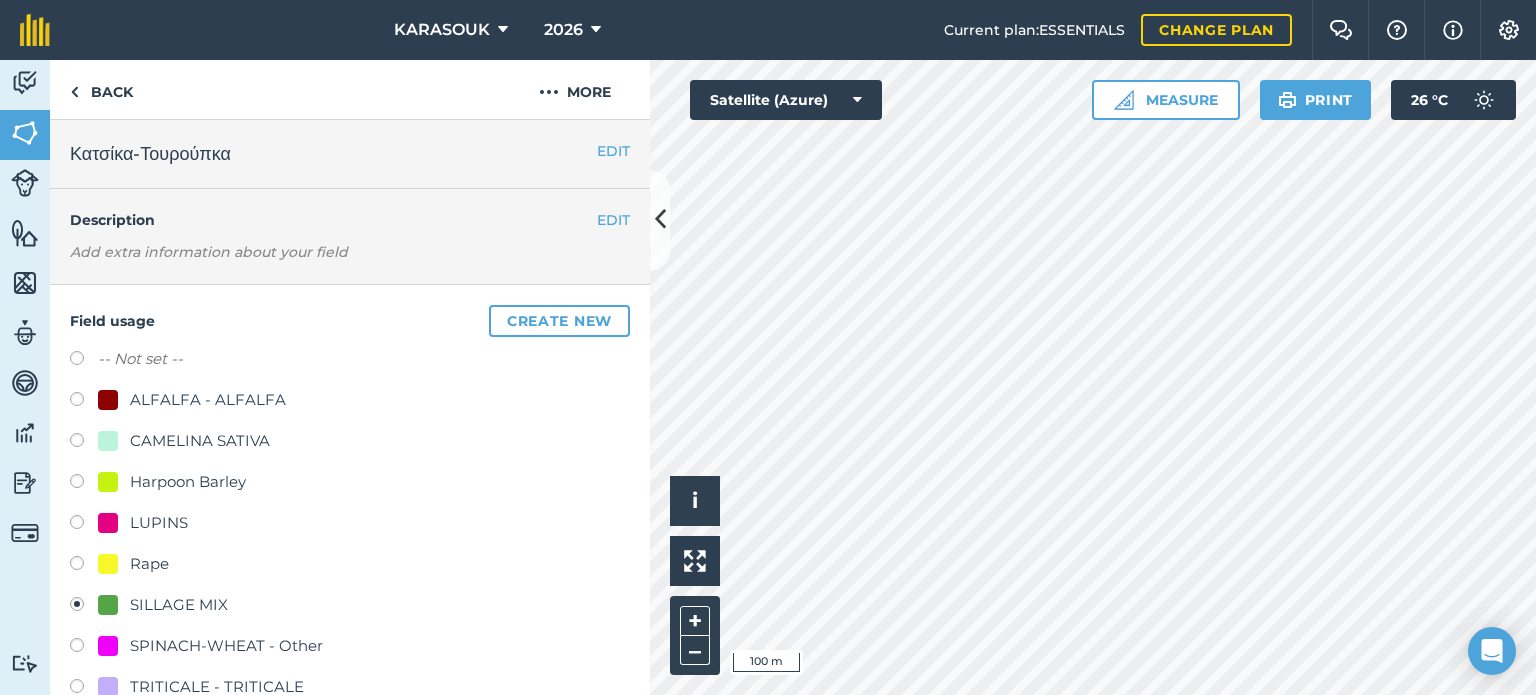 click on "LUPINS" at bounding box center (159, 523) 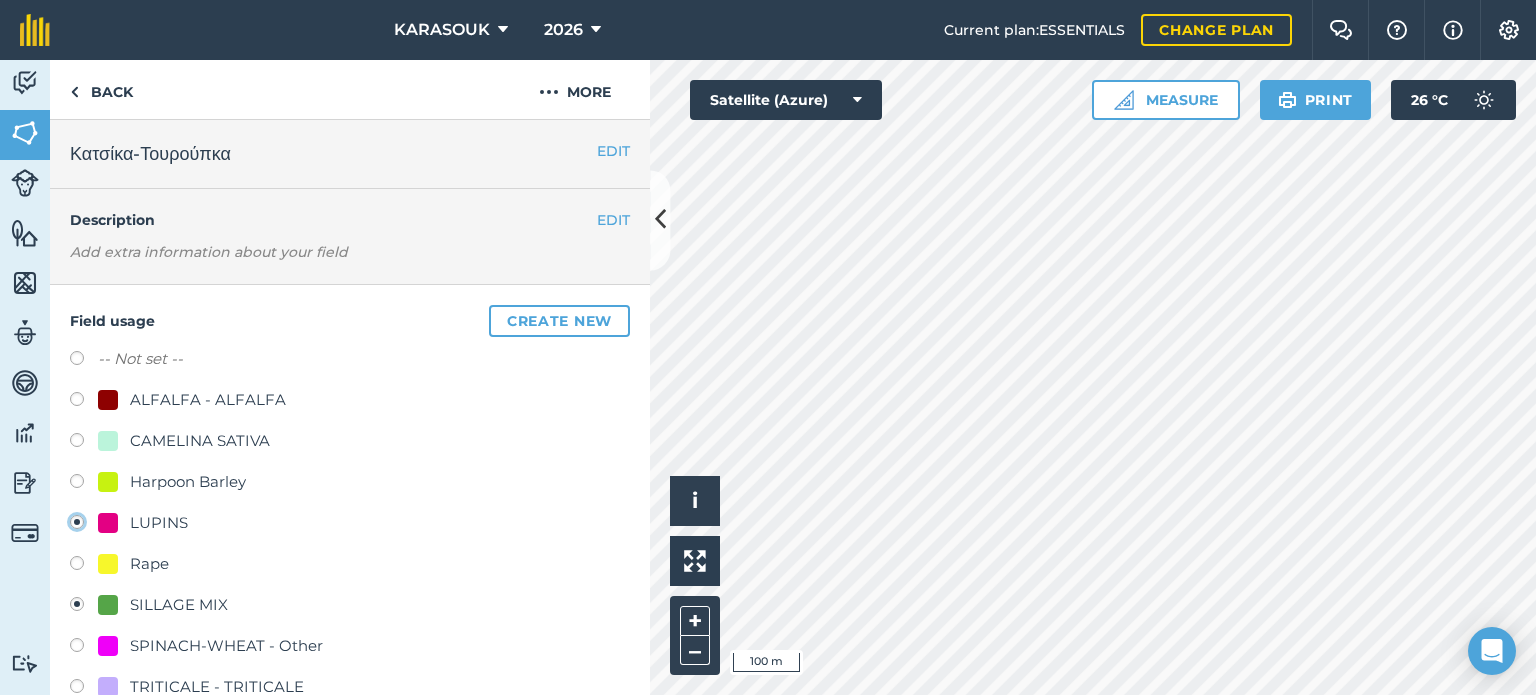 radio on "true" 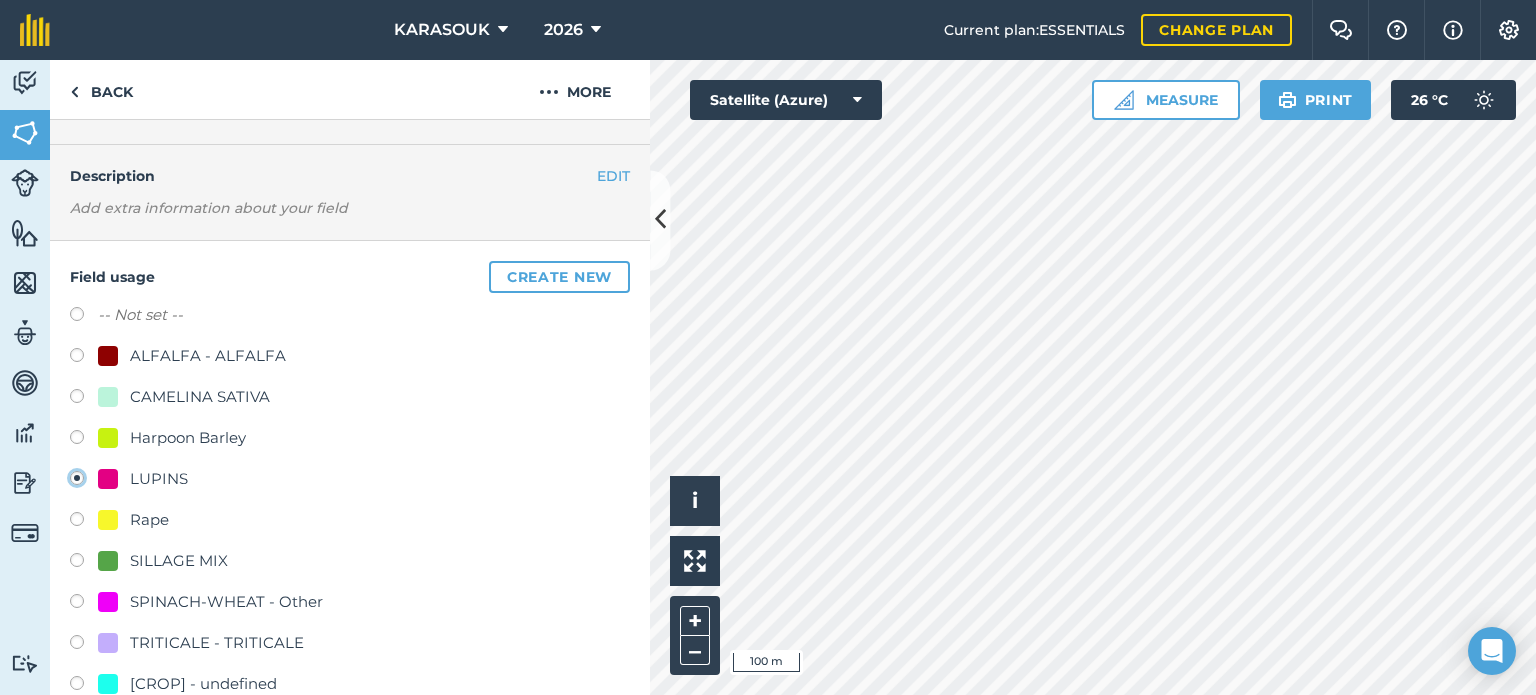 scroll, scrollTop: 200, scrollLeft: 0, axis: vertical 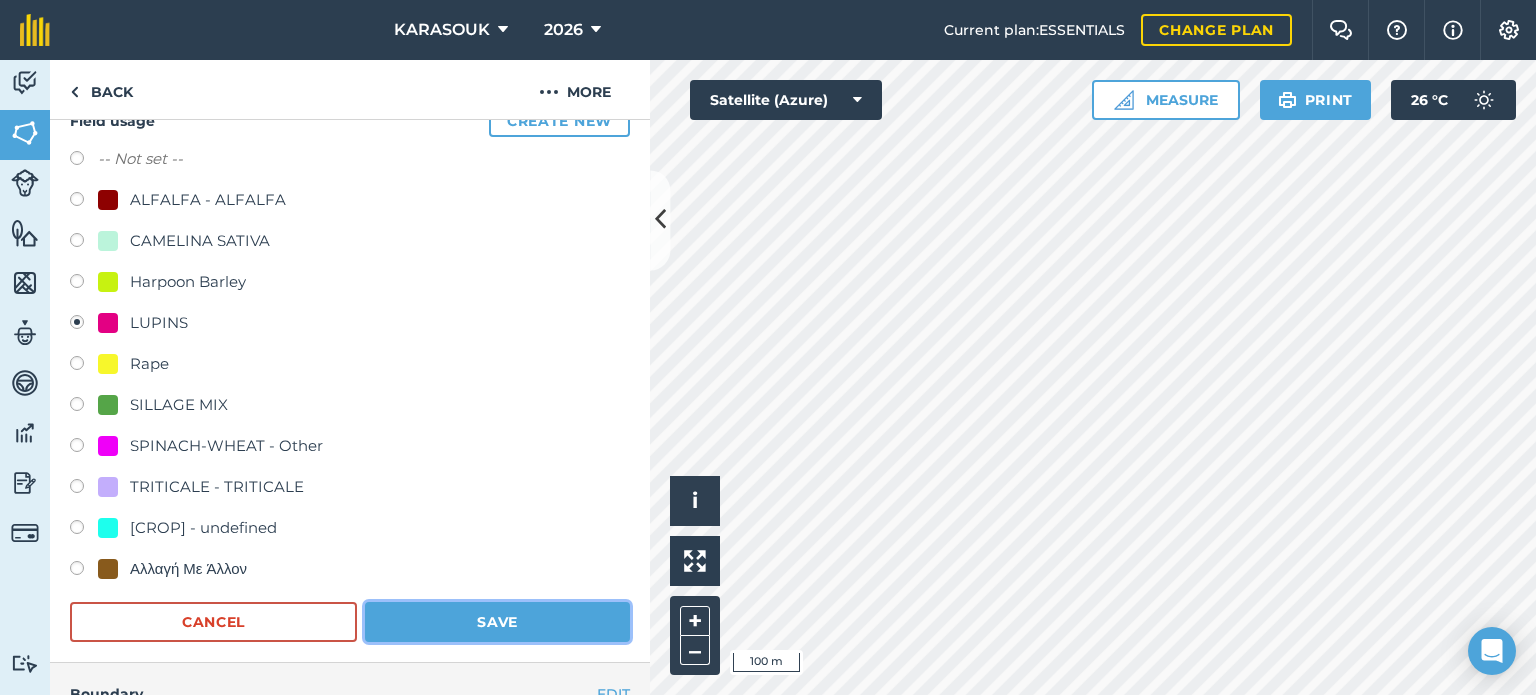 click on "Save" at bounding box center (497, 622) 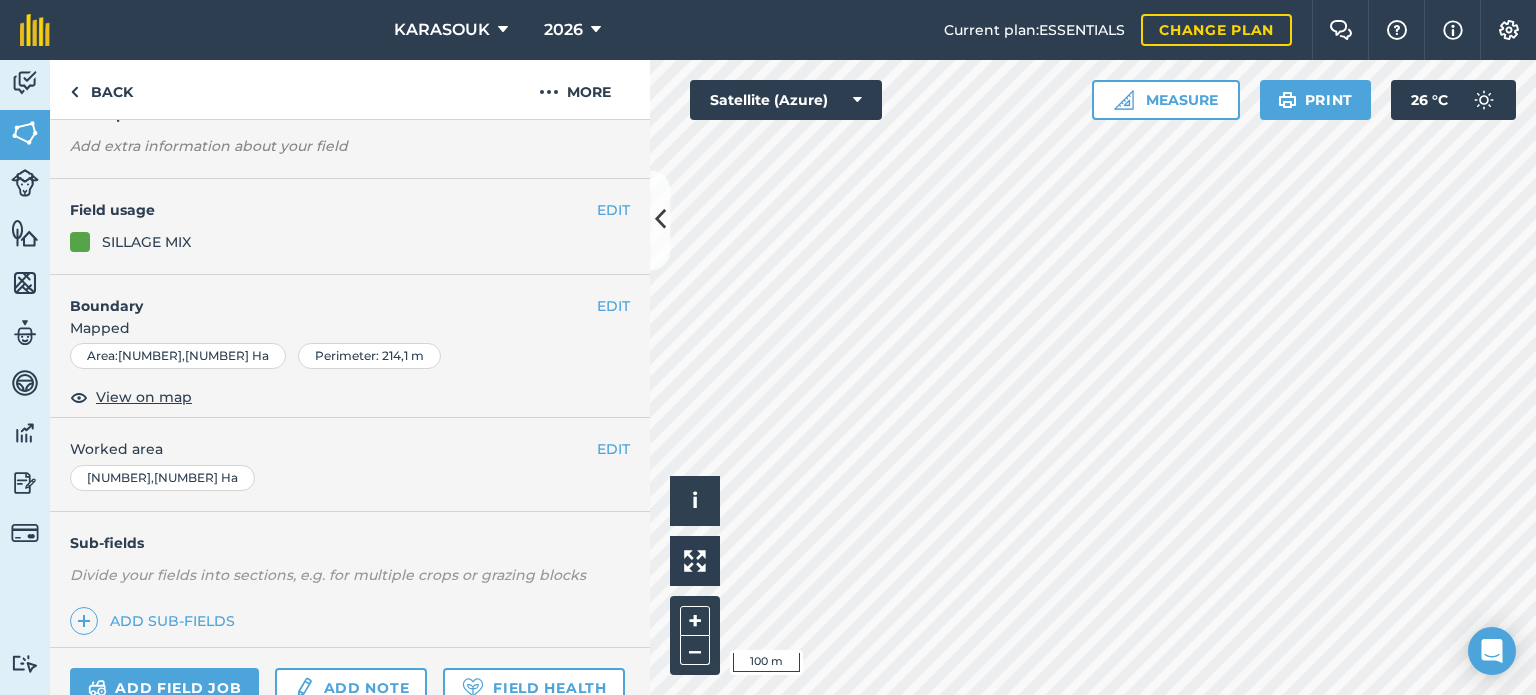 scroll, scrollTop: 100, scrollLeft: 0, axis: vertical 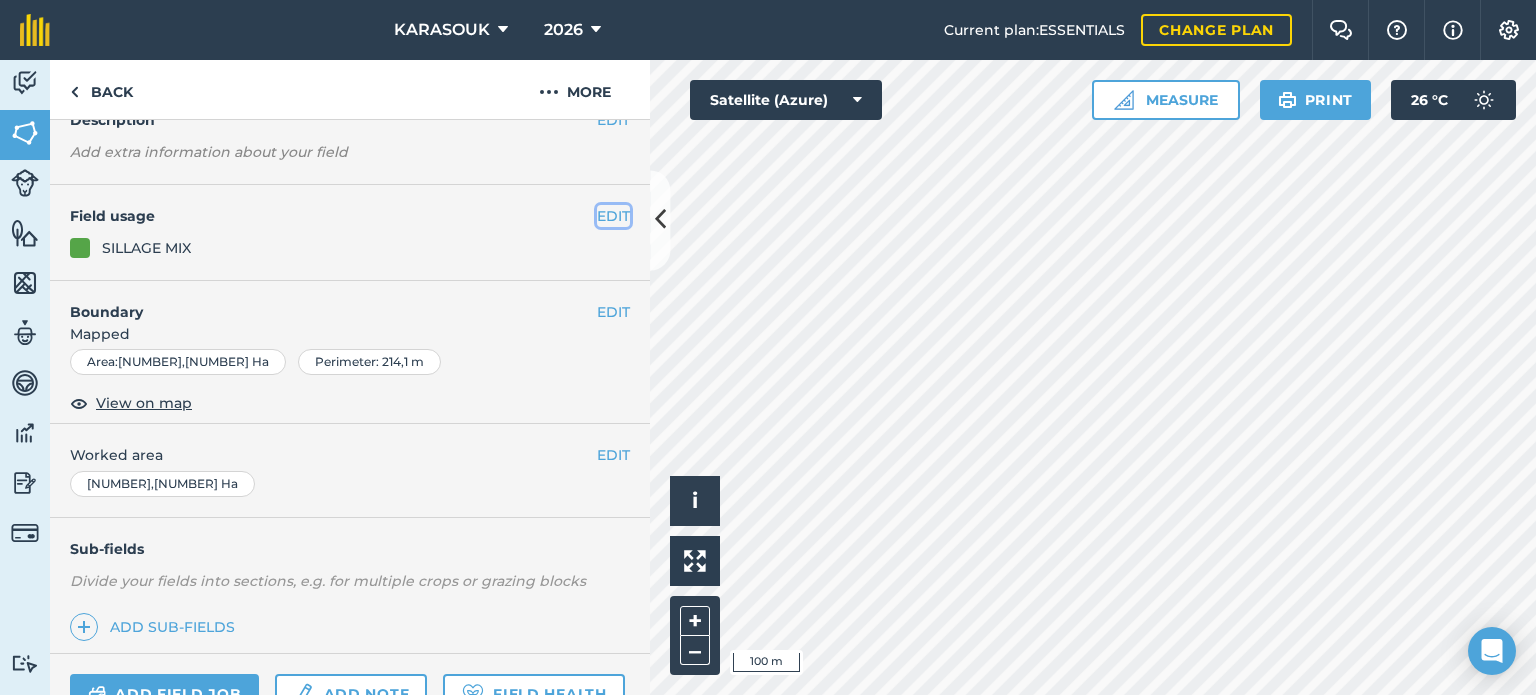 click on "EDIT" at bounding box center (613, 216) 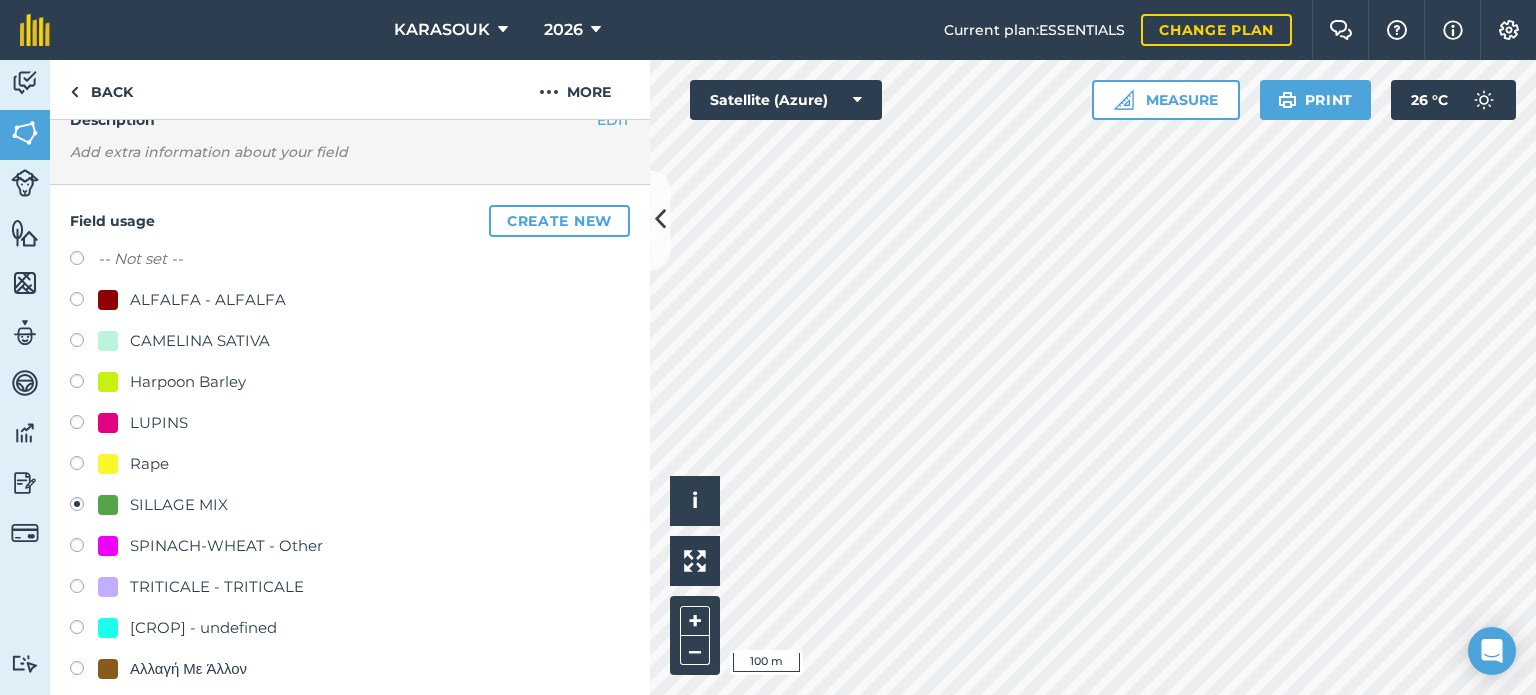 click on "LUPINS" at bounding box center [159, 423] 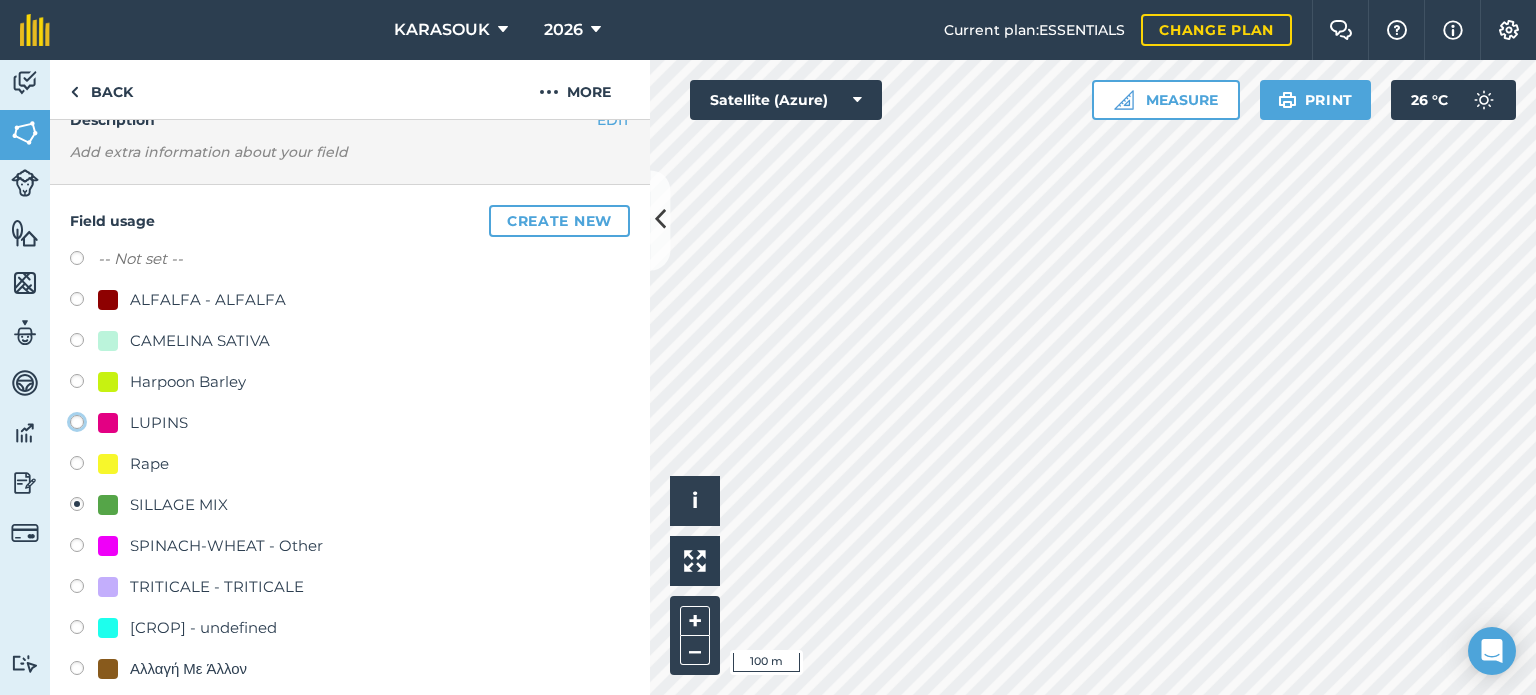 click on "LUPINS" at bounding box center [-9923, 421] 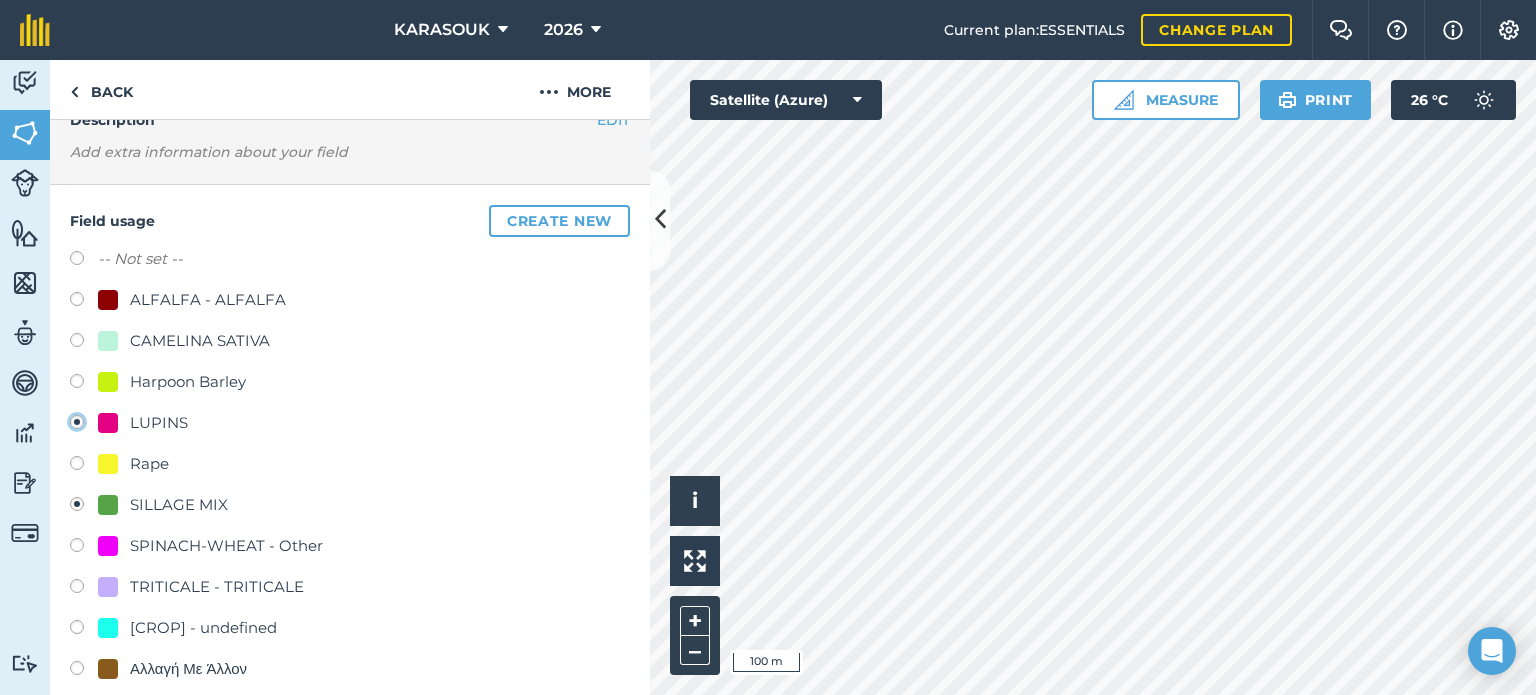 radio on "true" 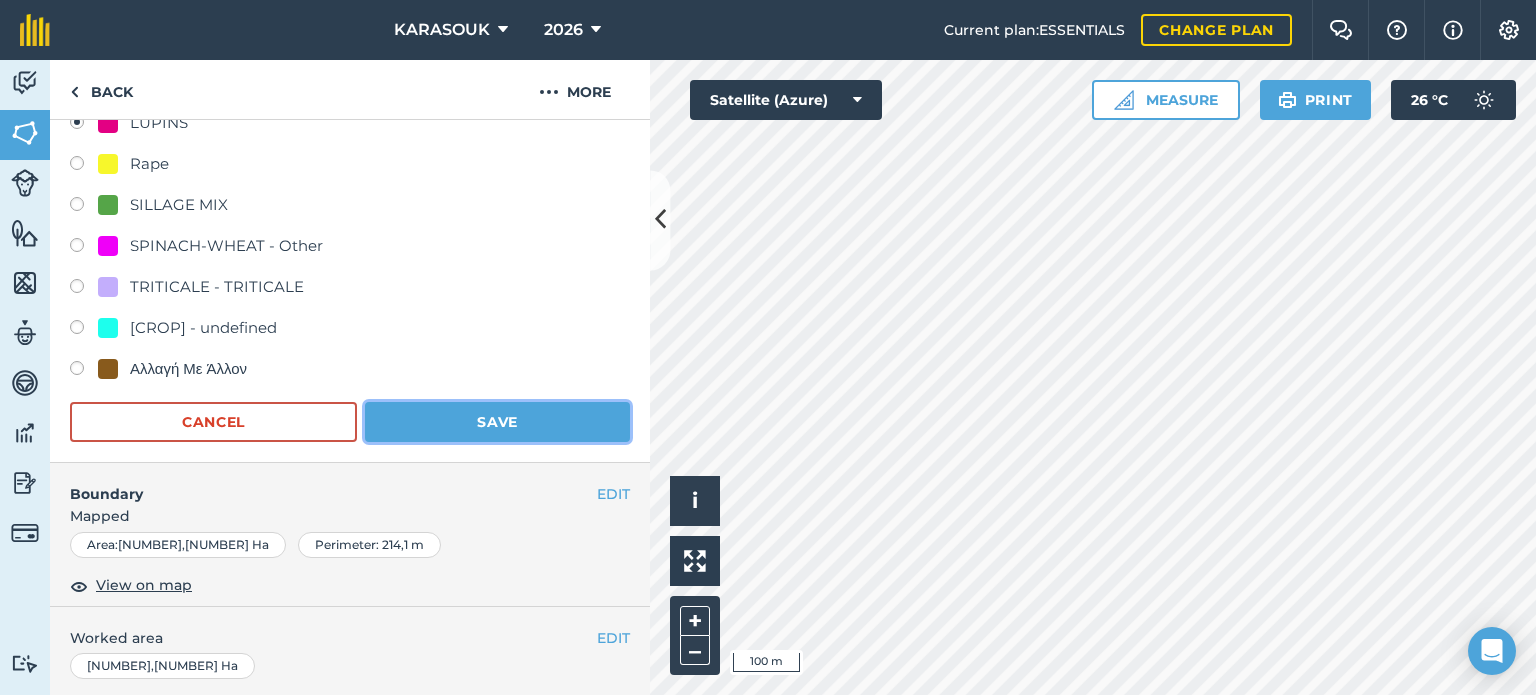 click on "Save" at bounding box center (497, 422) 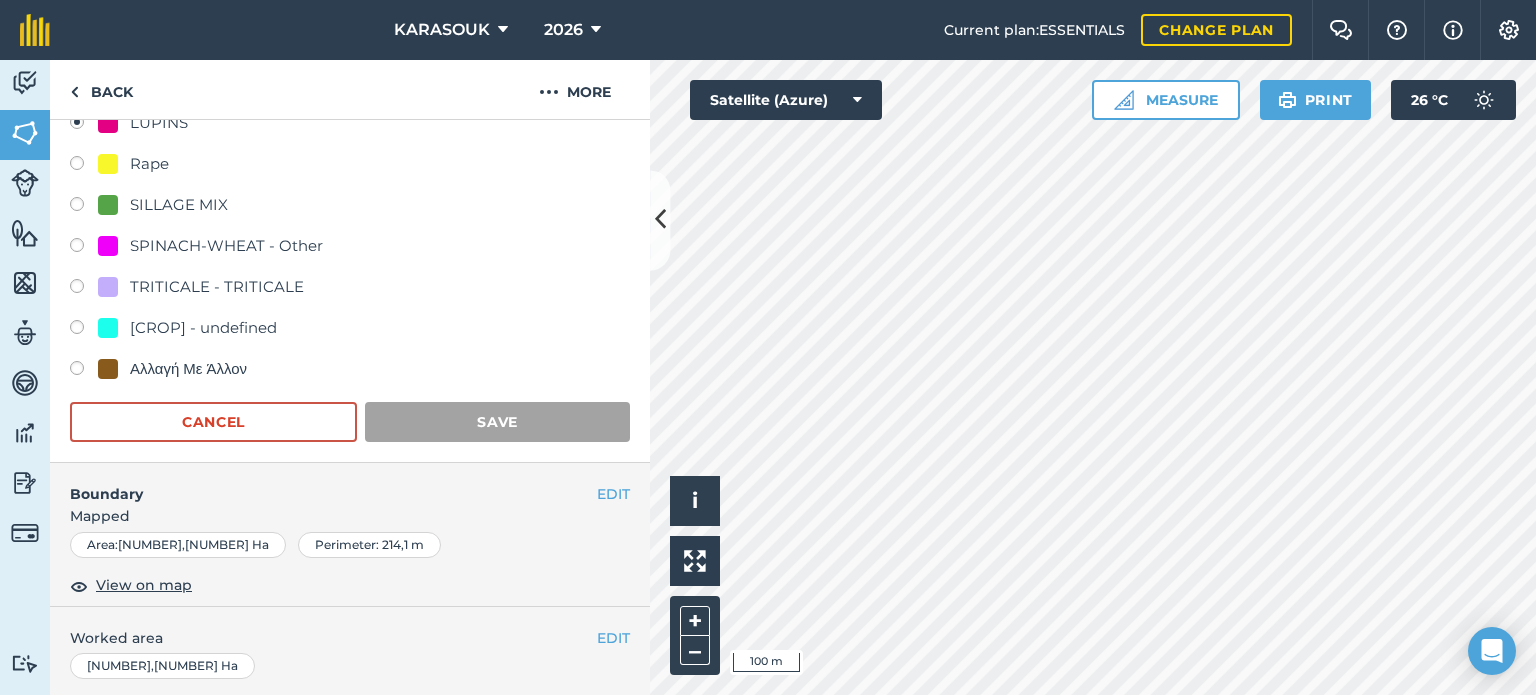 scroll, scrollTop: 299, scrollLeft: 0, axis: vertical 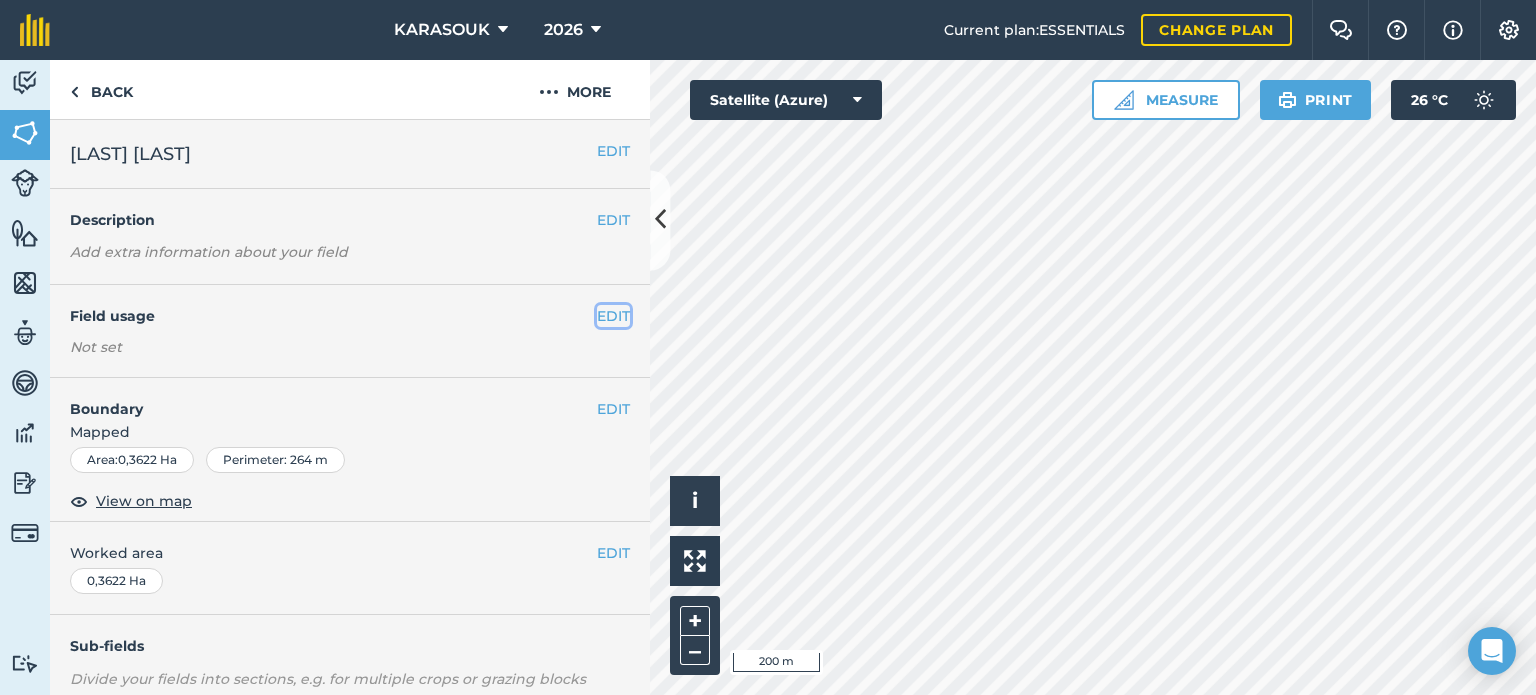 click on "EDIT" at bounding box center [613, 316] 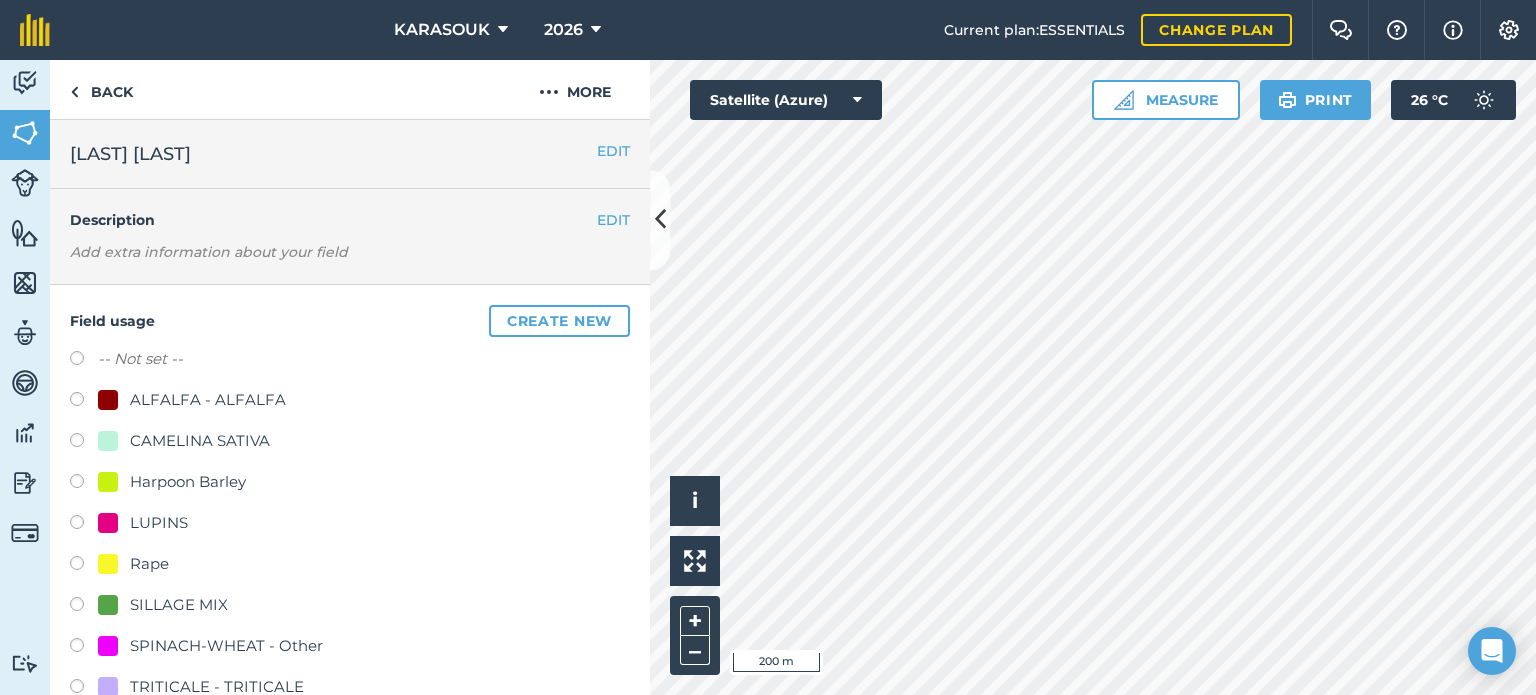 click on "LUPINS" at bounding box center [159, 523] 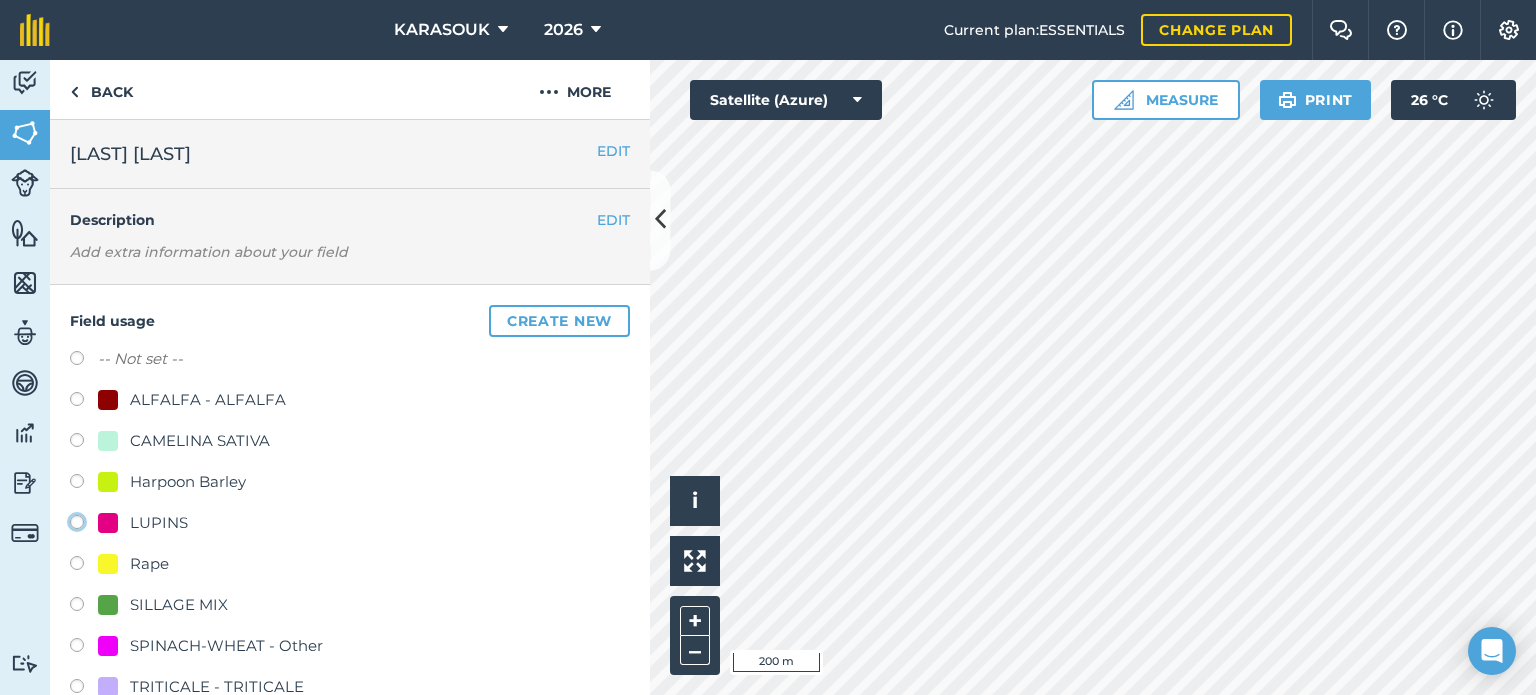 click on "LUPINS" at bounding box center (-9923, 521) 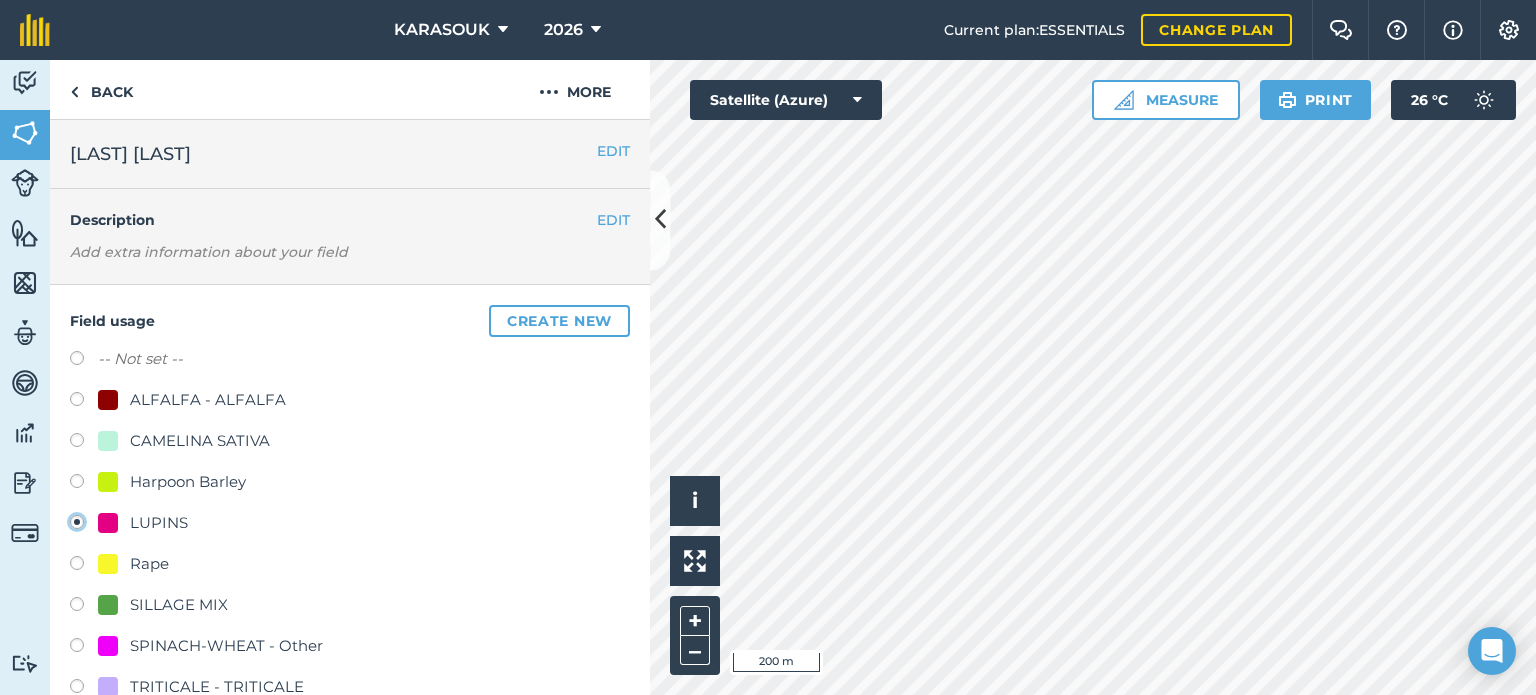 radio on "true" 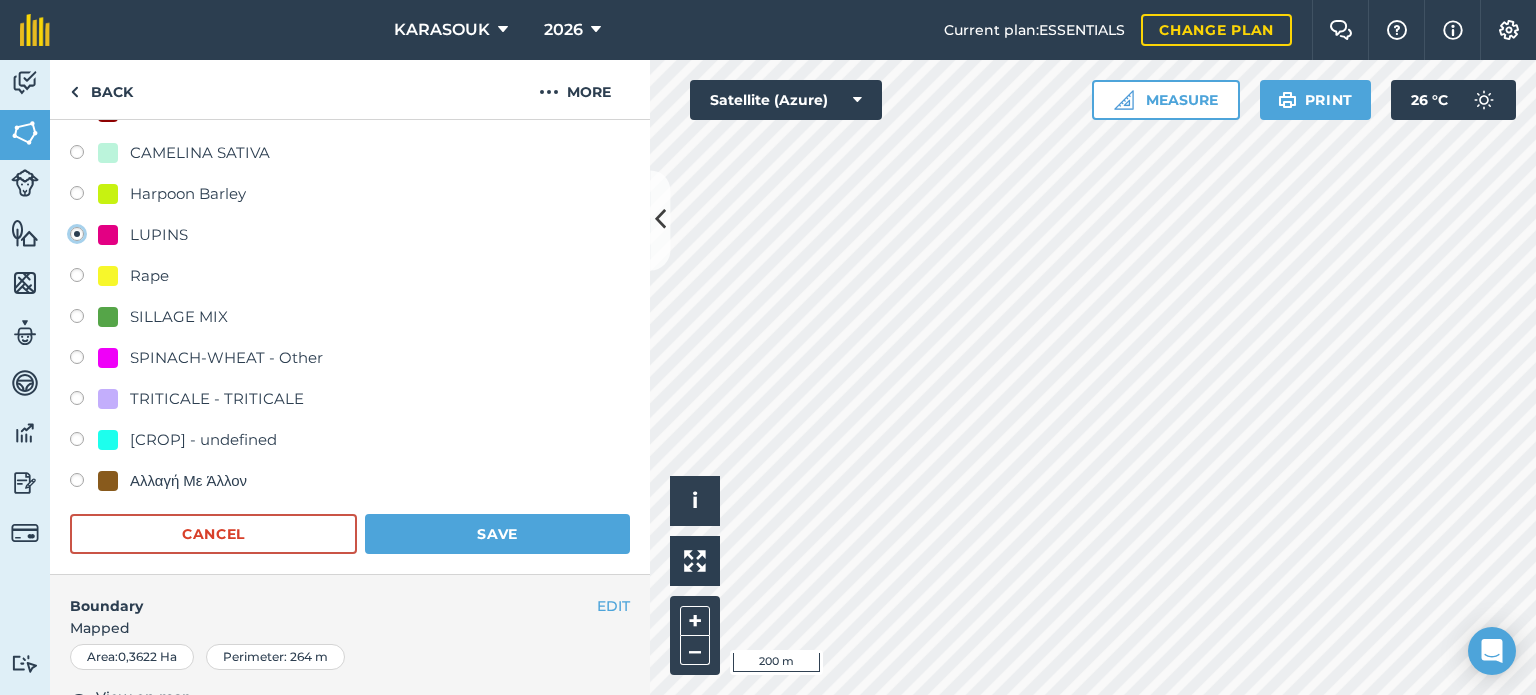 scroll, scrollTop: 300, scrollLeft: 0, axis: vertical 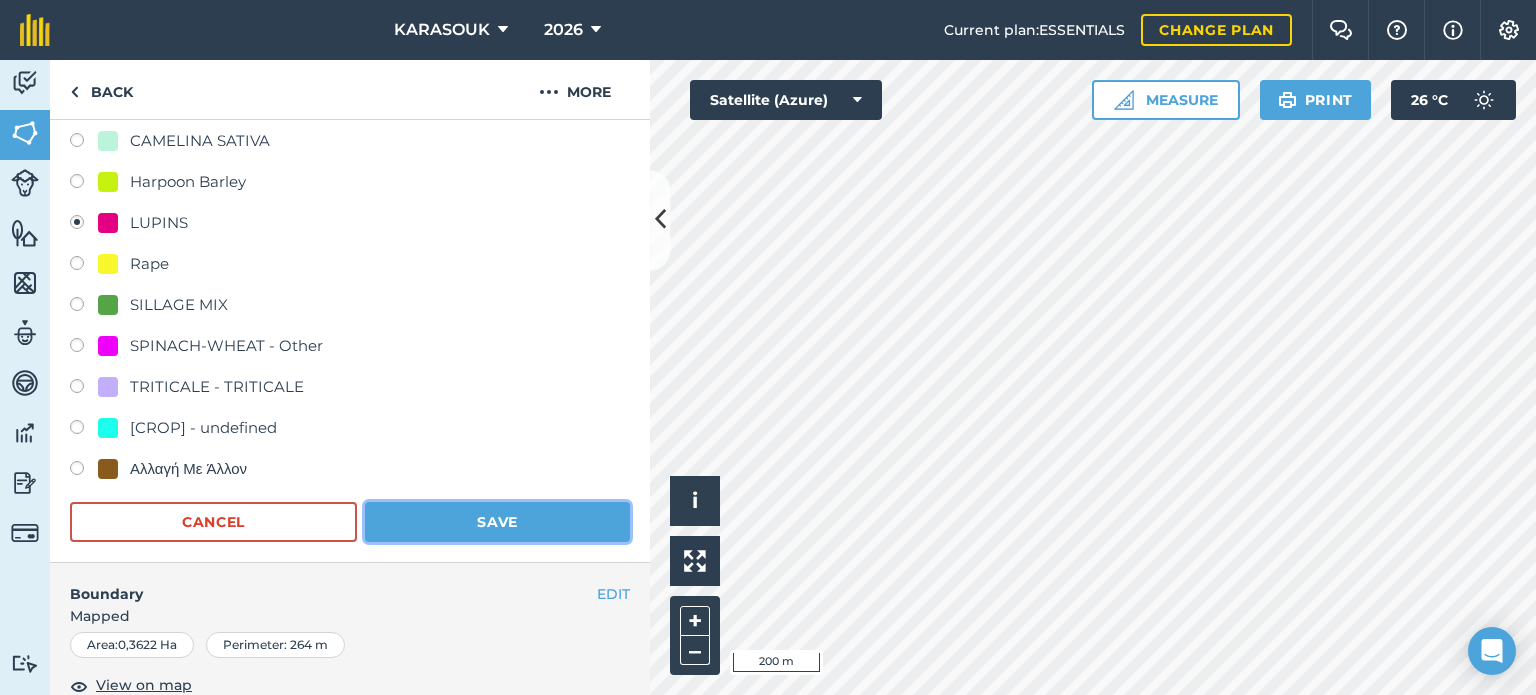 click on "Save" at bounding box center (497, 522) 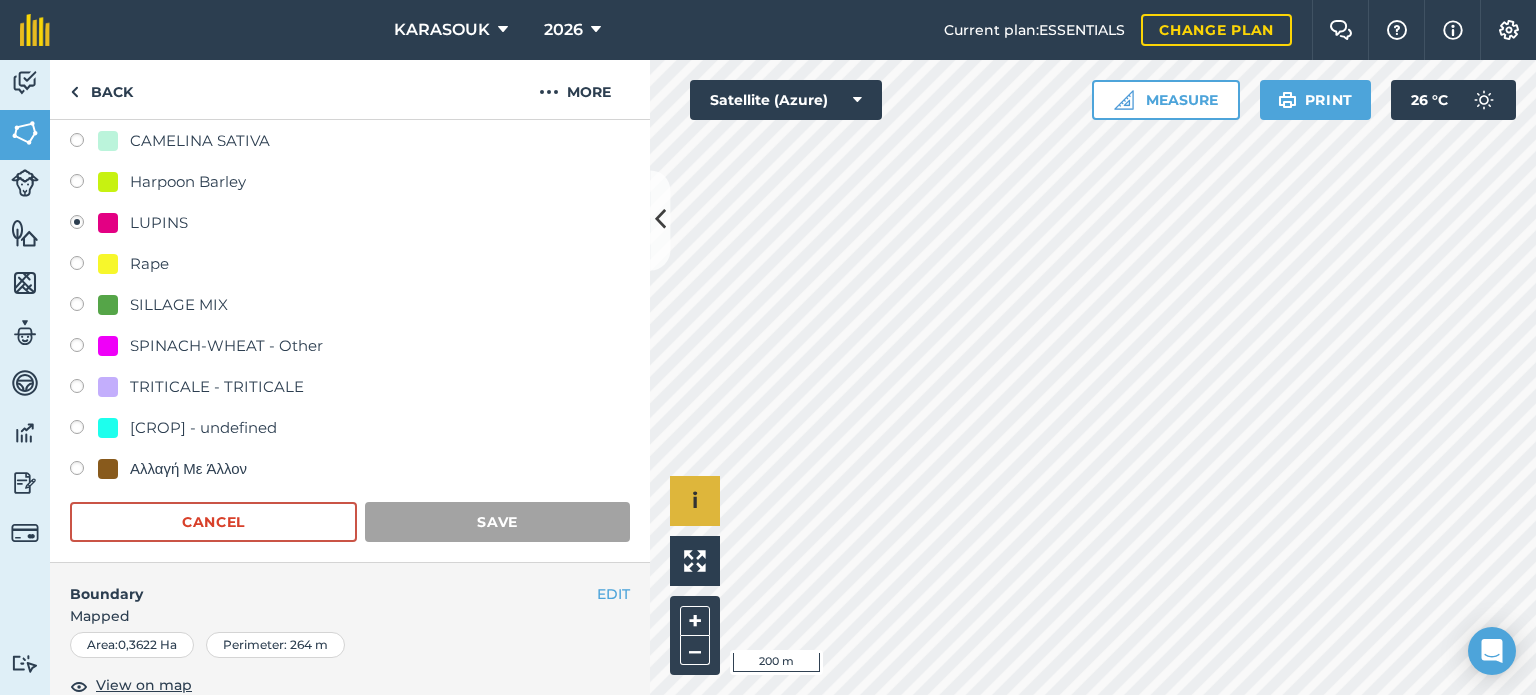 scroll, scrollTop: 299, scrollLeft: 0, axis: vertical 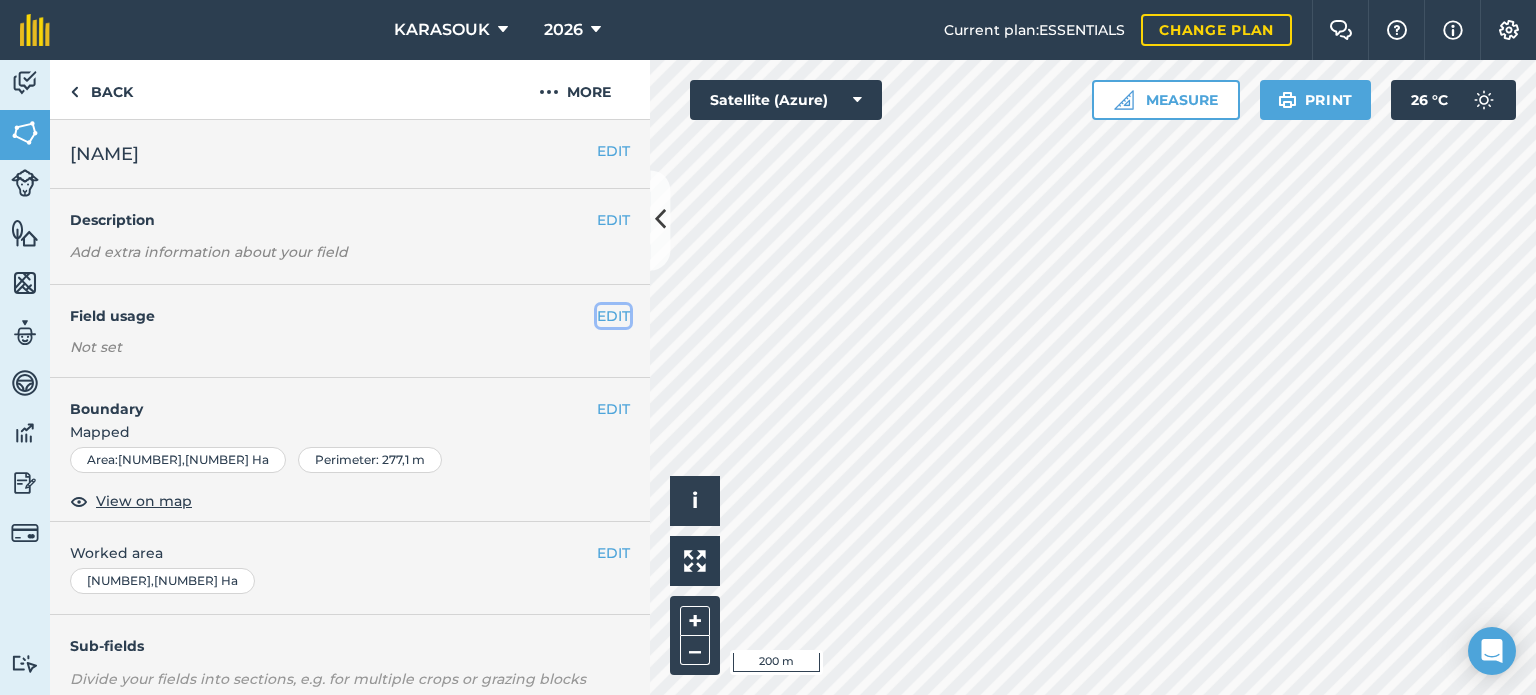 click on "EDIT" at bounding box center [613, 316] 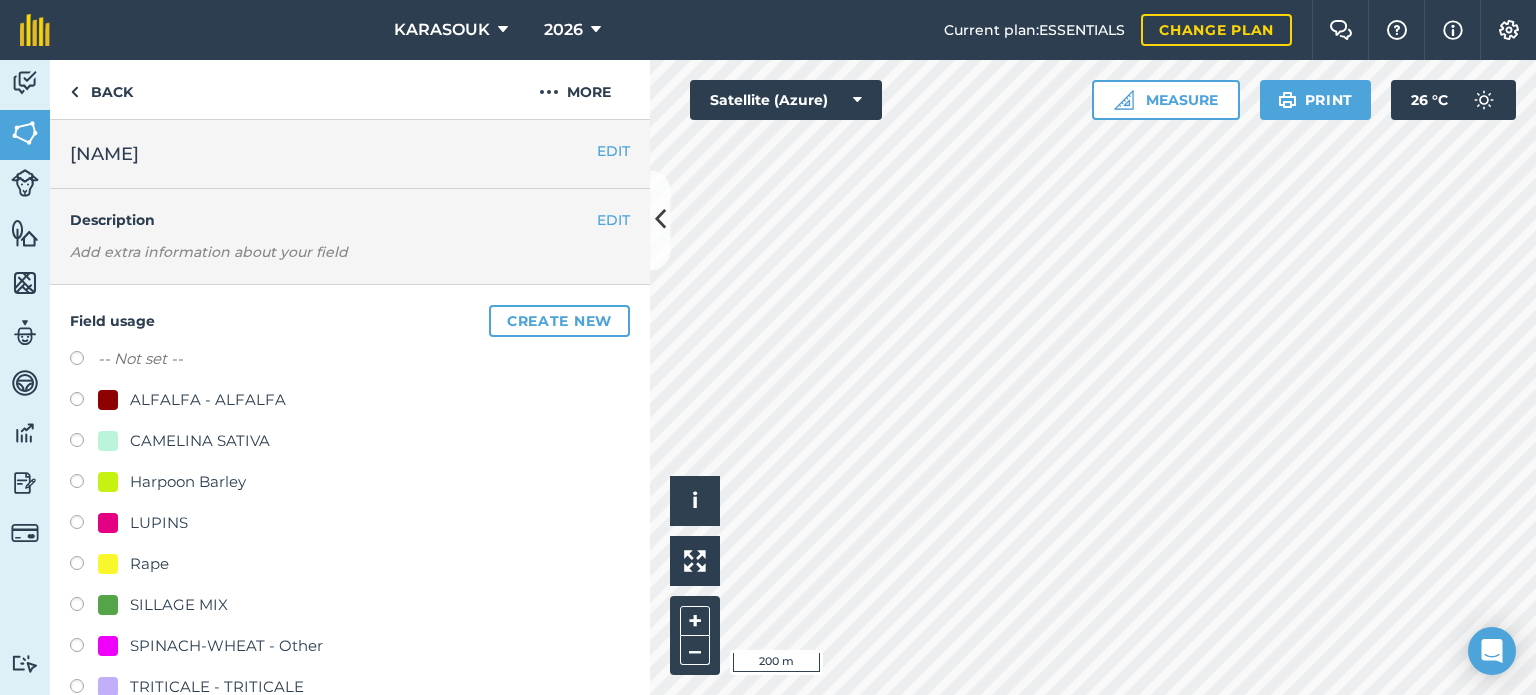 click on "LUPINS" at bounding box center [159, 523] 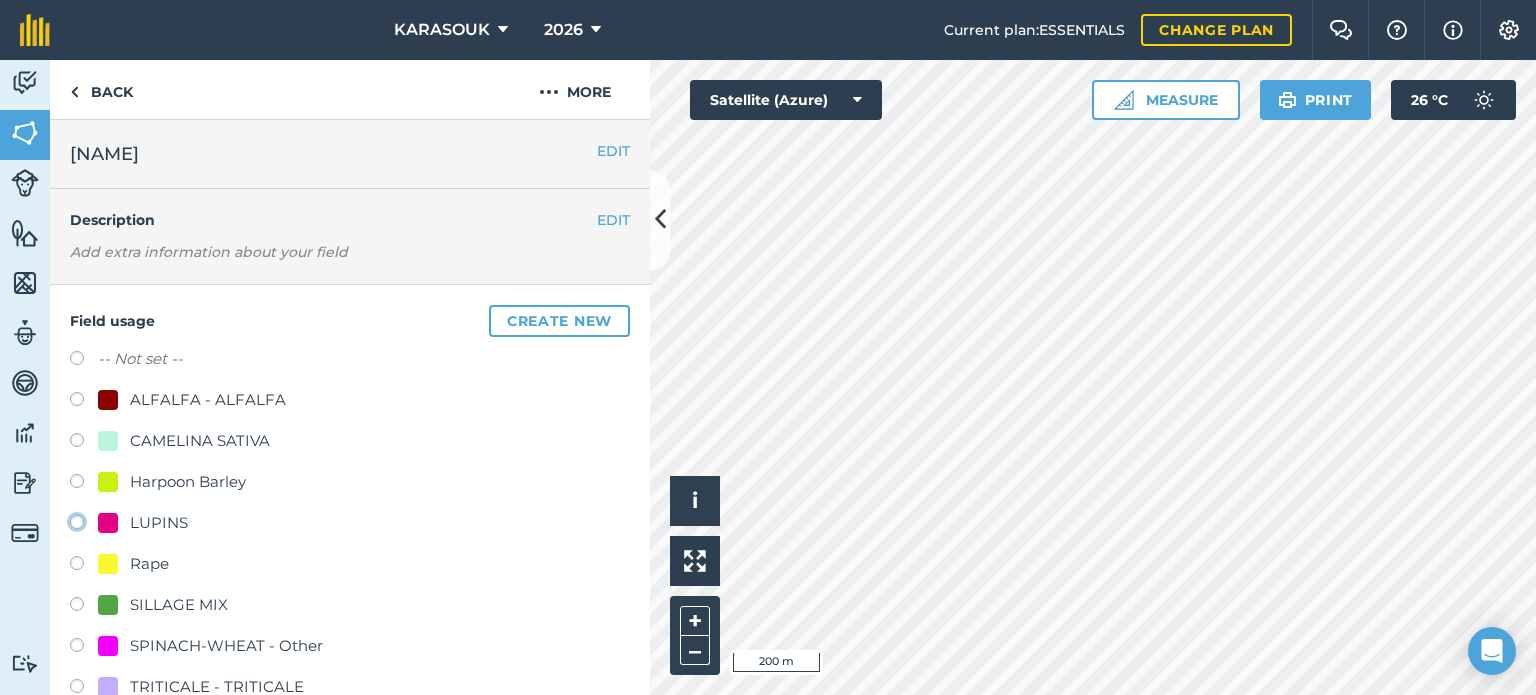 click on "LUPINS" at bounding box center [-9923, 521] 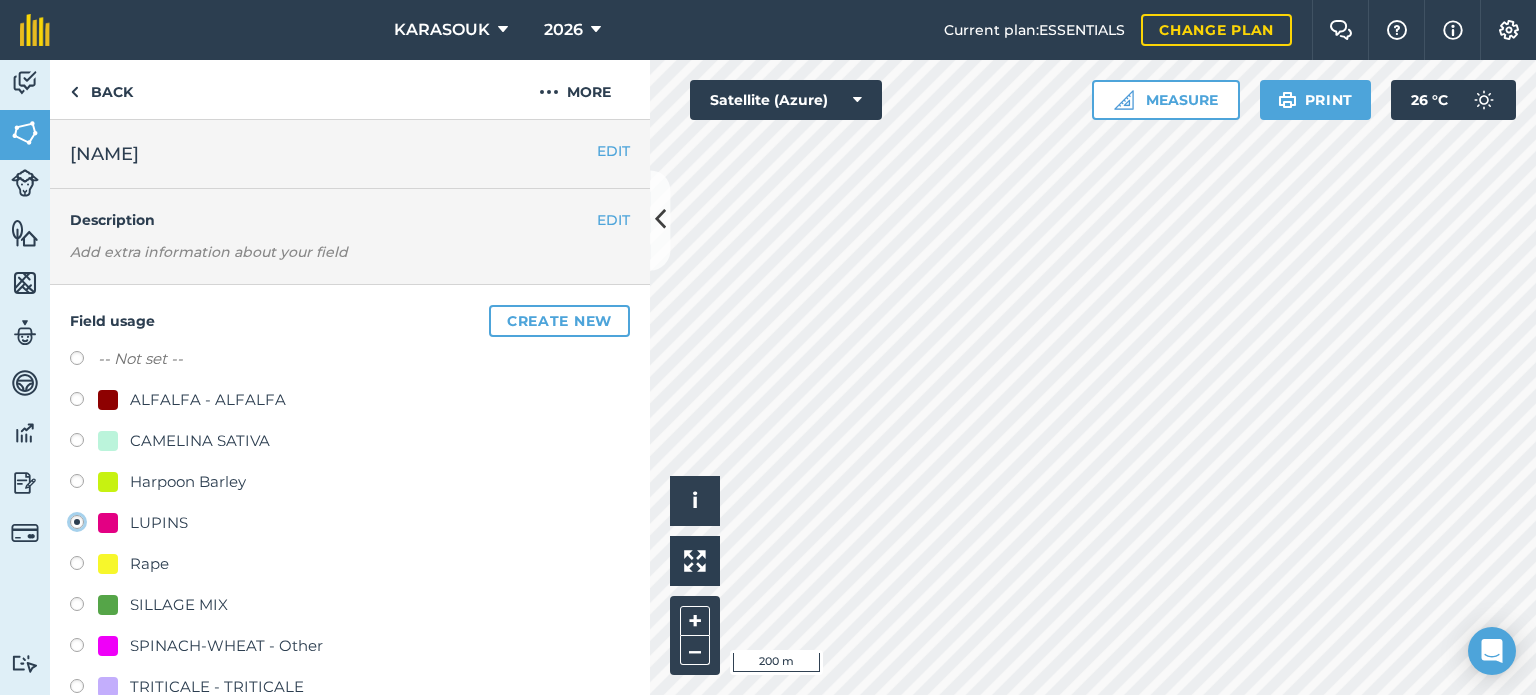 radio on "true" 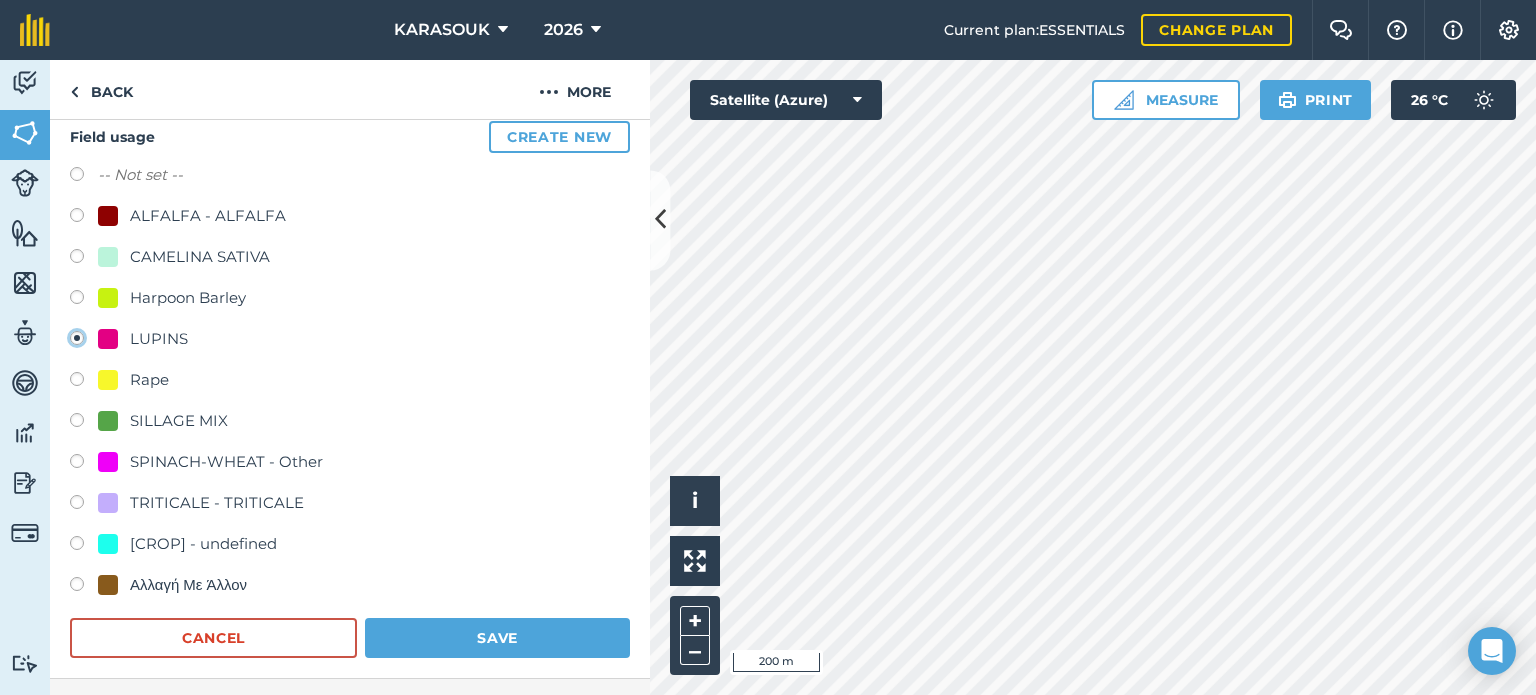 scroll, scrollTop: 200, scrollLeft: 0, axis: vertical 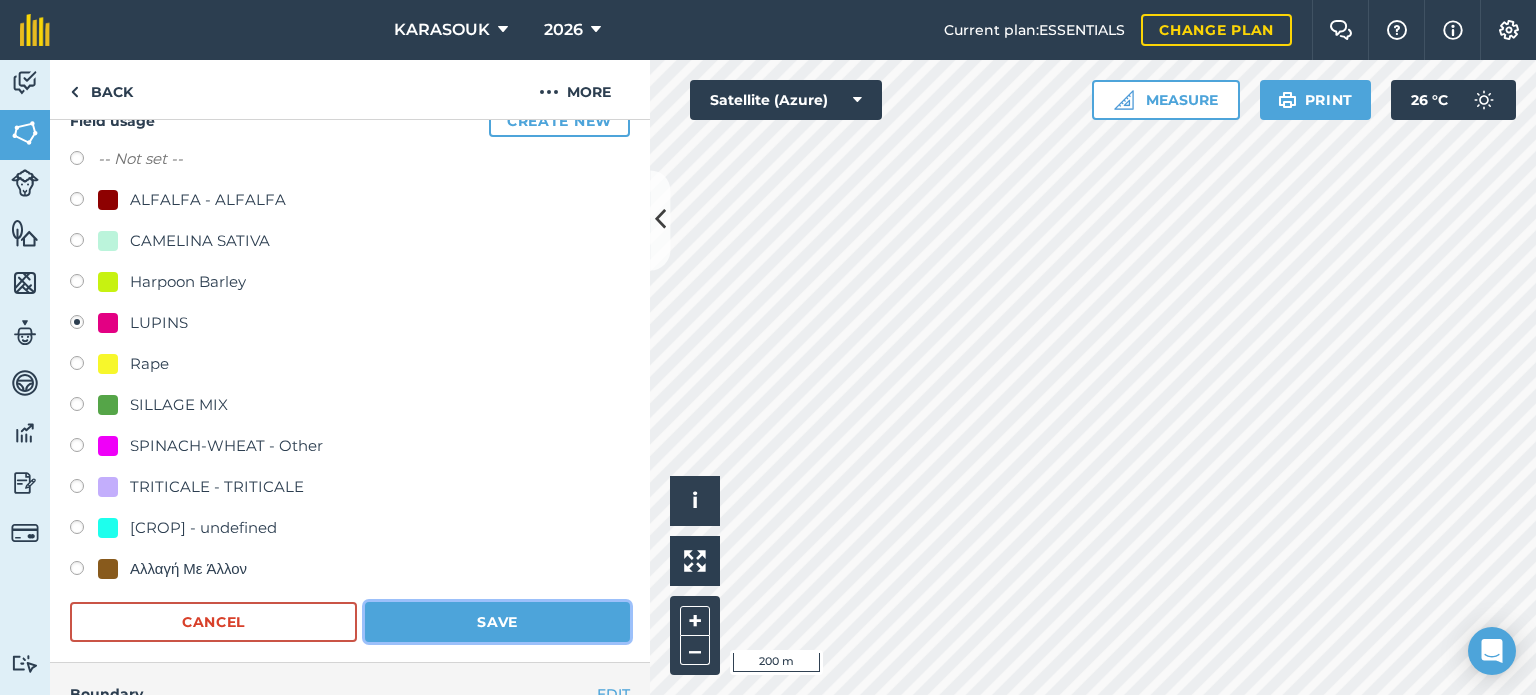 click on "Save" at bounding box center (497, 622) 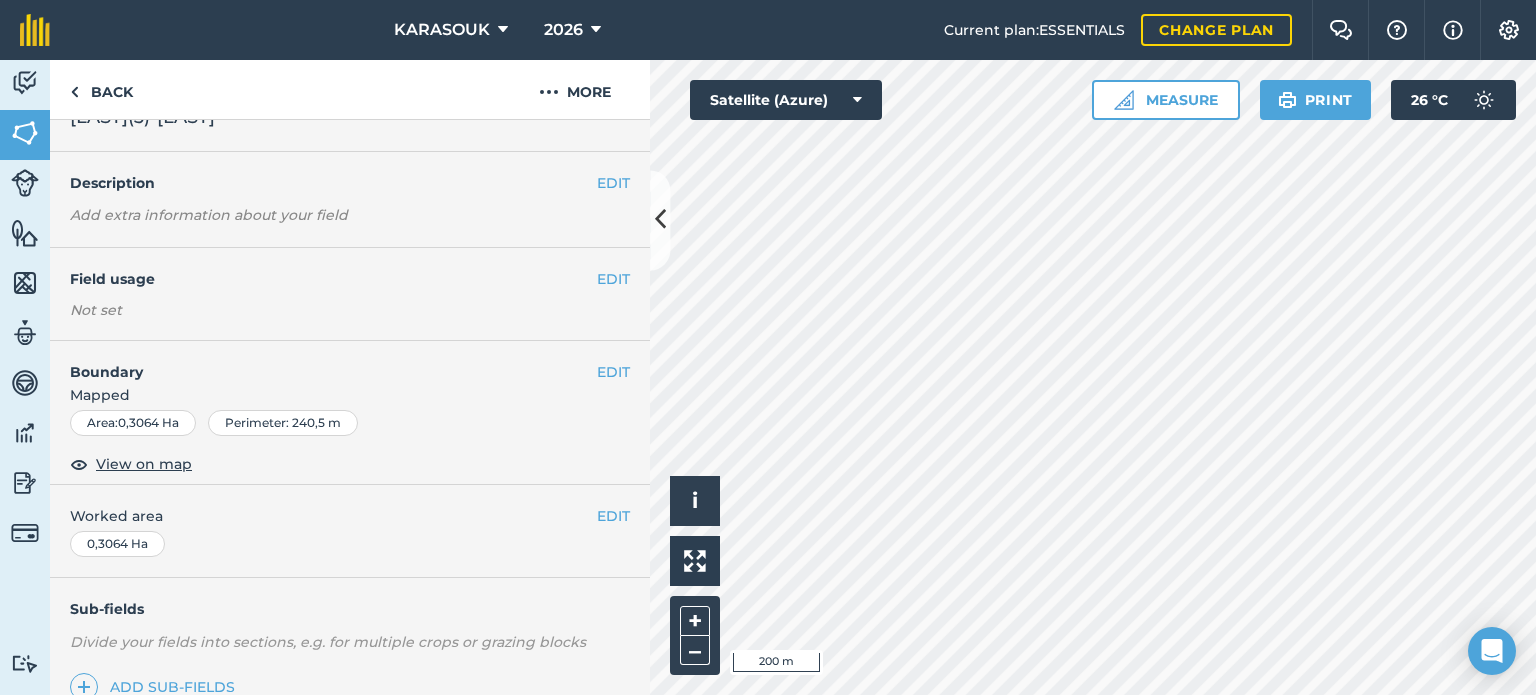 scroll, scrollTop: 0, scrollLeft: 0, axis: both 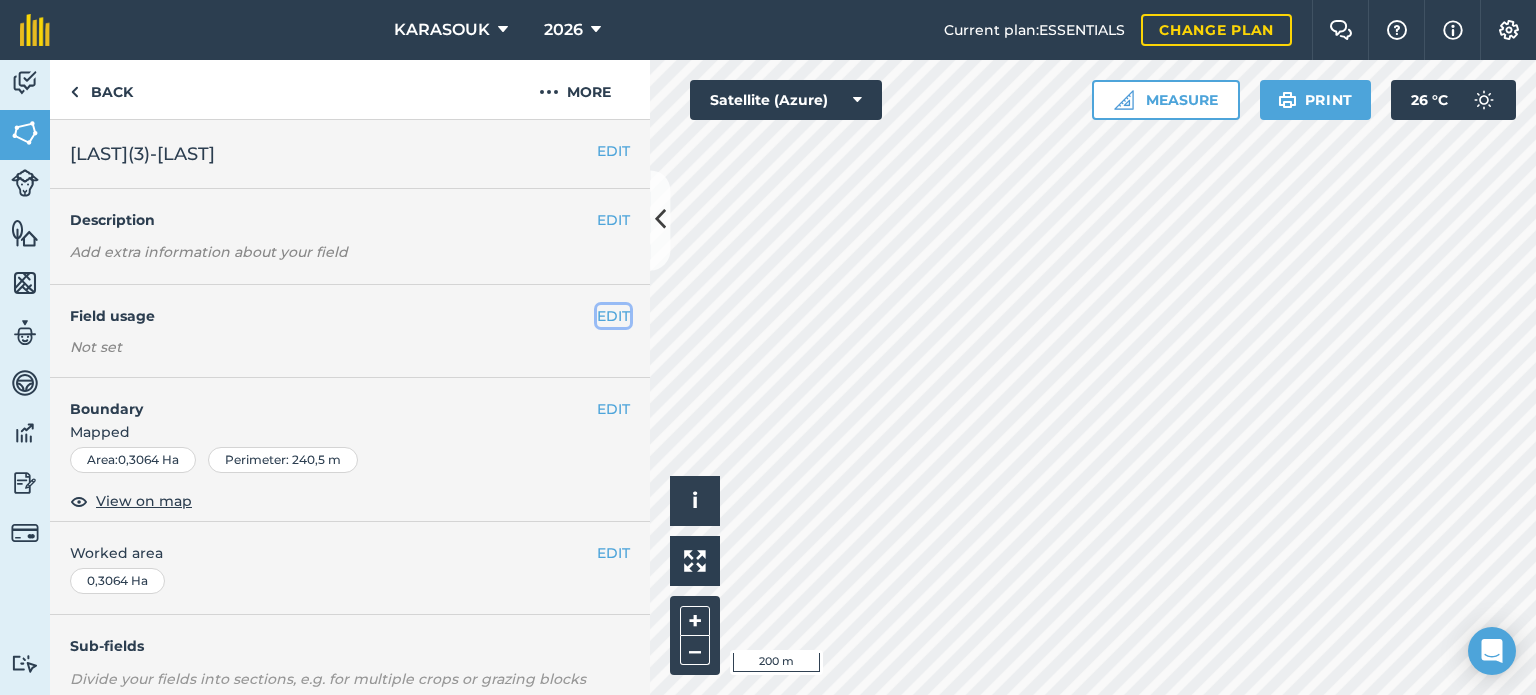 click on "EDIT" at bounding box center (613, 316) 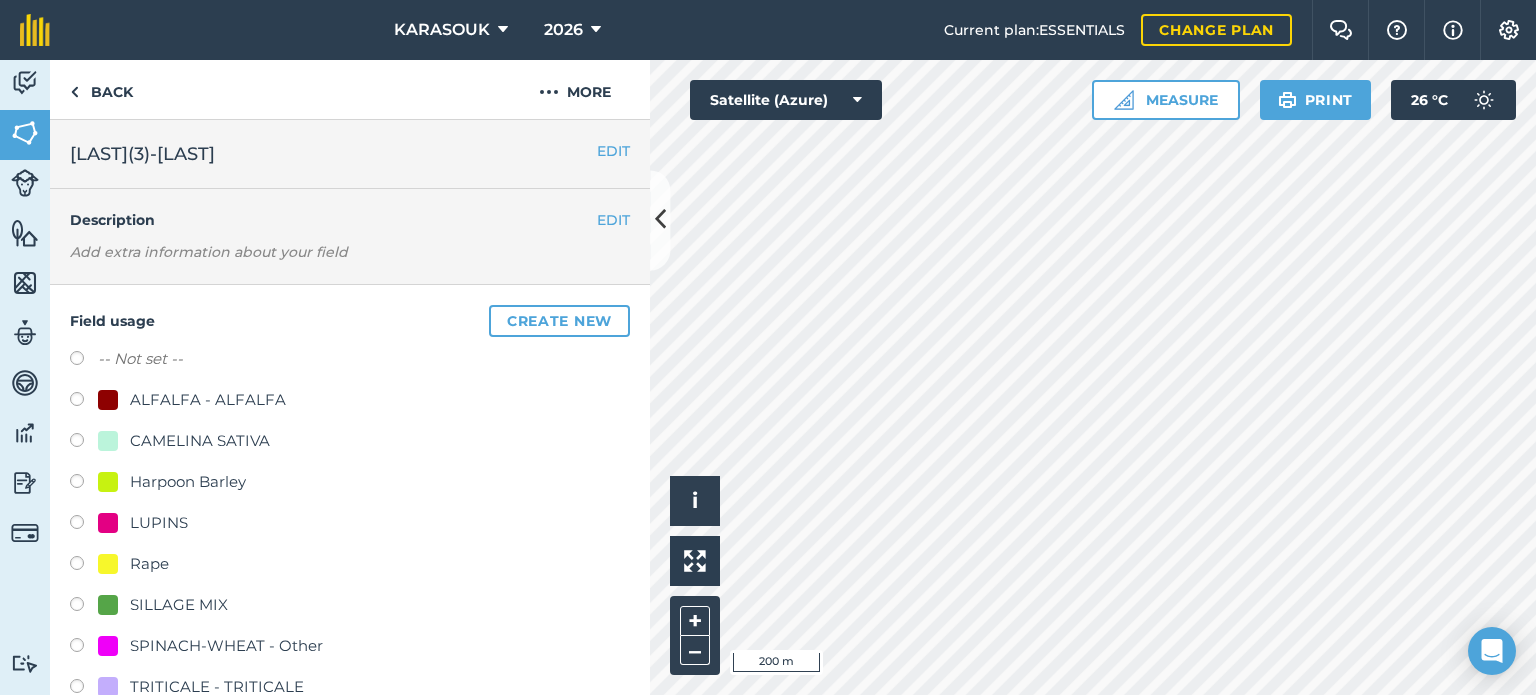 click on "LUPINS" at bounding box center [159, 523] 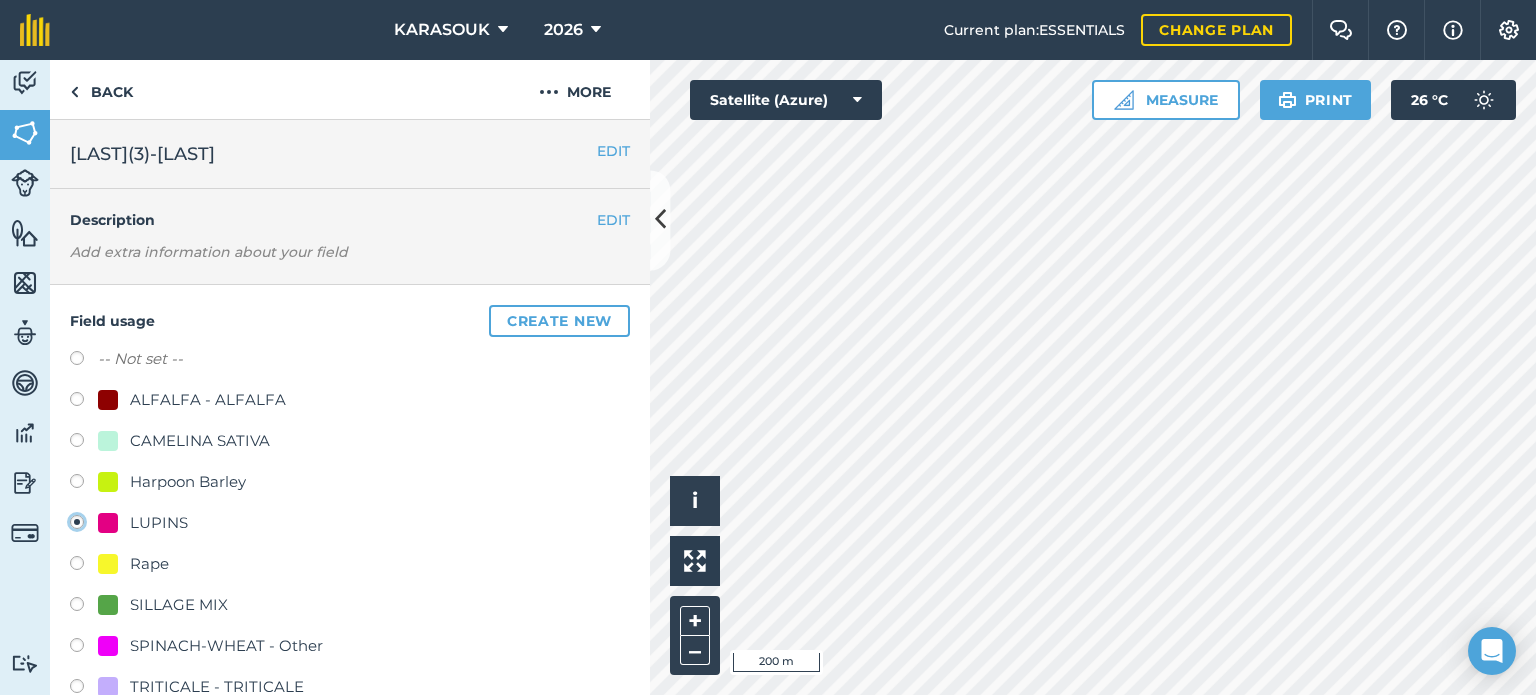 radio on "true" 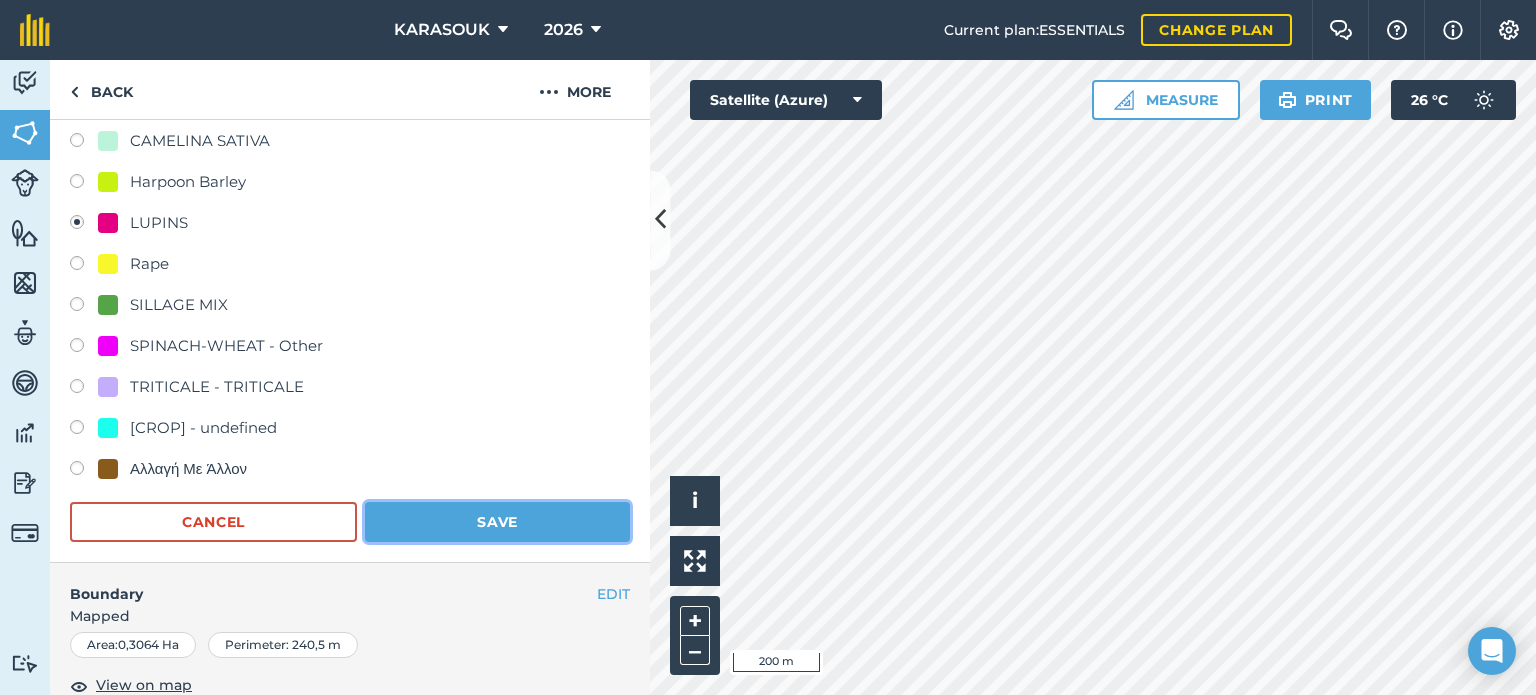 click on "Save" at bounding box center [497, 522] 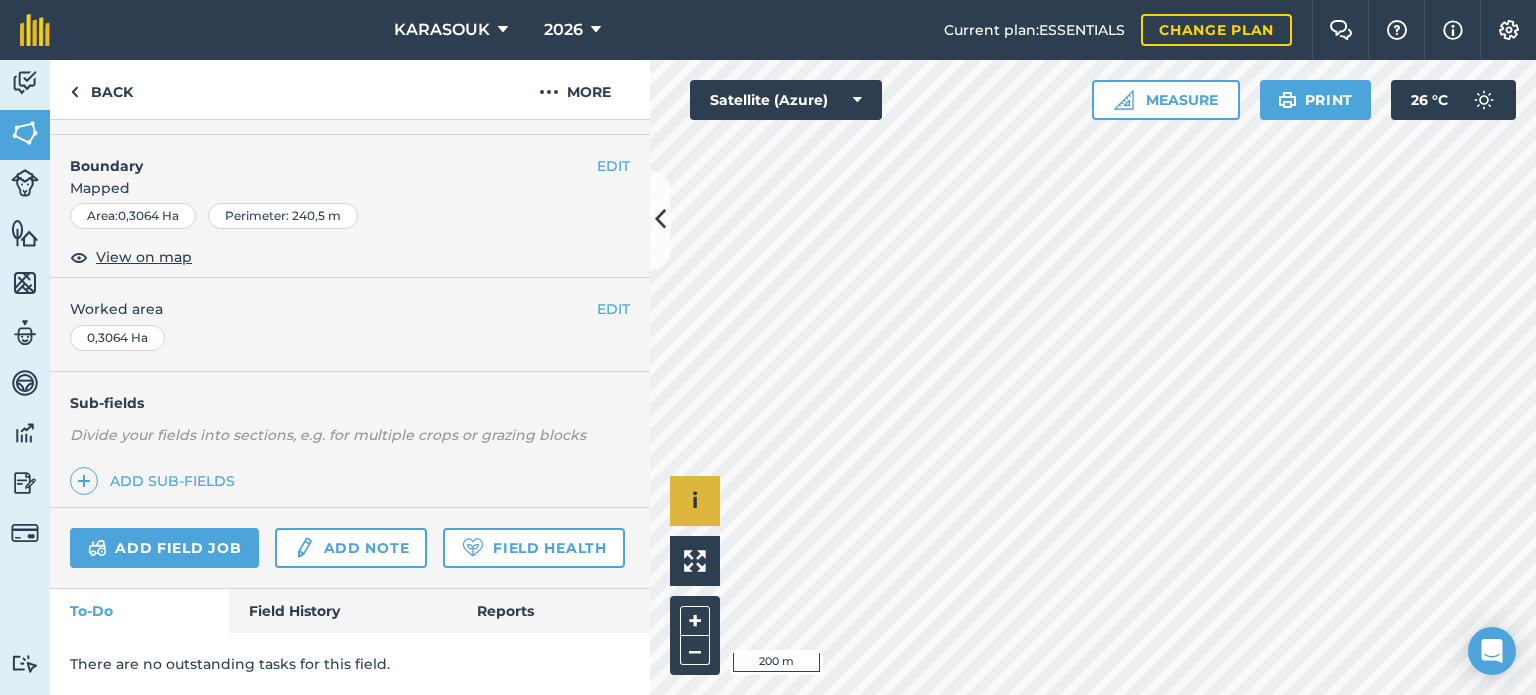 scroll, scrollTop: 299, scrollLeft: 0, axis: vertical 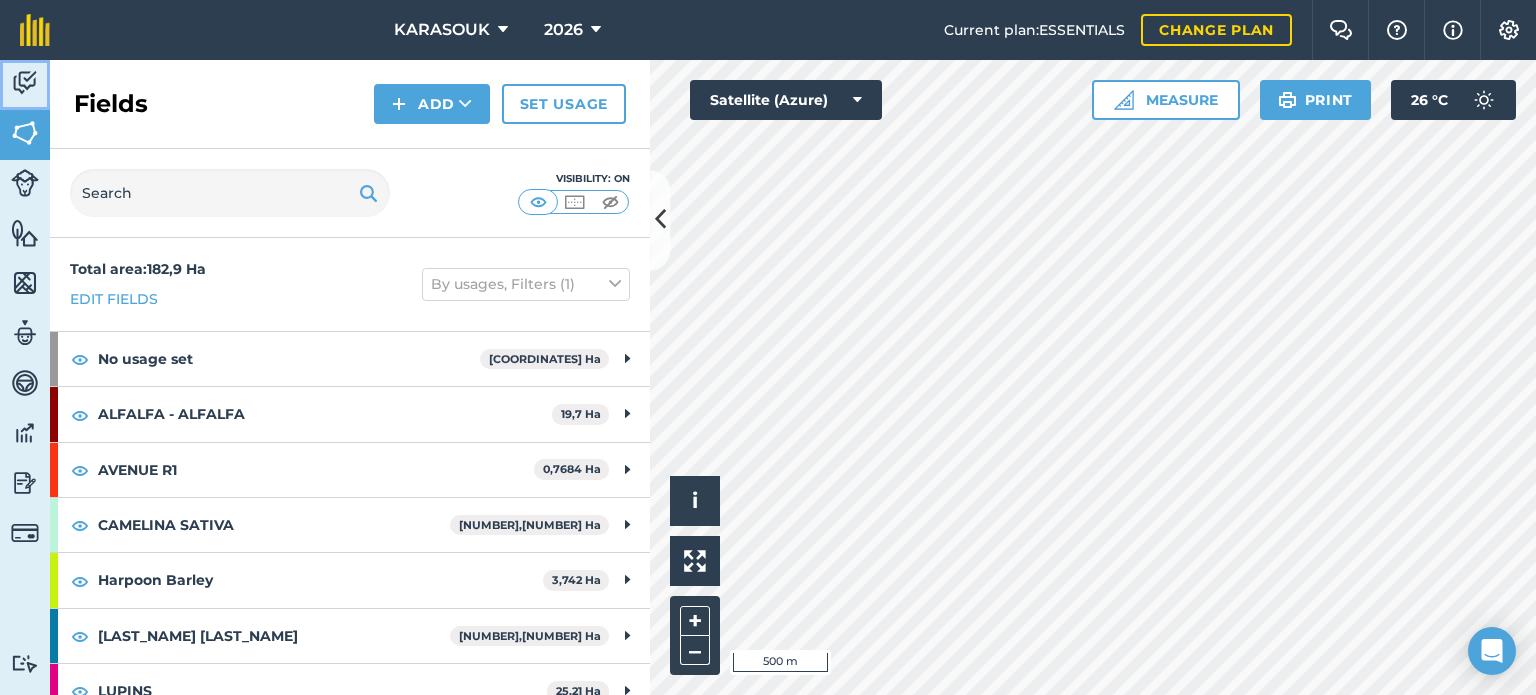 click on "Activity" at bounding box center (25, 85) 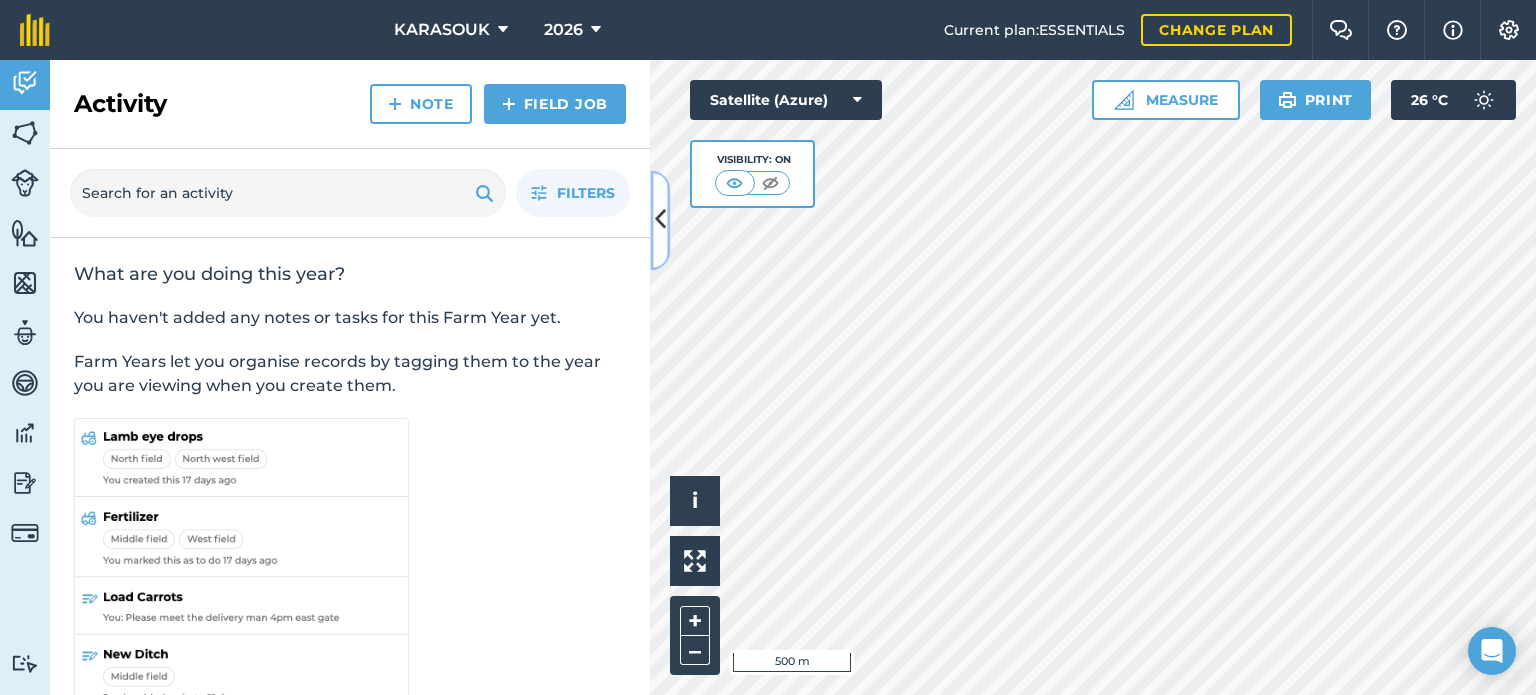 click at bounding box center (660, 220) 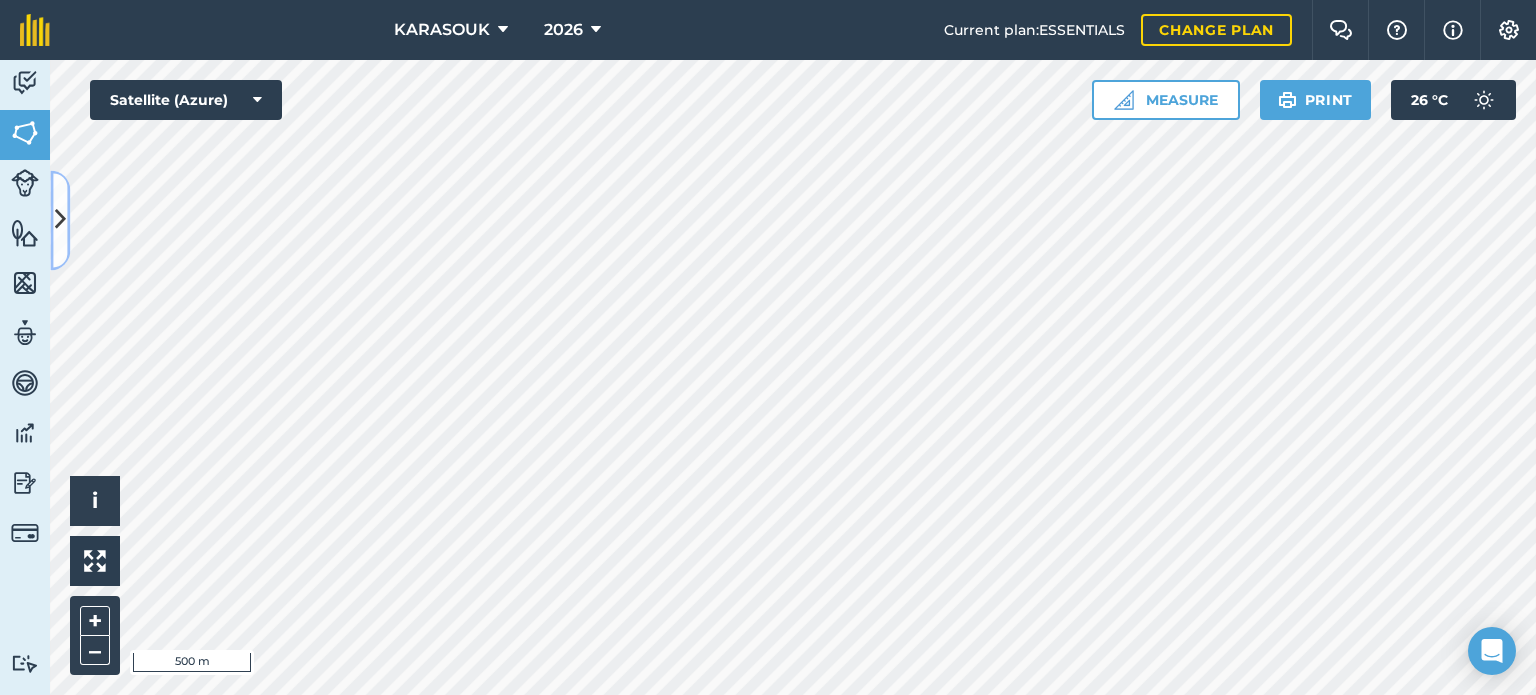 click at bounding box center [60, 220] 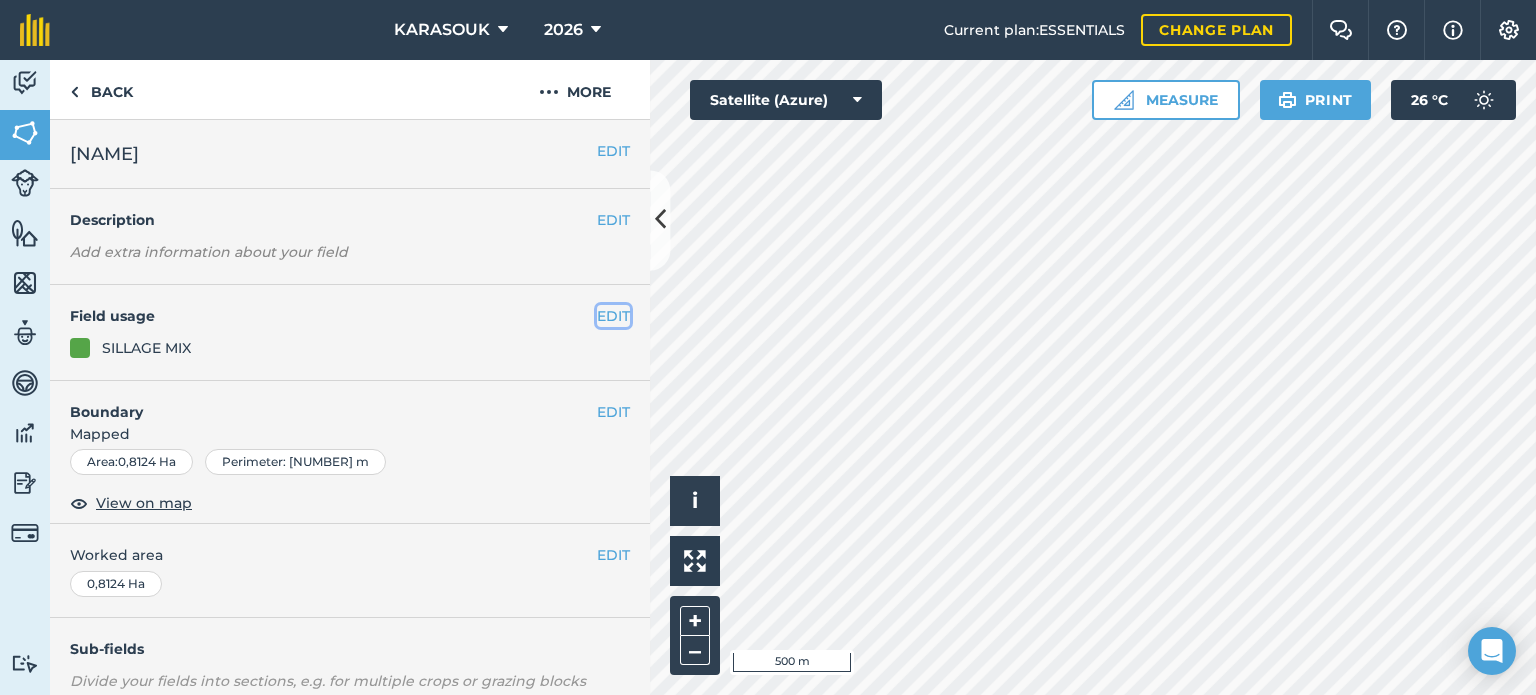 click on "EDIT" at bounding box center [613, 316] 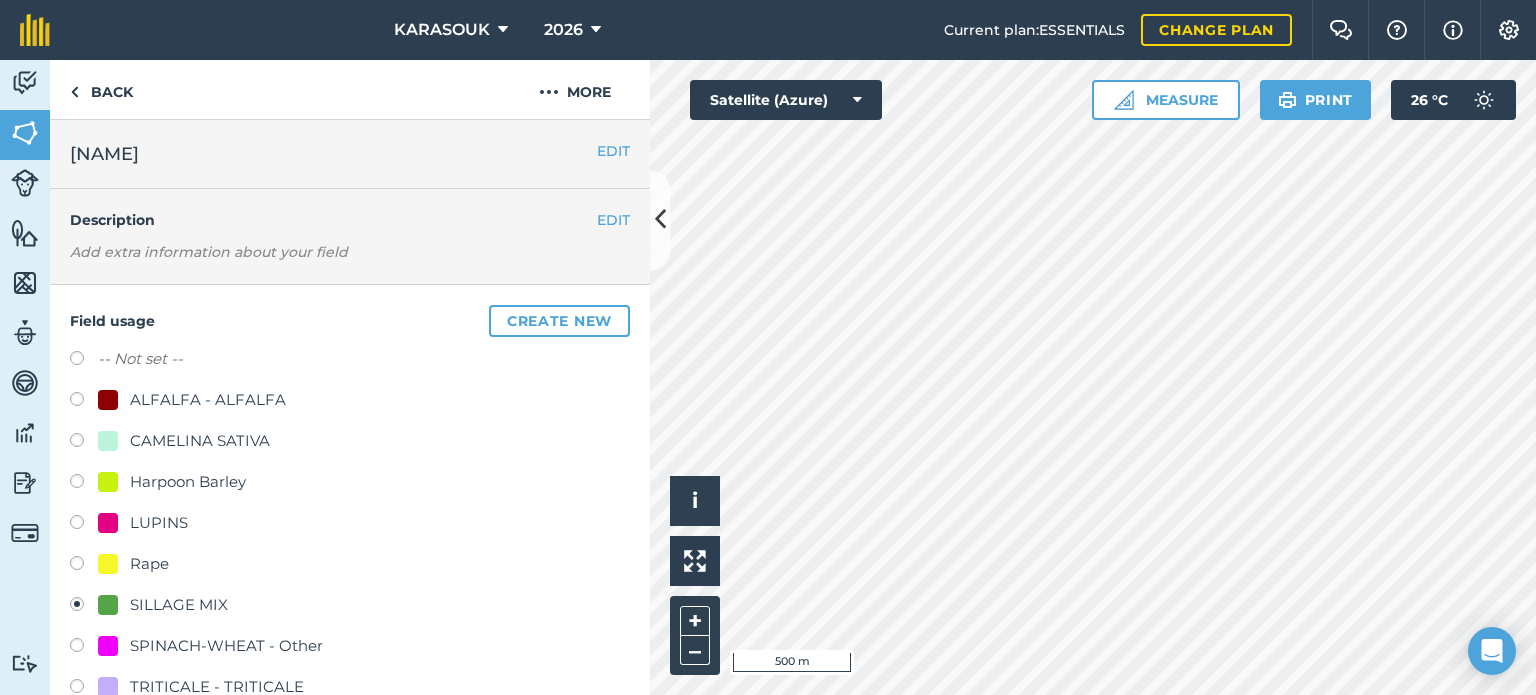 click on "Rape" at bounding box center [133, 564] 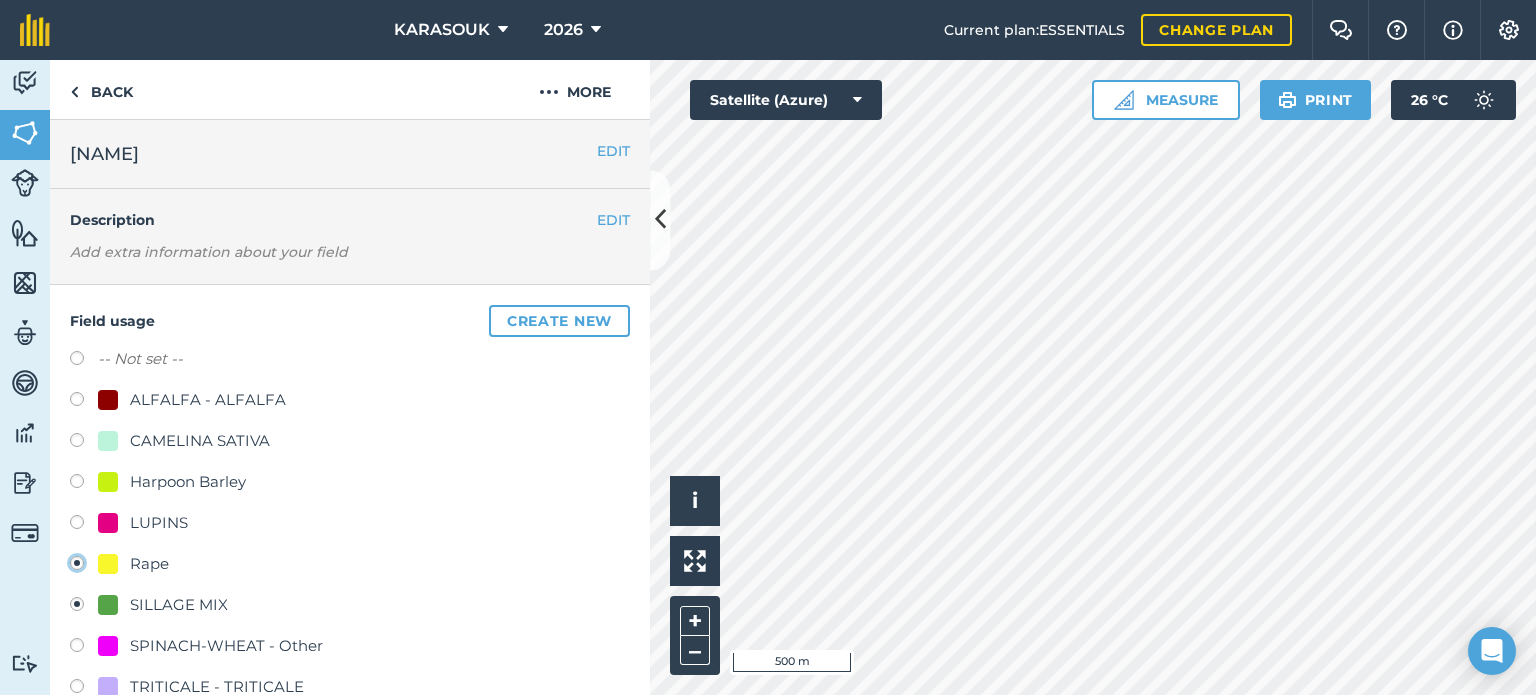 radio on "true" 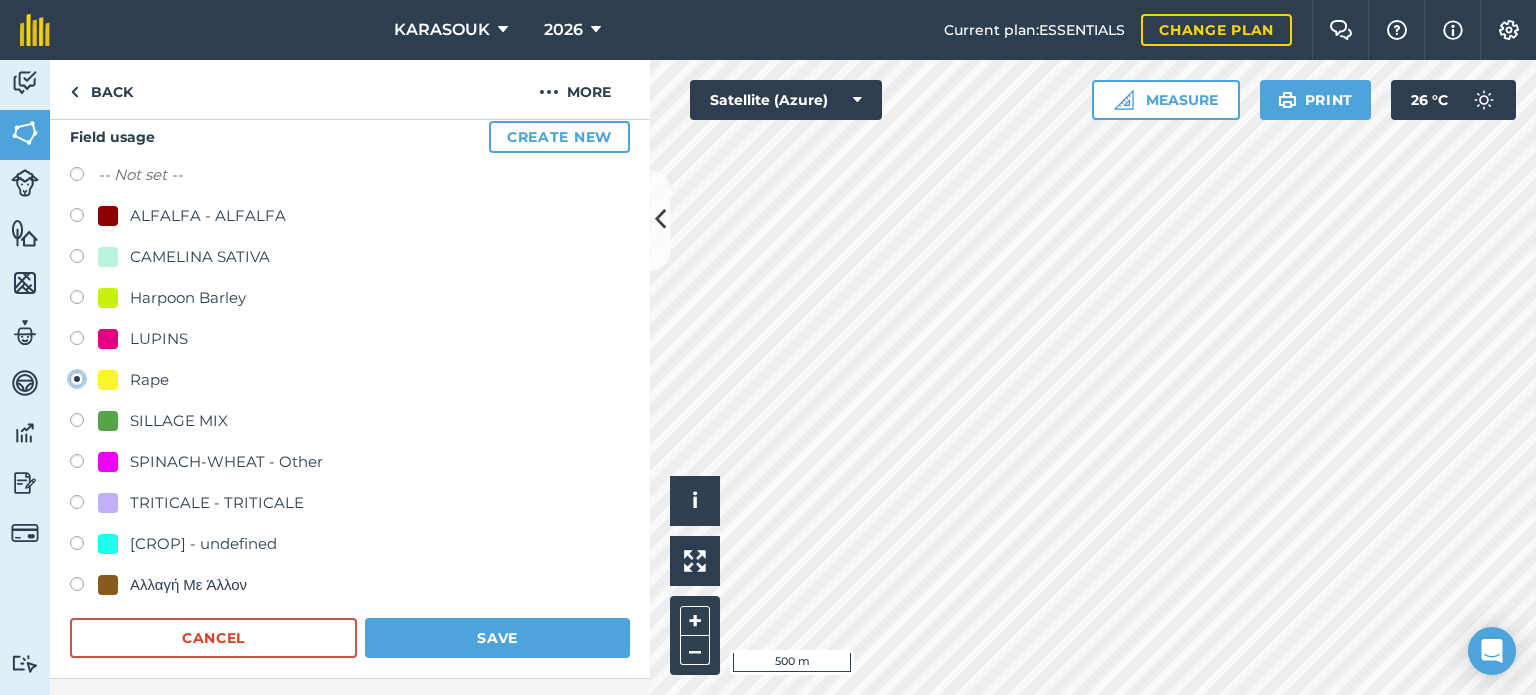 scroll, scrollTop: 200, scrollLeft: 0, axis: vertical 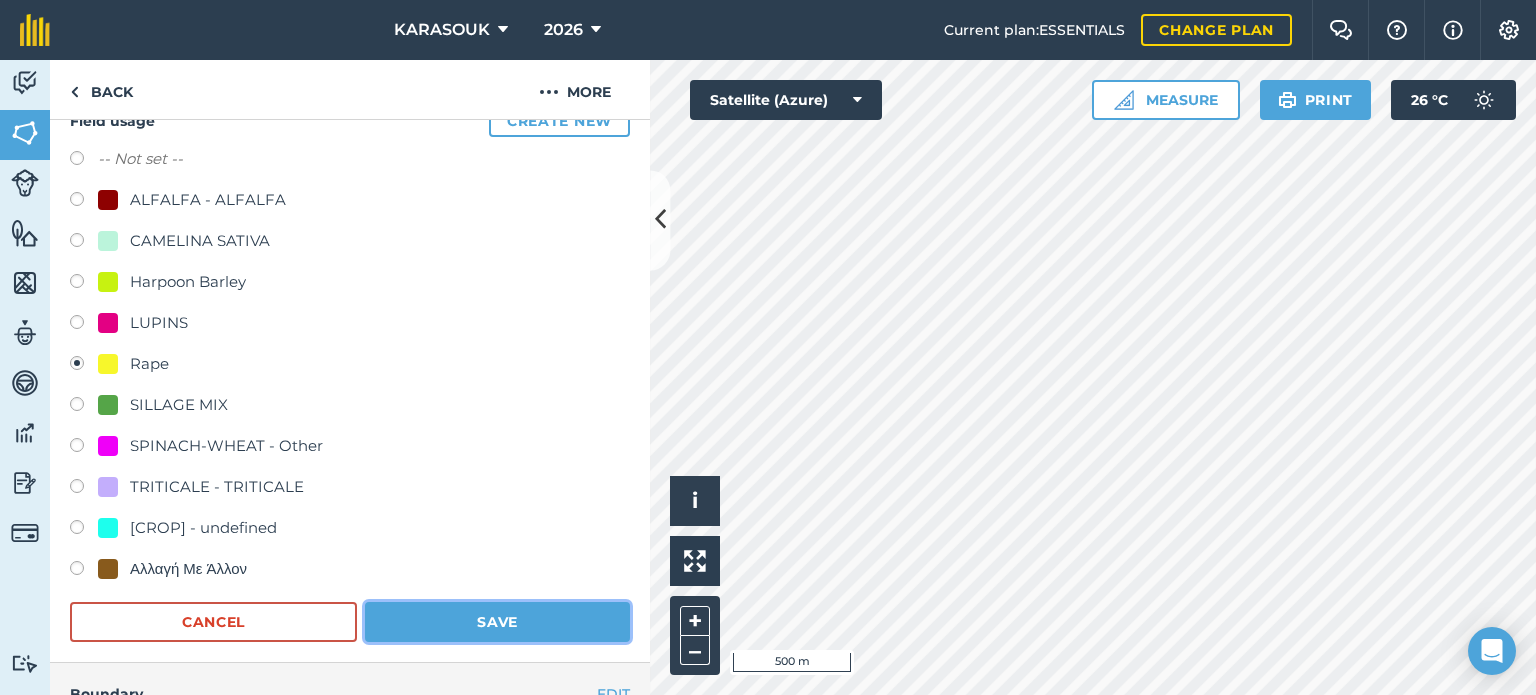 click on "Save" at bounding box center (497, 622) 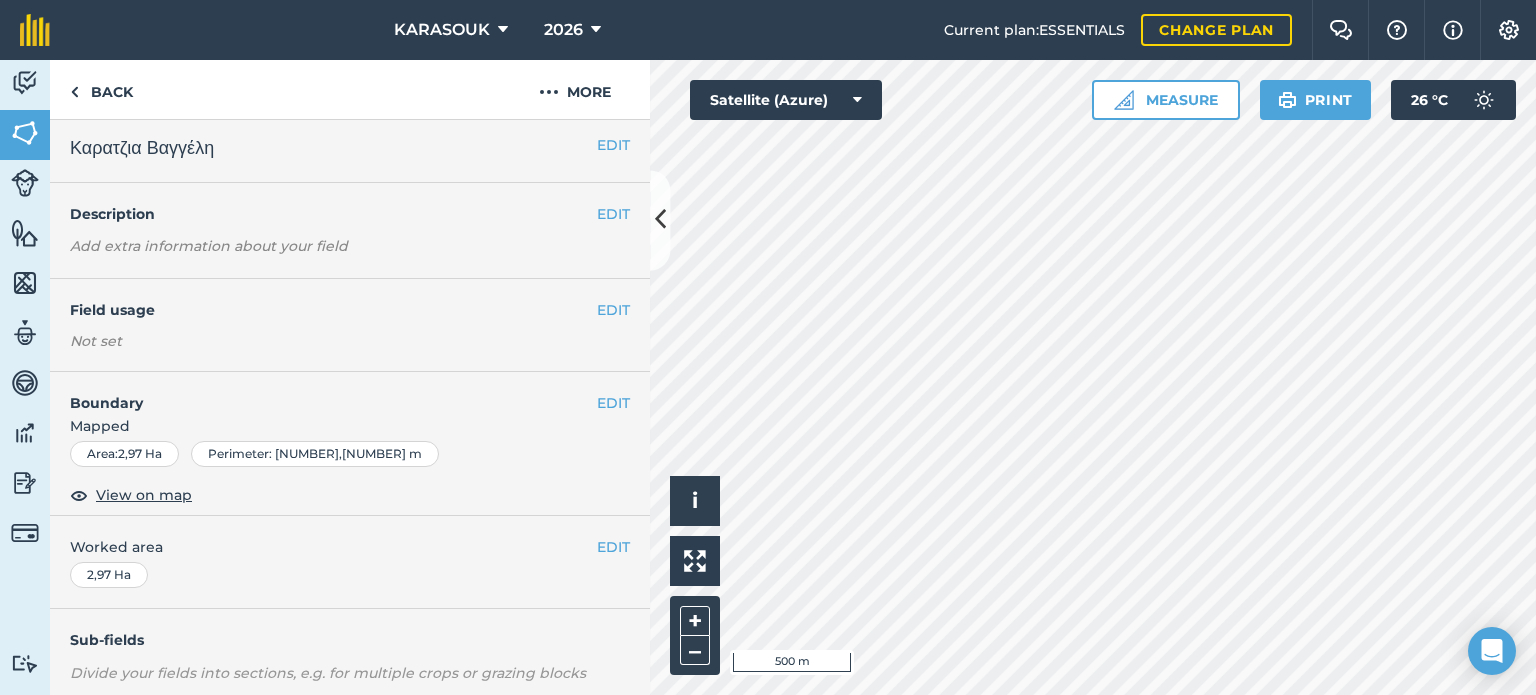 scroll, scrollTop: 0, scrollLeft: 0, axis: both 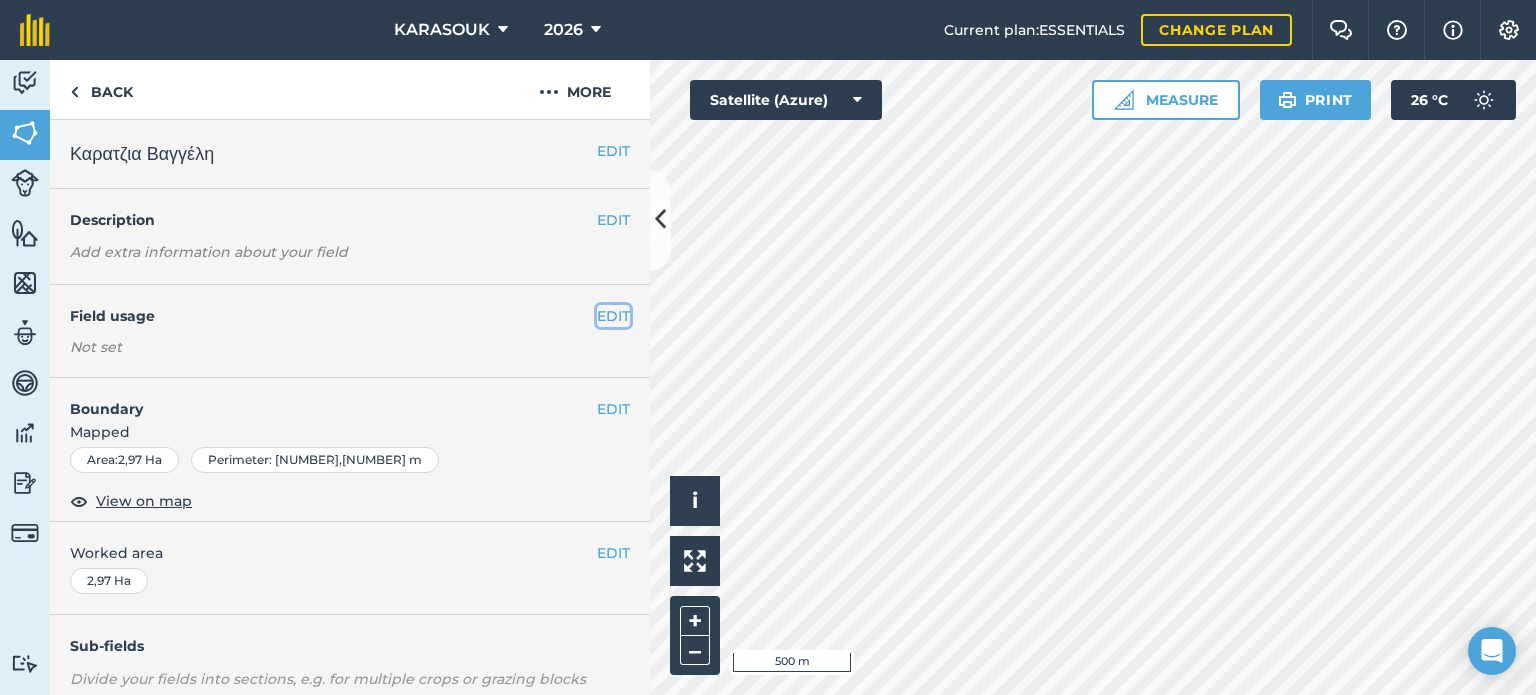 click on "EDIT" at bounding box center (613, 316) 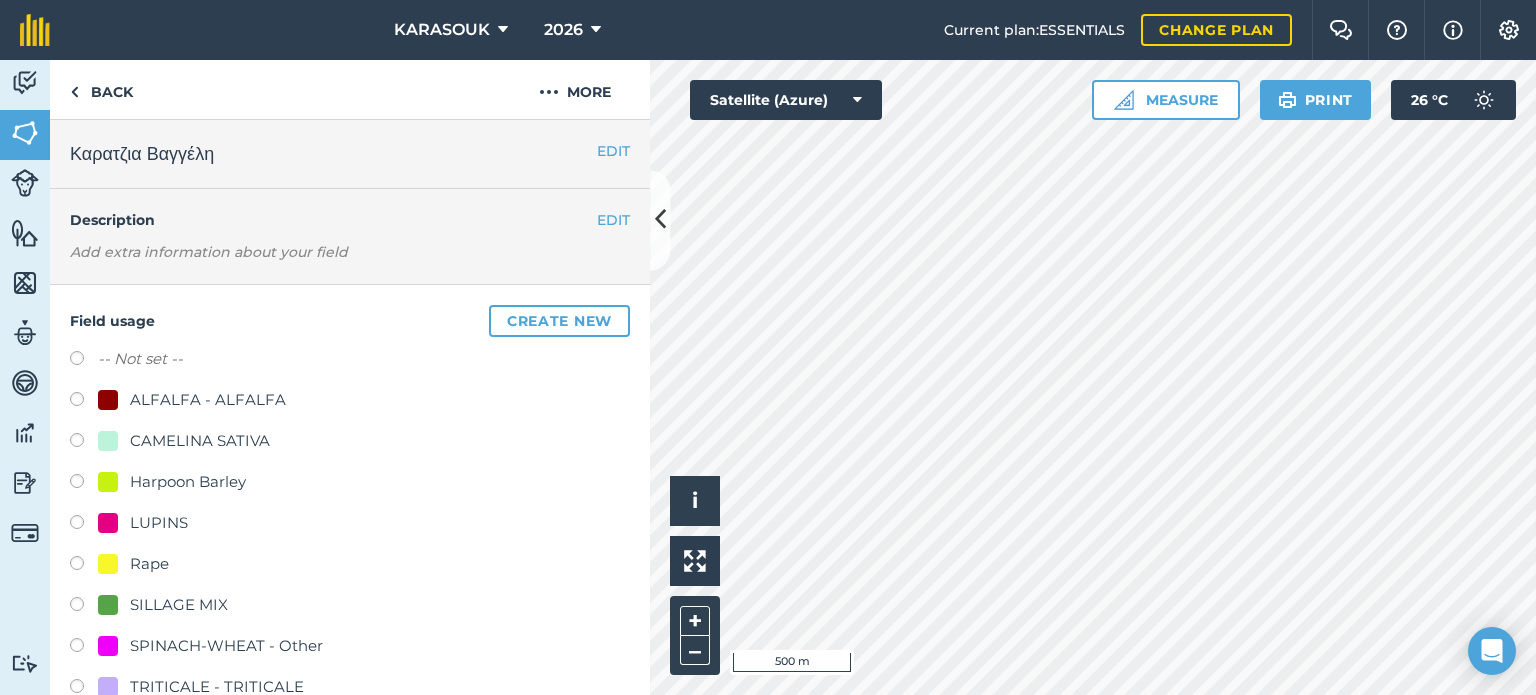 click on "Rape" at bounding box center [149, 564] 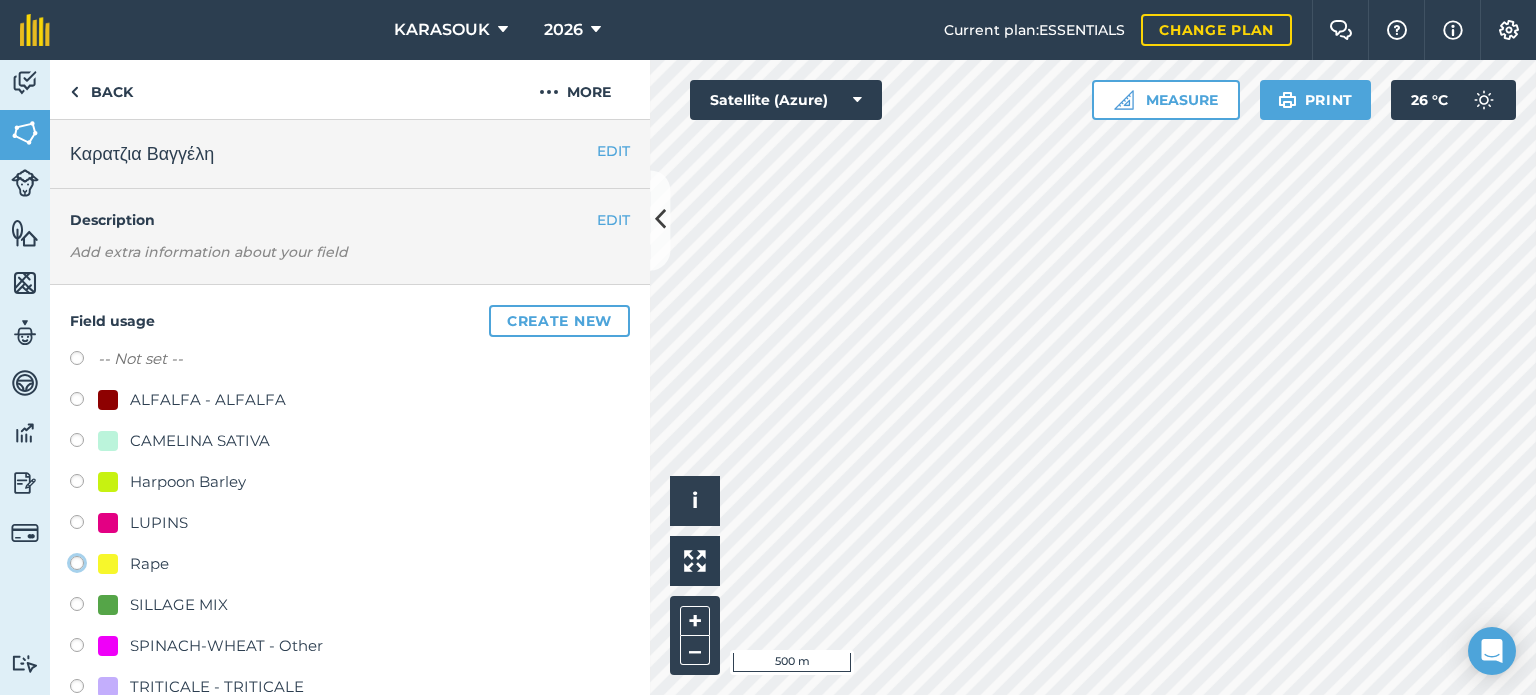 click on "Rape" at bounding box center (-9923, 562) 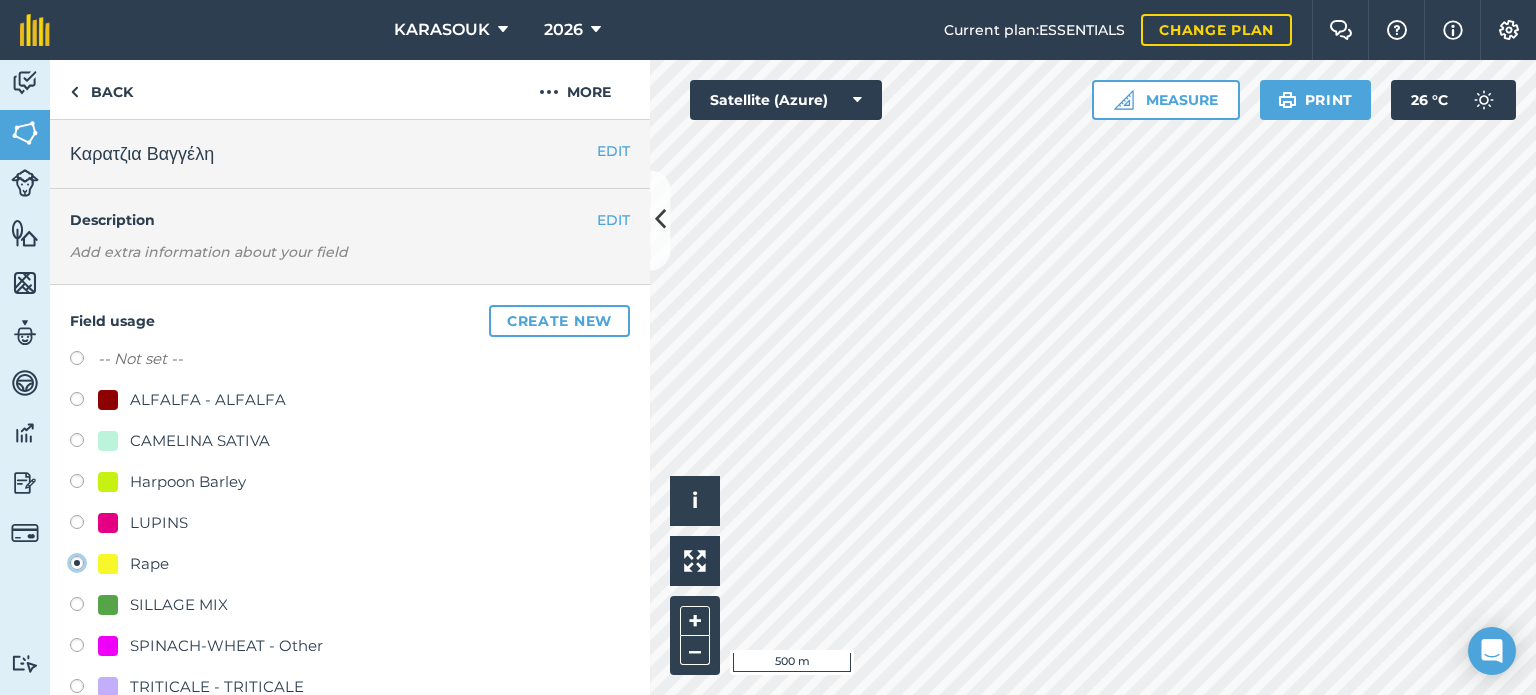 radio on "true" 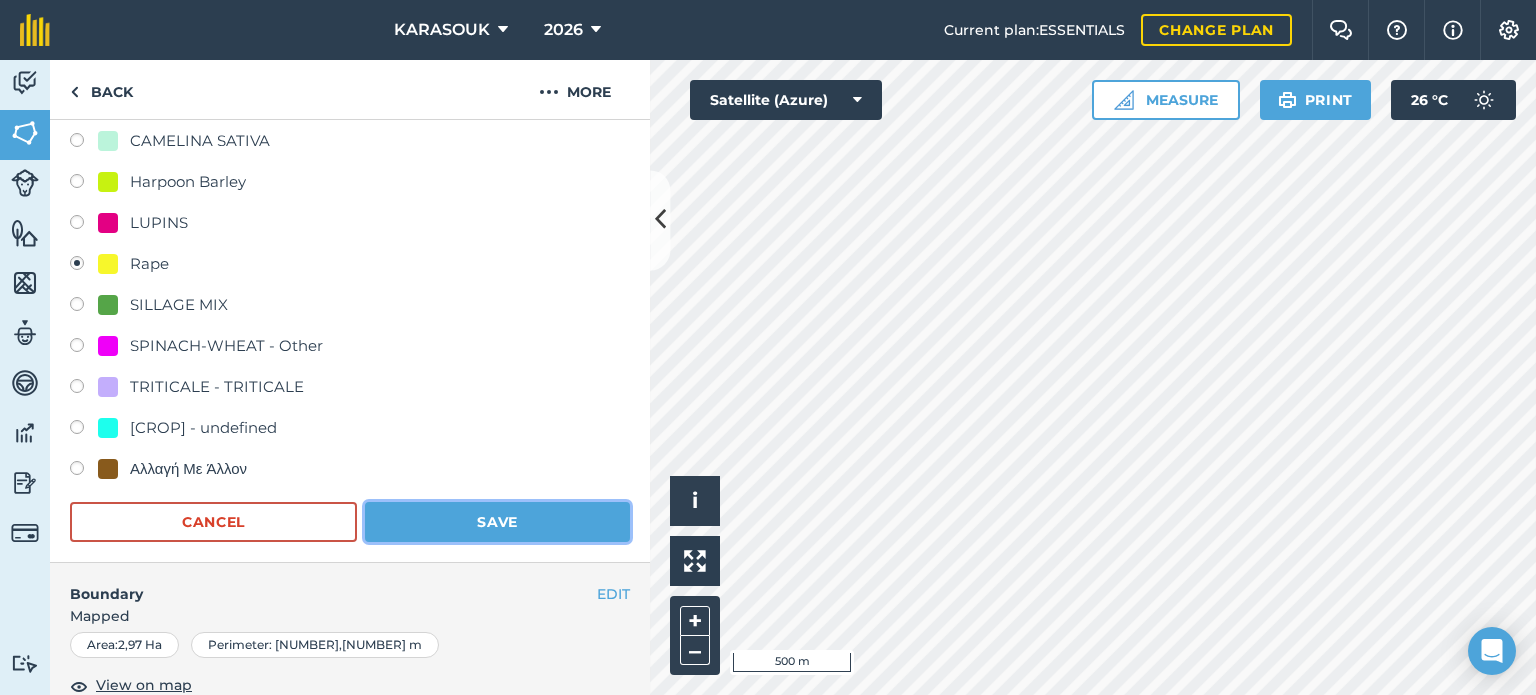 click on "Save" at bounding box center [497, 522] 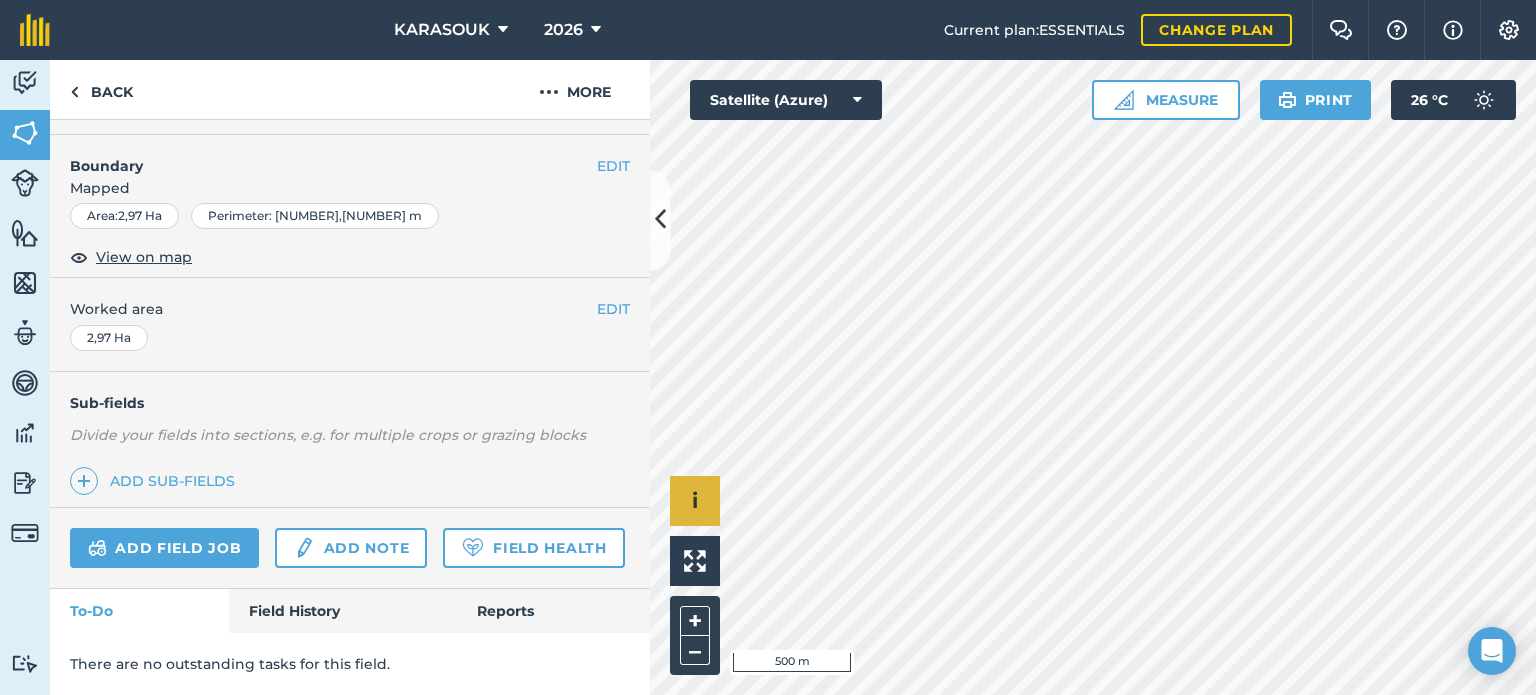 scroll, scrollTop: 299, scrollLeft: 0, axis: vertical 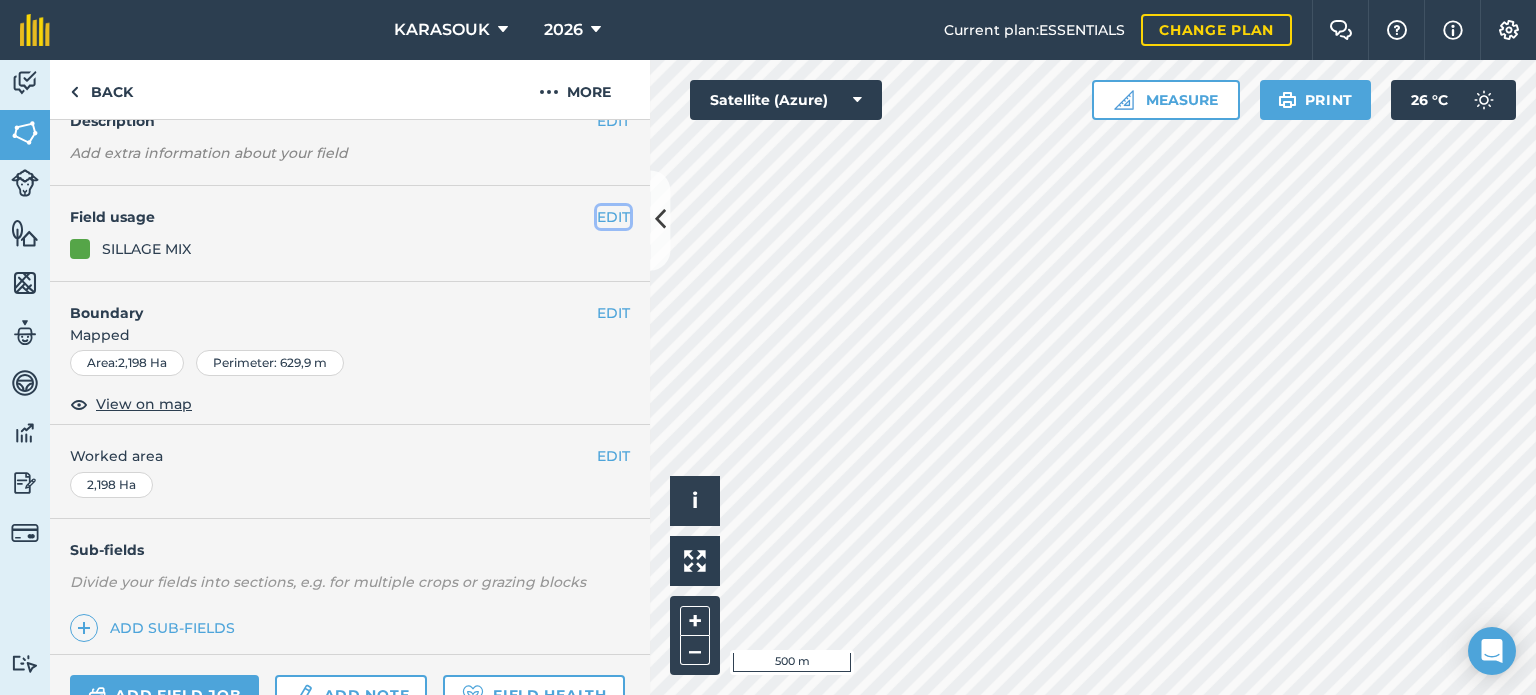 click on "EDIT" at bounding box center [613, 217] 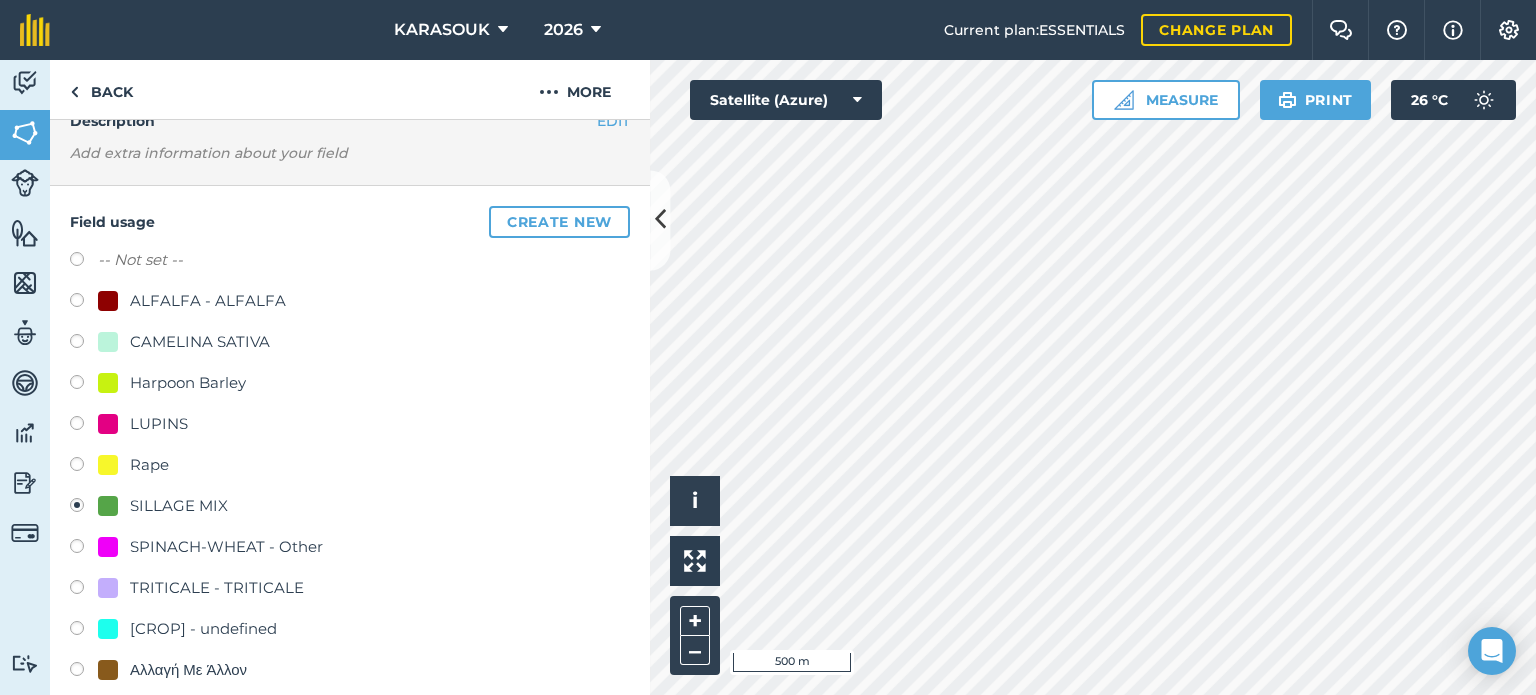 click on "Rape" at bounding box center [149, 465] 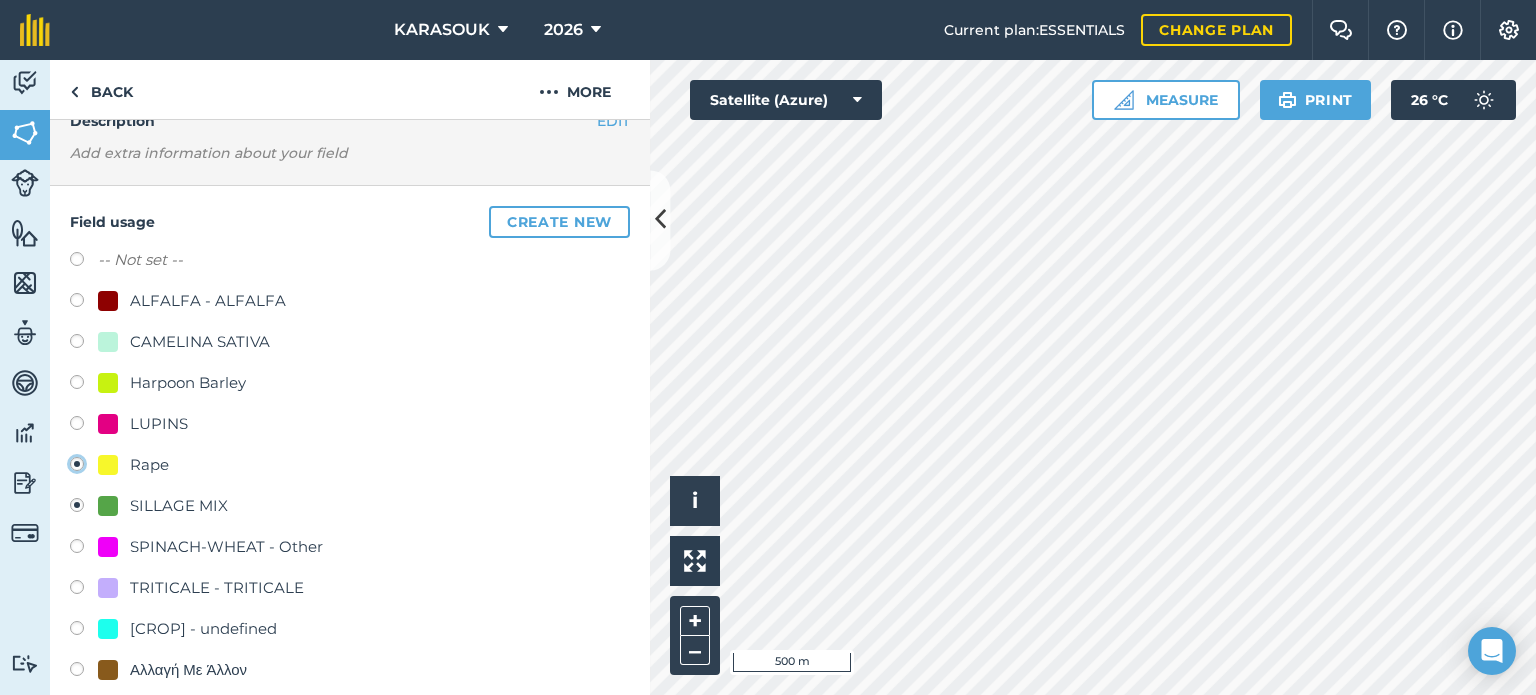 radio on "true" 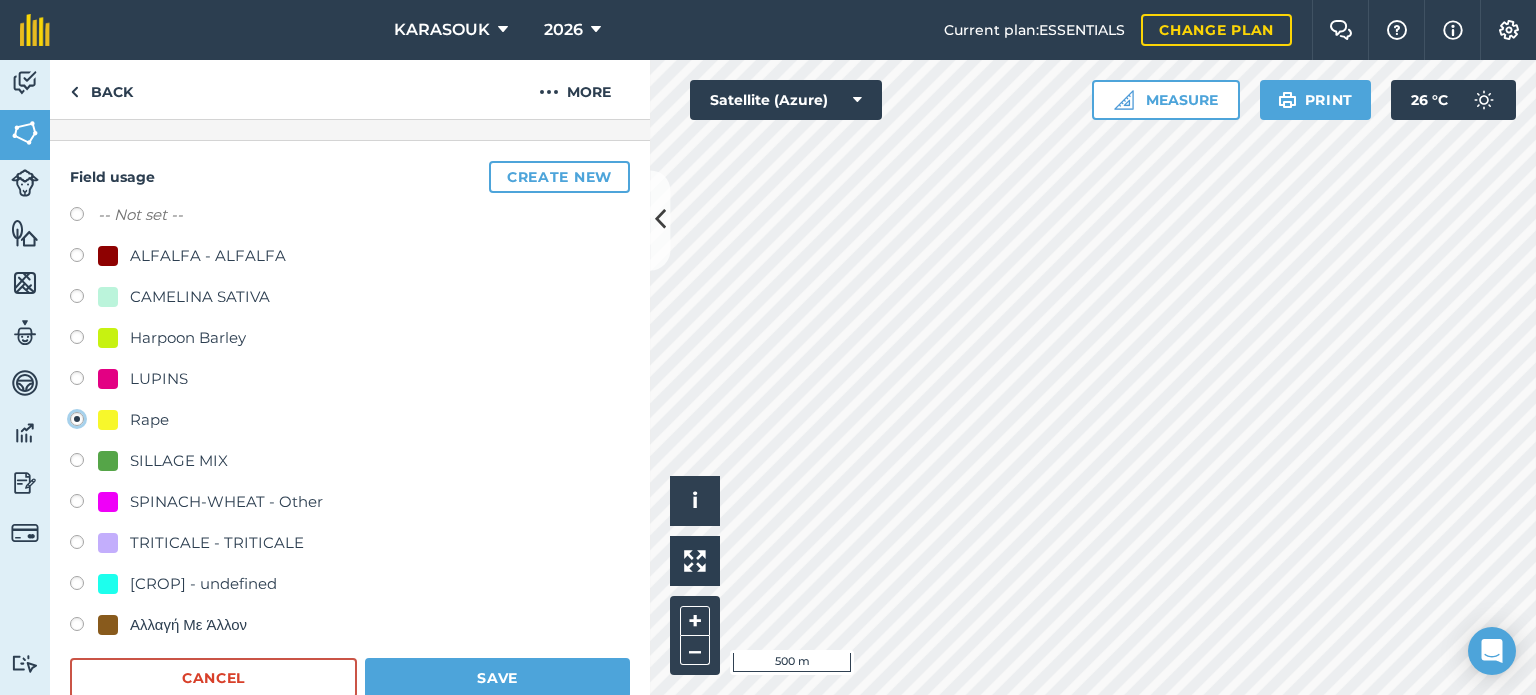 scroll, scrollTop: 299, scrollLeft: 0, axis: vertical 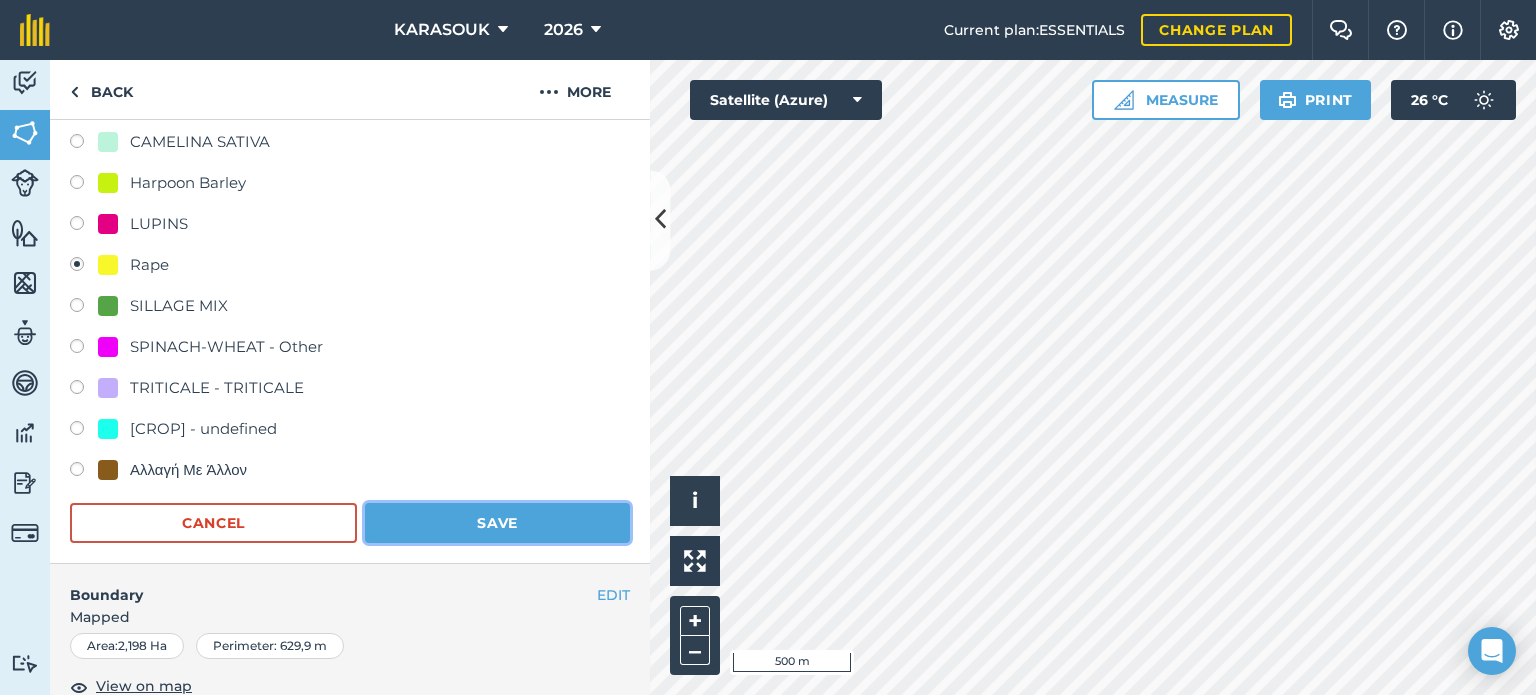 click on "Save" at bounding box center [497, 523] 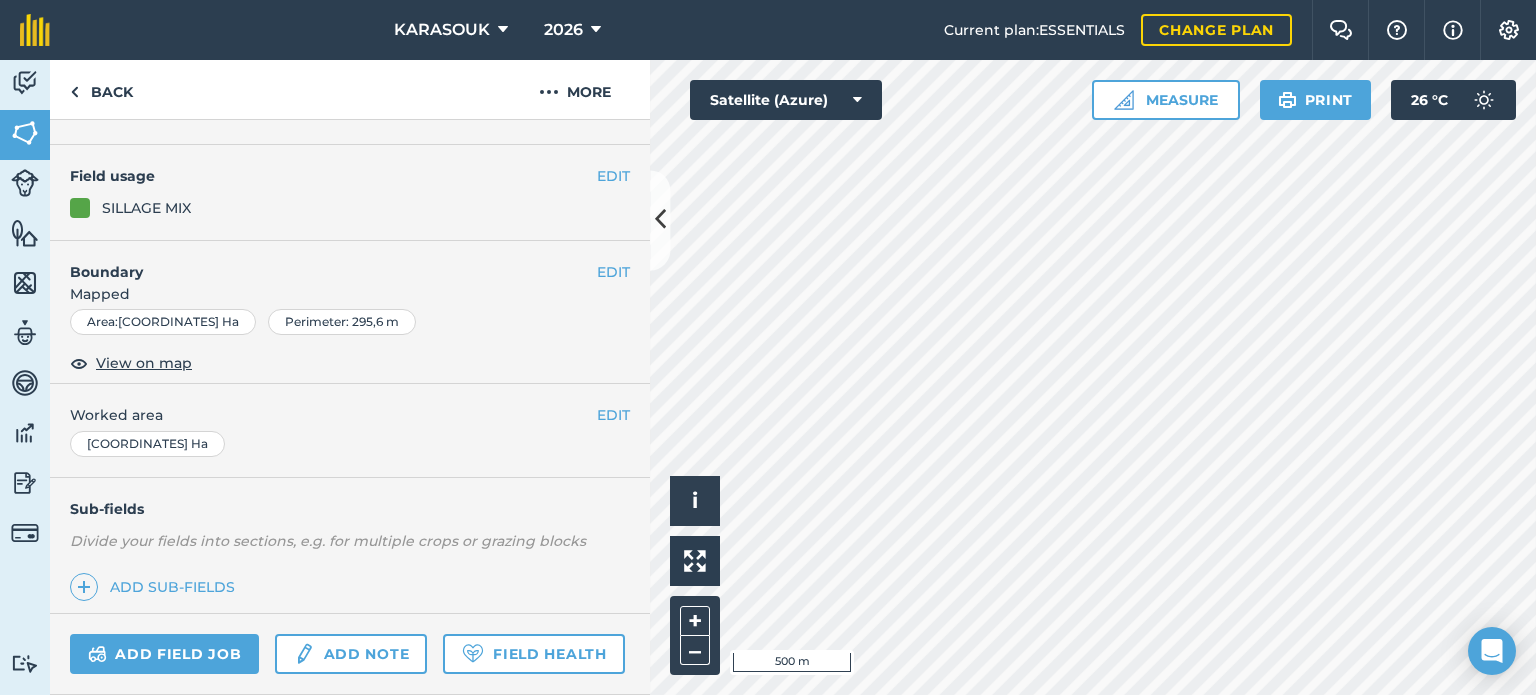 scroll, scrollTop: 99, scrollLeft: 0, axis: vertical 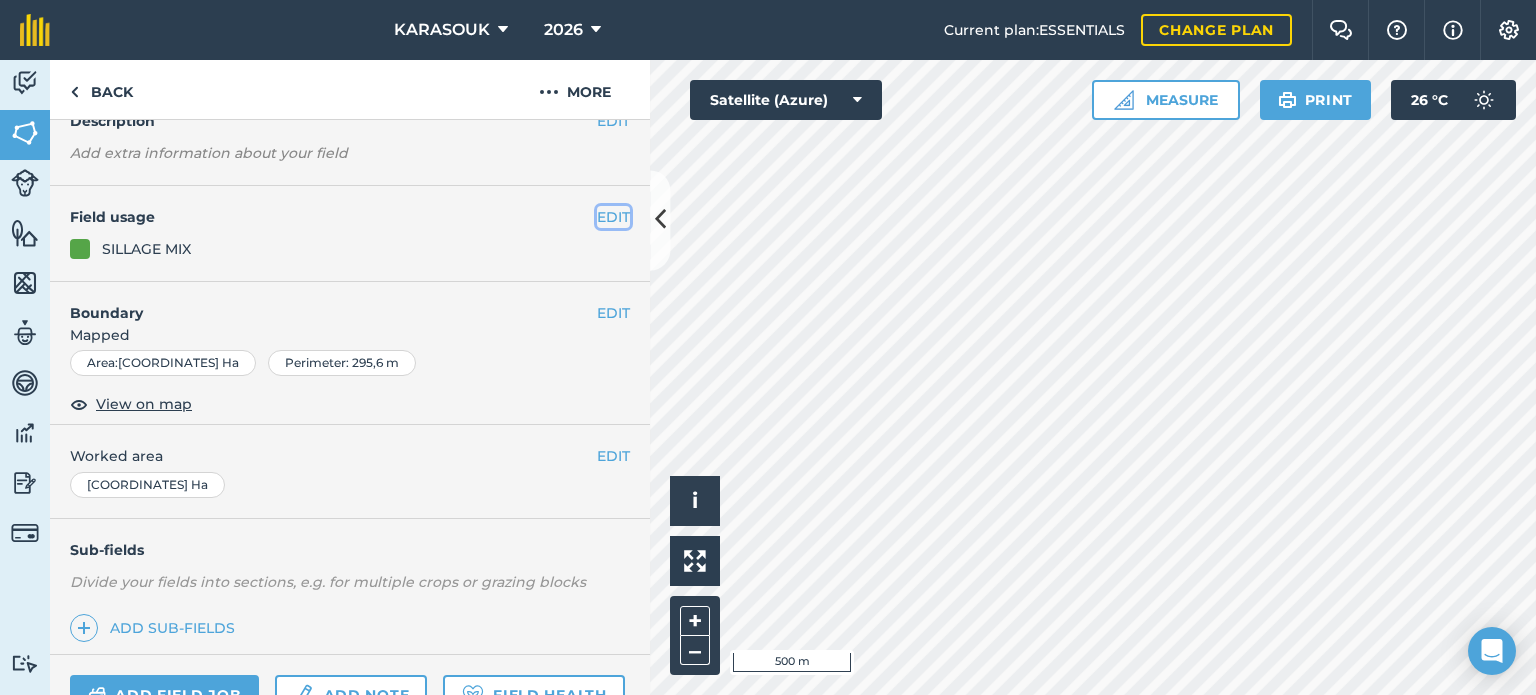 click on "EDIT" at bounding box center [613, 217] 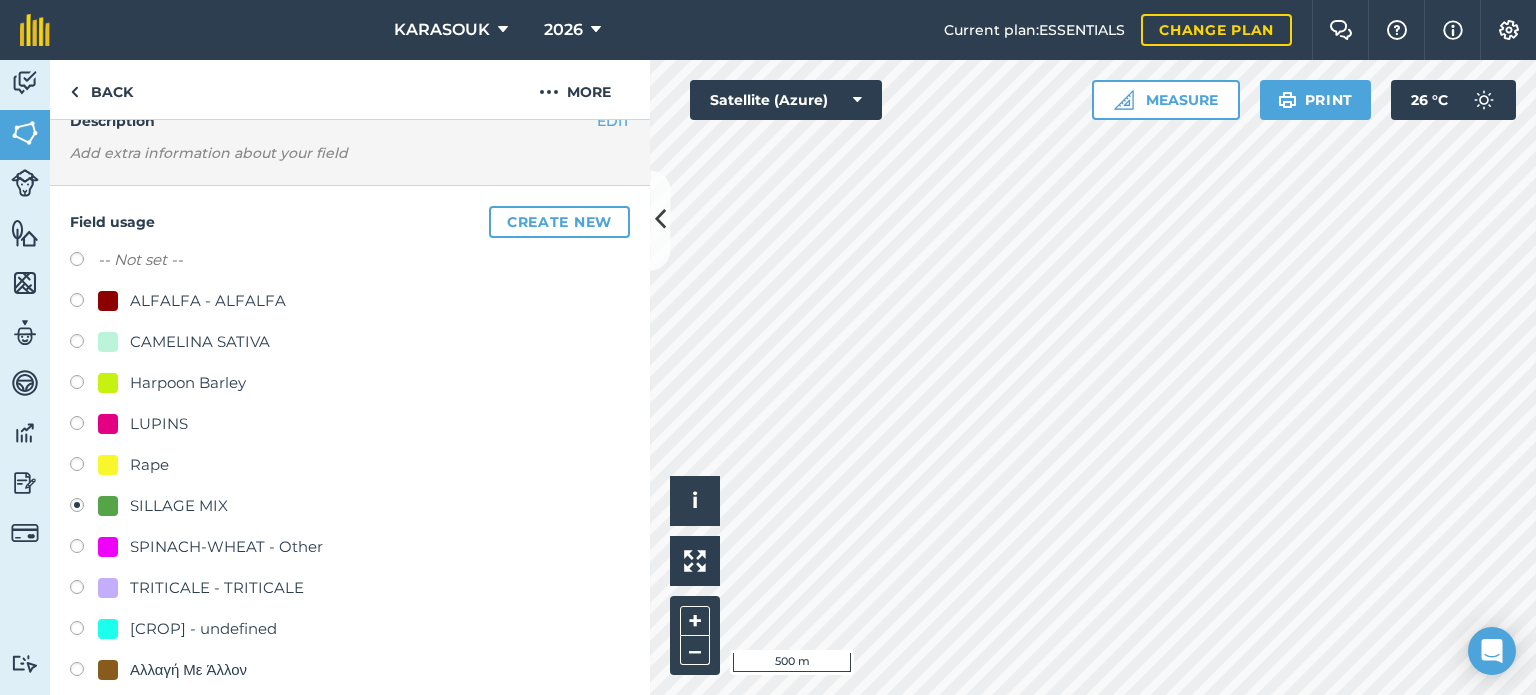 click on "Rape" at bounding box center [149, 465] 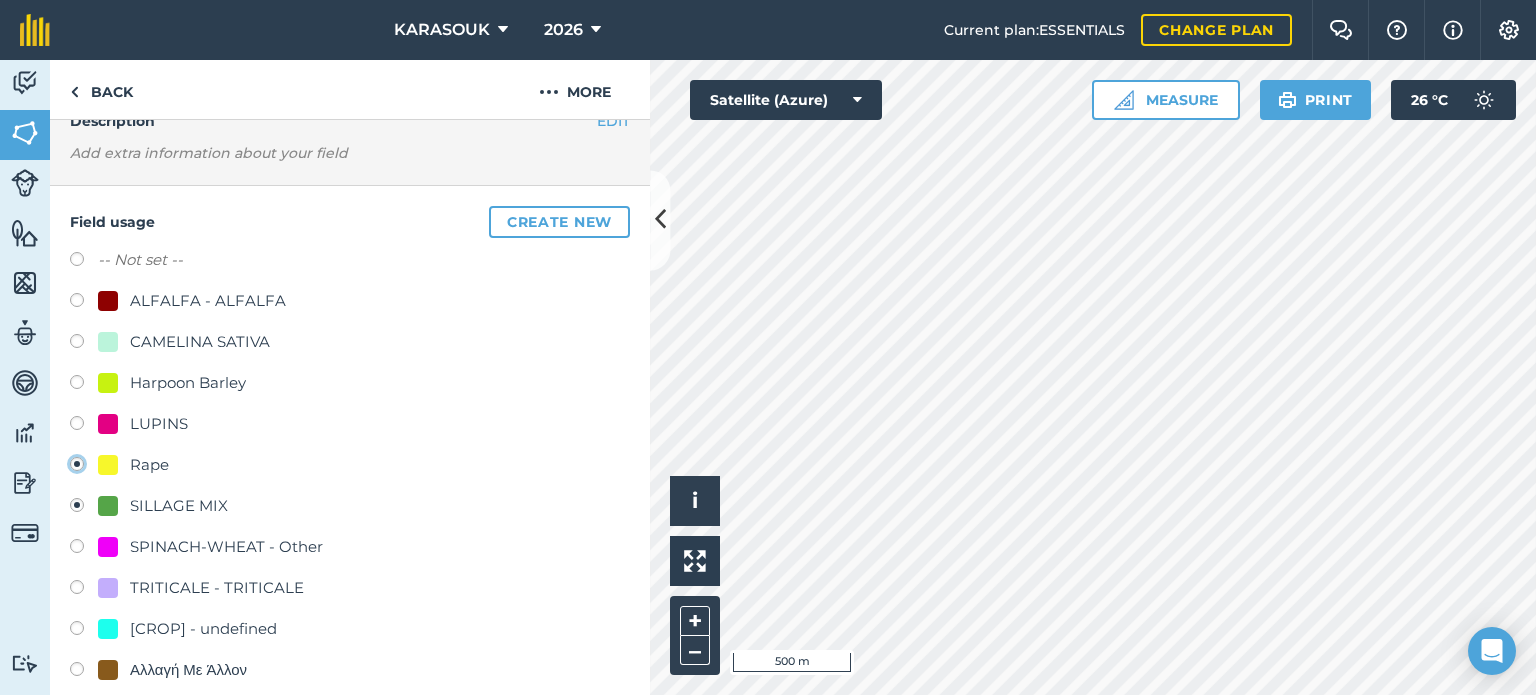 radio on "true" 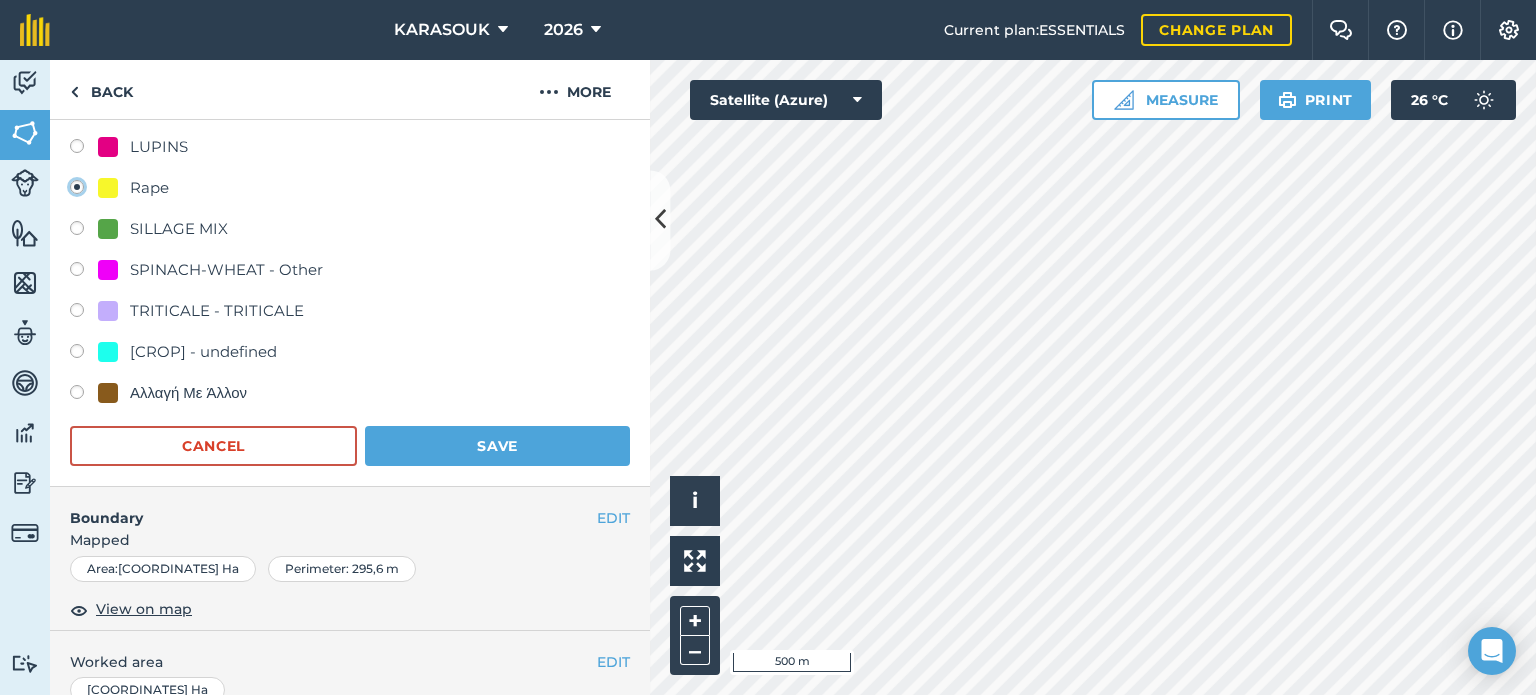 scroll, scrollTop: 399, scrollLeft: 0, axis: vertical 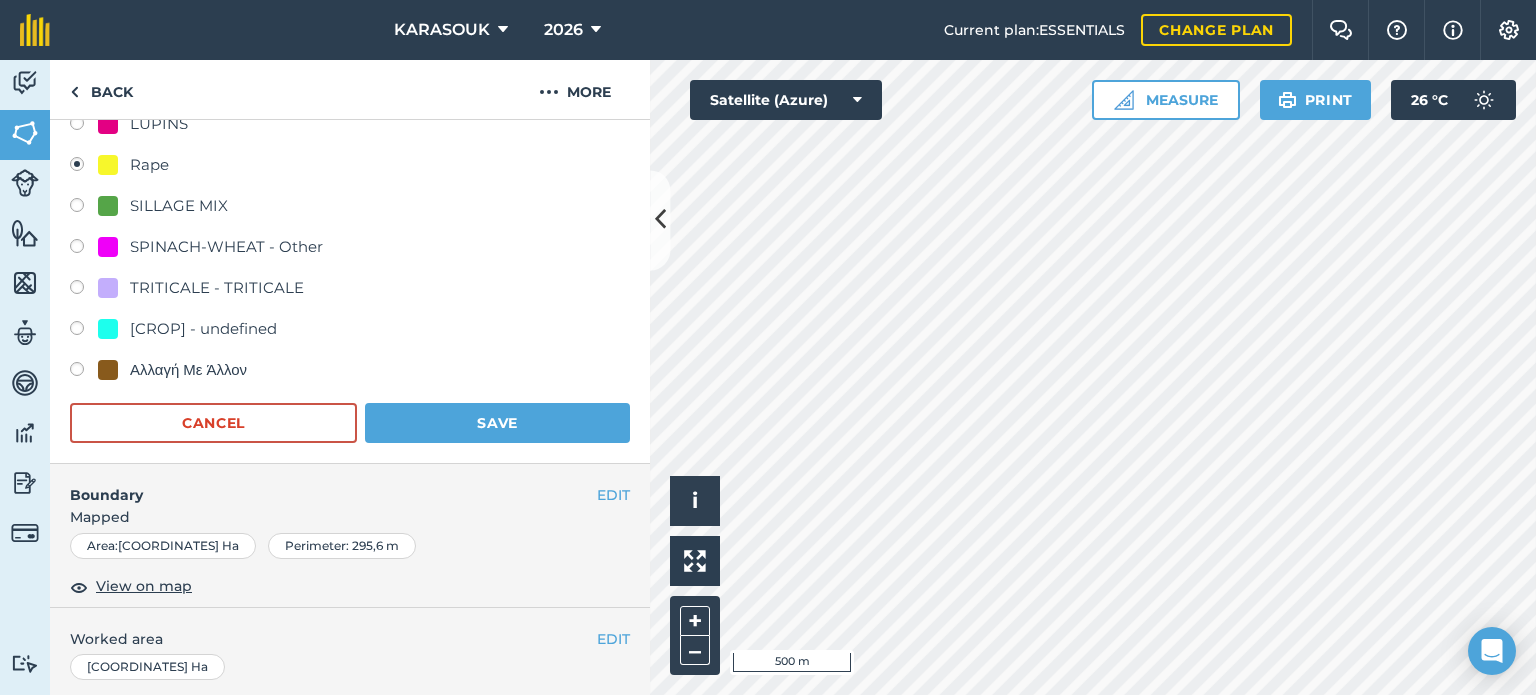 click on "-- Not set -- ALFALFA - ALFALFA CAMELINA SATIVA Harpoon Barley LUPINS Rape SILLAGE MIX SPINACH-WHEAT - Other TRITICALE - TRITICALE WHEAT - undefined Αλλαγή Με Άλλον Cancel Save" at bounding box center [350, 195] 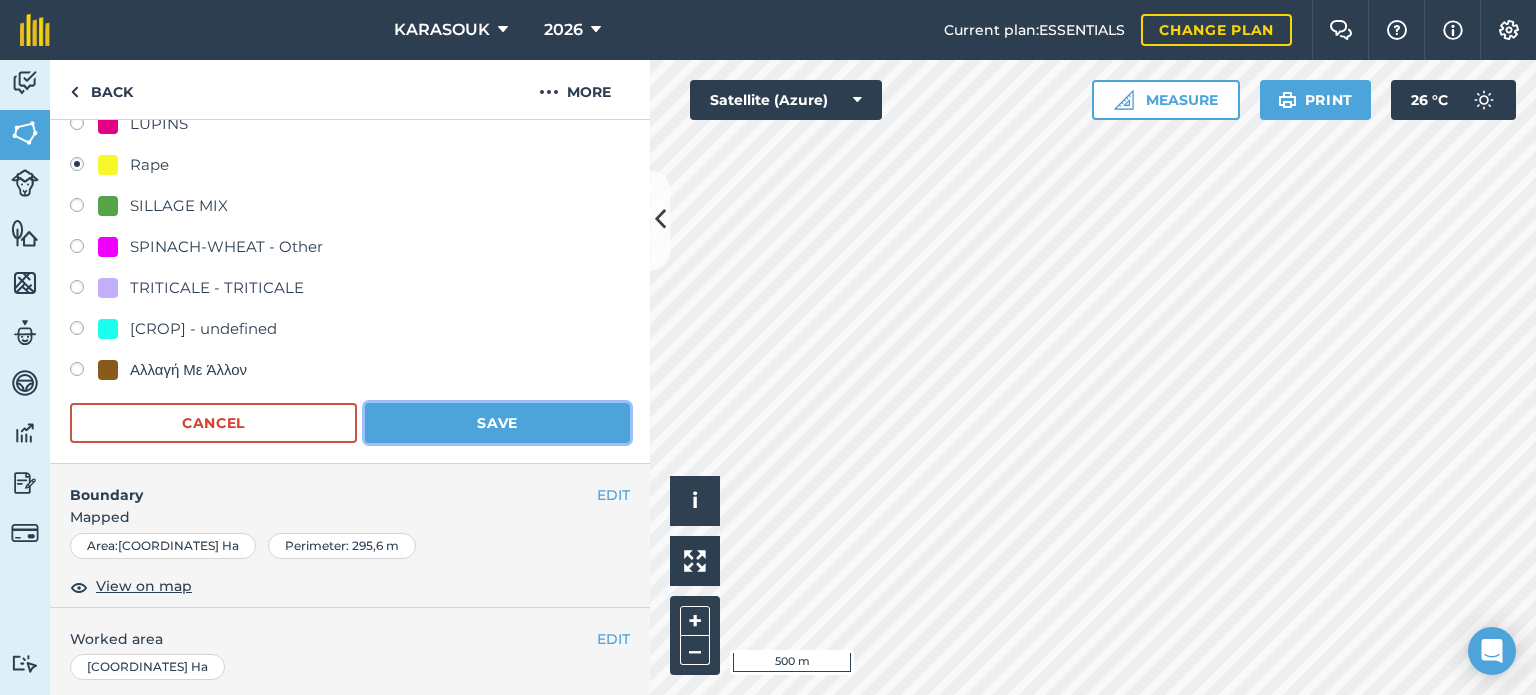 click on "Save" at bounding box center [497, 423] 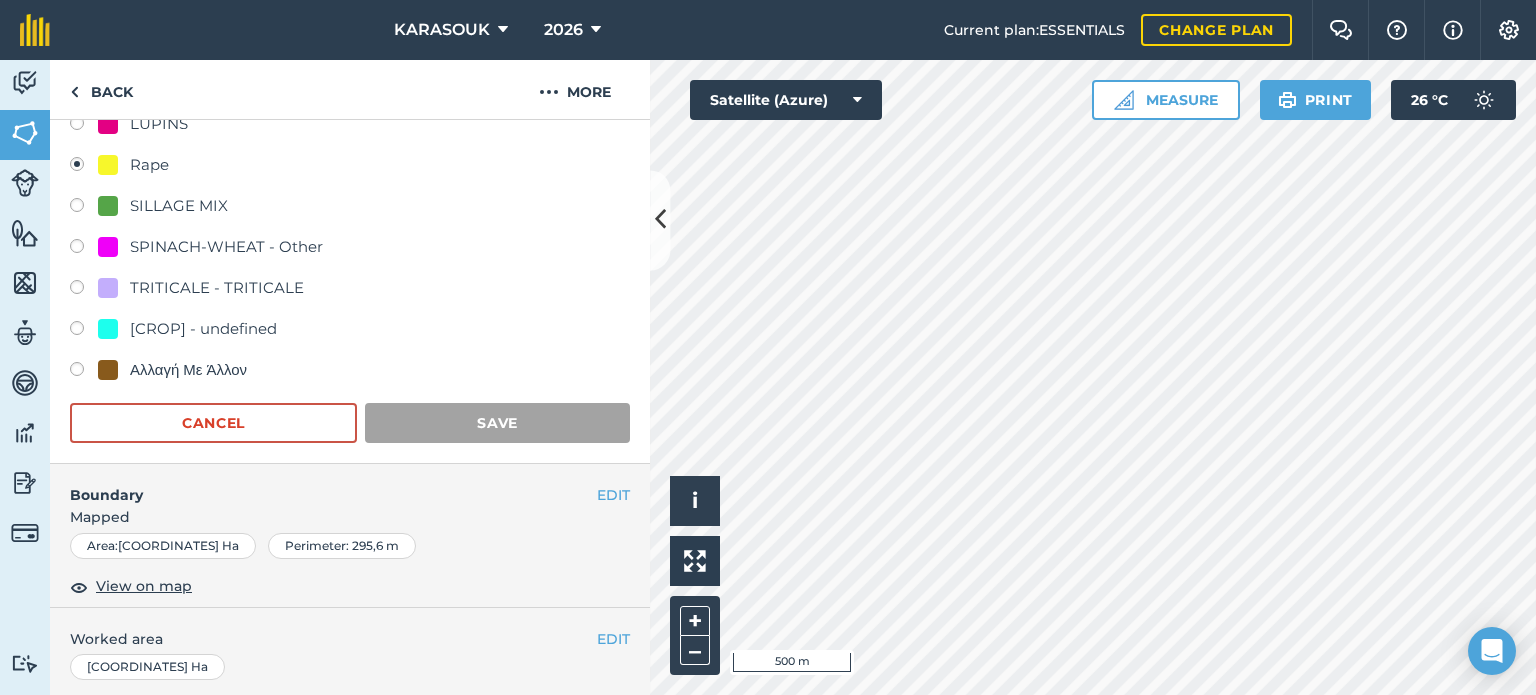 scroll, scrollTop: 299, scrollLeft: 0, axis: vertical 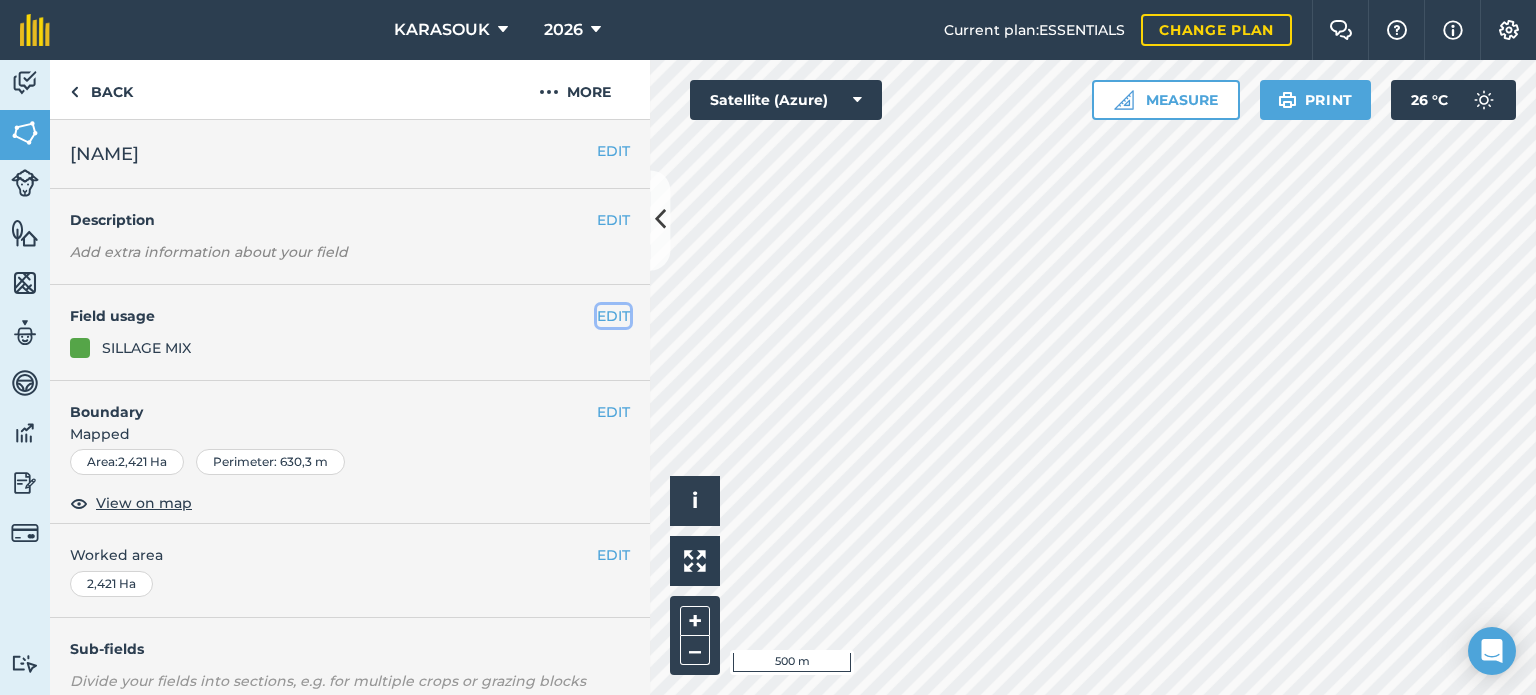 click on "EDIT" at bounding box center [613, 316] 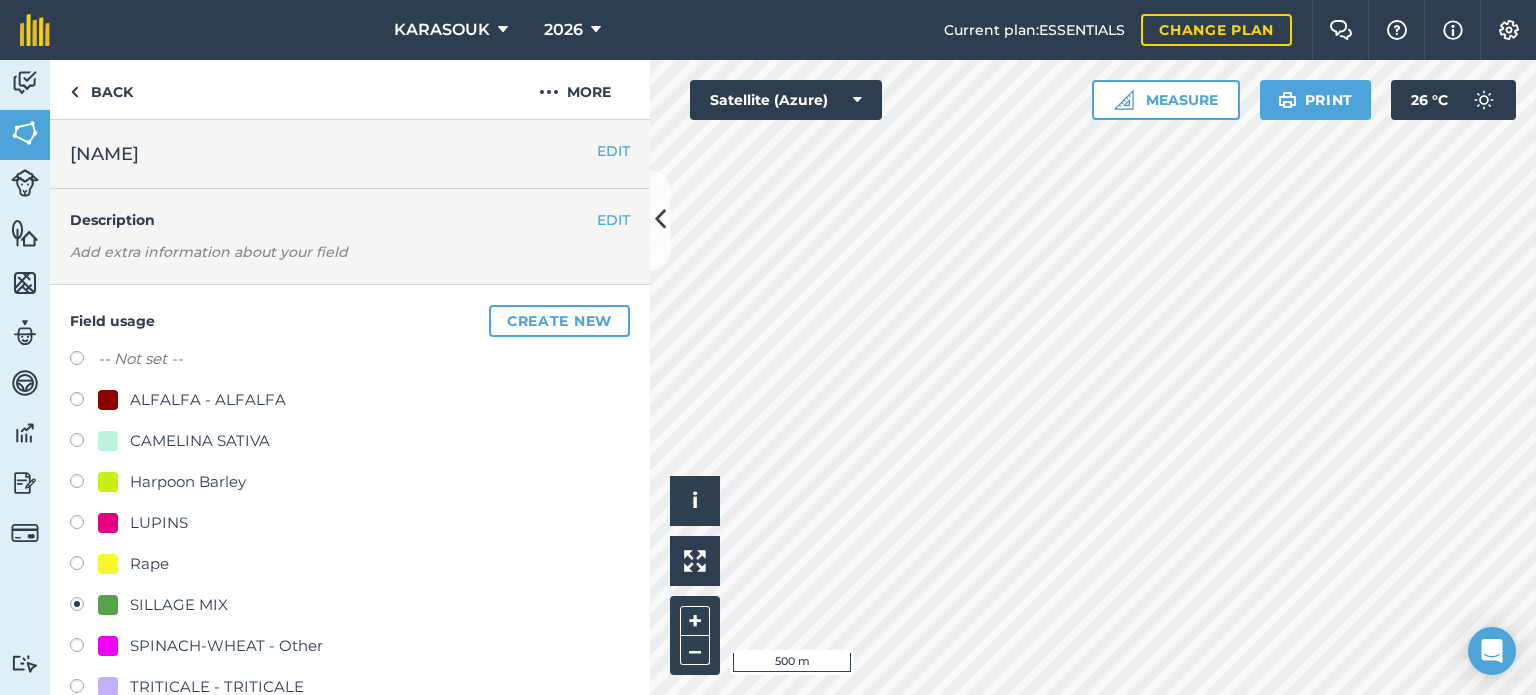 click on "Rape" at bounding box center [149, 564] 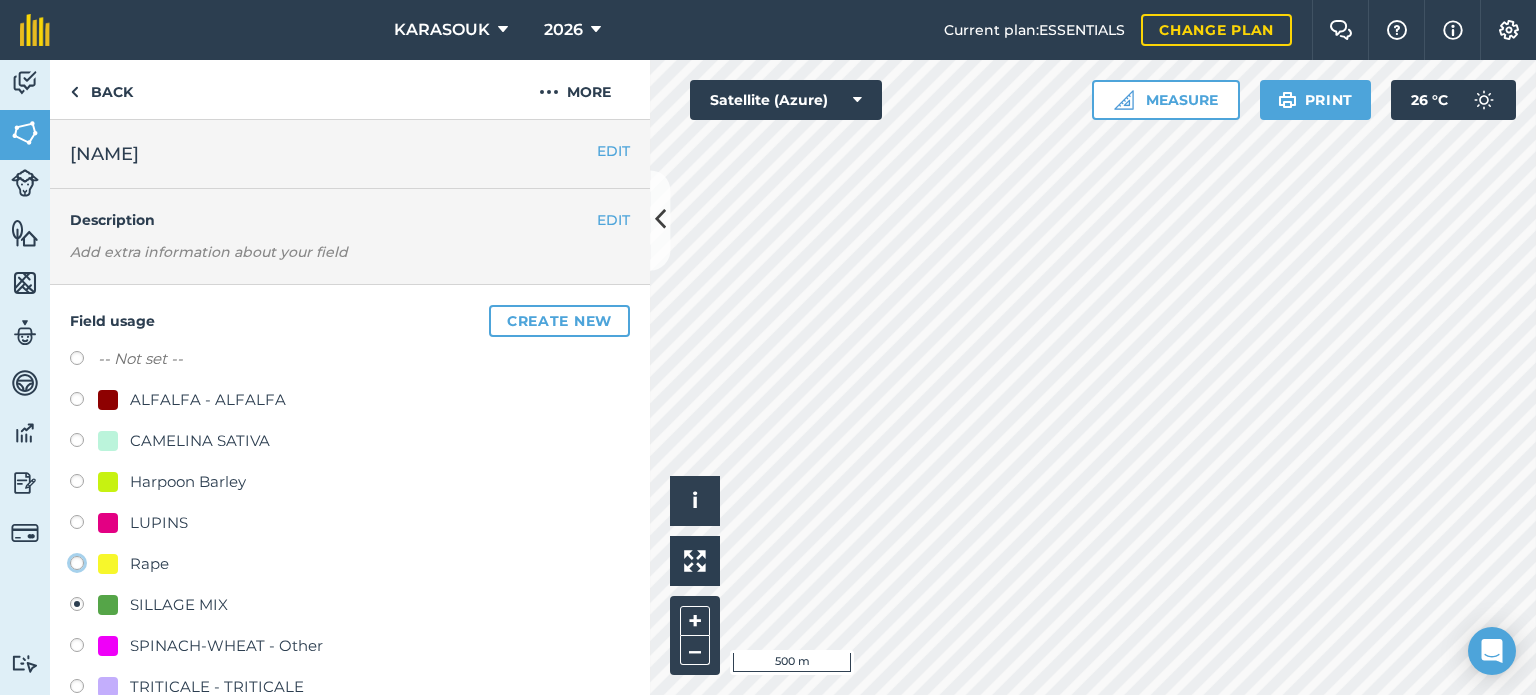 click on "Rape" at bounding box center [-9923, 562] 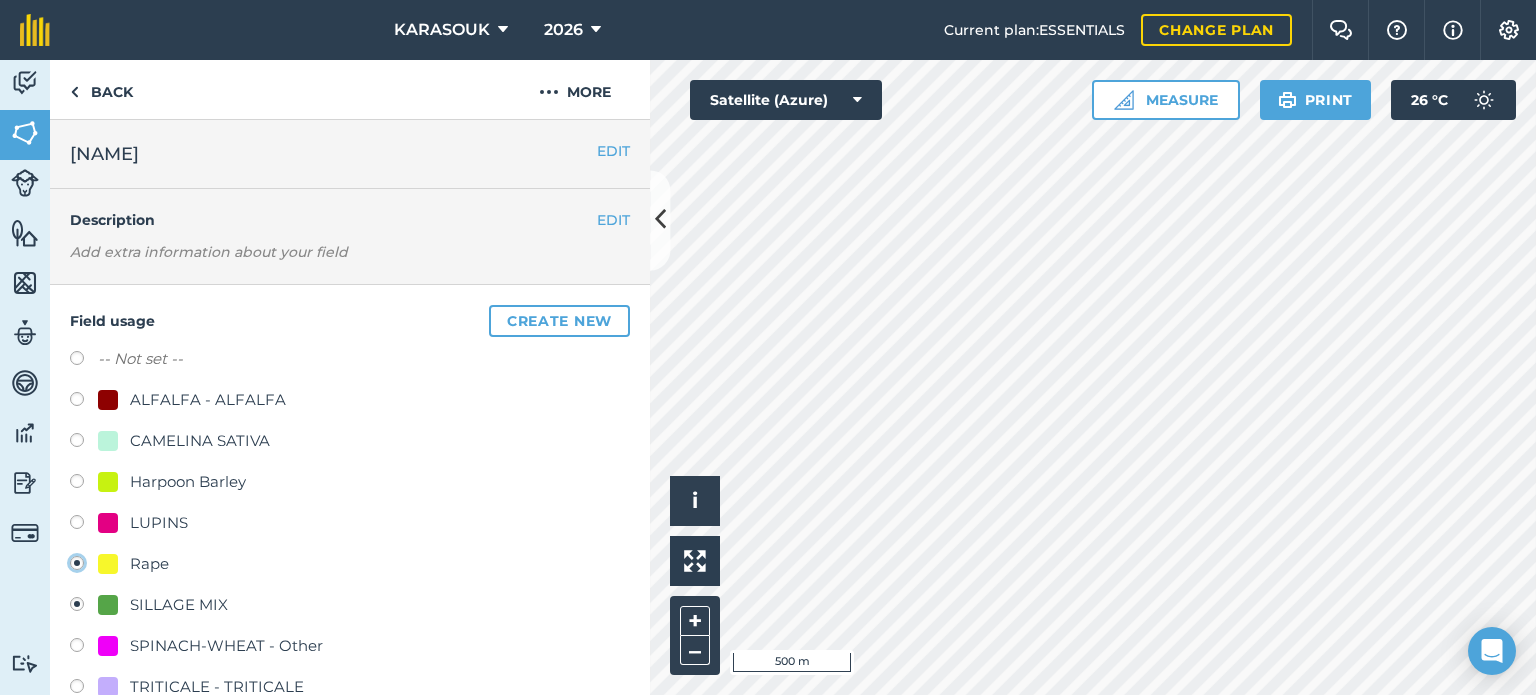 radio on "true" 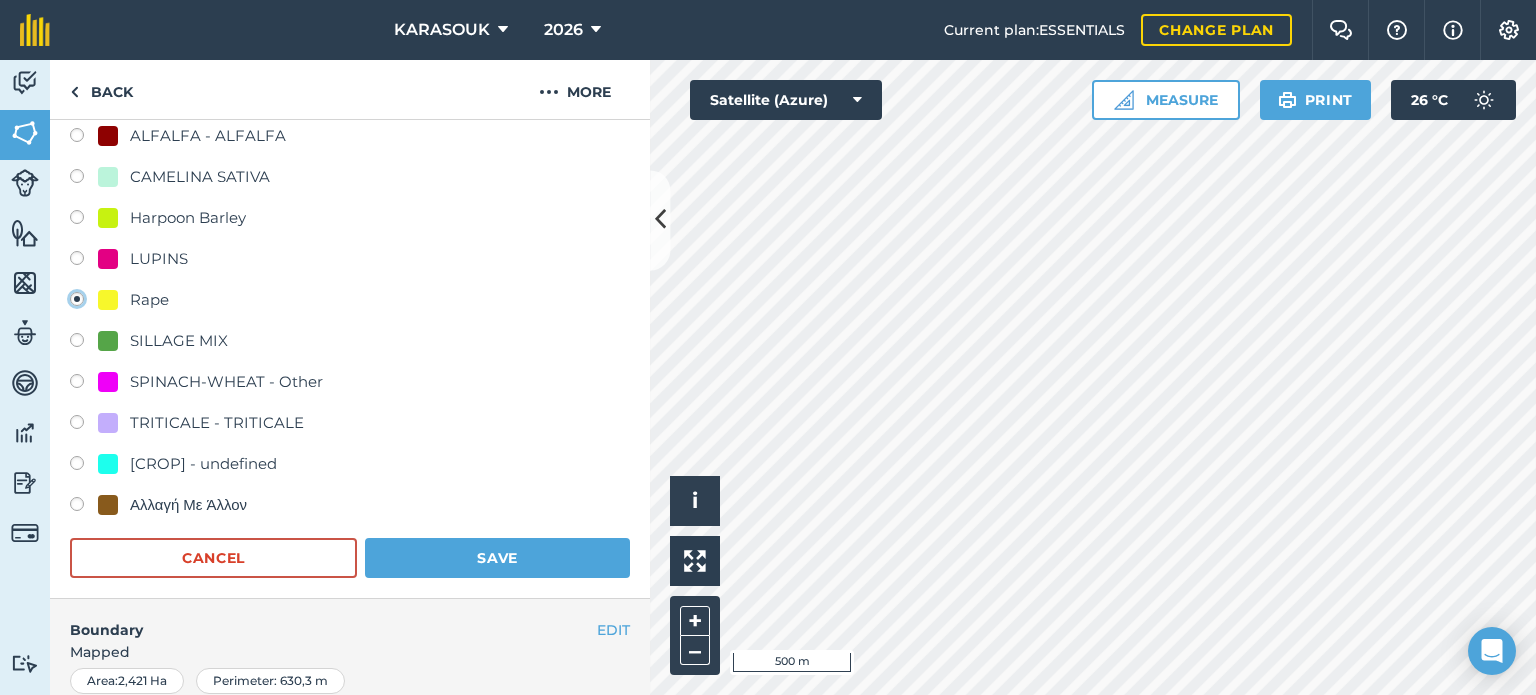 scroll, scrollTop: 300, scrollLeft: 0, axis: vertical 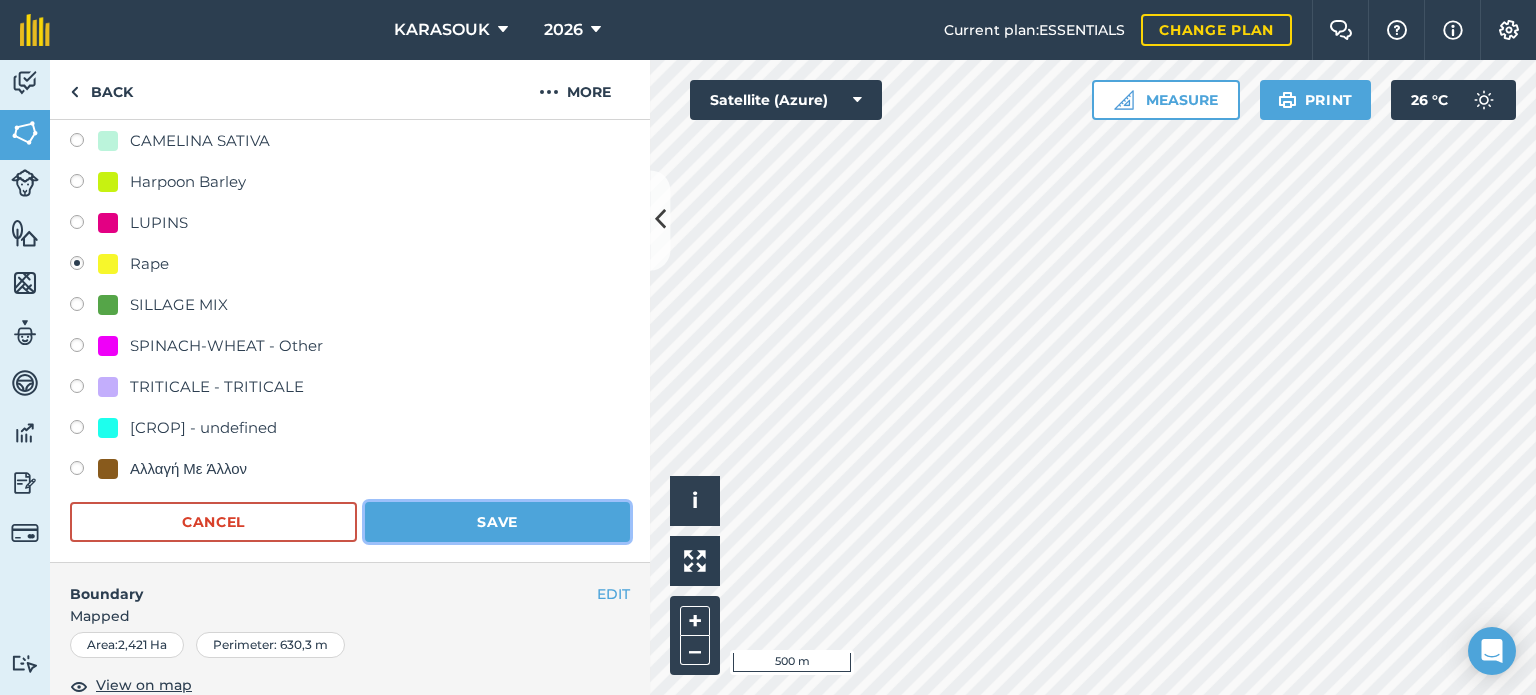 click on "Save" at bounding box center [497, 522] 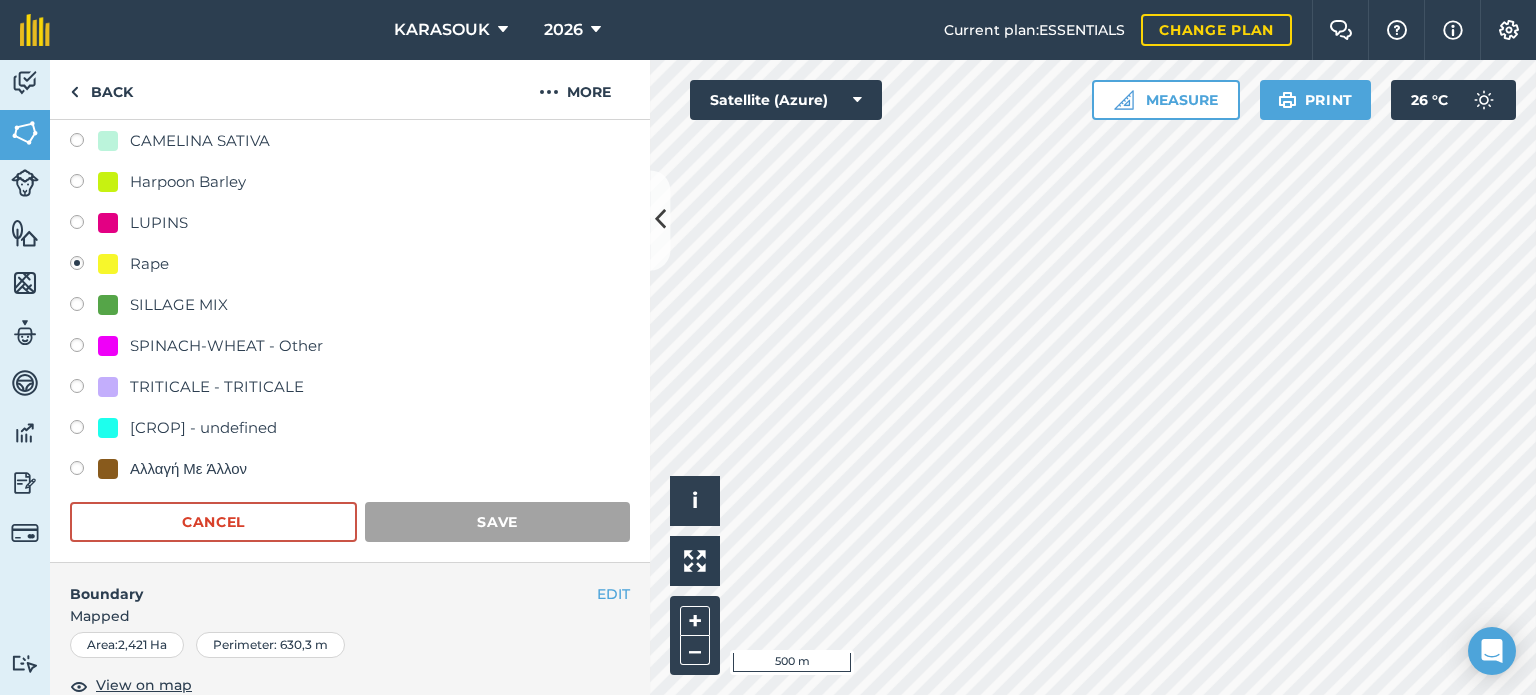 scroll, scrollTop: 299, scrollLeft: 0, axis: vertical 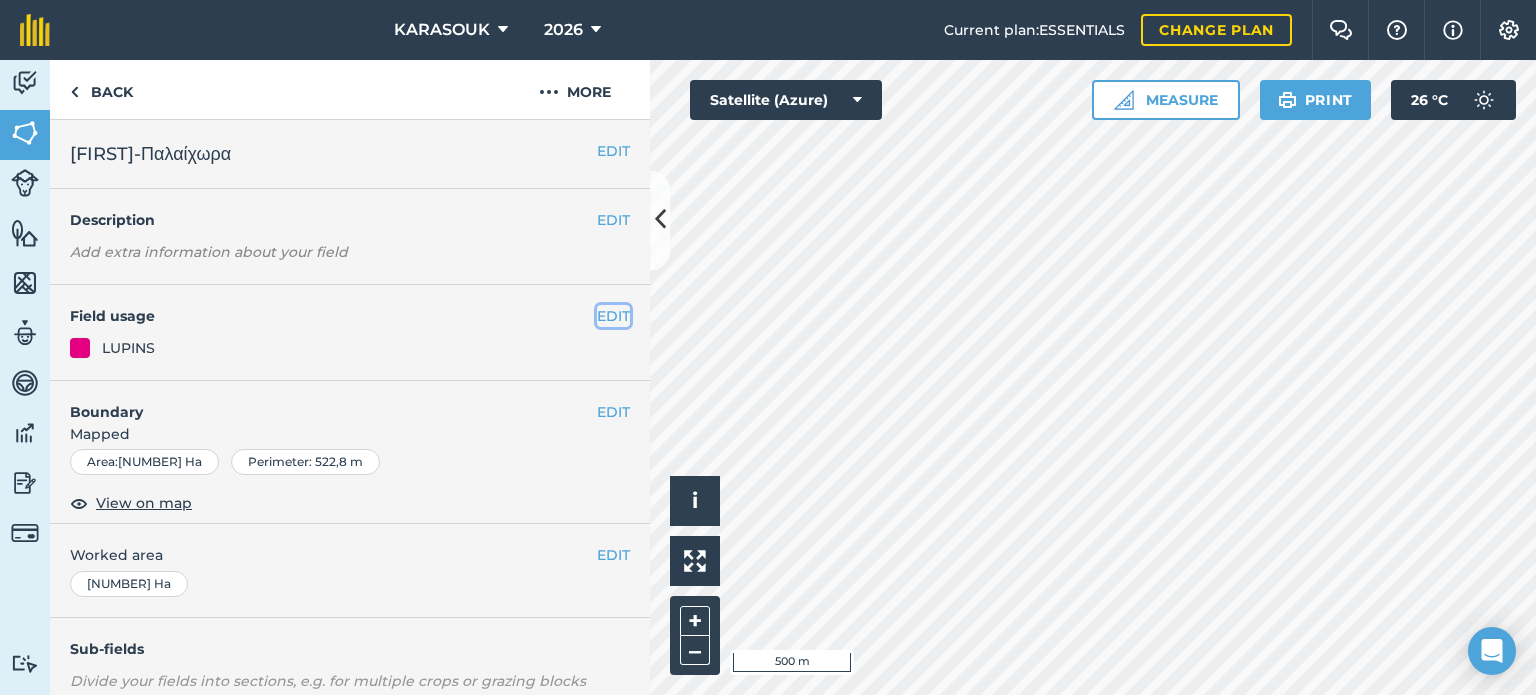 click on "EDIT" at bounding box center (613, 316) 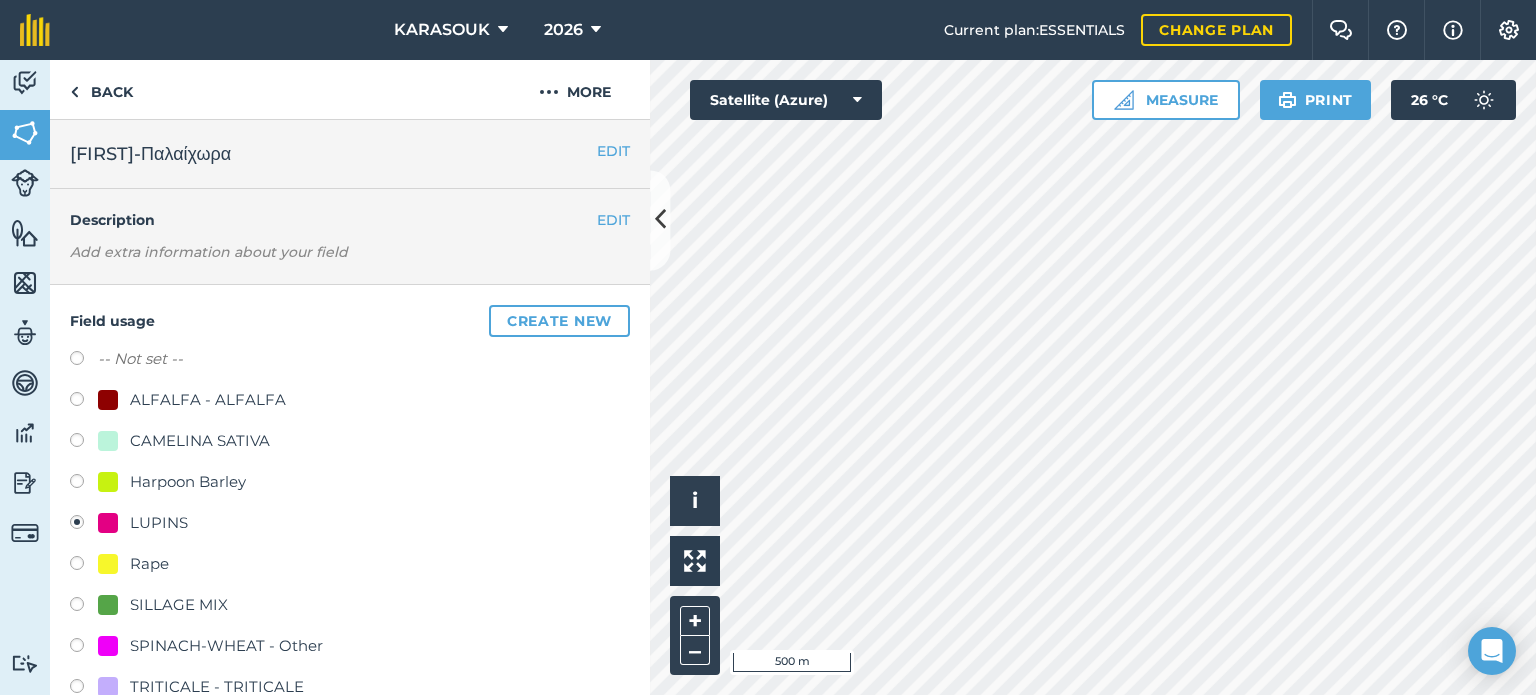 click on "Rape" at bounding box center [149, 564] 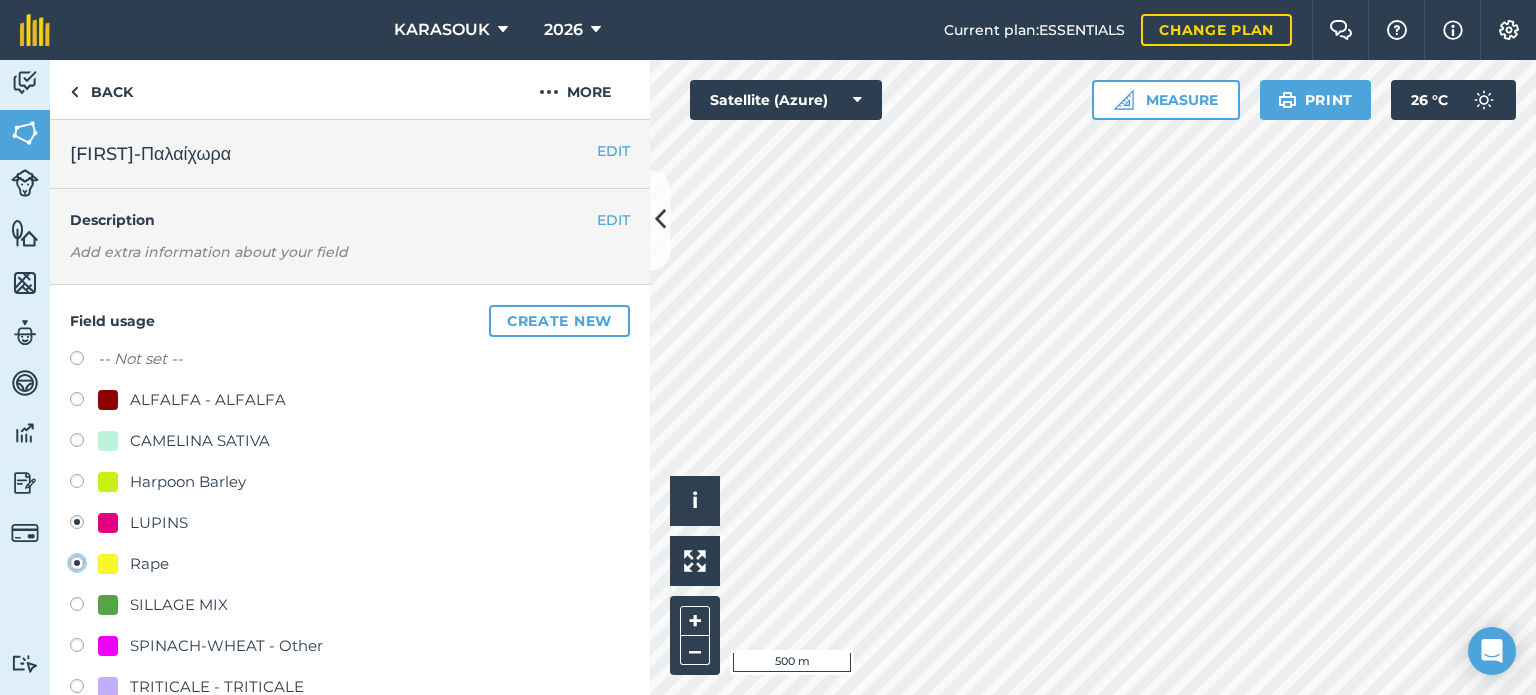 radio on "true" 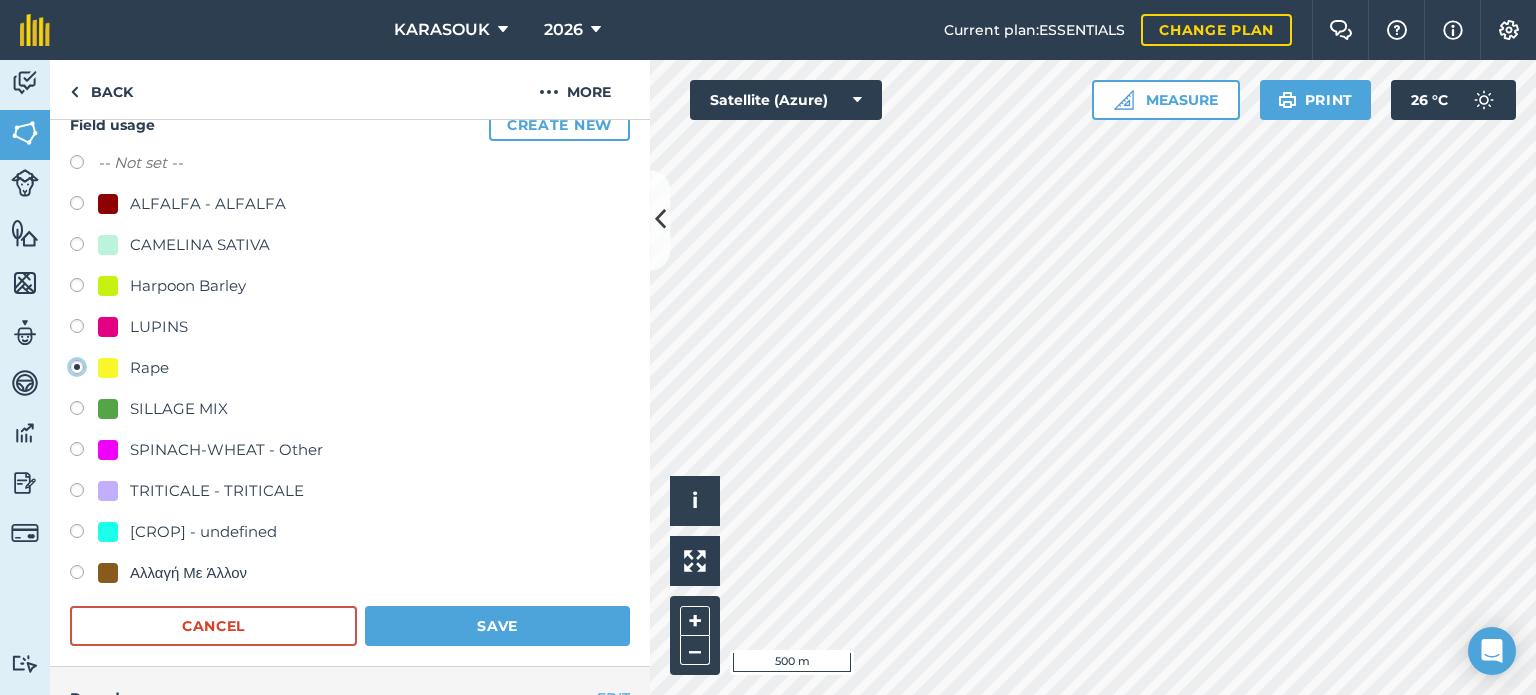 scroll, scrollTop: 300, scrollLeft: 0, axis: vertical 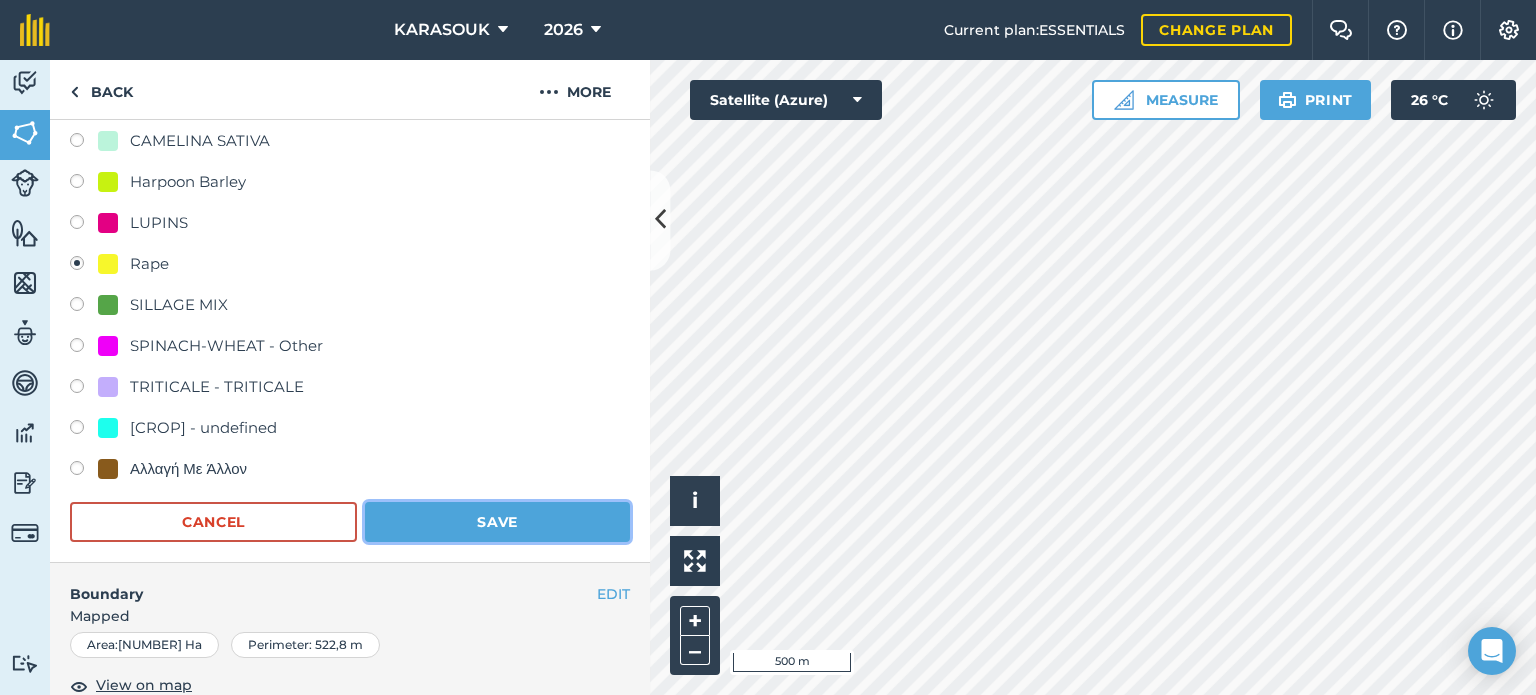 click on "Save" at bounding box center [497, 522] 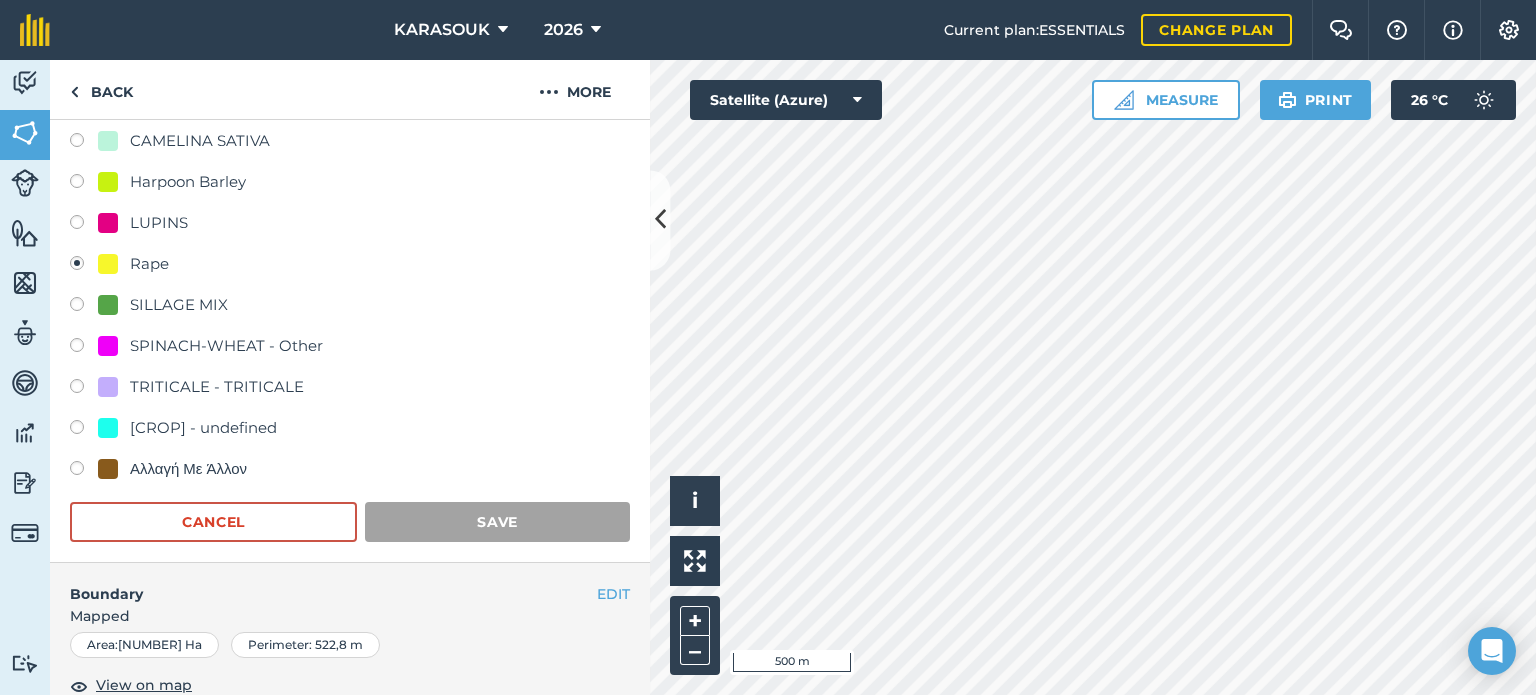 scroll, scrollTop: 299, scrollLeft: 0, axis: vertical 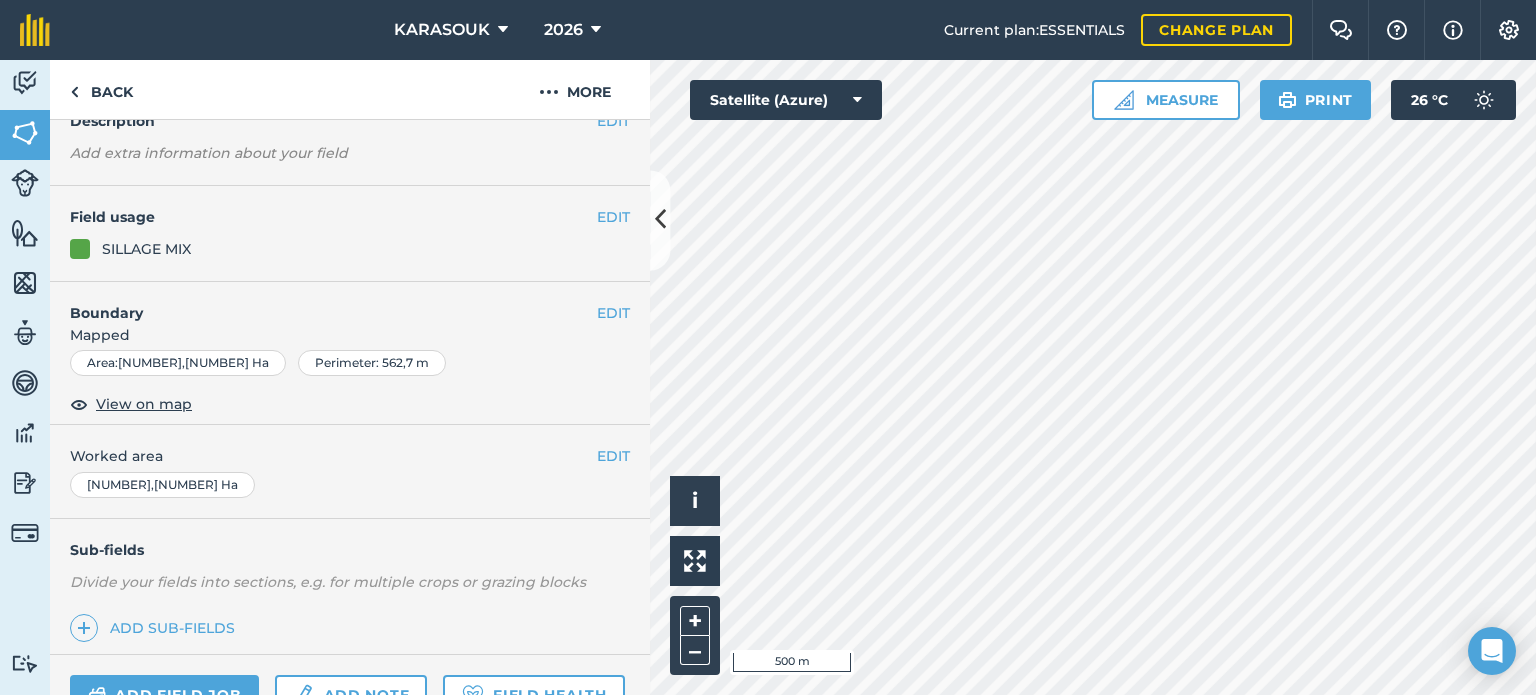 click on "EDIT Field usage SILLAGE MIX" at bounding box center (350, 234) 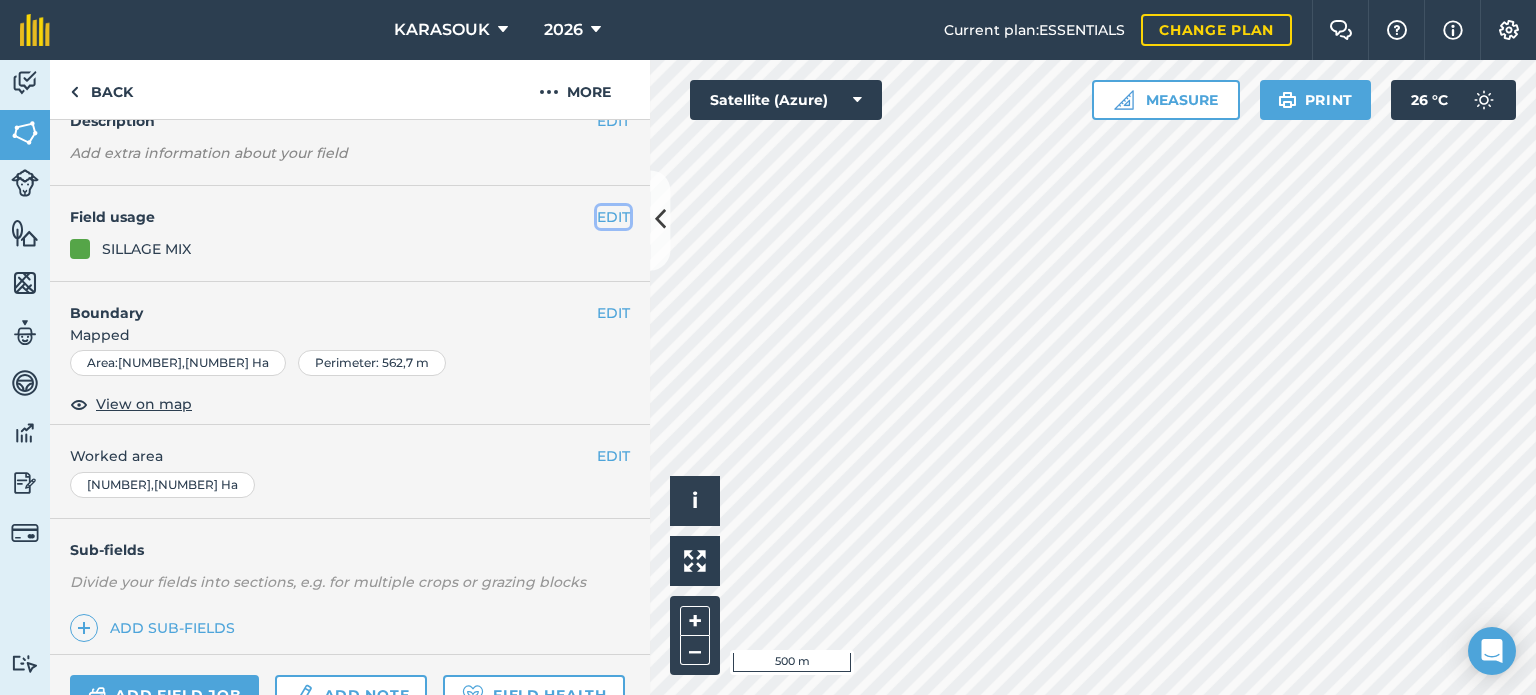 click on "EDIT" at bounding box center [613, 217] 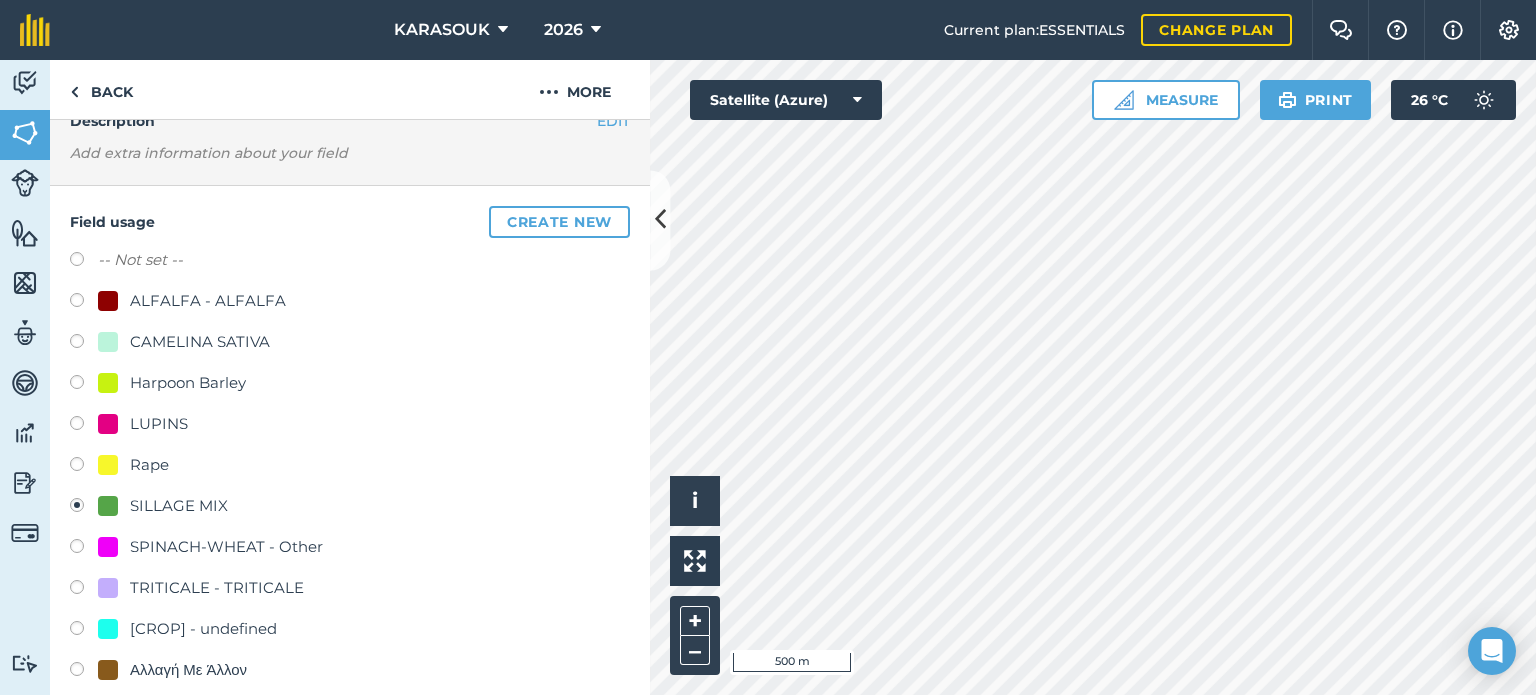 click on "Rape" at bounding box center (149, 465) 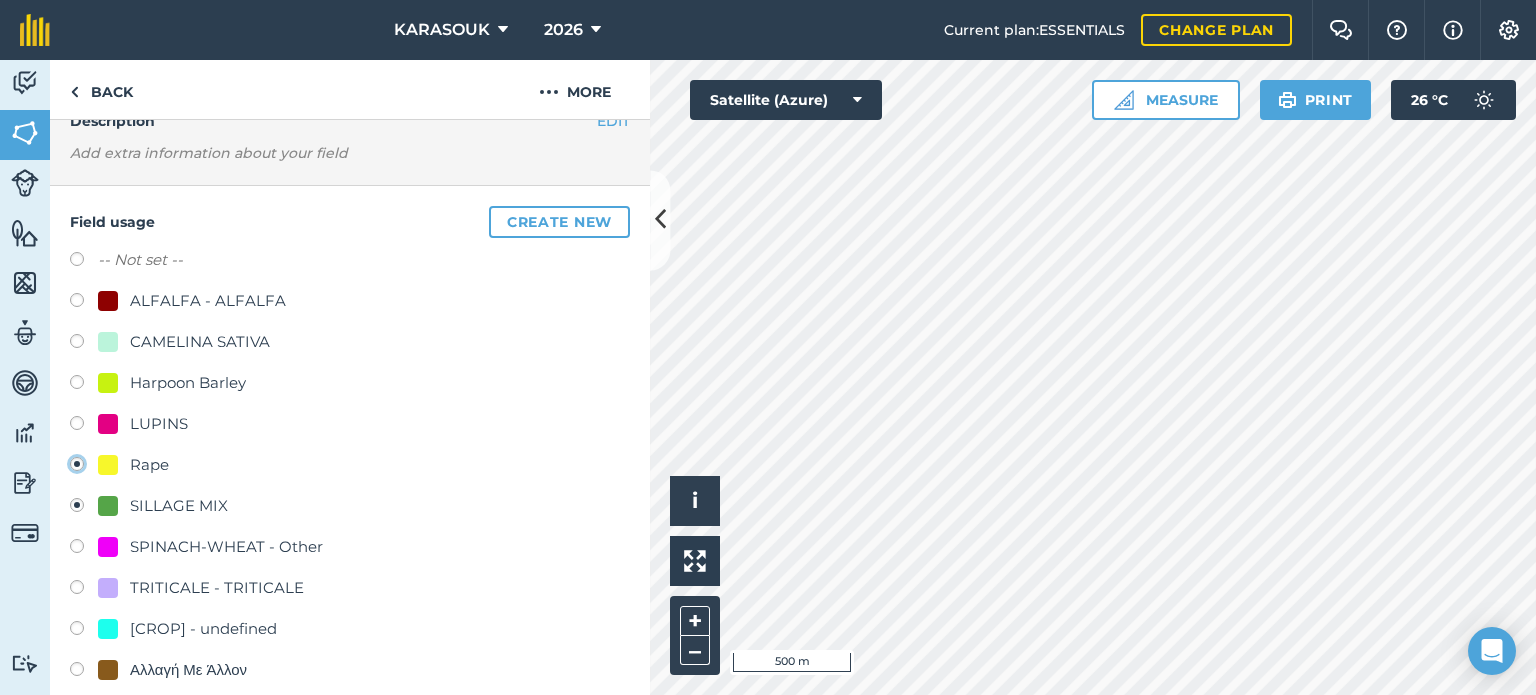 radio on "true" 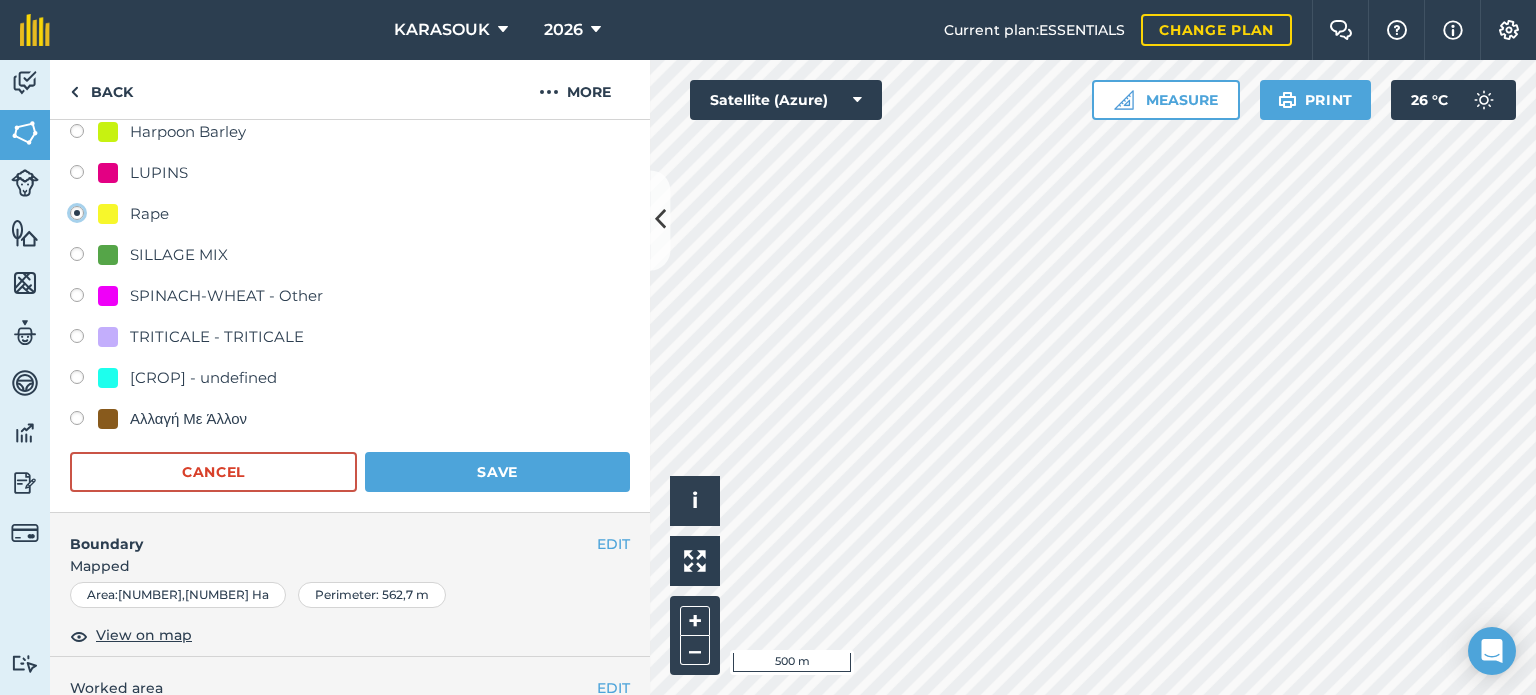 scroll, scrollTop: 399, scrollLeft: 0, axis: vertical 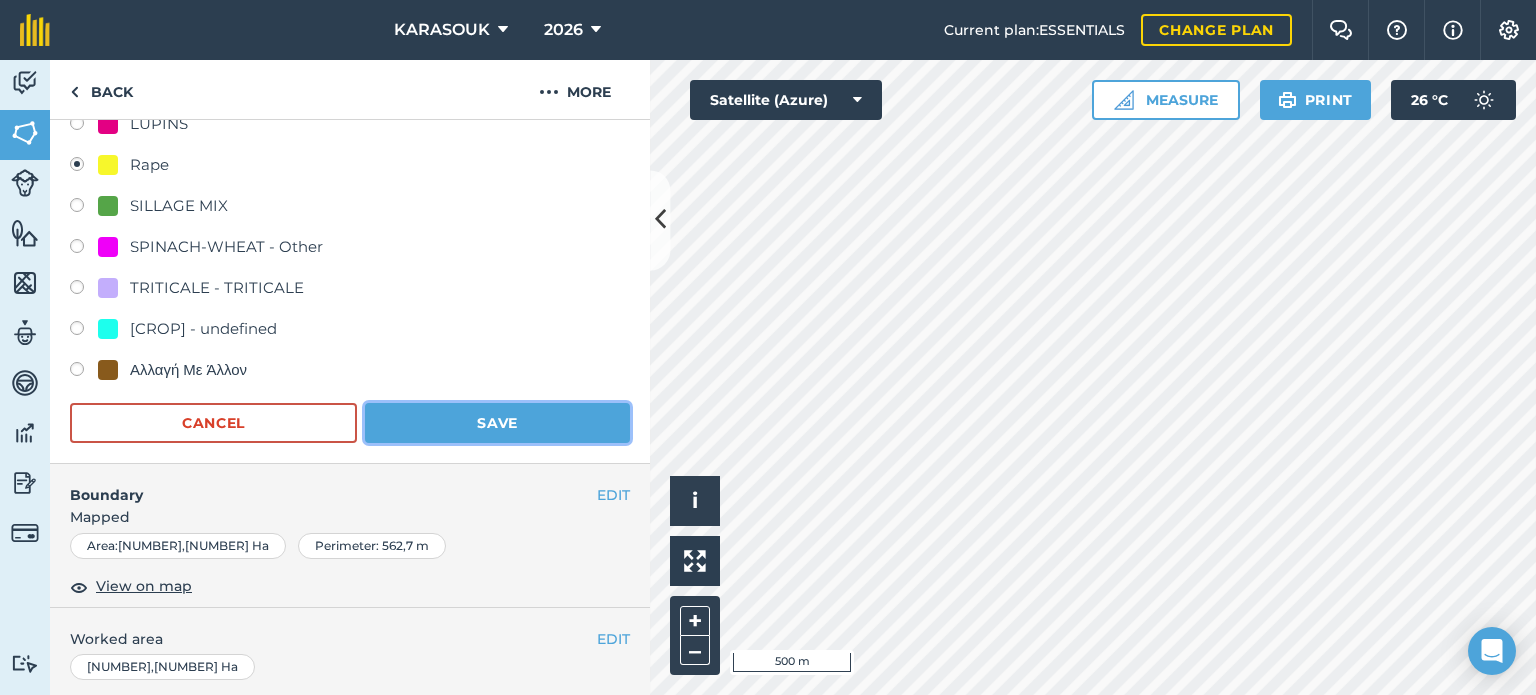click on "Save" at bounding box center [497, 423] 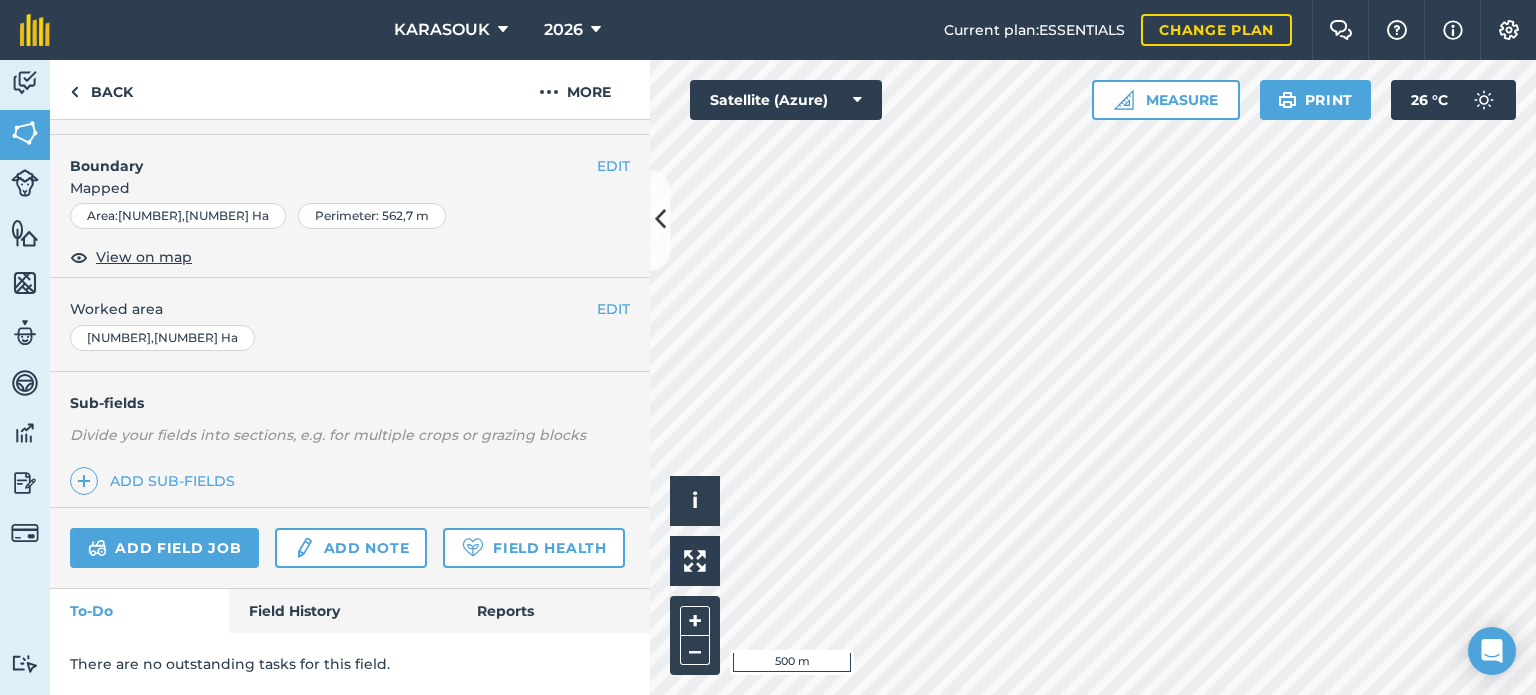 scroll, scrollTop: 299, scrollLeft: 0, axis: vertical 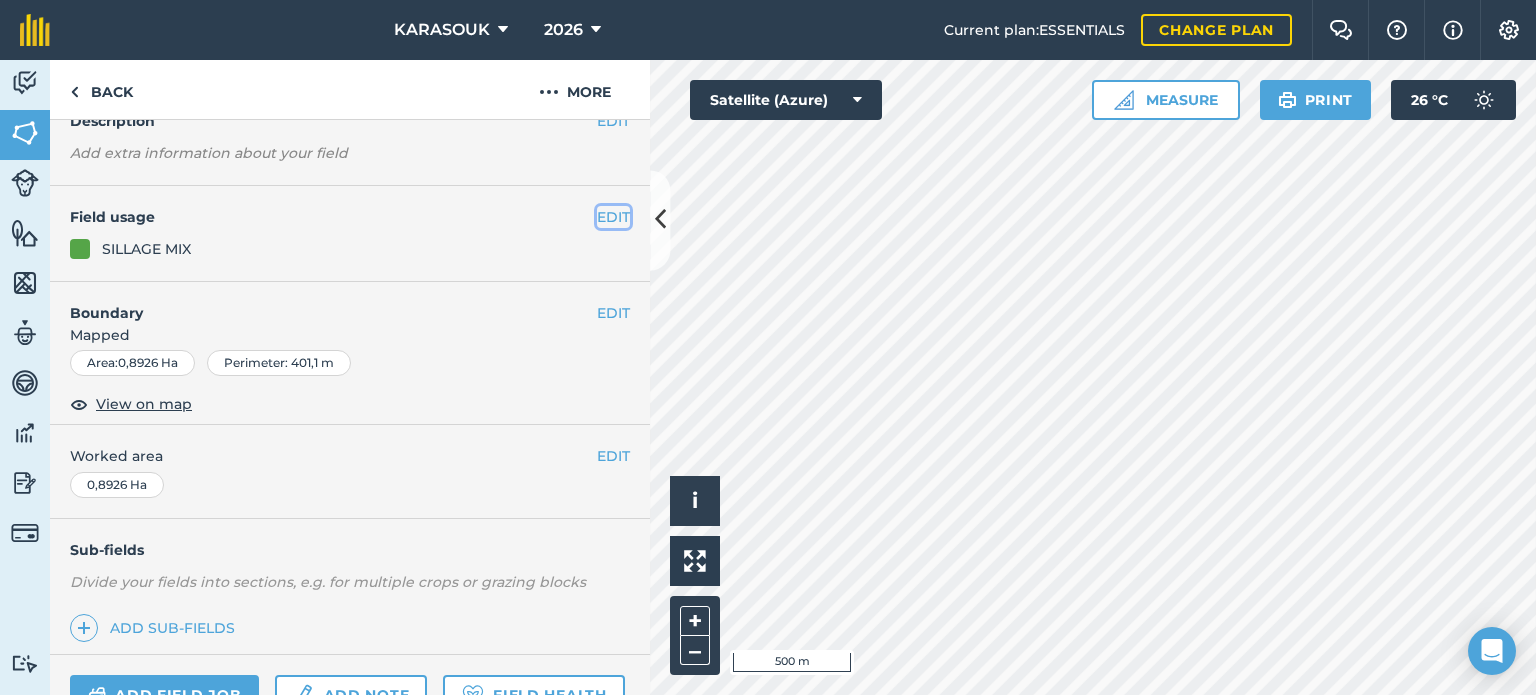 click on "EDIT" at bounding box center (613, 217) 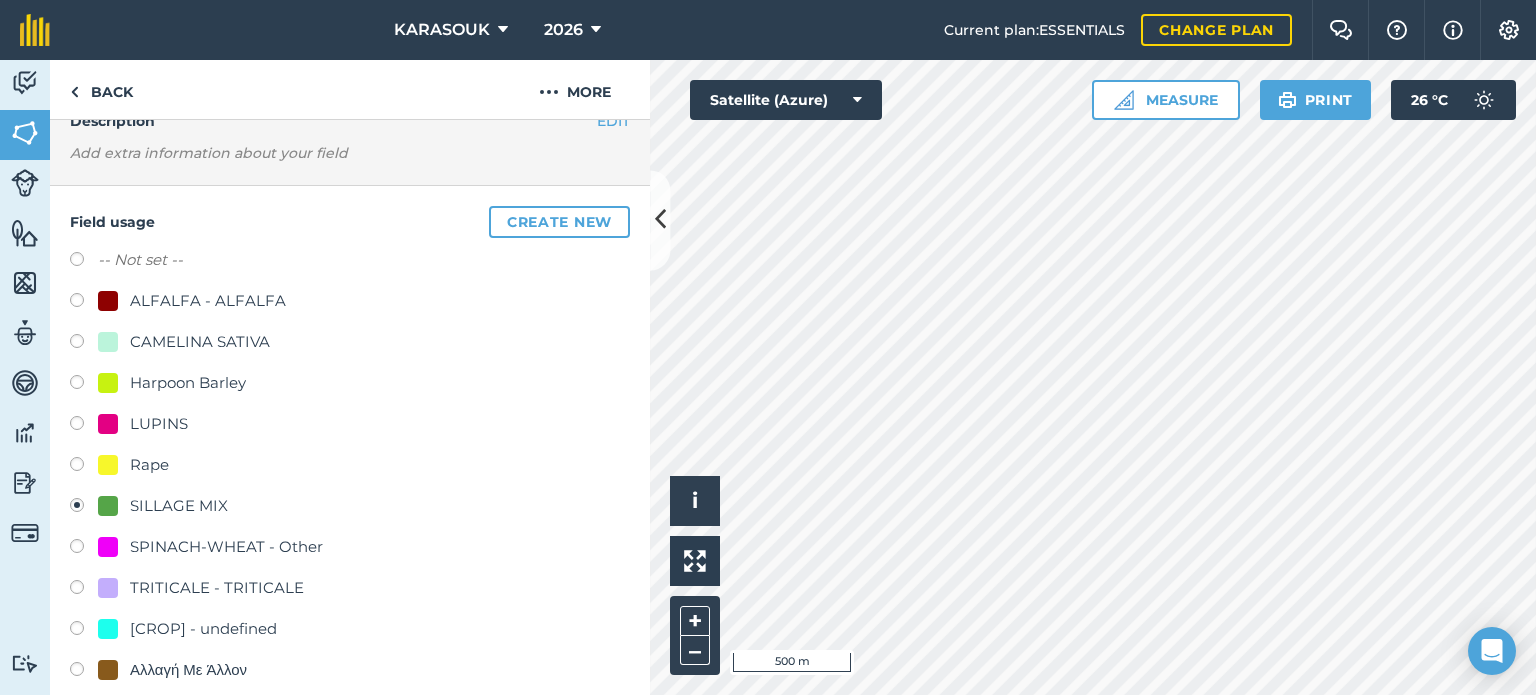 drag, startPoint x: 150, startPoint y: 463, endPoint x: 175, endPoint y: 458, distance: 25.495098 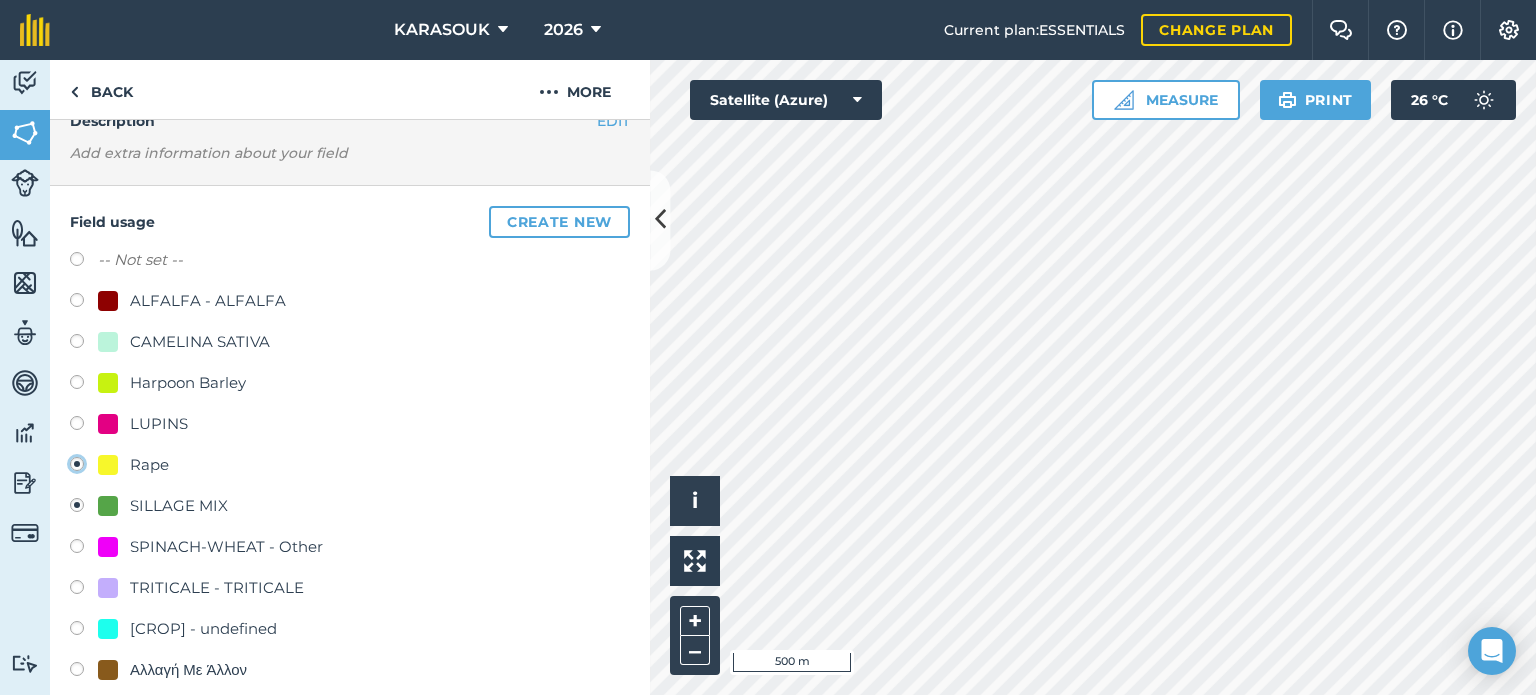 radio on "true" 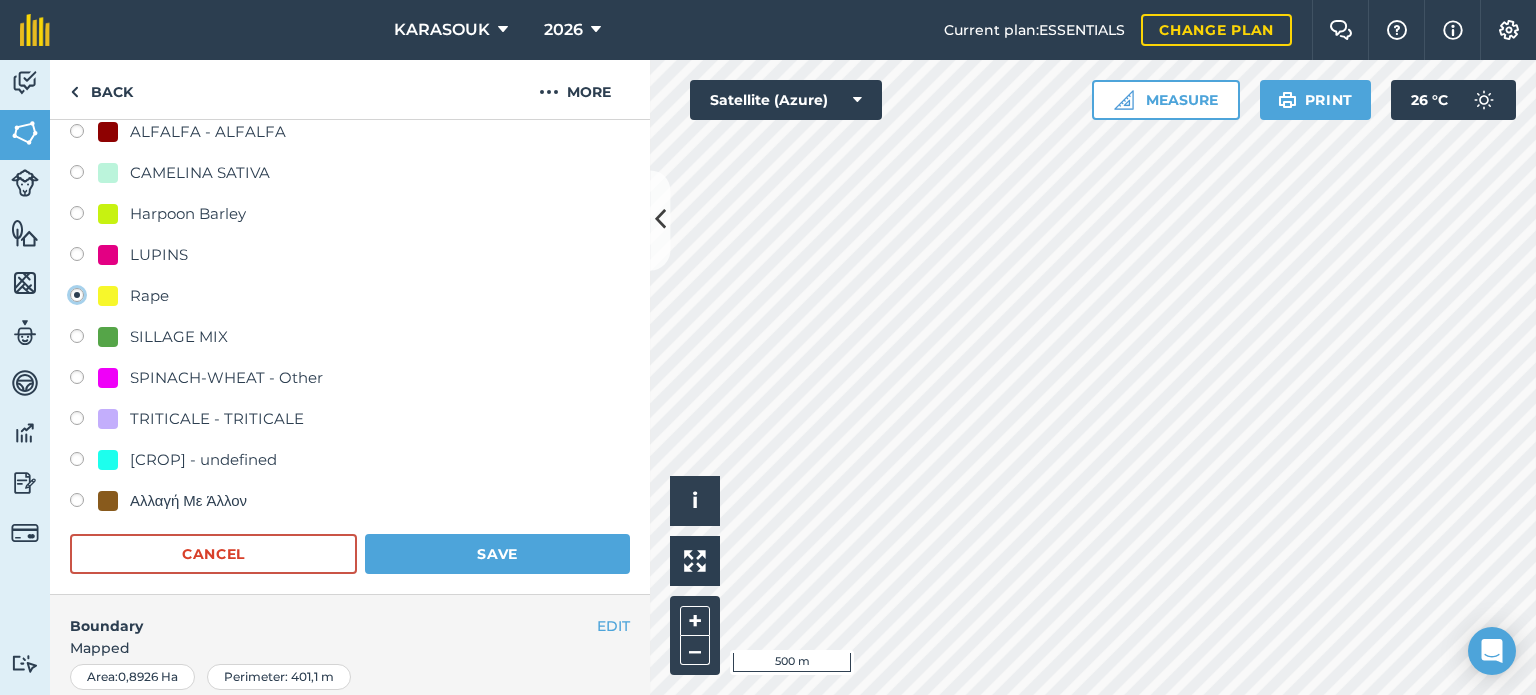 scroll, scrollTop: 299, scrollLeft: 0, axis: vertical 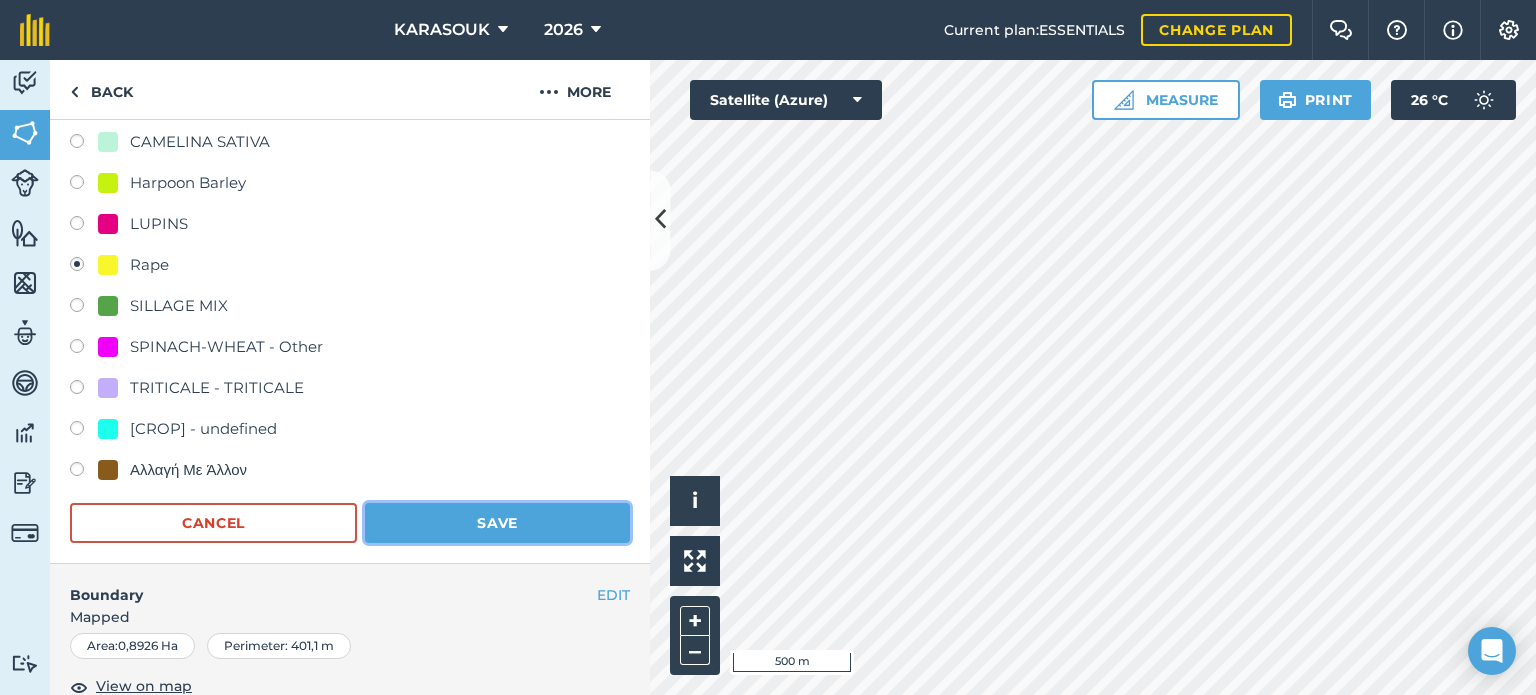 click on "Save" at bounding box center [497, 523] 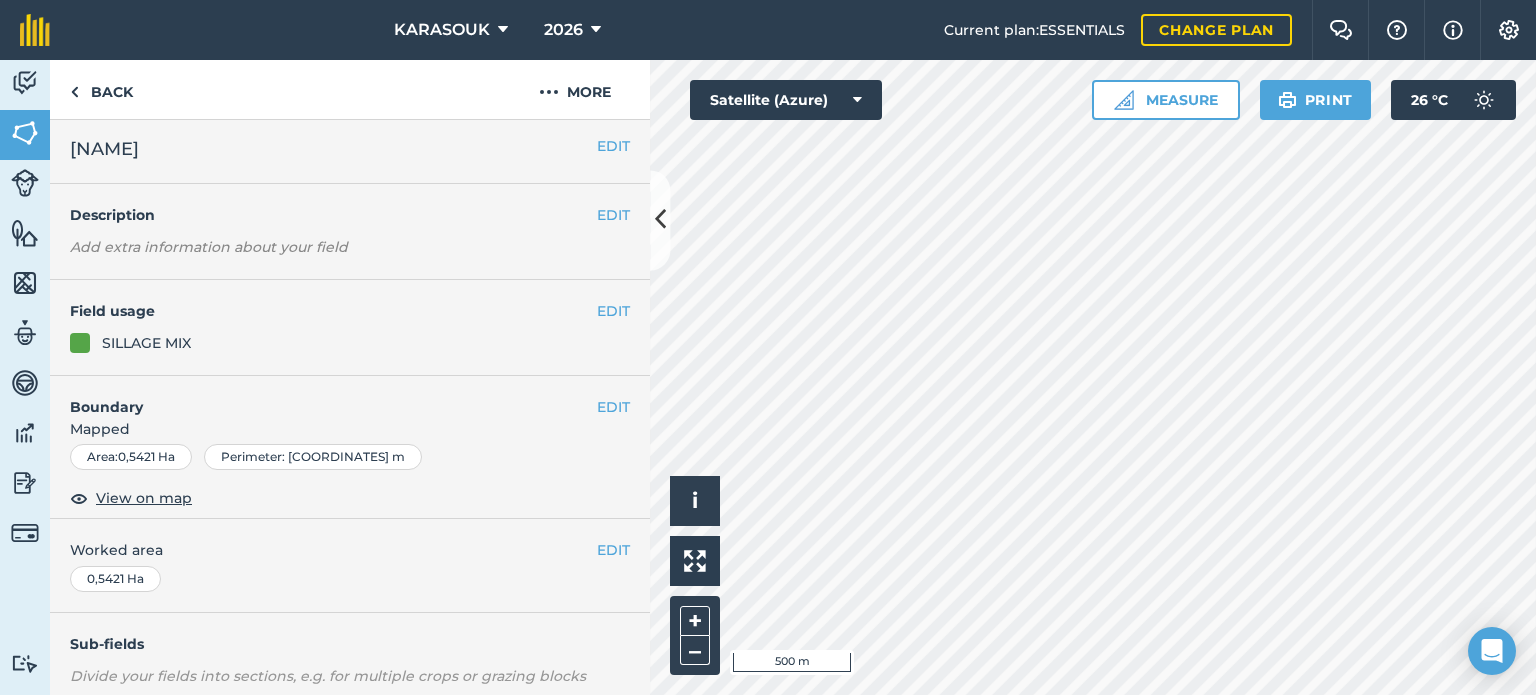 scroll, scrollTop: 0, scrollLeft: 0, axis: both 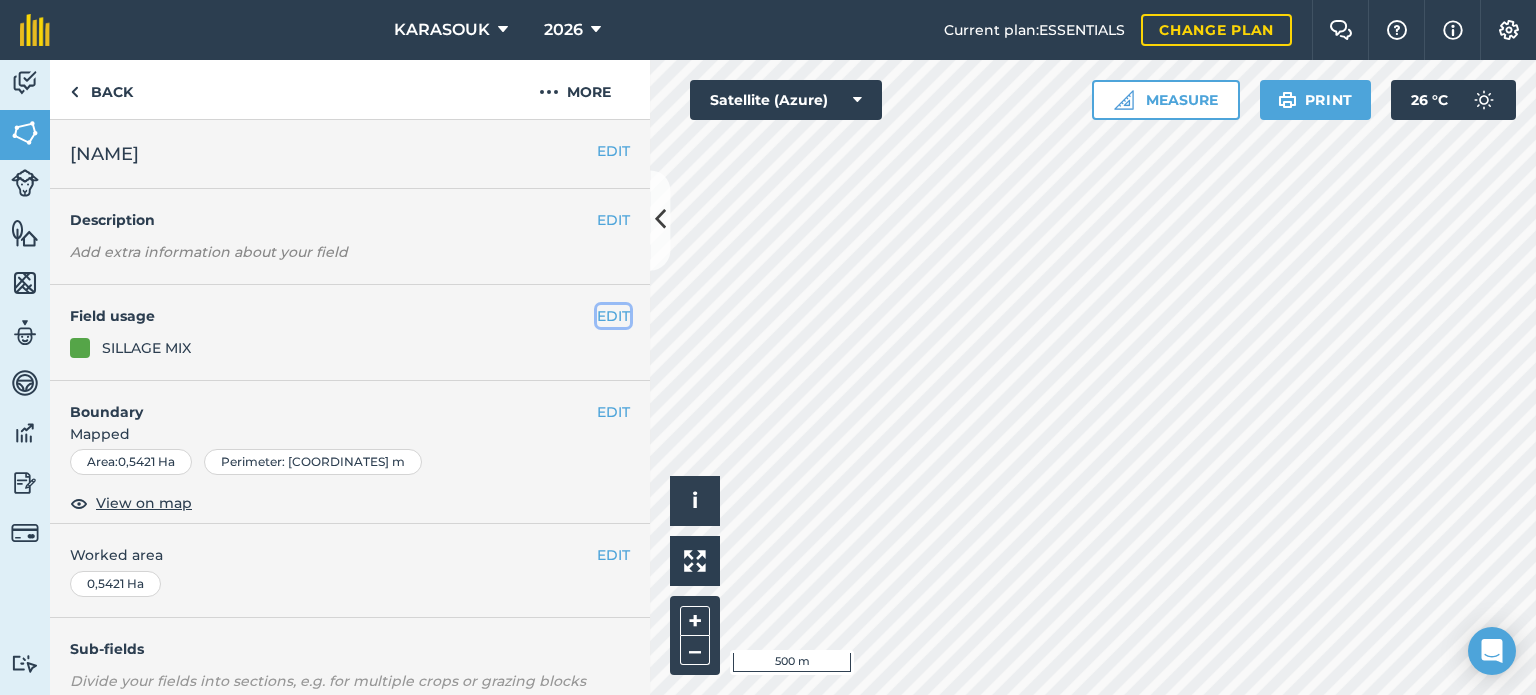 click on "EDIT" at bounding box center (613, 316) 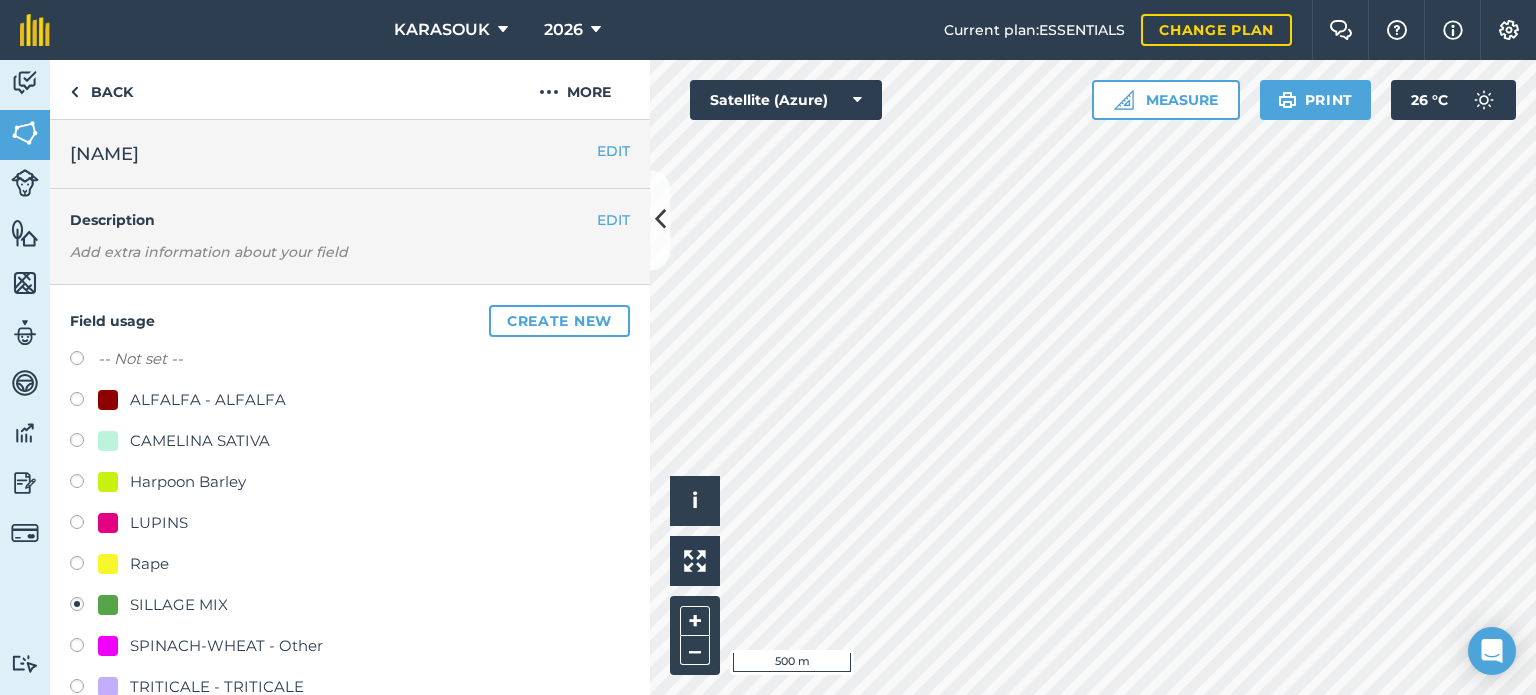 click on "Rape" at bounding box center [149, 564] 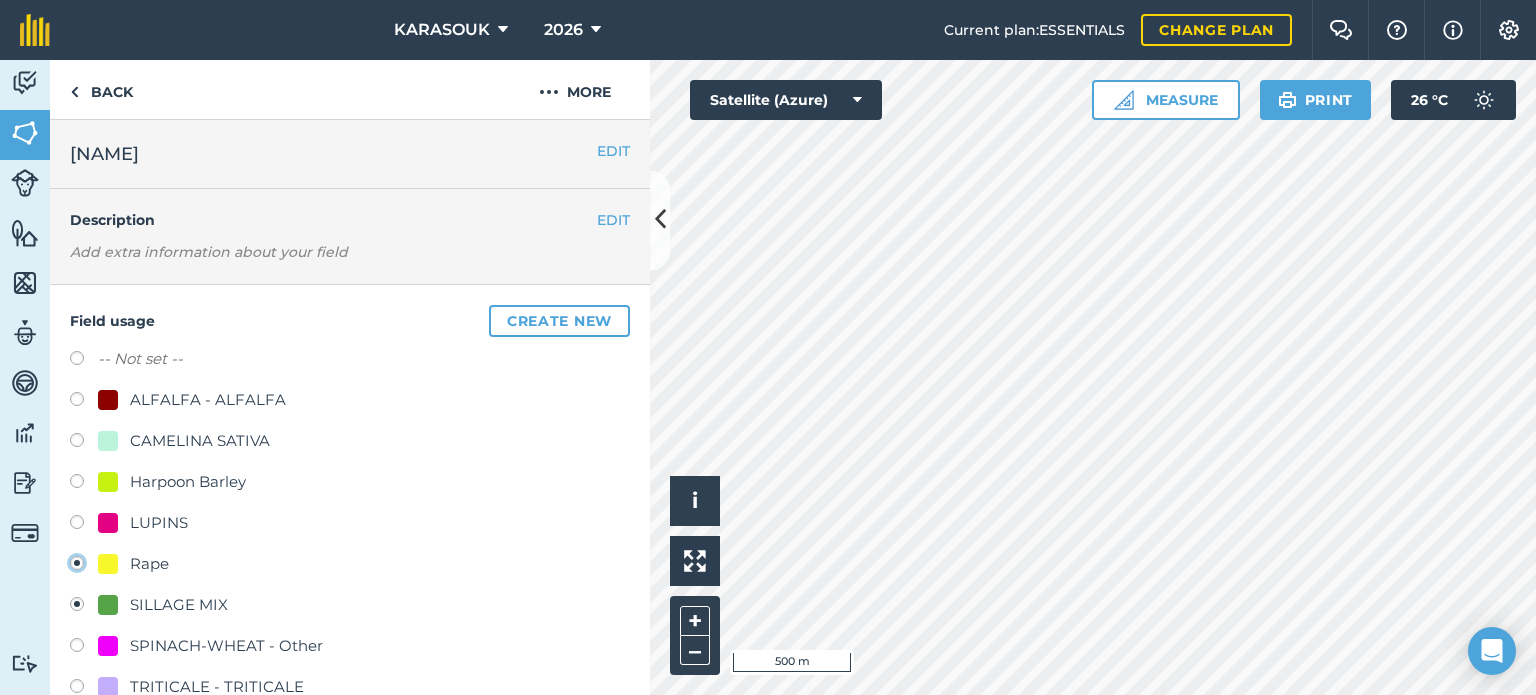 radio on "true" 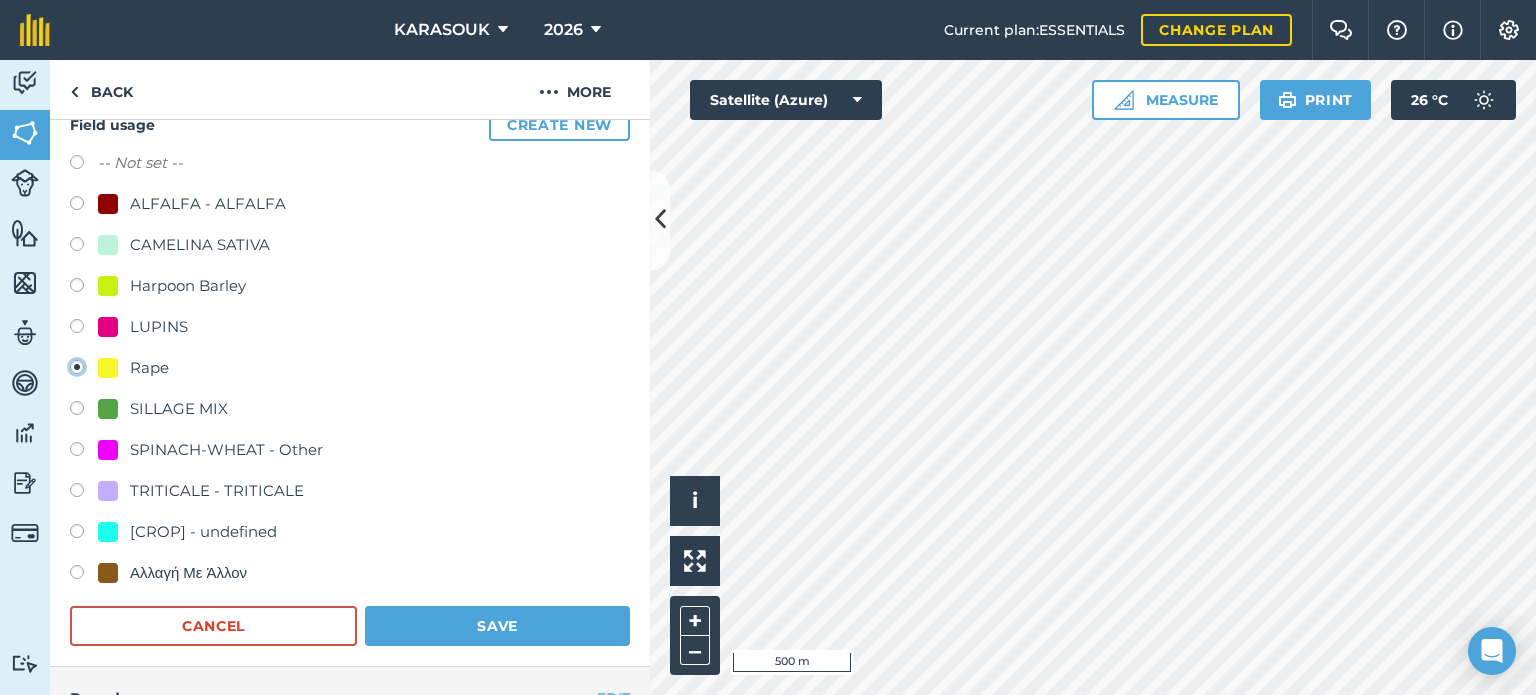 scroll, scrollTop: 300, scrollLeft: 0, axis: vertical 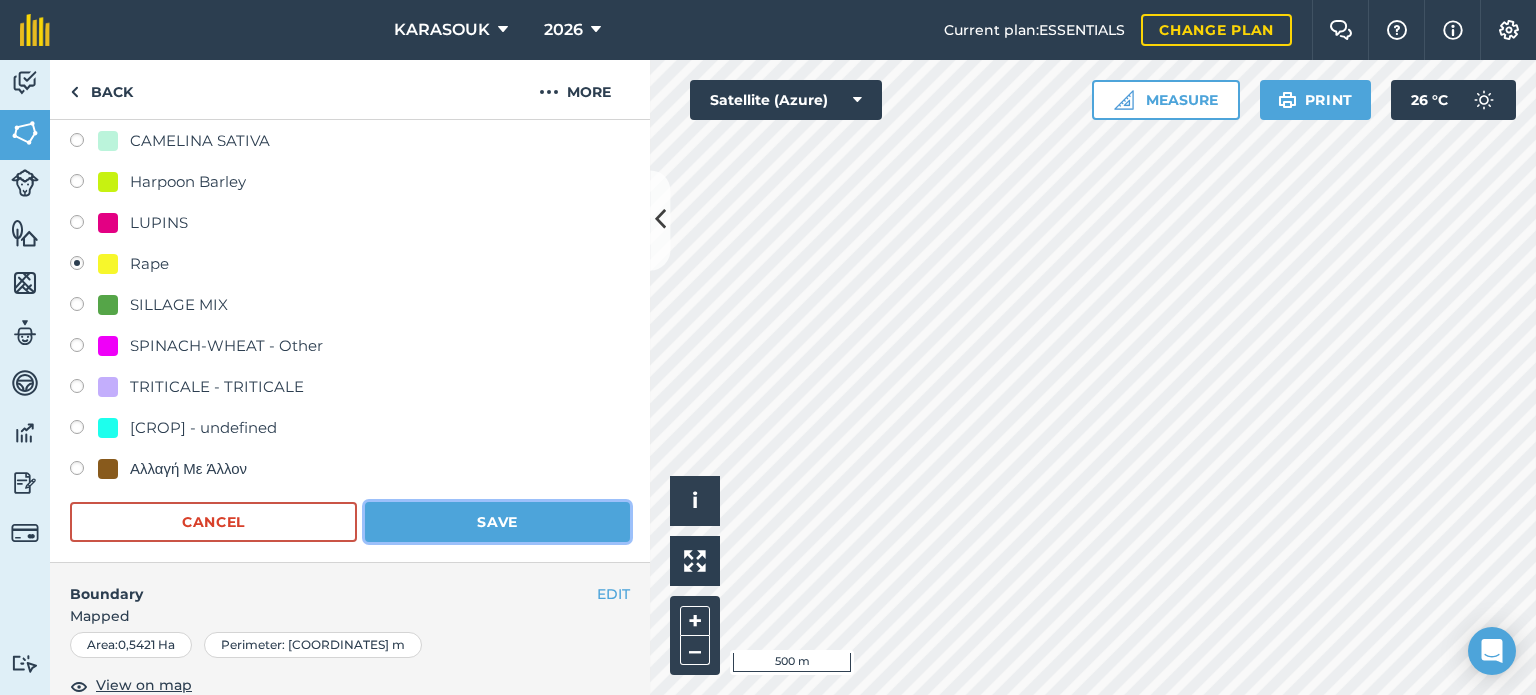 click on "Save" at bounding box center (497, 522) 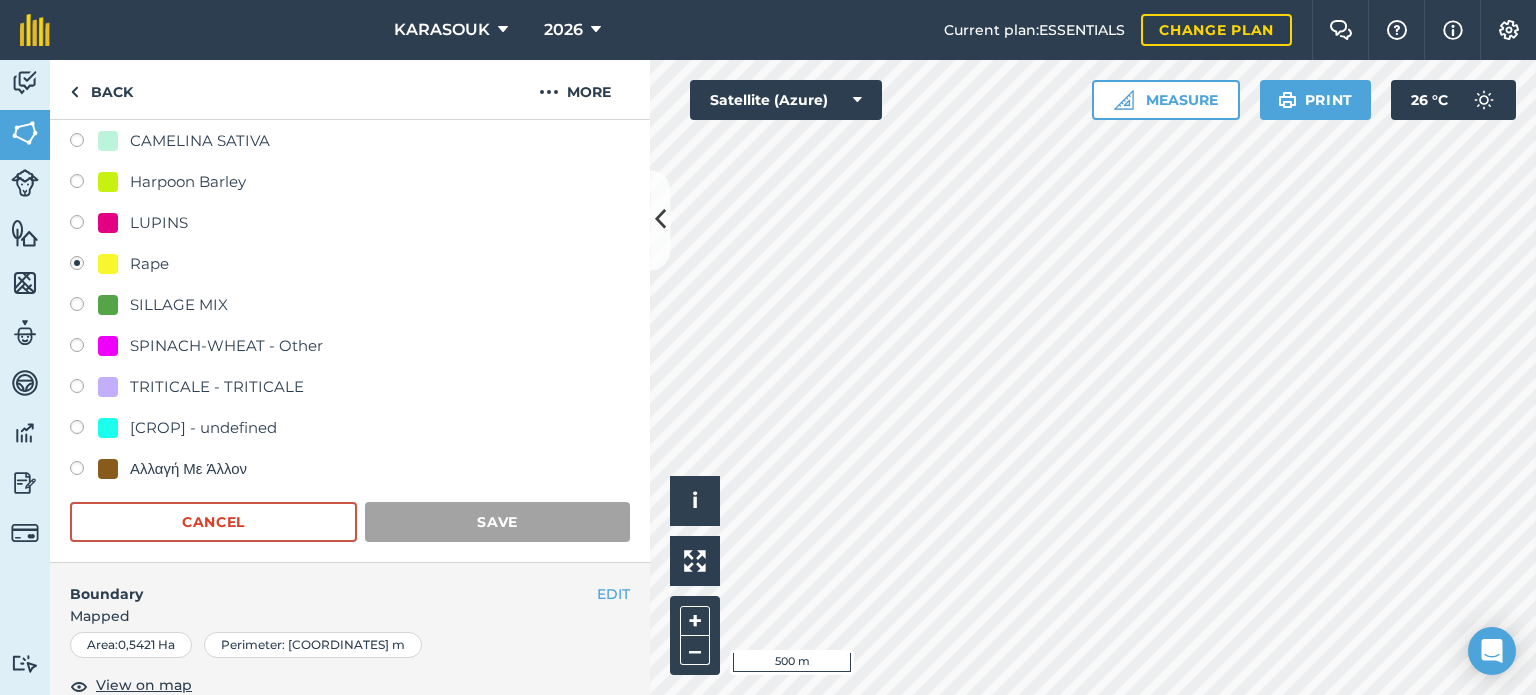 scroll, scrollTop: 299, scrollLeft: 0, axis: vertical 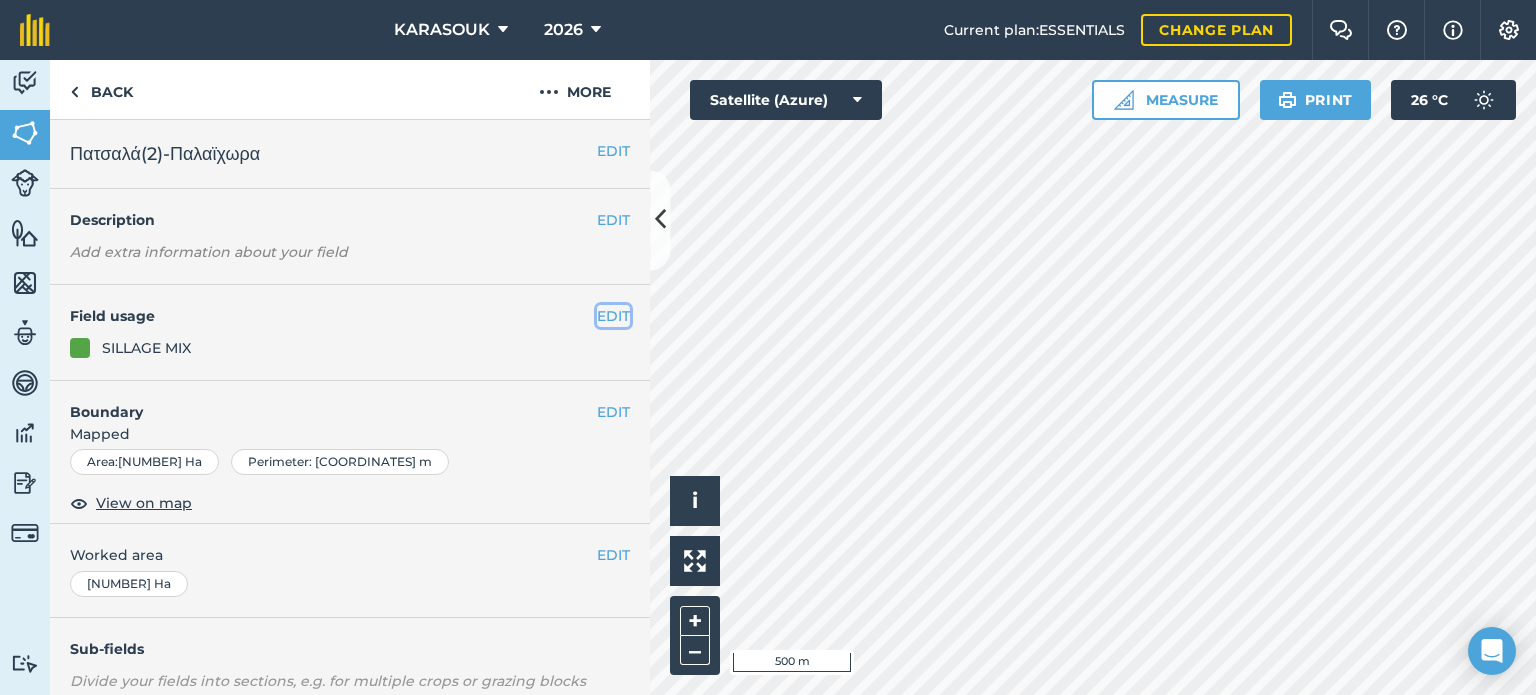 click on "EDIT" at bounding box center [613, 316] 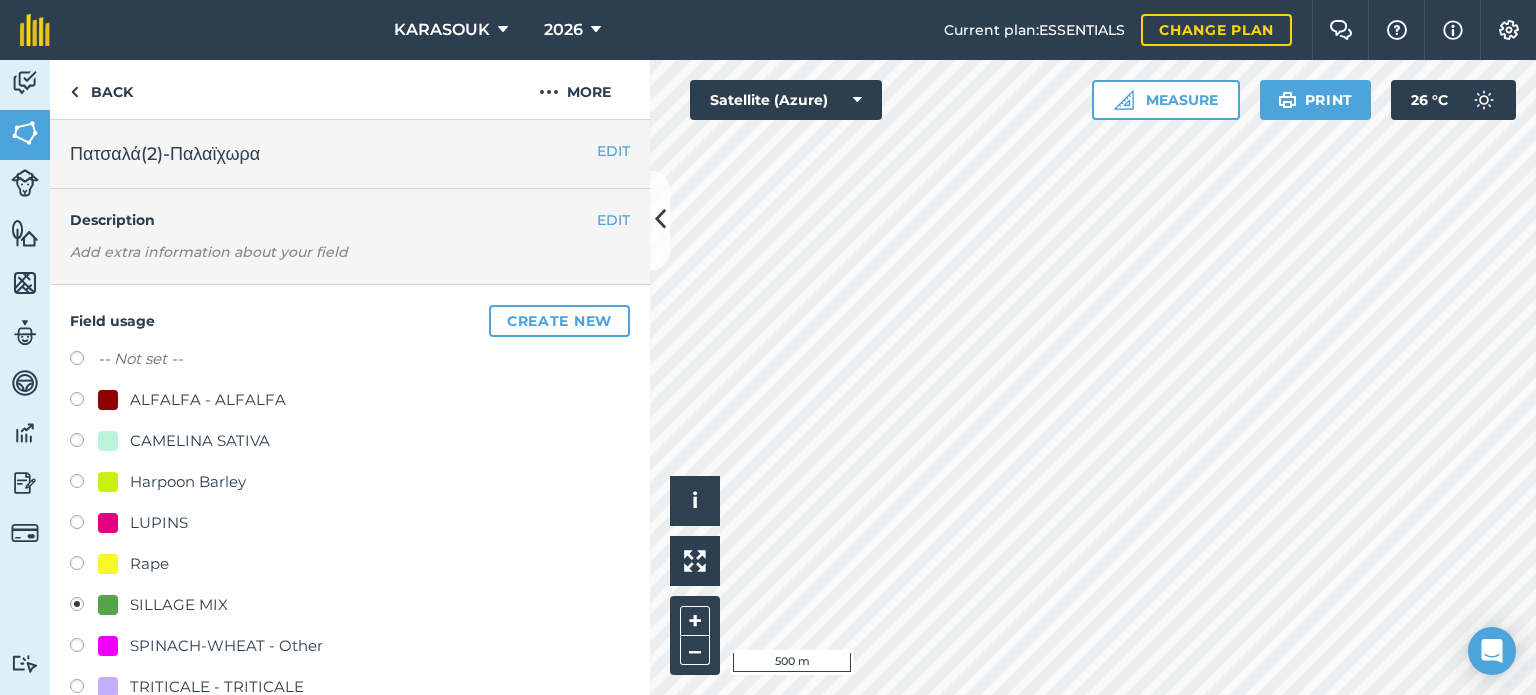 click on "SILLAGE MIX" at bounding box center (179, 605) 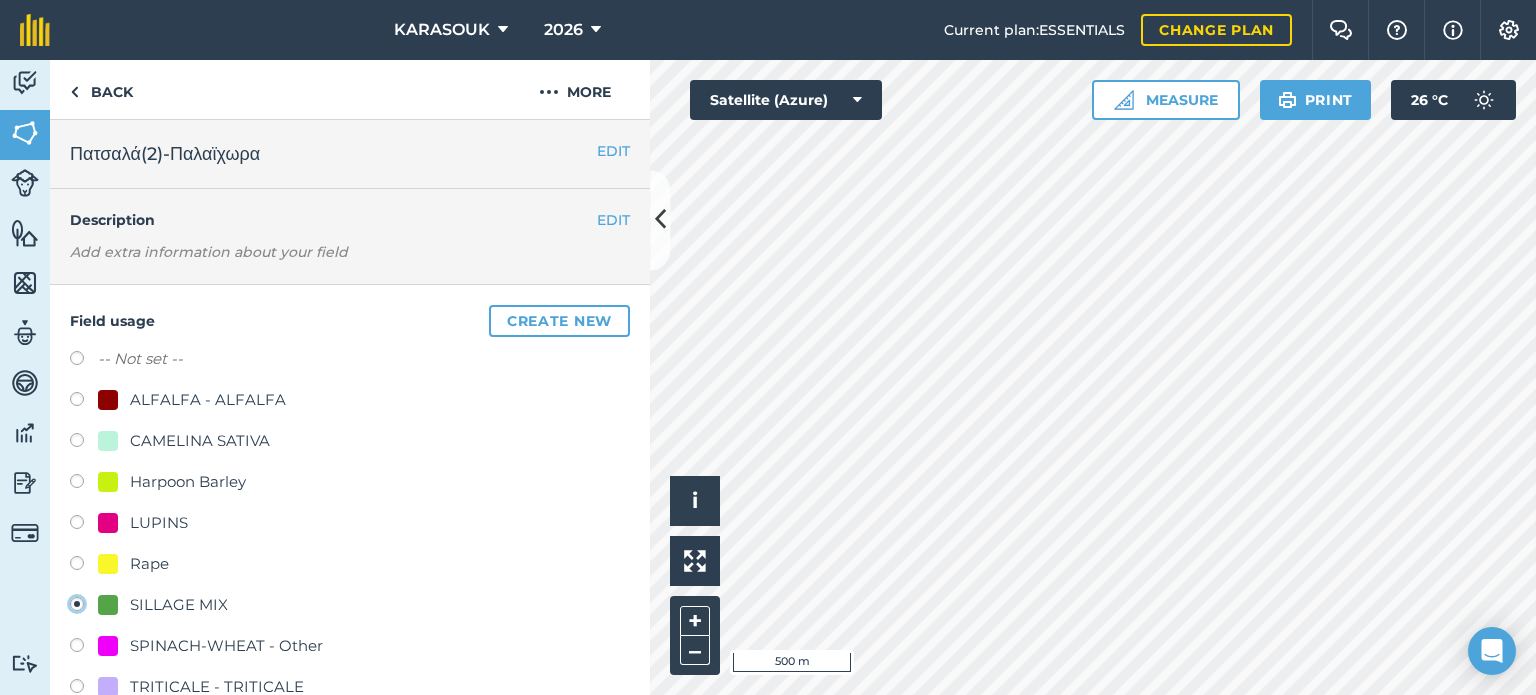 click on "SILLAGE MIX" at bounding box center (-9923, 603) 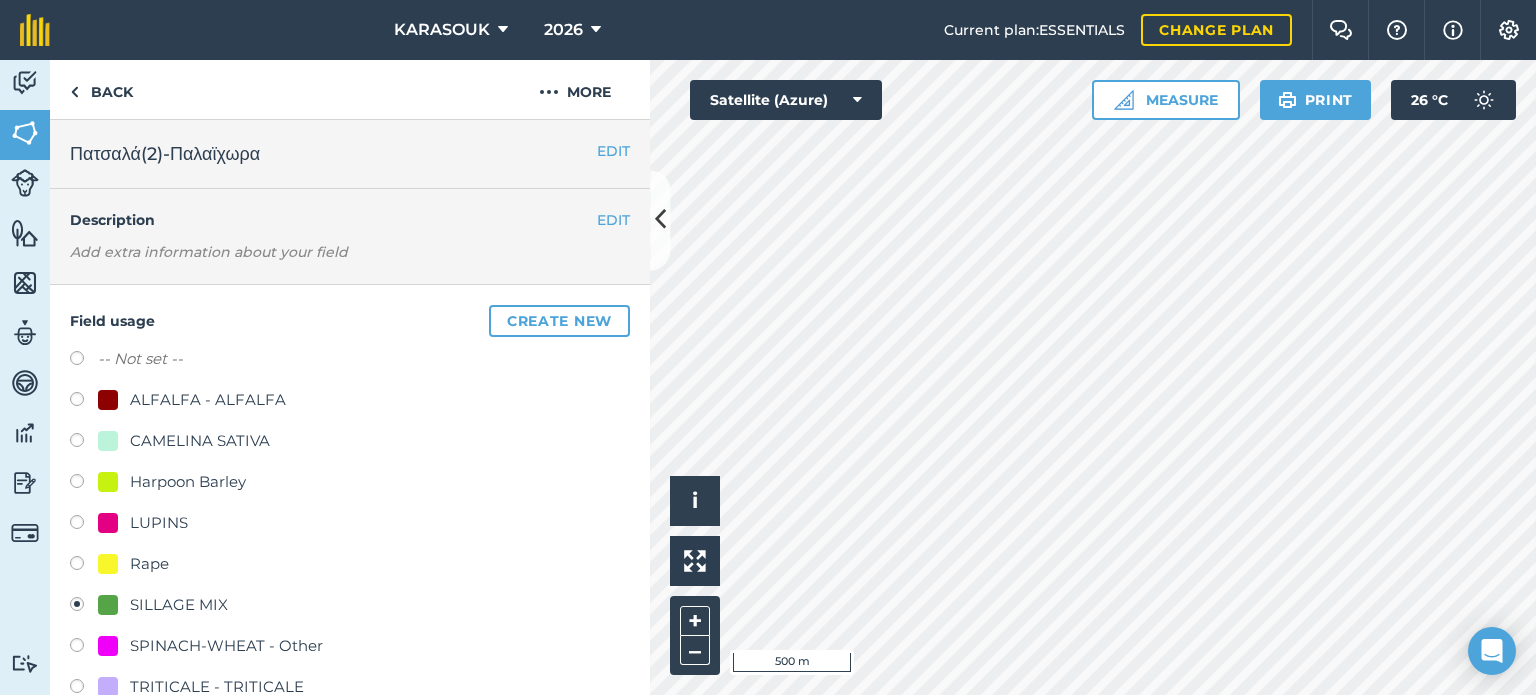 click on "Rape" at bounding box center (149, 564) 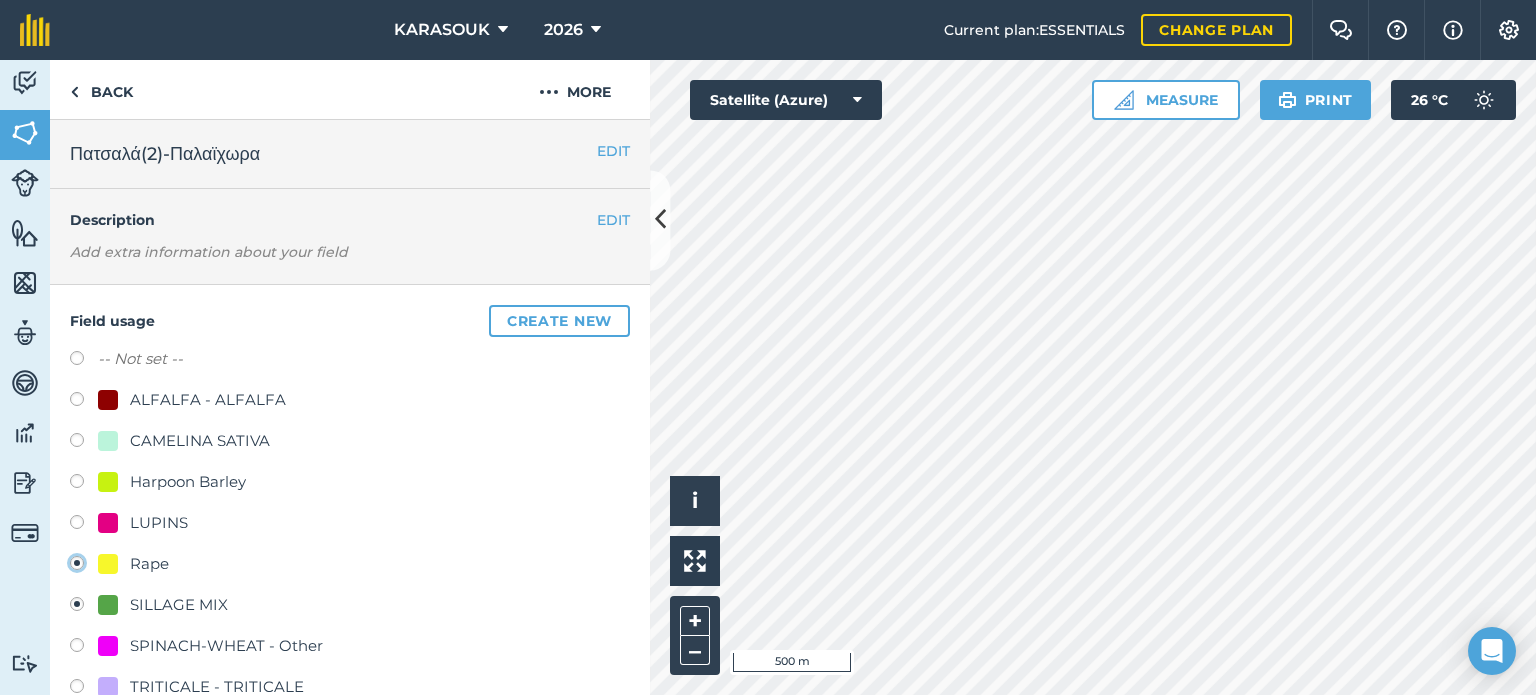 radio on "true" 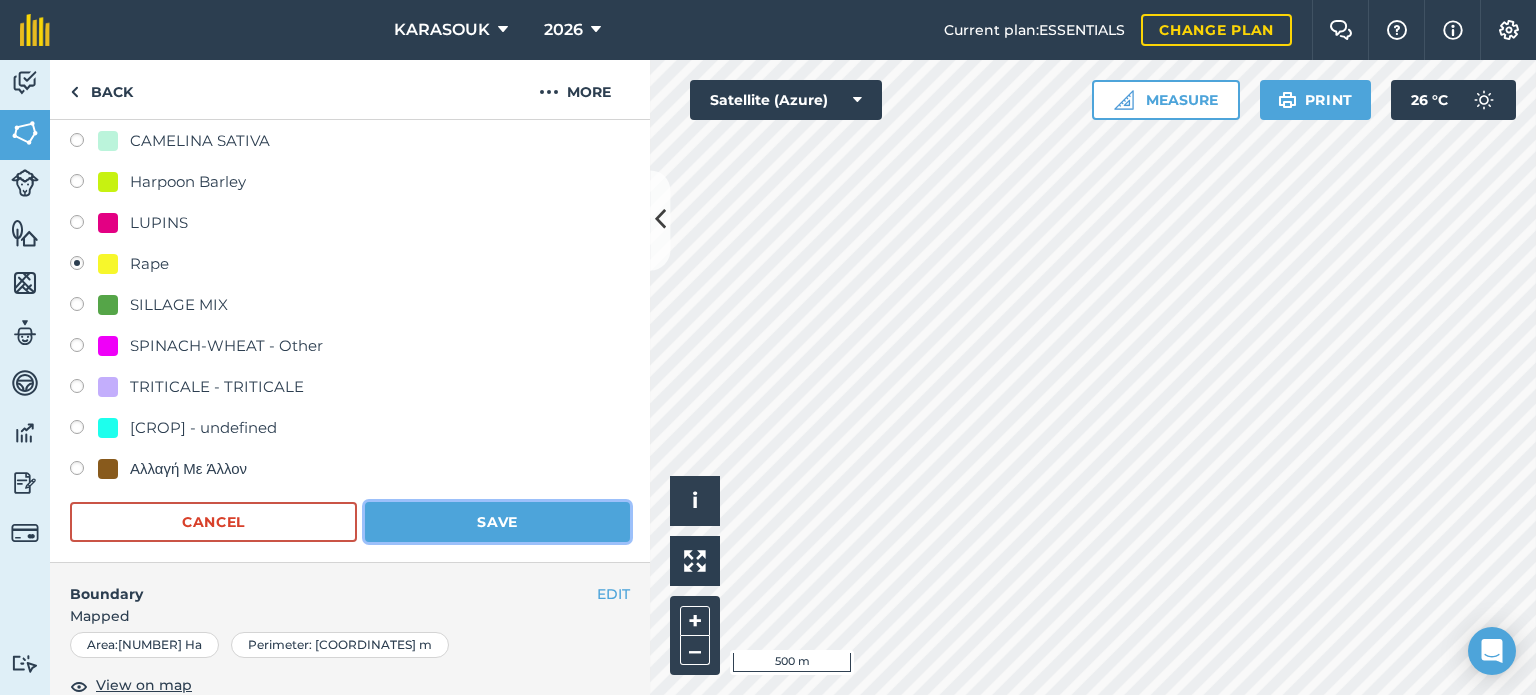 click on "Save" at bounding box center [497, 522] 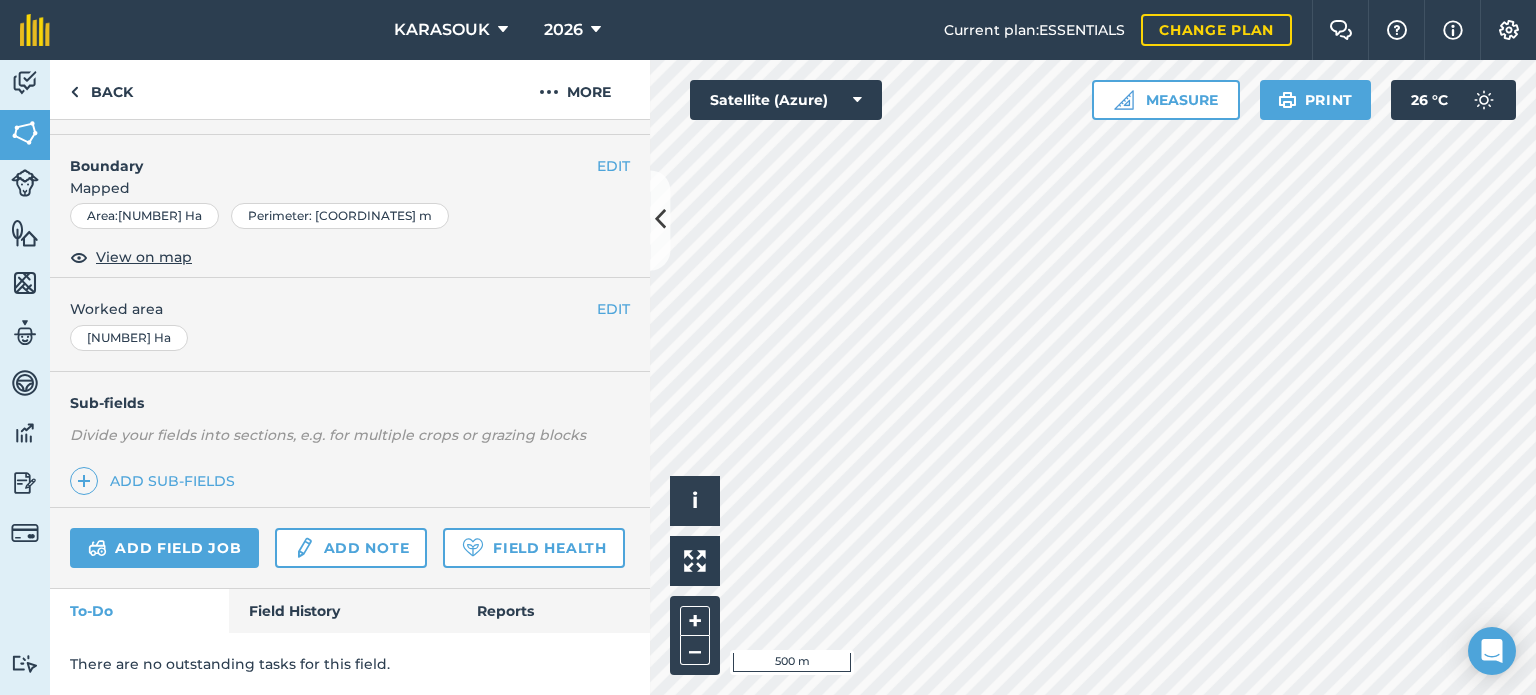 scroll, scrollTop: 299, scrollLeft: 0, axis: vertical 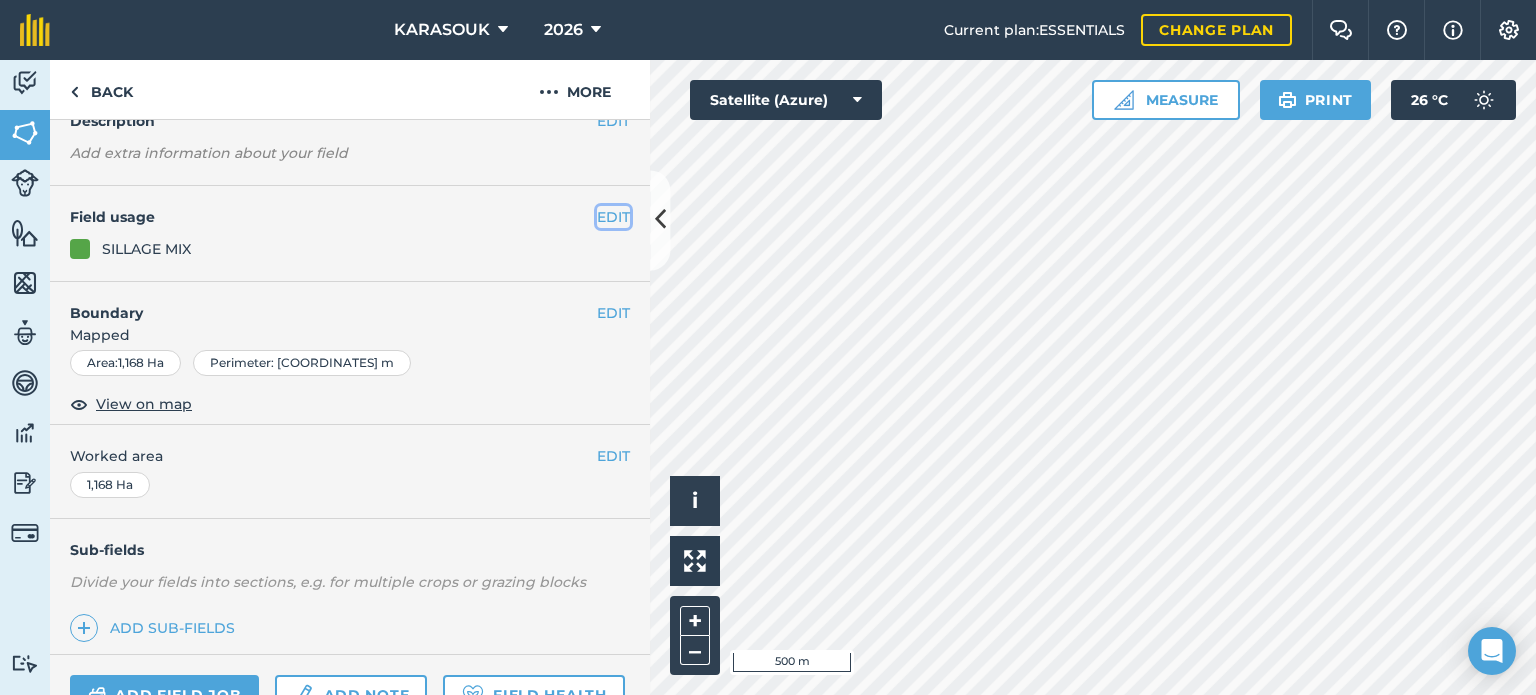 click on "EDIT" at bounding box center [613, 217] 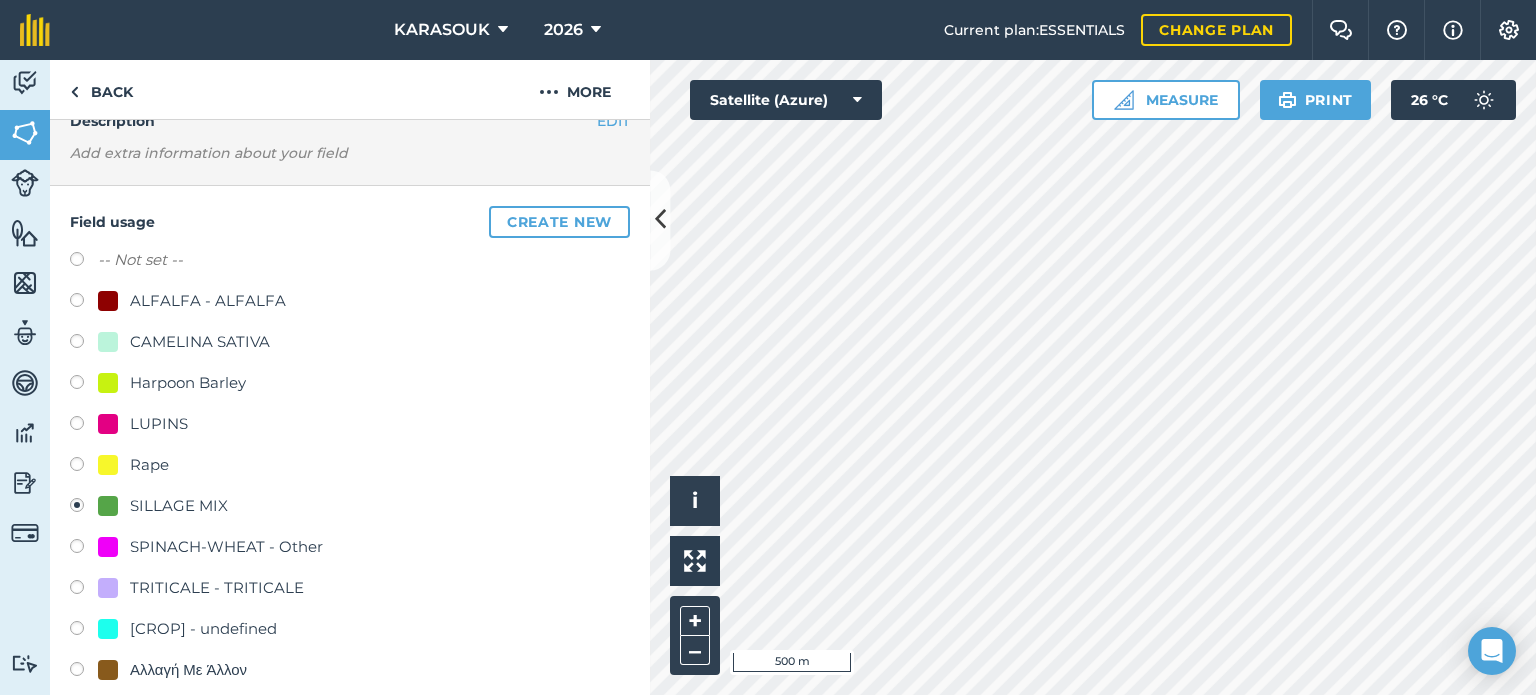 click at bounding box center (108, 465) 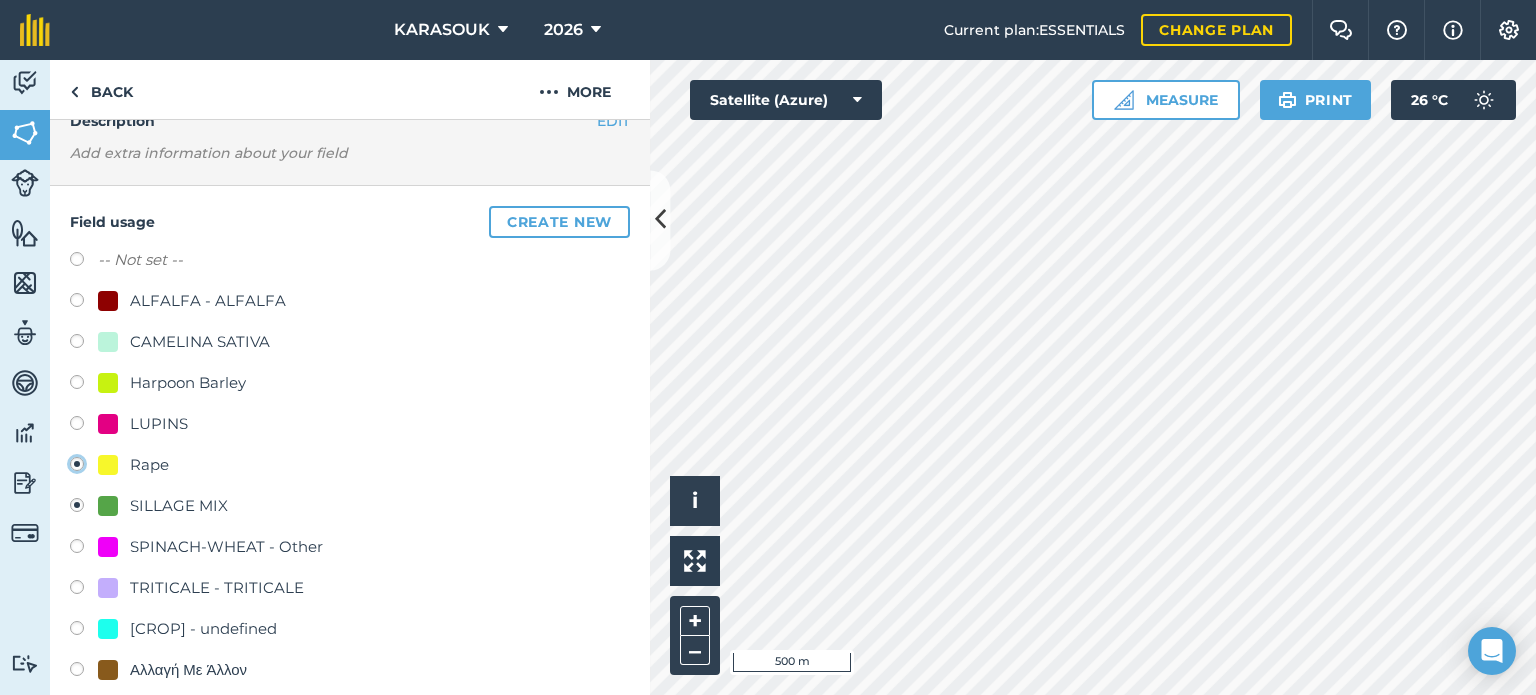radio on "true" 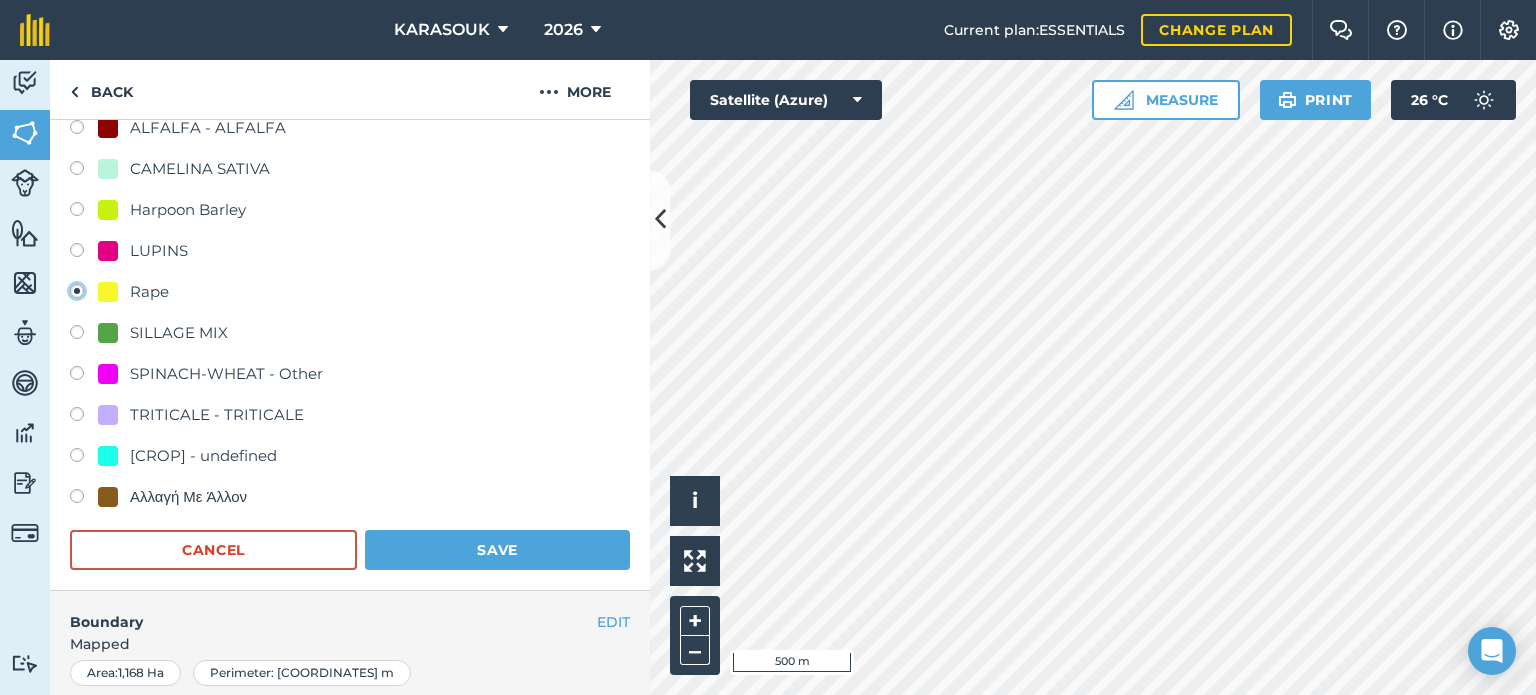 scroll, scrollTop: 399, scrollLeft: 0, axis: vertical 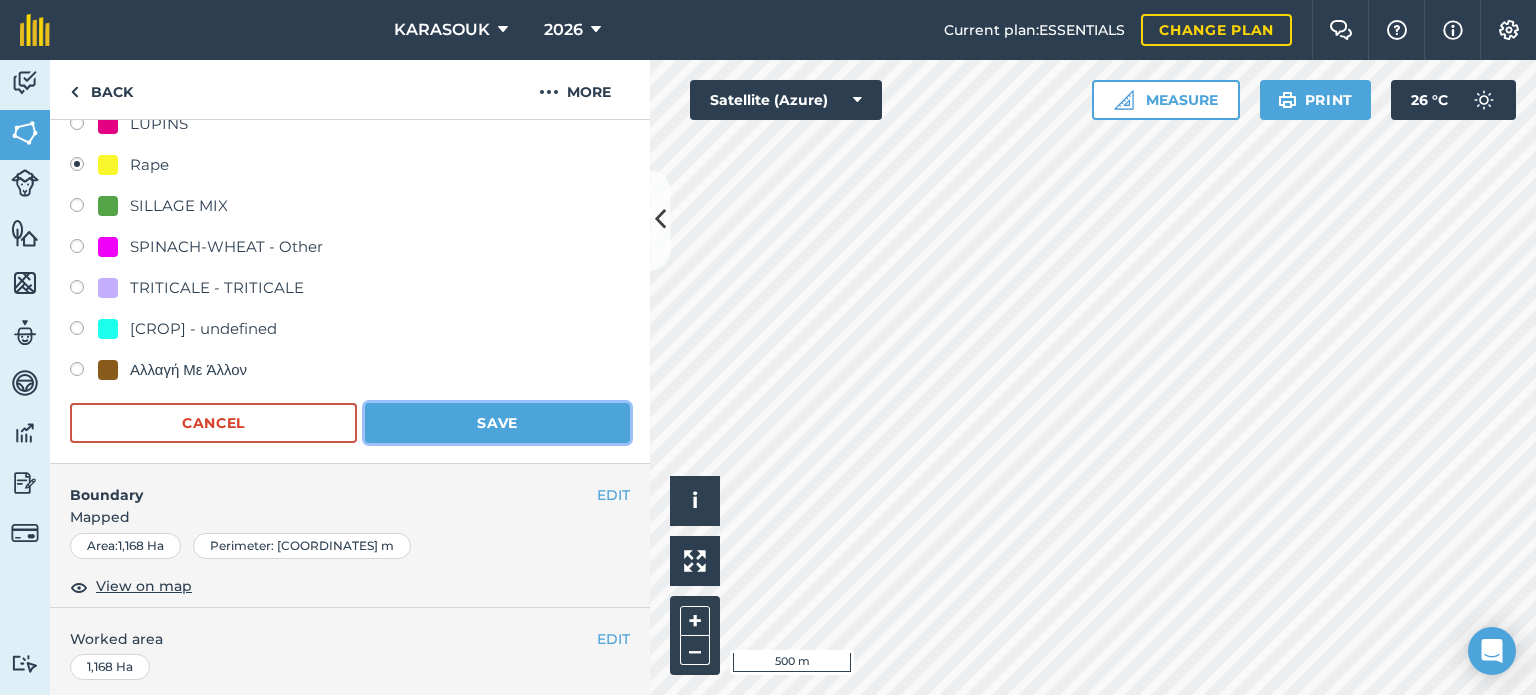 click on "Save" at bounding box center (497, 423) 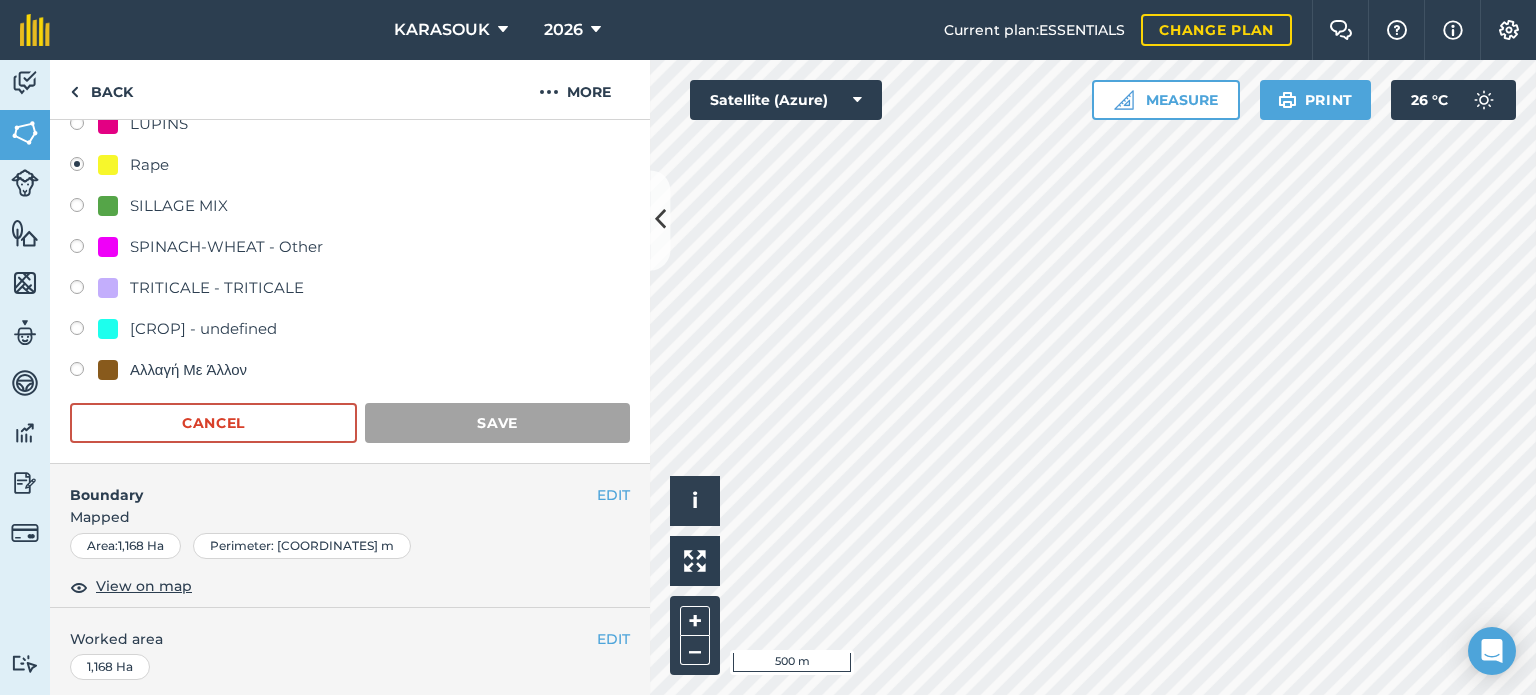 scroll, scrollTop: 299, scrollLeft: 0, axis: vertical 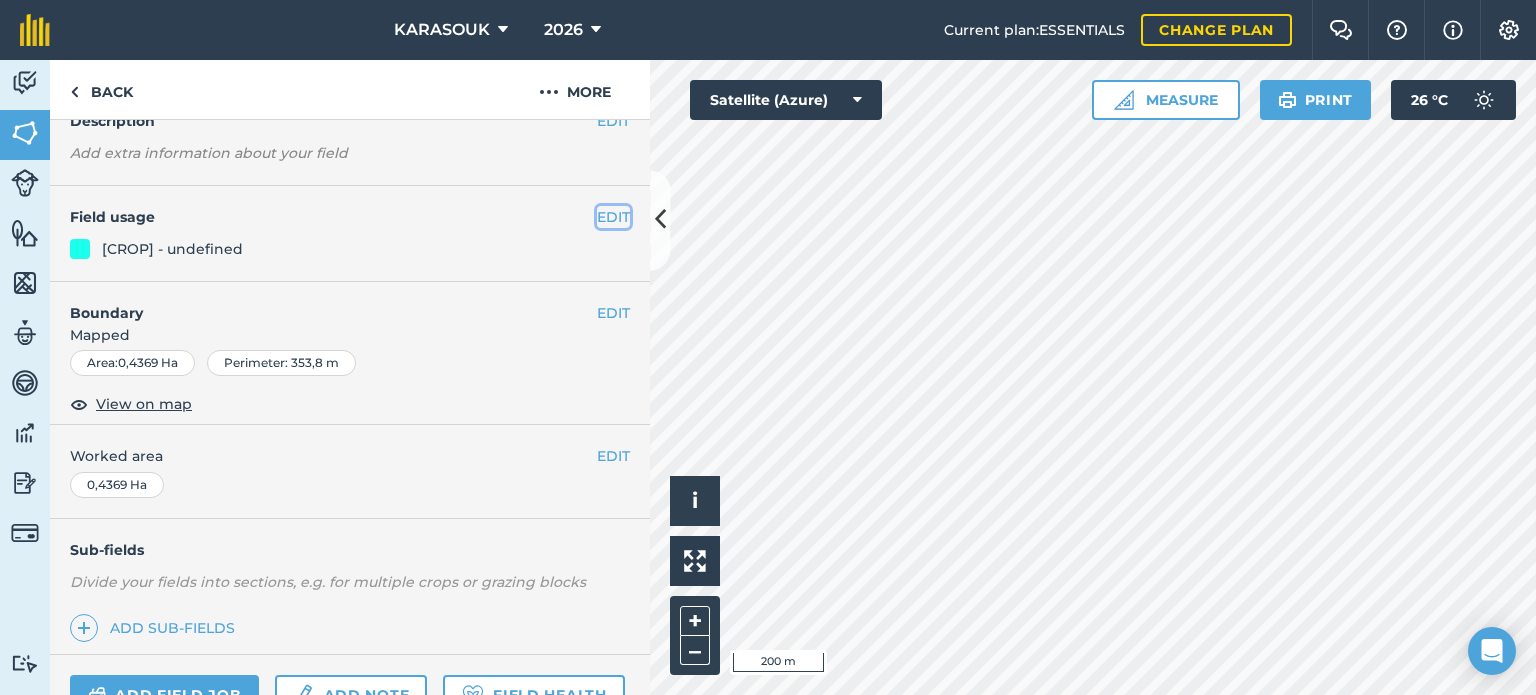 click on "EDIT" at bounding box center (613, 217) 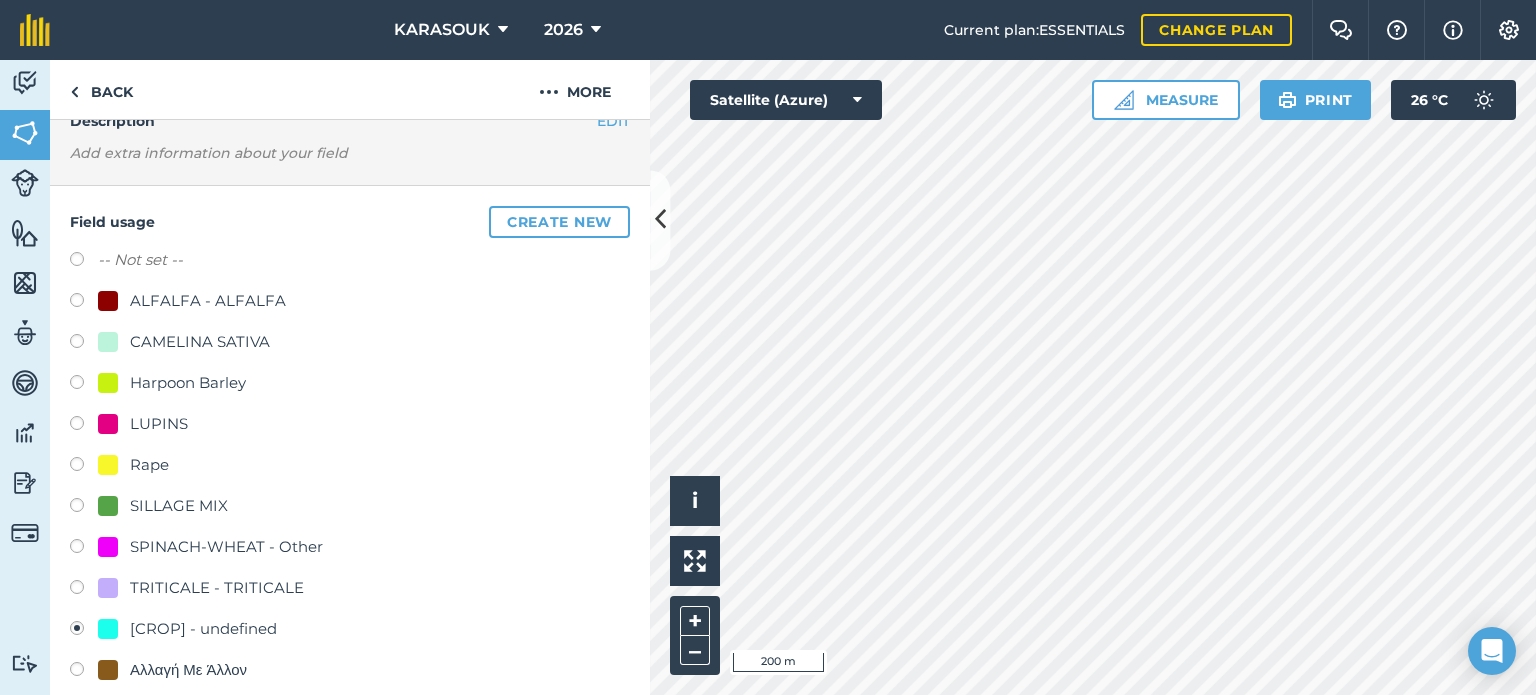 click on "SILLAGE MIX" at bounding box center (179, 506) 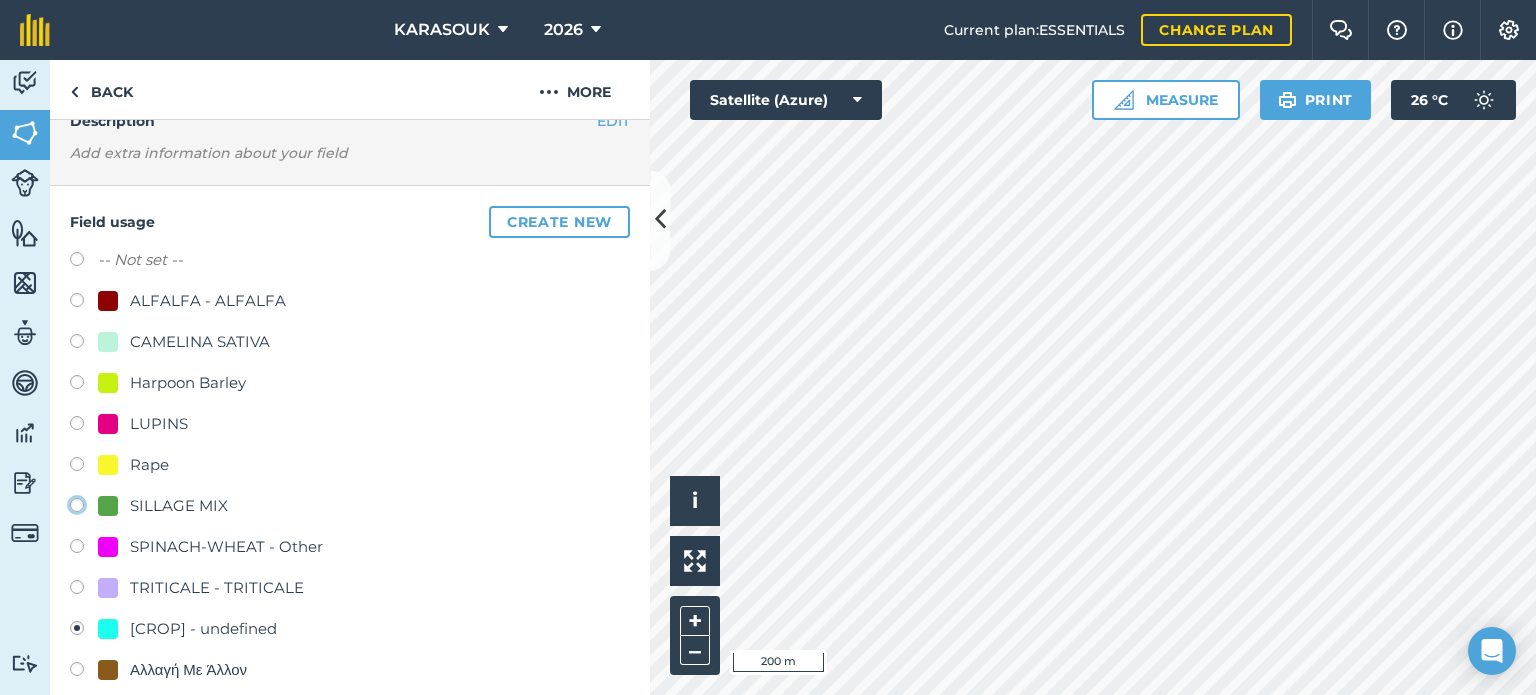 click on "SILLAGE MIX" at bounding box center [-9923, 504] 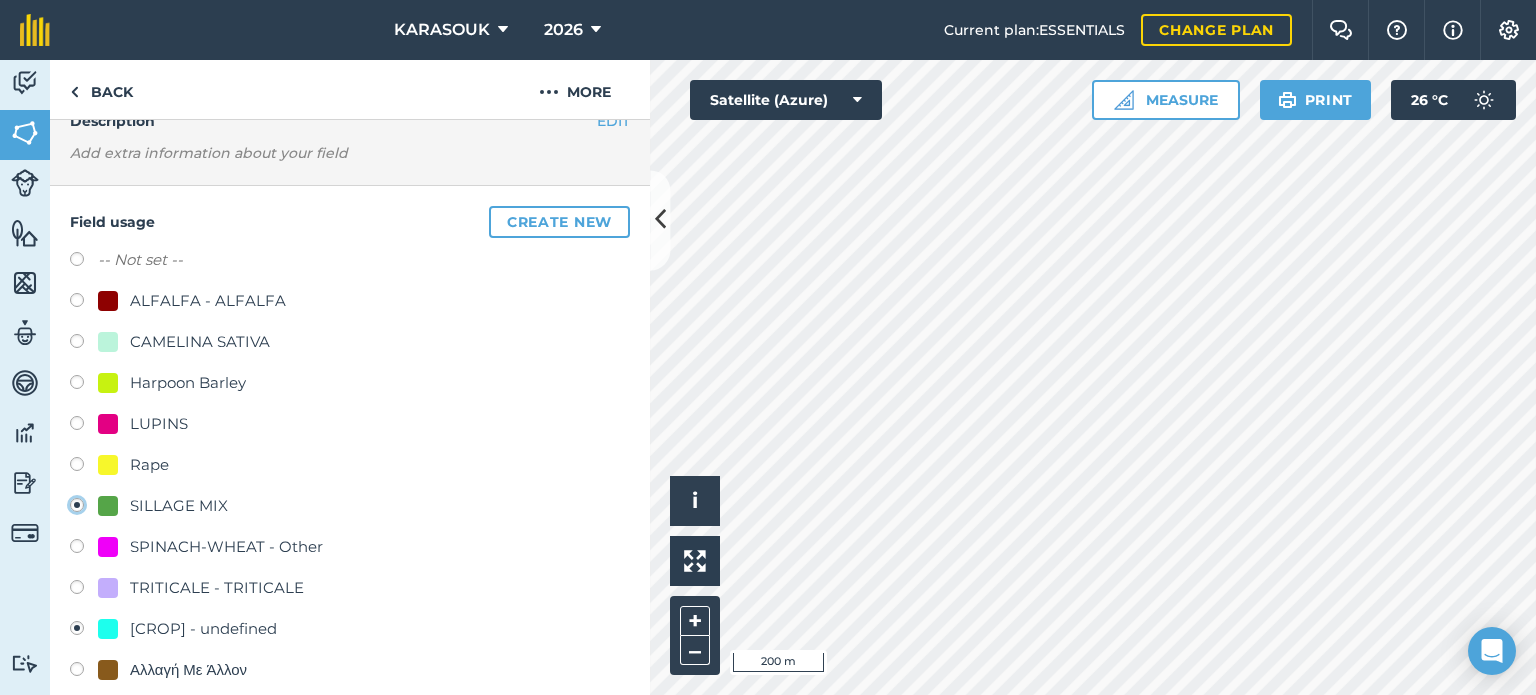 radio on "false" 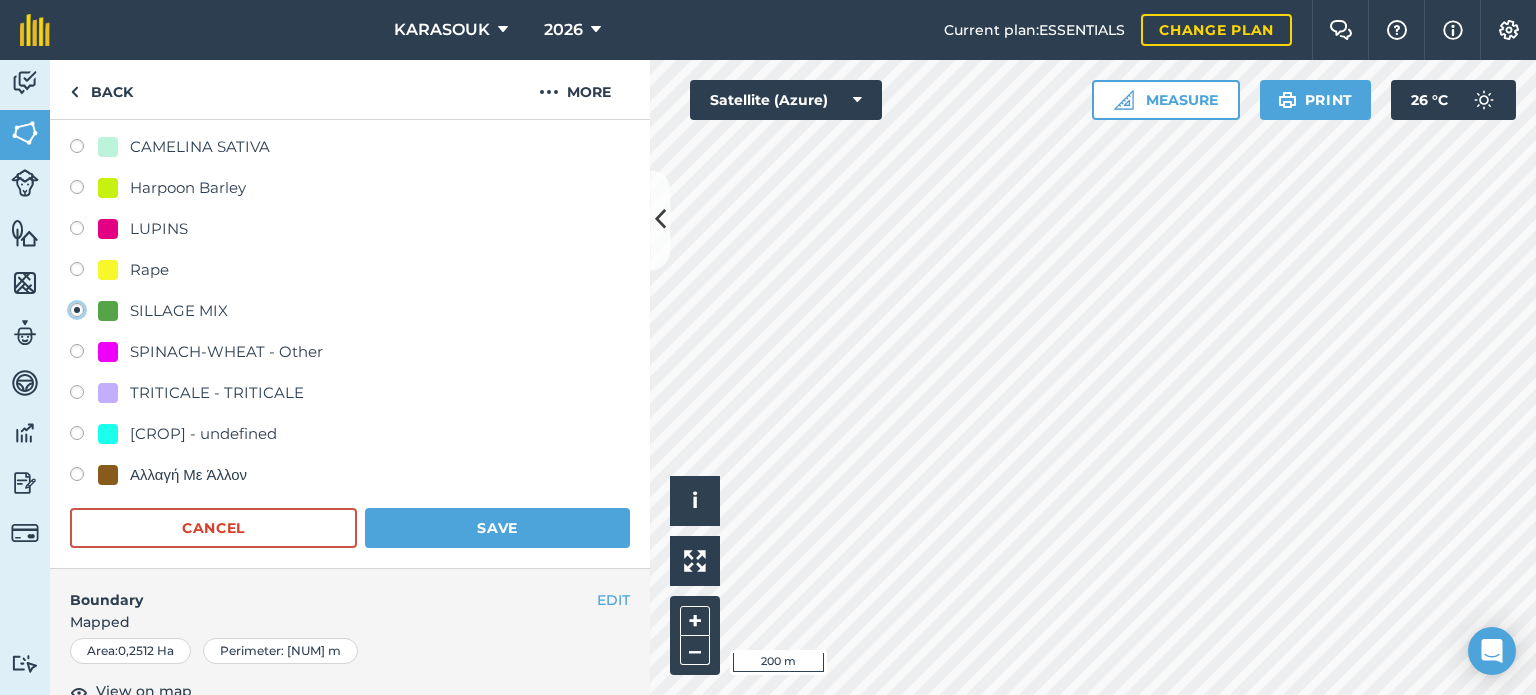 scroll, scrollTop: 299, scrollLeft: 0, axis: vertical 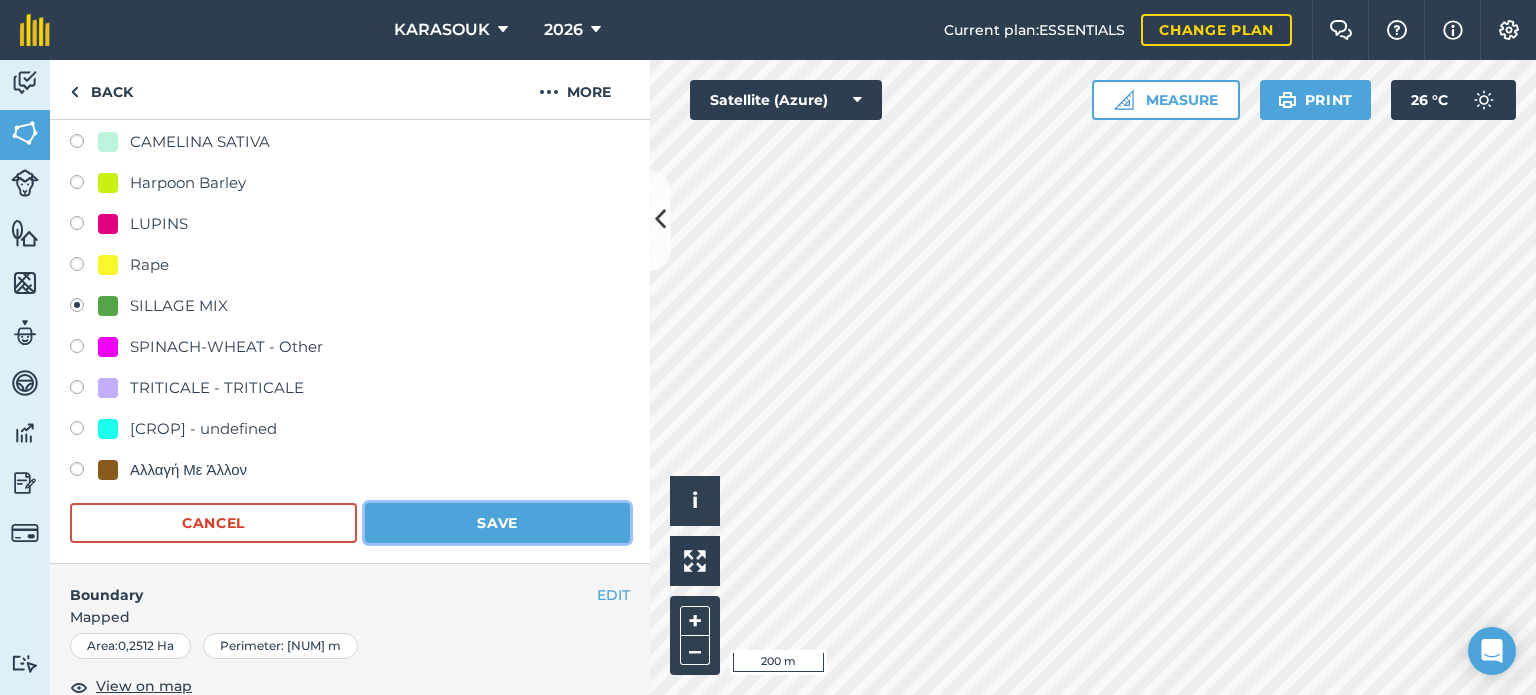 click on "Save" at bounding box center [497, 523] 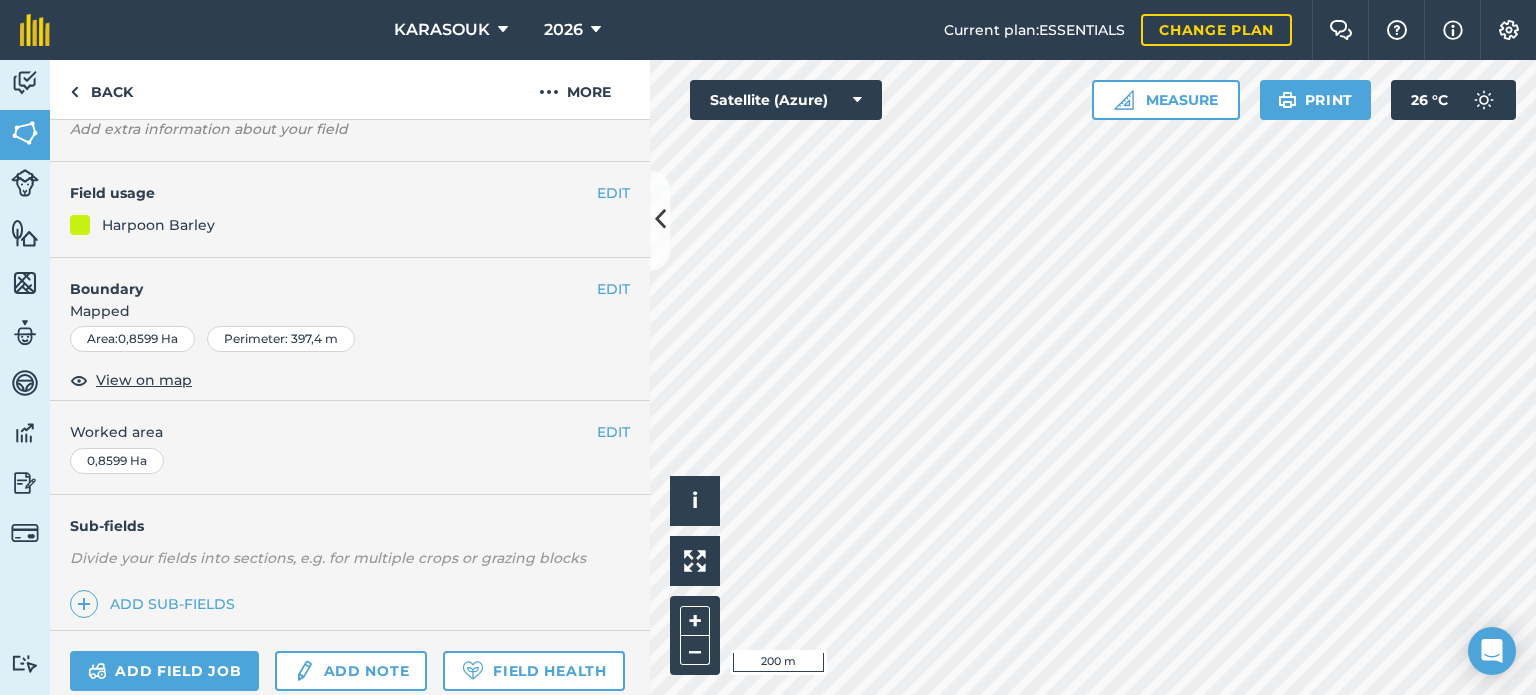 scroll, scrollTop: 99, scrollLeft: 0, axis: vertical 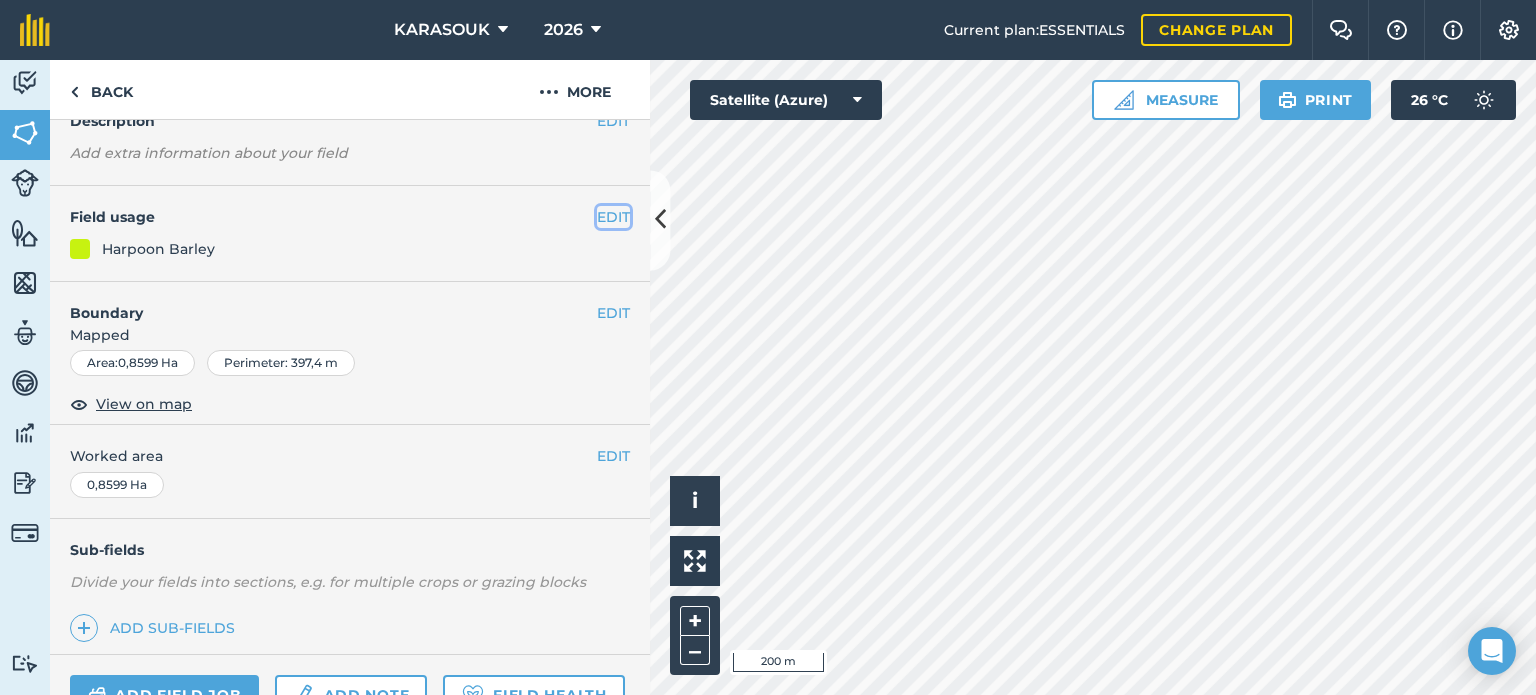 click on "EDIT" at bounding box center [613, 217] 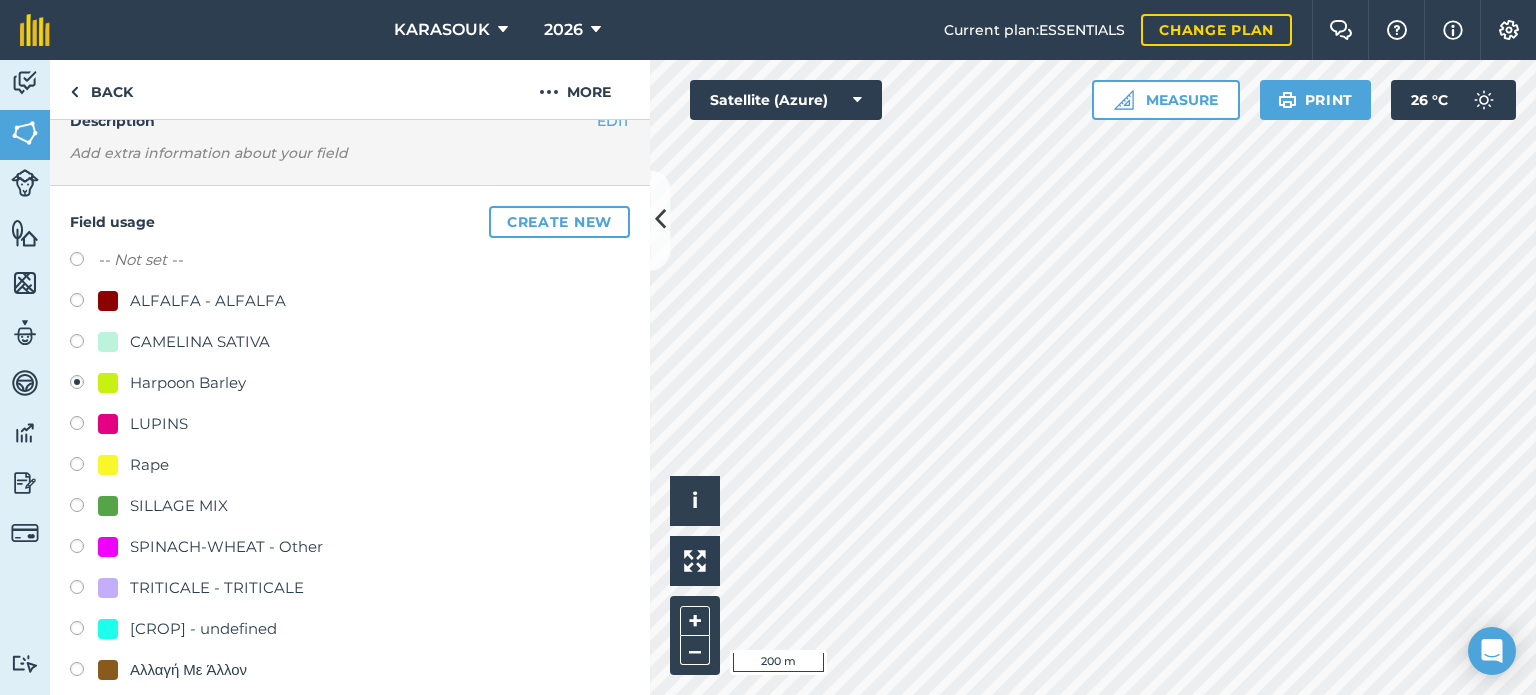 click on "SILLAGE MIX" at bounding box center [179, 506] 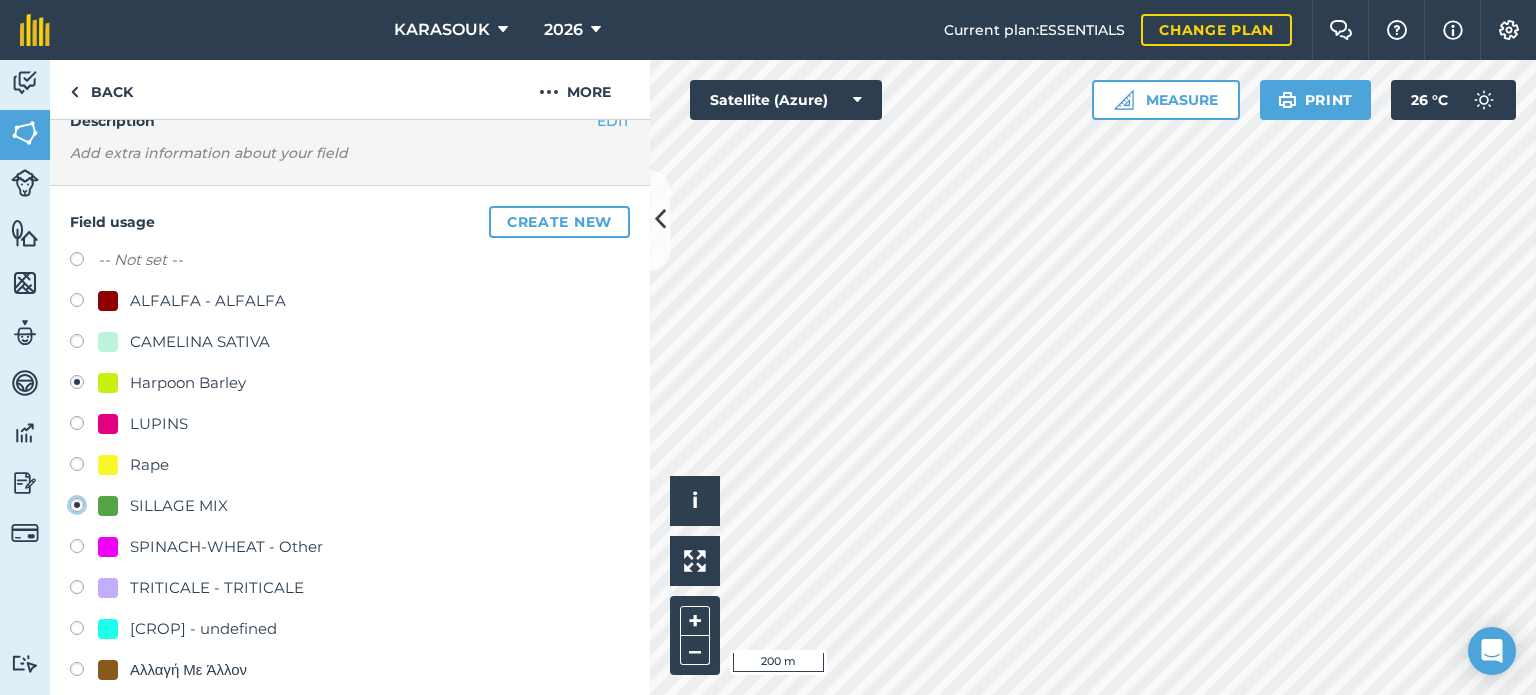radio on "true" 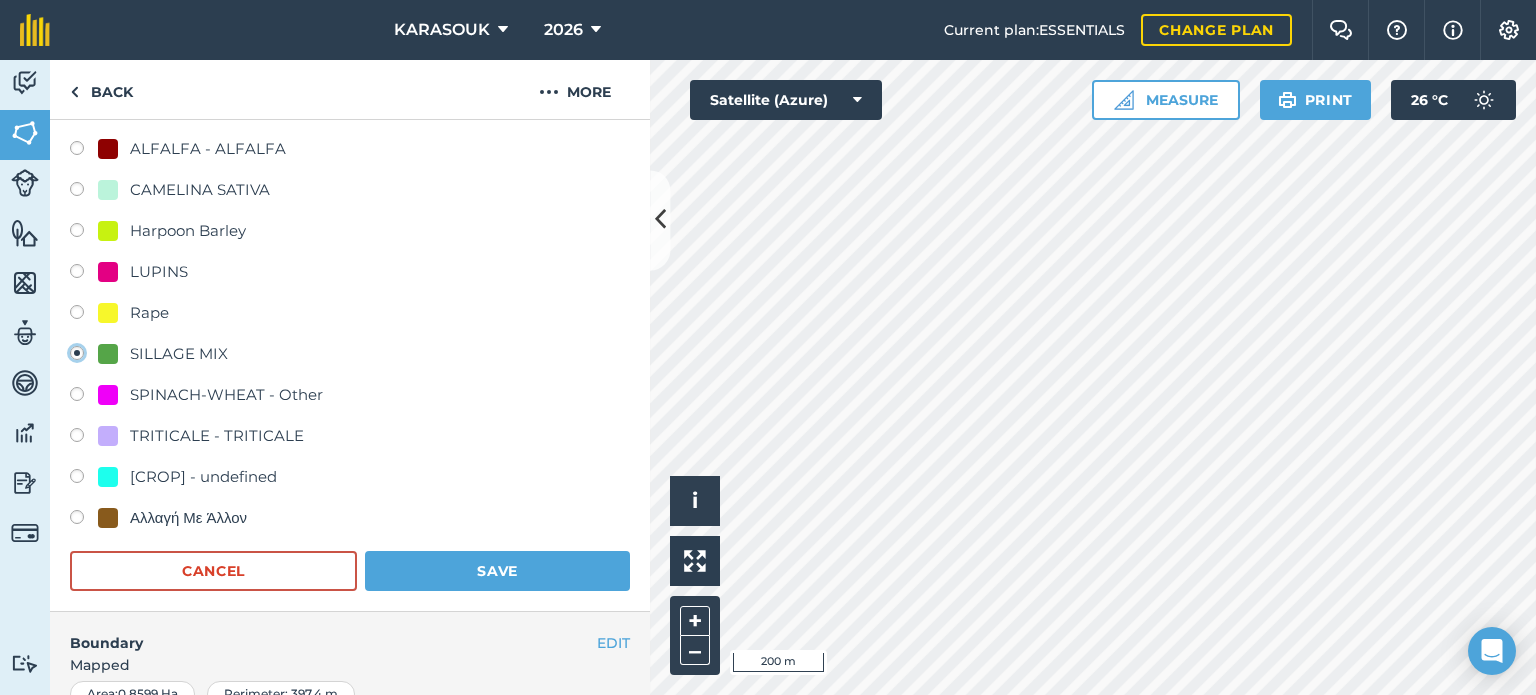 scroll, scrollTop: 299, scrollLeft: 0, axis: vertical 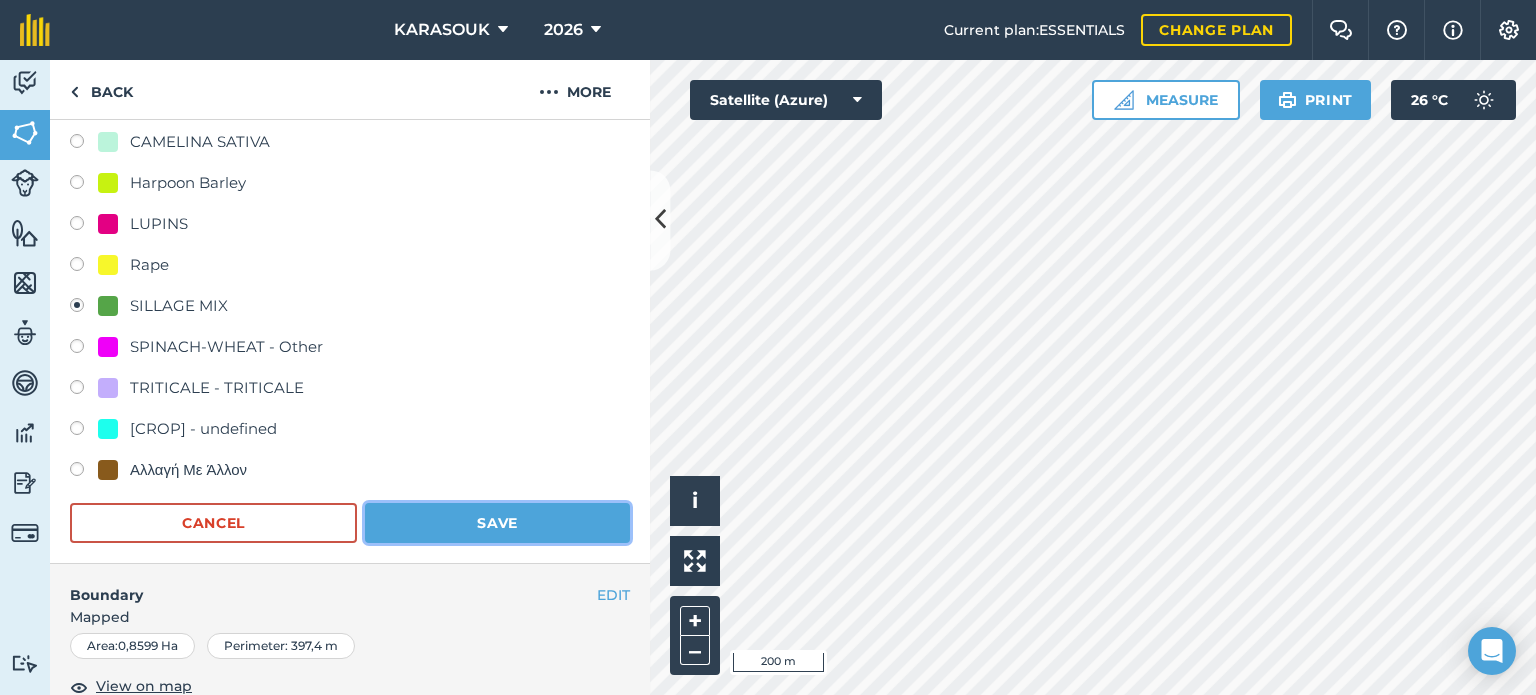 click on "Save" at bounding box center [497, 523] 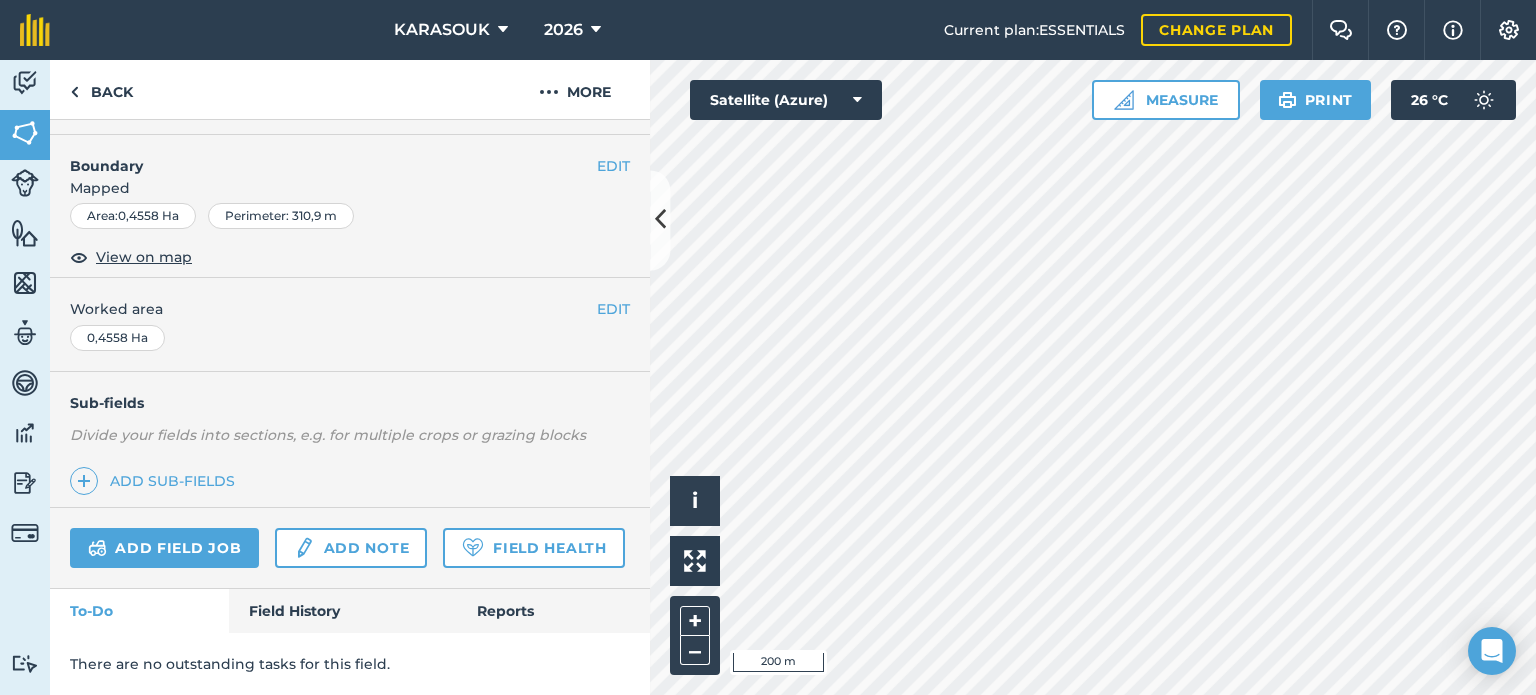 scroll, scrollTop: 99, scrollLeft: 0, axis: vertical 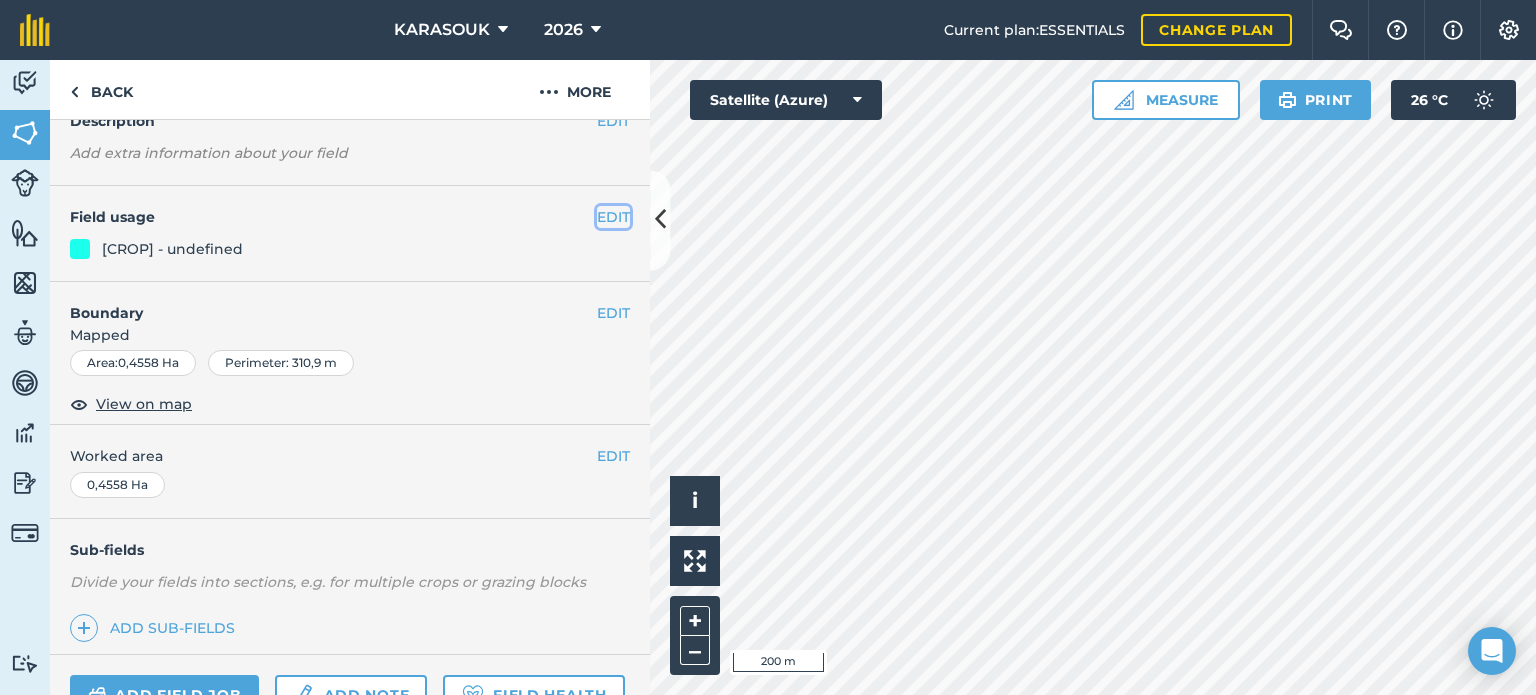 click on "EDIT" at bounding box center [613, 217] 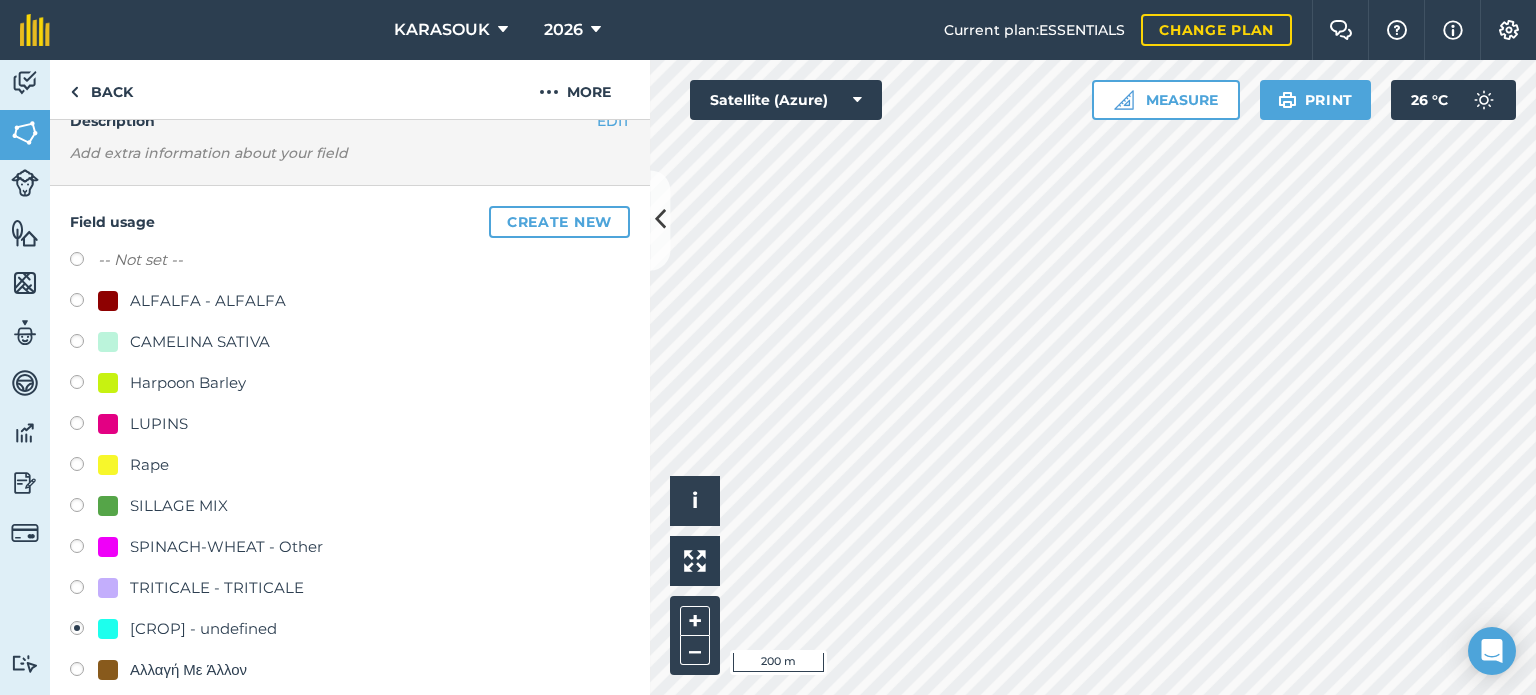 click on "Harpoon Barley" at bounding box center [188, 383] 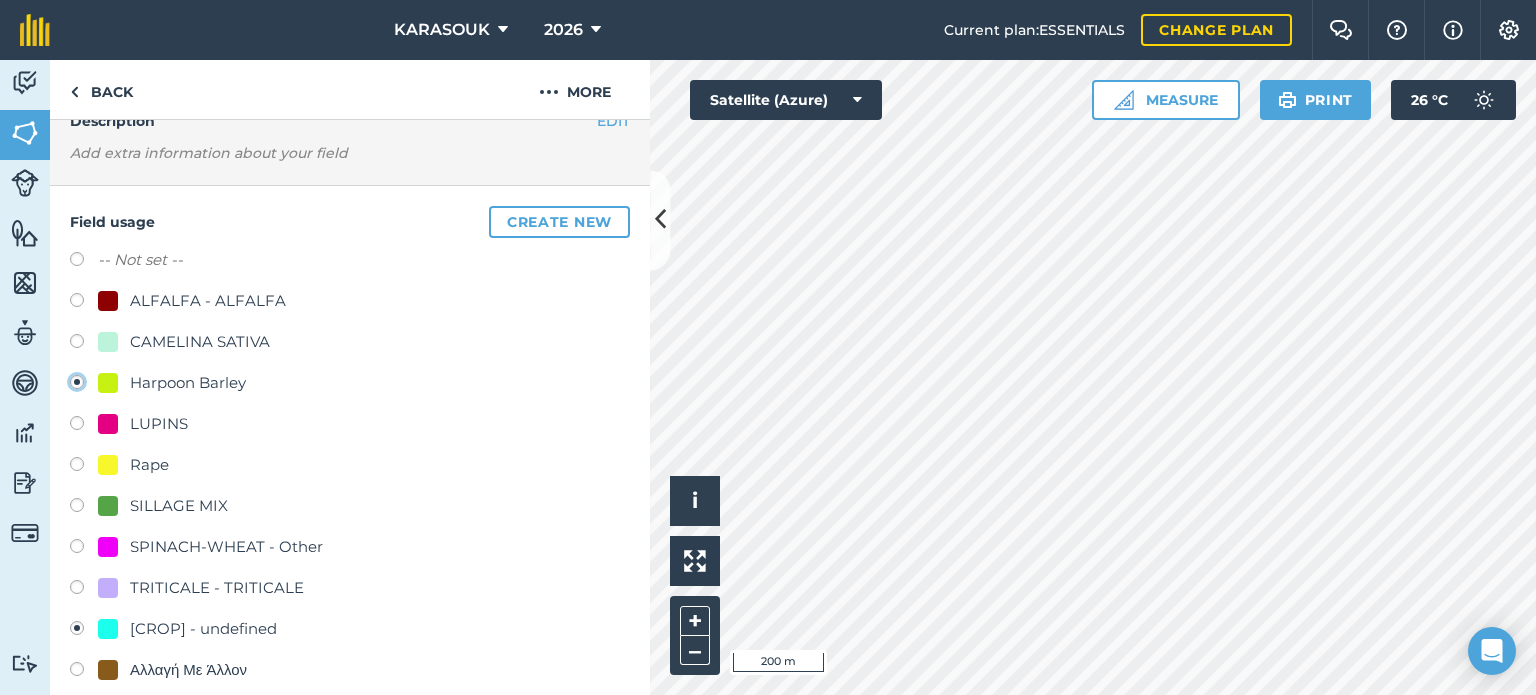 radio on "true" 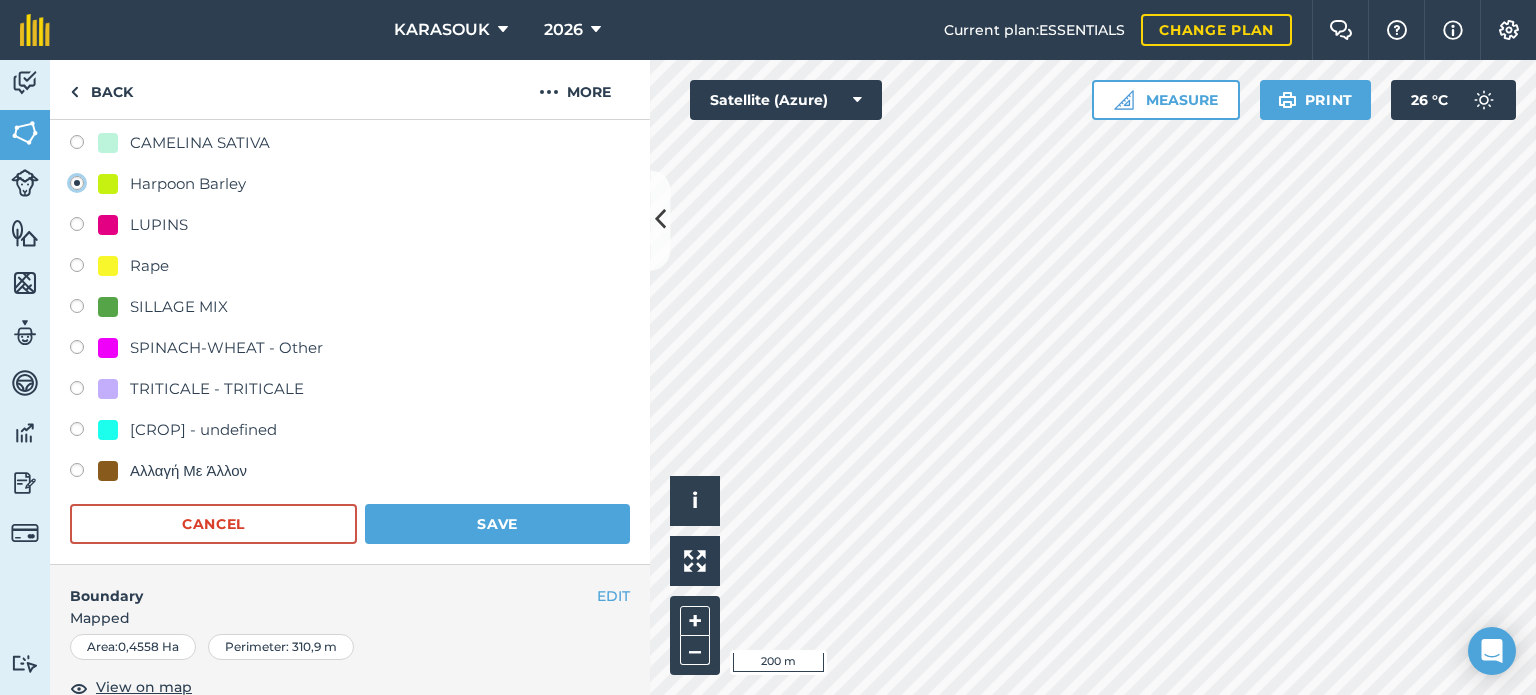 scroll, scrollTop: 299, scrollLeft: 0, axis: vertical 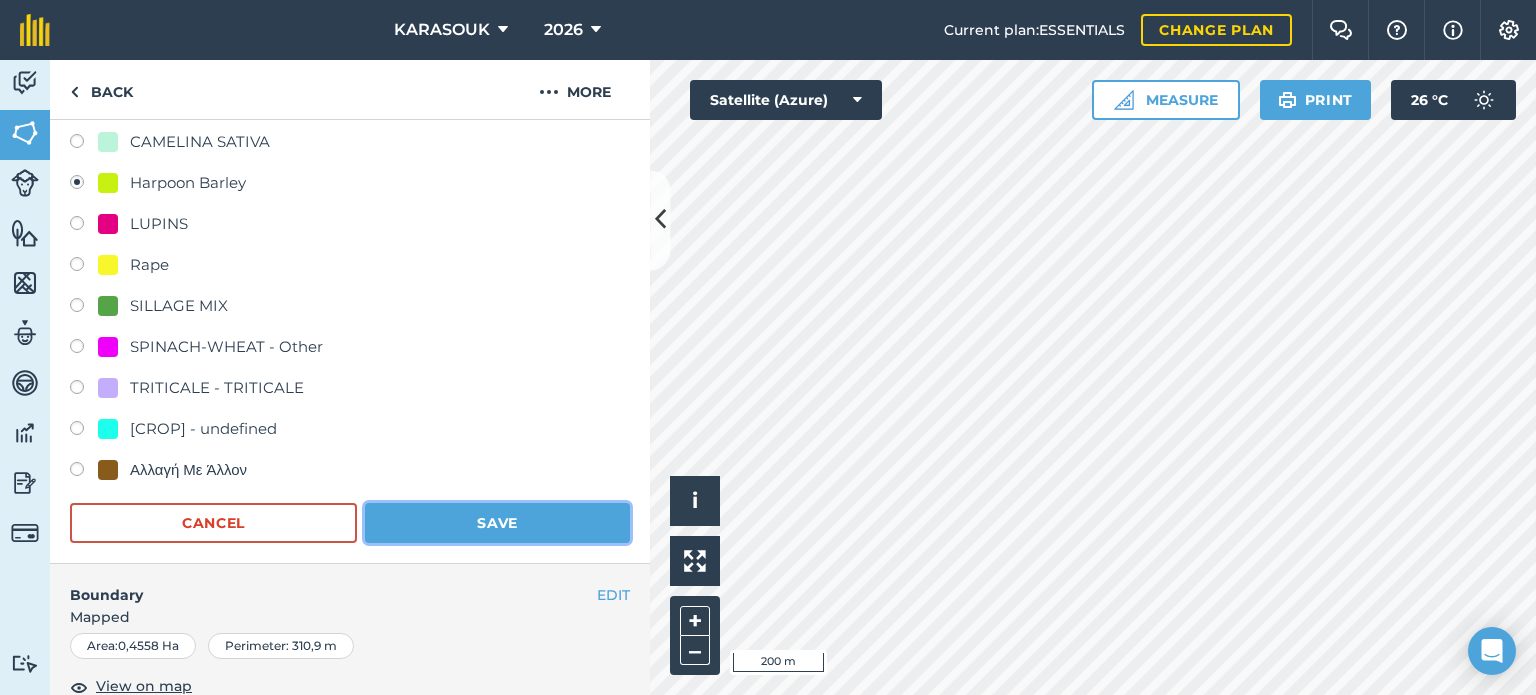 click on "Save" at bounding box center (497, 523) 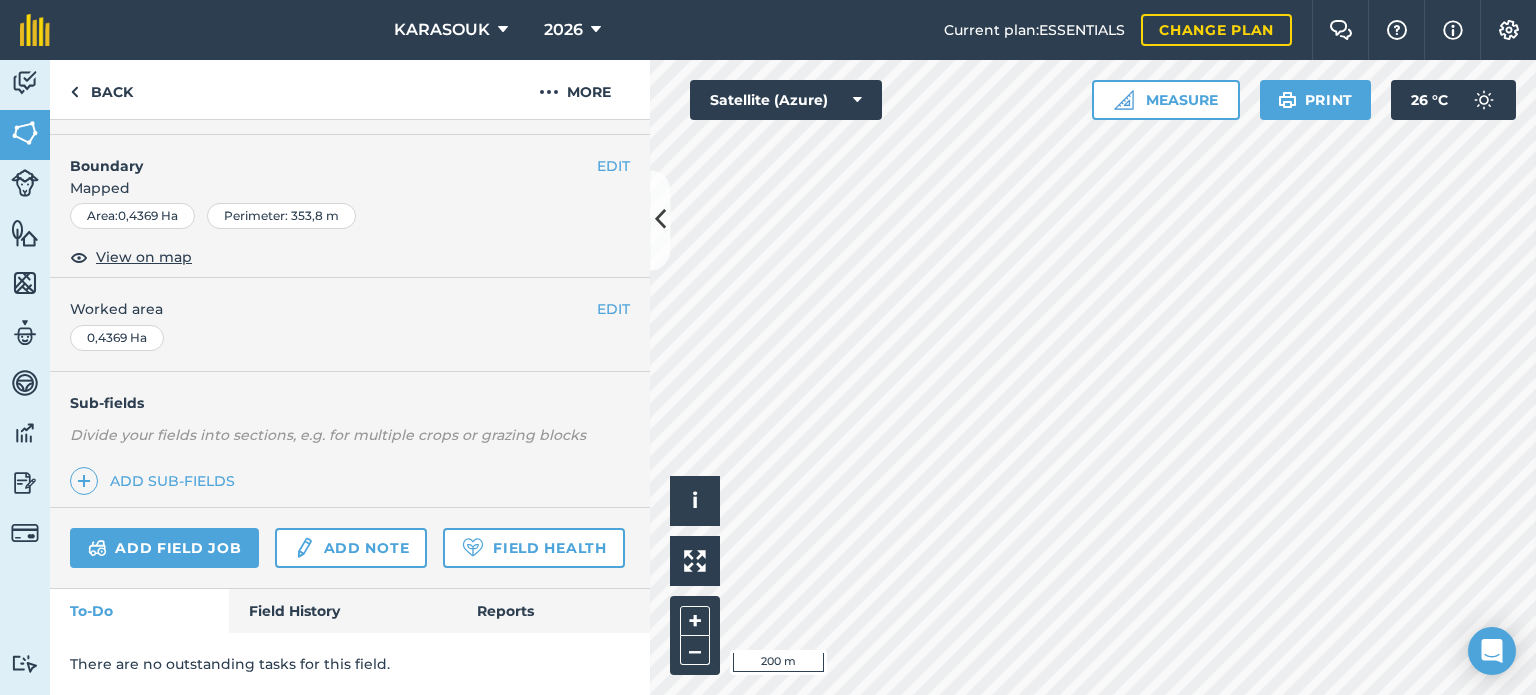 scroll, scrollTop: 99, scrollLeft: 0, axis: vertical 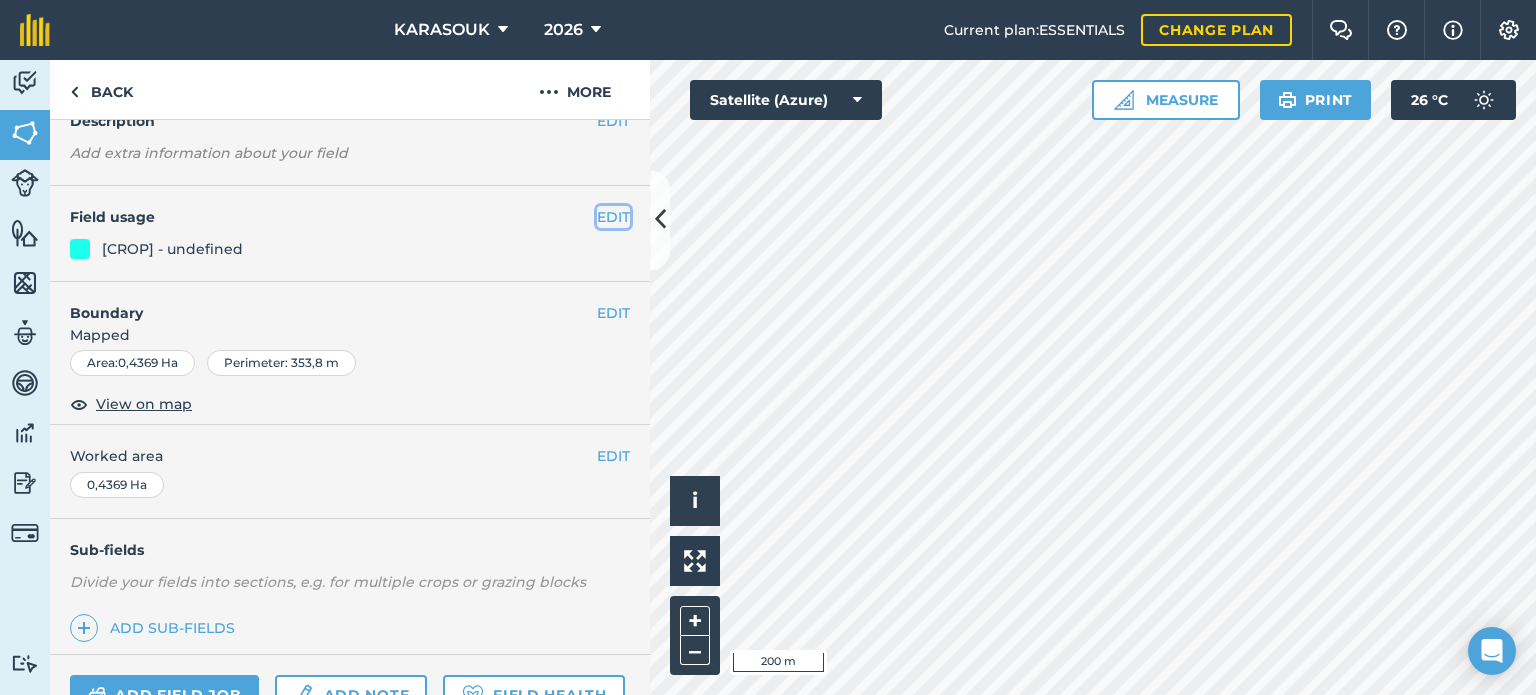 click on "EDIT" at bounding box center (613, 217) 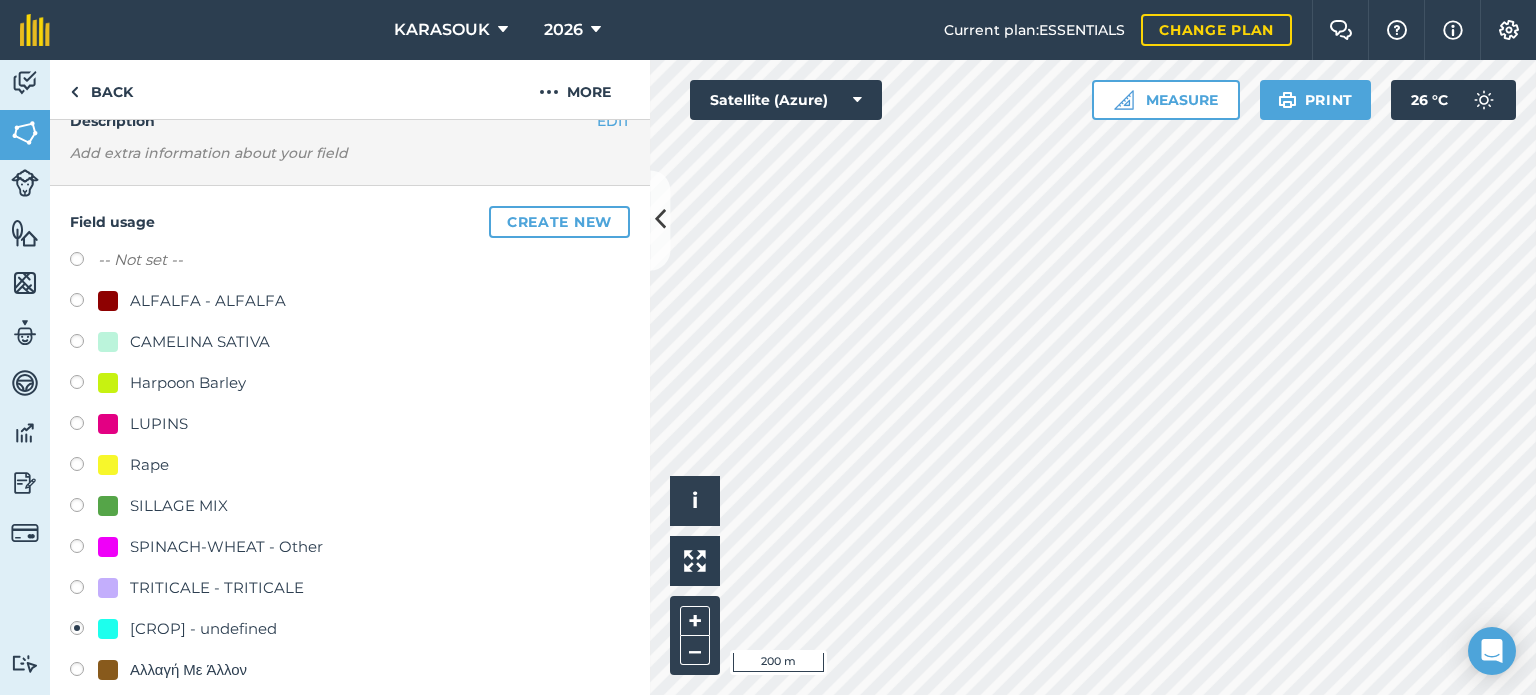 click on "Harpoon Barley" at bounding box center (188, 383) 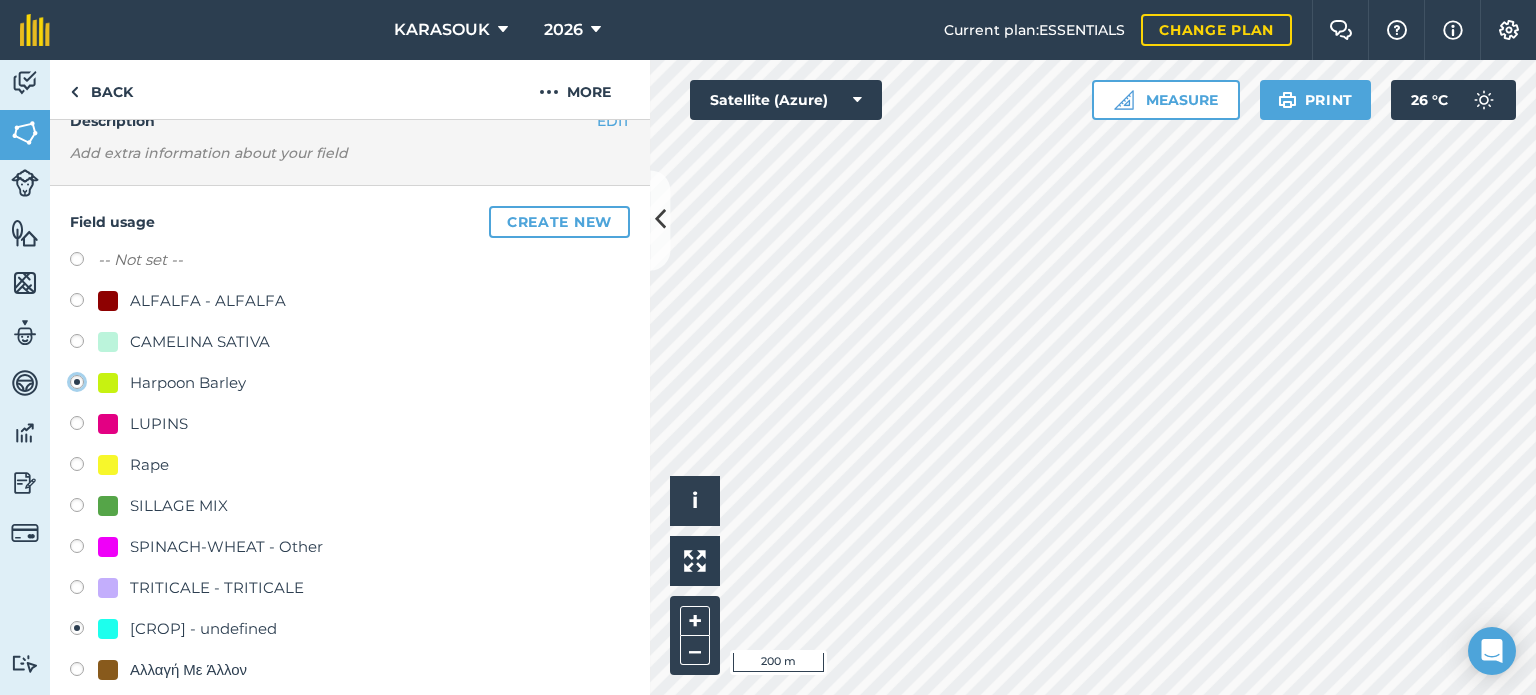 radio on "true" 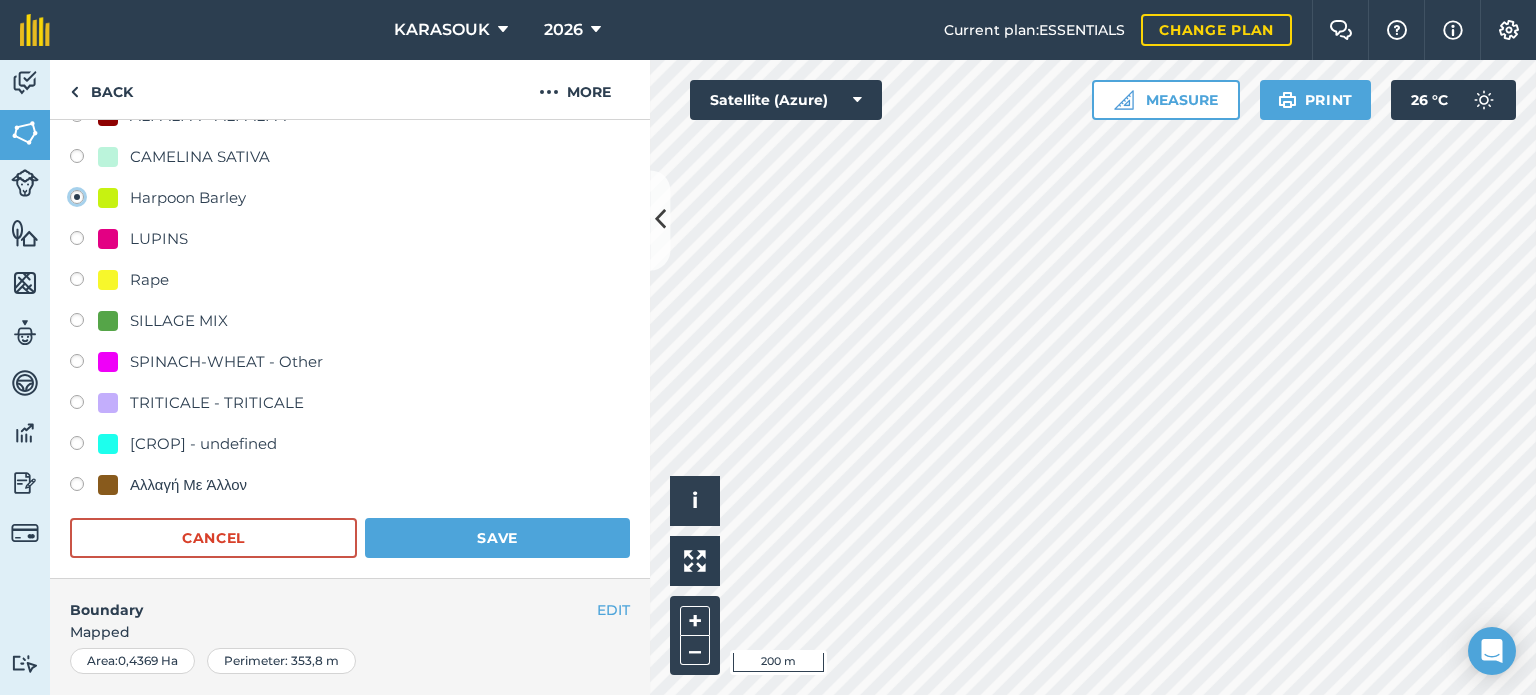 scroll, scrollTop: 299, scrollLeft: 0, axis: vertical 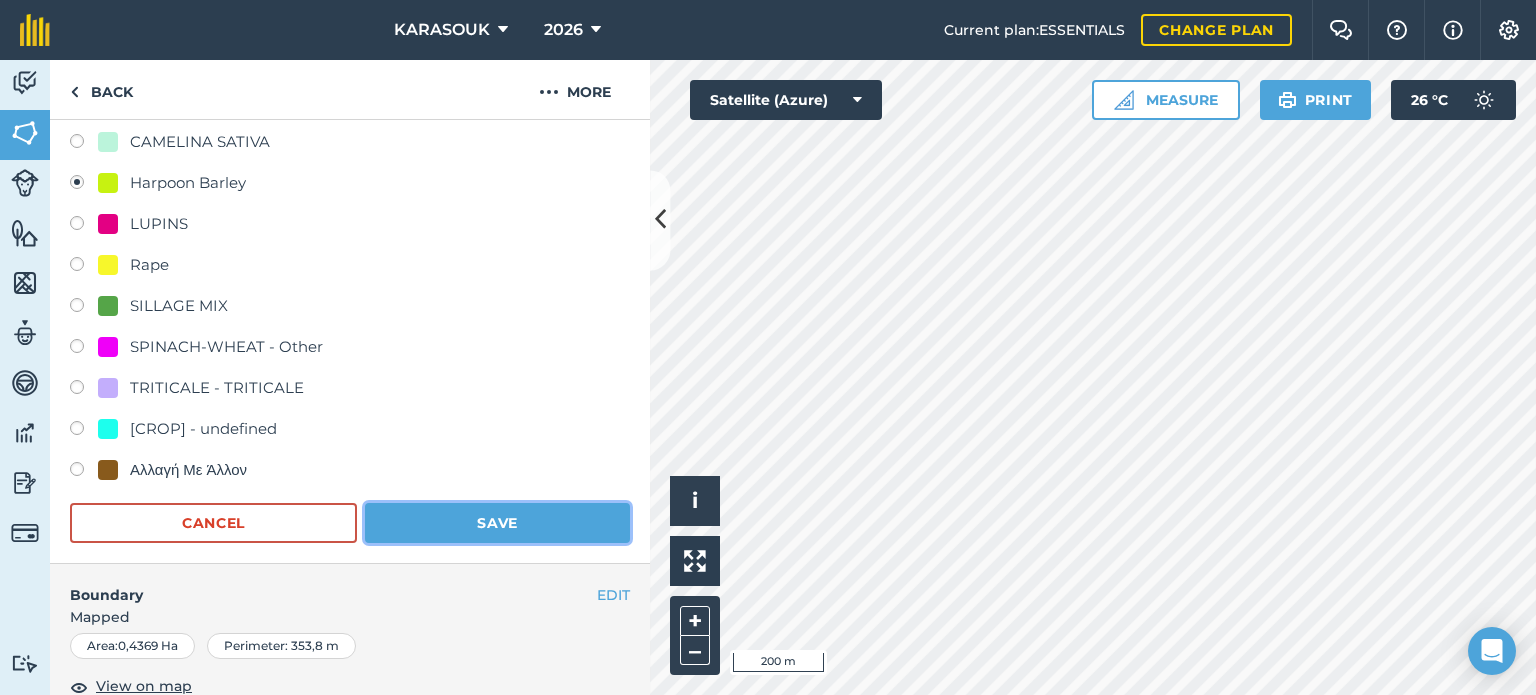 click on "Save" at bounding box center (497, 523) 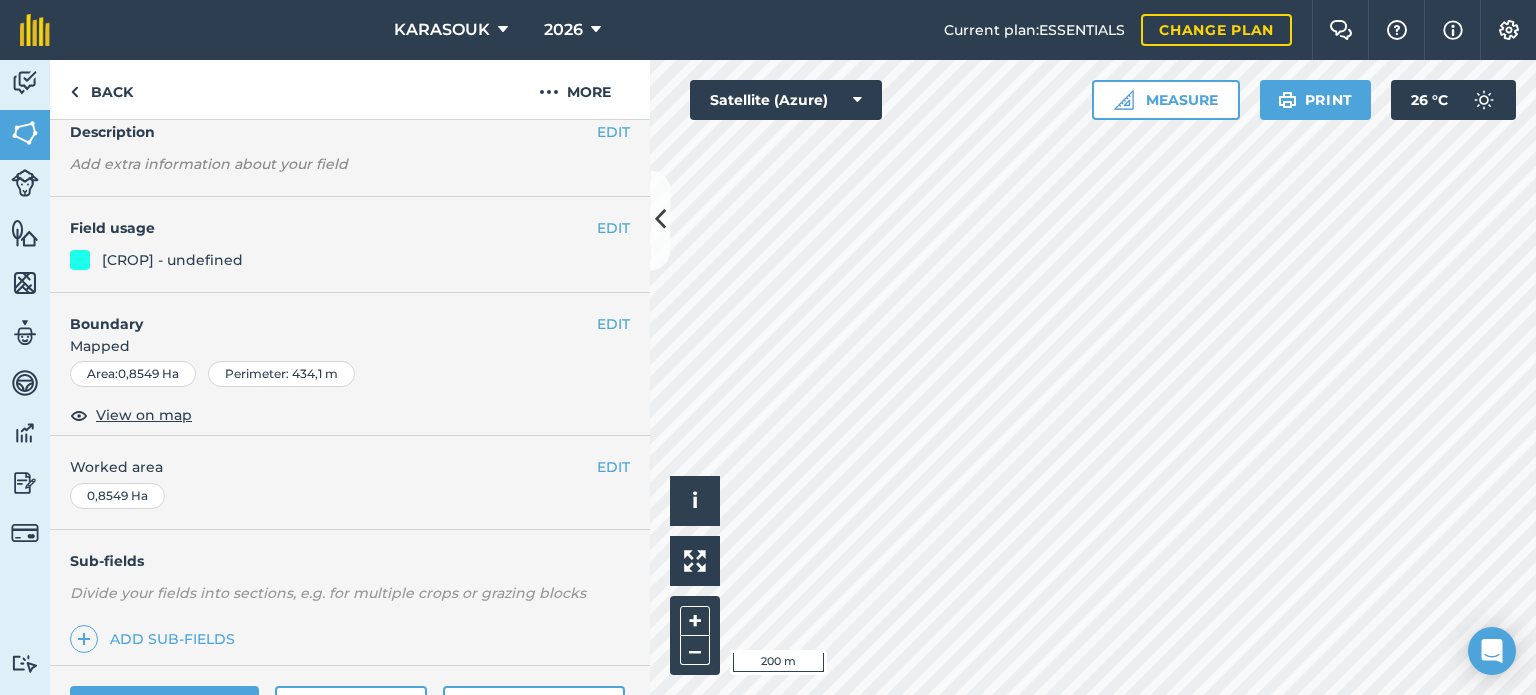scroll, scrollTop: 0, scrollLeft: 0, axis: both 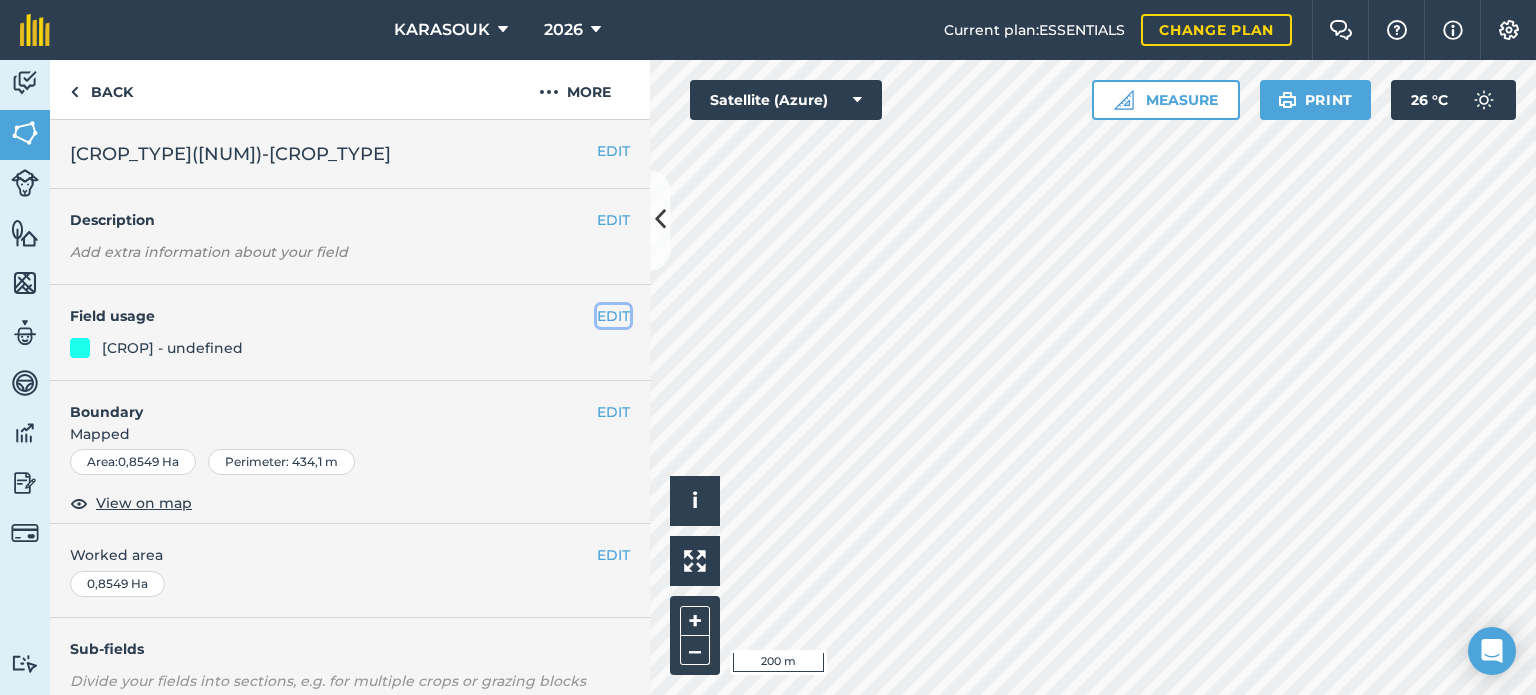 click on "EDIT" at bounding box center [613, 316] 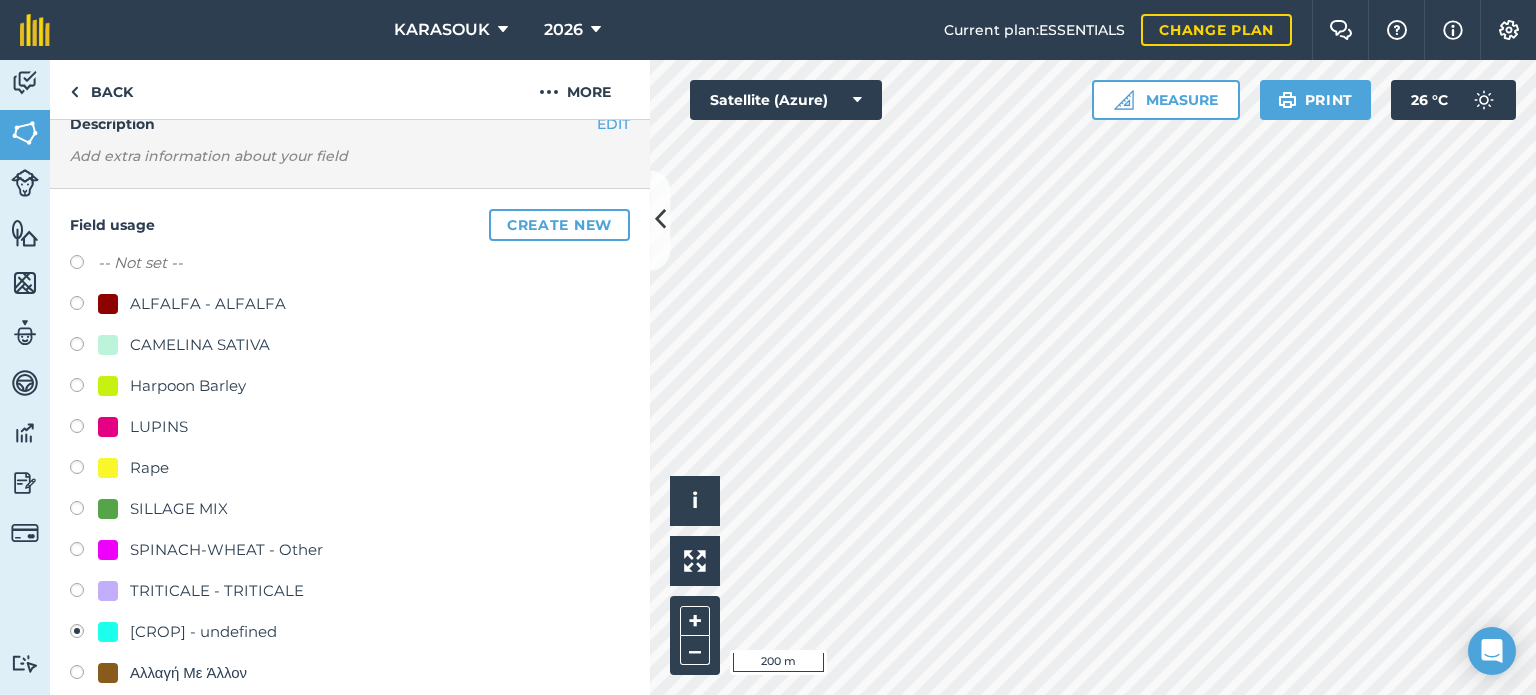 scroll, scrollTop: 100, scrollLeft: 0, axis: vertical 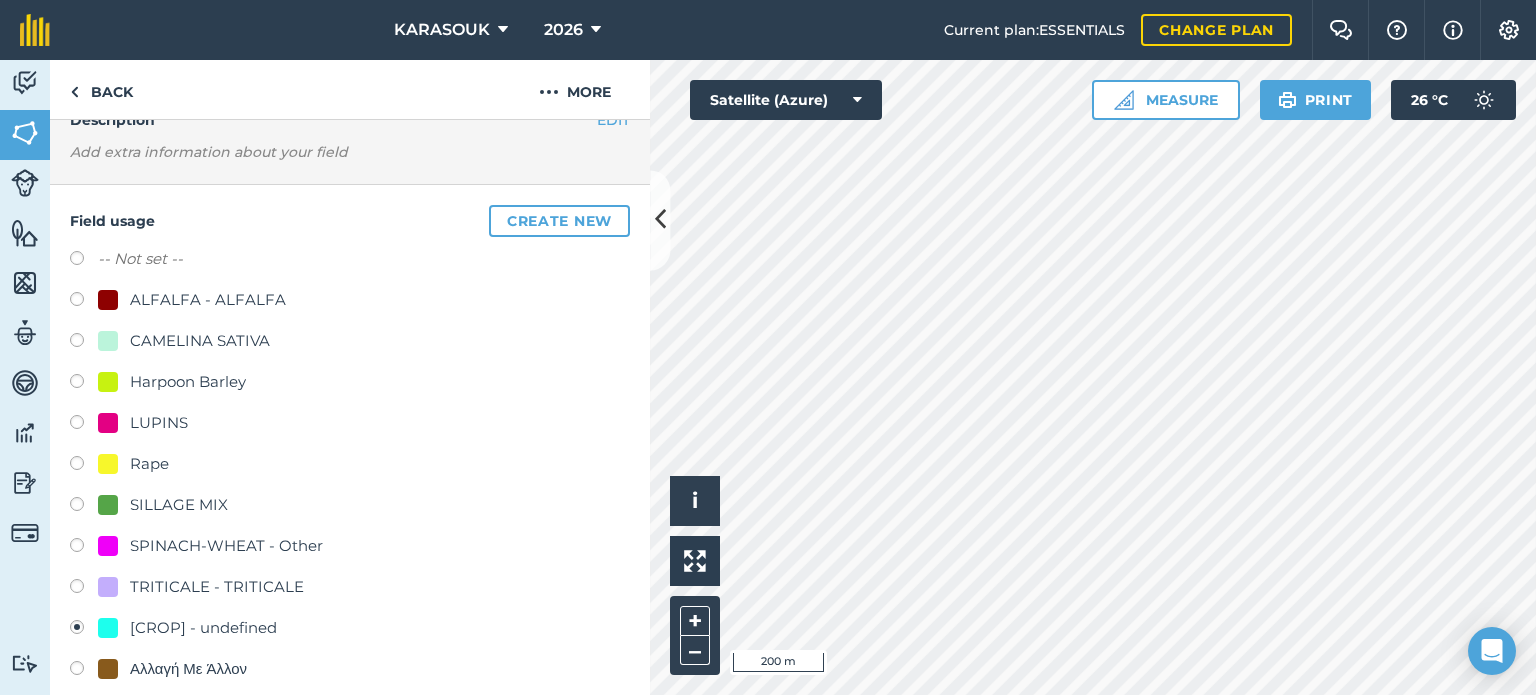 click on "Harpoon Barley" at bounding box center (188, 382) 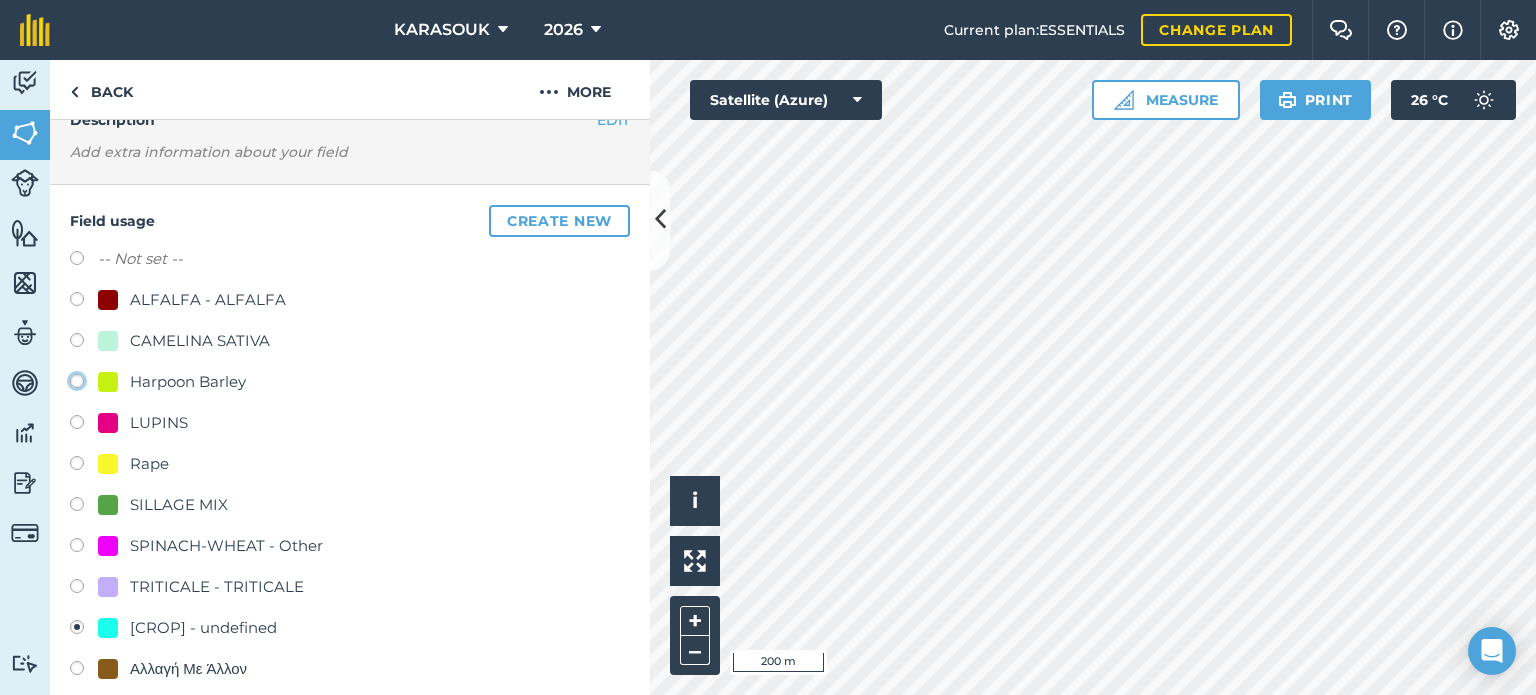 click on "Harpoon Barley" at bounding box center [-9923, 380] 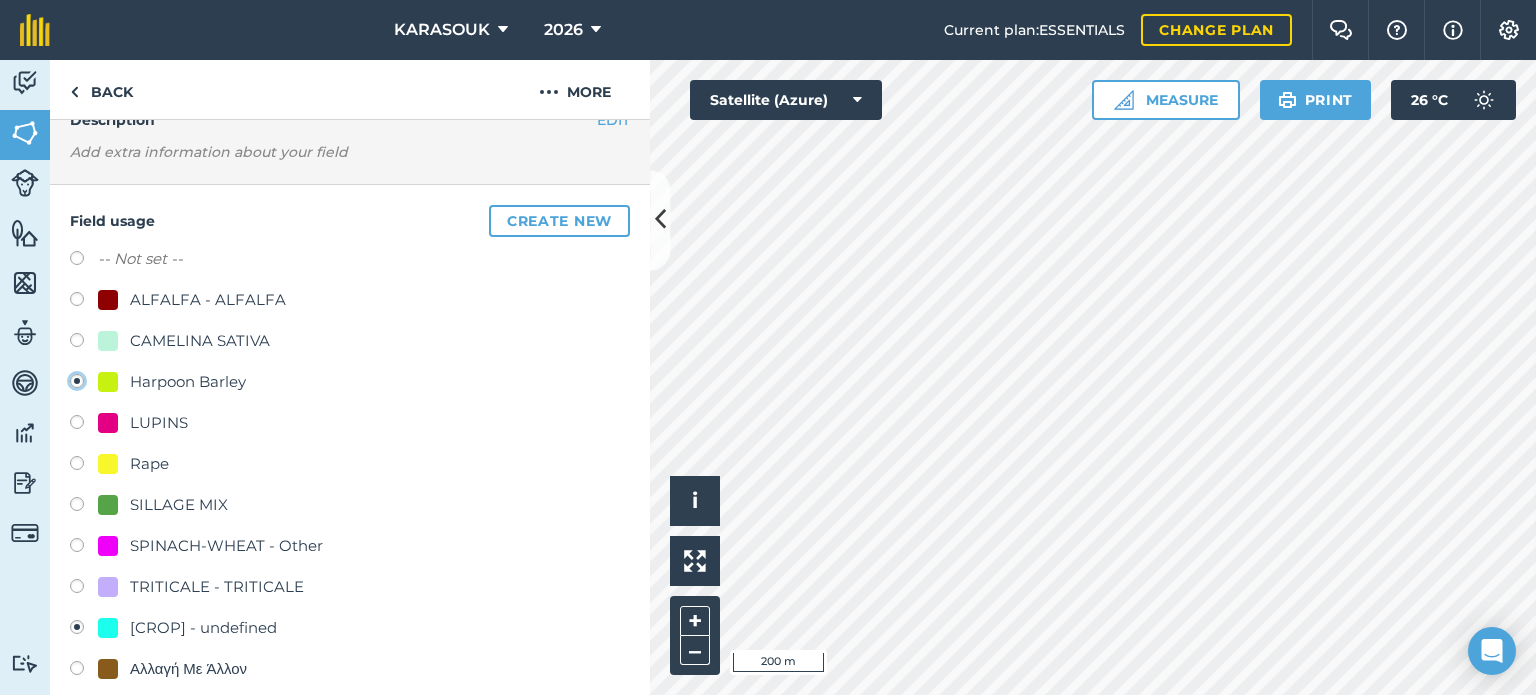 radio on "true" 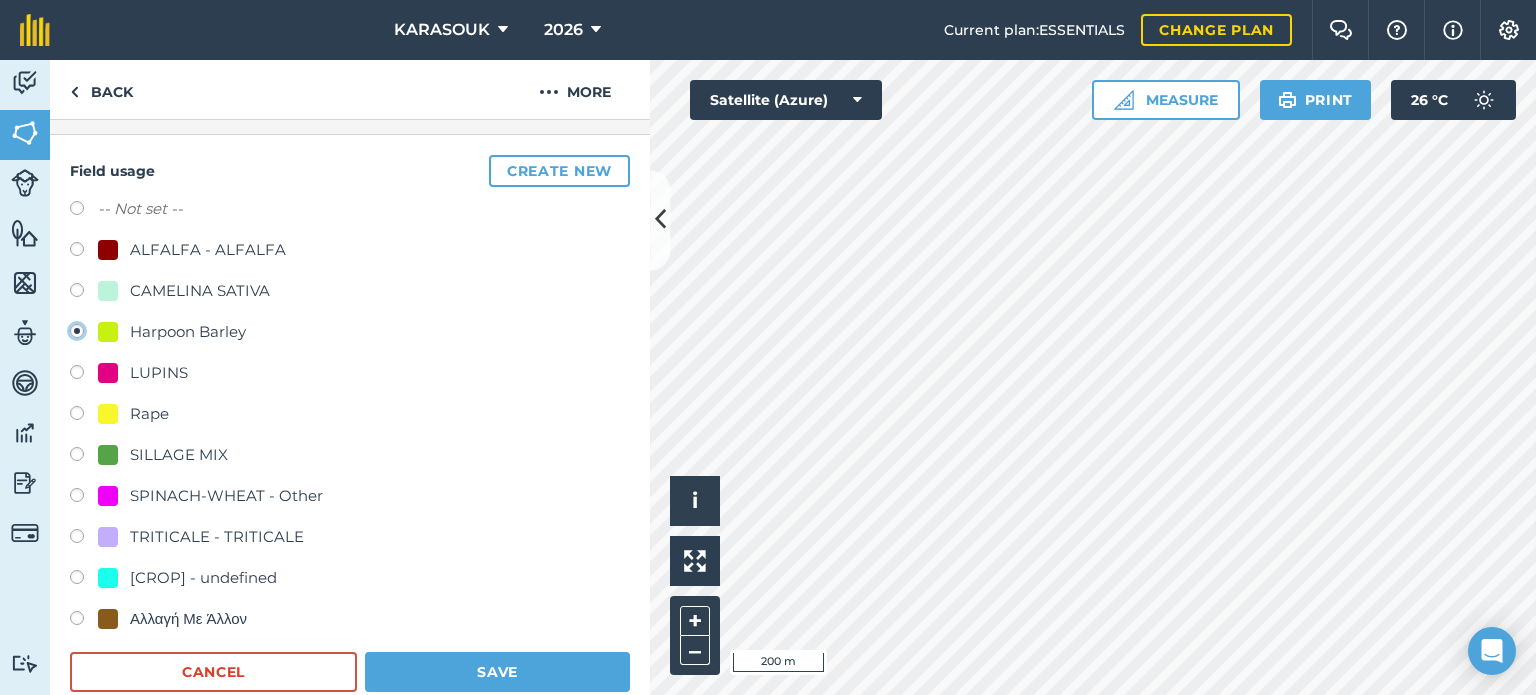 scroll, scrollTop: 400, scrollLeft: 0, axis: vertical 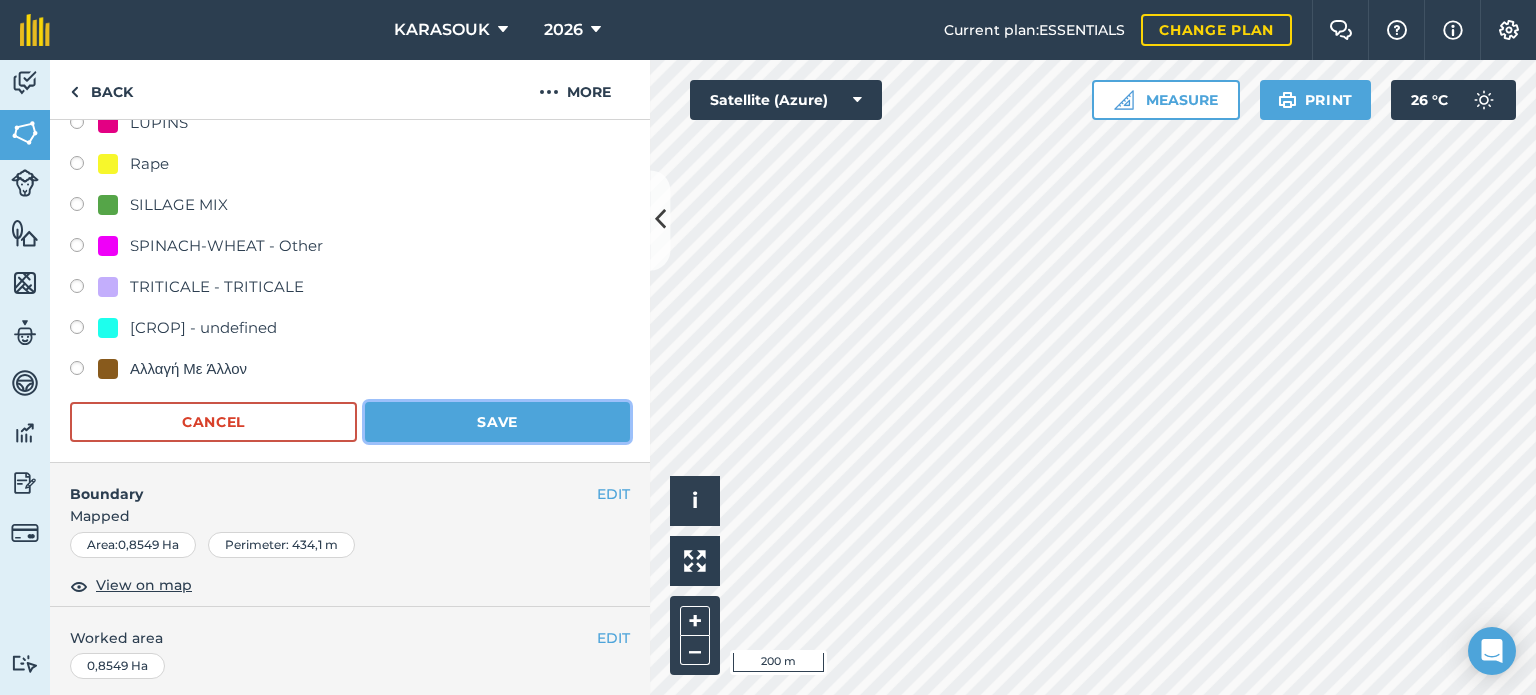 drag, startPoint x: 431, startPoint y: 415, endPoint x: 440, endPoint y: 406, distance: 12.727922 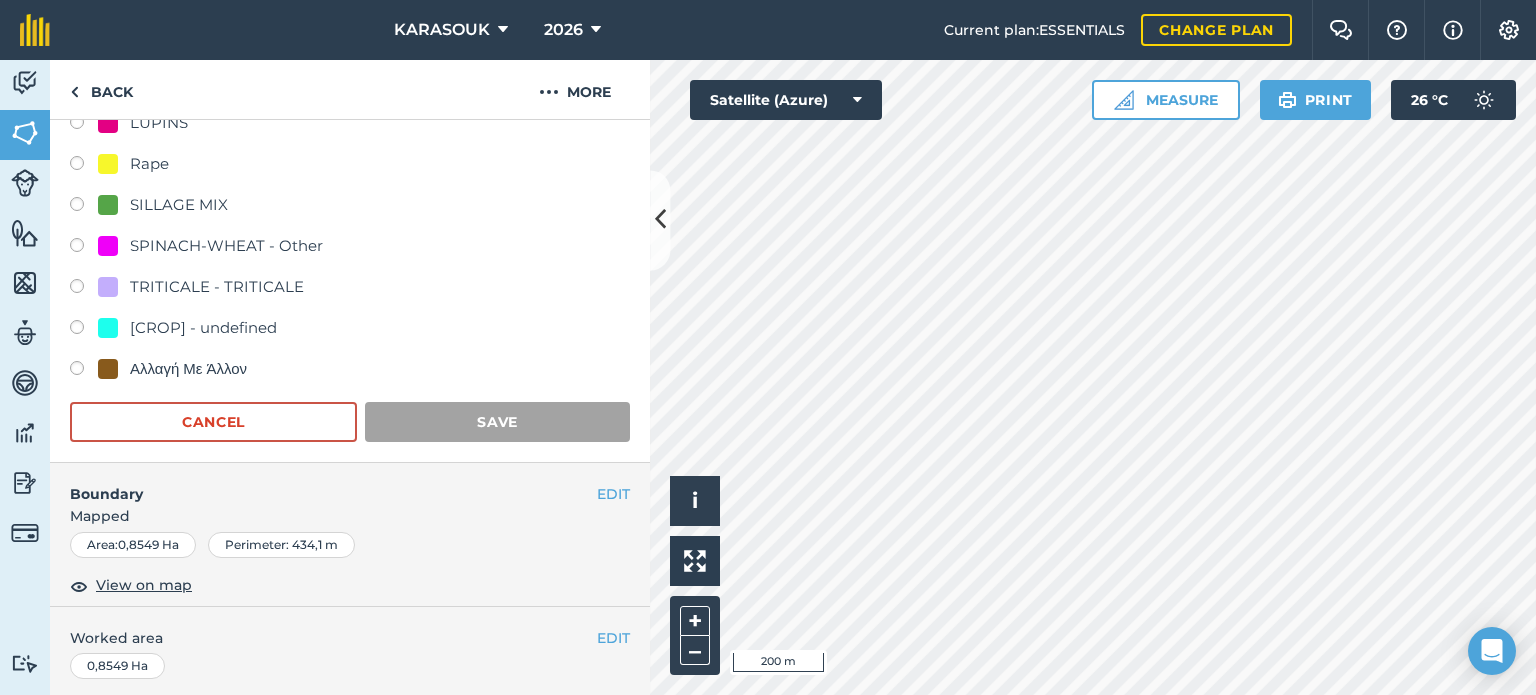 scroll, scrollTop: 299, scrollLeft: 0, axis: vertical 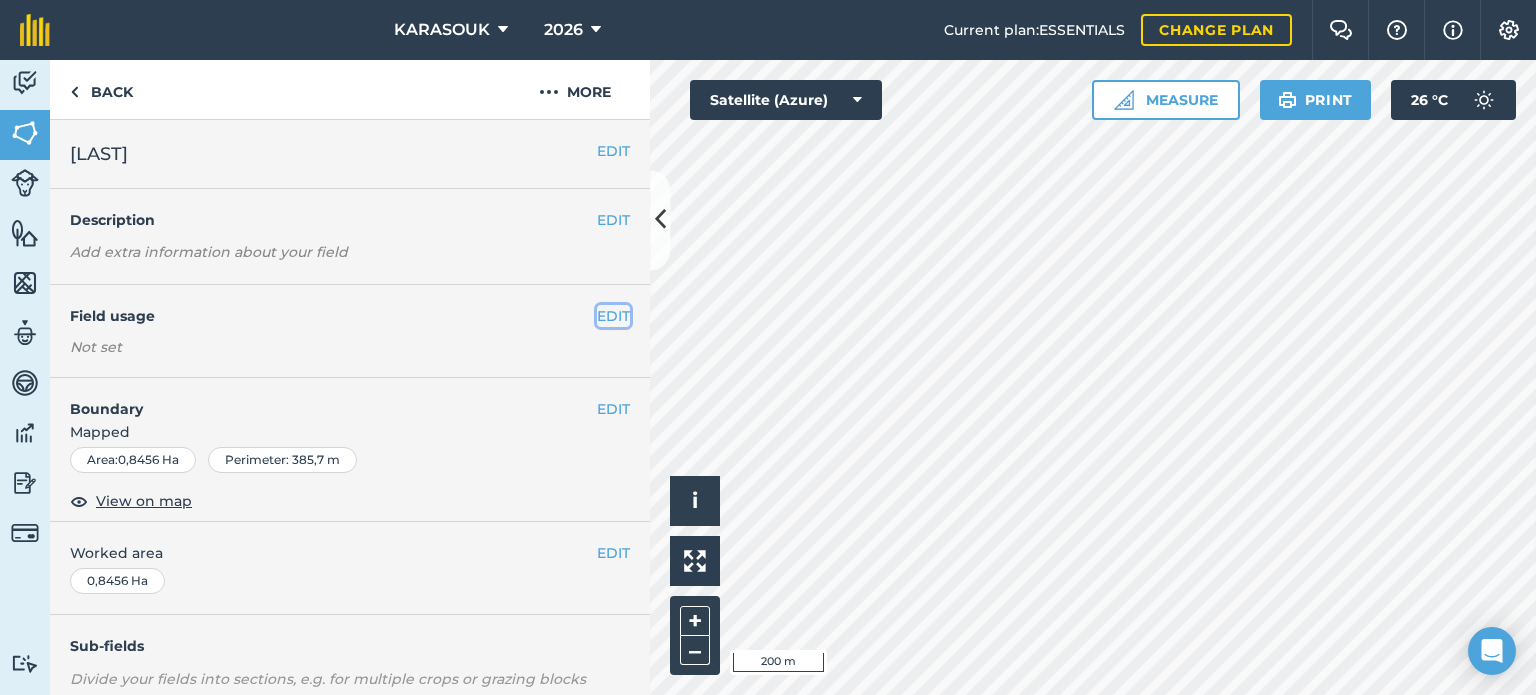 click on "EDIT" at bounding box center [613, 316] 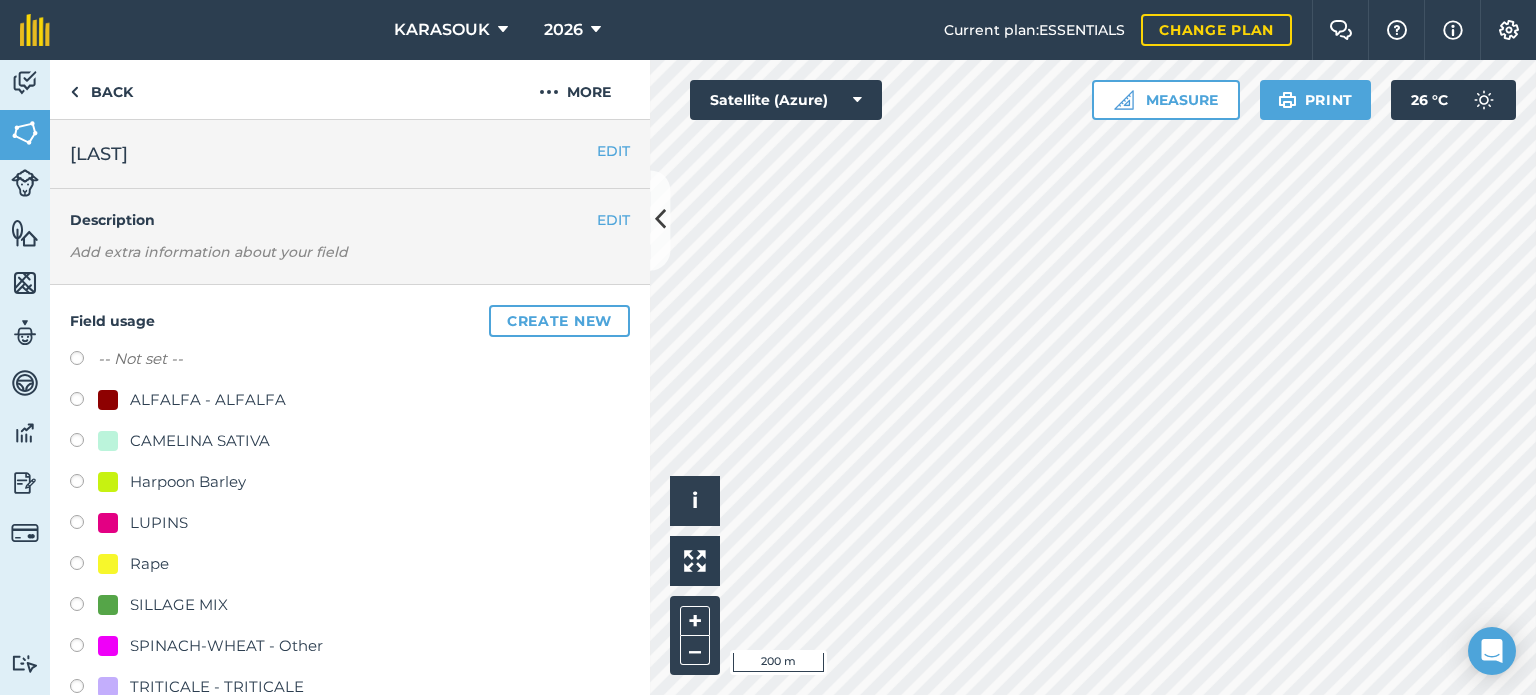 click on "Harpoon Barley" at bounding box center (188, 482) 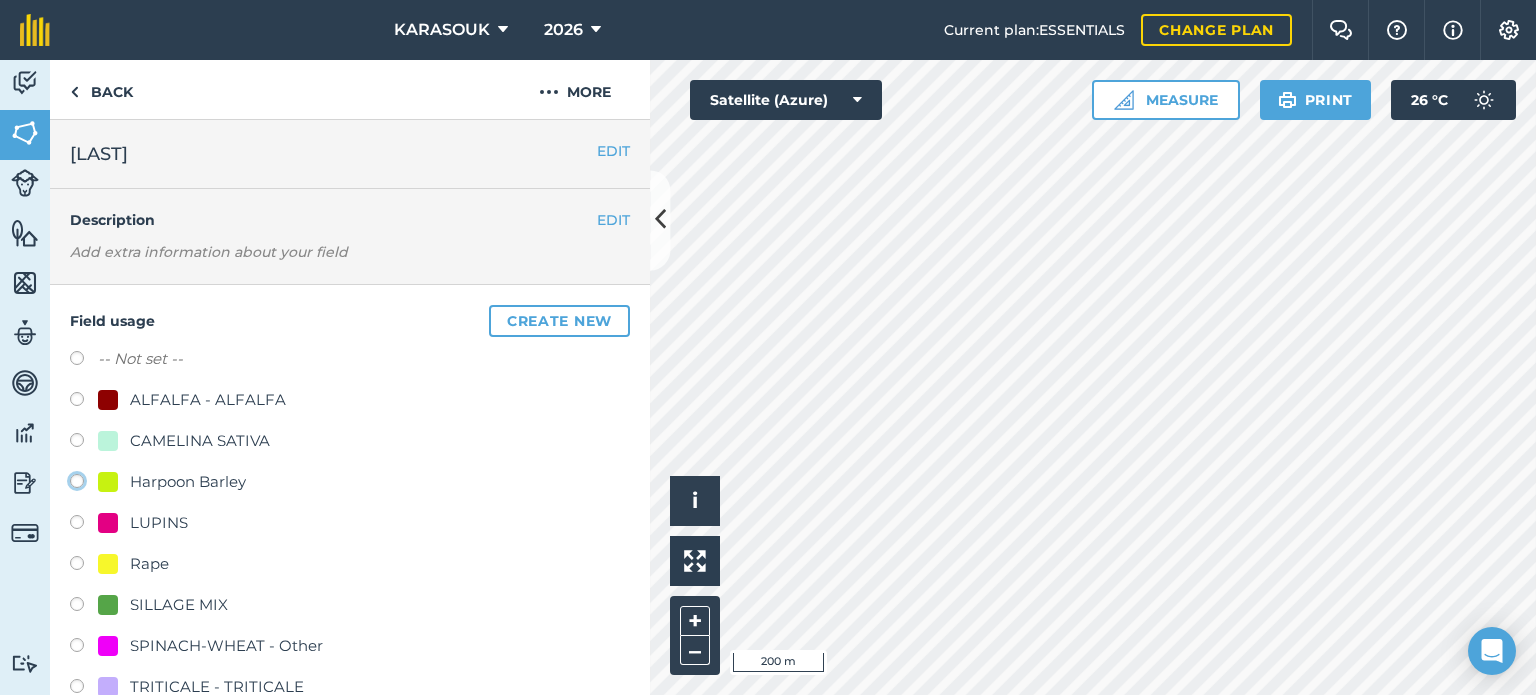 click on "Harpoon Barley" at bounding box center (-9923, 480) 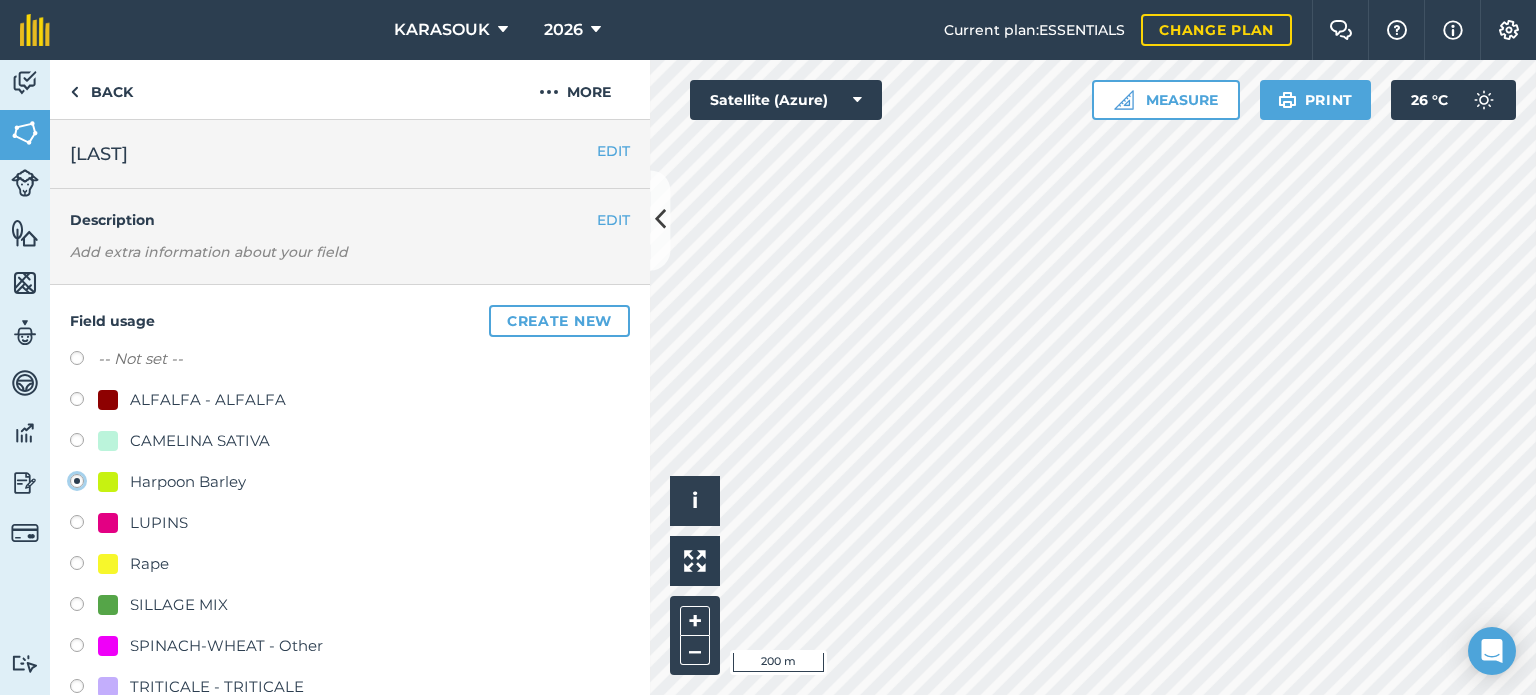 radio on "true" 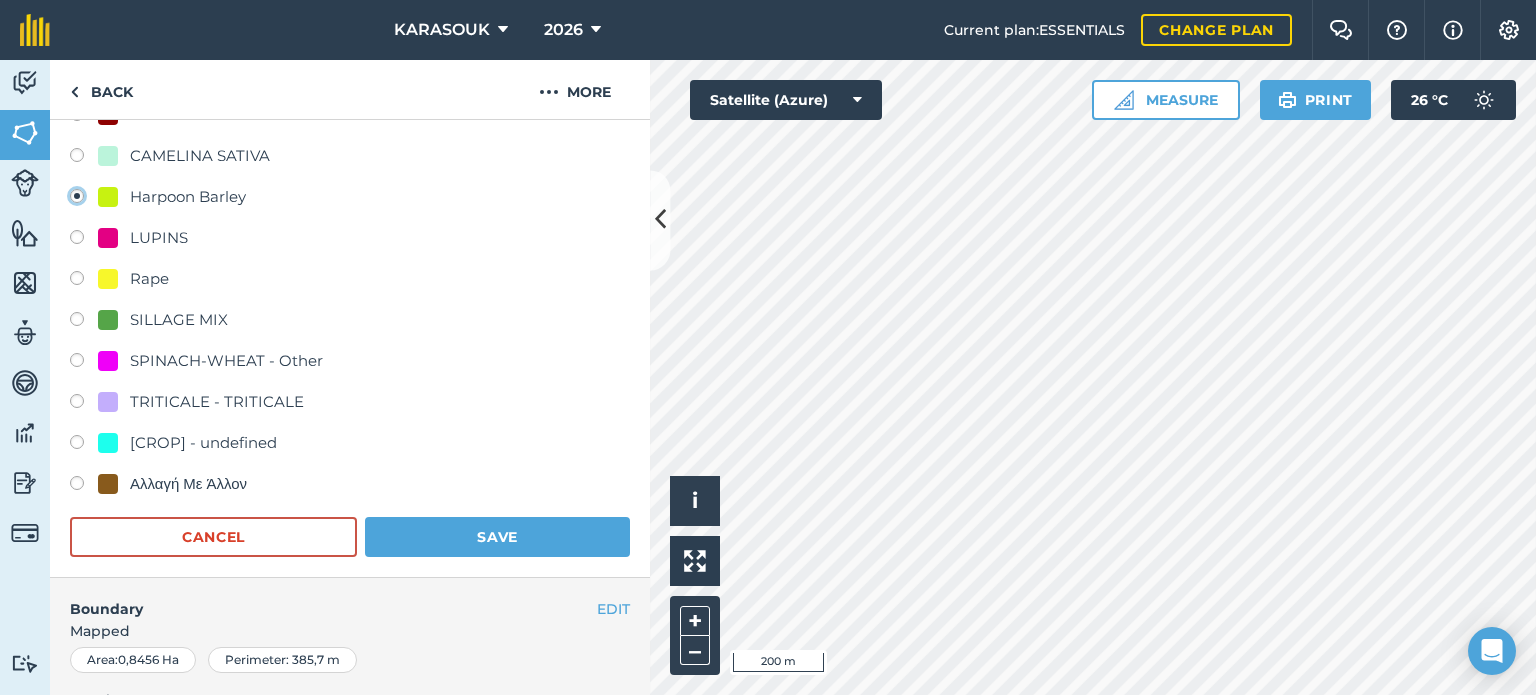 scroll, scrollTop: 300, scrollLeft: 0, axis: vertical 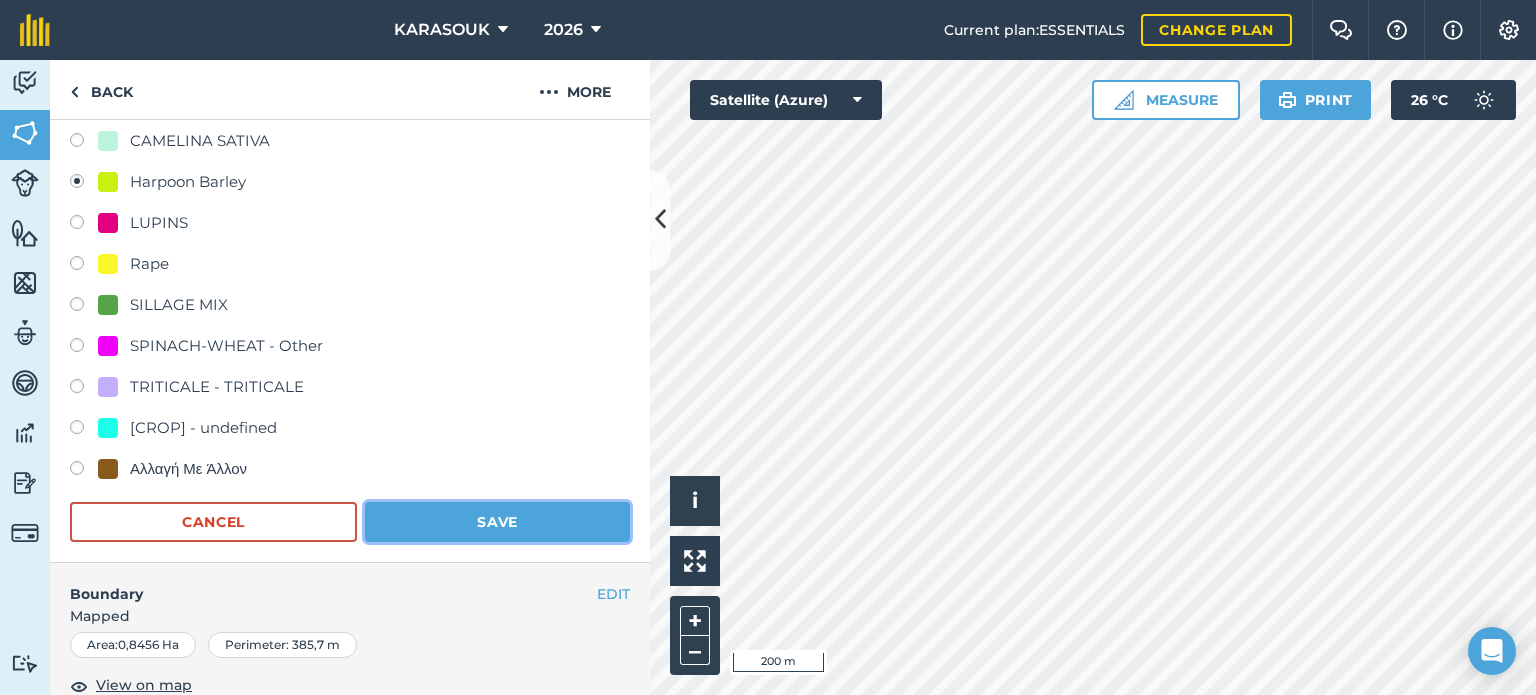 click on "Save" at bounding box center (497, 522) 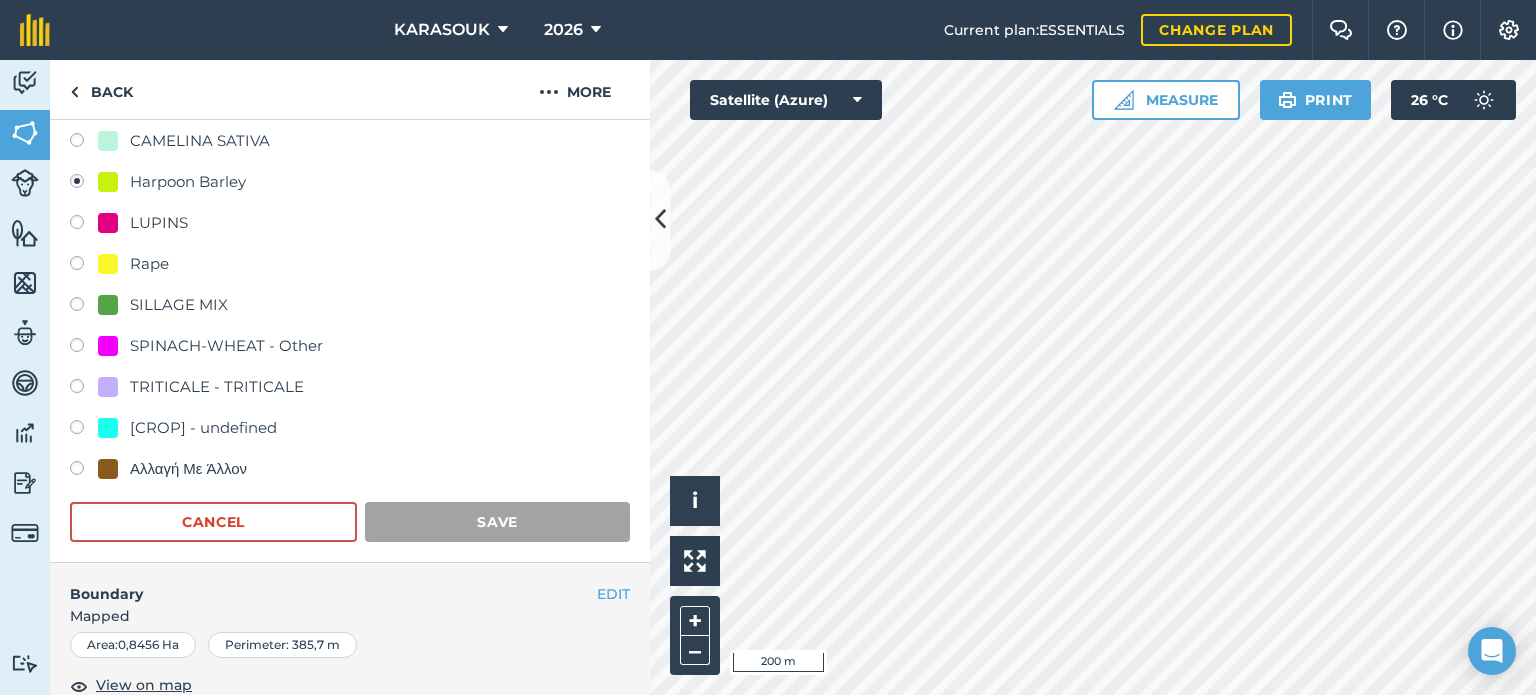 scroll, scrollTop: 299, scrollLeft: 0, axis: vertical 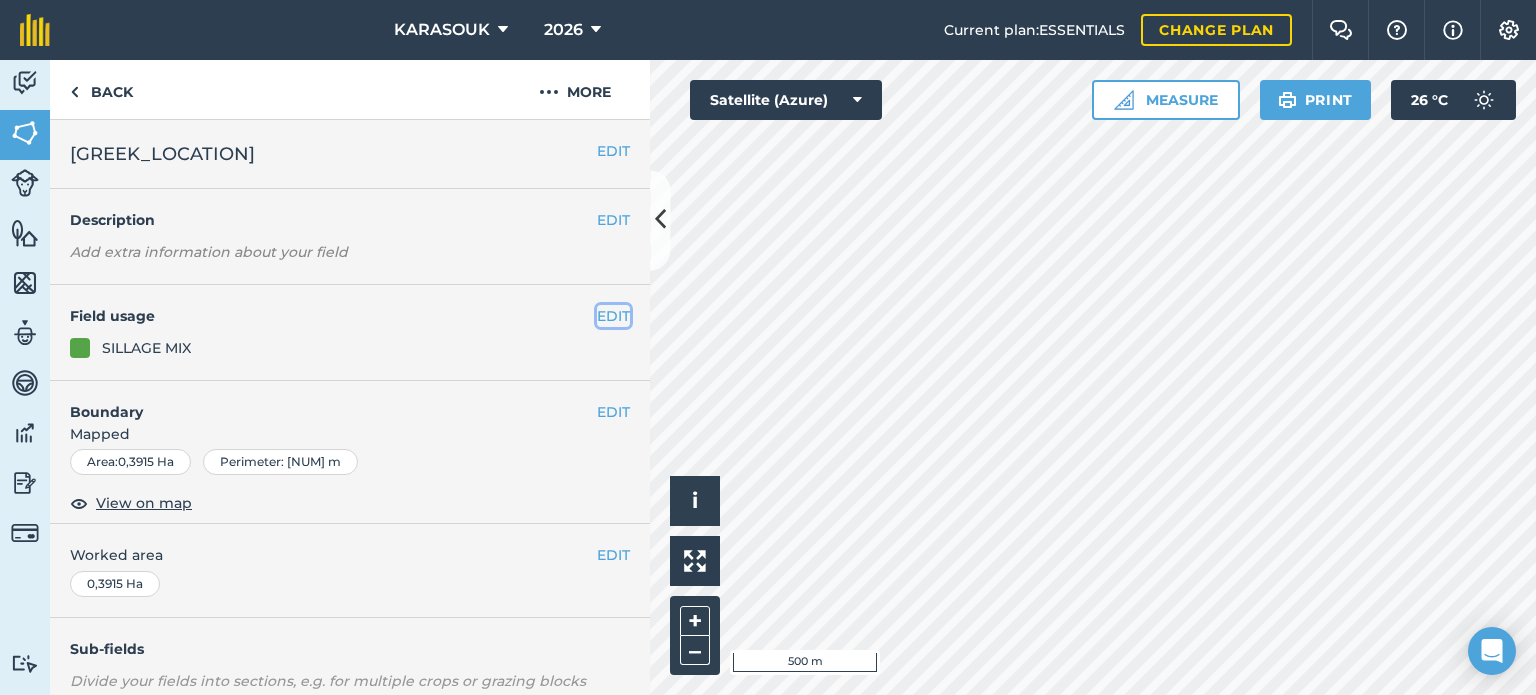 click on "EDIT" at bounding box center [613, 316] 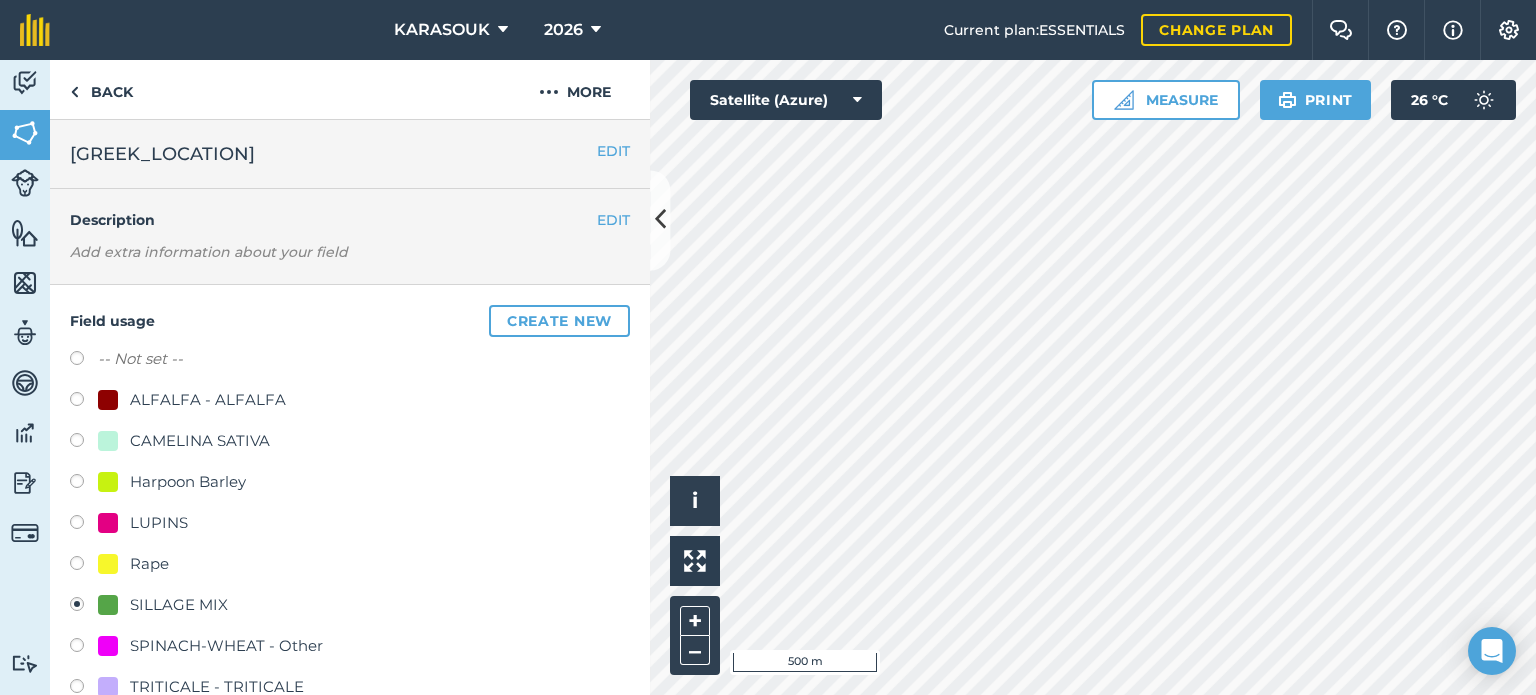 click at bounding box center [108, 441] 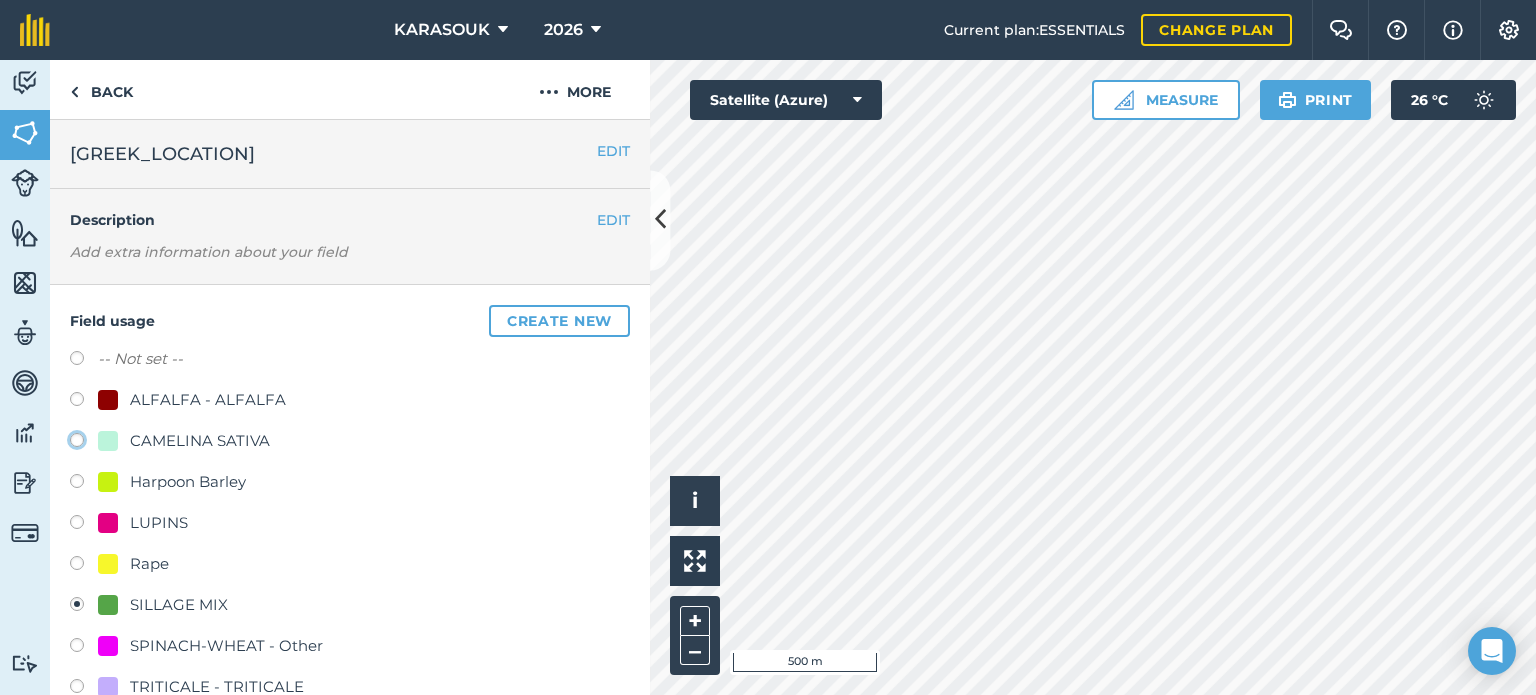 click on "CAMELINA SATIVA" at bounding box center [-9923, 439] 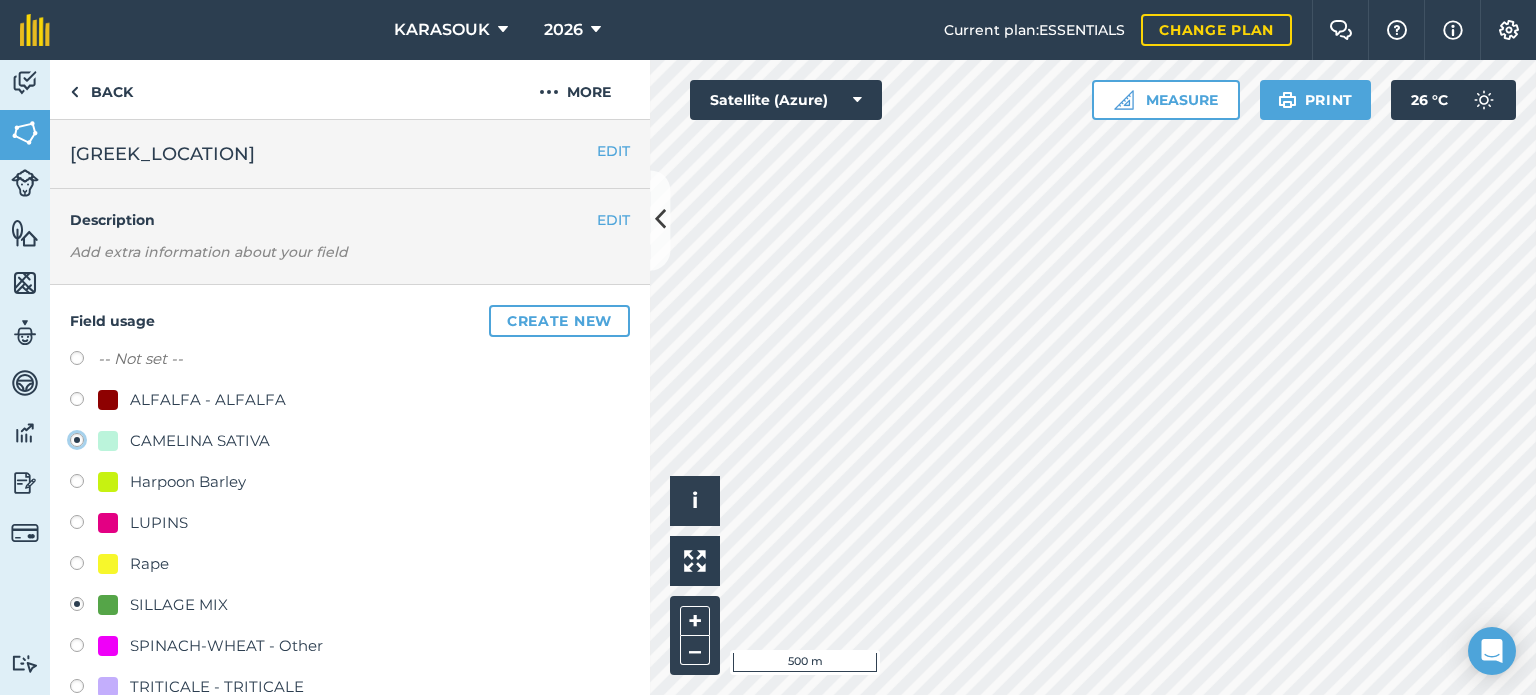 radio on "false" 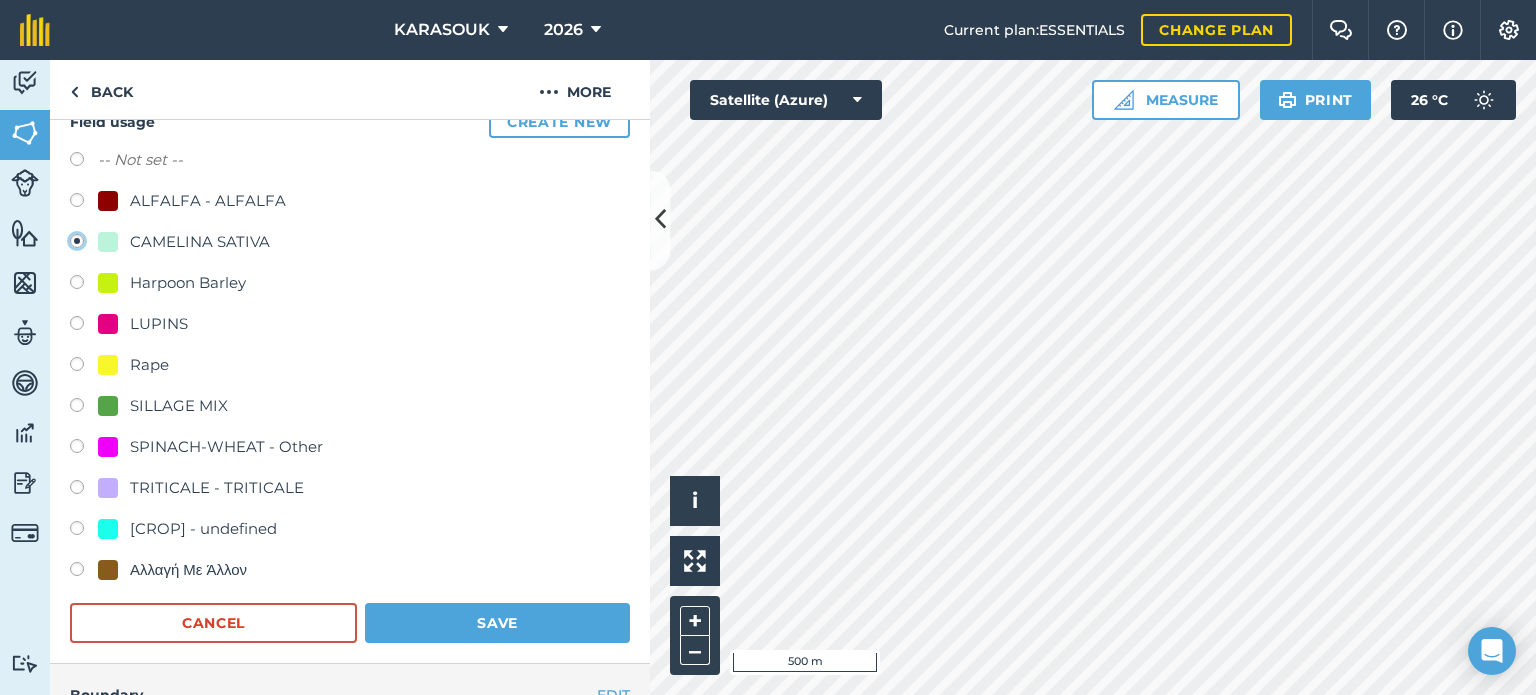 scroll, scrollTop: 200, scrollLeft: 0, axis: vertical 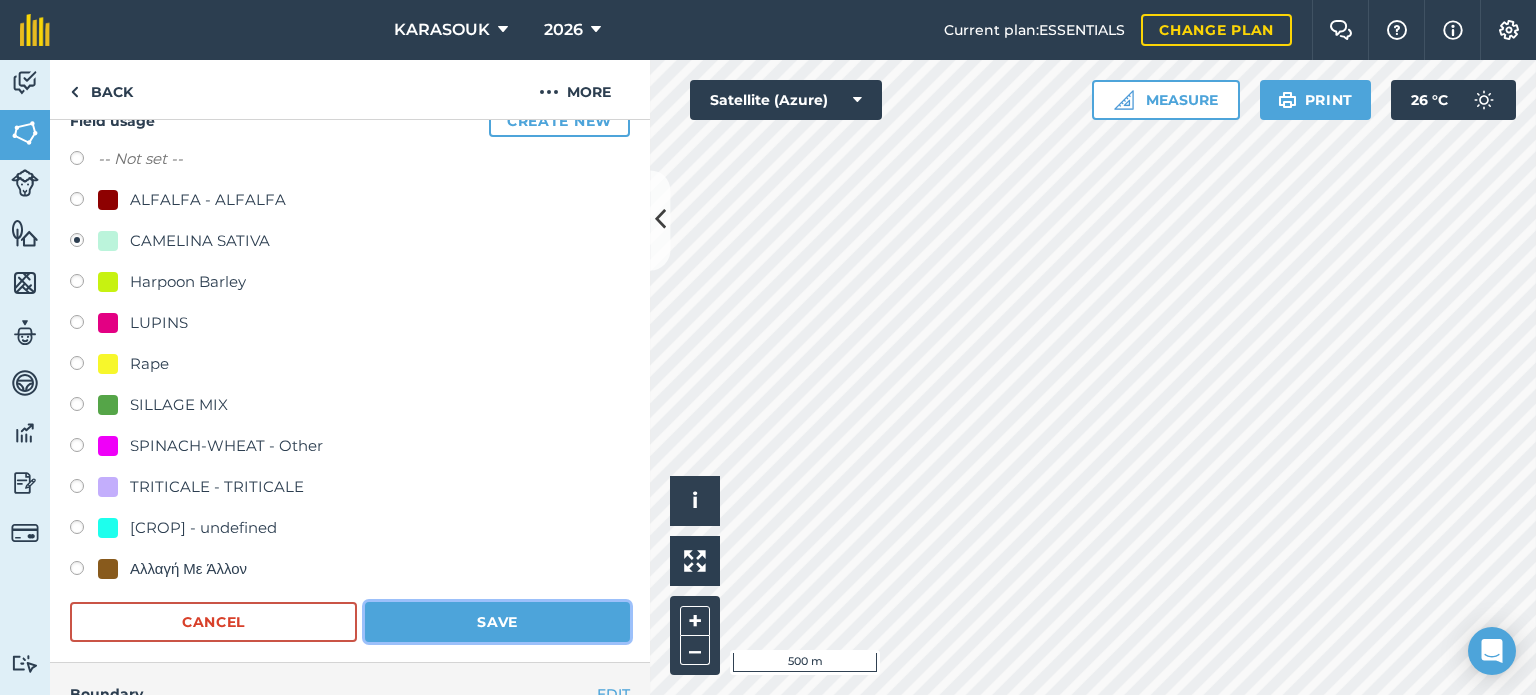 click on "Save" at bounding box center [497, 622] 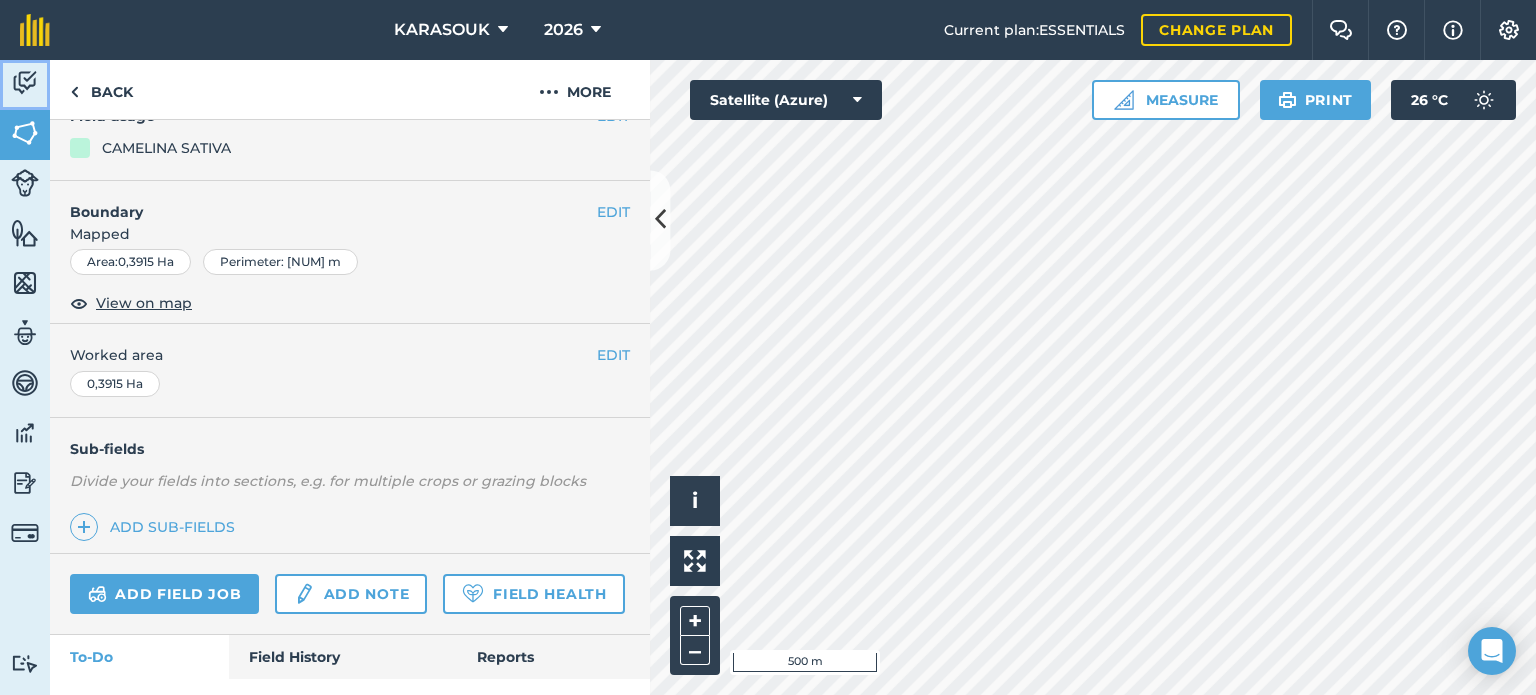 click at bounding box center [25, 83] 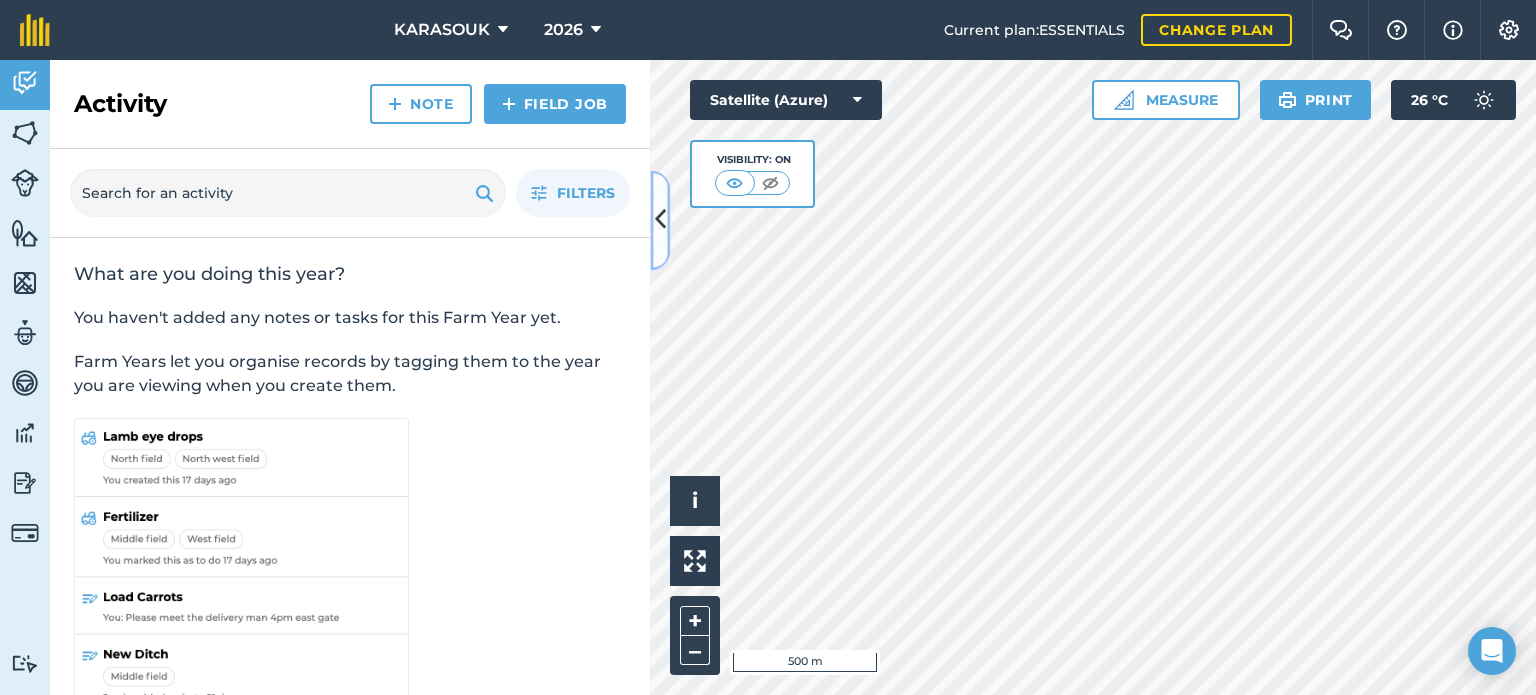 click at bounding box center (660, 220) 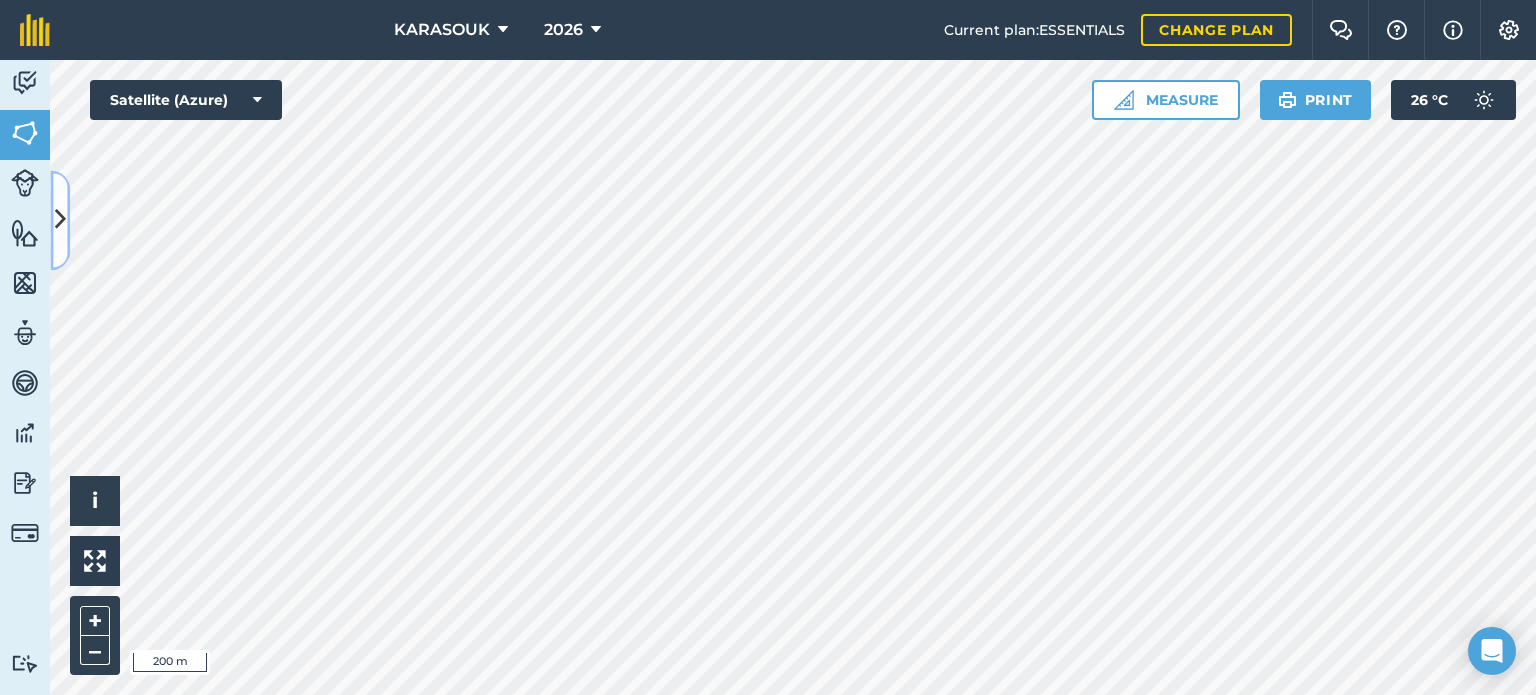 click at bounding box center [60, 220] 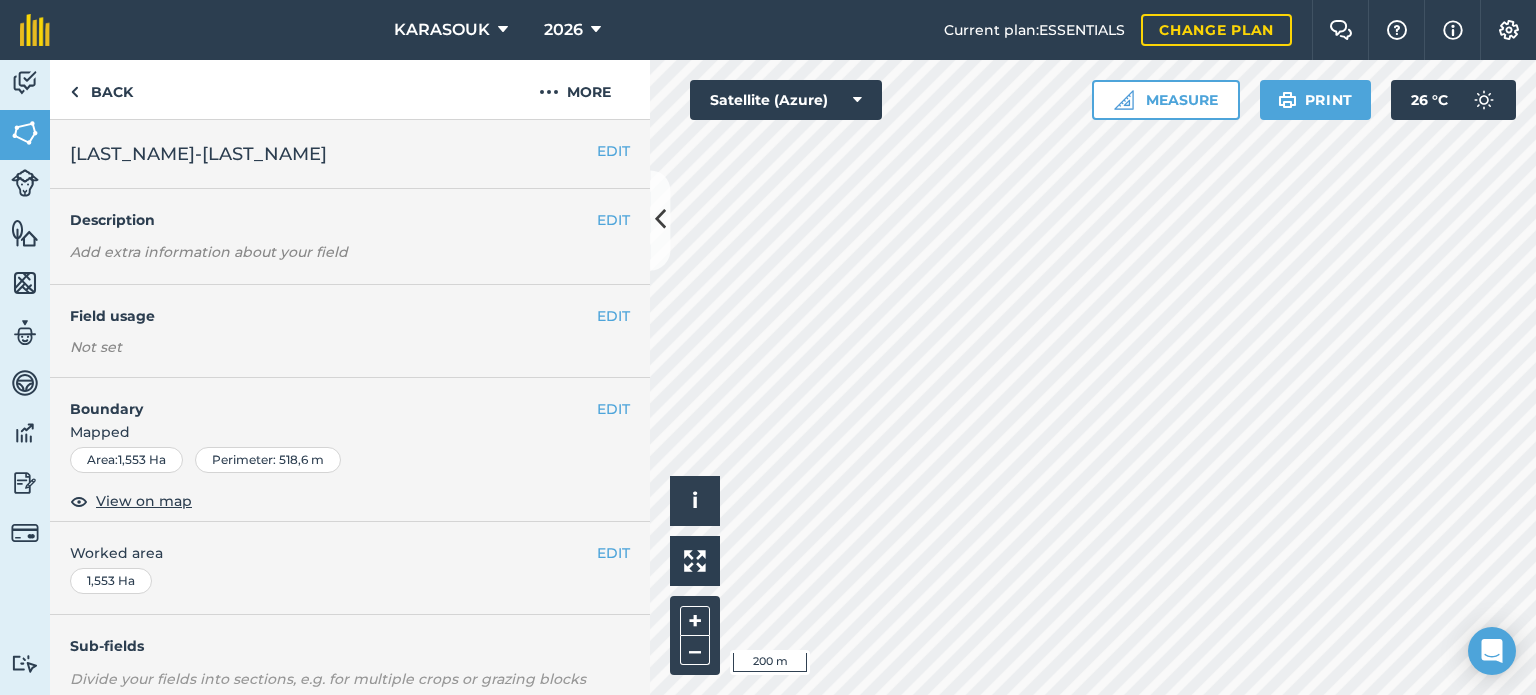 click on "Field usage" at bounding box center (333, 316) 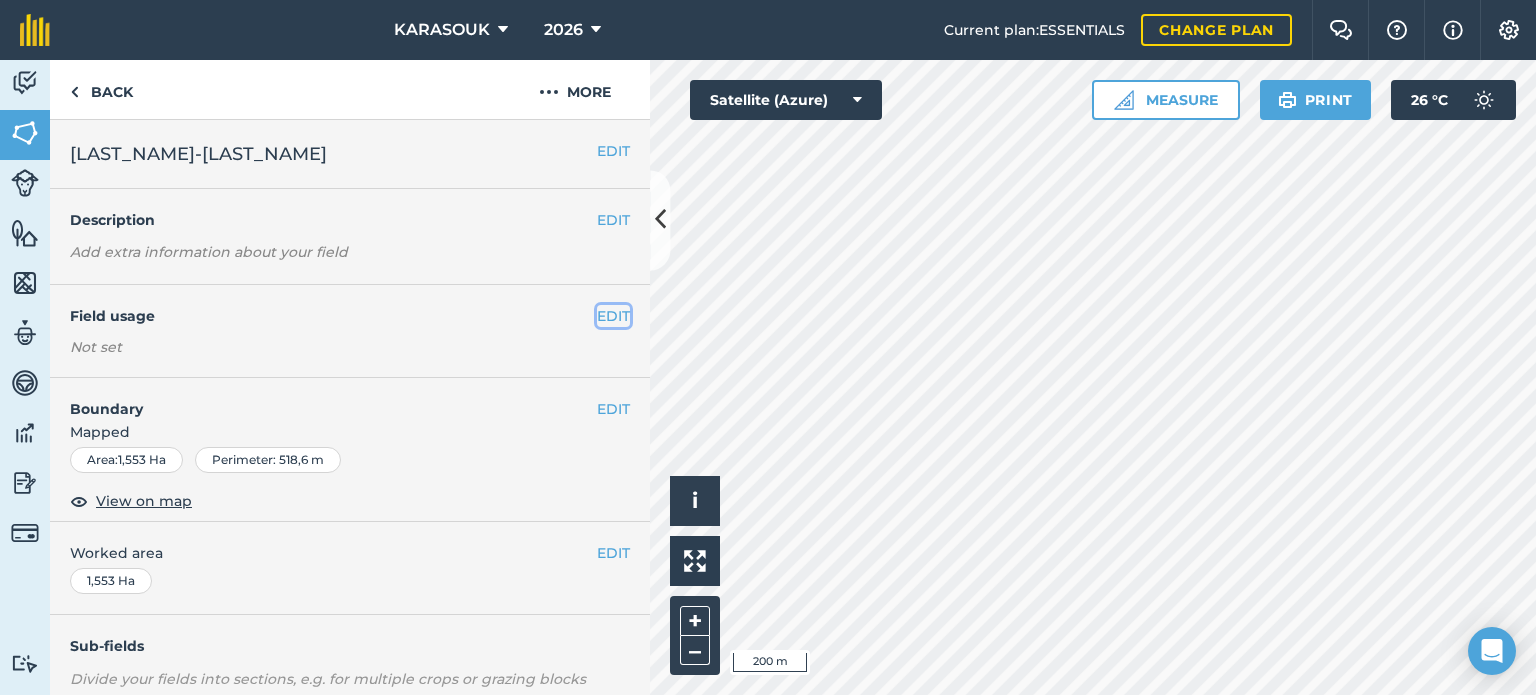 click on "EDIT" at bounding box center (613, 316) 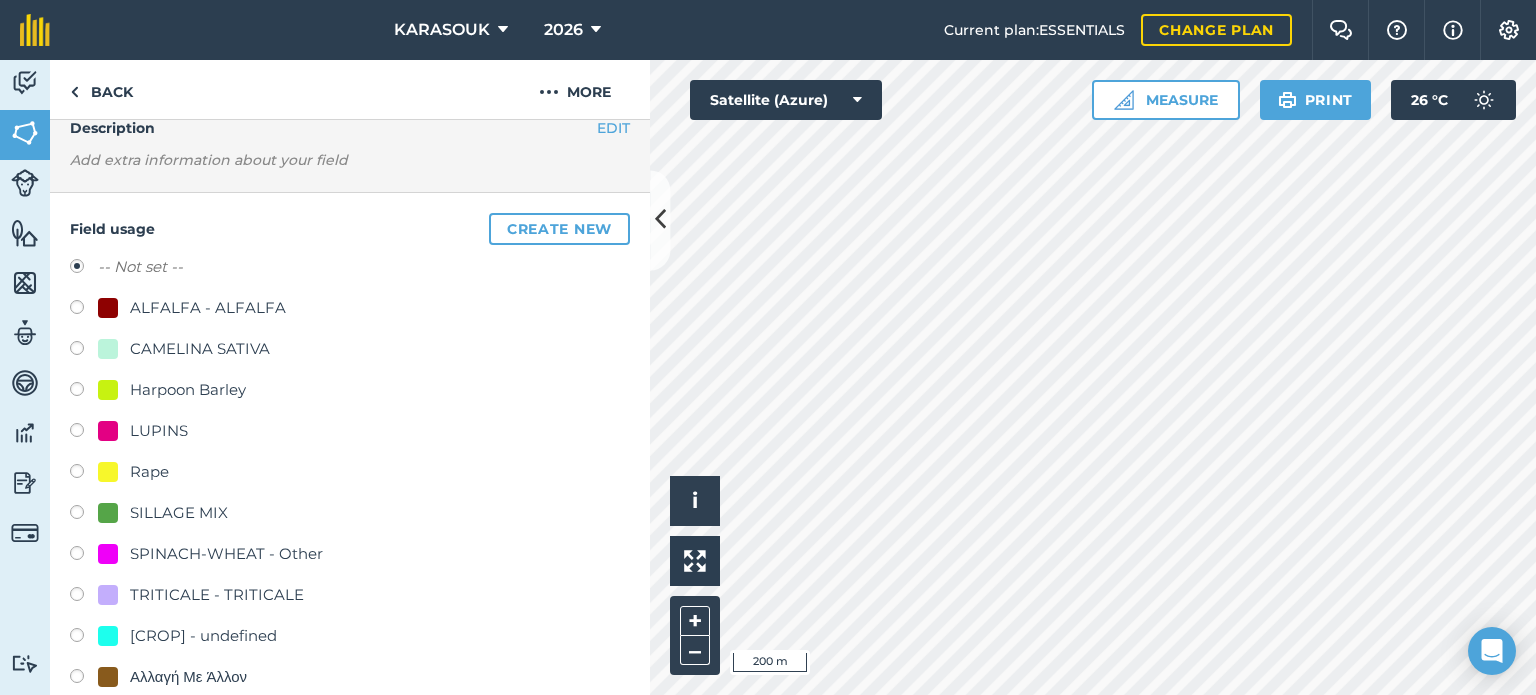 scroll, scrollTop: 100, scrollLeft: 0, axis: vertical 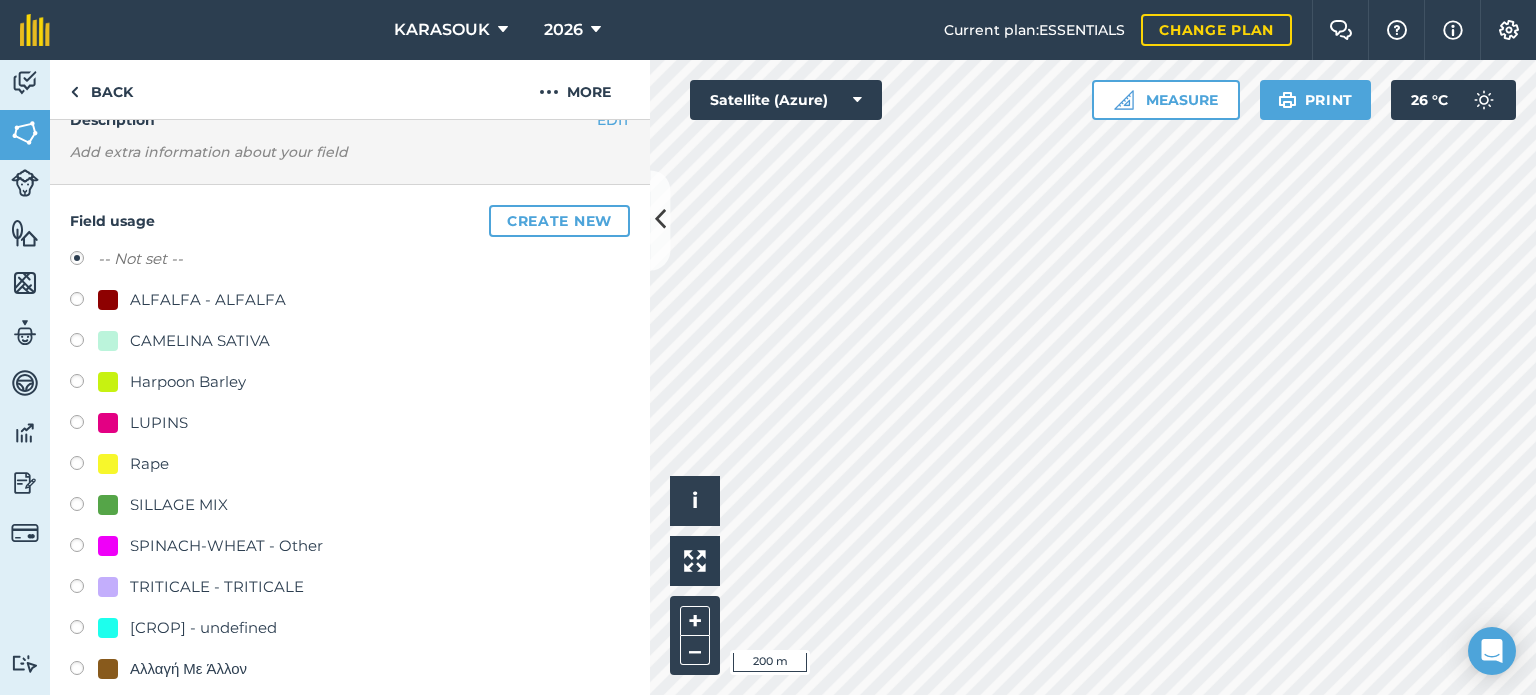 click on "SILLAGE MIX" at bounding box center [179, 505] 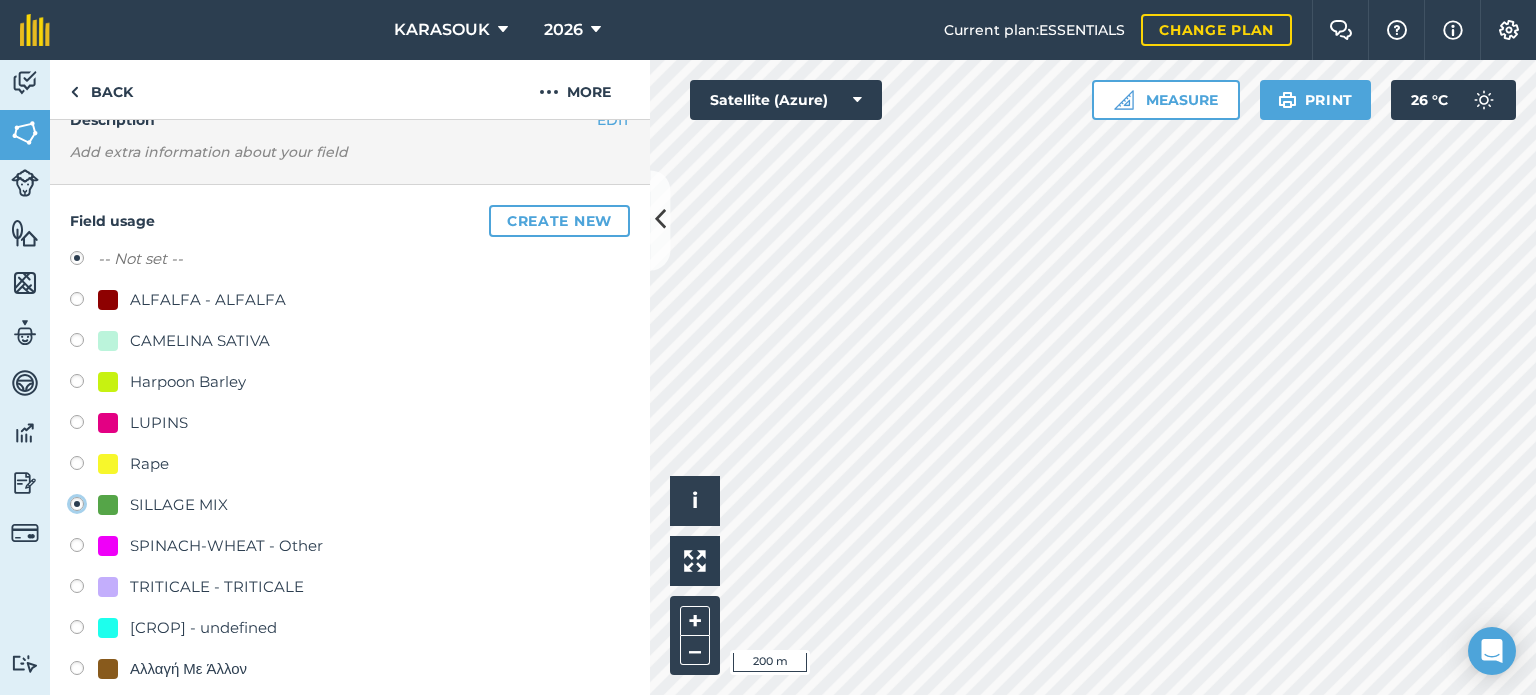radio on "true" 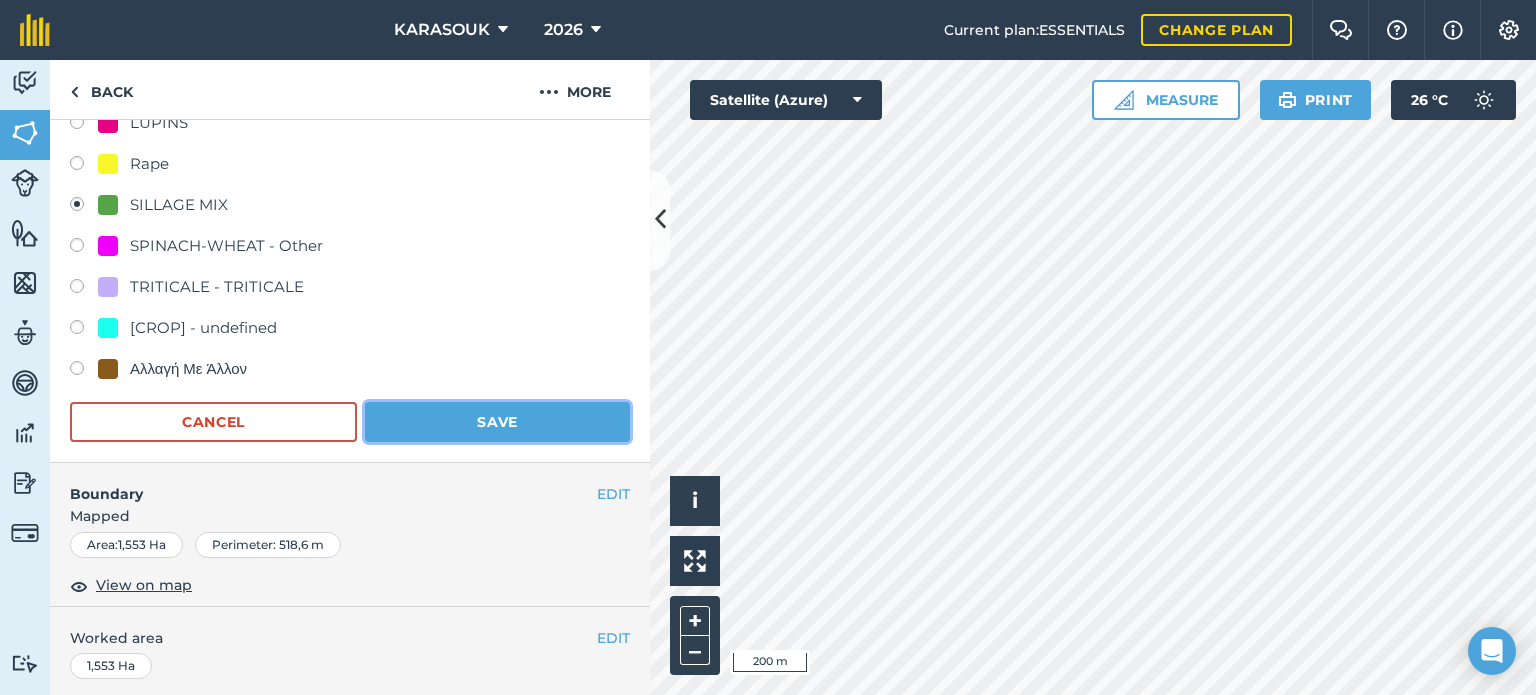 click on "Save" at bounding box center [497, 422] 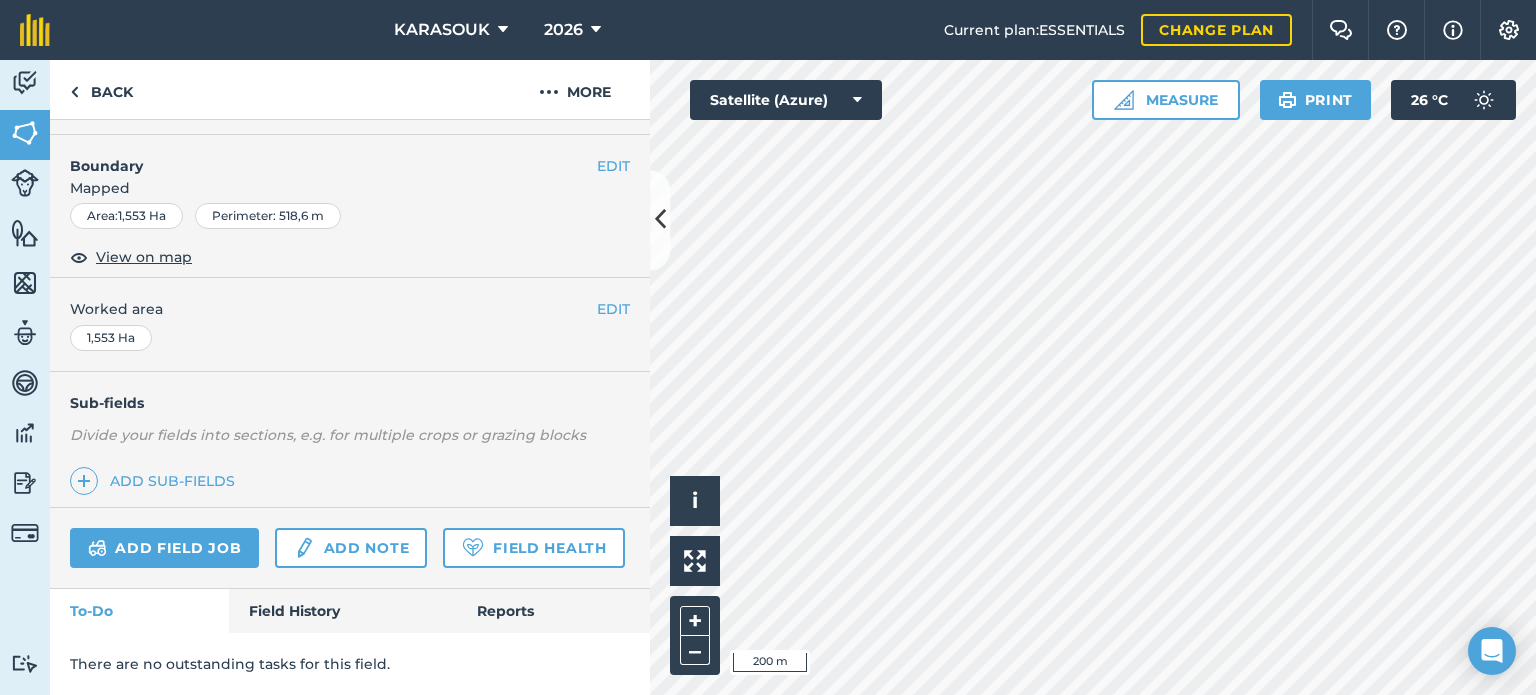 scroll, scrollTop: 299, scrollLeft: 0, axis: vertical 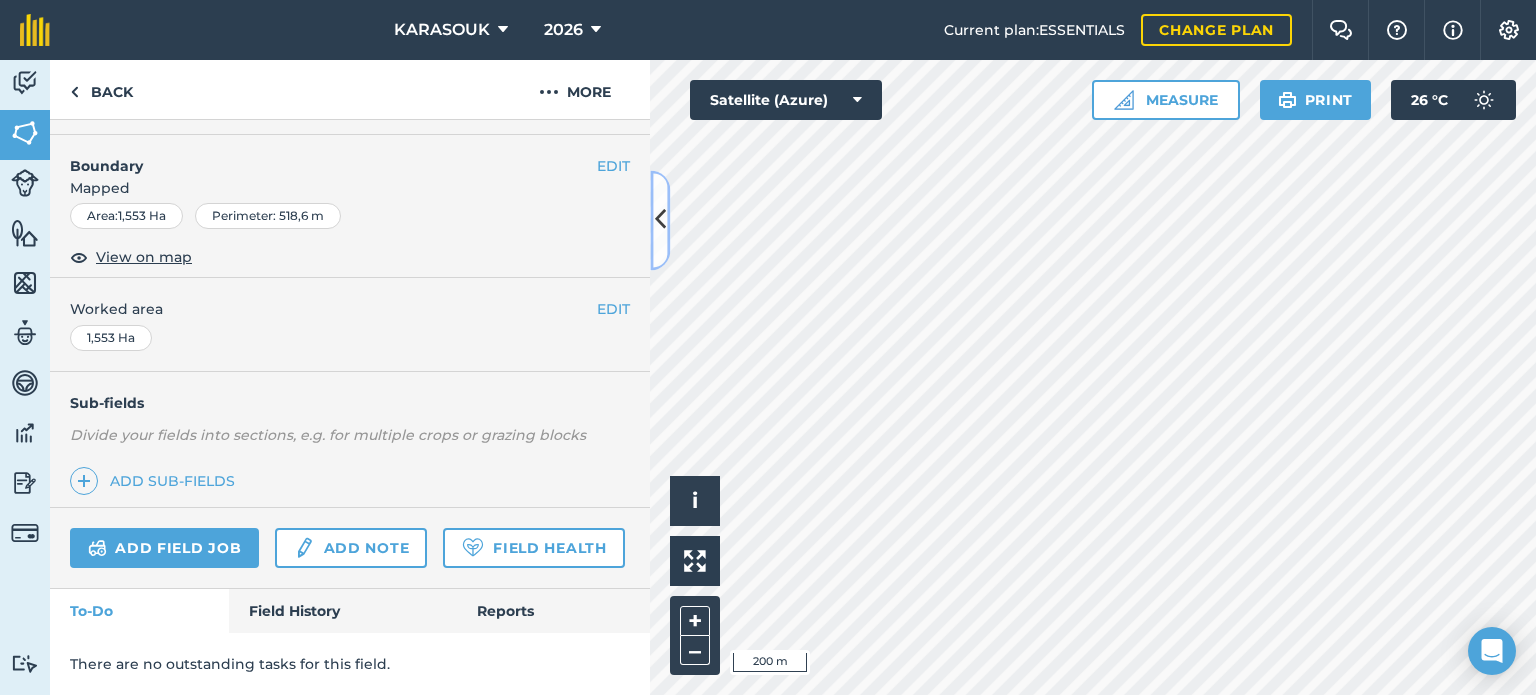 click at bounding box center [660, 220] 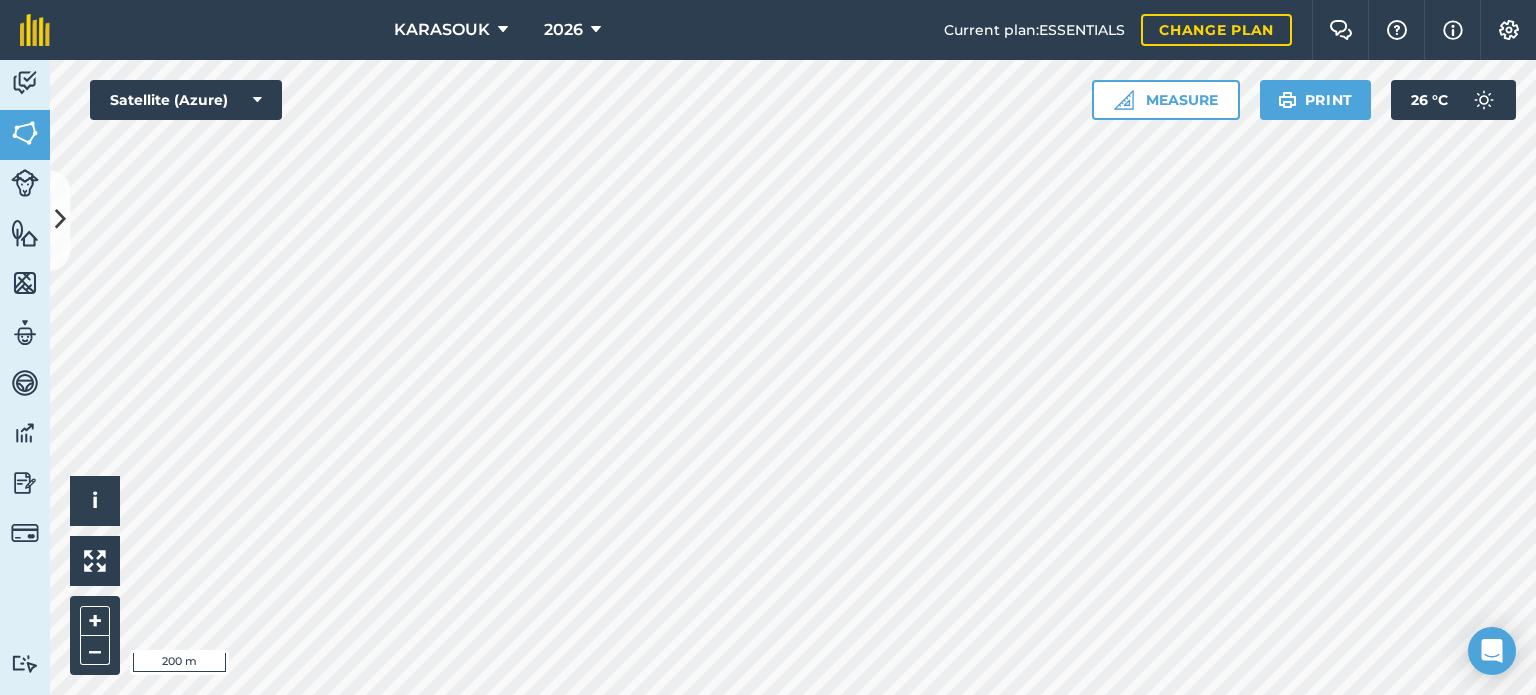 click at bounding box center (793, 377) 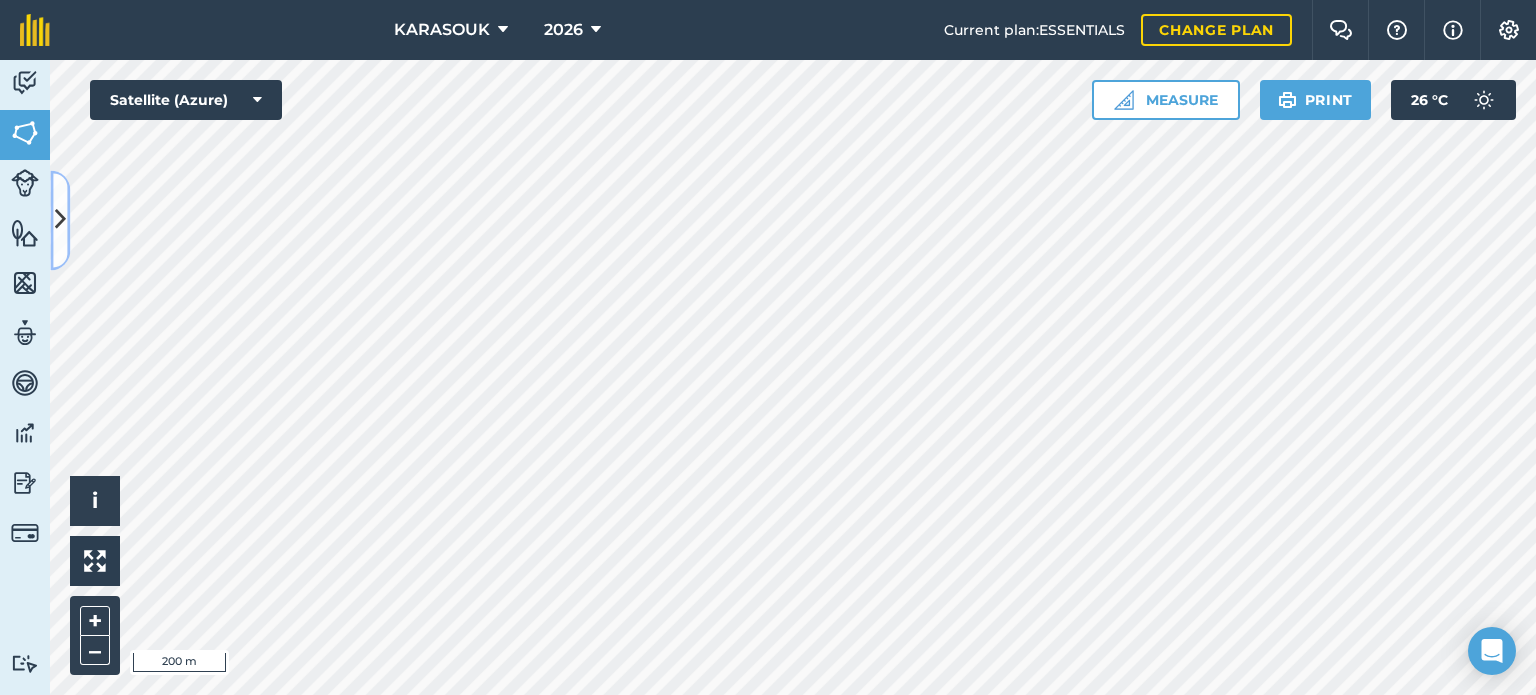 click at bounding box center [60, 220] 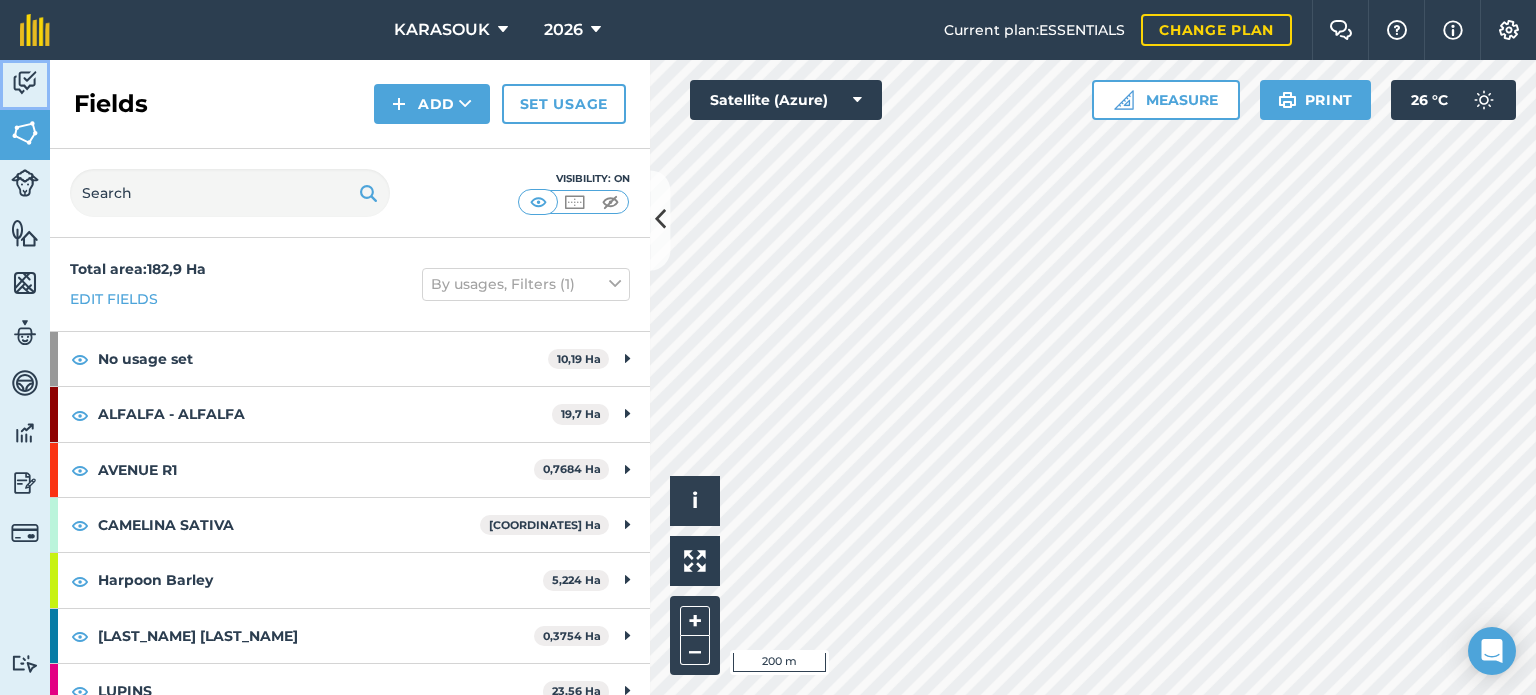 click at bounding box center (25, 83) 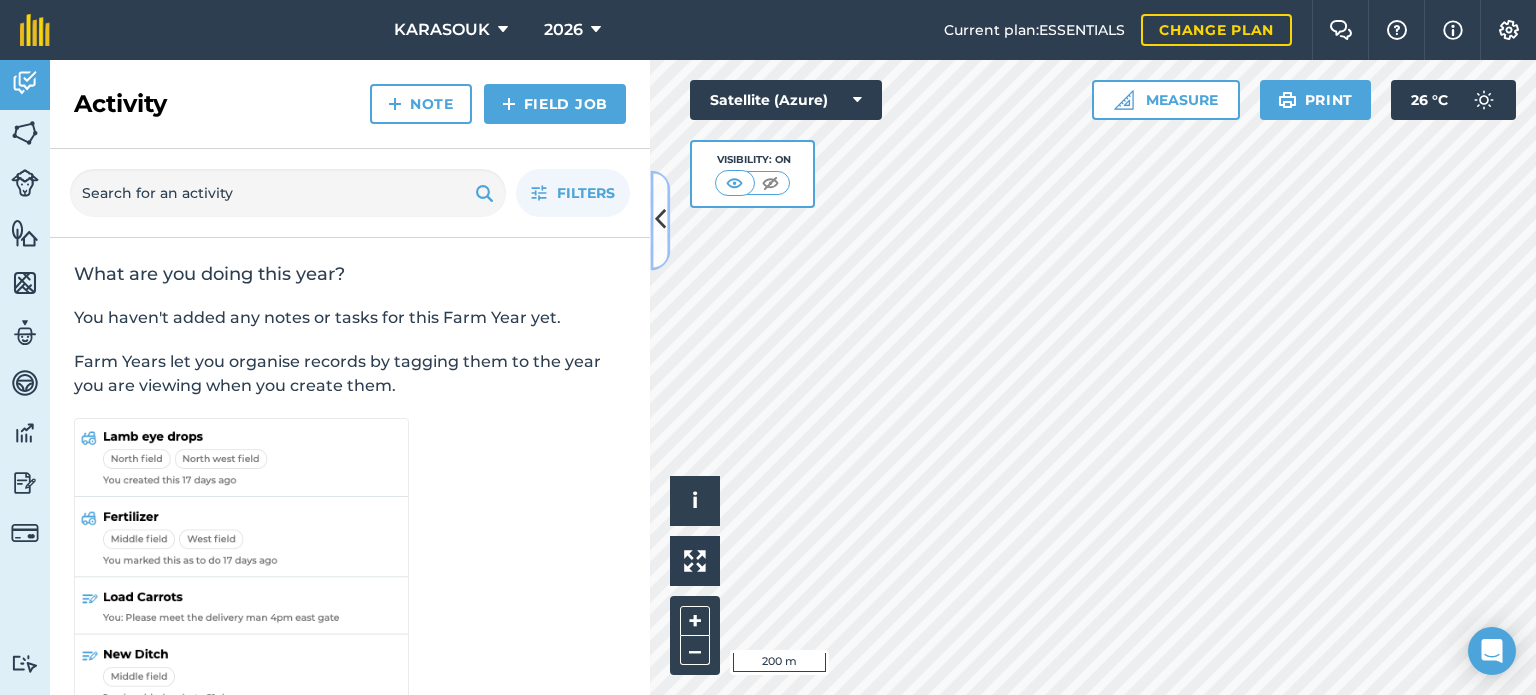 click at bounding box center [660, 220] 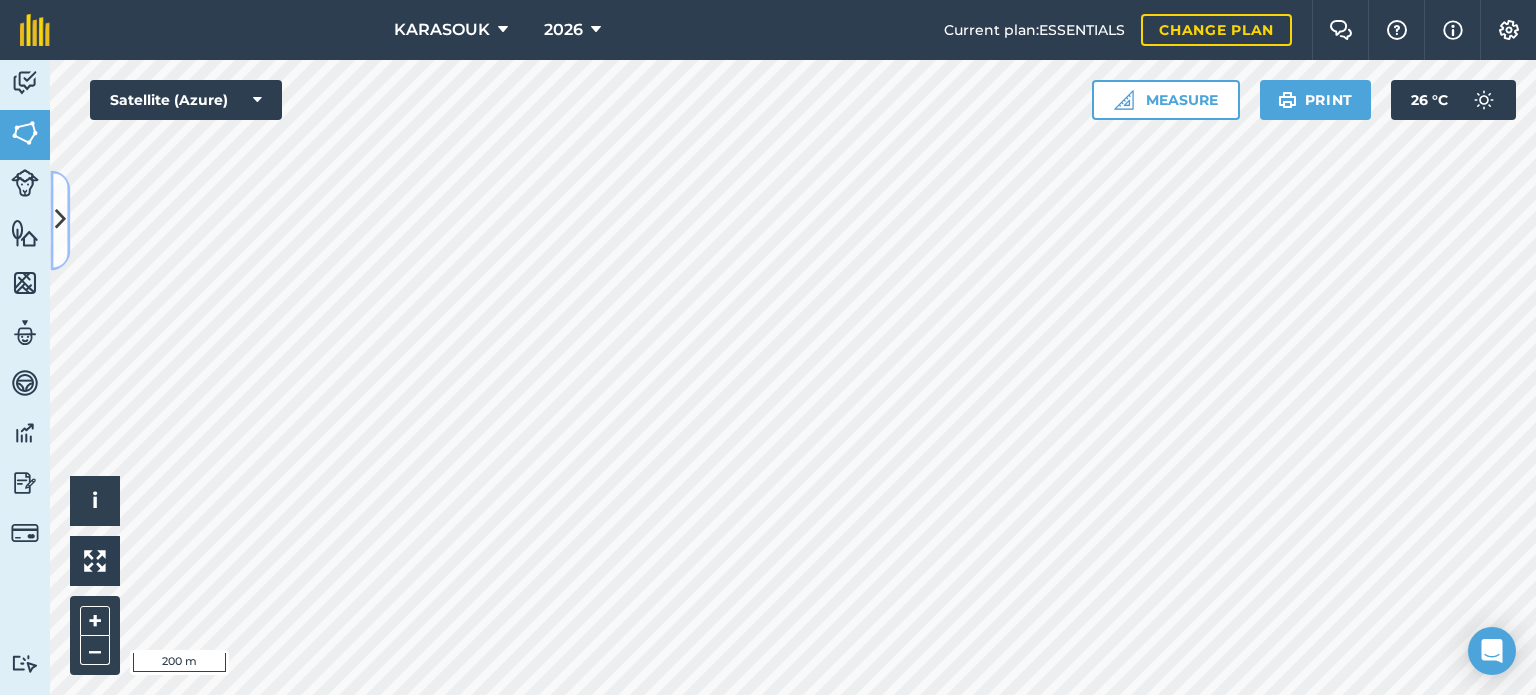 click at bounding box center [60, 220] 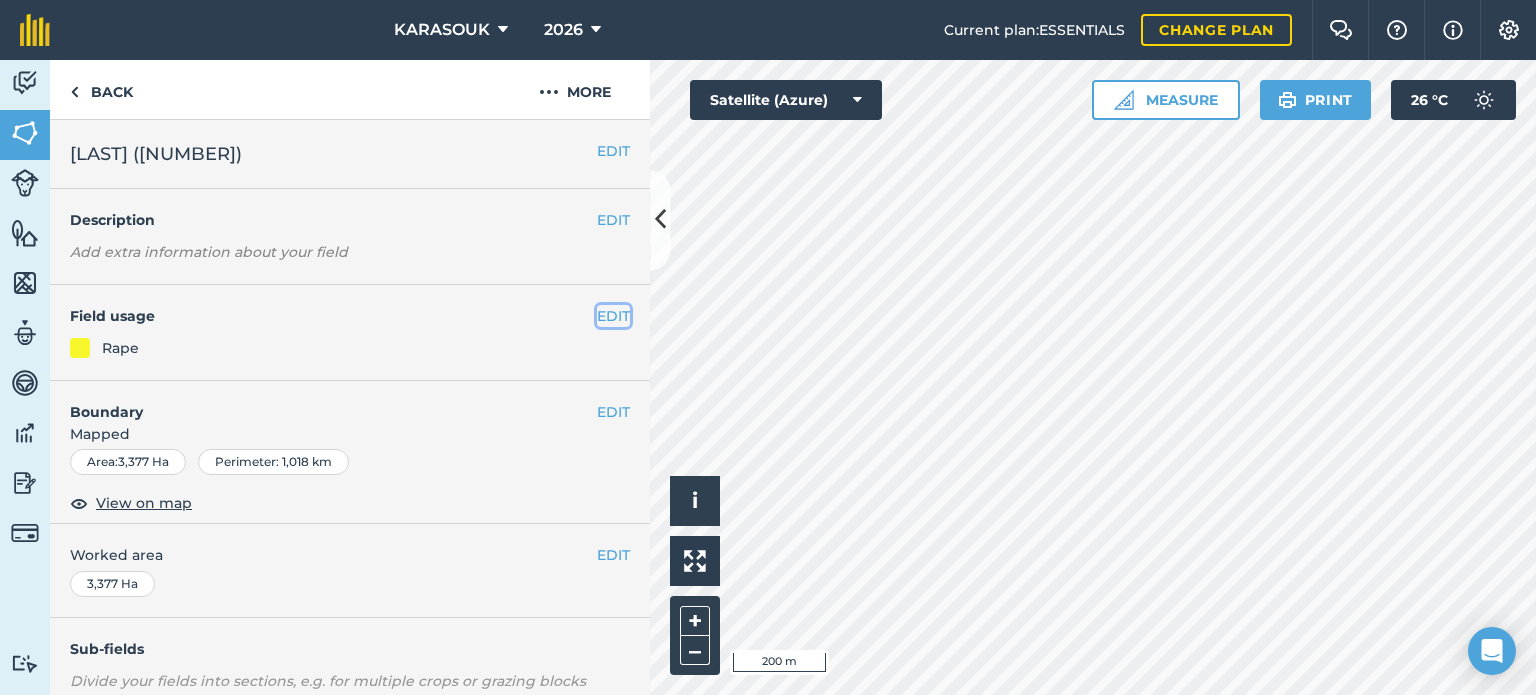 click on "EDIT" at bounding box center [613, 316] 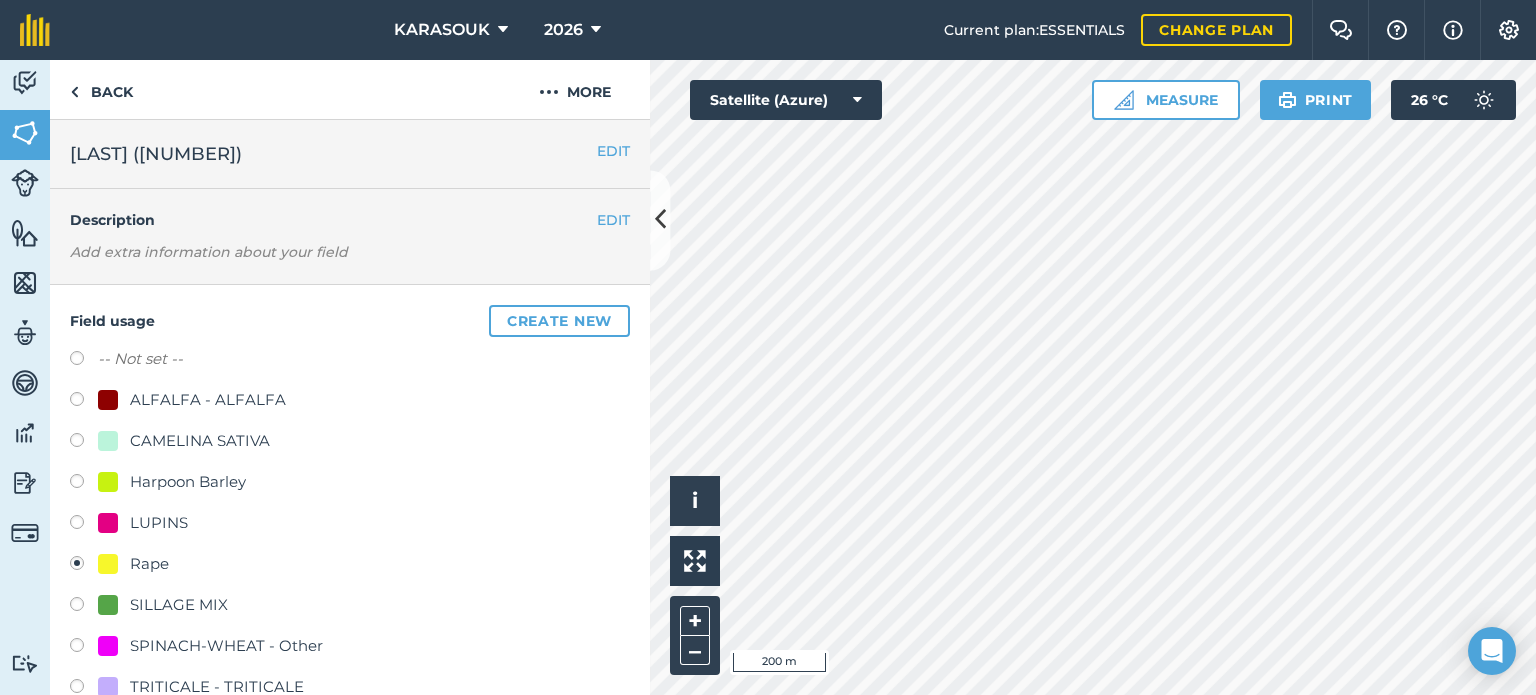 click on "SILLAGE MIX" at bounding box center [179, 605] 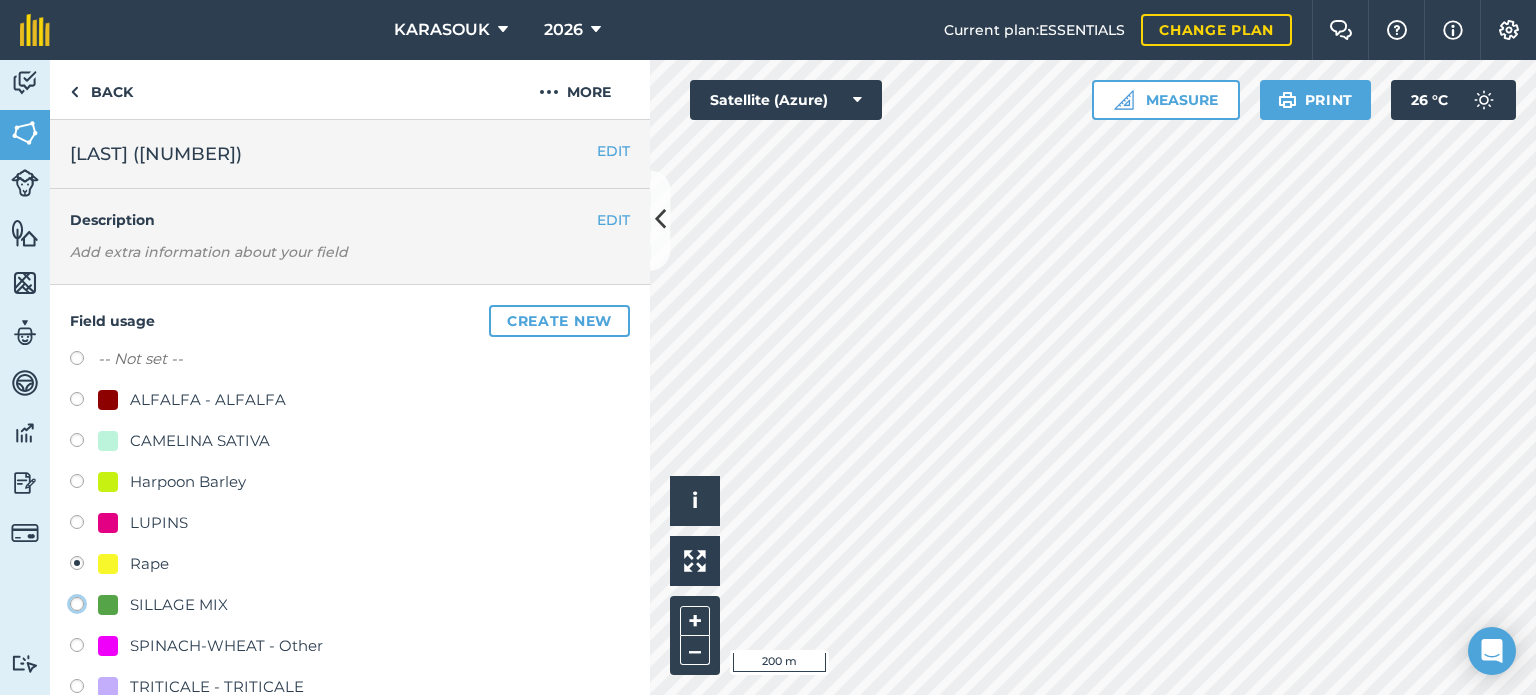 click on "SILLAGE MIX" at bounding box center (-9923, 603) 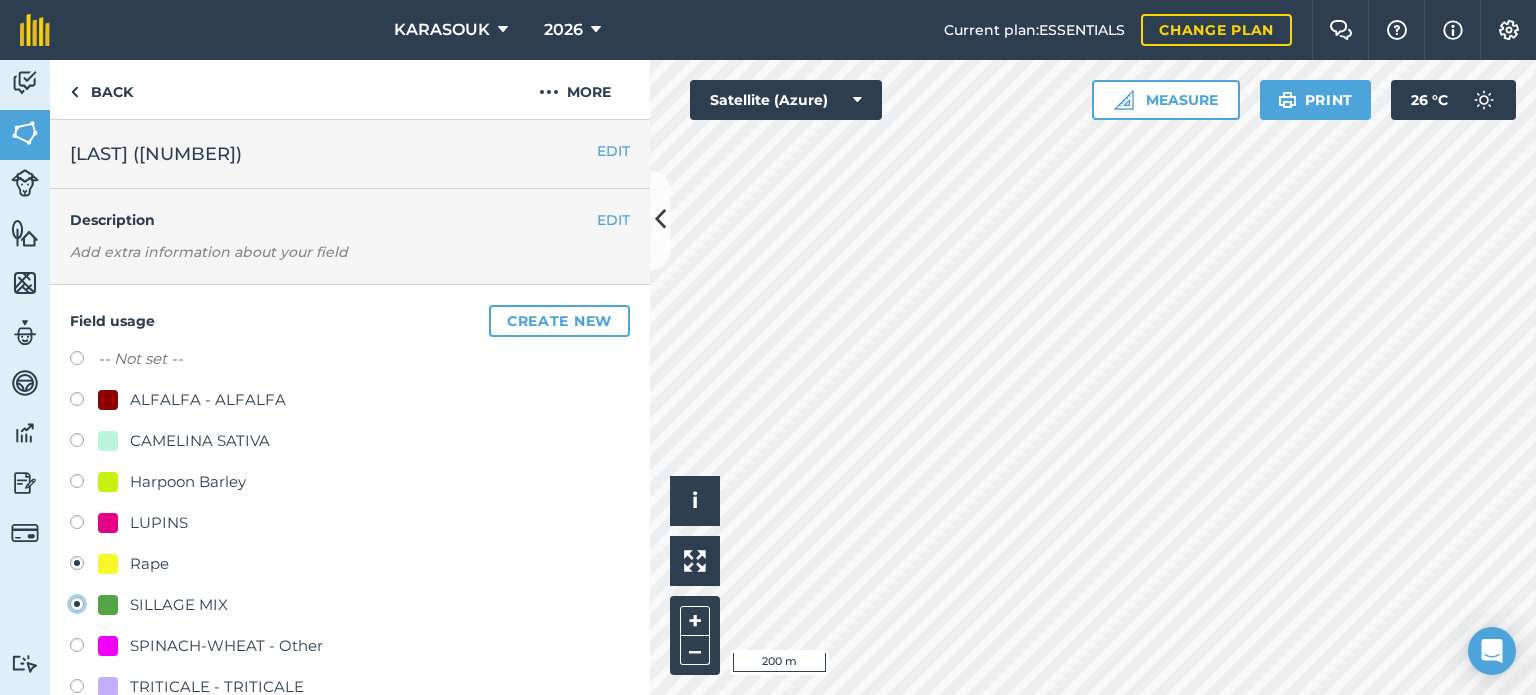 radio on "true" 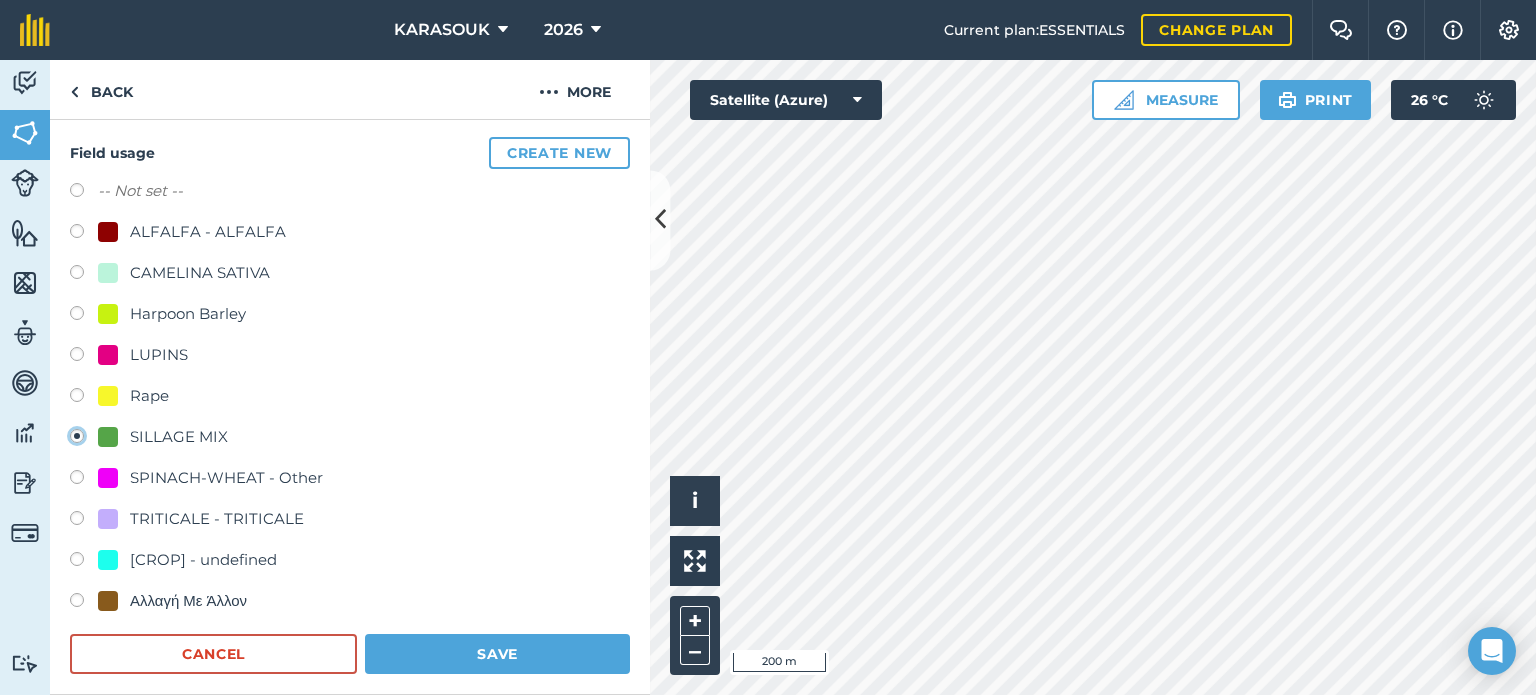 scroll, scrollTop: 200, scrollLeft: 0, axis: vertical 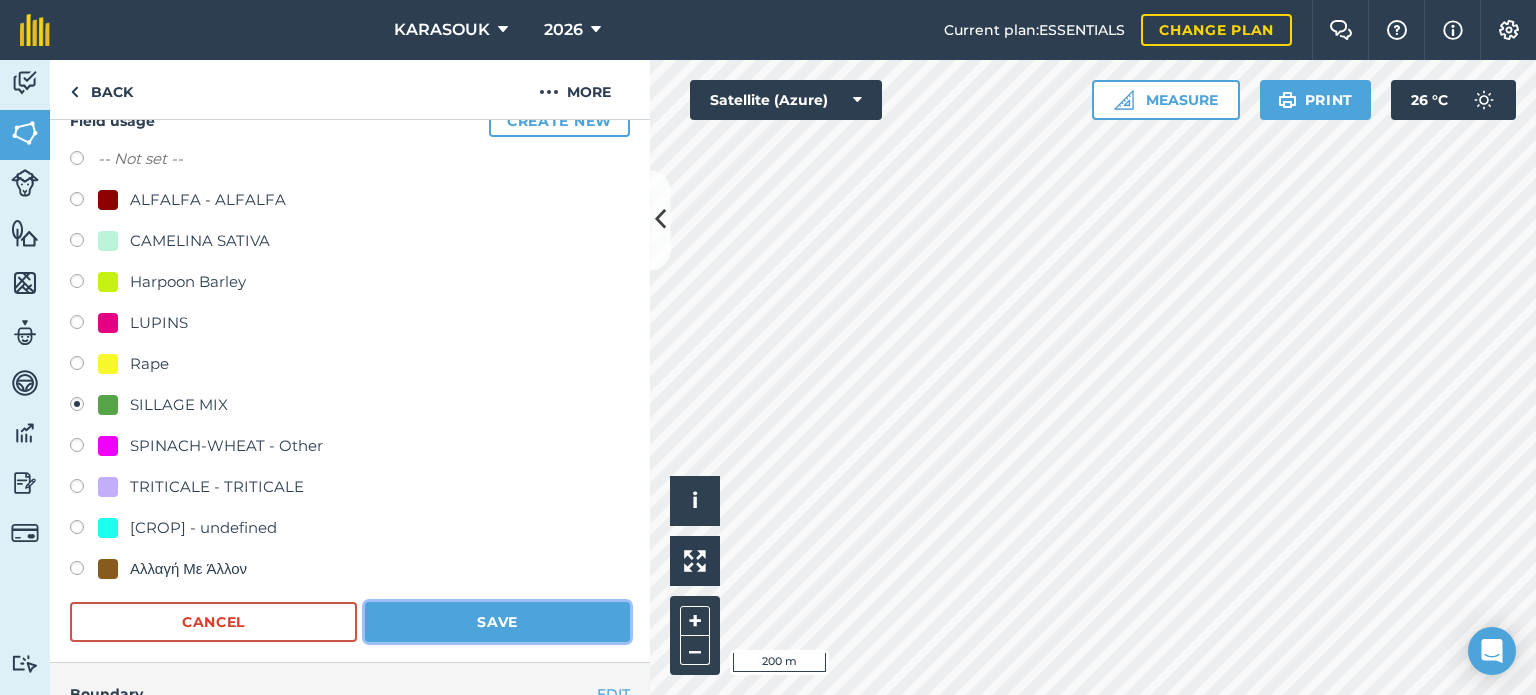 click on "Save" at bounding box center [497, 622] 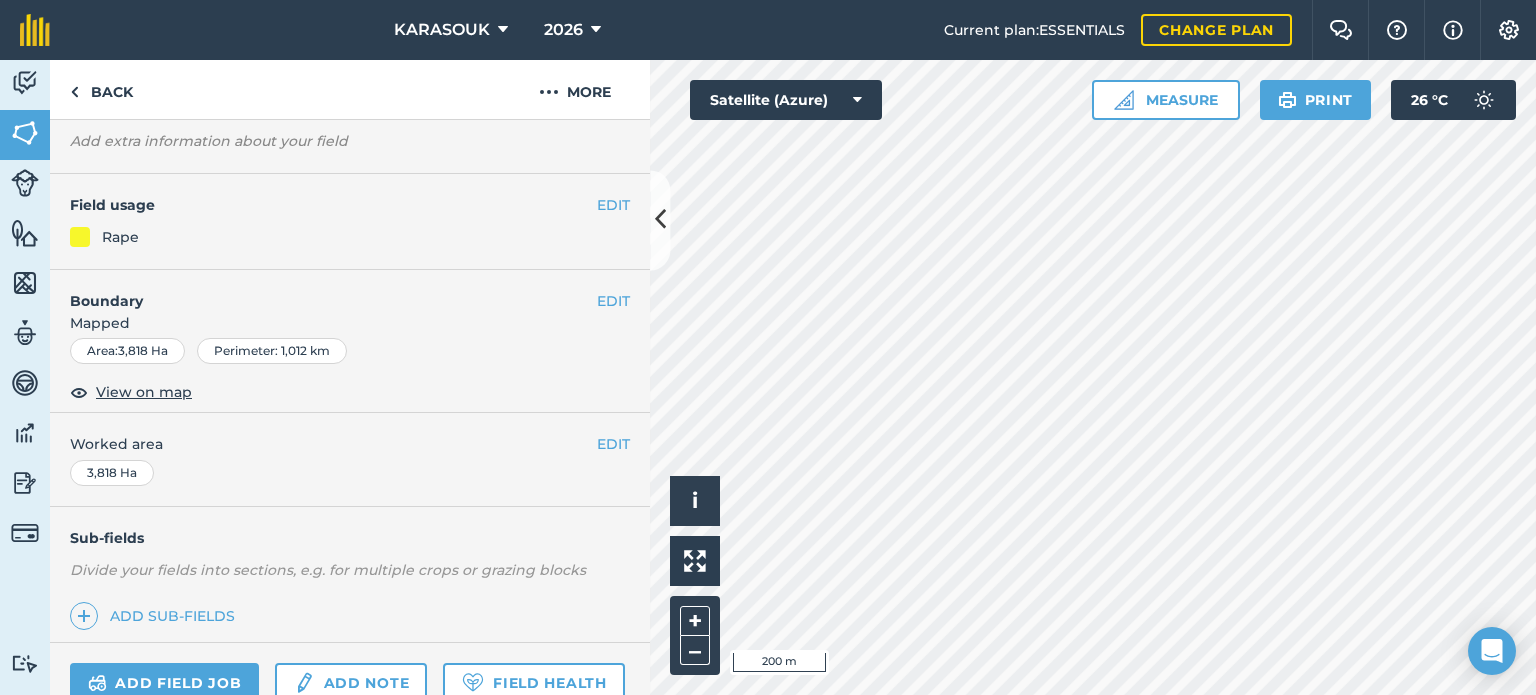 scroll, scrollTop: 100, scrollLeft: 0, axis: vertical 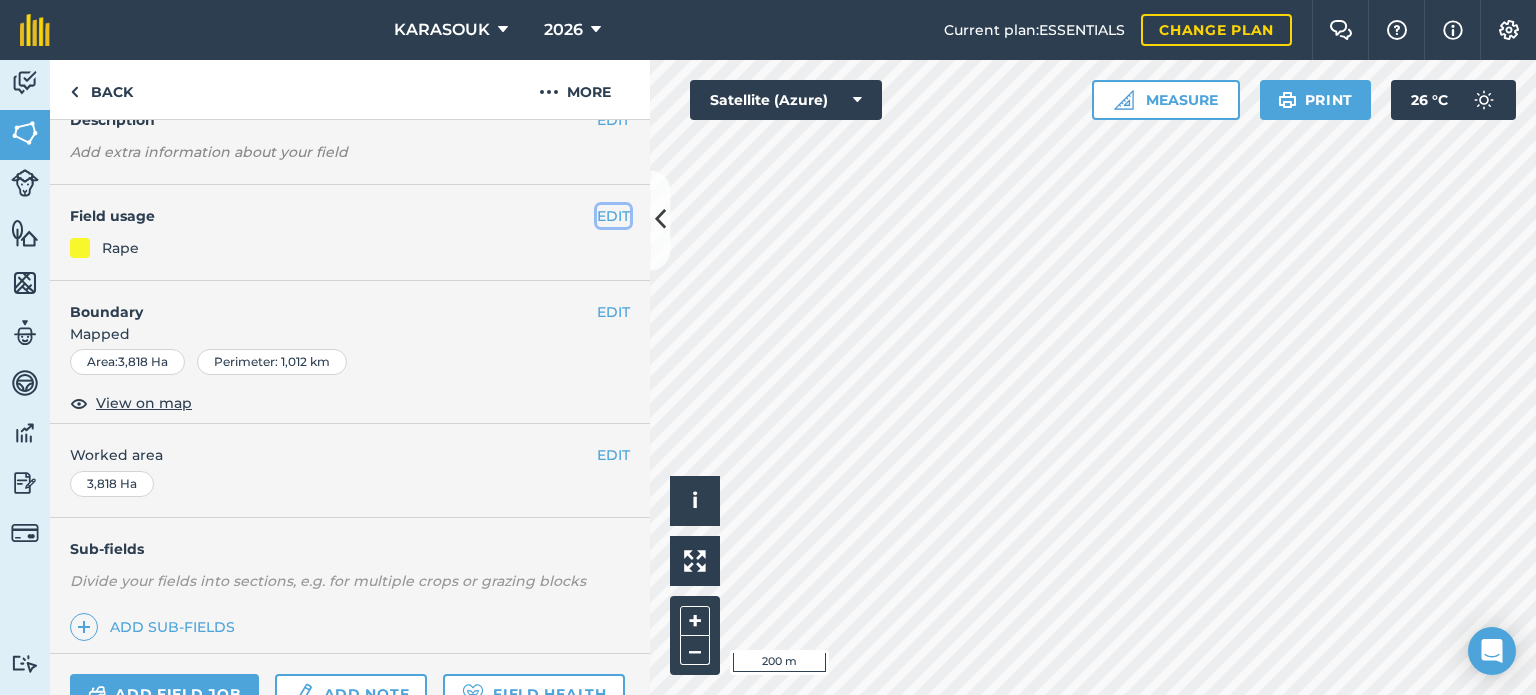 click on "EDIT" at bounding box center [613, 216] 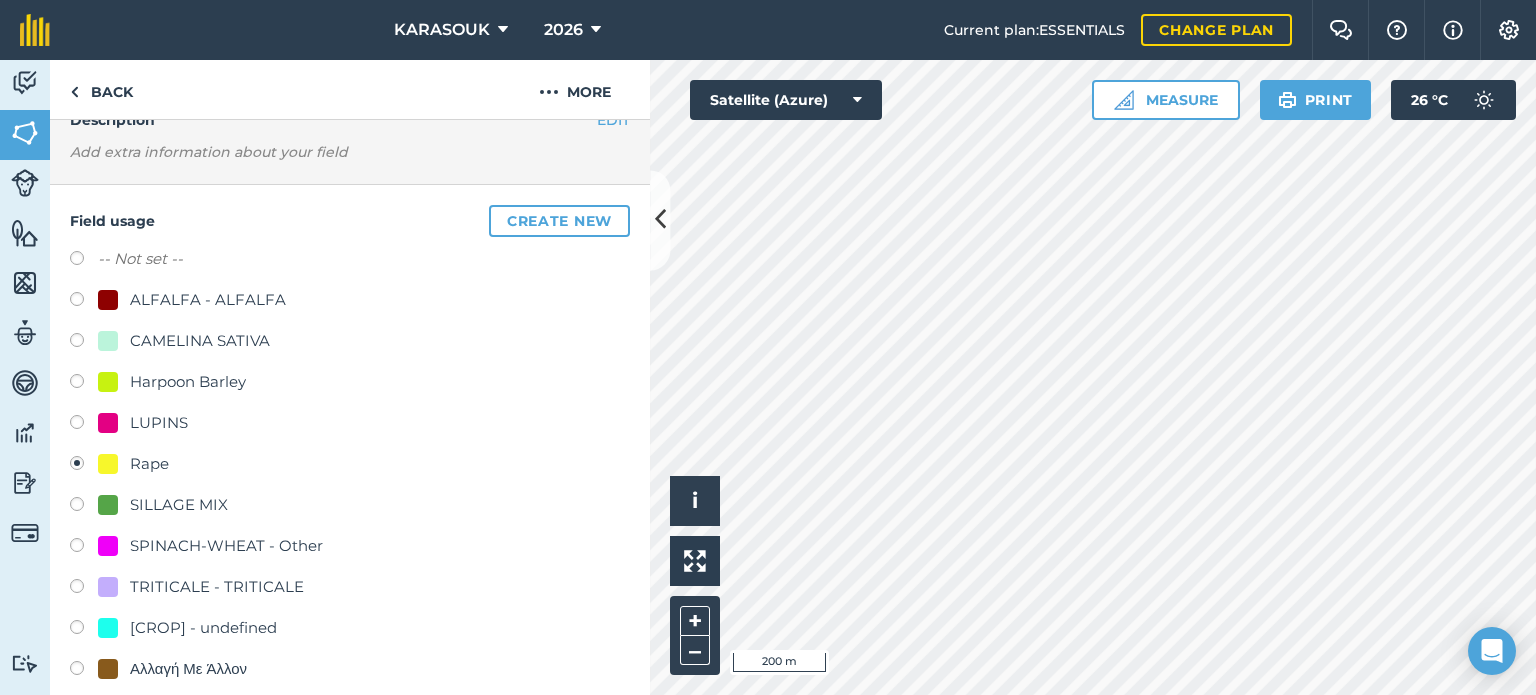 click on "SILLAGE MIX" at bounding box center (179, 505) 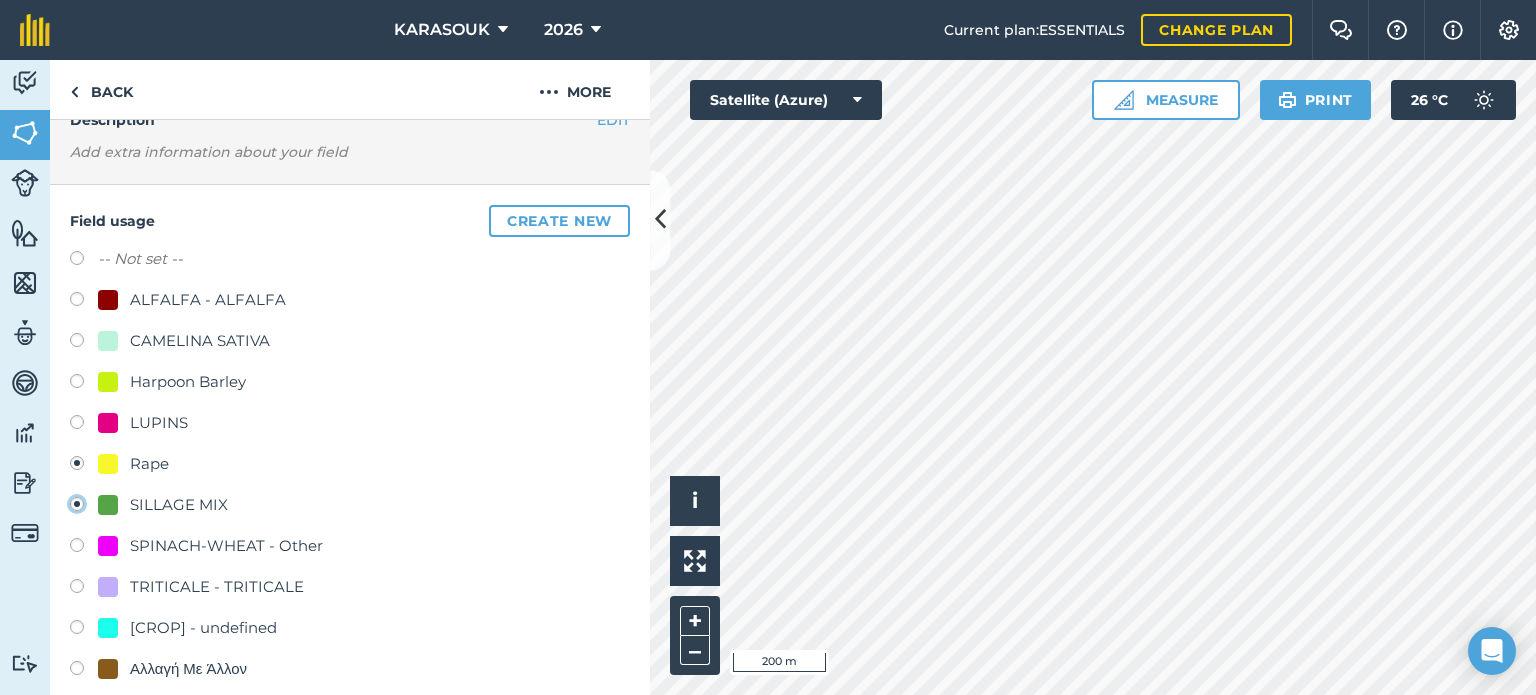 radio on "true" 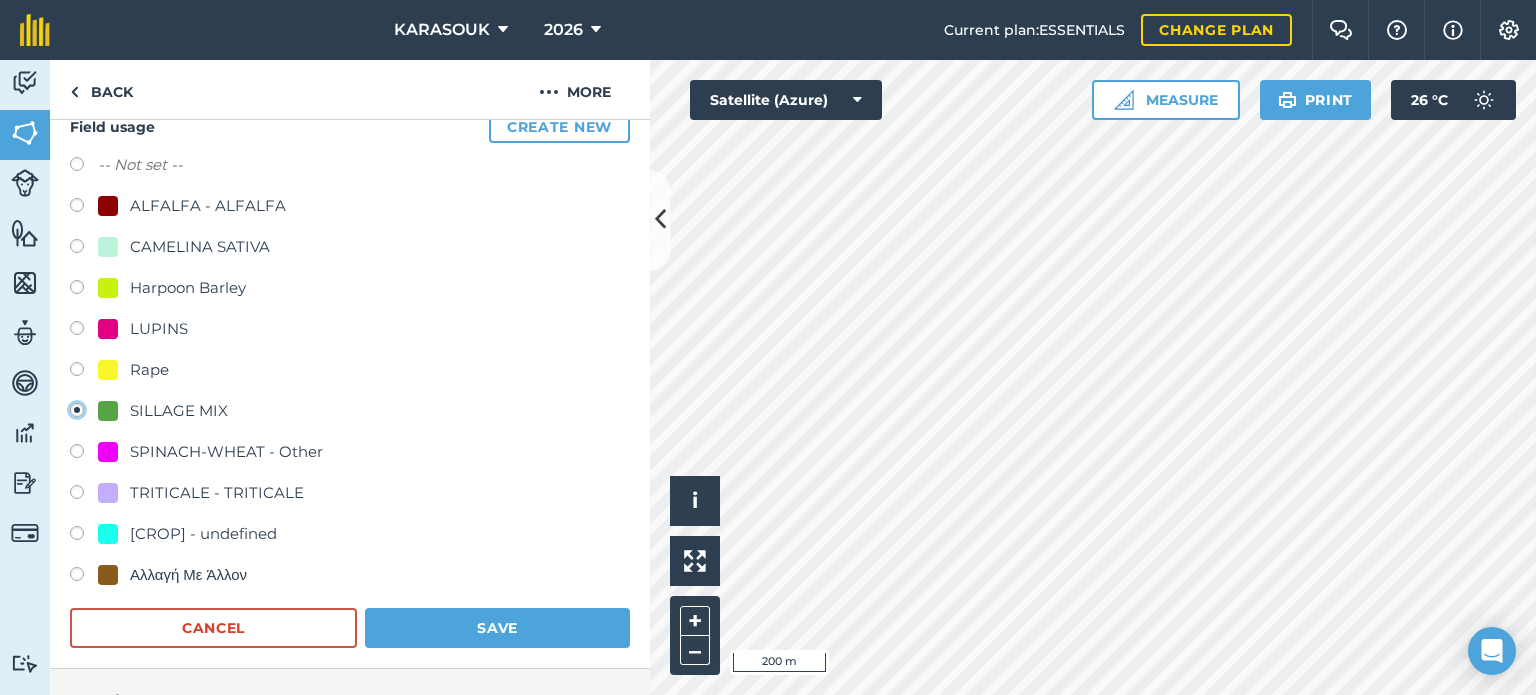 scroll, scrollTop: 200, scrollLeft: 0, axis: vertical 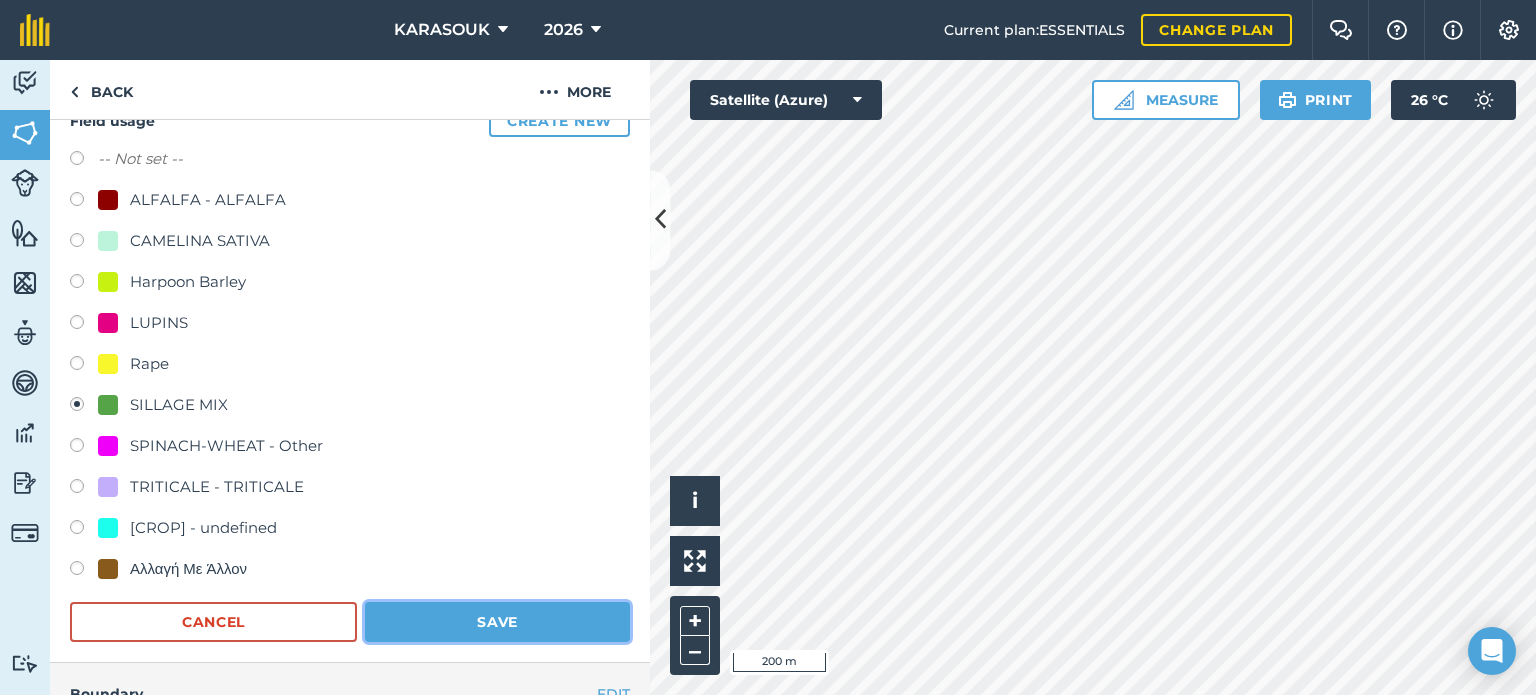 click on "Save" at bounding box center (497, 622) 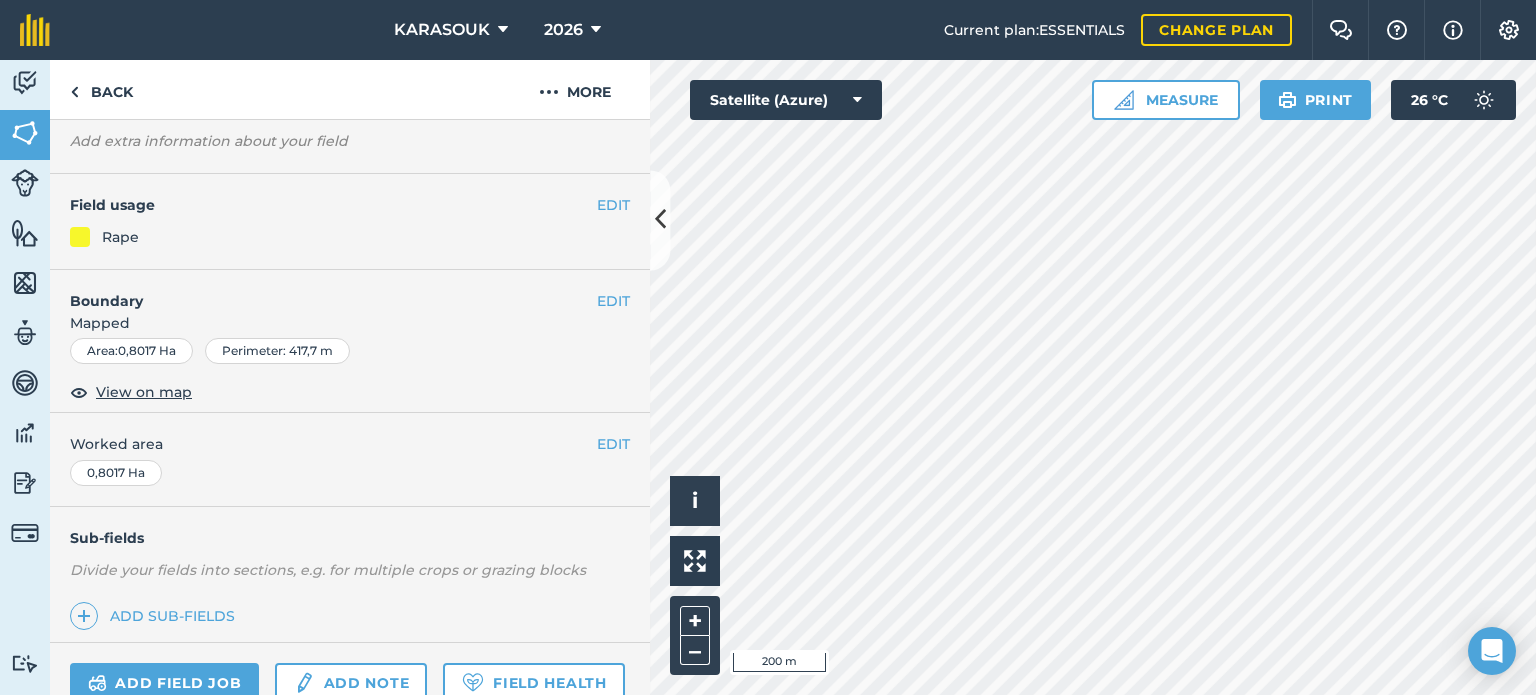 scroll, scrollTop: 100, scrollLeft: 0, axis: vertical 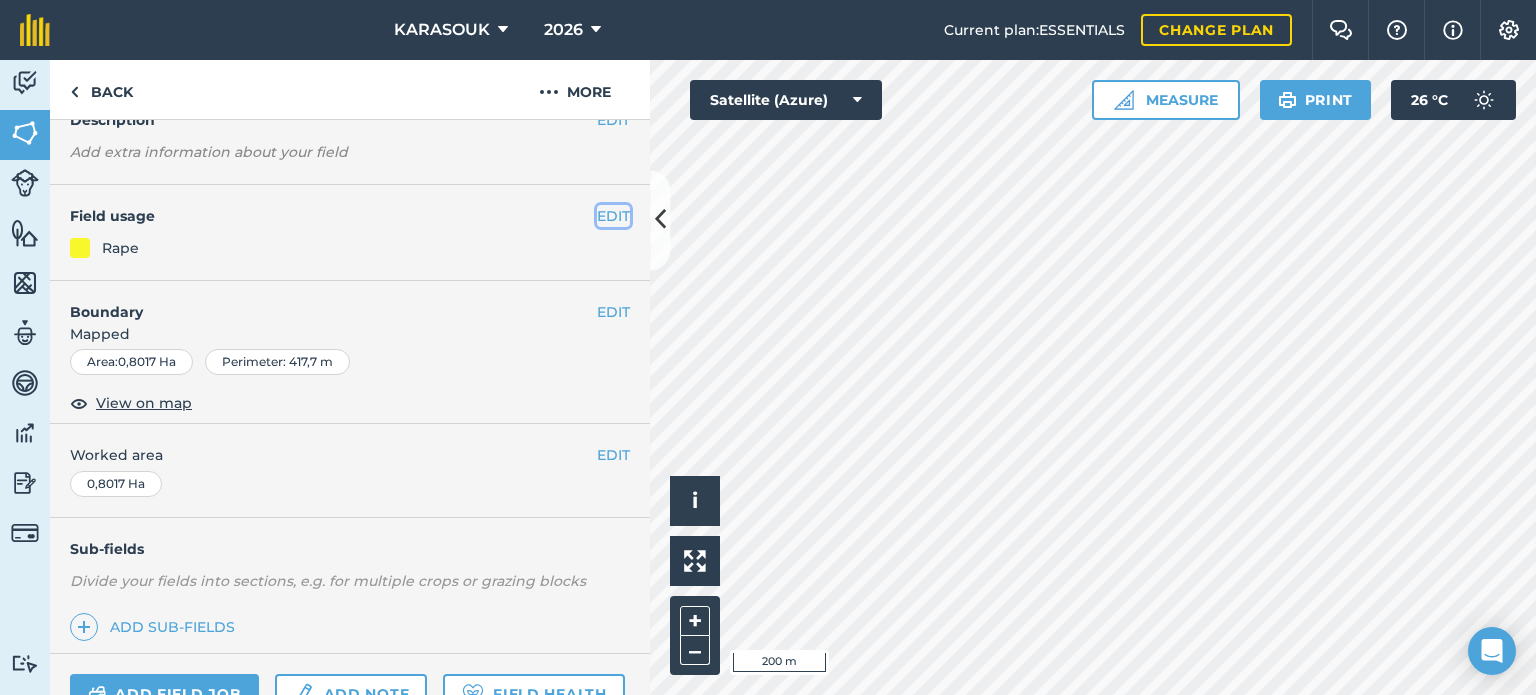 click on "EDIT" at bounding box center (613, 216) 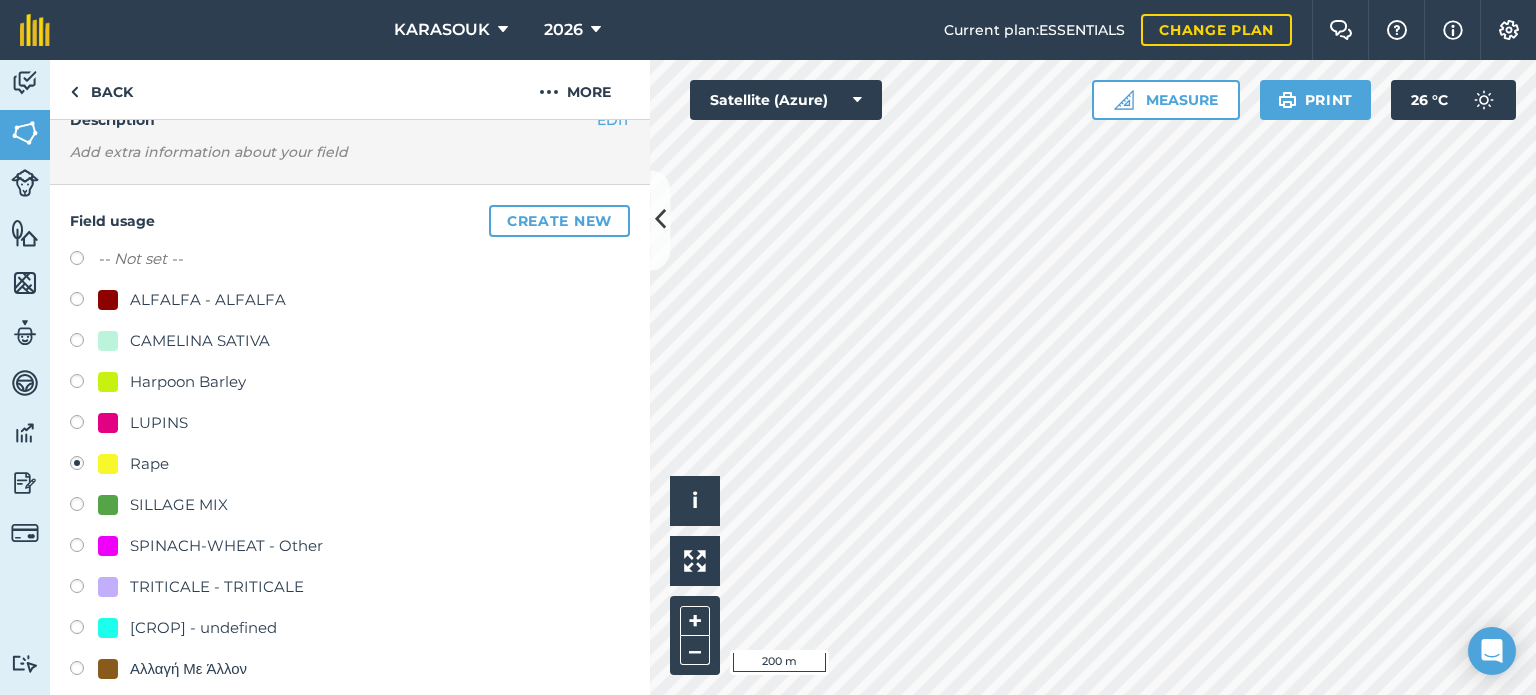 click on "SILLAGE MIX" at bounding box center (179, 505) 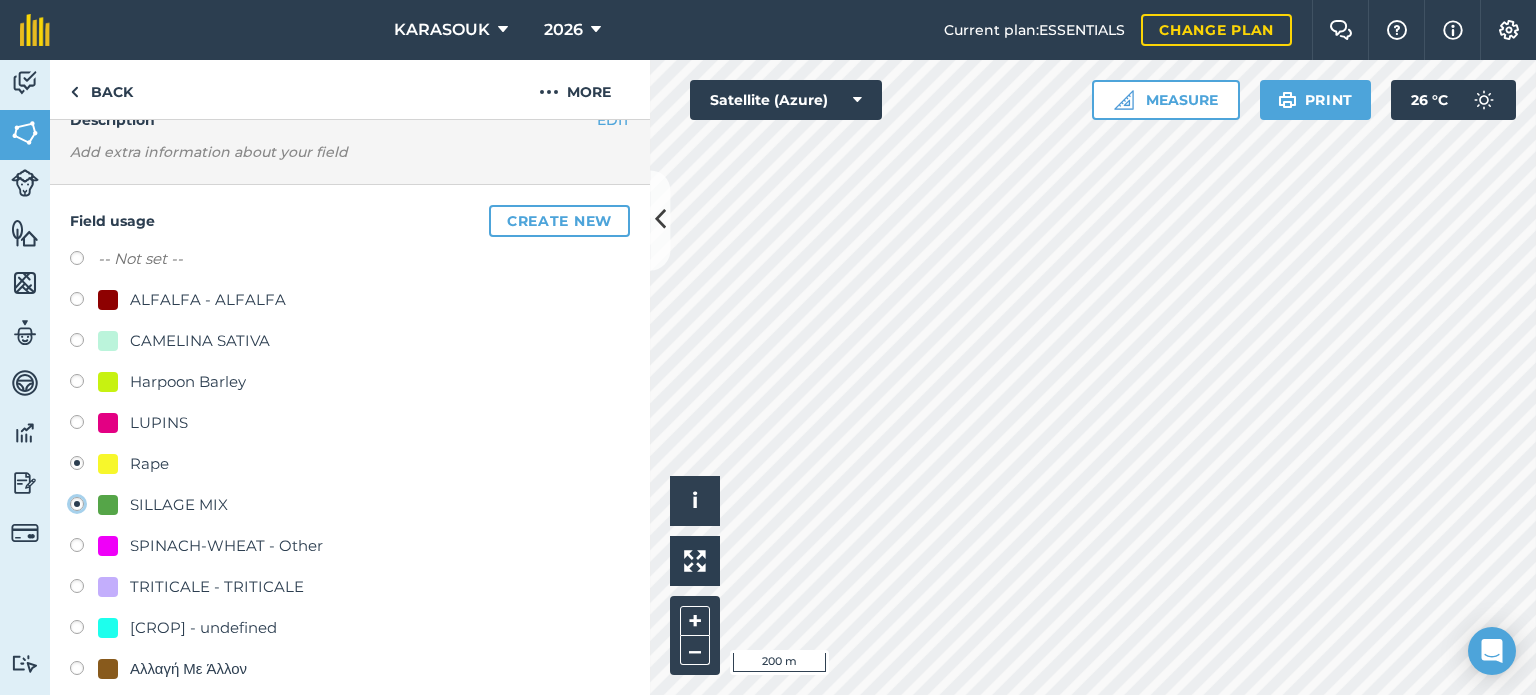 radio on "true" 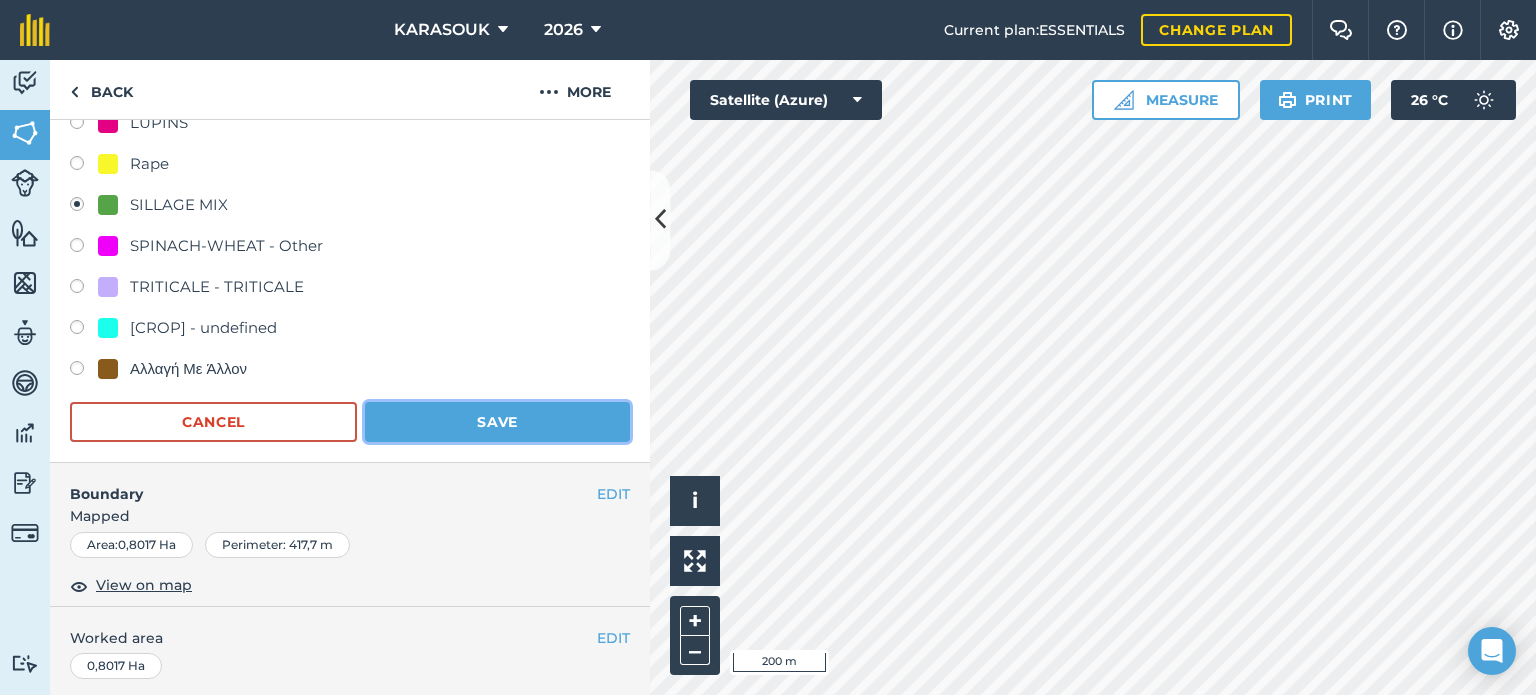 click on "Save" at bounding box center [497, 422] 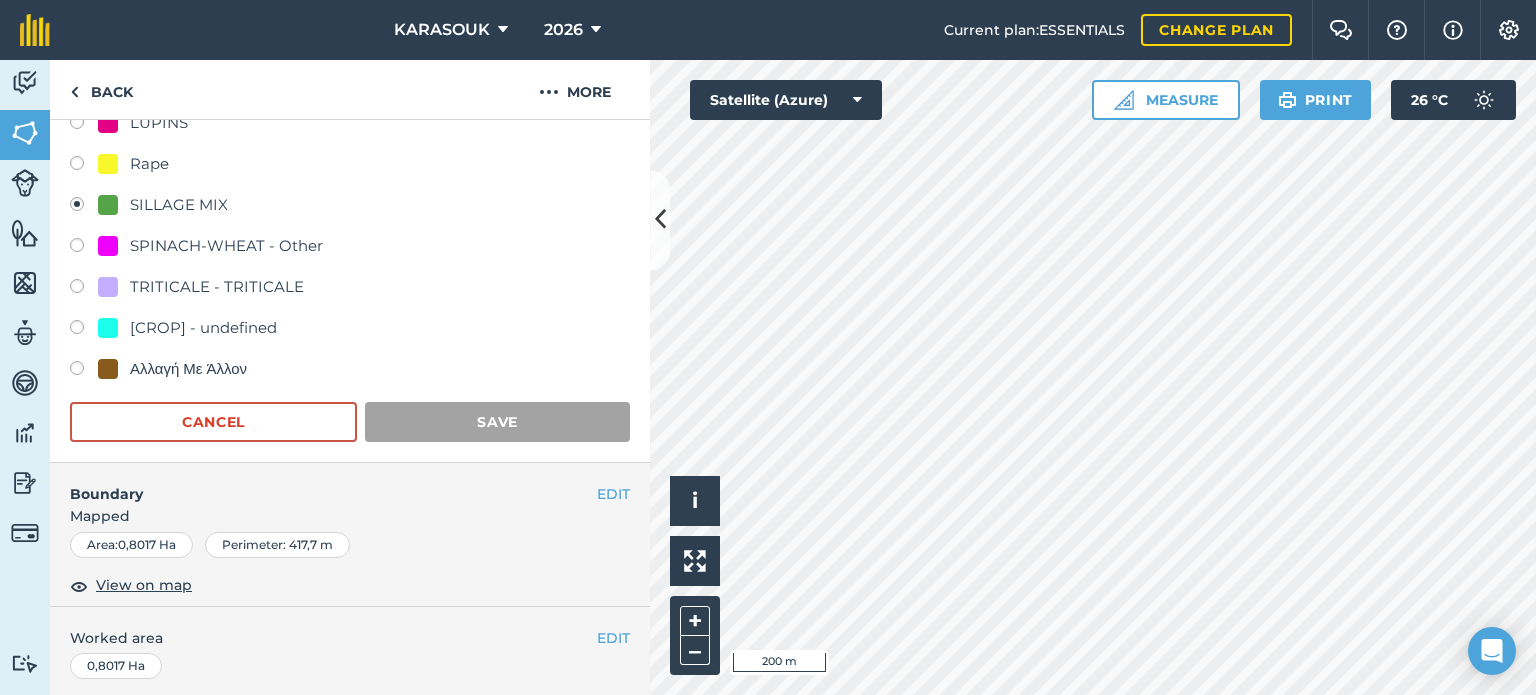 scroll, scrollTop: 299, scrollLeft: 0, axis: vertical 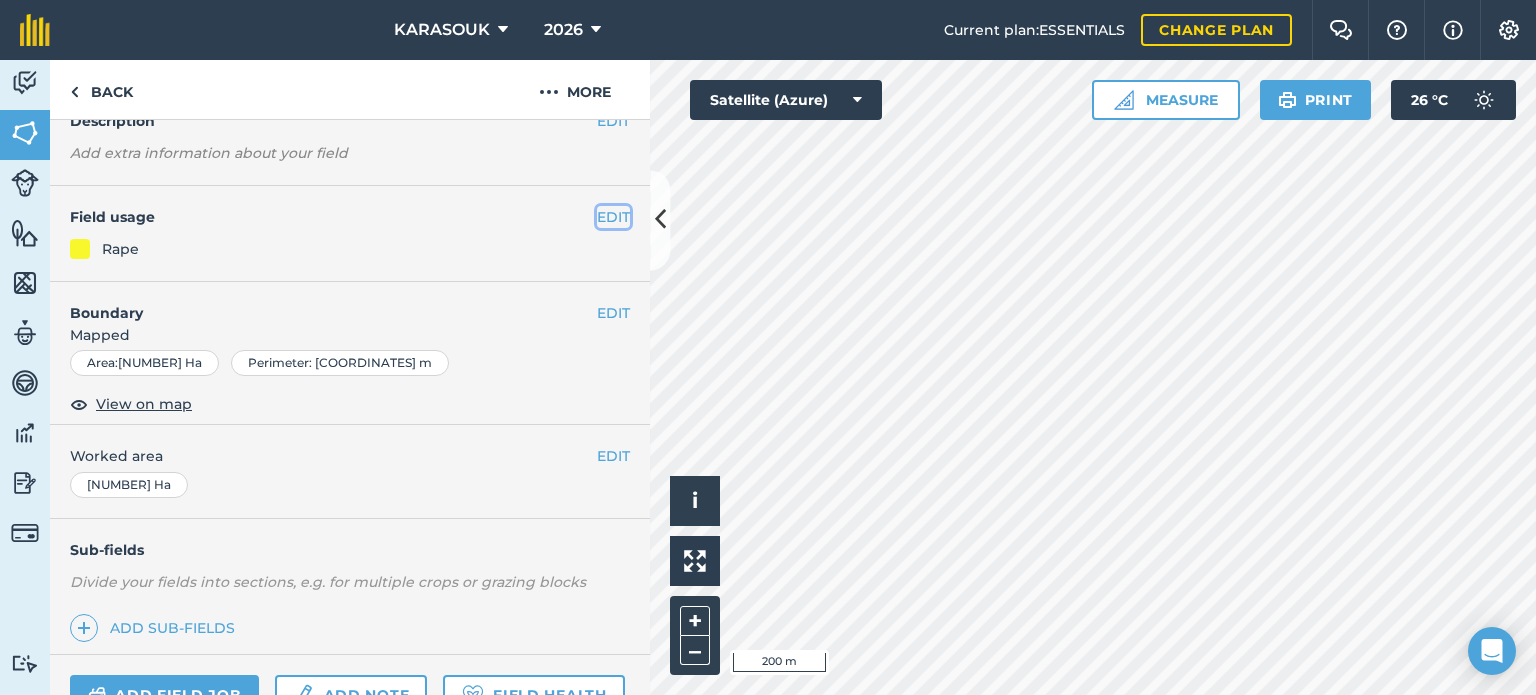 click on "EDIT" at bounding box center (613, 217) 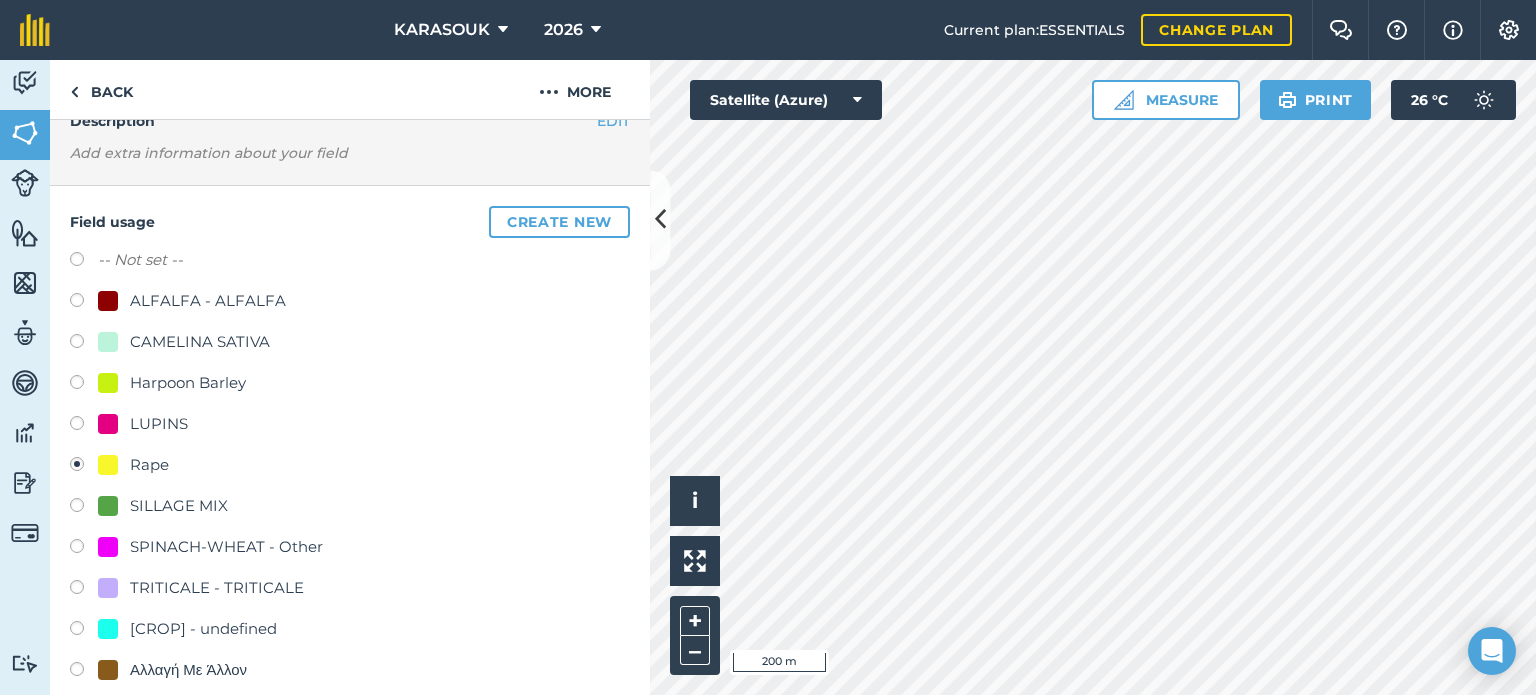click on "CAMELINA SATIVA" at bounding box center (200, 342) 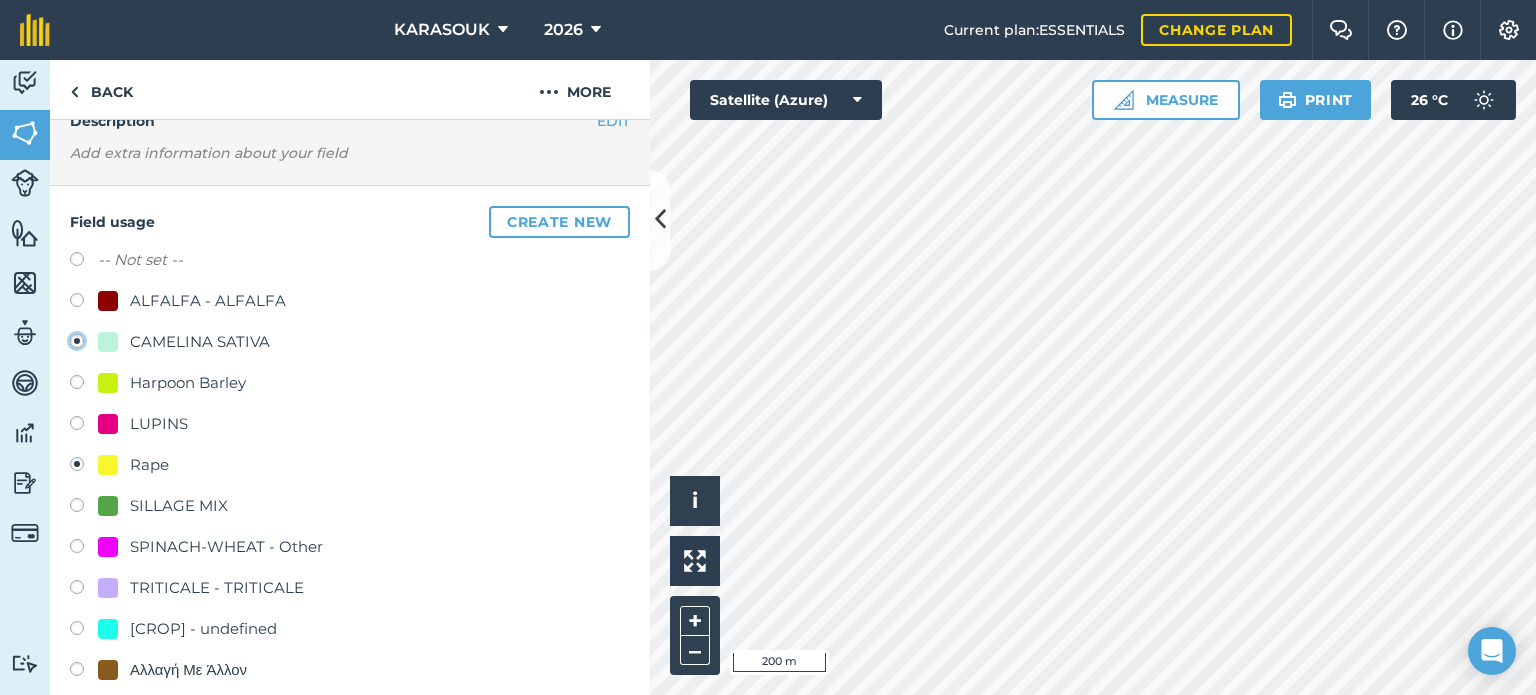 radio on "true" 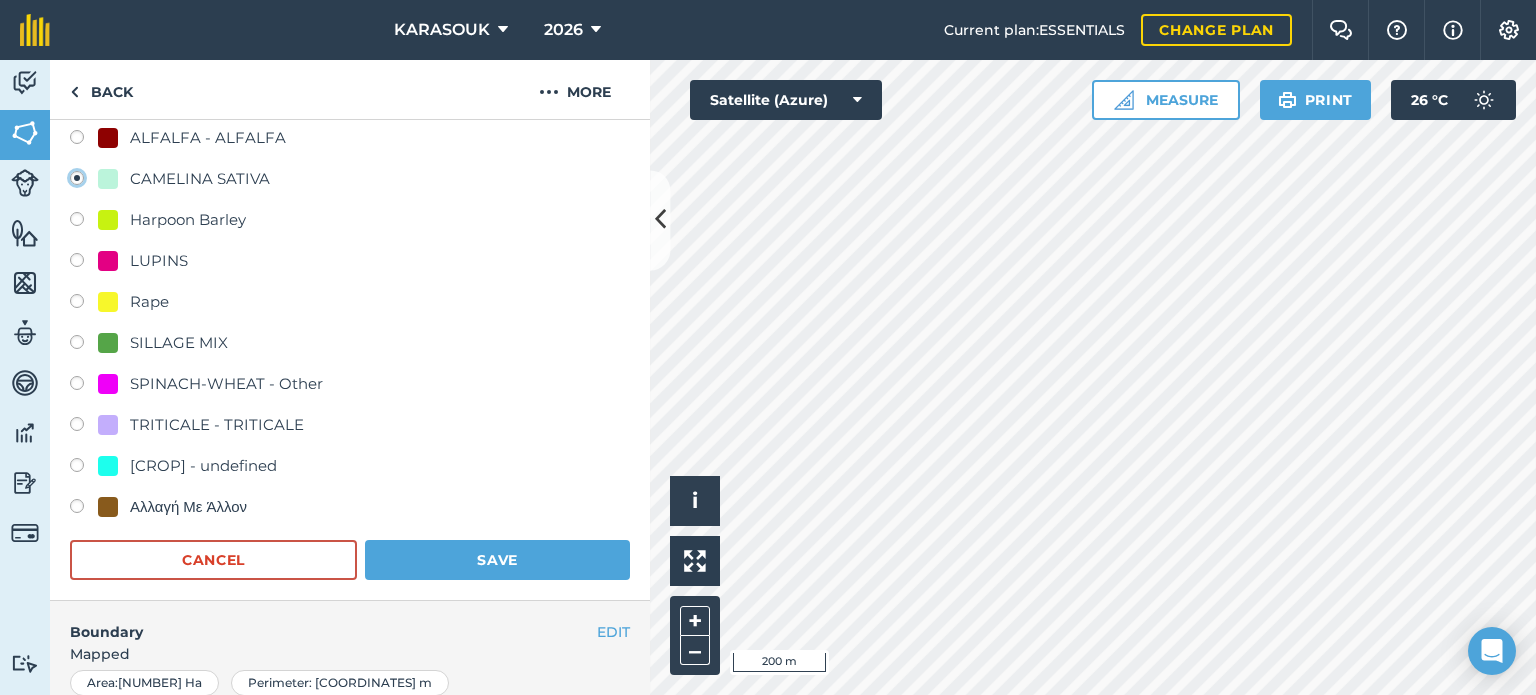 scroll, scrollTop: 299, scrollLeft: 0, axis: vertical 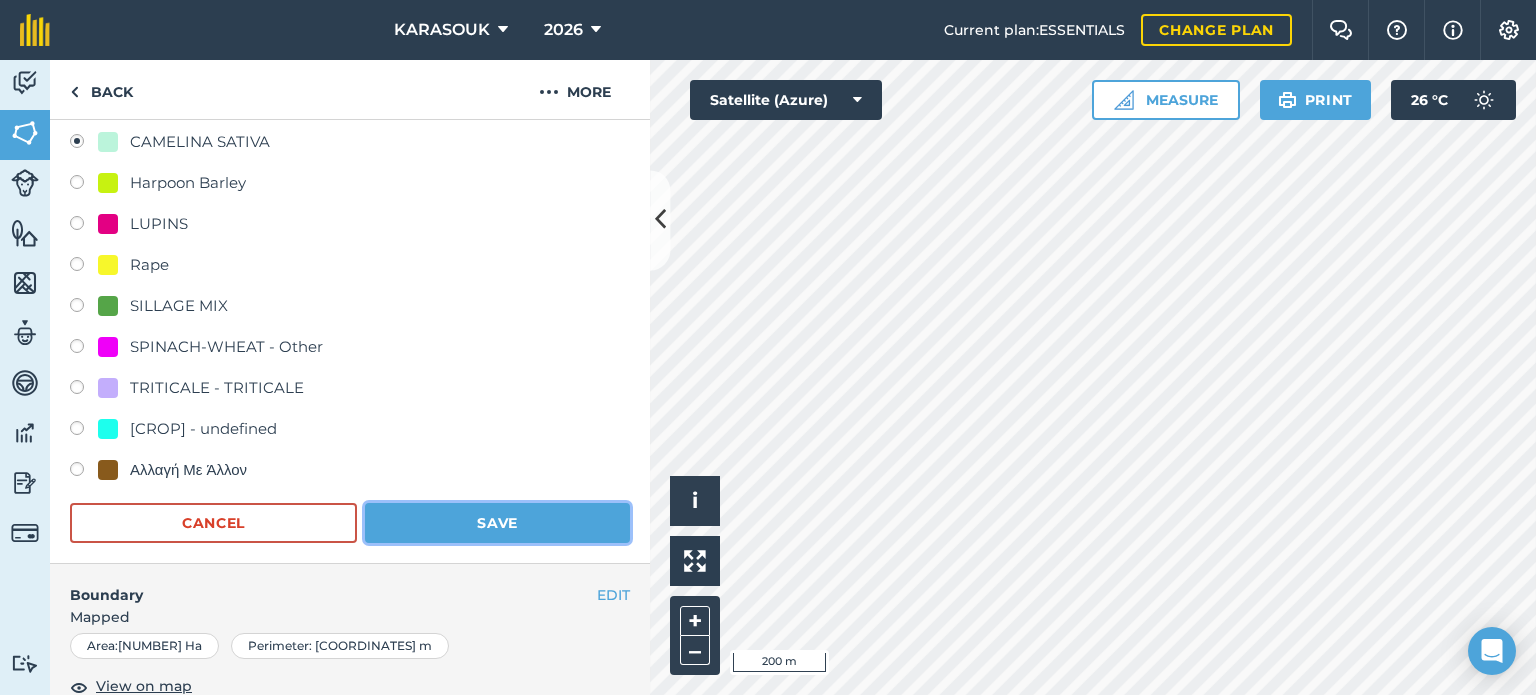 click on "Save" at bounding box center (497, 523) 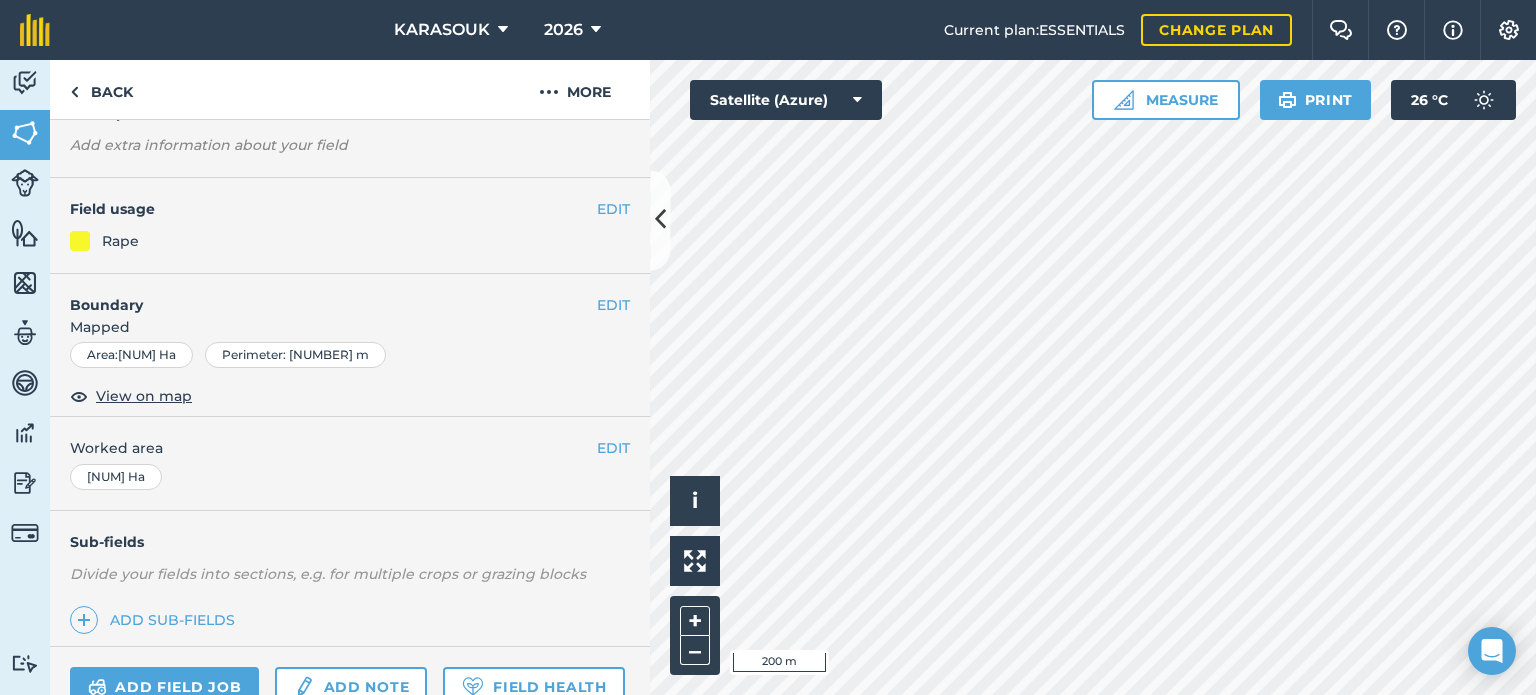 scroll, scrollTop: 99, scrollLeft: 0, axis: vertical 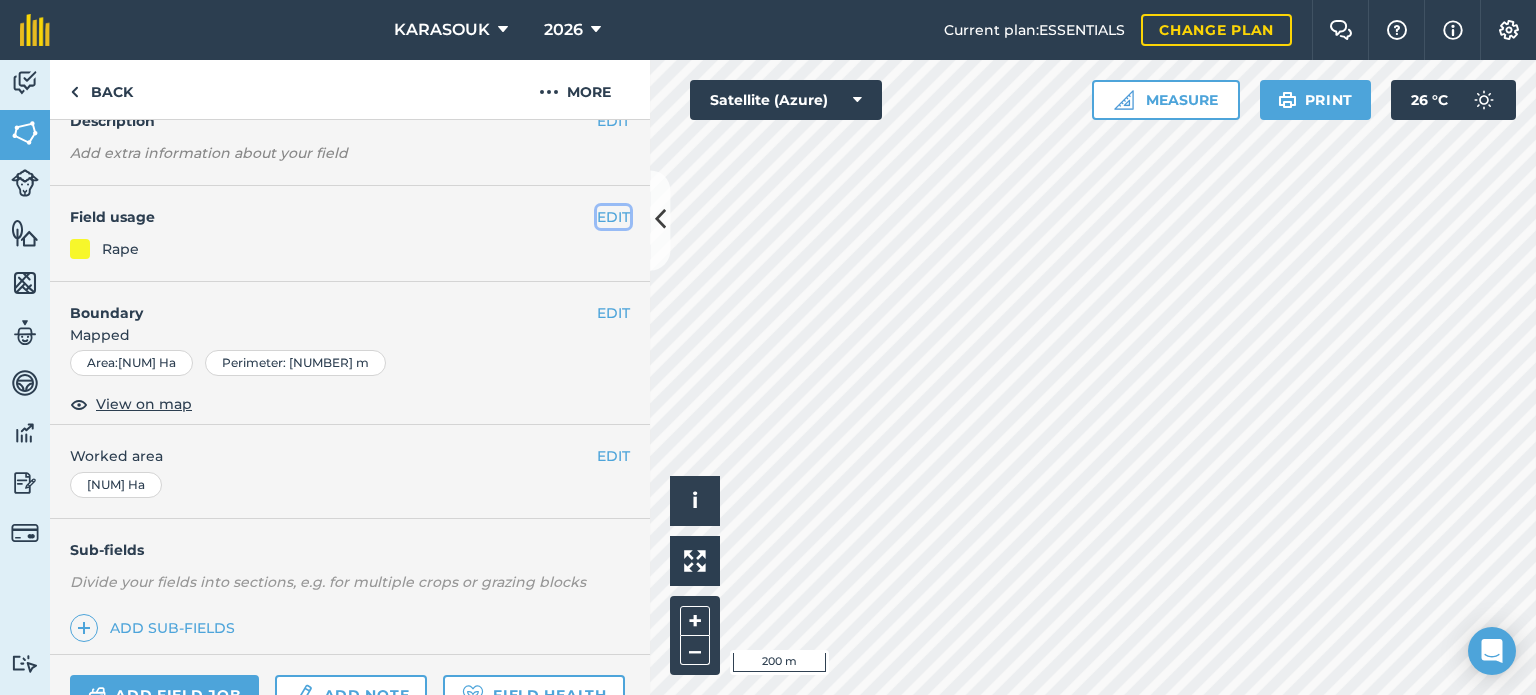 click on "EDIT" at bounding box center (613, 217) 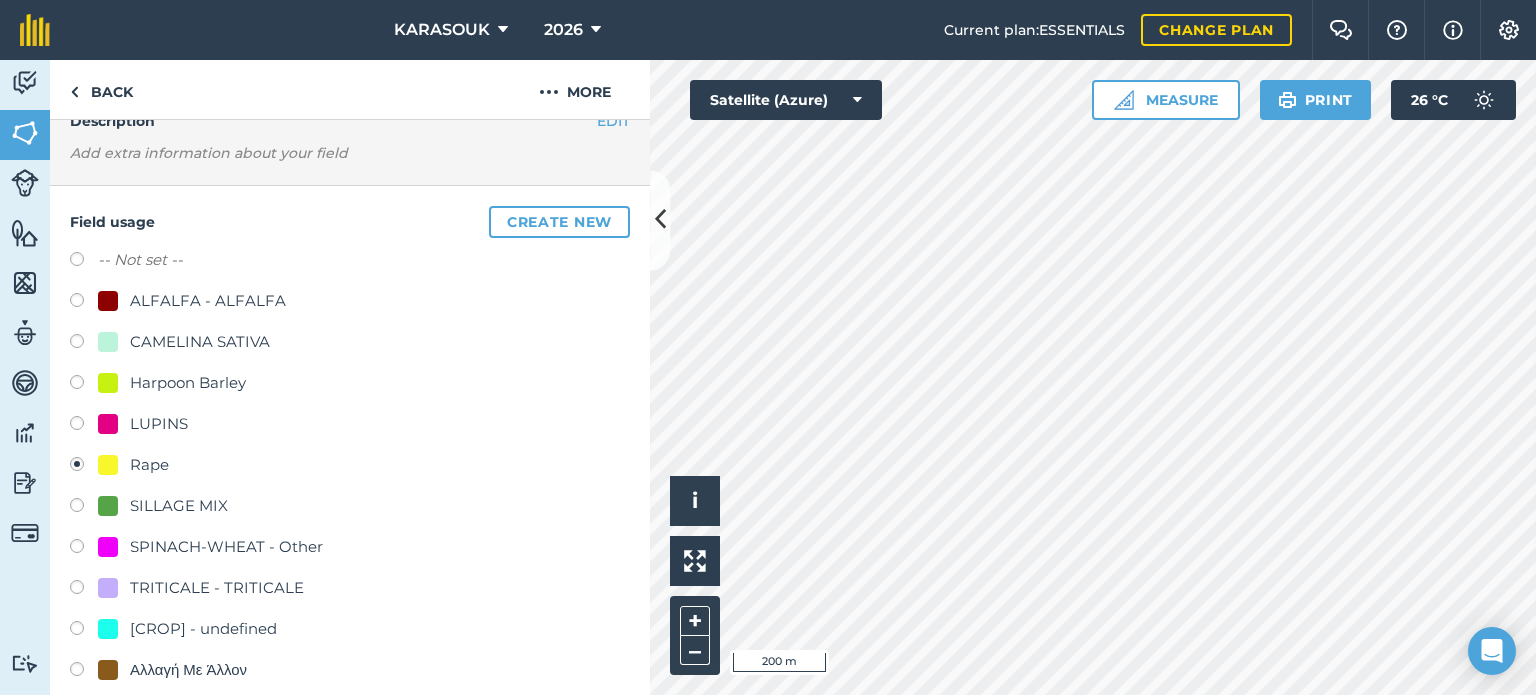 click on "CAMELINA SATIVA" at bounding box center (200, 342) 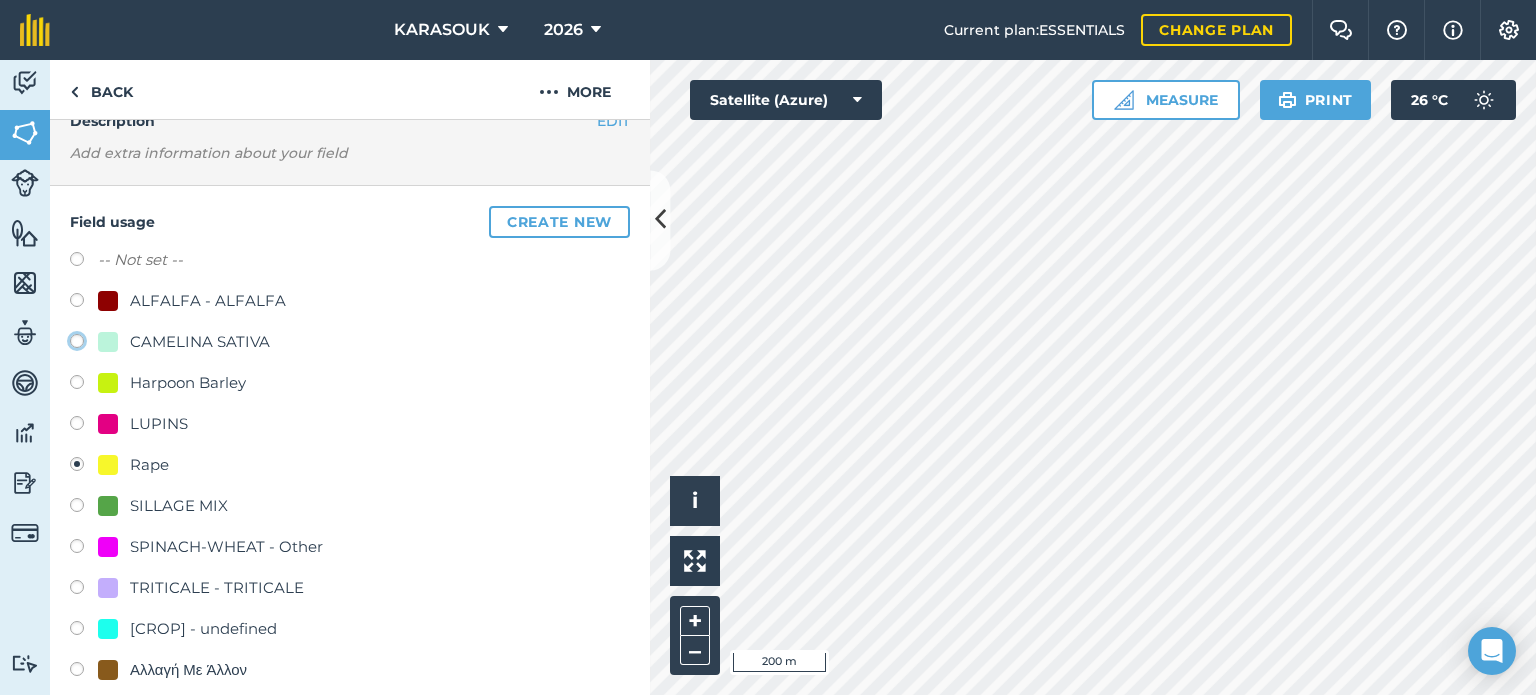 click on "CAMELINA SATIVA" at bounding box center (-9923, 340) 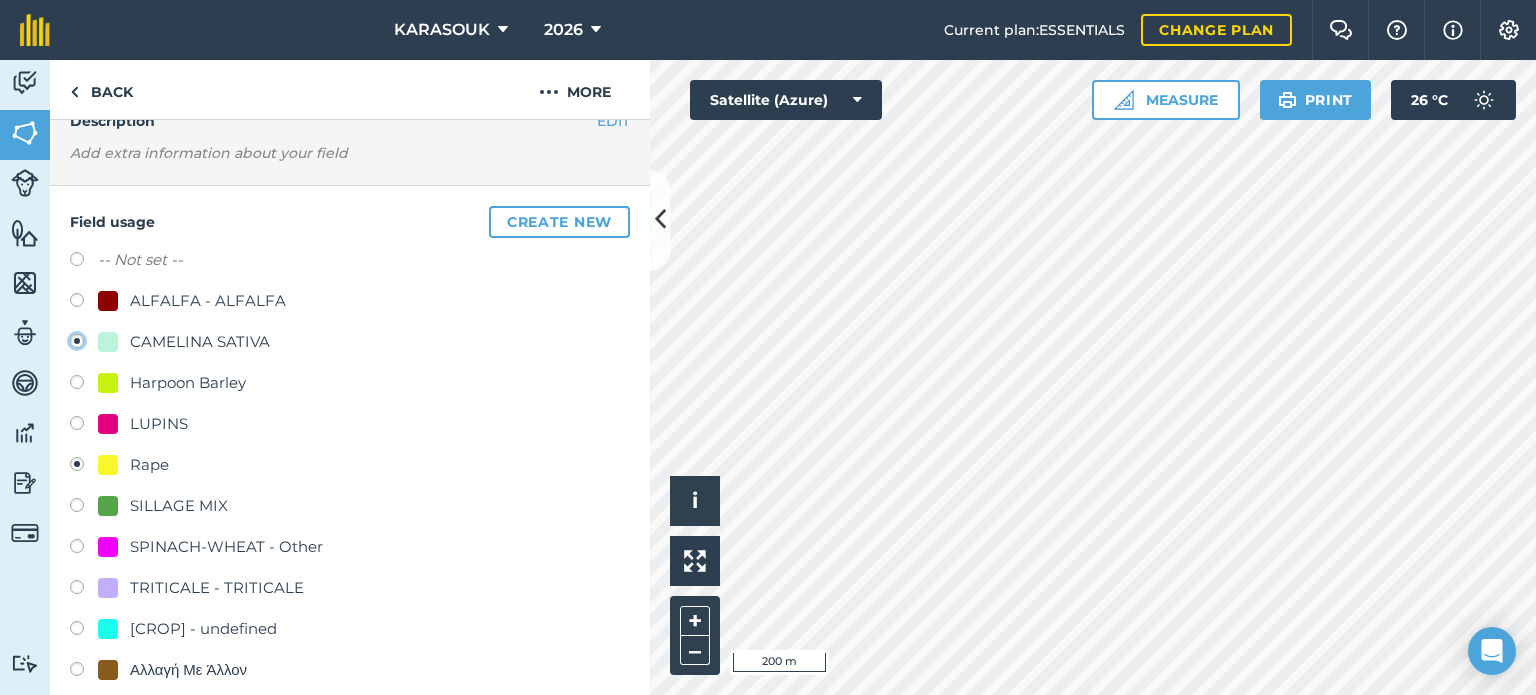 radio on "true" 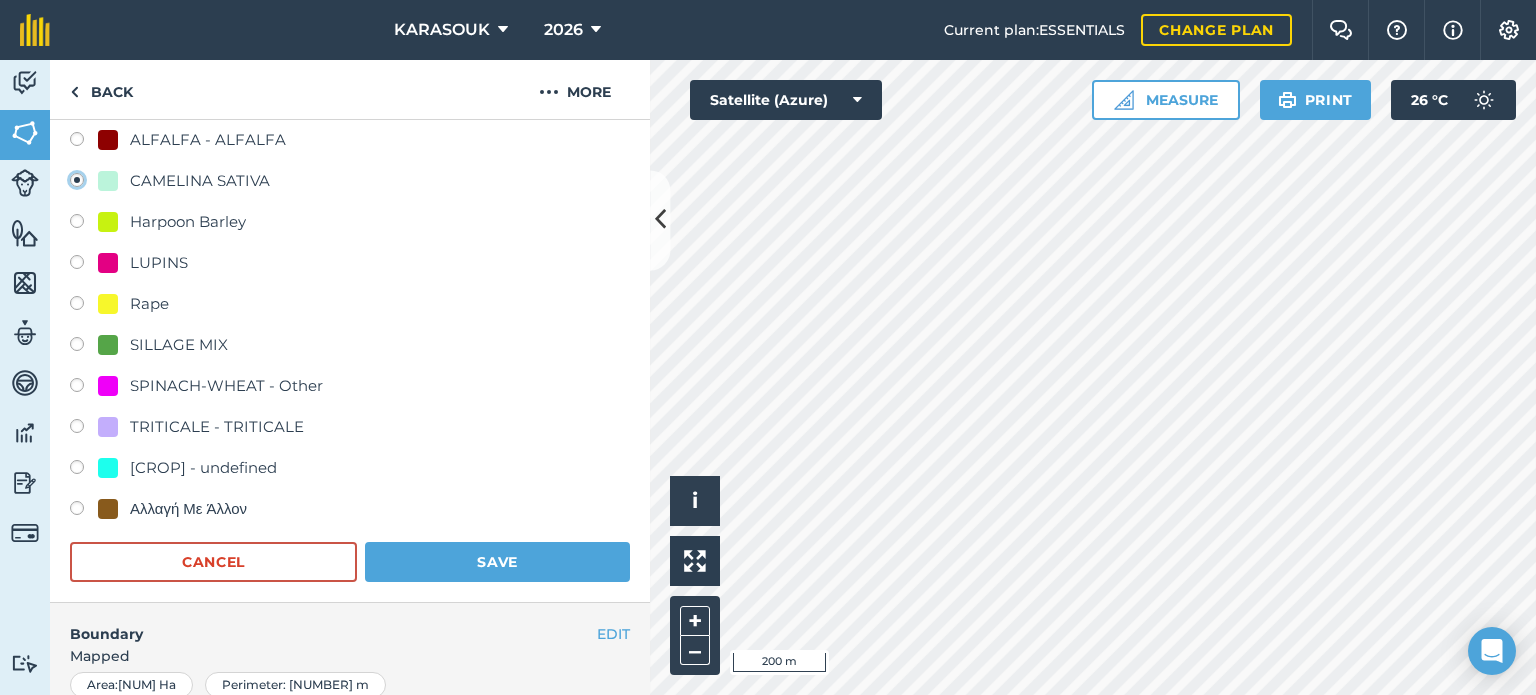 scroll, scrollTop: 299, scrollLeft: 0, axis: vertical 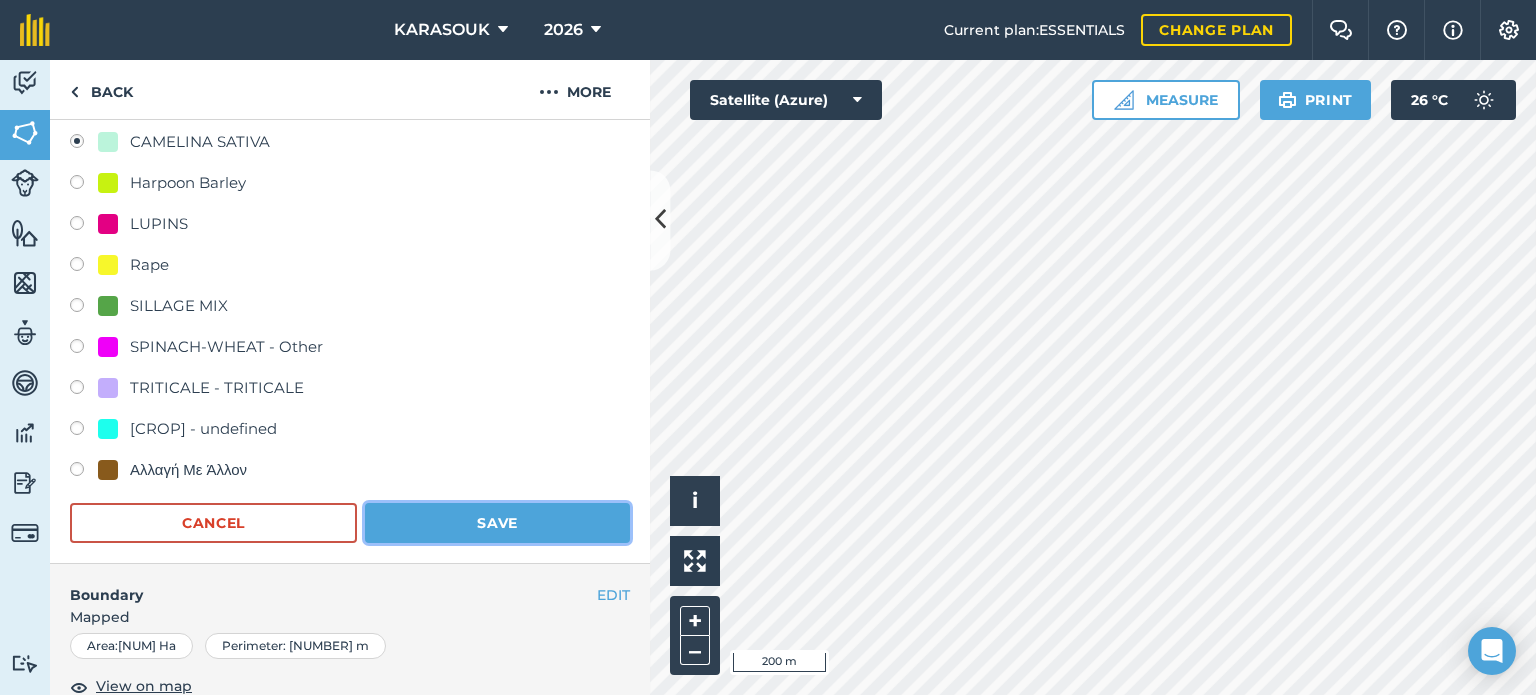 click on "Save" at bounding box center (497, 523) 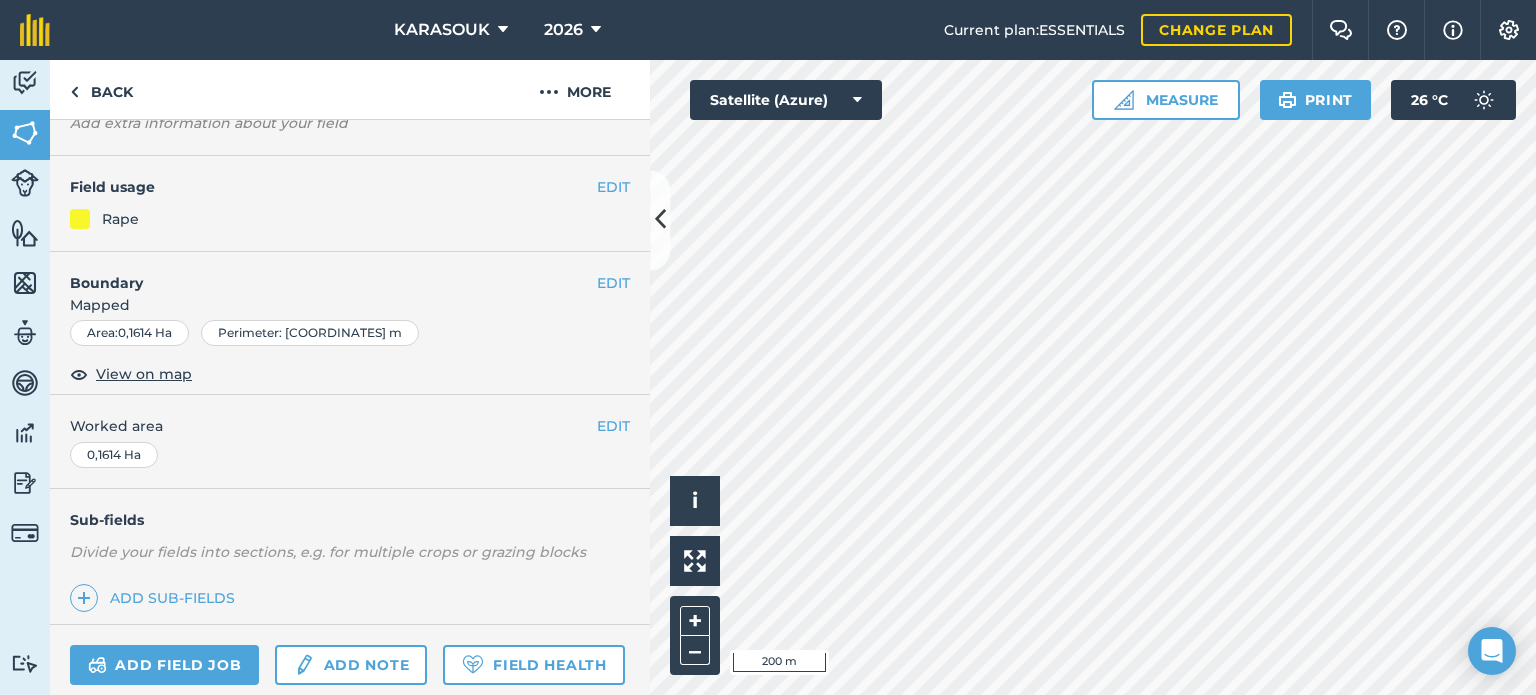 scroll, scrollTop: 0, scrollLeft: 0, axis: both 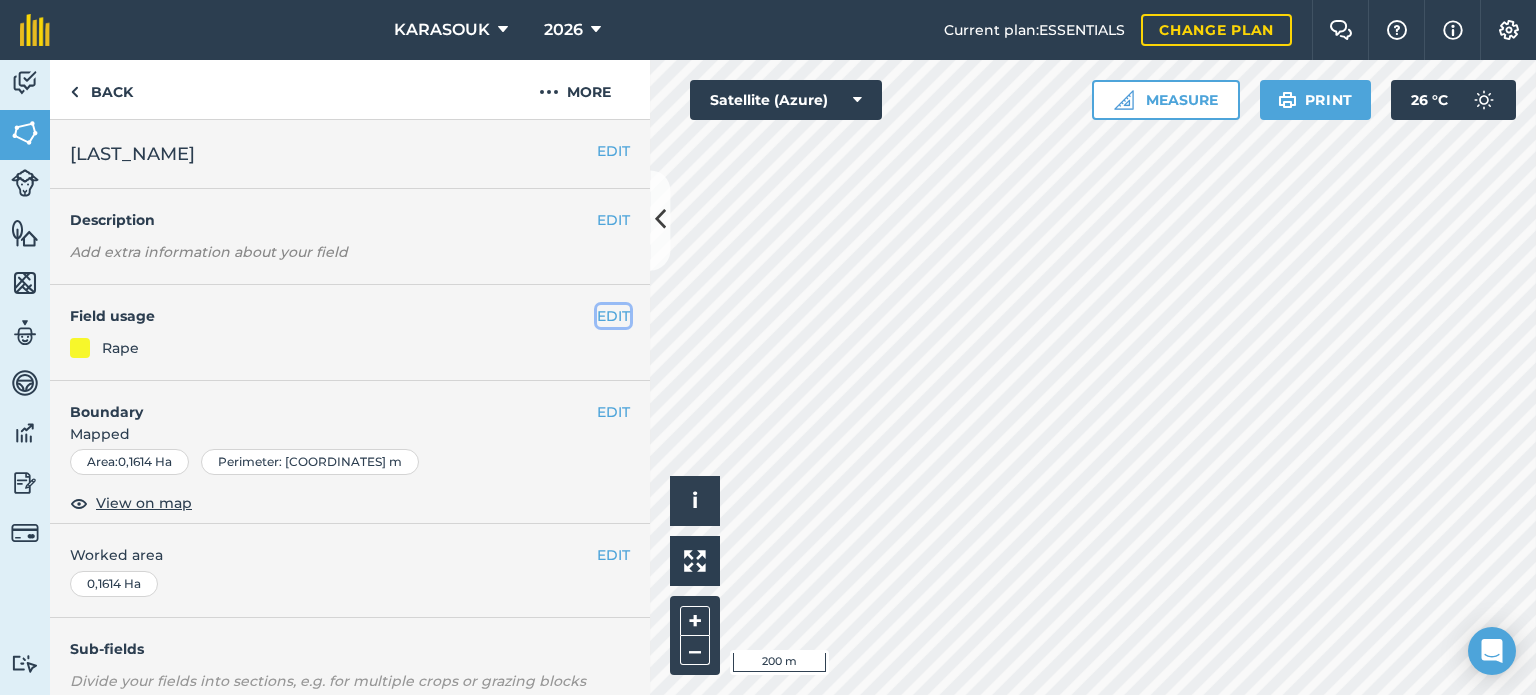 click on "EDIT" at bounding box center (613, 316) 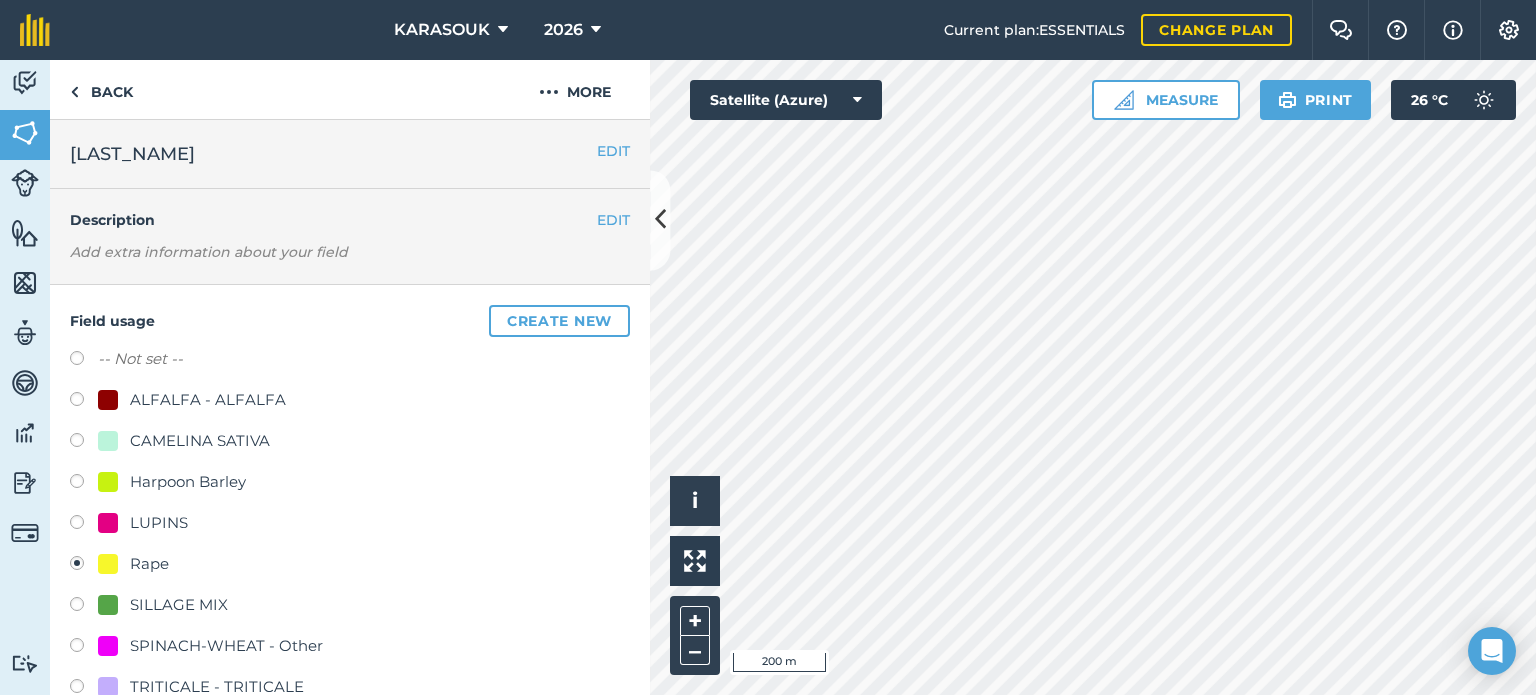 click on "LUPINS" at bounding box center (159, 523) 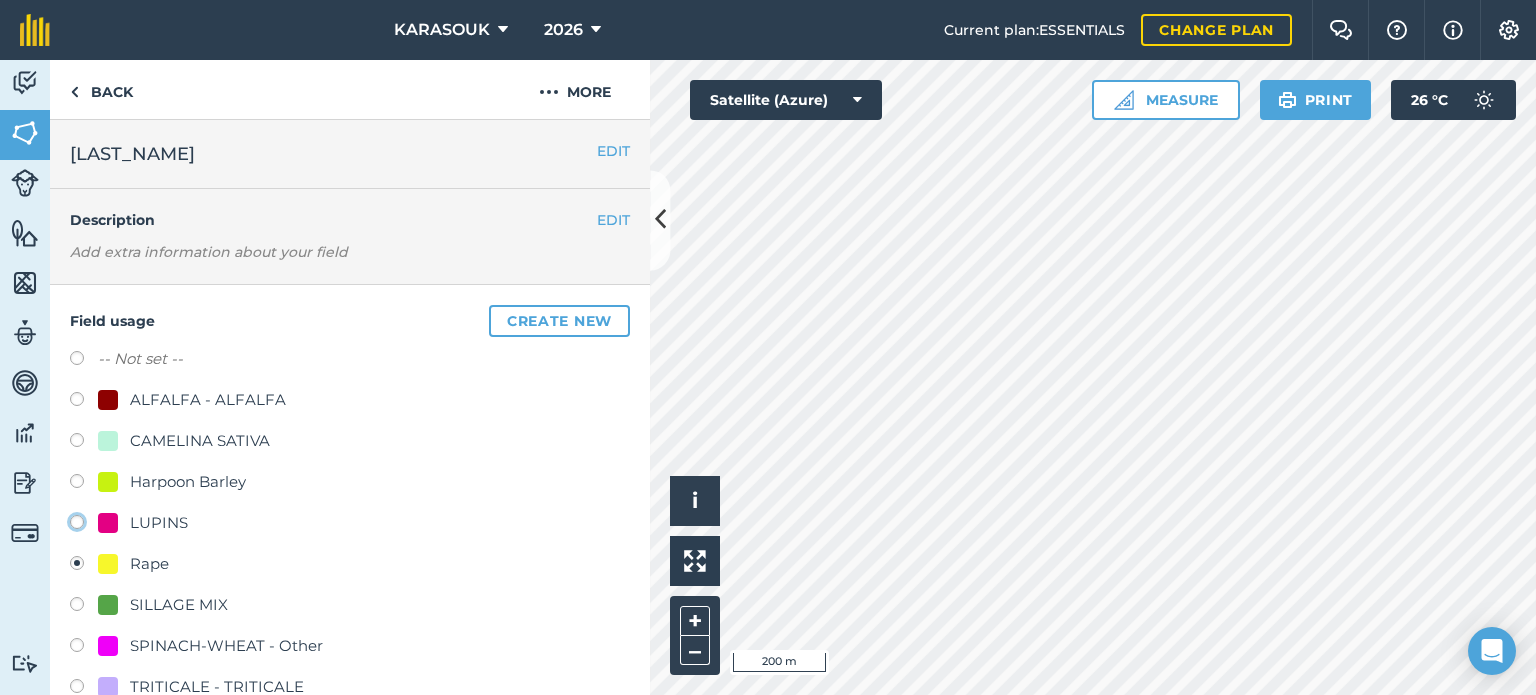 click on "LUPINS" at bounding box center [-9923, 521] 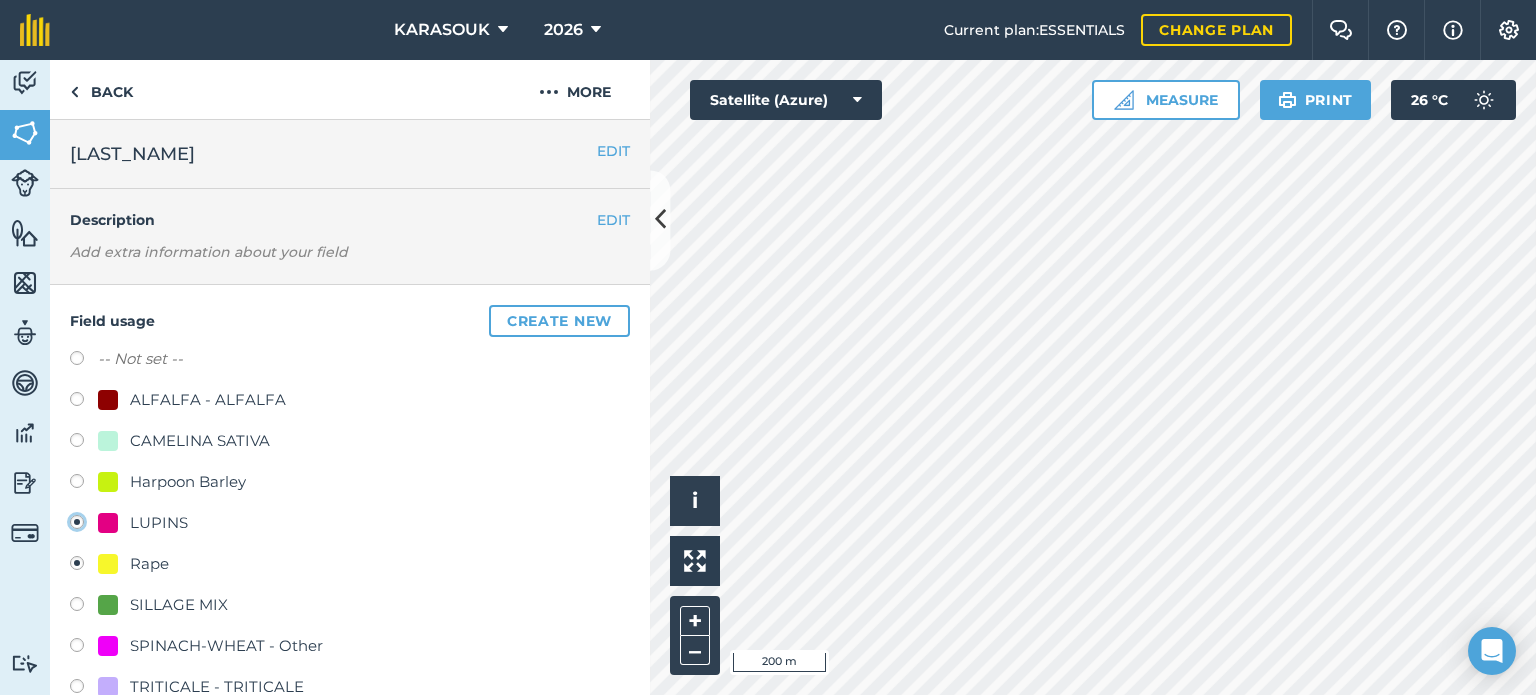 radio on "true" 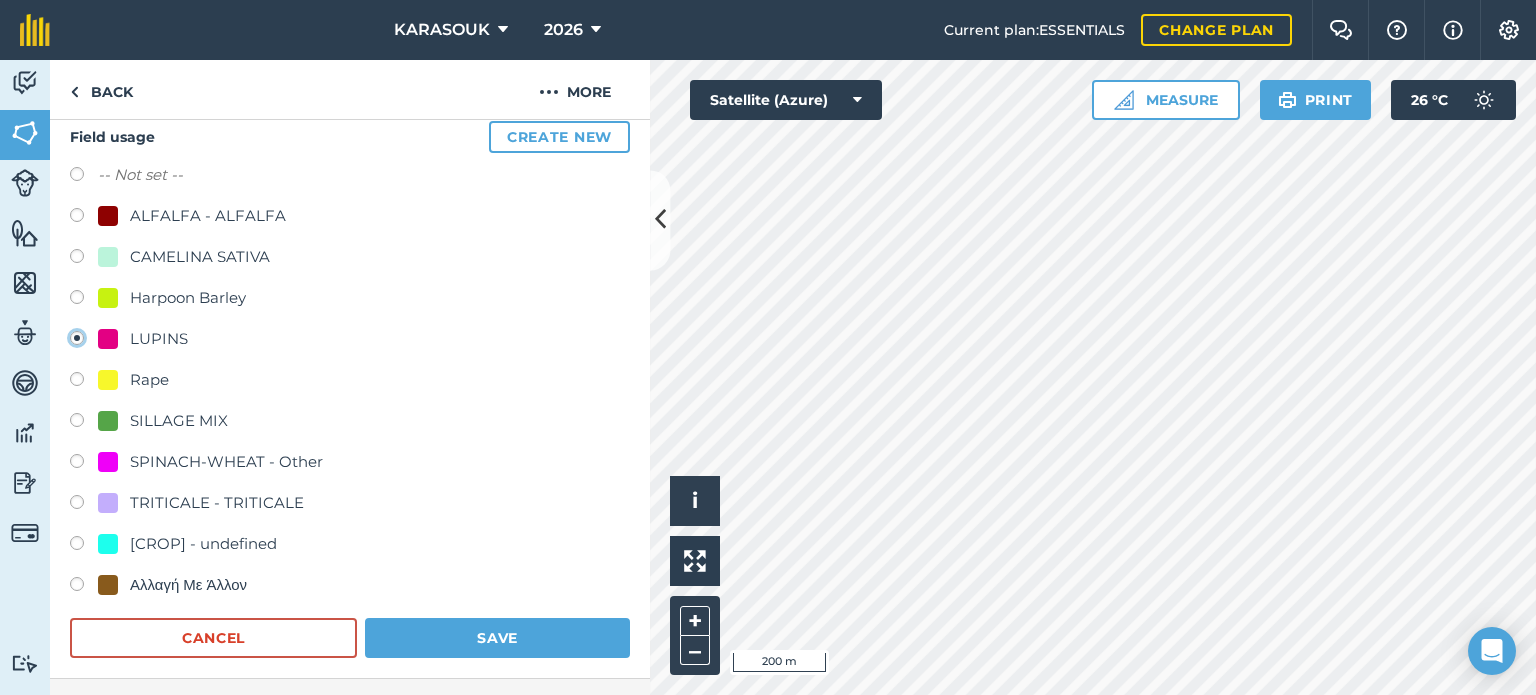 scroll, scrollTop: 200, scrollLeft: 0, axis: vertical 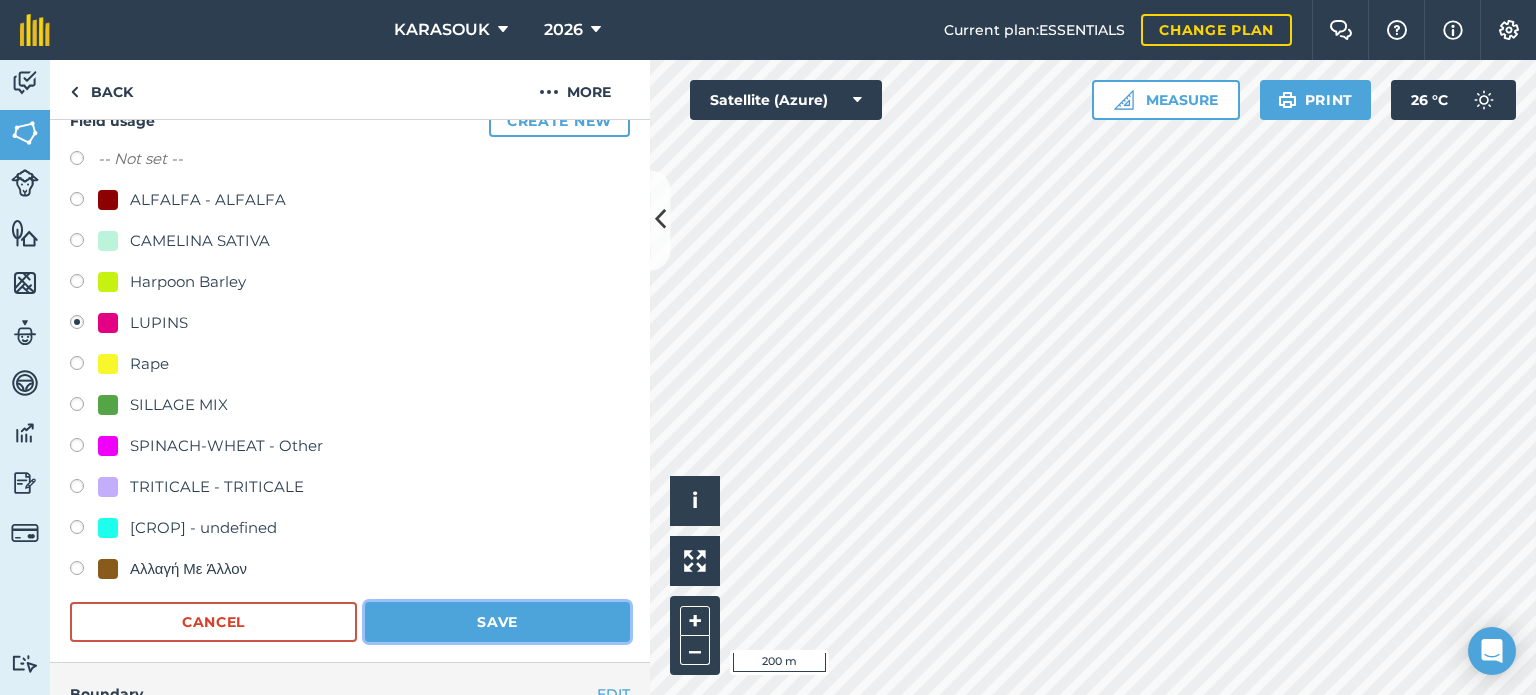 click on "Save" at bounding box center (497, 622) 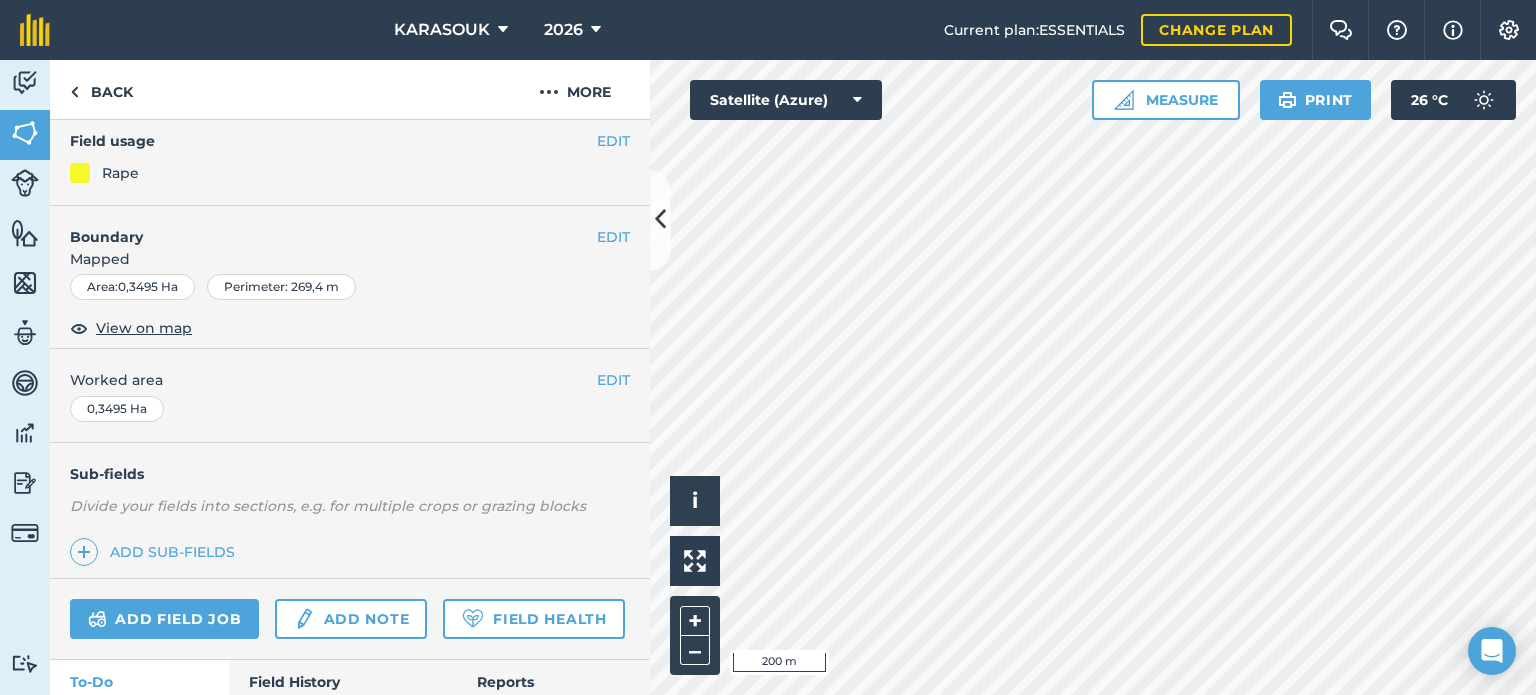 scroll, scrollTop: 0, scrollLeft: 0, axis: both 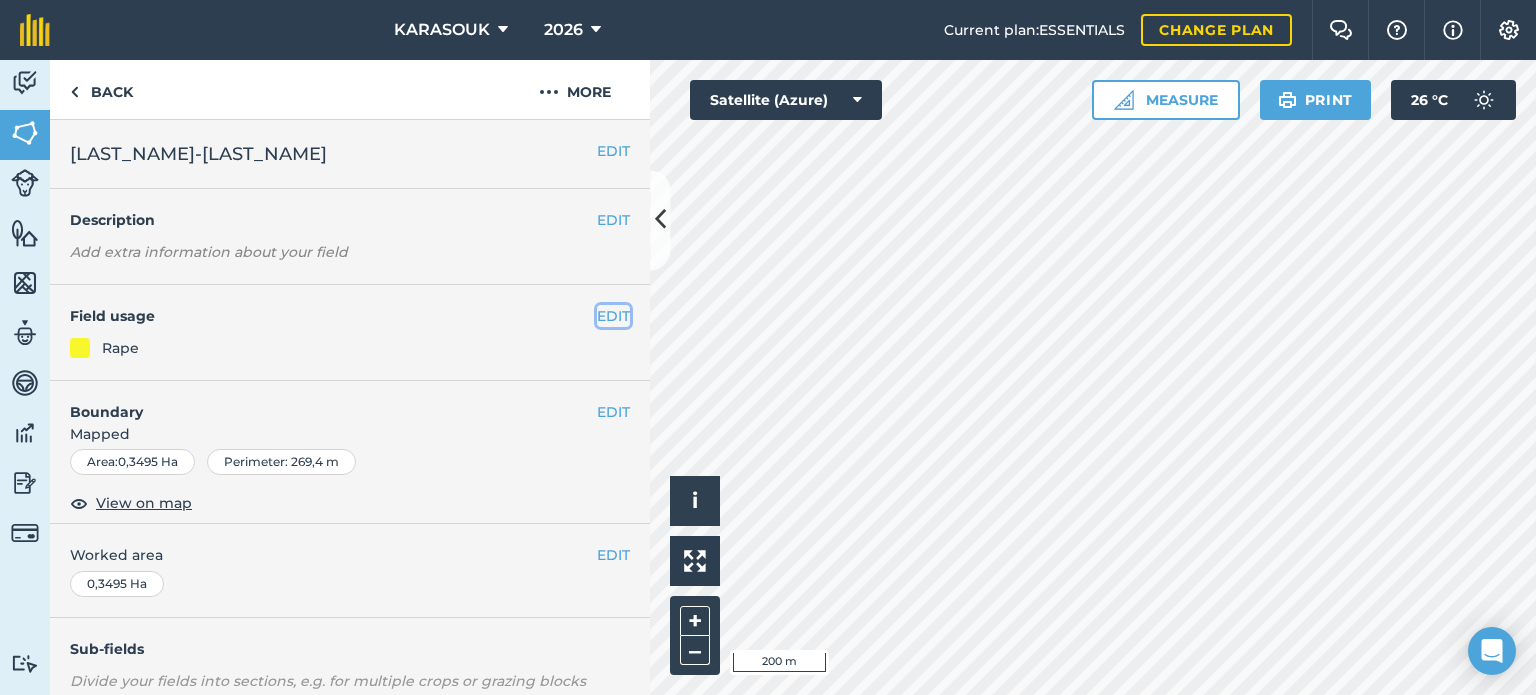 click on "EDIT" at bounding box center [613, 316] 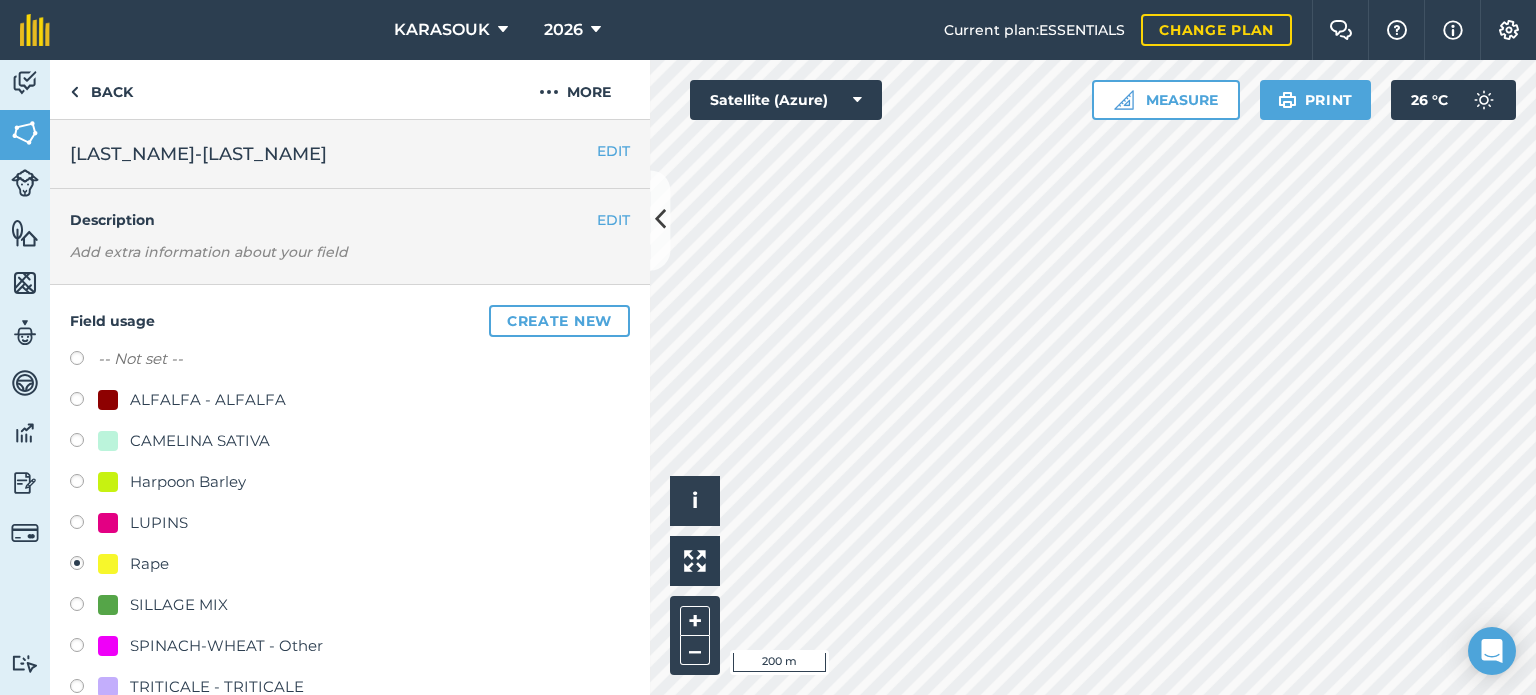 click on "LUPINS" at bounding box center (159, 523) 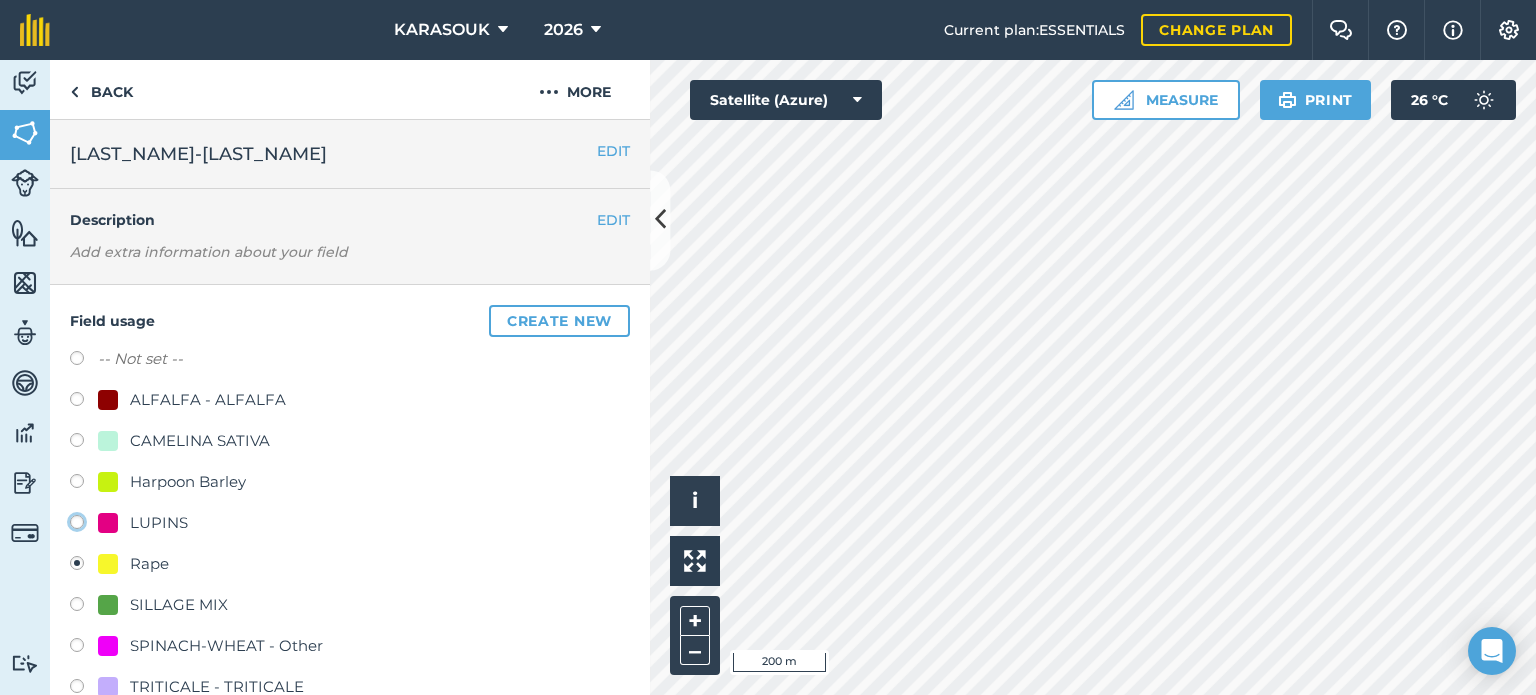 click on "LUPINS" at bounding box center [-9923, 521] 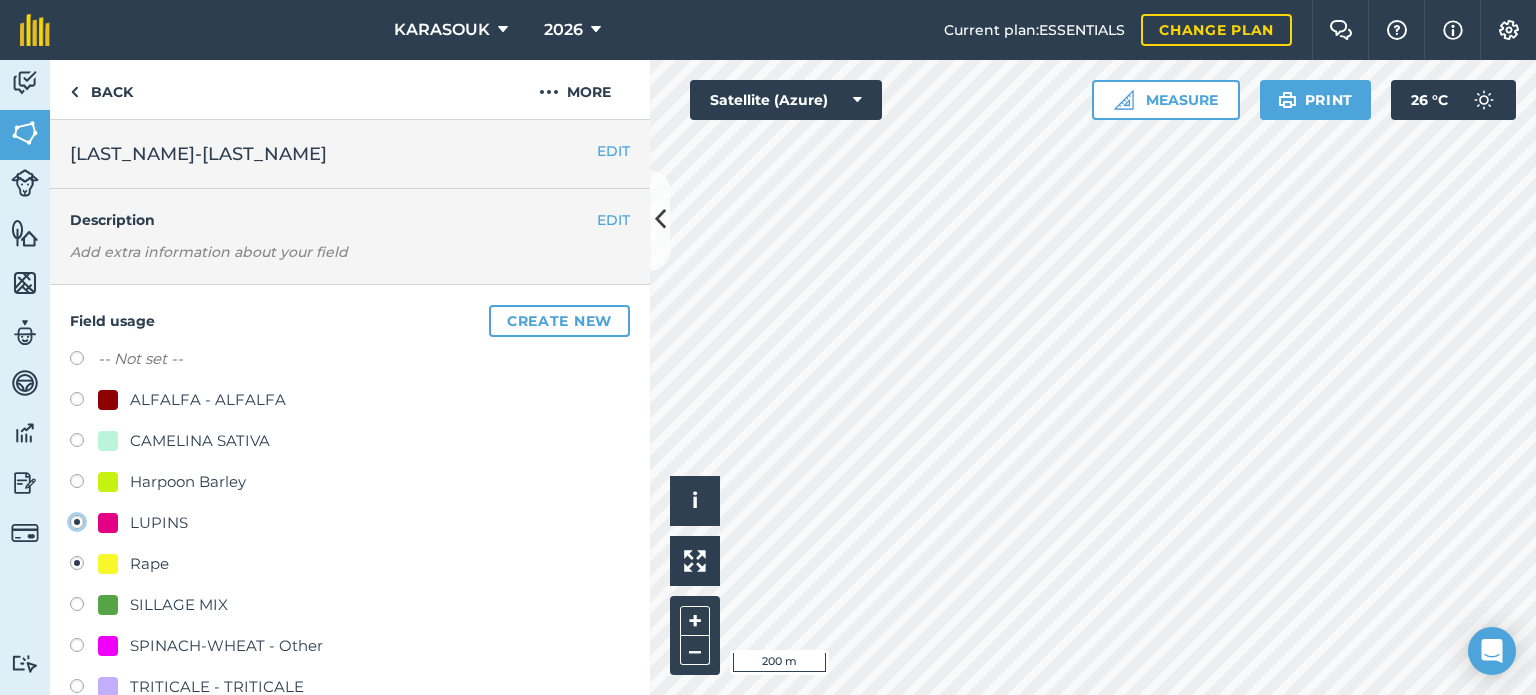 type 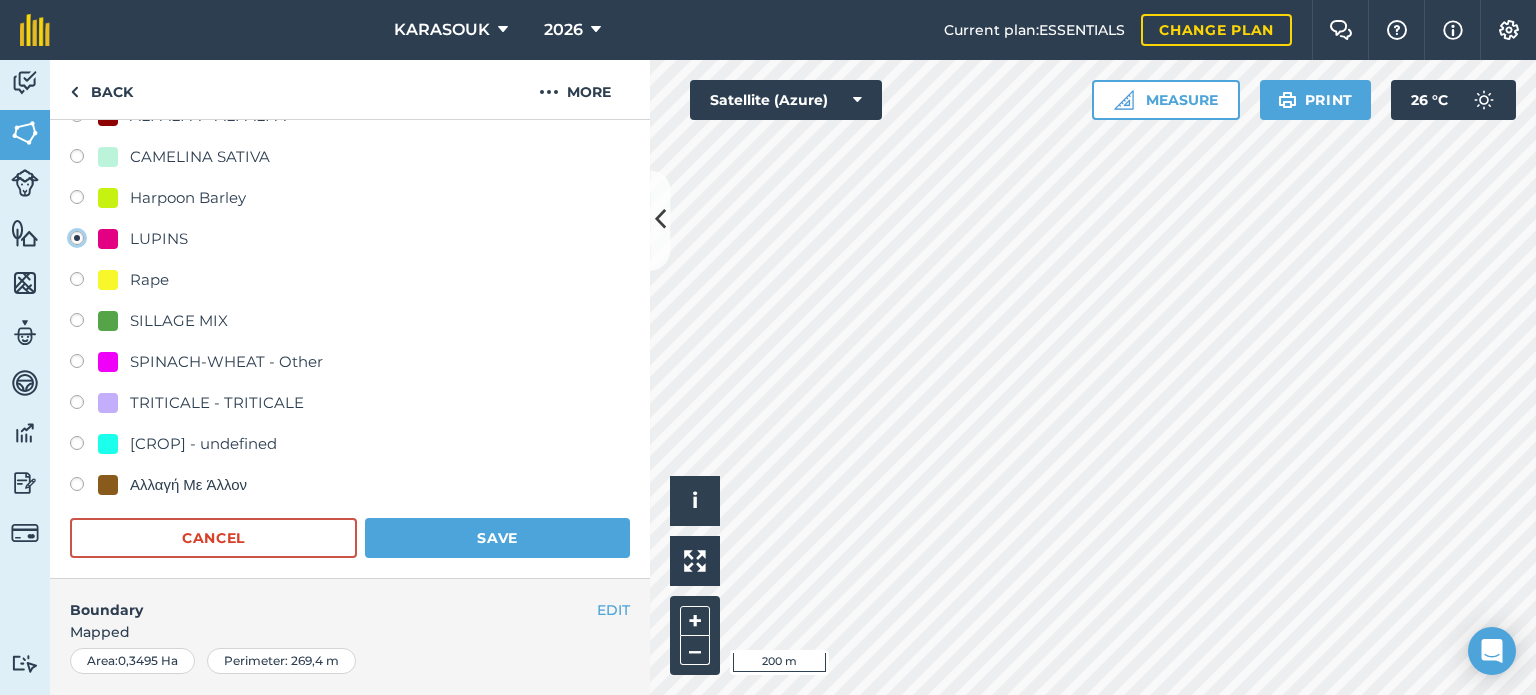 scroll, scrollTop: 300, scrollLeft: 0, axis: vertical 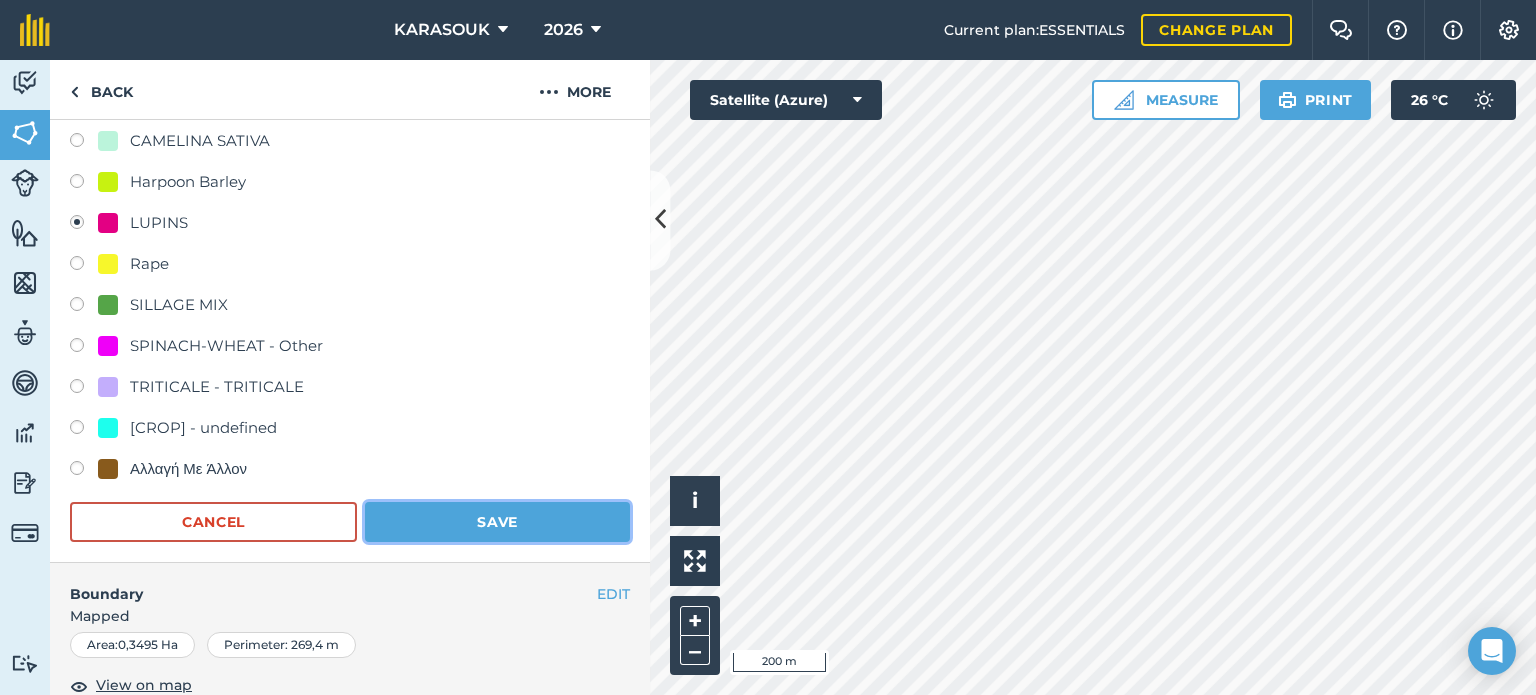 click on "Save" at bounding box center (497, 522) 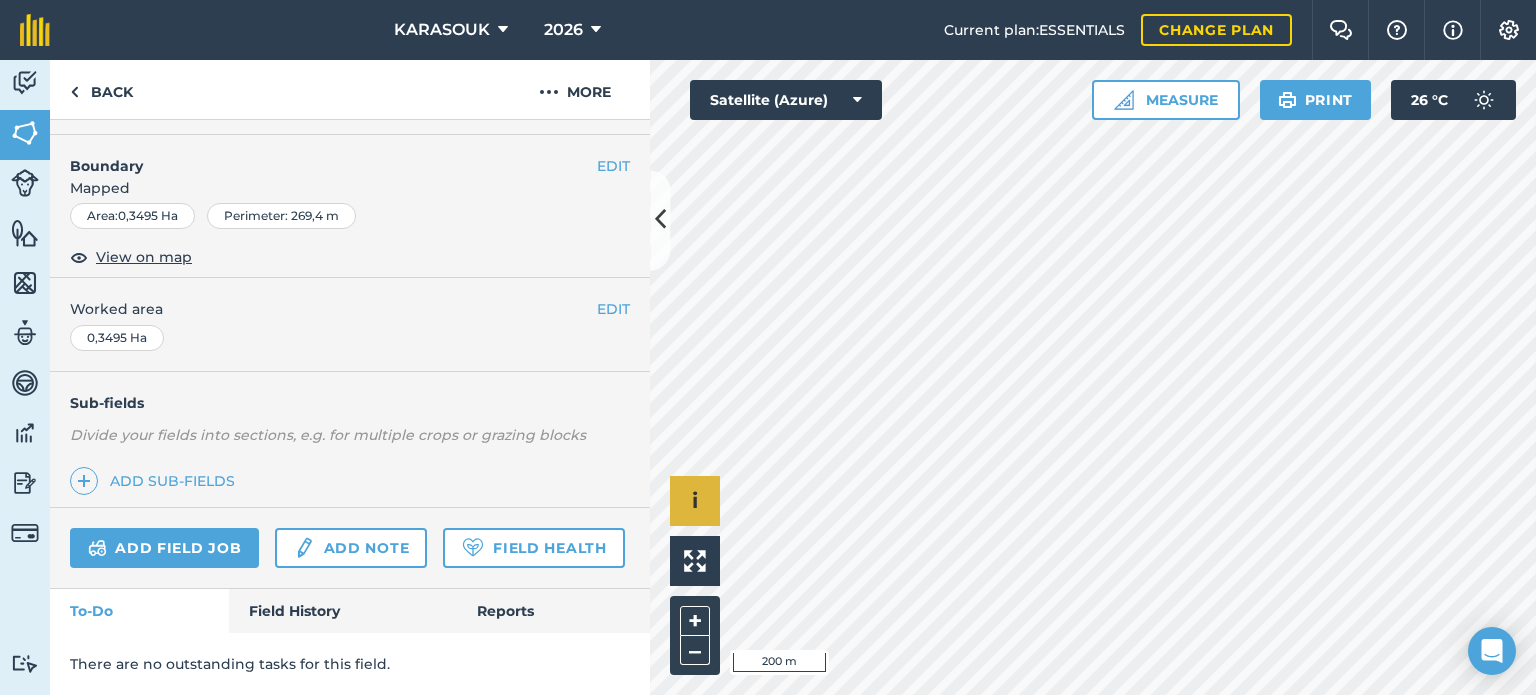 scroll, scrollTop: 299, scrollLeft: 0, axis: vertical 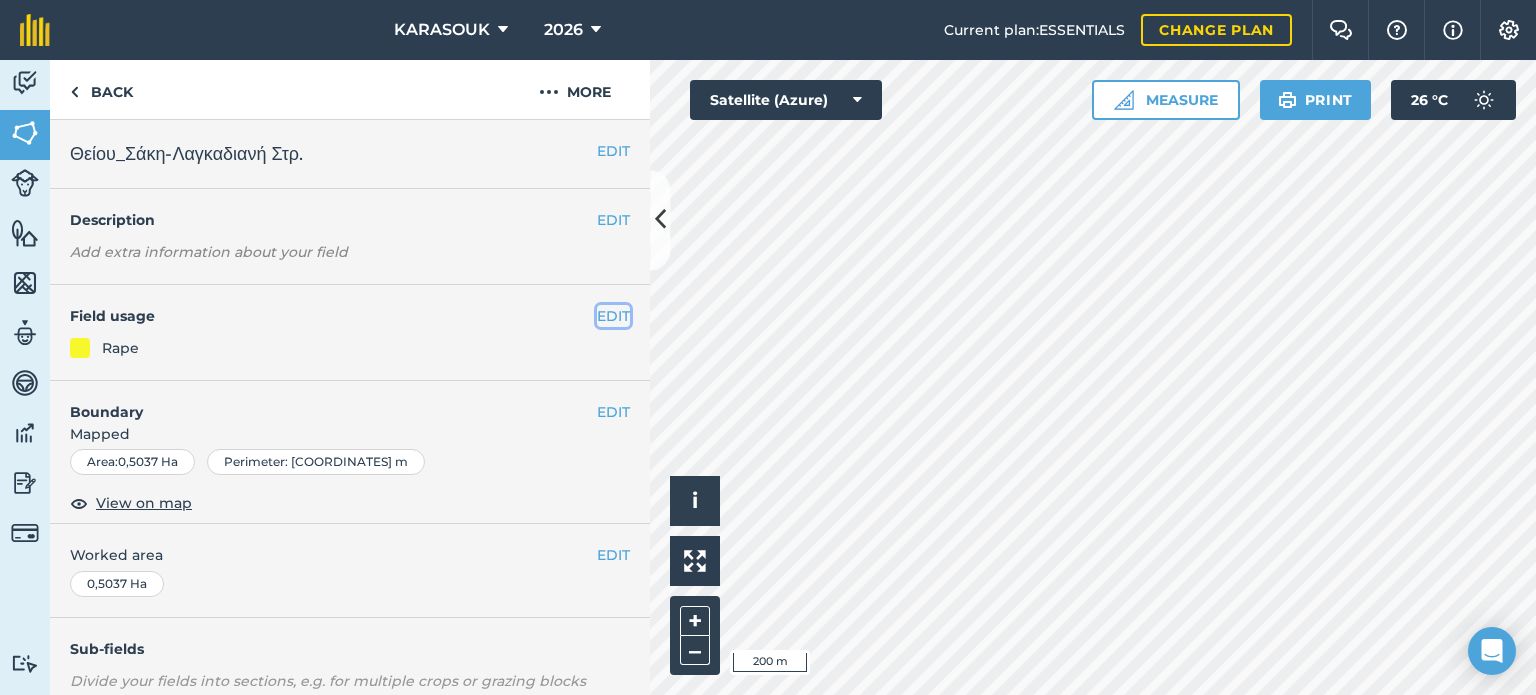 click on "EDIT" at bounding box center (613, 316) 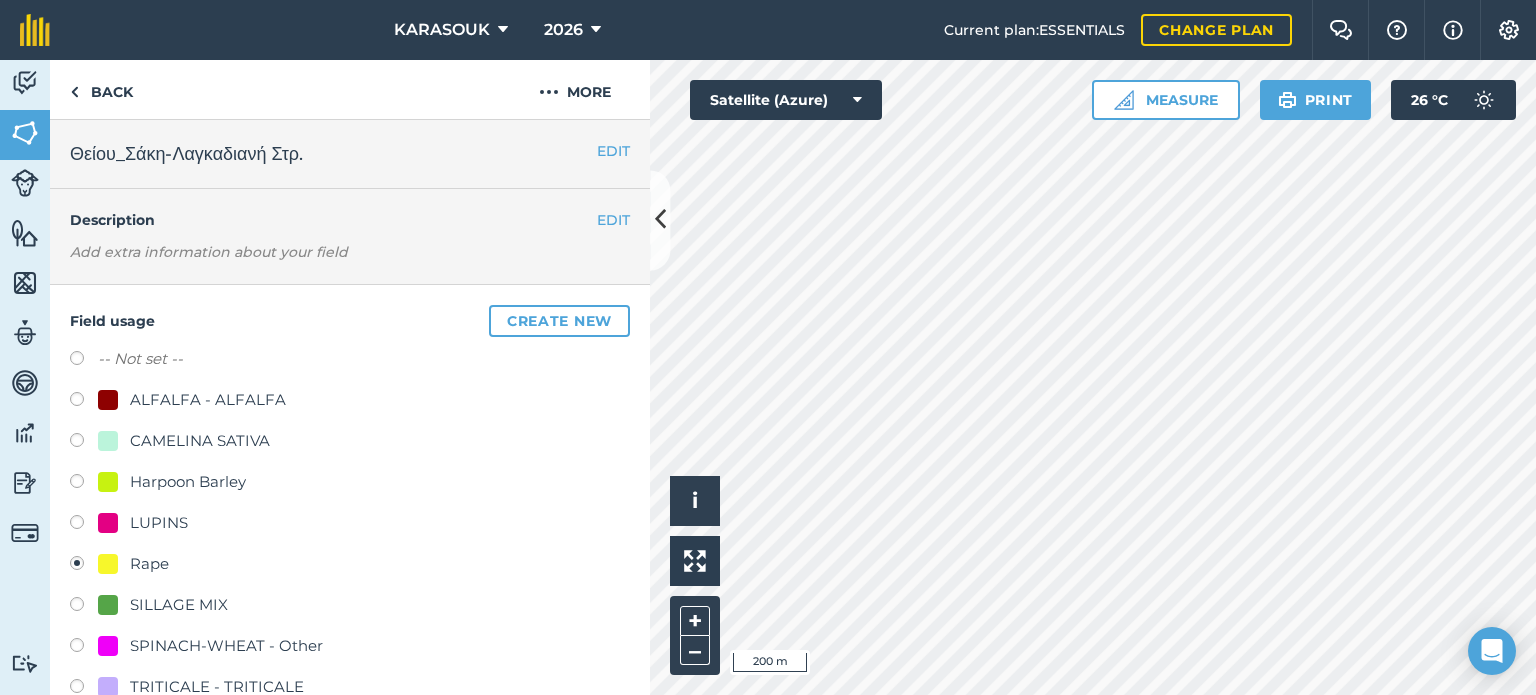 click on "LUPINS" at bounding box center (143, 523) 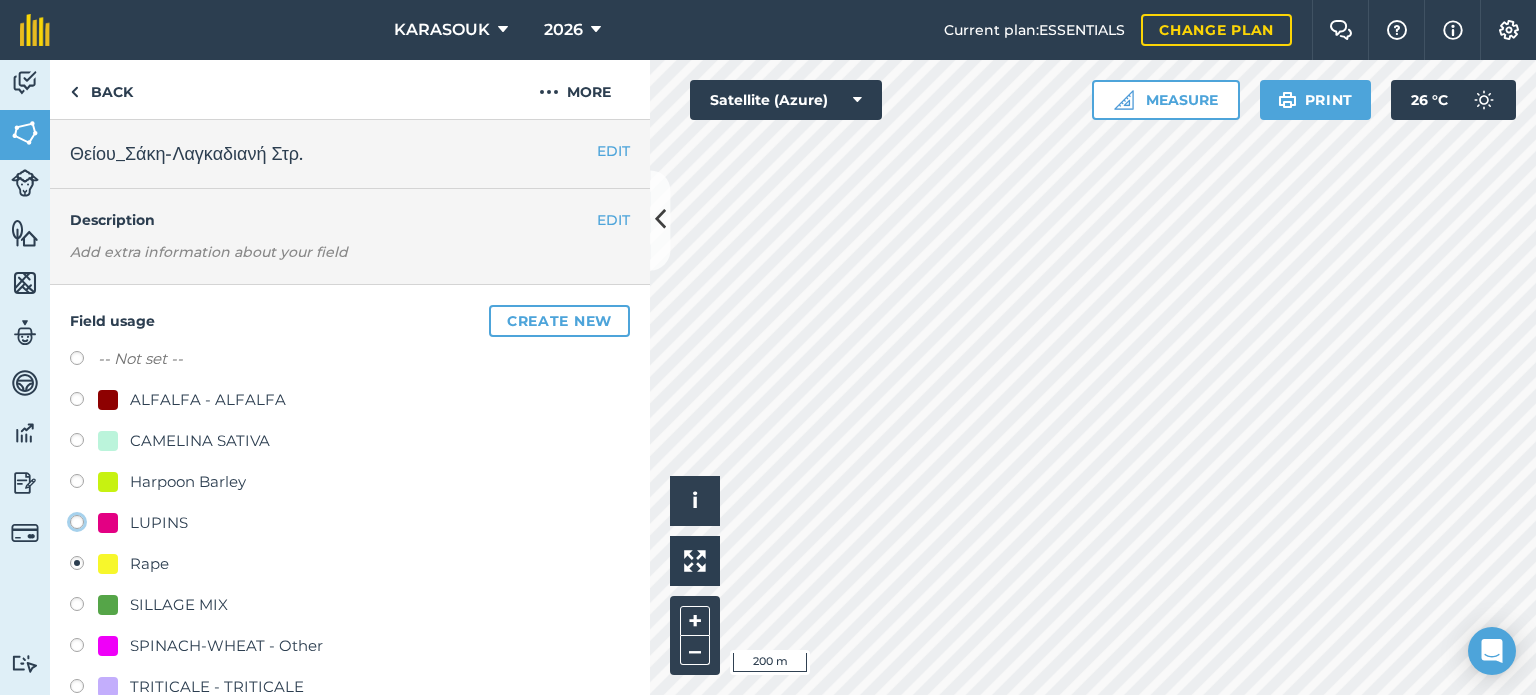 click on "LUPINS" at bounding box center [-9923, 521] 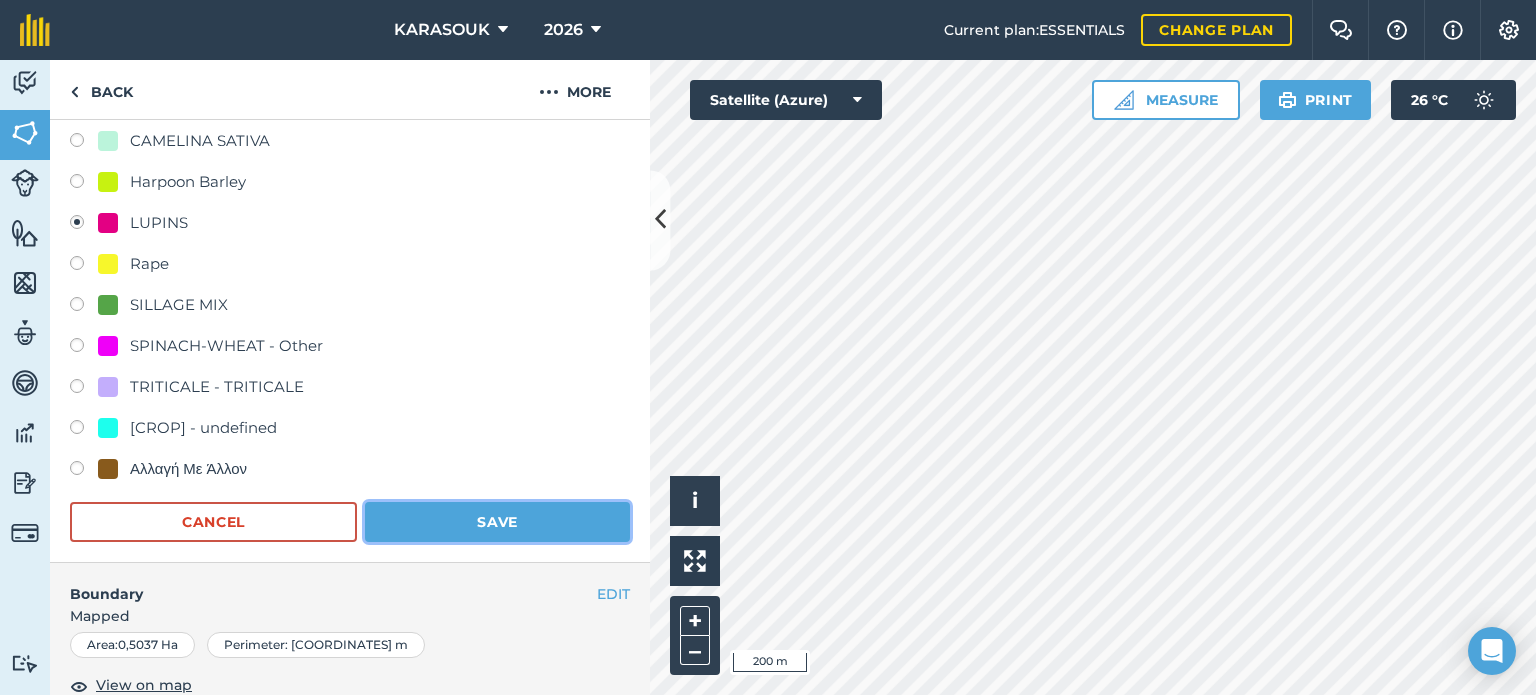 click on "Save" at bounding box center [497, 522] 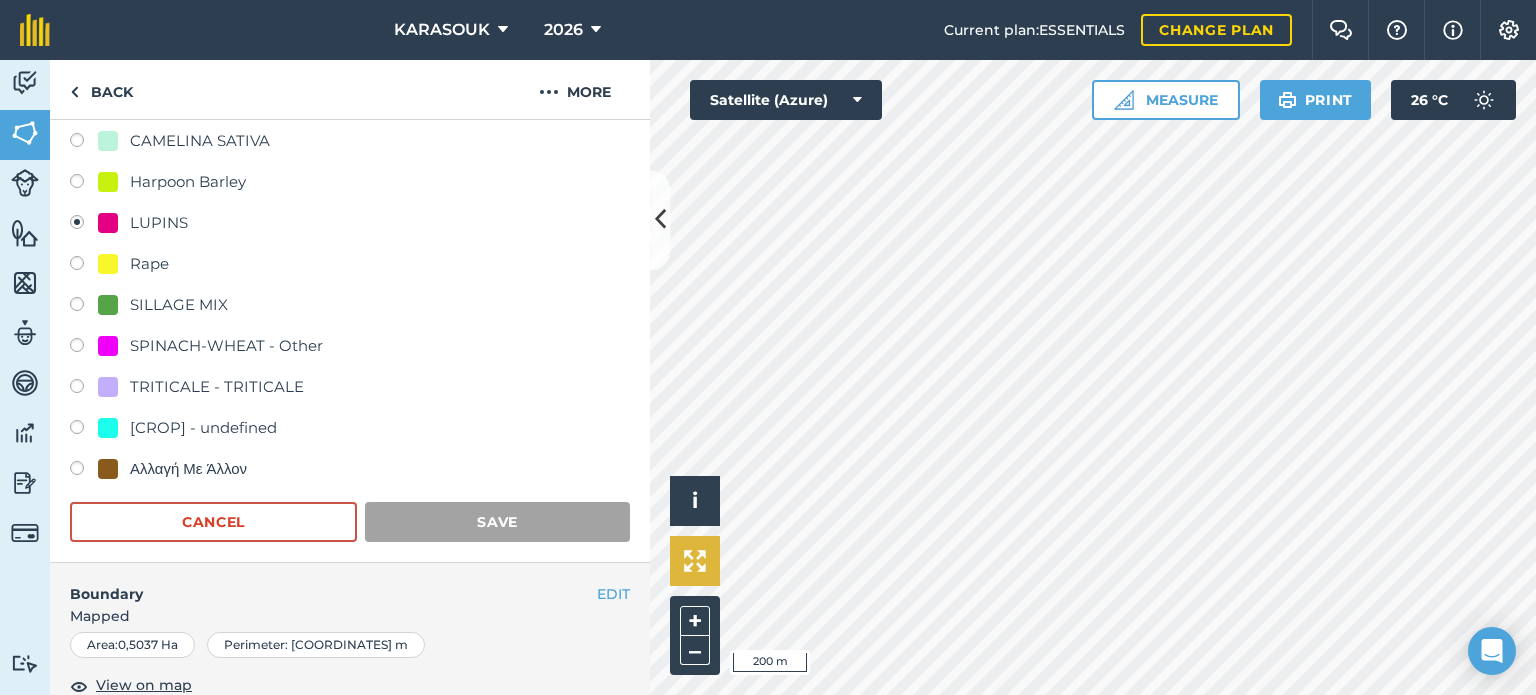 scroll, scrollTop: 299, scrollLeft: 0, axis: vertical 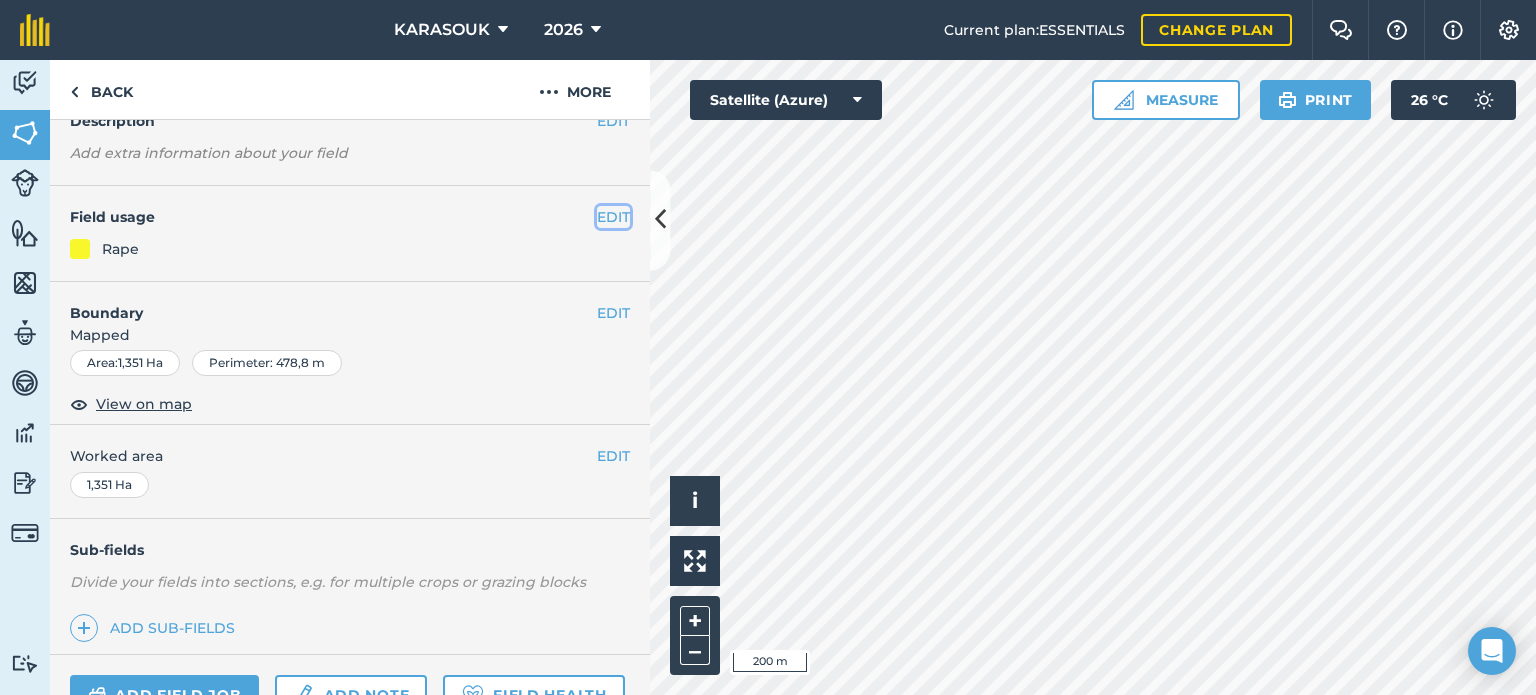 click on "EDIT" at bounding box center (613, 217) 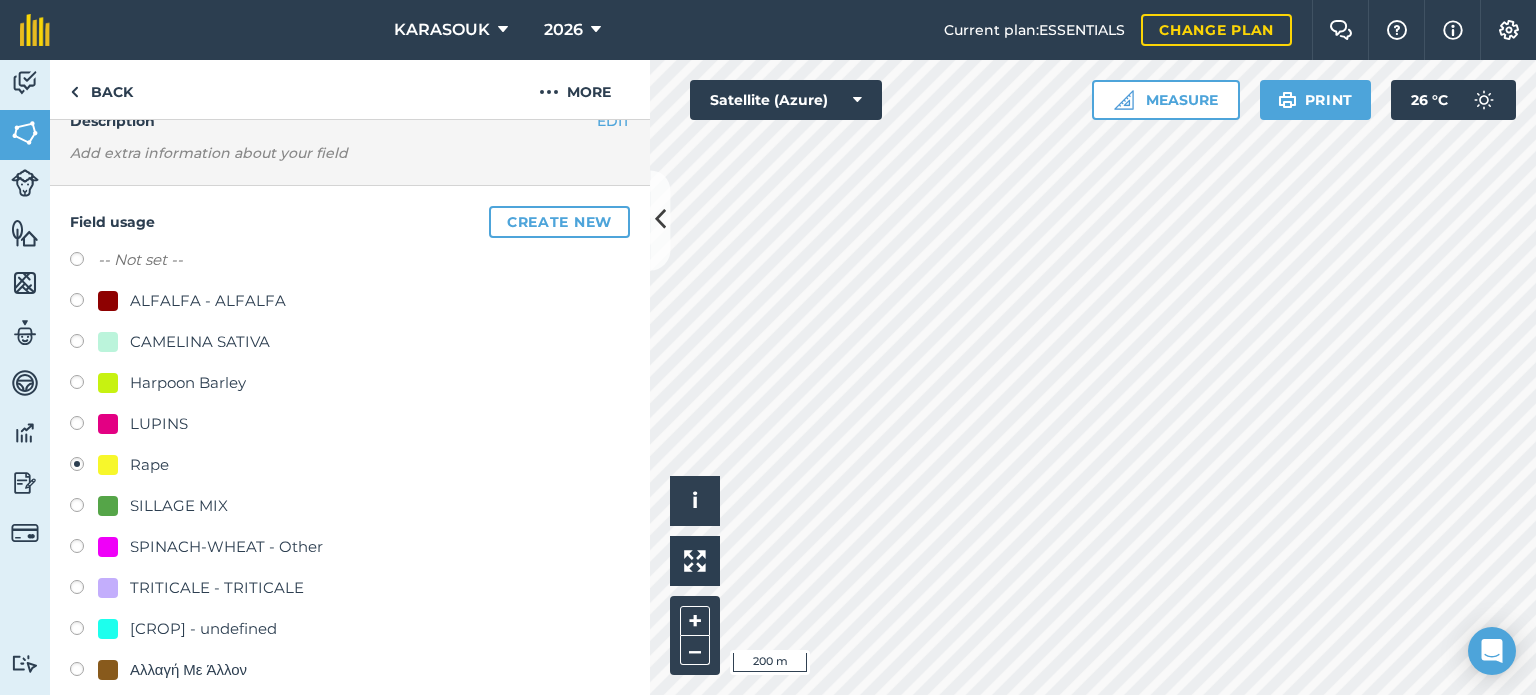 click on "SILLAGE MIX" at bounding box center (179, 506) 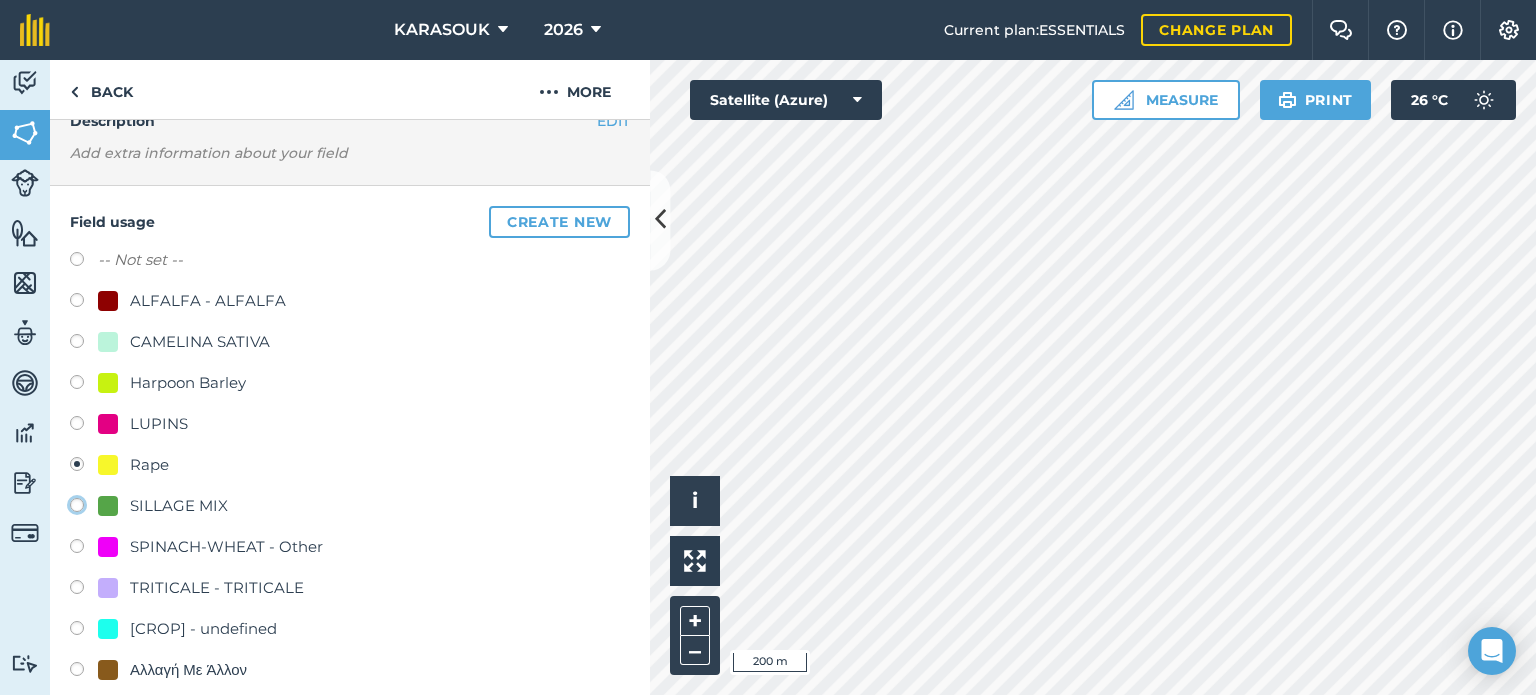 click on "SILLAGE MIX" at bounding box center (-9923, 504) 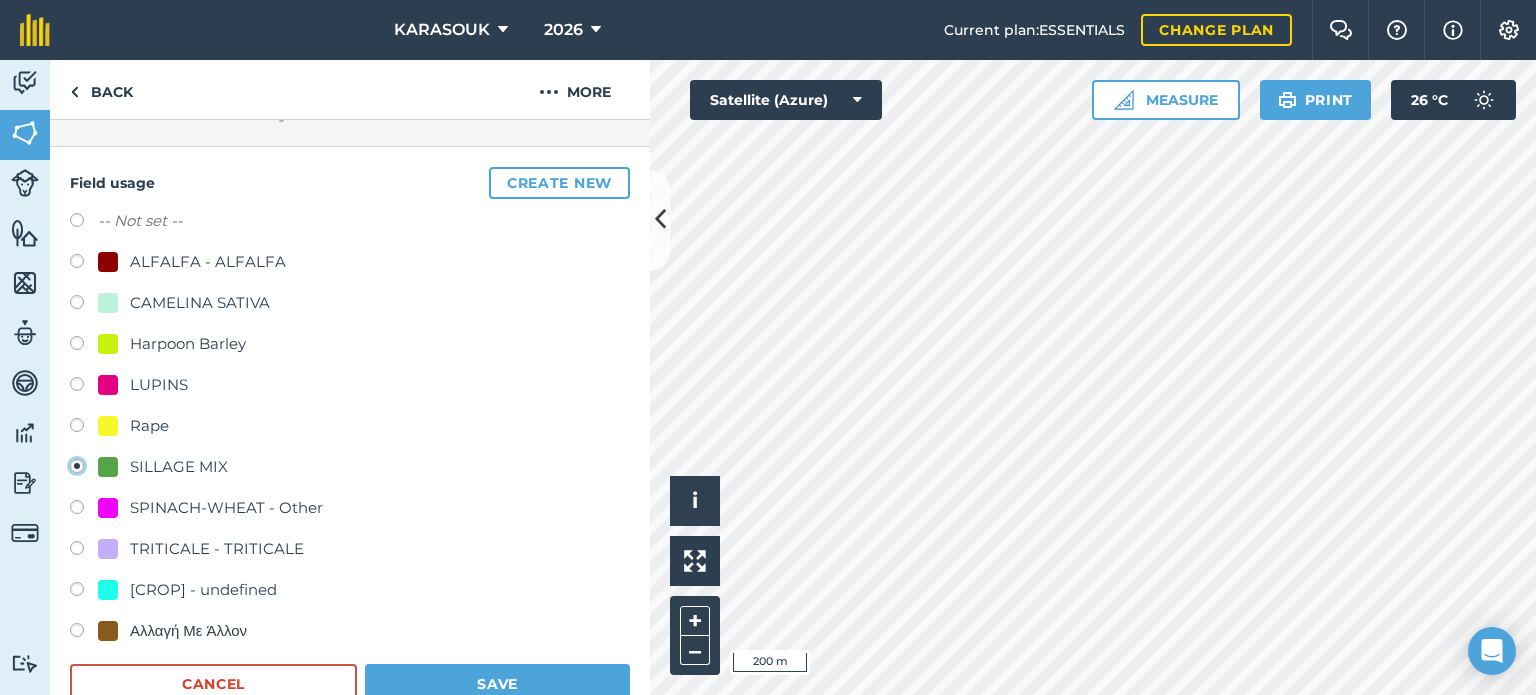 scroll, scrollTop: 199, scrollLeft: 0, axis: vertical 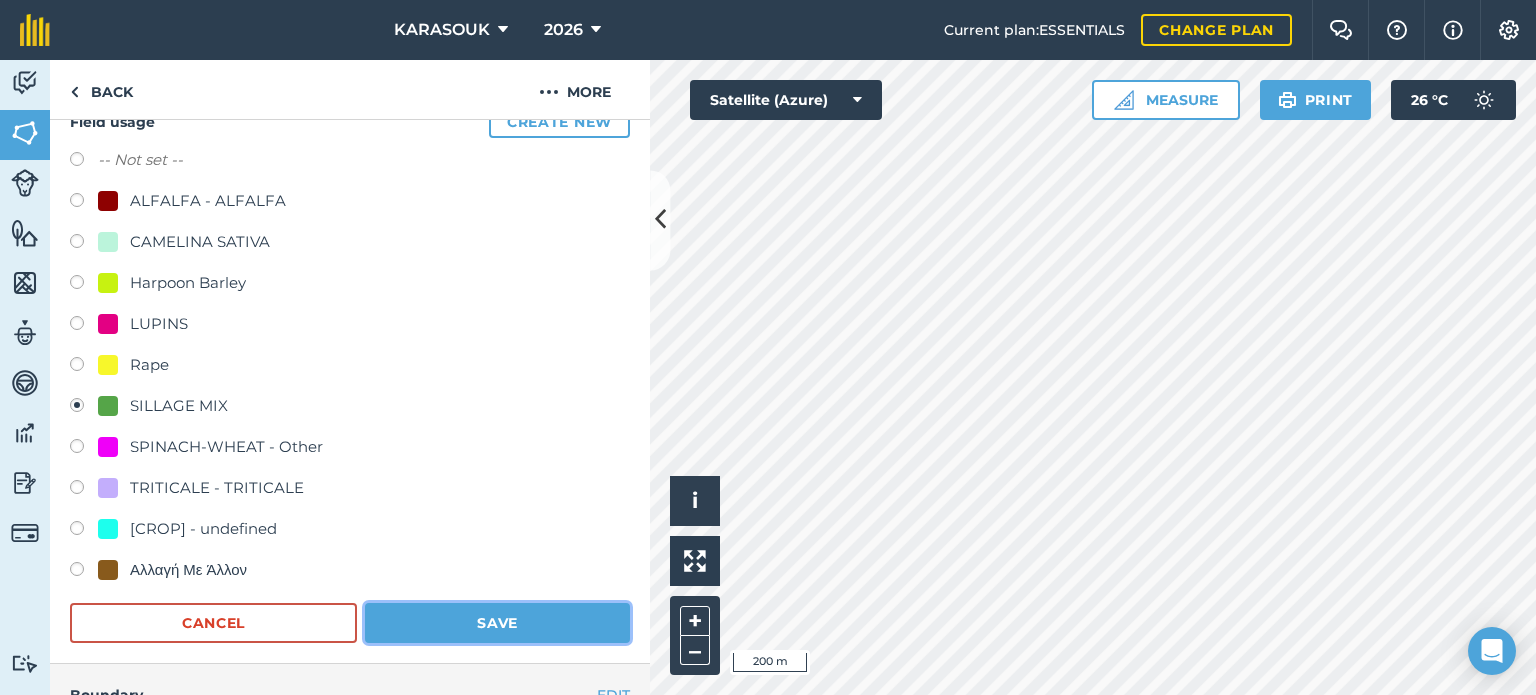 click on "Save" at bounding box center (497, 623) 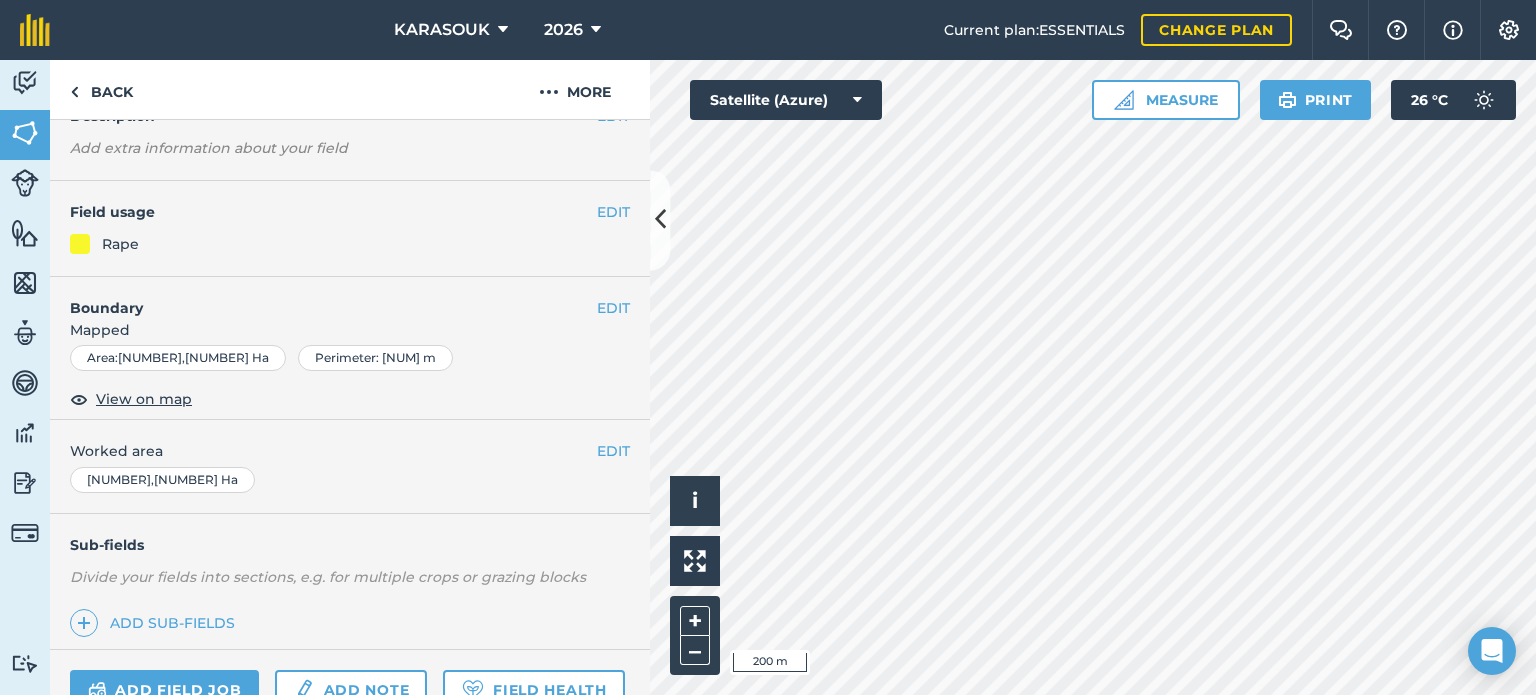 scroll, scrollTop: 99, scrollLeft: 0, axis: vertical 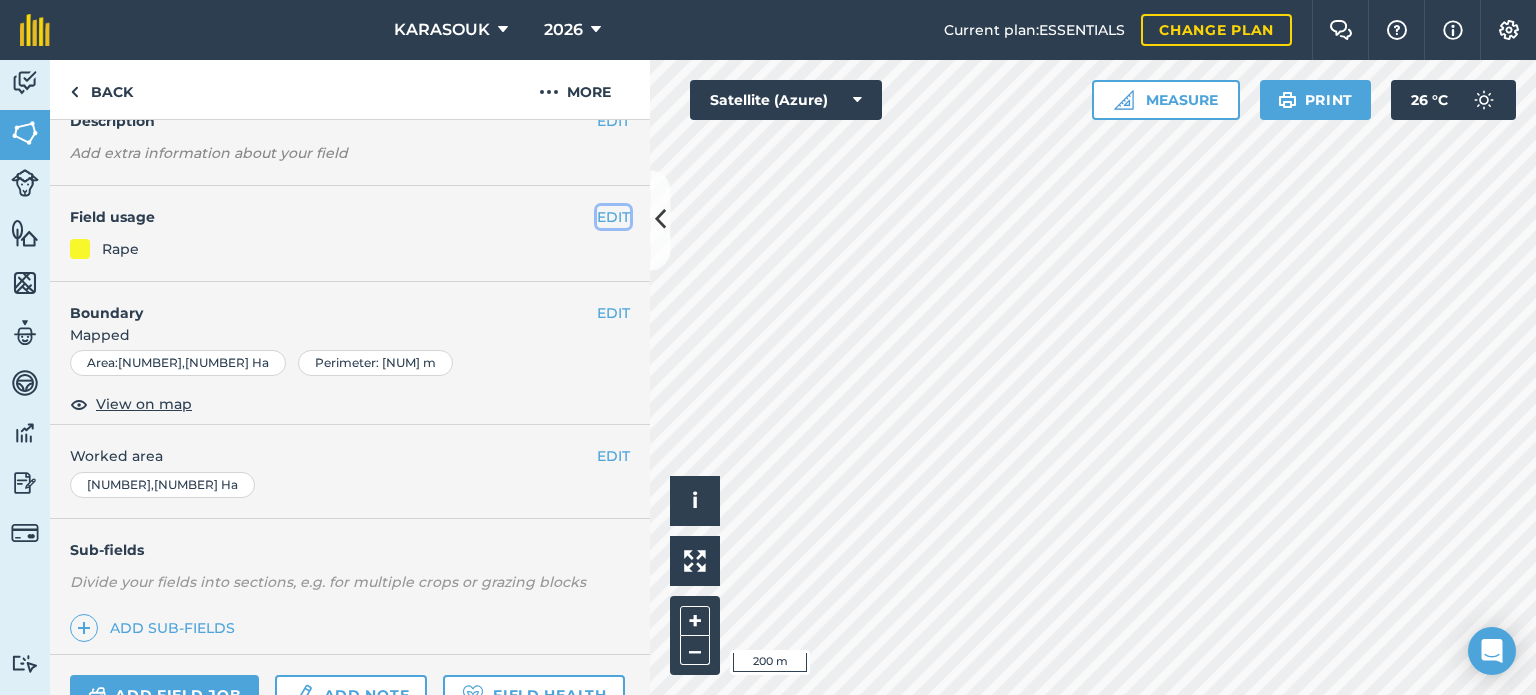 click on "EDIT" at bounding box center (613, 217) 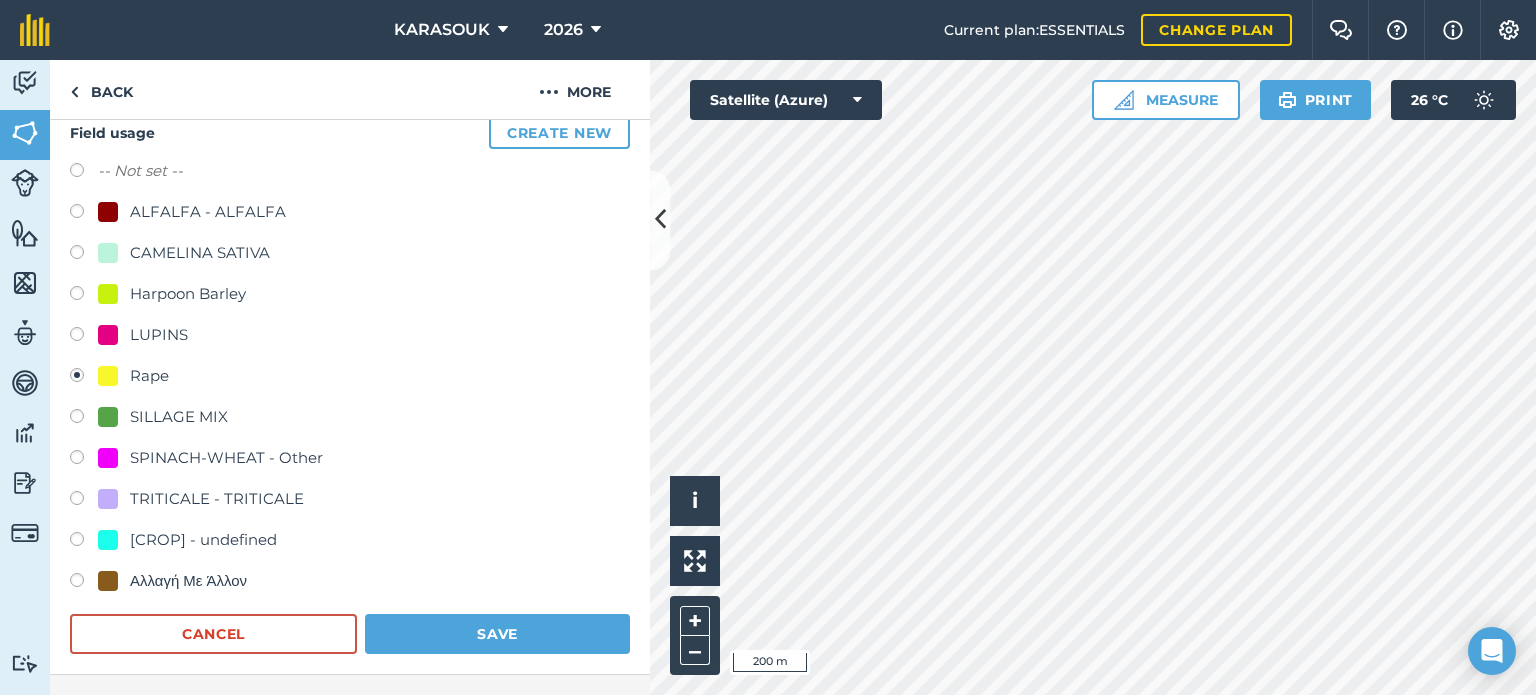 scroll, scrollTop: 199, scrollLeft: 0, axis: vertical 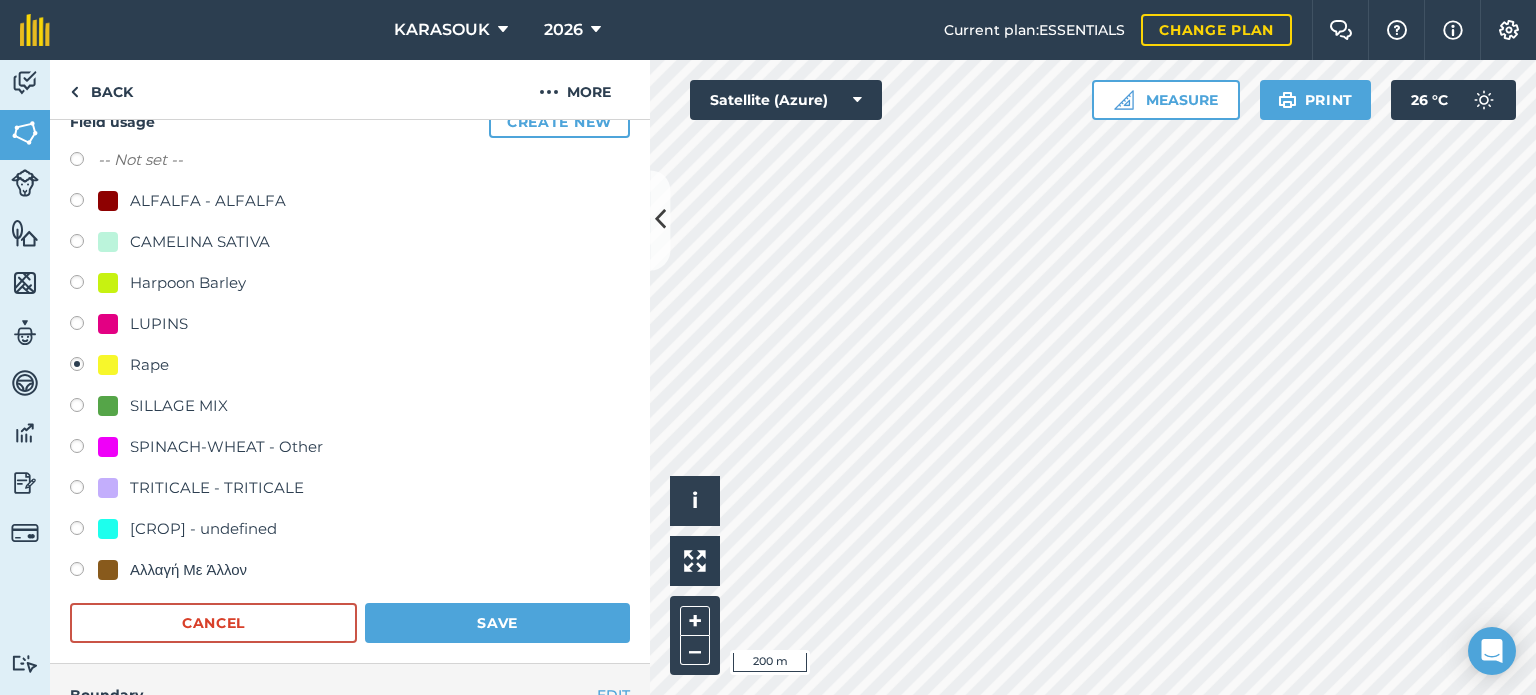 click on "SILLAGE MIX" at bounding box center [179, 406] 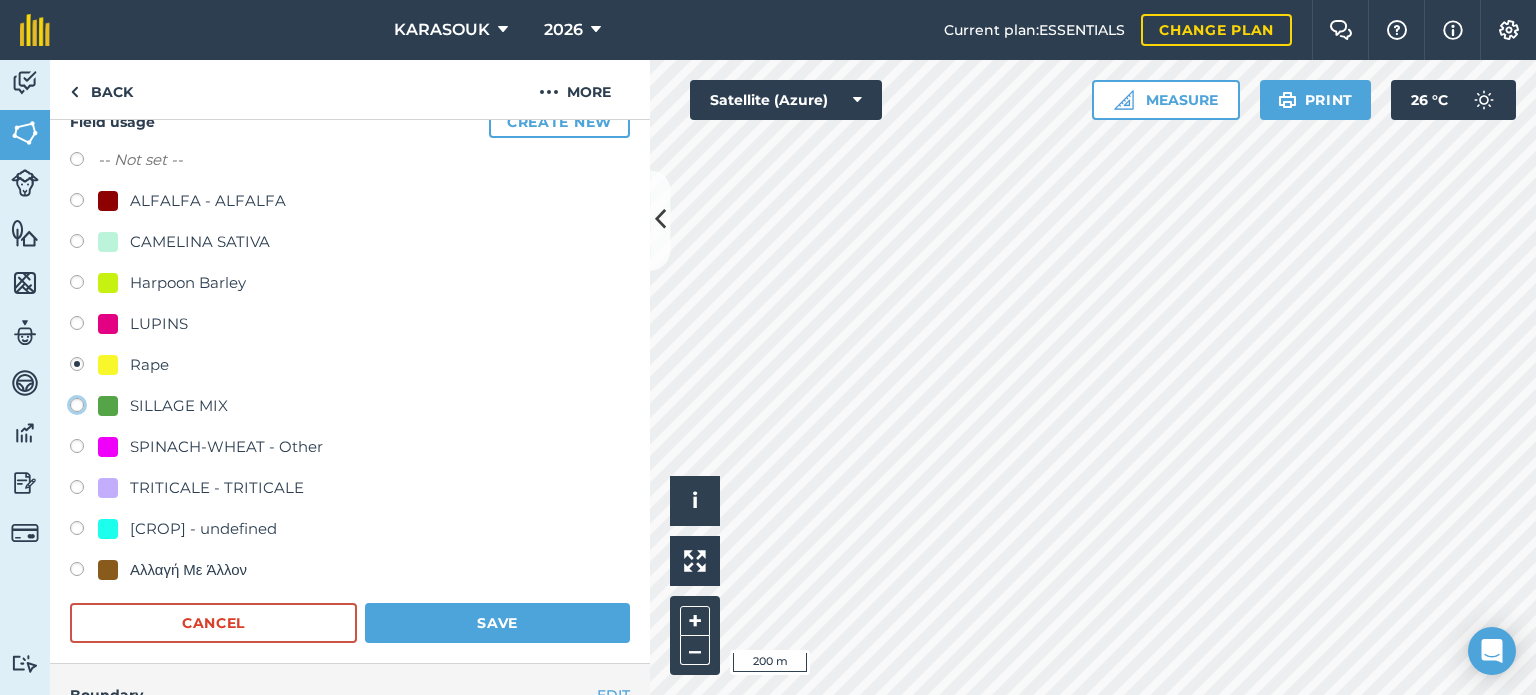 click on "SILLAGE MIX" at bounding box center [-9923, 404] 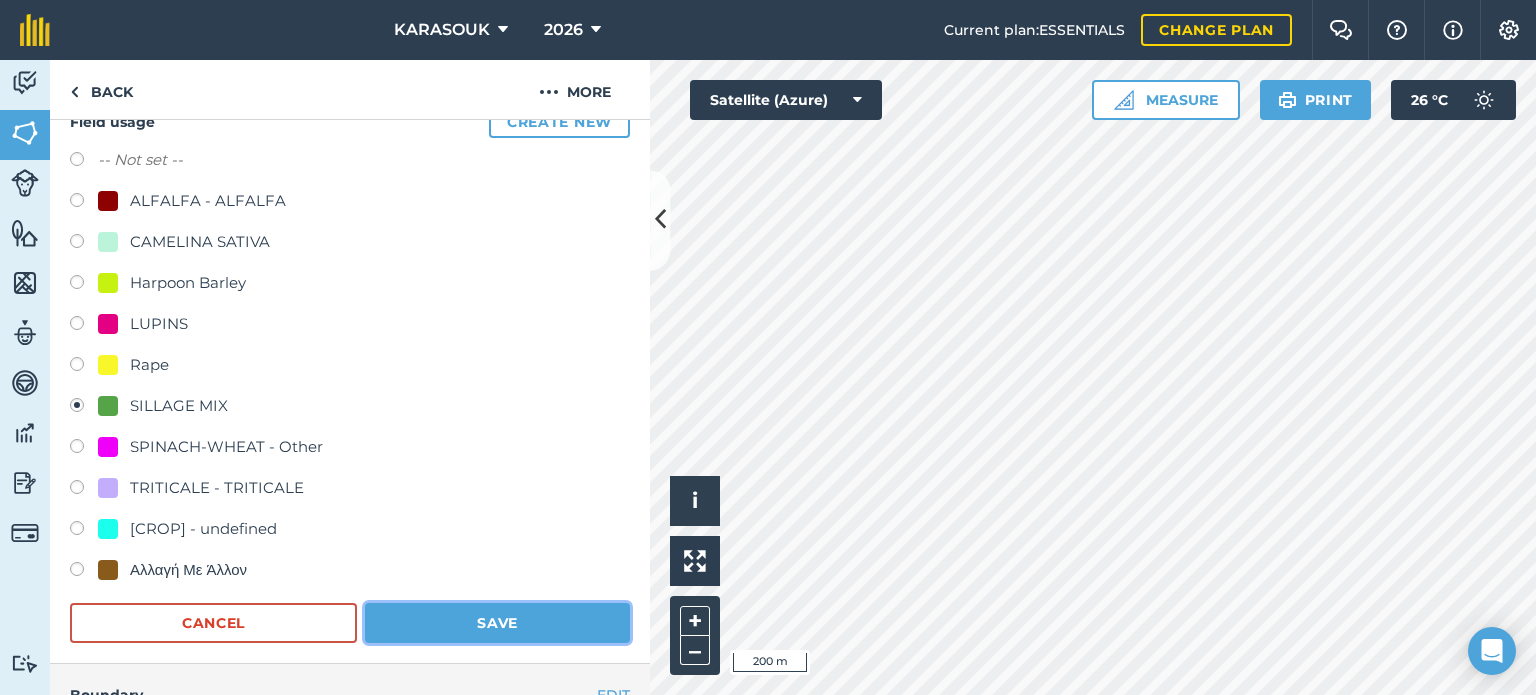 drag, startPoint x: 444, startPoint y: 615, endPoint x: 464, endPoint y: 609, distance: 20.880613 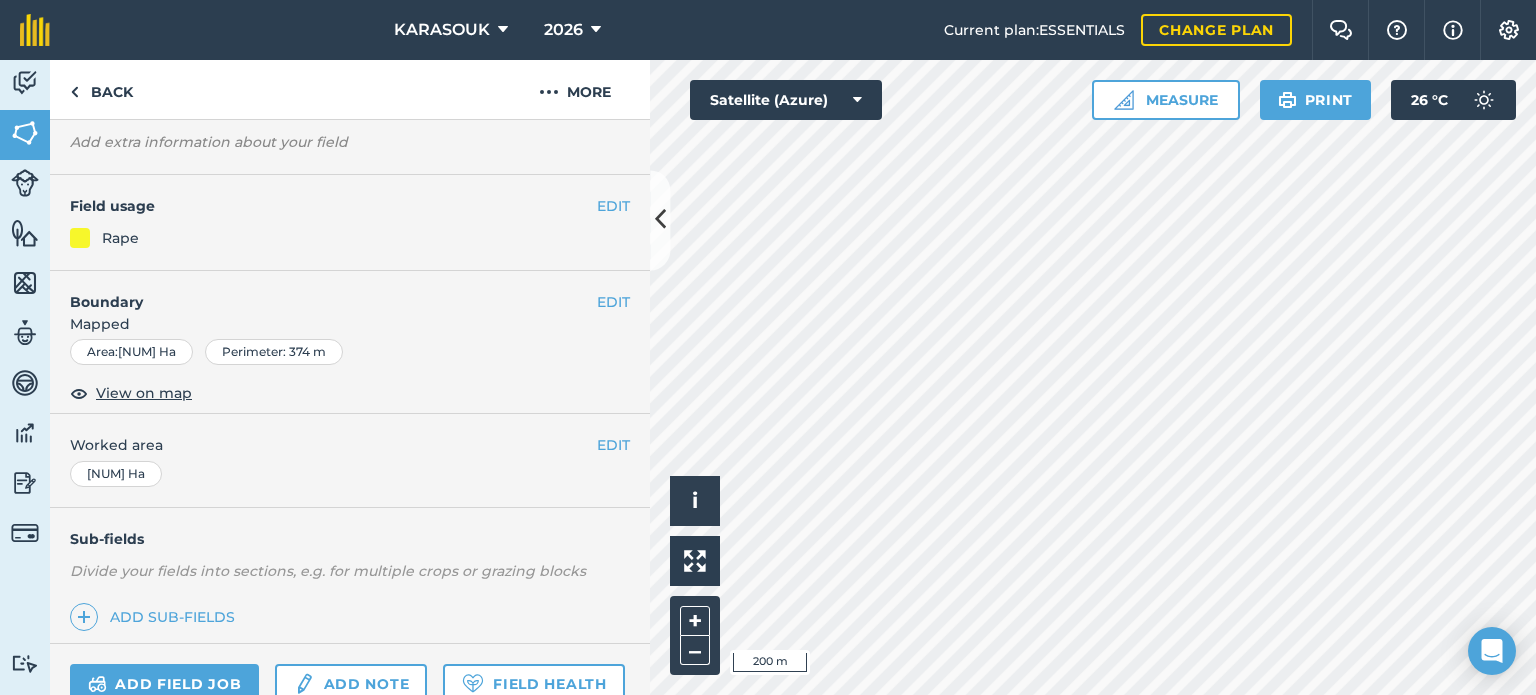 scroll, scrollTop: 99, scrollLeft: 0, axis: vertical 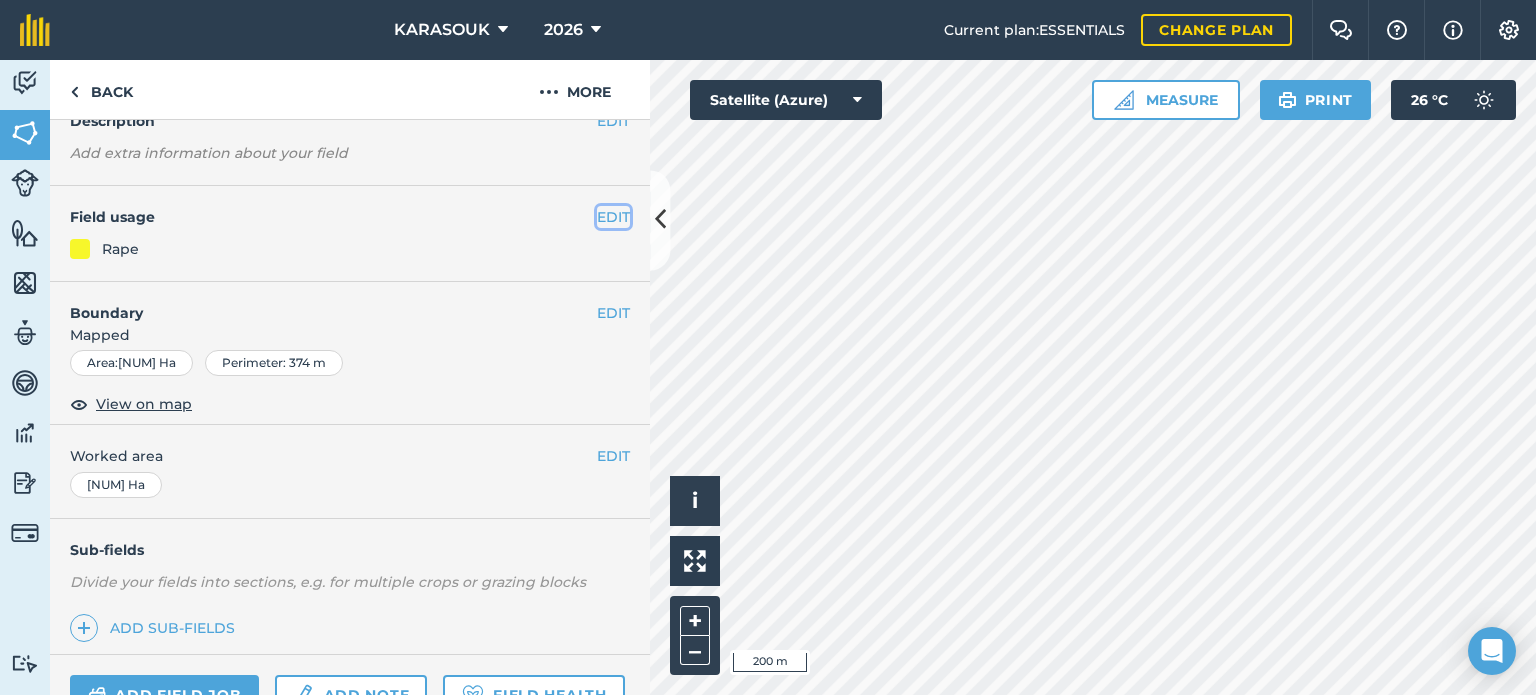 click on "EDIT" at bounding box center [613, 217] 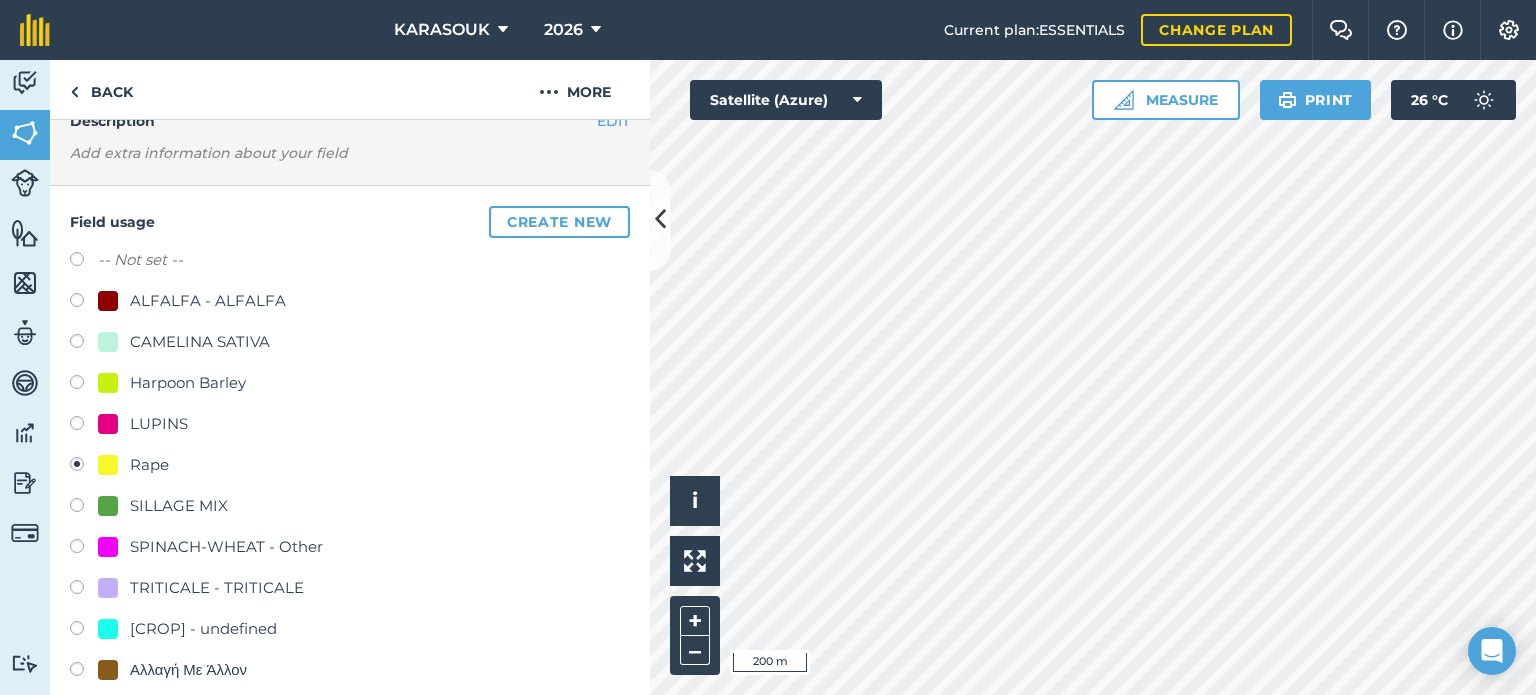 click on "SILLAGE MIX" at bounding box center (350, 508) 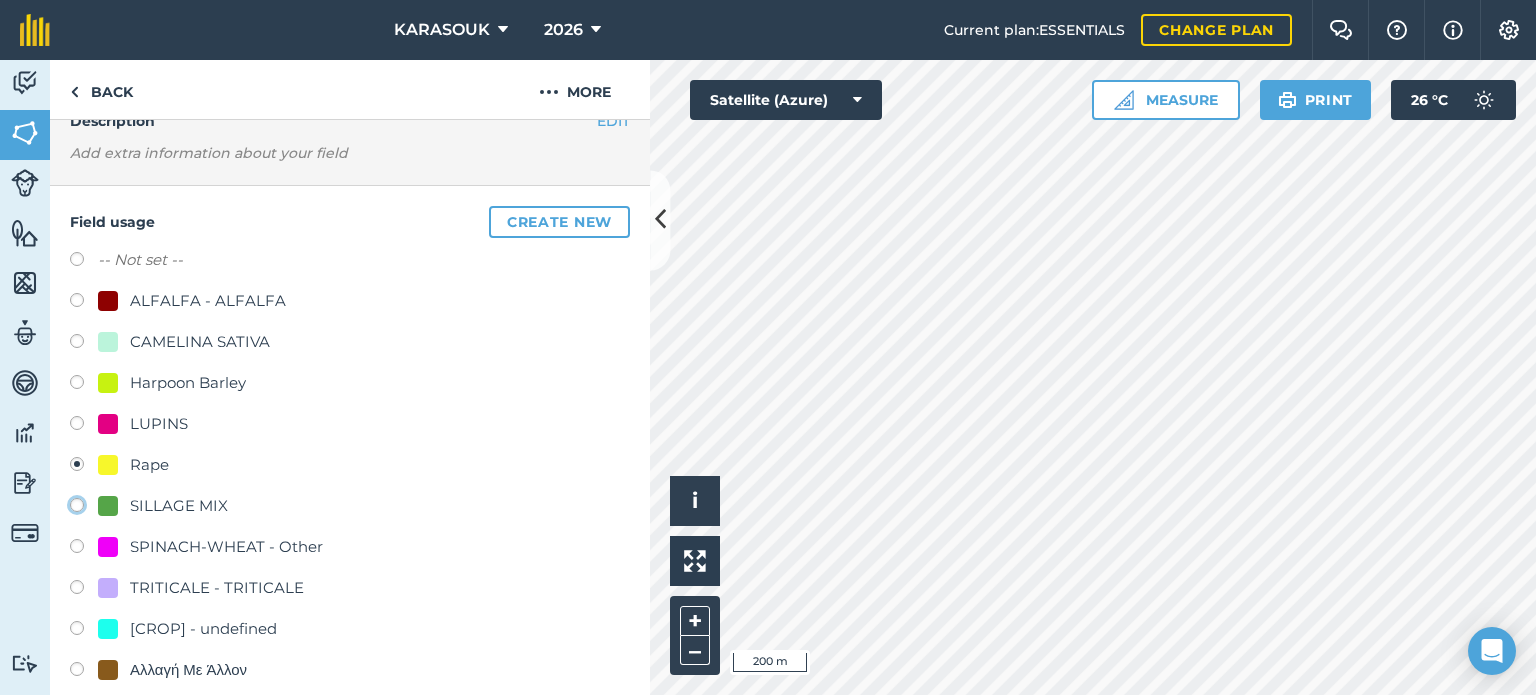 click on "SILLAGE MIX" at bounding box center [-9923, 504] 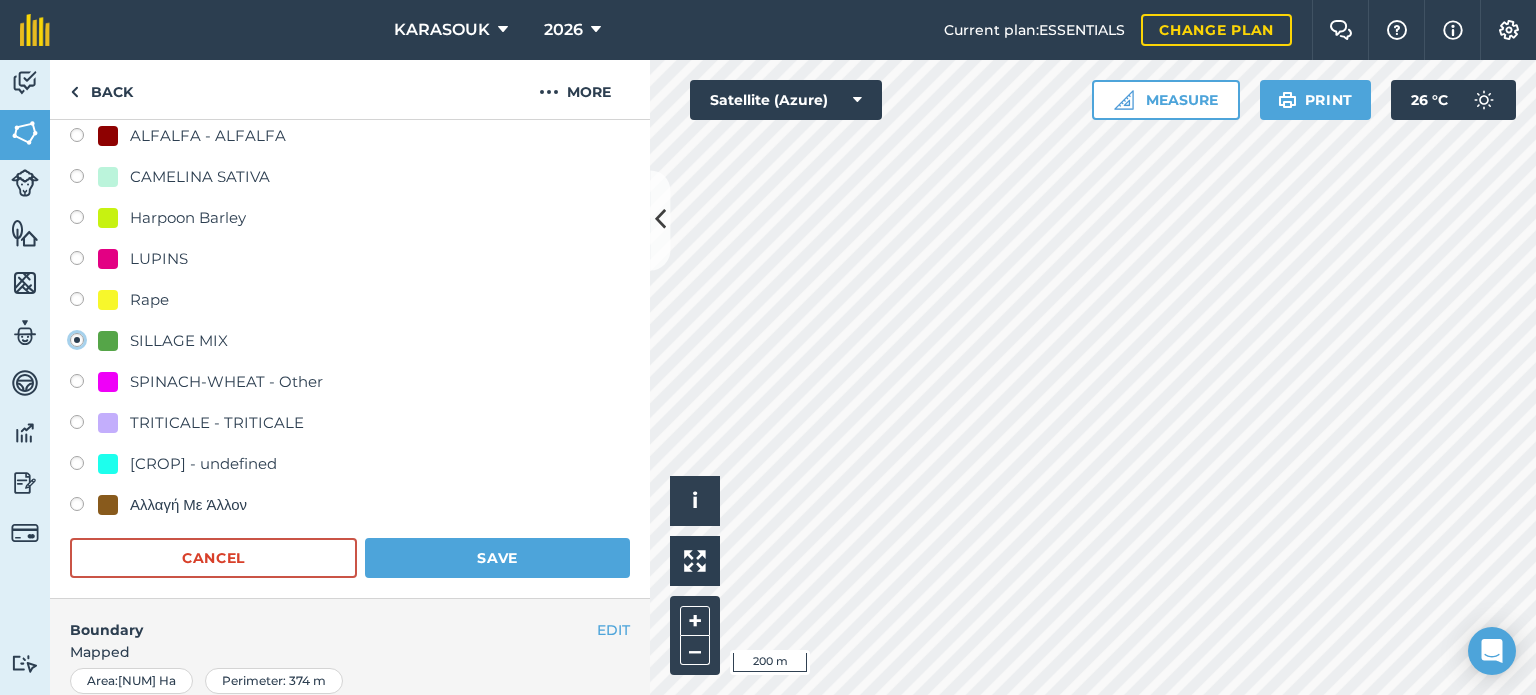 scroll, scrollTop: 299, scrollLeft: 0, axis: vertical 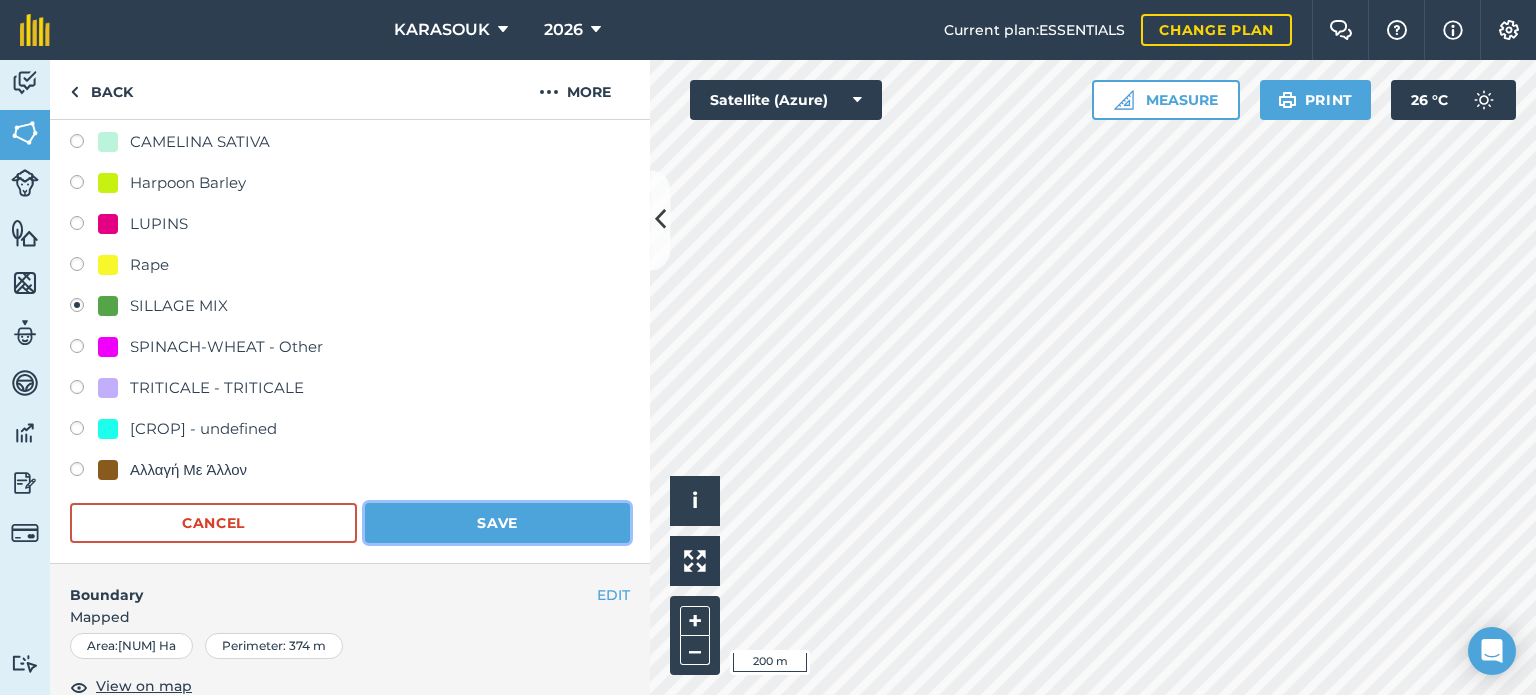 click on "Save" at bounding box center [497, 523] 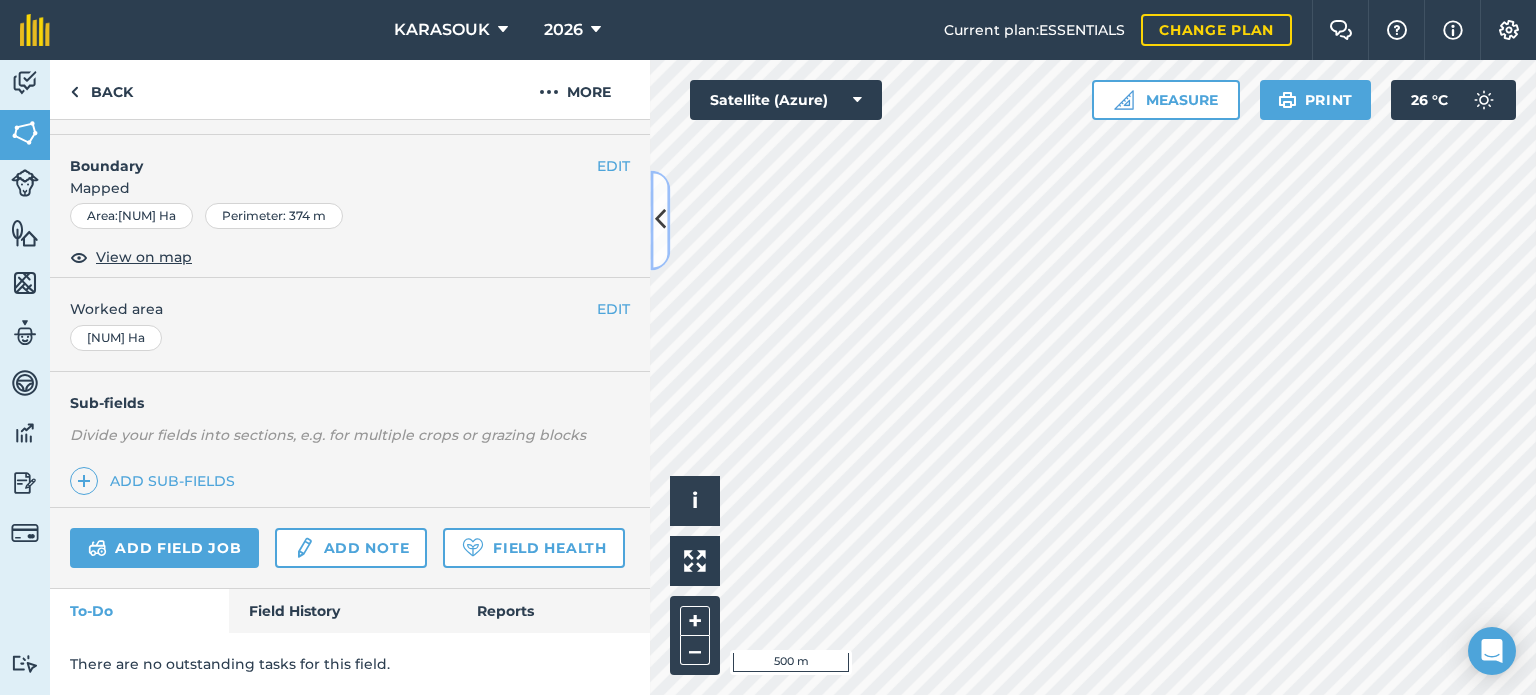 click at bounding box center [660, 220] 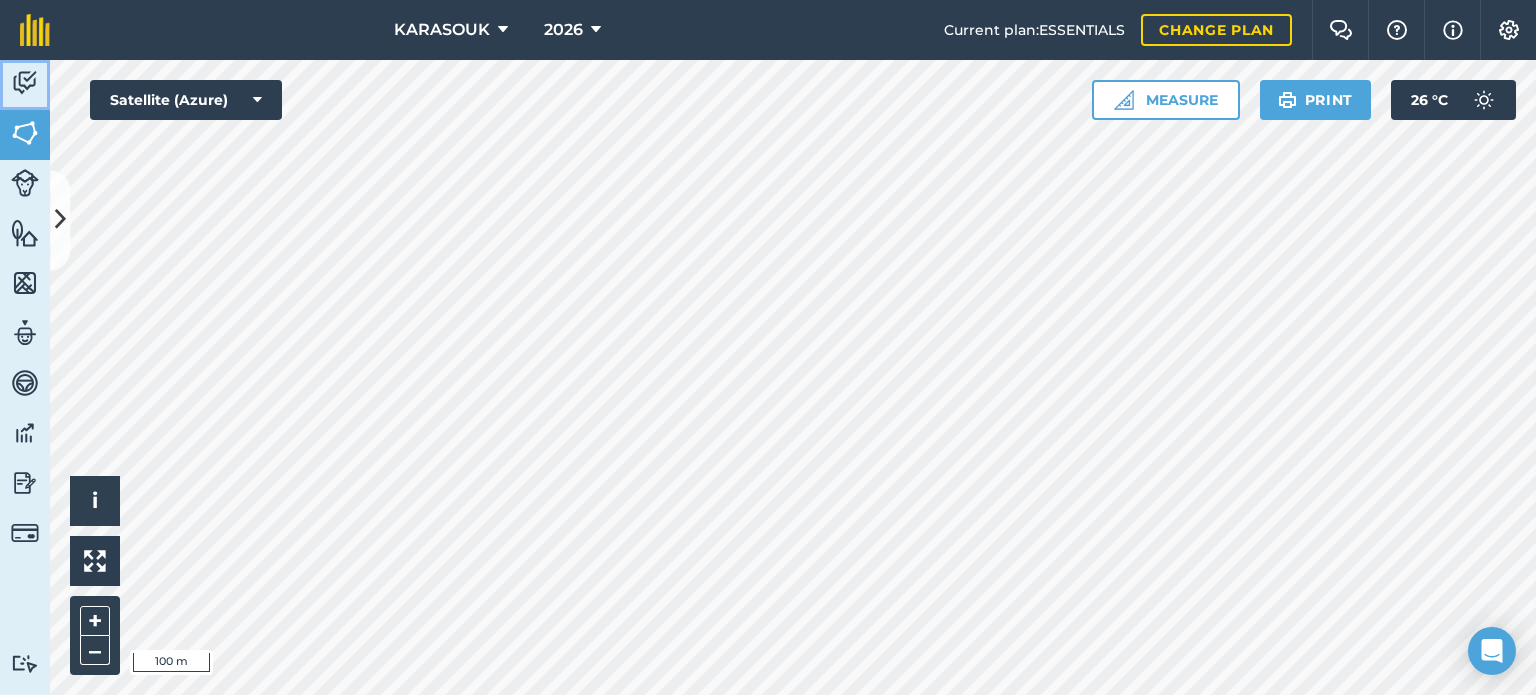 click on "Activity" at bounding box center [25, 85] 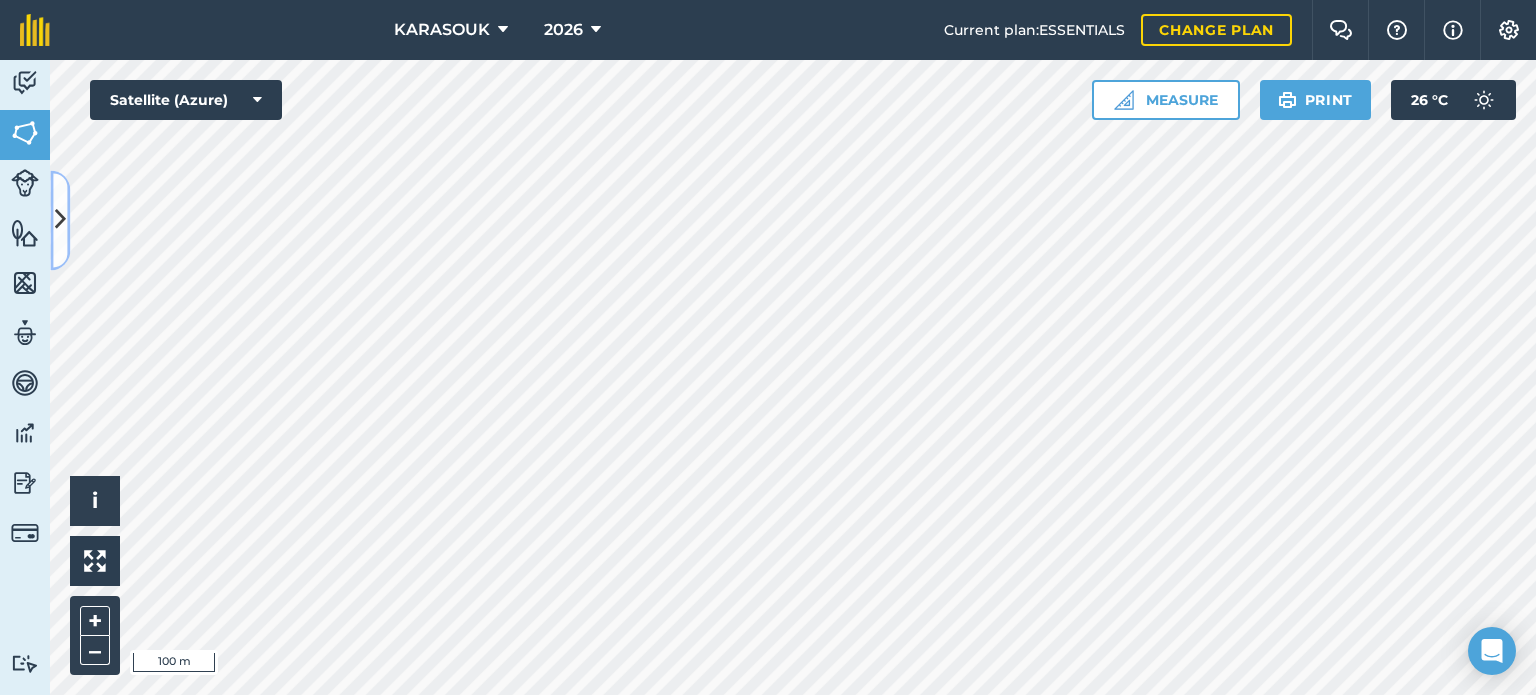 click at bounding box center (60, 220) 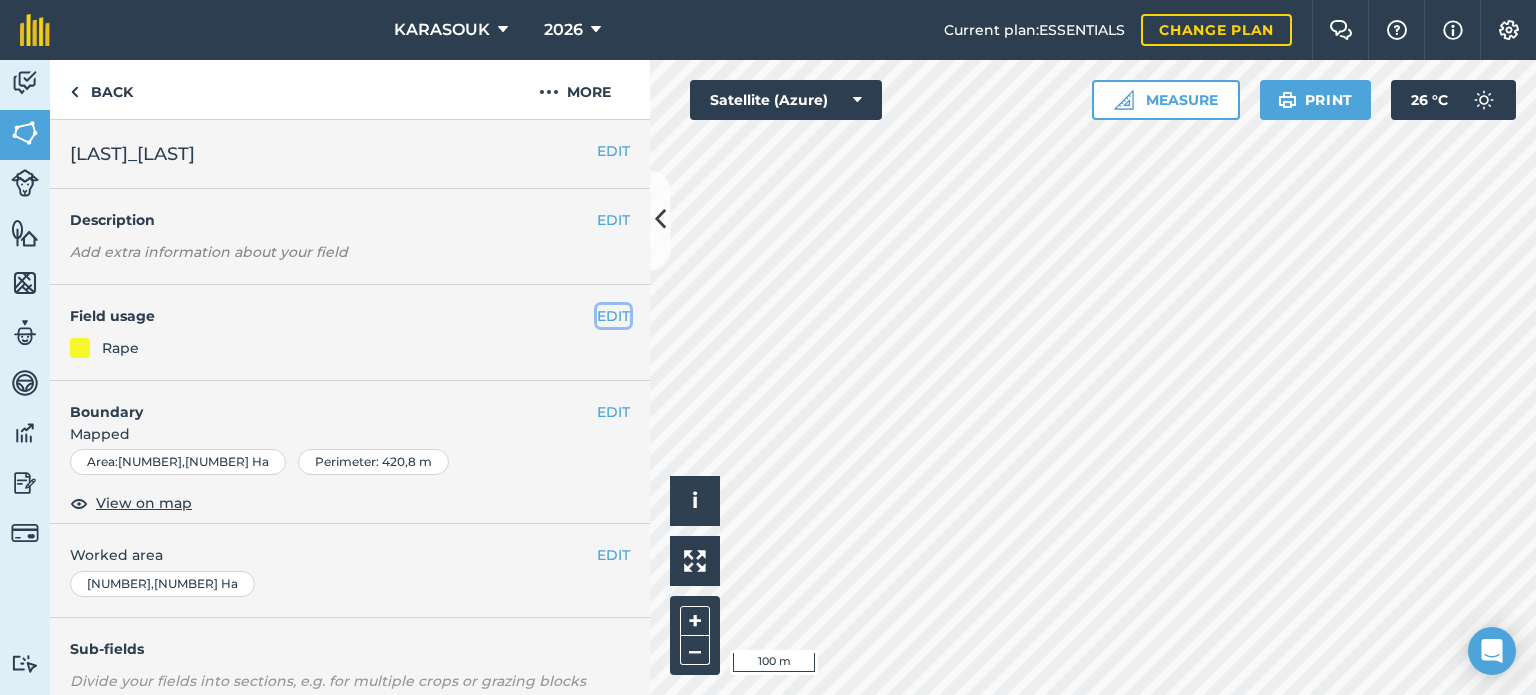 click on "EDIT" at bounding box center (613, 316) 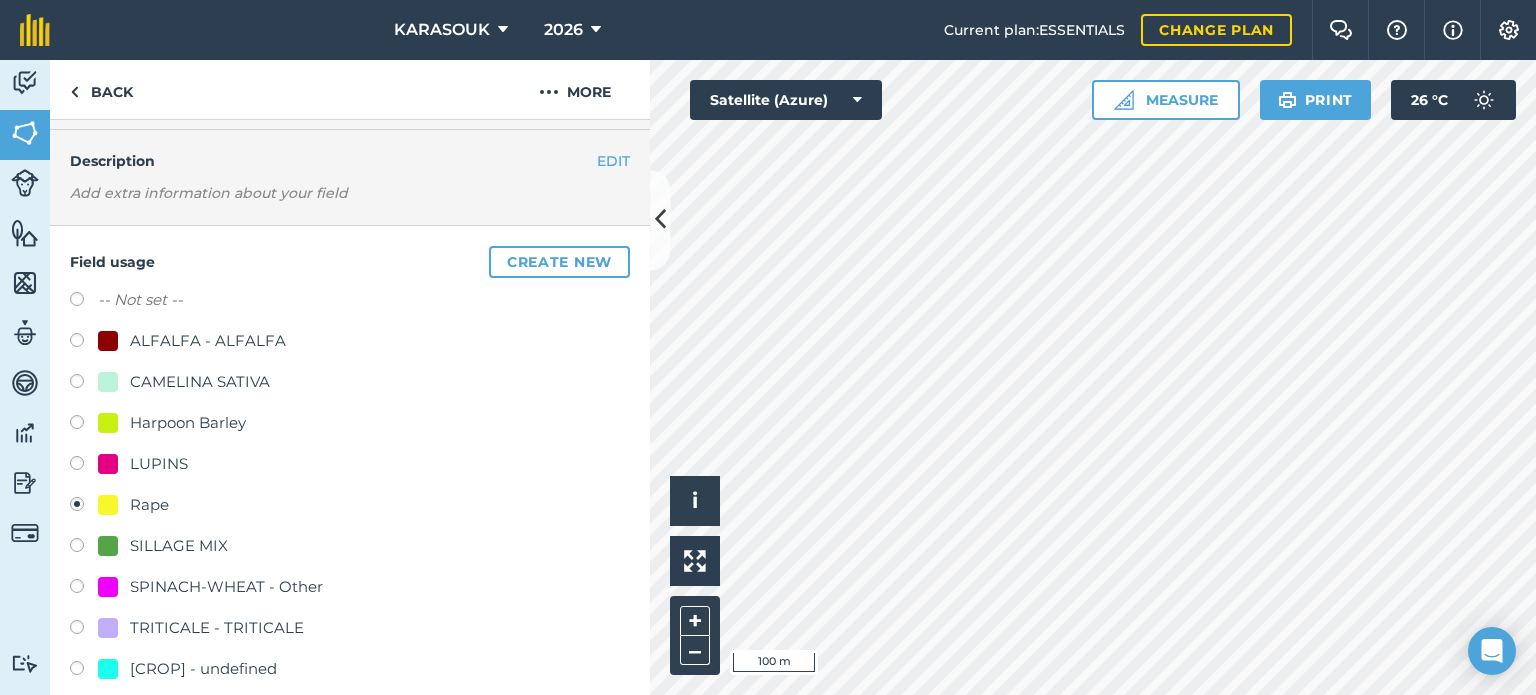 scroll, scrollTop: 200, scrollLeft: 0, axis: vertical 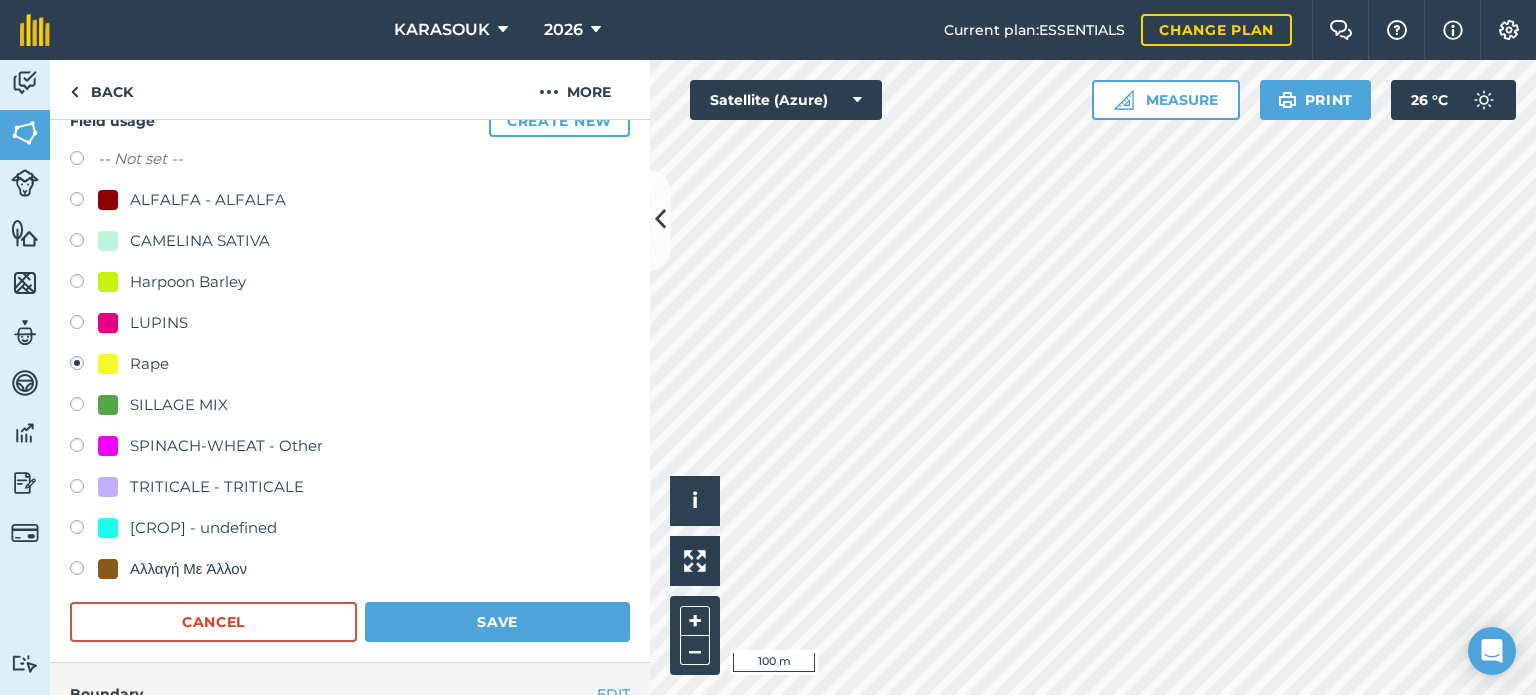 click on "SILLAGE MIX" at bounding box center [179, 405] 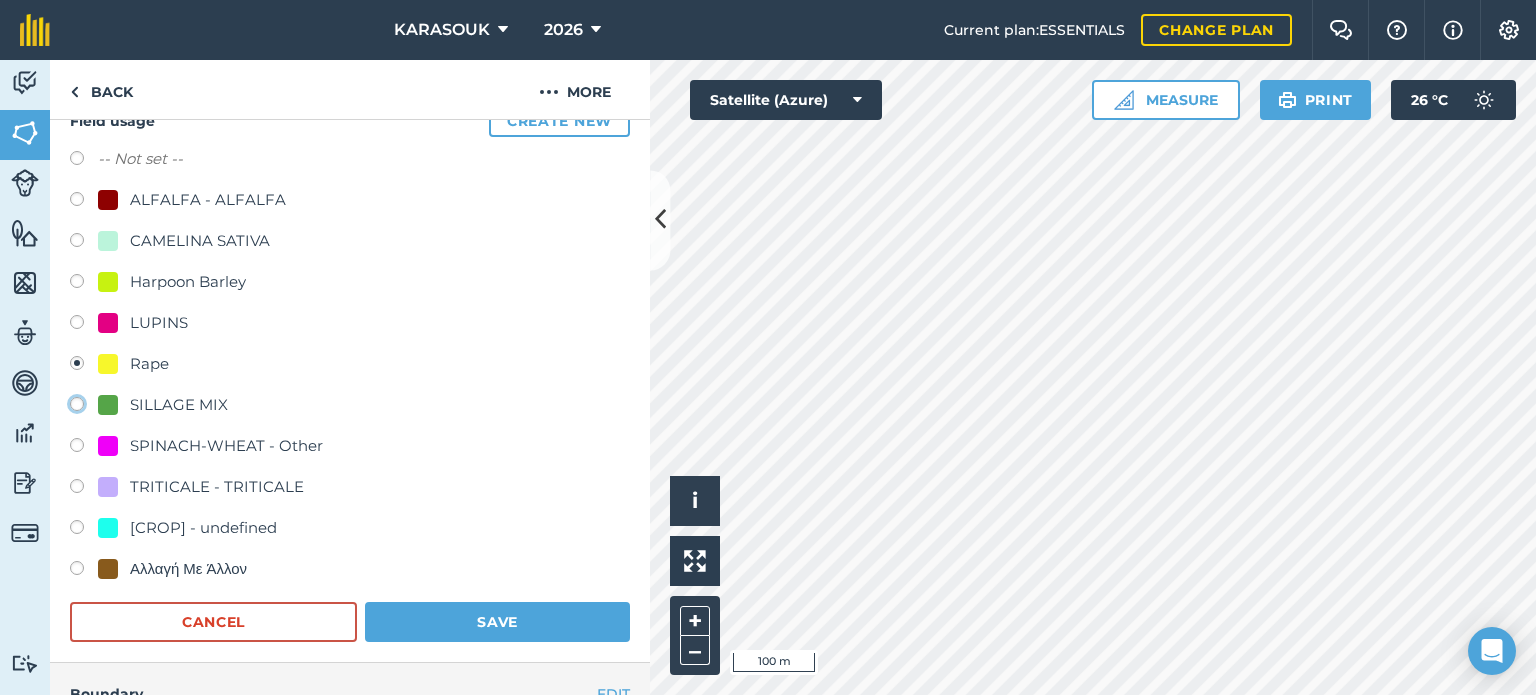 click on "SILLAGE MIX" at bounding box center [-9923, 403] 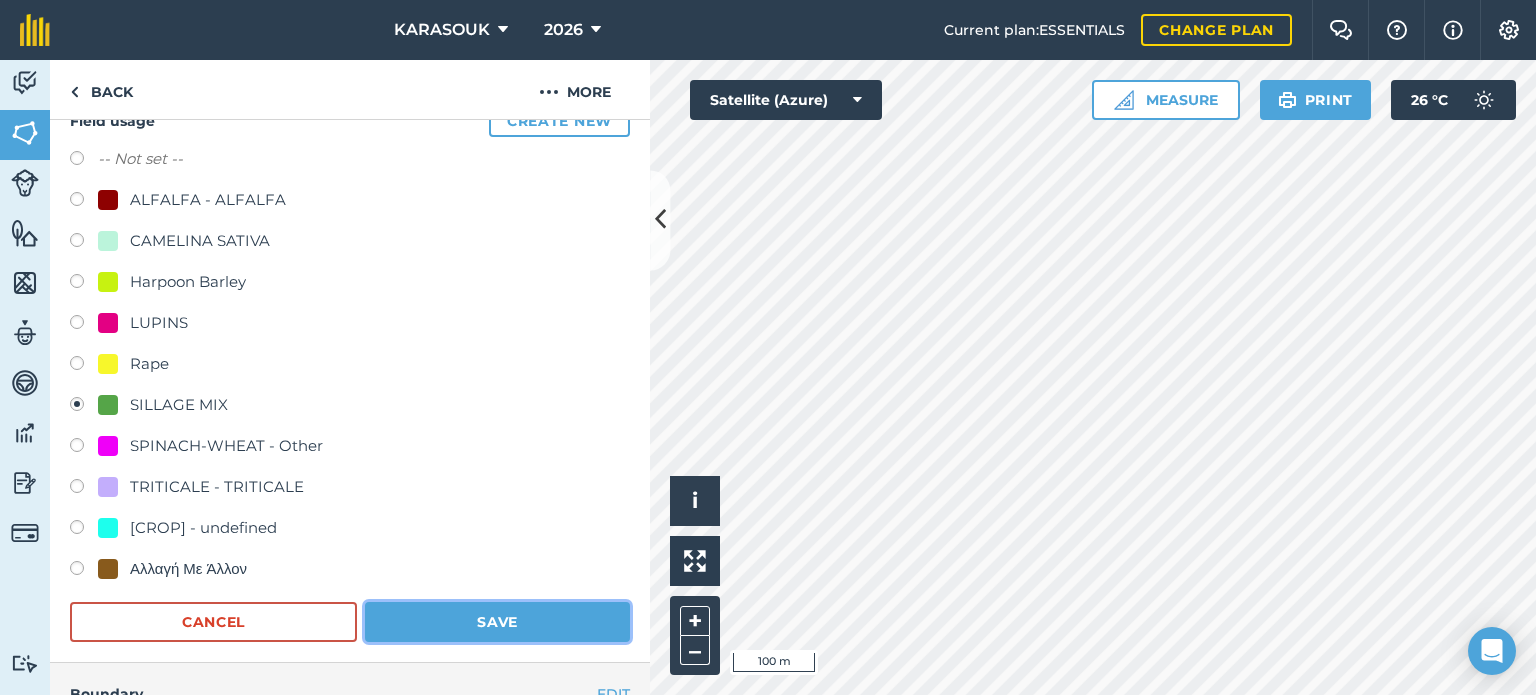 click on "Save" at bounding box center [497, 622] 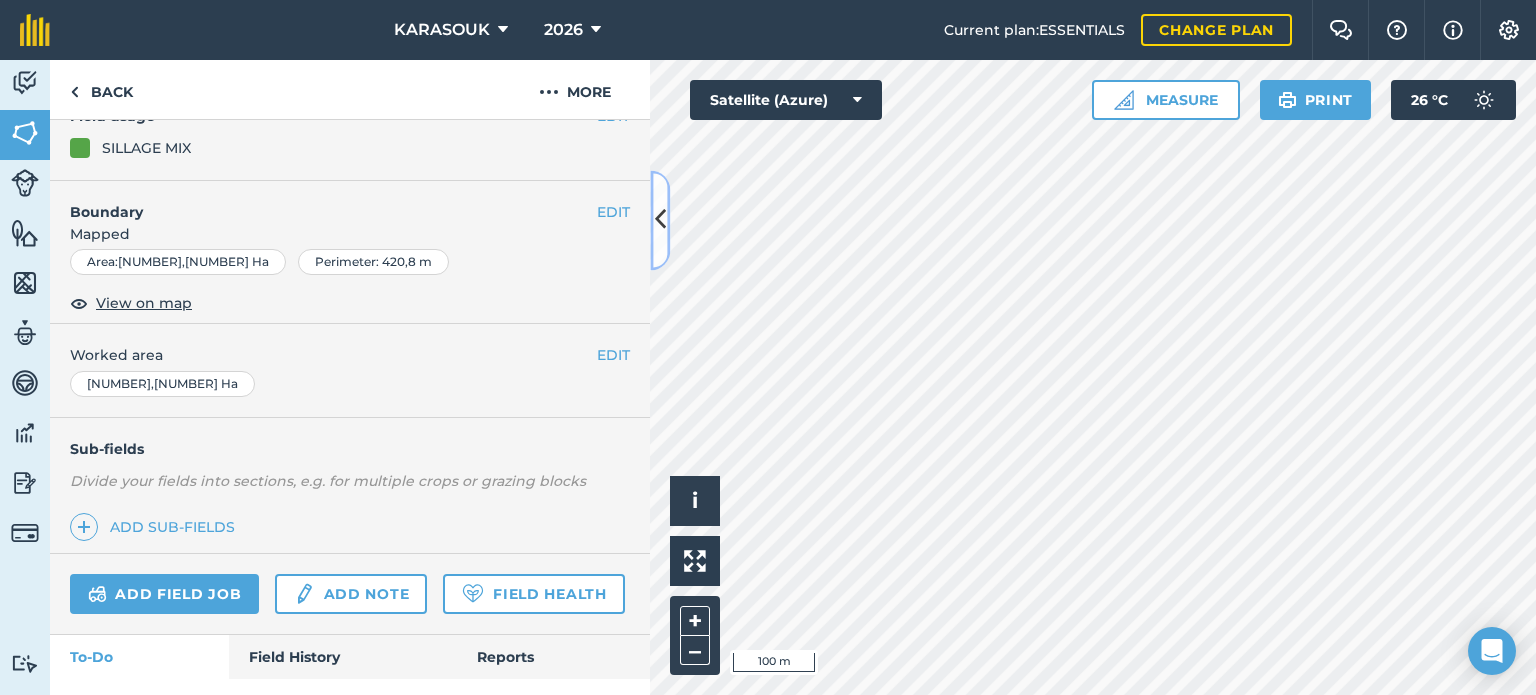 click at bounding box center (660, 220) 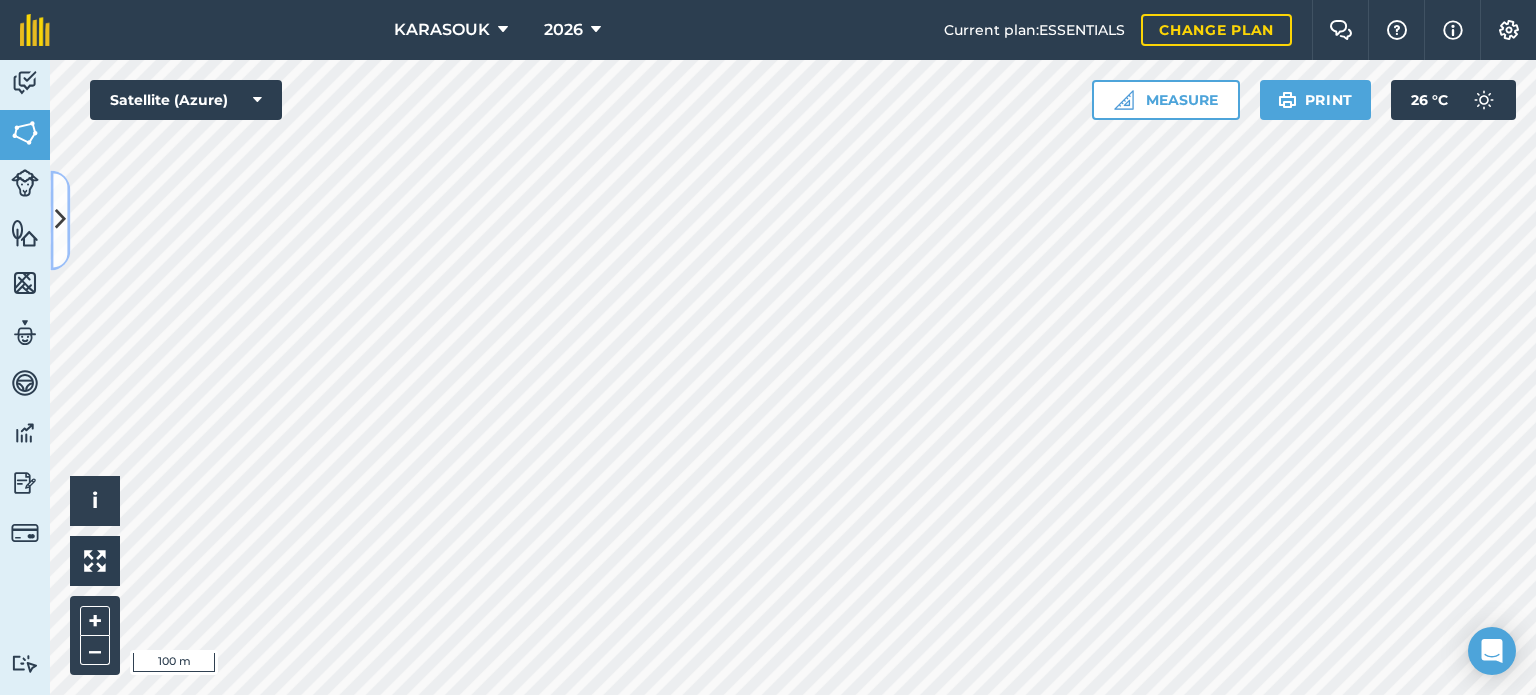 click at bounding box center (60, 220) 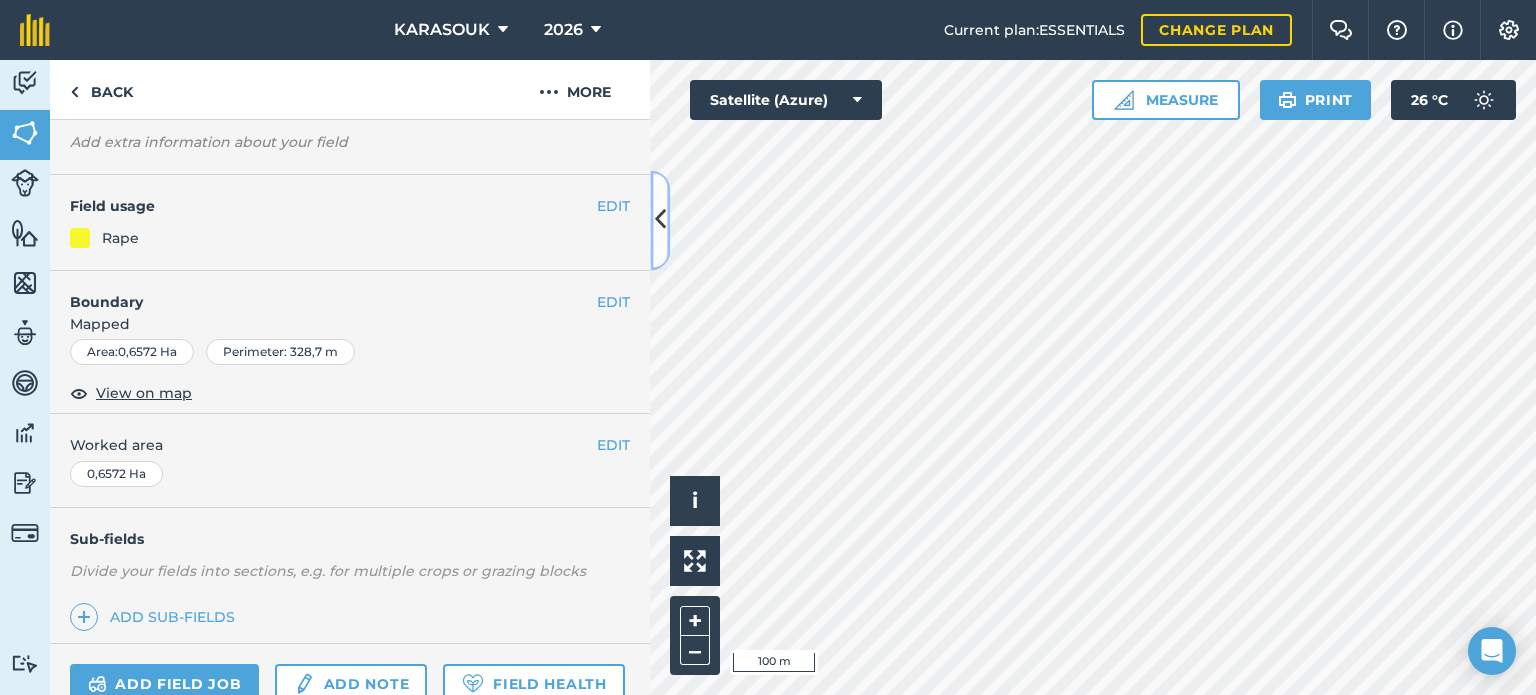 scroll, scrollTop: 100, scrollLeft: 0, axis: vertical 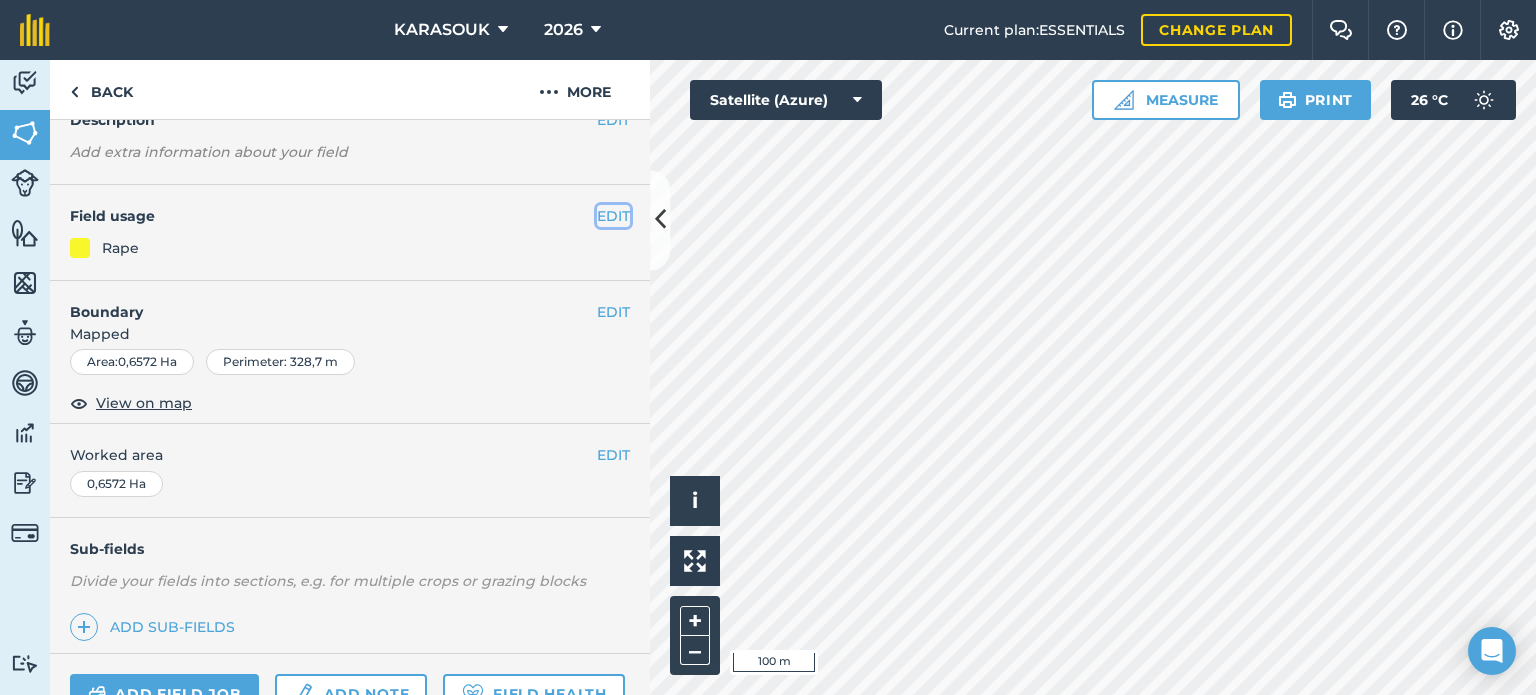 click on "EDIT" at bounding box center [613, 216] 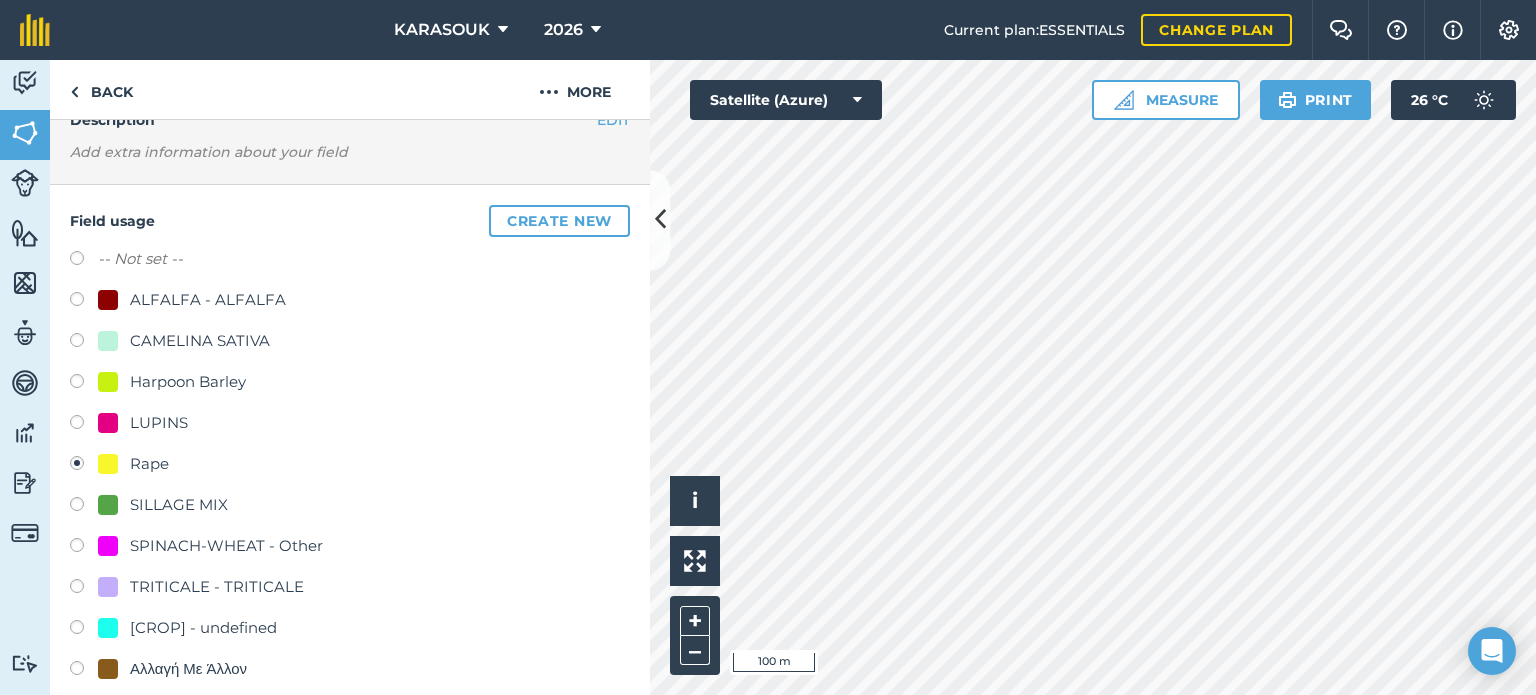 click on "SILLAGE MIX" at bounding box center (179, 505) 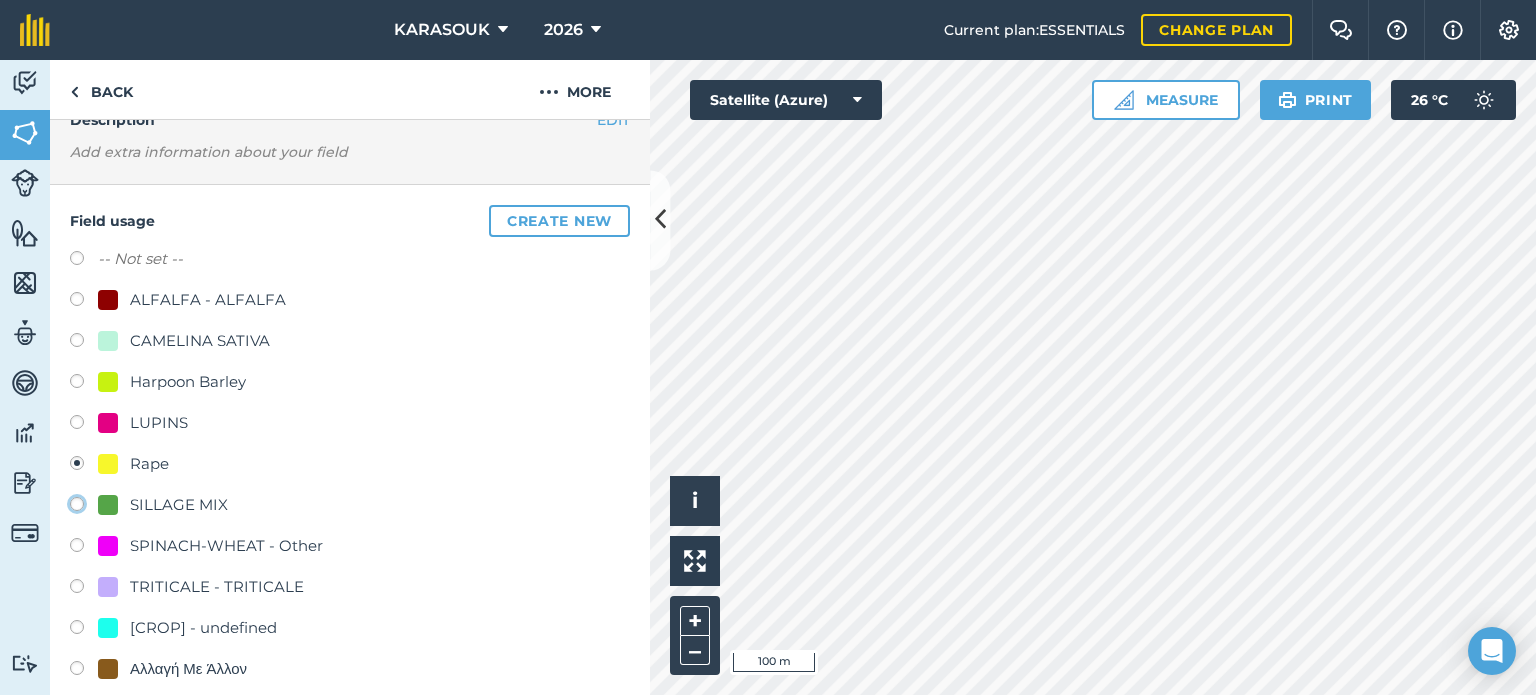 click on "SILLAGE MIX" at bounding box center (-9923, 503) 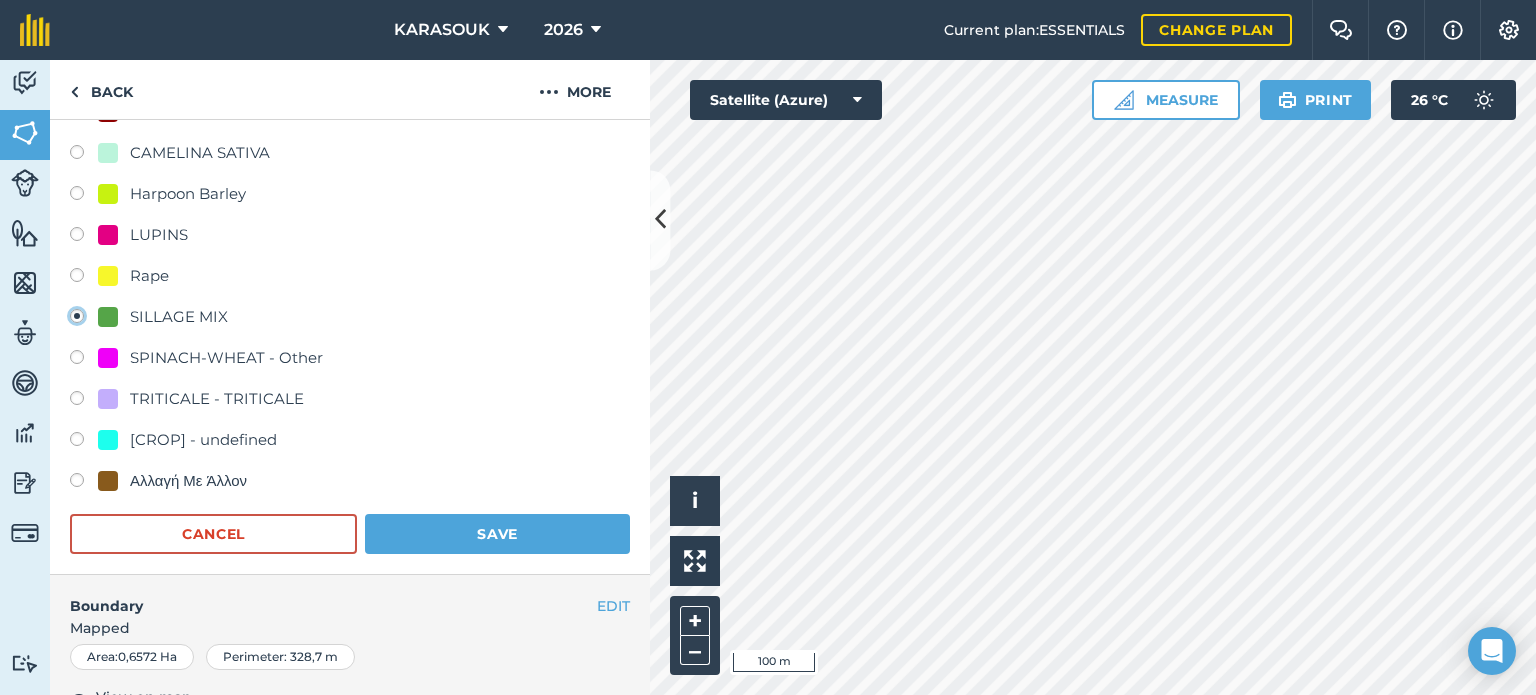 scroll, scrollTop: 400, scrollLeft: 0, axis: vertical 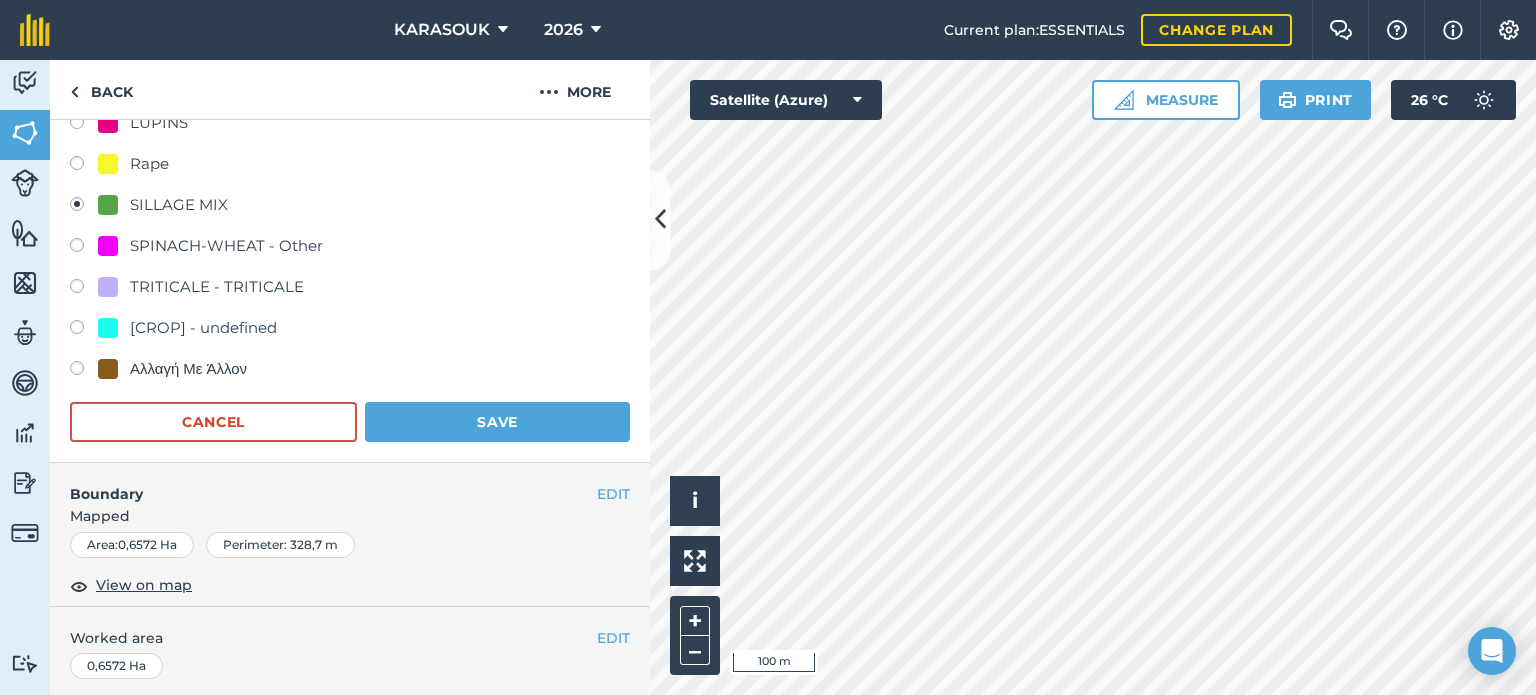 drag, startPoint x: 454, startPoint y: 396, endPoint x: 446, endPoint y: 408, distance: 14.422205 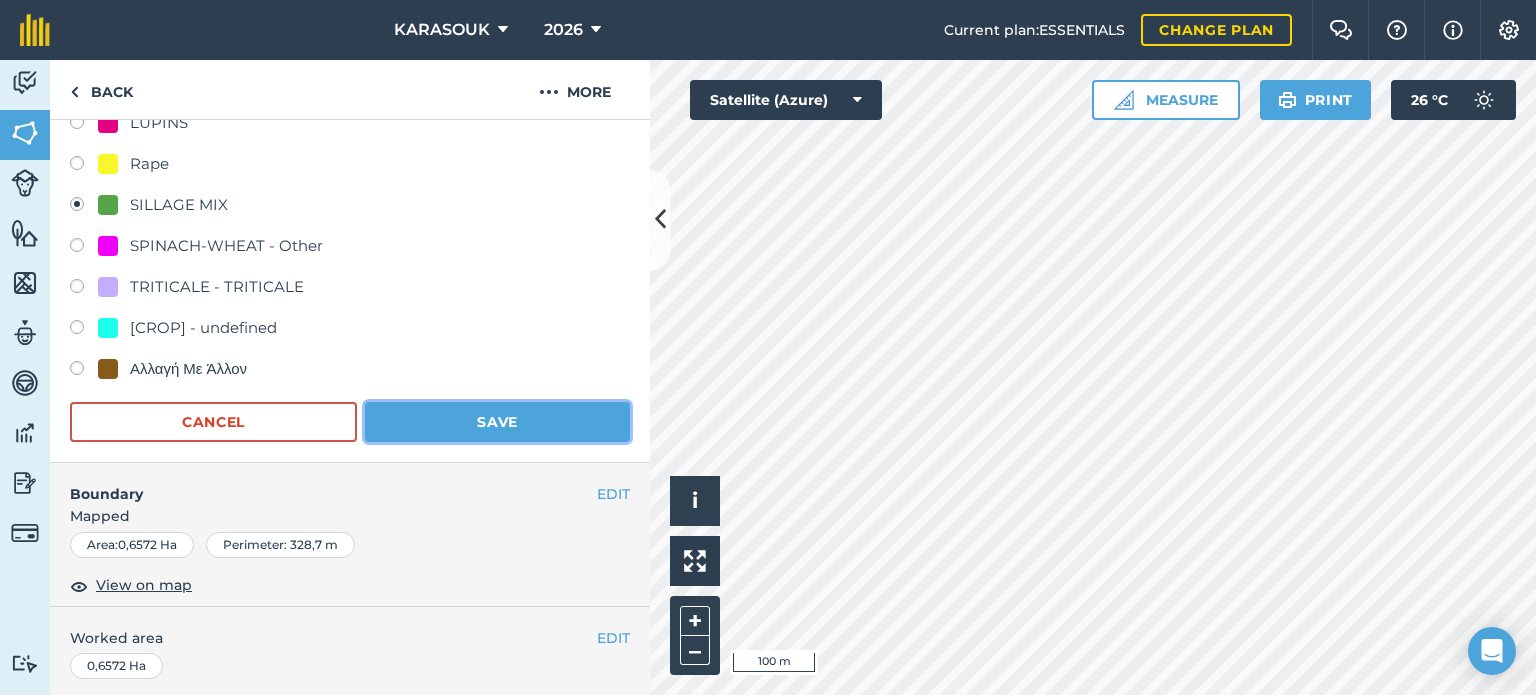 click on "Save" at bounding box center [497, 422] 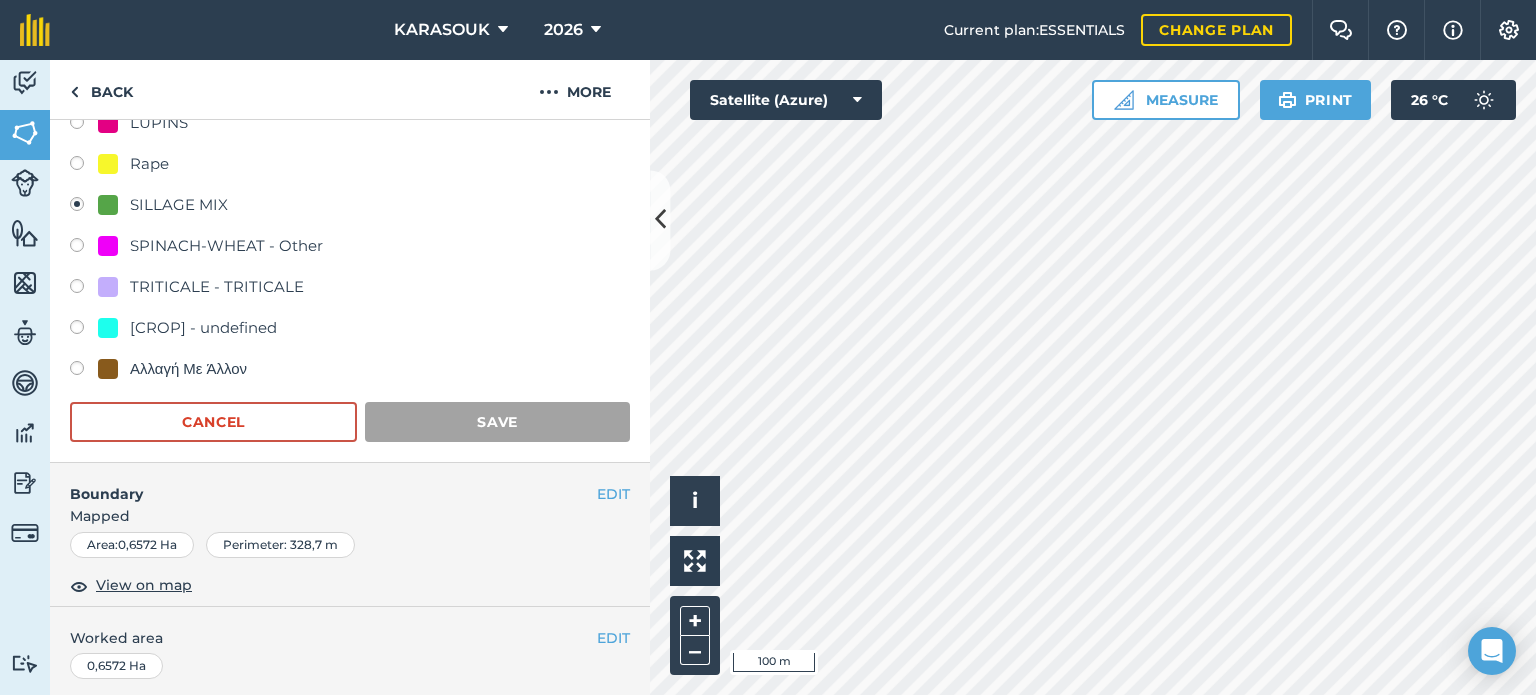 scroll, scrollTop: 299, scrollLeft: 0, axis: vertical 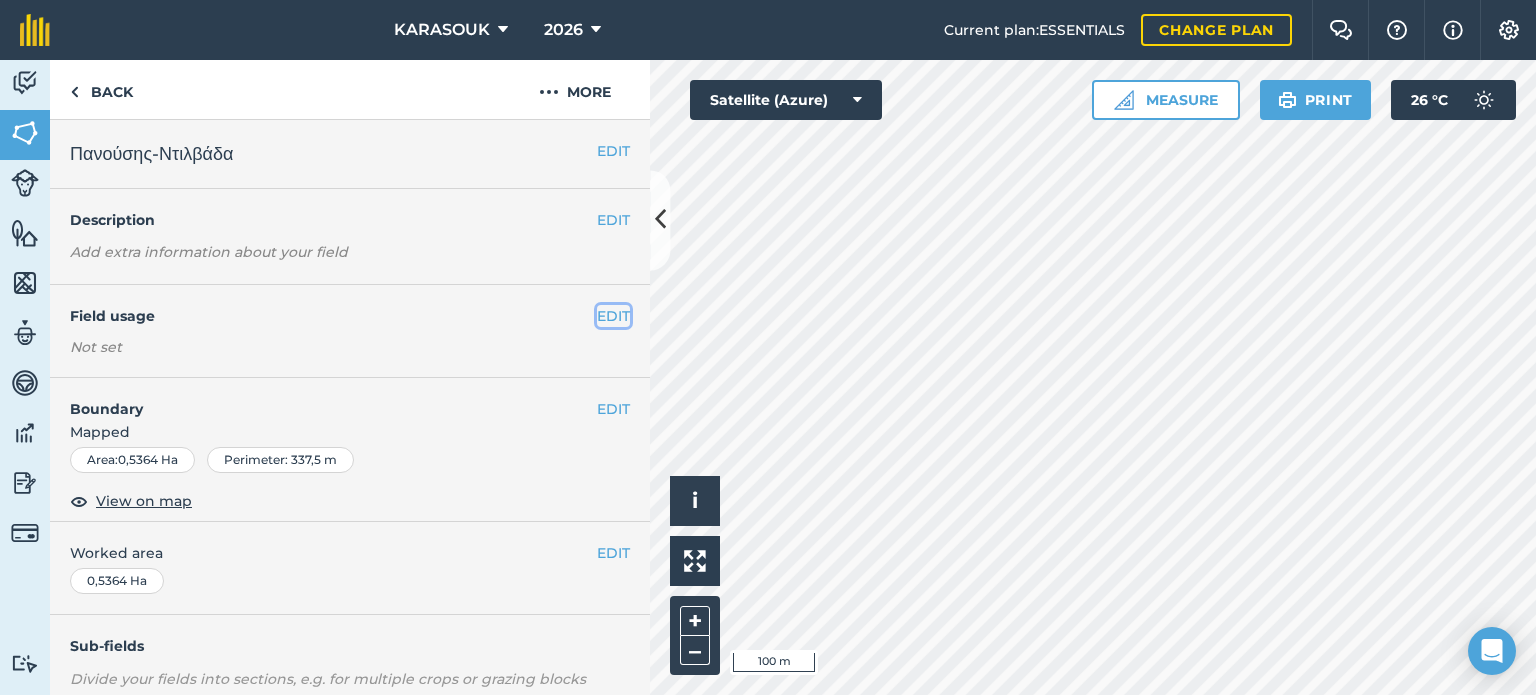 click on "EDIT" at bounding box center (613, 316) 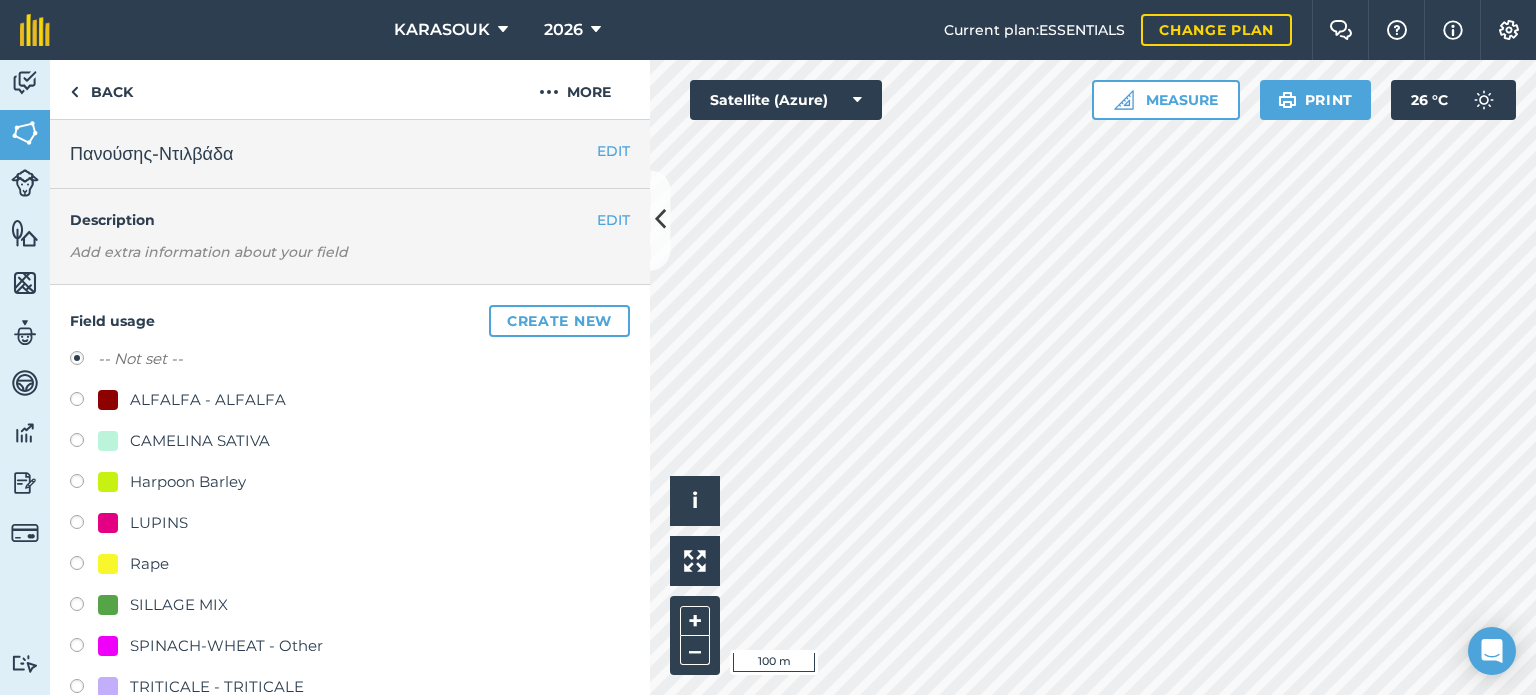 click on "SILLAGE MIX" at bounding box center (179, 605) 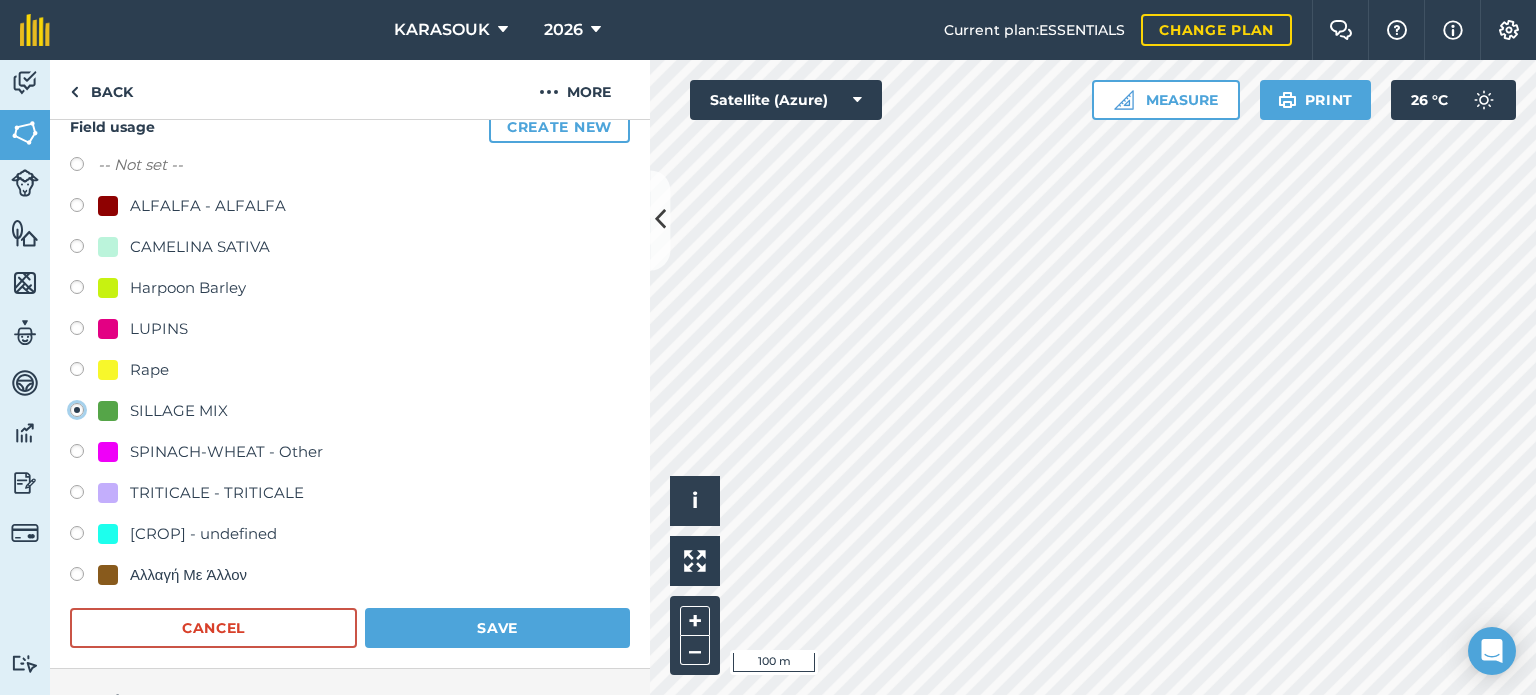 scroll, scrollTop: 200, scrollLeft: 0, axis: vertical 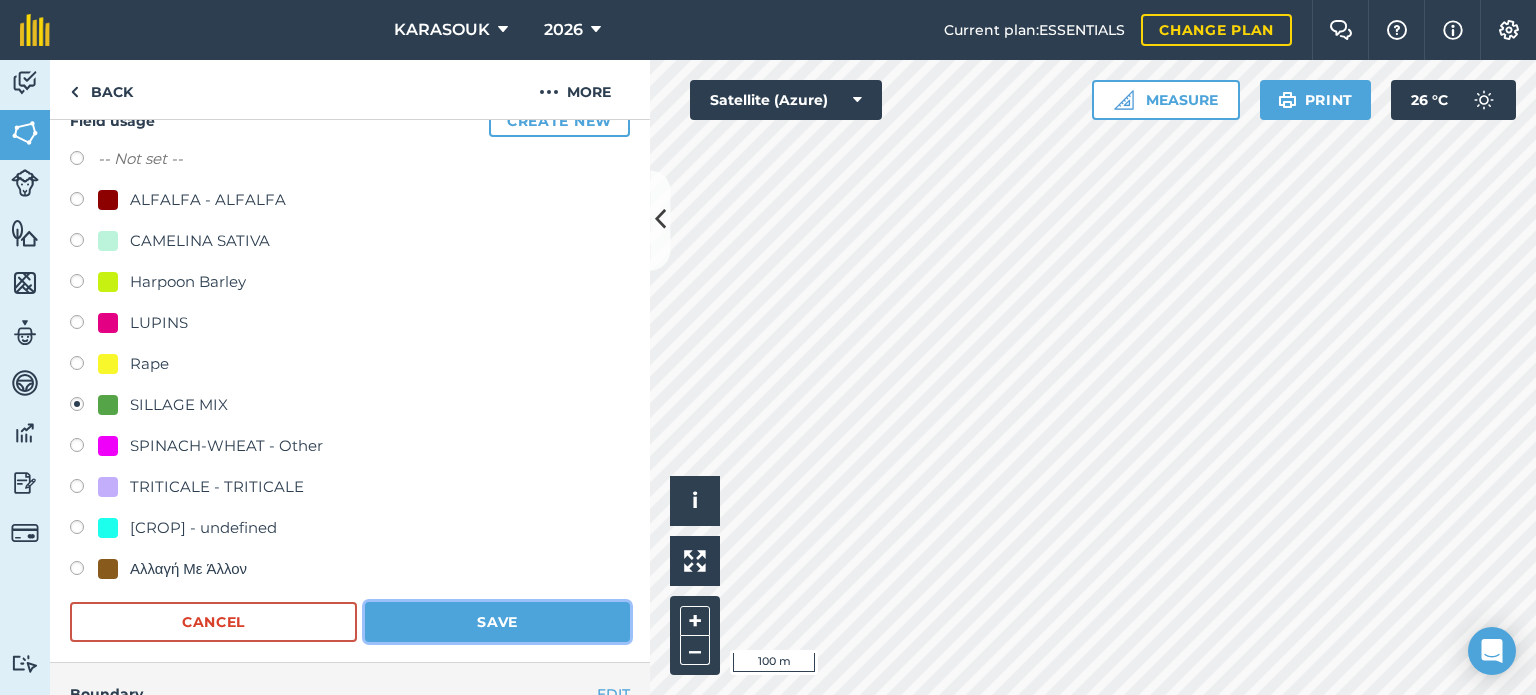 click on "Save" at bounding box center (497, 622) 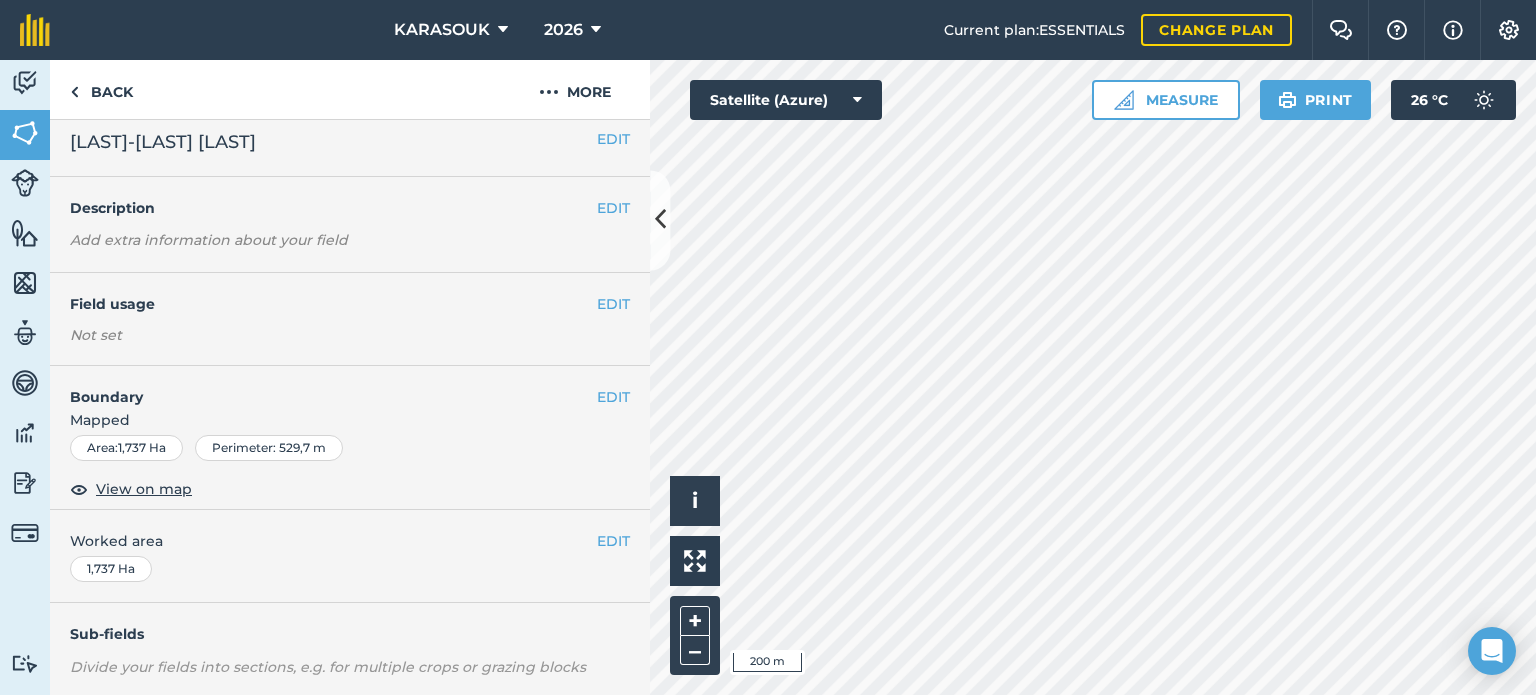 scroll, scrollTop: 0, scrollLeft: 0, axis: both 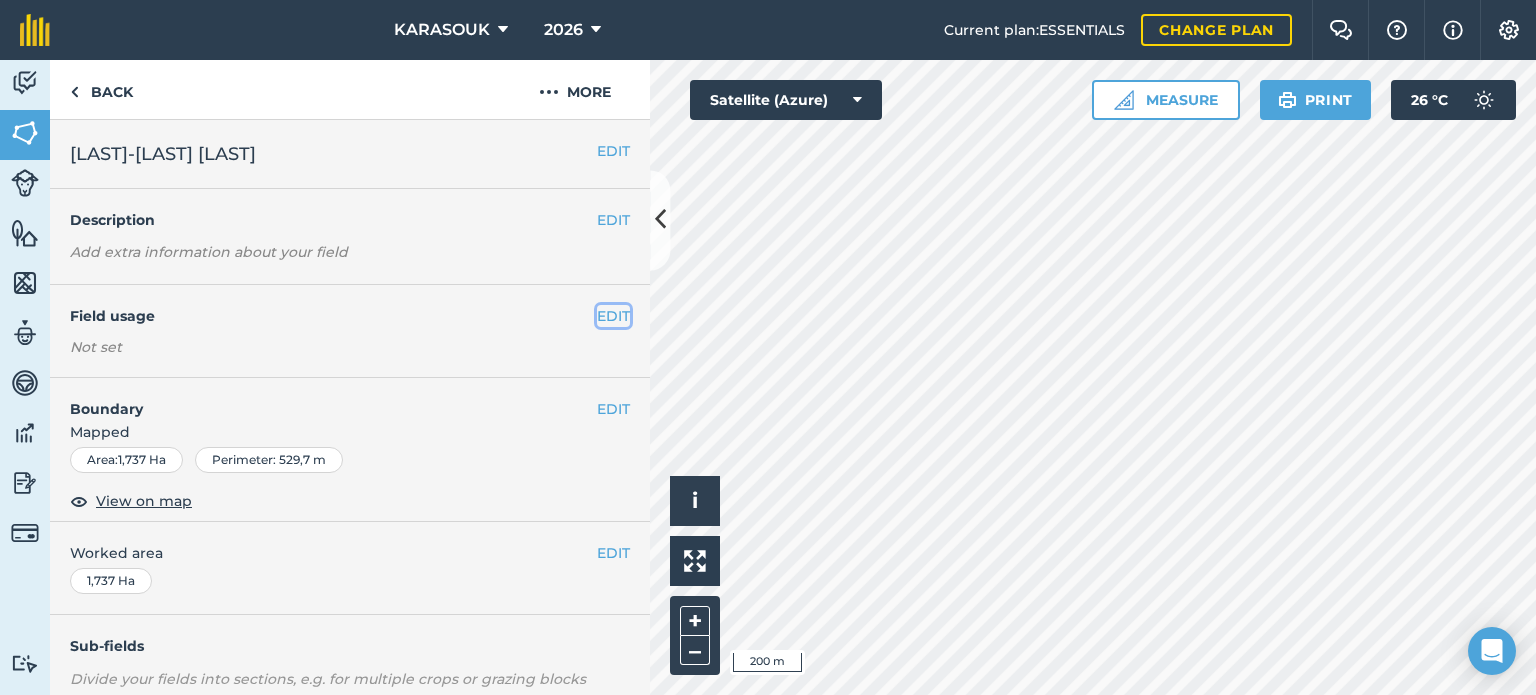 click on "EDIT" at bounding box center [613, 316] 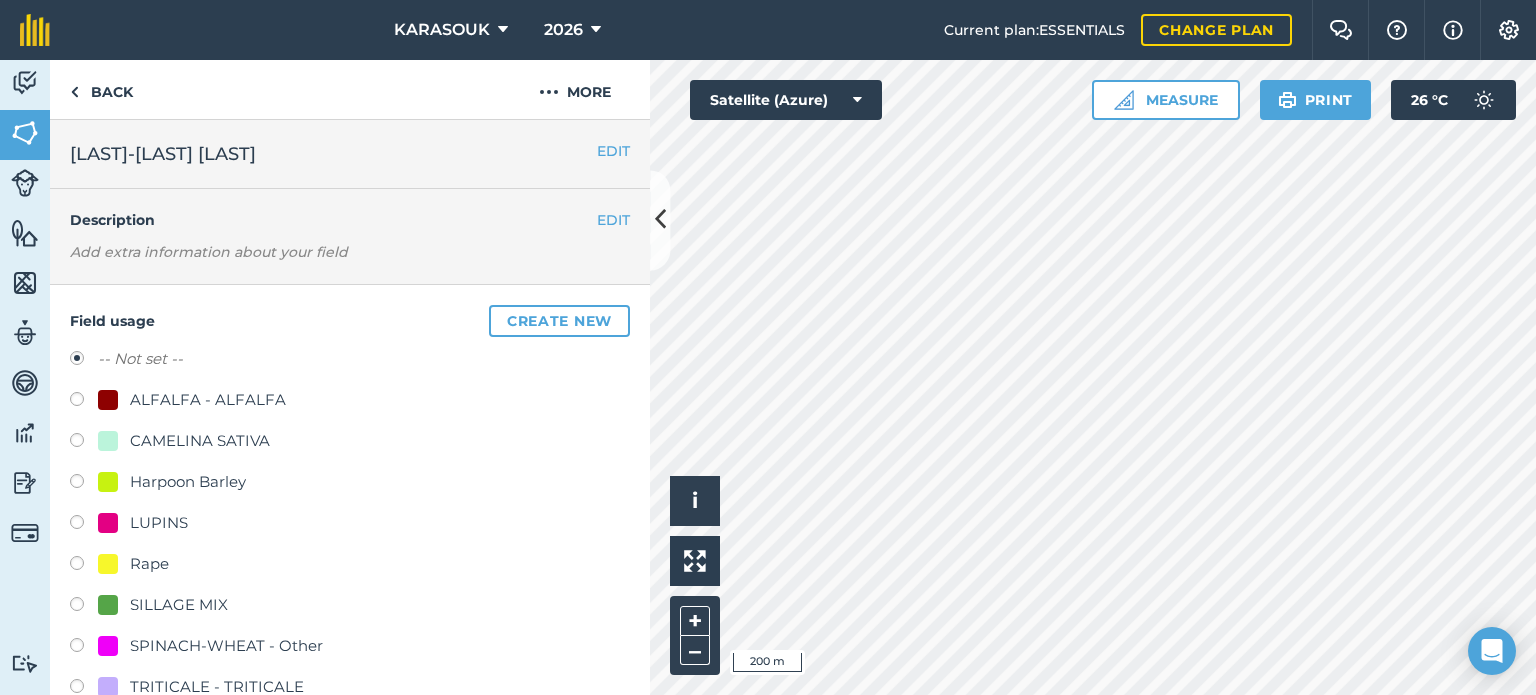 click on "SILLAGE MIX" at bounding box center [179, 605] 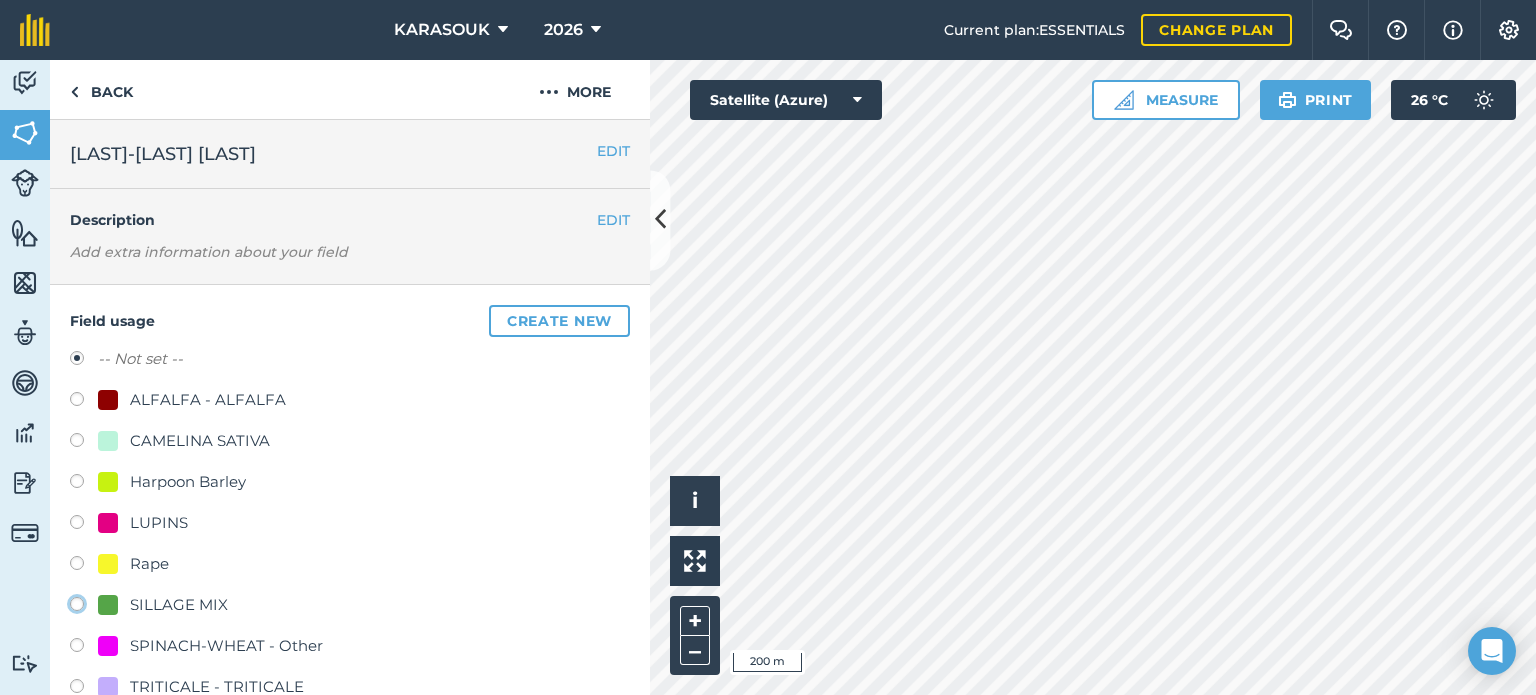 click on "SILLAGE MIX" at bounding box center (-9923, 603) 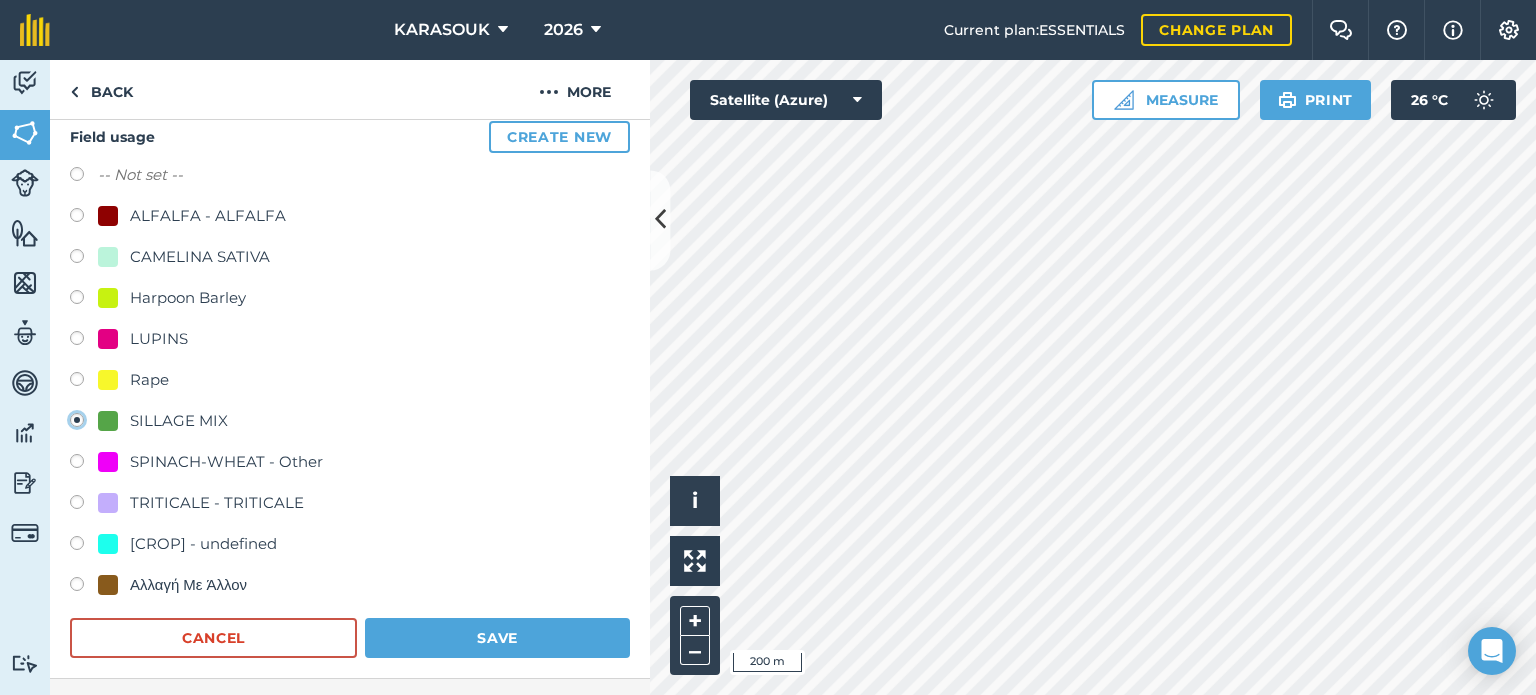 scroll, scrollTop: 200, scrollLeft: 0, axis: vertical 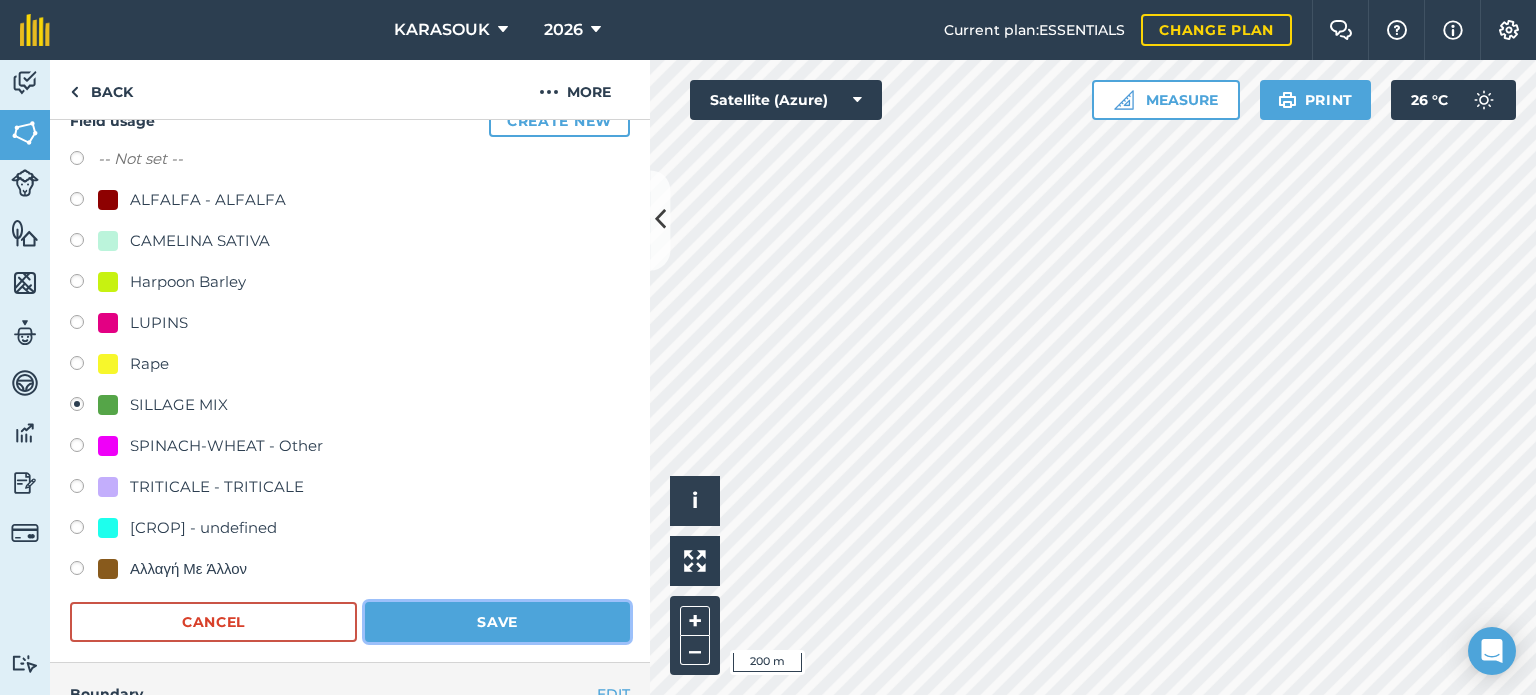 click on "Save" at bounding box center (497, 622) 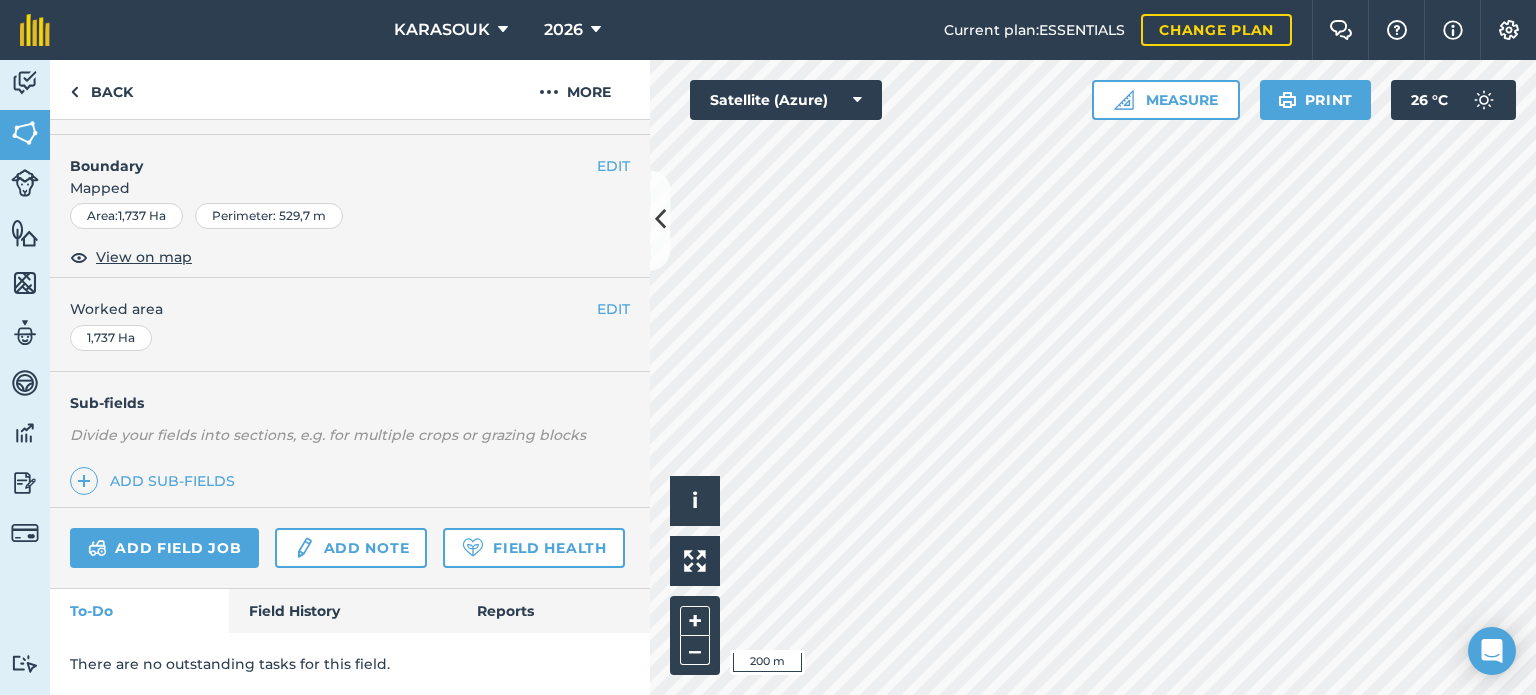 scroll, scrollTop: 299, scrollLeft: 0, axis: vertical 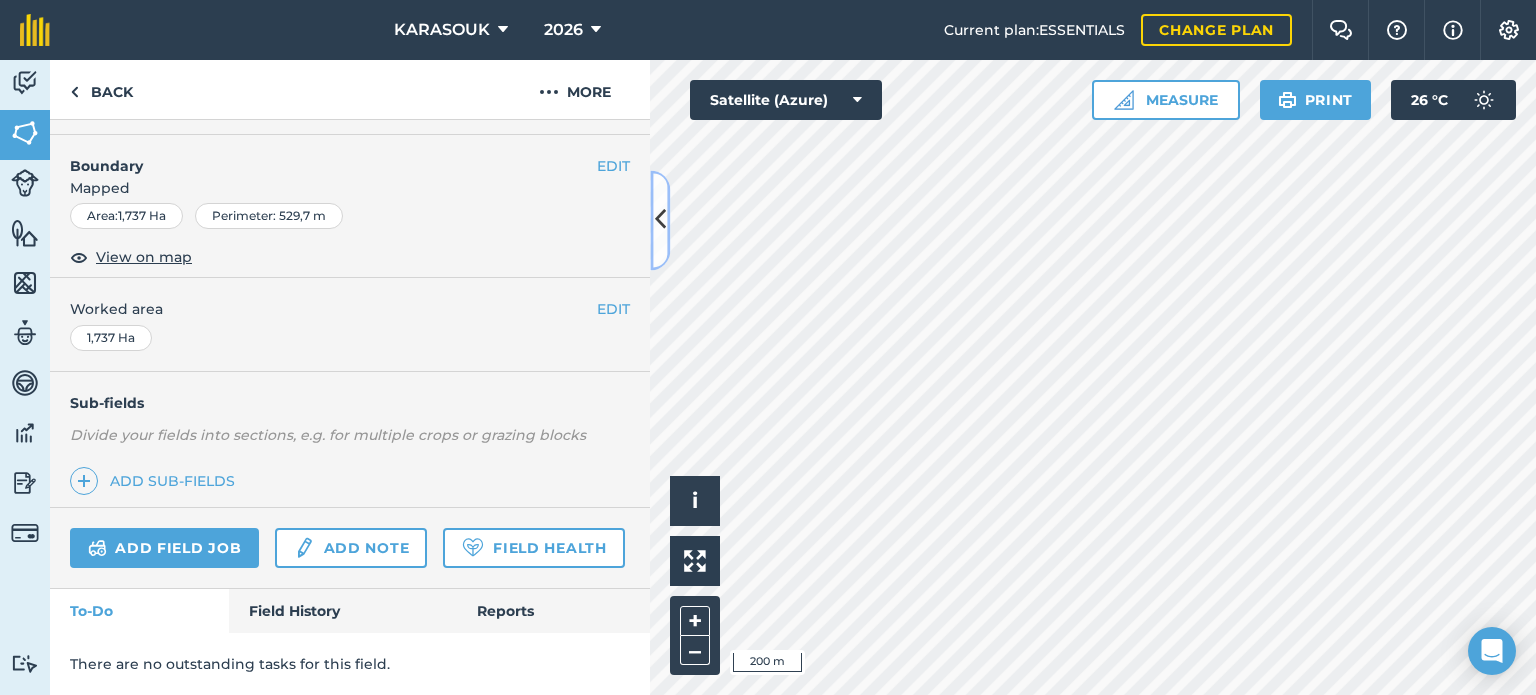 click at bounding box center (660, 220) 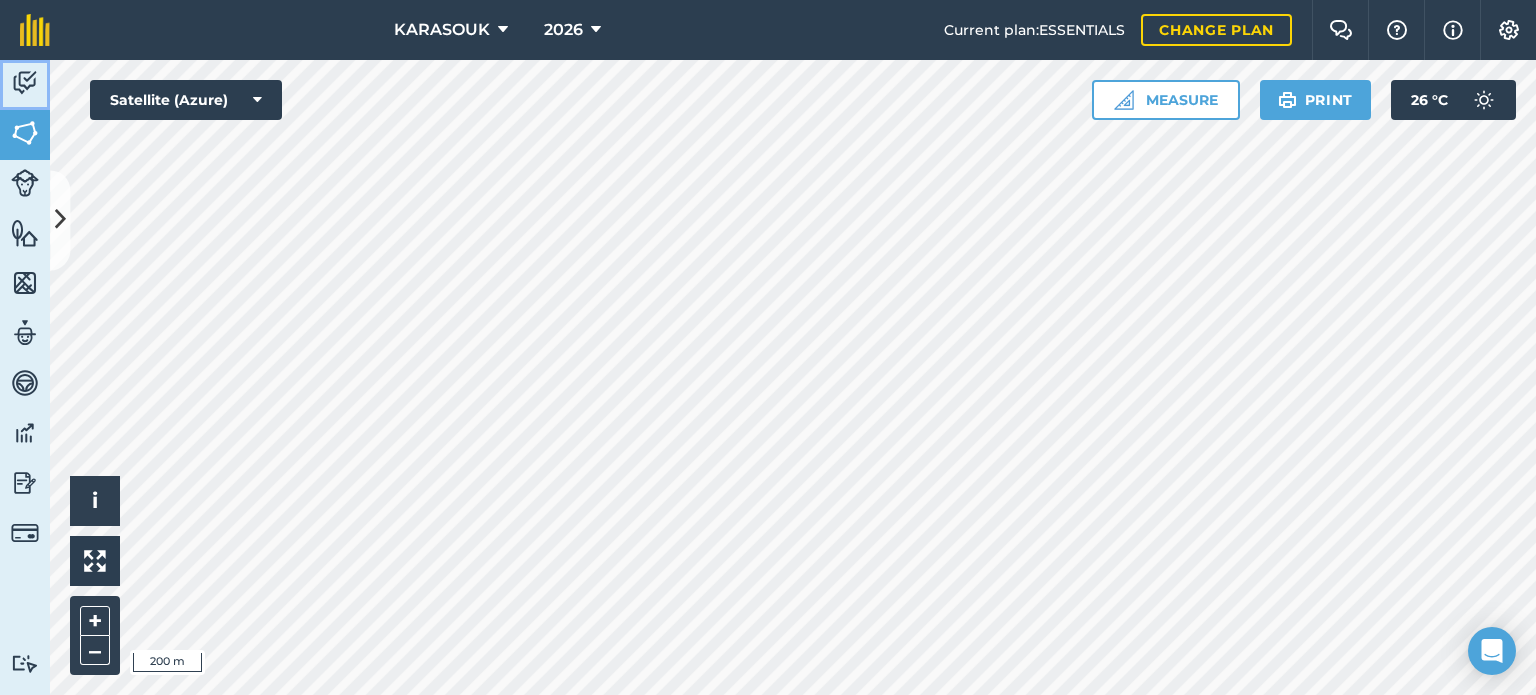 click at bounding box center (25, 83) 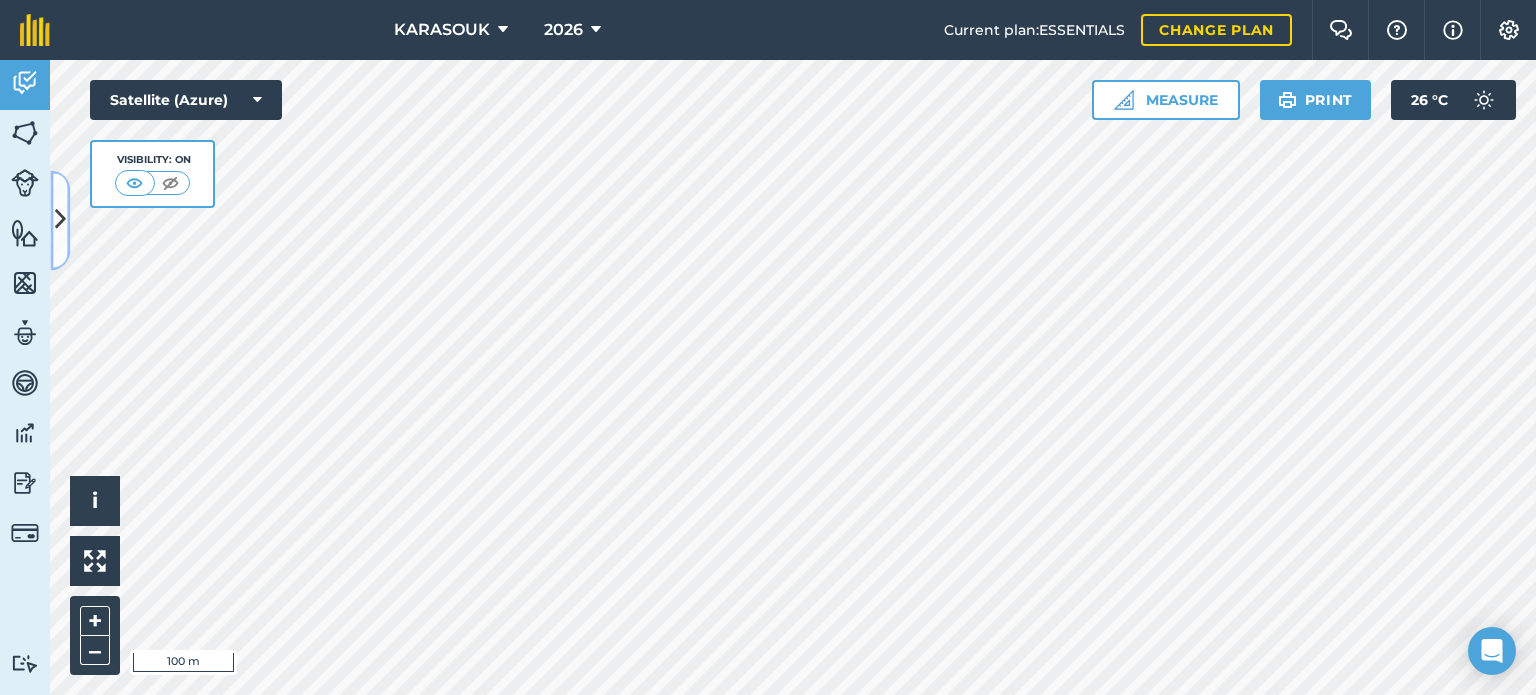 click at bounding box center (60, 220) 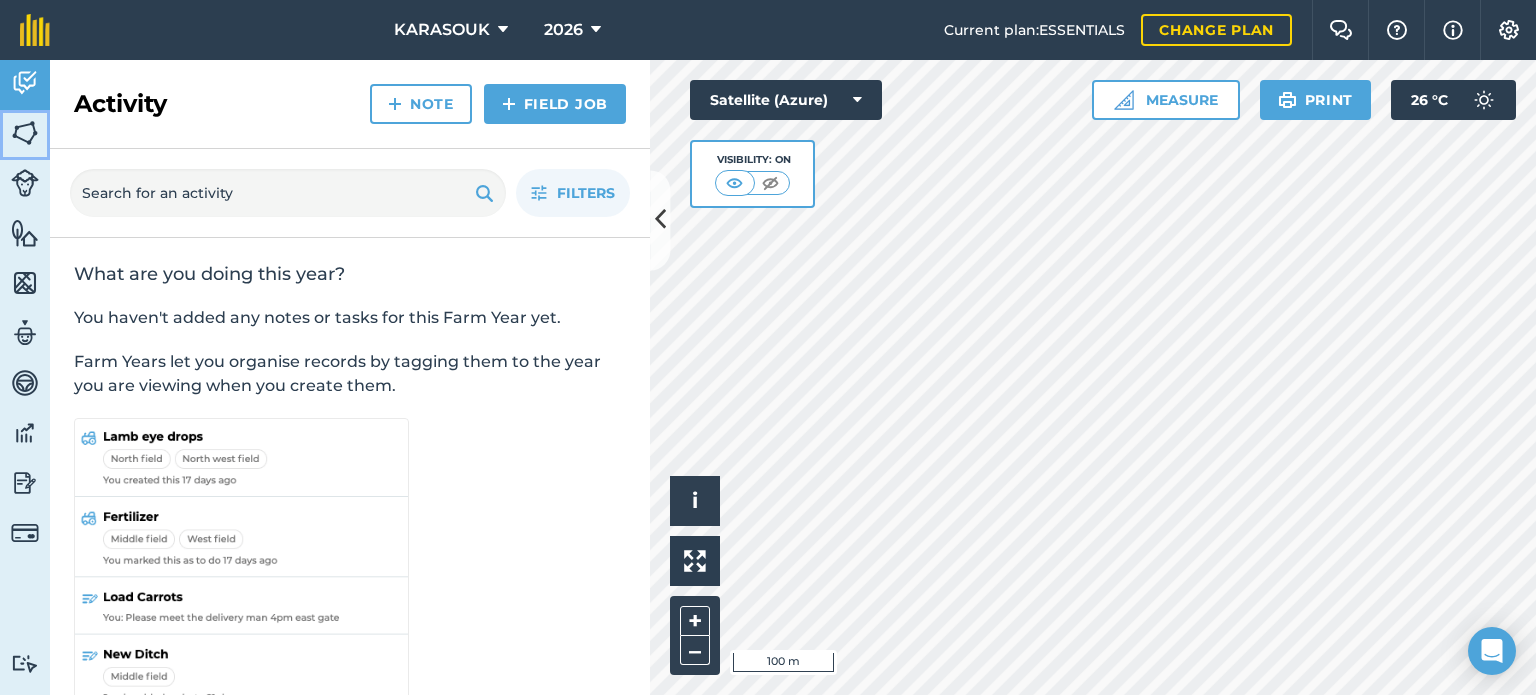 click at bounding box center [25, 133] 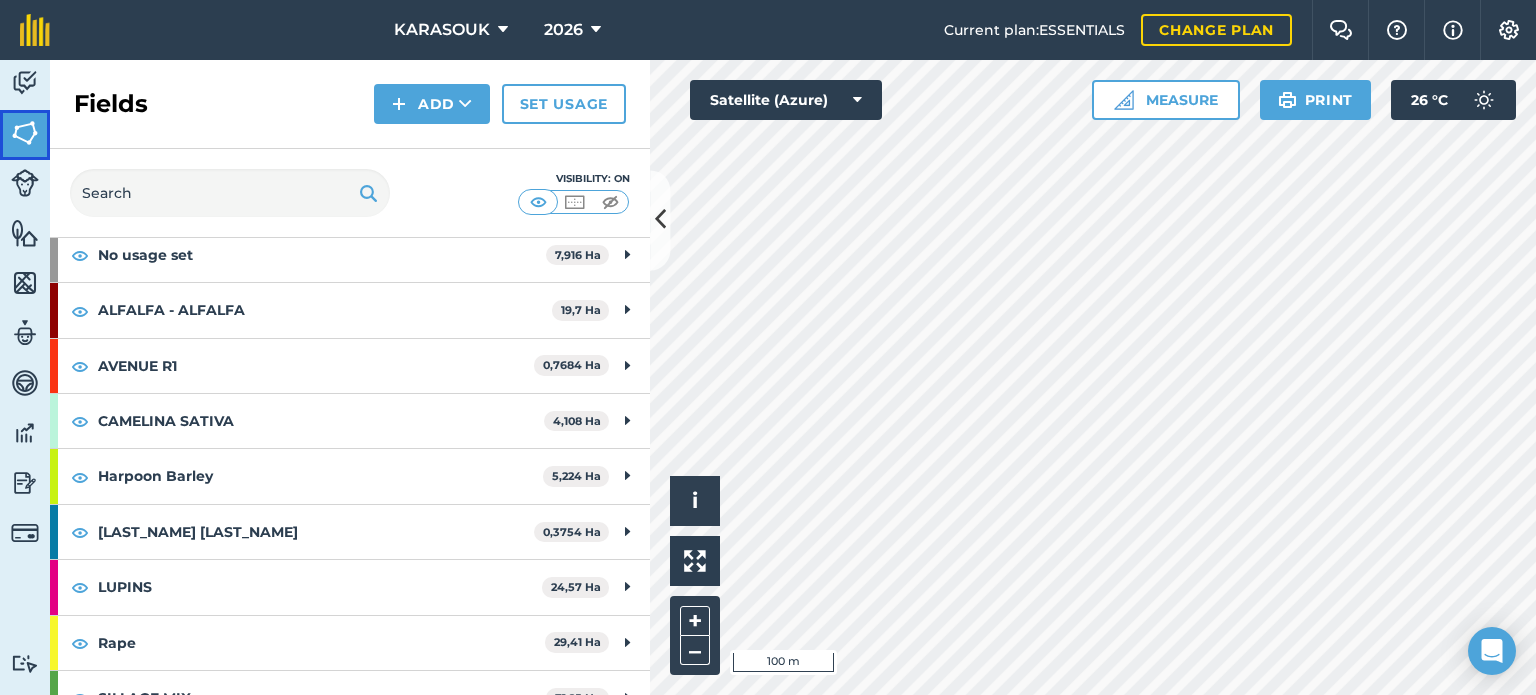 scroll, scrollTop: 100, scrollLeft: 0, axis: vertical 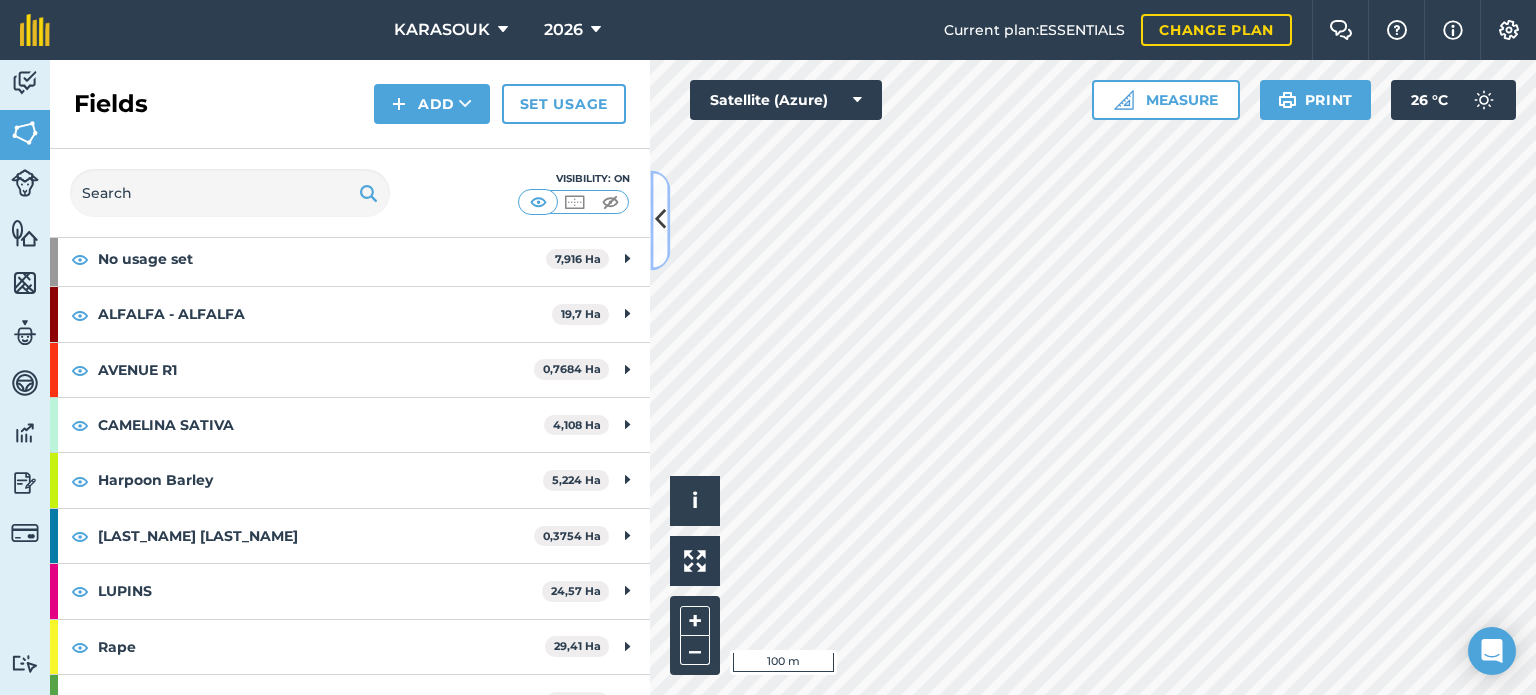 click at bounding box center [660, 220] 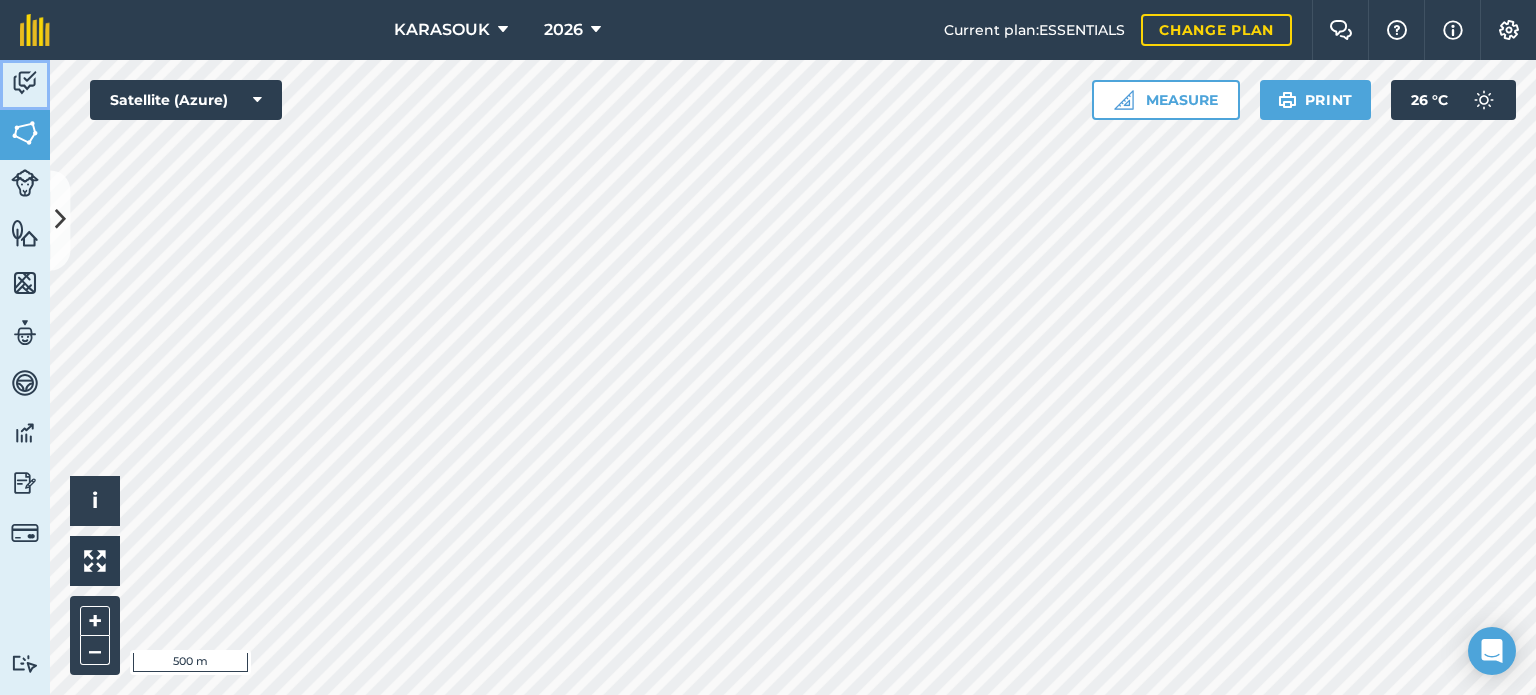 click at bounding box center (25, 83) 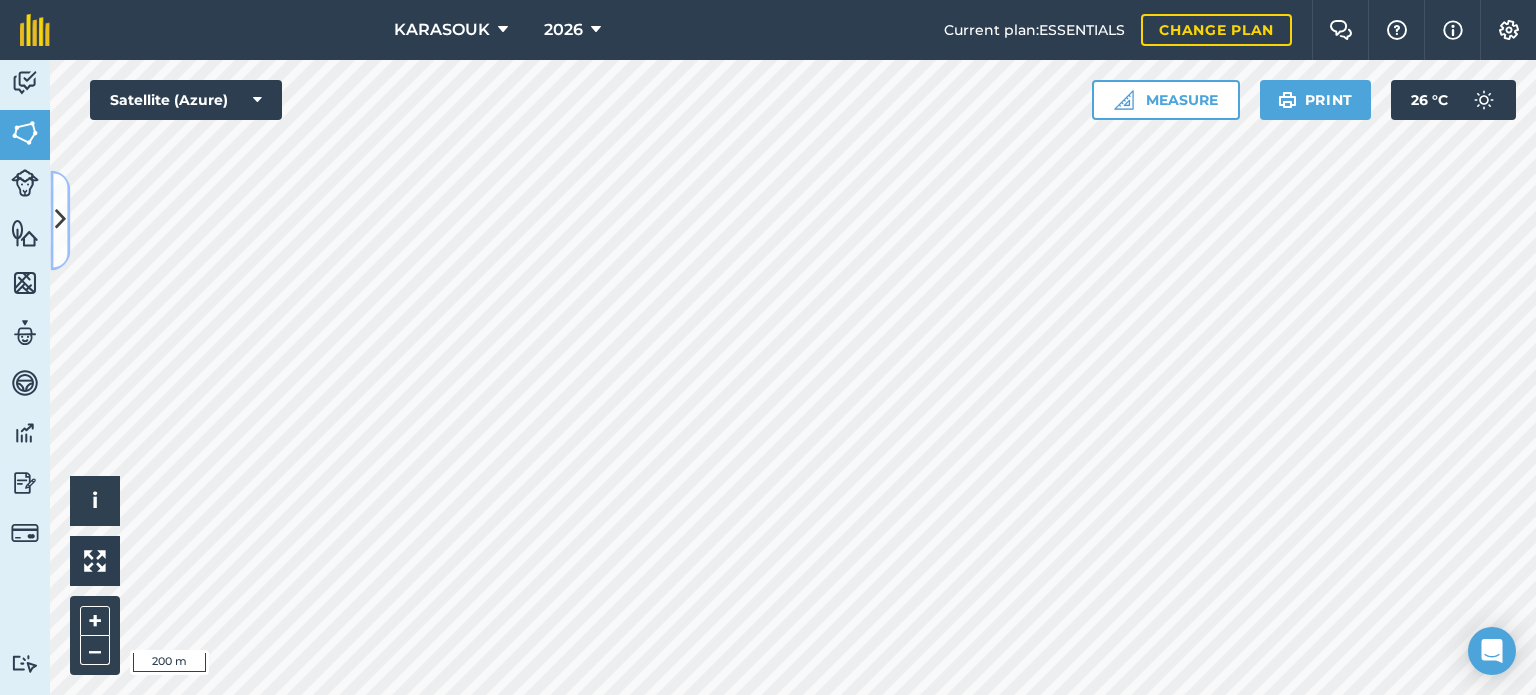 click at bounding box center (60, 220) 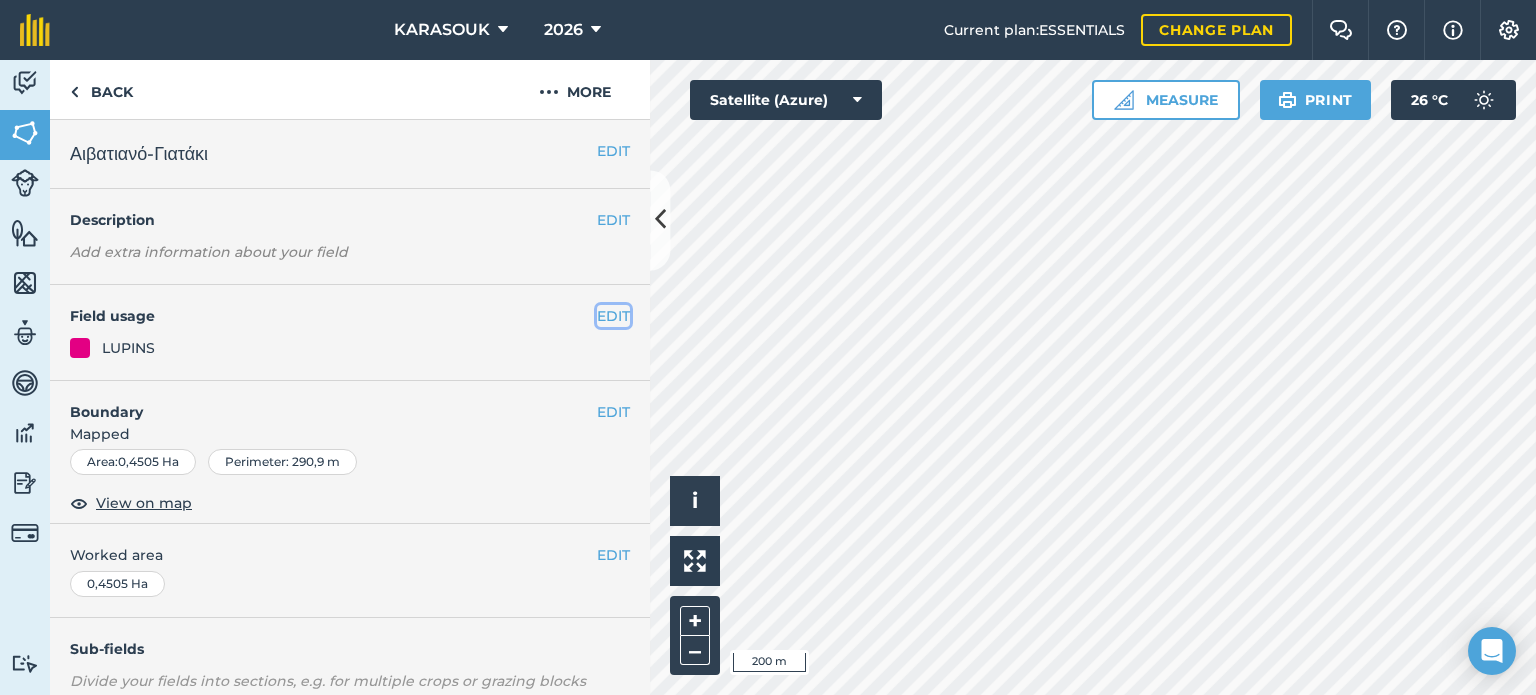 click on "EDIT" at bounding box center (613, 316) 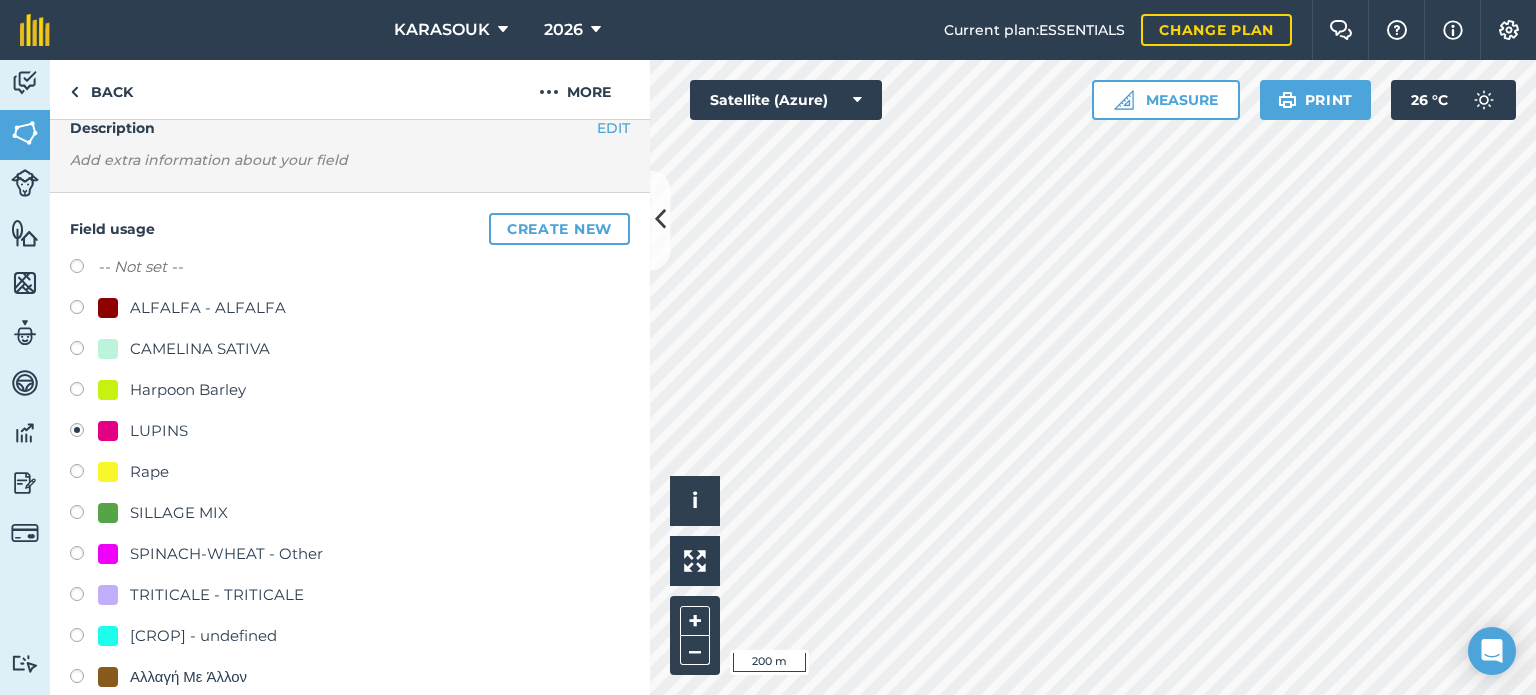 scroll, scrollTop: 100, scrollLeft: 0, axis: vertical 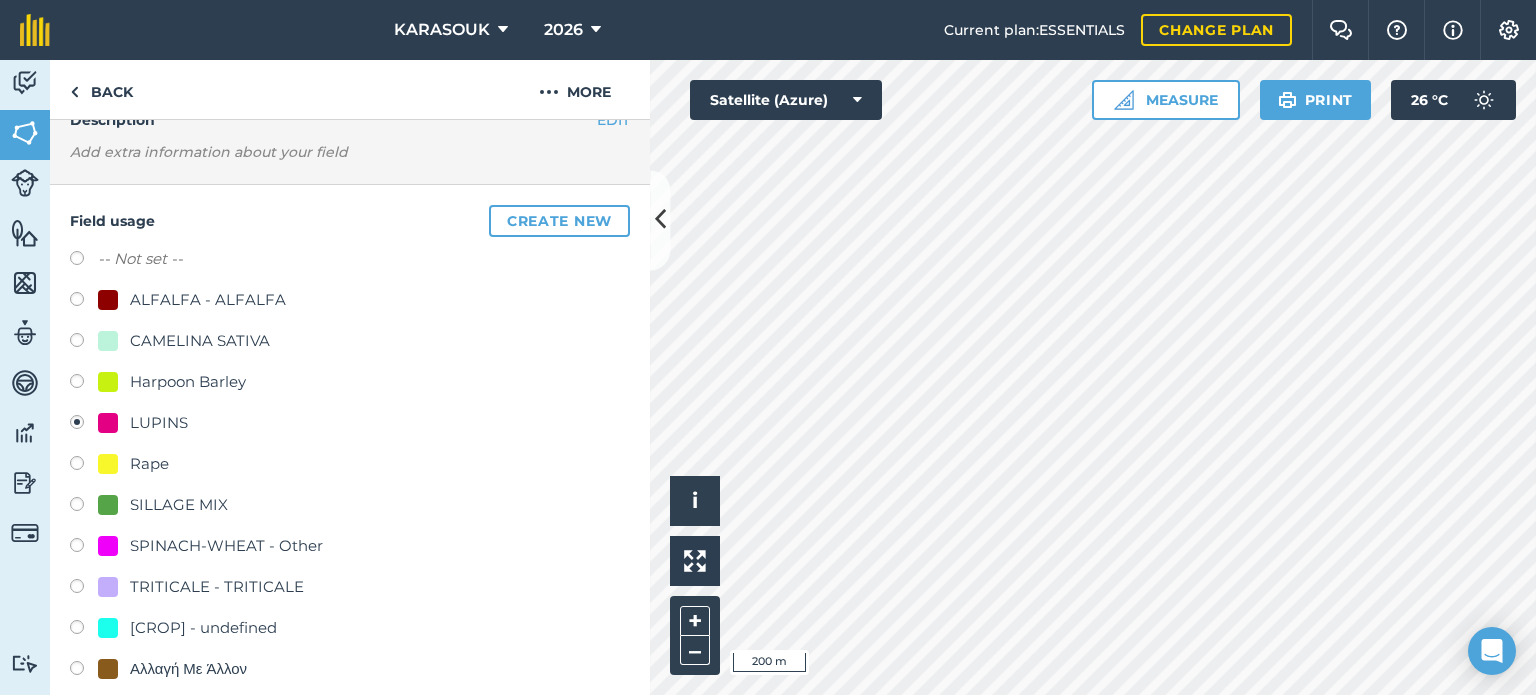 click on "TRITICALE - TRITICALE" at bounding box center [217, 587] 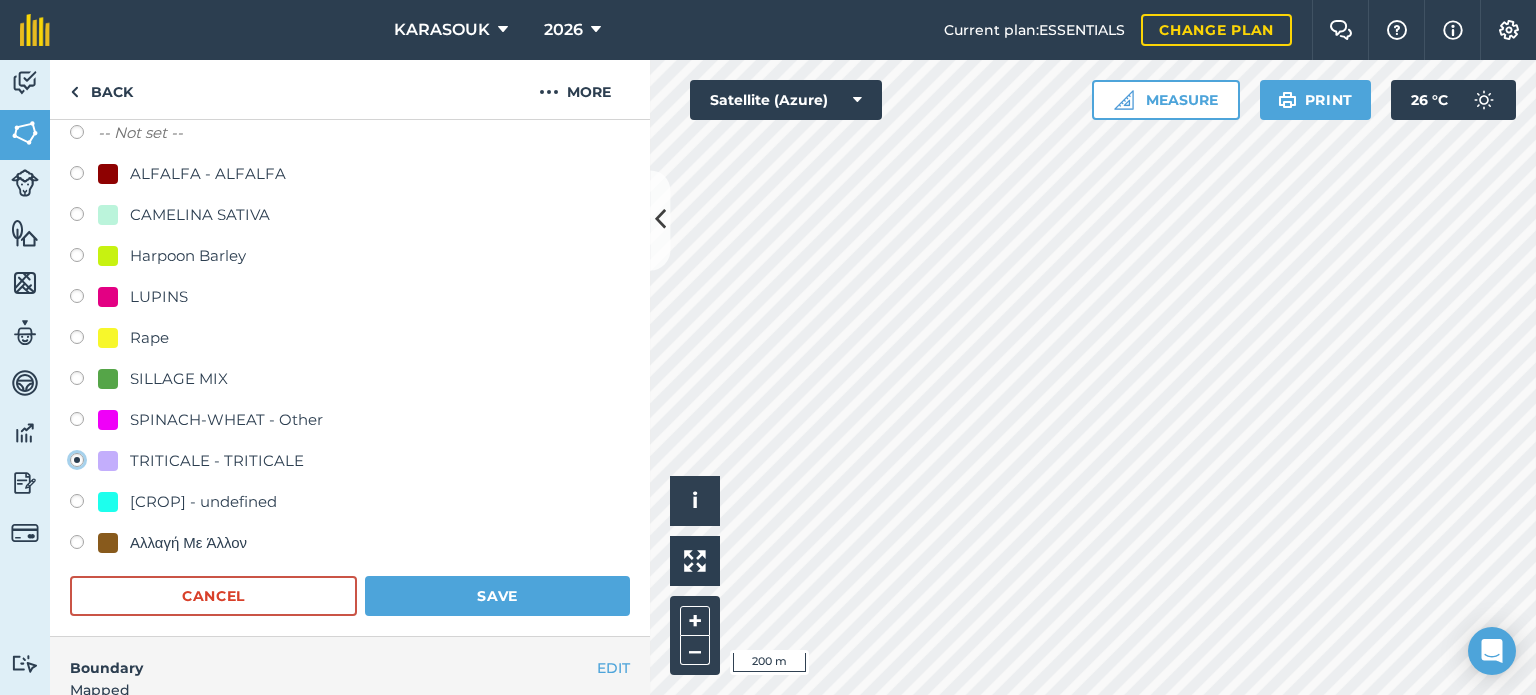 scroll, scrollTop: 300, scrollLeft: 0, axis: vertical 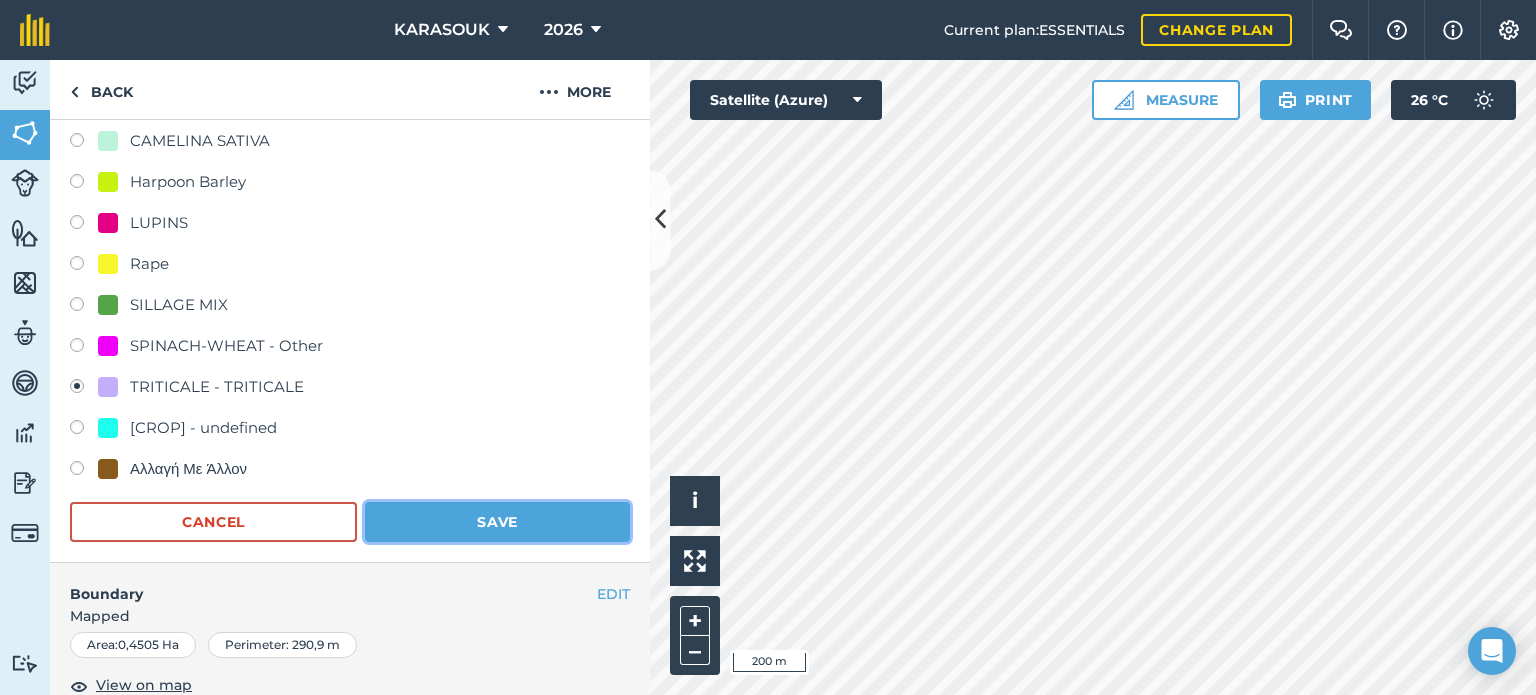 click on "Save" at bounding box center [497, 522] 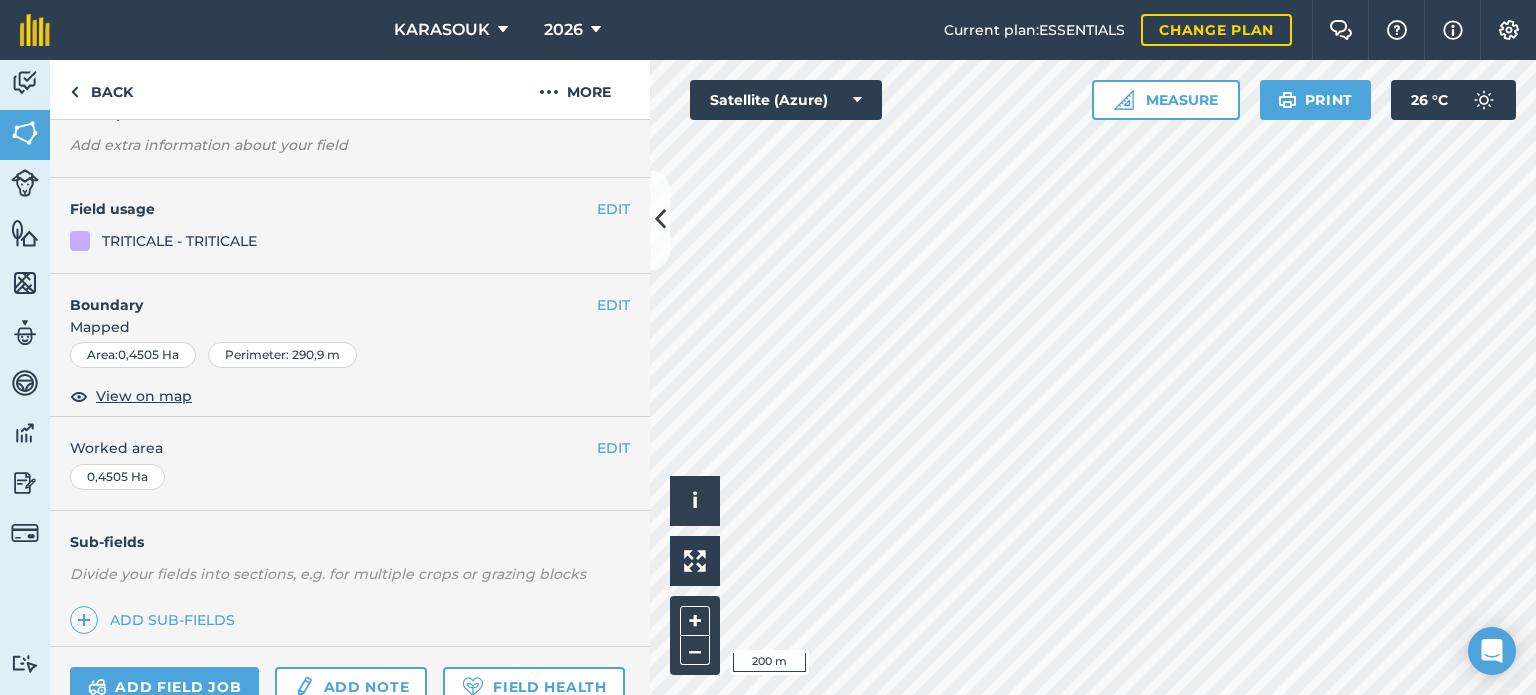 scroll, scrollTop: 99, scrollLeft: 0, axis: vertical 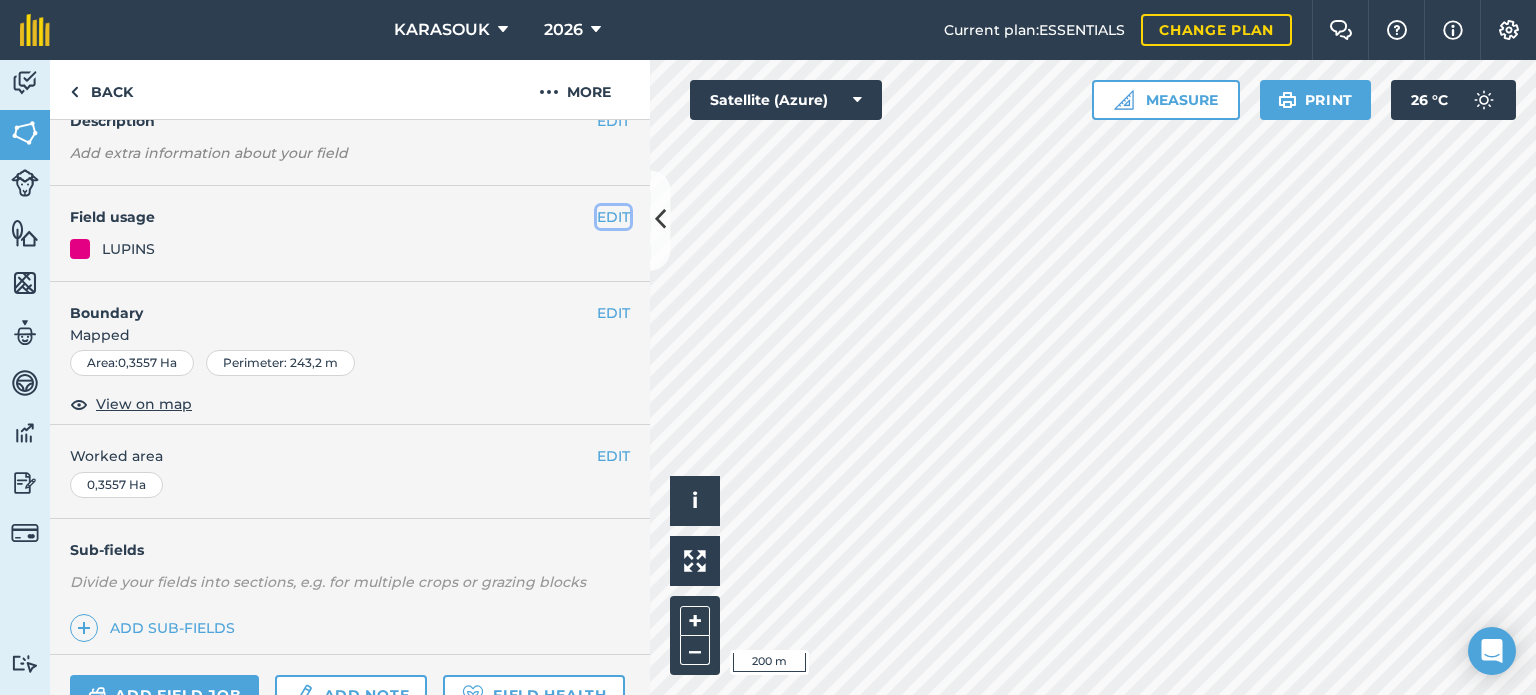 click on "EDIT" at bounding box center [613, 217] 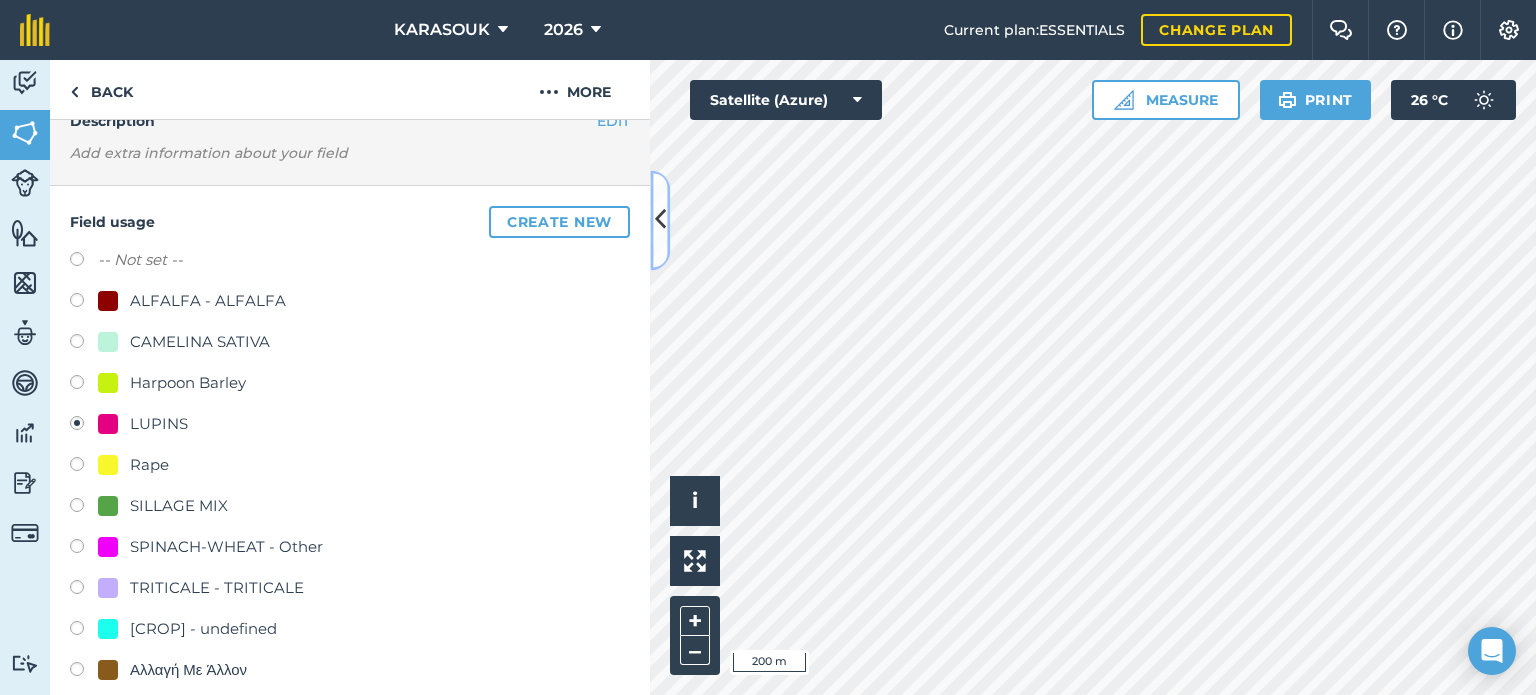 click at bounding box center [660, 220] 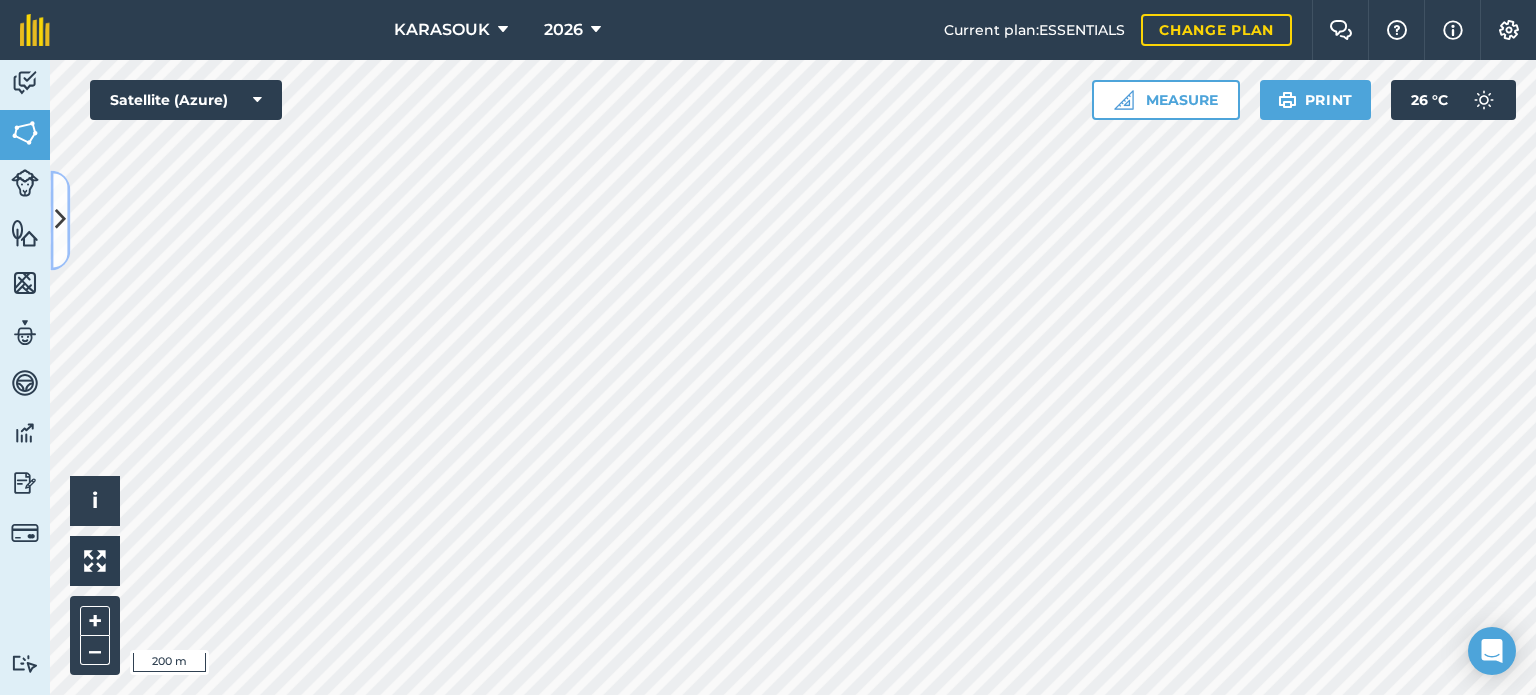 click at bounding box center [60, 220] 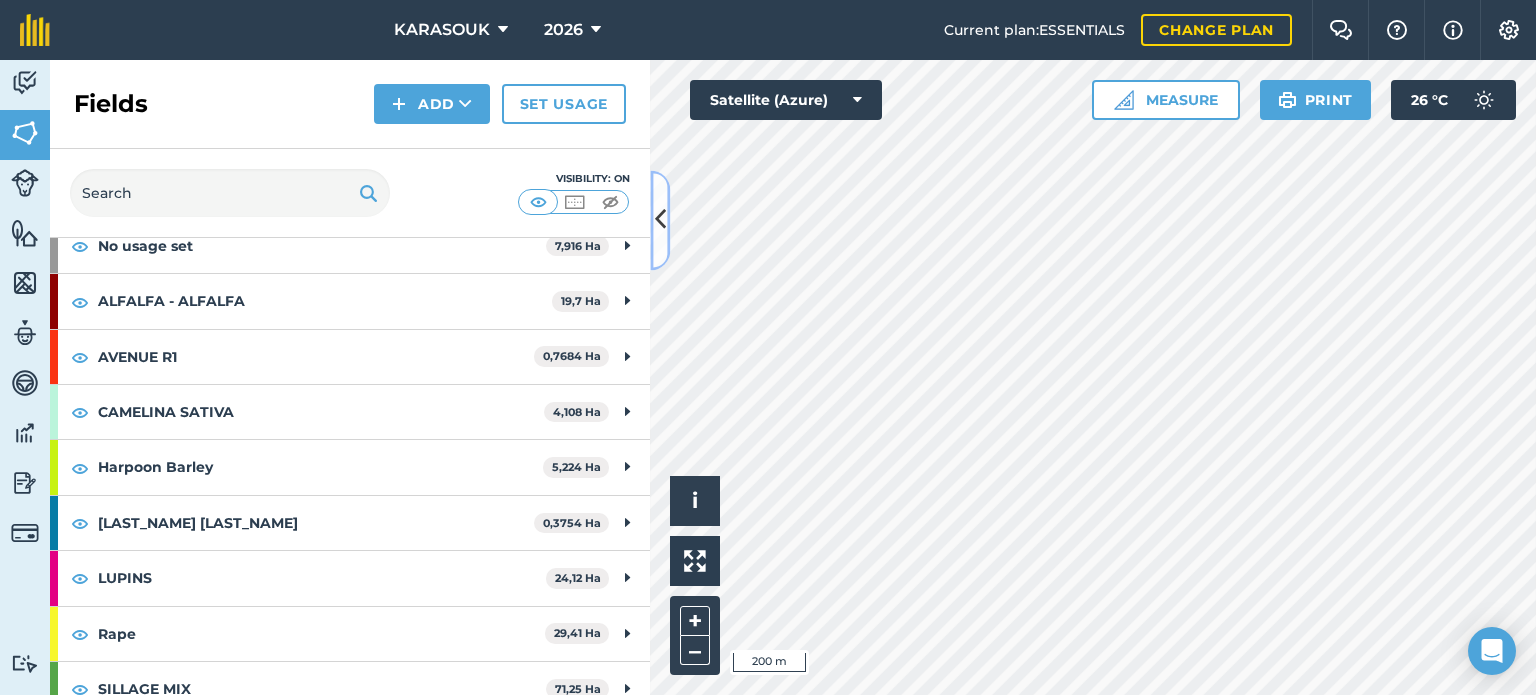 scroll, scrollTop: 200, scrollLeft: 0, axis: vertical 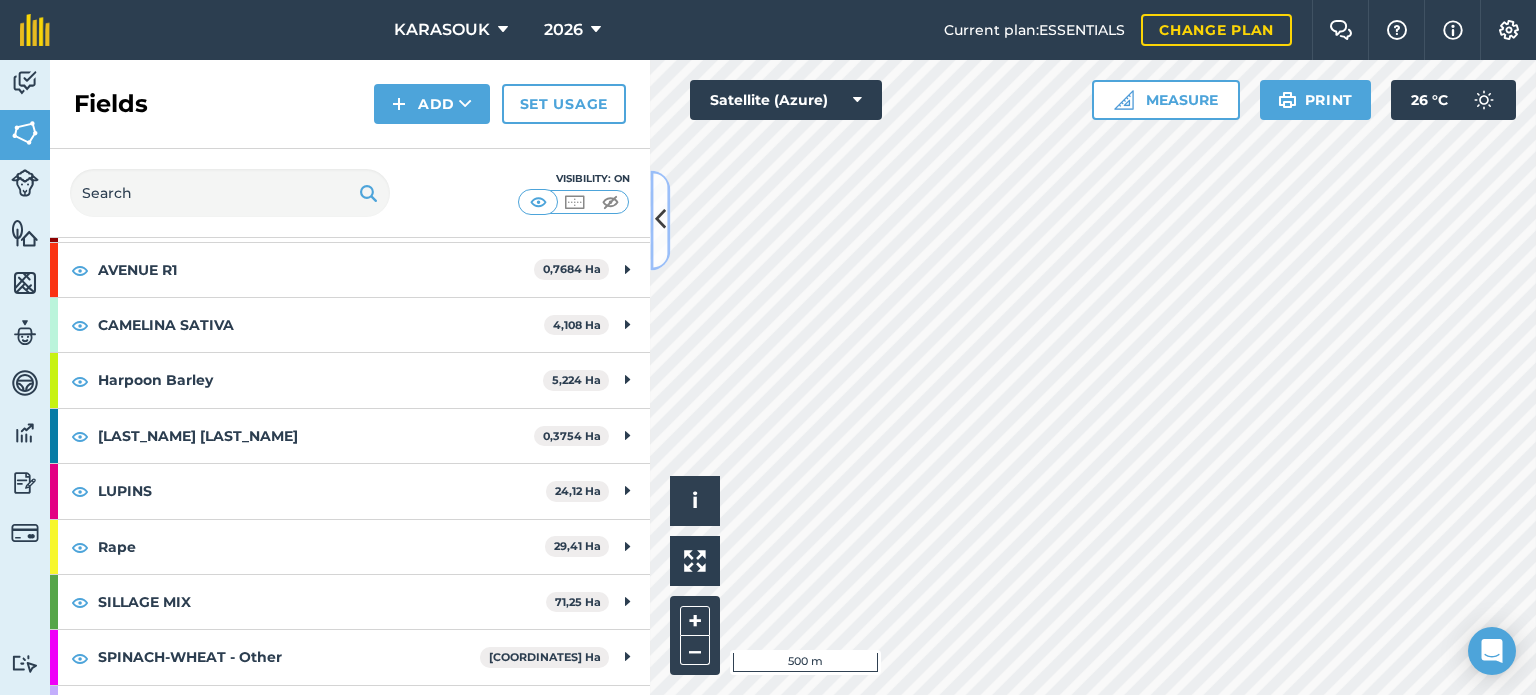 click at bounding box center (660, 220) 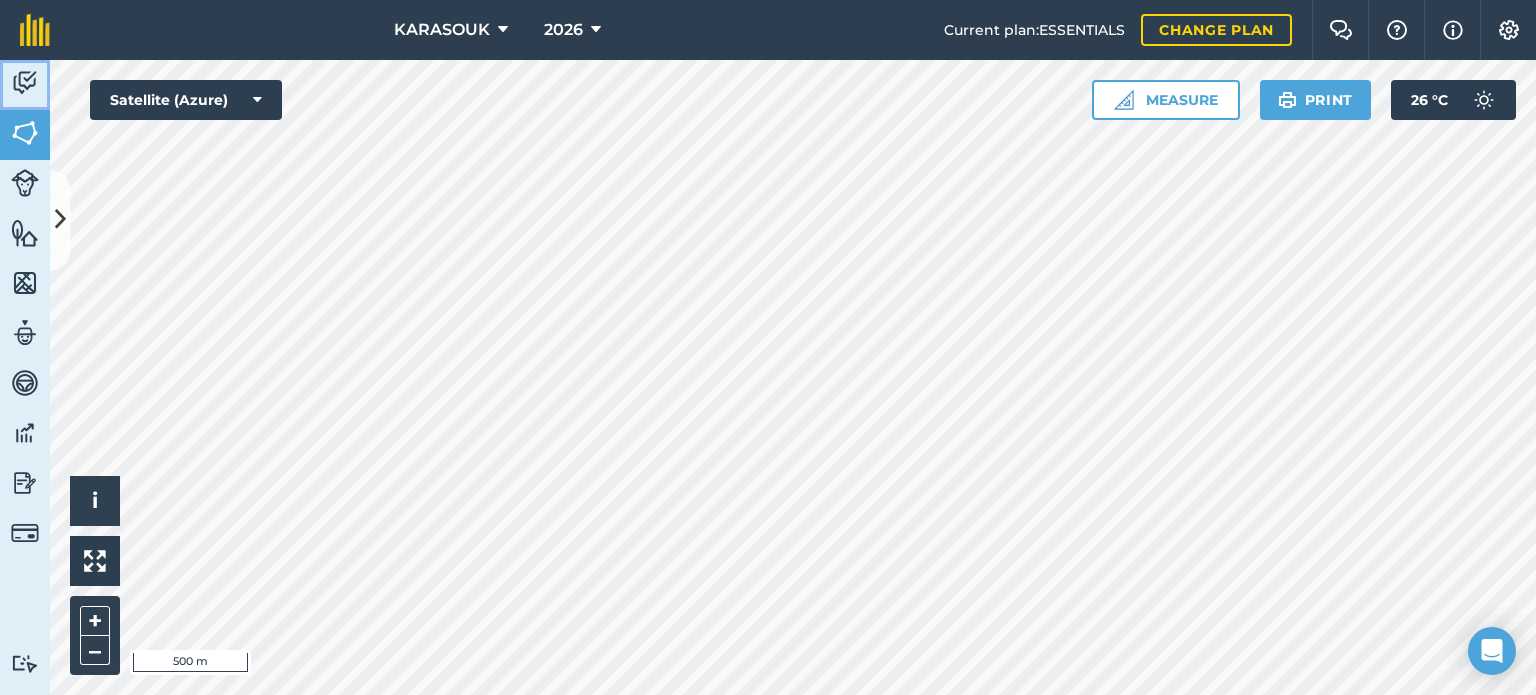 click at bounding box center [25, 83] 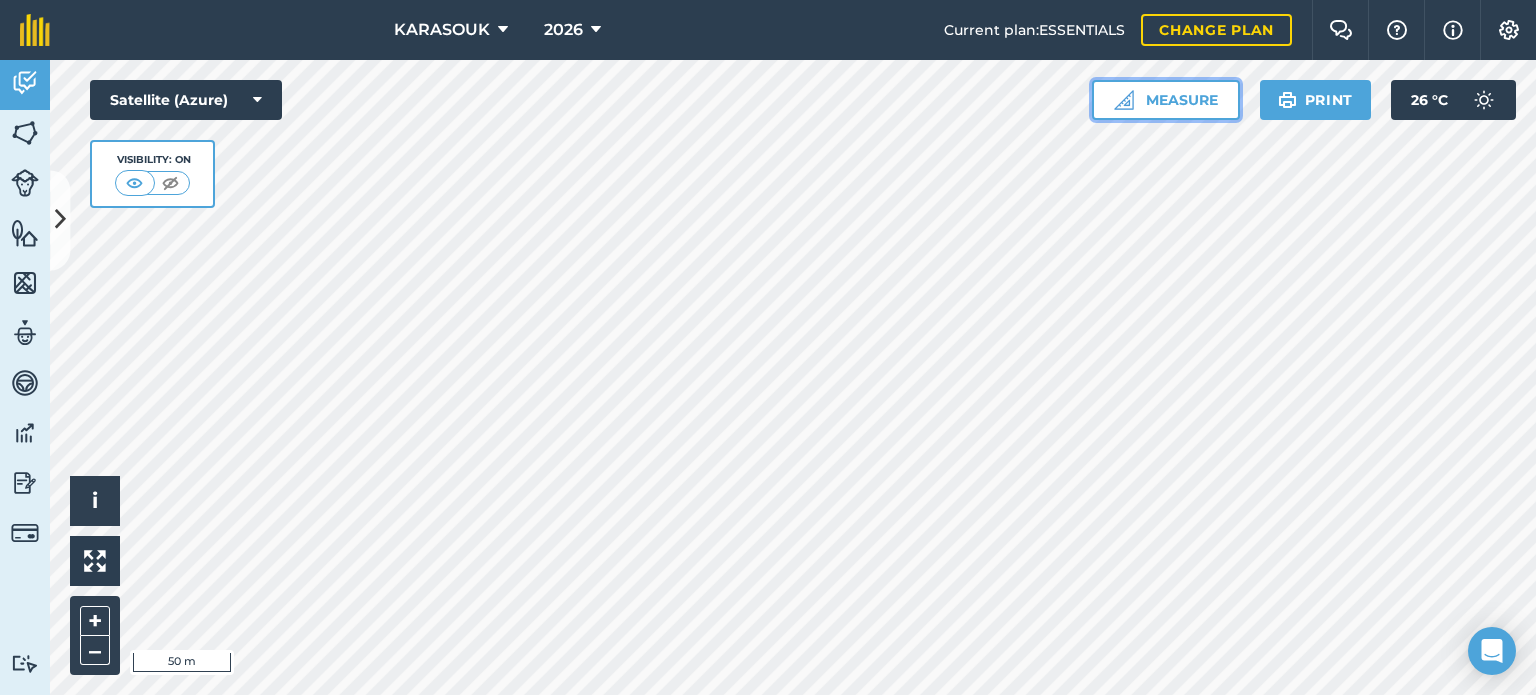 click on "Measure" at bounding box center [1166, 100] 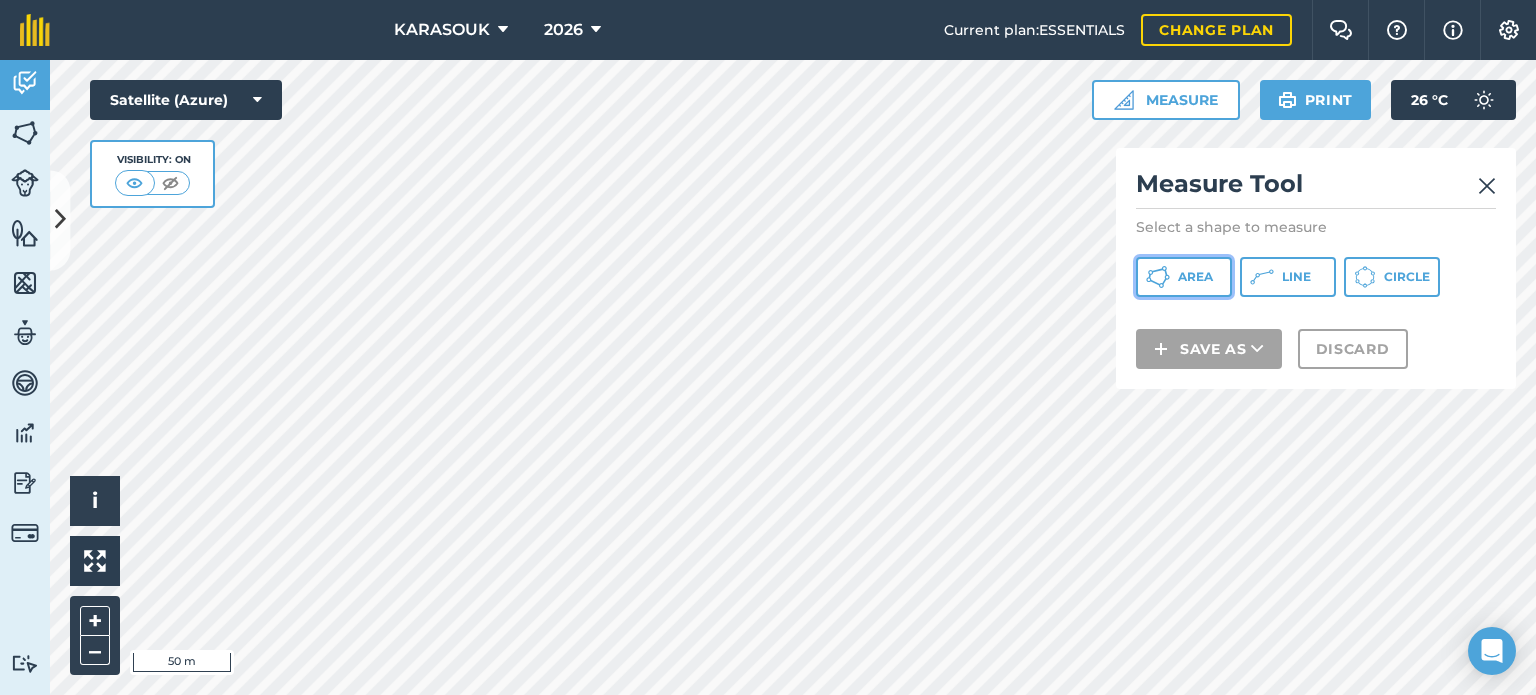 click on "Area" at bounding box center (1195, 277) 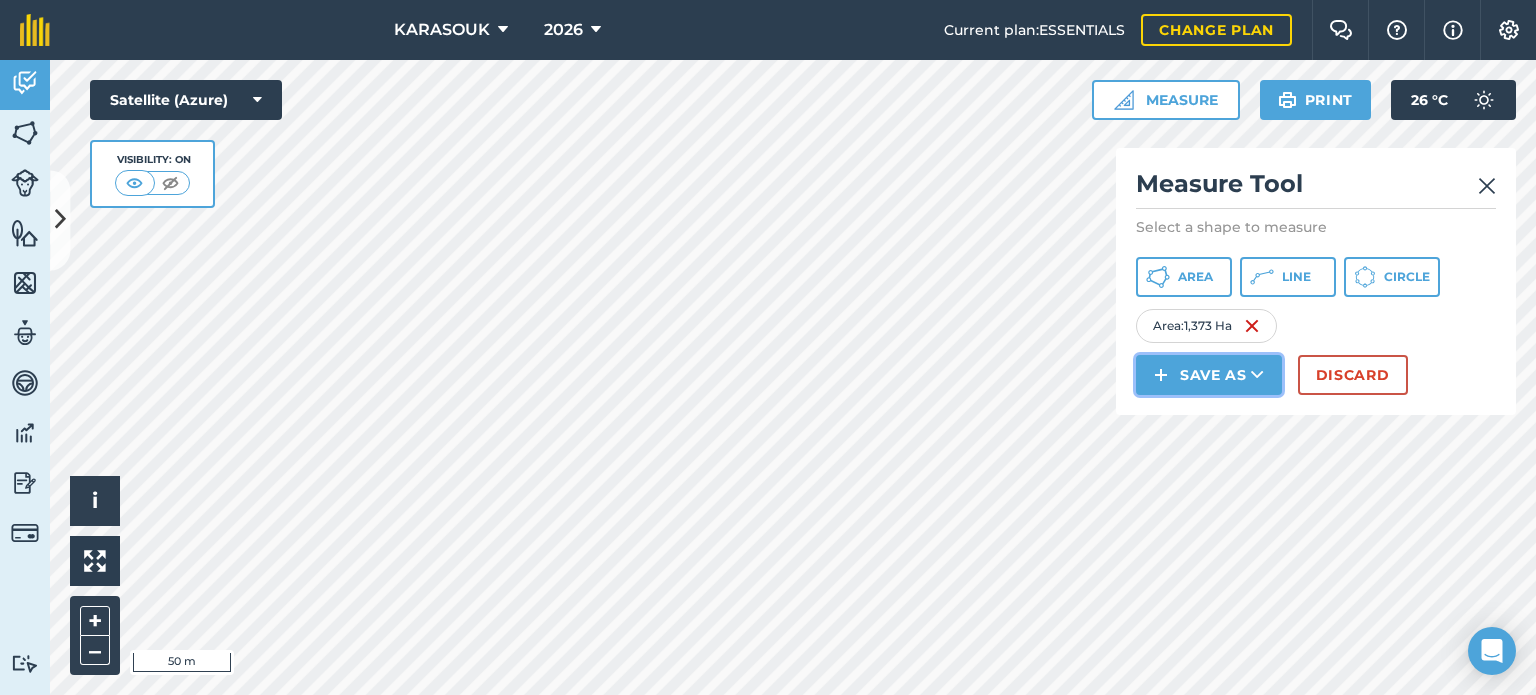 click on "Save as" at bounding box center (1209, 375) 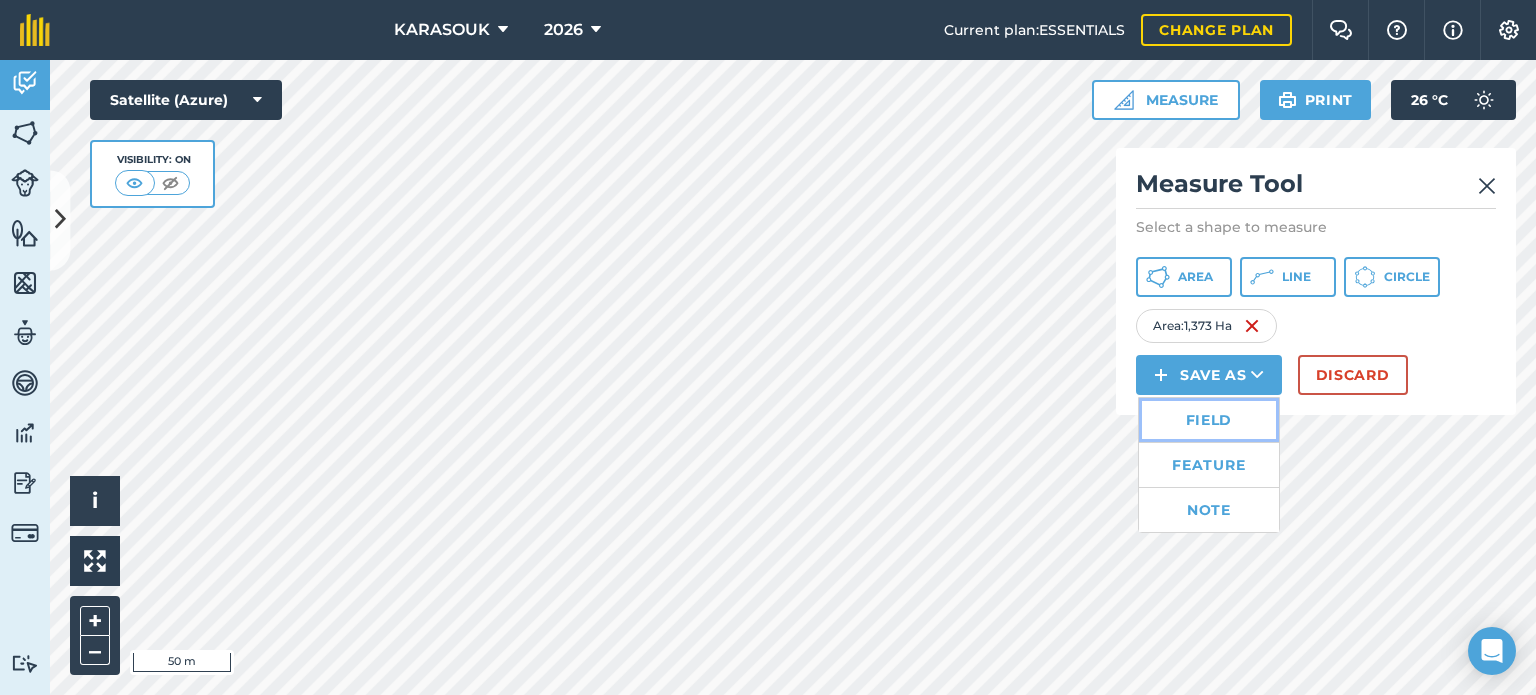 click on "Field" at bounding box center [1209, 420] 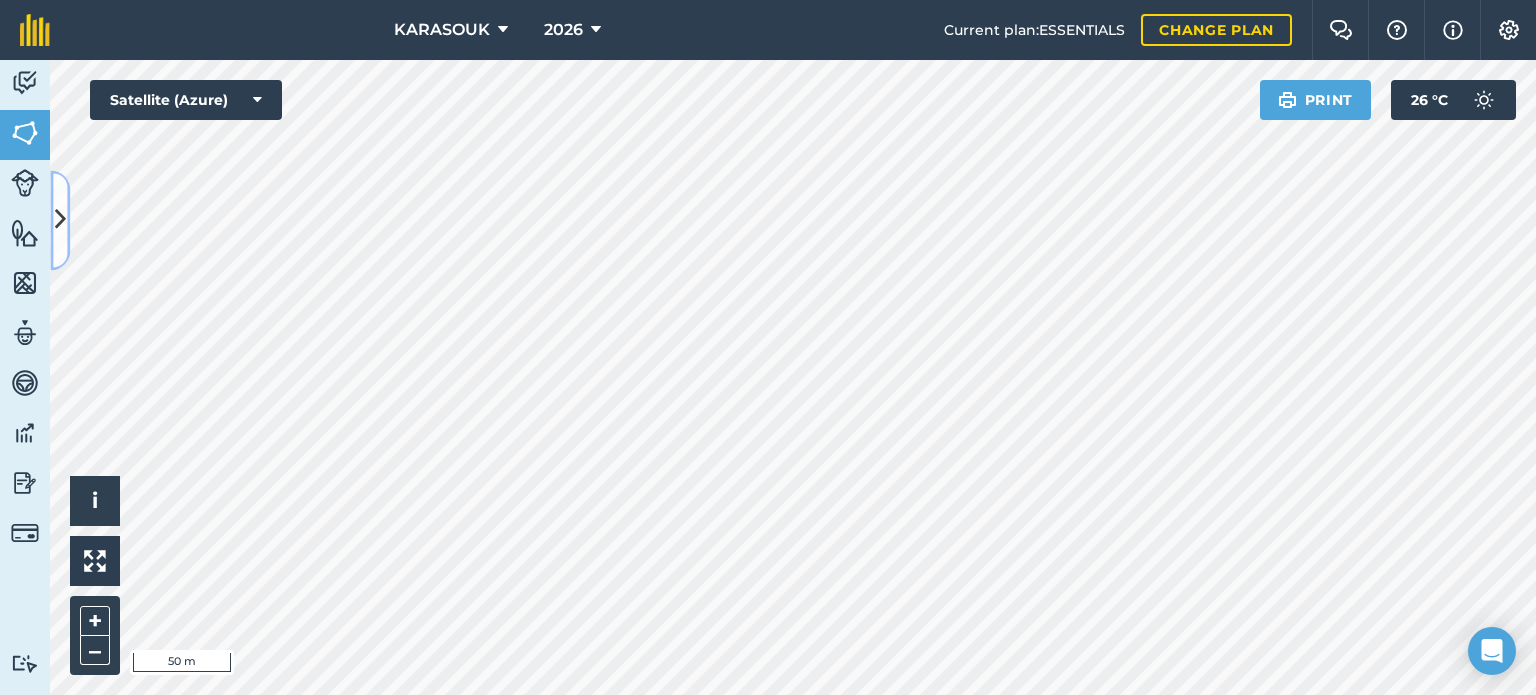 click at bounding box center [60, 220] 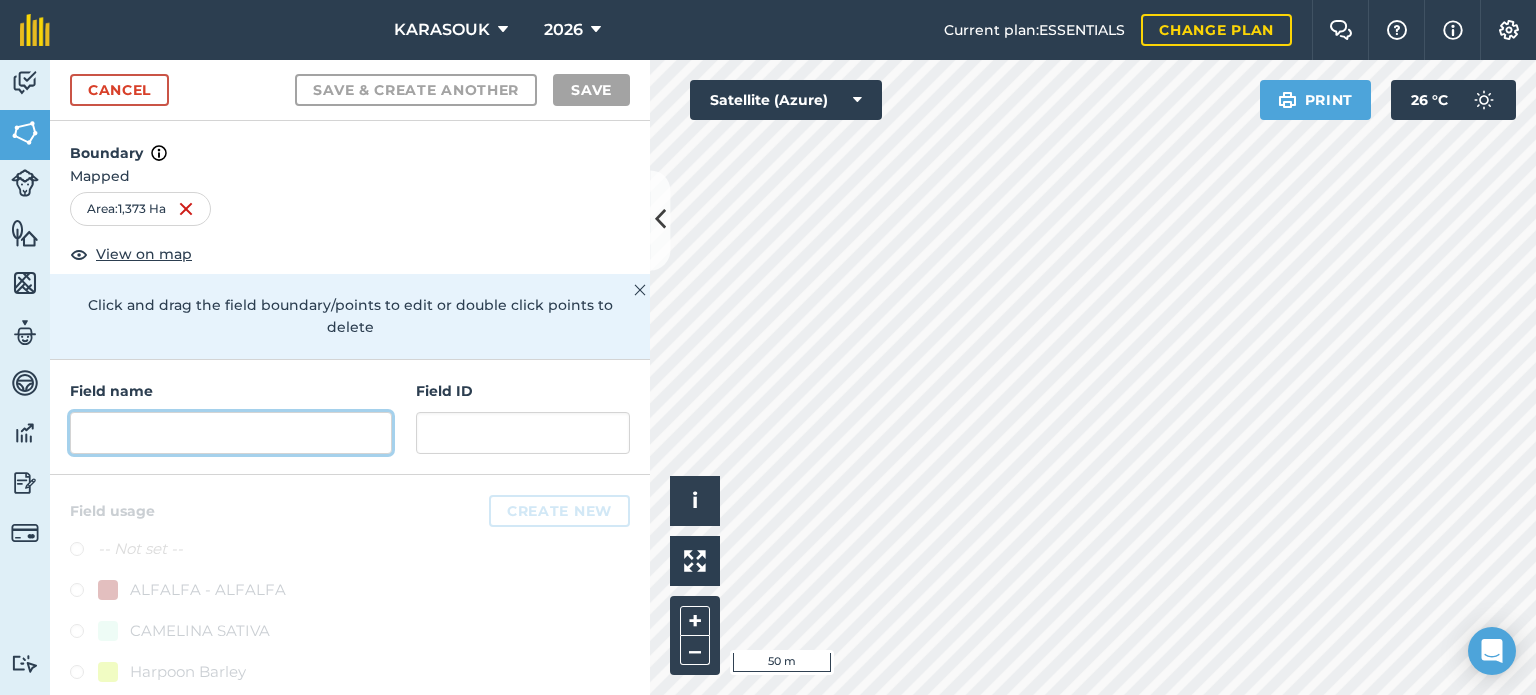 click at bounding box center [231, 433] 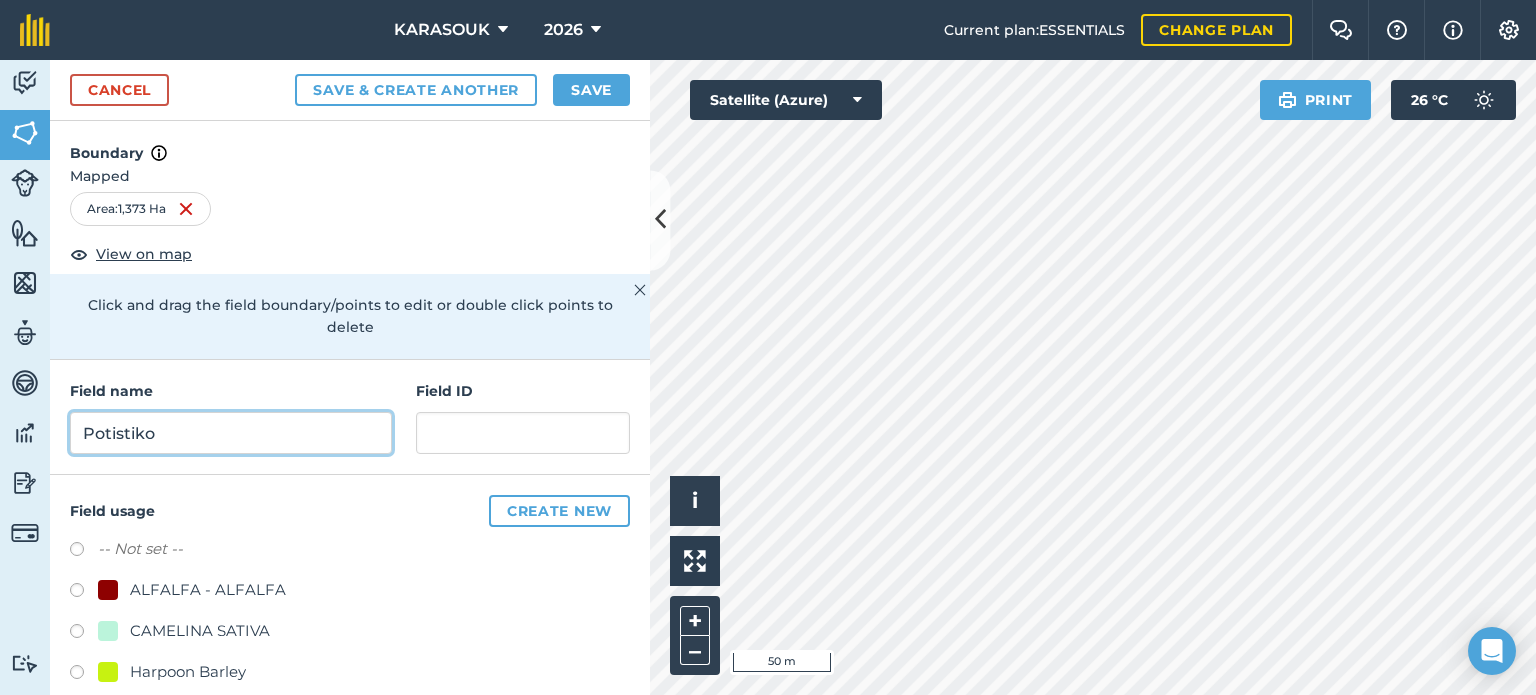 click on "Save & Create Another" at bounding box center (416, 90) 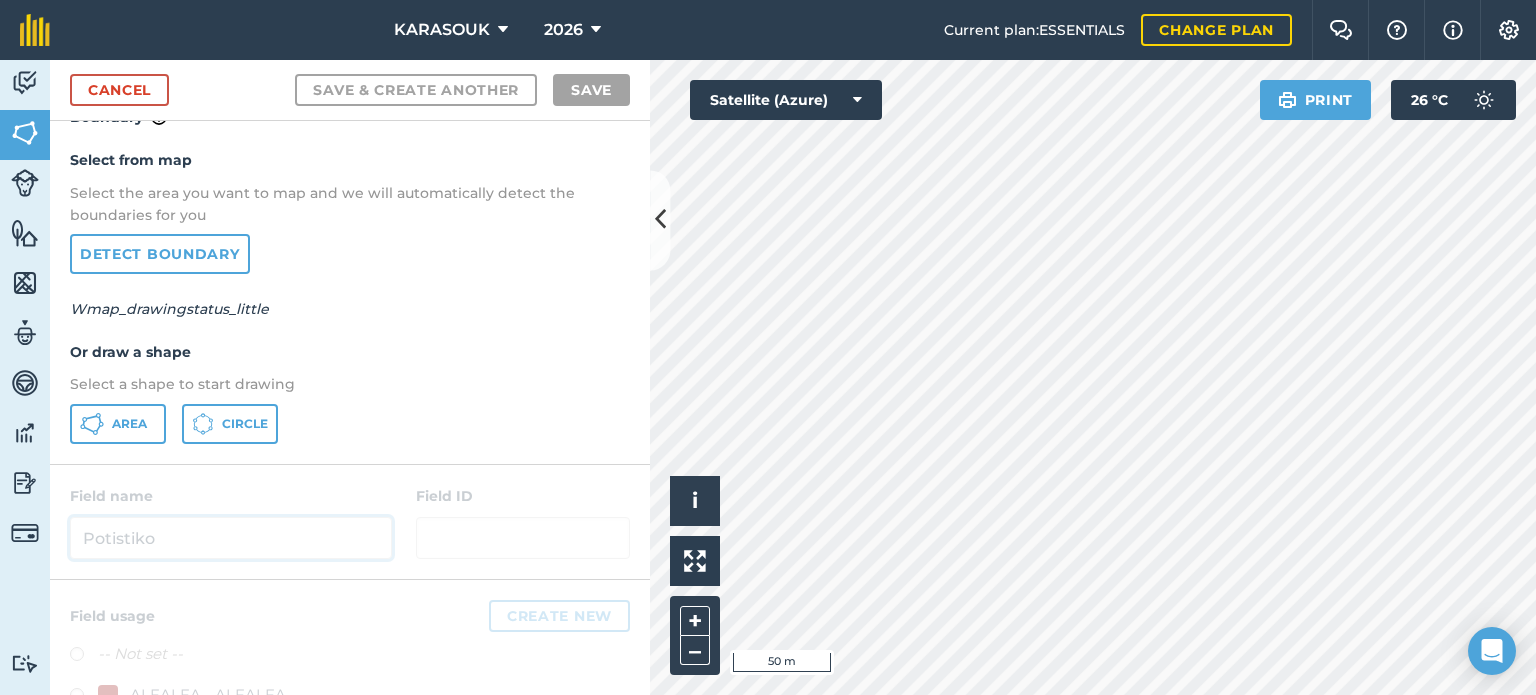 scroll, scrollTop: 0, scrollLeft: 0, axis: both 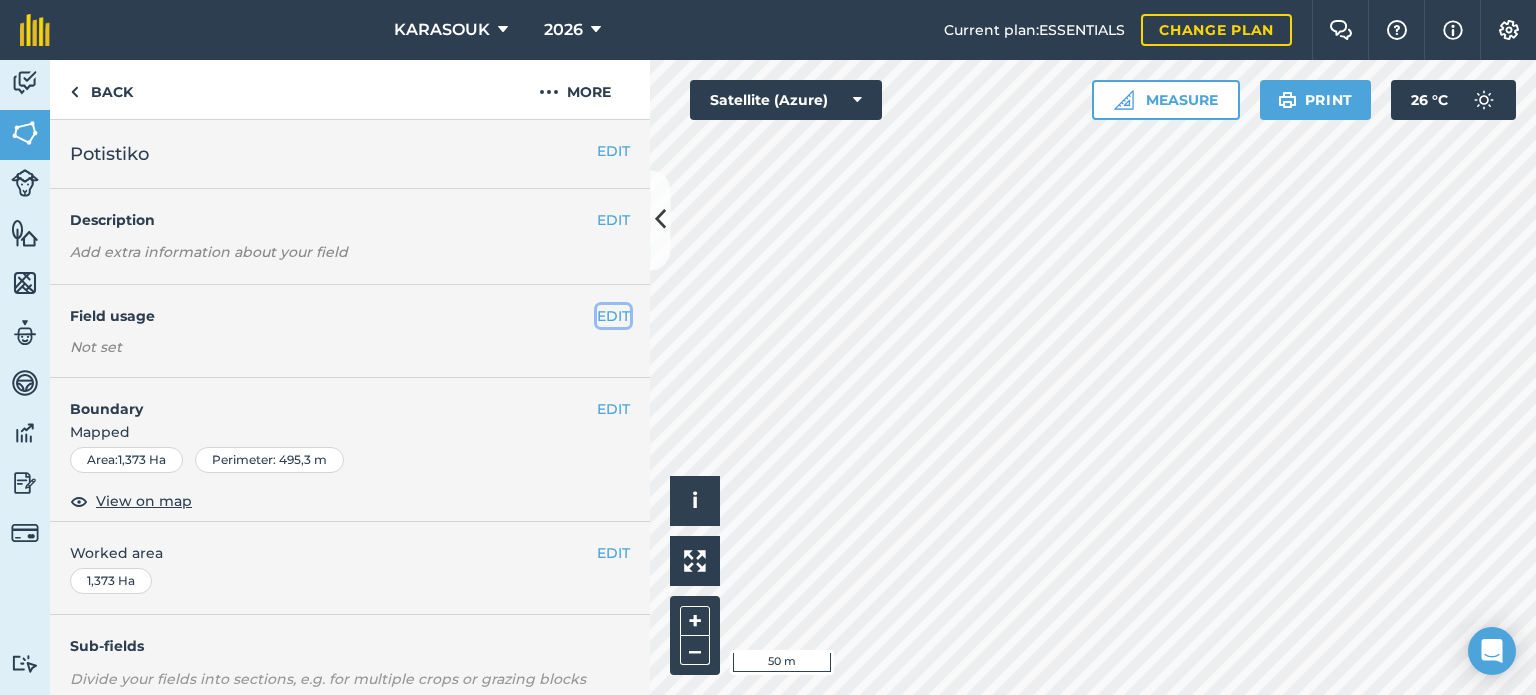 click on "EDIT" at bounding box center (613, 316) 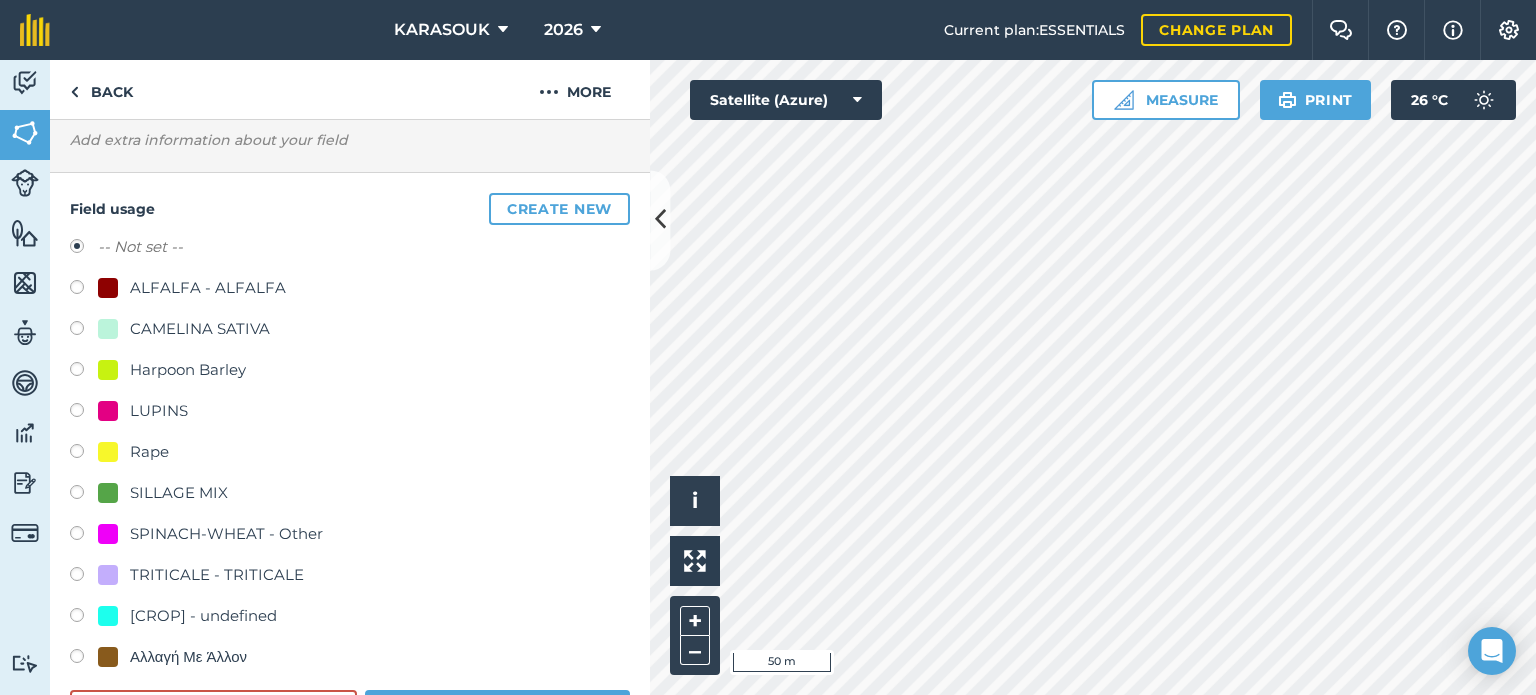 scroll, scrollTop: 200, scrollLeft: 0, axis: vertical 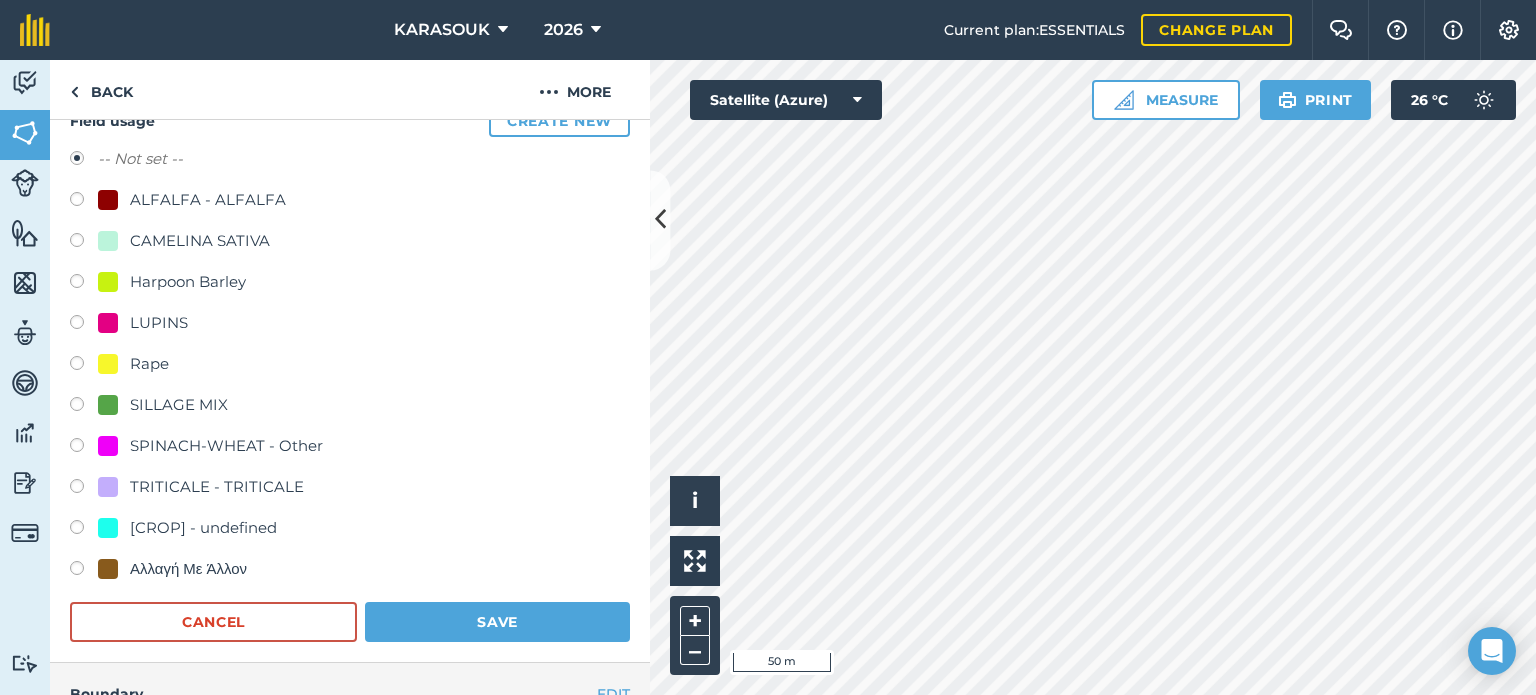 click on "SILLAGE MIX" at bounding box center (179, 405) 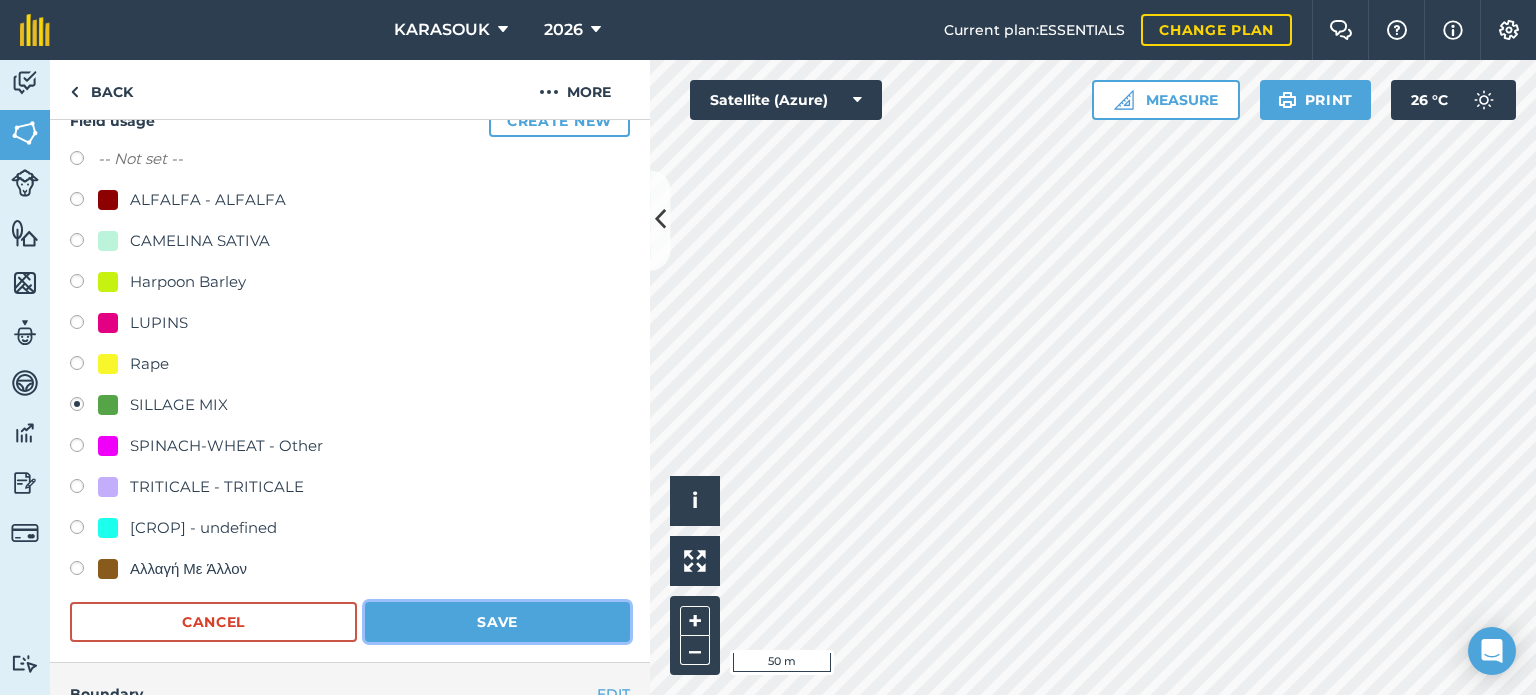 click on "Save" at bounding box center (497, 622) 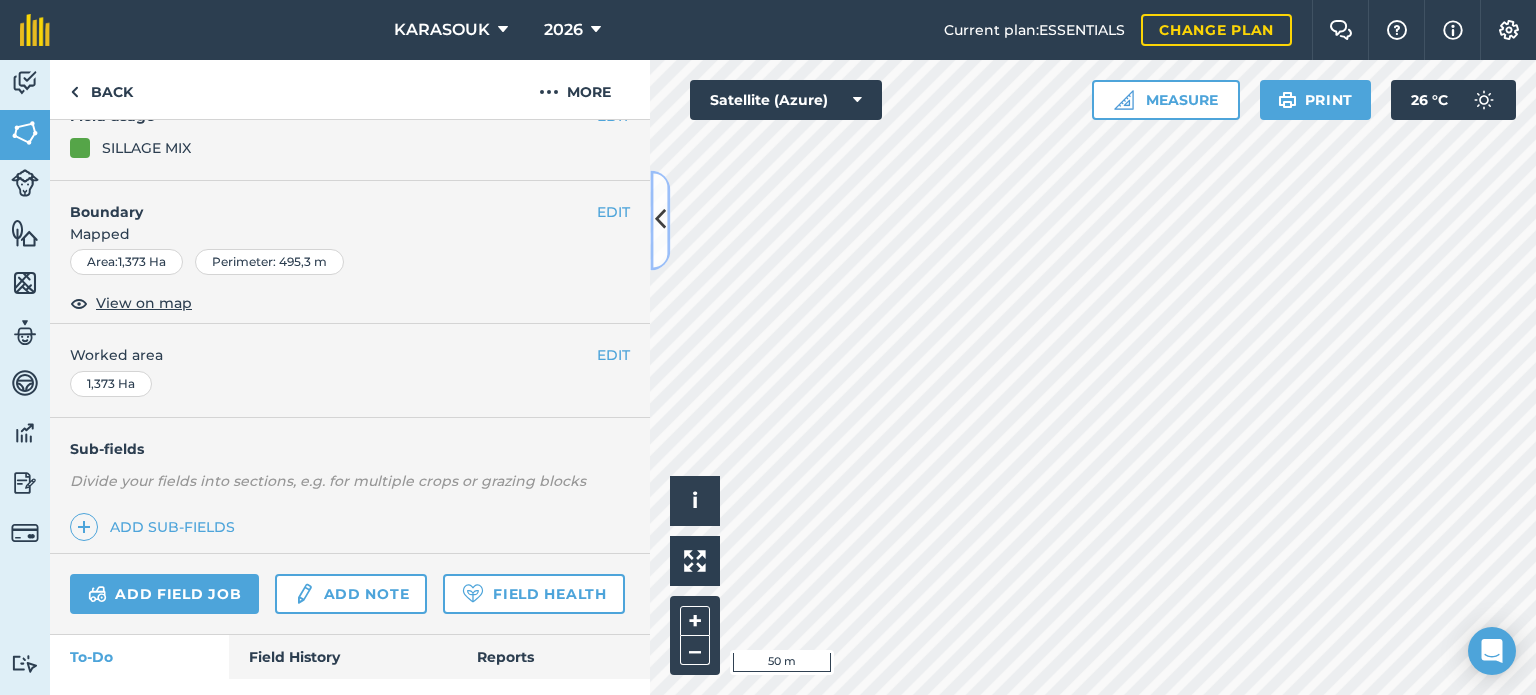 click at bounding box center (660, 220) 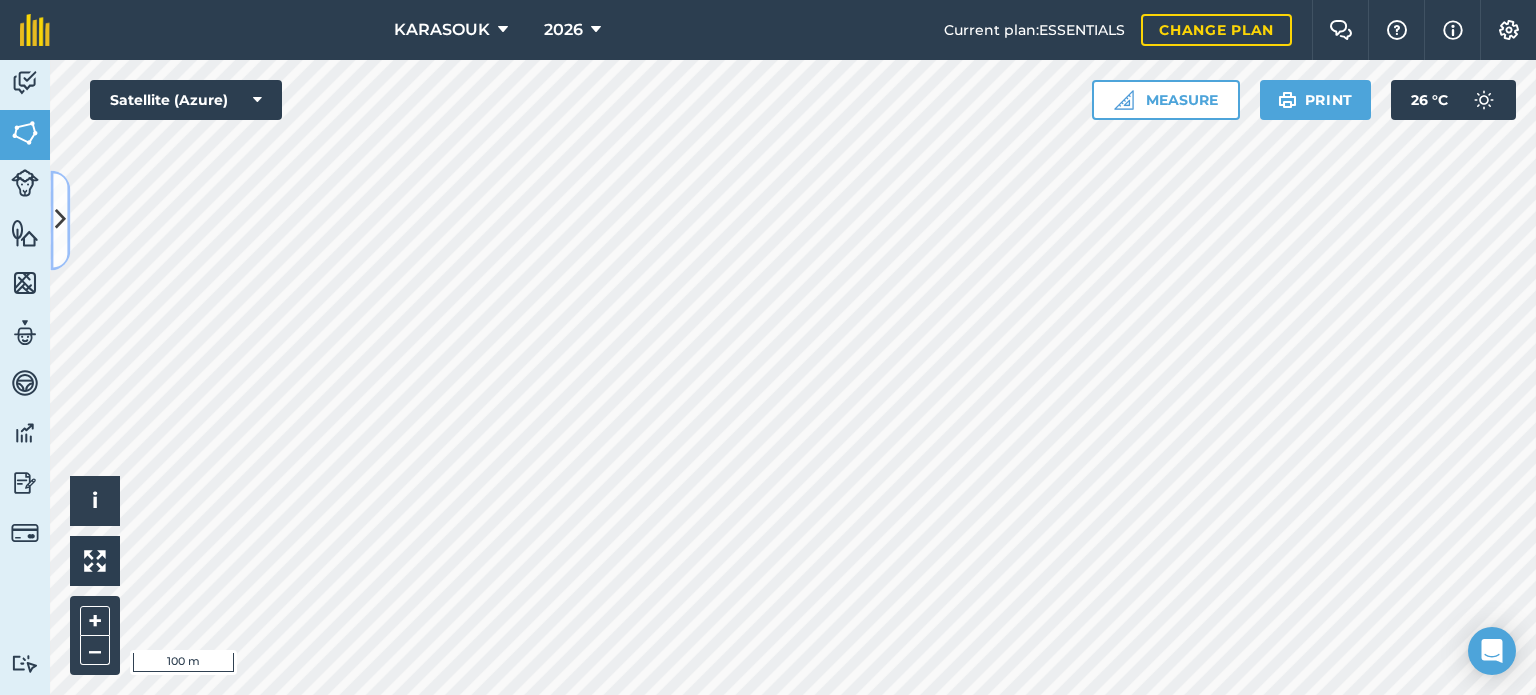 click at bounding box center [60, 220] 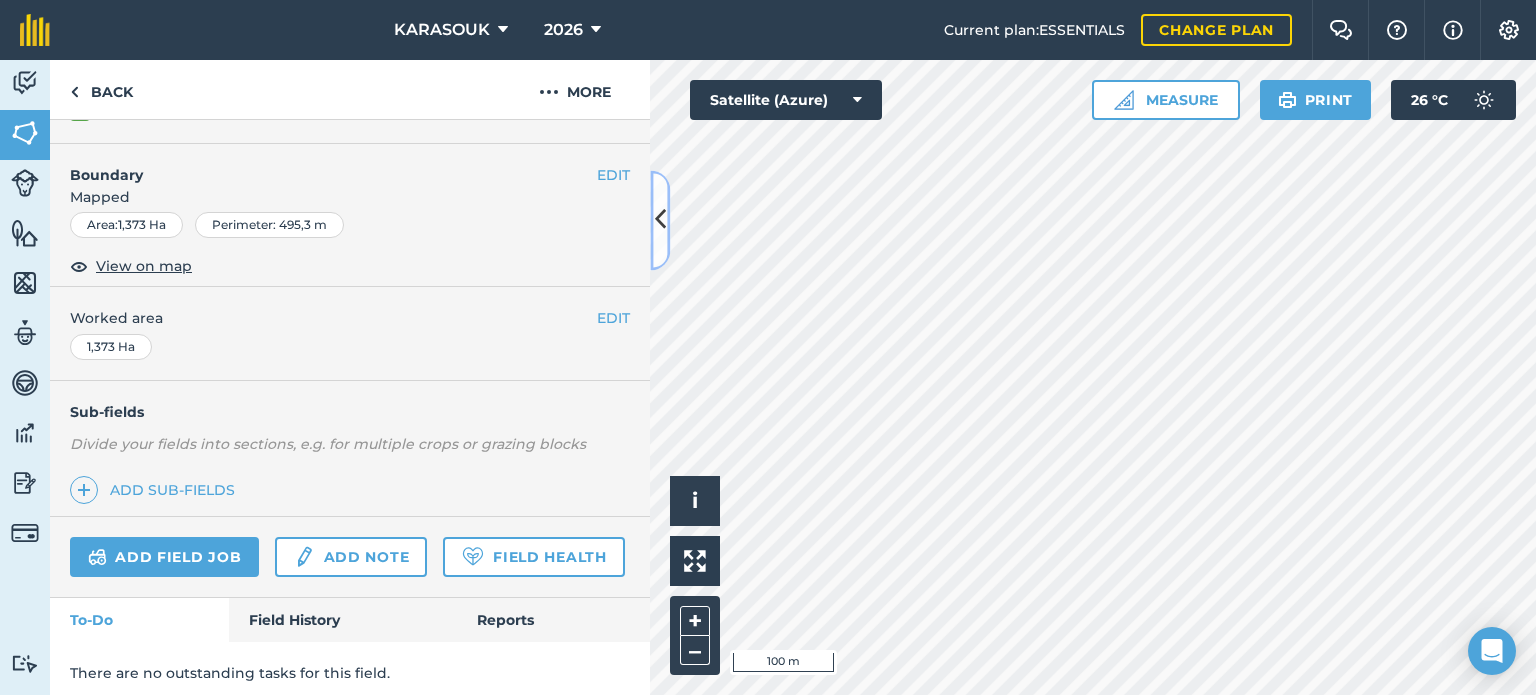 scroll, scrollTop: 299, scrollLeft: 0, axis: vertical 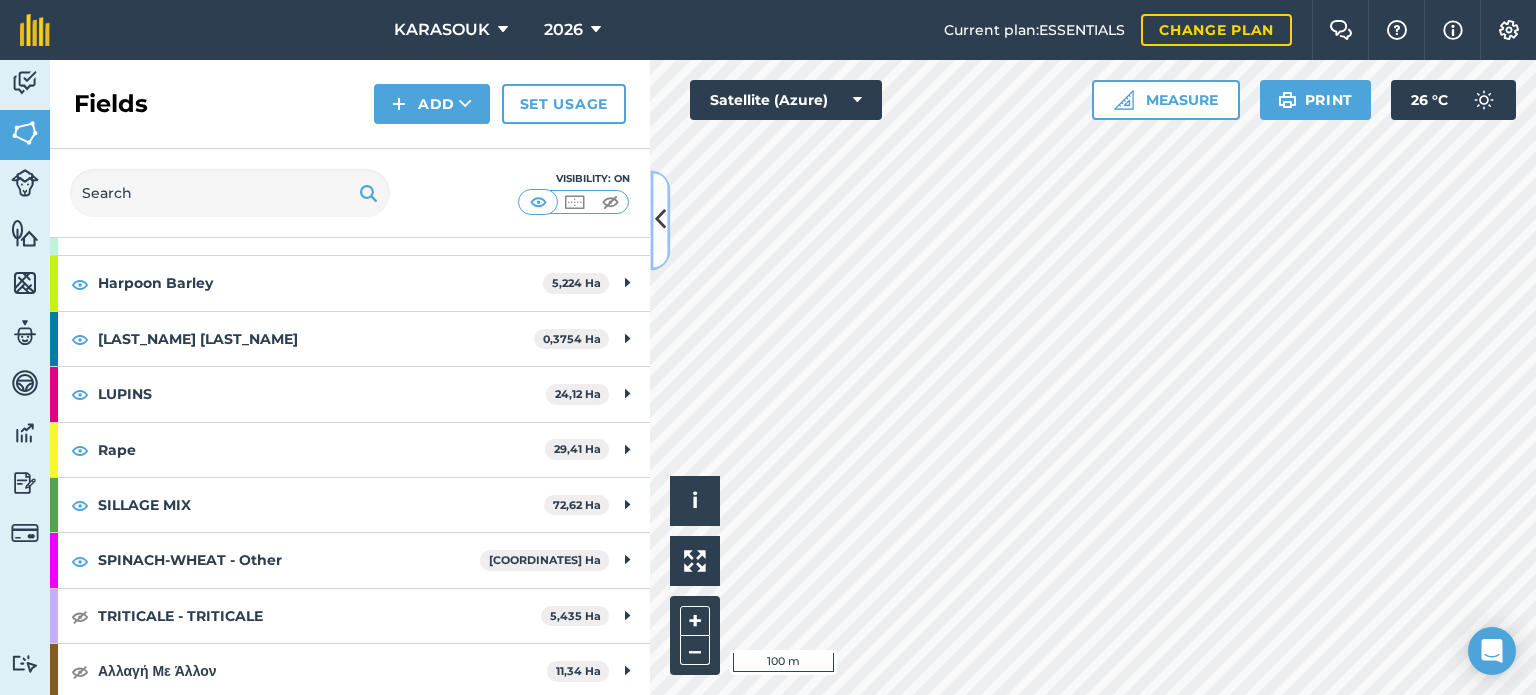 click at bounding box center (660, 220) 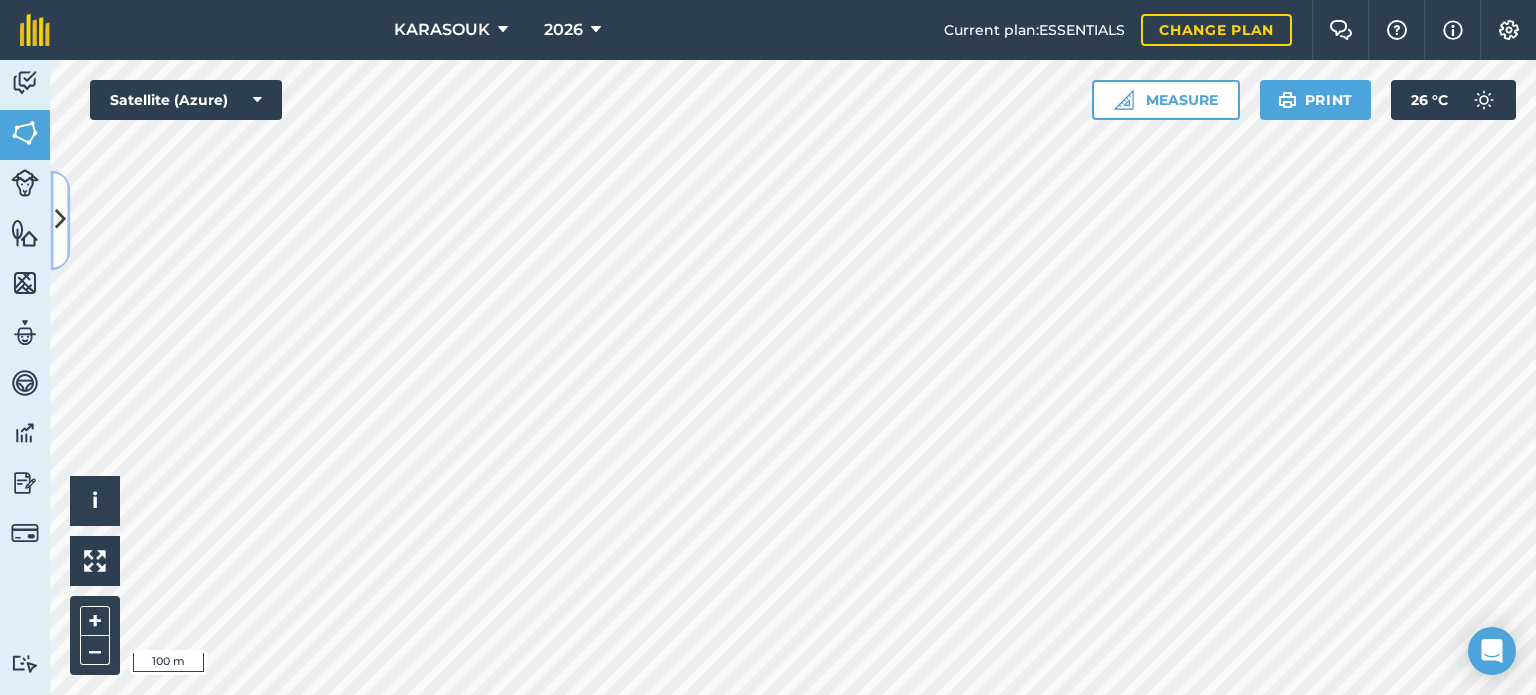 click at bounding box center [60, 220] 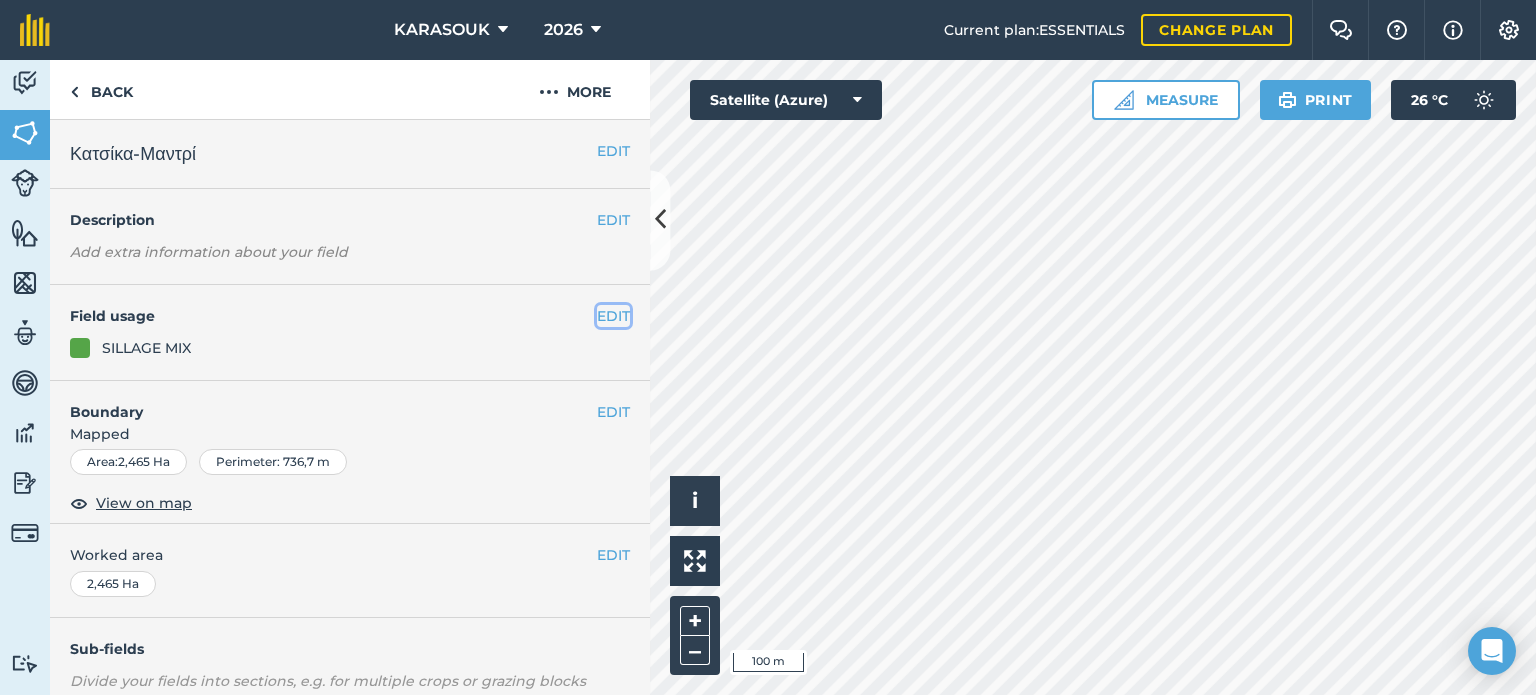 click on "EDIT" at bounding box center (613, 316) 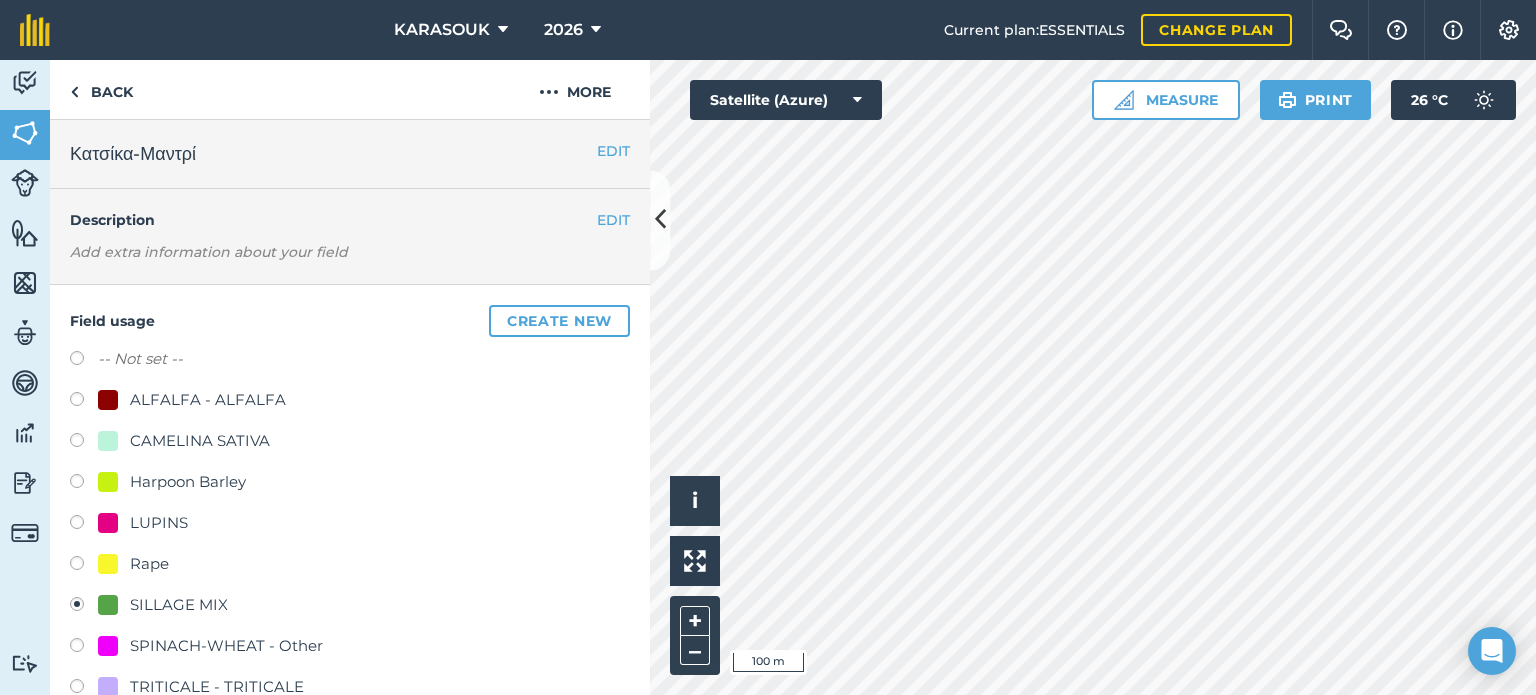 click on "Rape" at bounding box center (149, 564) 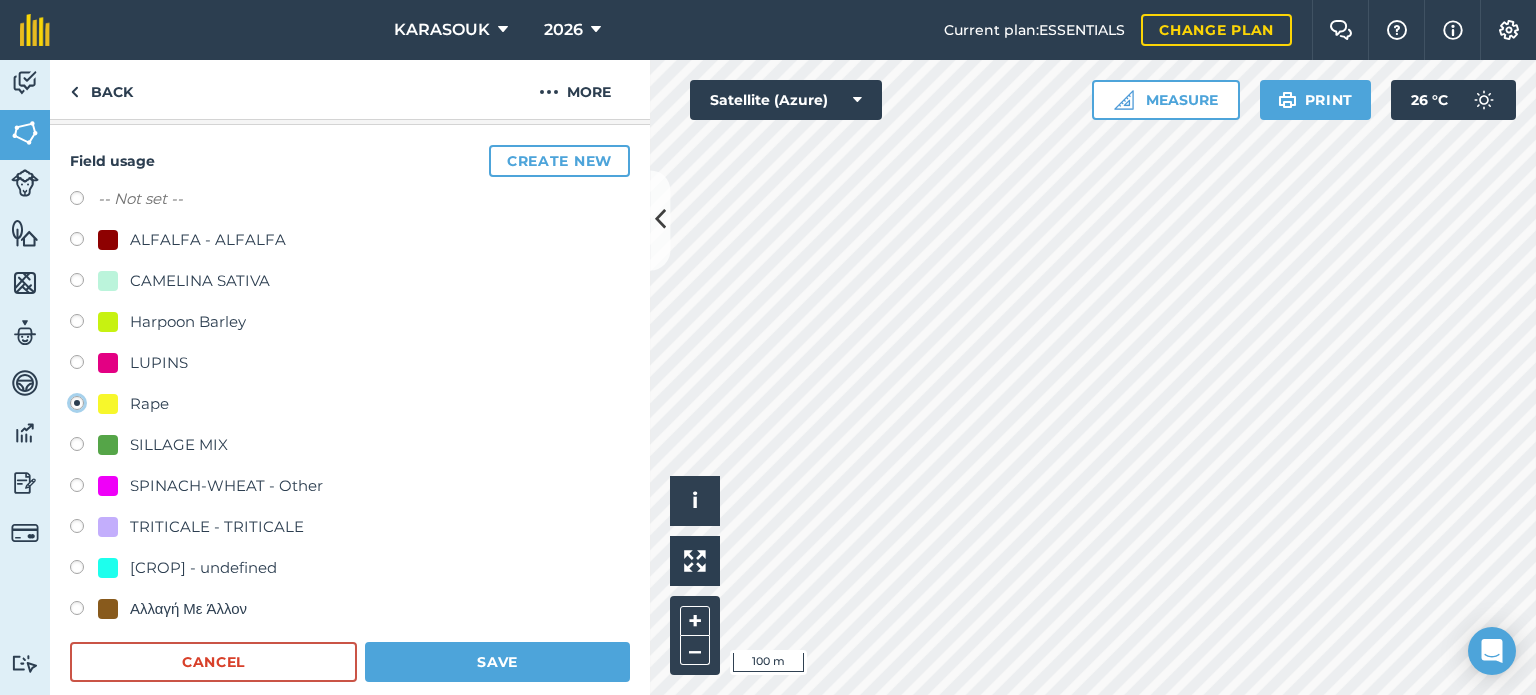 scroll, scrollTop: 200, scrollLeft: 0, axis: vertical 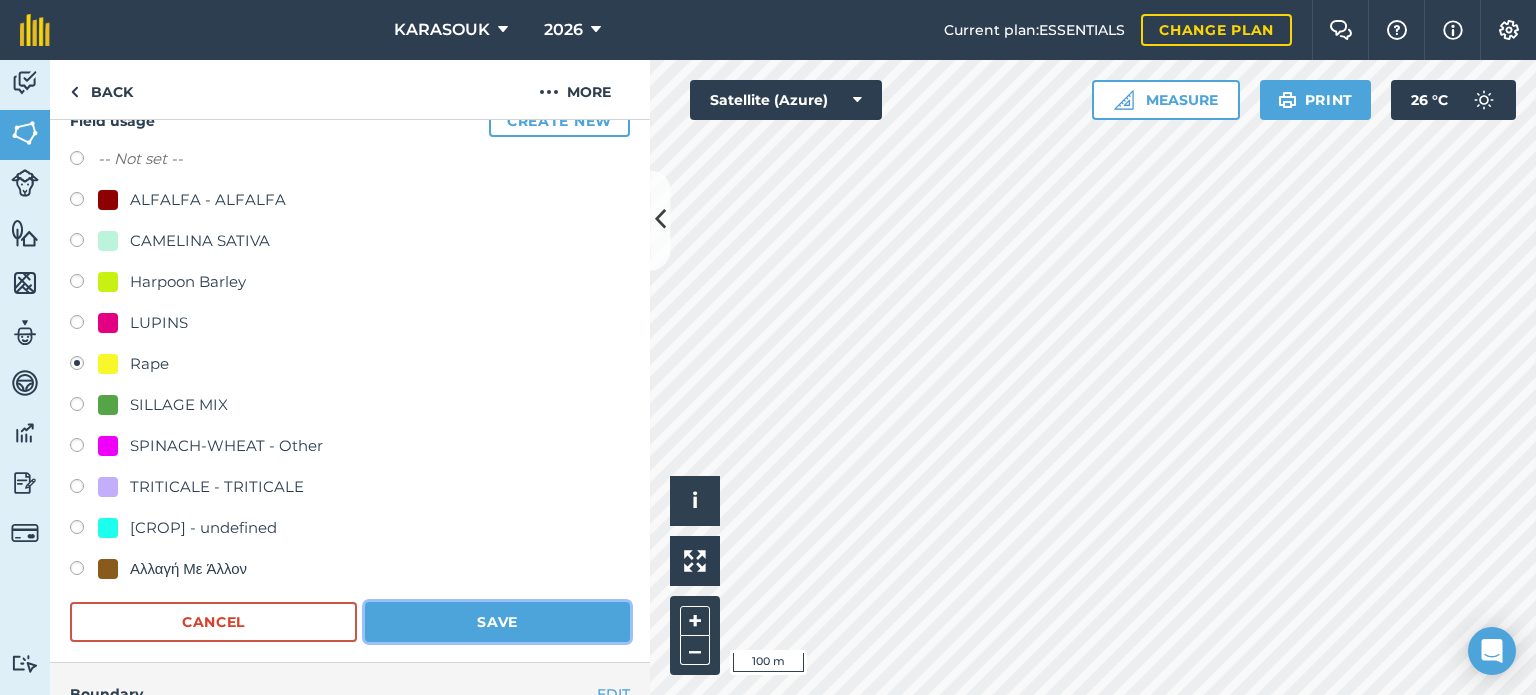 click on "Save" at bounding box center (497, 622) 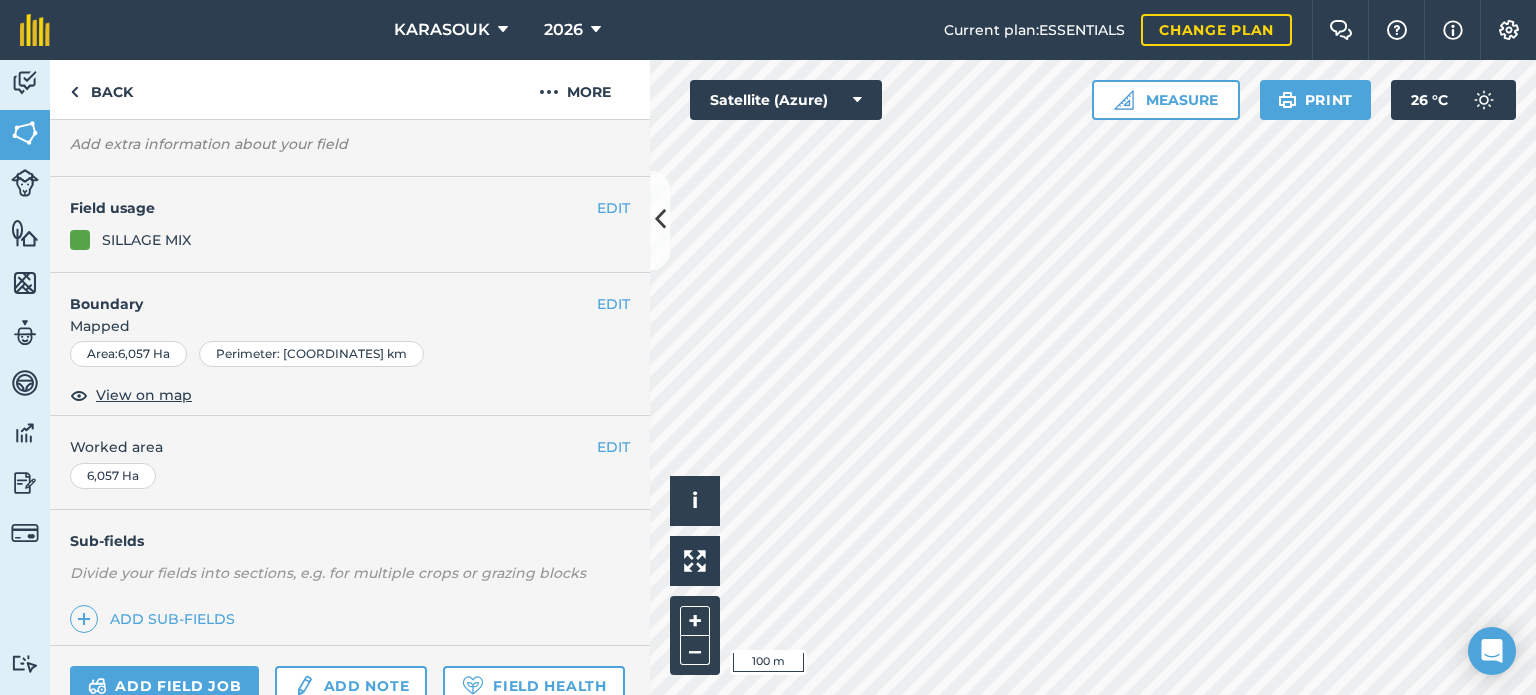 scroll, scrollTop: 100, scrollLeft: 0, axis: vertical 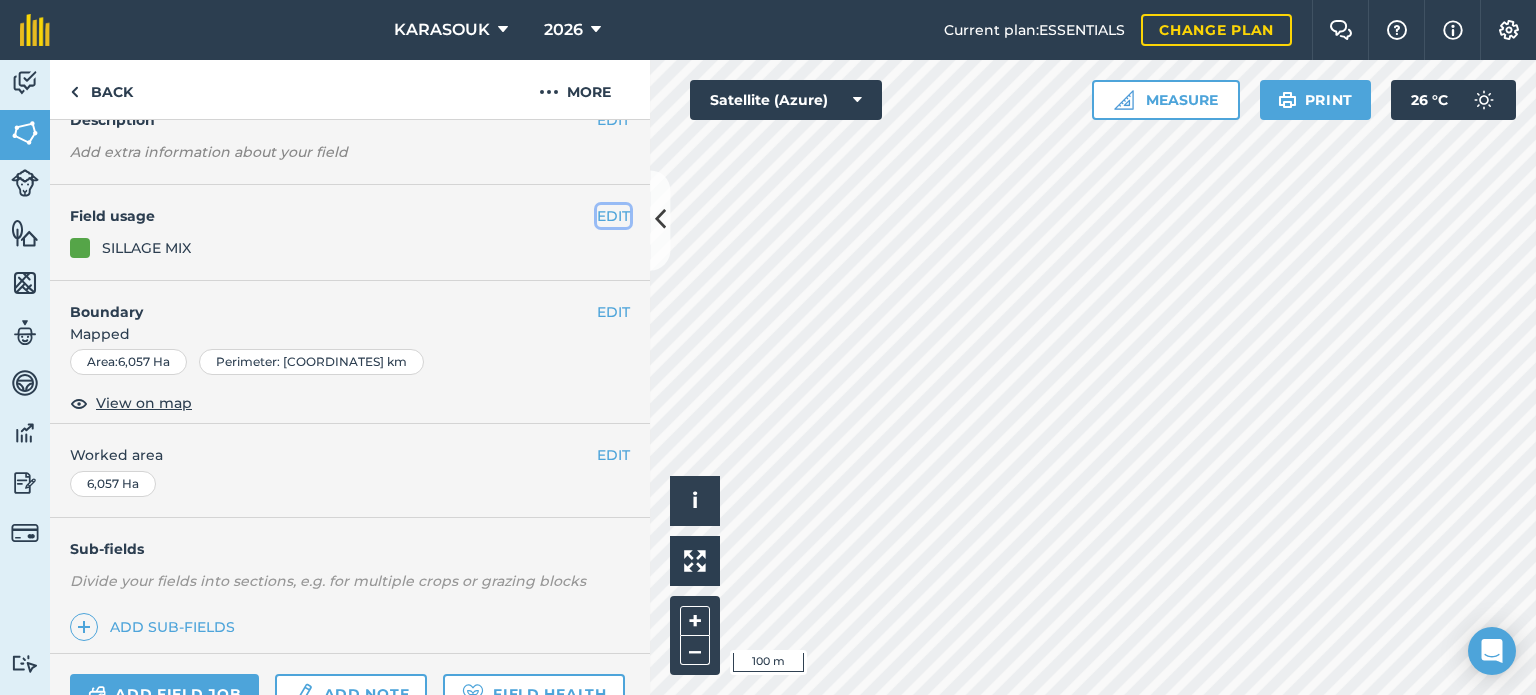 click on "EDIT" at bounding box center (613, 216) 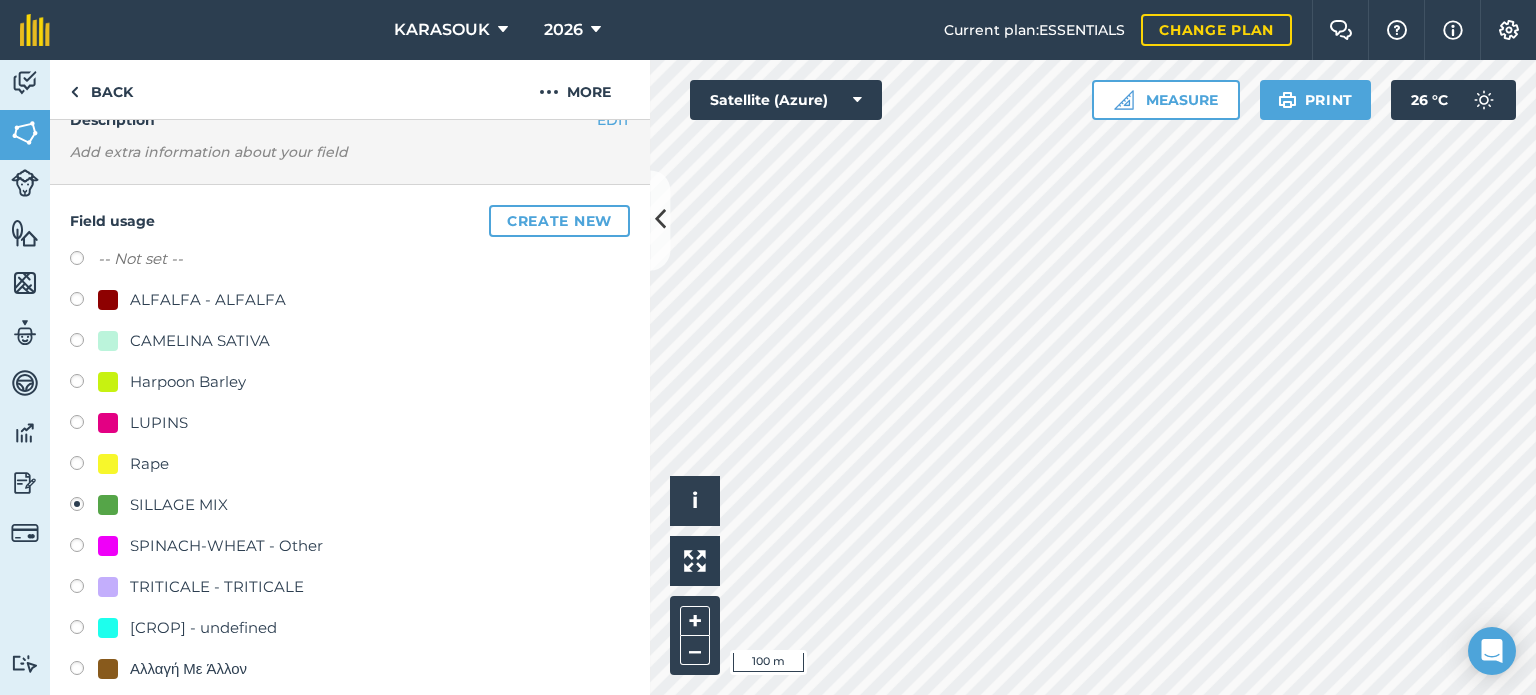 click on "Rape" at bounding box center (149, 464) 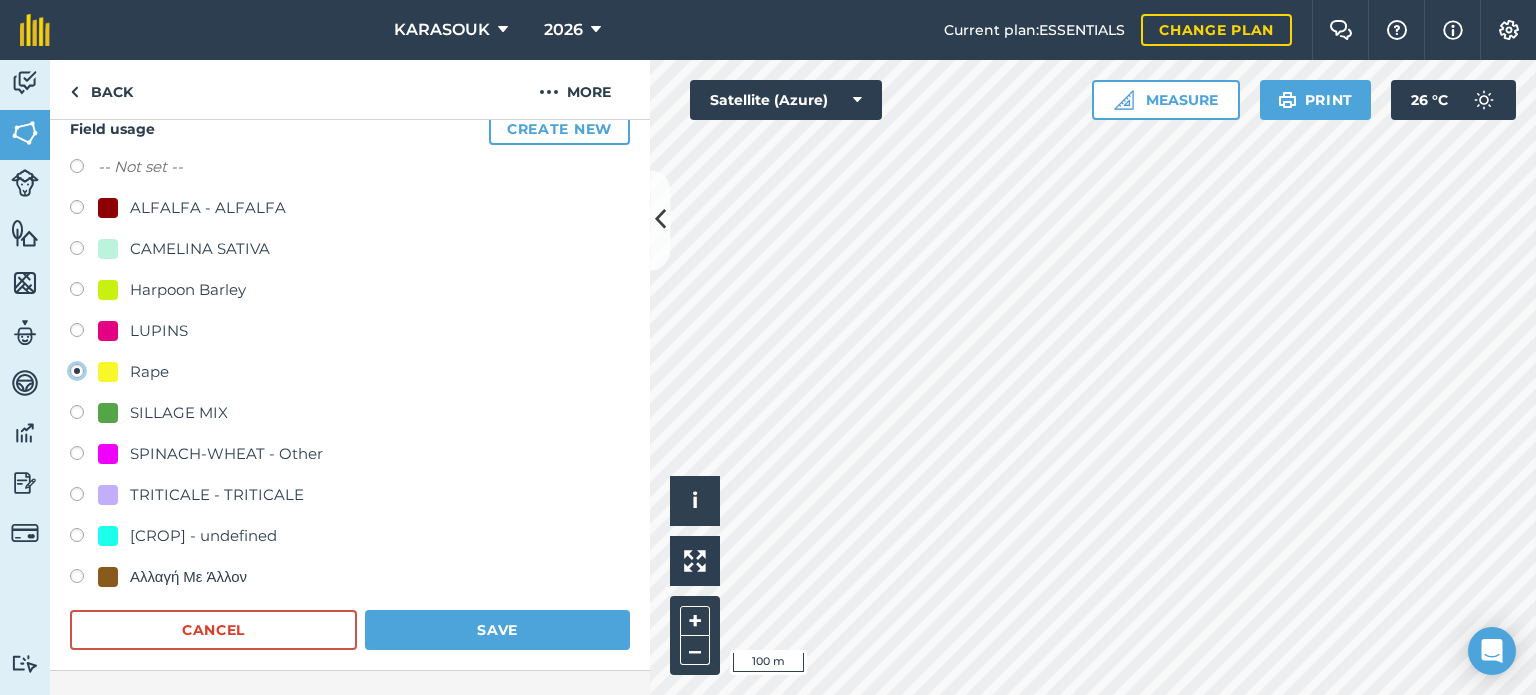 scroll, scrollTop: 200, scrollLeft: 0, axis: vertical 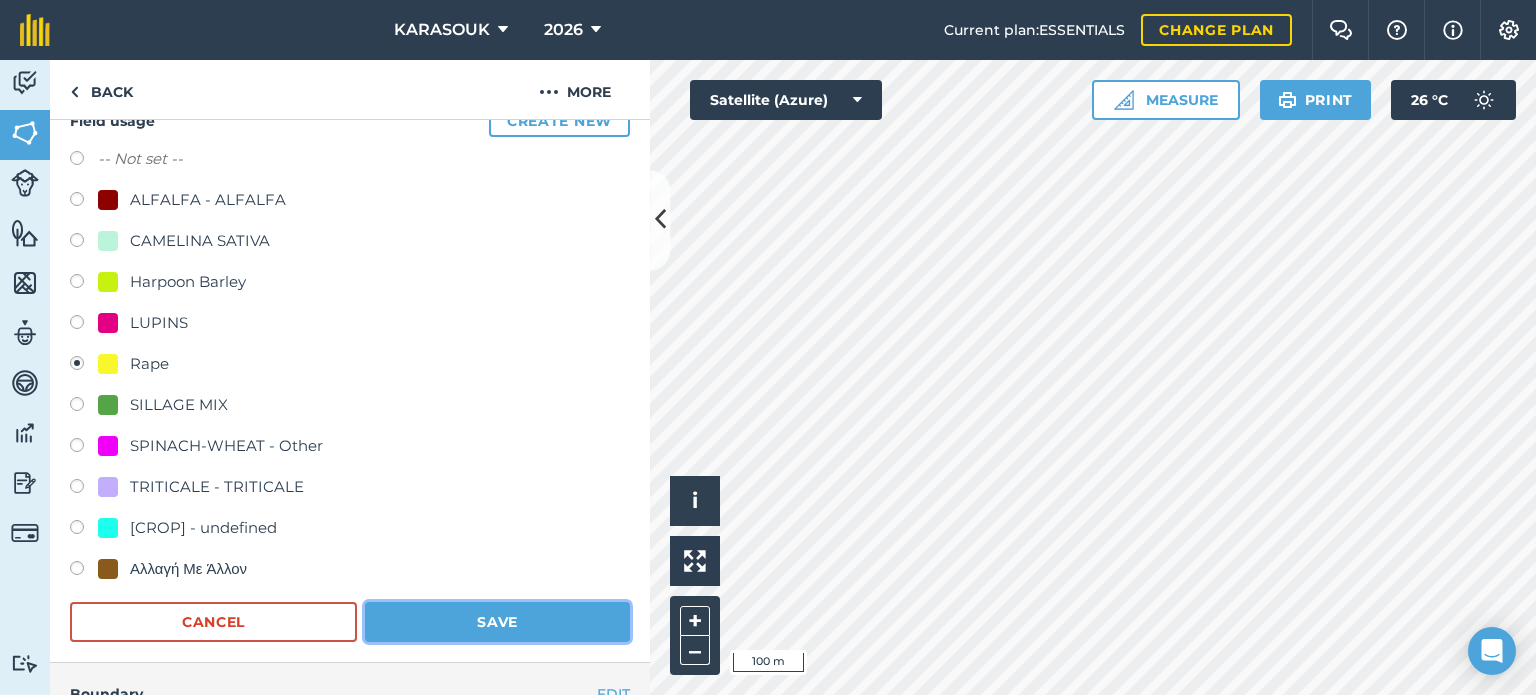click on "Save" at bounding box center [497, 622] 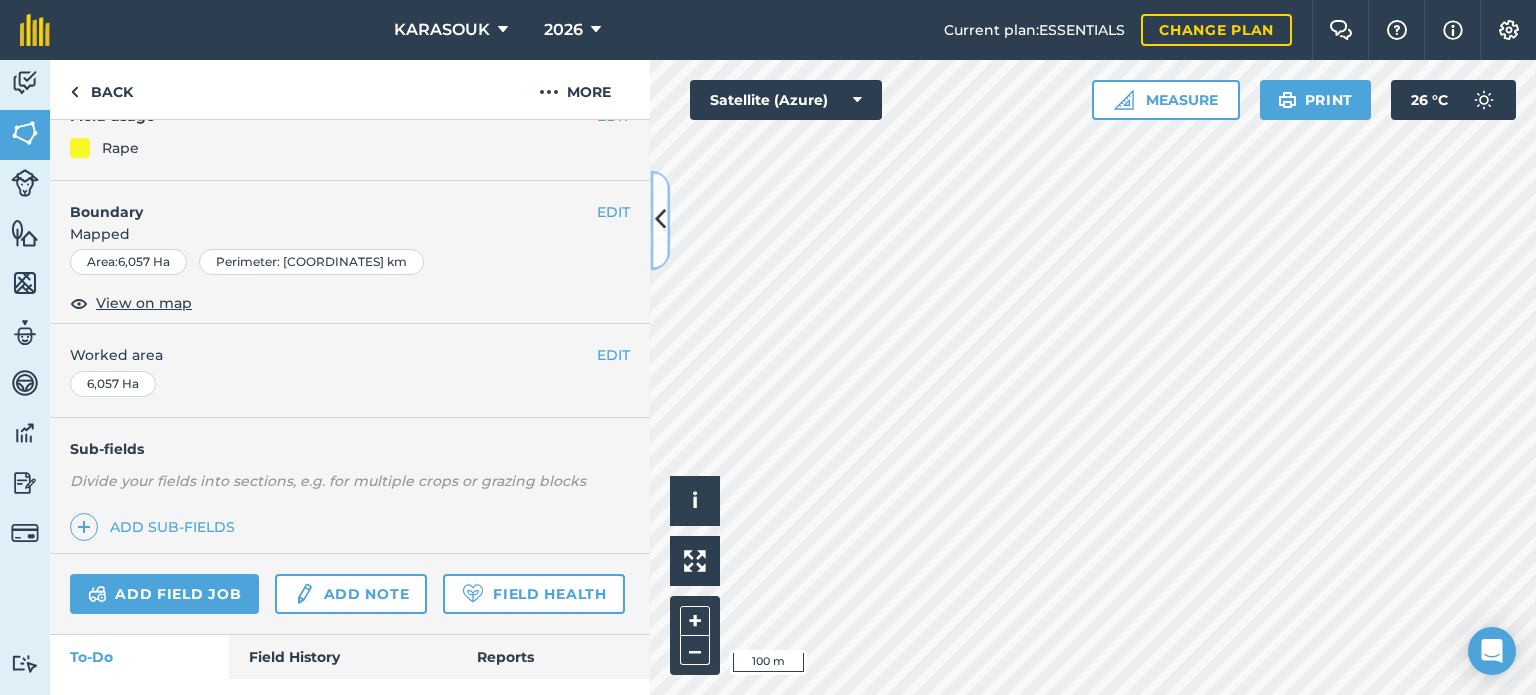 click at bounding box center (660, 220) 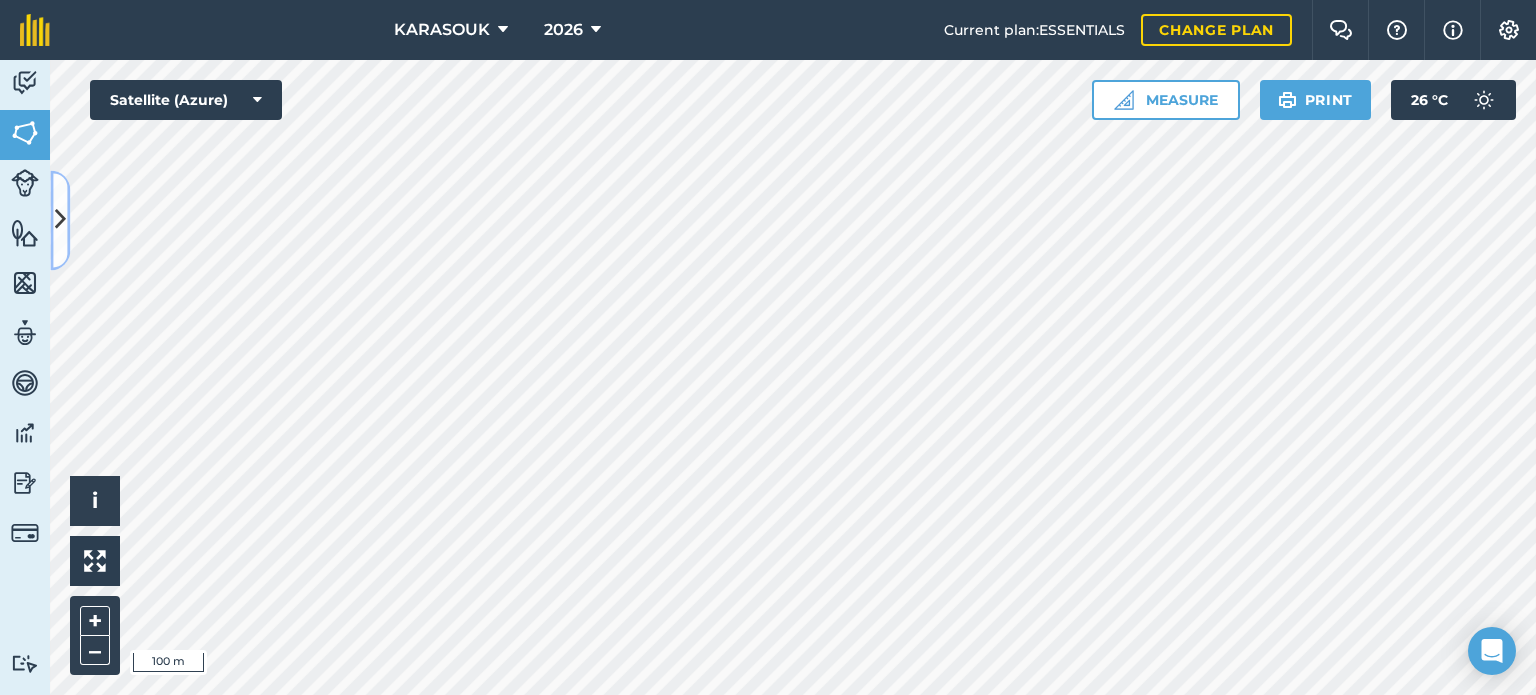 click at bounding box center (60, 220) 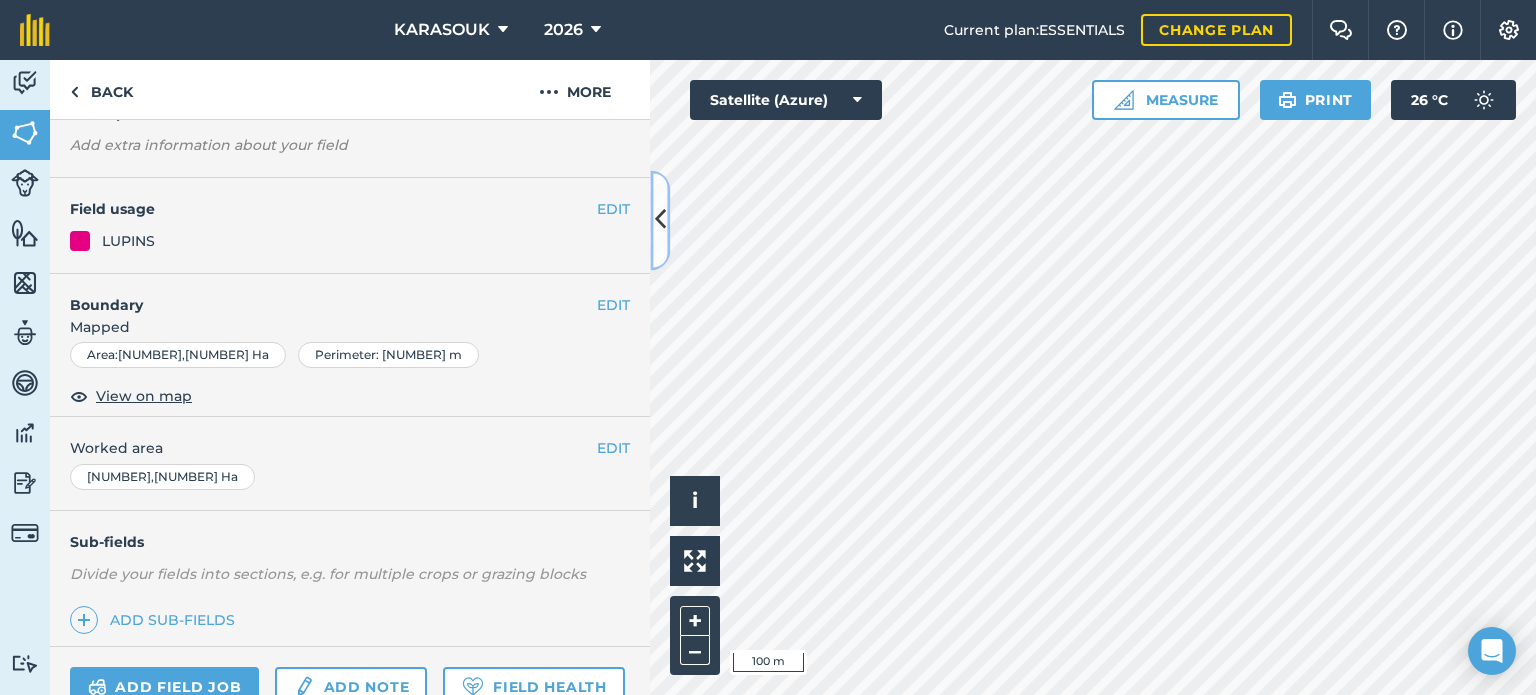 scroll, scrollTop: 100, scrollLeft: 0, axis: vertical 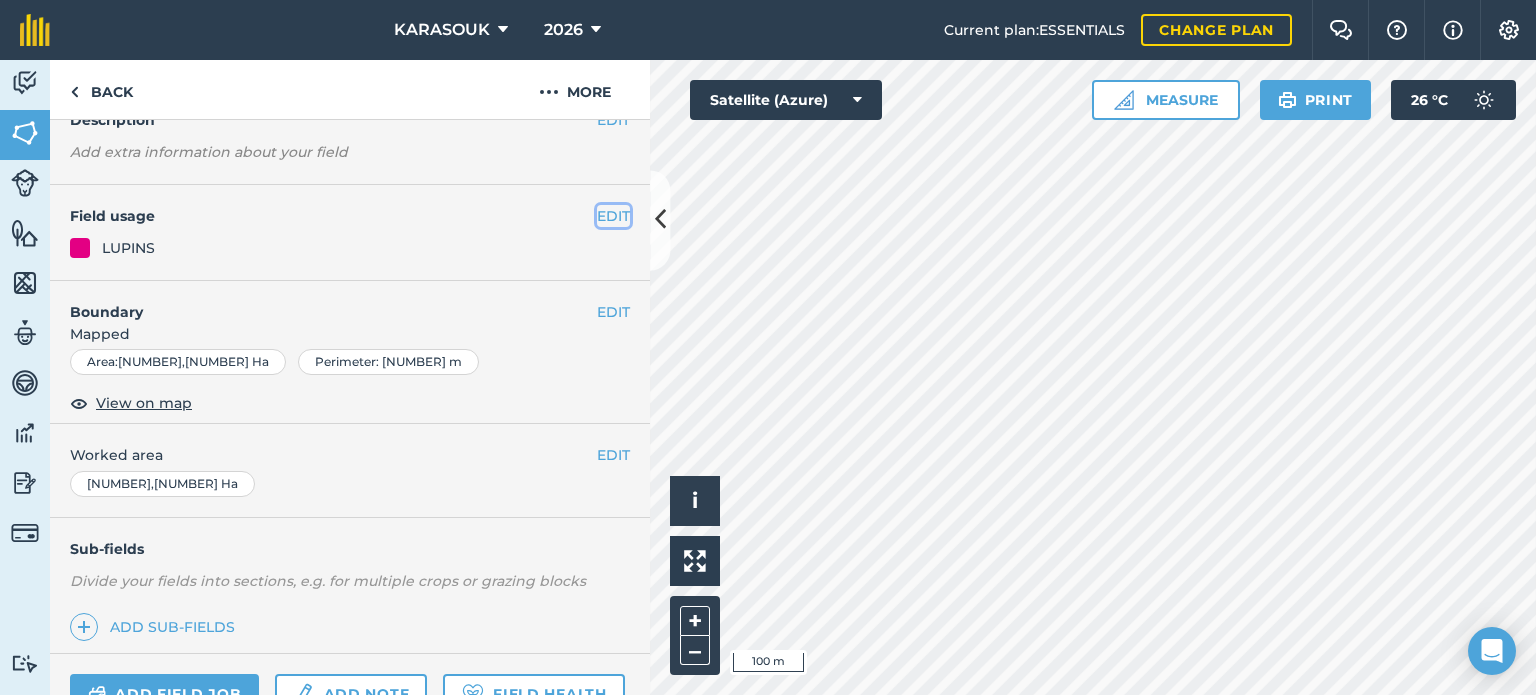 click on "EDIT" at bounding box center [613, 216] 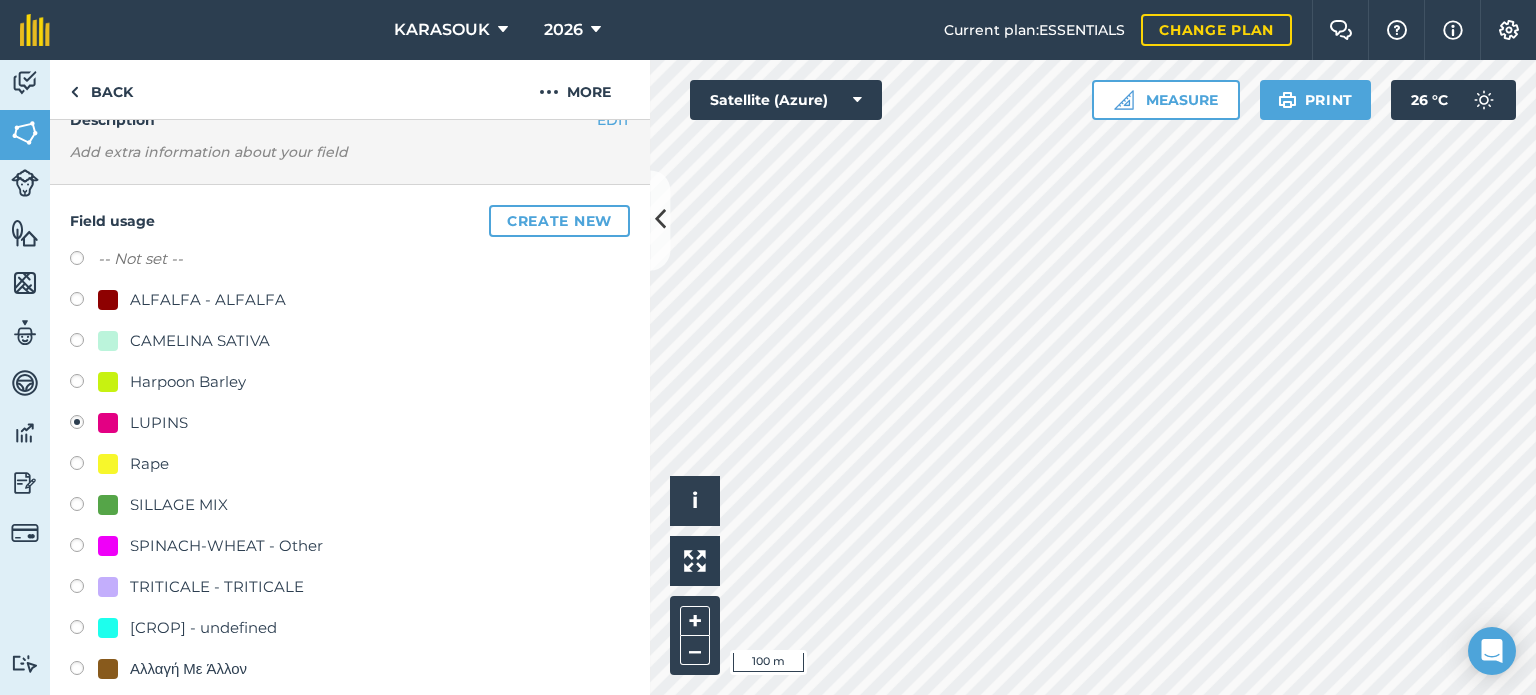 click on "Rape" at bounding box center [350, 466] 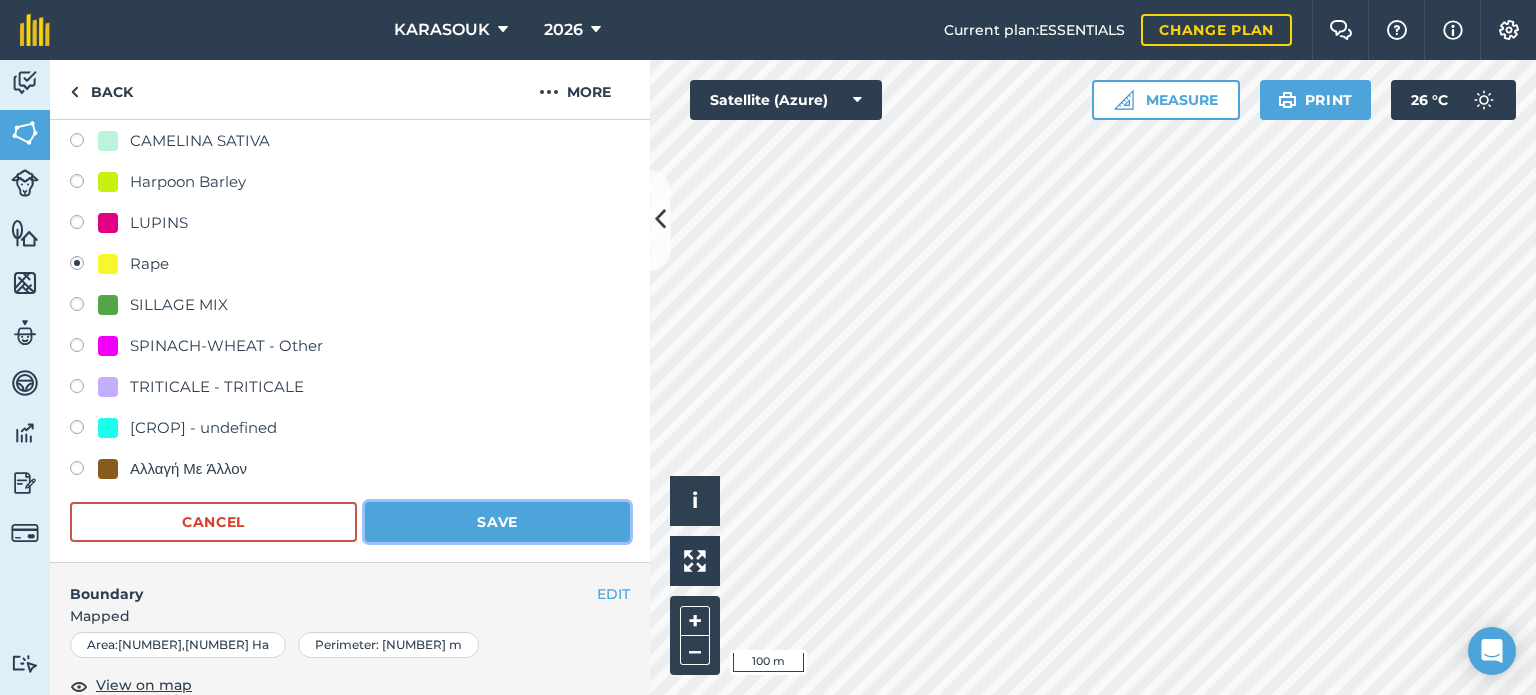 click on "Save" at bounding box center [497, 522] 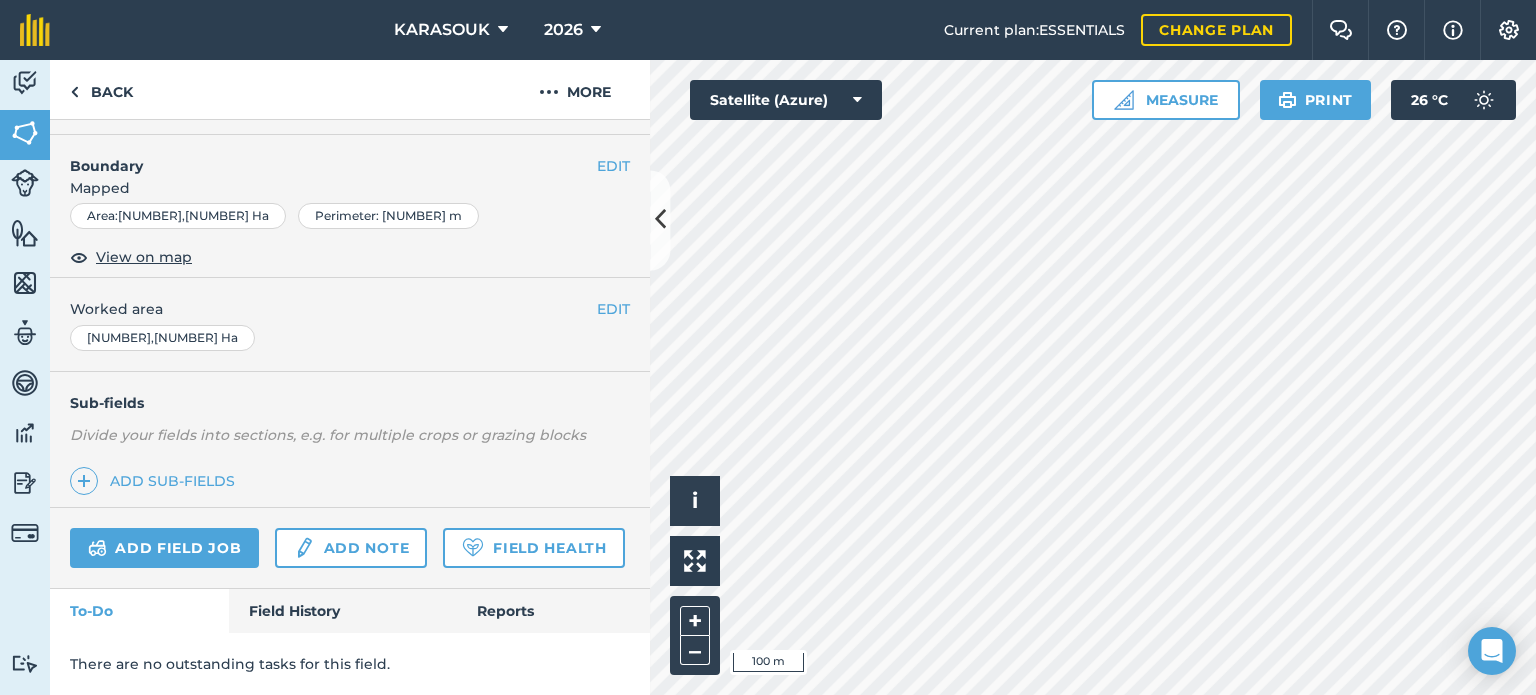scroll, scrollTop: 299, scrollLeft: 0, axis: vertical 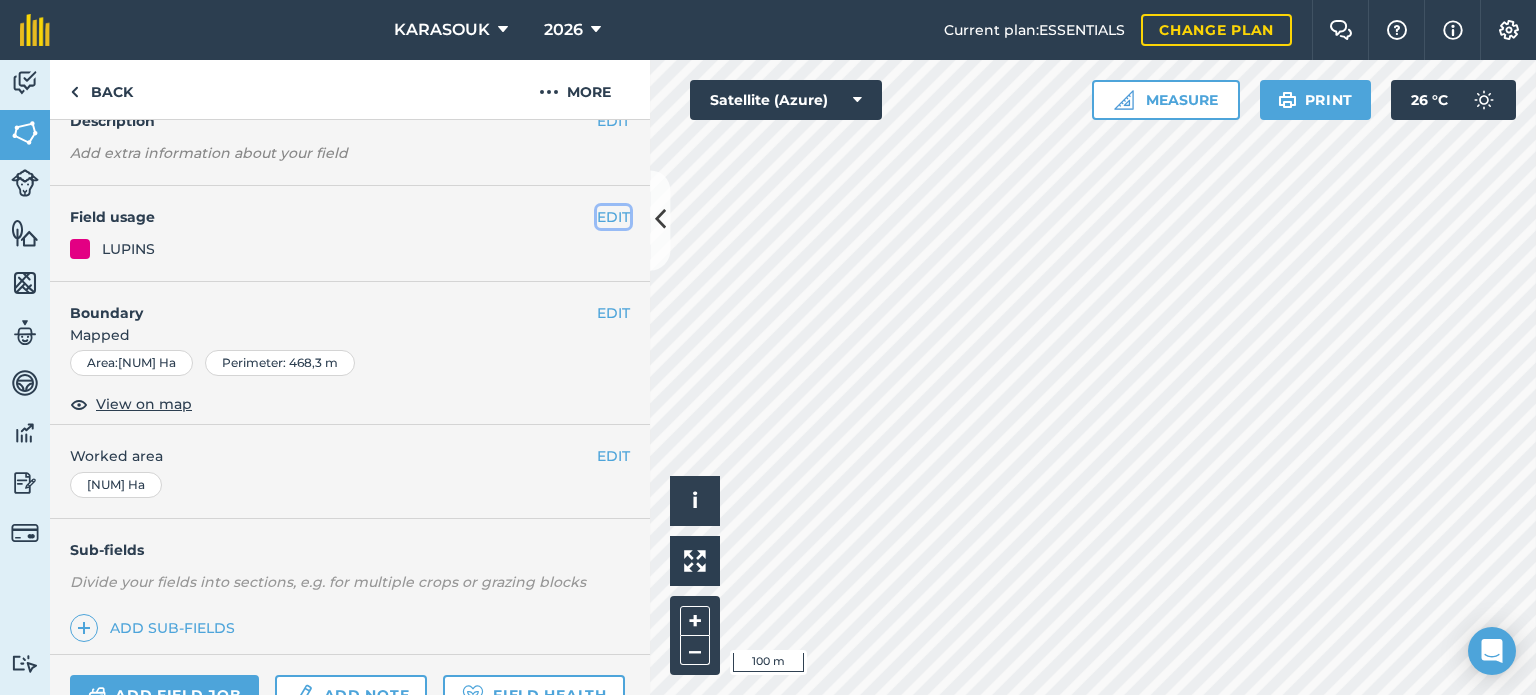 click on "EDIT" at bounding box center [613, 217] 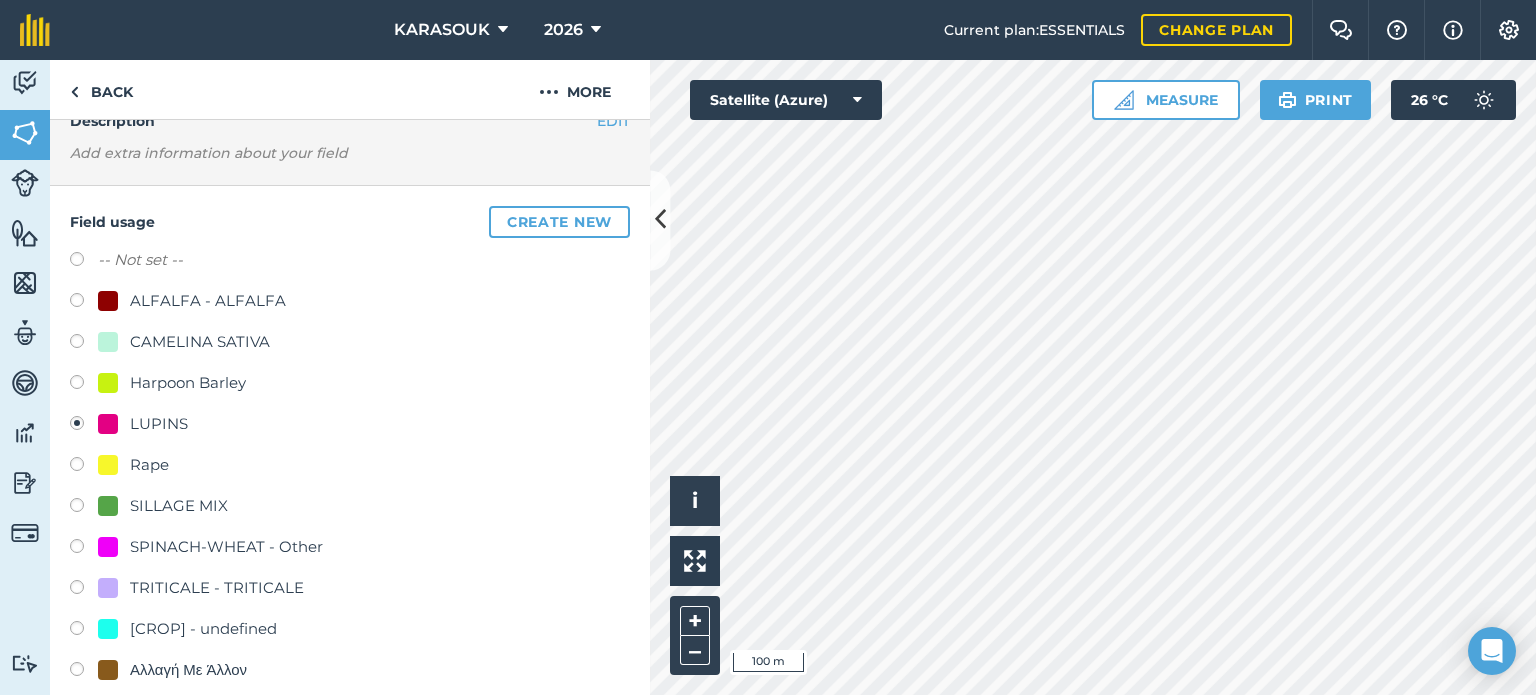click on "Rape" at bounding box center [149, 465] 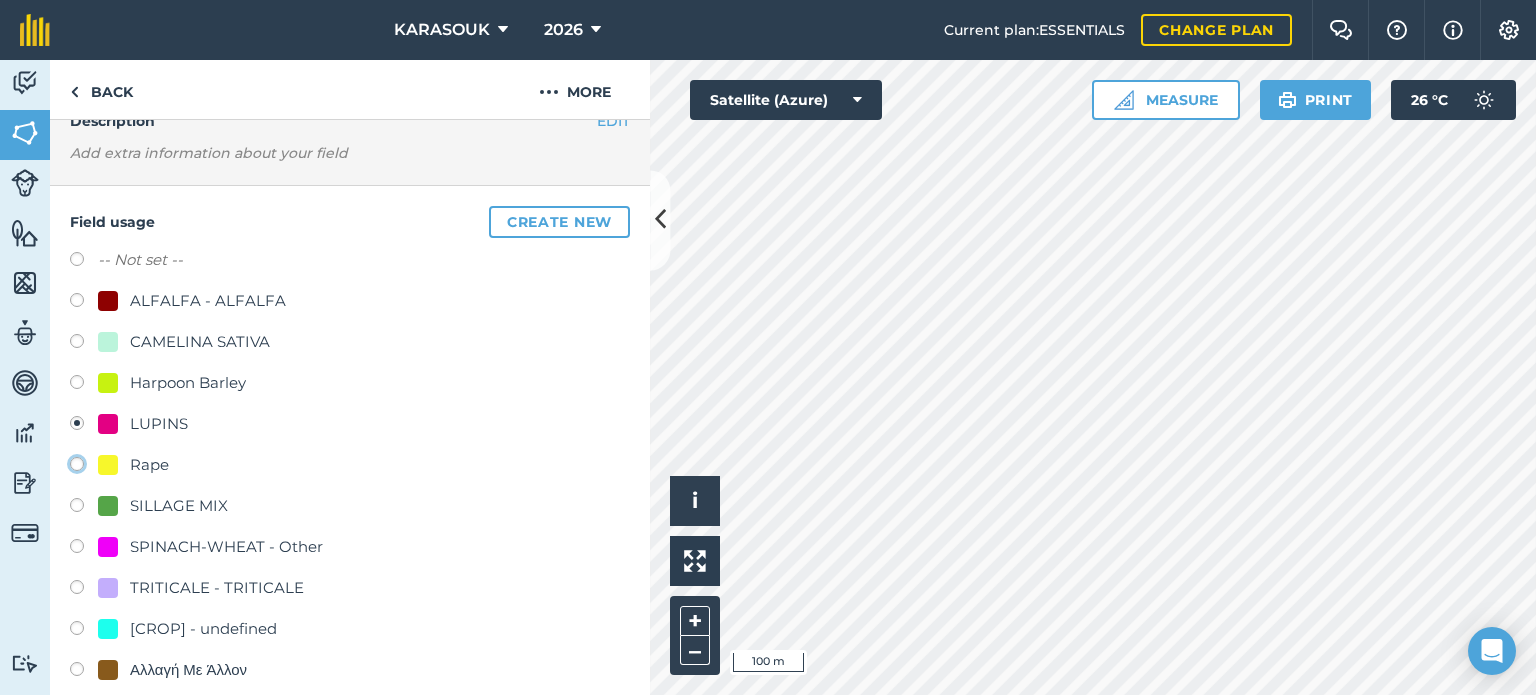 click on "Rape" at bounding box center (-9923, 463) 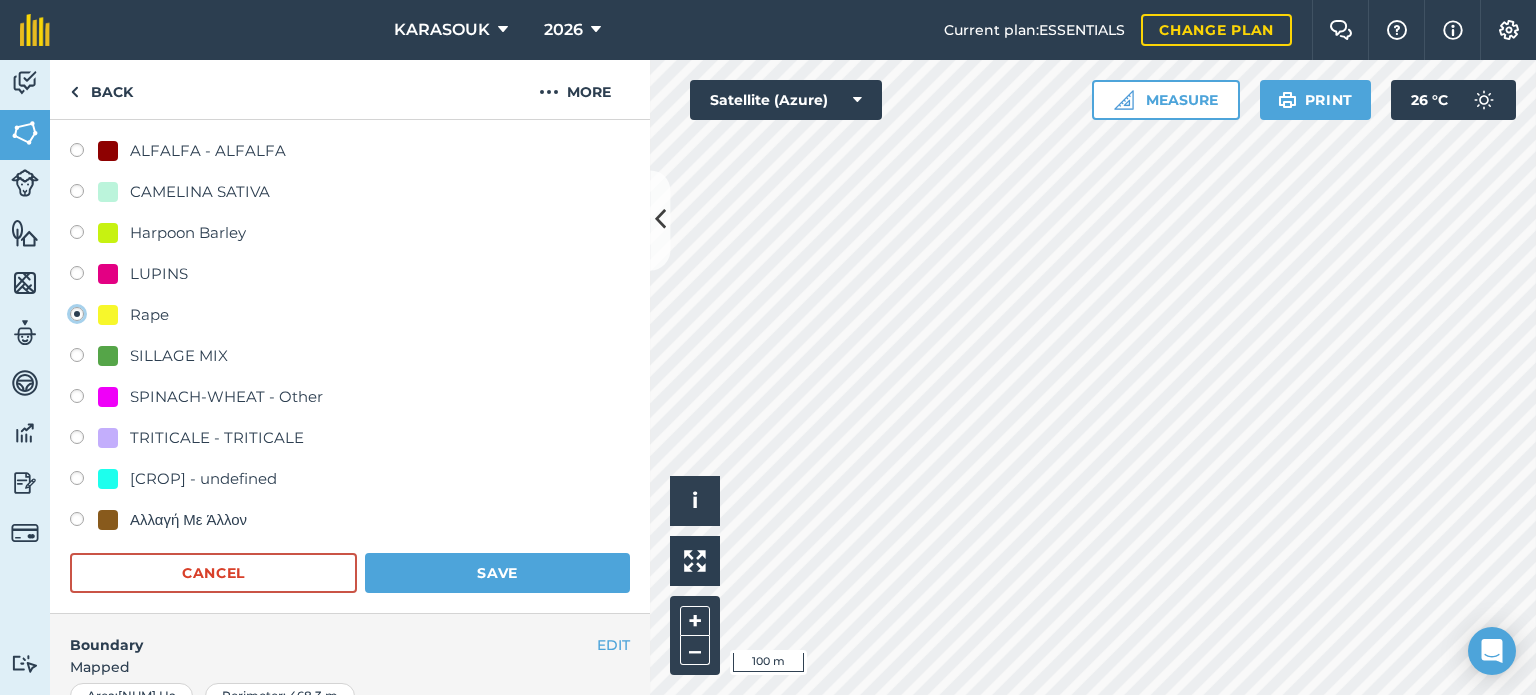 scroll, scrollTop: 299, scrollLeft: 0, axis: vertical 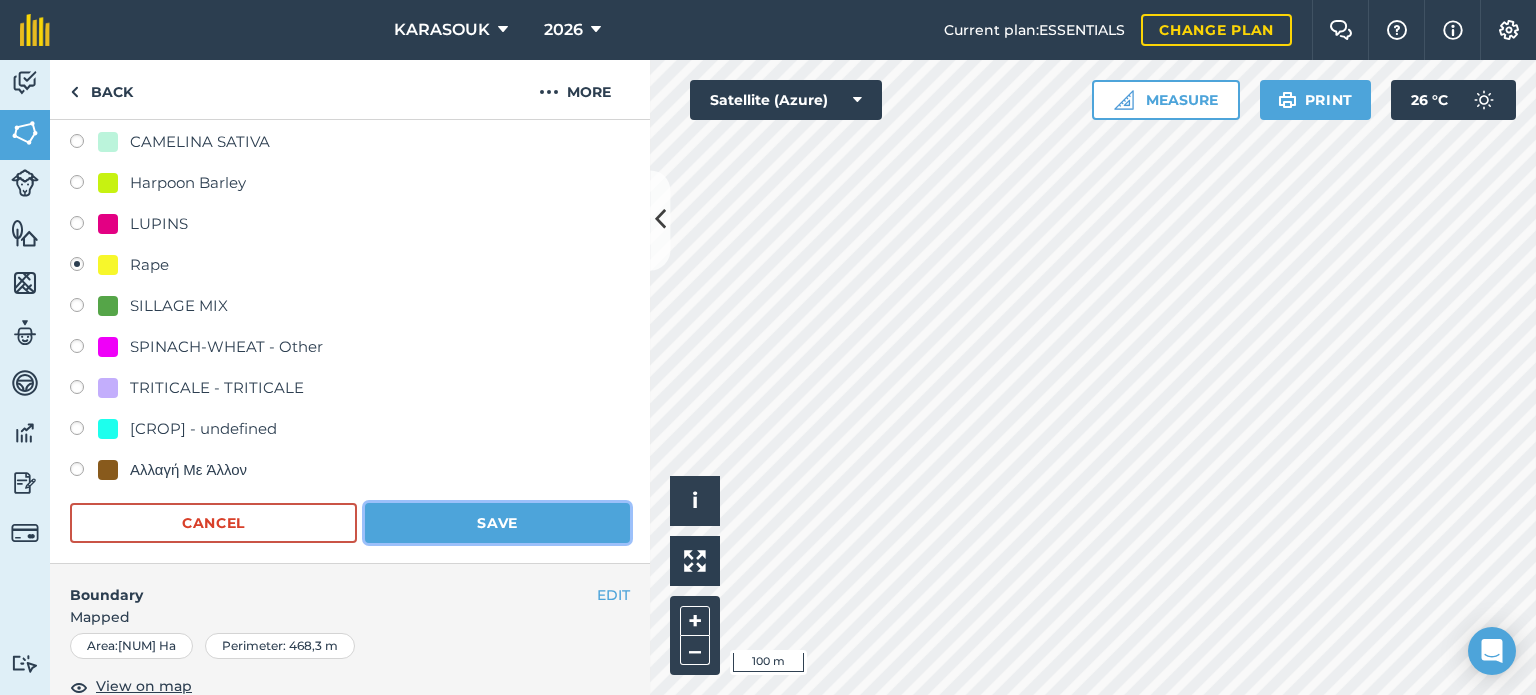 click on "Save" at bounding box center [497, 523] 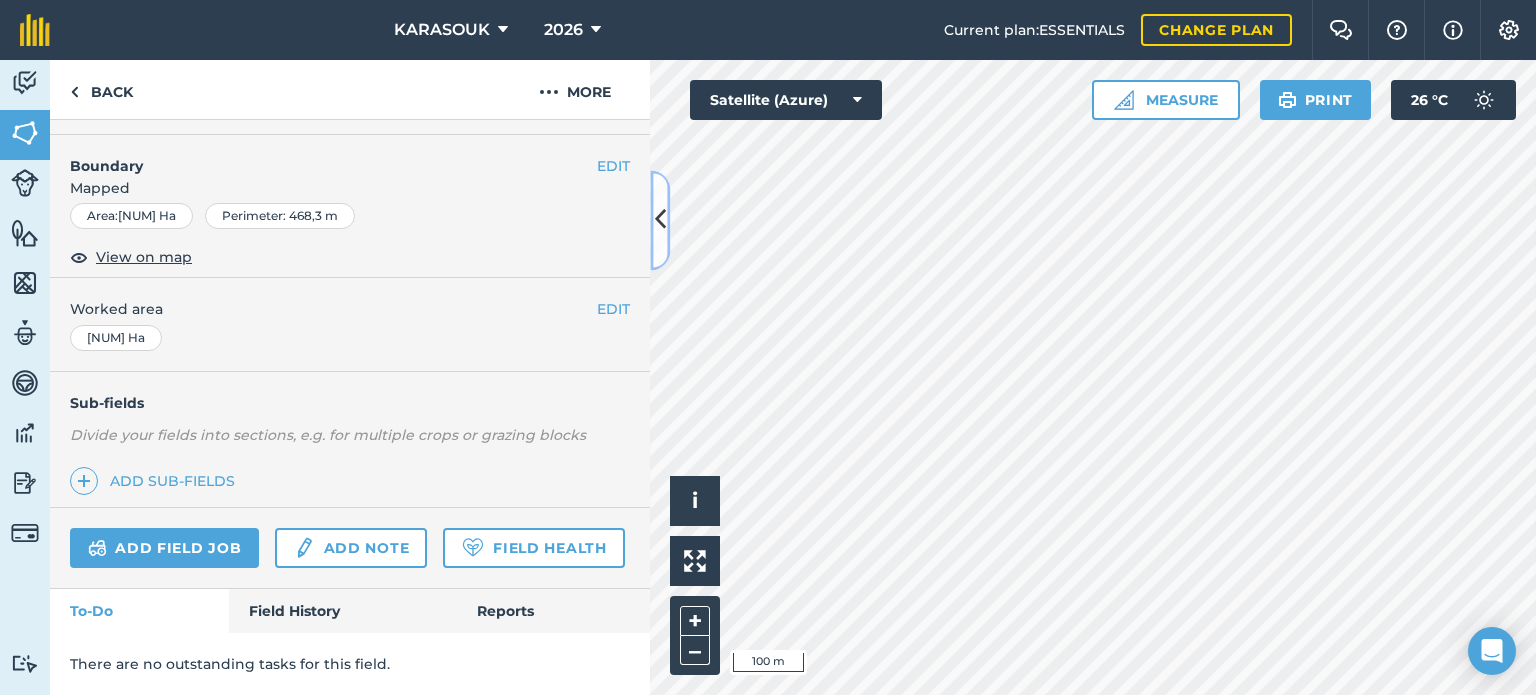 click at bounding box center [660, 220] 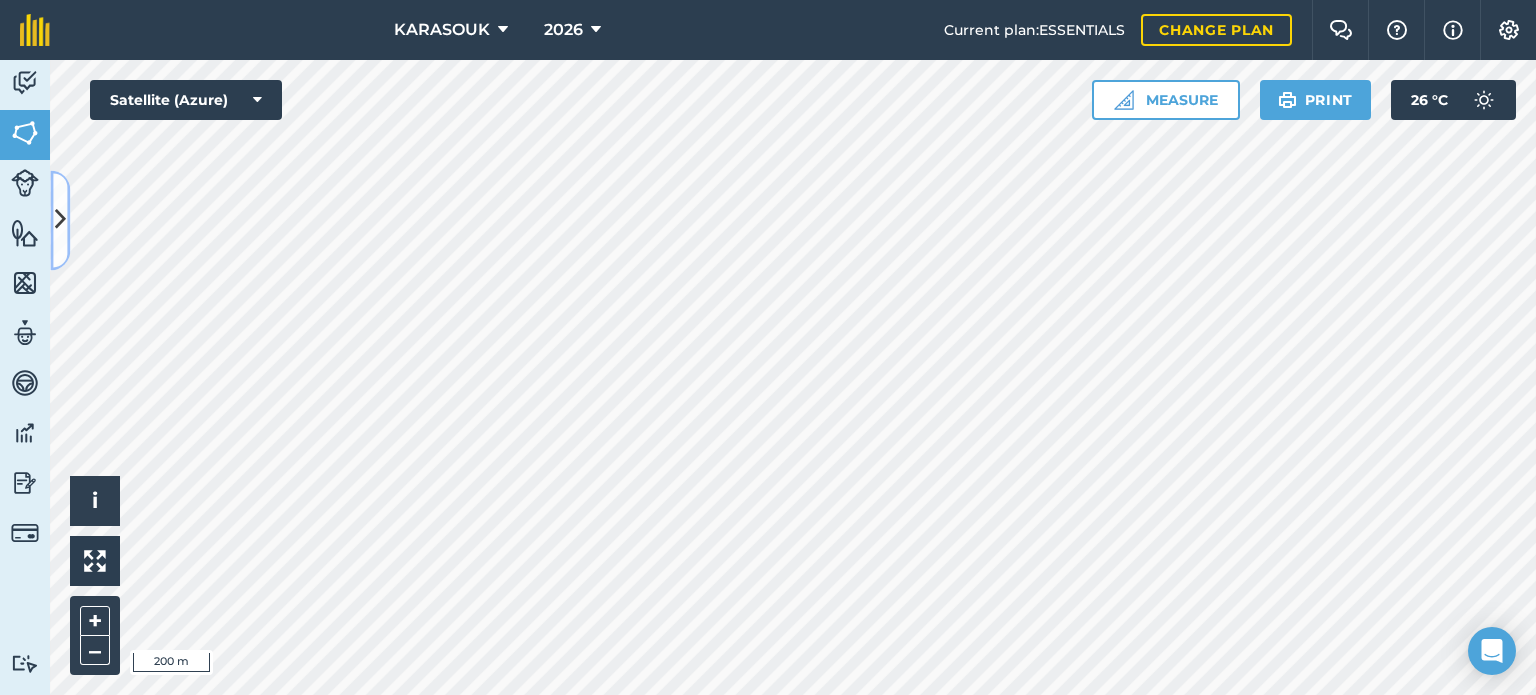 click at bounding box center [60, 220] 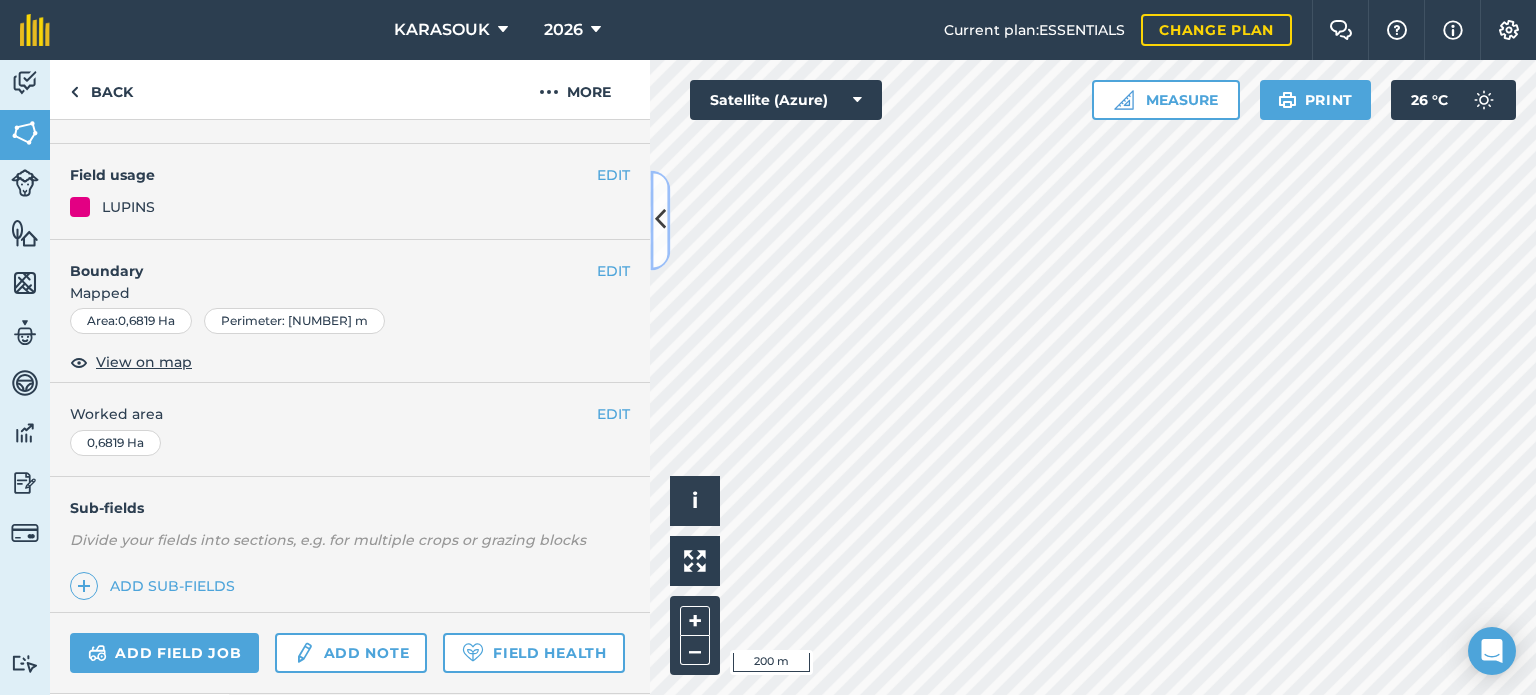 scroll, scrollTop: 0, scrollLeft: 0, axis: both 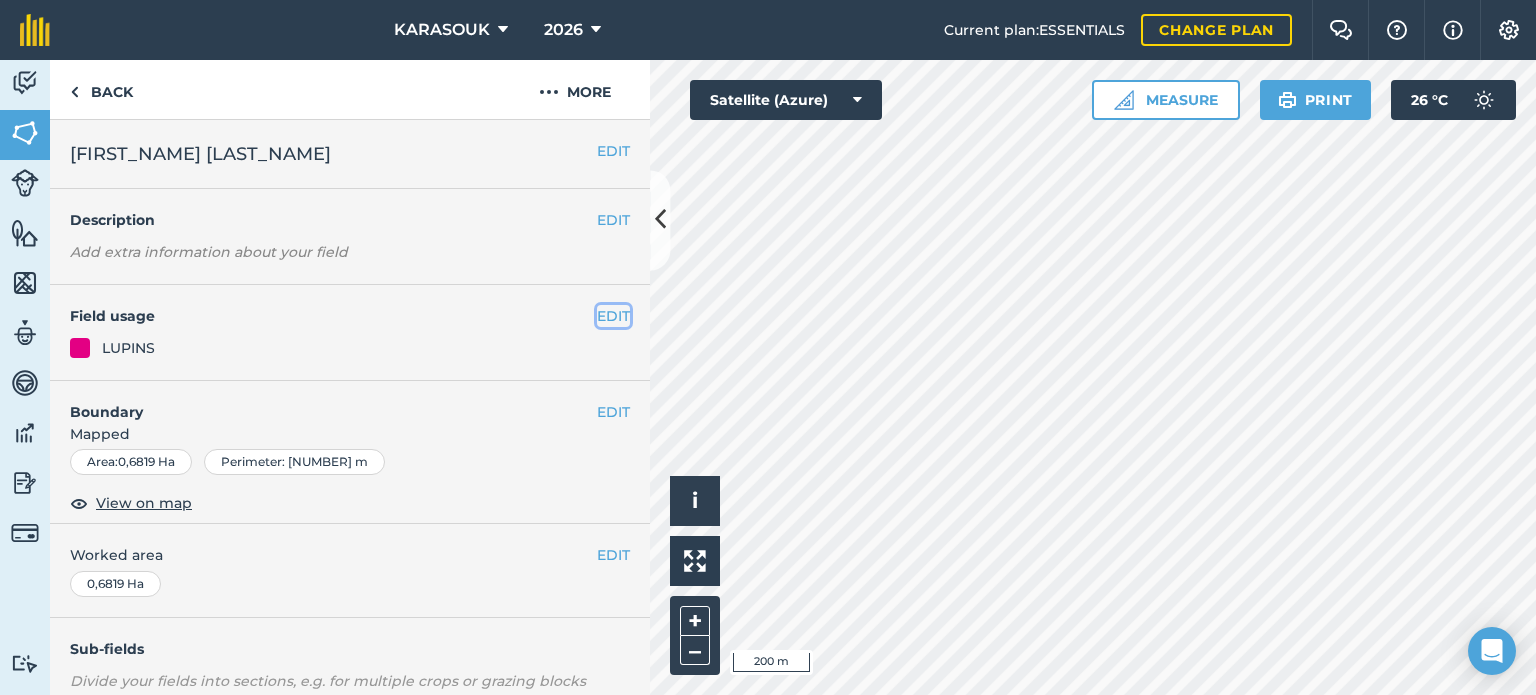 click on "EDIT" at bounding box center (613, 316) 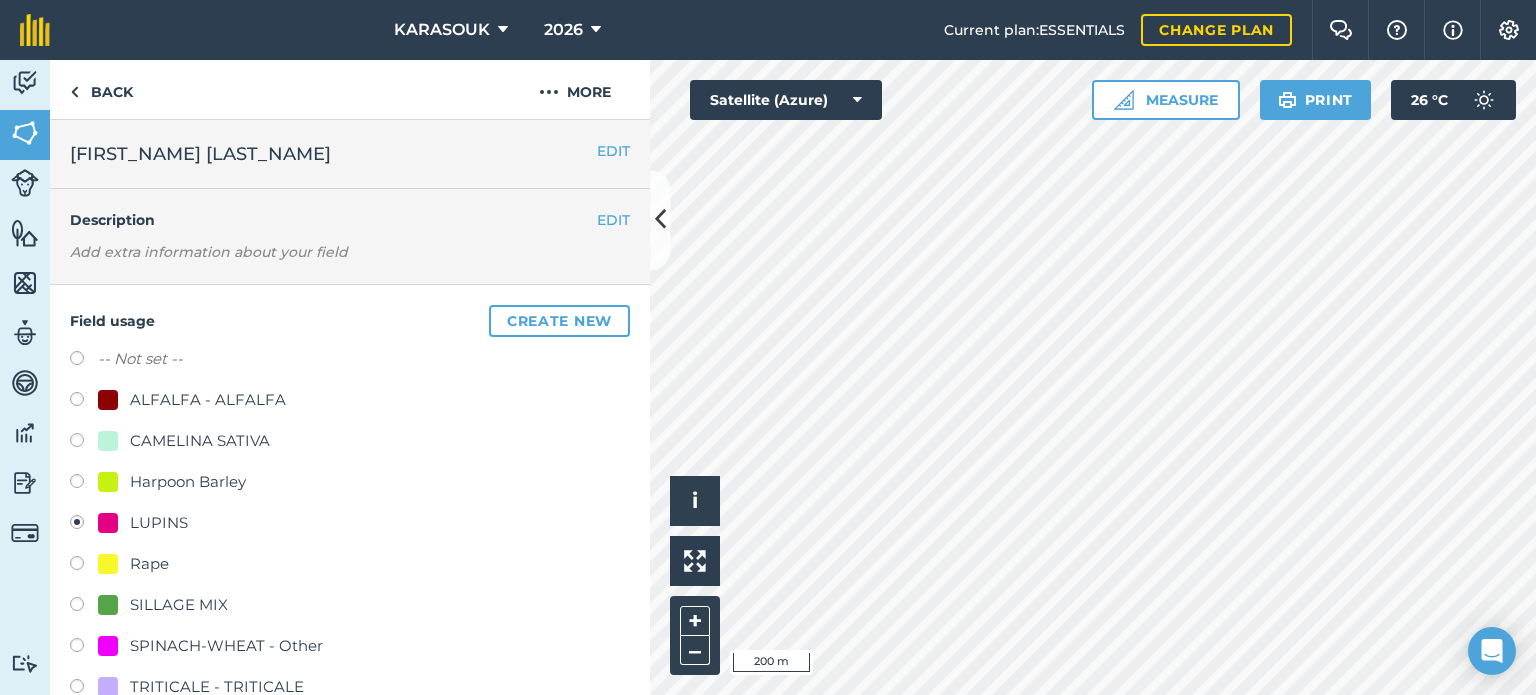 click on "Rape" at bounding box center [149, 564] 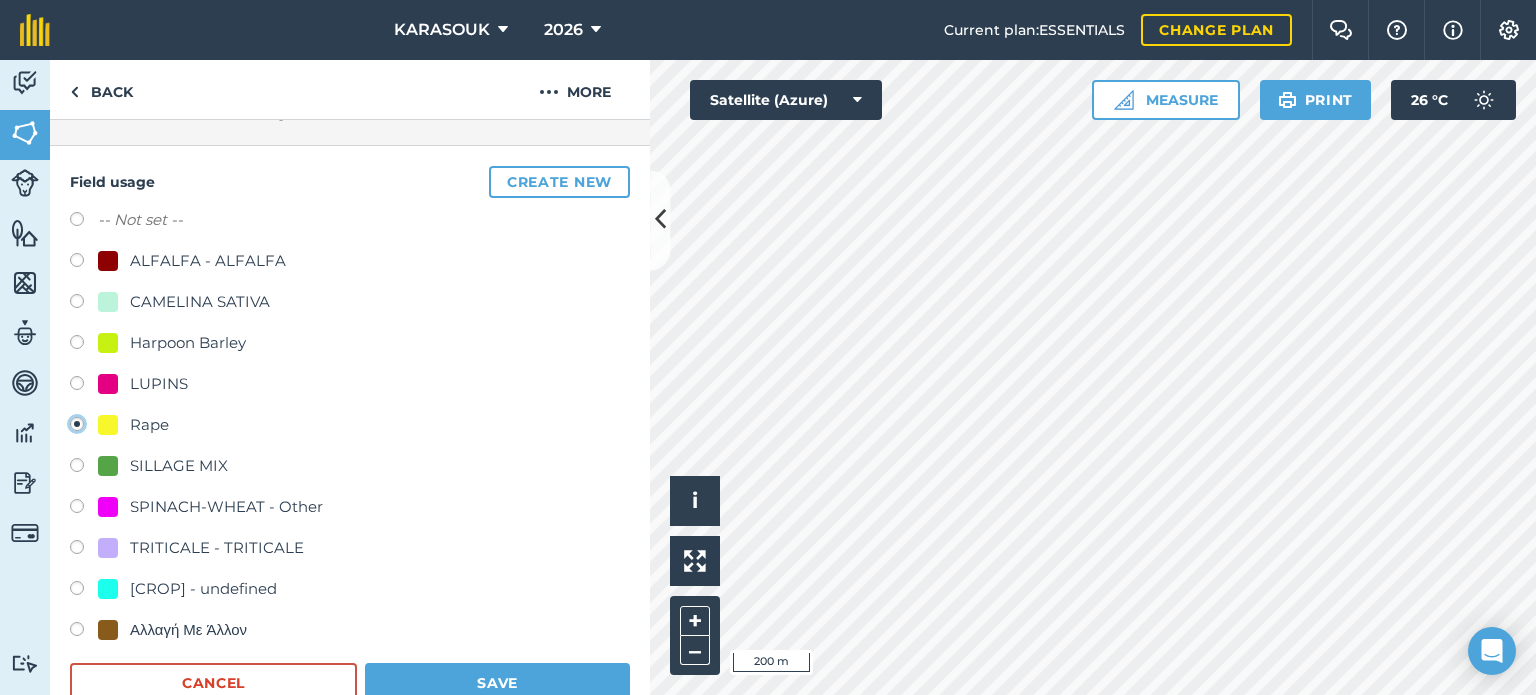 scroll, scrollTop: 200, scrollLeft: 0, axis: vertical 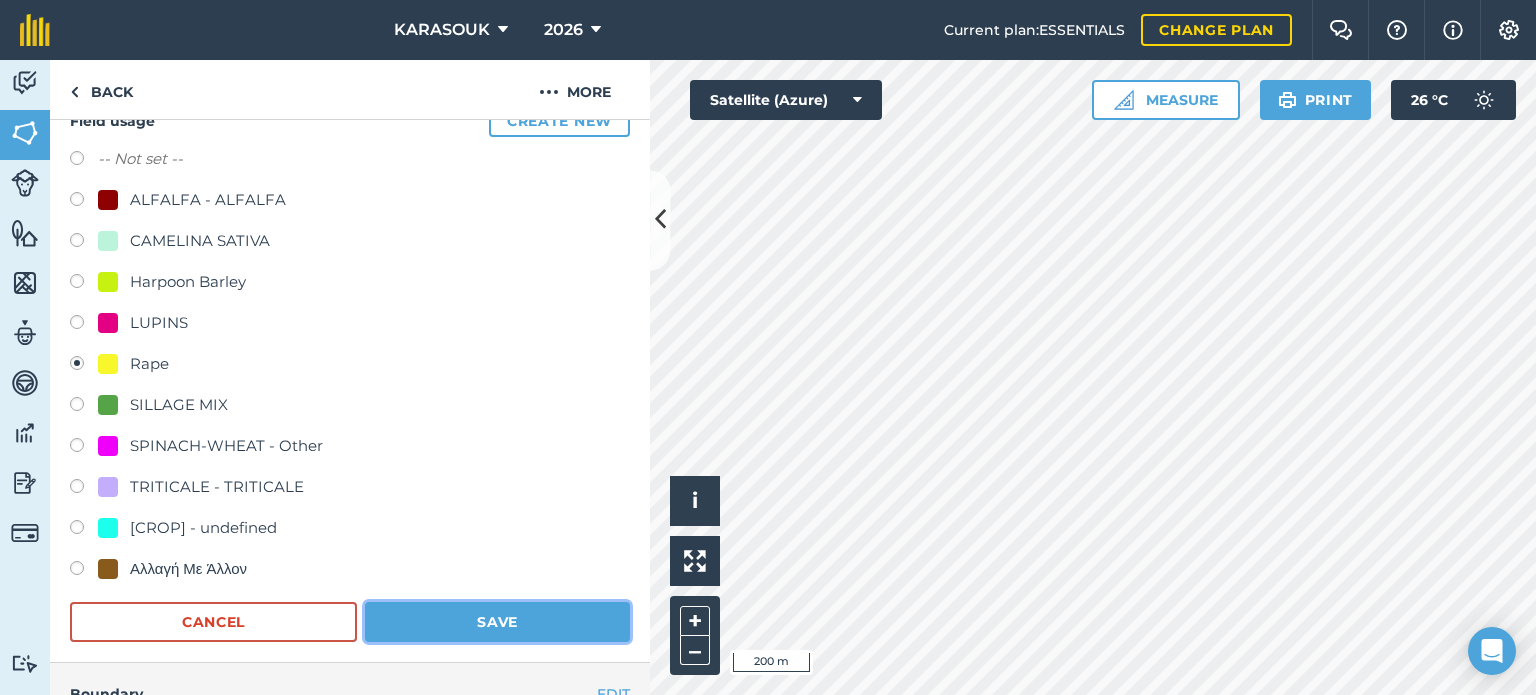 click on "Save" at bounding box center (497, 622) 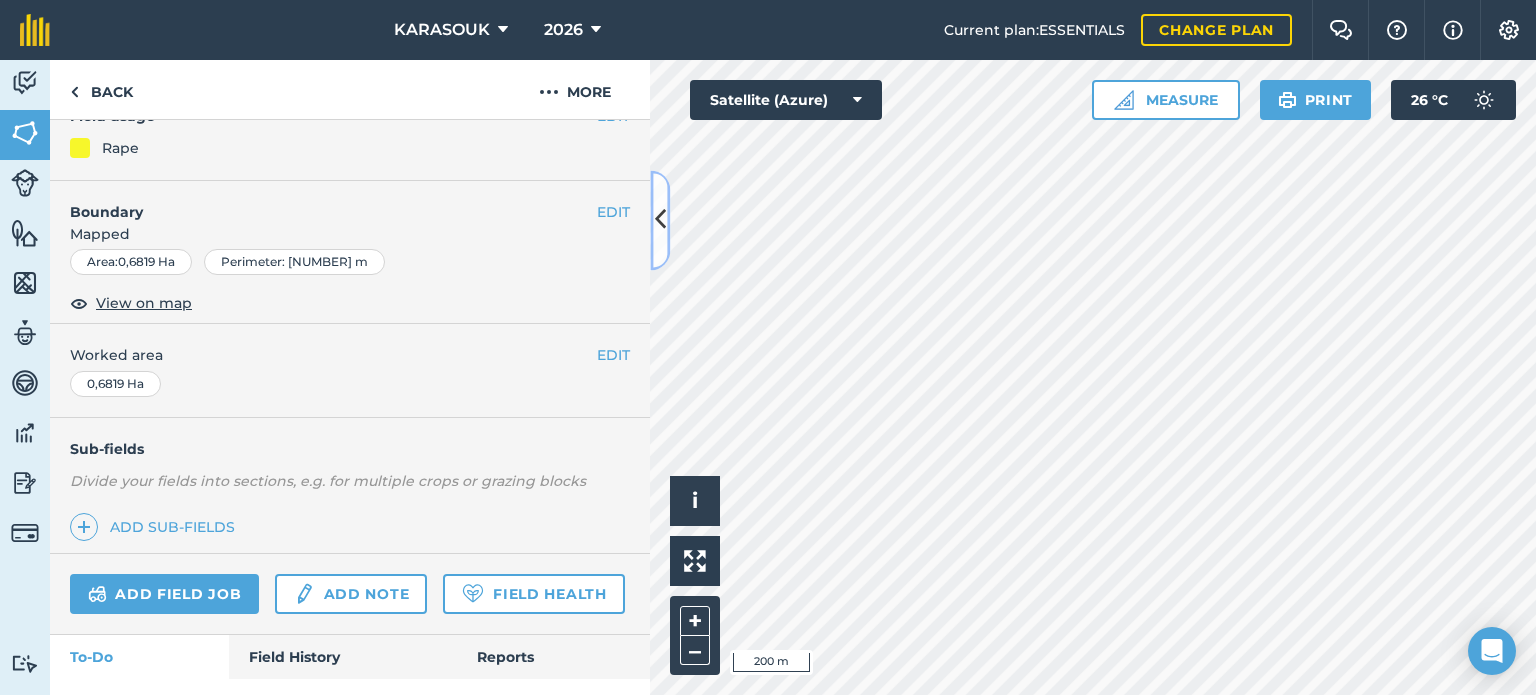 click at bounding box center (660, 220) 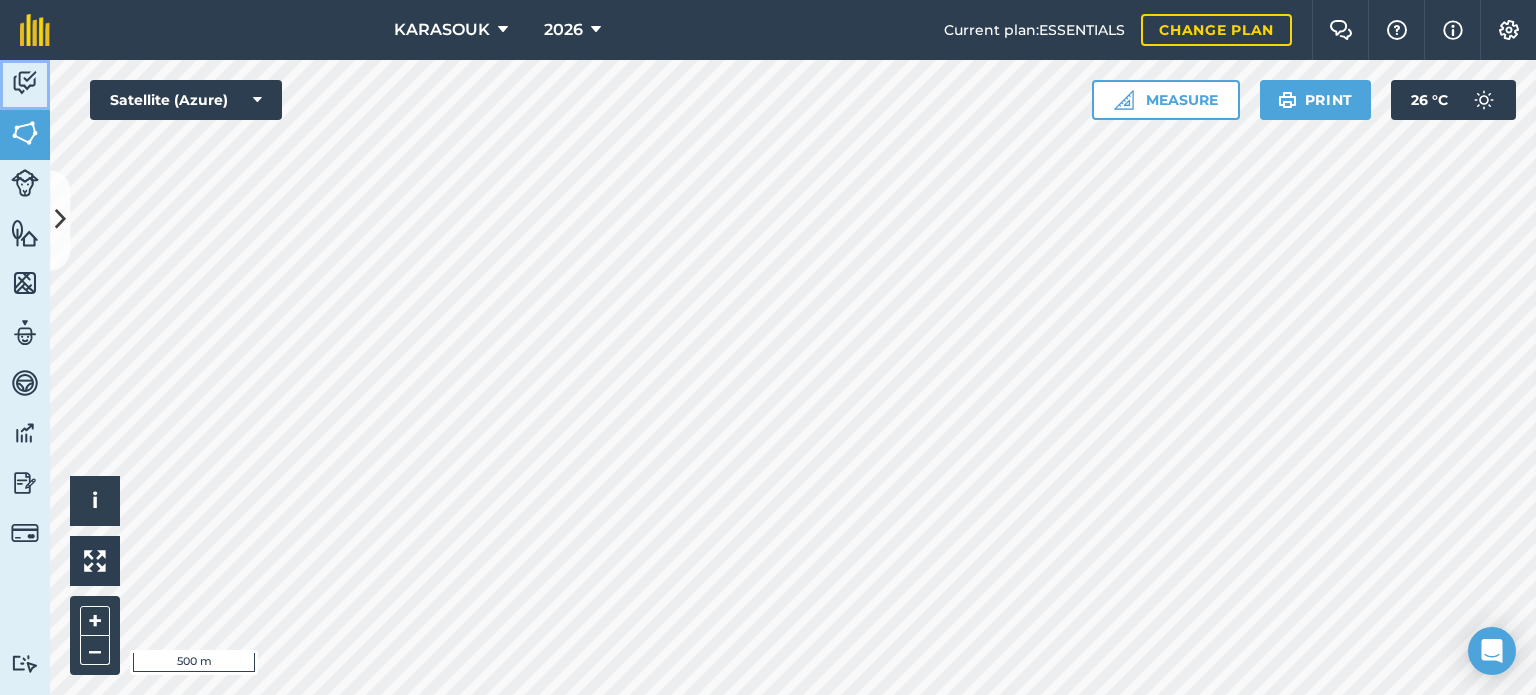 click at bounding box center (25, 83) 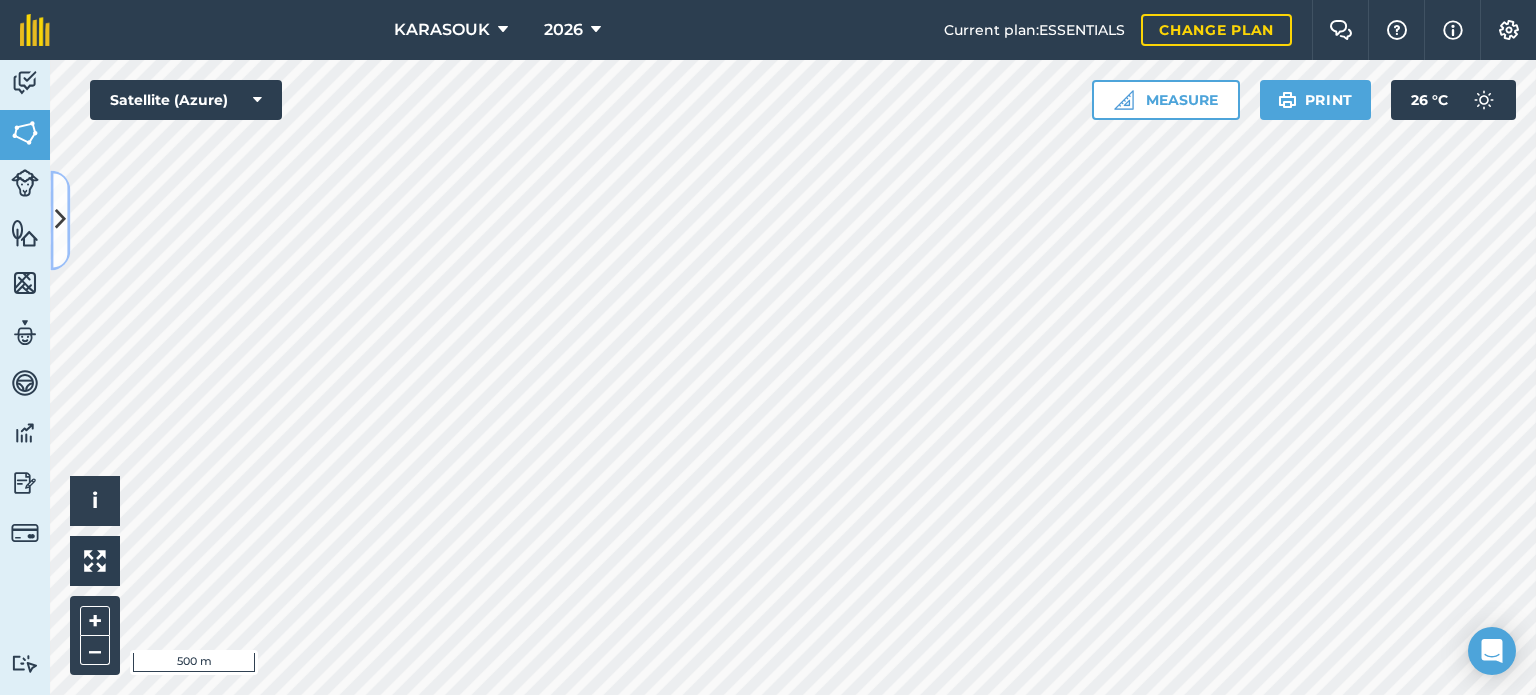 click at bounding box center (60, 220) 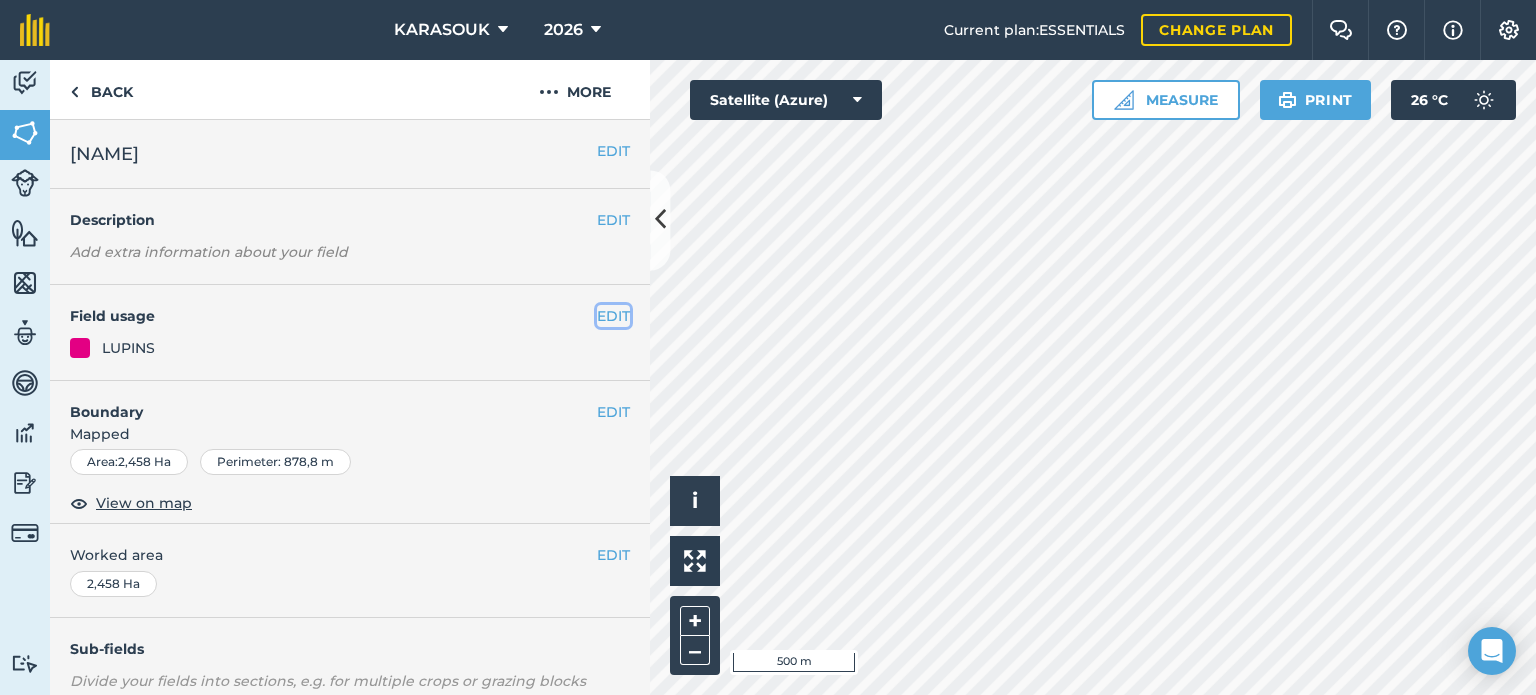 click on "EDIT" at bounding box center [613, 316] 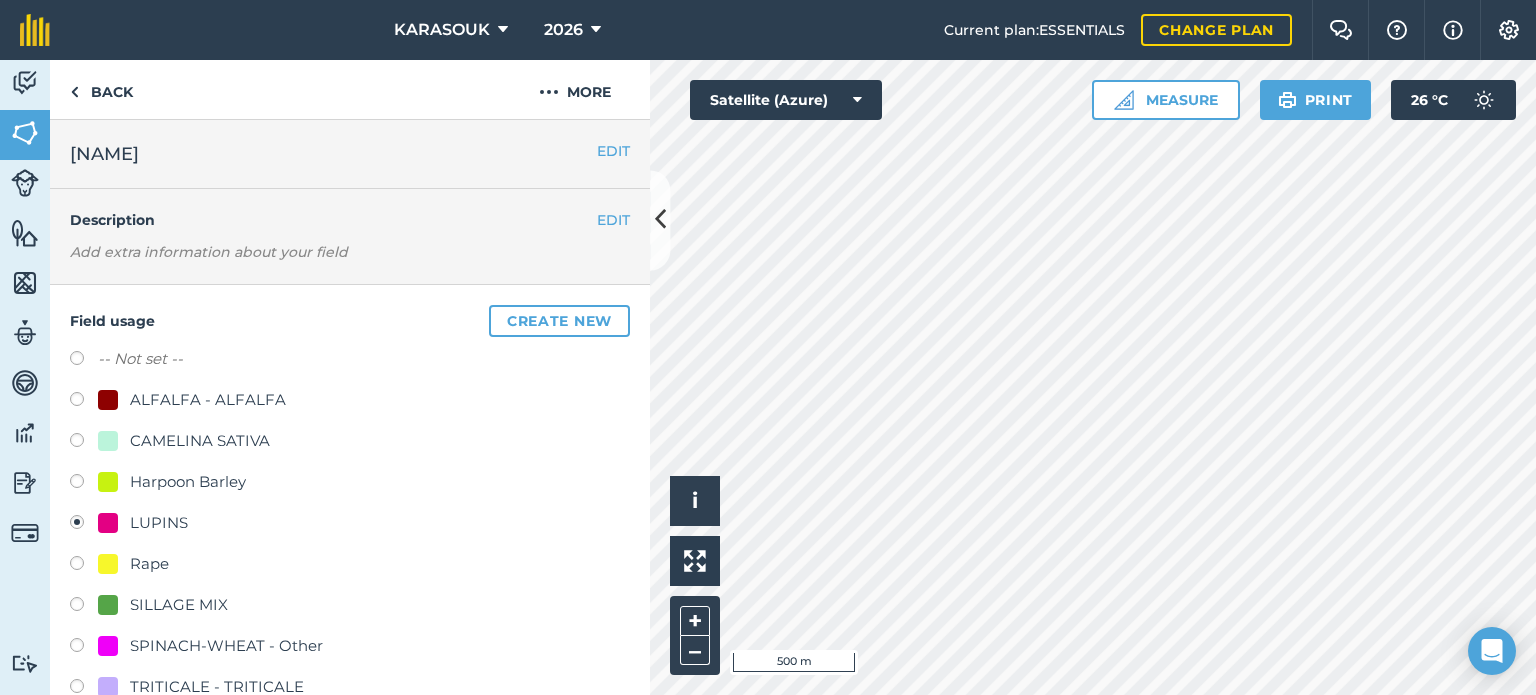 click at bounding box center (84, 566) 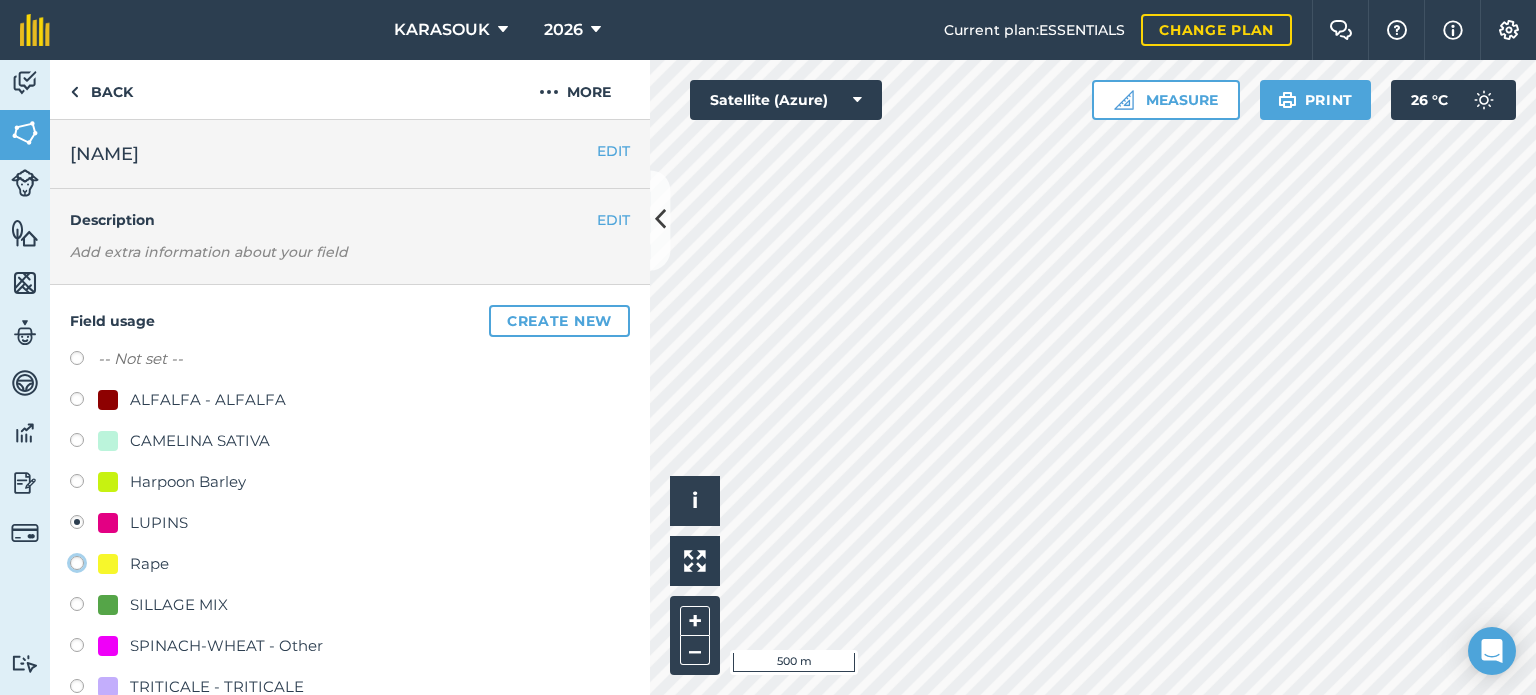 click on "Rape" at bounding box center (-9923, 562) 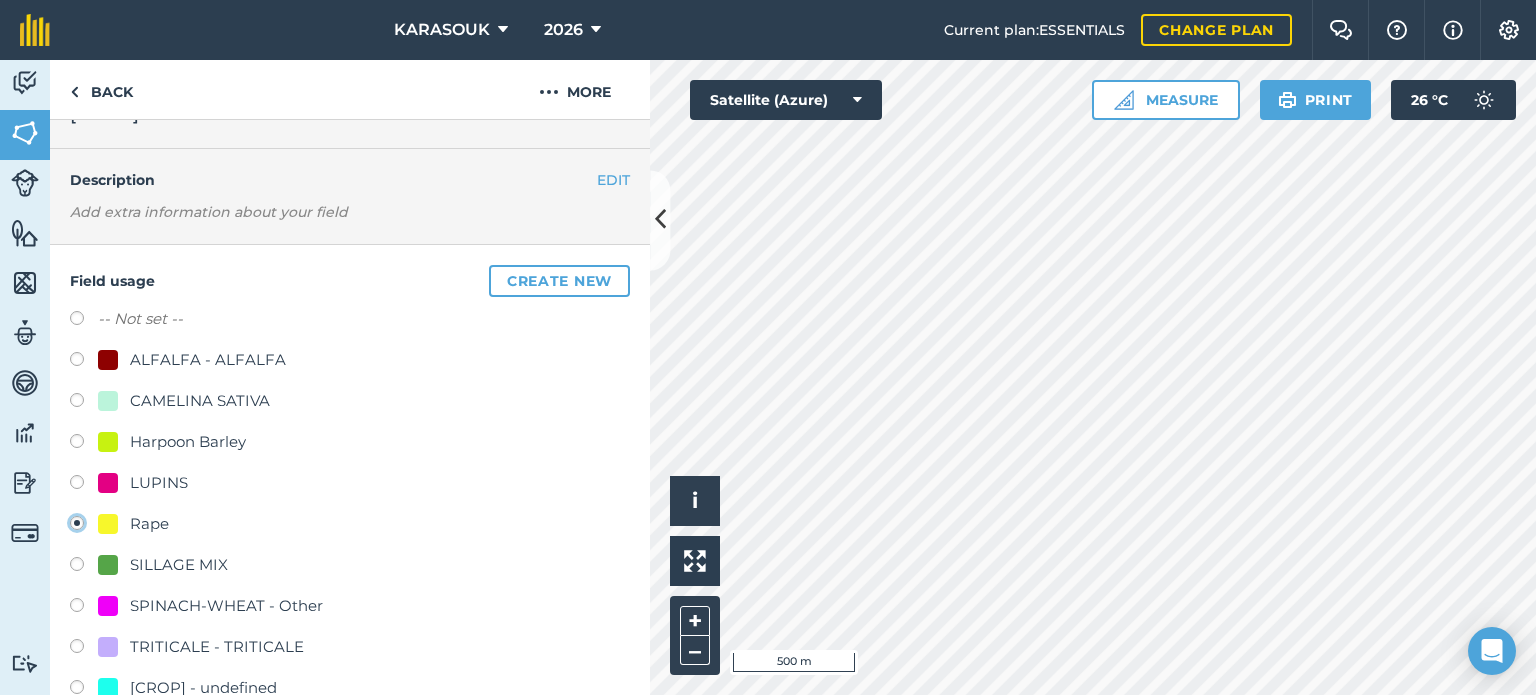 scroll, scrollTop: 200, scrollLeft: 0, axis: vertical 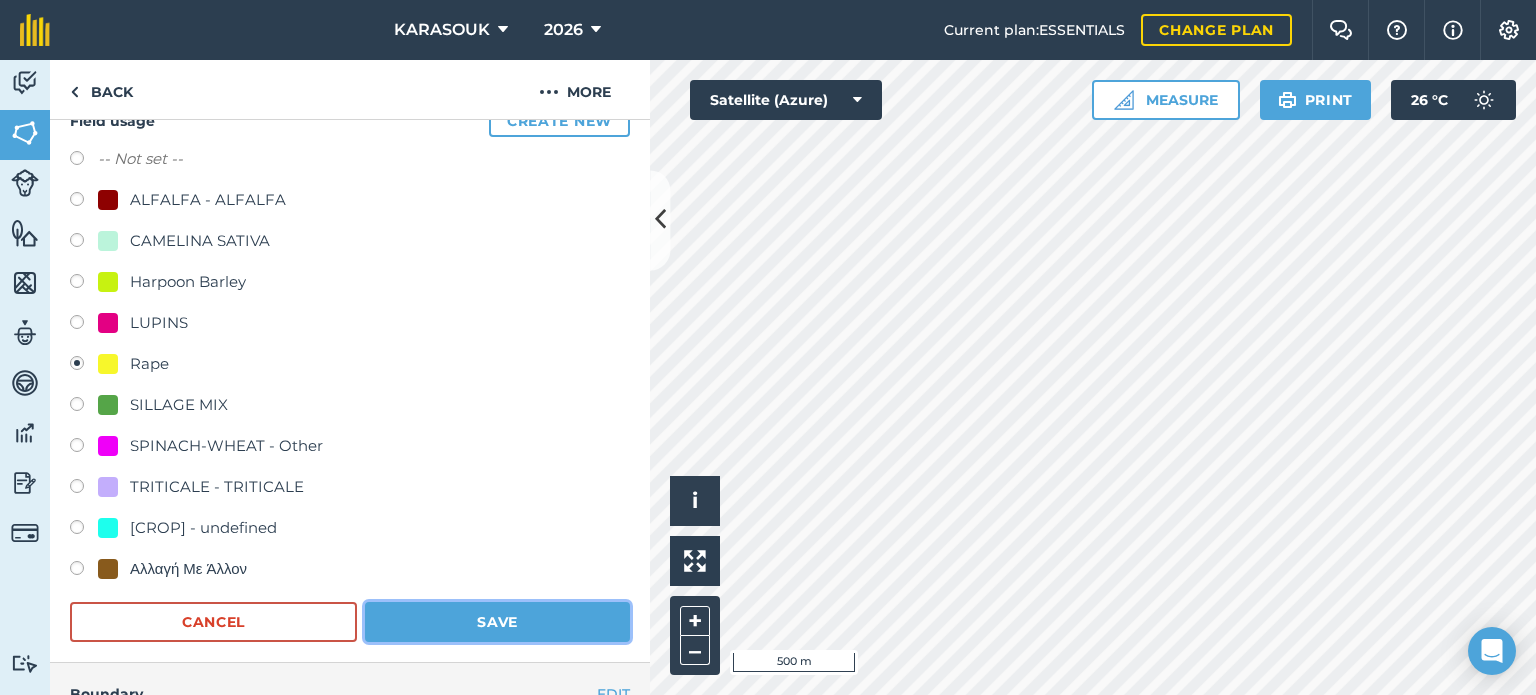 click on "Save" at bounding box center [497, 622] 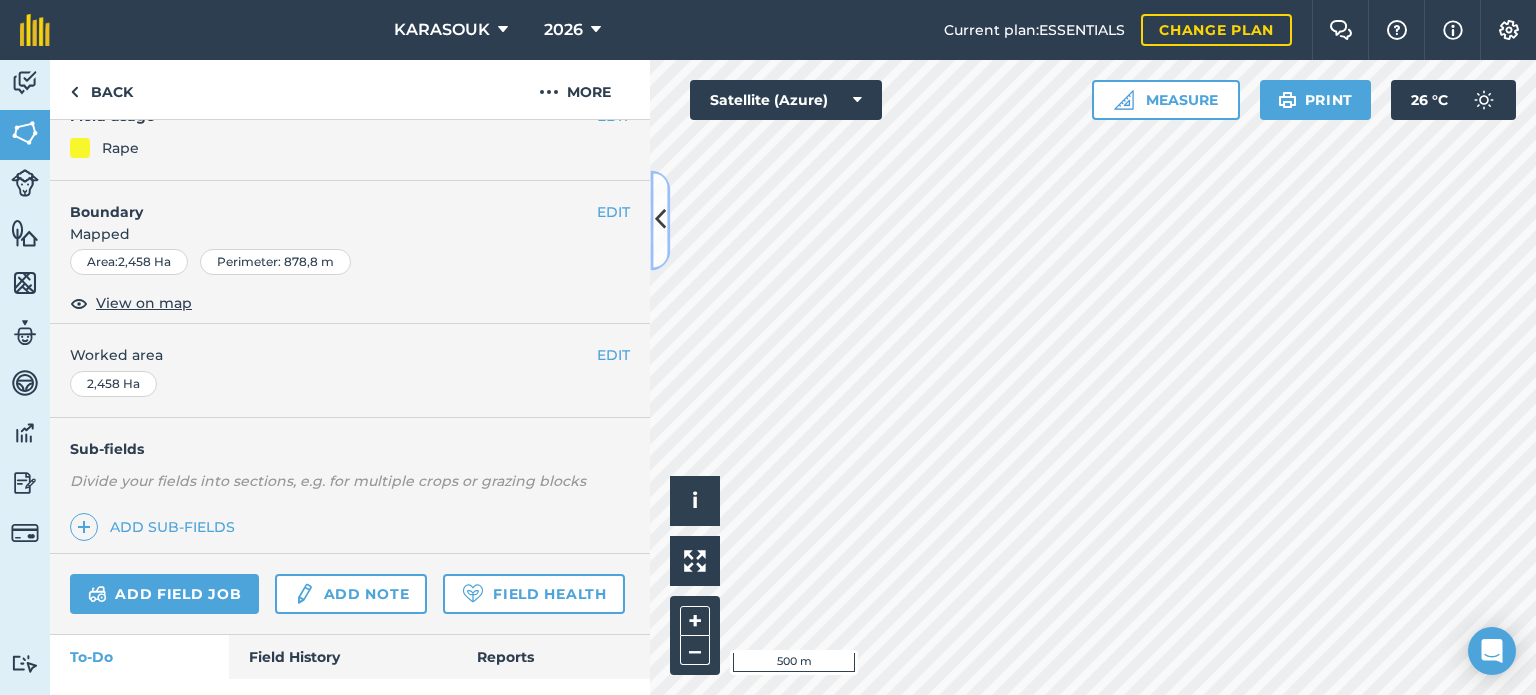 click at bounding box center (660, 220) 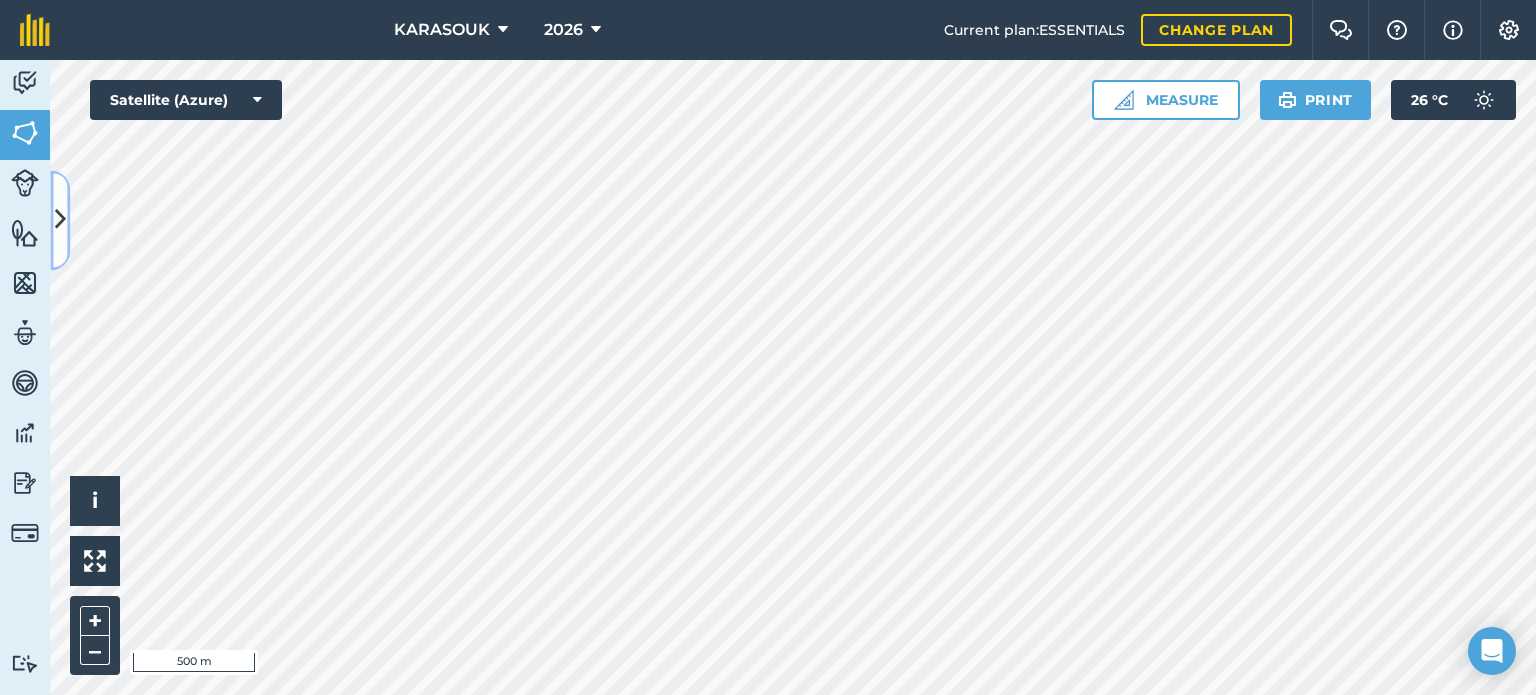 click at bounding box center (60, 220) 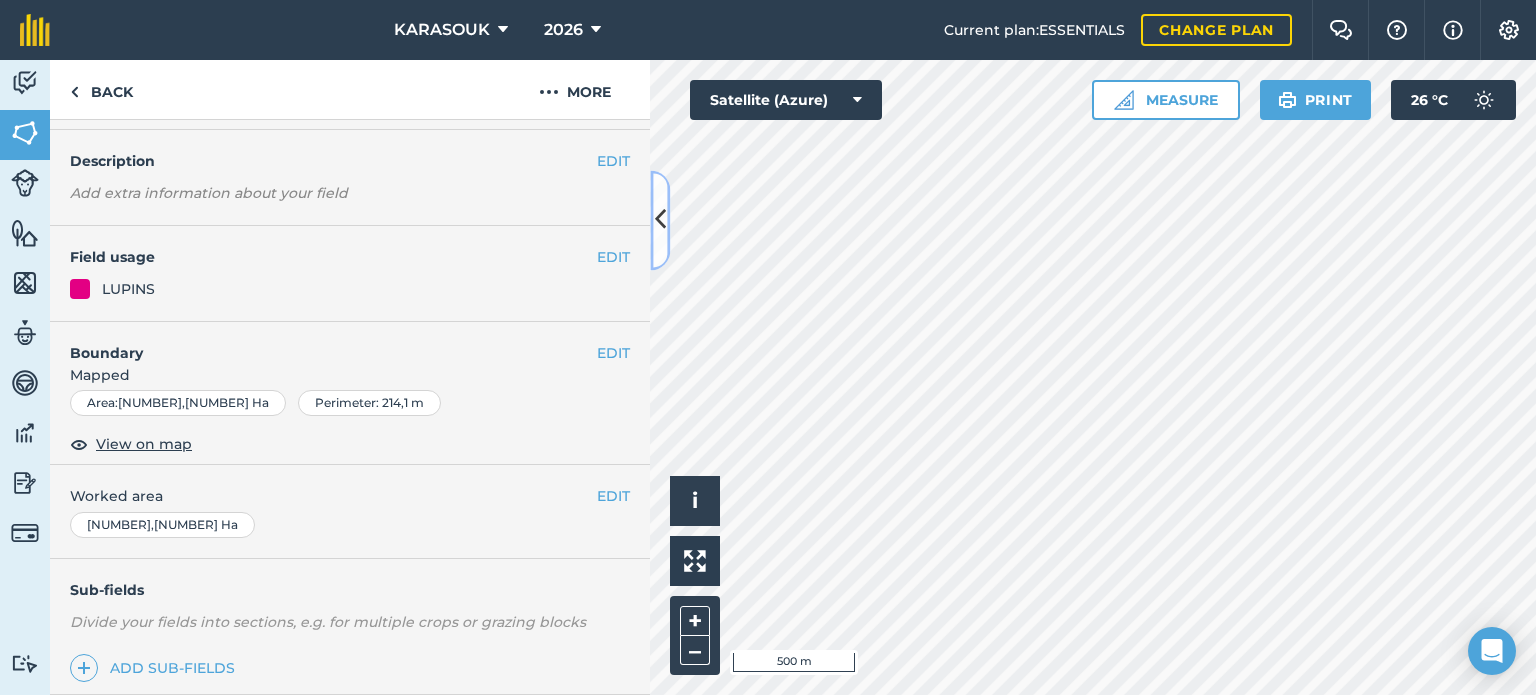 scroll, scrollTop: 0, scrollLeft: 0, axis: both 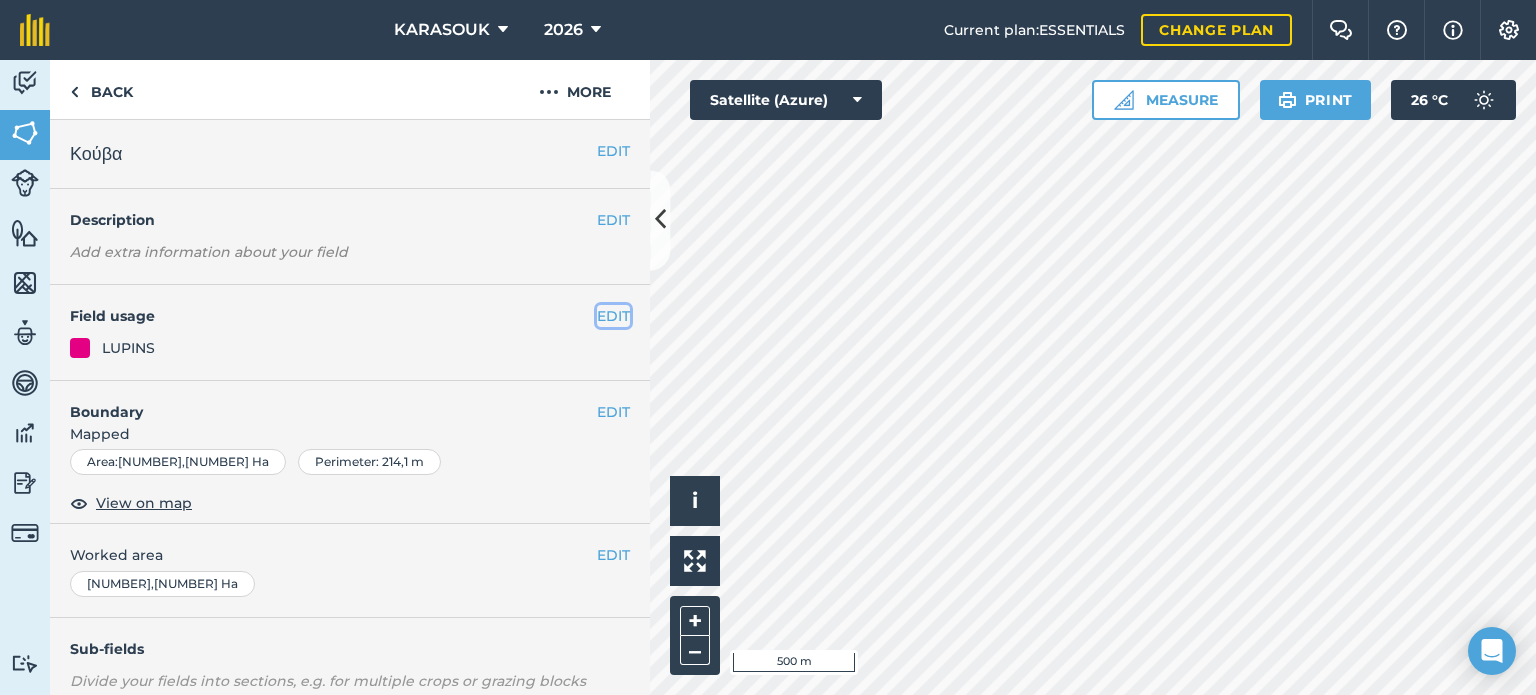 click on "EDIT" at bounding box center [613, 316] 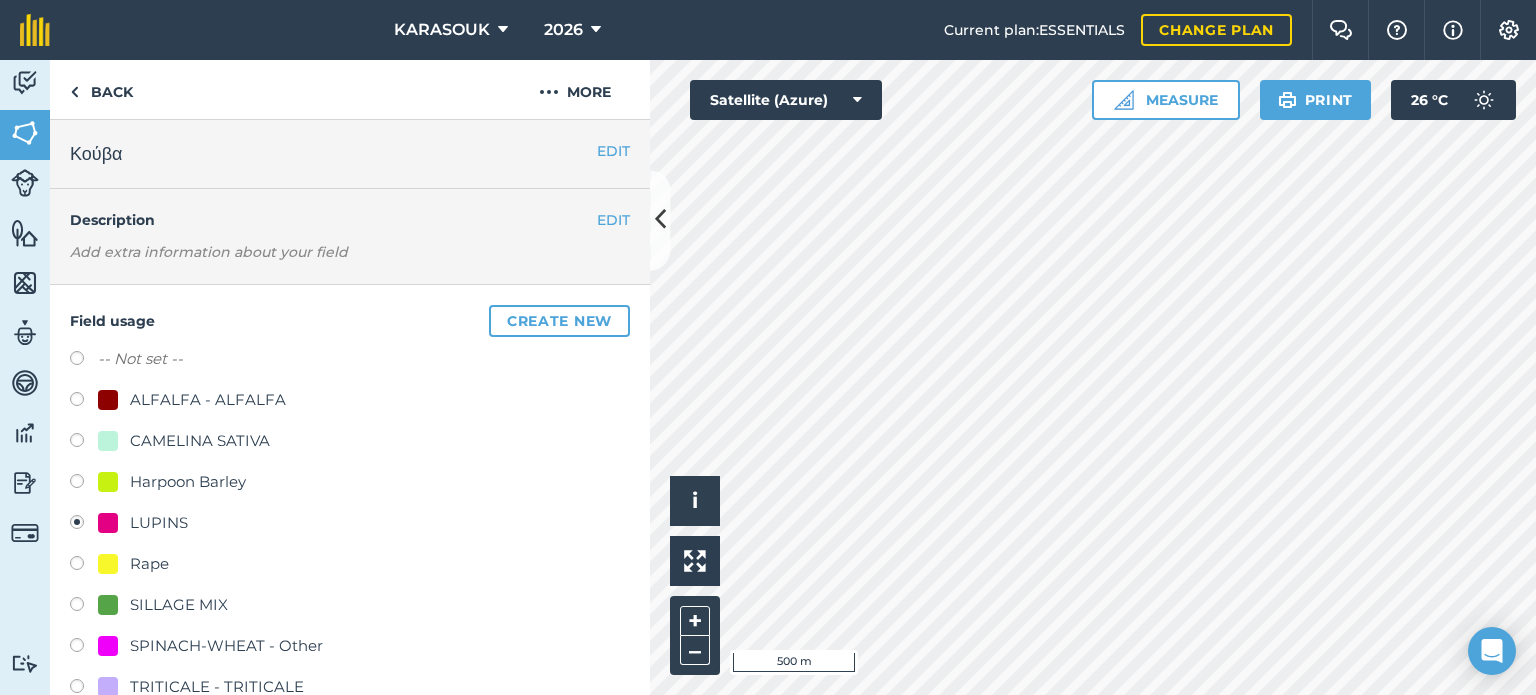 click on "Rape" at bounding box center (149, 564) 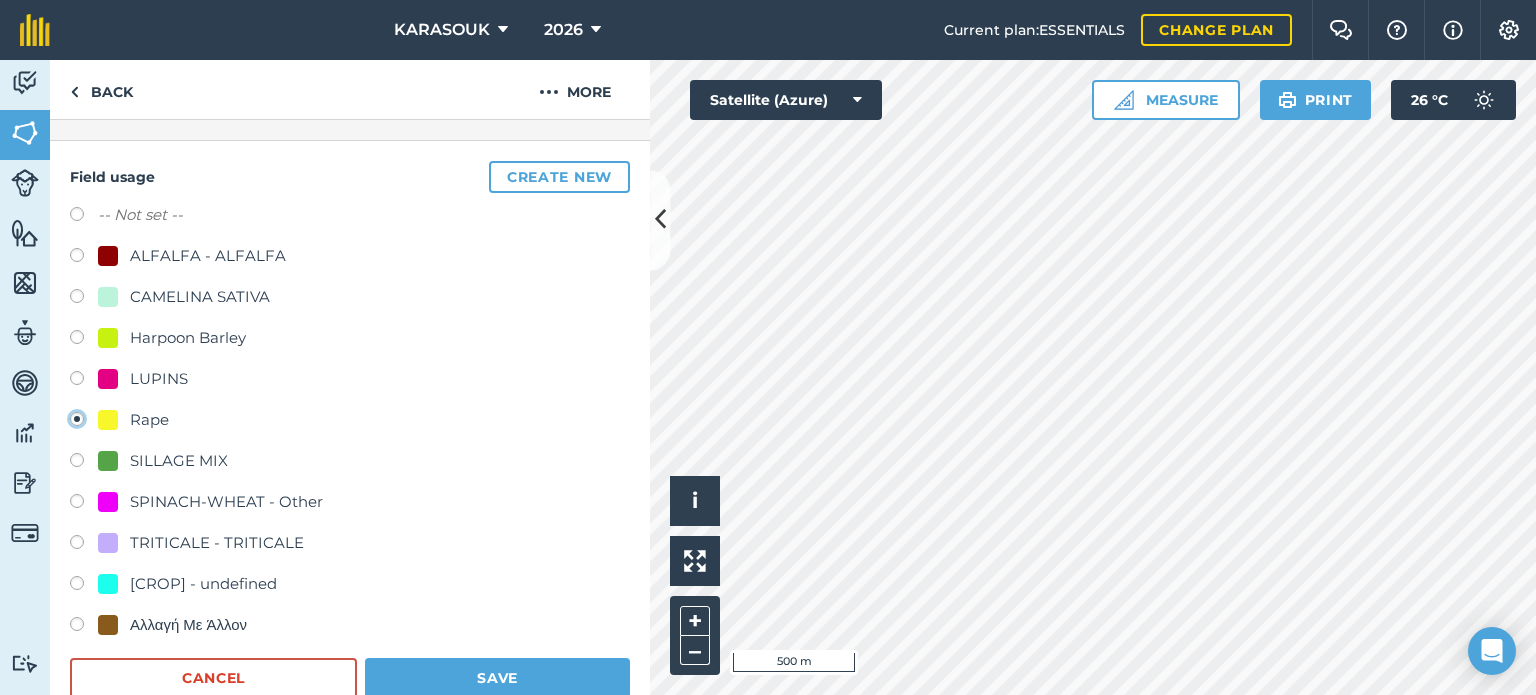 scroll, scrollTop: 200, scrollLeft: 0, axis: vertical 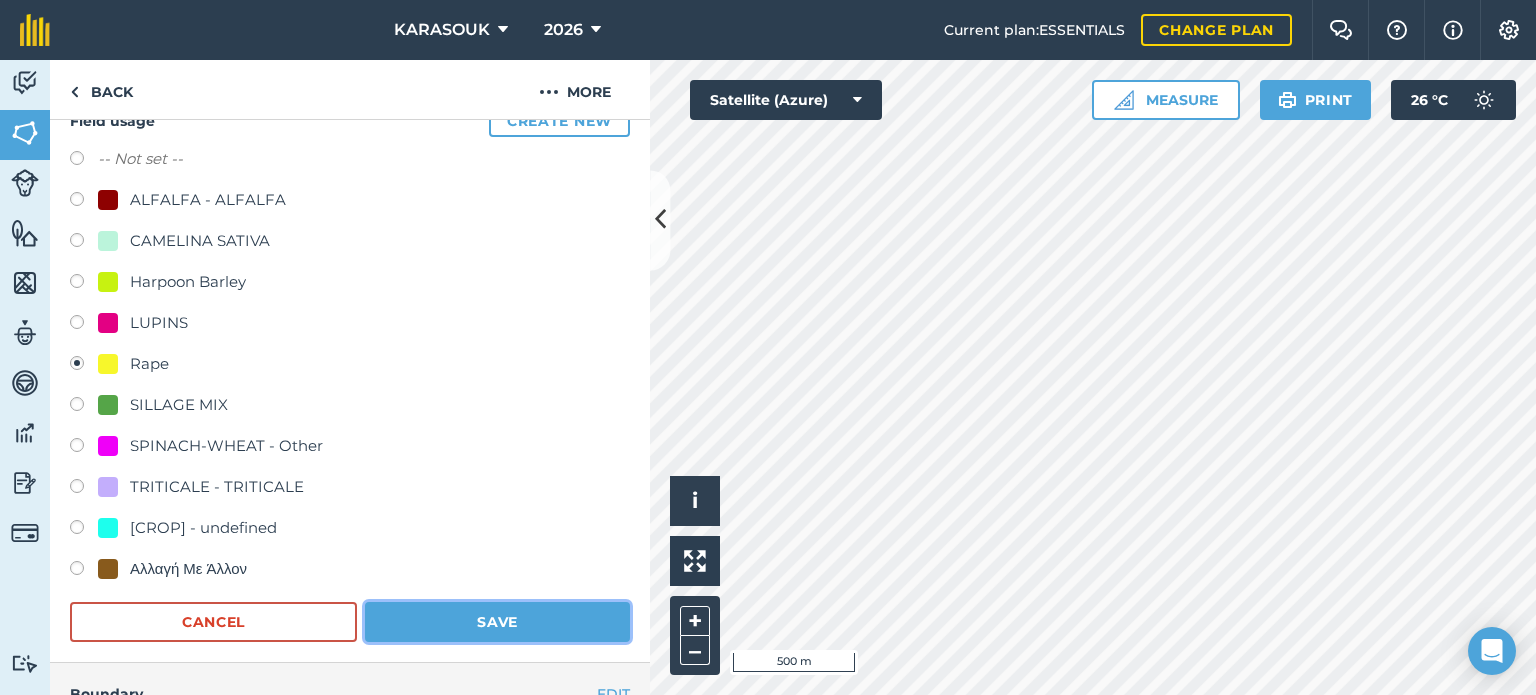 click on "Save" at bounding box center [497, 622] 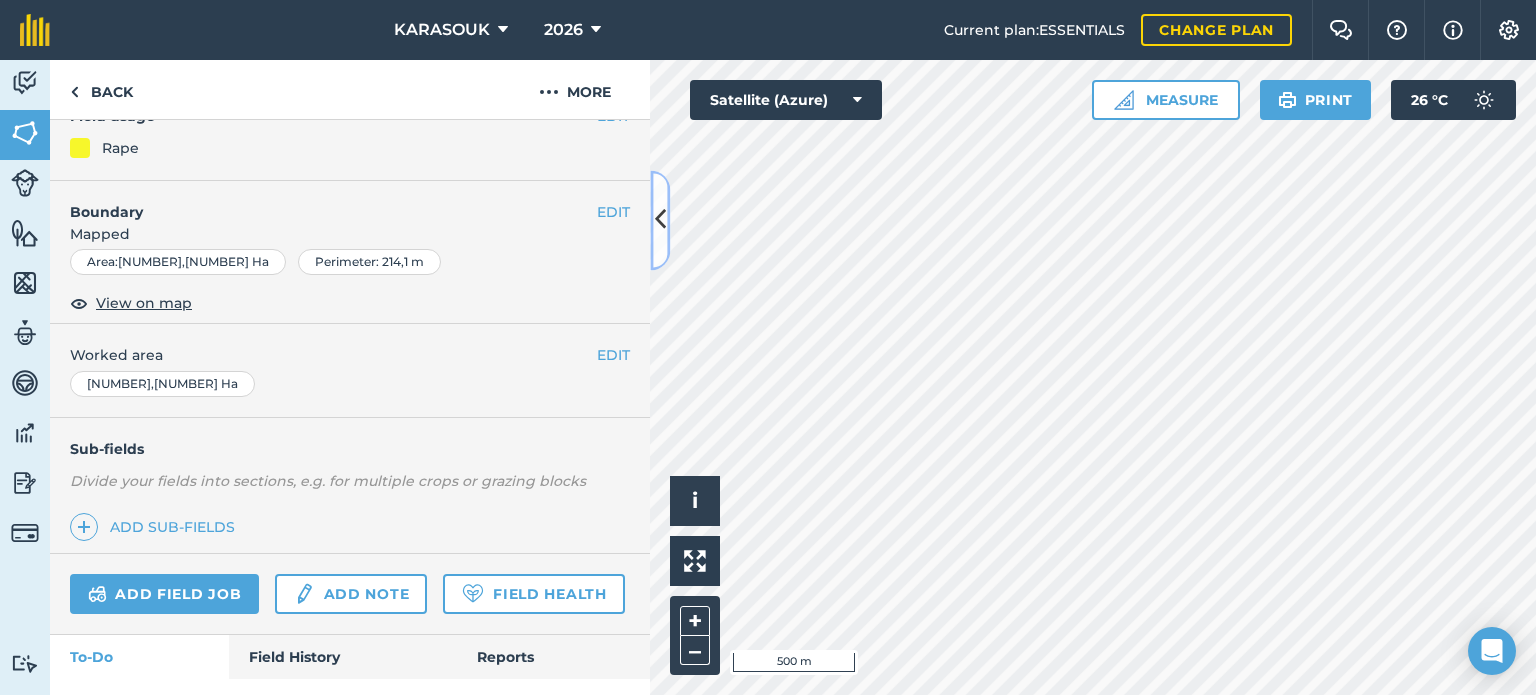 click at bounding box center [660, 220] 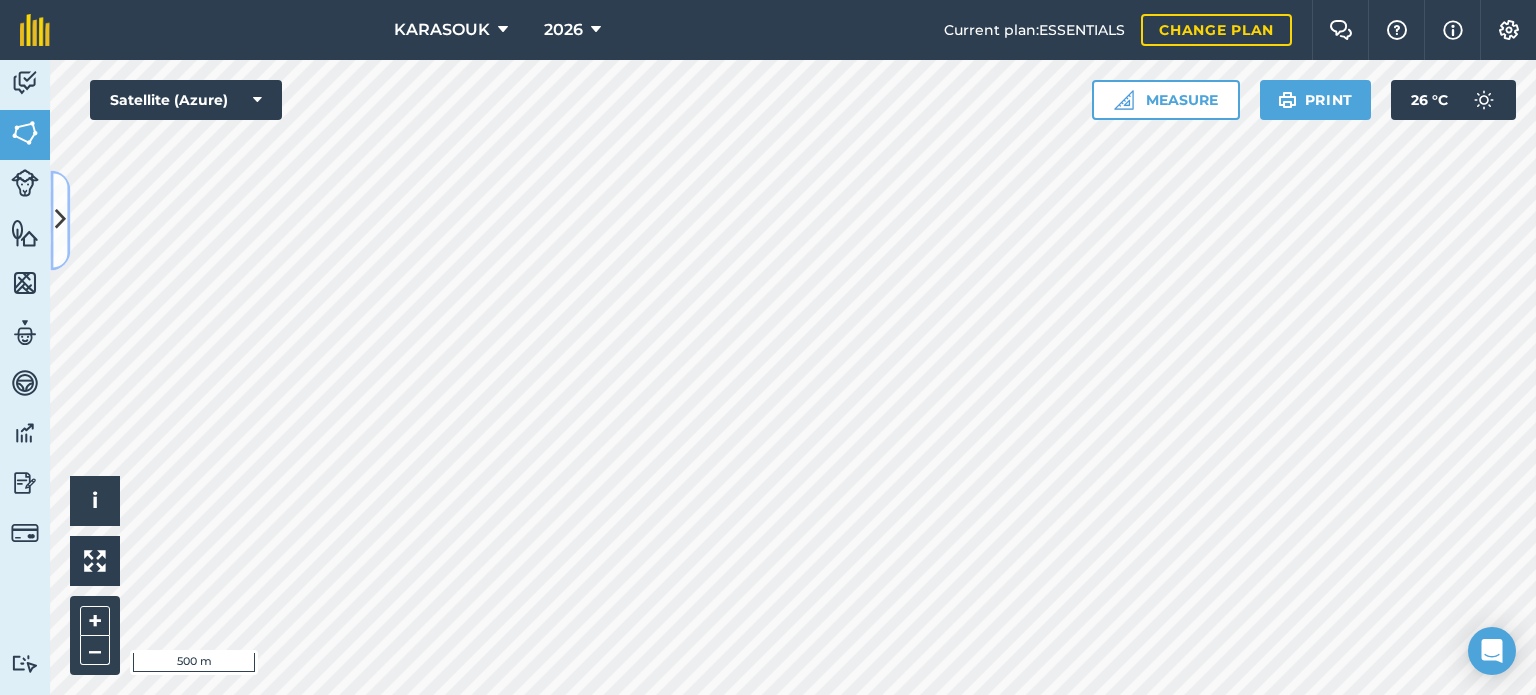 click at bounding box center (60, 220) 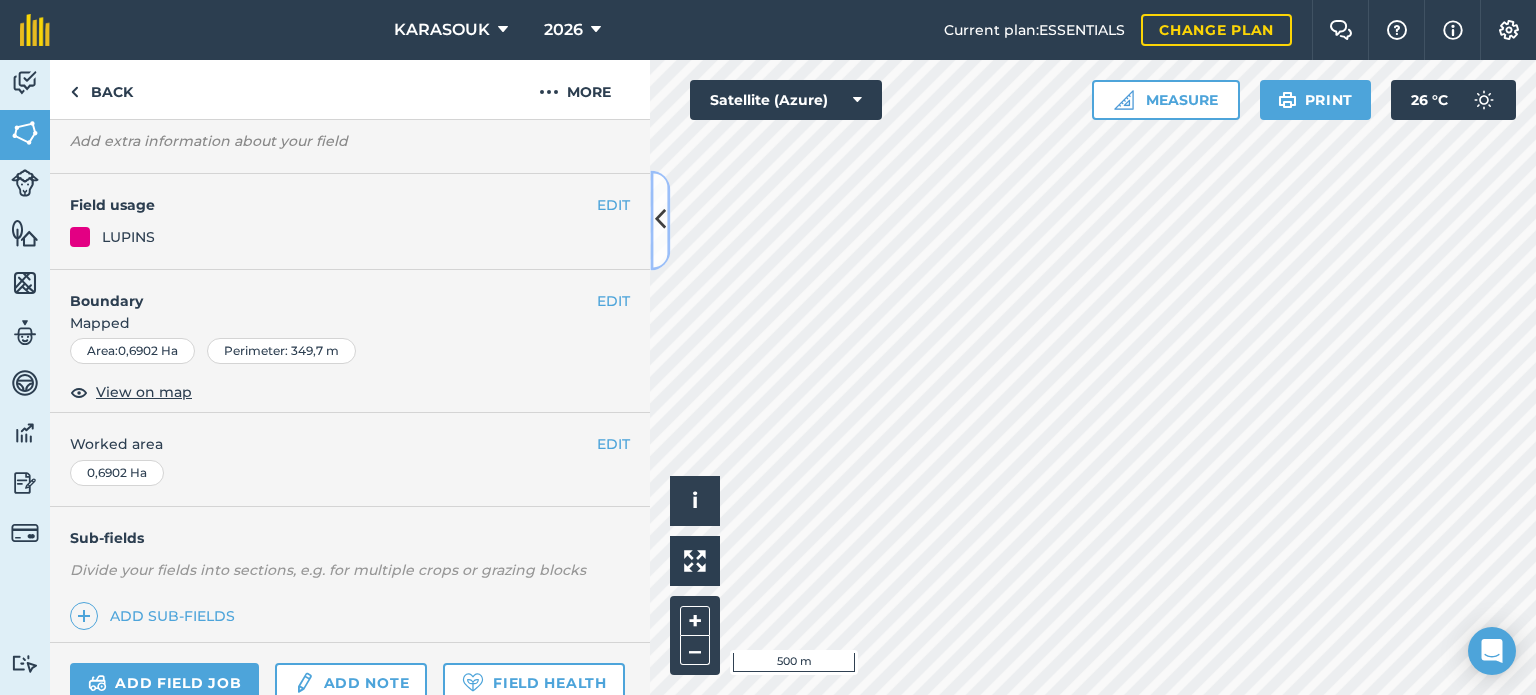 scroll, scrollTop: 100, scrollLeft: 0, axis: vertical 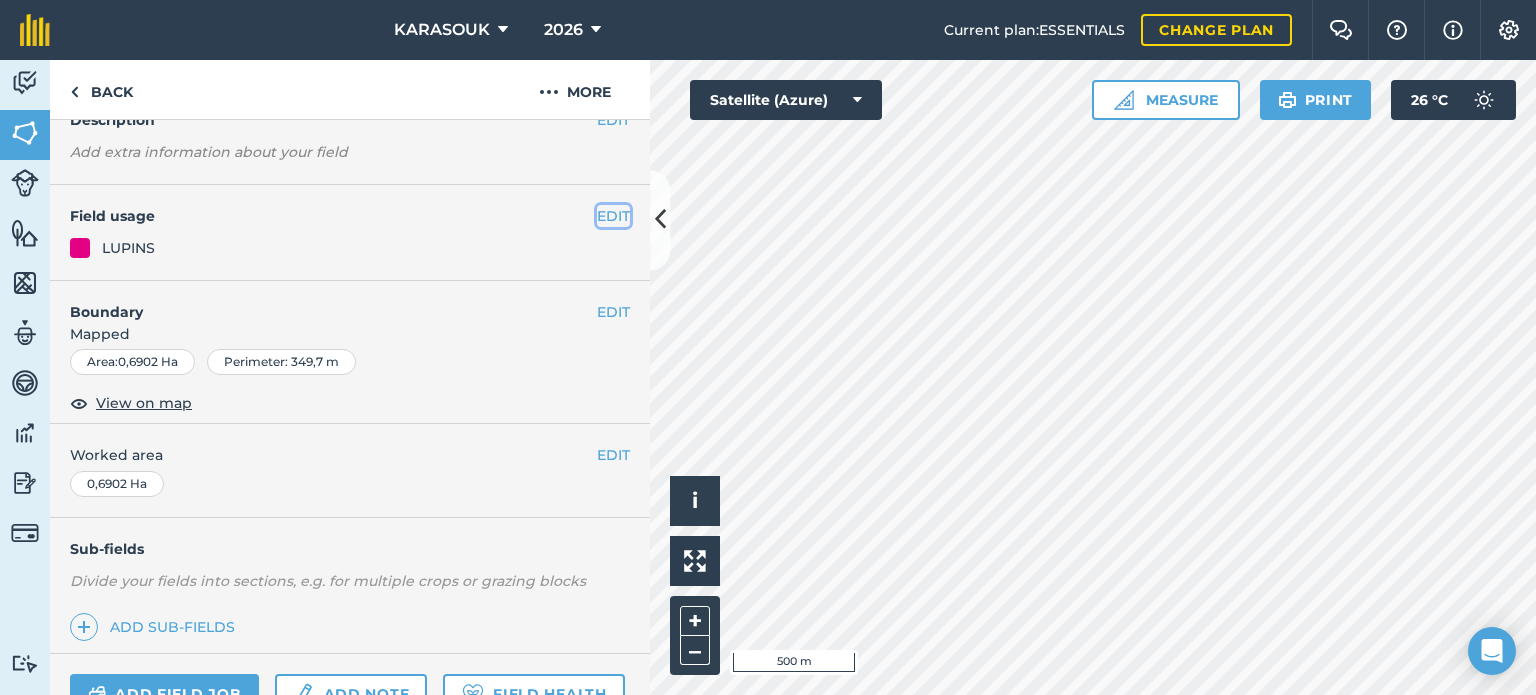 click on "EDIT" at bounding box center [613, 216] 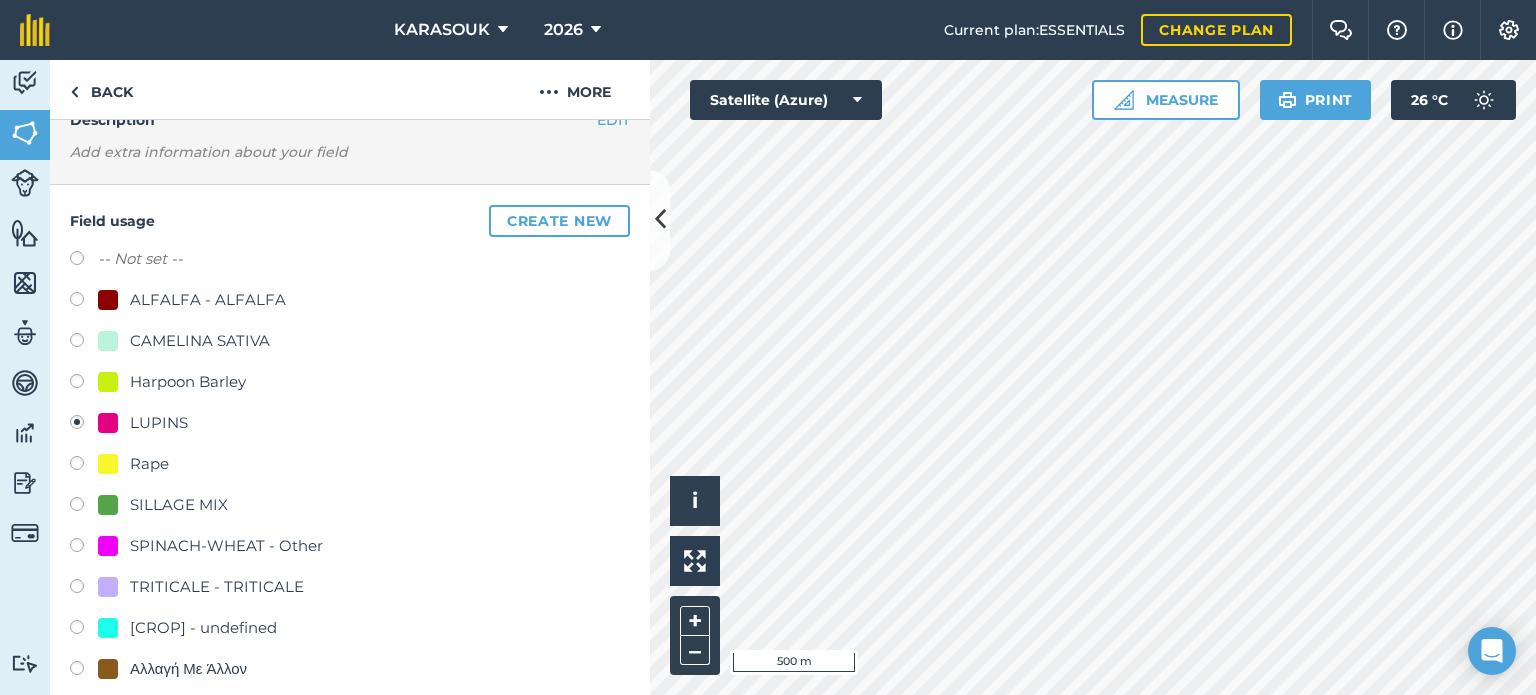 drag, startPoint x: 139, startPoint y: 461, endPoint x: 148, endPoint y: 471, distance: 13.453624 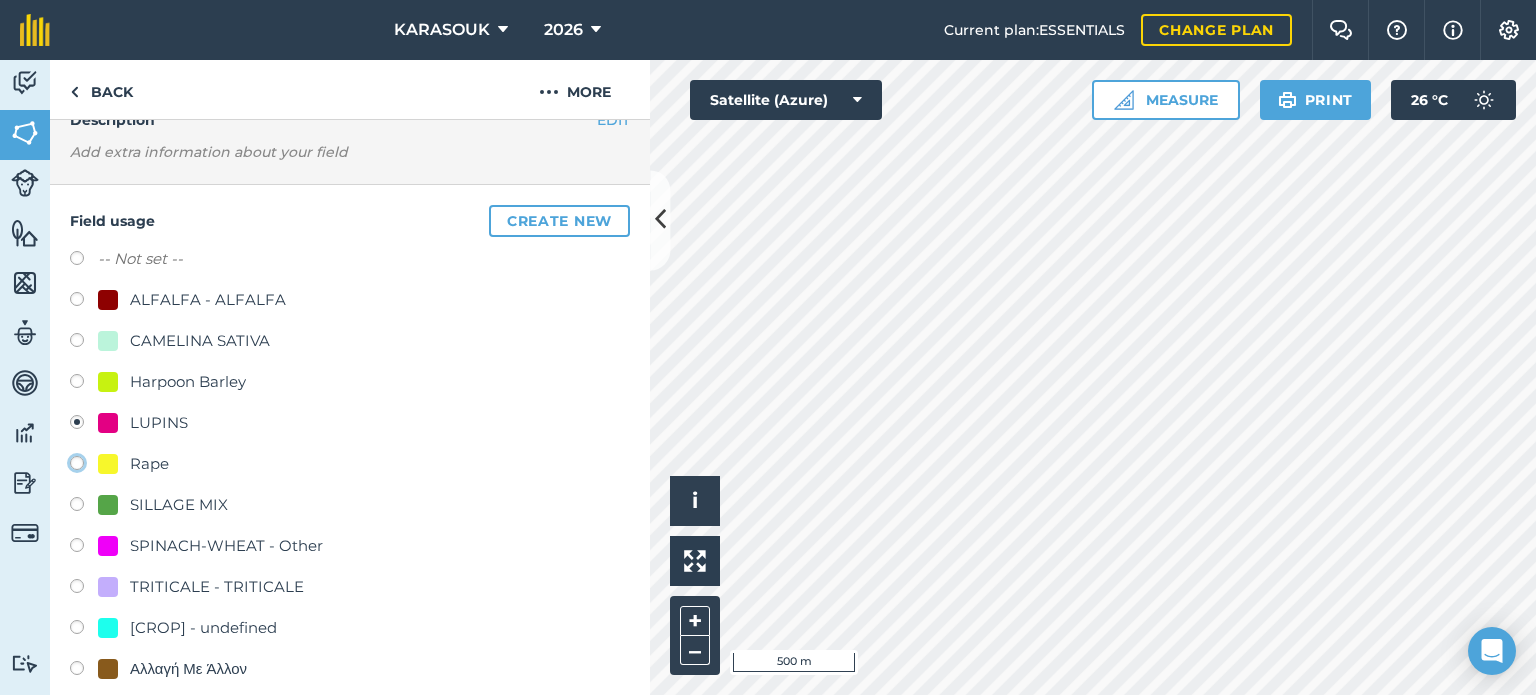 click on "Rape" at bounding box center (-9923, 462) 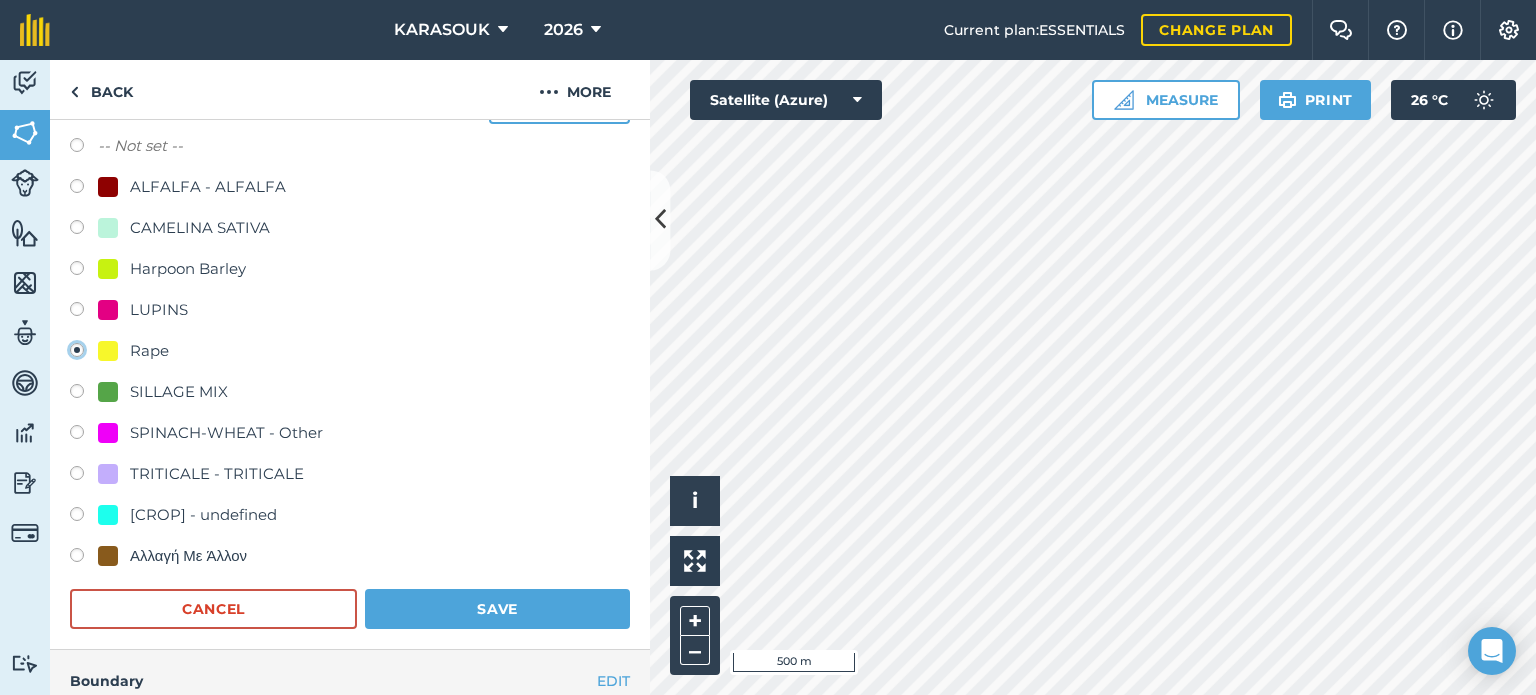 scroll, scrollTop: 300, scrollLeft: 0, axis: vertical 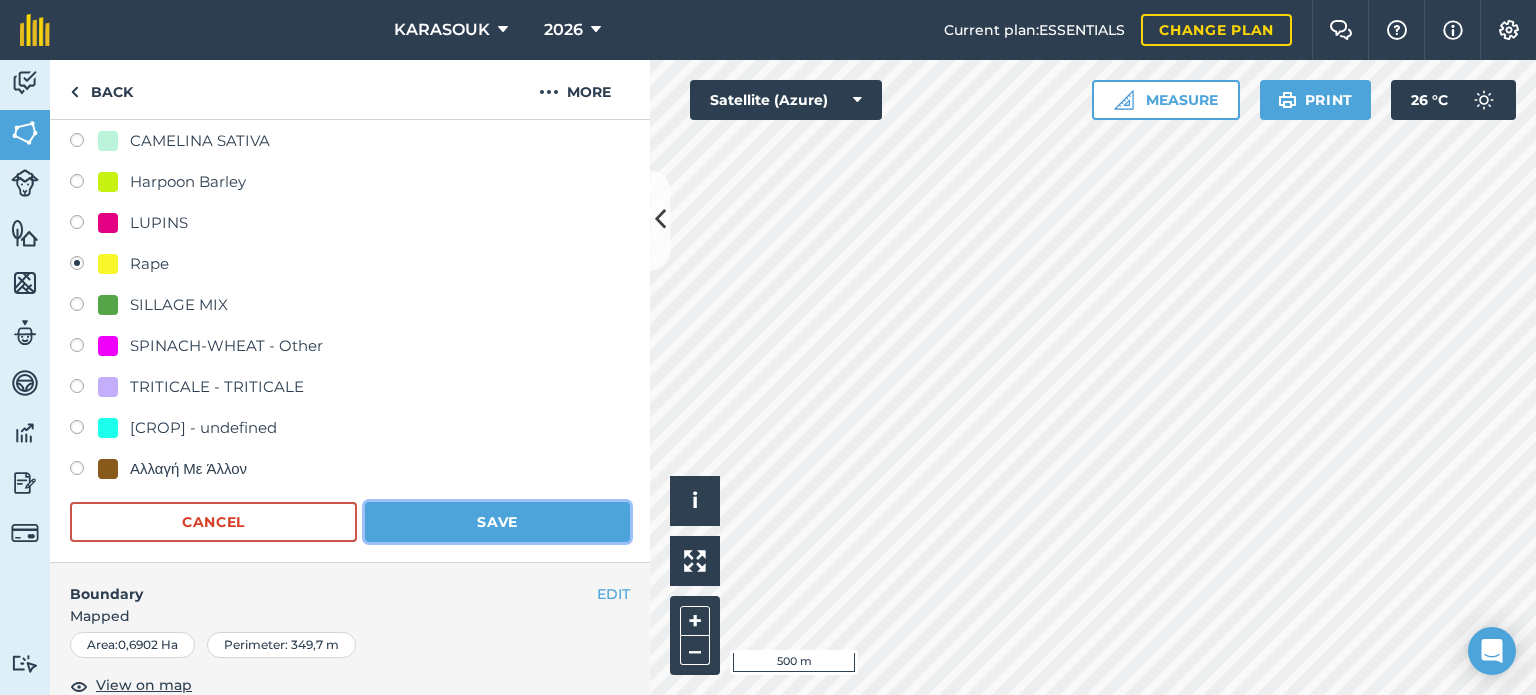 click on "Save" at bounding box center (497, 522) 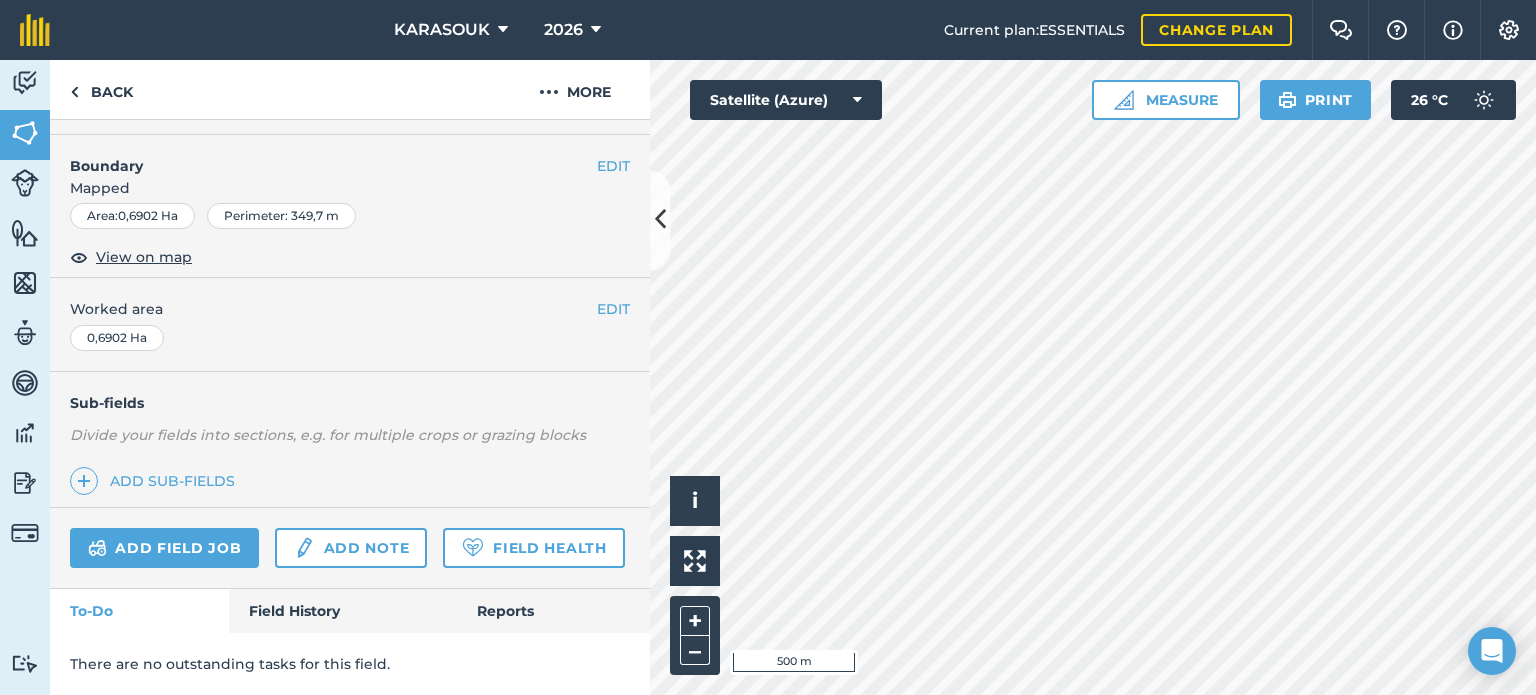 scroll, scrollTop: 299, scrollLeft: 0, axis: vertical 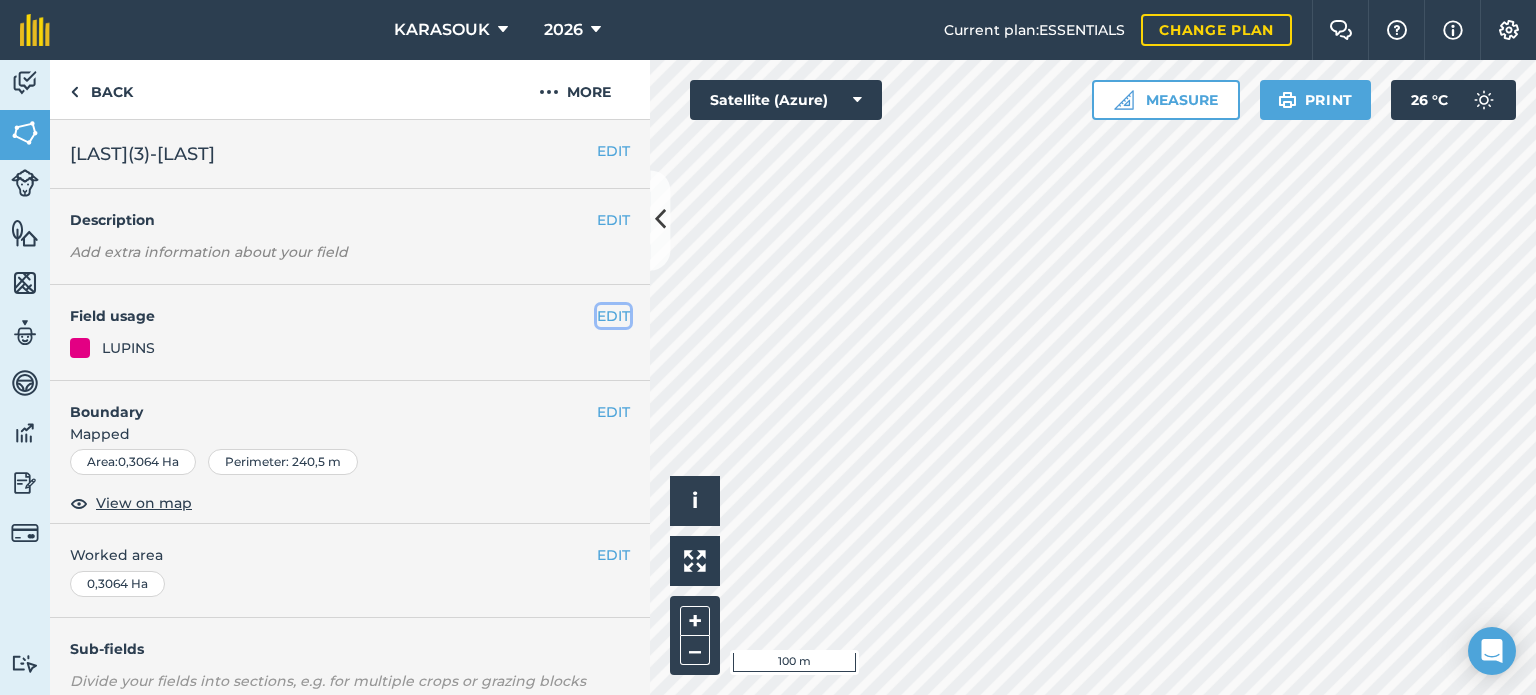 click on "EDIT" at bounding box center (613, 316) 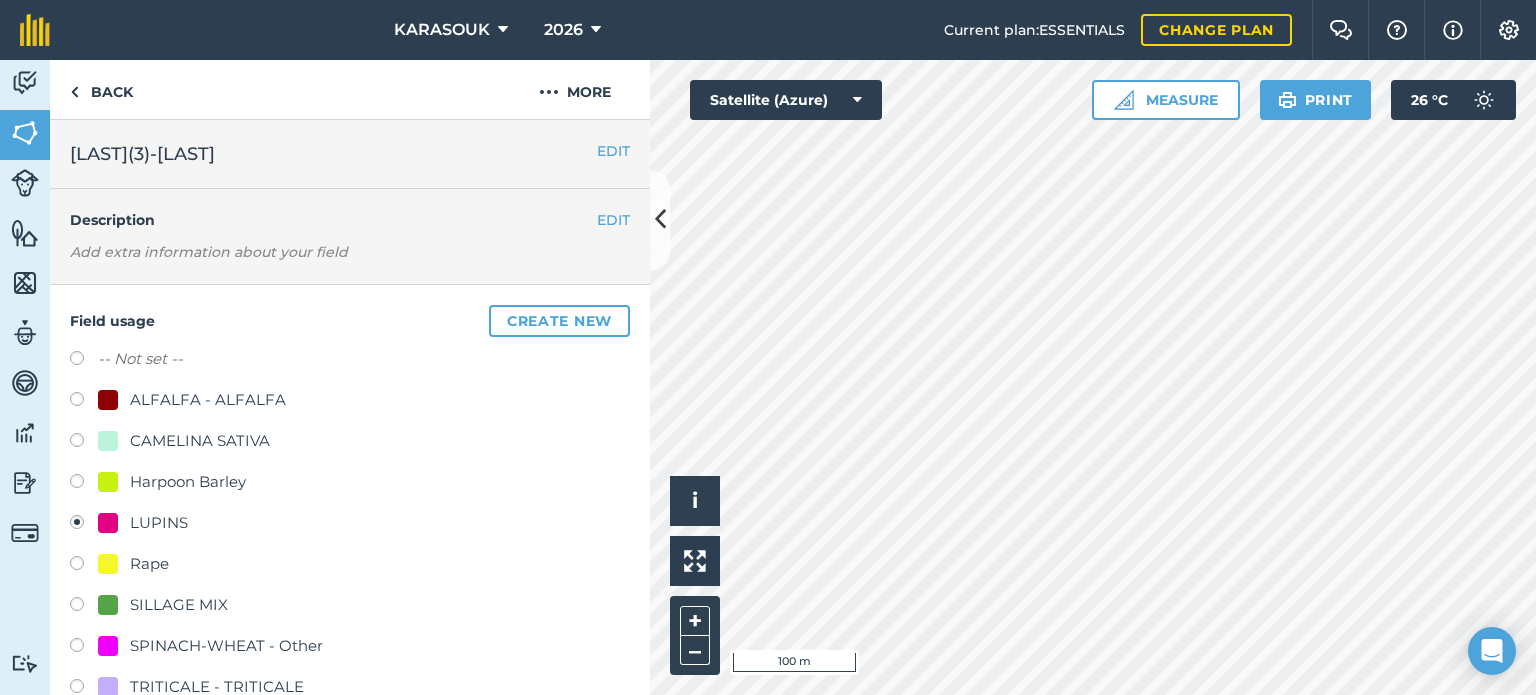drag, startPoint x: 138, startPoint y: 559, endPoint x: 191, endPoint y: 583, distance: 58.18075 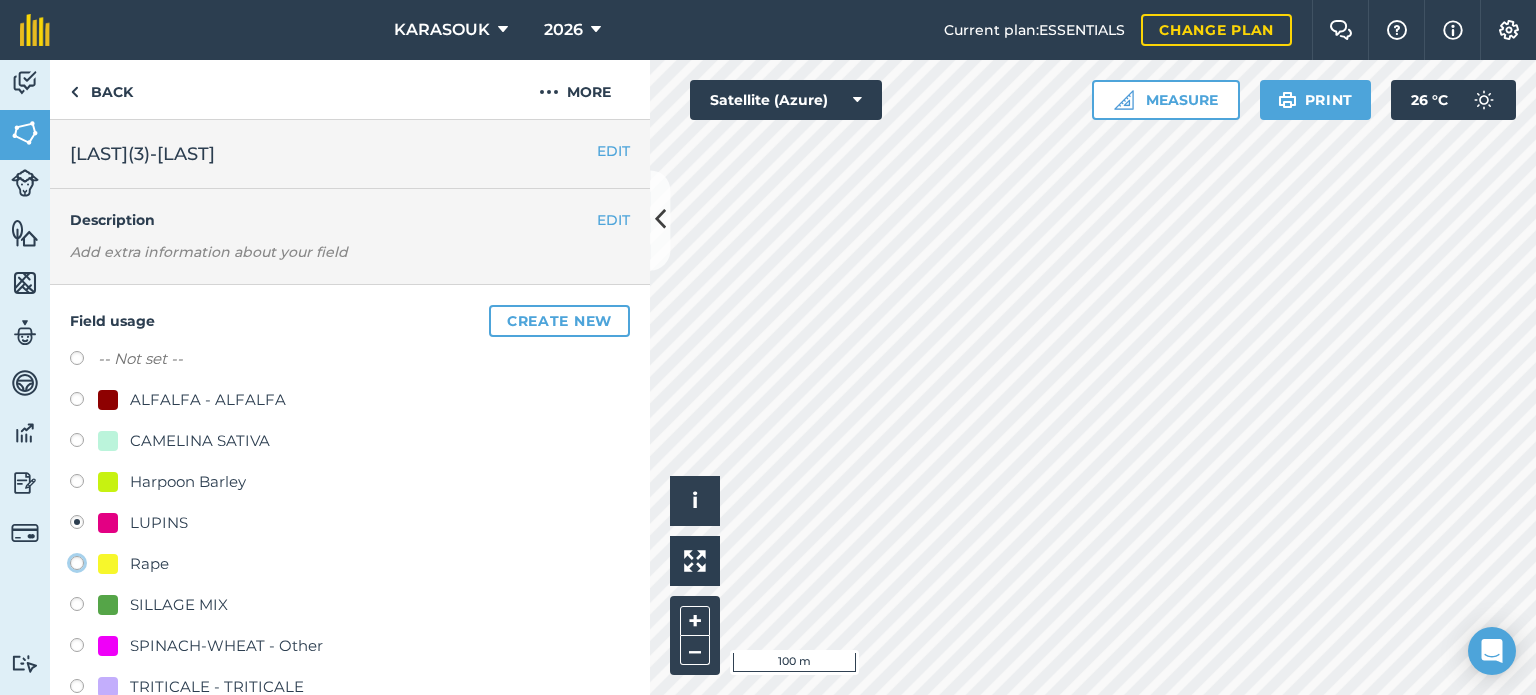 click on "Rape" at bounding box center [-9923, 562] 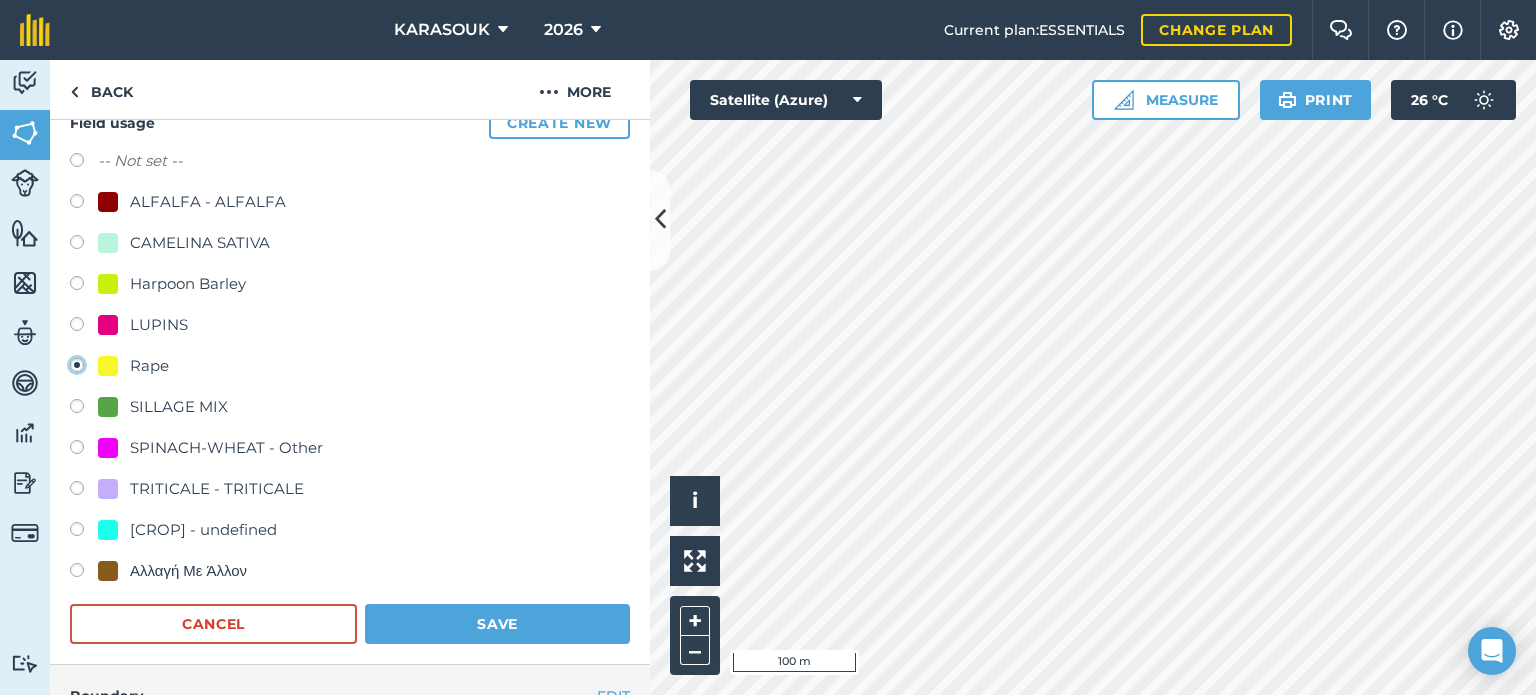 scroll, scrollTop: 200, scrollLeft: 0, axis: vertical 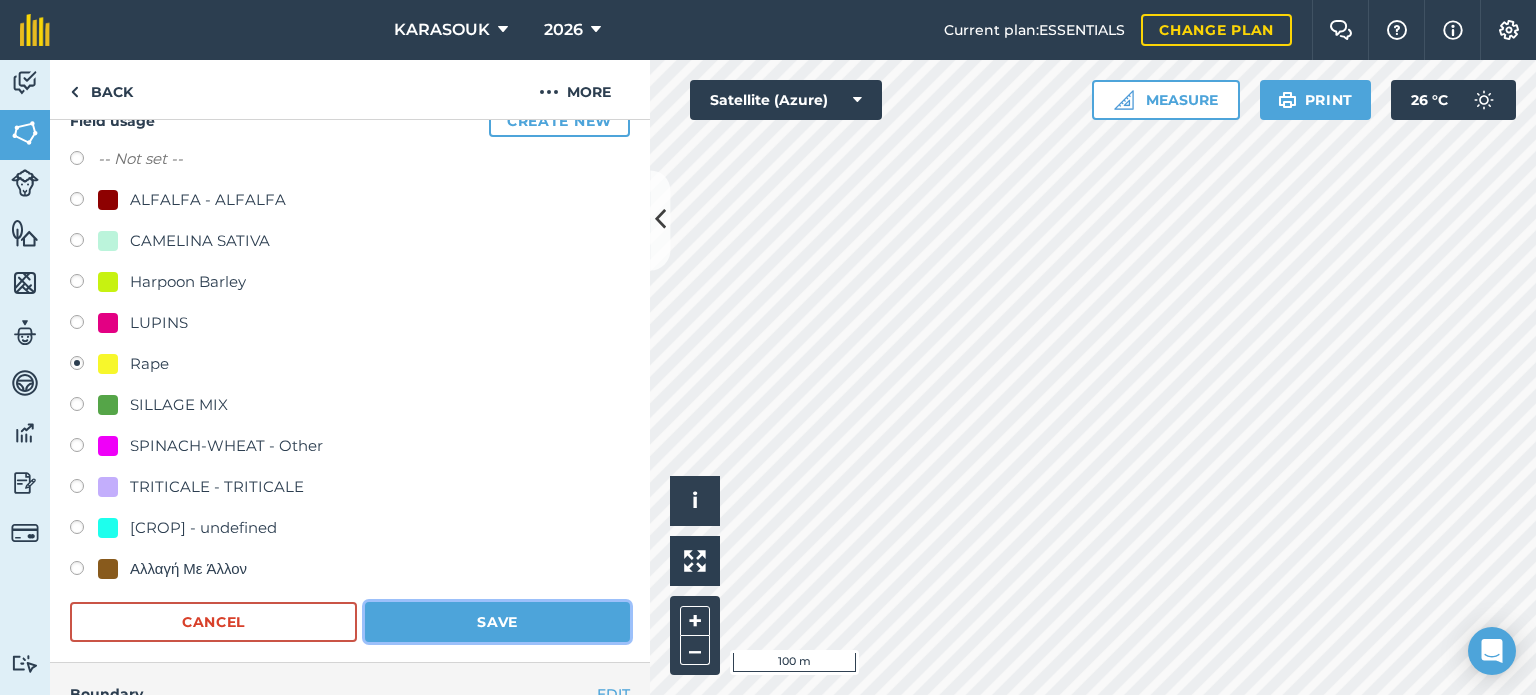 click on "Save" at bounding box center [497, 622] 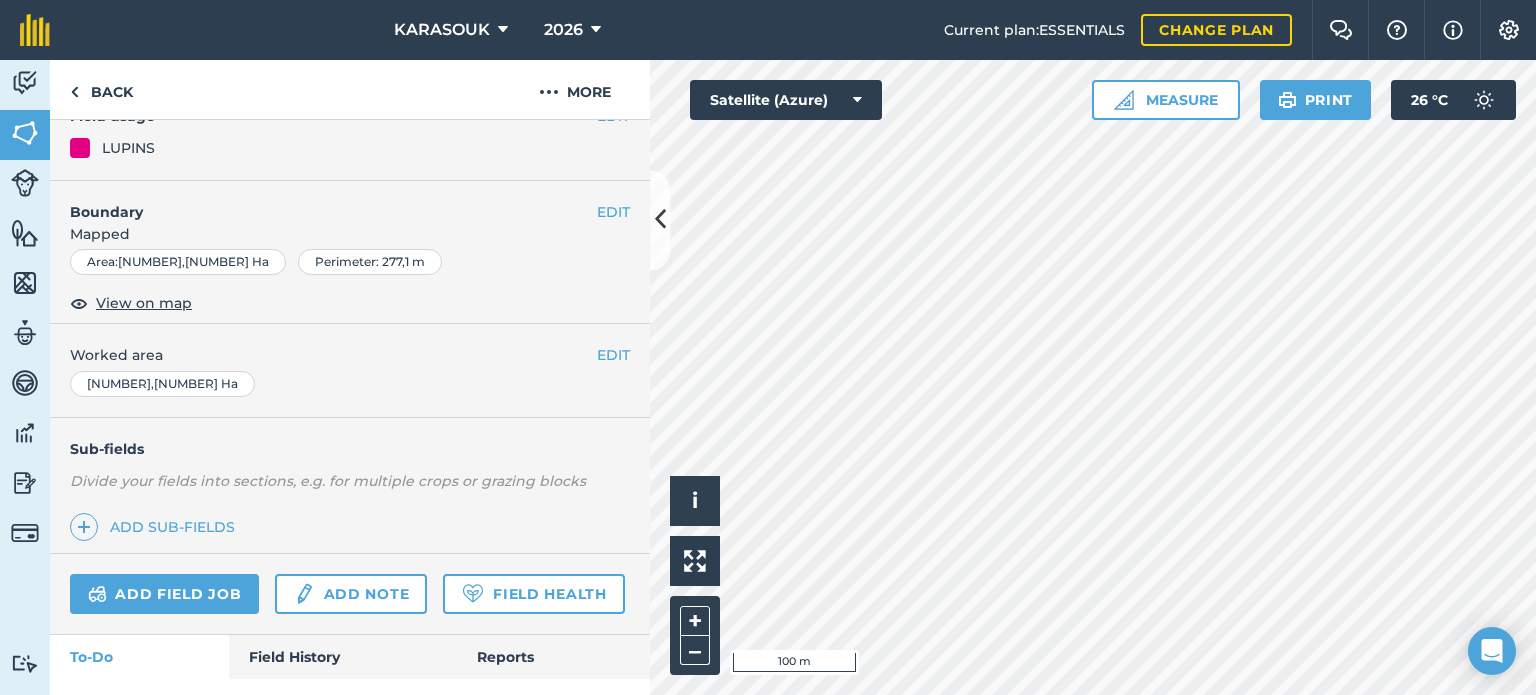 click on "LUPINS" at bounding box center (128, 148) 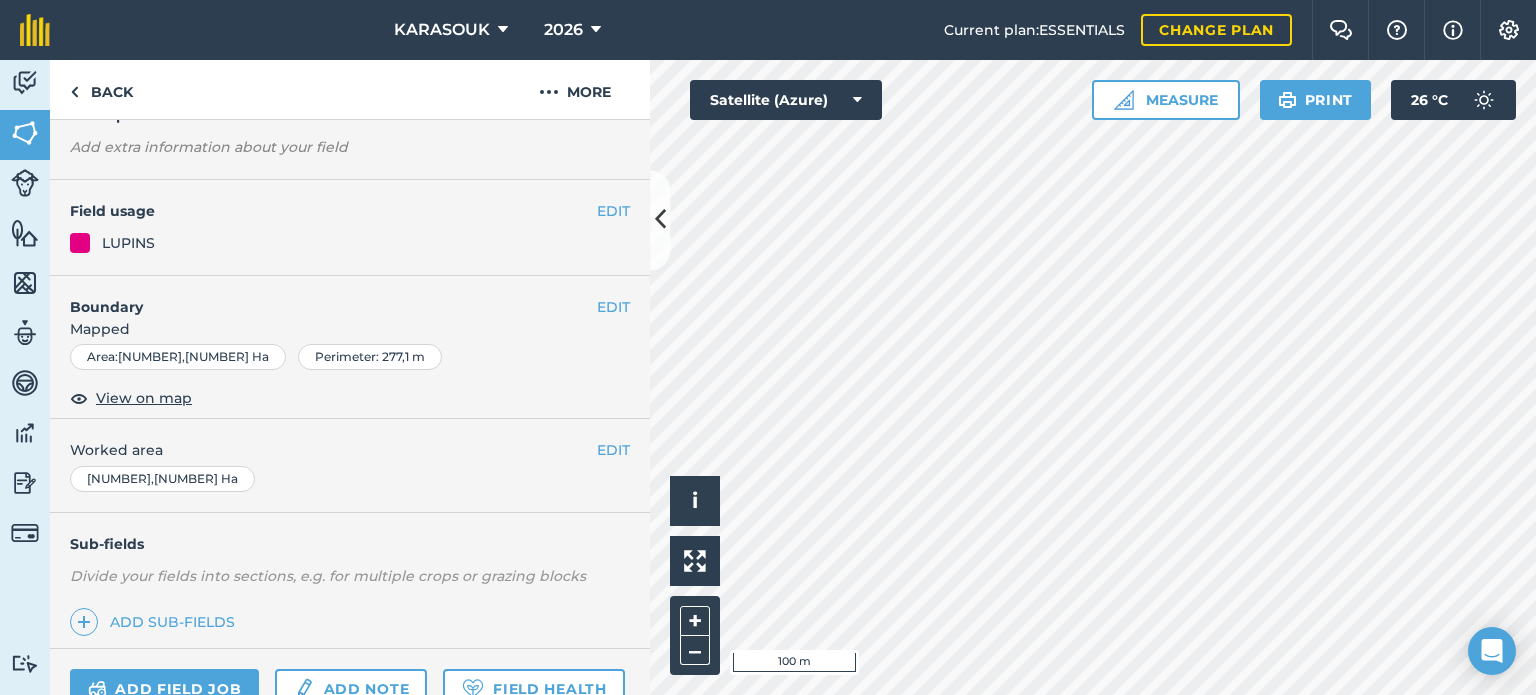 scroll, scrollTop: 100, scrollLeft: 0, axis: vertical 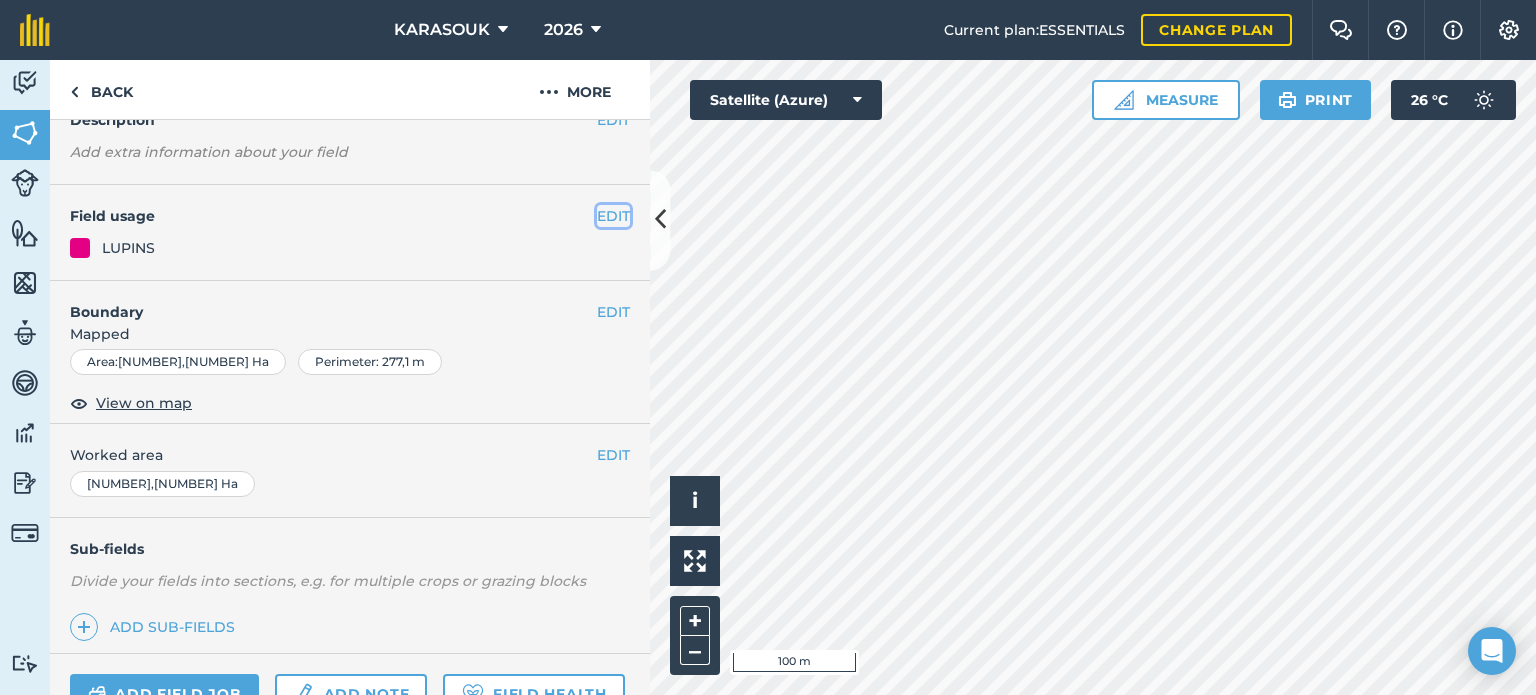 click on "EDIT" at bounding box center (613, 216) 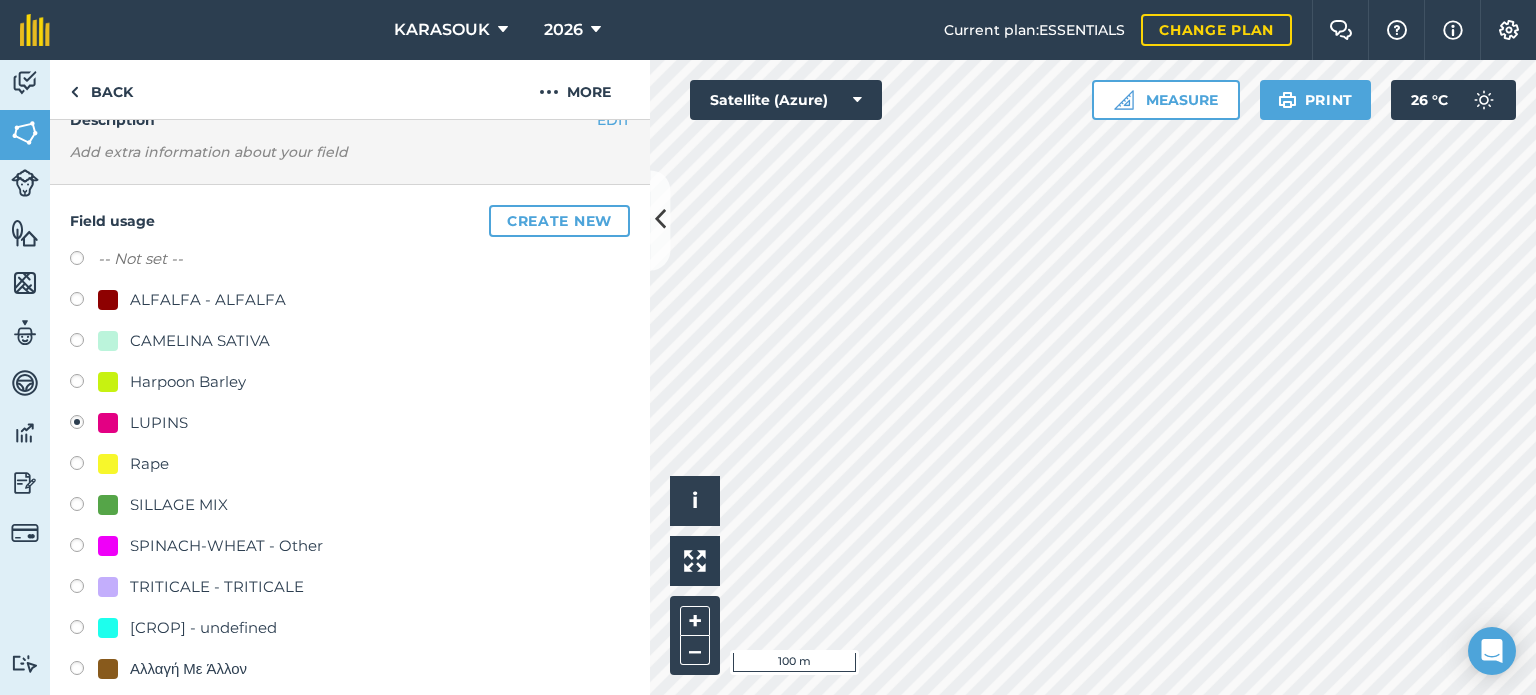 click on "Rape" at bounding box center [149, 464] 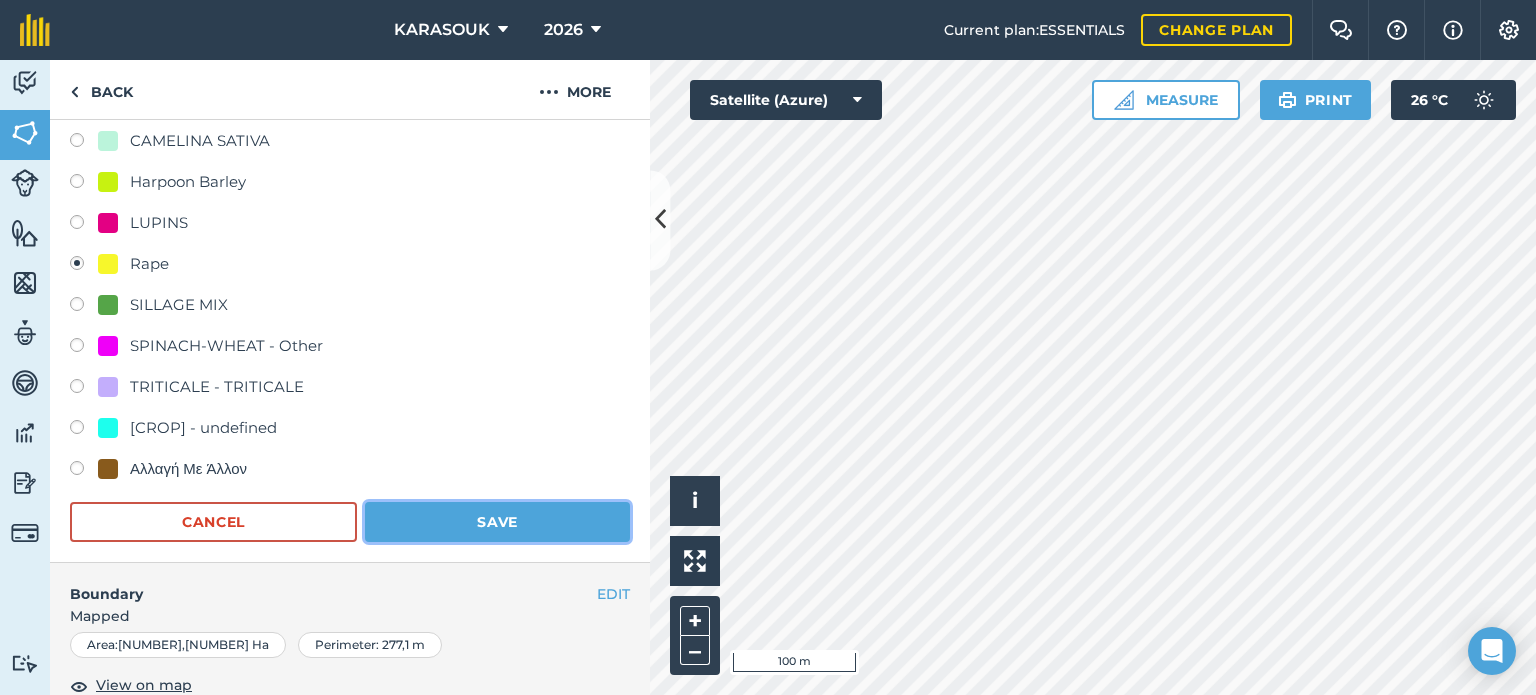 click on "Save" at bounding box center (497, 522) 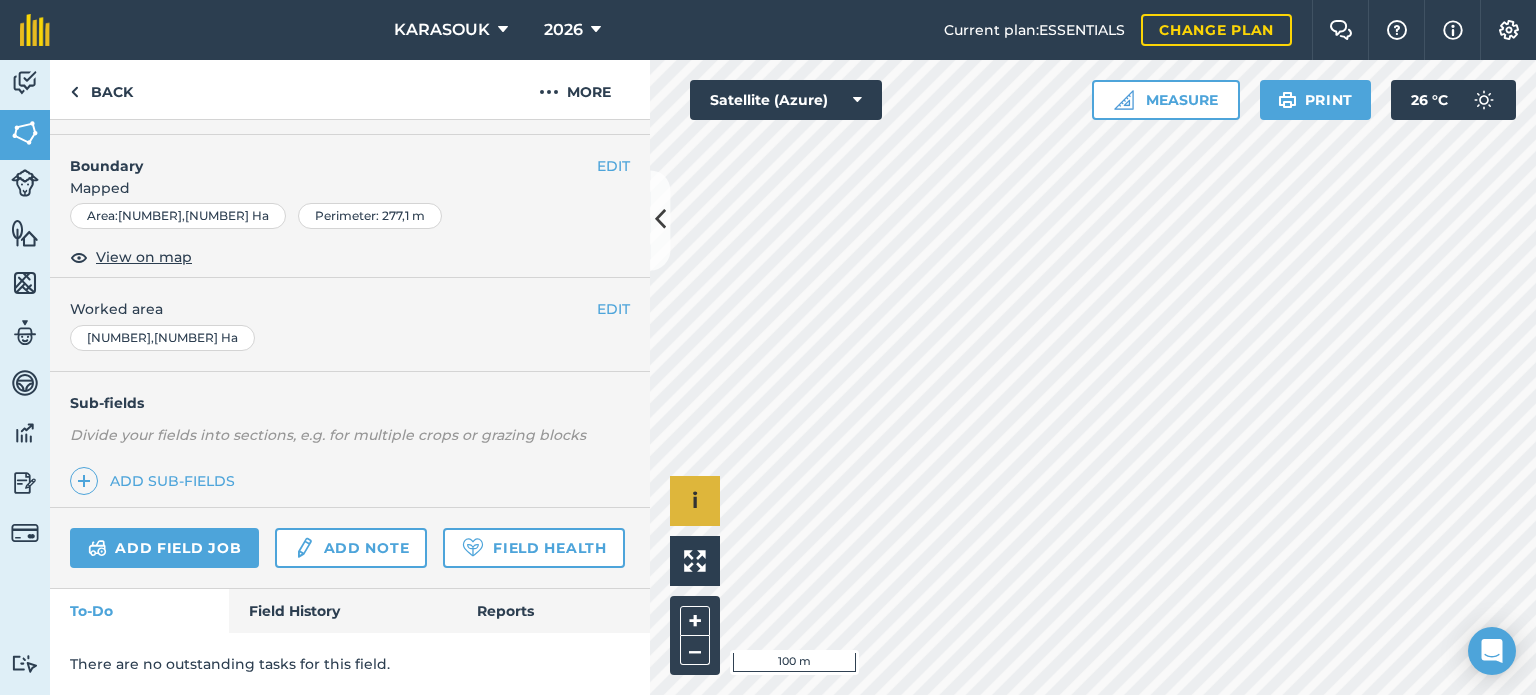 scroll, scrollTop: 299, scrollLeft: 0, axis: vertical 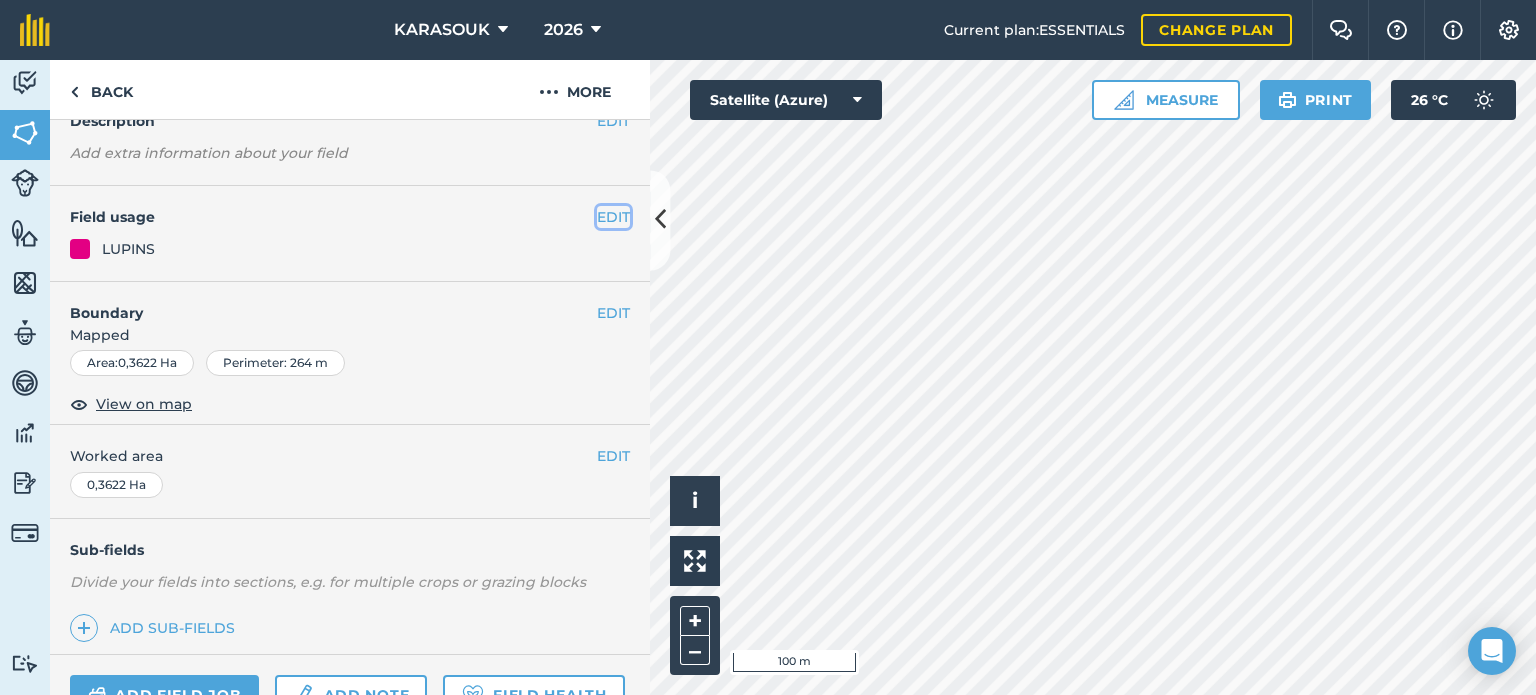 click on "EDIT" at bounding box center [613, 217] 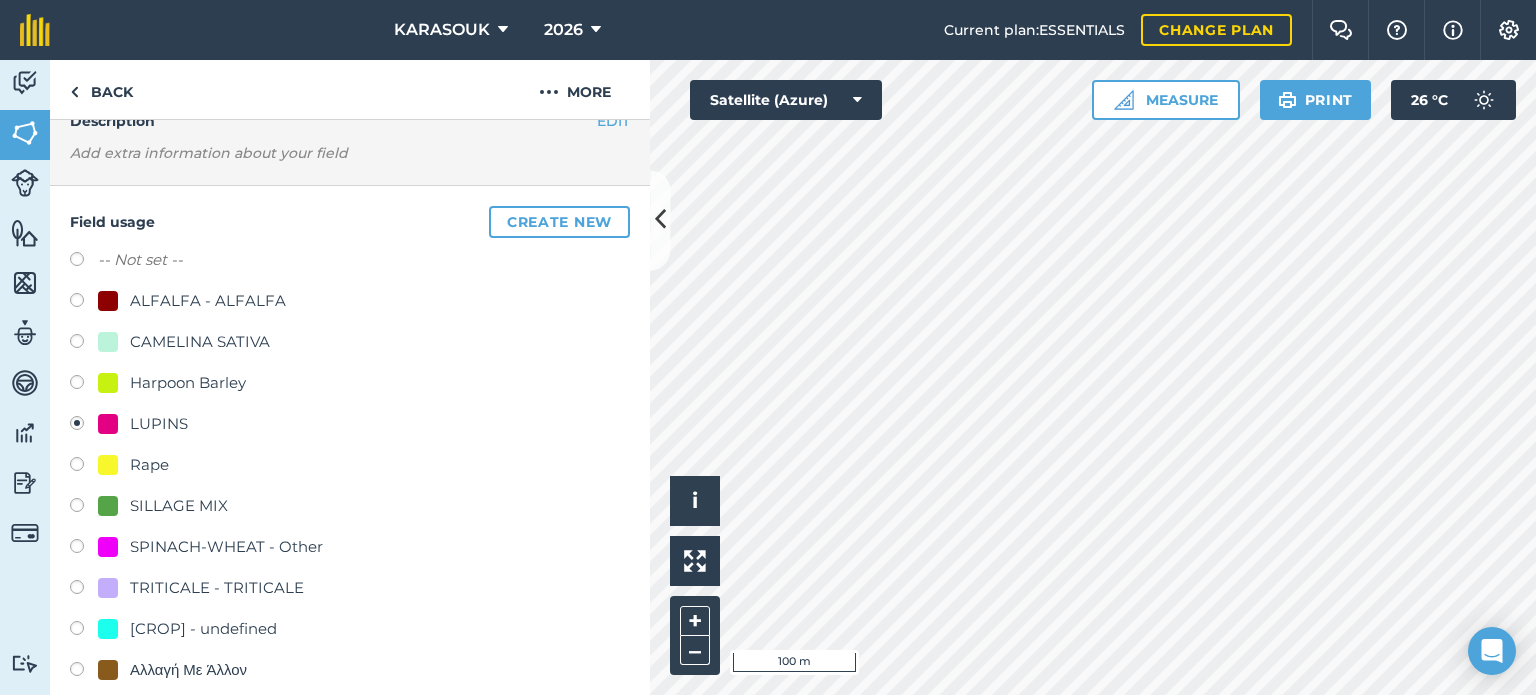 click on "Rape" at bounding box center (149, 465) 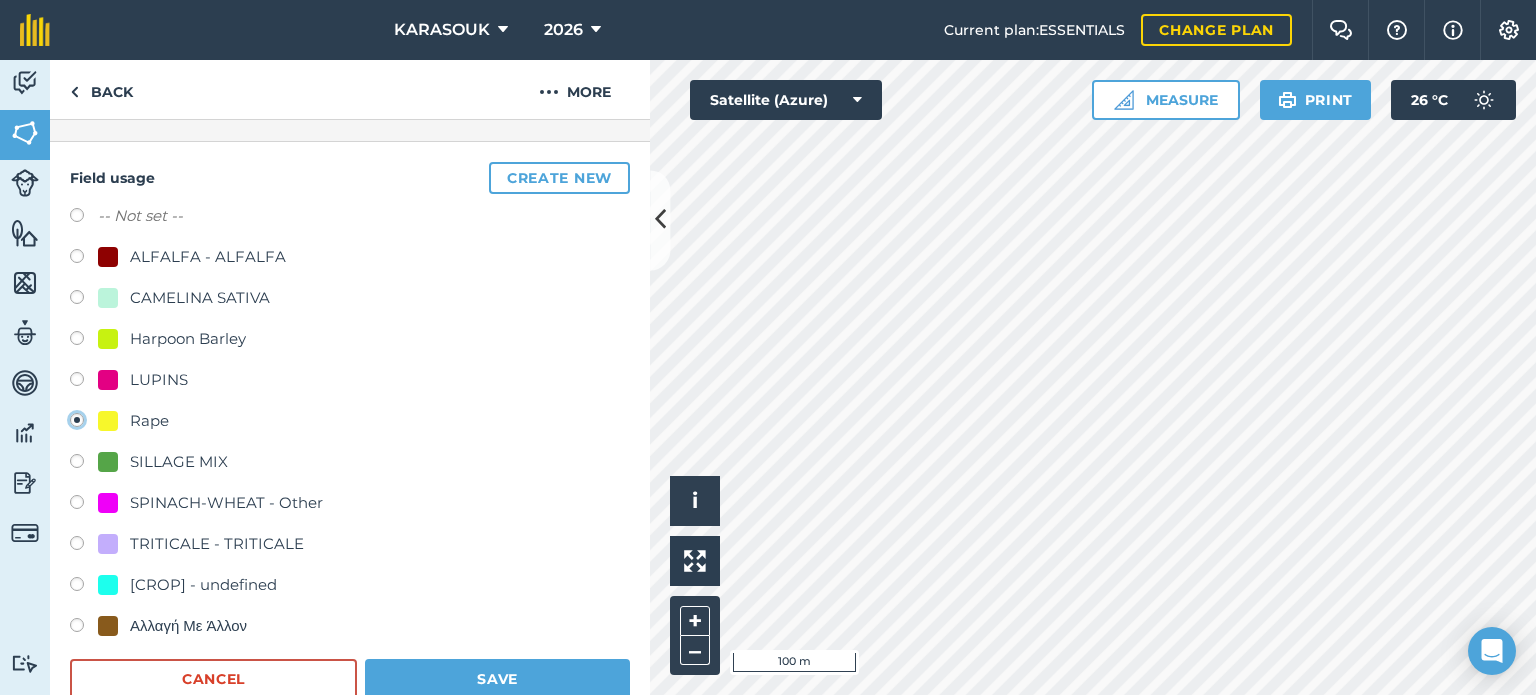 scroll, scrollTop: 299, scrollLeft: 0, axis: vertical 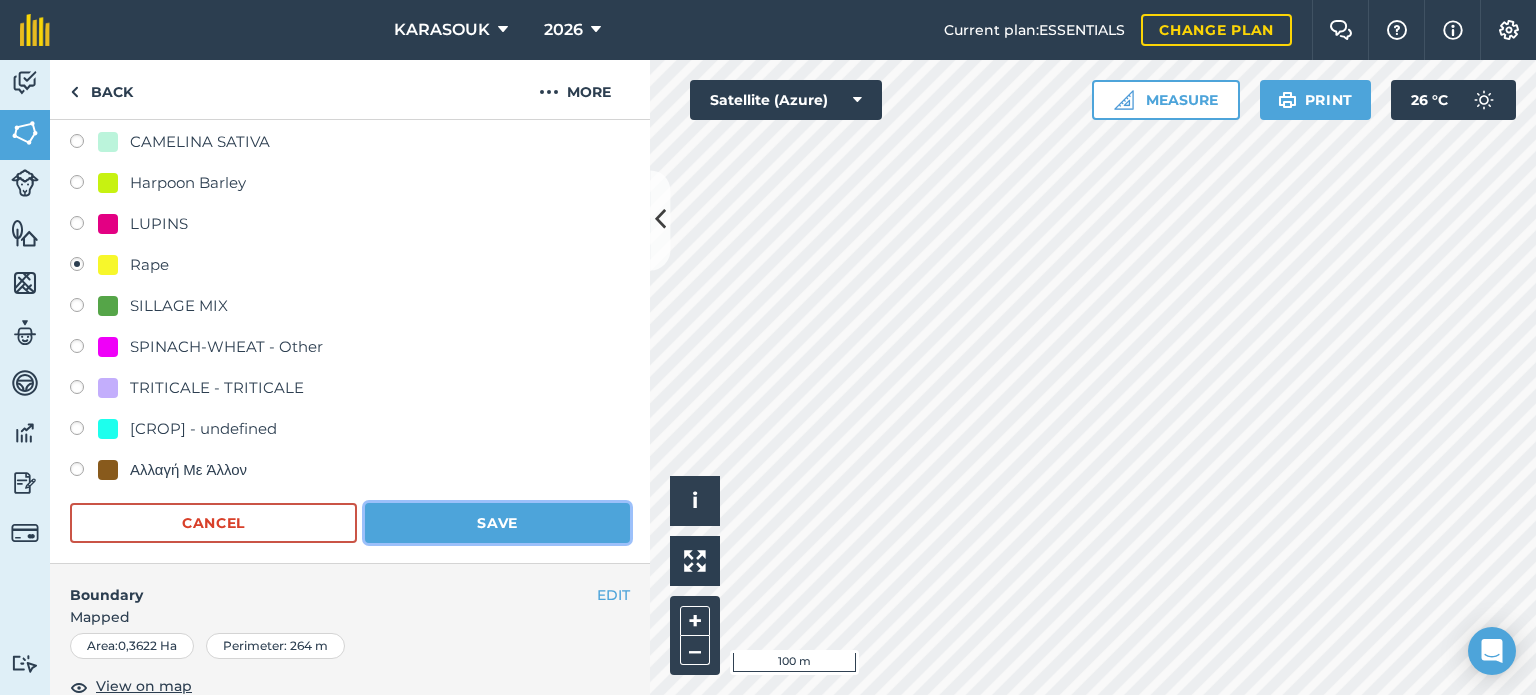 click on "Save" at bounding box center [497, 523] 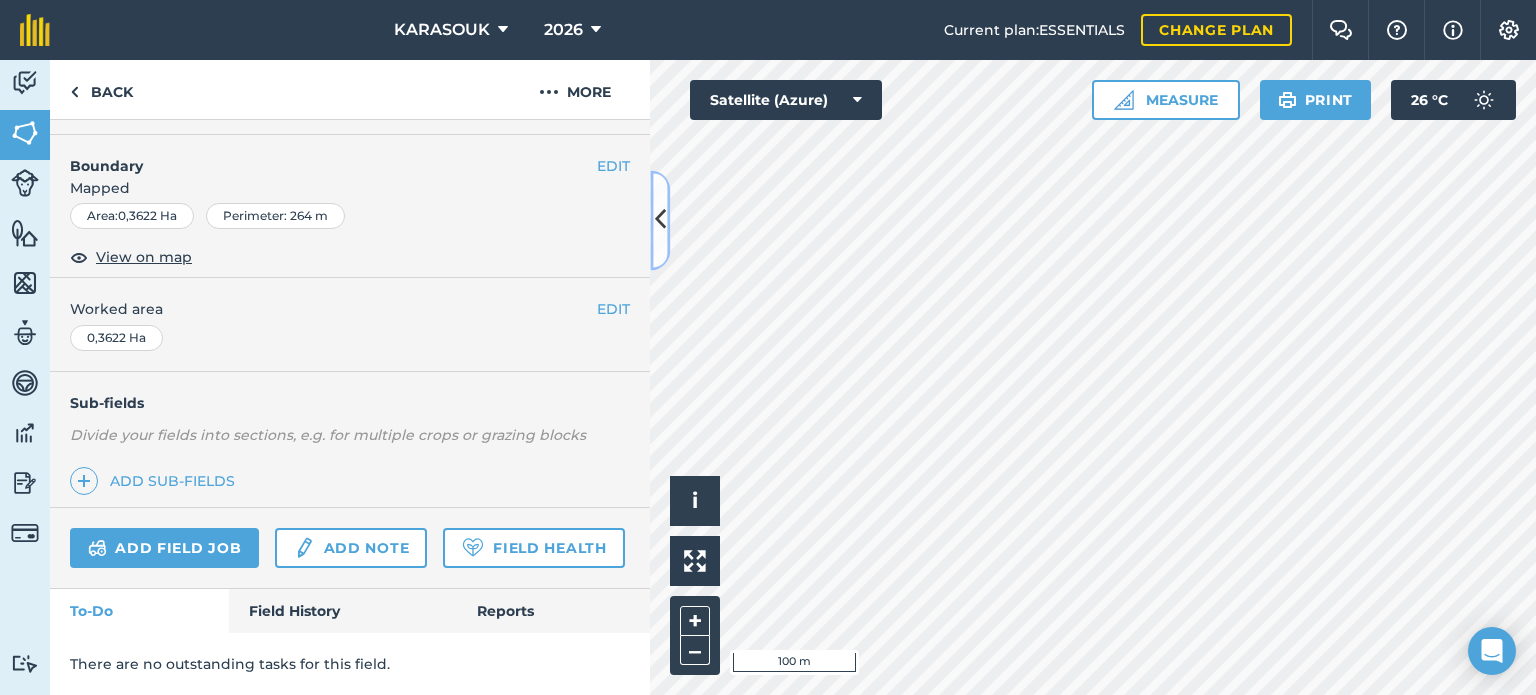 click at bounding box center (660, 220) 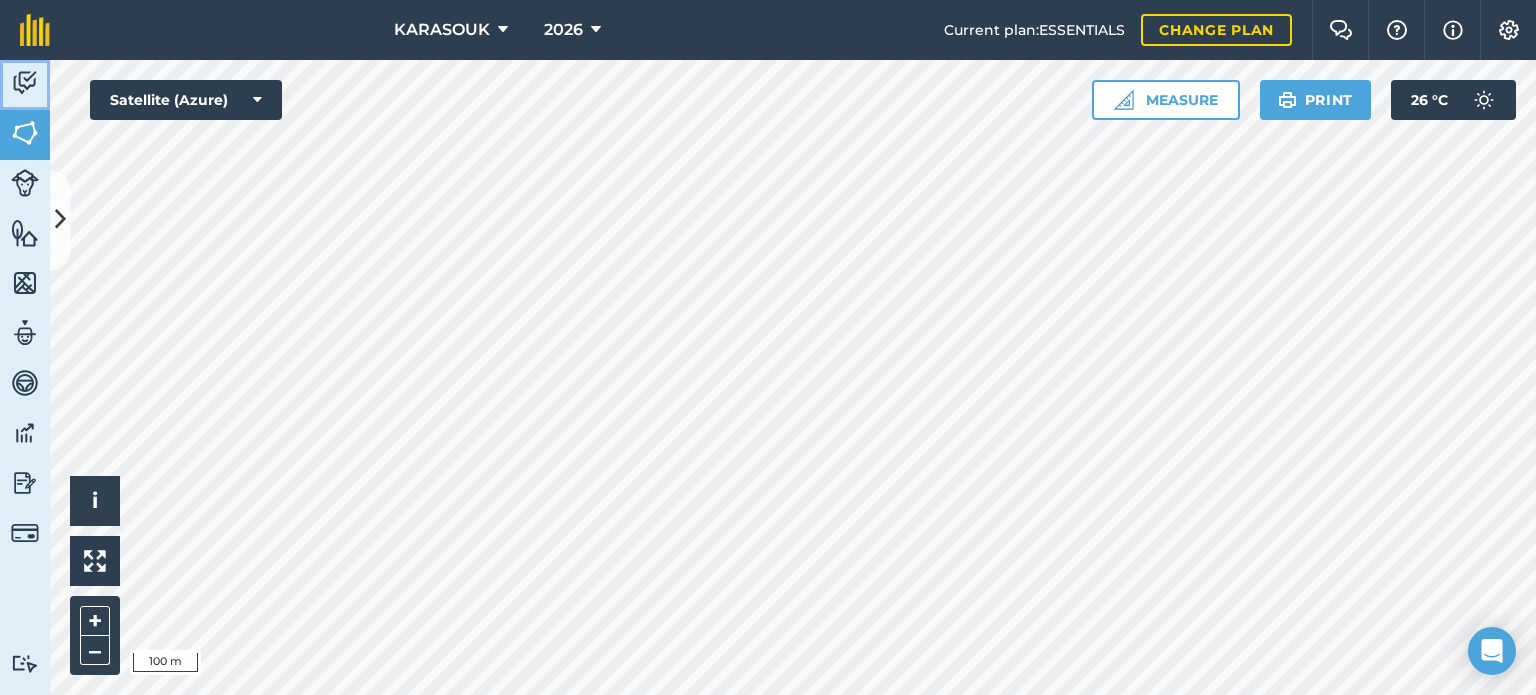 click at bounding box center [25, 83] 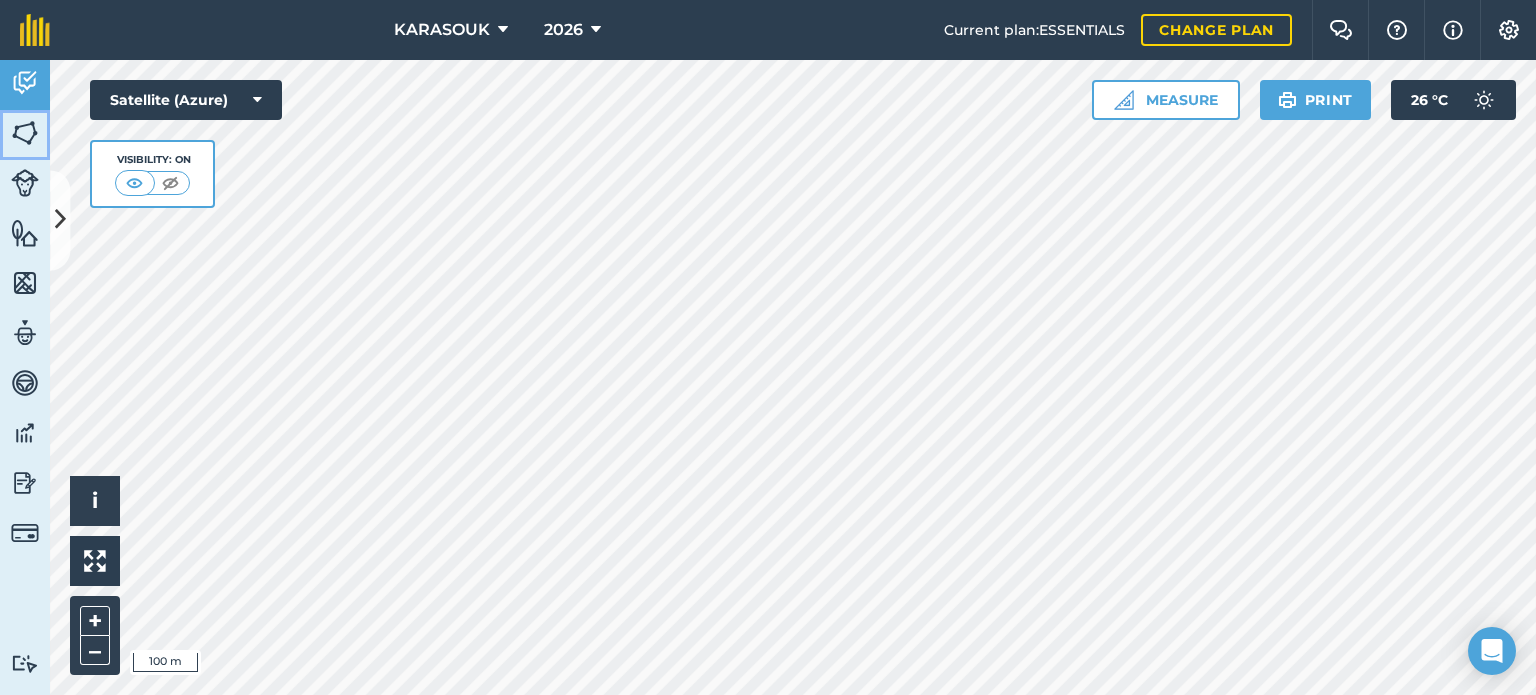 click at bounding box center (25, 133) 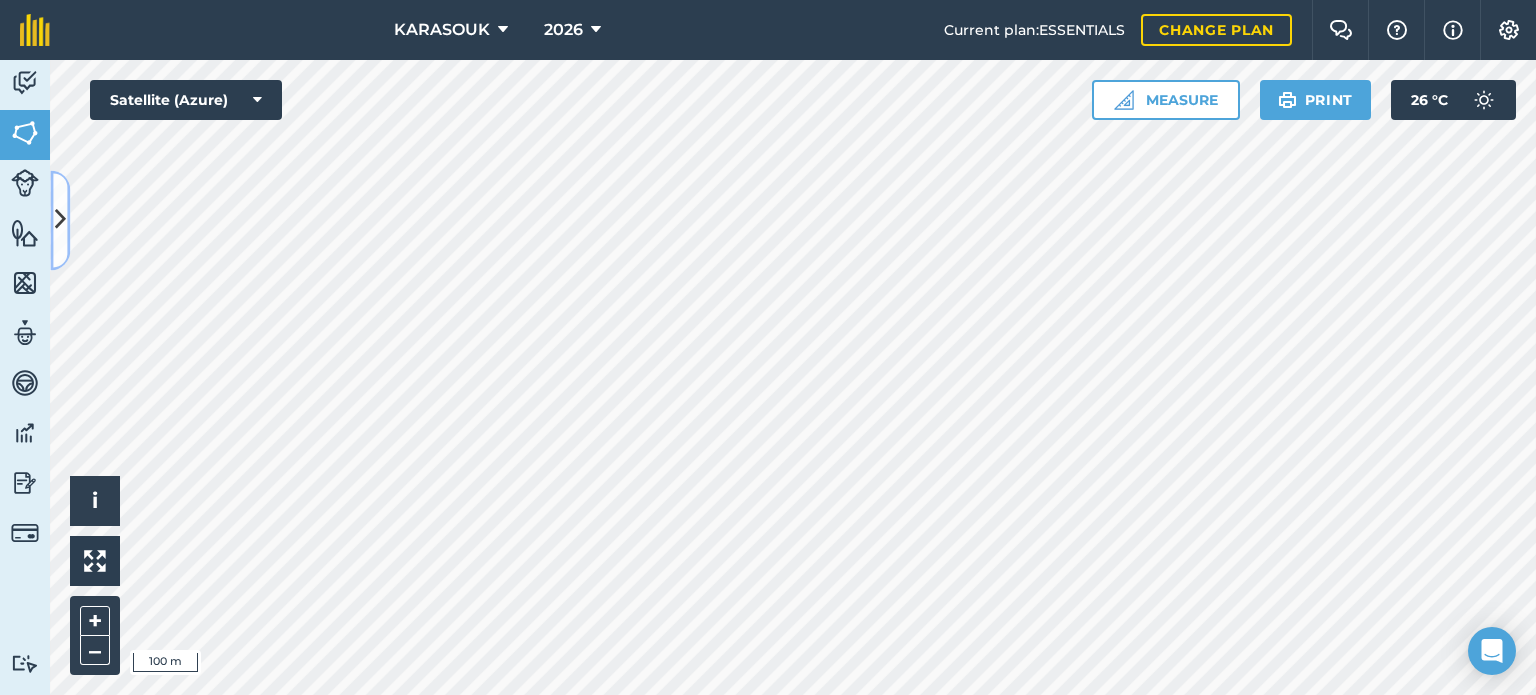 click at bounding box center [60, 220] 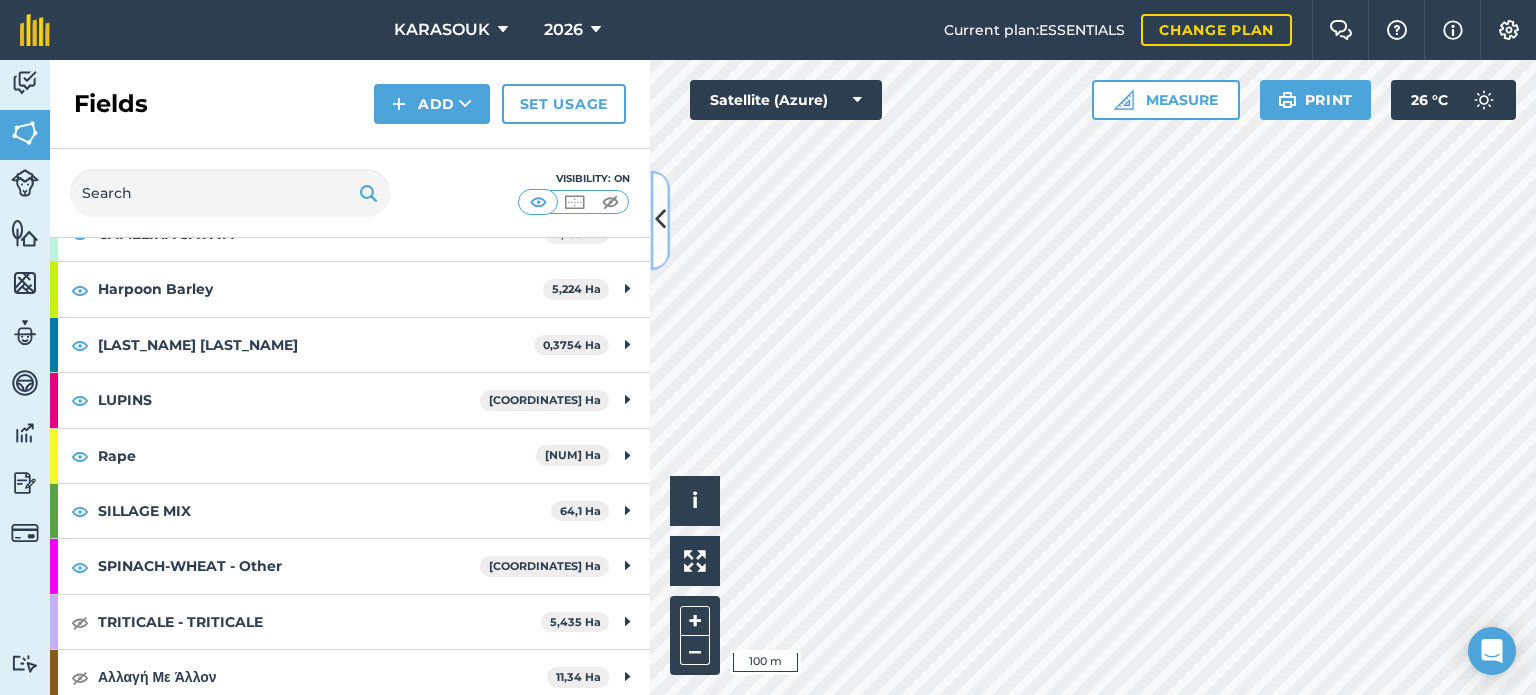scroll, scrollTop: 297, scrollLeft: 0, axis: vertical 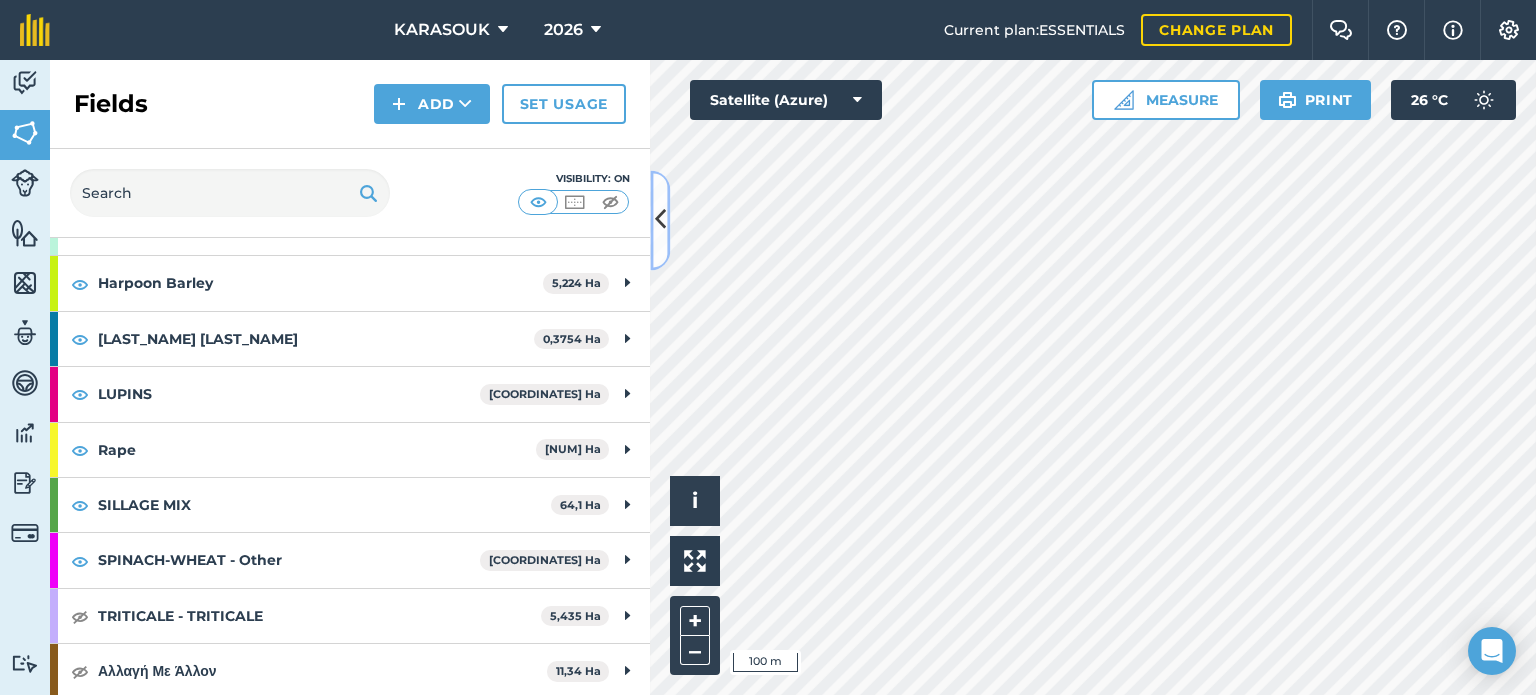 click at bounding box center [660, 220] 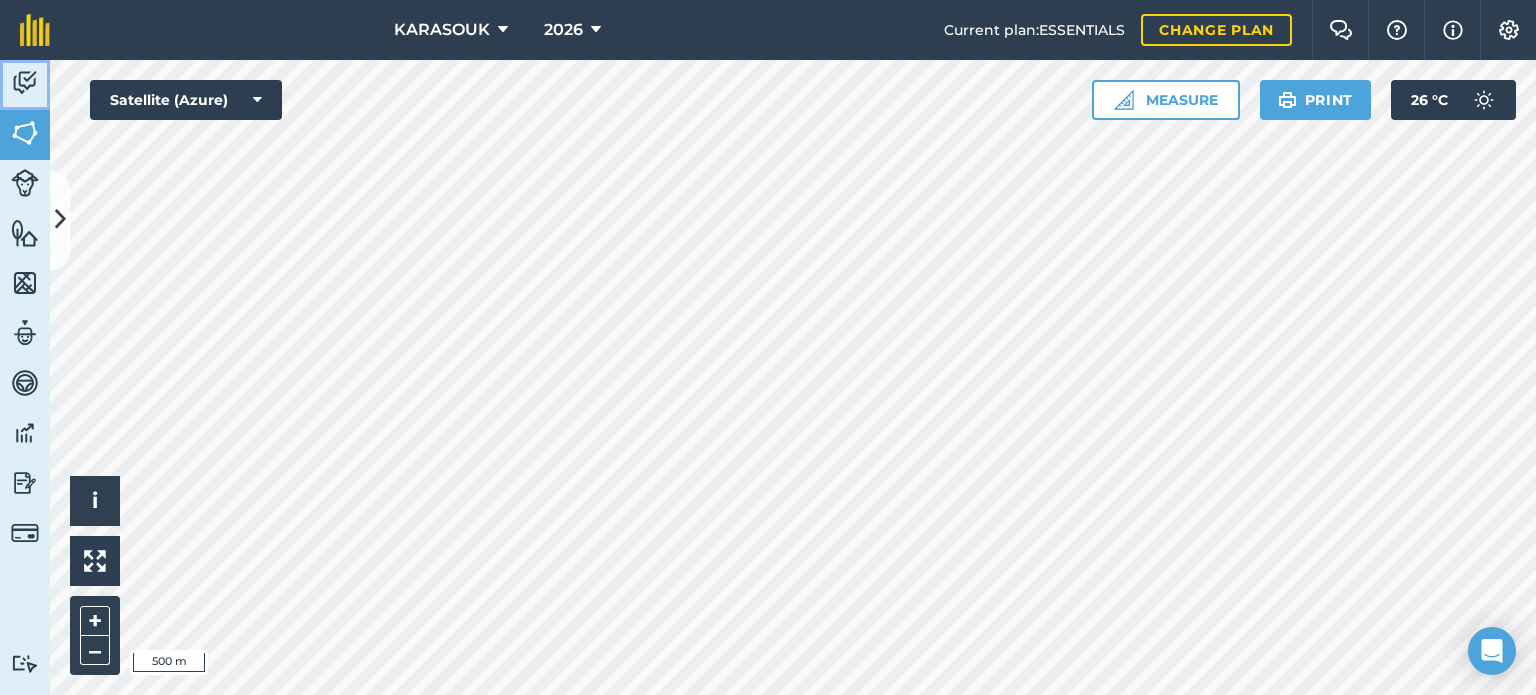 click at bounding box center (25, 83) 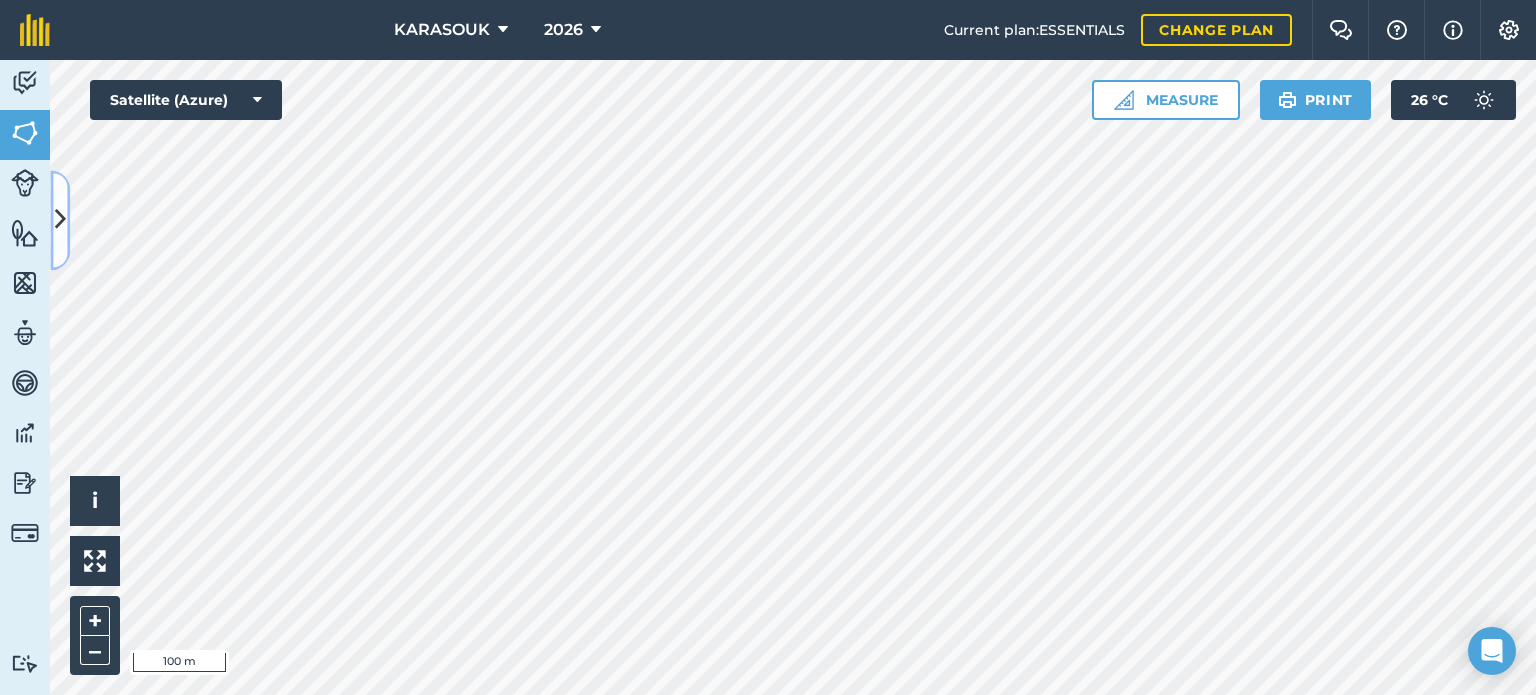 click at bounding box center (60, 220) 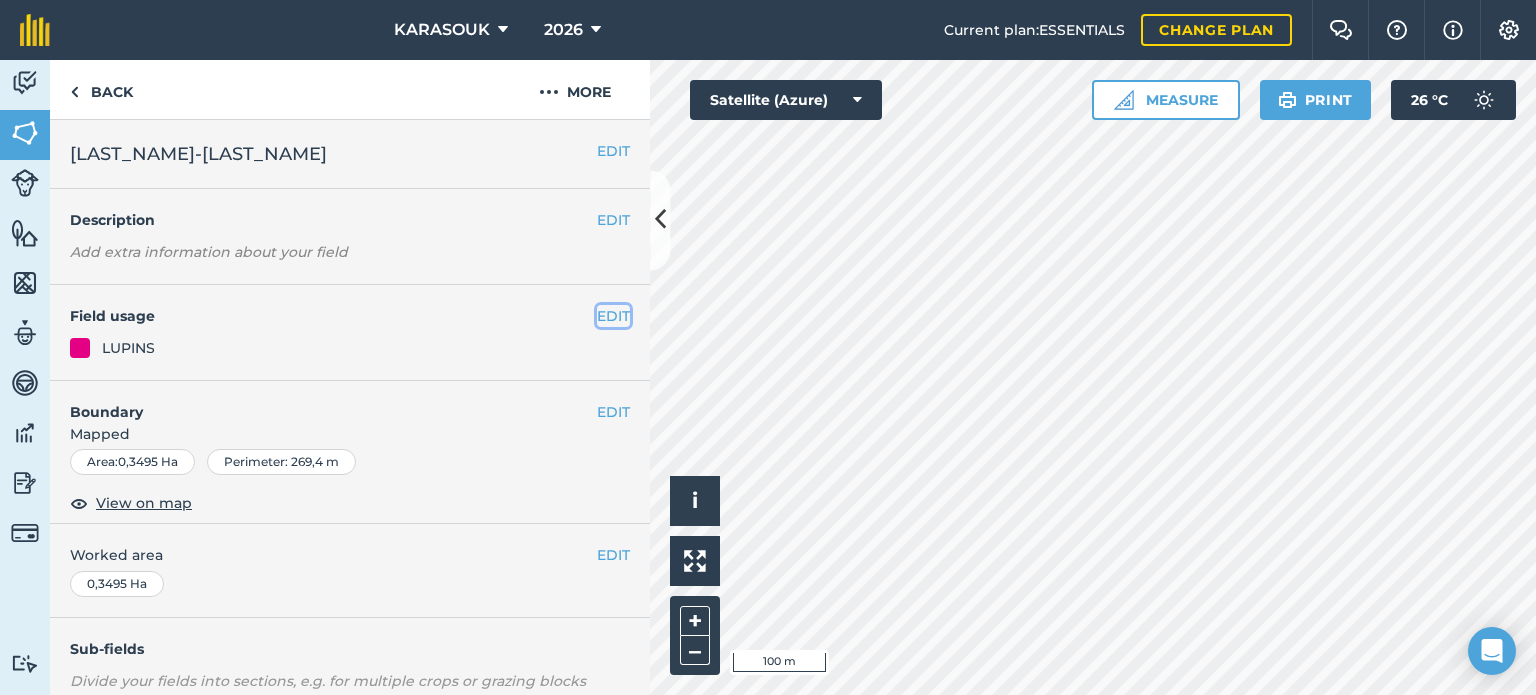 click on "EDIT" at bounding box center (613, 316) 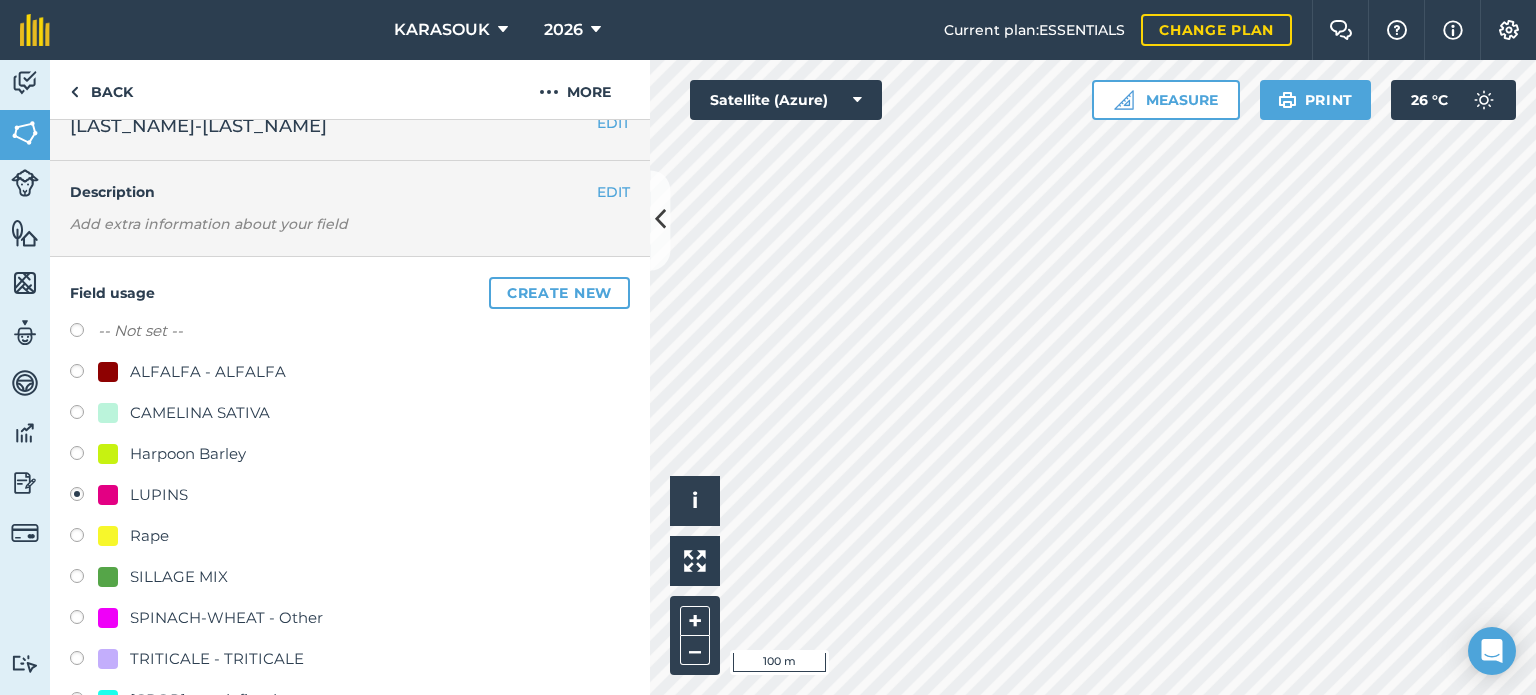 scroll, scrollTop: 0, scrollLeft: 0, axis: both 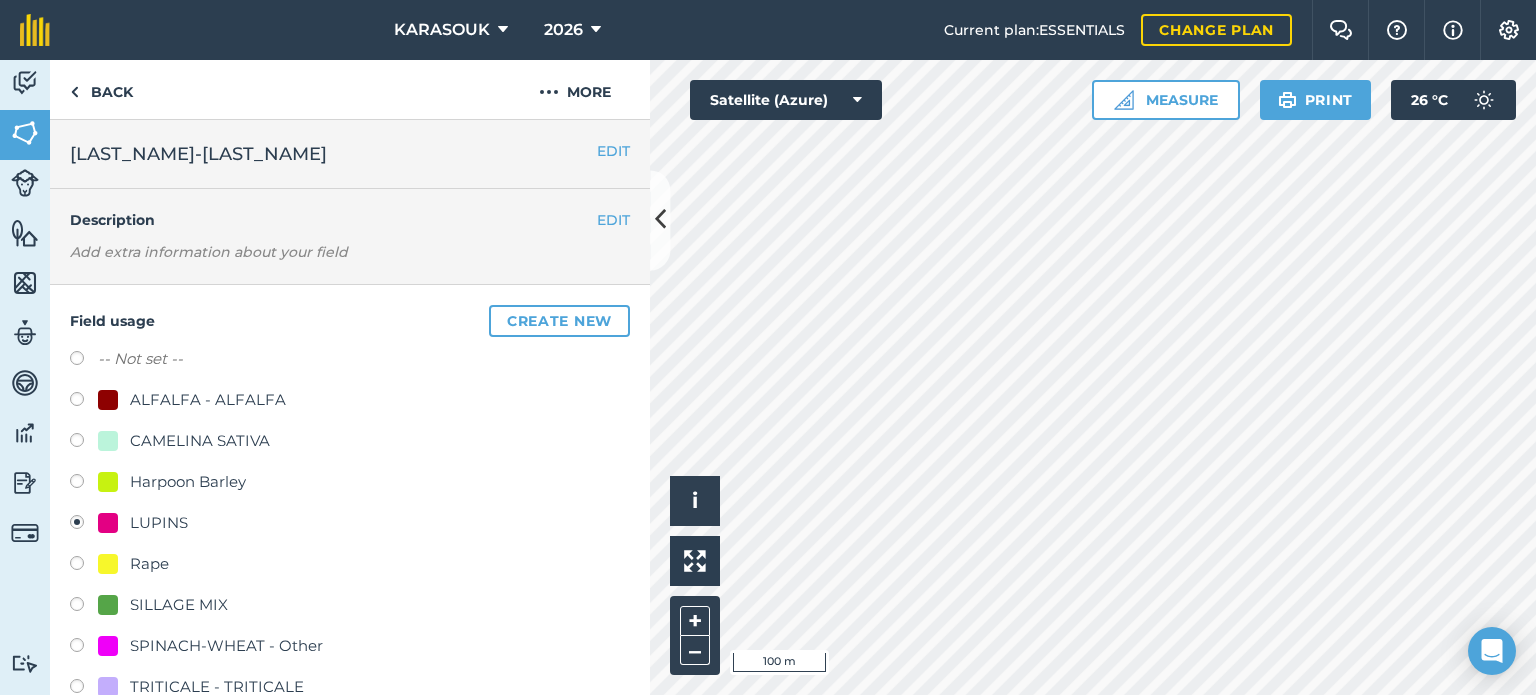 click on "CAMELINA SATIVA" at bounding box center (200, 441) 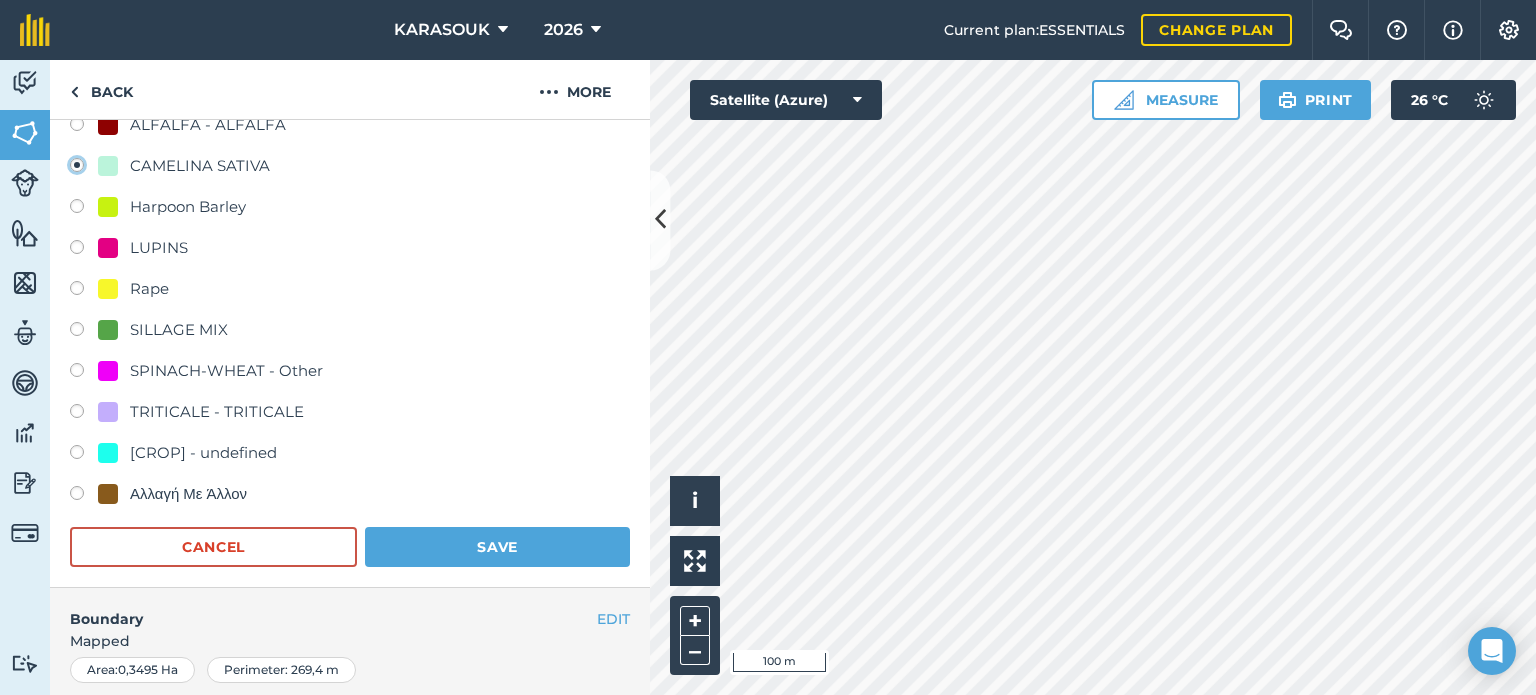 scroll, scrollTop: 300, scrollLeft: 0, axis: vertical 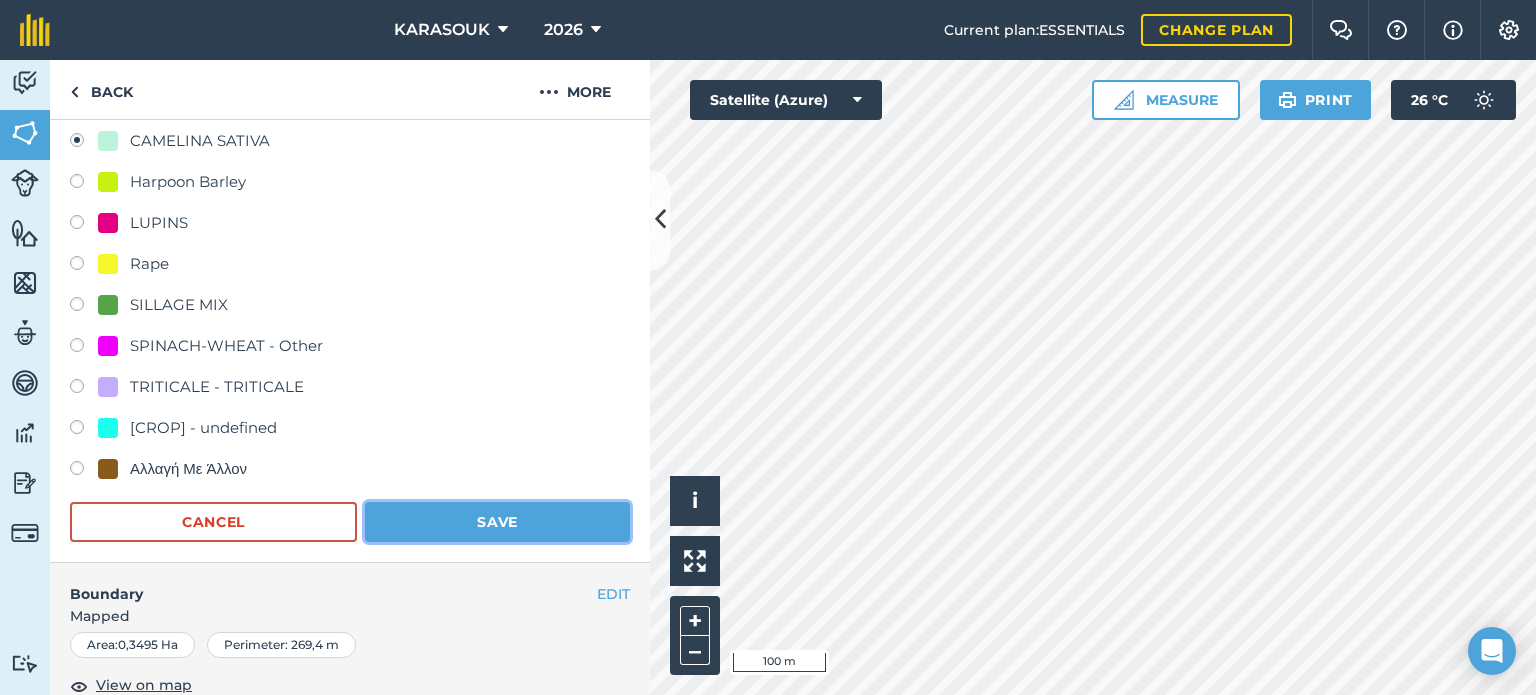 click on "Save" at bounding box center (497, 522) 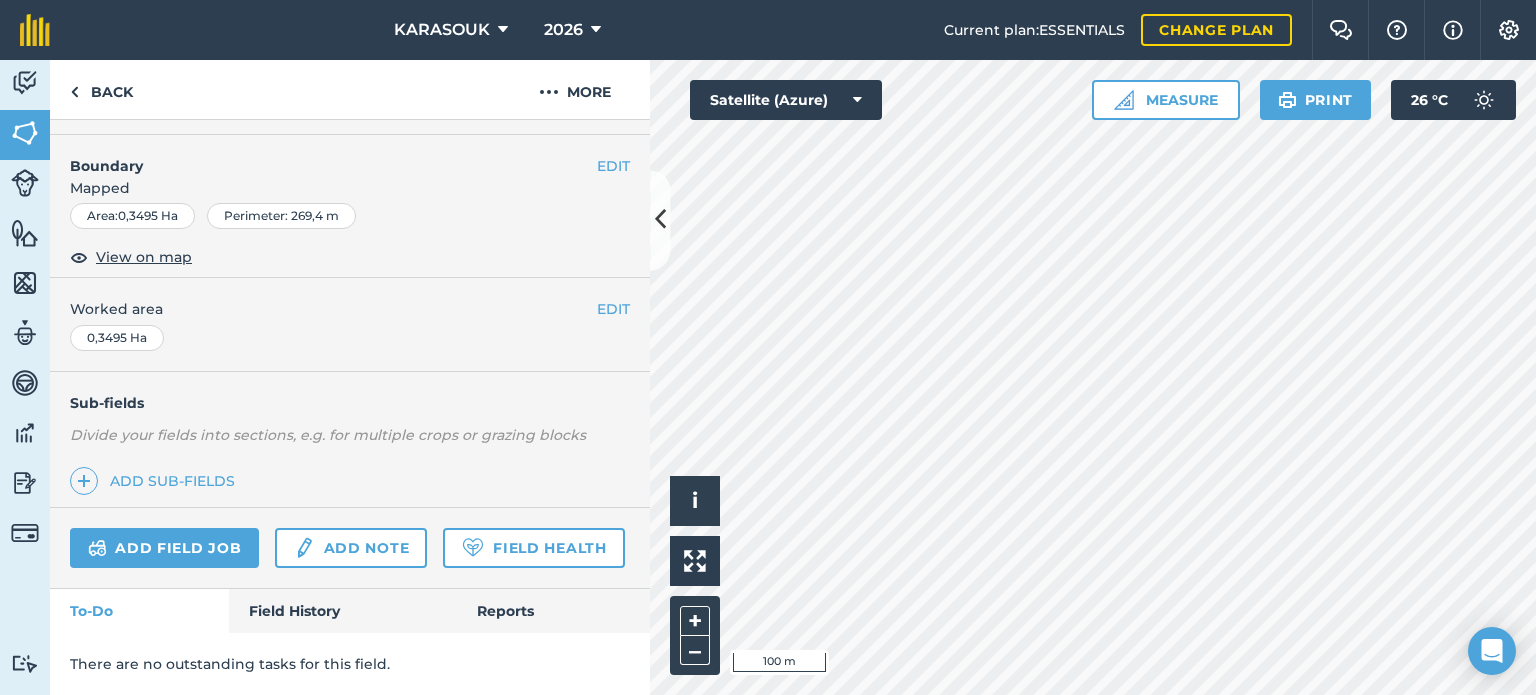 scroll, scrollTop: 299, scrollLeft: 0, axis: vertical 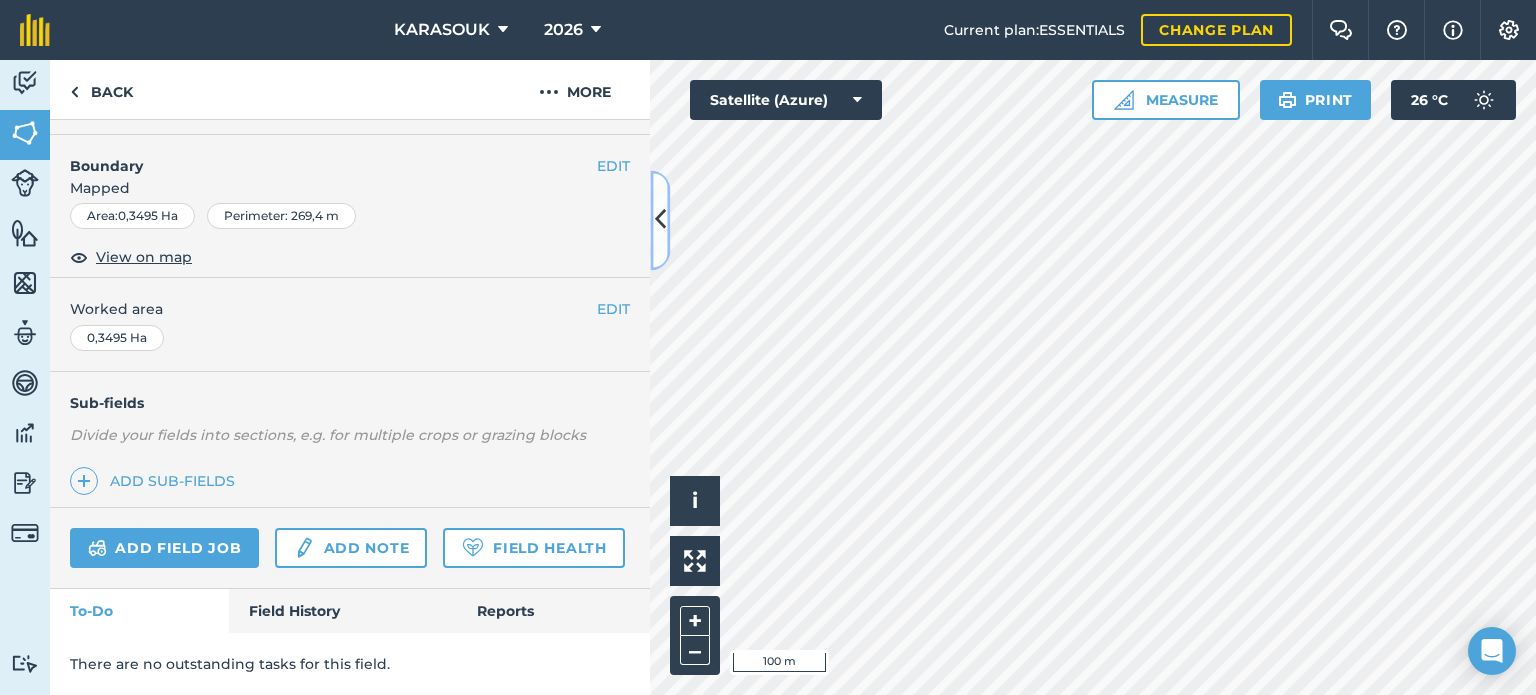 click at bounding box center [660, 220] 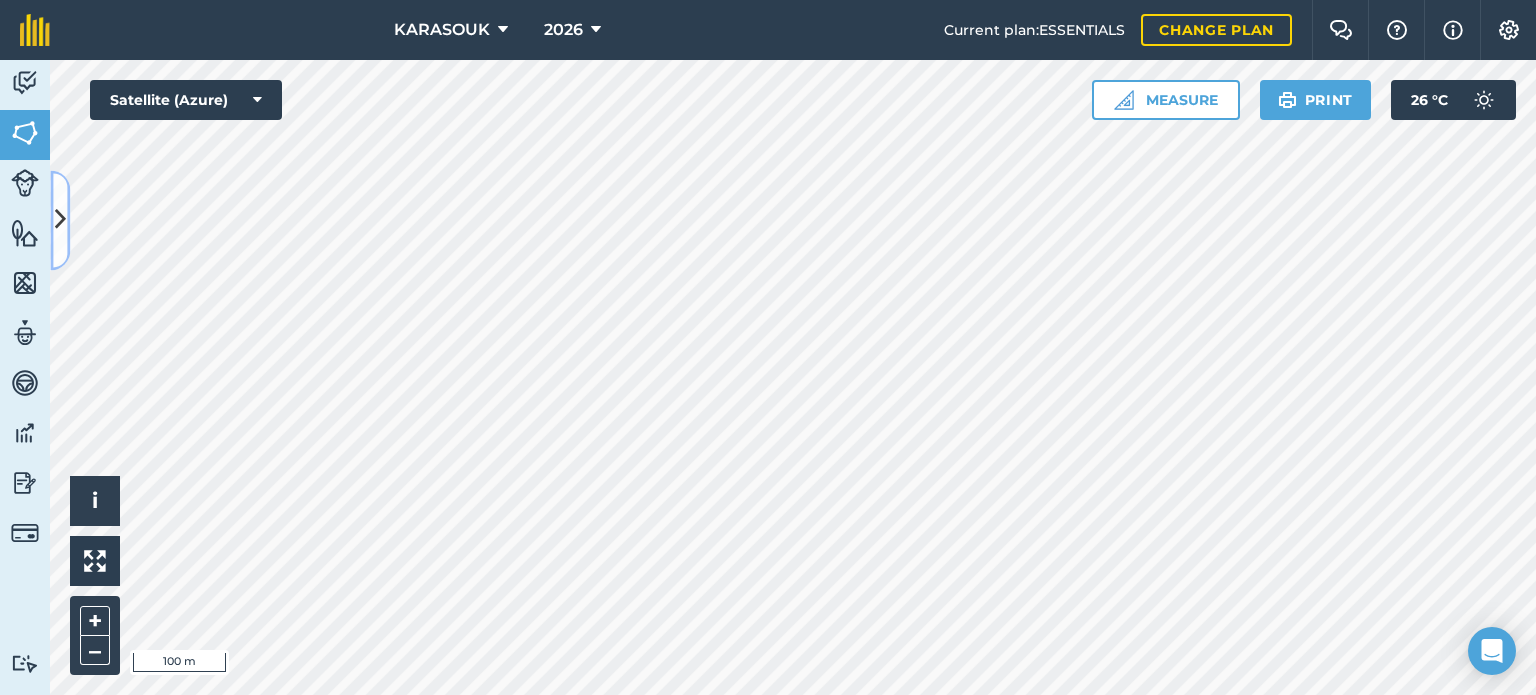 click at bounding box center (60, 220) 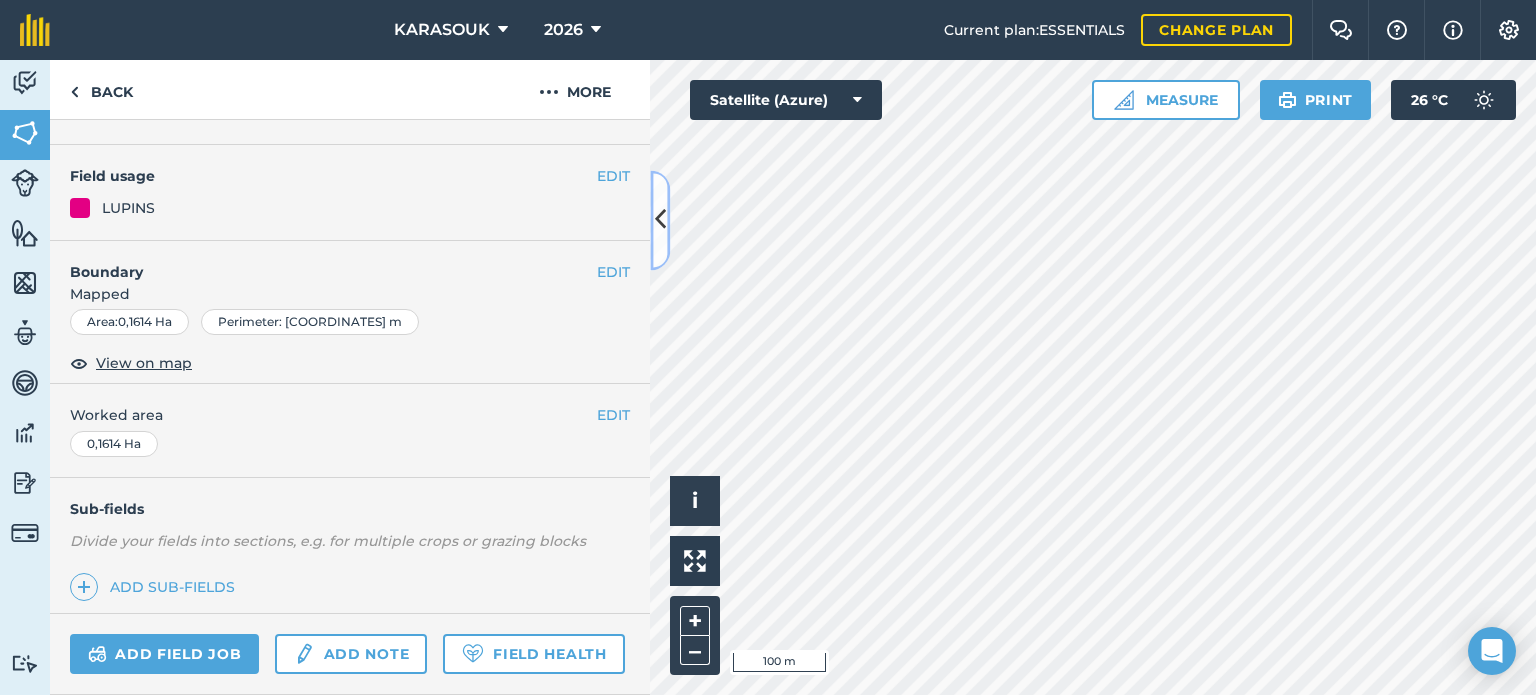 scroll, scrollTop: 0, scrollLeft: 0, axis: both 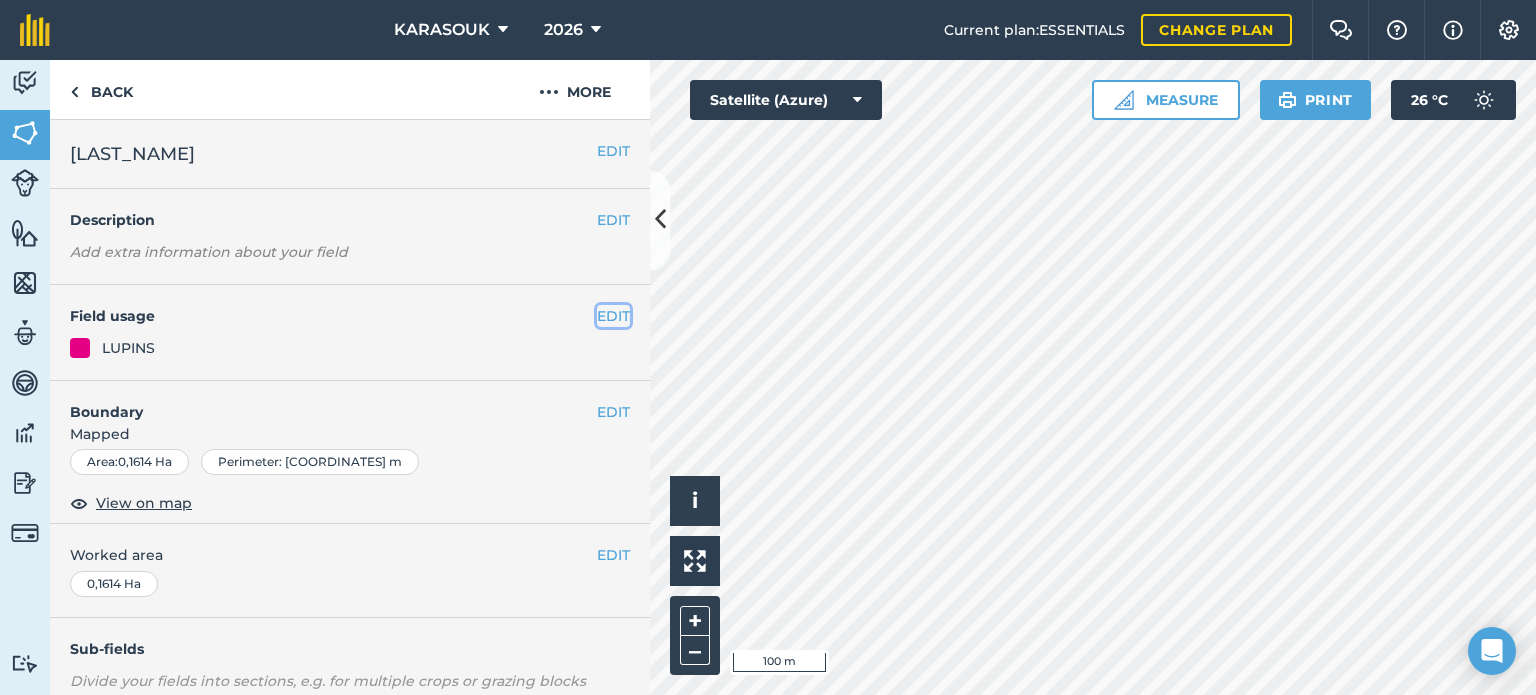 click on "EDIT" at bounding box center (613, 316) 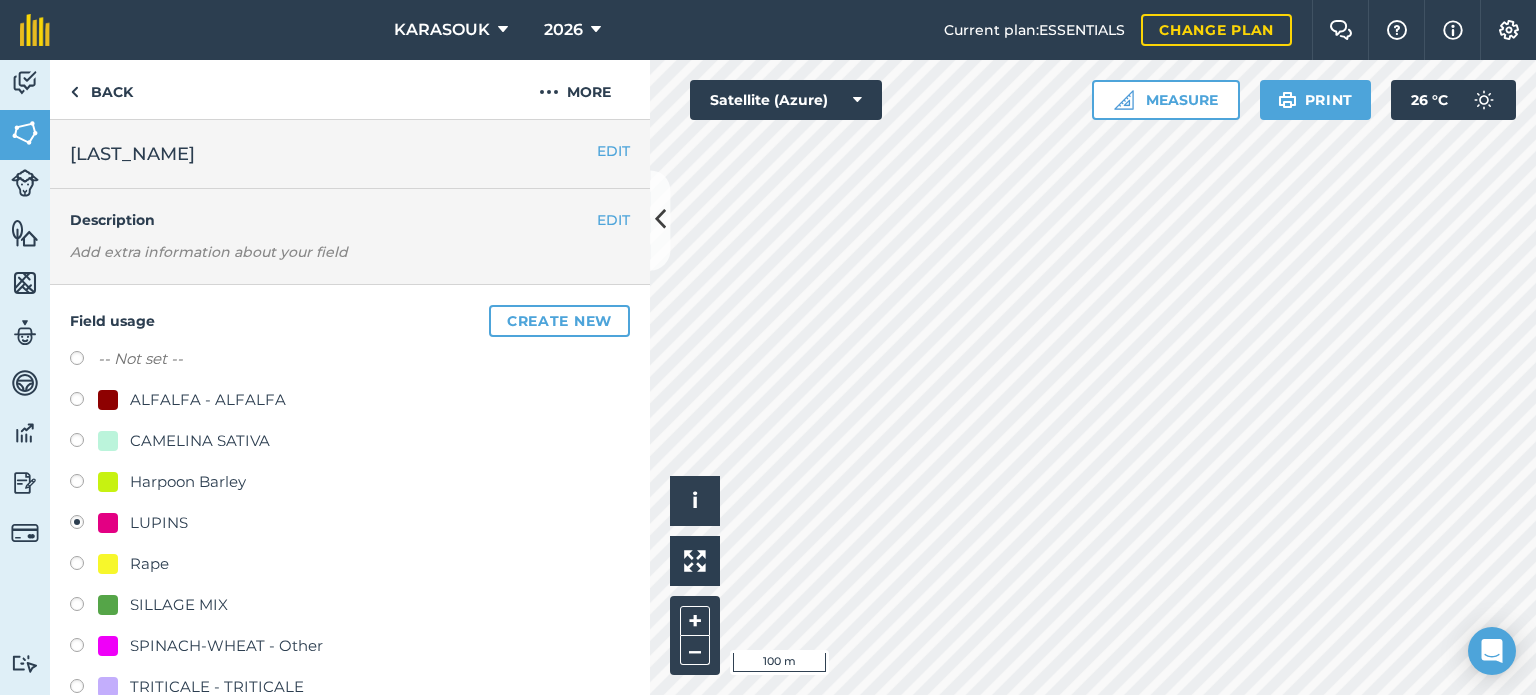 click on "CAMELINA SATIVA" at bounding box center [200, 441] 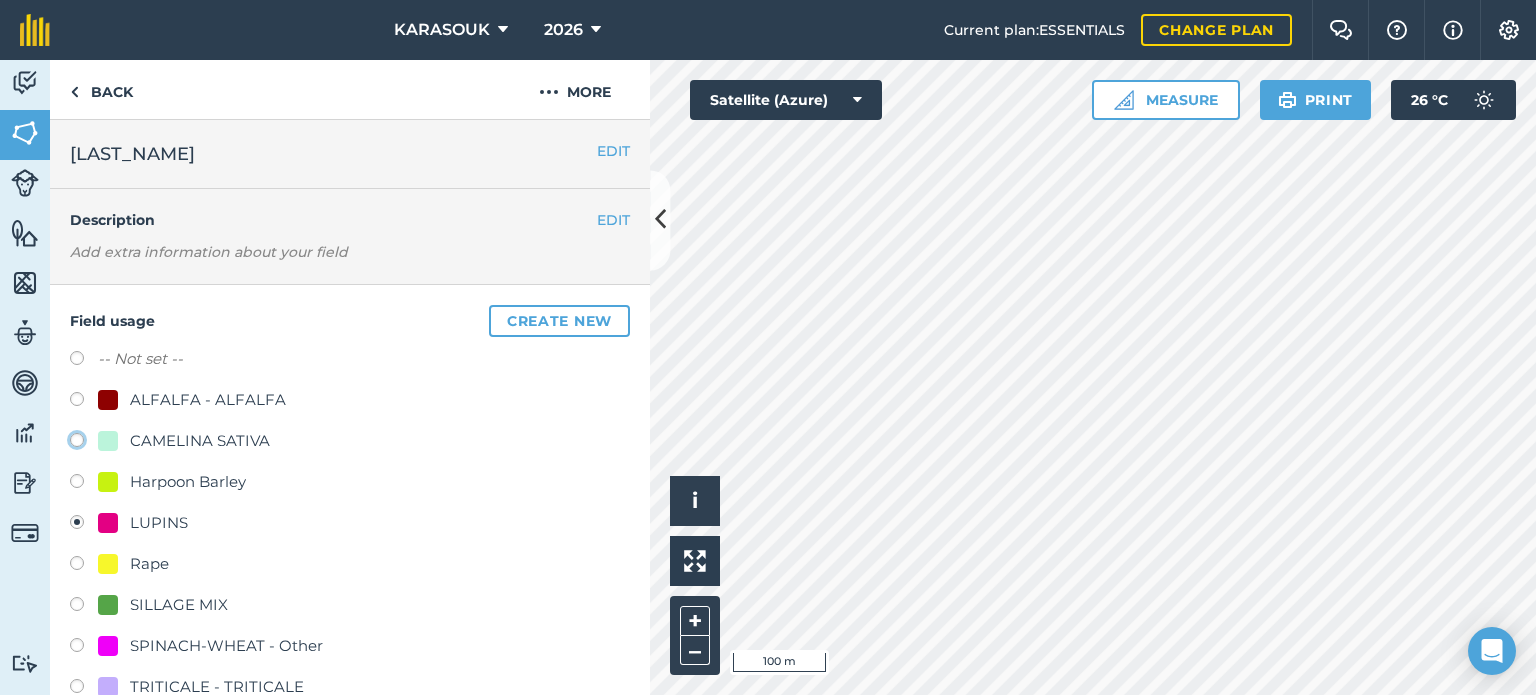 click on "CAMELINA SATIVA" at bounding box center (-9923, 439) 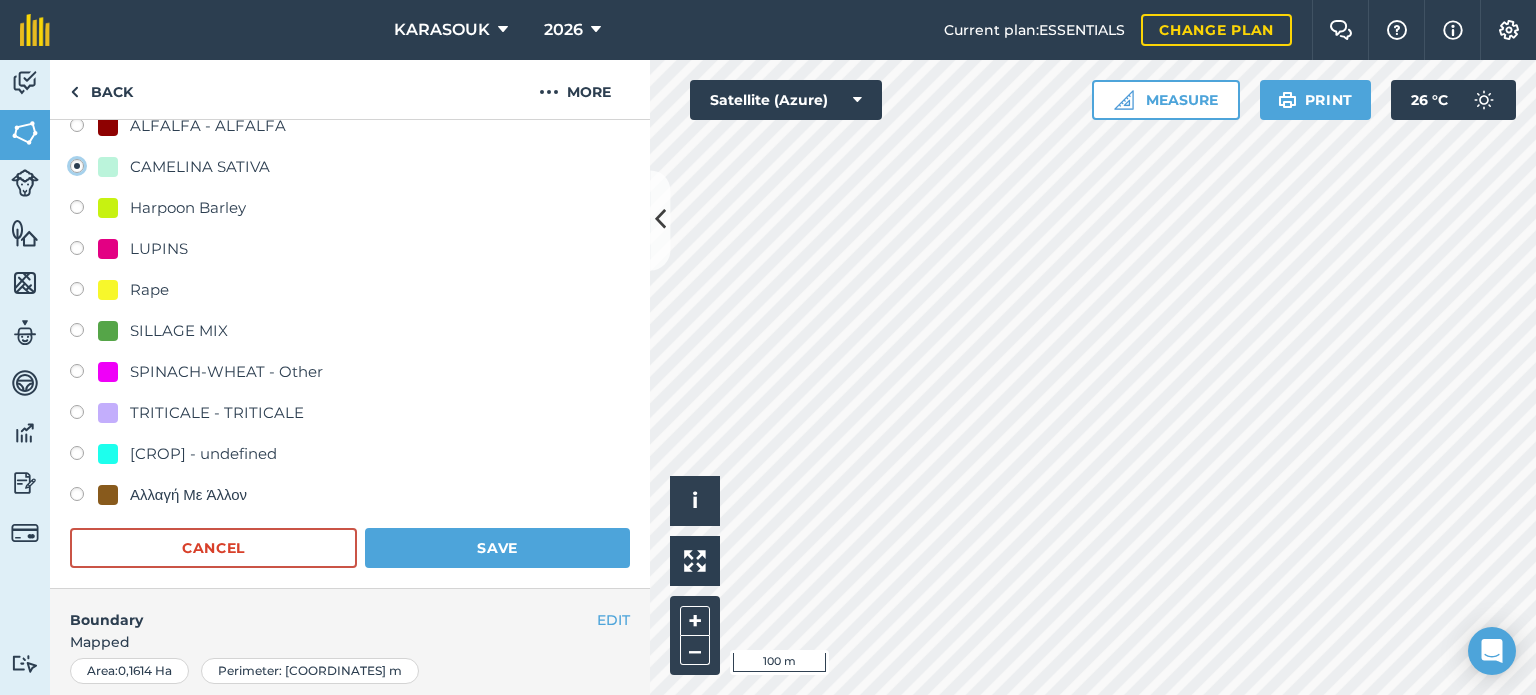scroll, scrollTop: 300, scrollLeft: 0, axis: vertical 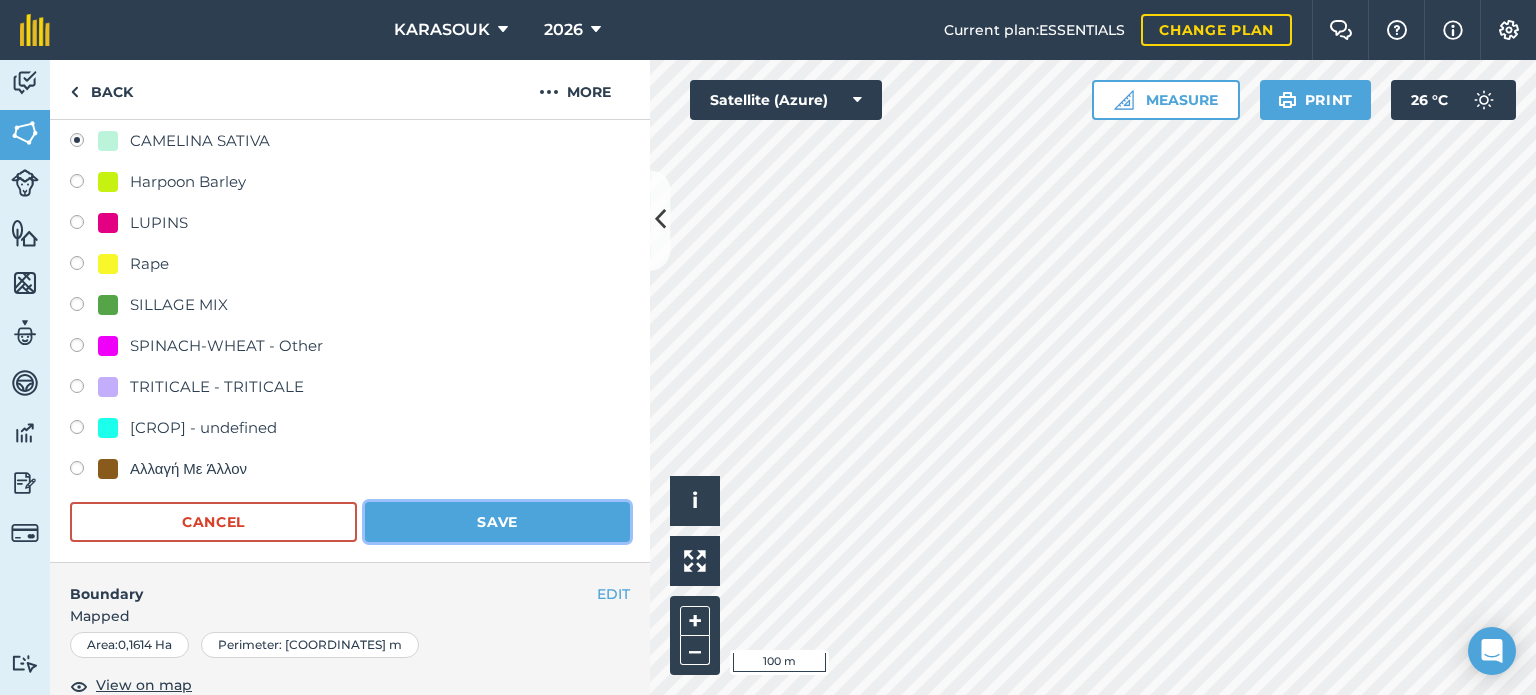 click on "Save" at bounding box center (497, 522) 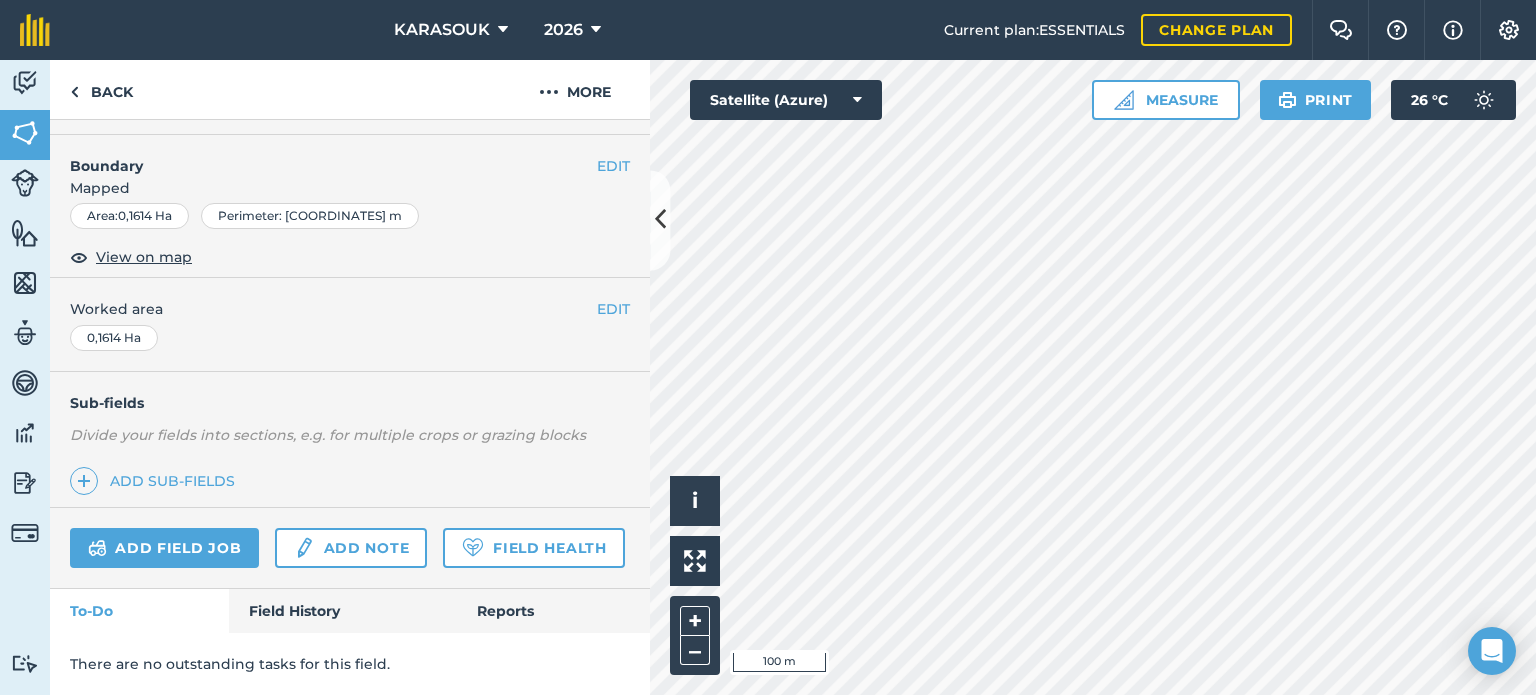 scroll, scrollTop: 0, scrollLeft: 0, axis: both 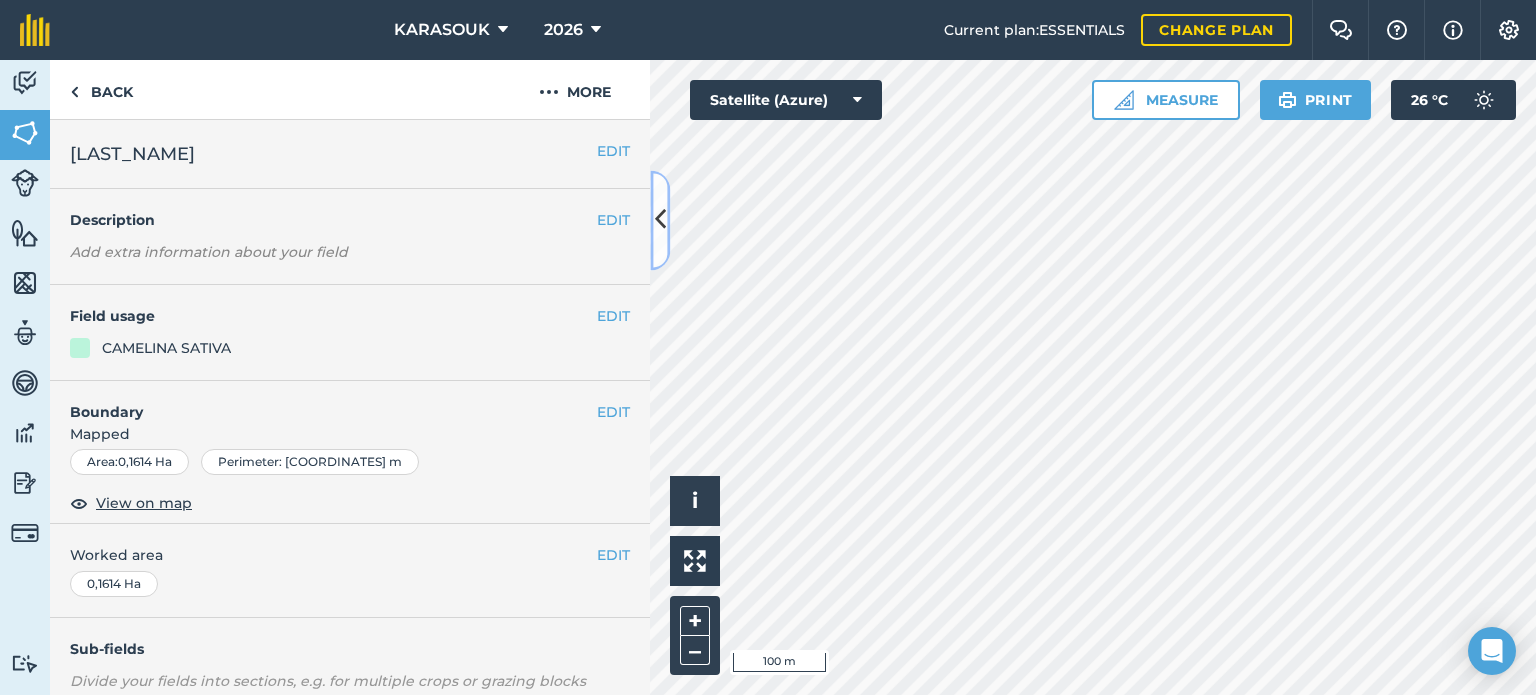 click at bounding box center [660, 220] 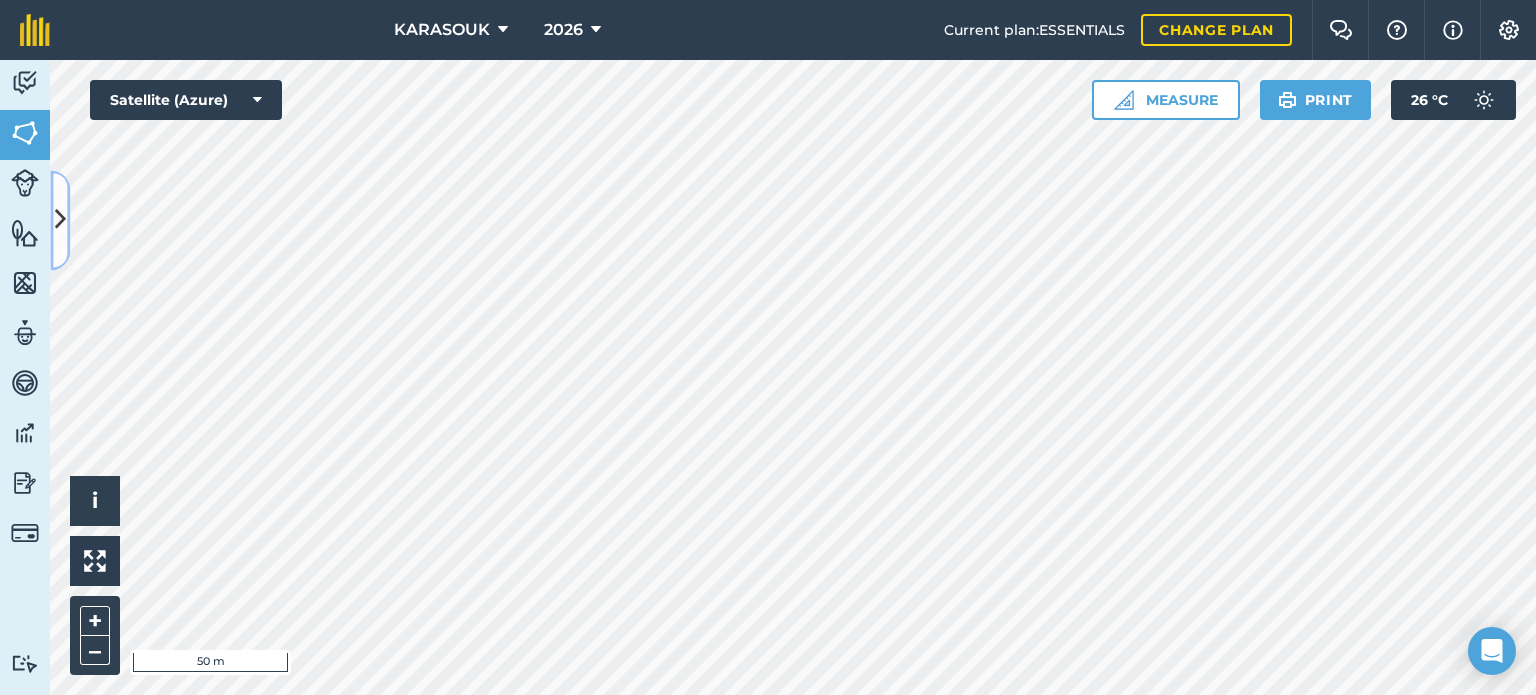 click at bounding box center (60, 220) 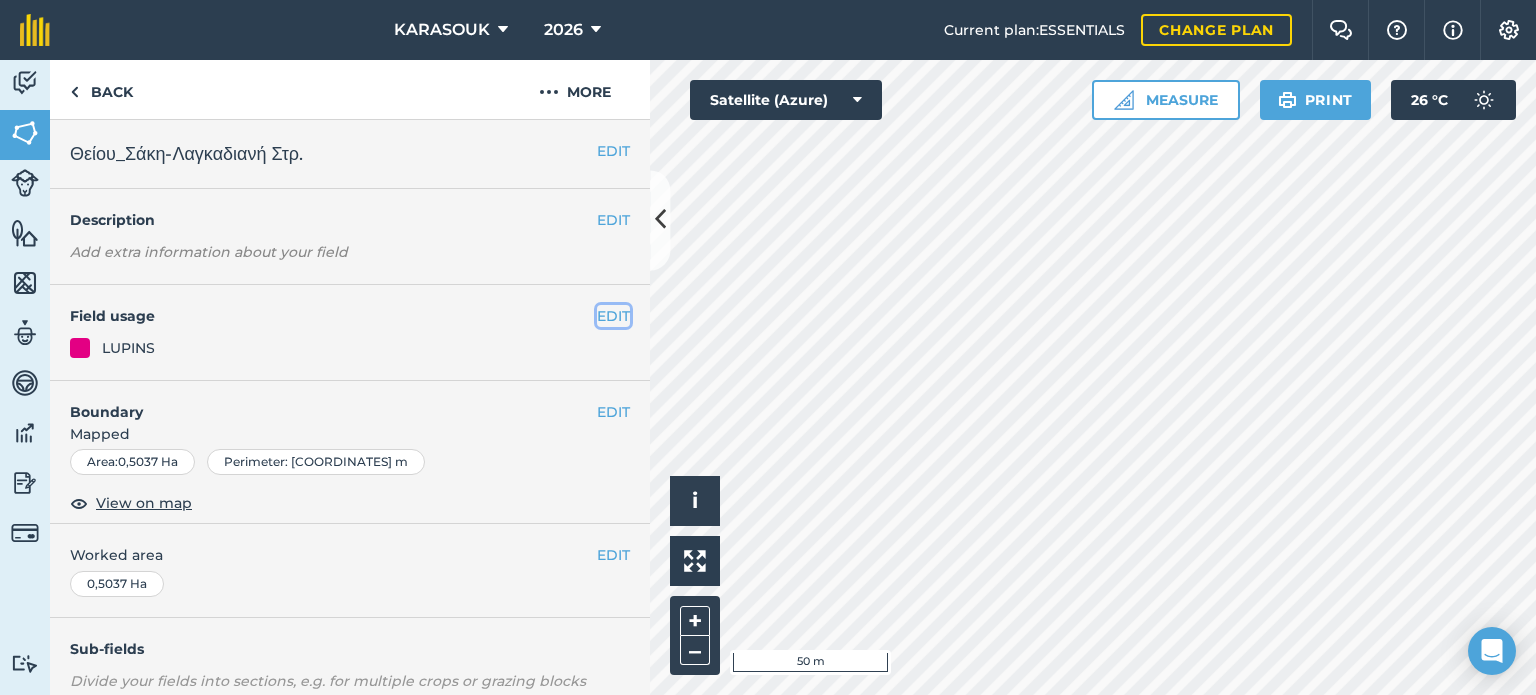 click on "EDIT" at bounding box center [613, 316] 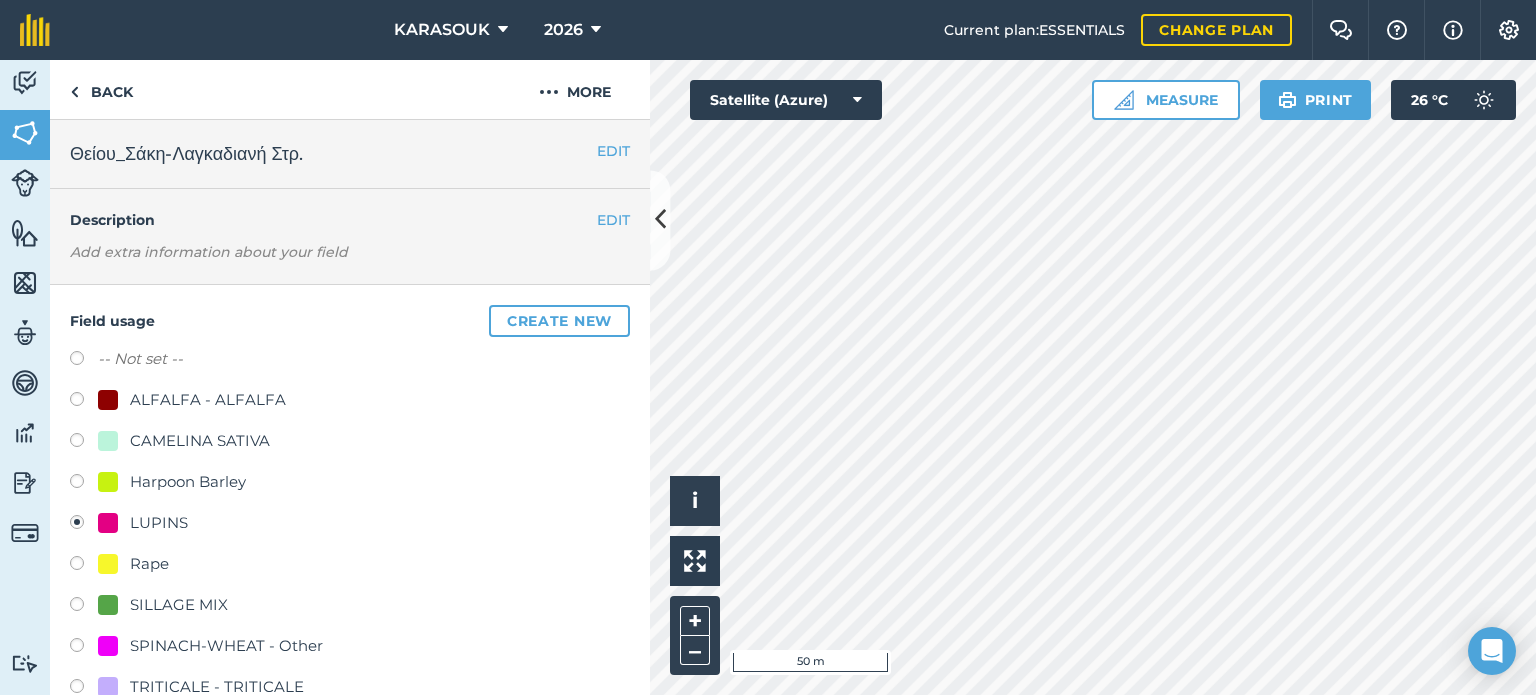 click on "CAMELINA SATIVA" at bounding box center [200, 441] 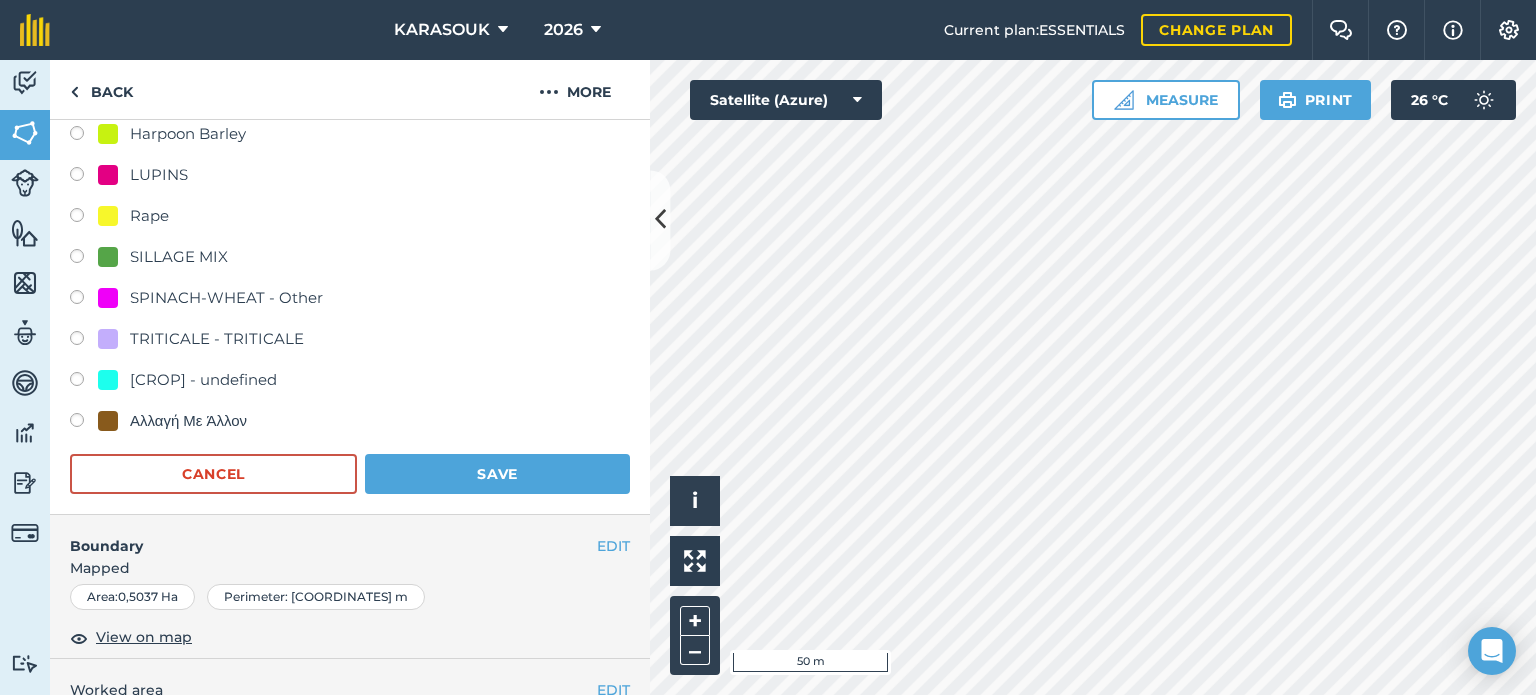scroll, scrollTop: 400, scrollLeft: 0, axis: vertical 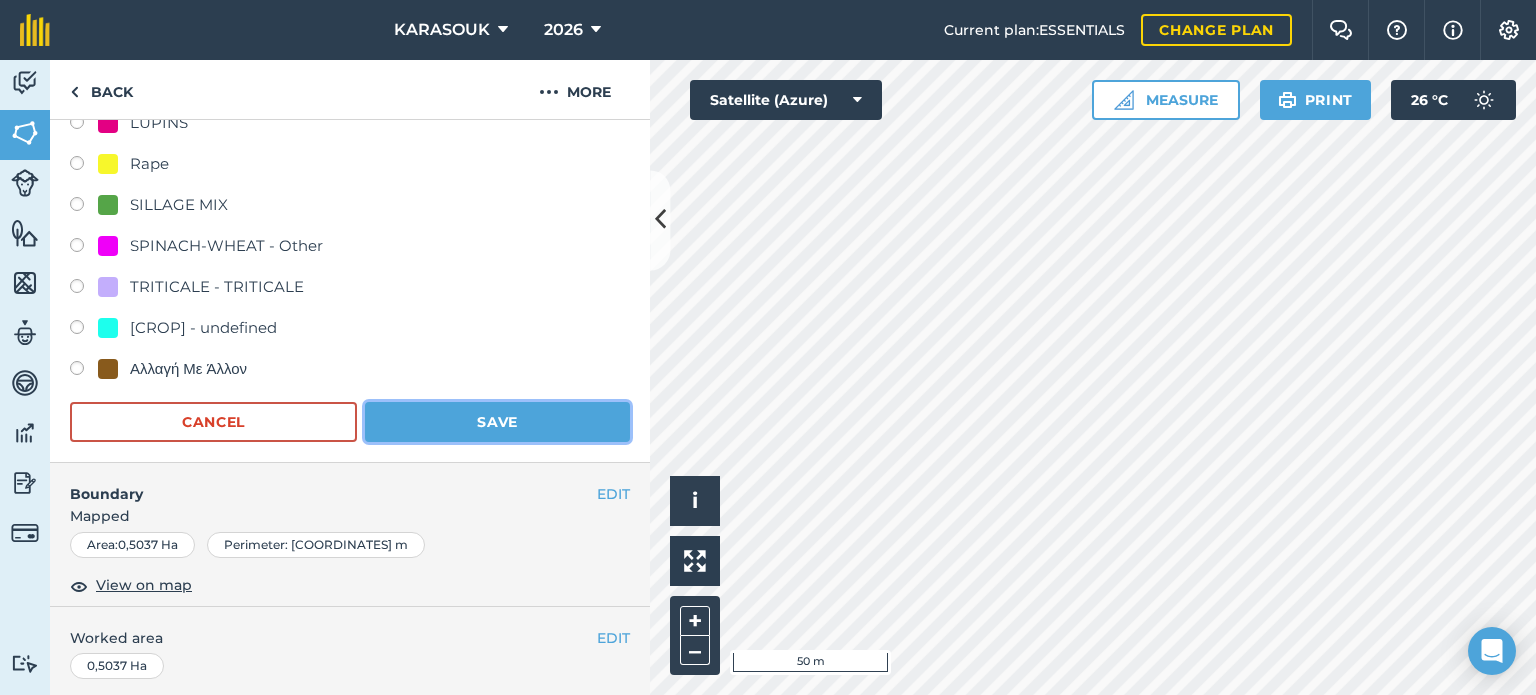 click on "Save" at bounding box center (497, 422) 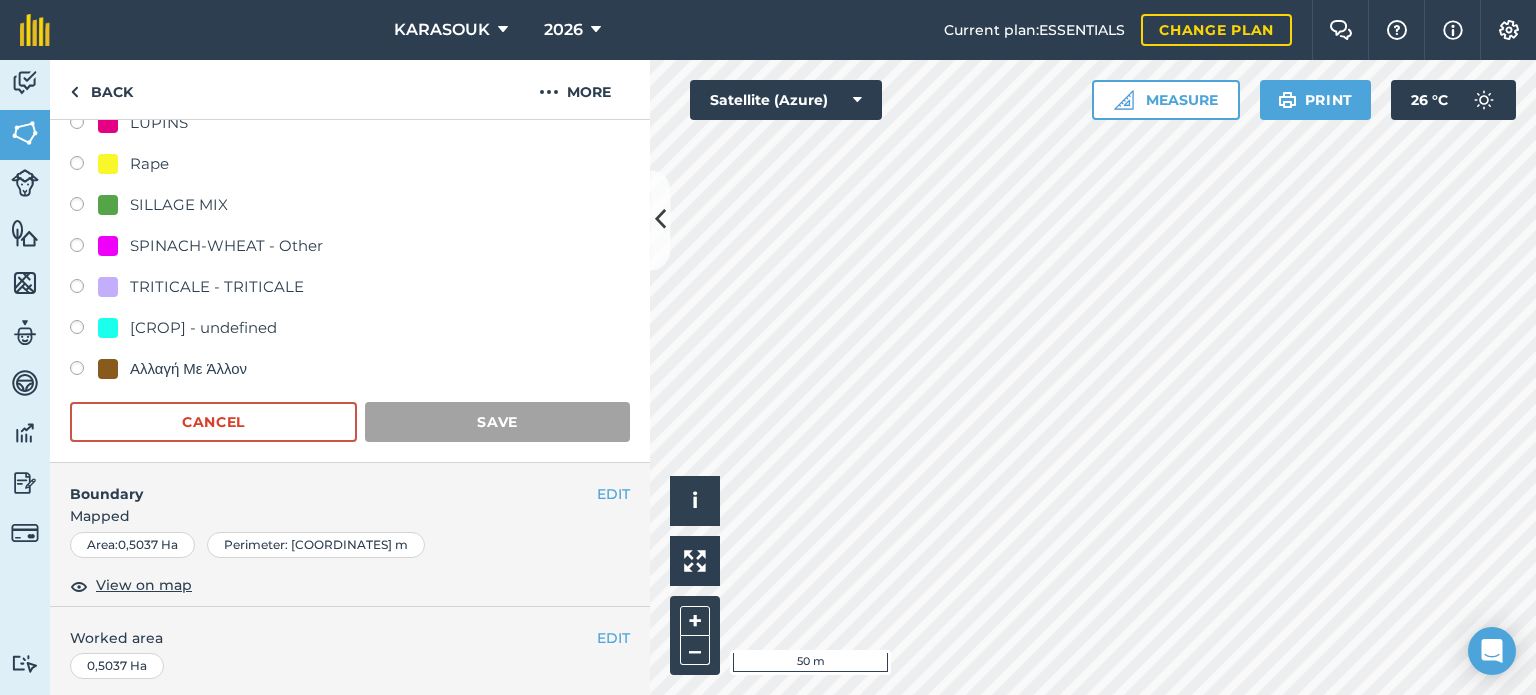 scroll, scrollTop: 299, scrollLeft: 0, axis: vertical 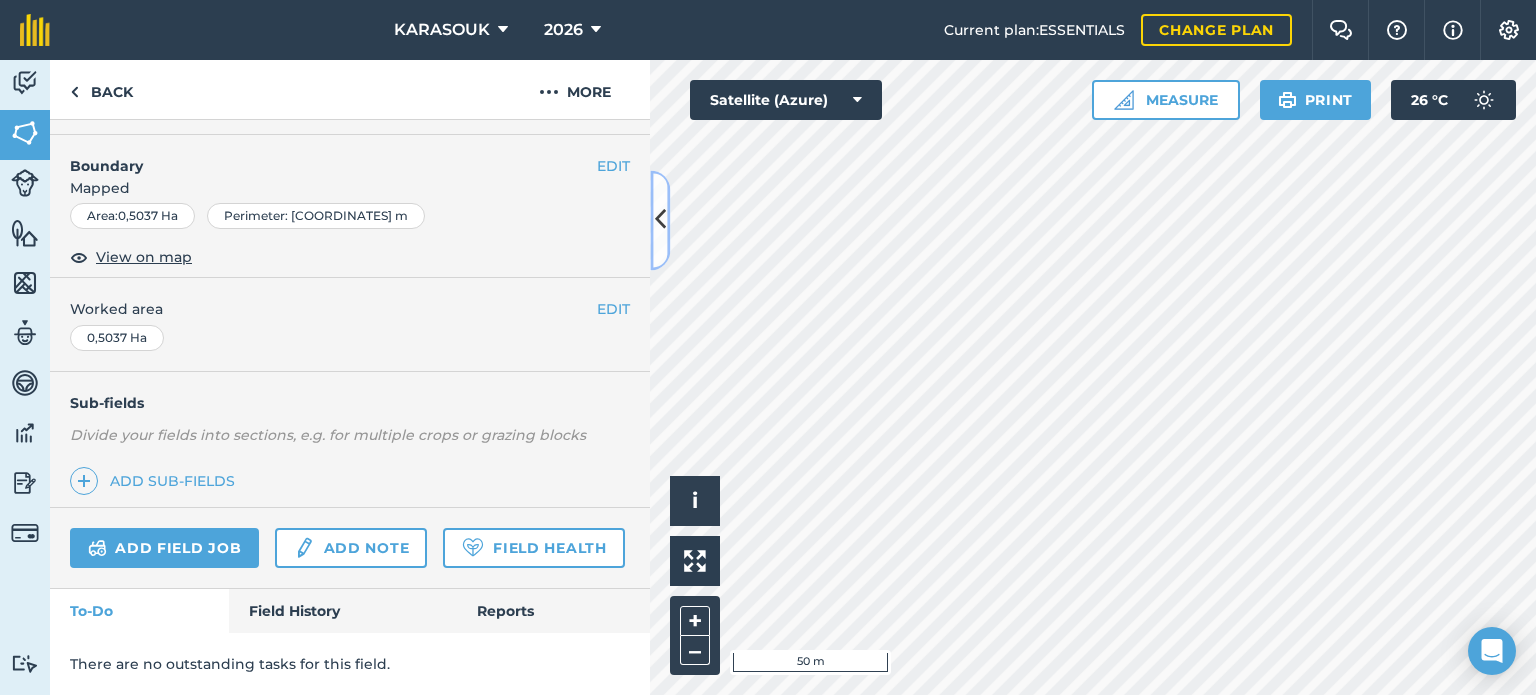click at bounding box center (660, 220) 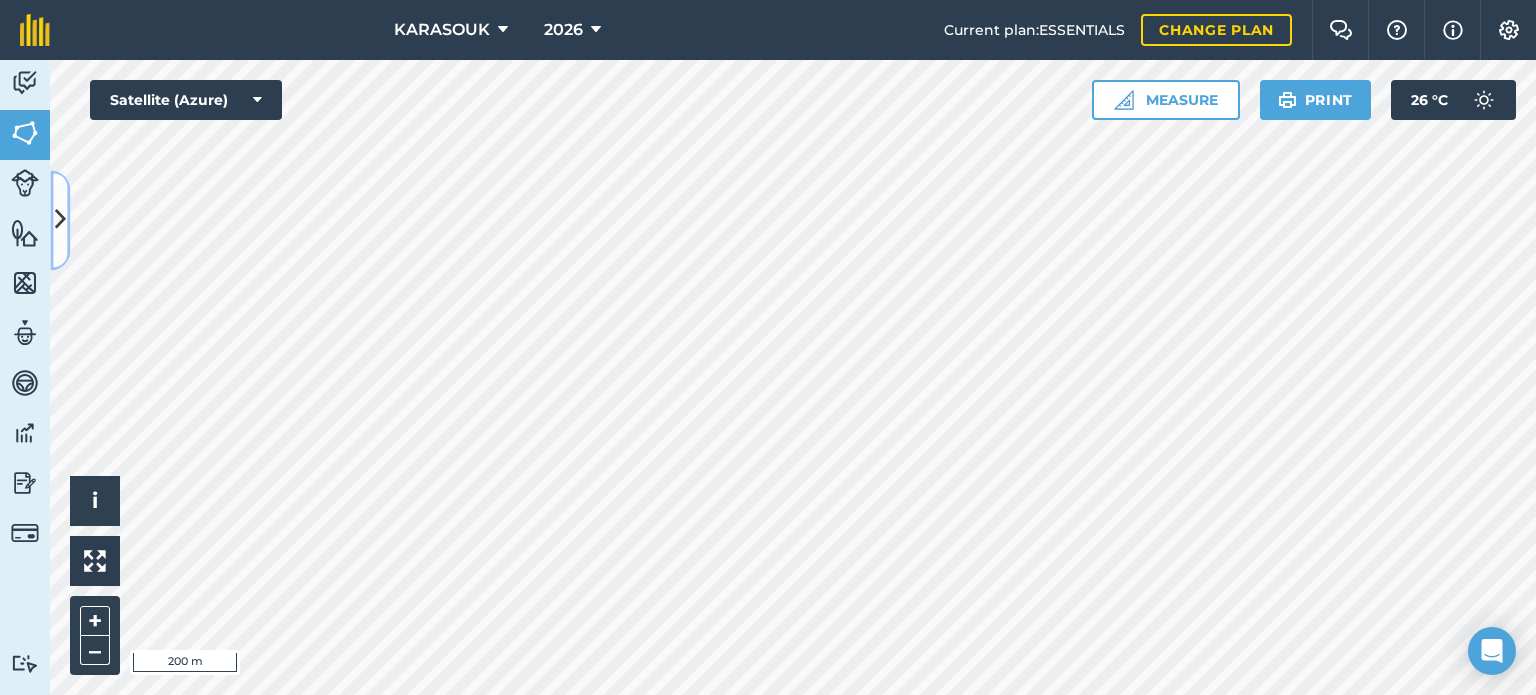 click at bounding box center (60, 220) 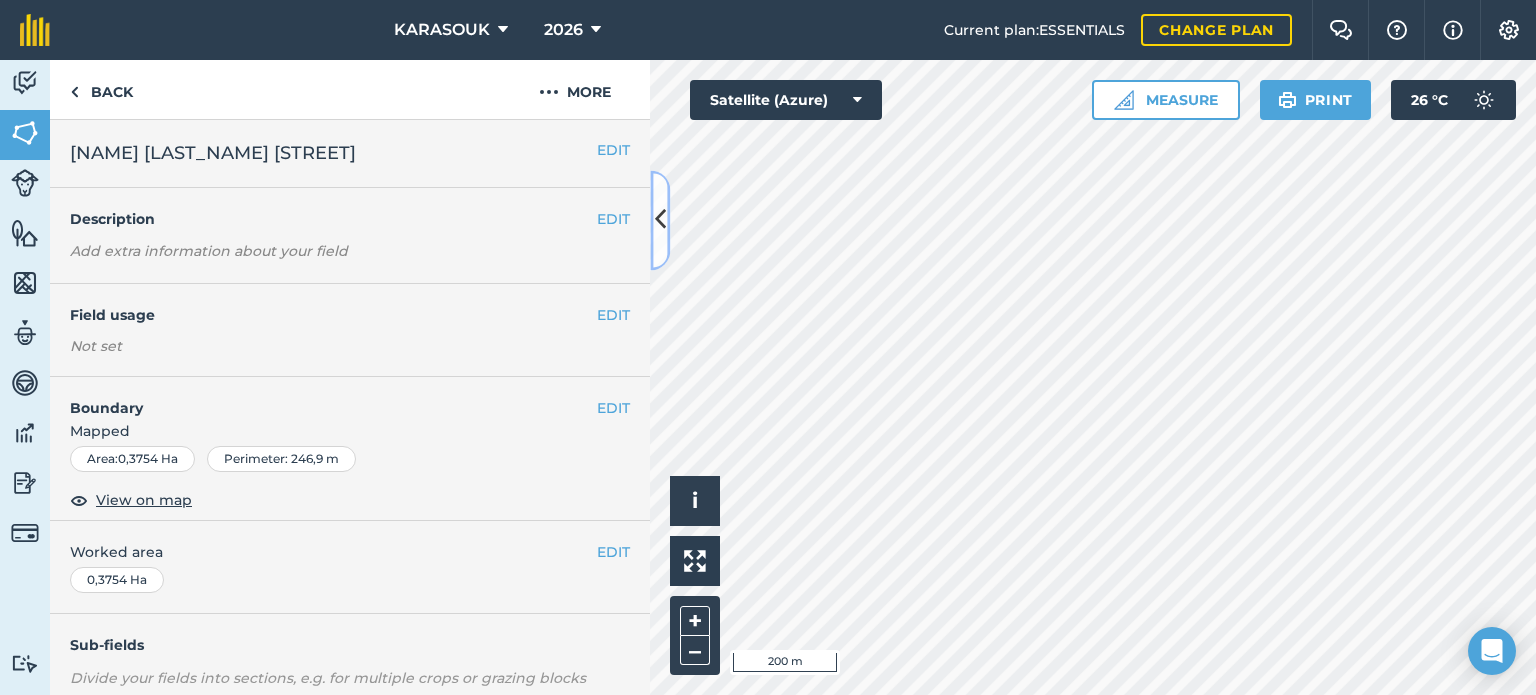 scroll, scrollTop: 0, scrollLeft: 0, axis: both 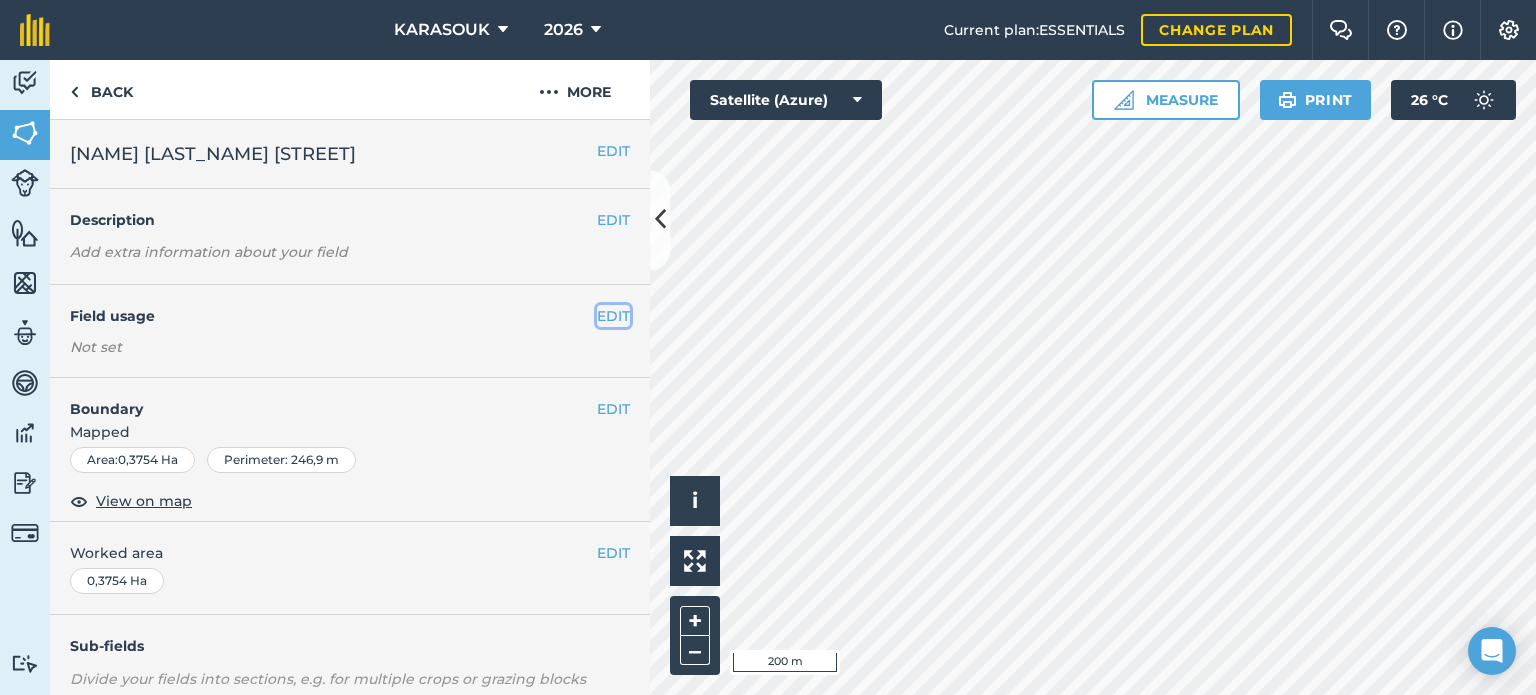 click on "EDIT" at bounding box center (613, 316) 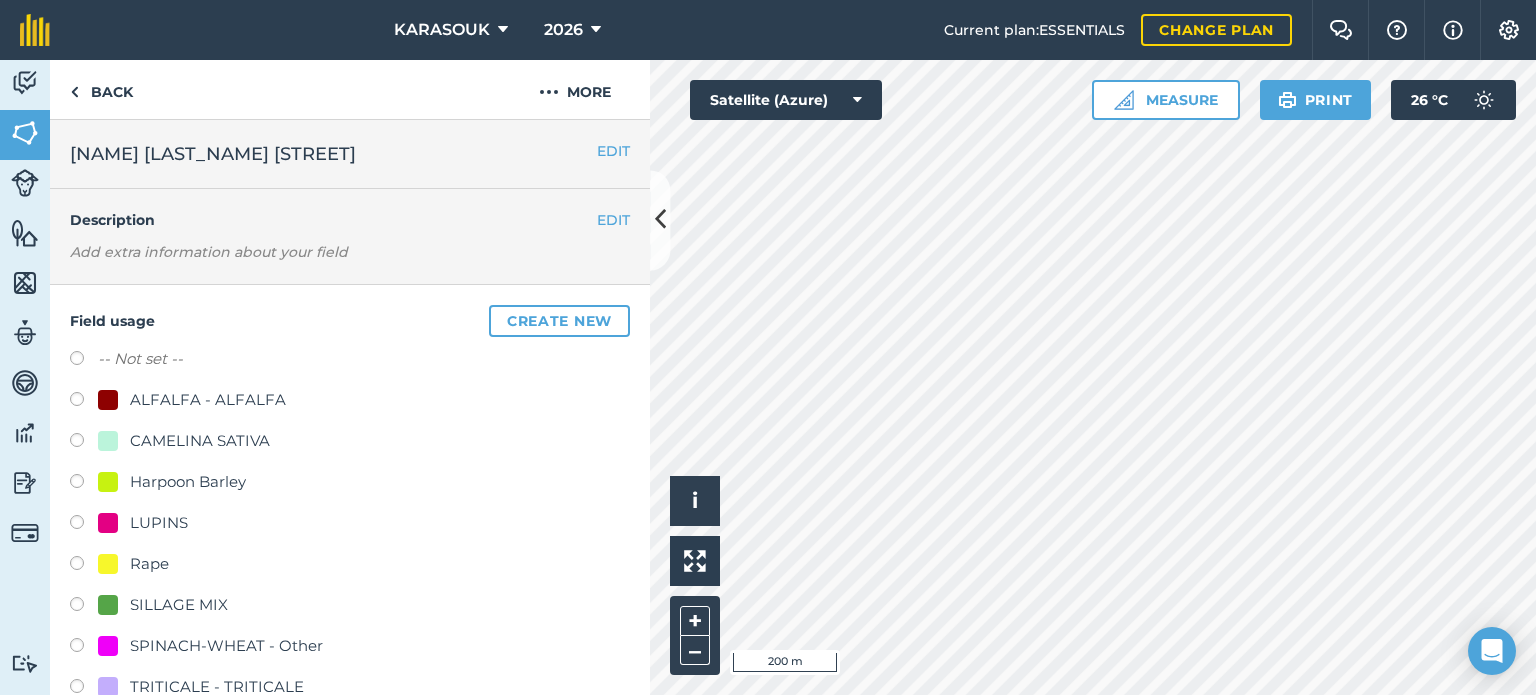 click on "CAMELINA SATIVA" at bounding box center [200, 441] 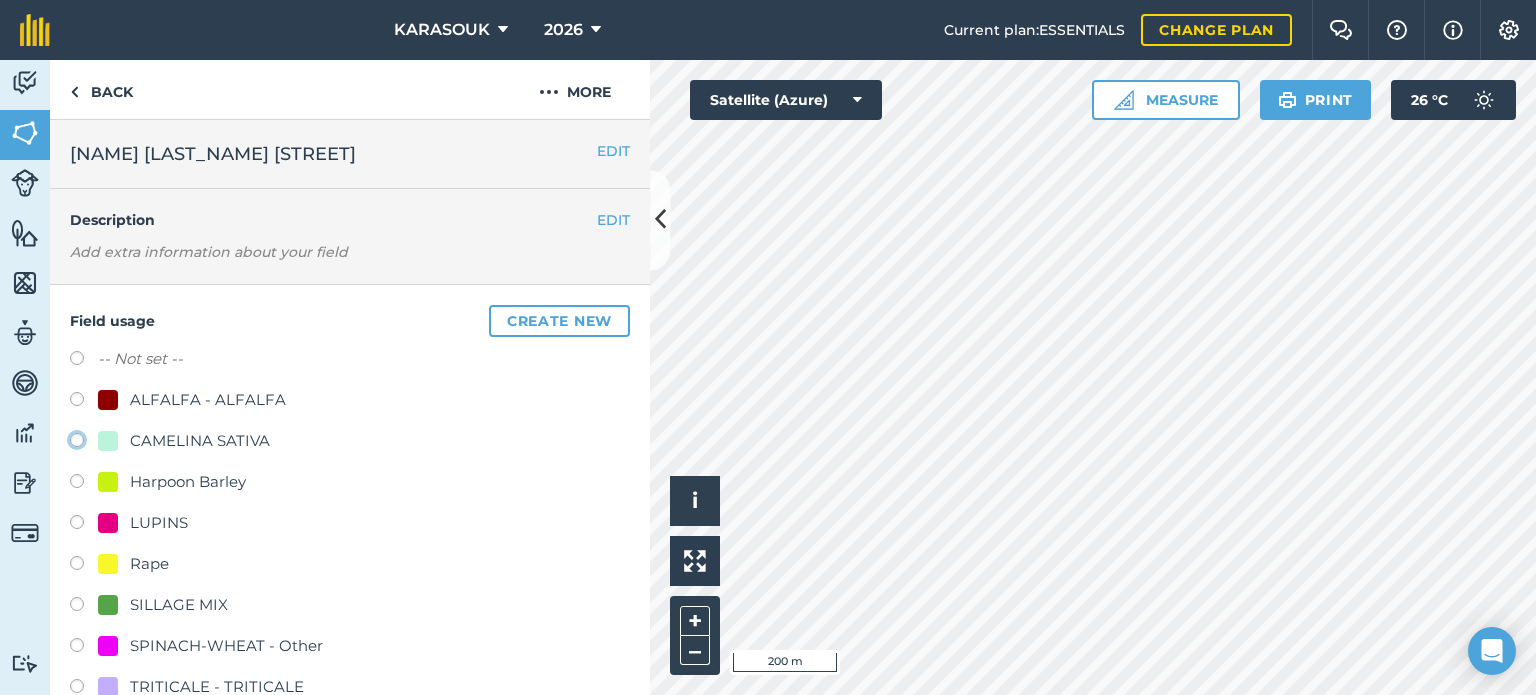 click on "CAMELINA SATIVA" at bounding box center [-9923, 439] 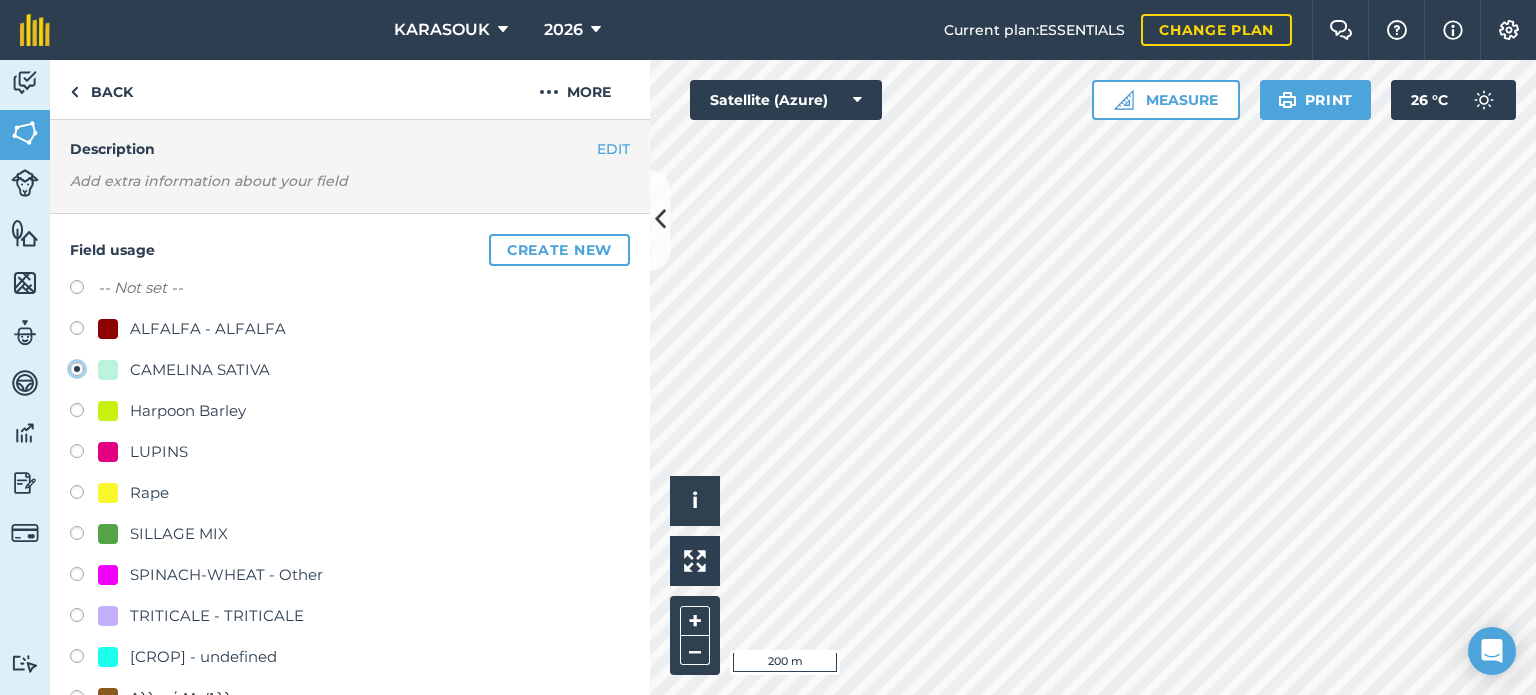 scroll, scrollTop: 300, scrollLeft: 0, axis: vertical 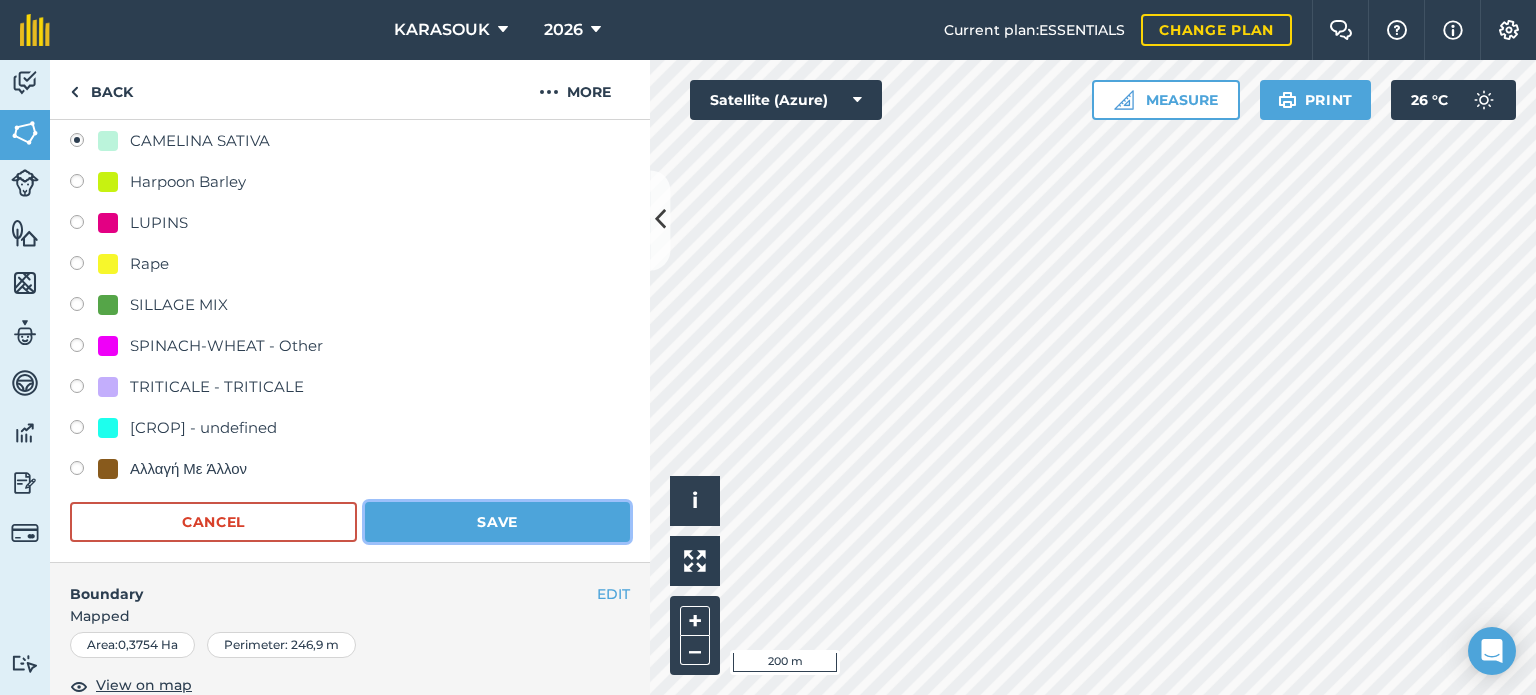click on "Save" at bounding box center [497, 522] 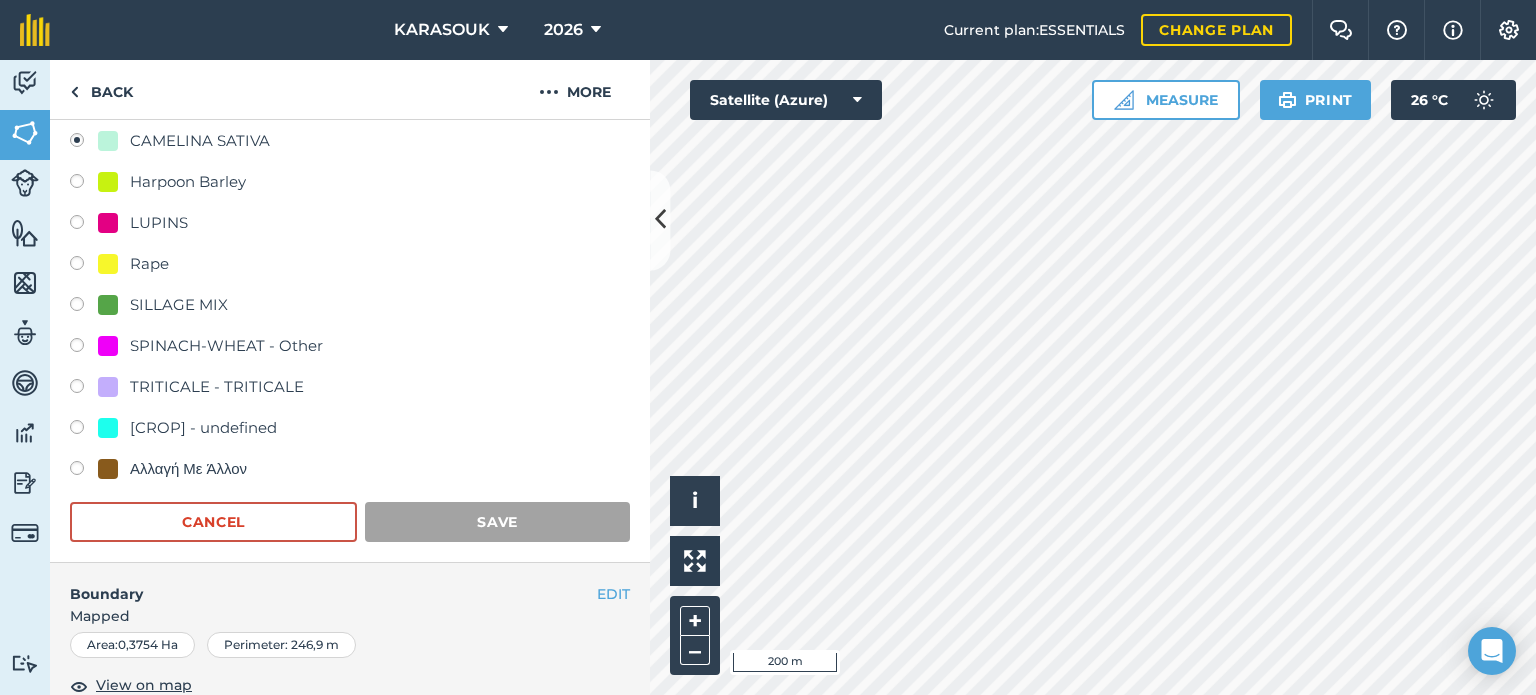 scroll, scrollTop: 299, scrollLeft: 0, axis: vertical 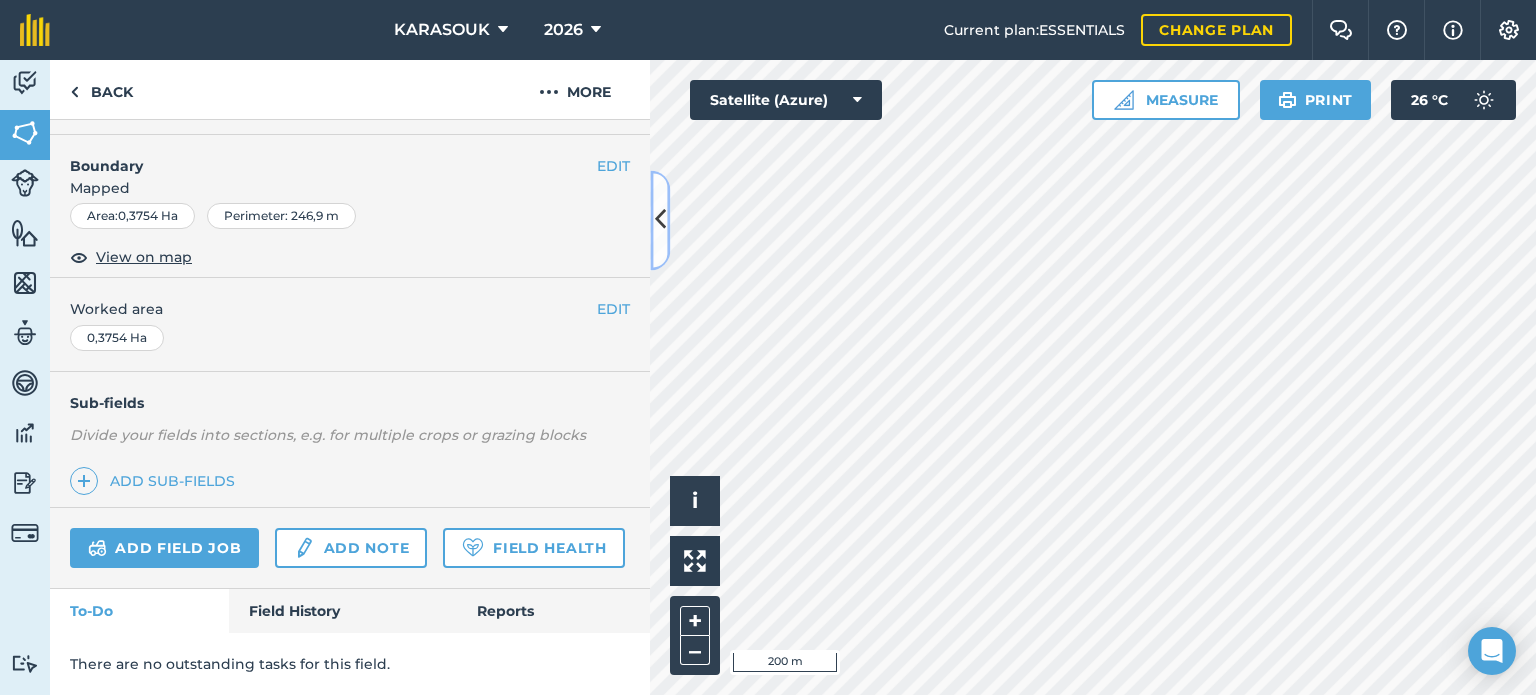 click at bounding box center [660, 220] 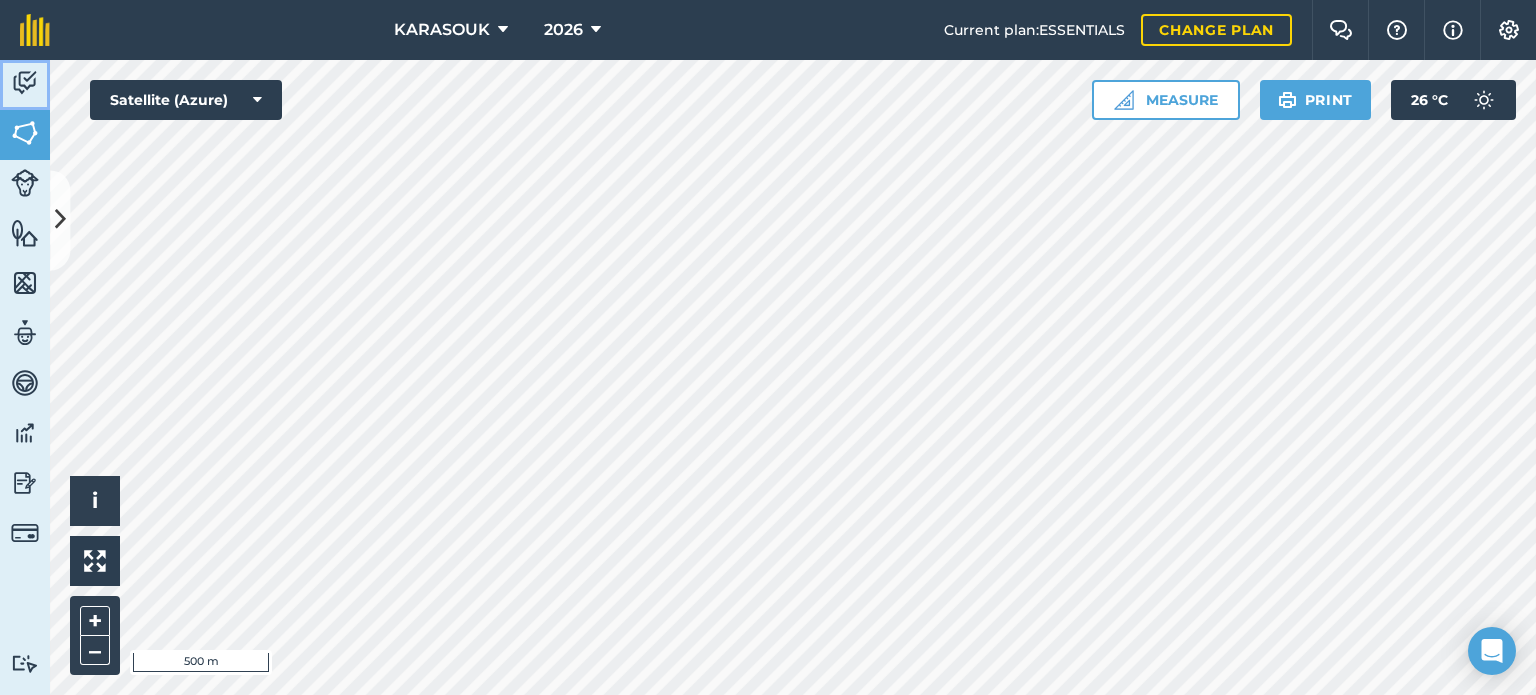 click at bounding box center (25, 83) 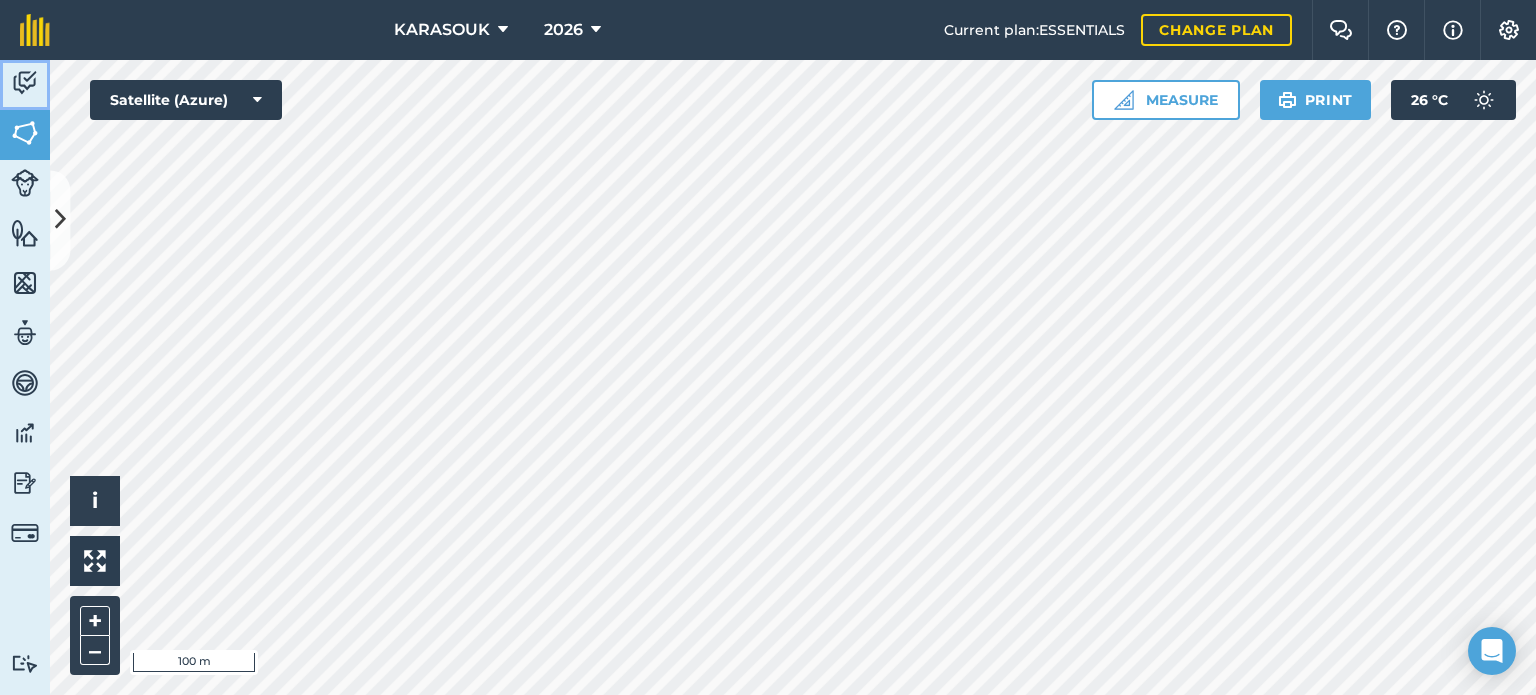 click at bounding box center (25, 83) 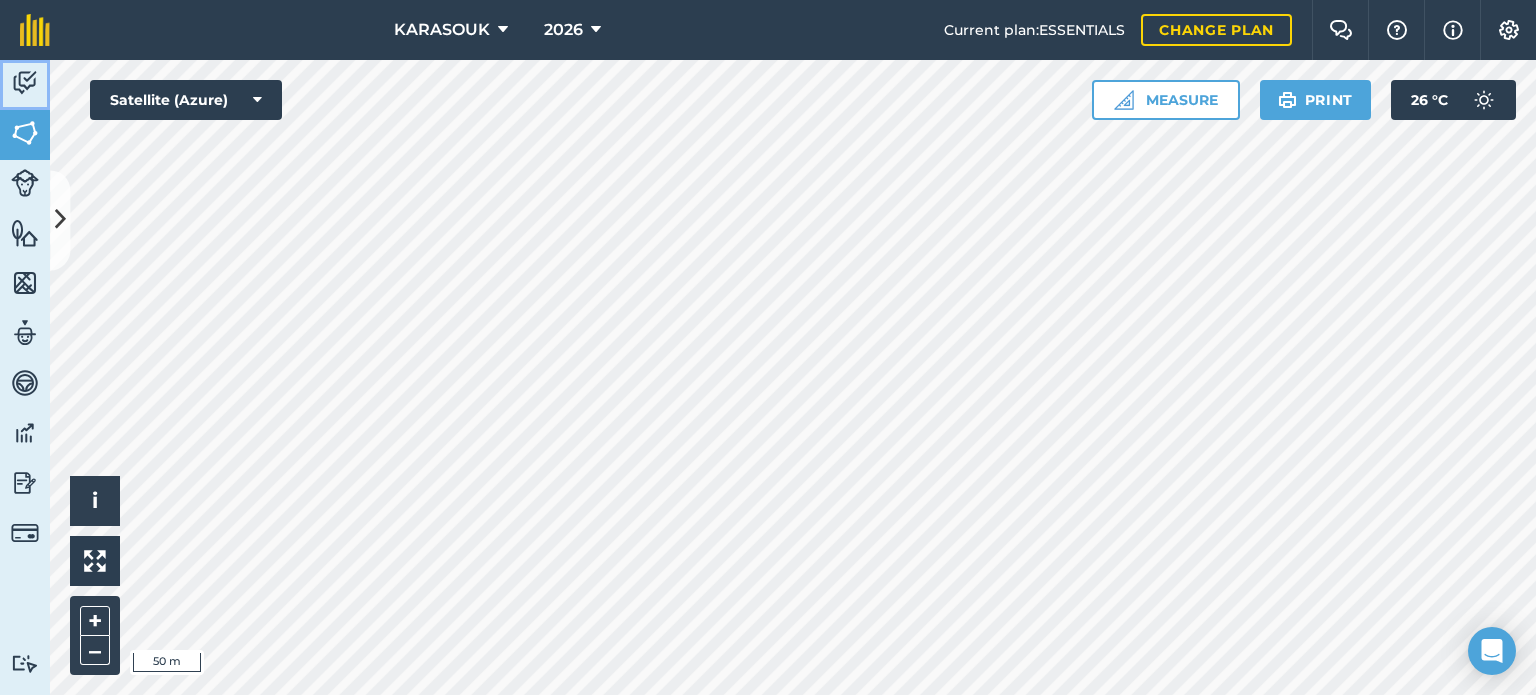 click at bounding box center (25, 83) 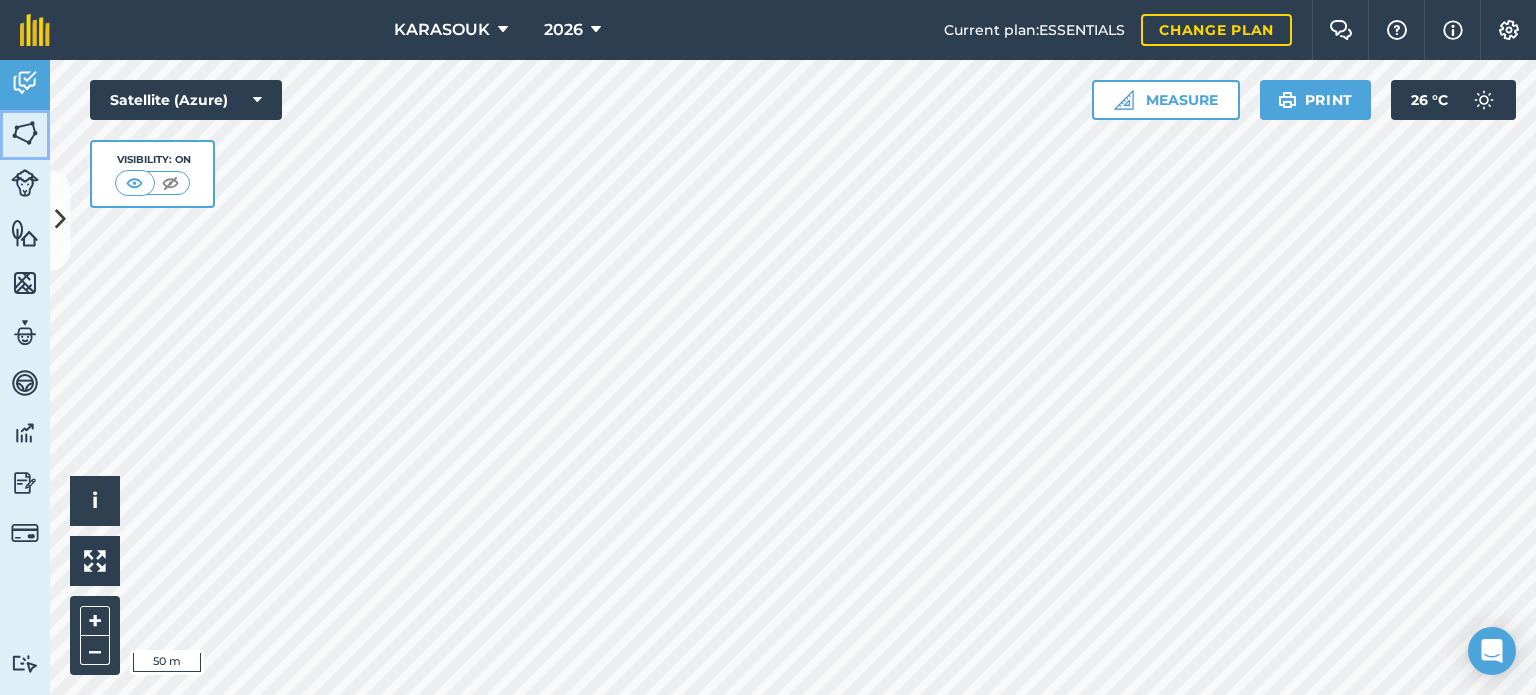 click at bounding box center [25, 133] 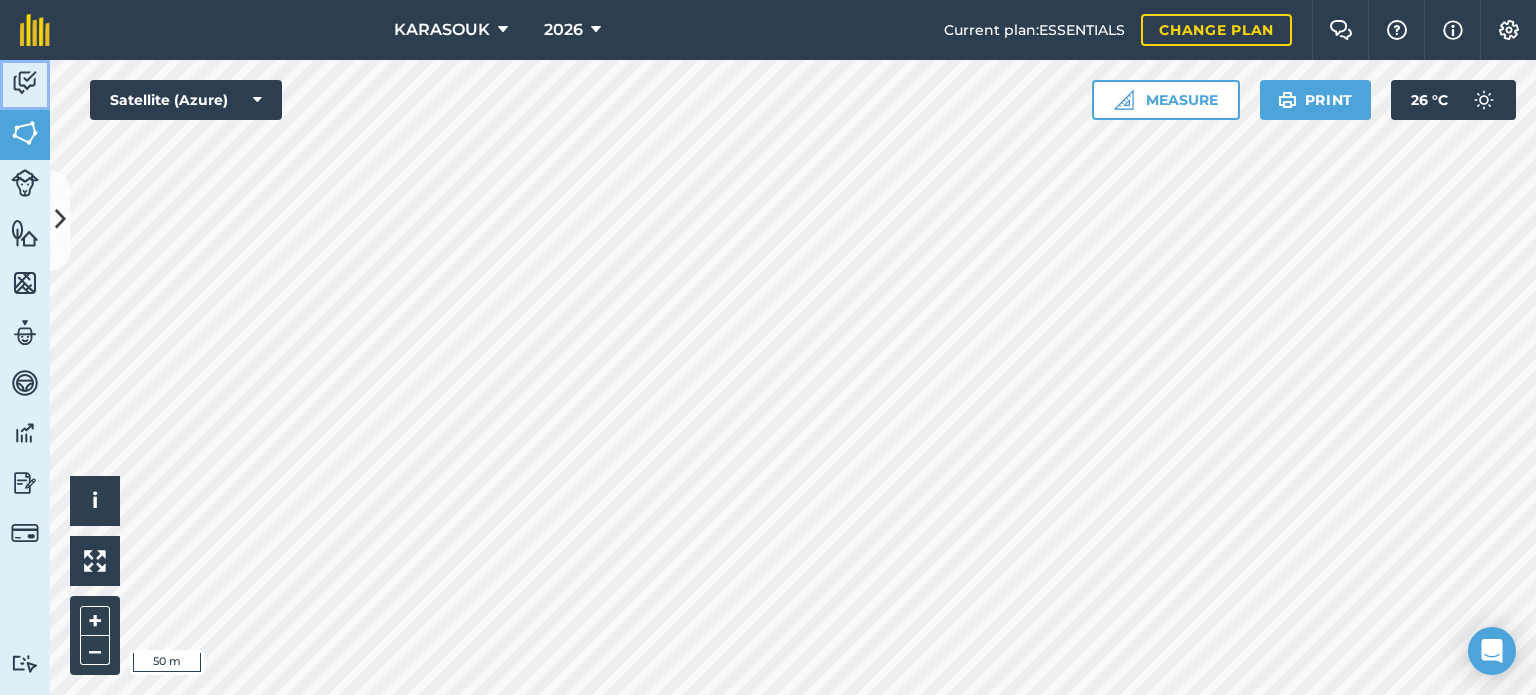 click at bounding box center (25, 83) 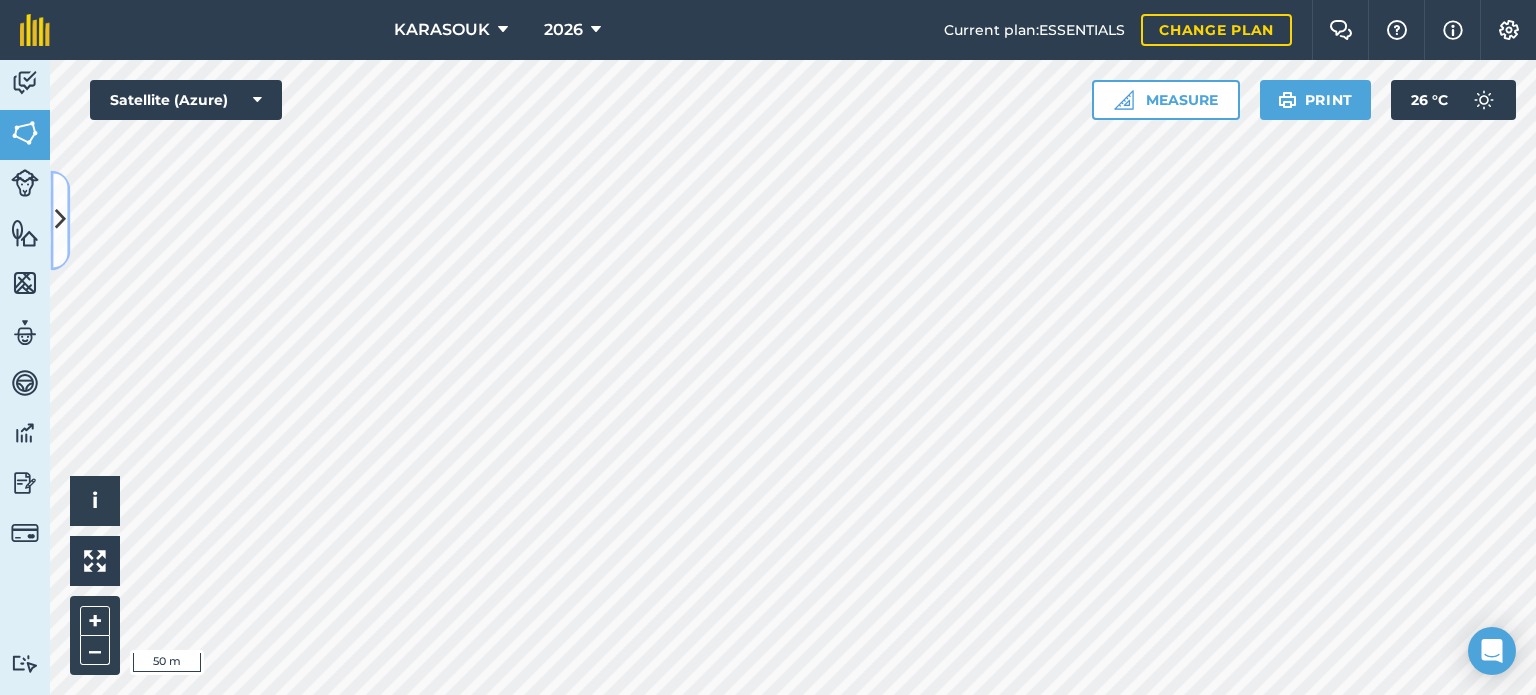 click at bounding box center [60, 220] 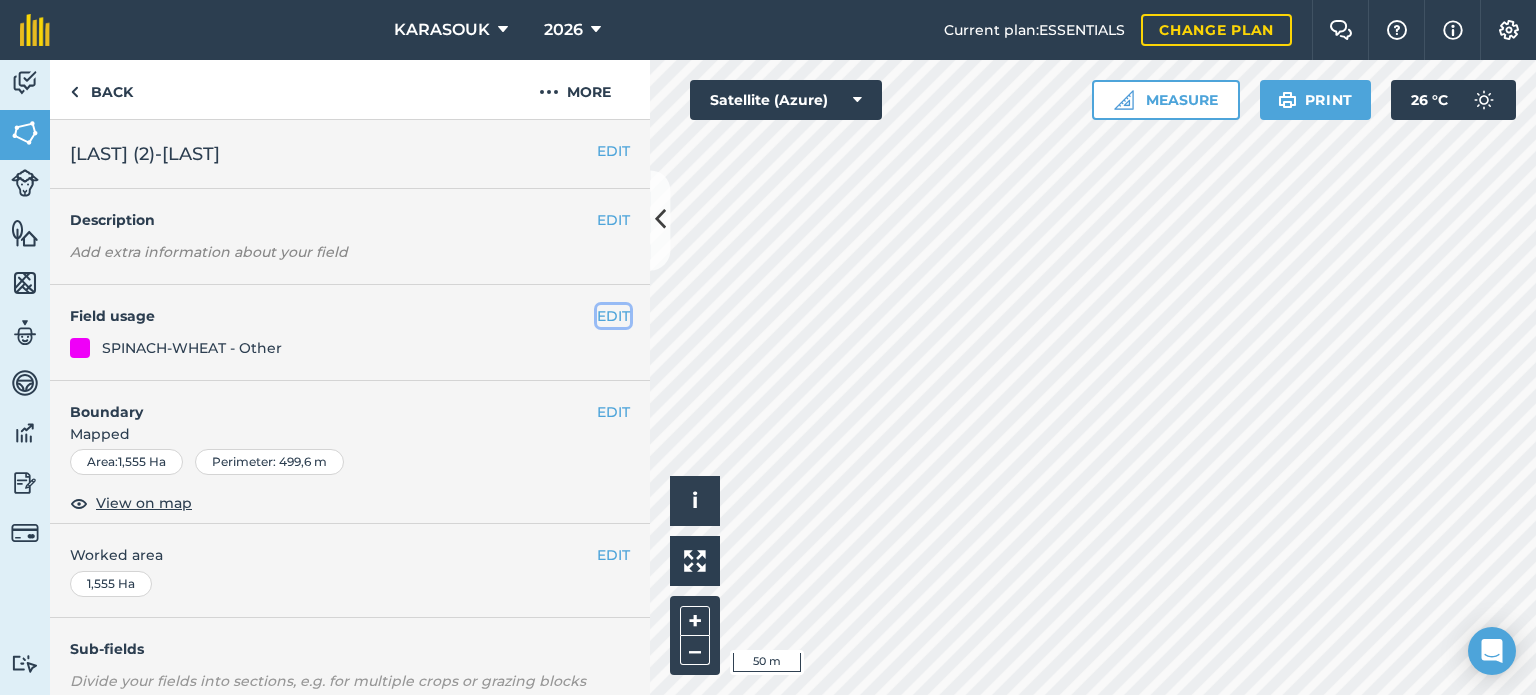 click on "EDIT" at bounding box center [613, 316] 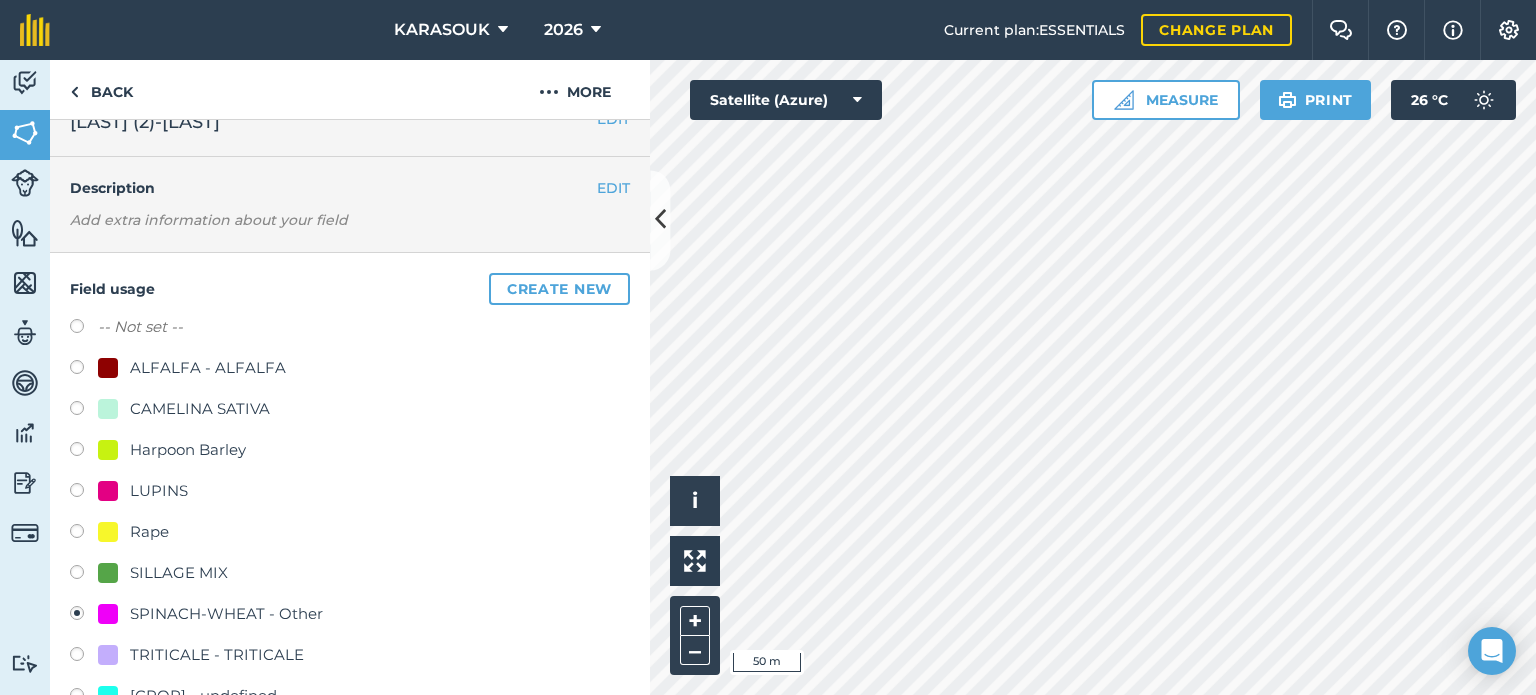scroll, scrollTop: 100, scrollLeft: 0, axis: vertical 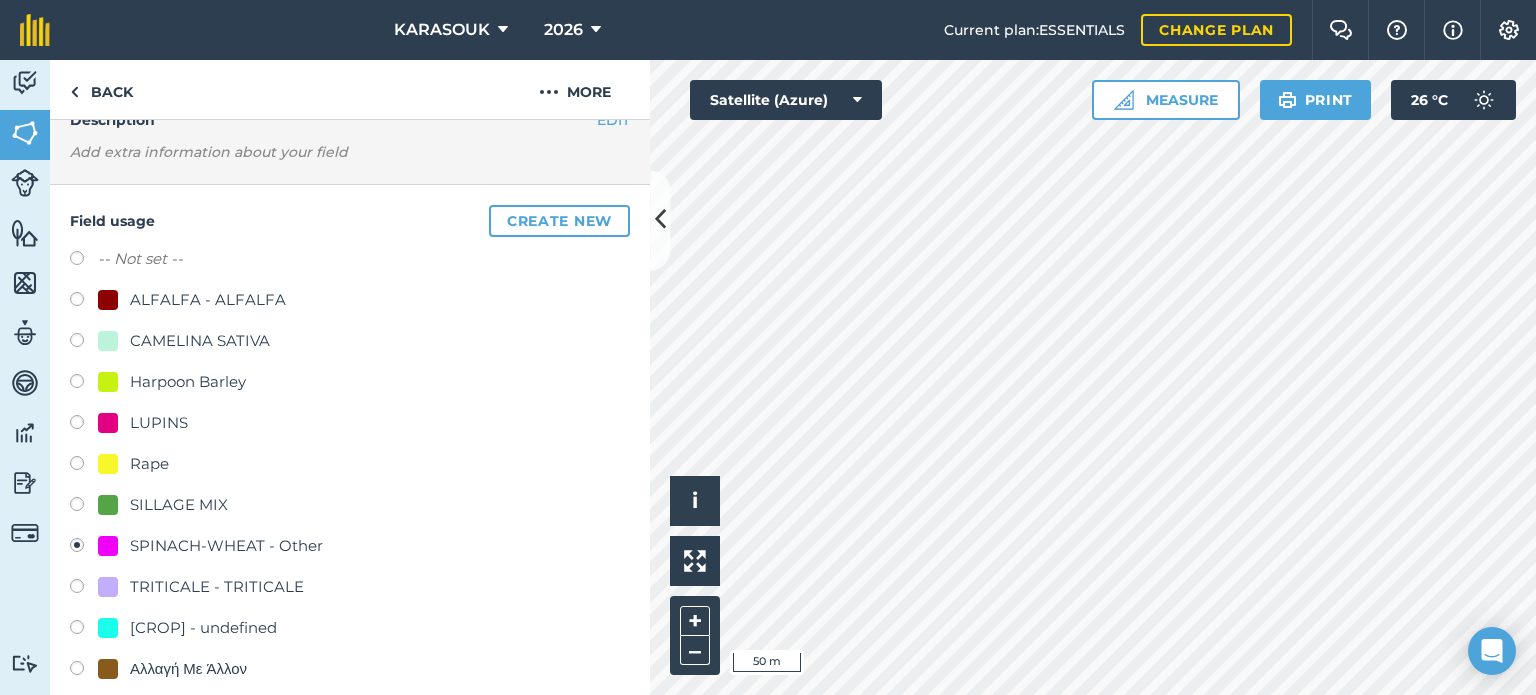 click on "SILLAGE MIX" at bounding box center [179, 505] 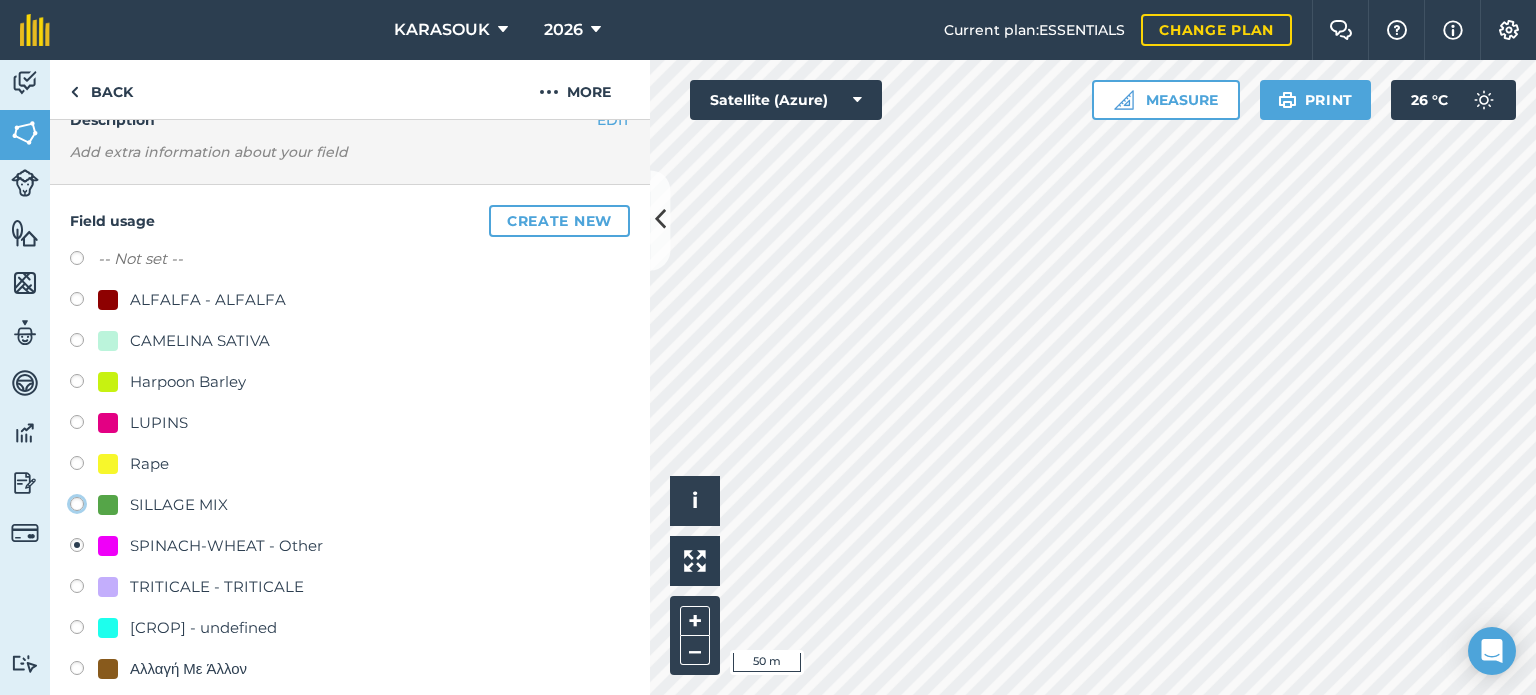 click on "SILLAGE MIX" at bounding box center (-9923, 503) 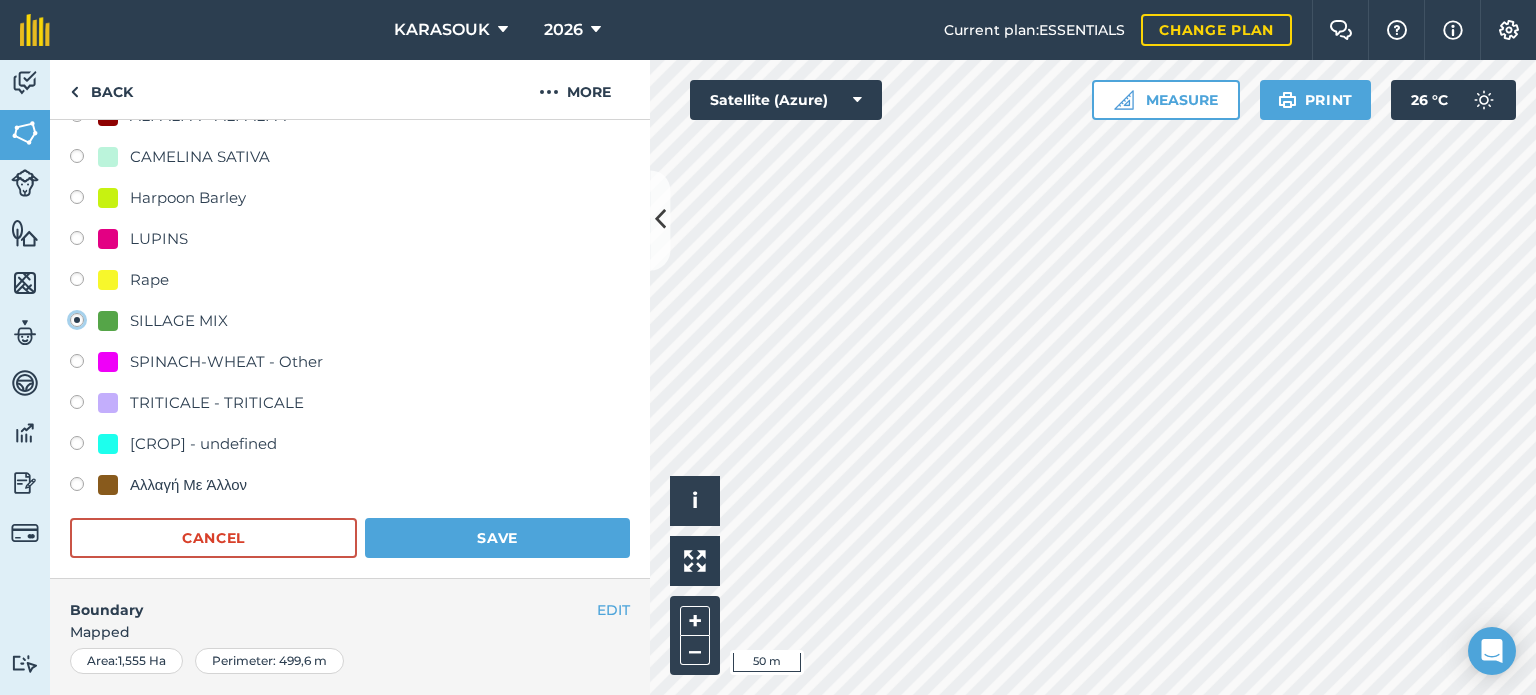 scroll, scrollTop: 400, scrollLeft: 0, axis: vertical 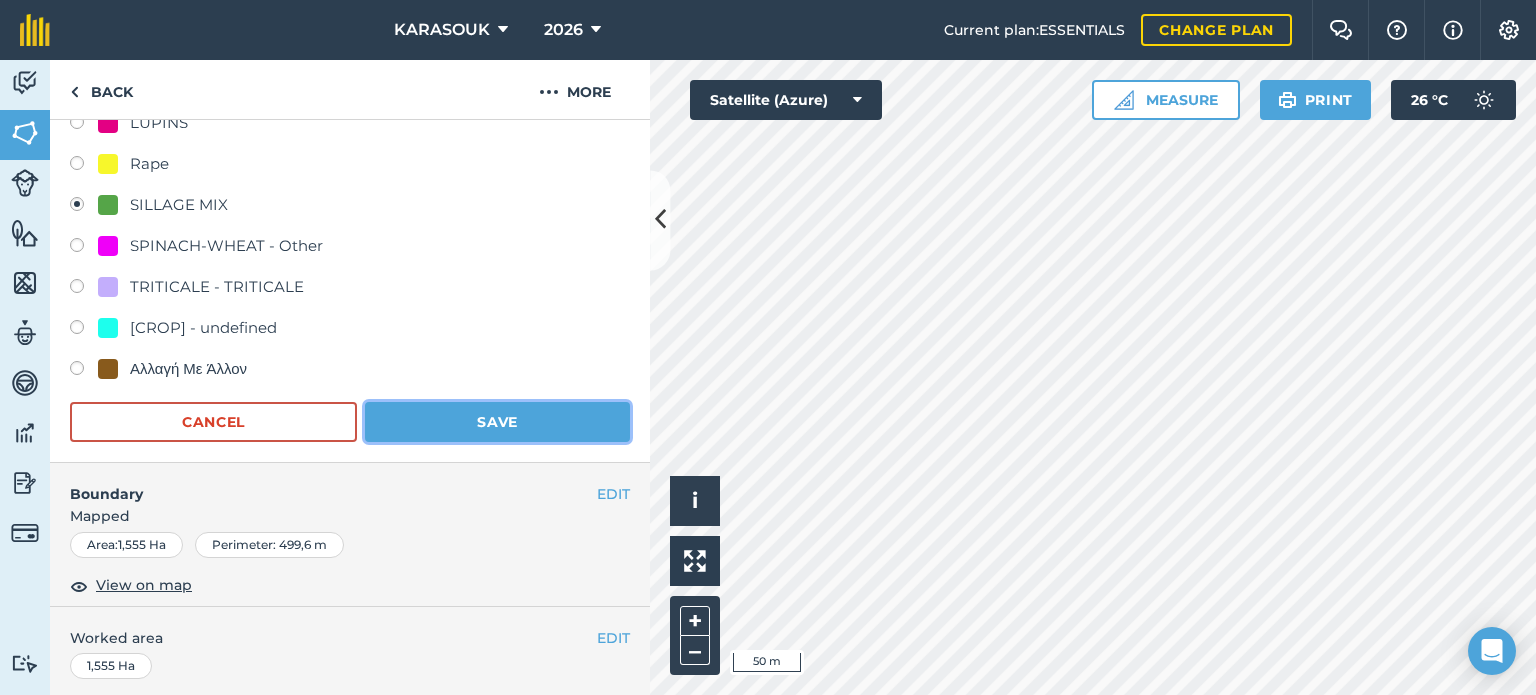 click on "Save" at bounding box center [497, 422] 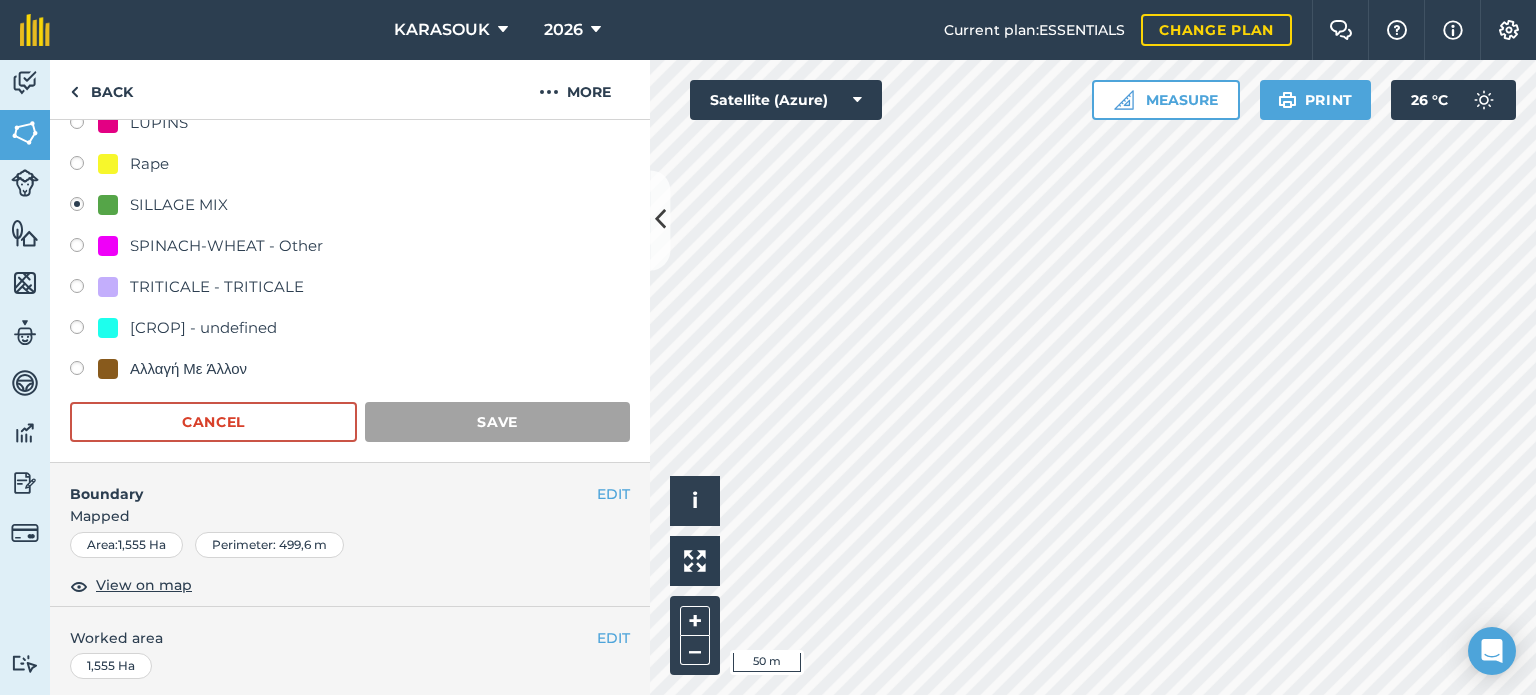 scroll, scrollTop: 299, scrollLeft: 0, axis: vertical 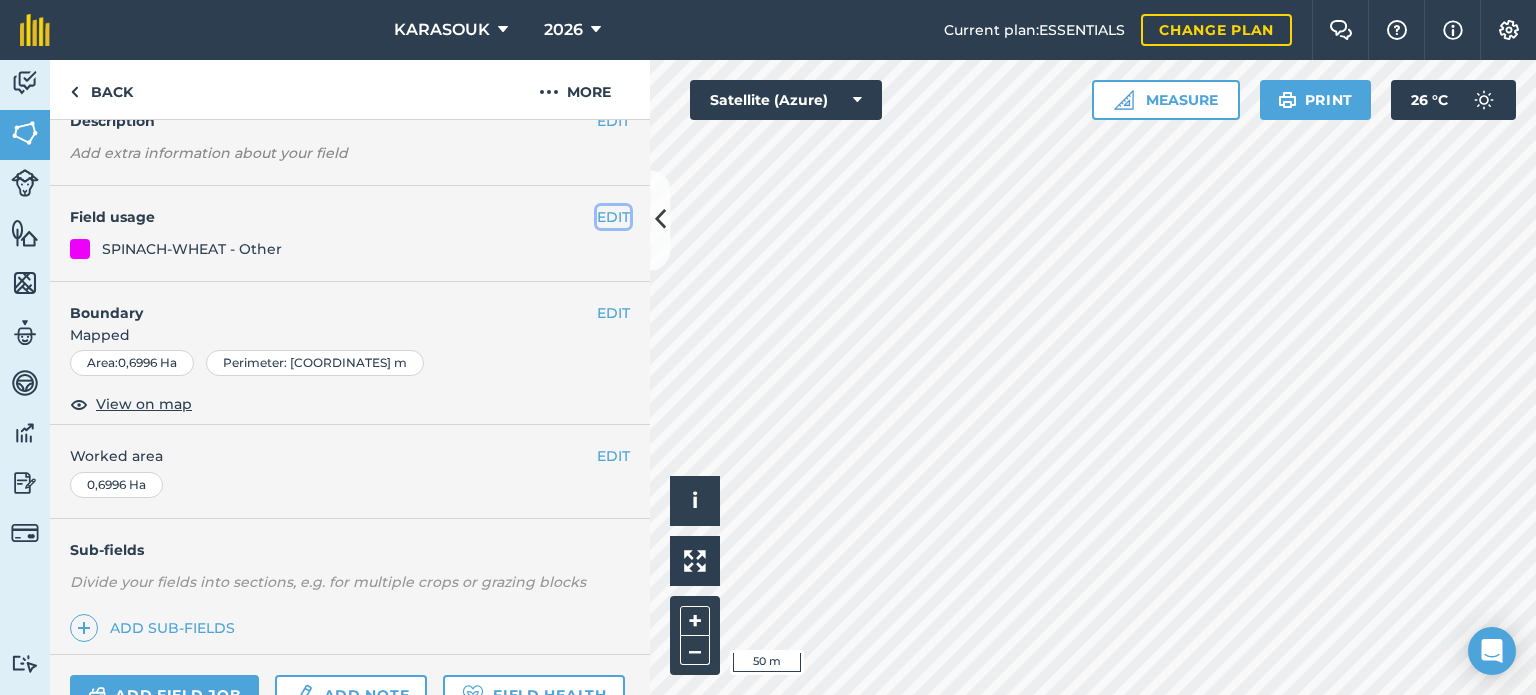 click on "EDIT" at bounding box center (613, 217) 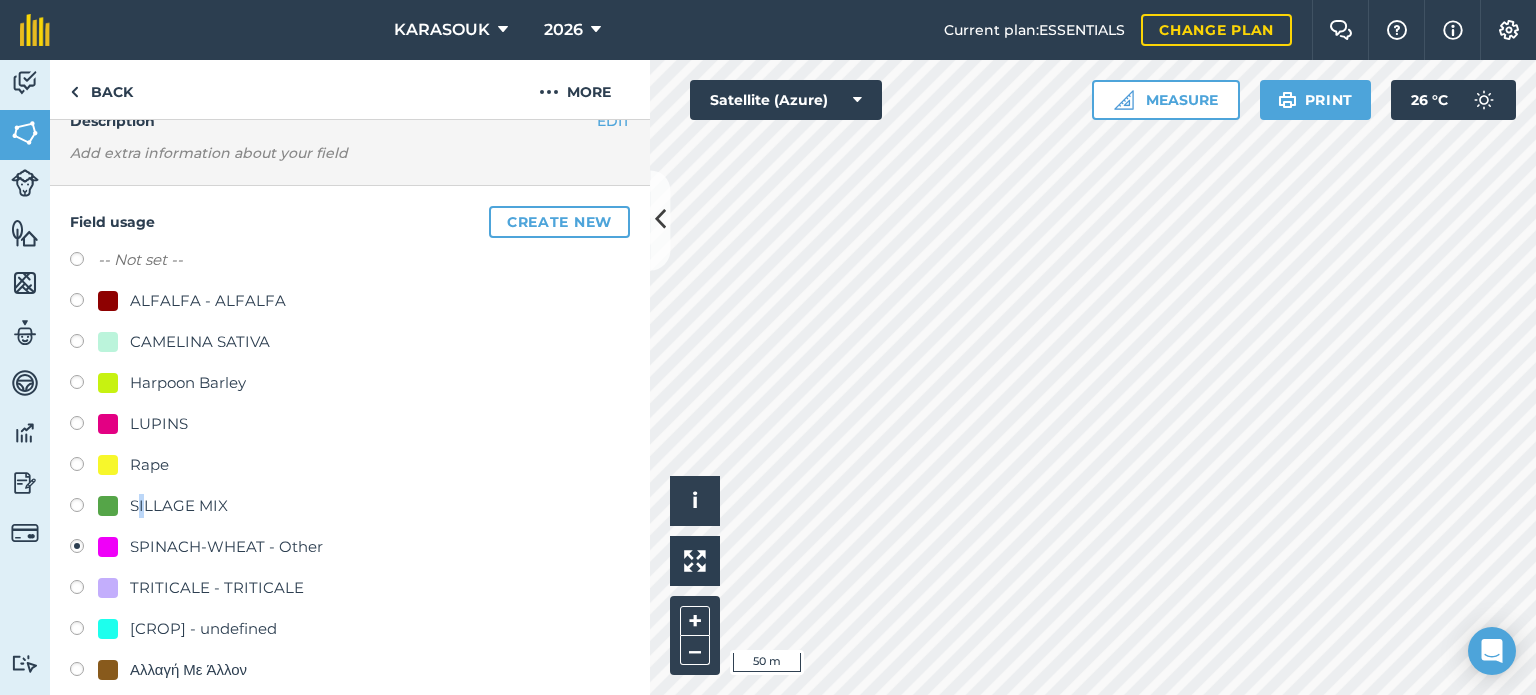 click on "SILLAGE MIX" at bounding box center (179, 506) 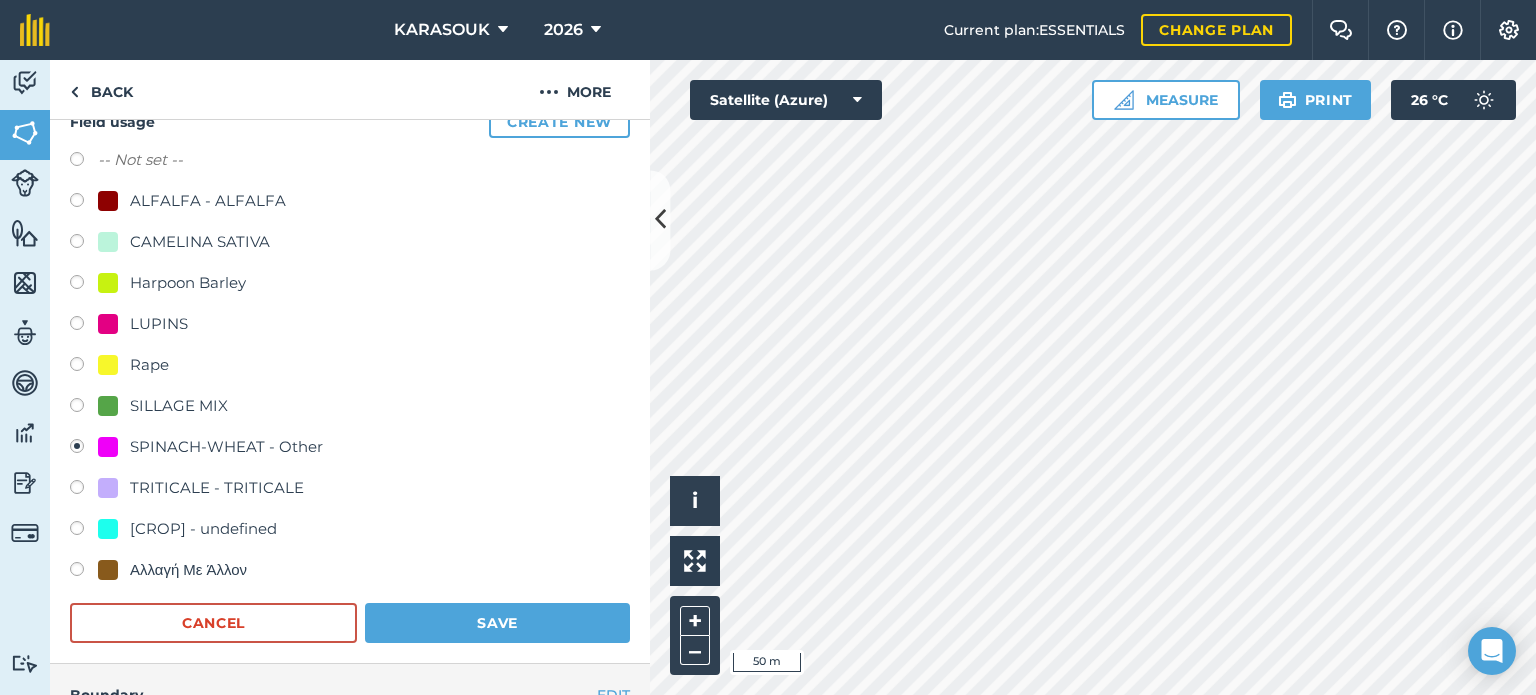 click at bounding box center (84, 408) 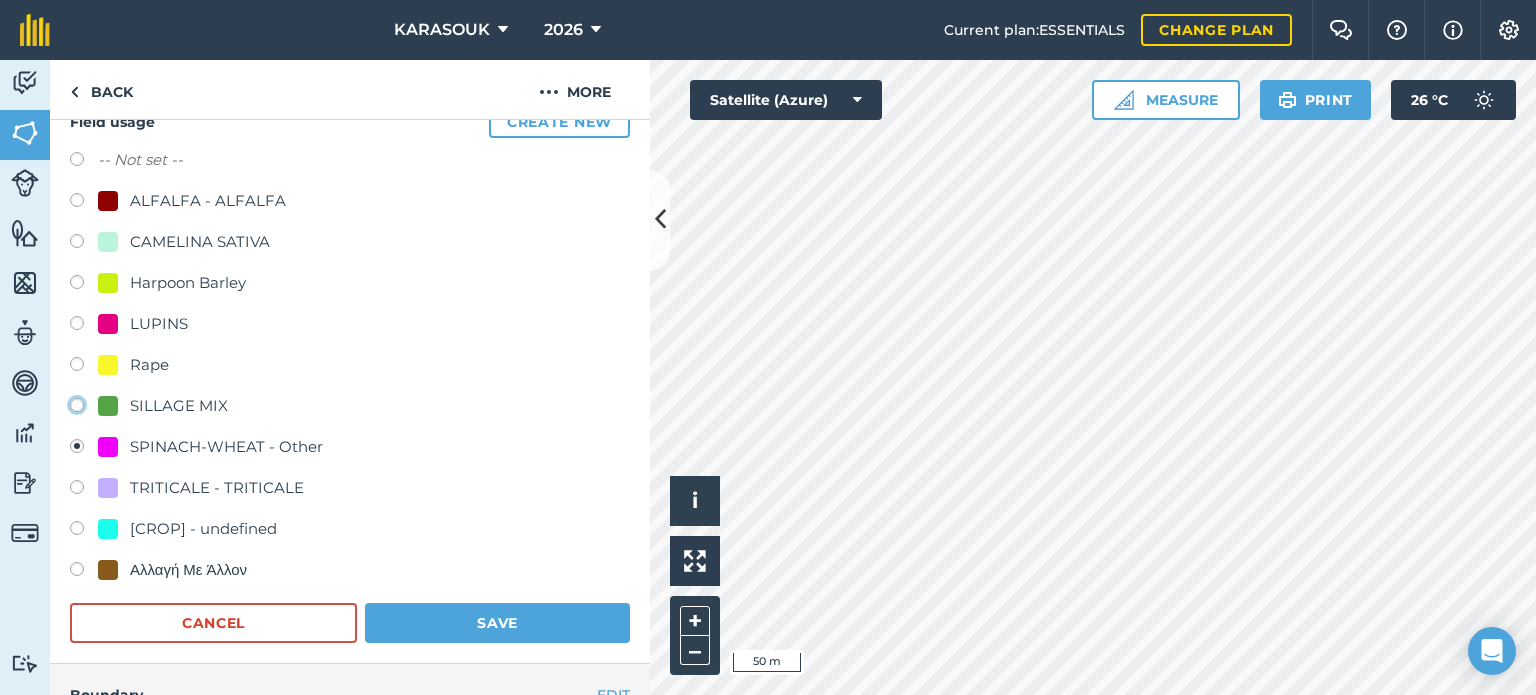 click on "SILLAGE MIX" at bounding box center [-9923, 404] 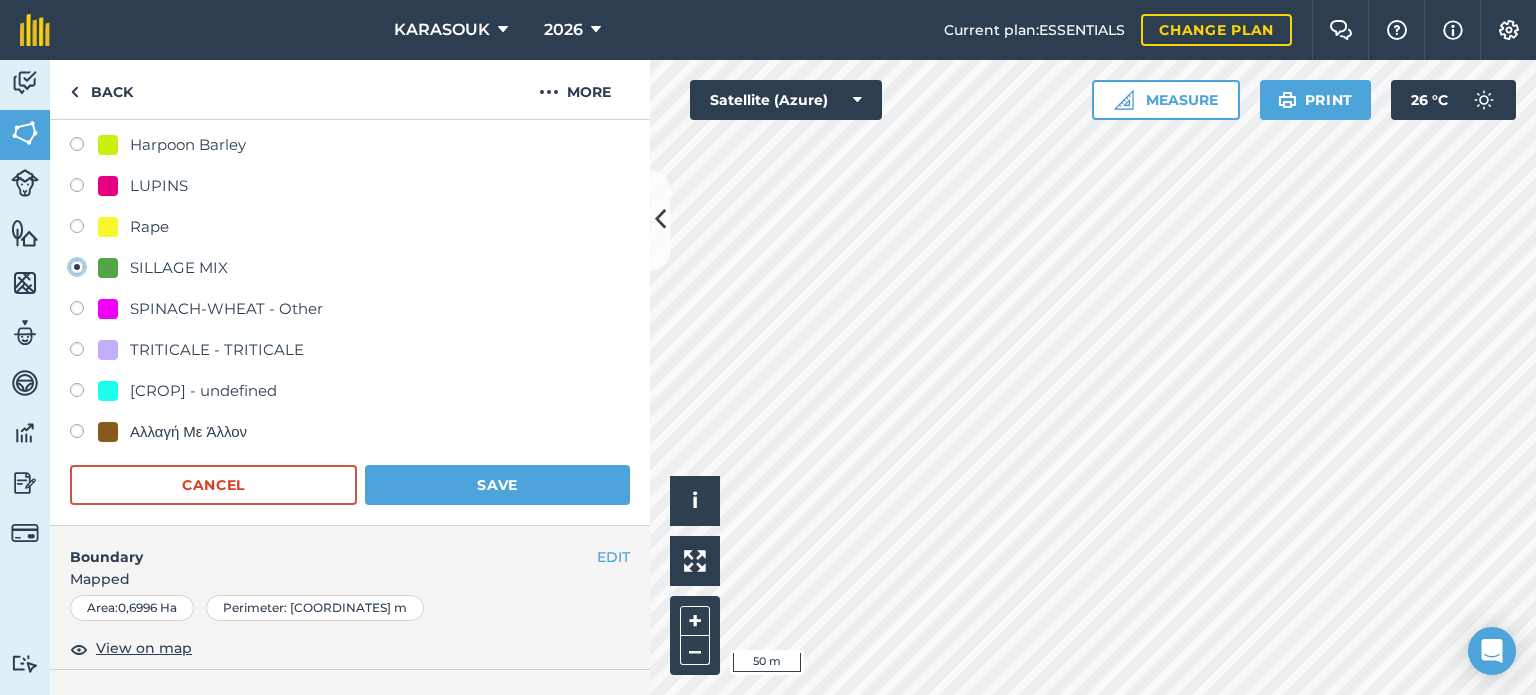 scroll, scrollTop: 399, scrollLeft: 0, axis: vertical 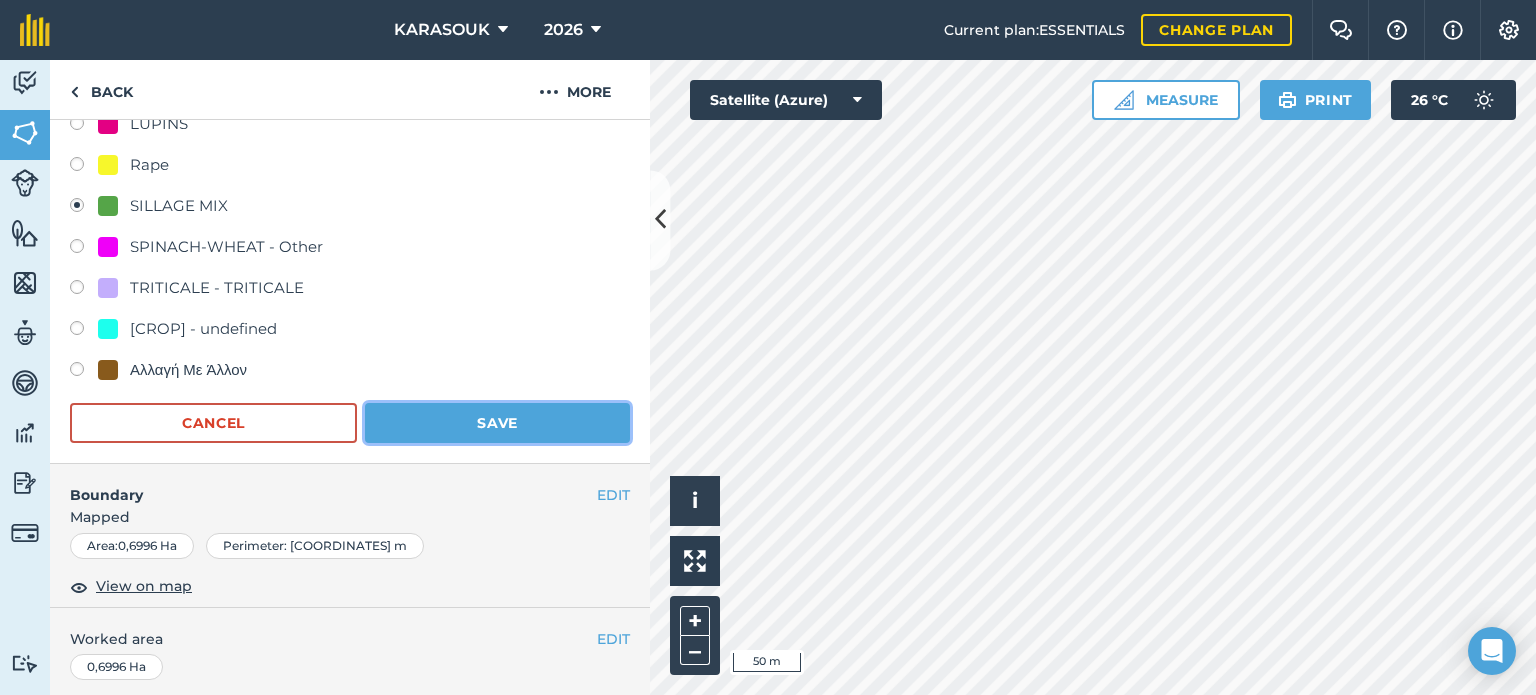 click on "Save" at bounding box center (497, 423) 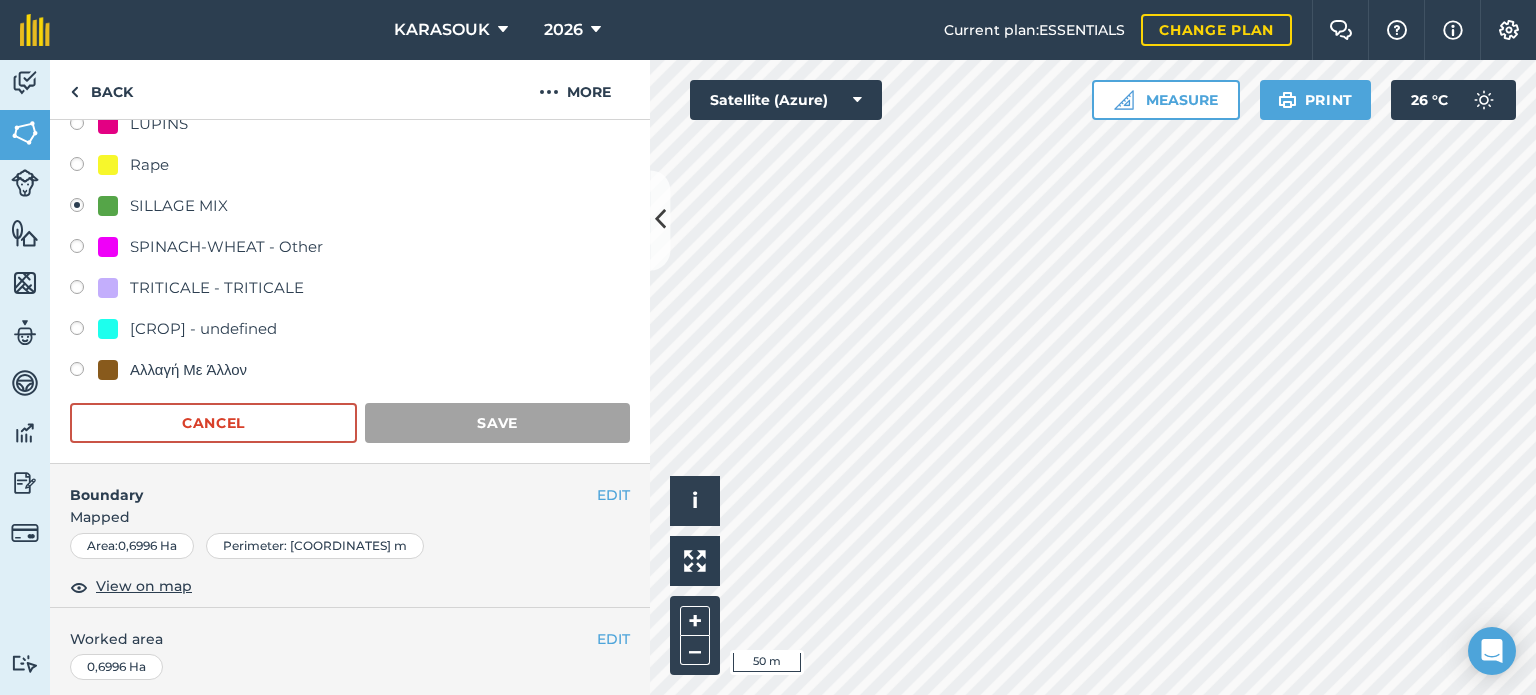 scroll, scrollTop: 299, scrollLeft: 0, axis: vertical 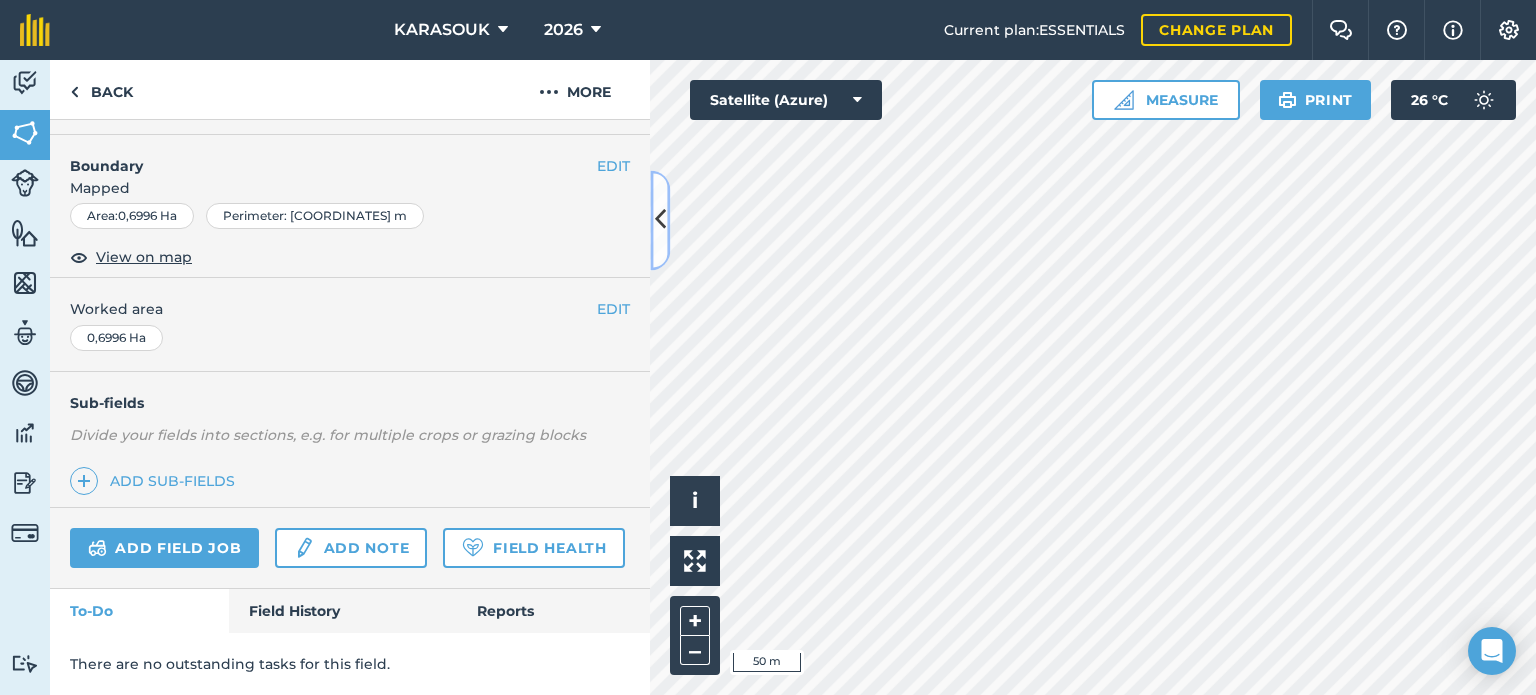 click at bounding box center [660, 220] 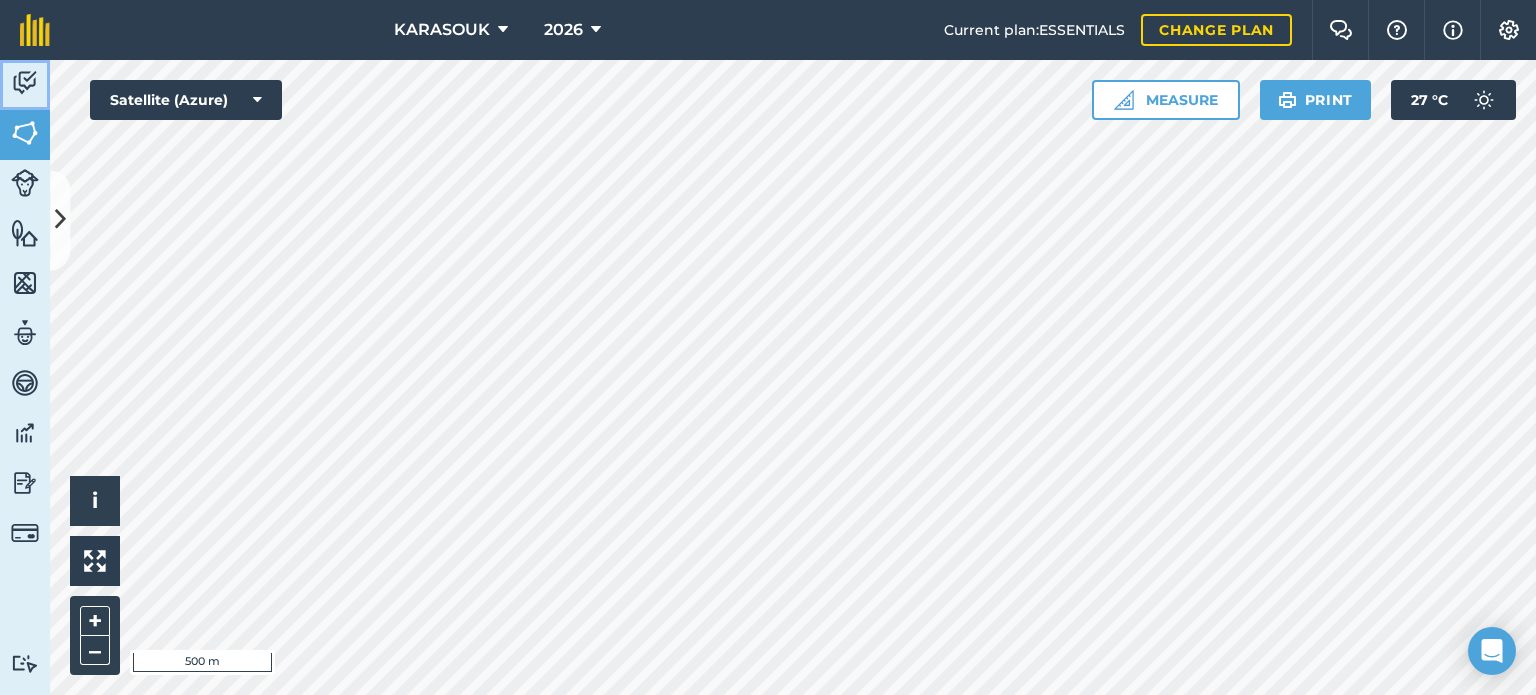click at bounding box center [25, 83] 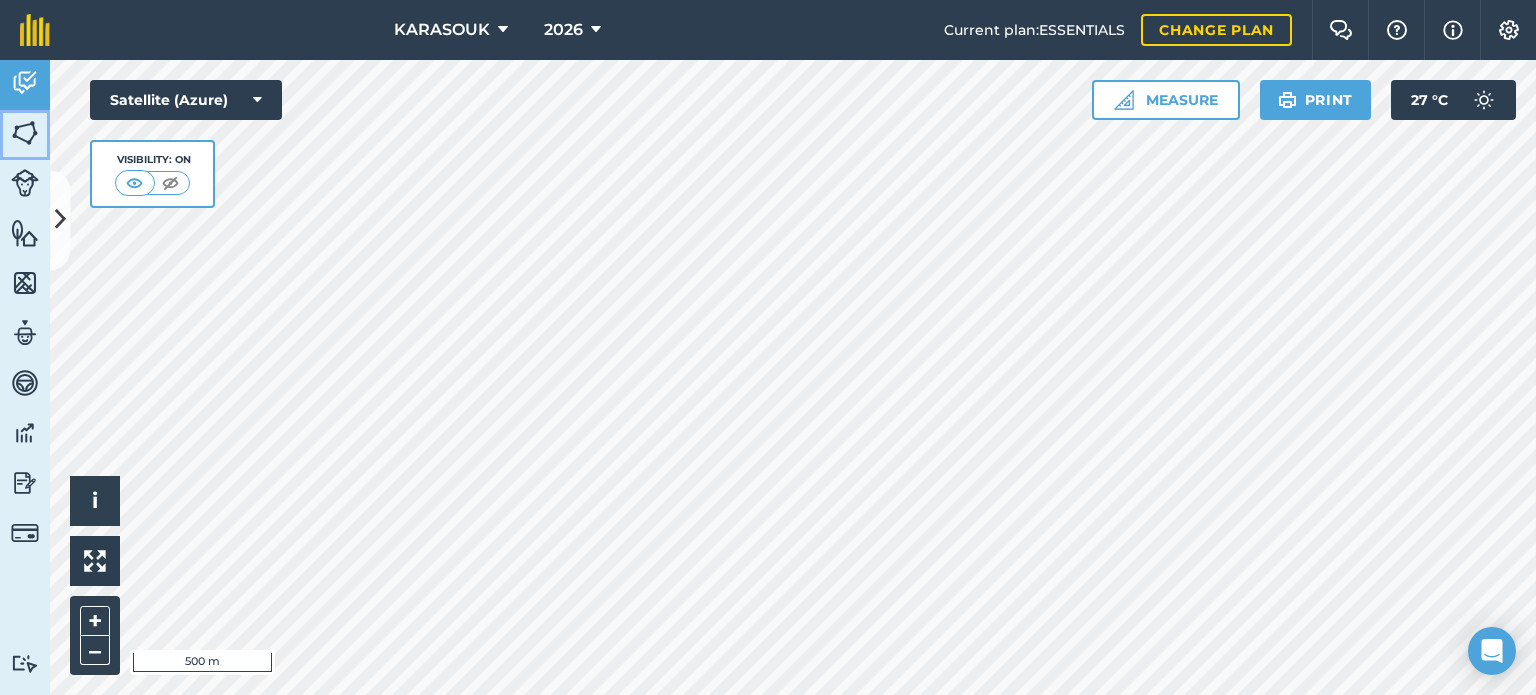click at bounding box center [25, 133] 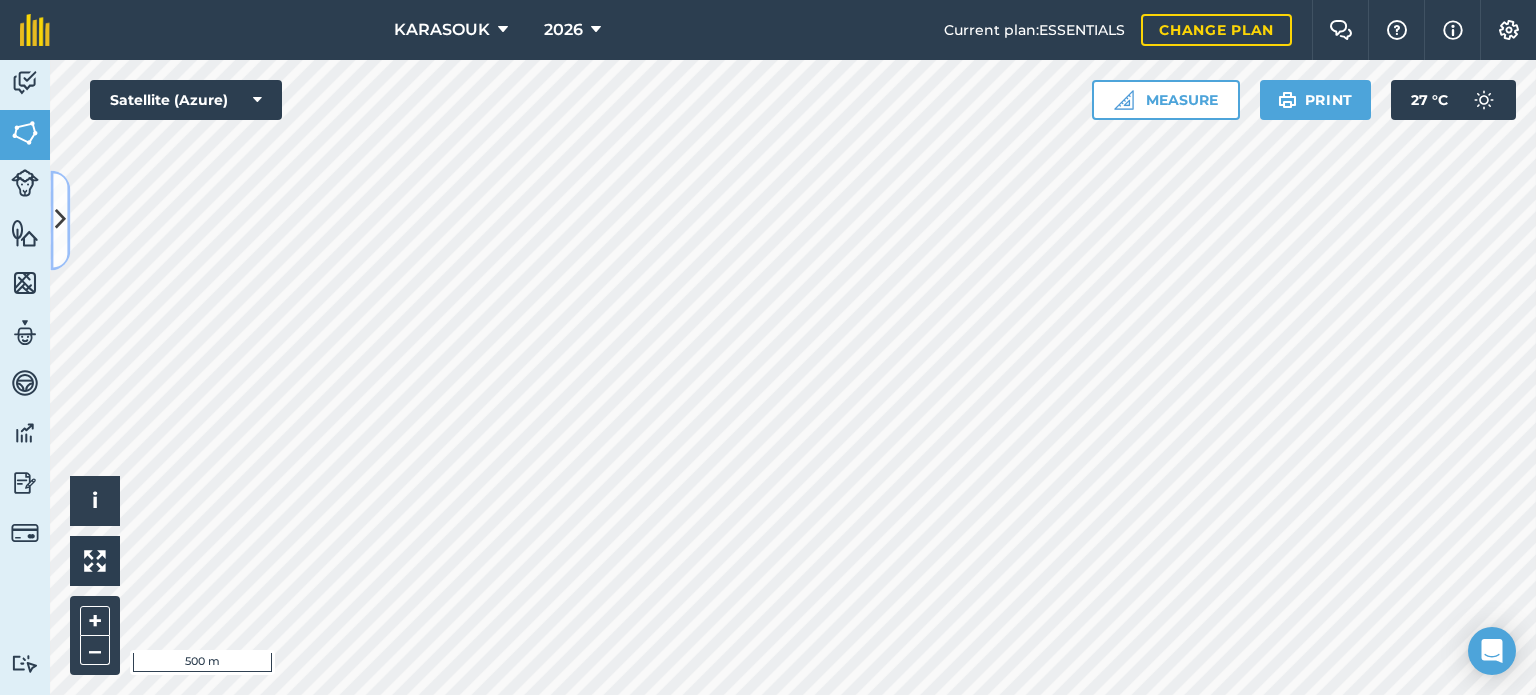 click at bounding box center [60, 220] 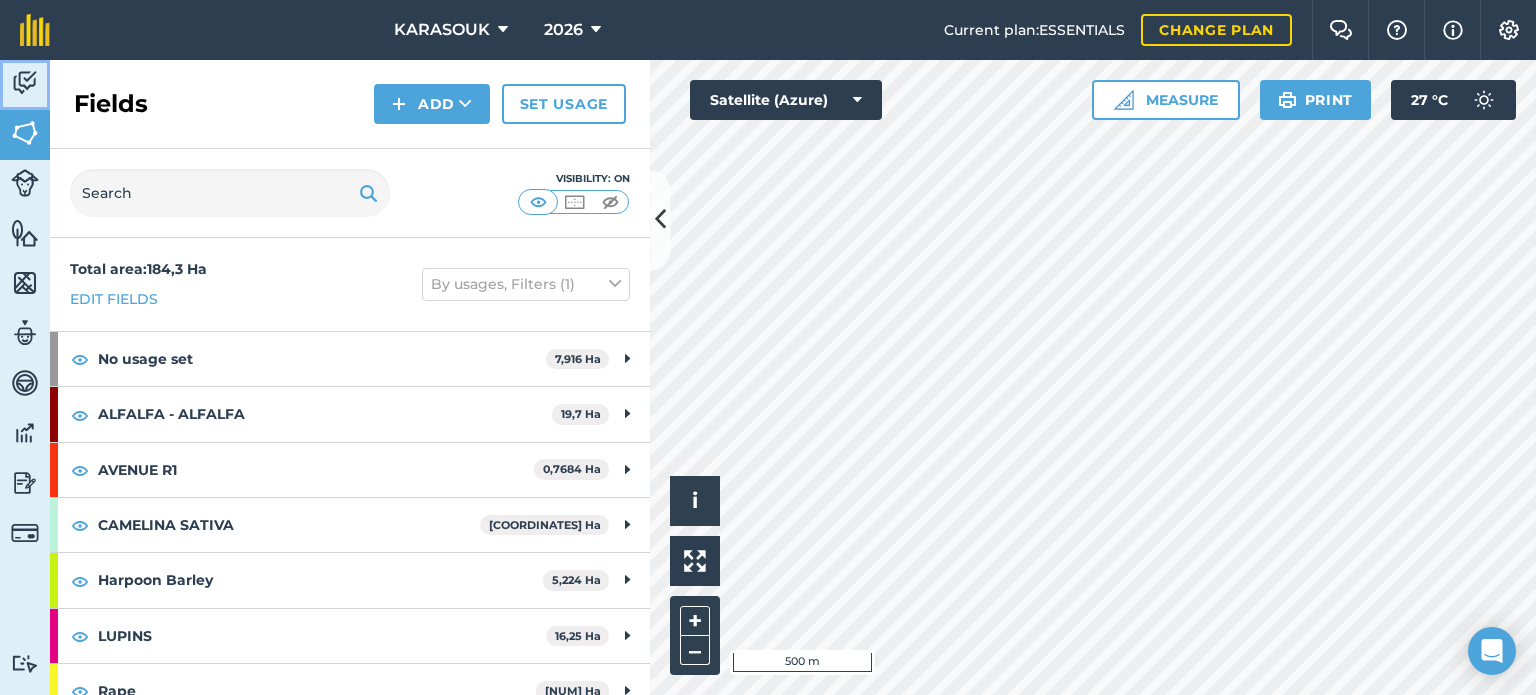 click at bounding box center [25, 83] 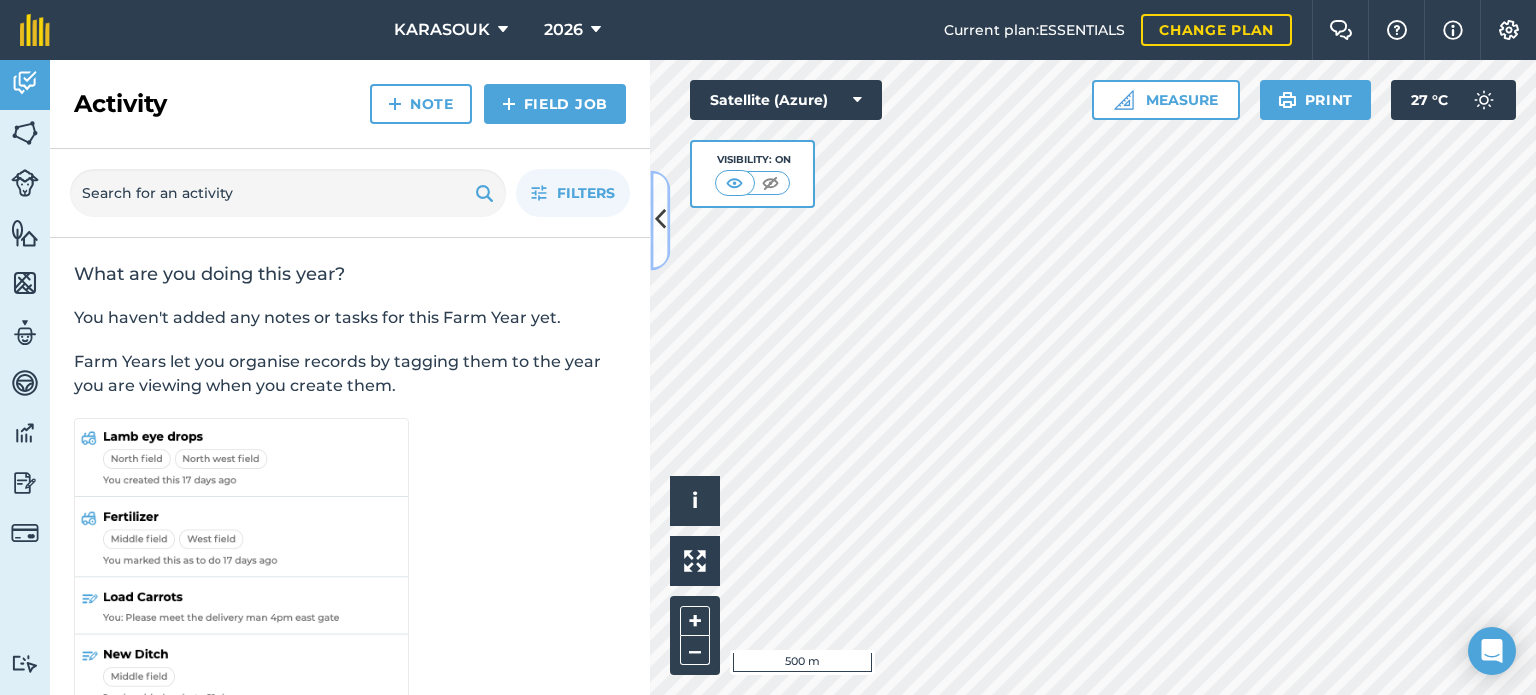 click at bounding box center [660, 220] 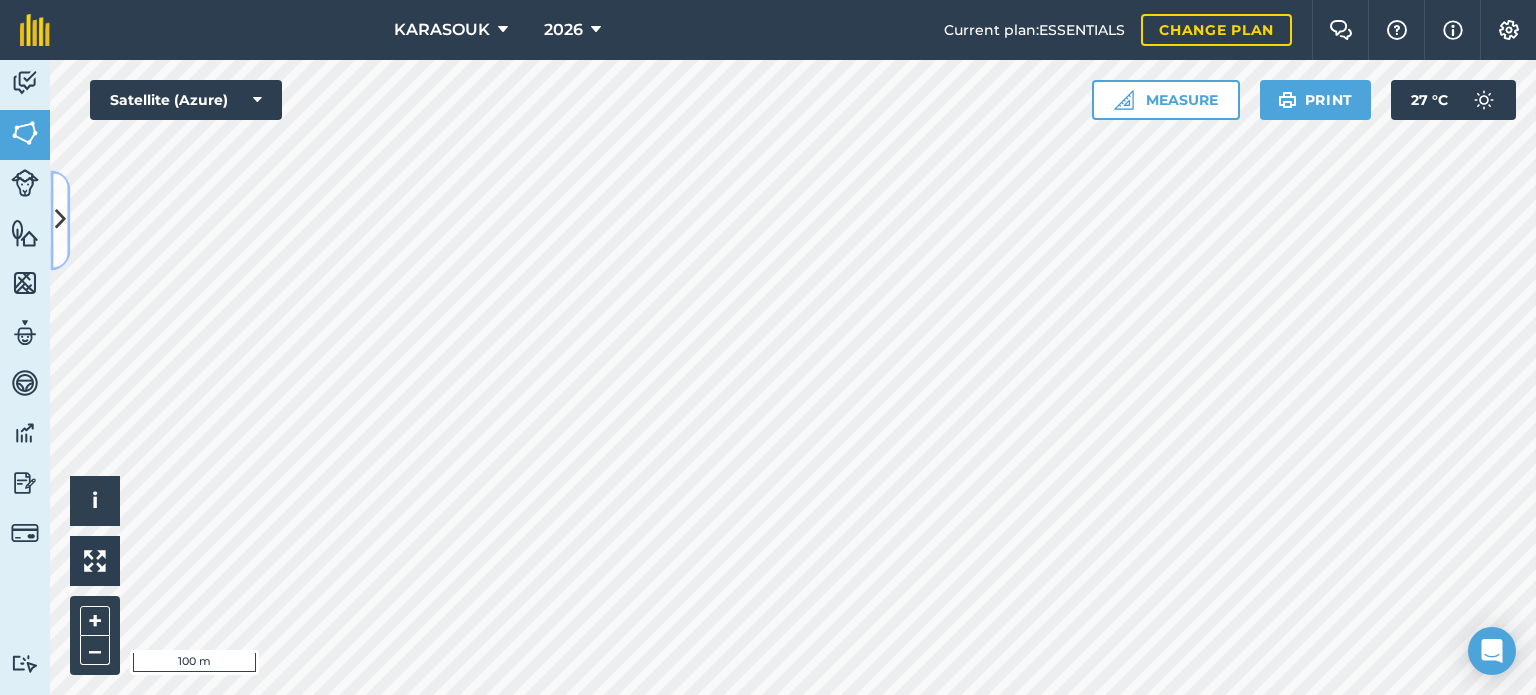 click at bounding box center [60, 220] 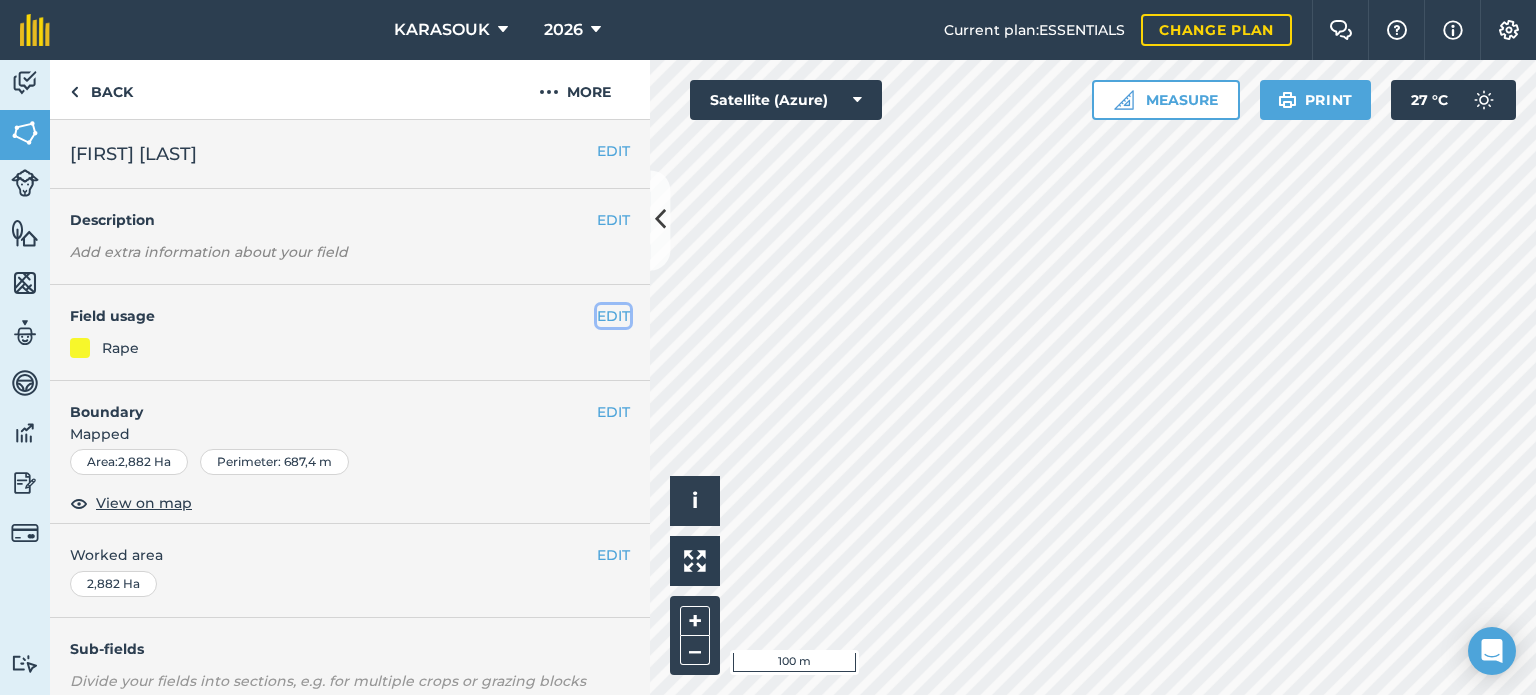 click on "EDIT" at bounding box center [613, 316] 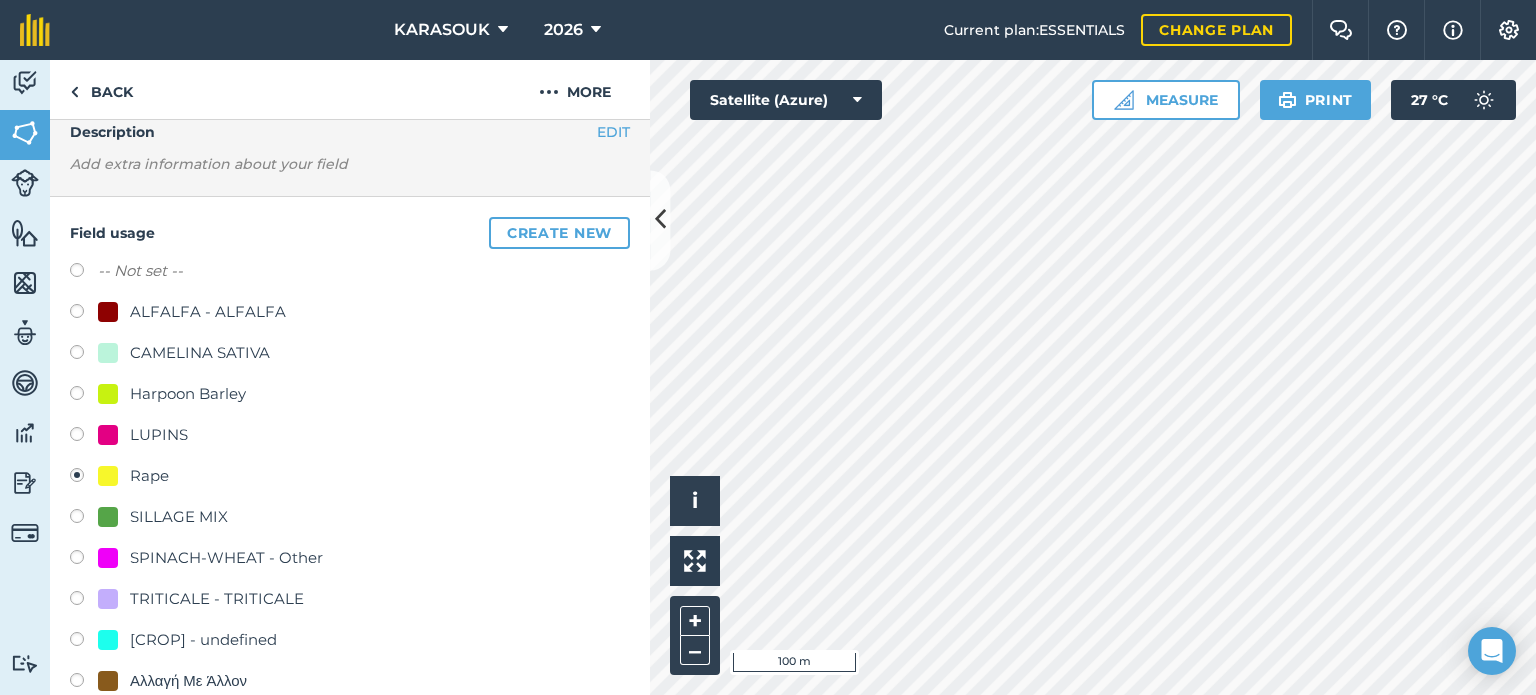 scroll, scrollTop: 100, scrollLeft: 0, axis: vertical 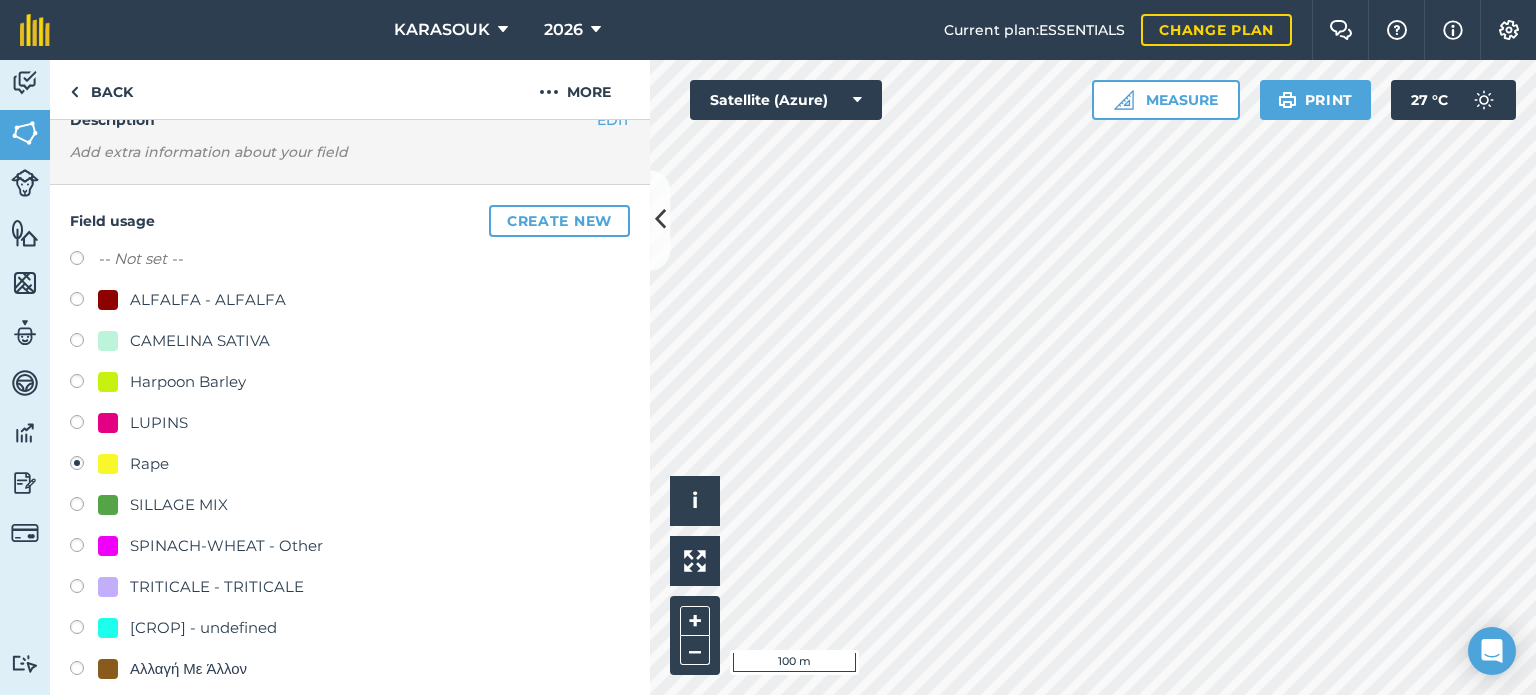 click on "[CROP] - undefined" at bounding box center (203, 628) 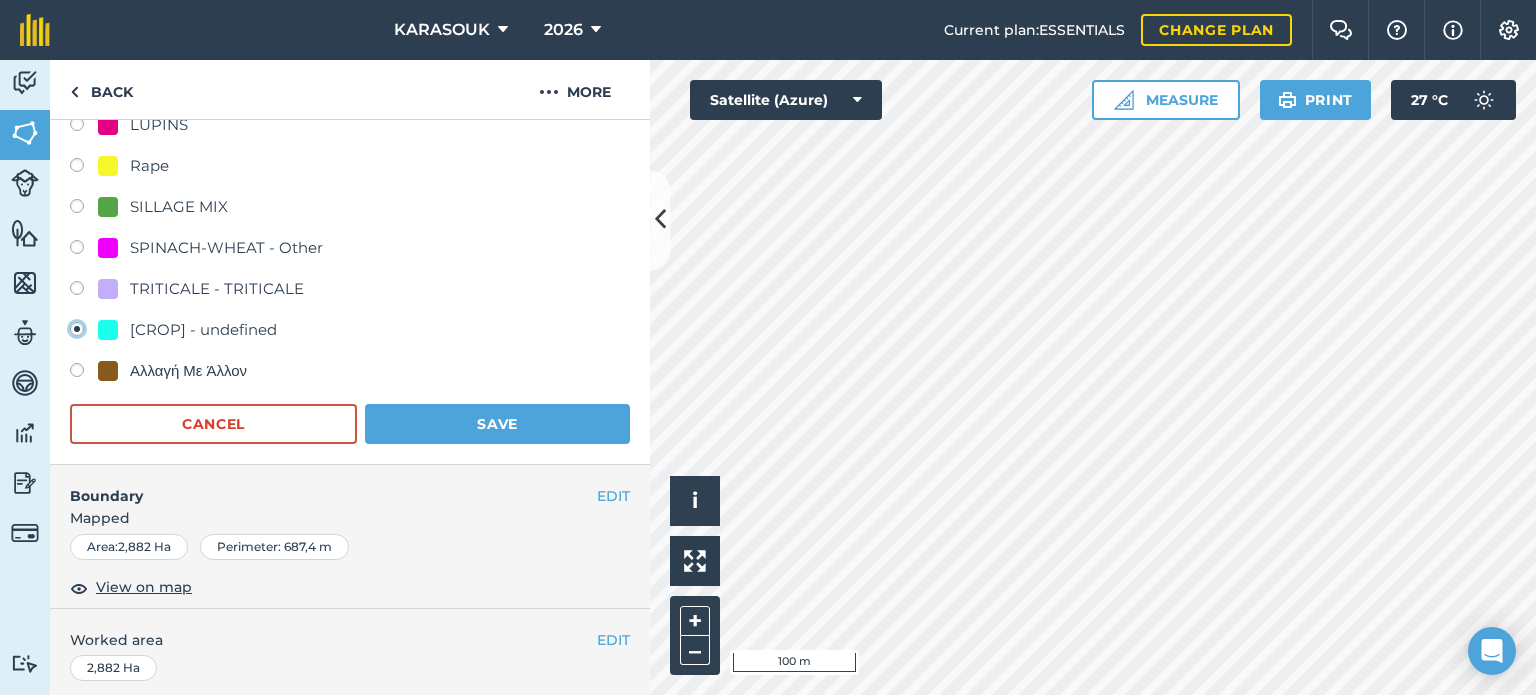 scroll, scrollTop: 400, scrollLeft: 0, axis: vertical 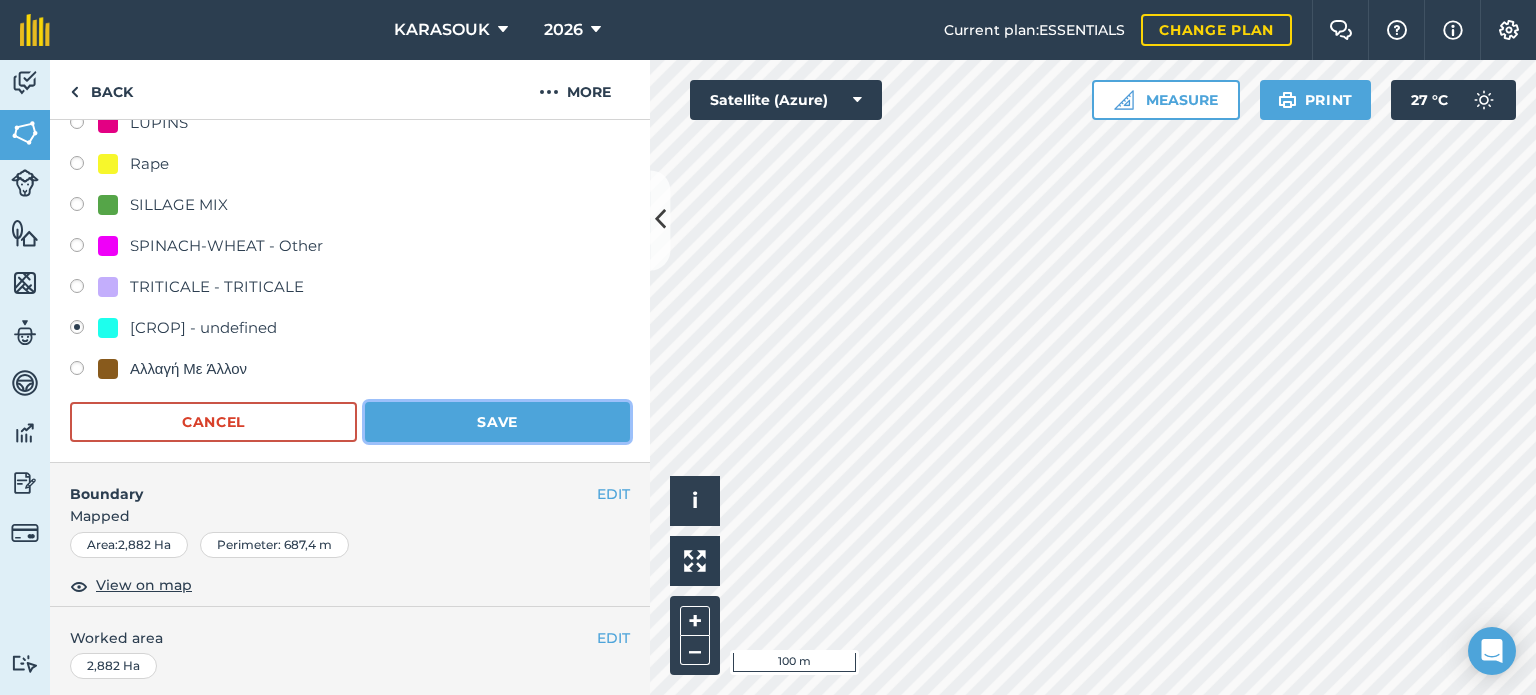 click on "Save" at bounding box center (497, 422) 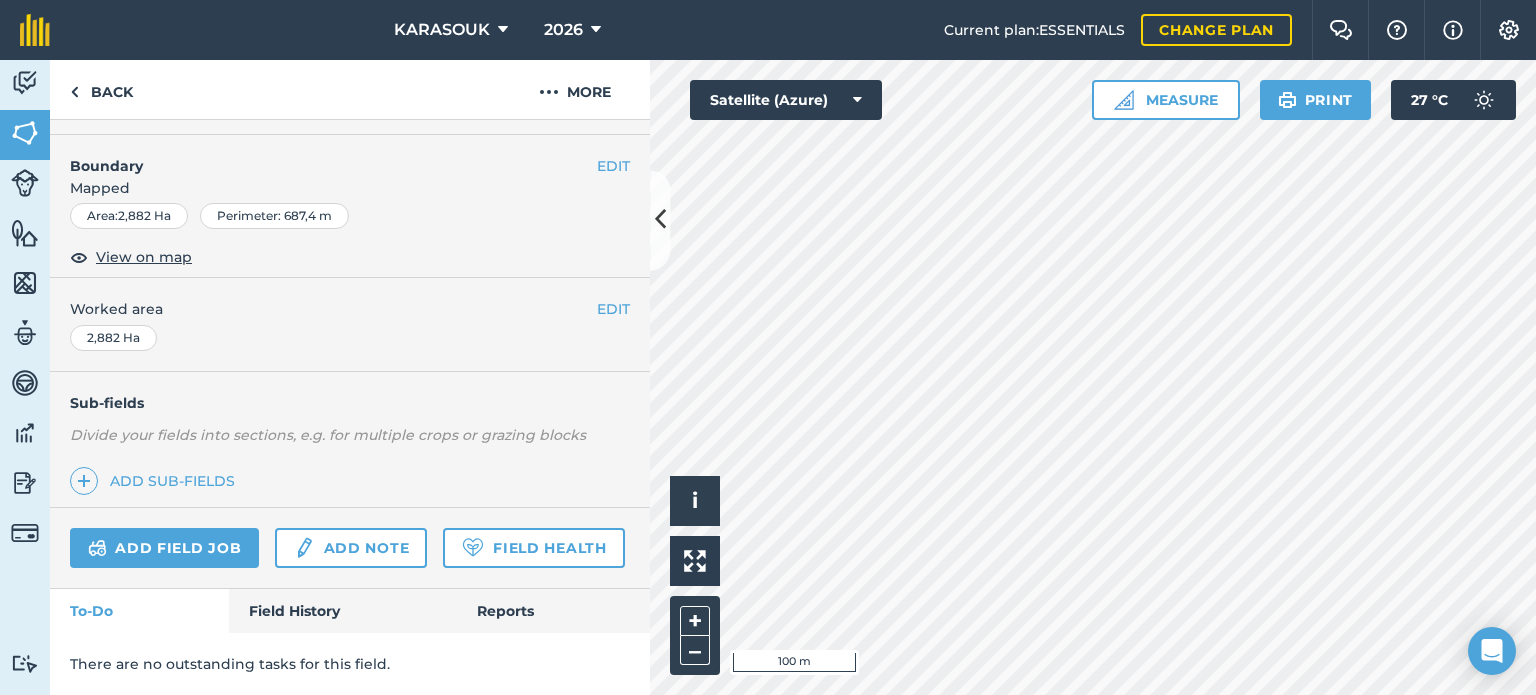 scroll, scrollTop: 299, scrollLeft: 0, axis: vertical 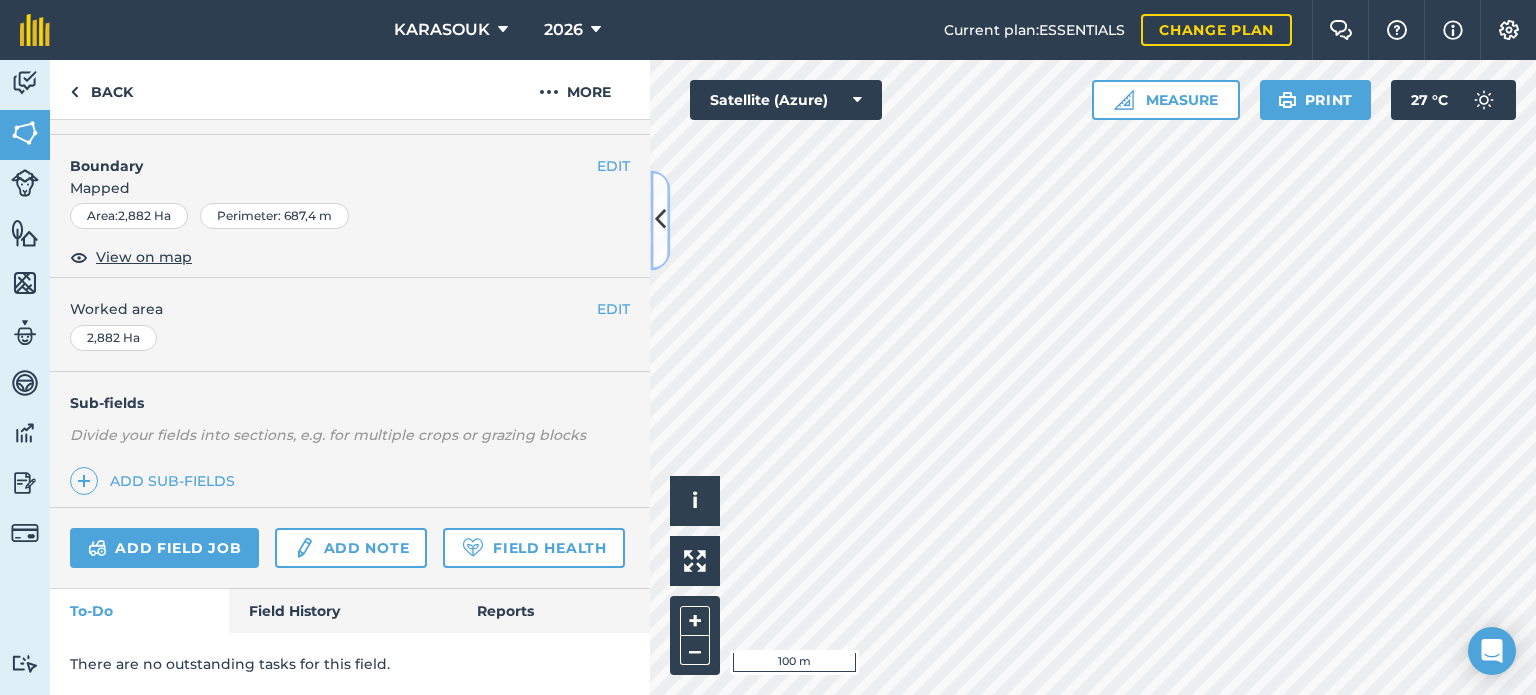 click at bounding box center [660, 220] 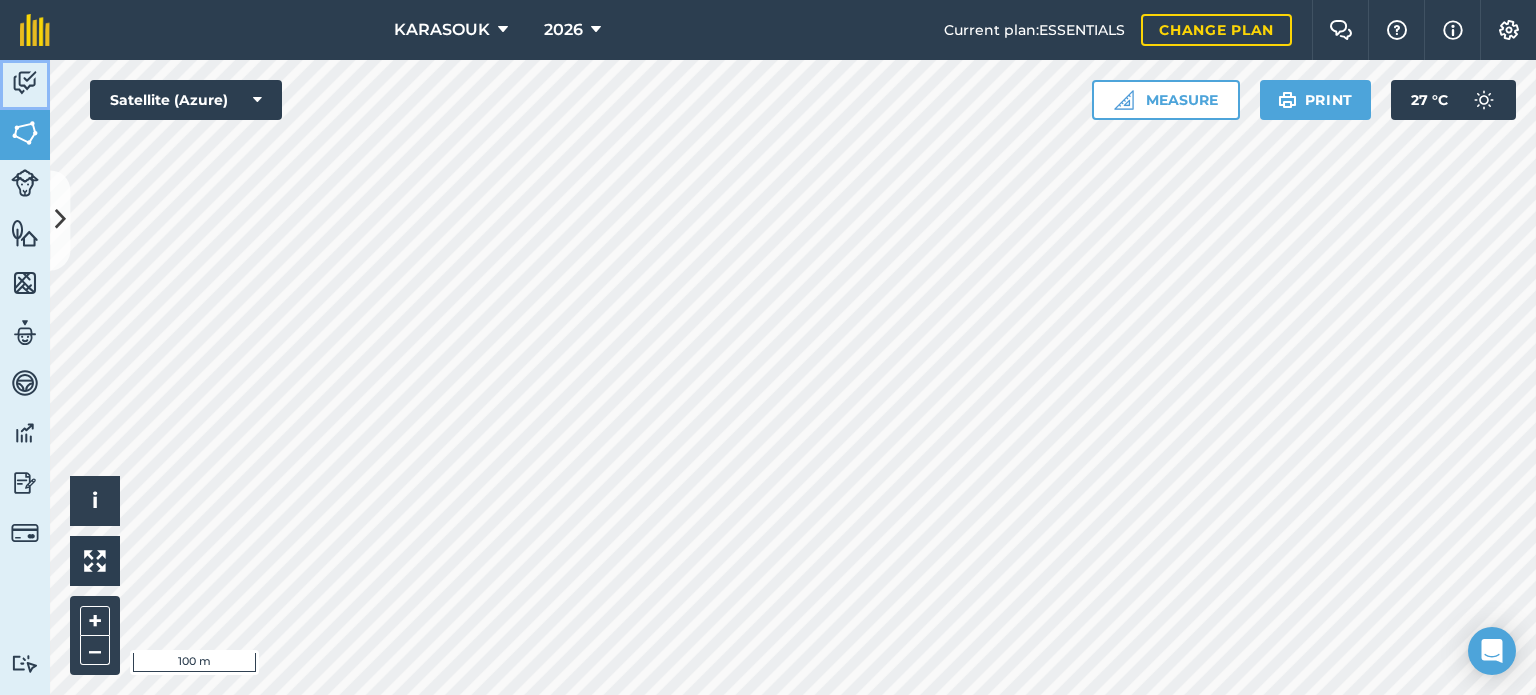 click at bounding box center [25, 83] 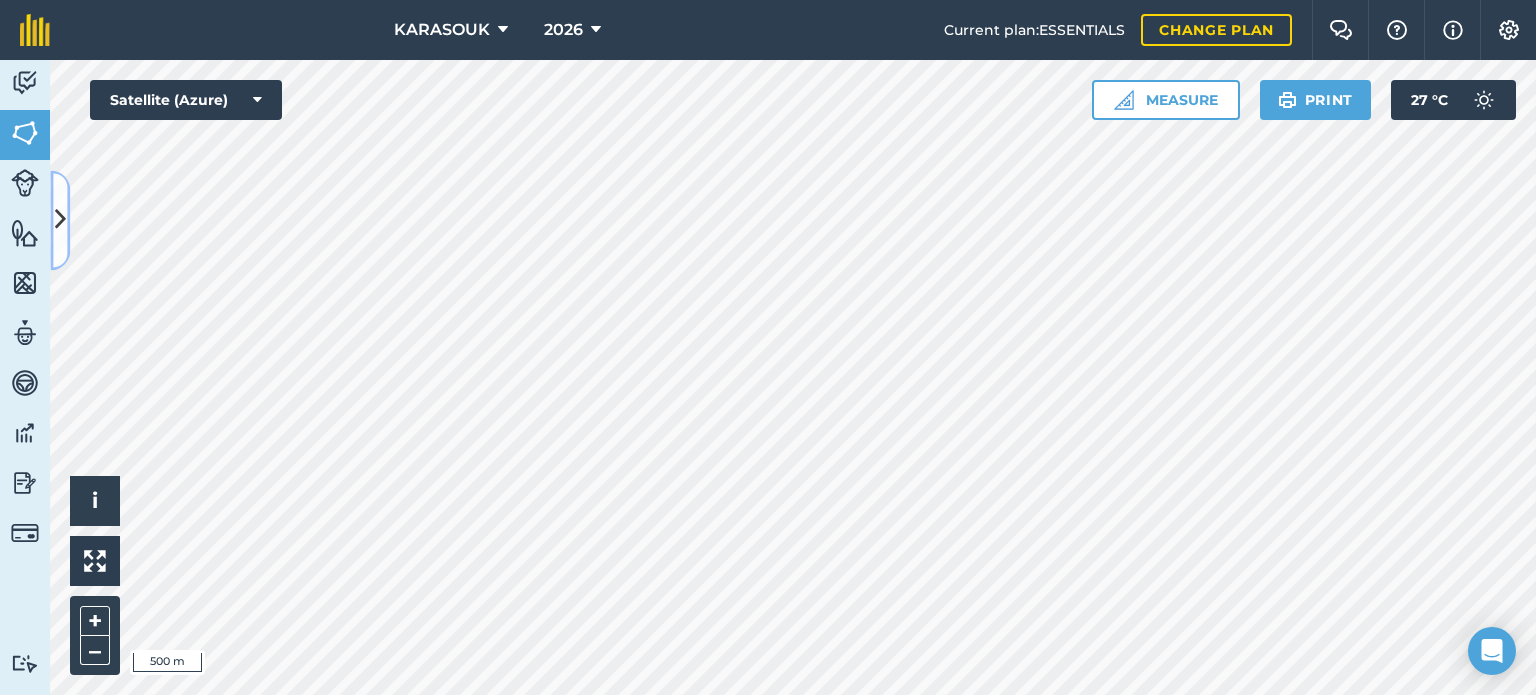 click at bounding box center [60, 220] 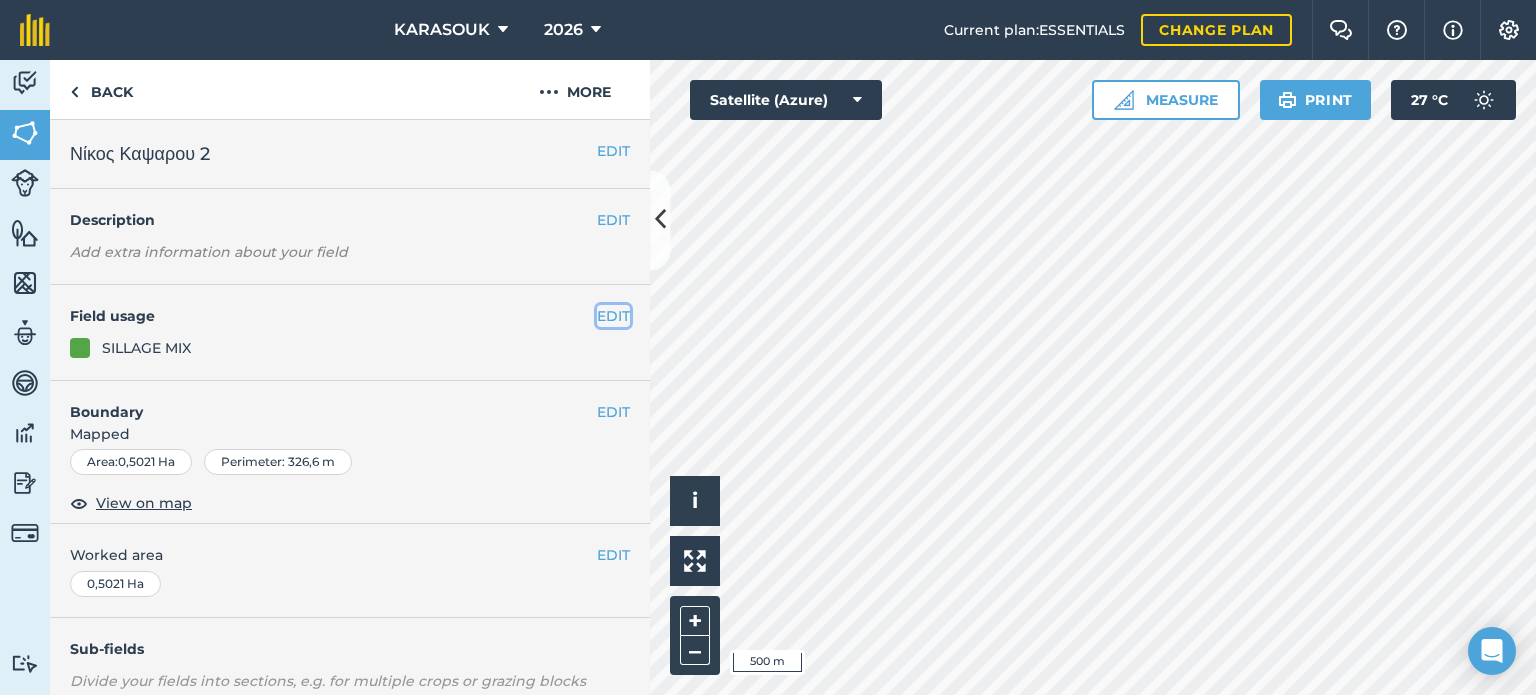 click on "EDIT" at bounding box center (613, 316) 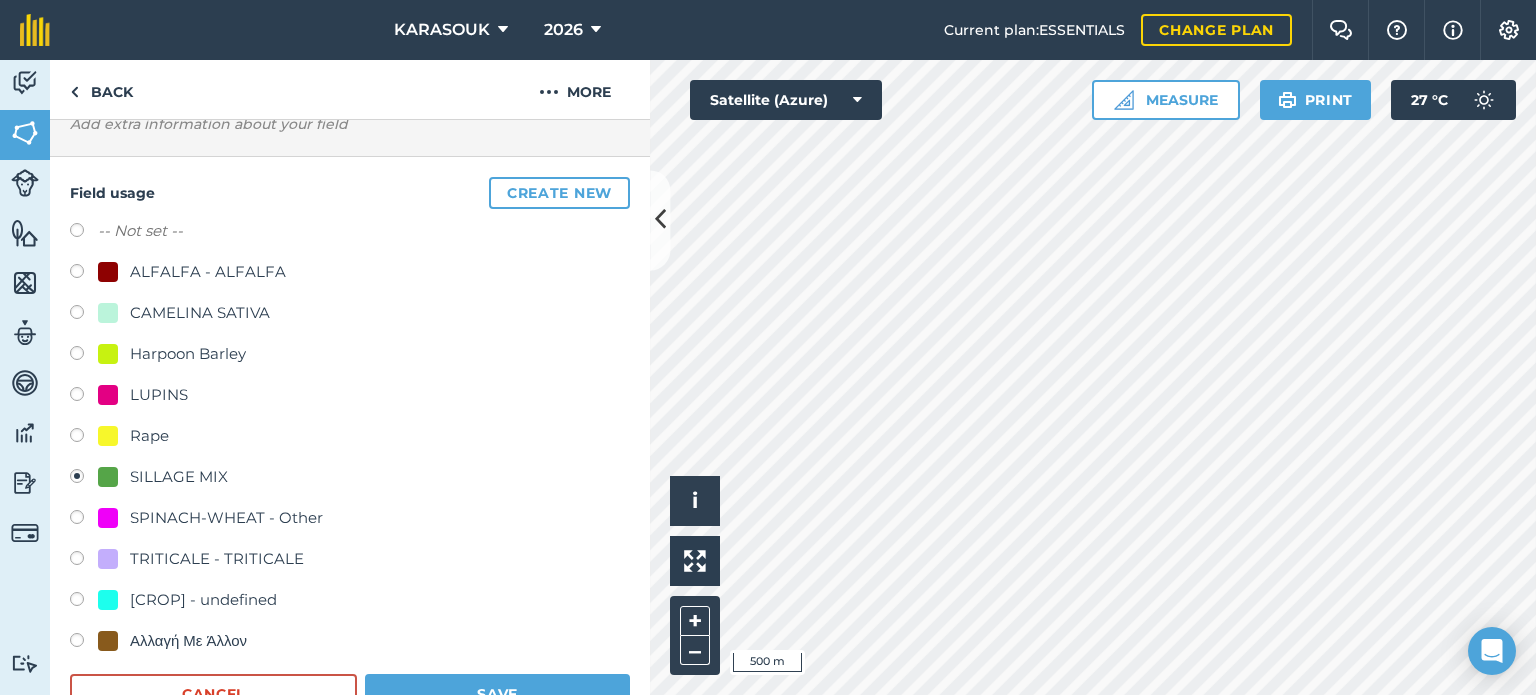 scroll, scrollTop: 200, scrollLeft: 0, axis: vertical 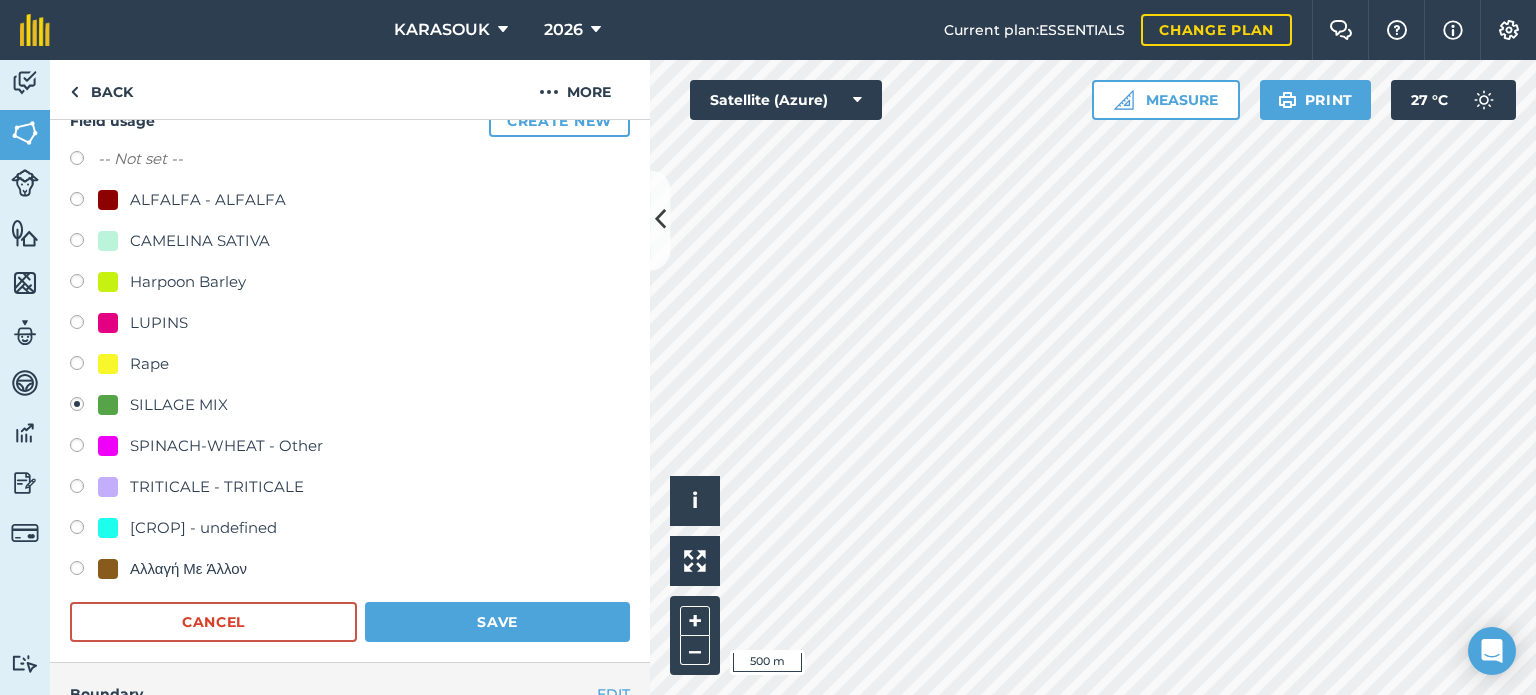 click on "[CROP] - undefined" at bounding box center (203, 528) 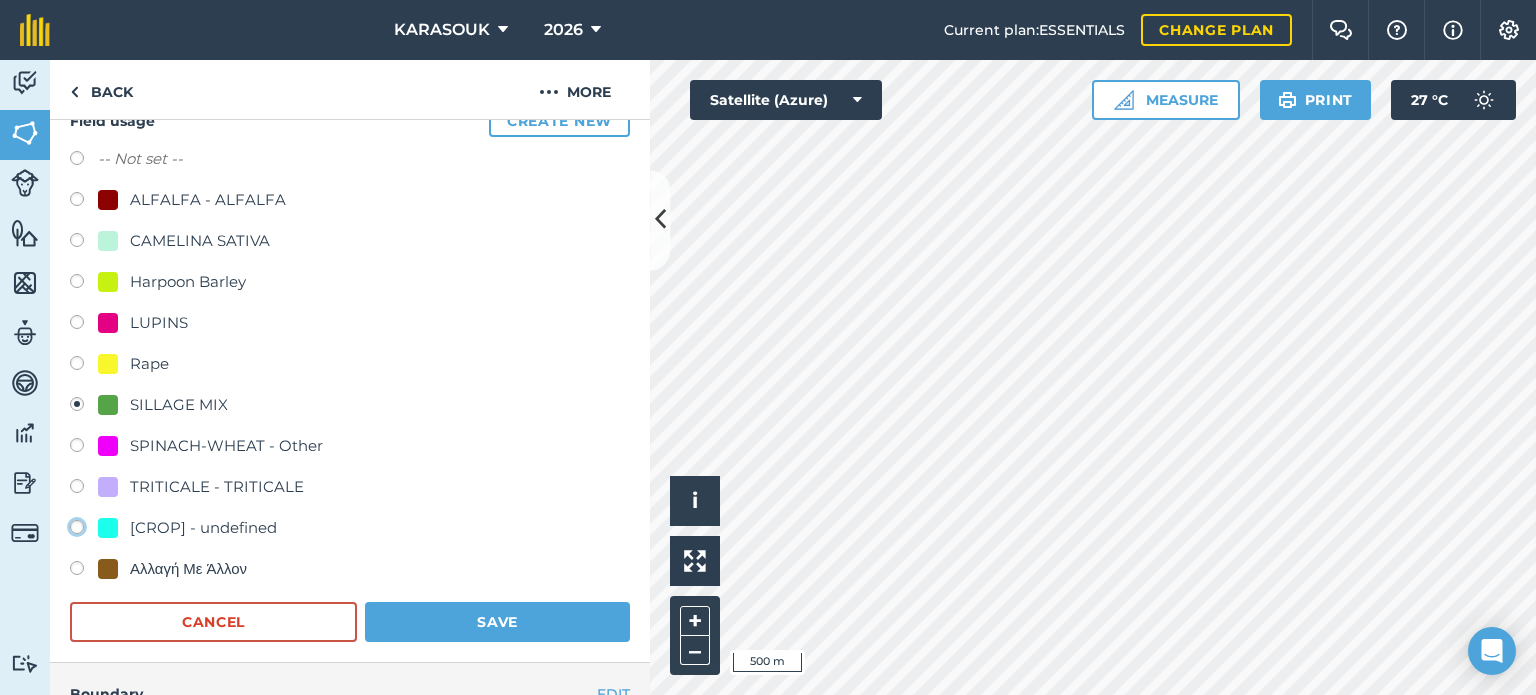 click on "[CROP] - undefined" at bounding box center [-9923, 526] 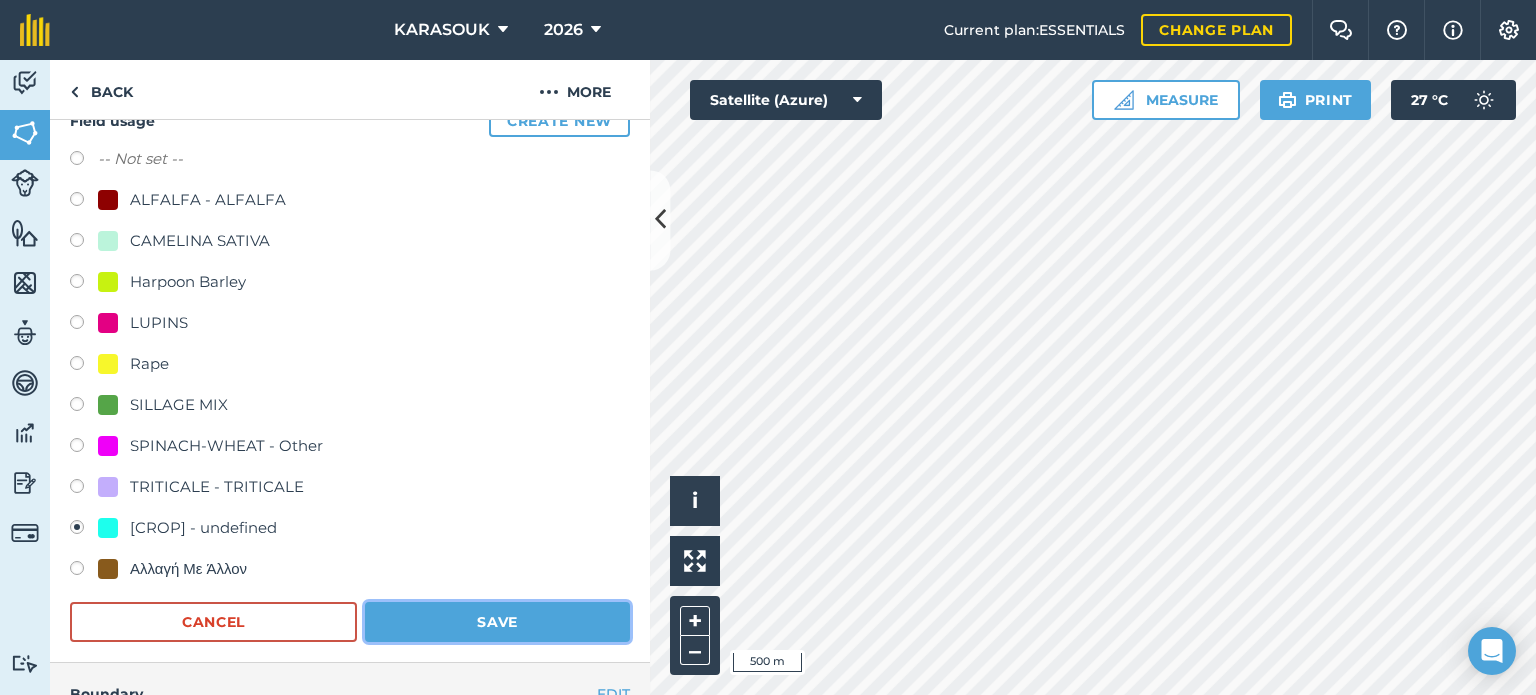 click on "Save" at bounding box center (497, 622) 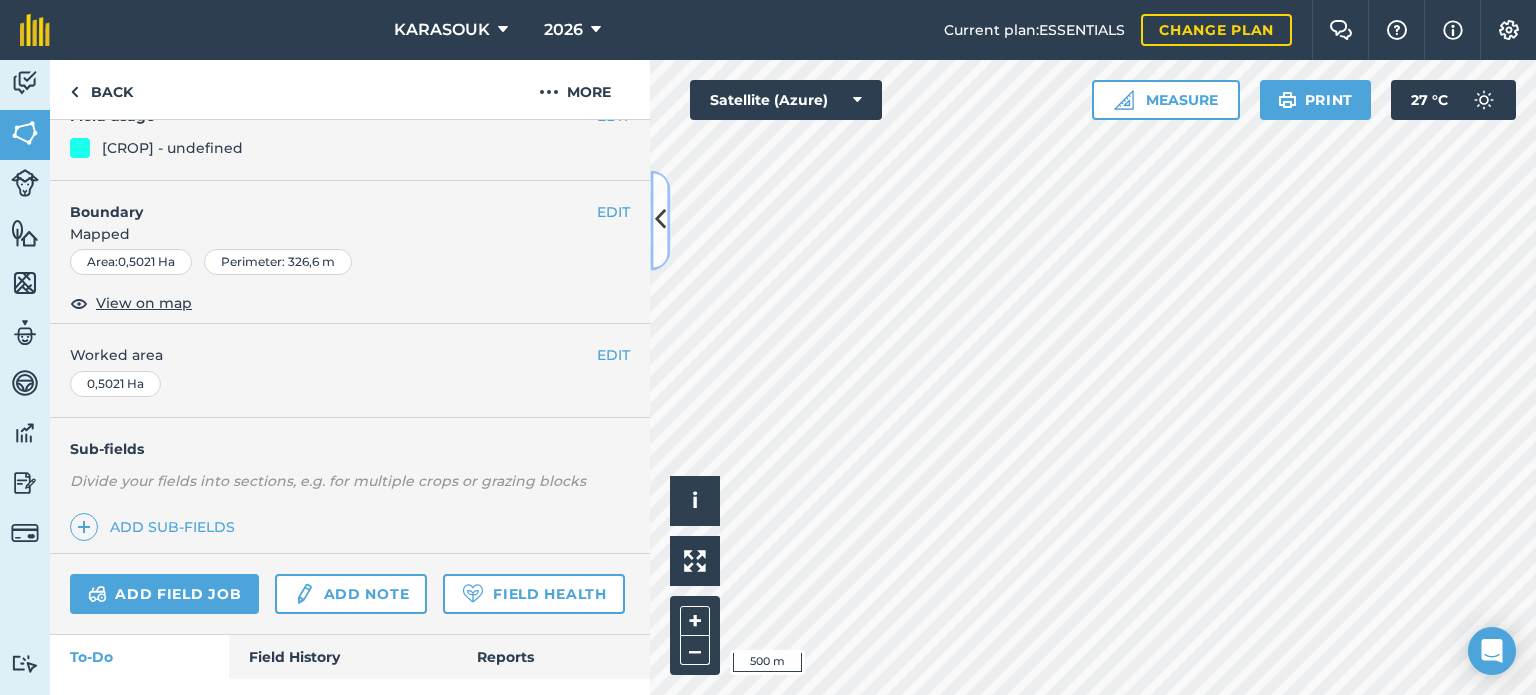 click at bounding box center (660, 220) 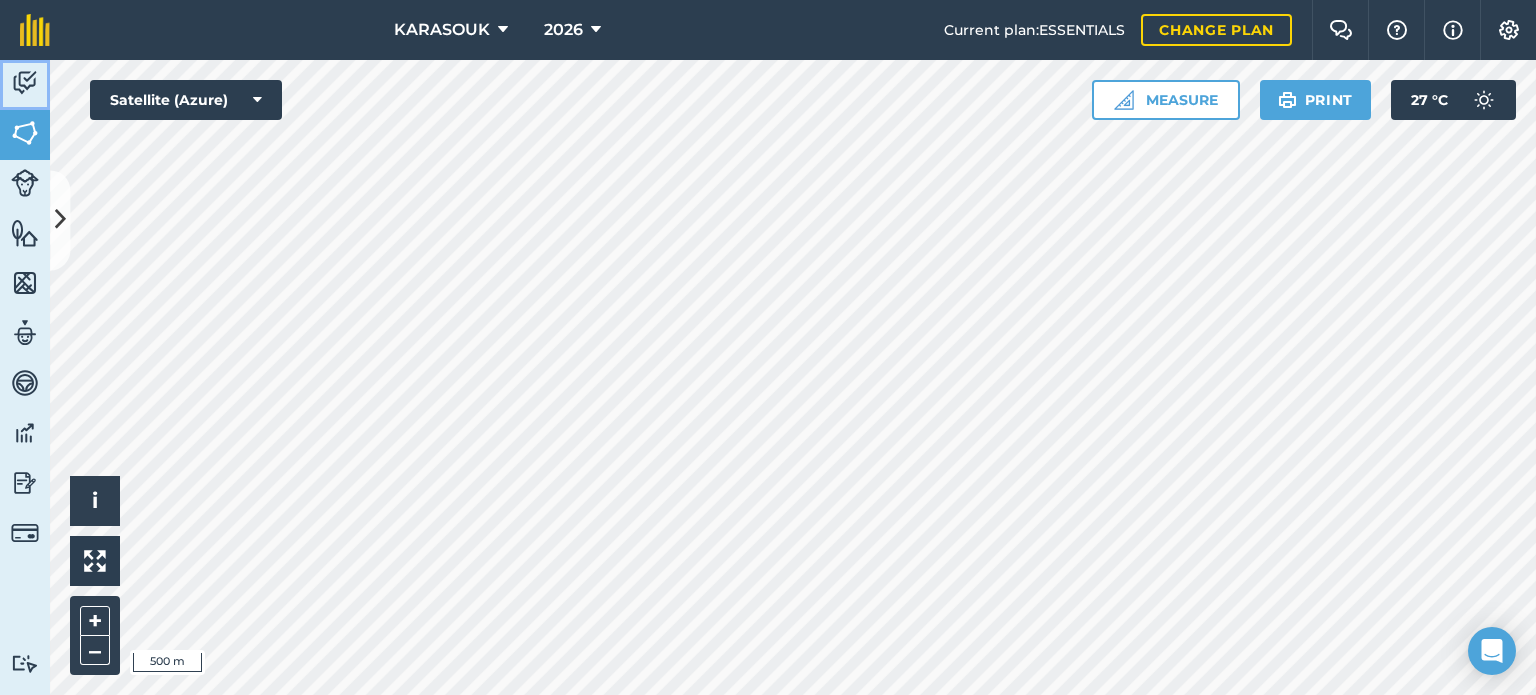 click at bounding box center (25, 83) 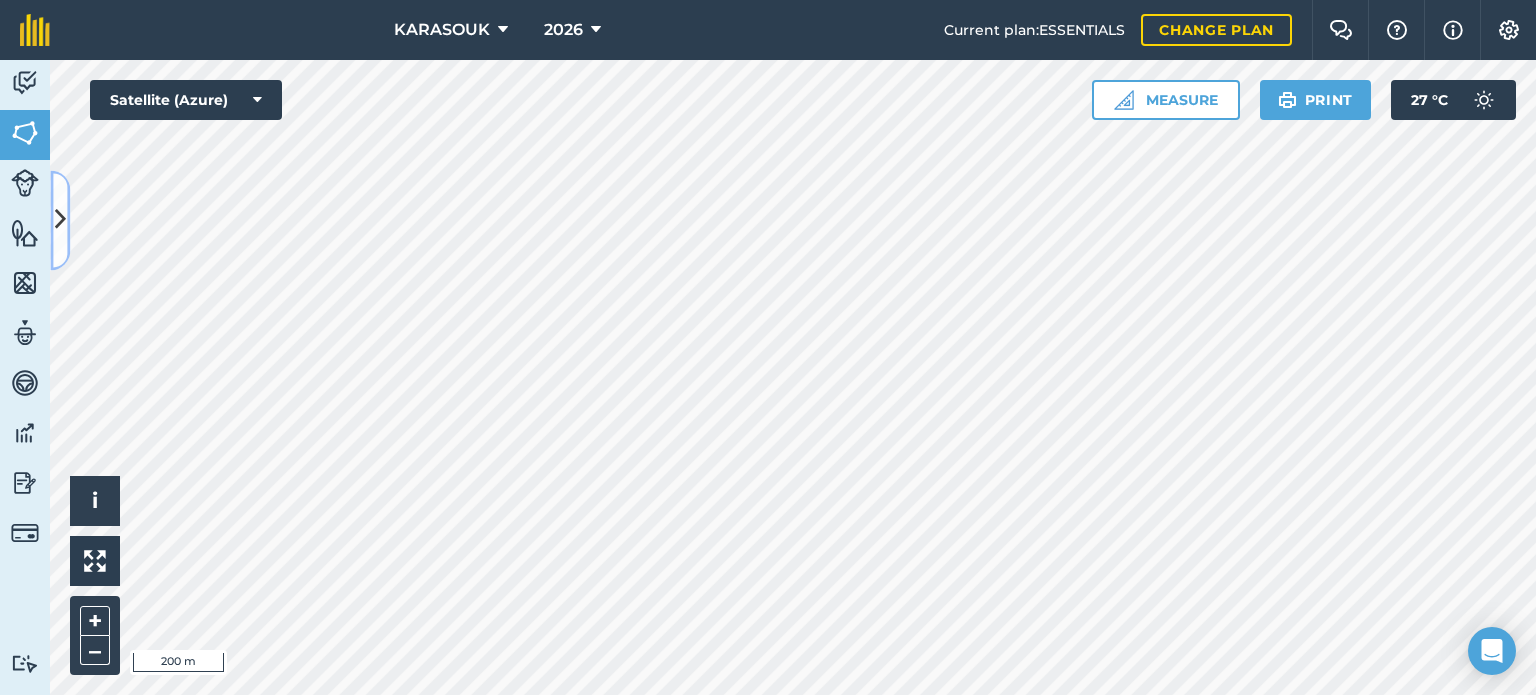 click at bounding box center [60, 220] 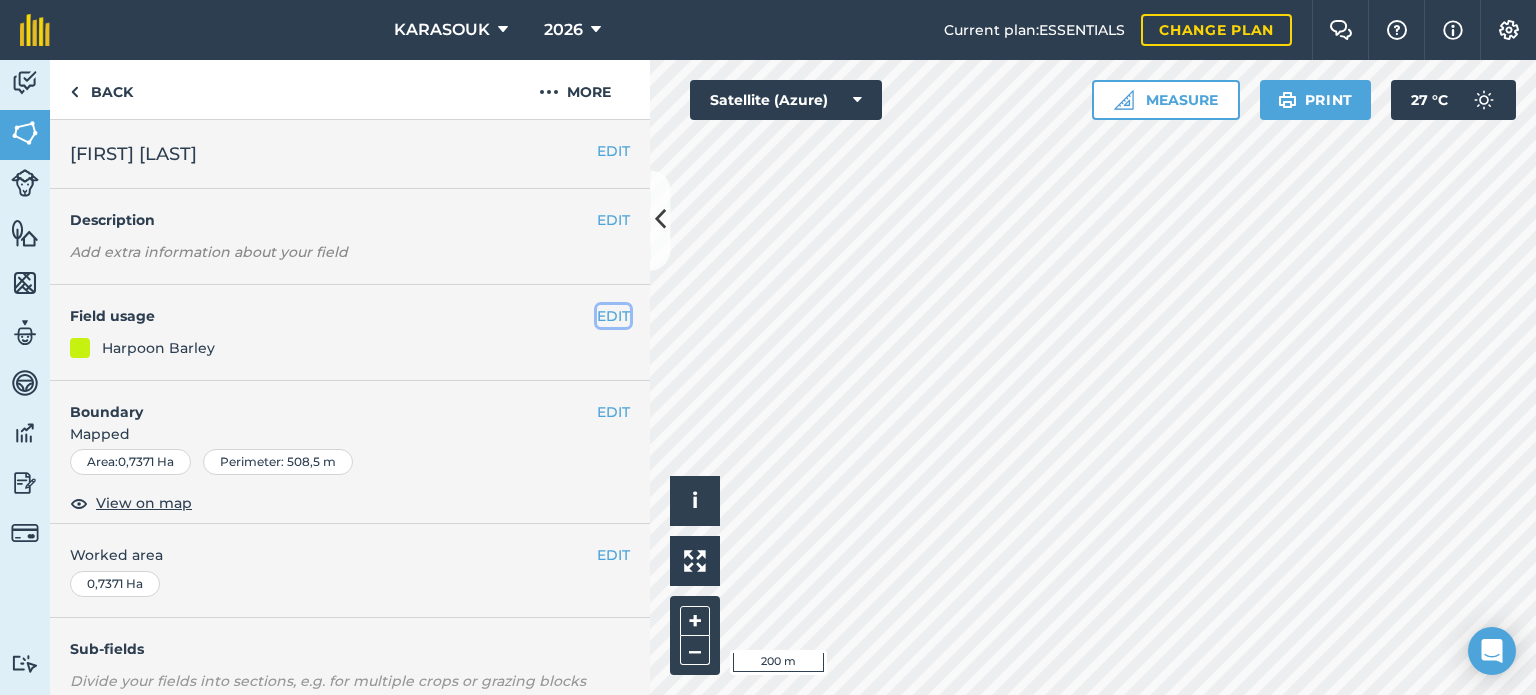 click on "EDIT" at bounding box center (613, 316) 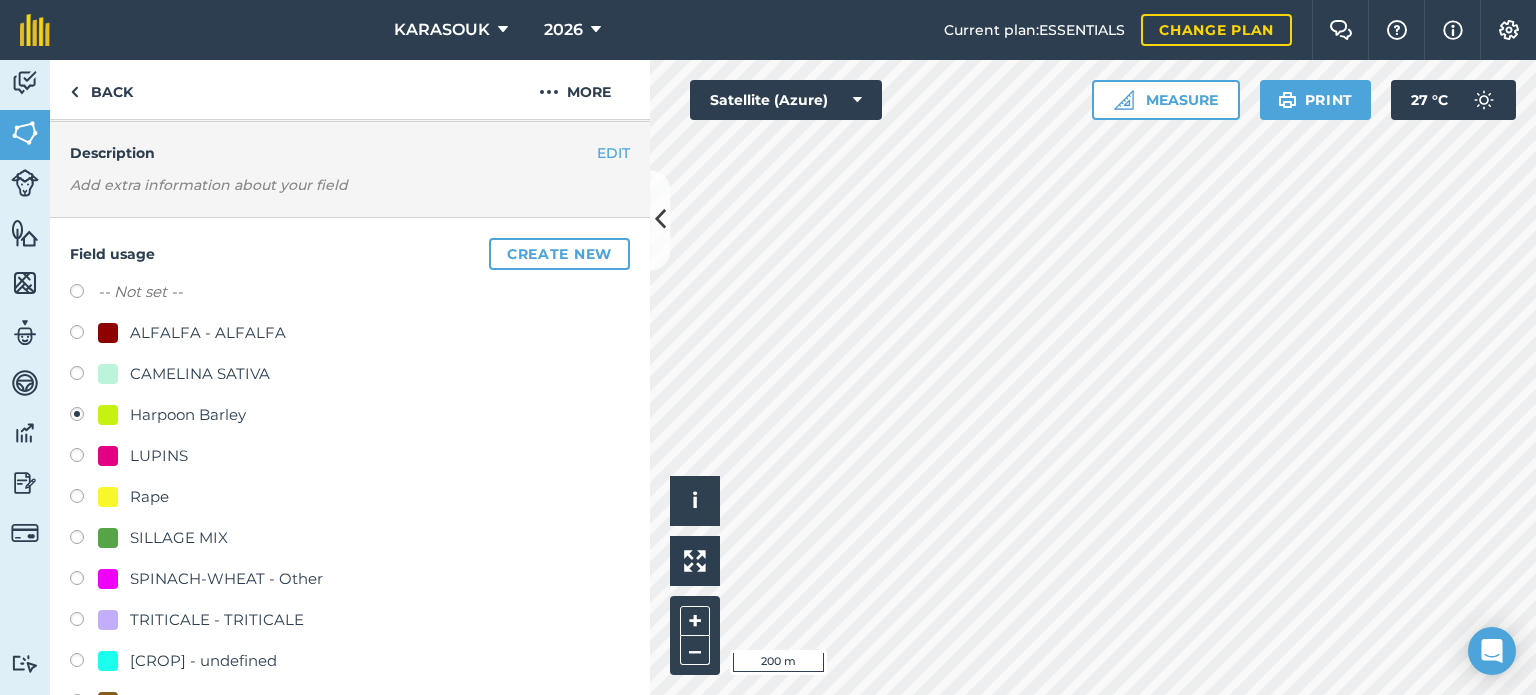 scroll, scrollTop: 0, scrollLeft: 0, axis: both 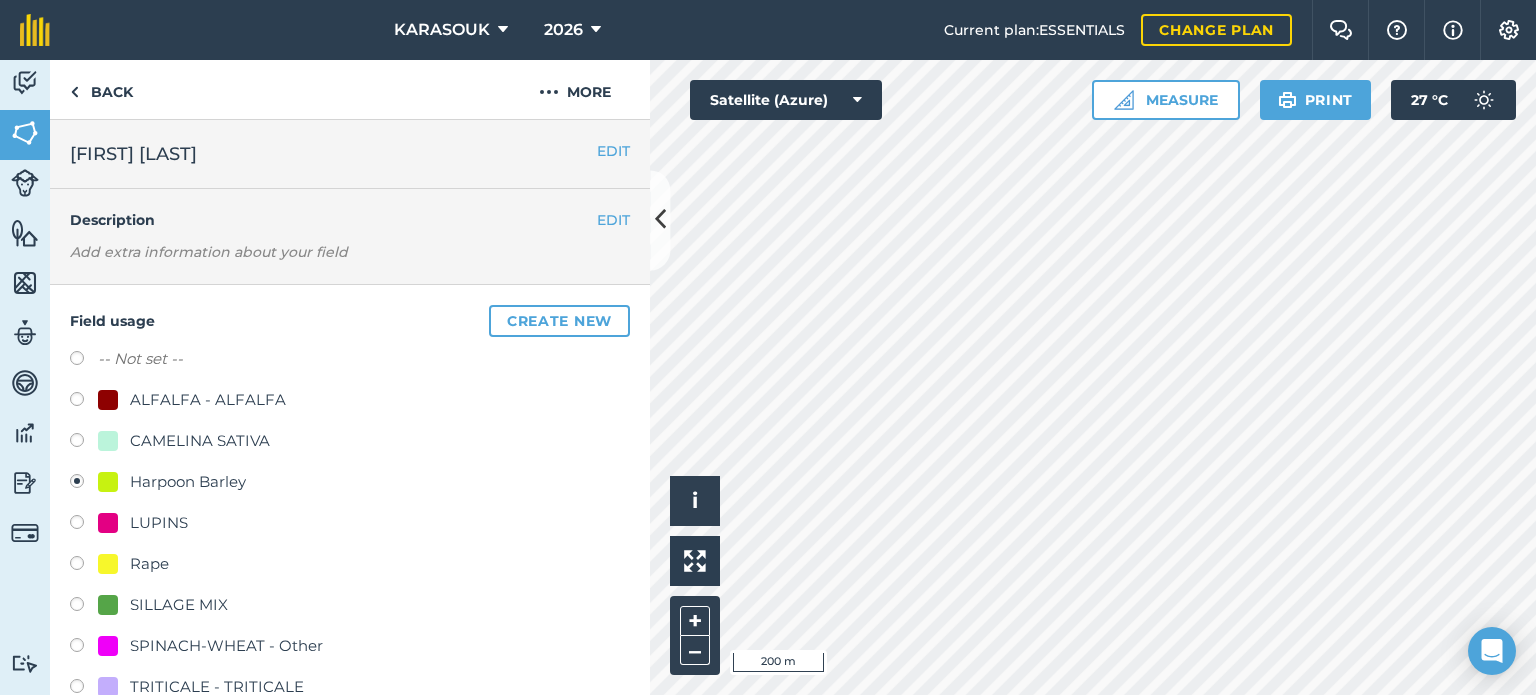click on "CAMELINA SATIVA" at bounding box center (200, 441) 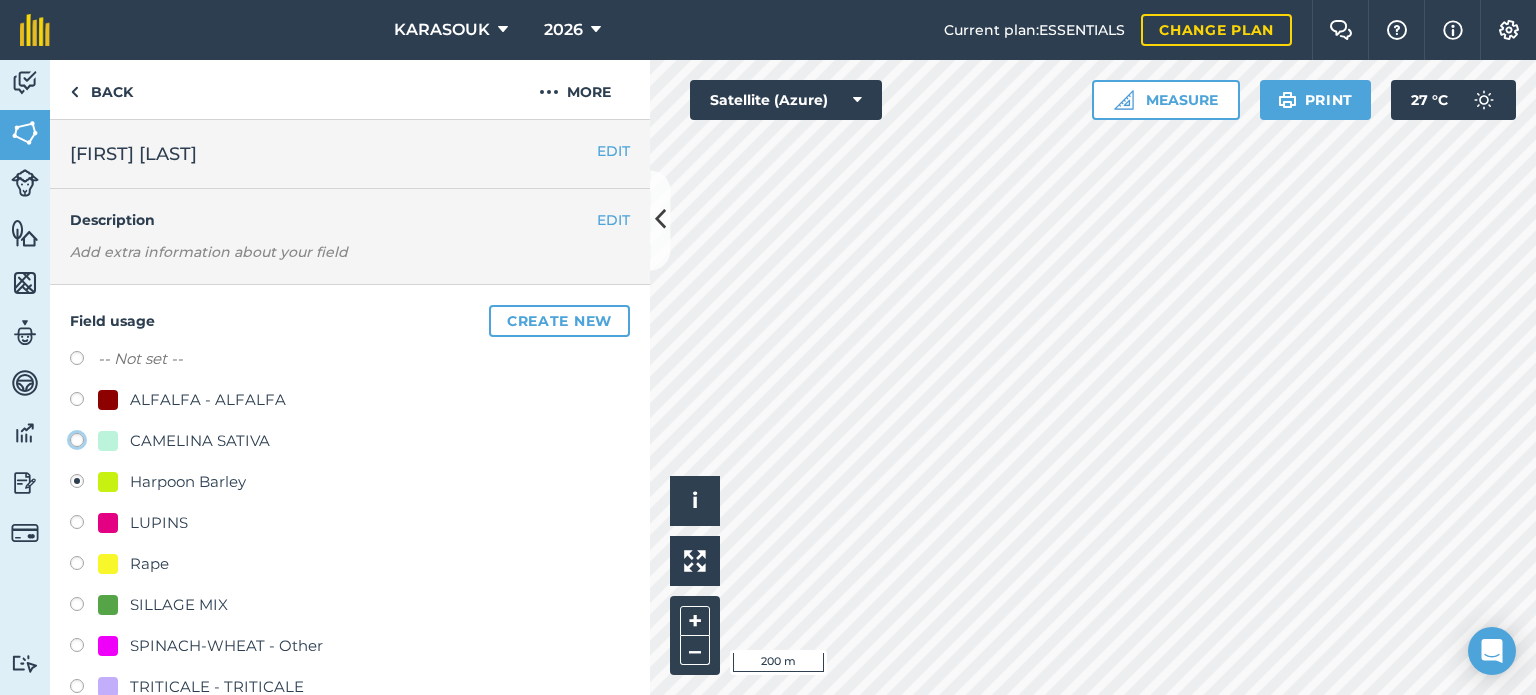 click on "CAMELINA SATIVA" at bounding box center [-9923, 439] 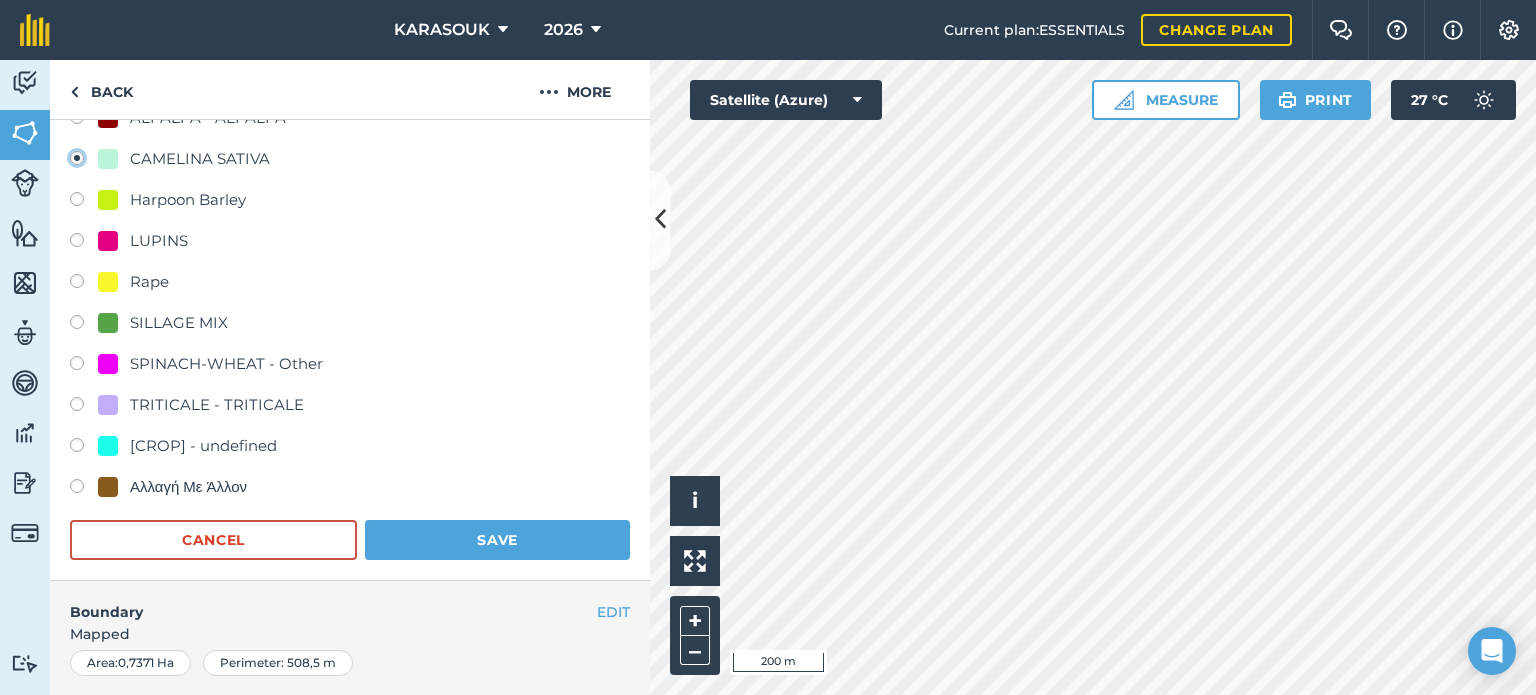 scroll, scrollTop: 300, scrollLeft: 0, axis: vertical 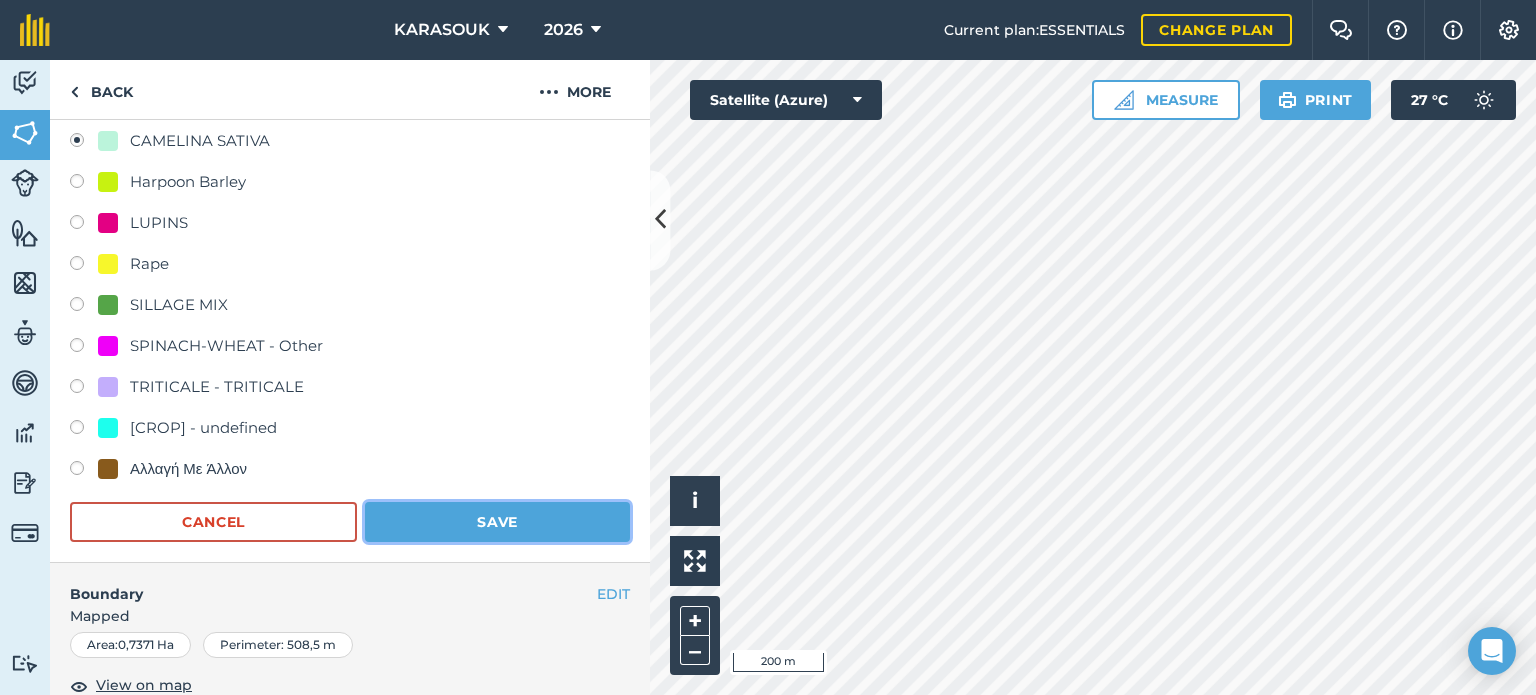 click on "Save" at bounding box center [497, 522] 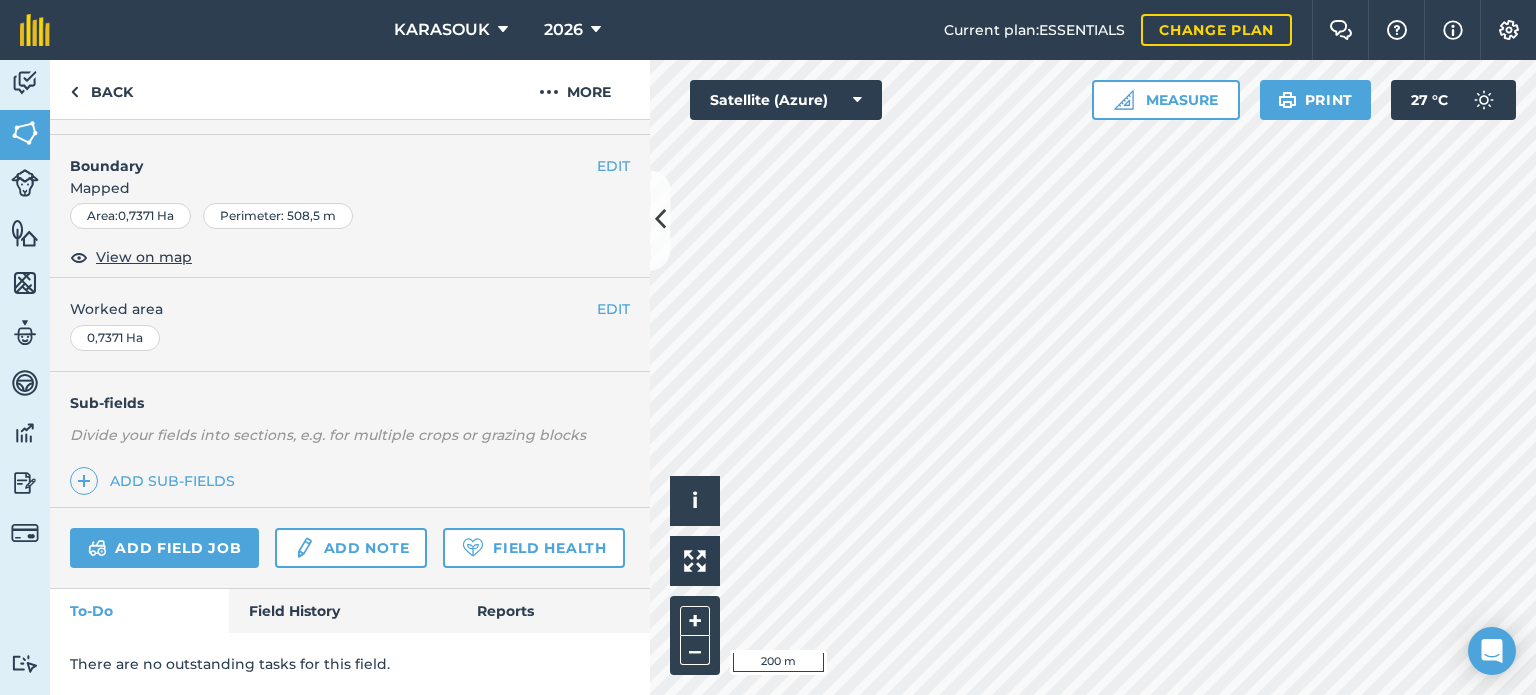 scroll, scrollTop: 299, scrollLeft: 0, axis: vertical 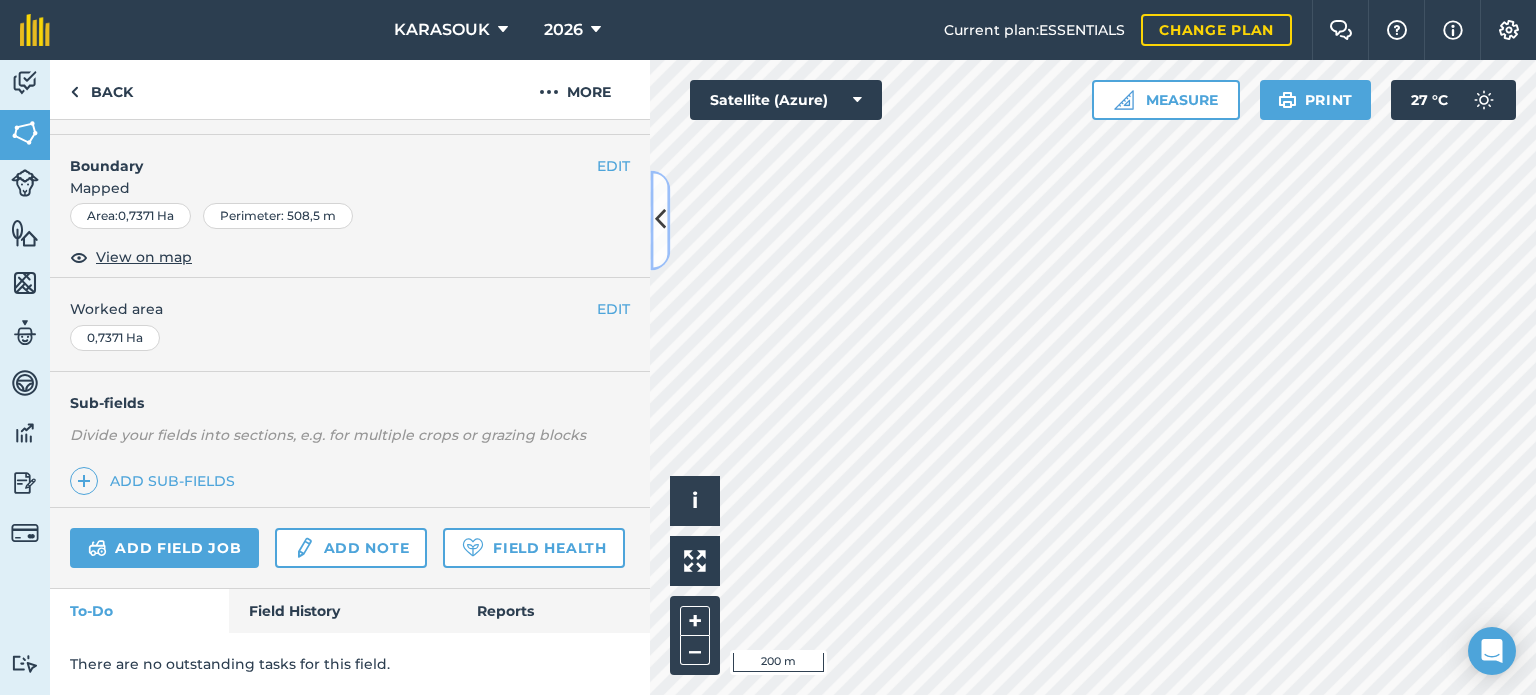click at bounding box center [660, 220] 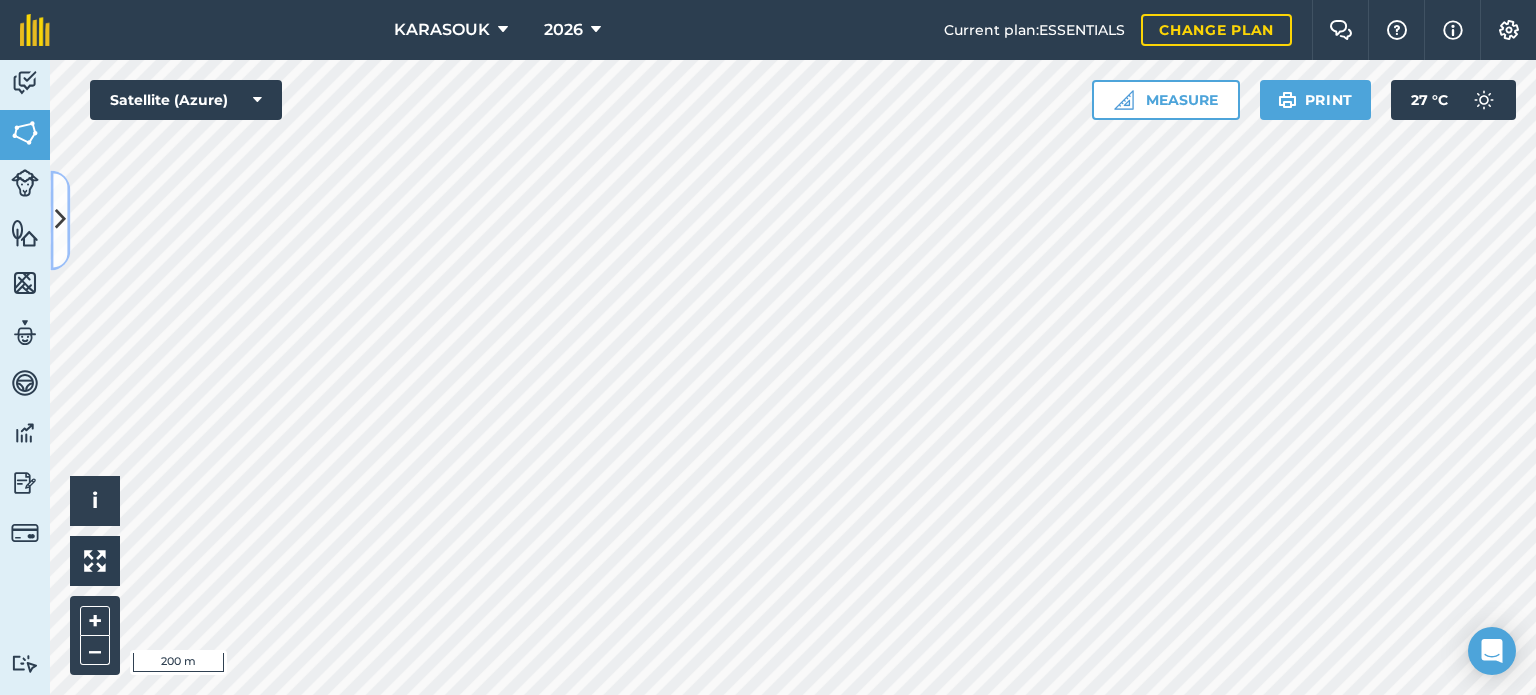 click at bounding box center (60, 220) 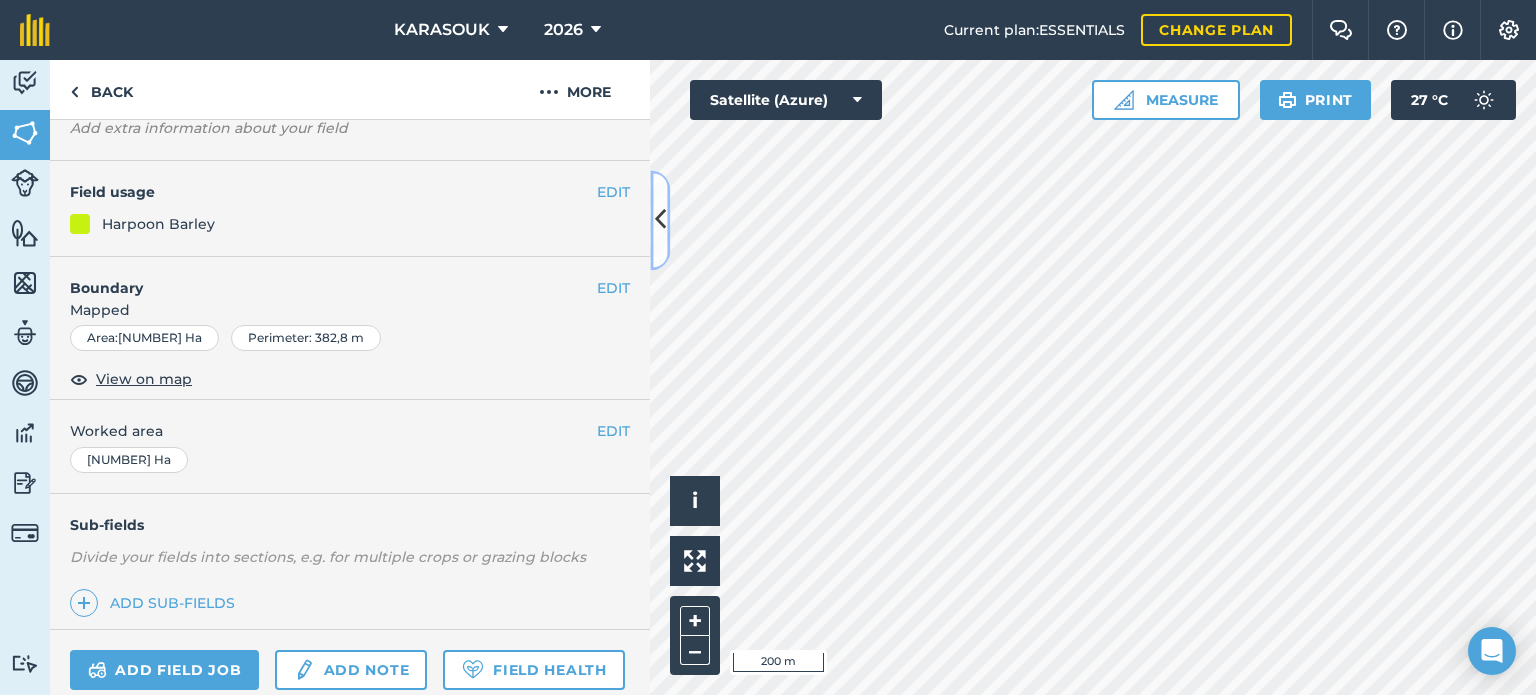 scroll, scrollTop: 0, scrollLeft: 0, axis: both 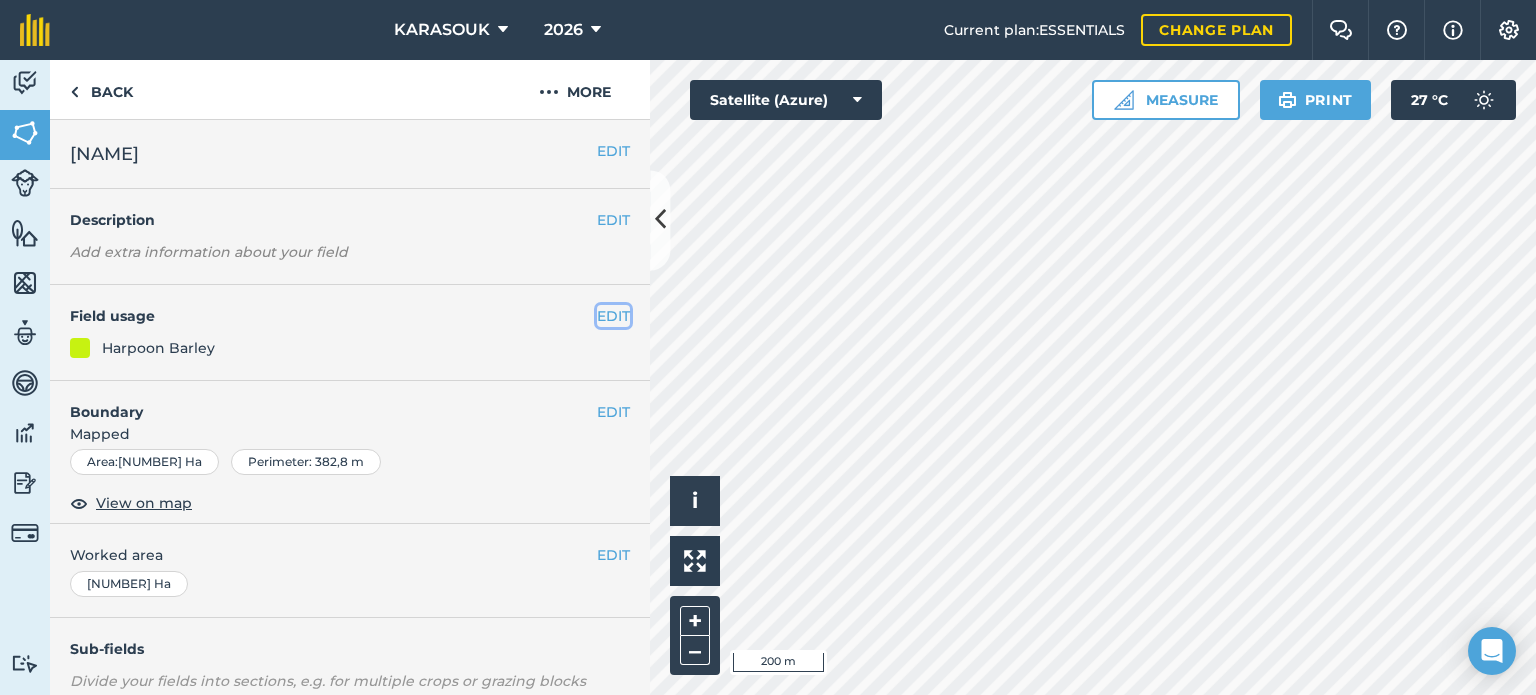 click on "EDIT" at bounding box center (613, 316) 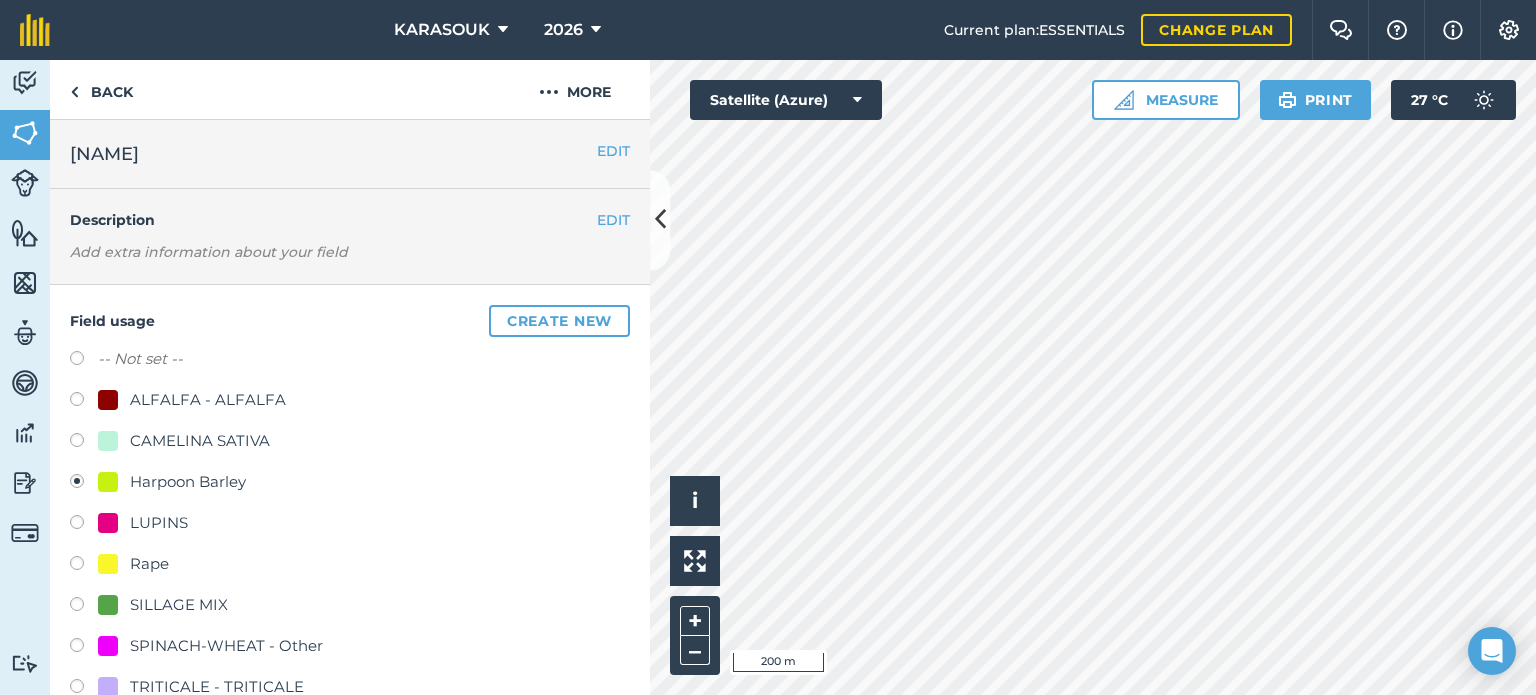 click on "CAMELINA SATIVA" at bounding box center [200, 441] 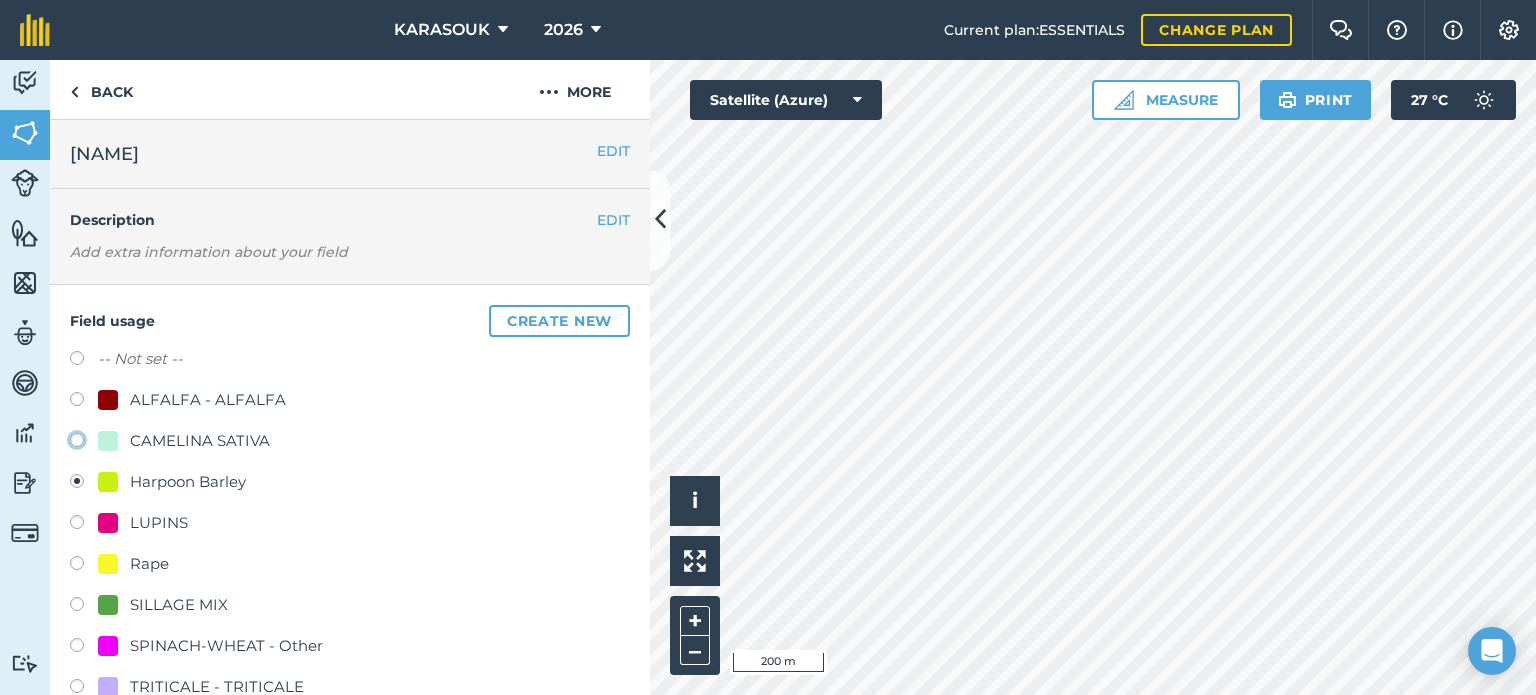 click on "CAMELINA SATIVA" at bounding box center (-9923, 439) 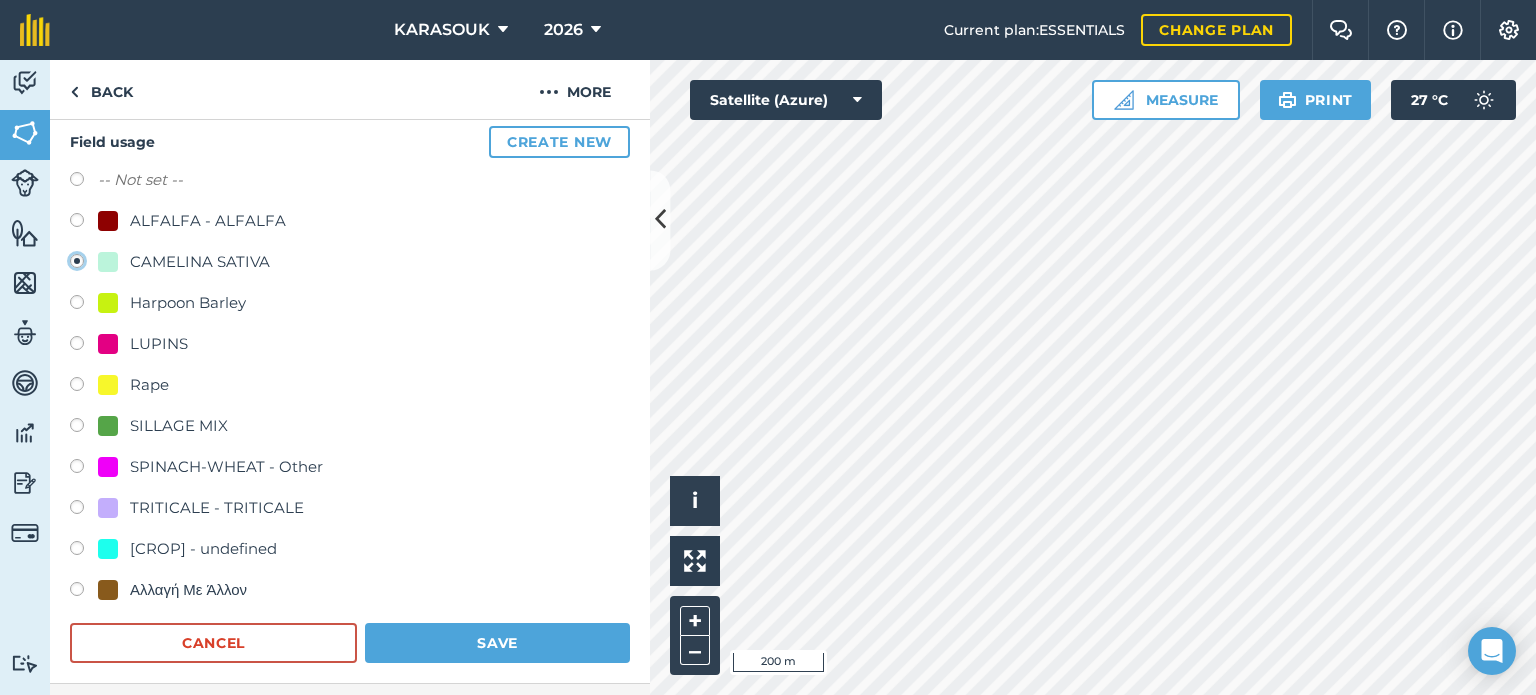 scroll, scrollTop: 200, scrollLeft: 0, axis: vertical 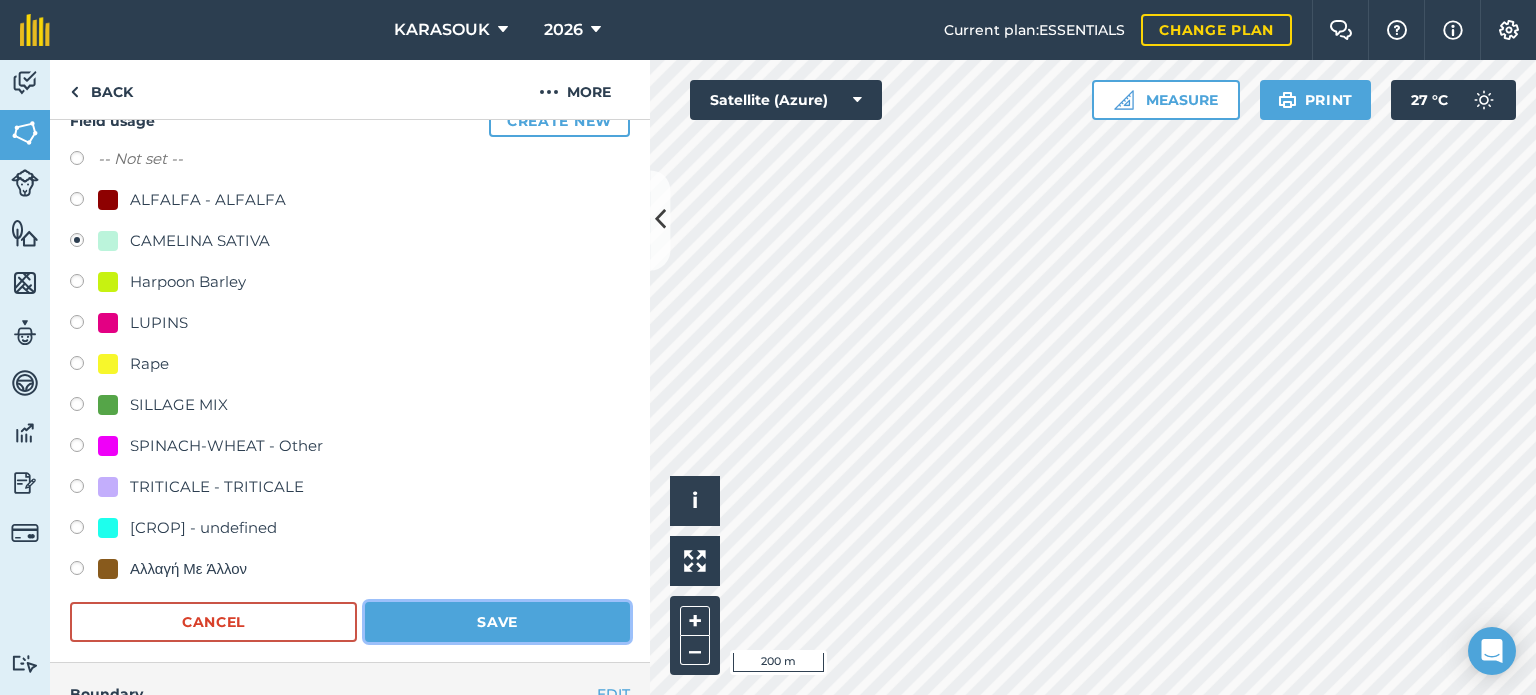 click on "Save" at bounding box center (497, 622) 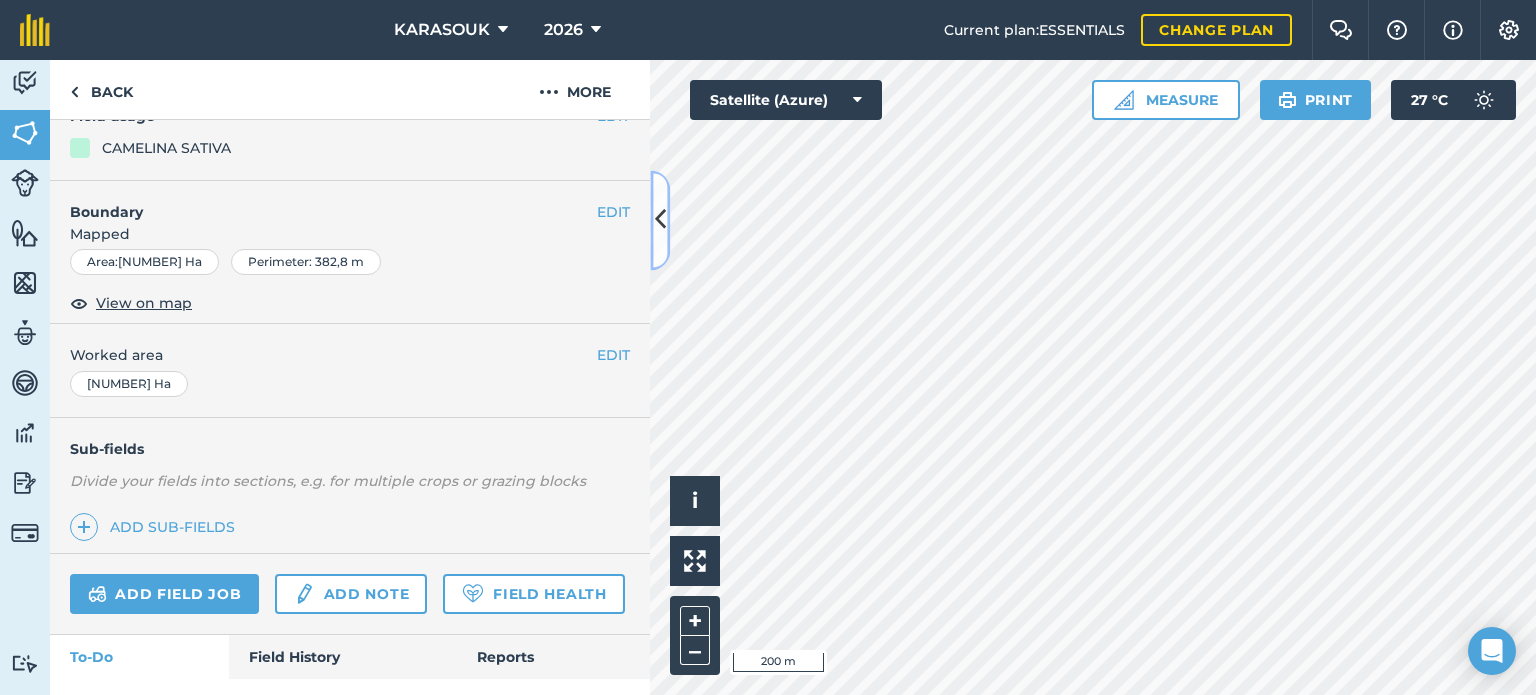 click at bounding box center (660, 220) 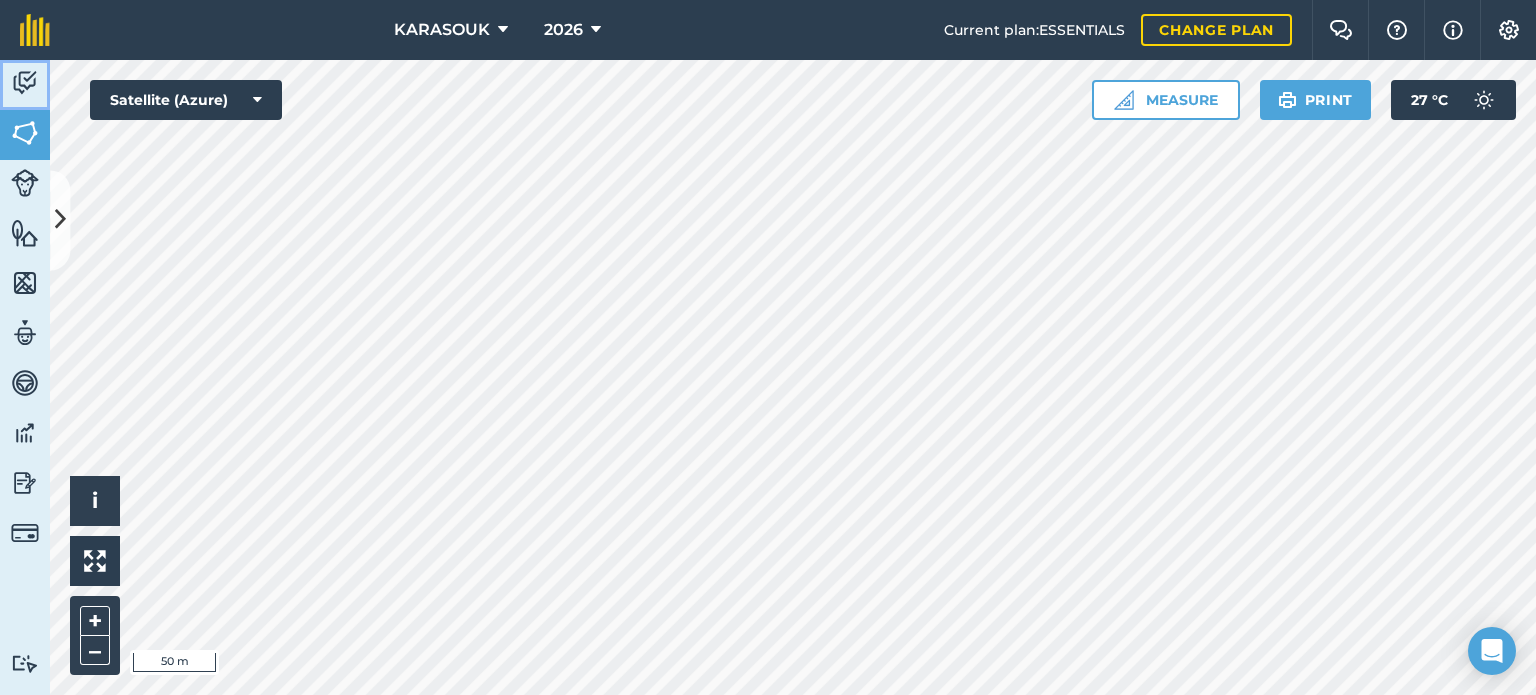 click at bounding box center (25, 83) 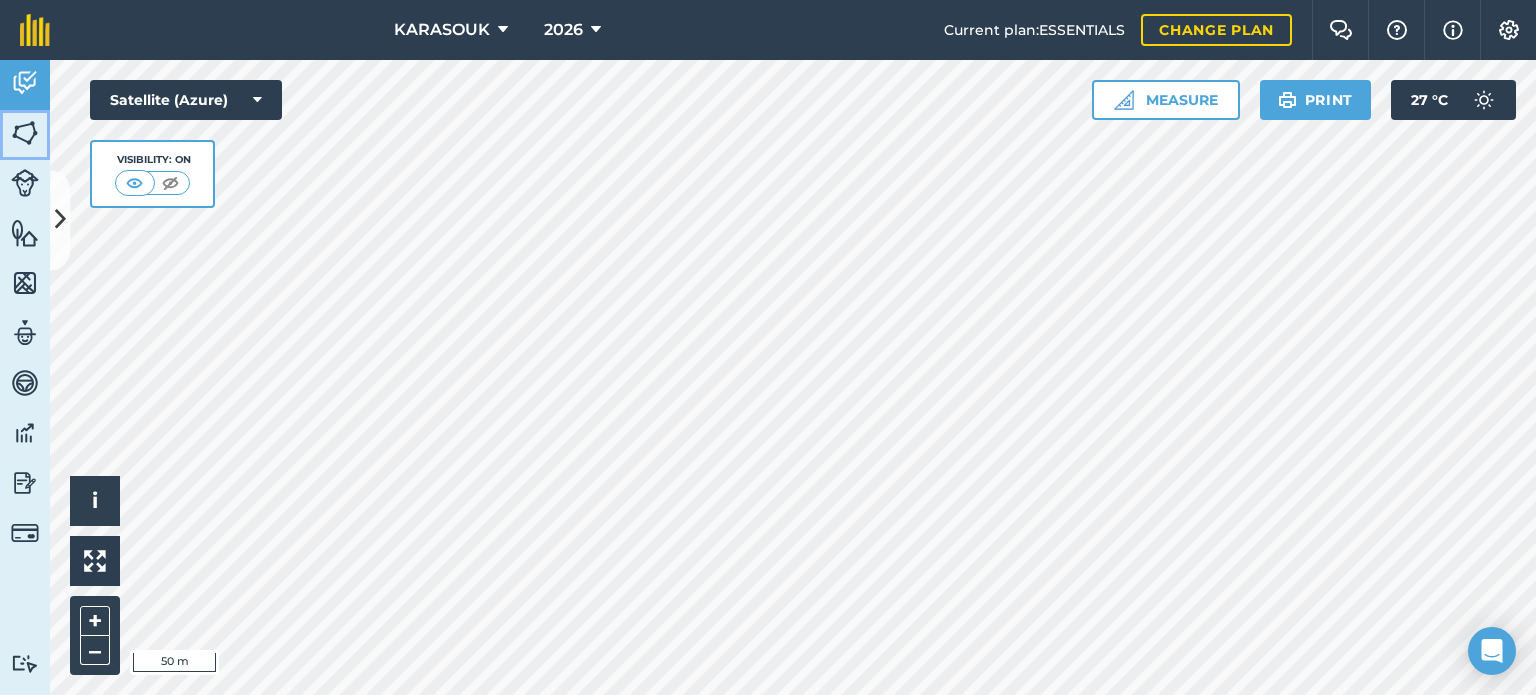 click at bounding box center (25, 133) 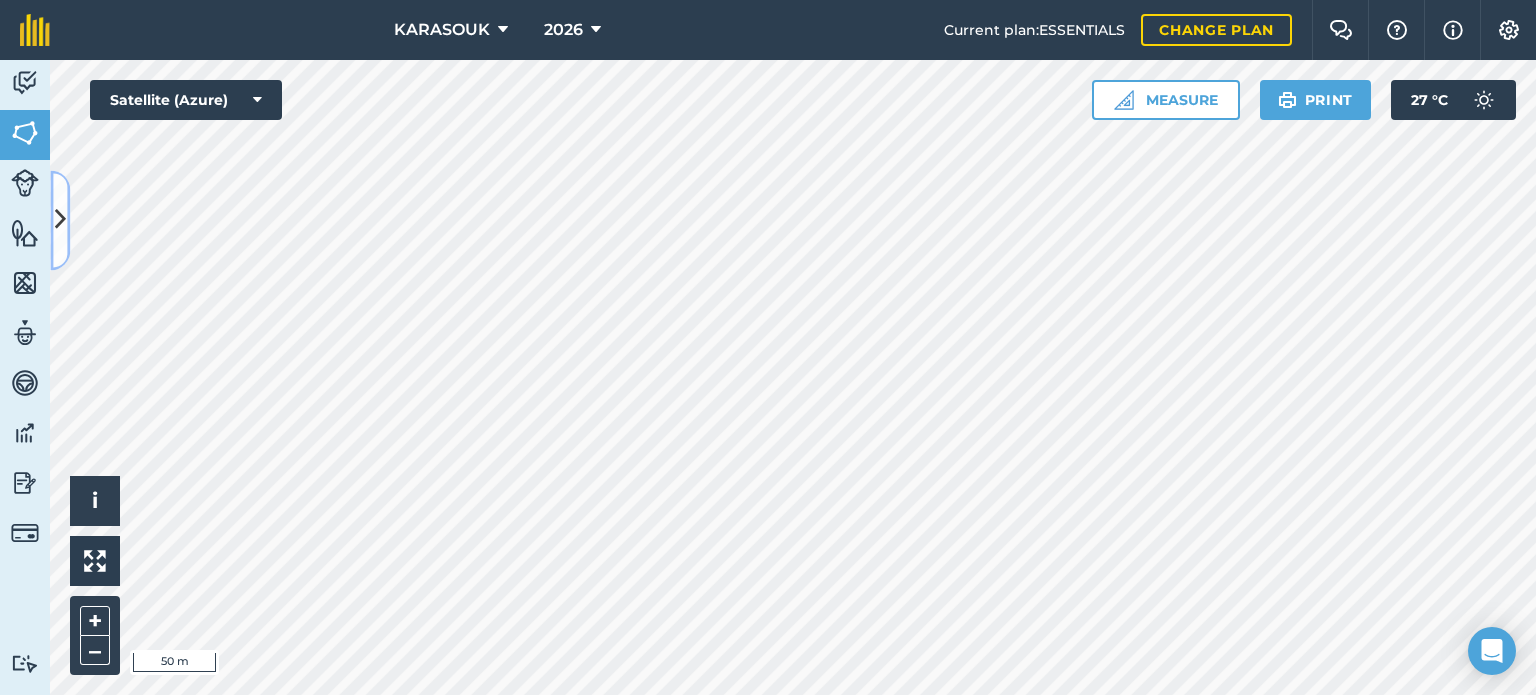 click at bounding box center (60, 220) 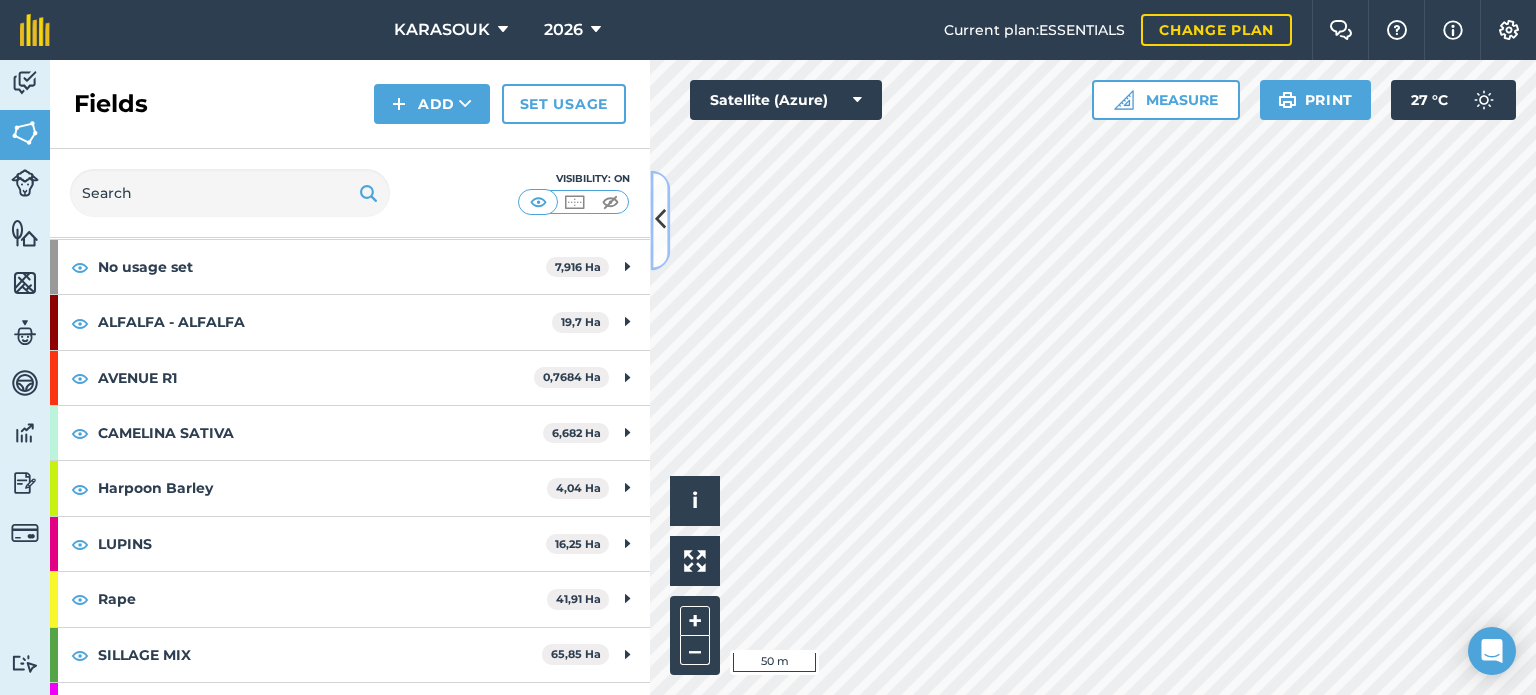 scroll, scrollTop: 100, scrollLeft: 0, axis: vertical 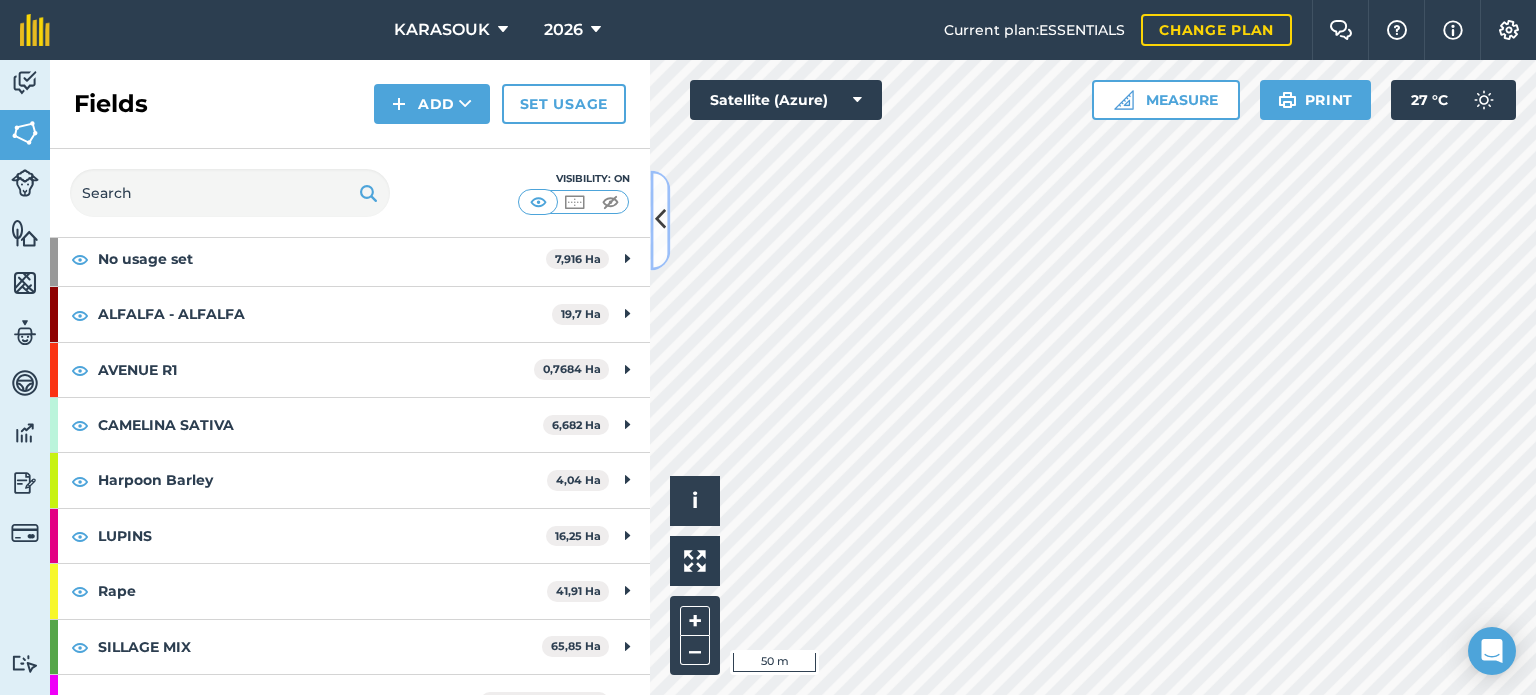 click at bounding box center (660, 220) 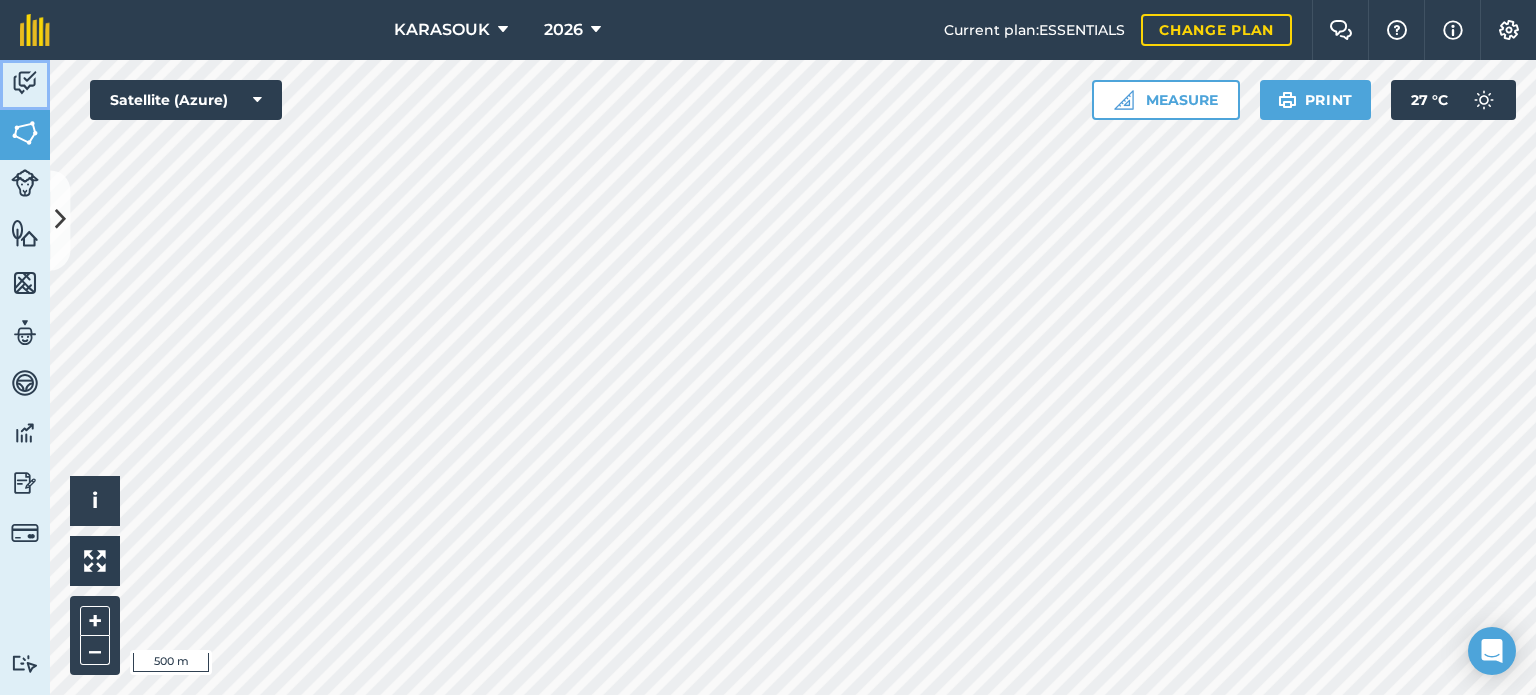 click on "Activity" at bounding box center [25, 85] 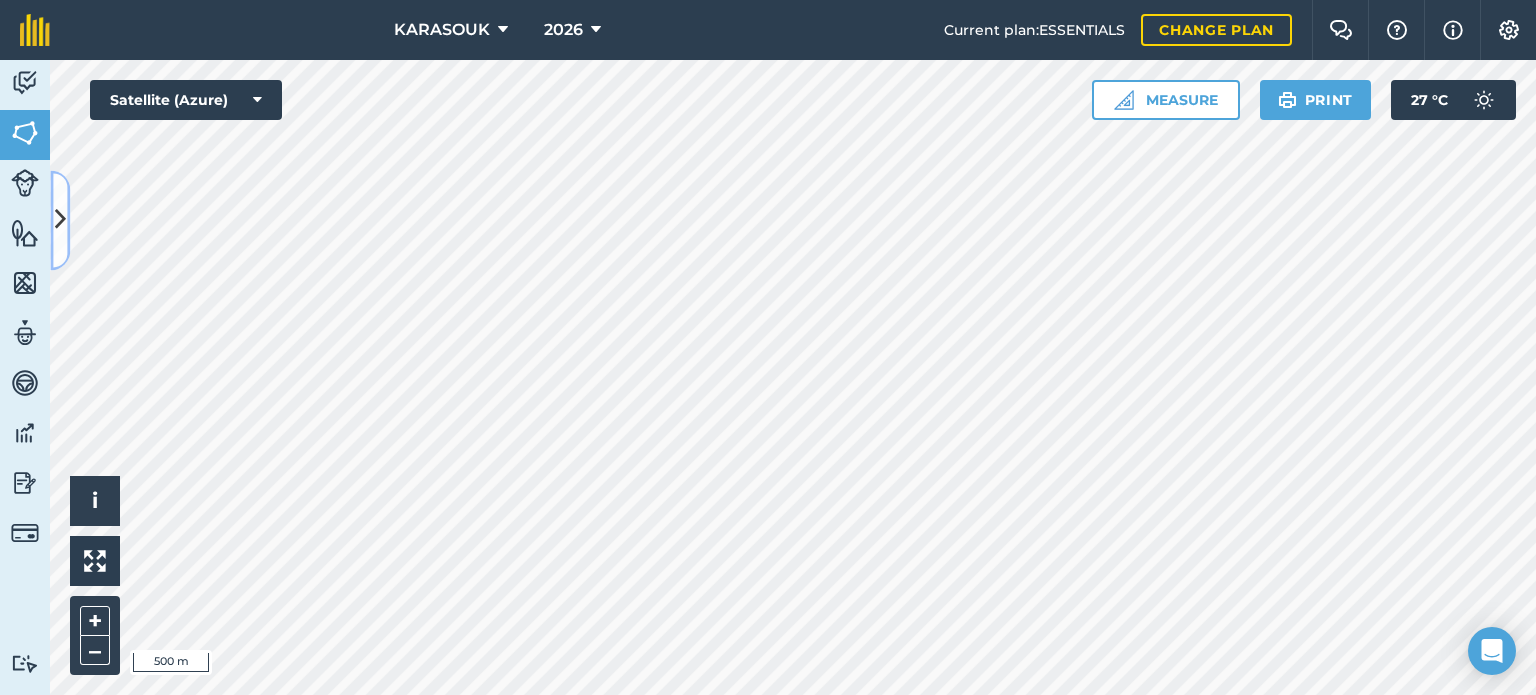 click at bounding box center (60, 220) 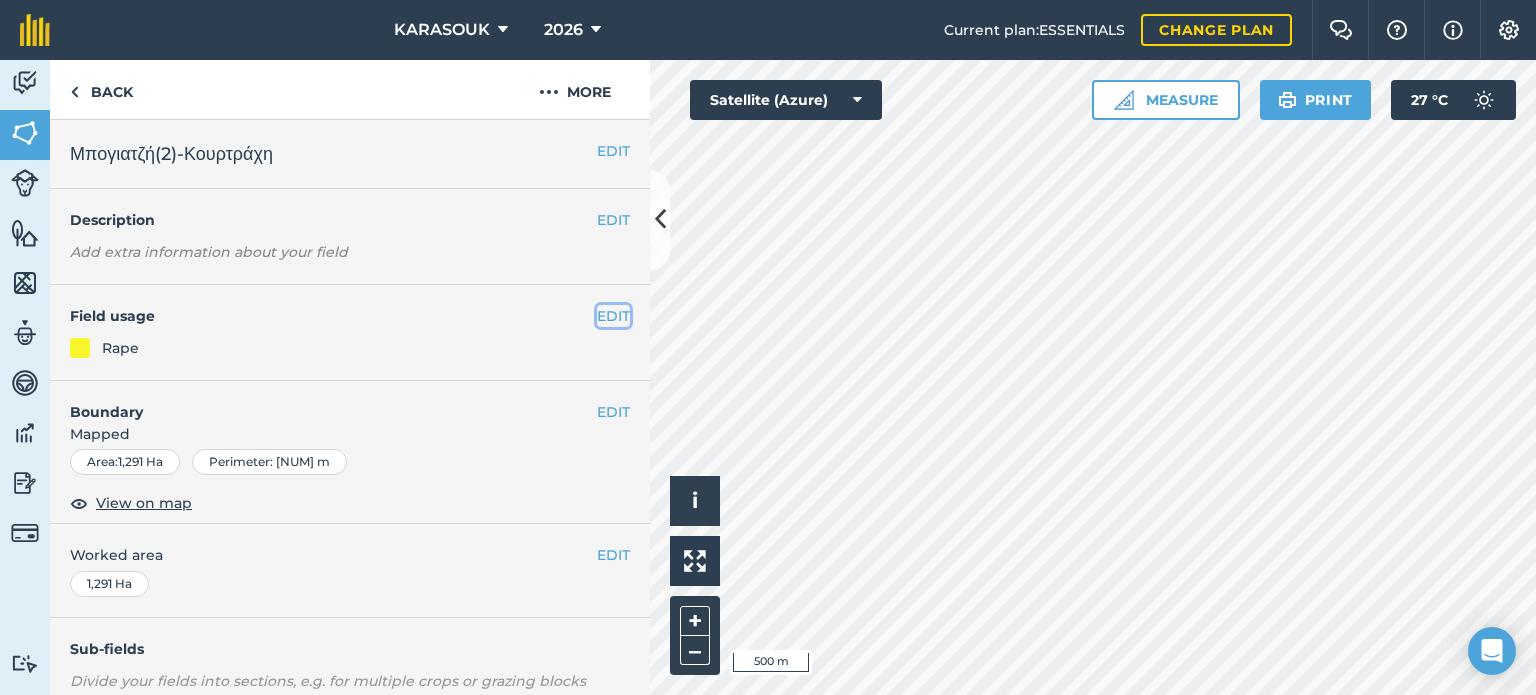 click on "EDIT" at bounding box center (613, 316) 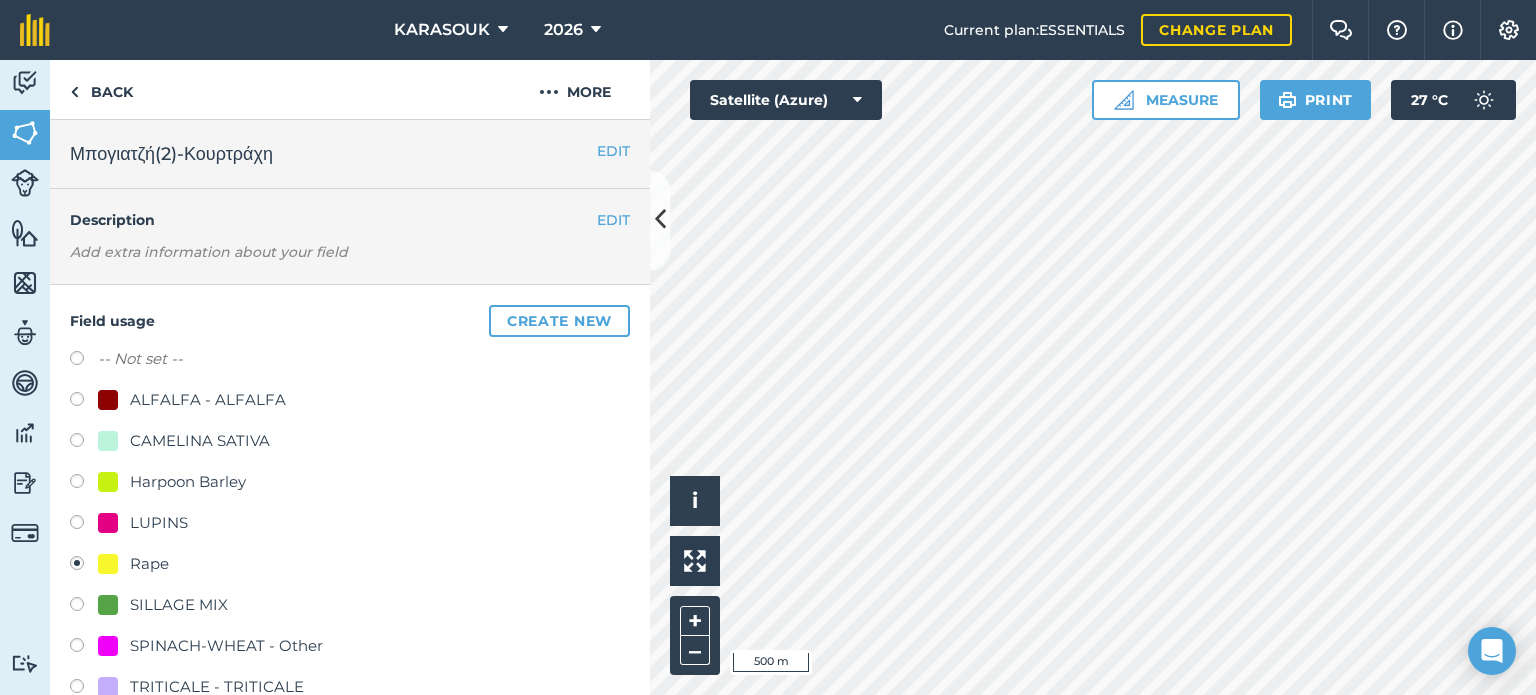 click on "SILLAGE MIX" at bounding box center (163, 605) 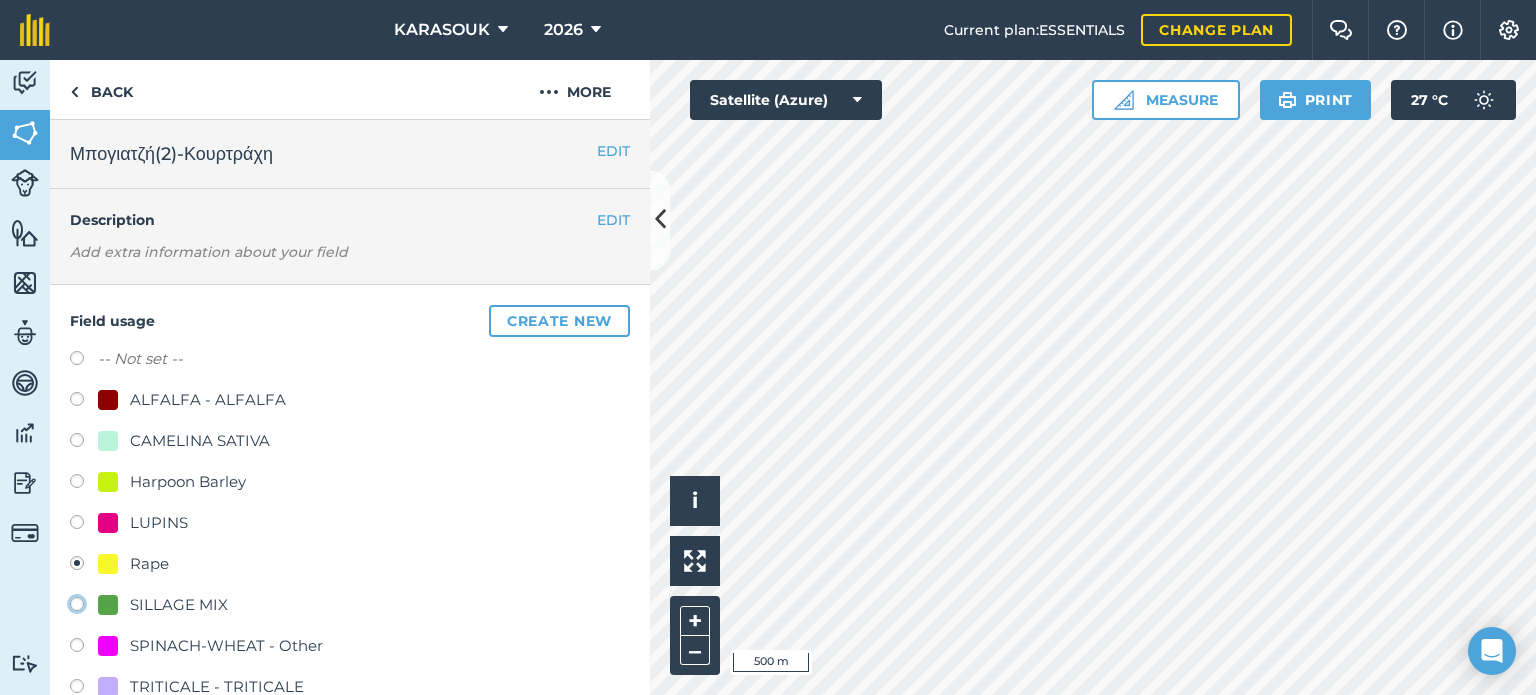 click on "SILLAGE MIX" at bounding box center (-9923, 603) 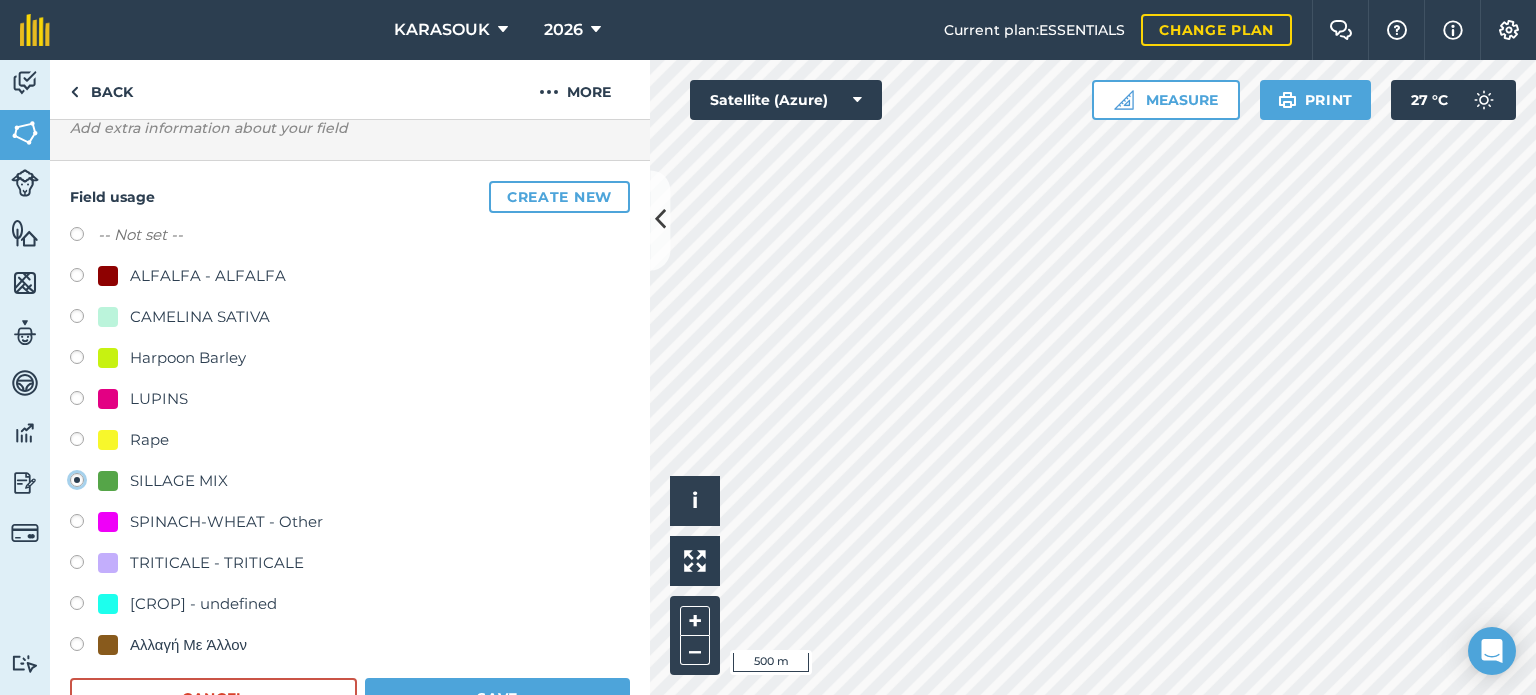scroll, scrollTop: 200, scrollLeft: 0, axis: vertical 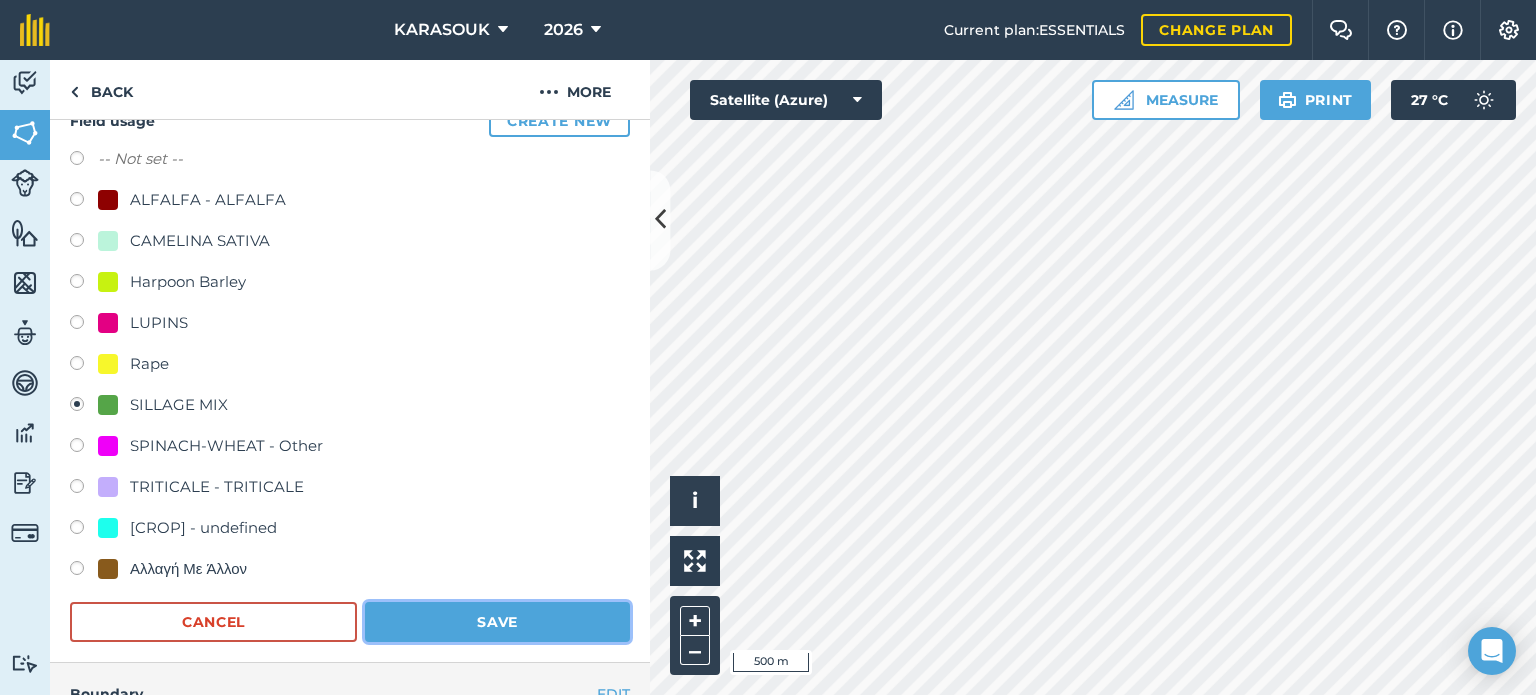 click on "Save" at bounding box center (497, 622) 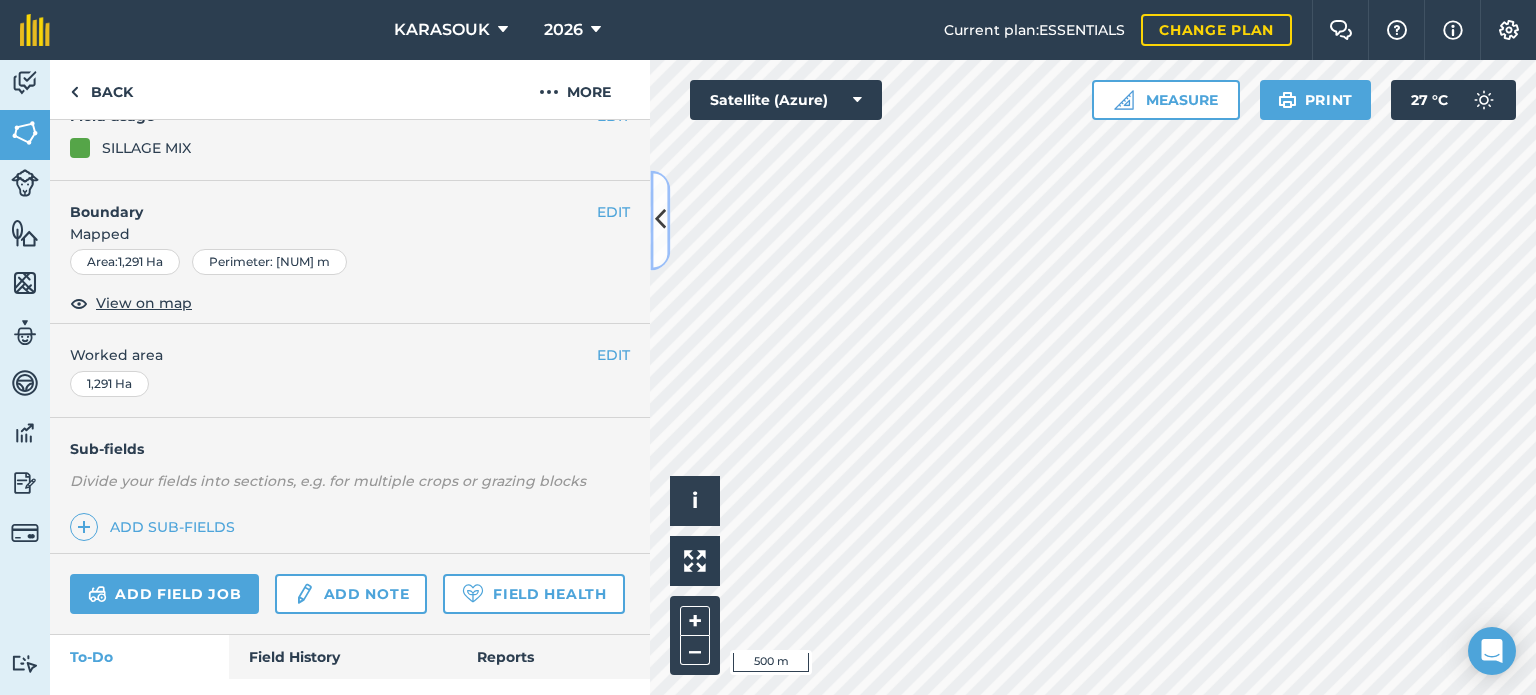 click at bounding box center [660, 220] 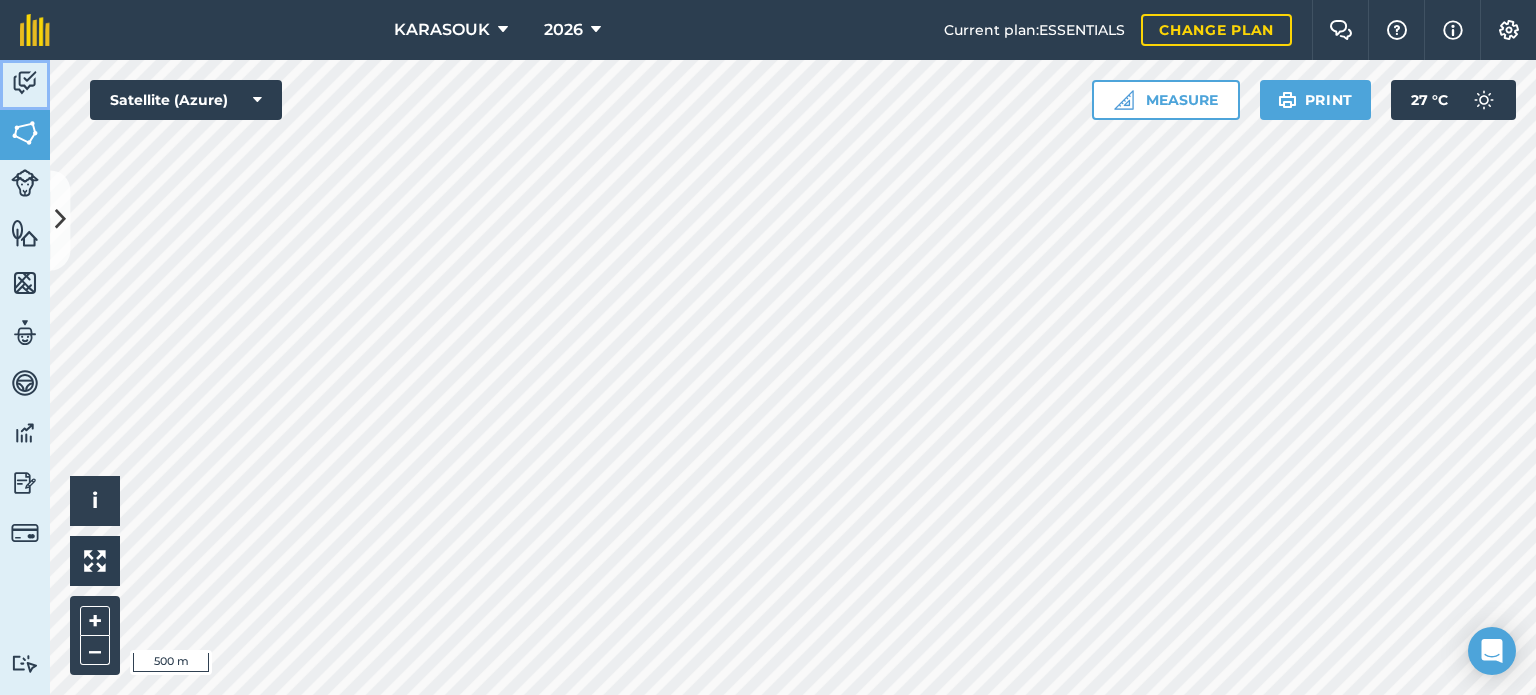 click on "Activity" at bounding box center [25, 85] 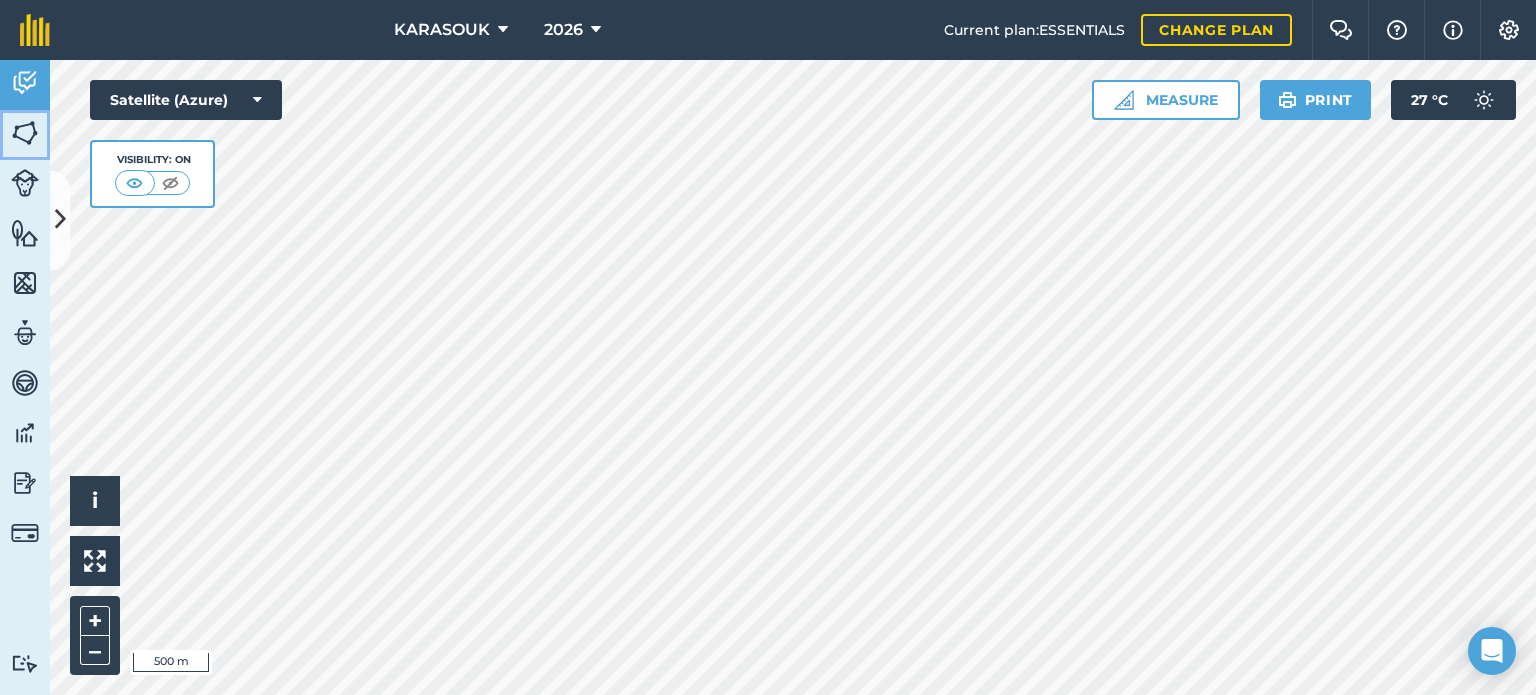 click at bounding box center [25, 133] 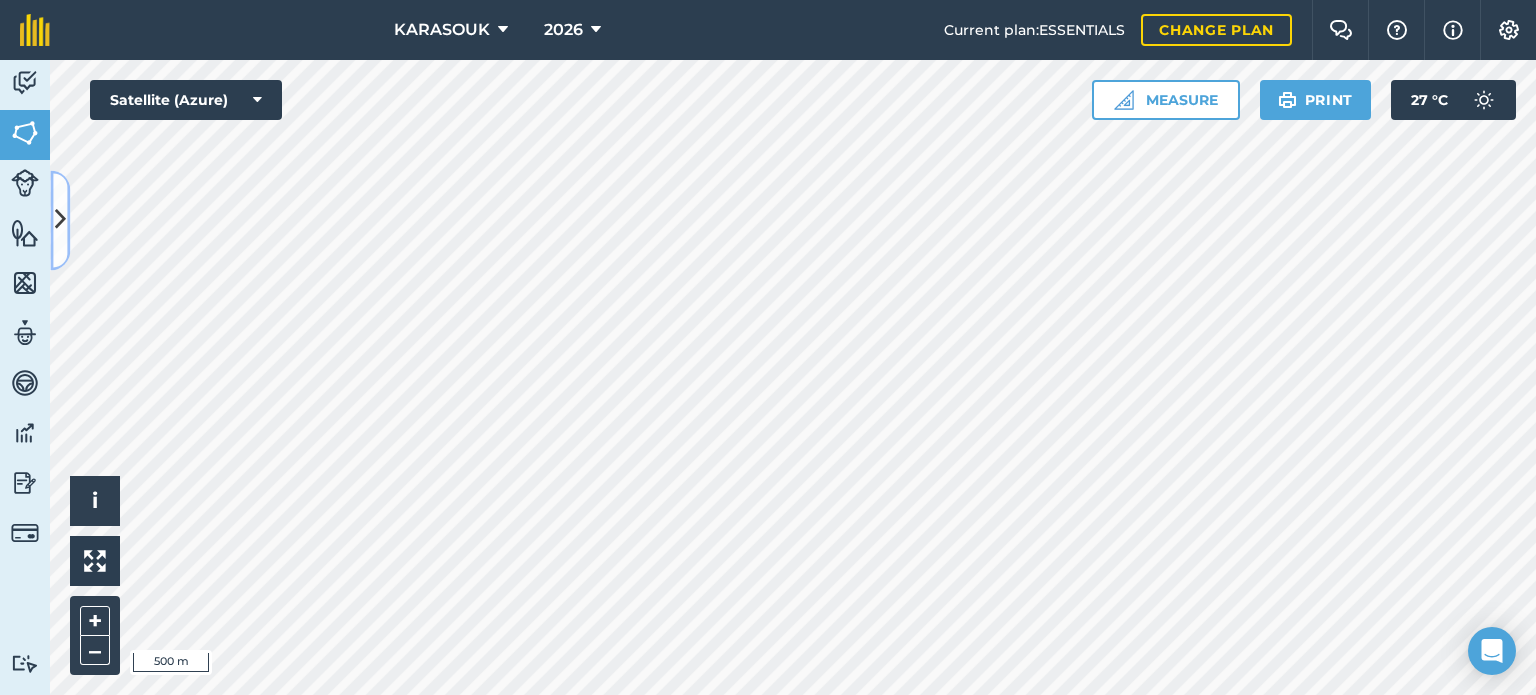 click at bounding box center [60, 220] 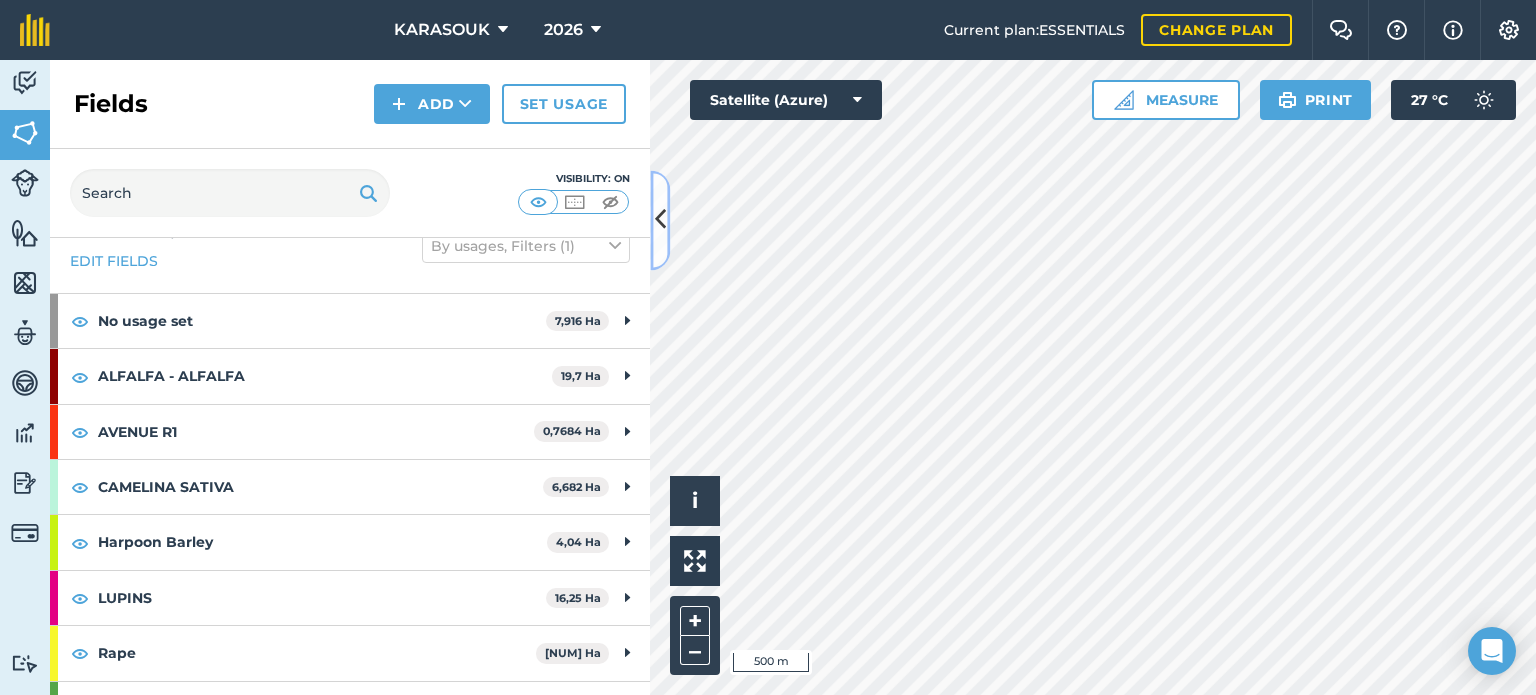 scroll, scrollTop: 0, scrollLeft: 0, axis: both 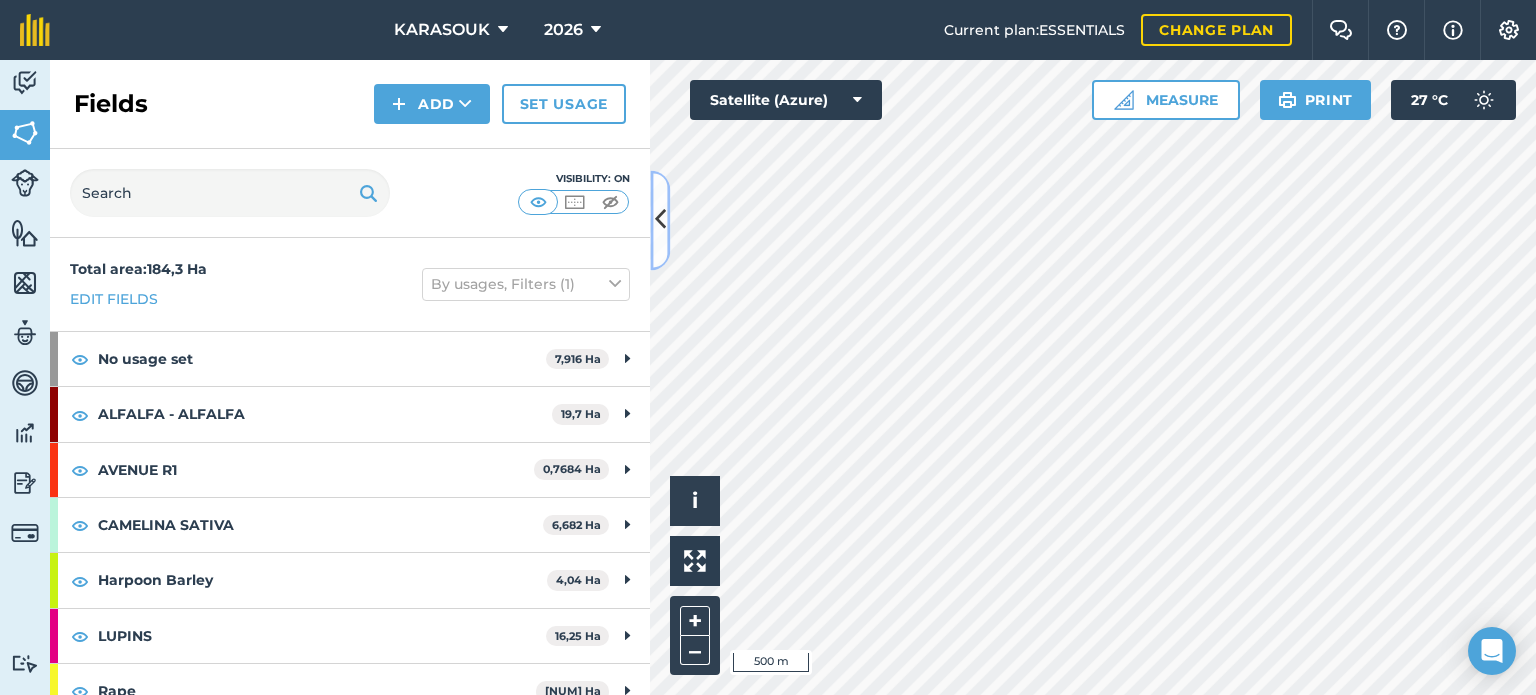 click at bounding box center [660, 220] 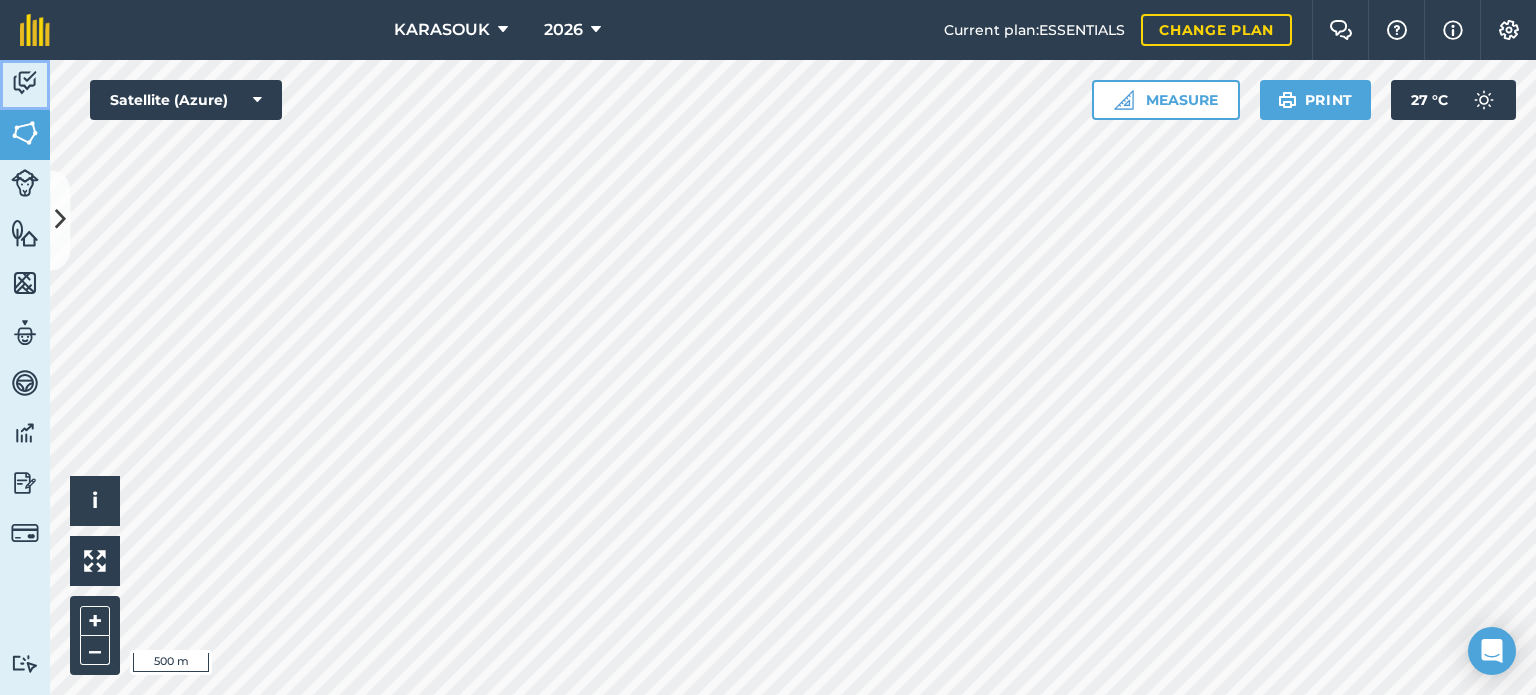 click at bounding box center [25, 83] 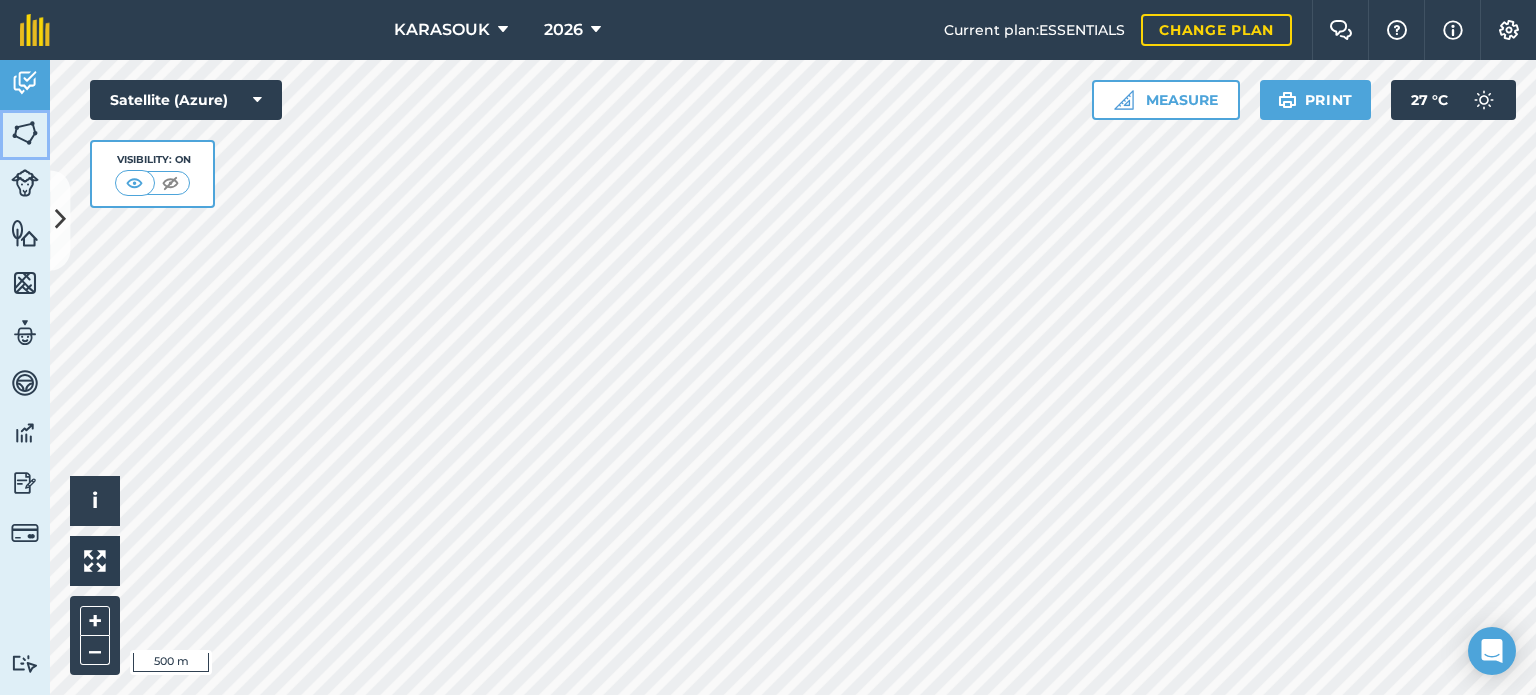 click at bounding box center (25, 133) 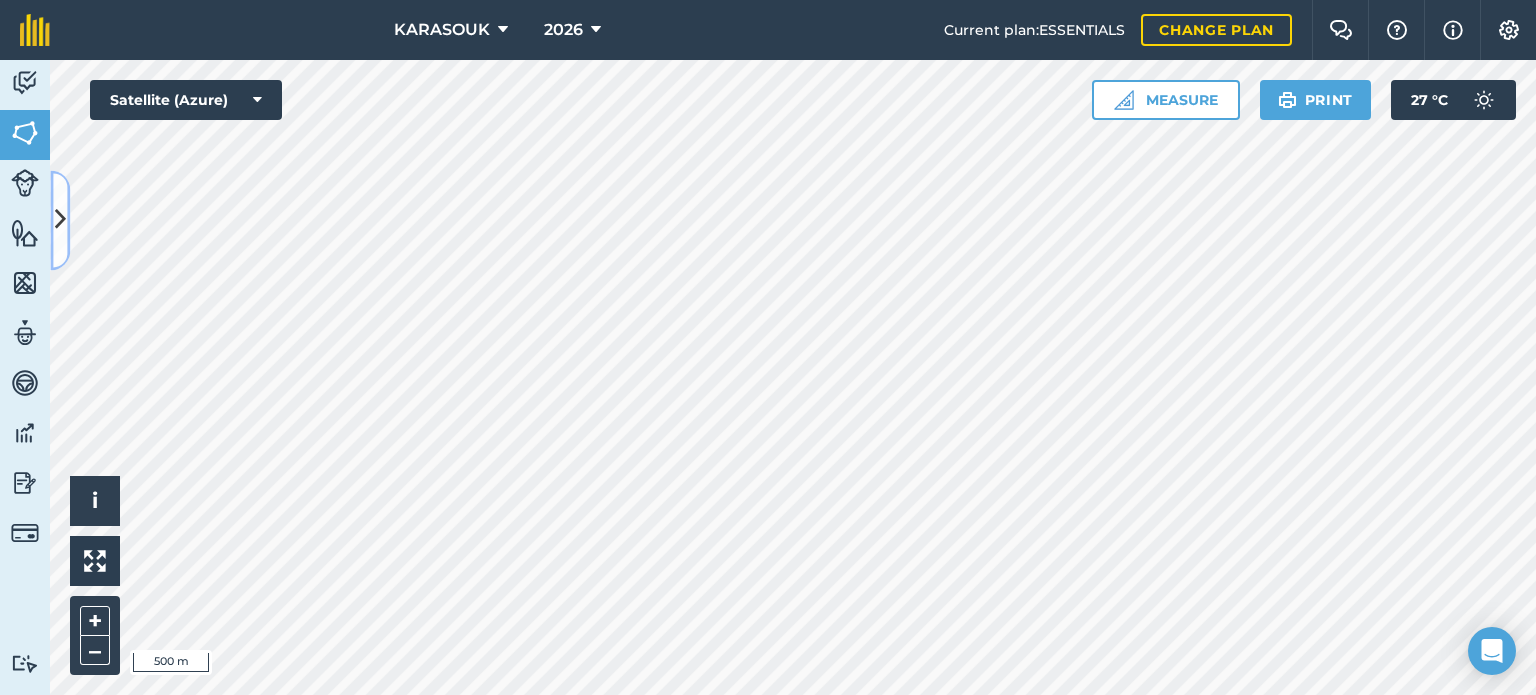click at bounding box center (60, 220) 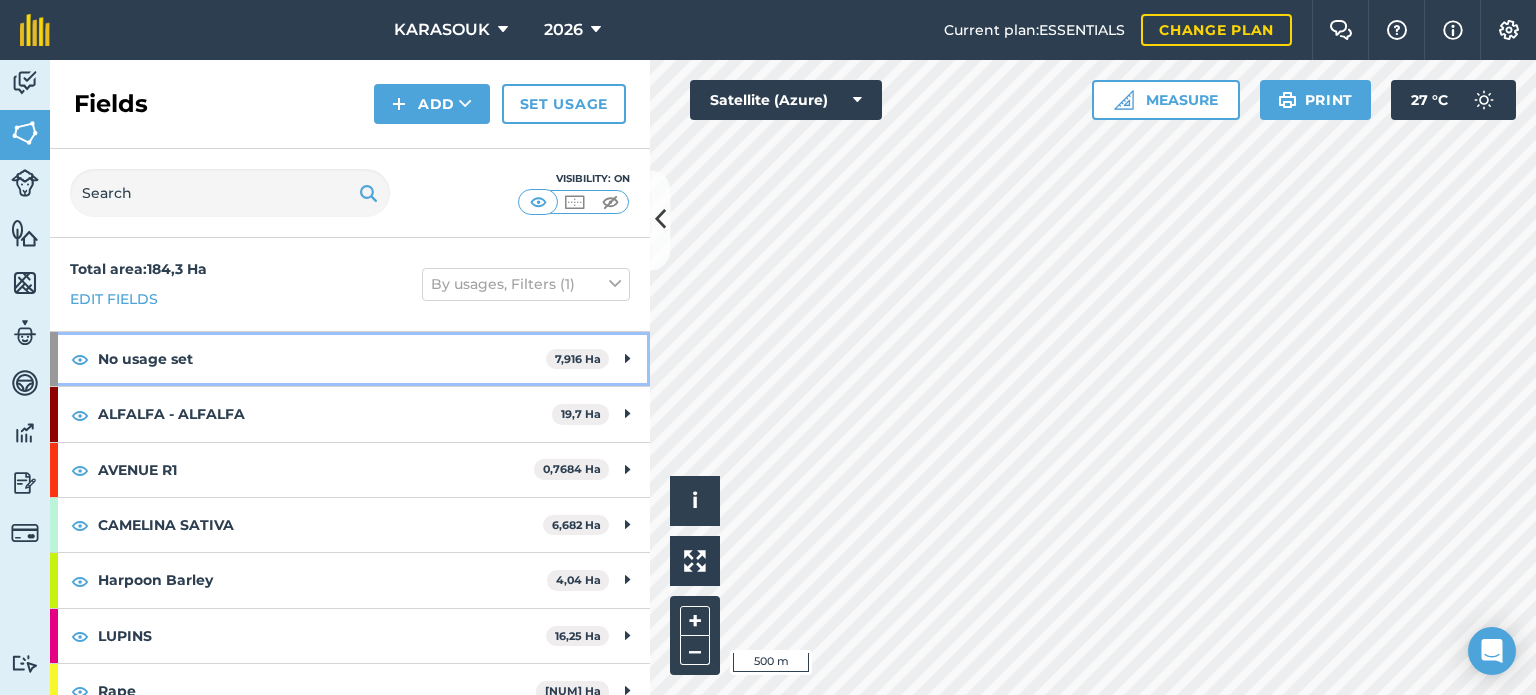 click on "No usage set 7,916   Ha" at bounding box center (350, 359) 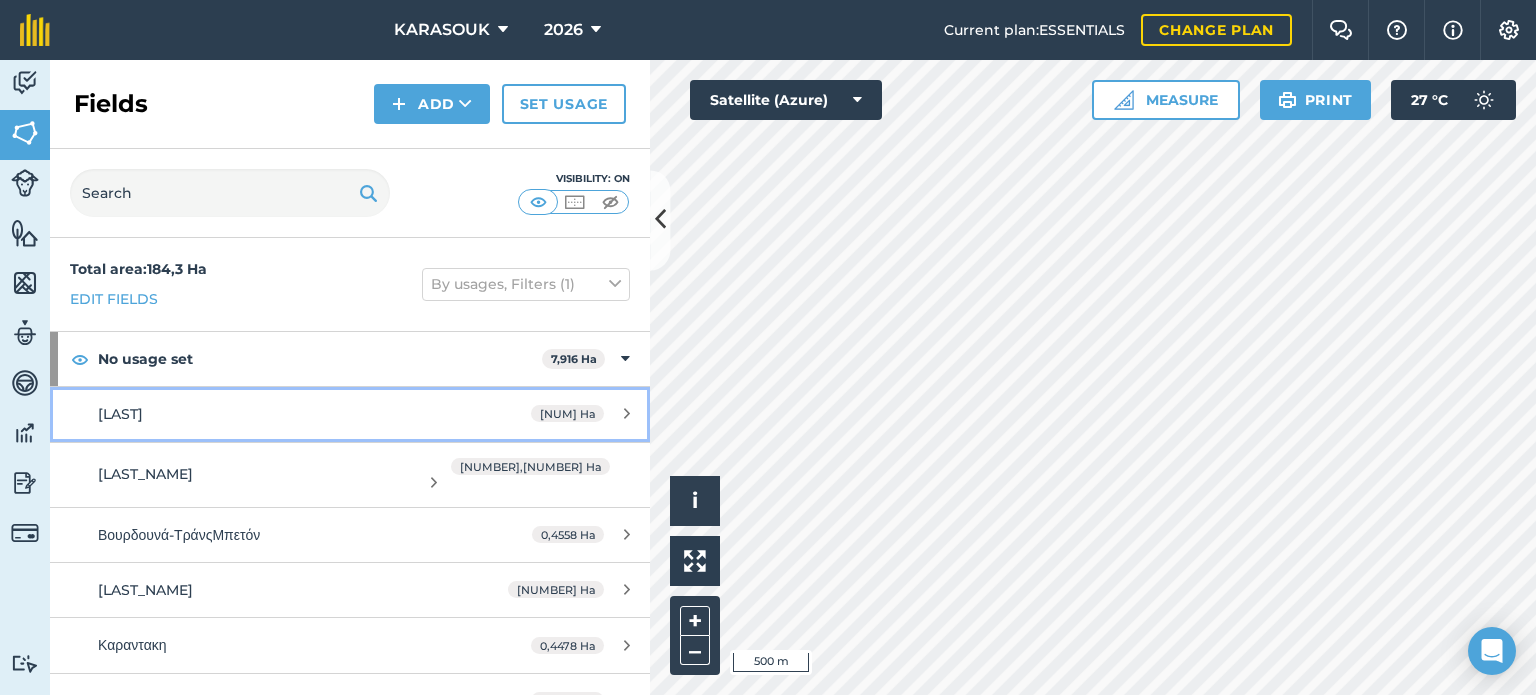 click on "[LAST]" at bounding box center (286, 414) 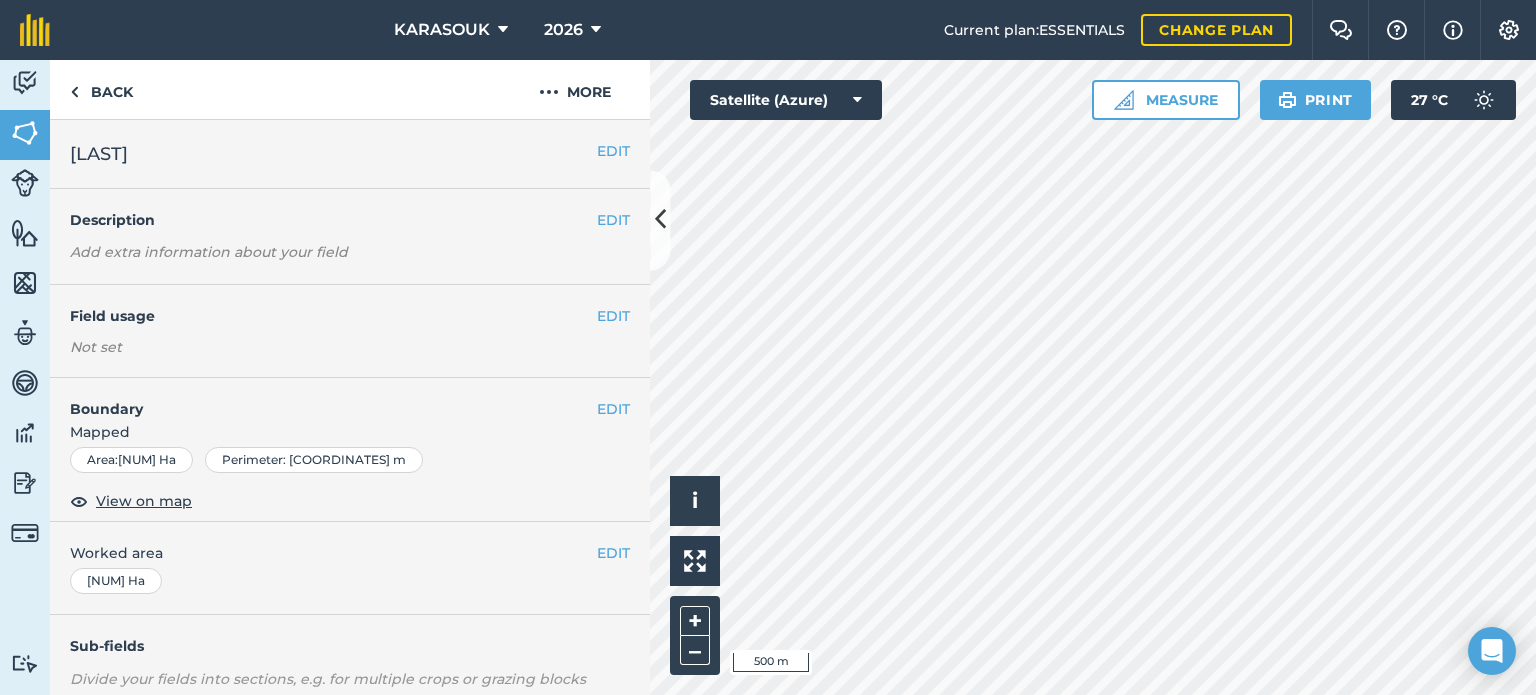 click on "[LAST]" at bounding box center [99, 154] 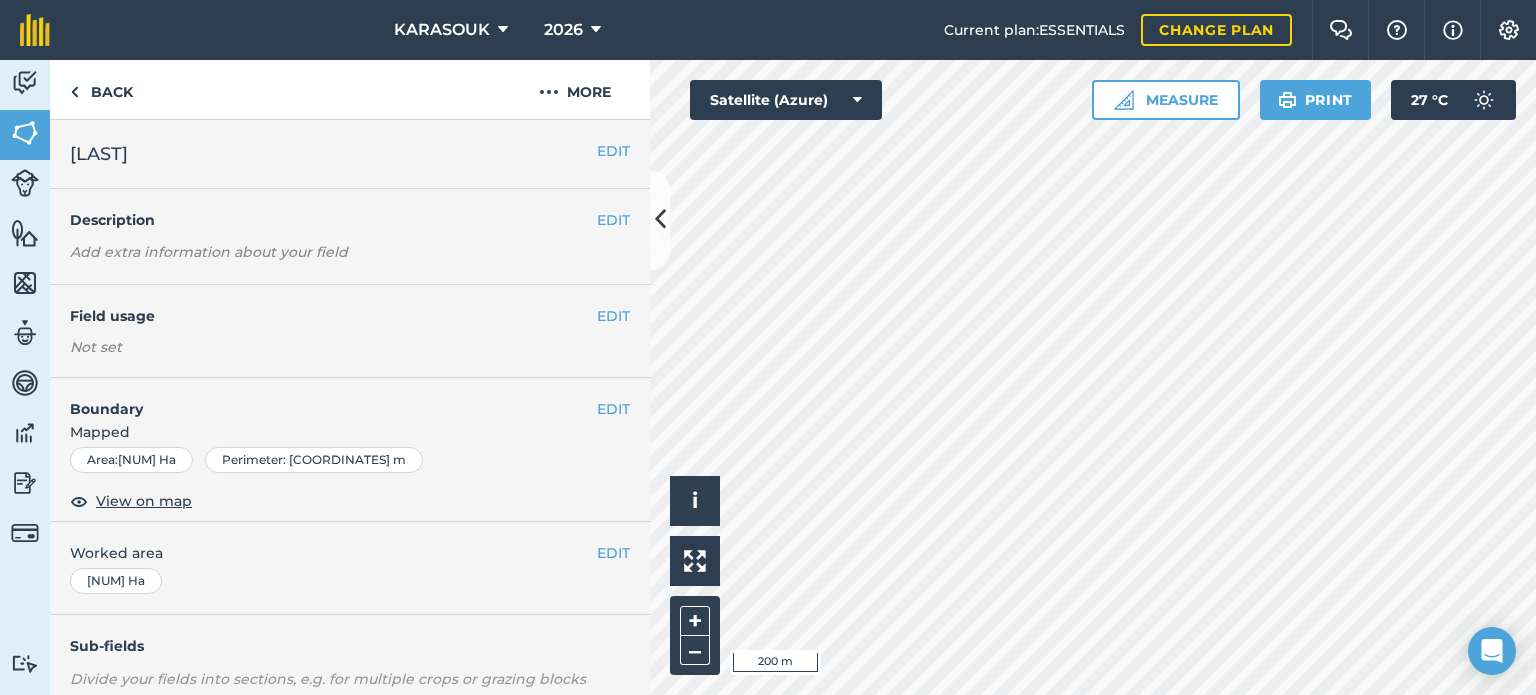 click on "[LAST]" at bounding box center [99, 154] 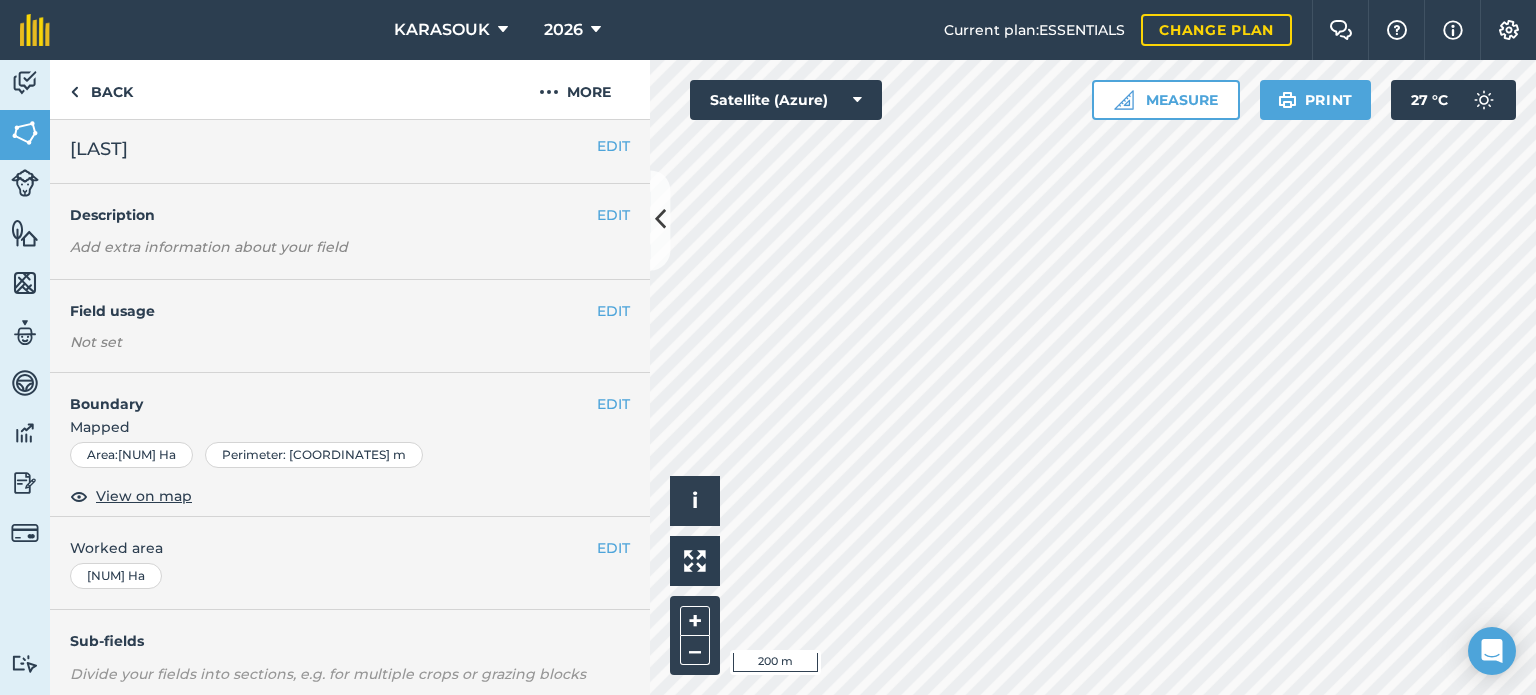 scroll, scrollTop: 0, scrollLeft: 0, axis: both 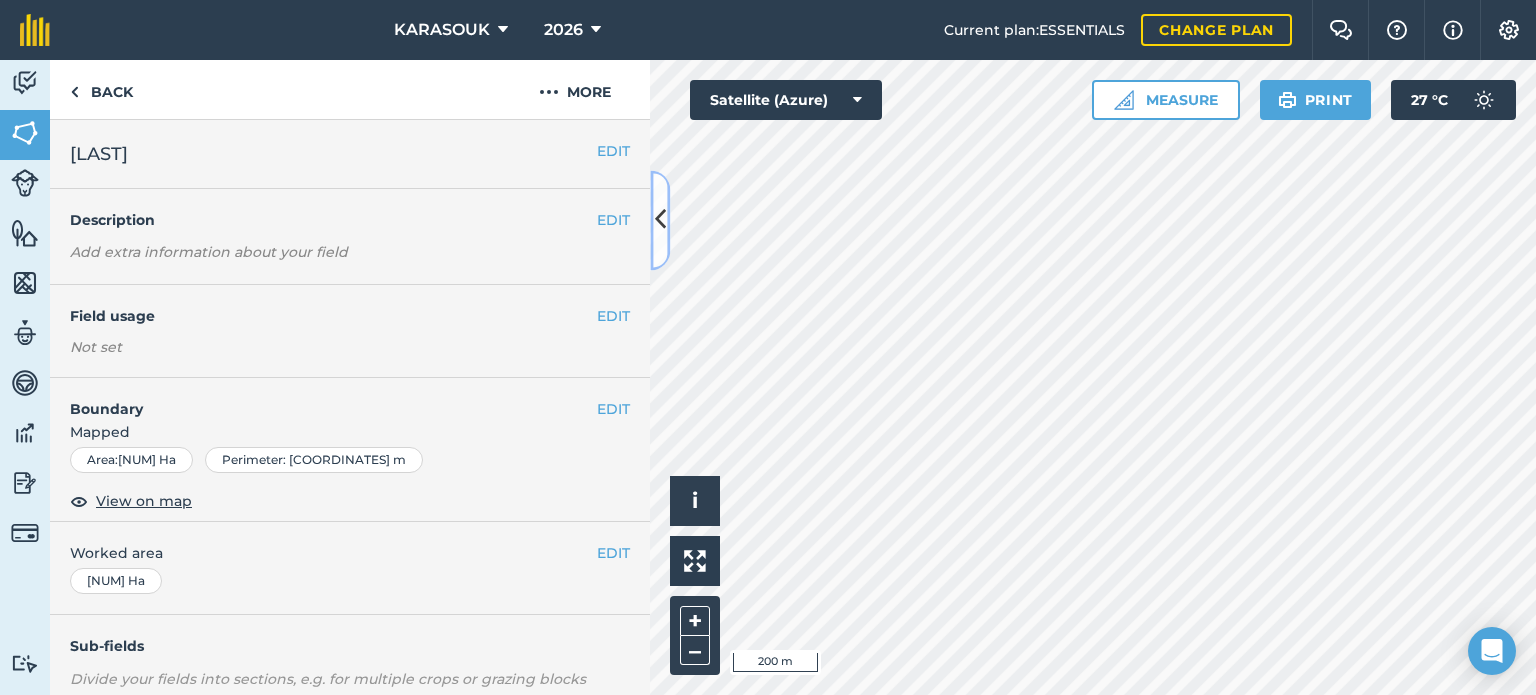 click at bounding box center [660, 220] 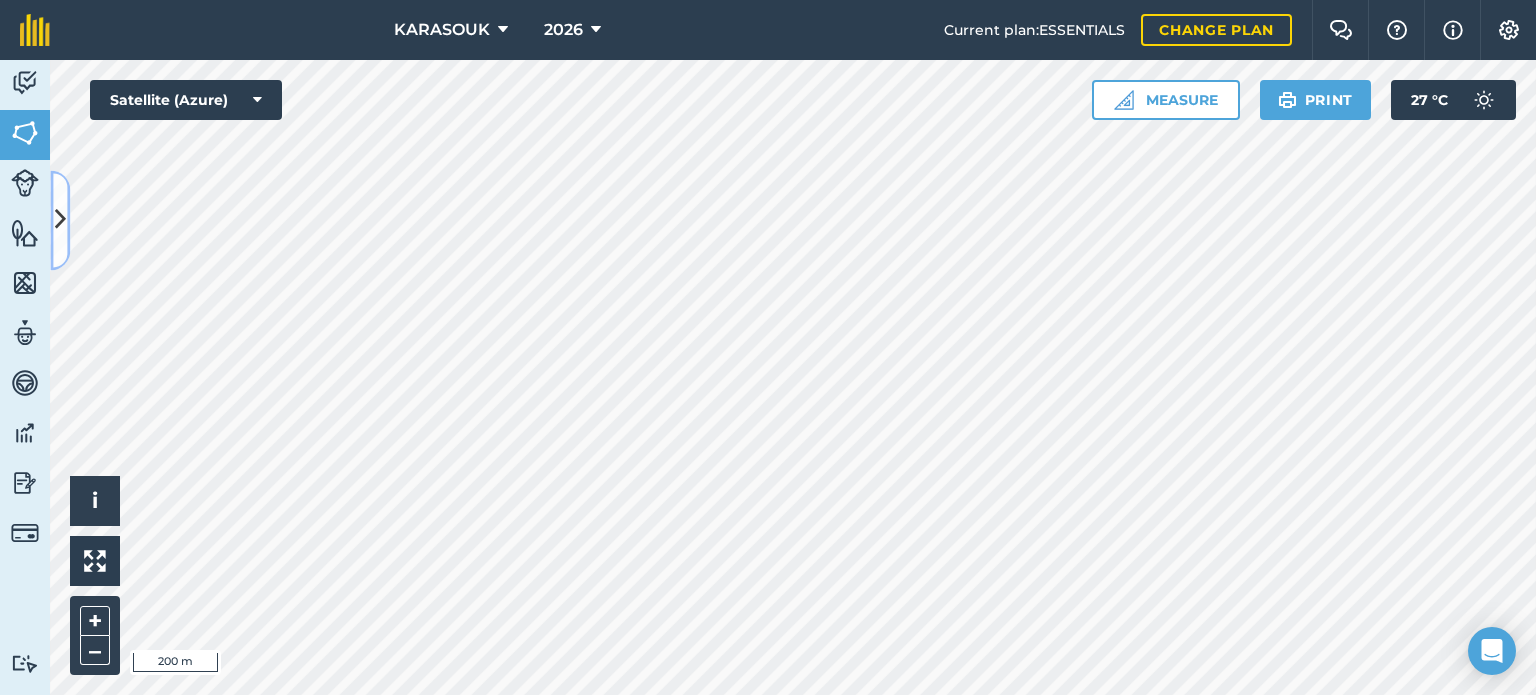 click at bounding box center (60, 220) 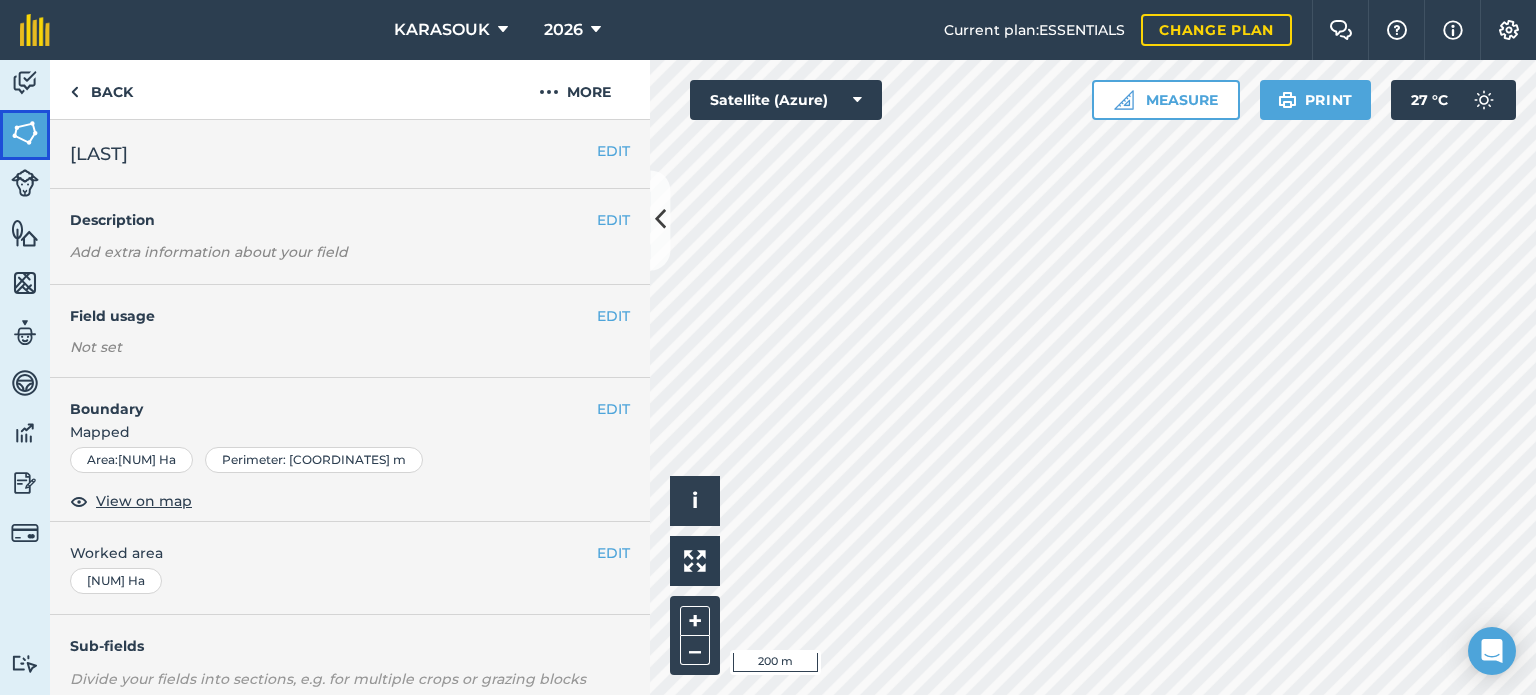 click on "Fields" at bounding box center [25, 135] 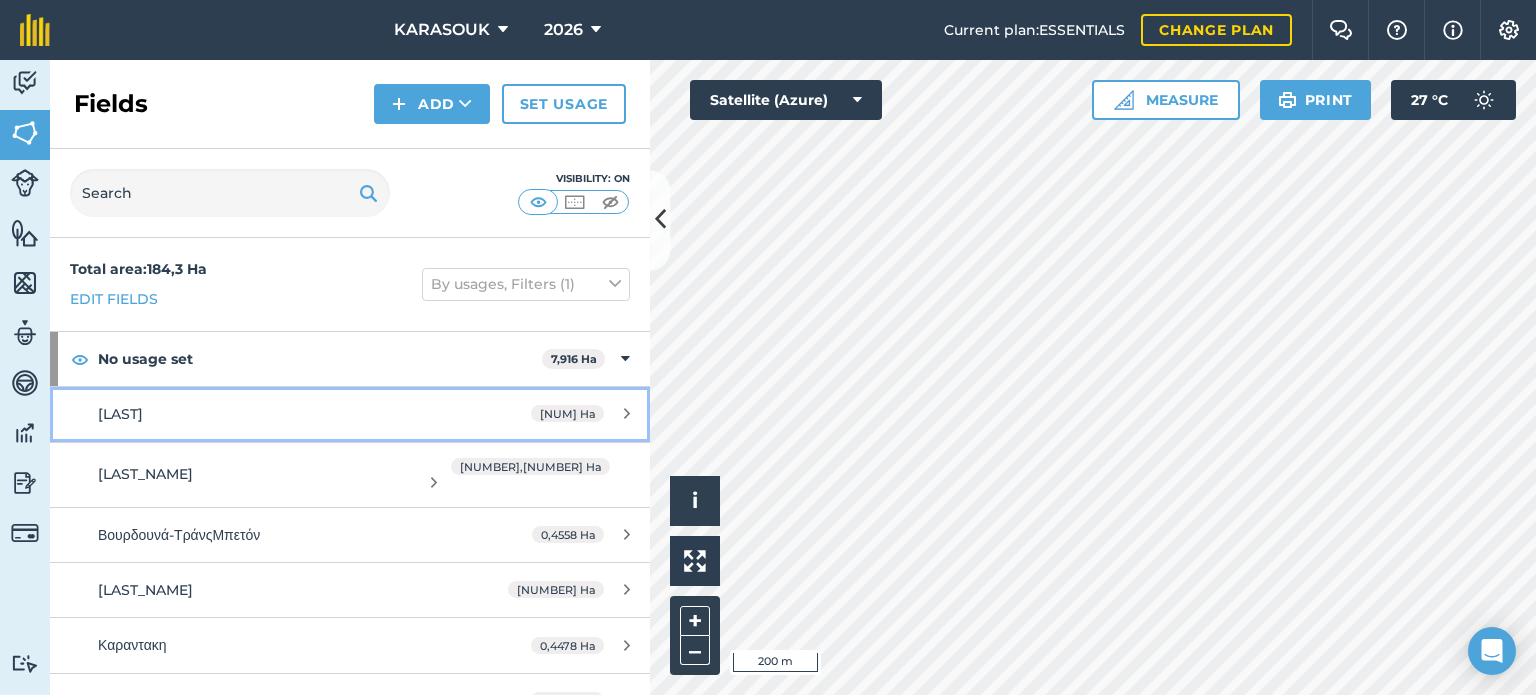 click on "0,525   Ha" at bounding box center [567, 413] 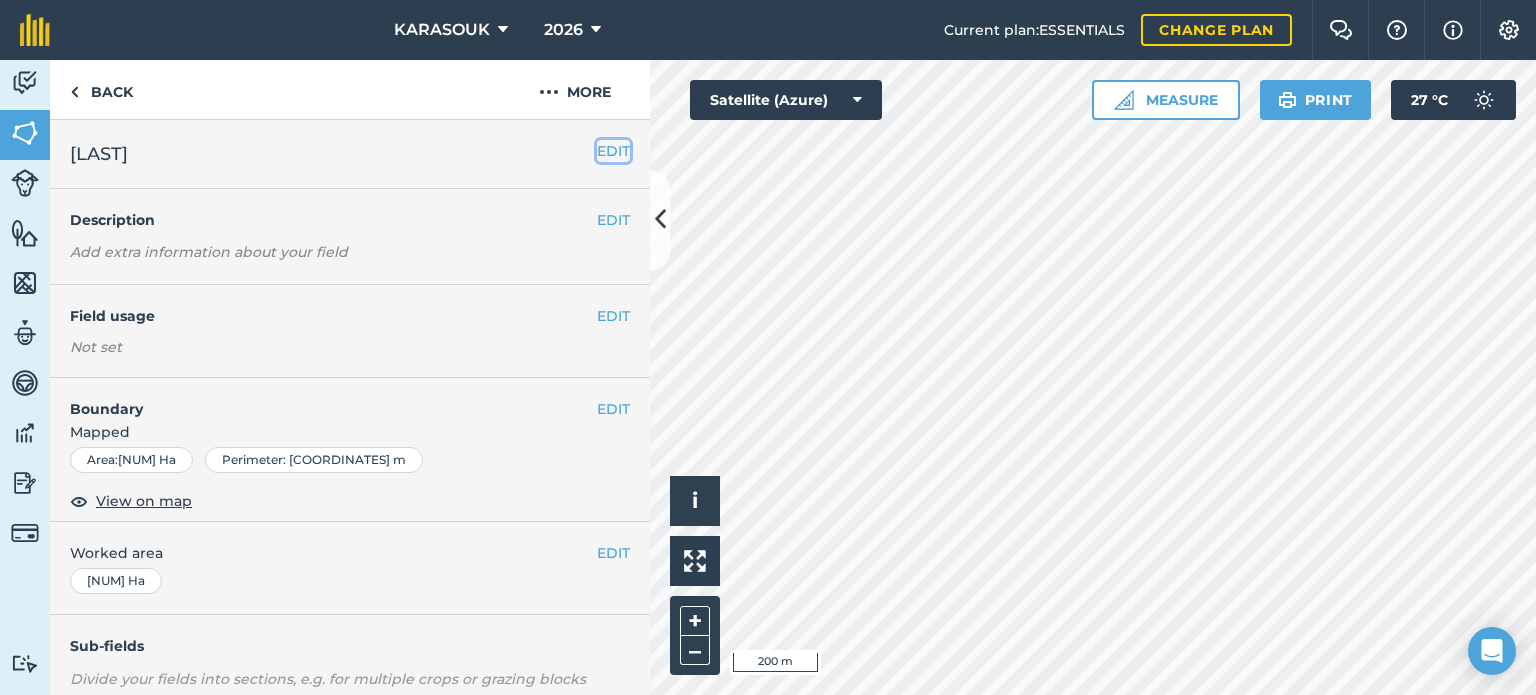 click on "EDIT" at bounding box center (613, 151) 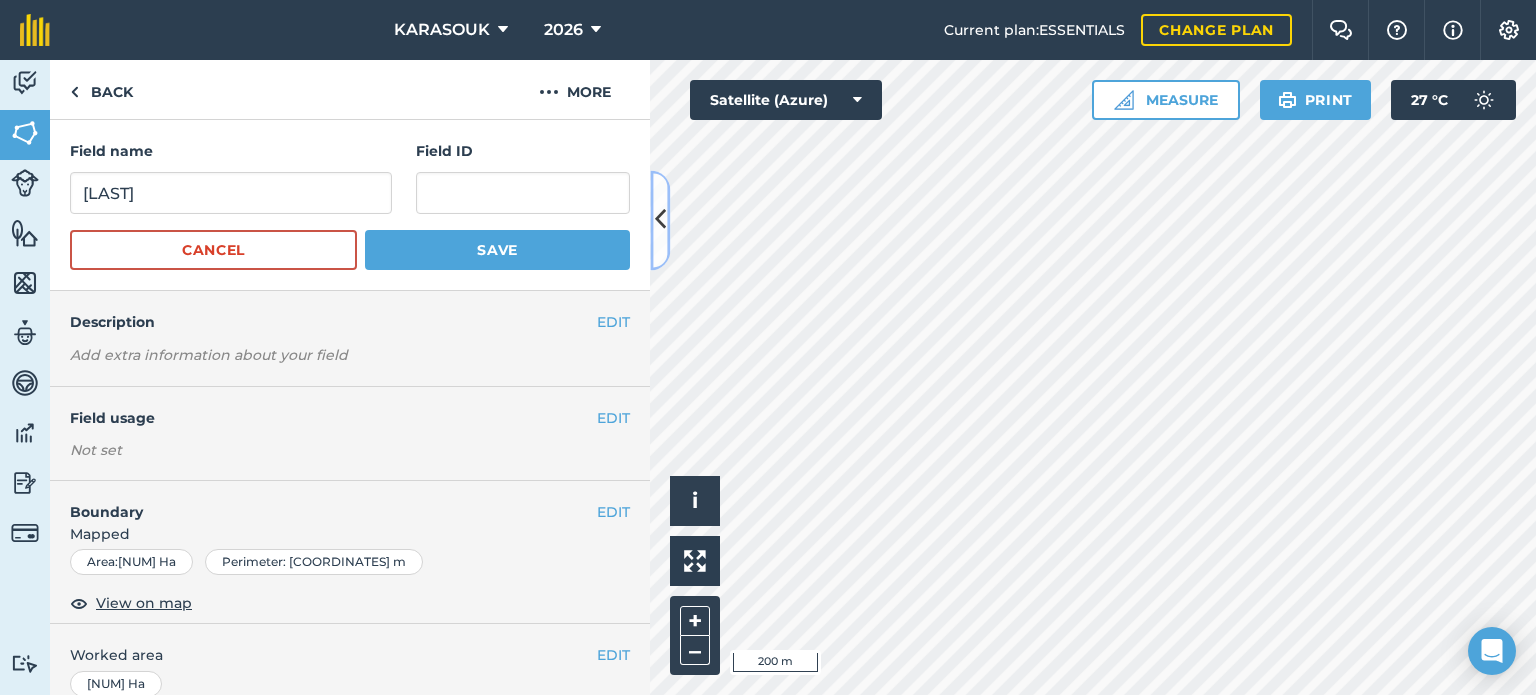 click at bounding box center [660, 220] 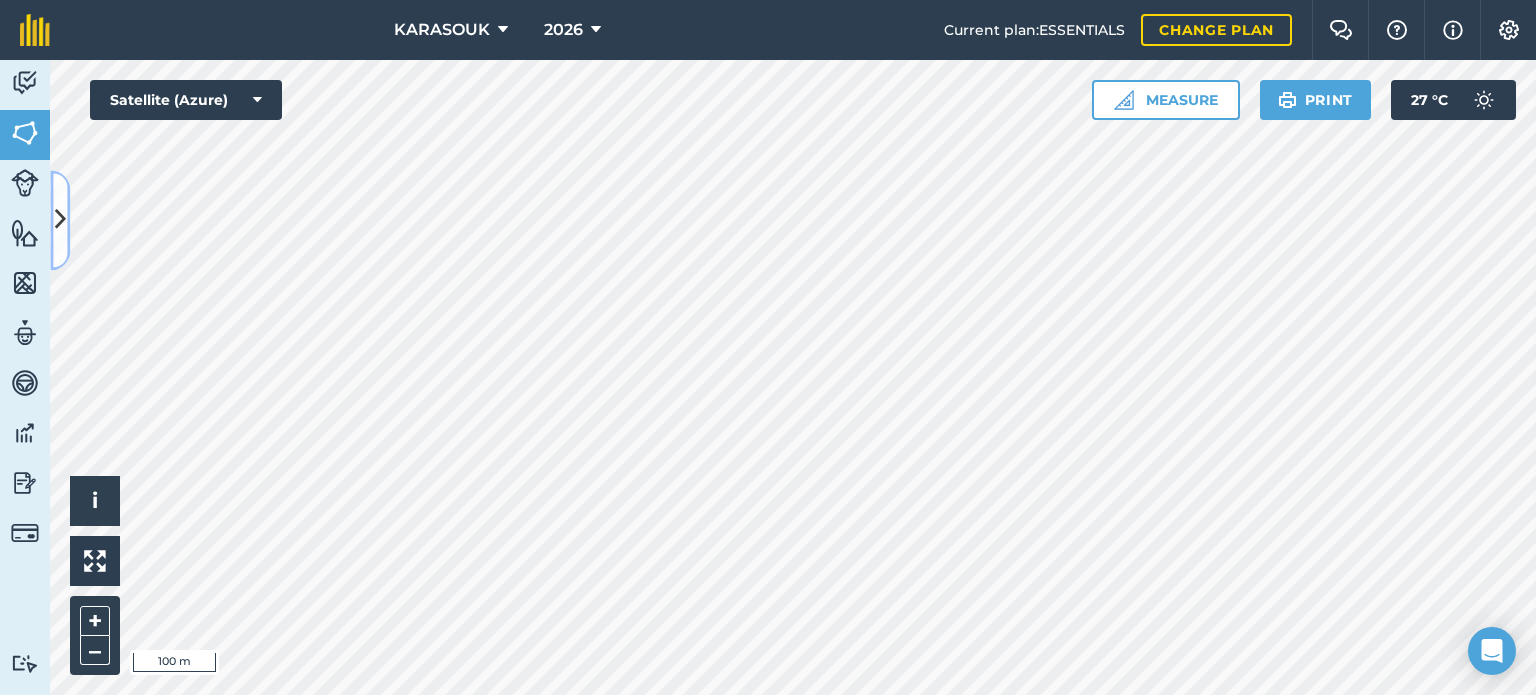 click at bounding box center (60, 220) 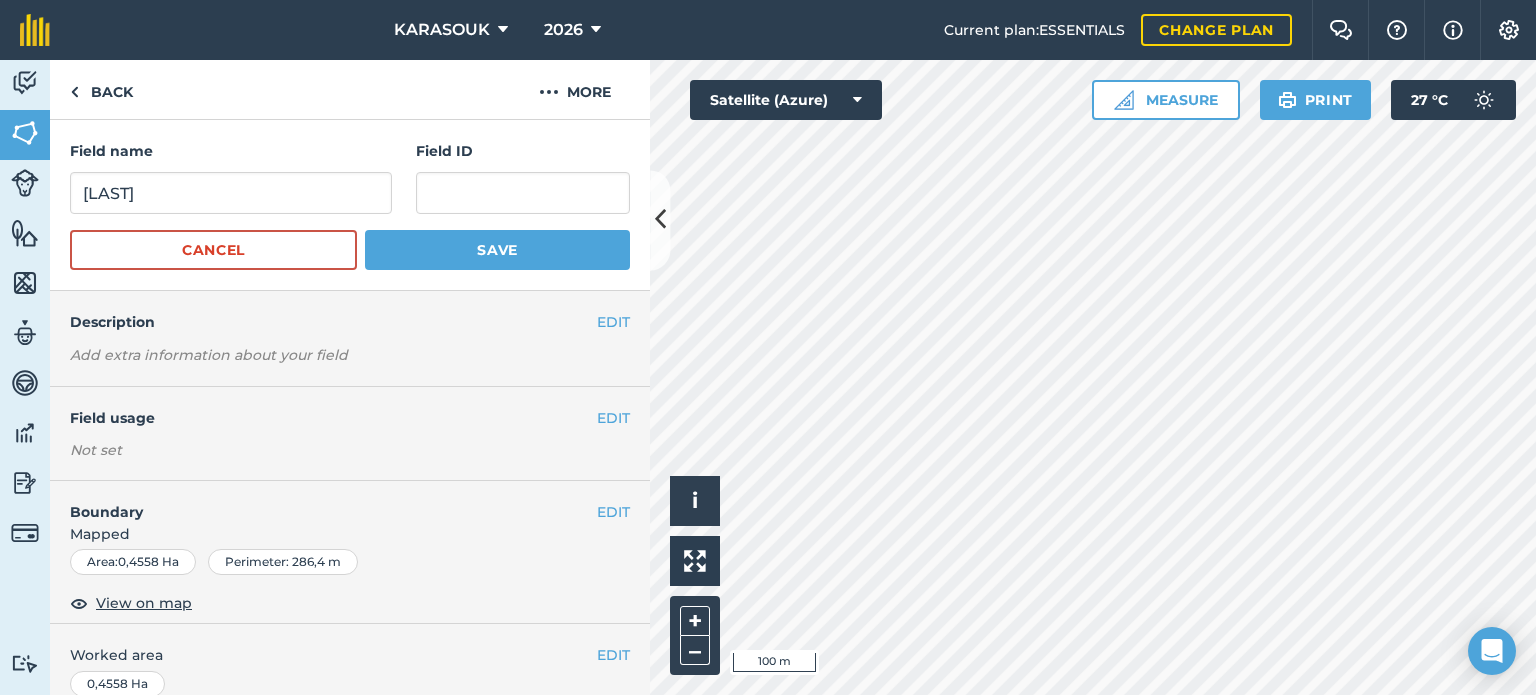 click on "EDIT Field usage Not set" at bounding box center [350, 433] 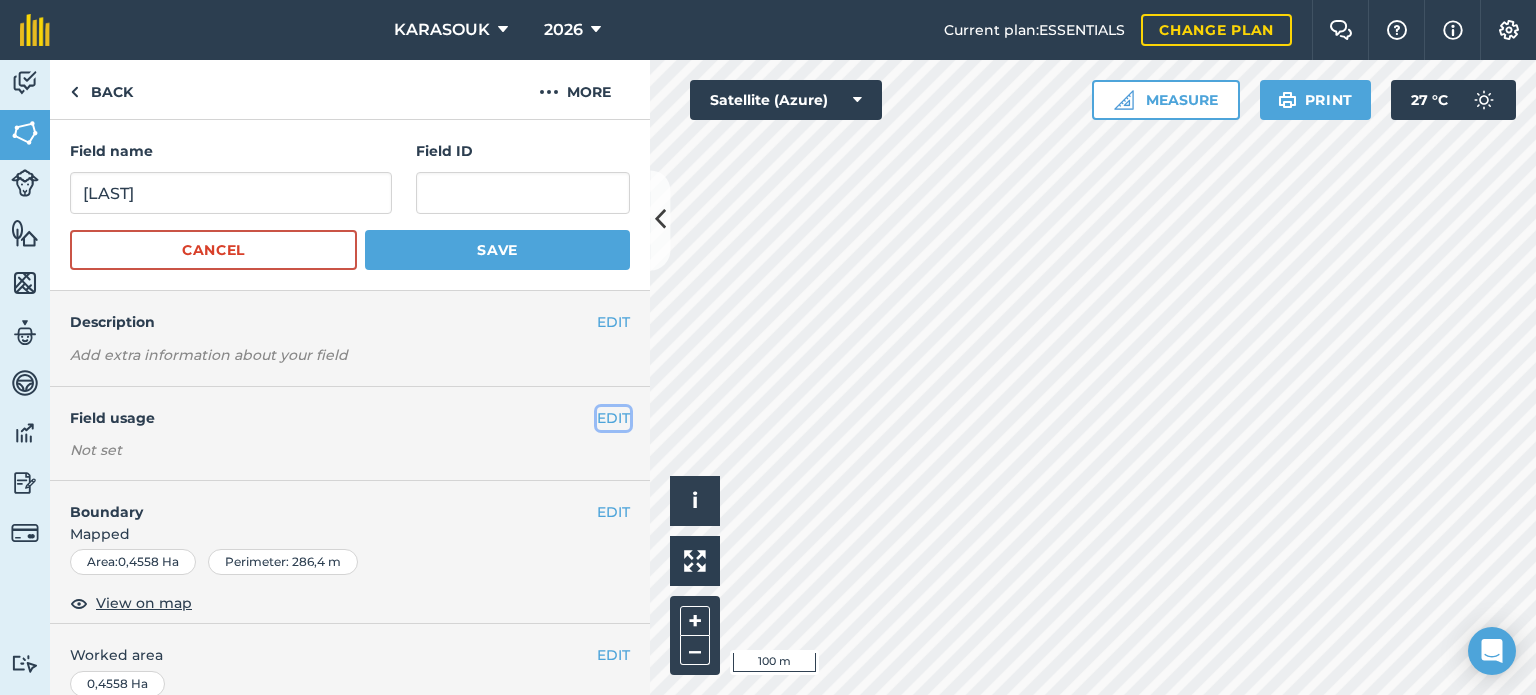 click on "EDIT" at bounding box center [613, 418] 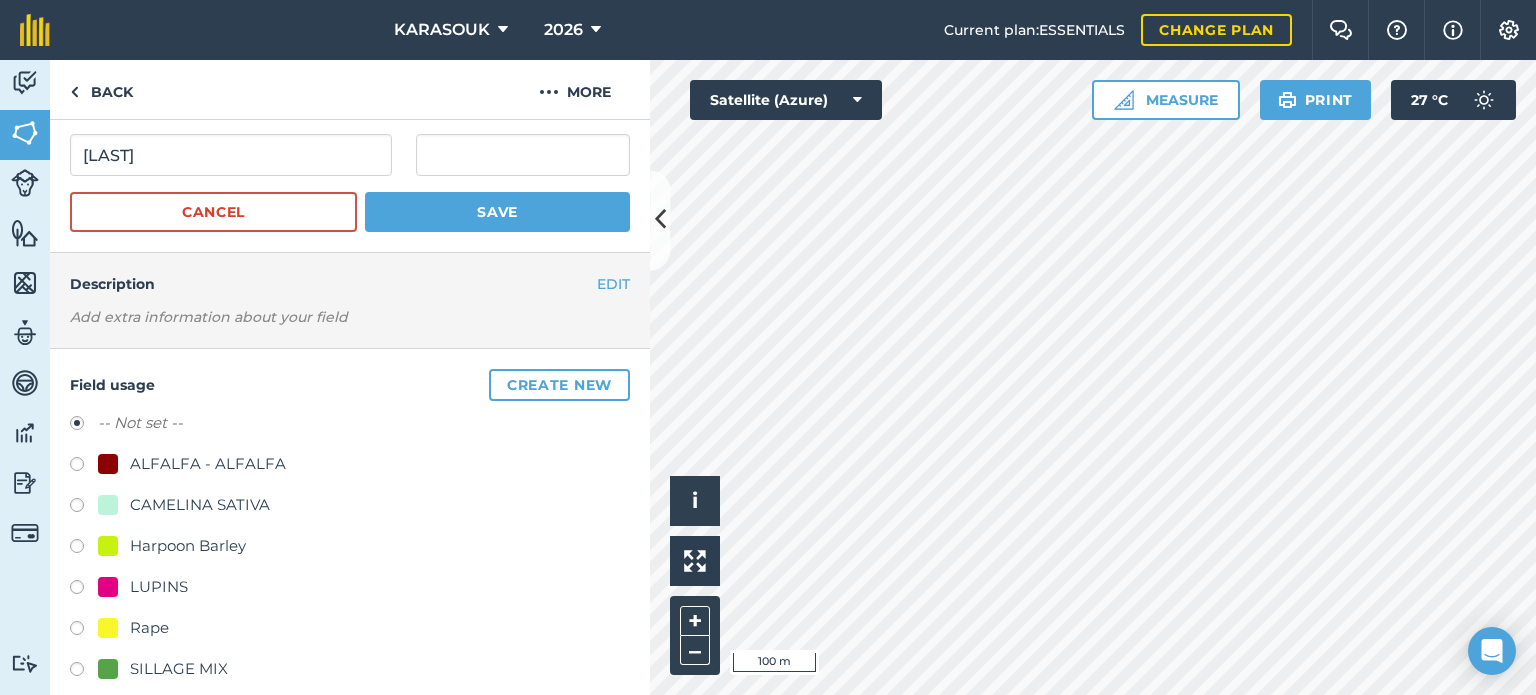 scroll, scrollTop: 100, scrollLeft: 0, axis: vertical 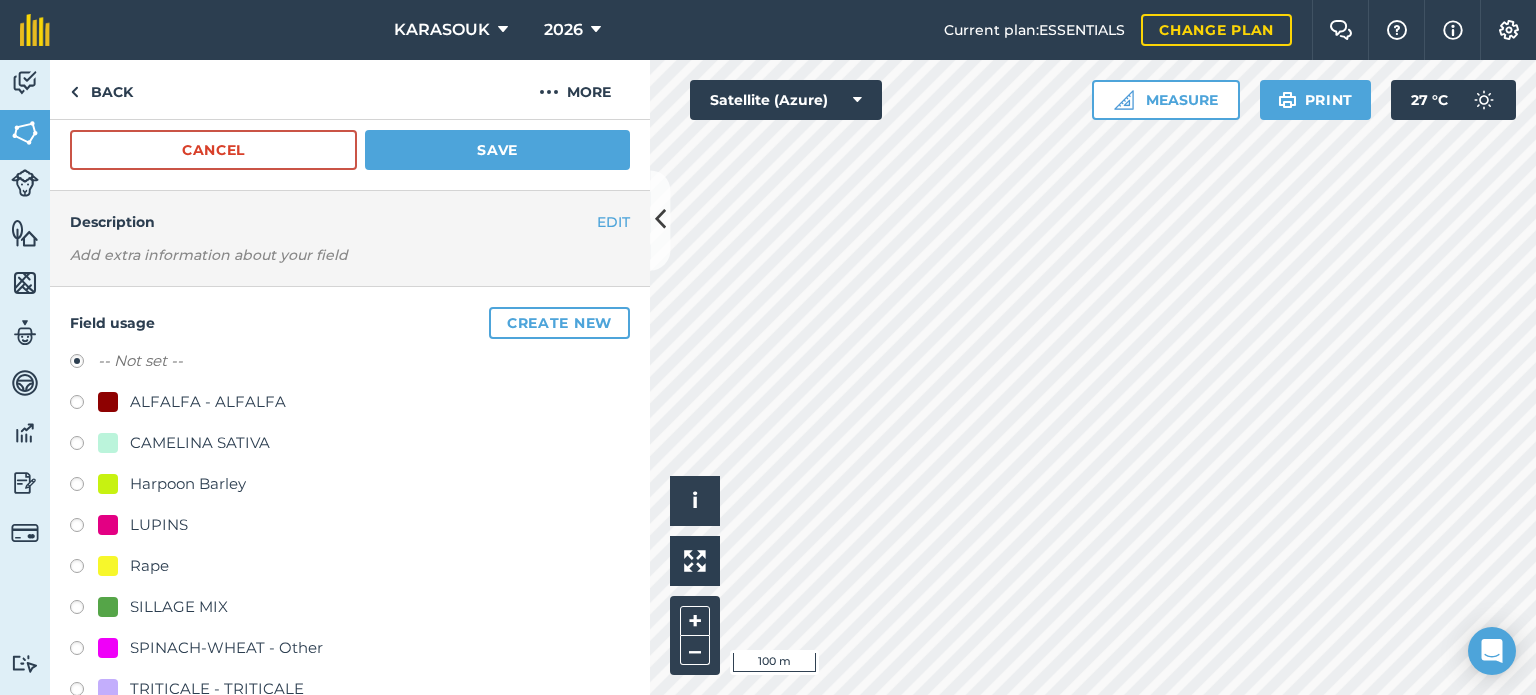 click on "Rape" at bounding box center [149, 566] 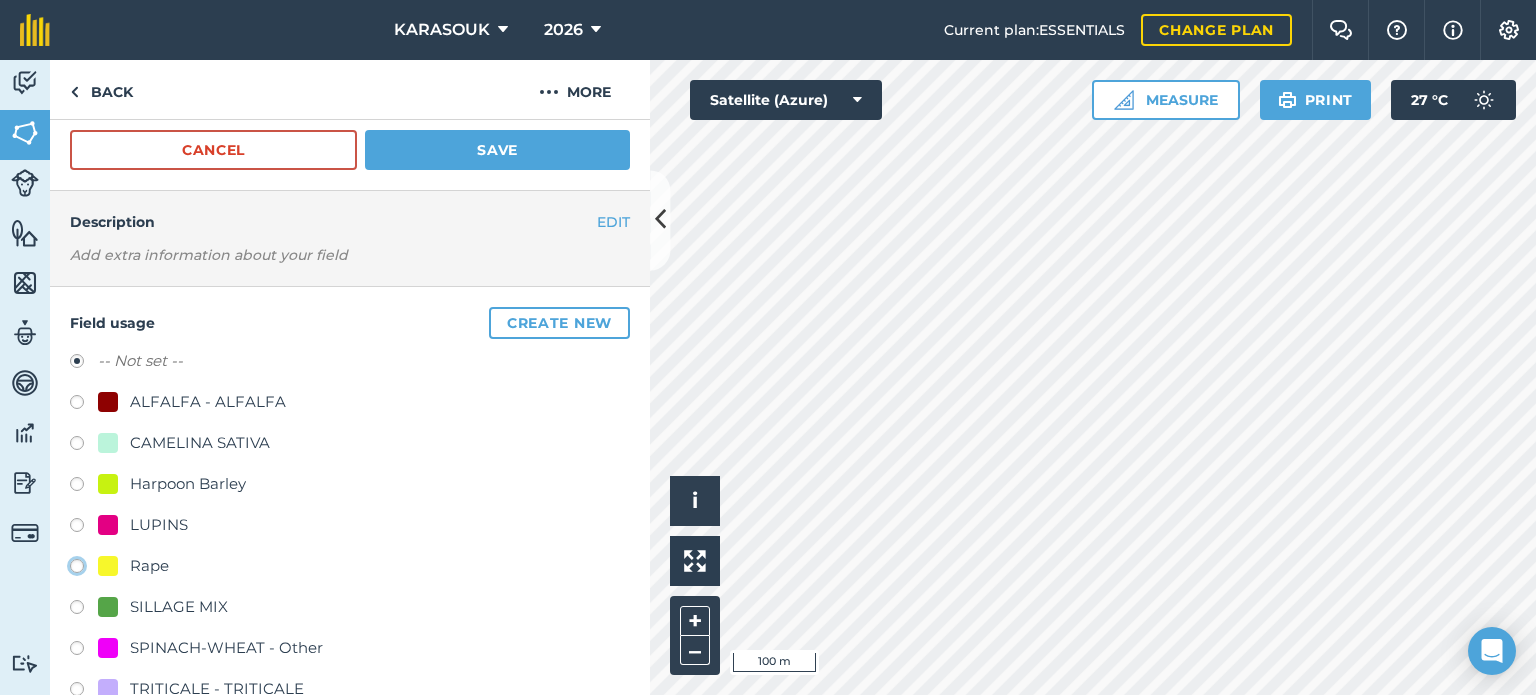 click on "Rape" at bounding box center (-9923, 565) 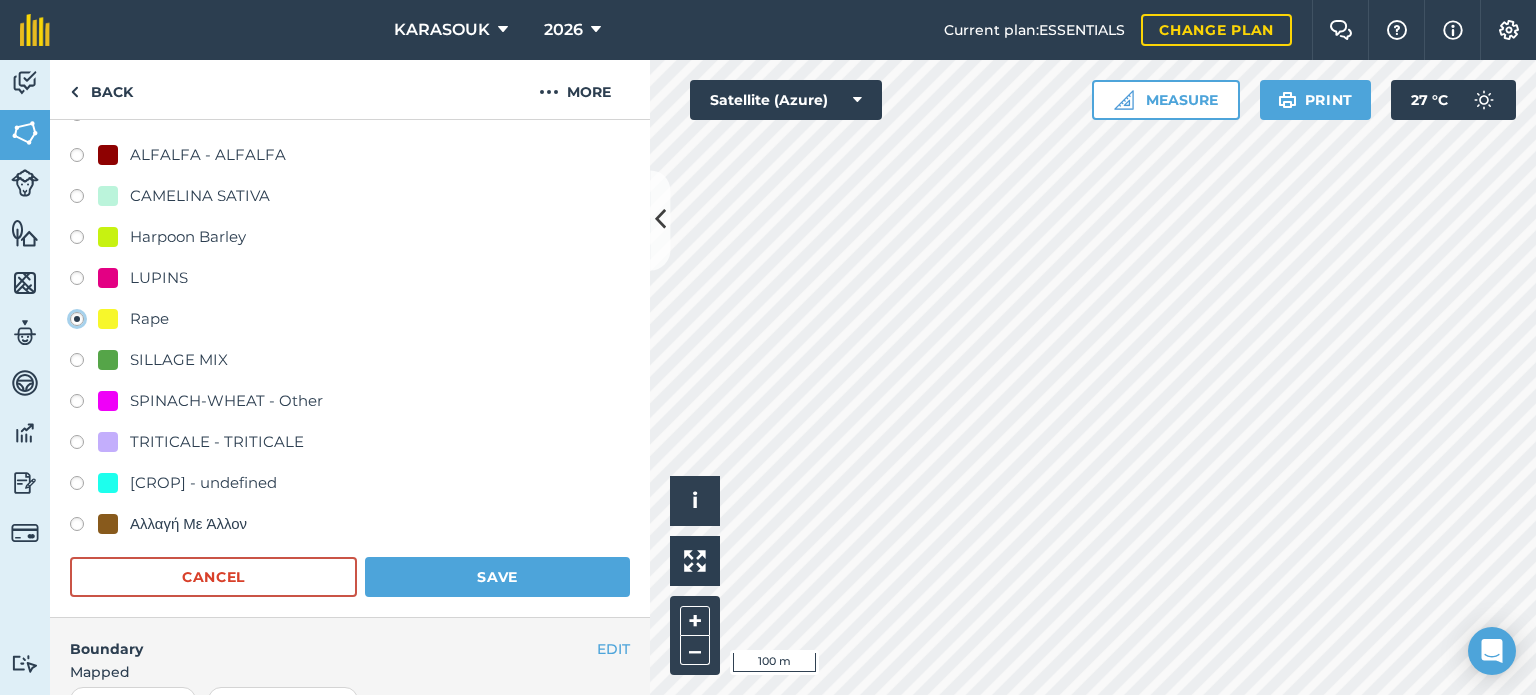 scroll, scrollTop: 400, scrollLeft: 0, axis: vertical 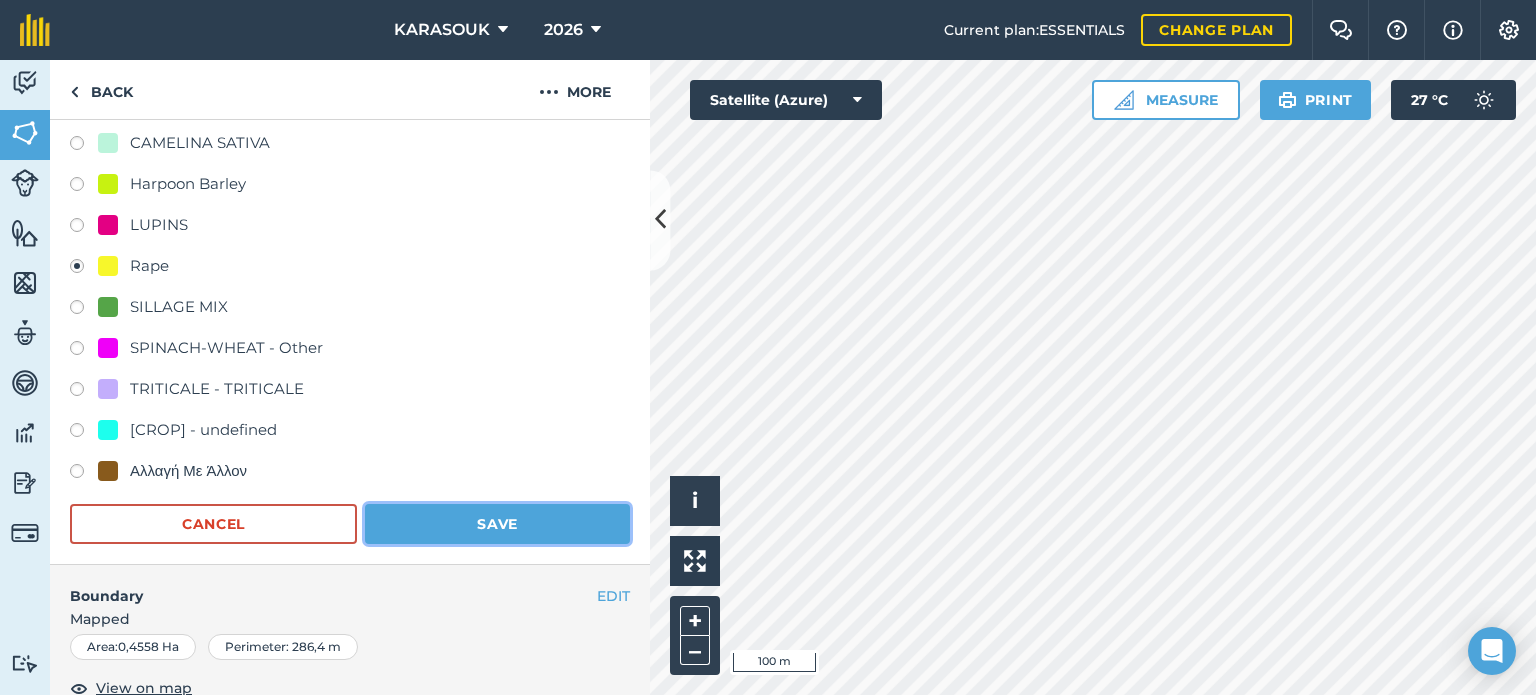 click on "Save" at bounding box center (497, 524) 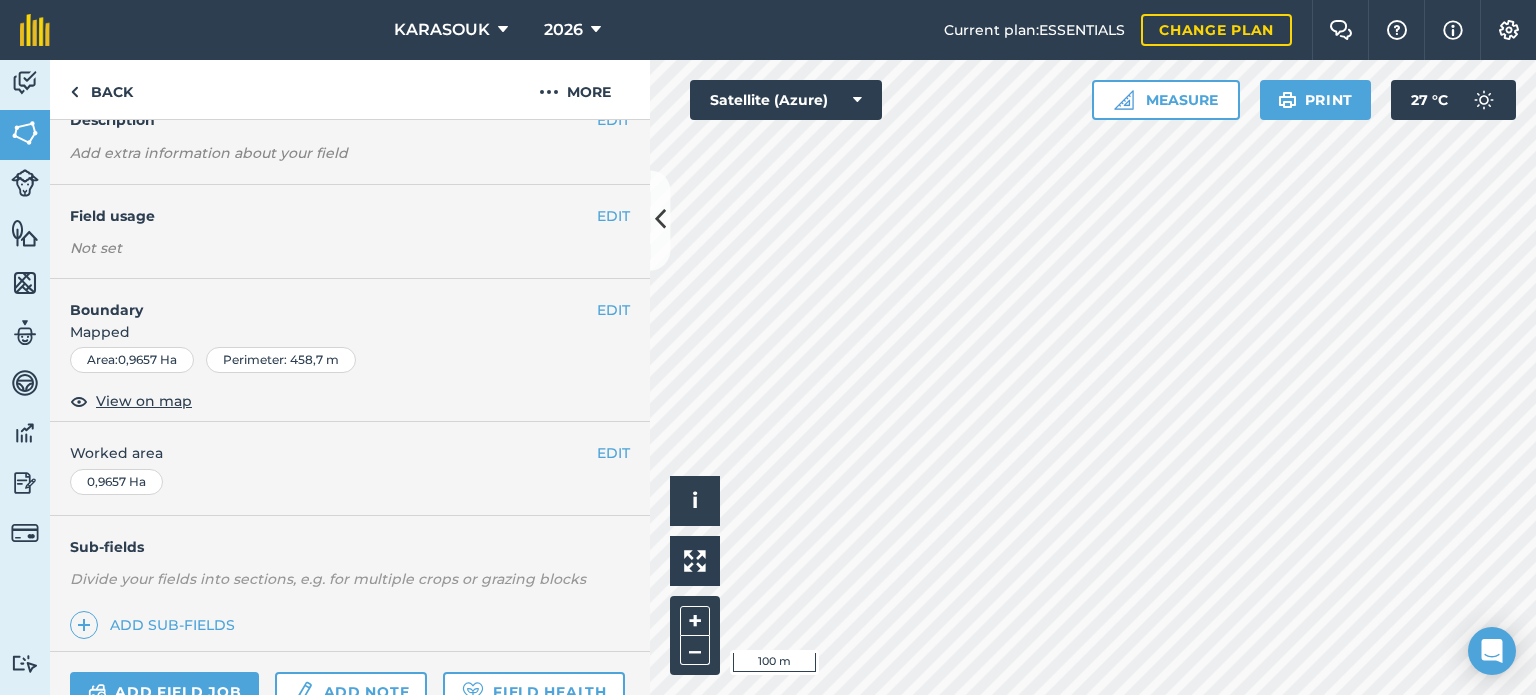 scroll, scrollTop: 198, scrollLeft: 0, axis: vertical 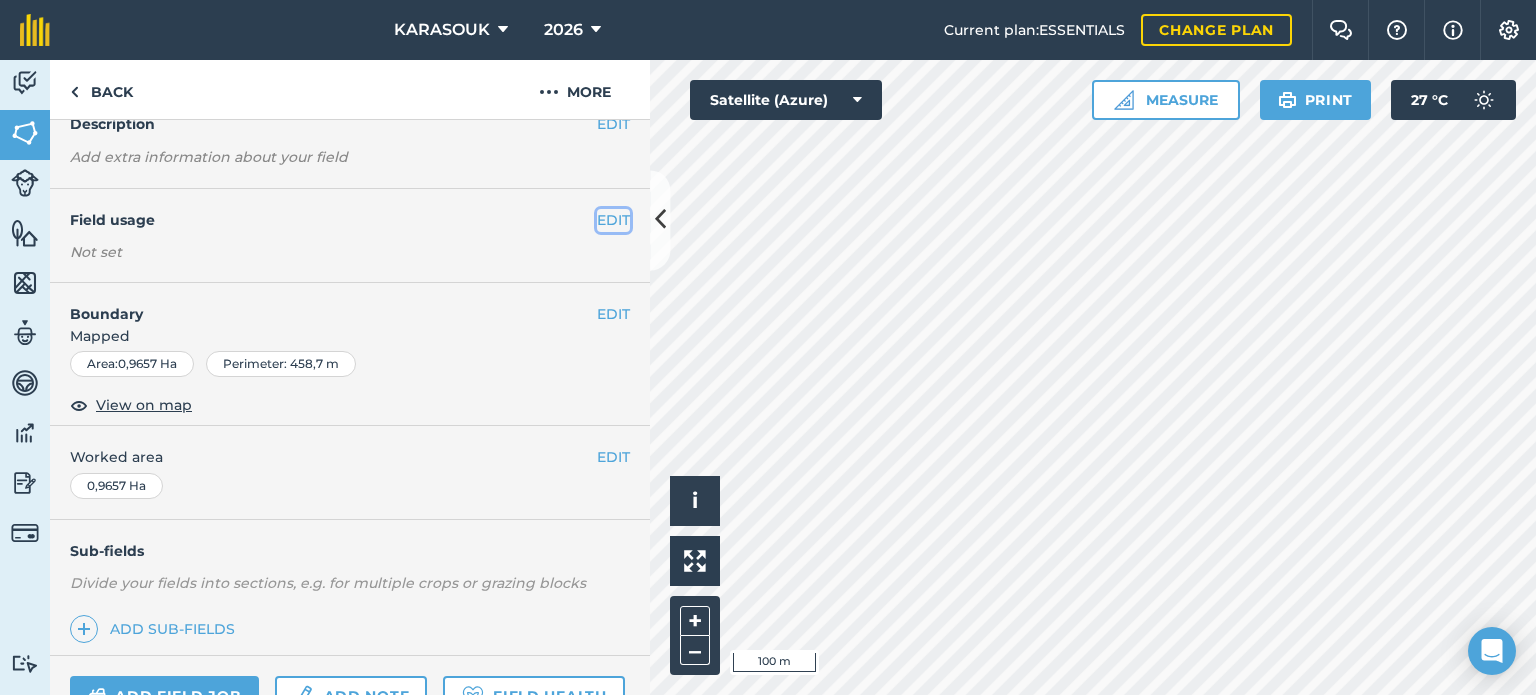click on "EDIT" at bounding box center [613, 220] 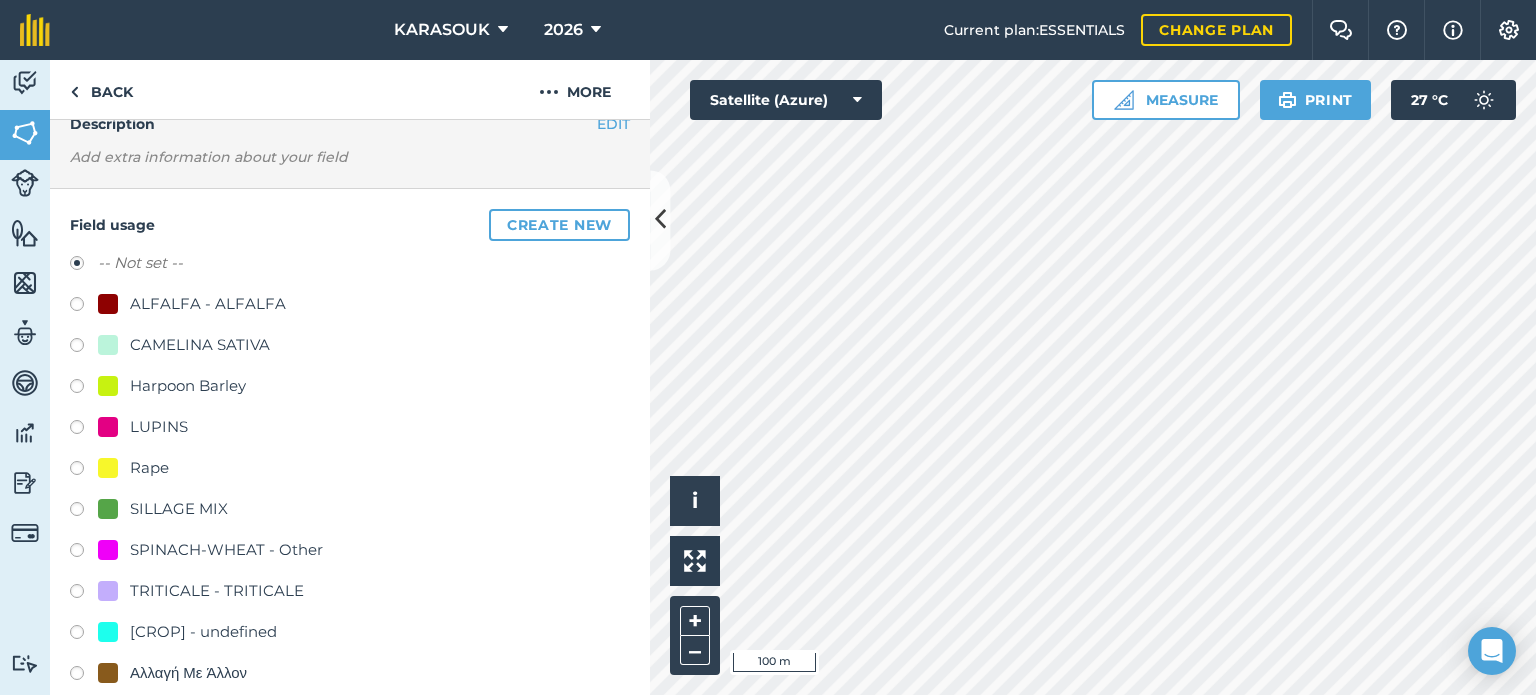 click on "Rape" at bounding box center [133, 468] 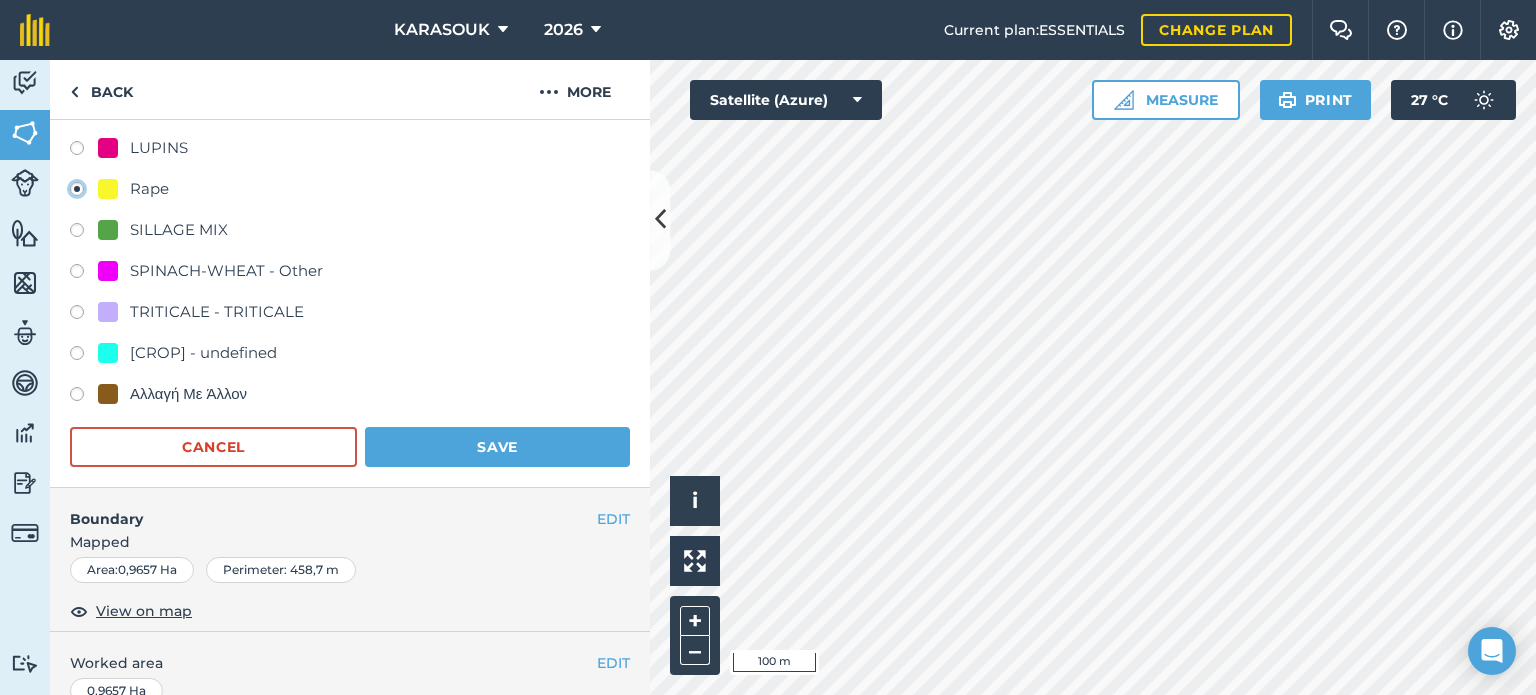 scroll, scrollTop: 498, scrollLeft: 0, axis: vertical 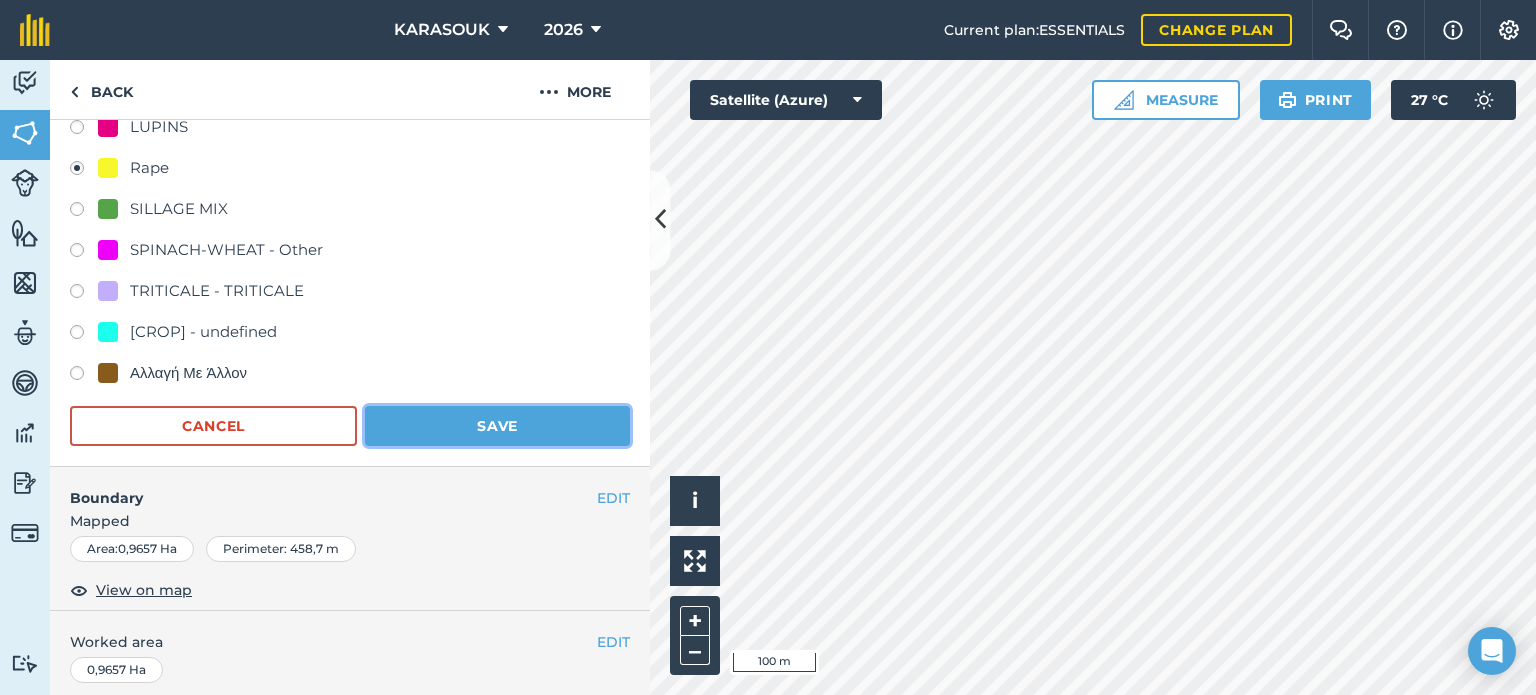 click on "Save" at bounding box center (497, 426) 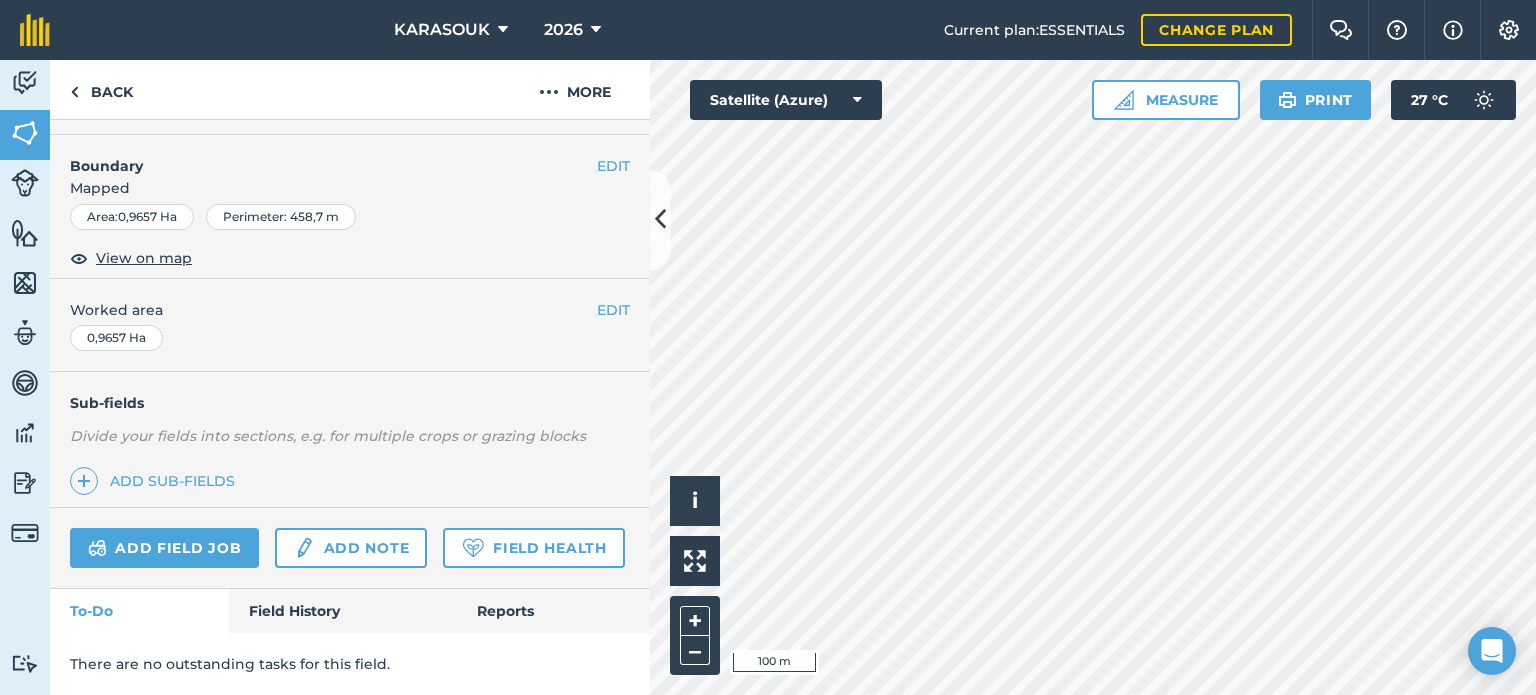 scroll, scrollTop: 400, scrollLeft: 0, axis: vertical 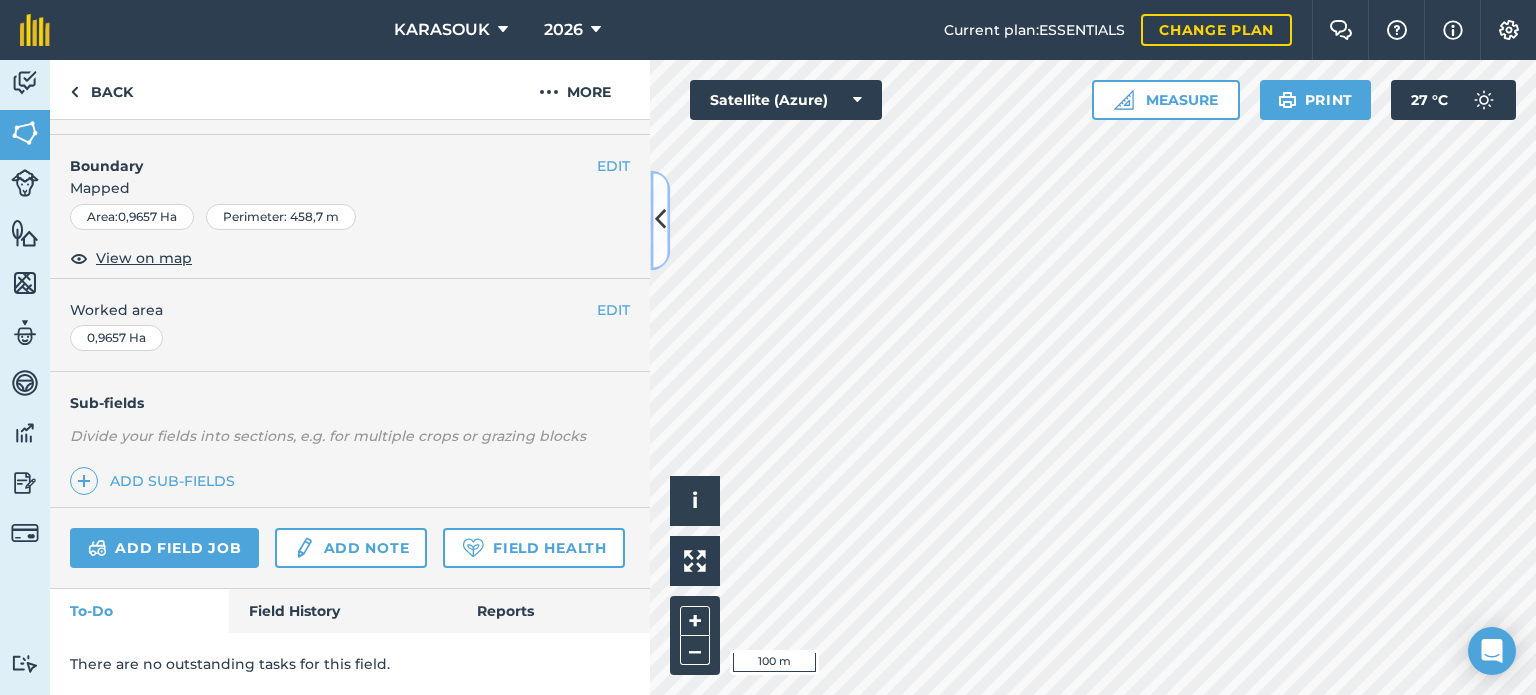 click at bounding box center (660, 220) 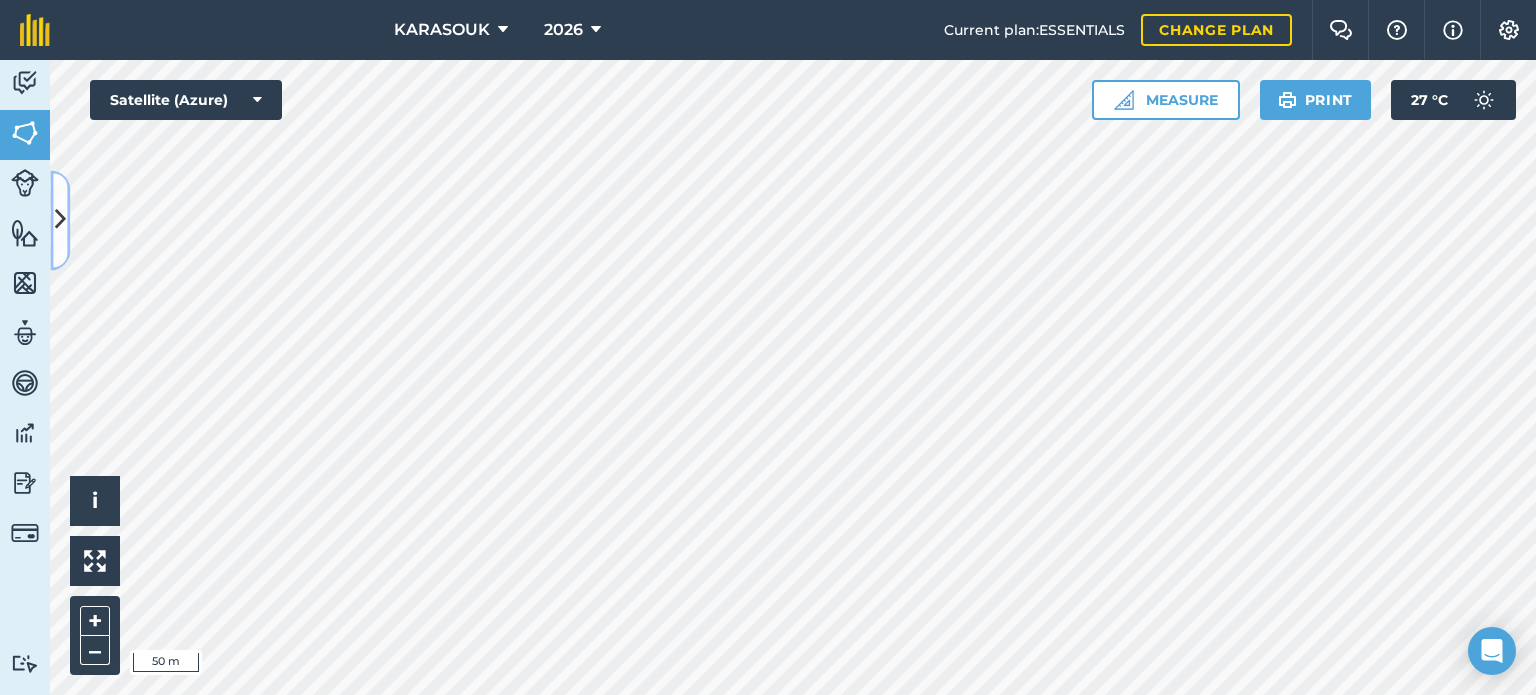 click at bounding box center [60, 220] 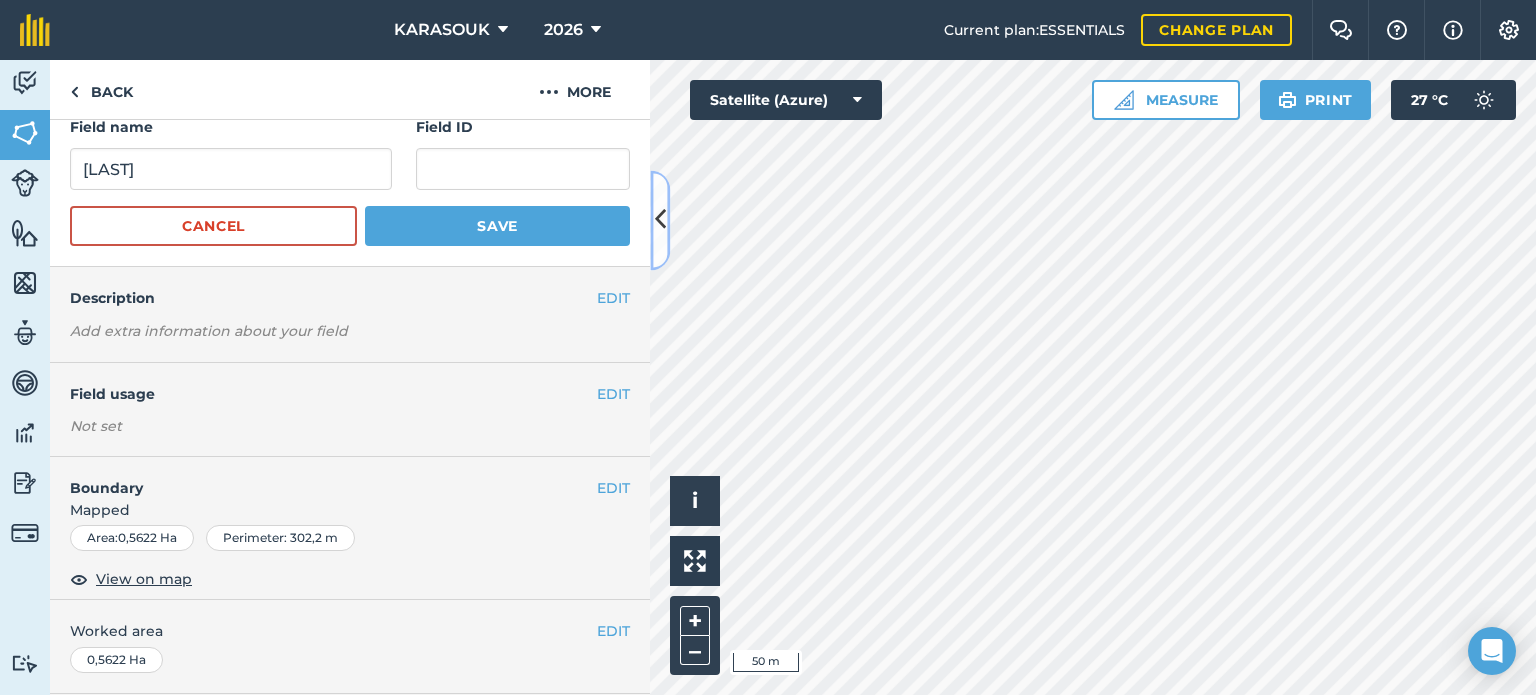 scroll, scrollTop: 0, scrollLeft: 0, axis: both 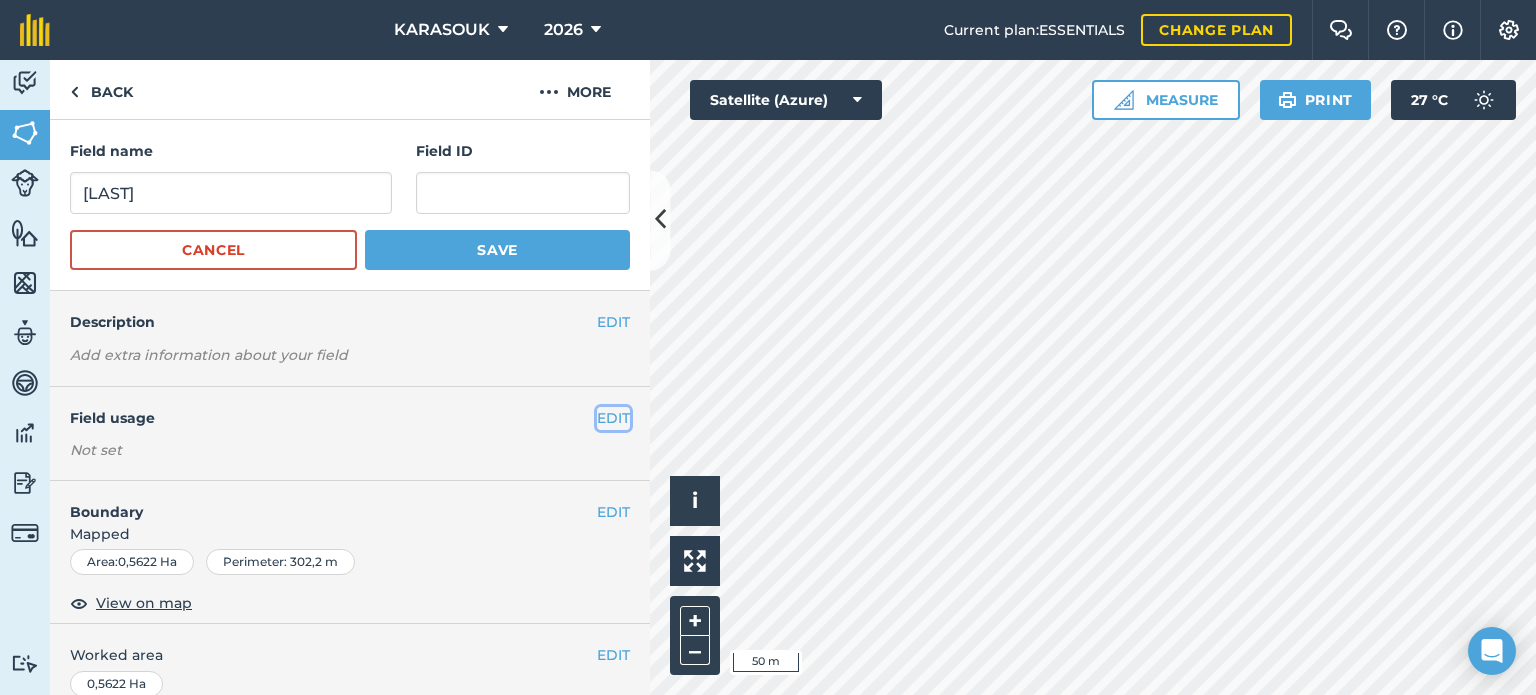 click on "EDIT" at bounding box center (613, 418) 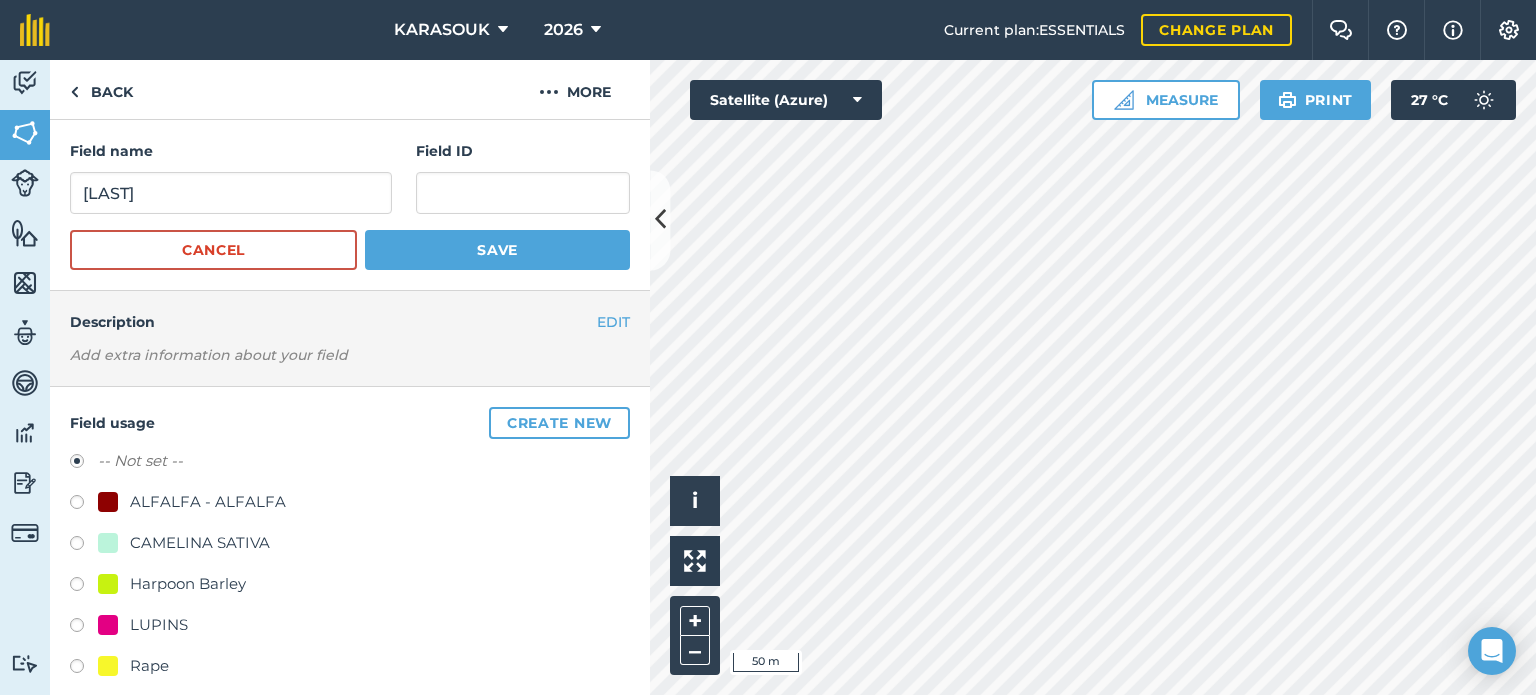 click on "Rape" at bounding box center (149, 666) 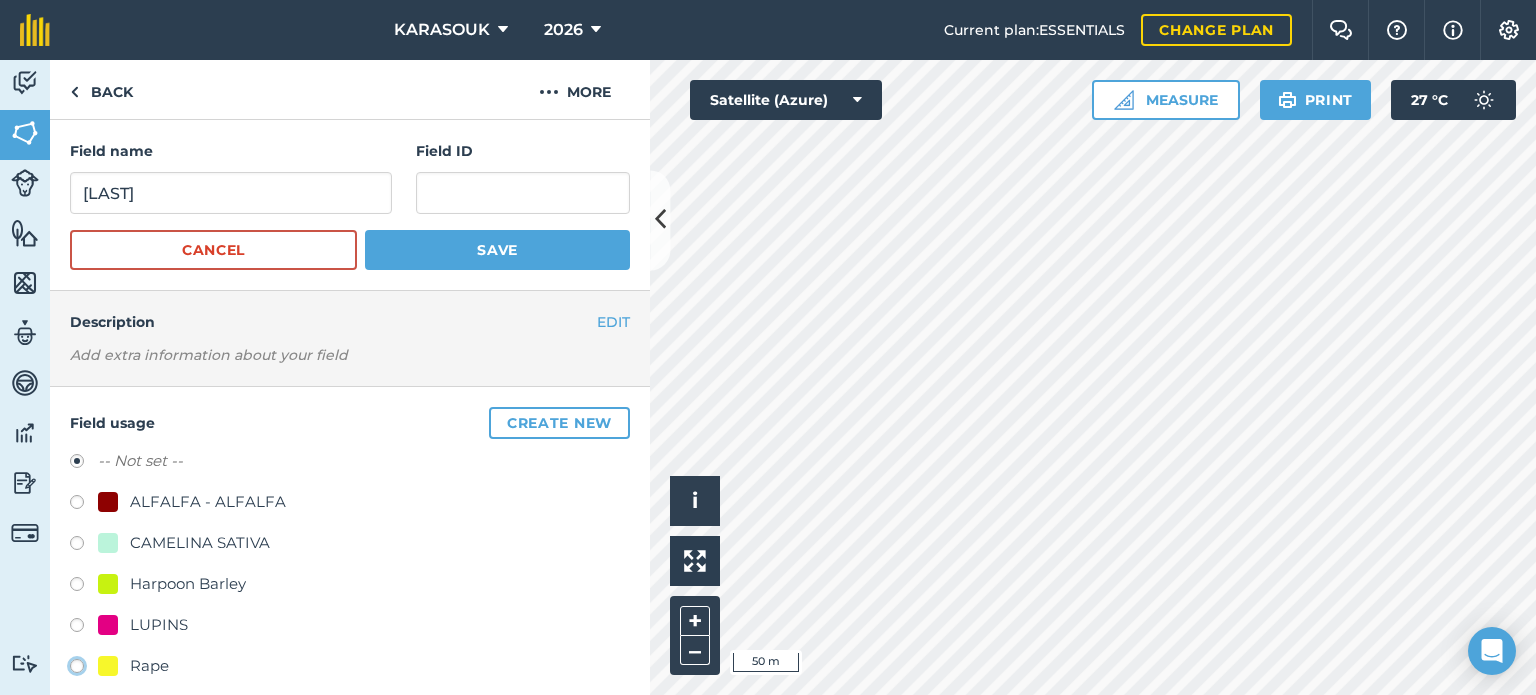 click on "Rape" at bounding box center (-9923, 665) 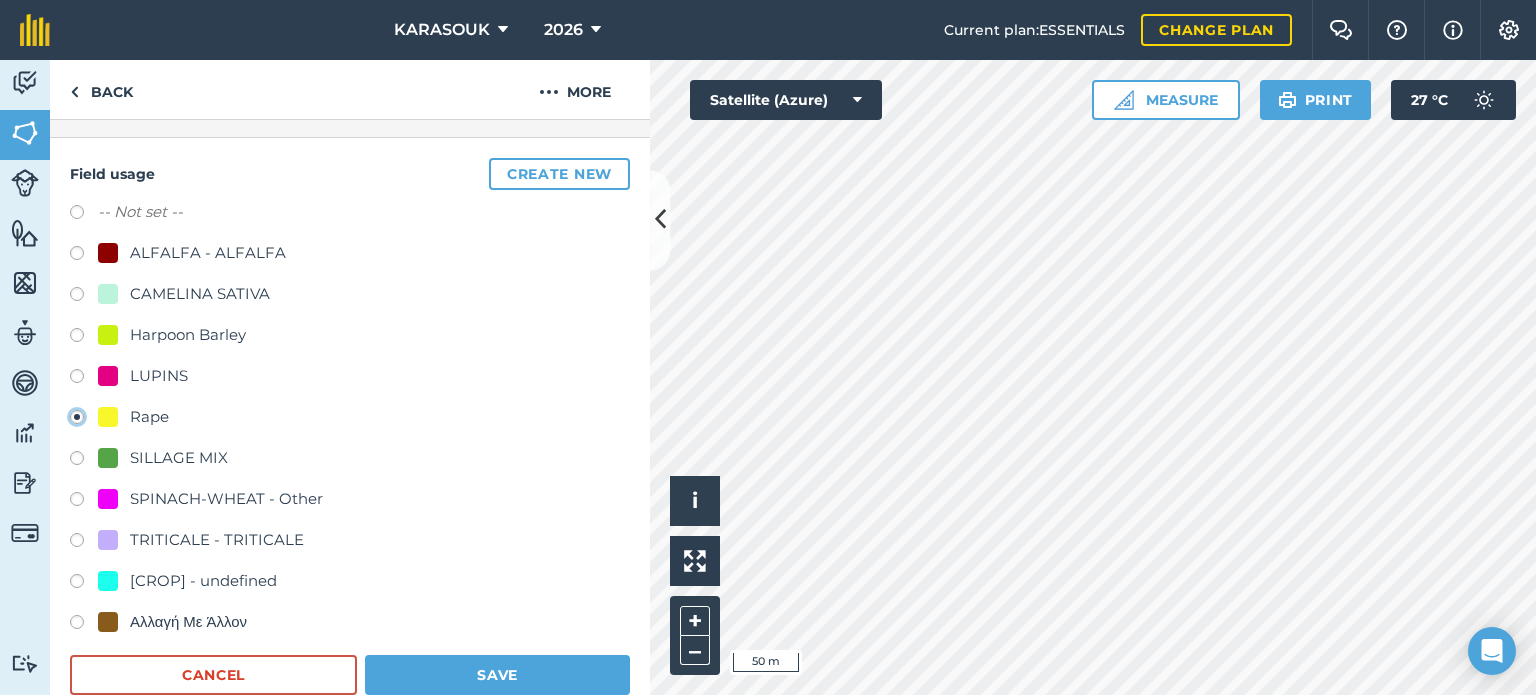 scroll, scrollTop: 400, scrollLeft: 0, axis: vertical 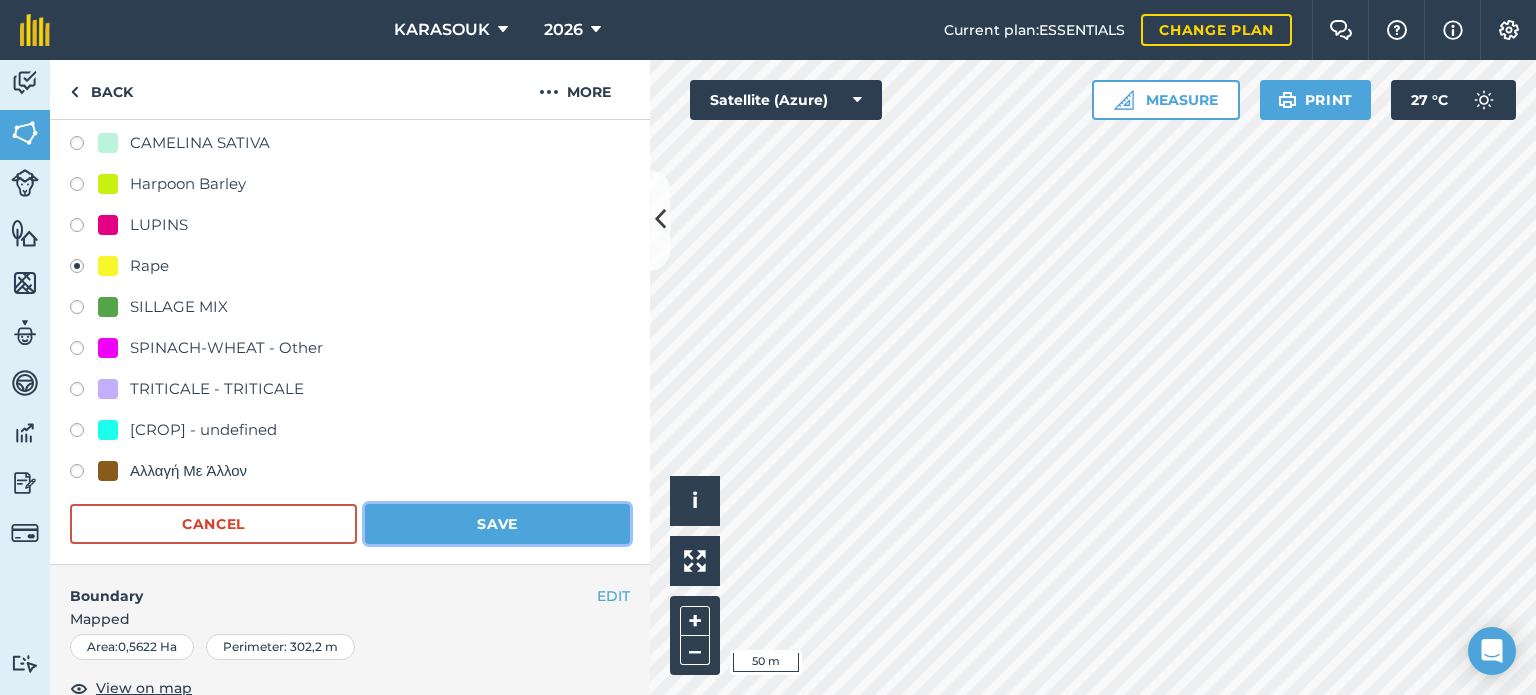 click on "Save" at bounding box center (497, 524) 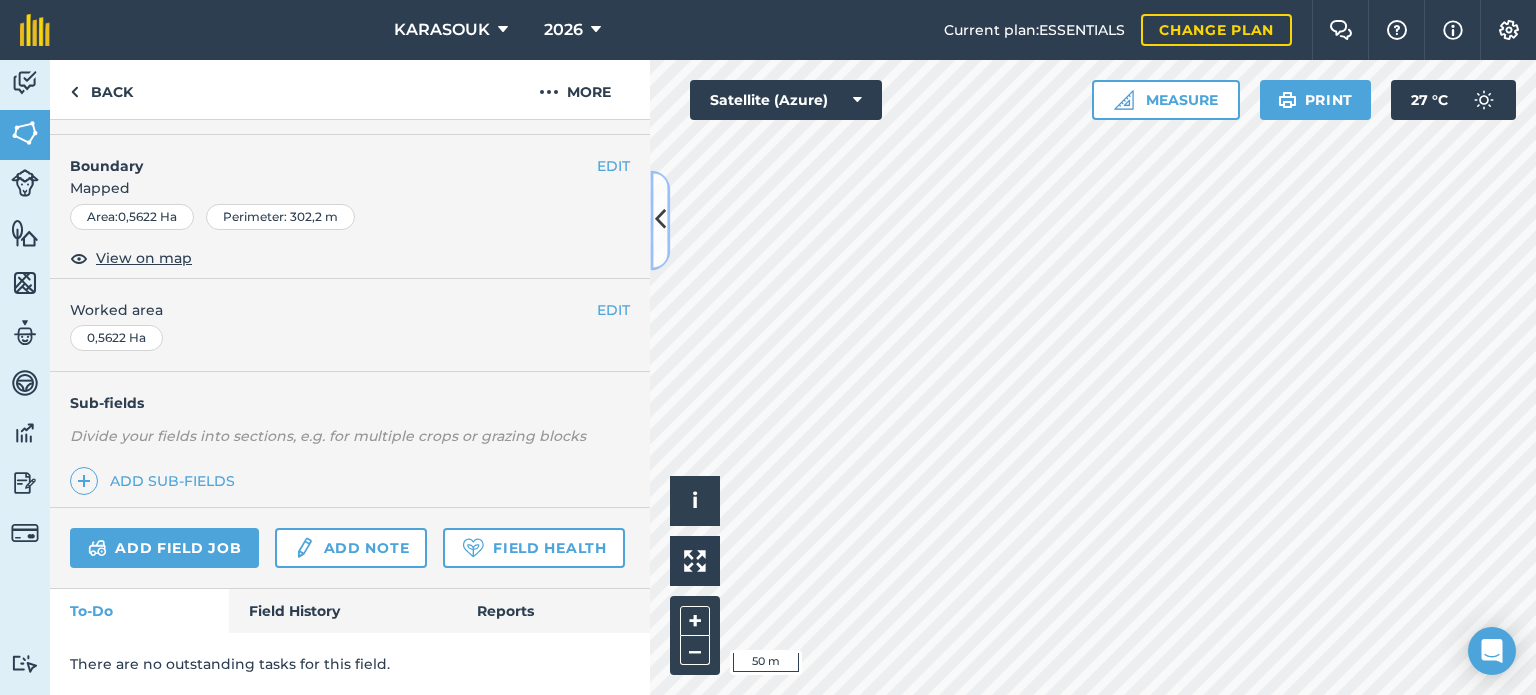 click at bounding box center [660, 220] 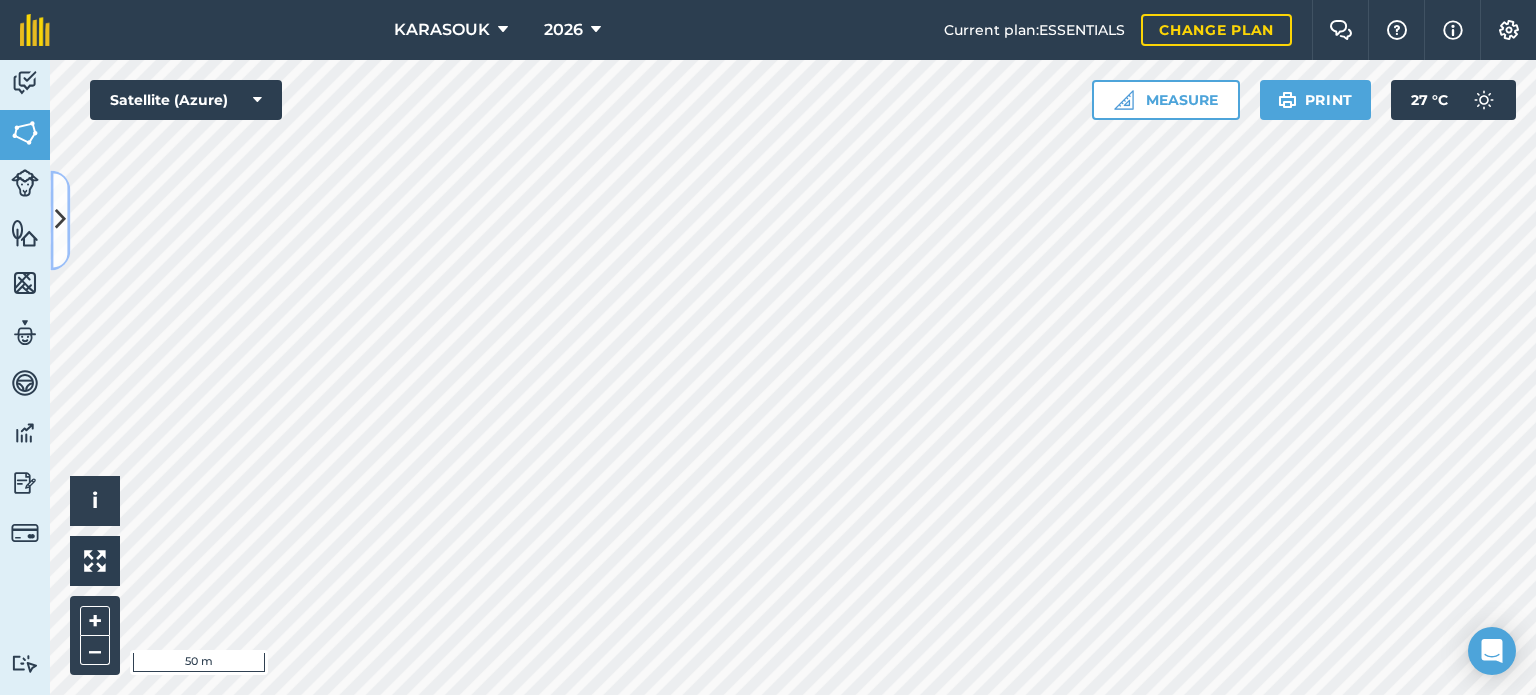 click at bounding box center (60, 220) 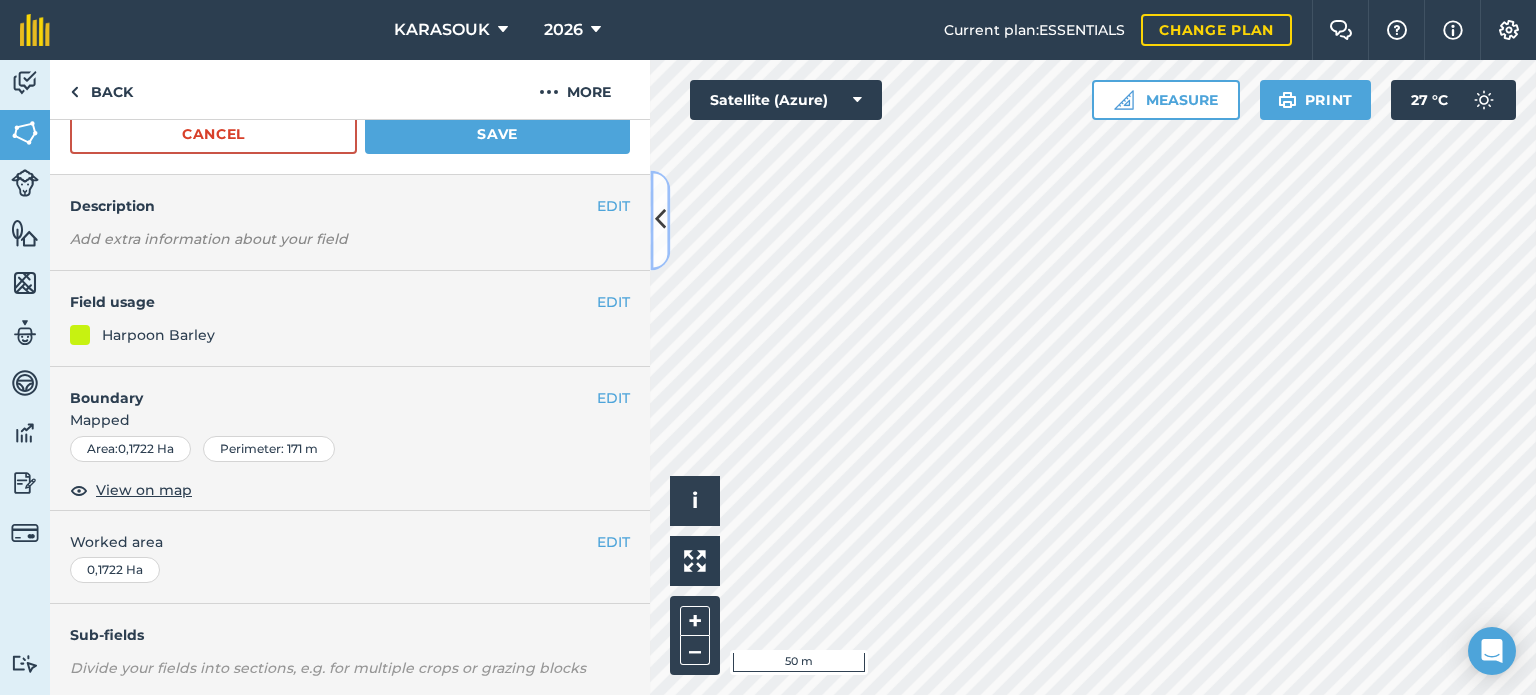 scroll, scrollTop: 100, scrollLeft: 0, axis: vertical 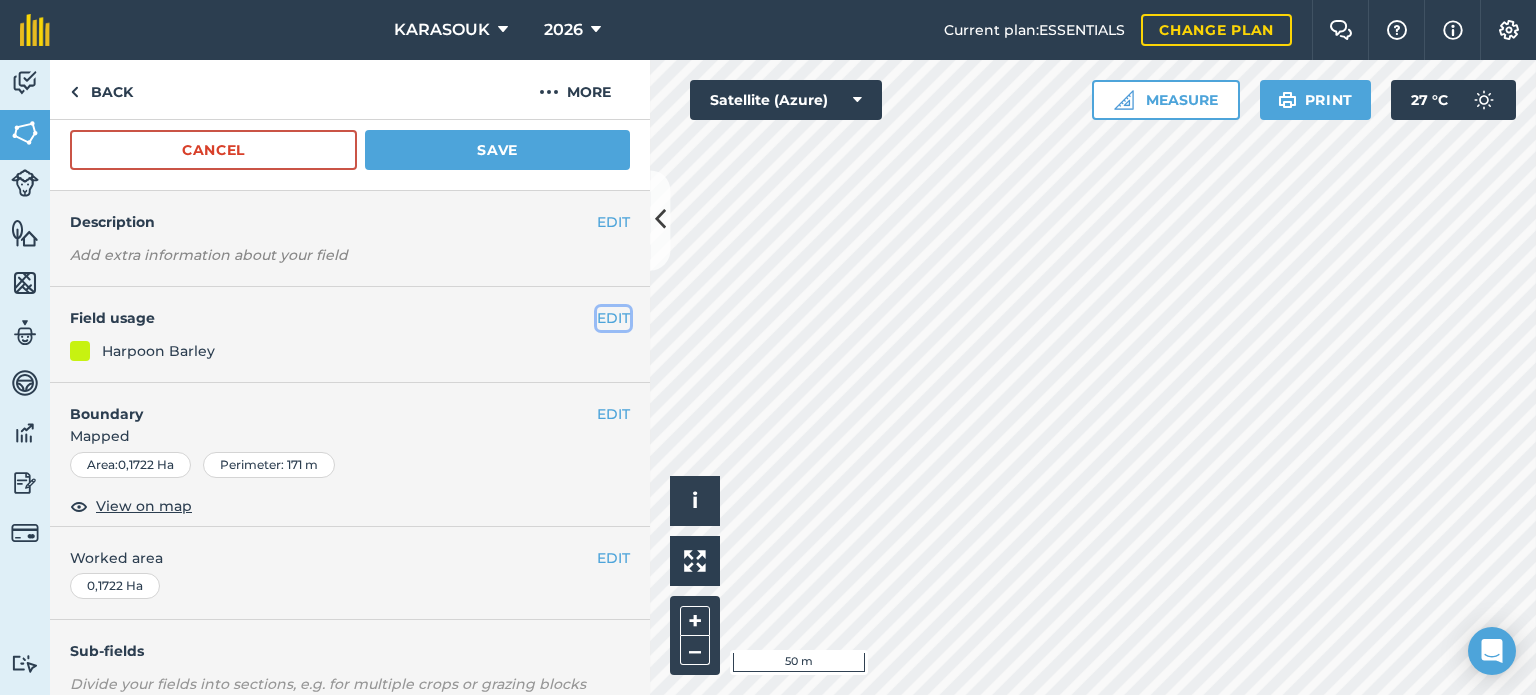 click on "EDIT" at bounding box center (613, 318) 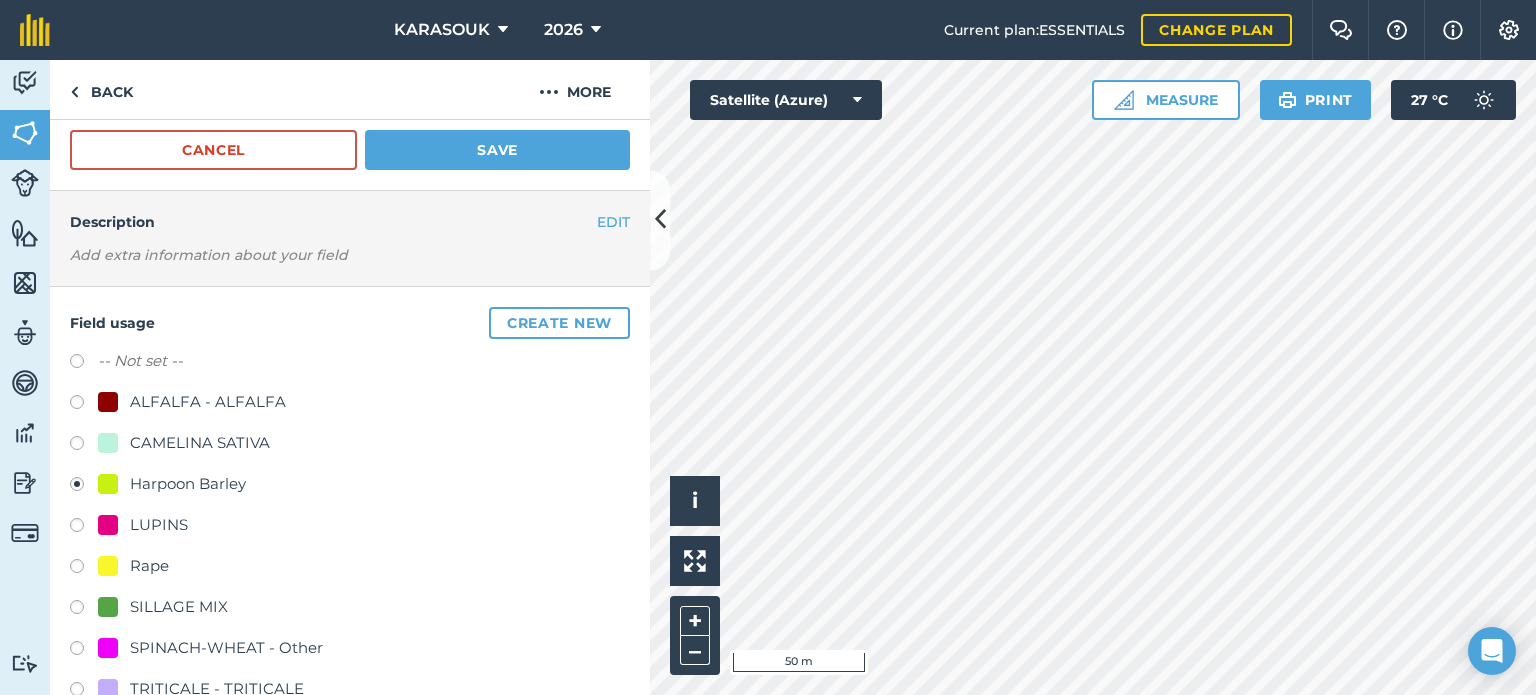 click on "CAMELINA SATIVA" at bounding box center (200, 443) 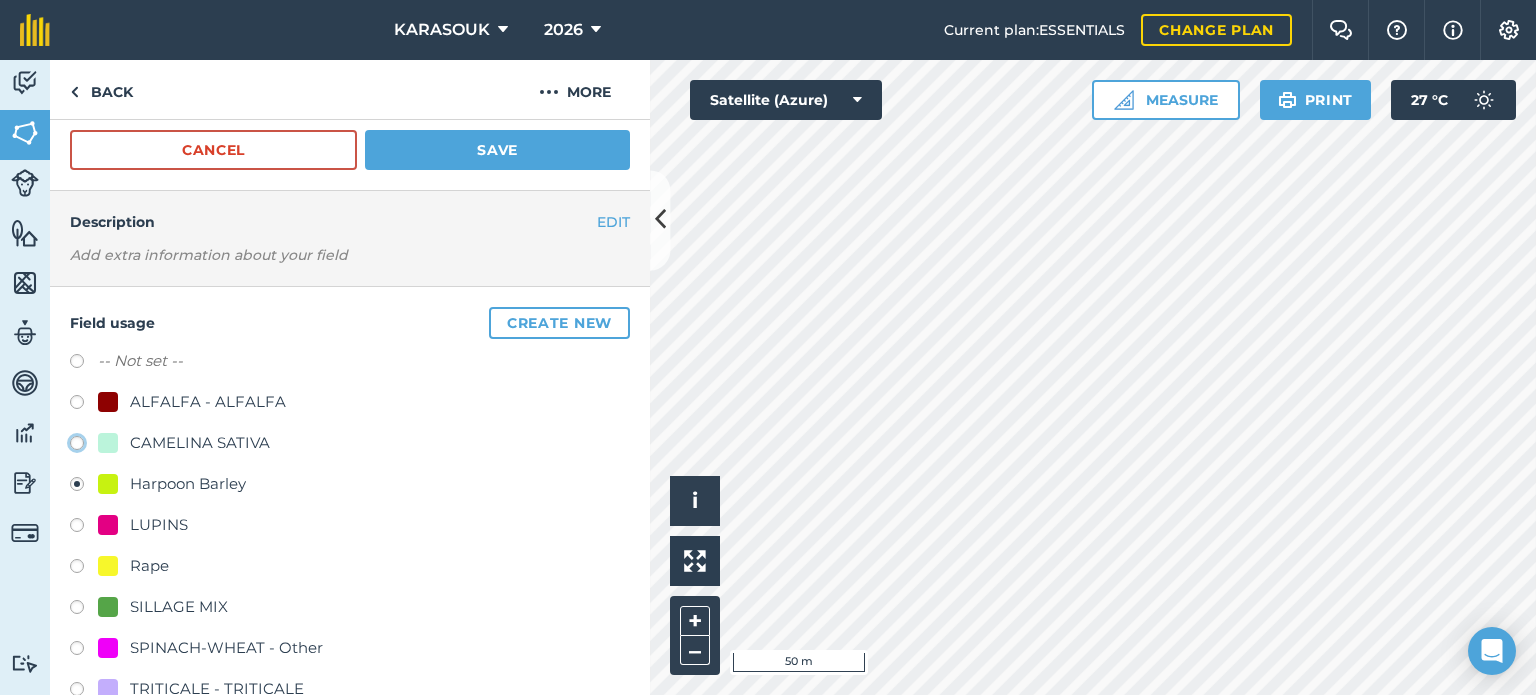 click on "CAMELINA SATIVA" at bounding box center [-9923, 442] 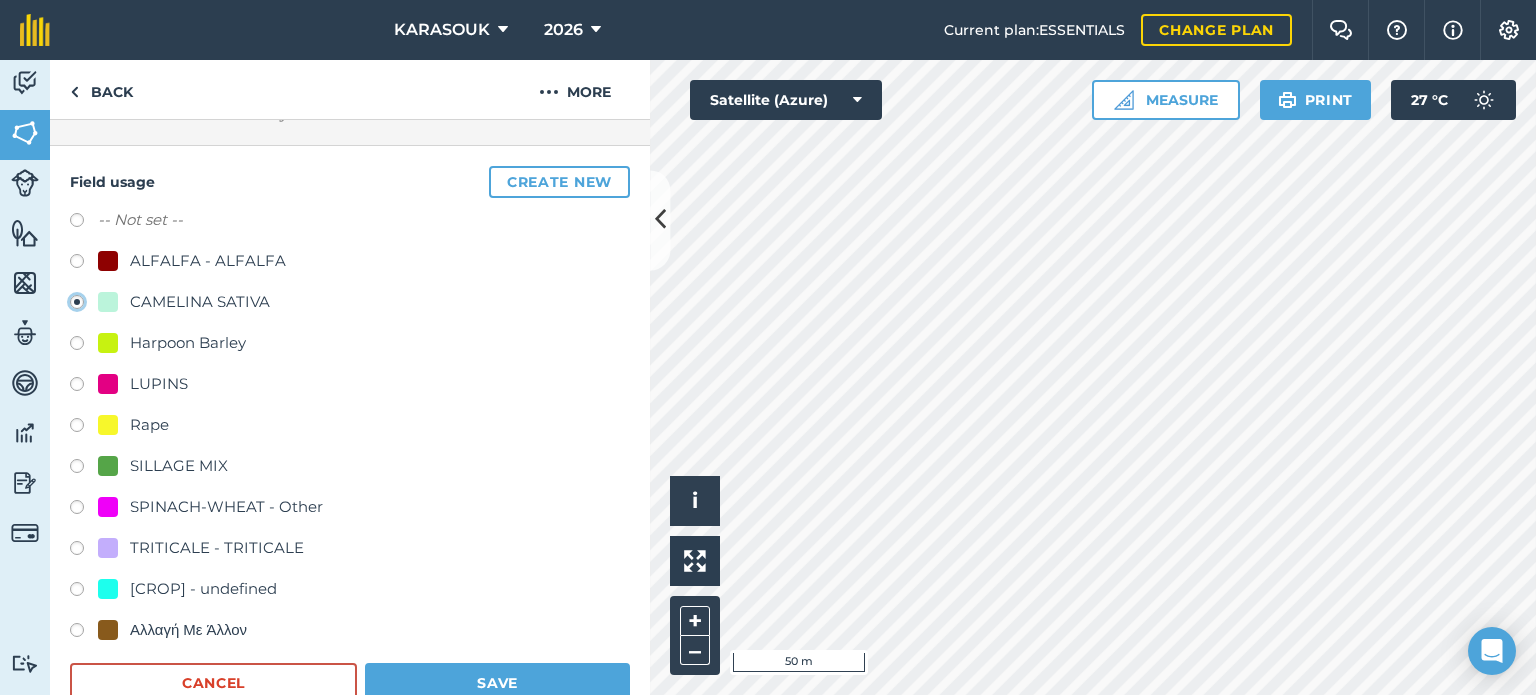 scroll, scrollTop: 300, scrollLeft: 0, axis: vertical 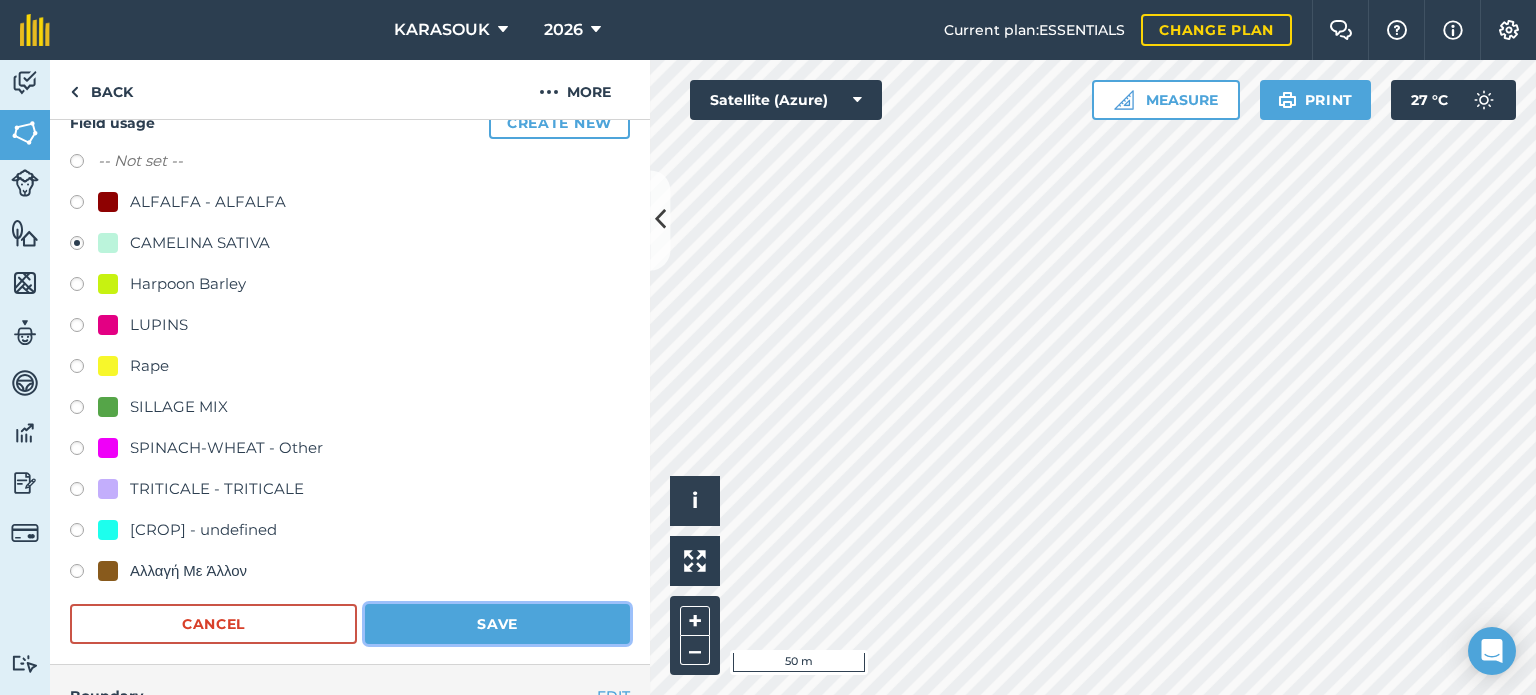 click on "Save" at bounding box center (497, 624) 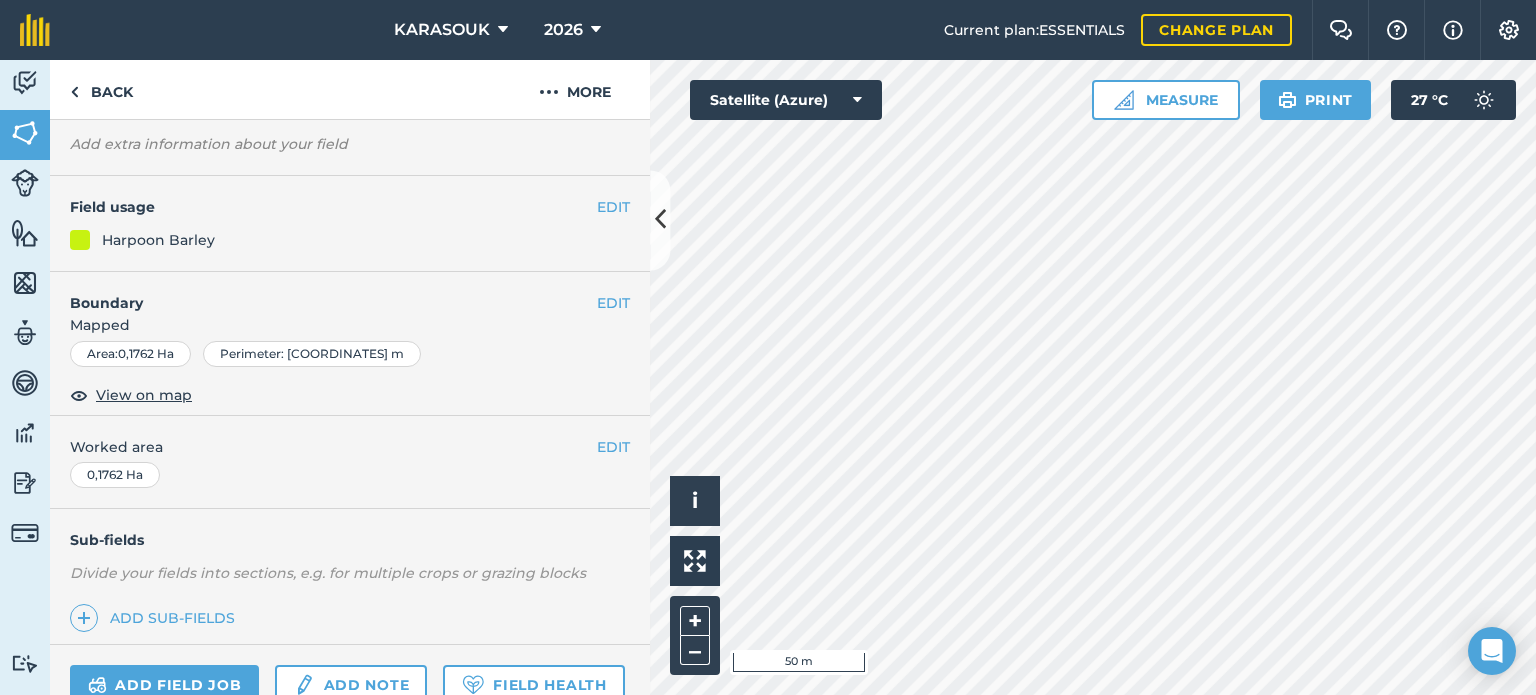 scroll, scrollTop: 200, scrollLeft: 0, axis: vertical 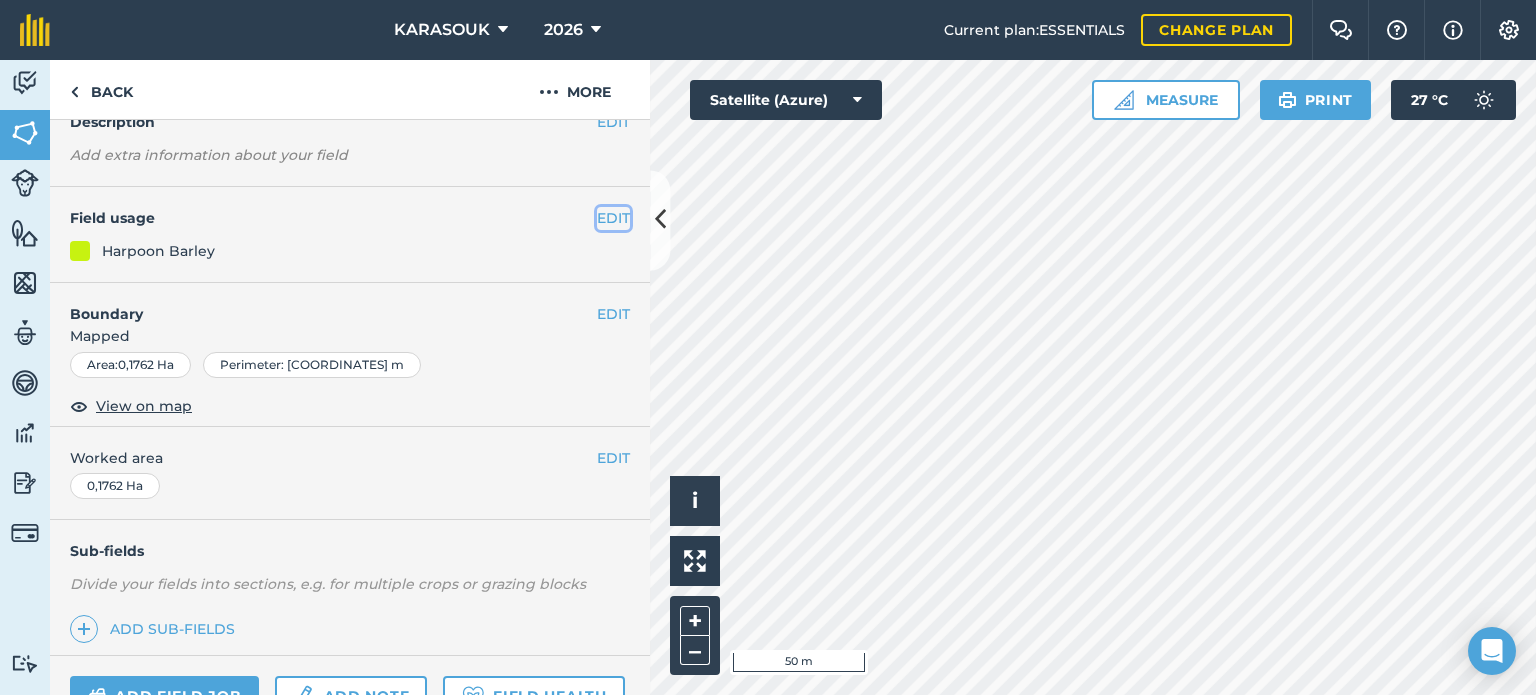 click on "EDIT" at bounding box center (613, 218) 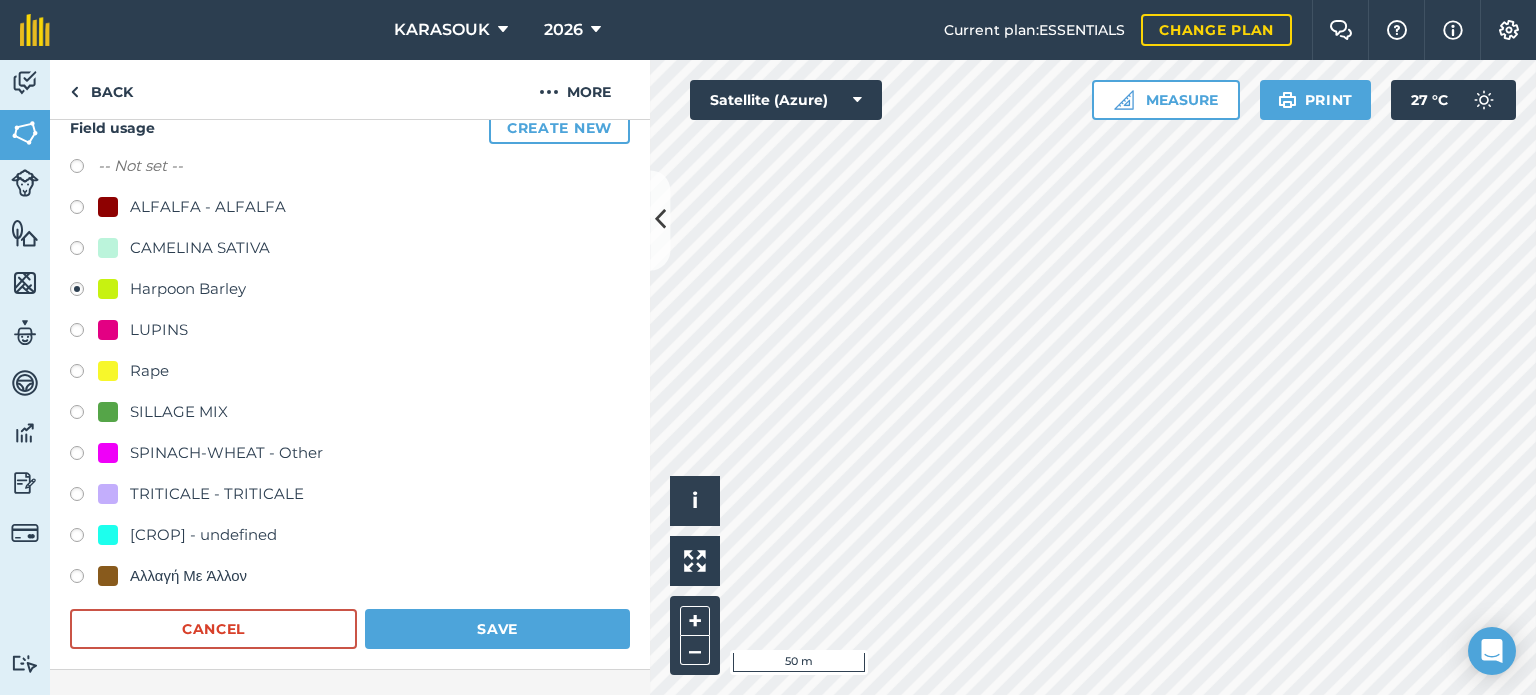 scroll, scrollTop: 300, scrollLeft: 0, axis: vertical 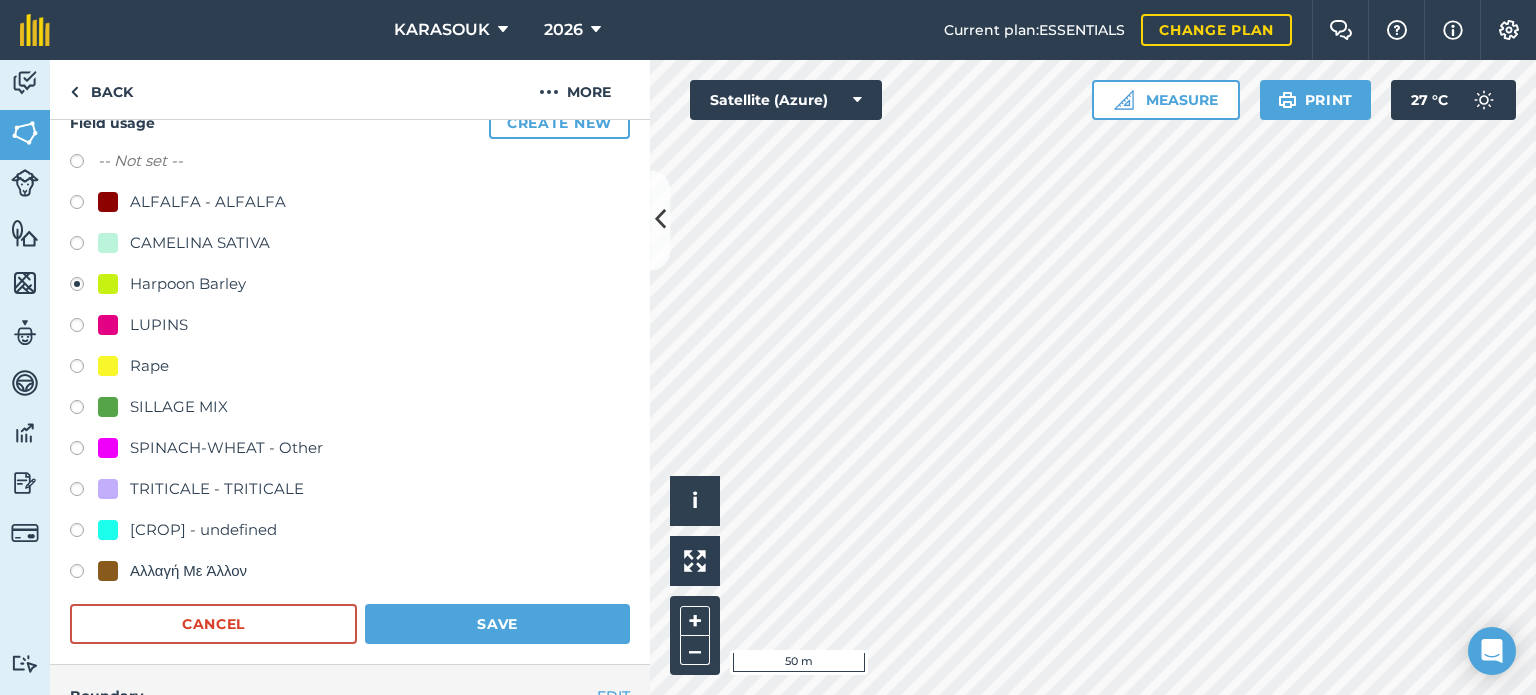 click on "CAMELINA SATIVA" at bounding box center (200, 243) 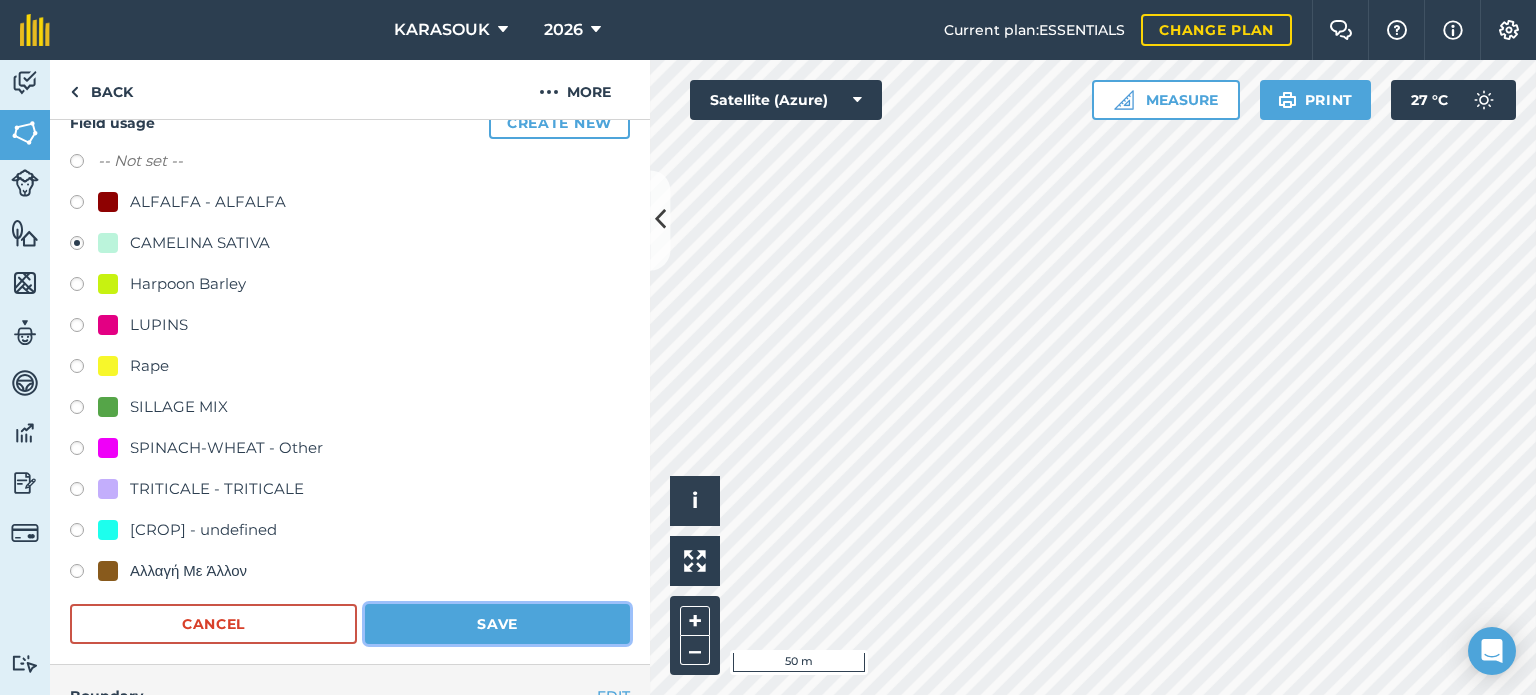 click on "Save" at bounding box center (497, 624) 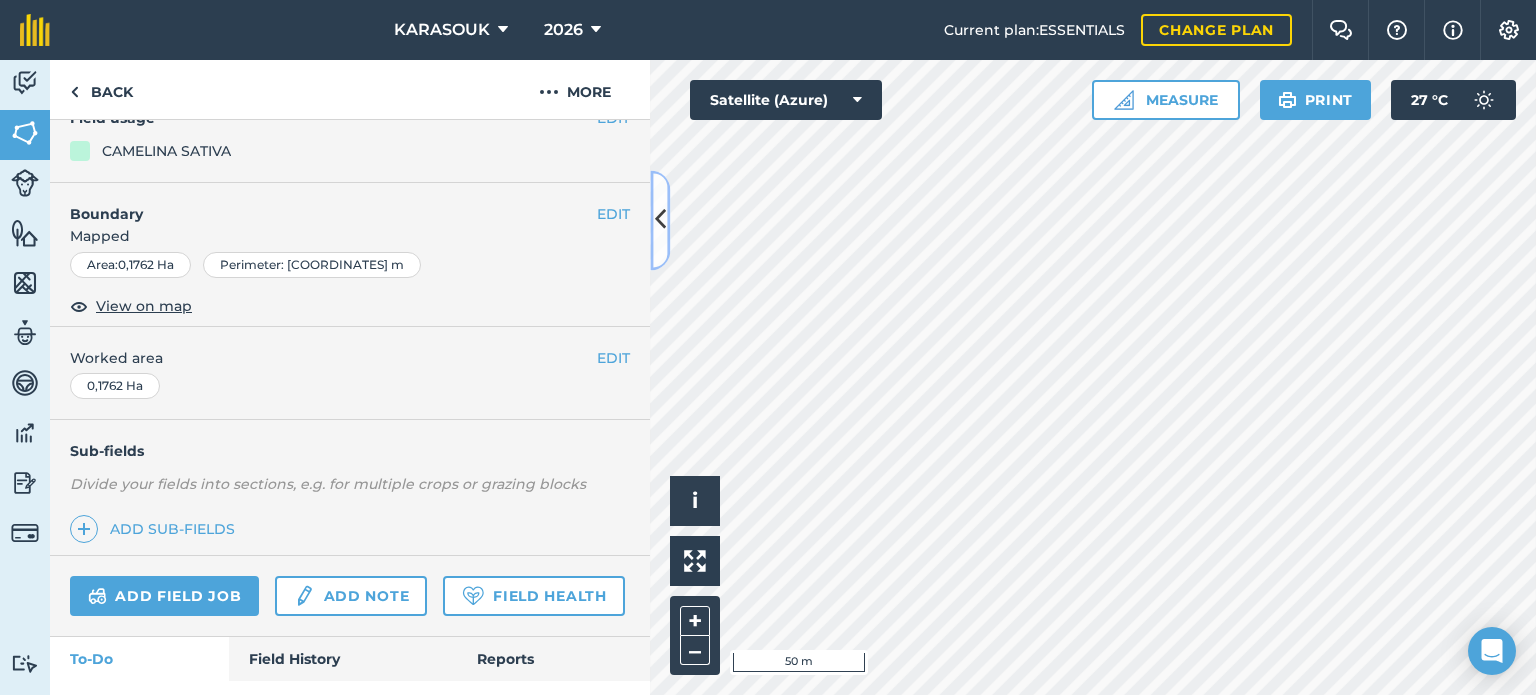 click at bounding box center (660, 220) 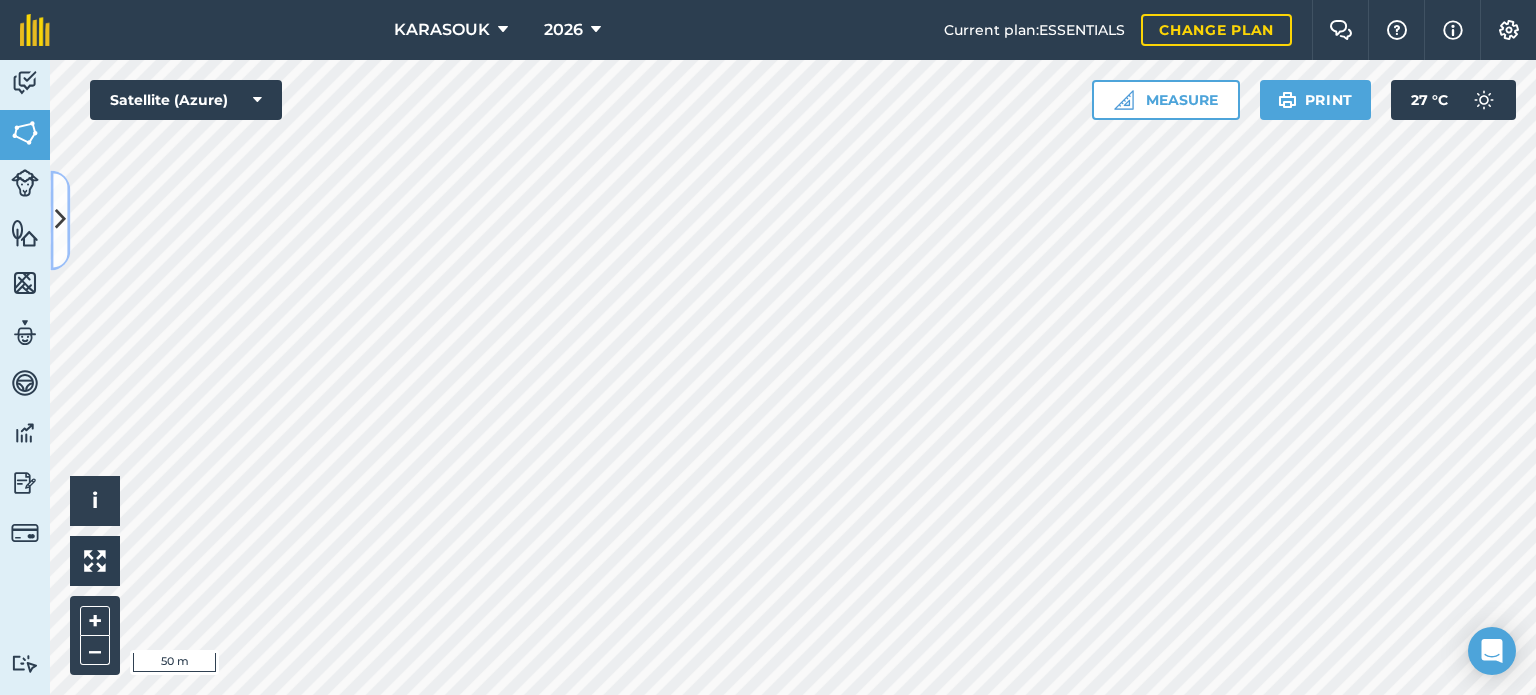 click at bounding box center [60, 220] 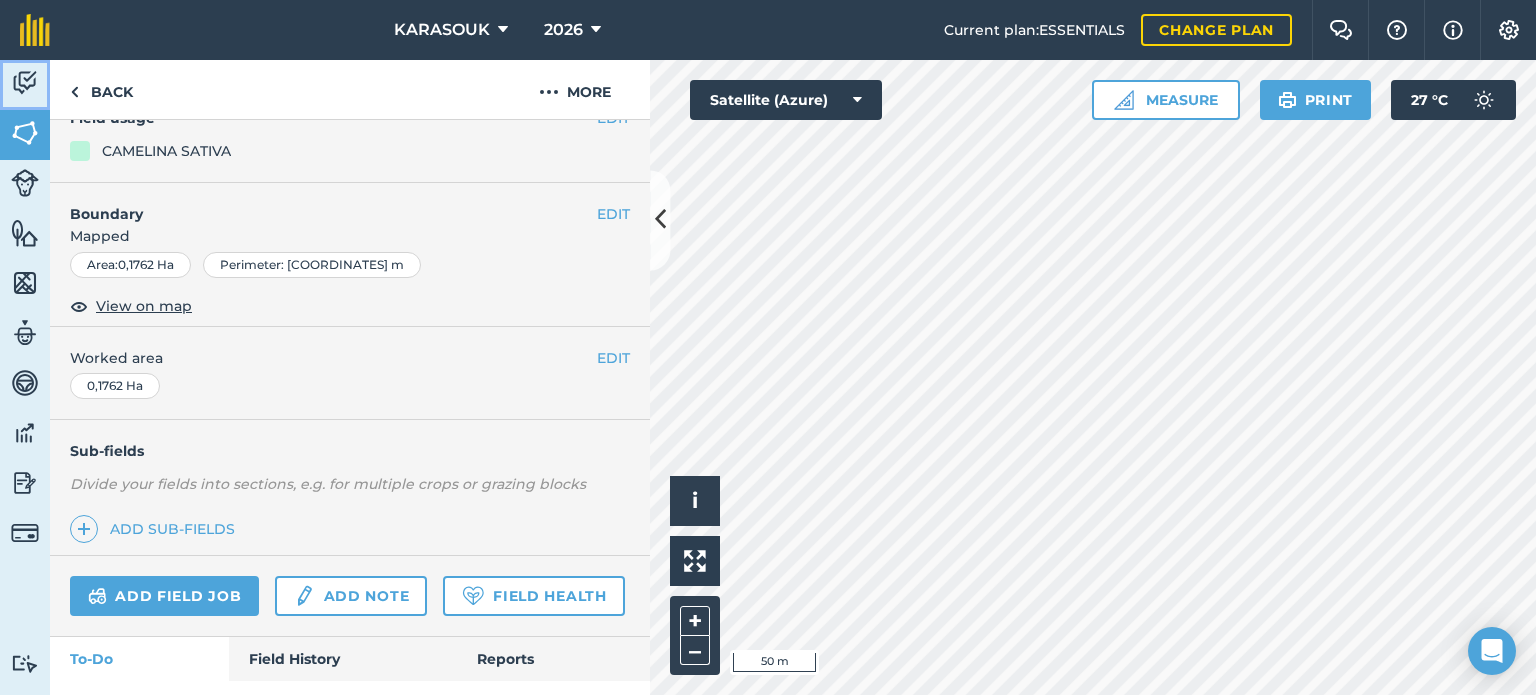 click at bounding box center (25, 83) 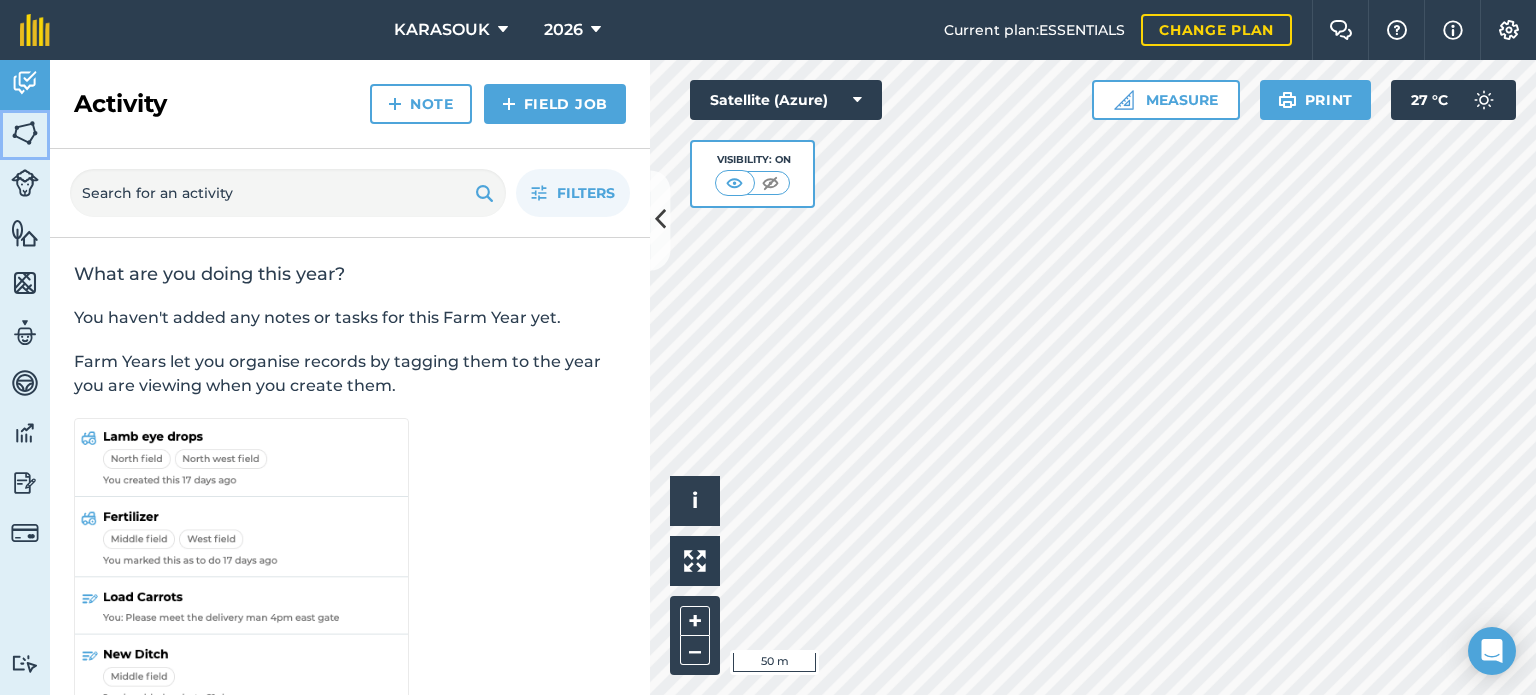 click at bounding box center (25, 133) 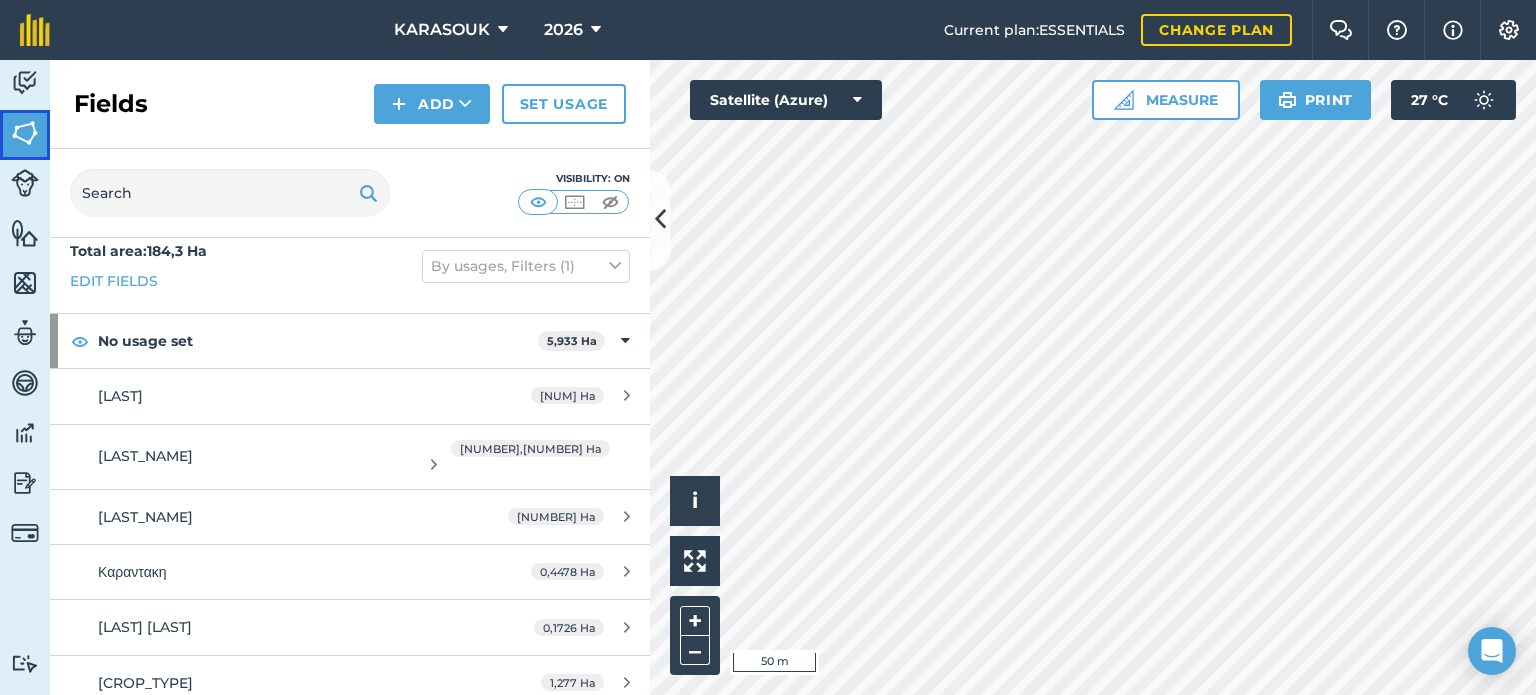 scroll, scrollTop: 0, scrollLeft: 0, axis: both 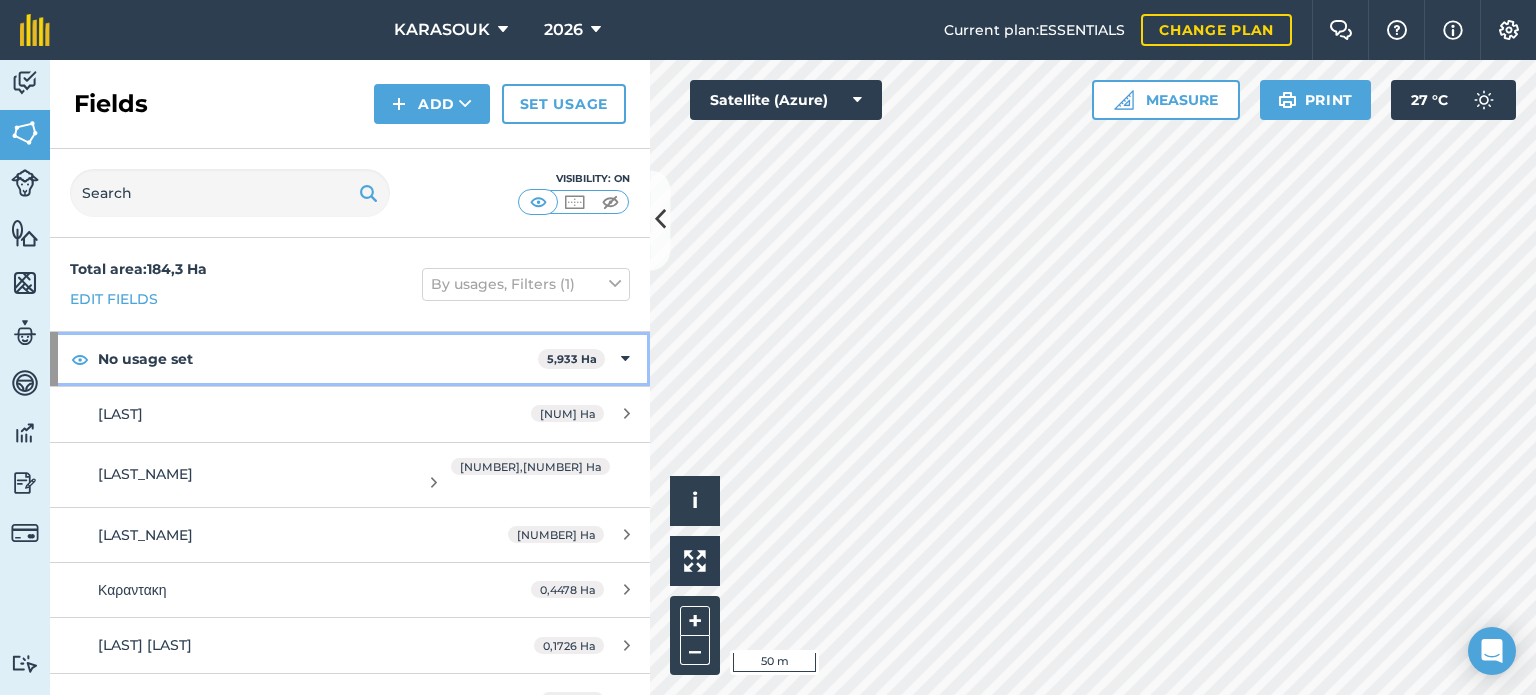 click on "5,933   Ha" at bounding box center [572, 359] 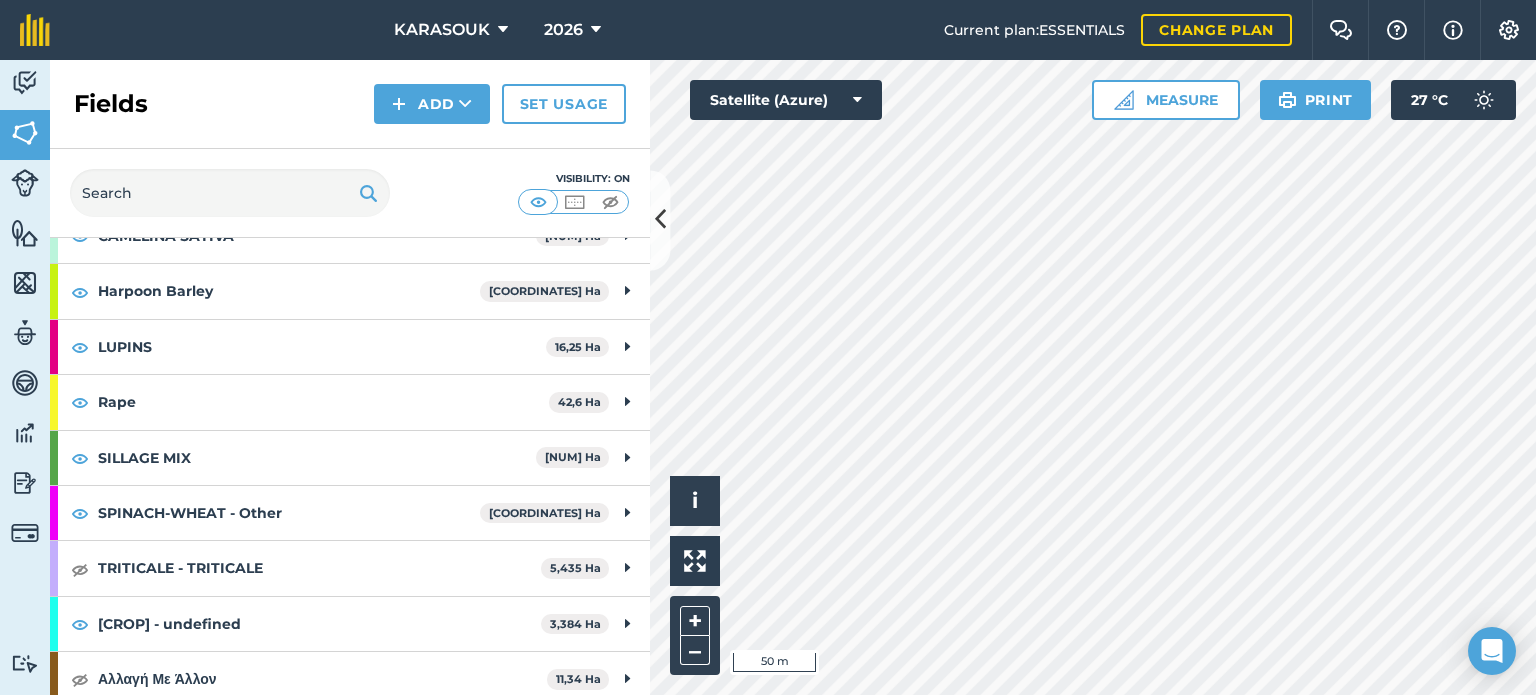 scroll, scrollTop: 297, scrollLeft: 0, axis: vertical 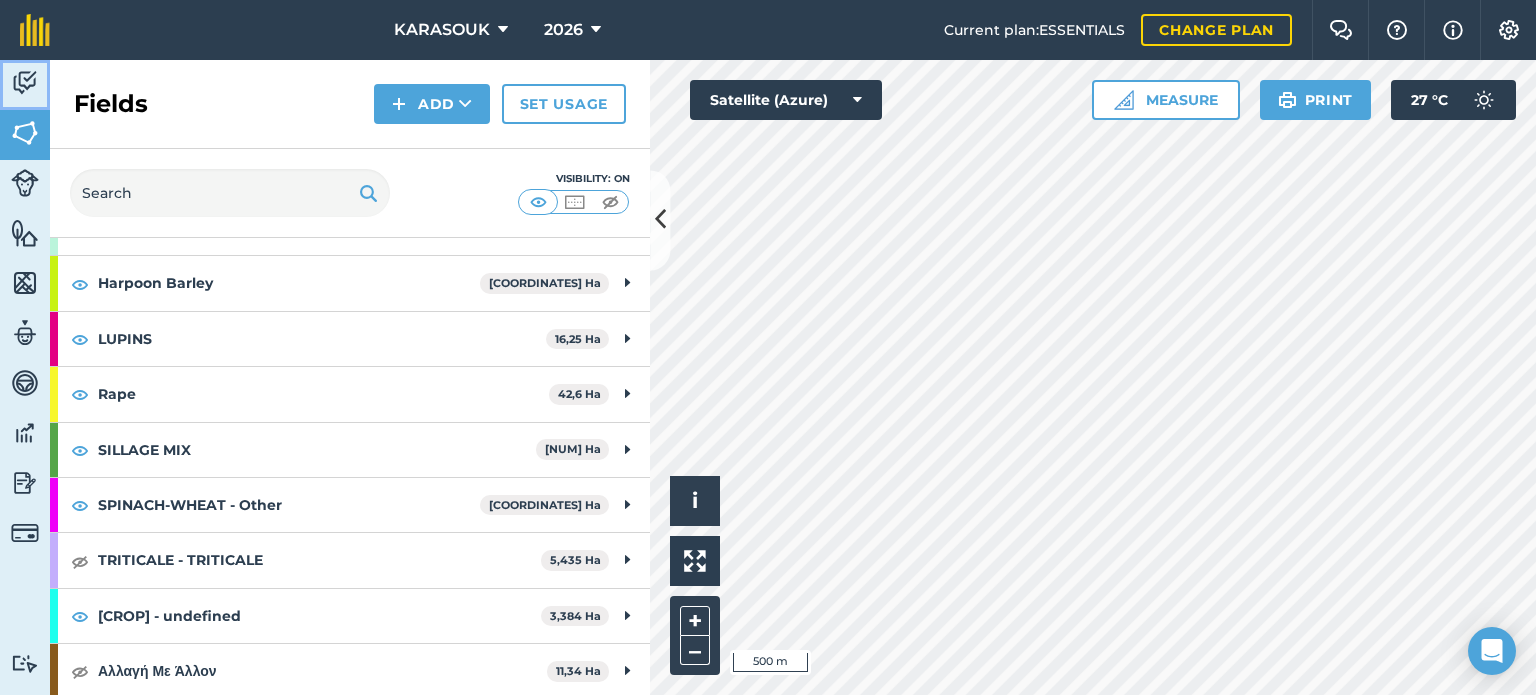 click at bounding box center [25, 83] 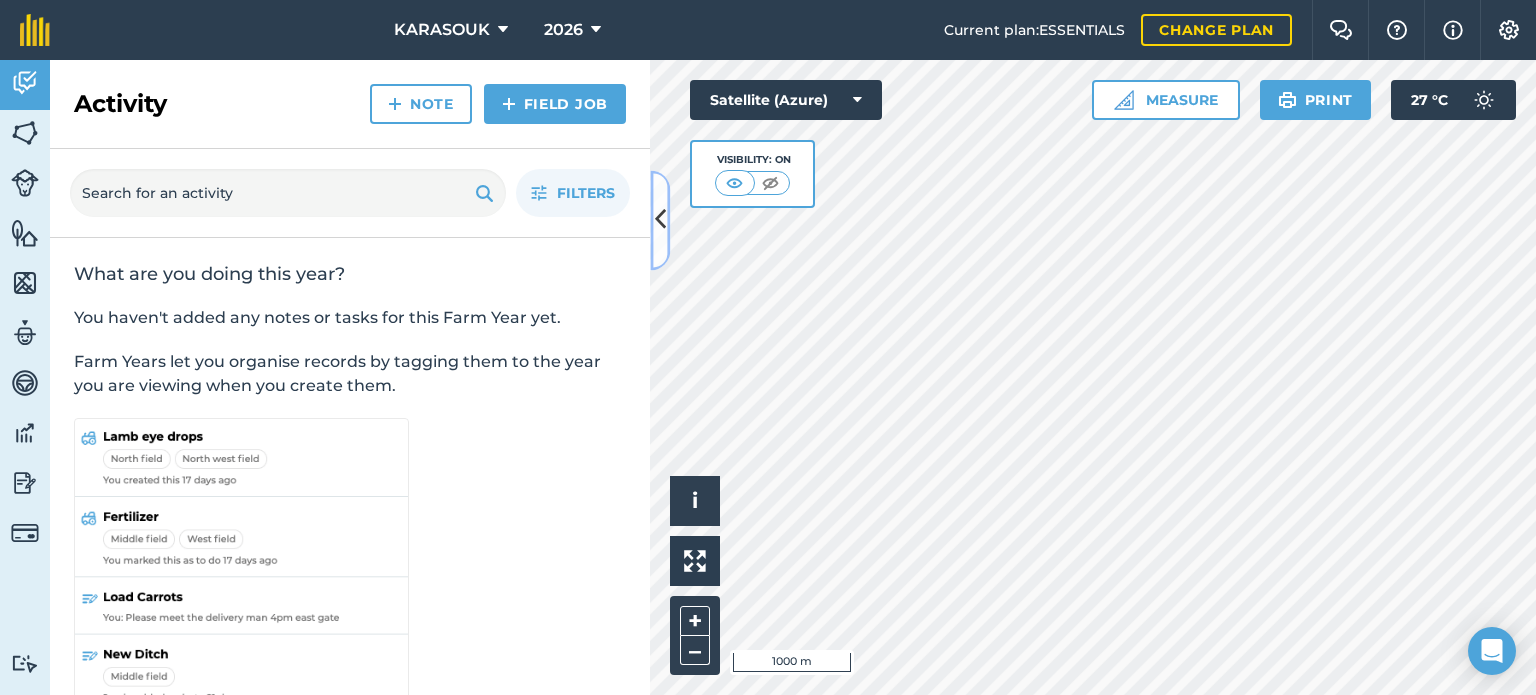 click at bounding box center [660, 220] 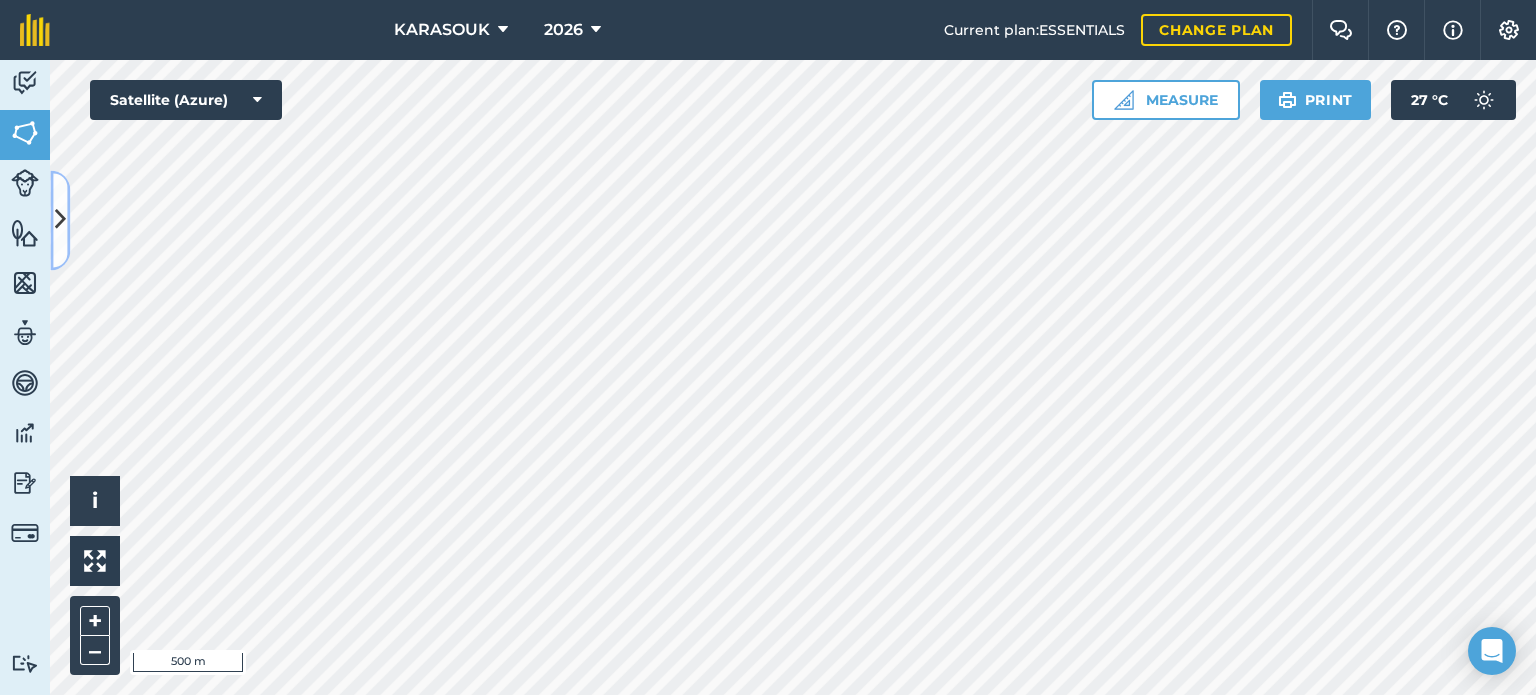 click at bounding box center [60, 220] 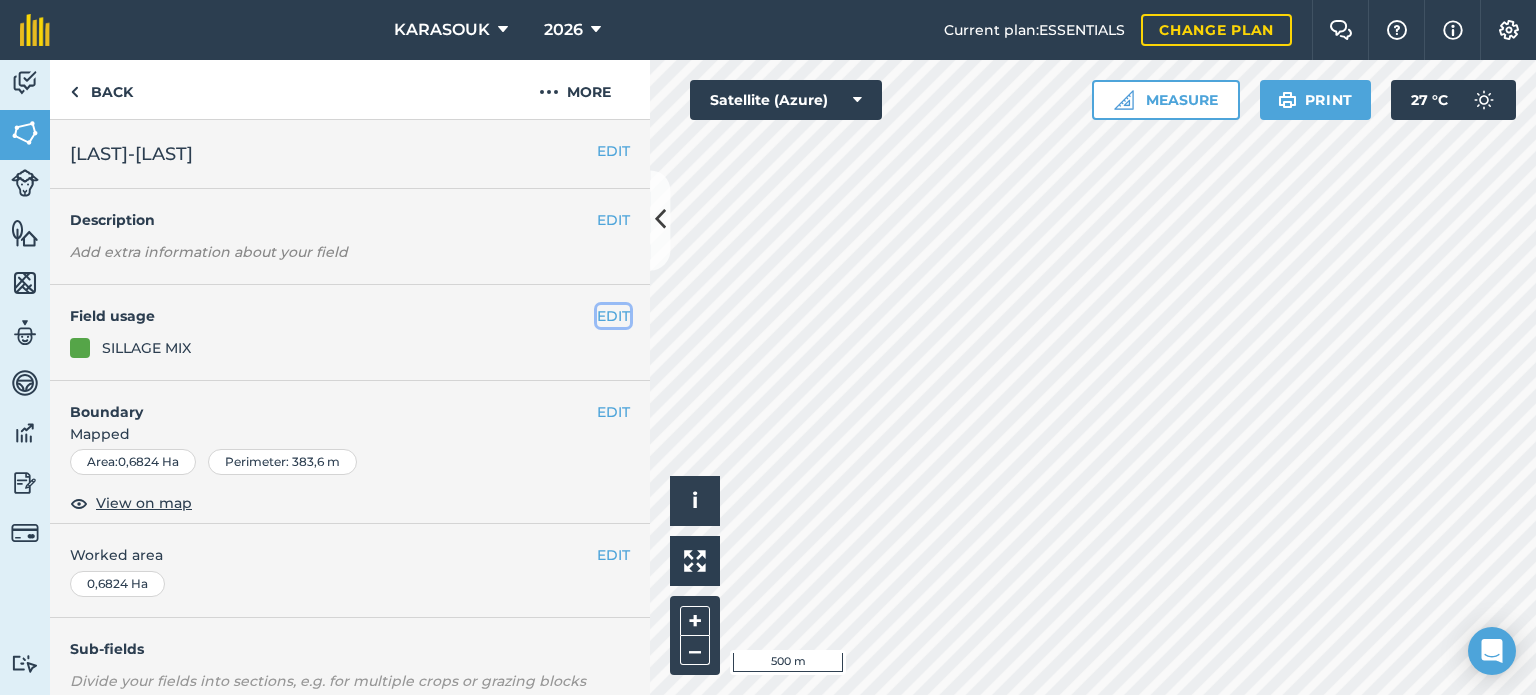 click on "EDIT" at bounding box center [613, 316] 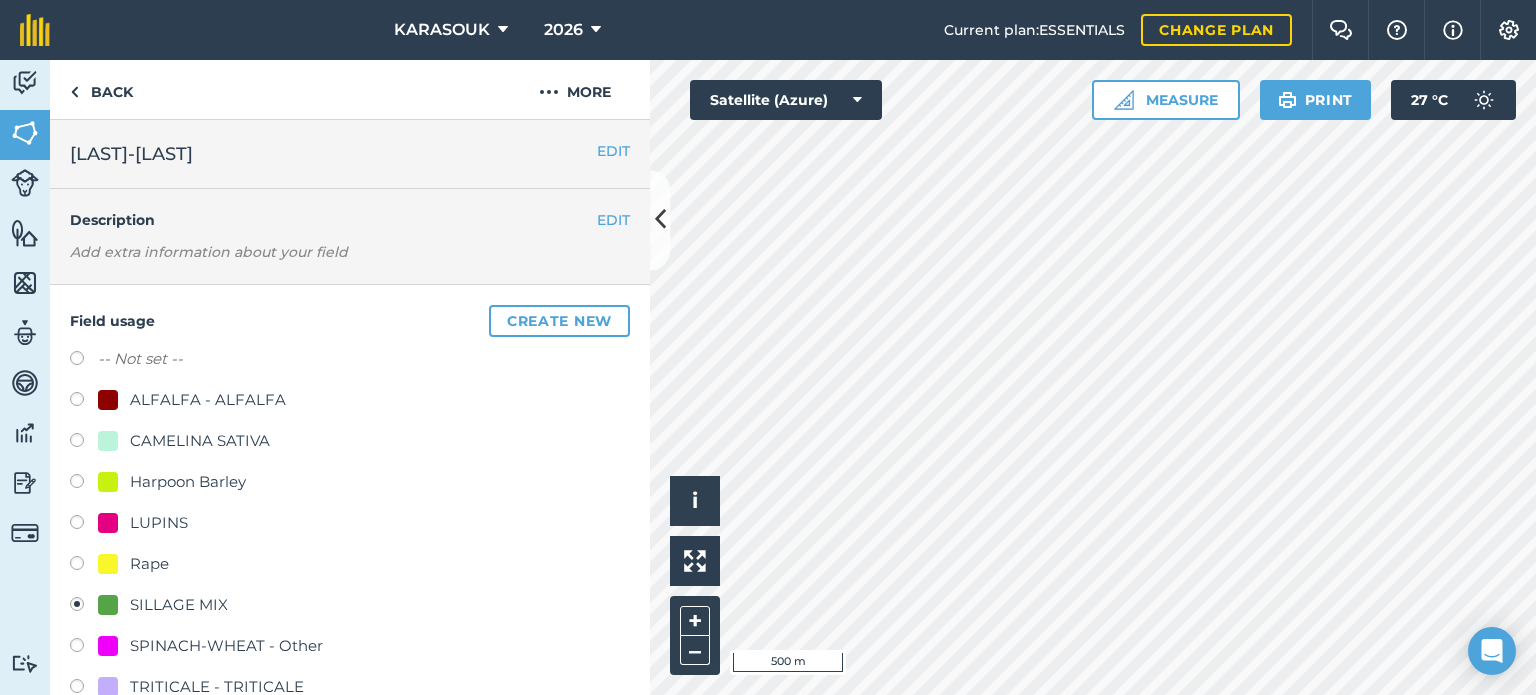 click at bounding box center (84, 566) 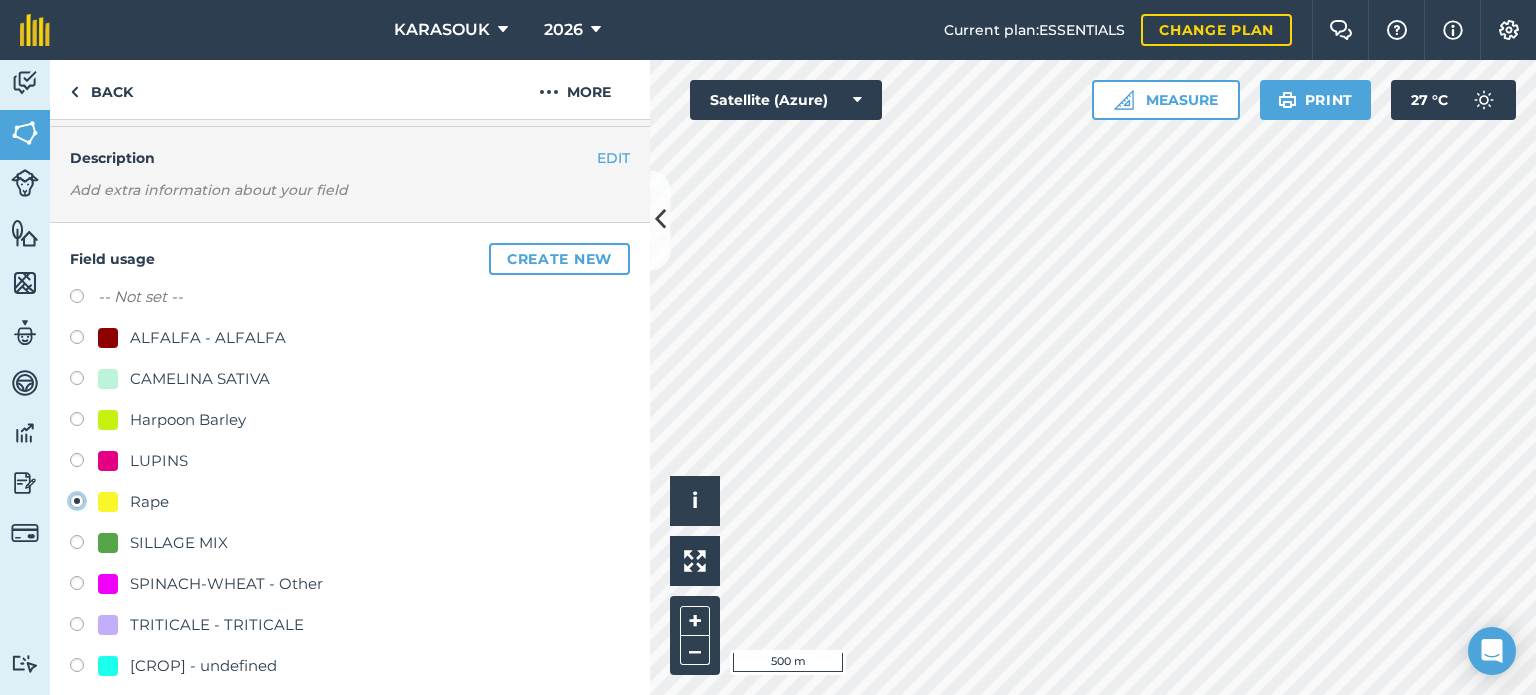 scroll, scrollTop: 300, scrollLeft: 0, axis: vertical 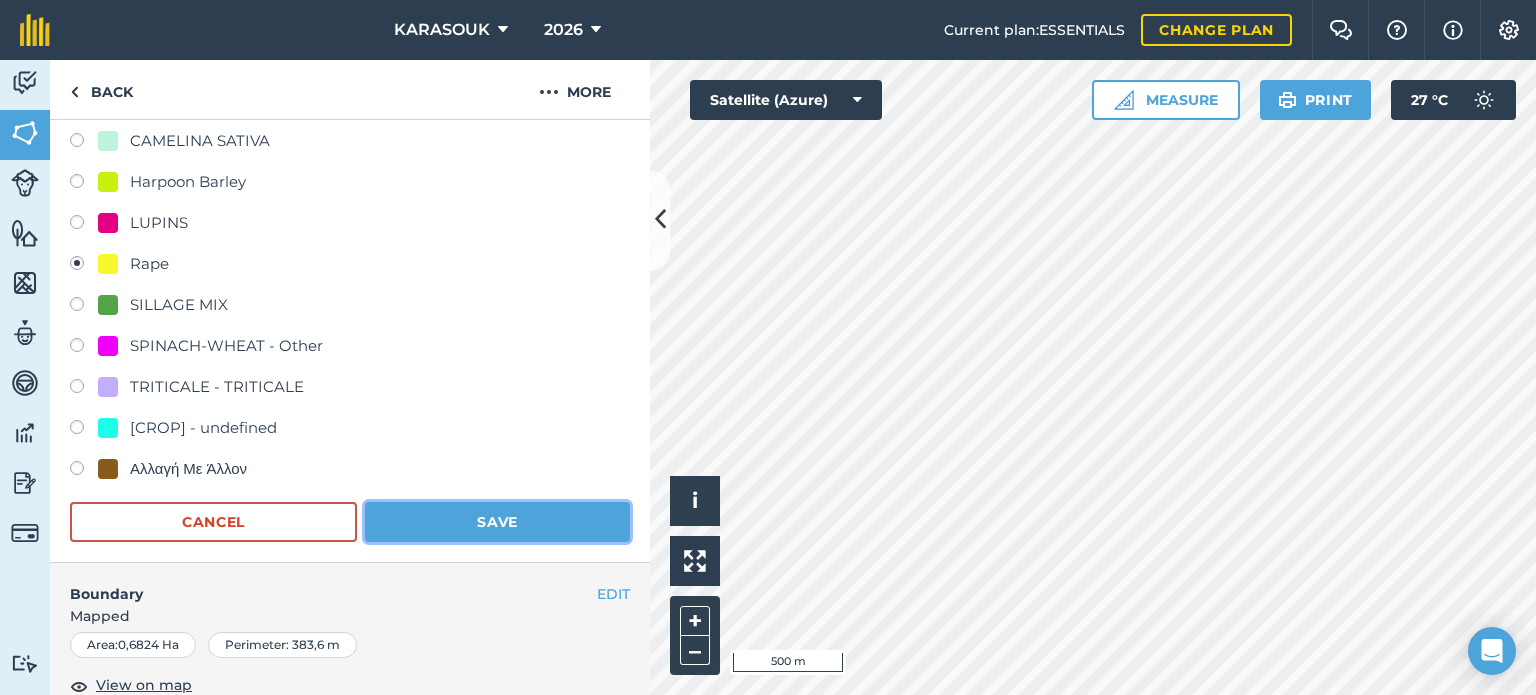 click on "Save" at bounding box center (497, 522) 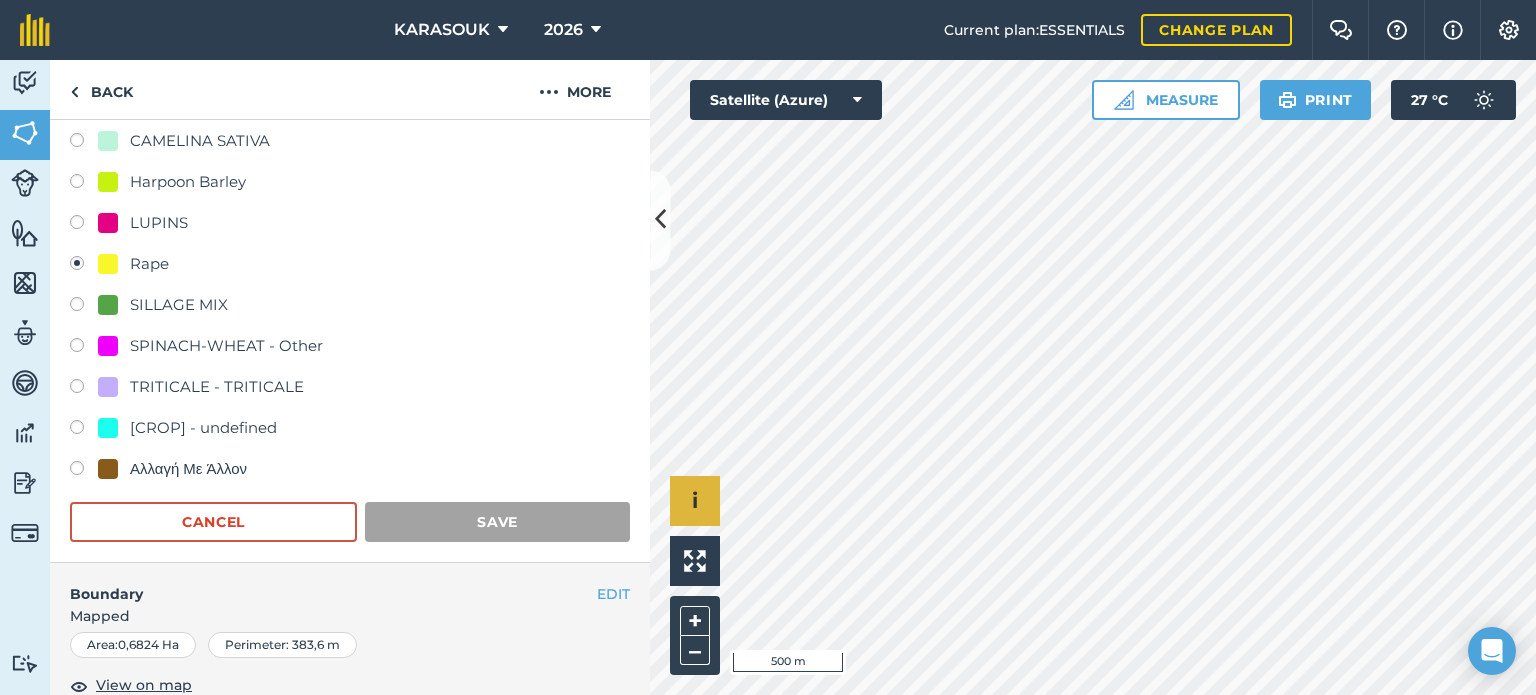 scroll, scrollTop: 299, scrollLeft: 0, axis: vertical 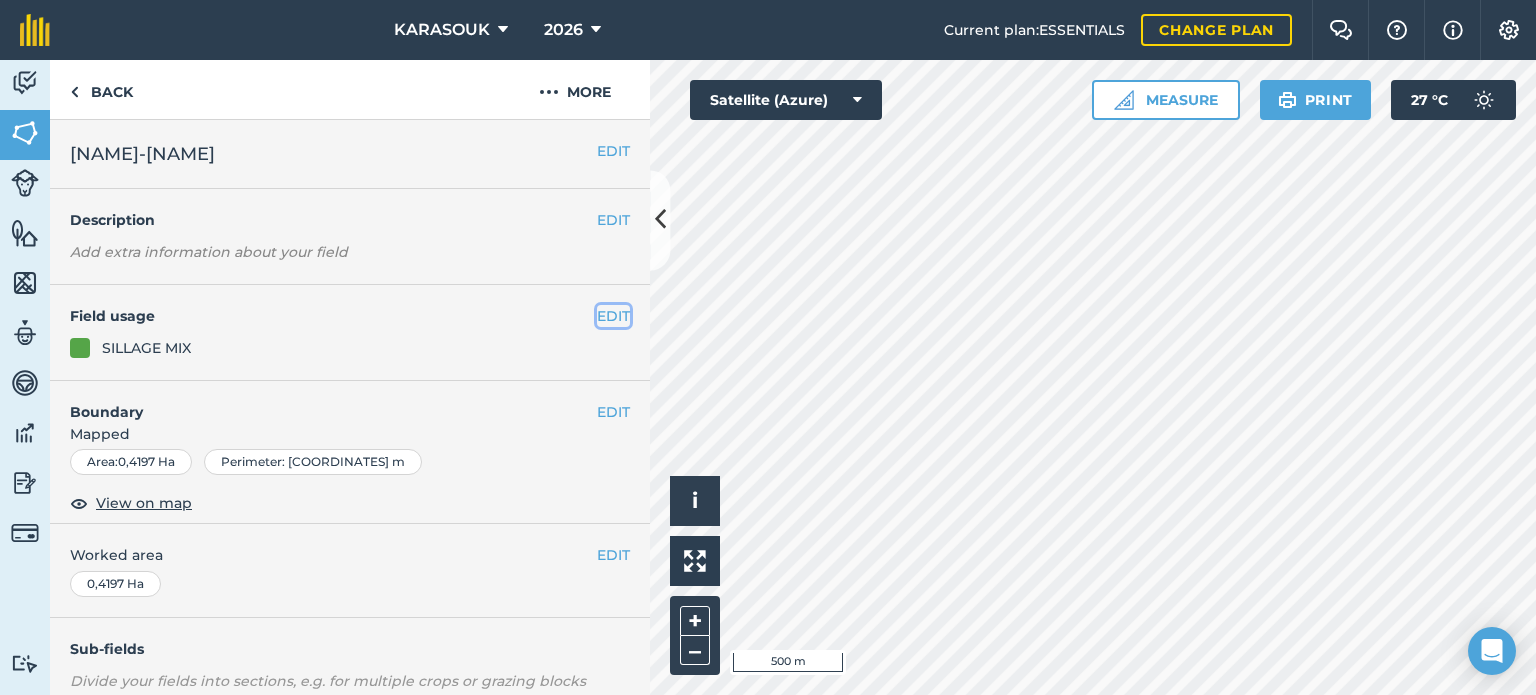 click on "EDIT" at bounding box center [613, 316] 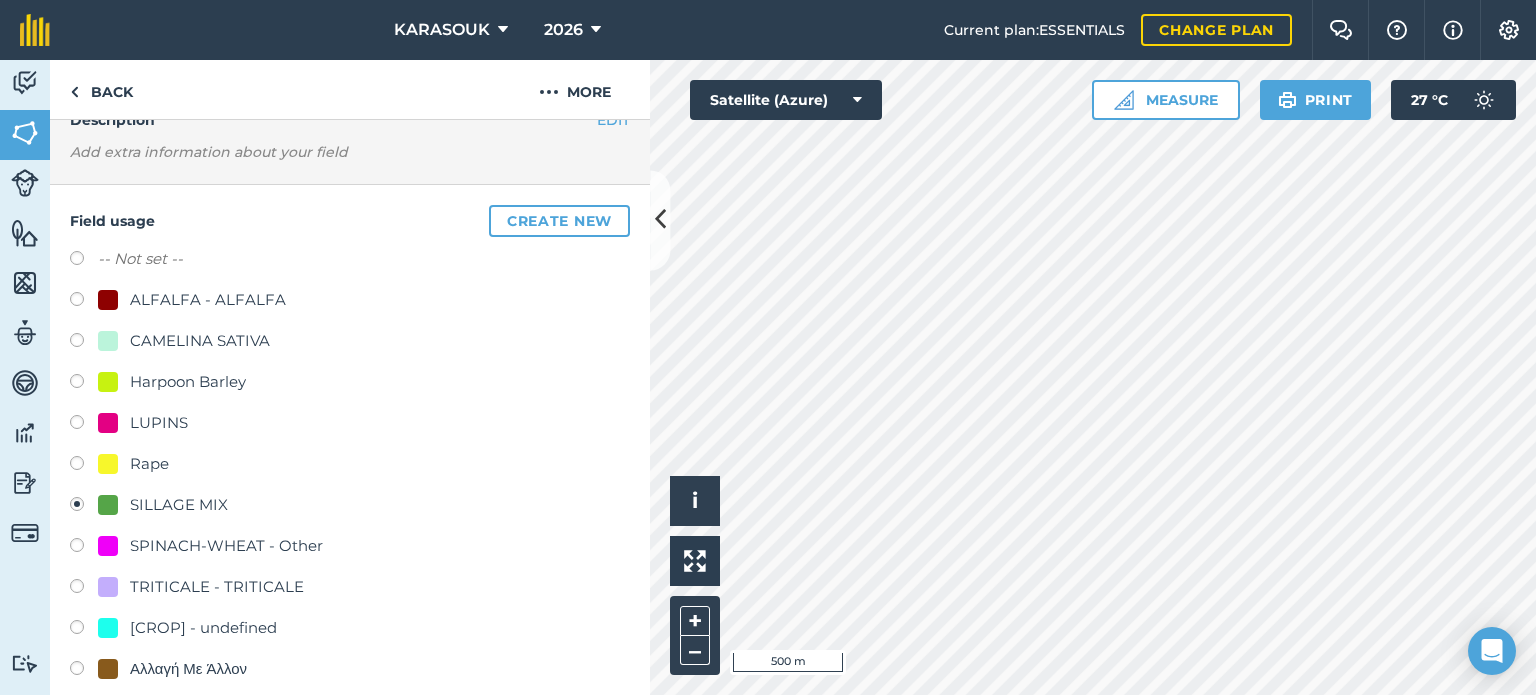 click on "Rape" at bounding box center [149, 464] 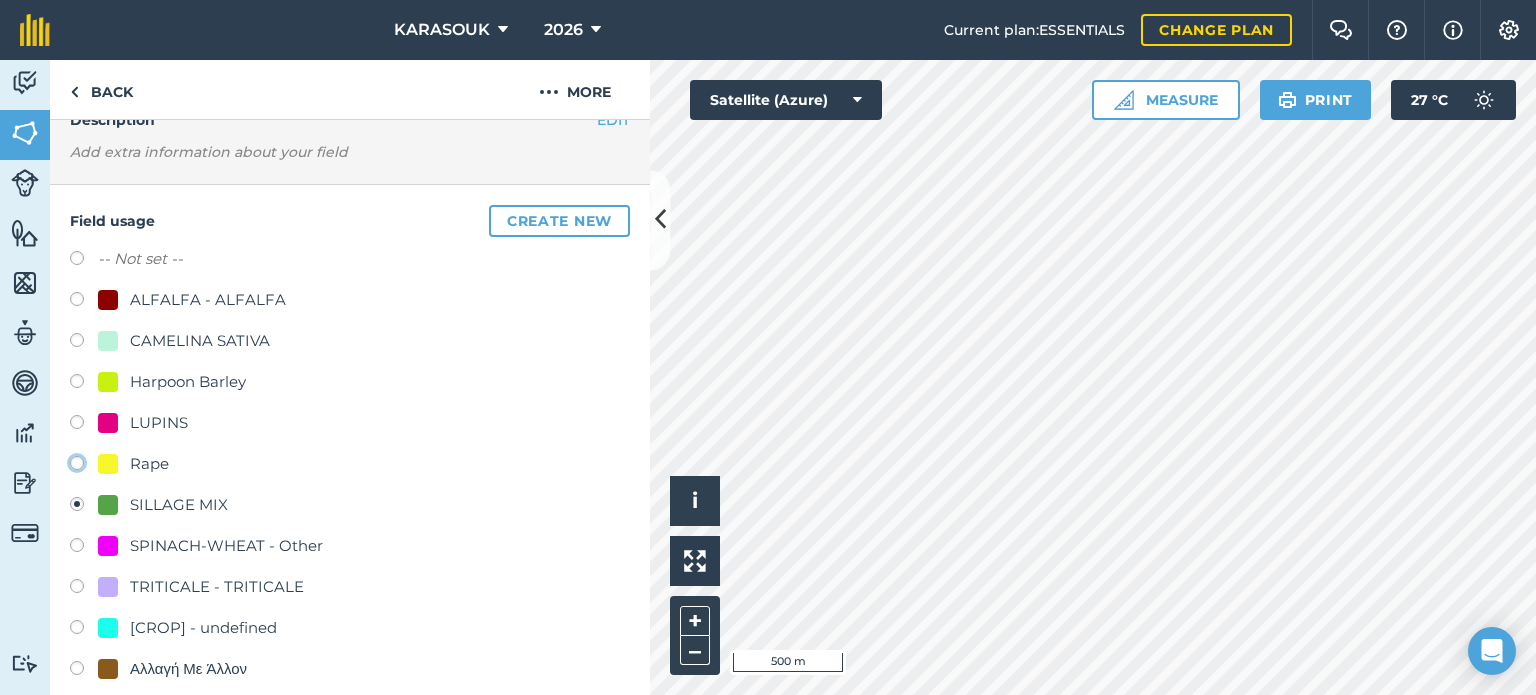 click on "Rape" at bounding box center [-9923, 462] 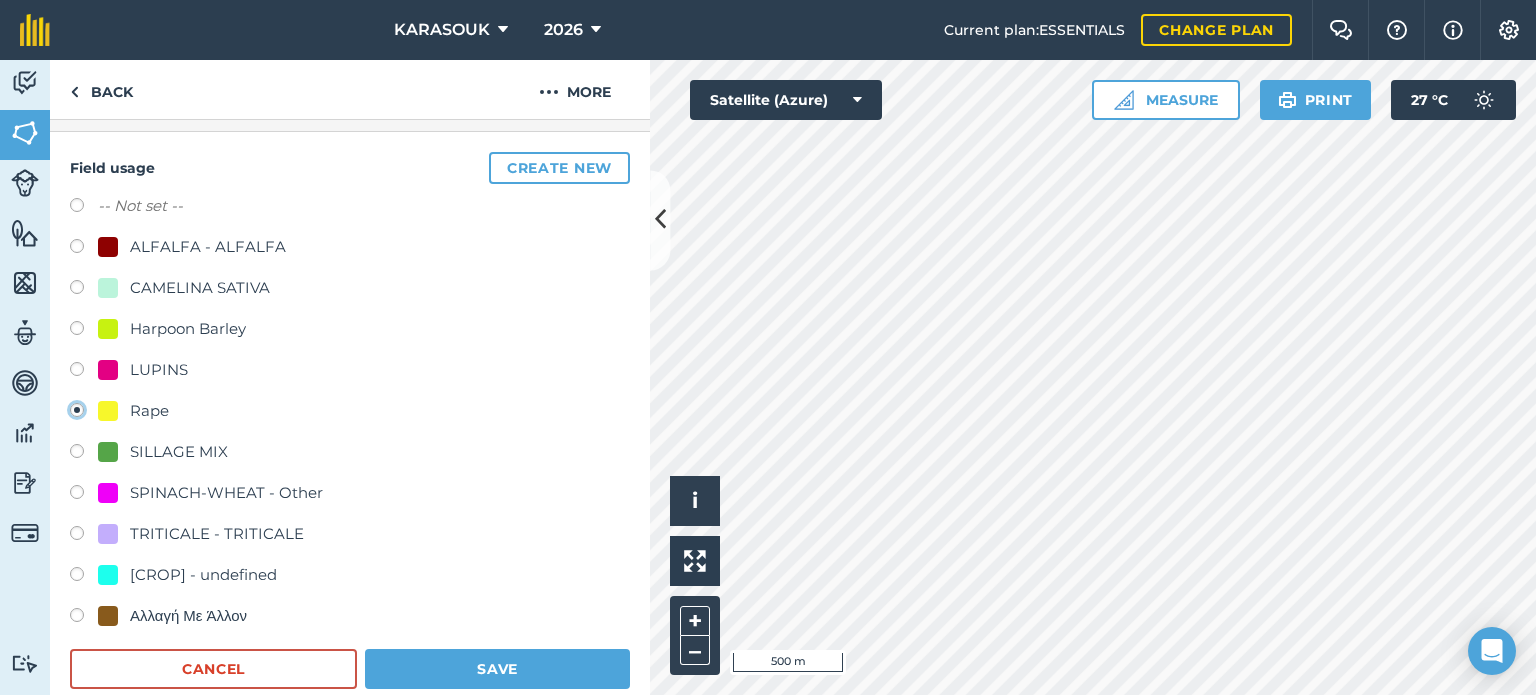 scroll, scrollTop: 300, scrollLeft: 0, axis: vertical 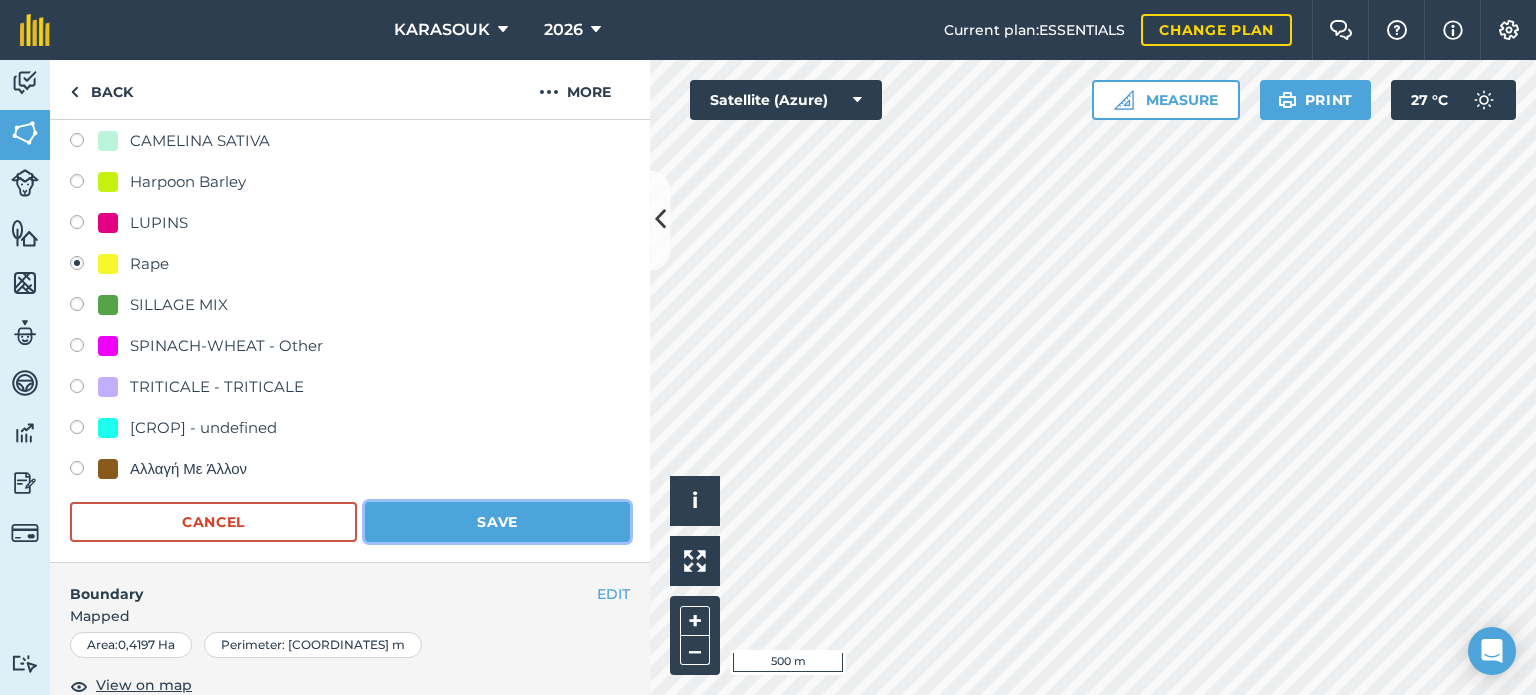 click on "Save" at bounding box center (497, 522) 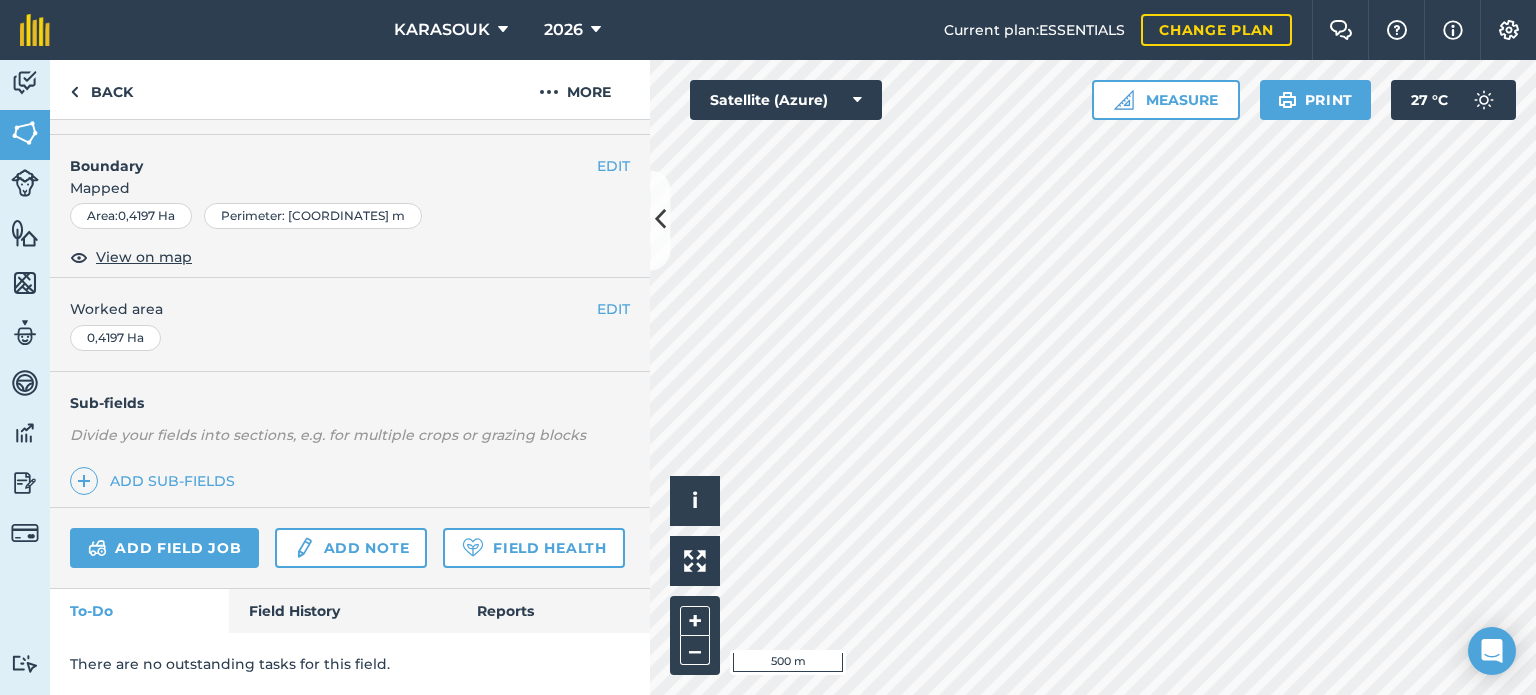 scroll, scrollTop: 299, scrollLeft: 0, axis: vertical 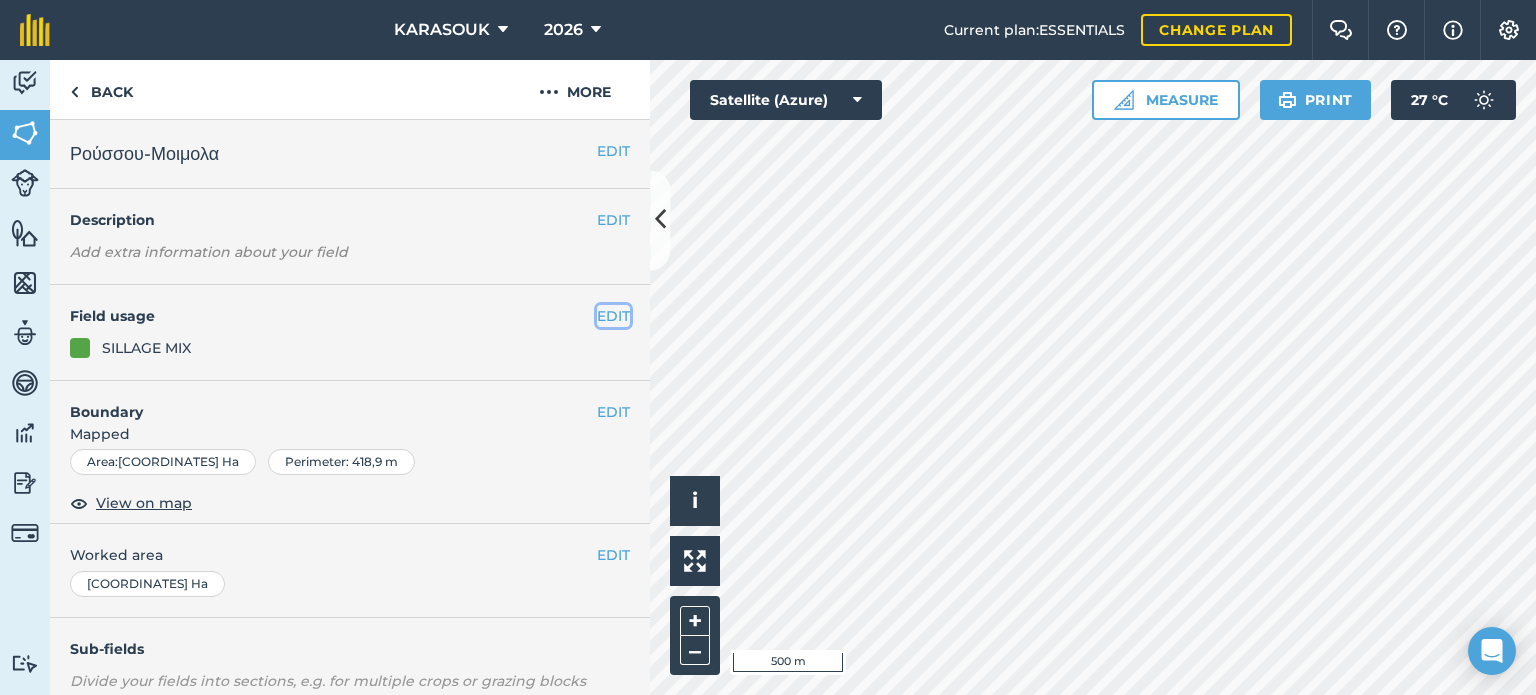 click on "EDIT" at bounding box center (613, 316) 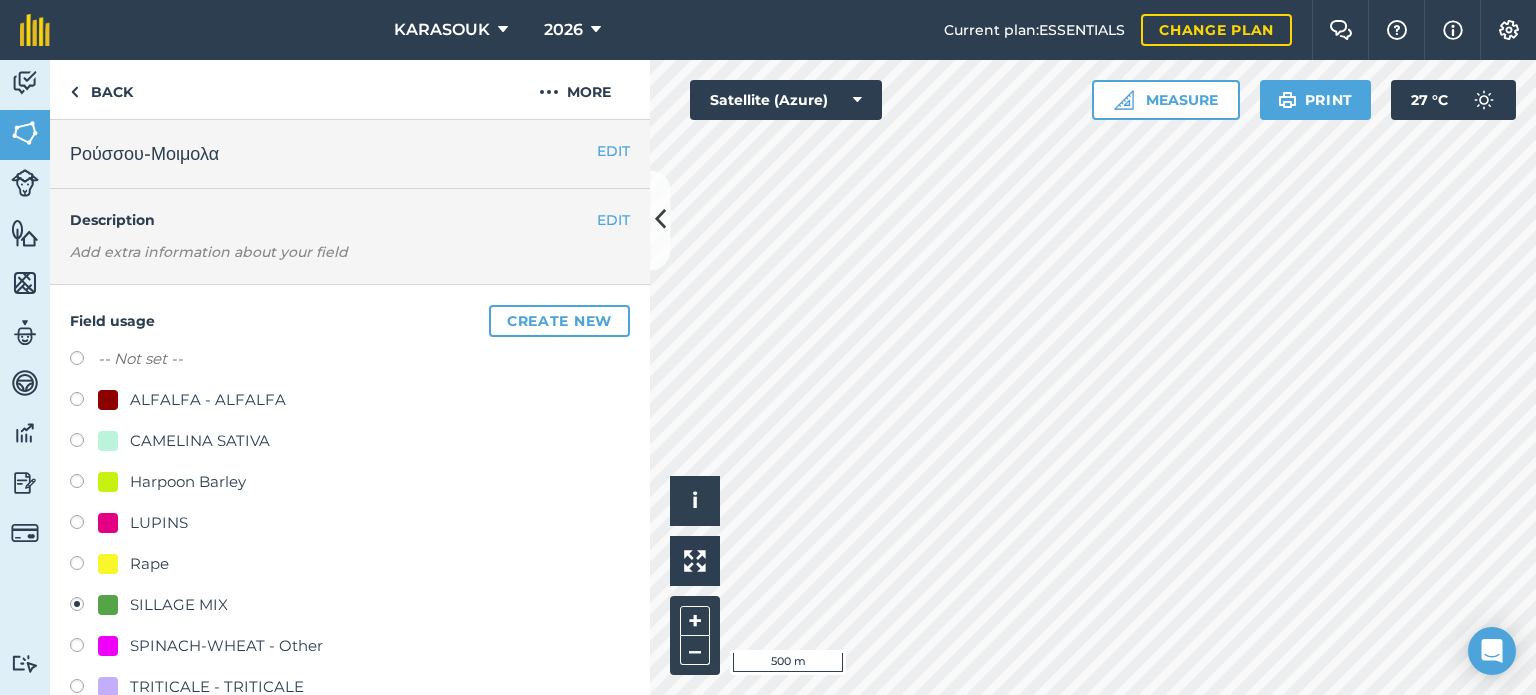 click at bounding box center [108, 564] 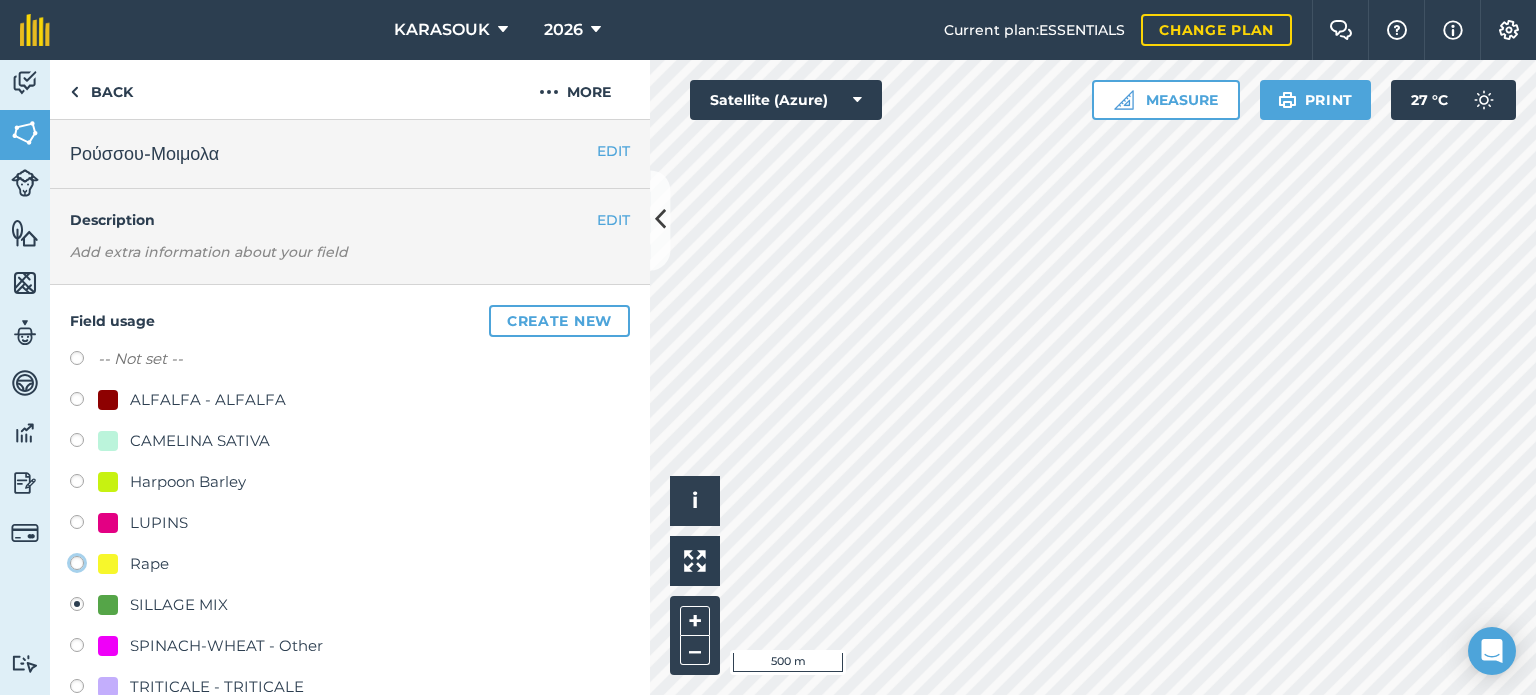 click on "Rape" at bounding box center [-9923, 562] 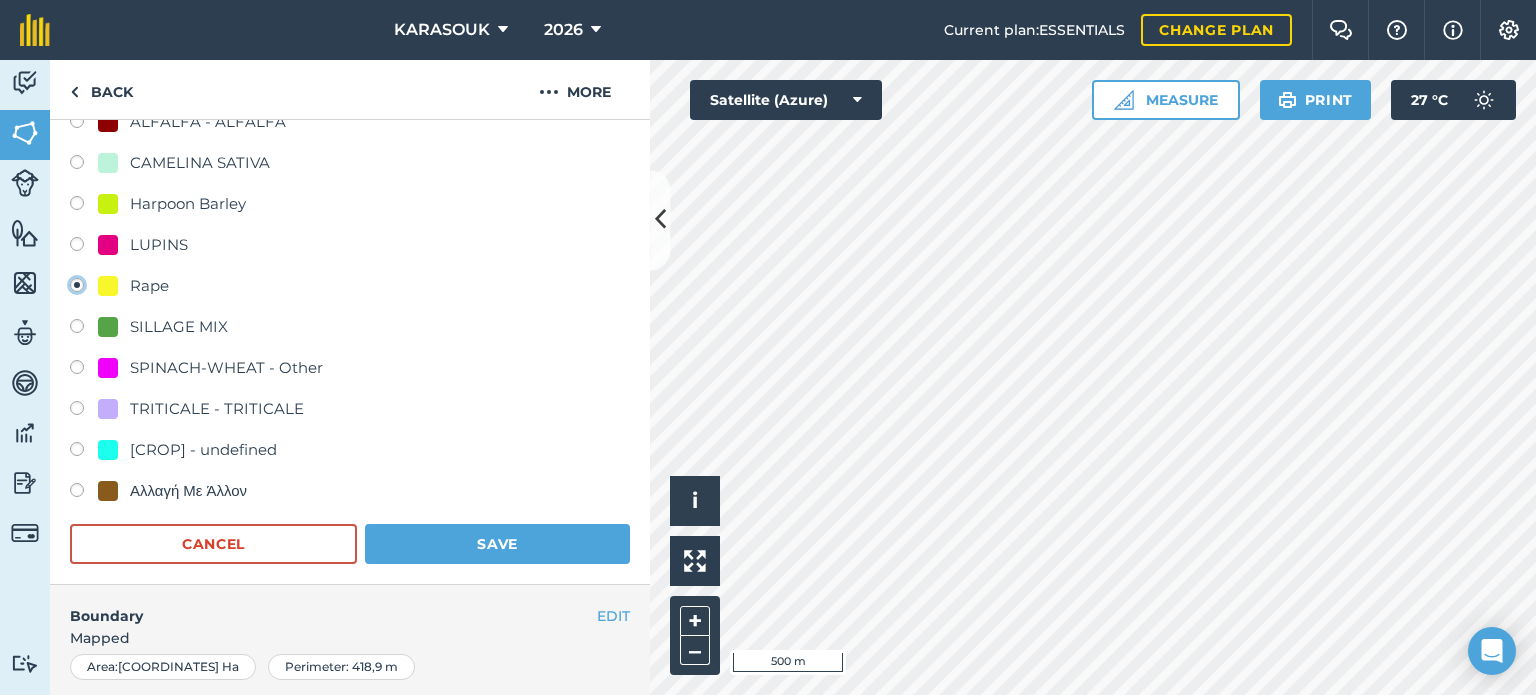 scroll, scrollTop: 300, scrollLeft: 0, axis: vertical 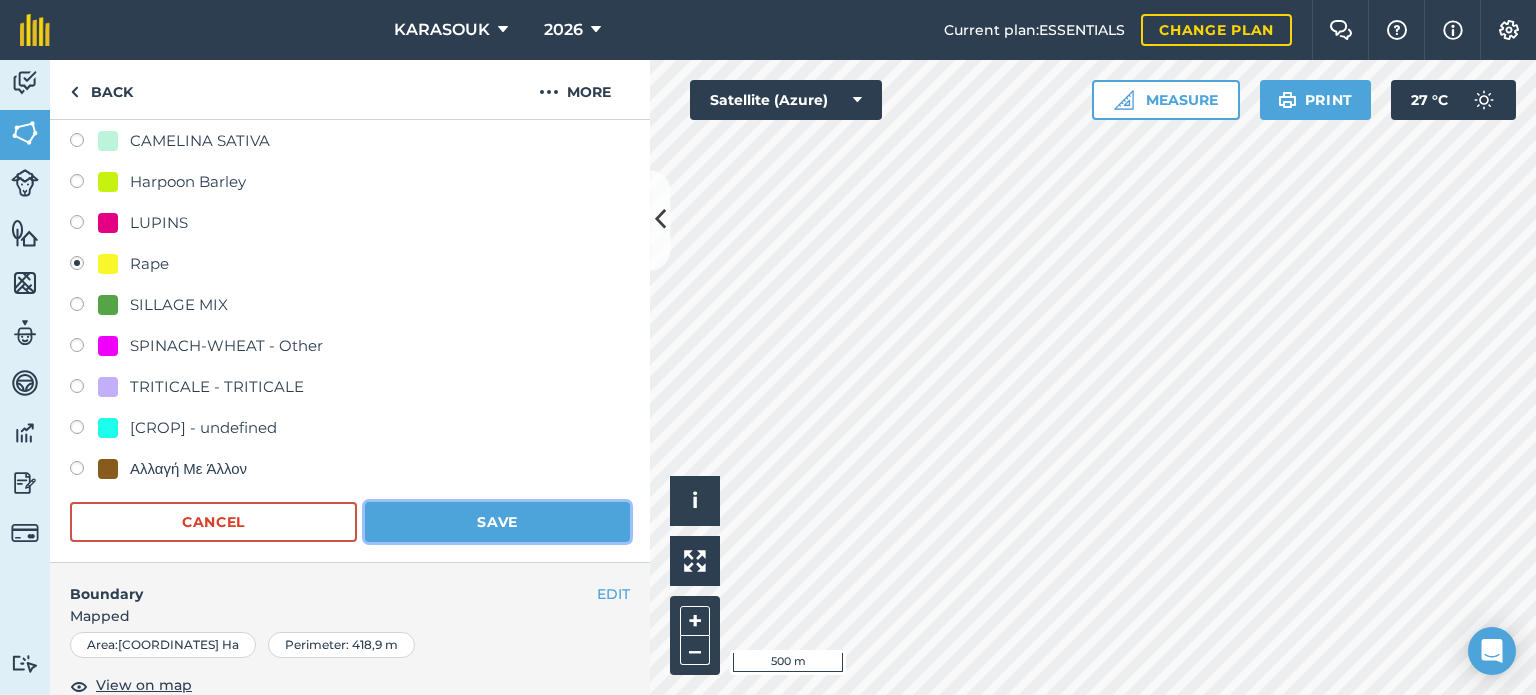 click on "Save" at bounding box center (497, 522) 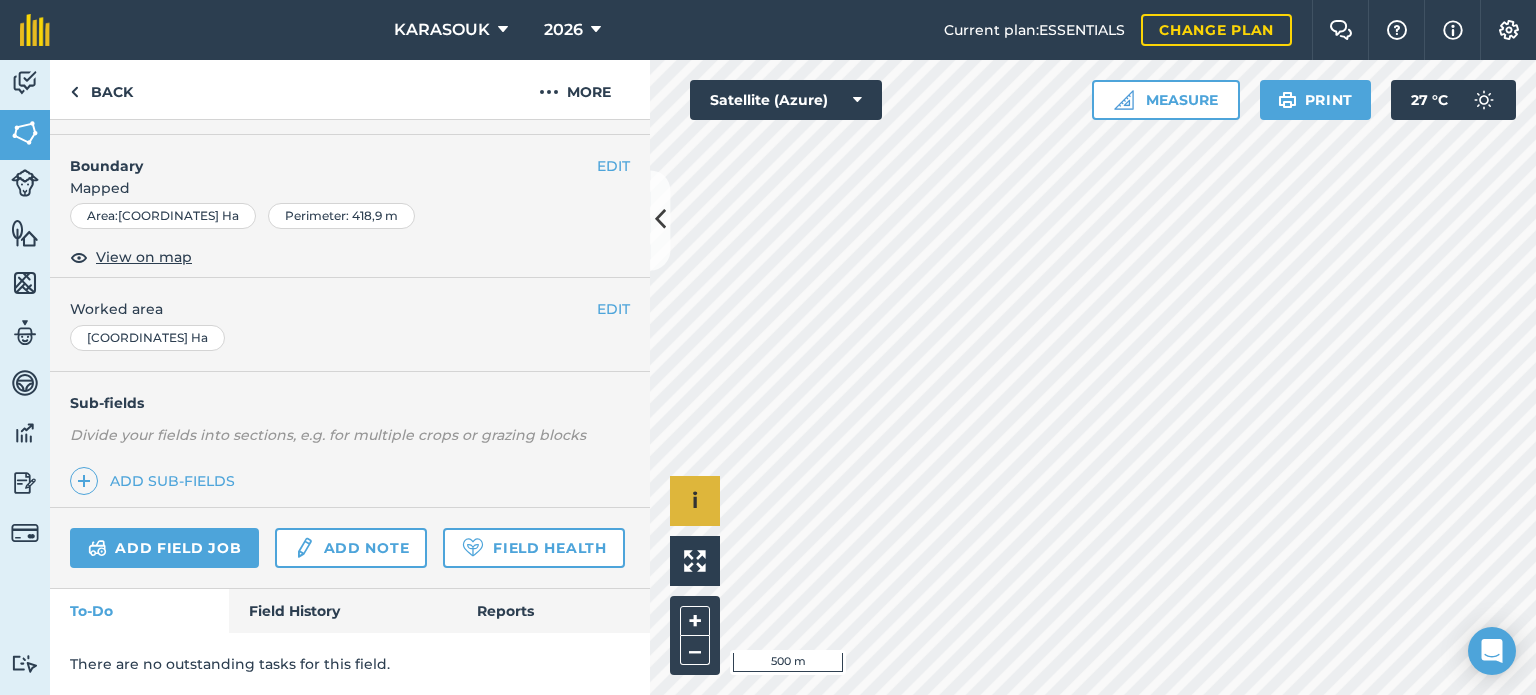 scroll, scrollTop: 299, scrollLeft: 0, axis: vertical 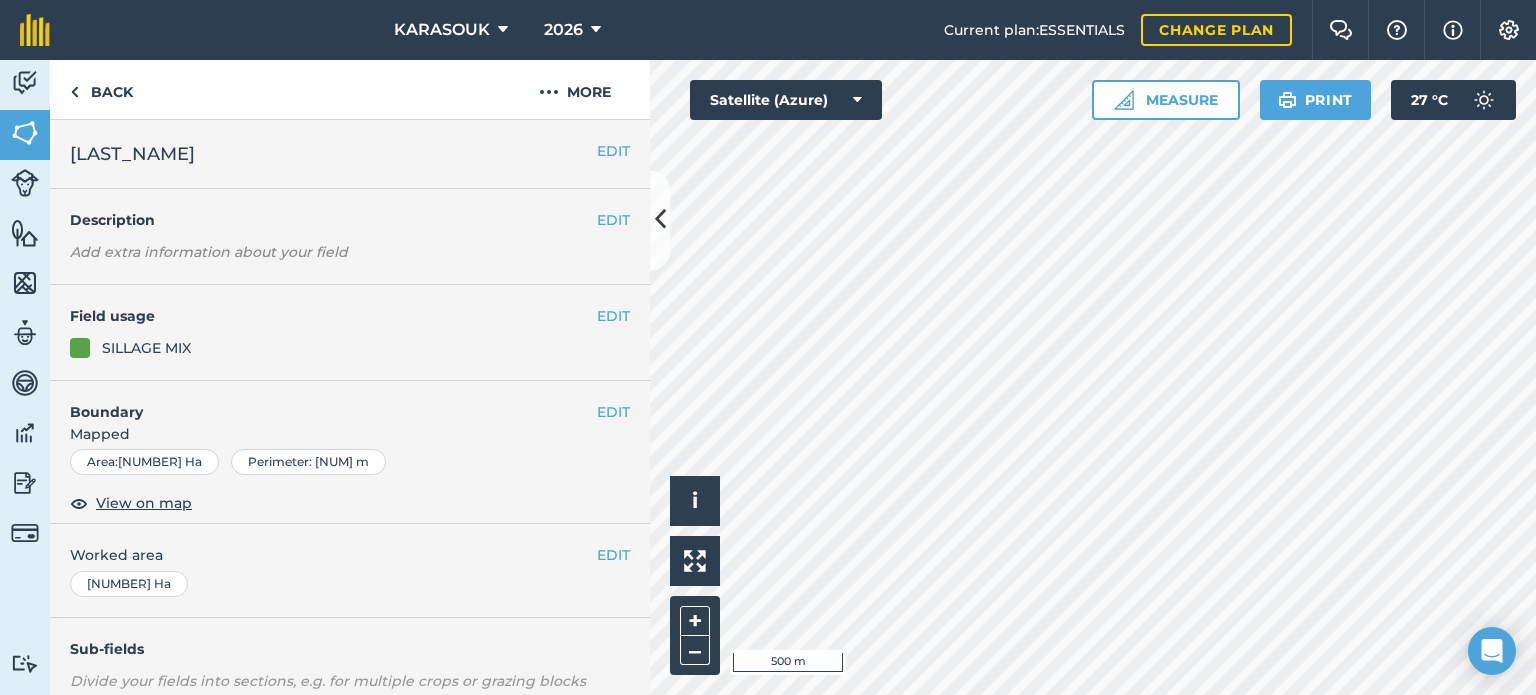 click on "Field usage" at bounding box center (333, 316) 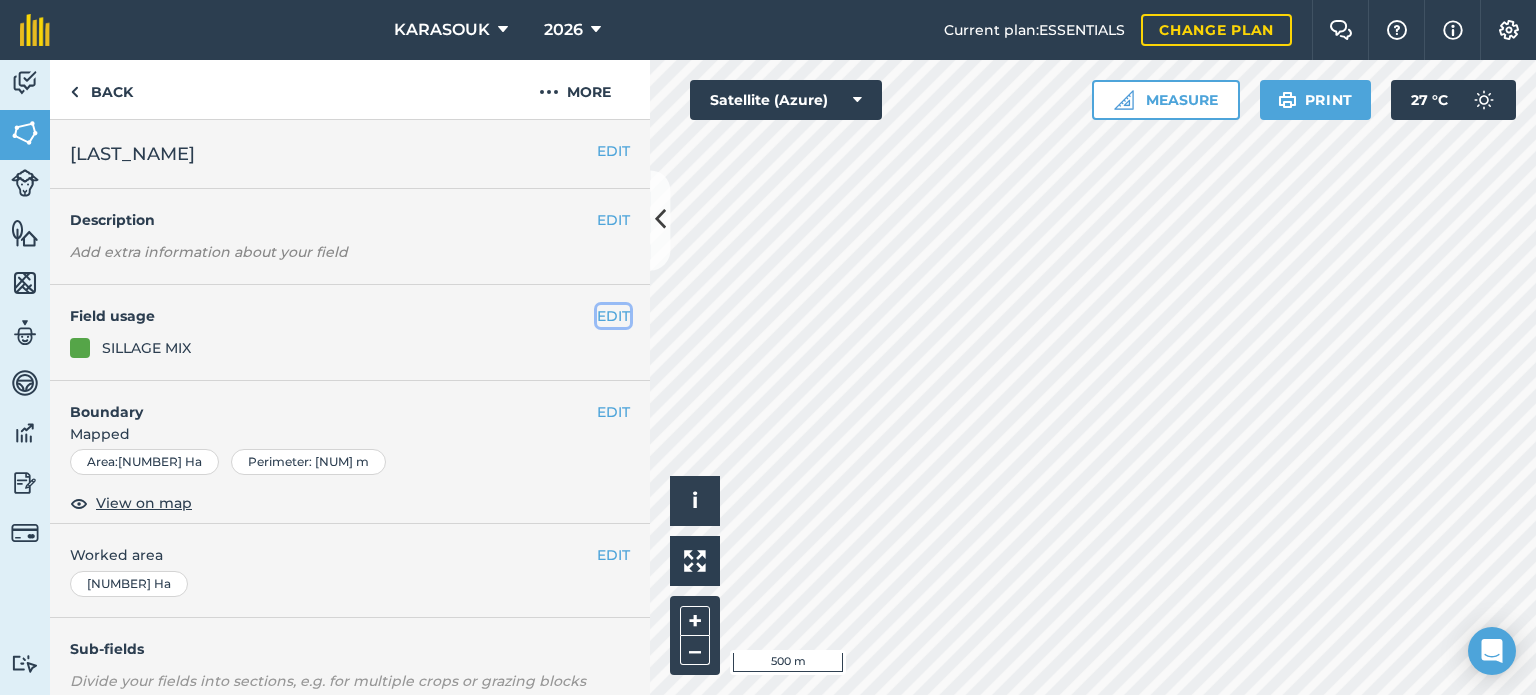 click on "EDIT" at bounding box center (613, 316) 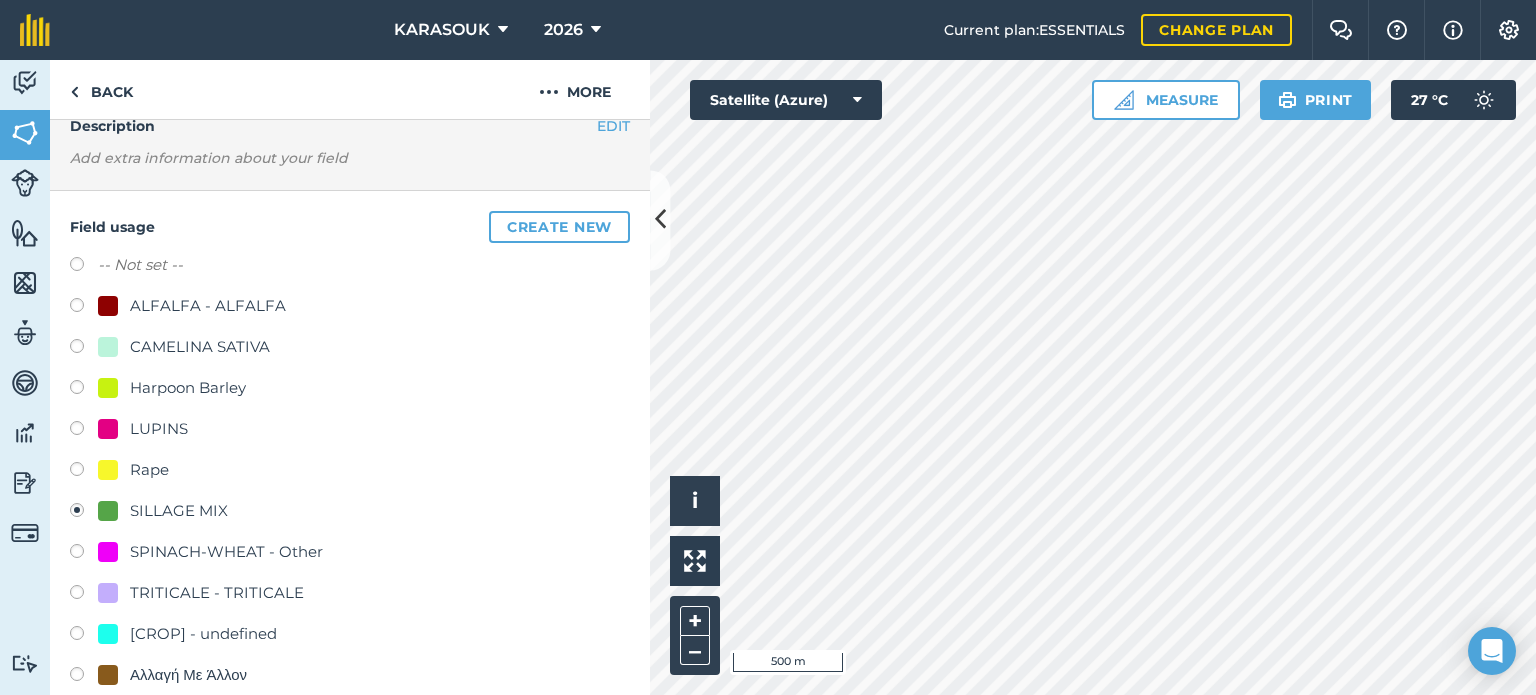 scroll, scrollTop: 100, scrollLeft: 0, axis: vertical 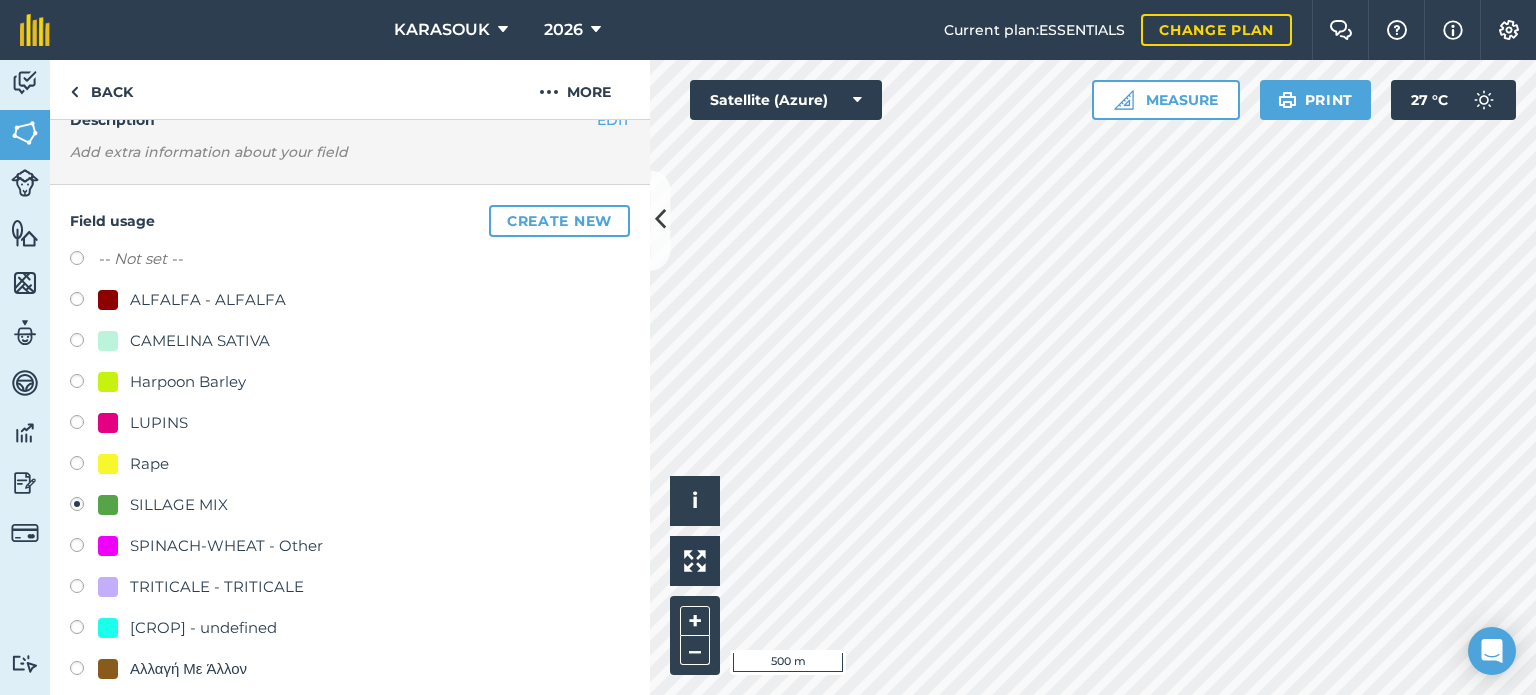 click on "Rape" at bounding box center [149, 464] 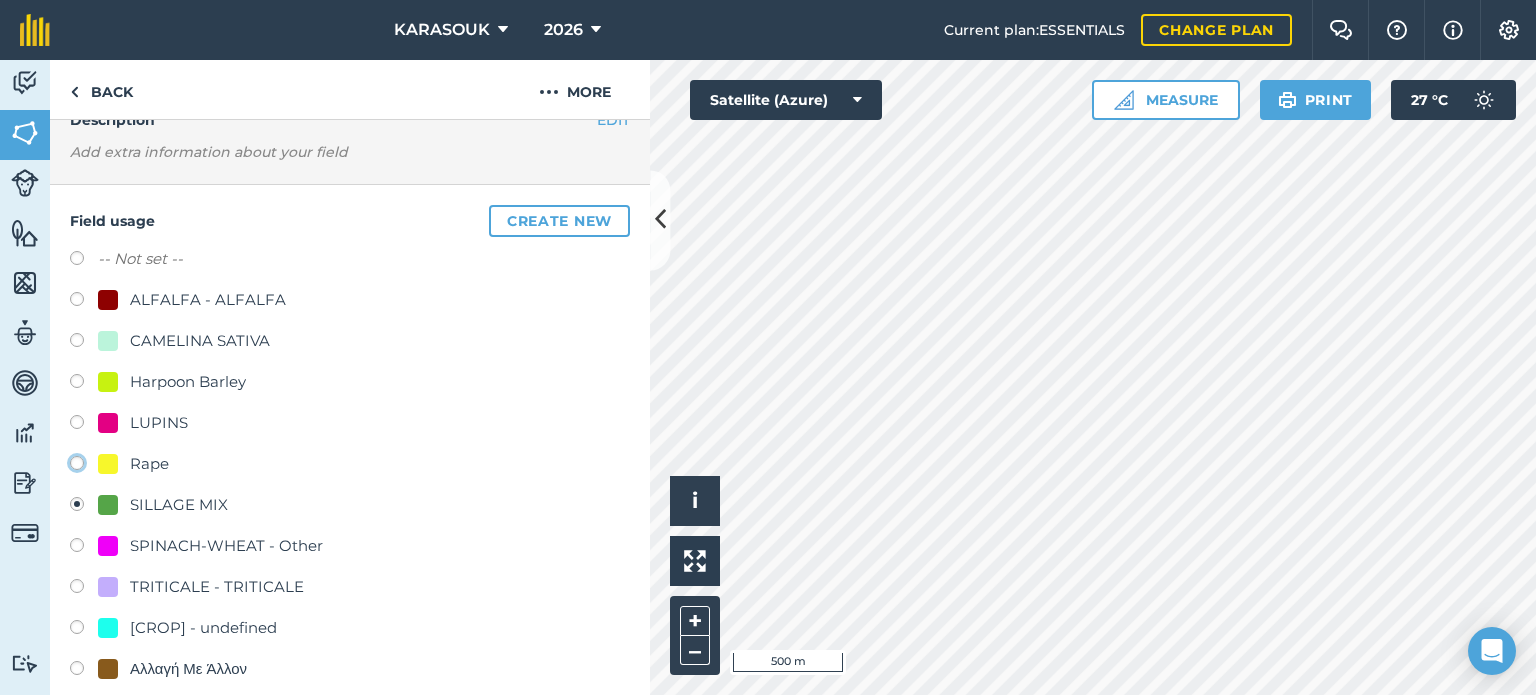 click on "Rape" at bounding box center (-9923, 462) 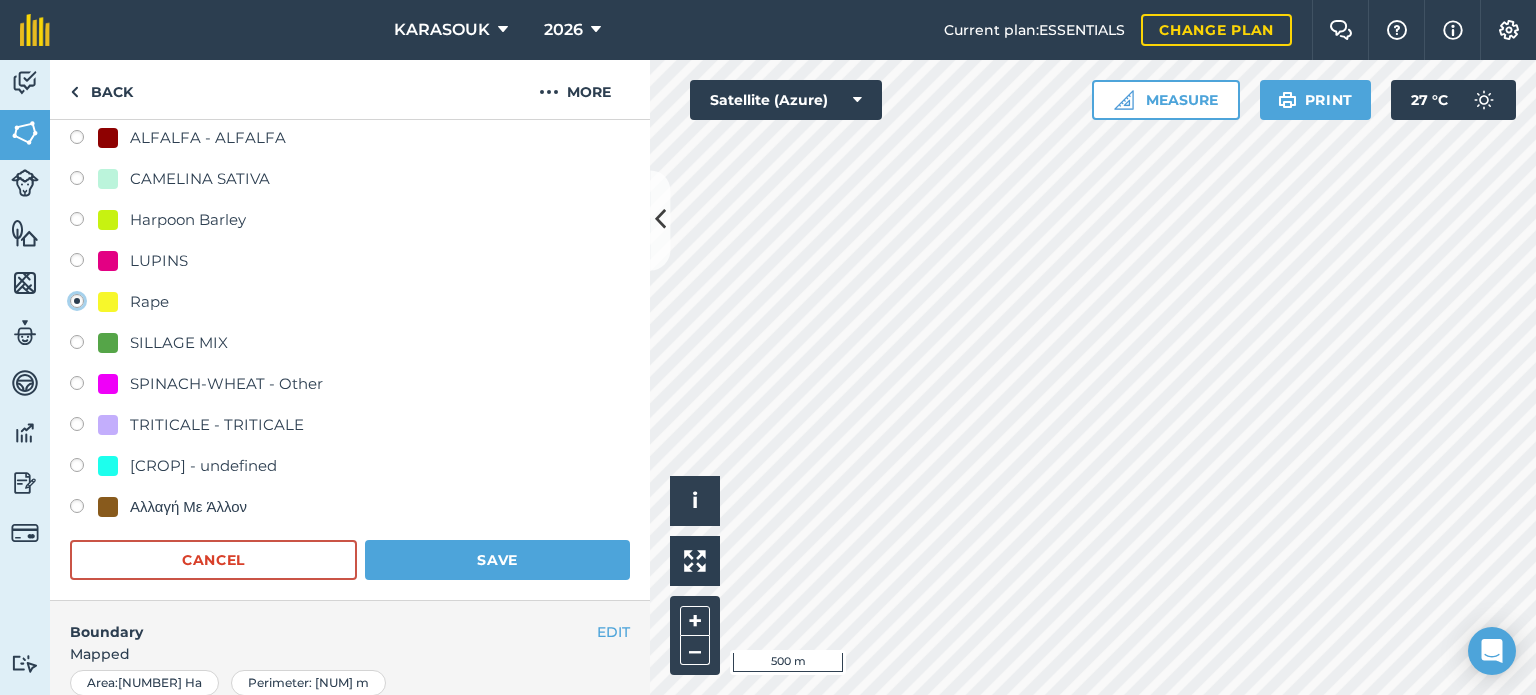 scroll, scrollTop: 300, scrollLeft: 0, axis: vertical 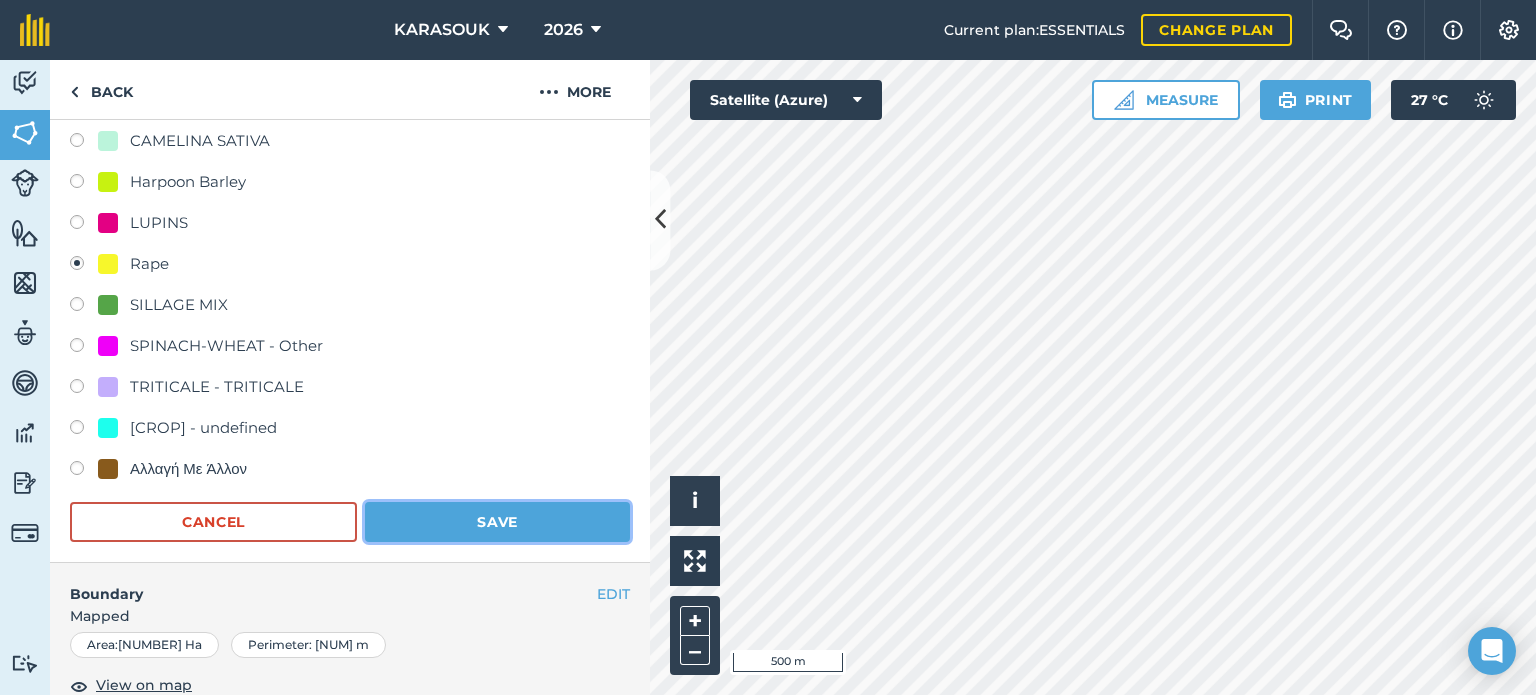 click on "Save" at bounding box center [497, 522] 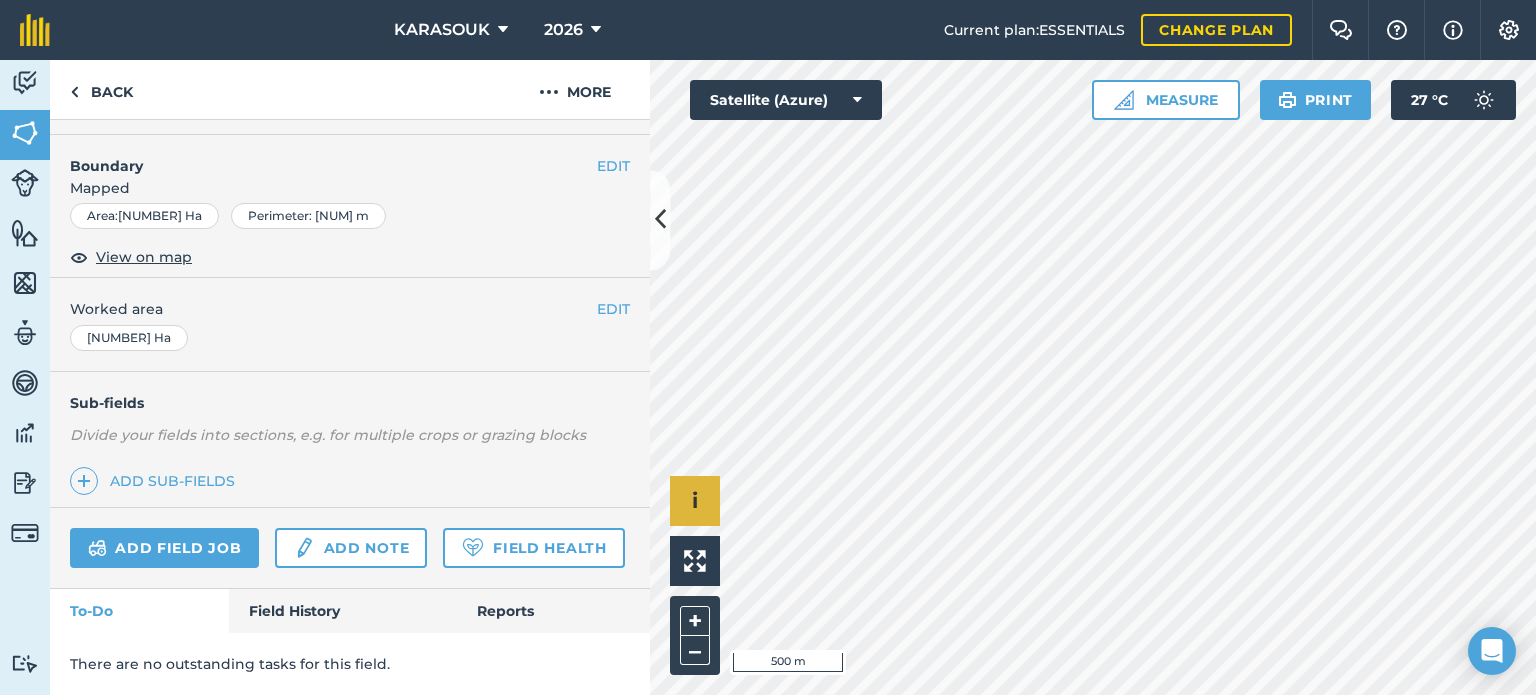 scroll, scrollTop: 299, scrollLeft: 0, axis: vertical 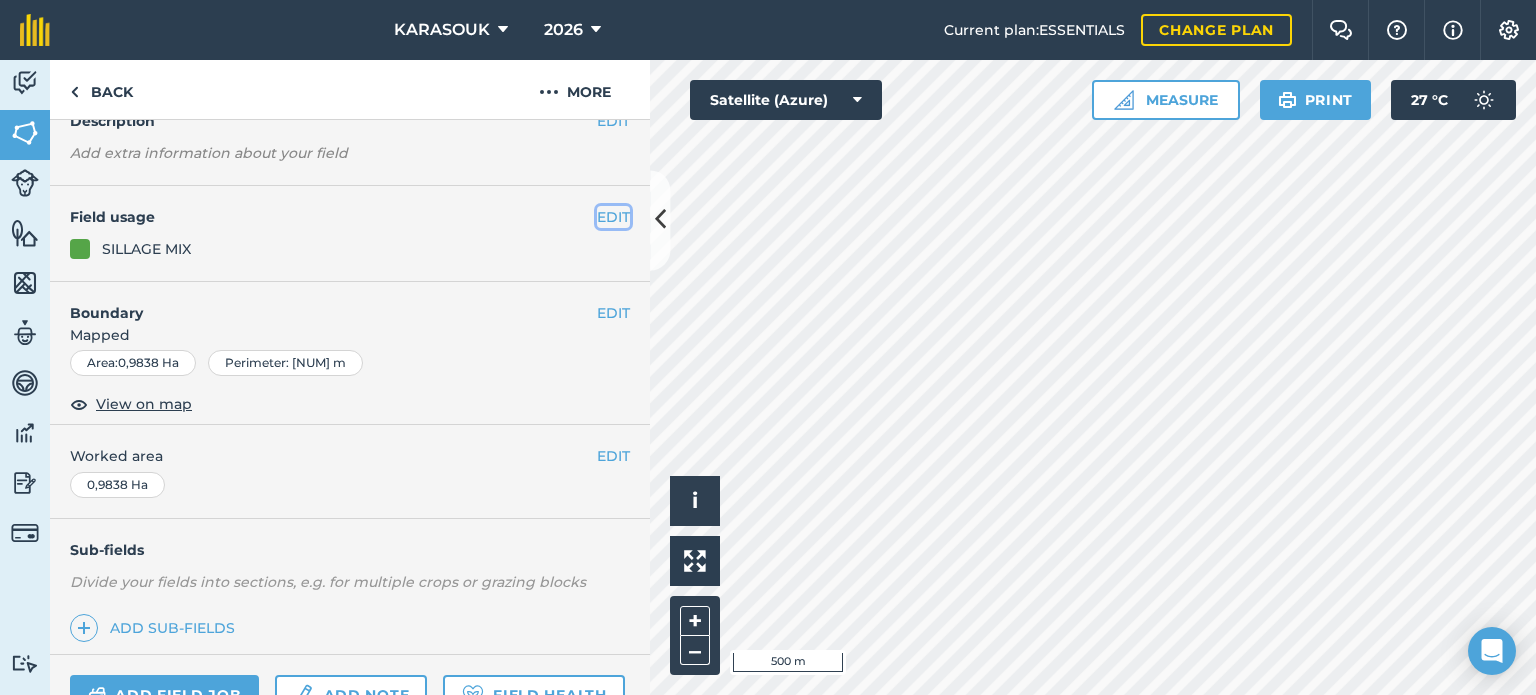 click on "EDIT" at bounding box center (613, 217) 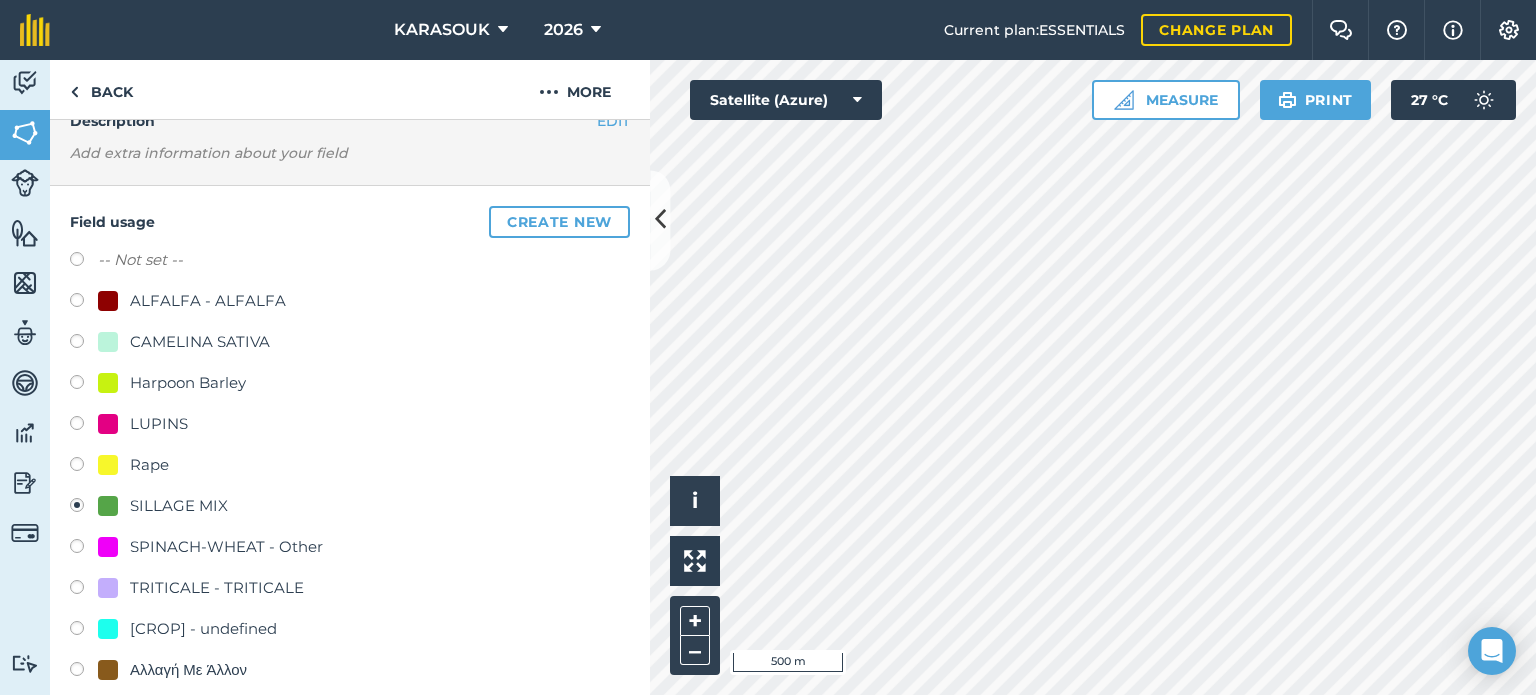 click on "Rape" at bounding box center [149, 465] 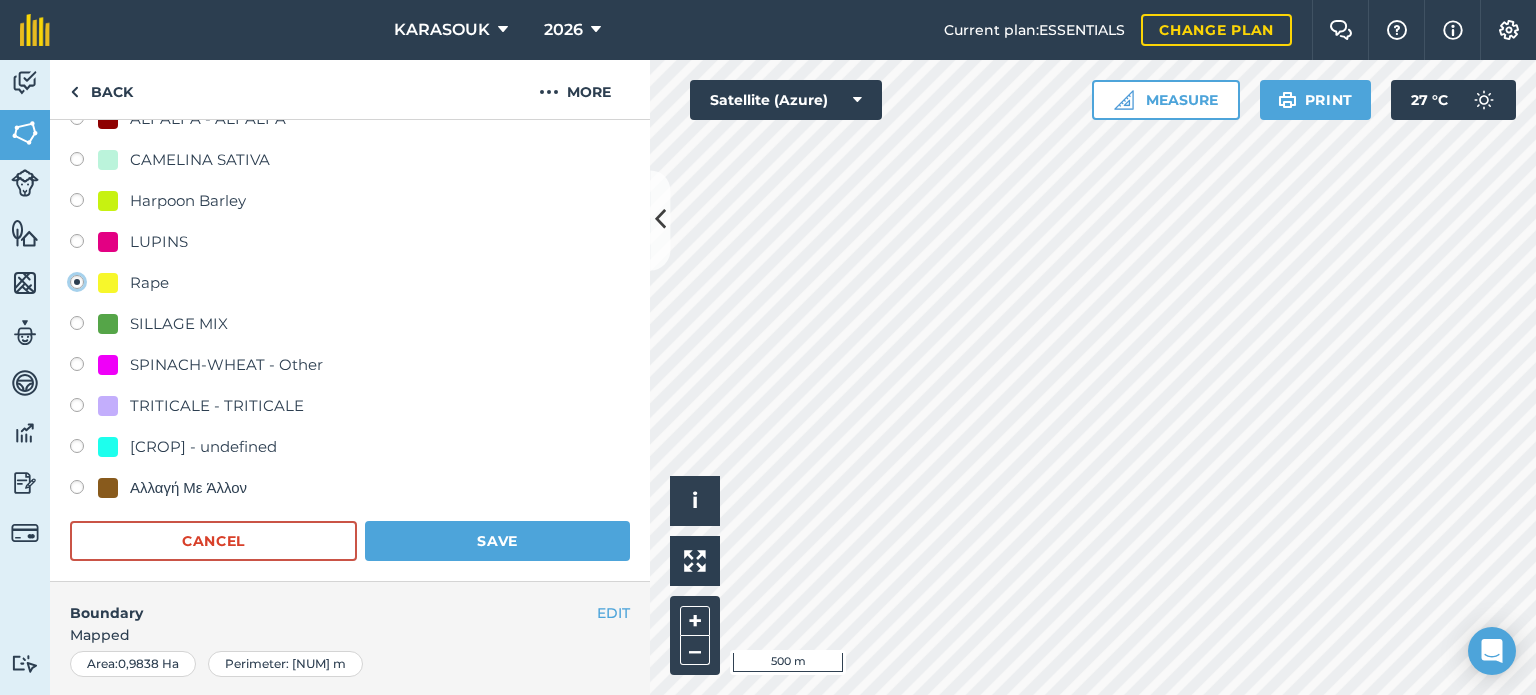 scroll, scrollTop: 299, scrollLeft: 0, axis: vertical 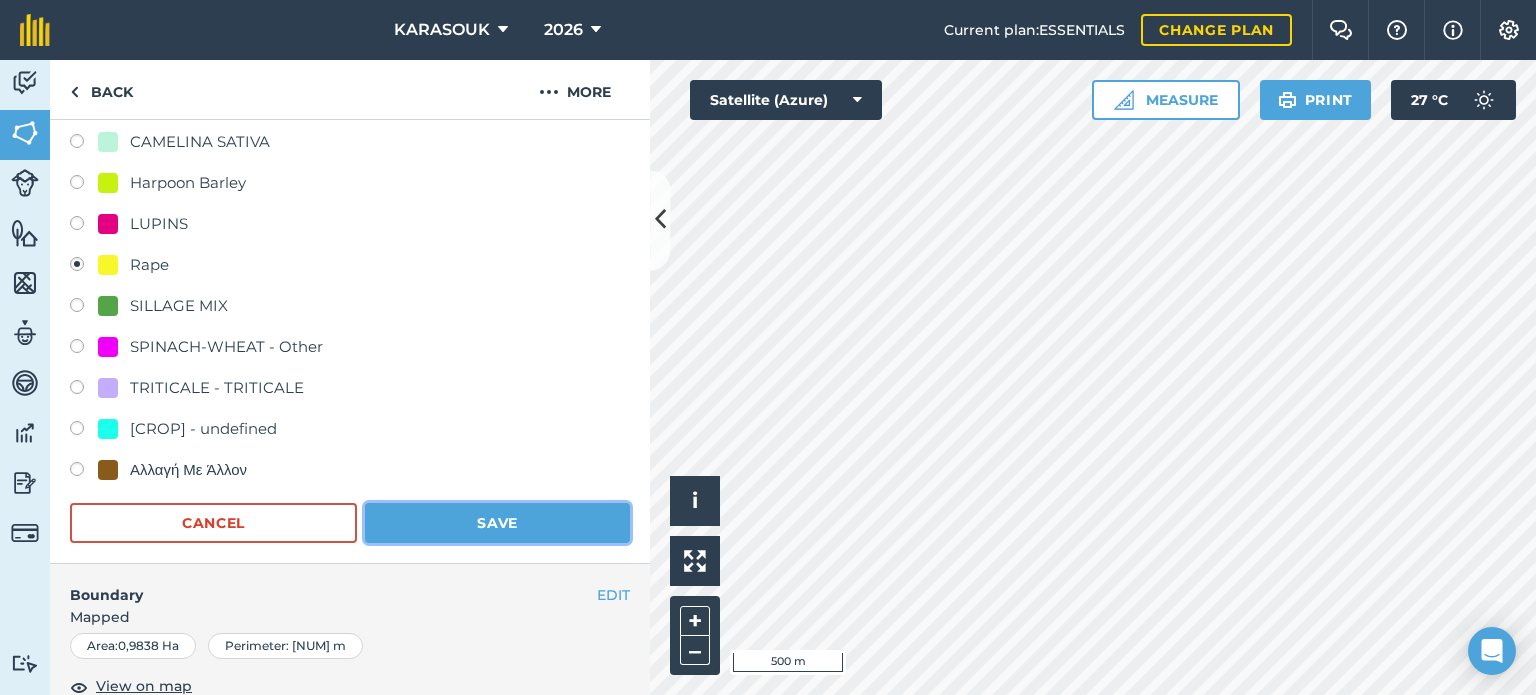 click on "Save" at bounding box center (497, 523) 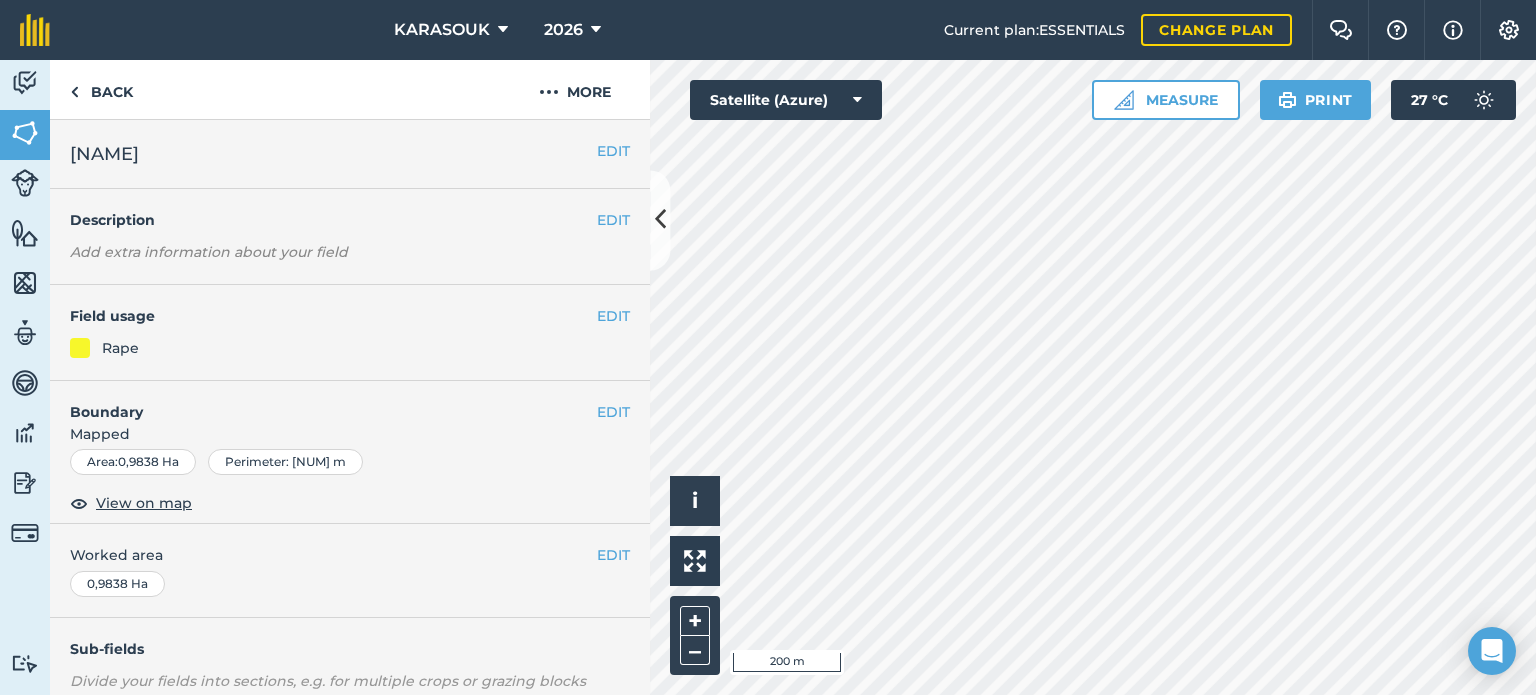 scroll, scrollTop: 0, scrollLeft: 0, axis: both 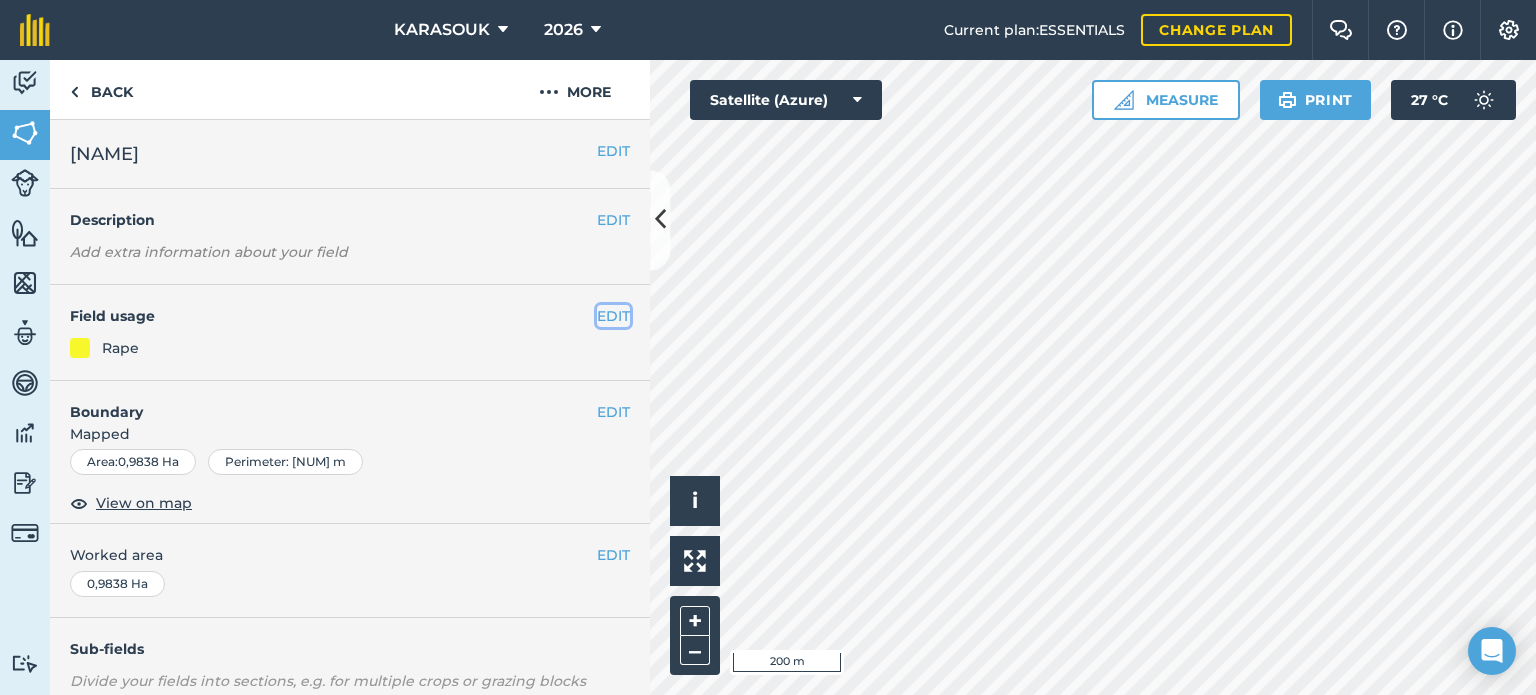 click on "EDIT" at bounding box center (613, 316) 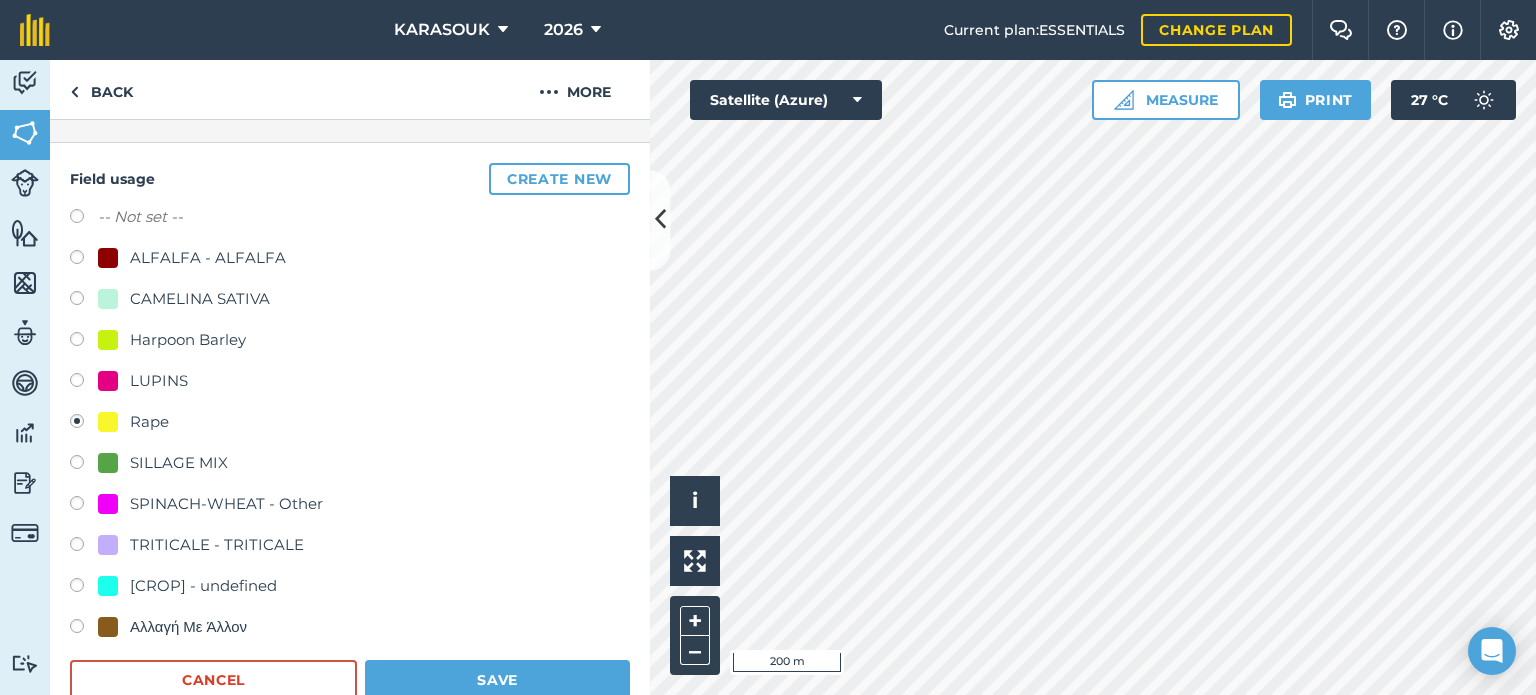scroll, scrollTop: 200, scrollLeft: 0, axis: vertical 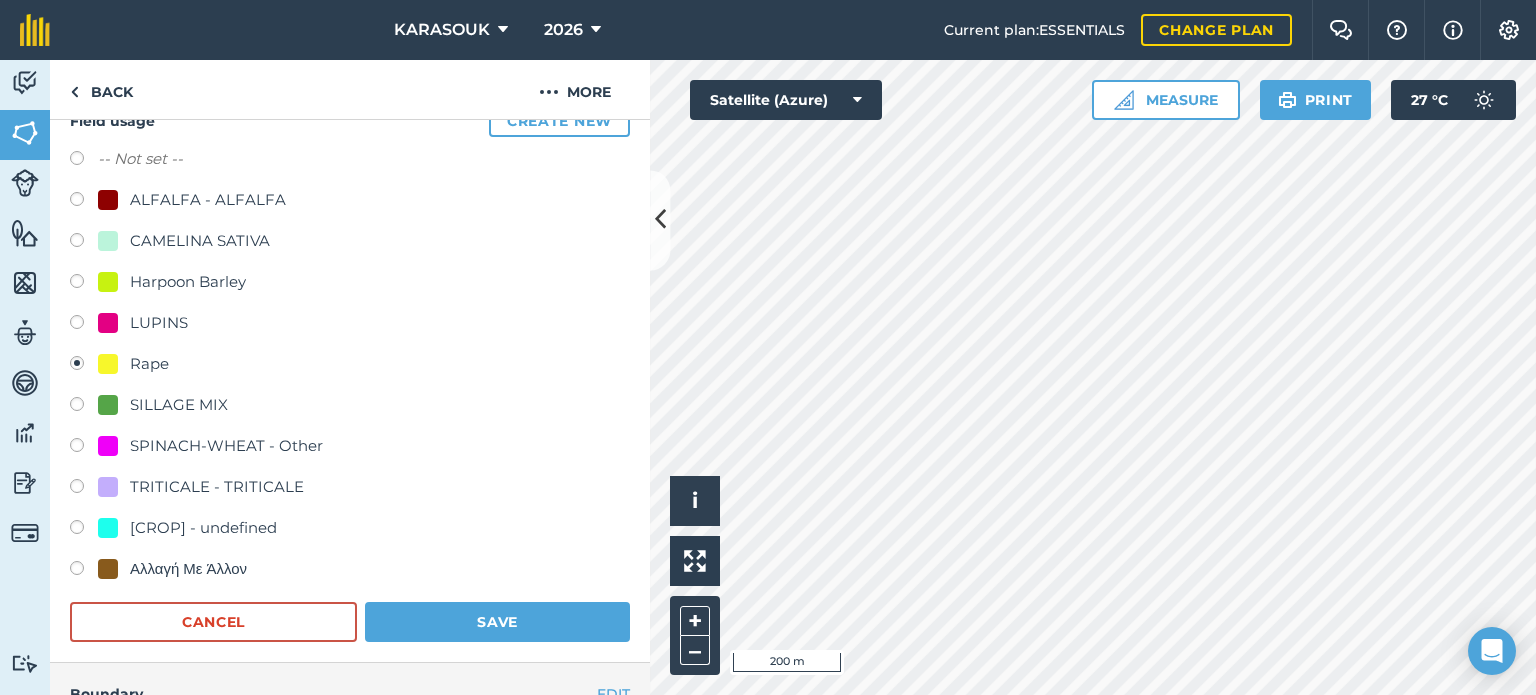 click on "Rape" at bounding box center (149, 364) 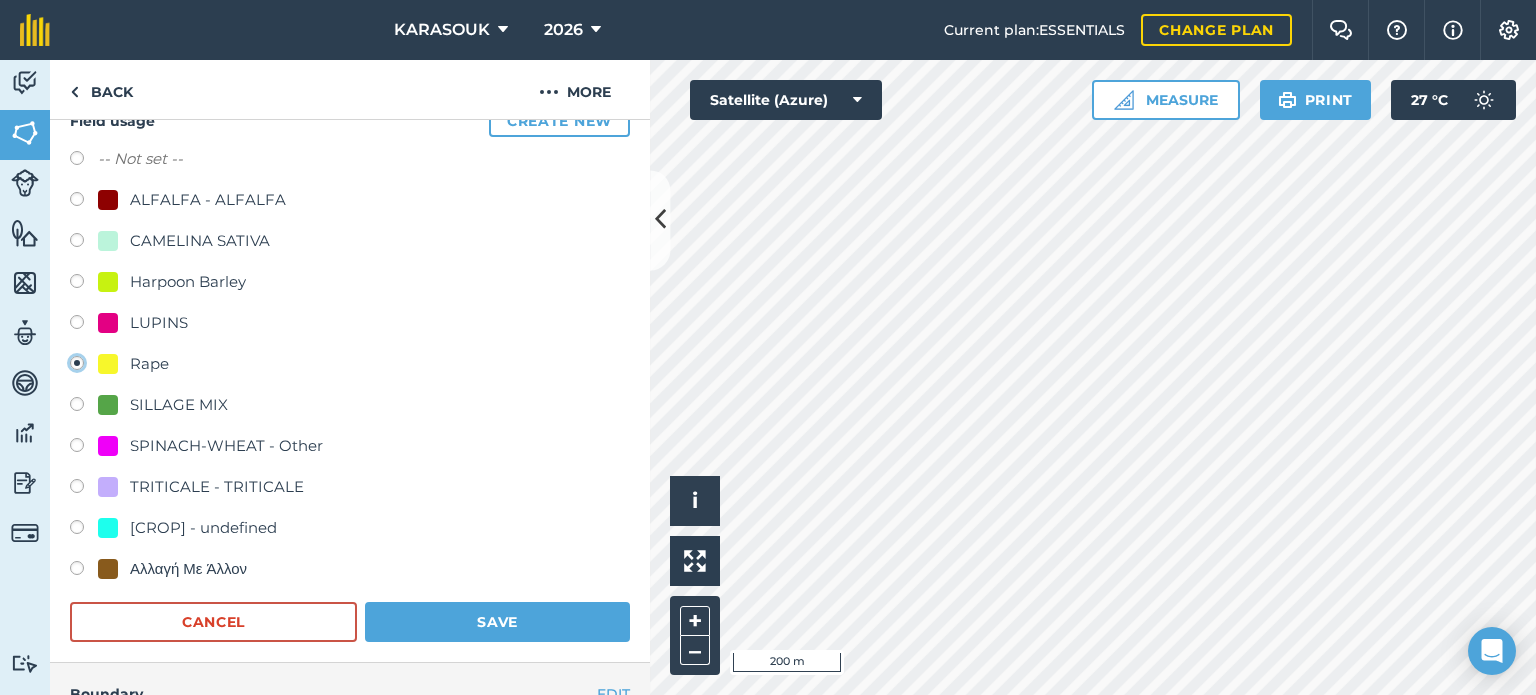 click on "Rape" at bounding box center [-9923, 362] 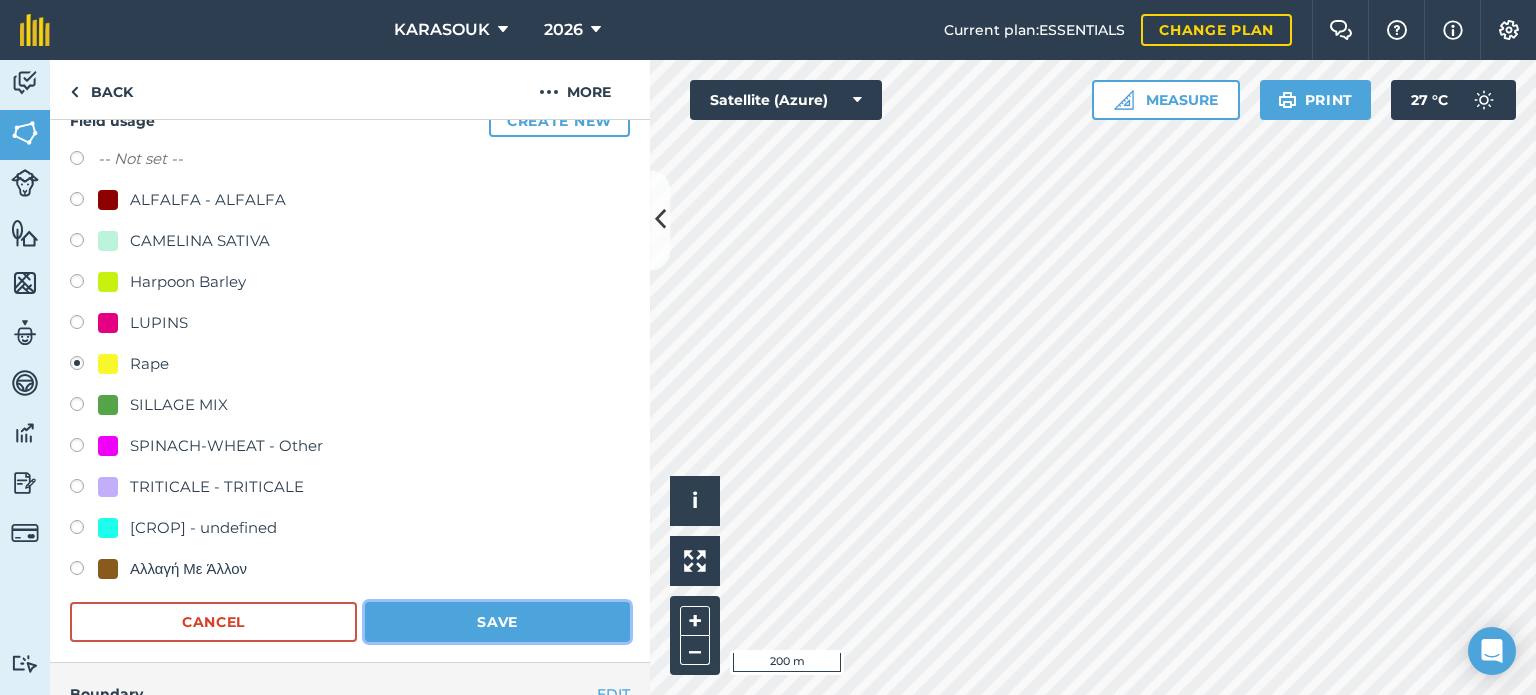 click on "Save" at bounding box center (497, 622) 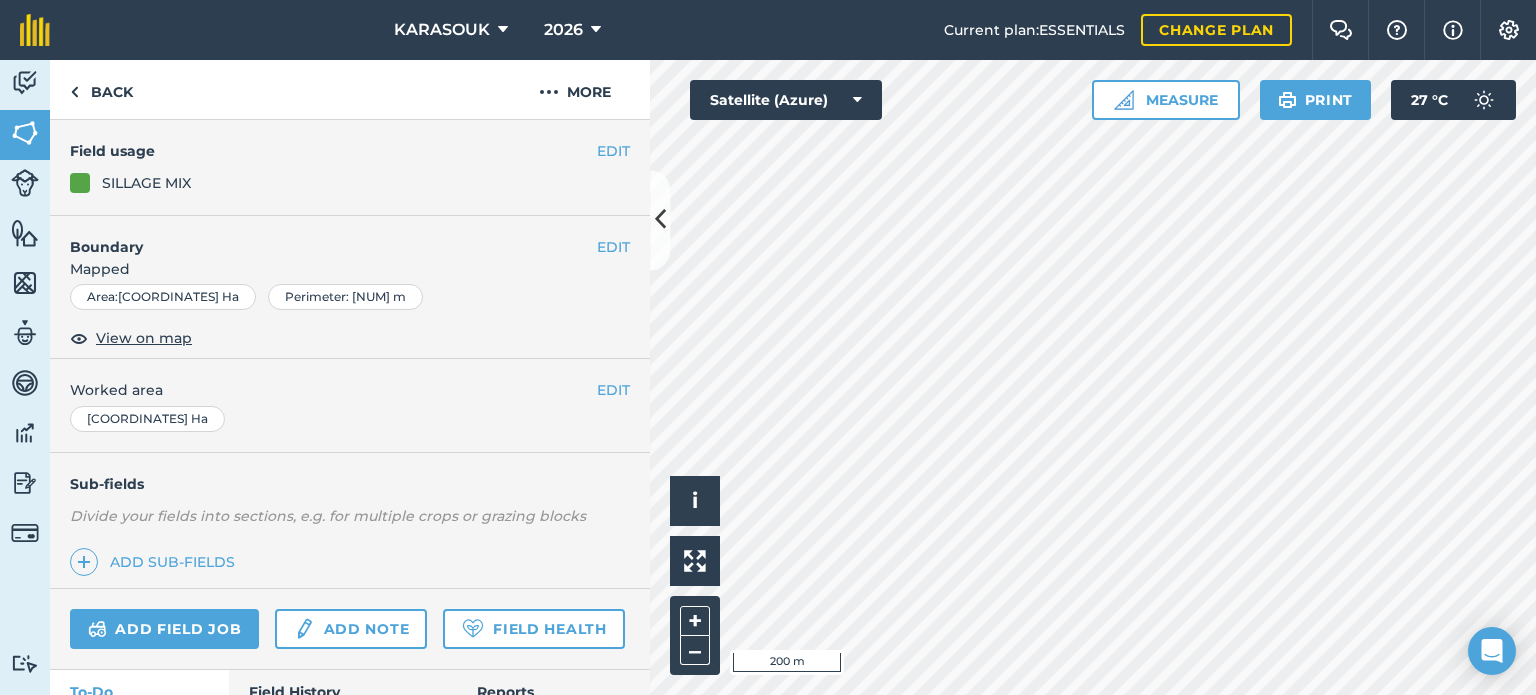 scroll, scrollTop: 0, scrollLeft: 0, axis: both 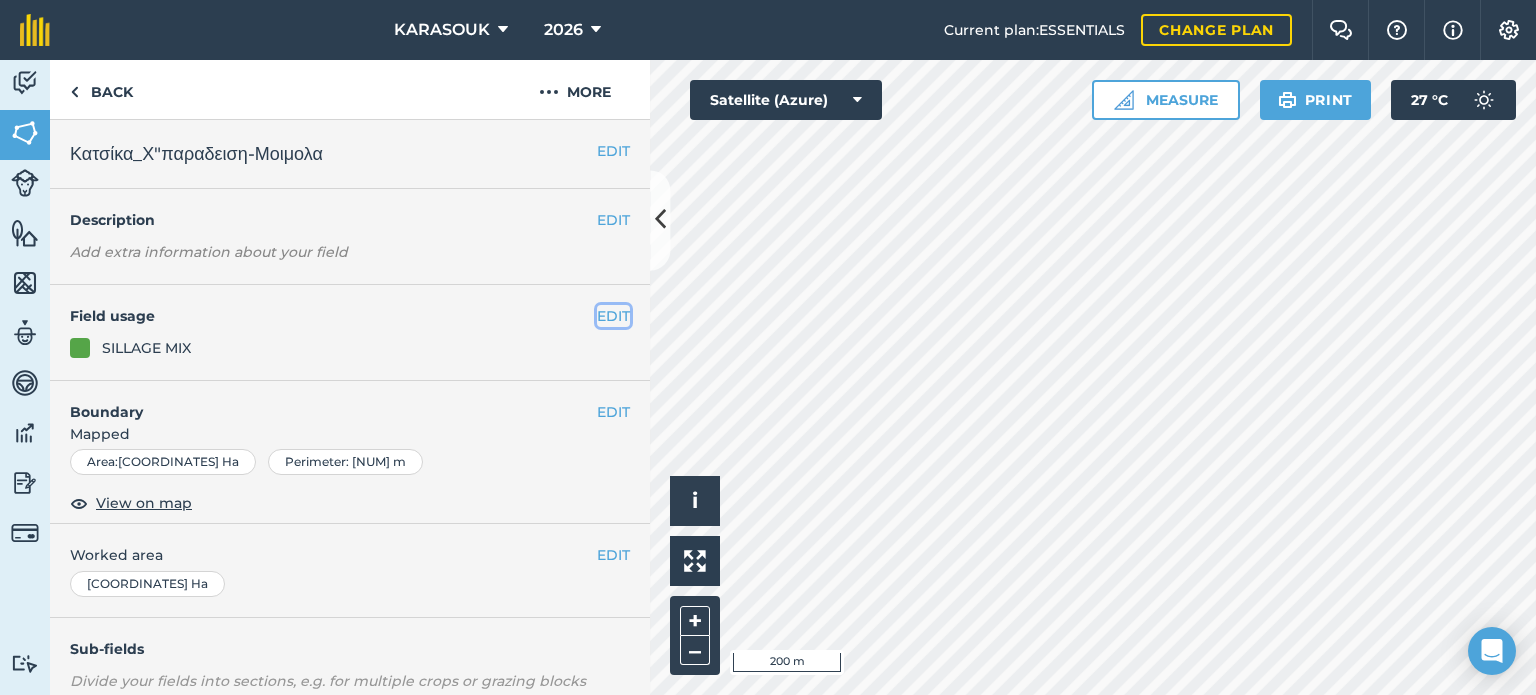click on "EDIT" at bounding box center [613, 316] 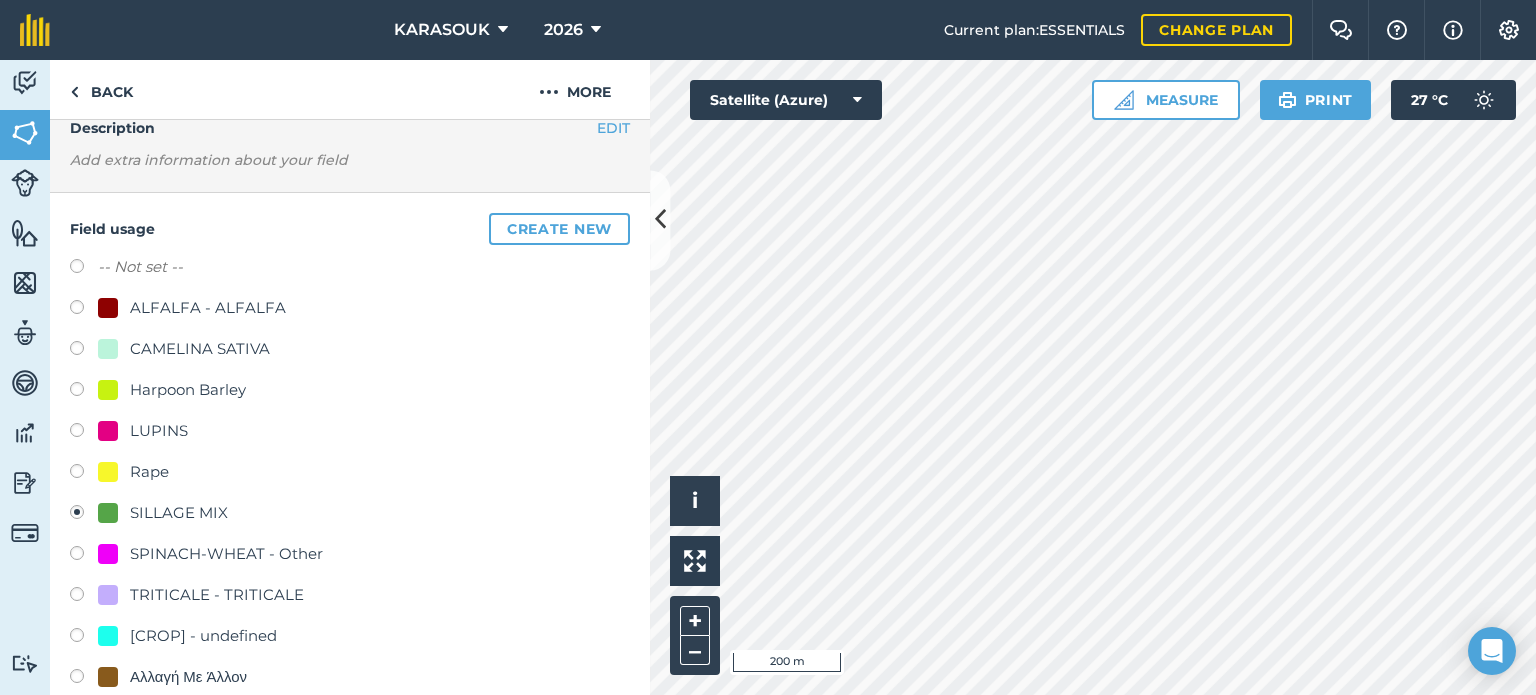 scroll, scrollTop: 100, scrollLeft: 0, axis: vertical 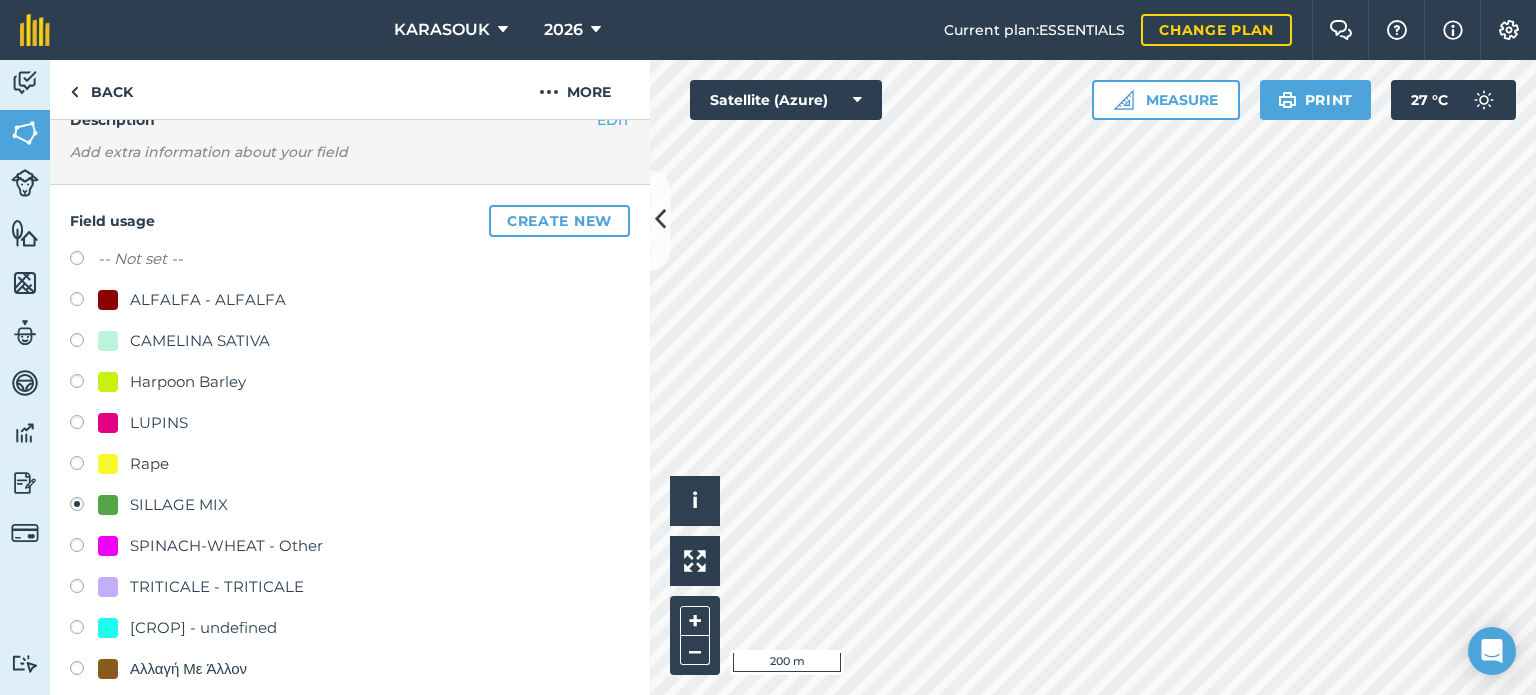 click at bounding box center (108, 464) 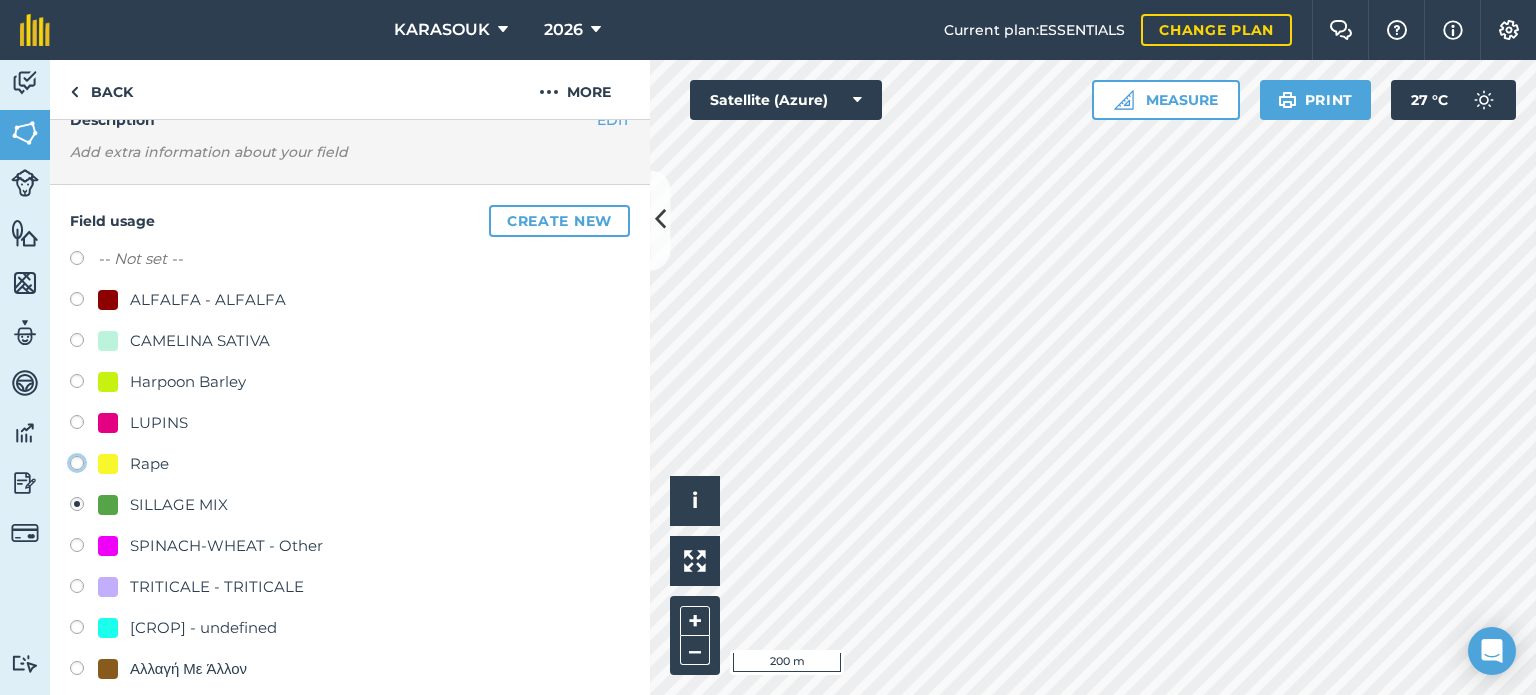click on "Rape" at bounding box center (-9923, 462) 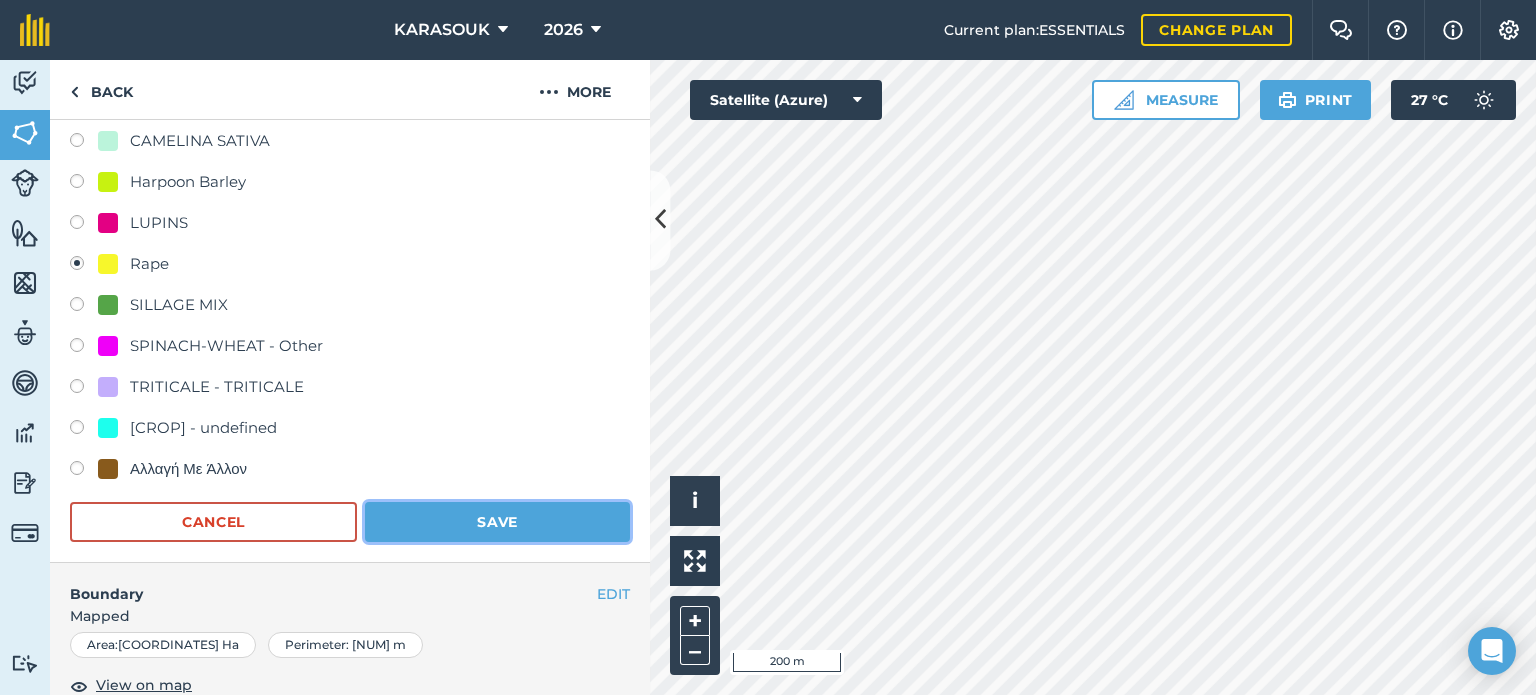 click on "Save" at bounding box center [497, 522] 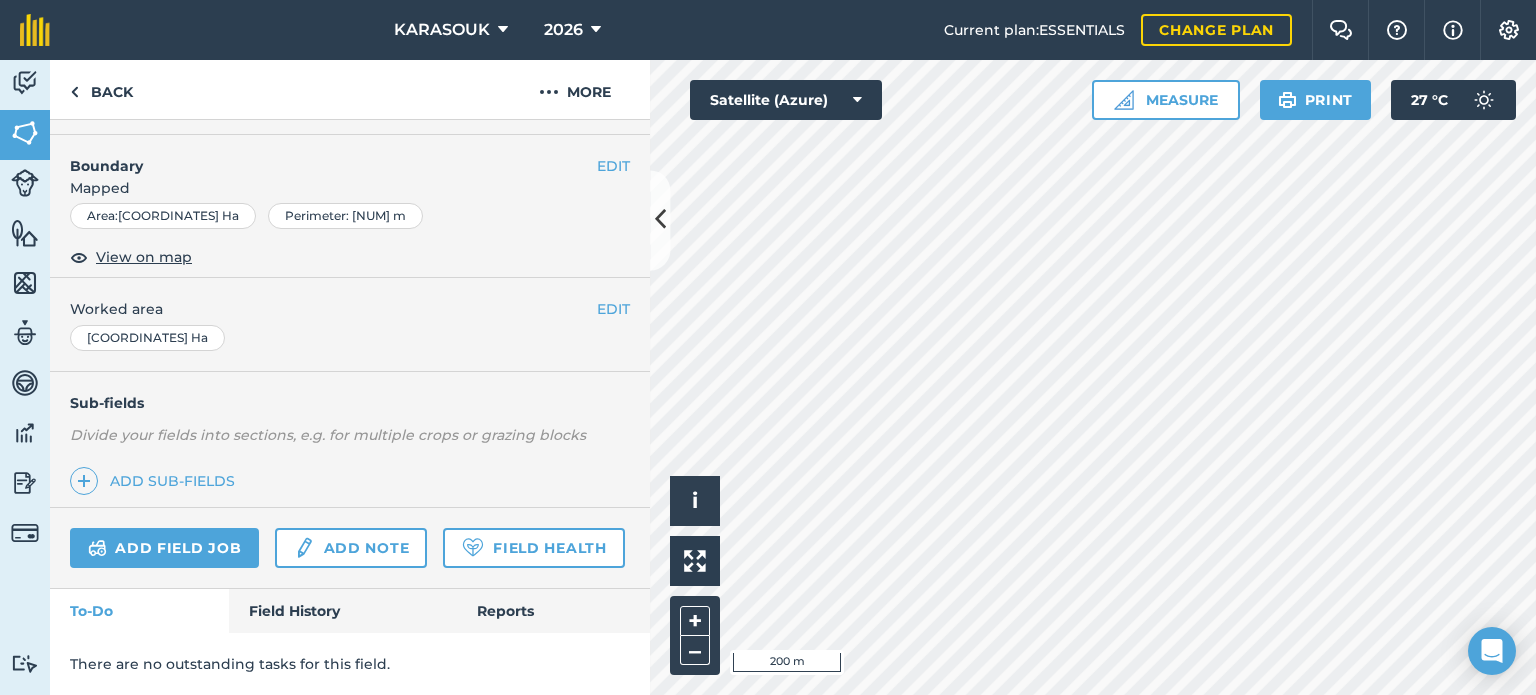 scroll, scrollTop: 299, scrollLeft: 0, axis: vertical 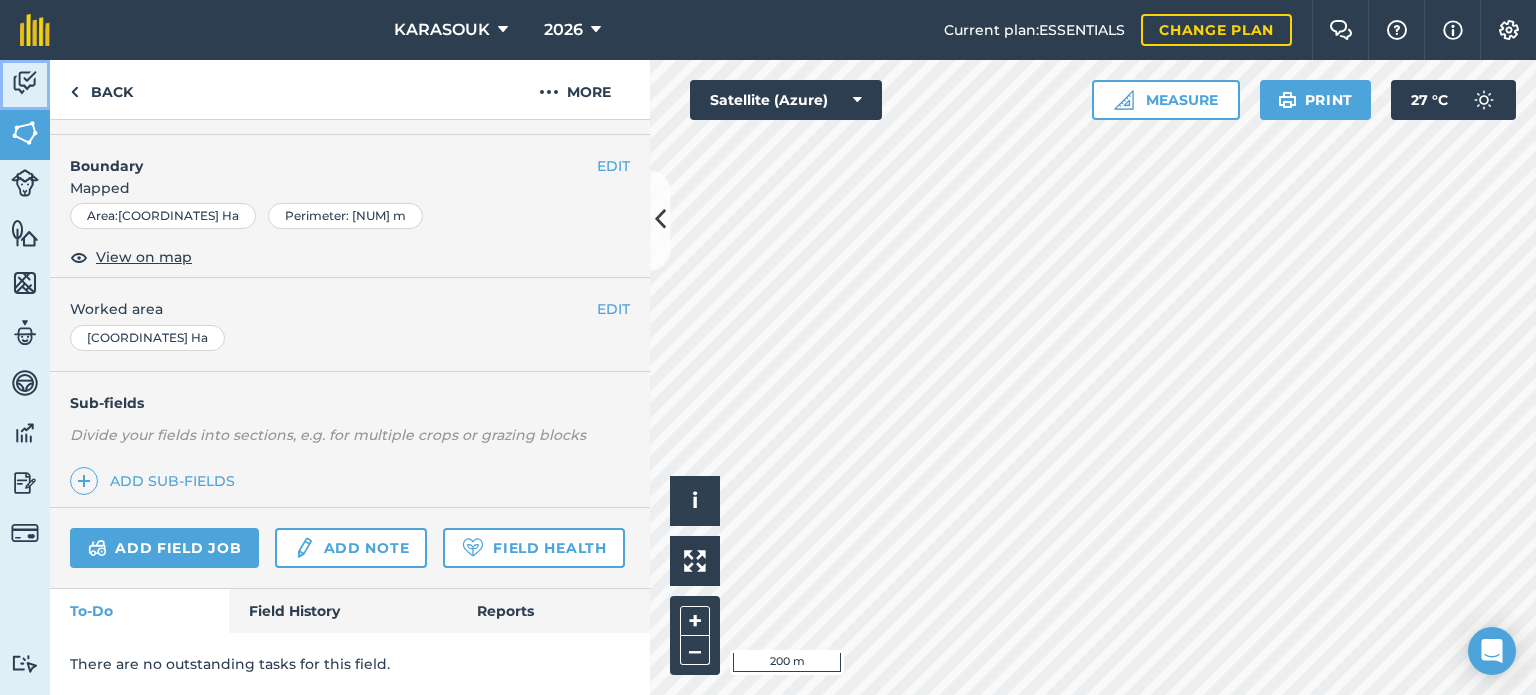 click at bounding box center (25, 83) 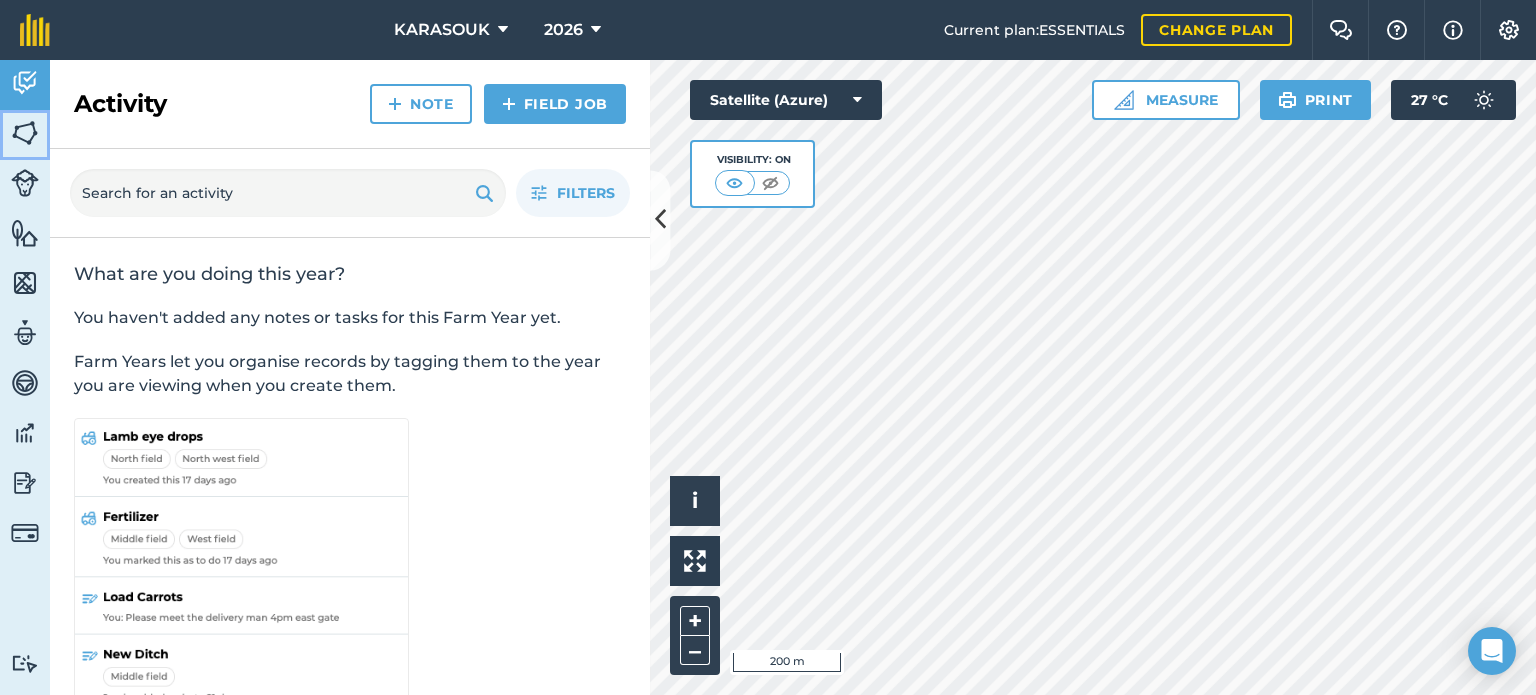 click at bounding box center [25, 133] 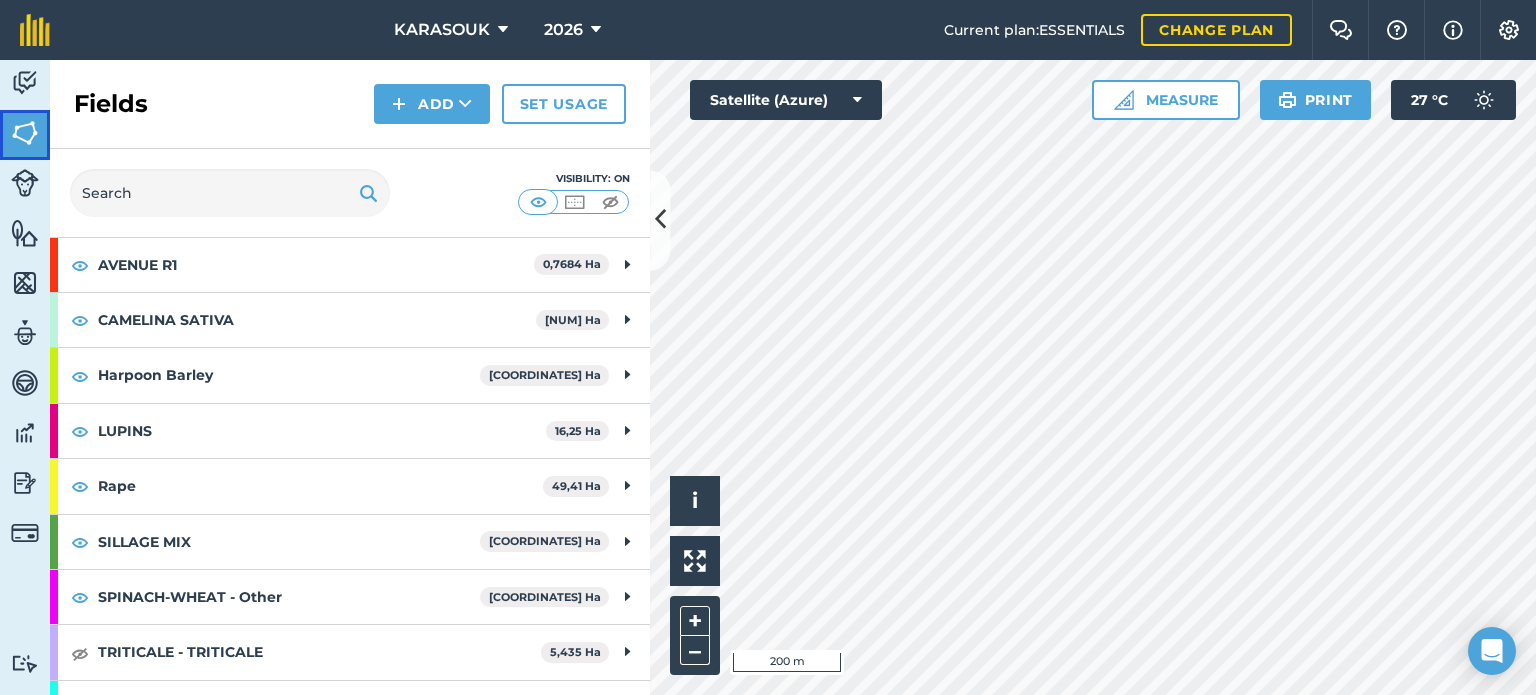scroll, scrollTop: 197, scrollLeft: 0, axis: vertical 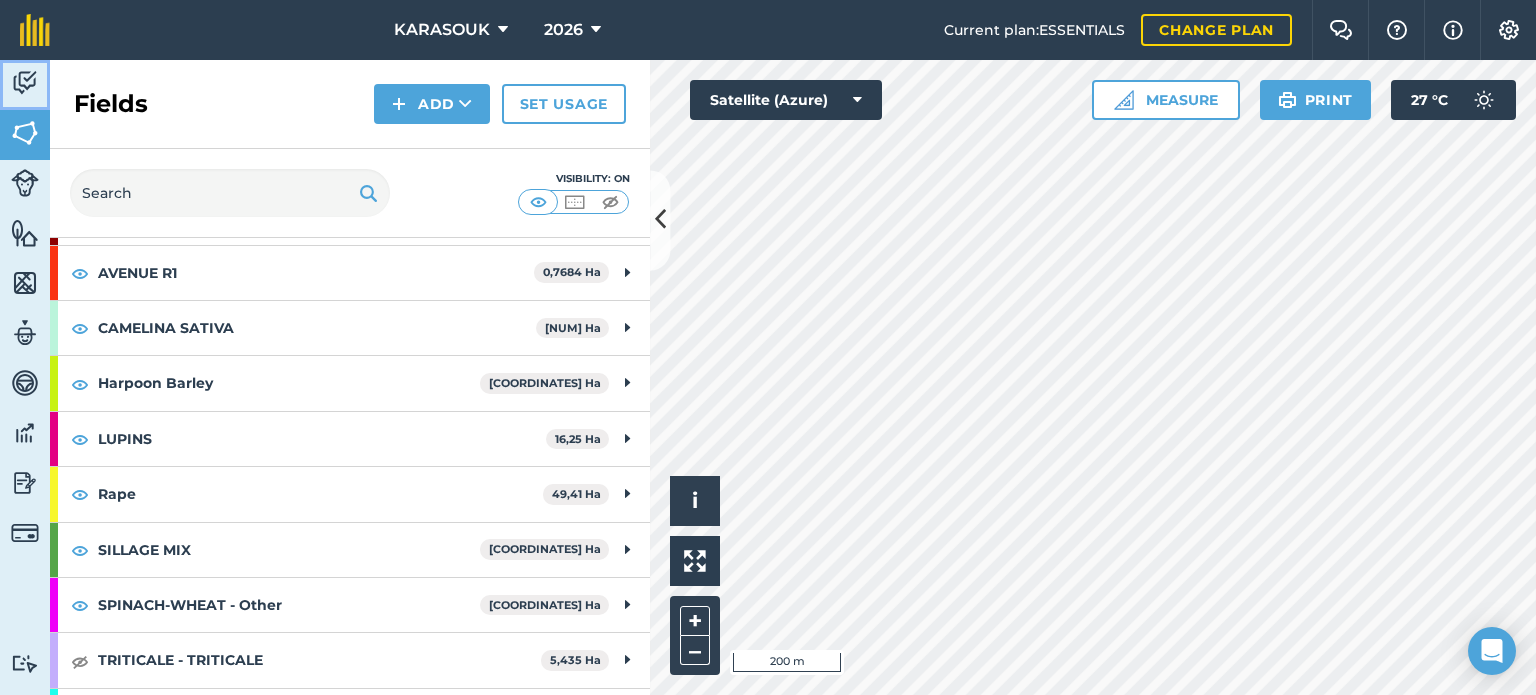 click on "Activity" at bounding box center (25, 85) 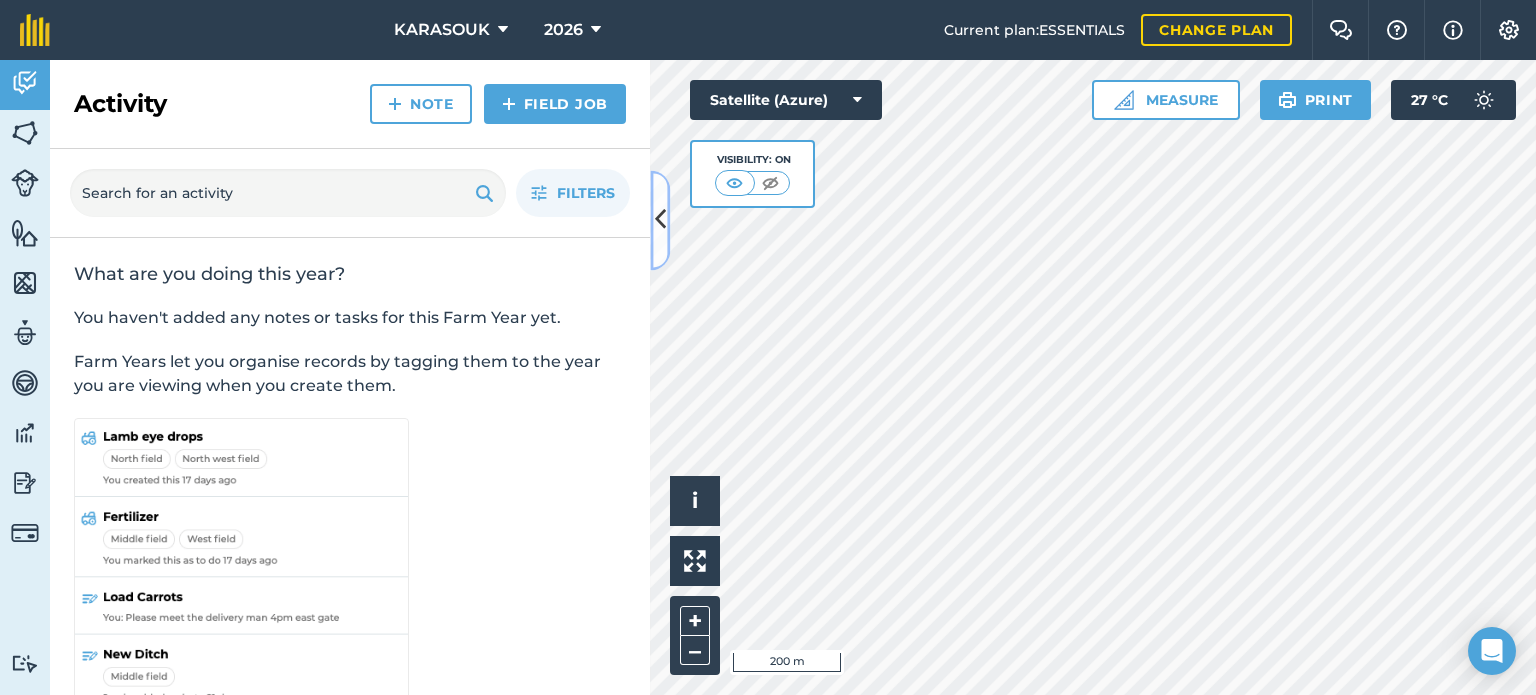 click at bounding box center [660, 220] 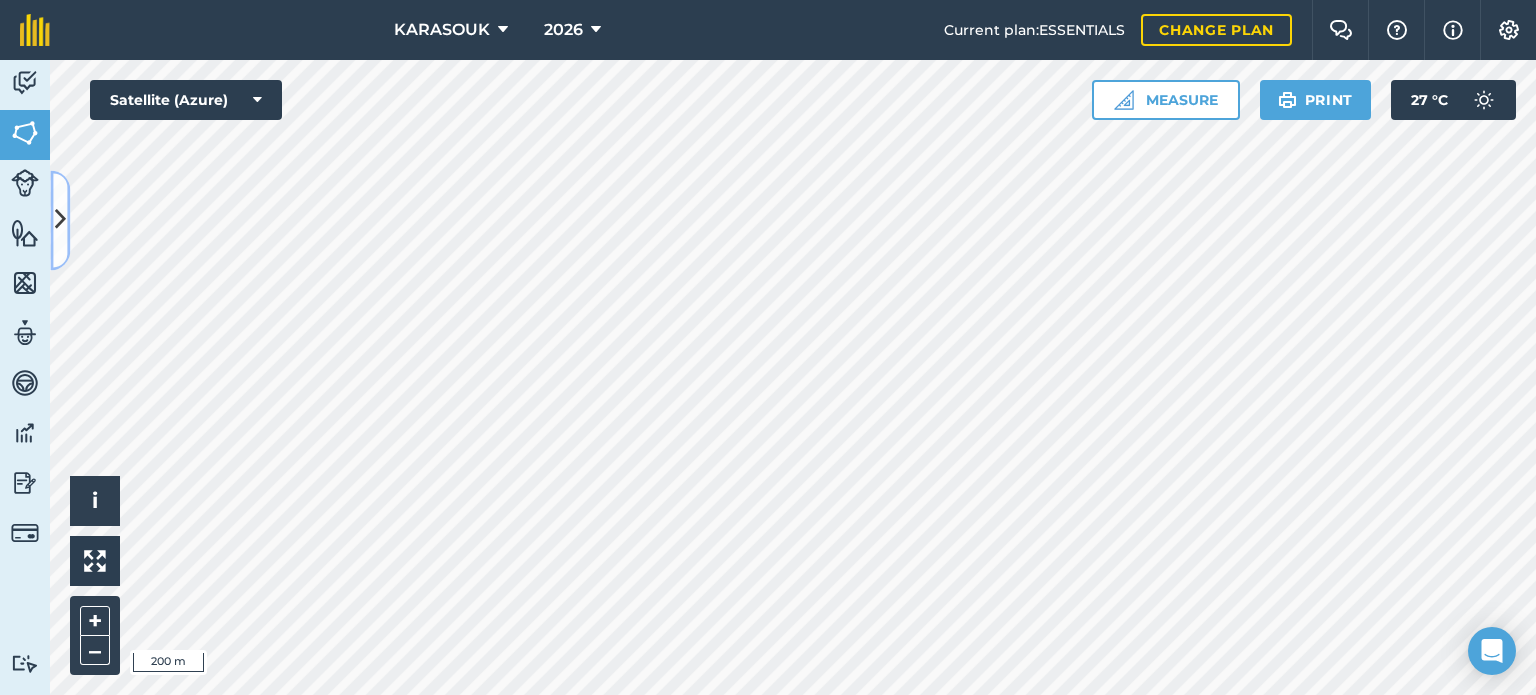click at bounding box center (60, 220) 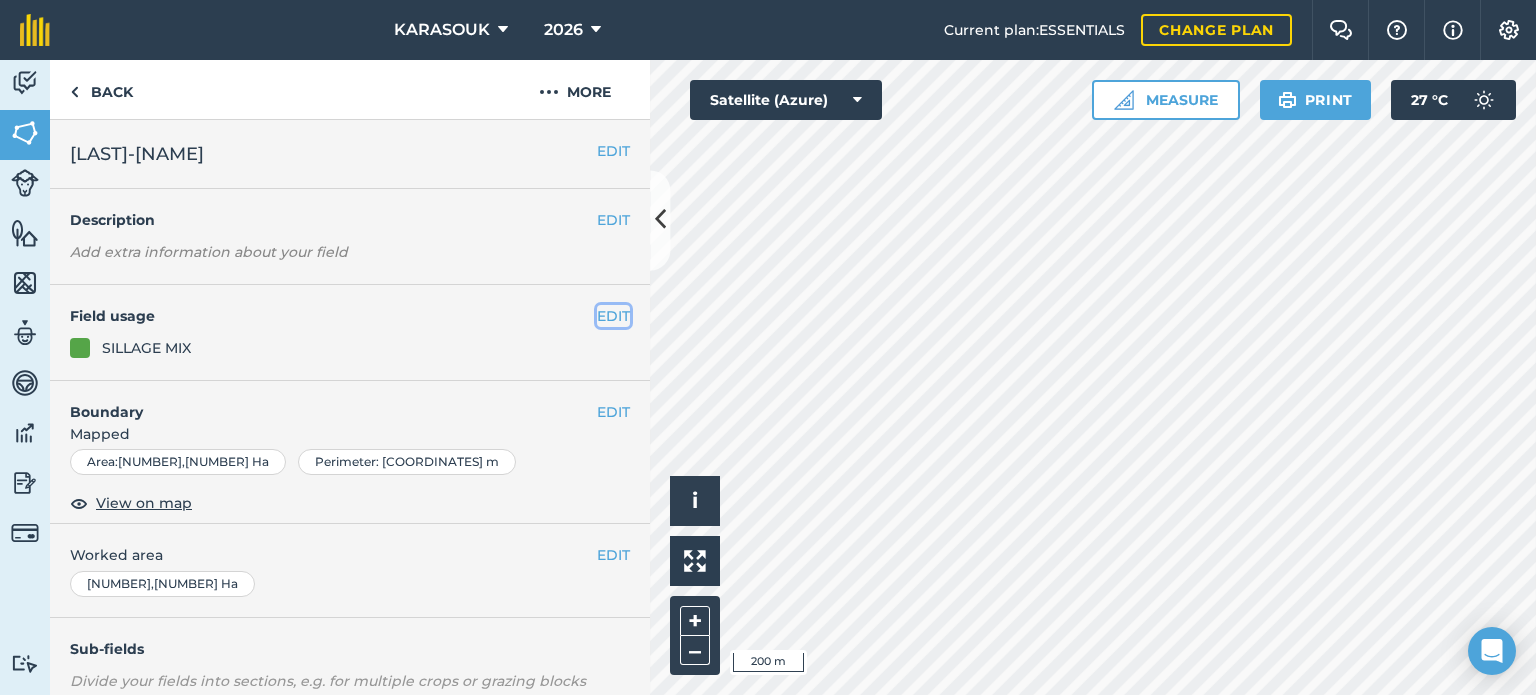 click on "EDIT" at bounding box center (613, 316) 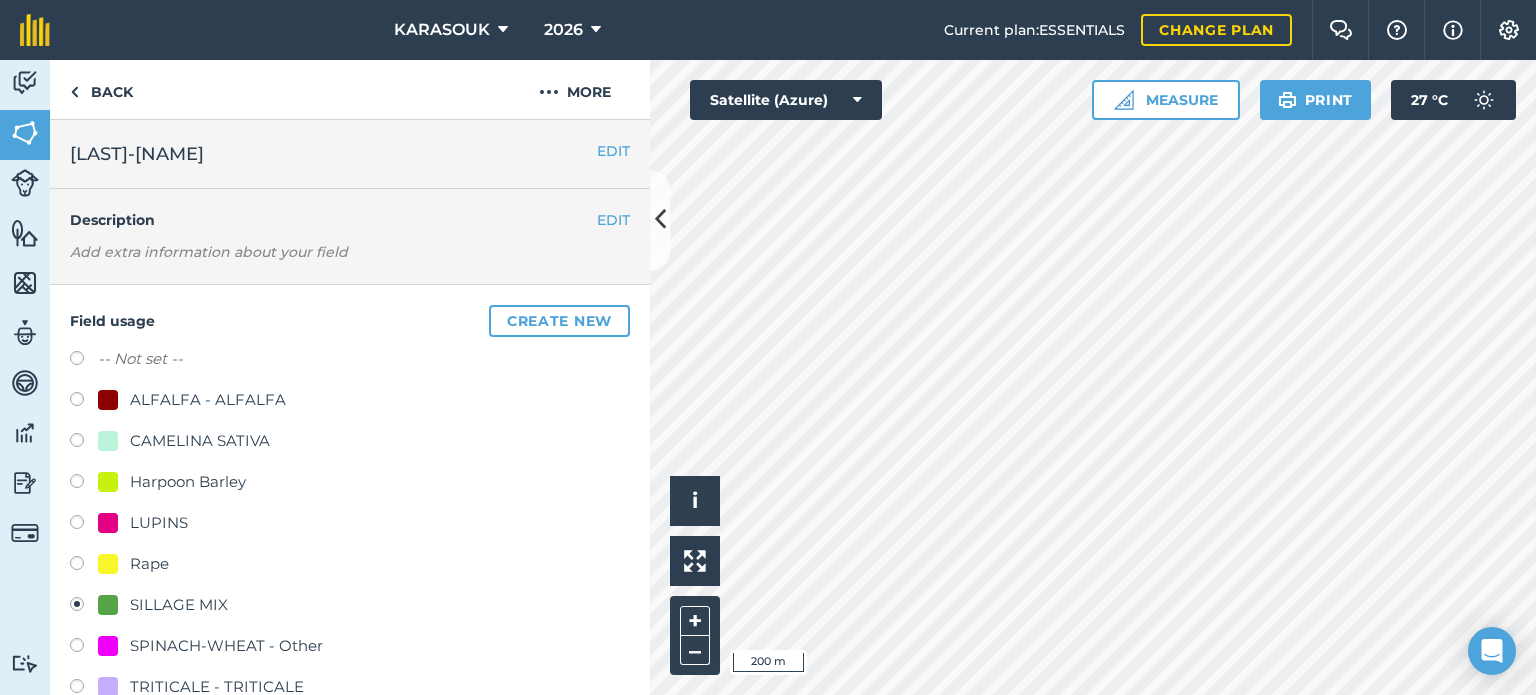 click on "Rape" at bounding box center (133, 564) 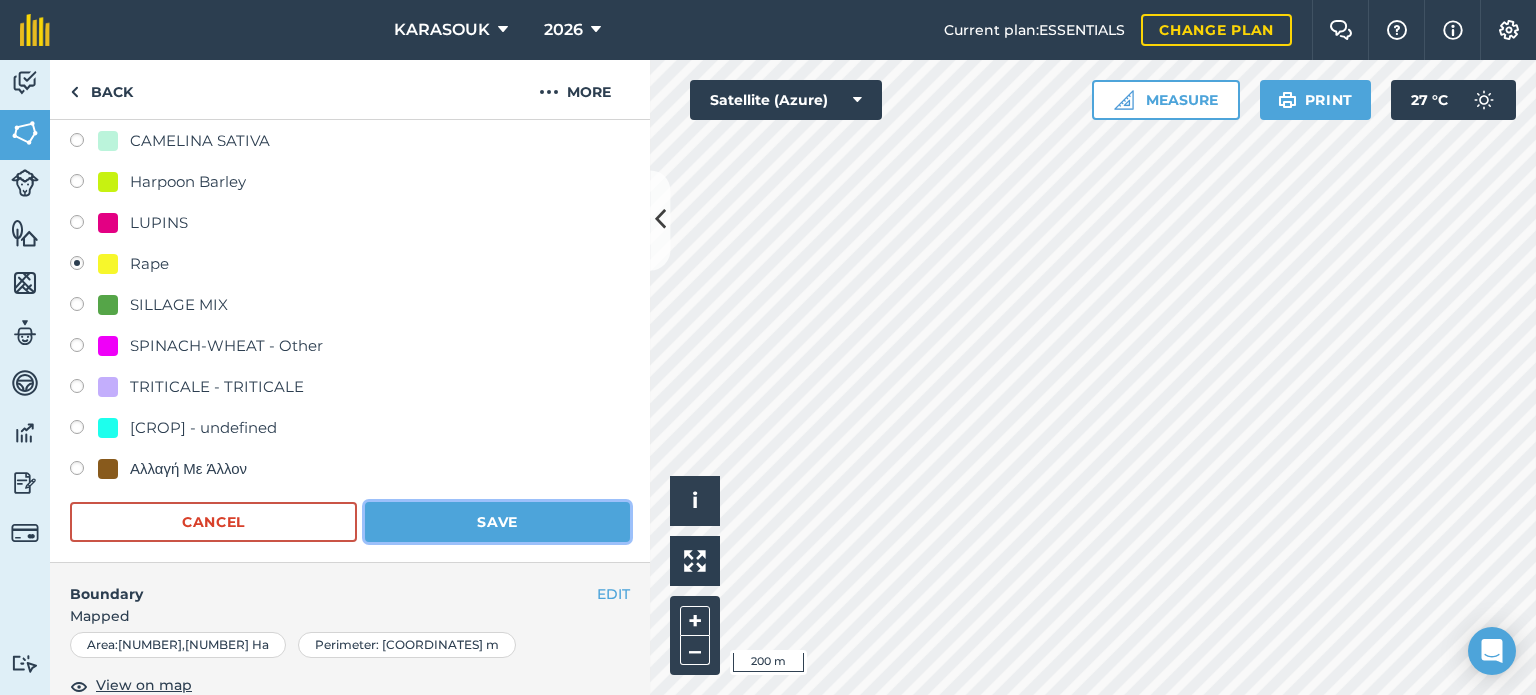 click on "Save" at bounding box center (497, 522) 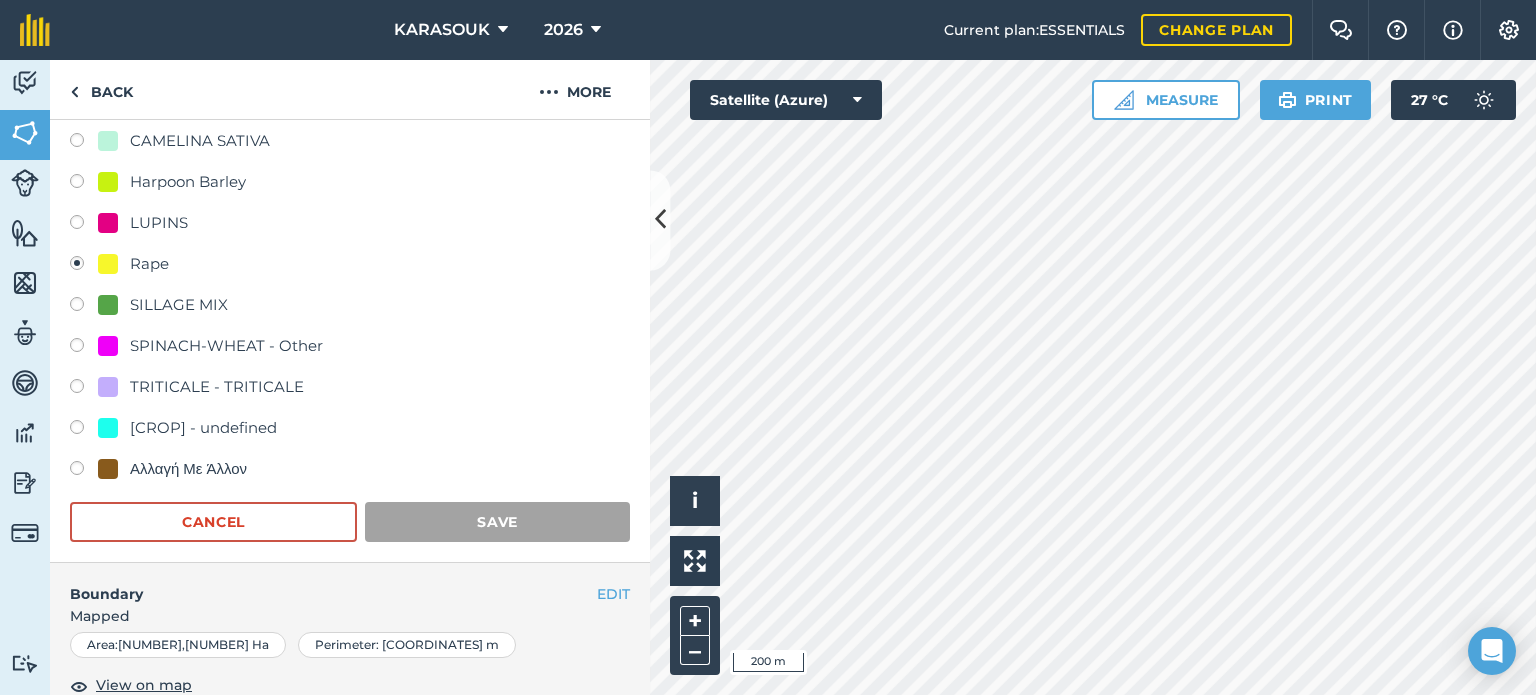 scroll, scrollTop: 299, scrollLeft: 0, axis: vertical 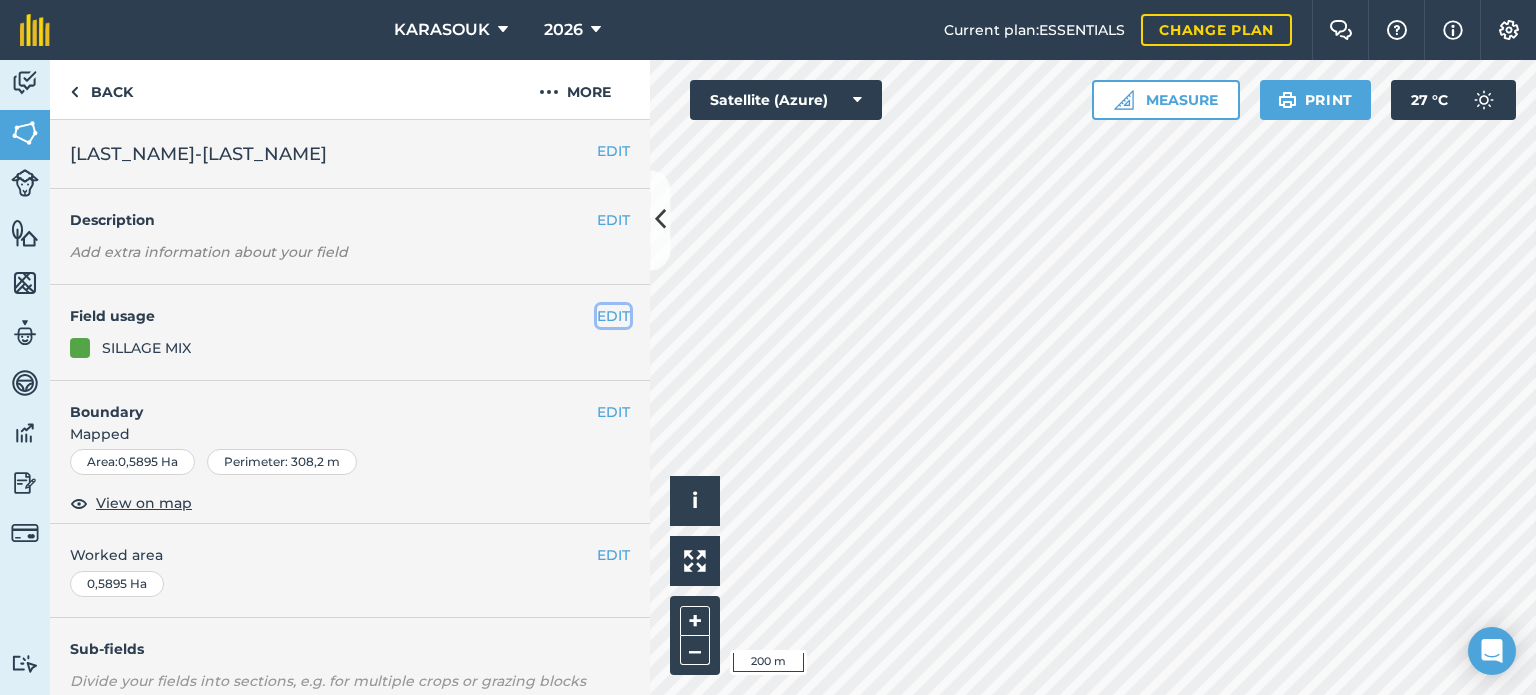 click on "EDIT" at bounding box center (613, 316) 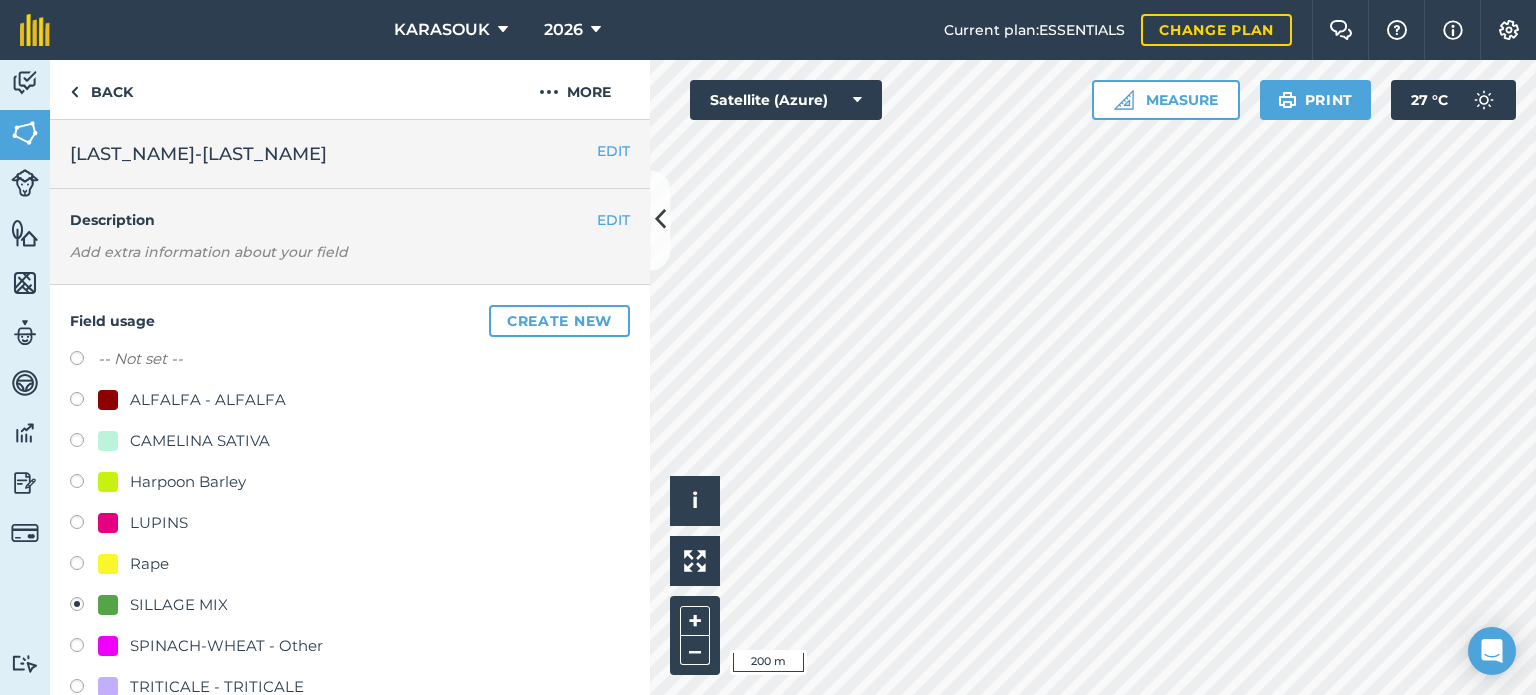 click on "Rape" at bounding box center (149, 564) 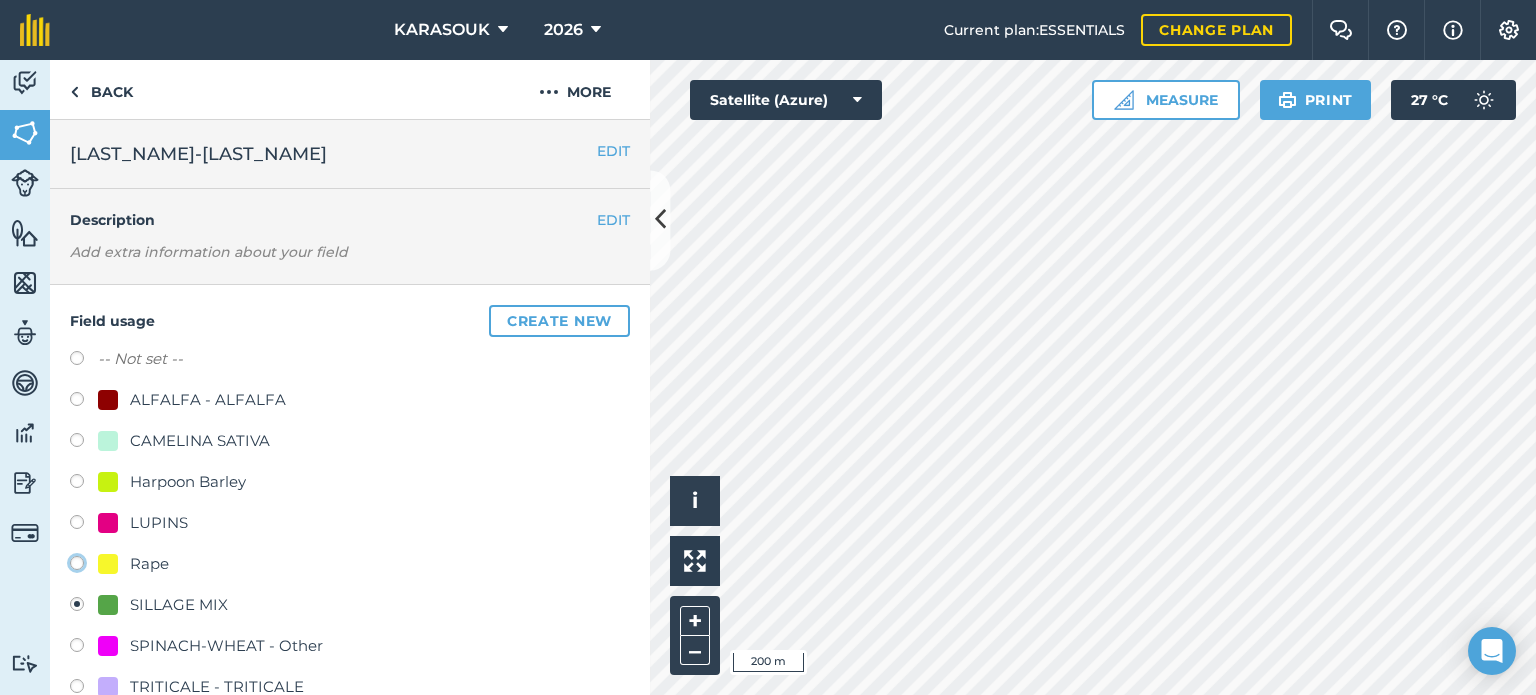 click on "Rape" at bounding box center [-9923, 562] 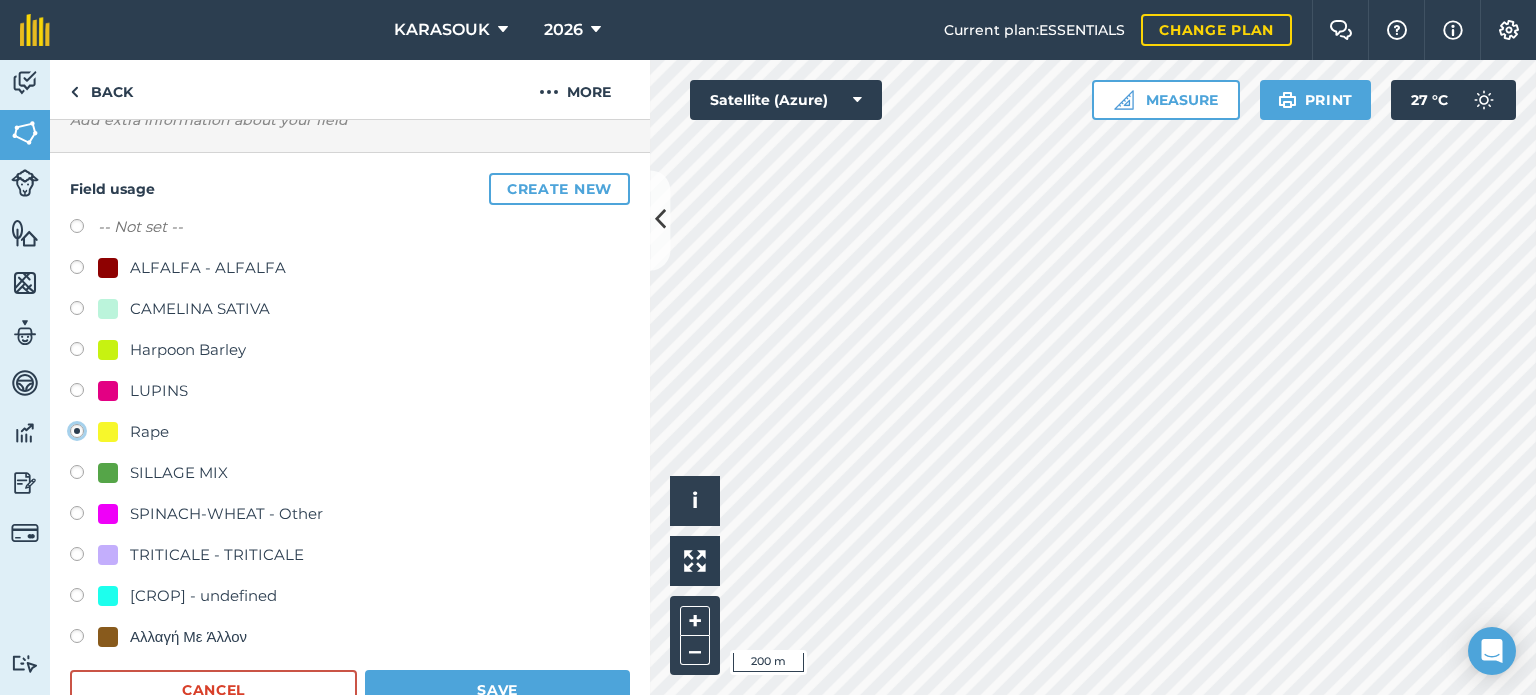 scroll, scrollTop: 200, scrollLeft: 0, axis: vertical 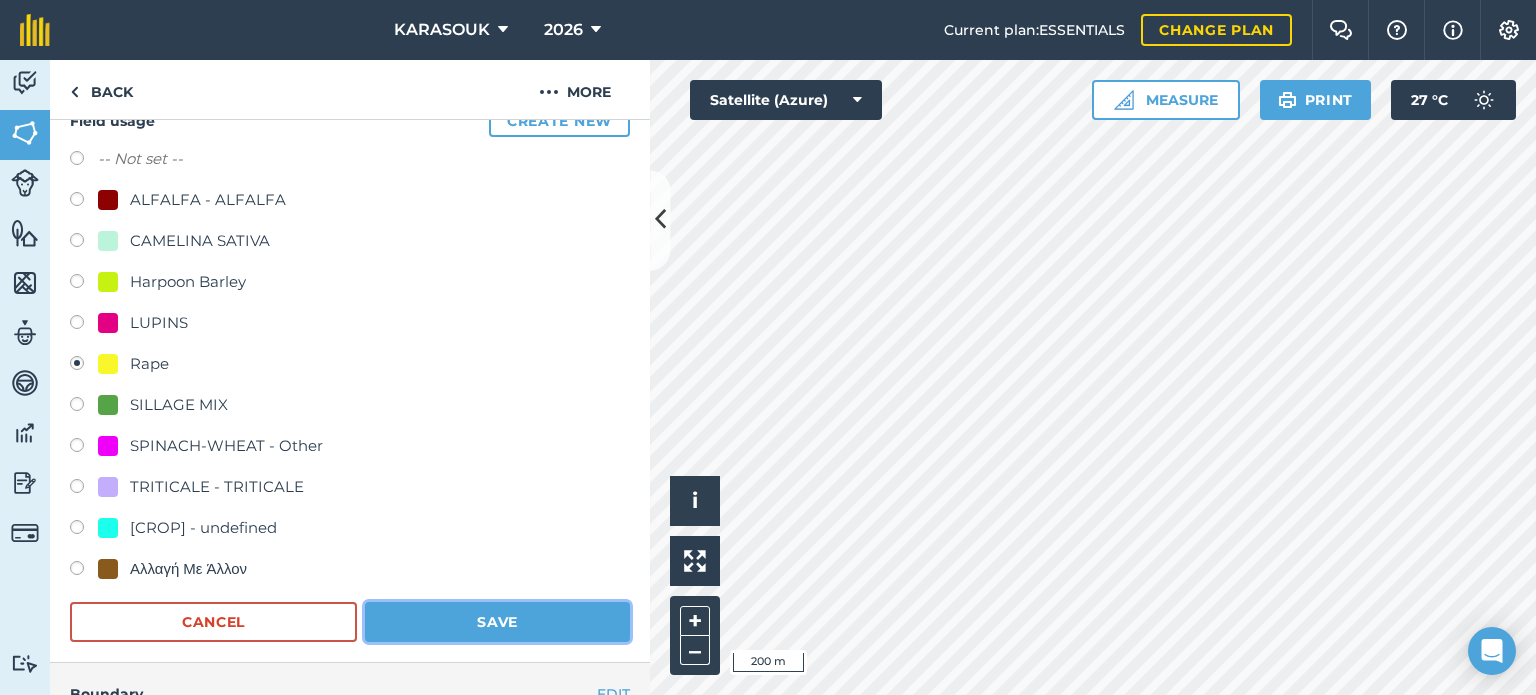click on "Save" at bounding box center [497, 622] 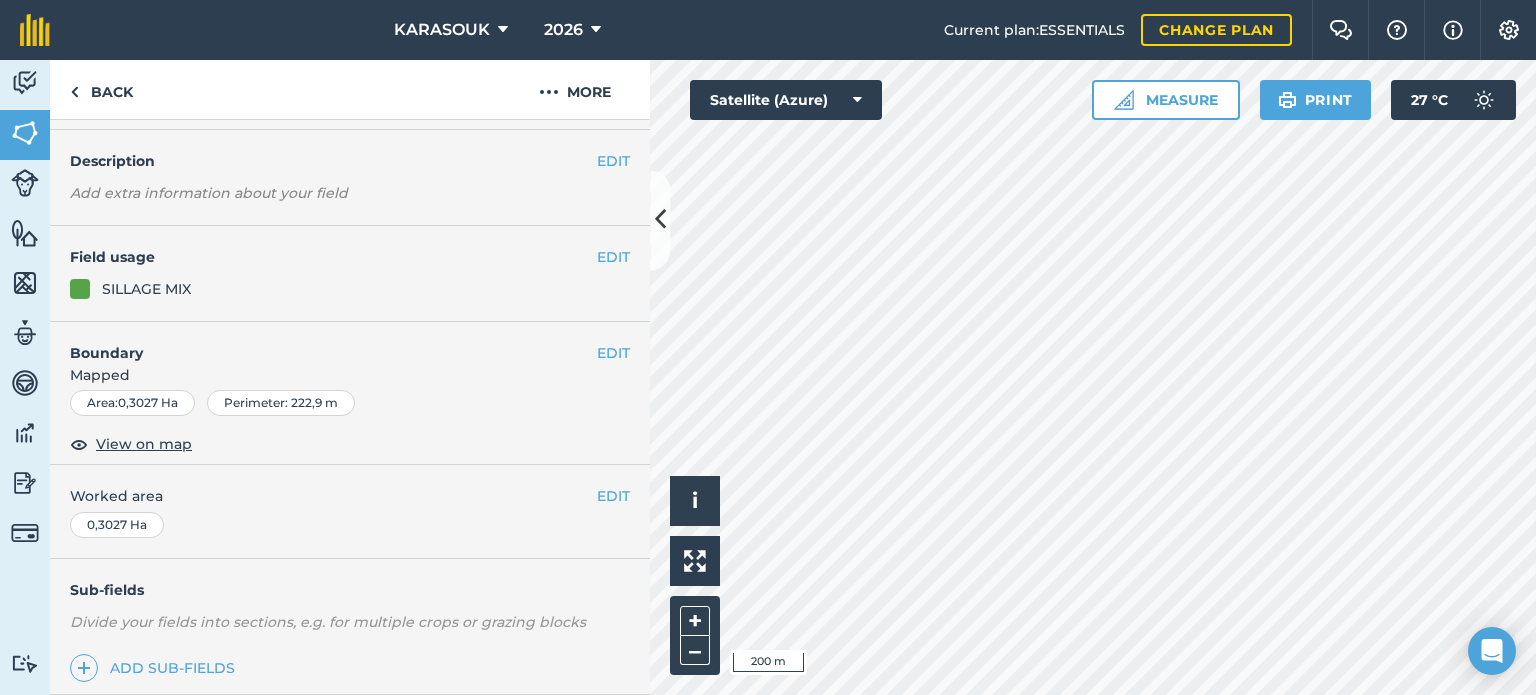 scroll, scrollTop: 0, scrollLeft: 0, axis: both 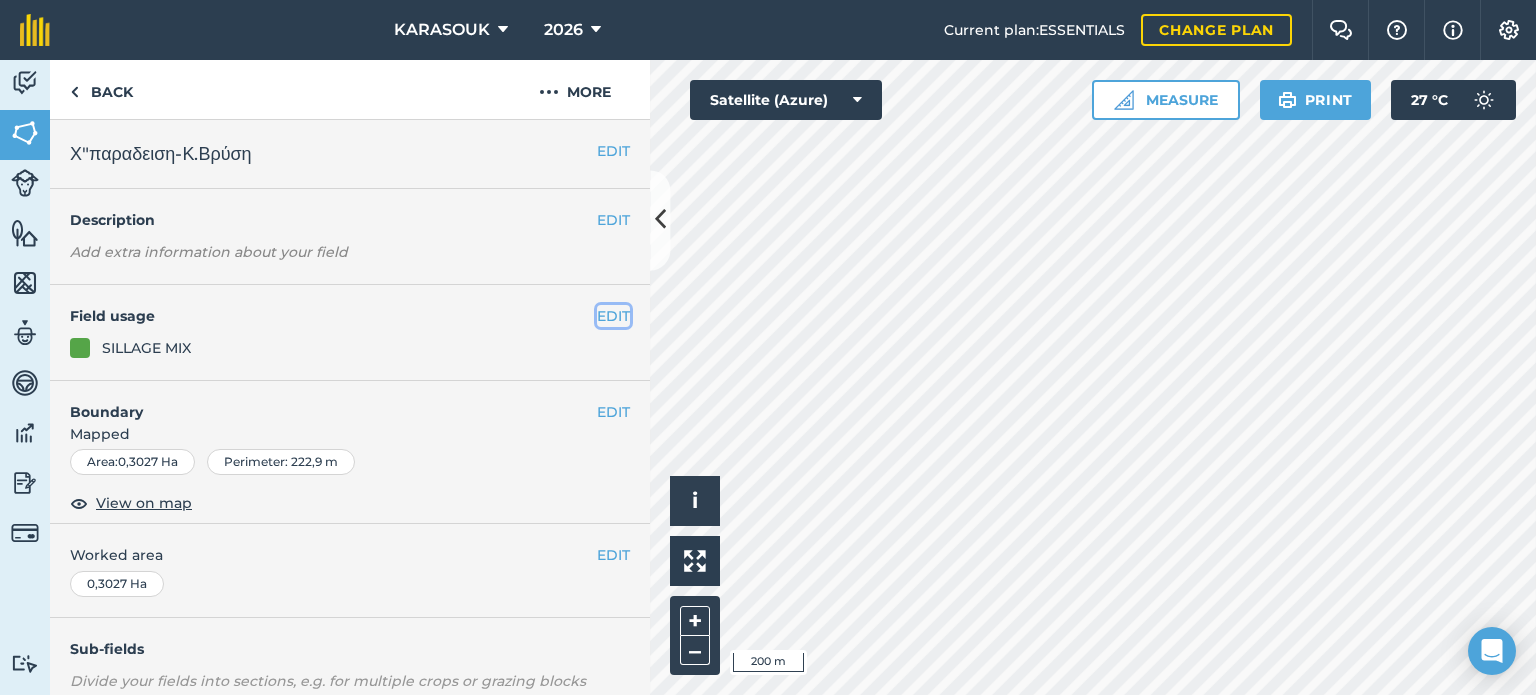click on "EDIT" at bounding box center [613, 316] 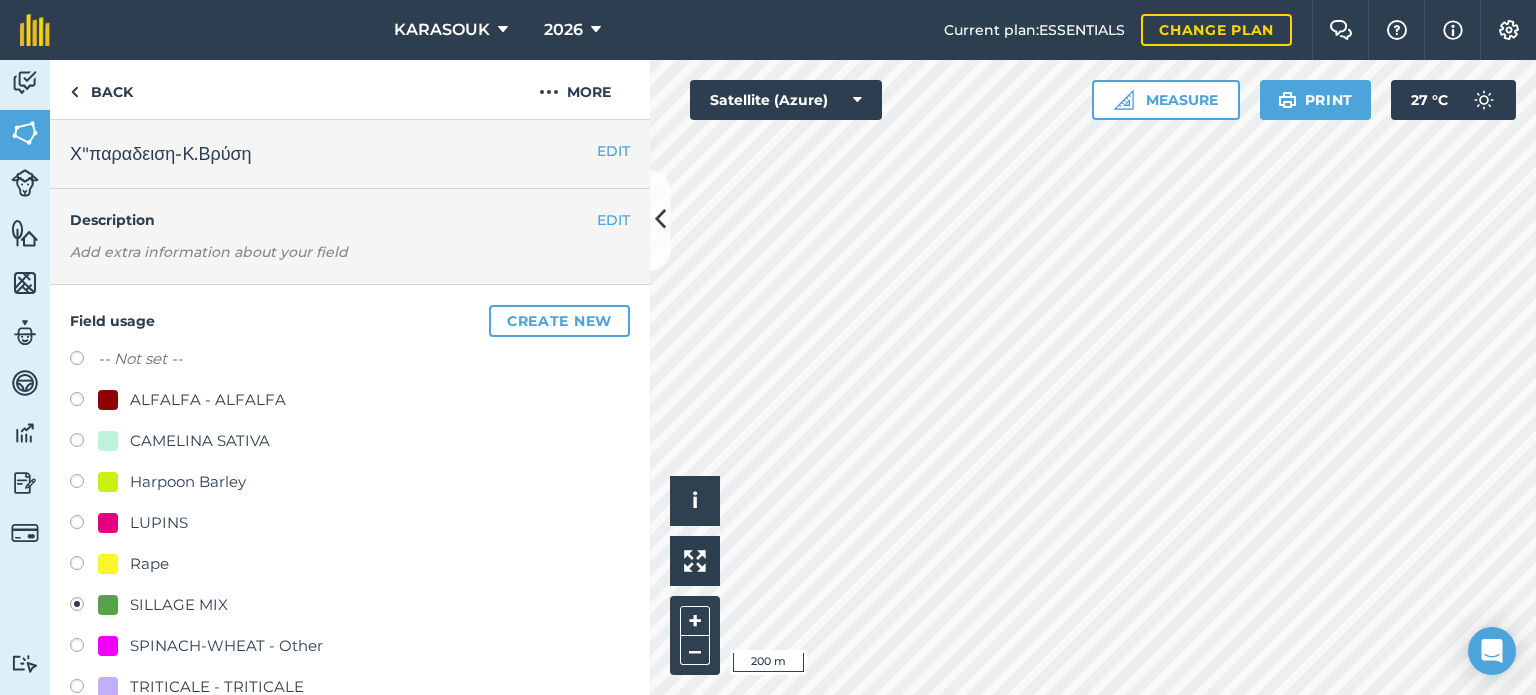 click on "Rape" at bounding box center [149, 564] 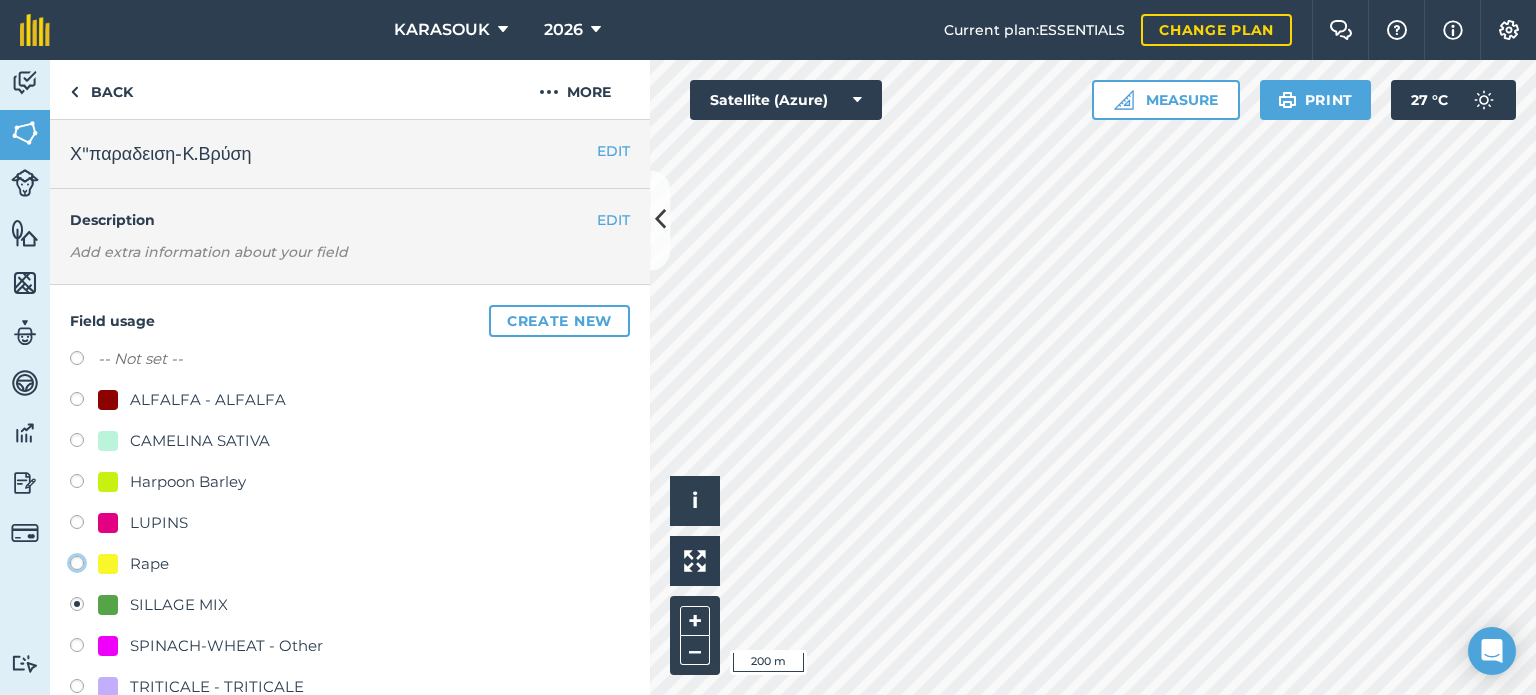 click on "Rape" at bounding box center [-9923, 562] 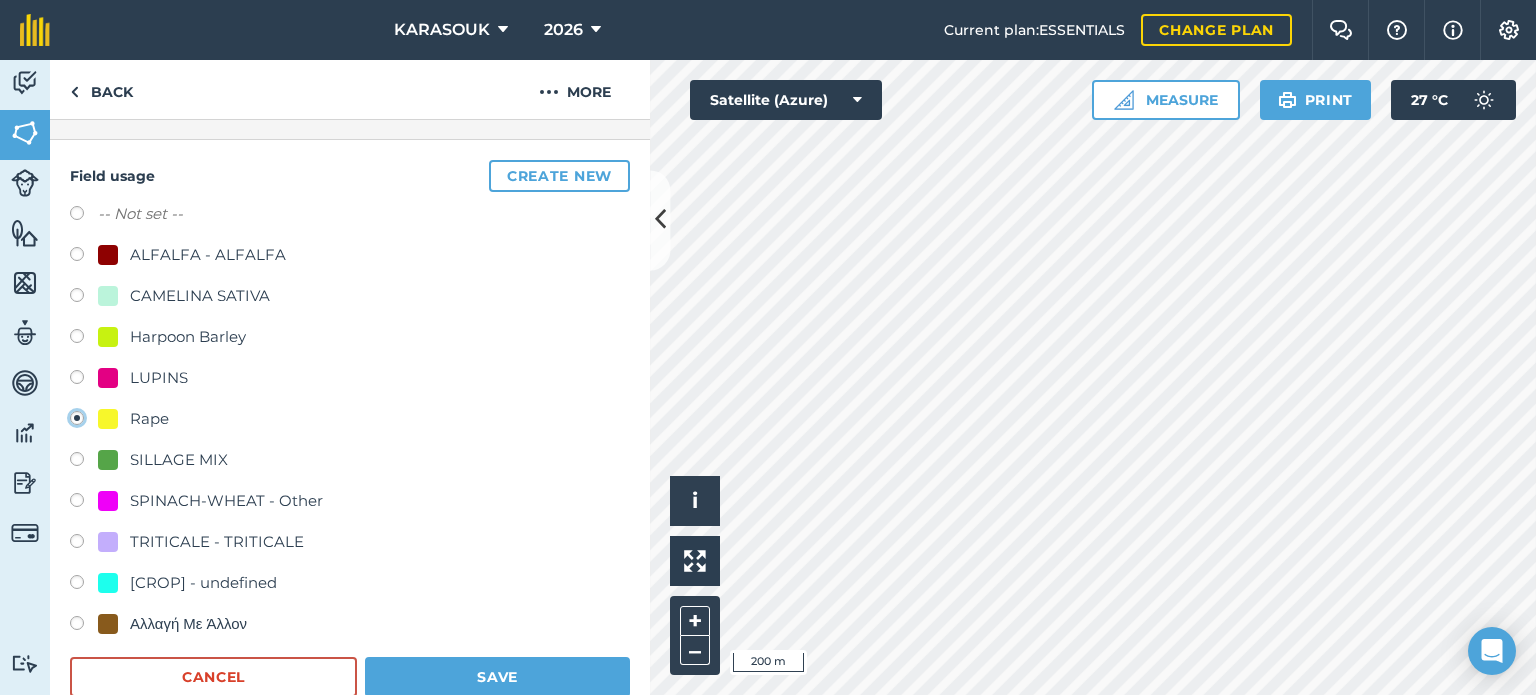 scroll, scrollTop: 200, scrollLeft: 0, axis: vertical 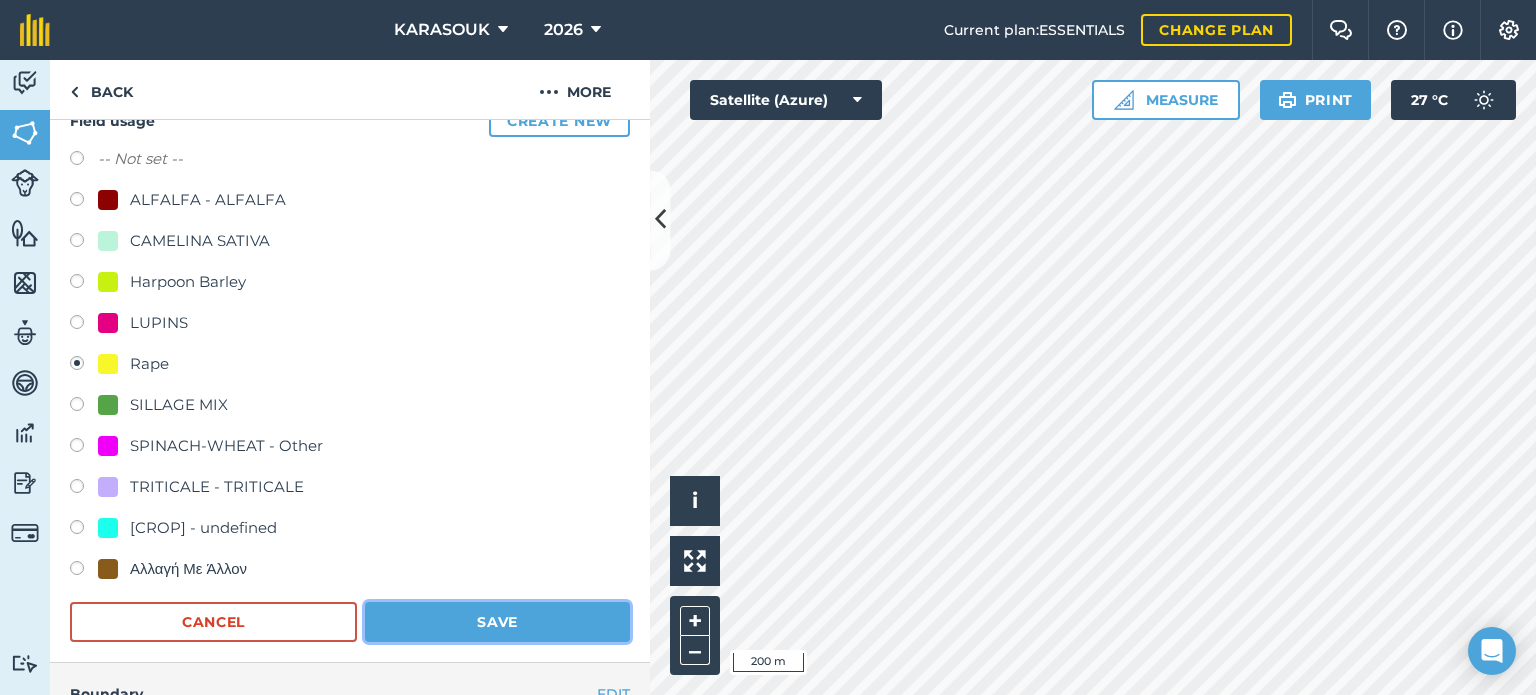 click on "Save" at bounding box center [497, 622] 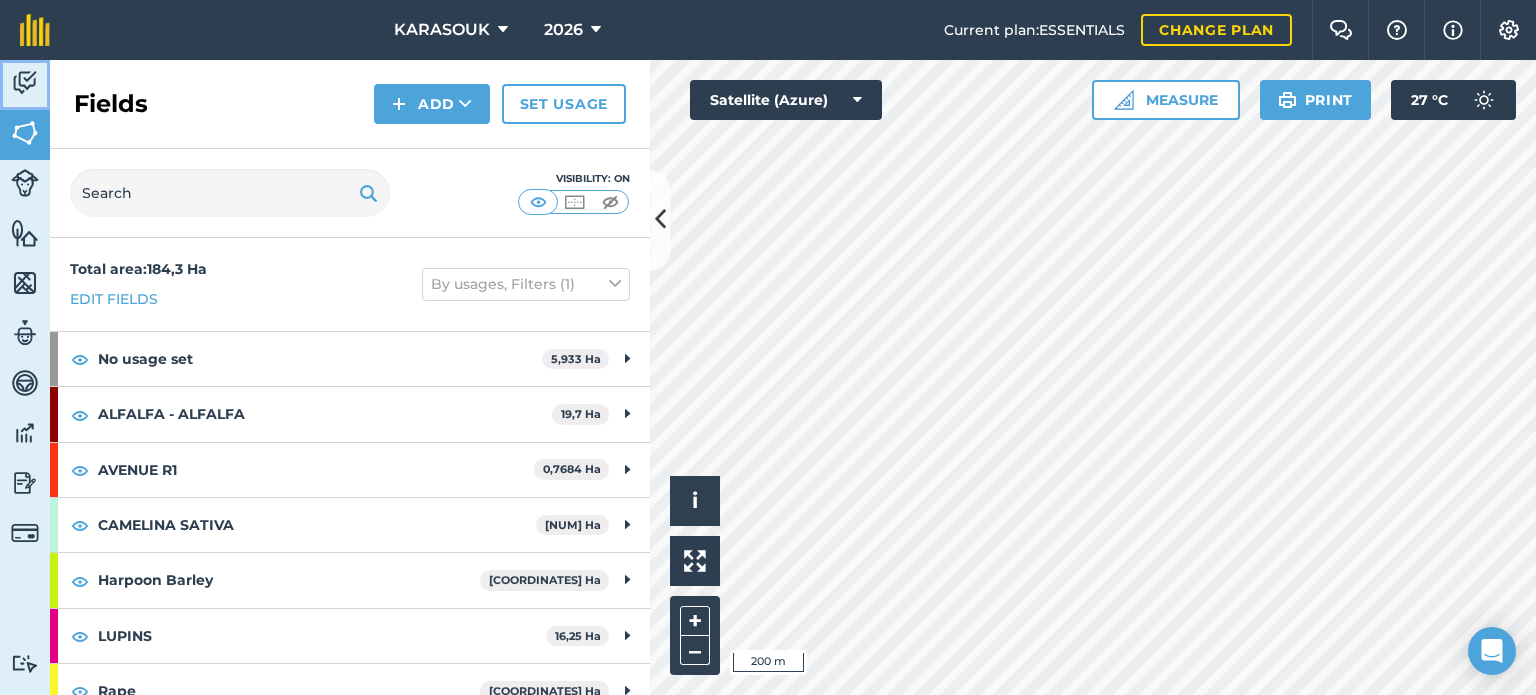 click at bounding box center (25, 83) 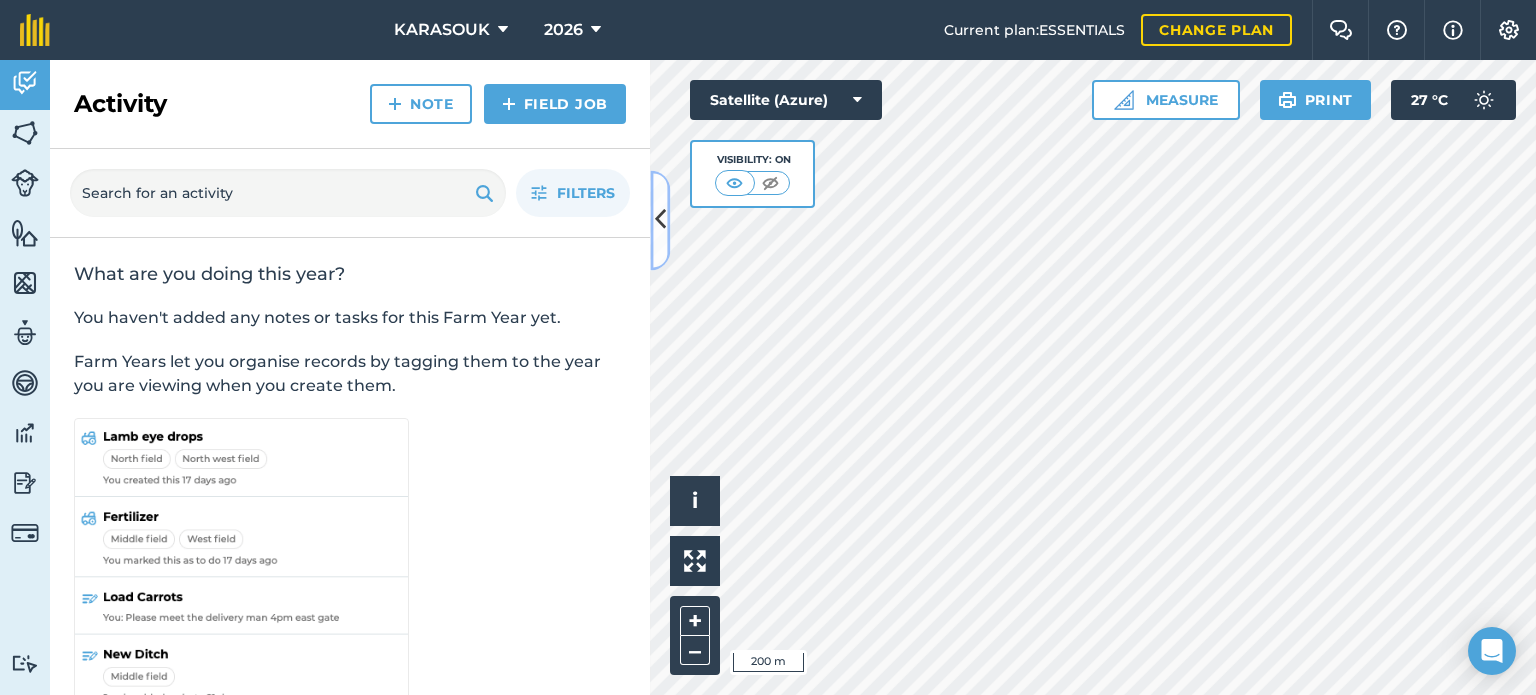 click at bounding box center (660, 220) 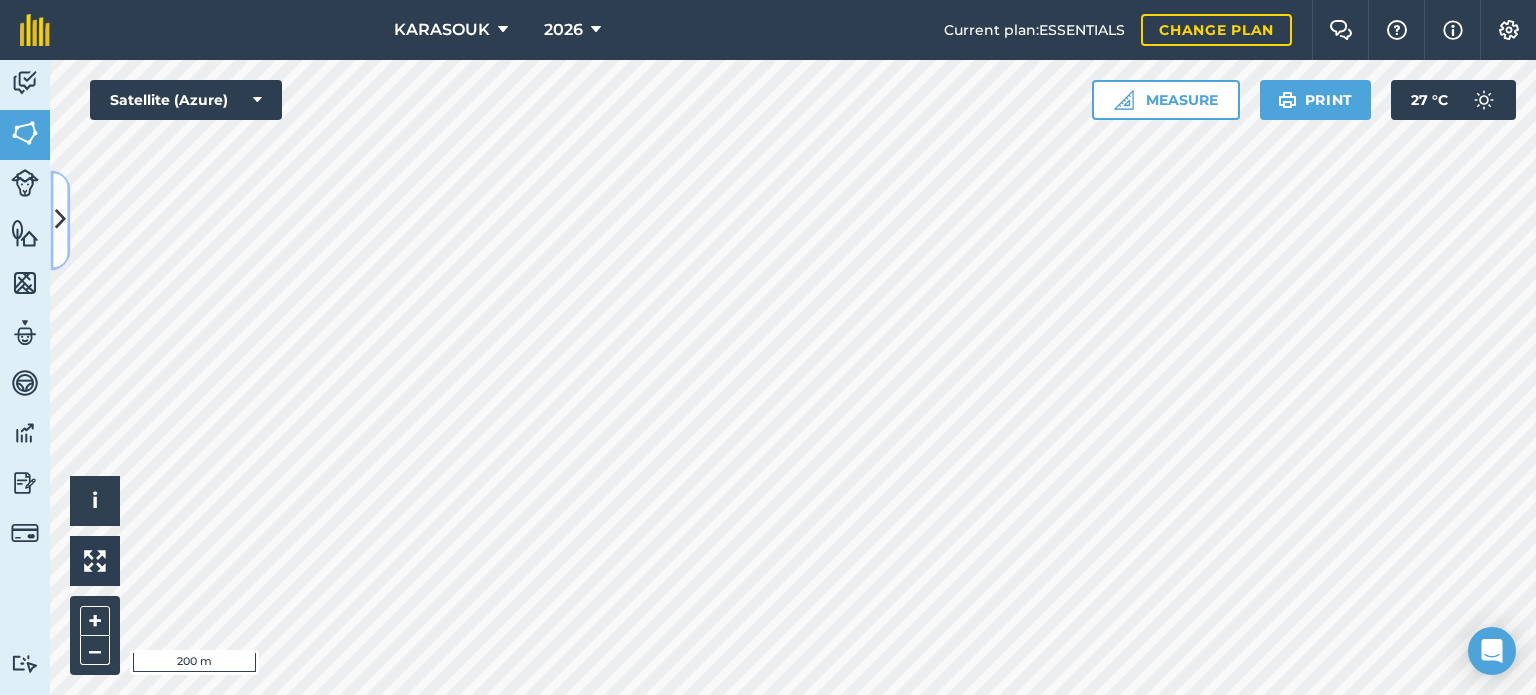click at bounding box center (60, 220) 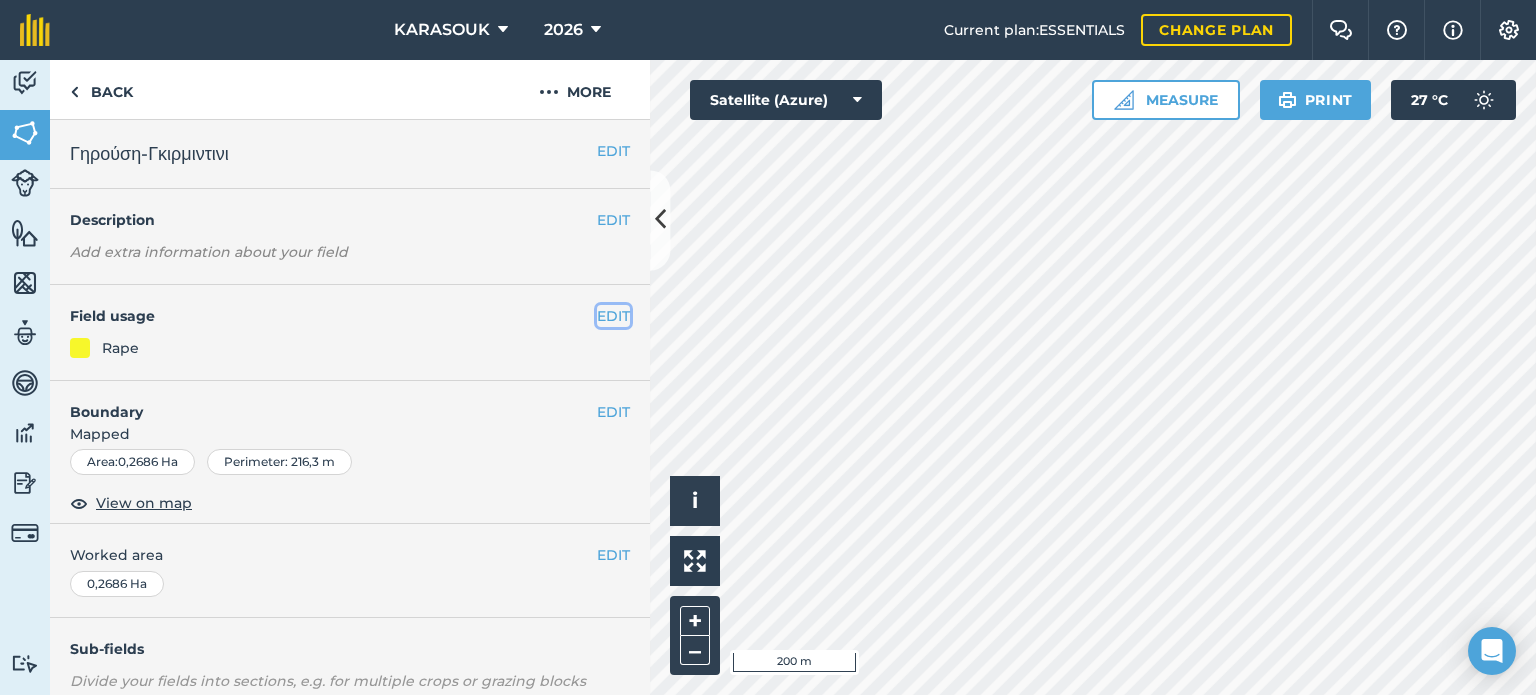 click on "EDIT" at bounding box center [613, 316] 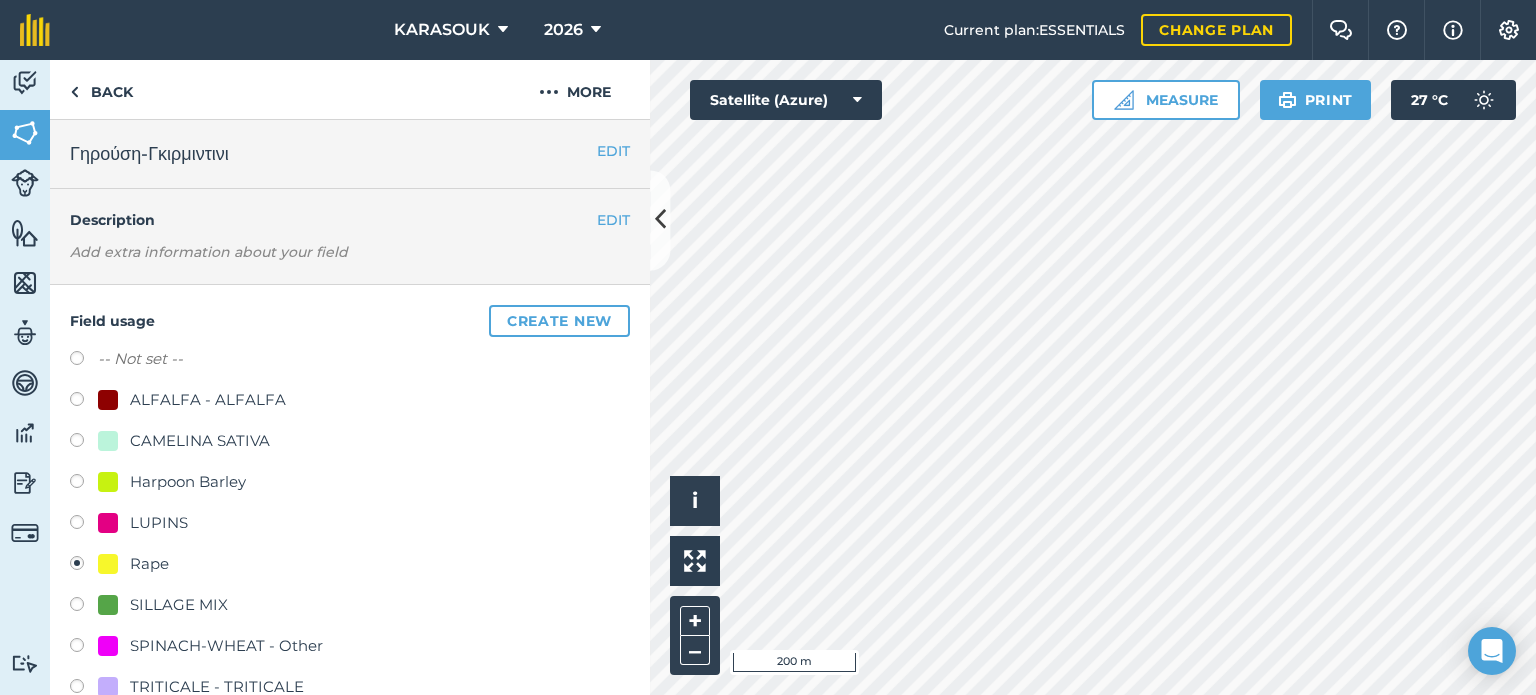 click on "CAMELINA SATIVA" at bounding box center (200, 441) 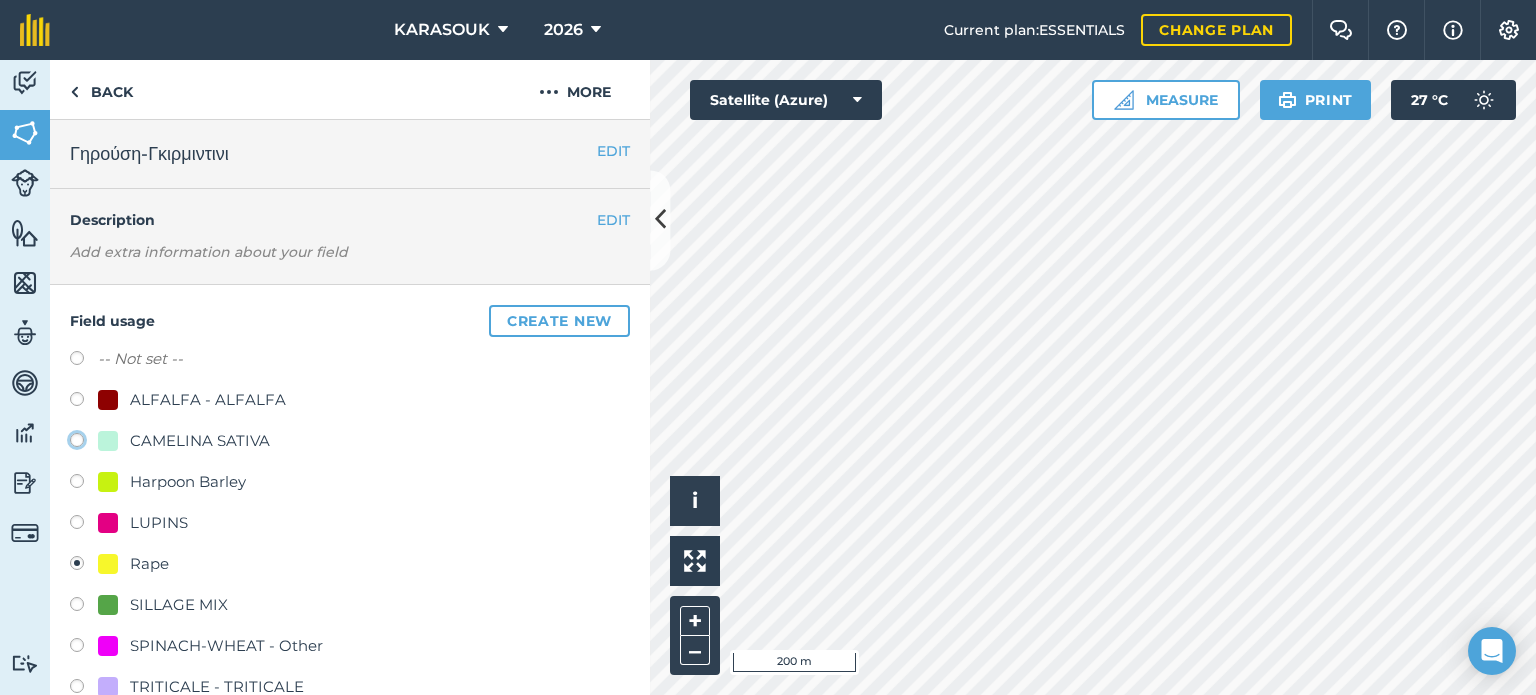 click on "CAMELINA SATIVA" at bounding box center (-9923, 439) 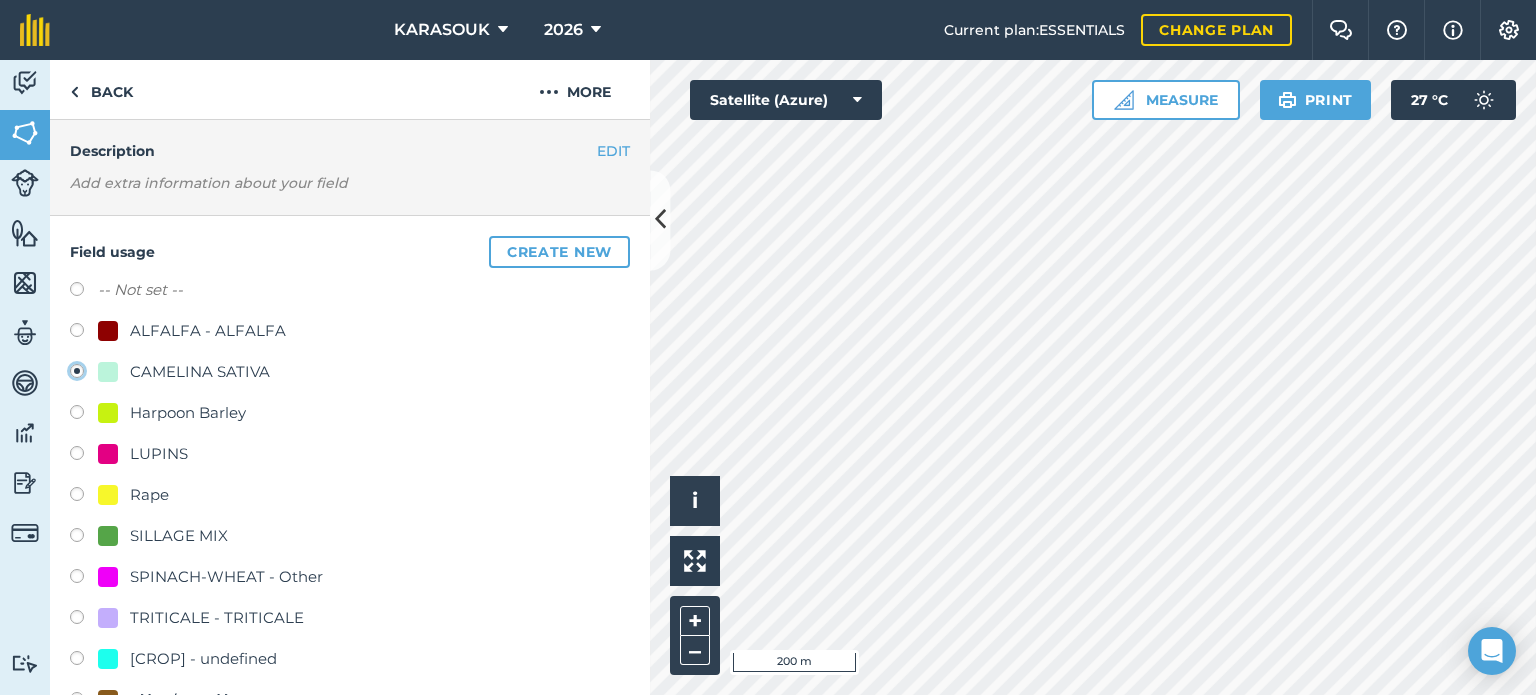 scroll, scrollTop: 300, scrollLeft: 0, axis: vertical 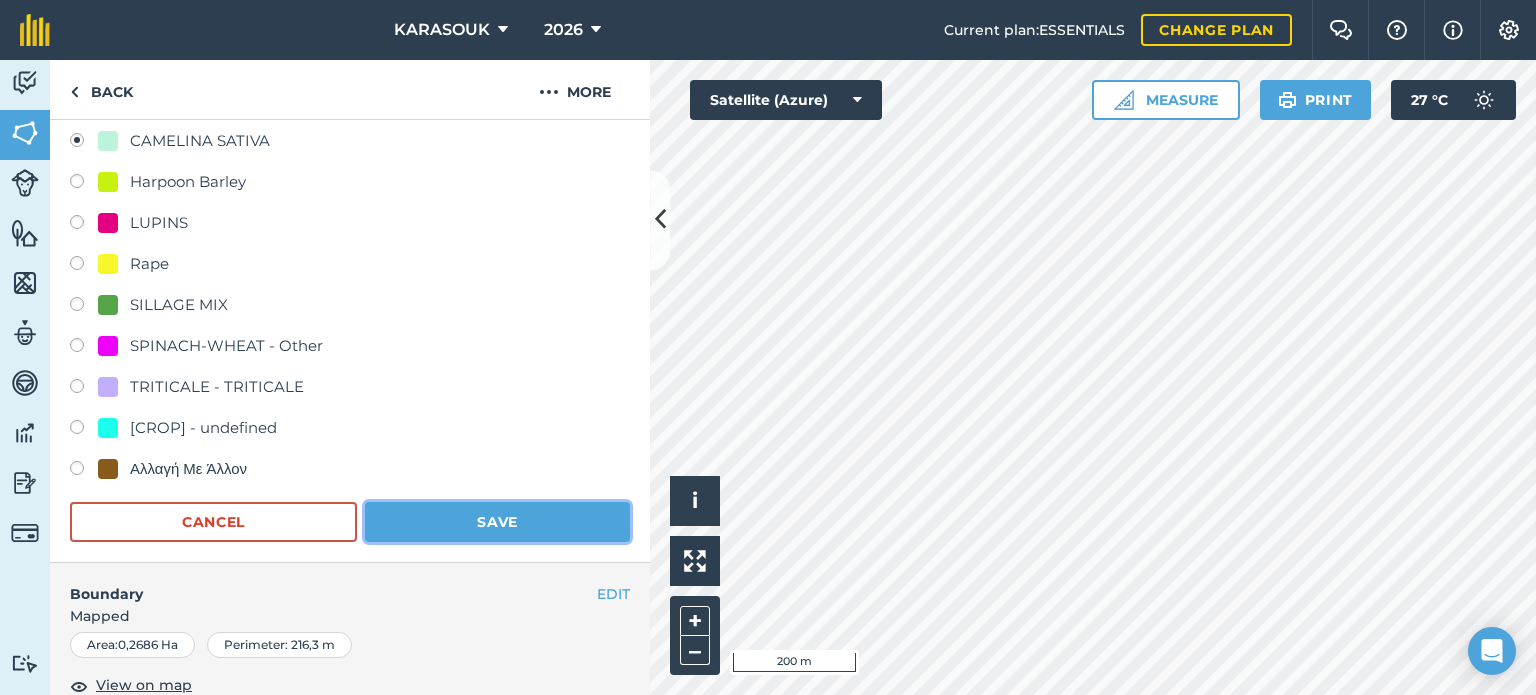 click on "Save" at bounding box center [497, 522] 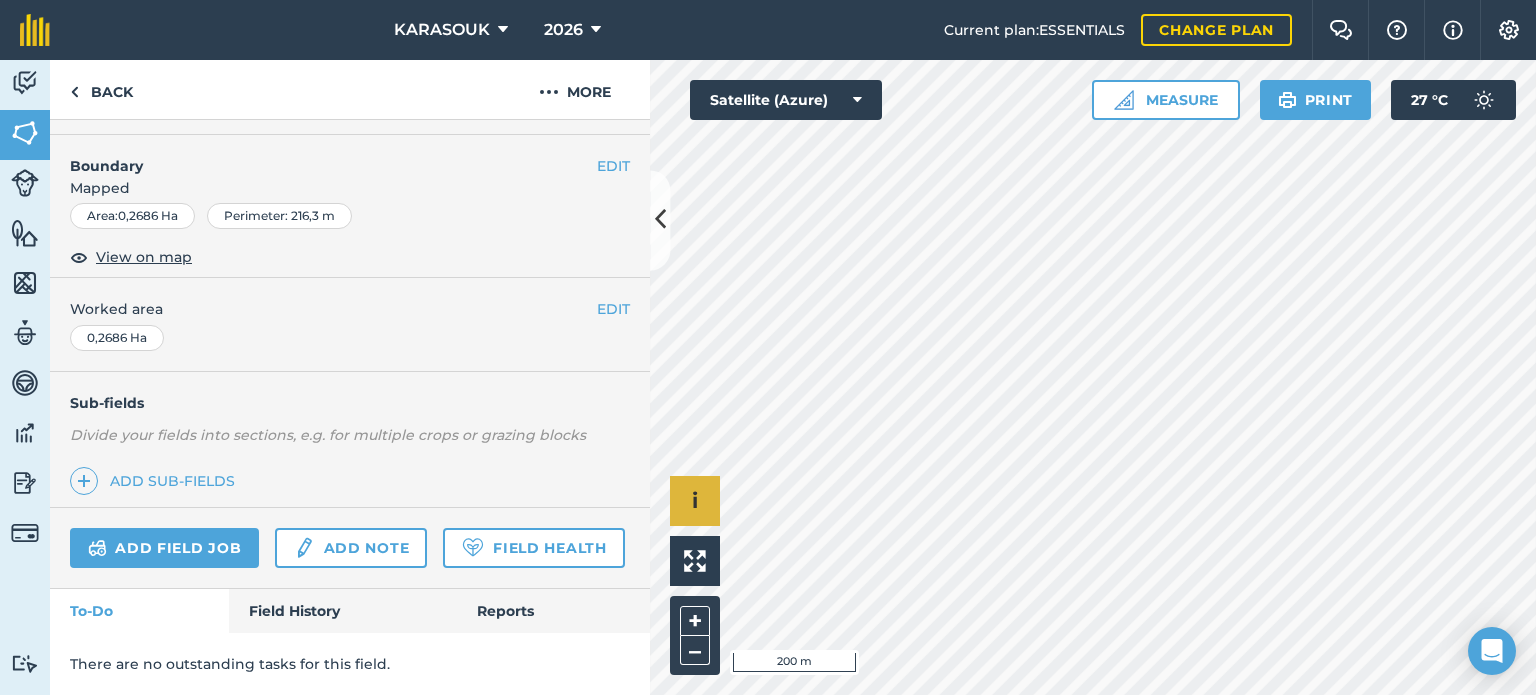 scroll, scrollTop: 299, scrollLeft: 0, axis: vertical 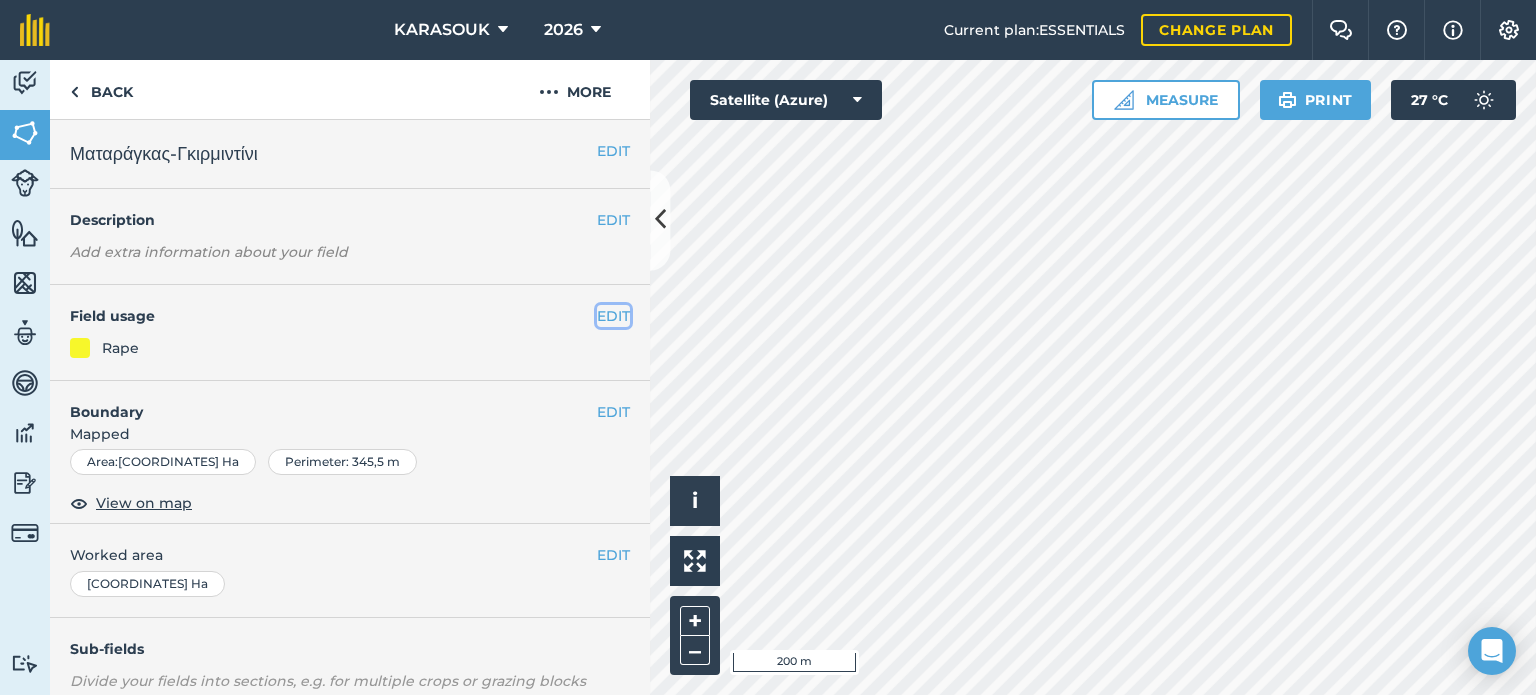 click on "EDIT" at bounding box center (613, 316) 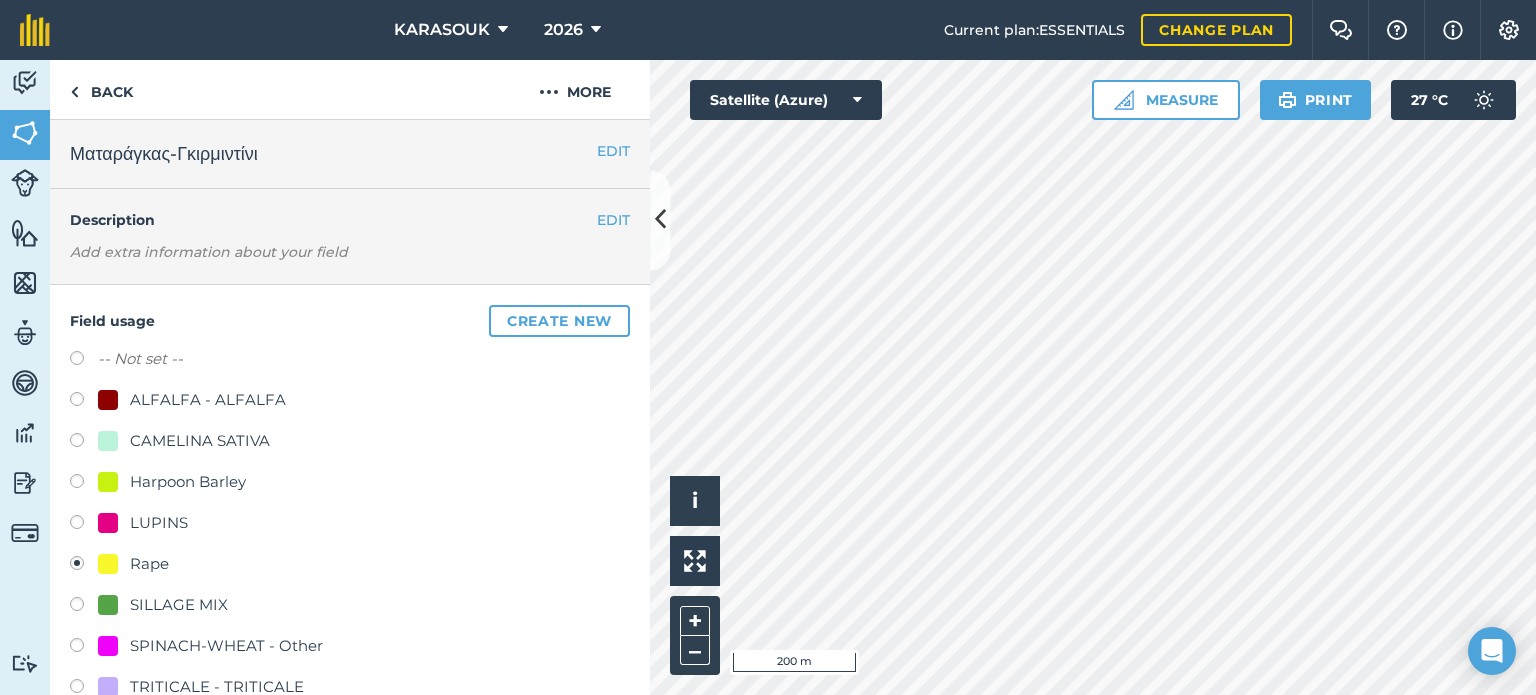 click on "CAMELINA SATIVA" at bounding box center [200, 441] 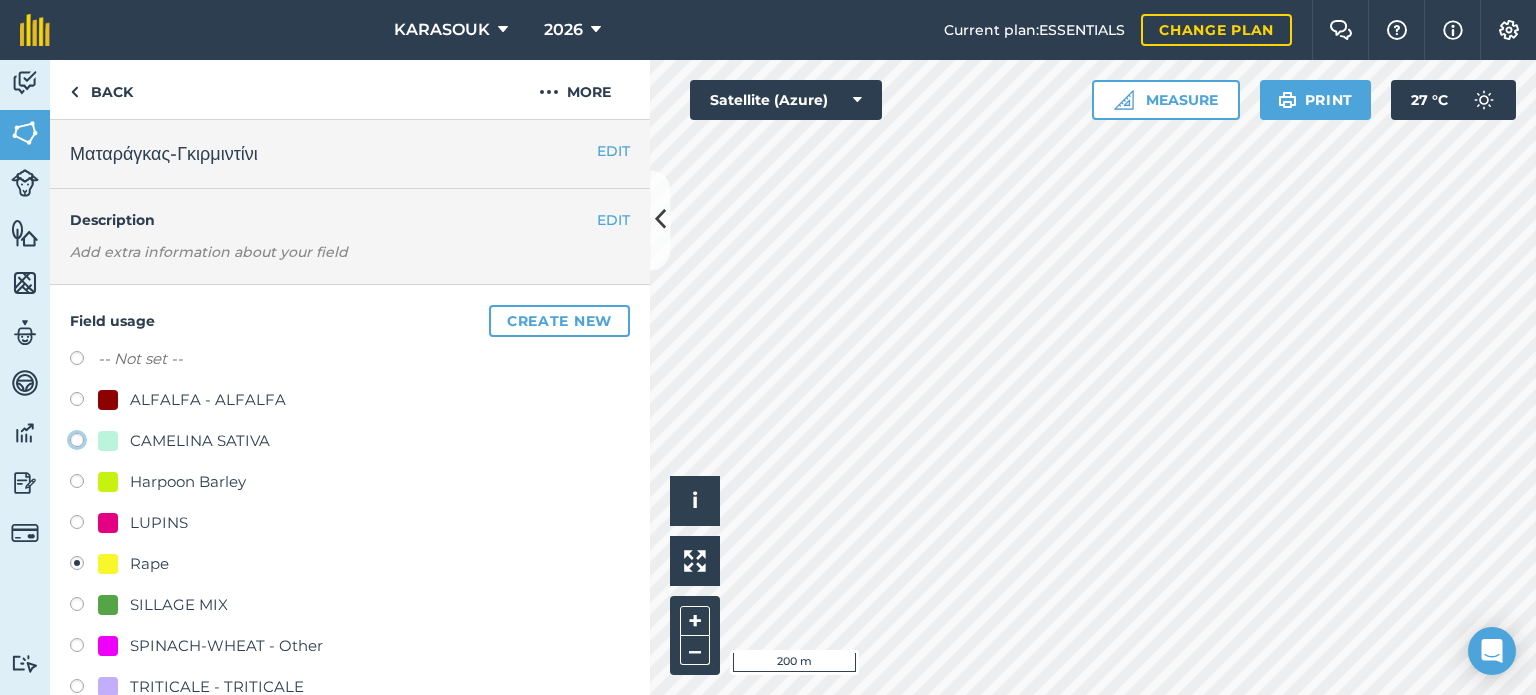 click on "CAMELINA SATIVA" at bounding box center (-9923, 439) 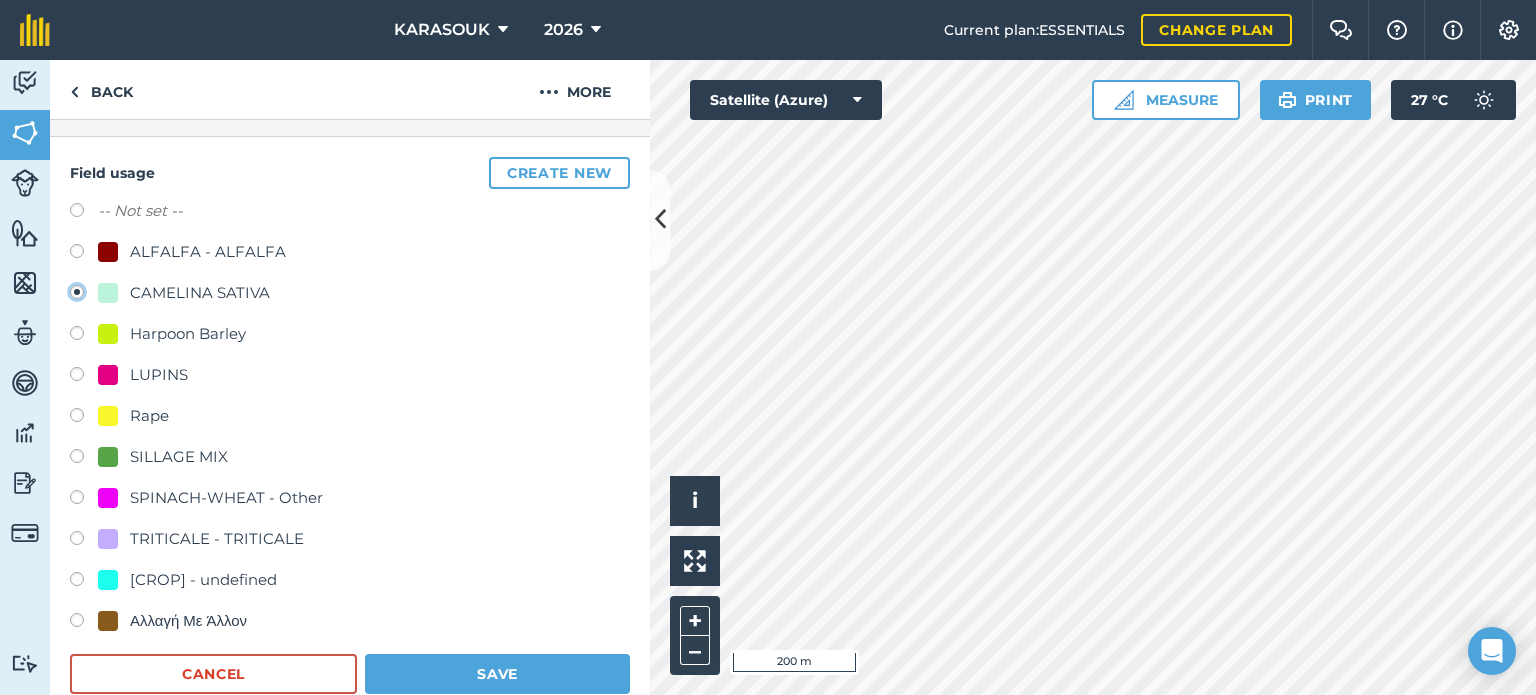 scroll, scrollTop: 200, scrollLeft: 0, axis: vertical 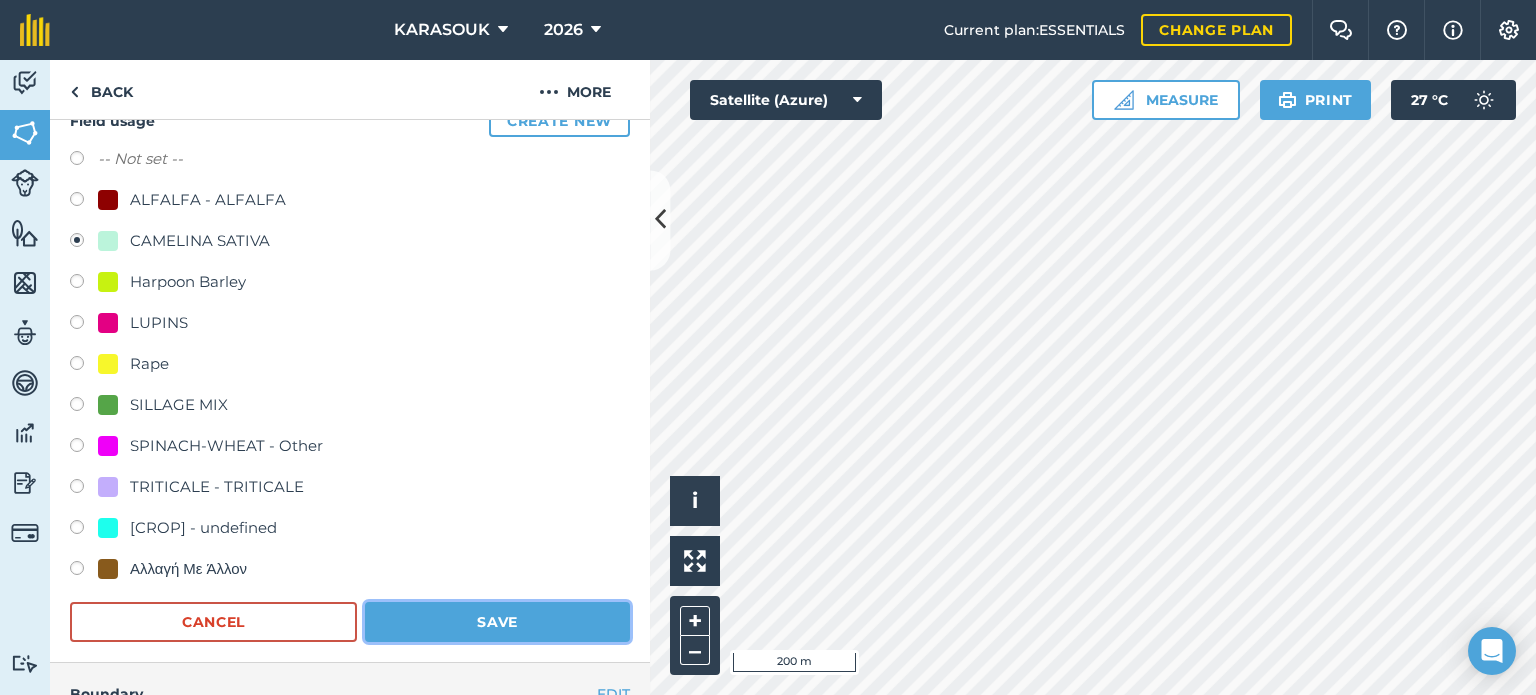 click on "Save" at bounding box center [497, 622] 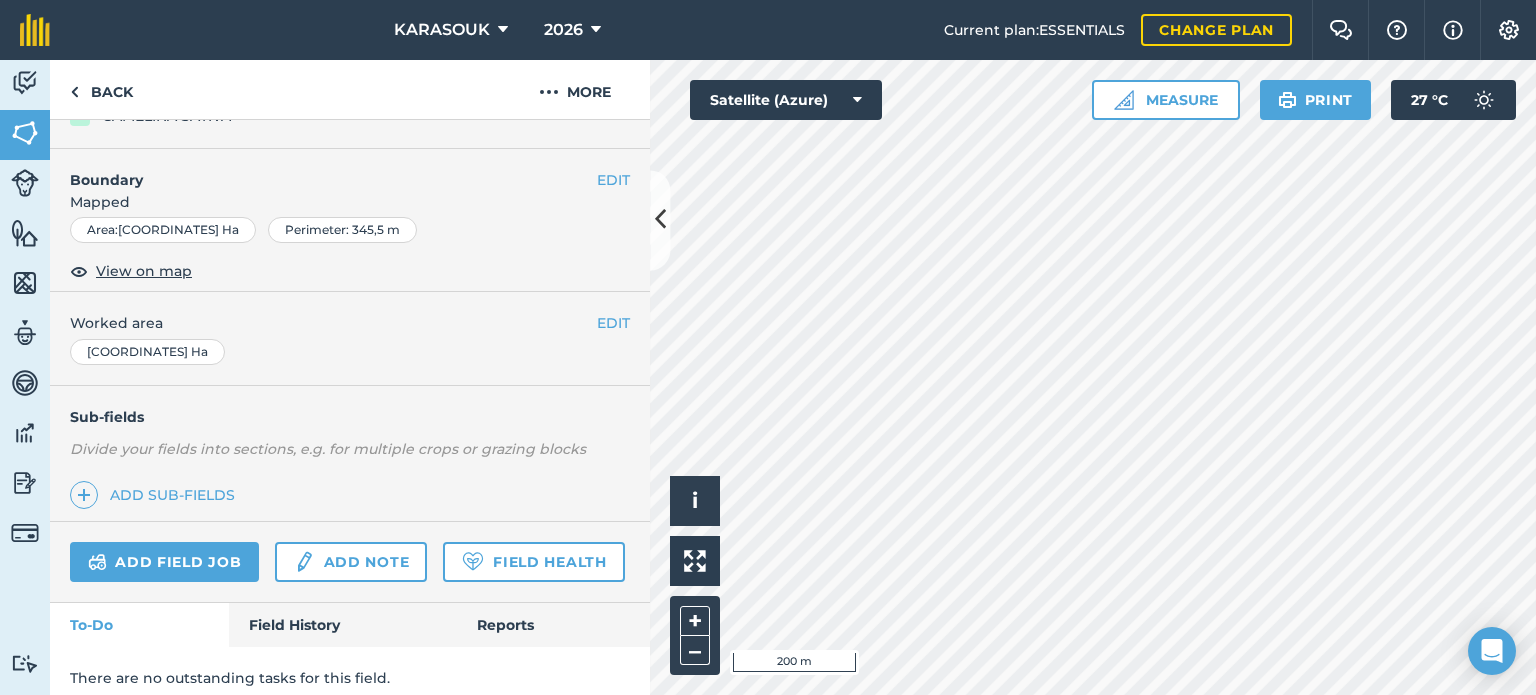 scroll, scrollTop: 0, scrollLeft: 0, axis: both 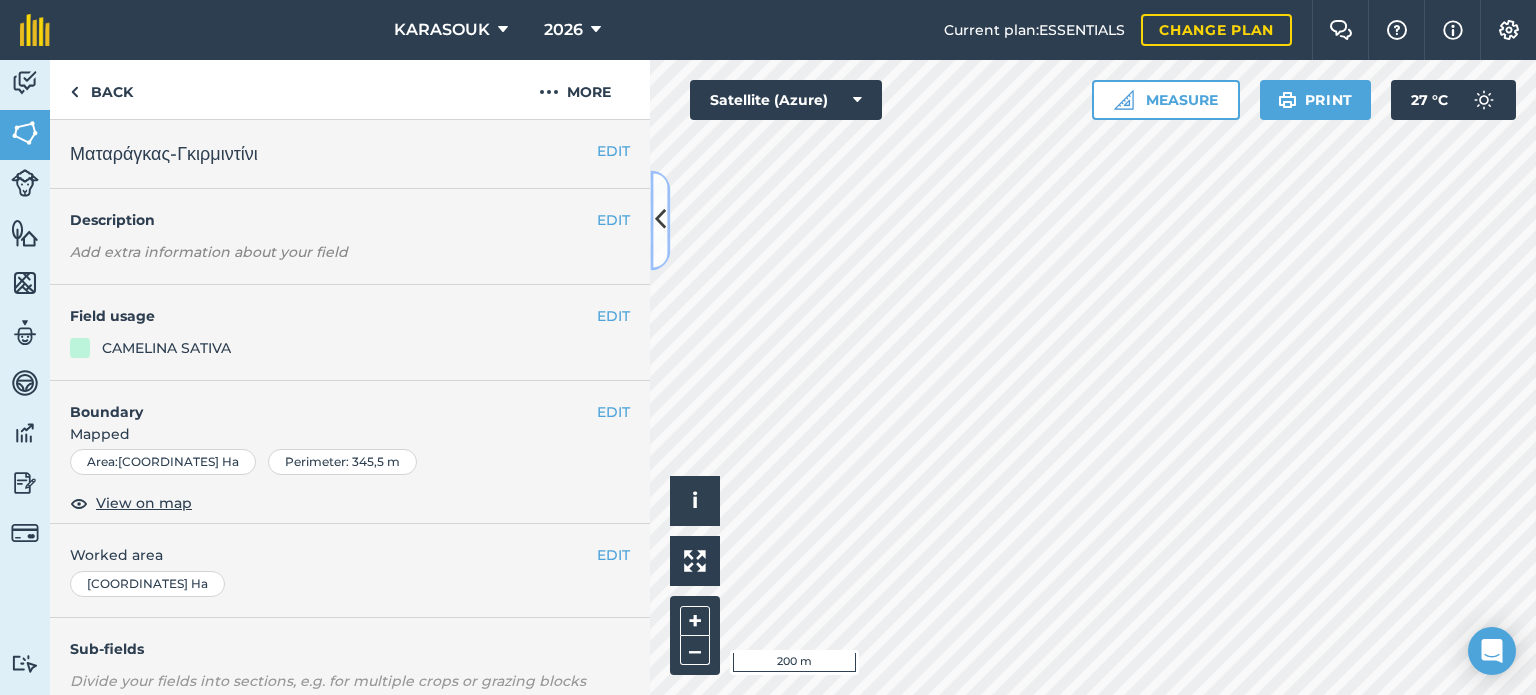 click at bounding box center [660, 220] 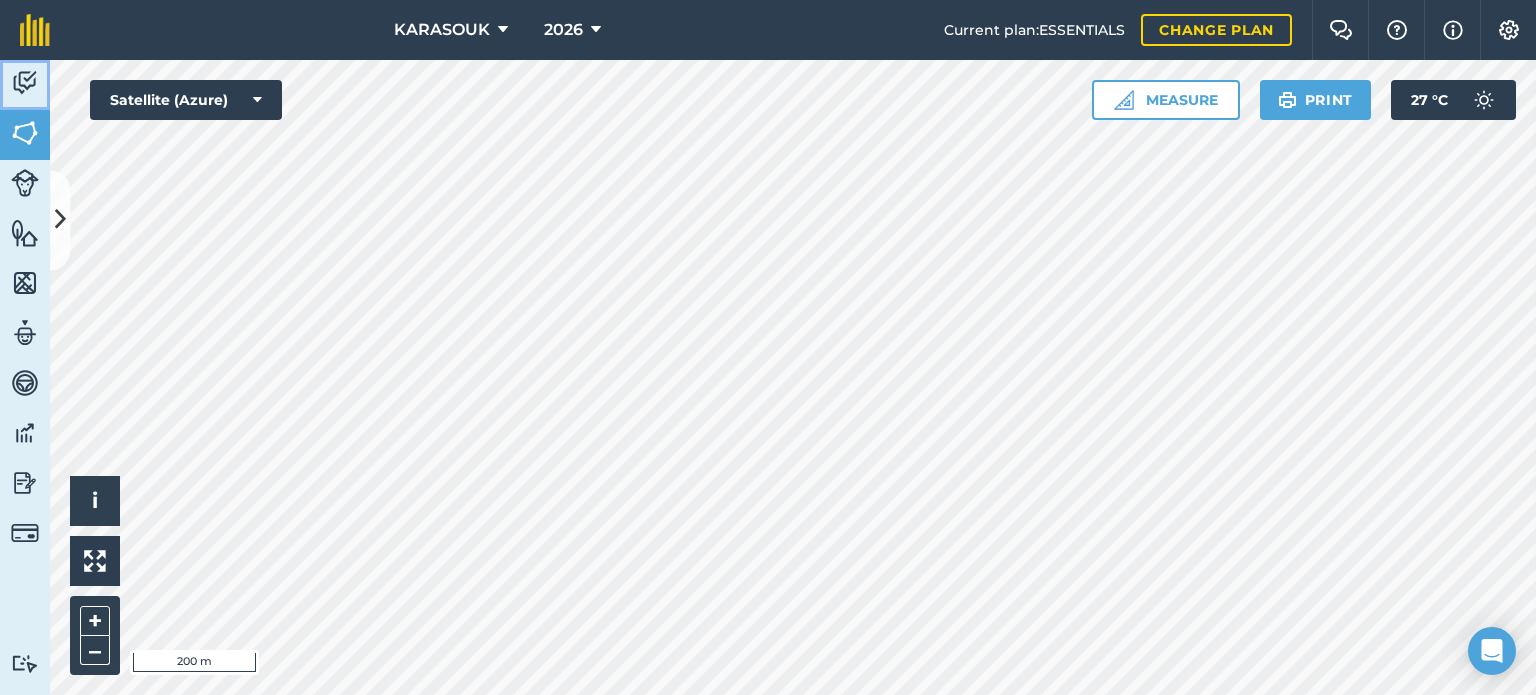 click on "Activity" at bounding box center (25, 85) 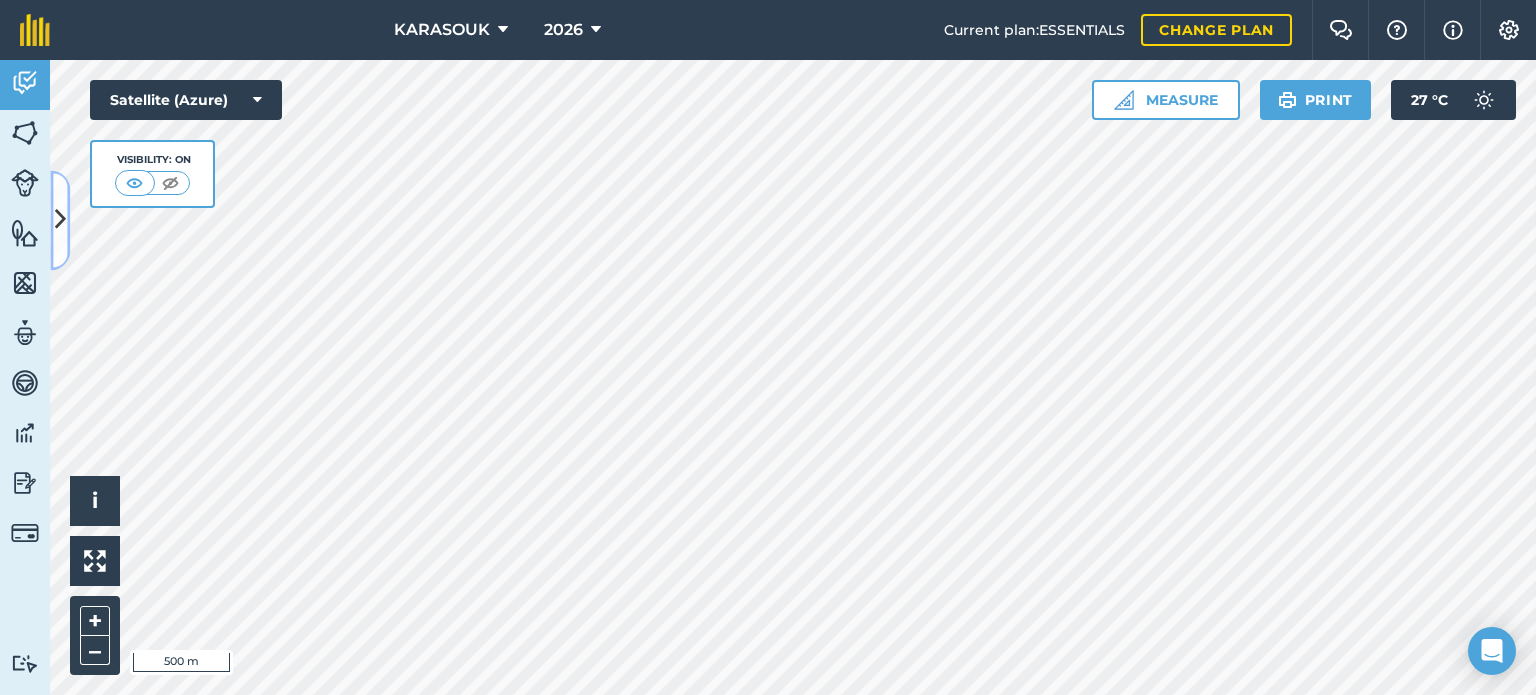 click at bounding box center [60, 220] 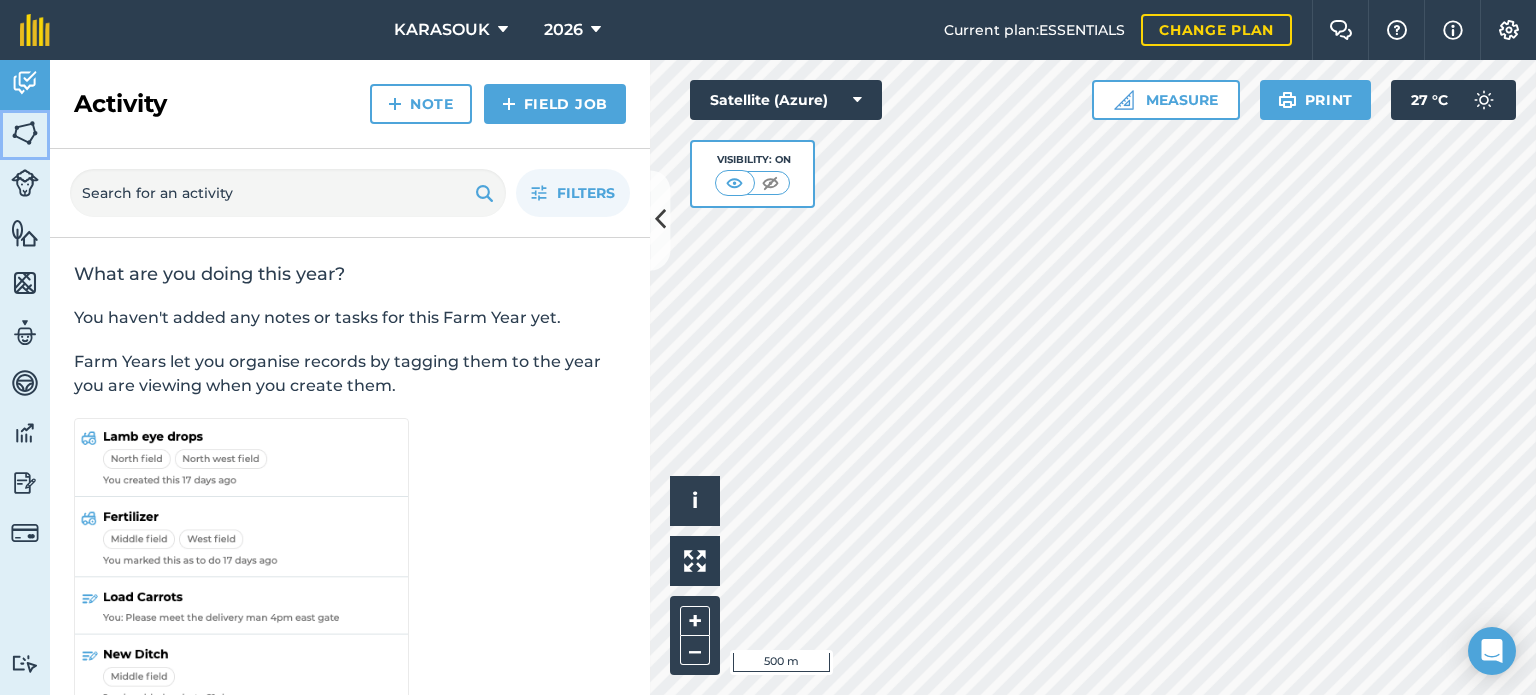 click at bounding box center [25, 133] 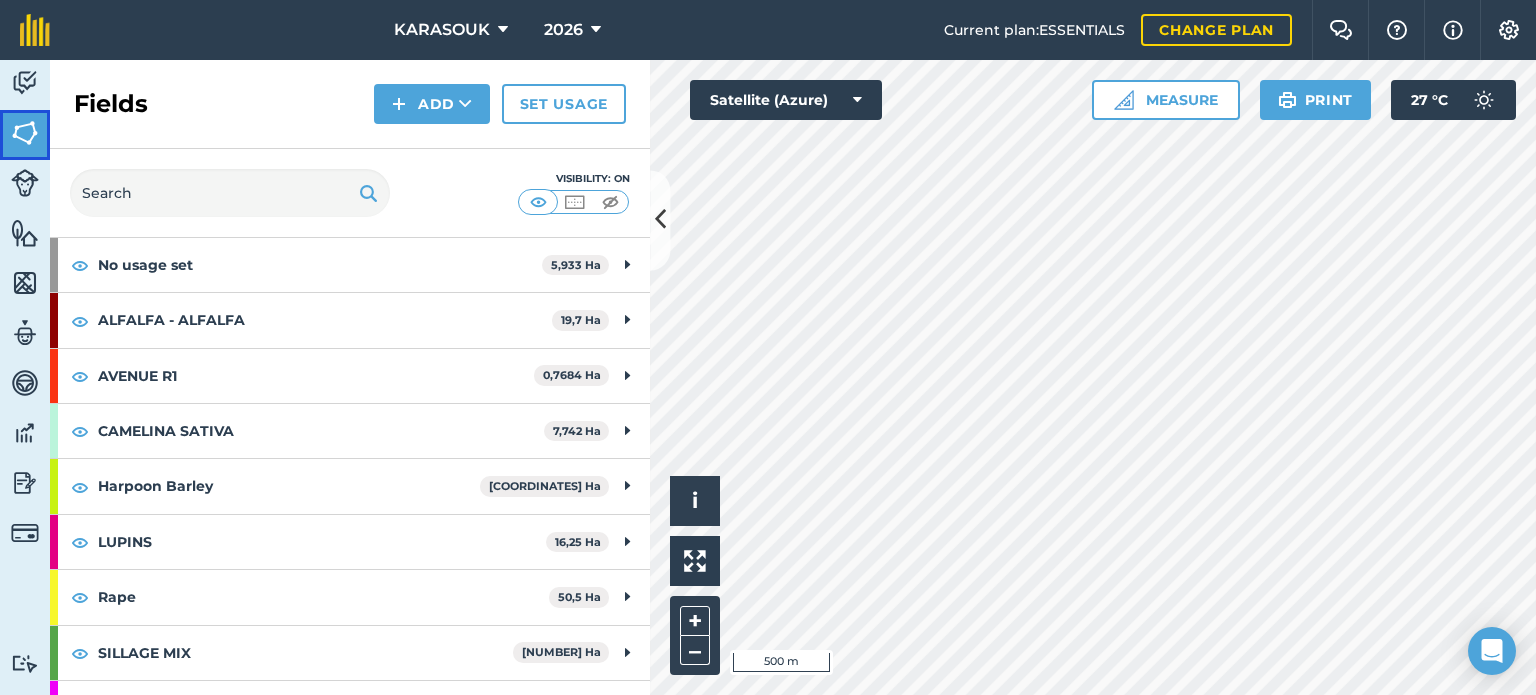 scroll, scrollTop: 100, scrollLeft: 0, axis: vertical 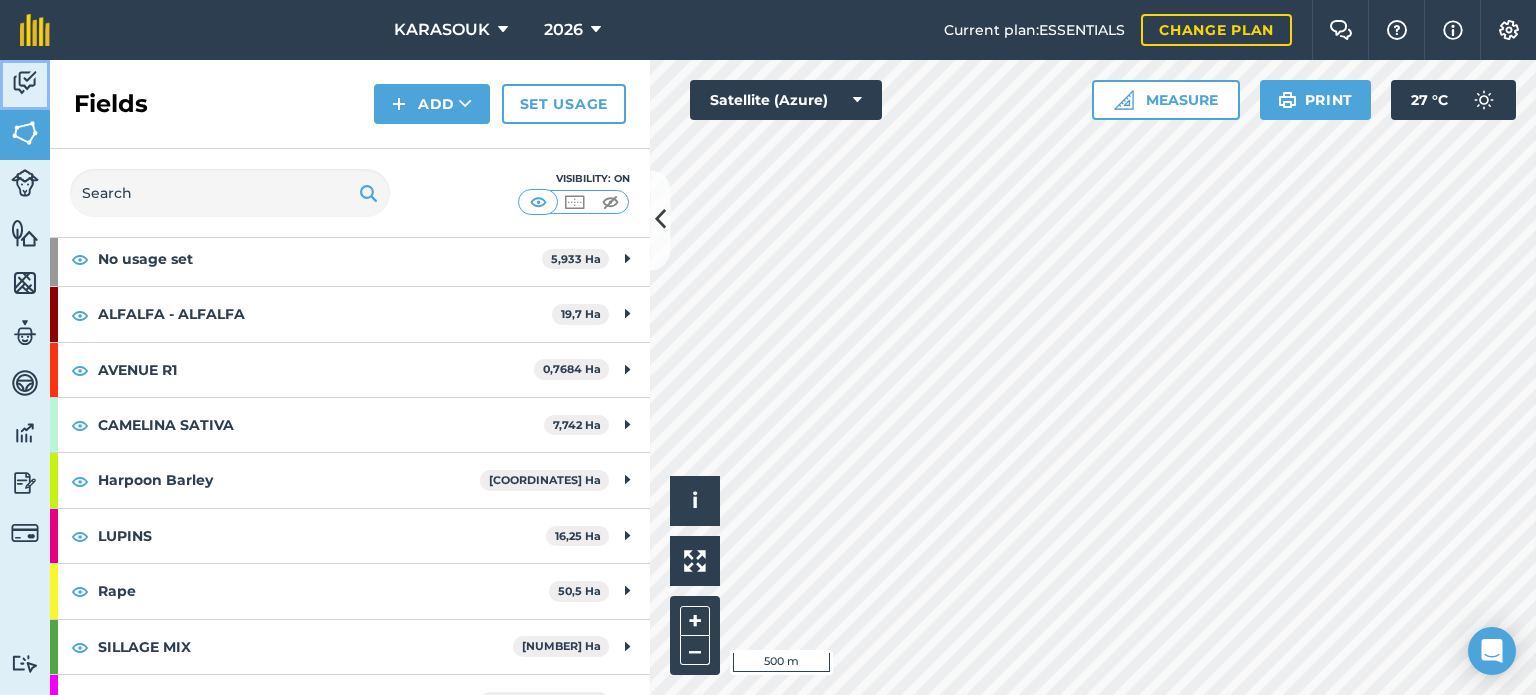 click at bounding box center (25, 83) 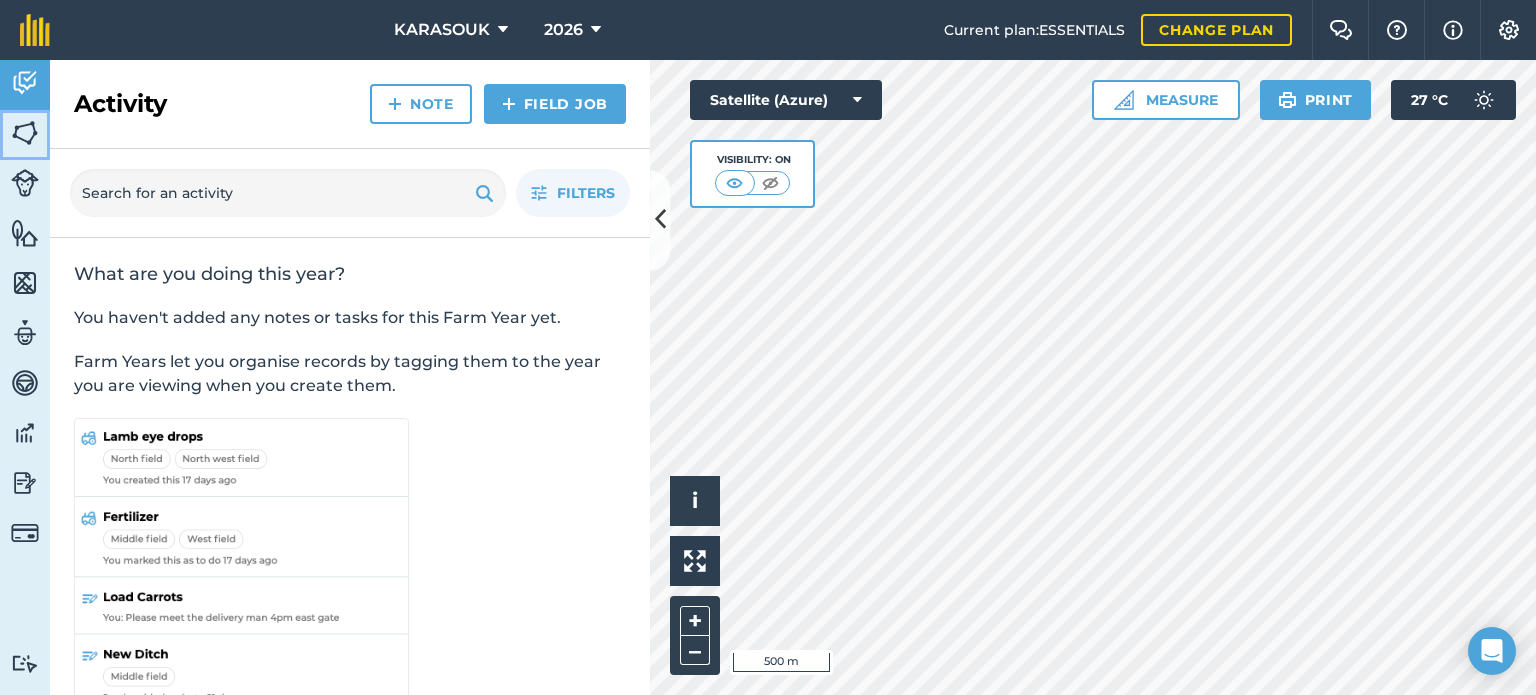 click at bounding box center [25, 133] 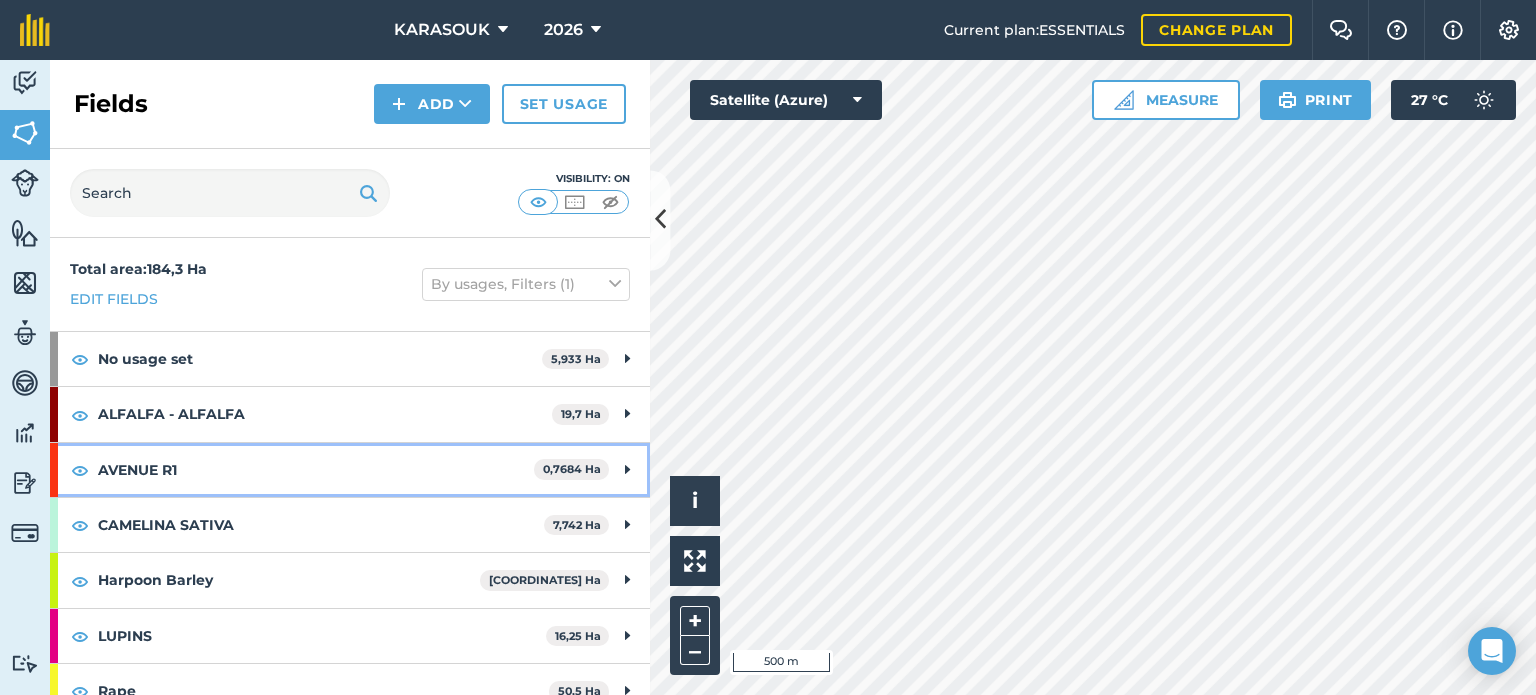 click on "AVENUE R1 0,7684   Ha" at bounding box center [350, 470] 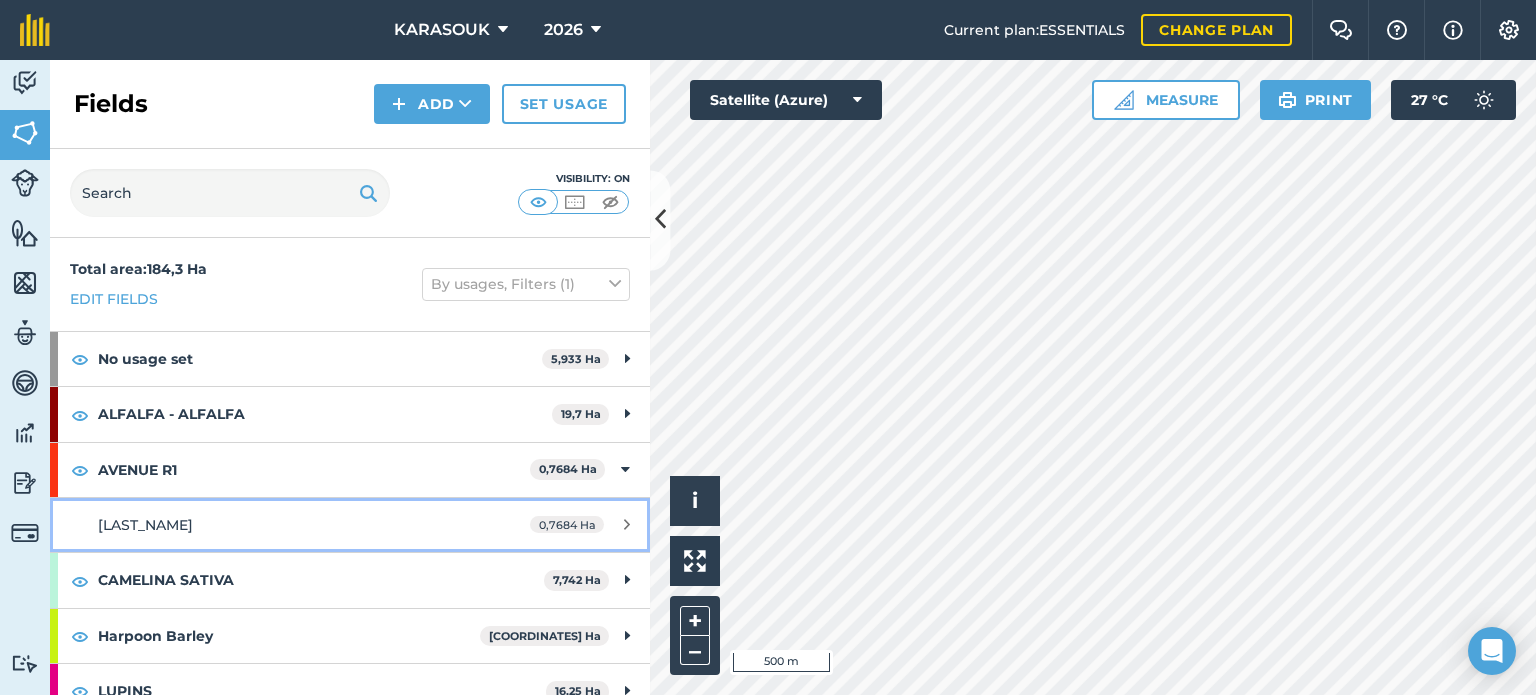 click on "0,7684   Ha" at bounding box center [567, 524] 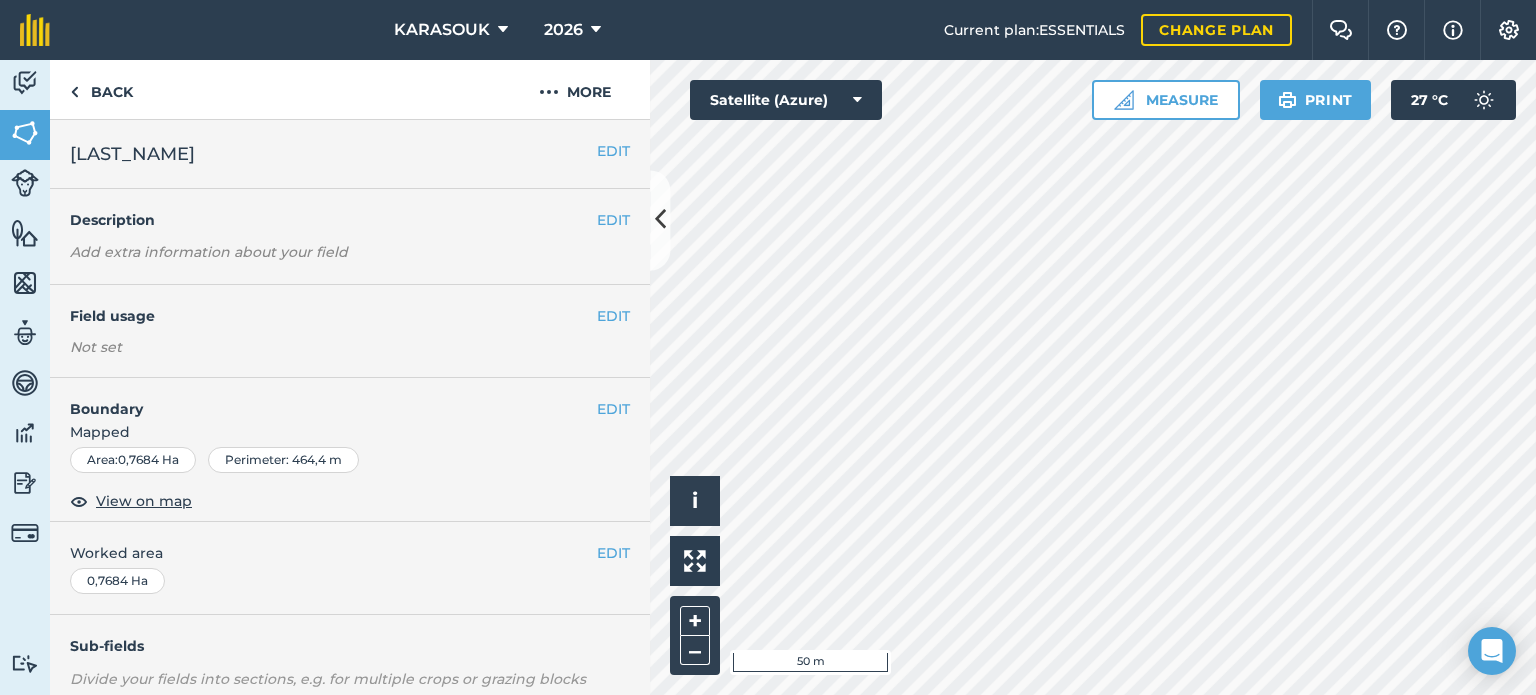 click on "EDIT Field usage Not set" at bounding box center (350, 331) 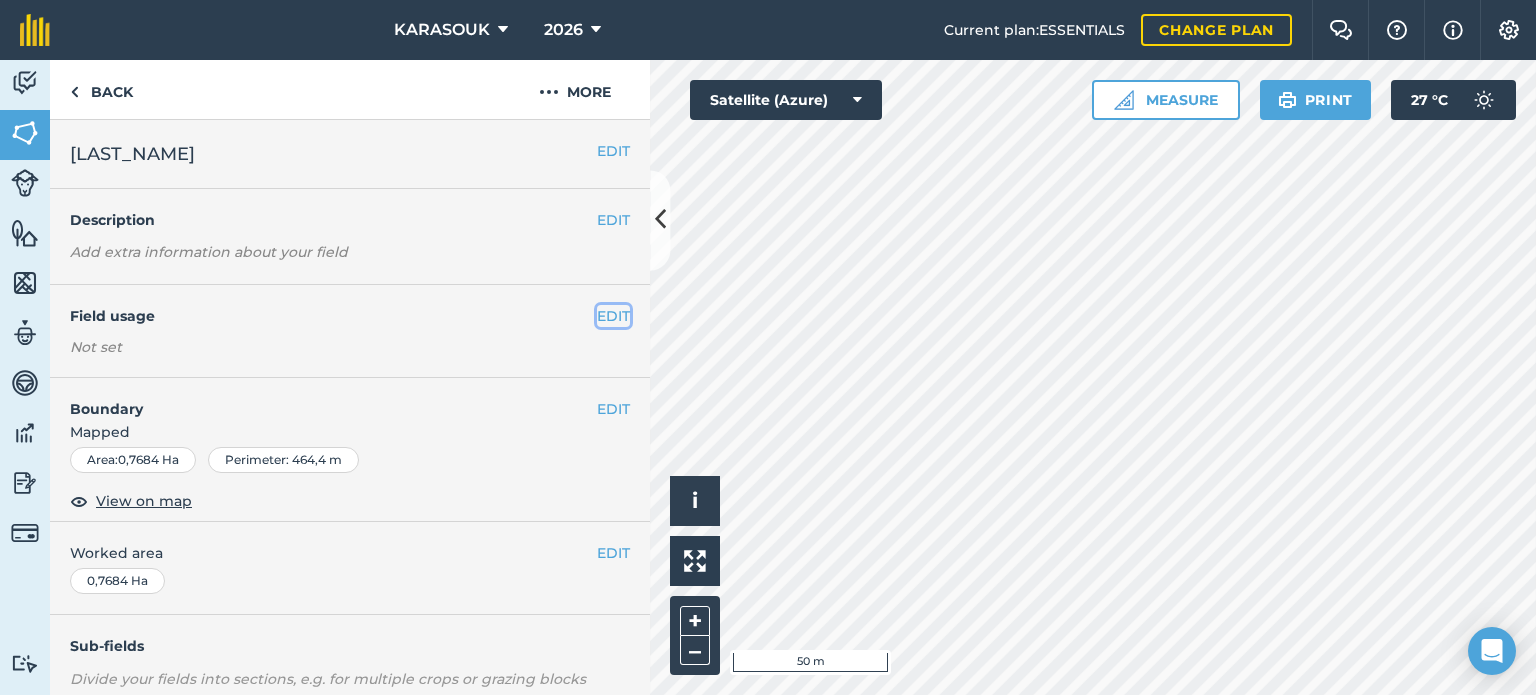 click on "EDIT" at bounding box center [613, 316] 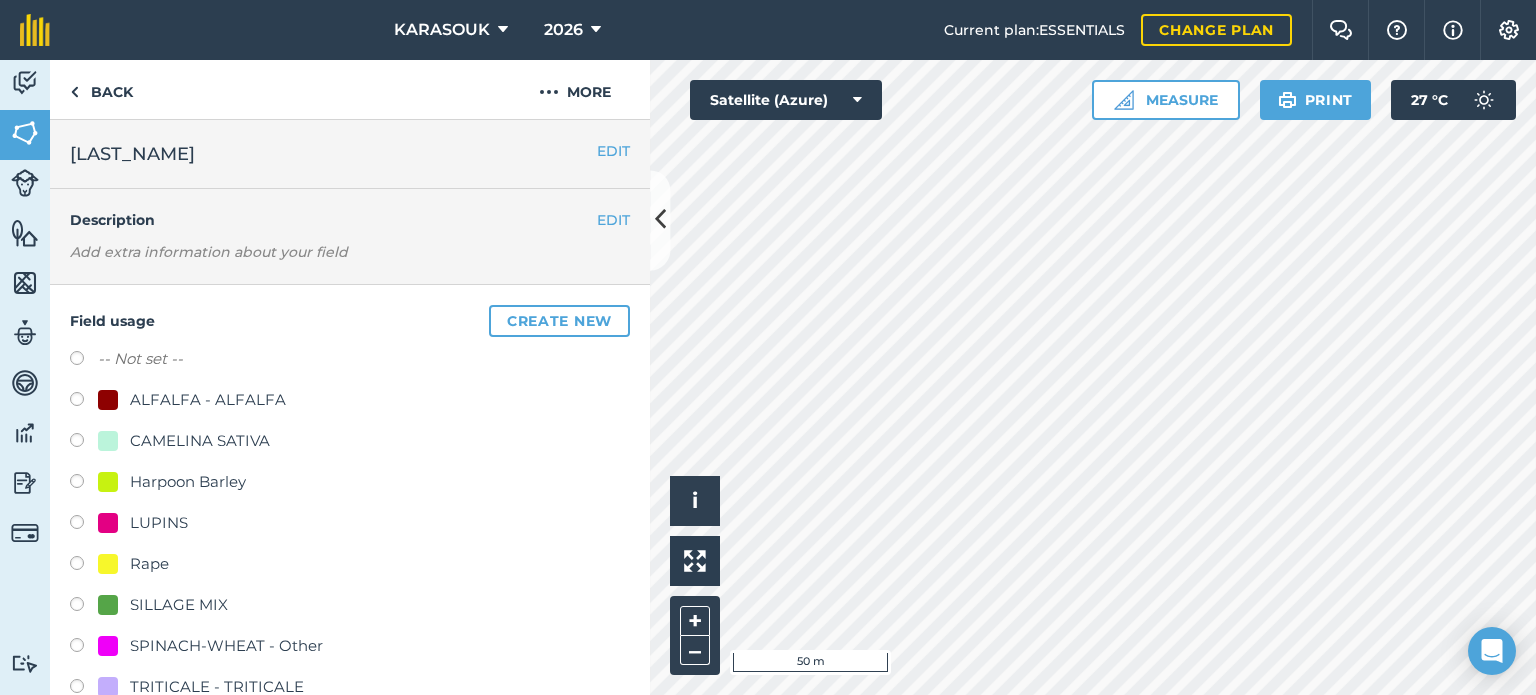 click at bounding box center (84, 361) 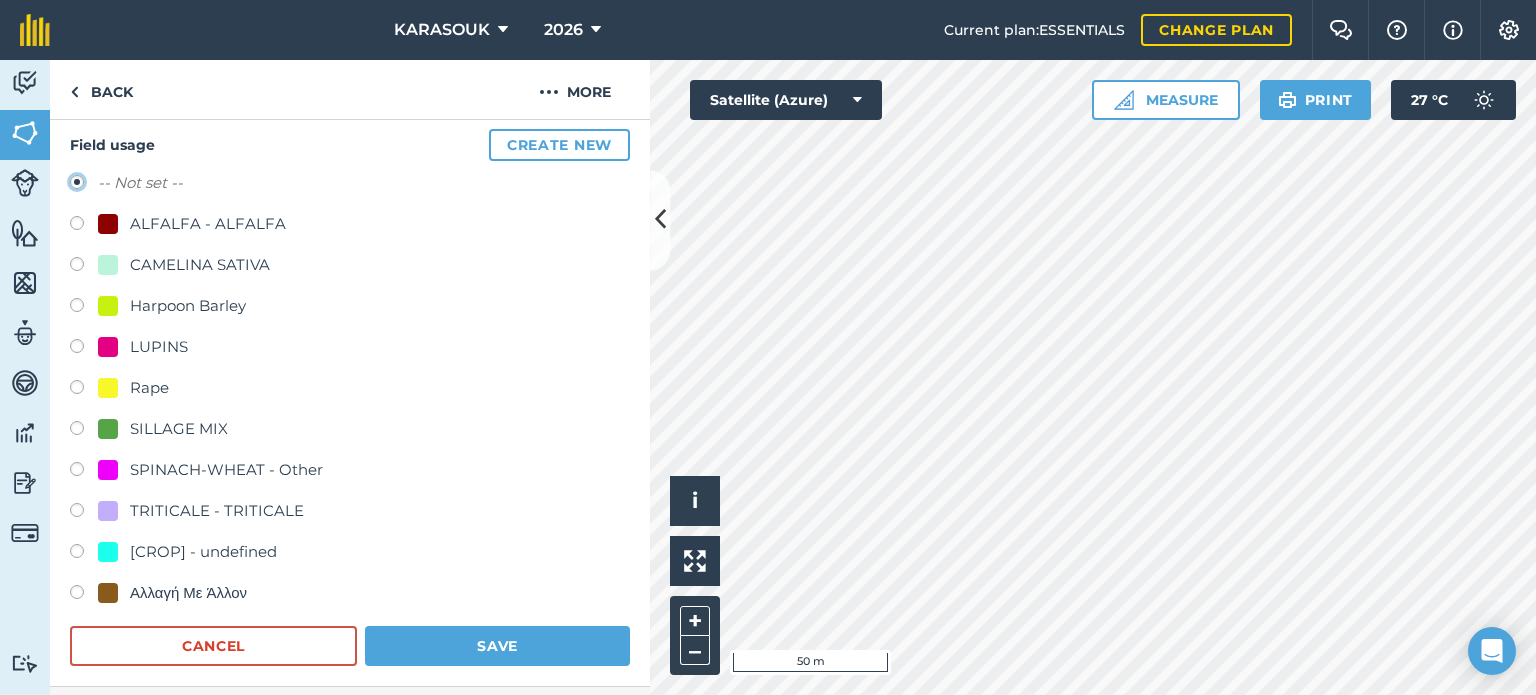 scroll, scrollTop: 200, scrollLeft: 0, axis: vertical 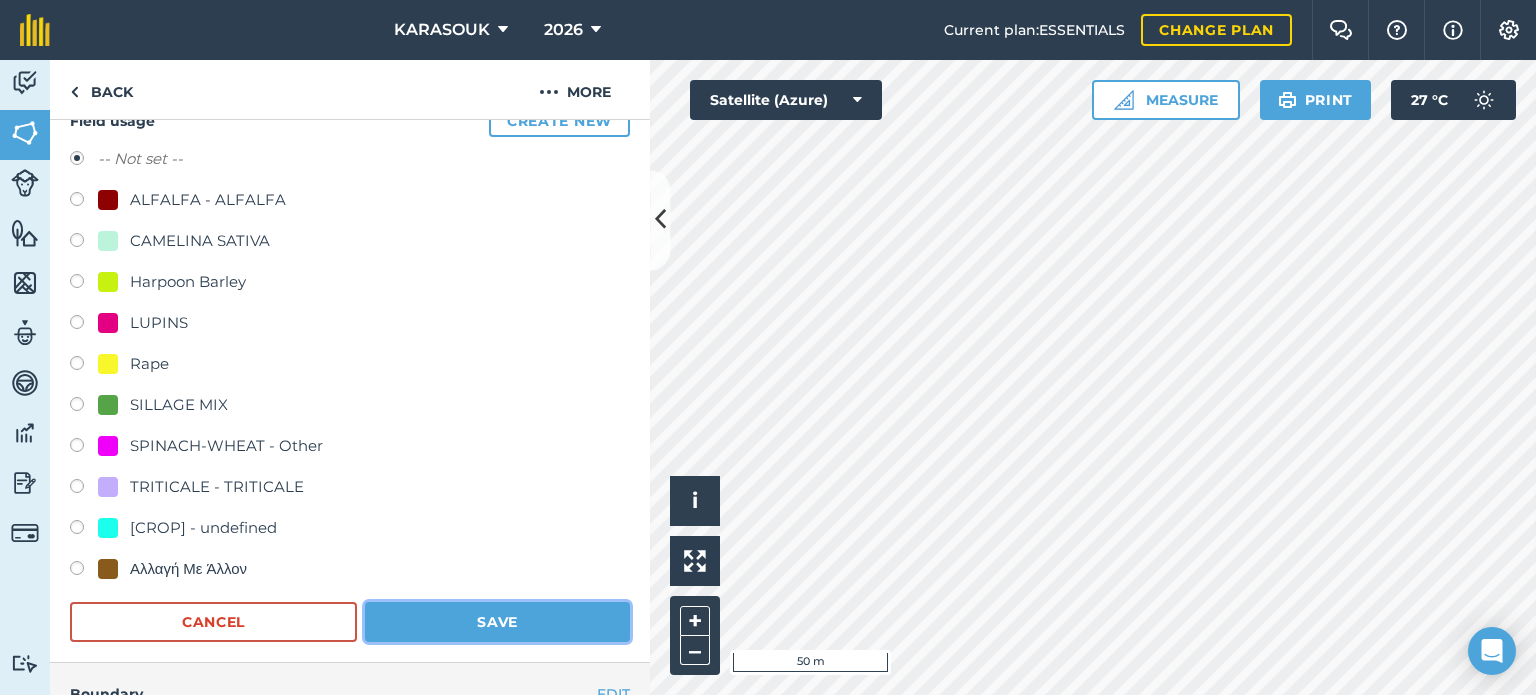 click on "Save" at bounding box center [497, 622] 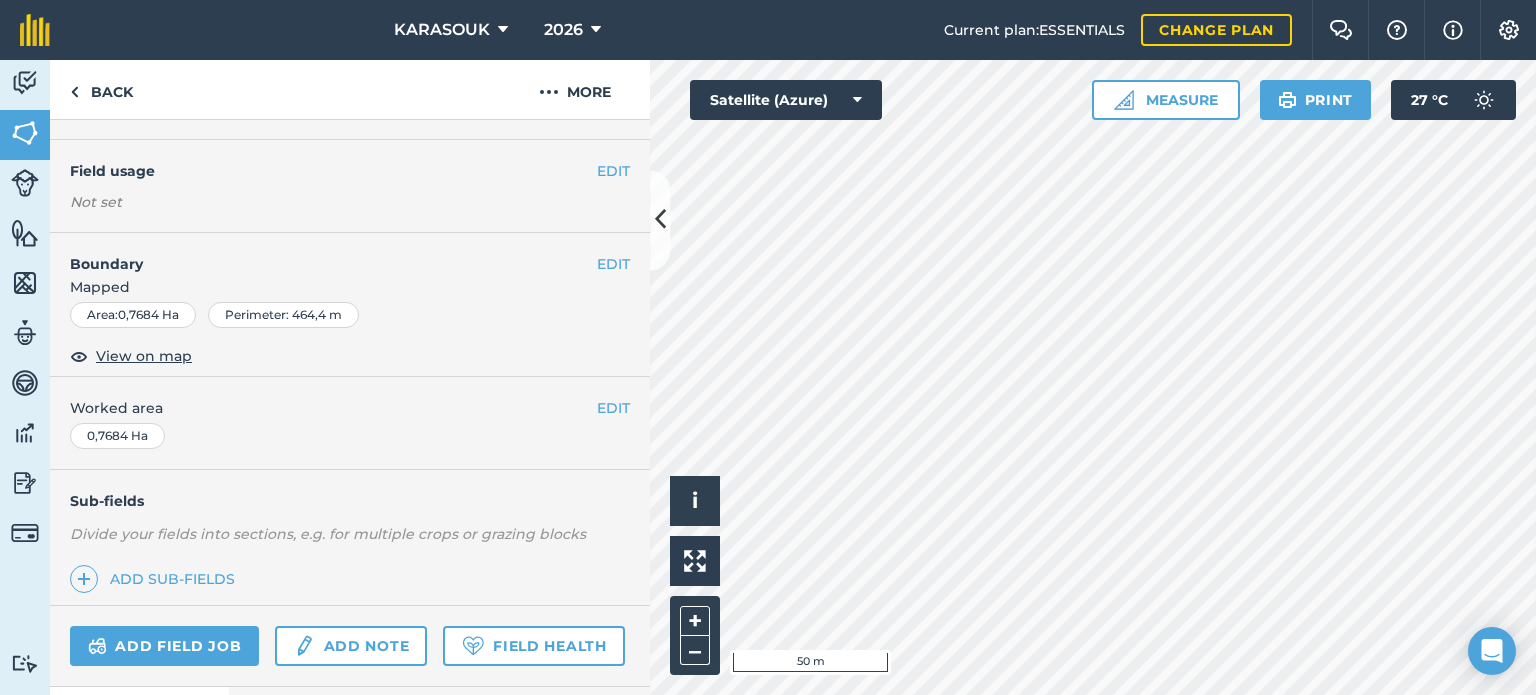 scroll, scrollTop: 0, scrollLeft: 0, axis: both 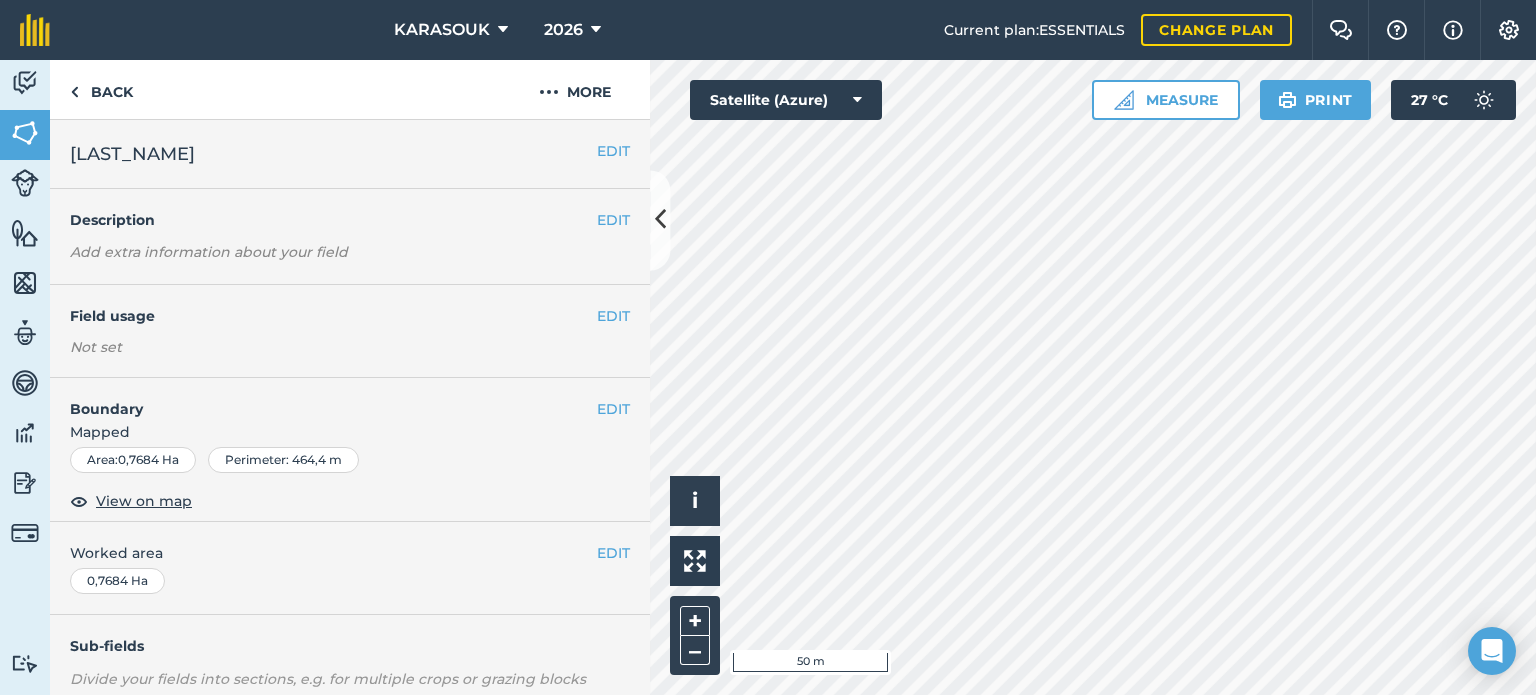 click on "[LAST_NAME]" at bounding box center (333, 154) 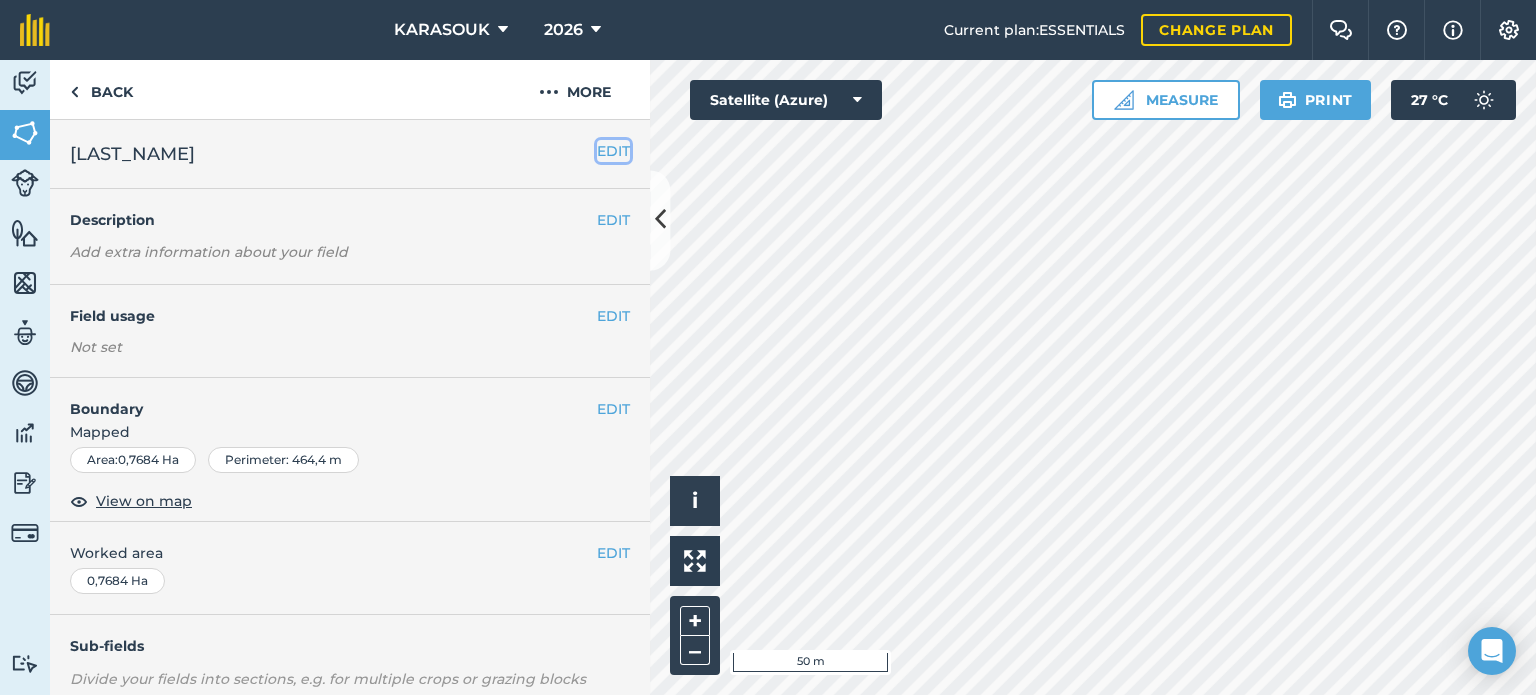 click on "EDIT" at bounding box center [613, 151] 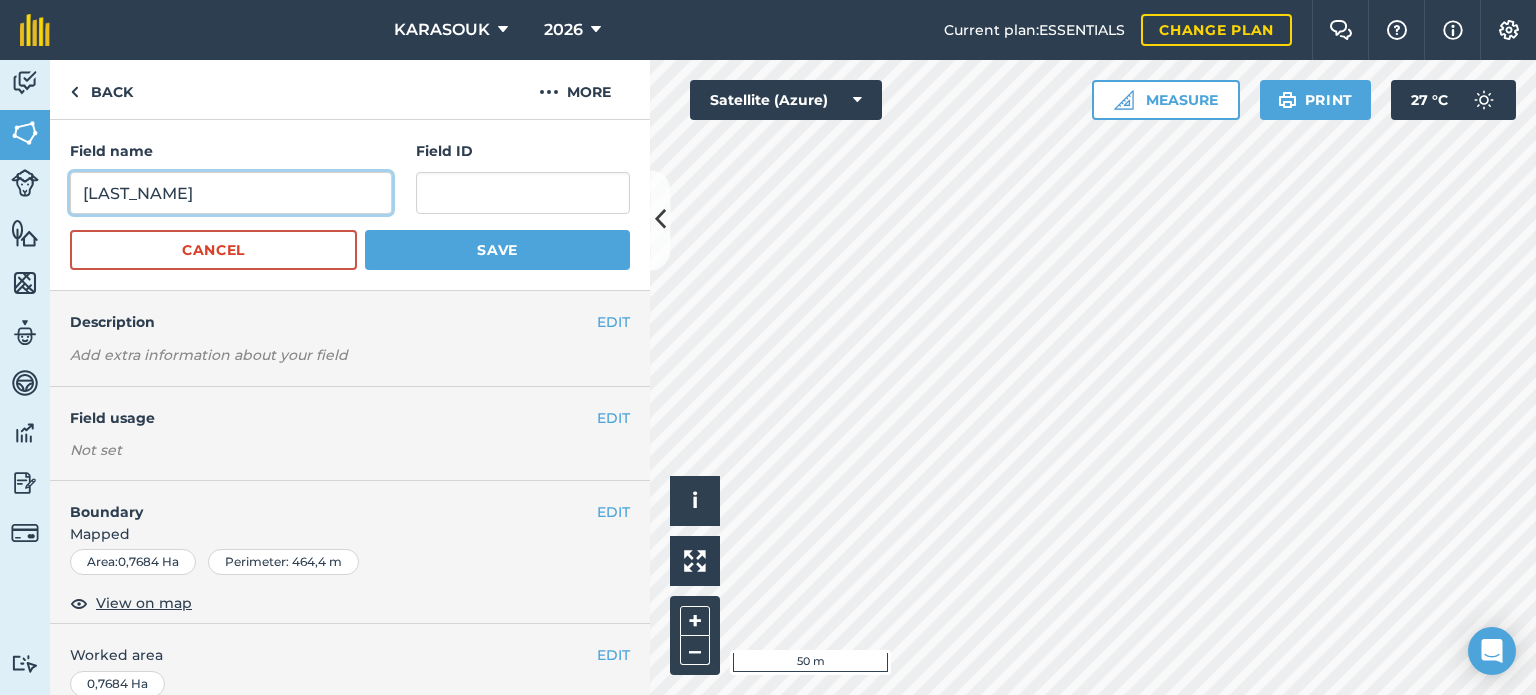 click on "[LAST_NAME]" at bounding box center [231, 193] 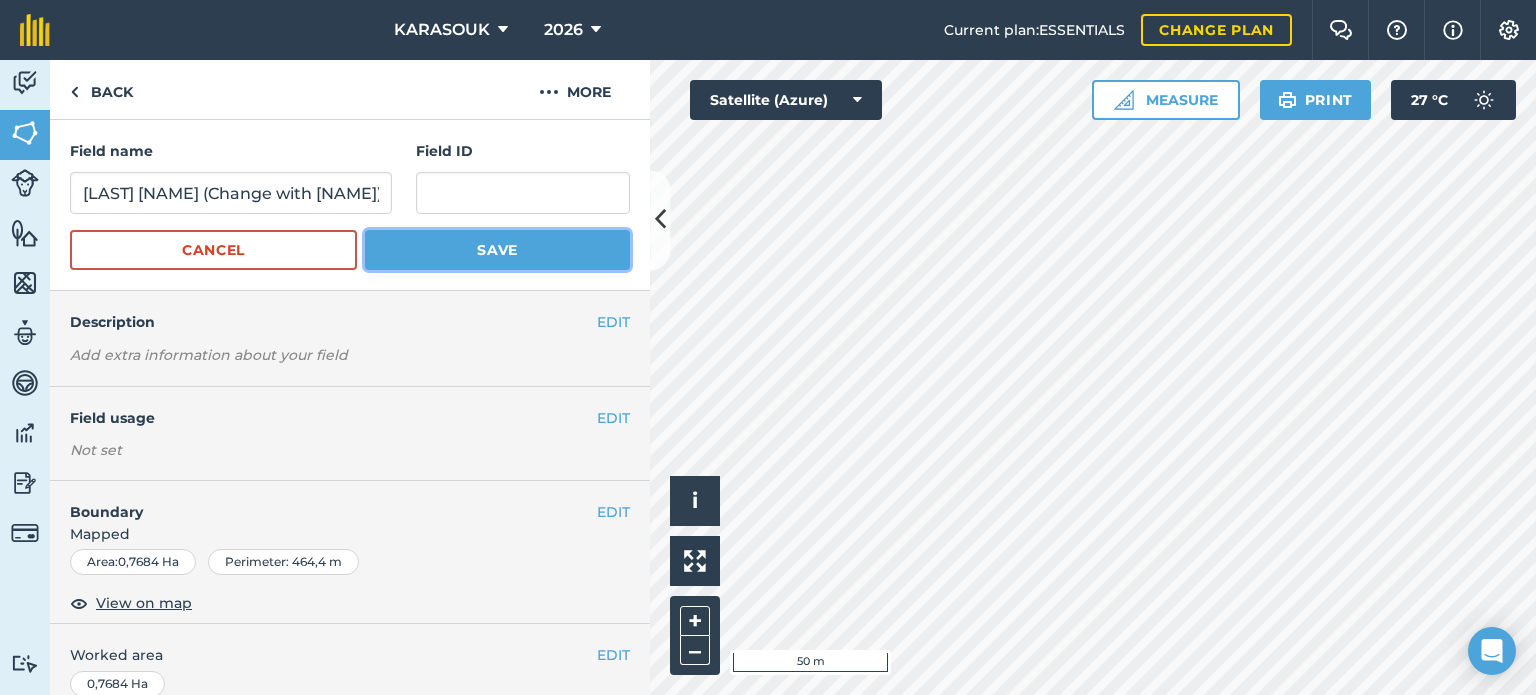 click on "Save" at bounding box center (497, 250) 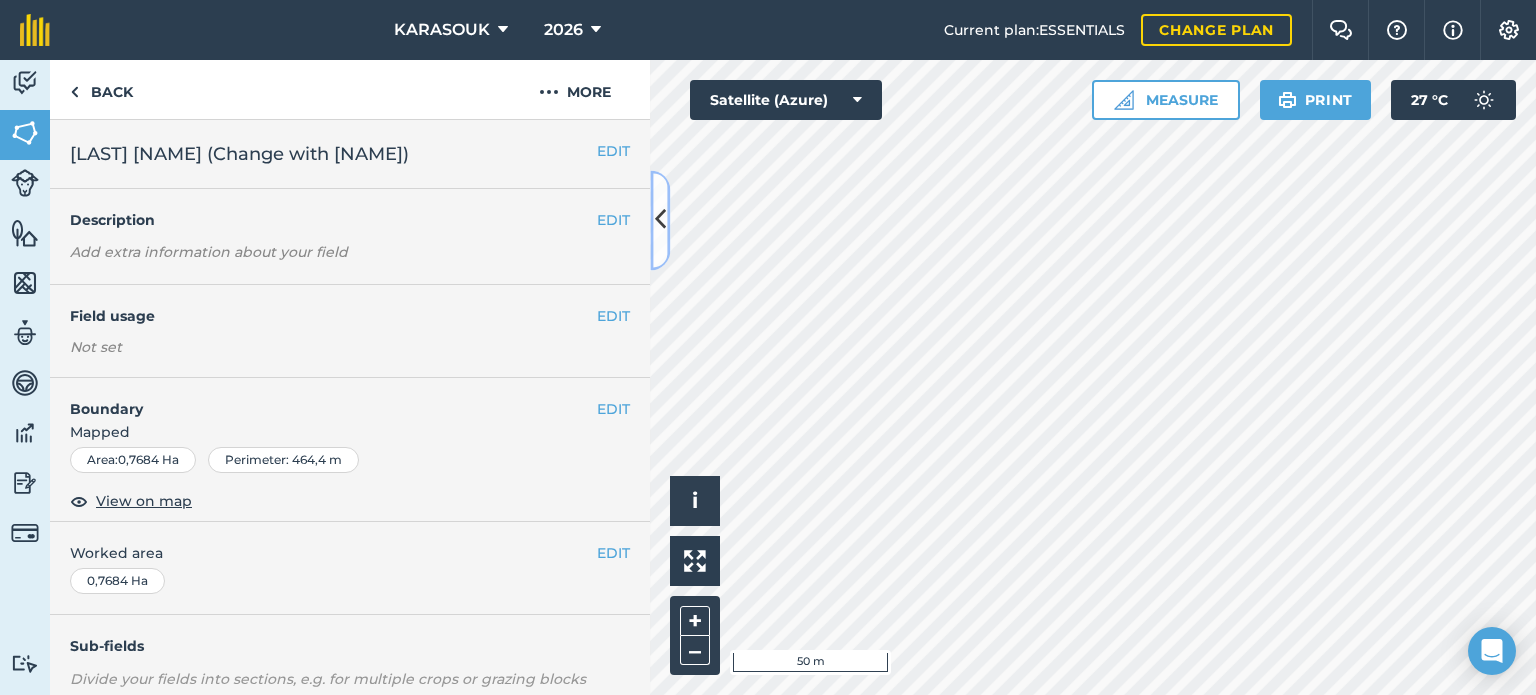 click at bounding box center [660, 220] 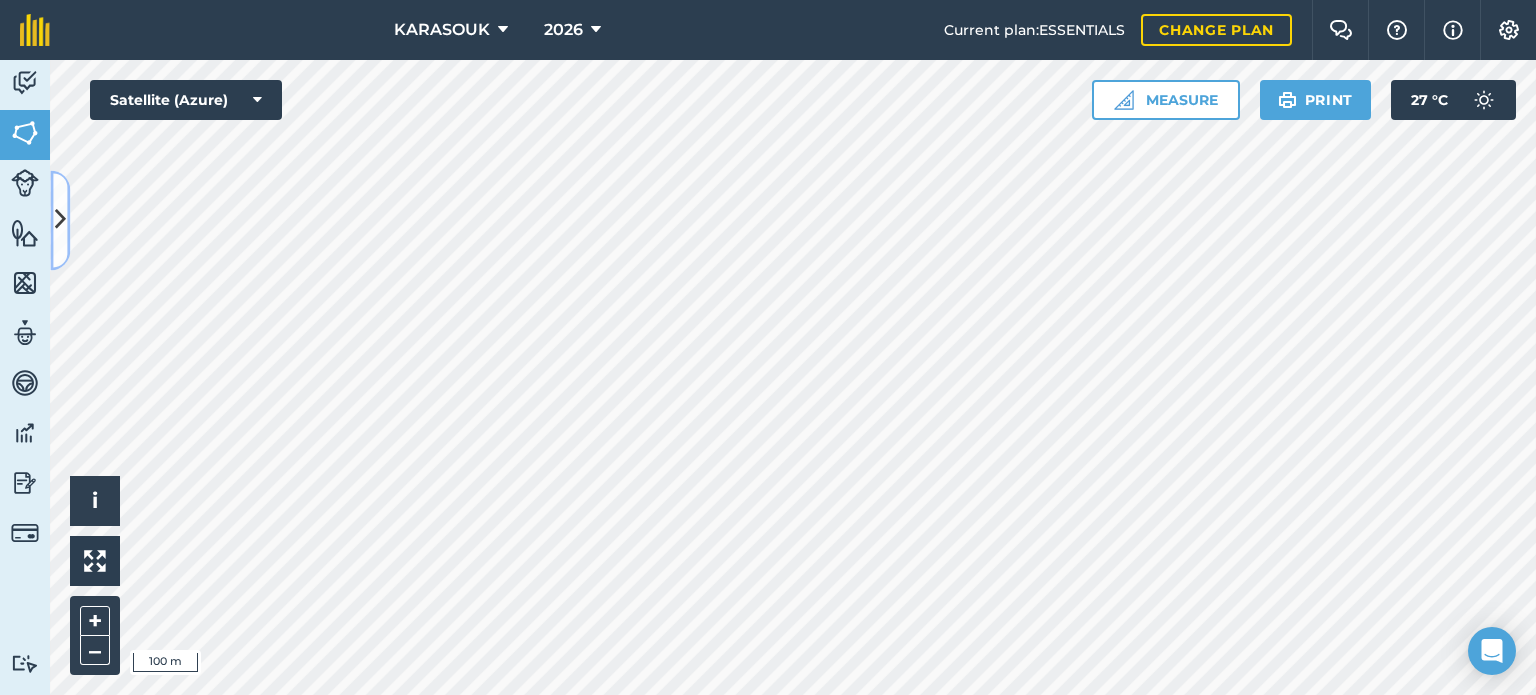 click at bounding box center (60, 220) 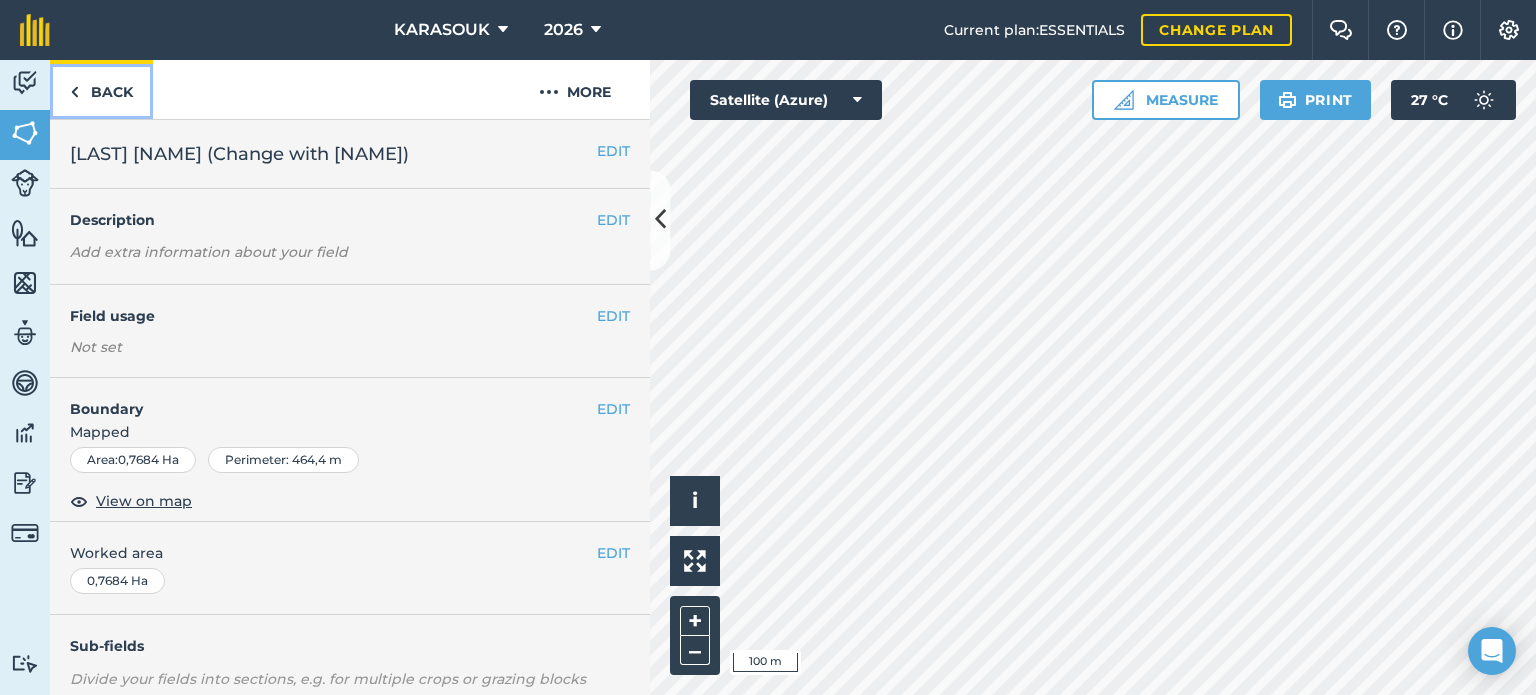 click at bounding box center [74, 92] 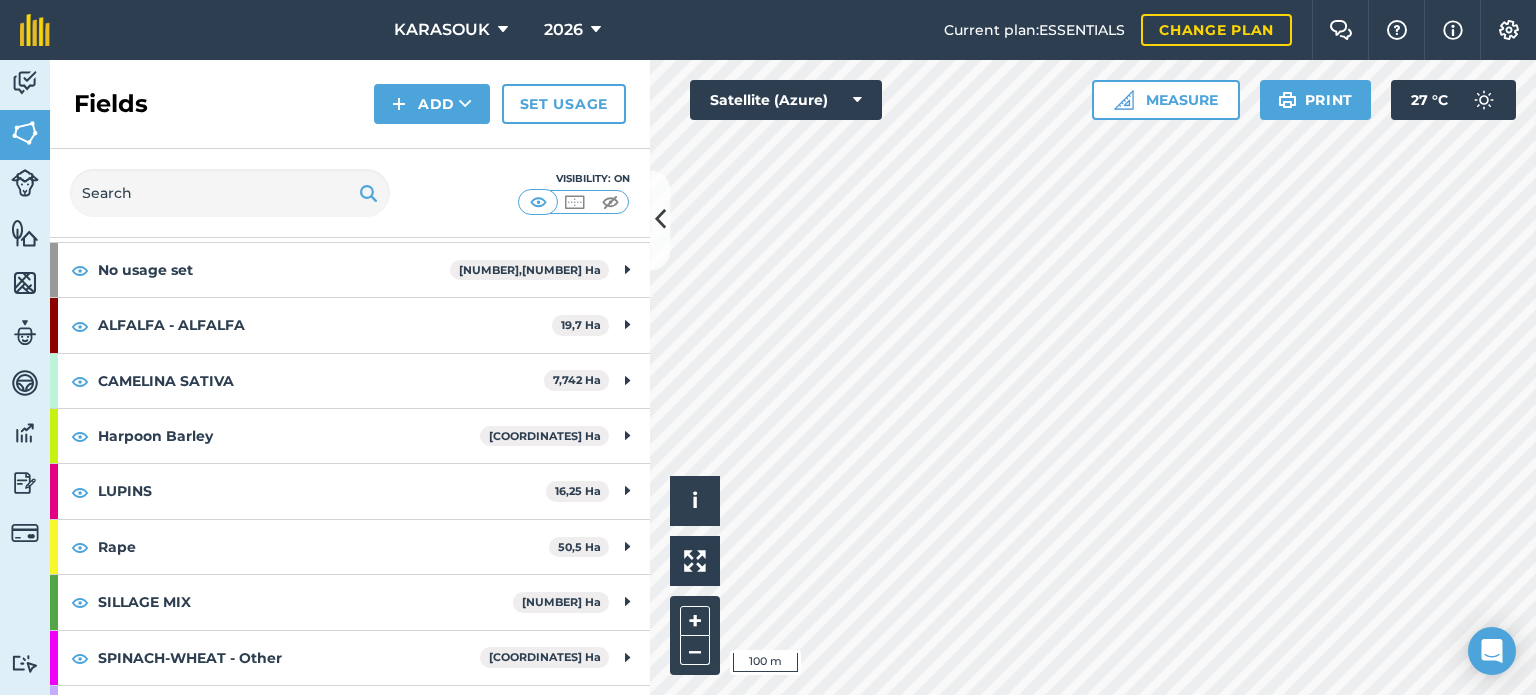 scroll, scrollTop: 100, scrollLeft: 0, axis: vertical 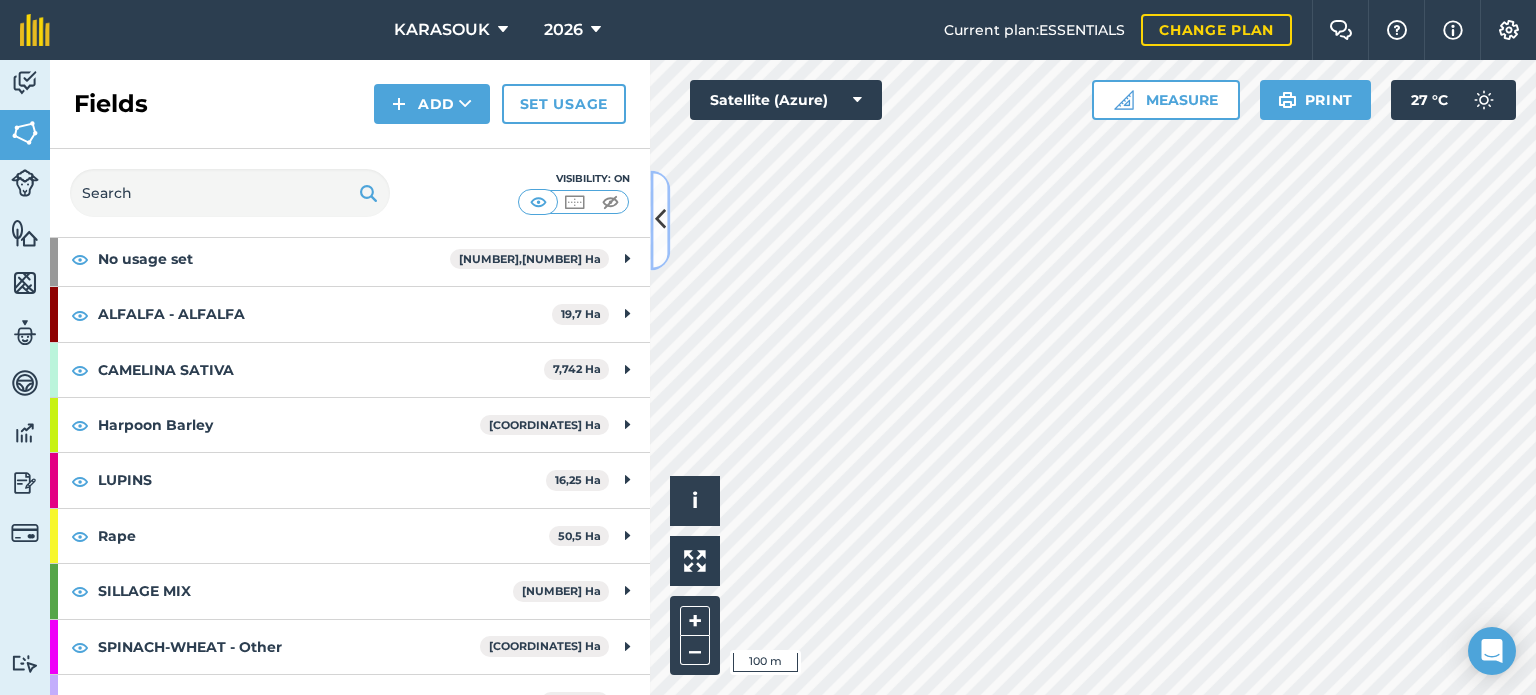 click at bounding box center [660, 220] 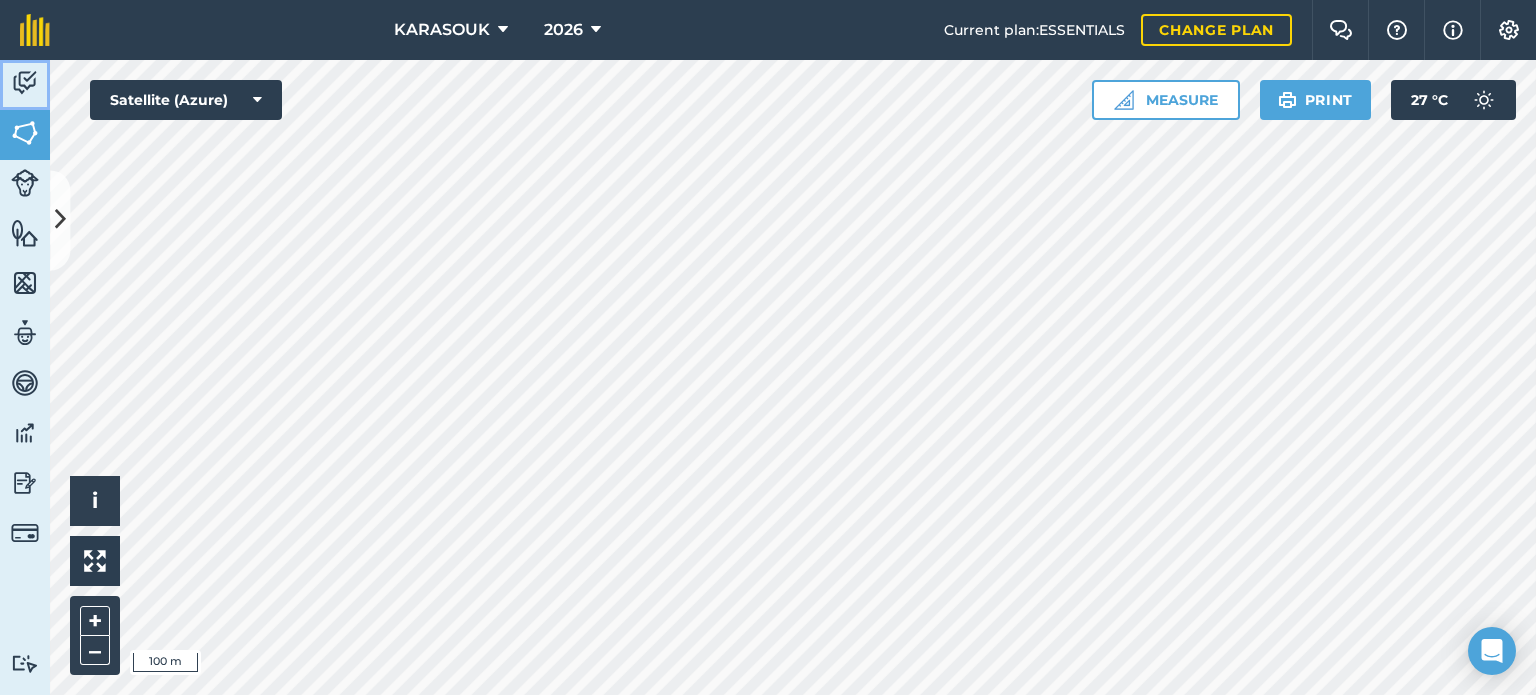 click at bounding box center [25, 83] 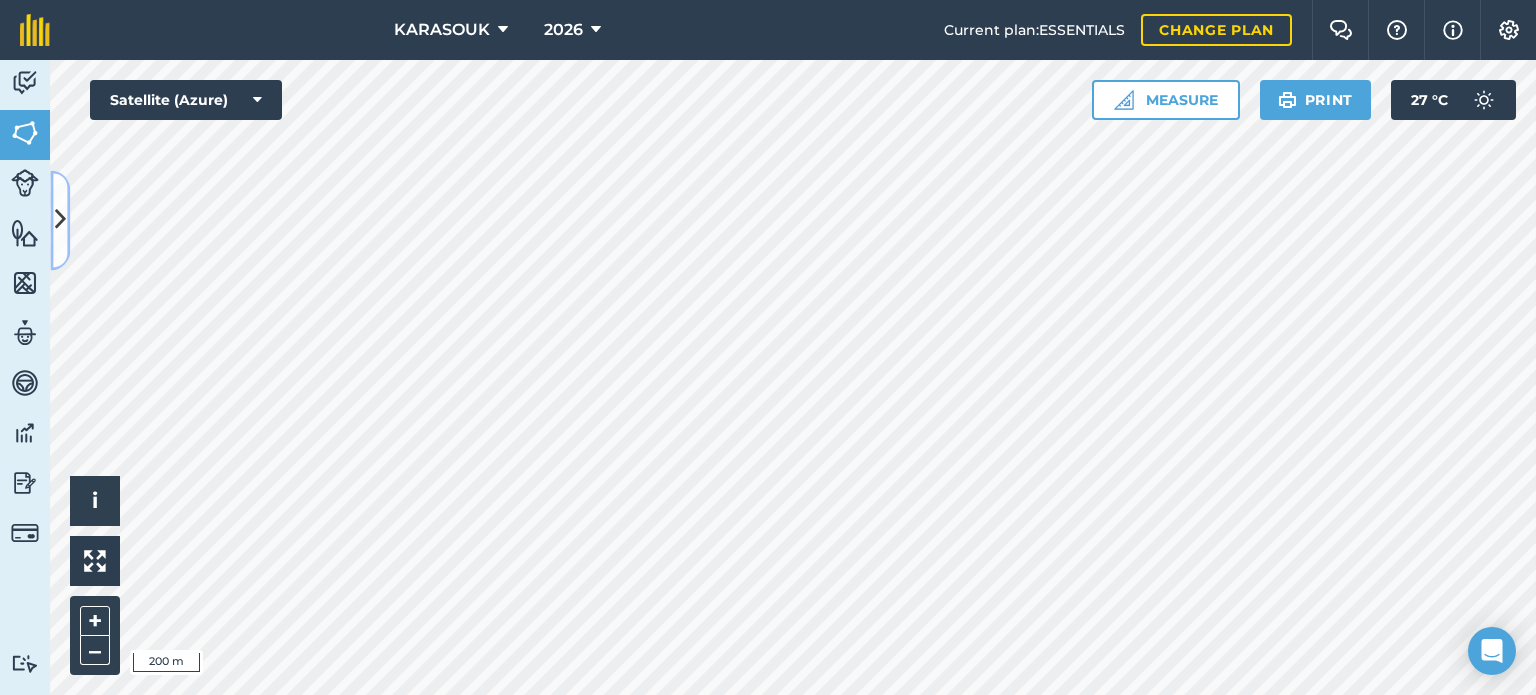 click at bounding box center [60, 220] 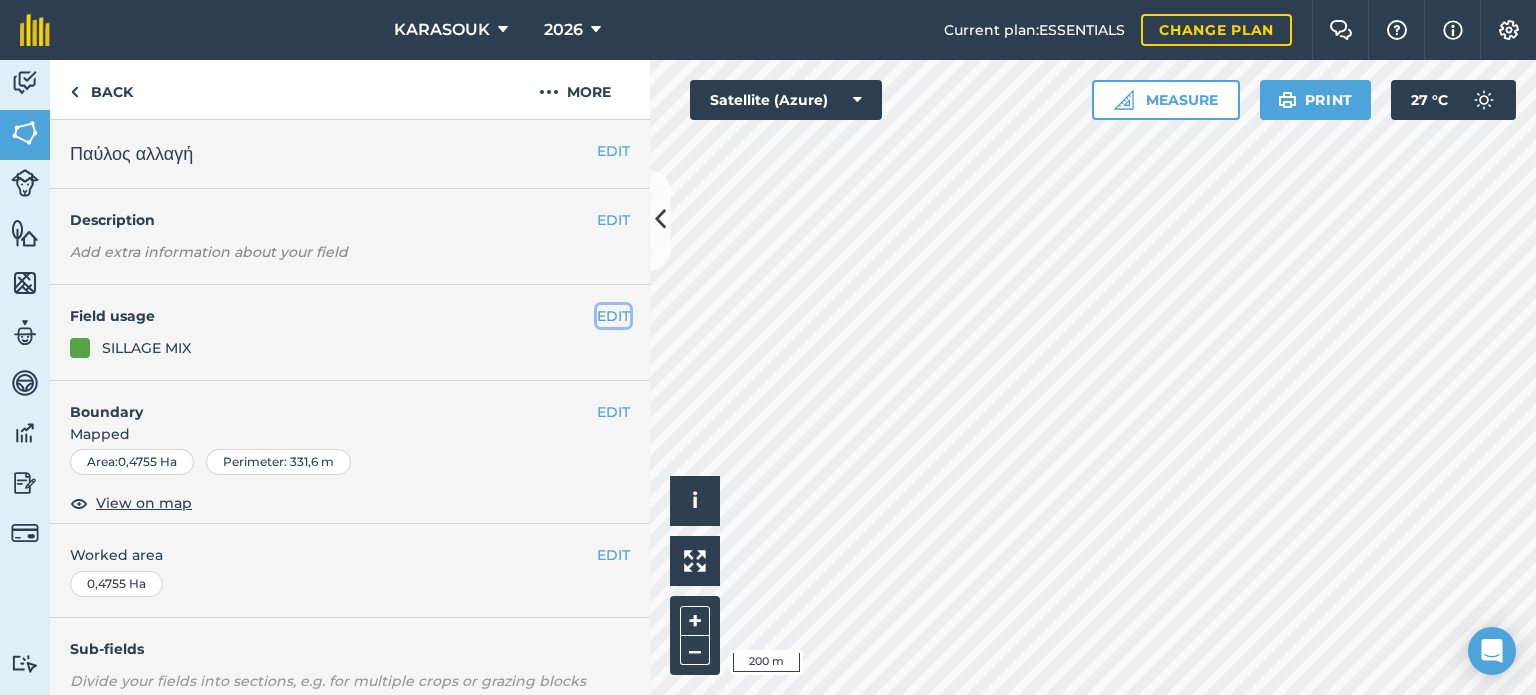 click on "EDIT" at bounding box center (613, 316) 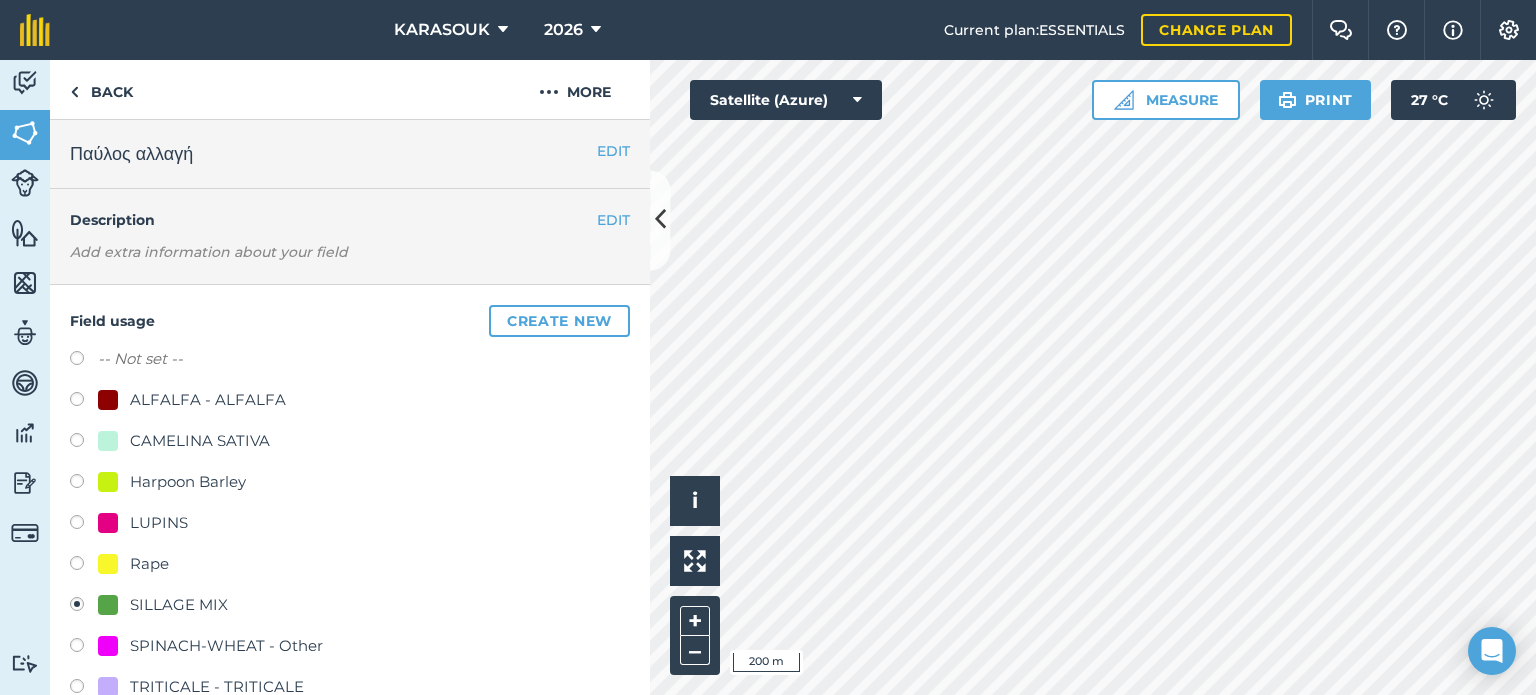 click at bounding box center [84, 525] 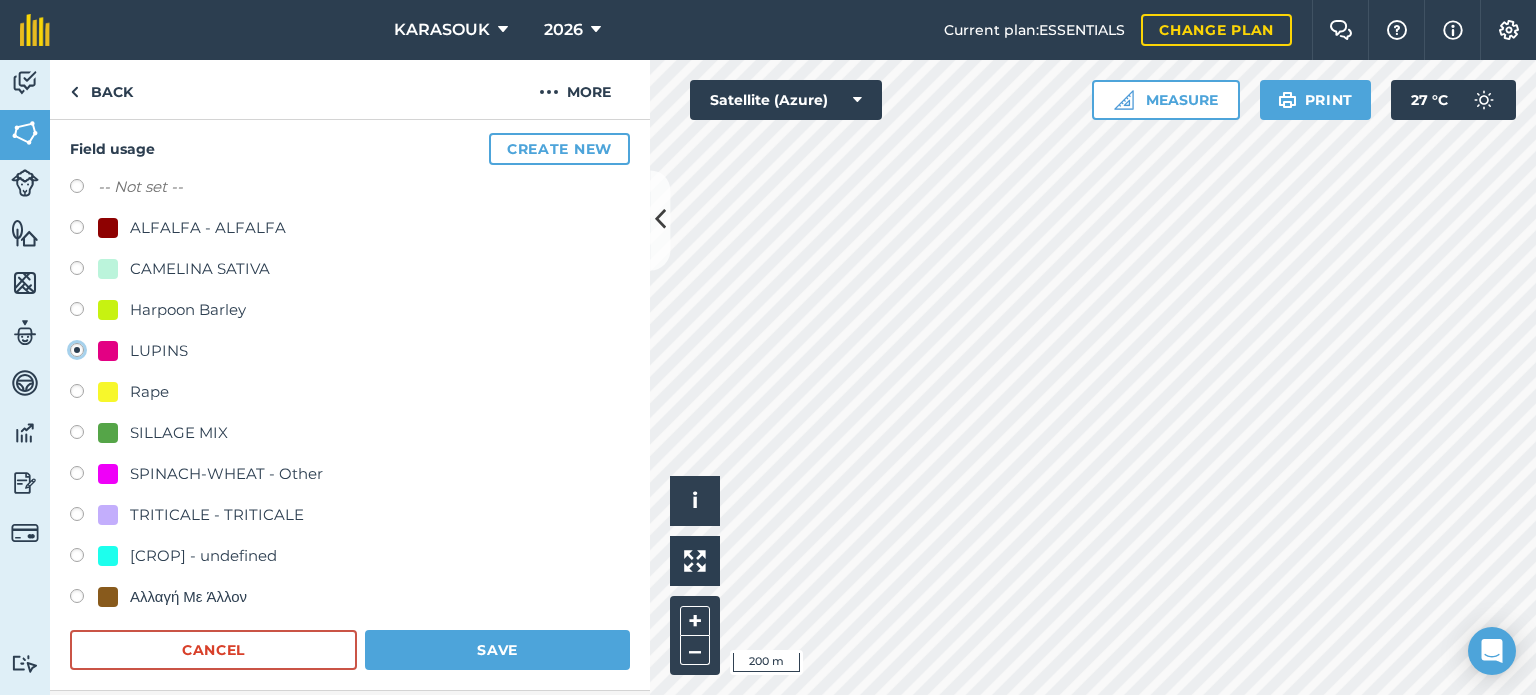 scroll, scrollTop: 200, scrollLeft: 0, axis: vertical 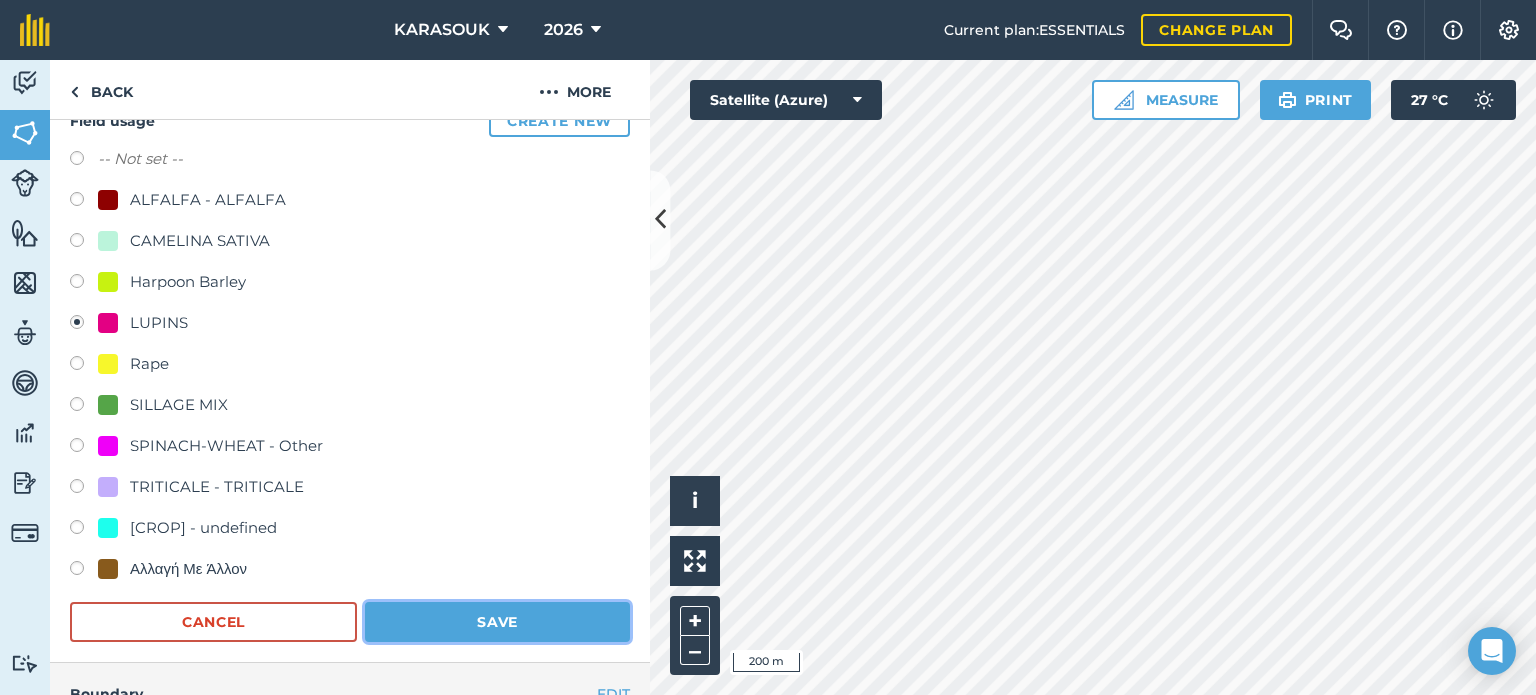 click on "Save" at bounding box center (497, 622) 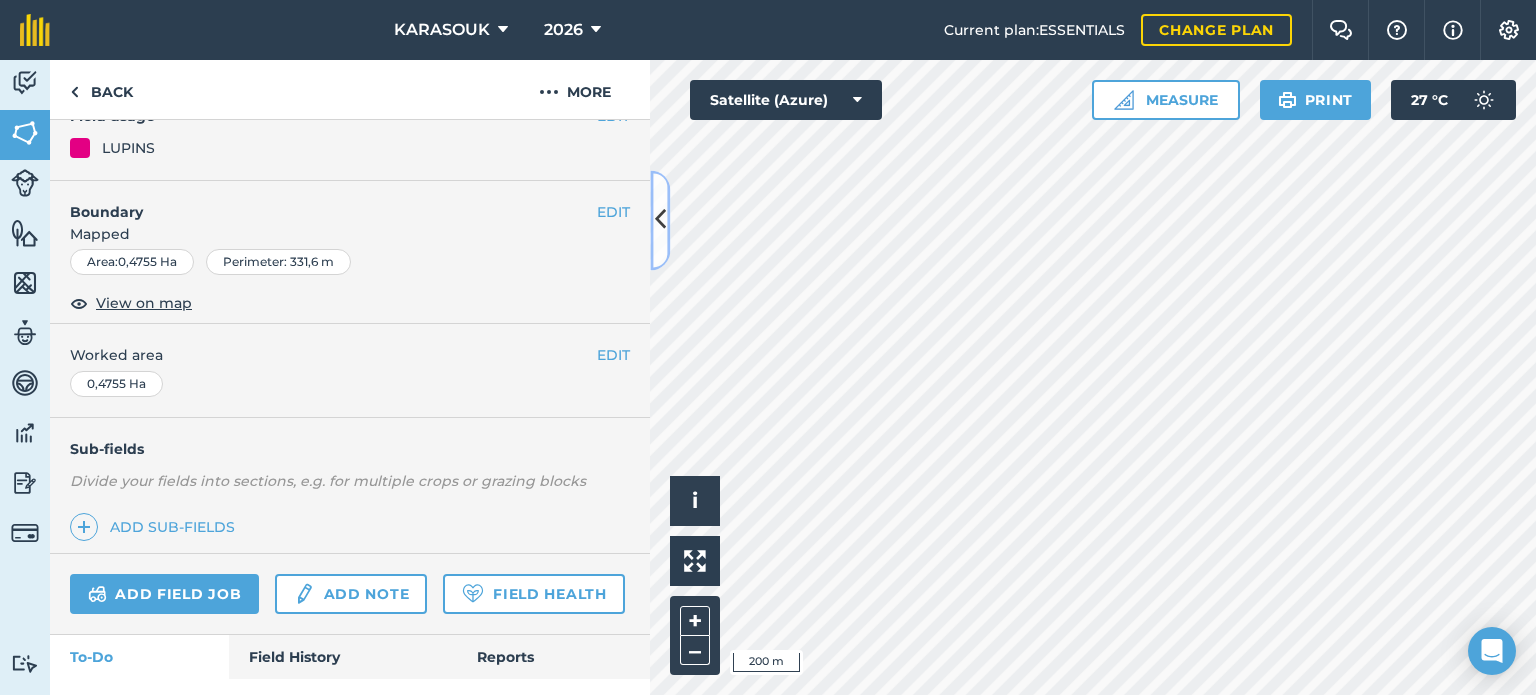 click at bounding box center [660, 220] 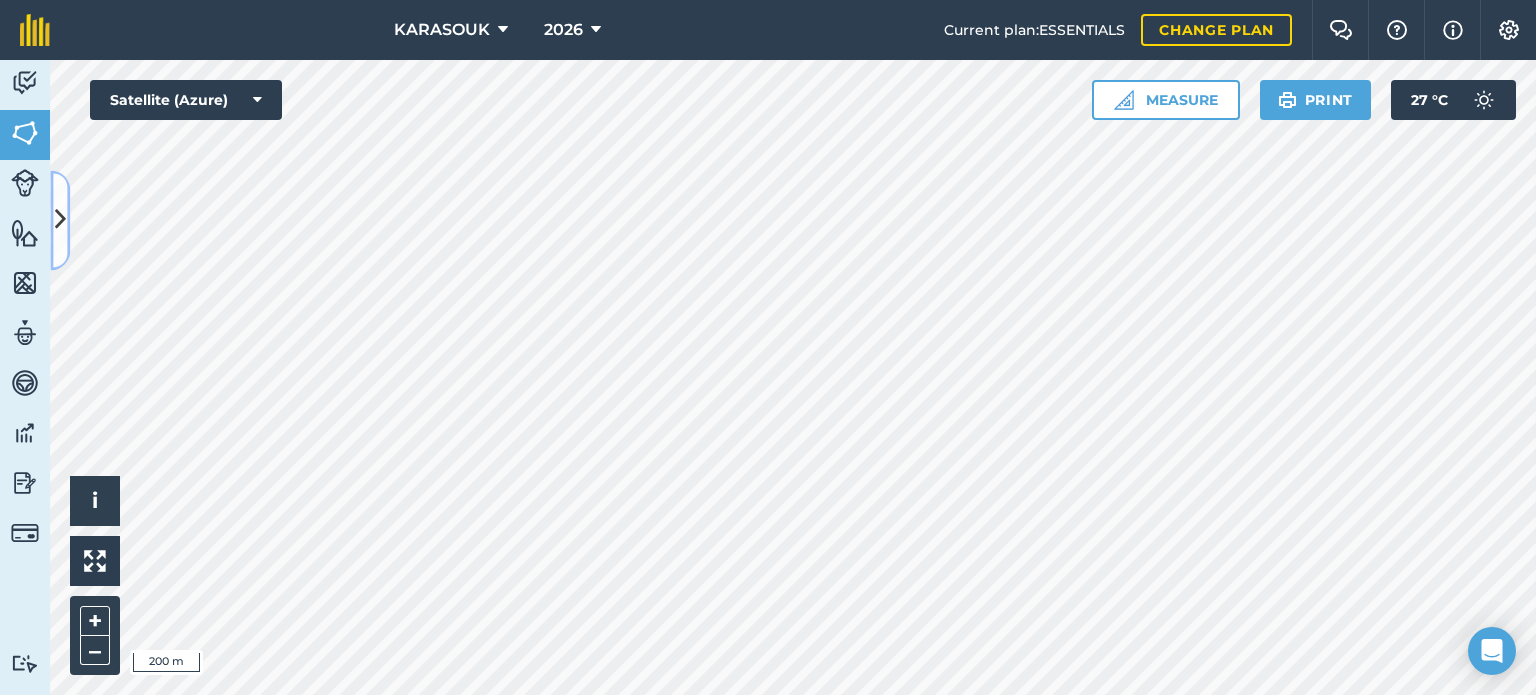 drag, startPoint x: 57, startPoint y: 192, endPoint x: 71, endPoint y: 202, distance: 17.20465 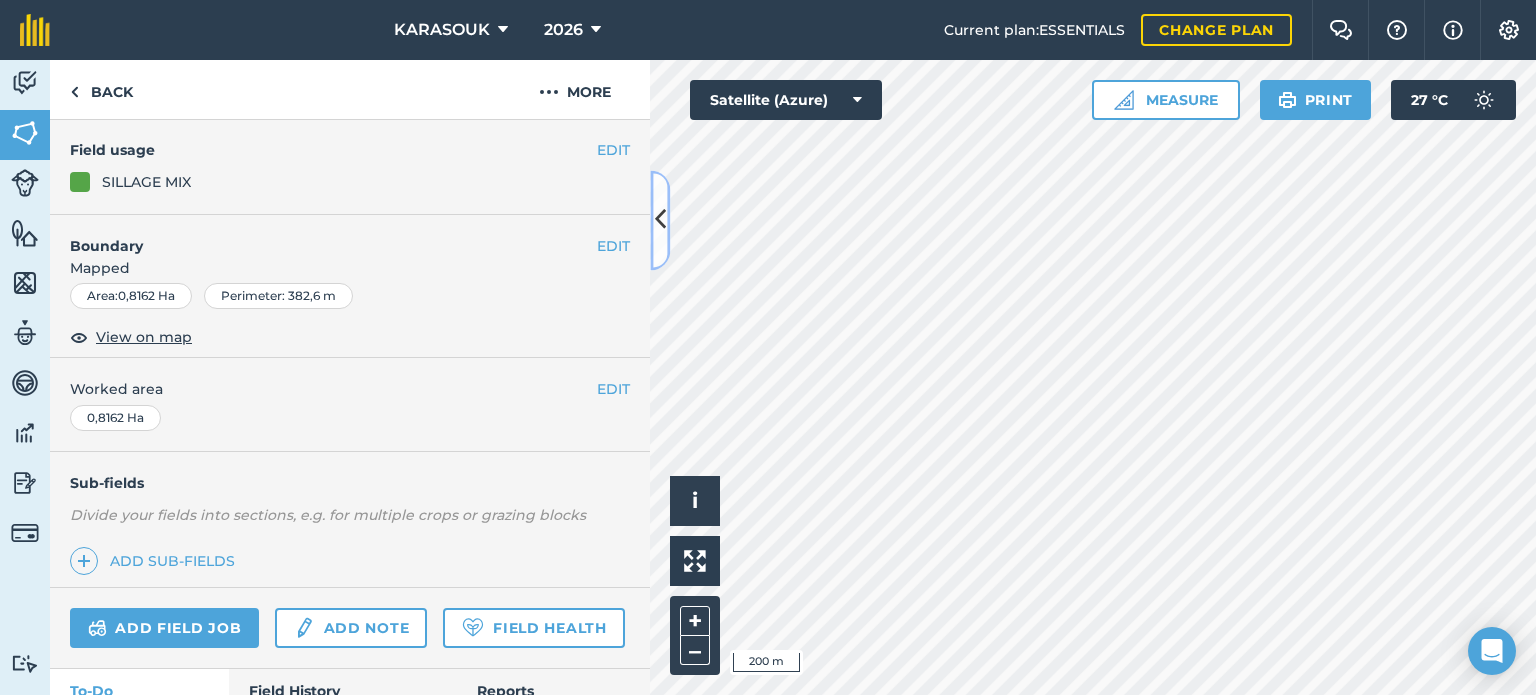 scroll, scrollTop: 100, scrollLeft: 0, axis: vertical 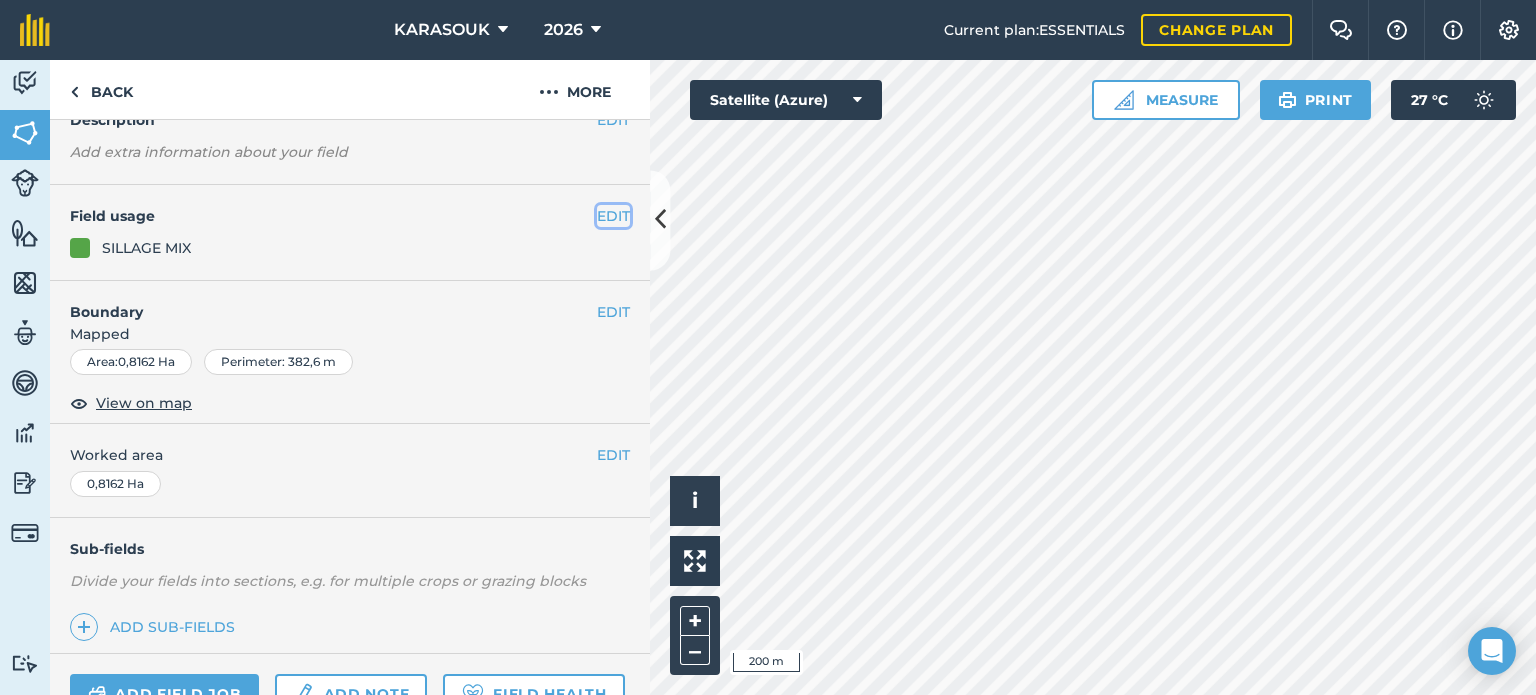 click on "EDIT" at bounding box center [613, 216] 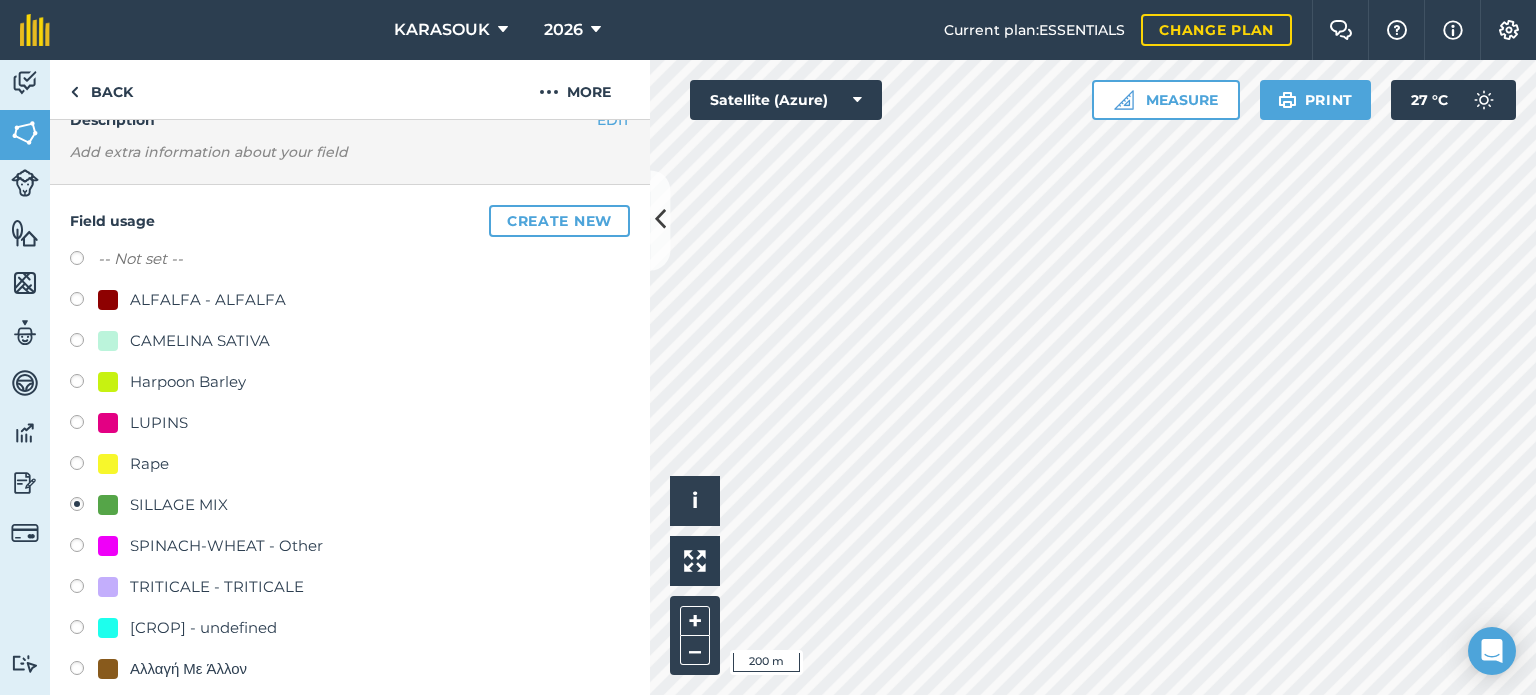 click at bounding box center [84, 425] 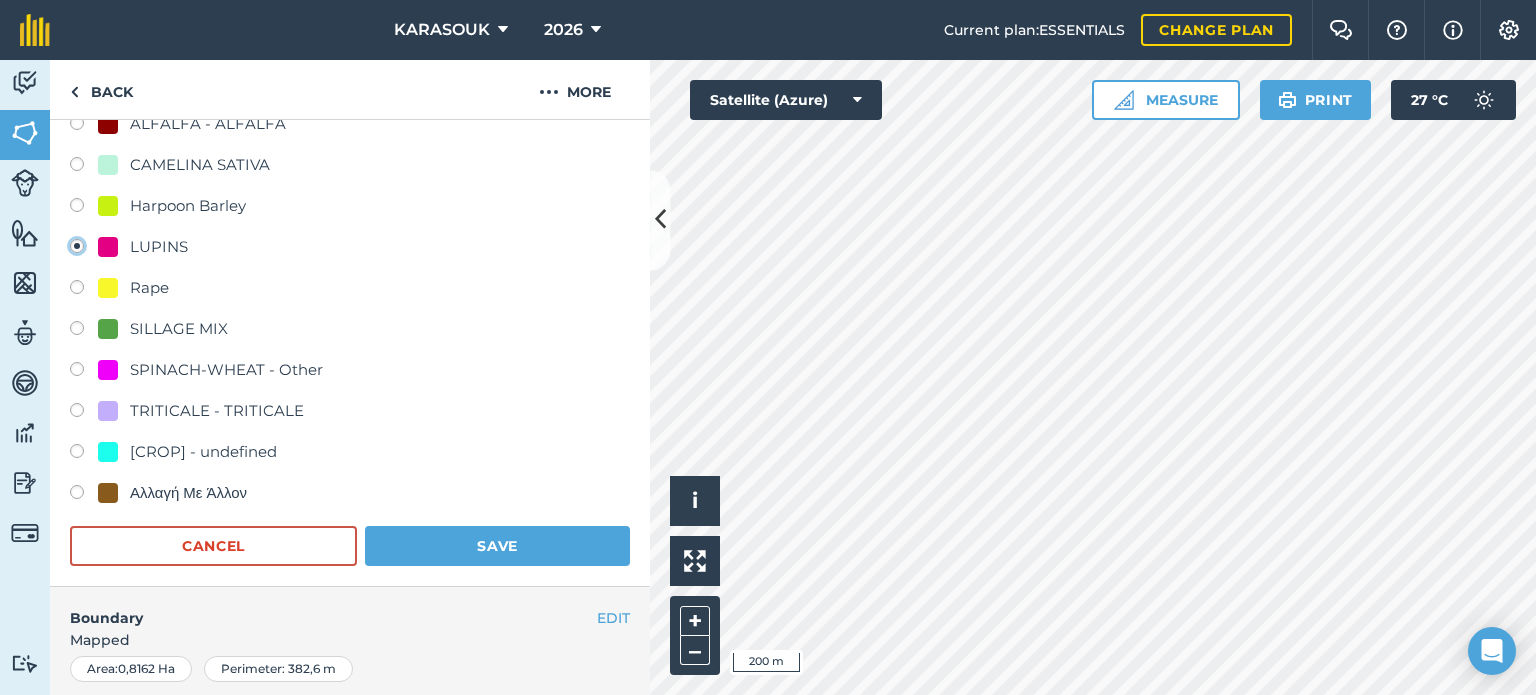 scroll, scrollTop: 300, scrollLeft: 0, axis: vertical 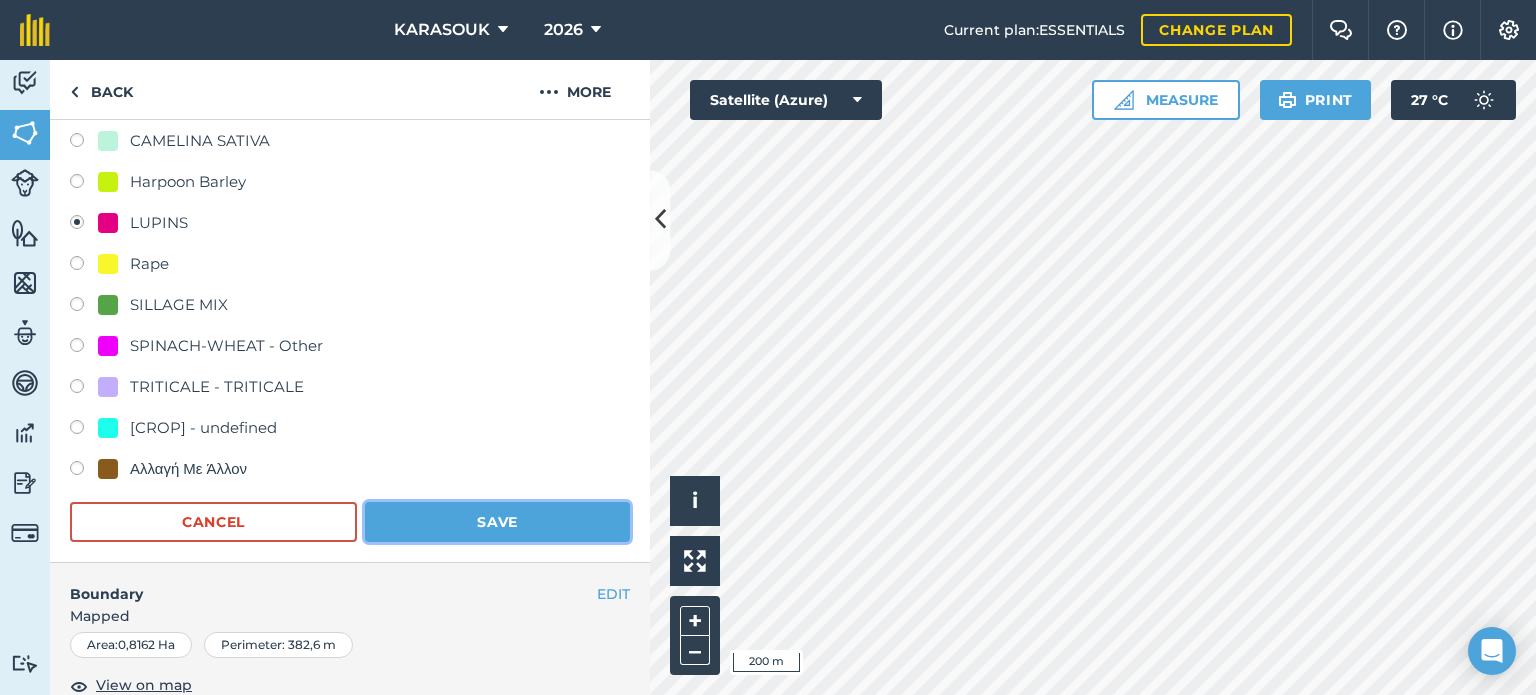 click on "Save" at bounding box center (497, 522) 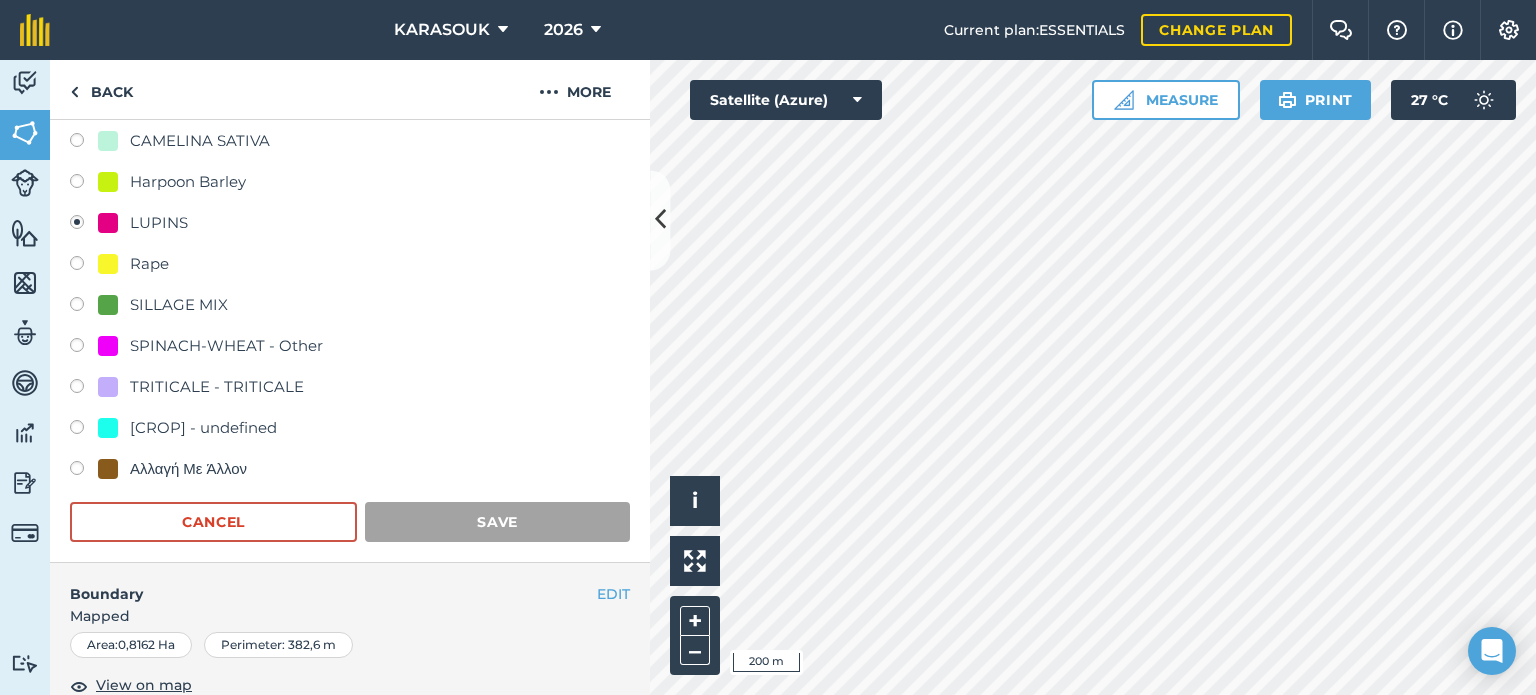 scroll, scrollTop: 299, scrollLeft: 0, axis: vertical 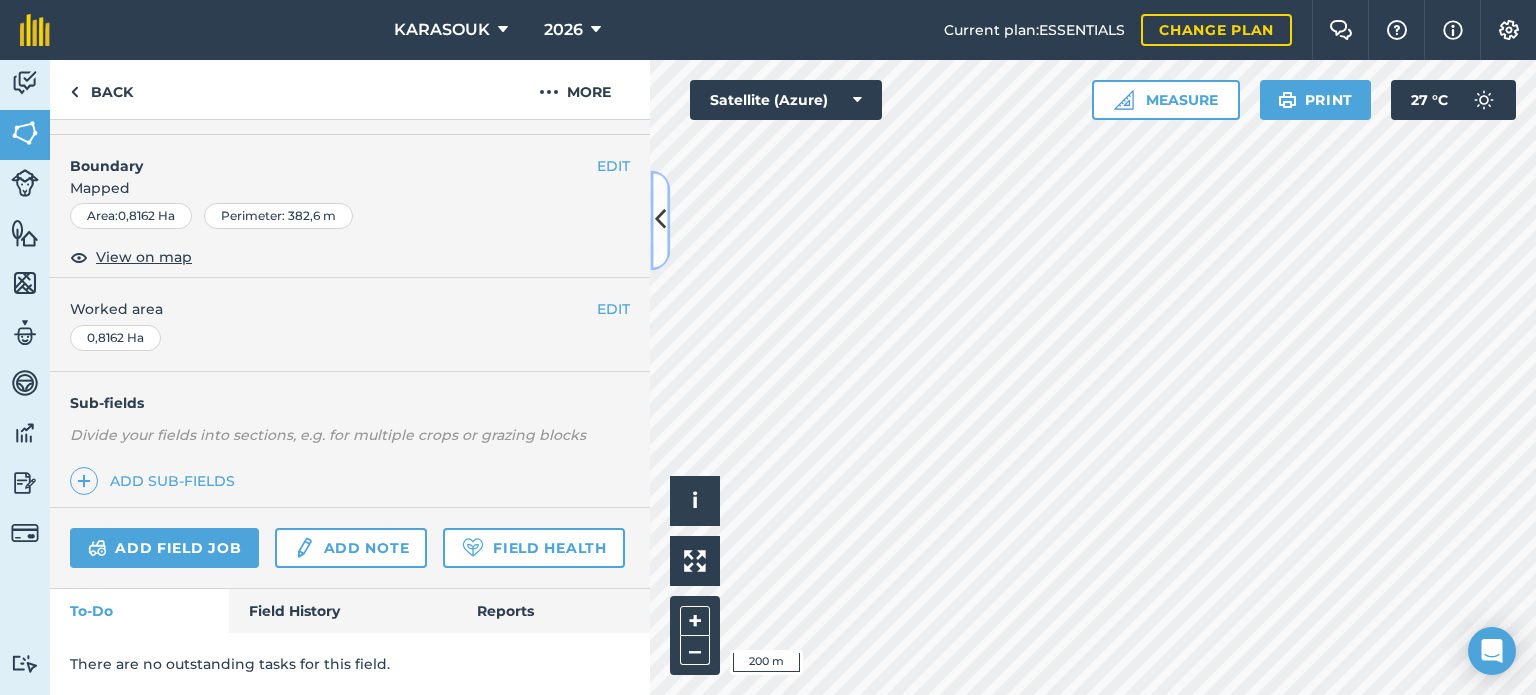 click at bounding box center [660, 220] 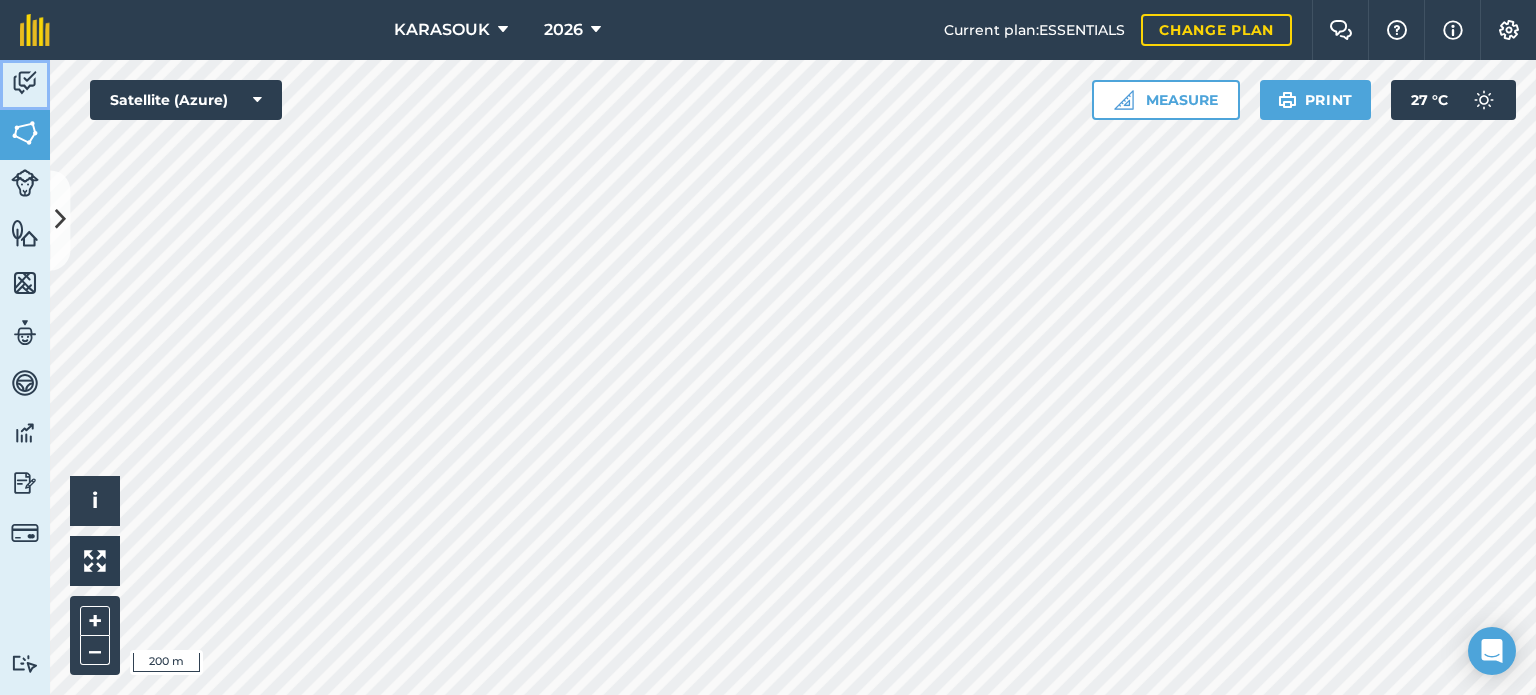 click at bounding box center (25, 83) 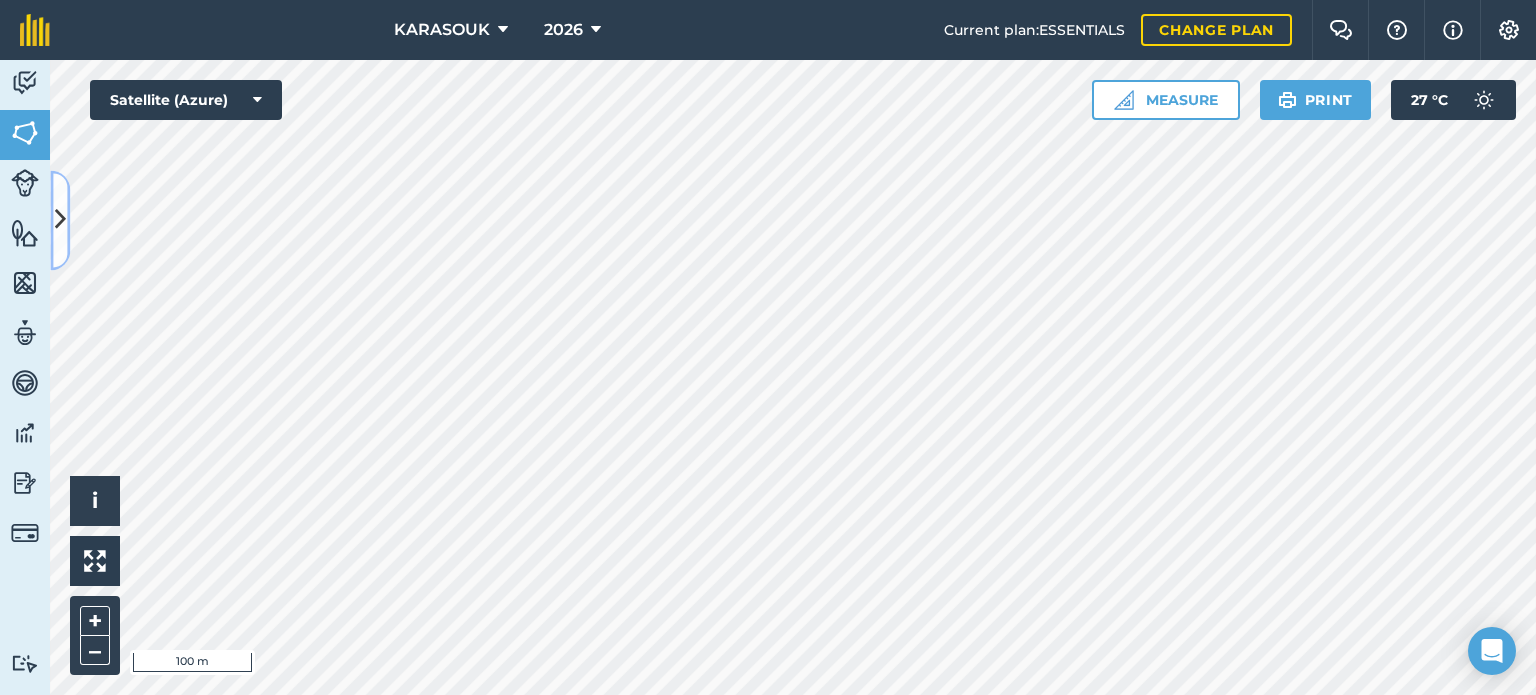 click at bounding box center (60, 220) 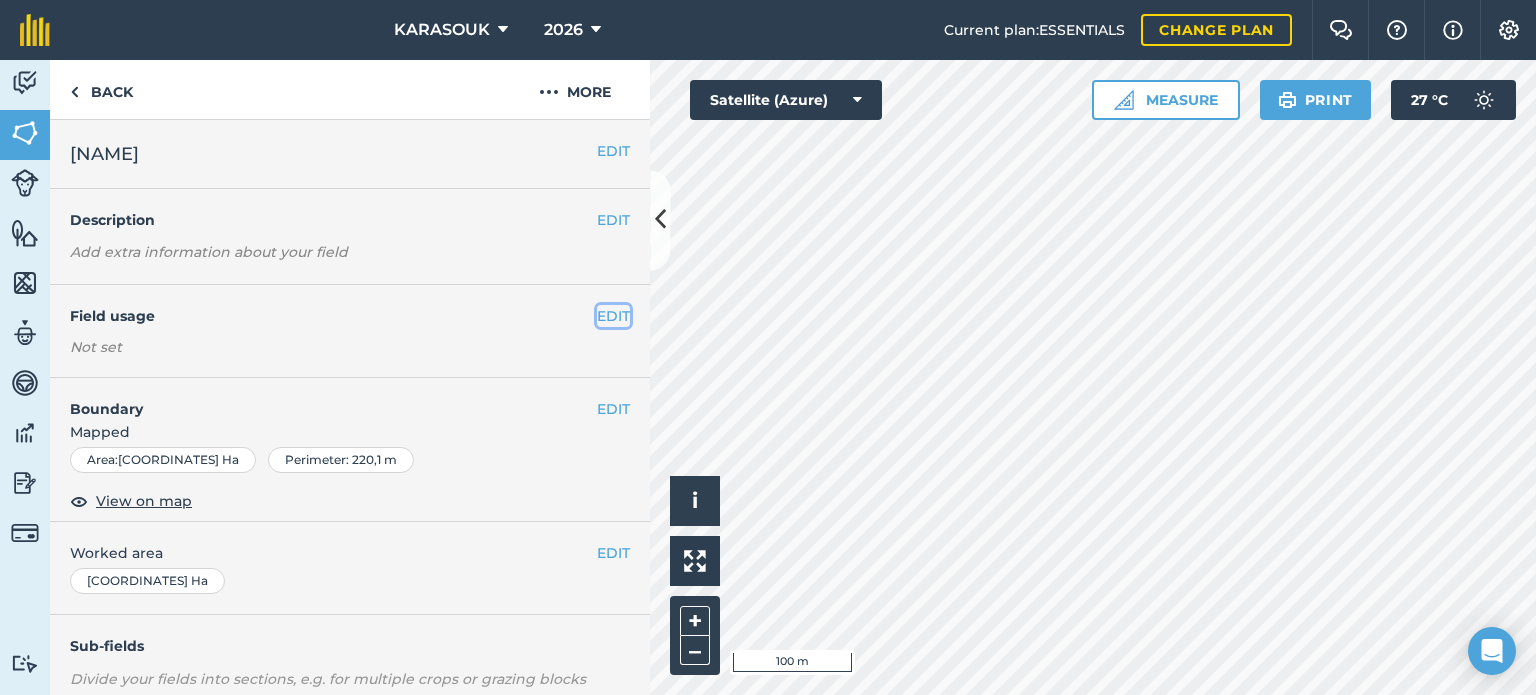 click on "EDIT" at bounding box center [613, 316] 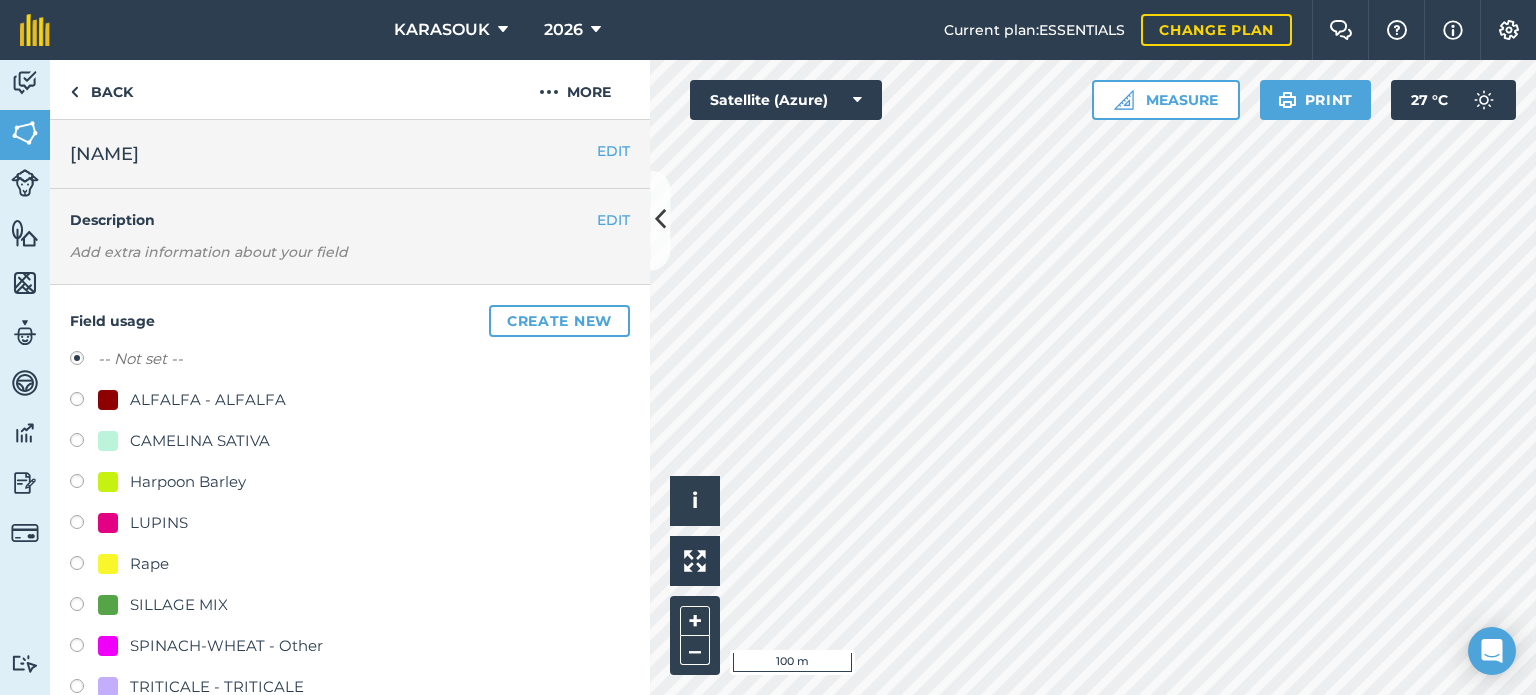 click on "ALFALFA - ALFALFA" at bounding box center (208, 400) 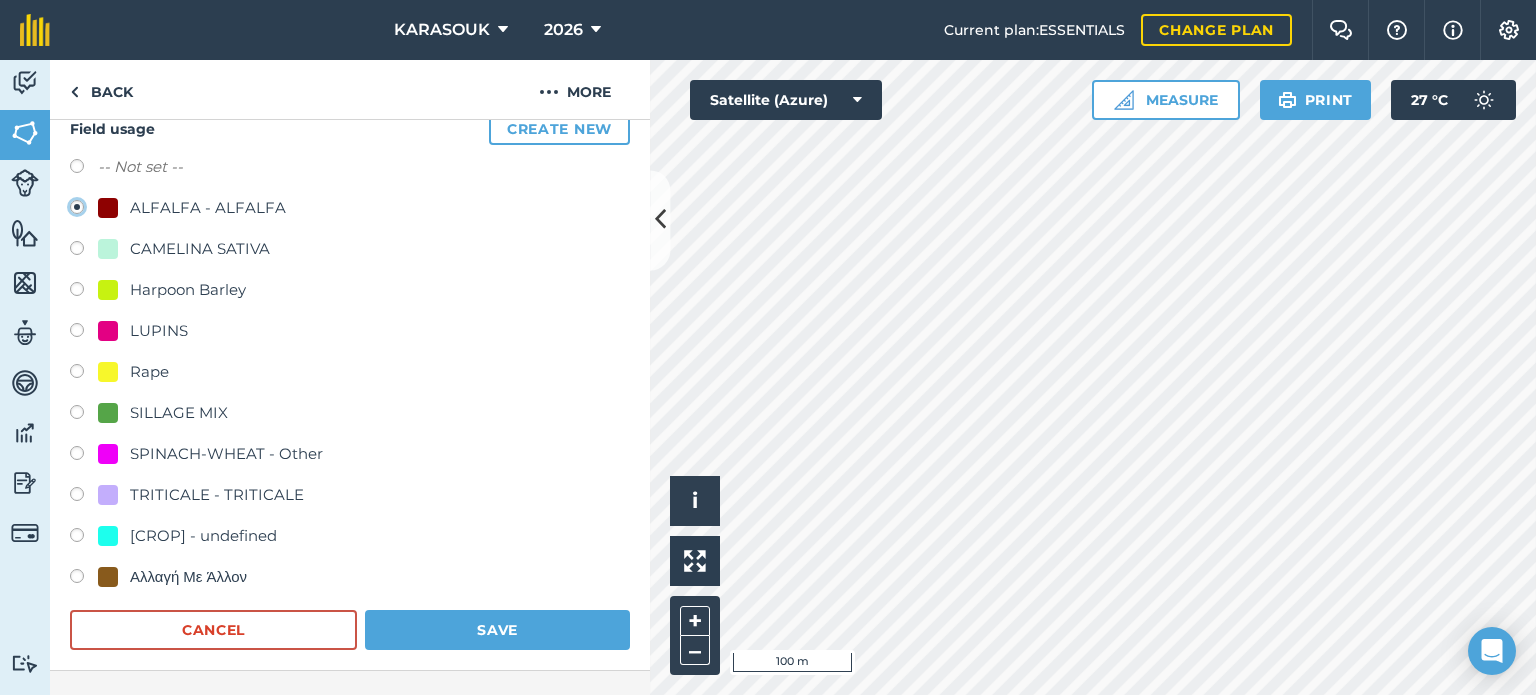 scroll, scrollTop: 200, scrollLeft: 0, axis: vertical 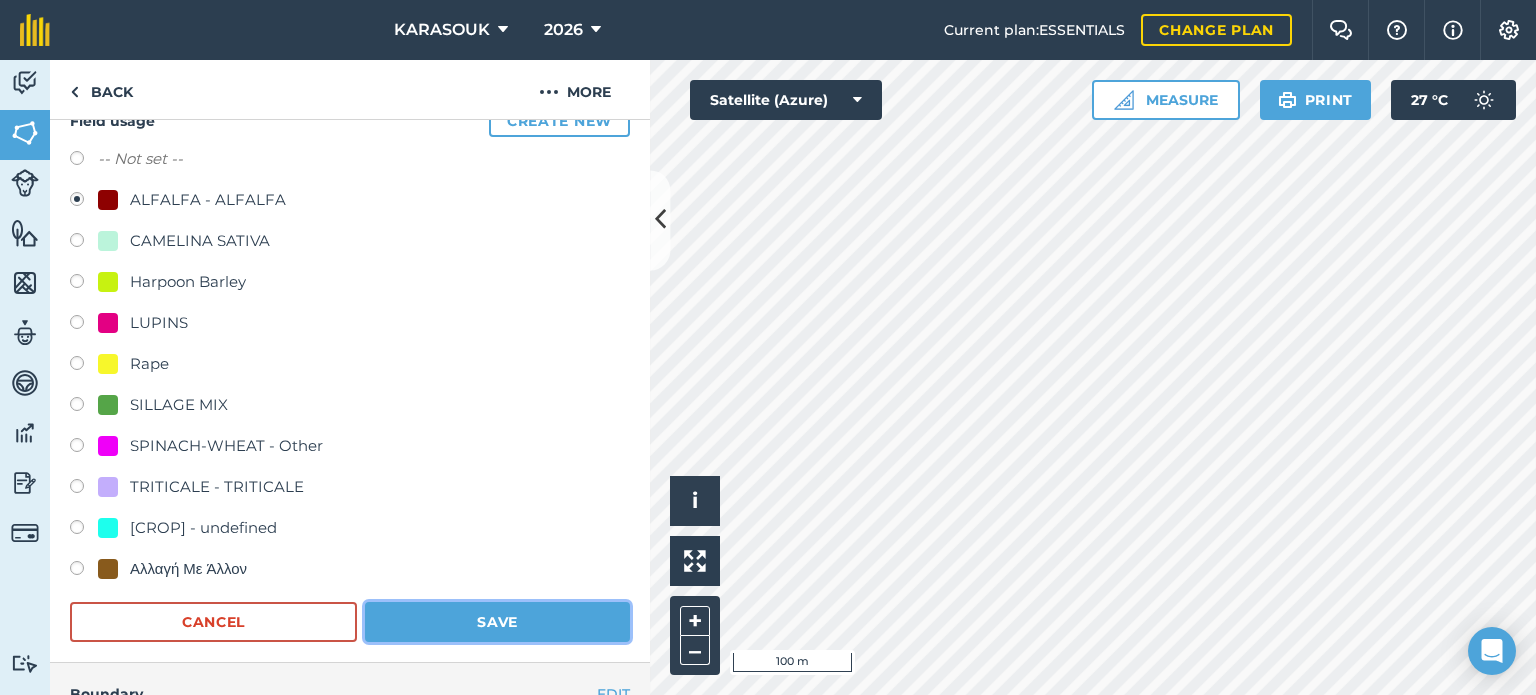 click on "Save" at bounding box center (497, 622) 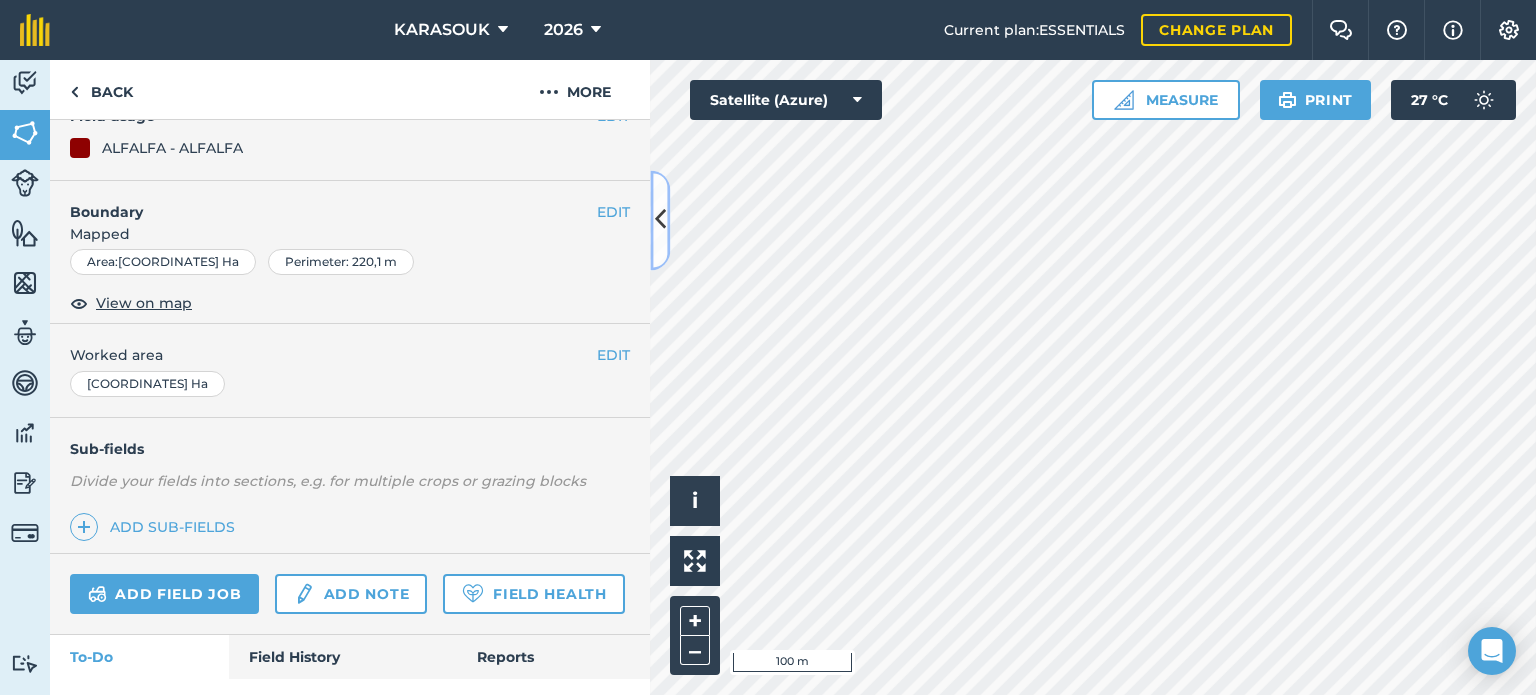 click at bounding box center (660, 220) 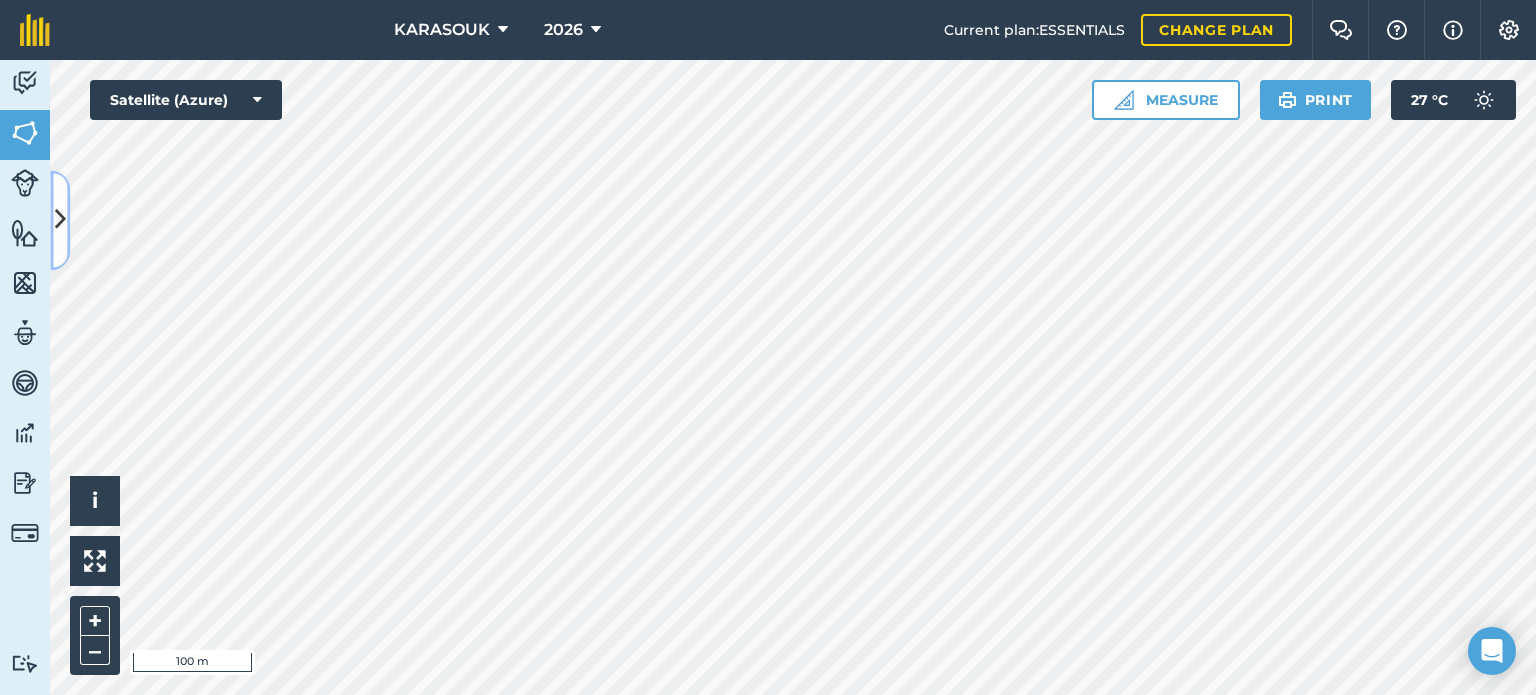 click at bounding box center (60, 220) 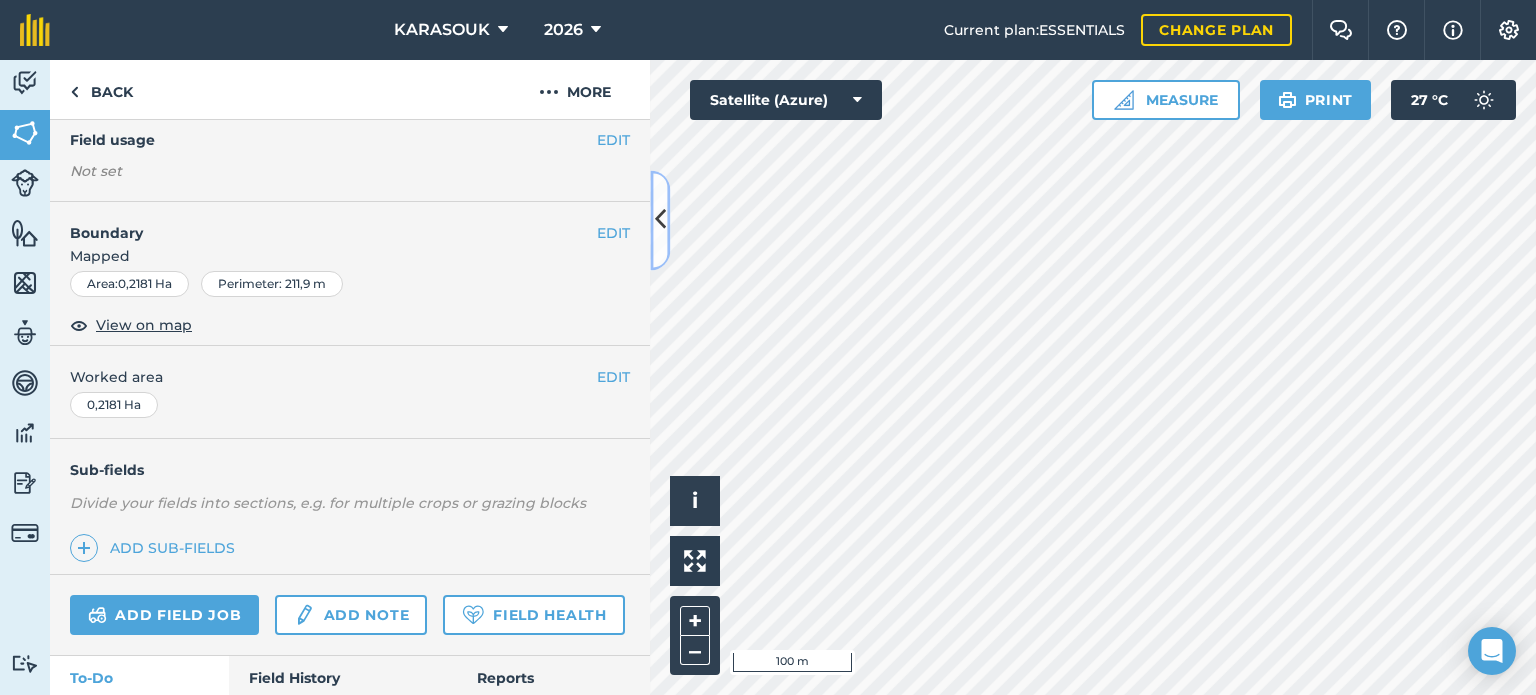 scroll, scrollTop: 100, scrollLeft: 0, axis: vertical 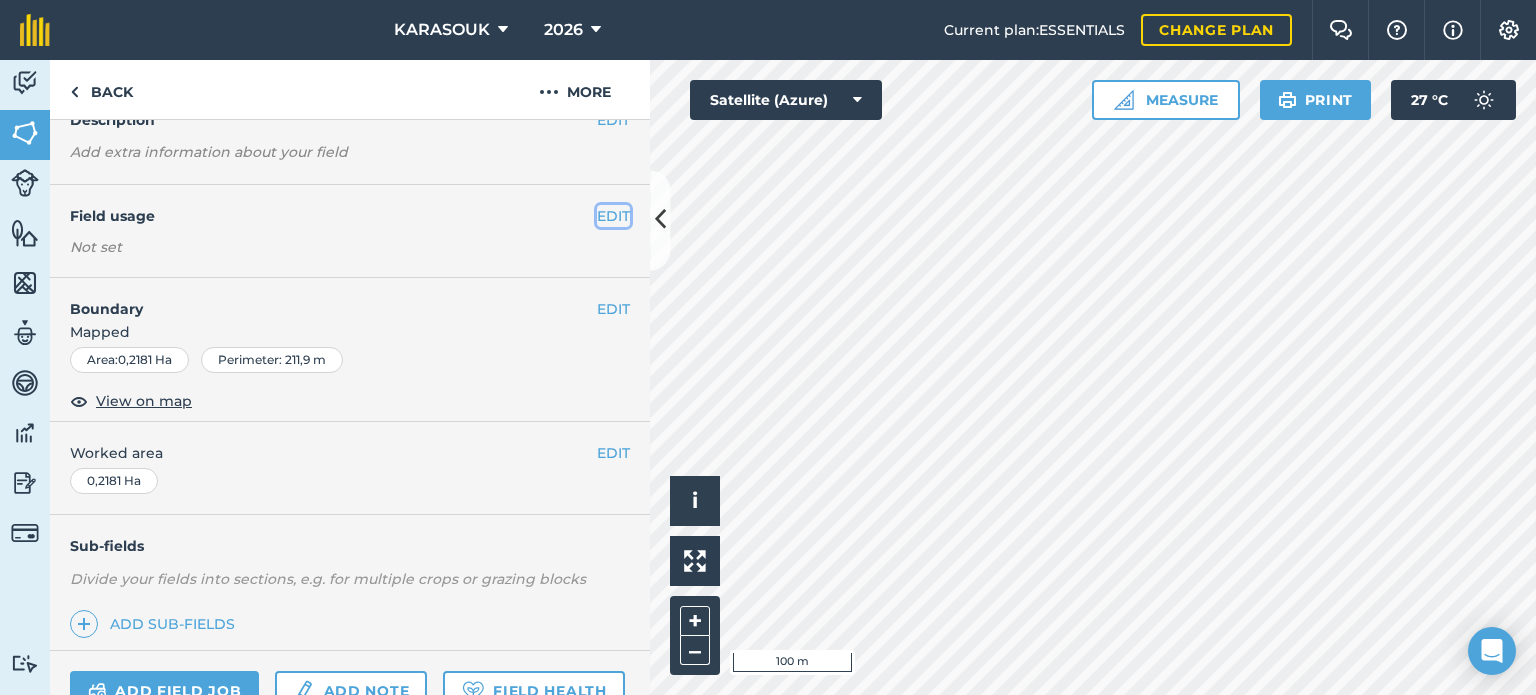 click on "EDIT" at bounding box center (613, 216) 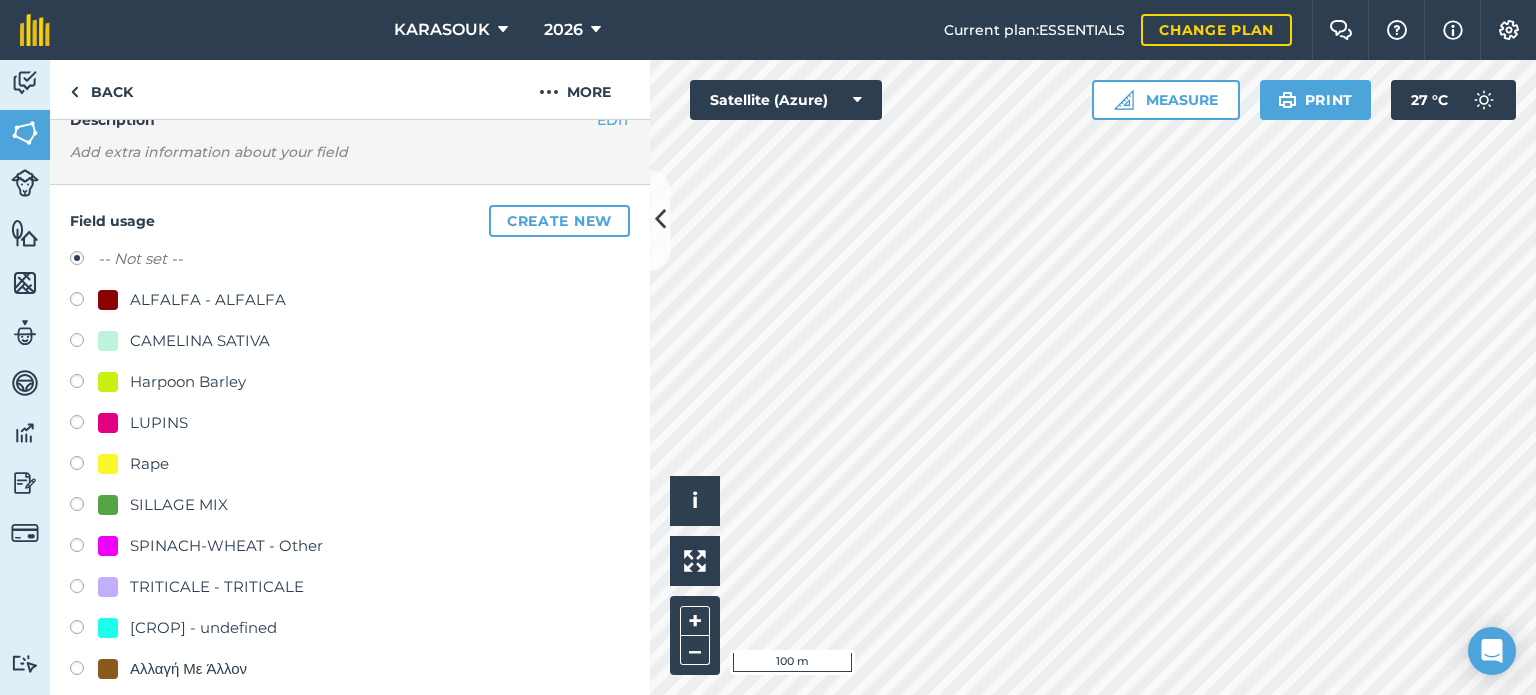 click on "ALFALFA - ALFALFA" at bounding box center (208, 300) 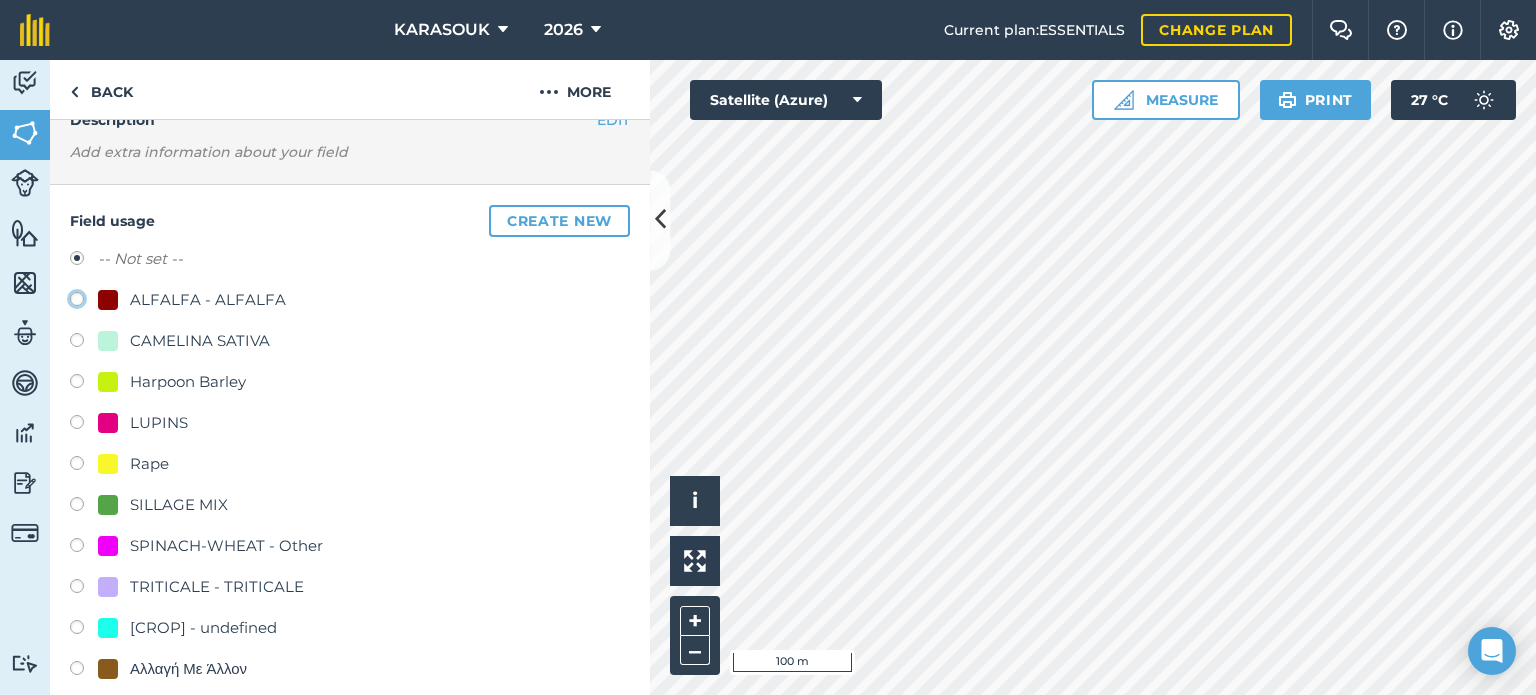 click on "ALFALFA - ALFALFA" at bounding box center [-9923, 298] 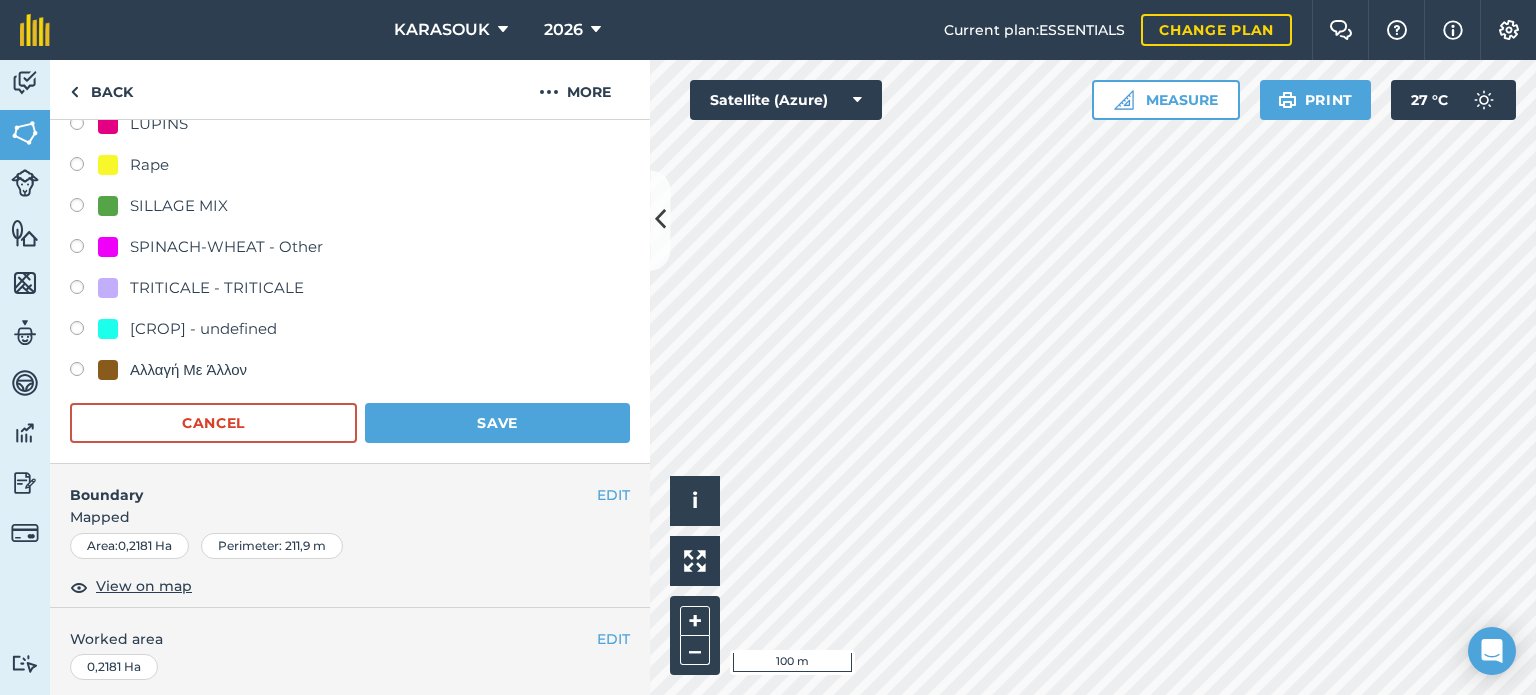 scroll, scrollTop: 400, scrollLeft: 0, axis: vertical 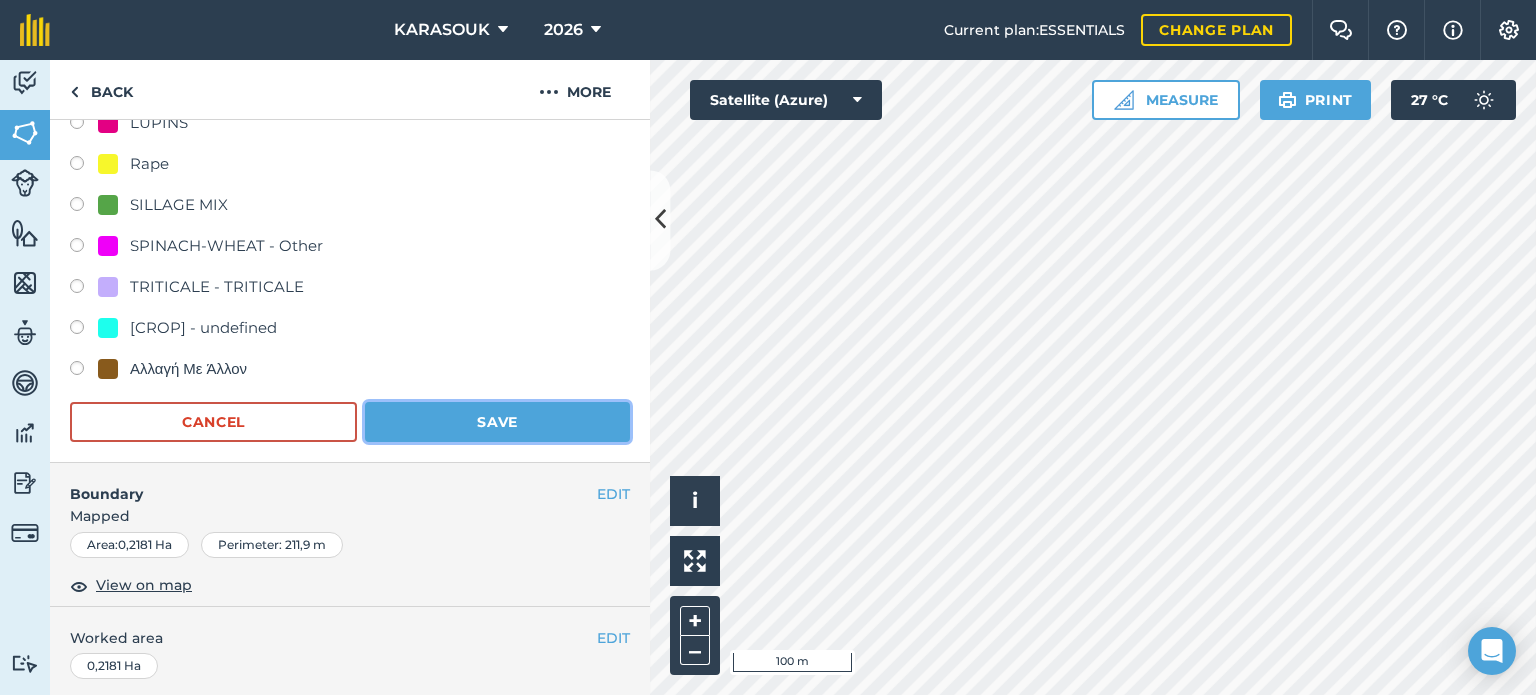 click on "Save" at bounding box center (497, 422) 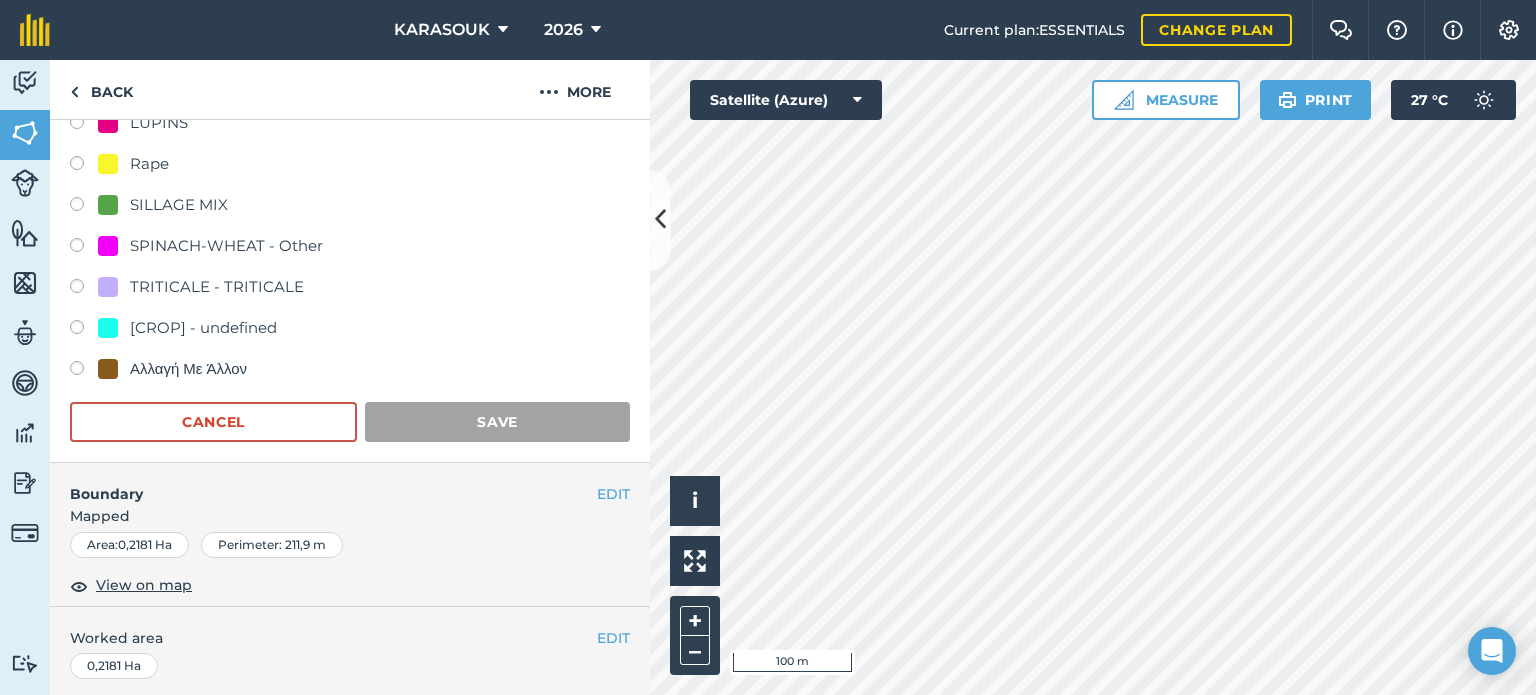 scroll, scrollTop: 299, scrollLeft: 0, axis: vertical 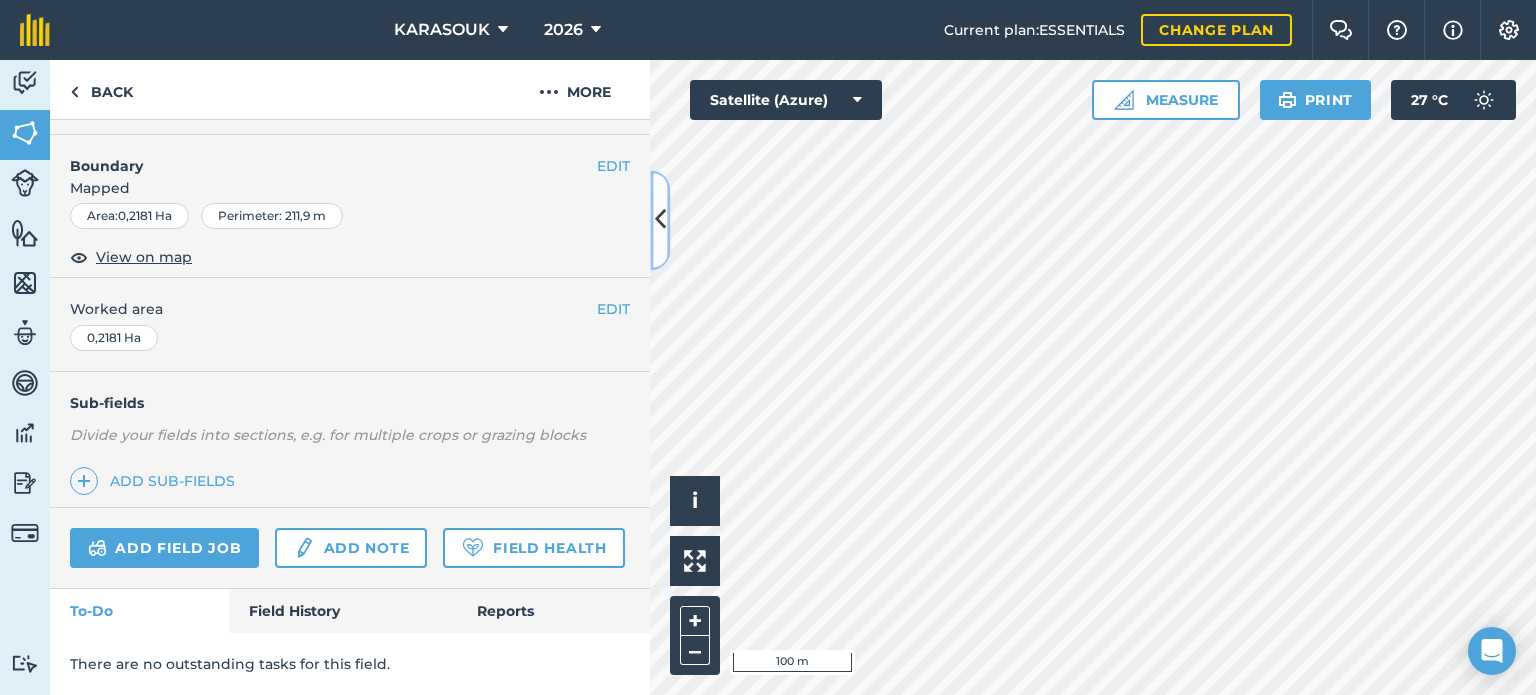 click at bounding box center (660, 220) 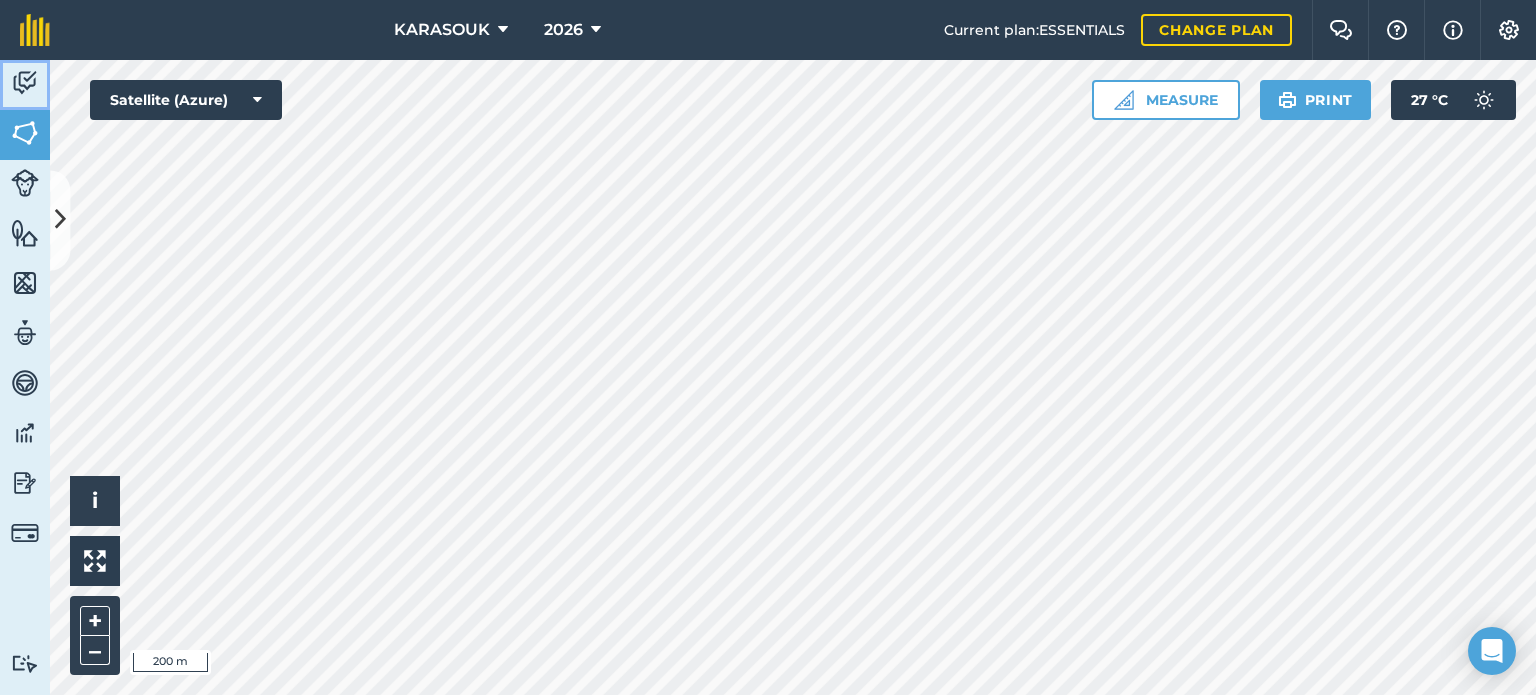 click at bounding box center (25, 83) 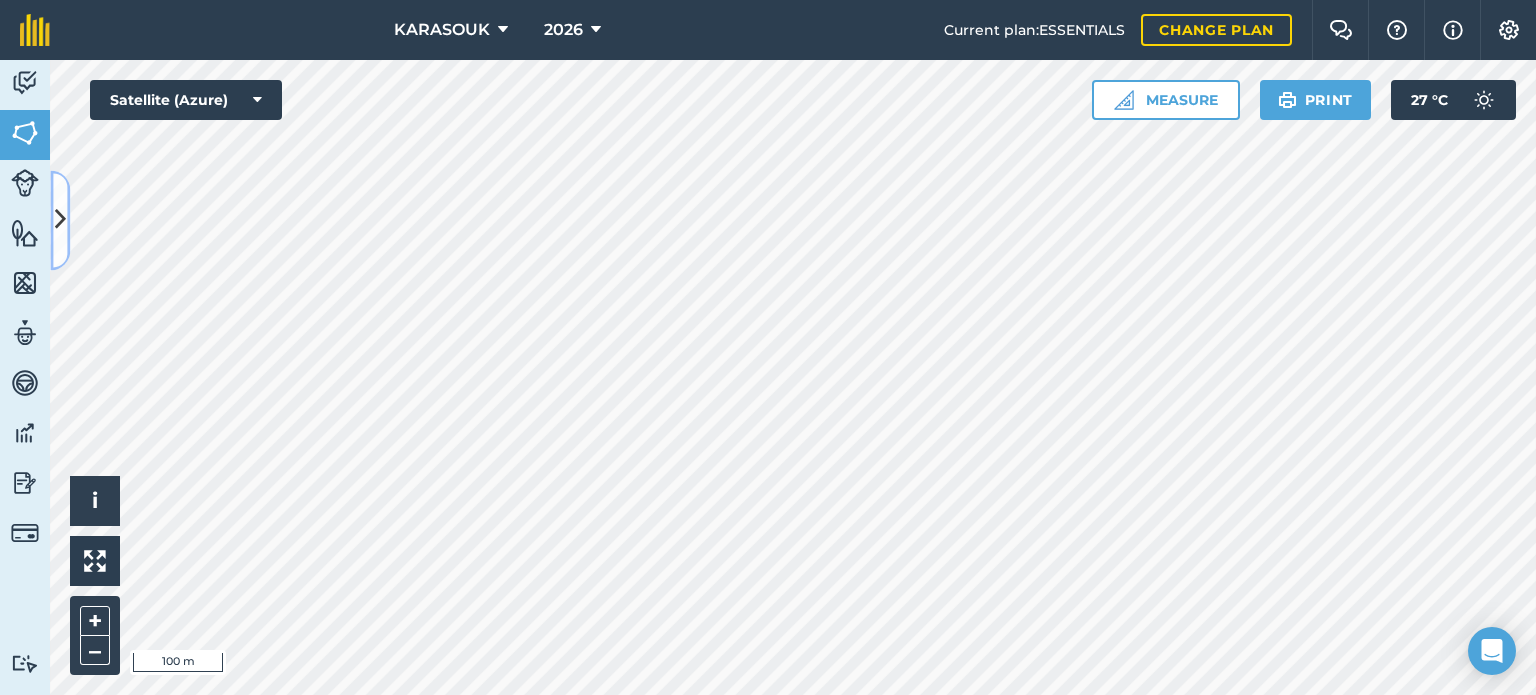 click at bounding box center [60, 220] 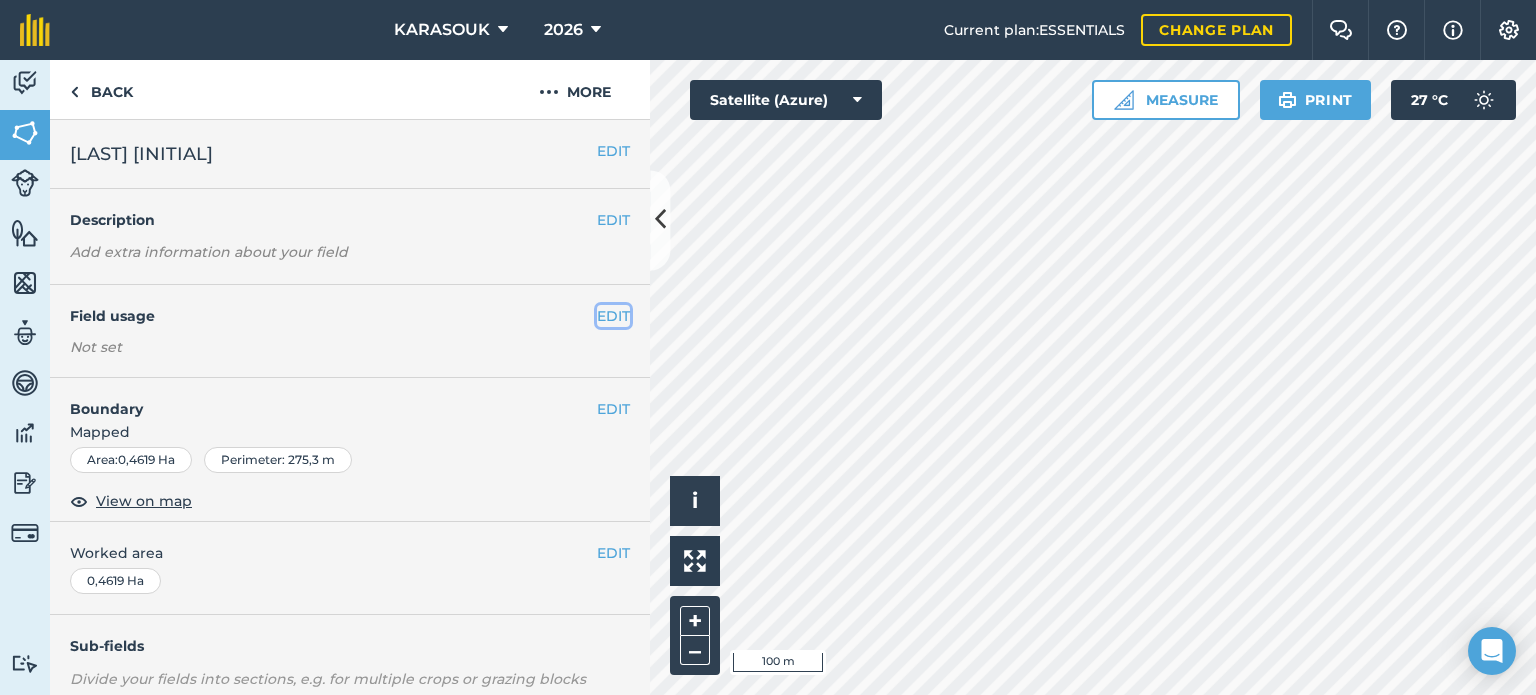 click on "EDIT" at bounding box center [613, 316] 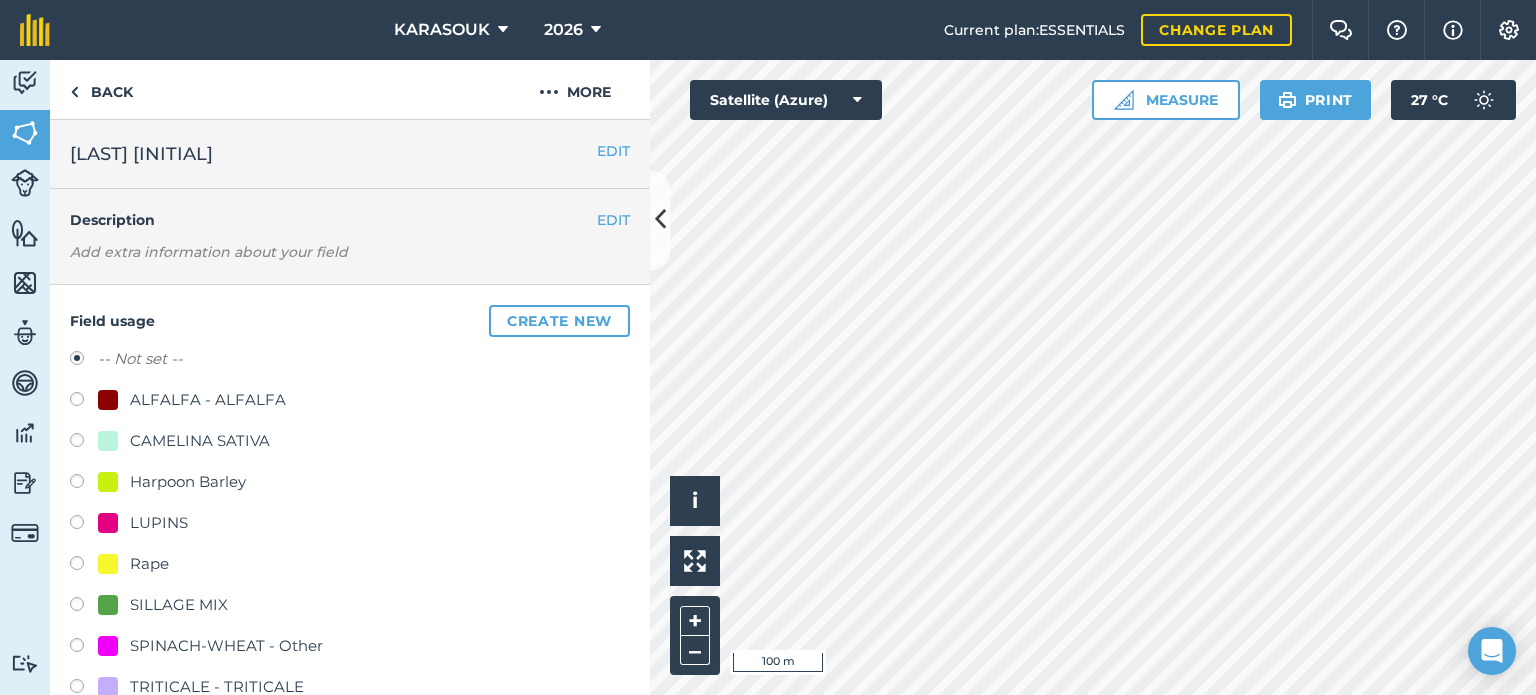 click on "ALFALFA - ALFALFA" at bounding box center [208, 400] 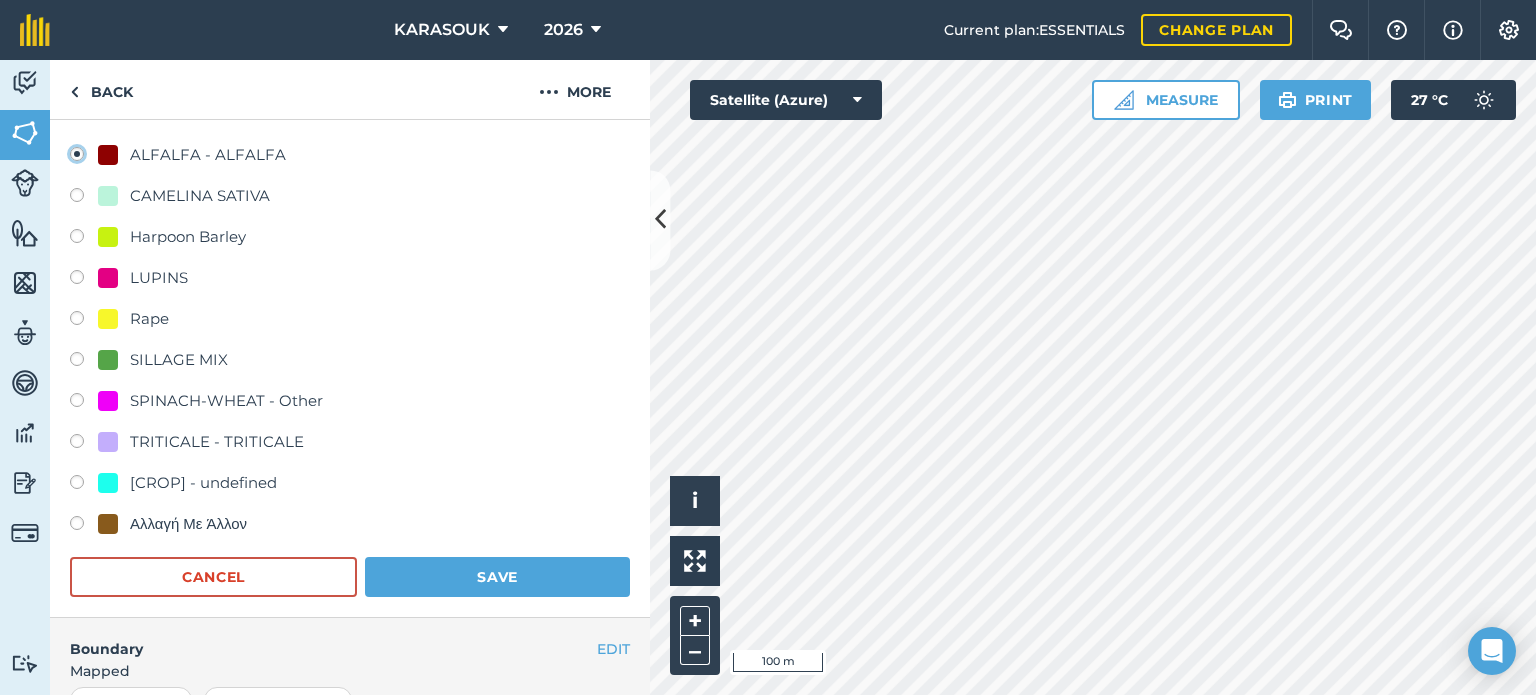 scroll, scrollTop: 300, scrollLeft: 0, axis: vertical 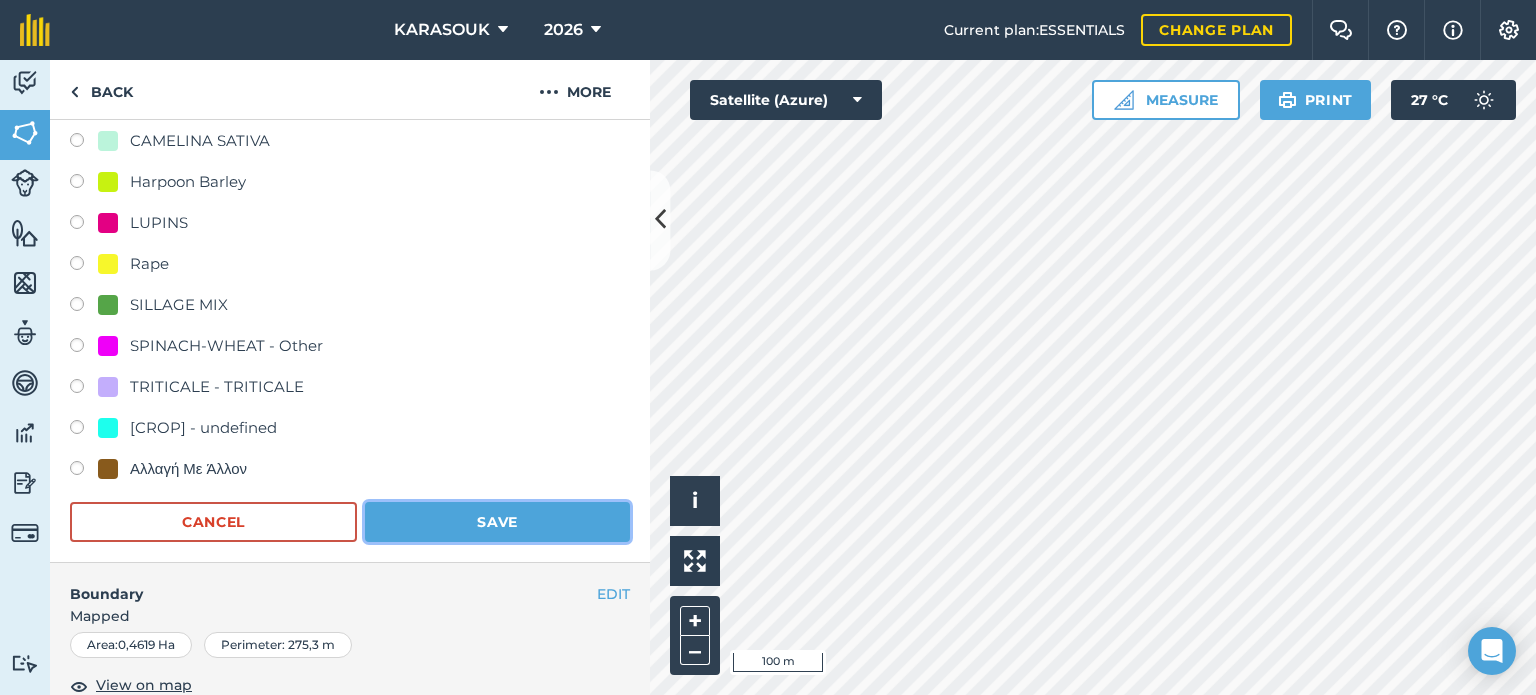 click on "Save" at bounding box center [497, 522] 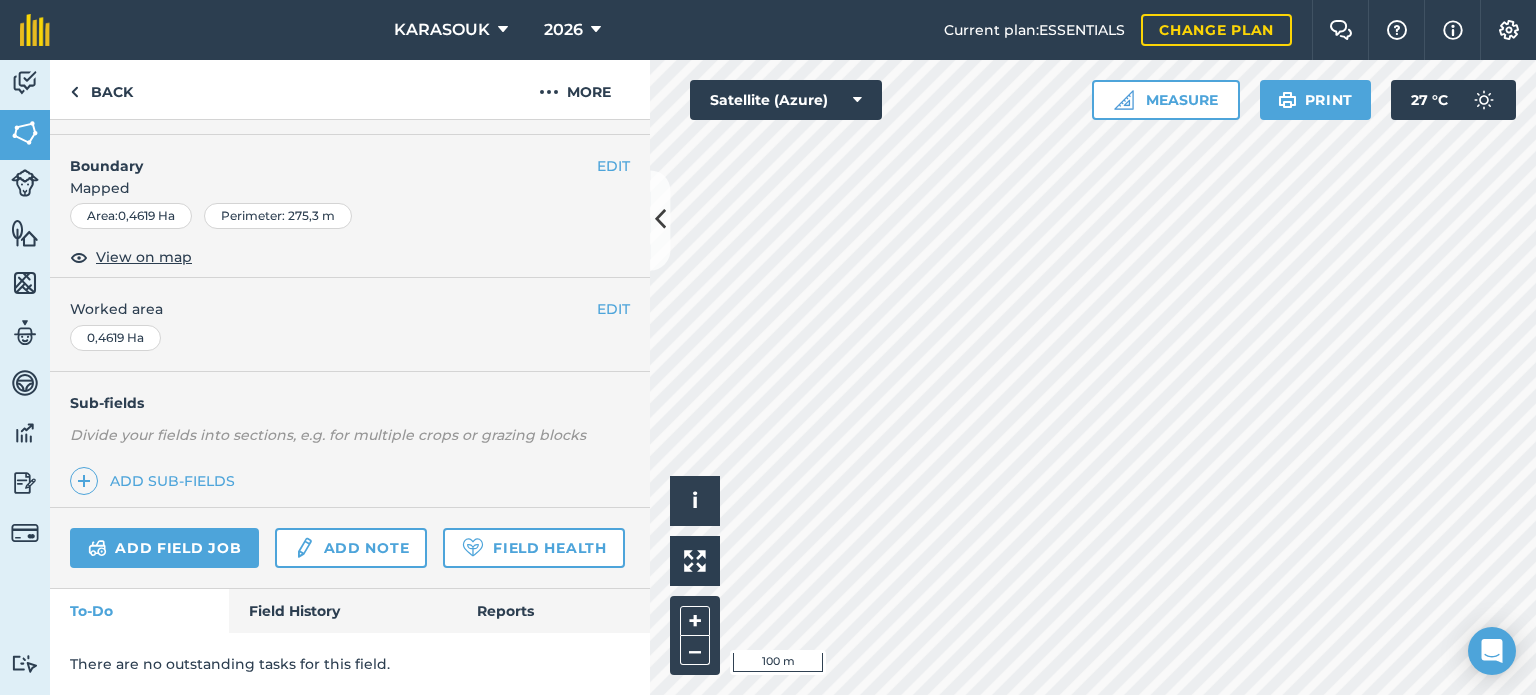 scroll, scrollTop: 299, scrollLeft: 0, axis: vertical 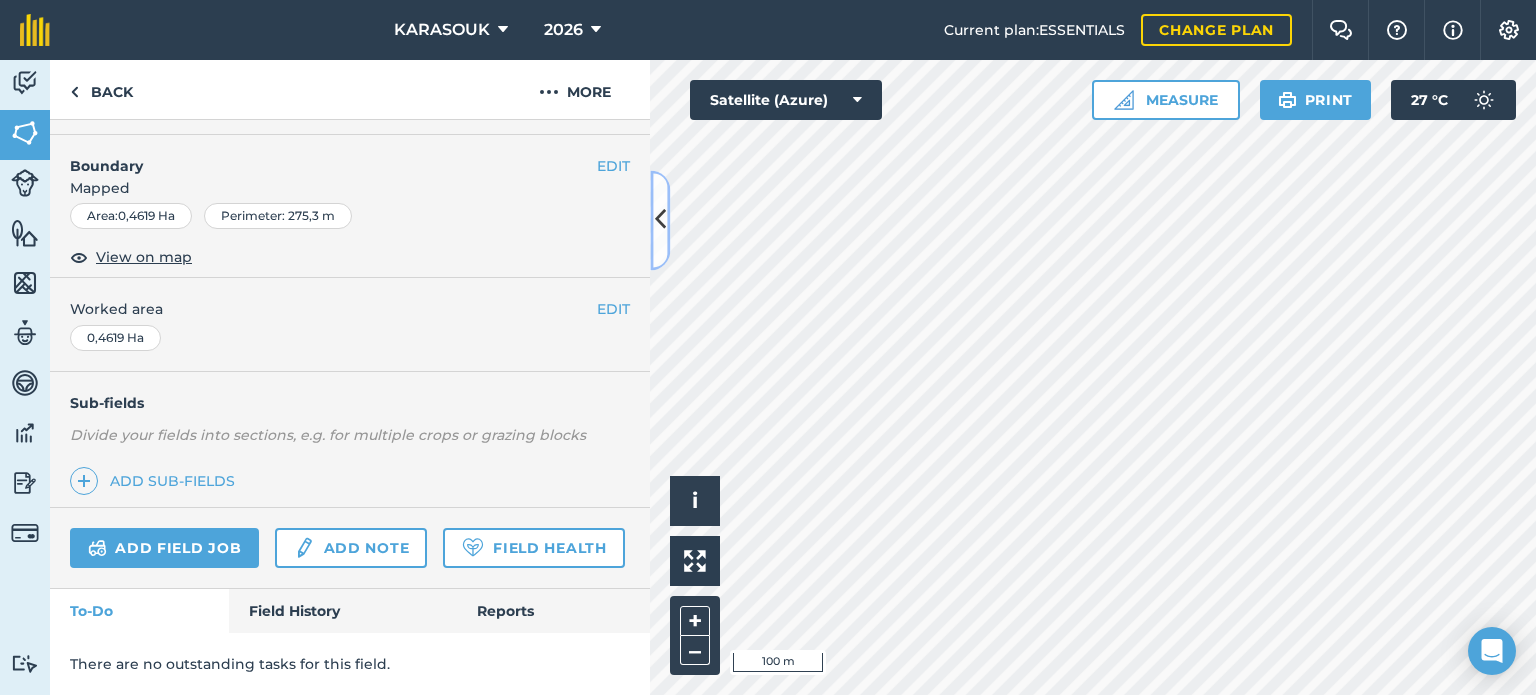 click at bounding box center (660, 220) 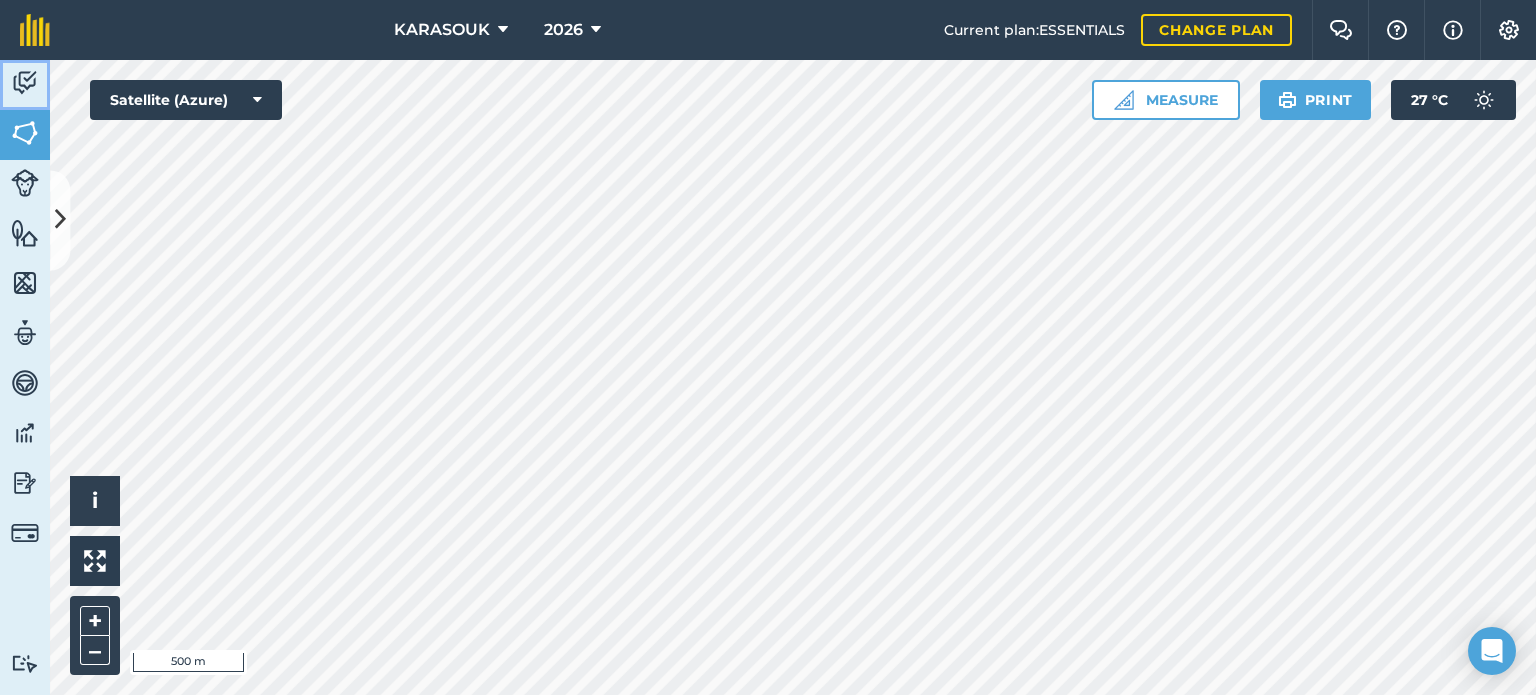 click on "Activity" at bounding box center [25, 85] 